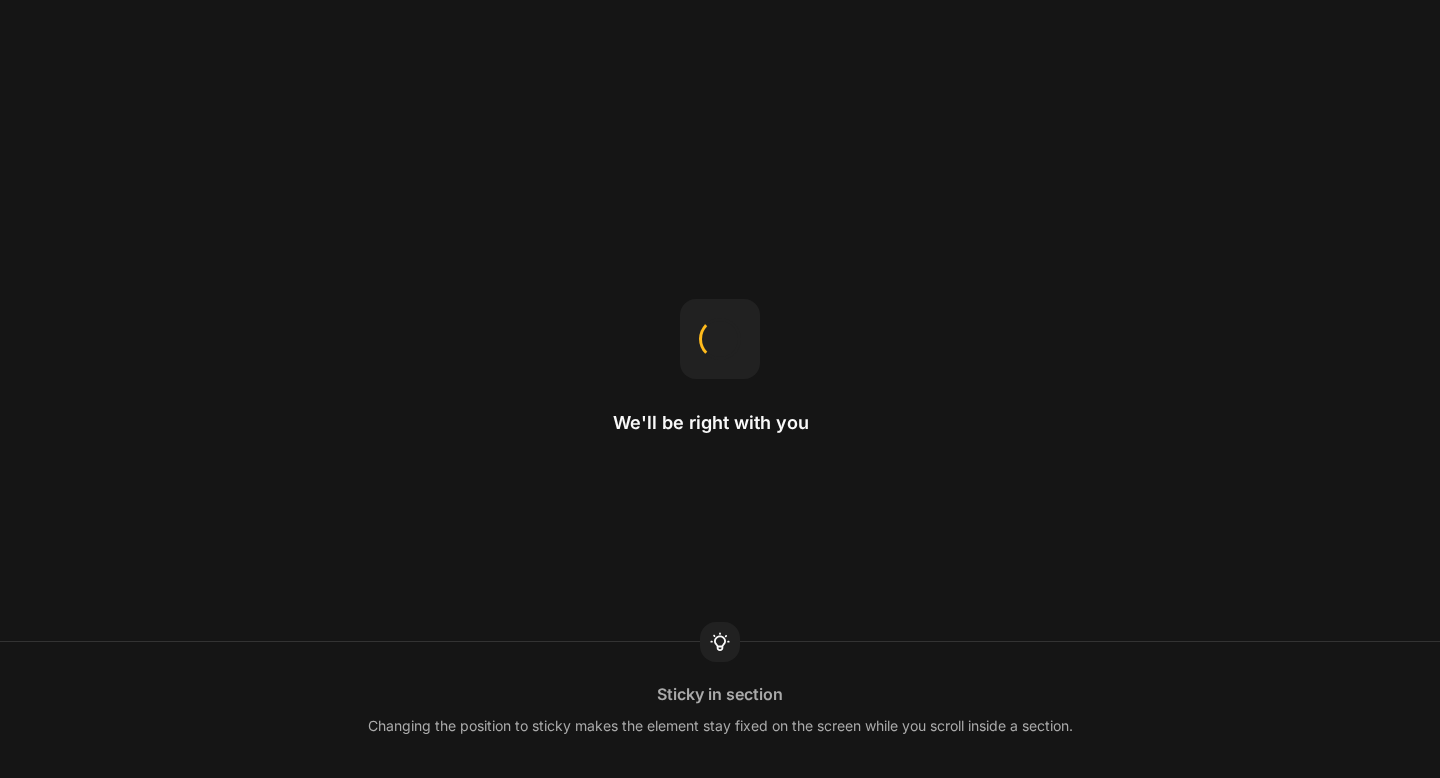 scroll, scrollTop: 0, scrollLeft: 0, axis: both 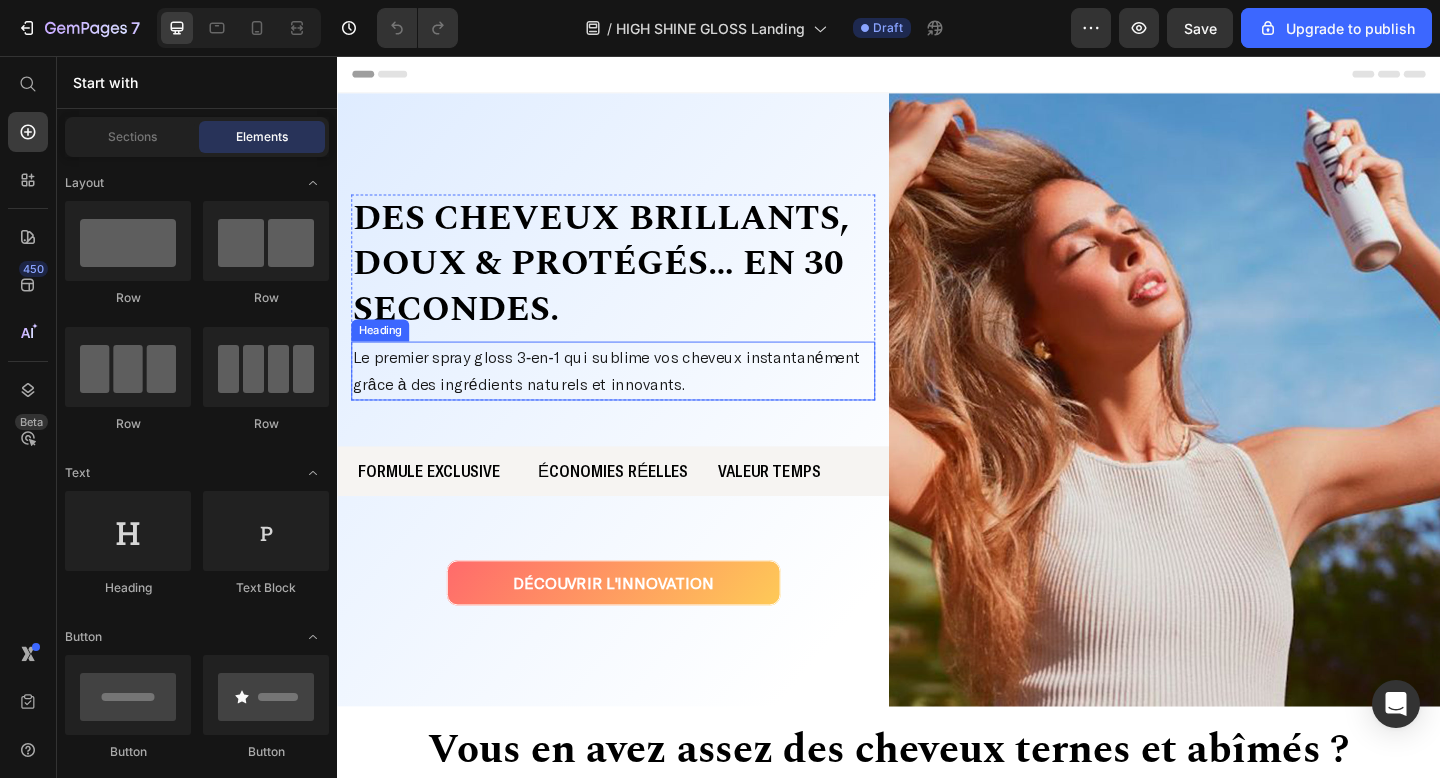 click on "Le premier spray gloss 3‑en‑1 qui sublime vos cheveux instantanément grâce à des ingrédients naturels et innovants." at bounding box center (630, 398) 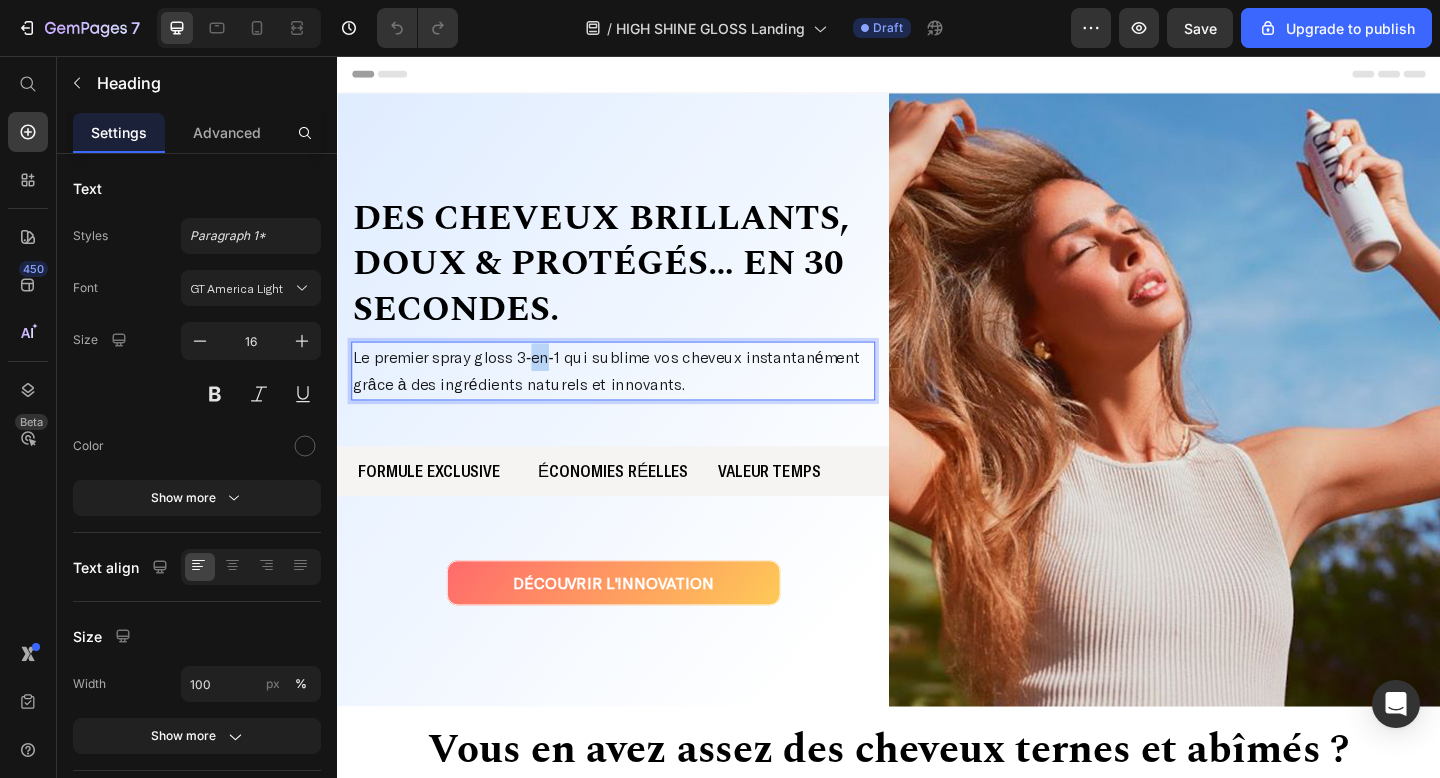 click on "Le premier spray gloss 3‑en‑1 qui sublime vos cheveux instantanément grâce à des ingrédients naturels et innovants." at bounding box center [630, 398] 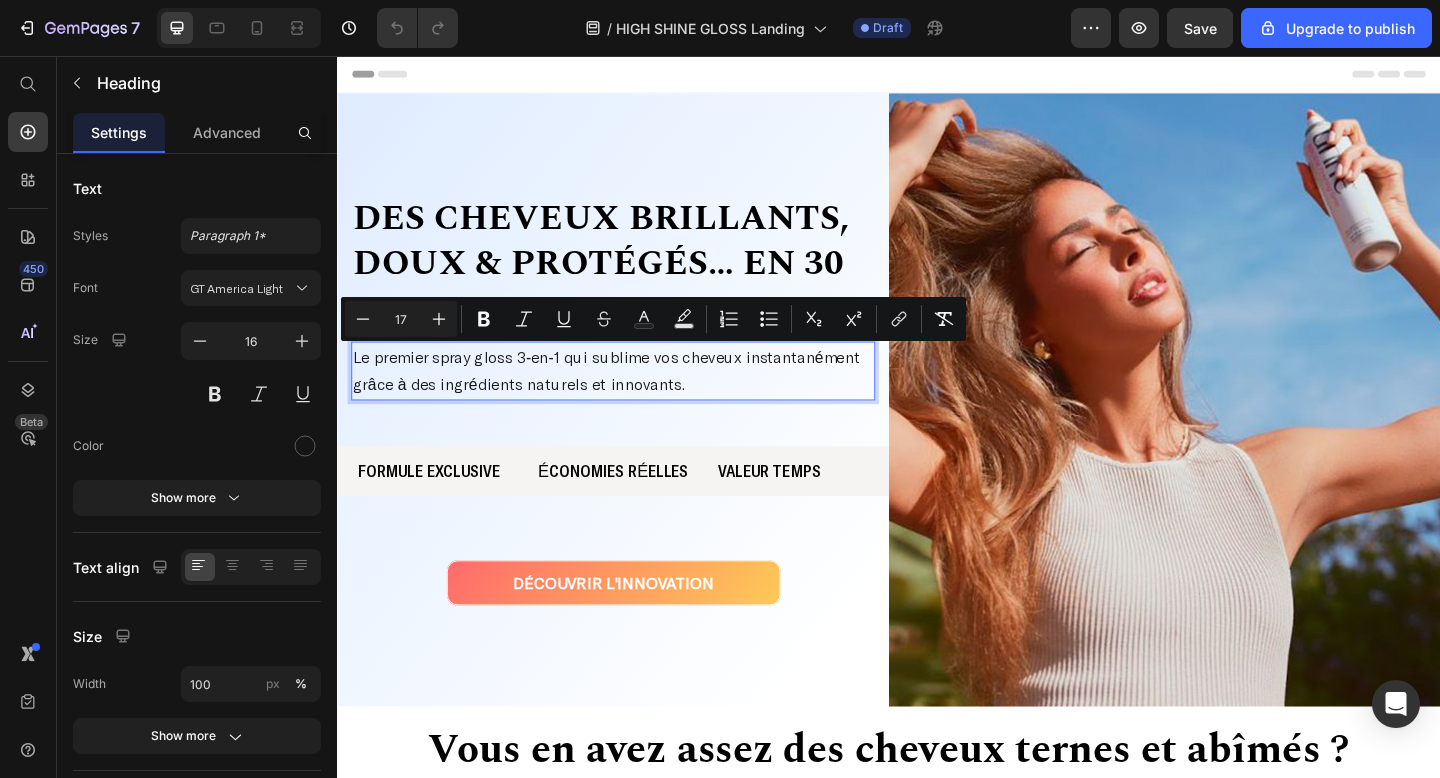 click on "Le premier spray gloss 3‑en‑1 qui sublime vos cheveux instantanément grâce à des ingrédients naturels et innovants." at bounding box center (630, 398) 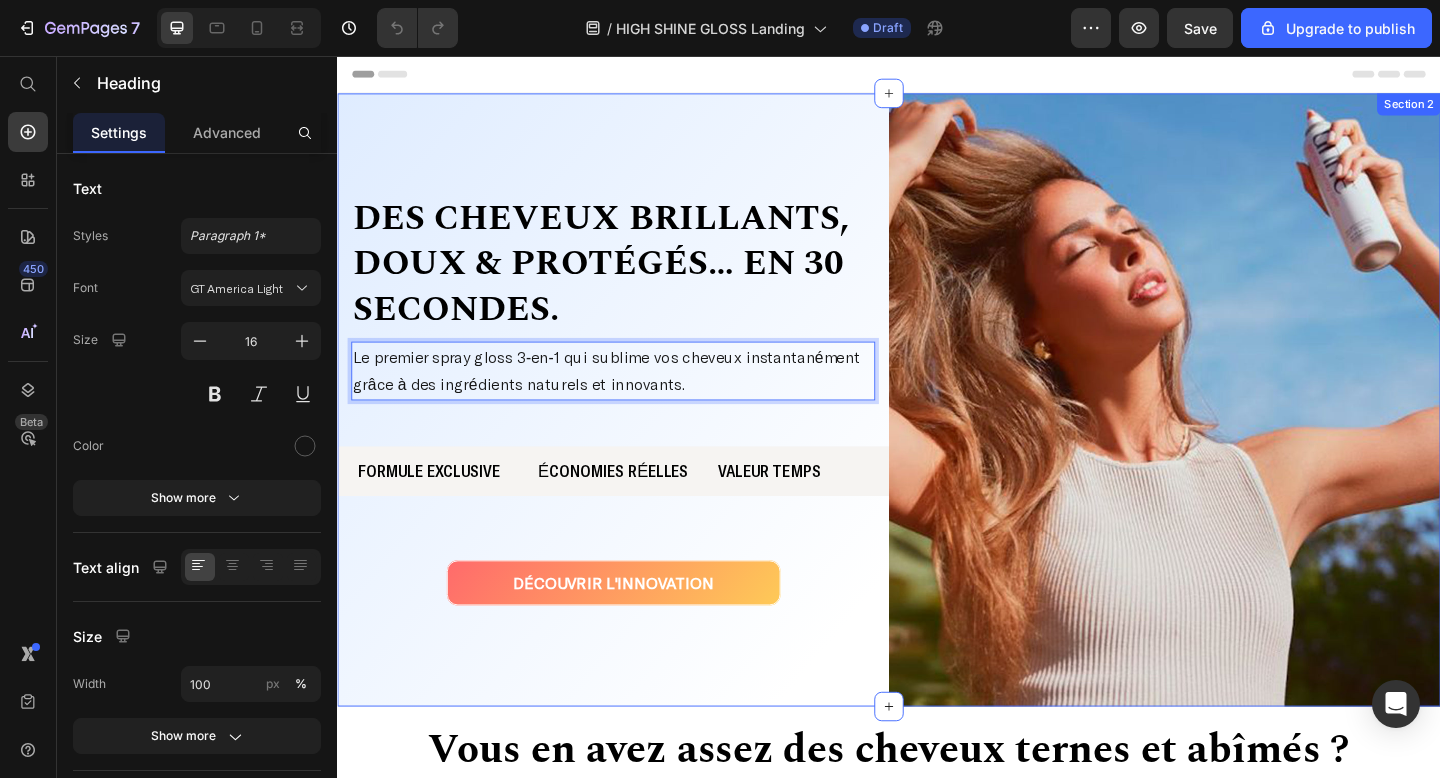scroll, scrollTop: 6, scrollLeft: 0, axis: vertical 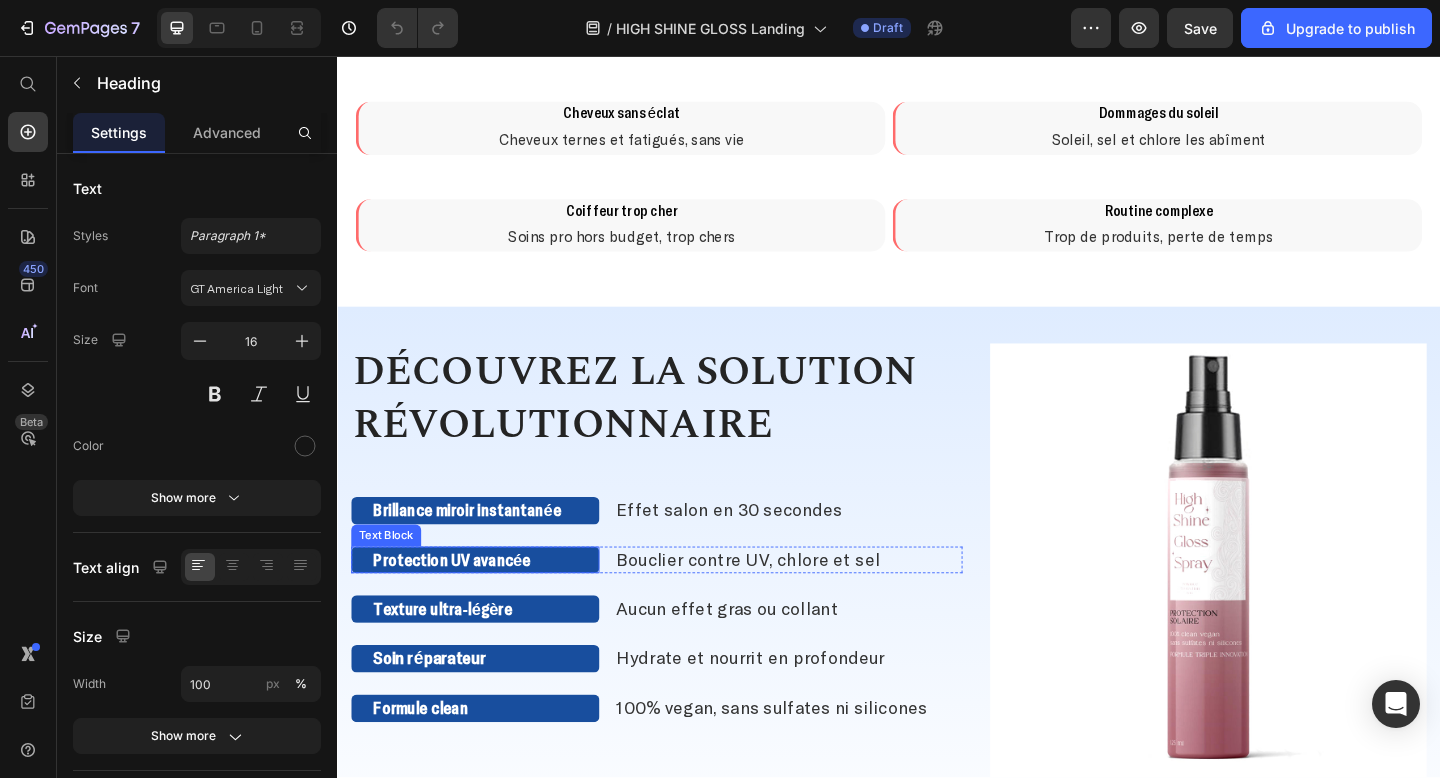 click on "Protection UV avancée" at bounding box center [461, 604] 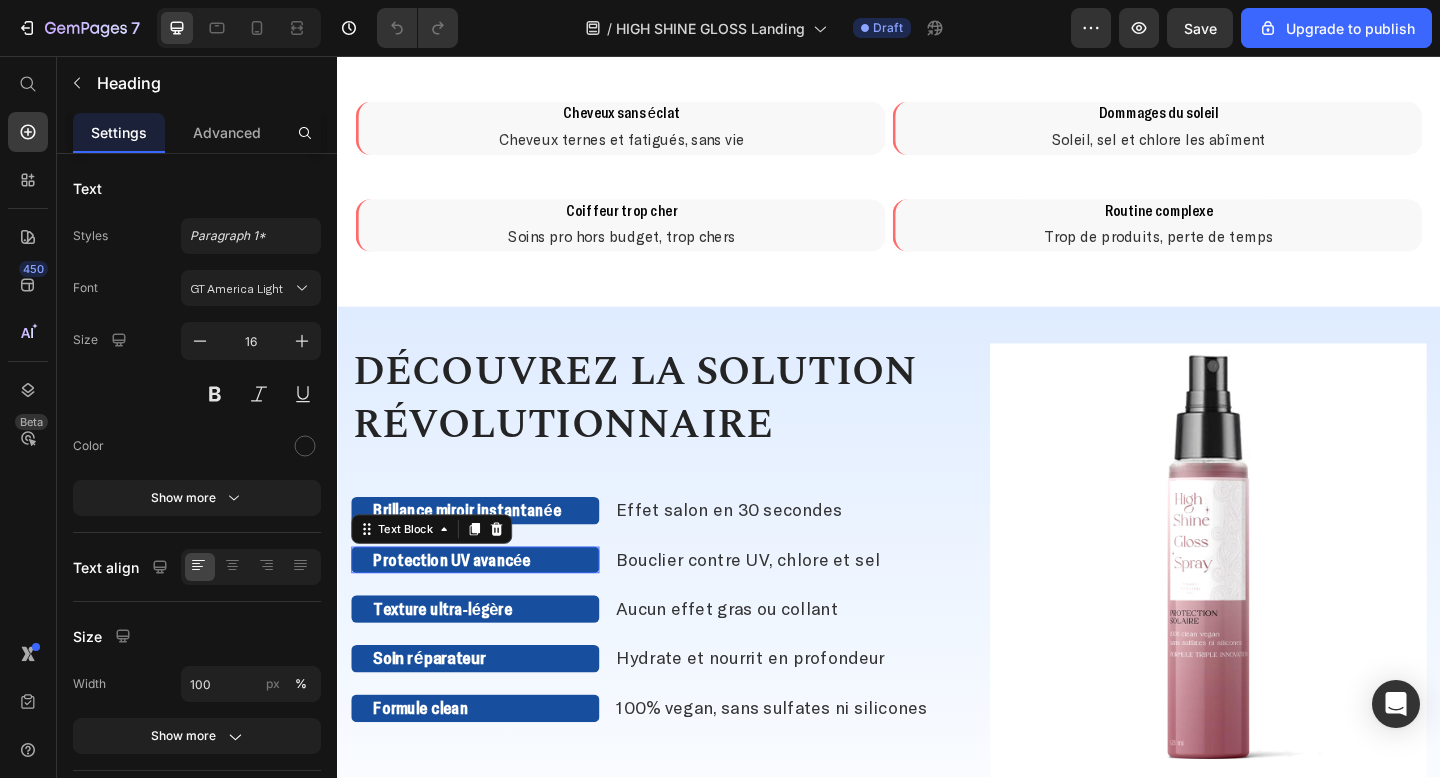 click on "Protection UV avancée" at bounding box center [461, 604] 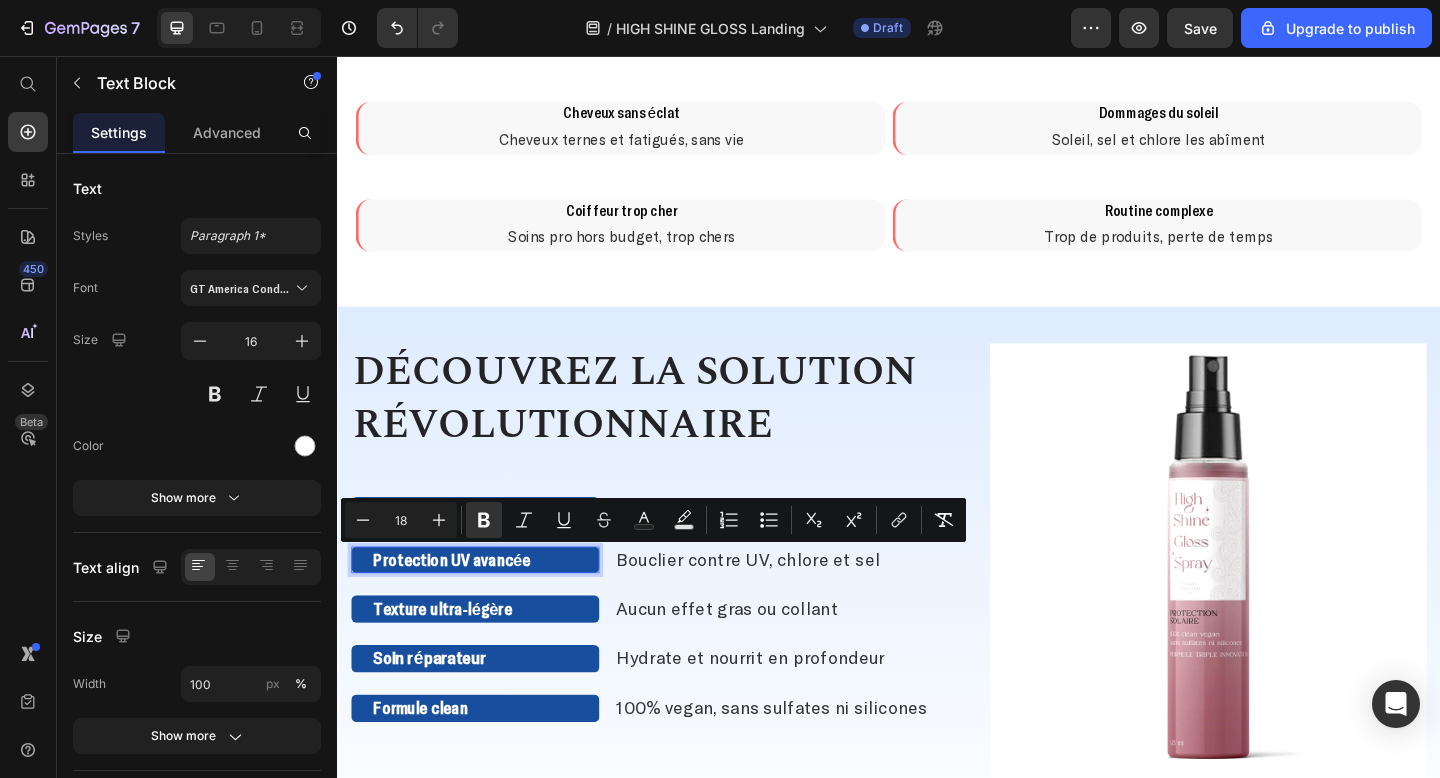 click on "Protection UV avancée" at bounding box center (461, 604) 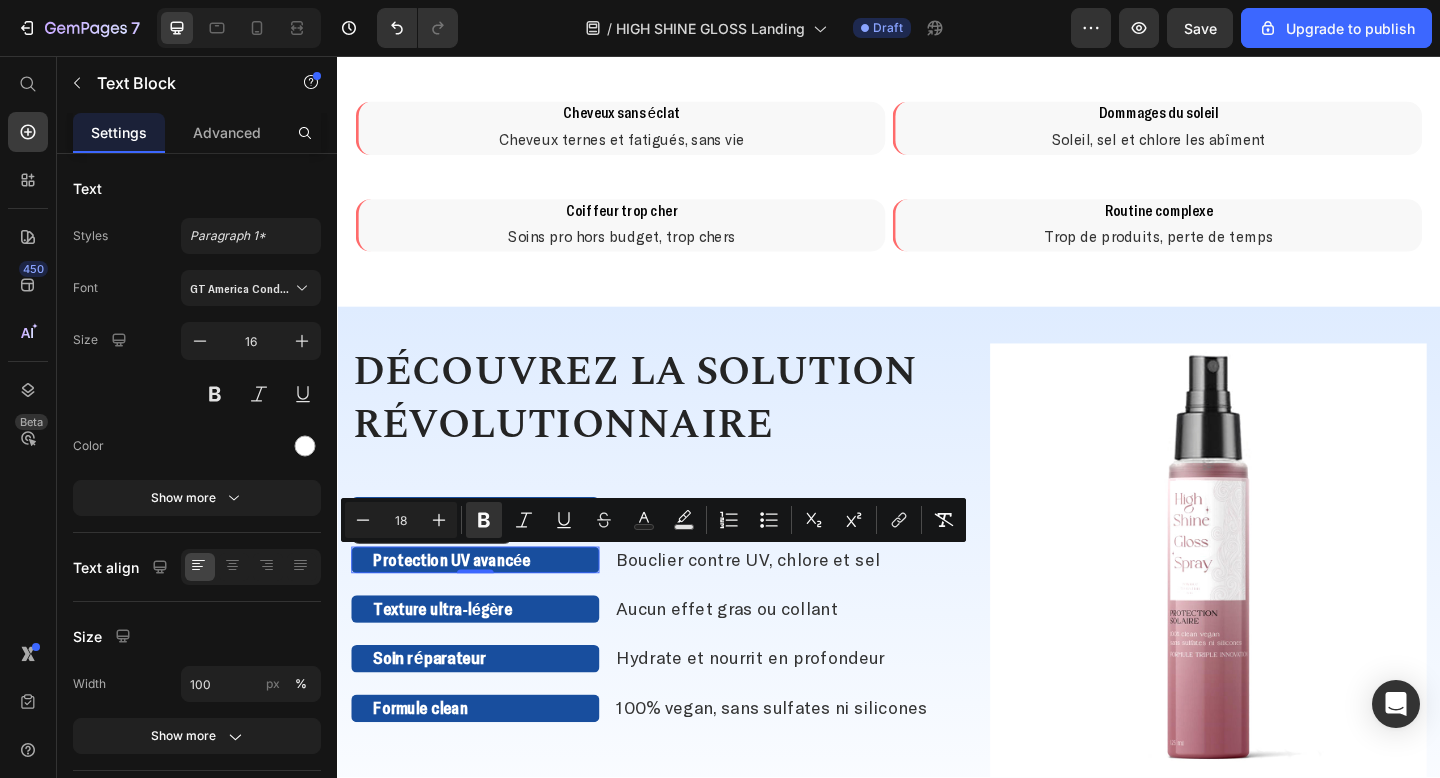 click on "Protection UV avancée" at bounding box center [487, 605] 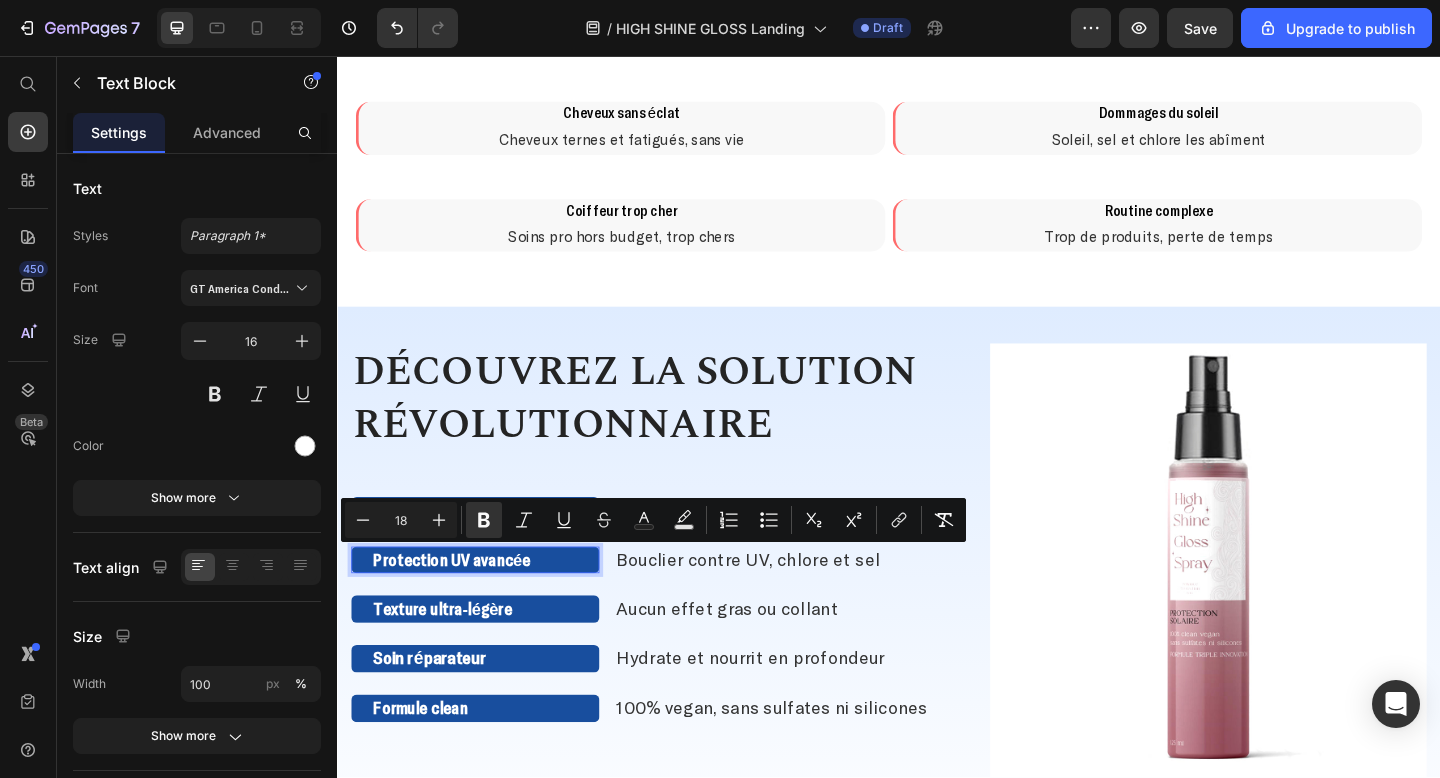 click on "Protection UV avancée" at bounding box center (487, 605) 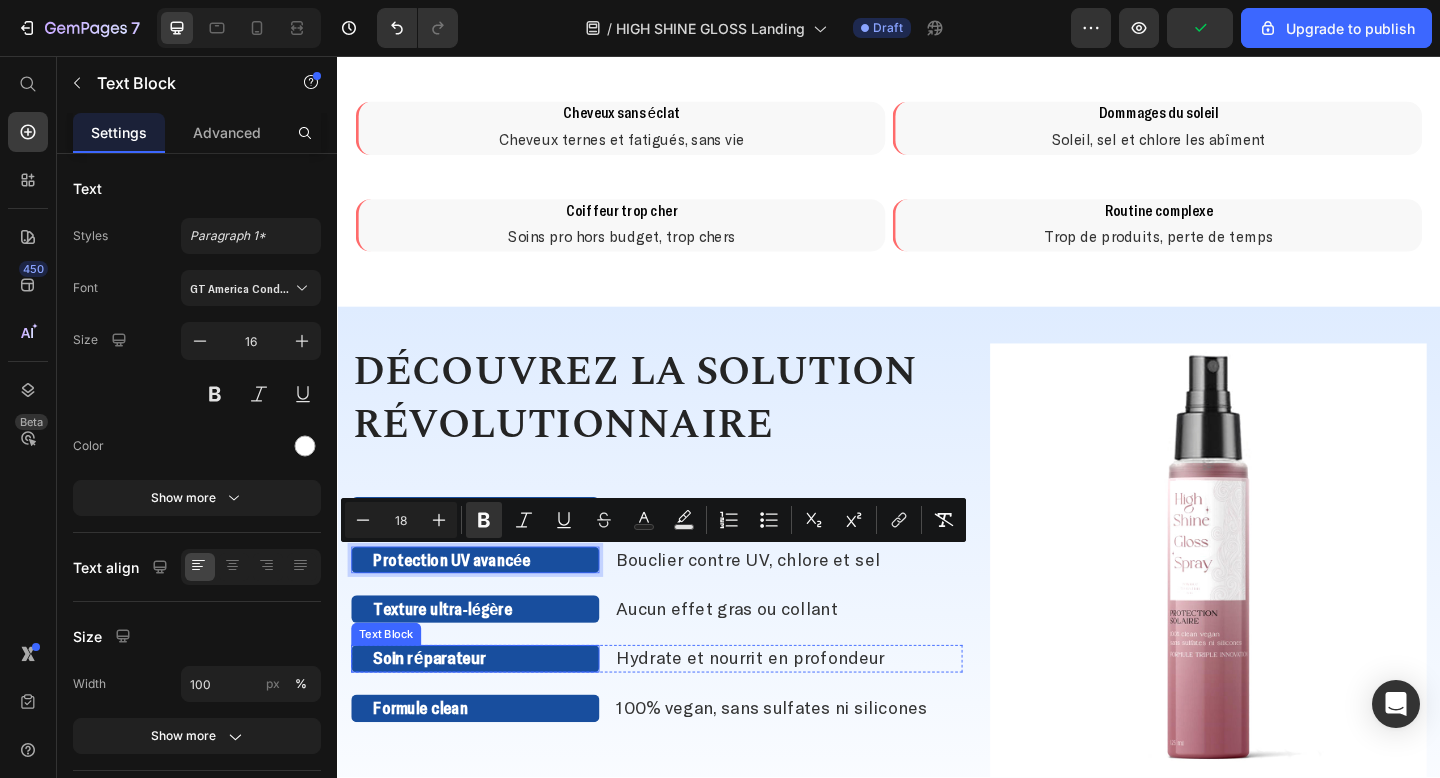 click on "Soin réparateur" at bounding box center (437, 710) 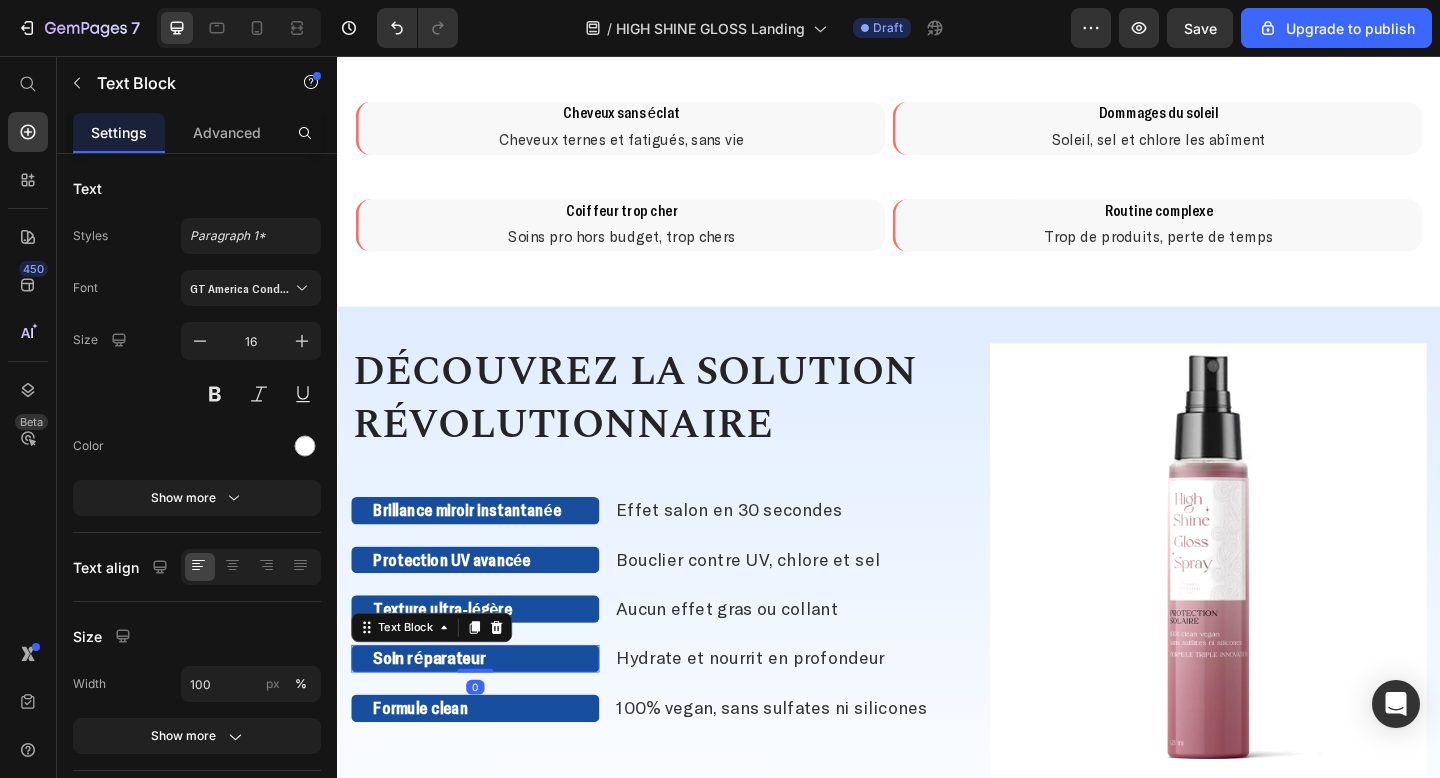 click on "Soin réparateur" at bounding box center [437, 710] 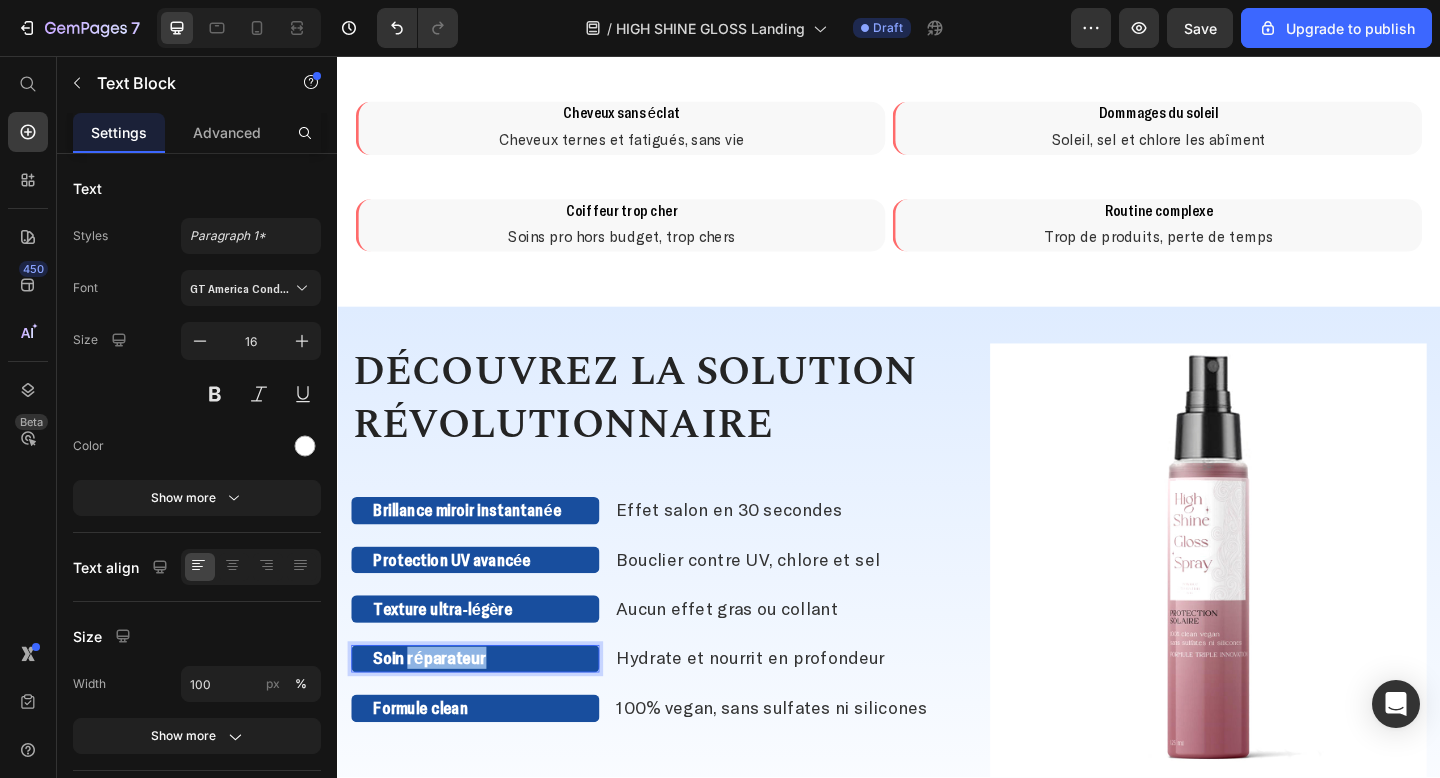 click on "Soin réparateur" at bounding box center (437, 710) 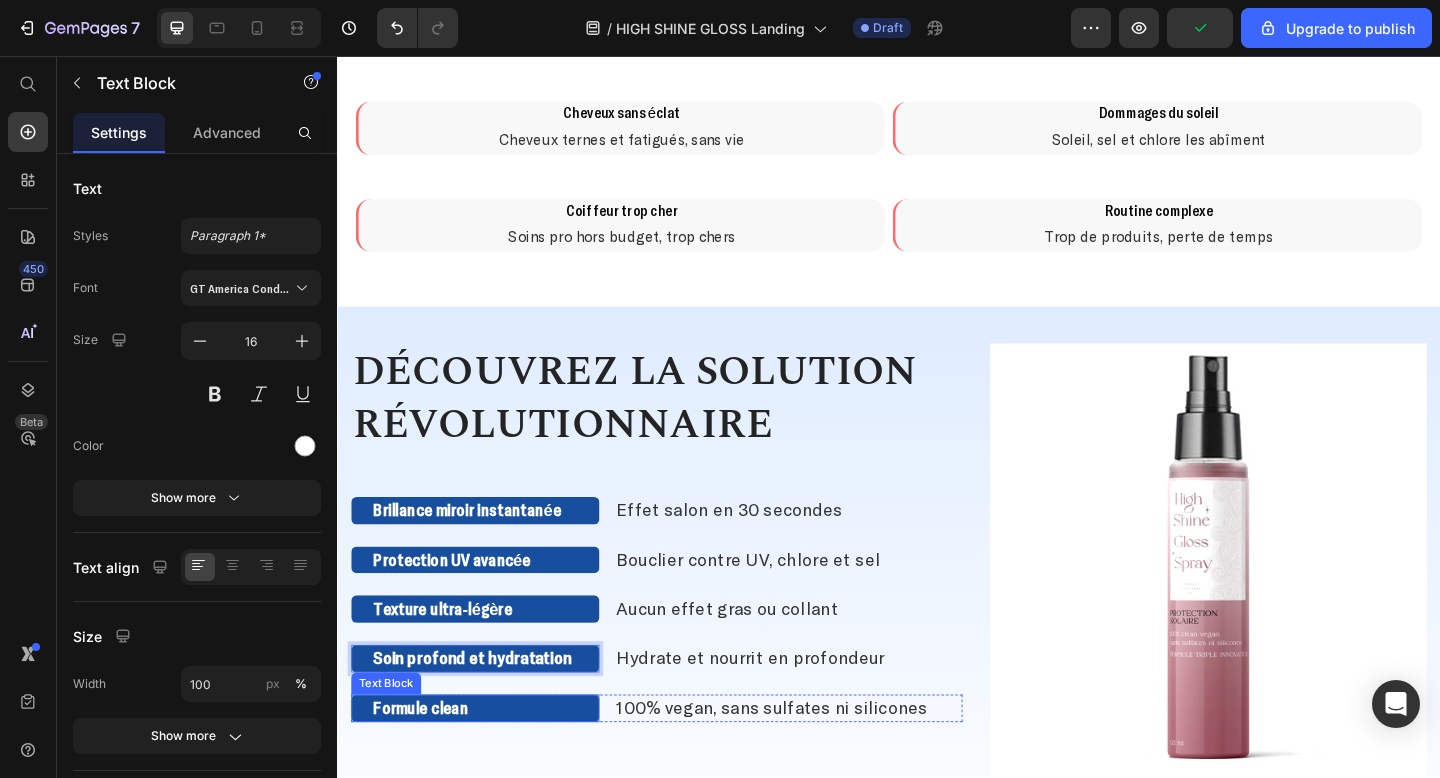 click on "Formule clean" at bounding box center [487, 766] 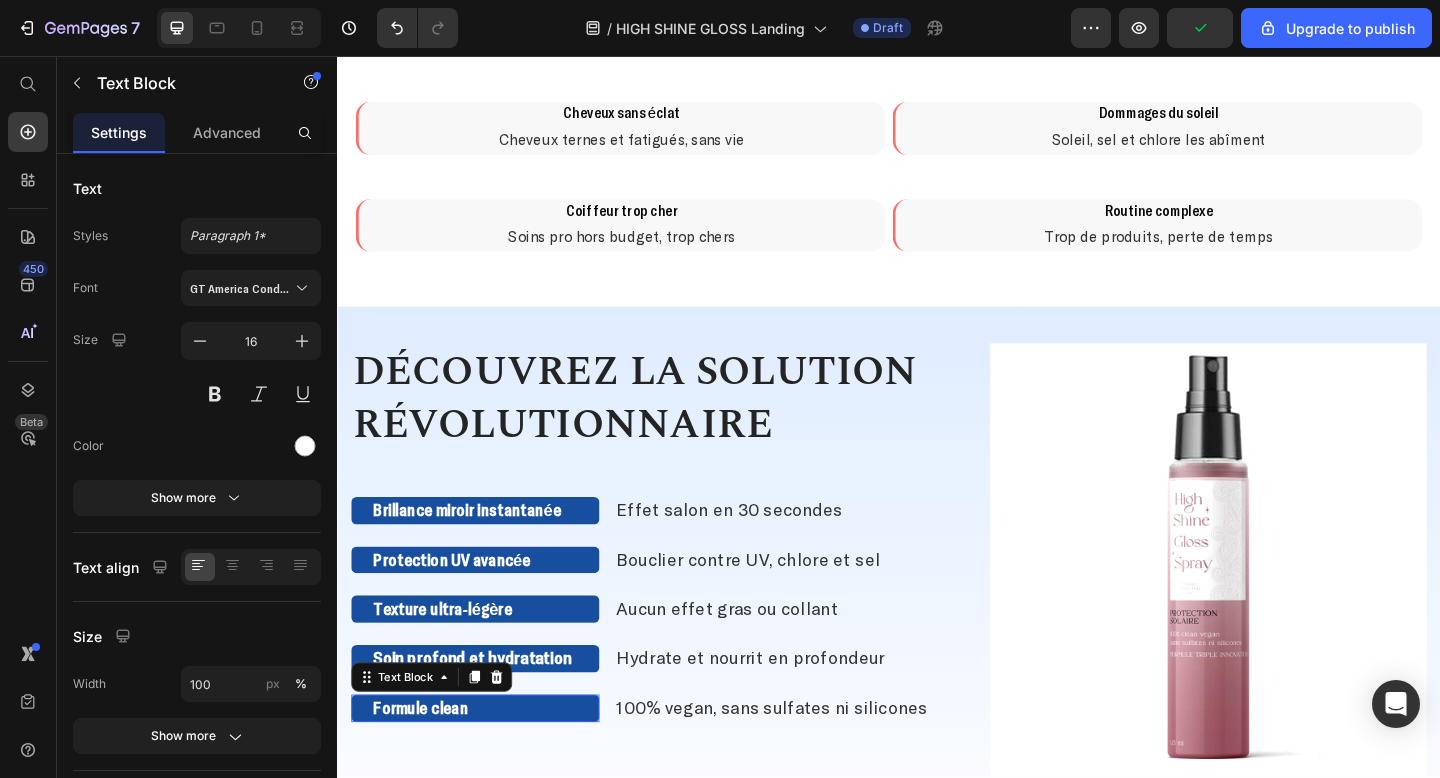 click on "Formule clean" at bounding box center [487, 766] 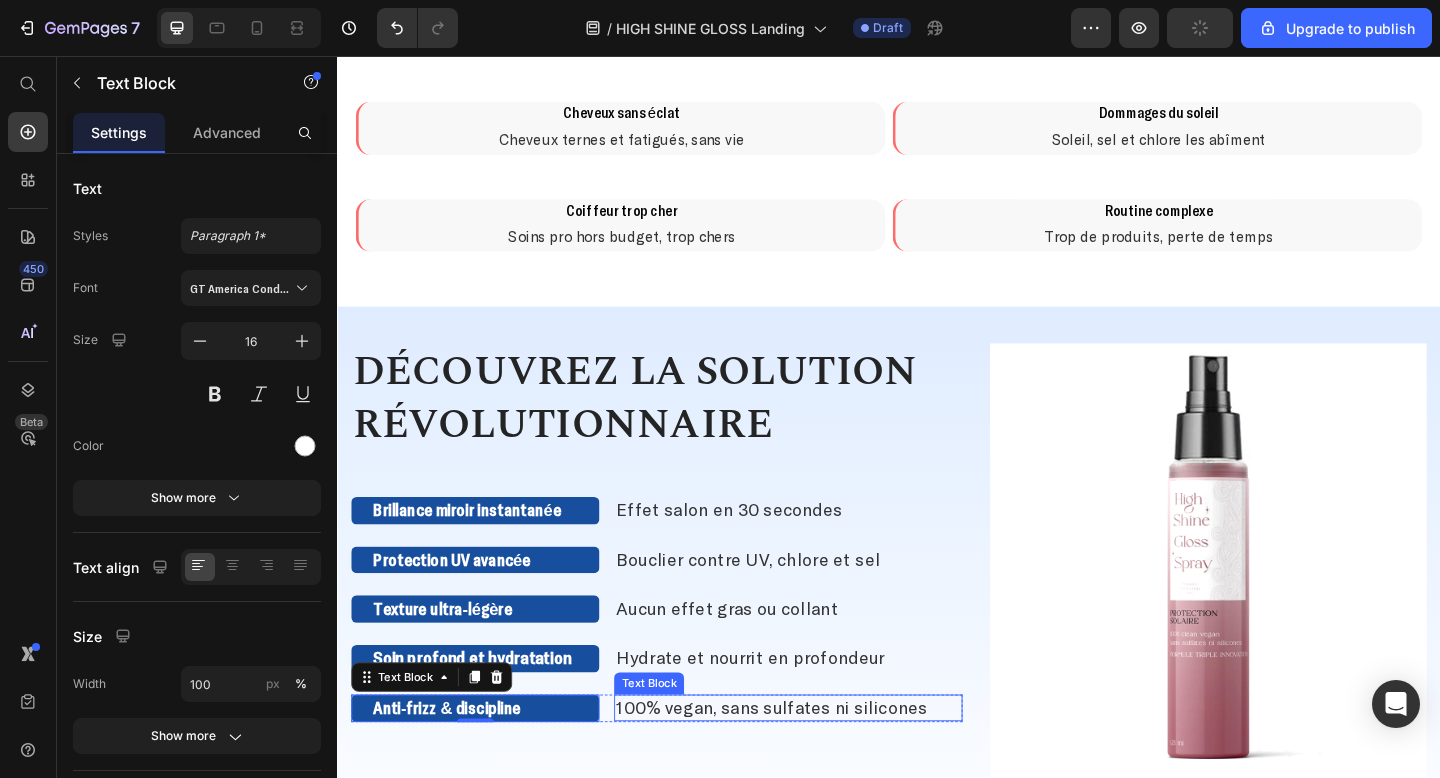 click on "100% vegan, sans sulfates ni silicones" at bounding box center [809, 764] 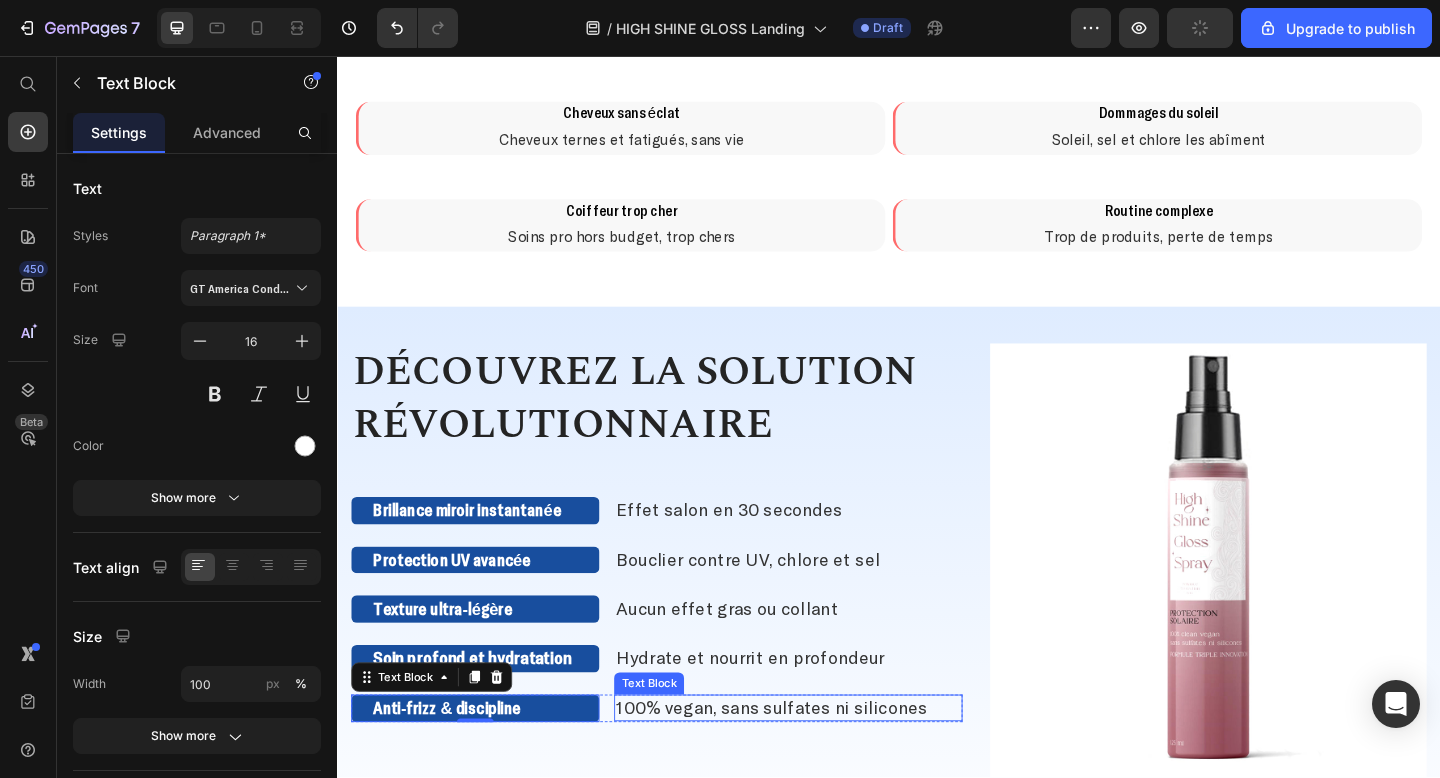 click on "100% vegan, sans sulfates ni silicones" at bounding box center [809, 764] 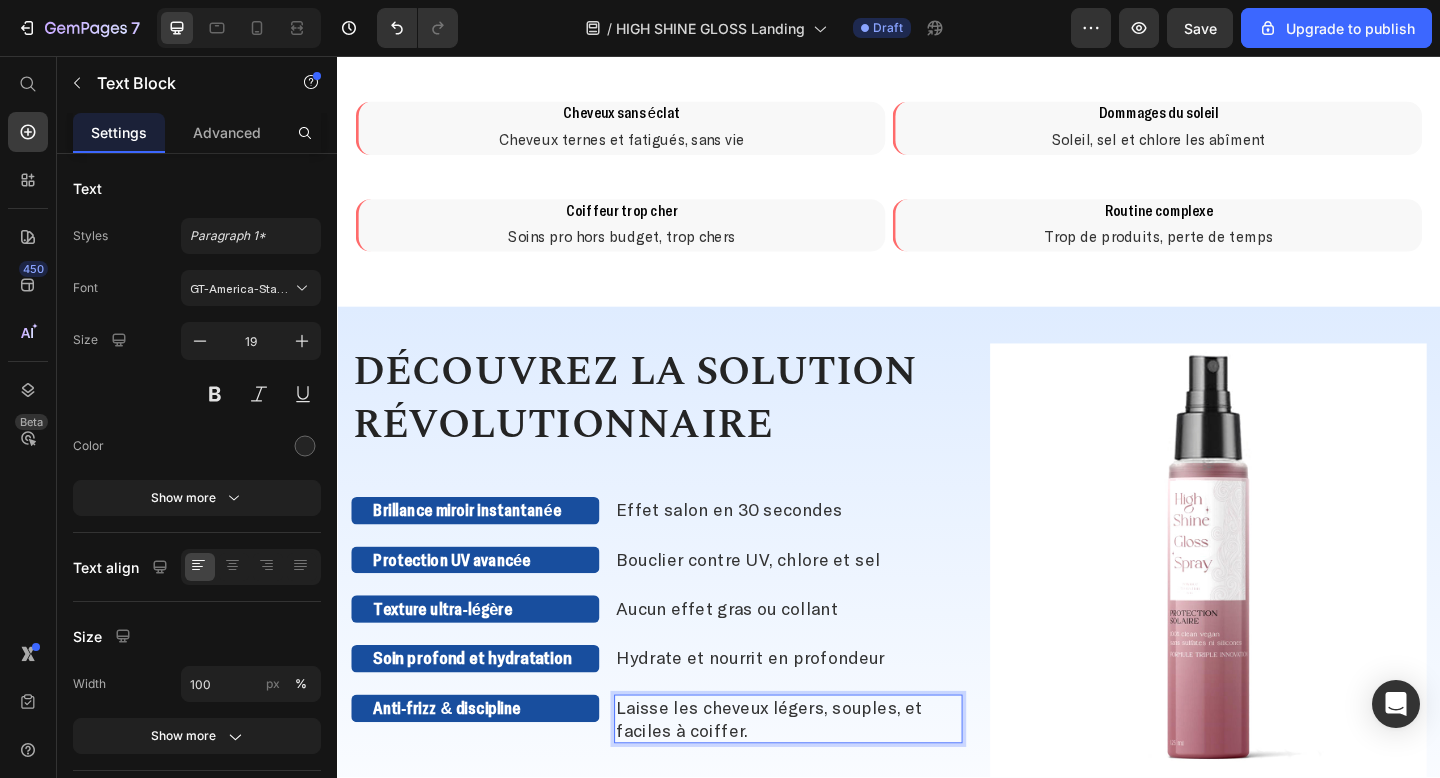 click on "Laisse les cheveux légers, souples, et faciles à coiffer." at bounding box center (827, 777) 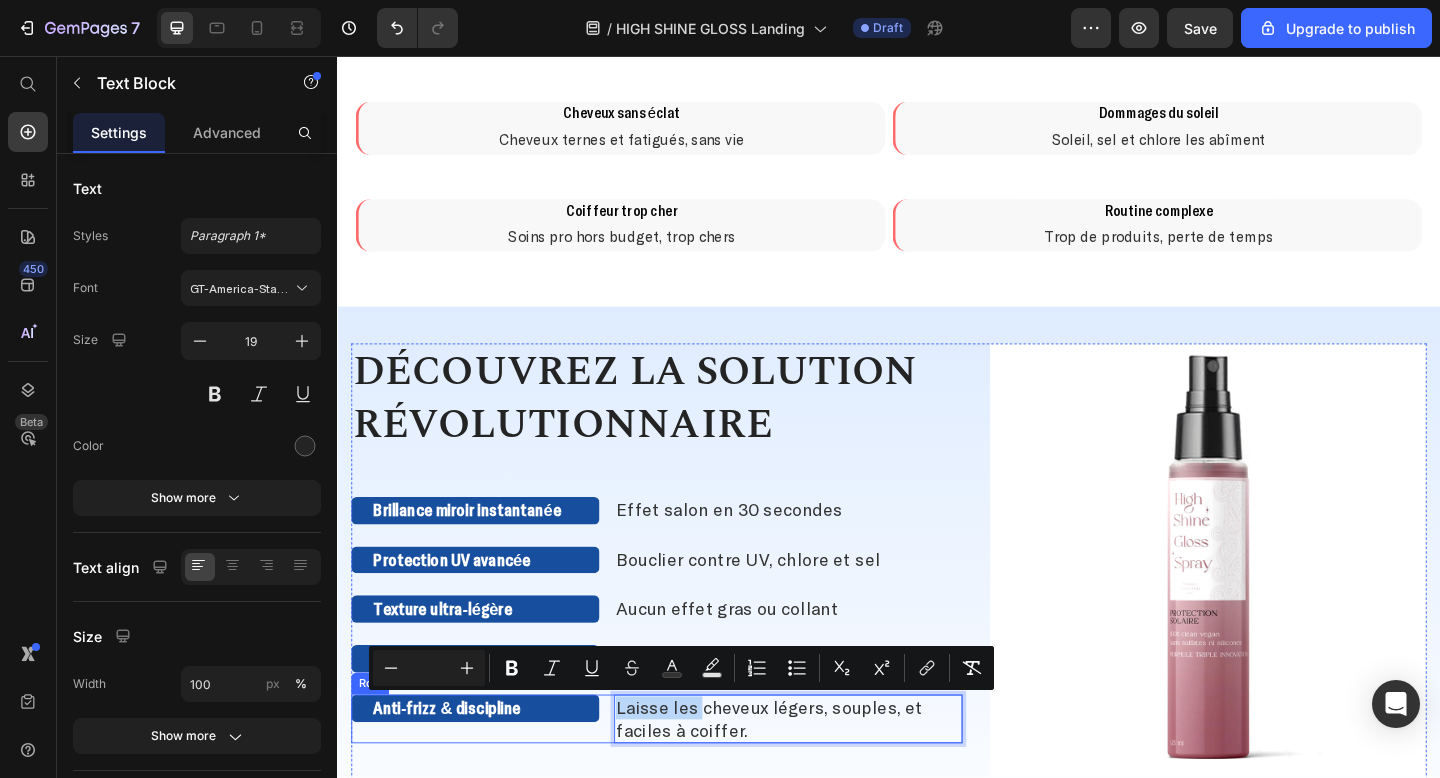 drag, startPoint x: 729, startPoint y: 765, endPoint x: 631, endPoint y: 763, distance: 98.02041 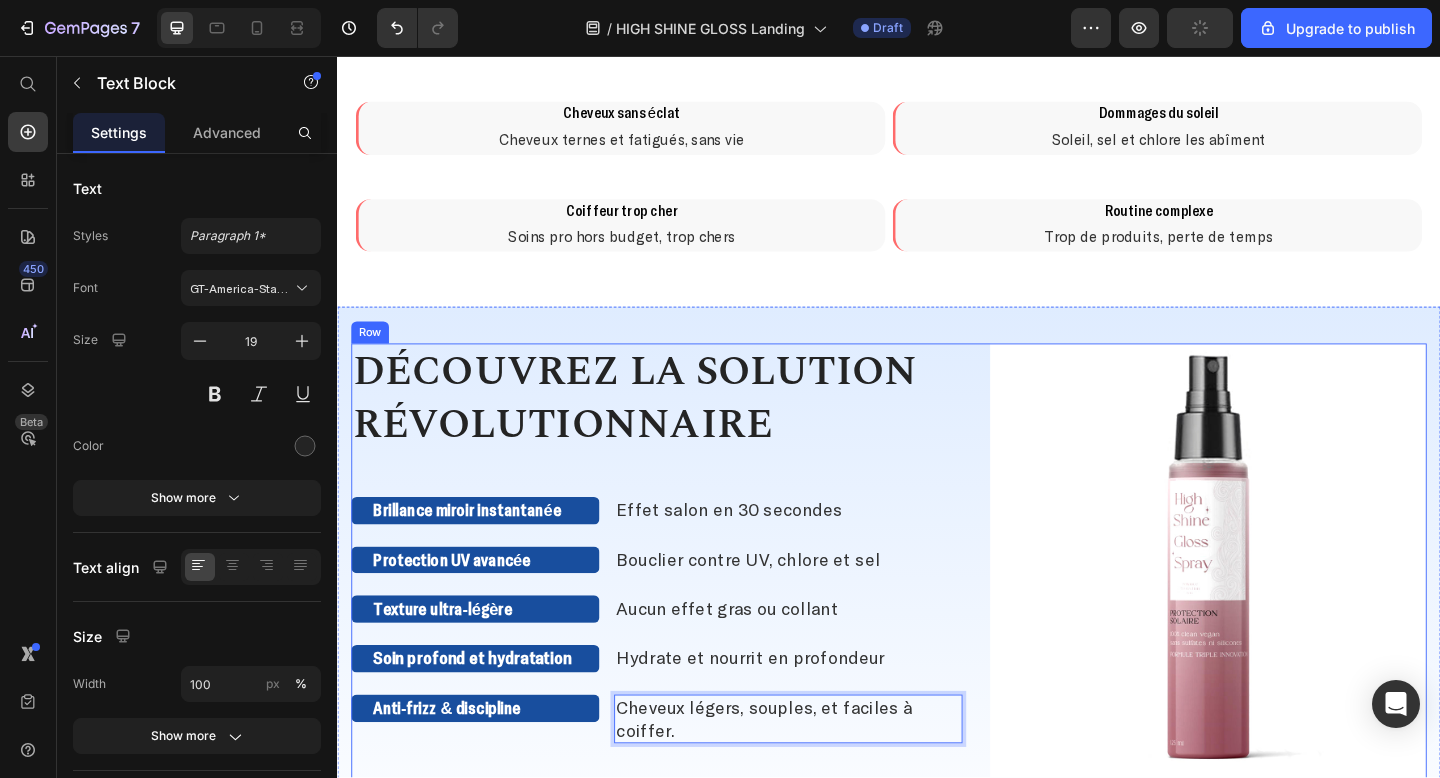 click on "DÉCOUVREZ LA SOLUTION RÉVOLUTIONNAIRE Heading Brillance miroir instantanée   Text Block Effet salon en 30 secondes Text Block Row Protection UV avancée Text Block Bouclier contre UV, chlore et sel Text Block Row Texture ultra-légère Text Block Aucun effet gras ou collant Text Block Row Soin profond et hydratation Text Block Hydrate et nourrit en profondeur Text Block Row Anti-frizz & discipline Text Block Cheveux légers, souples, et faciles à coiffer. Text Block   0 Row" at bounding box center [684, 606] 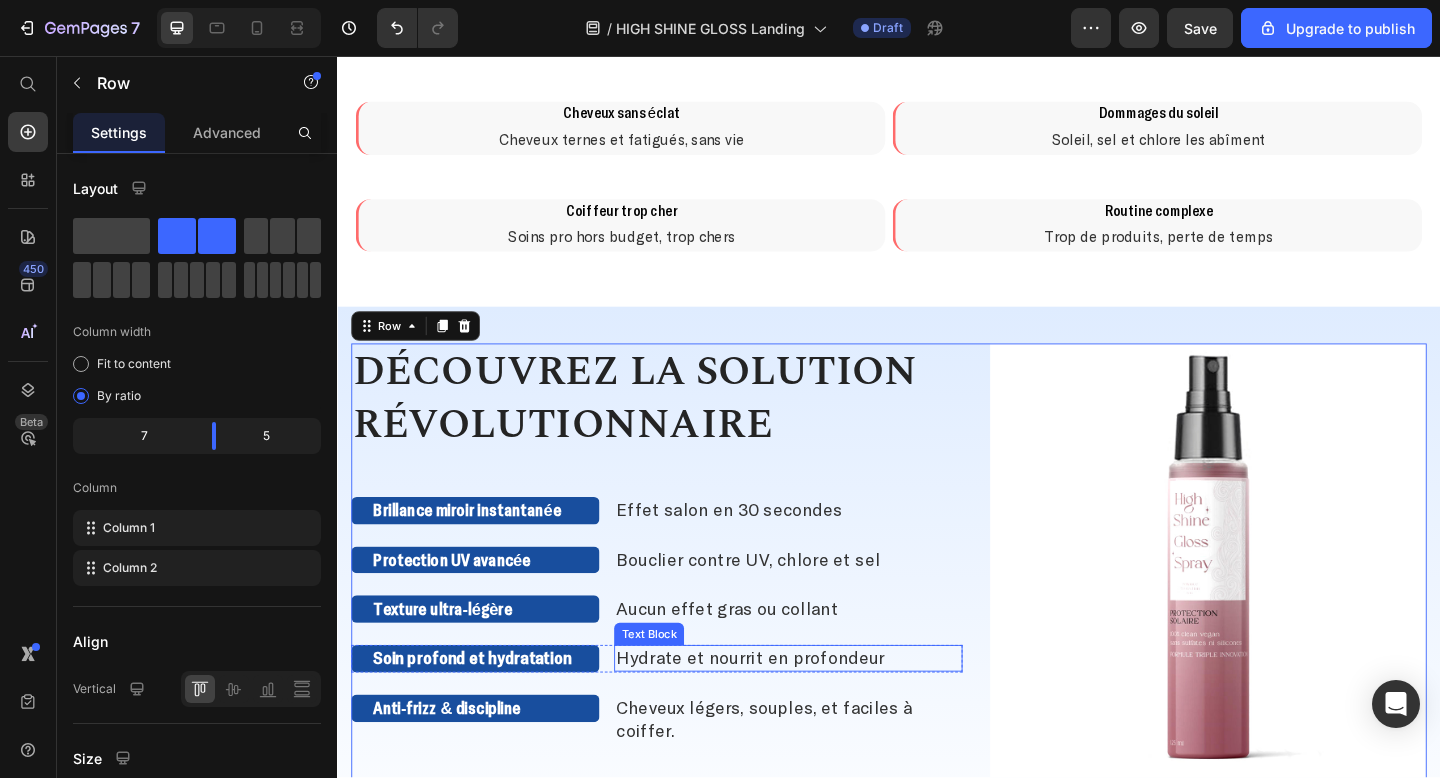 click on "Hydrate et nourrit en profondeur" at bounding box center (827, 711) 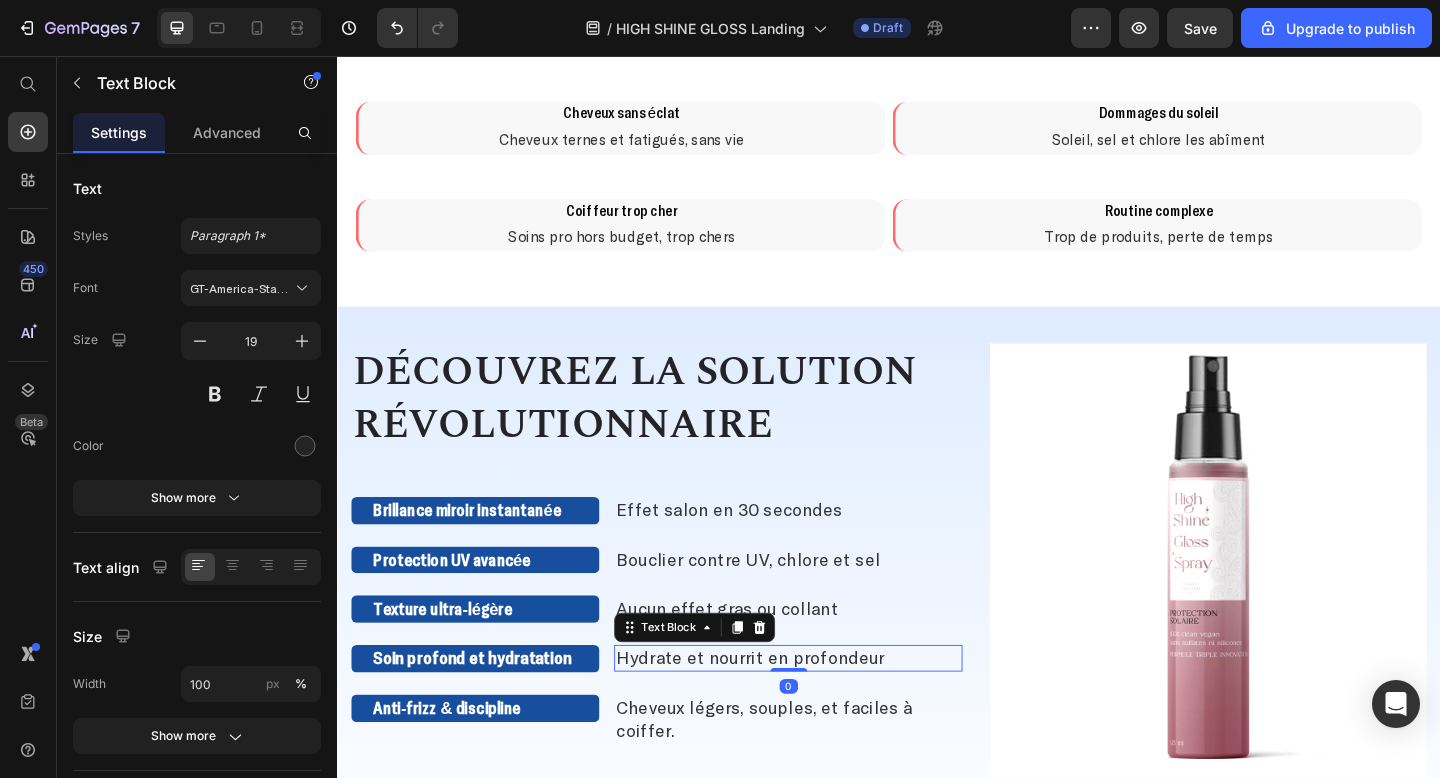 click on "Hydrate et nourrit en profondeur" at bounding box center [827, 711] 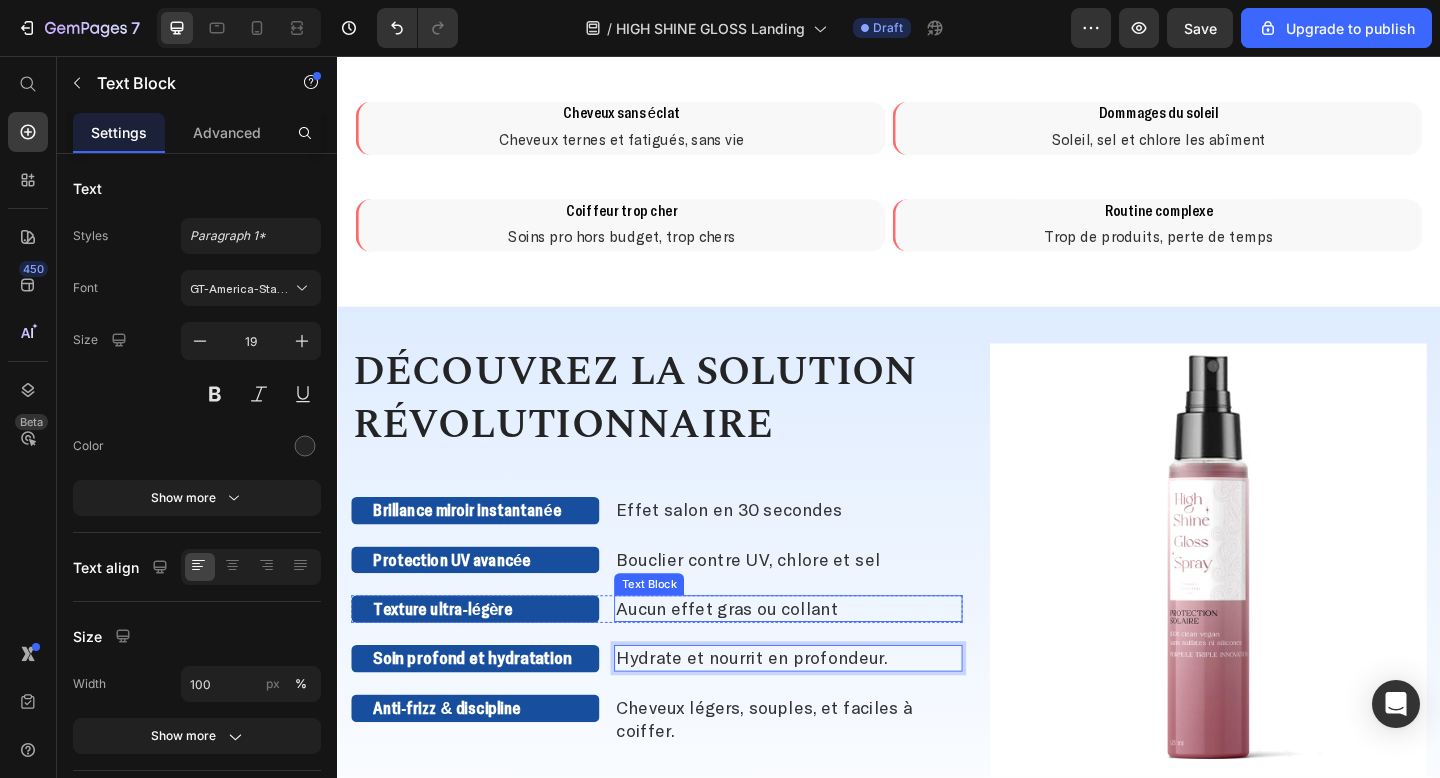 click on "Aucun effet gras ou collant" at bounding box center (827, 657) 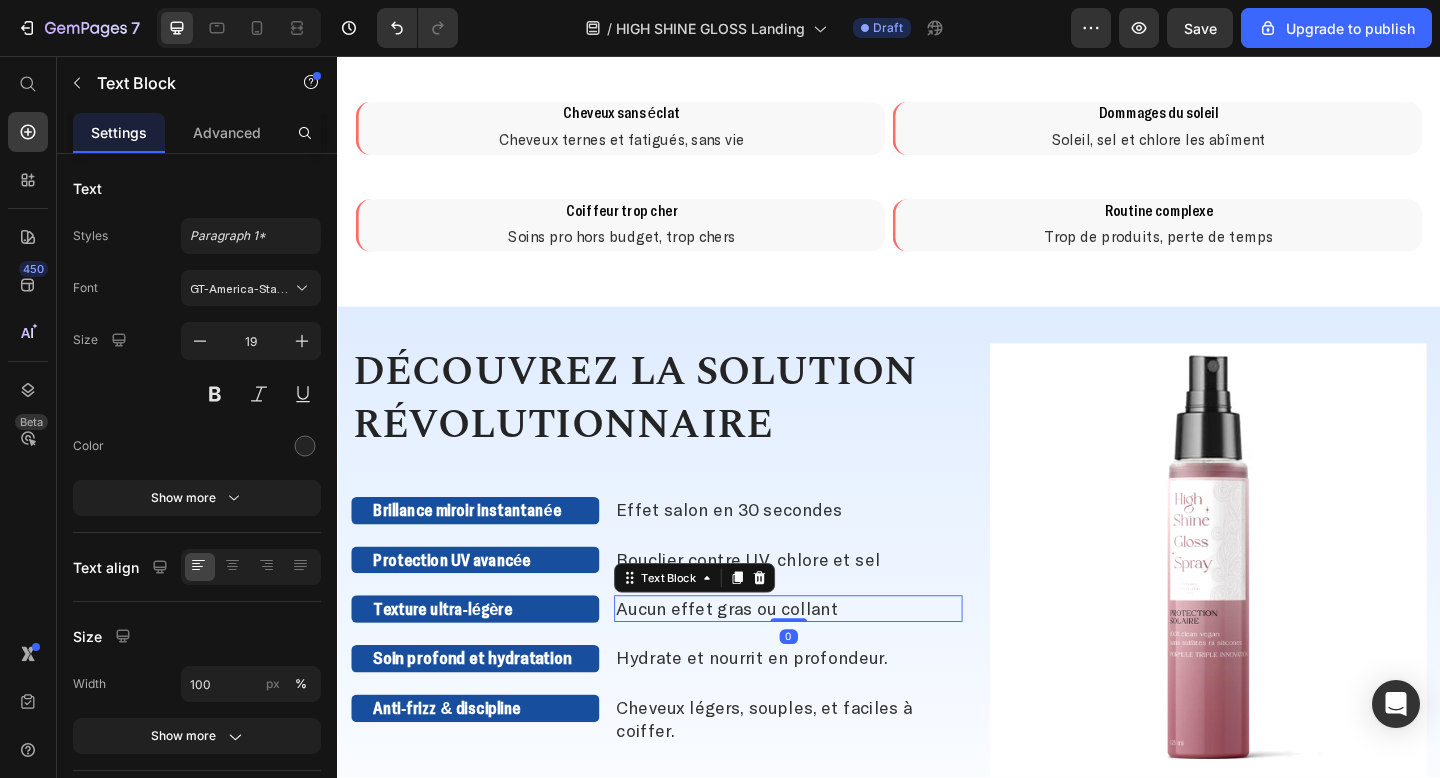 click on "Aucun effet gras ou collant" at bounding box center (827, 657) 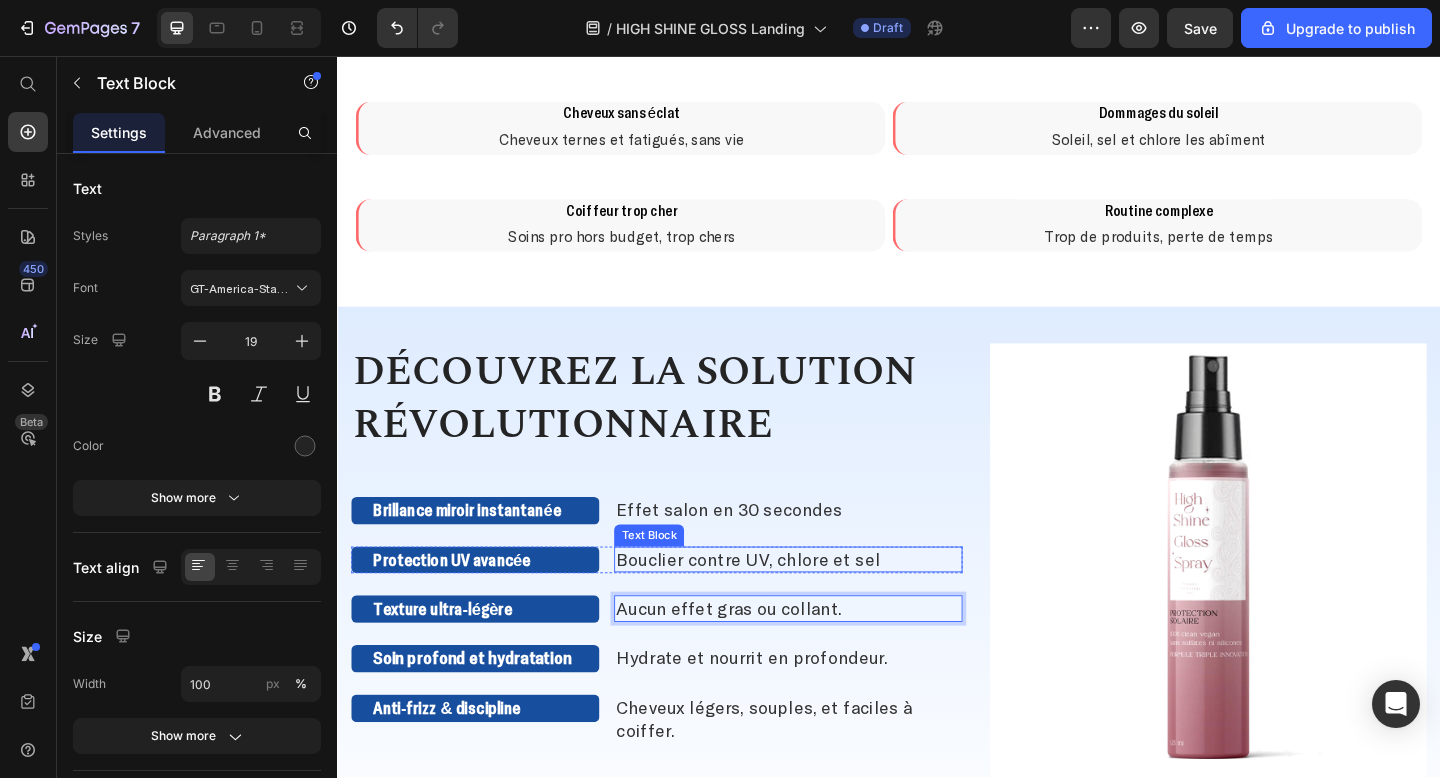 click on "Bouclier contre UV, chlore et sel" at bounding box center (827, 604) 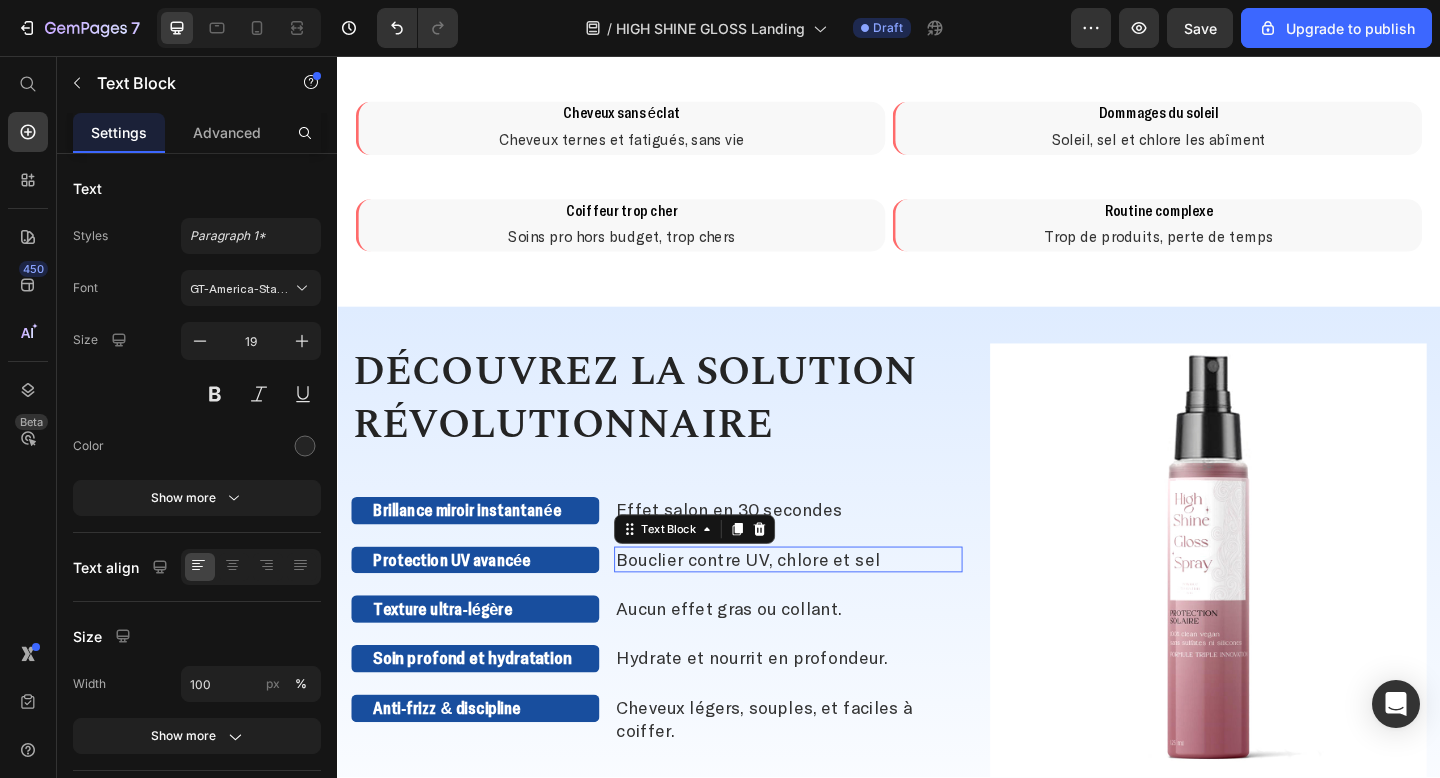 click on "Bouclier contre UV, chlore et sel" at bounding box center [827, 604] 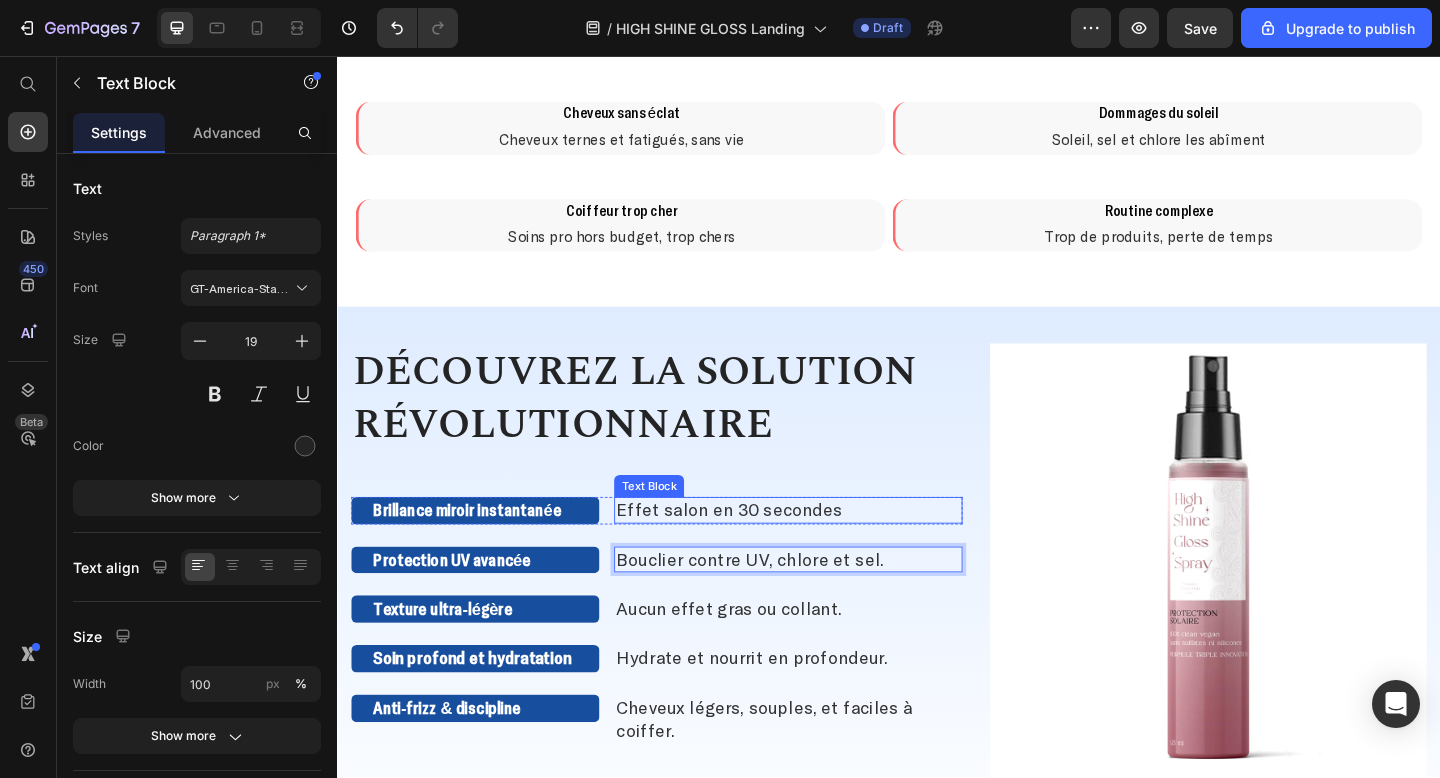 click on "Effet salon en 30 secondes" at bounding box center (827, 550) 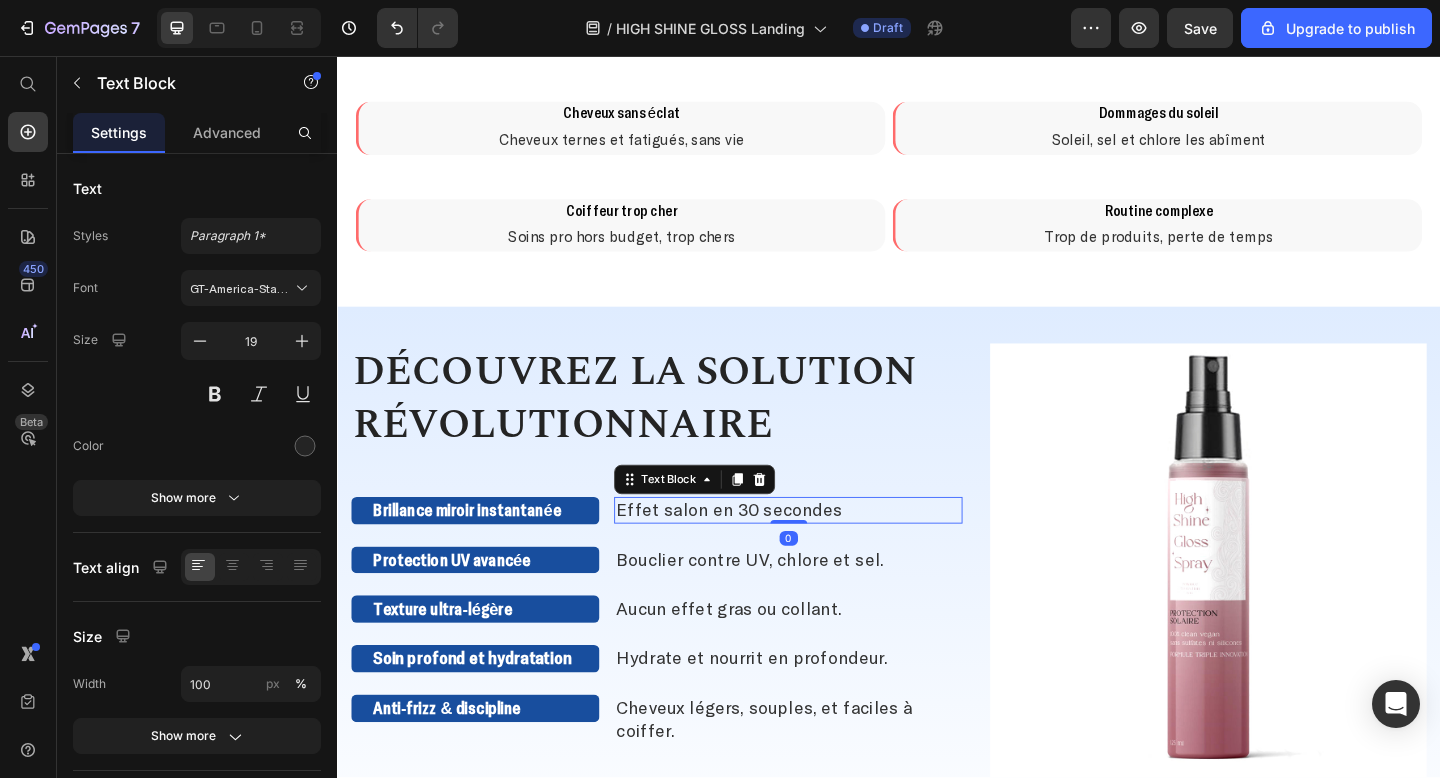 click on "Effet salon en 30 secondes" at bounding box center (827, 550) 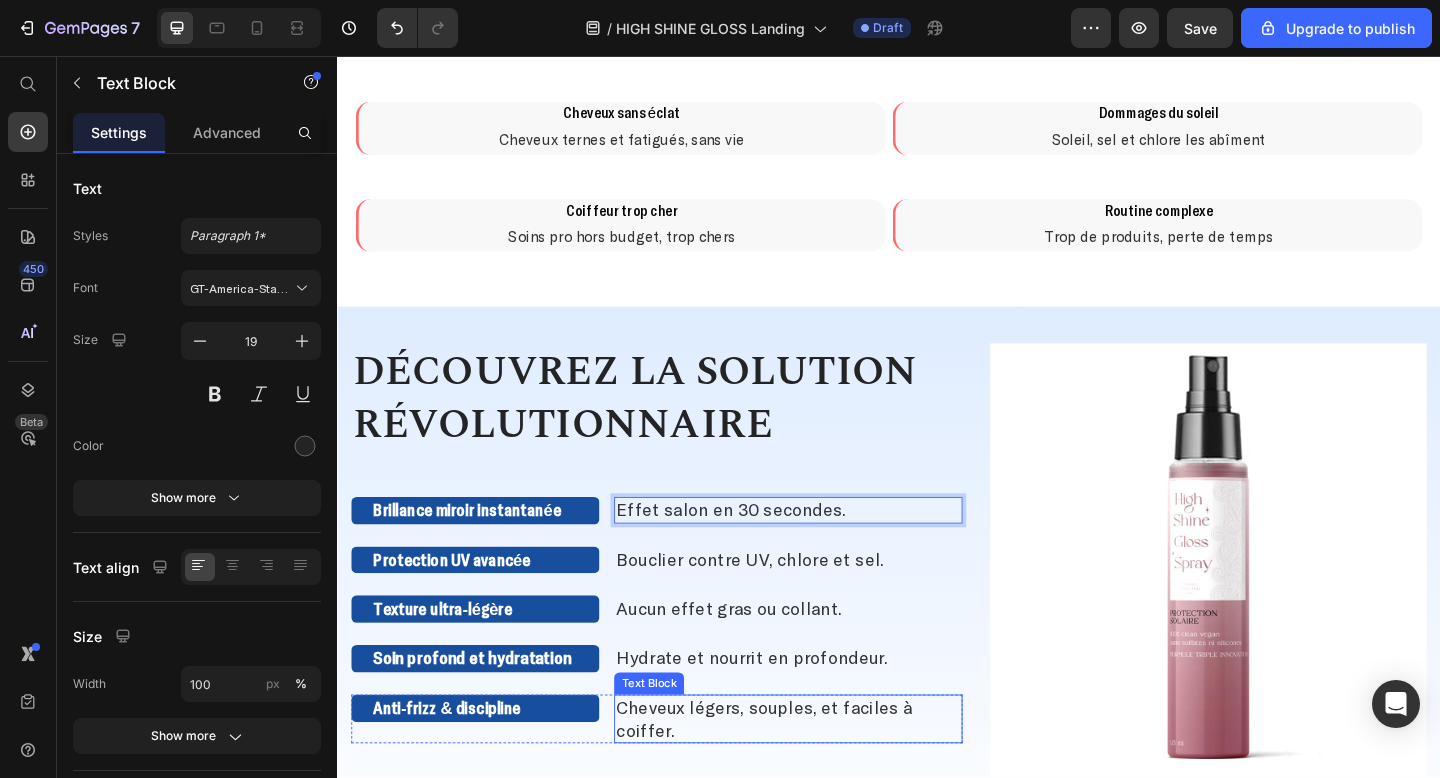 click on "Cheveux légers, souples, et faciles à coiffer." at bounding box center (801, 777) 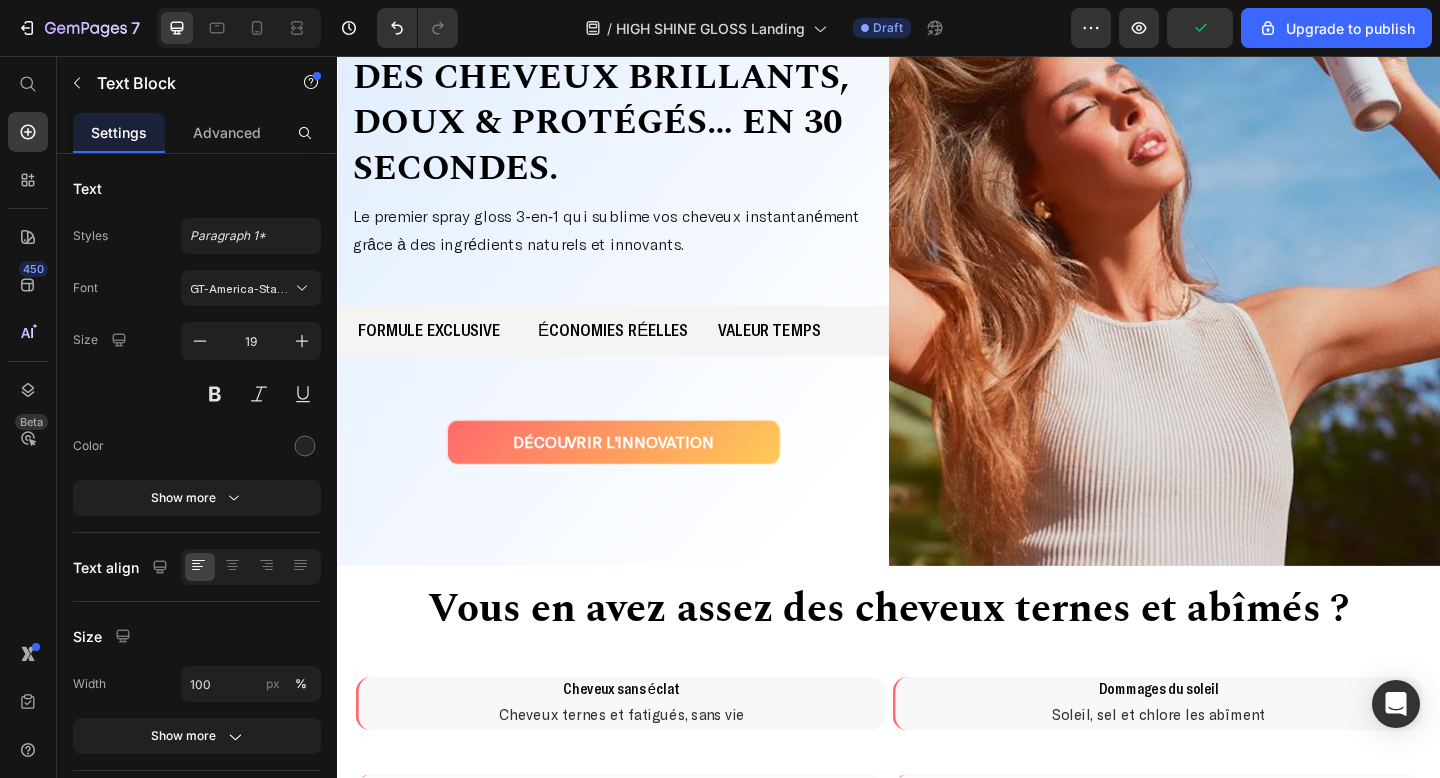 scroll, scrollTop: 0, scrollLeft: 0, axis: both 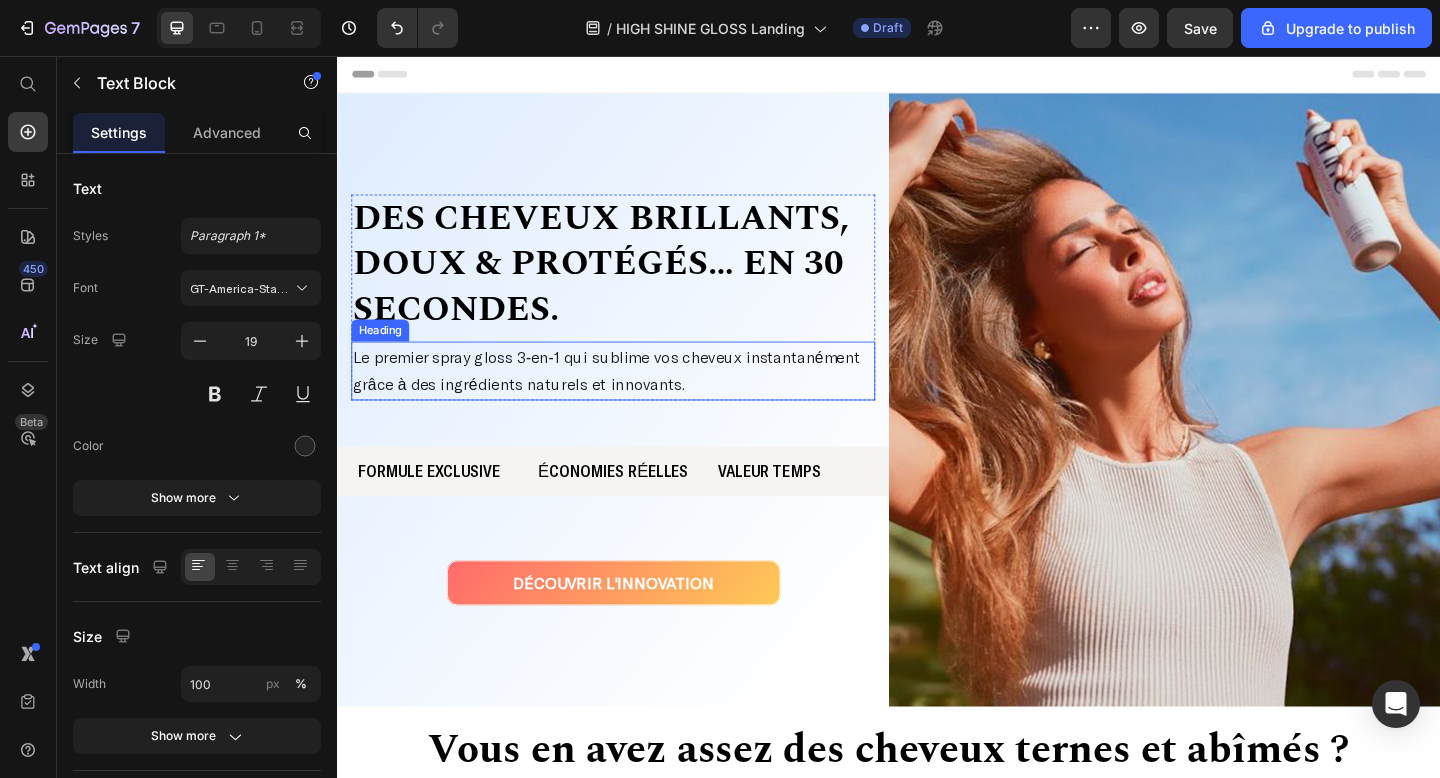 click on "Le premier spray gloss 3‑en‑1 qui sublime vos cheveux instantanément grâce à des ingrédients naturels et innovants." at bounding box center (630, 398) 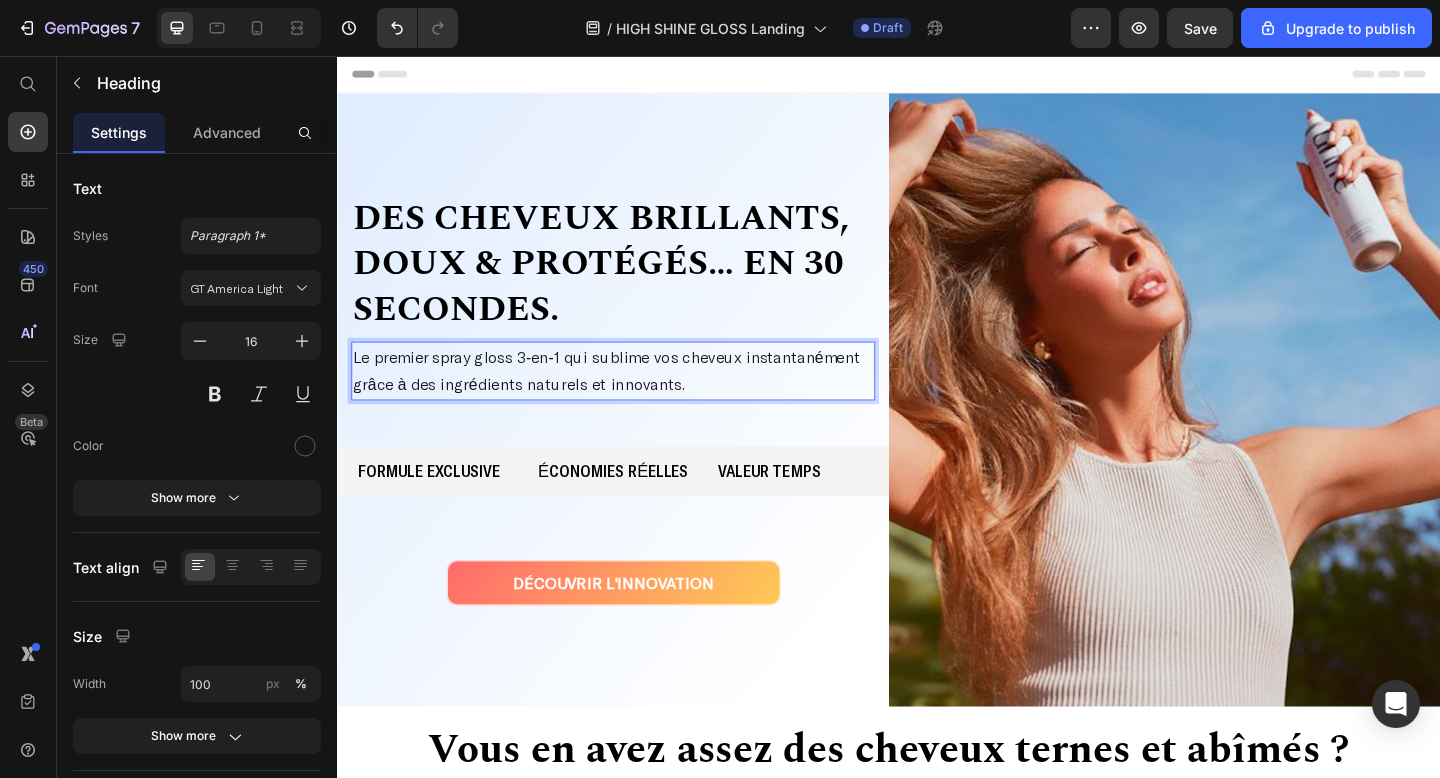 click on "Le premier spray gloss 3‑en‑1 qui sublime vos cheveux instantanément grâce à des ingrédients naturels et innovants." at bounding box center [630, 398] 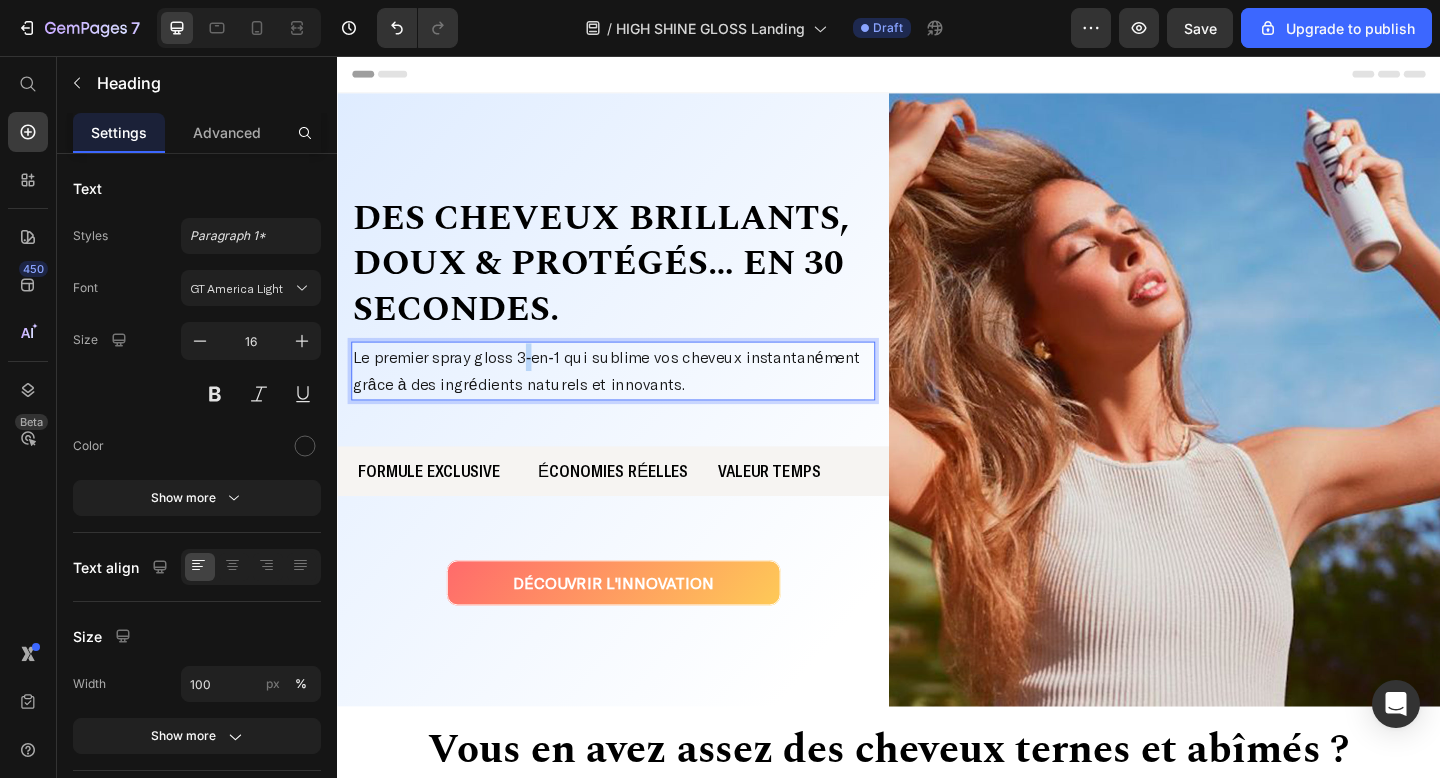 click on "Le premier spray gloss 3‑en‑1 qui sublime vos cheveux instantanément grâce à des ingrédients naturels et innovants." at bounding box center [630, 398] 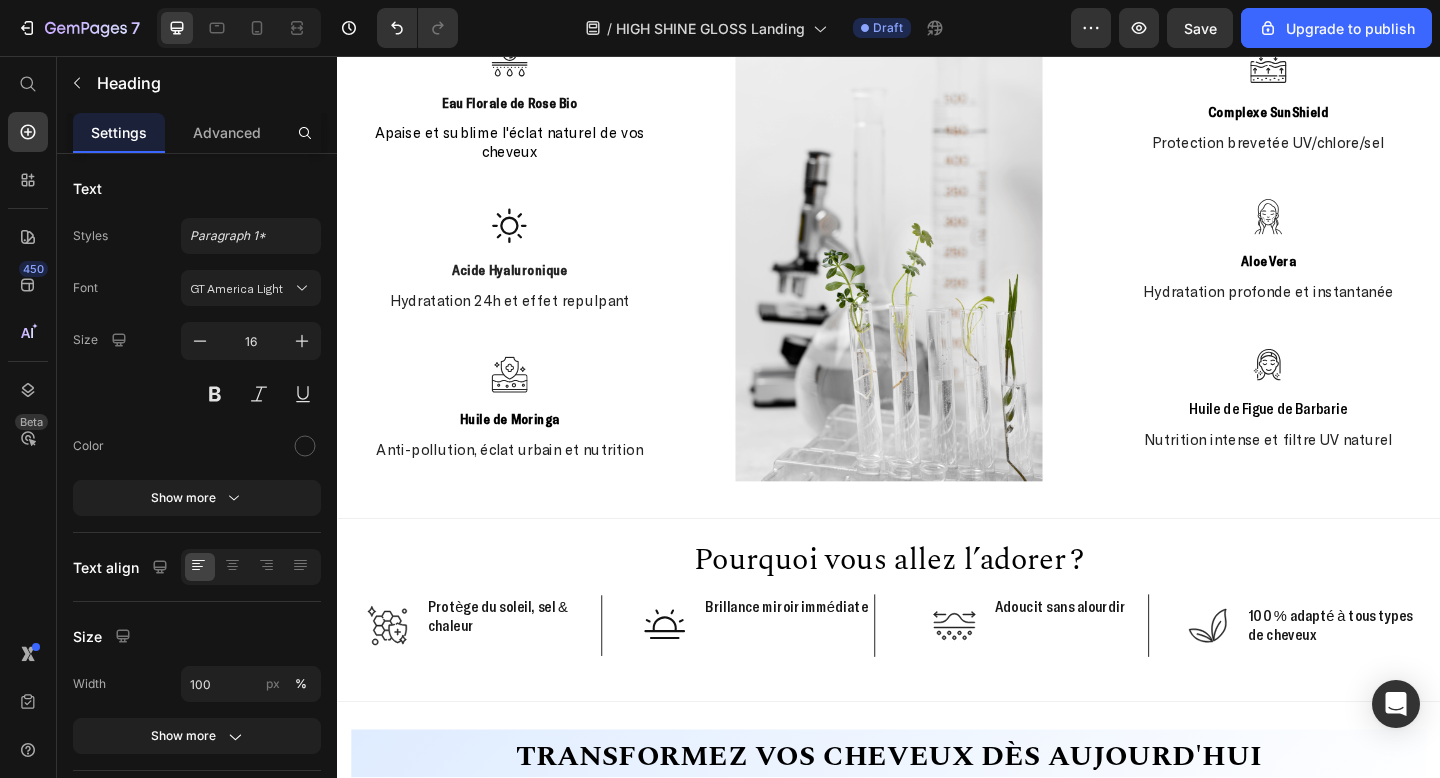 scroll, scrollTop: 1569, scrollLeft: 0, axis: vertical 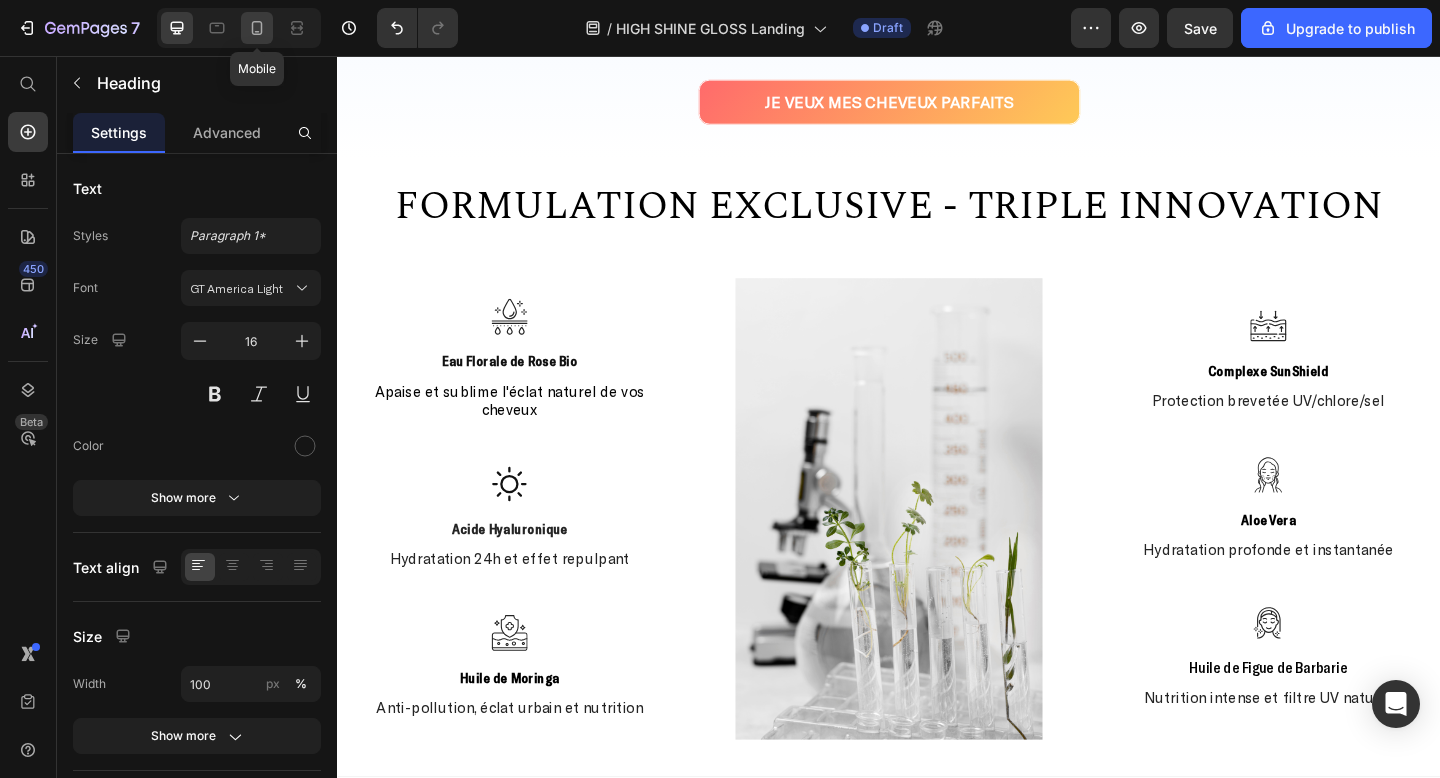 click 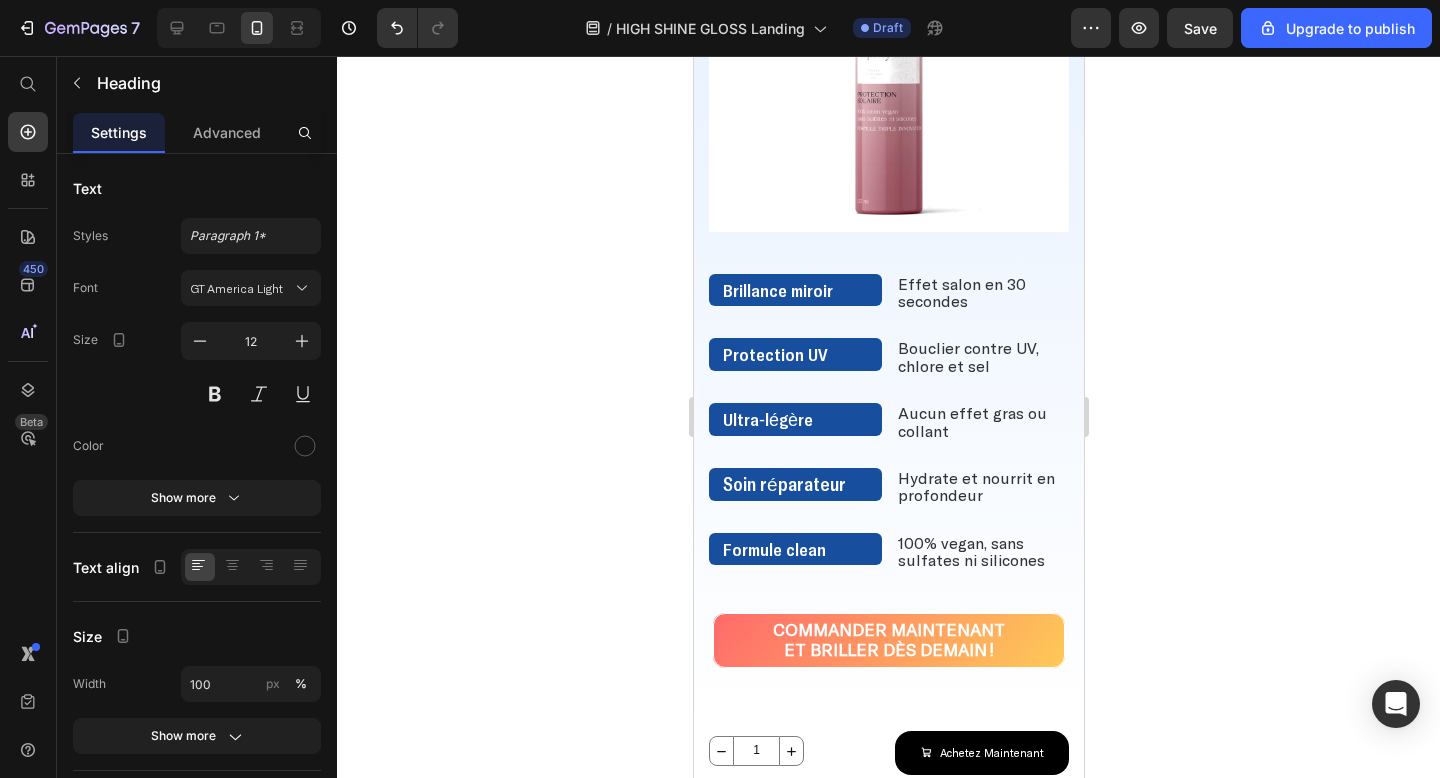 scroll, scrollTop: 1777, scrollLeft: 0, axis: vertical 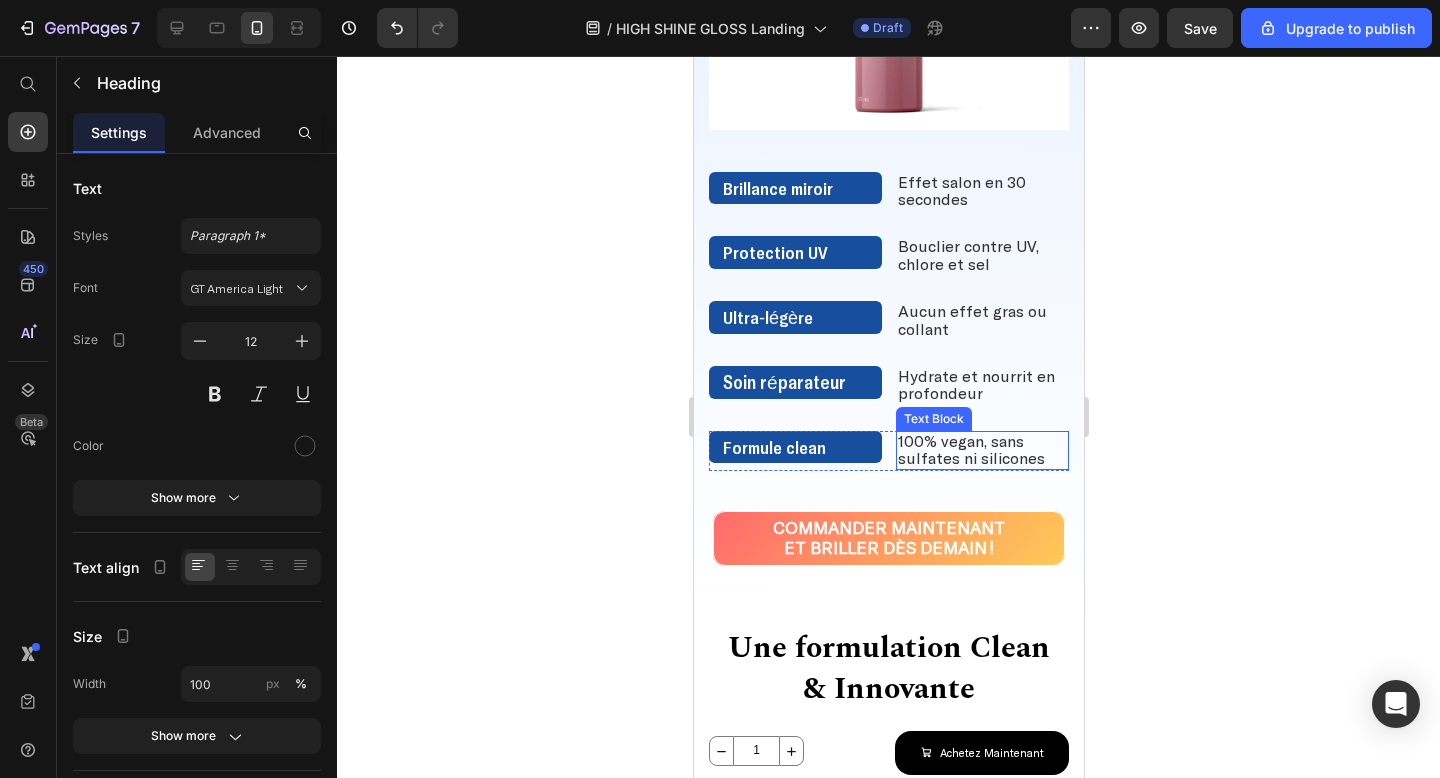 click on "100% vegan, sans sulfates ni silicones" at bounding box center [970, 449] 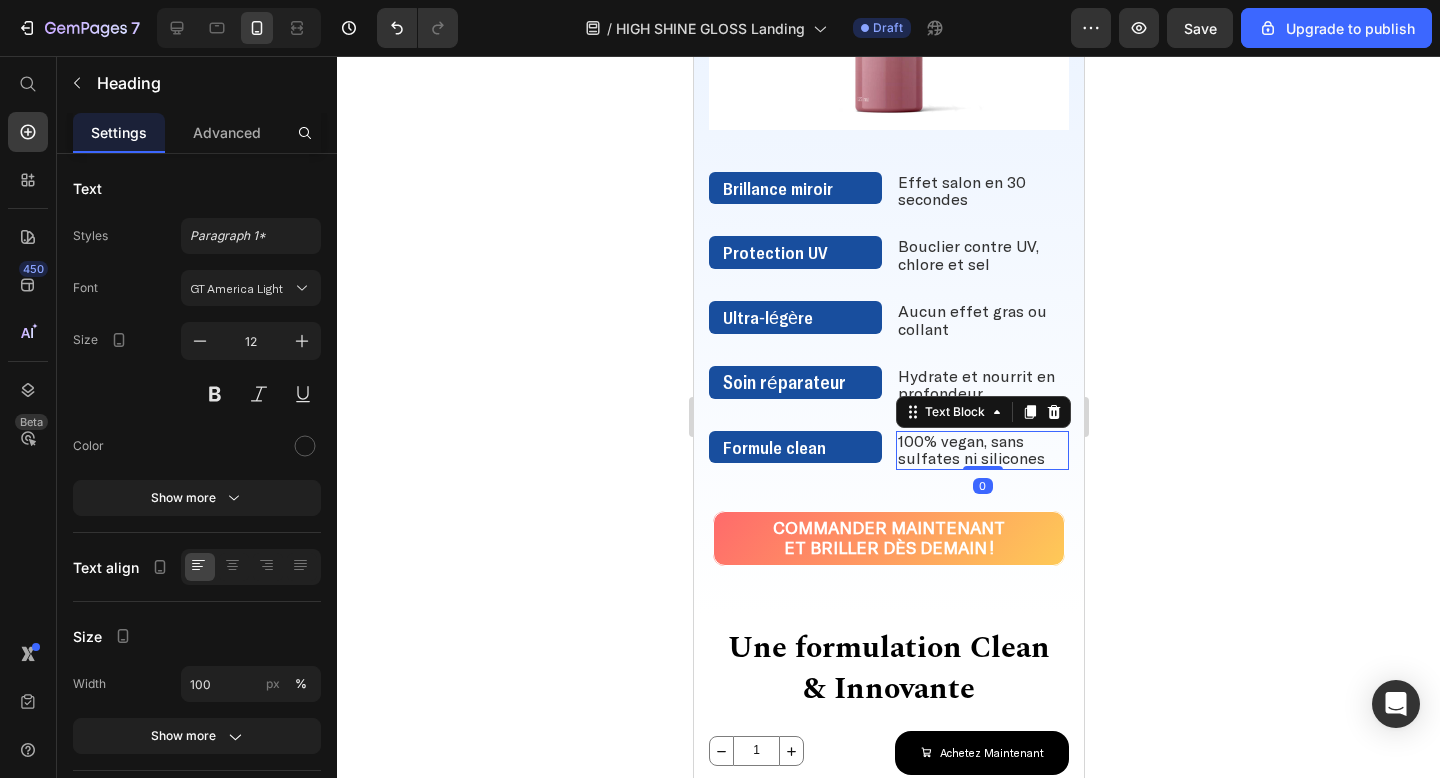 click on "100% vegan, sans sulfates ni silicones" at bounding box center [970, 449] 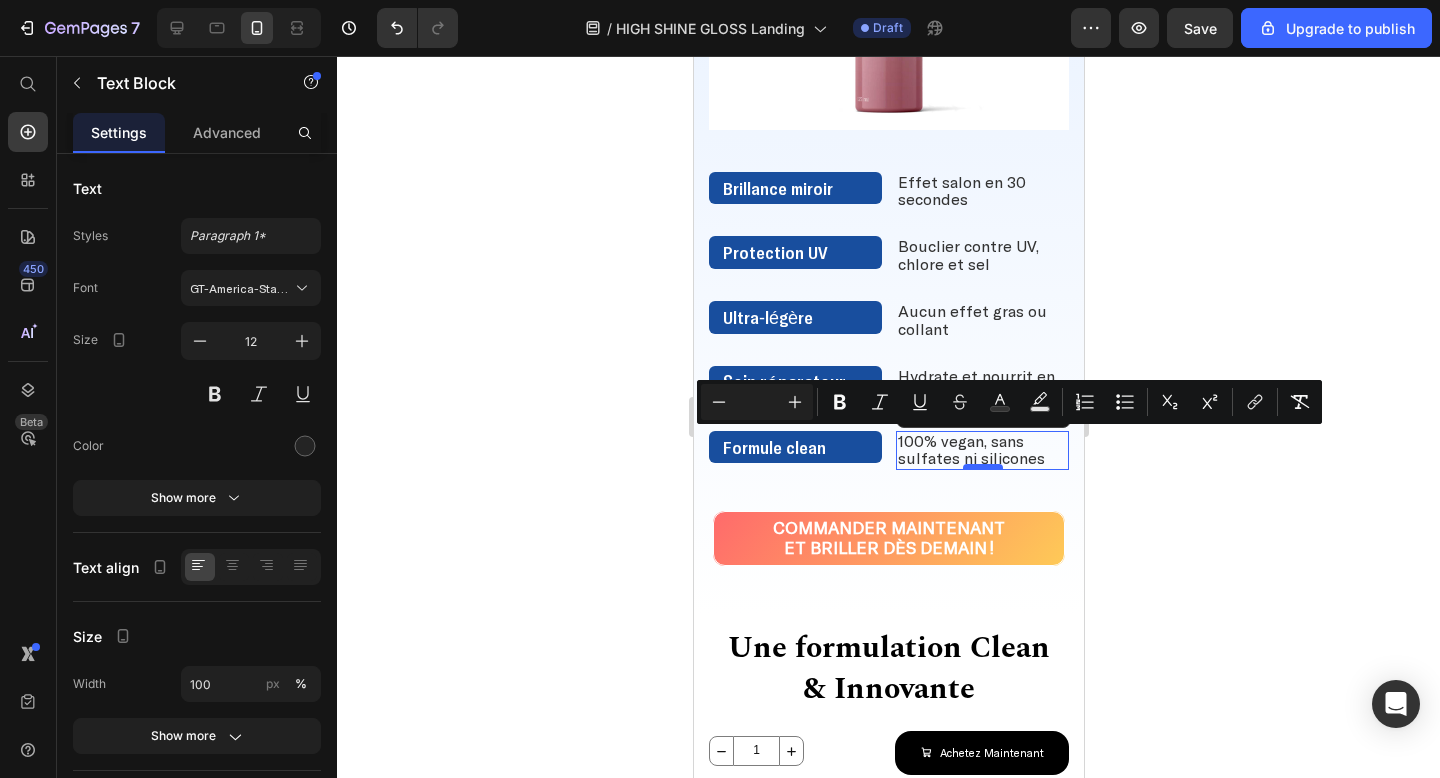 click on "100% vegan, sans sulfates ni silicones" at bounding box center [970, 449] 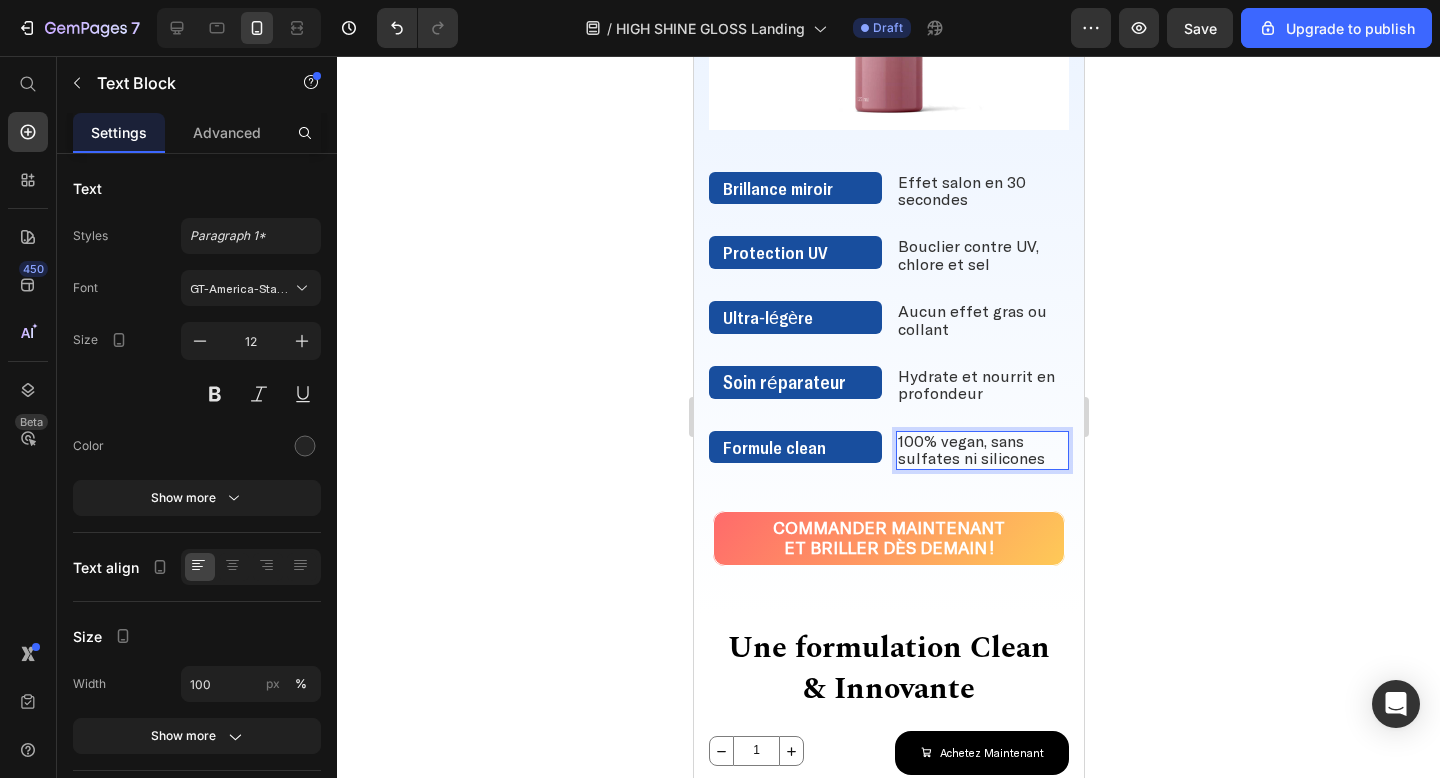 click on "100% vegan, sans sulfates ni silicones" at bounding box center (970, 449) 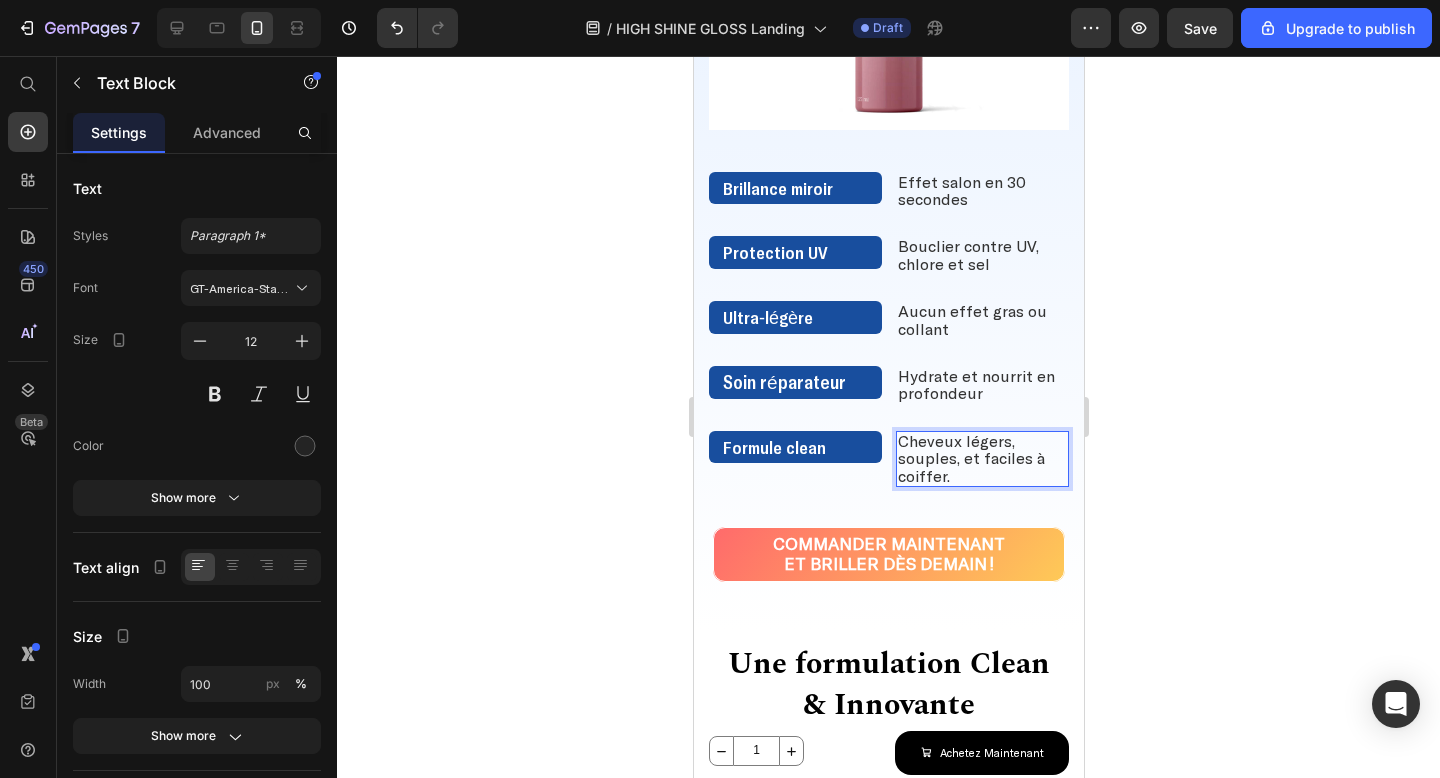 click on "Cheveux légers, souples, et faciles à coiffer." at bounding box center (970, 458) 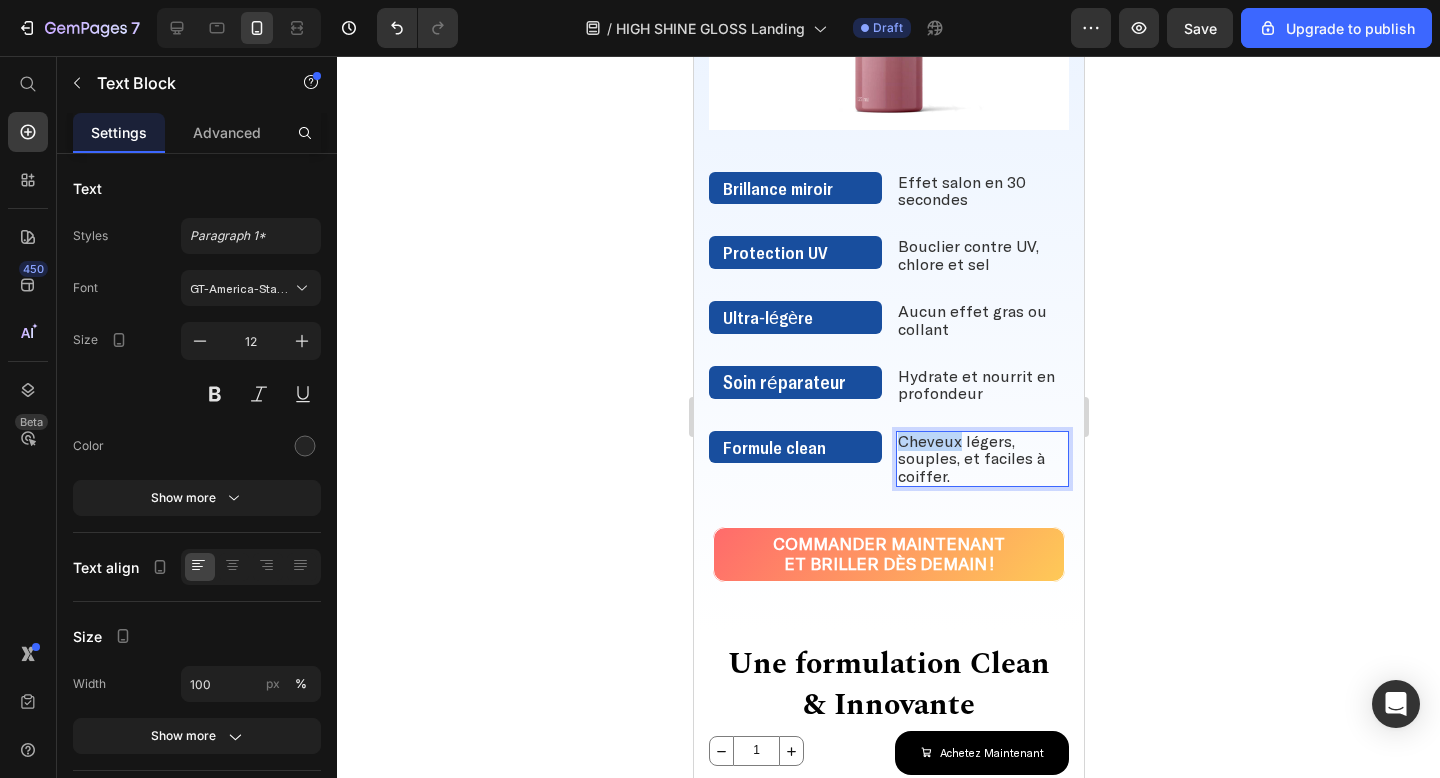 click on "Cheveux légers, souples, et faciles à coiffer." at bounding box center [970, 458] 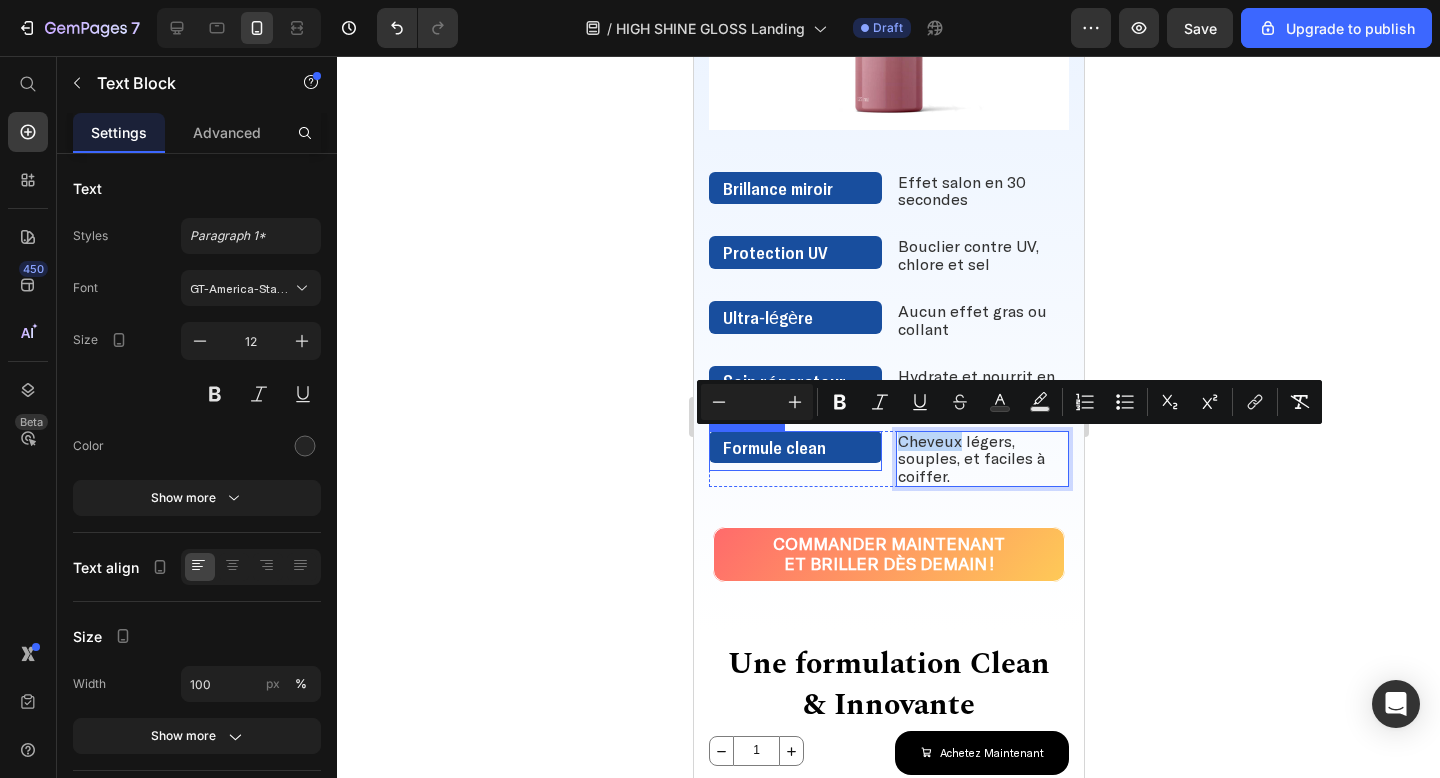 click on "Formule clean" at bounding box center [773, 447] 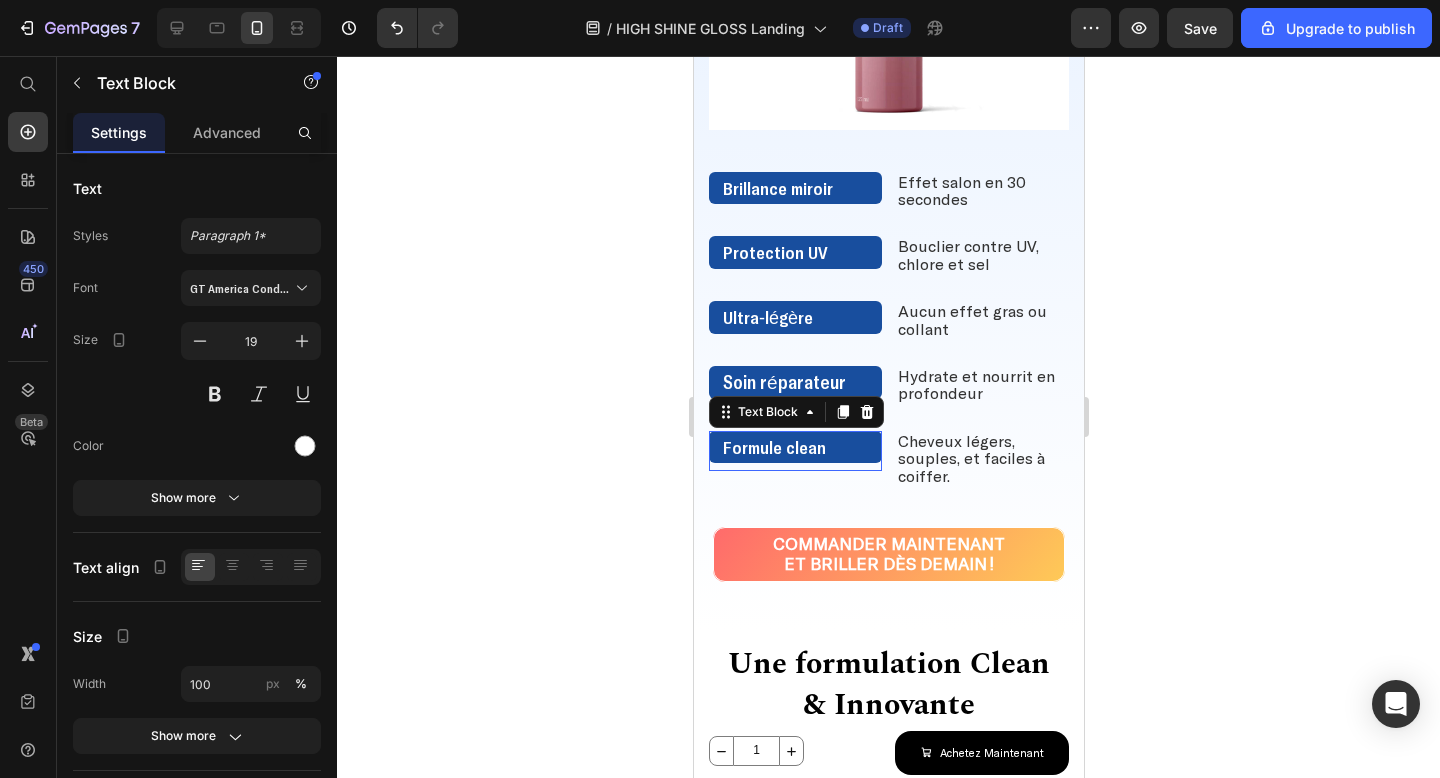 click on "Formule clean" at bounding box center [773, 447] 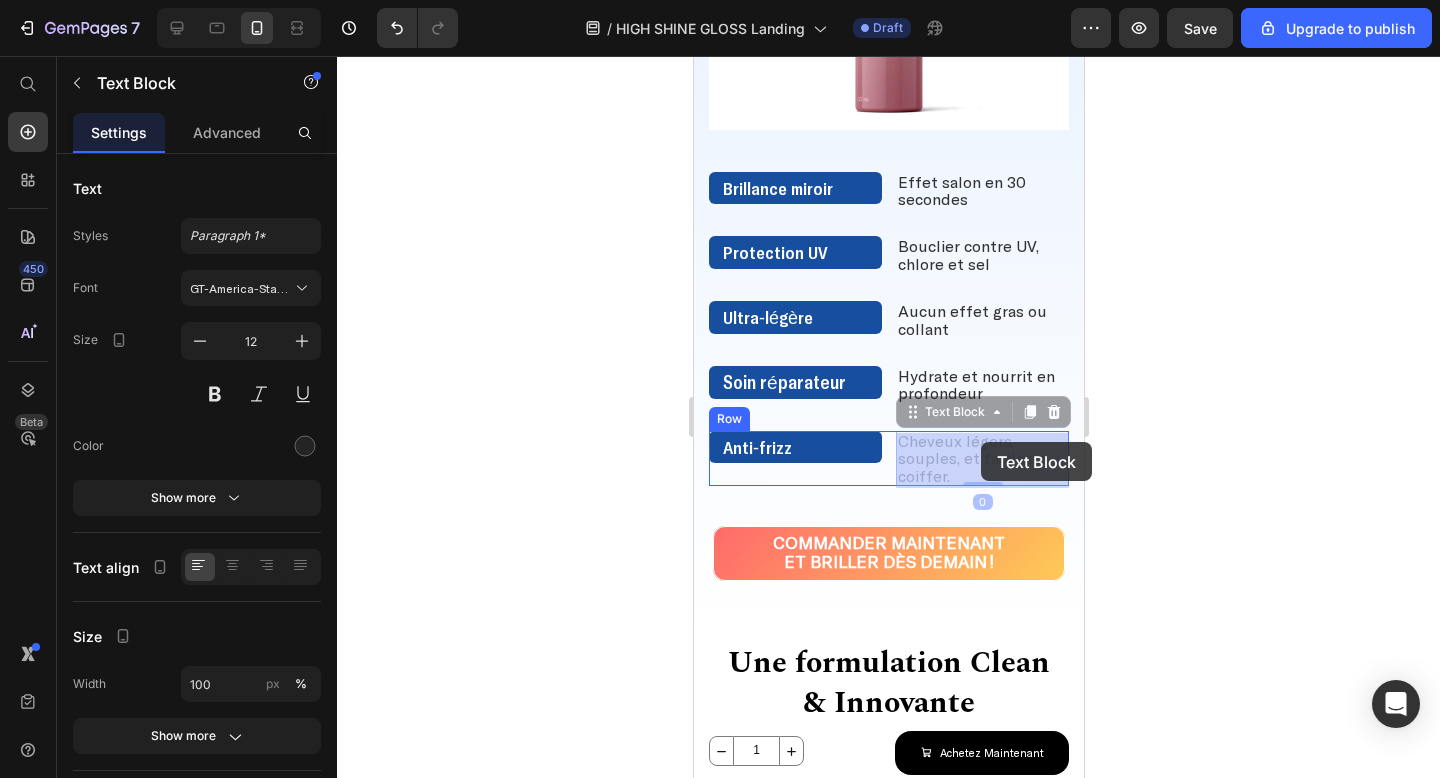 drag, startPoint x: 1014, startPoint y: 442, endPoint x: 977, endPoint y: 442, distance: 37 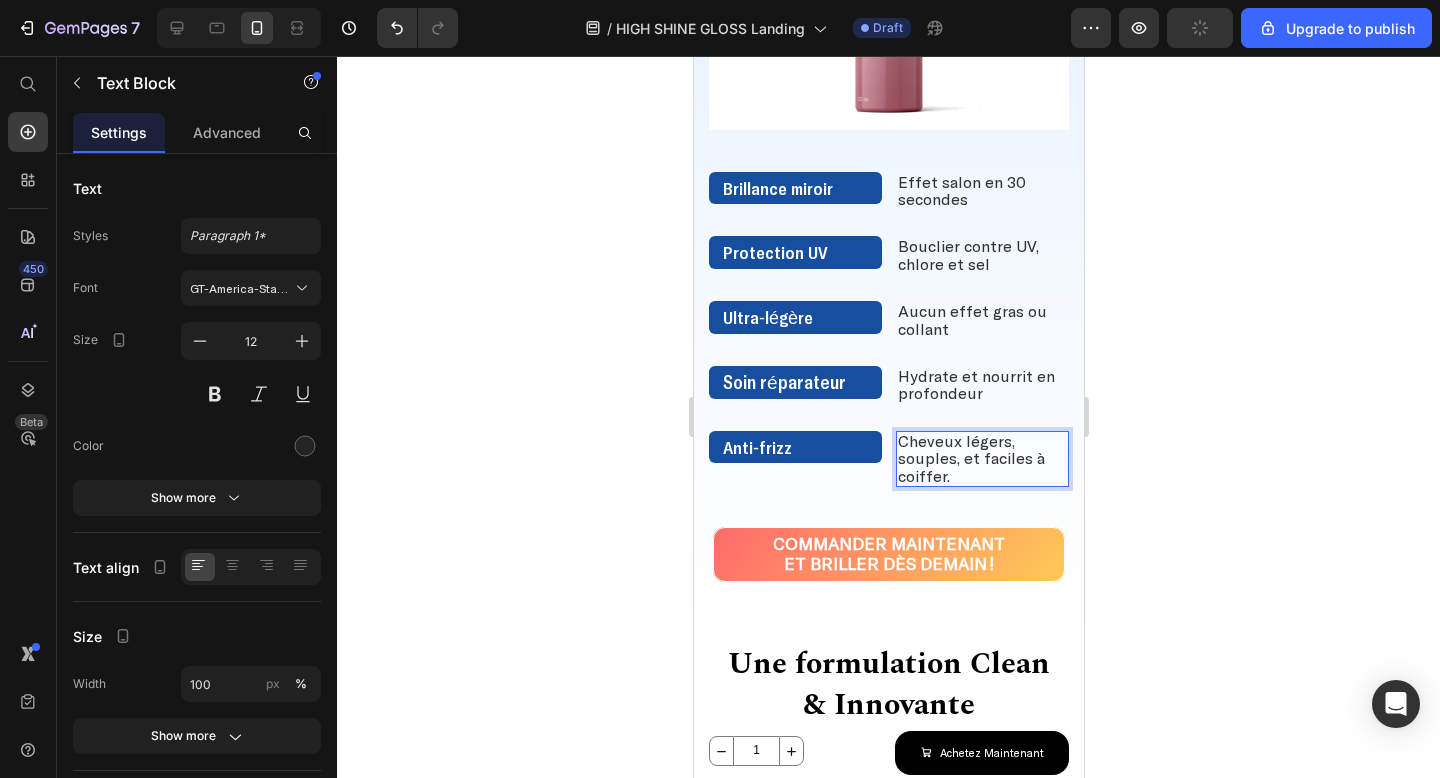 click on "Cheveux légers, souples, et faciles à coiffer." at bounding box center (981, 459) 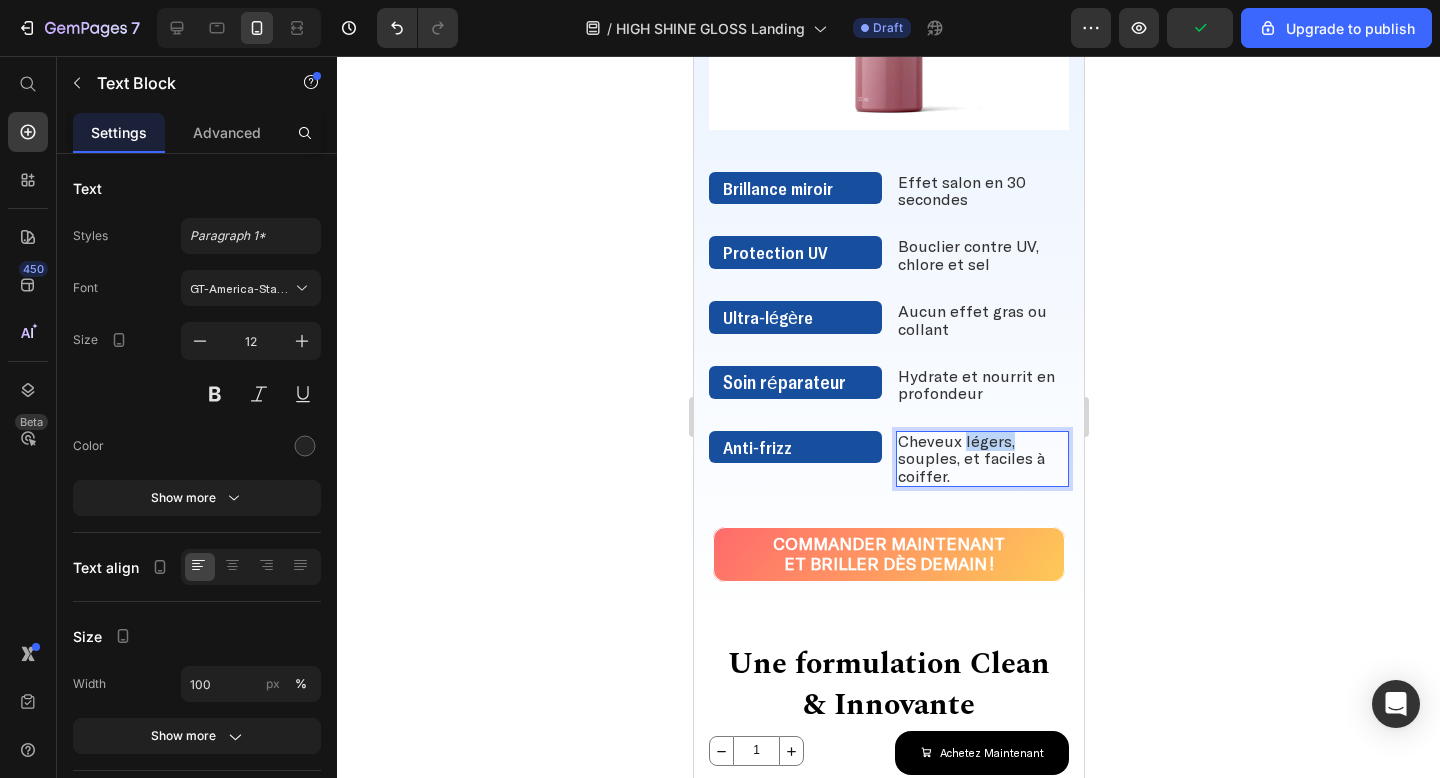 drag, startPoint x: 1012, startPoint y: 445, endPoint x: 965, endPoint y: 445, distance: 47 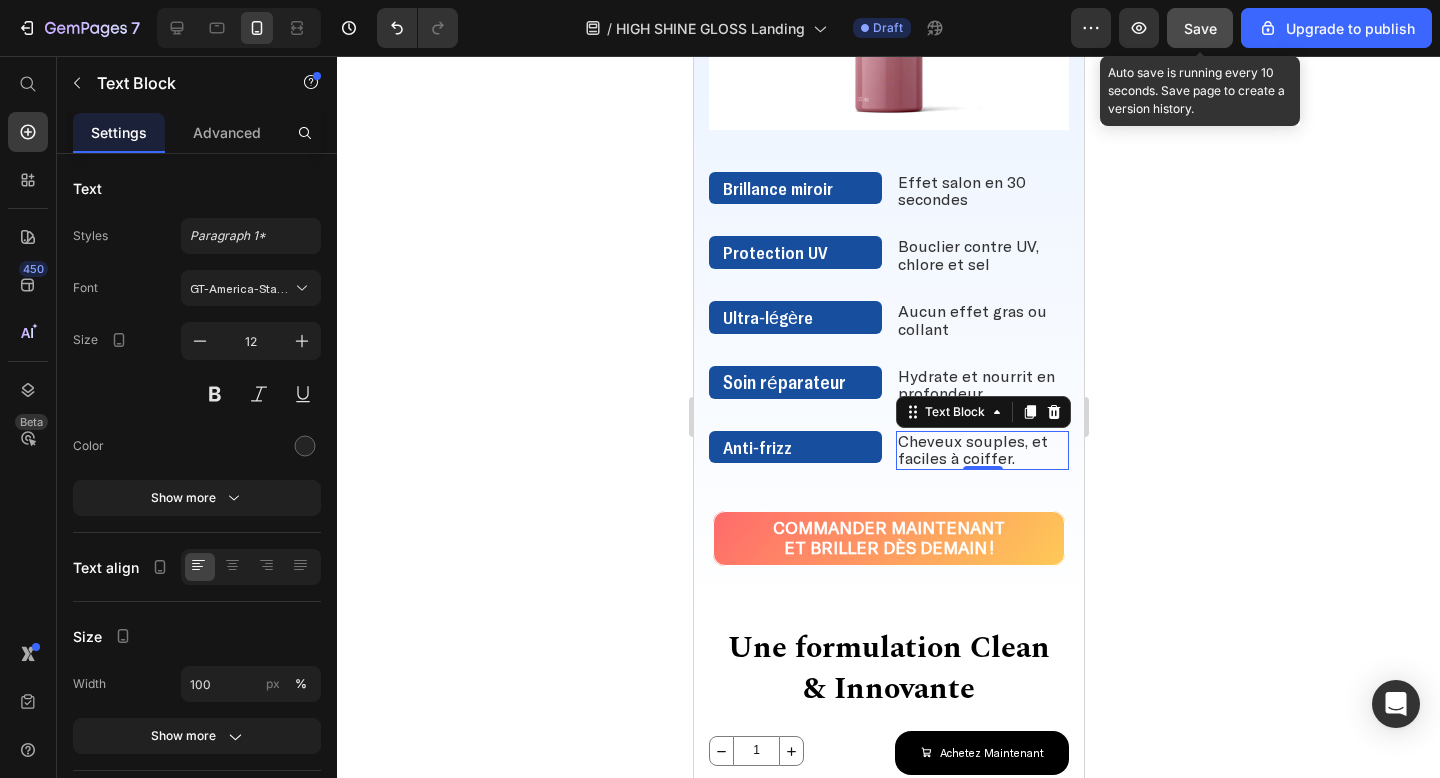 click on "Save" at bounding box center (1200, 28) 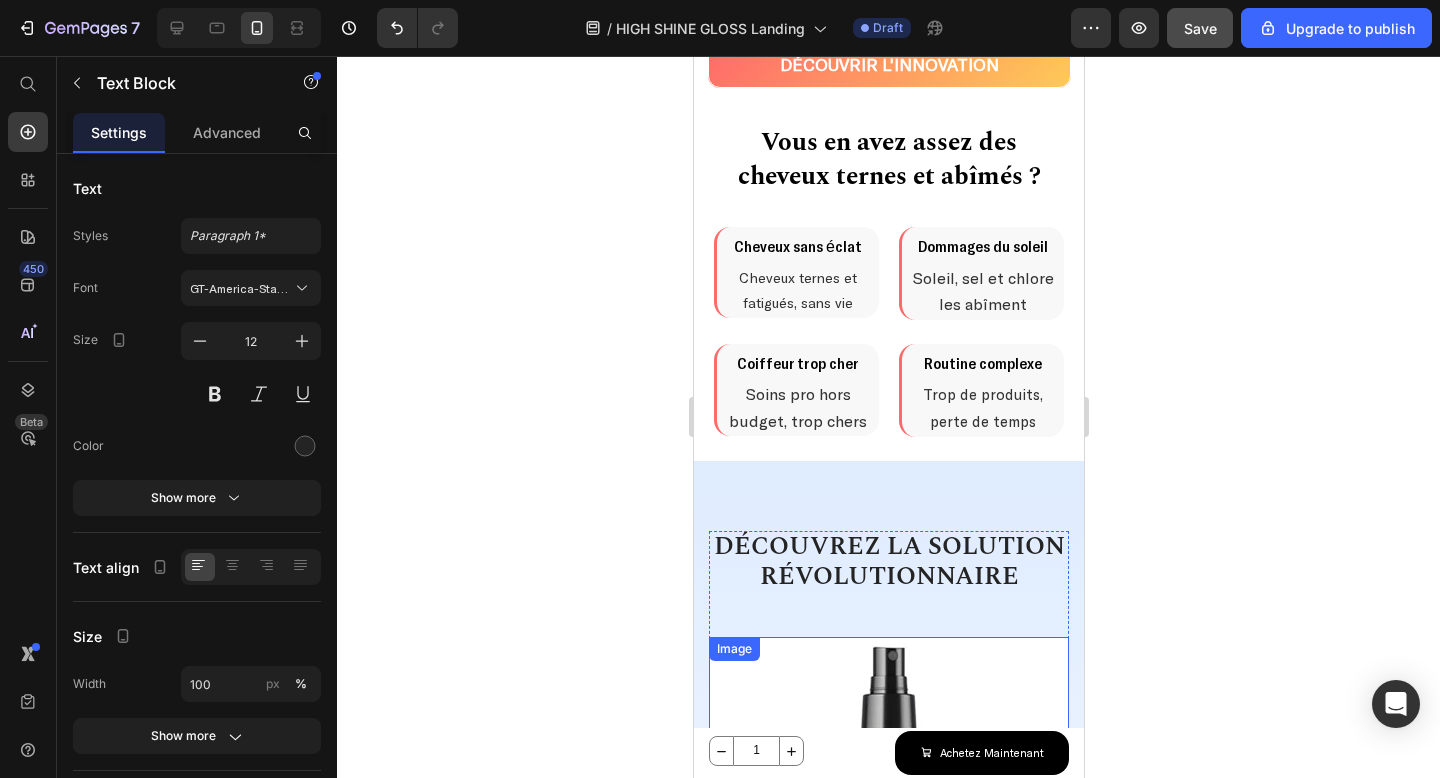 scroll, scrollTop: 906, scrollLeft: 0, axis: vertical 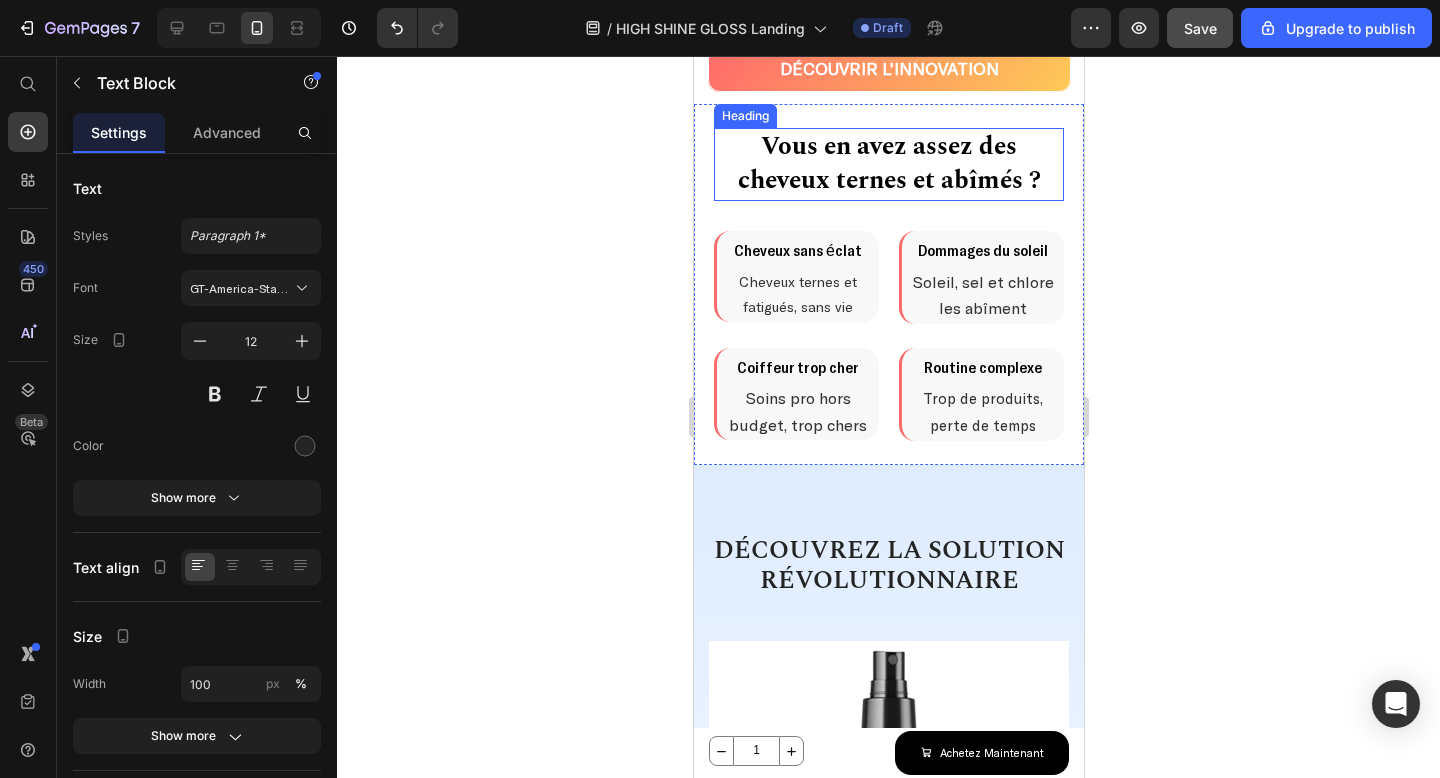 click on "Vous en avez assez des cheveux ternes et abîmés ?" at bounding box center (888, 164) 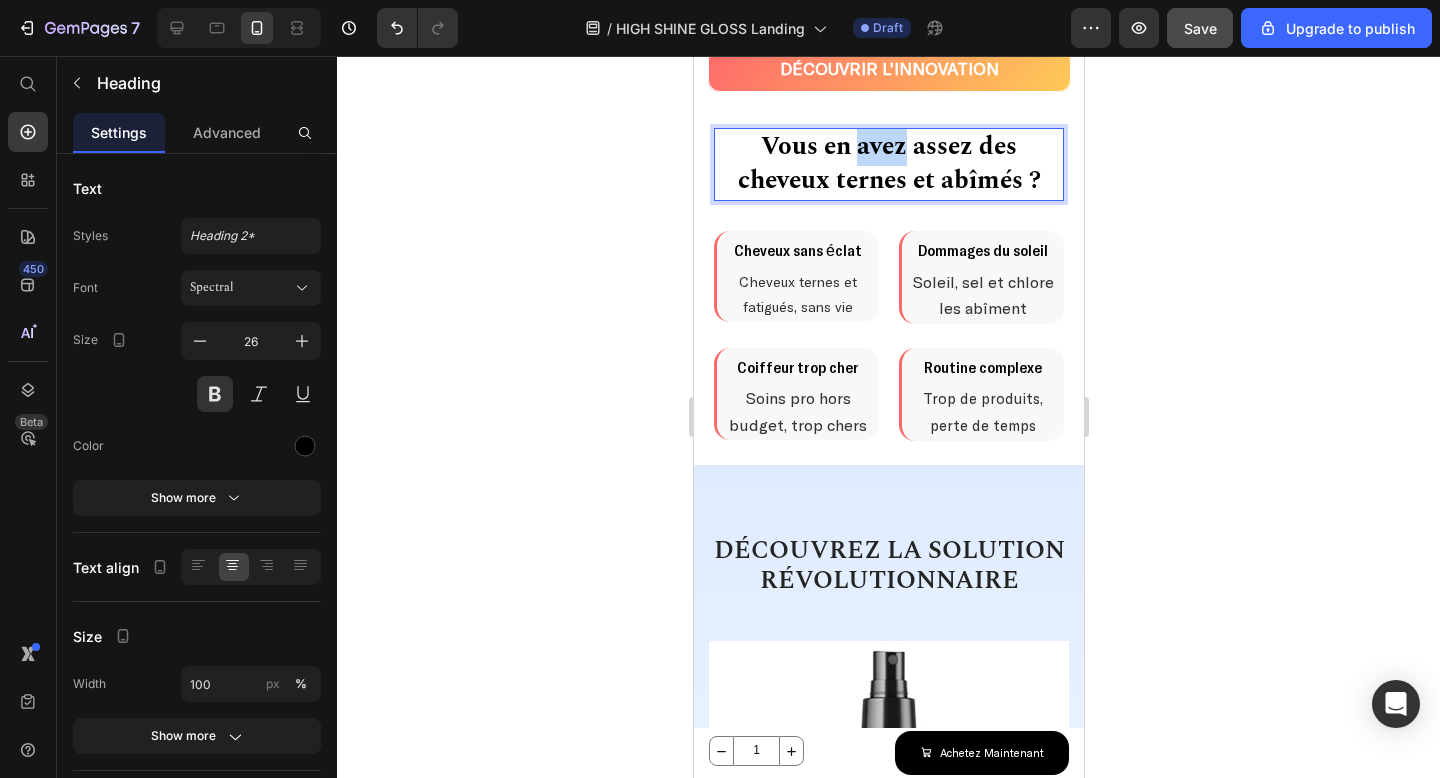 click on "Vous en avez assez des cheveux ternes et abîmés ?" at bounding box center [888, 164] 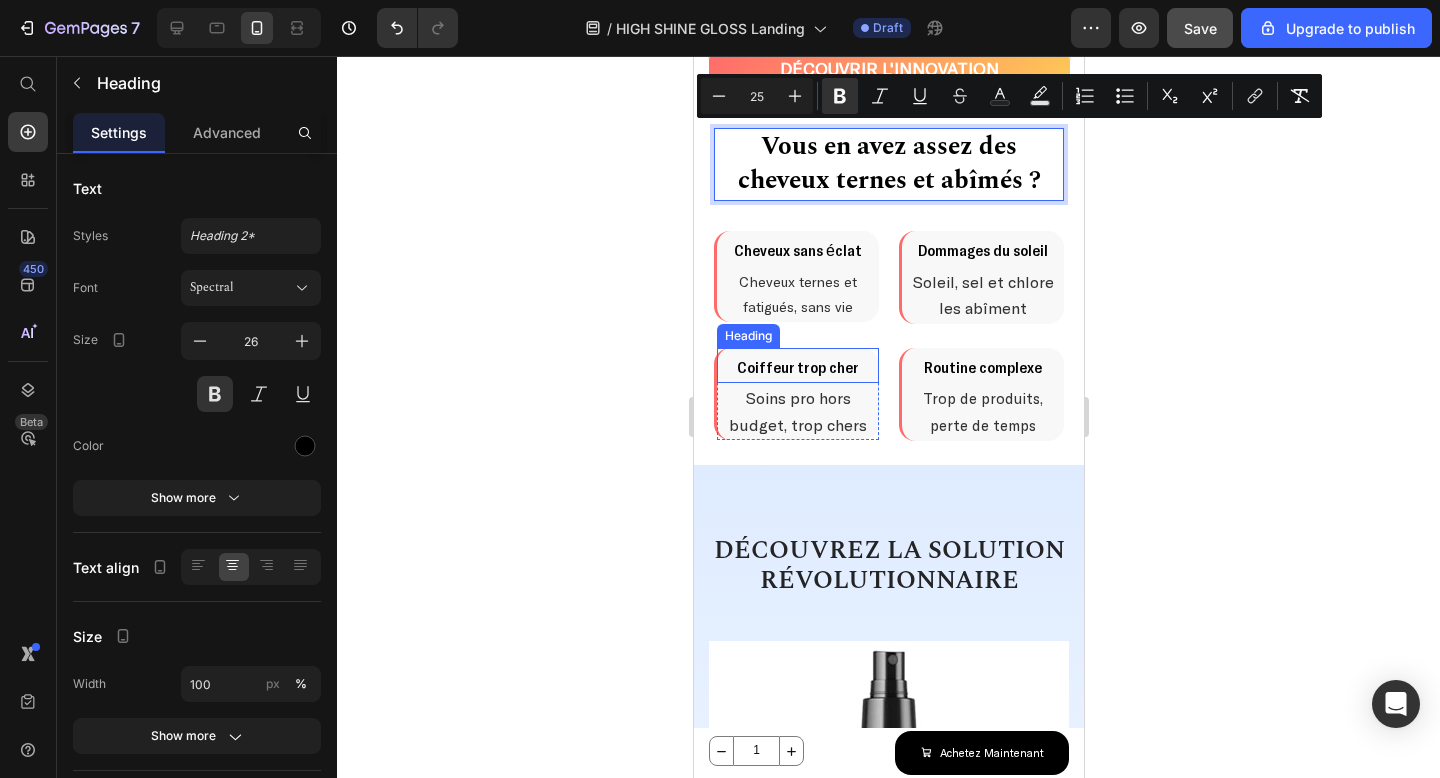 click on "Coiffeur trop cher" at bounding box center [797, 366] 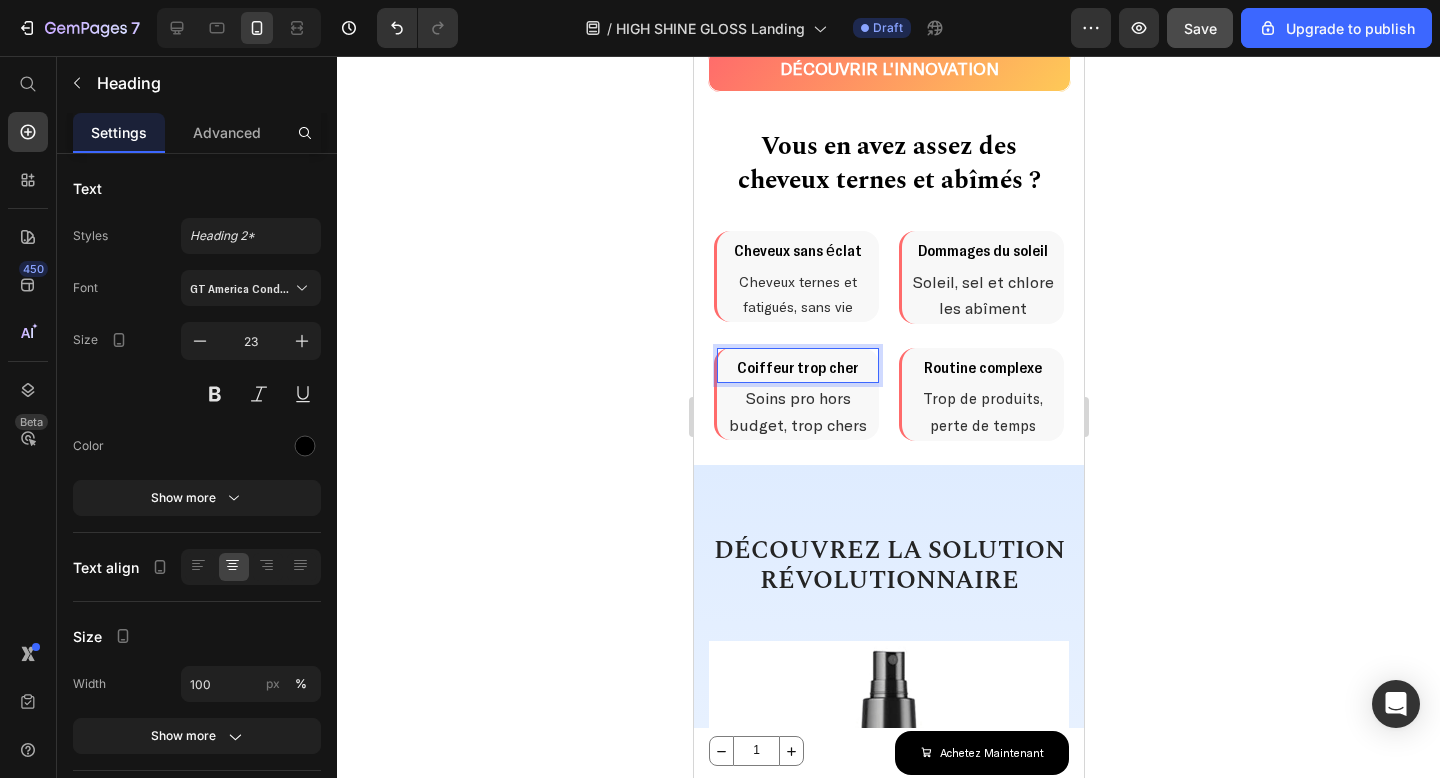 click on "Coiffeur trop cher" at bounding box center [797, 366] 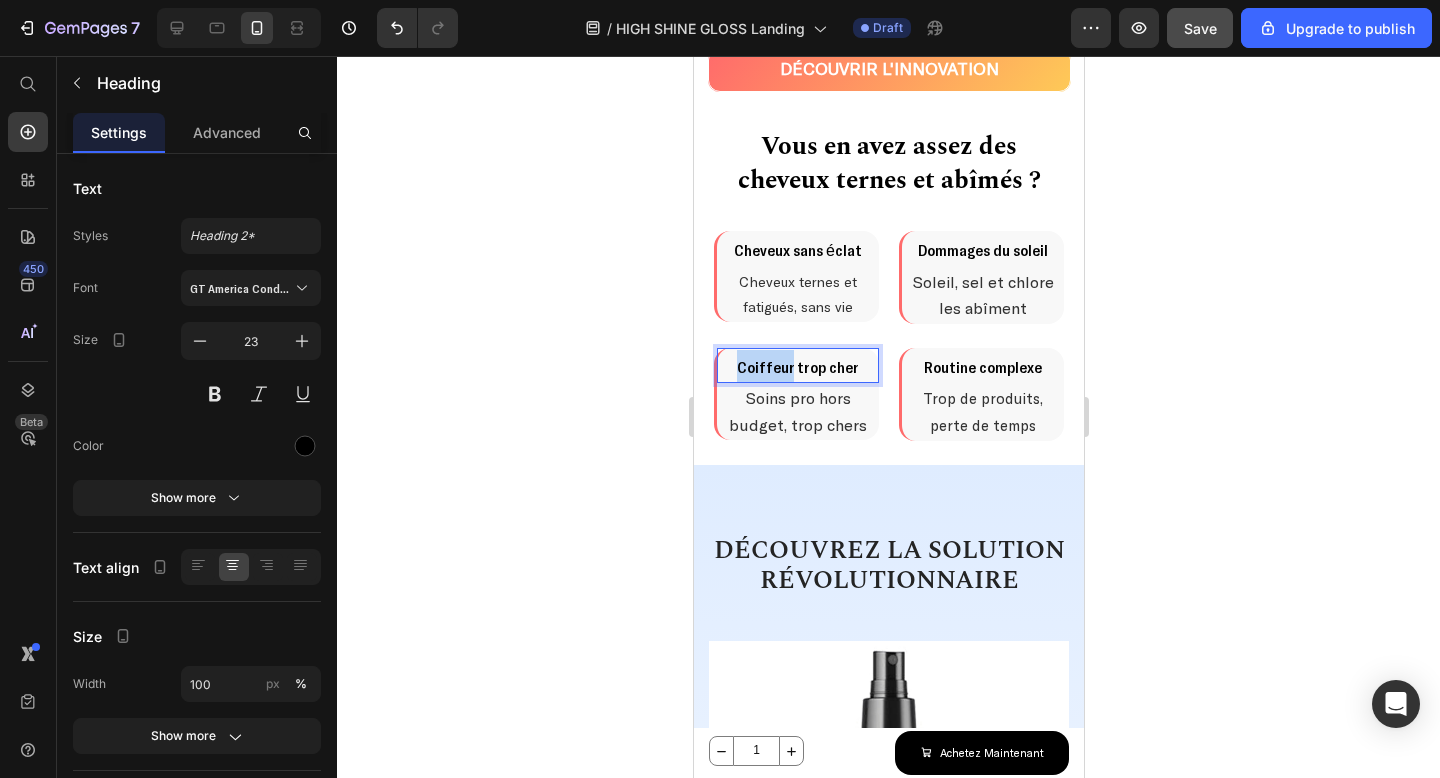 click on "Coiffeur trop cher" at bounding box center (797, 366) 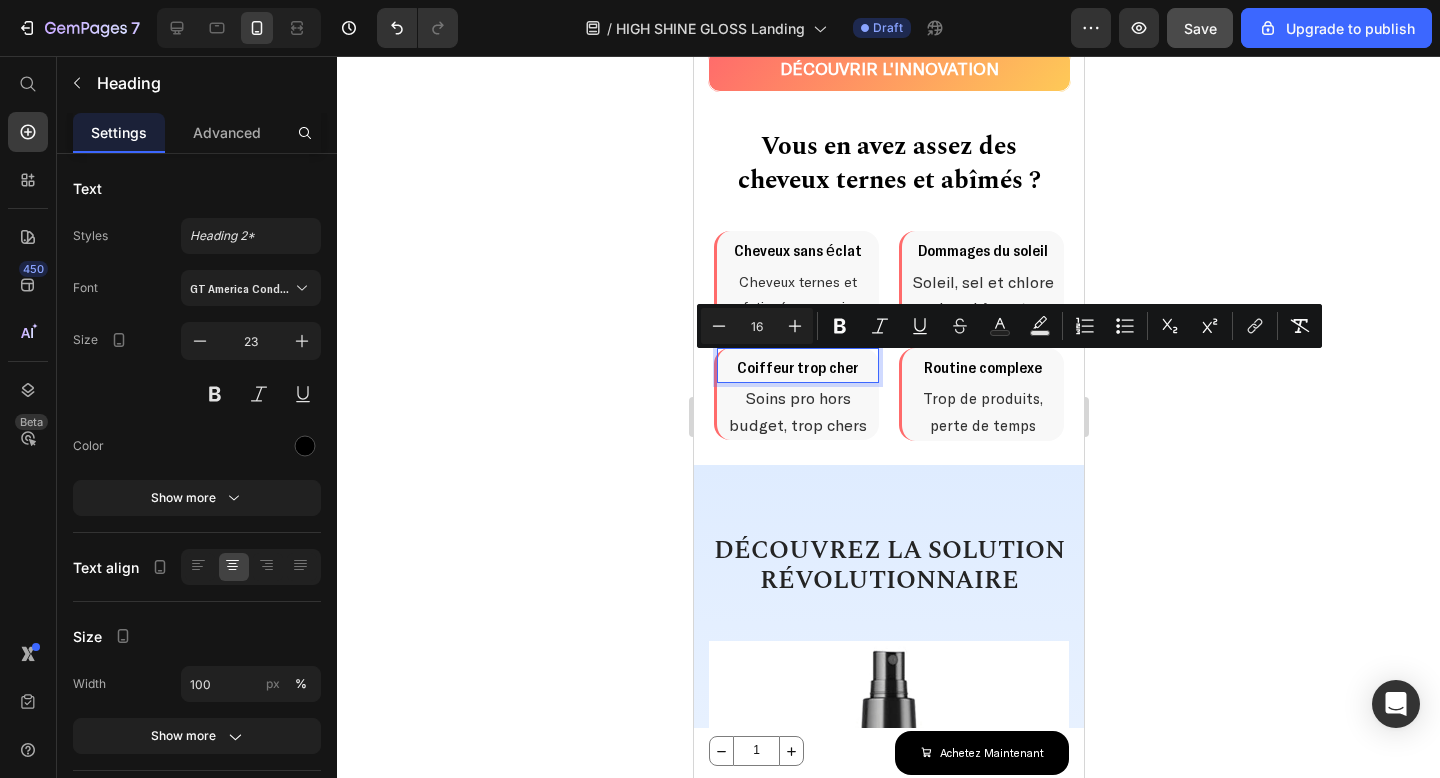 click on "Coiffeur trop cher" at bounding box center (797, 366) 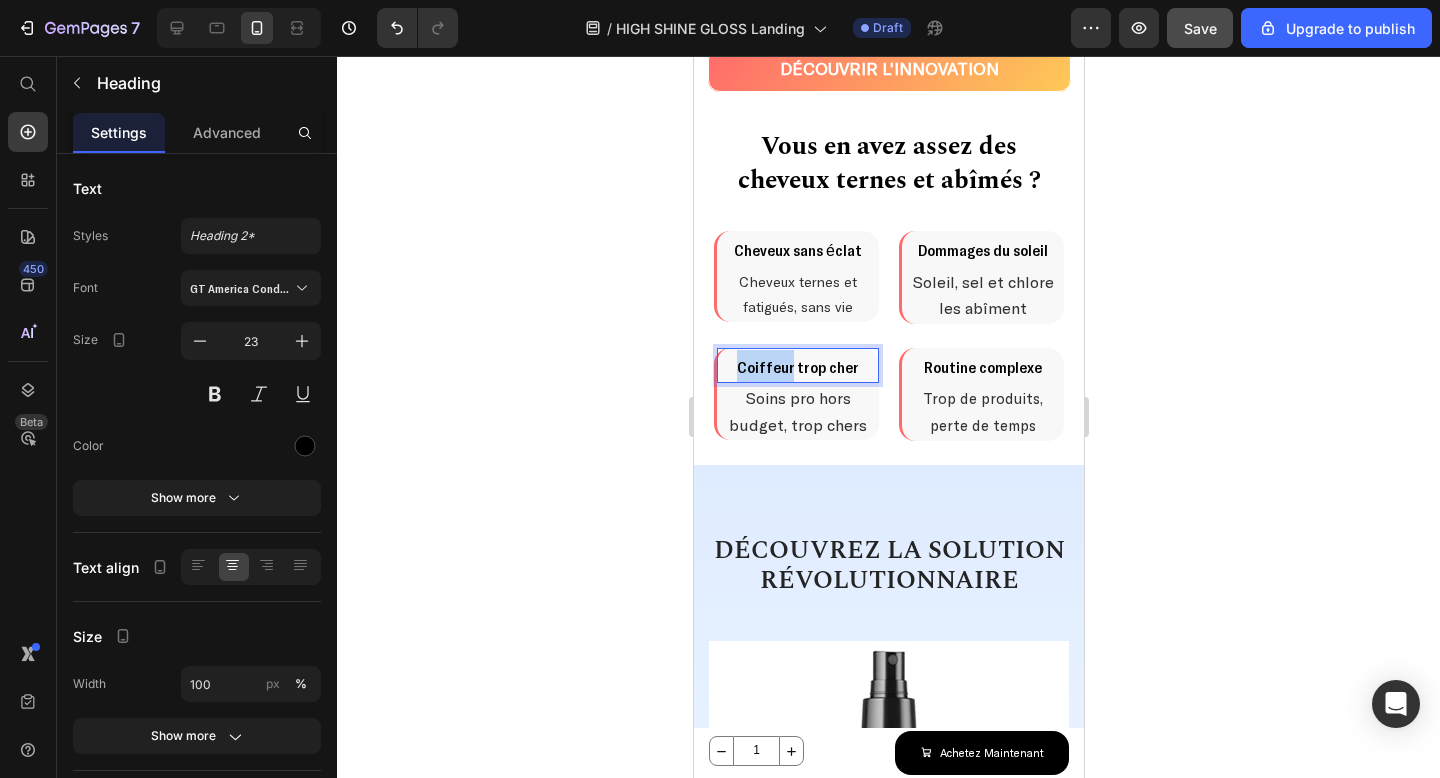click on "Coiffeur trop cher" at bounding box center (797, 366) 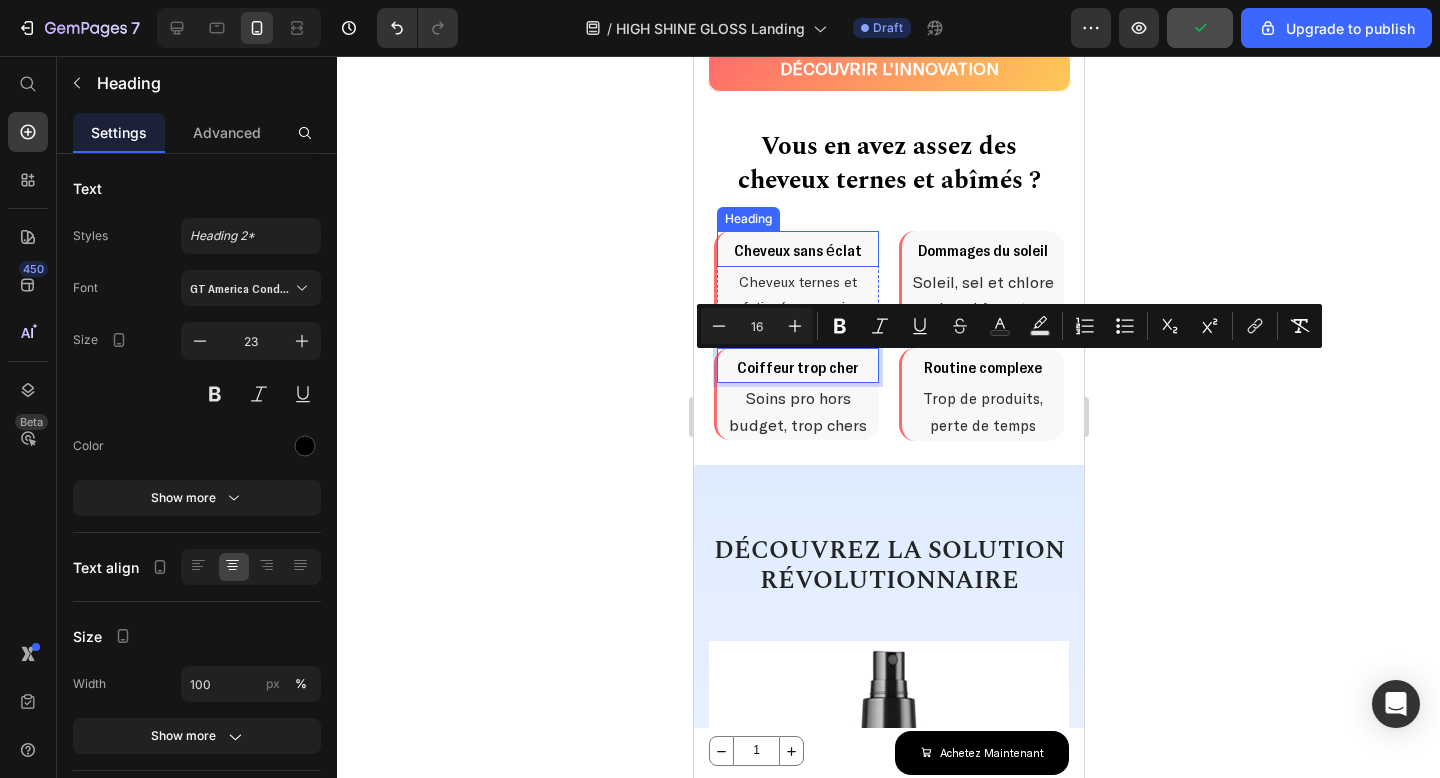click on "Cheveux sans éclat" at bounding box center (797, 249) 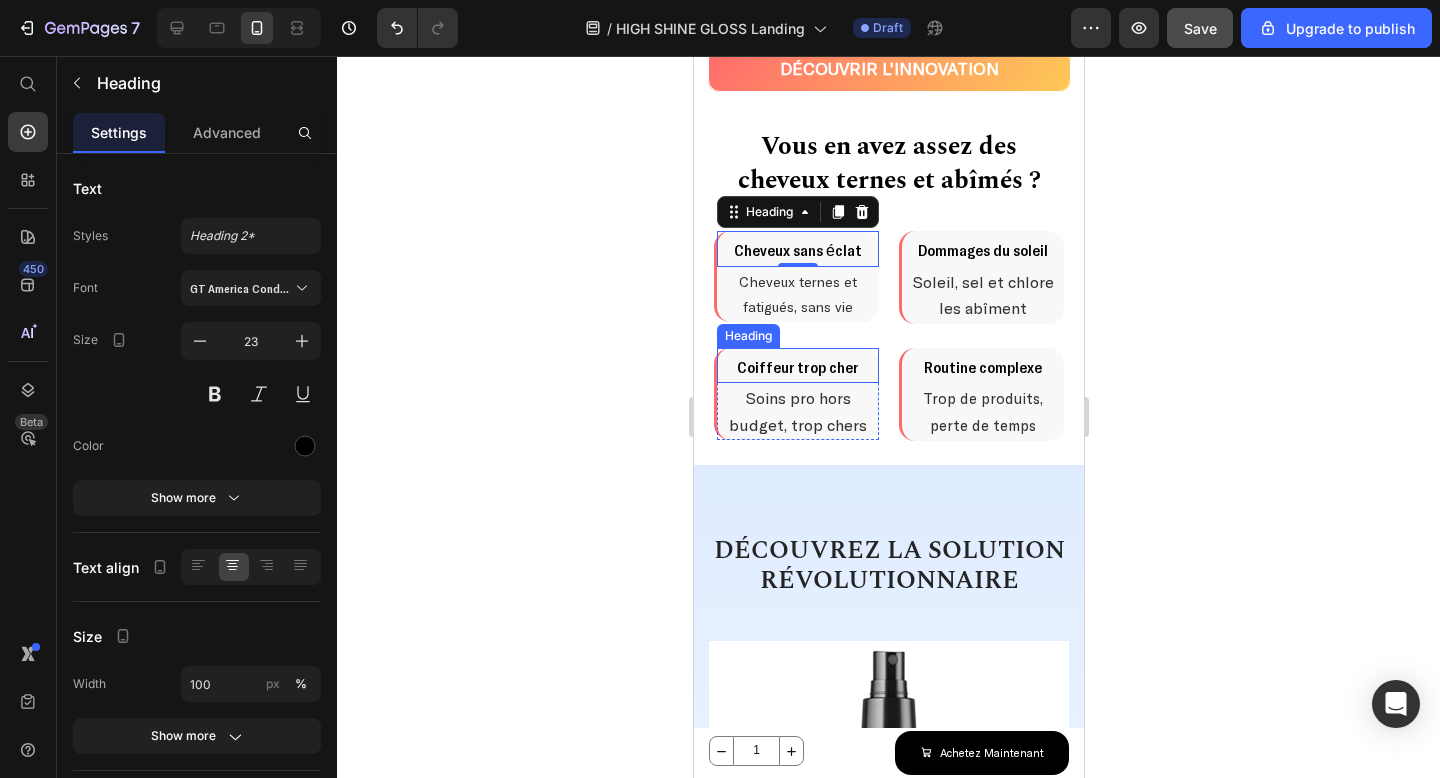 click on "Coiffeur trop cher" at bounding box center (797, 366) 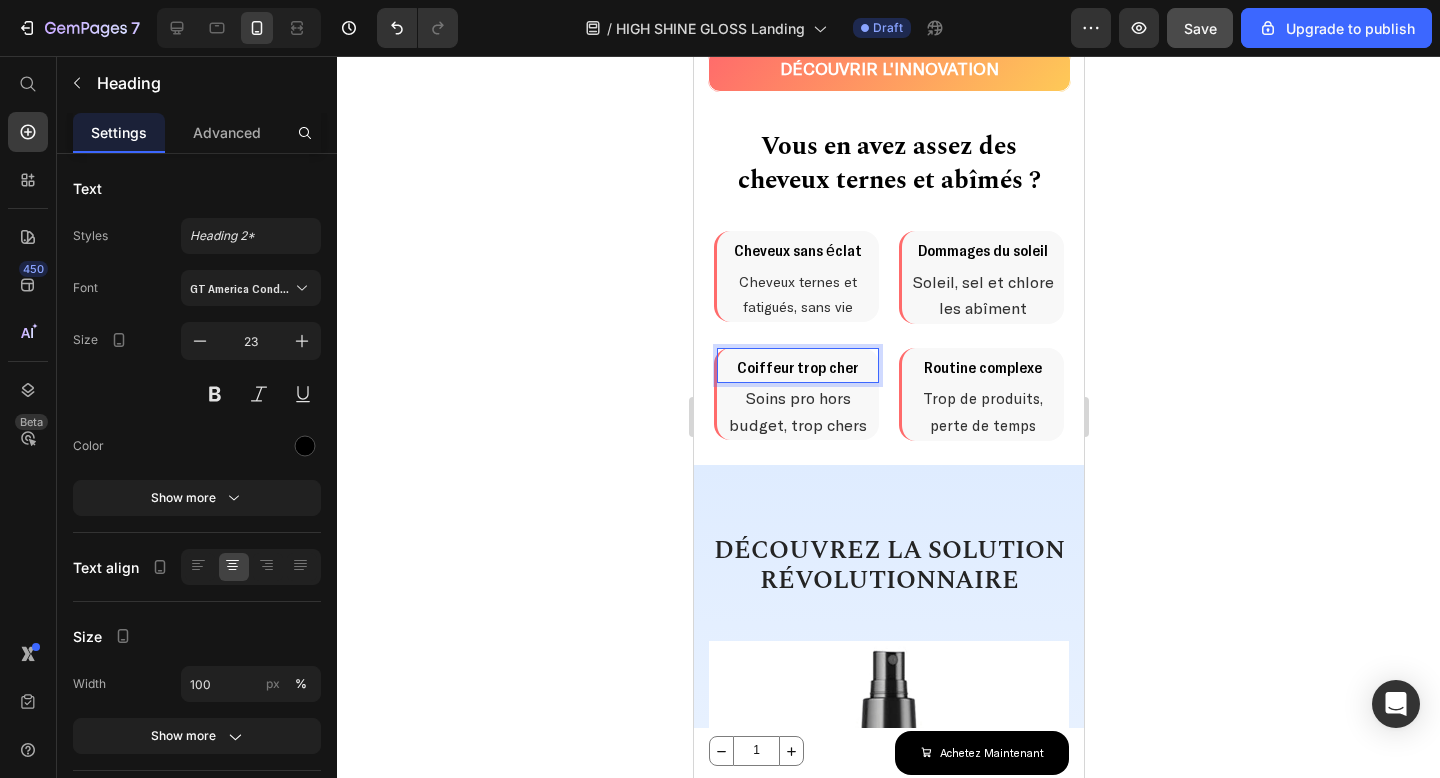 click on "Coiffeur trop cher" at bounding box center (797, 366) 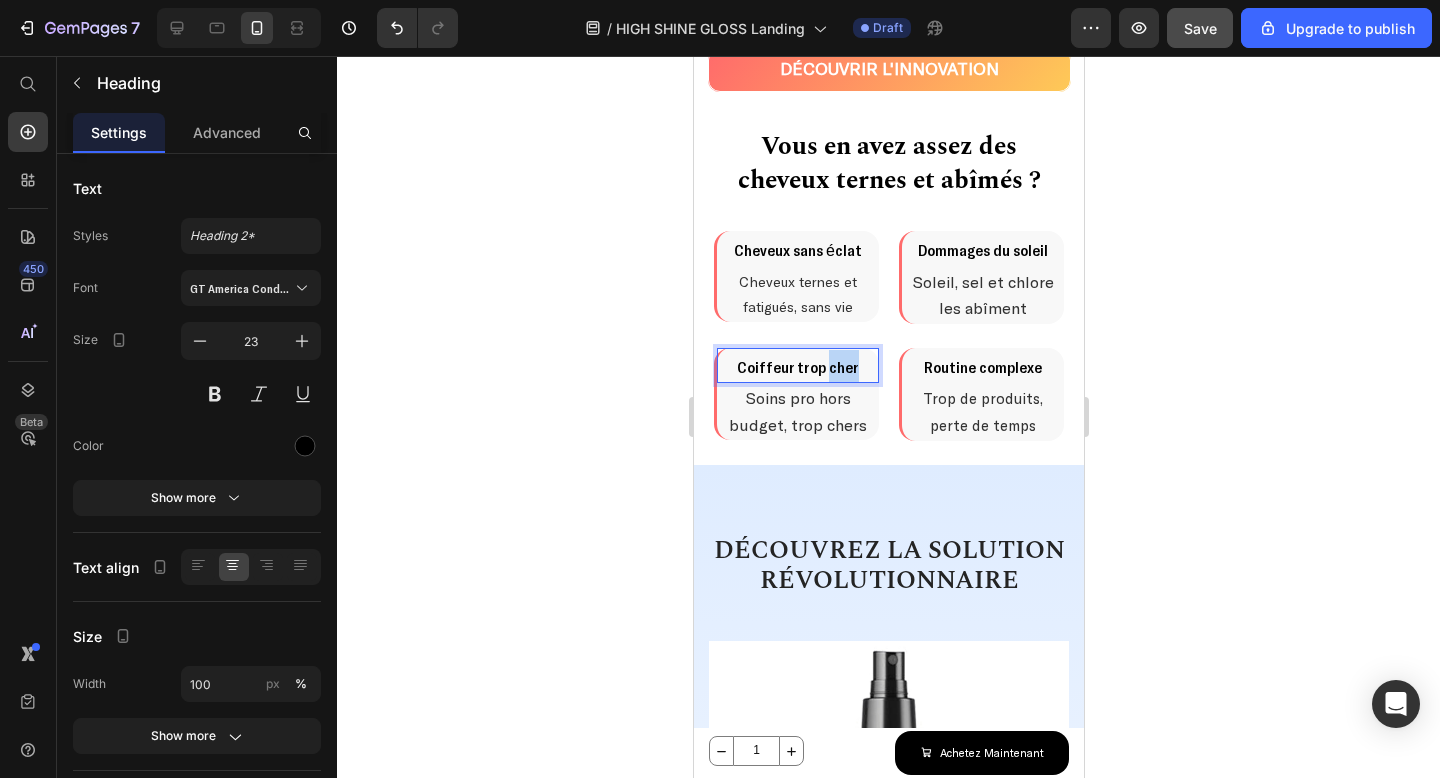 click on "Coiffeur trop cher" at bounding box center (797, 366) 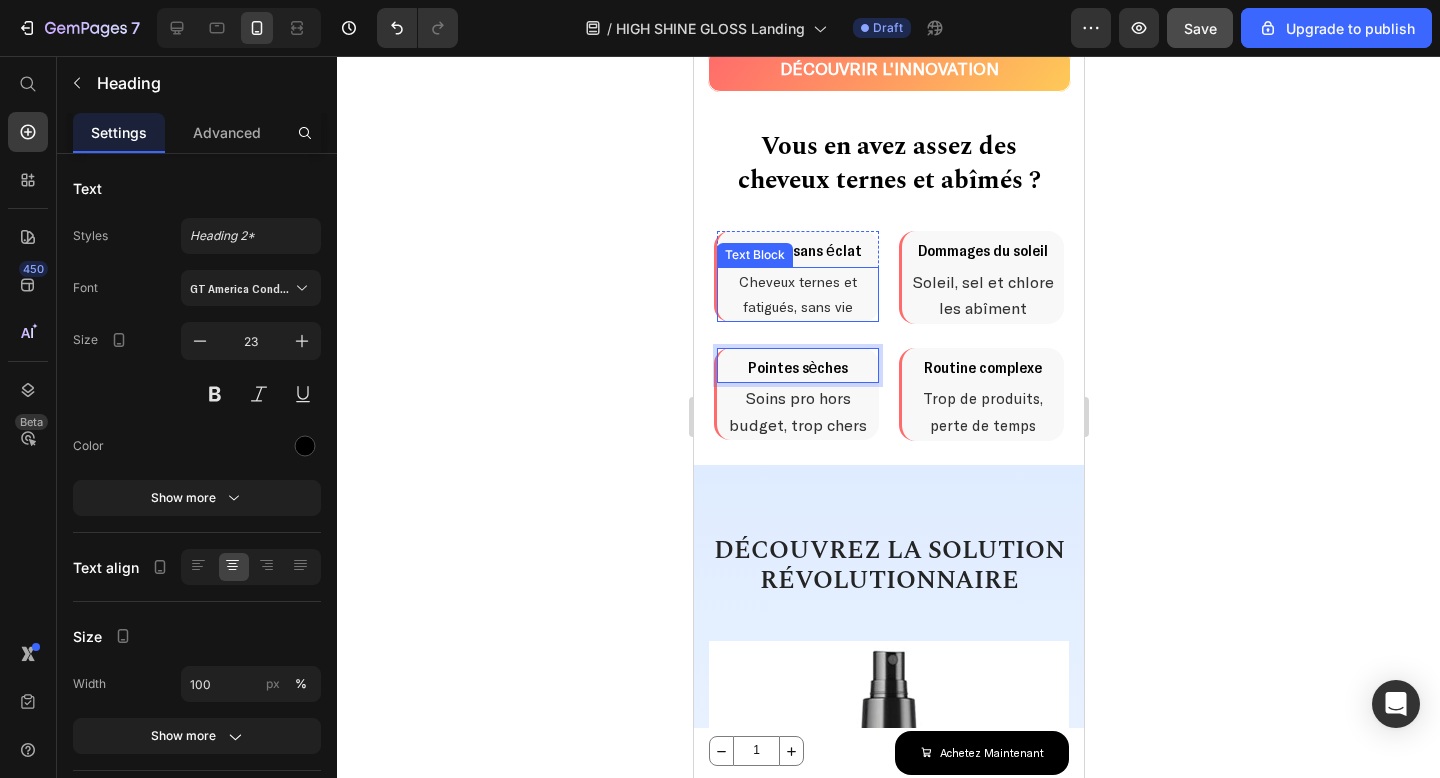 click on "Cheveux ternes et fatigués, sans vie" at bounding box center (797, 294) 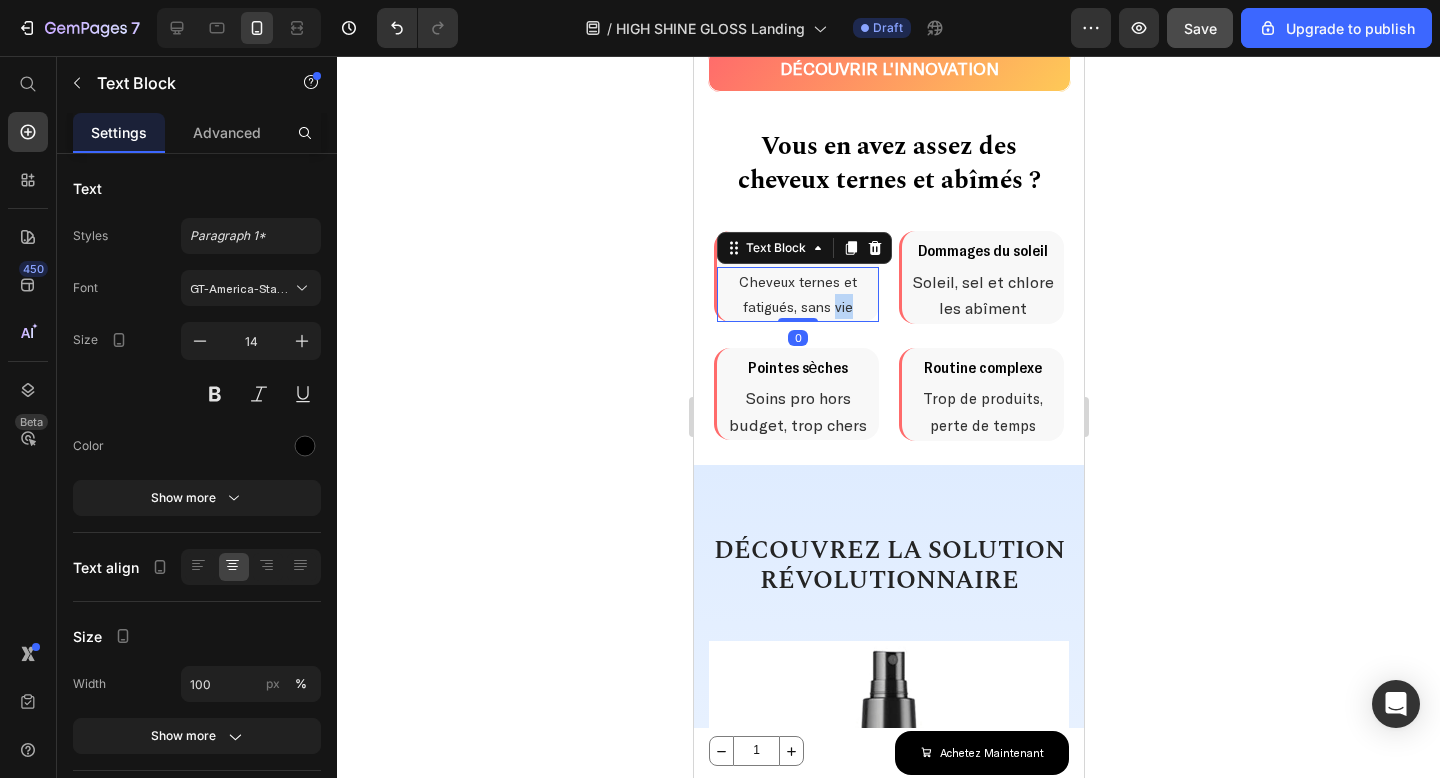 click on "Cheveux ternes et fatigués, sans vie" at bounding box center [797, 294] 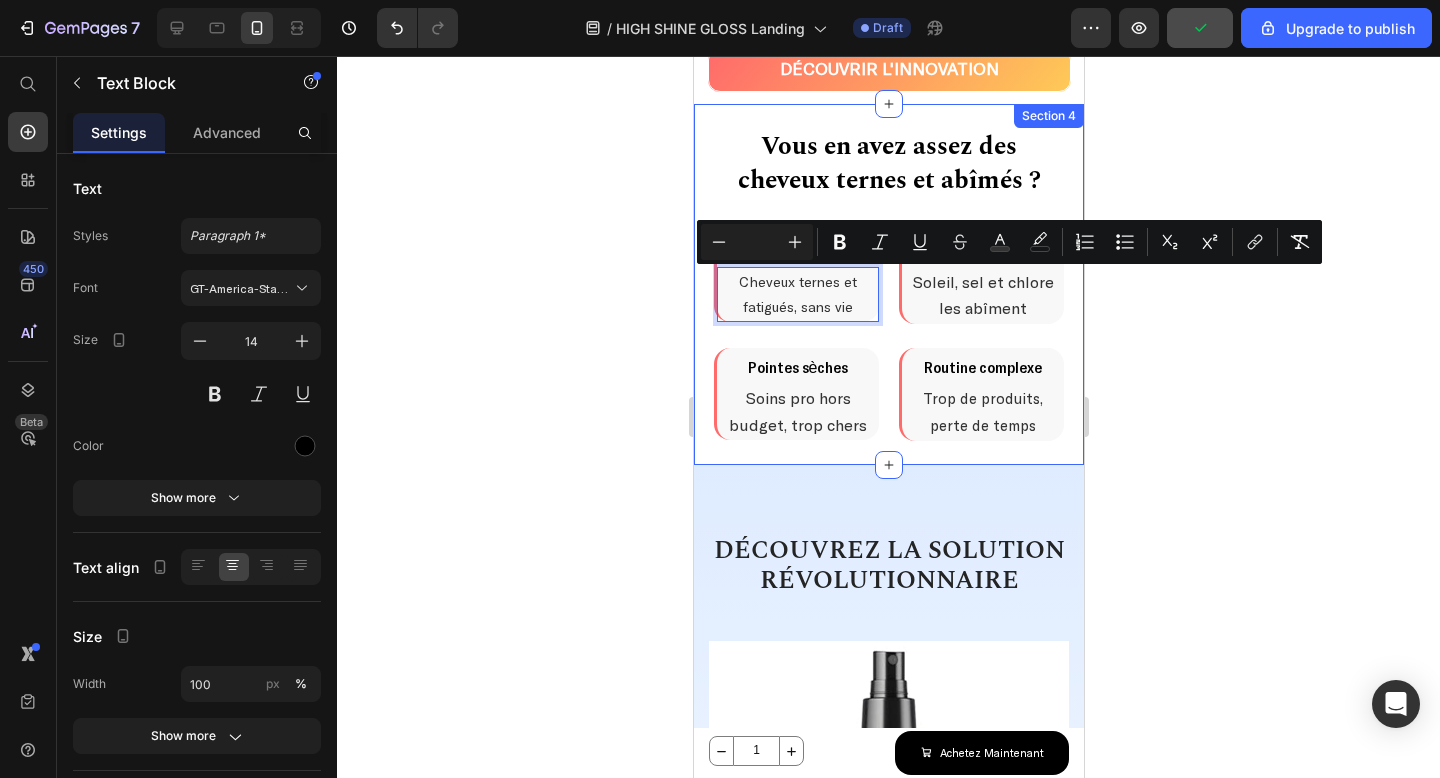 click on "⁠⁠⁠⁠⁠⁠⁠ Vous en avez assez des cheveux ternes et abîmés ? Heading Vous en avez assez des cheveux ternes et abîmés ? Heading Cheveux sans éclat Heading Cheveux ternes et fatigués, sans vie Text Block   0 Row Dommages du soleil Heading Soleil, sel et chlore les abîment Text Block Row Row ⁠⁠⁠⁠⁠⁠⁠ Pointes sèches Heading Soins pro hors budget, trop chers Text Block Row Routine complexe Heading Trop de produits, perte de temps Text Block Row Row" at bounding box center [888, 285] 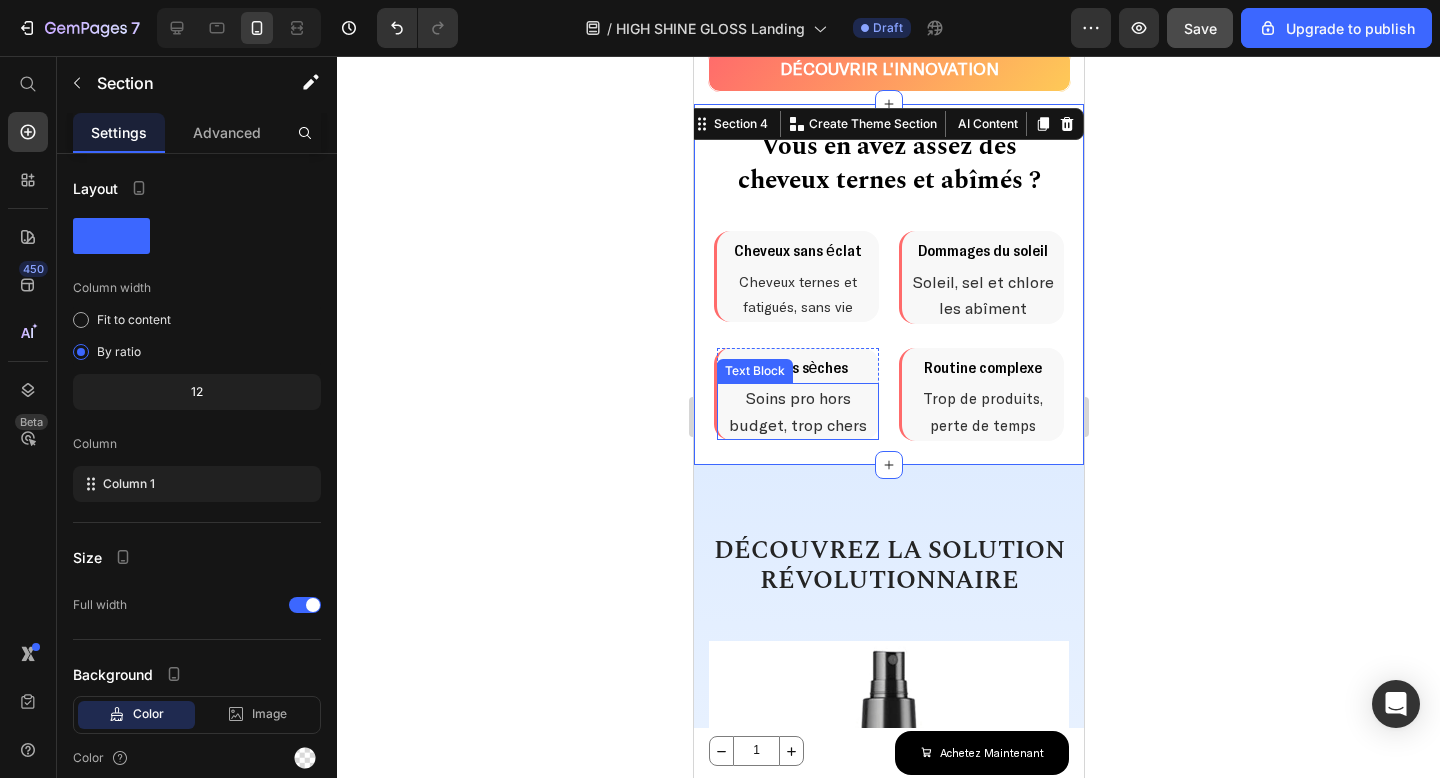 click on "Soins pro hors budget, trop chers" at bounding box center (797, 411) 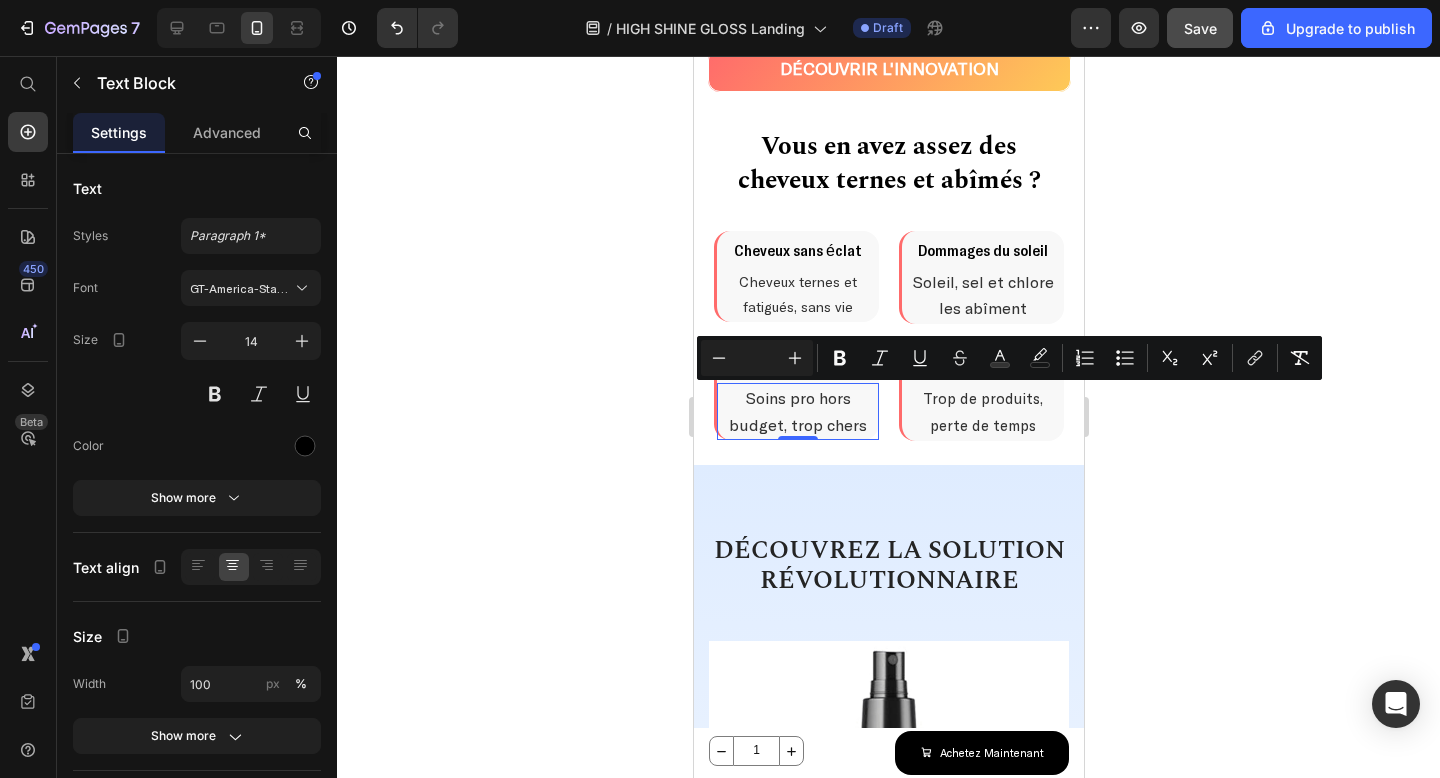 click on "Soins pro hors budget, trop chers" at bounding box center (797, 410) 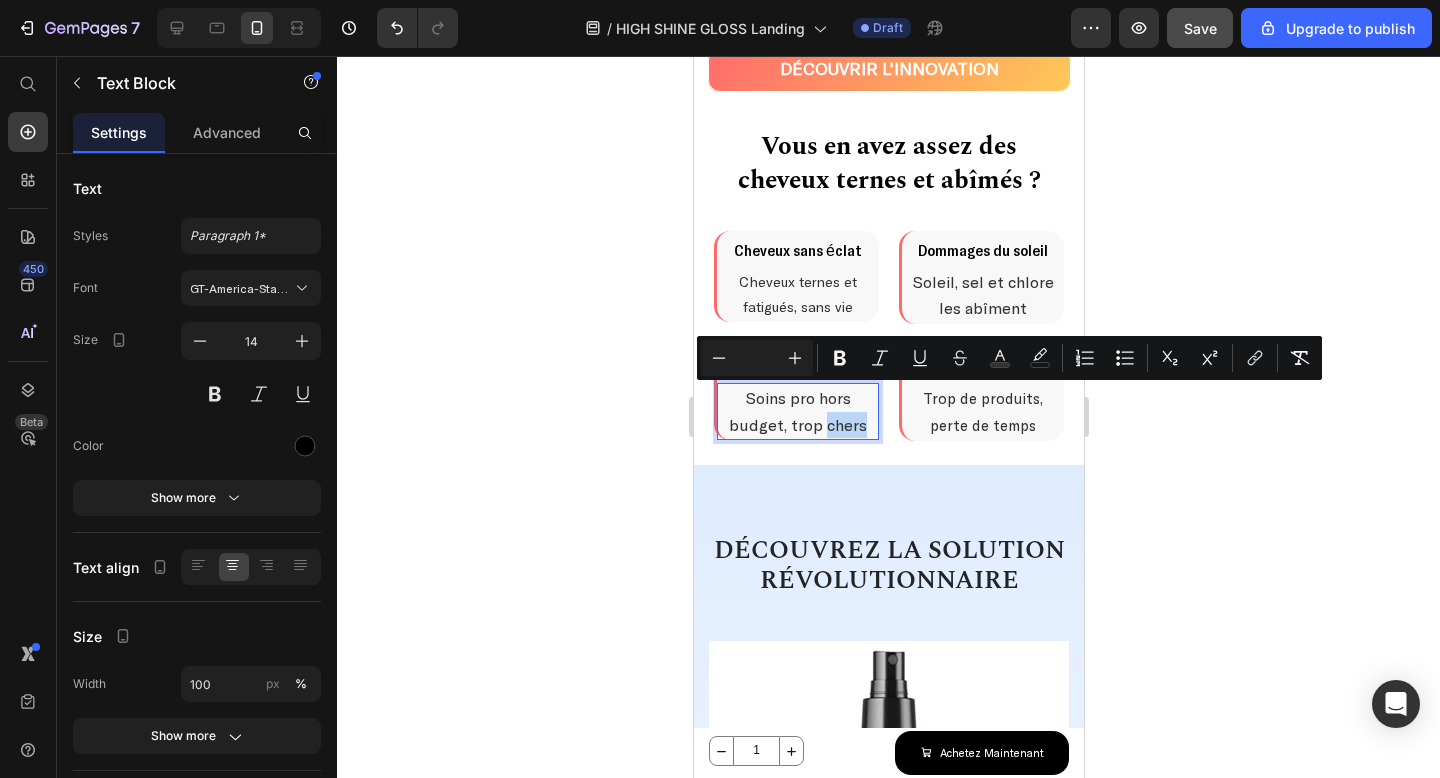 click on "Soins pro hors budget, trop chers" at bounding box center (797, 410) 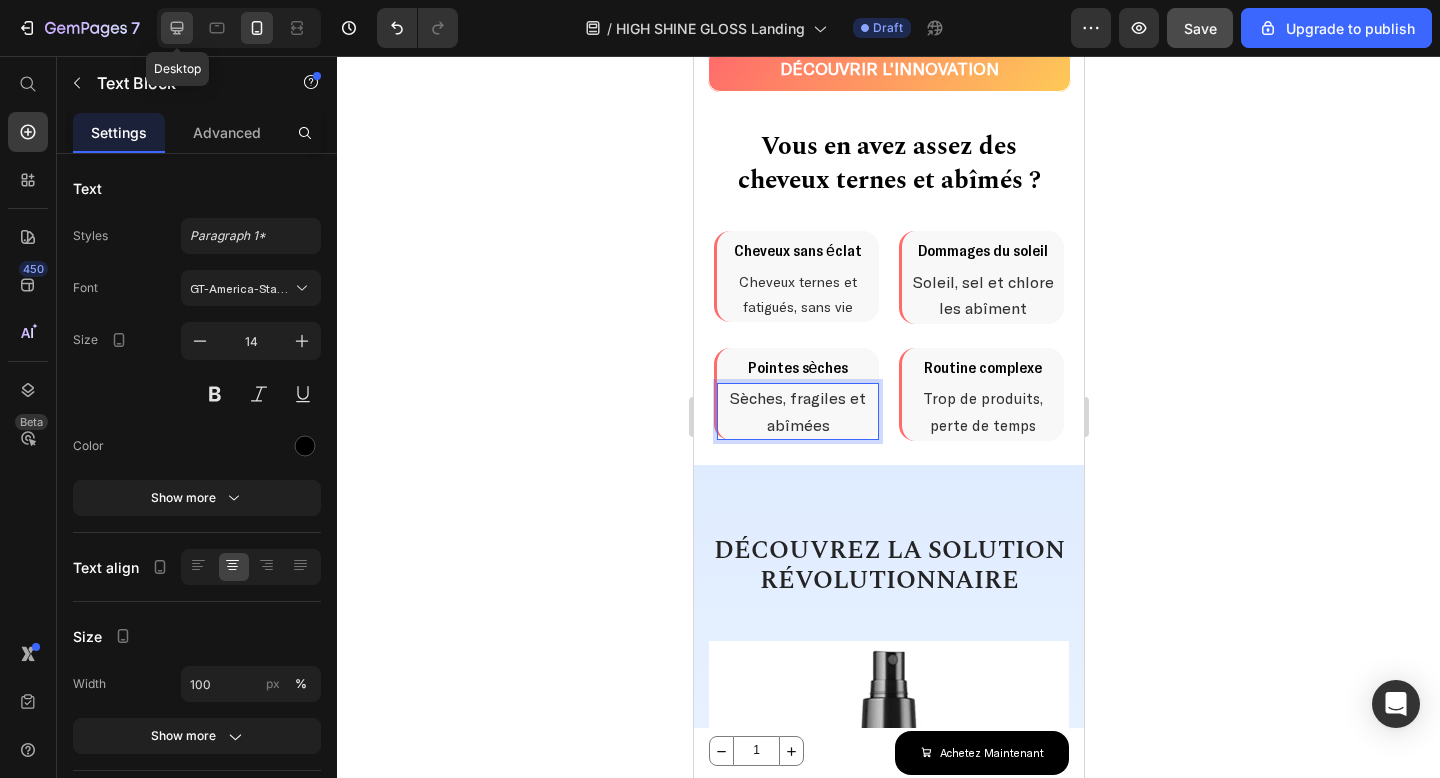 click 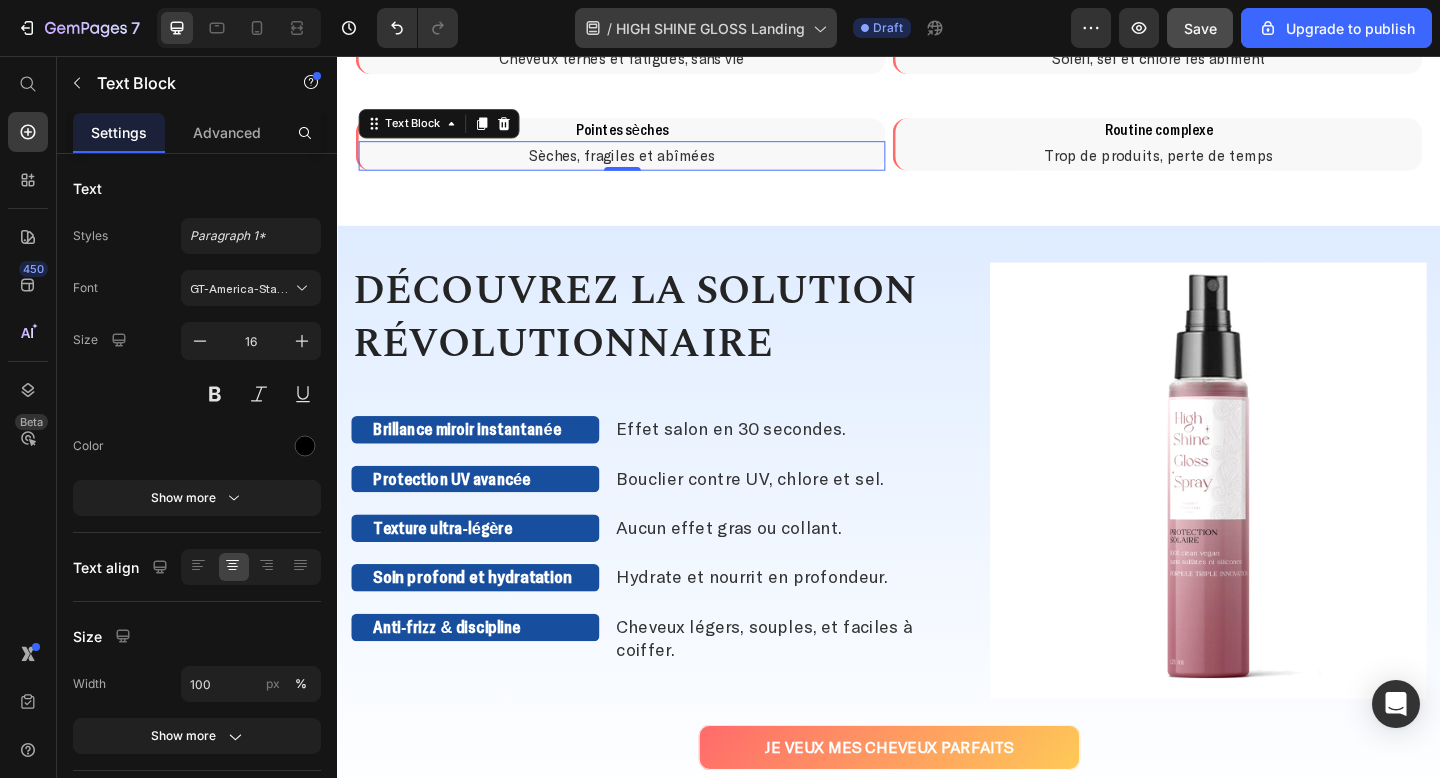 scroll, scrollTop: 889, scrollLeft: 0, axis: vertical 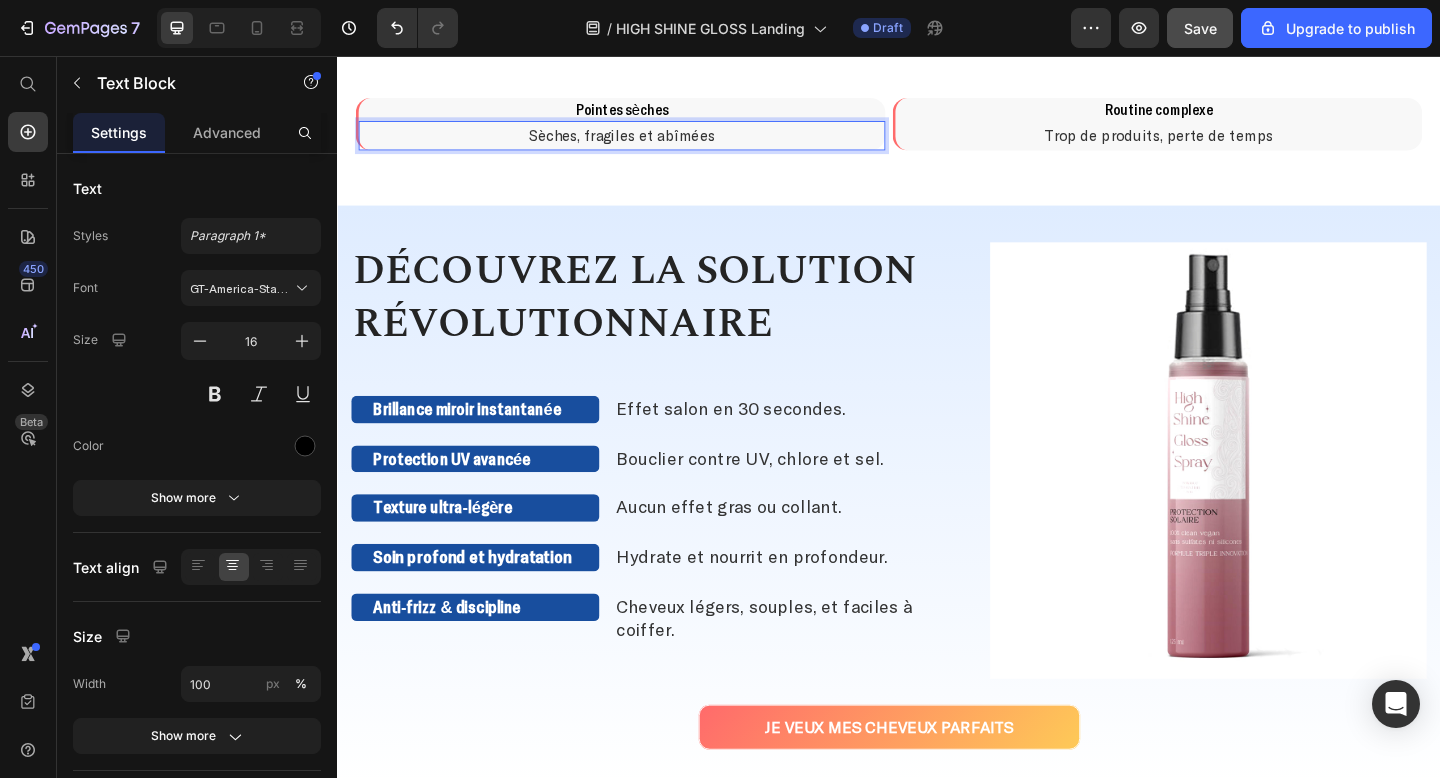 click on "Sèches, fragiles et abîmées" at bounding box center (646, 142) 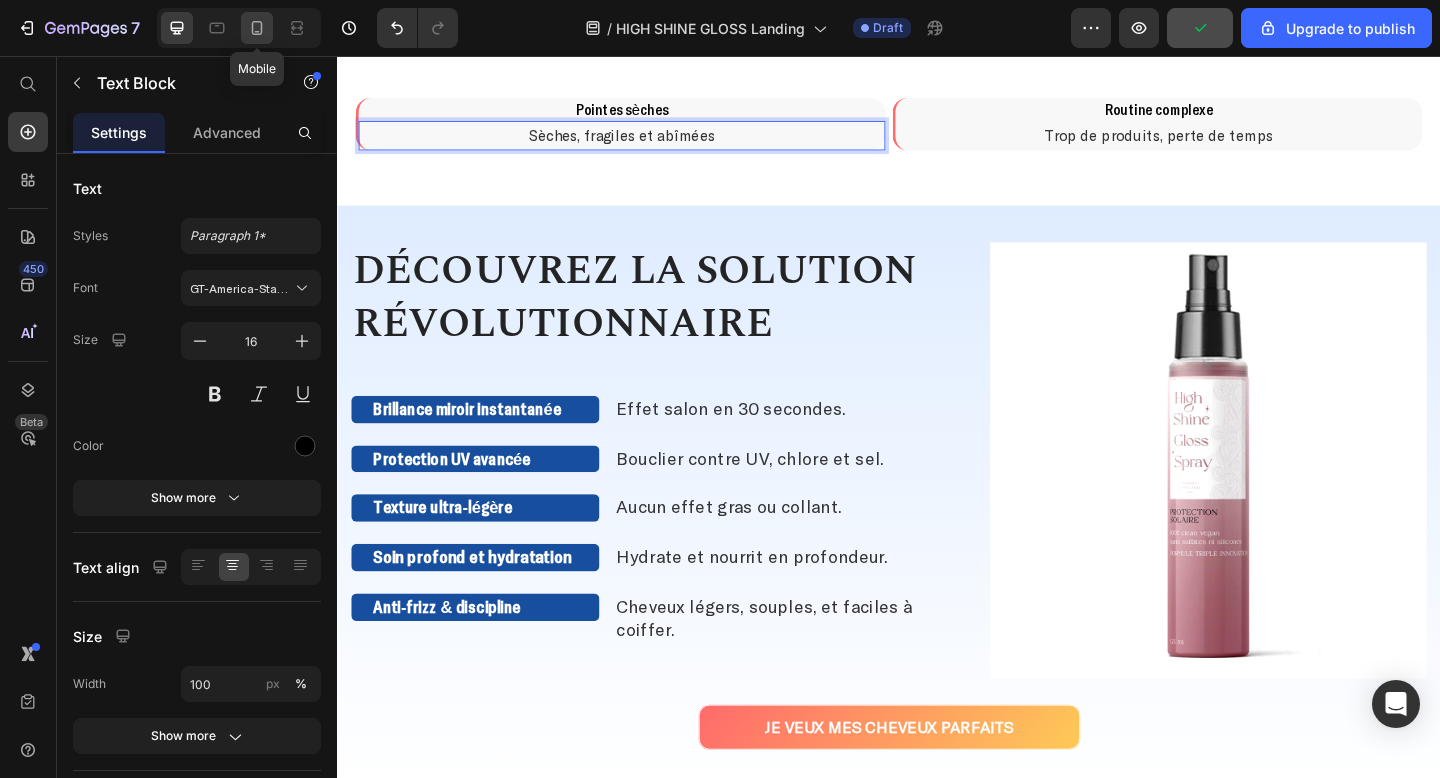click 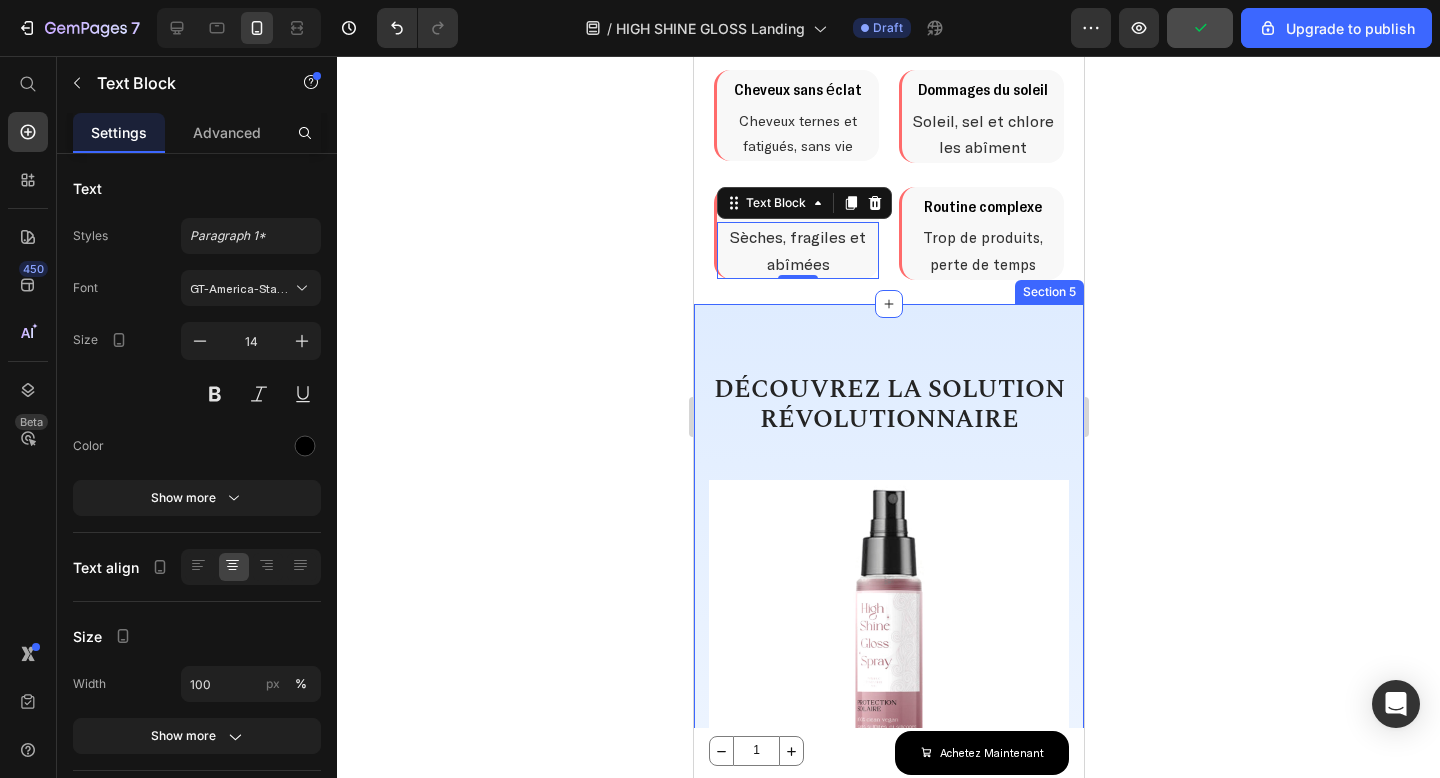 scroll, scrollTop: 1064, scrollLeft: 0, axis: vertical 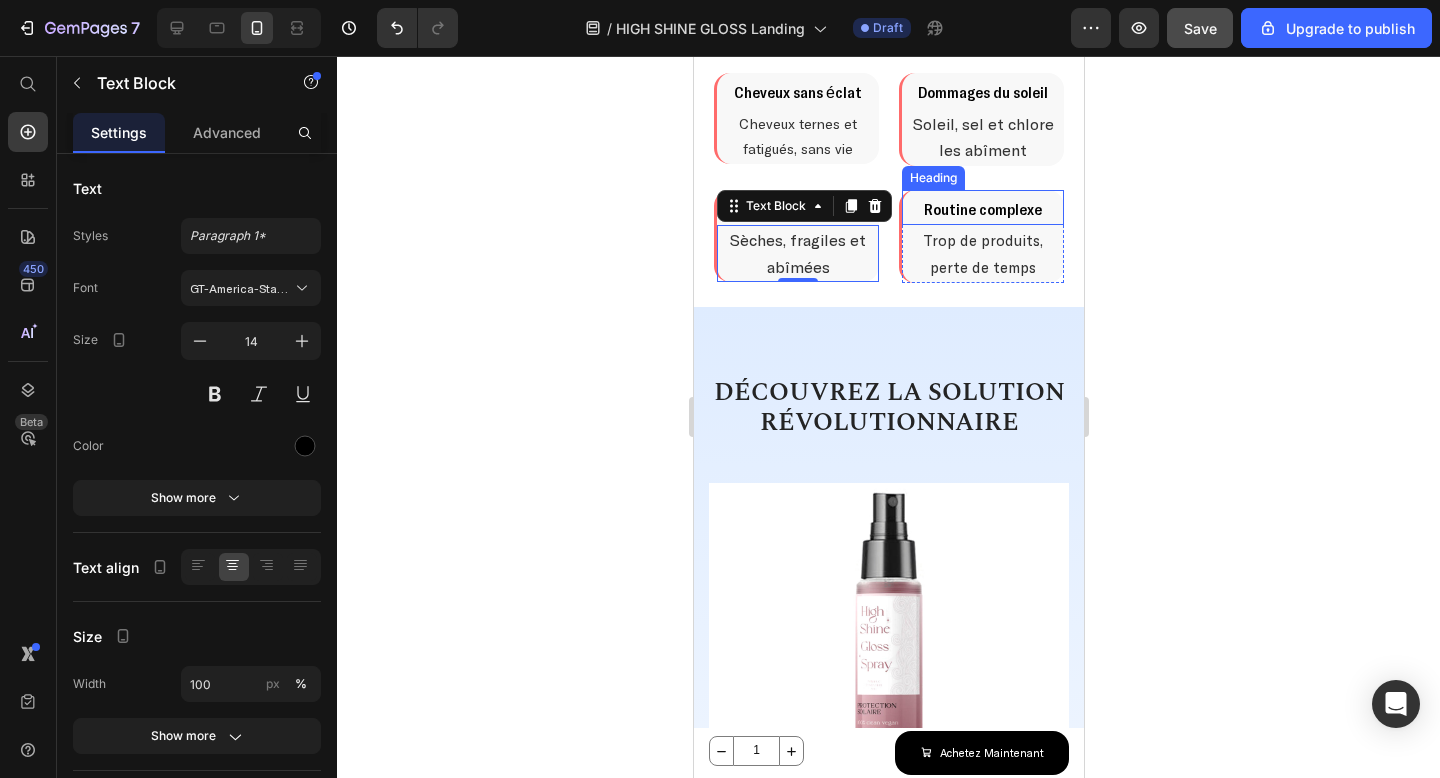 click on "Routine complexe" at bounding box center [982, 208] 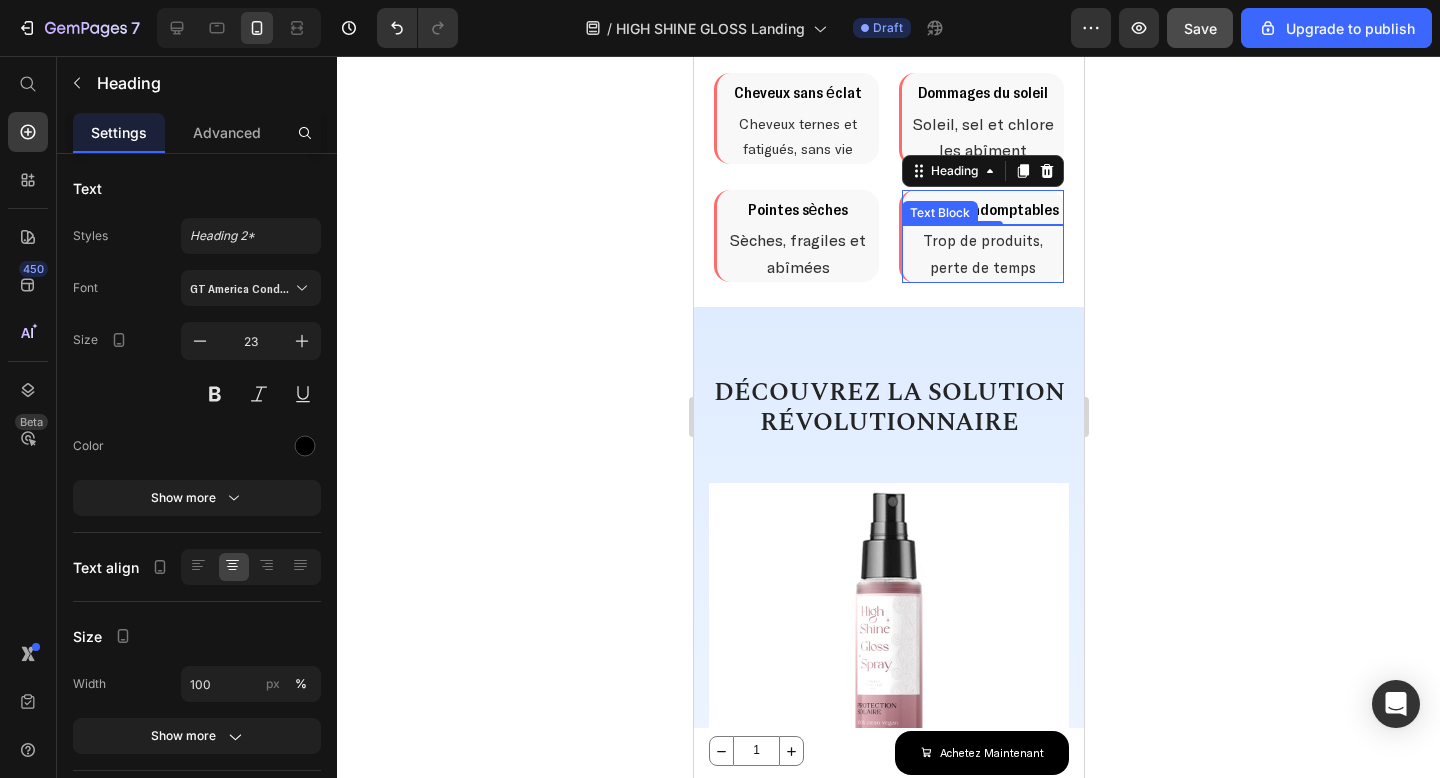 click on "Trop de produits, perte de temps" at bounding box center [982, 253] 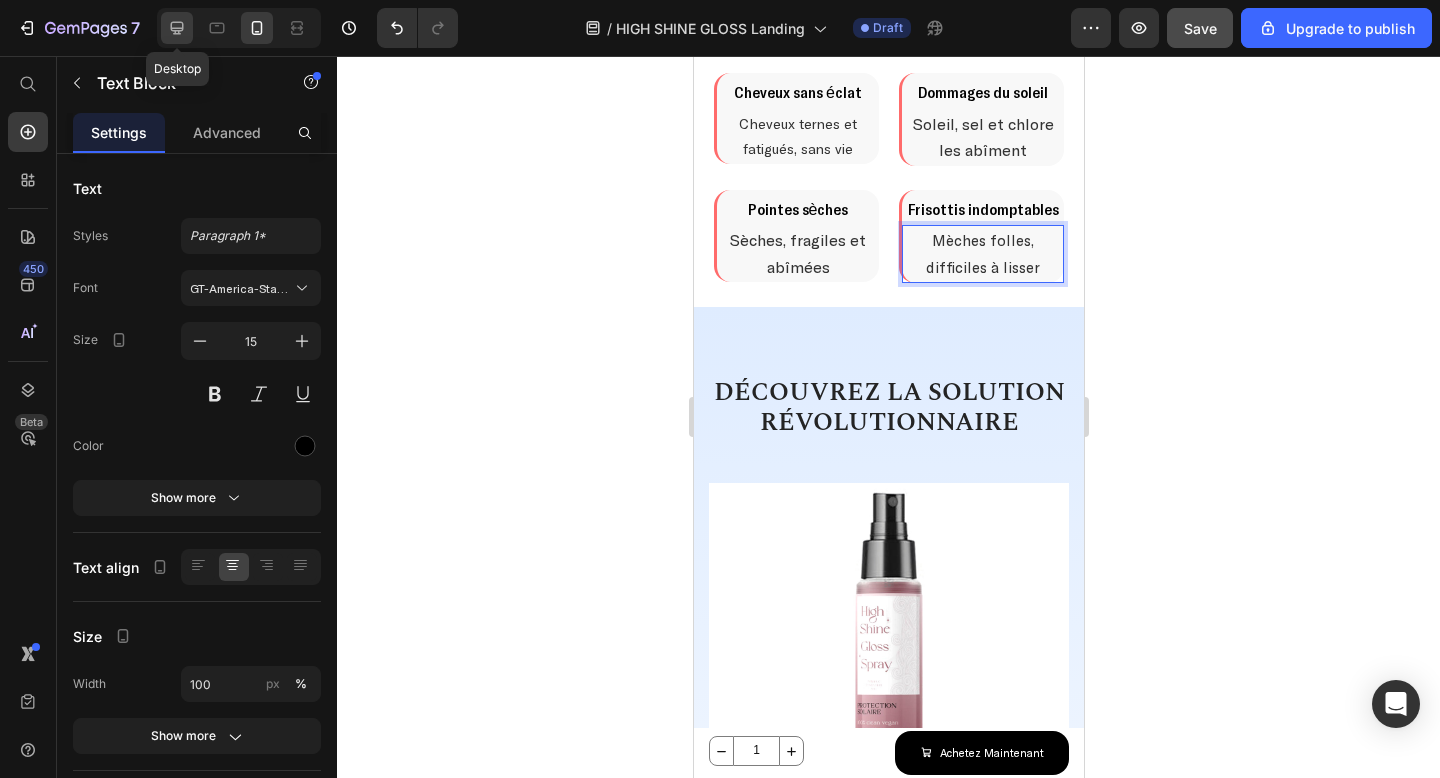 click 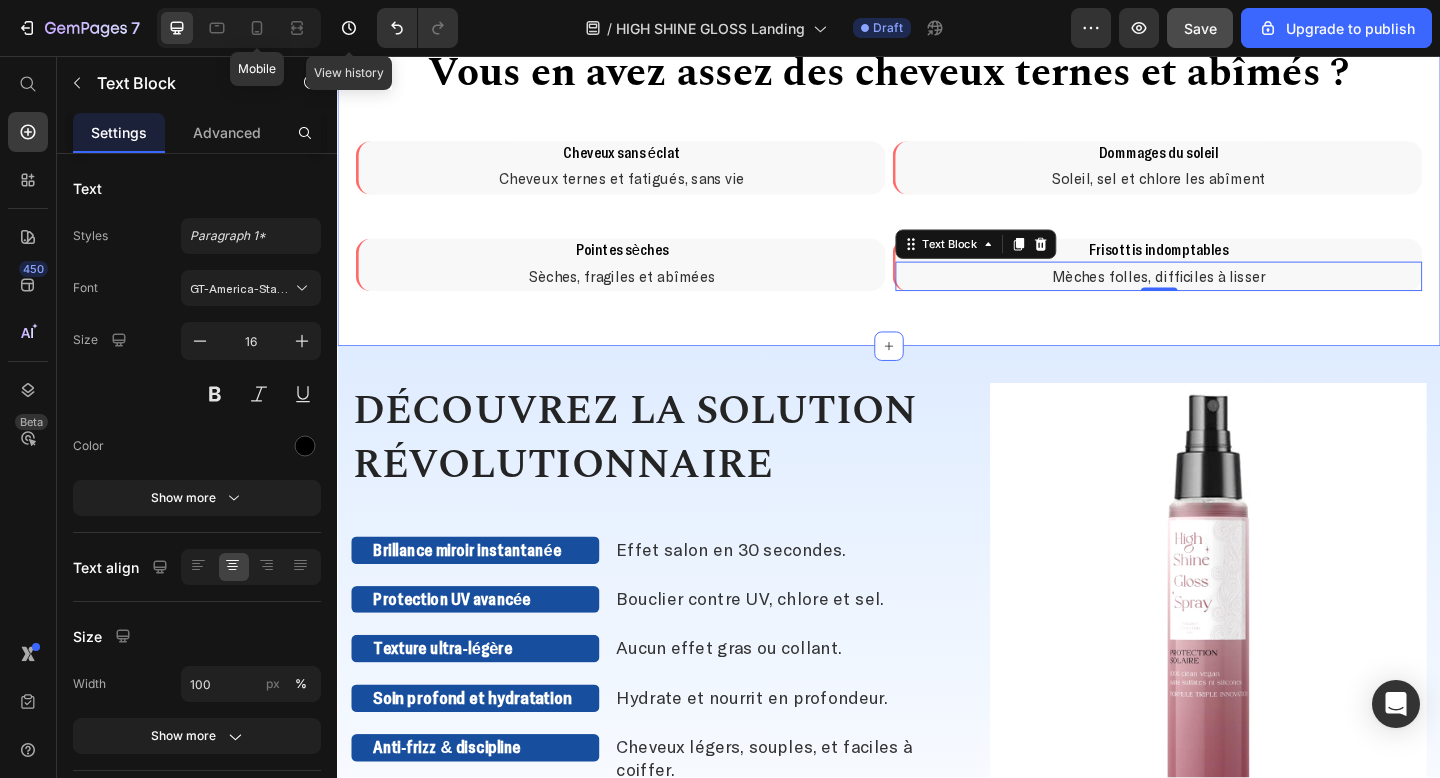 scroll, scrollTop: 698, scrollLeft: 0, axis: vertical 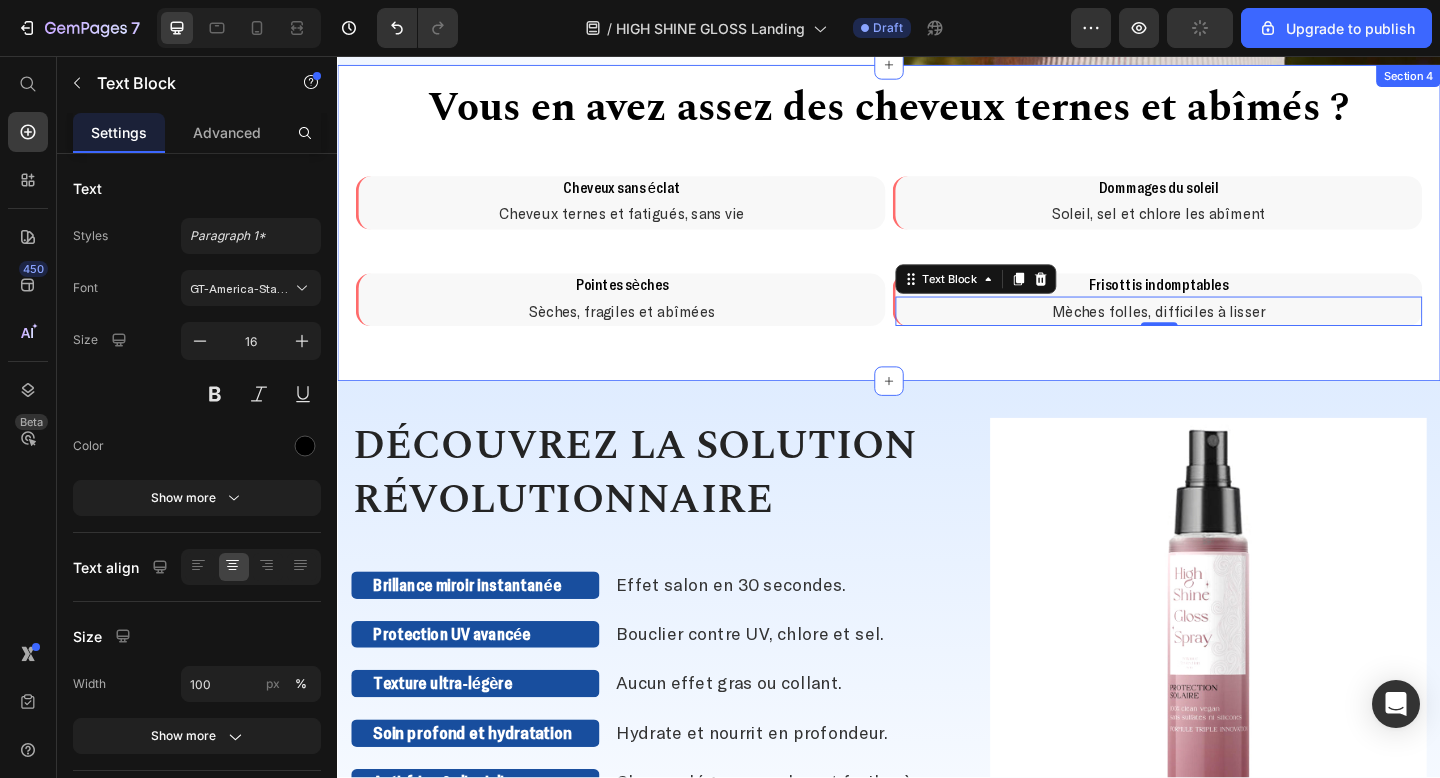 click on "⁠⁠⁠⁠⁠⁠⁠ Vous en avez assez des cheveux ternes et abîmés ? Heading Vous en avez assez des cheveux ternes et abîmés ? Heading Cheveux sans éclat Heading Cheveux ternes et fatigués, sans vie Text Block Row Dommages du soleil Heading Soleil, sel et chlore les abîment Text Block Row Row ⁠⁠⁠⁠⁠⁠⁠ Pointes sèches Heading Sèches, fragiles et abîmées Text Block Row ⁠⁠⁠⁠⁠⁠⁠ Frisottis indomptables Heading Mèches folles, difficiles à lisser Text Block   0 Row Row" at bounding box center [937, 244] 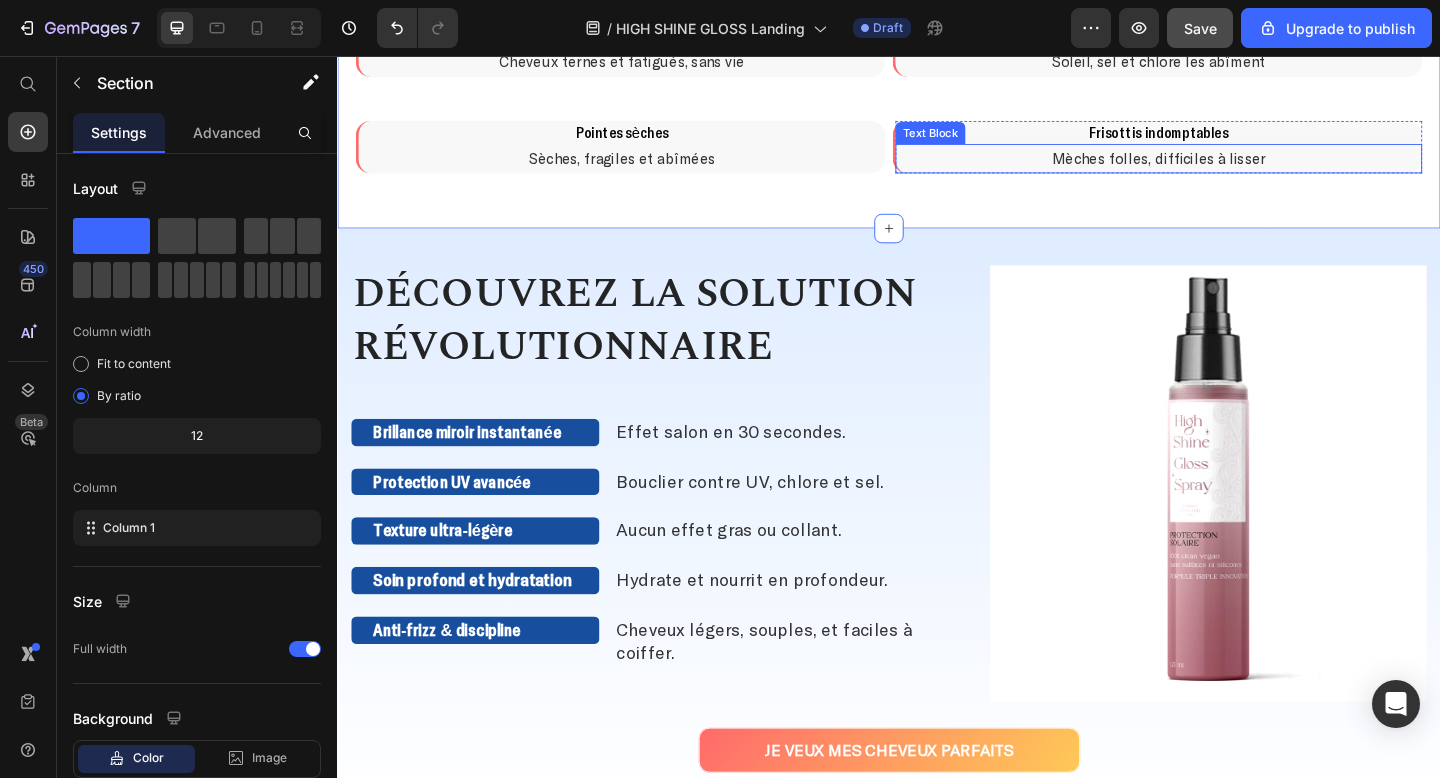 scroll, scrollTop: 865, scrollLeft: 0, axis: vertical 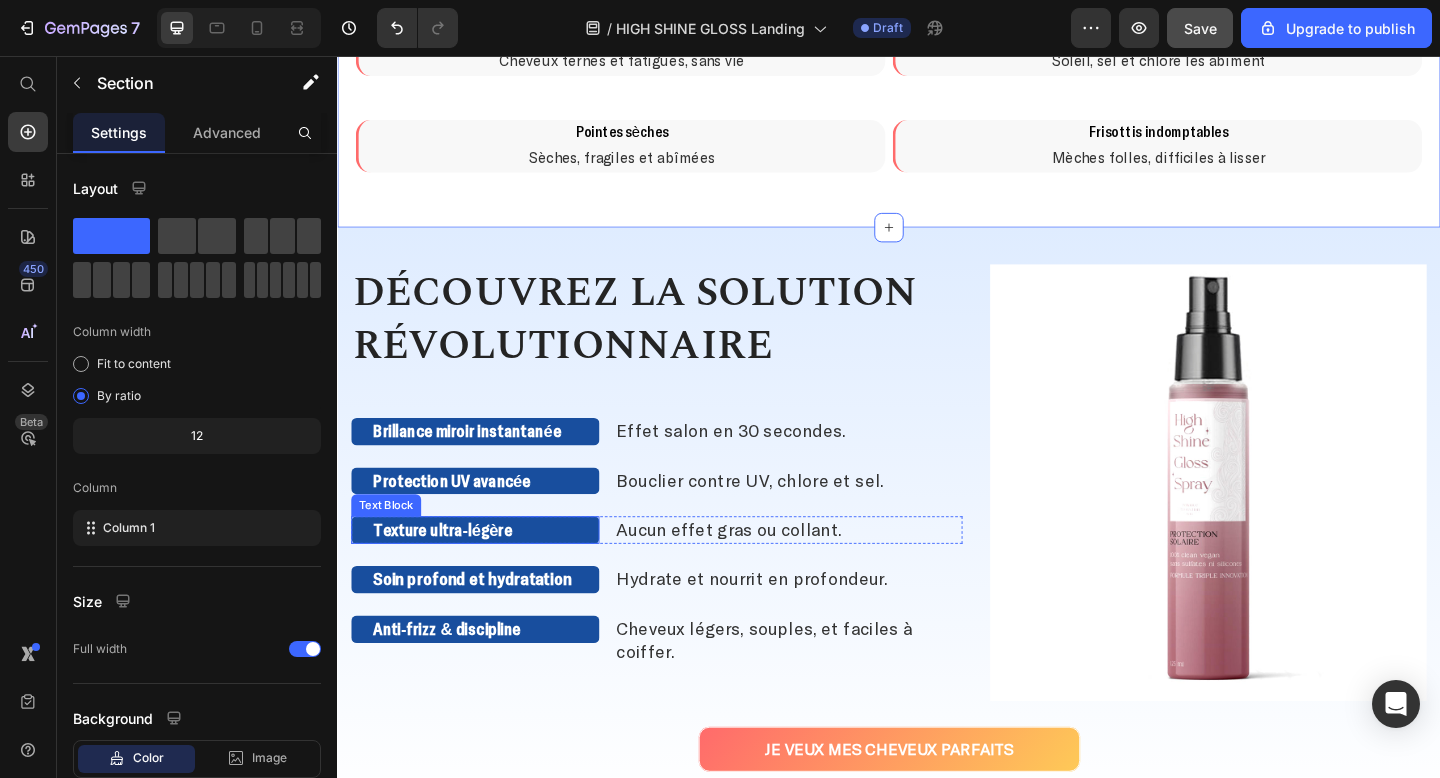 click on "Texture ultra-légère" at bounding box center [451, 571] 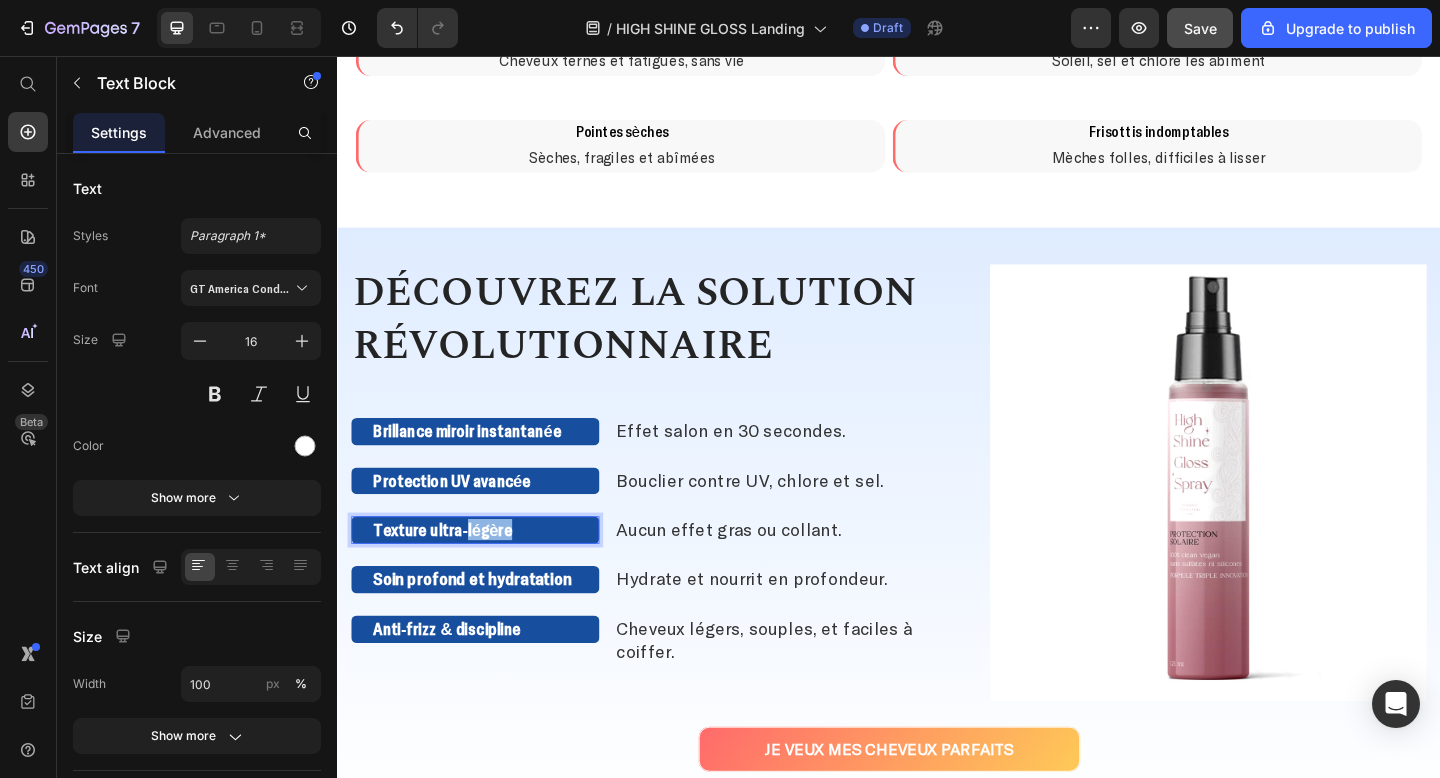 click on "Texture ultra-légère" at bounding box center [451, 571] 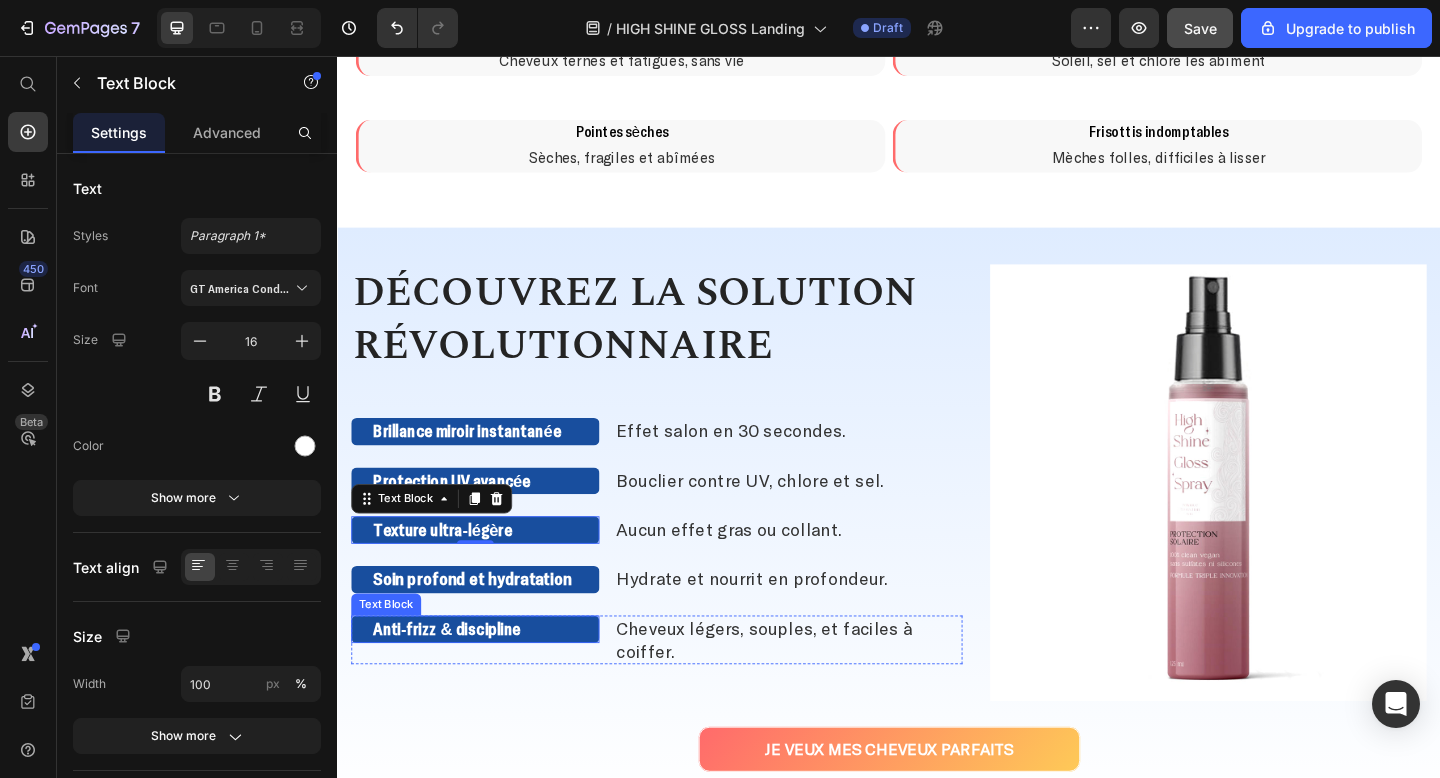 click on "Anti-frizz & discipline" at bounding box center (487, 680) 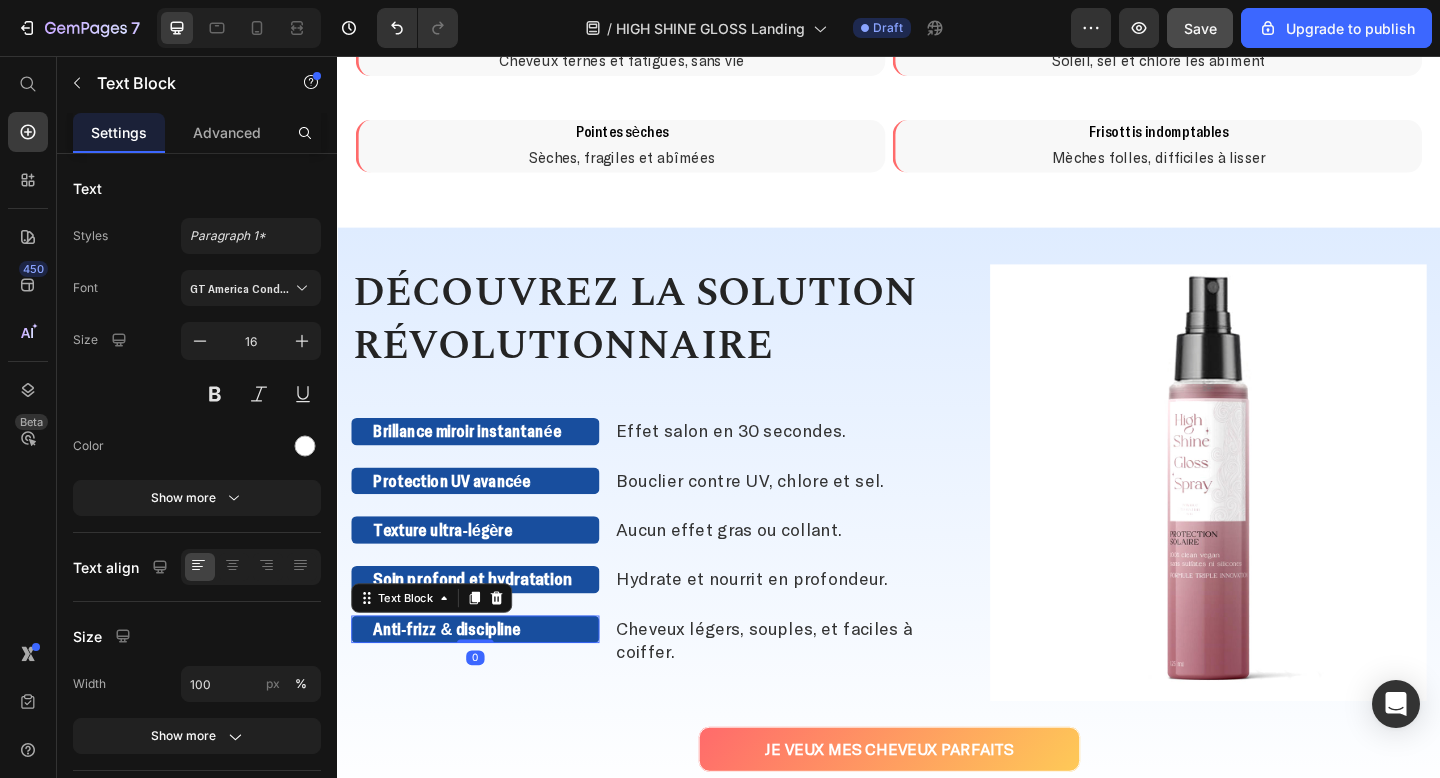 click on "Anti-frizz & discipline" at bounding box center (487, 680) 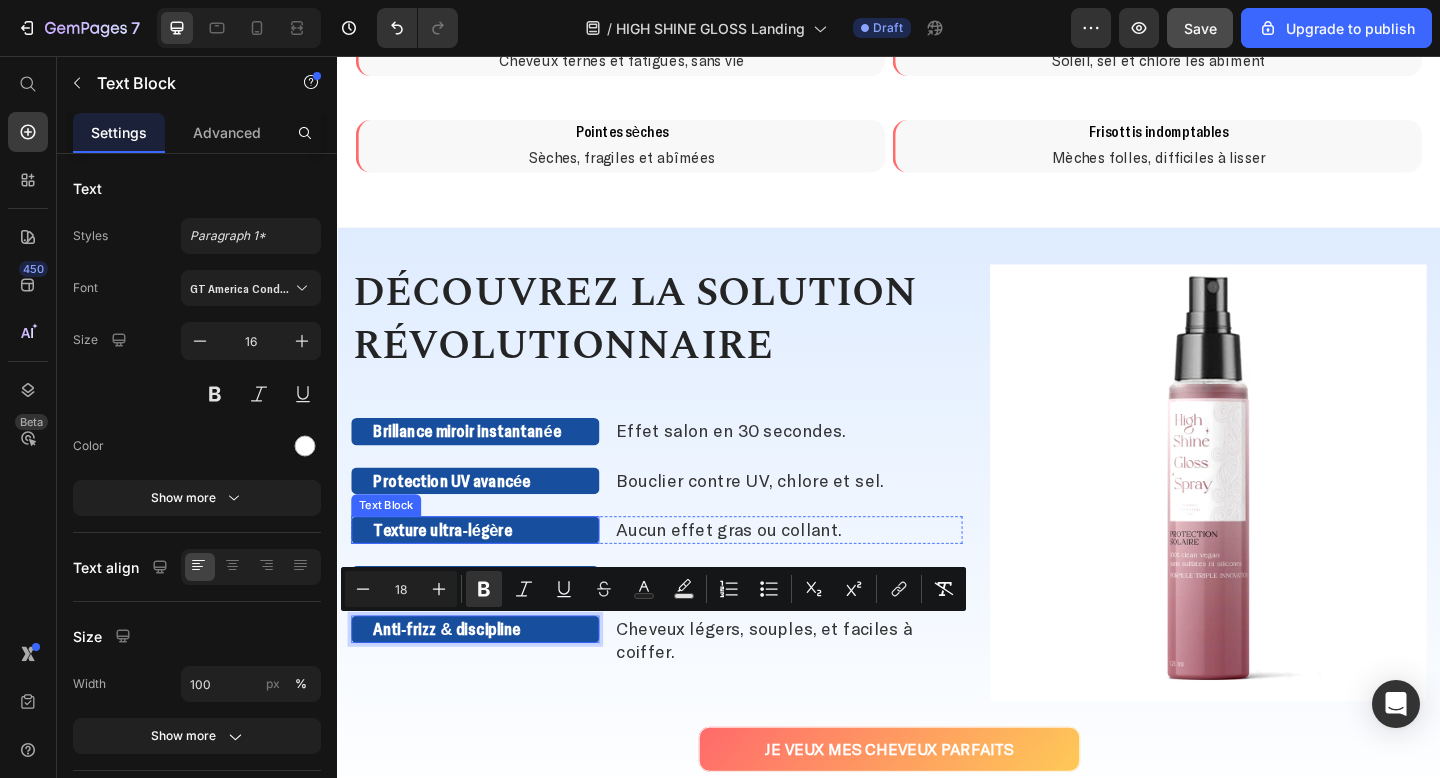 click on "Texture ultra-légère" at bounding box center (487, 572) 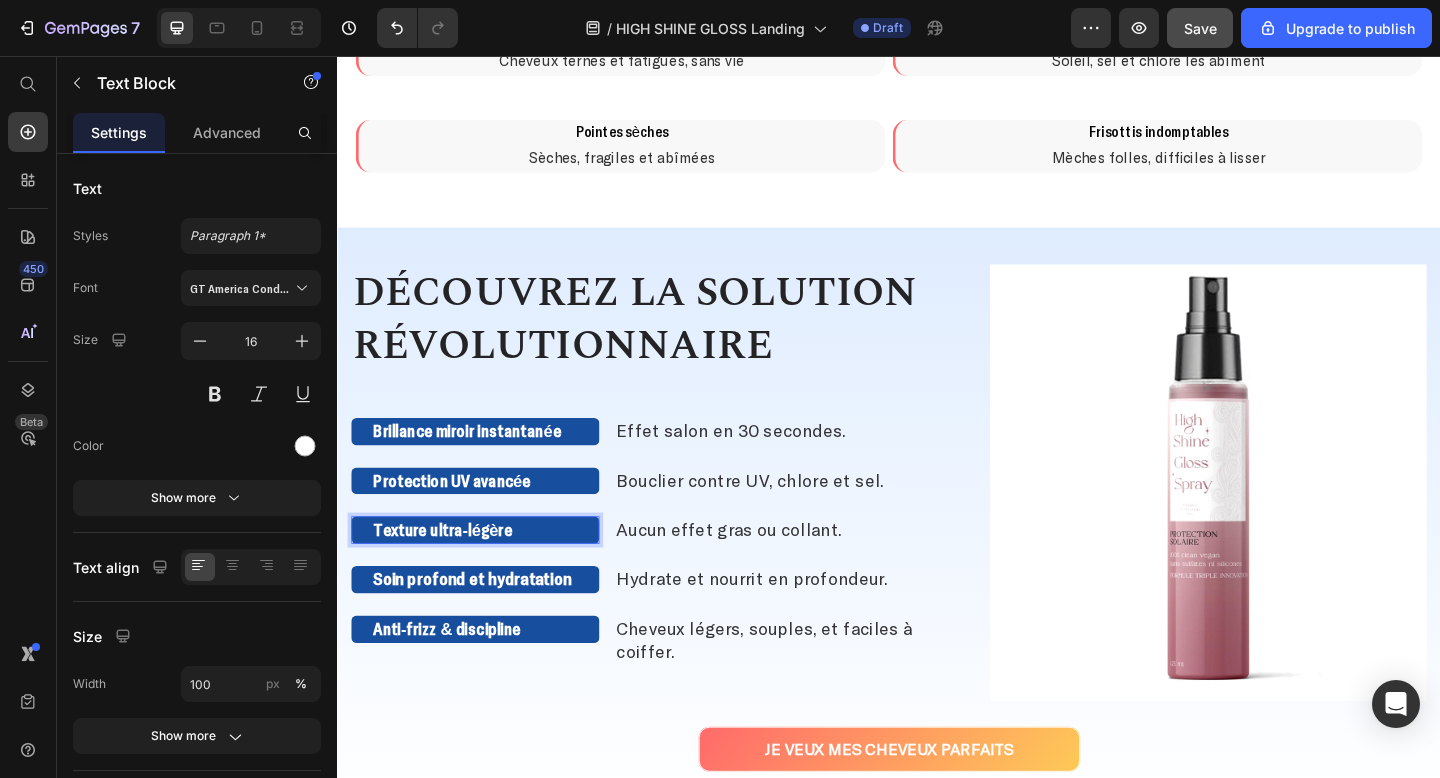 click on "Texture ultra-légère" at bounding box center [487, 572] 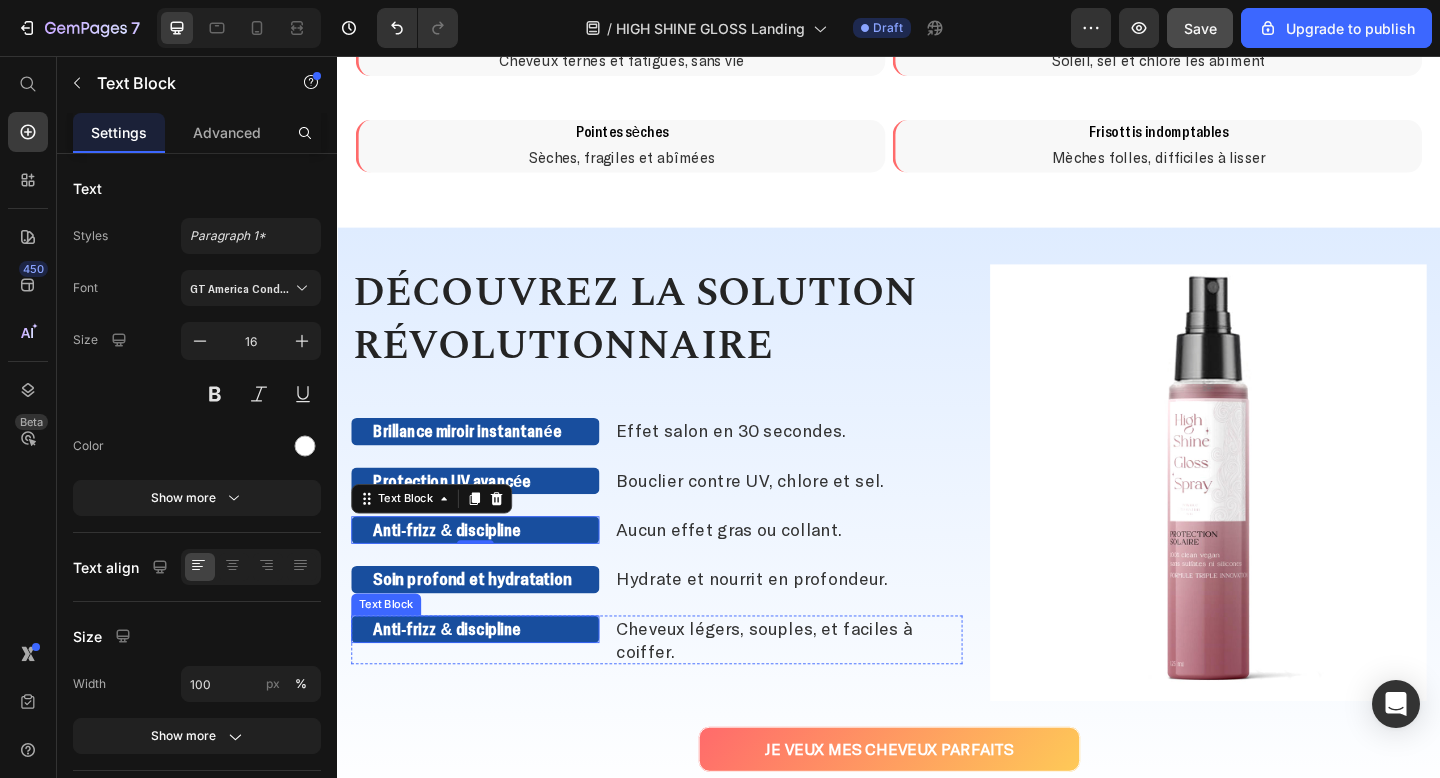 click on "Anti-frizz & discipline" at bounding box center [487, 680] 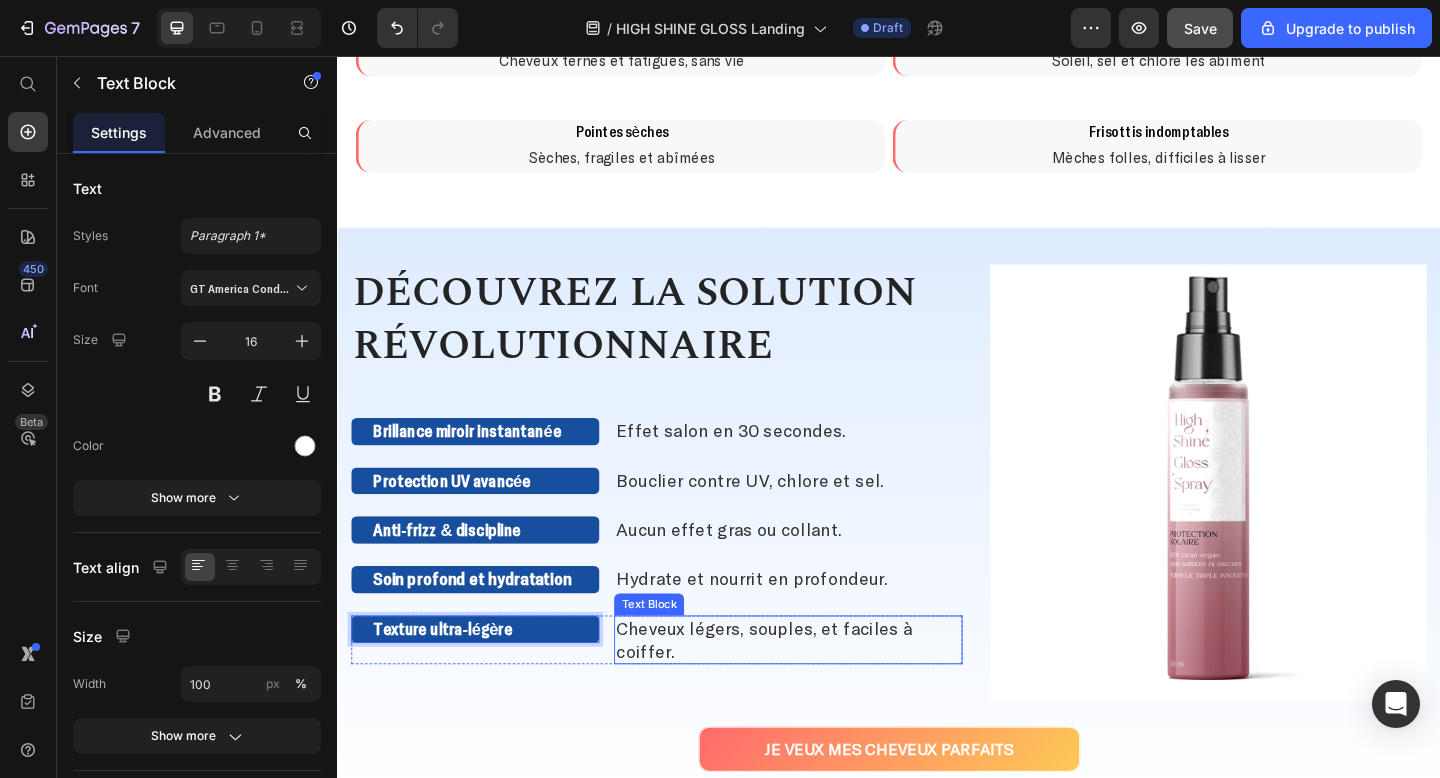 click on "Cheveux légers, souples, et faciles à coiffer." at bounding box center (801, 691) 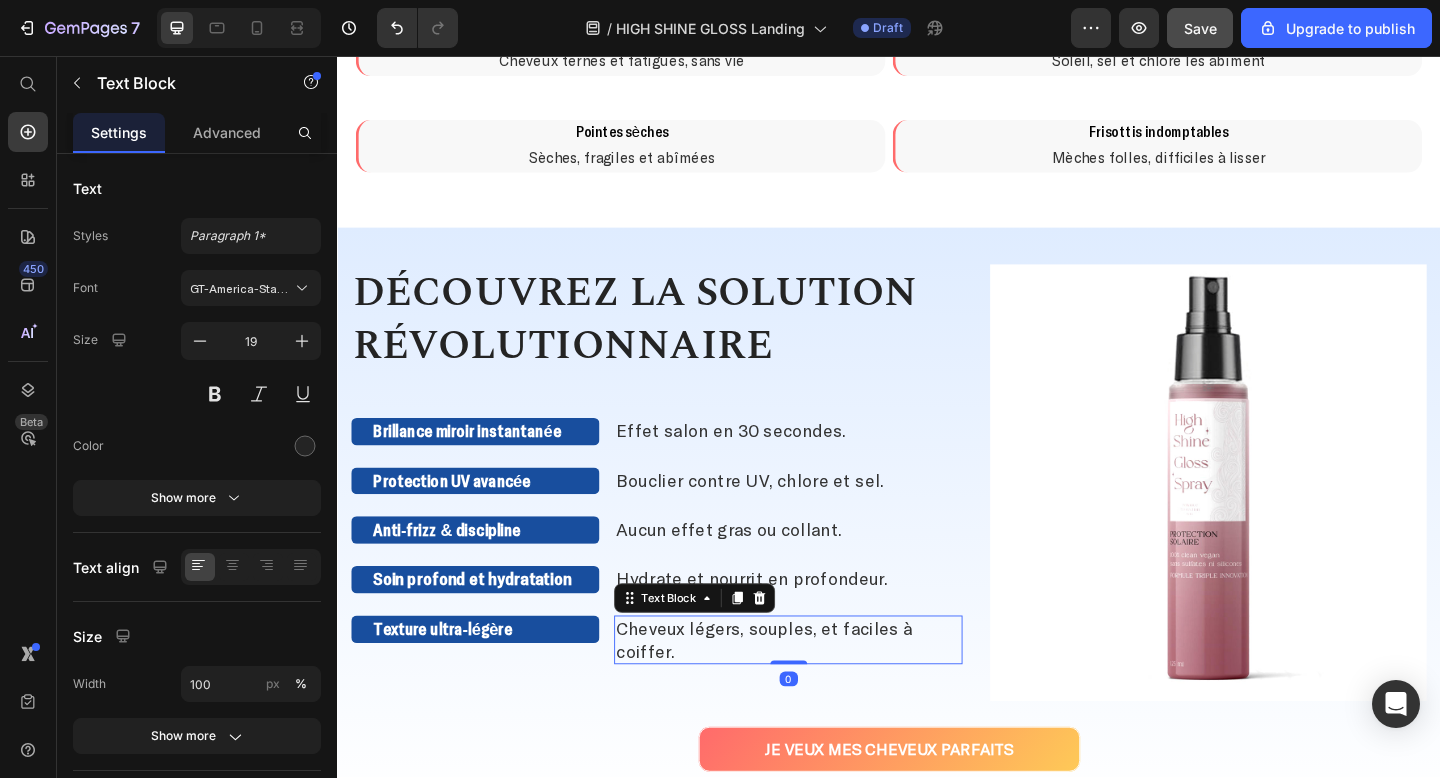 click on "Cheveux légers, souples, et faciles à coiffer." at bounding box center (801, 691) 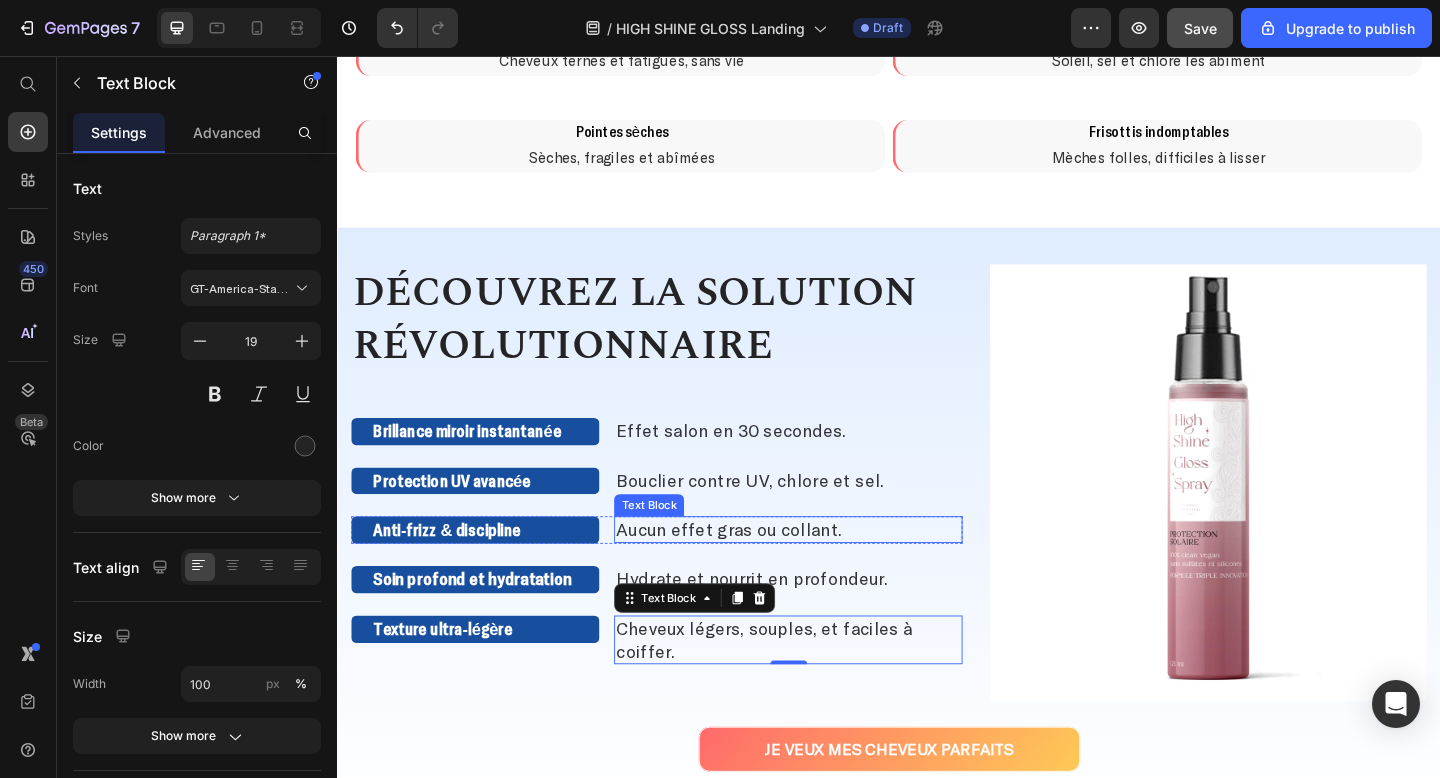click on "Aucun effet gras ou collant." at bounding box center (762, 570) 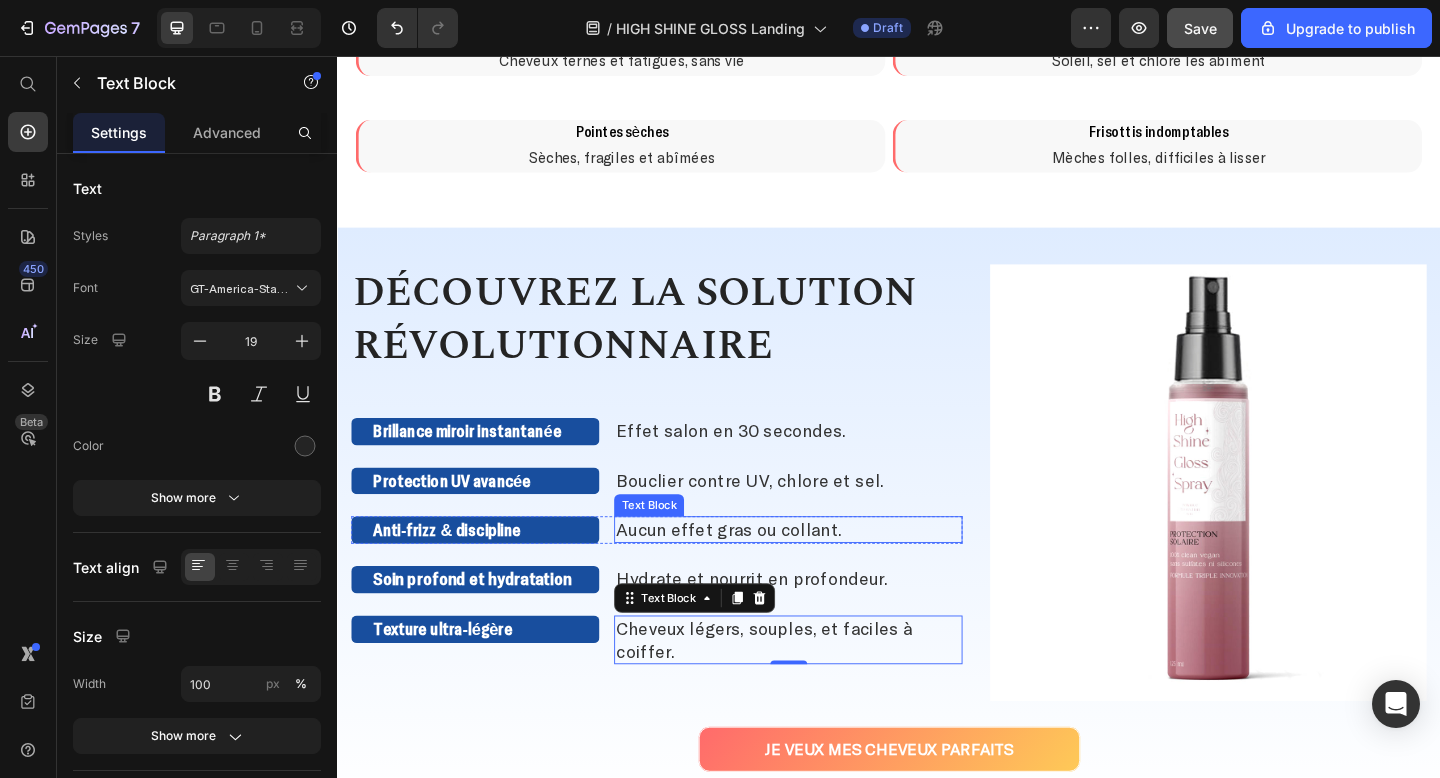 click on "Aucun effet gras ou collant." at bounding box center [762, 570] 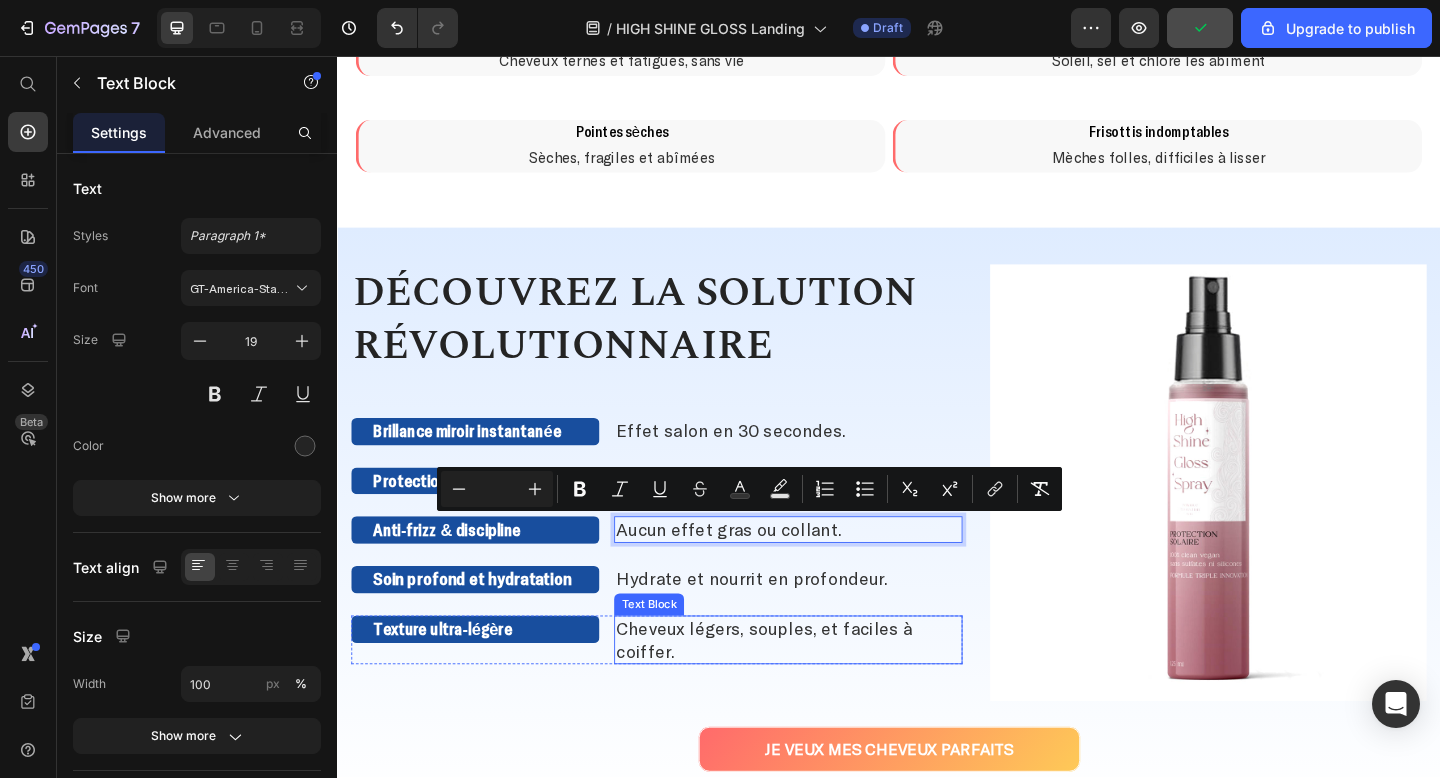 click on "Cheveux légers, souples, et faciles à coiffer." at bounding box center [801, 691] 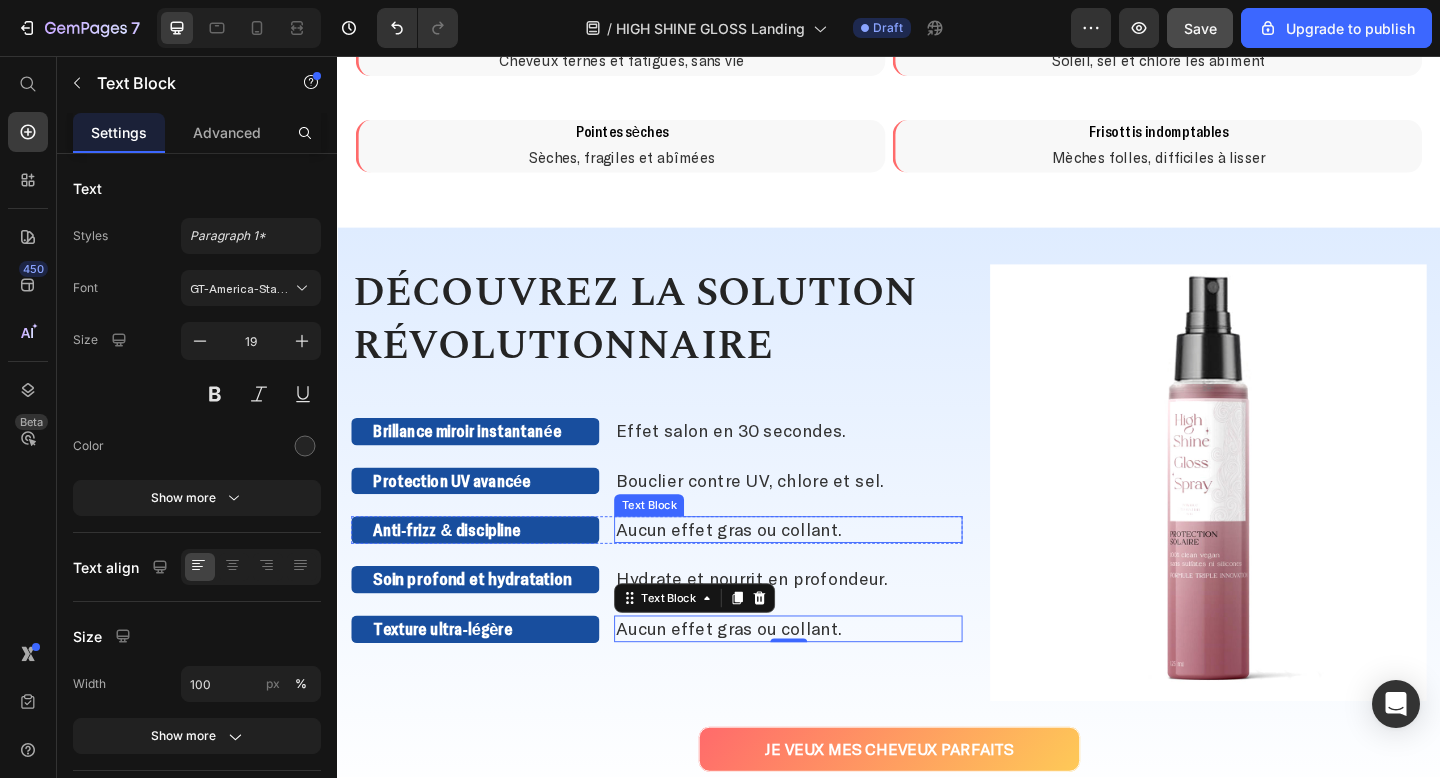click on "Aucun effet gras ou collant." at bounding box center [827, 571] 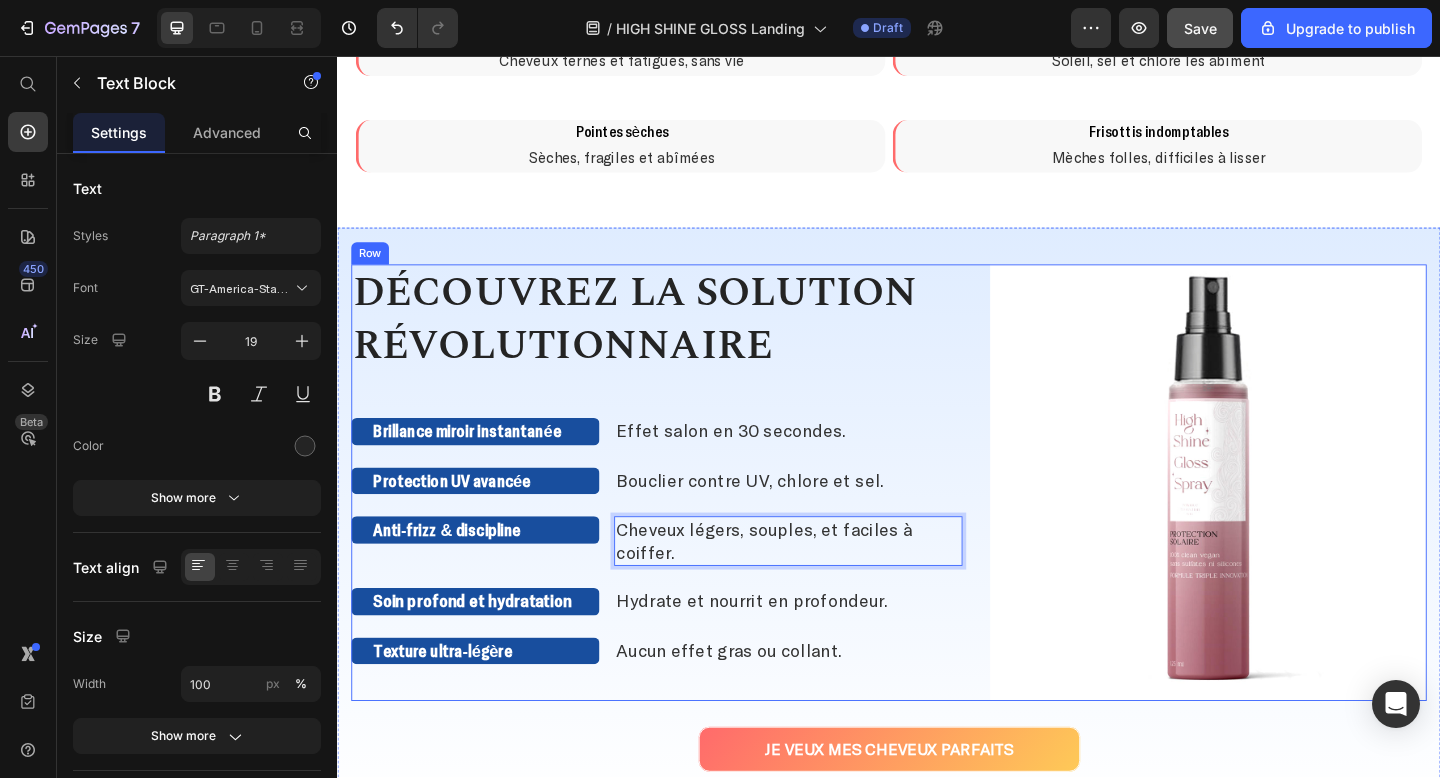 click on "DÉCOUVREZ LA SOLUTION RÉVOLUTIONNAIRE Heading Brillance miroir instantanée   Text Block Effet salon en 30 secondes. Text Block Row Protection UV avancée Text Block Bouclier contre UV, chlore et sel. Text Block Row Anti-frizz & discipline Text Block Cheveux légers, souples, et faciles à coiffer. Text Block   0 Row Soin profond et hydratation Text Block Hydrate et nourrit en profondeur. Text Block Row Texture ultra-légère Text Block Aucun effet gras ou collant. Text Block Row" at bounding box center [684, 520] 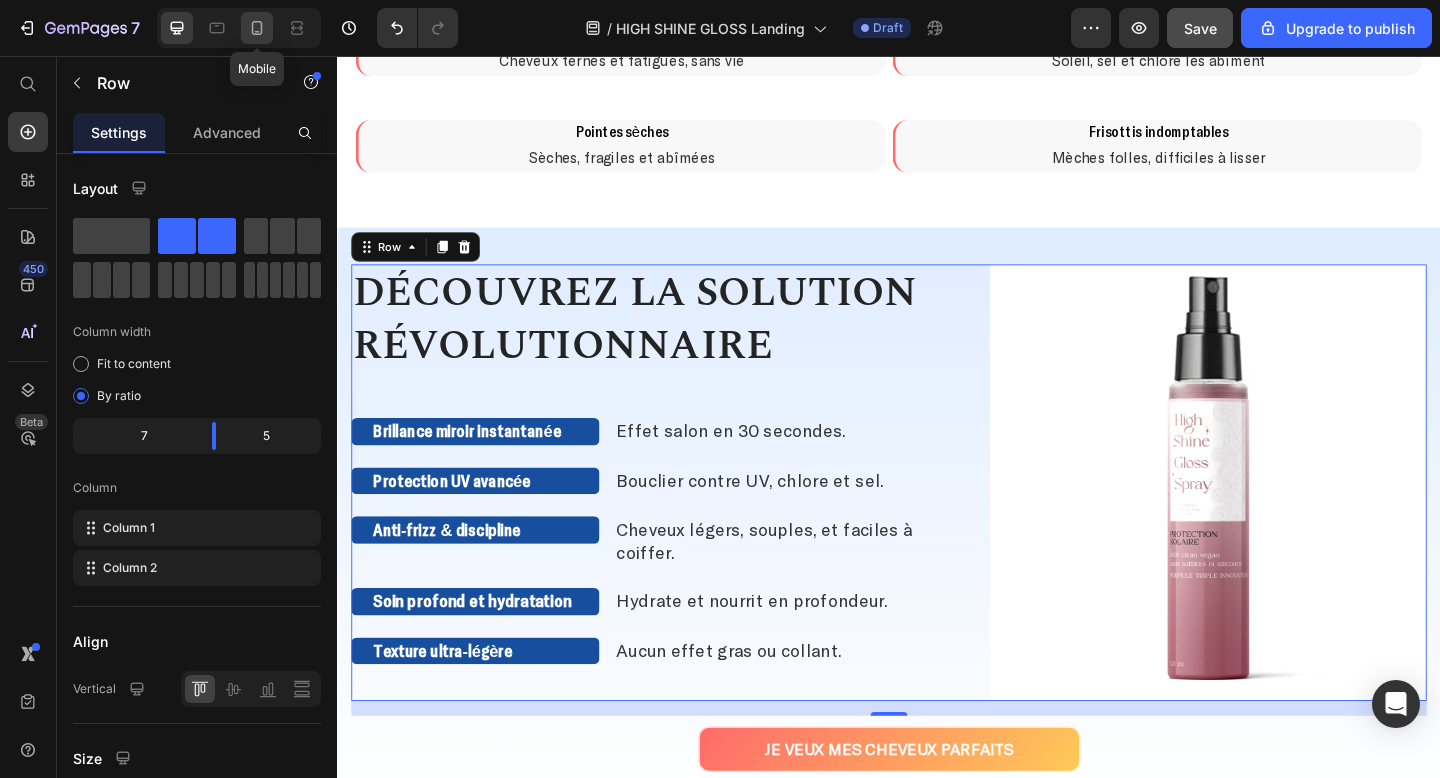 click 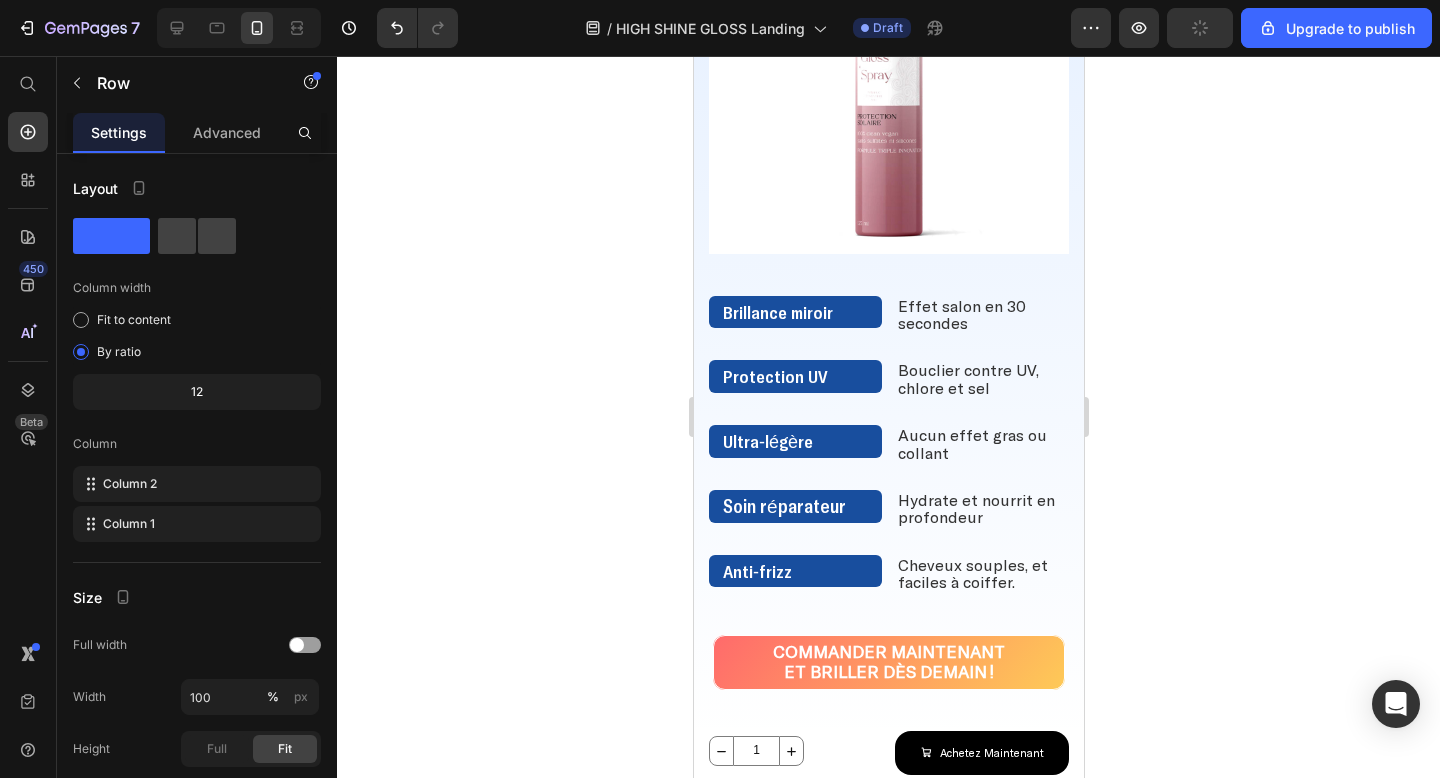 scroll, scrollTop: 1656, scrollLeft: 0, axis: vertical 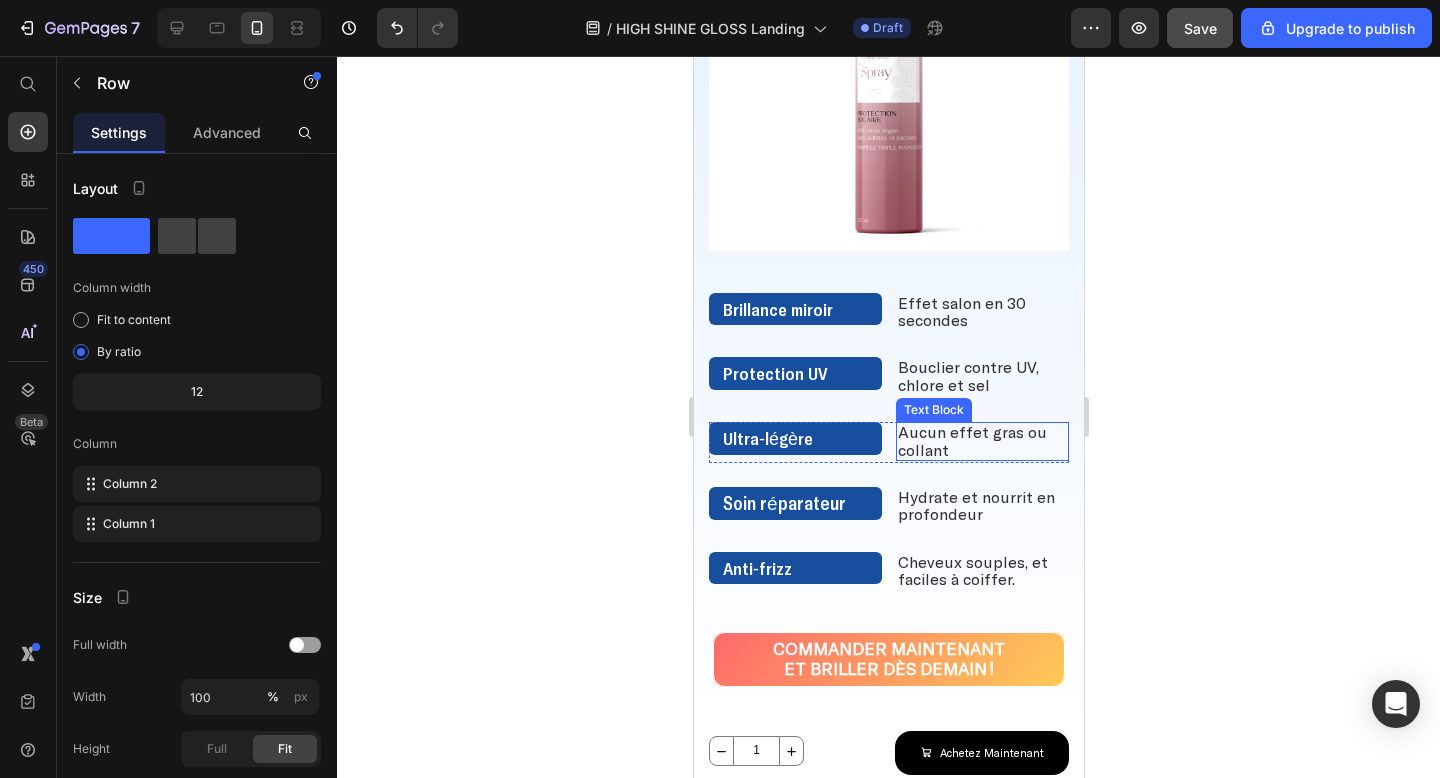 click on "Aucun effet gras ou collant" at bounding box center [981, 441] 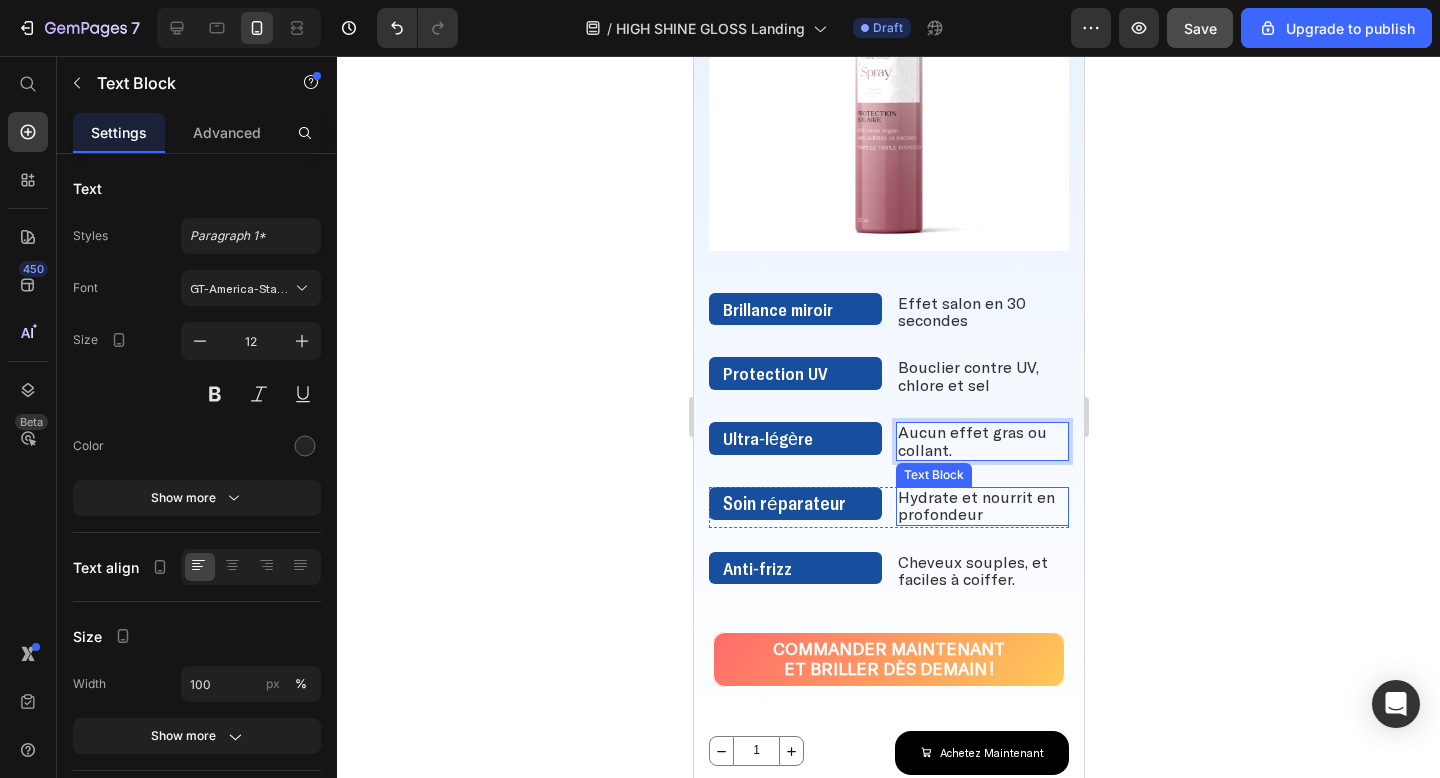 click on "Hydrate et nourrit en profondeur" at bounding box center (975, 505) 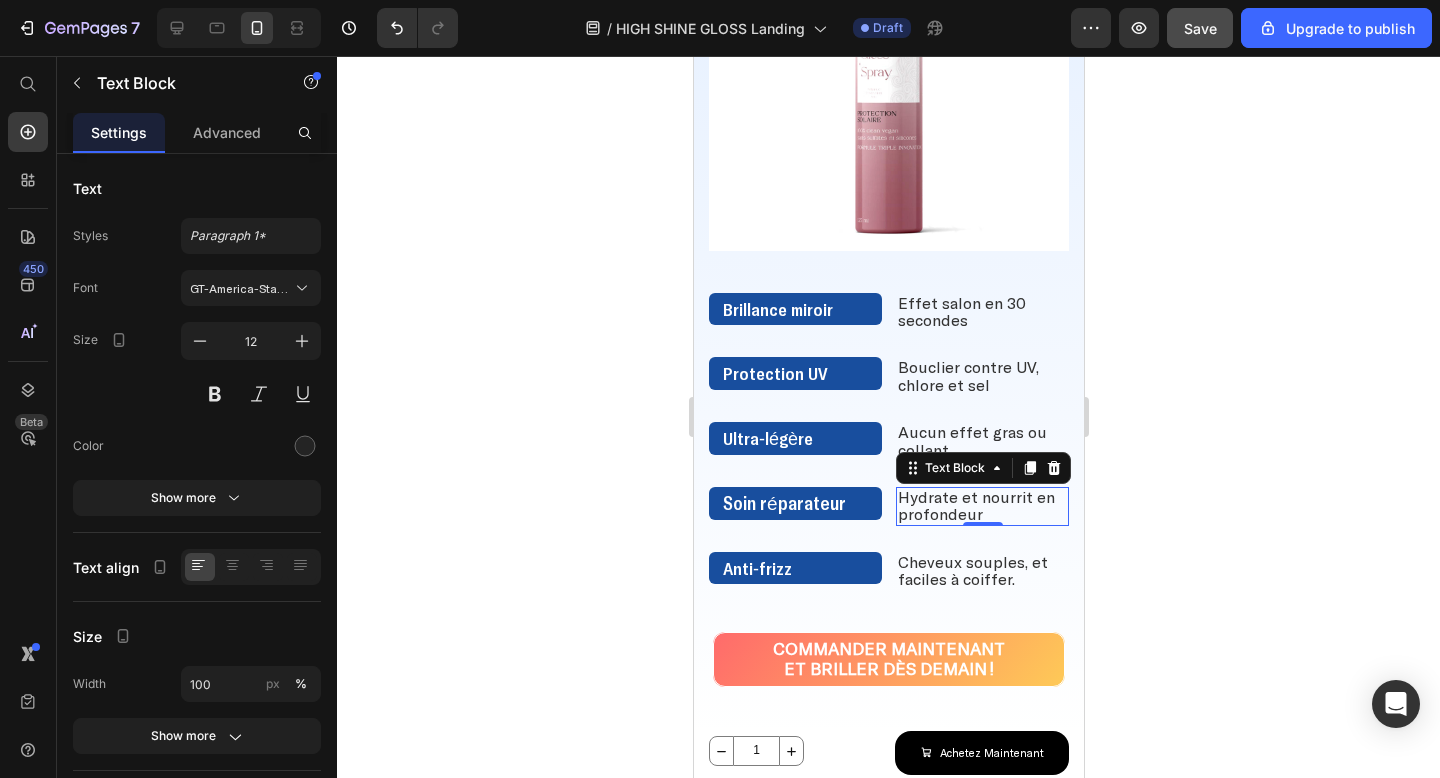 click on "Hydrate et nourrit en profondeur" at bounding box center (975, 505) 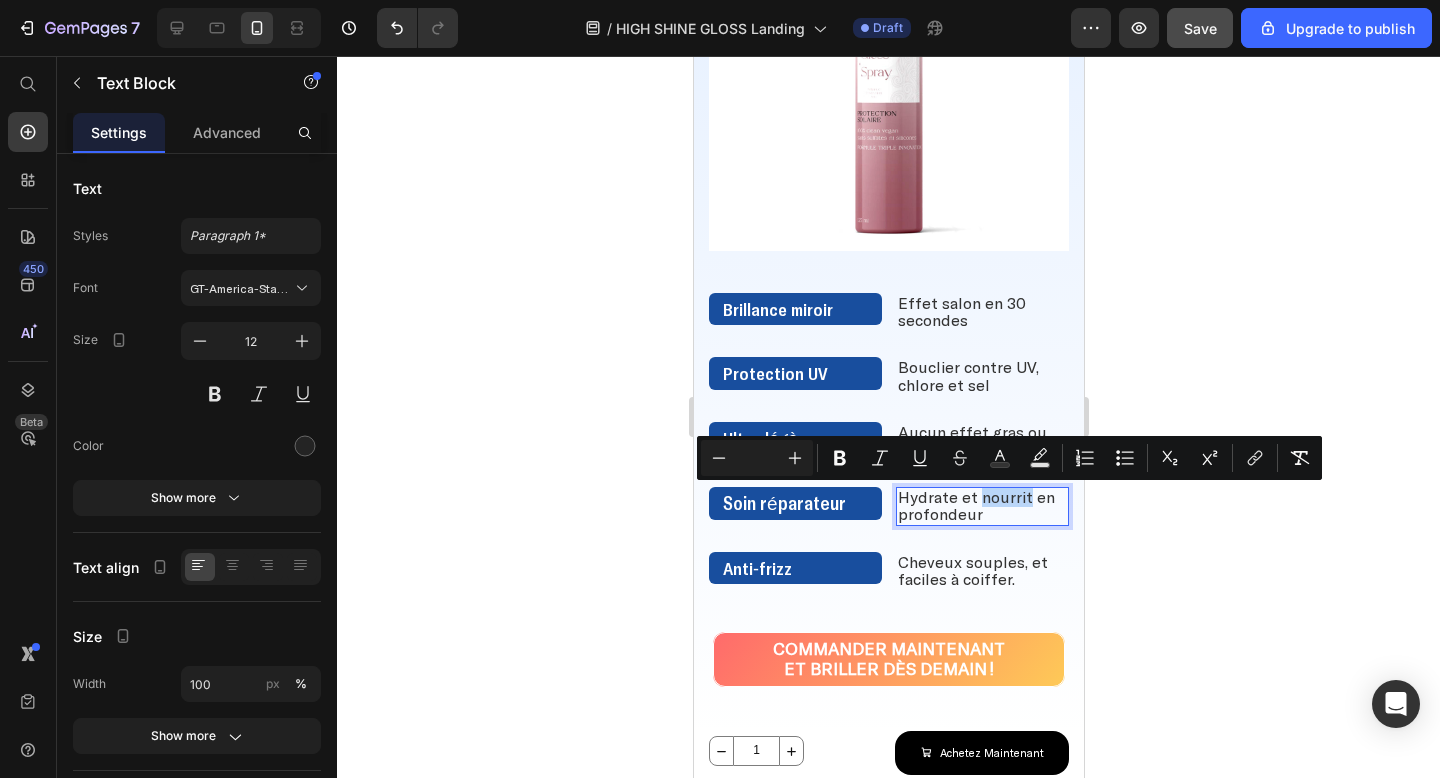 click on "Hydrate et nourrit en profondeur" at bounding box center (975, 505) 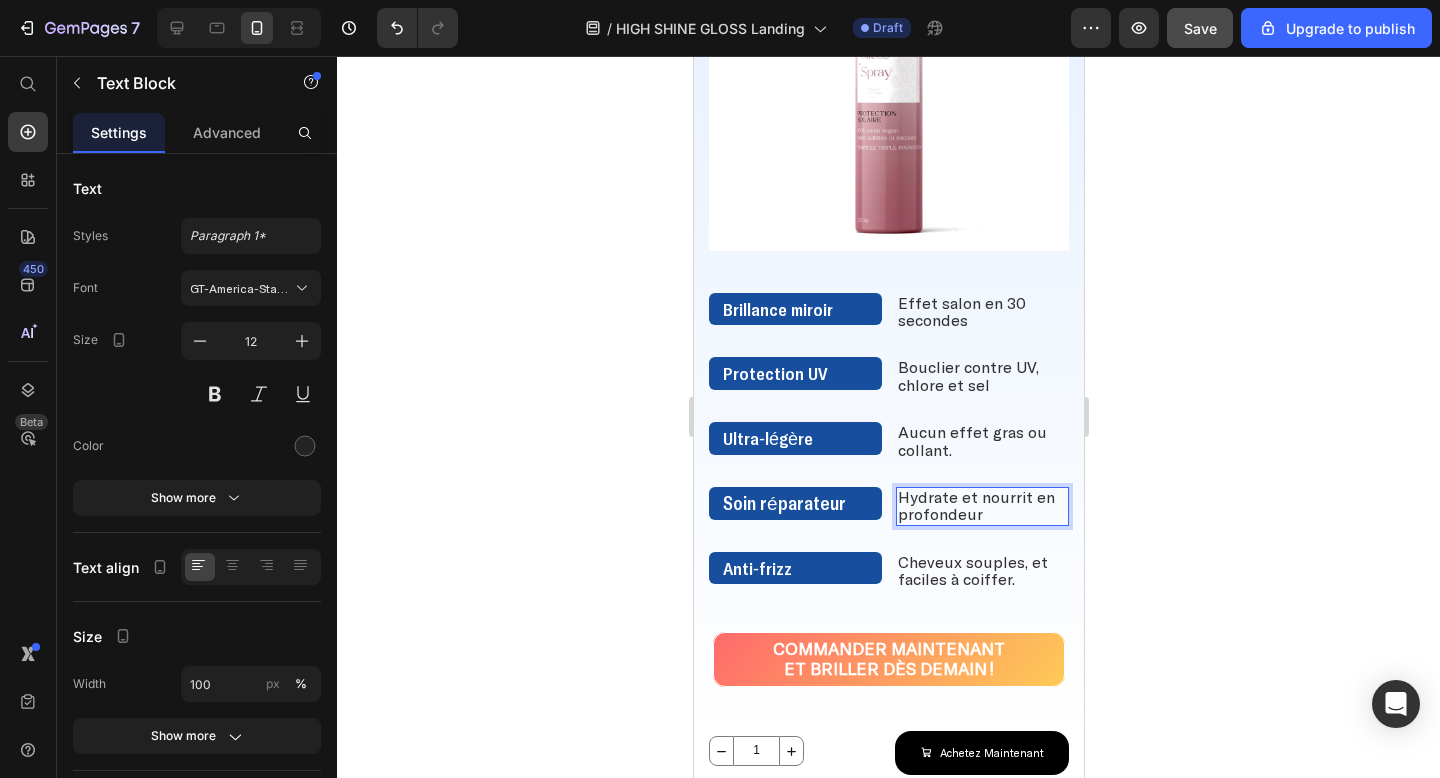 click on "Hydrate et nourrit en profondeur" at bounding box center [981, 506] 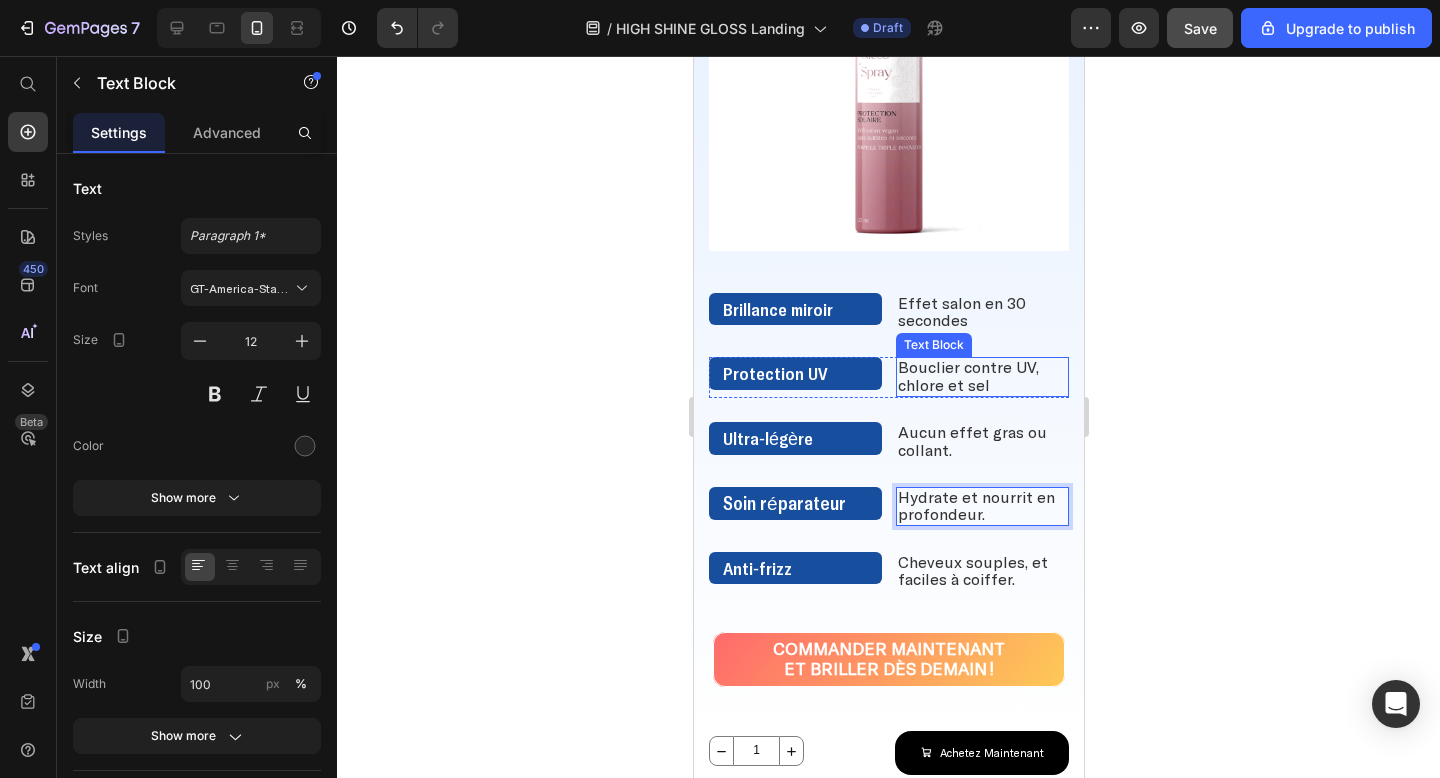 click on "Bouclier contre UV, chlore et sel" at bounding box center (967, 375) 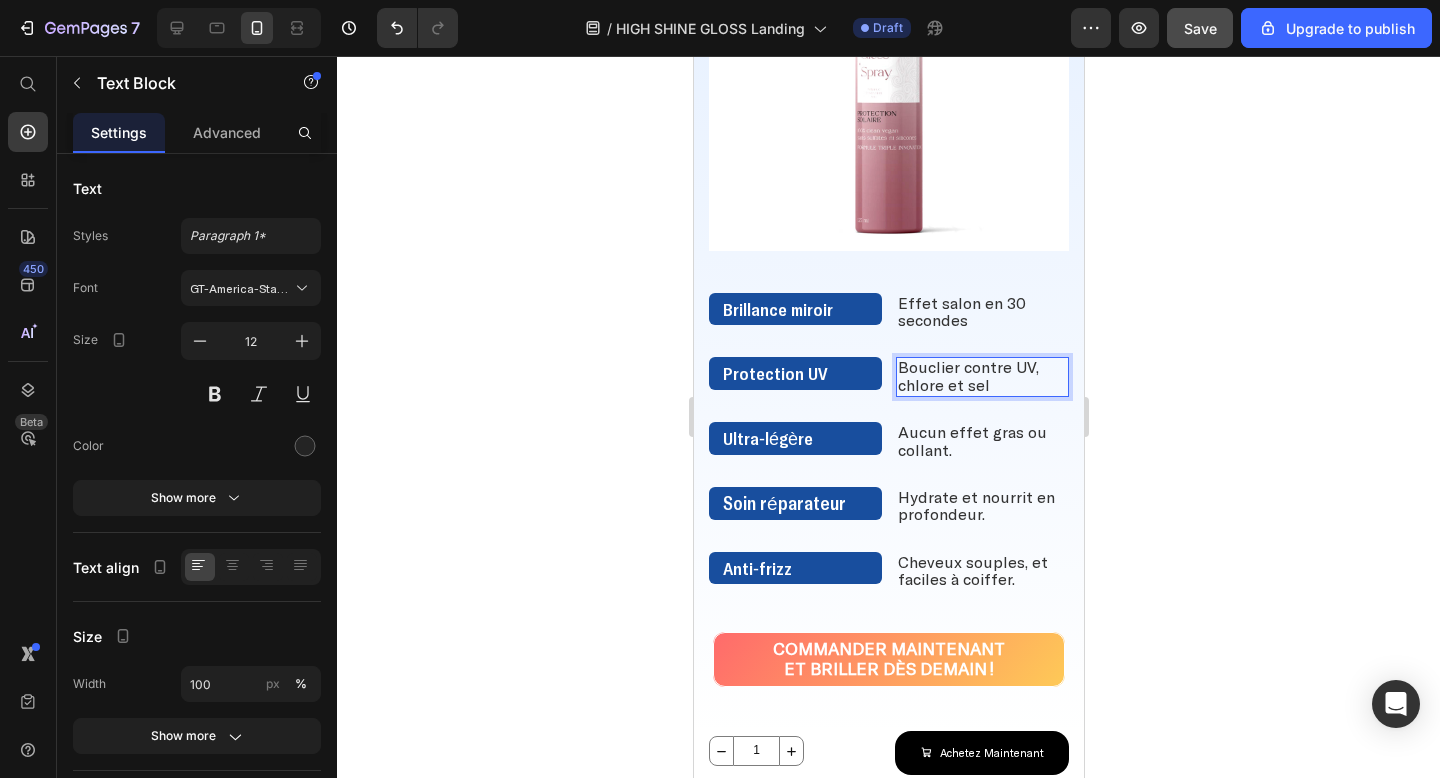 click on "Bouclier contre UV, chlore et sel" at bounding box center (967, 375) 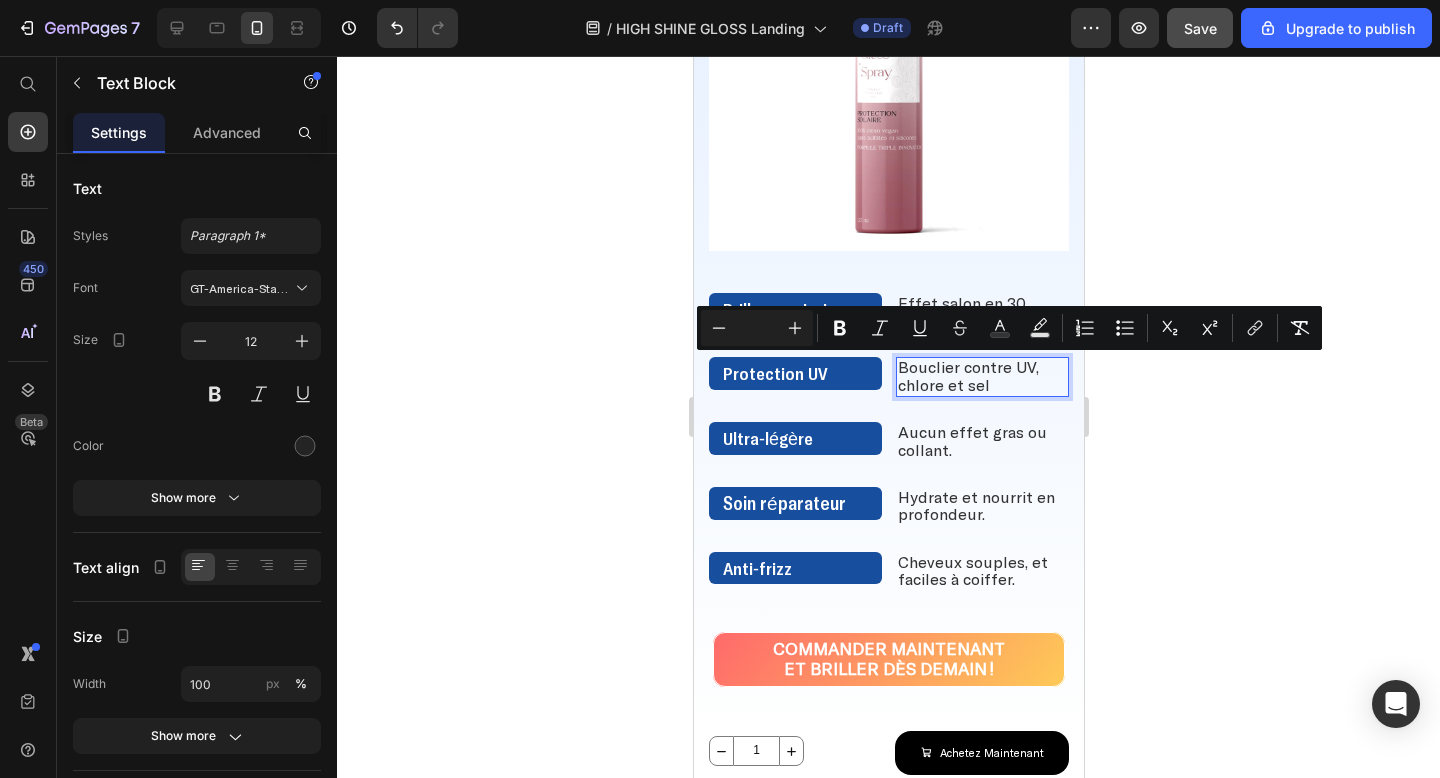 click on "Bouclier contre UV, chlore et sel" at bounding box center (981, 376) 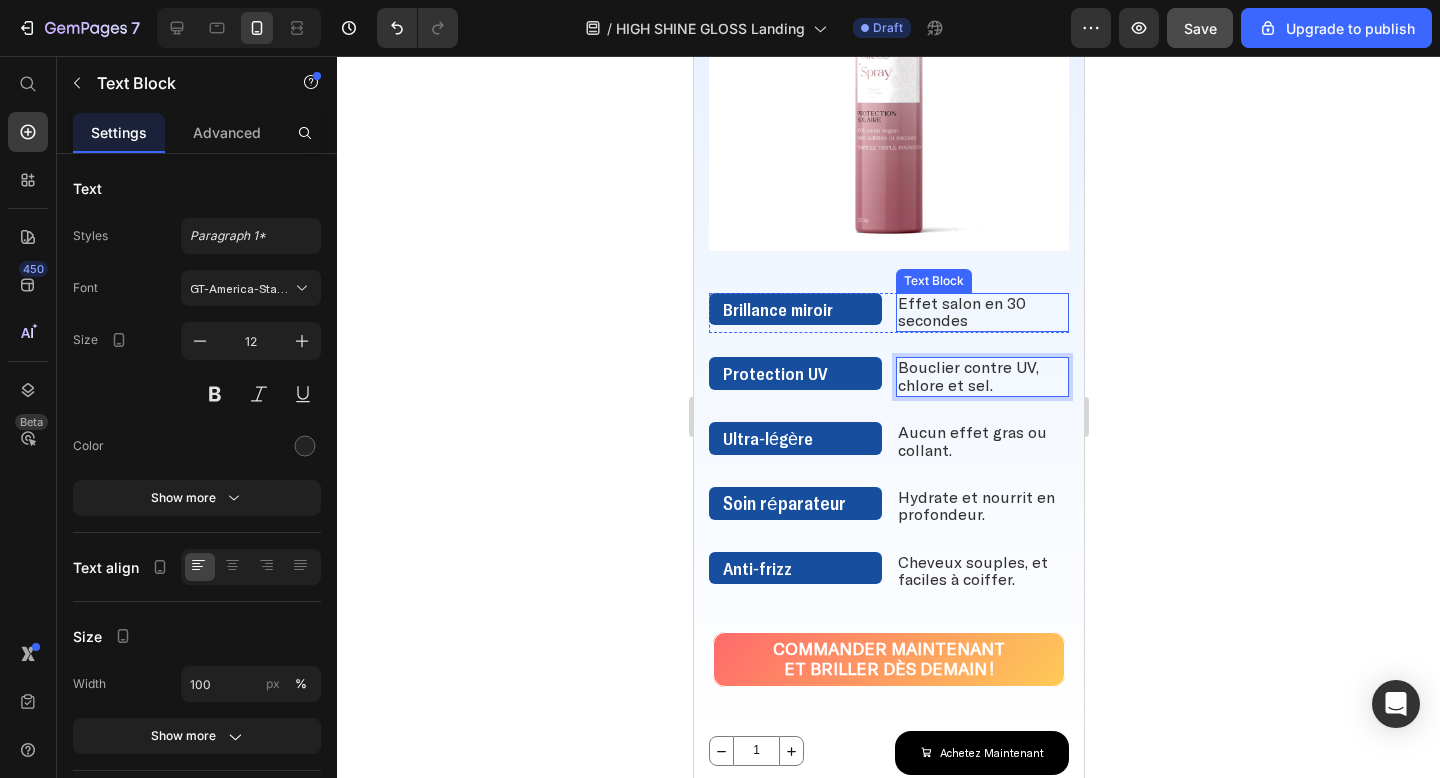 click on "Effet salon en 30 secondes" at bounding box center (981, 312) 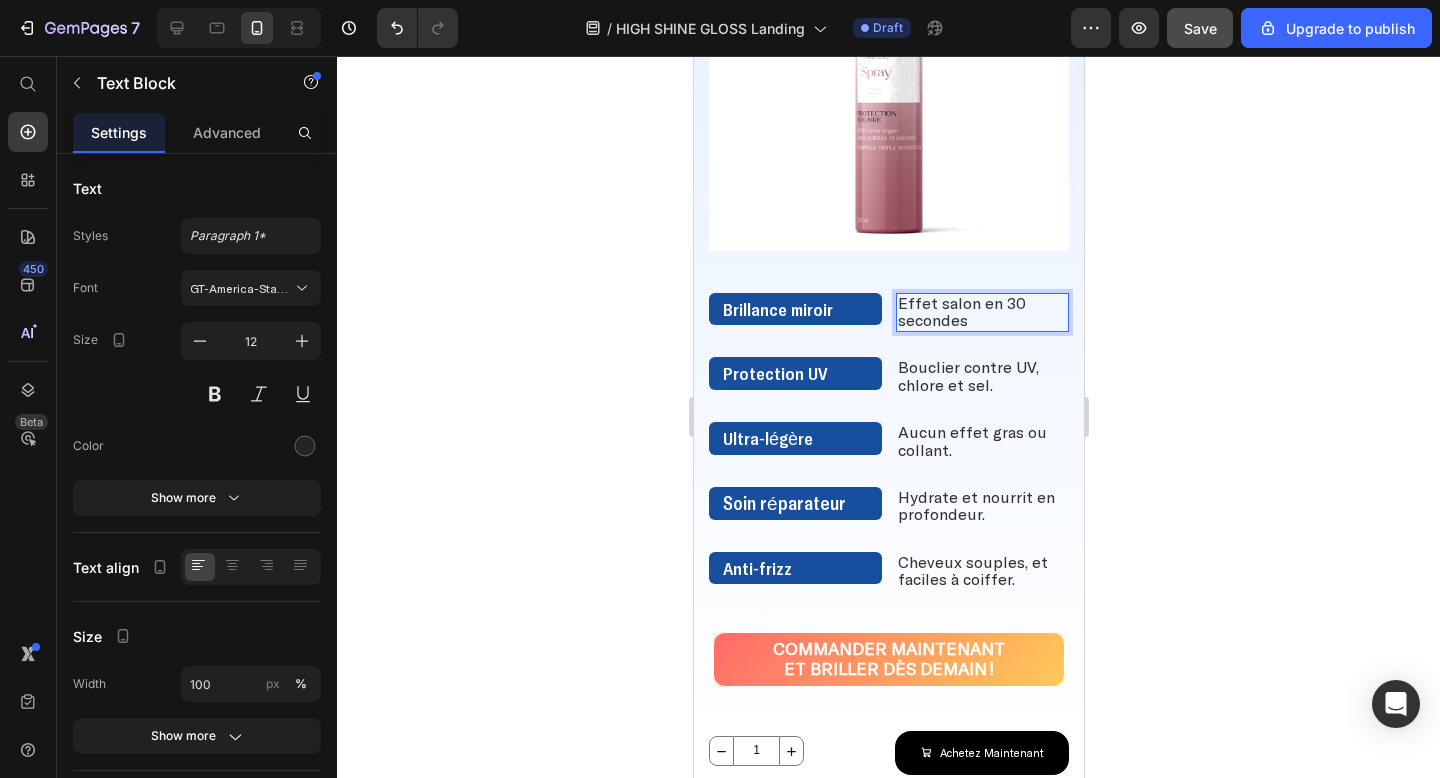 click on "Effet salon en 30 secondes" at bounding box center (981, 312) 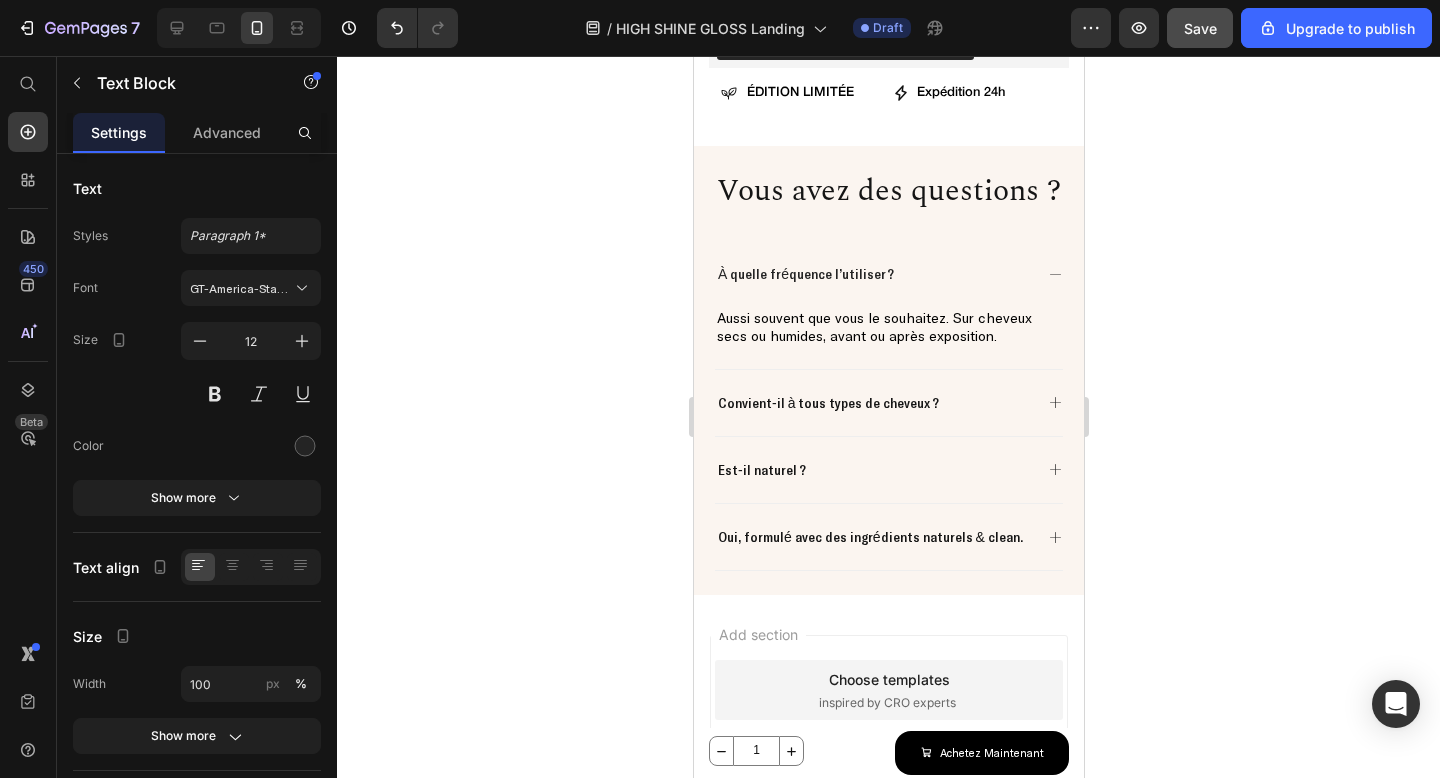 scroll, scrollTop: 4659, scrollLeft: 0, axis: vertical 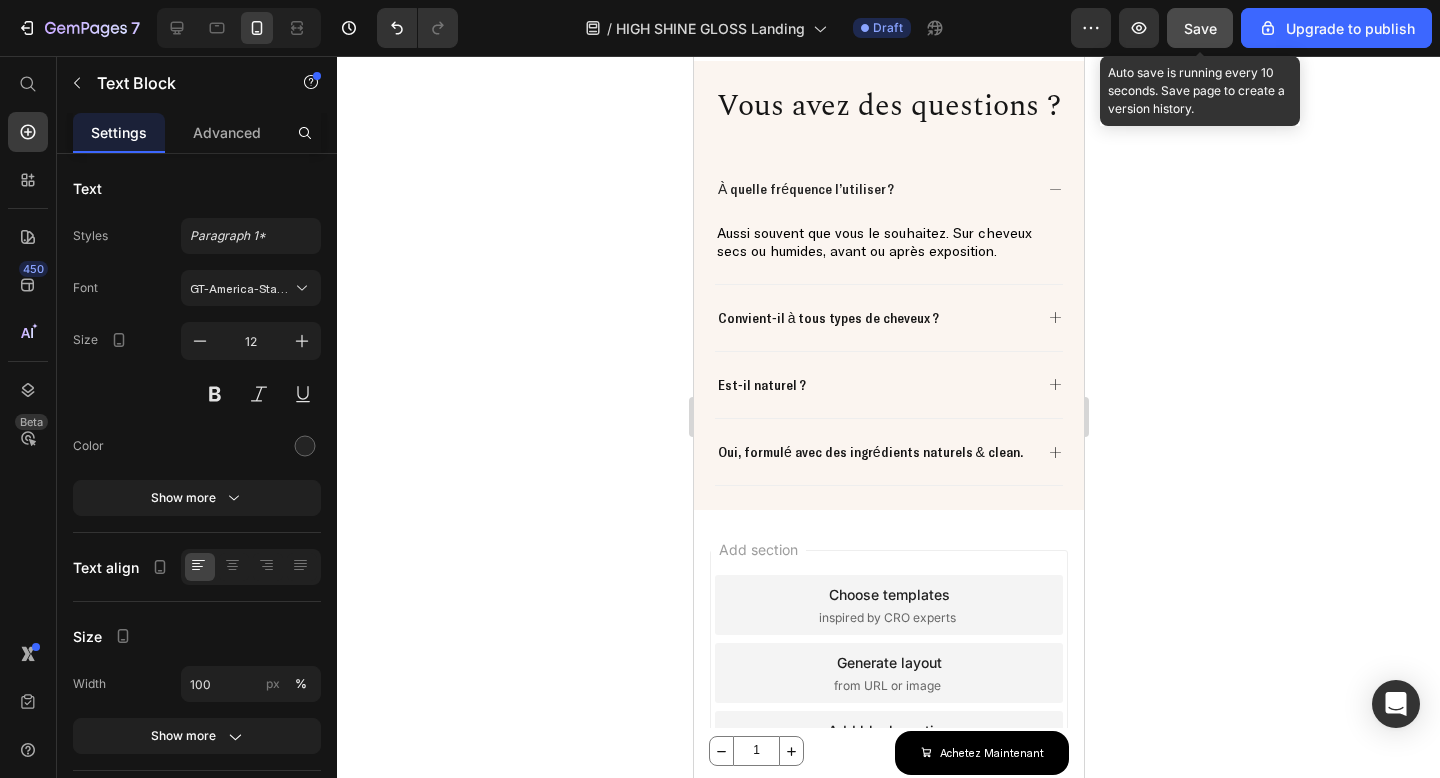 click on "Save" at bounding box center [1200, 28] 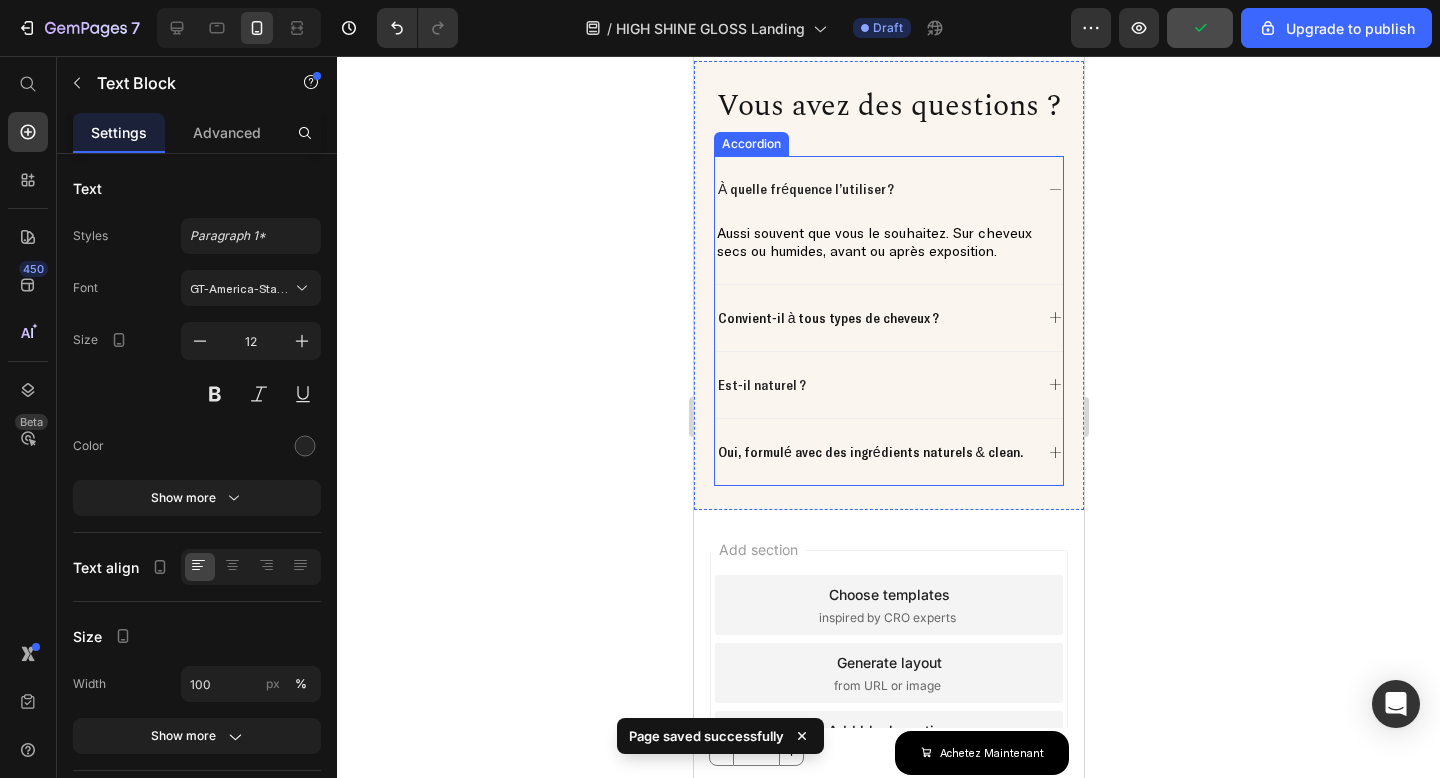 scroll, scrollTop: 4812, scrollLeft: 0, axis: vertical 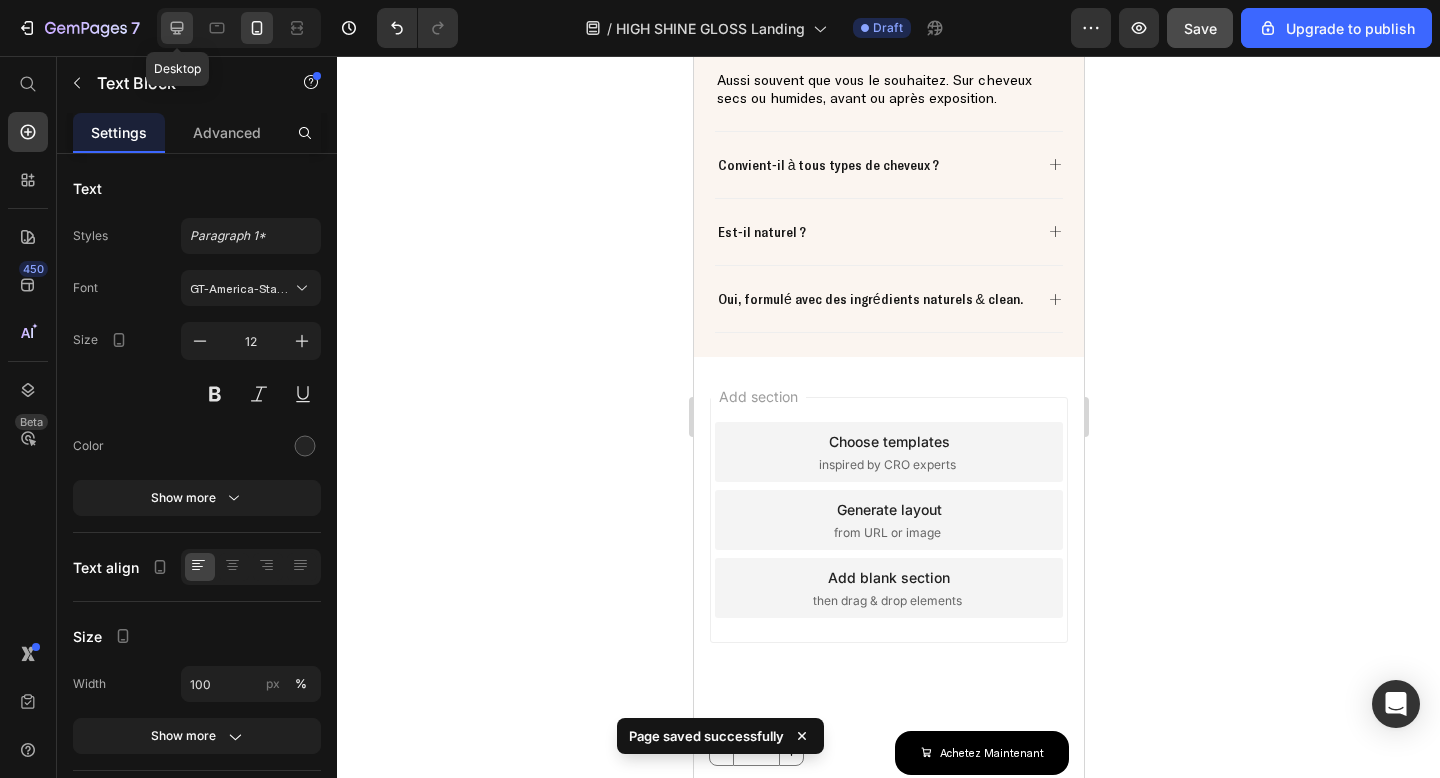 click 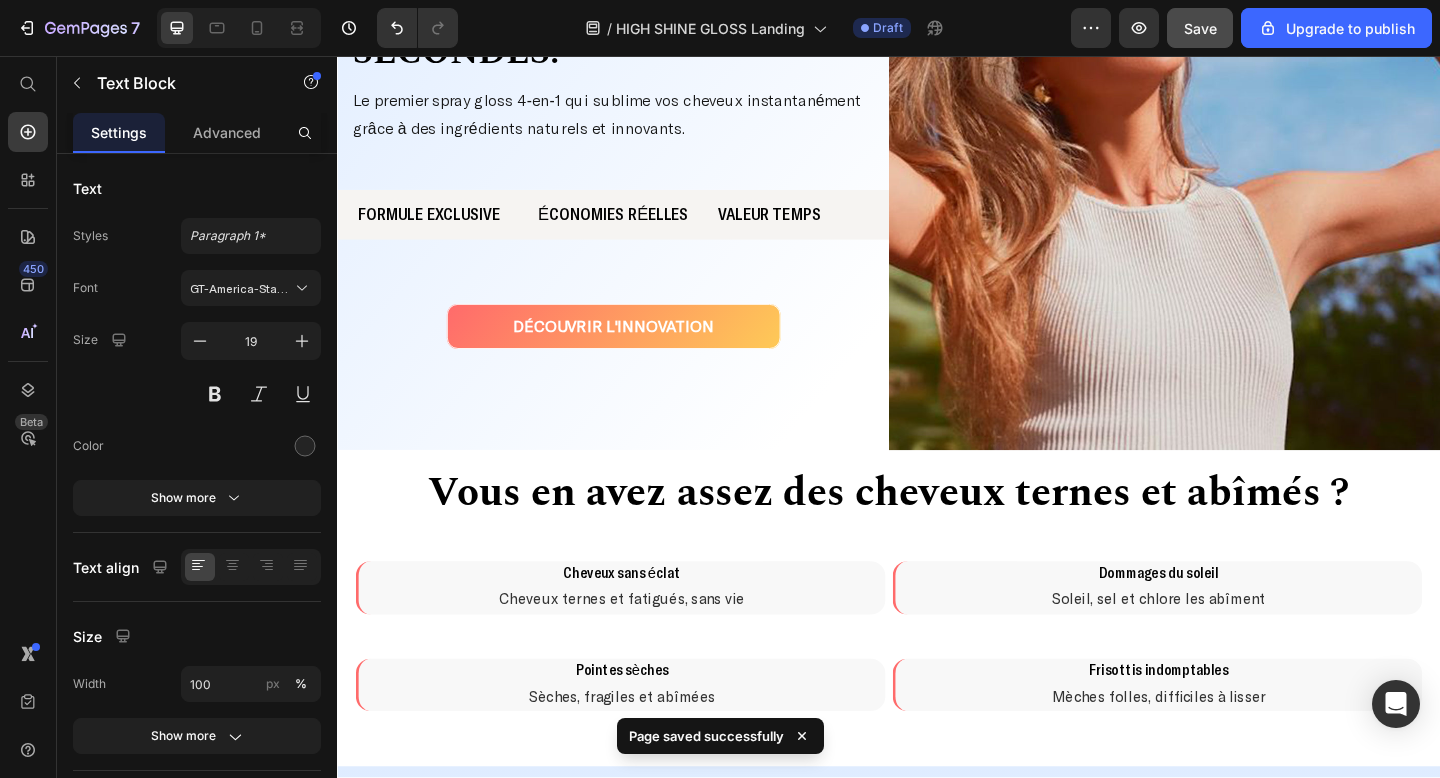scroll, scrollTop: 0, scrollLeft: 0, axis: both 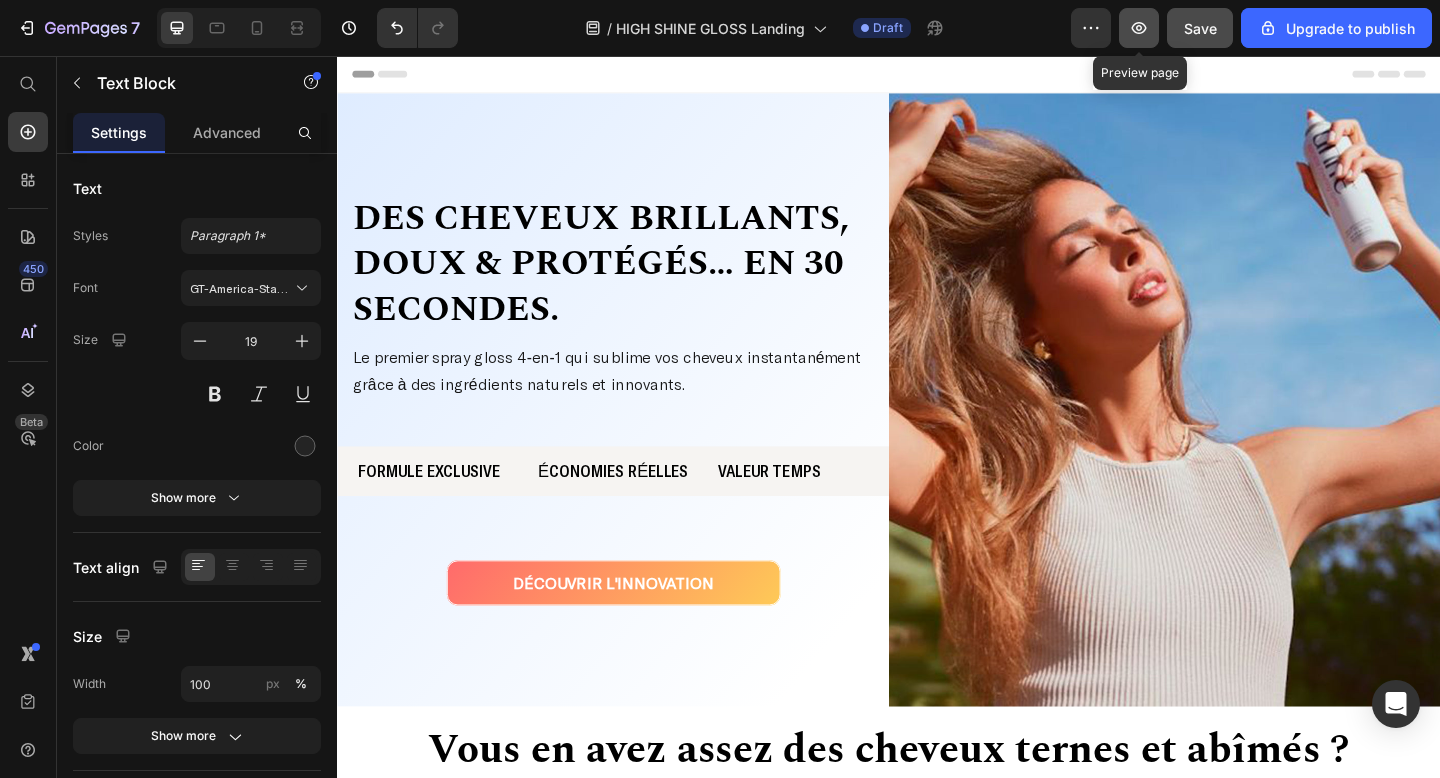 click 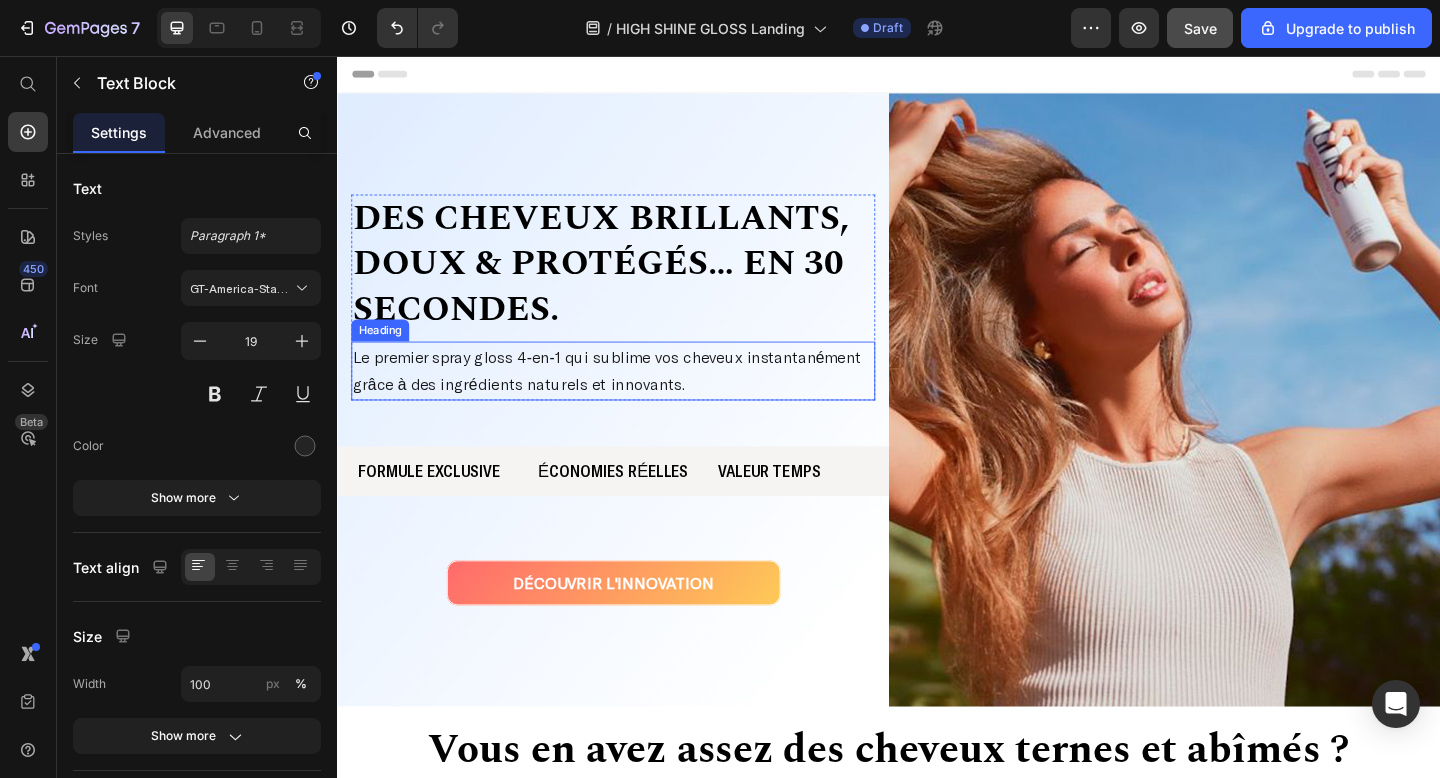 click on "Le premier spray gloss 4‑en‑1 qui sublime vos cheveux instantanément grâce à des ingrédients naturels et innovants." at bounding box center [637, 399] 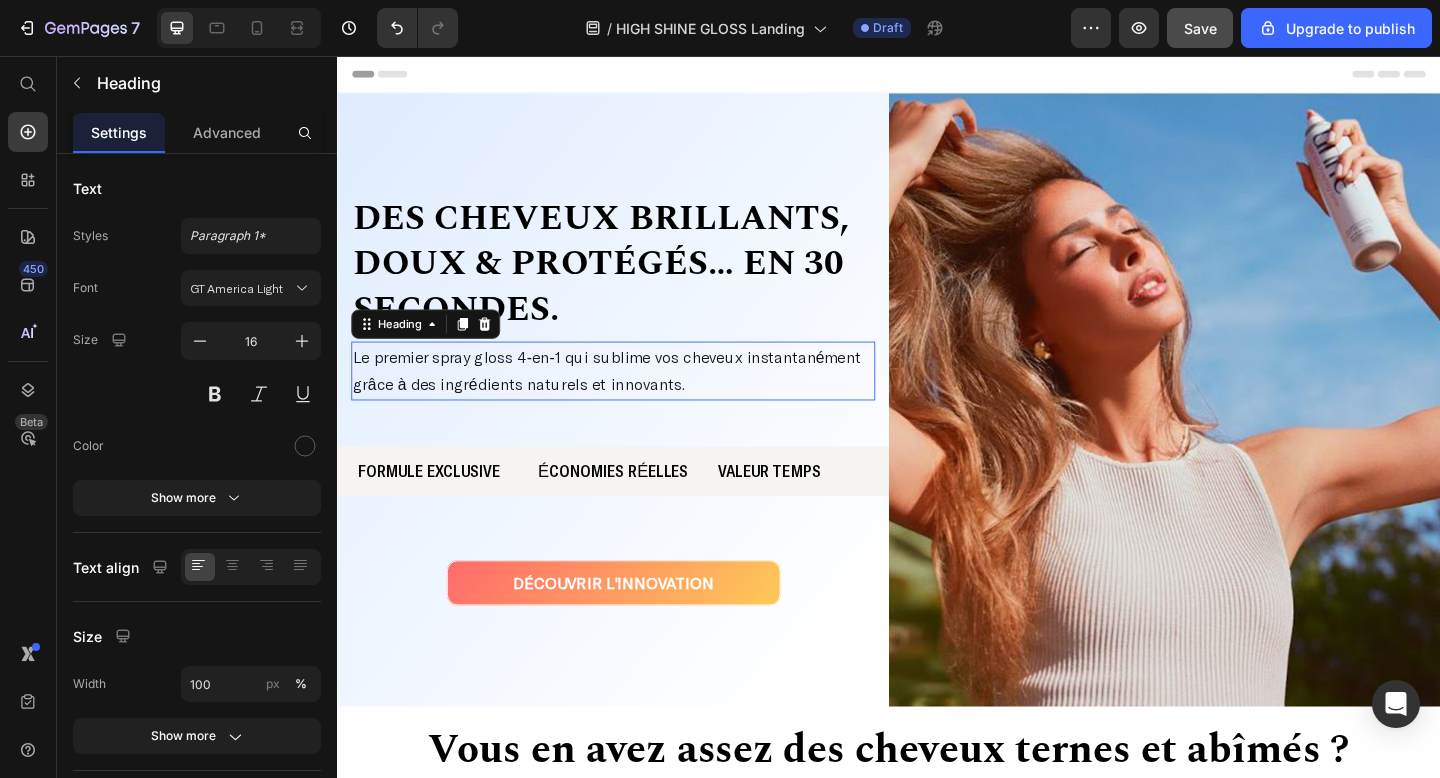 click on "Le premier spray gloss 4‑en‑1 qui sublime vos cheveux instantanément grâce à des ingrédients naturels et innovants." at bounding box center [637, 399] 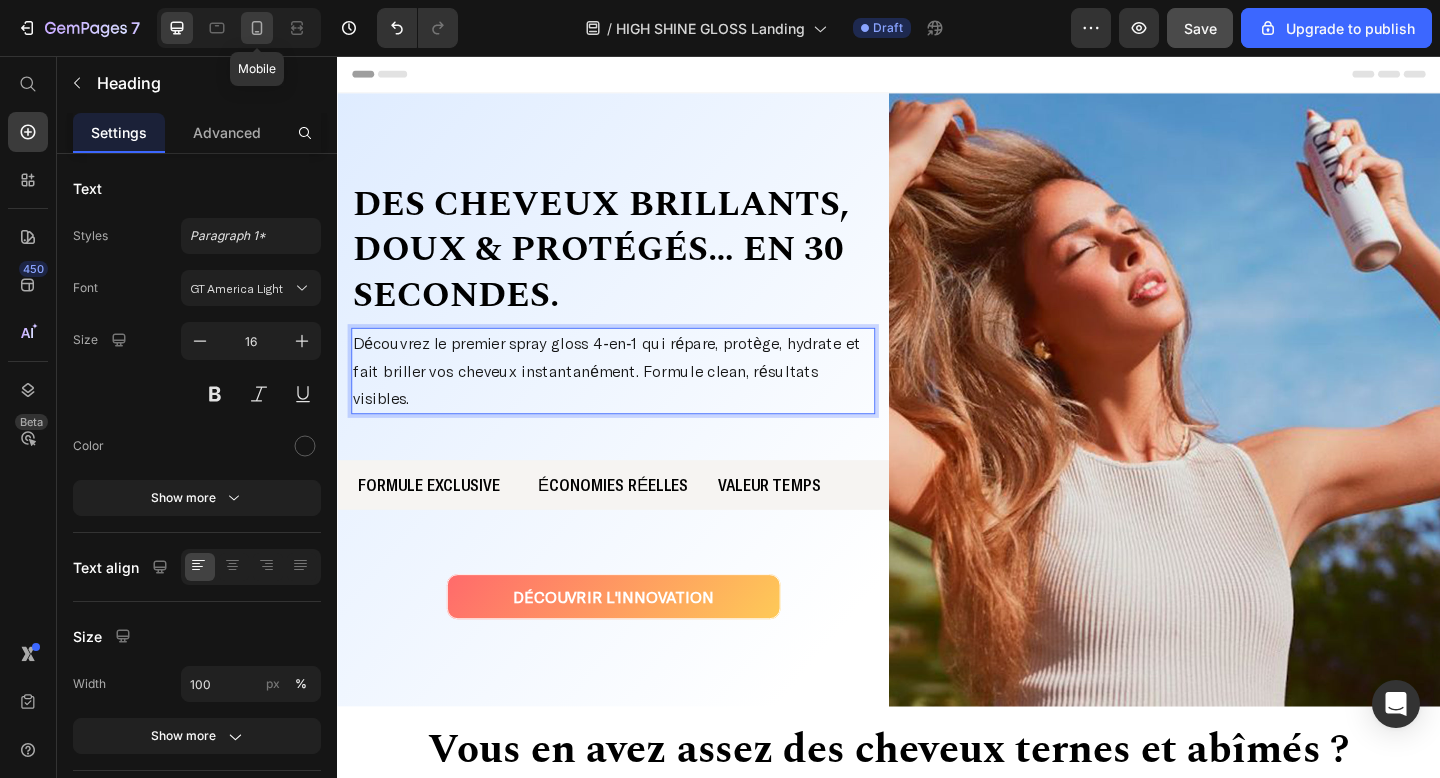 click 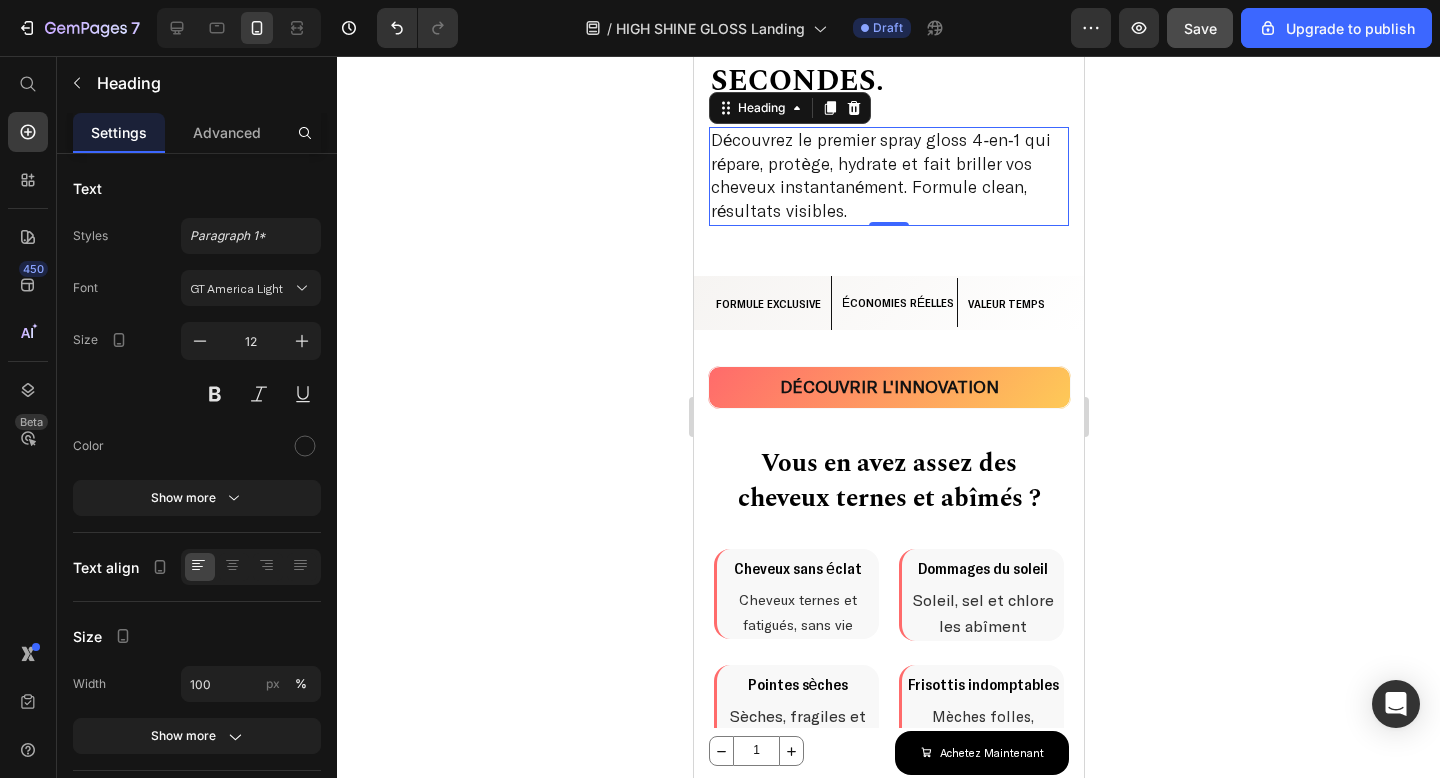 scroll, scrollTop: 613, scrollLeft: 0, axis: vertical 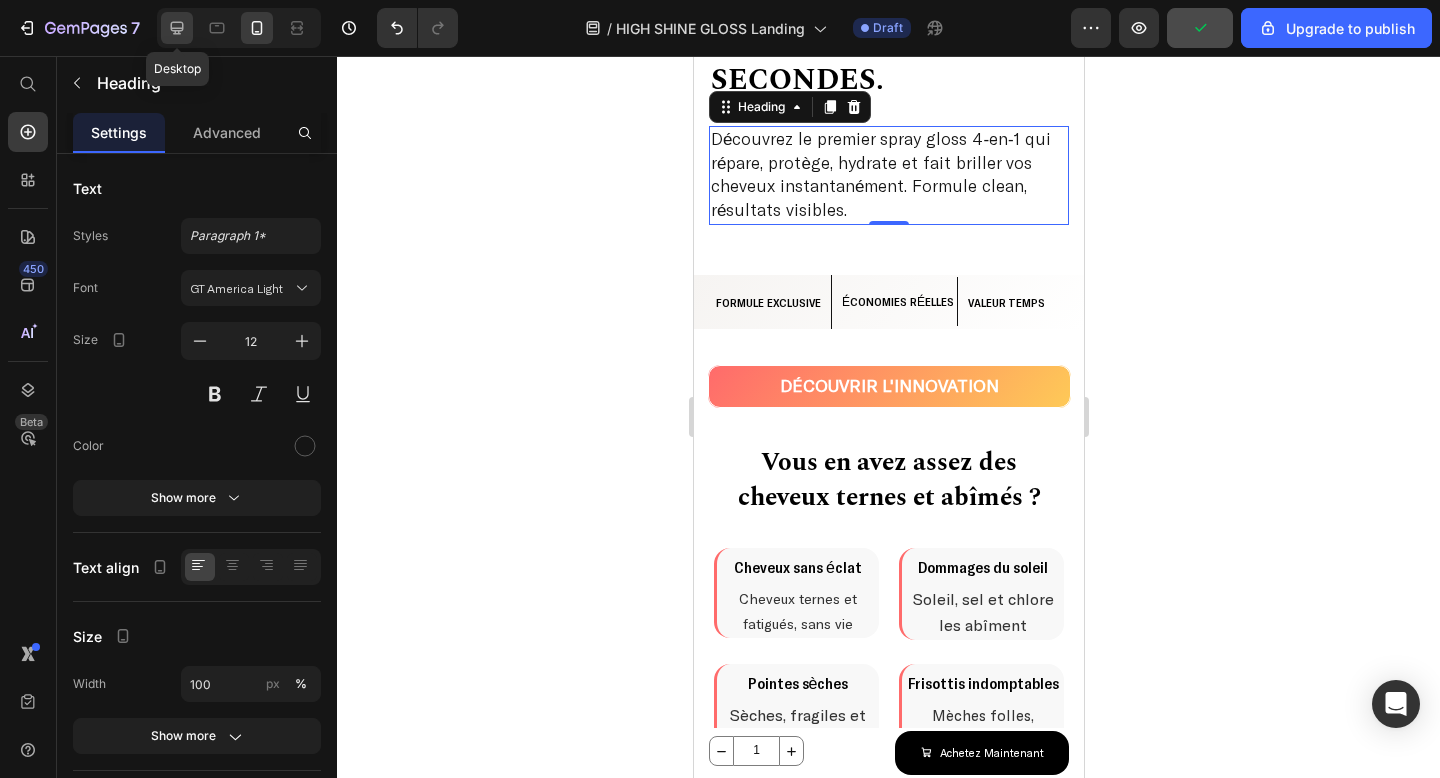 click 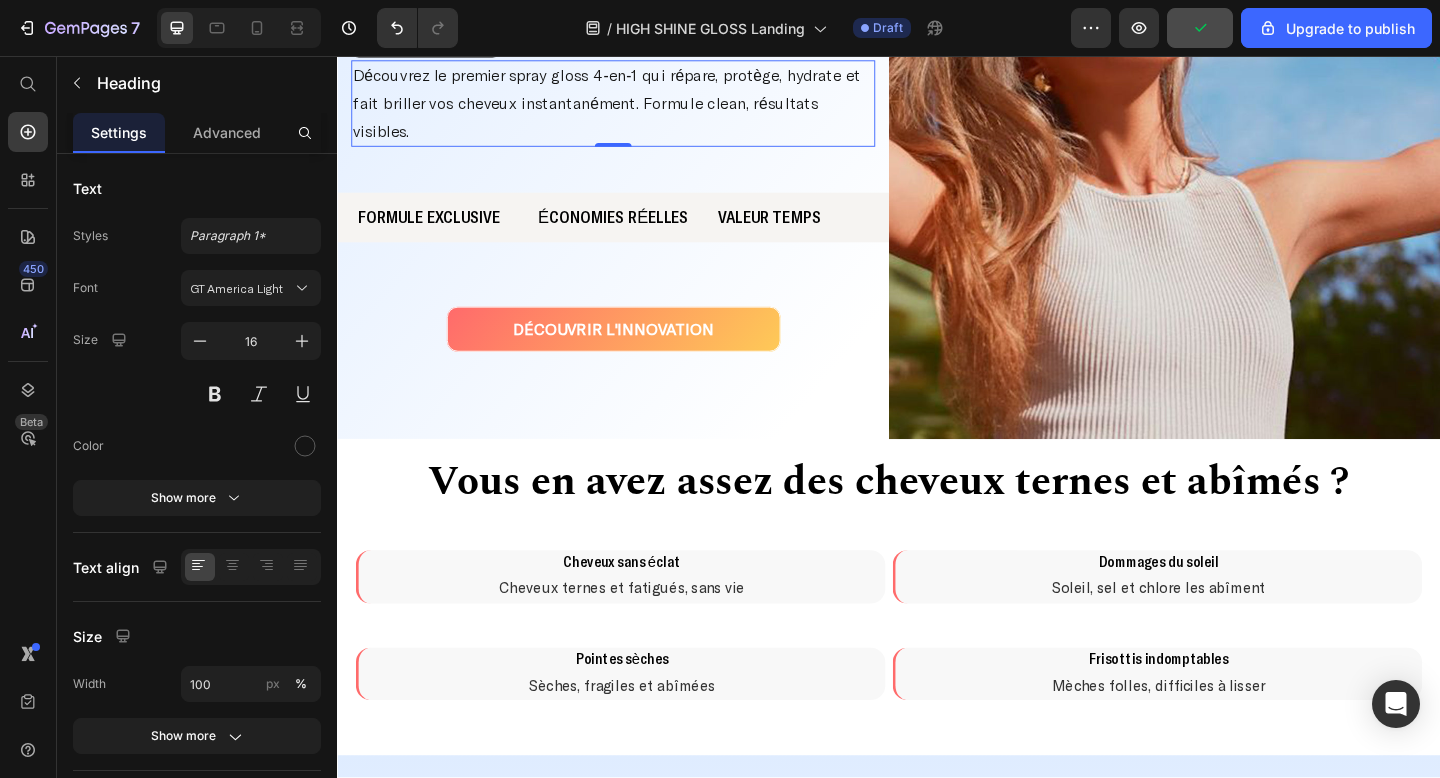 scroll, scrollTop: 242, scrollLeft: 0, axis: vertical 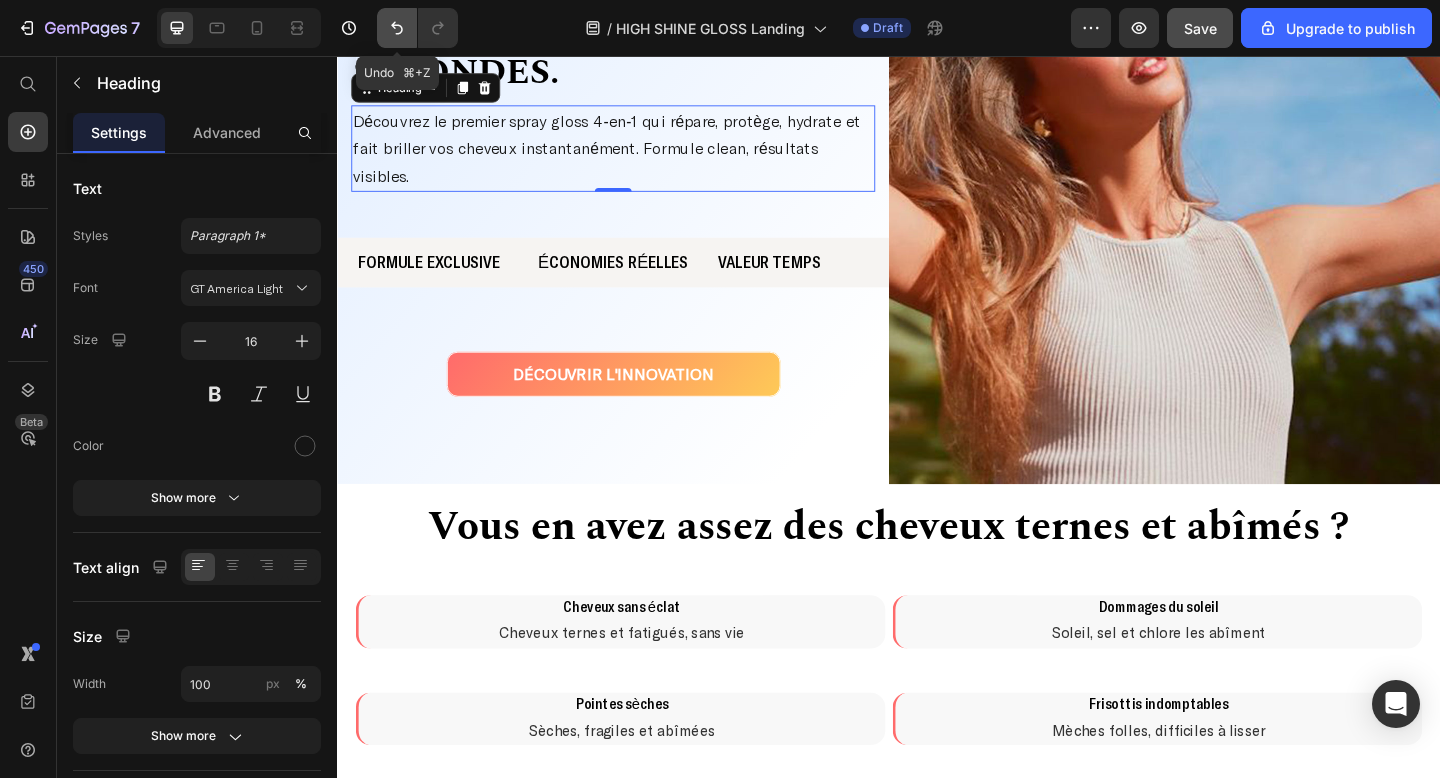 click 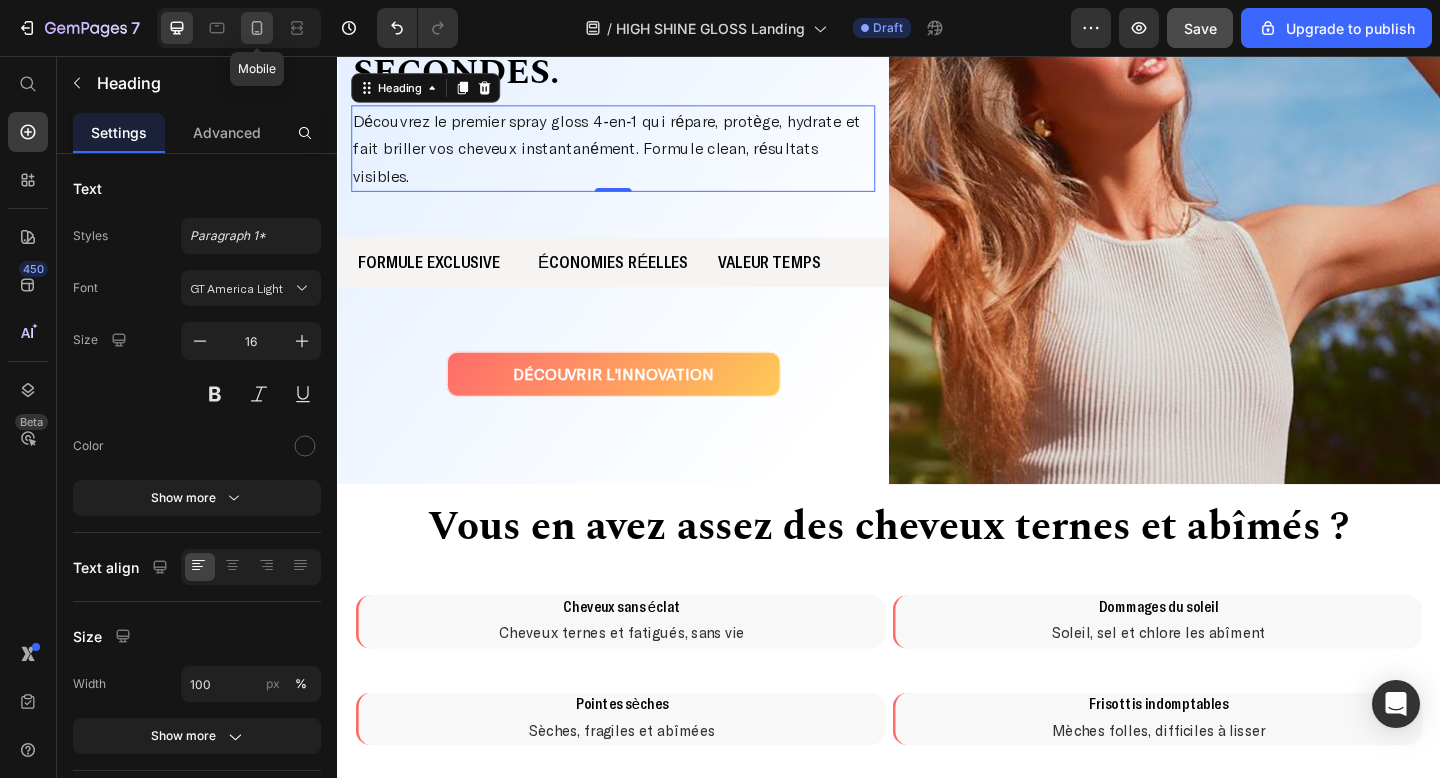 click 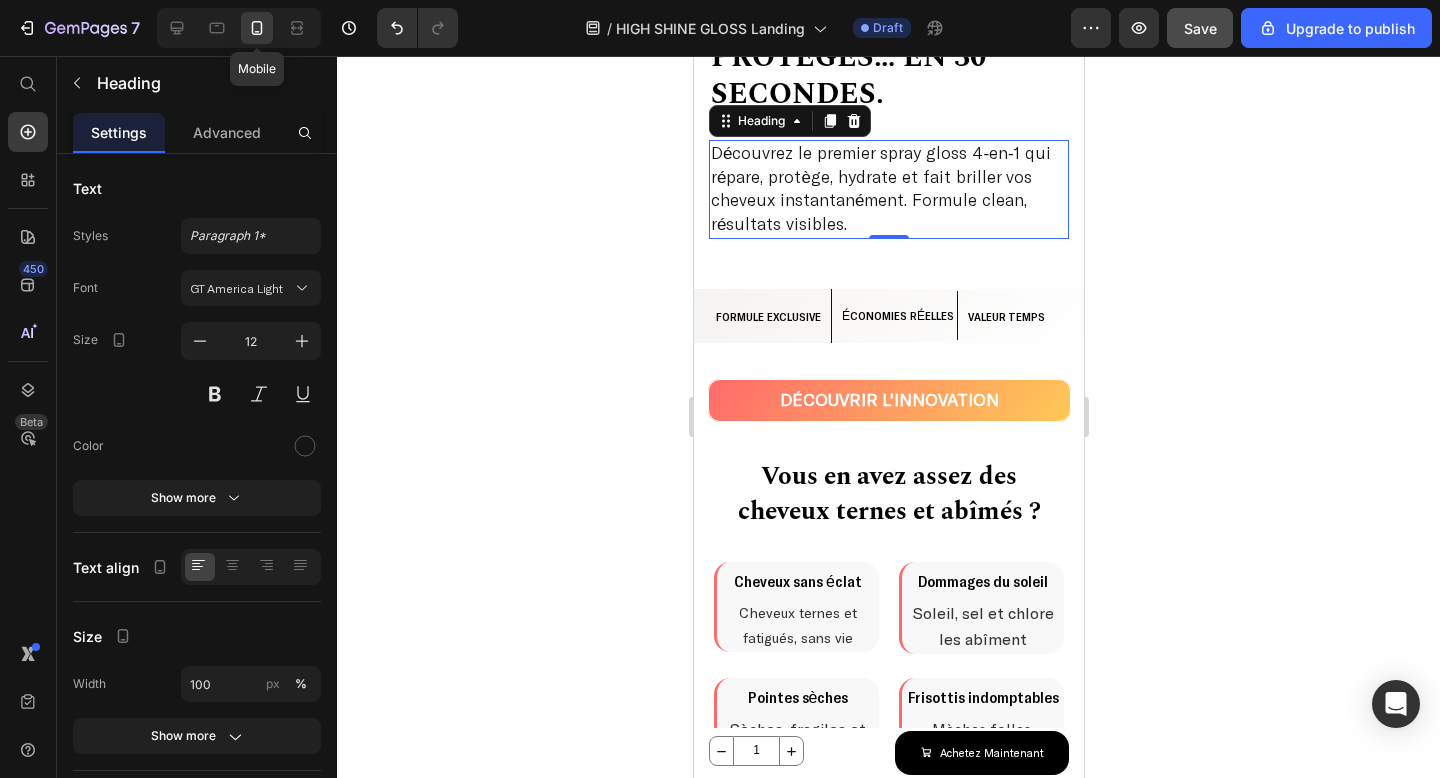 scroll, scrollTop: 613, scrollLeft: 0, axis: vertical 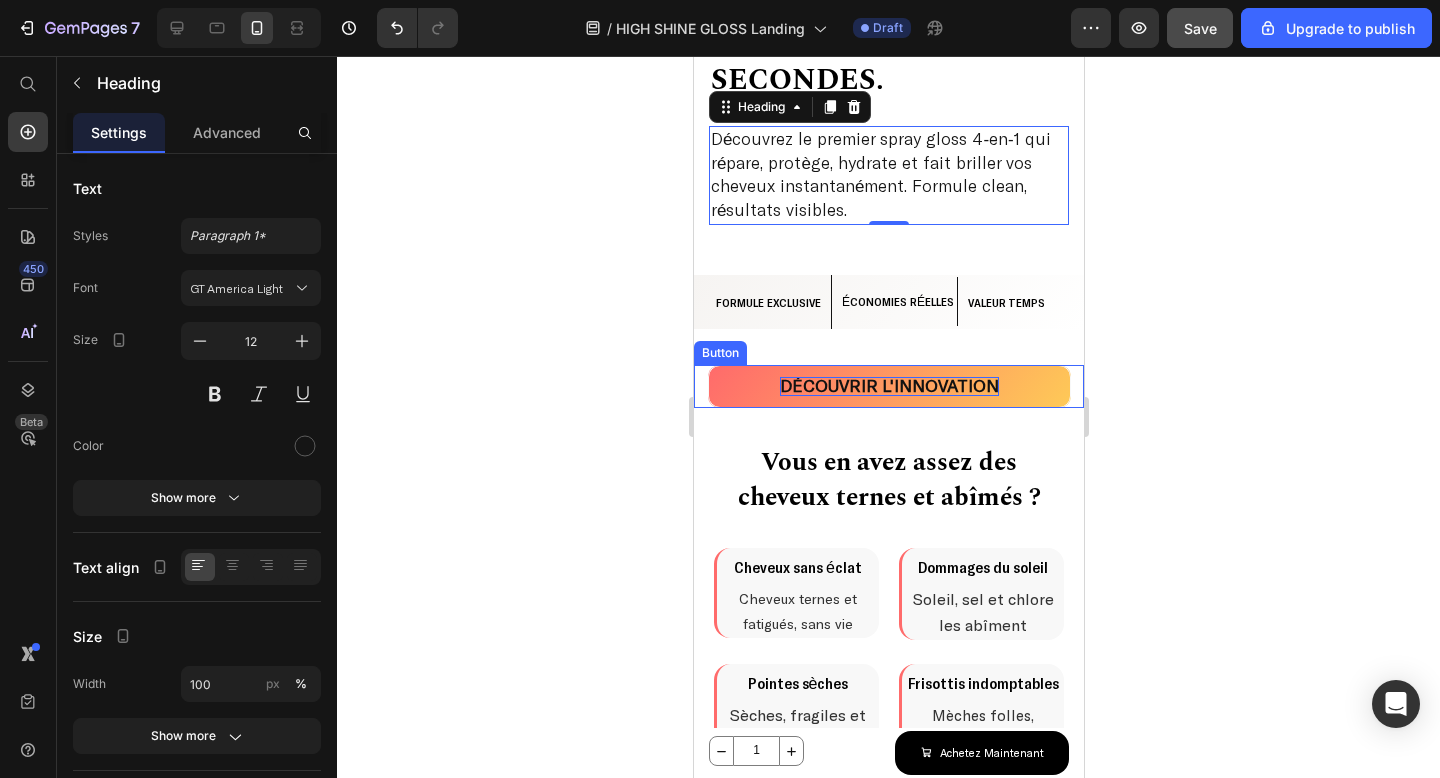click on "DÉCOUVRIR L'INNOVATION" at bounding box center (888, 385) 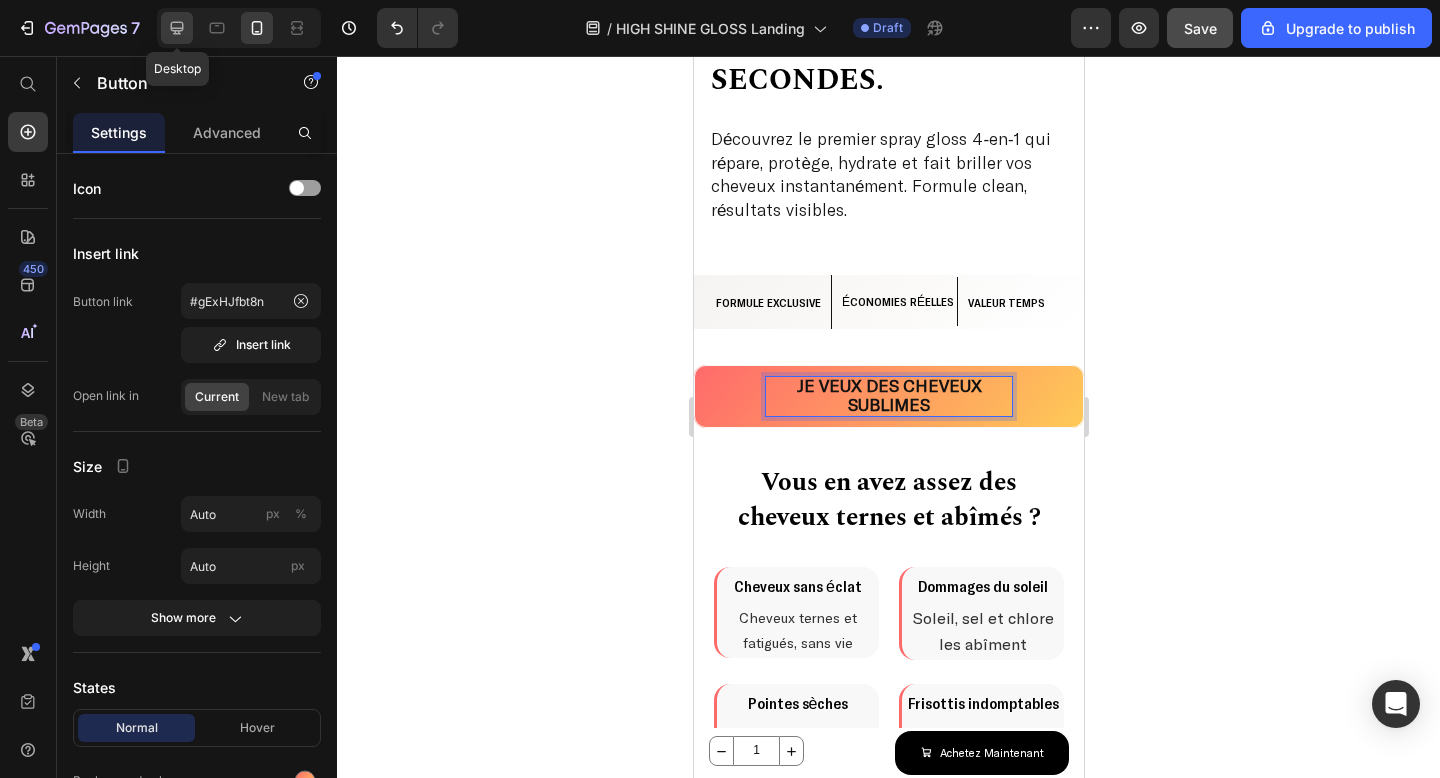 click 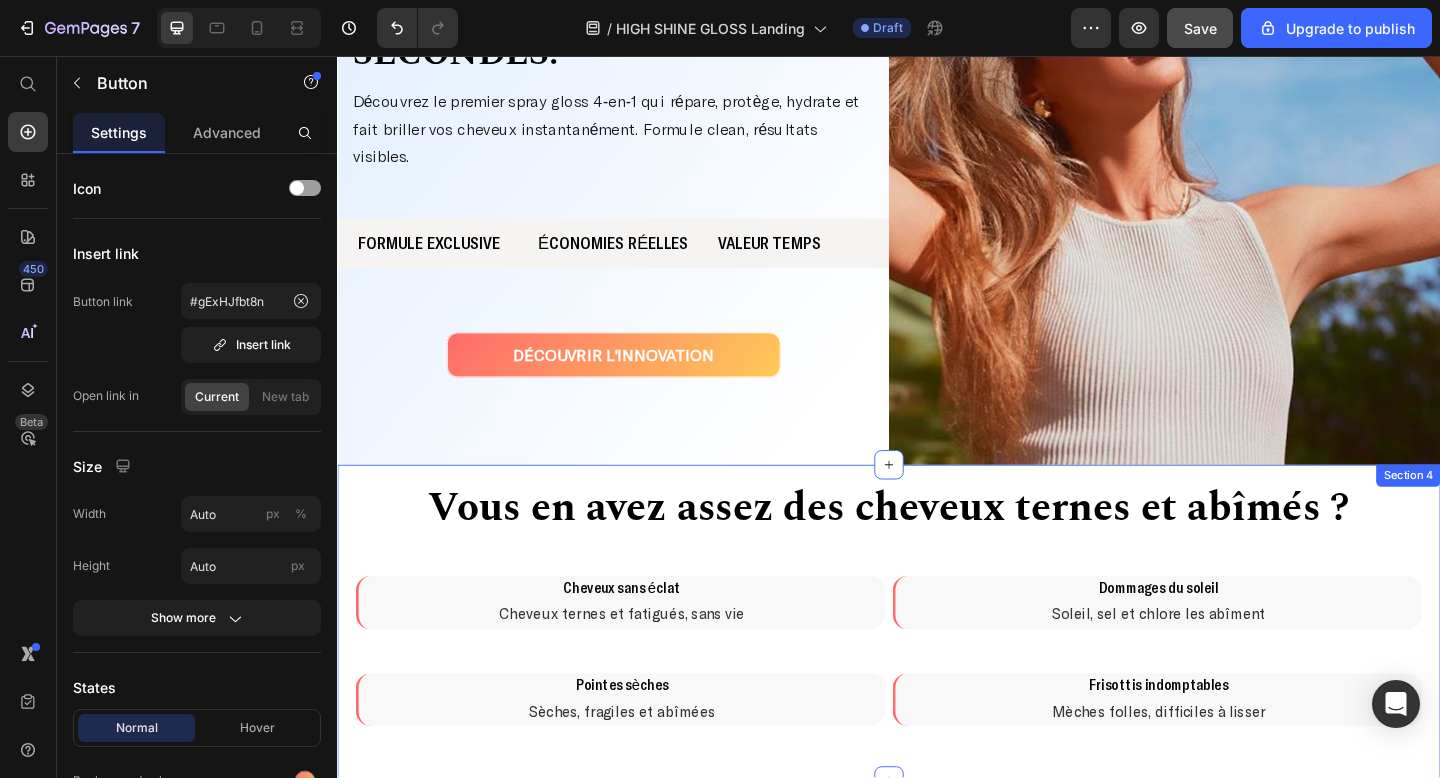 scroll, scrollTop: 260, scrollLeft: 0, axis: vertical 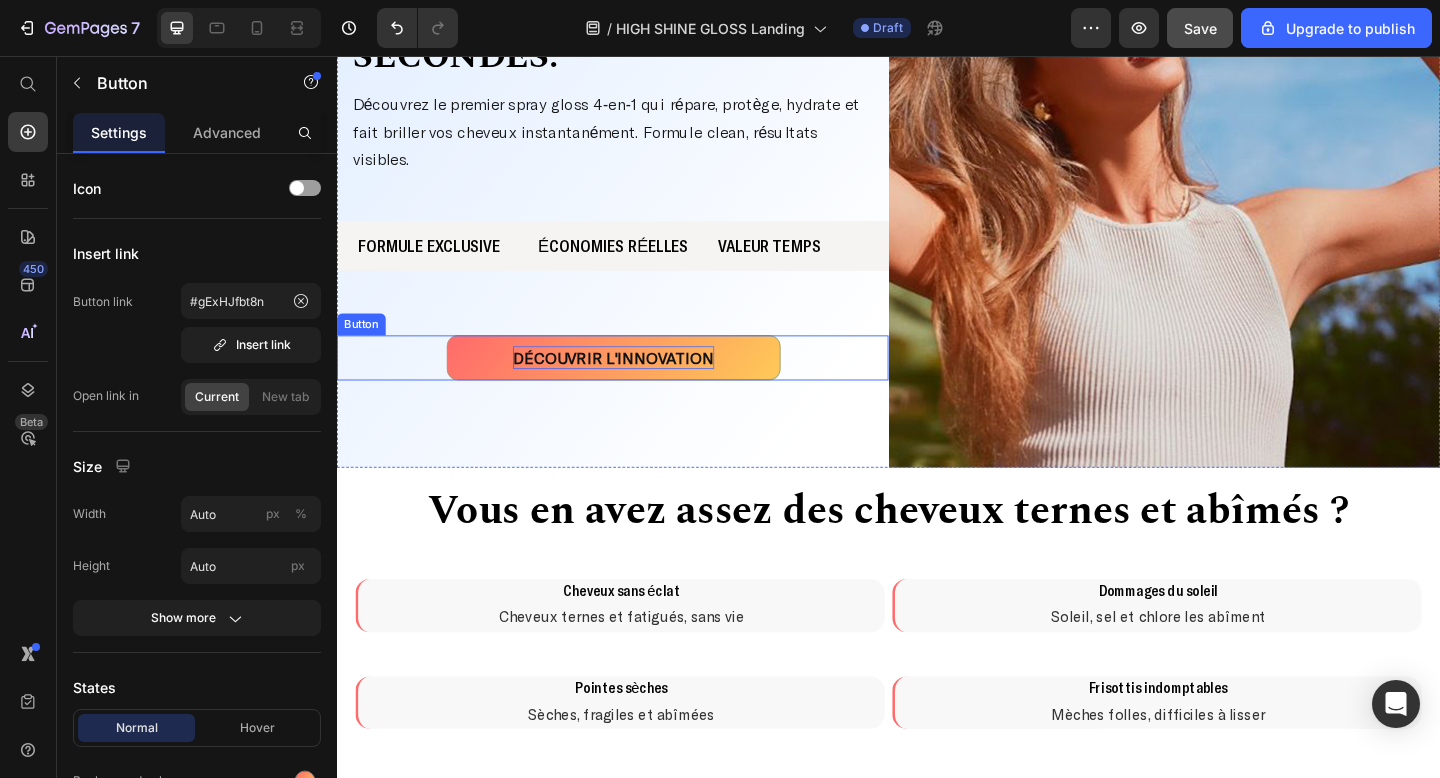 click on "DÉCOUVRIR L'INNOVATION" at bounding box center (637, 384) 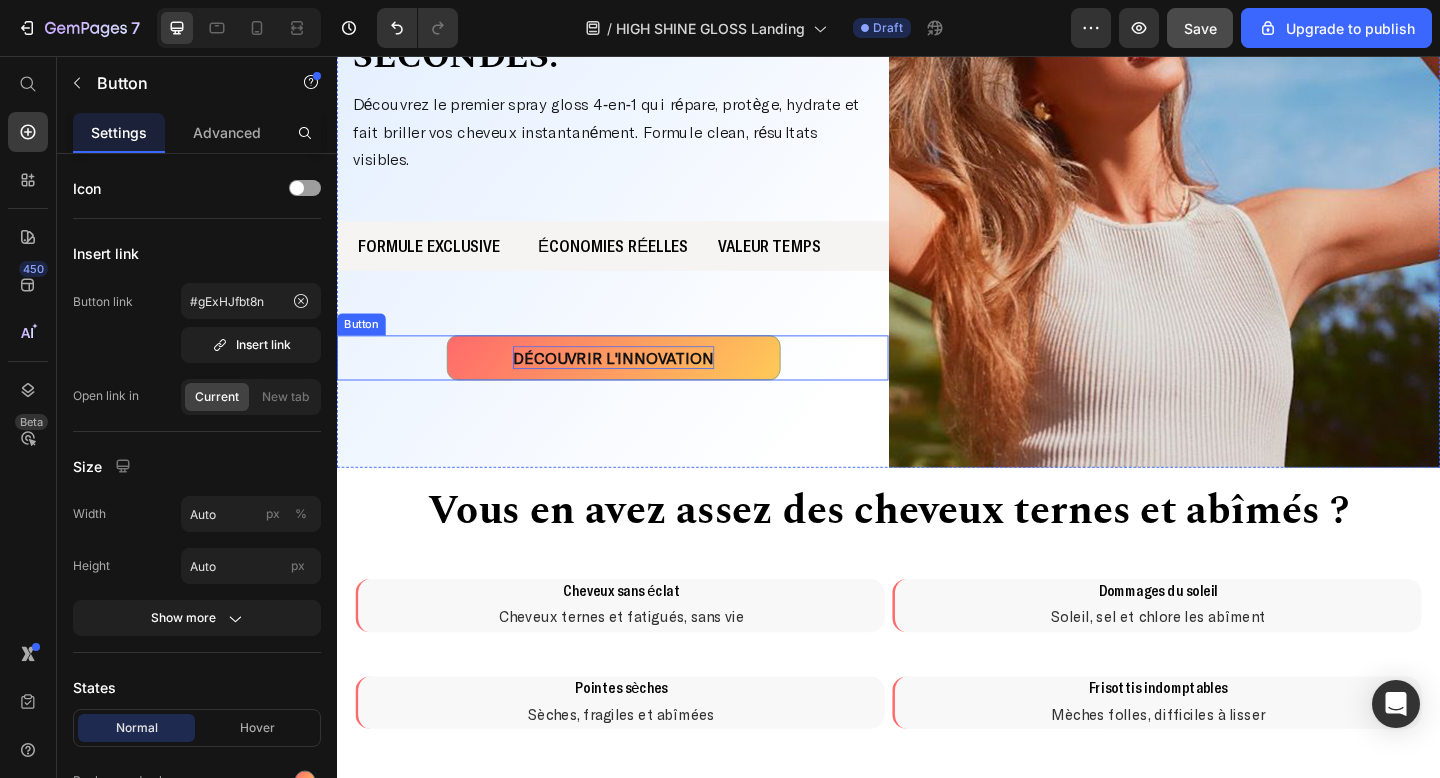 click on "DÉCOUVRIR L'INNOVATION" at bounding box center [637, 384] 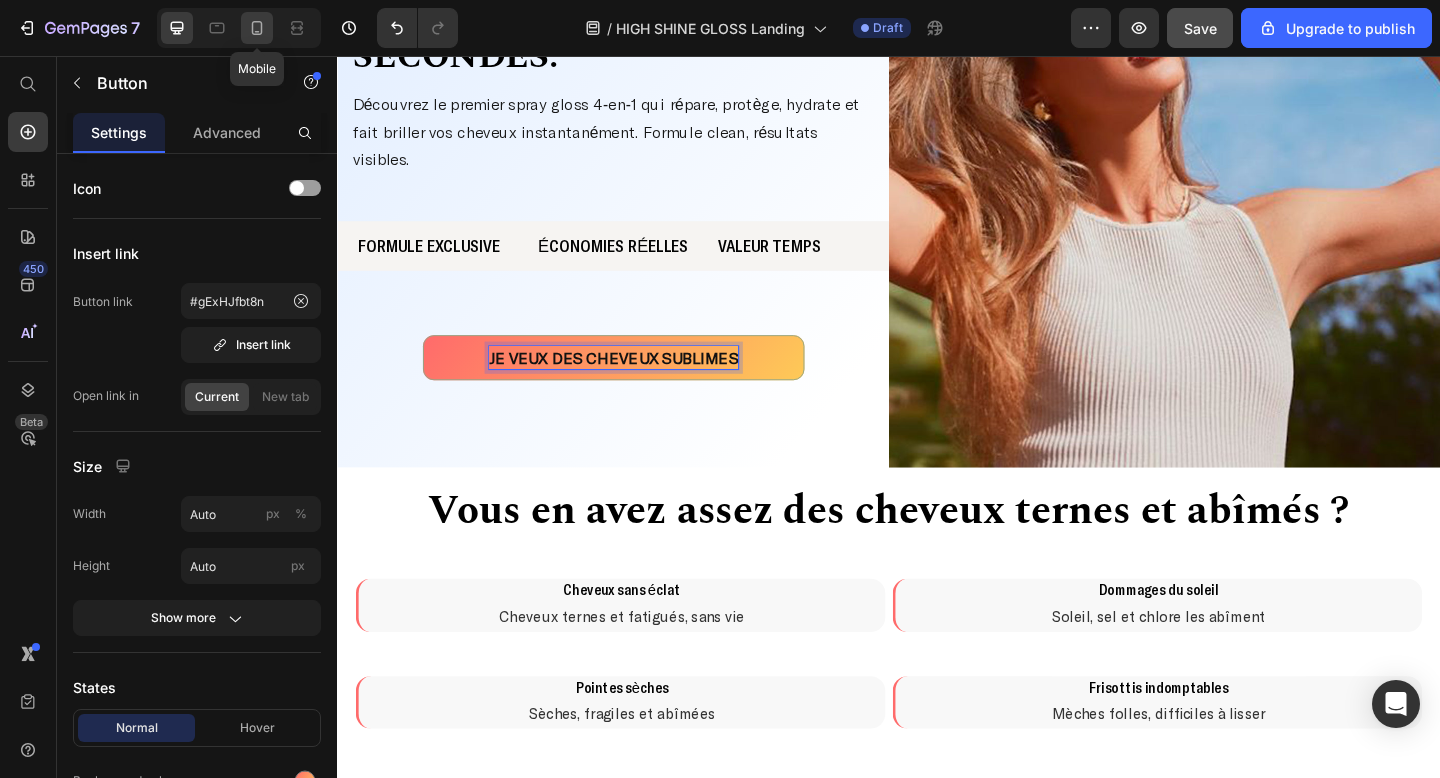 click 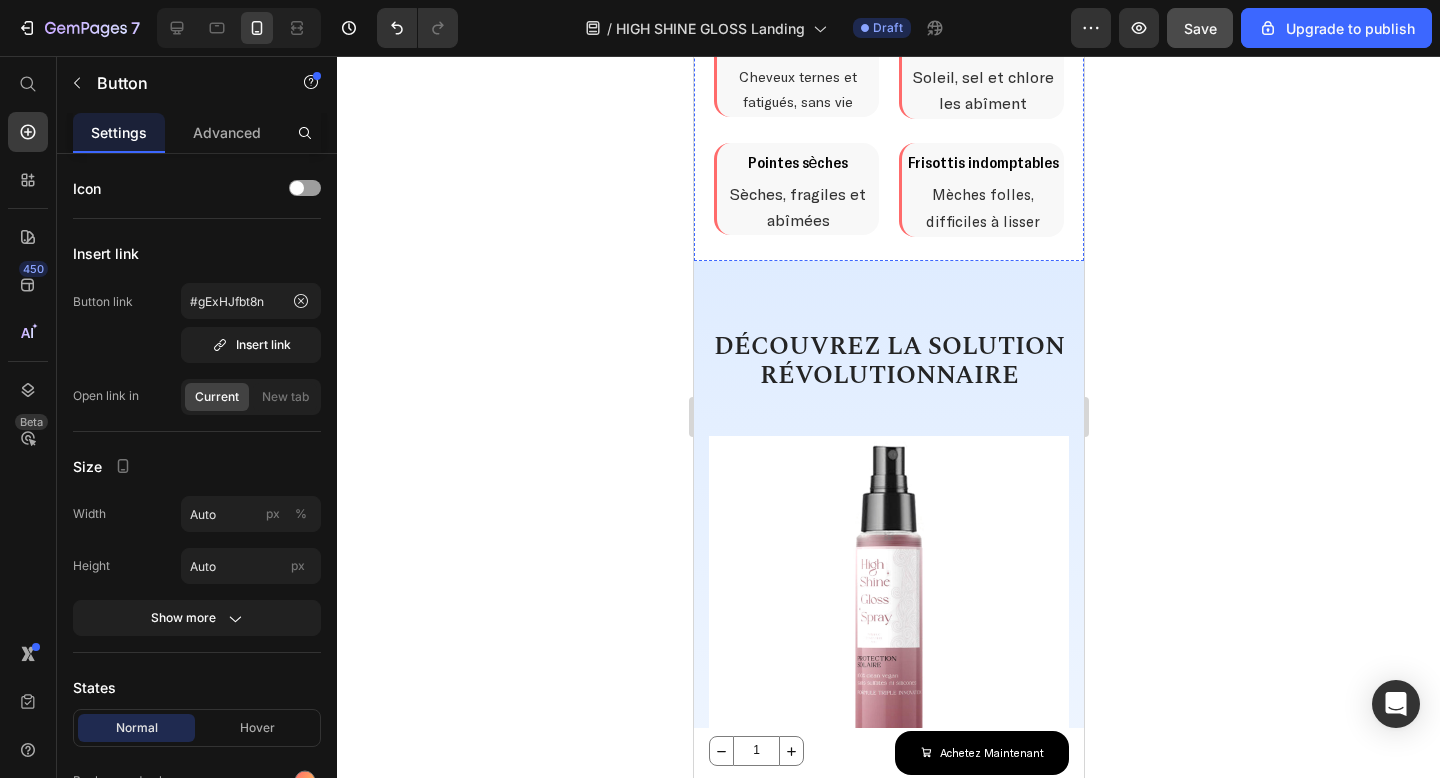 scroll, scrollTop: 1156, scrollLeft: 0, axis: vertical 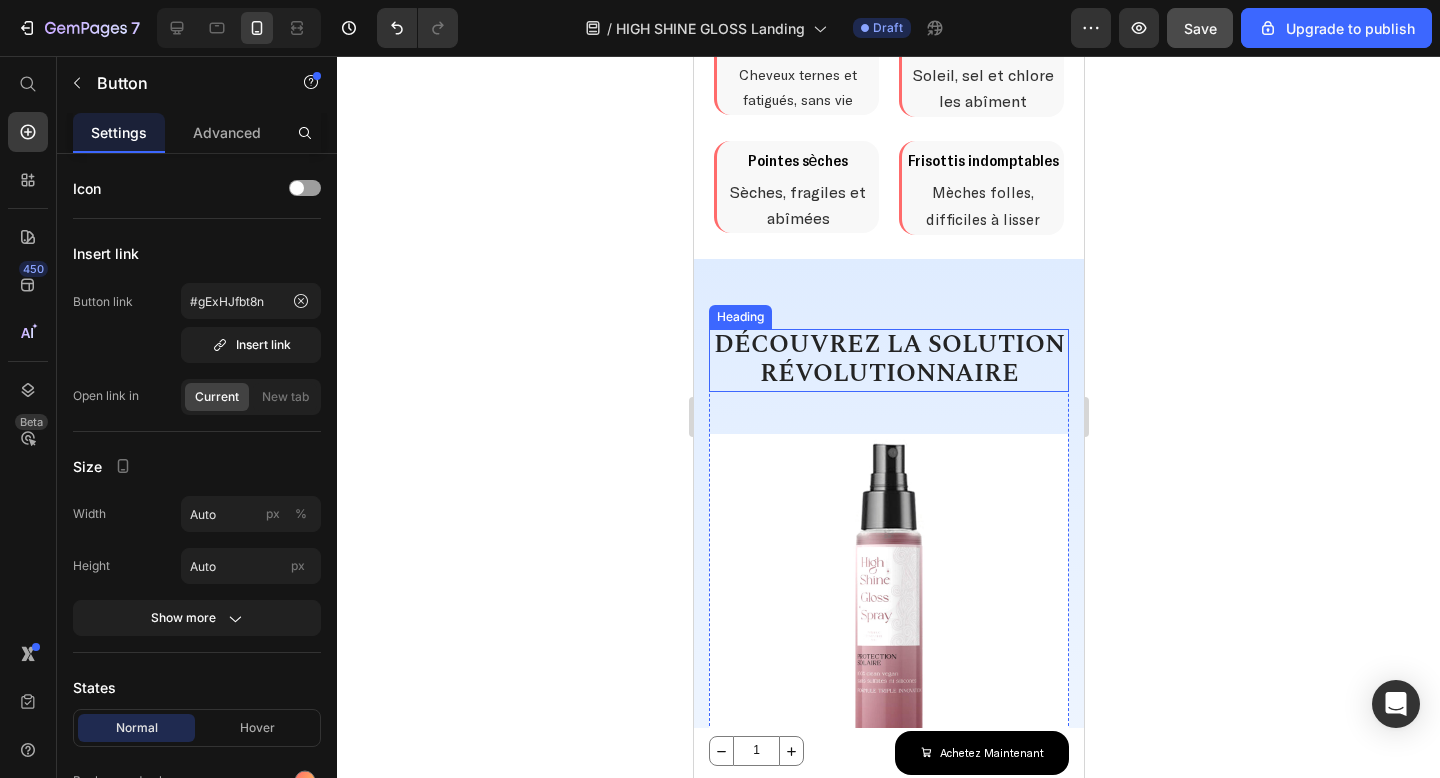 click on "DÉCOUVREZ LA SOLUTION RÉVOLUTIONNAIRE" at bounding box center [888, 360] 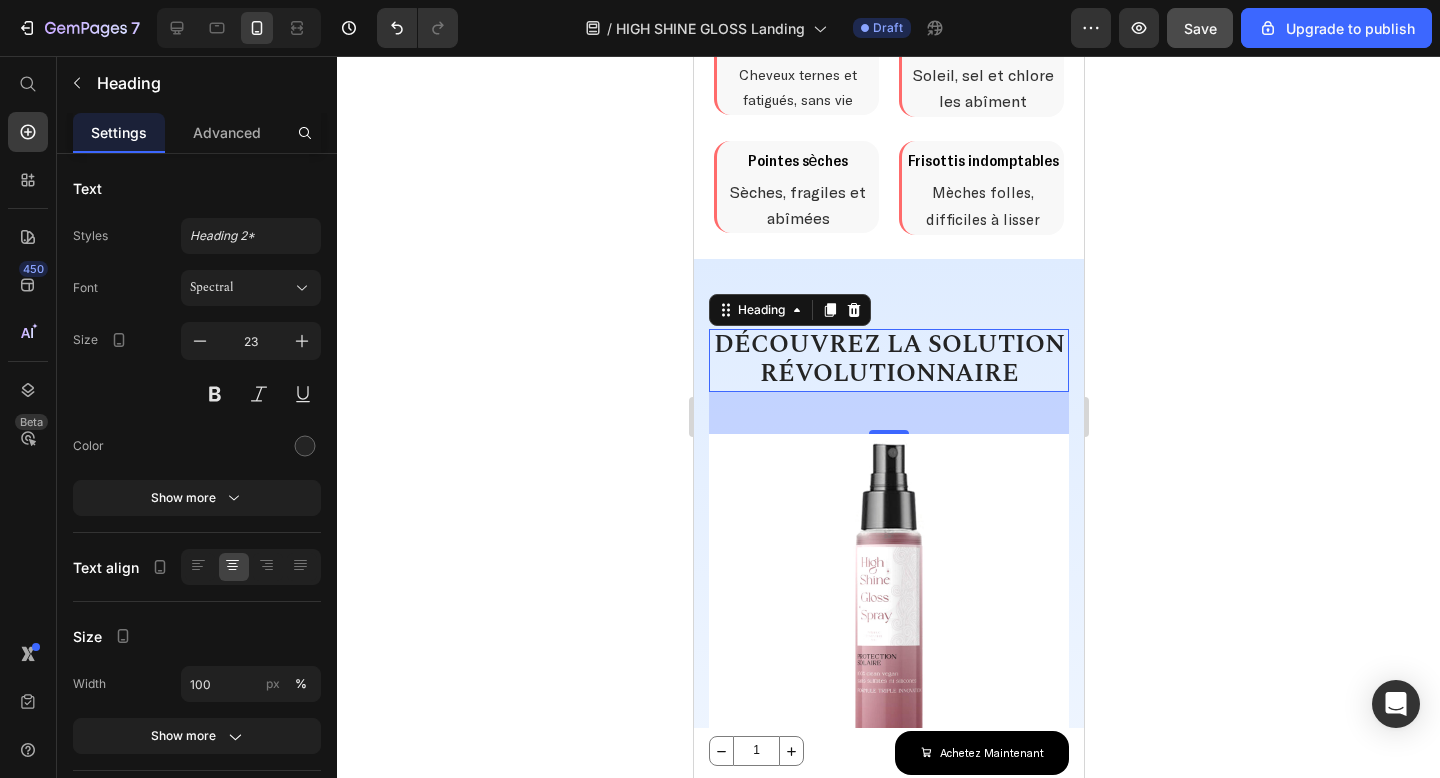 click on "DÉCOUVREZ LA SOLUTION RÉVOLUTIONNAIRE" at bounding box center [888, 360] 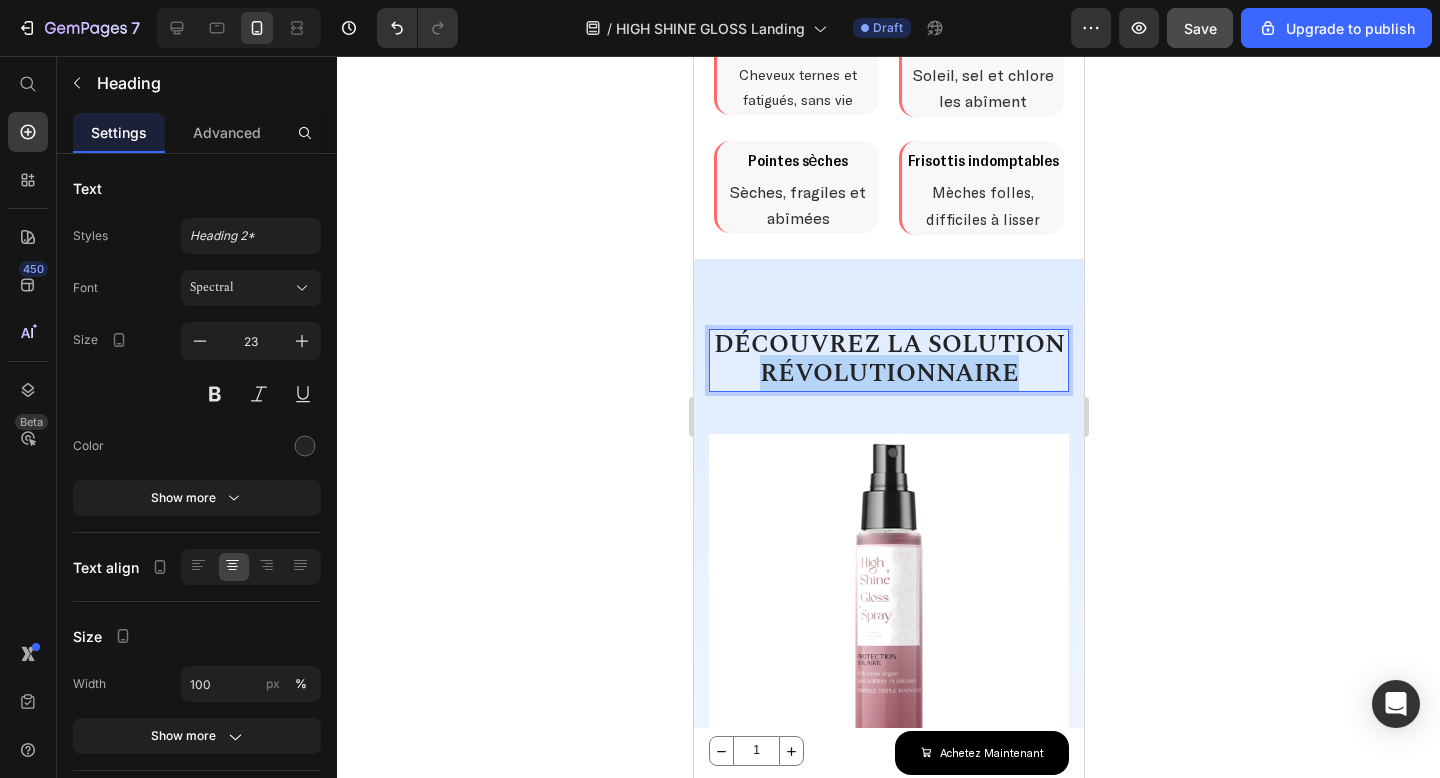 click on "DÉCOUVREZ LA SOLUTION RÉVOLUTIONNAIRE" at bounding box center [888, 360] 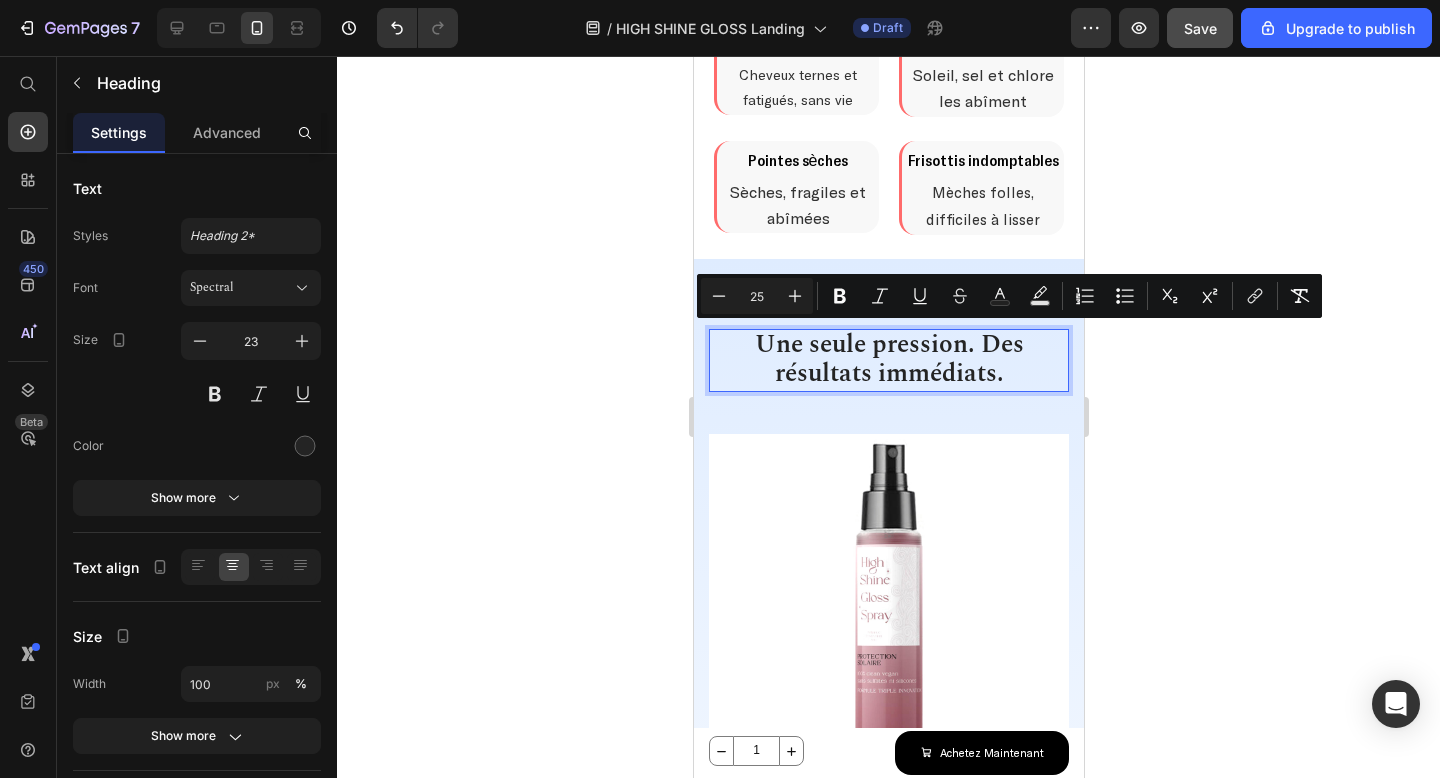 scroll, scrollTop: 1, scrollLeft: 0, axis: vertical 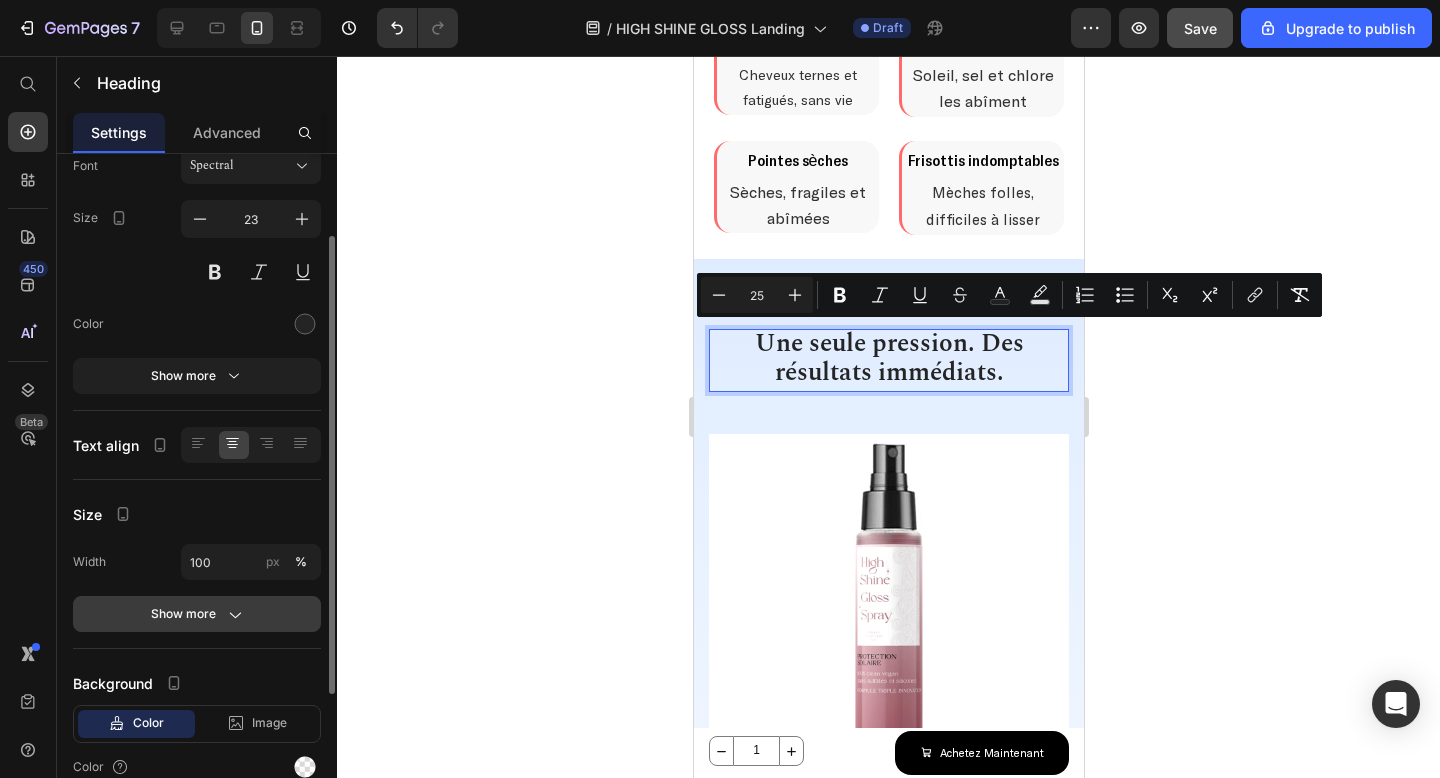 click 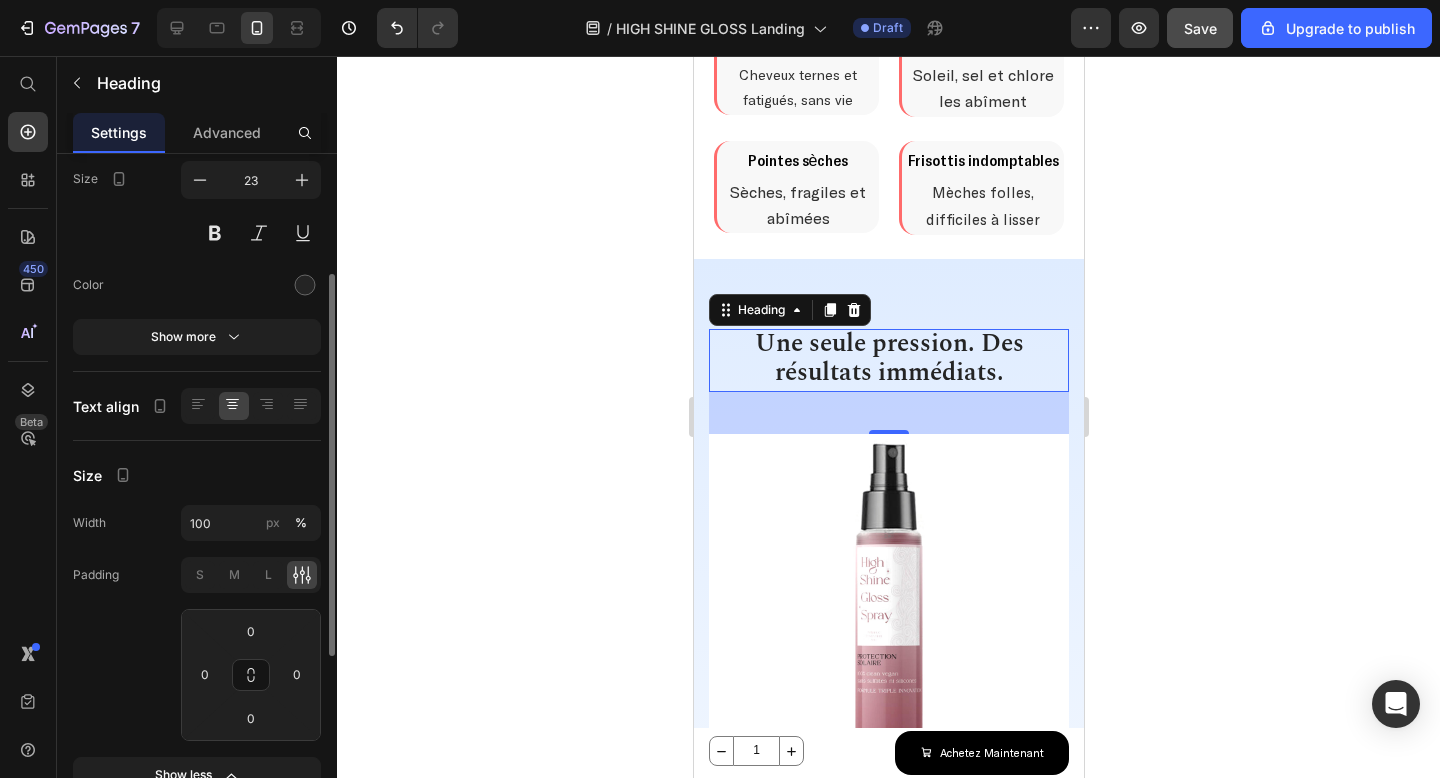 scroll, scrollTop: 126, scrollLeft: 0, axis: vertical 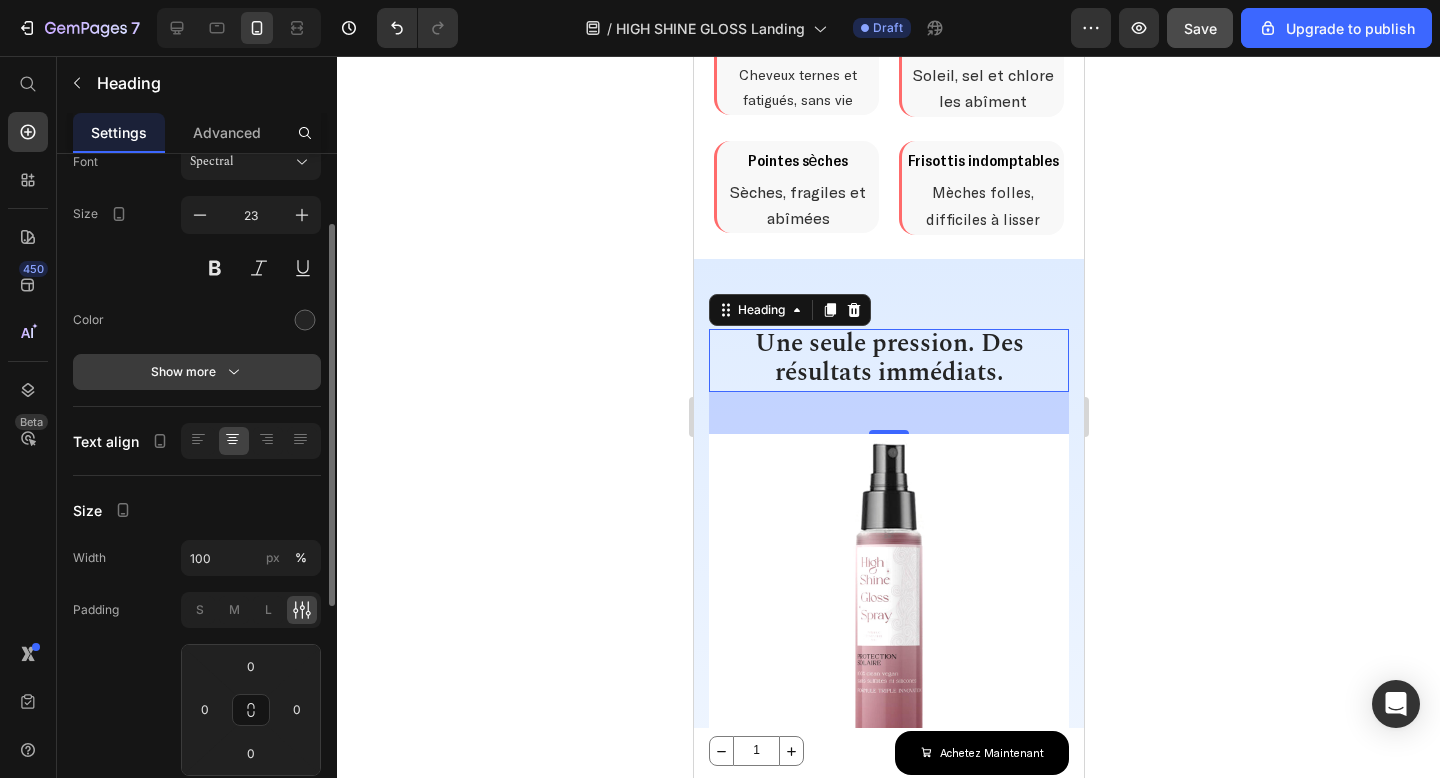 click on "Show more" at bounding box center [197, 372] 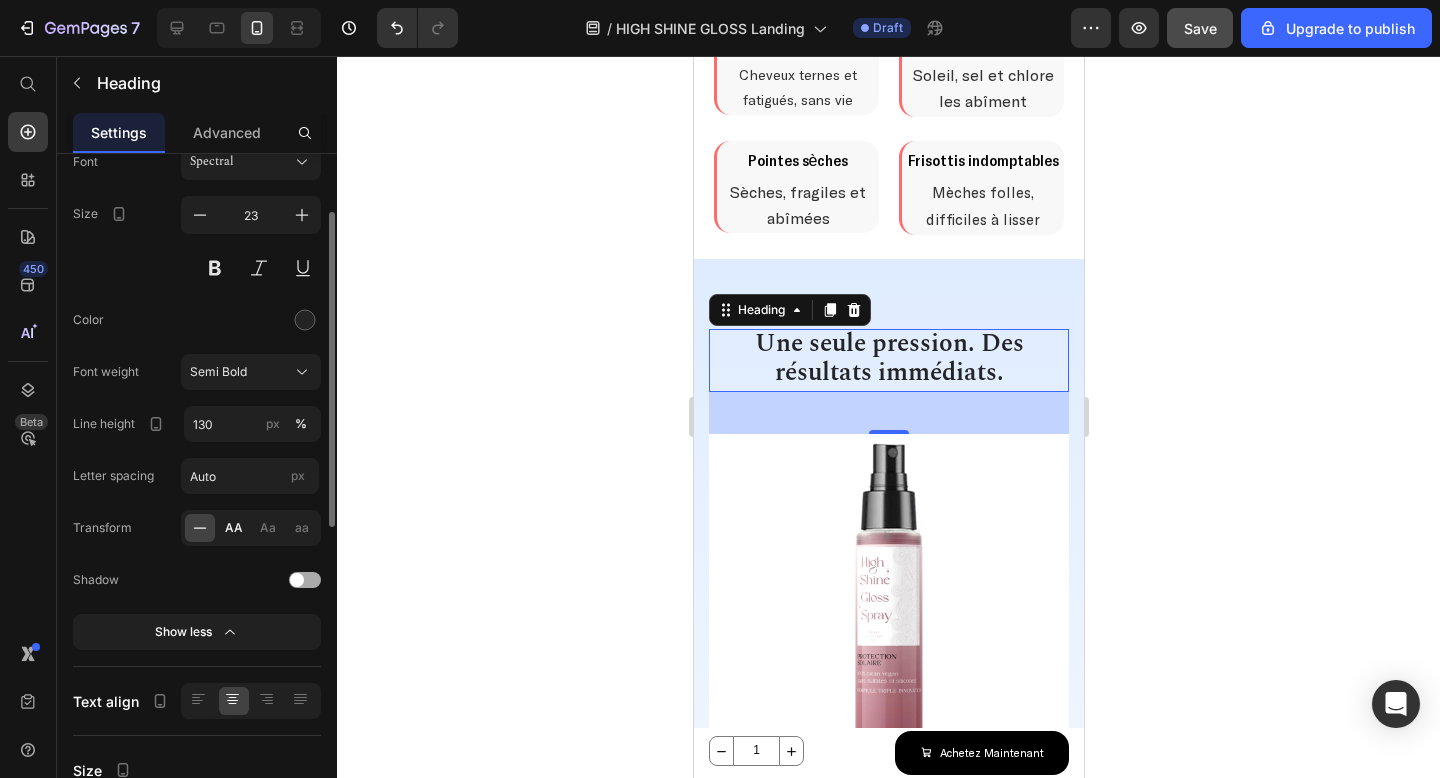 click on "AA" 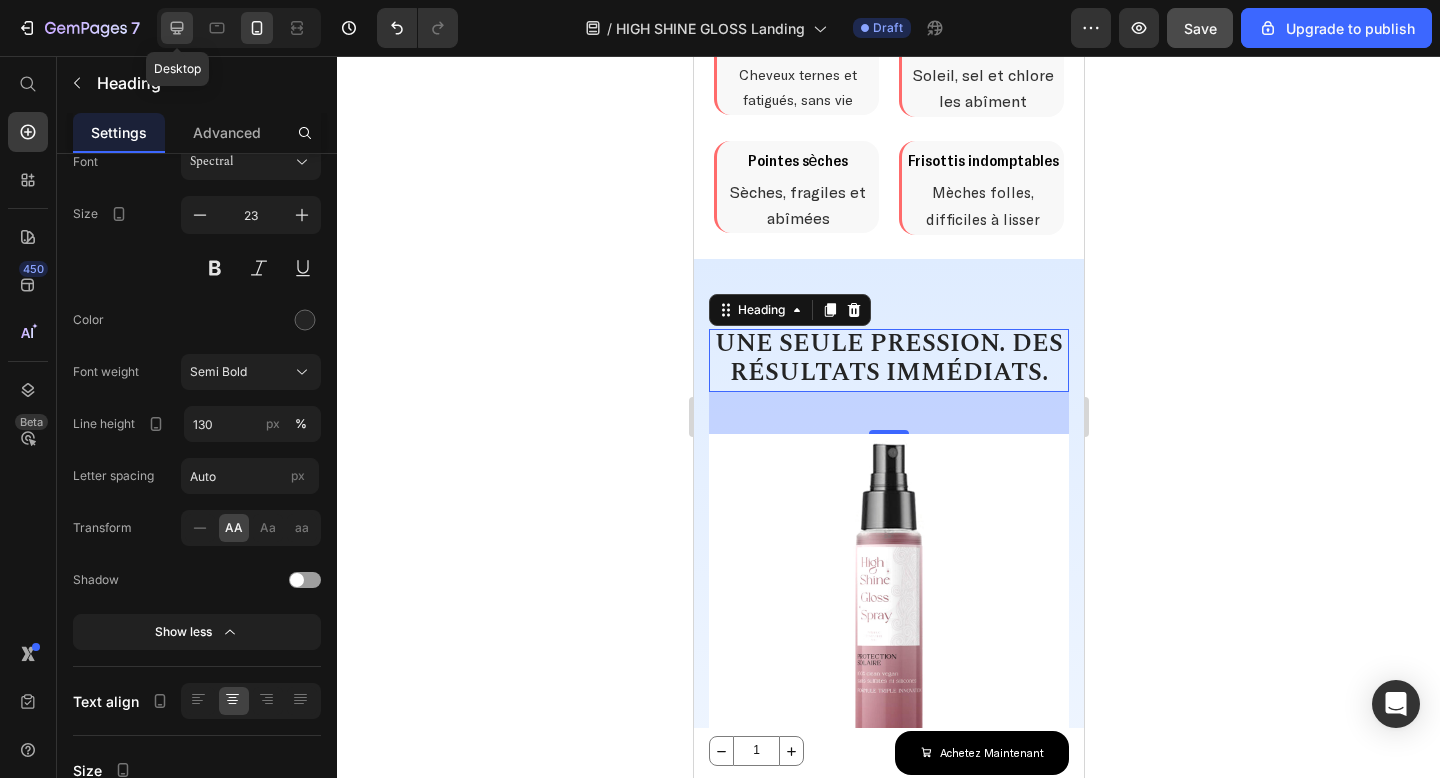 click 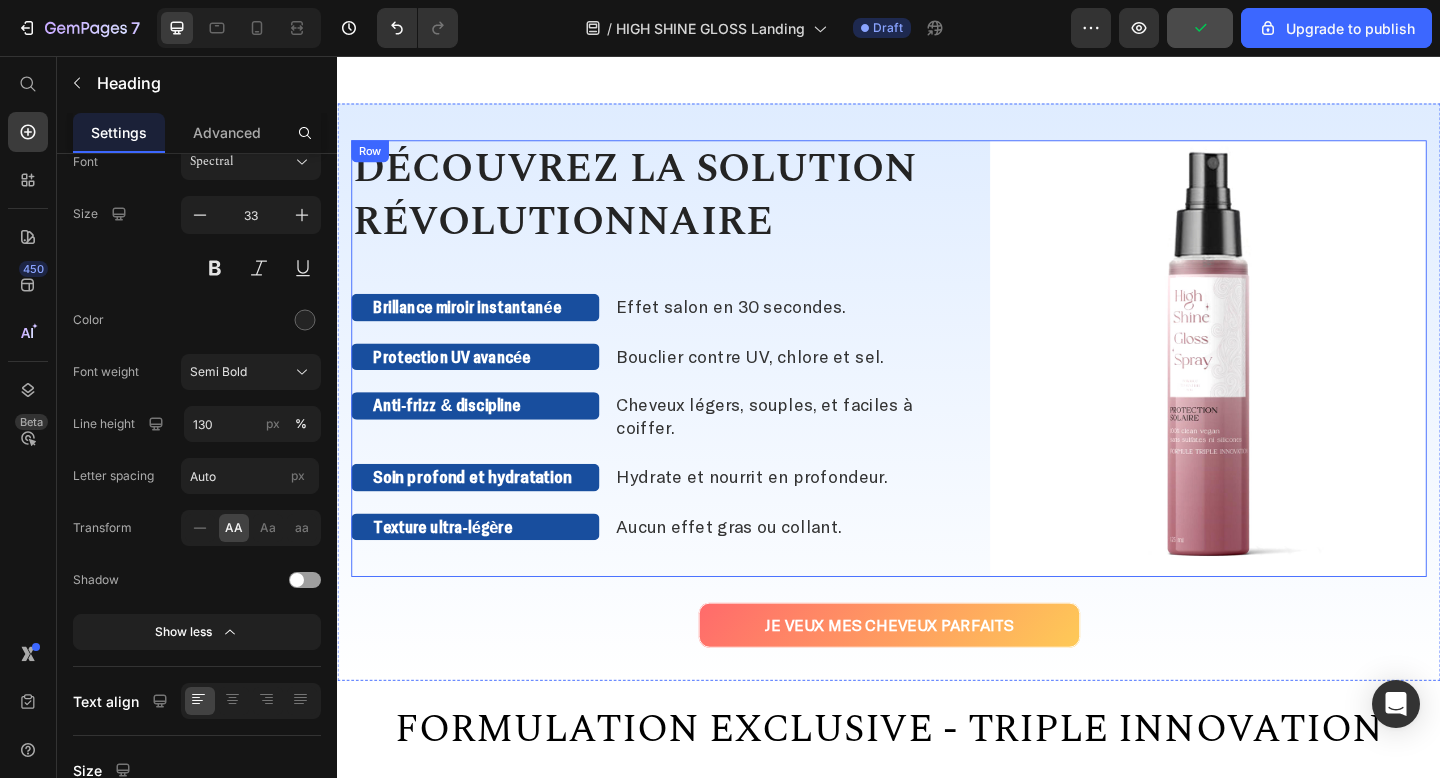 scroll, scrollTop: 998, scrollLeft: 0, axis: vertical 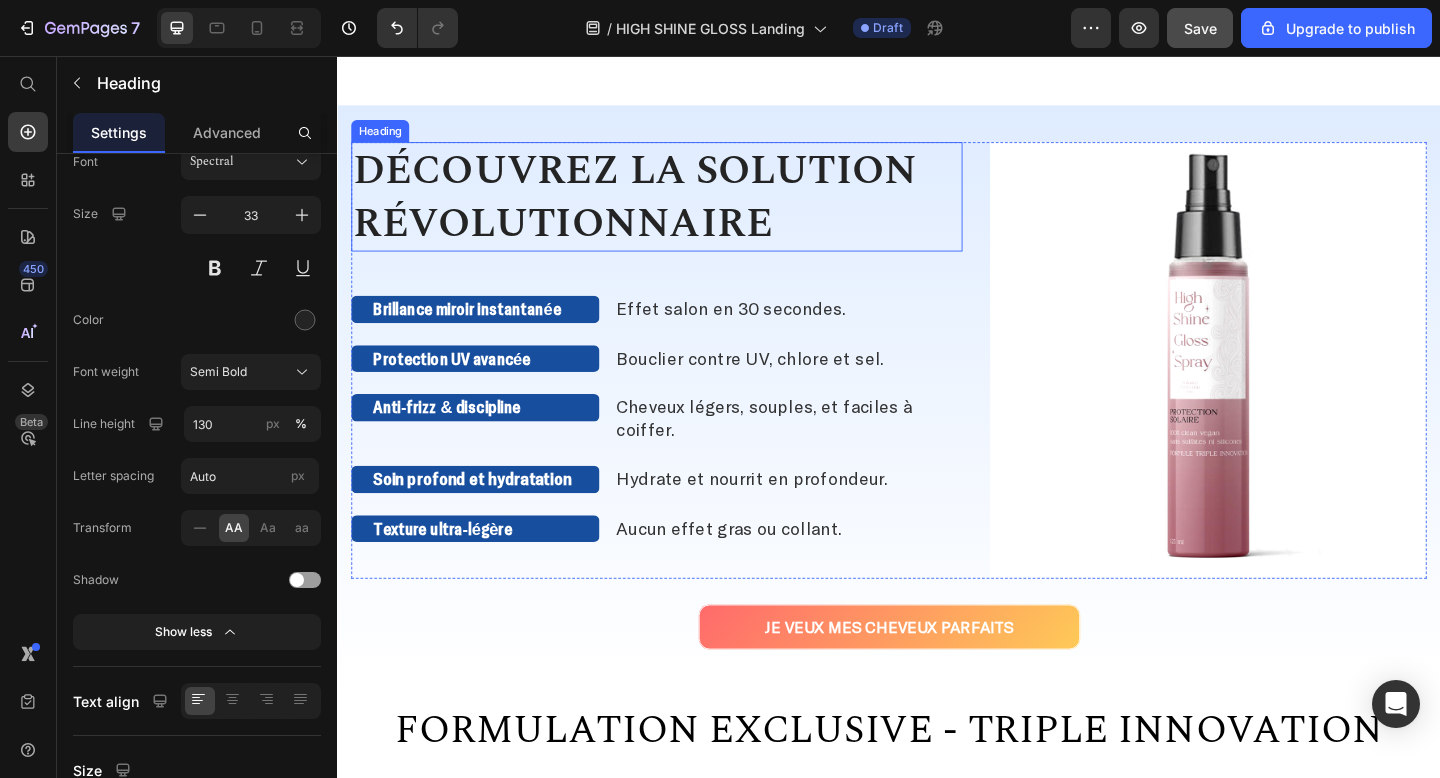 click on "DÉCOUVREZ LA SOLUTION RÉVOLUTIONNAIRE" at bounding box center (684, 209) 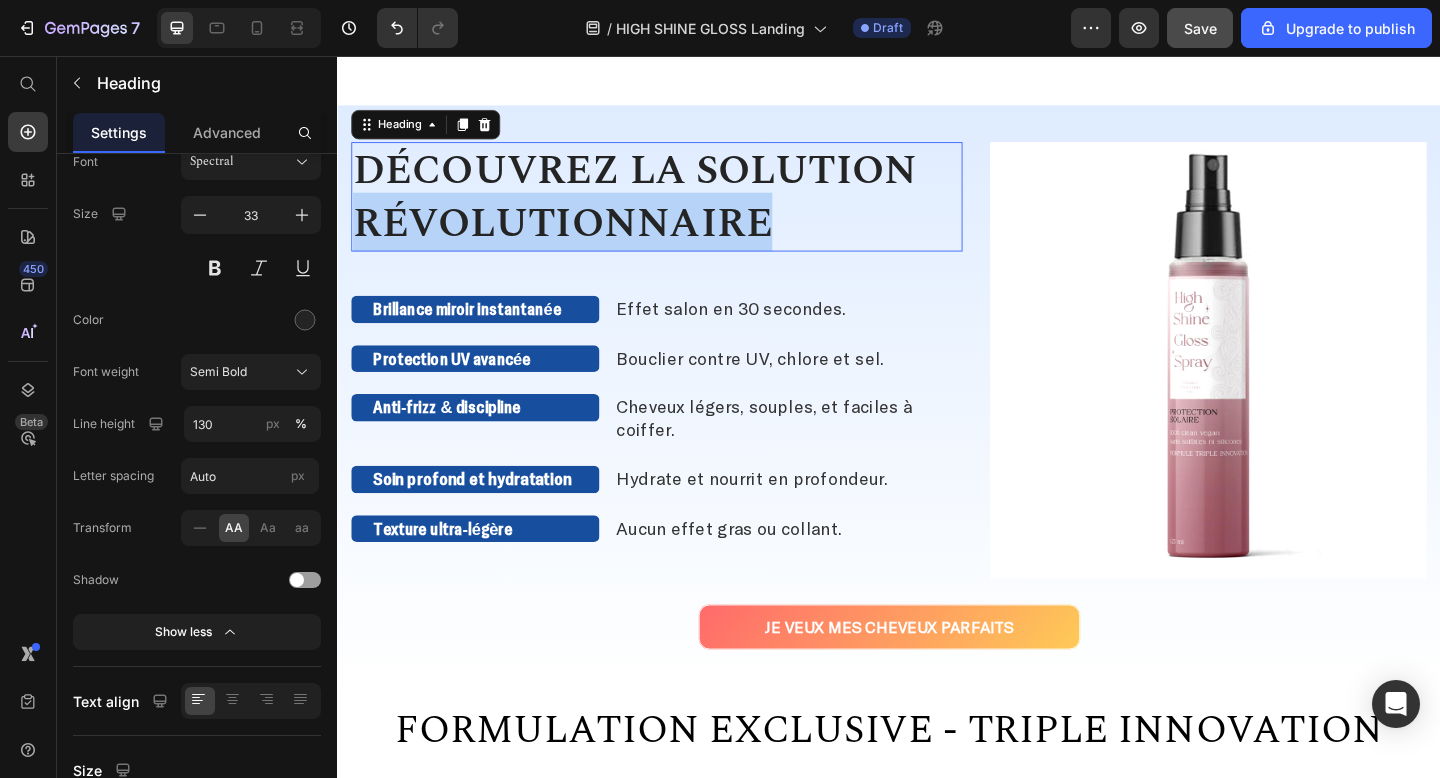 click on "DÉCOUVREZ LA SOLUTION RÉVOLUTIONNAIRE" at bounding box center (684, 209) 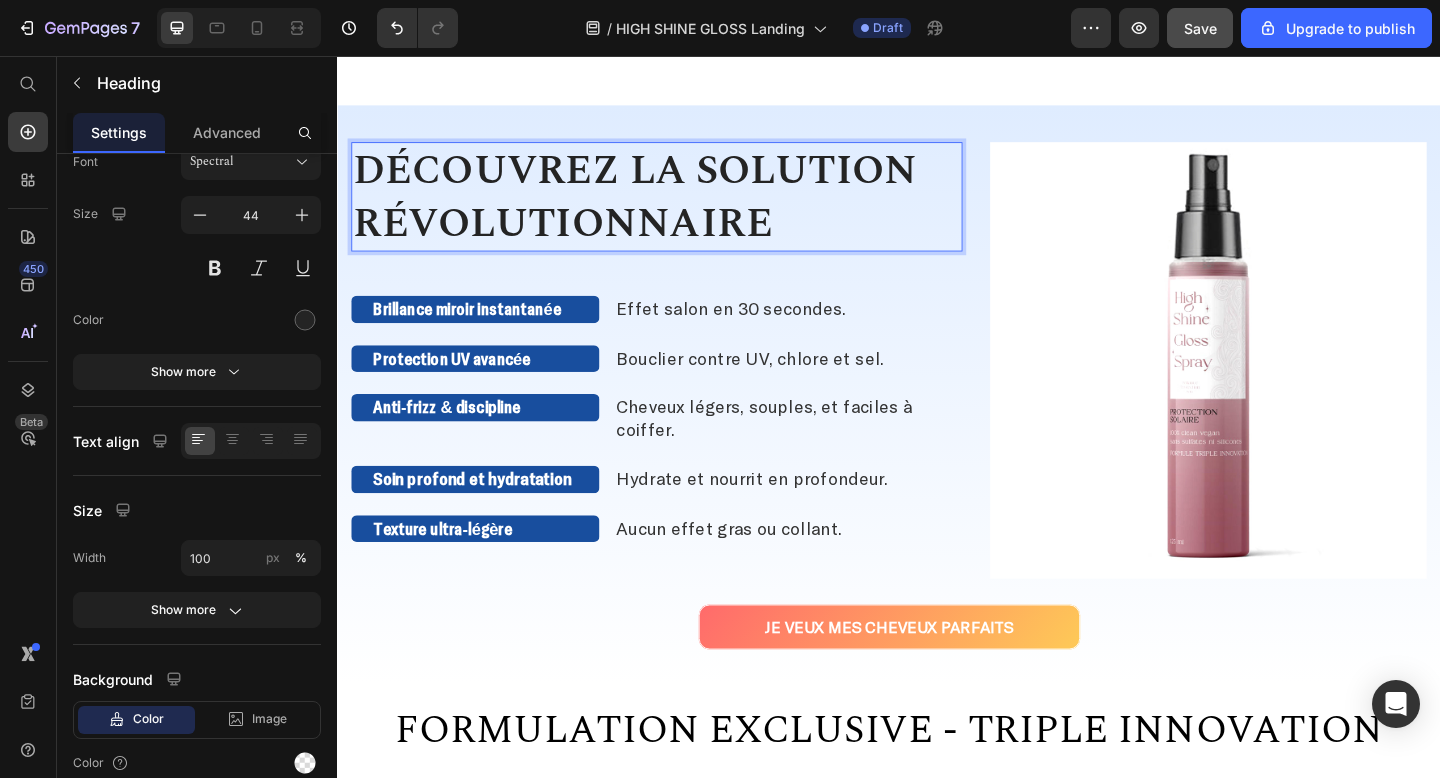 scroll, scrollTop: 2, scrollLeft: 0, axis: vertical 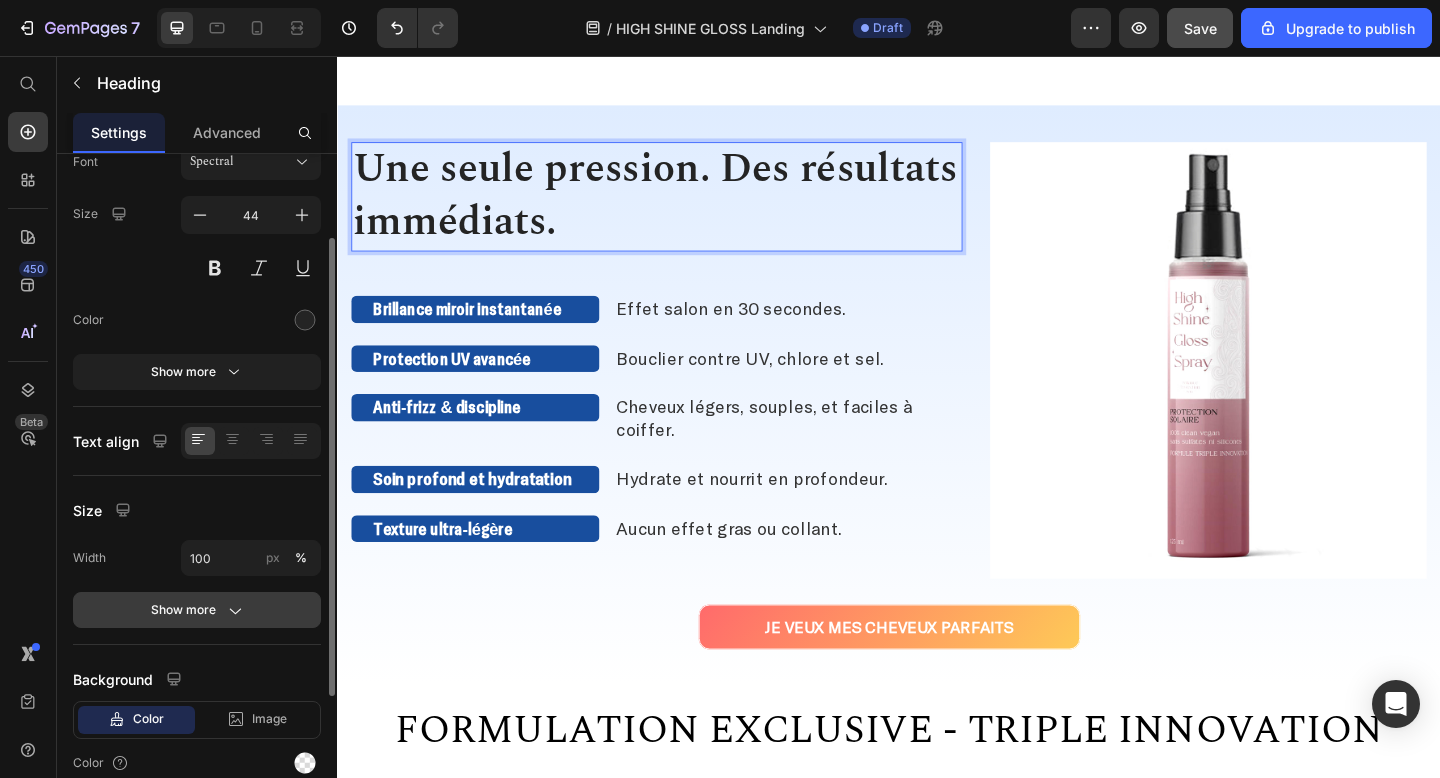 click 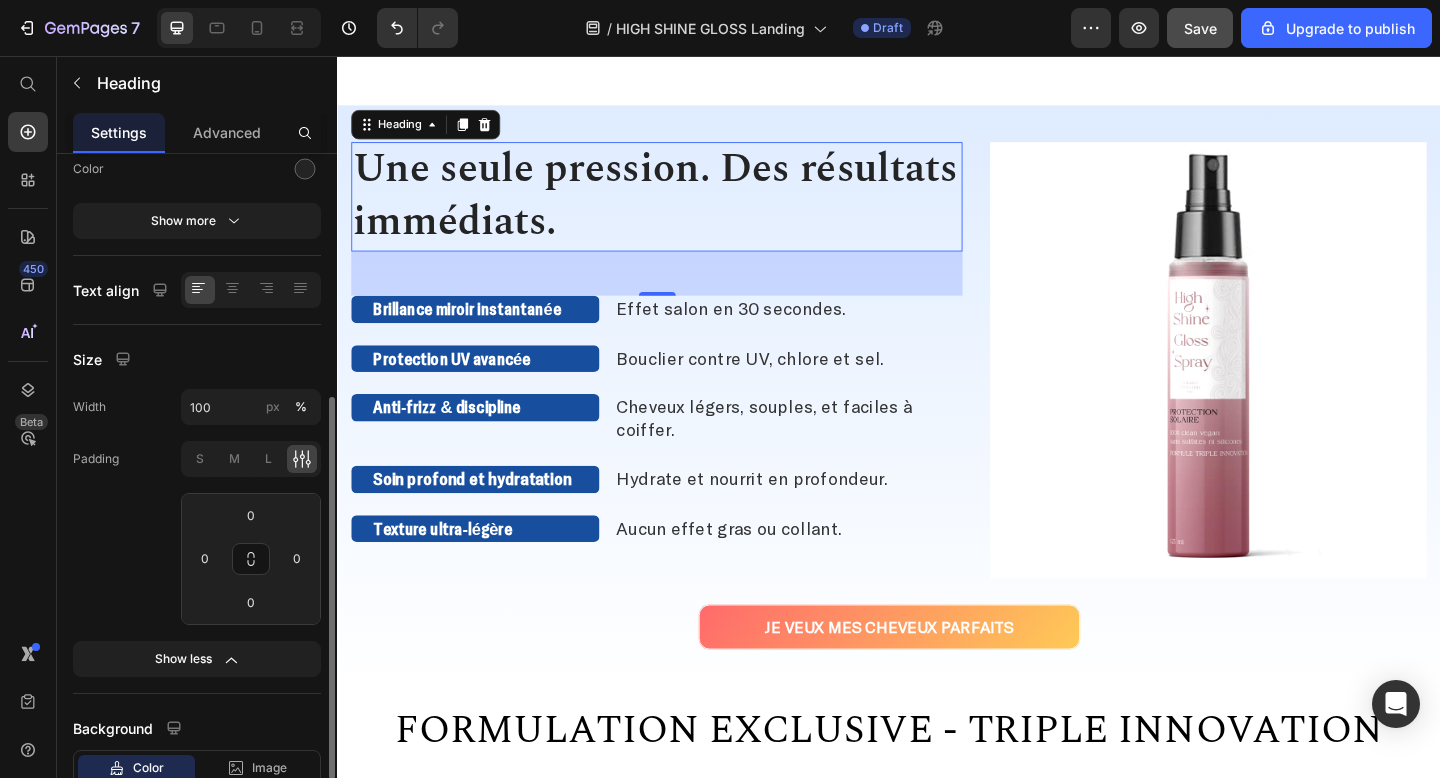 scroll, scrollTop: 123, scrollLeft: 0, axis: vertical 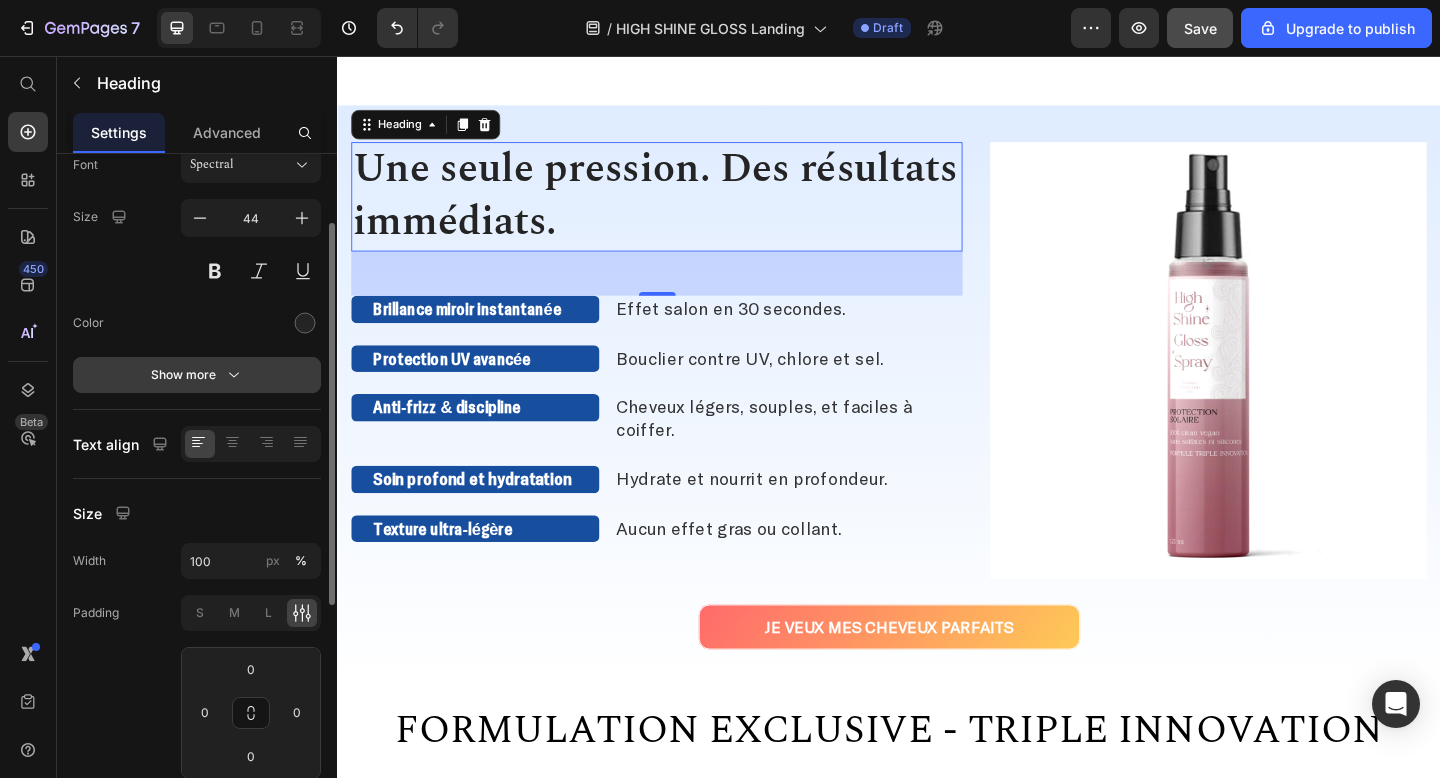 click on "Show more" at bounding box center (197, 375) 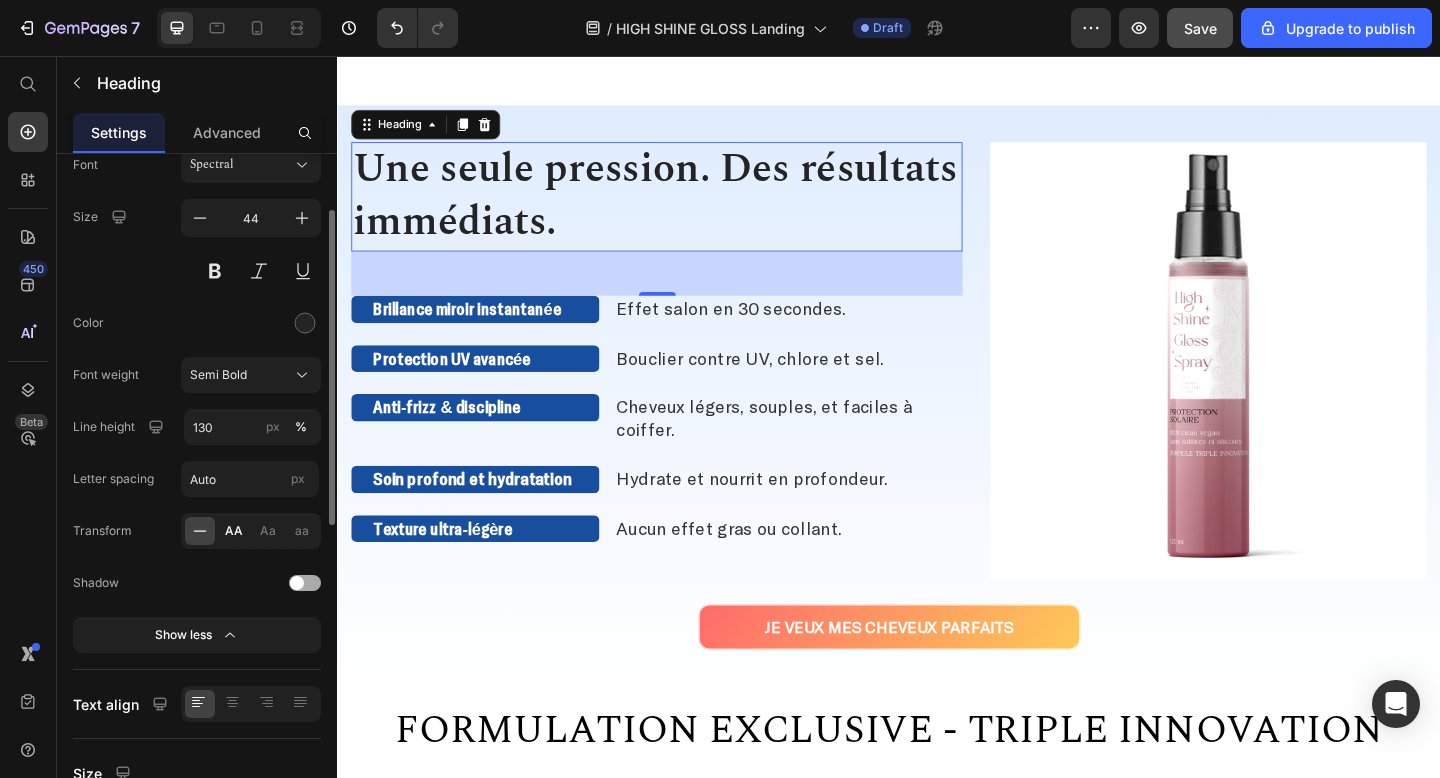 click on "AA" 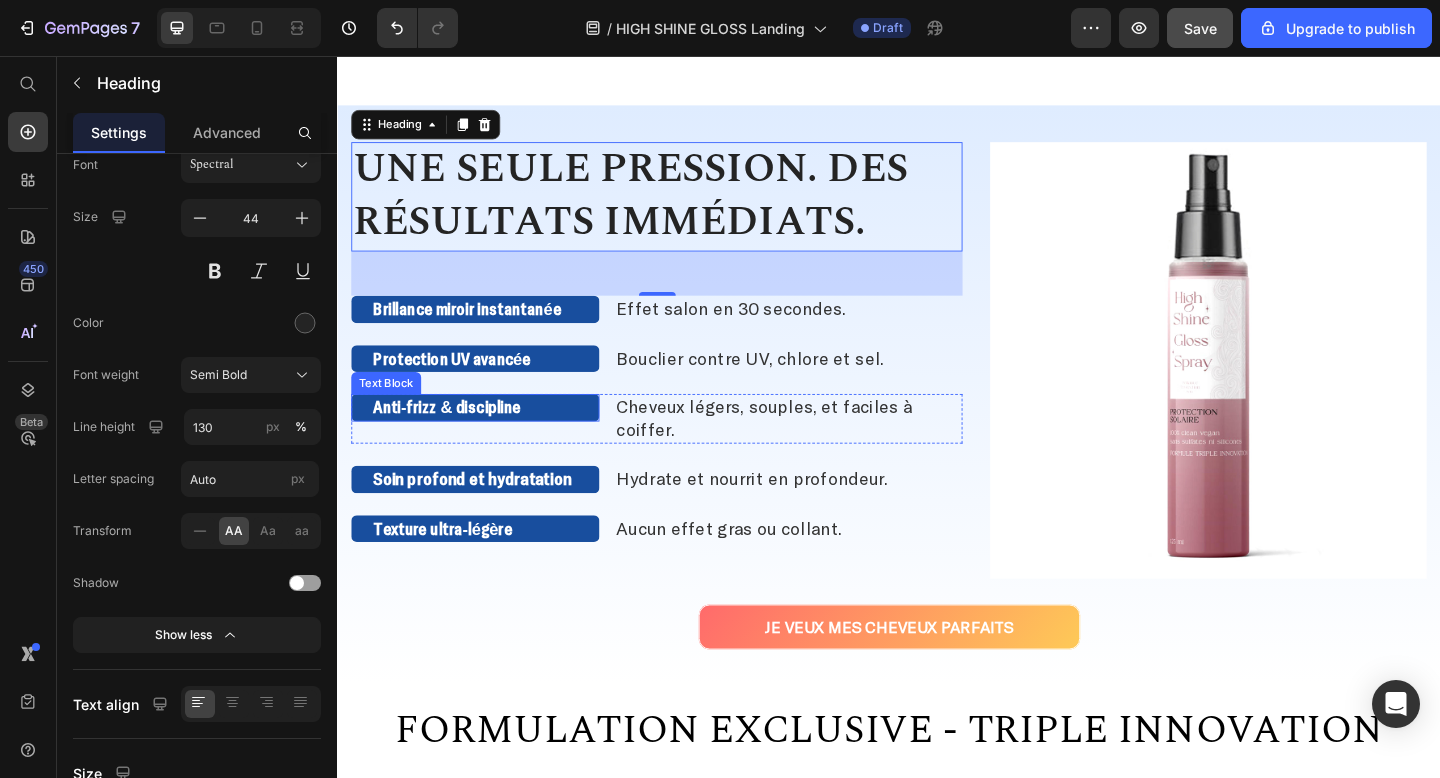 click on "Anti-frizz & discipline" at bounding box center [487, 439] 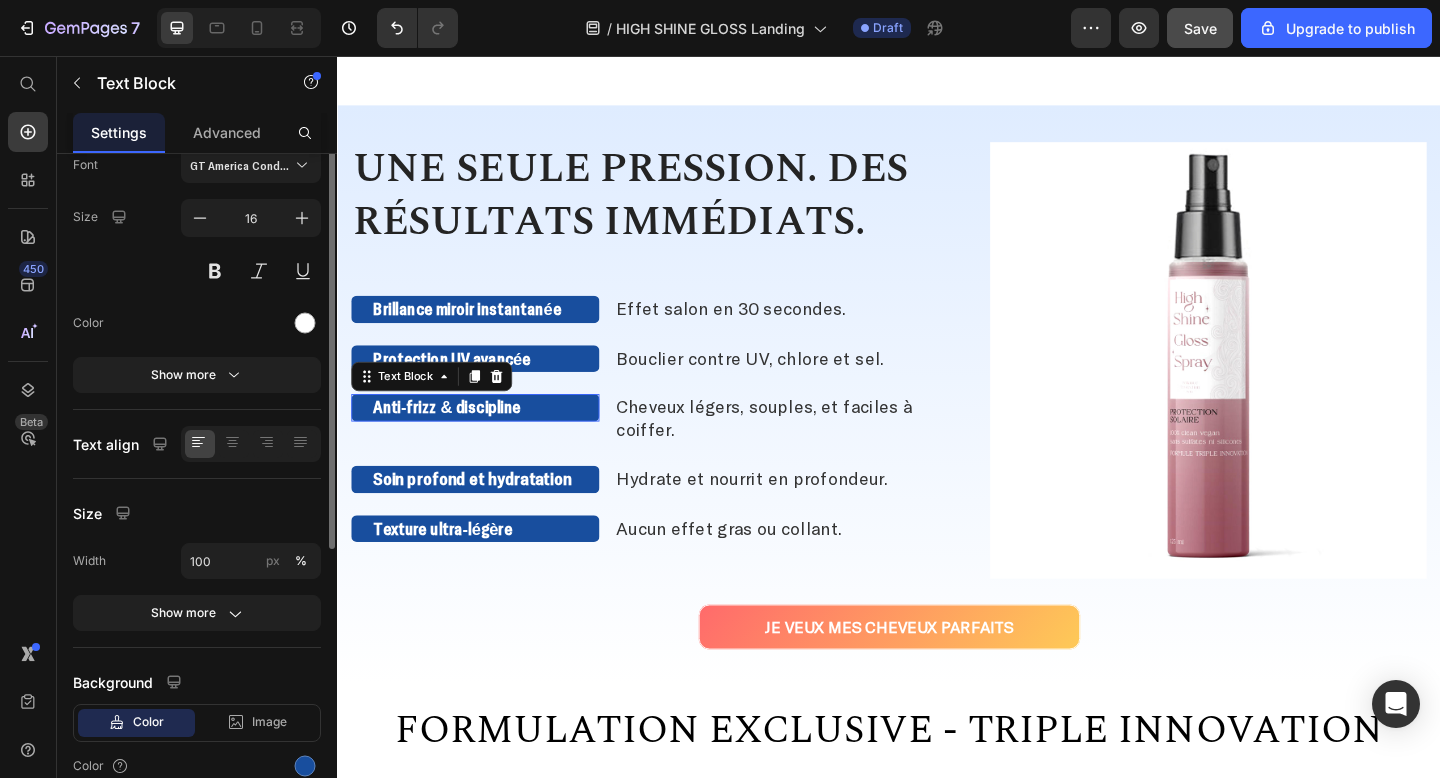 scroll, scrollTop: 0, scrollLeft: 0, axis: both 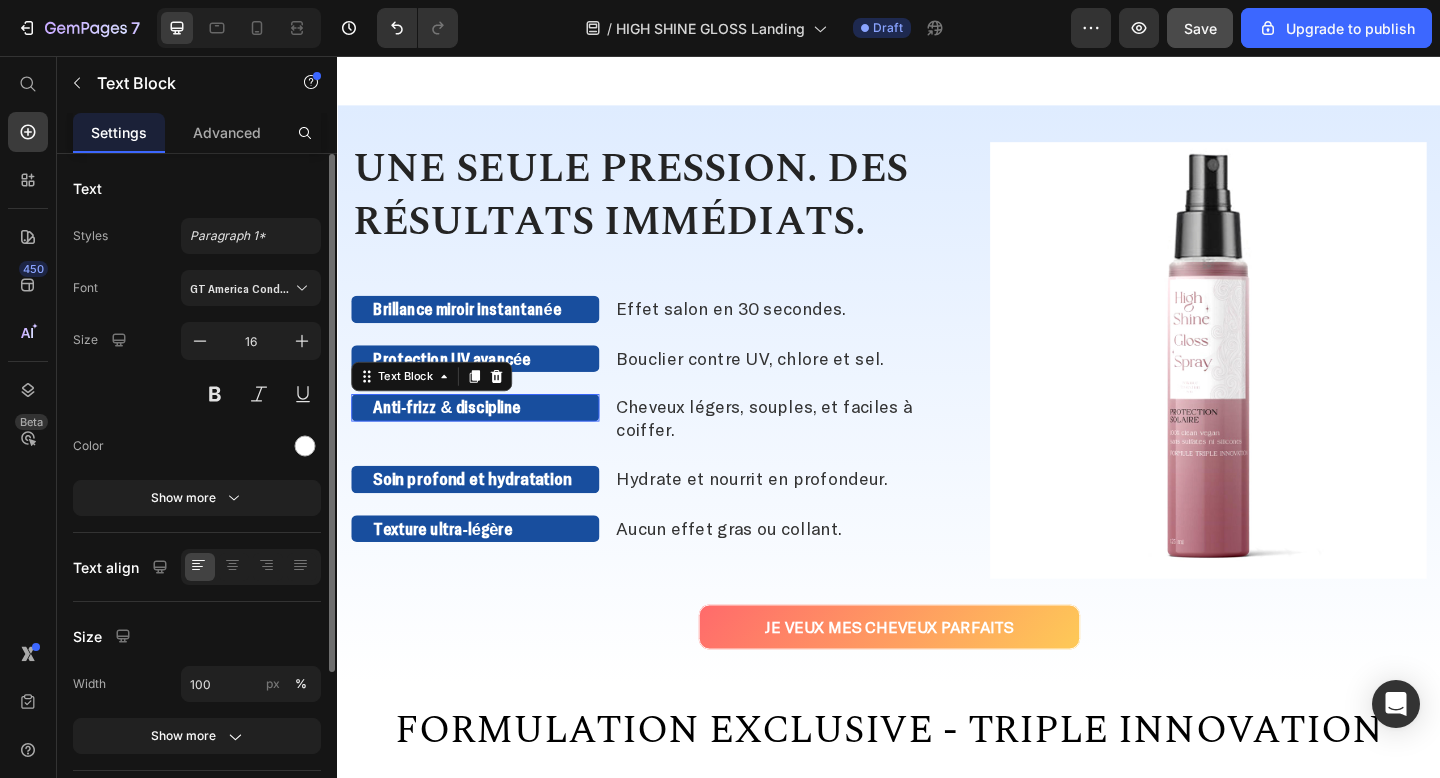 click on "Anti-frizz & discipline" at bounding box center [487, 439] 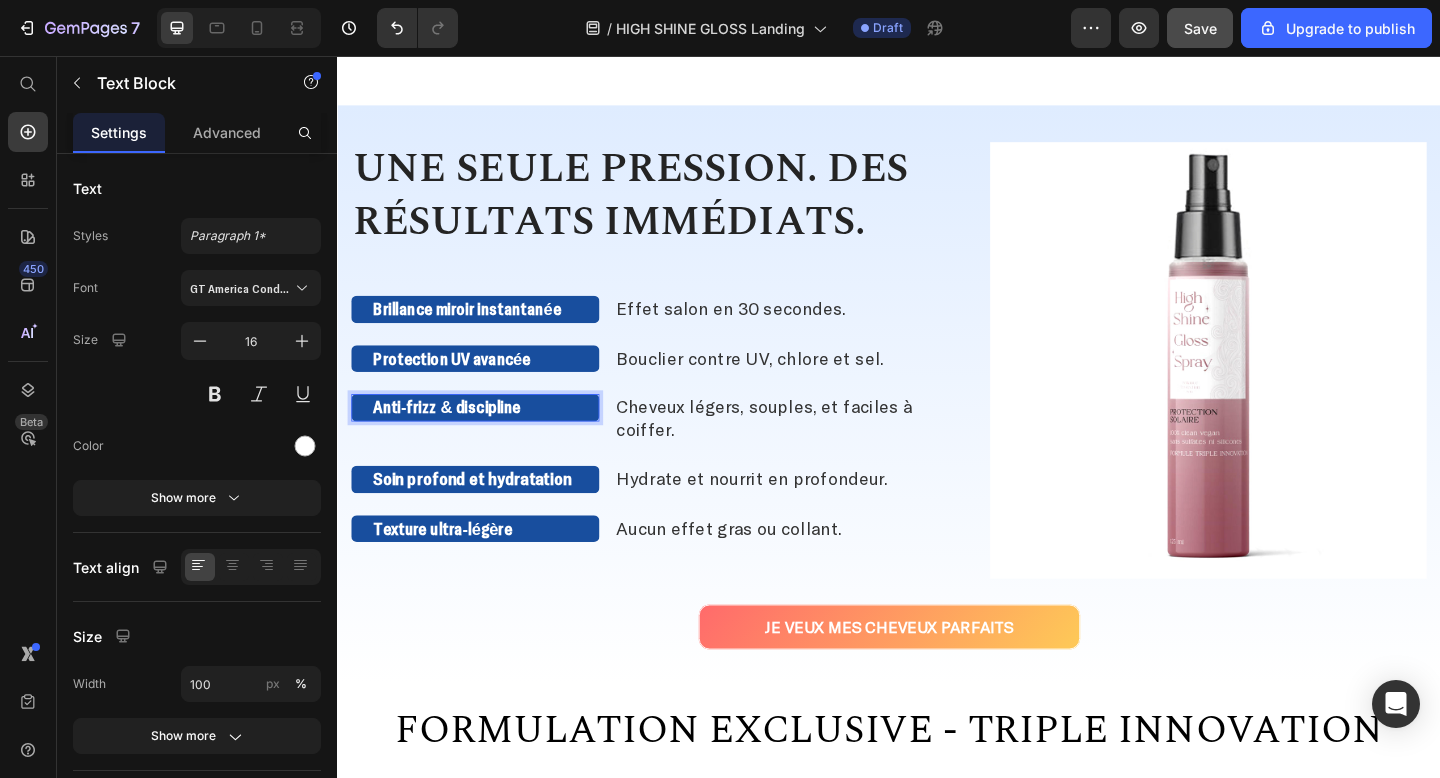 click on "Anti-frizz & discipline" at bounding box center (487, 439) 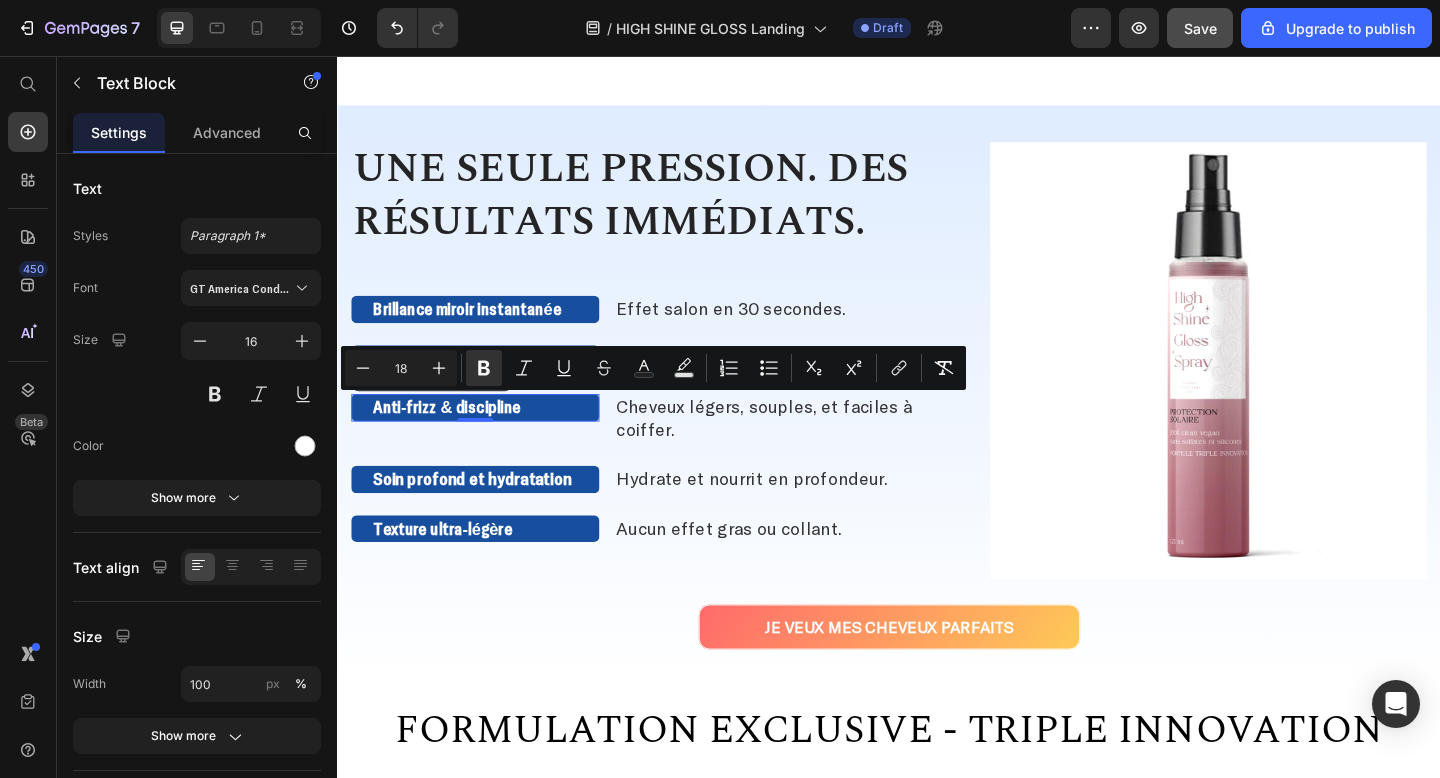click on "Anti-frizz & discipline" at bounding box center (487, 439) 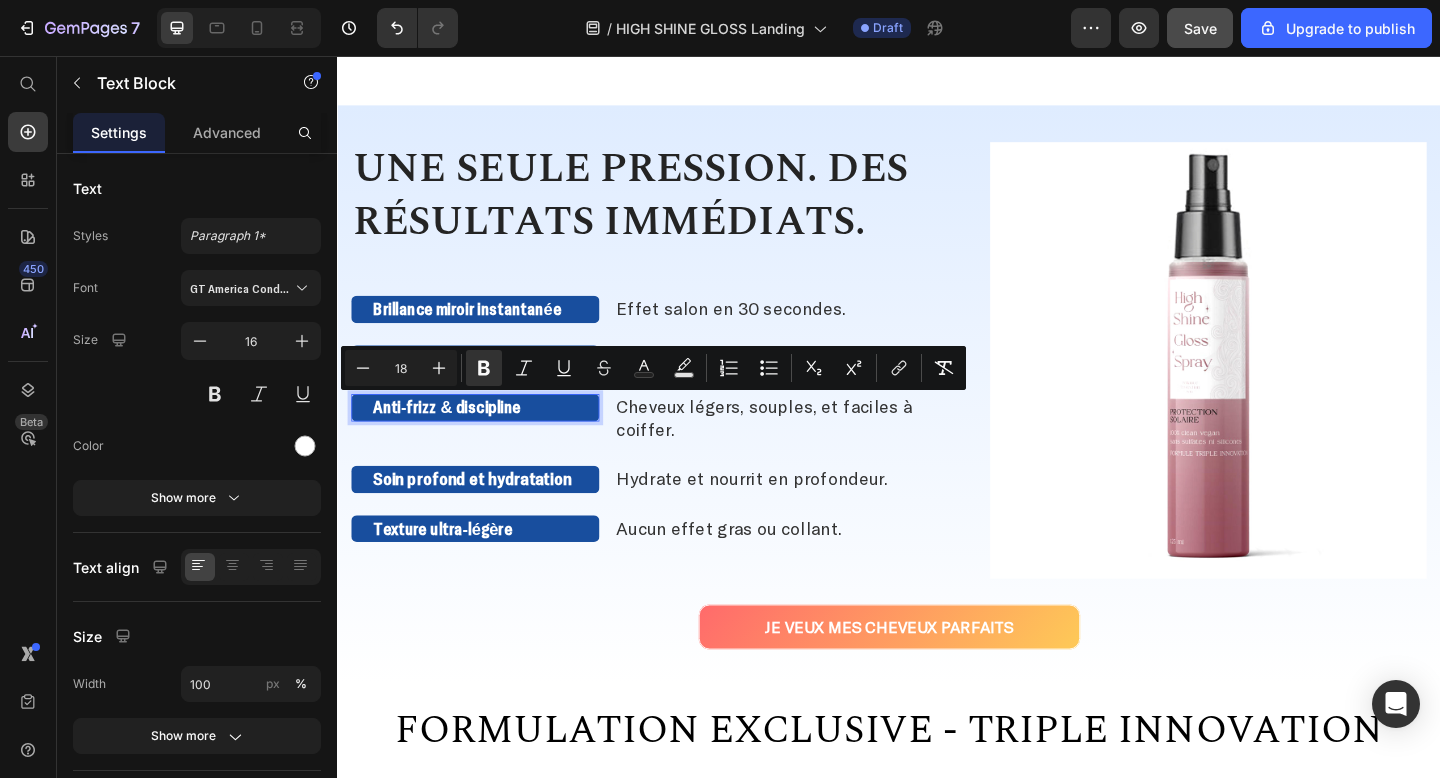 click on "Anti-frizz & discipline" at bounding box center (487, 439) 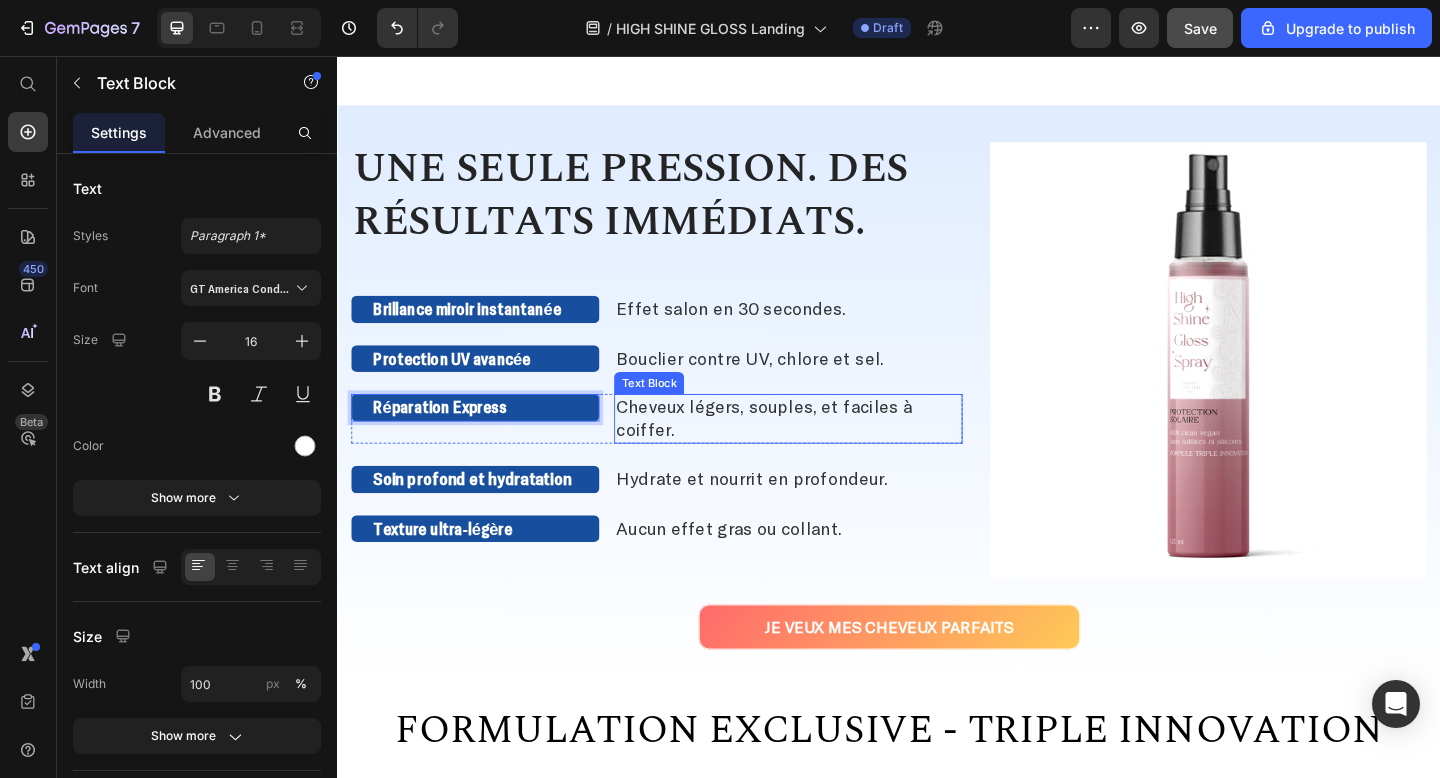 click on "Cheveux légers, souples, et faciles à coiffer." at bounding box center [801, 450] 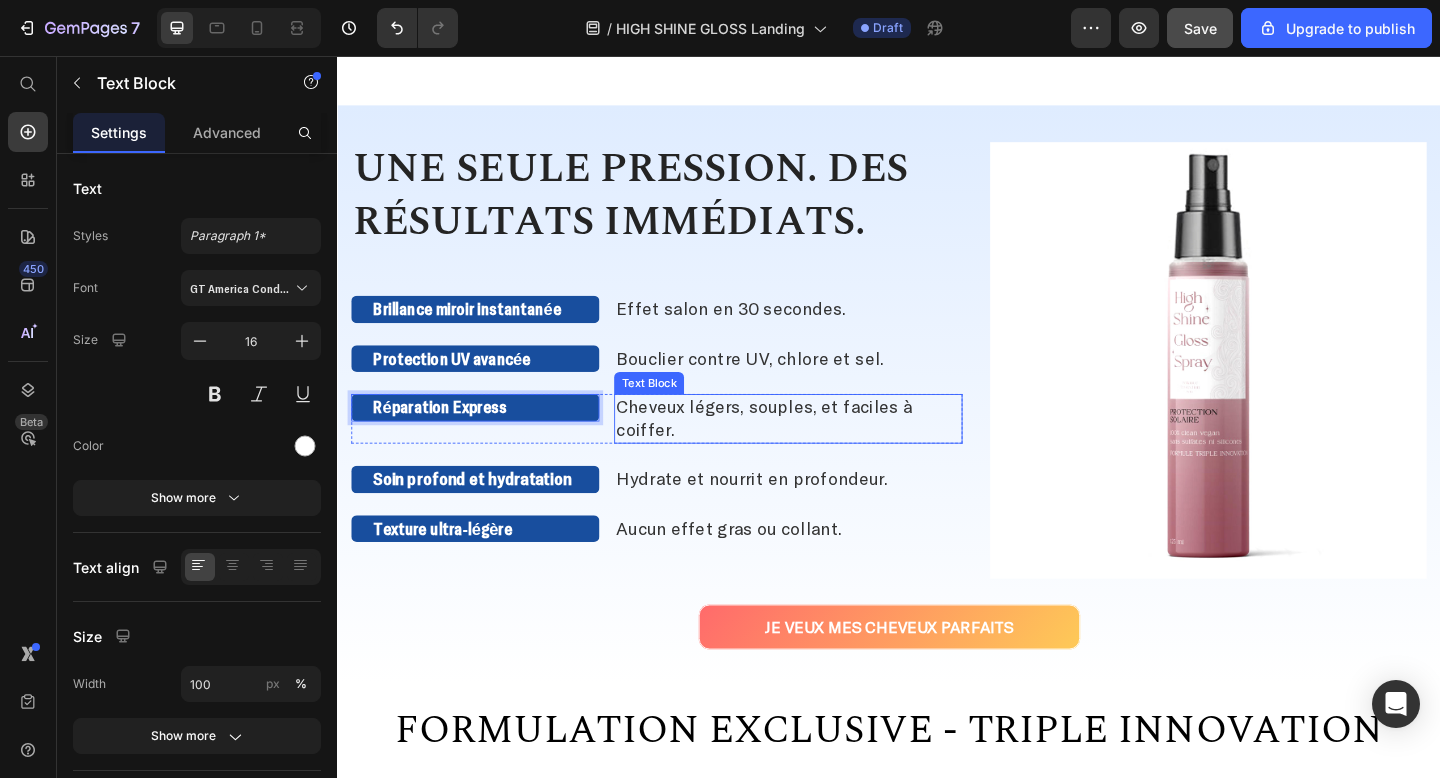 click on "Cheveux légers, souples, et faciles à coiffer." at bounding box center (801, 450) 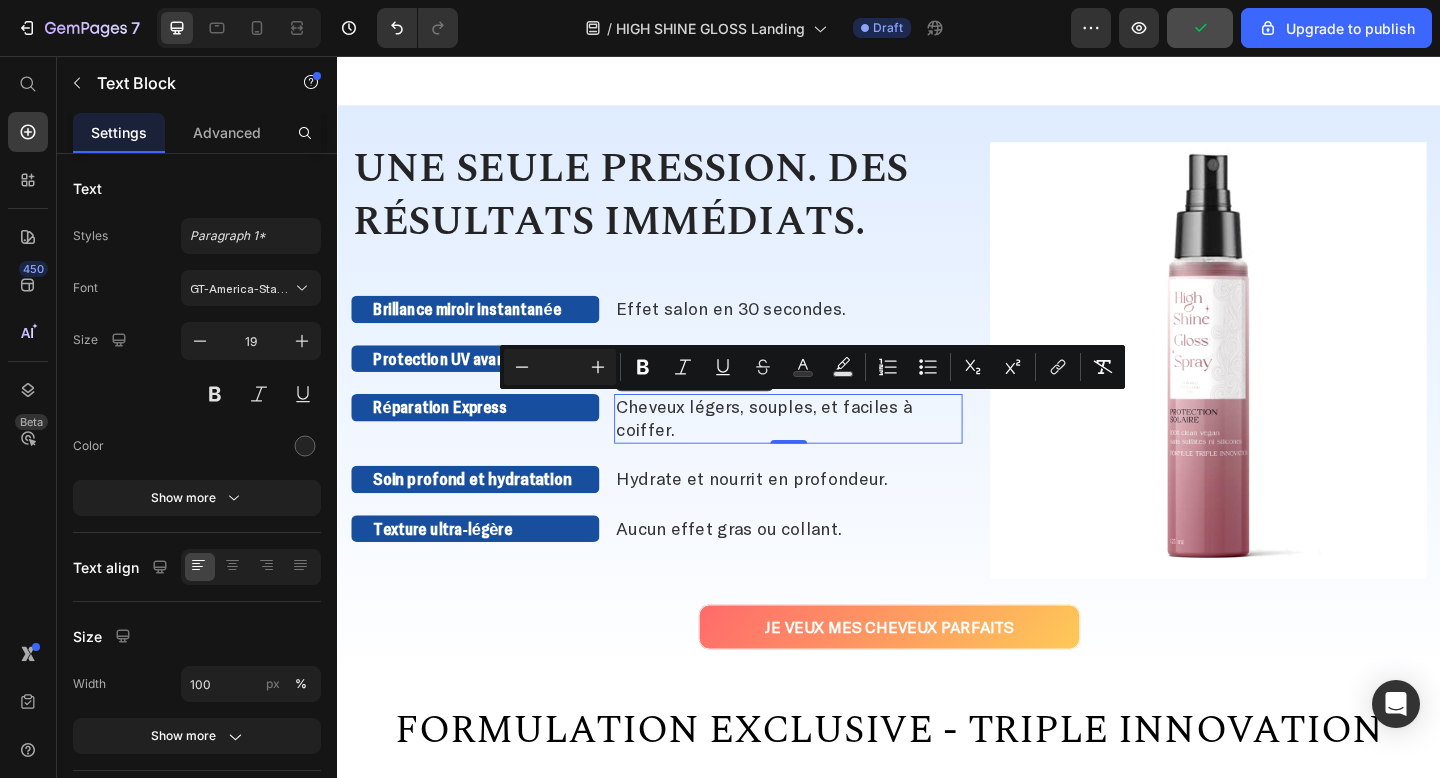 click on "Cheveux légers, souples, et faciles à coiffer." at bounding box center (801, 450) 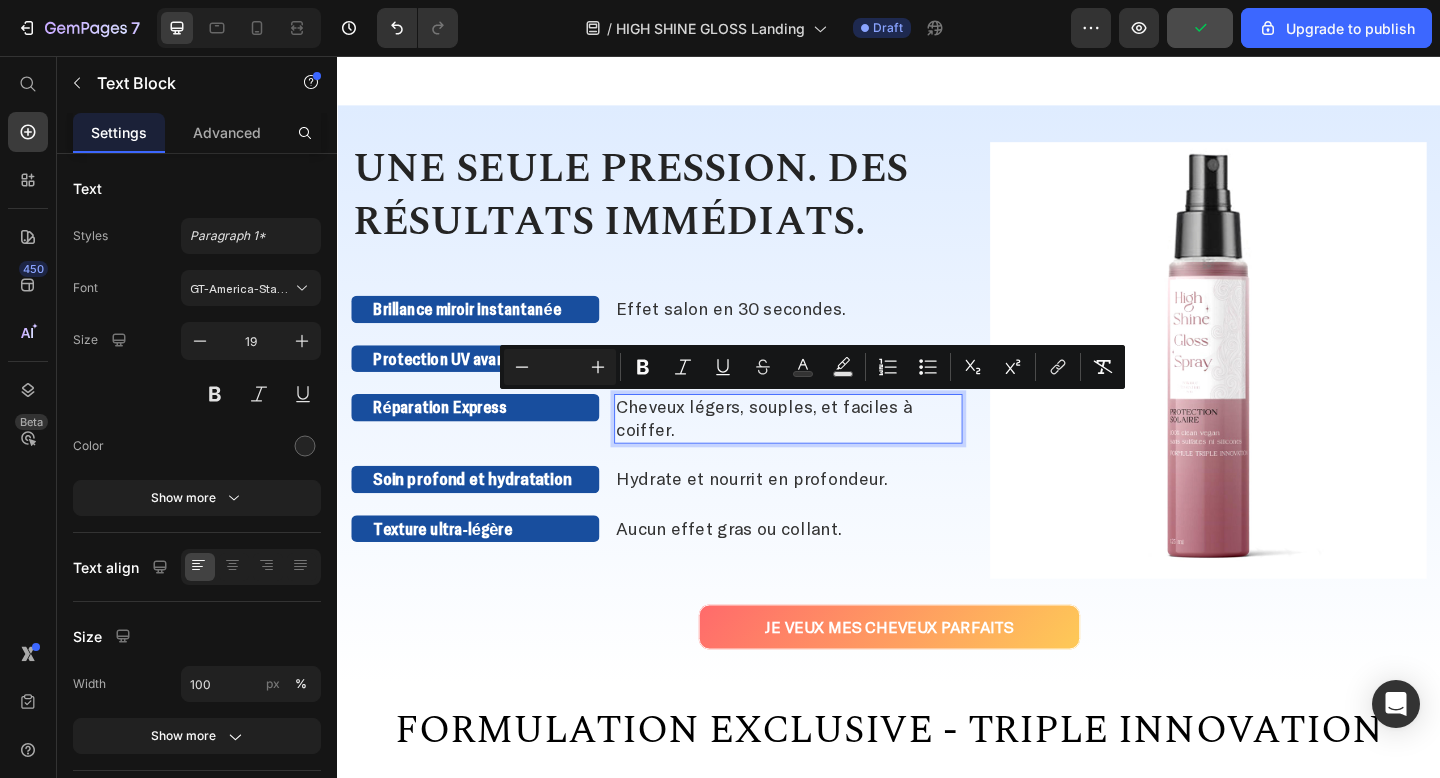click on "Cheveux légers, souples, et faciles à coiffer." at bounding box center [801, 450] 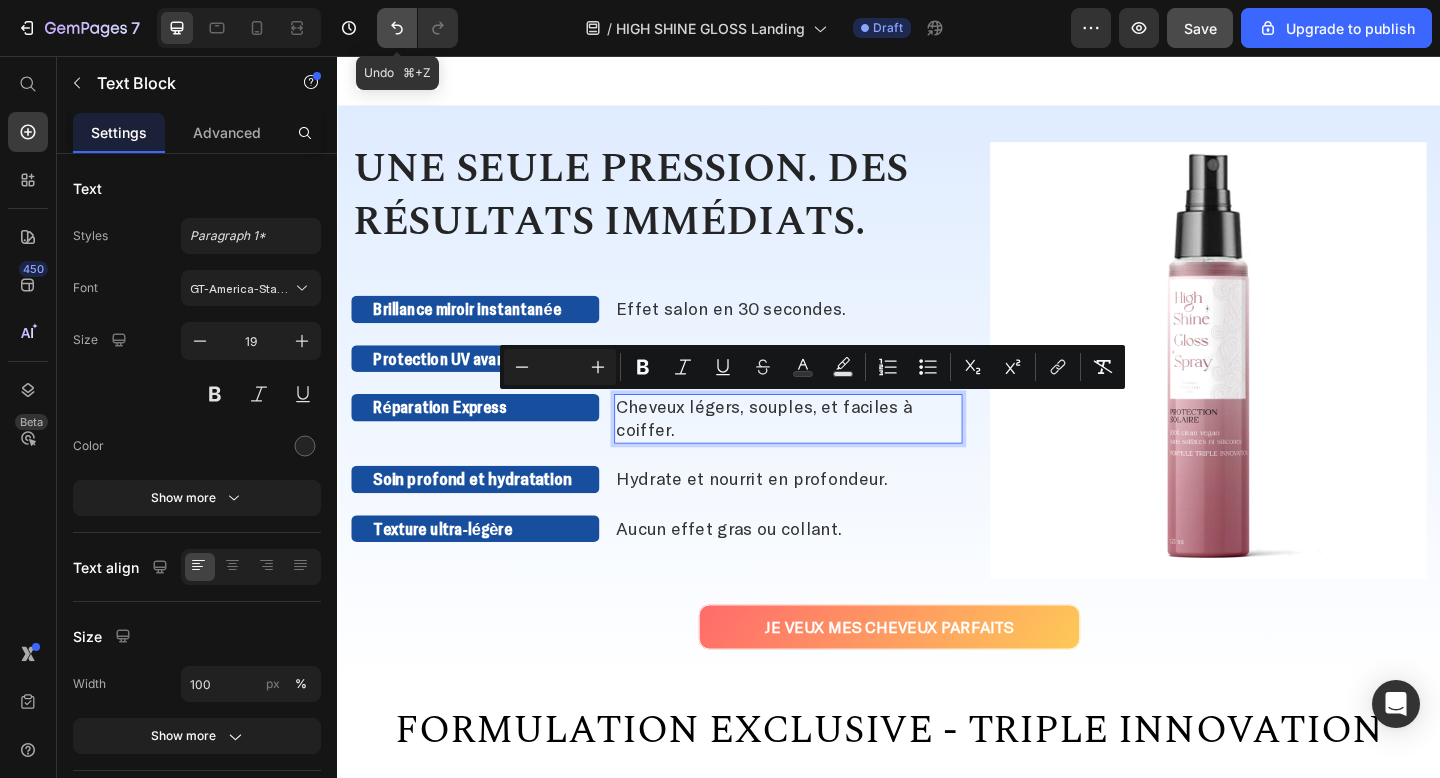 click 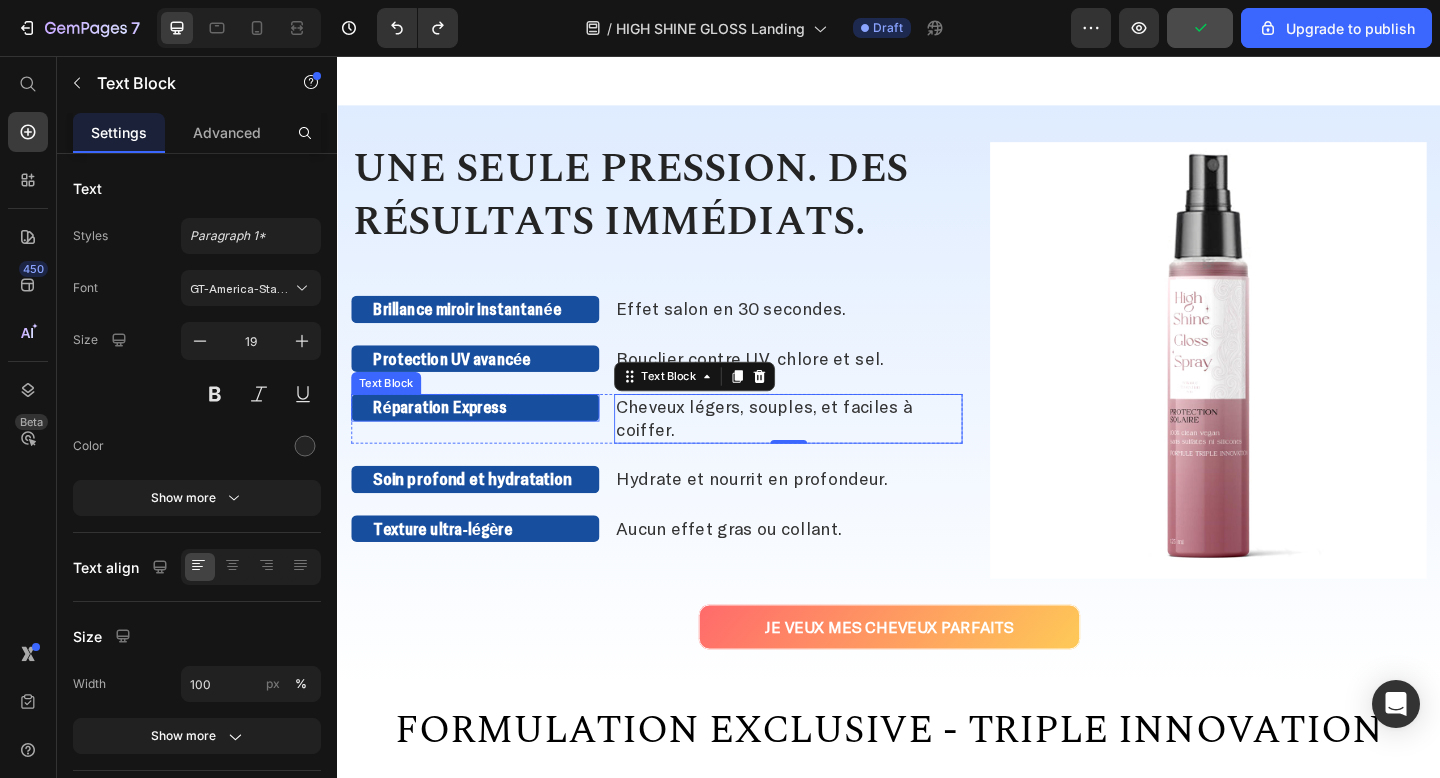 click on "Réparation Express" at bounding box center (449, 438) 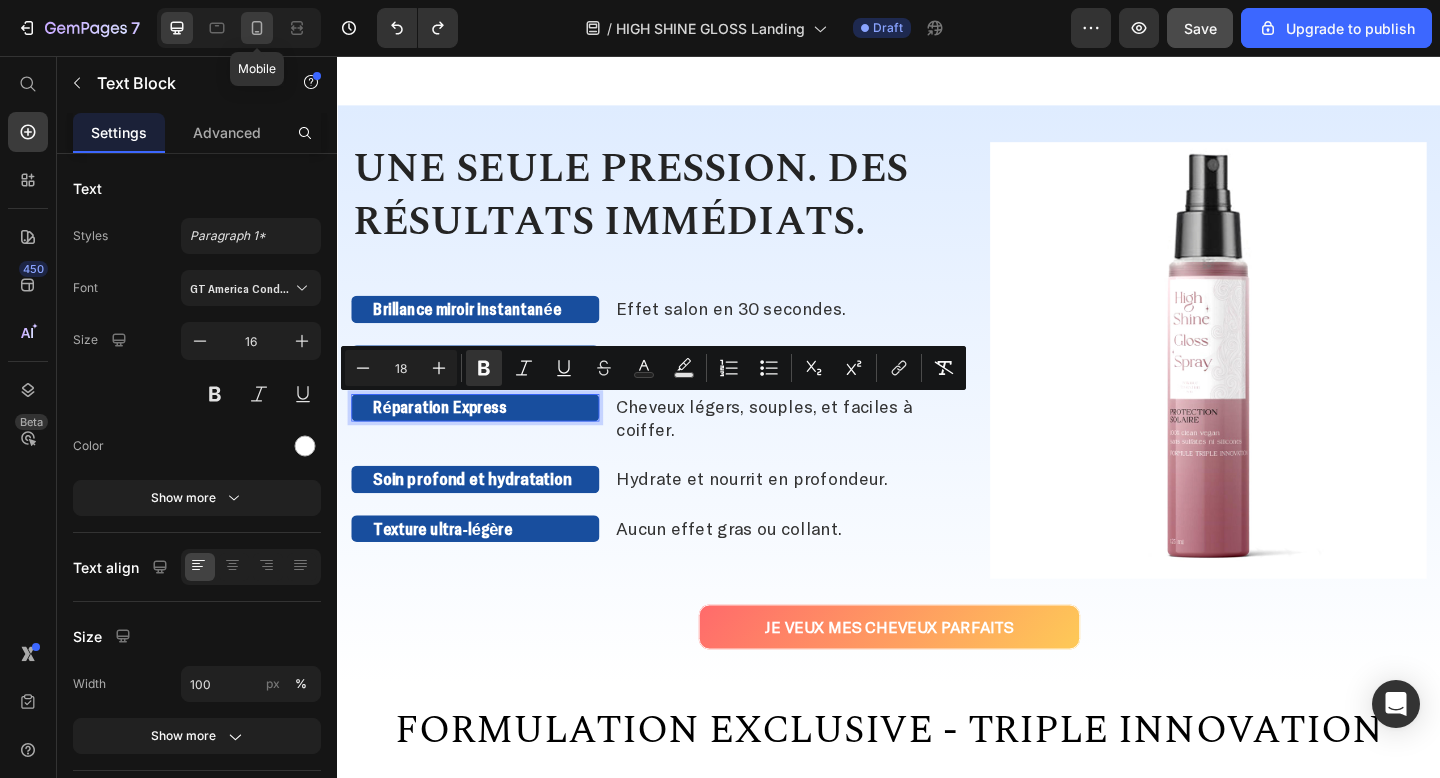 click 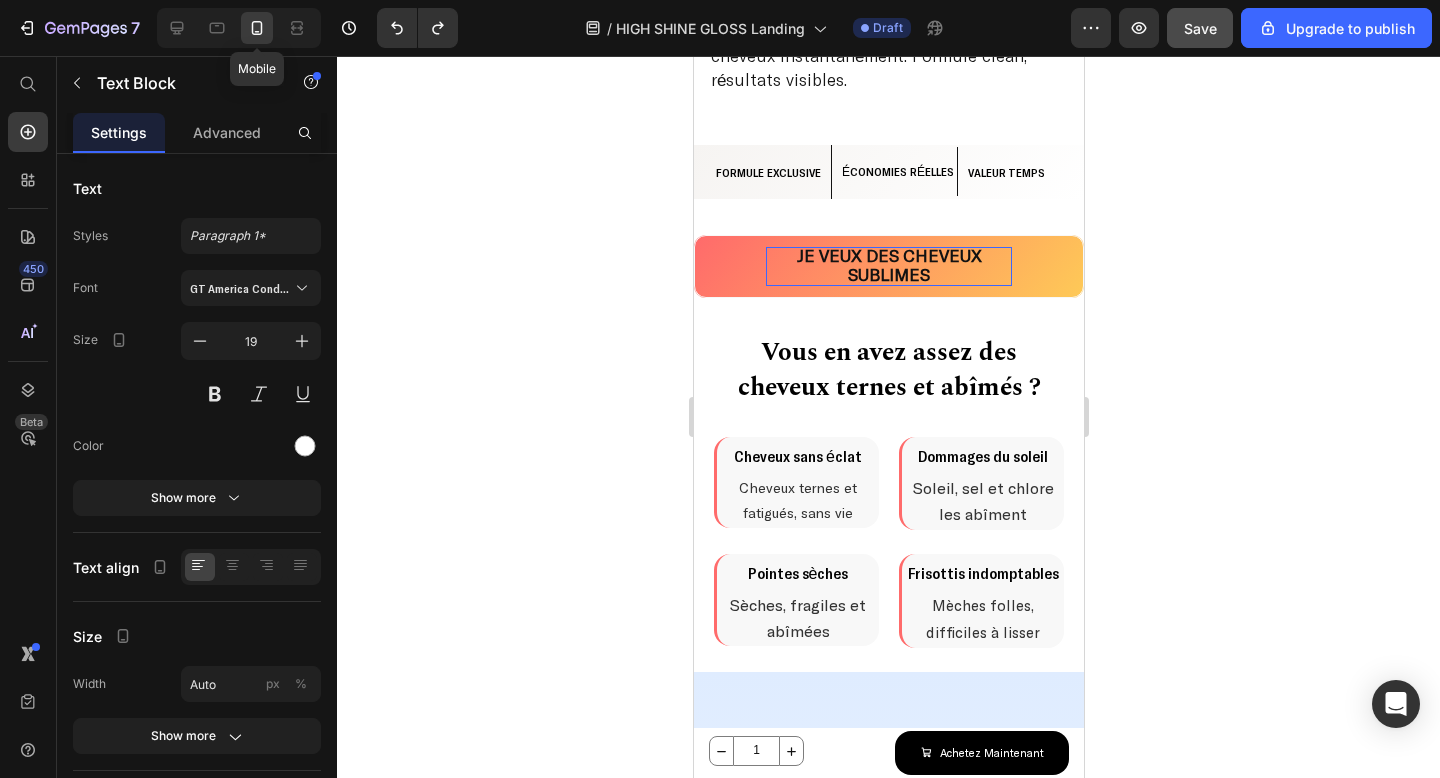 scroll, scrollTop: 697, scrollLeft: 0, axis: vertical 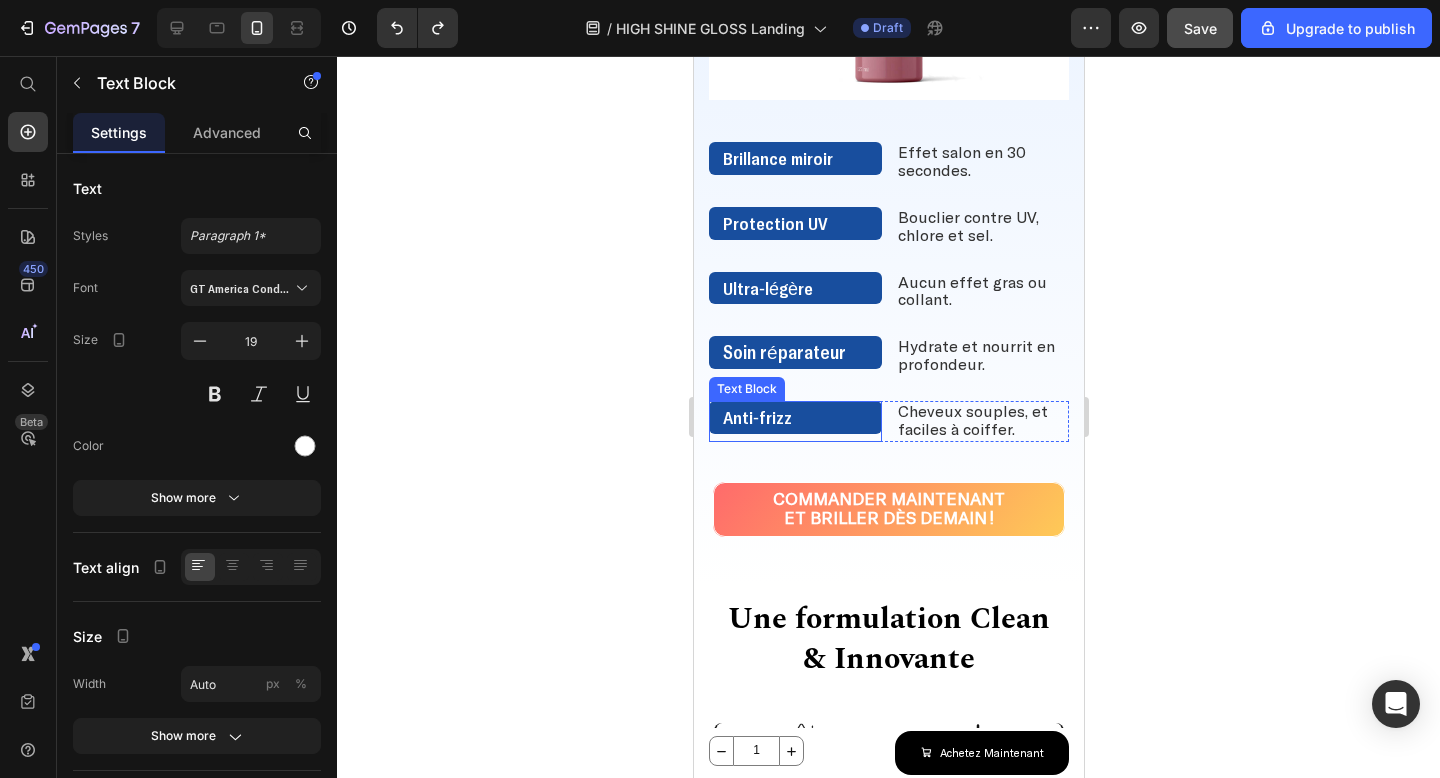 click on "Anti-frizz" at bounding box center (756, 417) 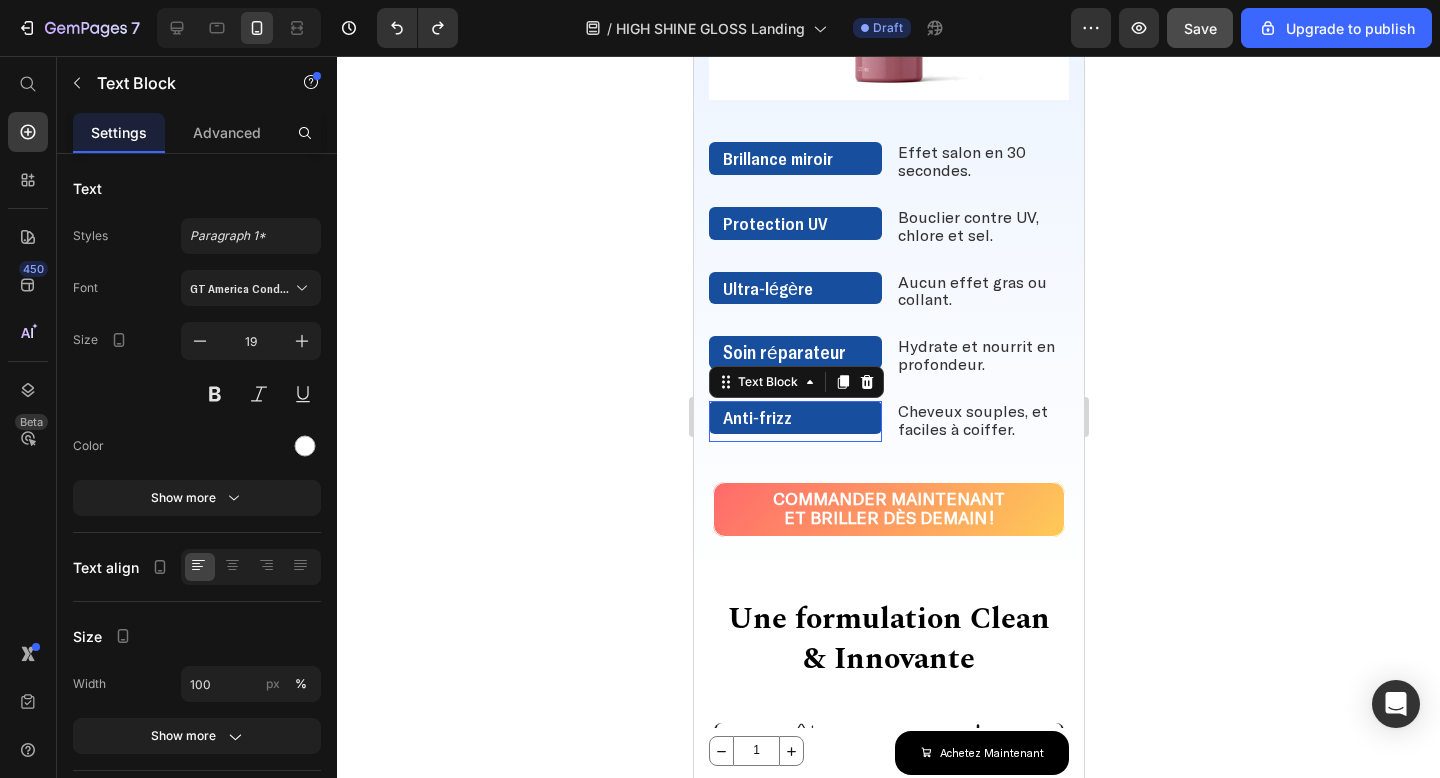 click on "Anti-frizz" at bounding box center (756, 417) 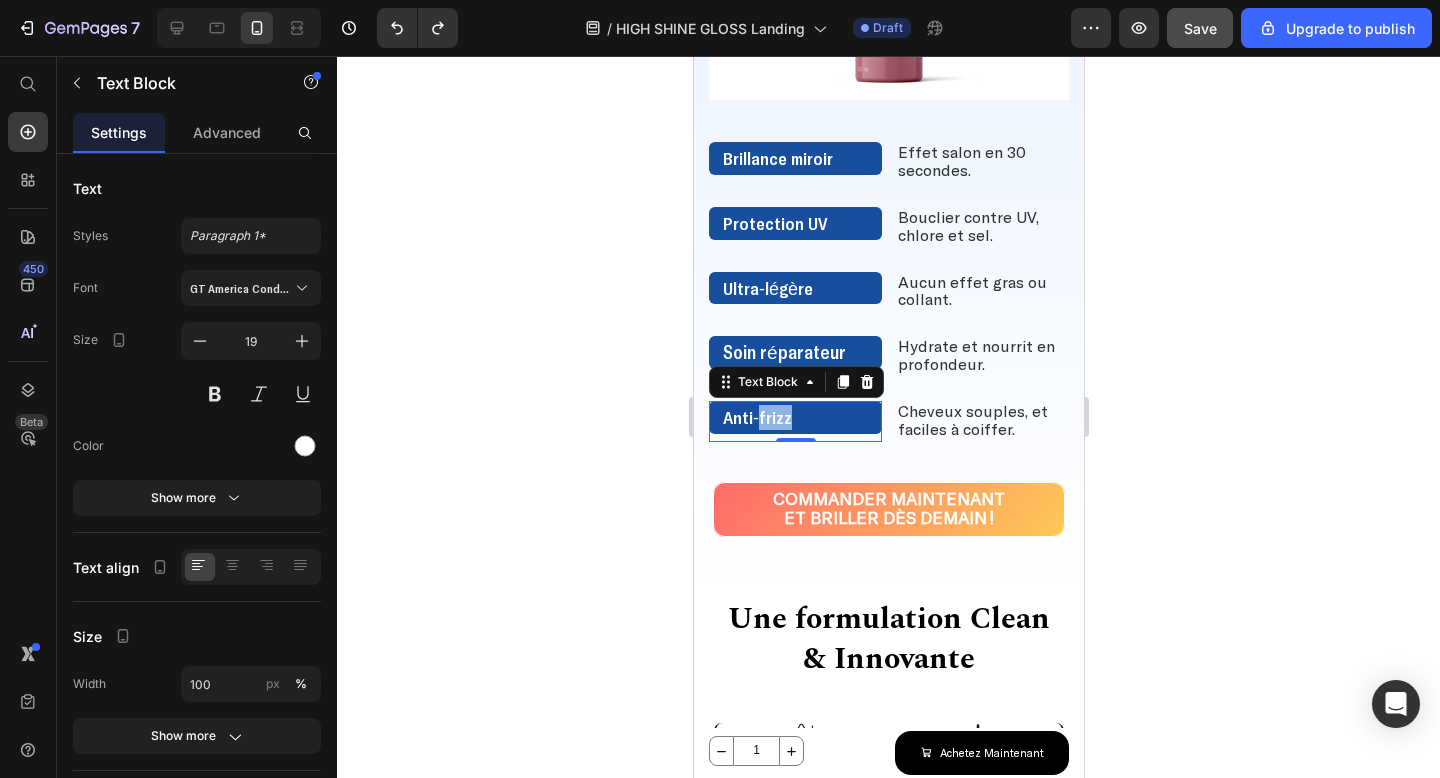 click on "Anti-frizz" at bounding box center (794, 417) 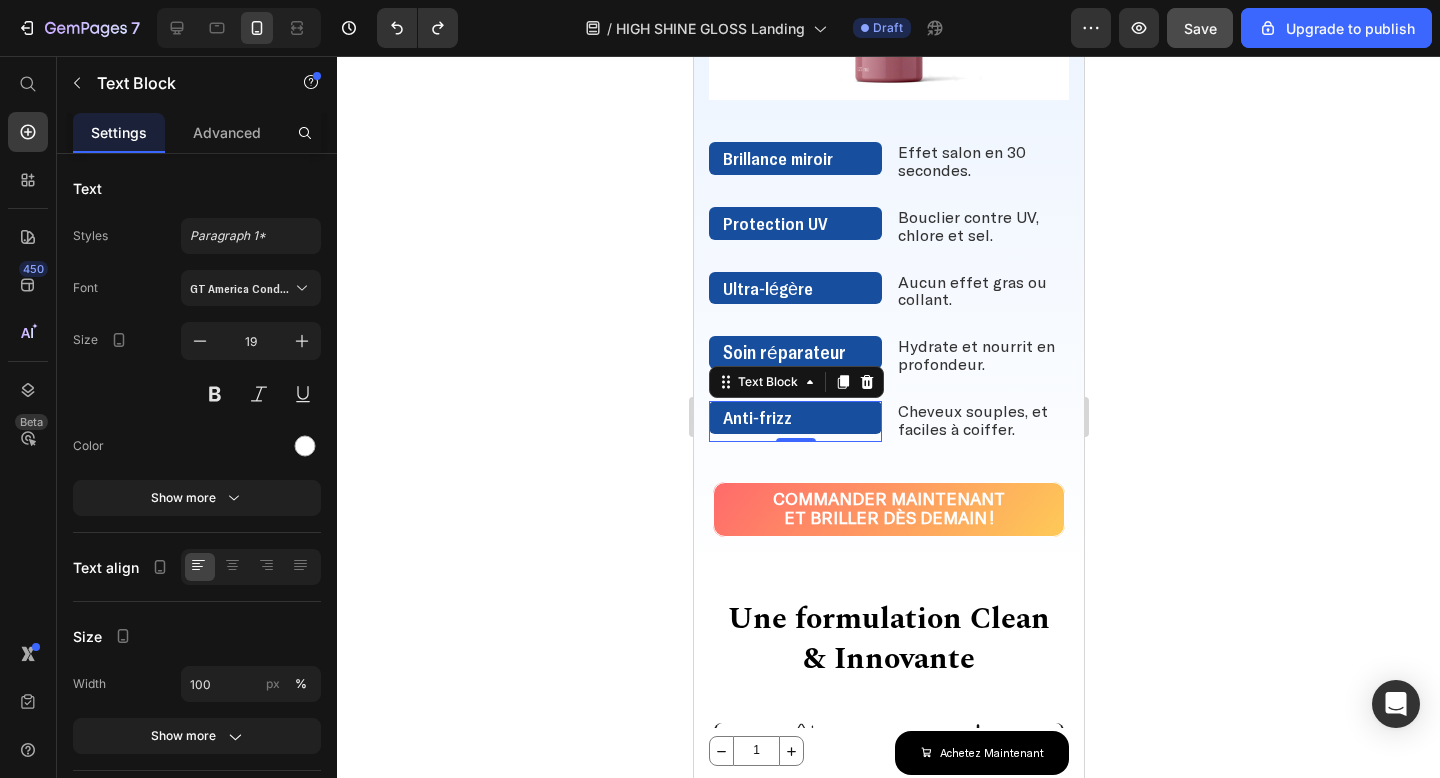 click on "Anti-frizz" at bounding box center [794, 417] 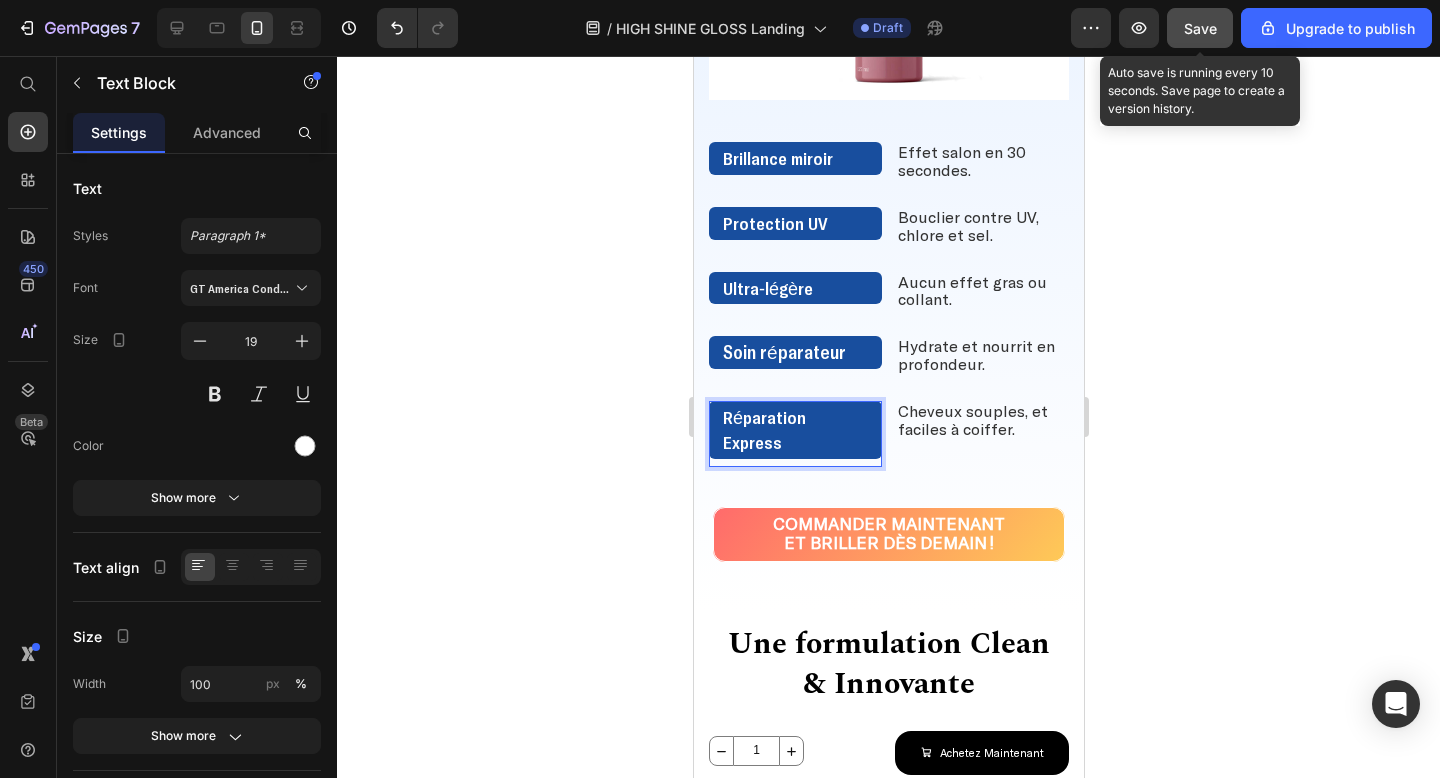 click on "Save" at bounding box center (1200, 28) 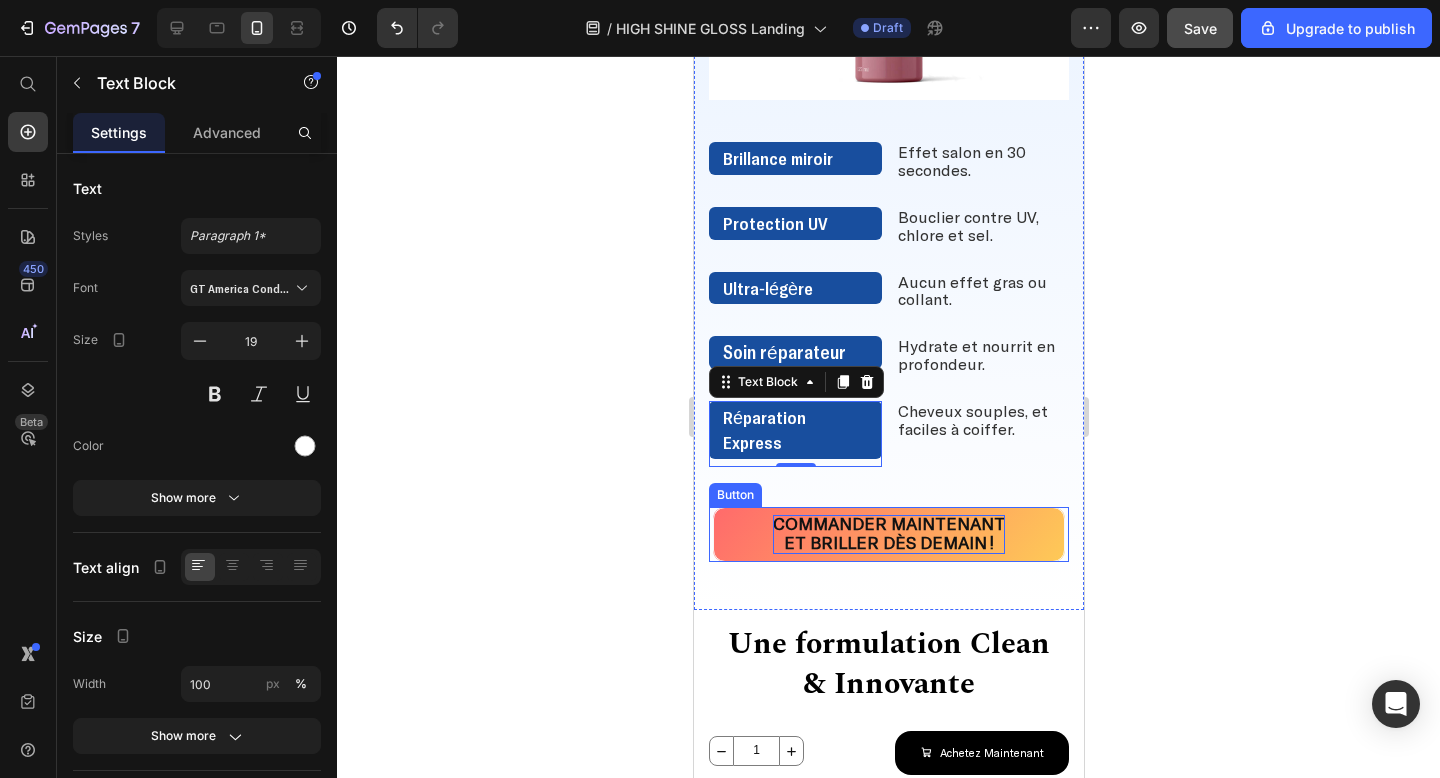click on "Commander maintenant" at bounding box center [888, 523] 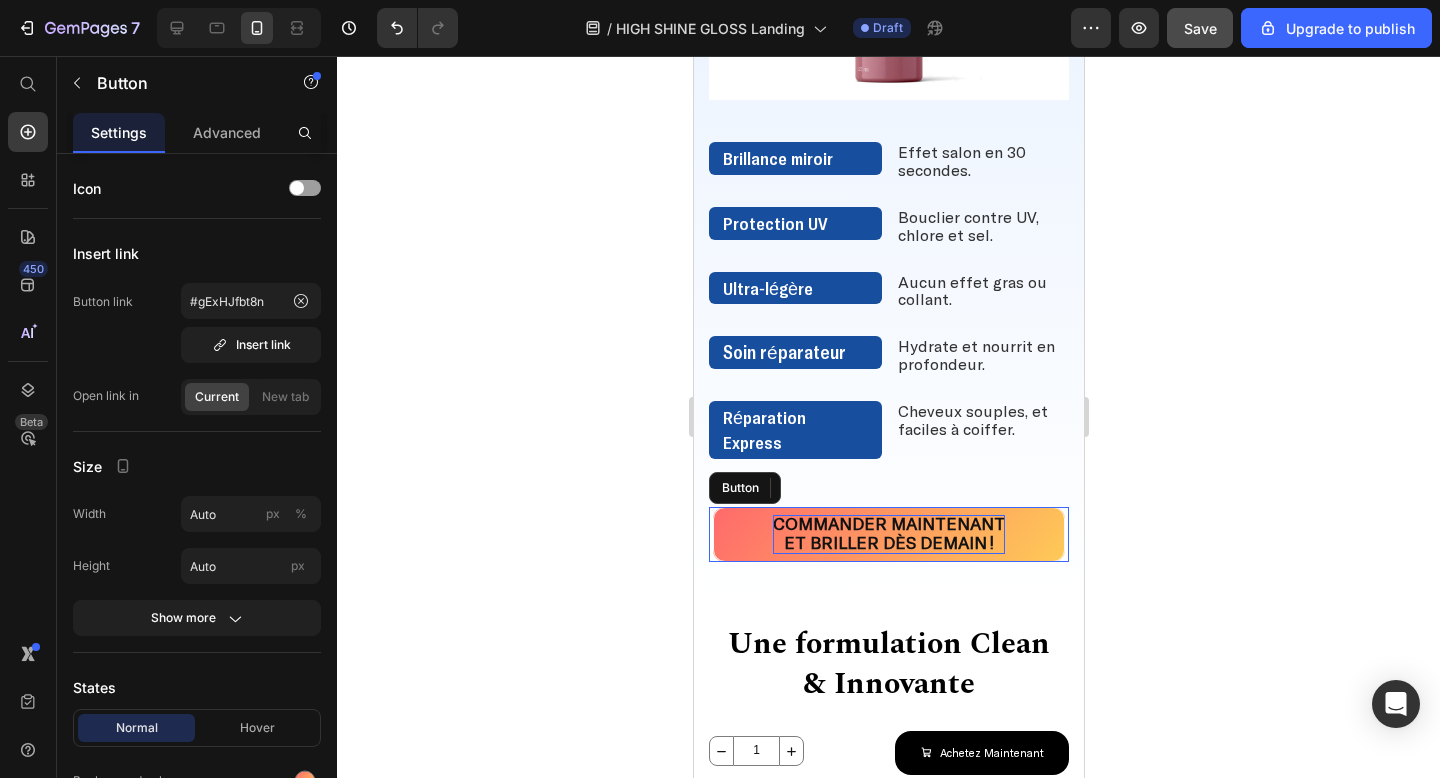 click on "Commander maintenant" at bounding box center (888, 523) 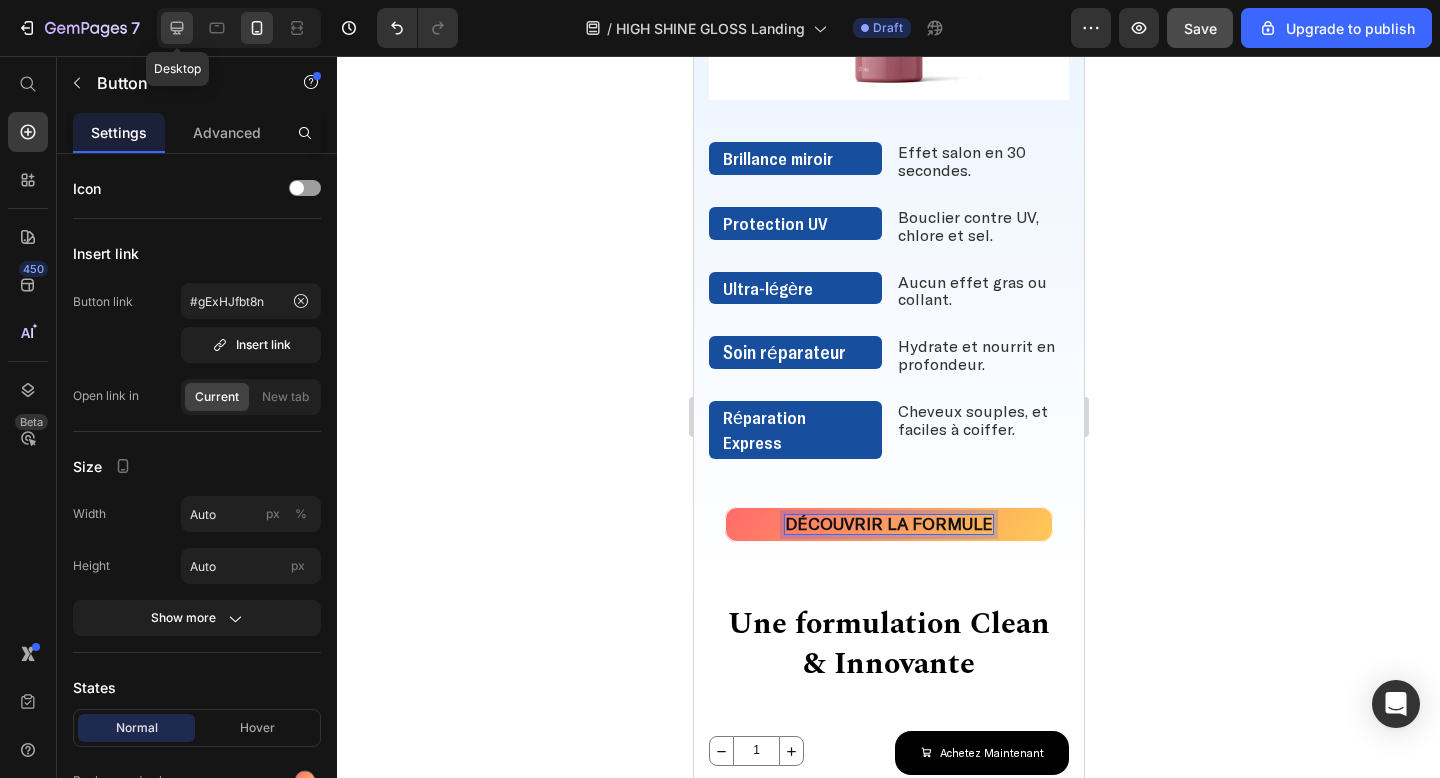 click 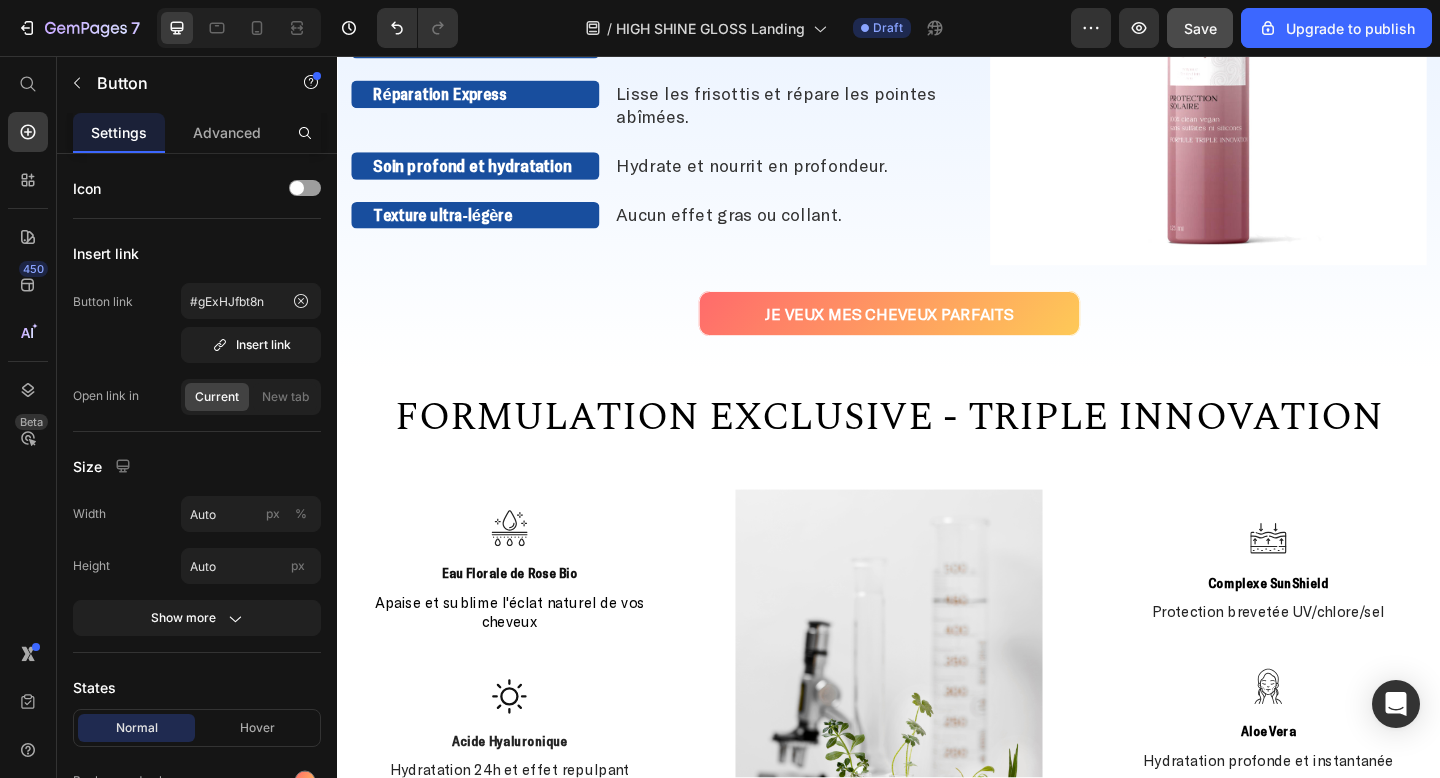 scroll, scrollTop: 1128, scrollLeft: 0, axis: vertical 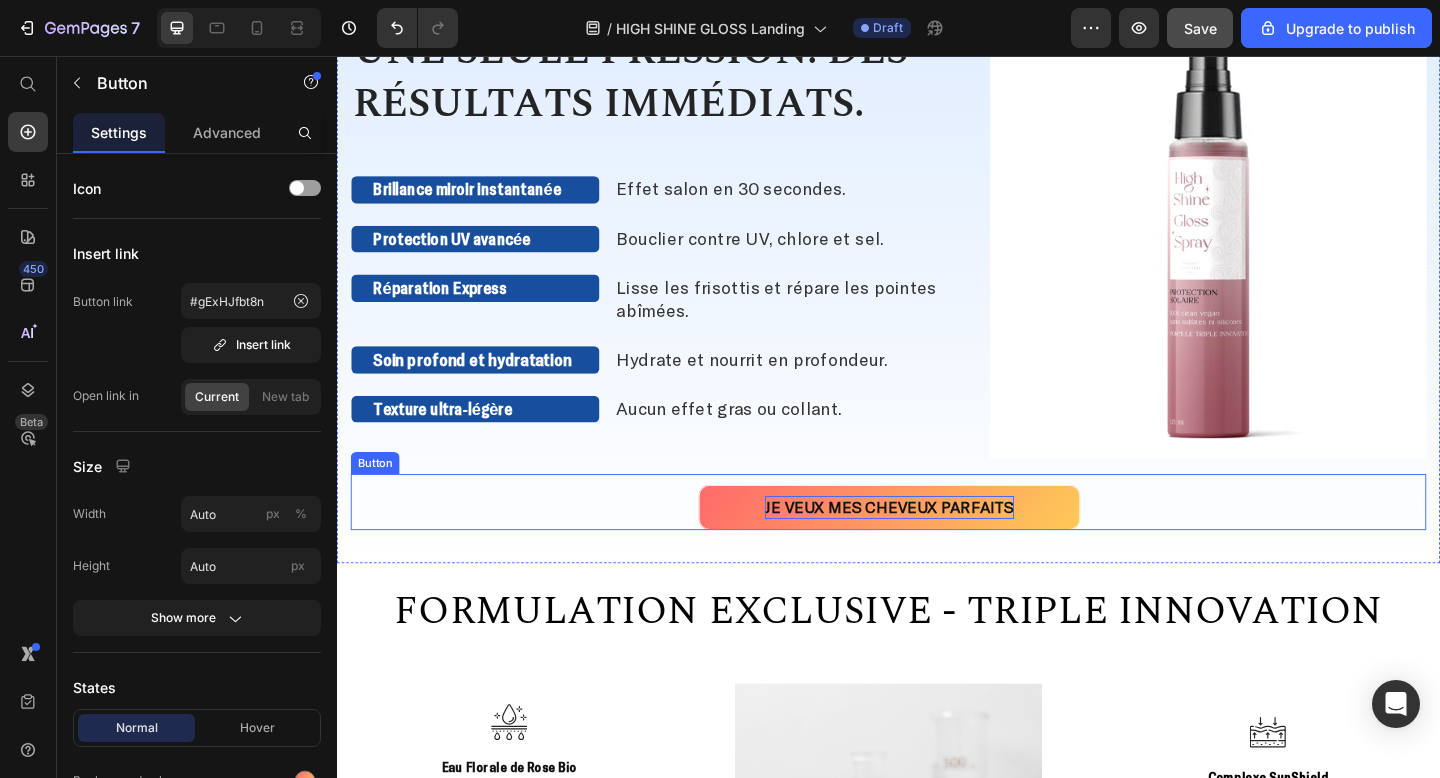 click on "JE VEUX MES CHEVEUX PARFAITS" at bounding box center [937, 547] 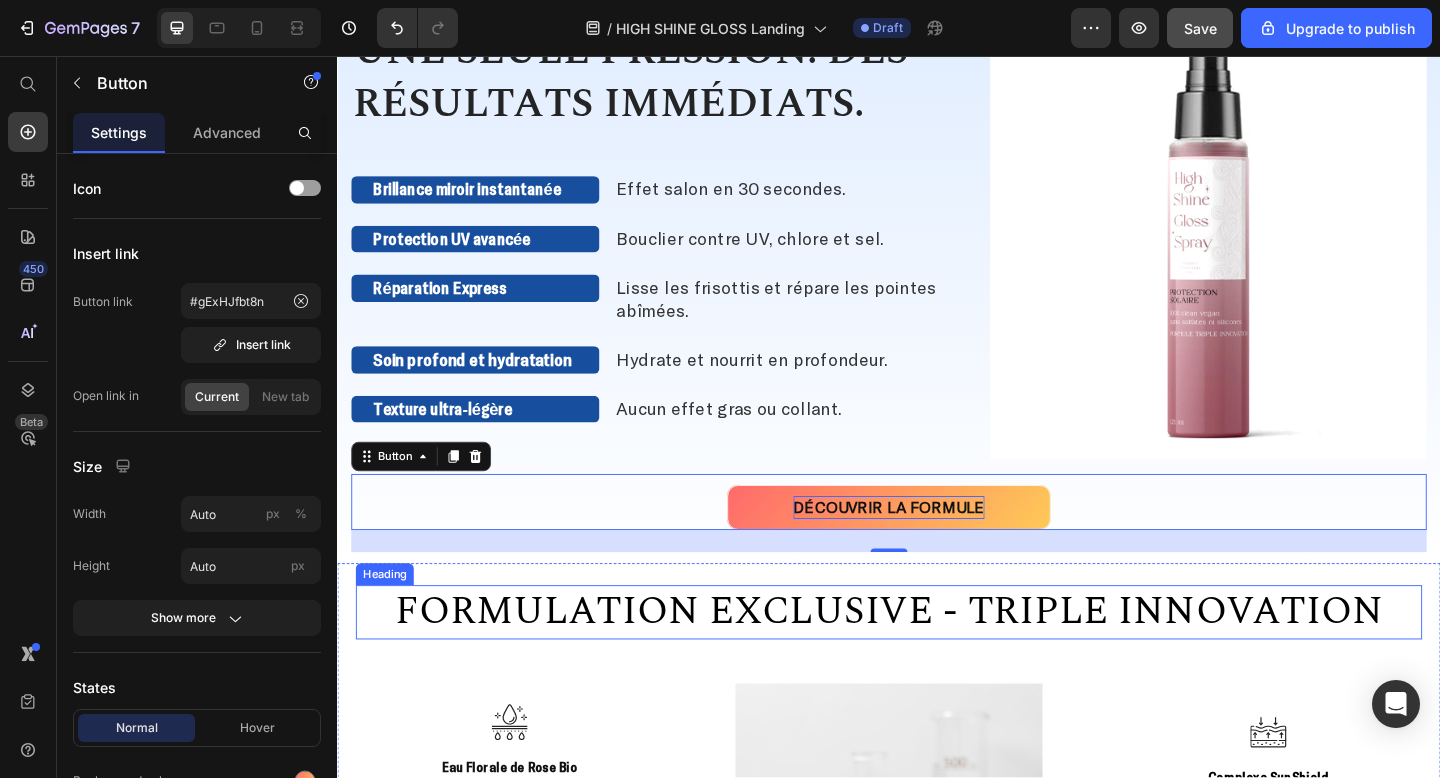 click on "FORMULATION EXCLUSIVE - TRIPLE INNOVATION" at bounding box center [937, 661] 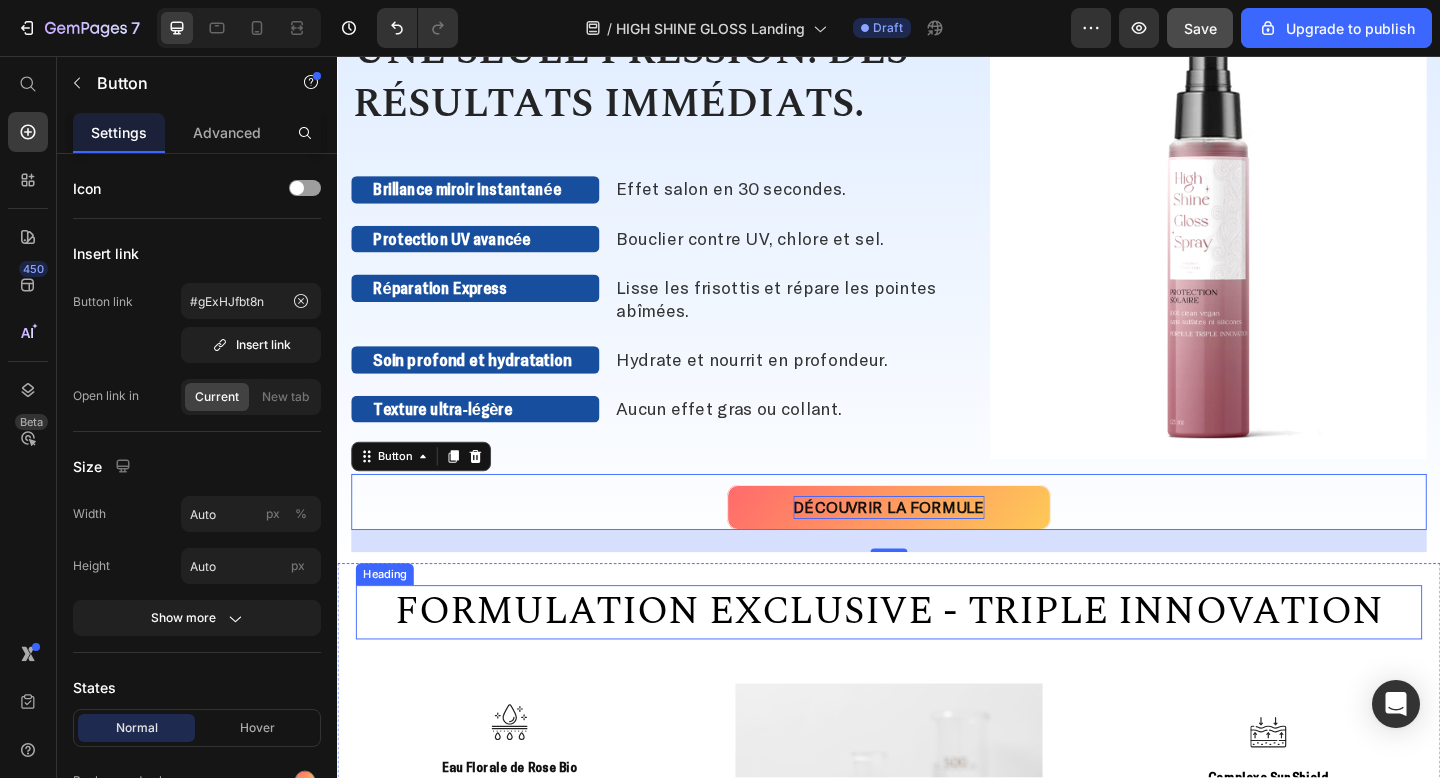 click on "FORMULATION EXCLUSIVE - TRIPLE INNOVATION" at bounding box center [937, 661] 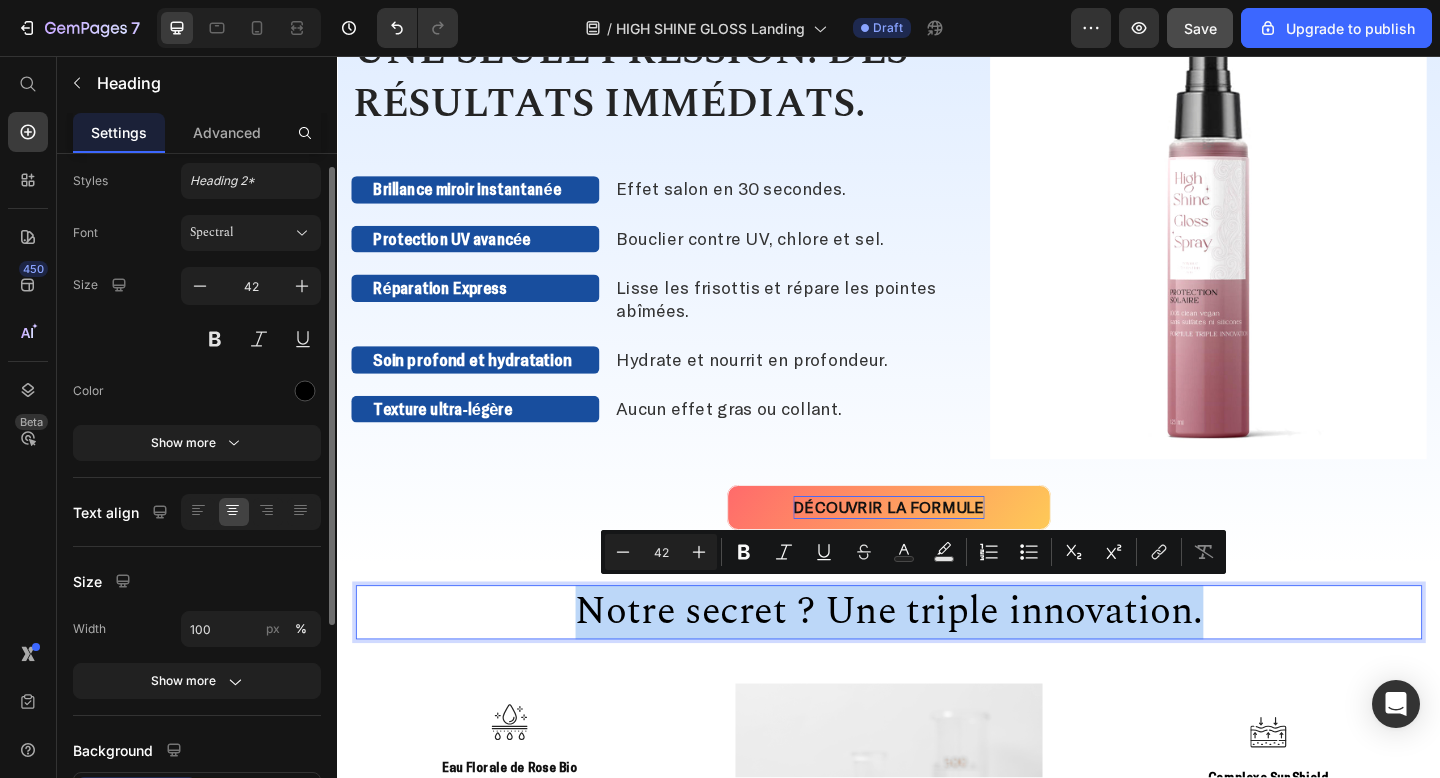scroll, scrollTop: 57, scrollLeft: 0, axis: vertical 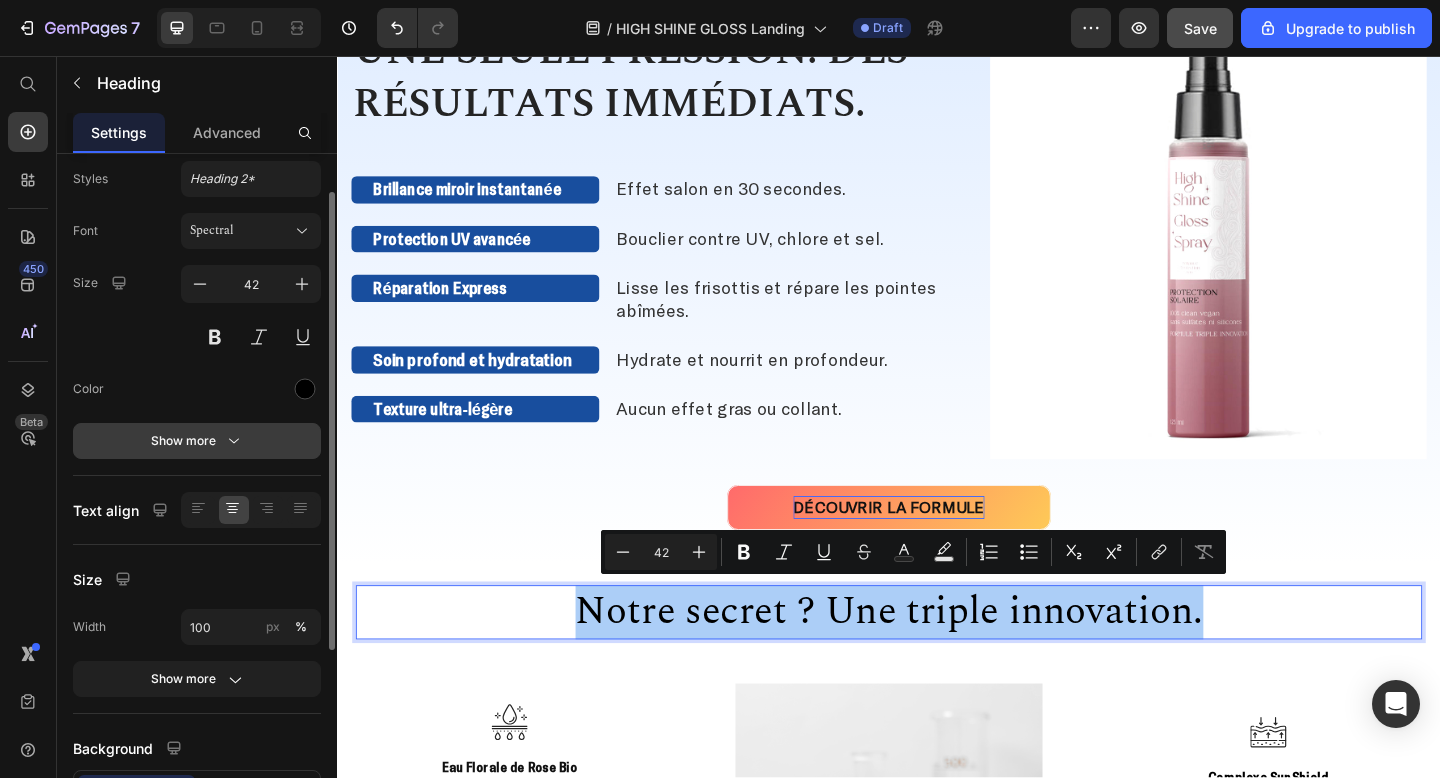 click on "Show more" at bounding box center (197, 441) 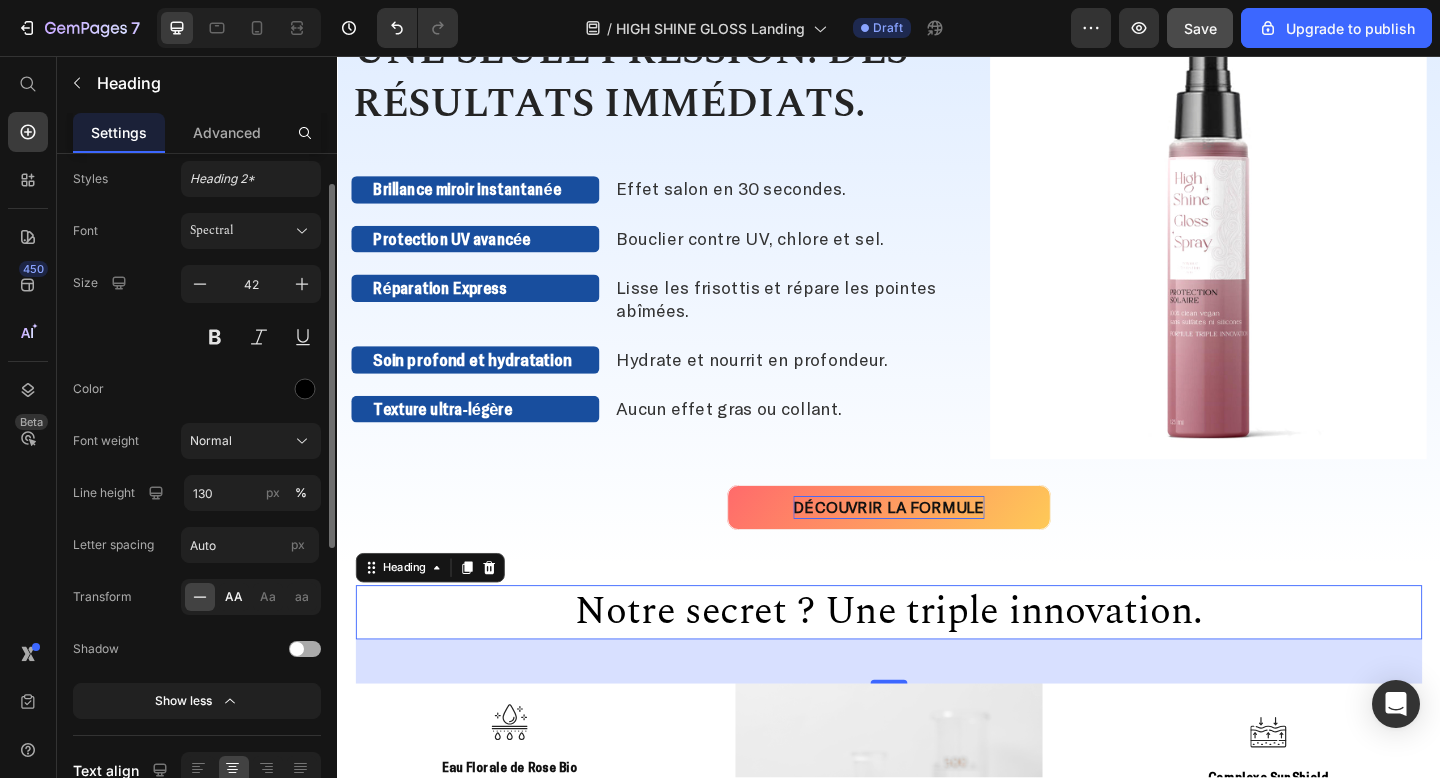 click on "AA" 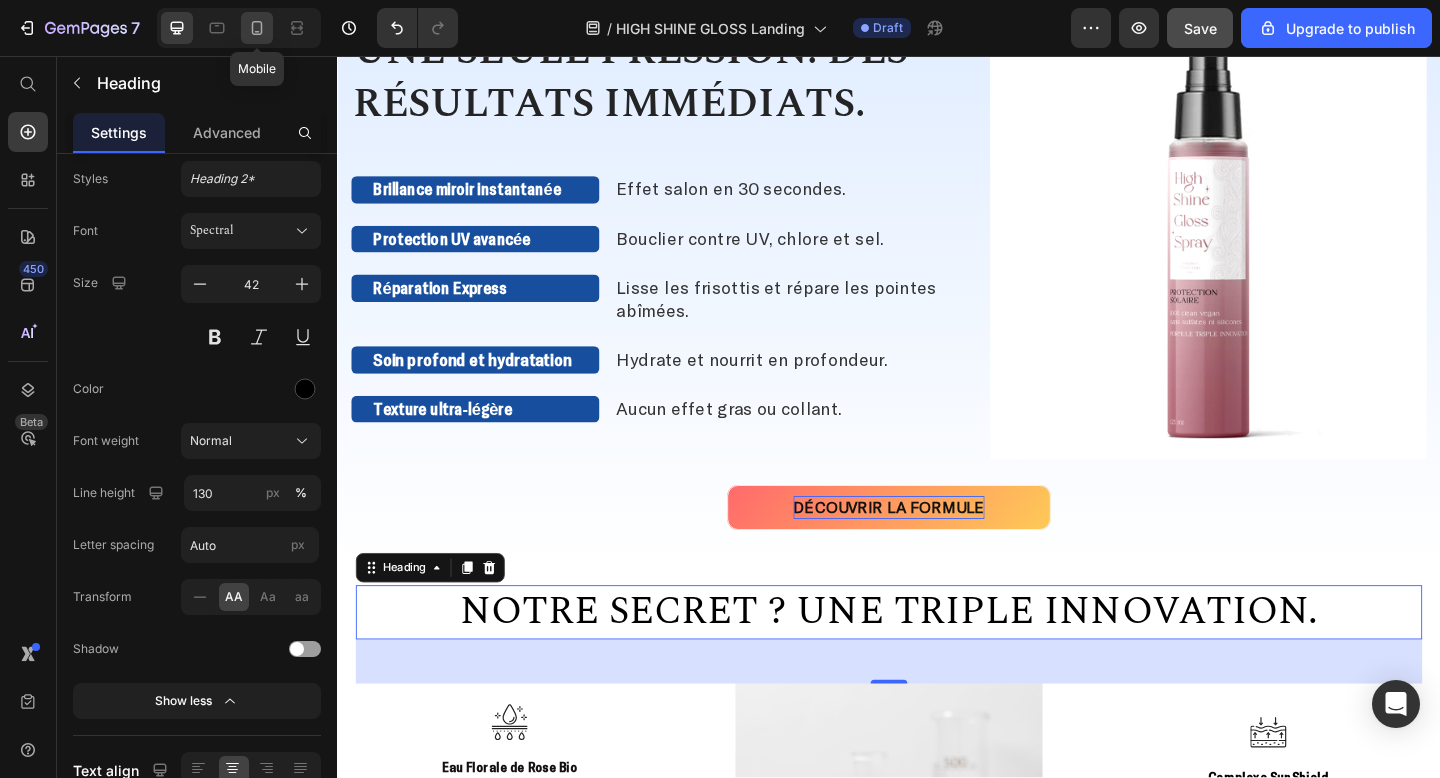 click 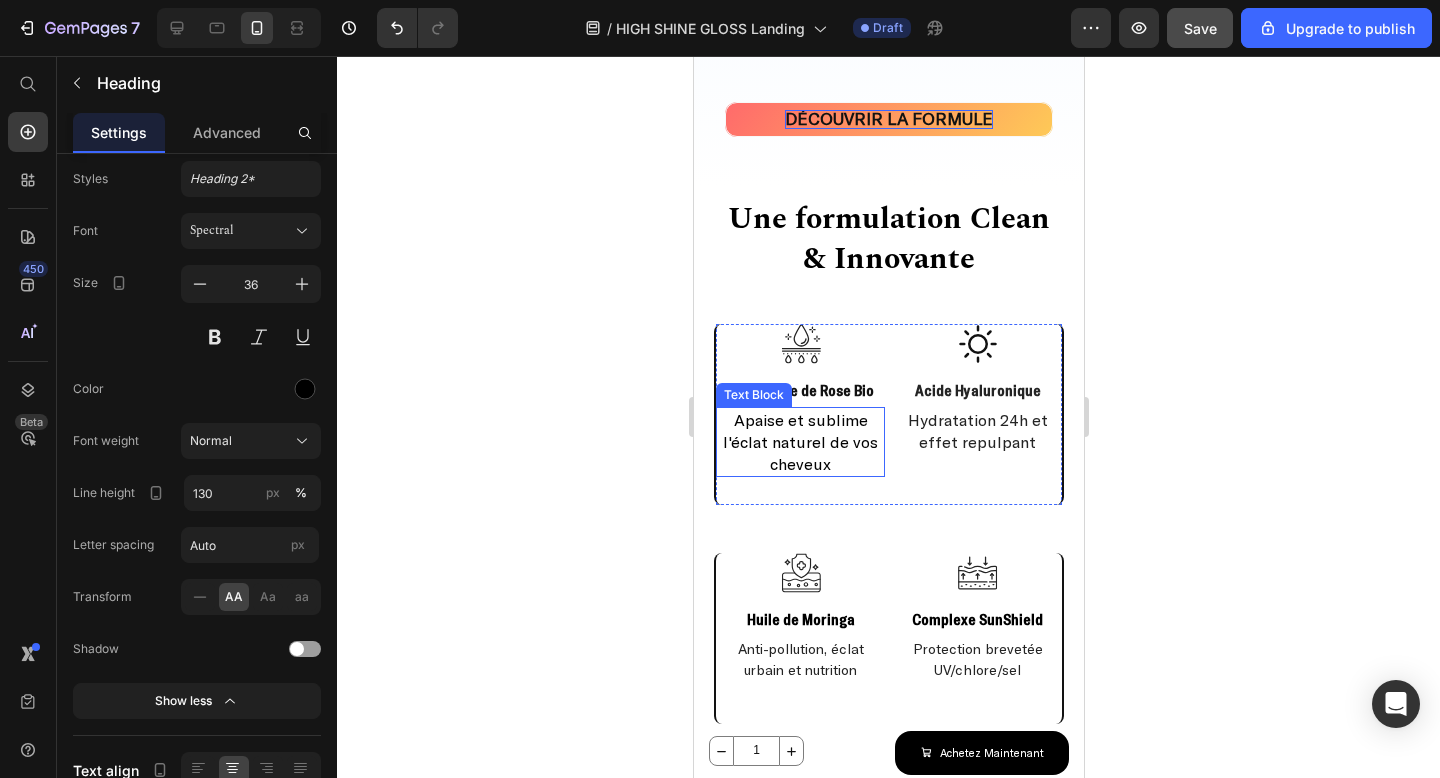 scroll, scrollTop: 2233, scrollLeft: 0, axis: vertical 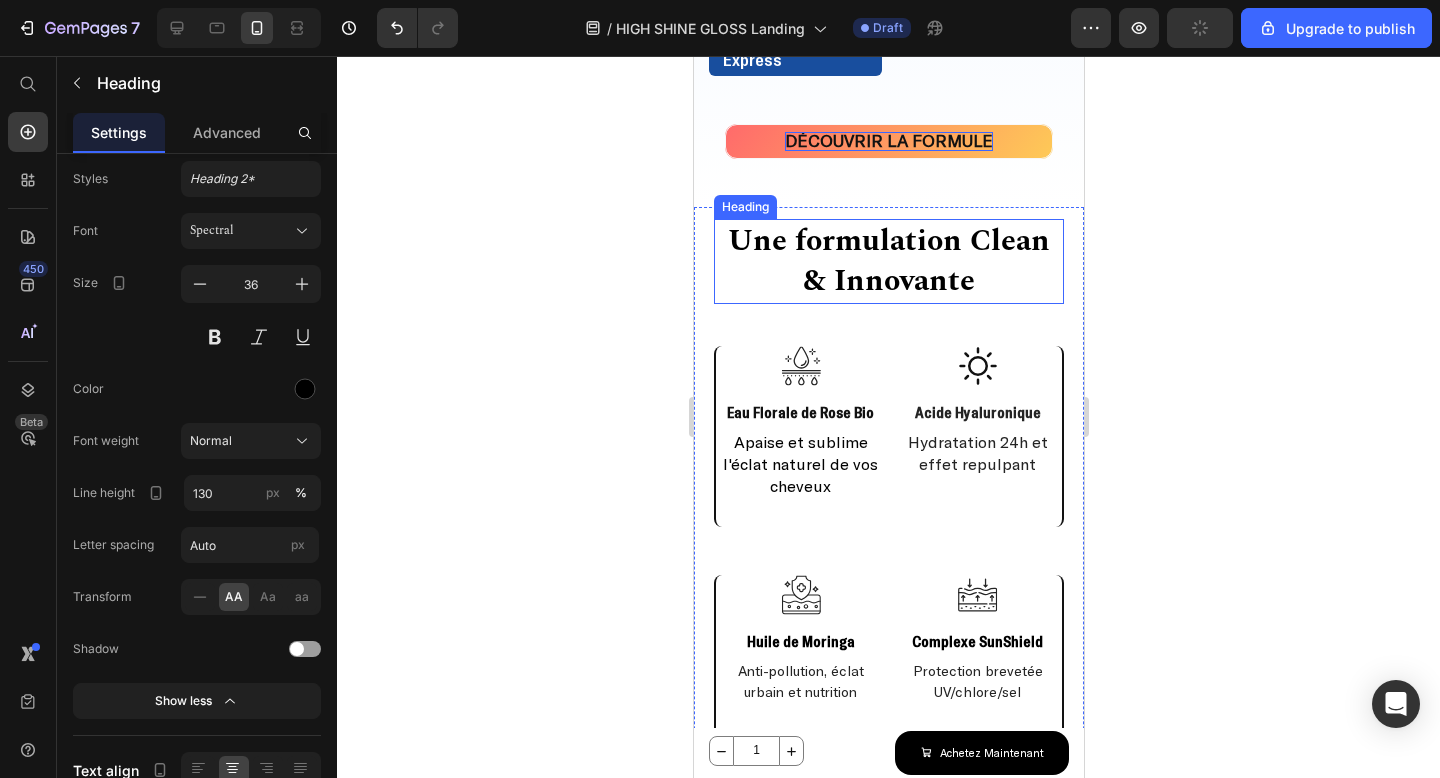 click on "Une formulation Clean & Innovante" at bounding box center (888, 261) 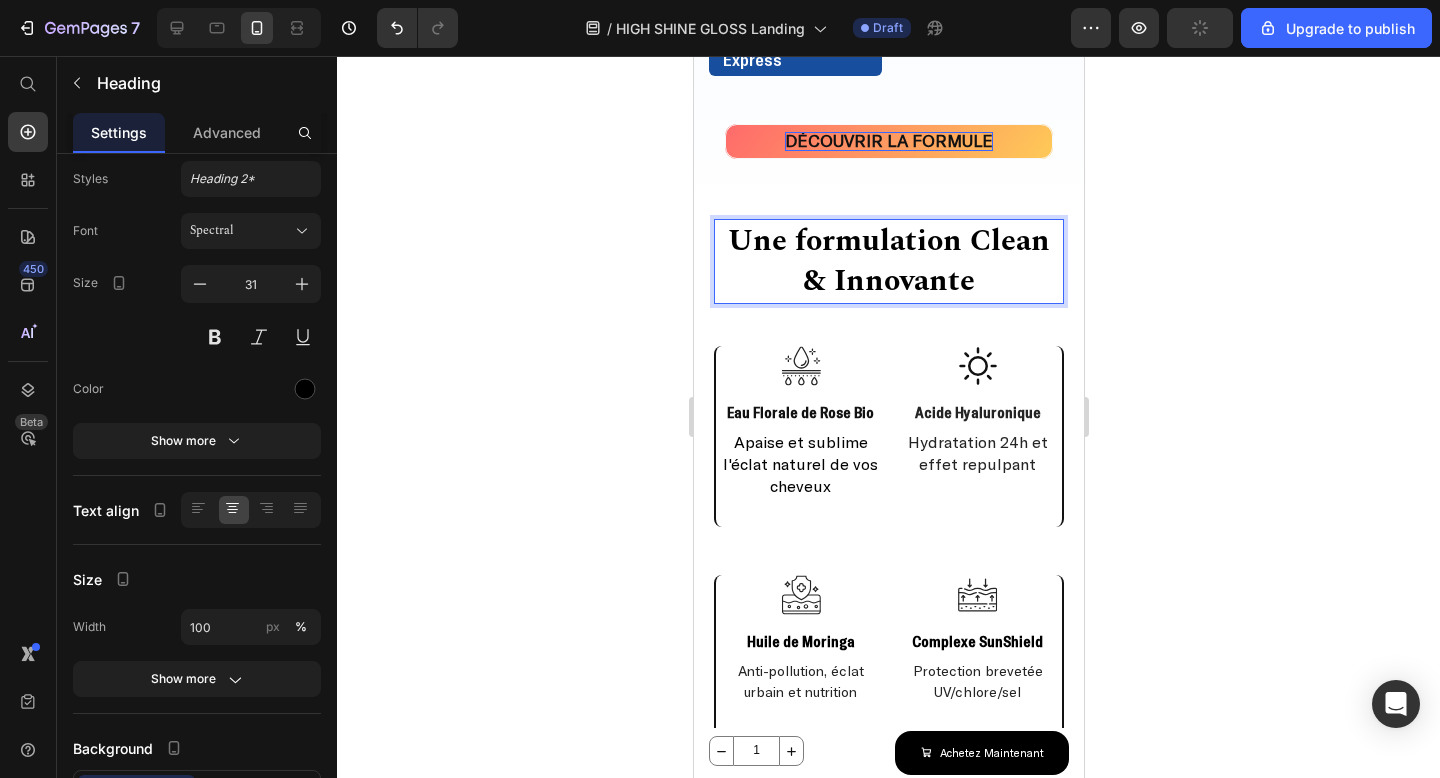 scroll, scrollTop: 1, scrollLeft: 0, axis: vertical 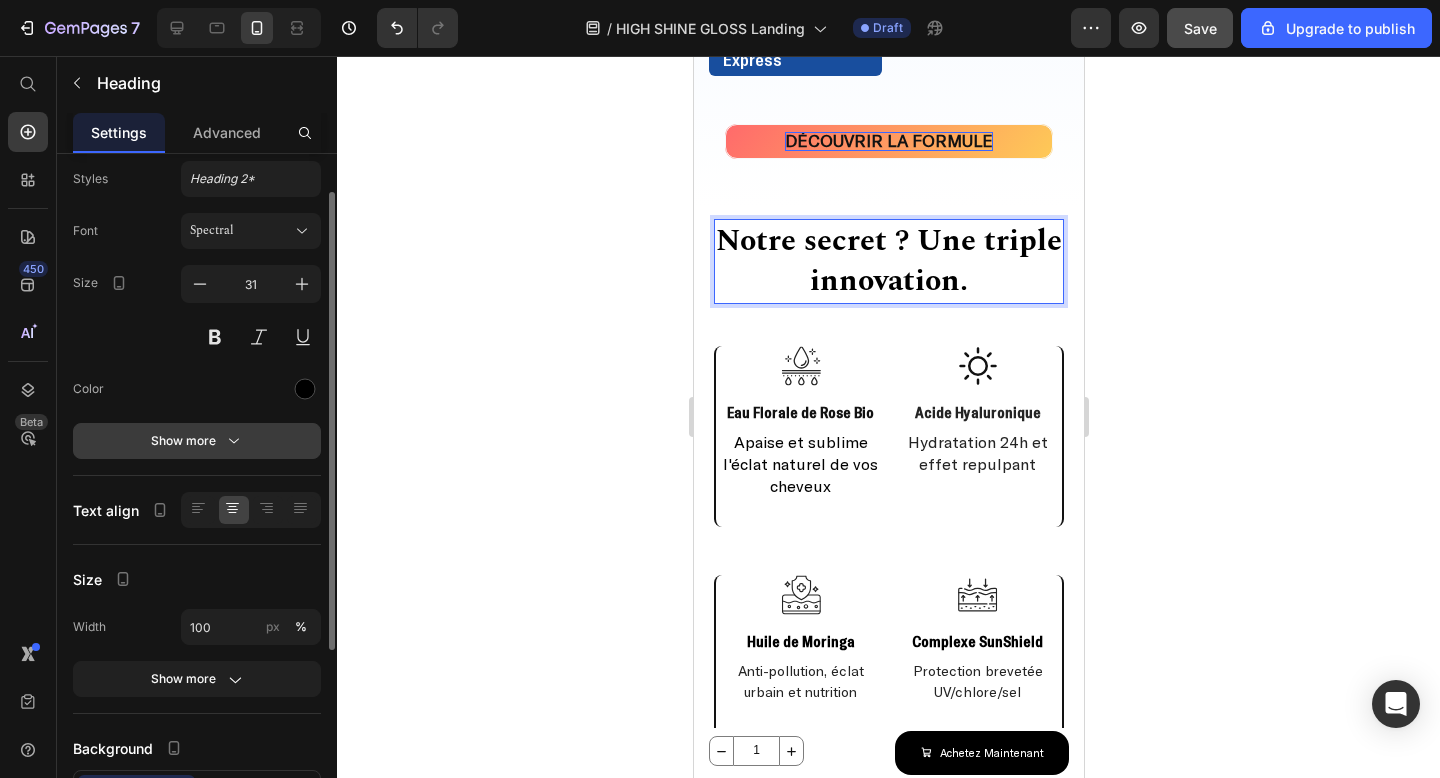click 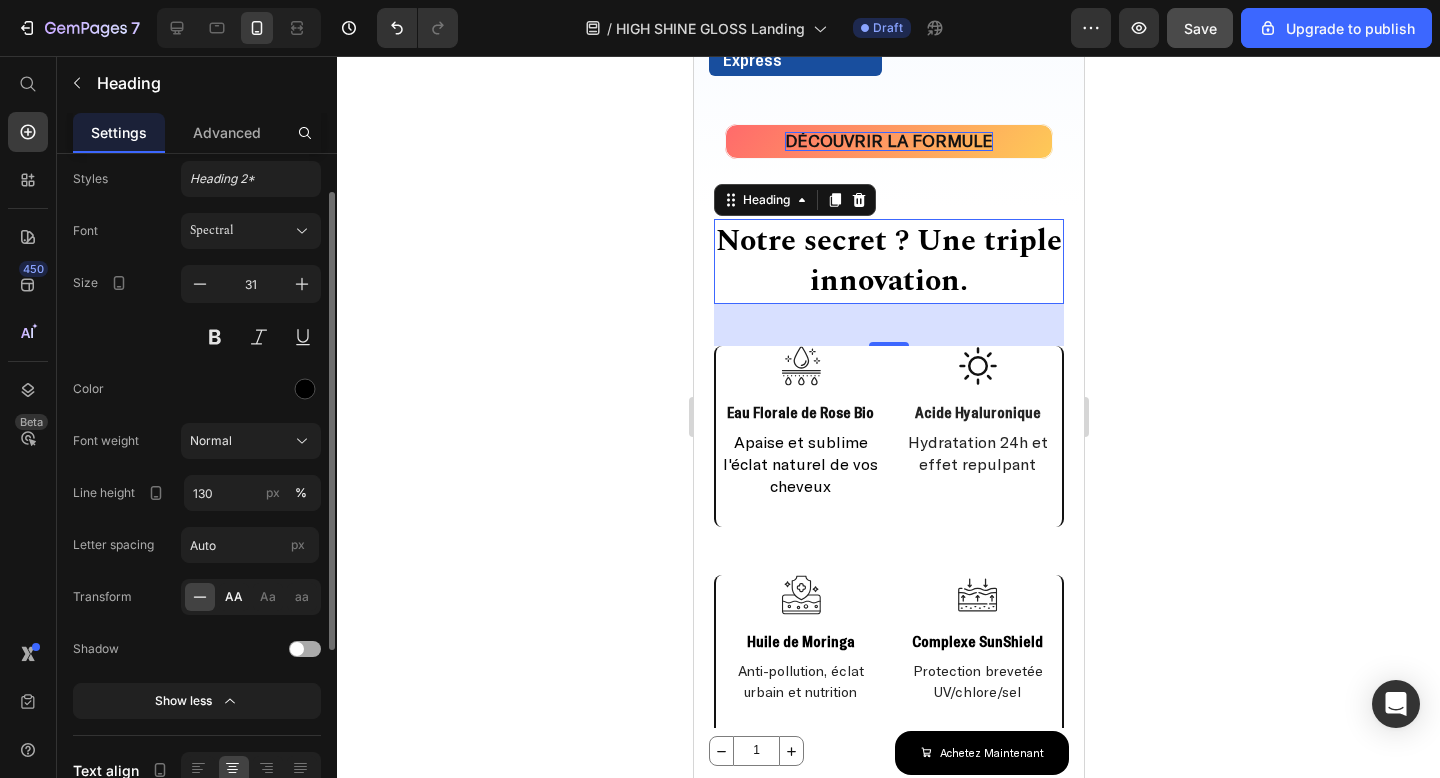click on "AA" 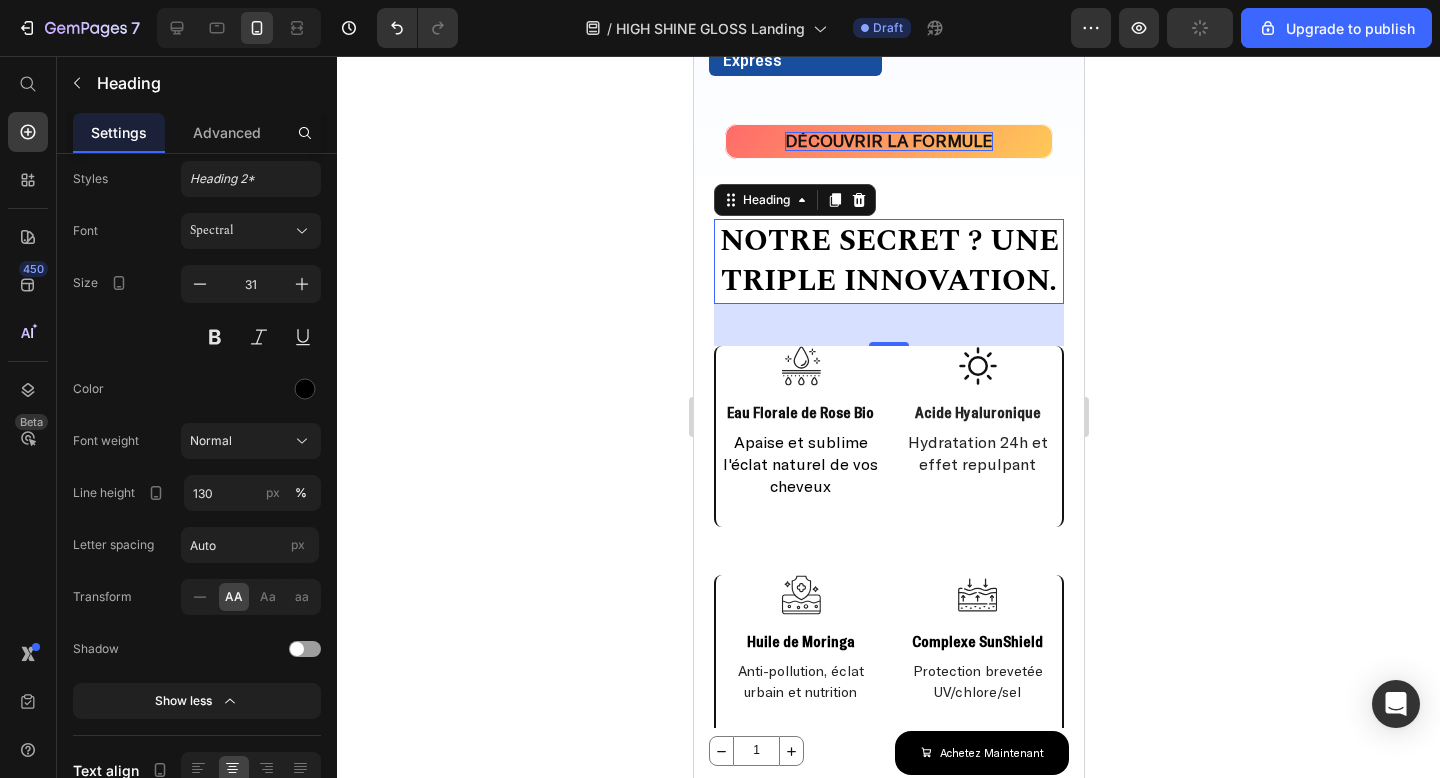click on "Notre secret ? Une triple innovation." at bounding box center (888, 261) 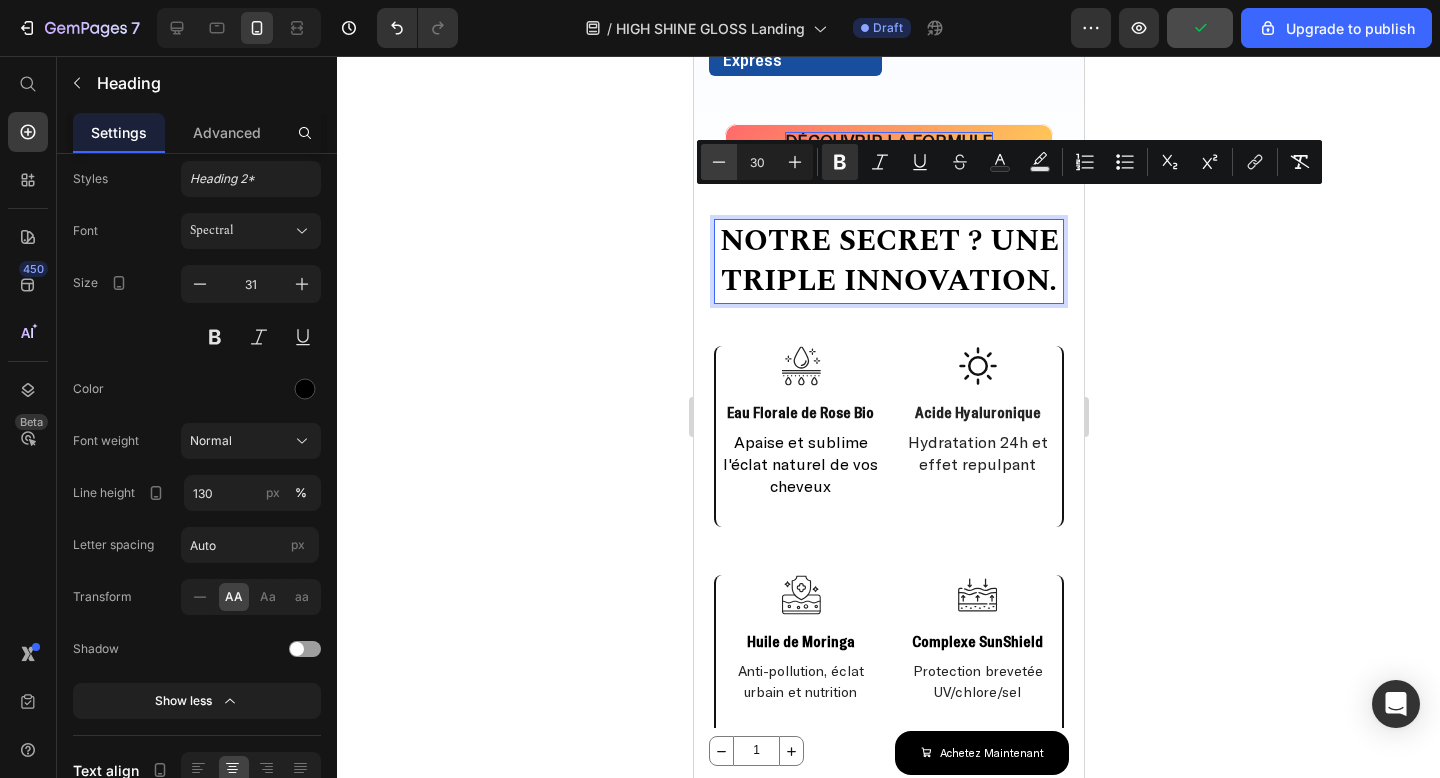 click 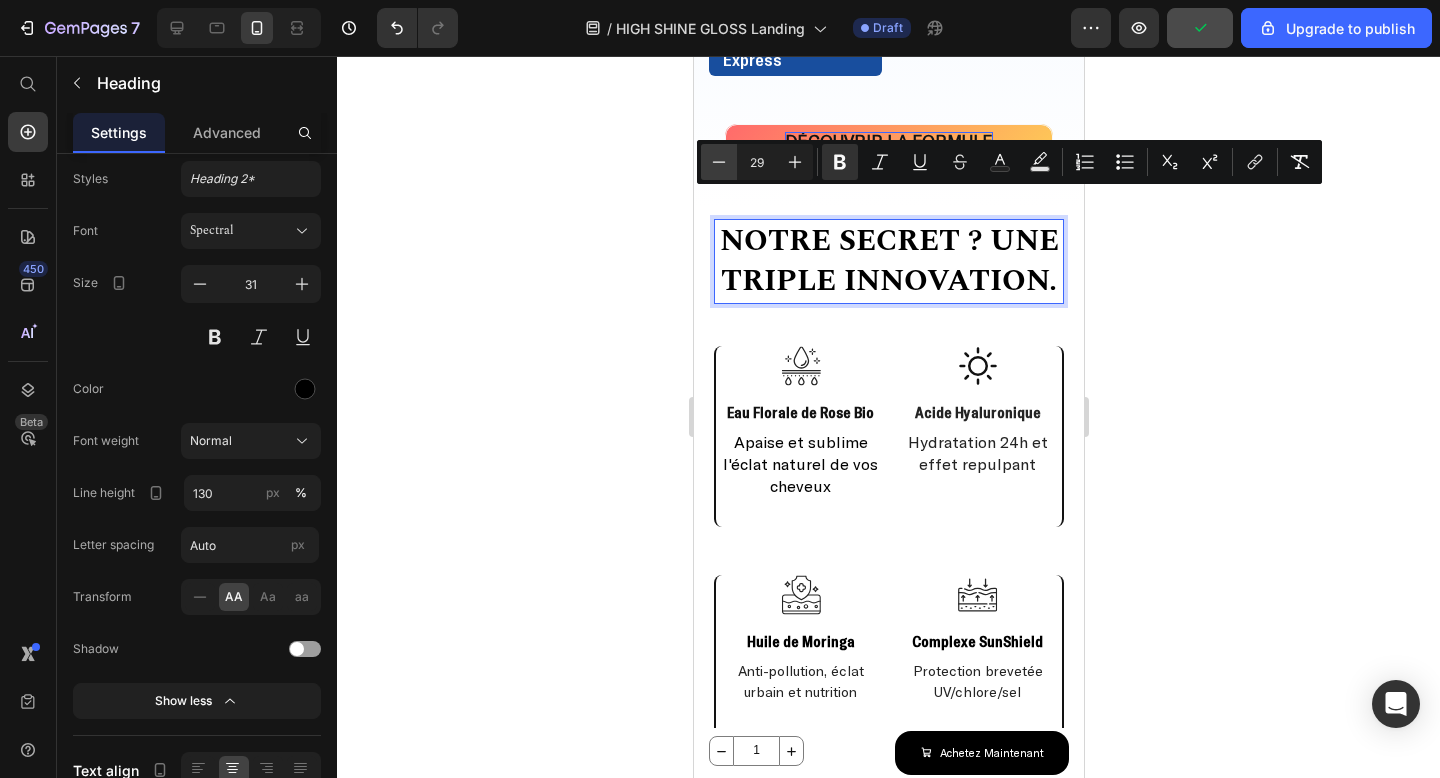 scroll, scrollTop: 0, scrollLeft: 0, axis: both 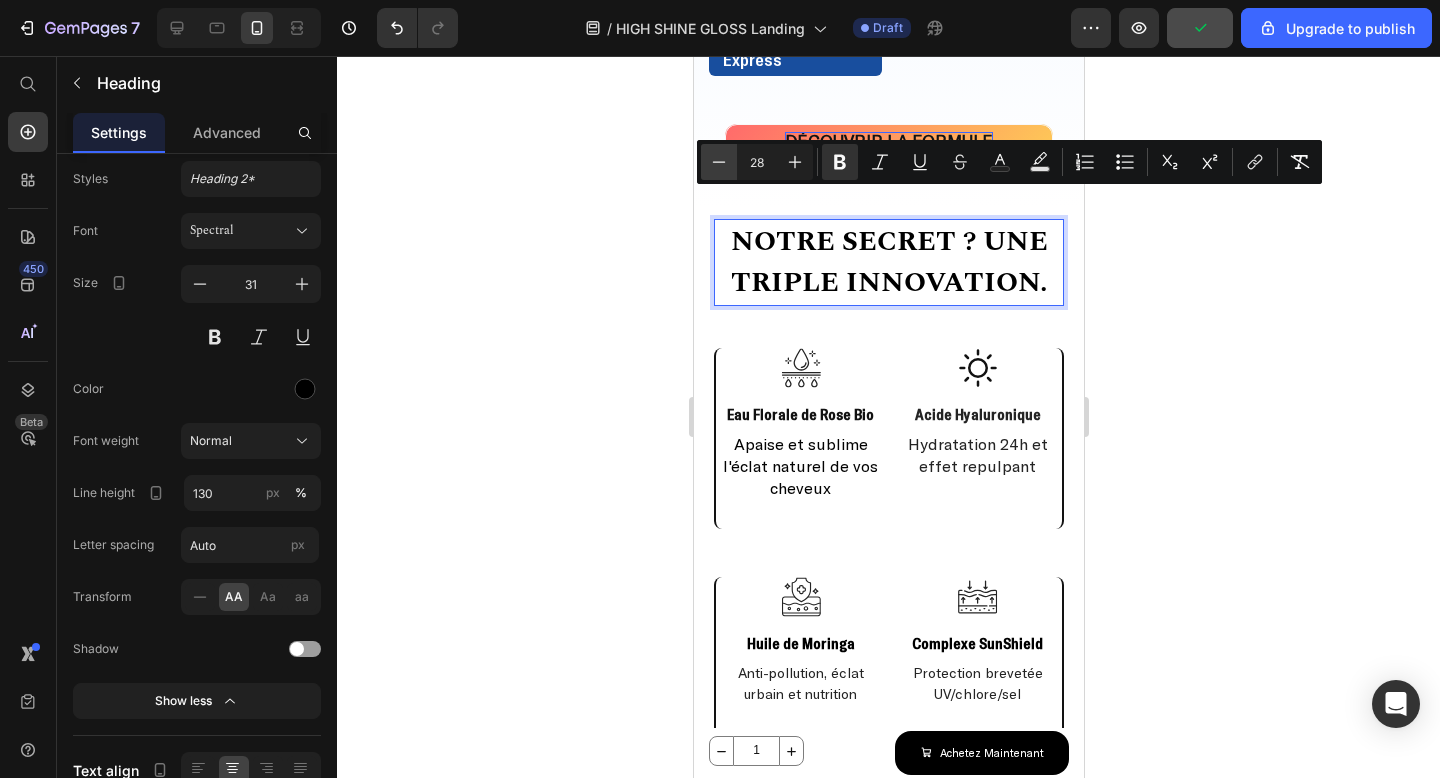 click 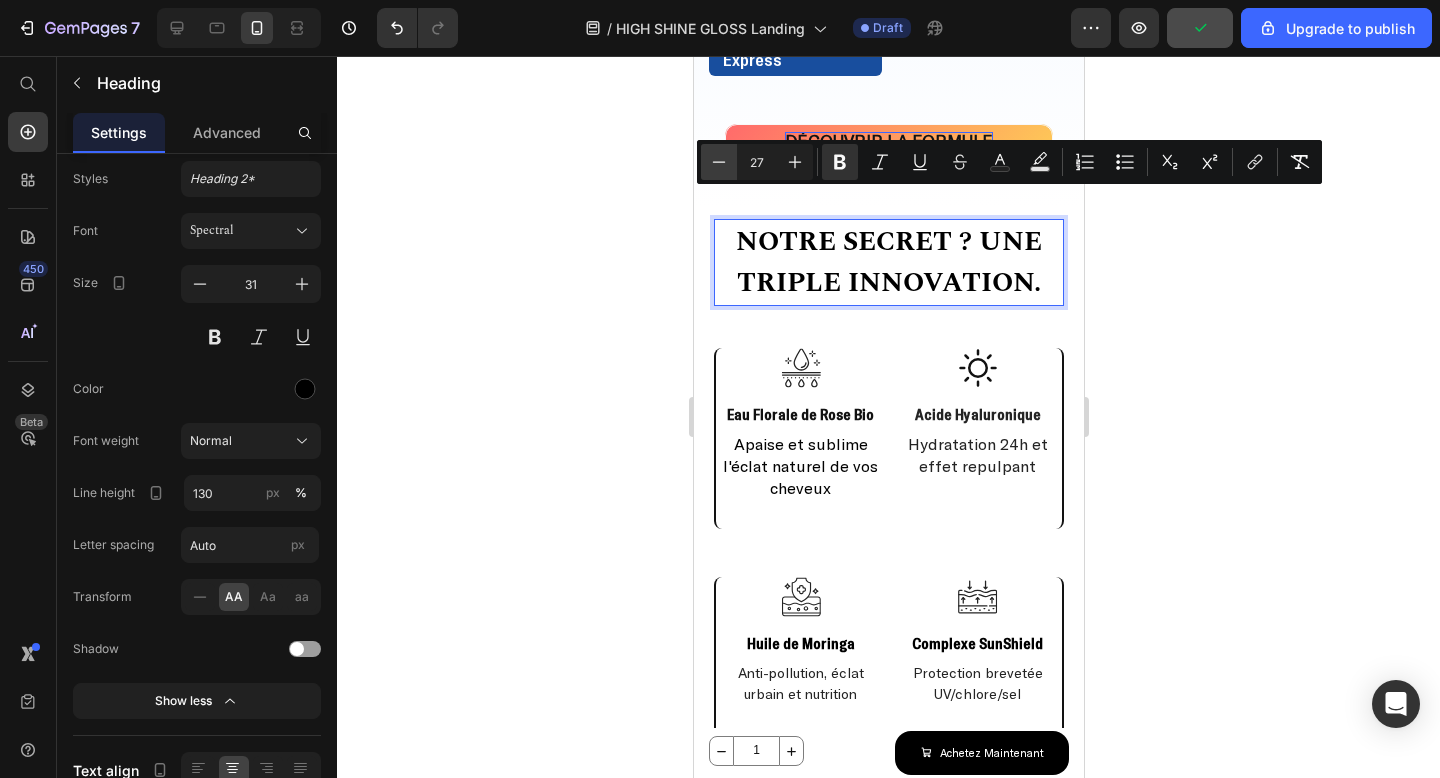 click 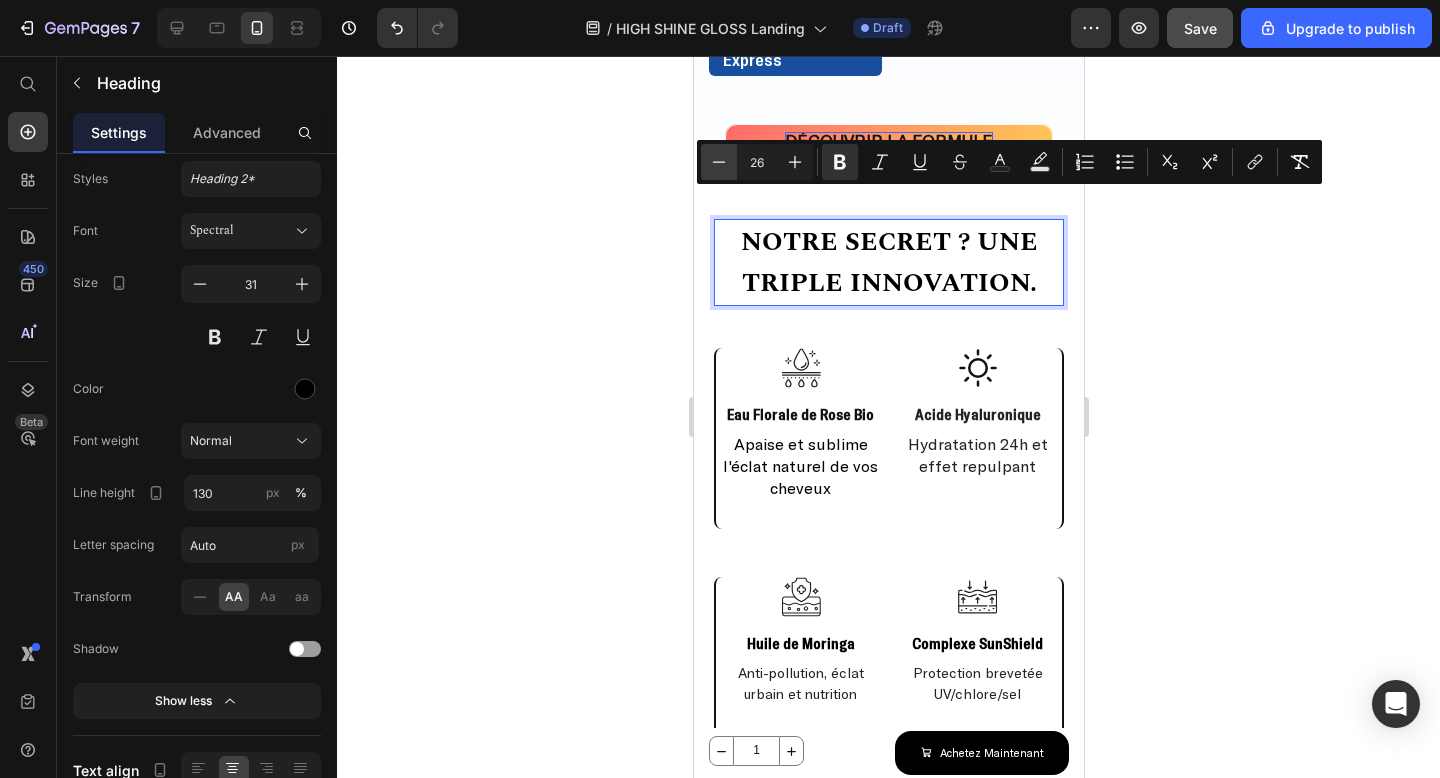 click 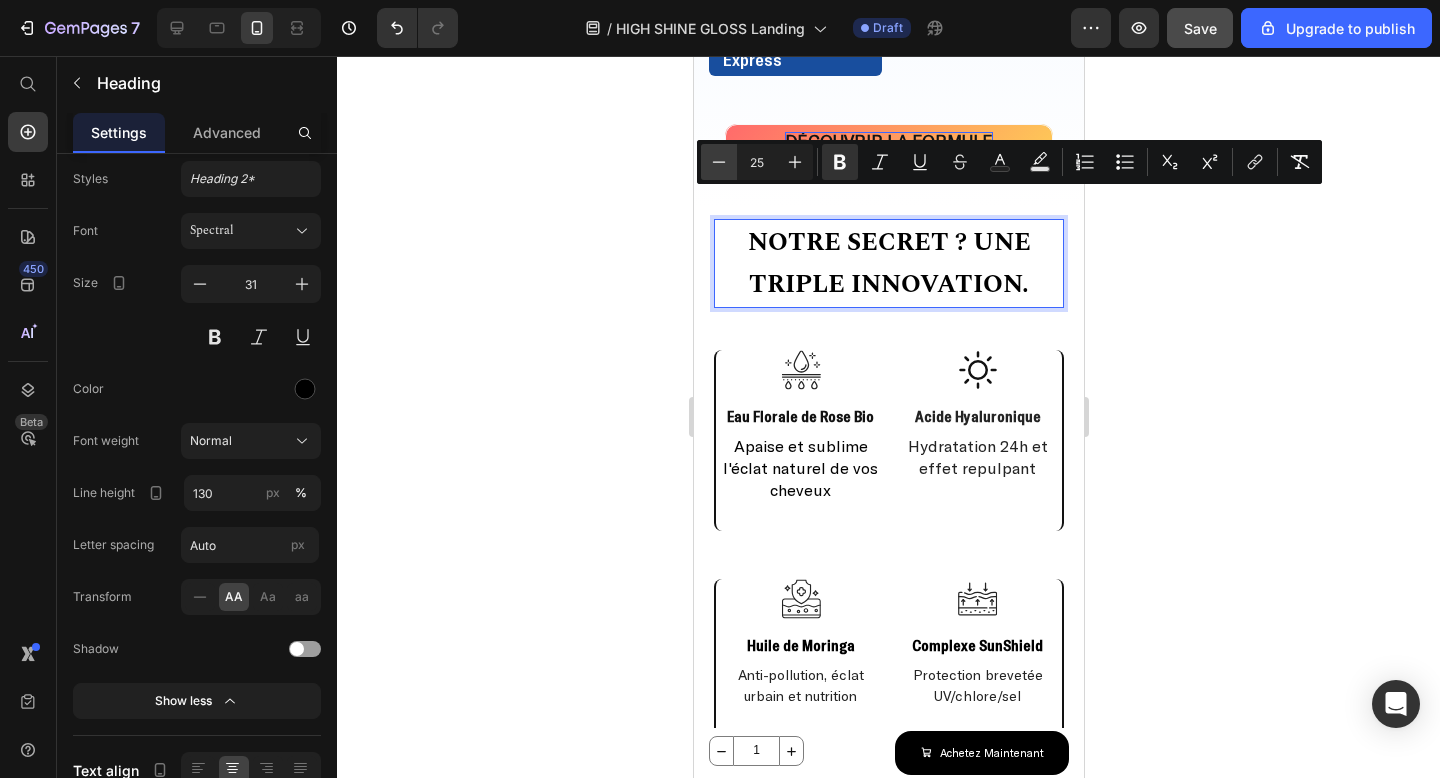 click 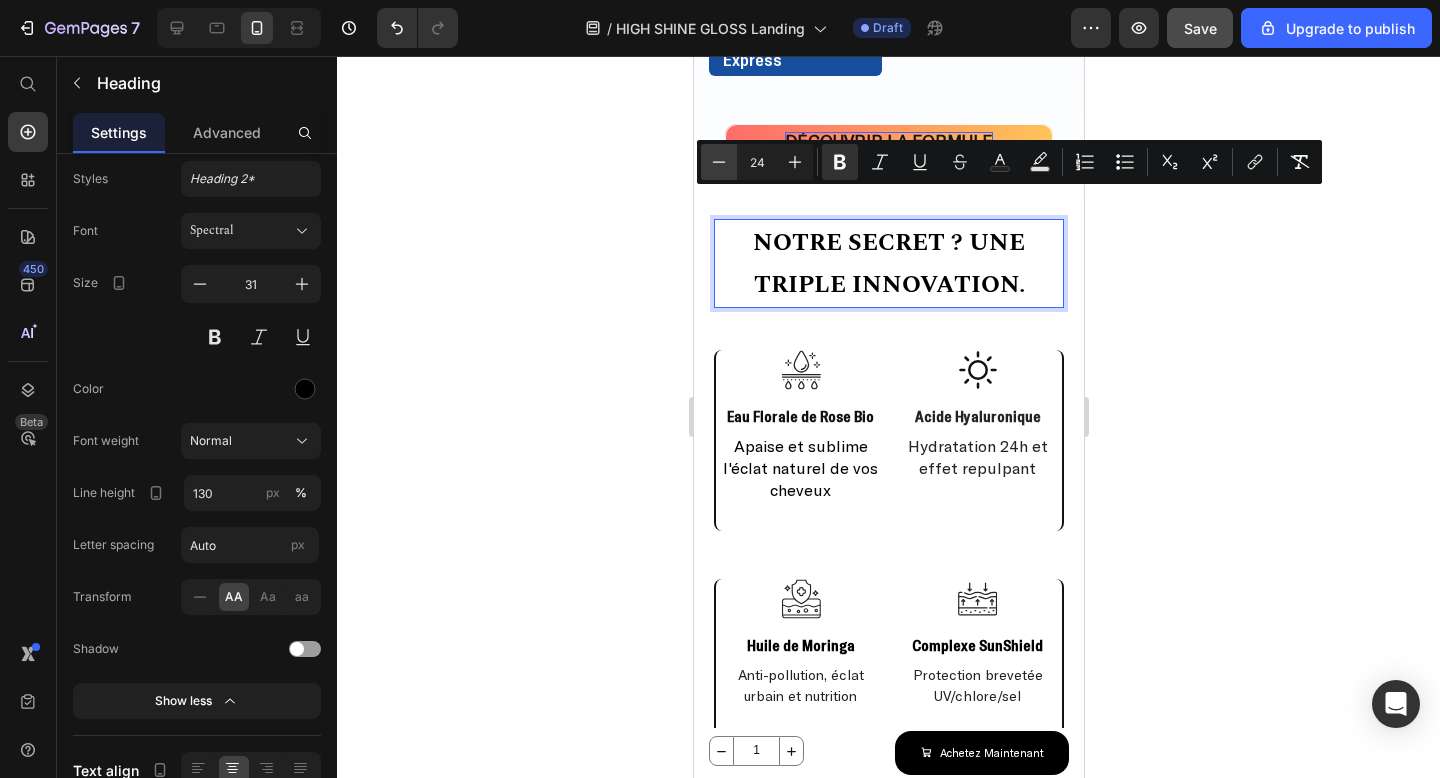 click 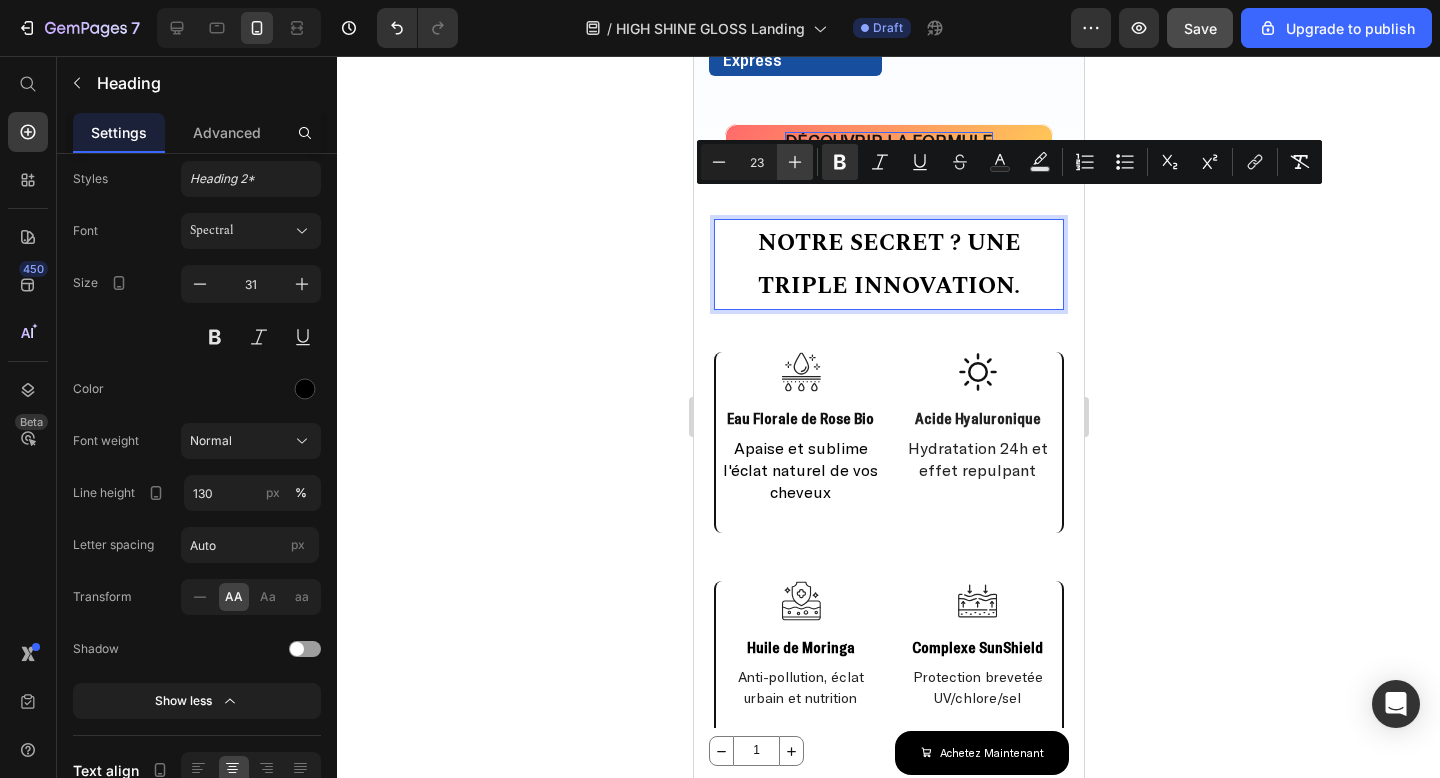 click 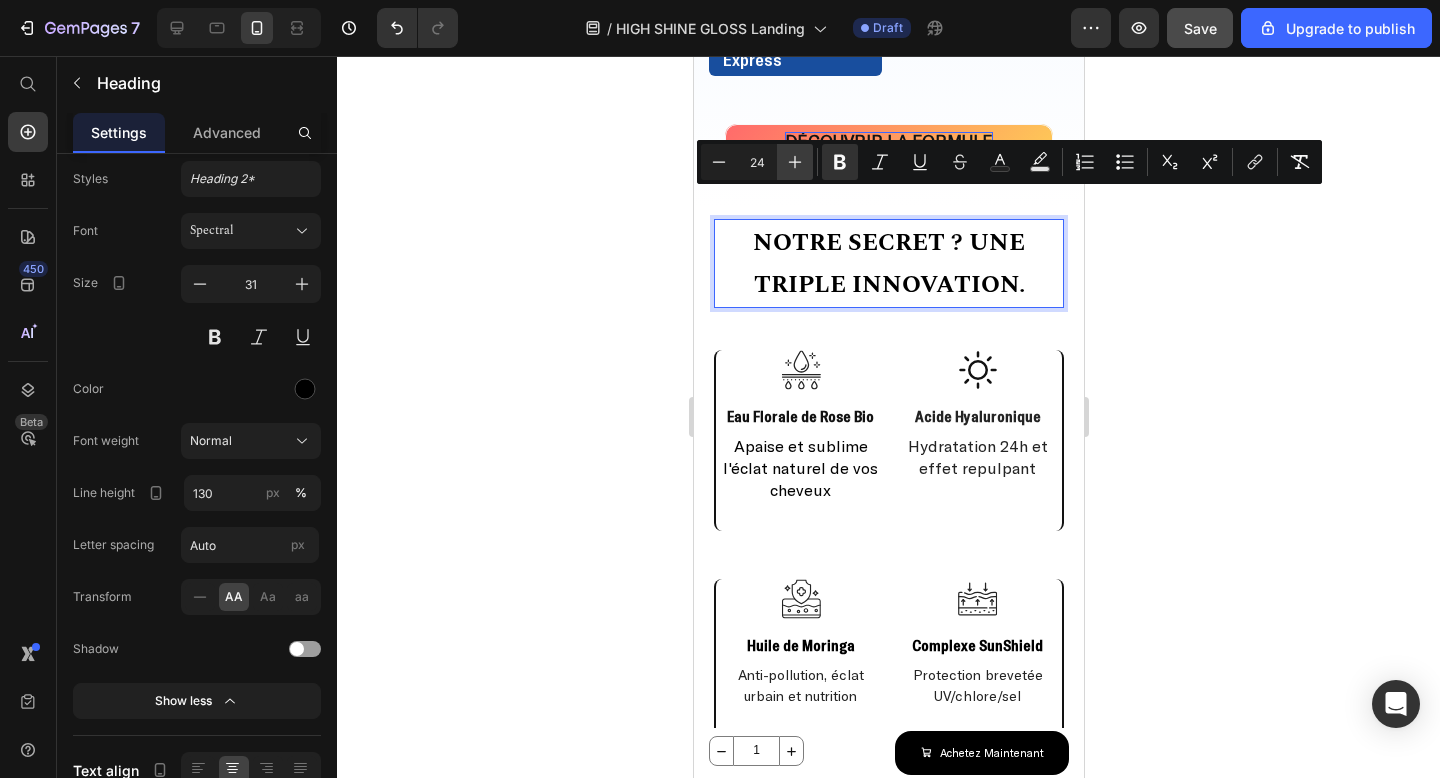 click 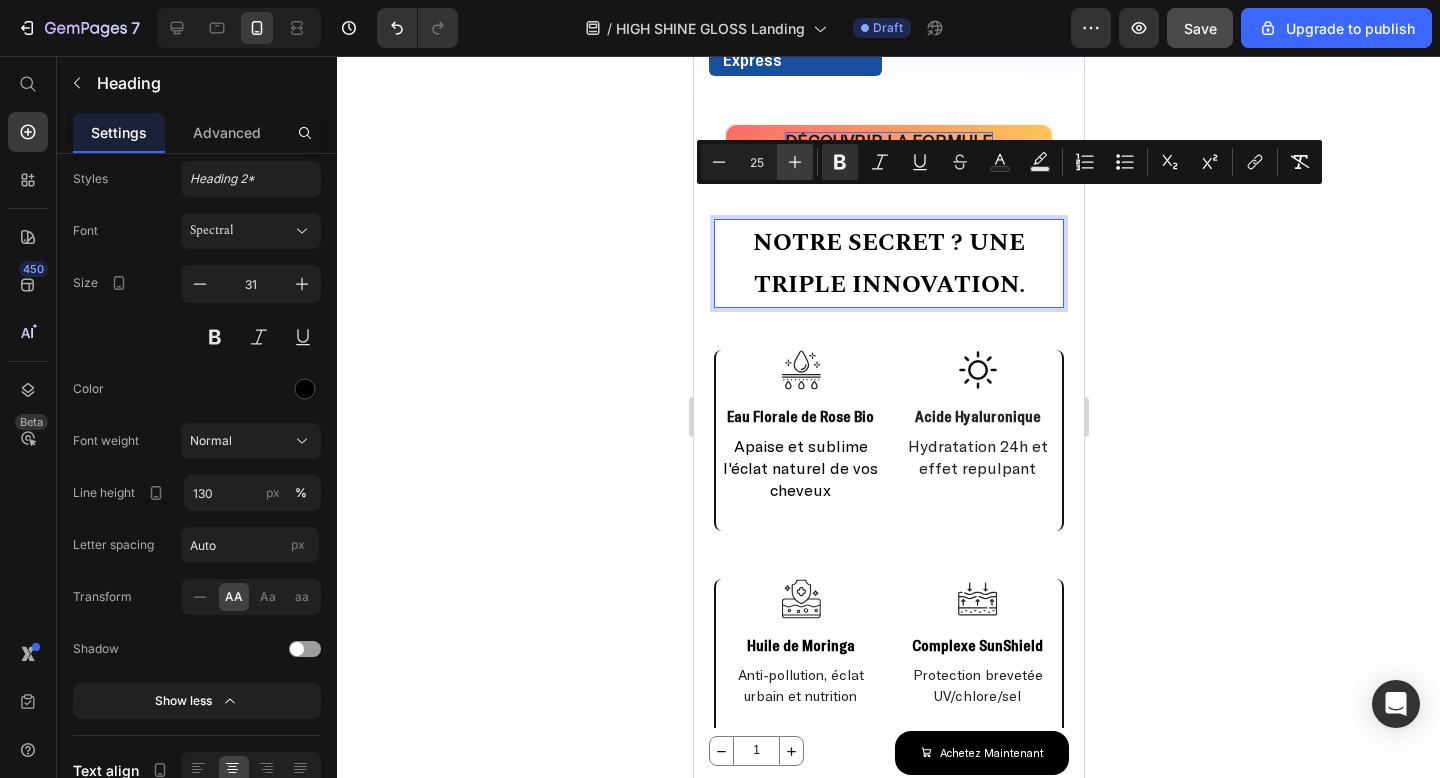 click 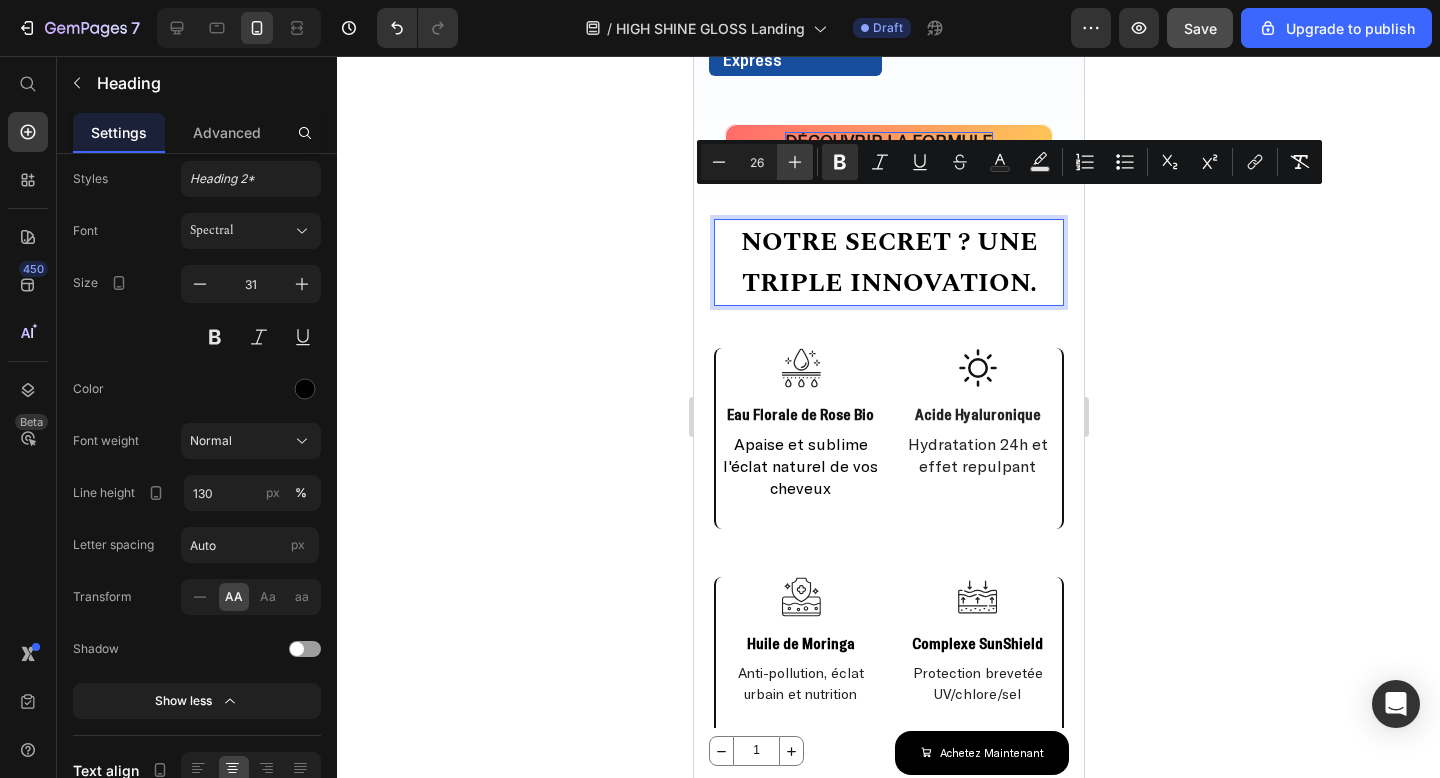 click 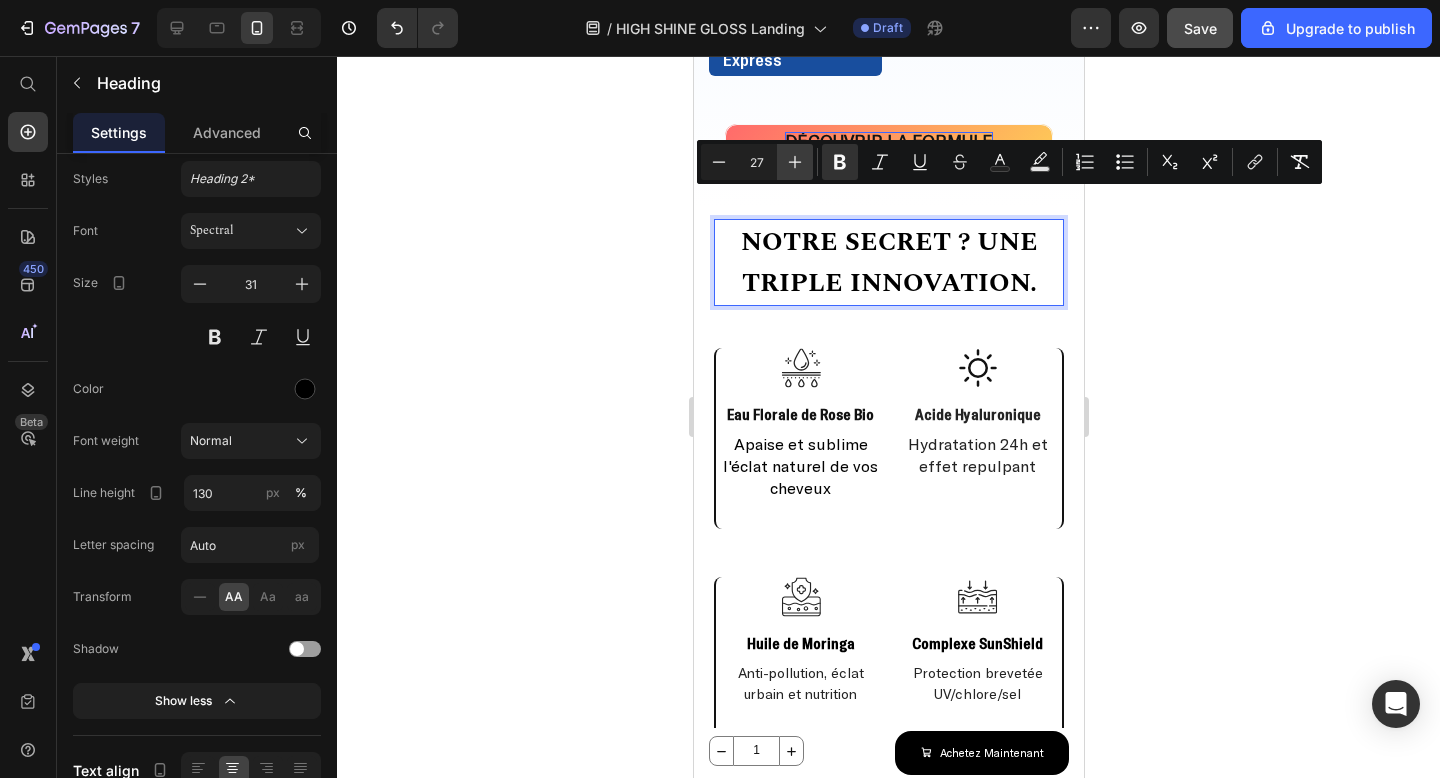 click 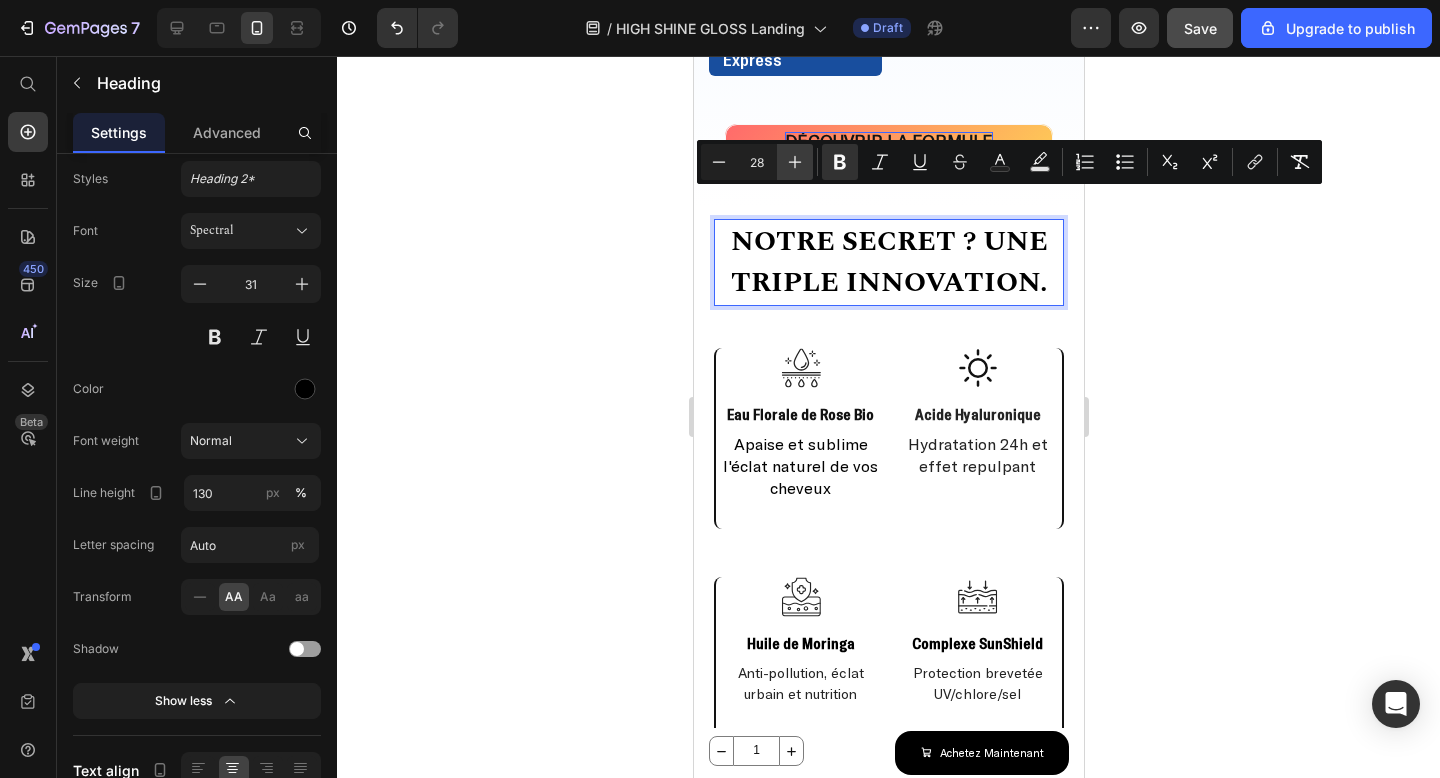click 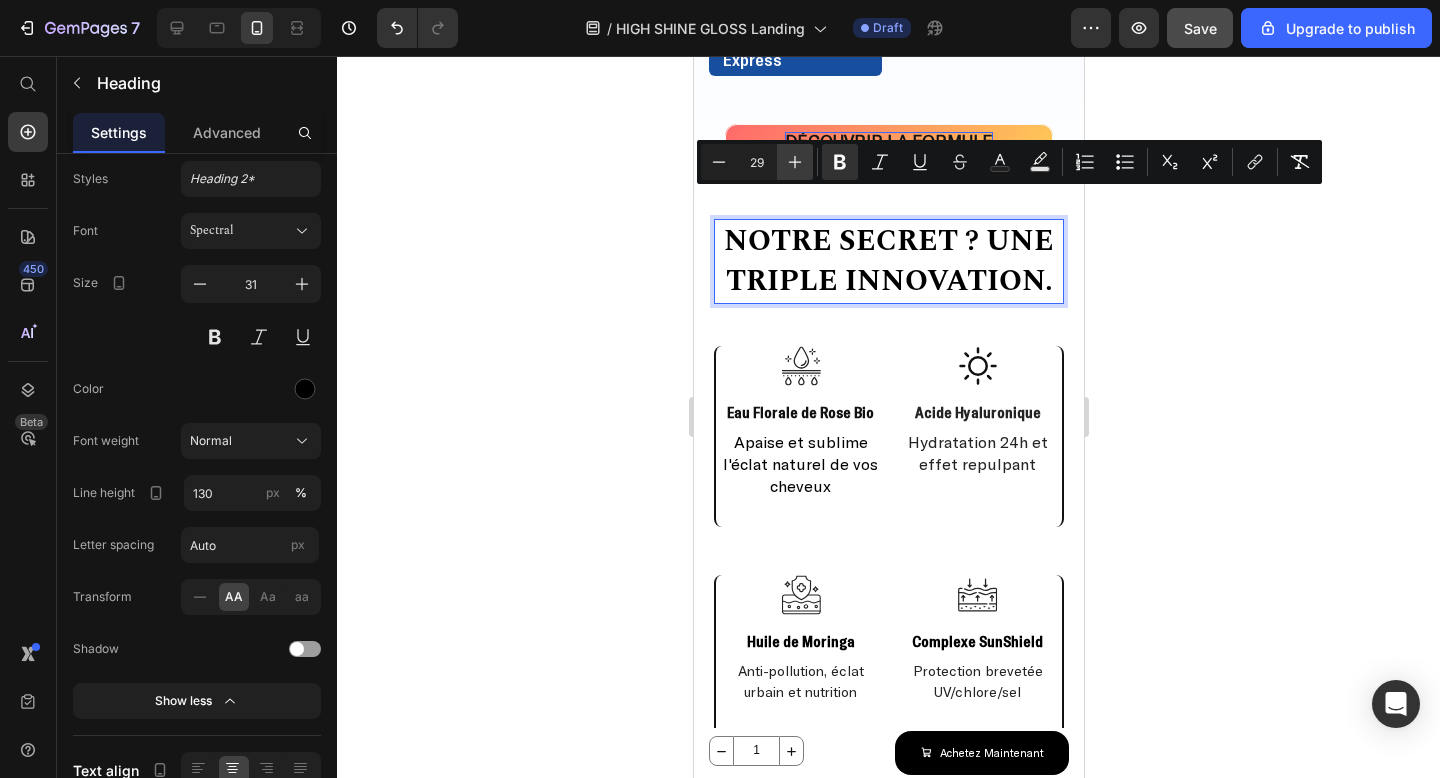 click 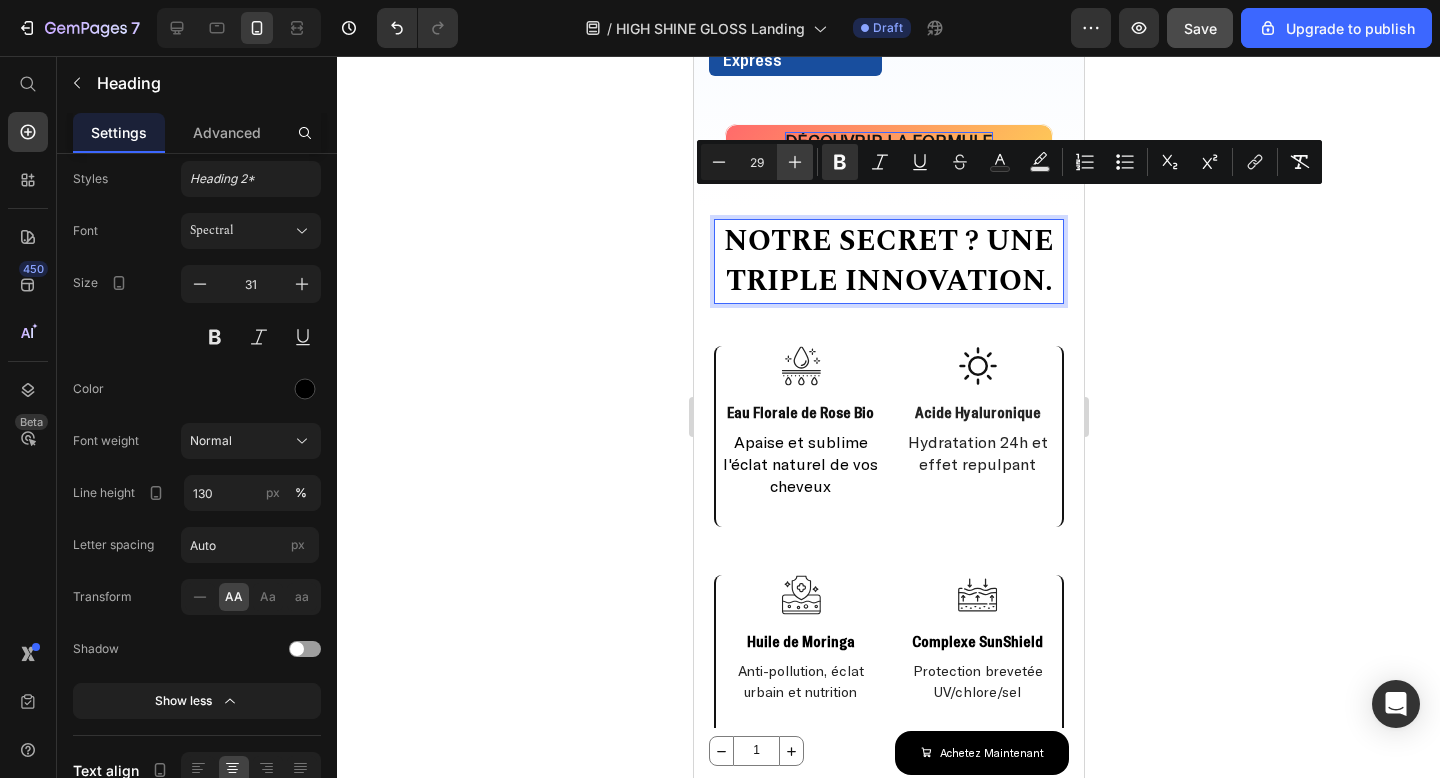 type on "30" 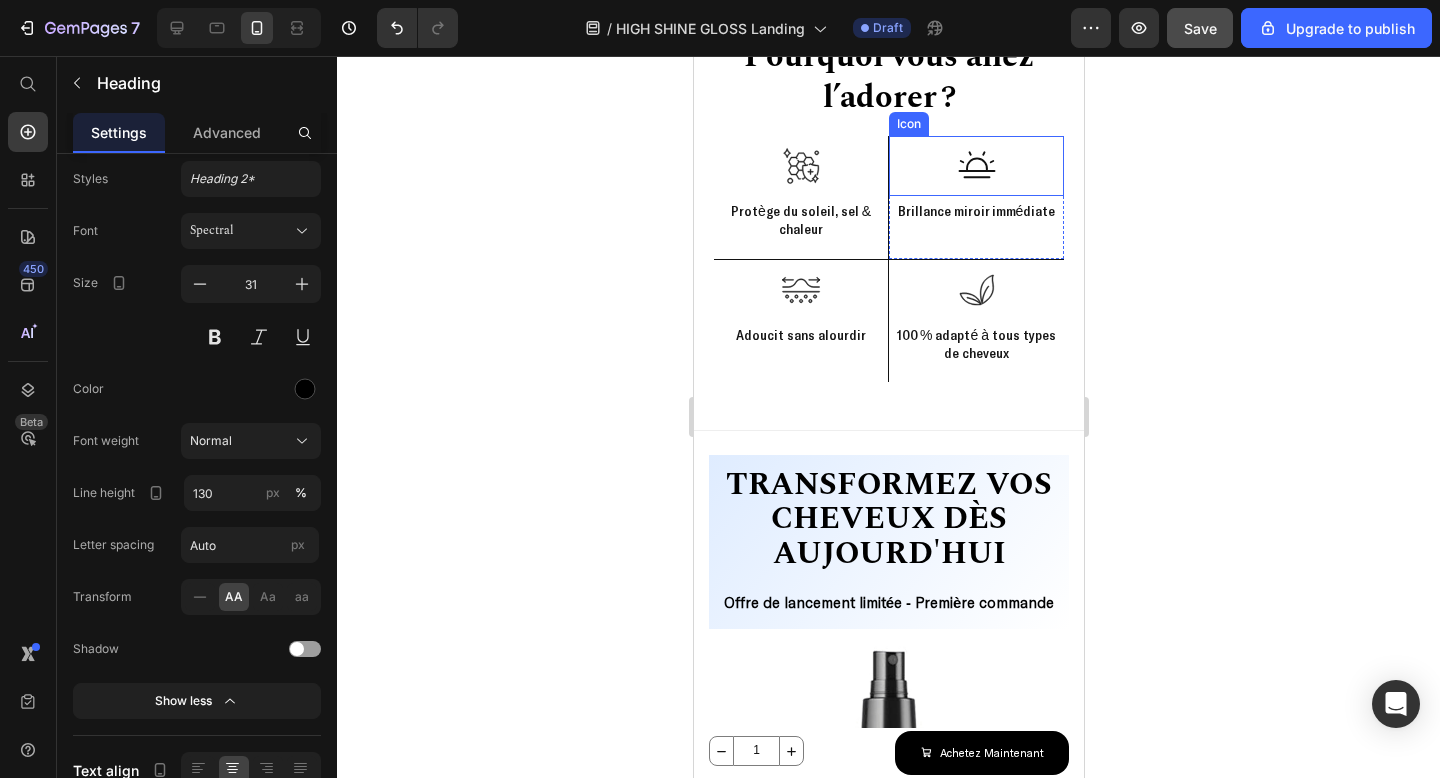 scroll, scrollTop: 3205, scrollLeft: 0, axis: vertical 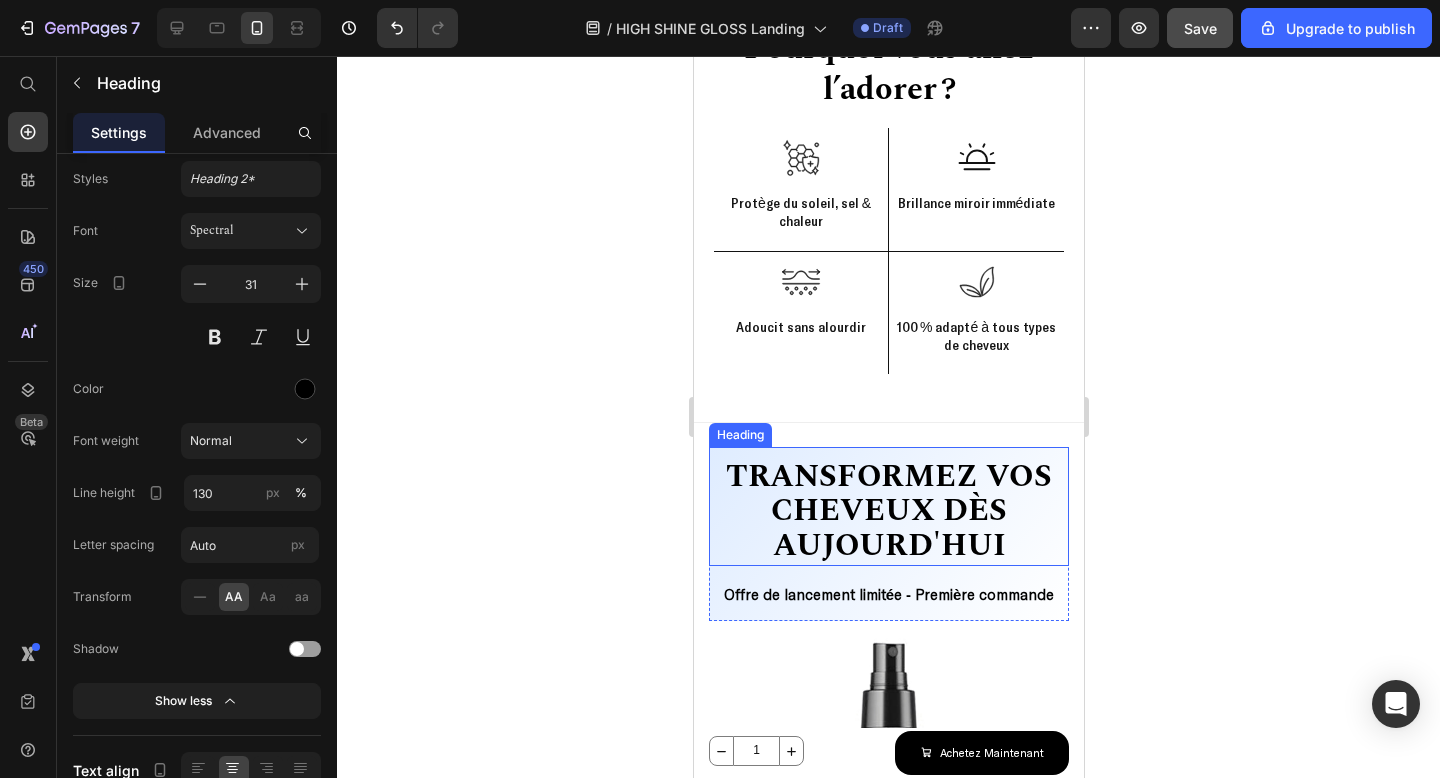 click on "TRANSFORMEZ VOS CHEVEUX DÈS AUJOURD'HUI" at bounding box center [888, 510] 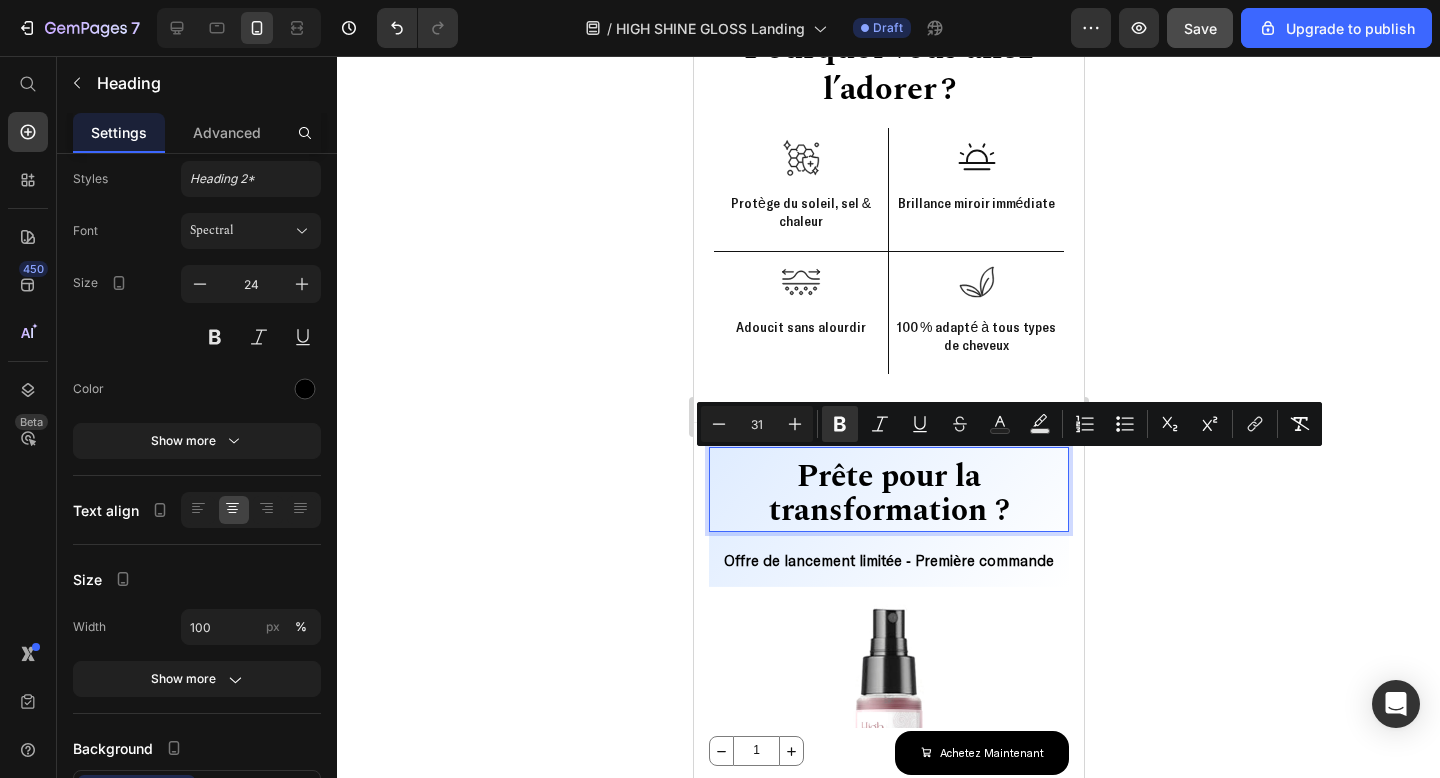 scroll, scrollTop: 3, scrollLeft: 0, axis: vertical 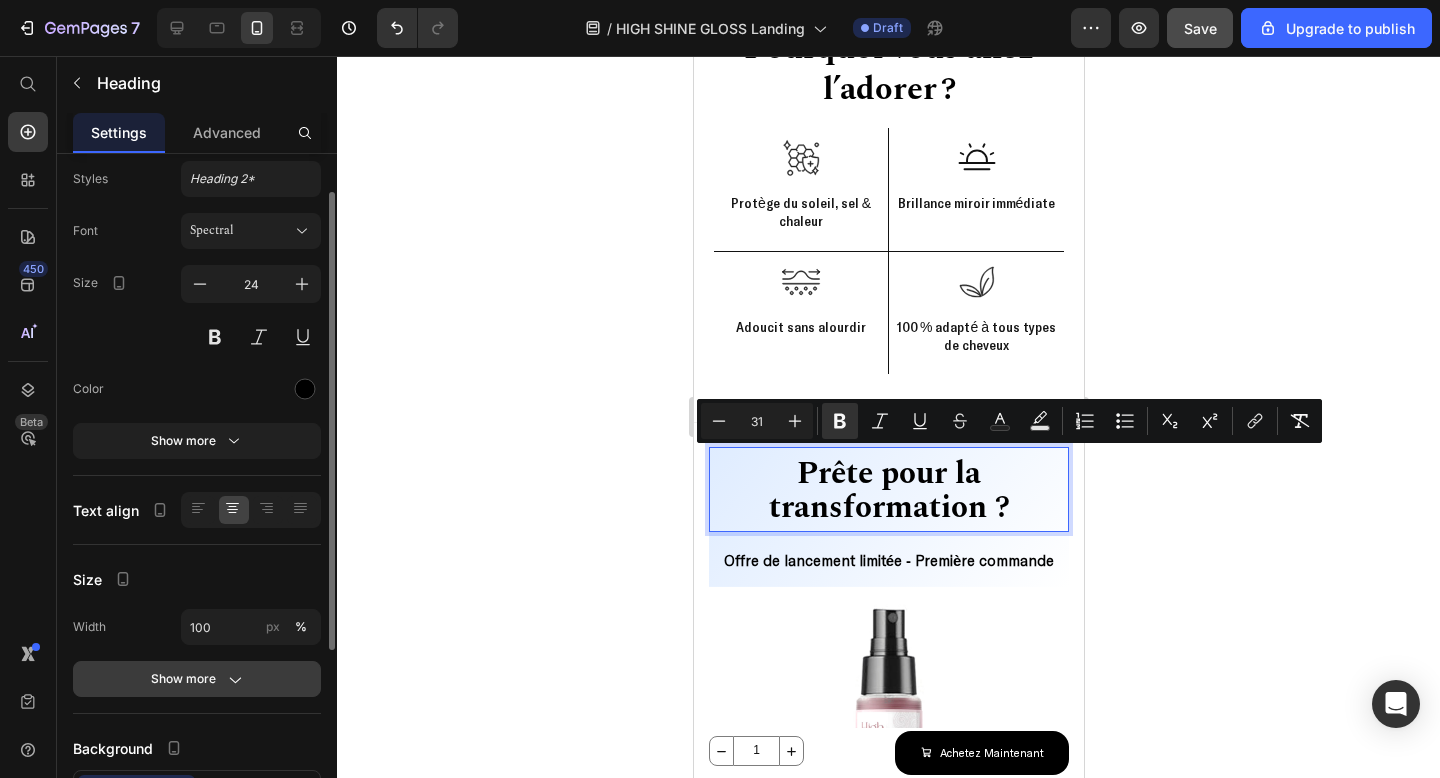 click on "Show more" at bounding box center [197, 679] 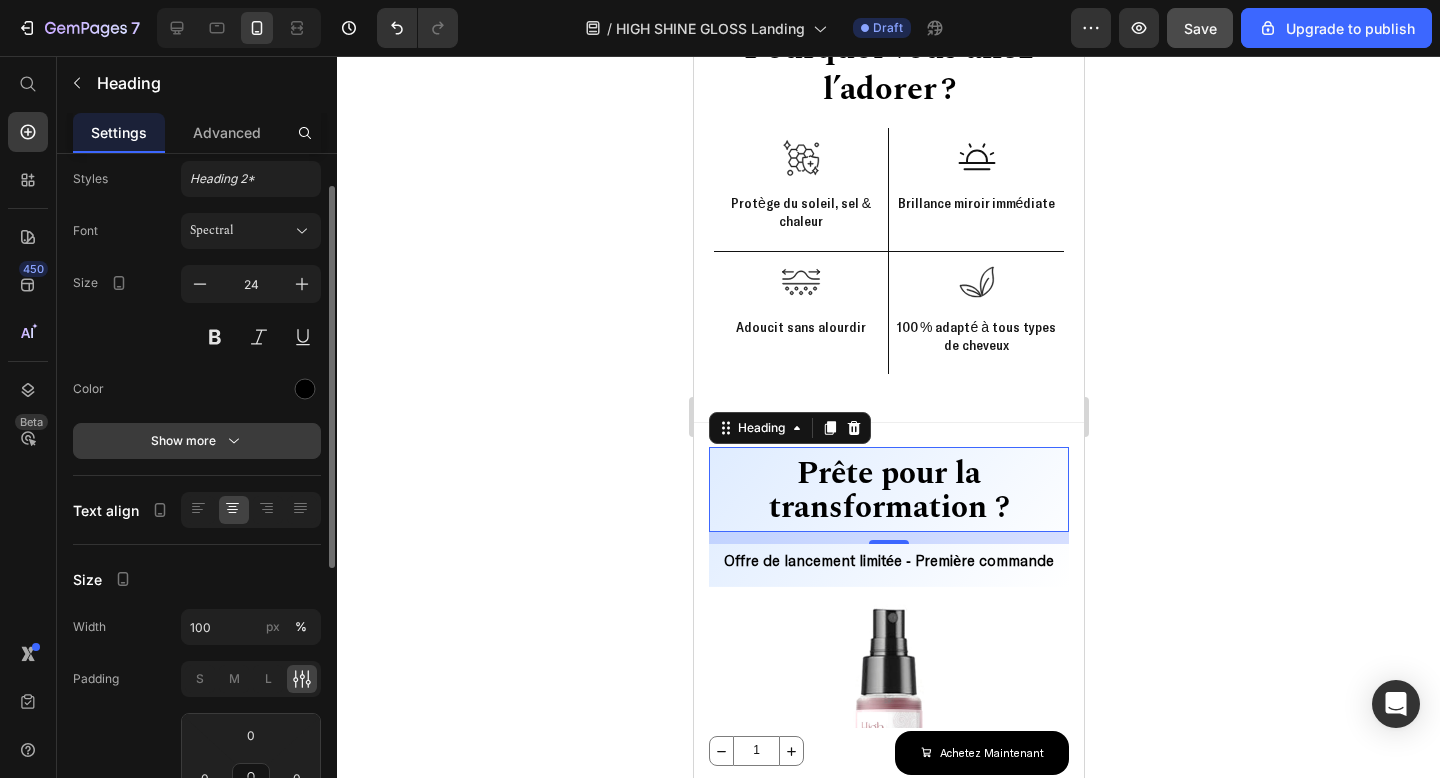 click on "Show more" at bounding box center (197, 441) 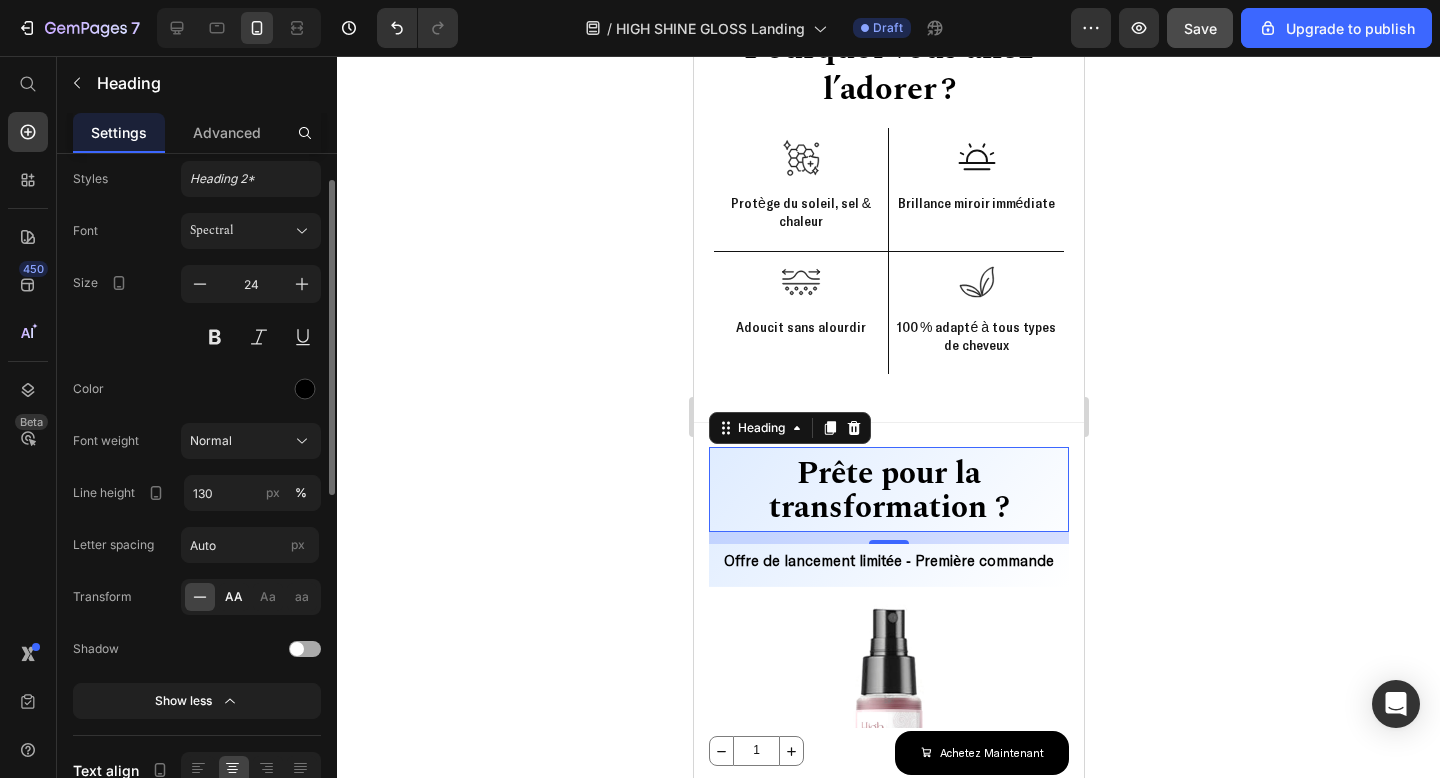 click on "AA" 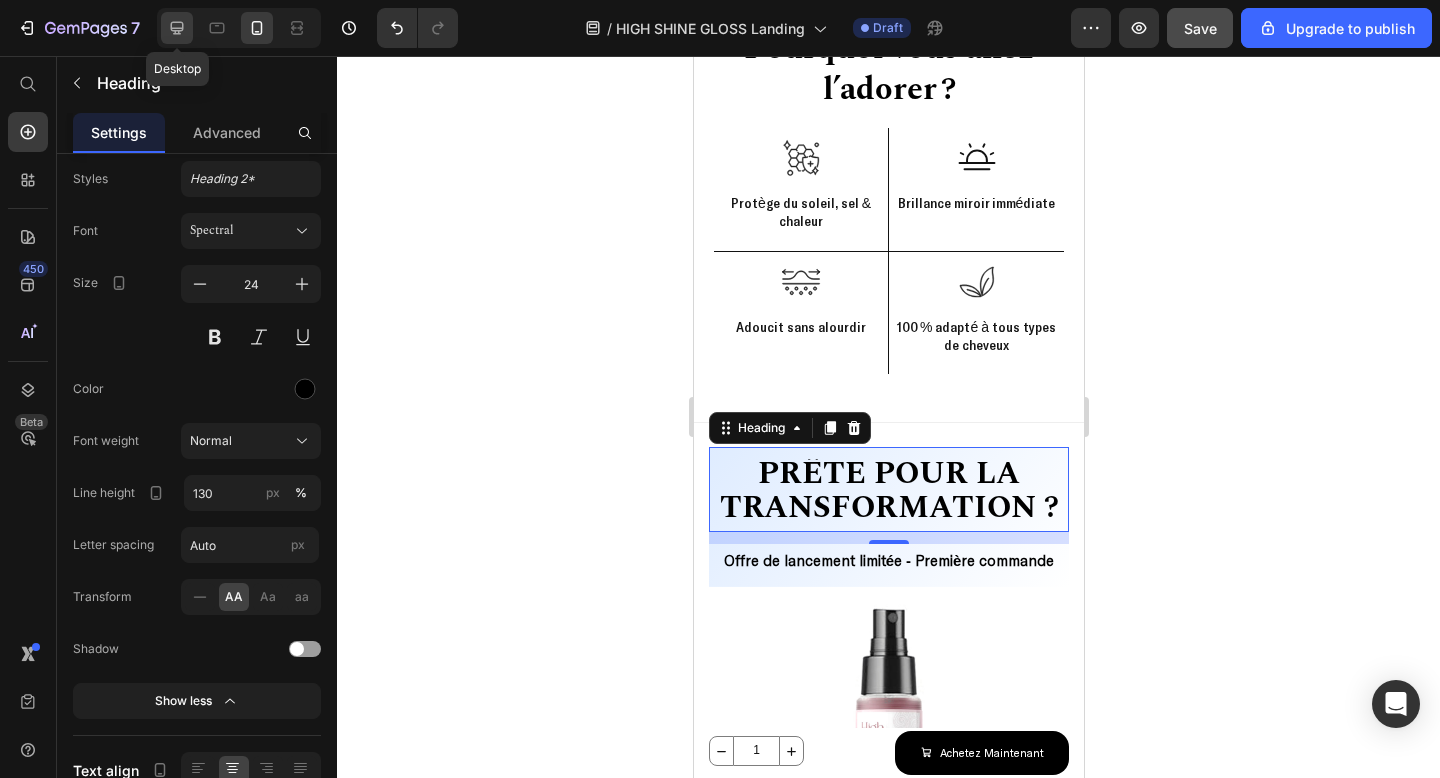 click 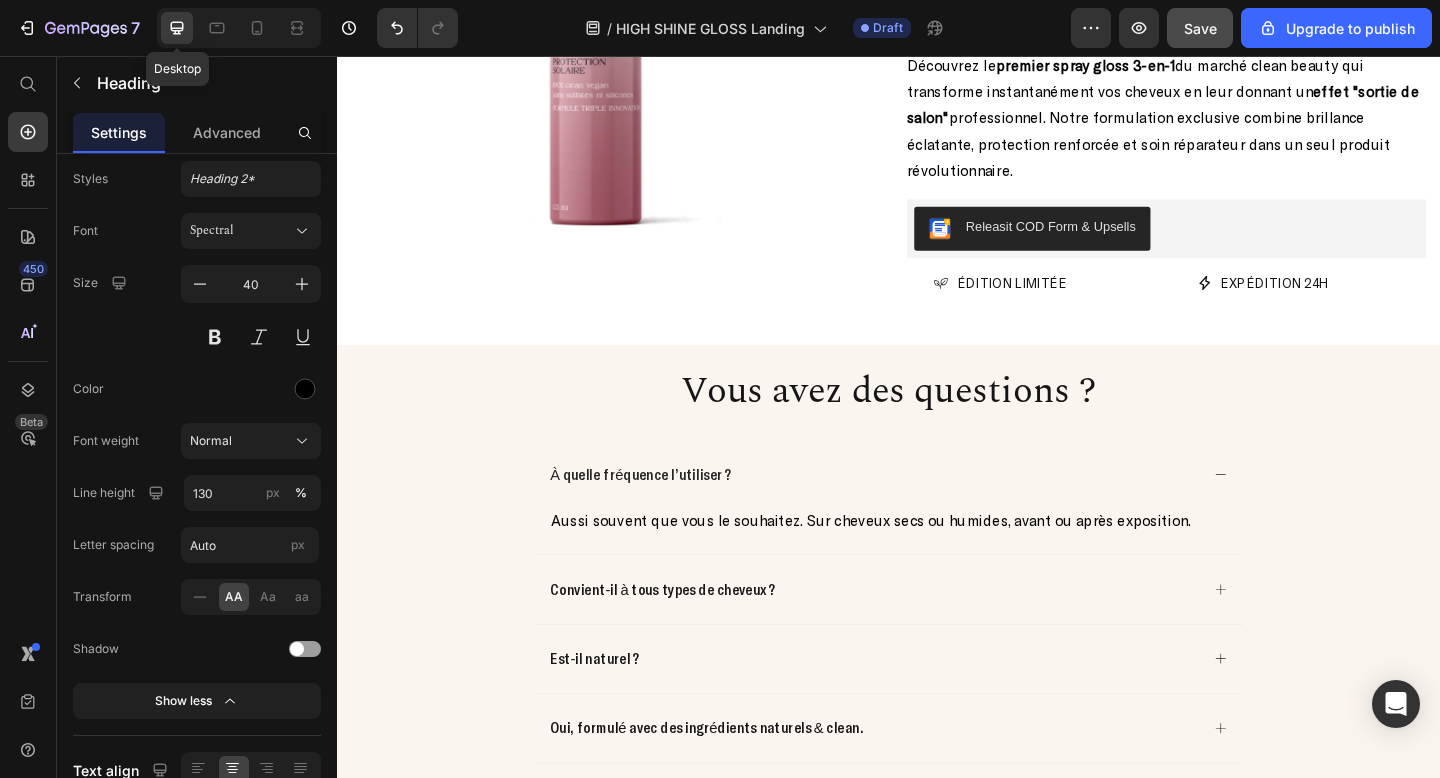 scroll, scrollTop: 3183, scrollLeft: 0, axis: vertical 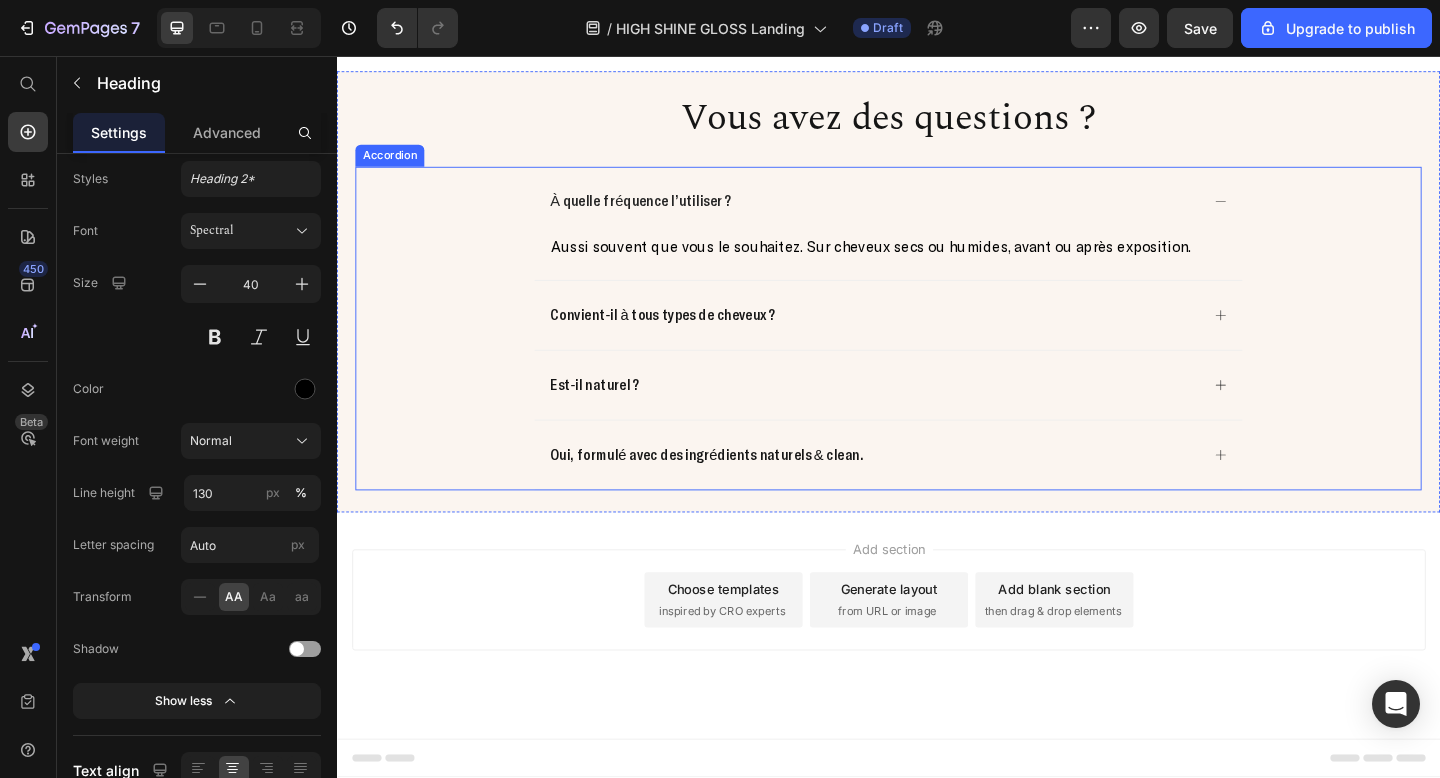click on "À quelle fréquence l’utiliser ?" at bounding box center (667, 214) 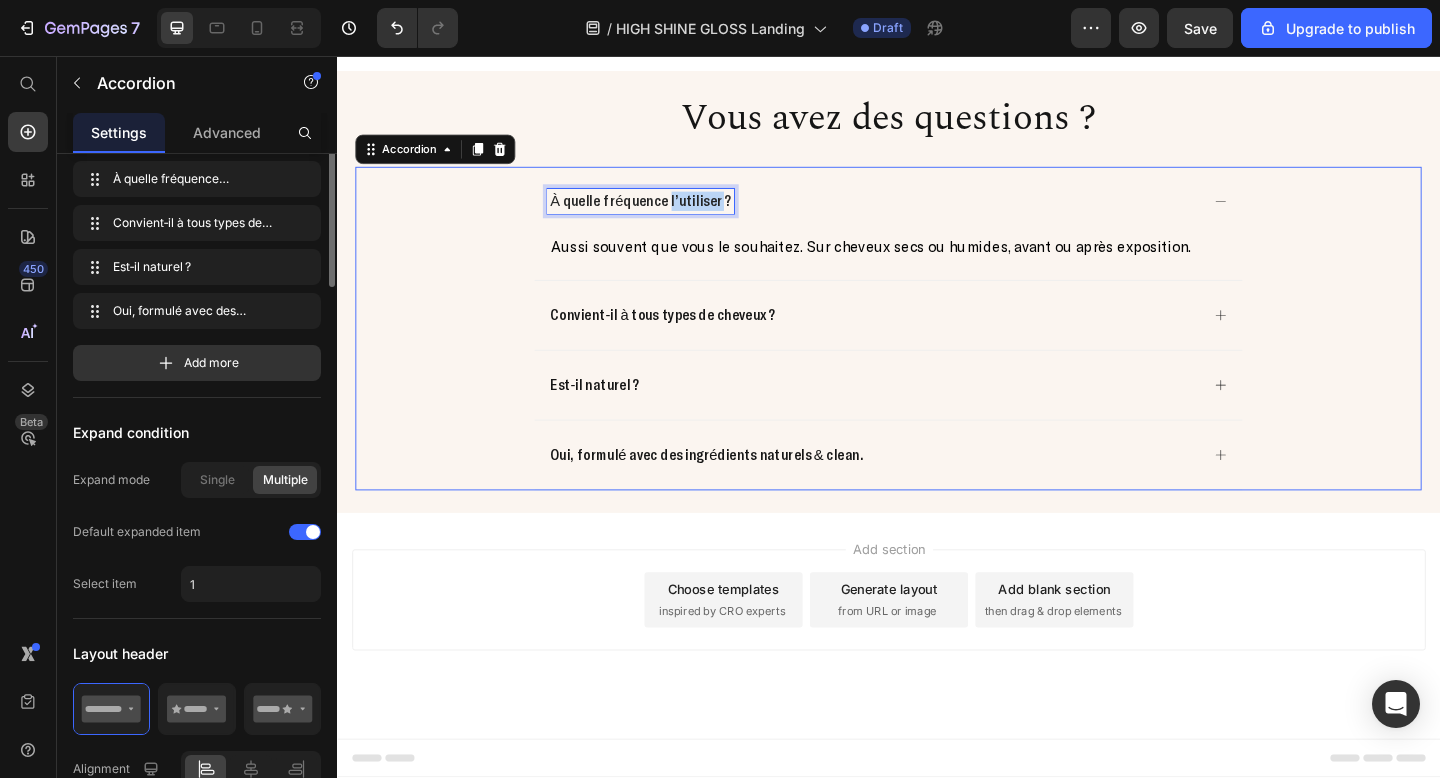 scroll, scrollTop: 0, scrollLeft: 0, axis: both 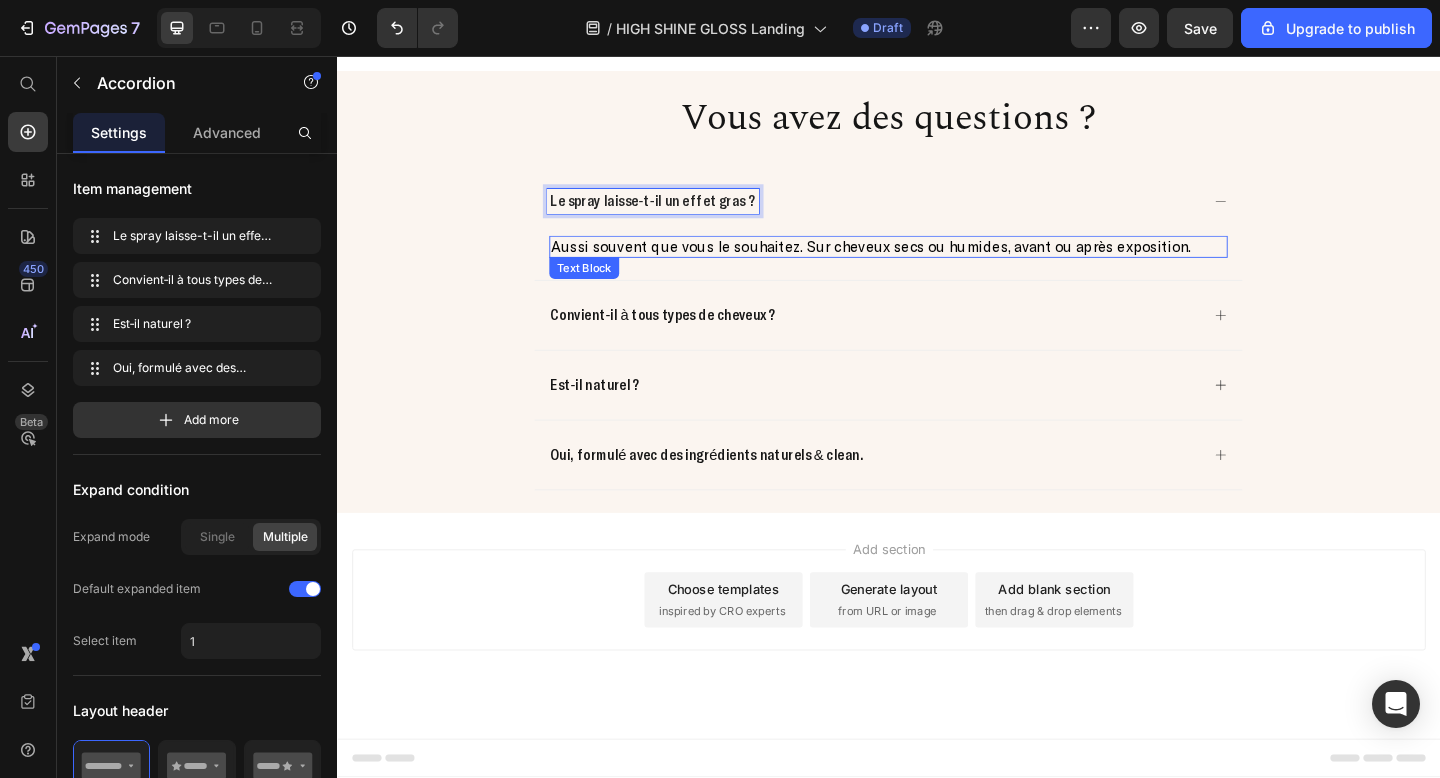 click on "Aussi souvent que vous le souhaitez. Sur cheveux secs ou humides, avant ou après exposition." at bounding box center [937, 264] 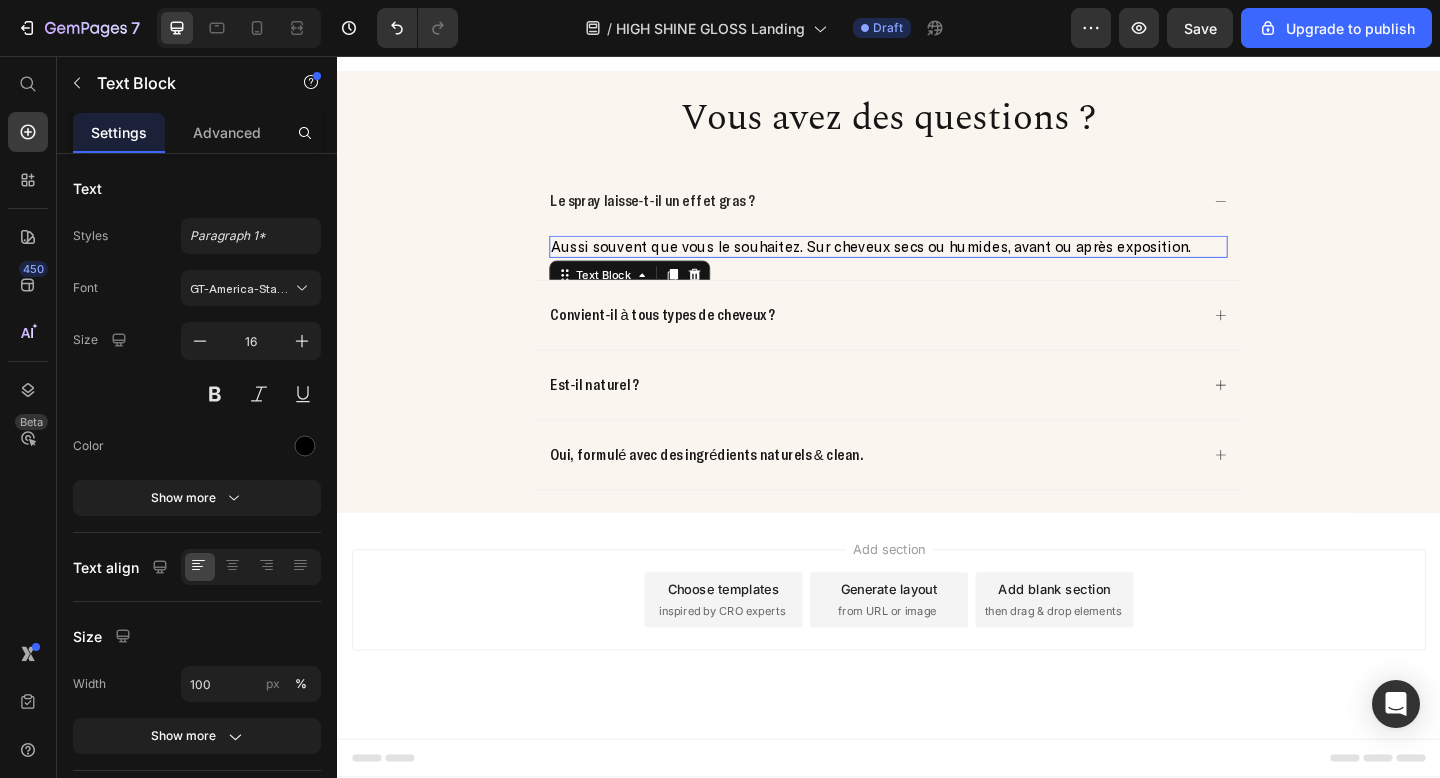 click on "Aussi souvent que vous le souhaitez. Sur cheveux secs ou humides, avant ou après exposition." at bounding box center (937, 264) 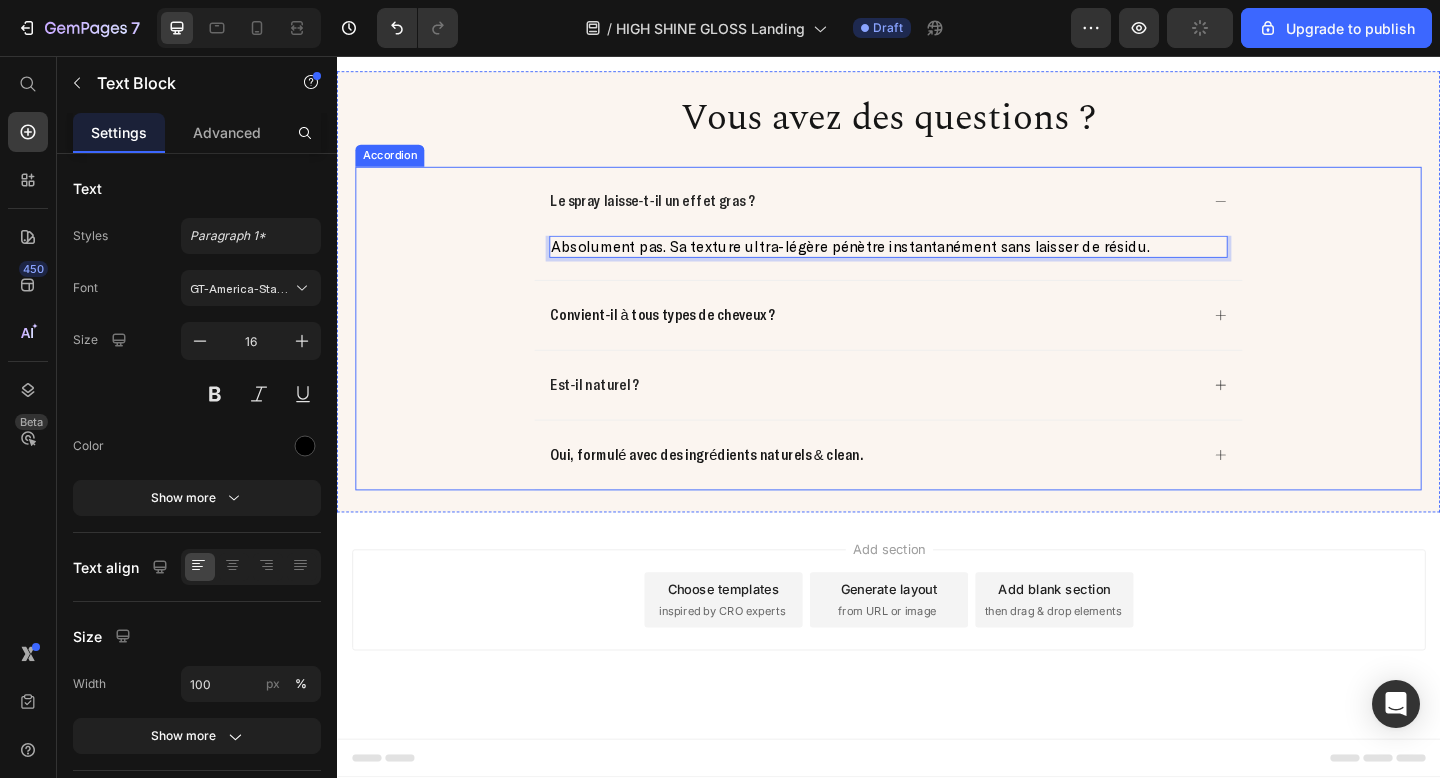 click on "Est‑il naturel ?" at bounding box center [617, 414] 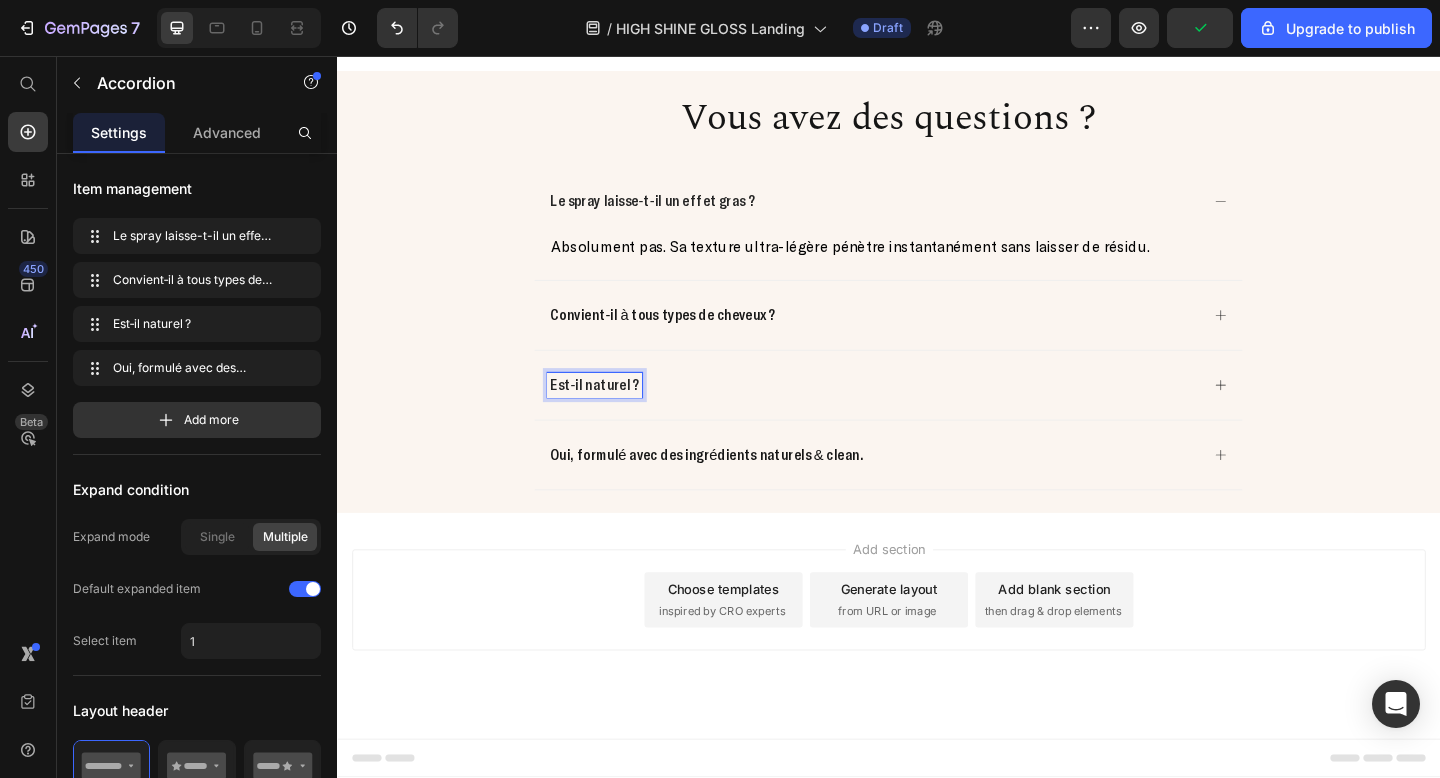 click on "Est‑il naturel ?" at bounding box center (617, 414) 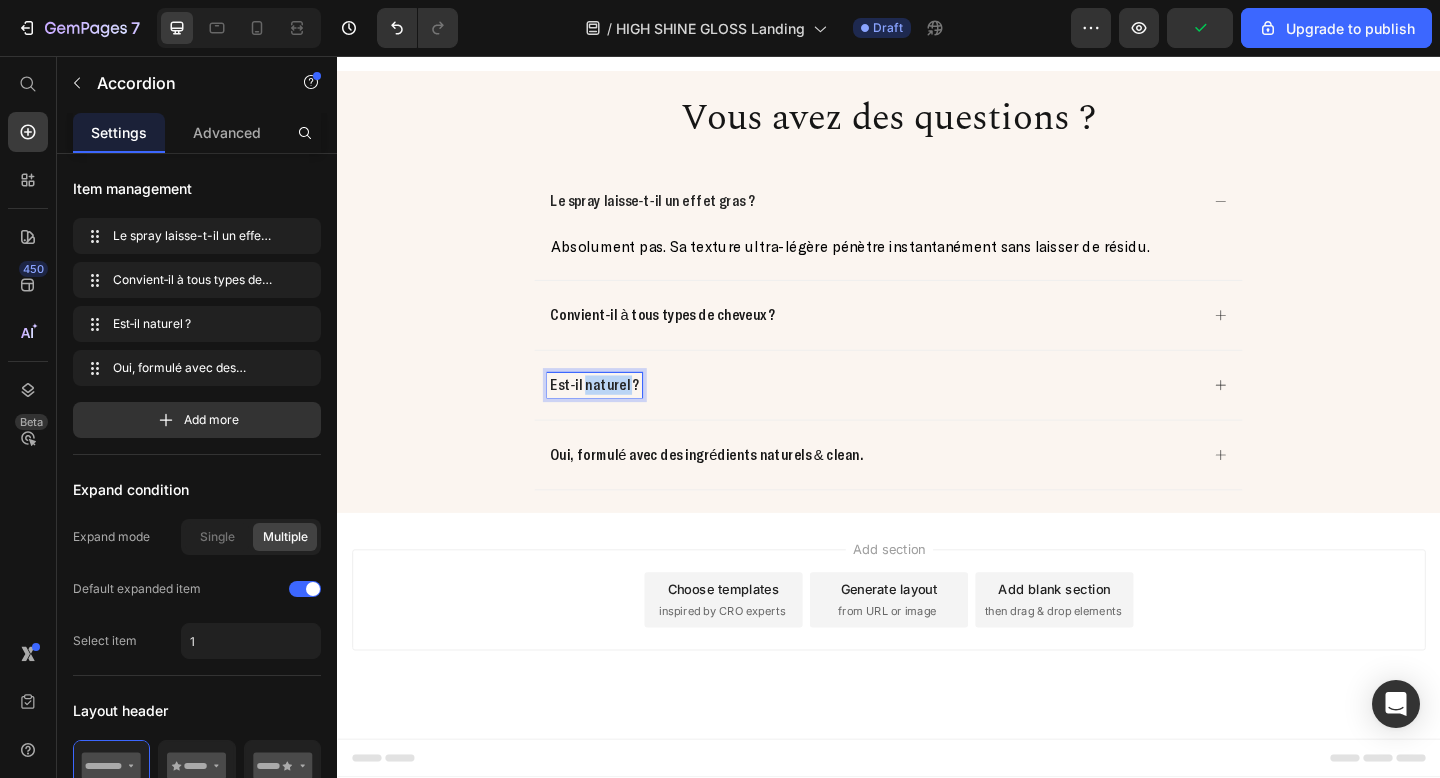 click on "Est‑il naturel ?" at bounding box center [617, 414] 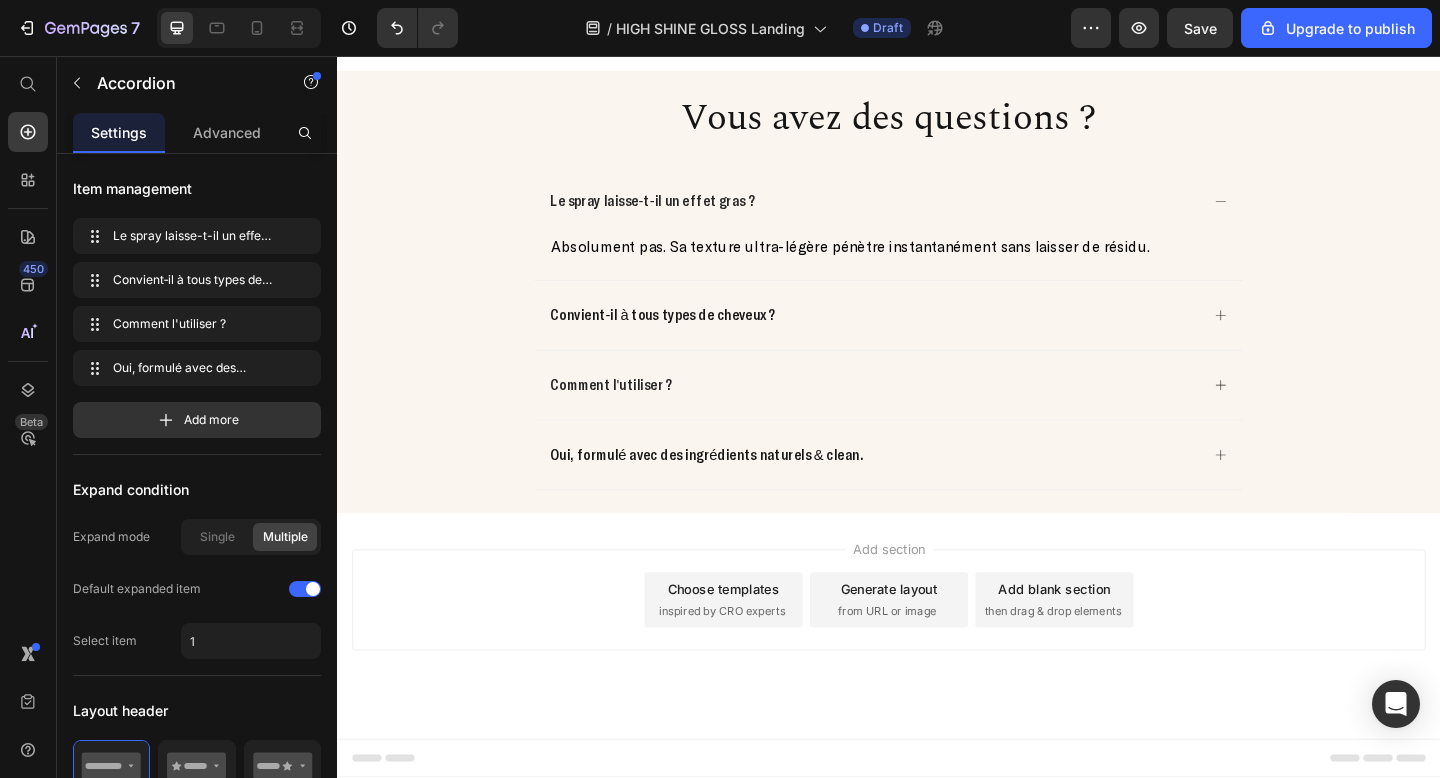 click 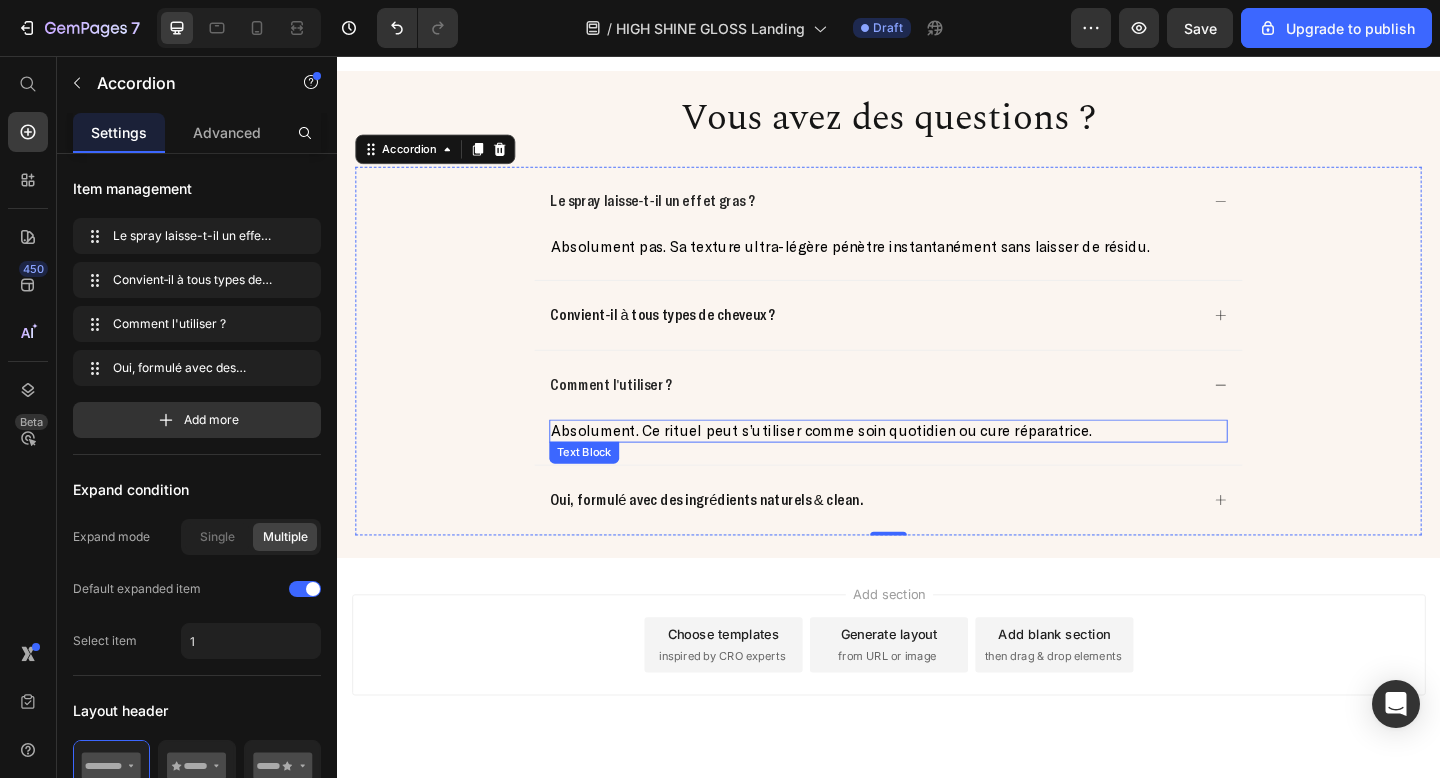 click on "Absolument. Ce rituel peut s’utiliser comme soin quotidien ou cure réparatrice." at bounding box center [937, 464] 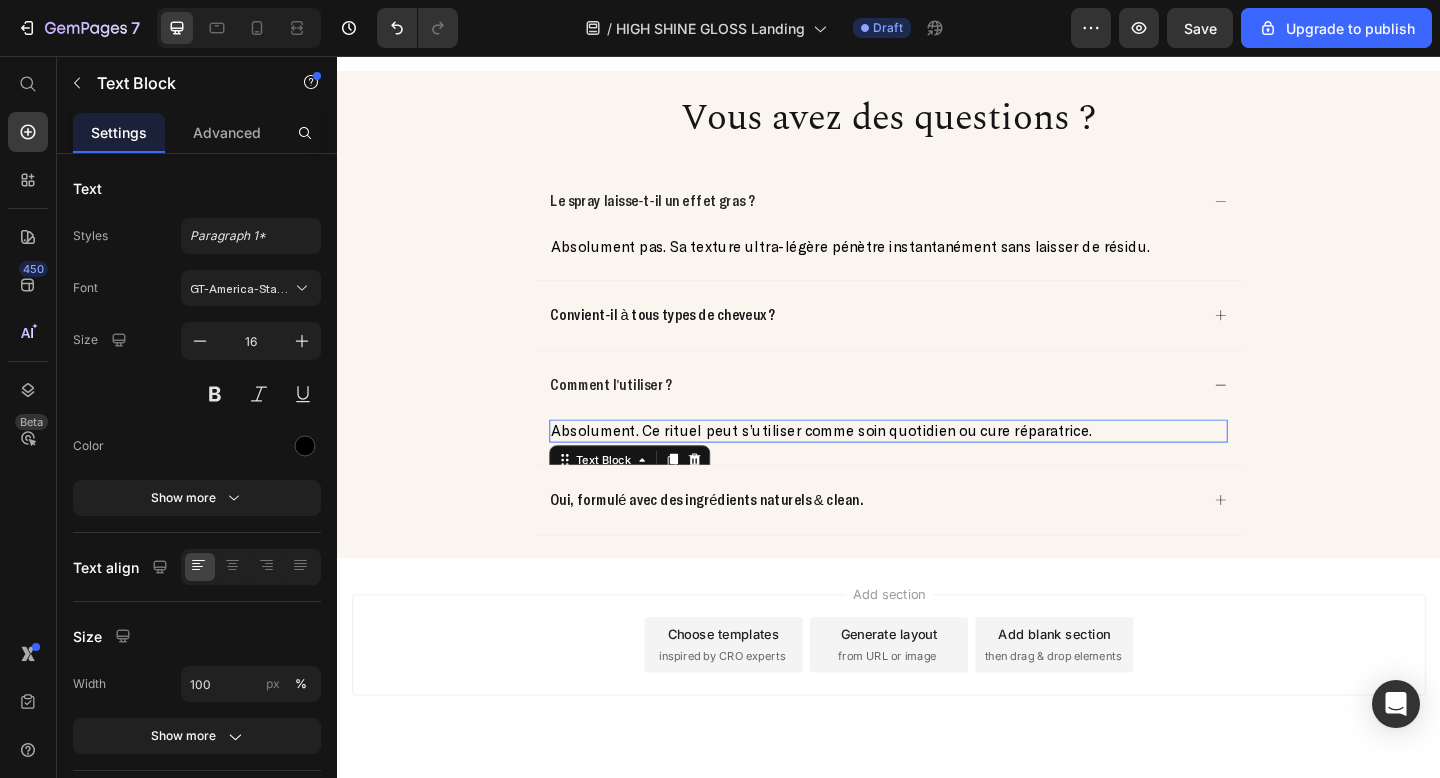 click on "Absolument. Ce rituel peut s’utiliser comme soin quotidien ou cure réparatrice." at bounding box center [937, 464] 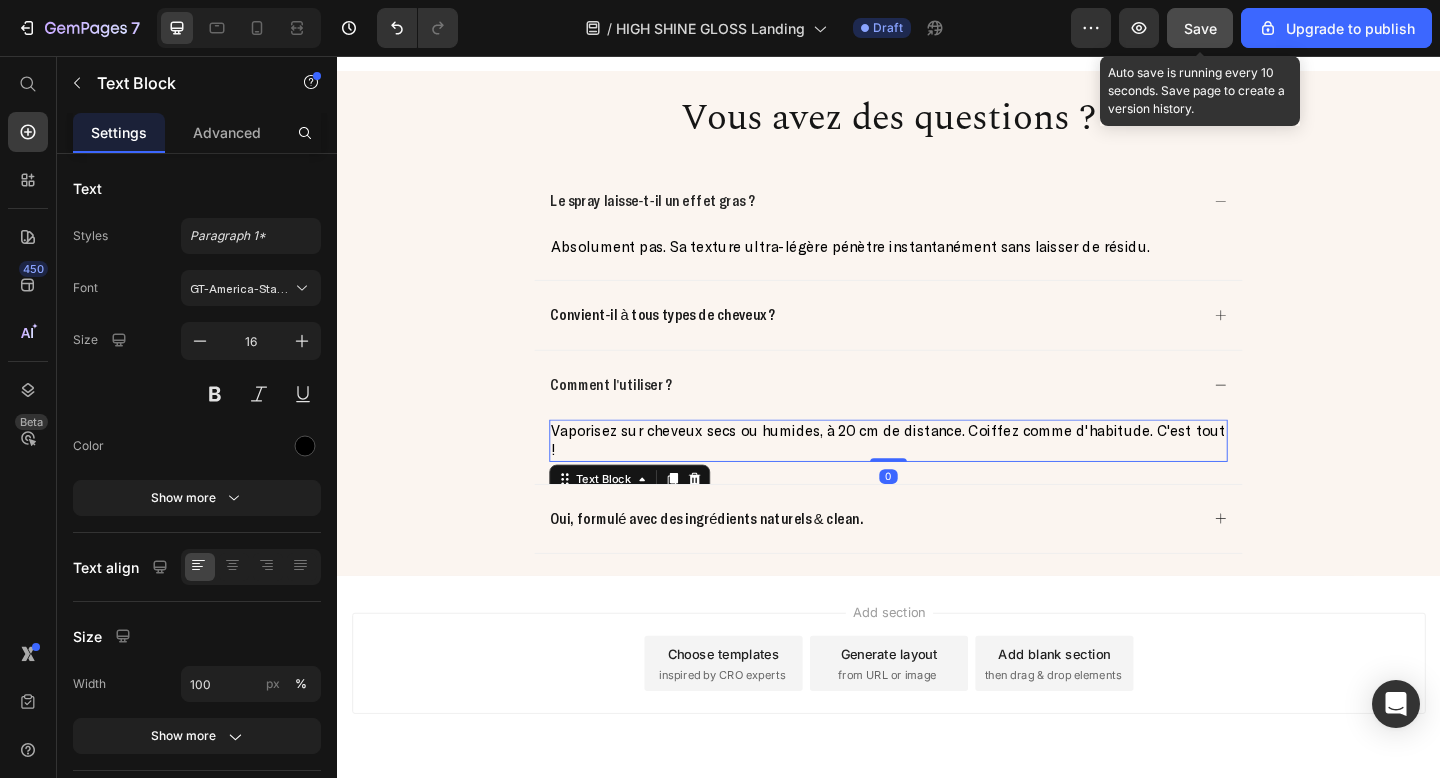 click on "Save" at bounding box center (1200, 28) 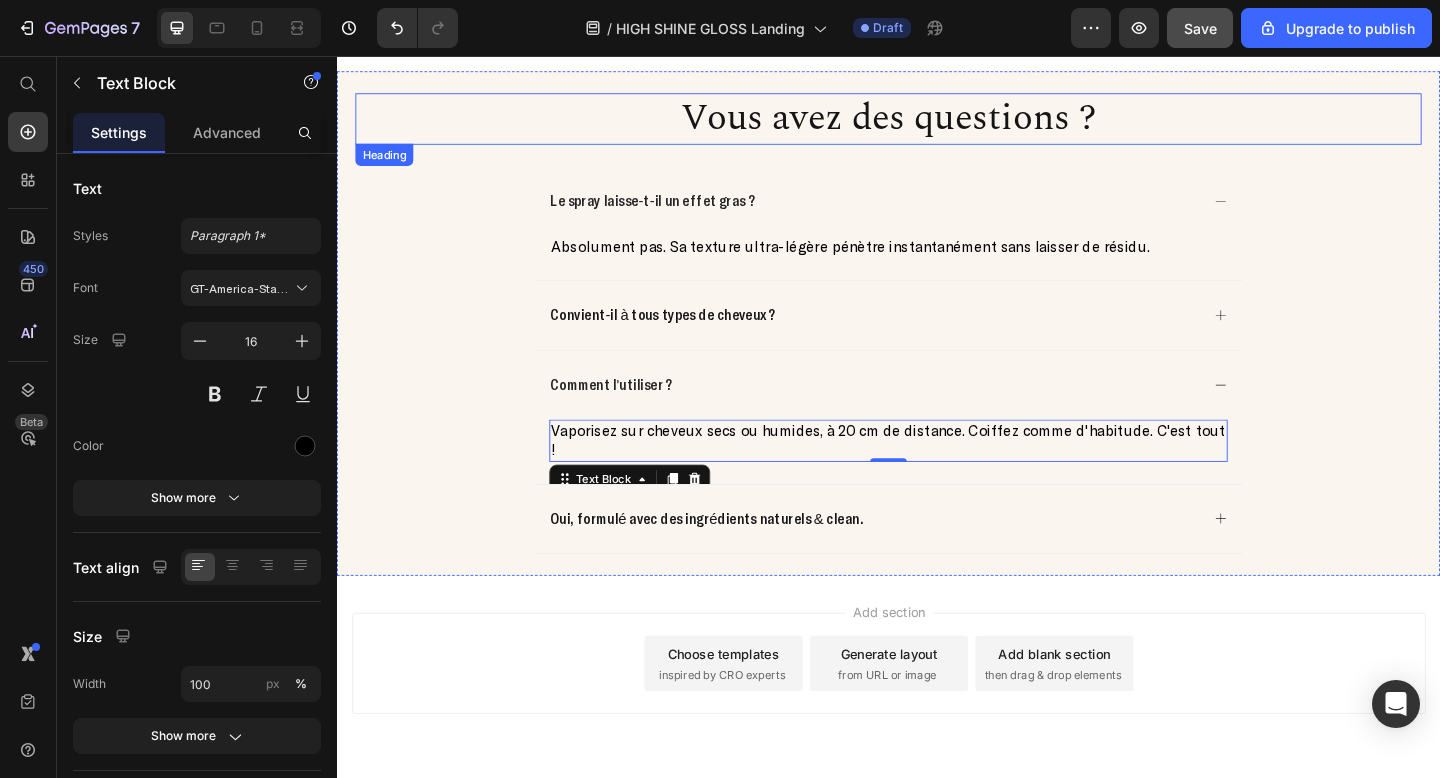 click on "Vous avez des questions ?" at bounding box center [937, 125] 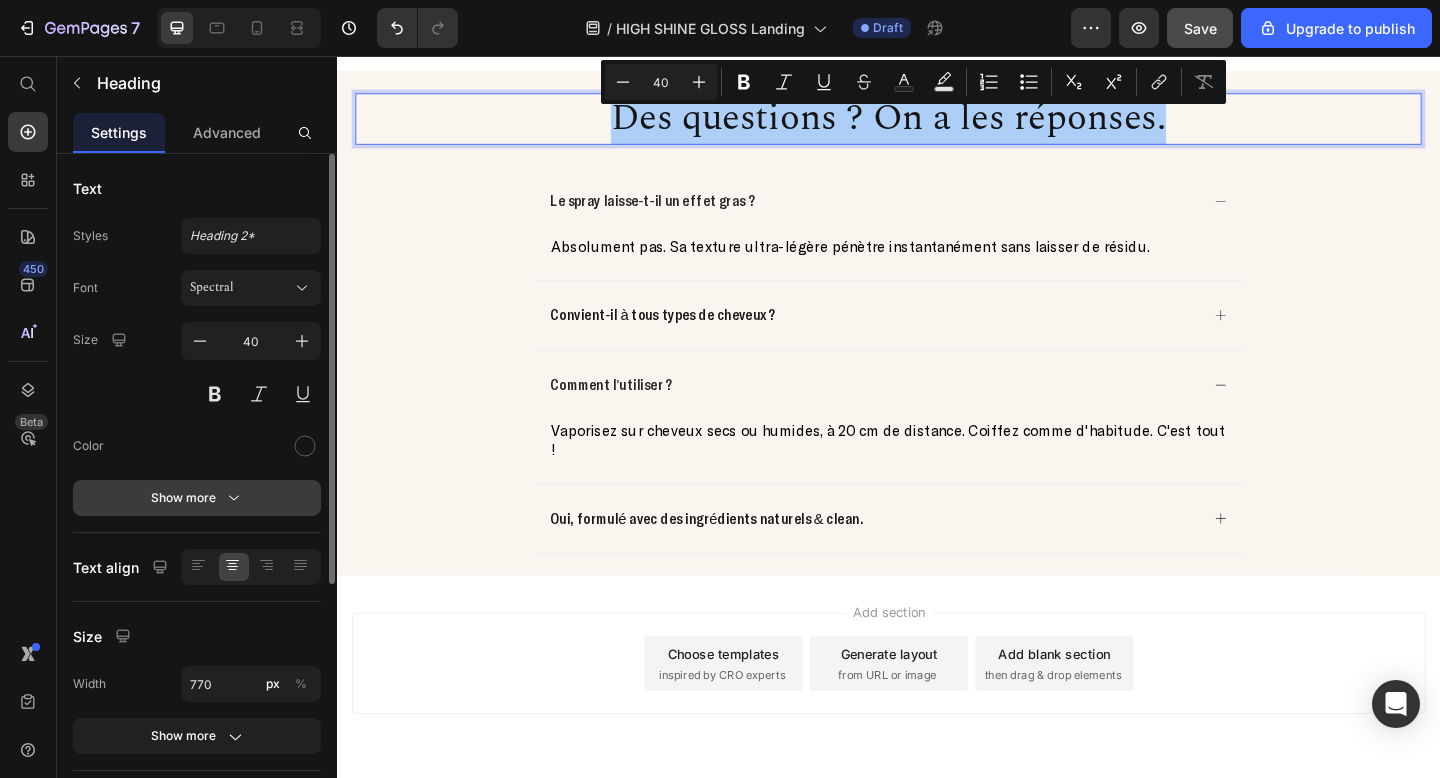 click 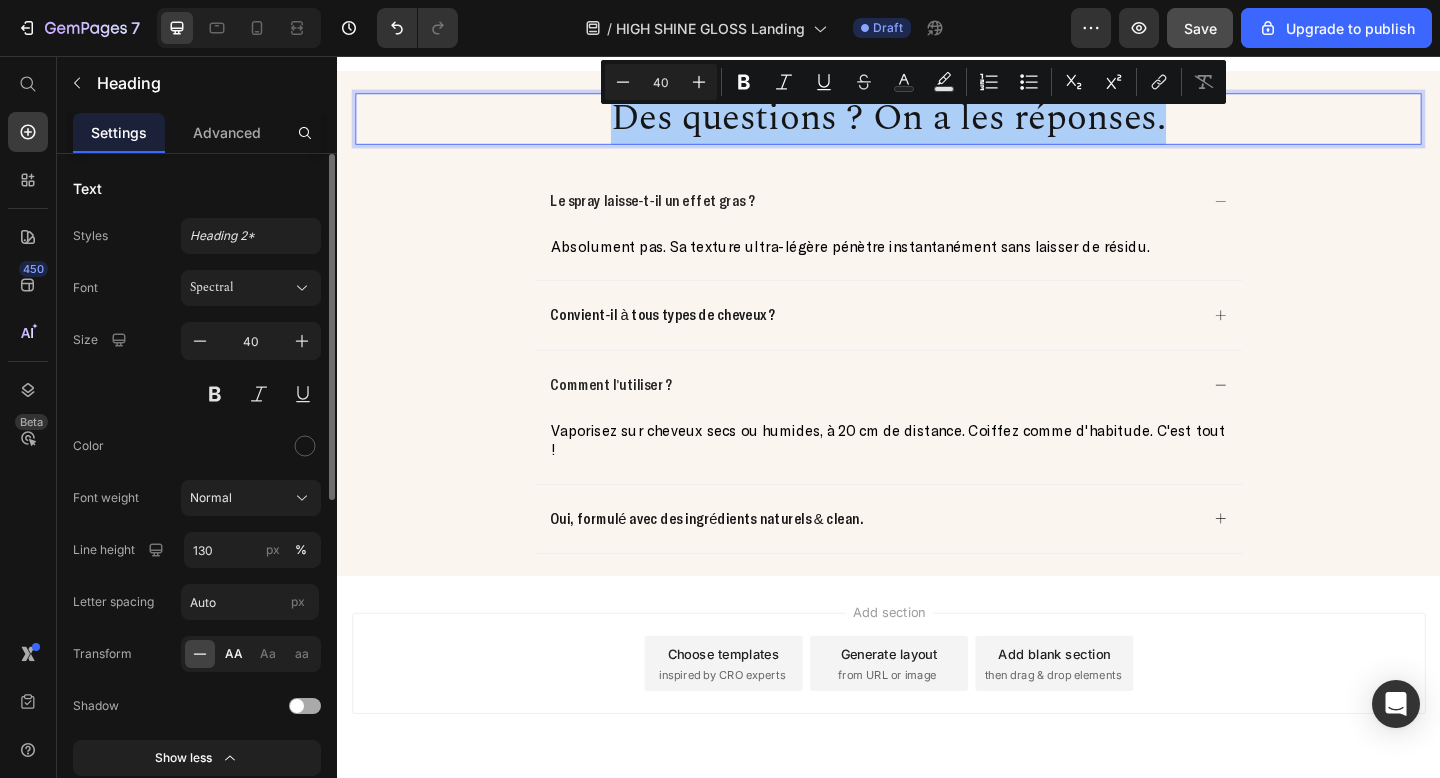 click on "AA" 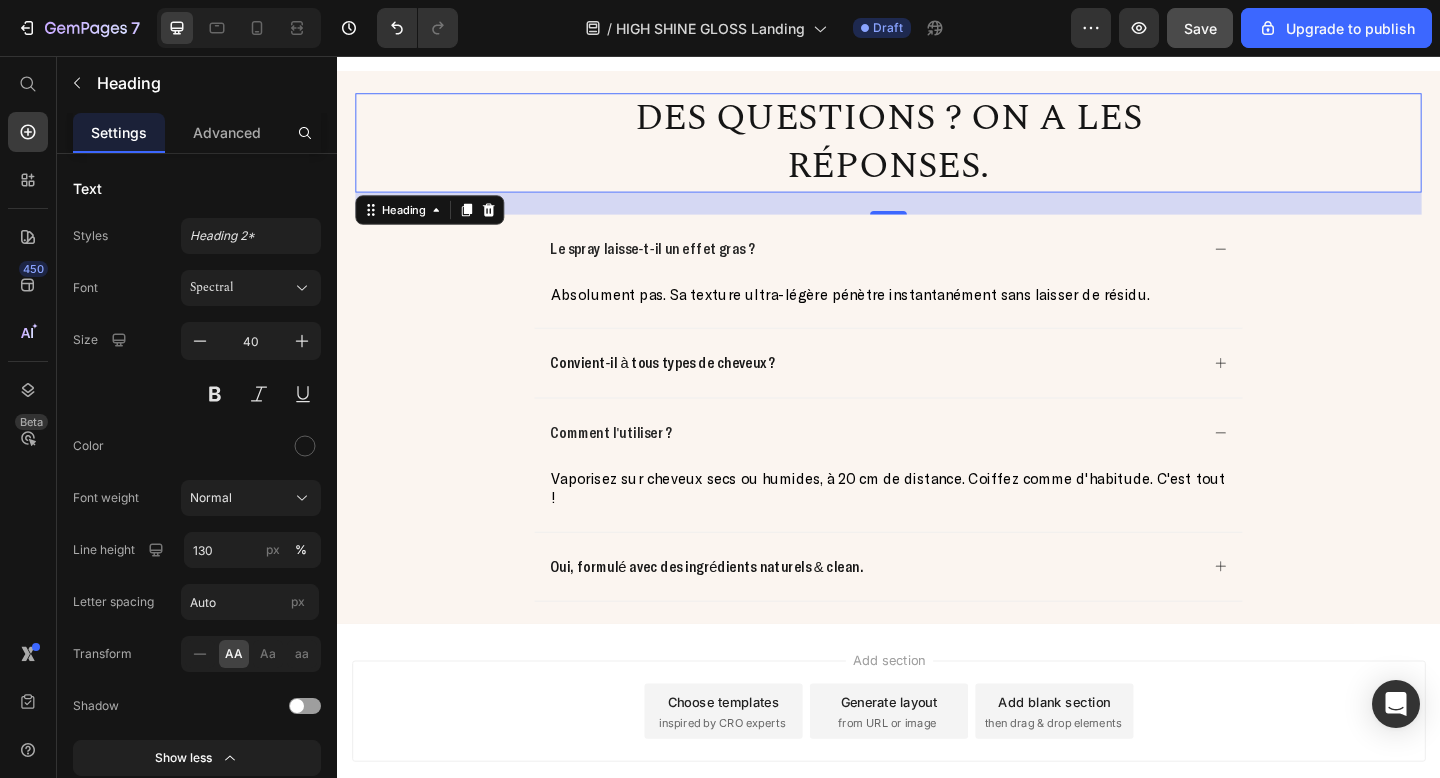 click on "Des questions ? On a les réponses." at bounding box center [937, 151] 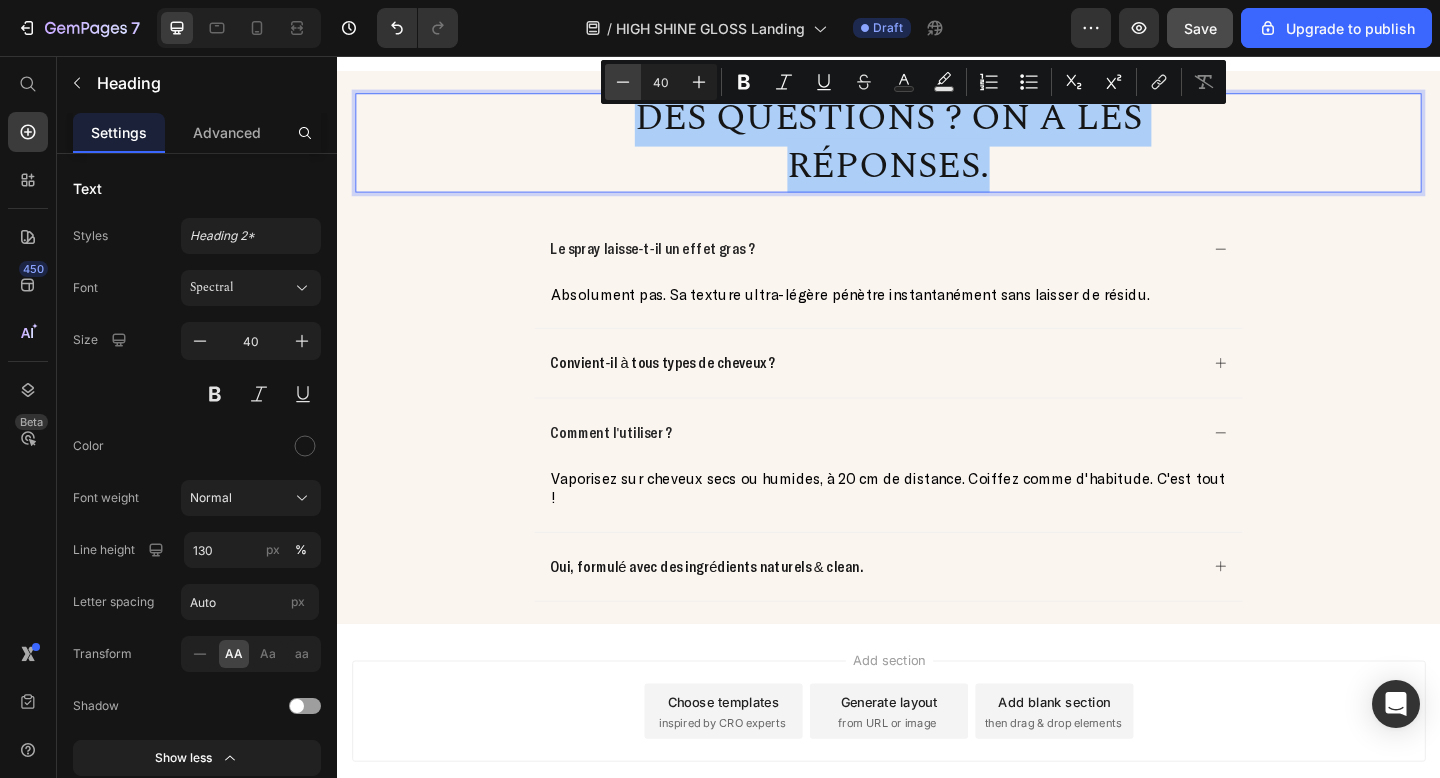 click 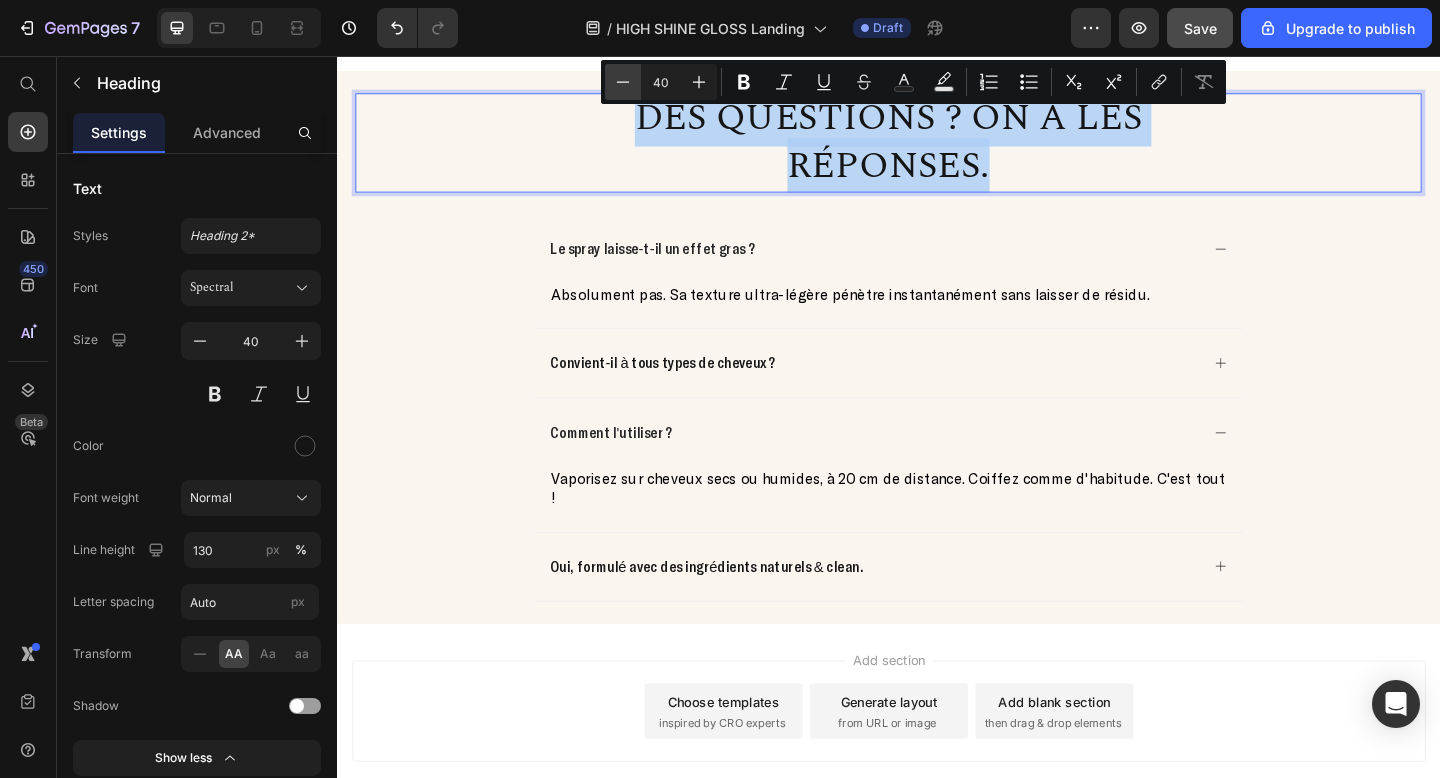 type on "39" 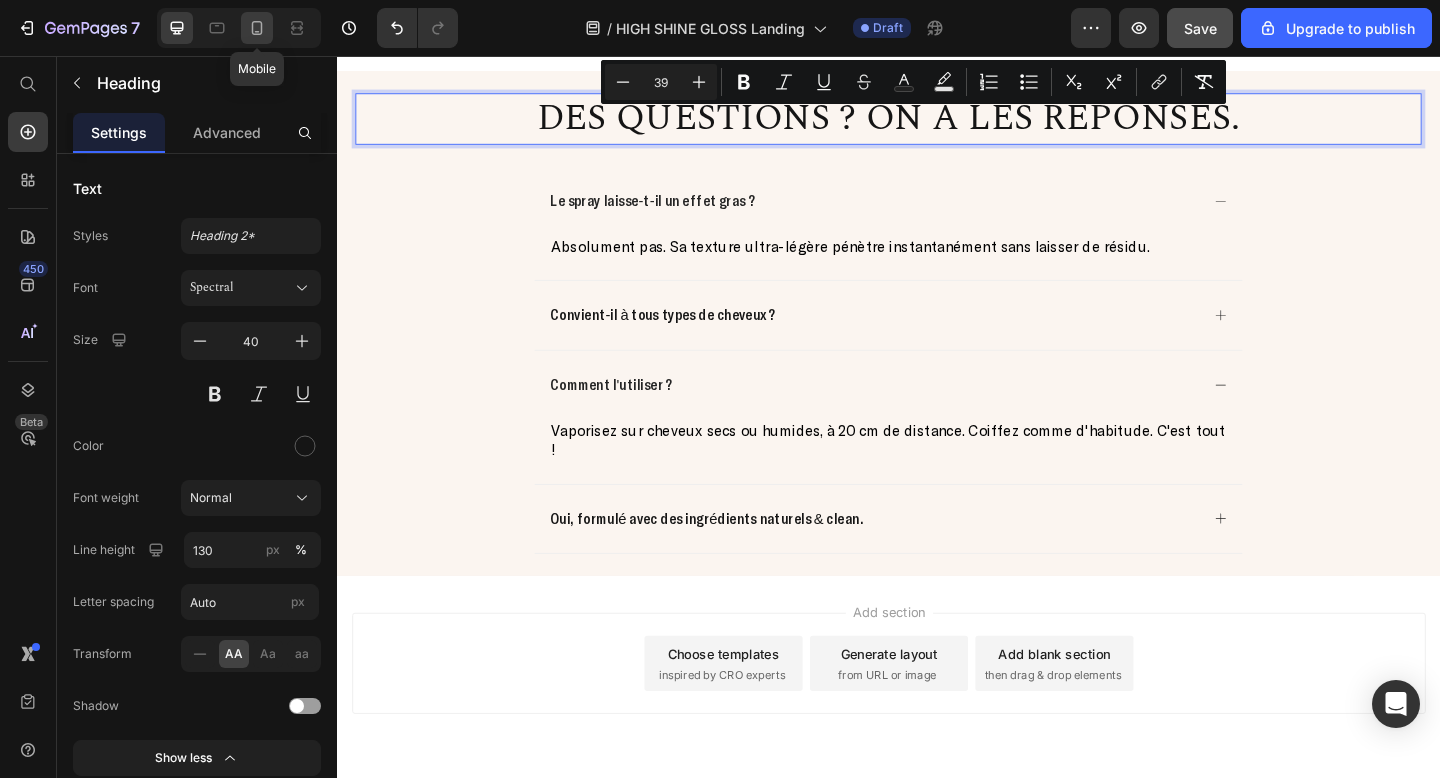 click 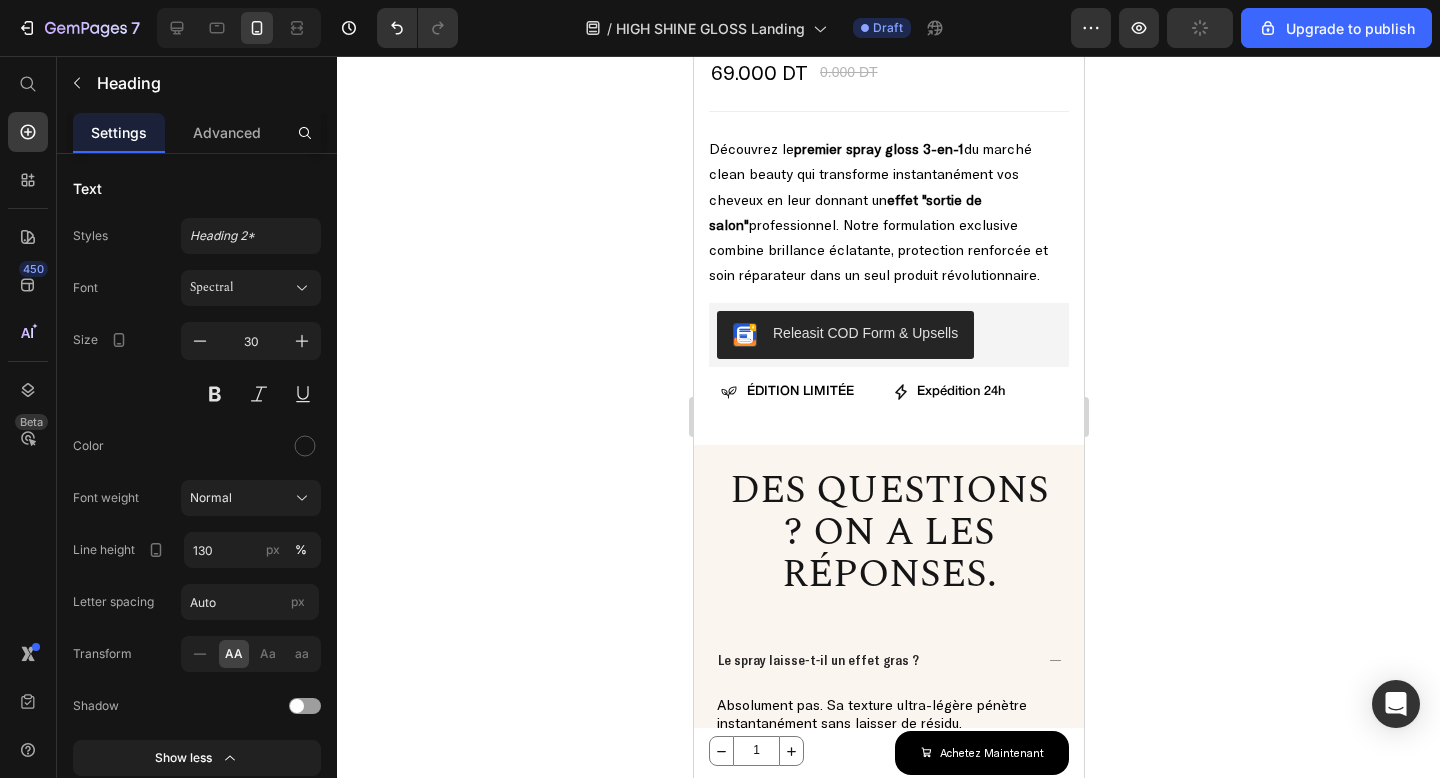 scroll, scrollTop: 4546, scrollLeft: 0, axis: vertical 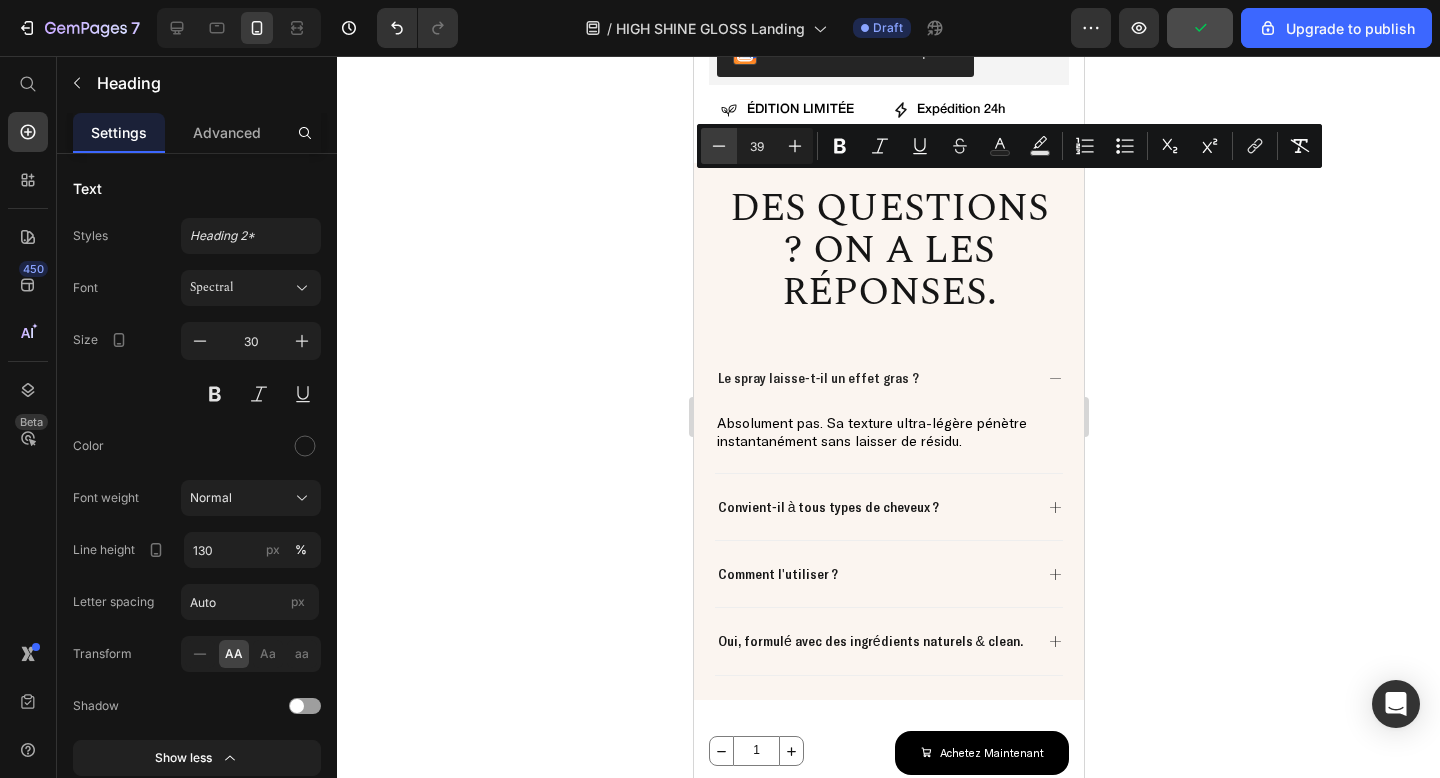 click 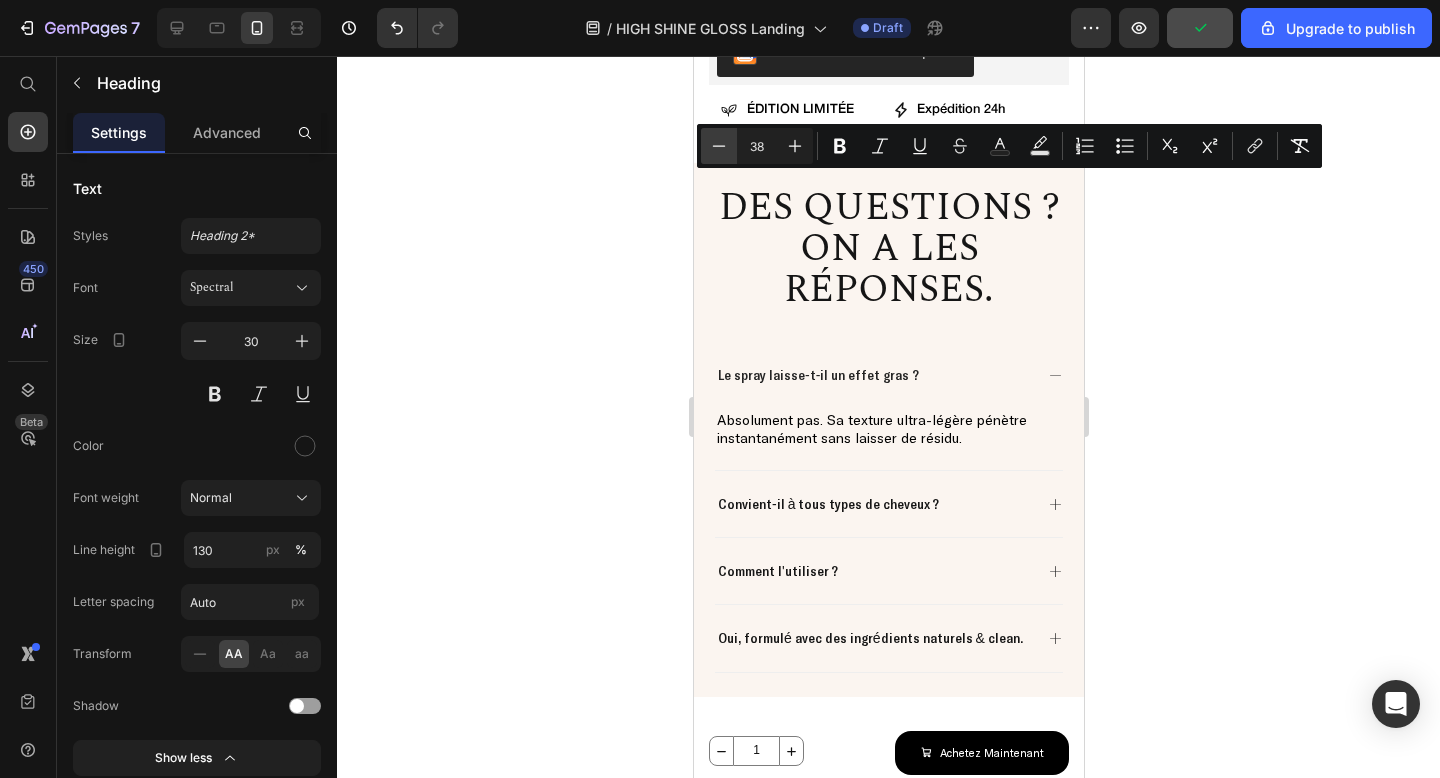 click 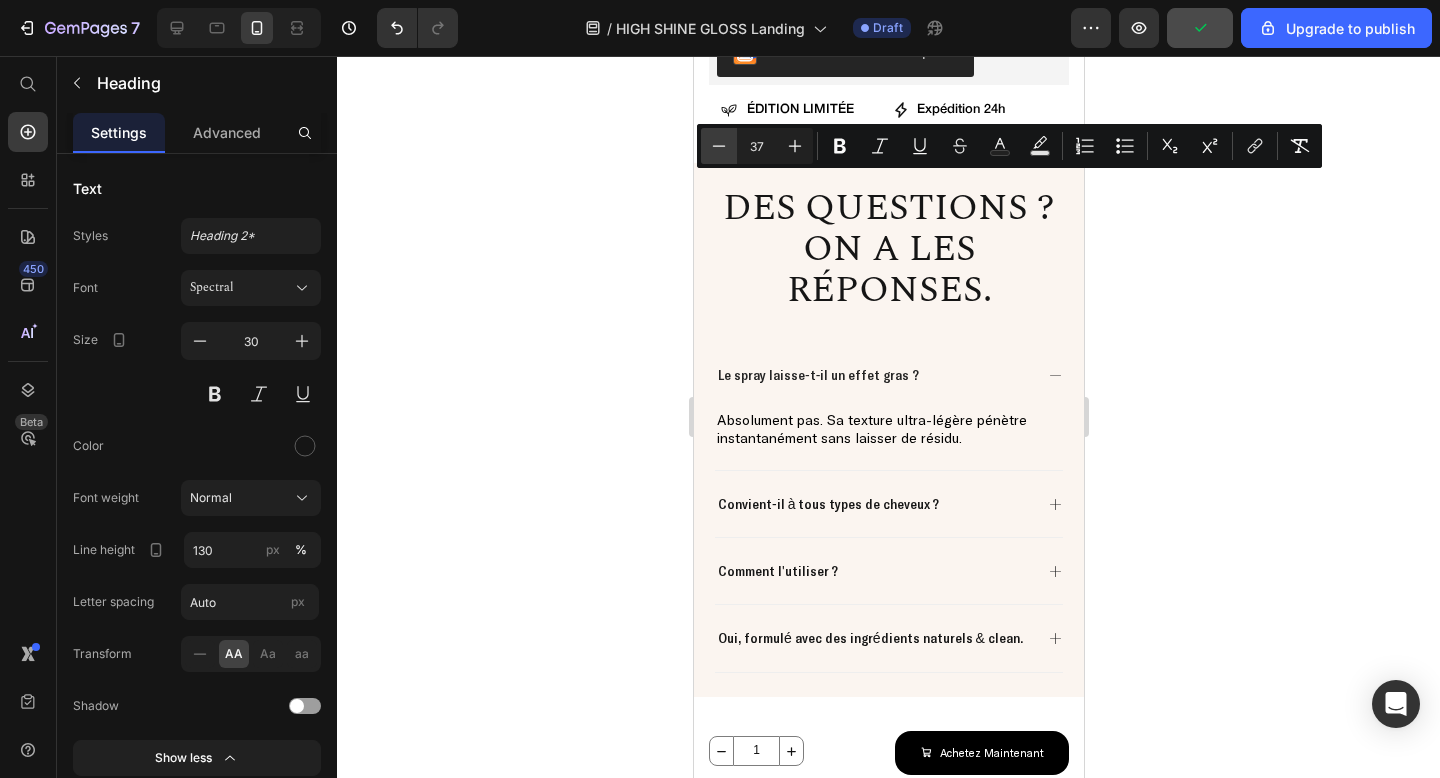 click 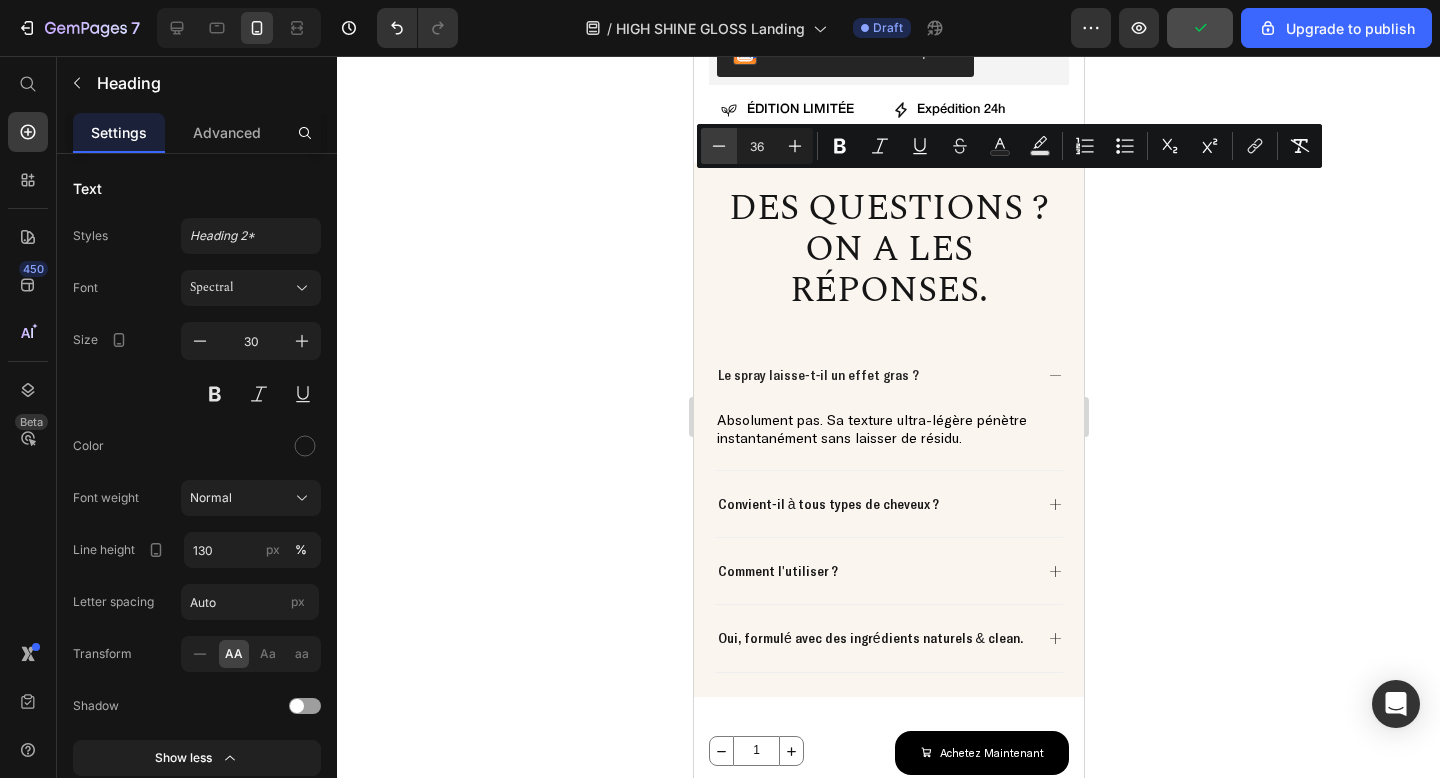 click 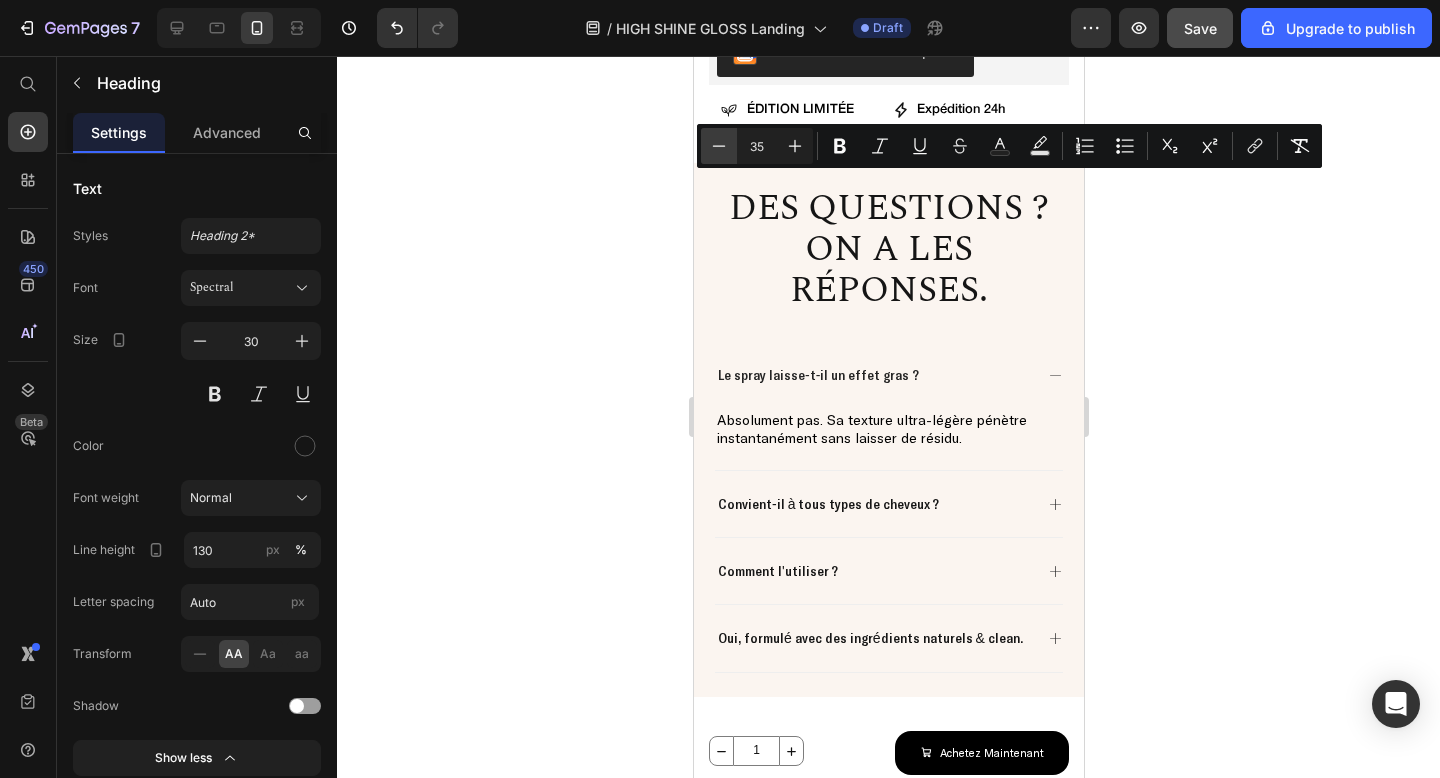 click 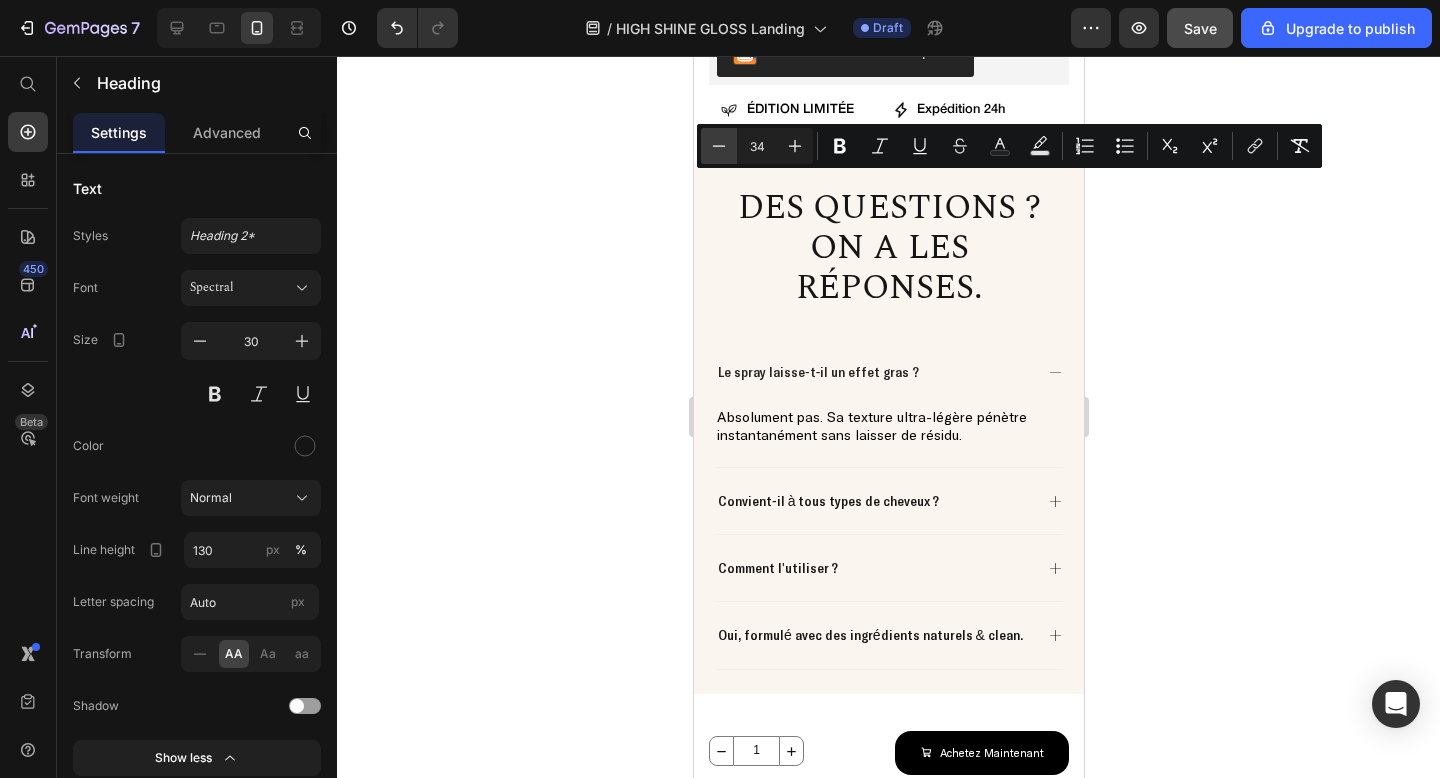 click 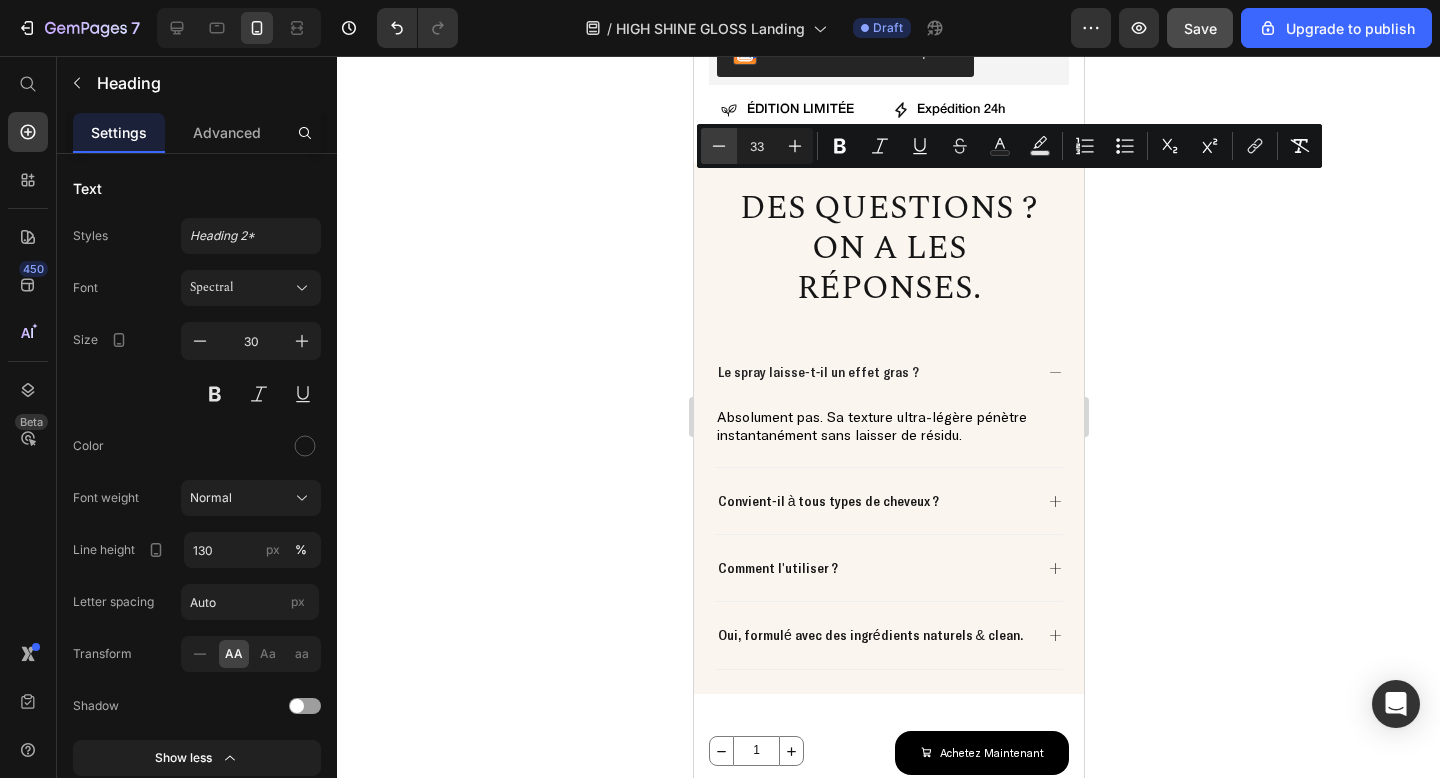 click 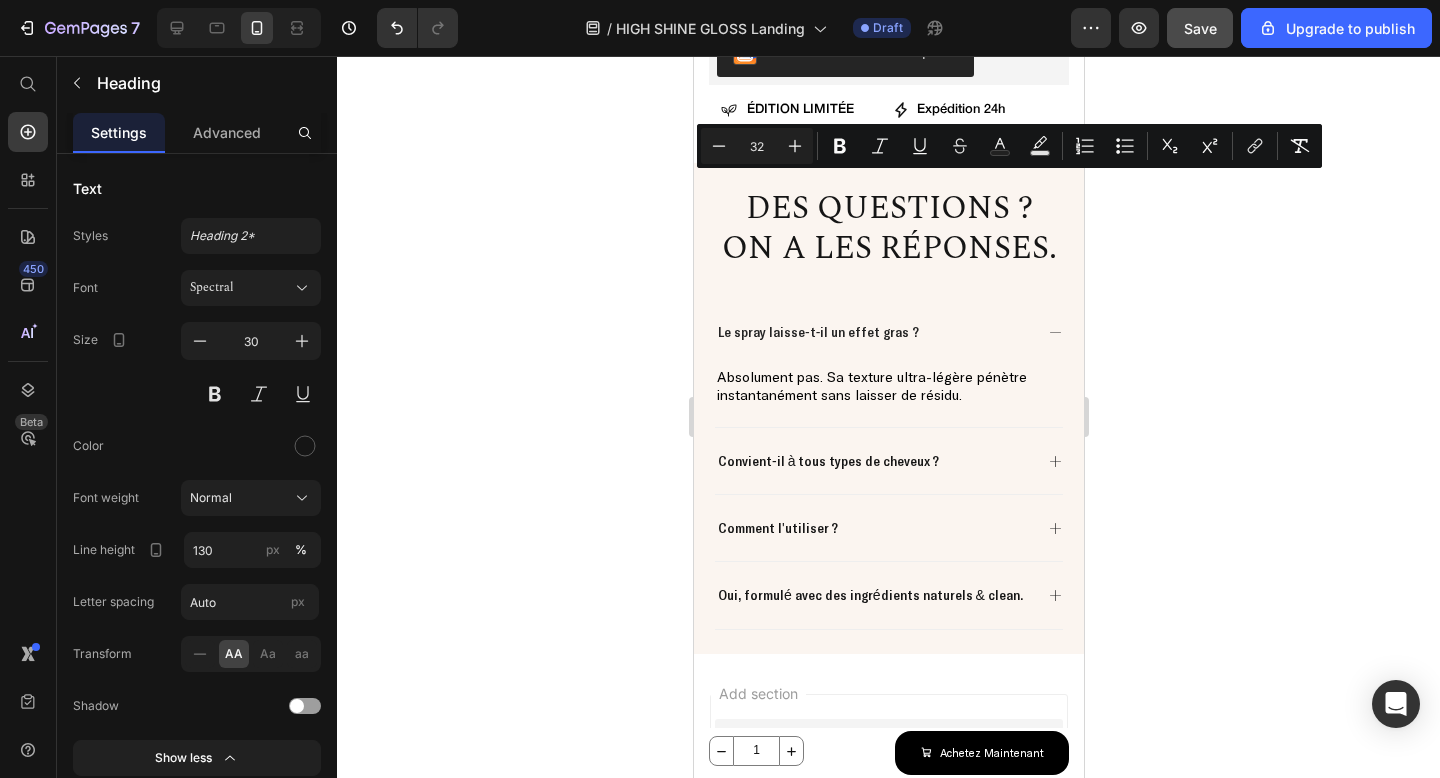 click 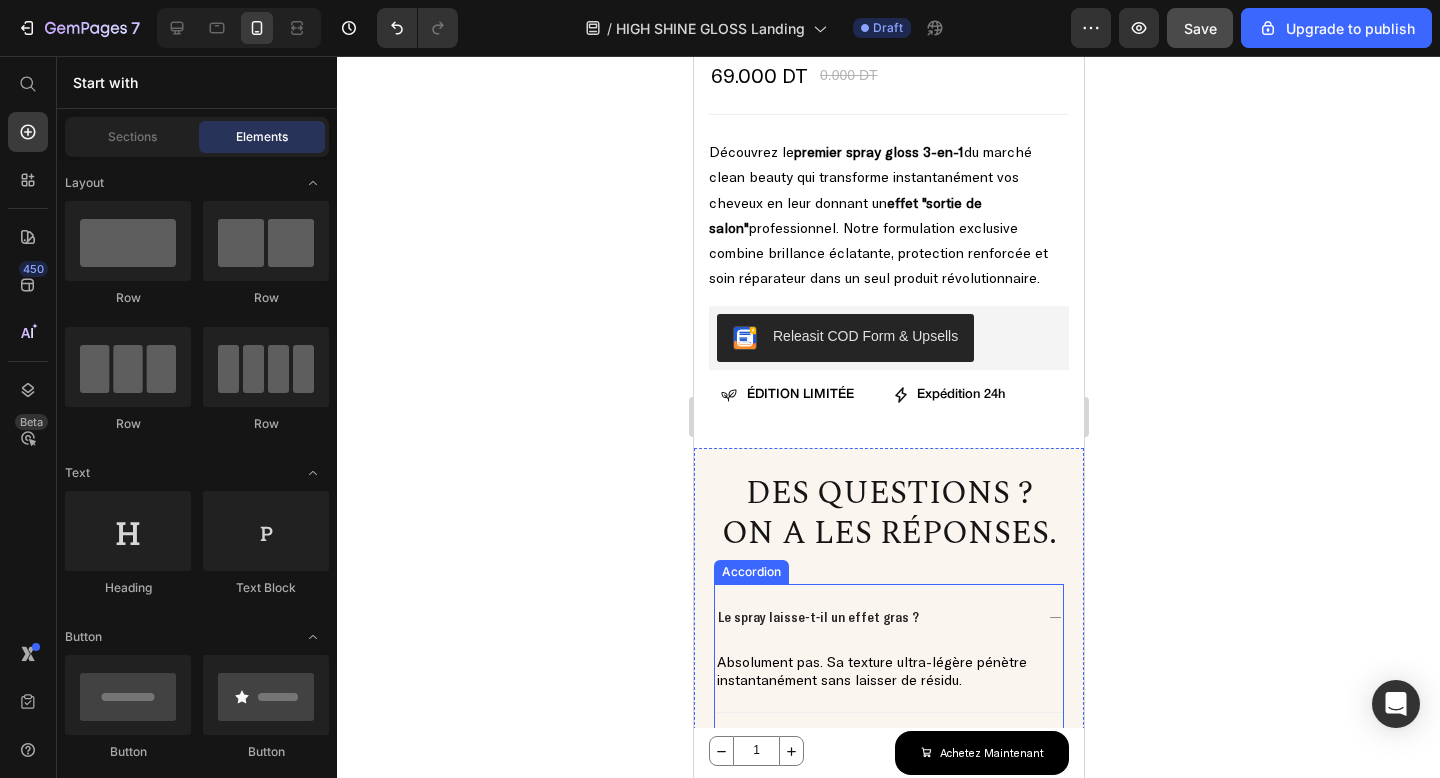 scroll, scrollTop: 4259, scrollLeft: 0, axis: vertical 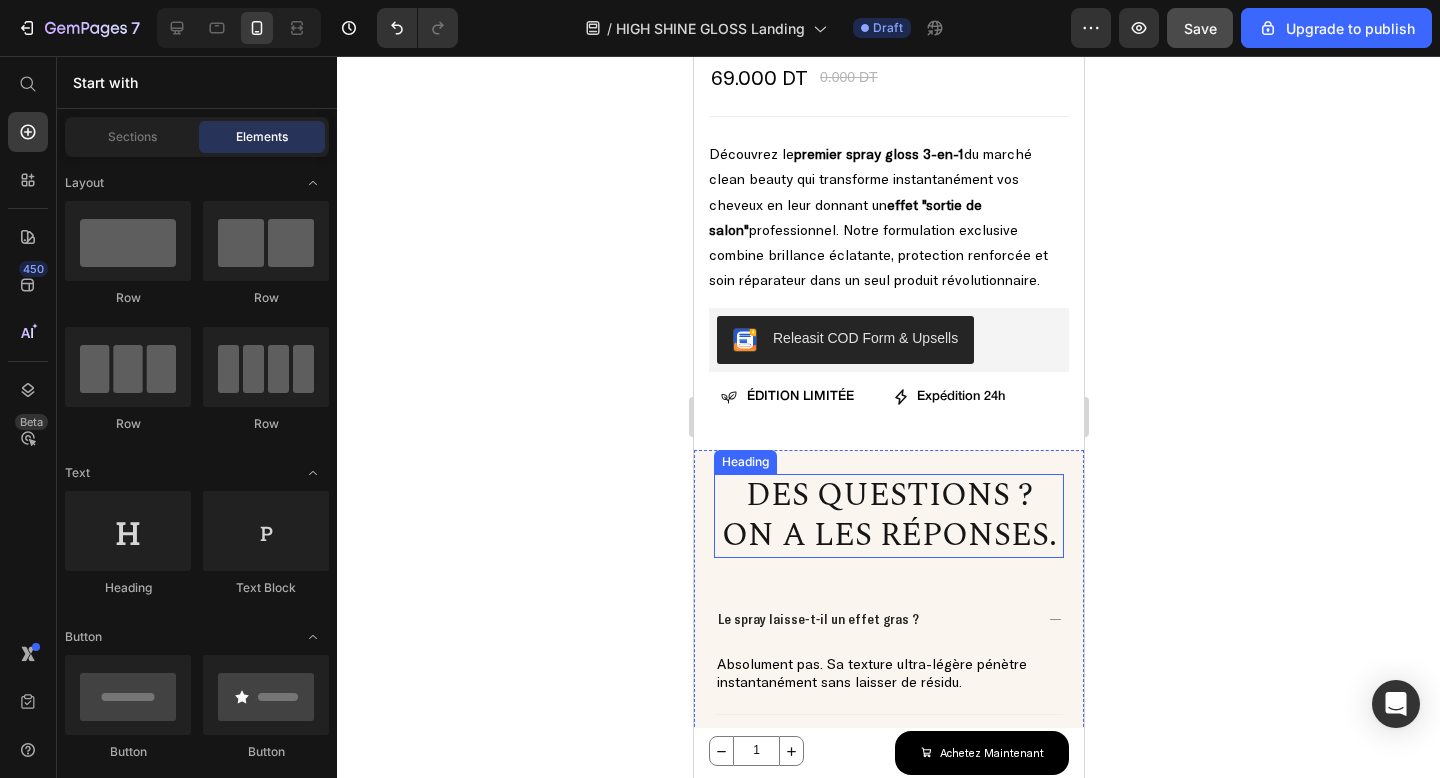 click on "Des questions ? On a les réponses." at bounding box center [888, 515] 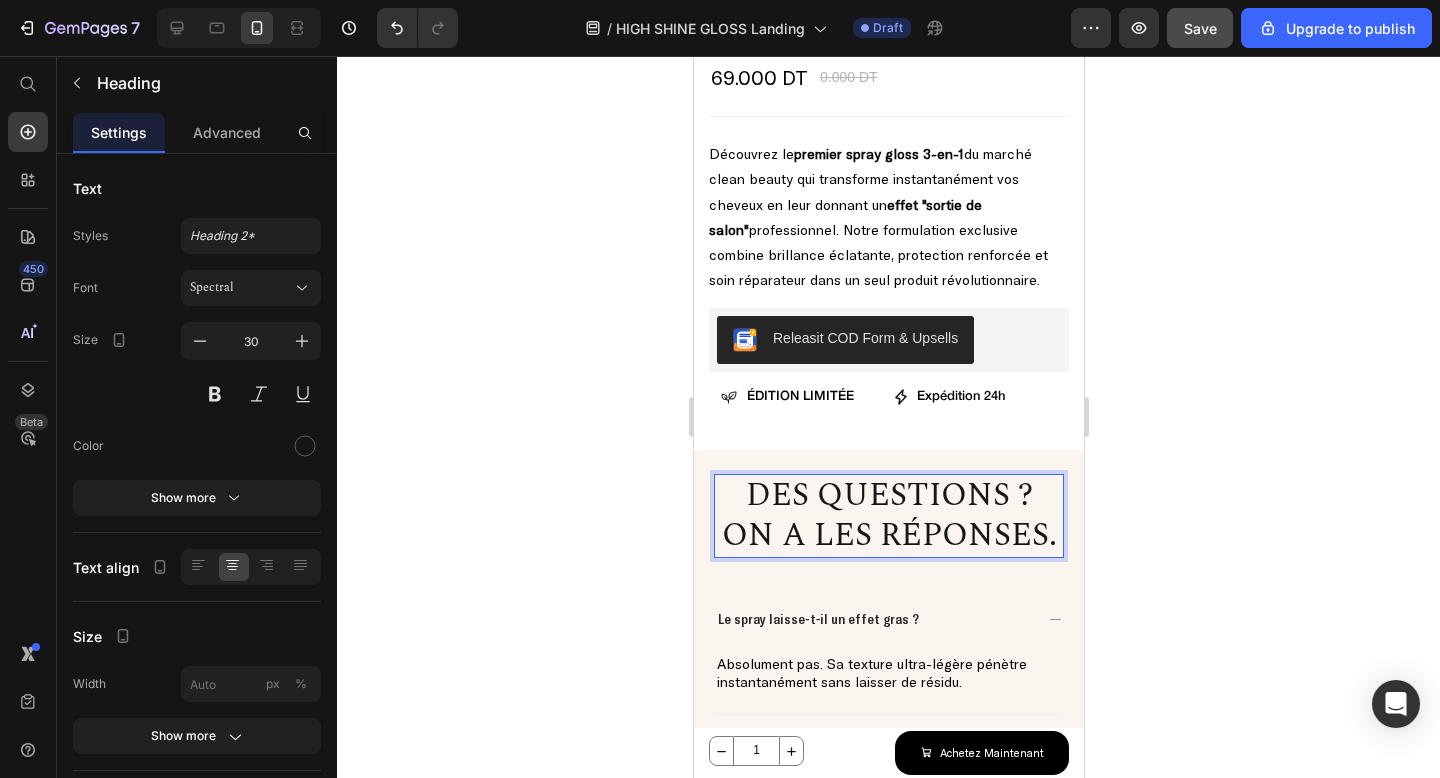 click on "Des questions ? On a les réponses." at bounding box center [888, 515] 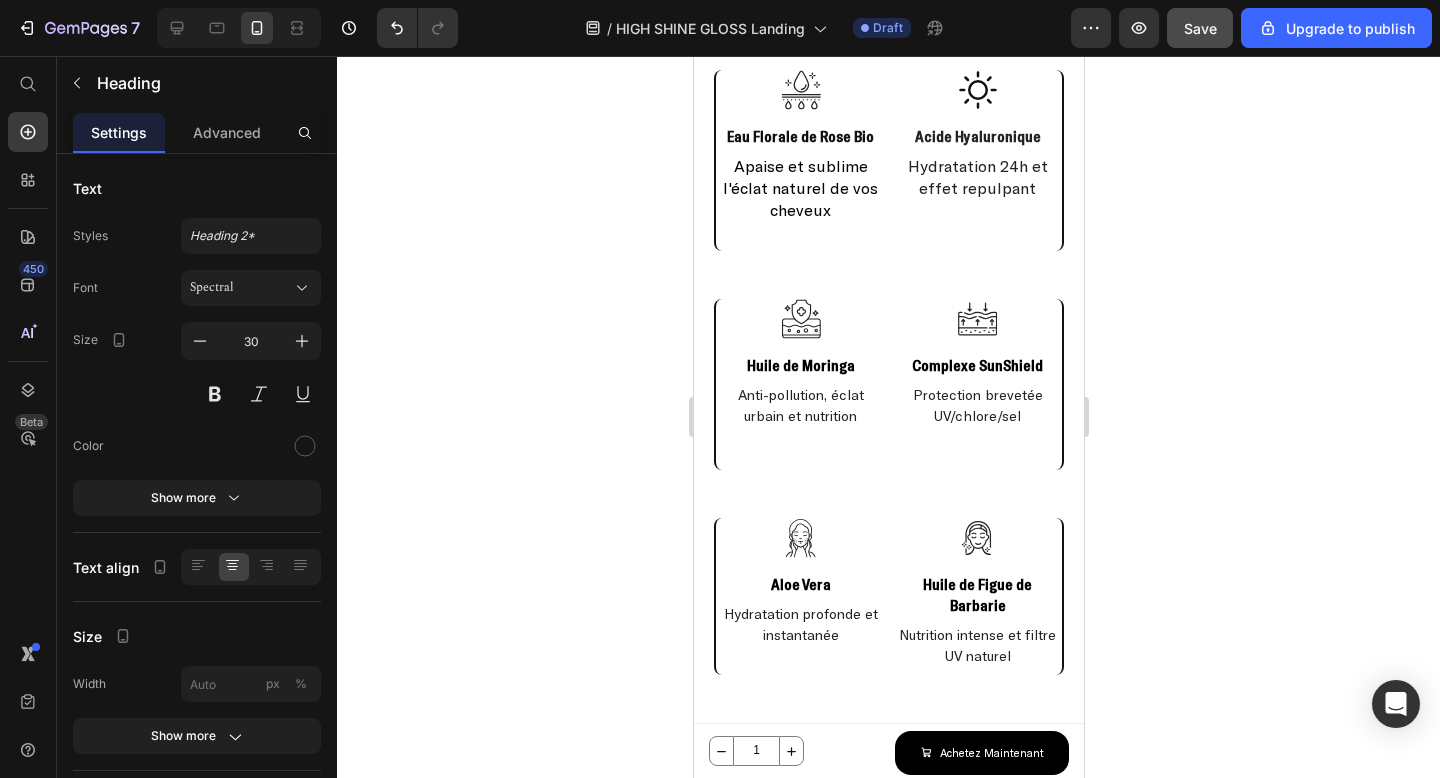 scroll, scrollTop: 2133, scrollLeft: 0, axis: vertical 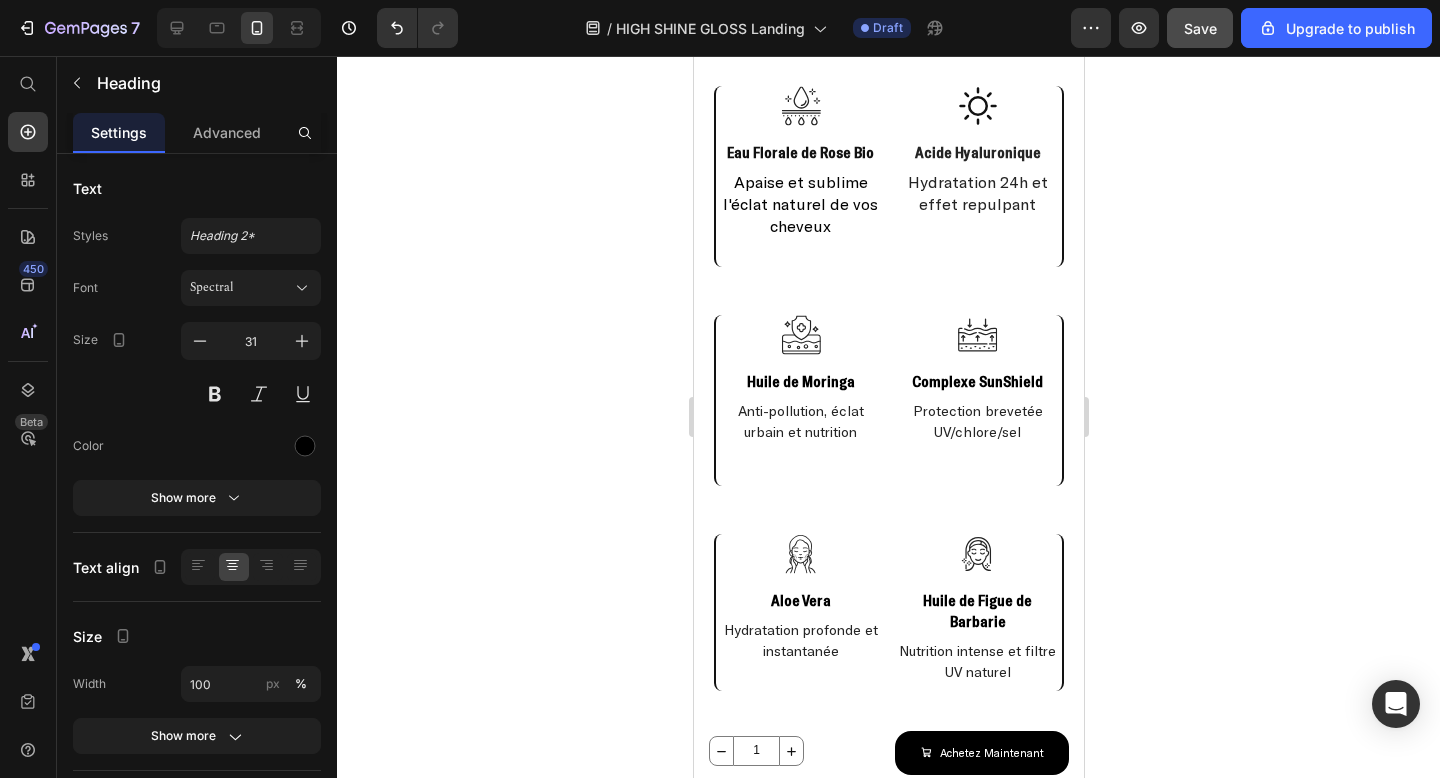 click on "Notre secret ? Une triple innovation." at bounding box center (888, 1) 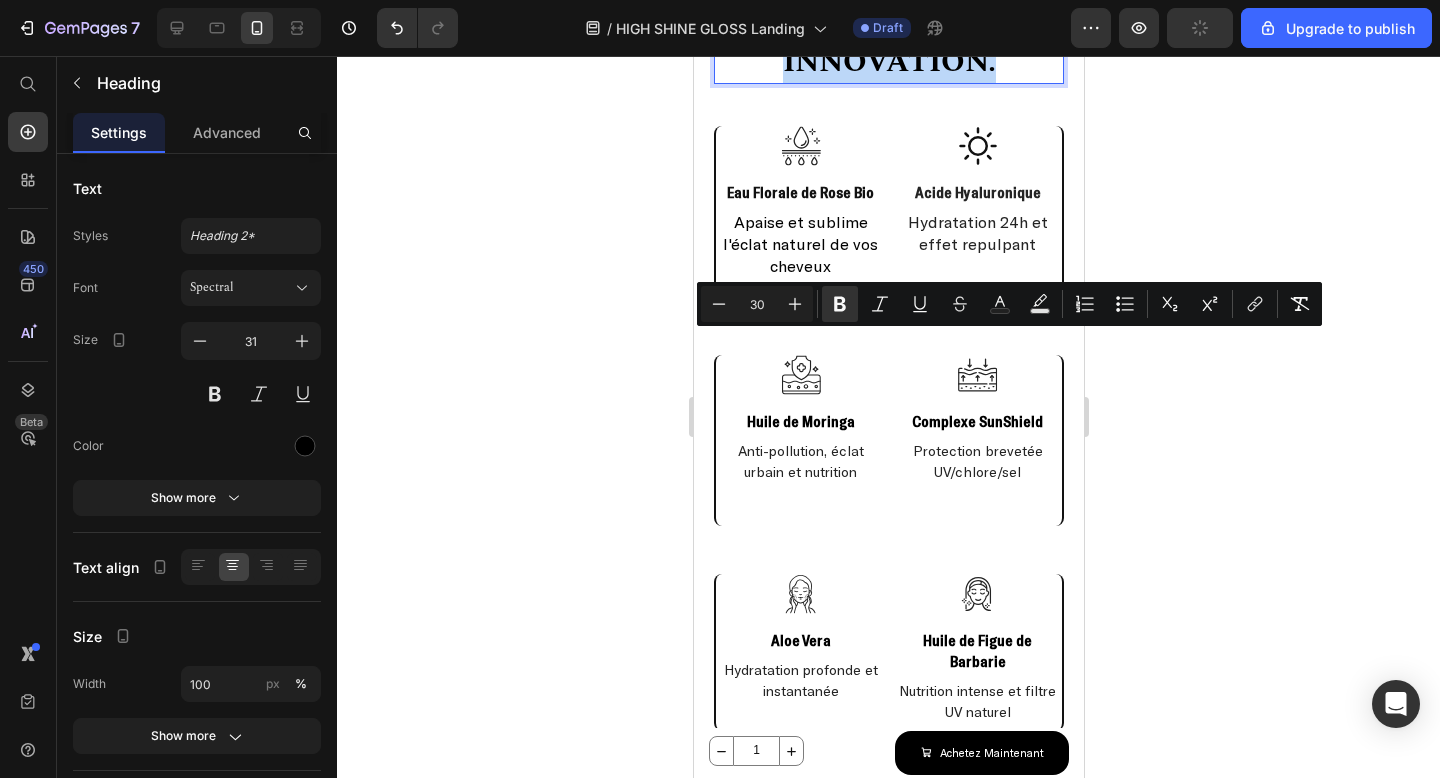 drag, startPoint x: 780, startPoint y: 359, endPoint x: 997, endPoint y: 385, distance: 218.55205 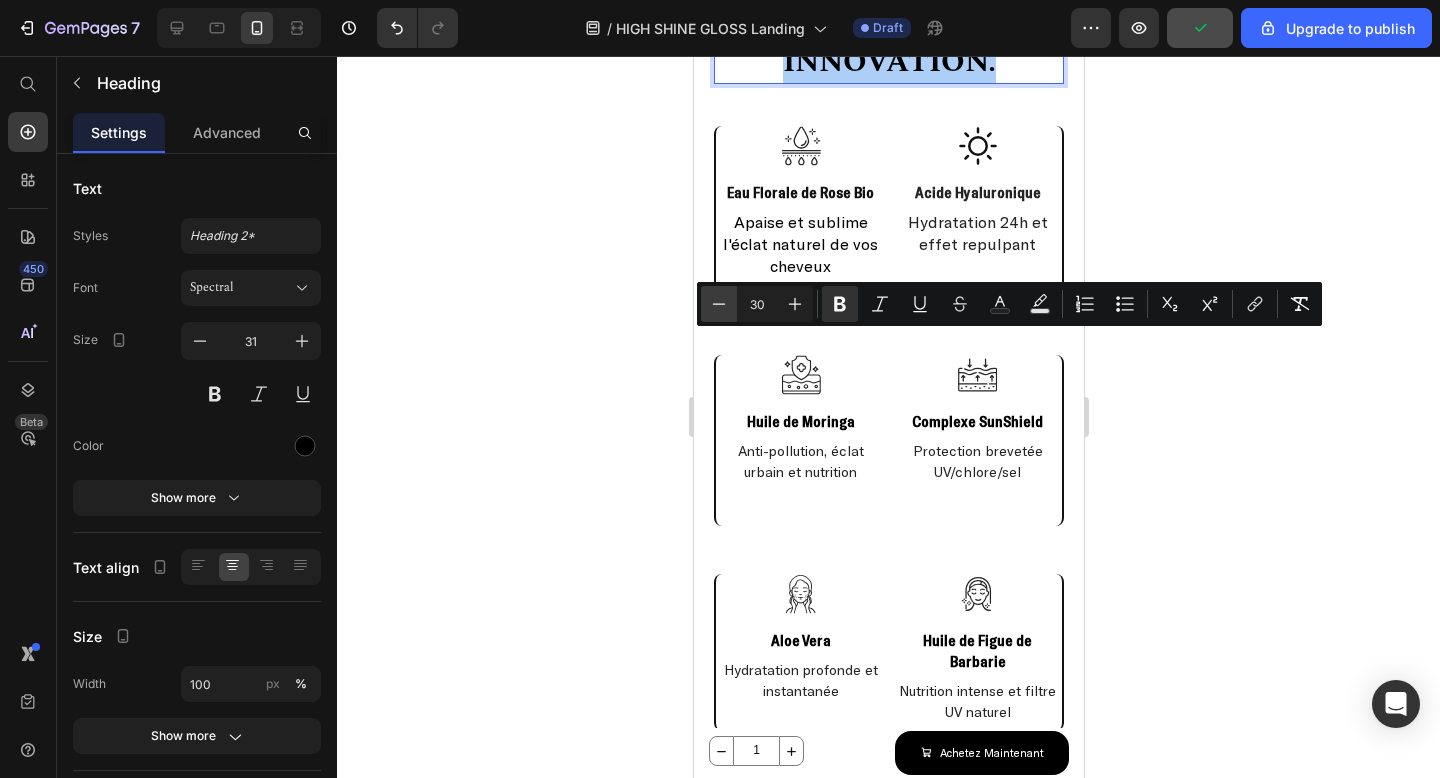 click 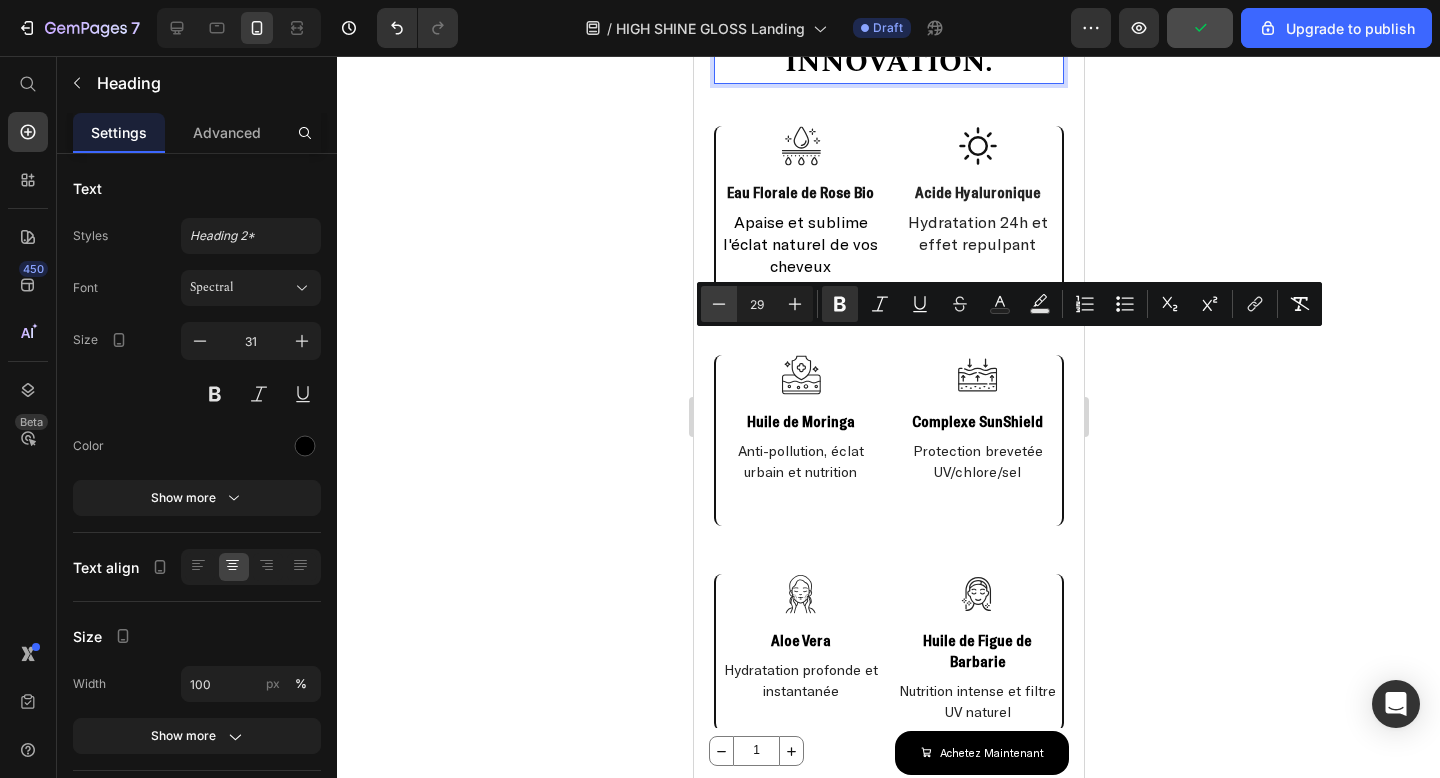 click 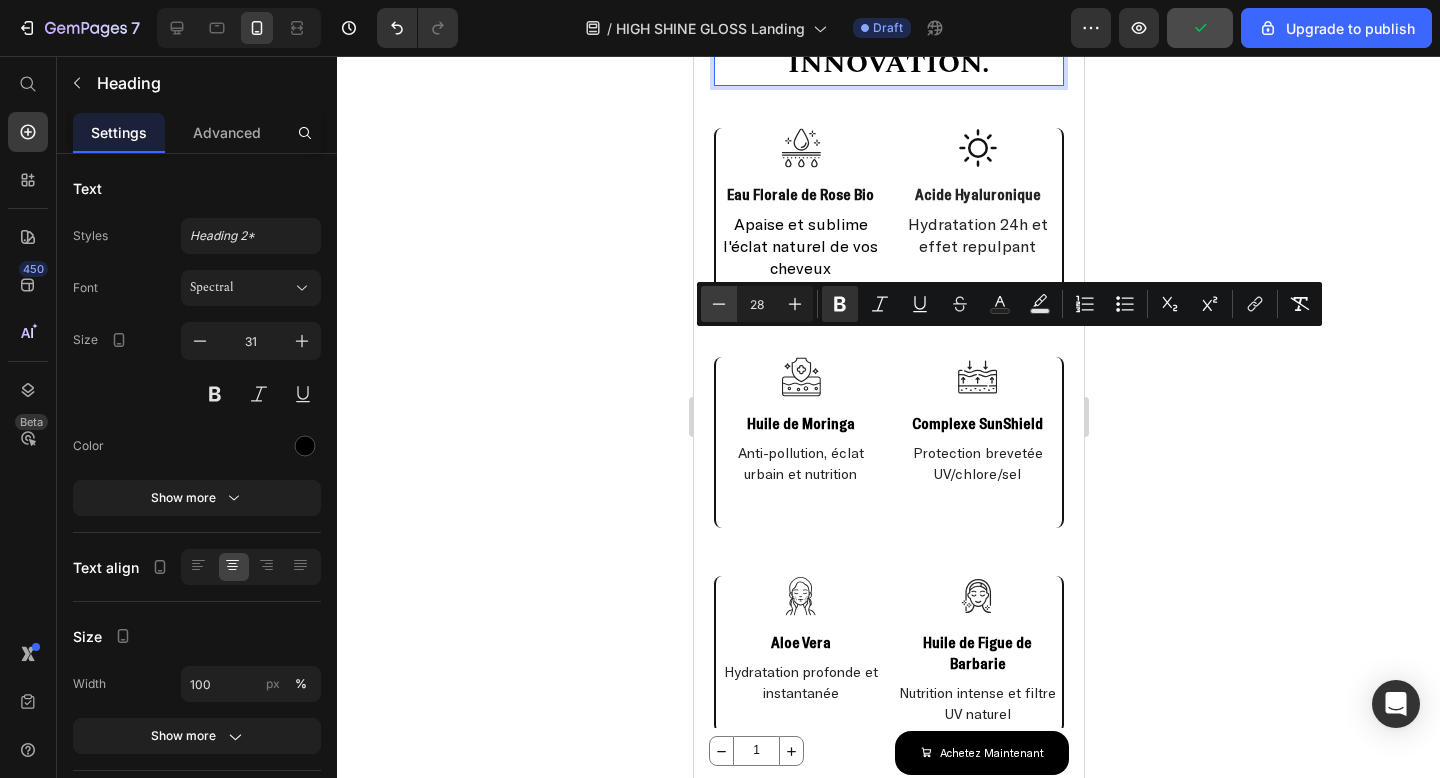 click 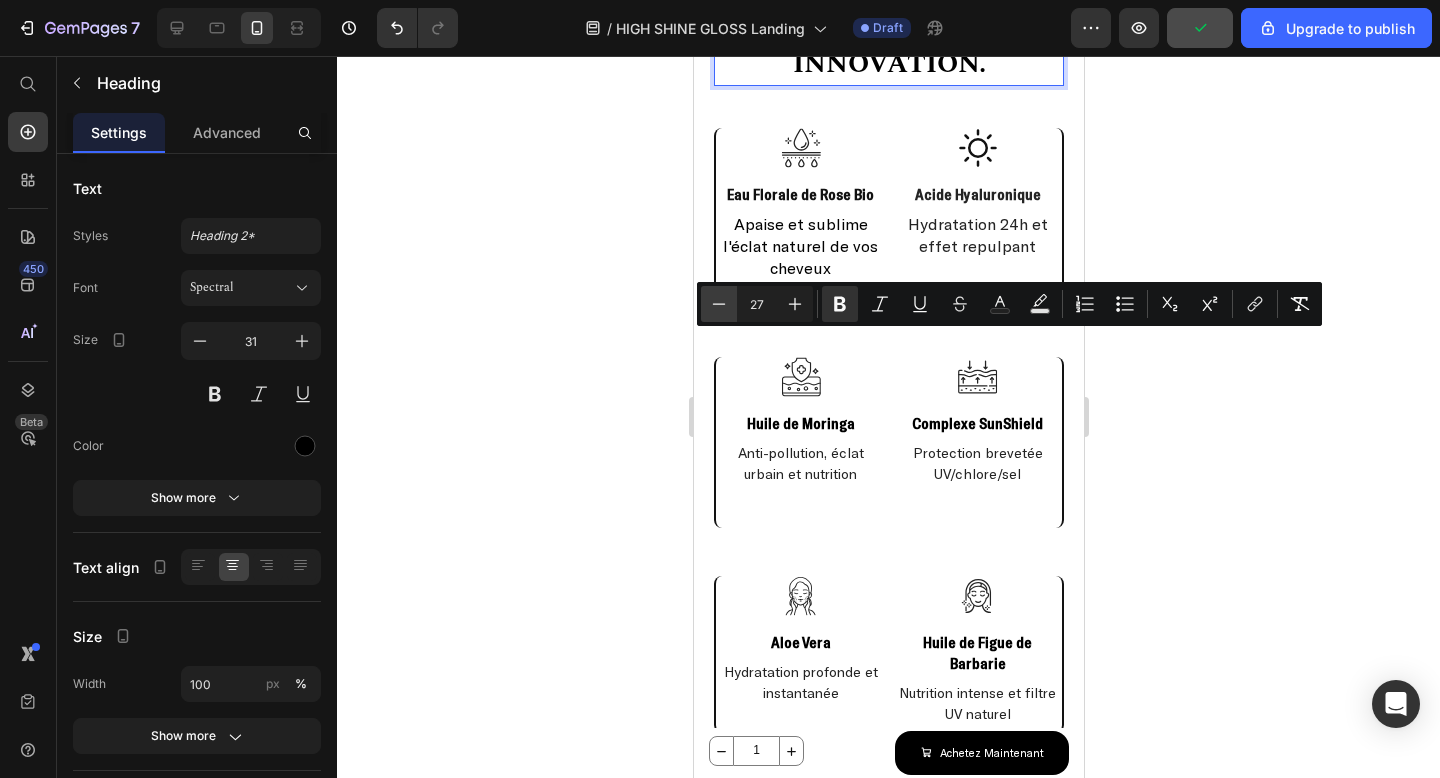 click 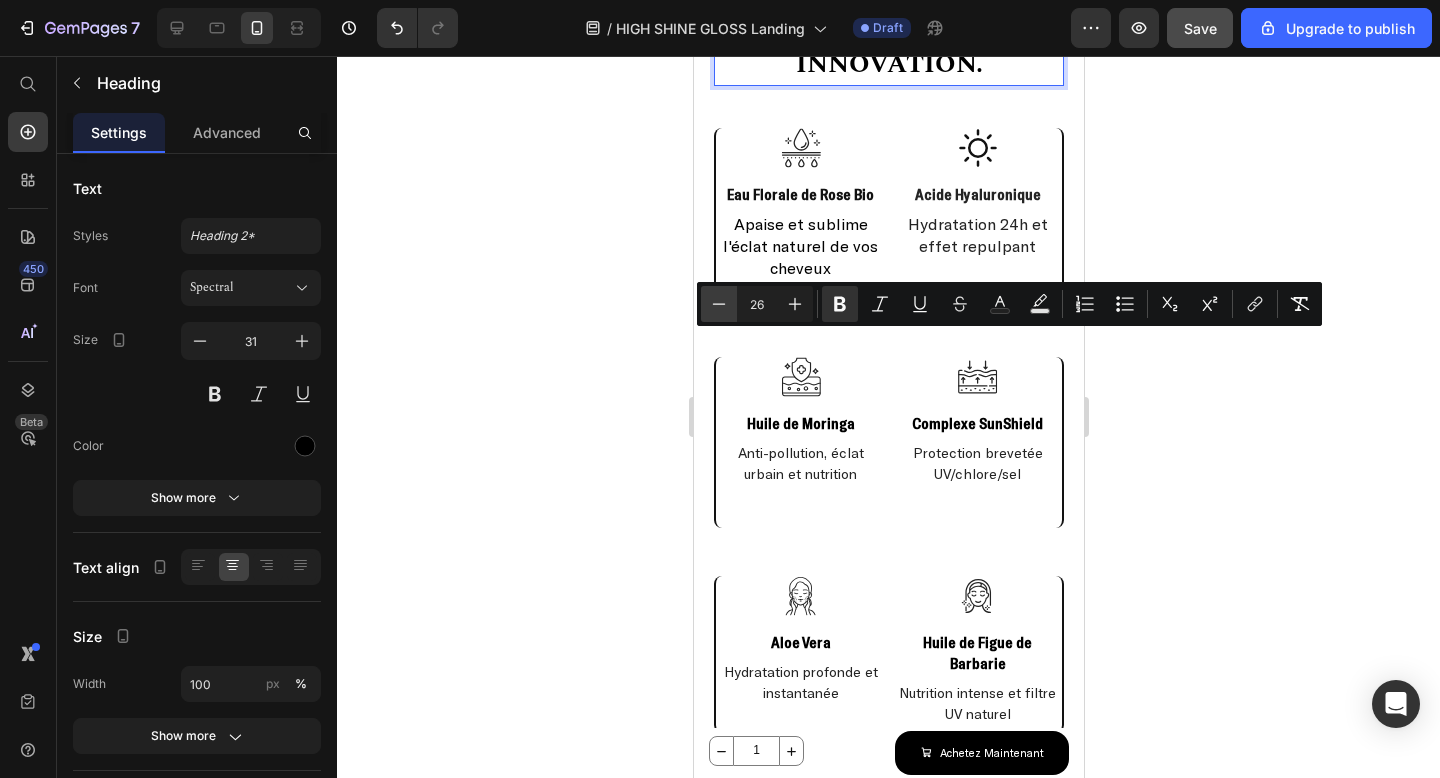 click 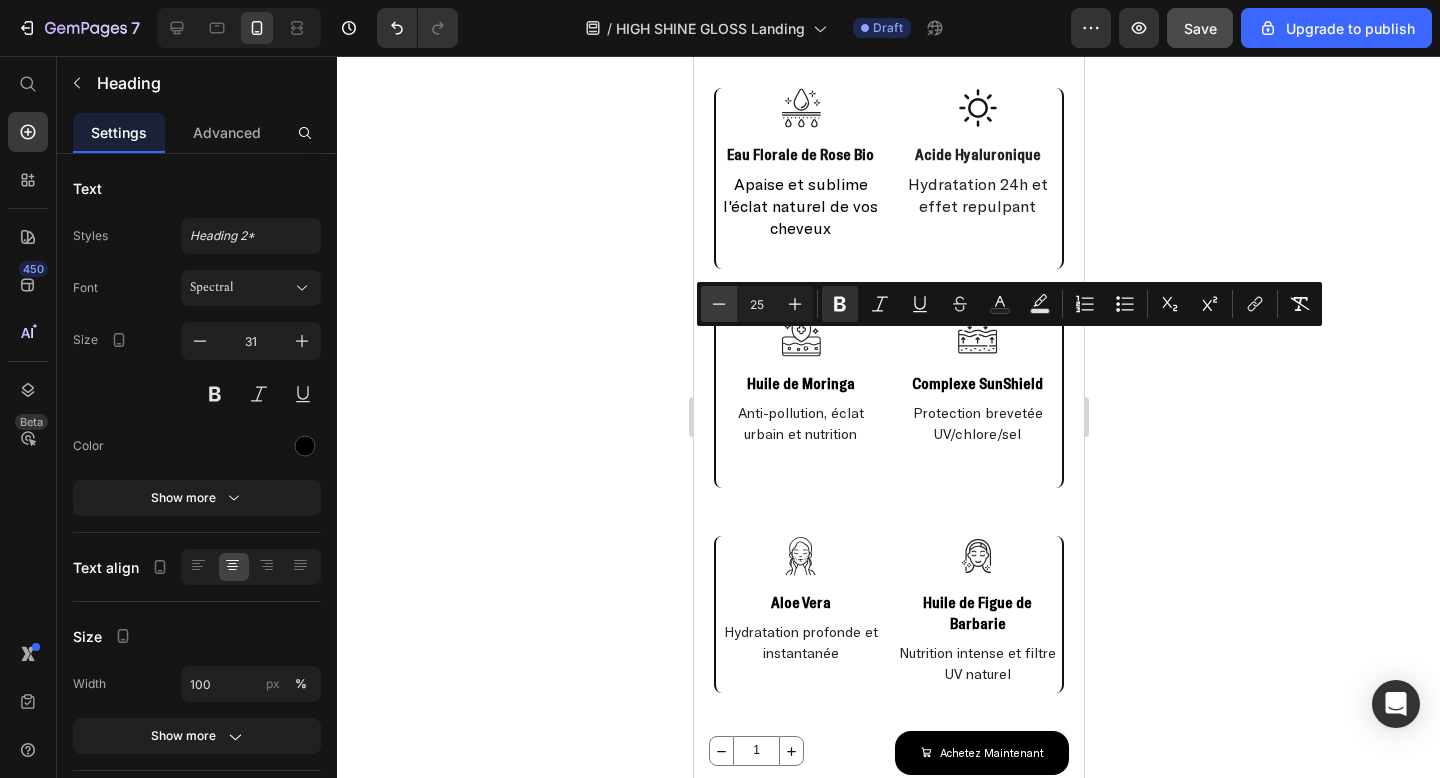 click 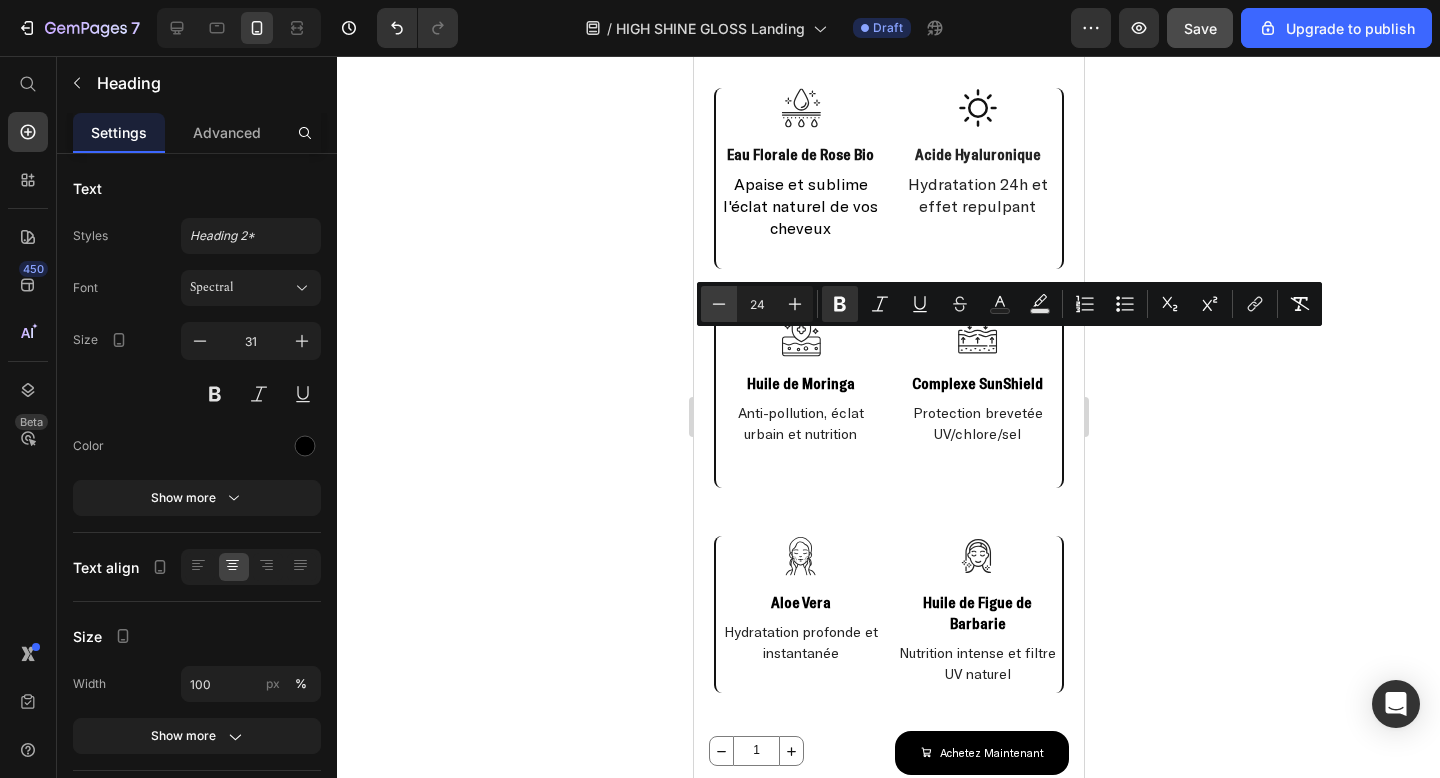 click 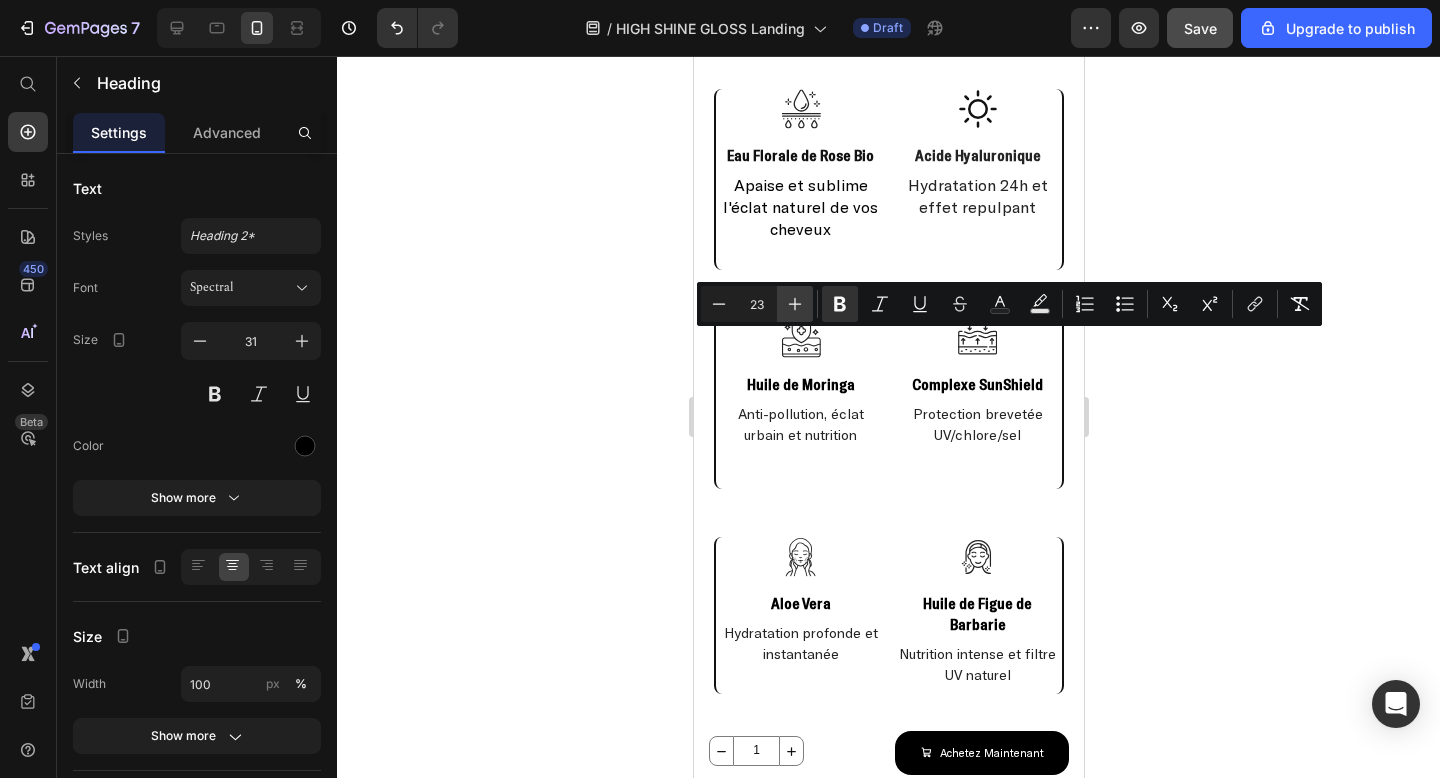 click 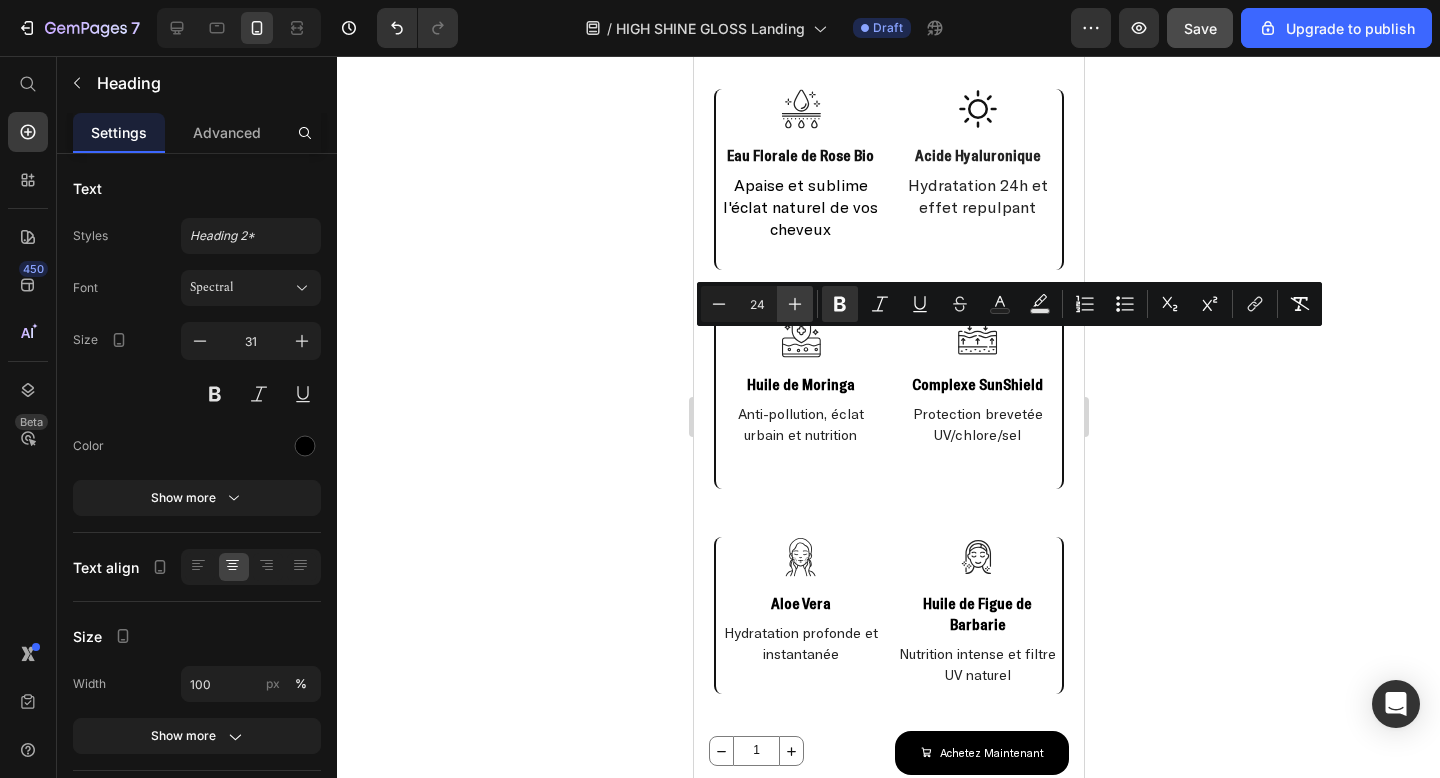 click 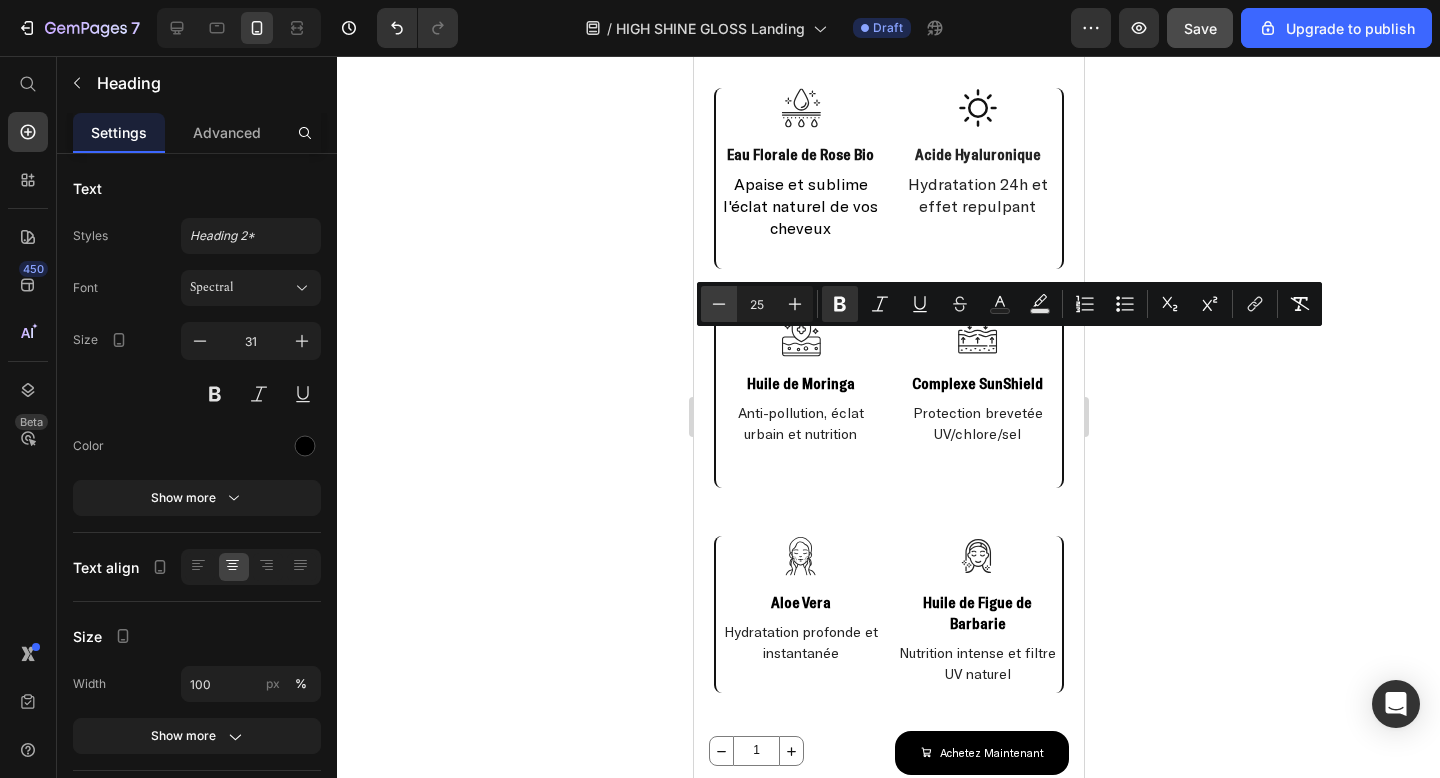 click on "Minus" at bounding box center (719, 304) 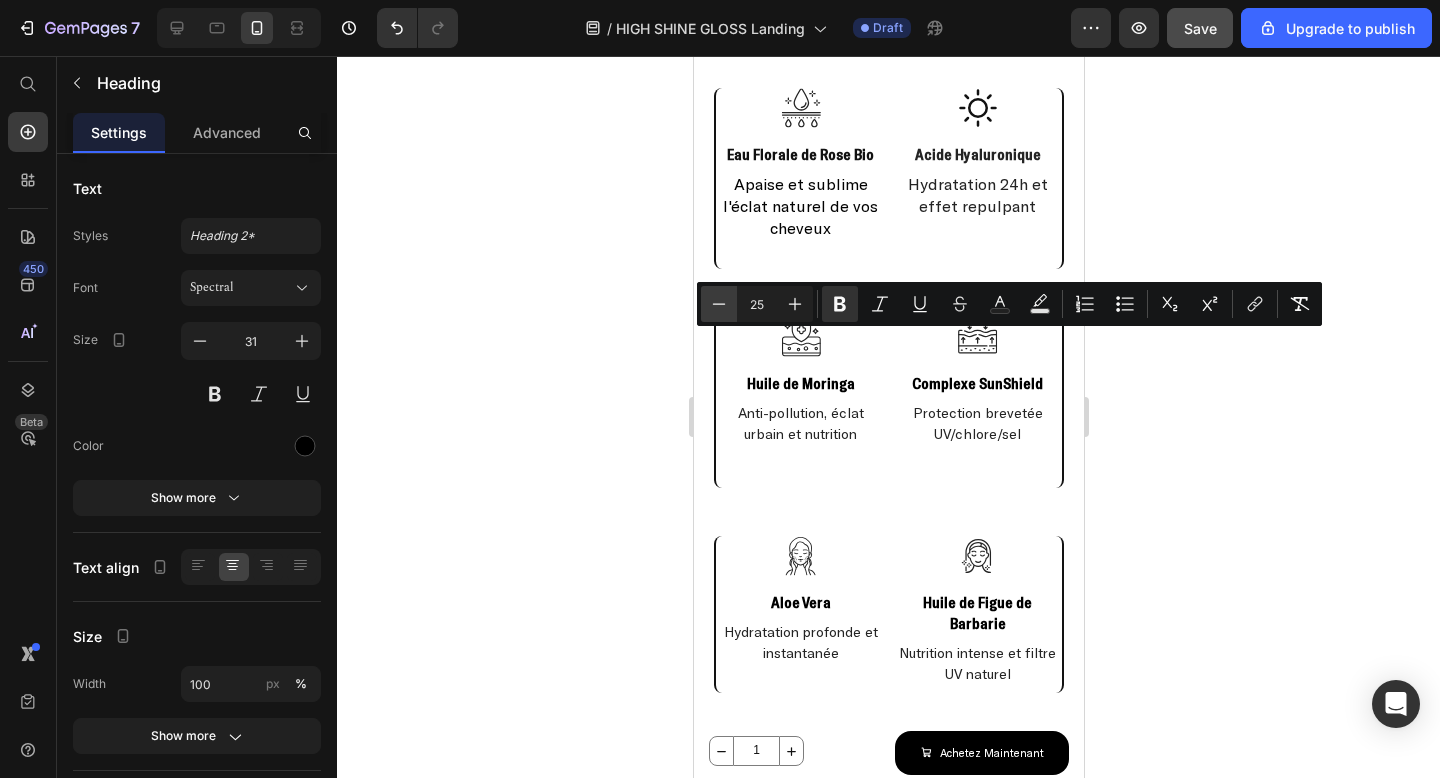 type on "24" 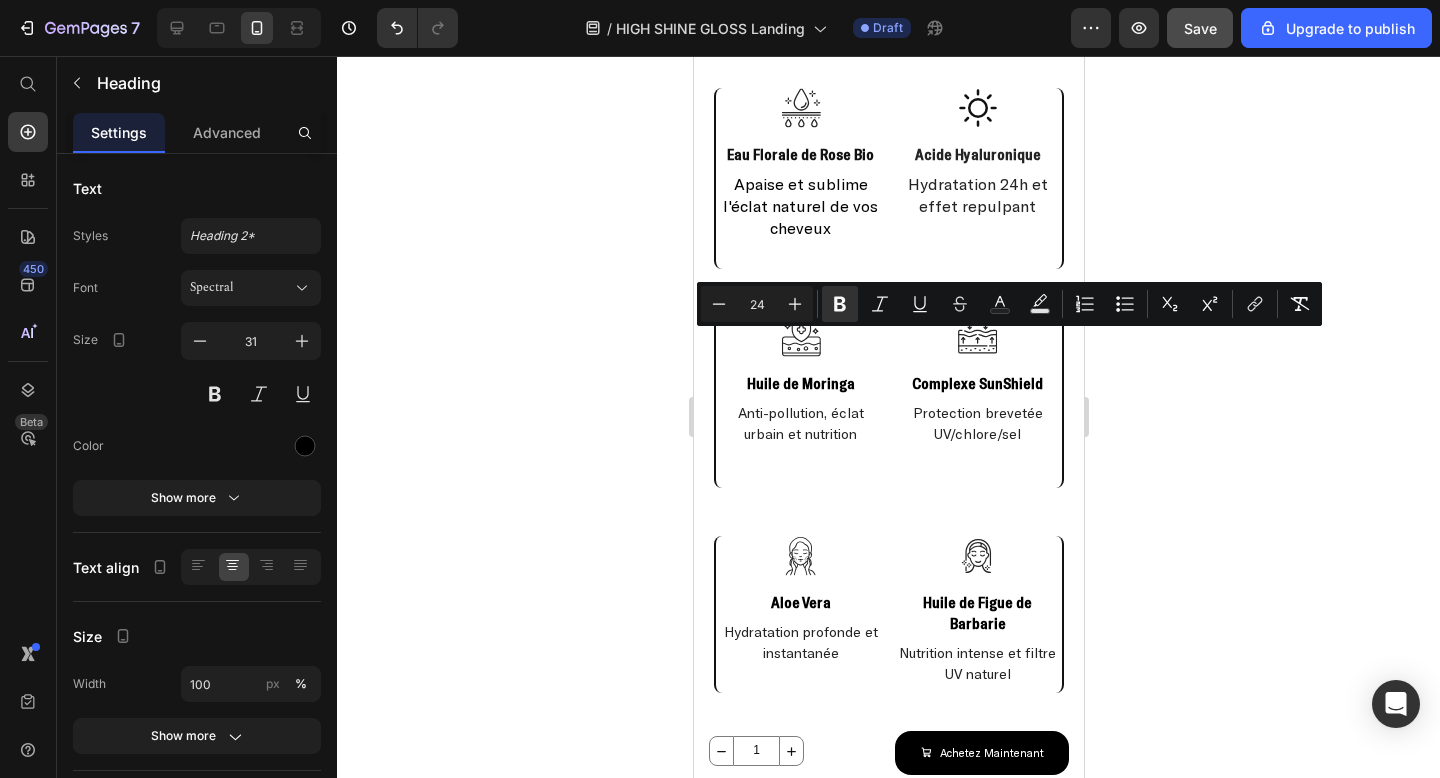 click 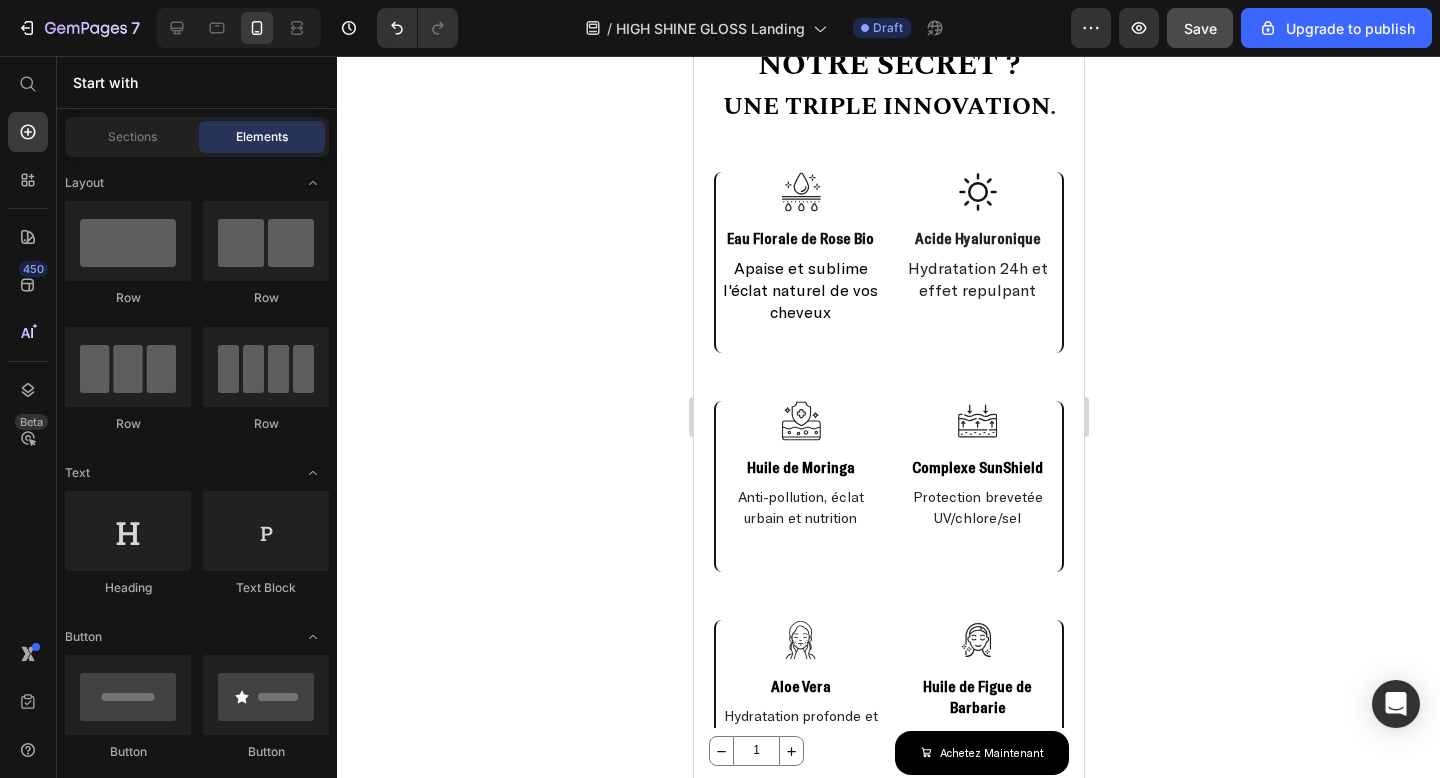 scroll, scrollTop: 2040, scrollLeft: 0, axis: vertical 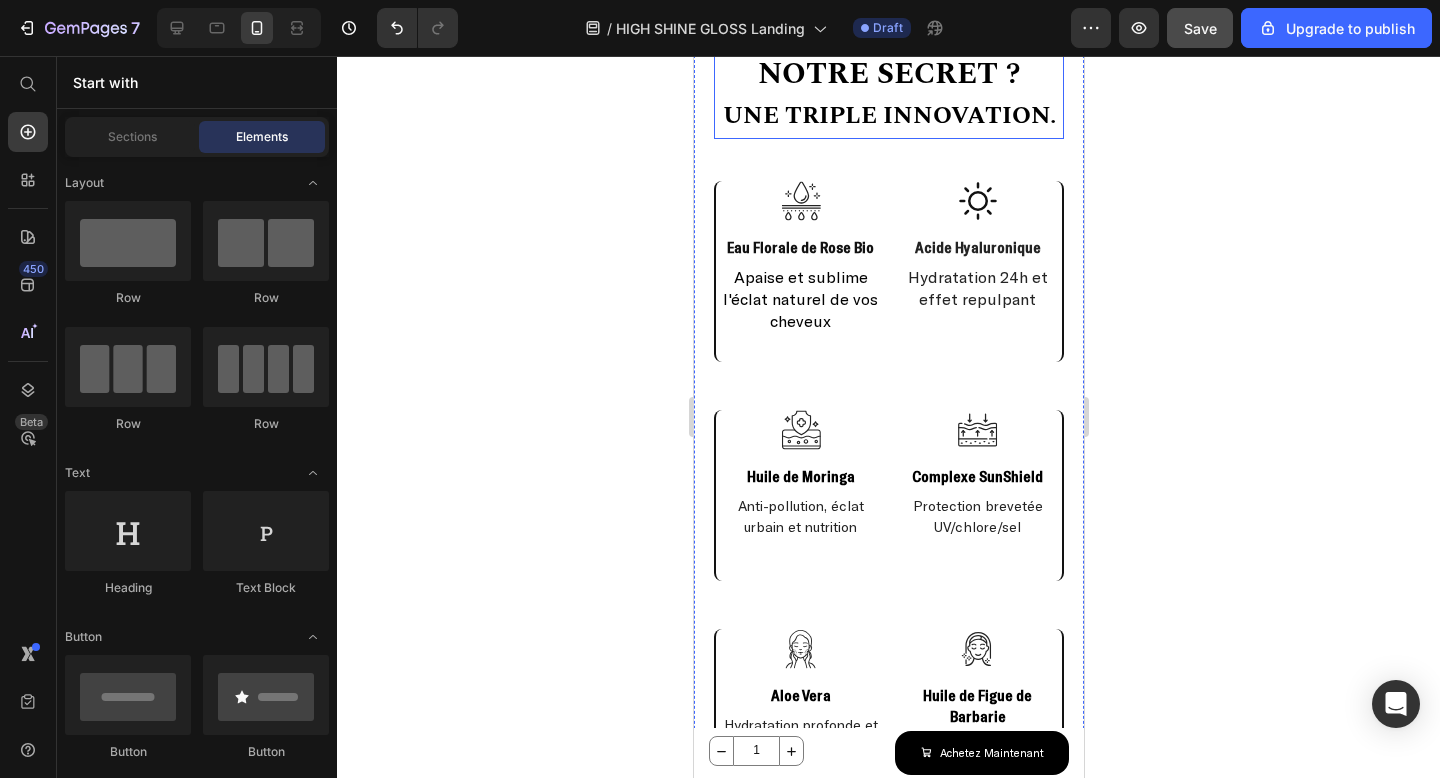 click on "Notre secret ?" at bounding box center [888, 74] 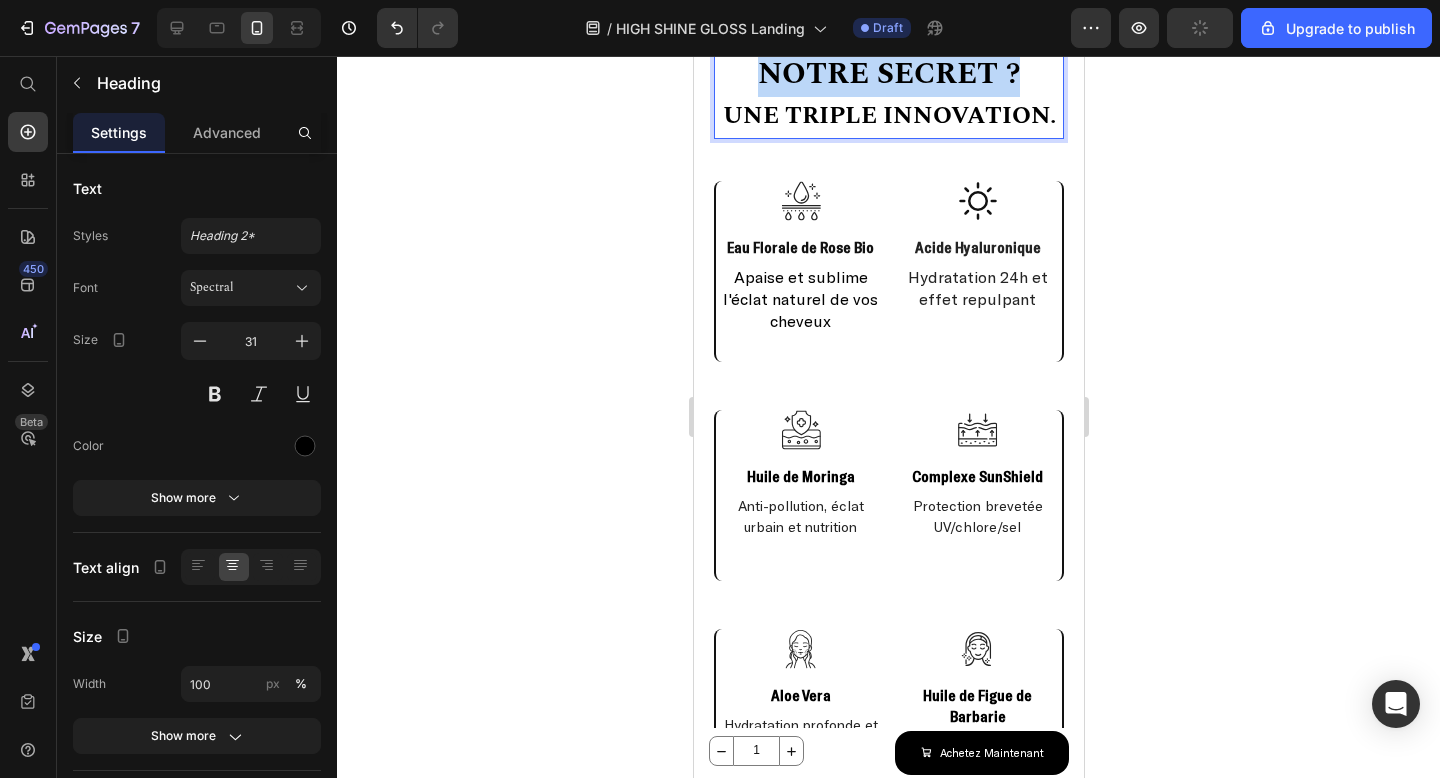 drag, startPoint x: 770, startPoint y: 411, endPoint x: 1041, endPoint y: 411, distance: 271 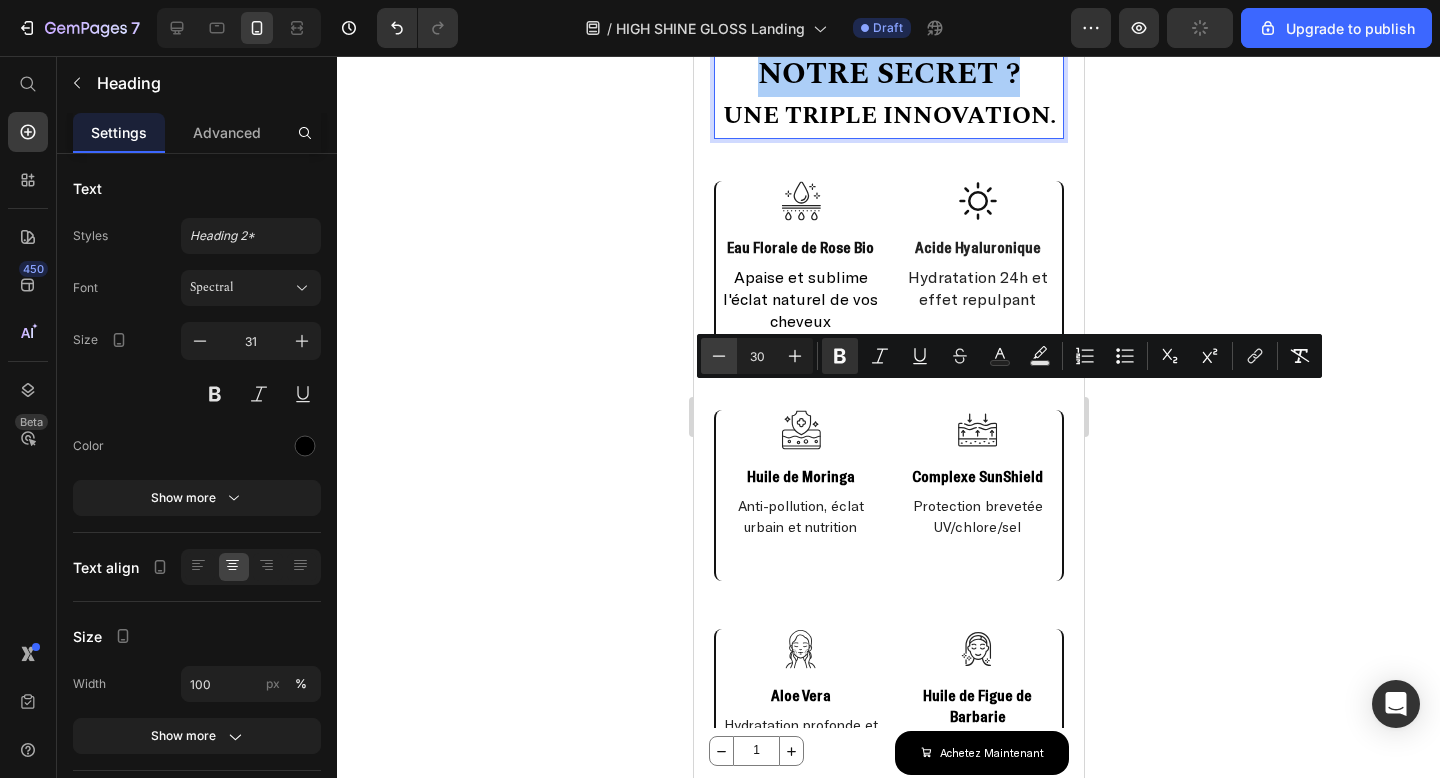 click 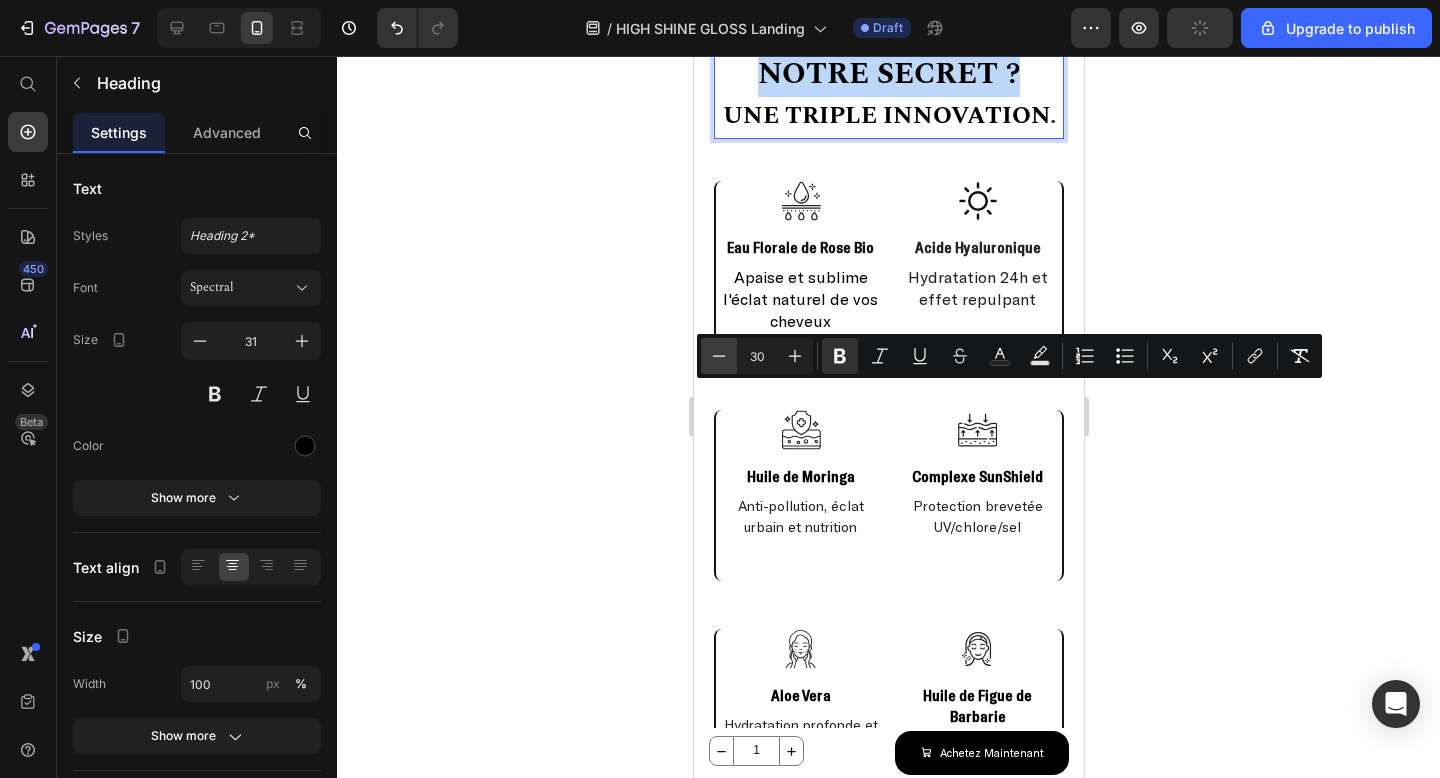 type on "29" 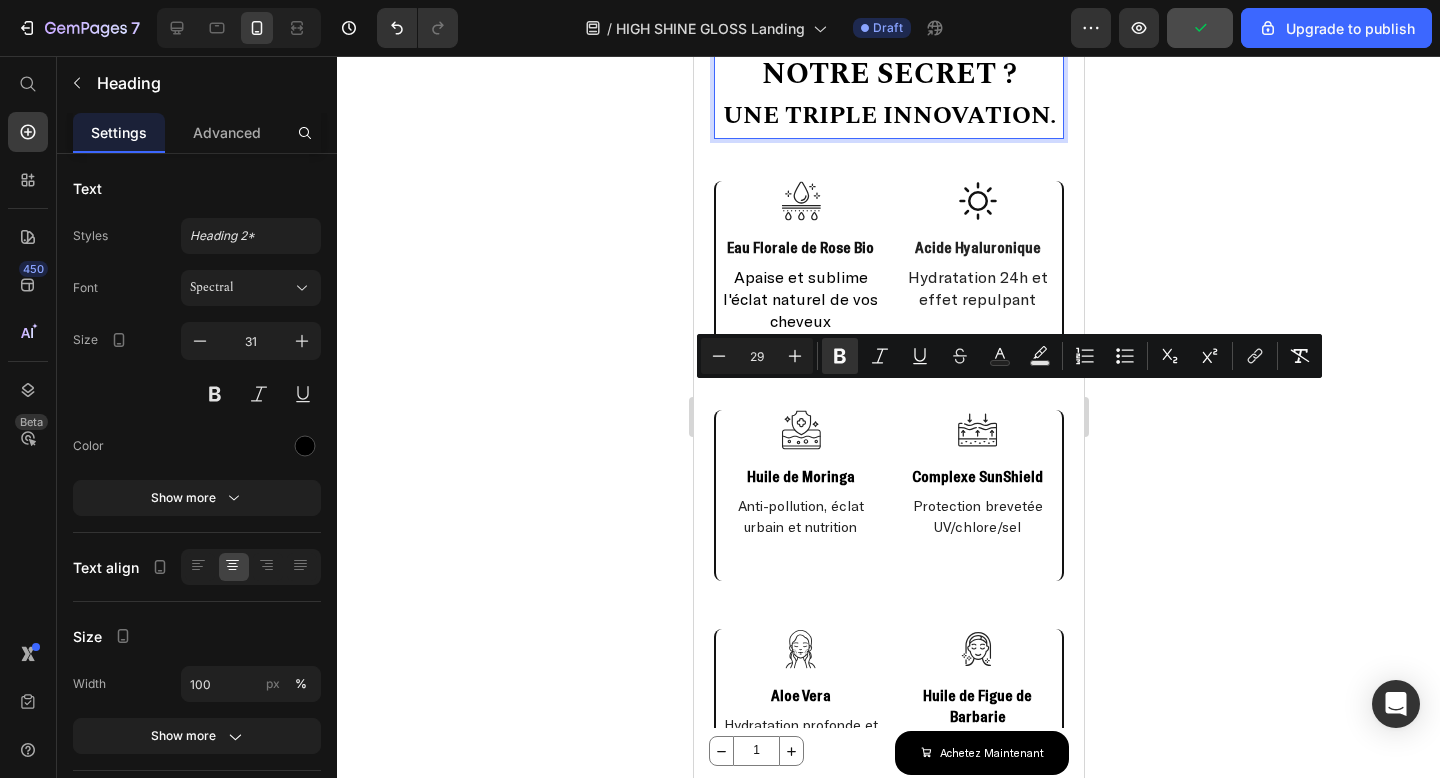 click 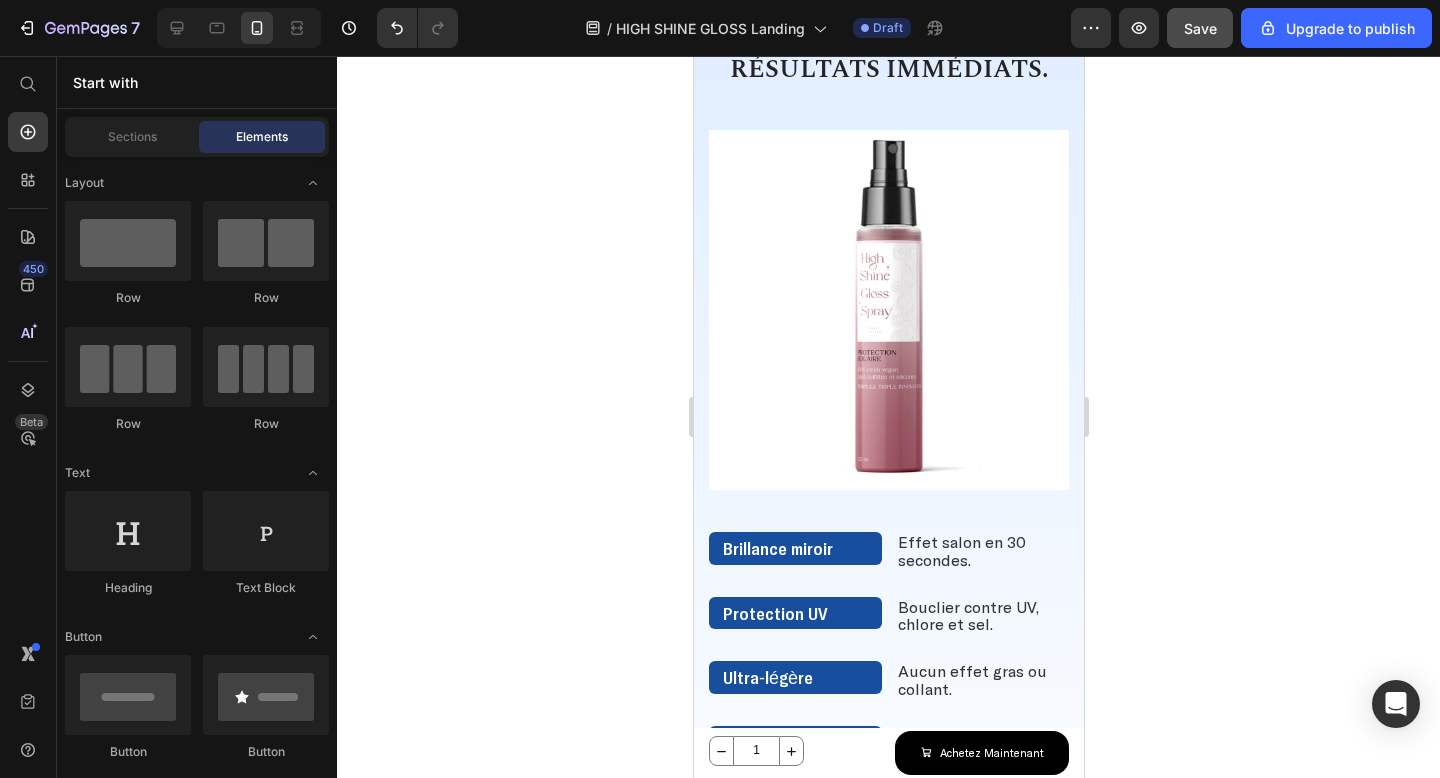 scroll, scrollTop: 938, scrollLeft: 0, axis: vertical 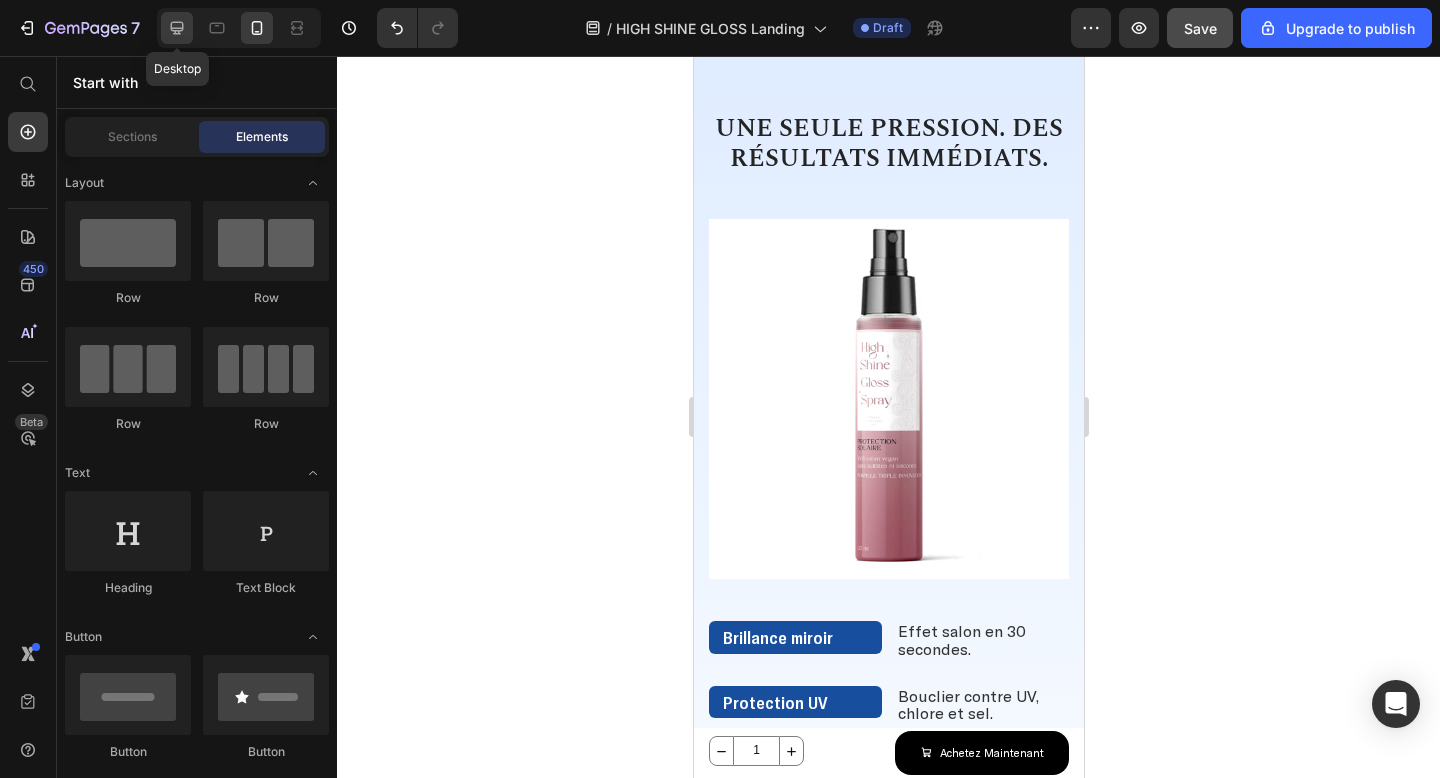 click 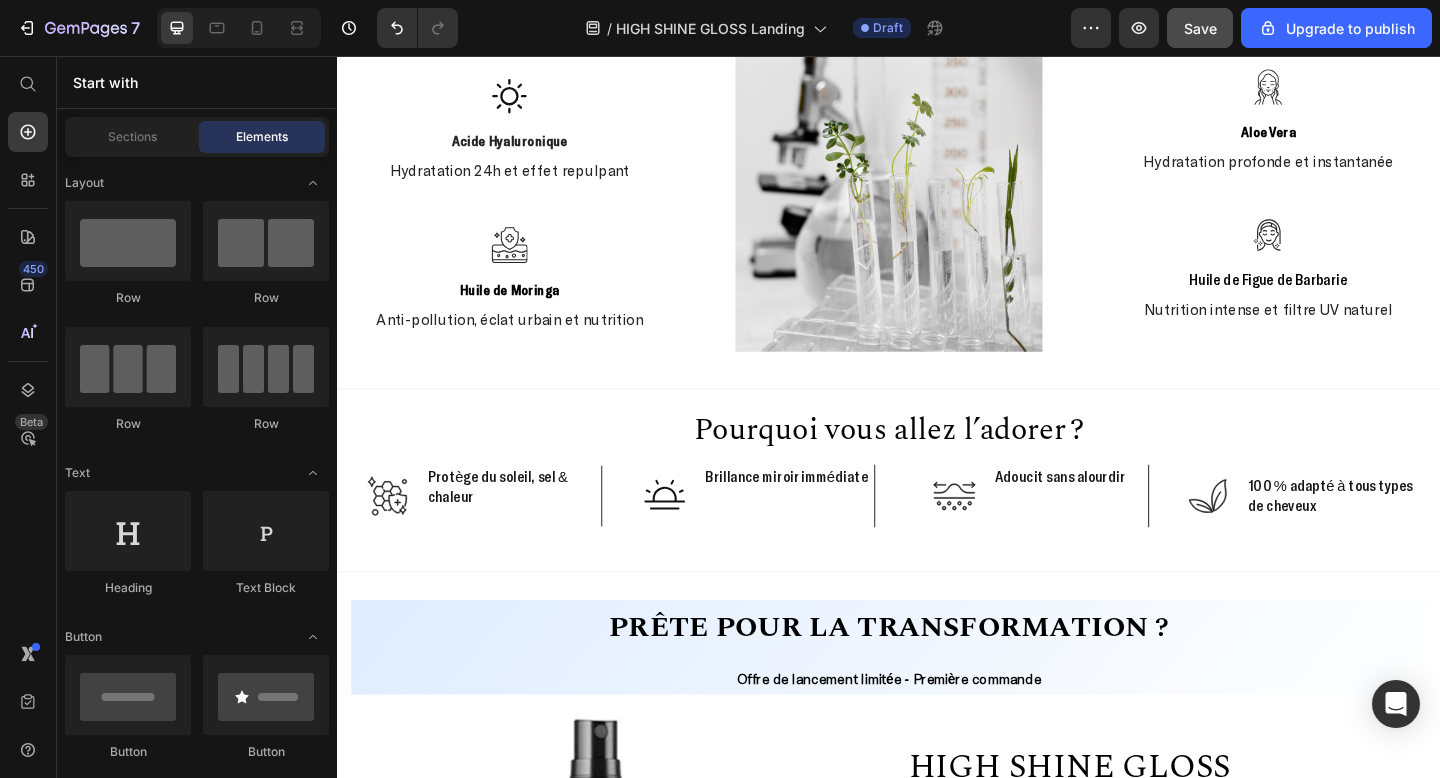 scroll, scrollTop: 1989, scrollLeft: 0, axis: vertical 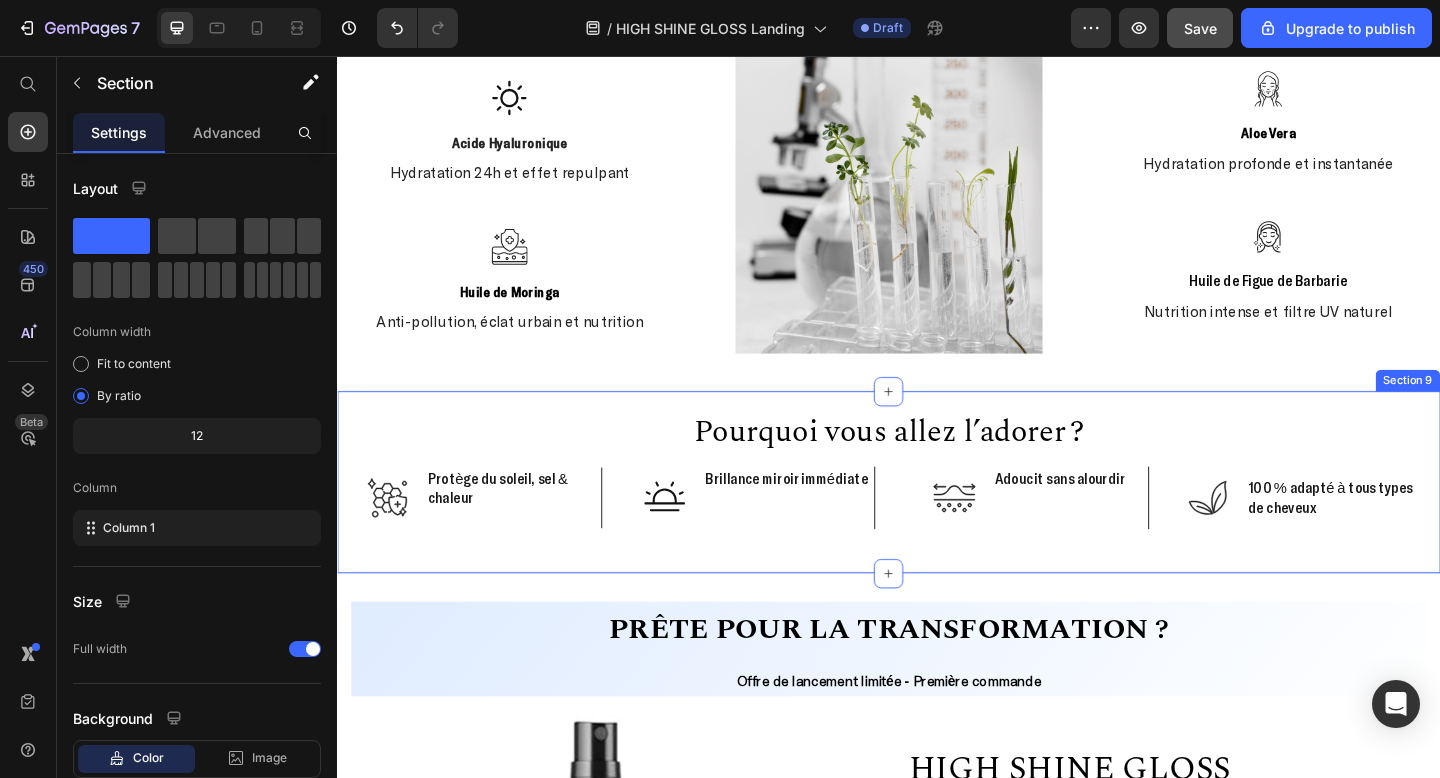 click on "Pourquoi vous allez l’adorer ? Heading Pourquoi vous allez l’adorer ? Heading
Icon Protège du soleil, sel & chaleur   Text Block Row
Icon Brillance miroir immédiate   Text Block Row
Icon Adoucit sans alourdir   Text Block Row
Icon 100 % adapté à tous types de cheveux Text Block Row Row Section 9" at bounding box center [937, 520] 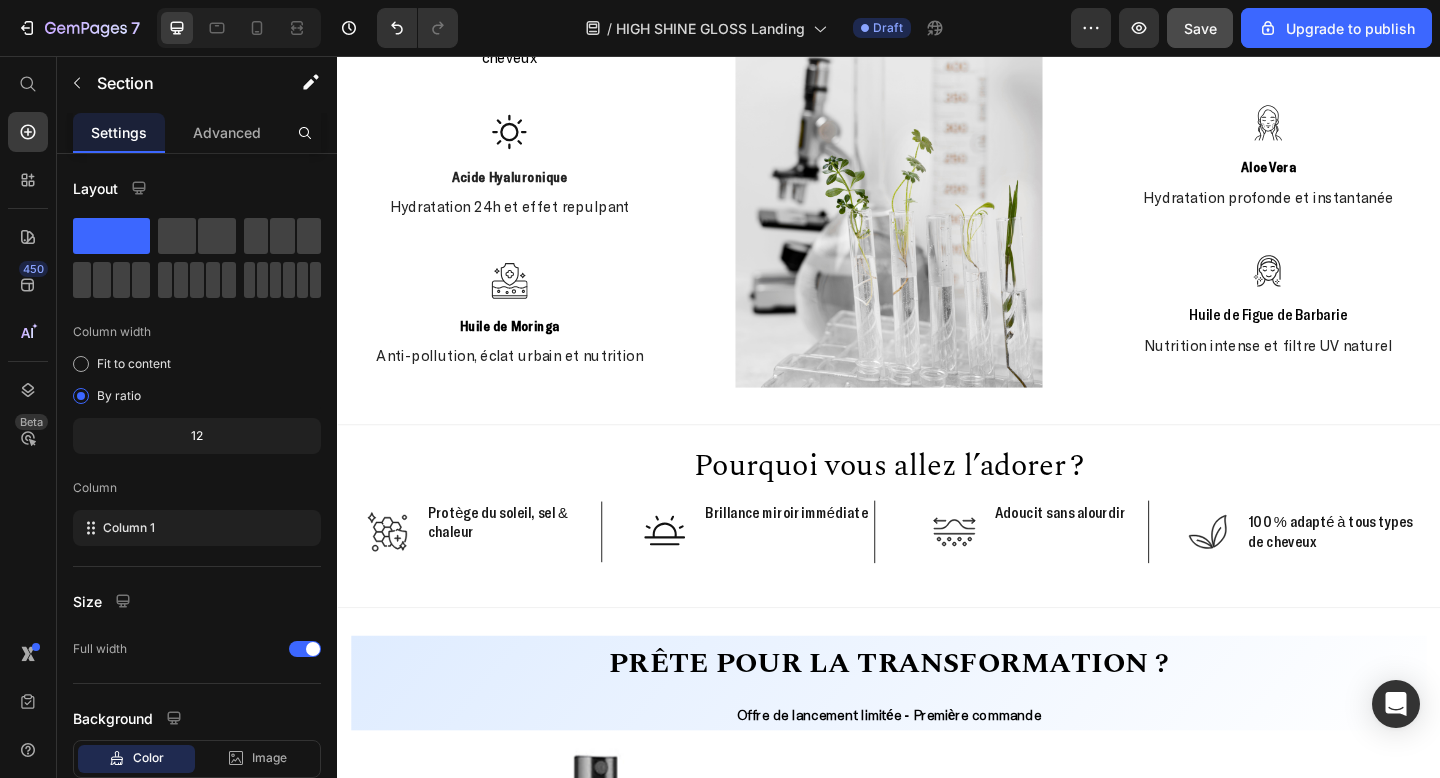 scroll, scrollTop: 2038, scrollLeft: 0, axis: vertical 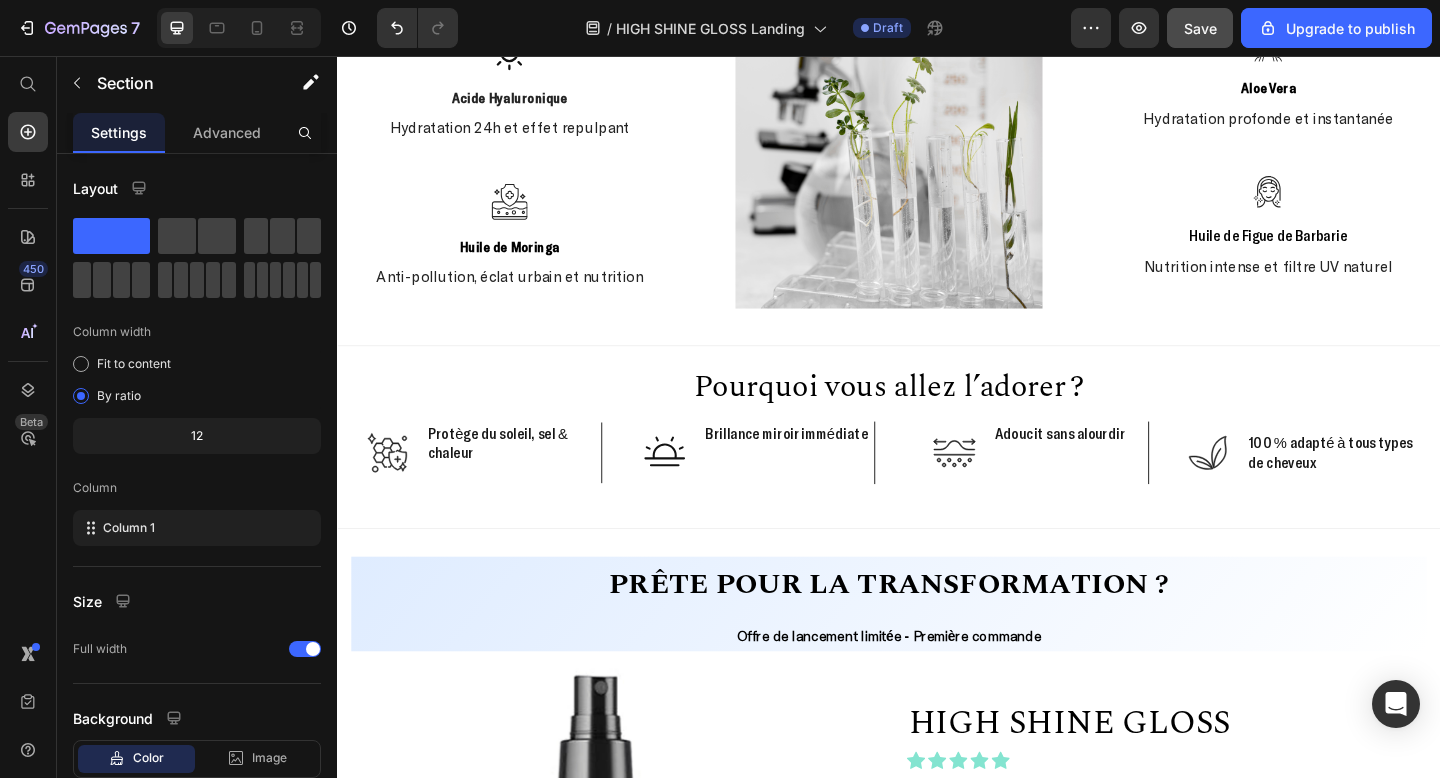 click on "Pourquoi vous allez l’adorer ? Heading Pourquoi vous allez l’adorer ? Heading
Icon Protège du soleil, sel & chaleur   Text Block Row
Icon Brillance miroir immédiate   Text Block Row
Icon Adoucit sans alourdir   Text Block Row
Icon 100 % adapté à tous types de cheveux Text Block Row Row Section 9" at bounding box center (937, 471) 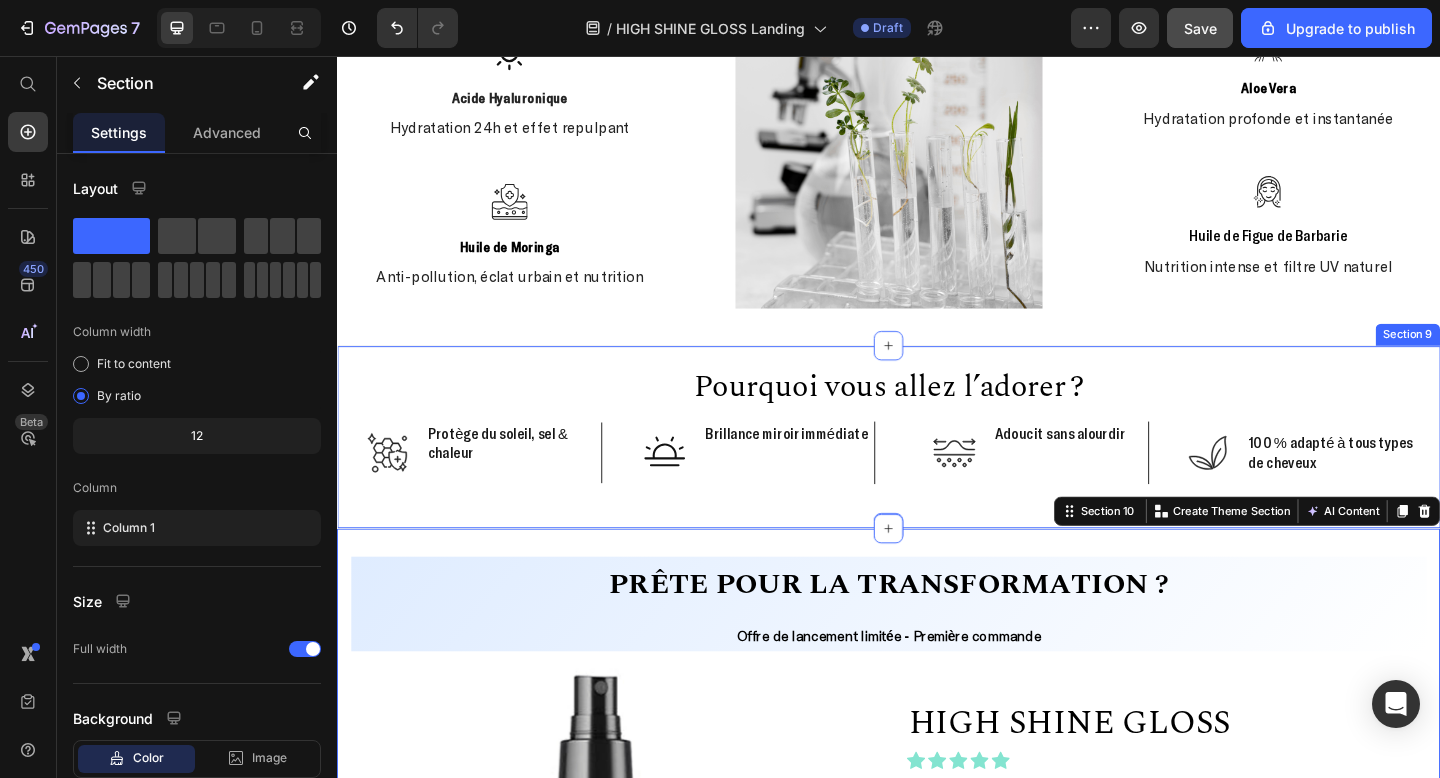 click on "Pourquoi vous allez l’adorer ? Heading Pourquoi vous allez l’adorer ? Heading
Icon Protège du soleil, sel & chaleur   Text Block Row
Icon Brillance miroir immédiate   Text Block Row
Icon Adoucit sans alourdir   Text Block Row
Icon 100 % adapté à tous types de cheveux Text Block Row Row Section 9" at bounding box center (937, 471) 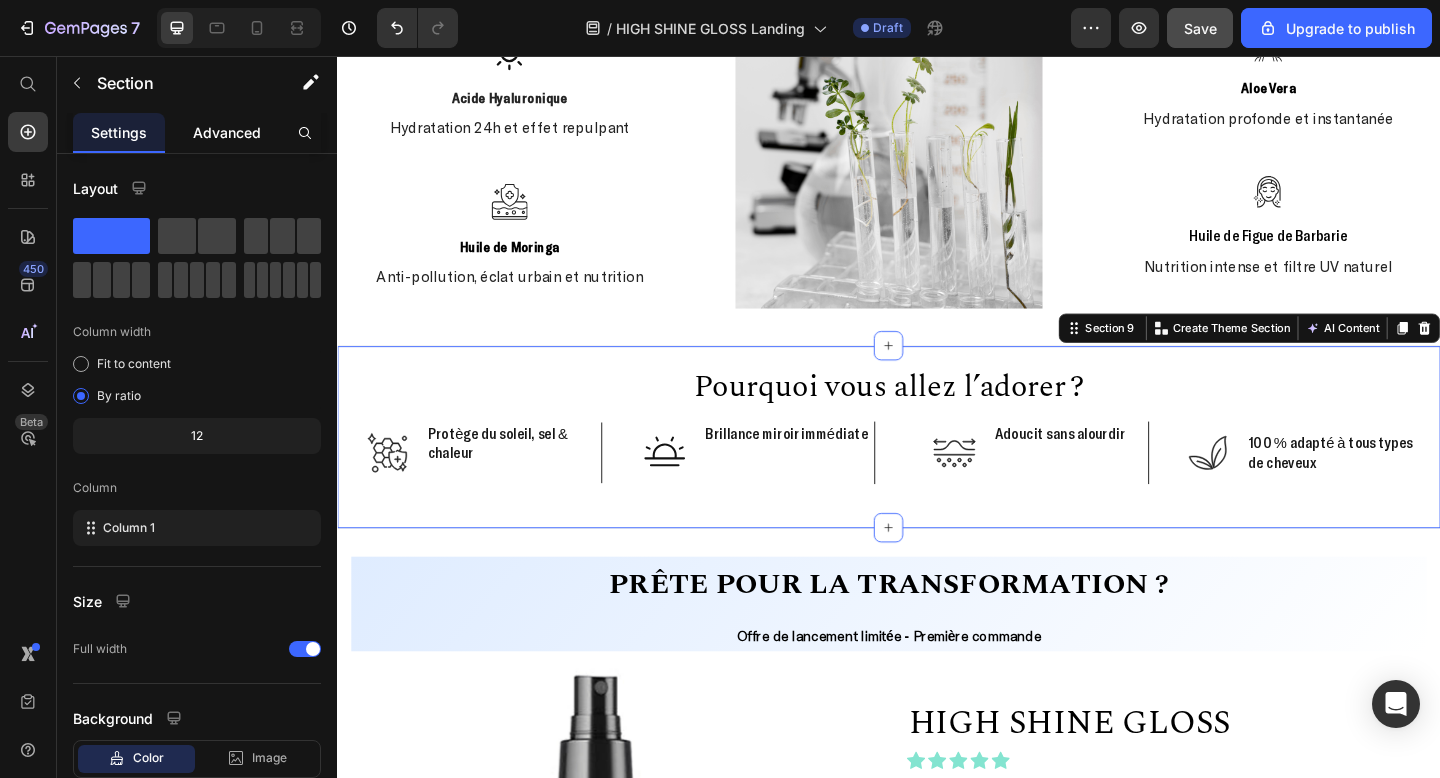 click on "Advanced" at bounding box center [227, 132] 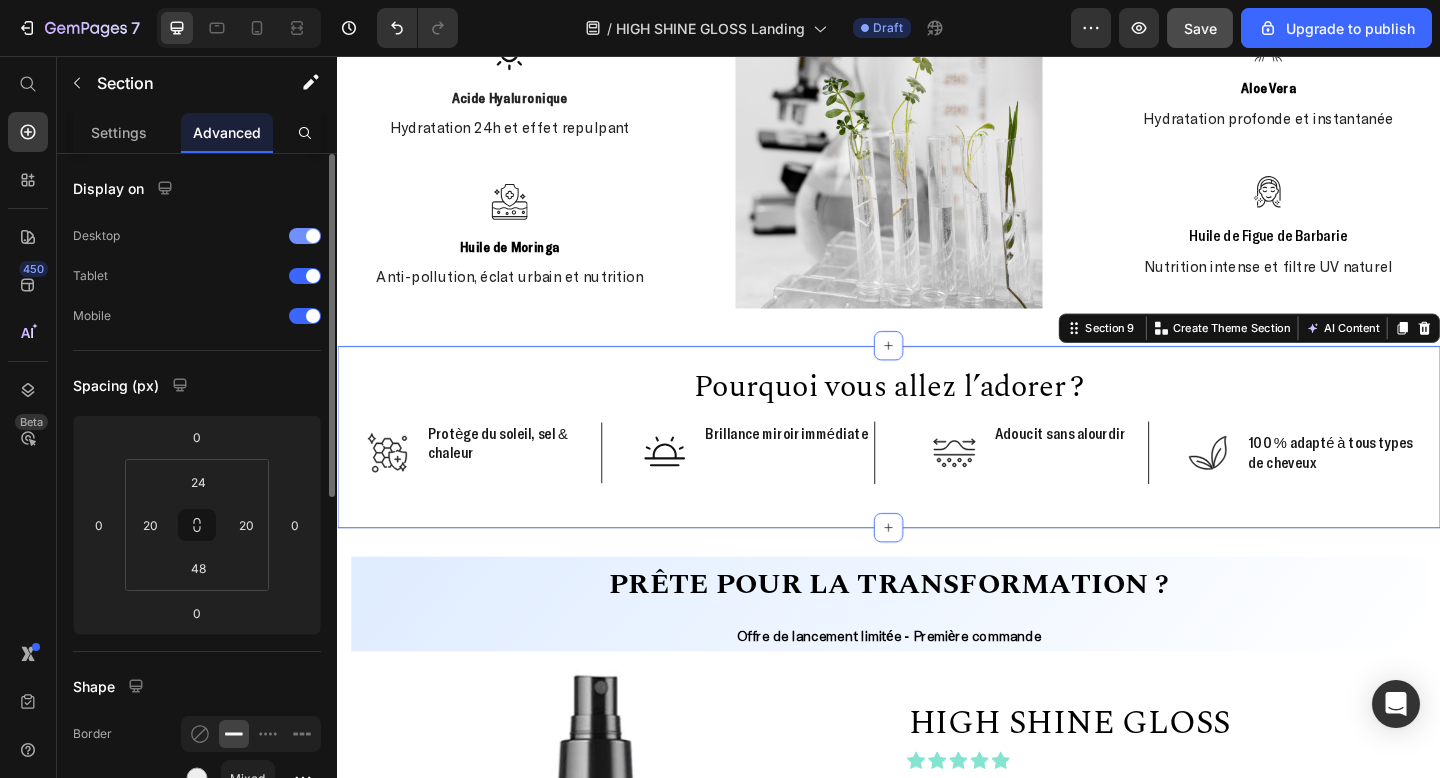 click at bounding box center (305, 236) 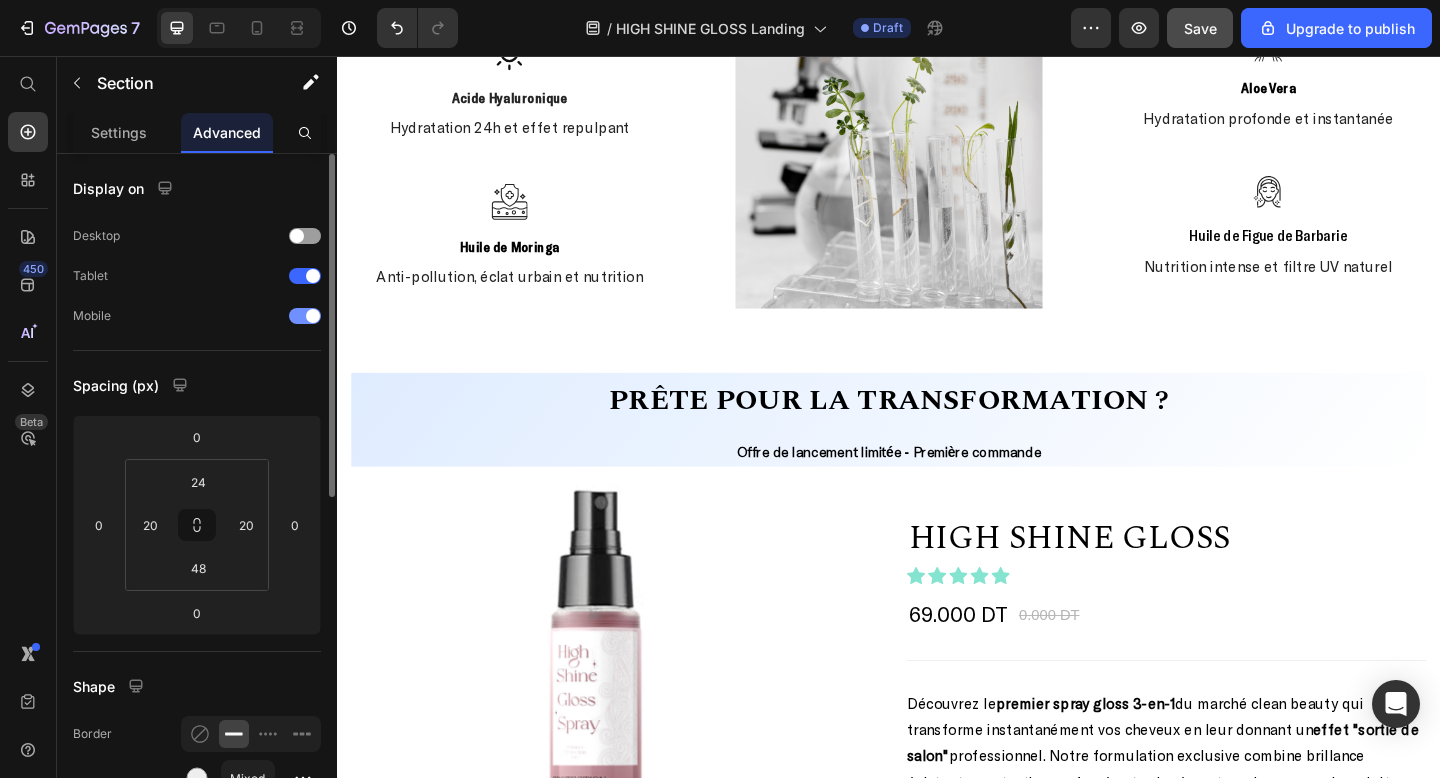 click at bounding box center (305, 316) 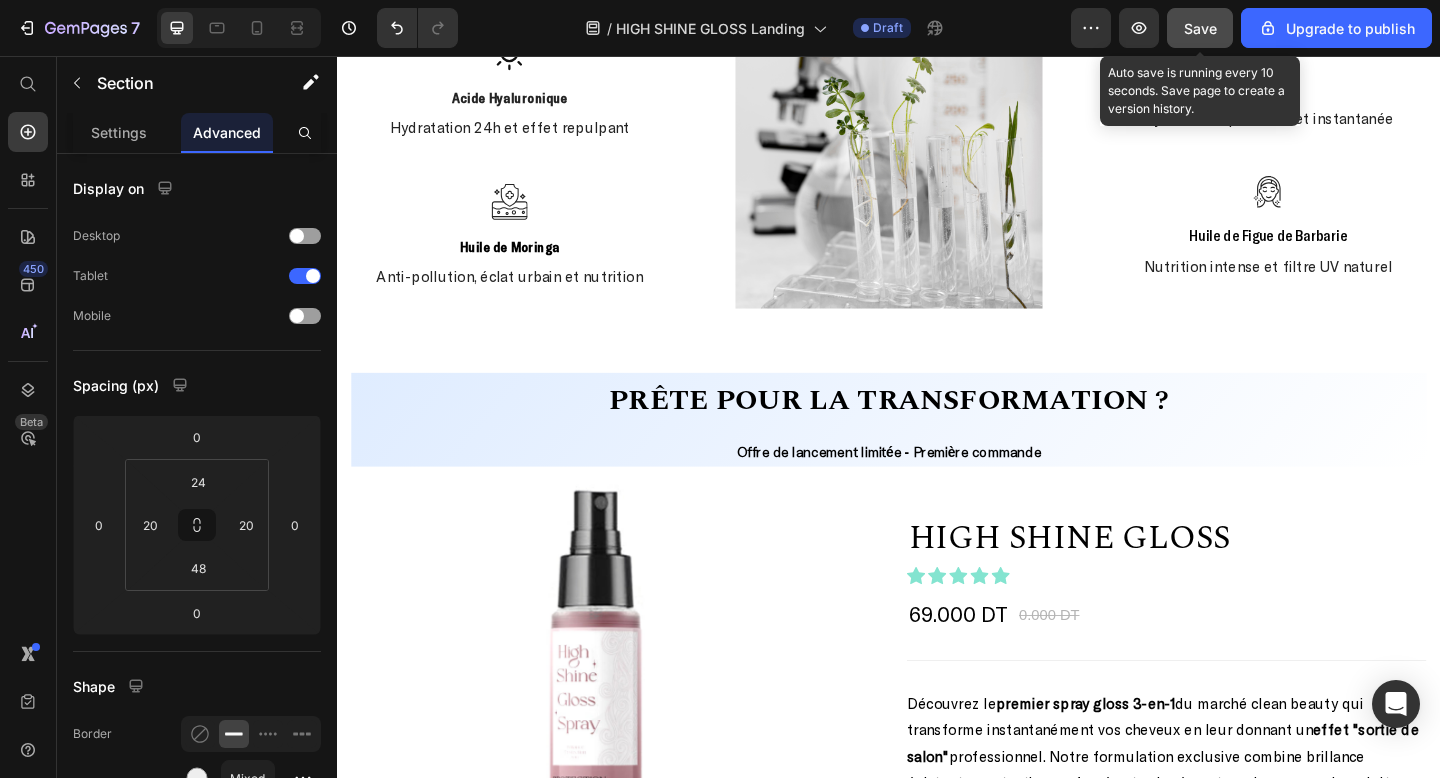 click on "Save" at bounding box center (1200, 28) 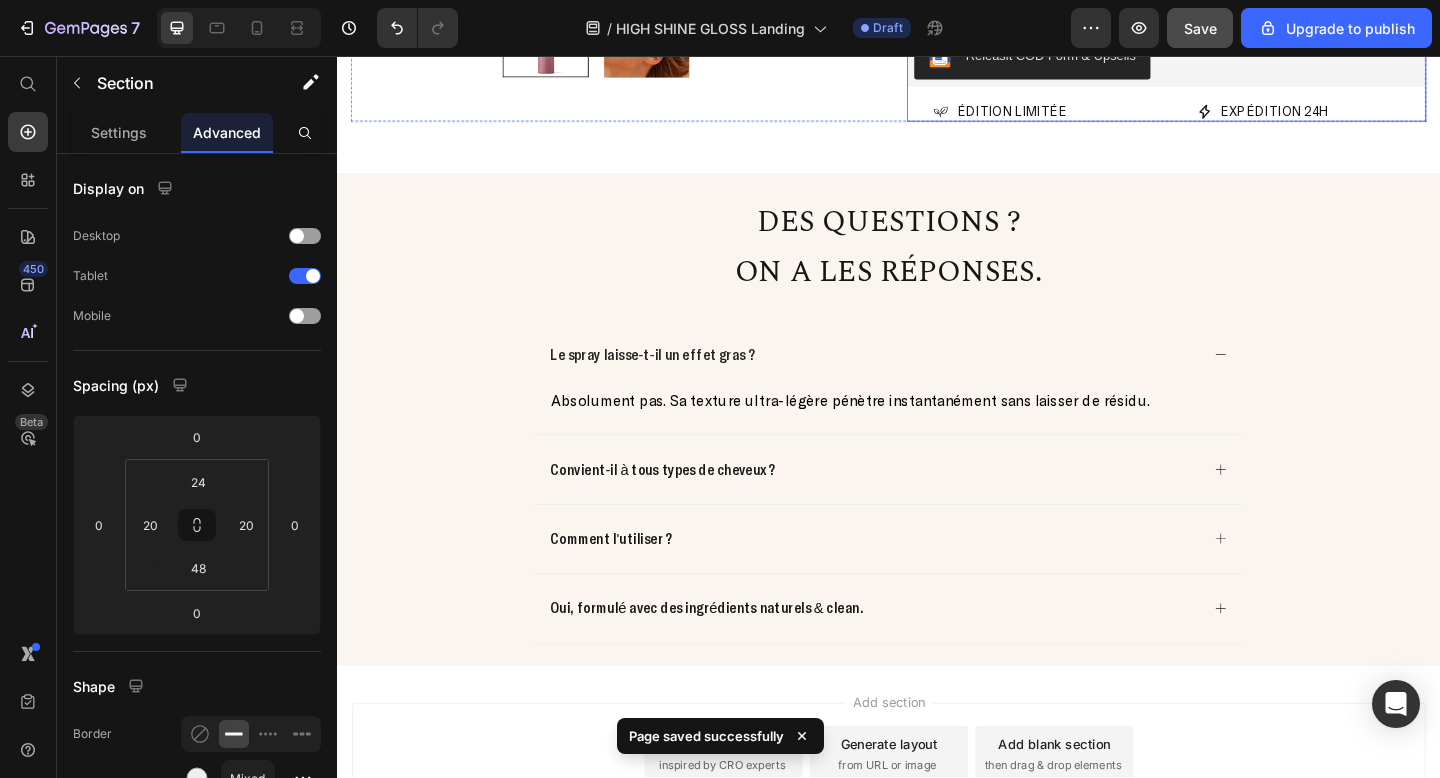 scroll, scrollTop: 3142, scrollLeft: 0, axis: vertical 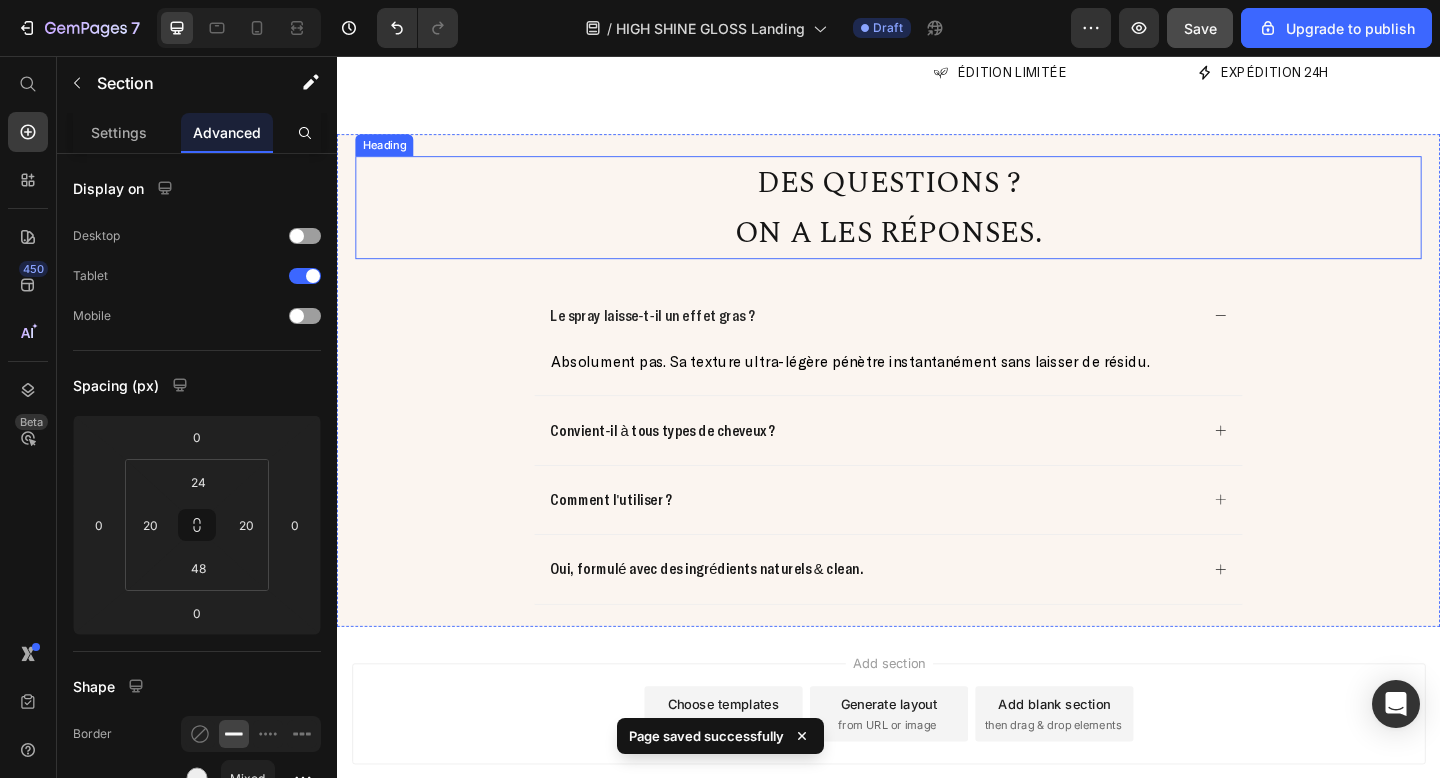 click on "Des questions ?" at bounding box center (937, 194) 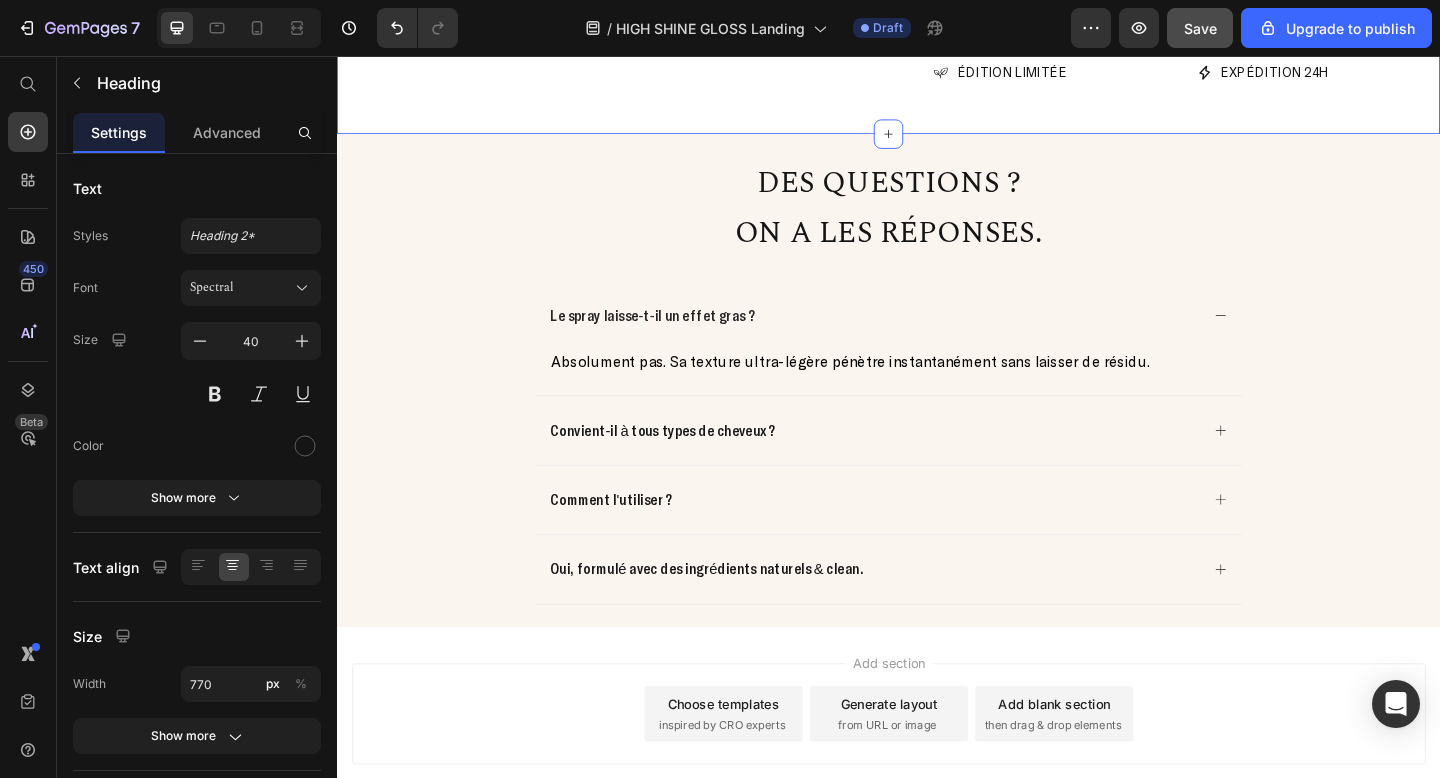 click on "Prête pour la transformation ? Heading Offre de lancement limitée - Première commande Text Block Row Product Images & Gallery Row HIGH SHINE GLOSS (P) Title HIGH SHINE GLOSS (P) Title
Icon
Icon
Icon
Icon
Icon Icon List Hoz 69.000 DT (P) Price 0.000 DT (P) Price Row                Title Line Découvrez le  premier spray gloss 3-en-1  du marché clean beauty qui transforme instantanément vos cheveux en leur donnant un  effet "sortie de salon"  professionnel. Notre formulation exclusive combine brillance éclatante, protection renforcée et soin réparateur dans un seul produit révolutionnaire. Product Description Releasit COD Form & Upsells Releasit COD Form & Upsells
Icon ÉDITION LIMITÉE Heading Row
Icon Expédition 24h Heading Row Row
Icon Formule clean & sans sulfates Heading Row
Icon Expédition 24h Heading Row Row
Icon ÉDITION LIMITÉE Row" at bounding box center [937, -296] 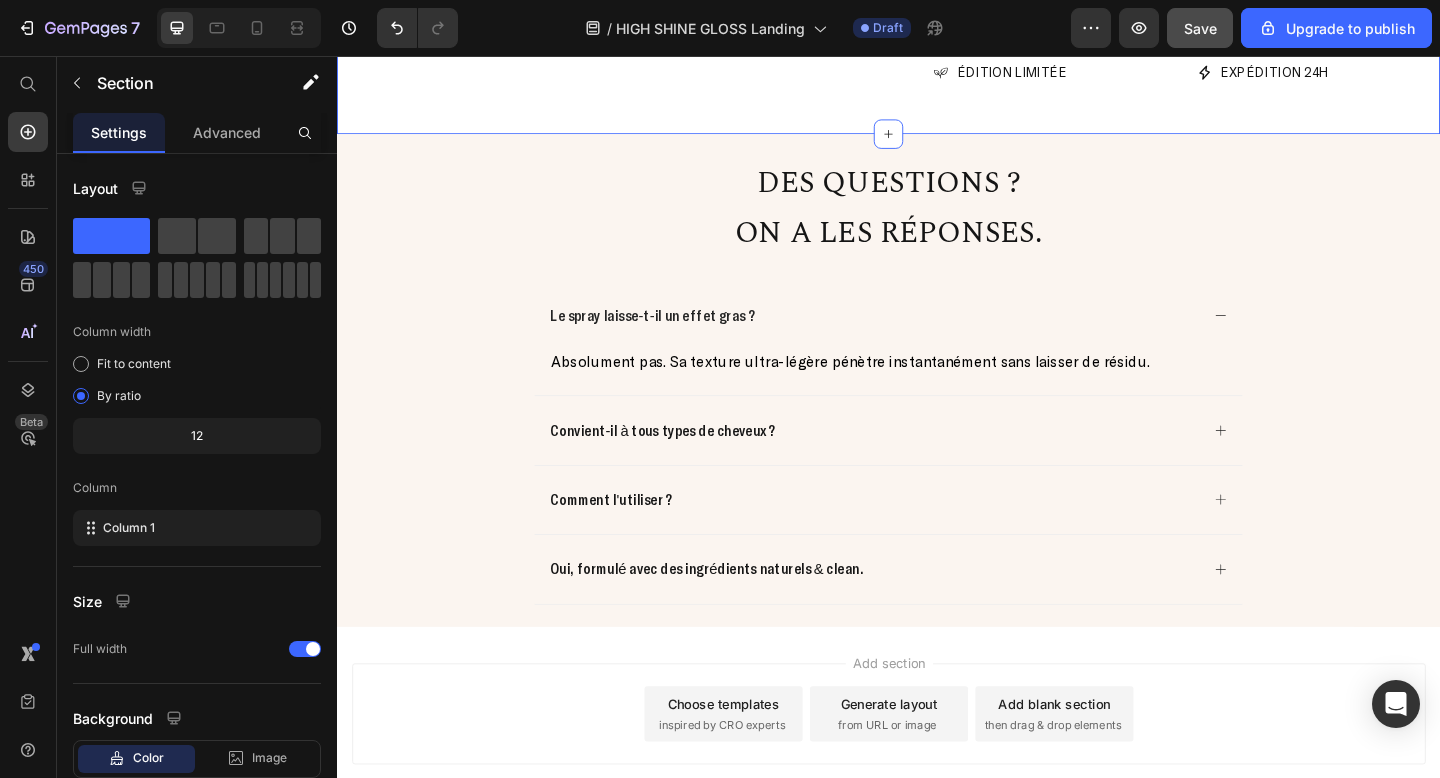 click on "⁠⁠⁠⁠⁠⁠⁠ Des questions ?  On a les réponses." at bounding box center [937, 221] 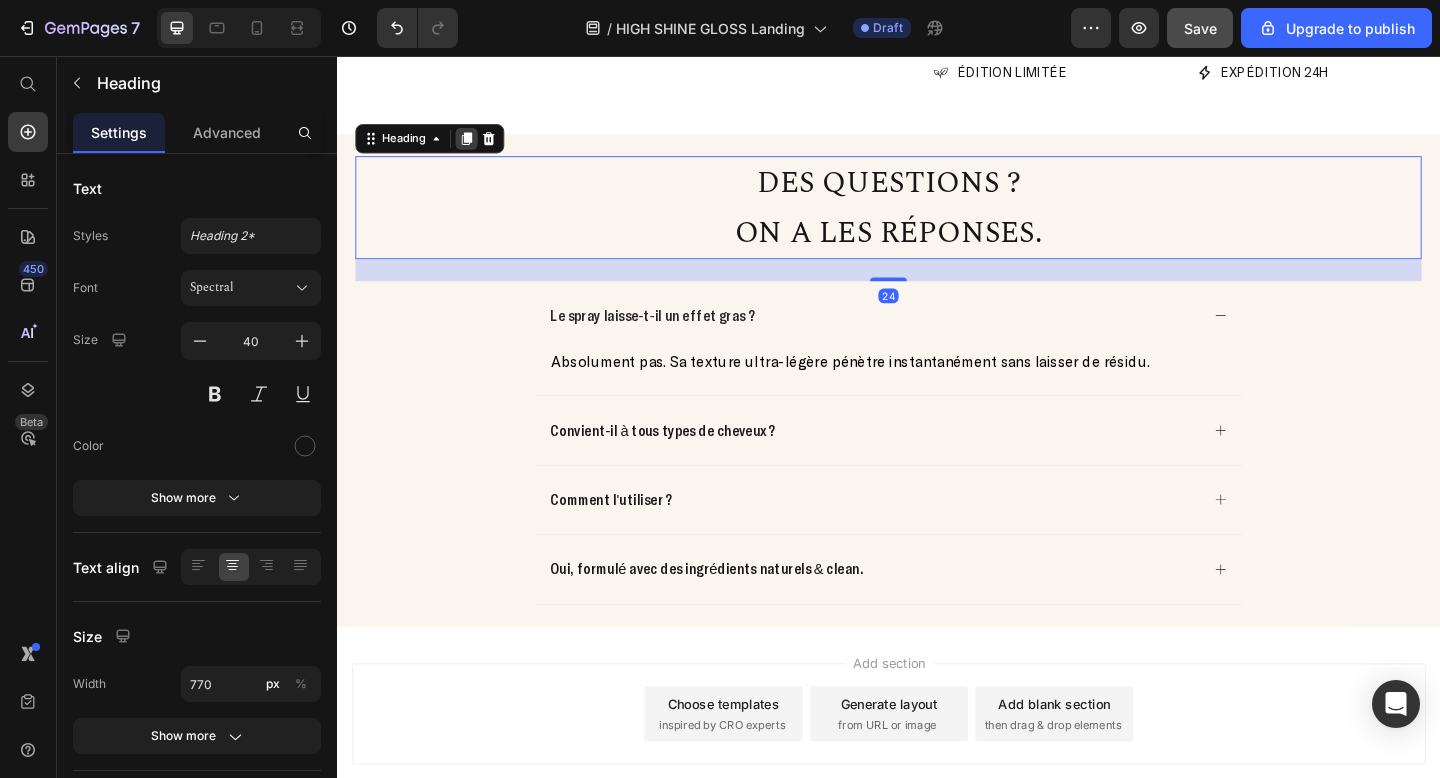 click 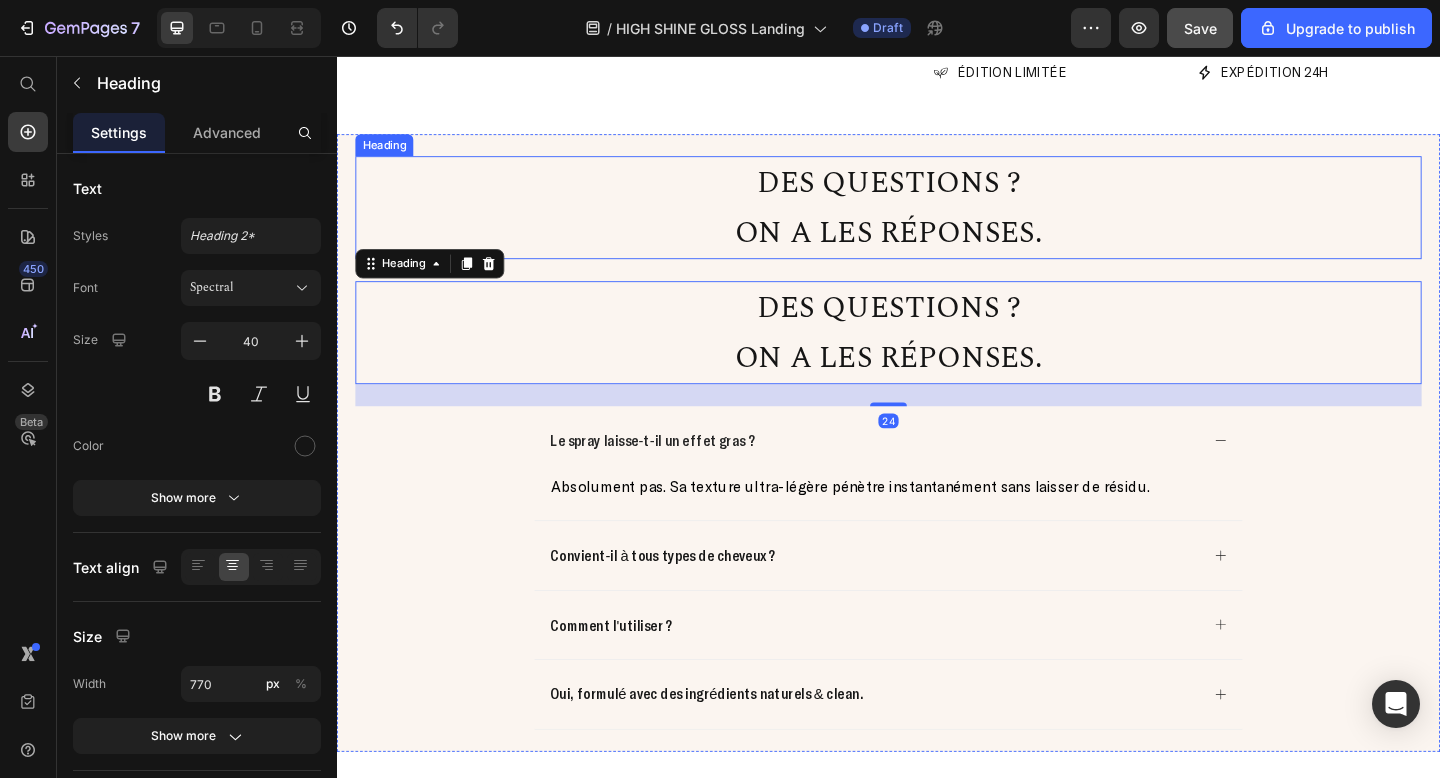 click on "⁠⁠⁠⁠⁠⁠⁠ Des questions ?  On a les réponses." at bounding box center (937, 221) 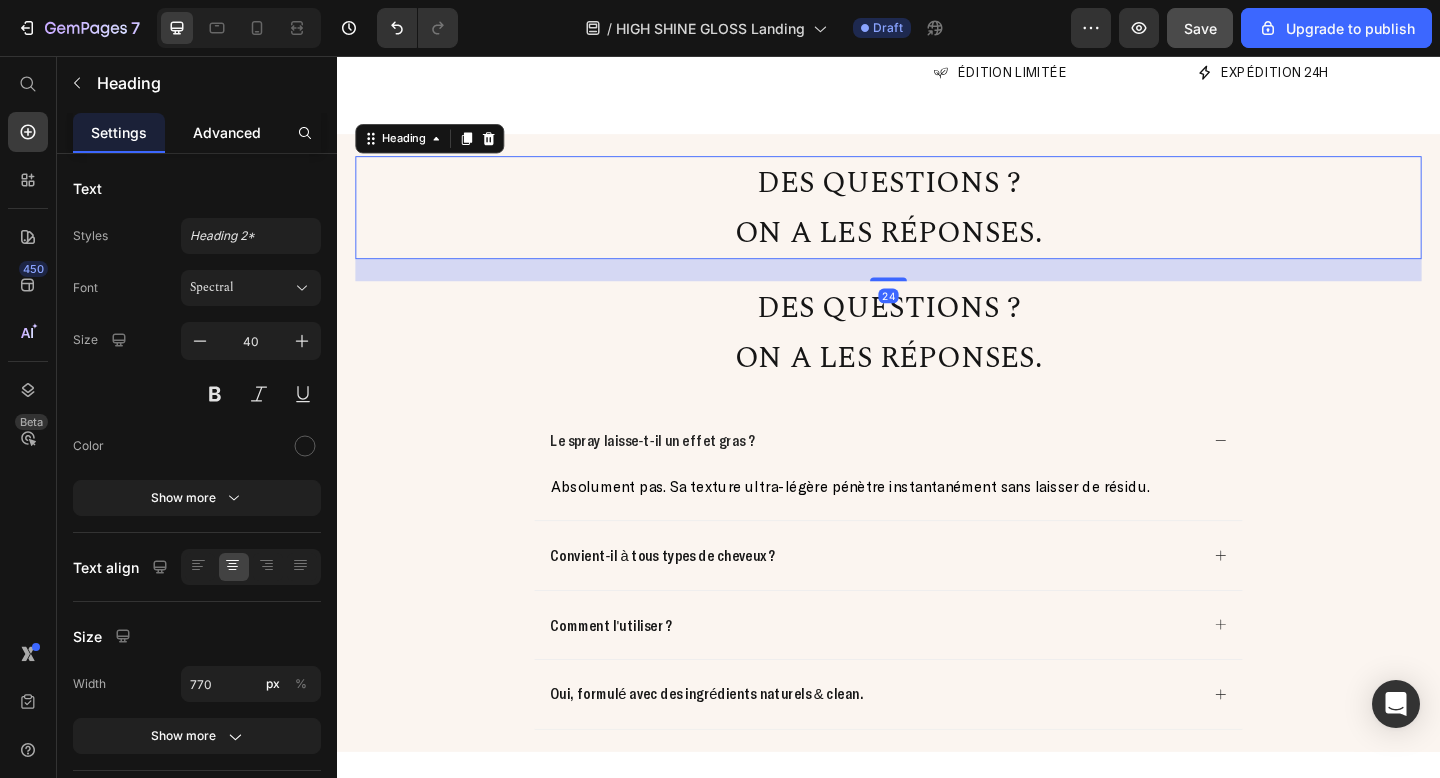 click on "Advanced" at bounding box center [227, 132] 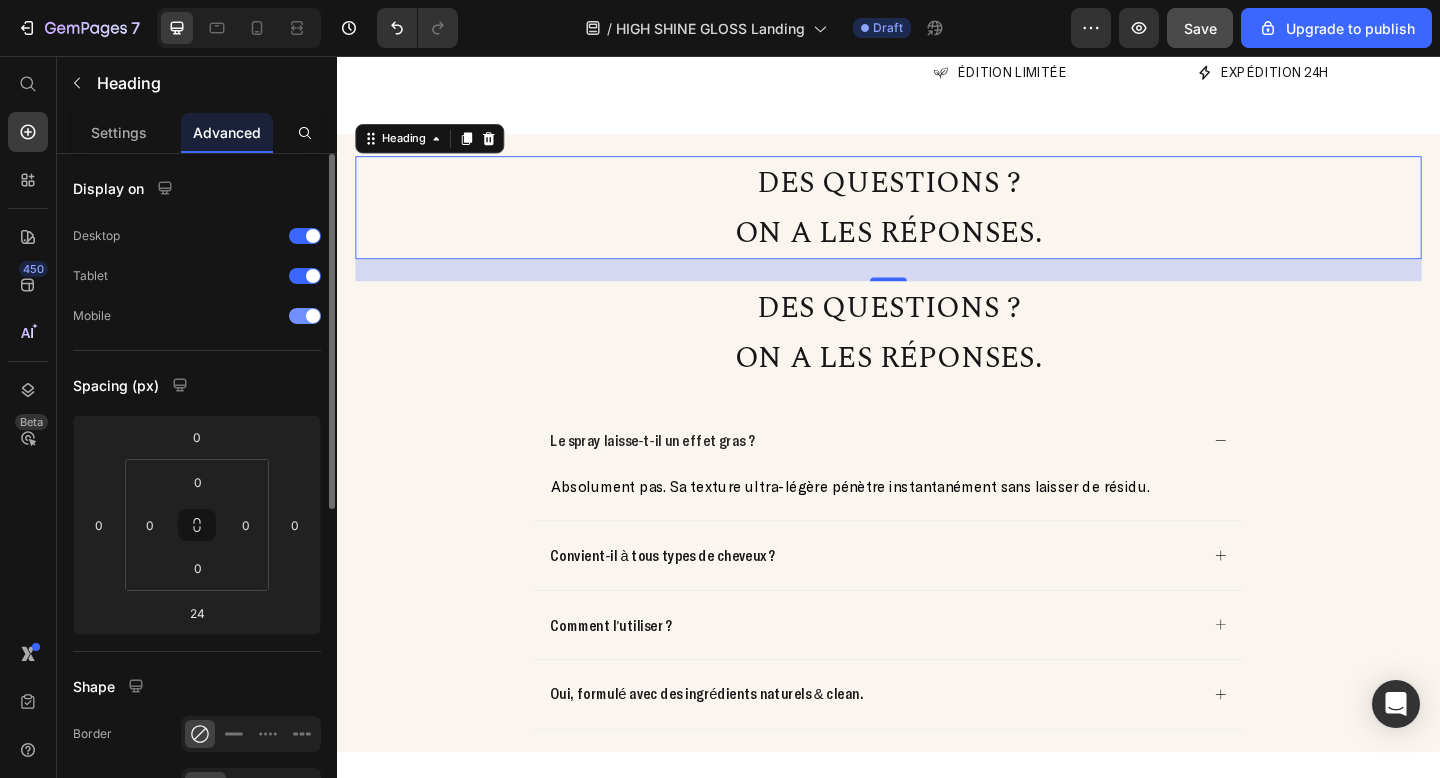 click at bounding box center [305, 316] 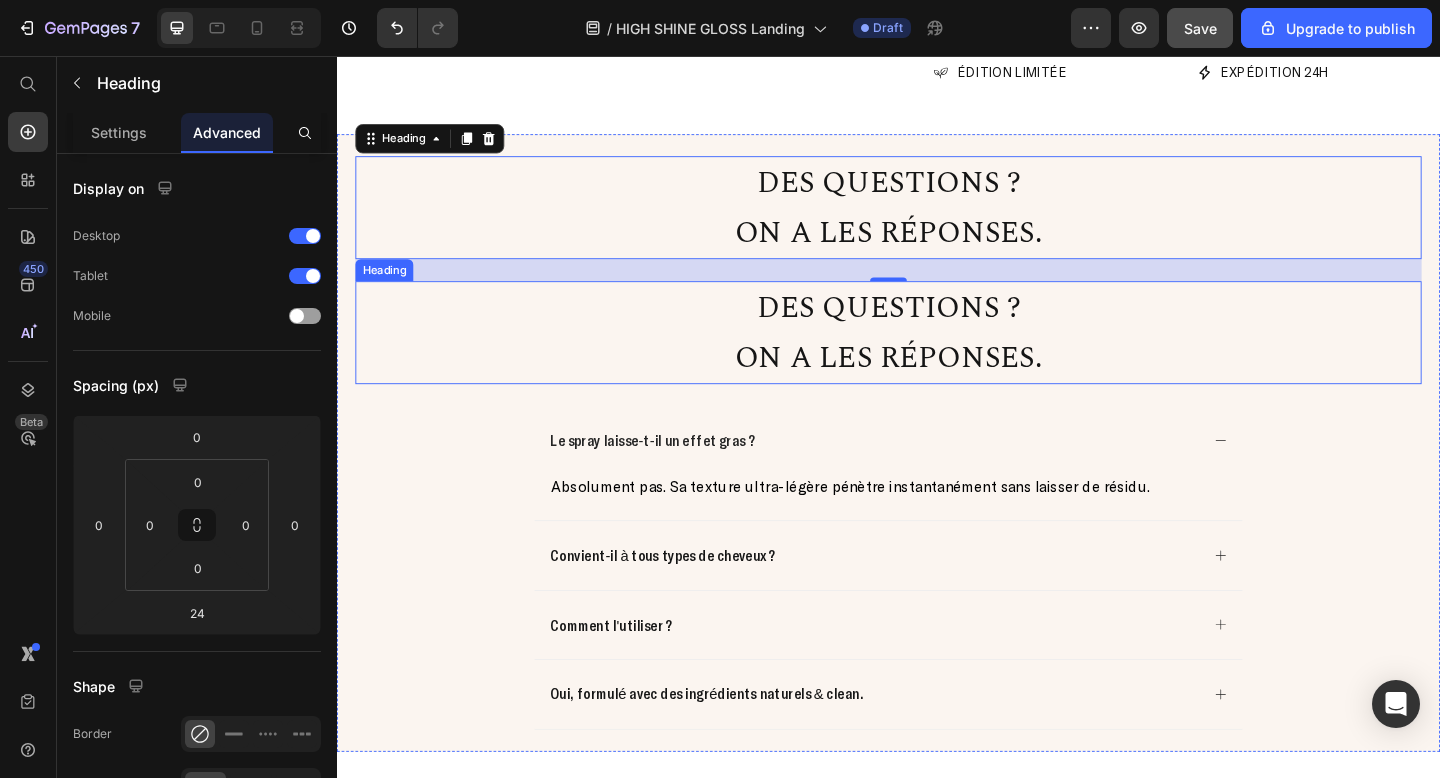 click on "Des questions ?  On a les réponses." at bounding box center [937, 357] 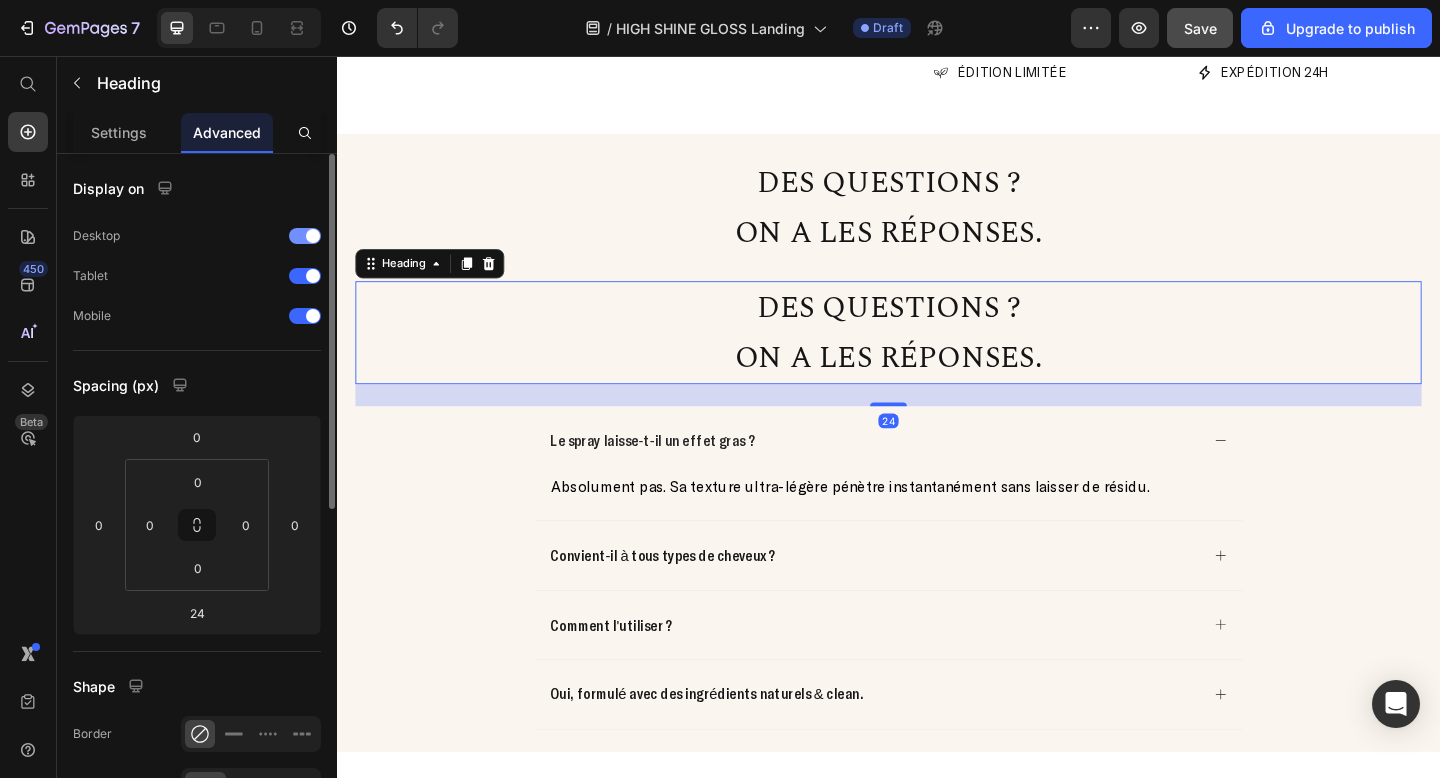 click at bounding box center (313, 236) 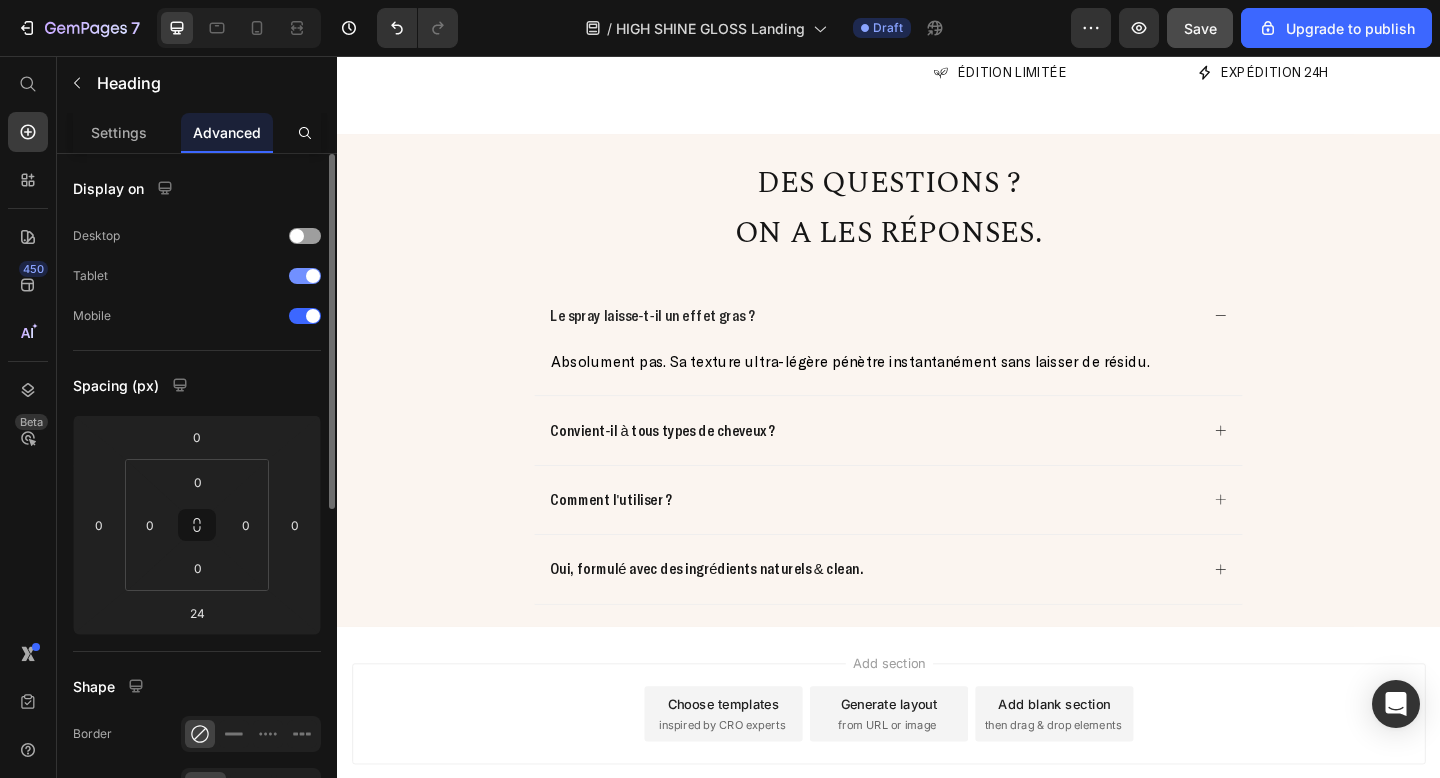 click at bounding box center [305, 276] 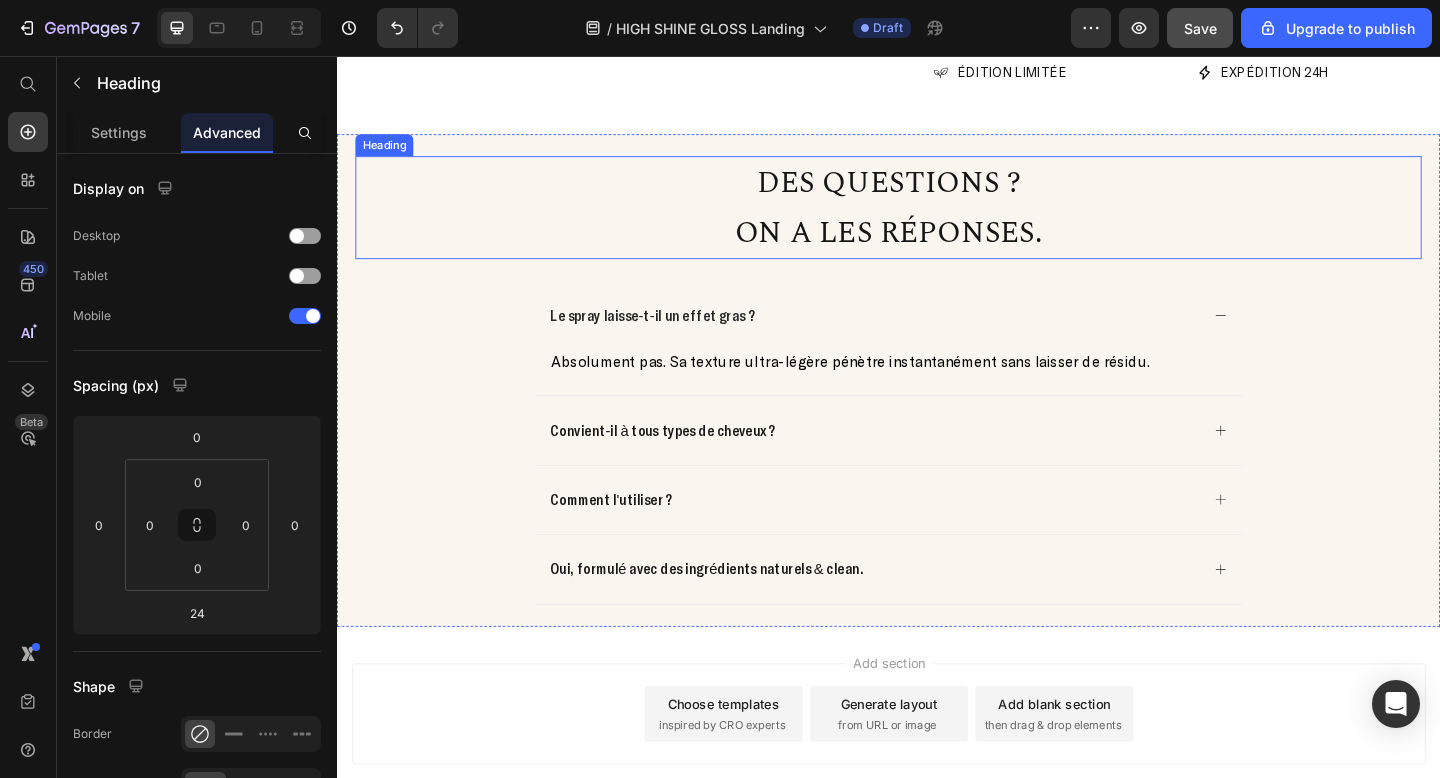 click on "⁠⁠⁠⁠⁠⁠⁠ Des questions ?  On a les réponses." at bounding box center (937, 221) 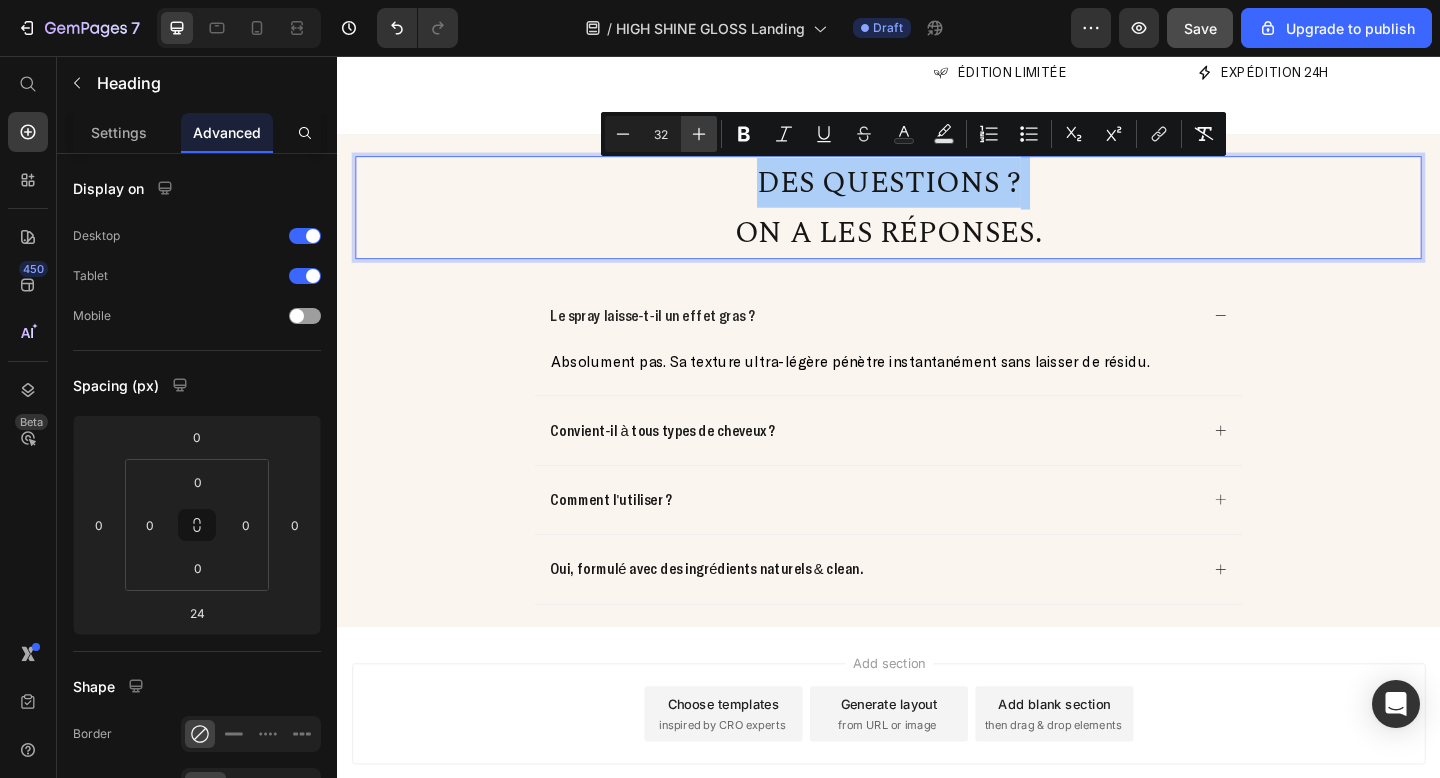 click 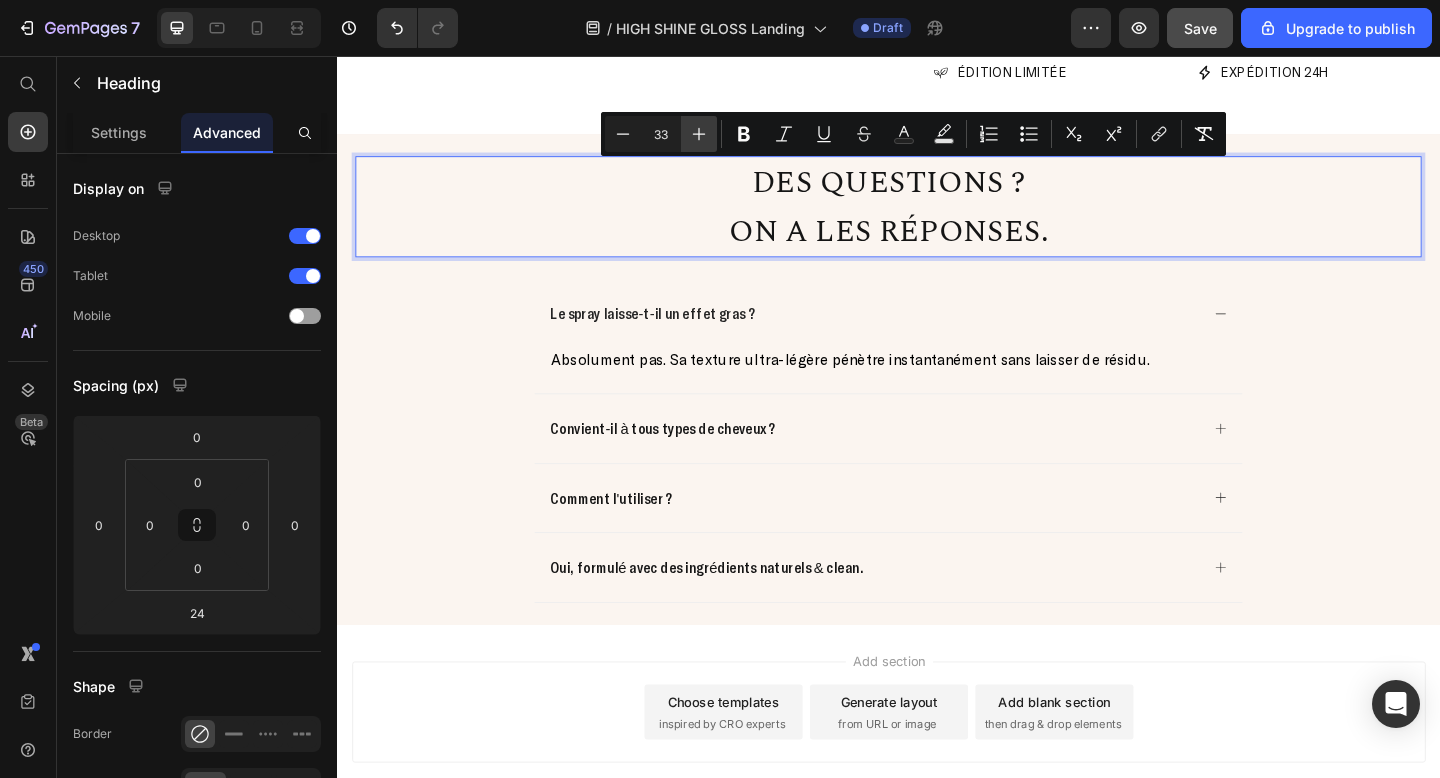 click 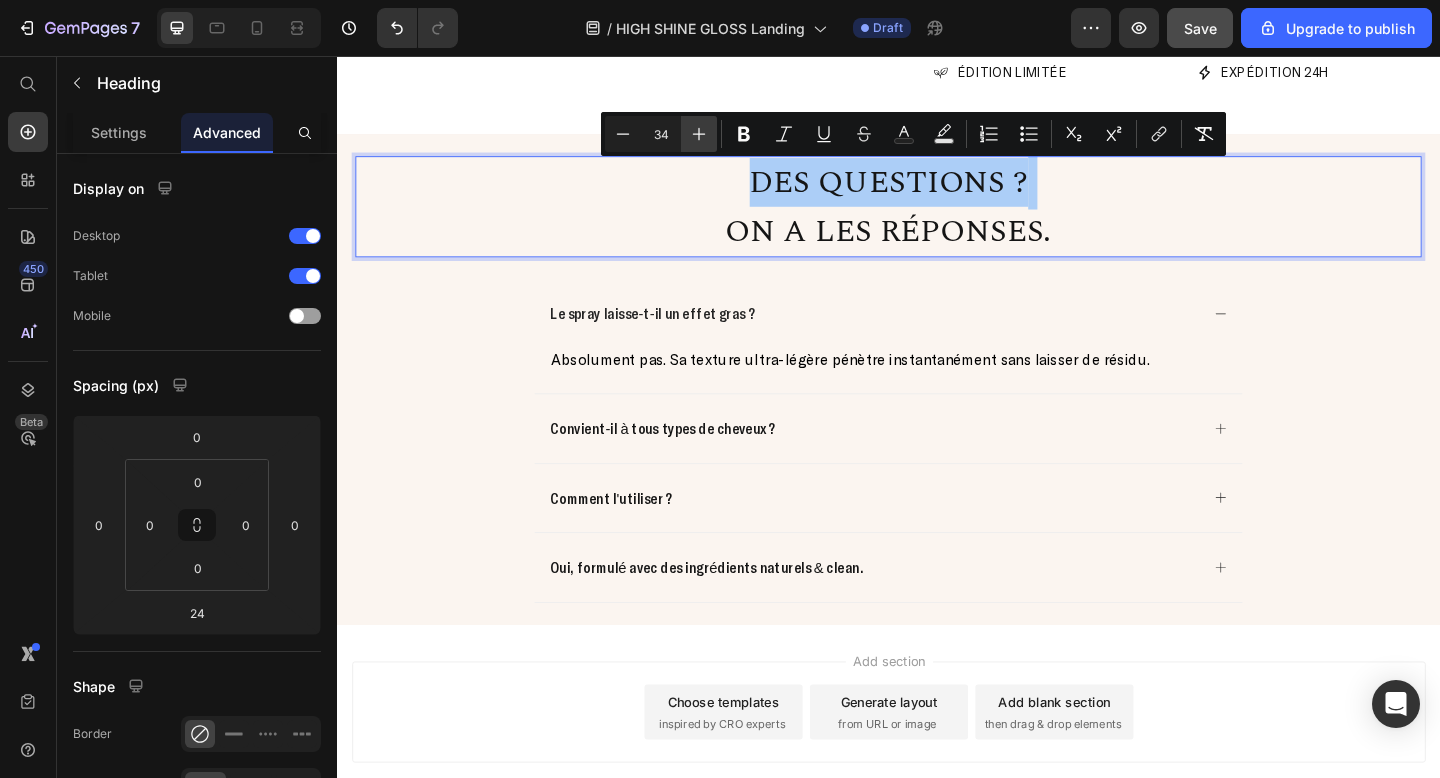 click 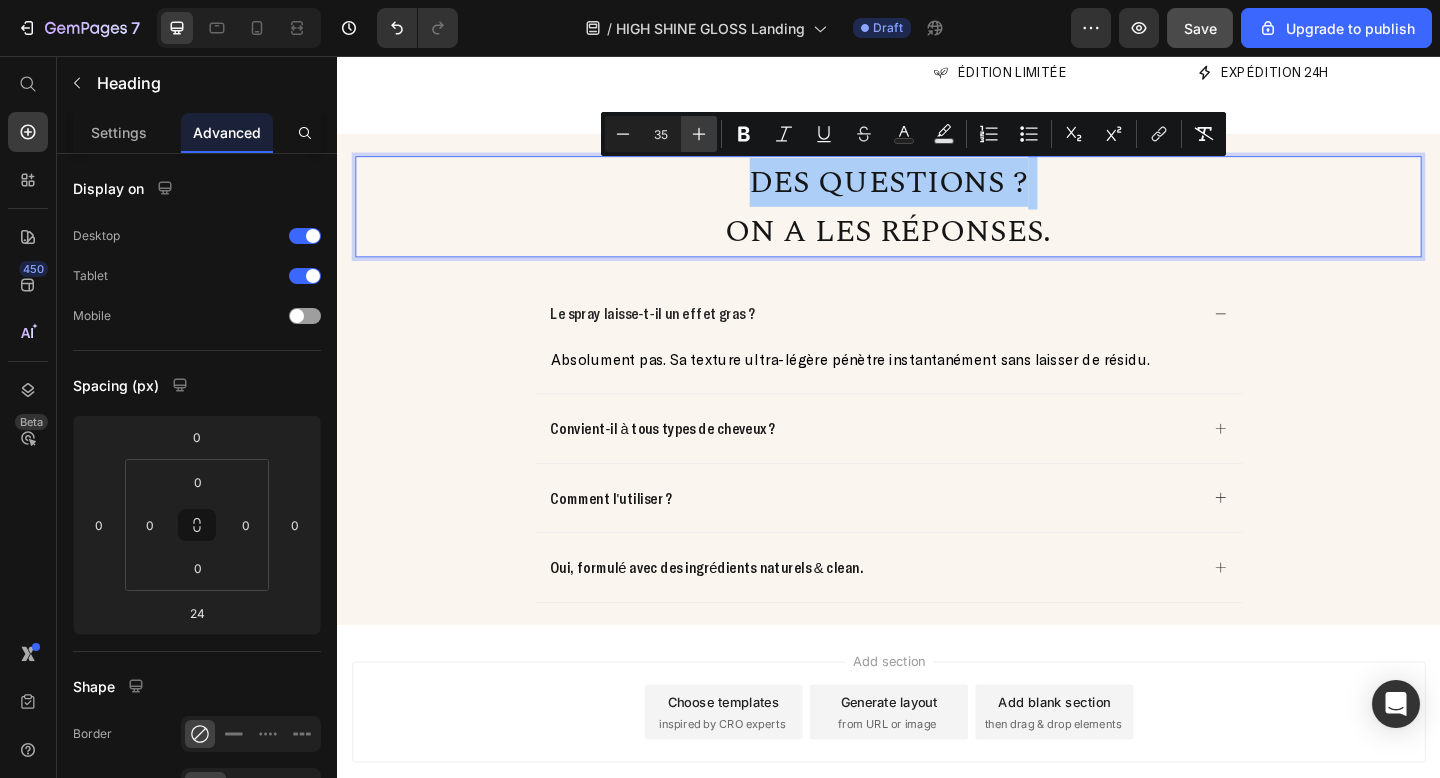 click 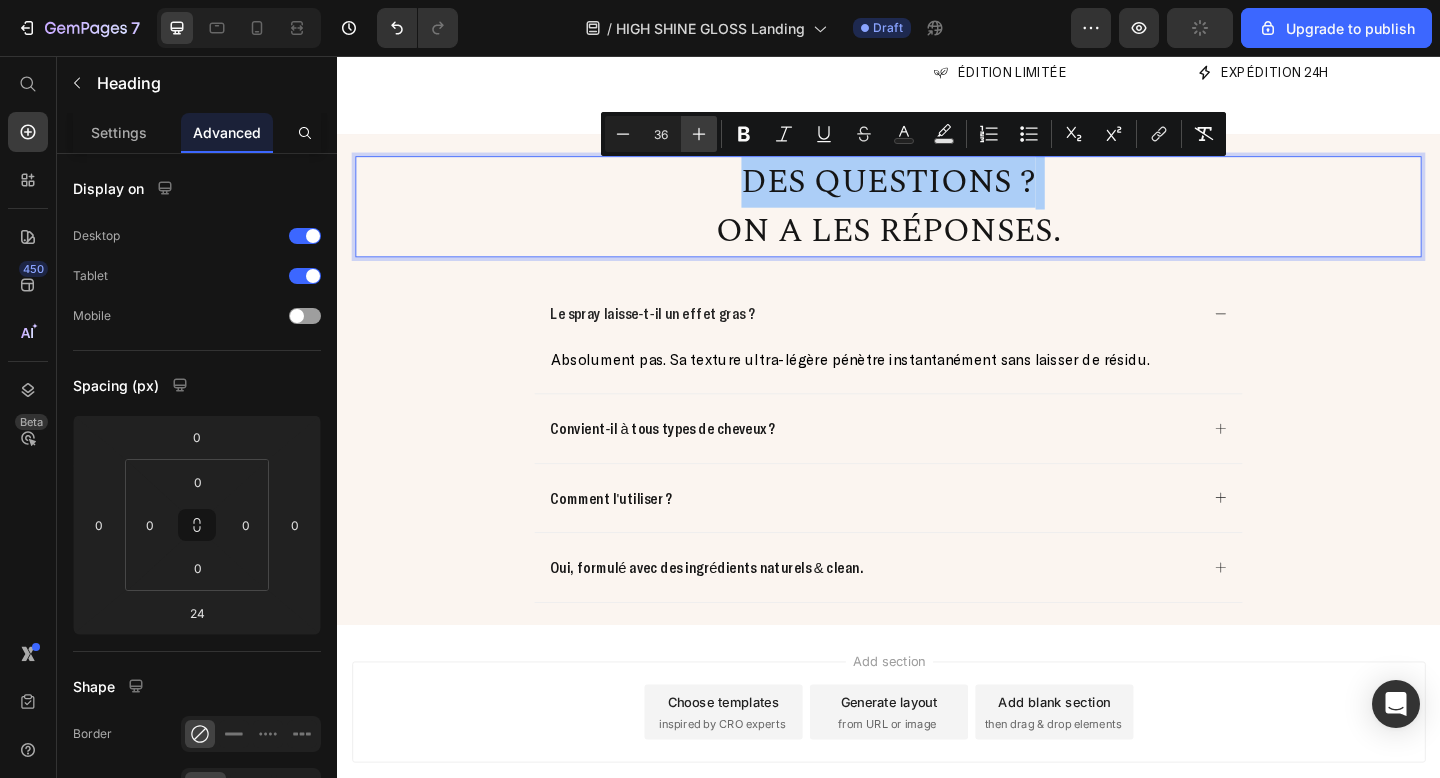 click 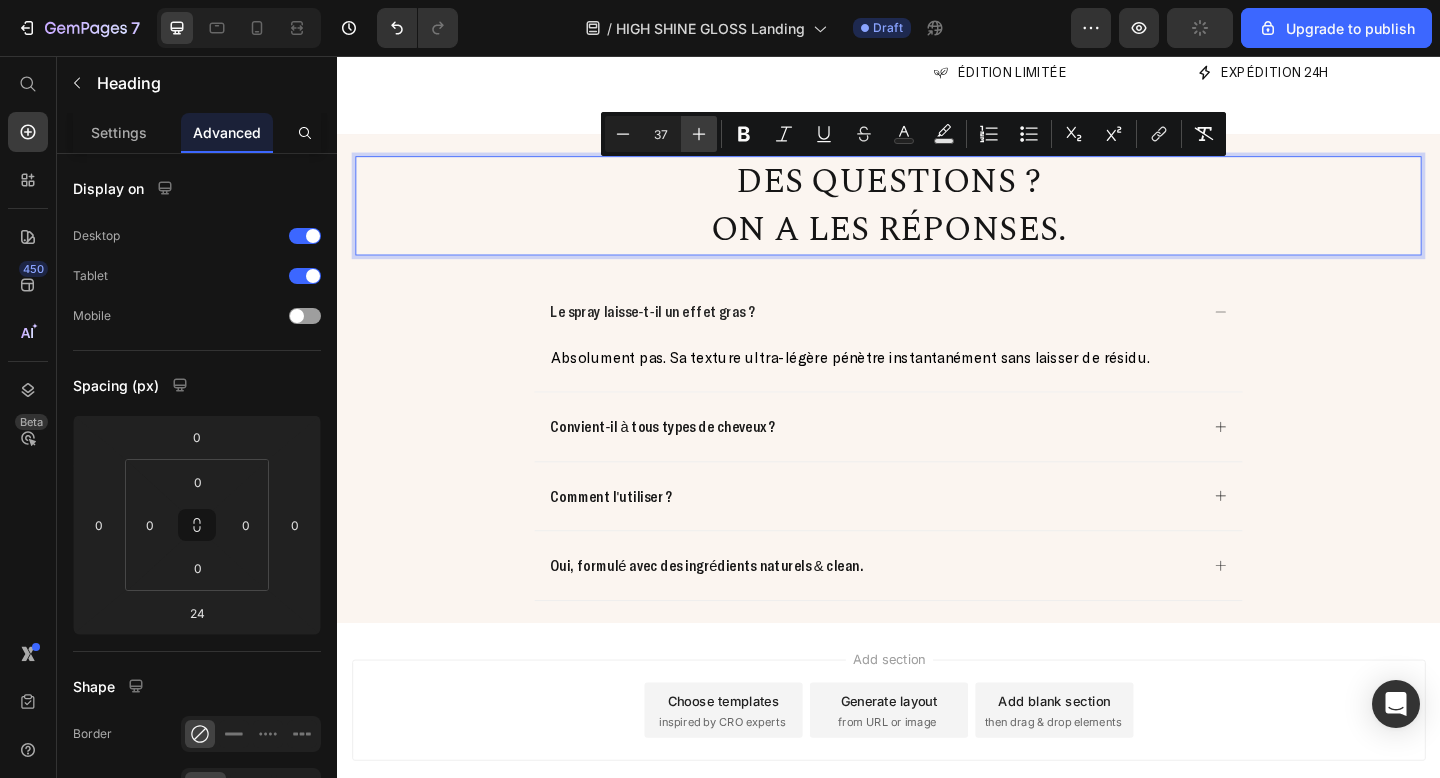 click 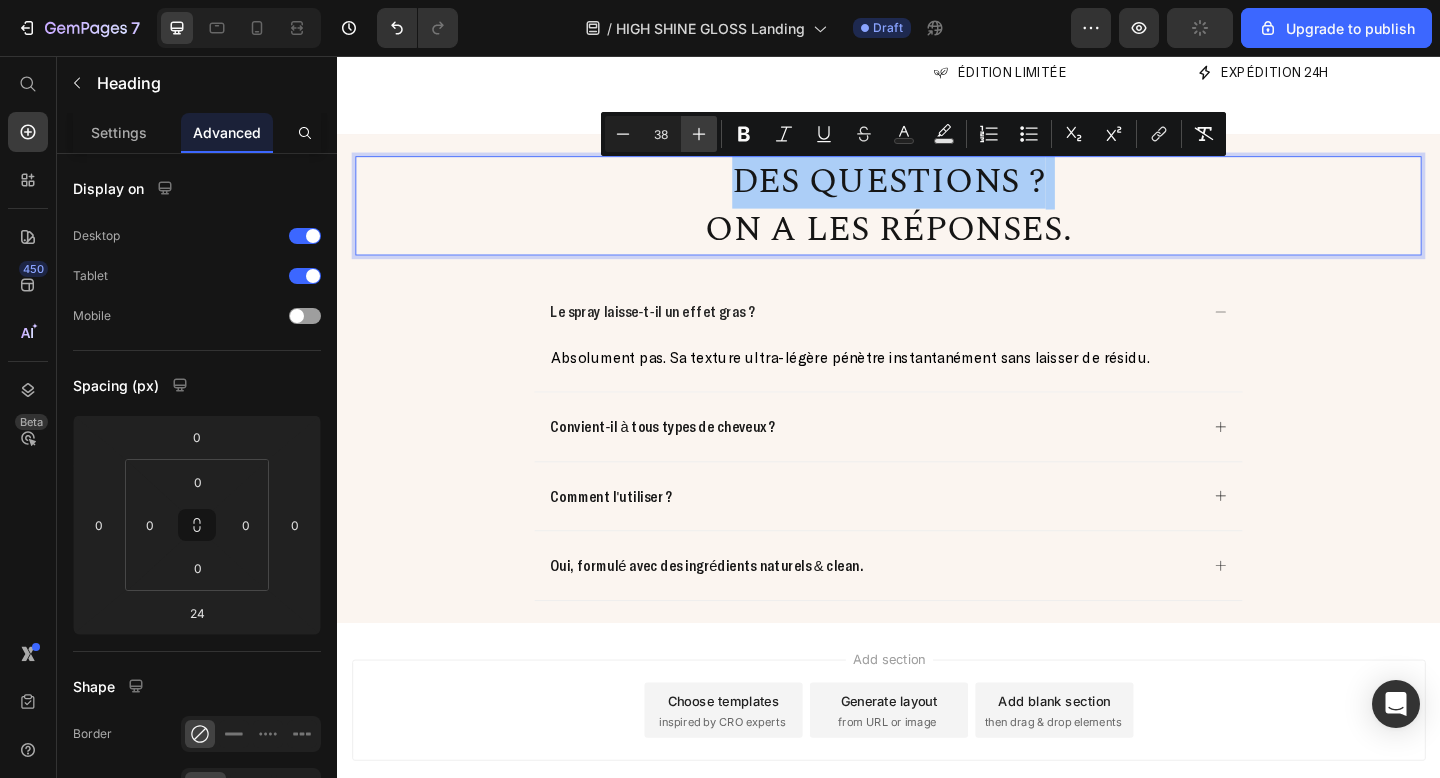click 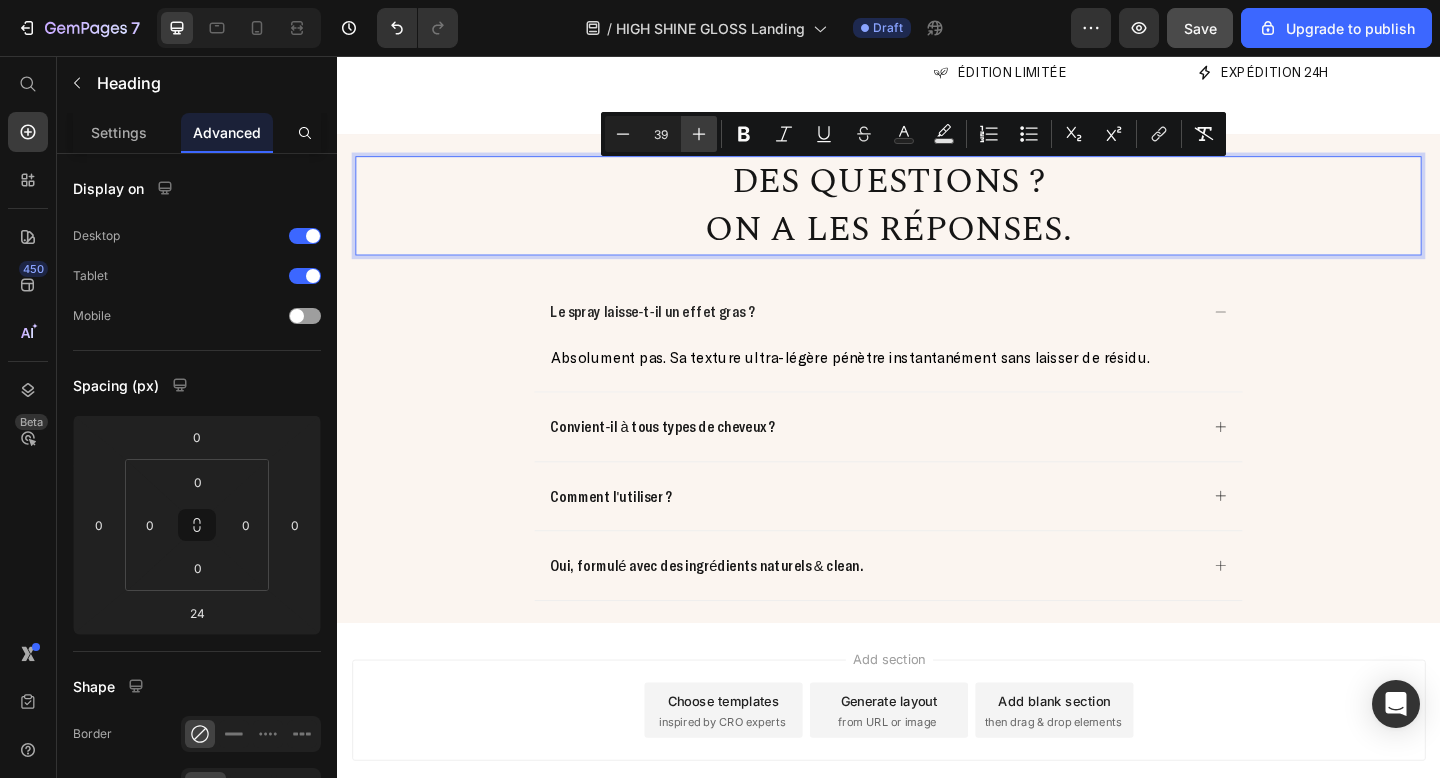 click 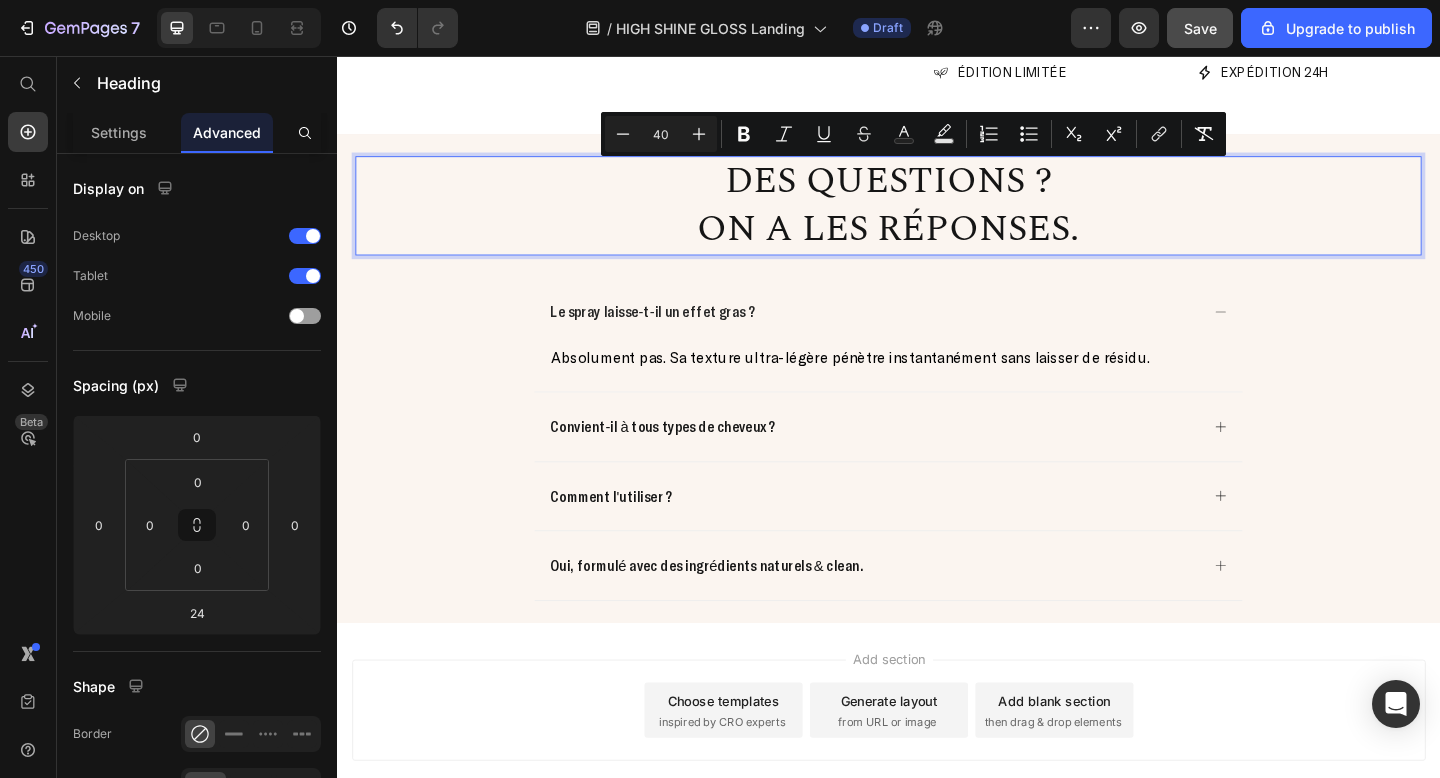 click on "Des questions ?  On a les réponses." at bounding box center (937, 219) 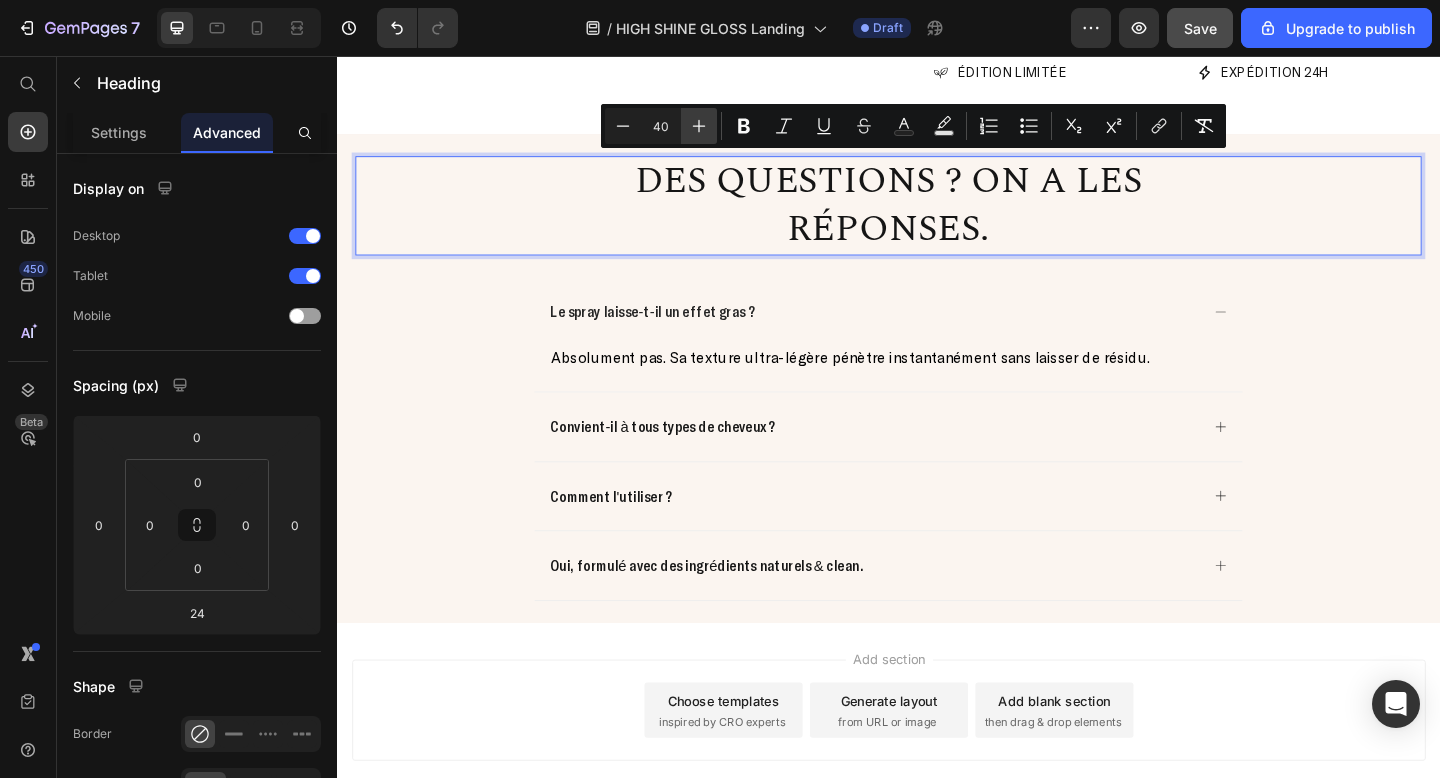click 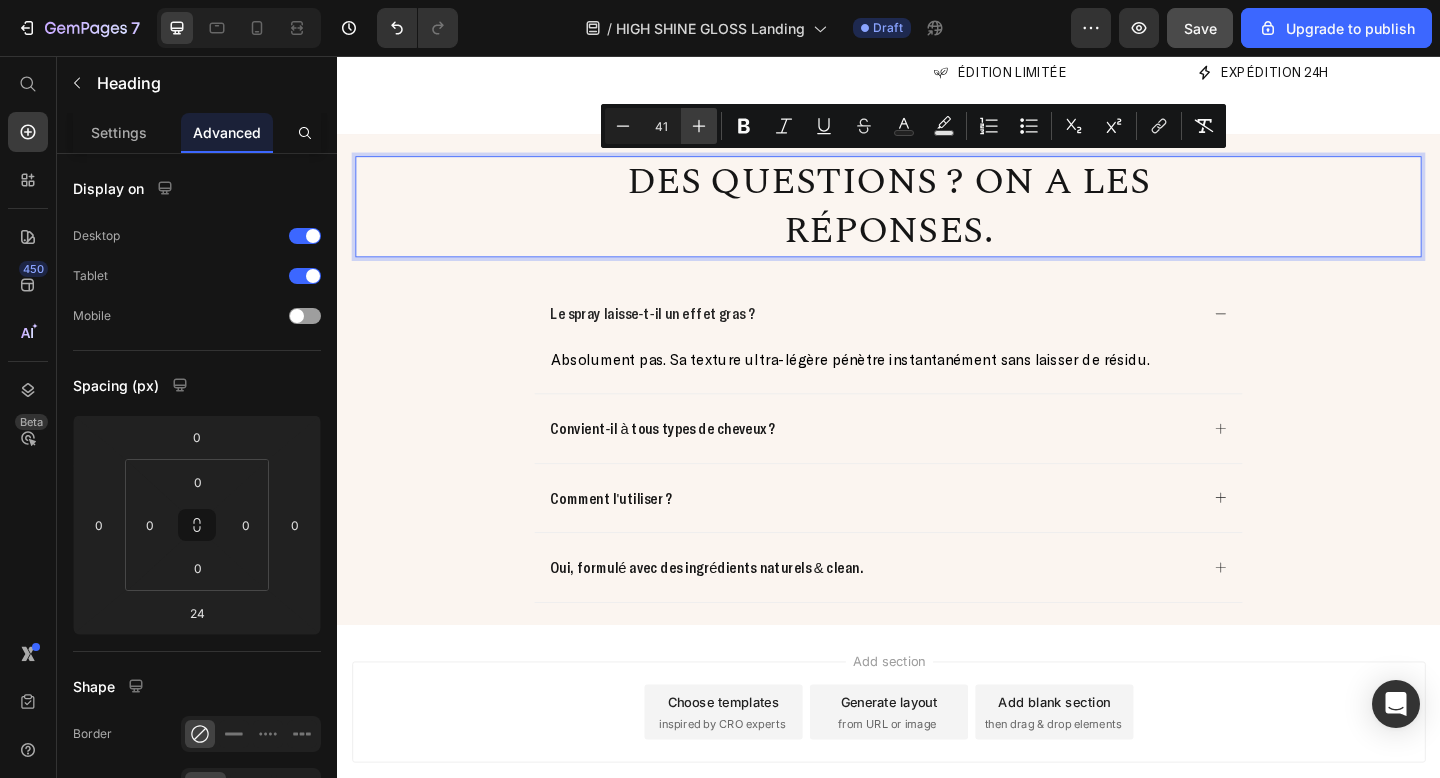 click 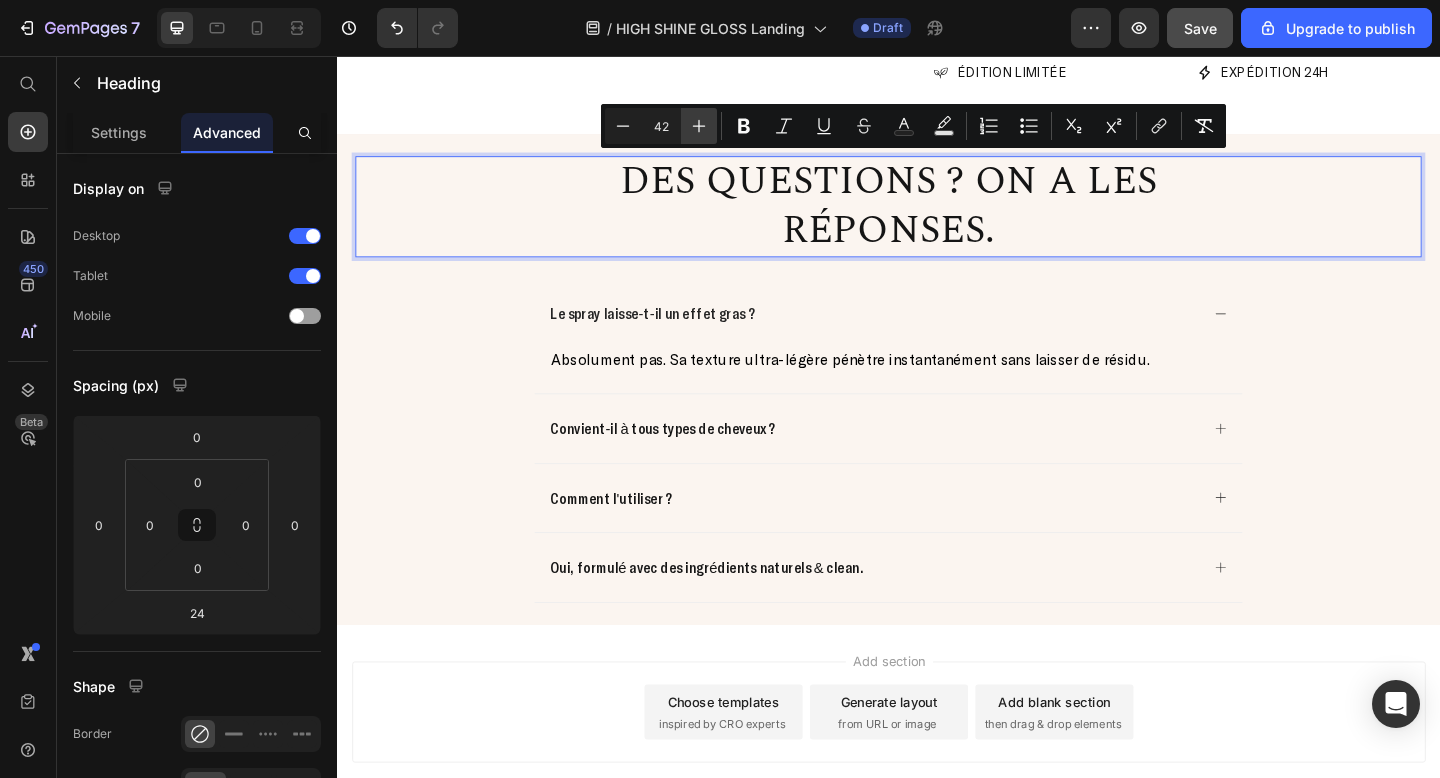 click 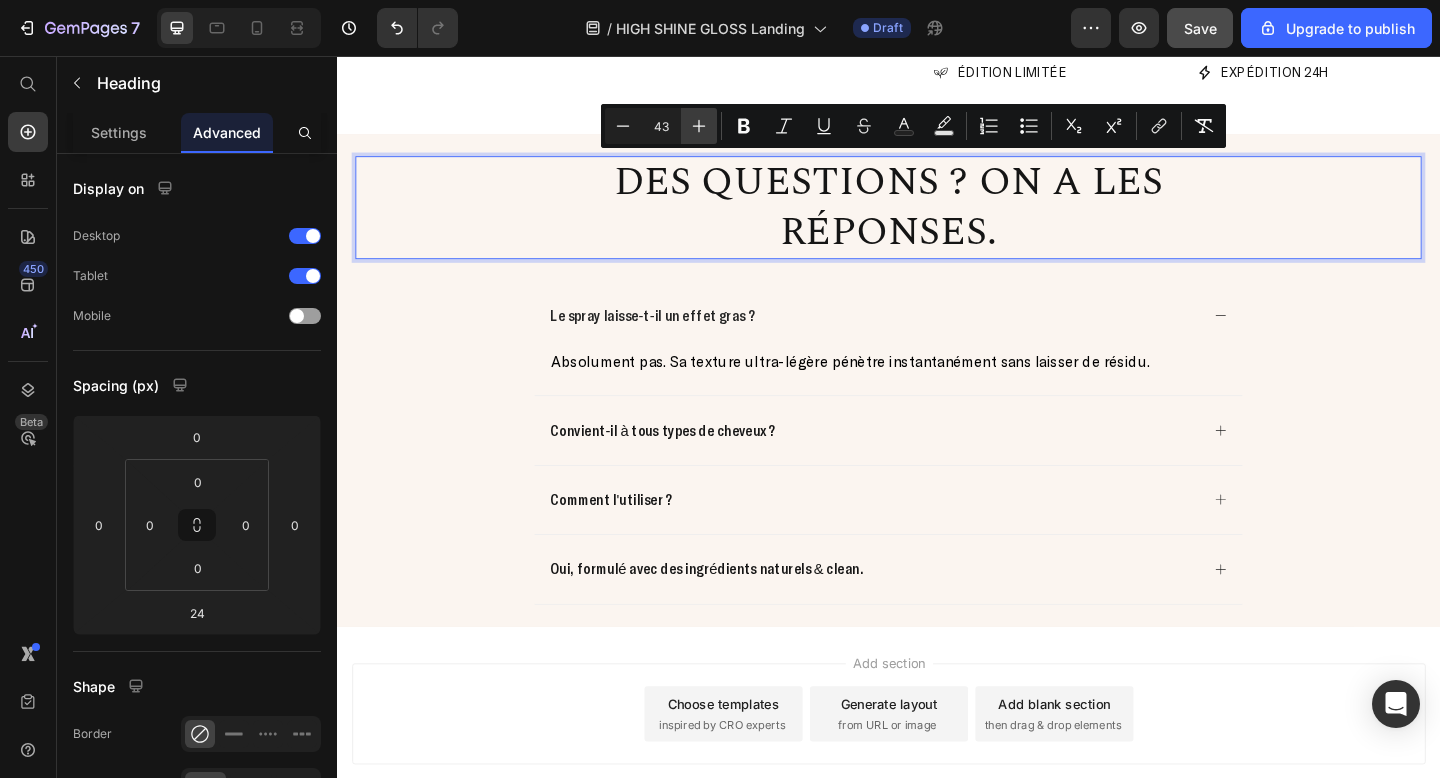 click 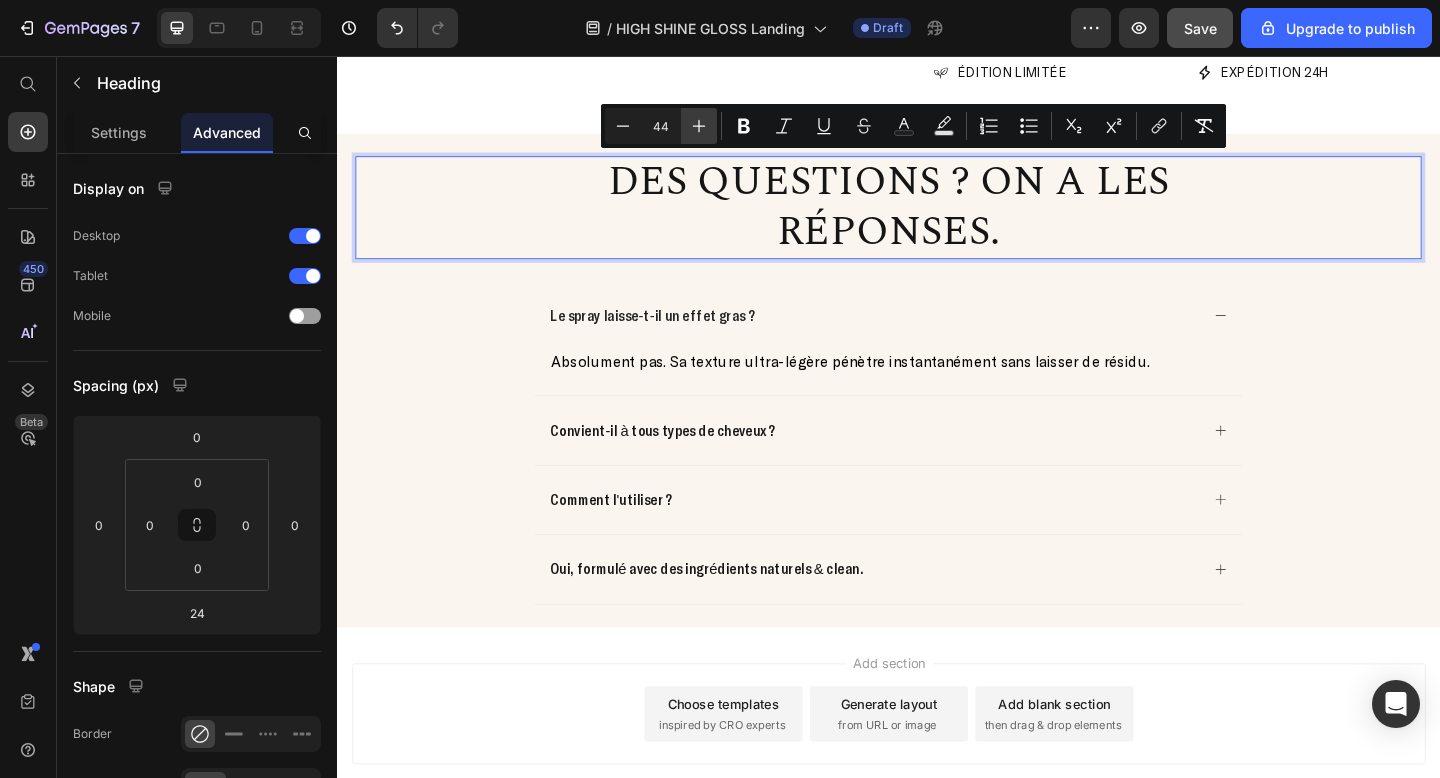 click 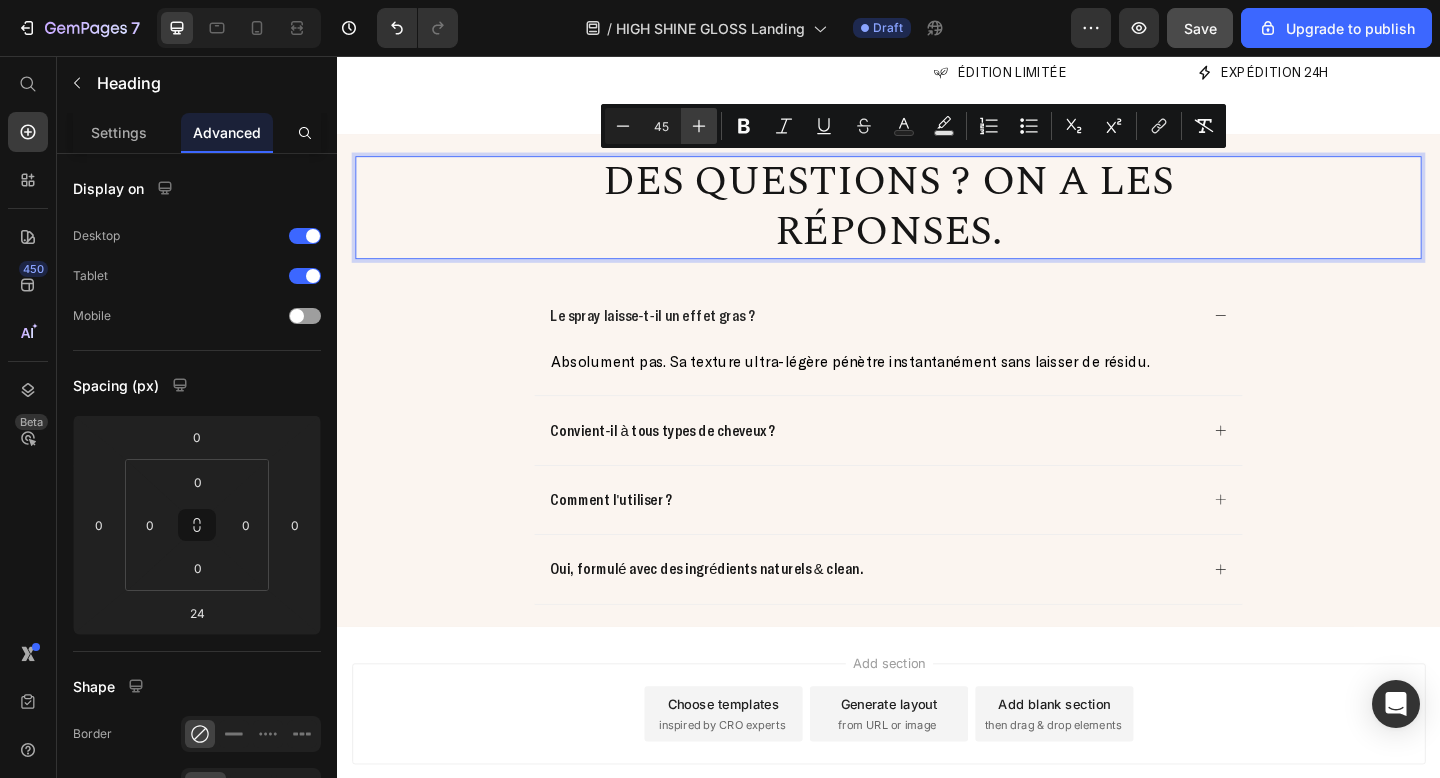 click 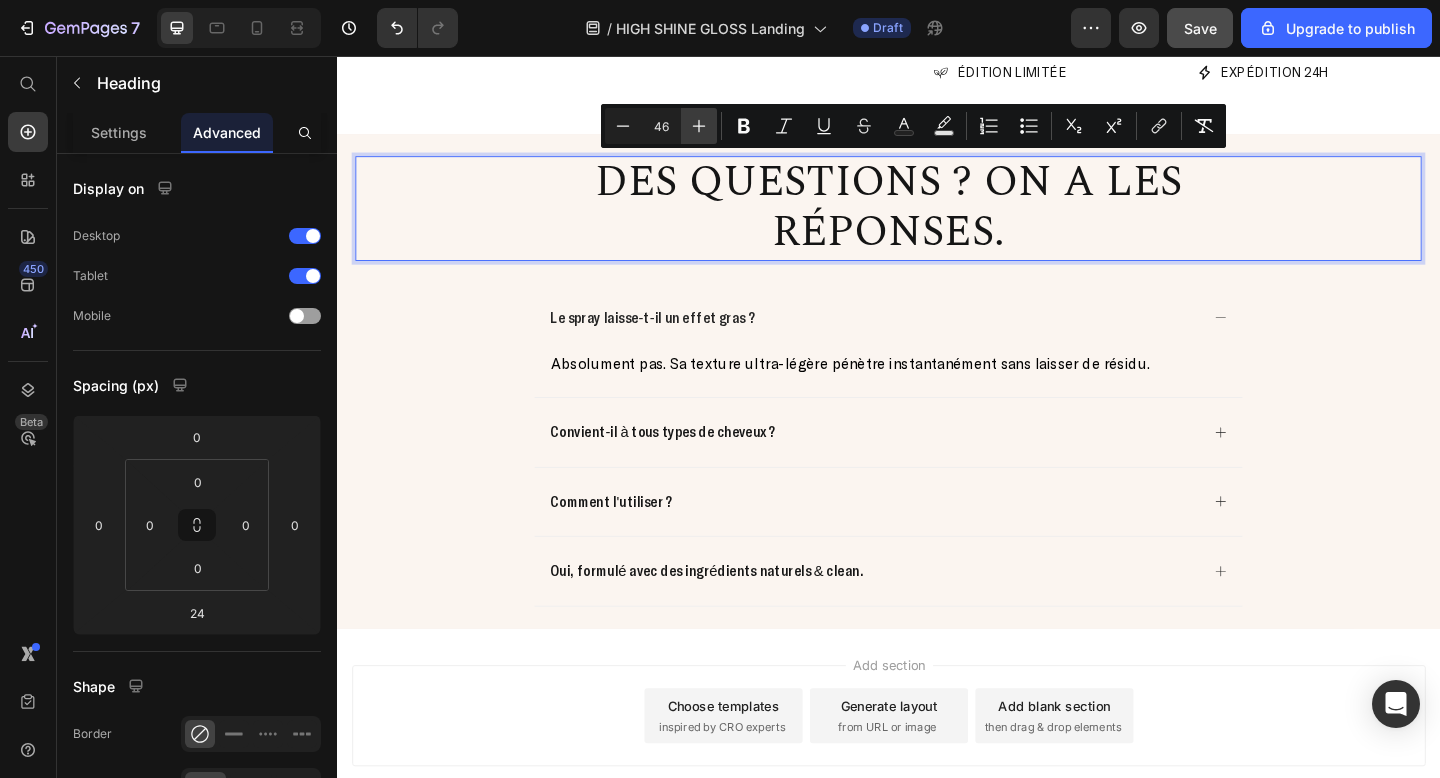 click 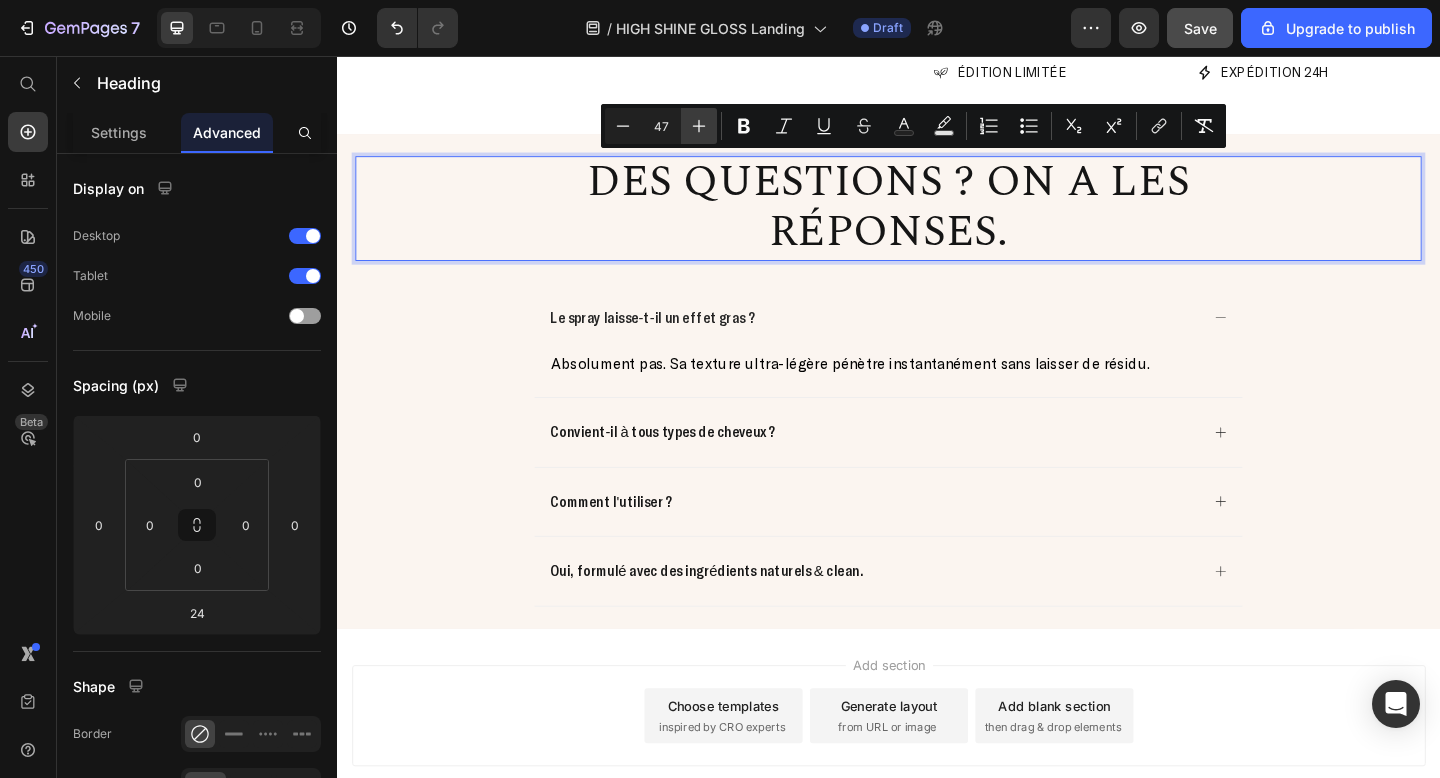 click 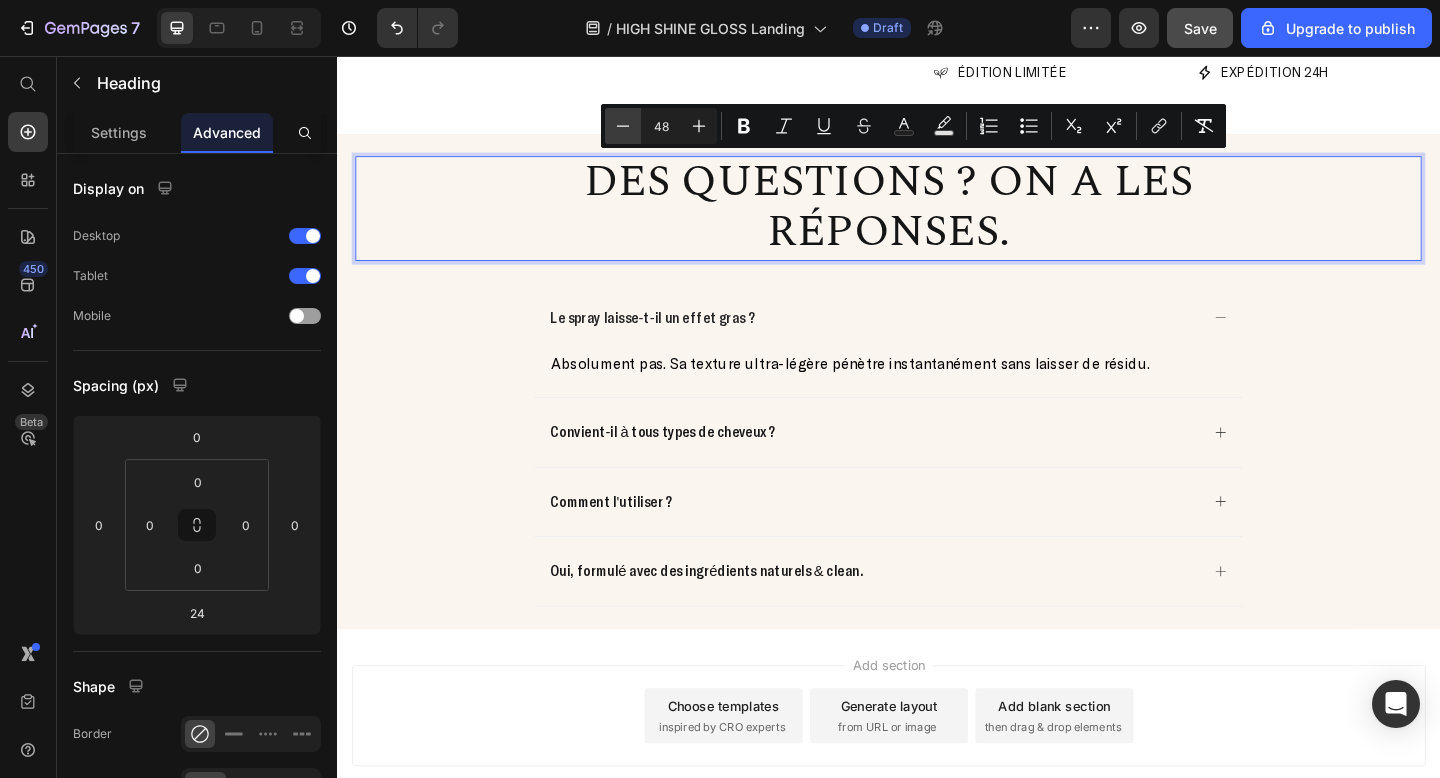 click on "Minus" at bounding box center (623, 126) 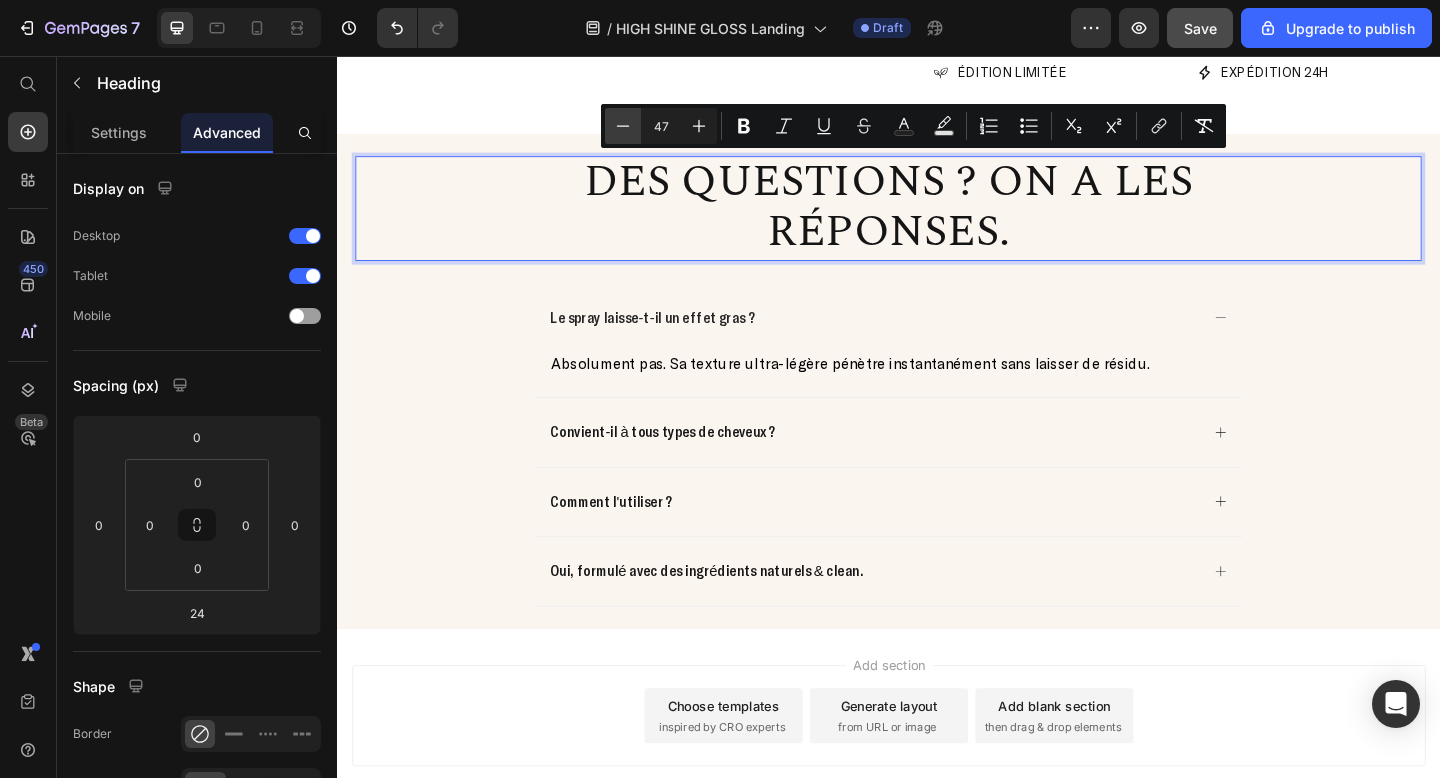 click on "Minus" at bounding box center (623, 126) 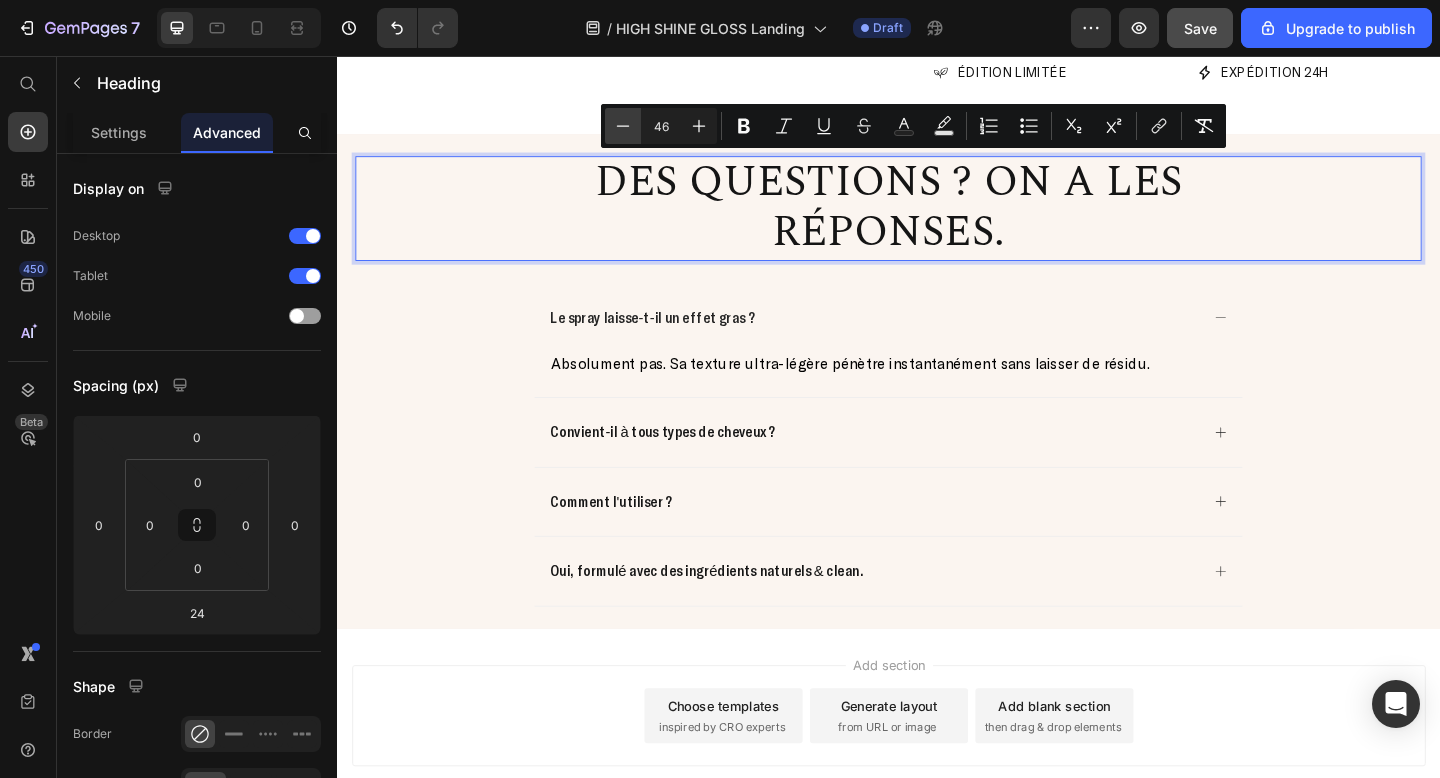 click on "Minus" at bounding box center (623, 126) 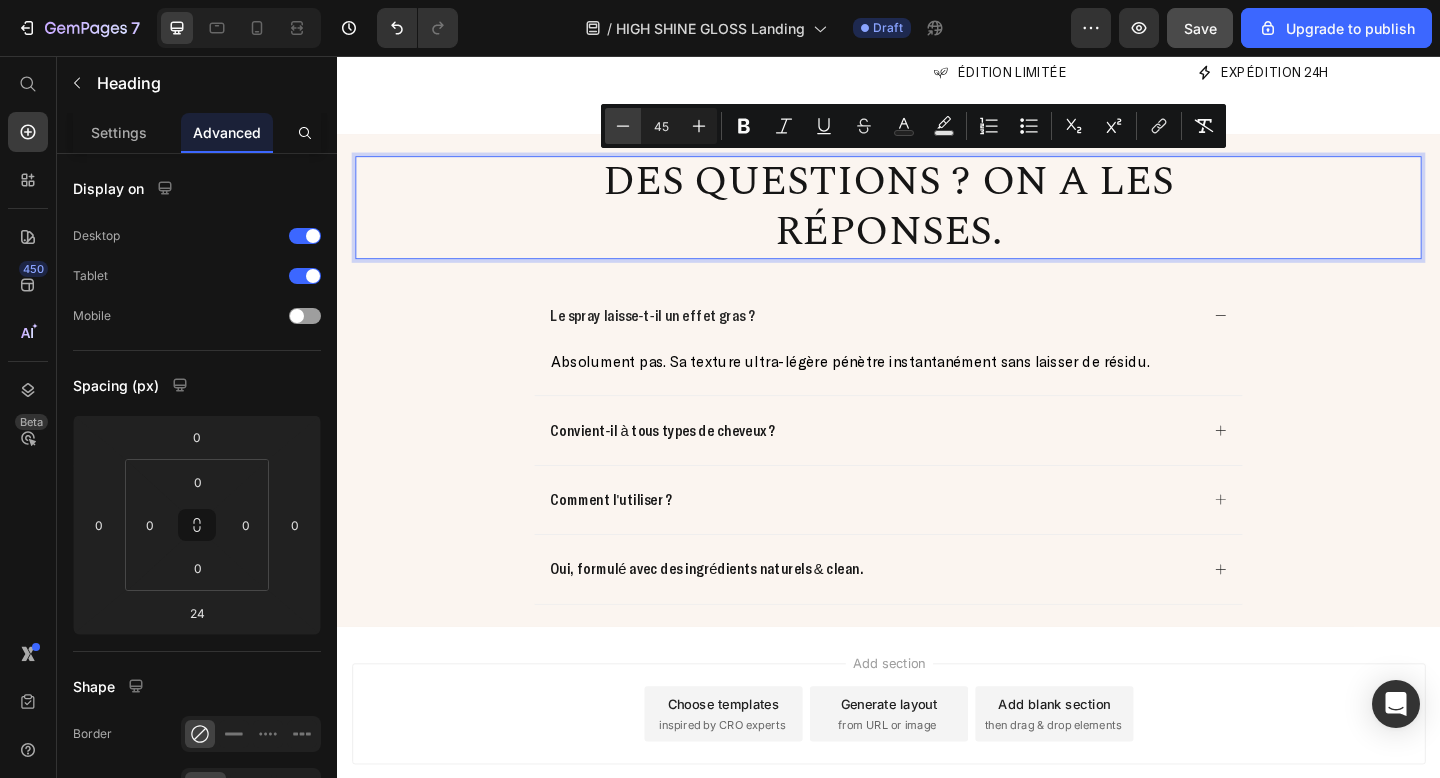 click on "Minus" at bounding box center (623, 126) 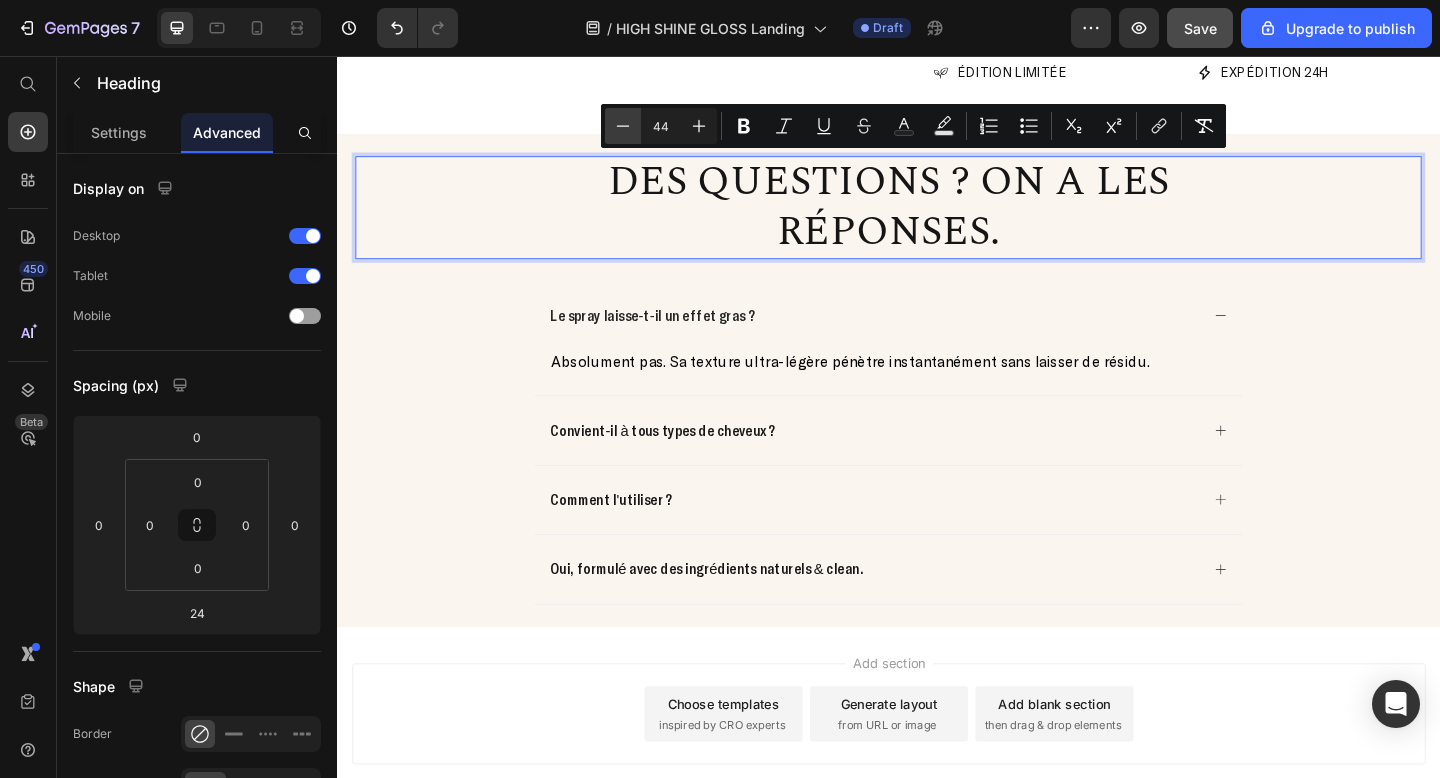 click on "Minus" at bounding box center [623, 126] 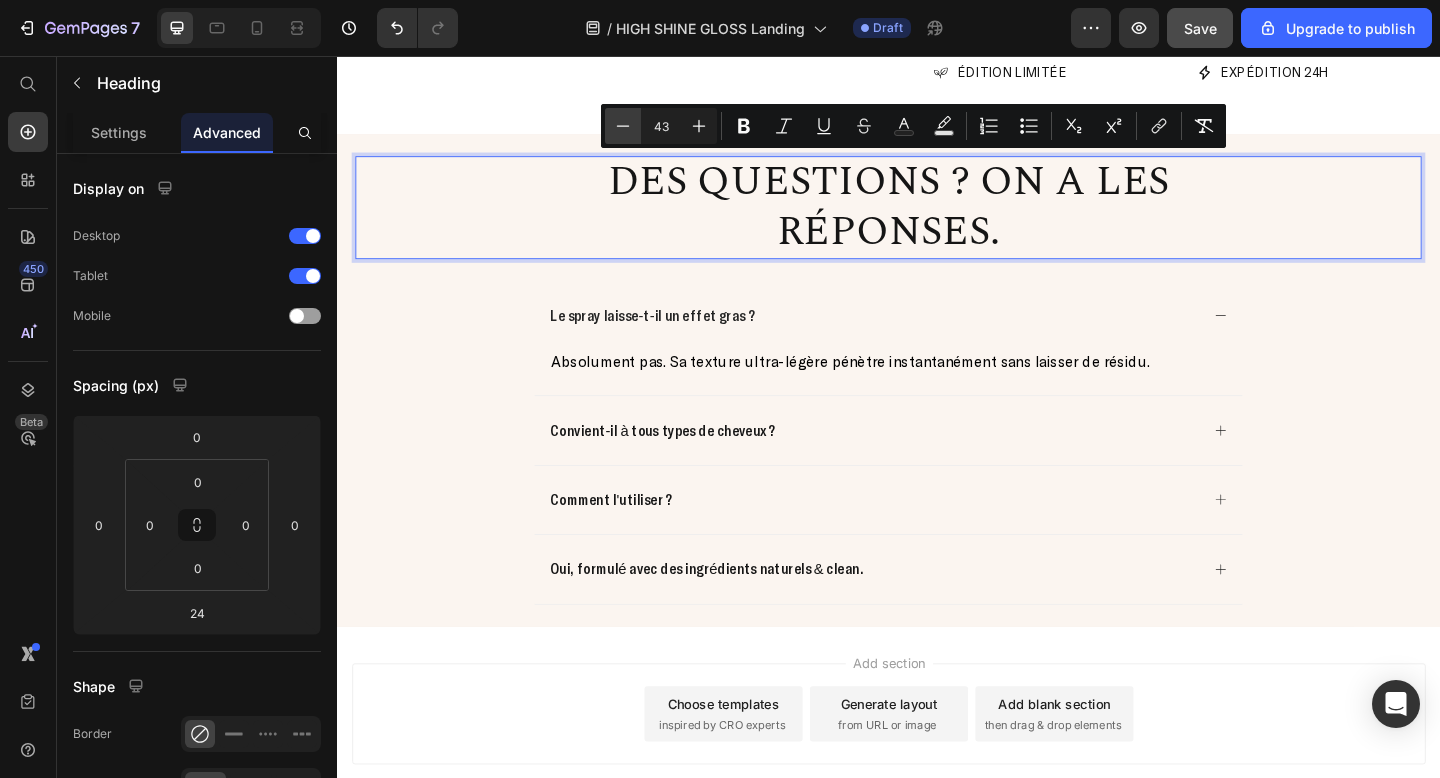 click on "Minus" at bounding box center [623, 126] 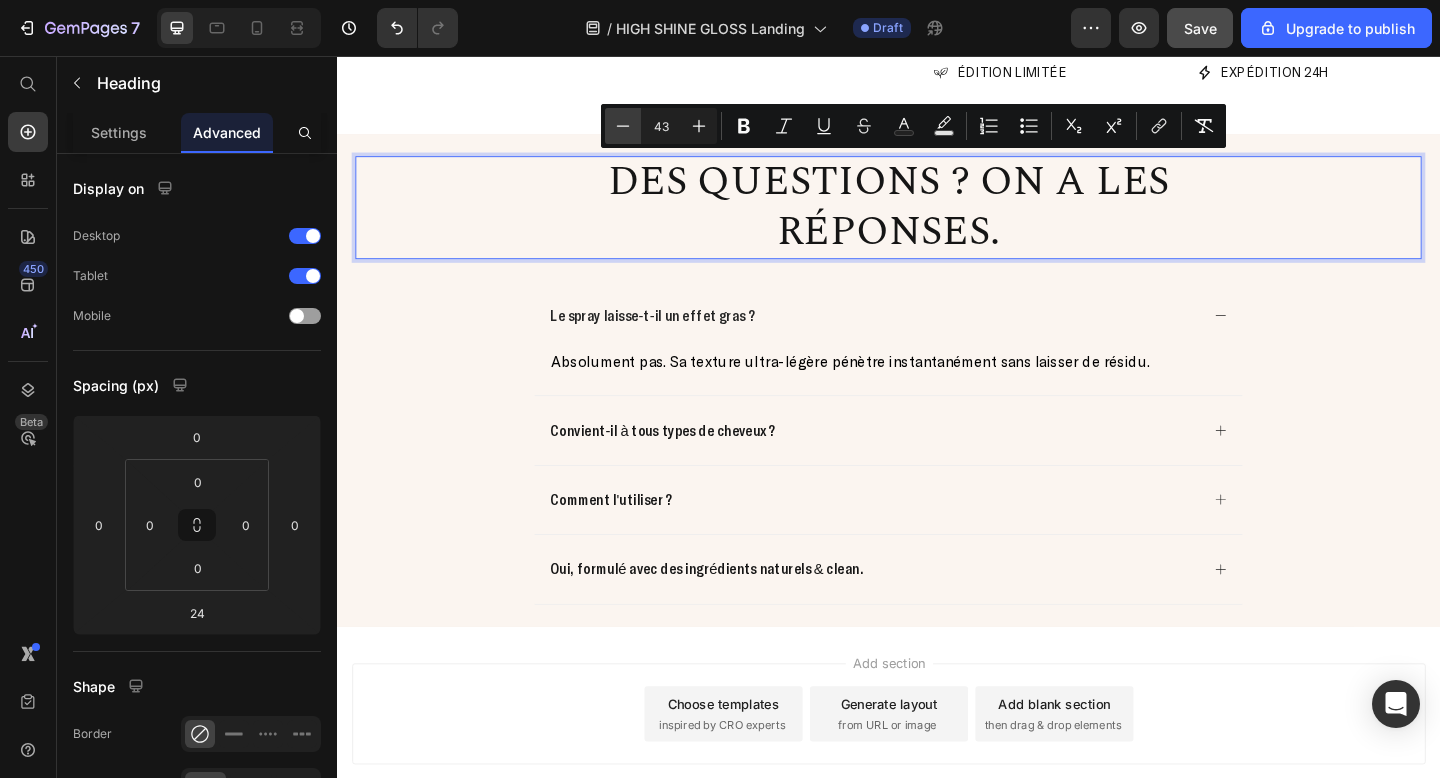 type on "42" 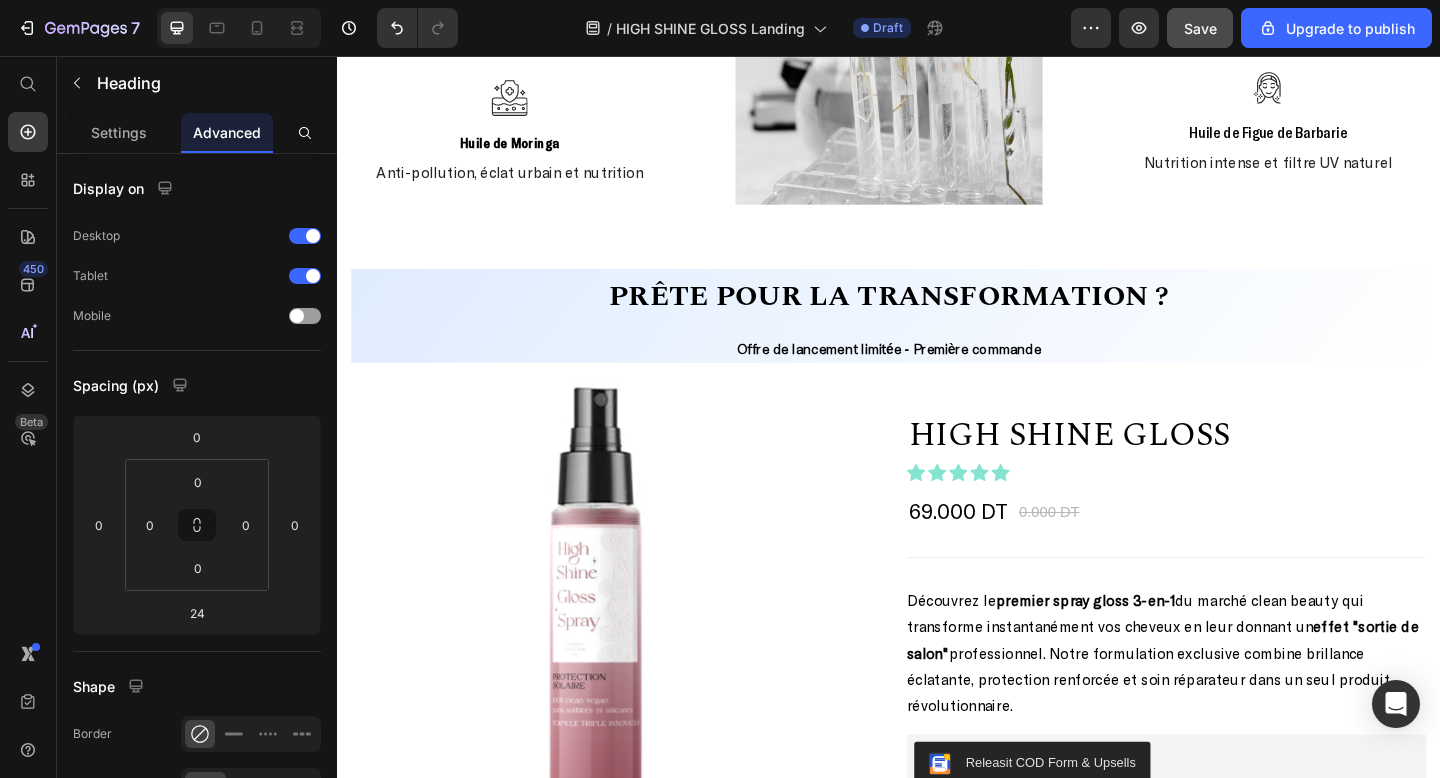 scroll, scrollTop: 2103, scrollLeft: 0, axis: vertical 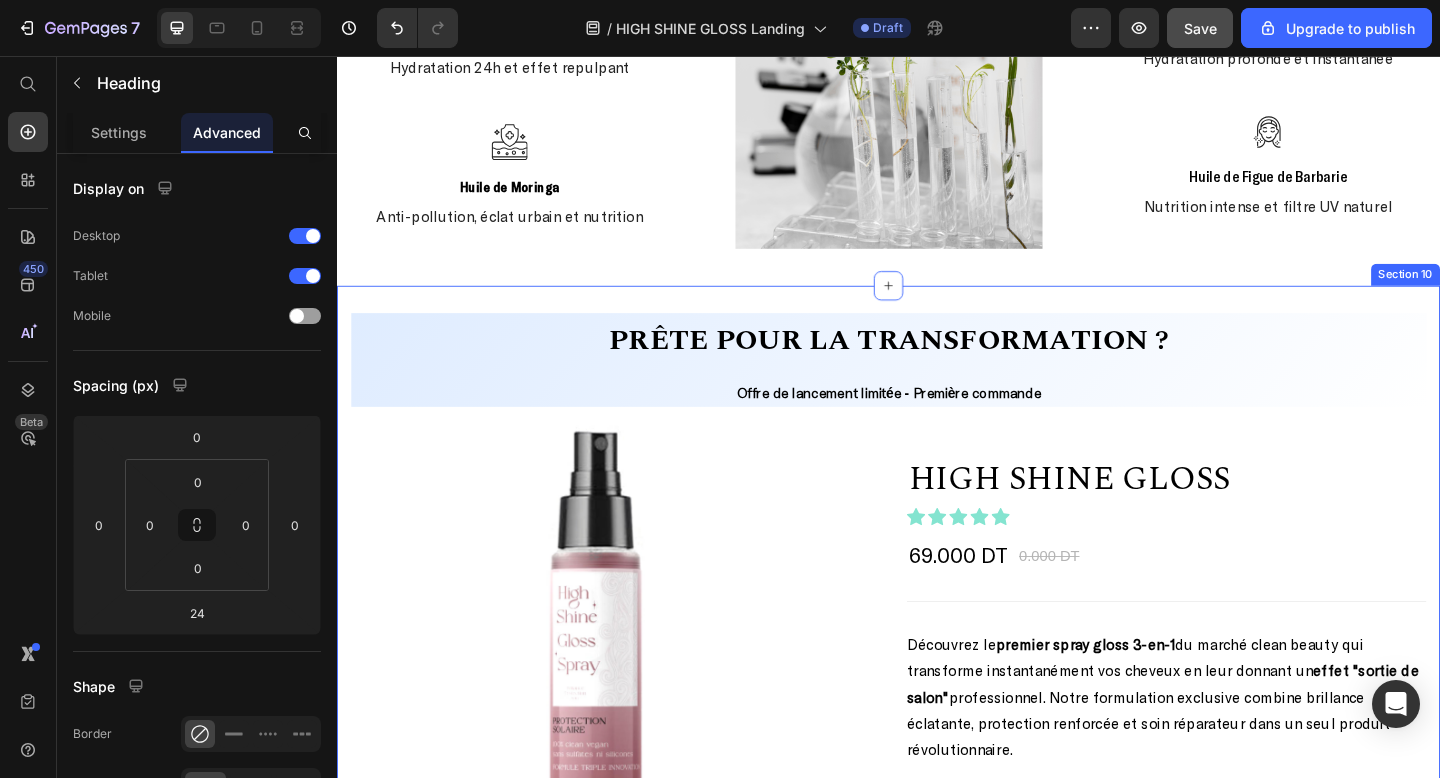 click on "Prête pour la transformation ?" at bounding box center [937, 365] 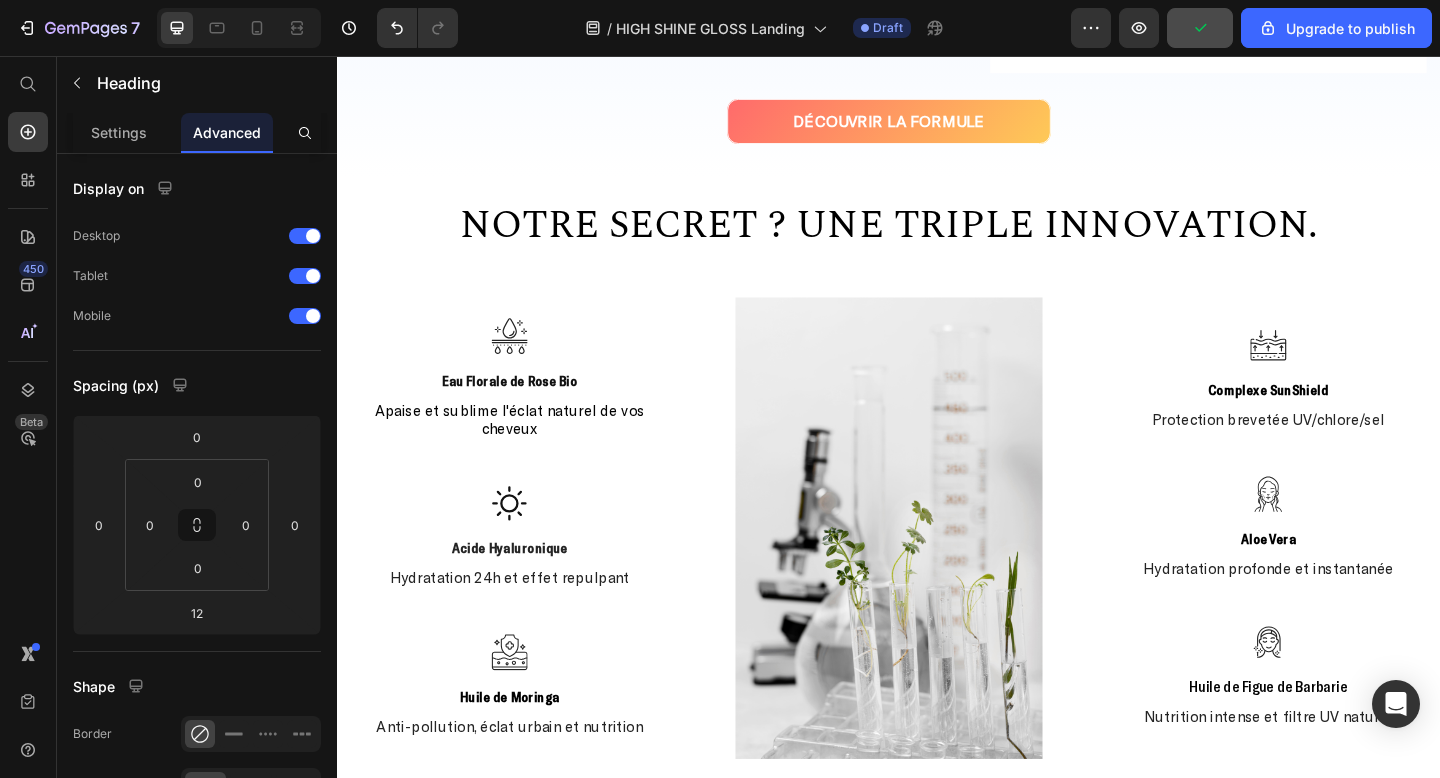 scroll, scrollTop: 1347, scrollLeft: 0, axis: vertical 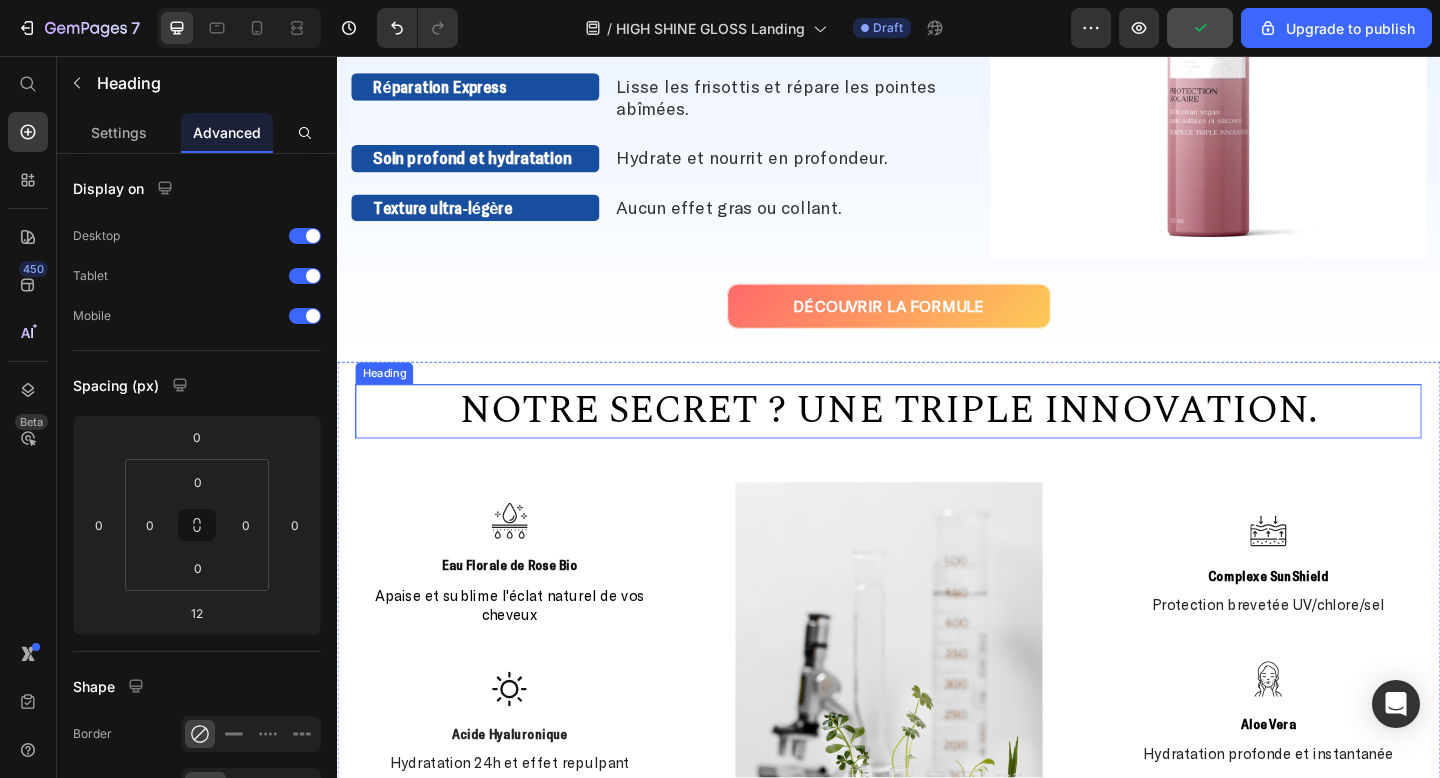 click on "Notre secret ? Une triple innovation." at bounding box center (937, 442) 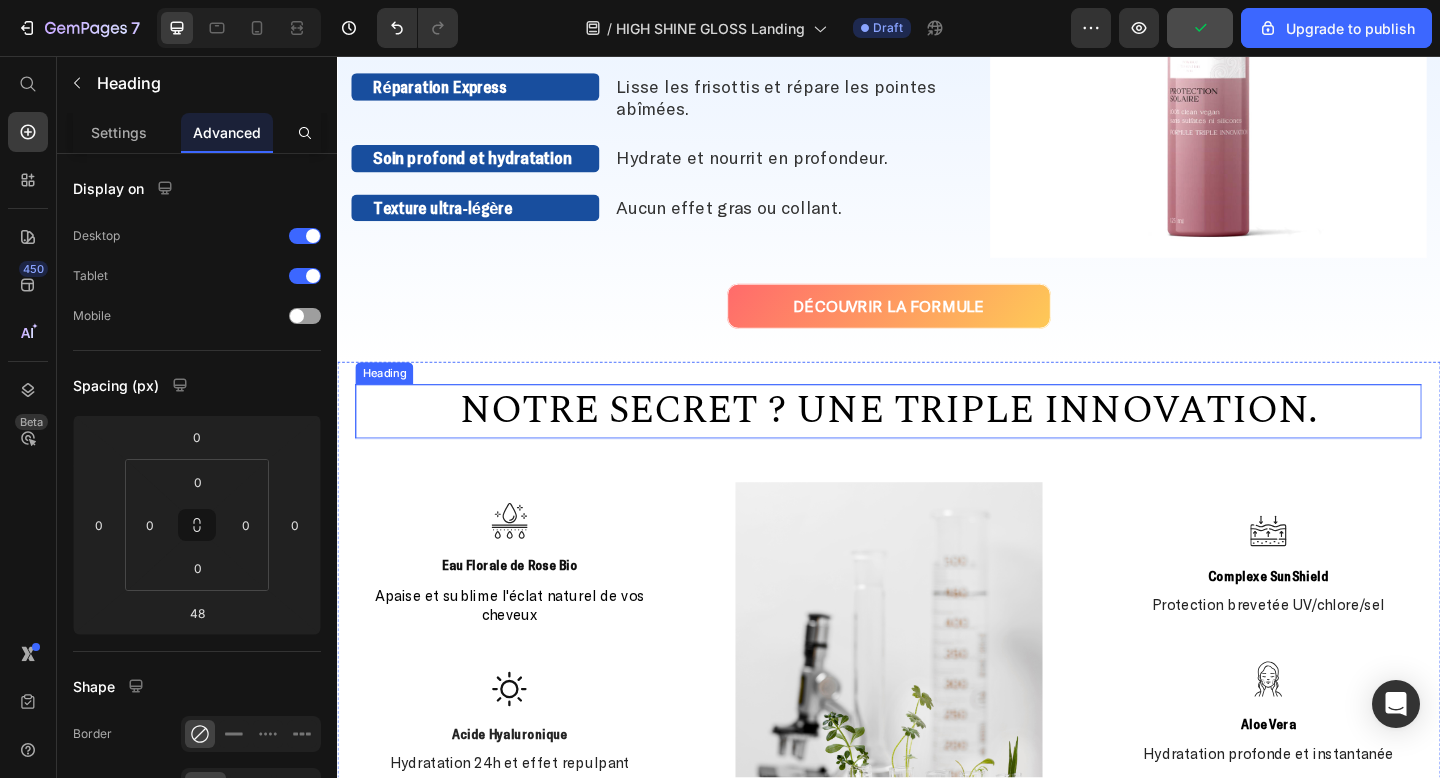 click on "Notre secret ? Une triple innovation." at bounding box center (937, 442) 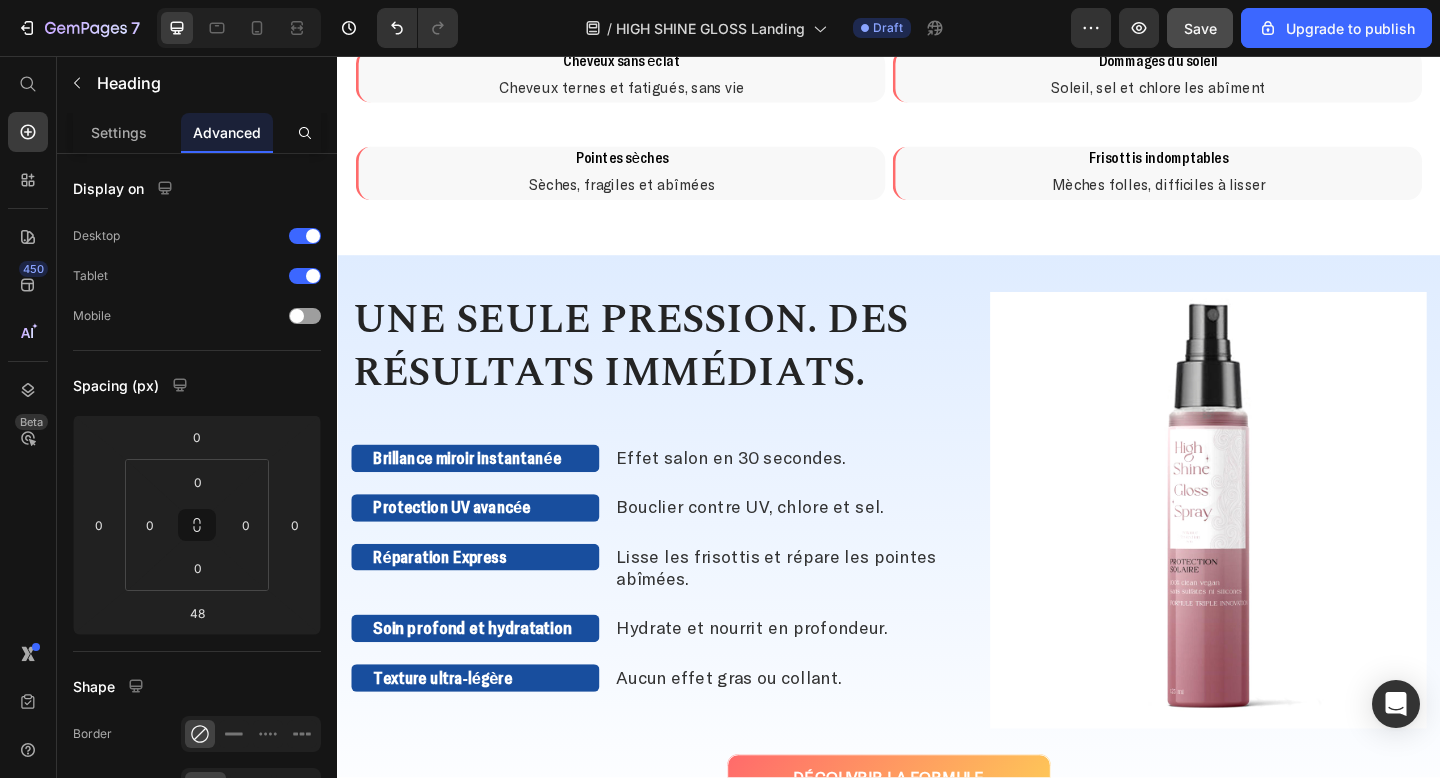 scroll, scrollTop: 647, scrollLeft: 0, axis: vertical 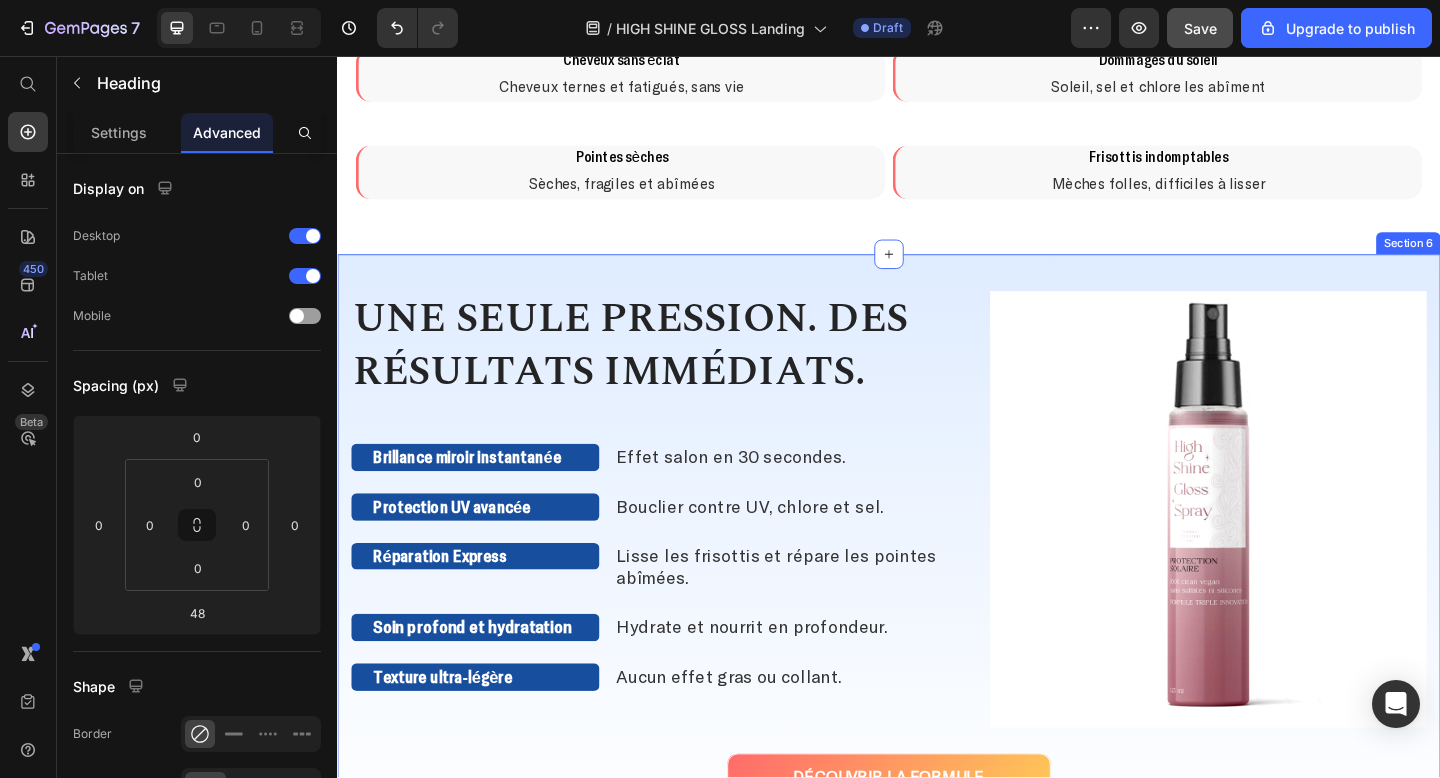 click on "Une seule pression. Des résultats immédiats." at bounding box center [684, 371] 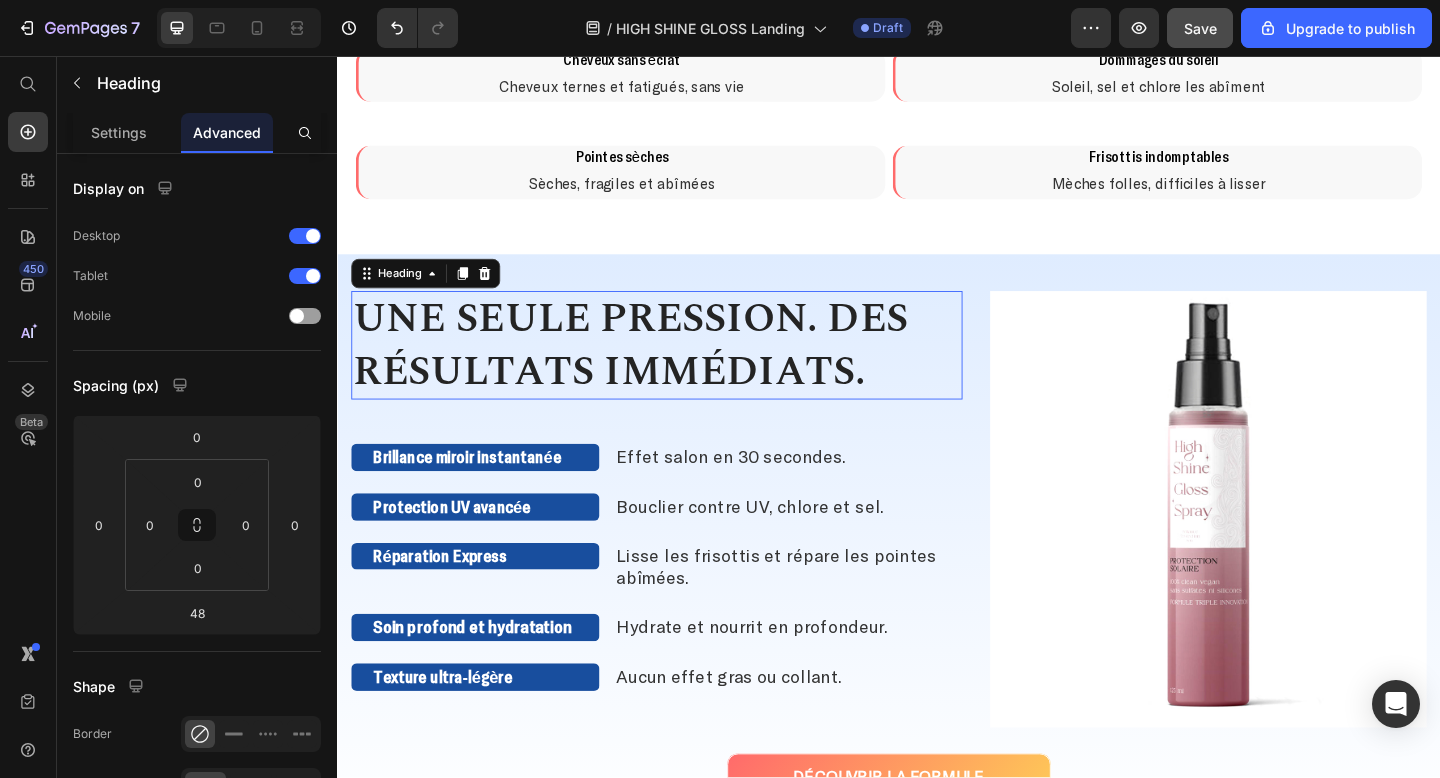 click on "Une seule pression. Des résultats immédiats." at bounding box center (684, 371) 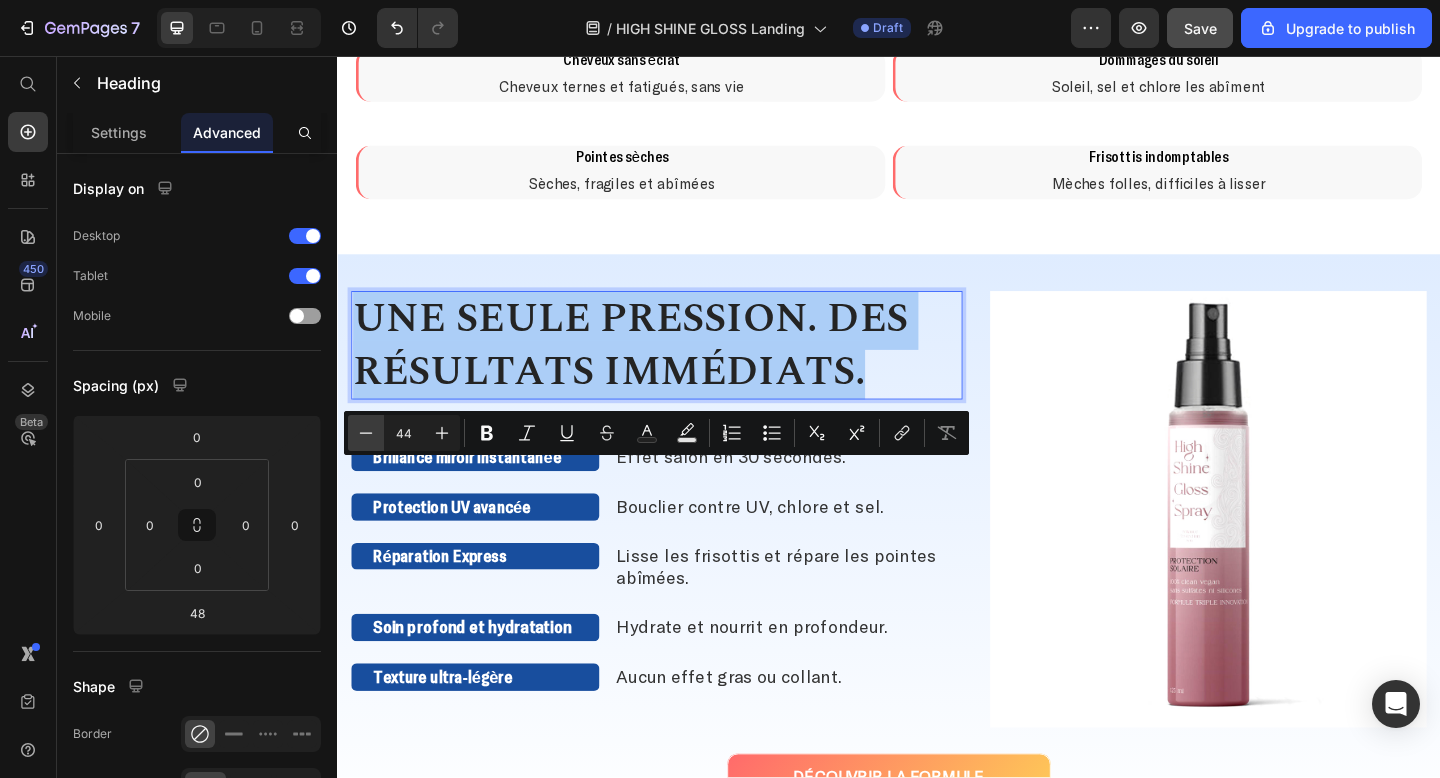 click 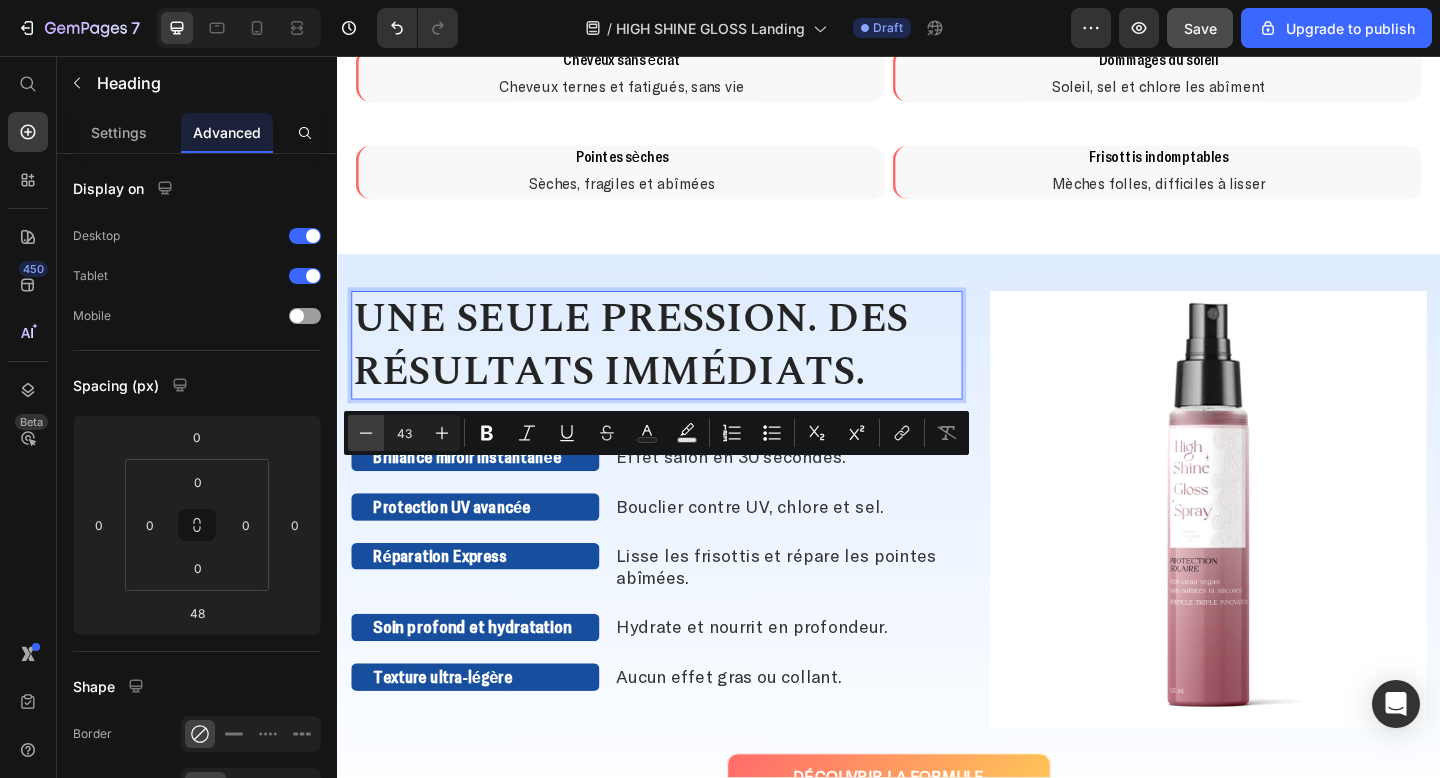 click 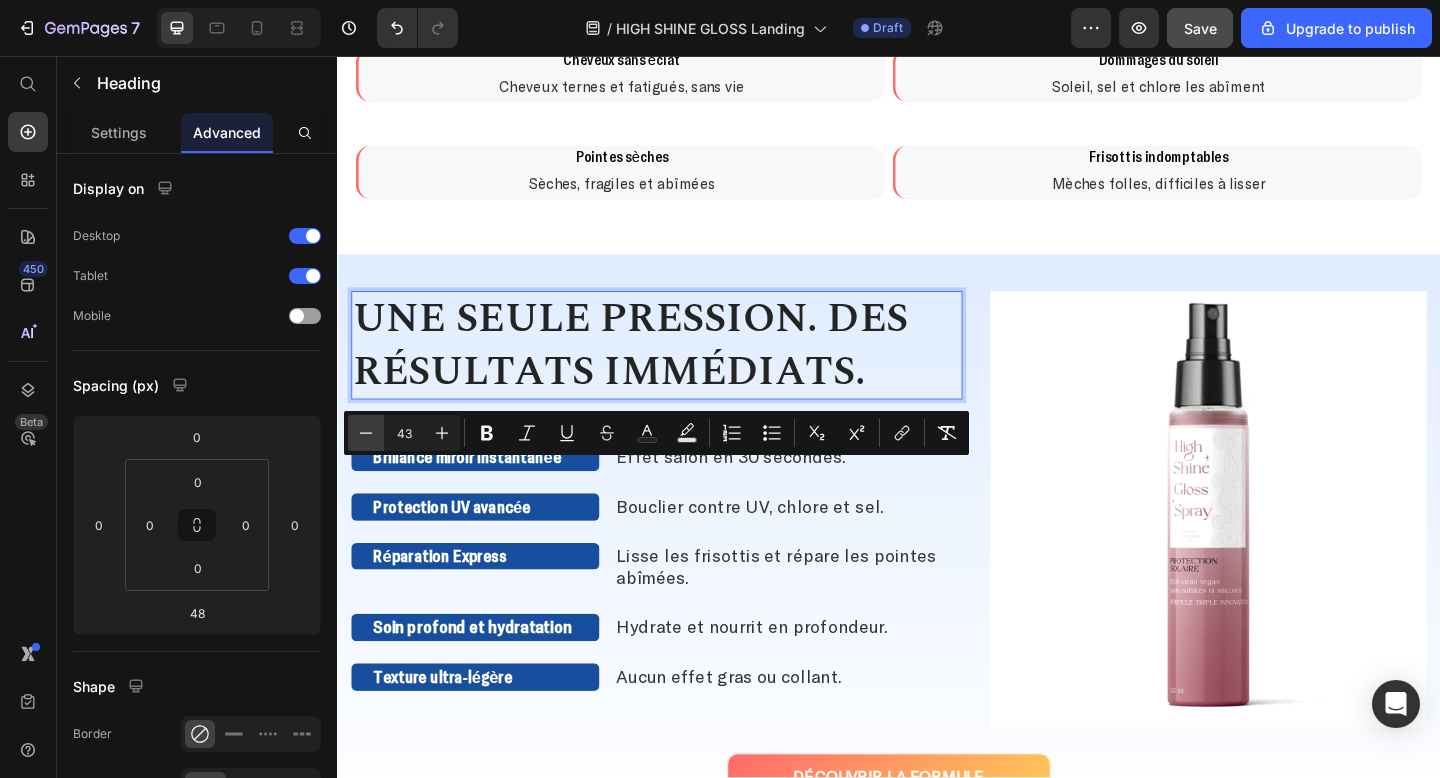 type on "42" 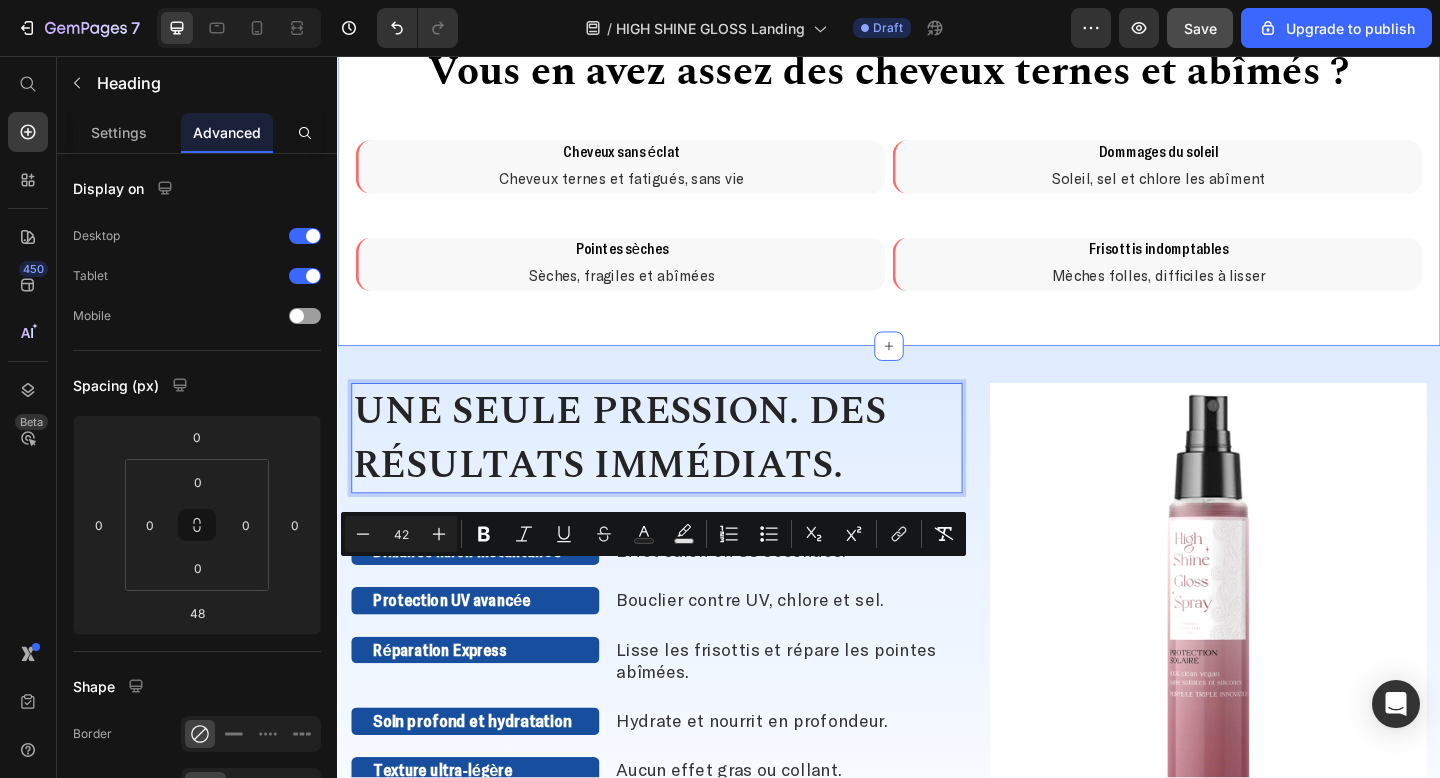 scroll, scrollTop: 529, scrollLeft: 0, axis: vertical 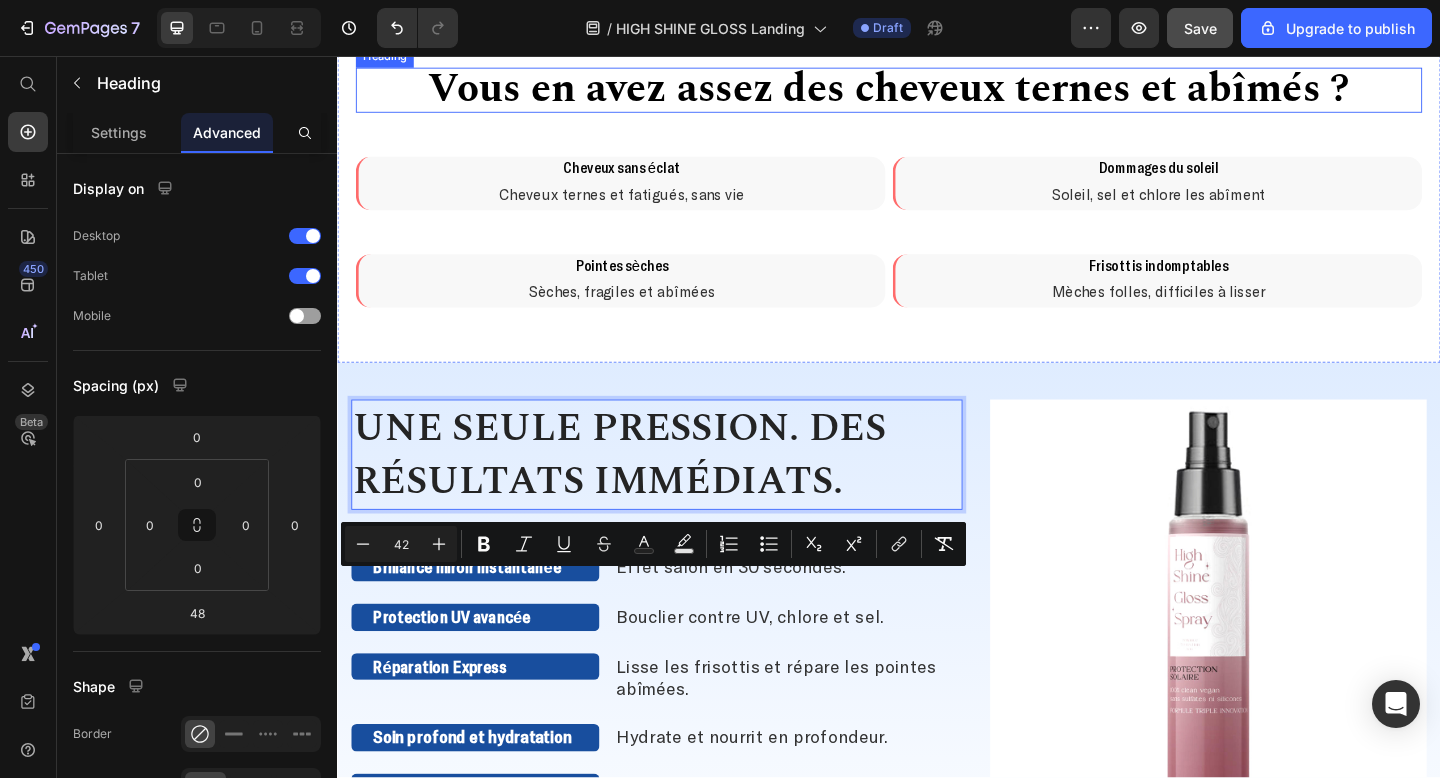 click on "Vous en avez assez des cheveux ternes et abîmés ?" at bounding box center [937, 91] 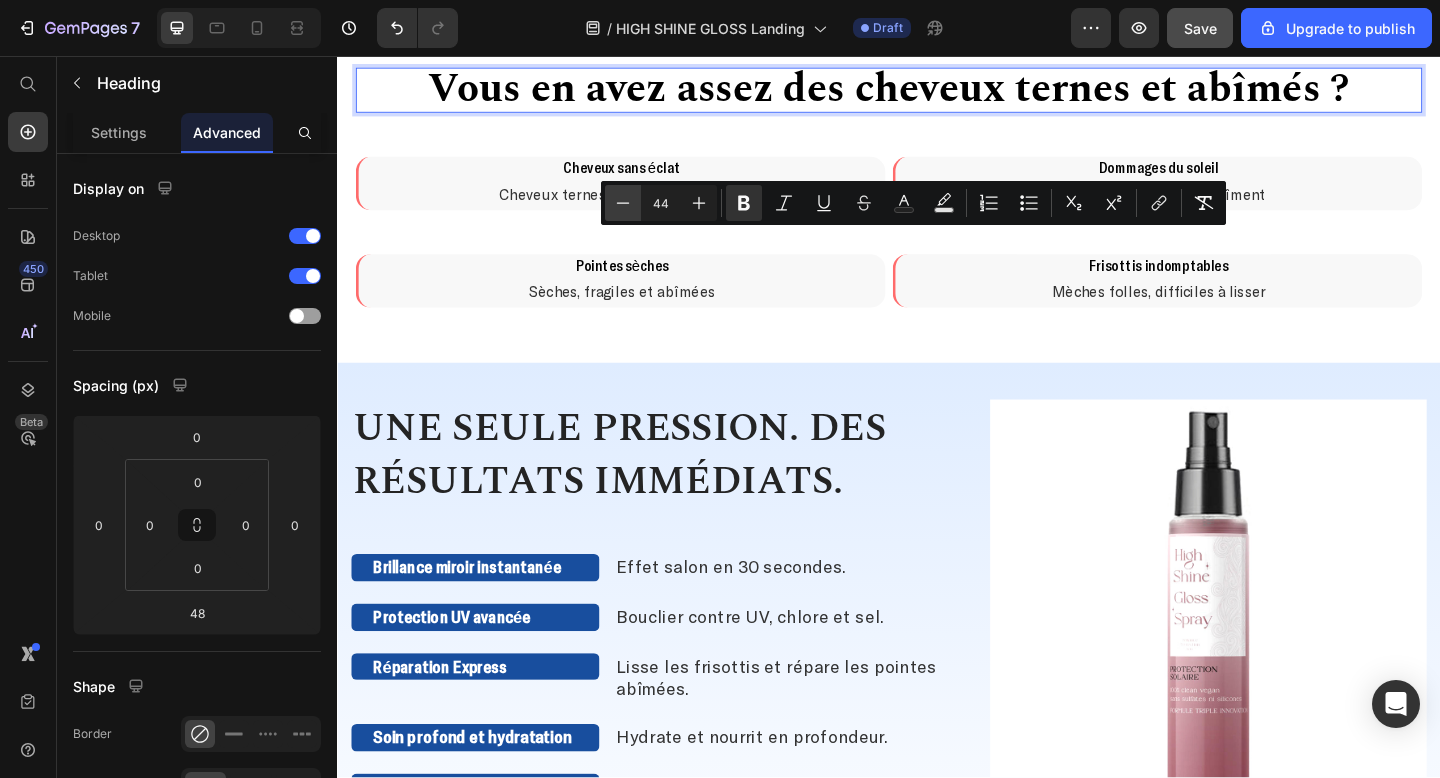 click on "Minus" at bounding box center [623, 203] 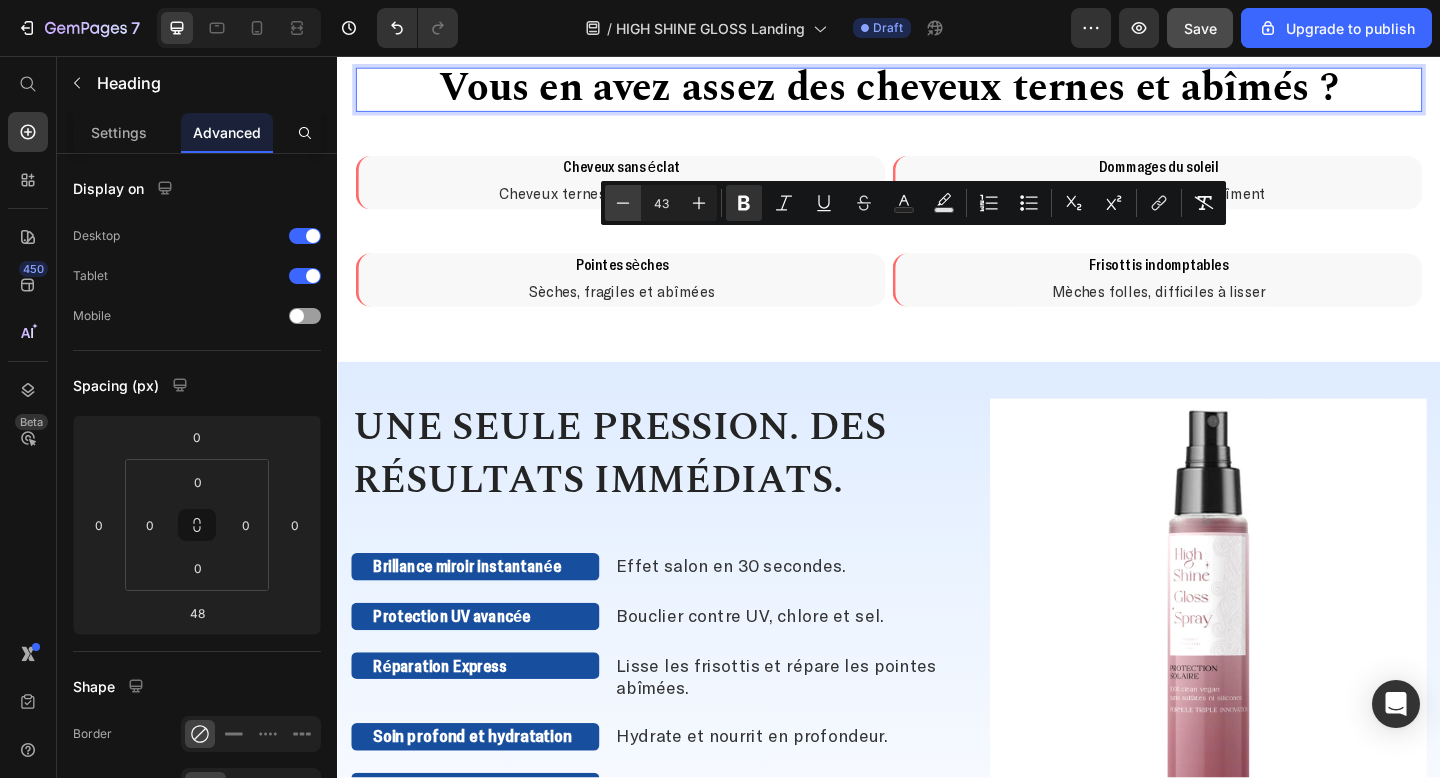 click on "Minus" at bounding box center (623, 203) 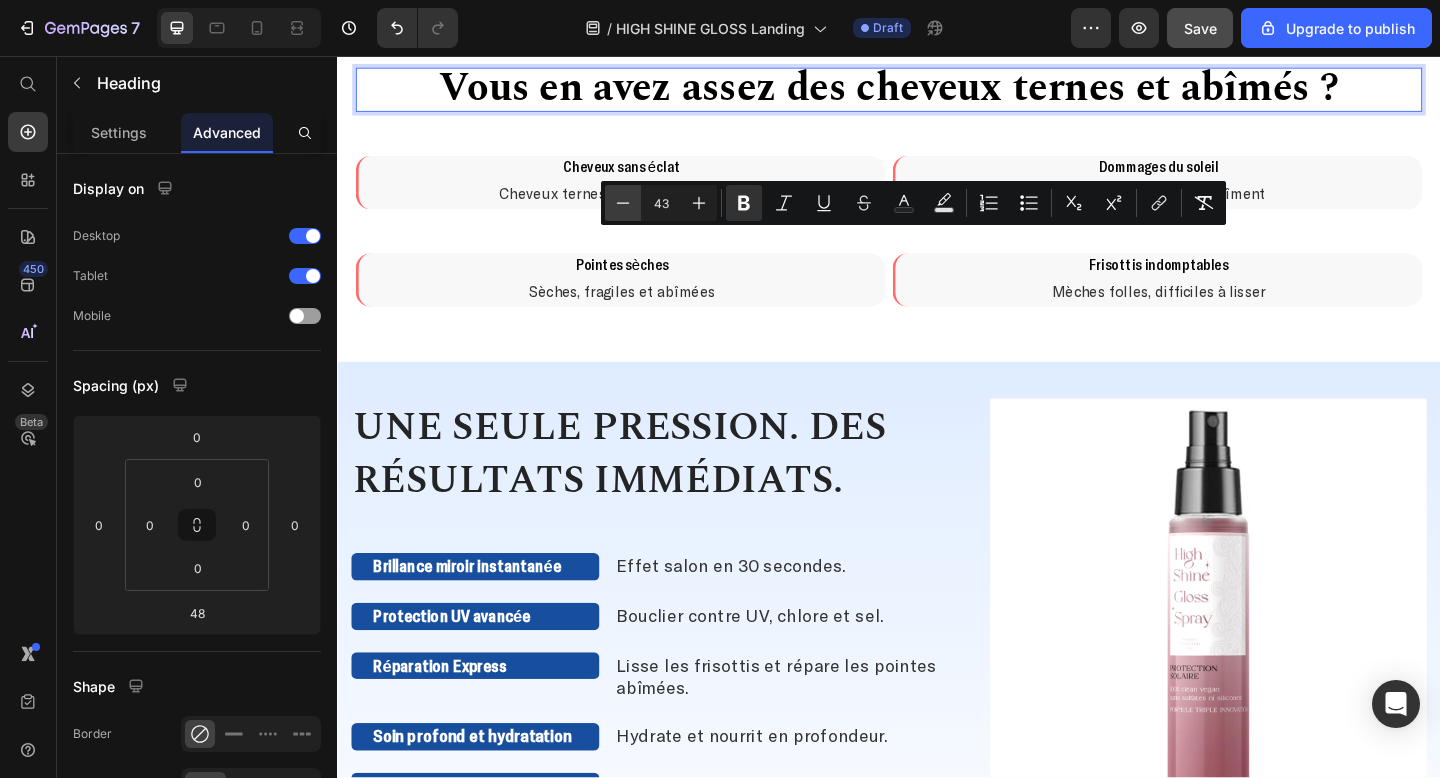 type on "42" 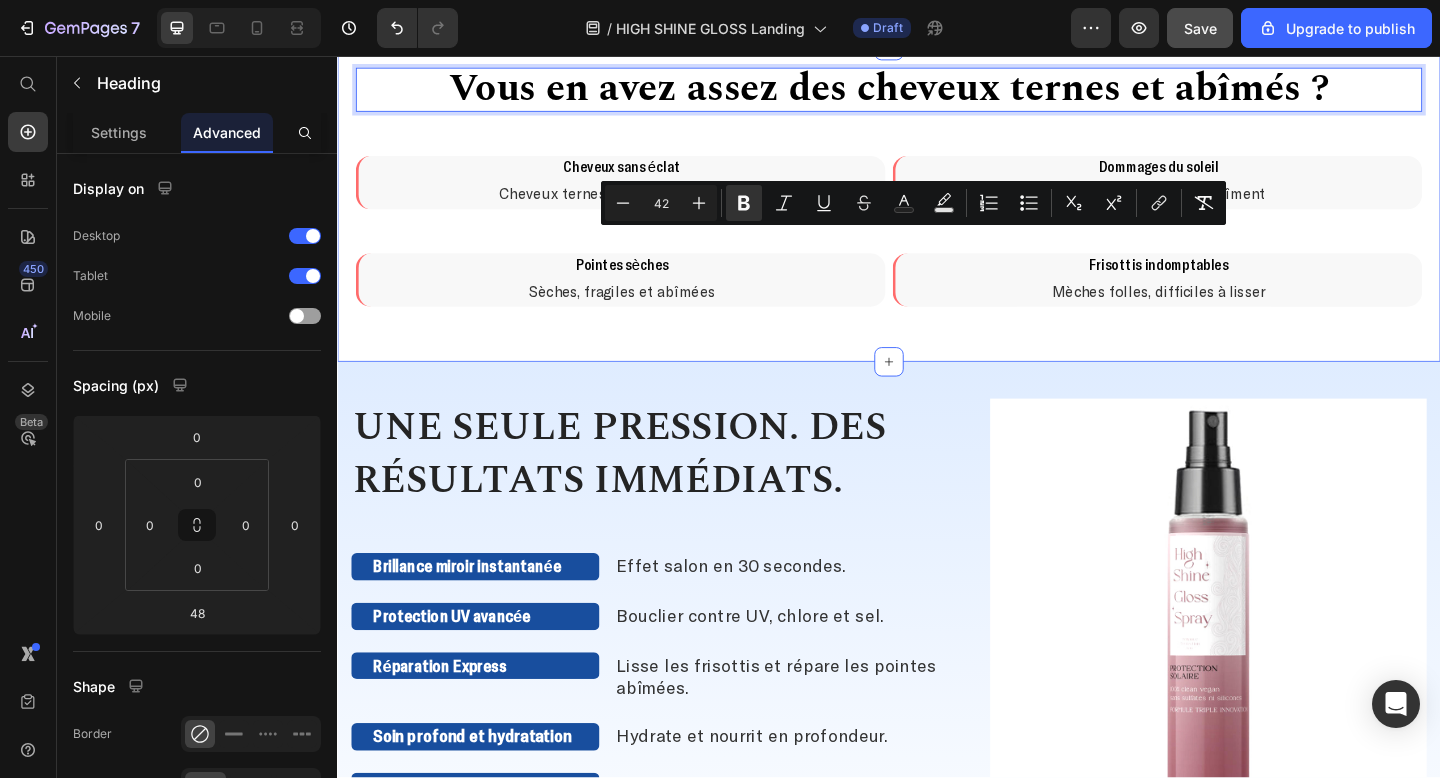 scroll, scrollTop: 235, scrollLeft: 0, axis: vertical 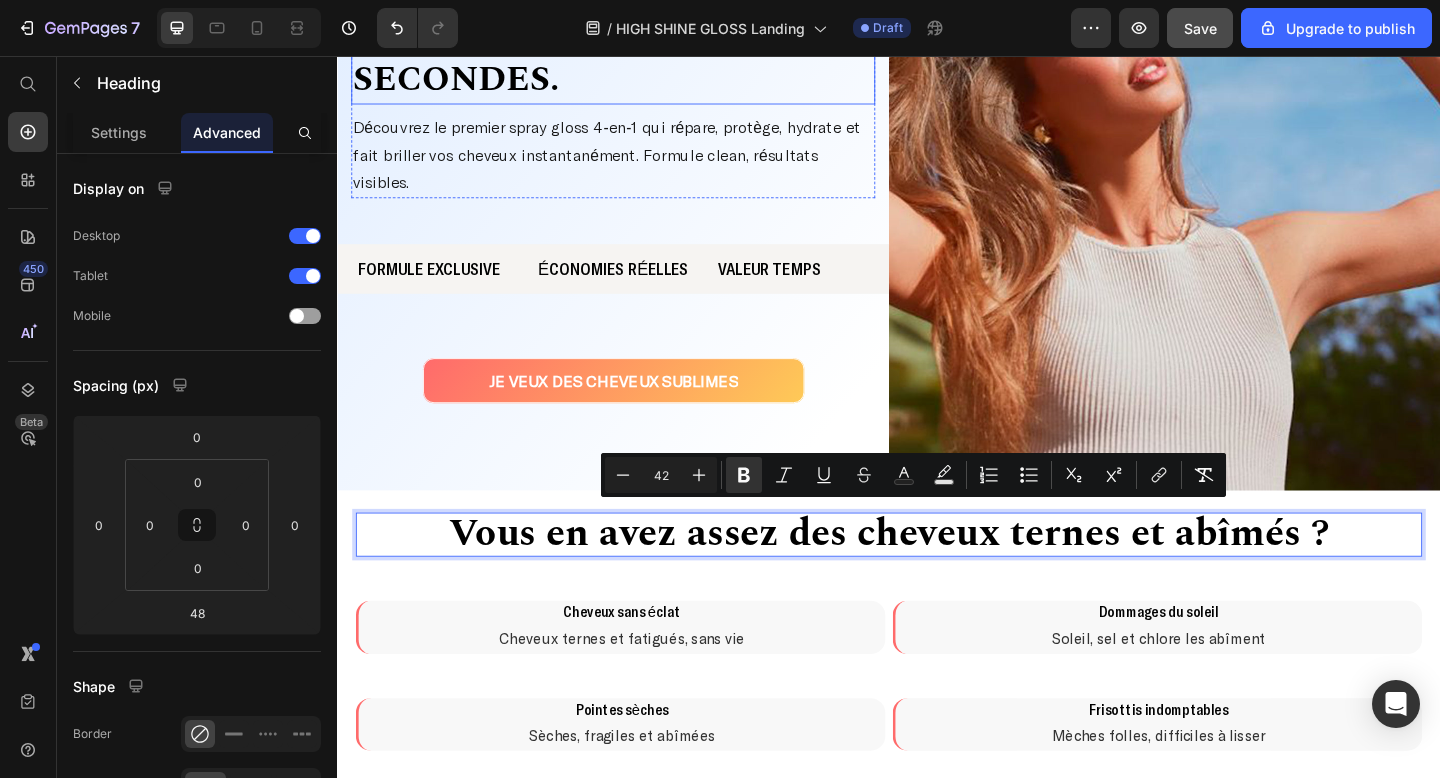 click on "Des cheveux brillants, doux & protégés… en 30 secondes." at bounding box center (624, 32) 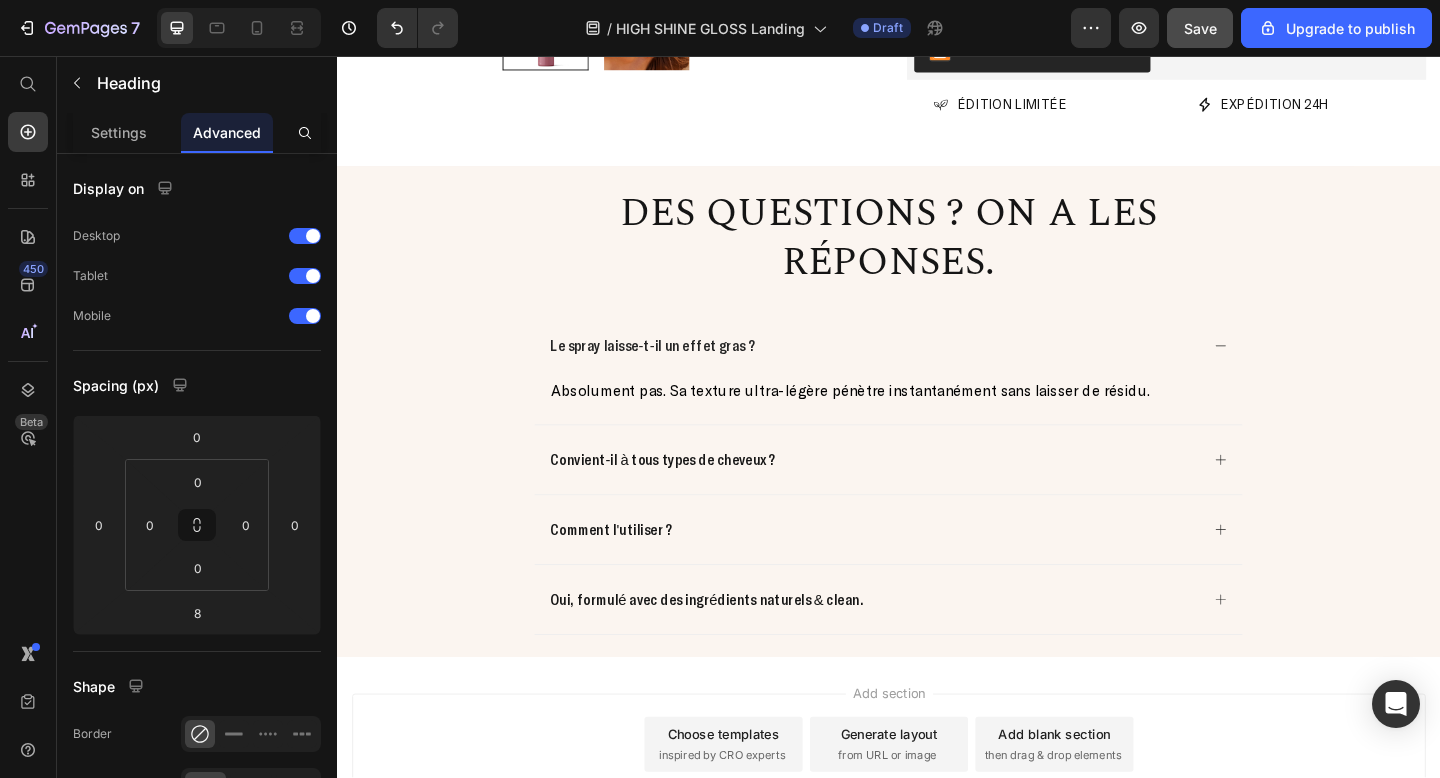 scroll, scrollTop: 3041, scrollLeft: 0, axis: vertical 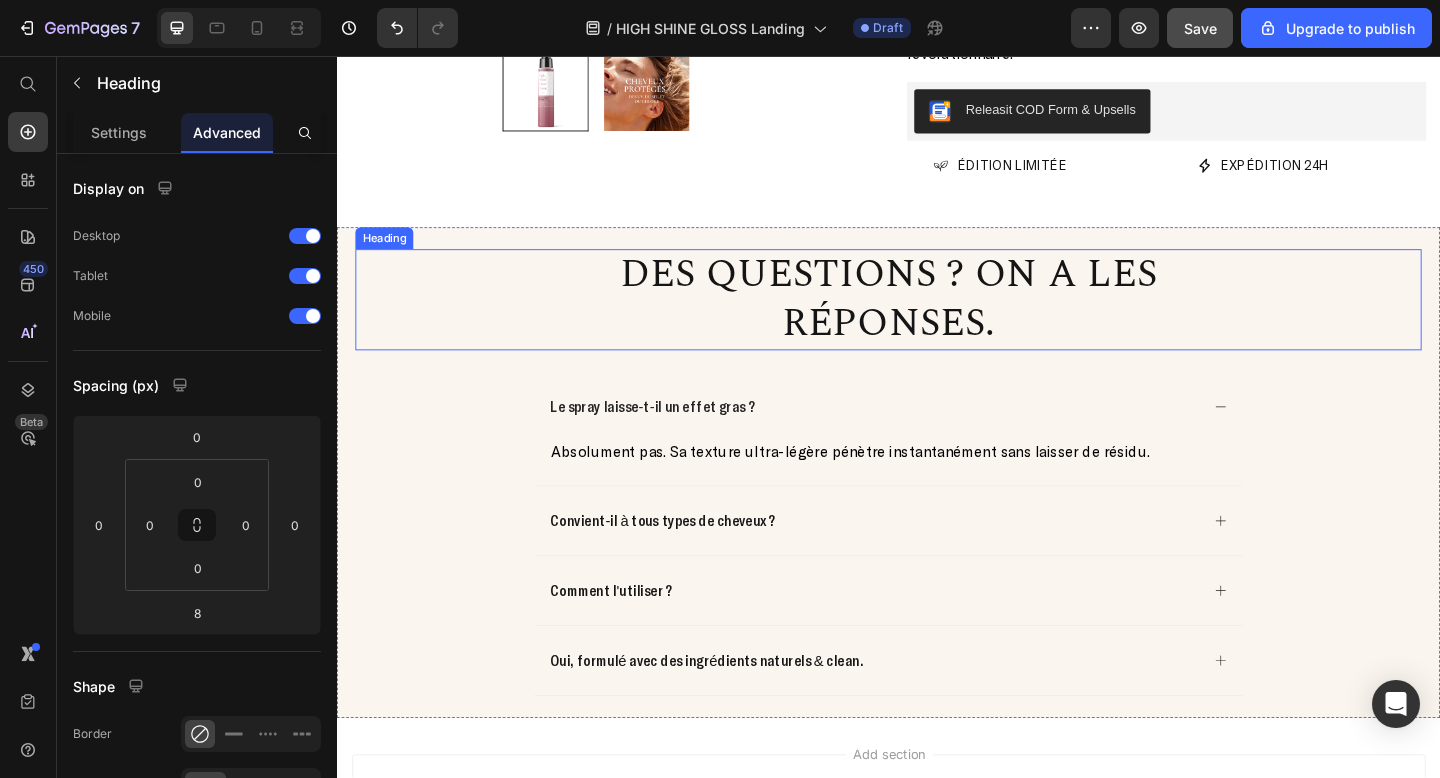 click on "Des questions ? On a les réponses." at bounding box center [937, 321] 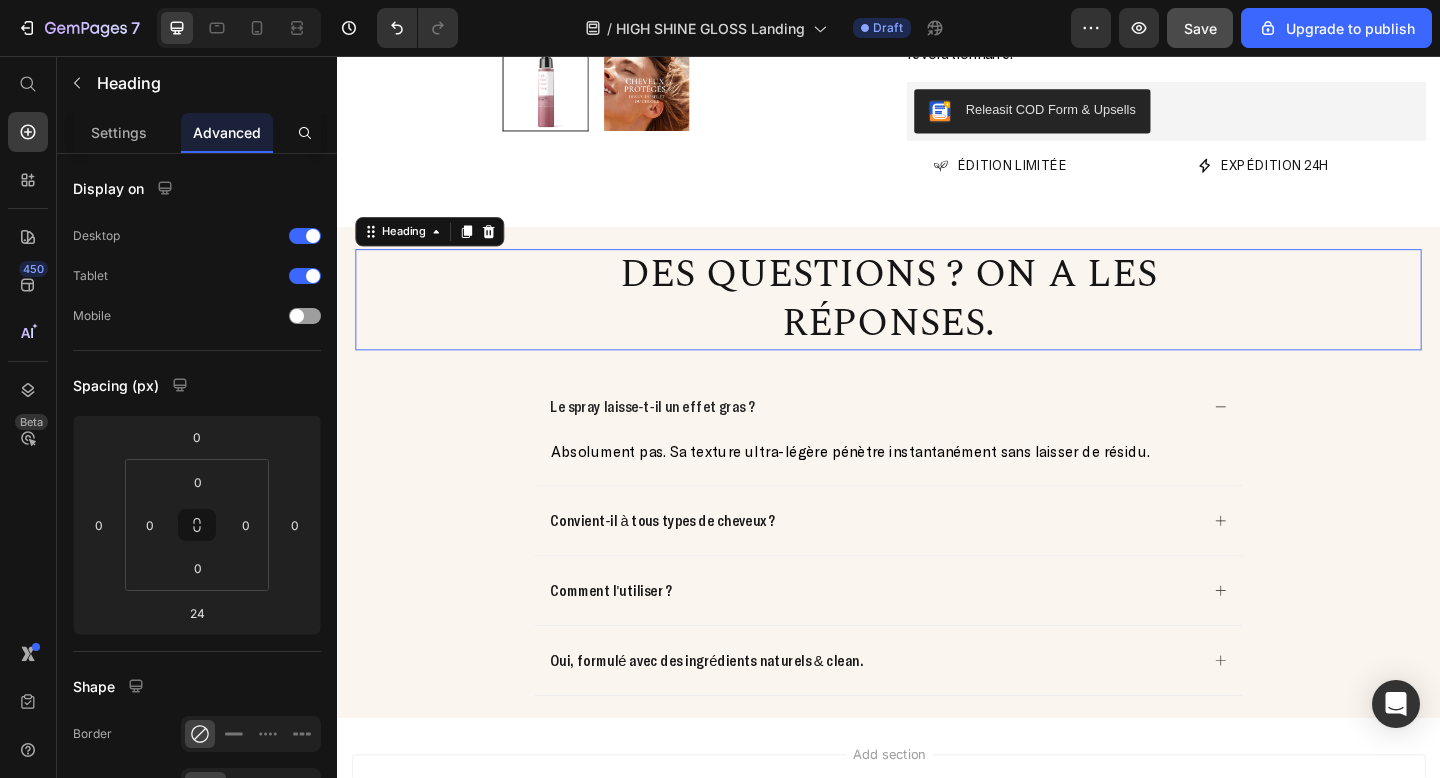 click on "Des questions ? On a les réponses." at bounding box center (937, 321) 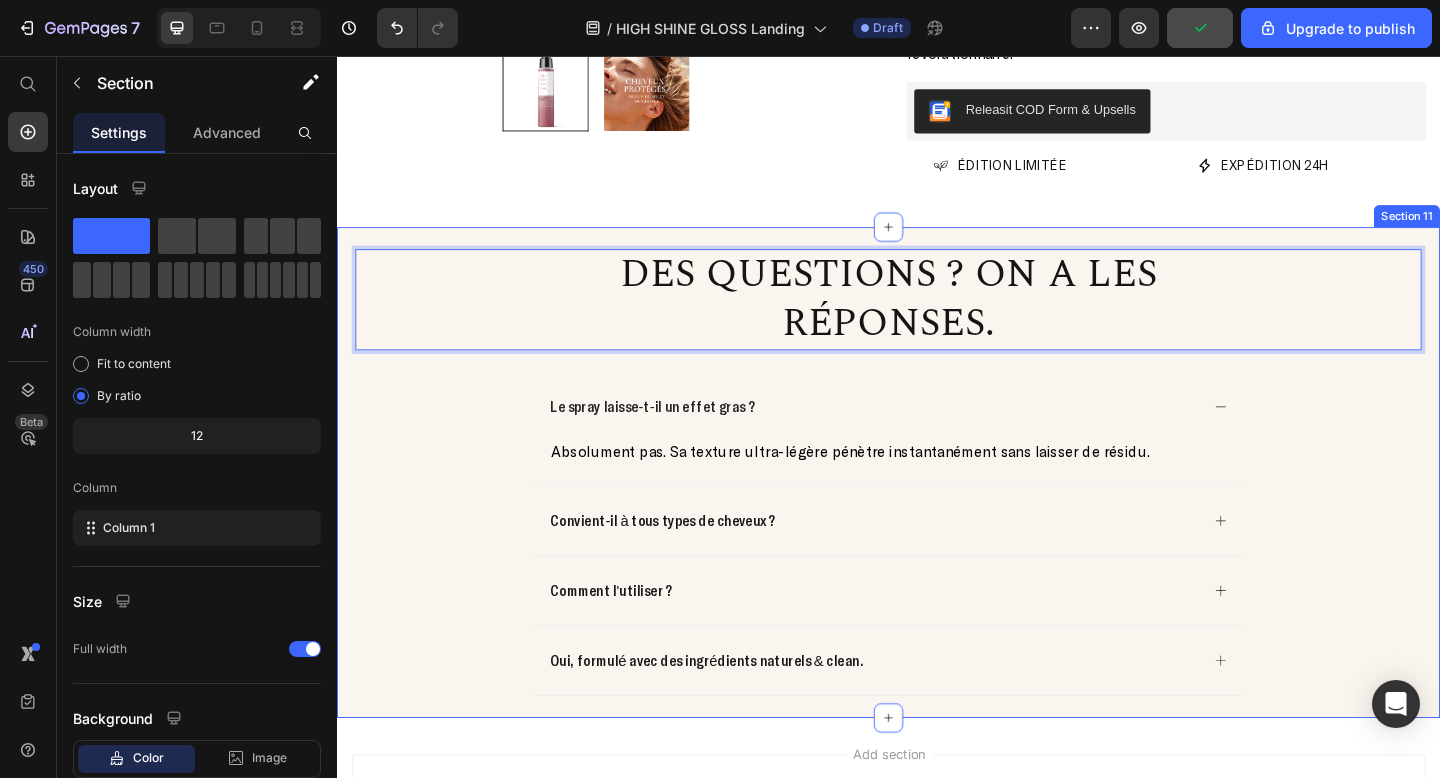 click on "Des questions ? On a les réponses. Heading   24 Des questions ?  On a les réponses. Heading
Le spray laisse-t-il un effet gras ? Absolument pas. Sa texture ultra-légère pénètre instantanément sans laisser de résidu. Text Block
Convient‑il à tous types de cheveux ?
Comment l'utiliser ?
Oui, formulé avec des ingrédients naturels & clean. Accordion" at bounding box center (937, 509) 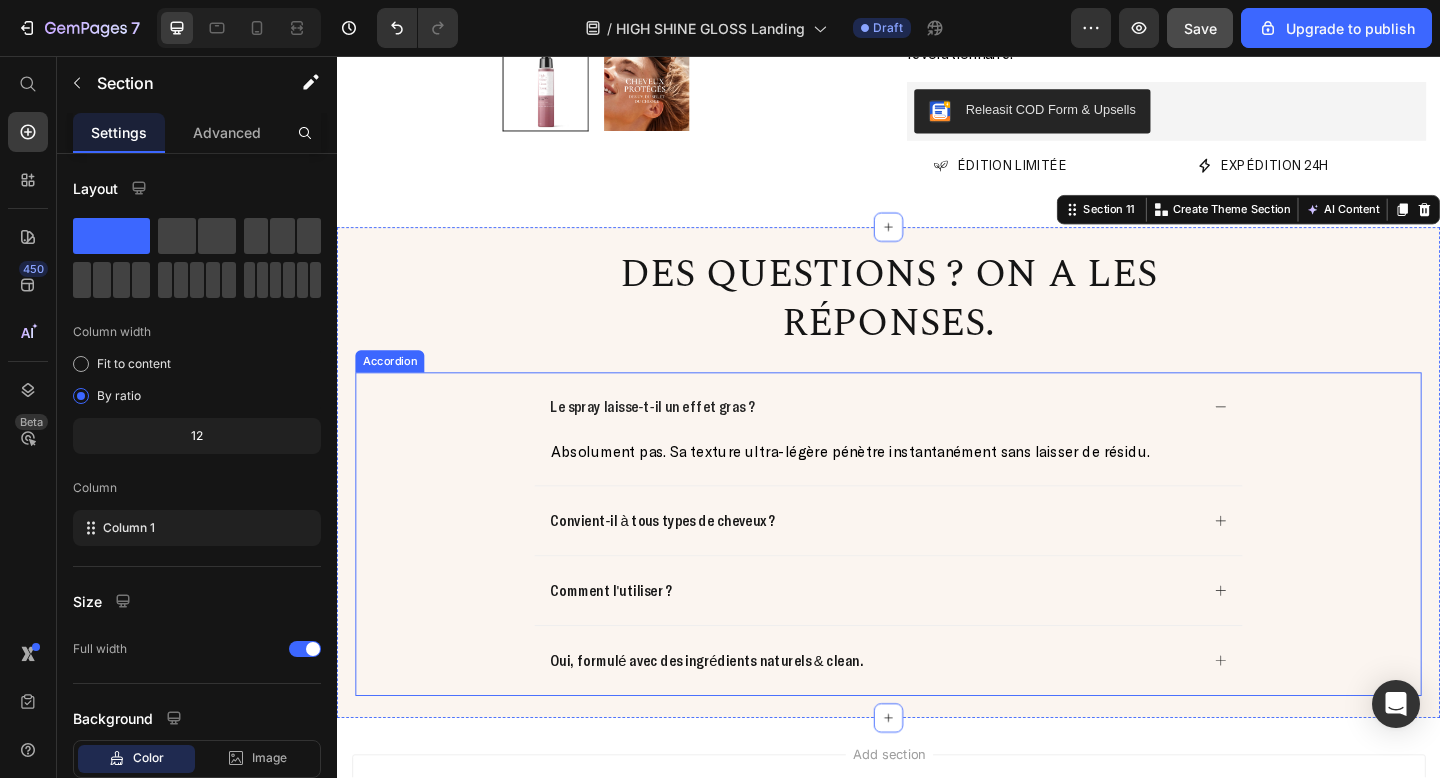 scroll, scrollTop: 2950, scrollLeft: 0, axis: vertical 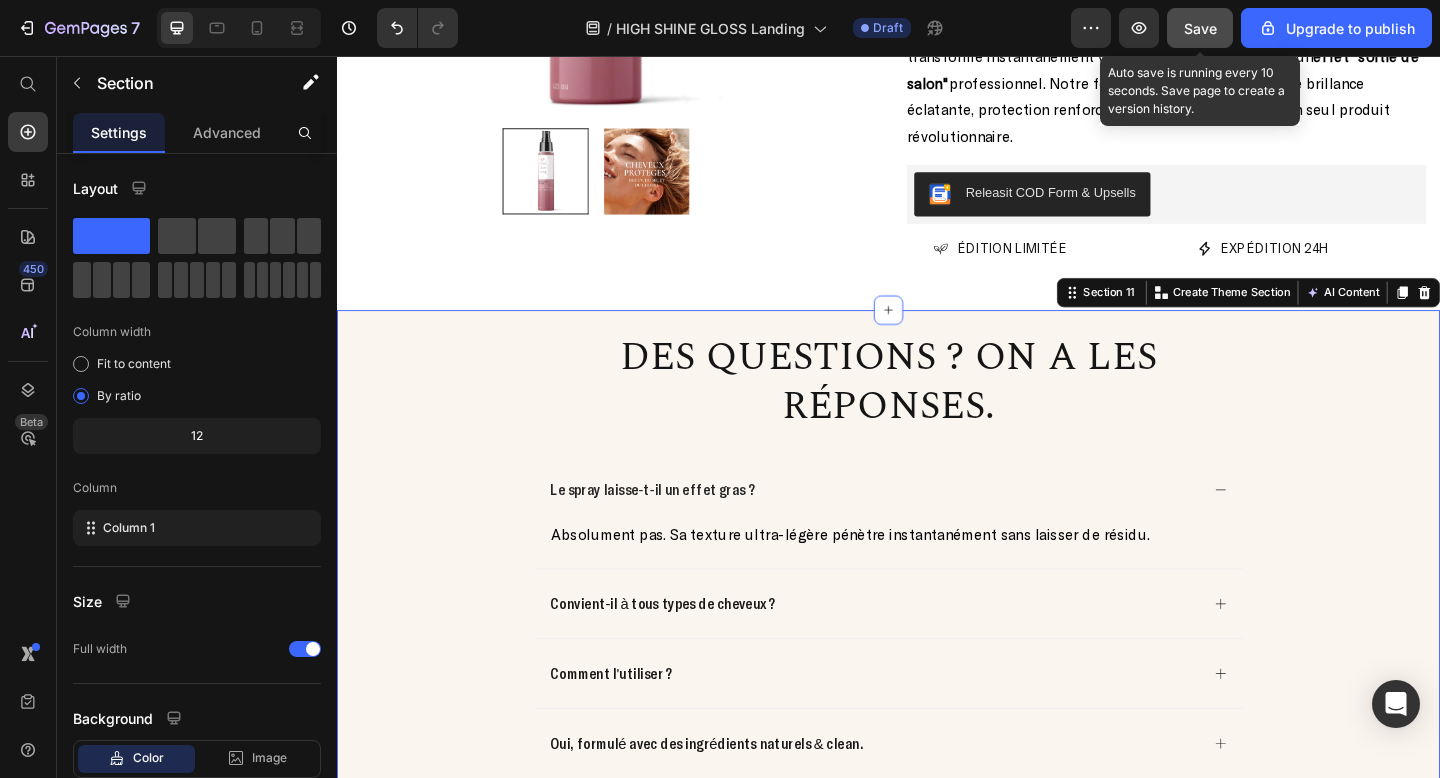 click on "Save" 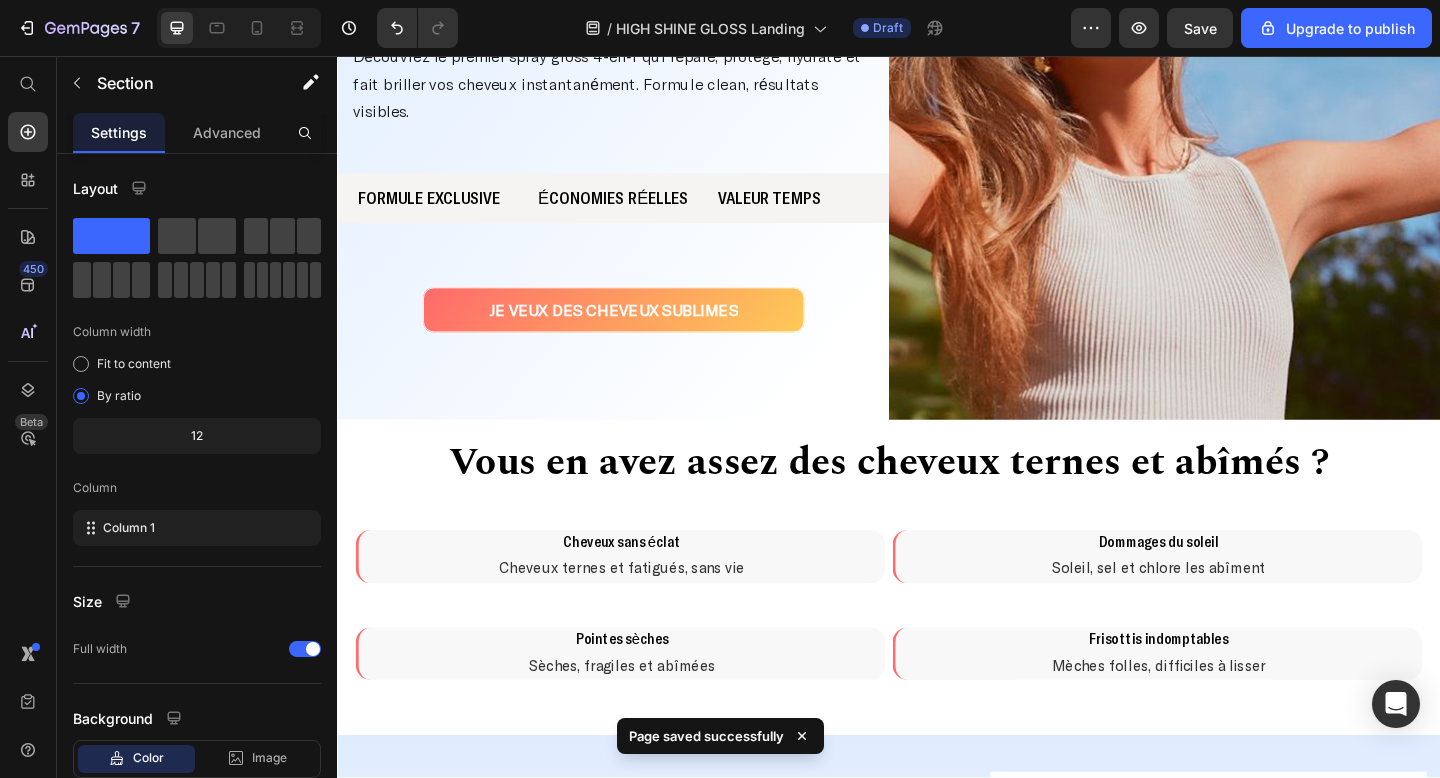 scroll, scrollTop: 310, scrollLeft: 0, axis: vertical 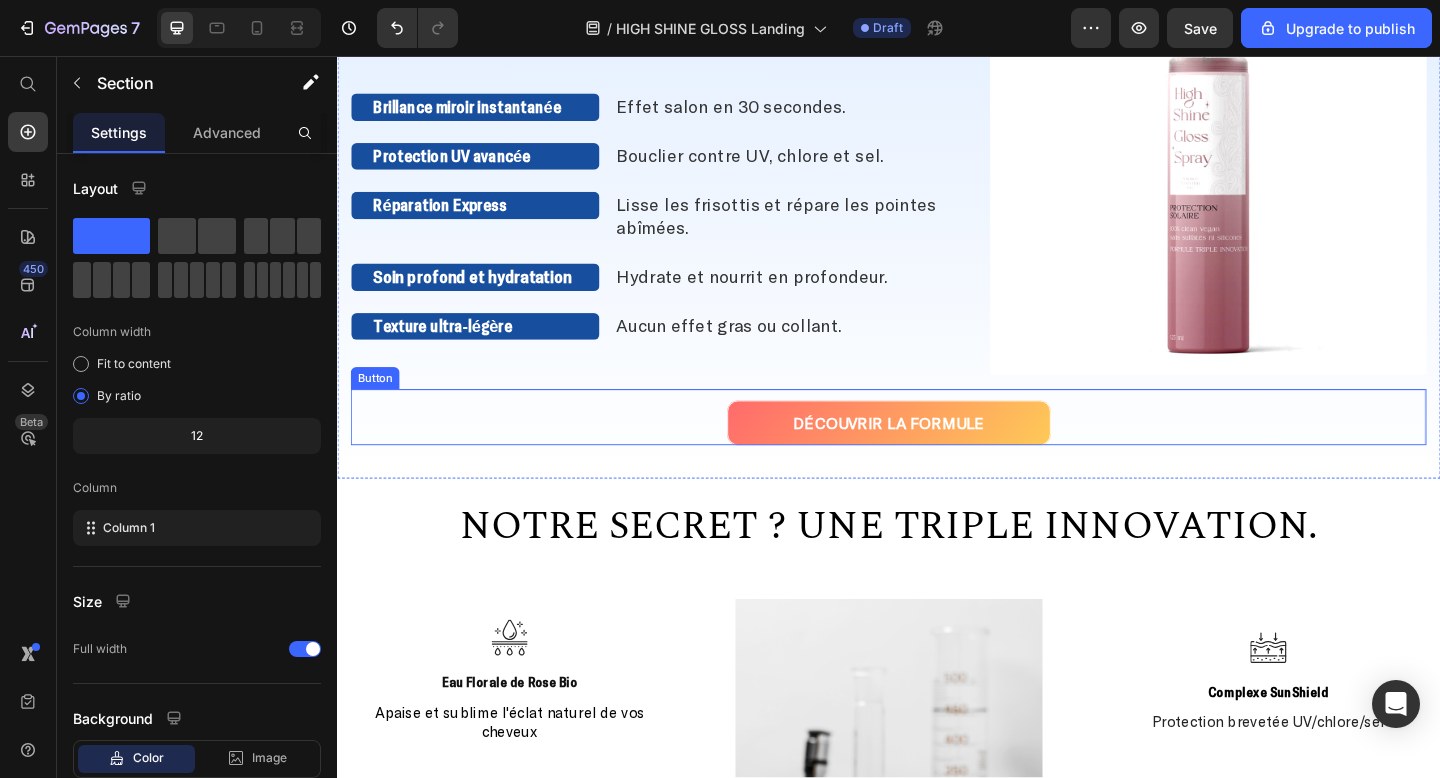 click on "DÉCOUVRIR LA FORMULE Button" at bounding box center [937, 449] 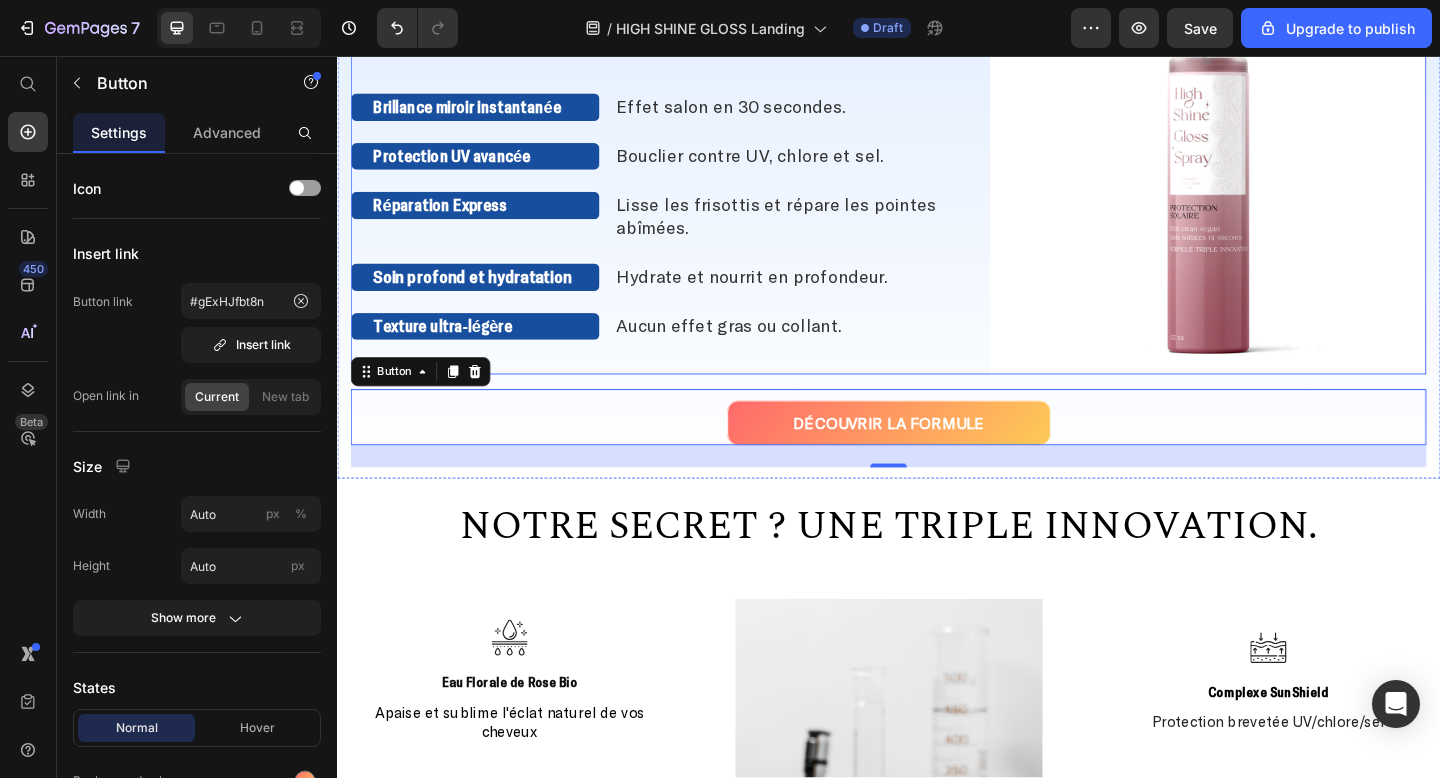 click on "Une seule pression. Des résultats immédiats. Heading Brillance miroir instantanée   Text Block Effet salon en 30 secondes. Text Block Row Protection UV avancée Text Block Bouclier contre UV, chlore et sel. Text Block Row Réparation Express Text Block Lisse les frisottis et répare les pointes abîmées. Text Block Row Soin profond et hydratation Text Block Hydrate et nourrit en profondeur. Text Block Row Texture ultra-légère Text Block Aucun effet gras ou collant. Text Block Row" at bounding box center [684, 165] 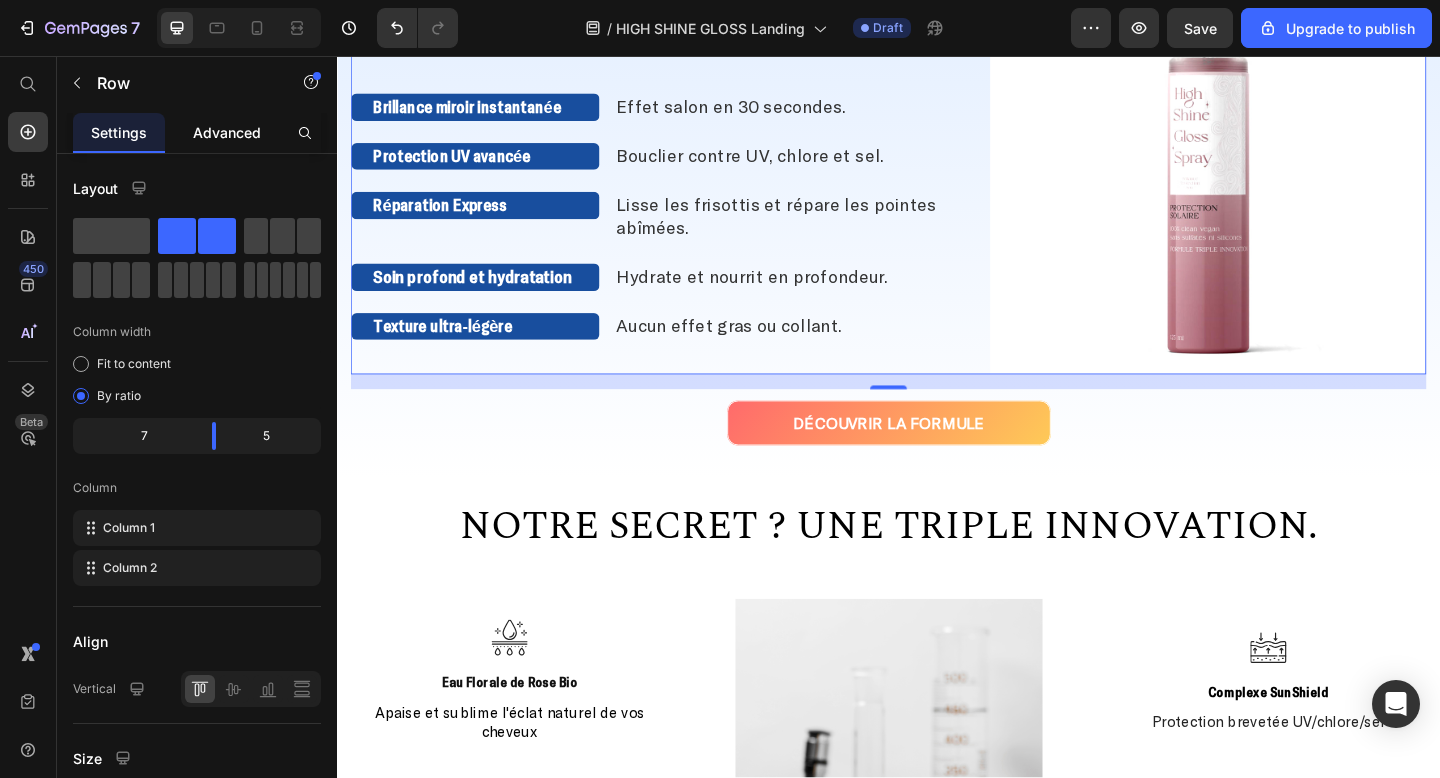 click on "Advanced" at bounding box center (227, 132) 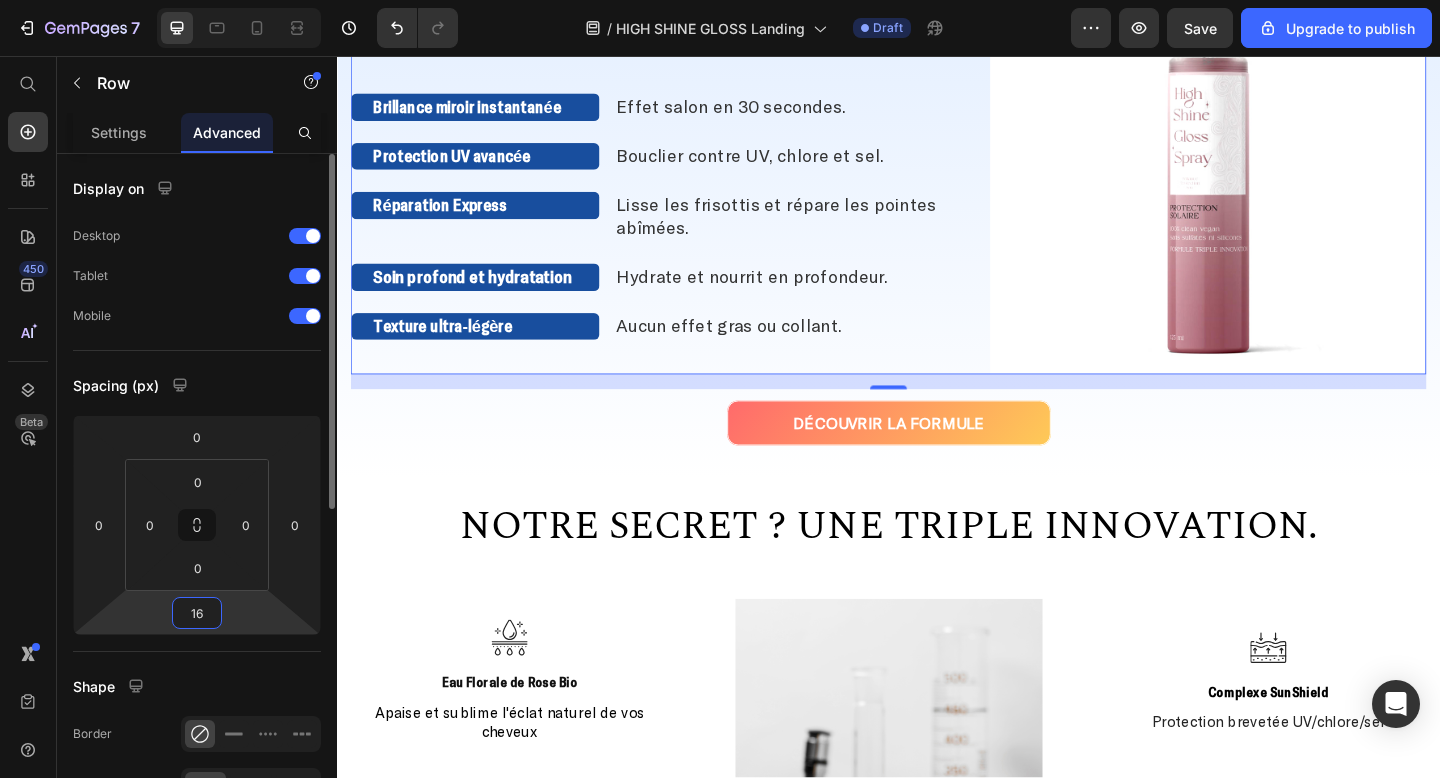 click on "16" at bounding box center [197, 613] 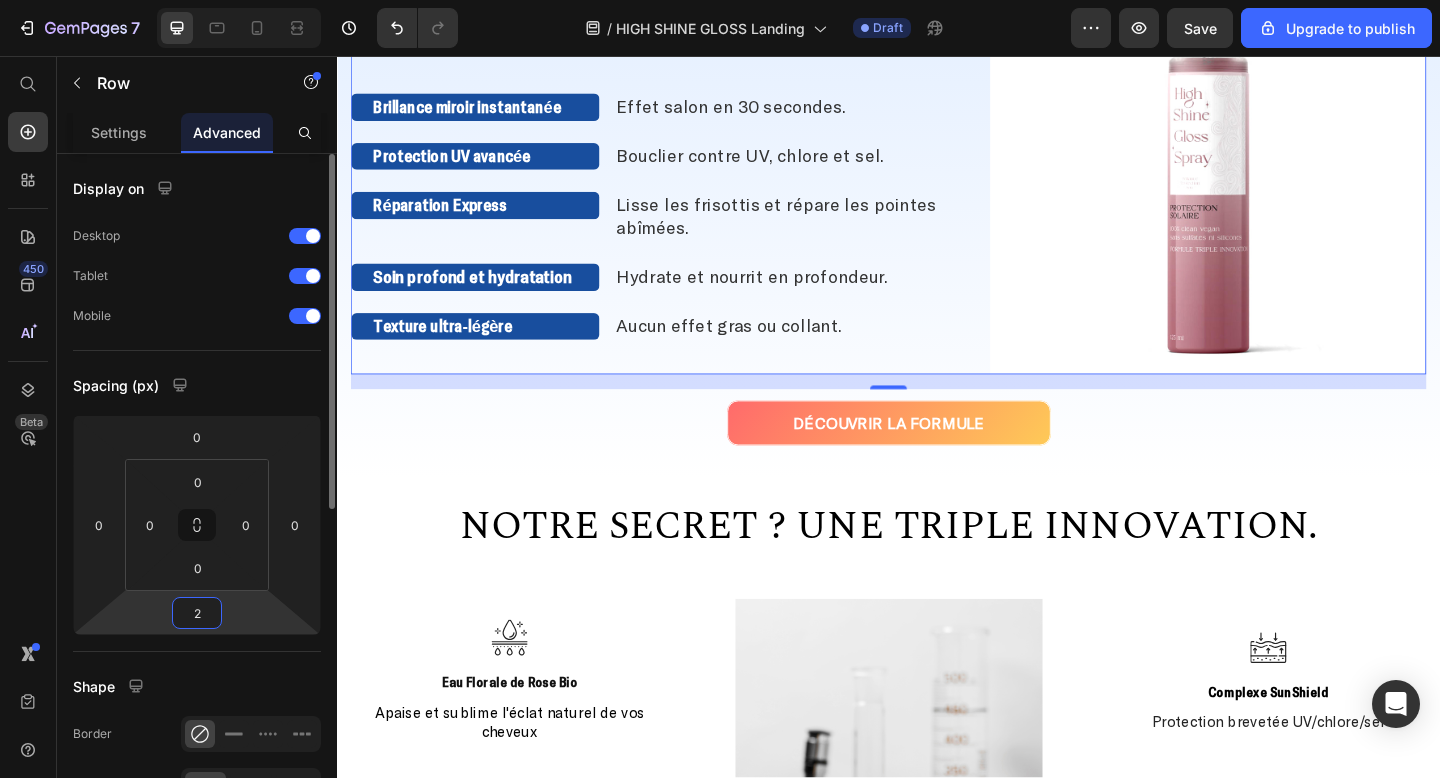 type on "24" 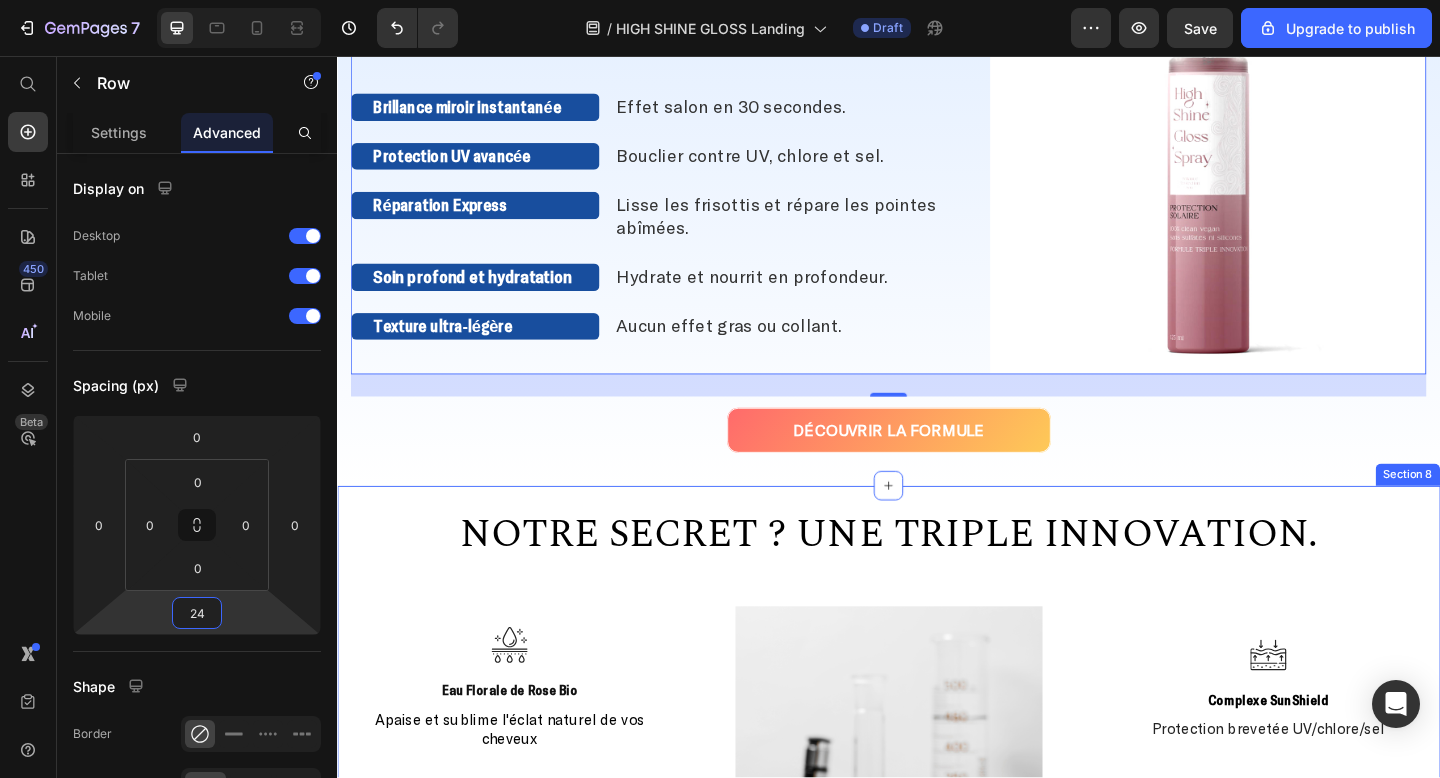 click on "Une formulation Clean & Innovante Heading Notre secret ? Une triple innovation. Heading
Icon Eau Florale de Rose Bio Text Block Apaise et sublime l'éclat naturel de vos cheveux Text Block
Icon Acide Hyaluronique Text Block Hydratation 24h et effet repulpant Text Block
Icon Huile de Moringa Text Block Anti-pollution, éclat urbain et nutrition Text Block Image
Icon Complexe SunShield Text Block Protection brevetée UV/chlore/sel Text Block
Icon Aloe Vera Text Block Hydratation profonde et instantanée Text Block
Icon Huile de Figue de Barbarie Text Block Nutrition intense et filtre UV naturel Text Block Row Section 8" at bounding box center (937, 860) 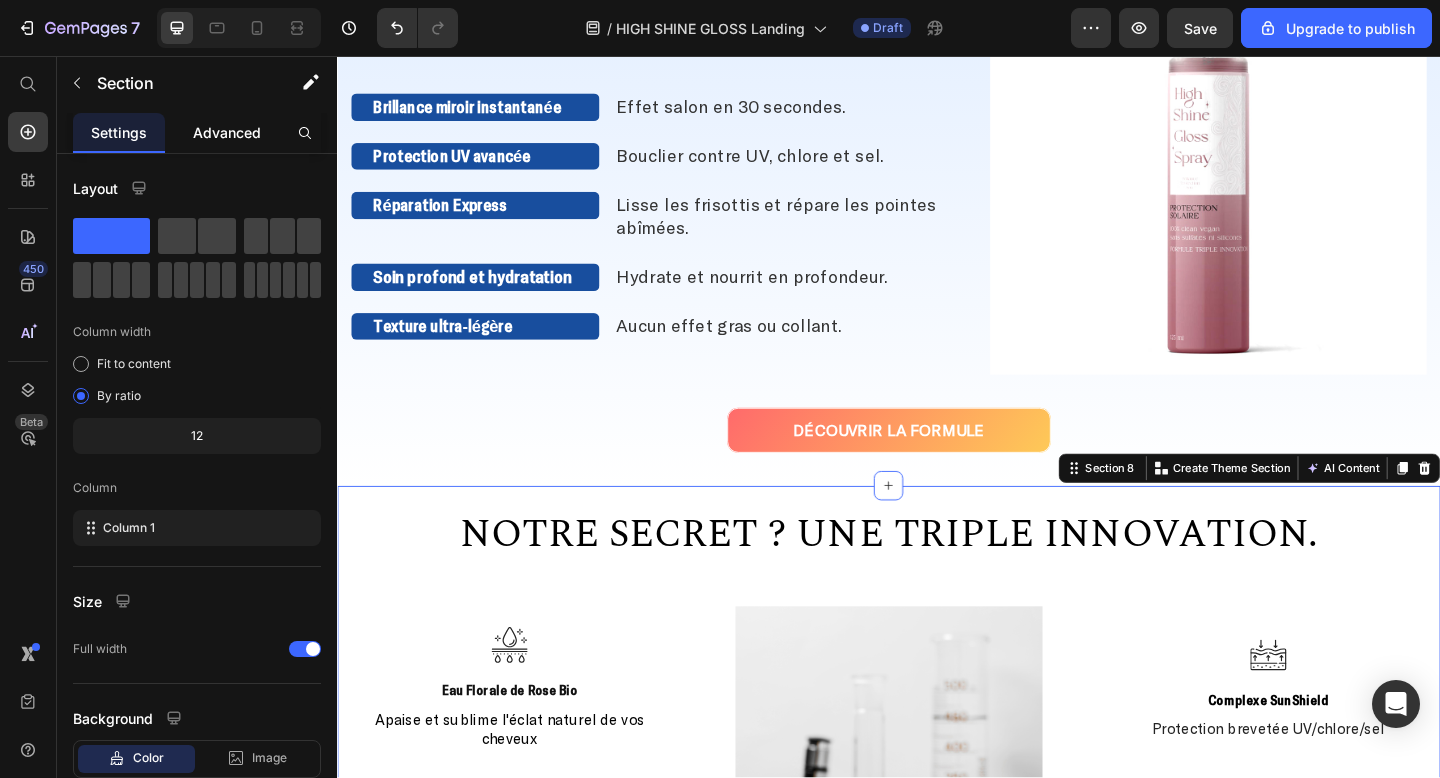 click on "Advanced" at bounding box center [227, 132] 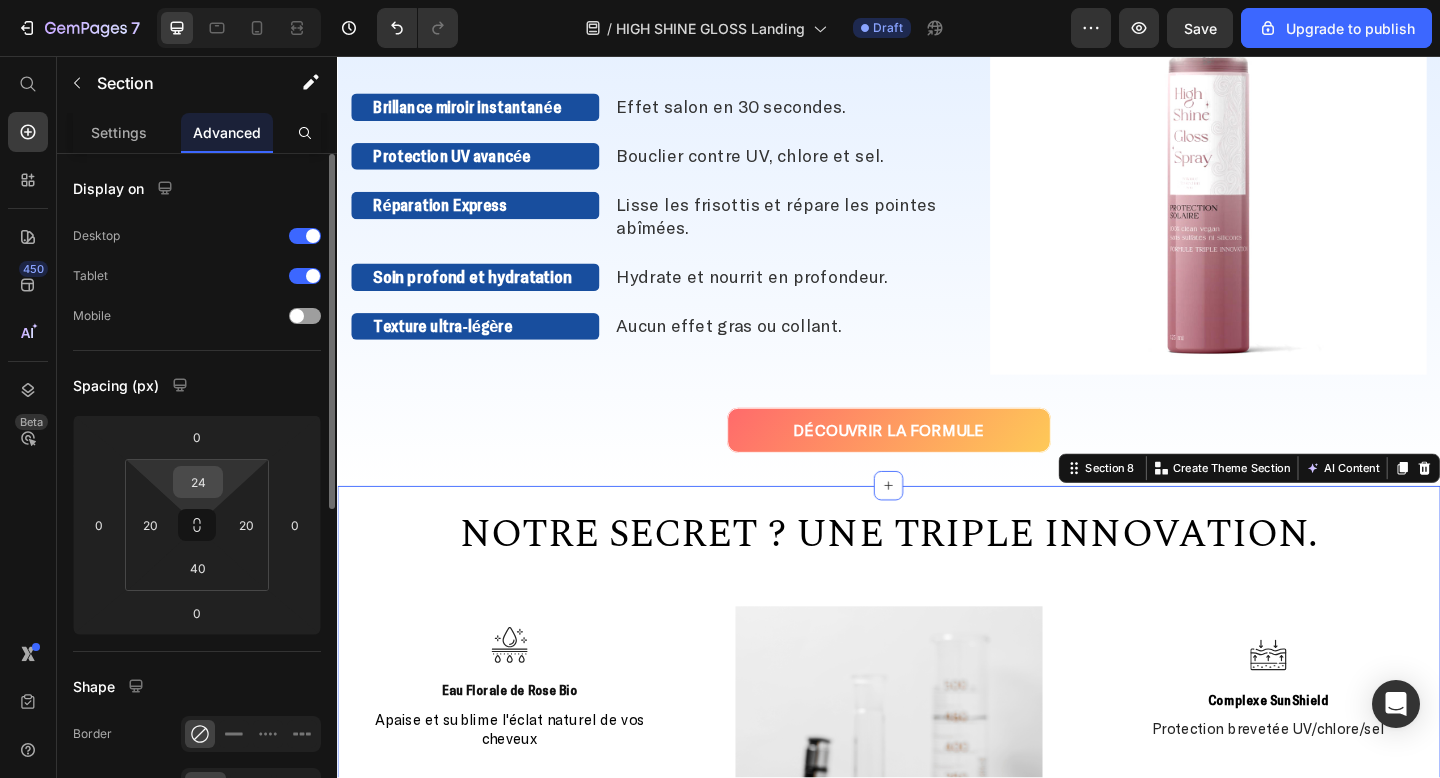 click on "24" at bounding box center (198, 482) 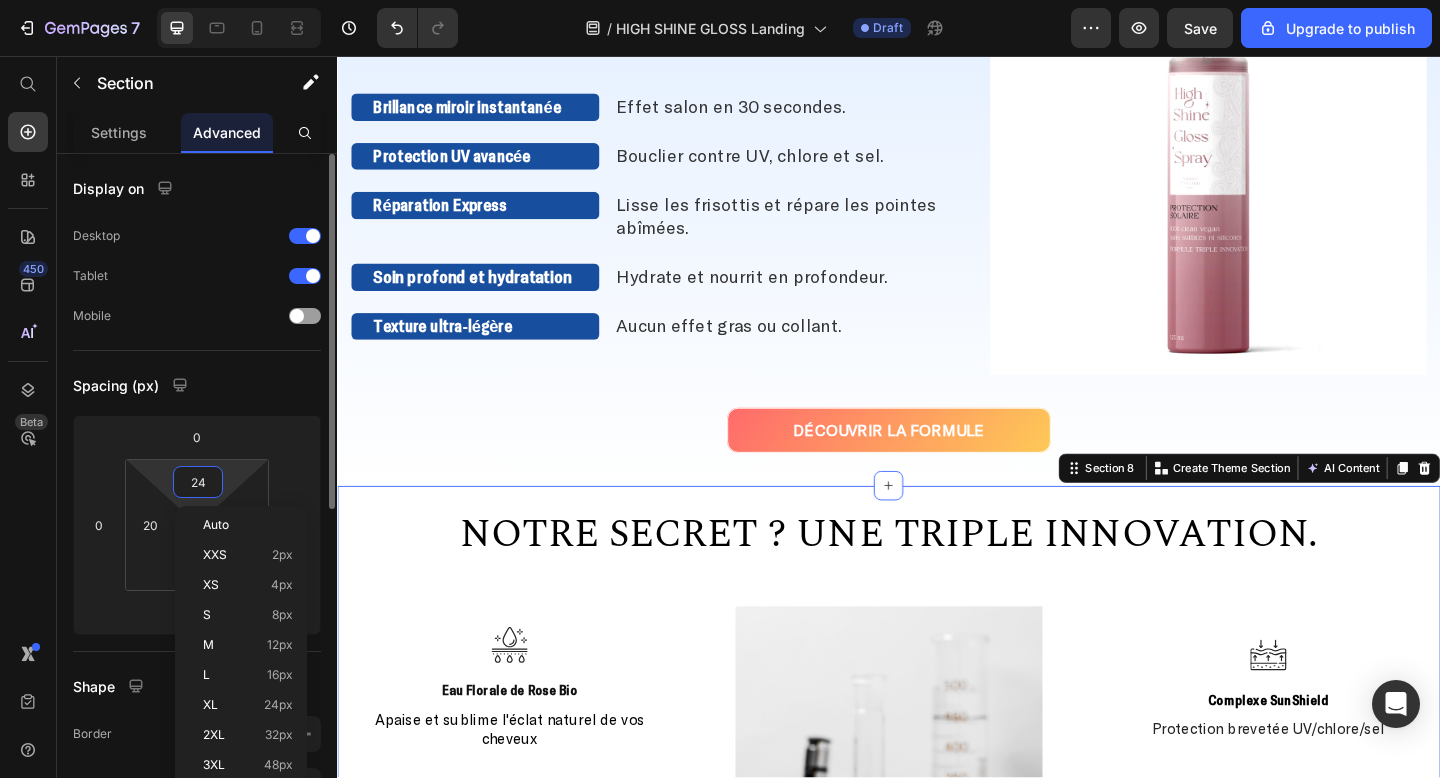 type 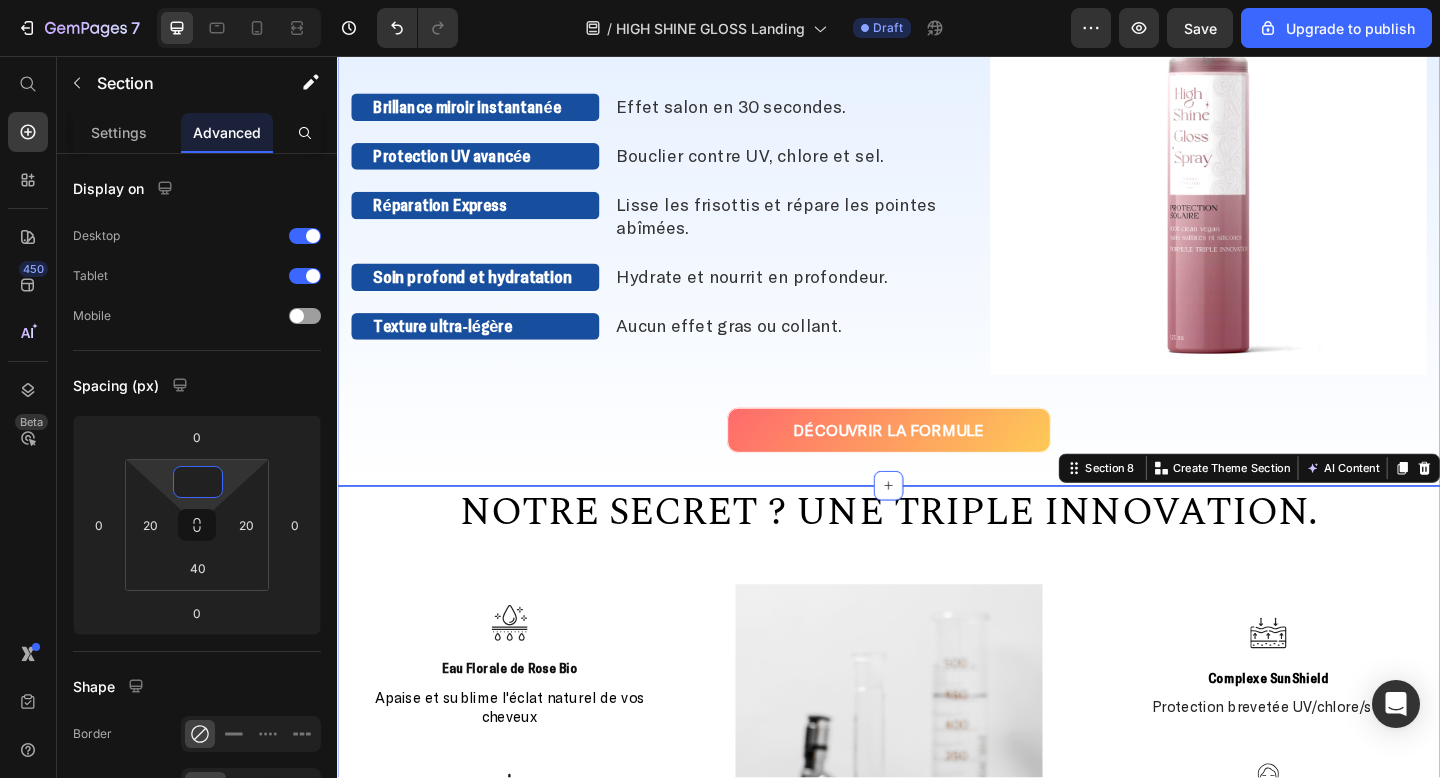 click on "Une seule pression. Des résultats immédiats. Heading Brillance miroir instantanée   Text Block Effet salon en 30 secondes. Text Block Row Protection UV avancée Text Block Bouclier contre UV, chlore et sel. Text Block Row Réparation Express Text Block Lisse les frisottis et répare les pointes abîmées. Text Block Row Soin profond et hydratation Text Block Hydrate et nourrit en profondeur. Text Block Row Texture ultra-légère Text Block Aucun effet gras ou collant. Text Block Row DÉCOUVREZ LA SOLUTION RÉVOLUTIONNAIRE Heading Image Row DÉCOUVRIR LA FORMULE Button" at bounding box center (937, 220) 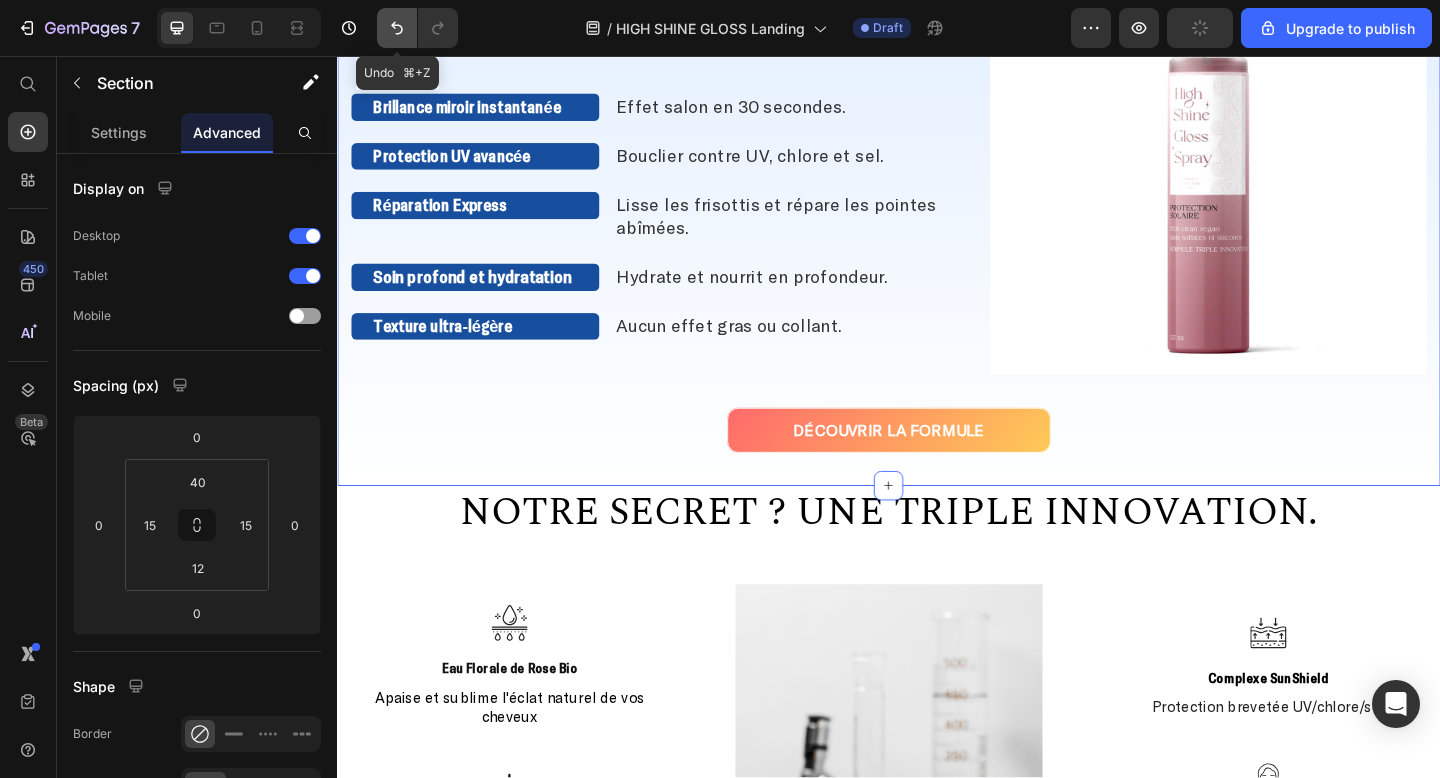 click 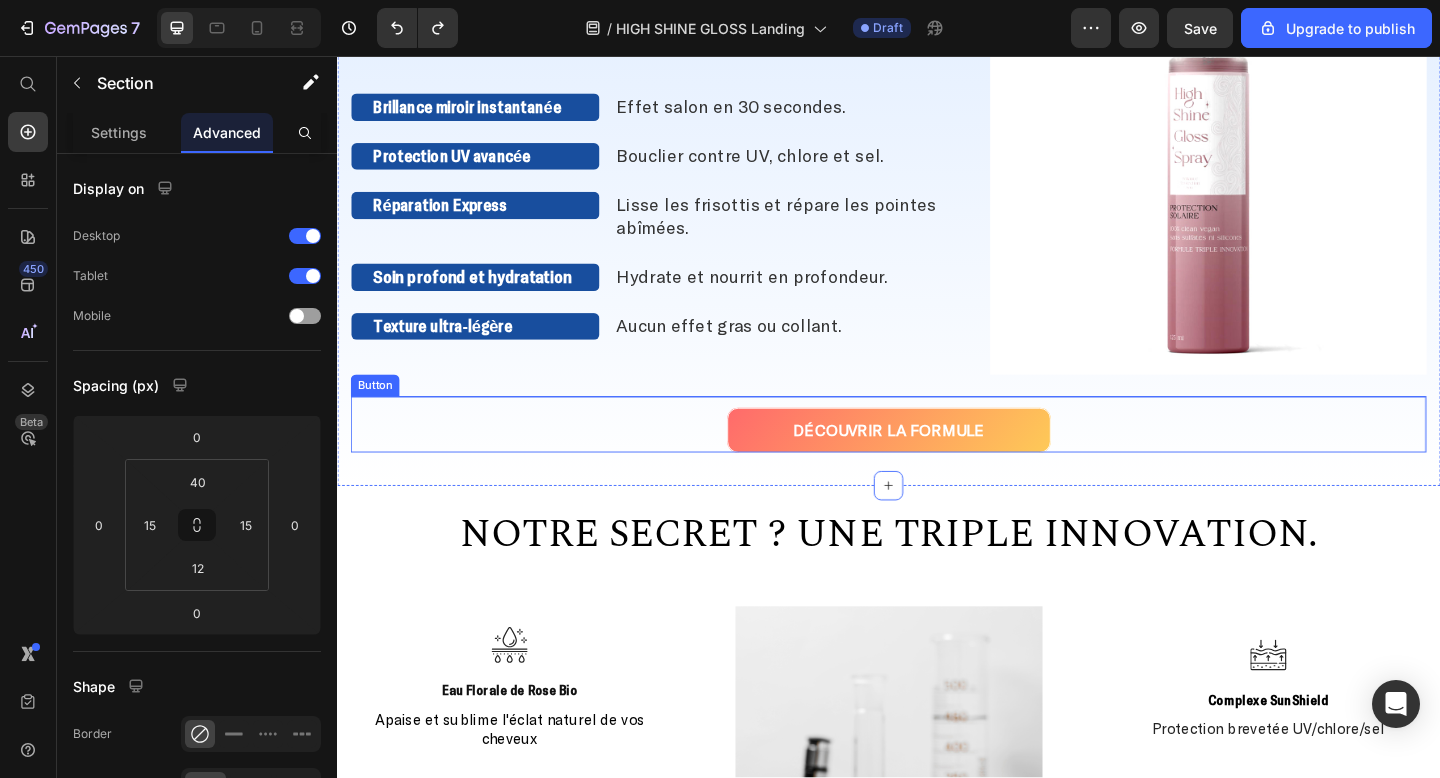 click on "DÉCOUVRIR LA FORMULE Button" at bounding box center [937, 457] 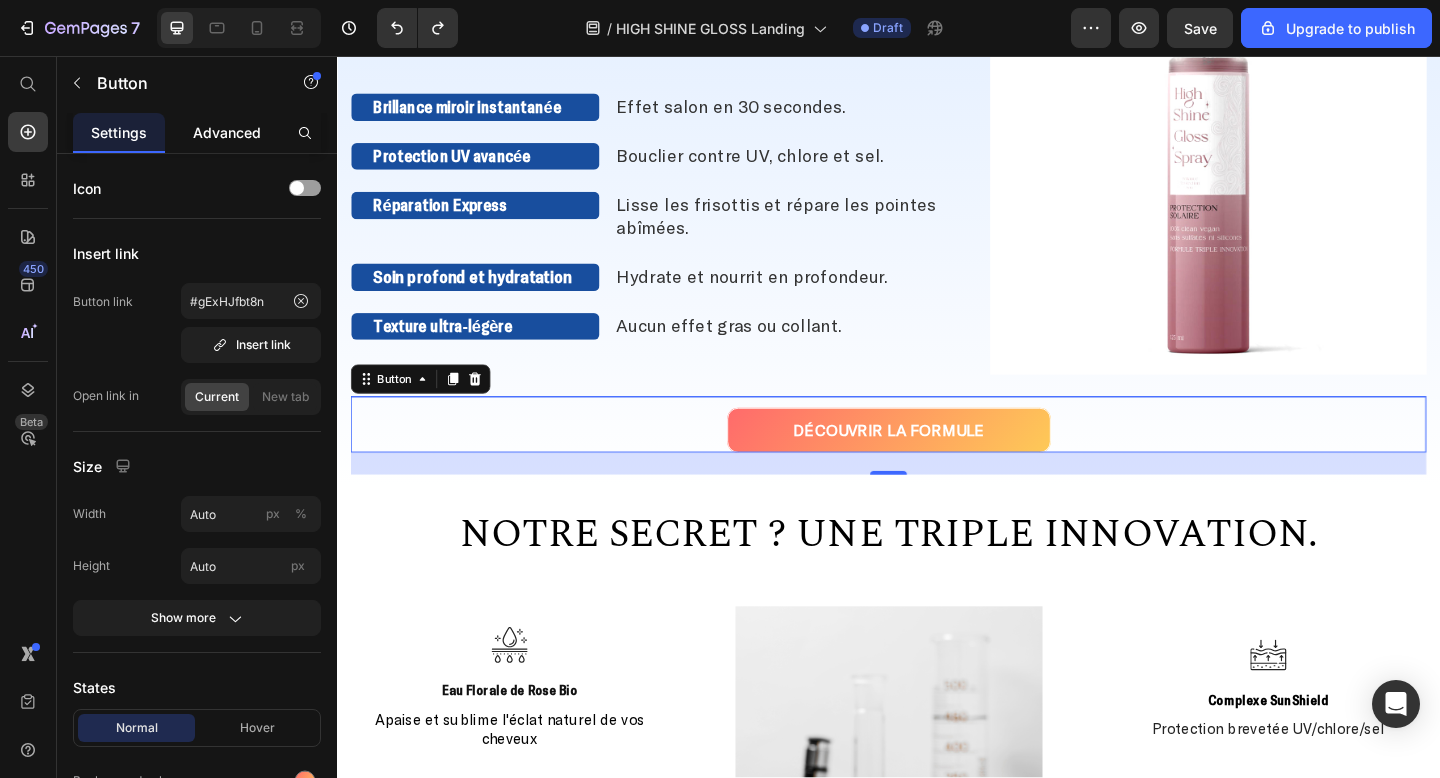 click on "Advanced" 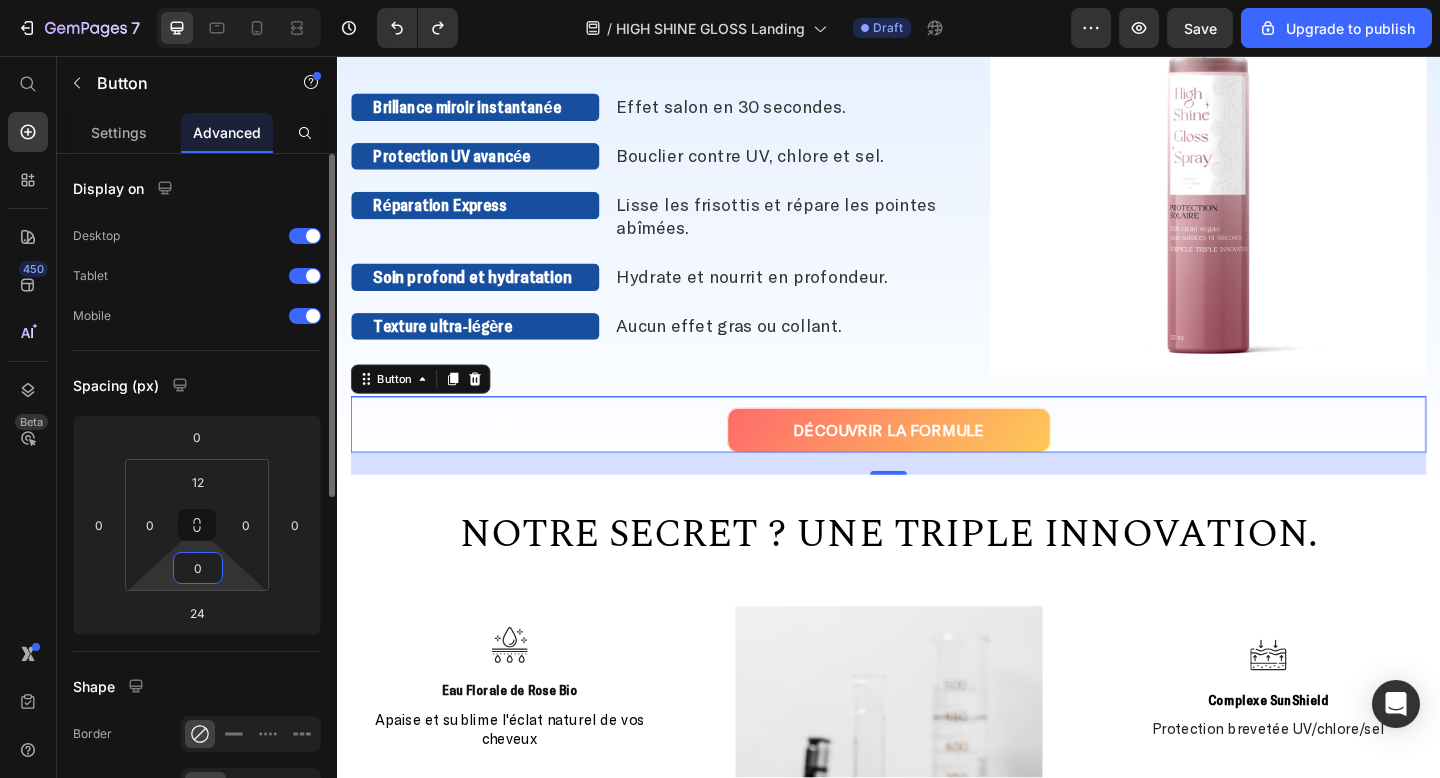 click on "0" at bounding box center (198, 568) 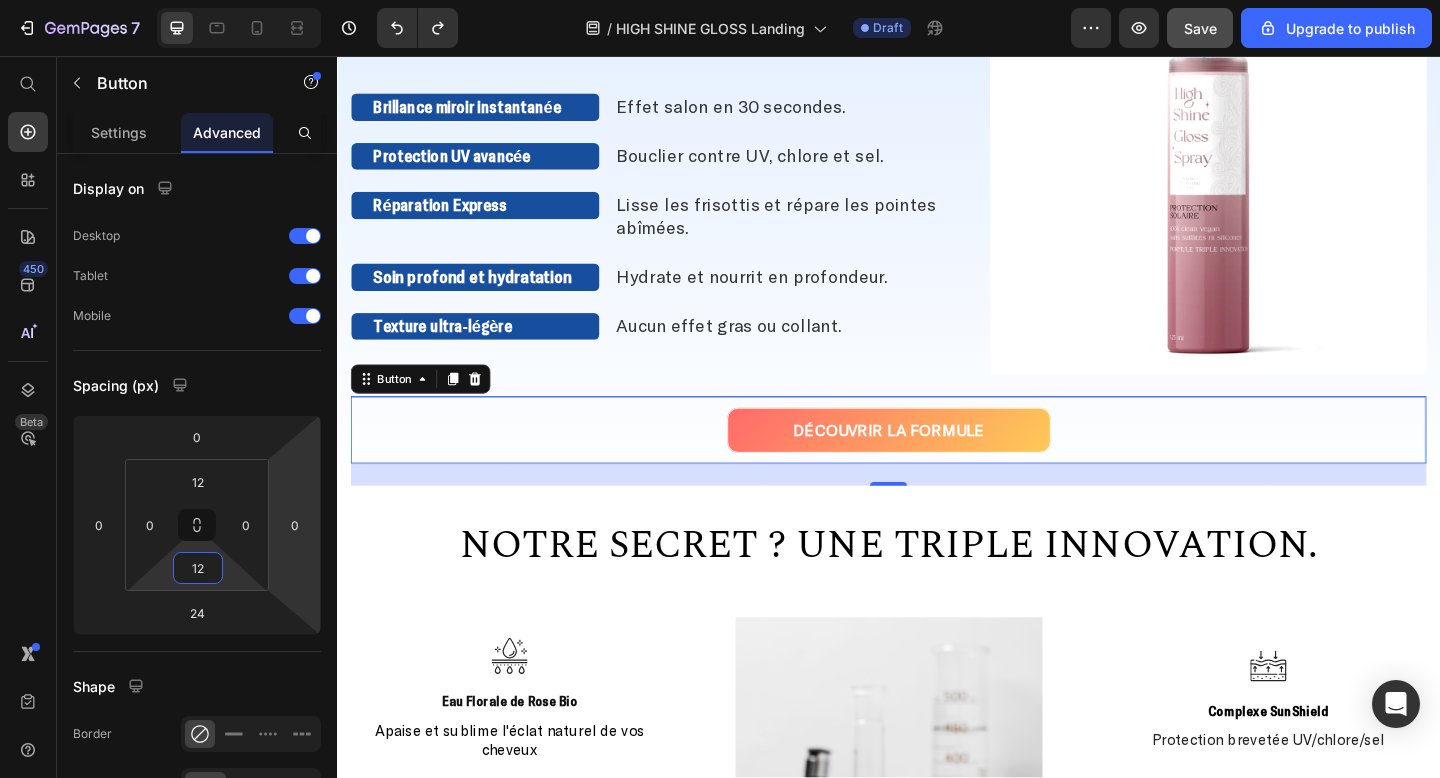 type on "12" 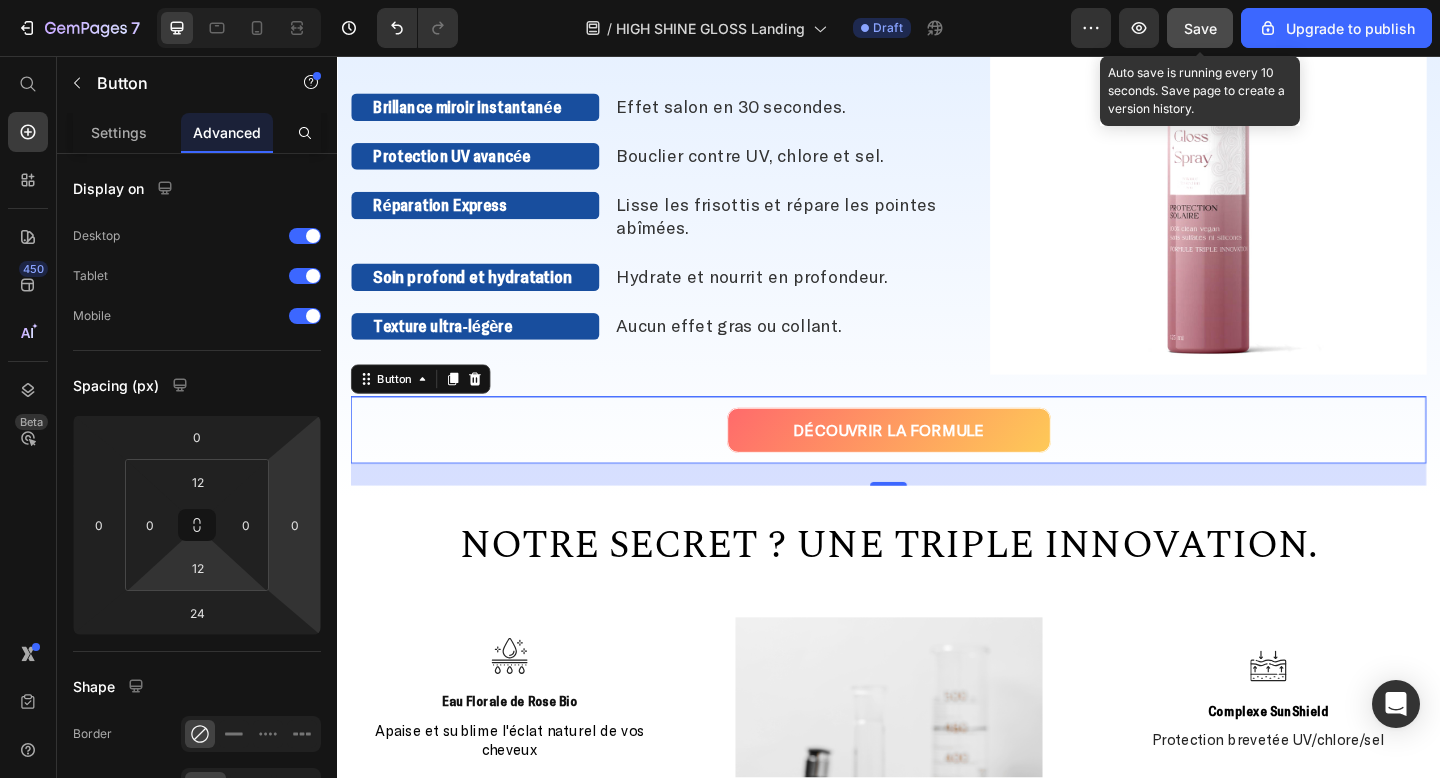 click on "Save" 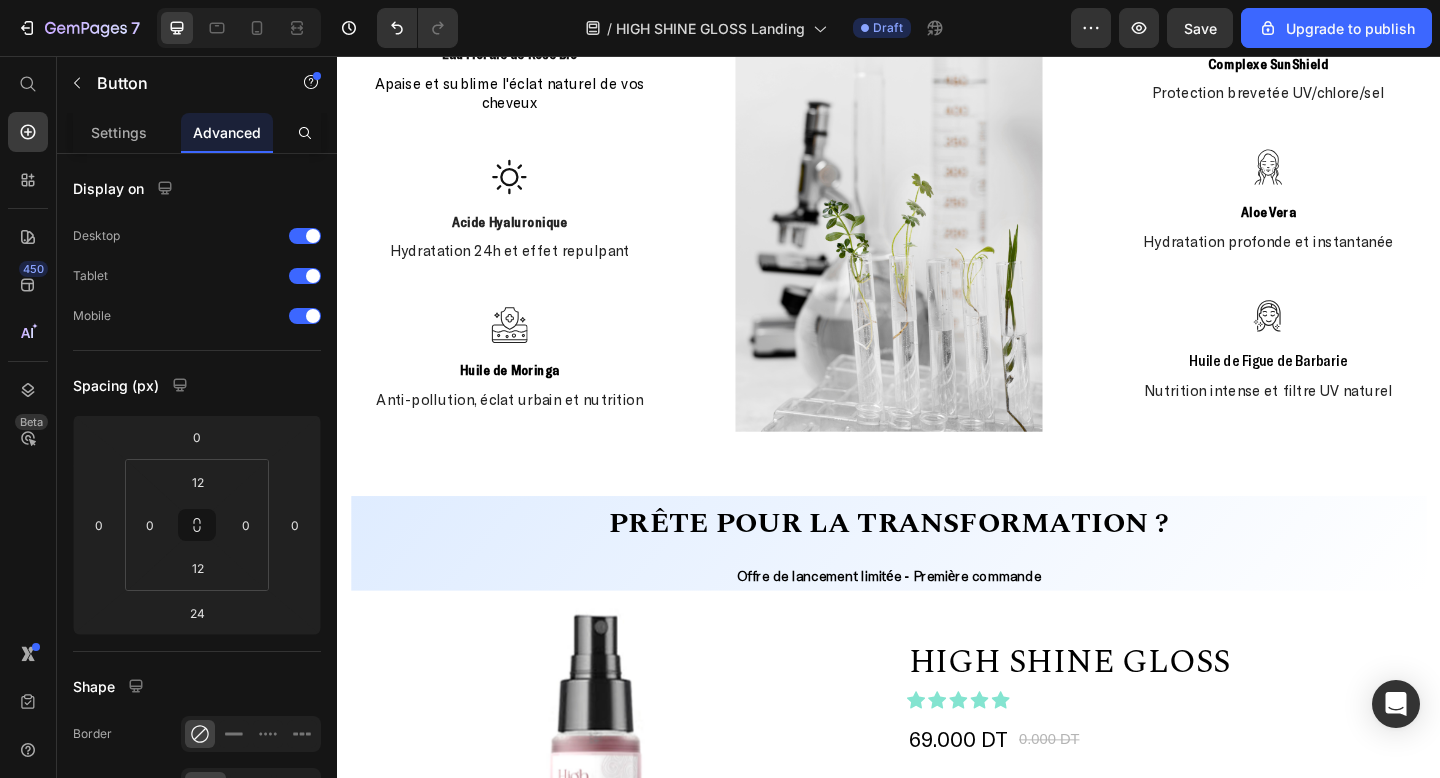 scroll, scrollTop: 2050, scrollLeft: 0, axis: vertical 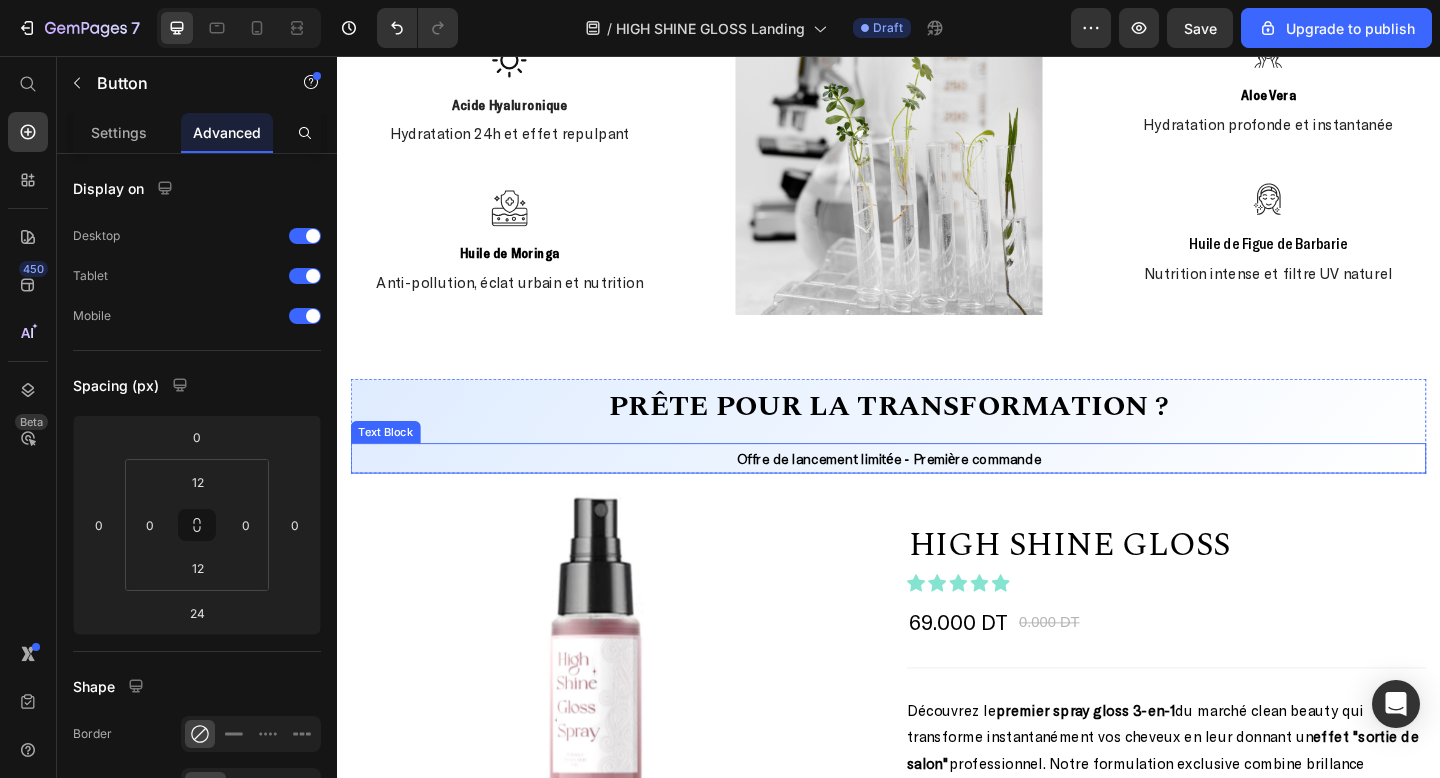 click on "Offre de lancement limitée - Première commande" at bounding box center [937, 494] 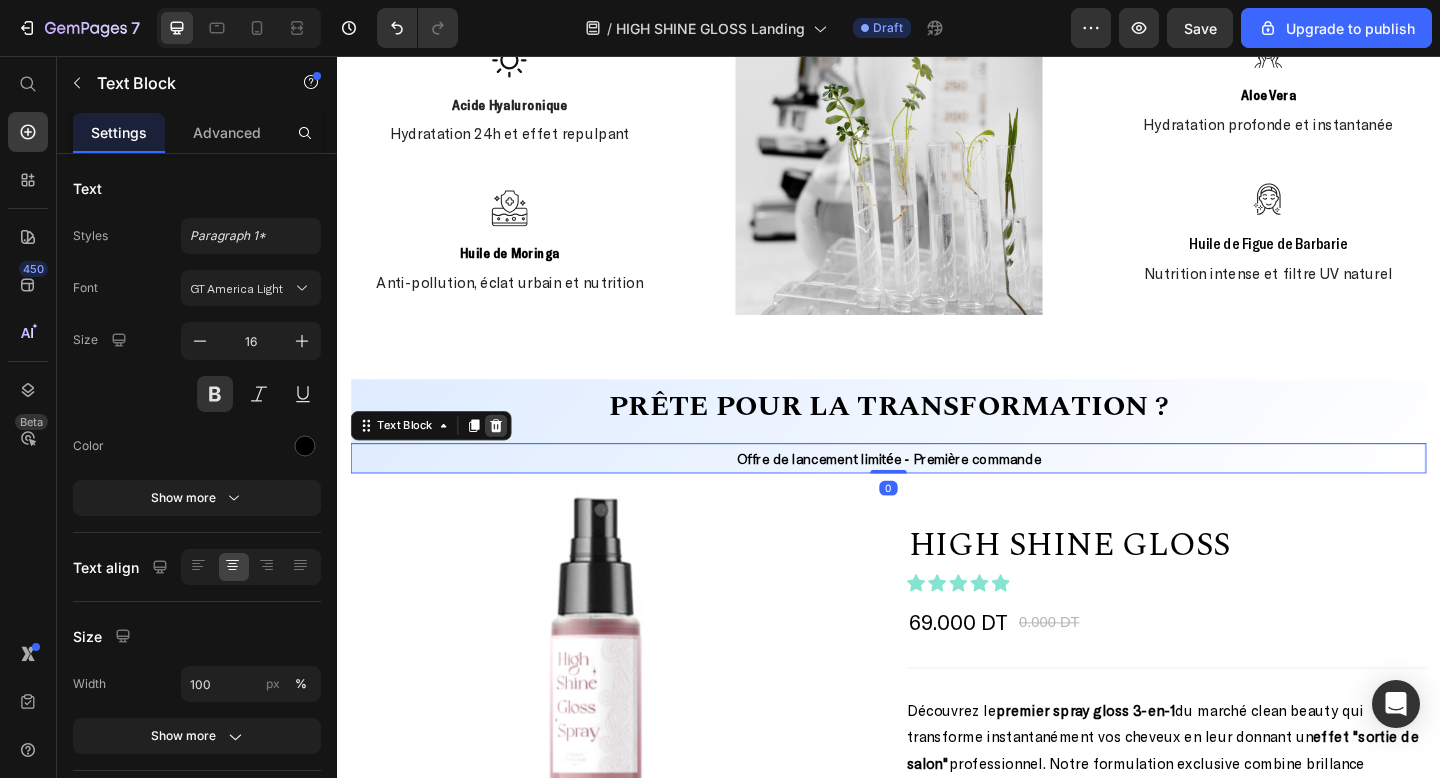 click 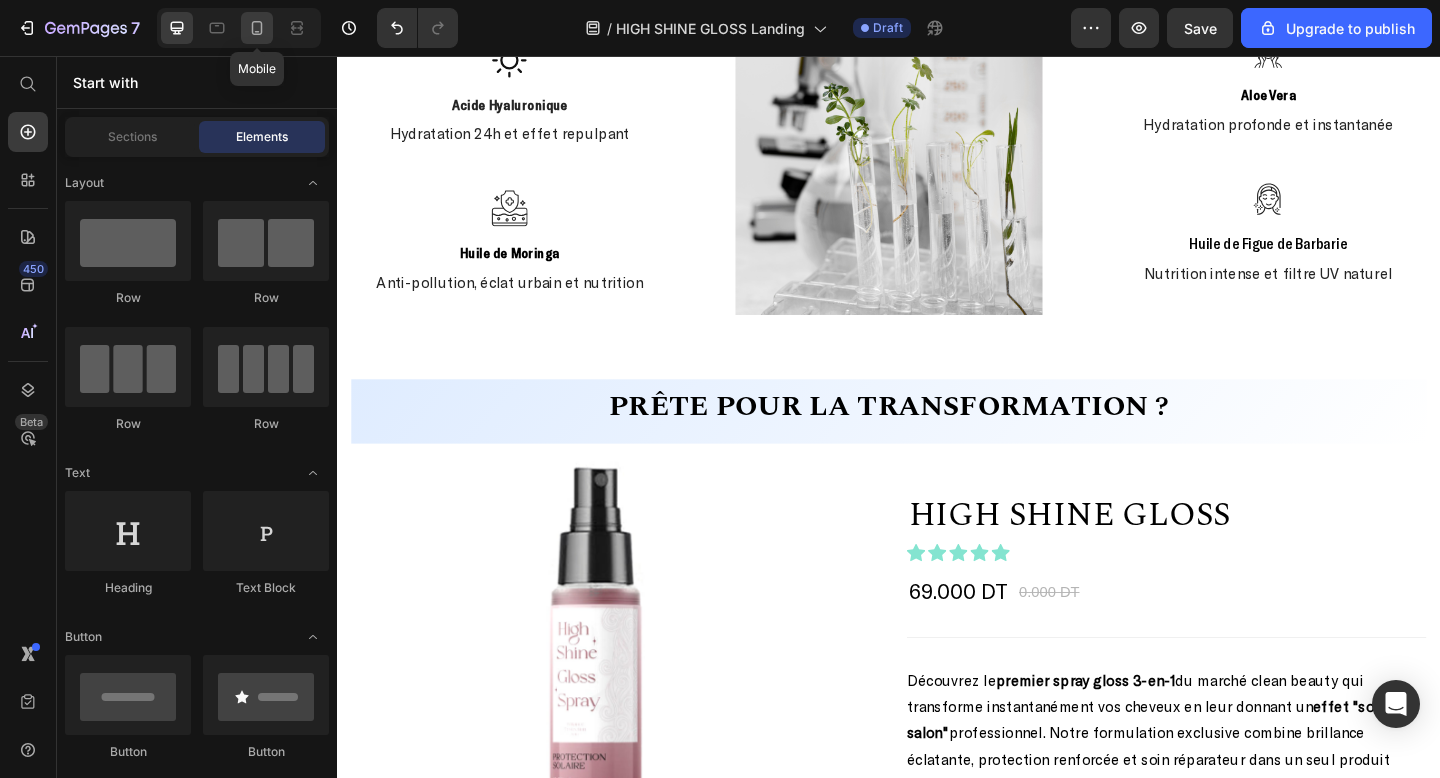 click 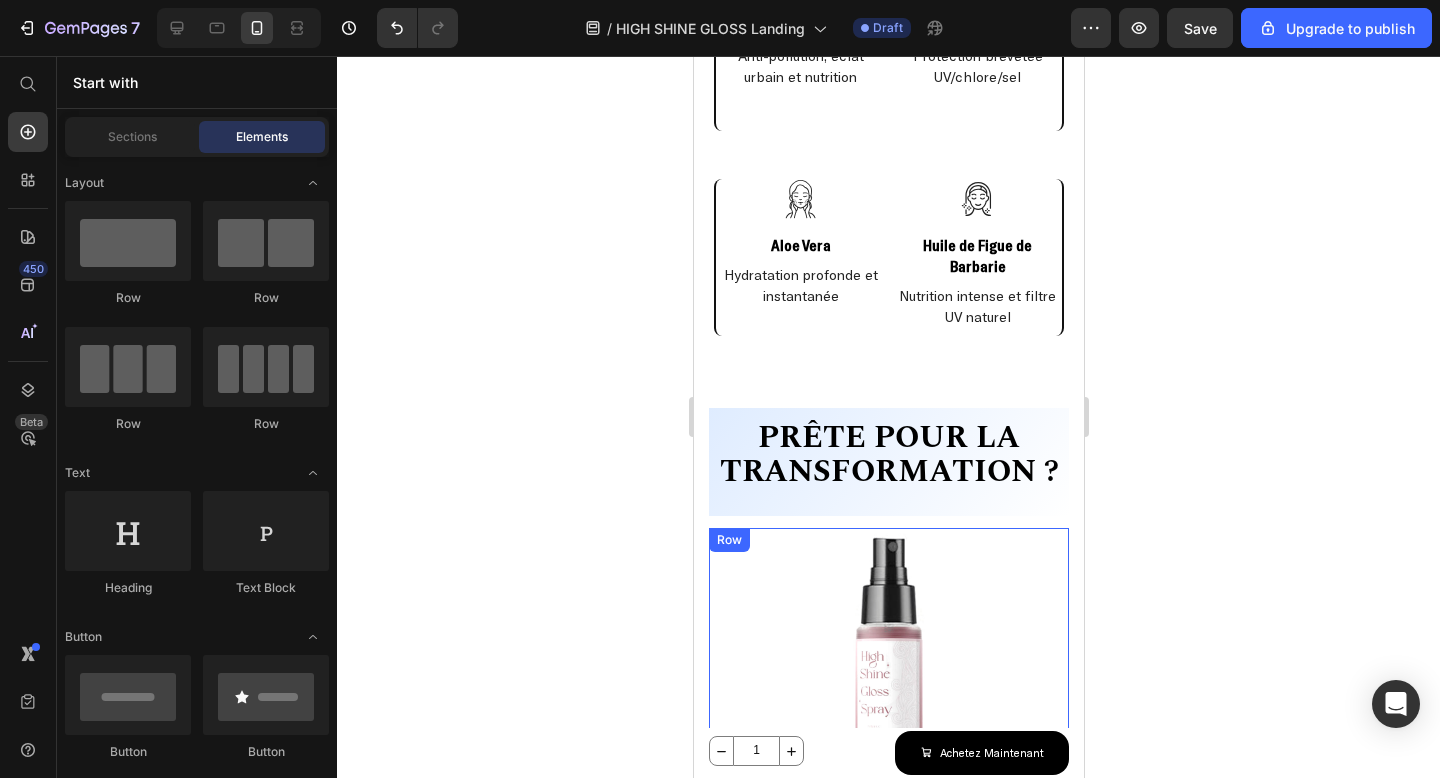 scroll, scrollTop: 2635, scrollLeft: 0, axis: vertical 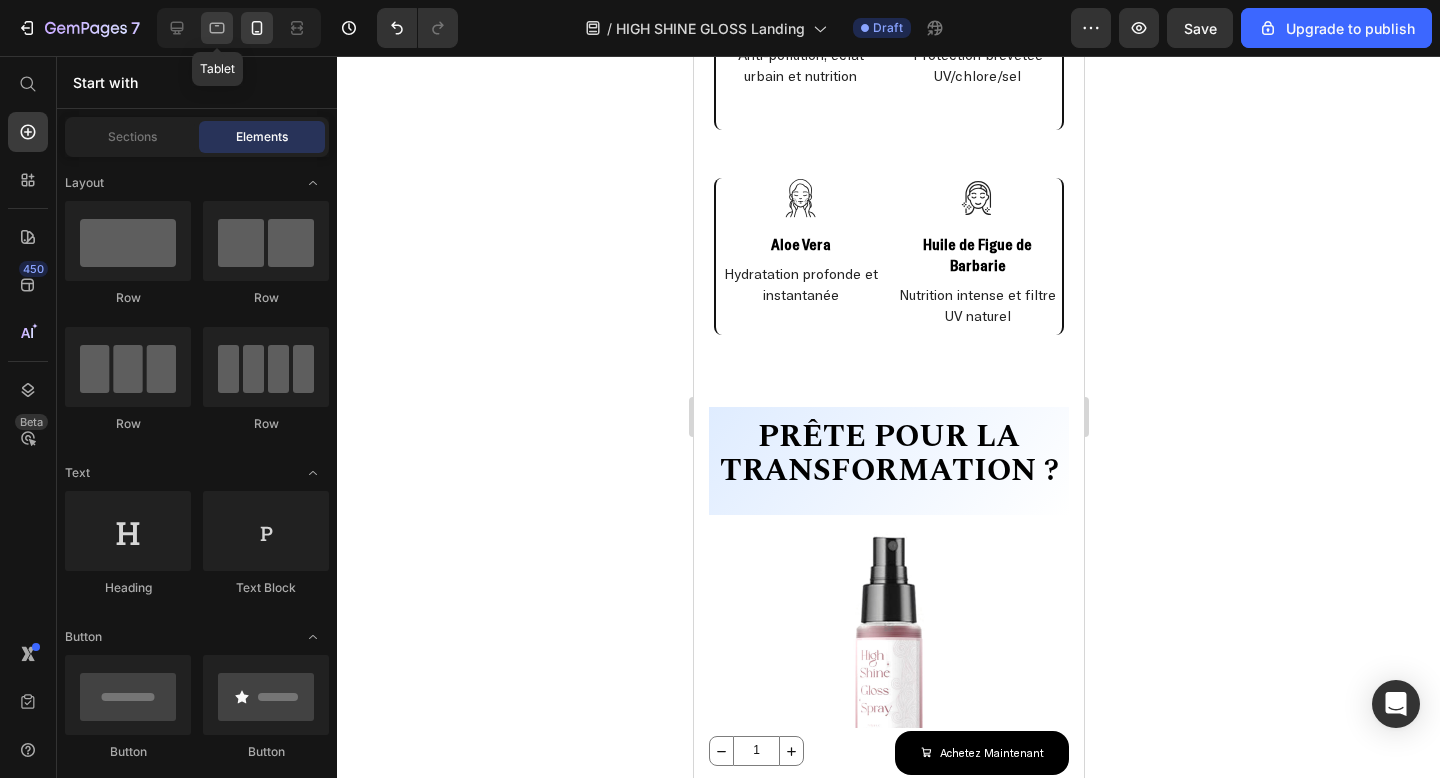 click 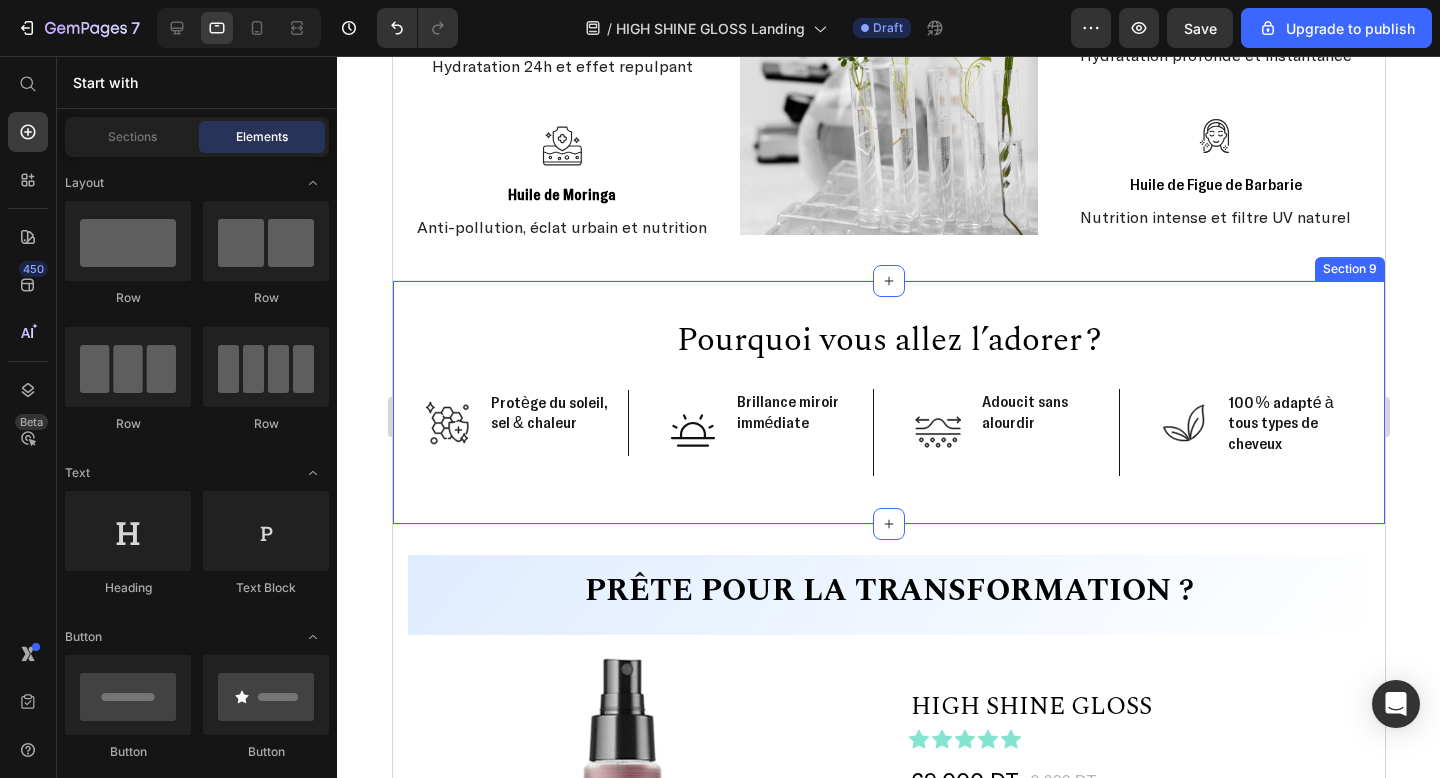scroll, scrollTop: 2311, scrollLeft: 0, axis: vertical 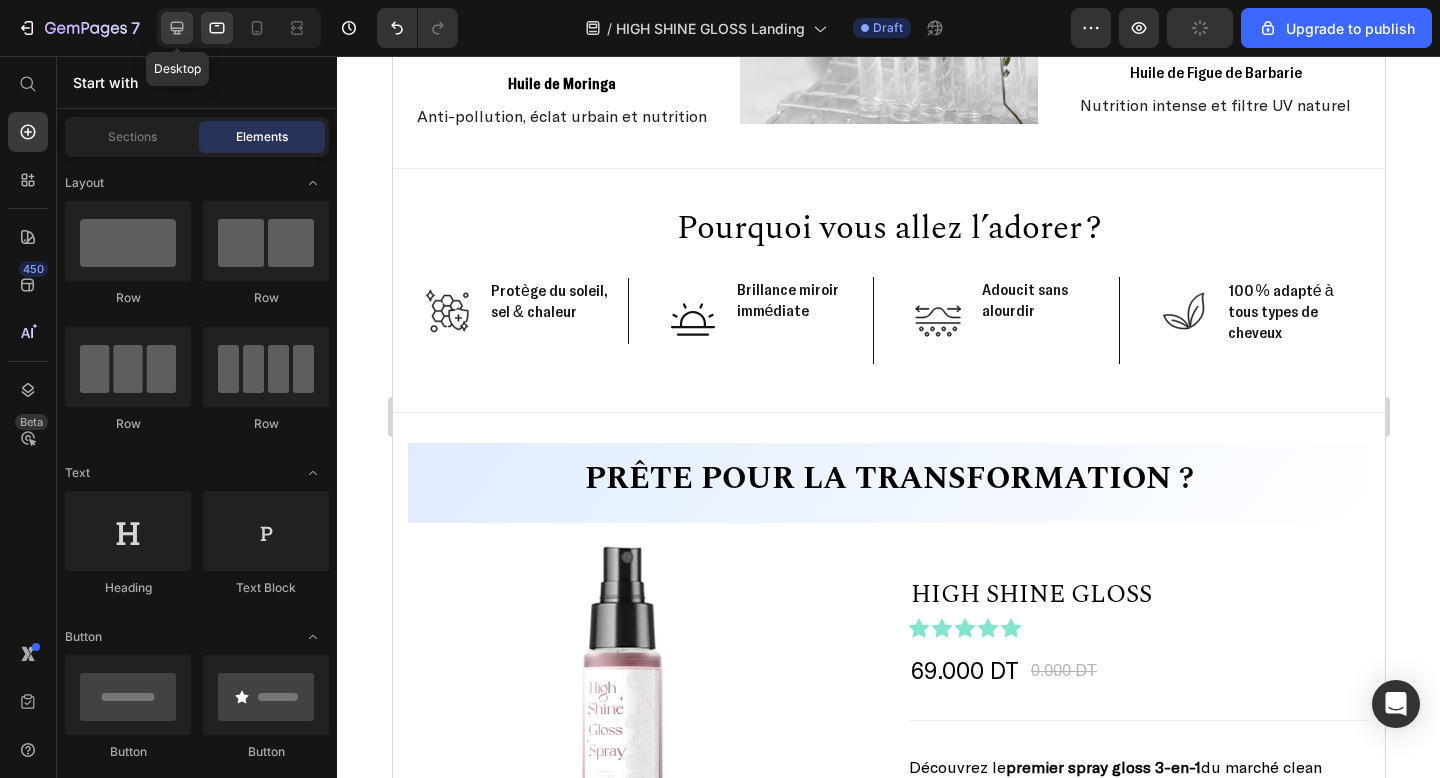 click 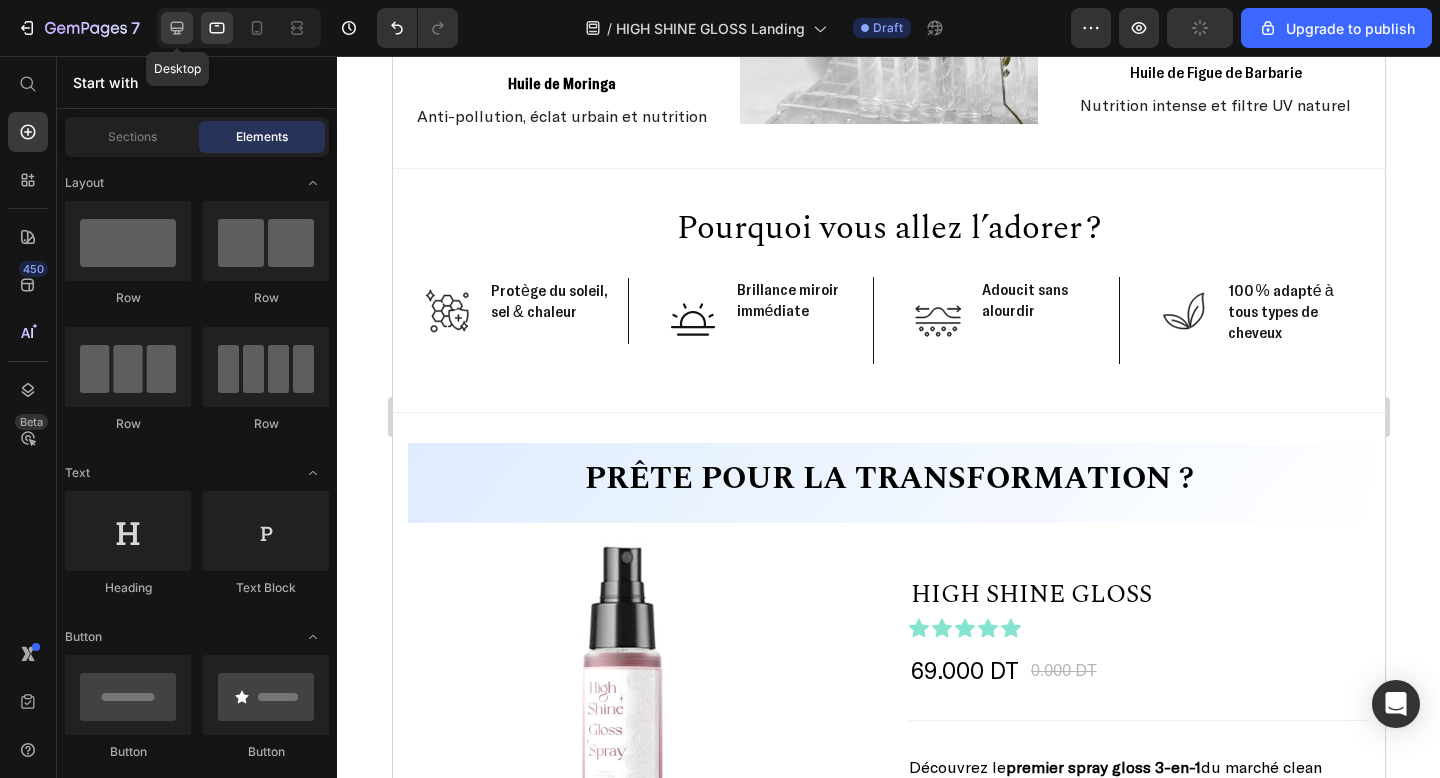 scroll, scrollTop: 2333, scrollLeft: 0, axis: vertical 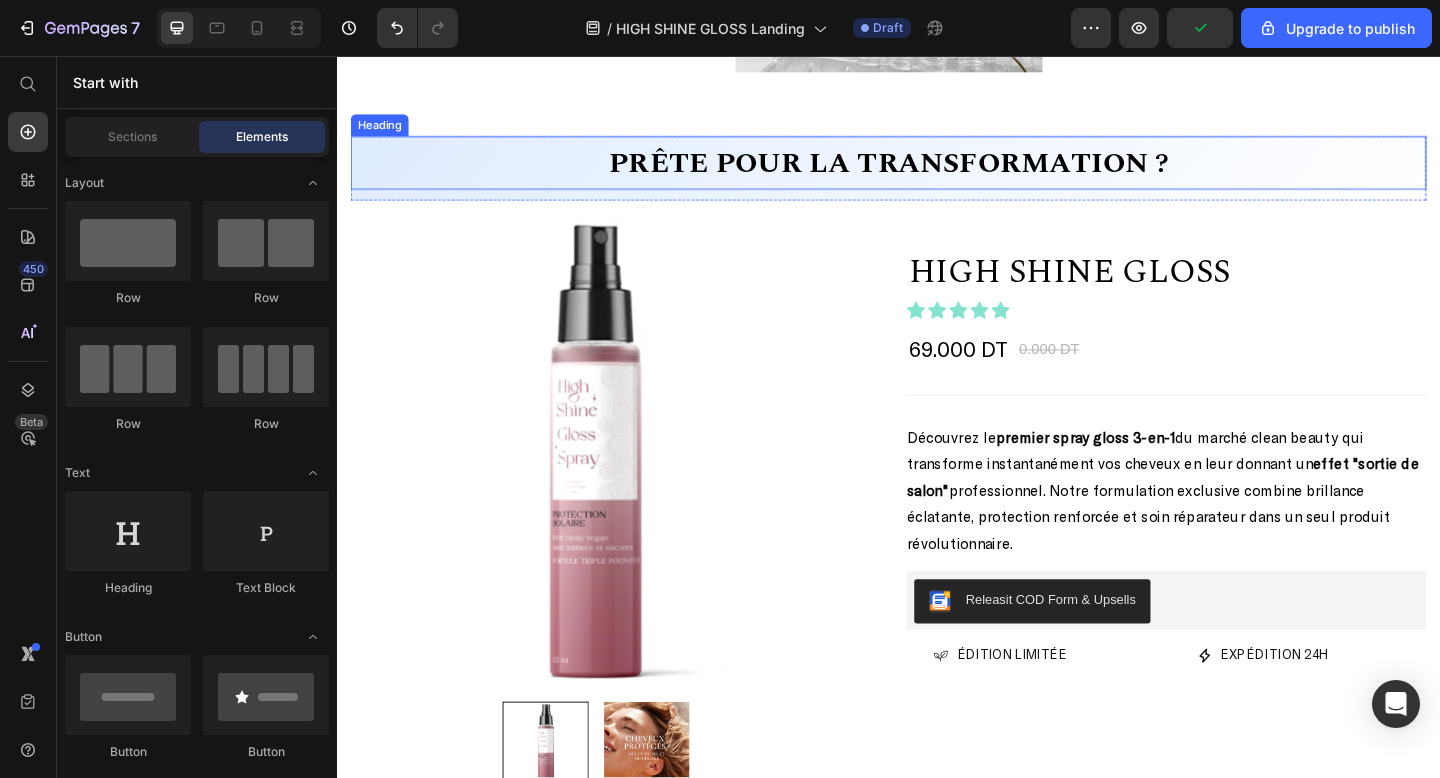 click on "Prête pour la transformation ?" at bounding box center [937, 173] 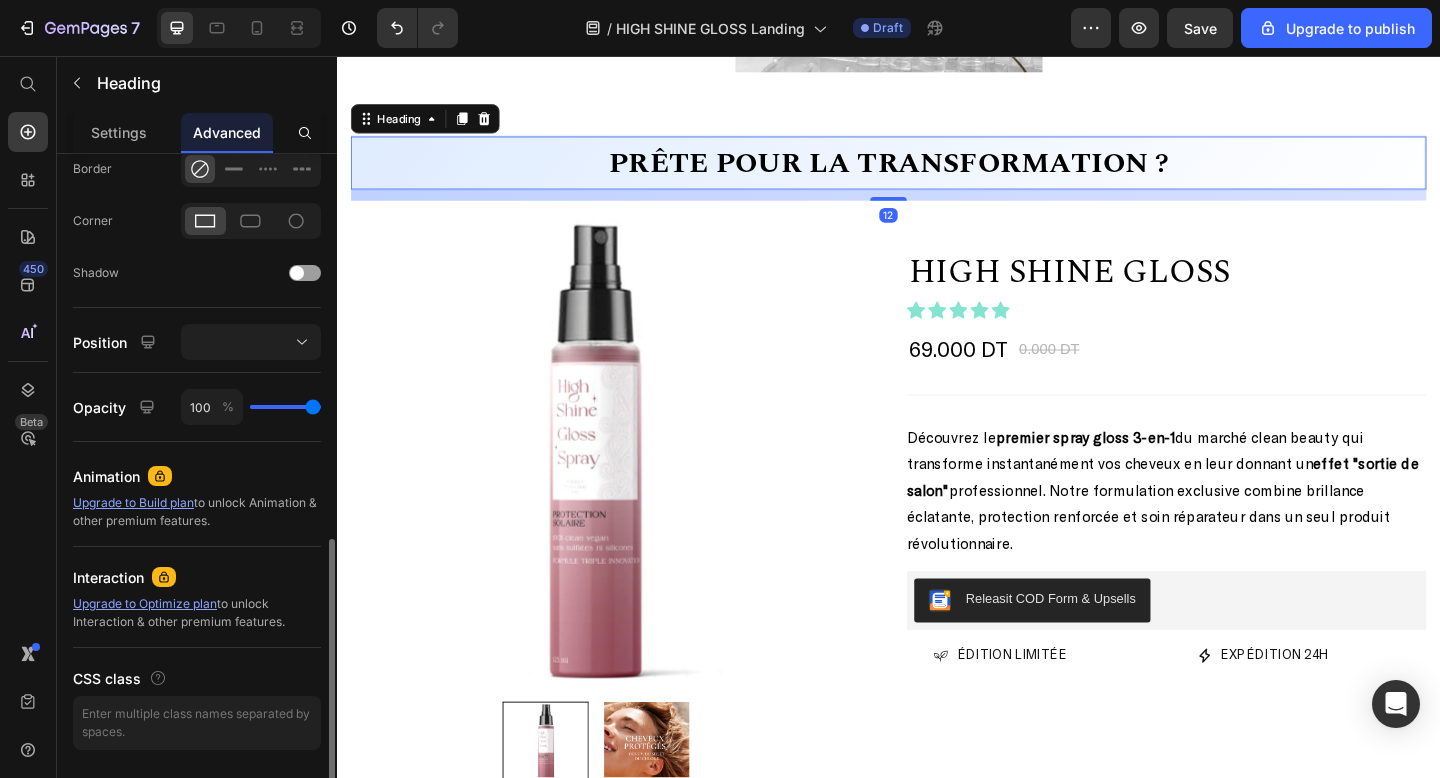 scroll, scrollTop: 624, scrollLeft: 0, axis: vertical 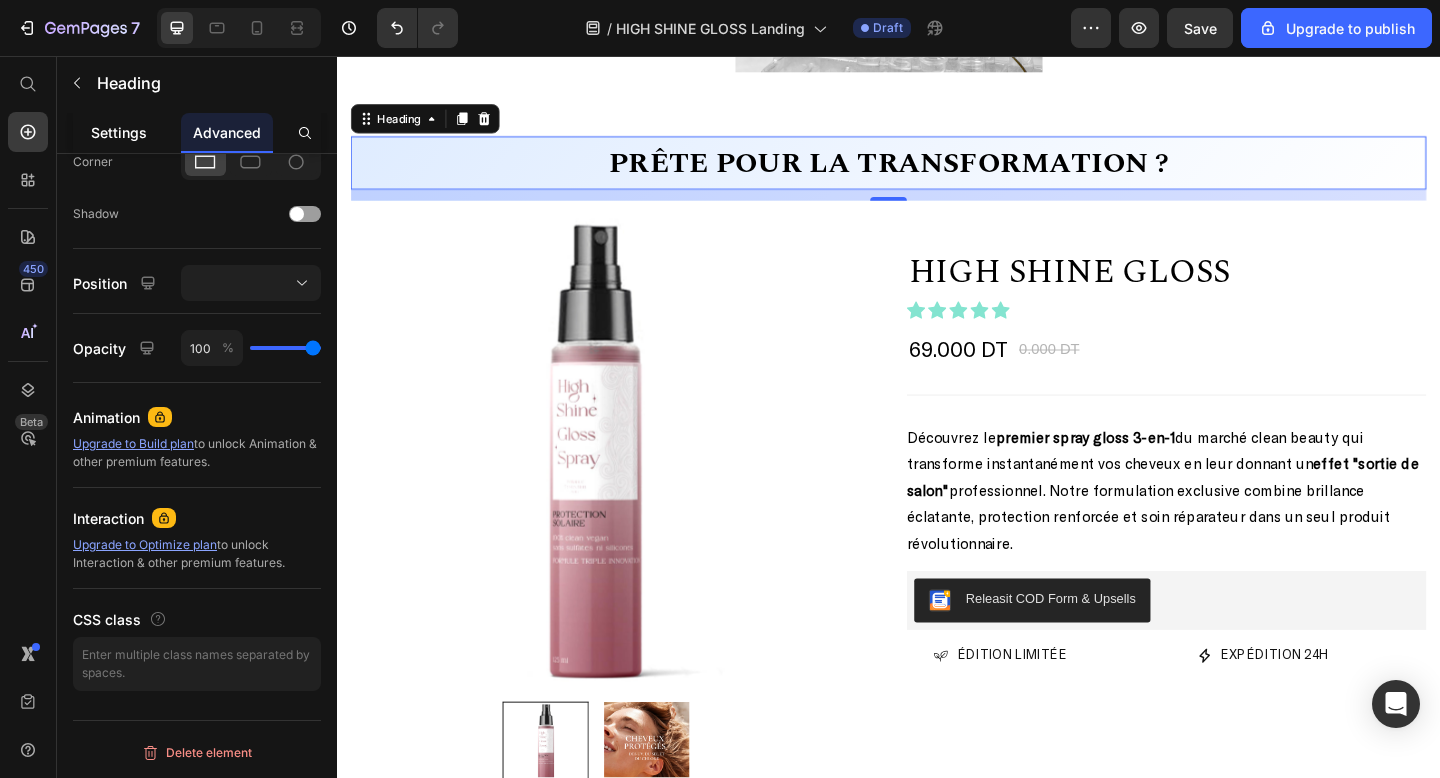 click on "Settings" 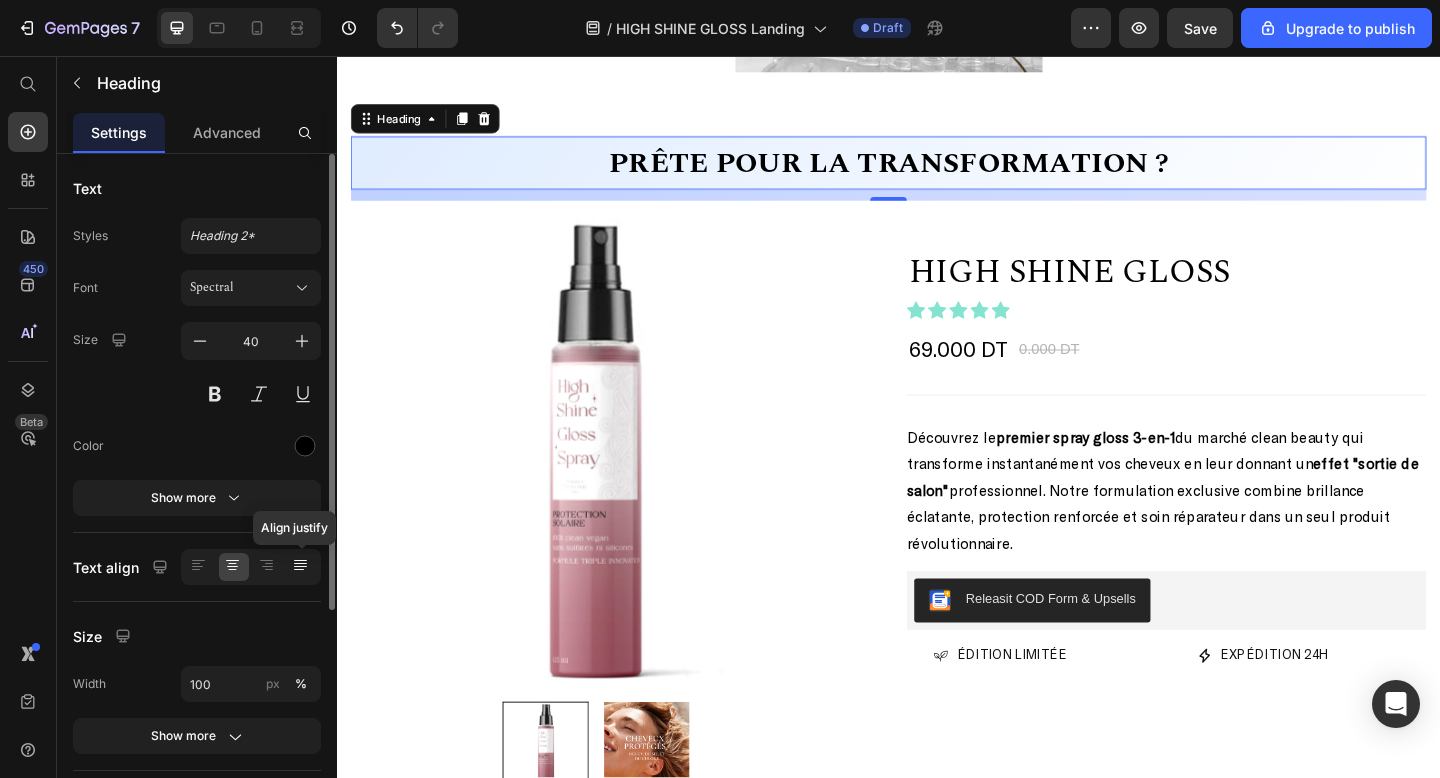 scroll, scrollTop: 331, scrollLeft: 0, axis: vertical 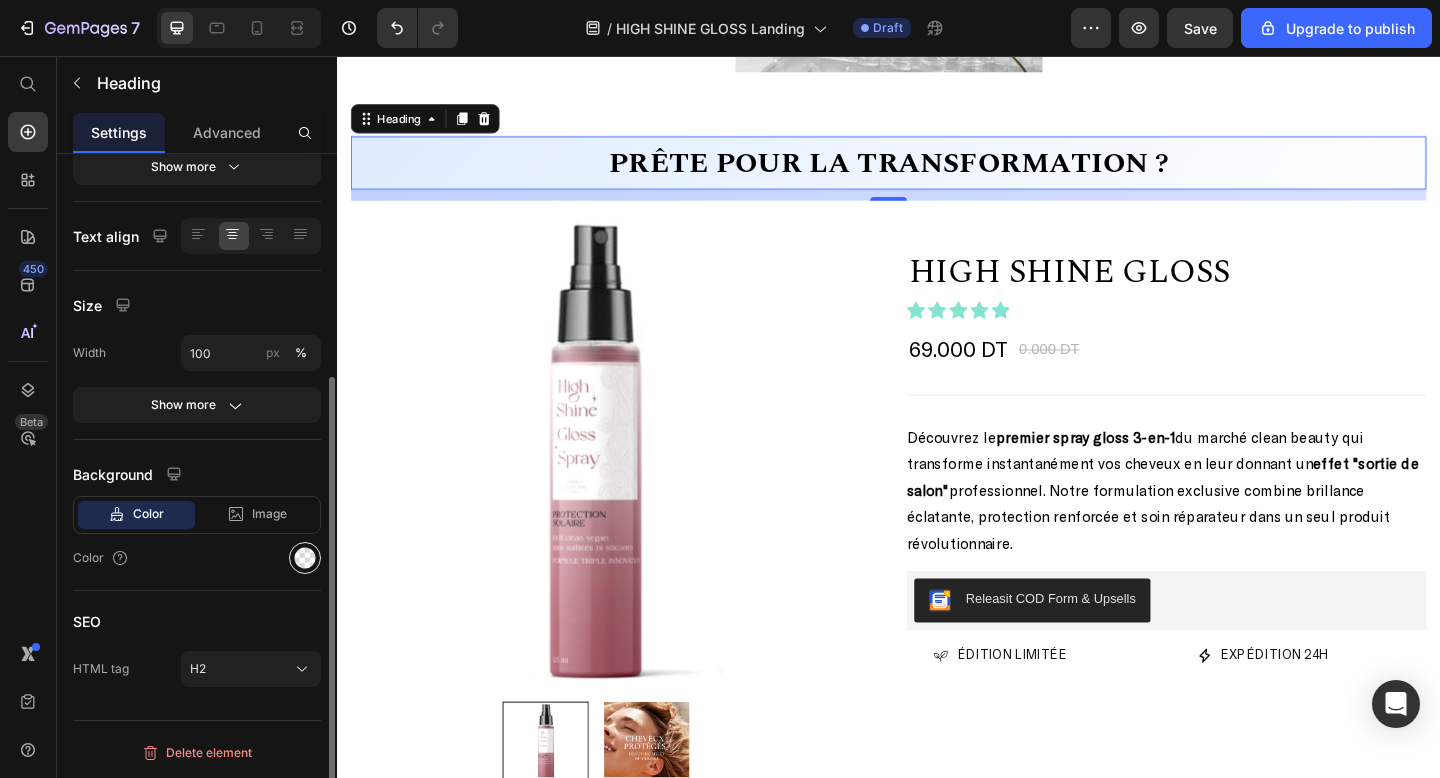 click at bounding box center (305, 558) 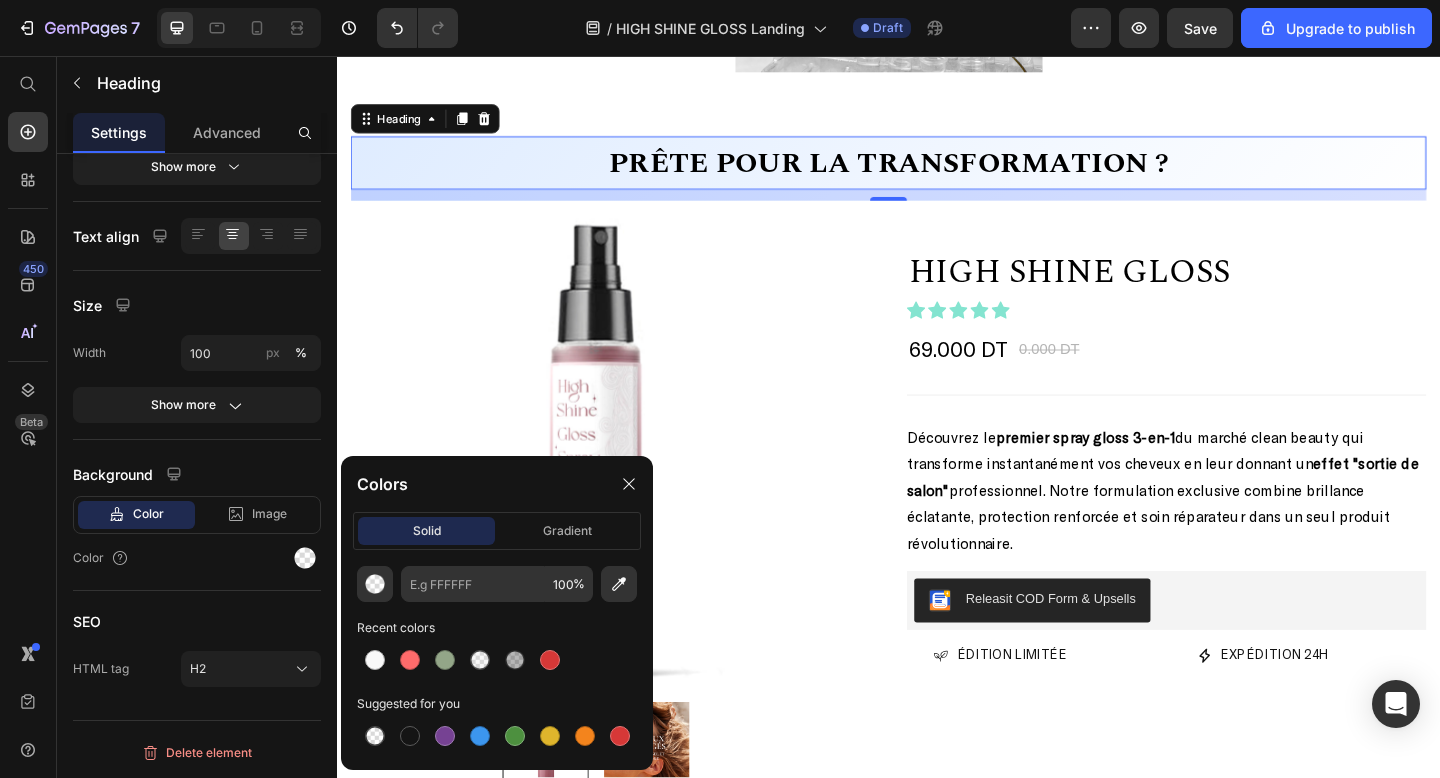 click on "Prête pour la transformation ?" at bounding box center [937, 173] 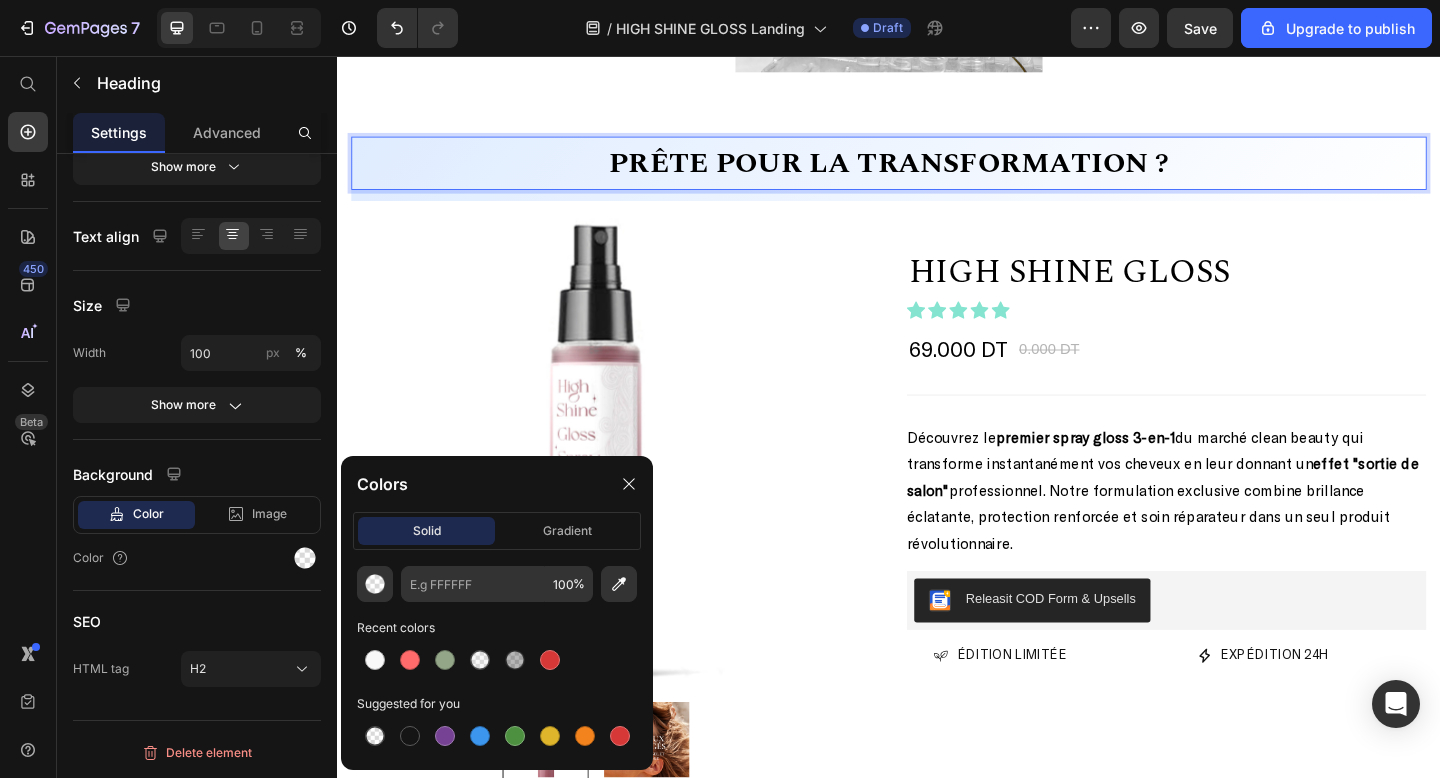 click on "Prête pour la transformation ?" at bounding box center [937, 173] 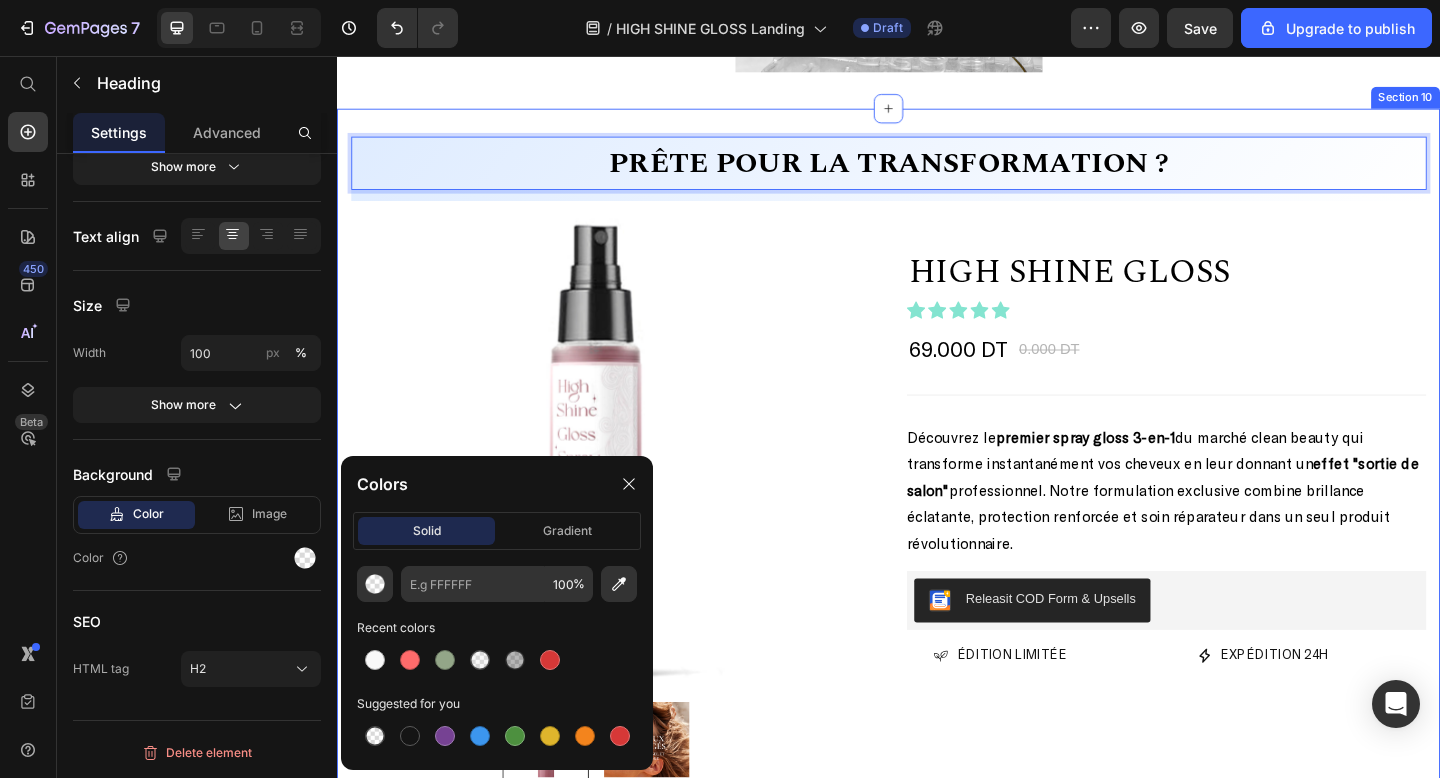 click on "Prête pour la transformation ? Heading   12 Row Product Images & Gallery Row HIGH SHINE GLOSS (P) Title HIGH SHINE GLOSS (P) Title
Icon
Icon
Icon
Icon
Icon Icon List Hoz 69.000 DT (P) Price 0.000 DT (P) Price Row                Title Line Découvrez le  premier spray gloss 3-en-1  du marché clean beauty qui transforme instantanément vos cheveux en leur donnant un  effet "sortie de salon"  professionnel. Notre formulation exclusive combine brillance éclatante, protection renforcée et soin réparateur dans un seul produit révolutionnaire. Product Description Releasit COD Form & Upsells Releasit COD Form & Upsells
Icon ÉDITION LIMITÉE Heading Row
Icon Expédition 24h Heading Row Row
Icon Formule clean & sans sulfates Heading Row
Icon Expédition 24h Heading Row Row
Icon ÉDITION LIMITÉE Heading Row
Icon Expédition 24h Heading Row" at bounding box center [937, 535] 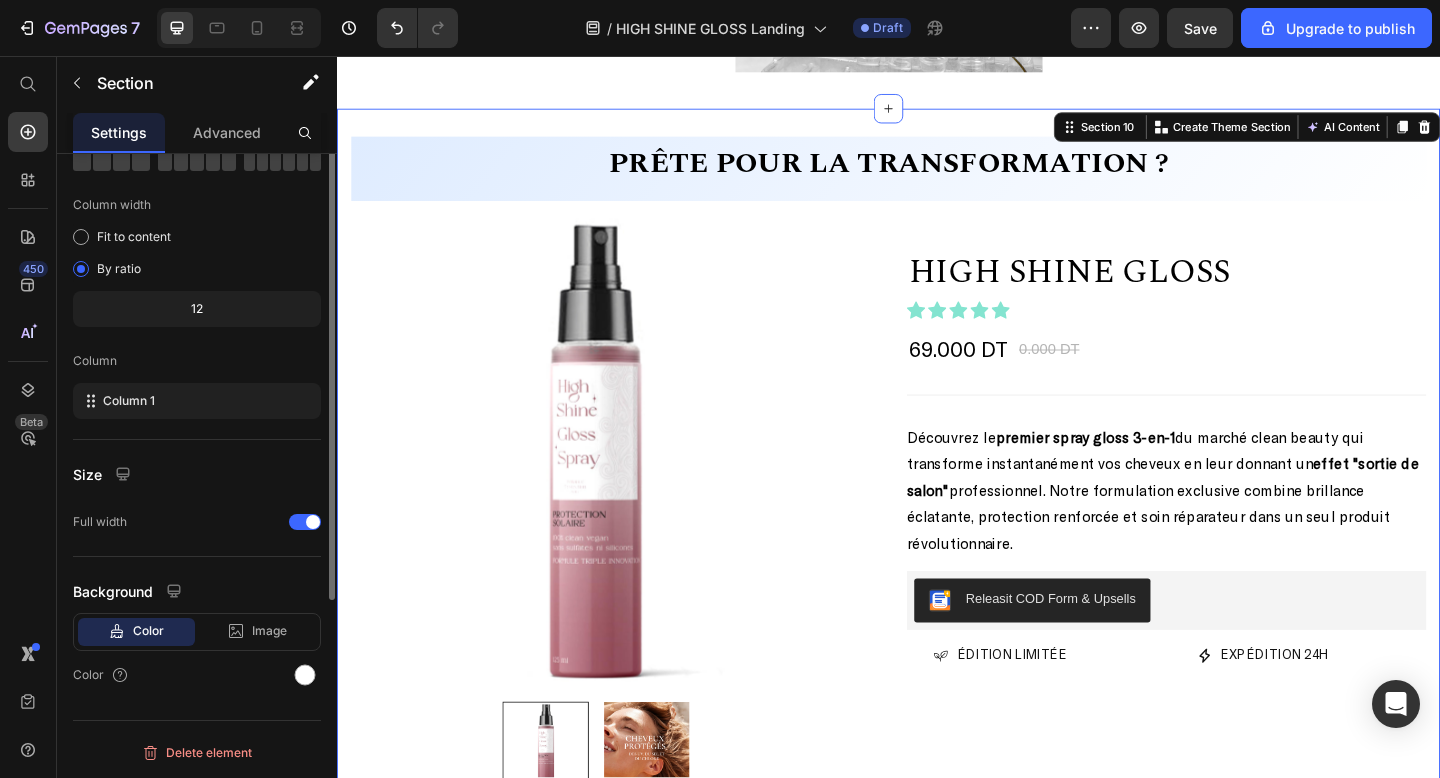 scroll, scrollTop: 0, scrollLeft: 0, axis: both 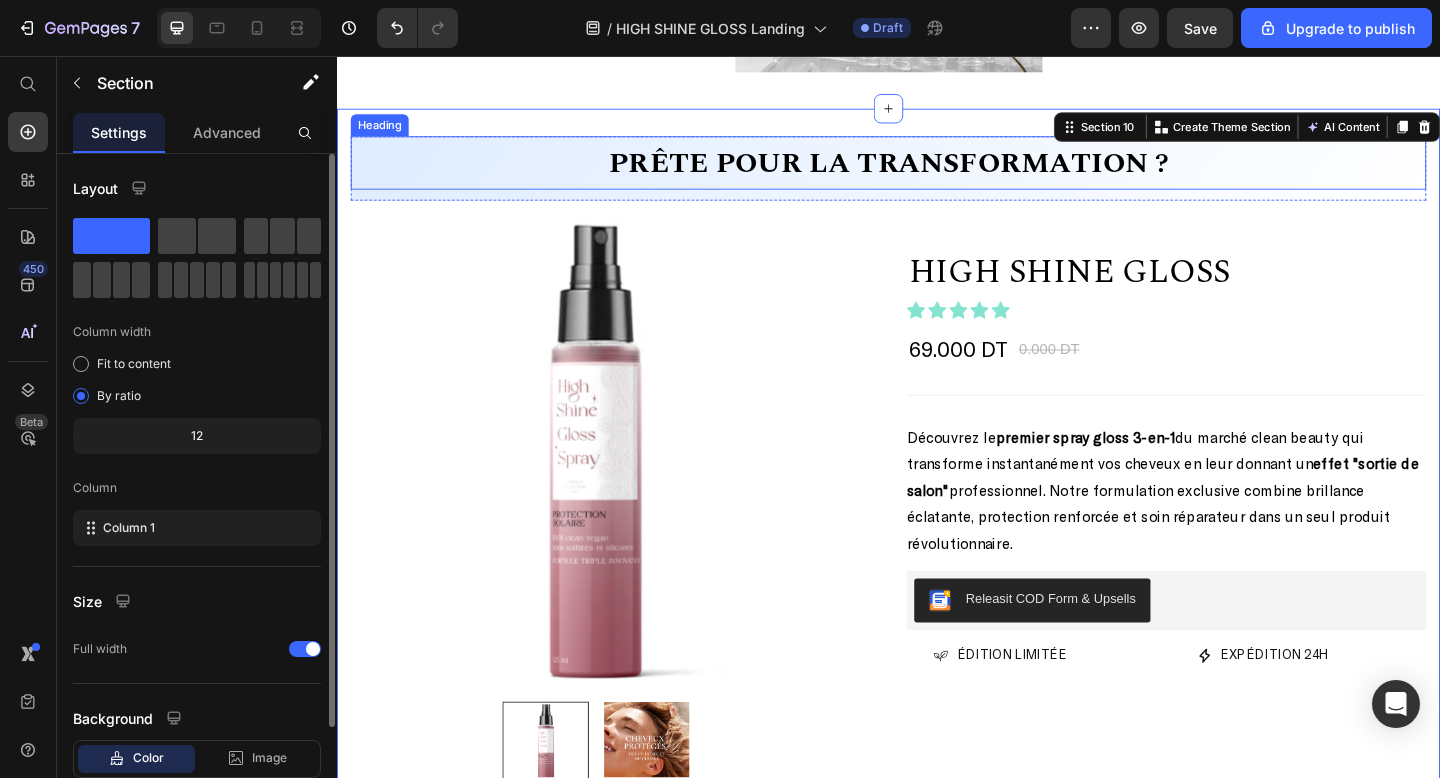 click on "⁠⁠⁠⁠⁠⁠⁠ Prête pour la transformation ?" at bounding box center (937, 173) 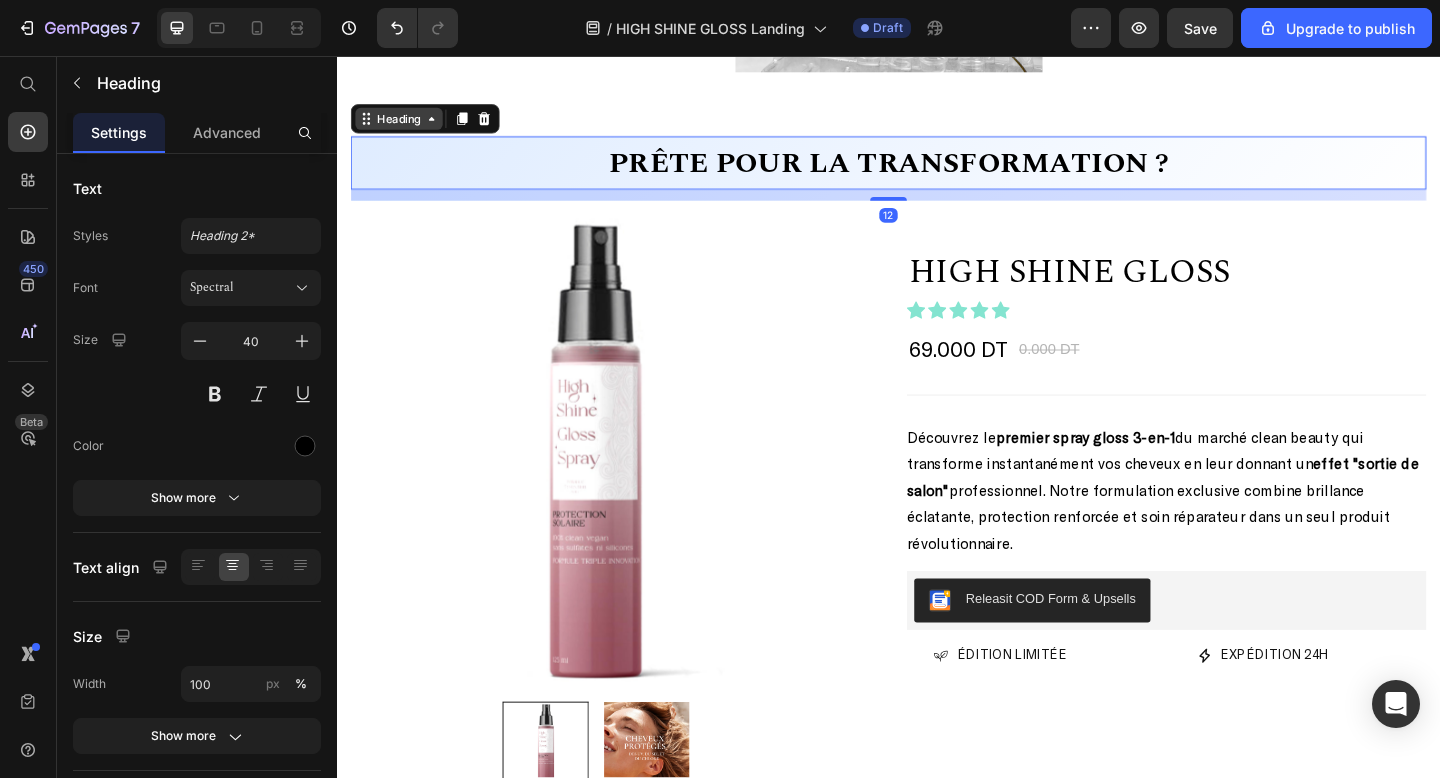 click 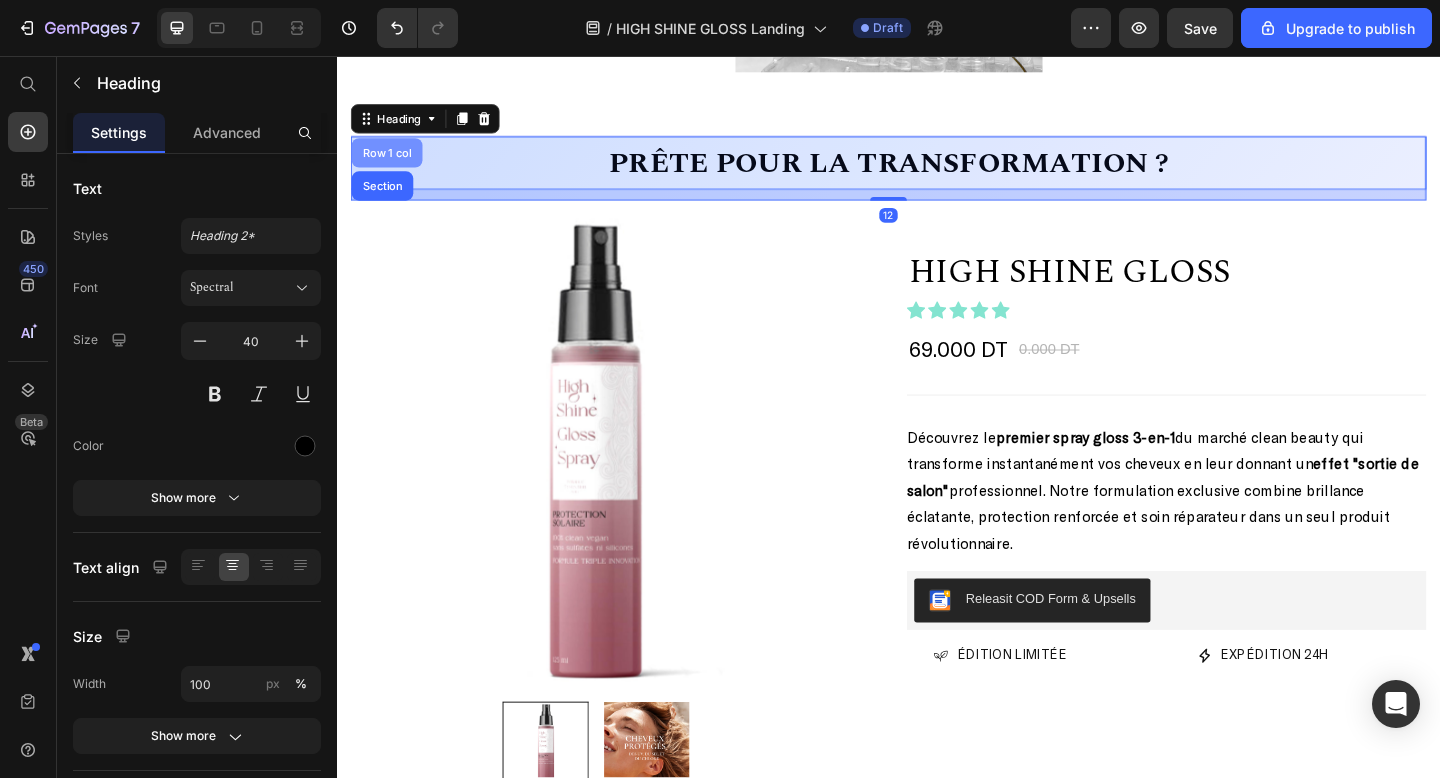 click on "Row 1 col" at bounding box center [391, 162] 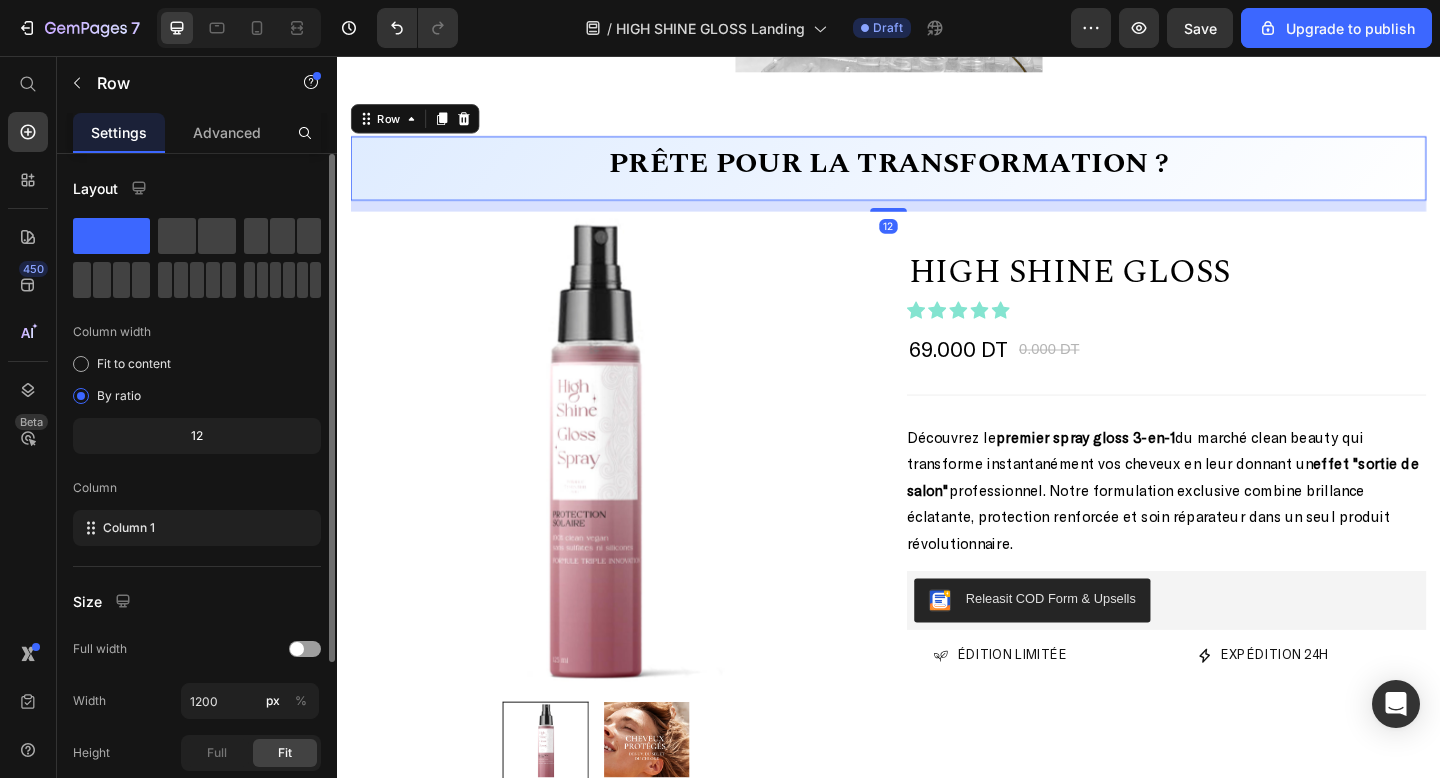 scroll, scrollTop: 231, scrollLeft: 0, axis: vertical 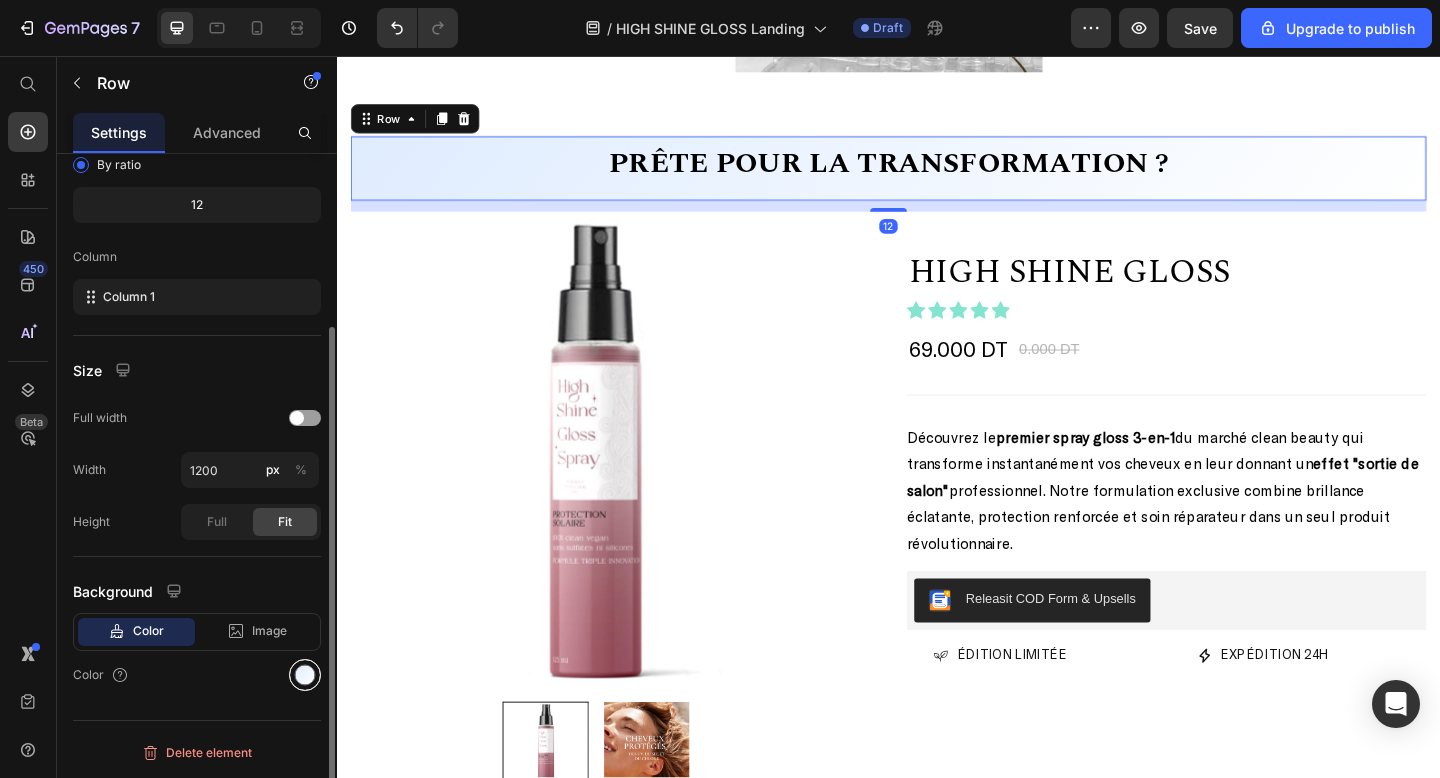click at bounding box center [305, 675] 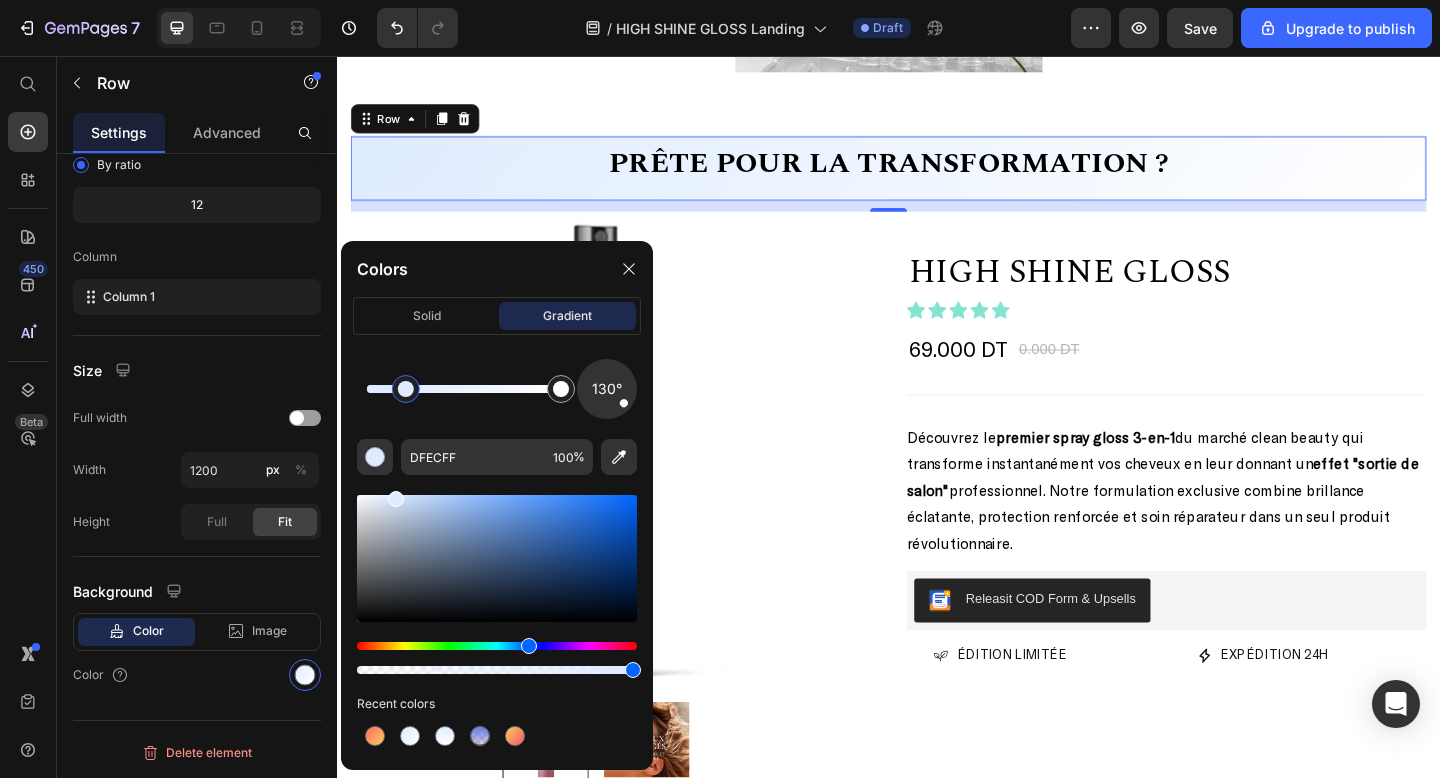 drag, startPoint x: 374, startPoint y: 391, endPoint x: 410, endPoint y: 393, distance: 36.05551 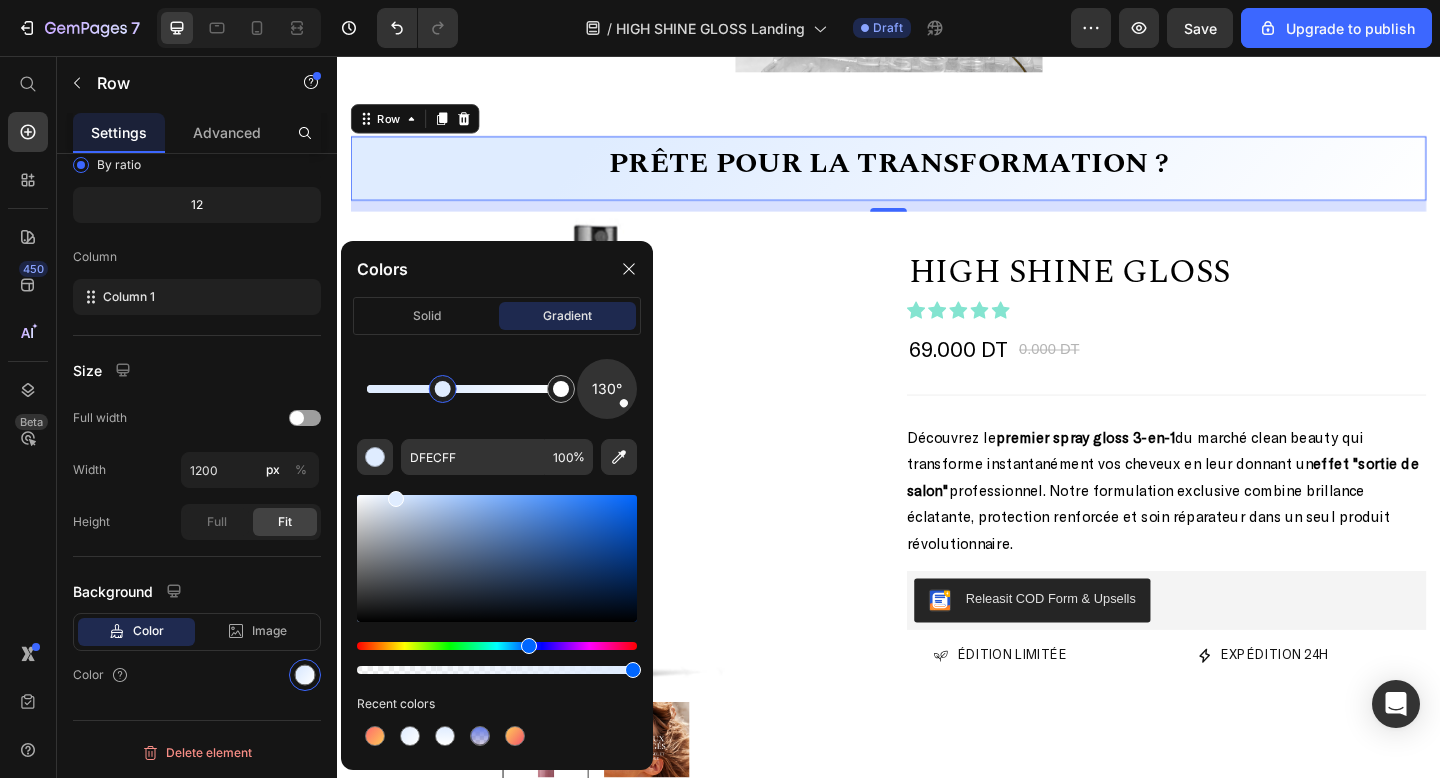 drag, startPoint x: 410, startPoint y: 393, endPoint x: 448, endPoint y: 394, distance: 38.013157 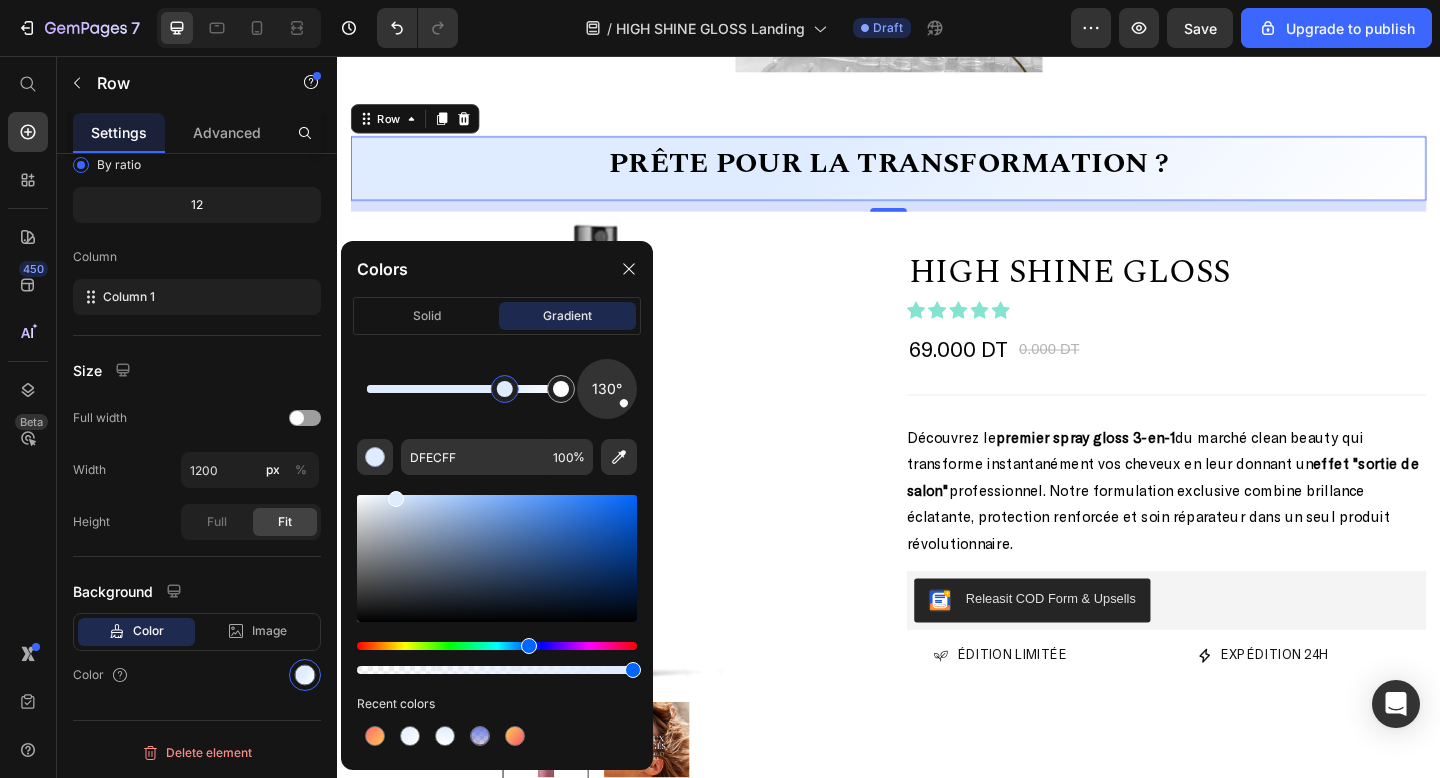 drag, startPoint x: 448, startPoint y: 394, endPoint x: 506, endPoint y: 395, distance: 58.00862 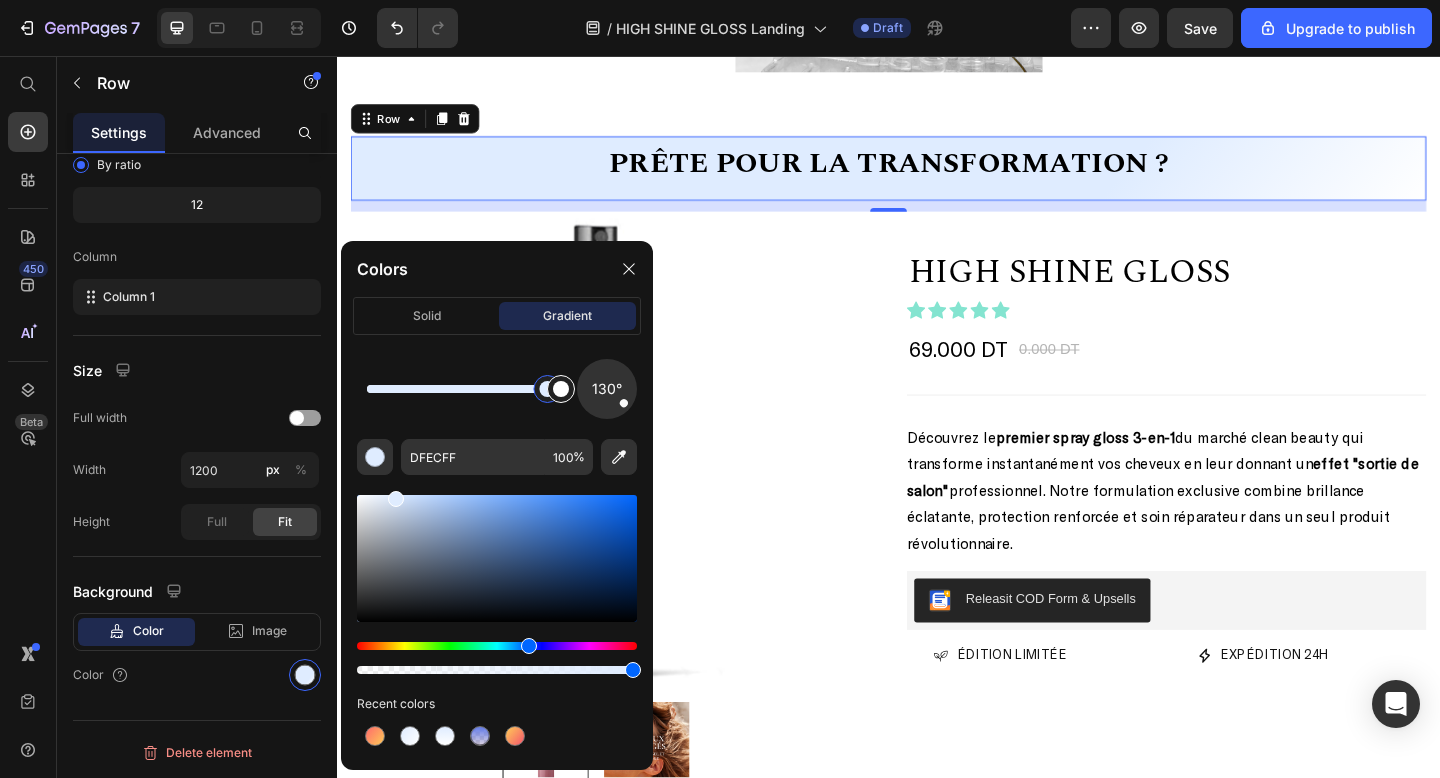 drag, startPoint x: 506, startPoint y: 395, endPoint x: 546, endPoint y: 396, distance: 40.012497 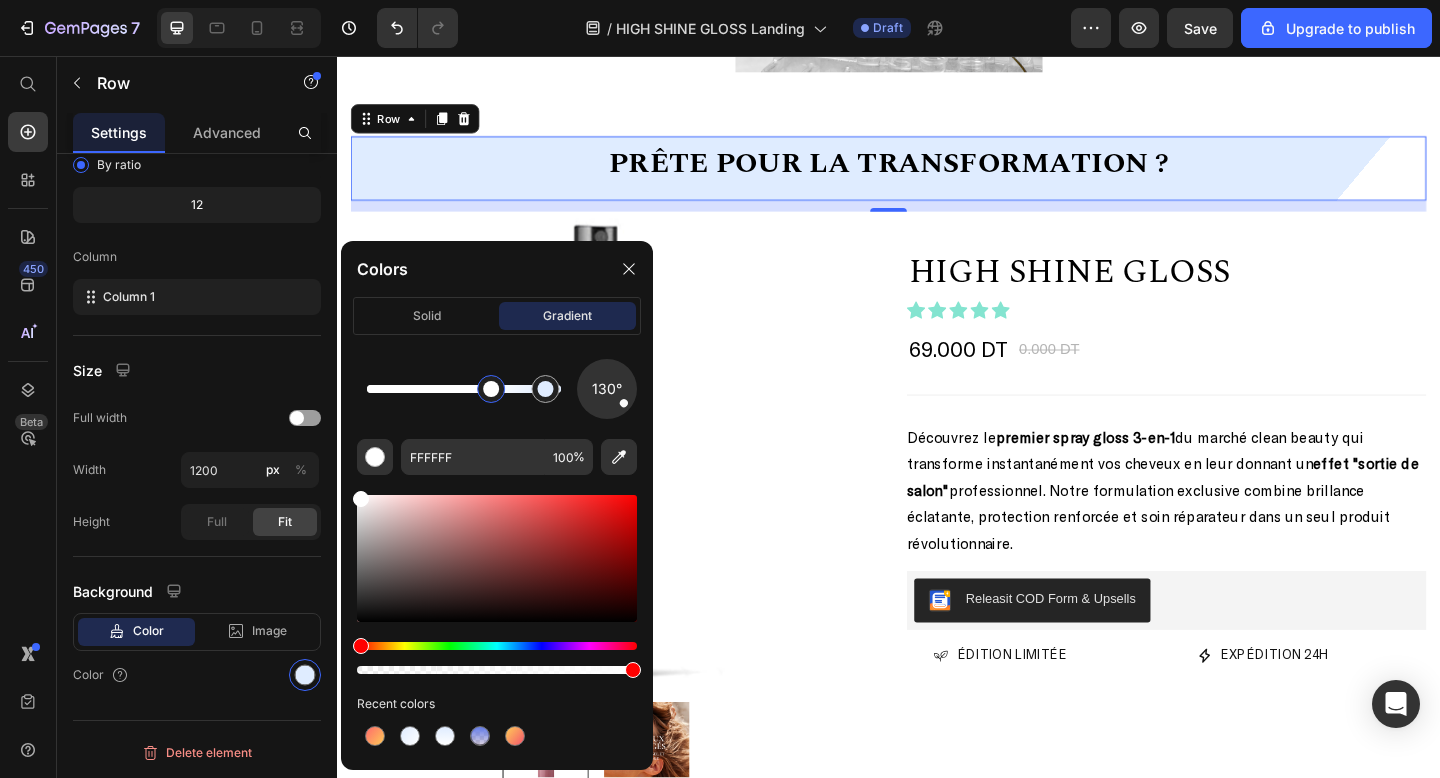 drag, startPoint x: 546, startPoint y: 396, endPoint x: 492, endPoint y: 396, distance: 54 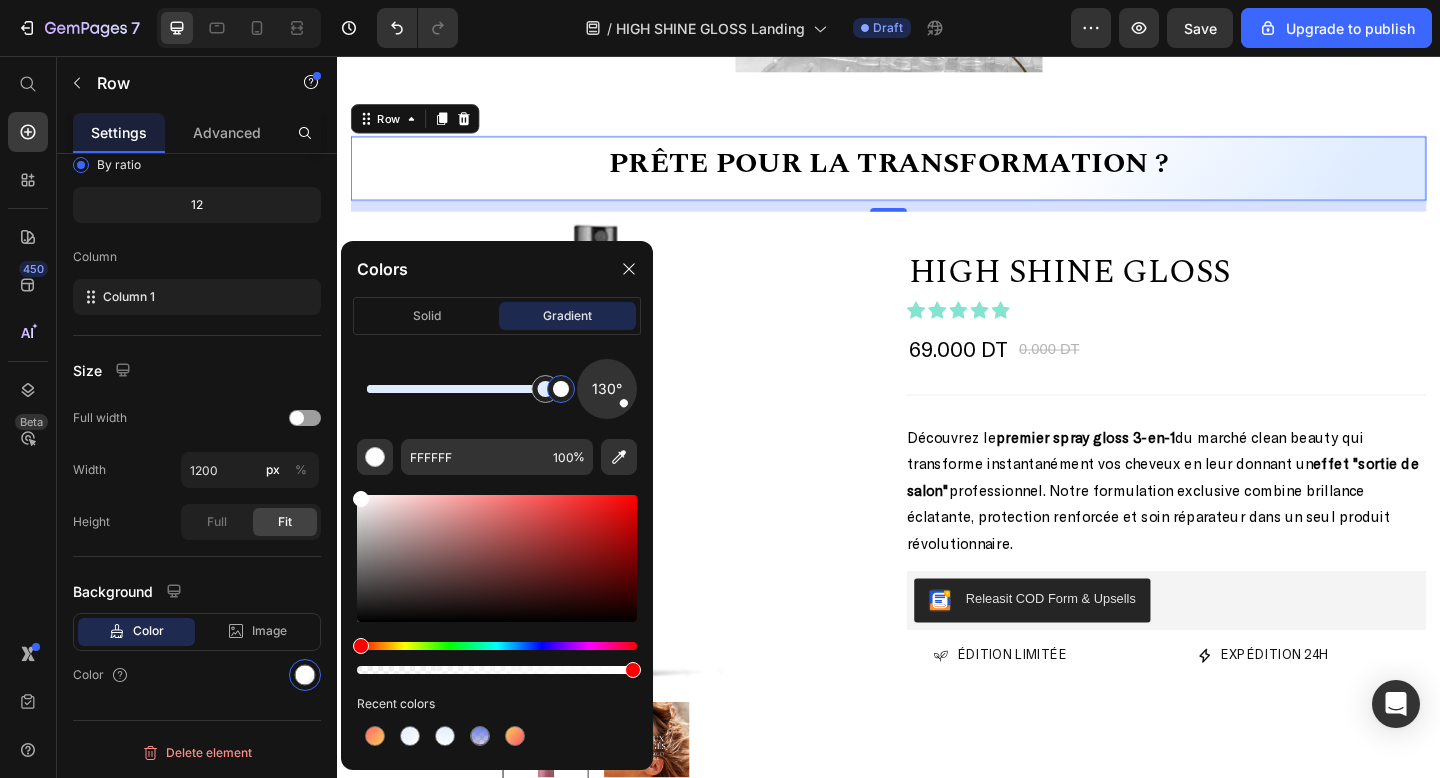 drag, startPoint x: 492, startPoint y: 394, endPoint x: 598, endPoint y: 394, distance: 106 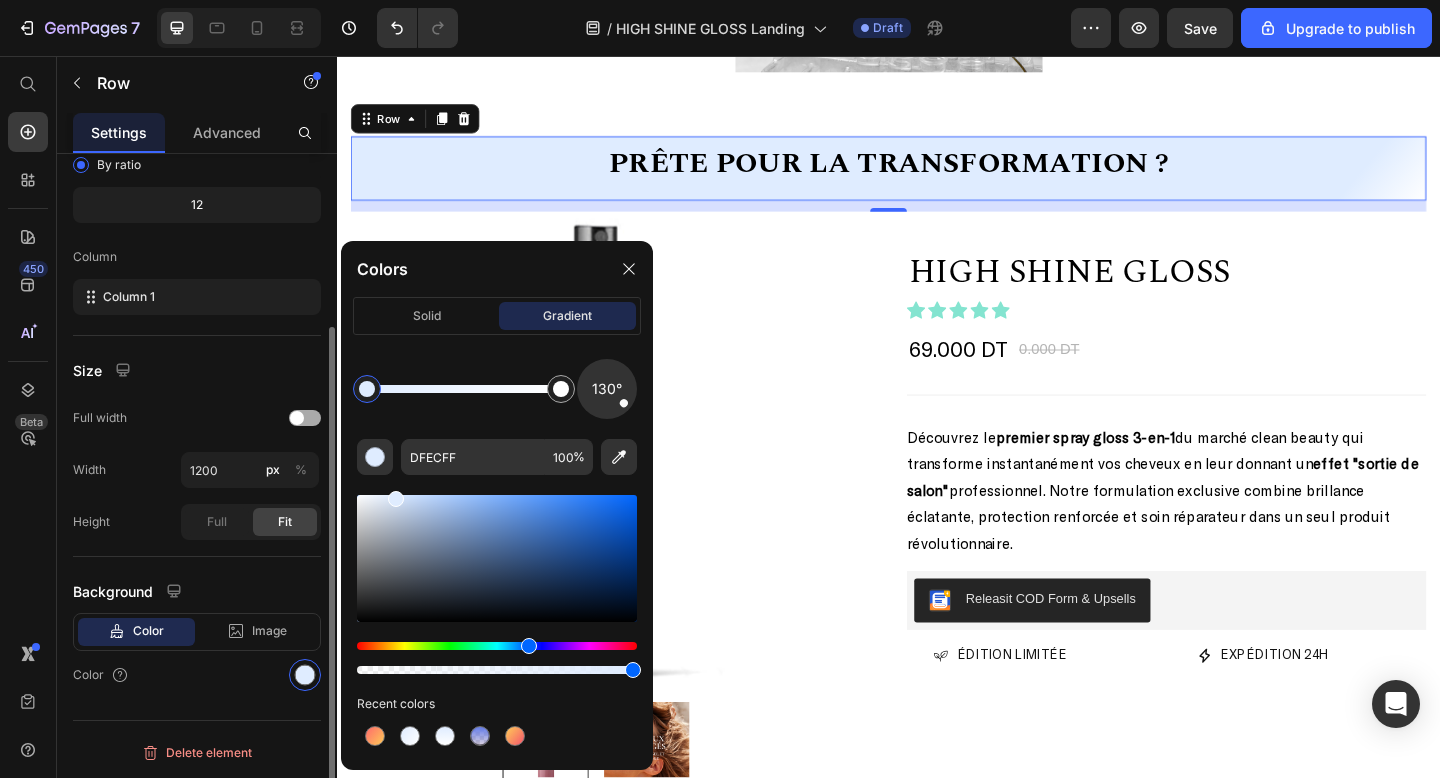 drag, startPoint x: 537, startPoint y: 402, endPoint x: 317, endPoint y: 401, distance: 220.00227 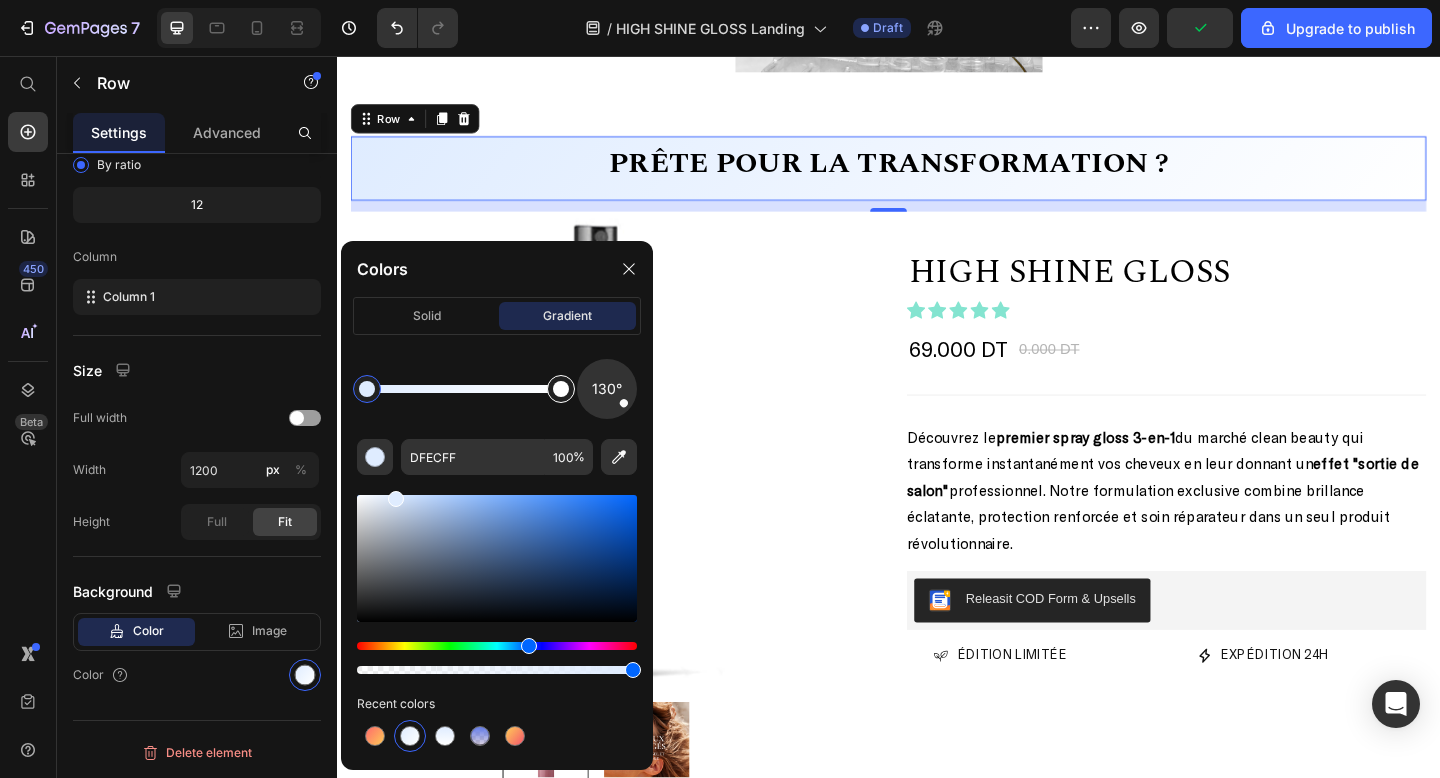 type on "FFFFFF" 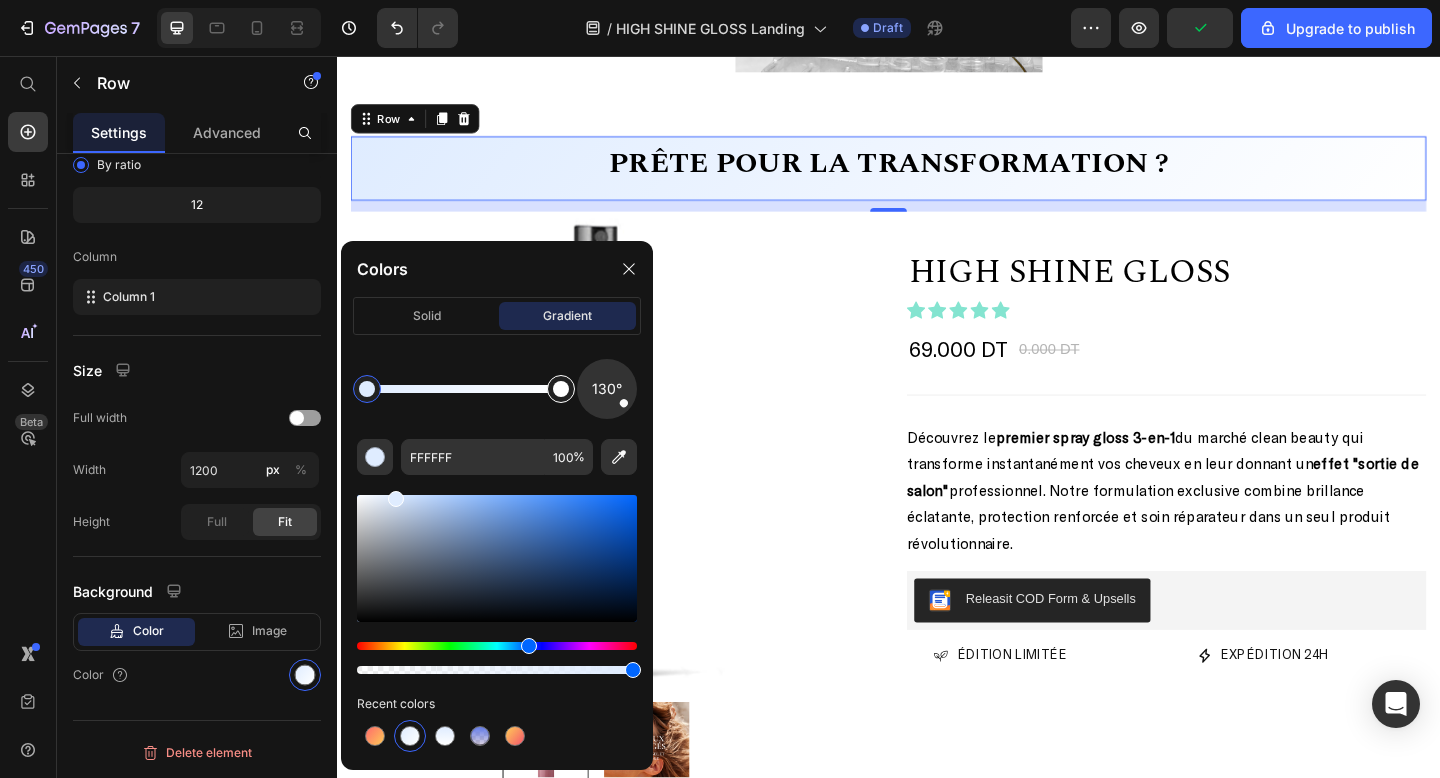 click at bounding box center [561, 389] 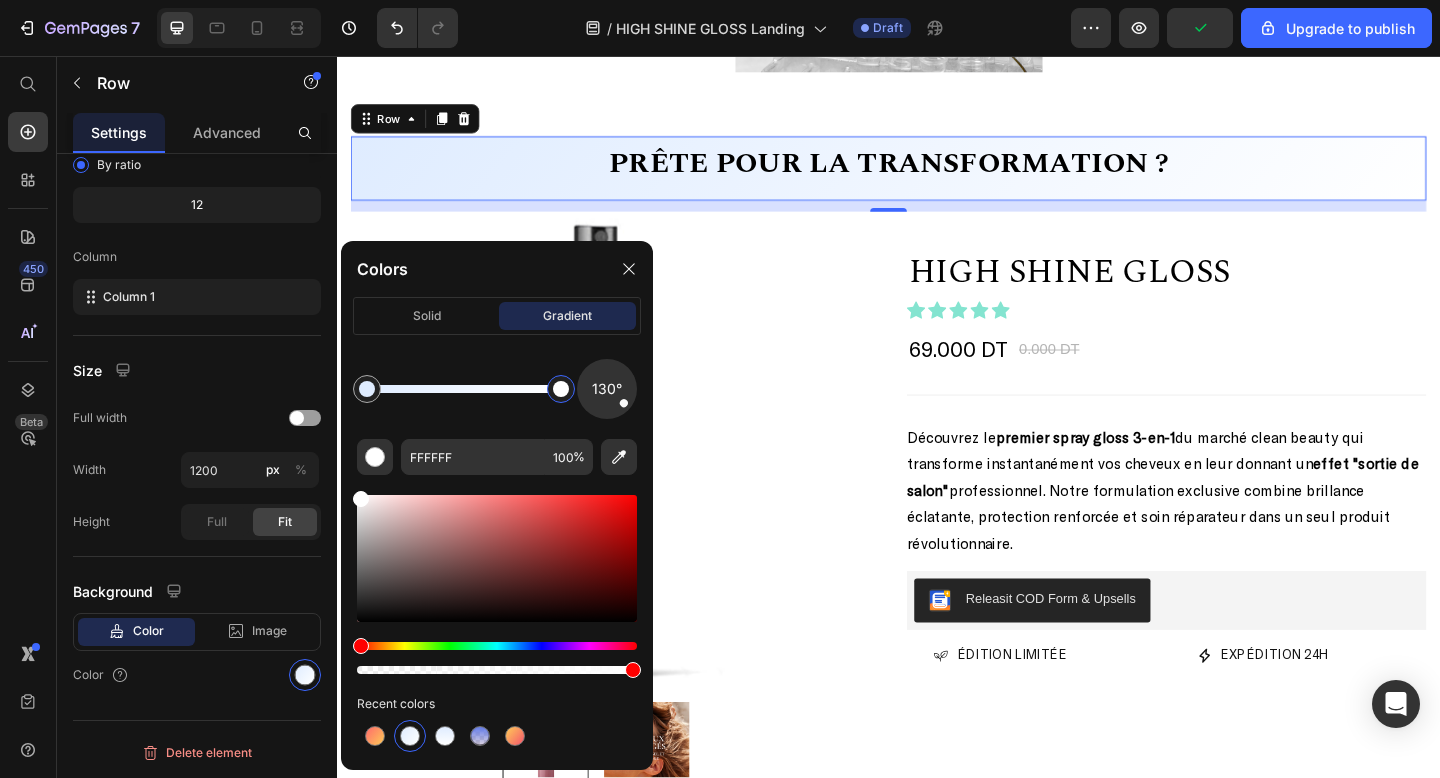 click at bounding box center [561, 389] 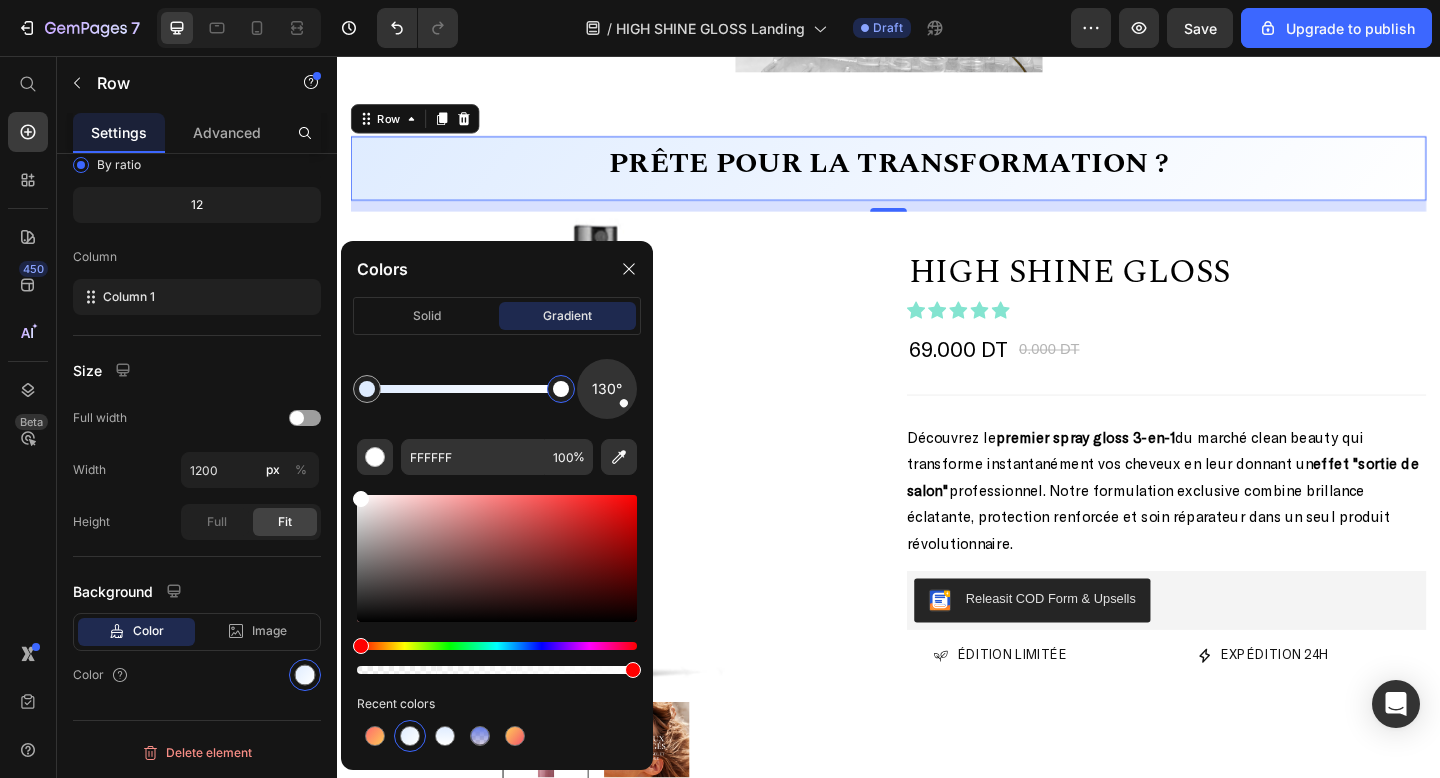 click at bounding box center (561, 389) 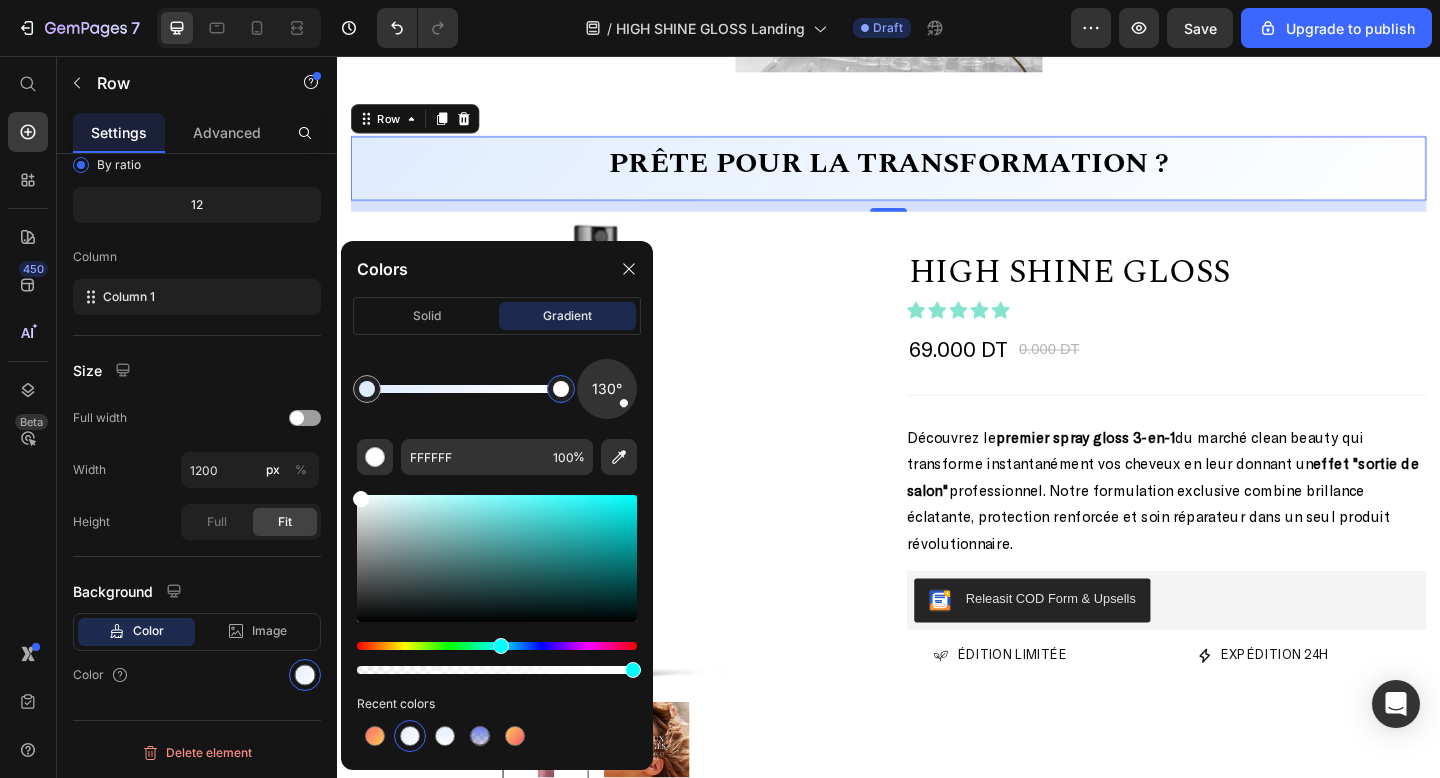 click at bounding box center [497, 646] 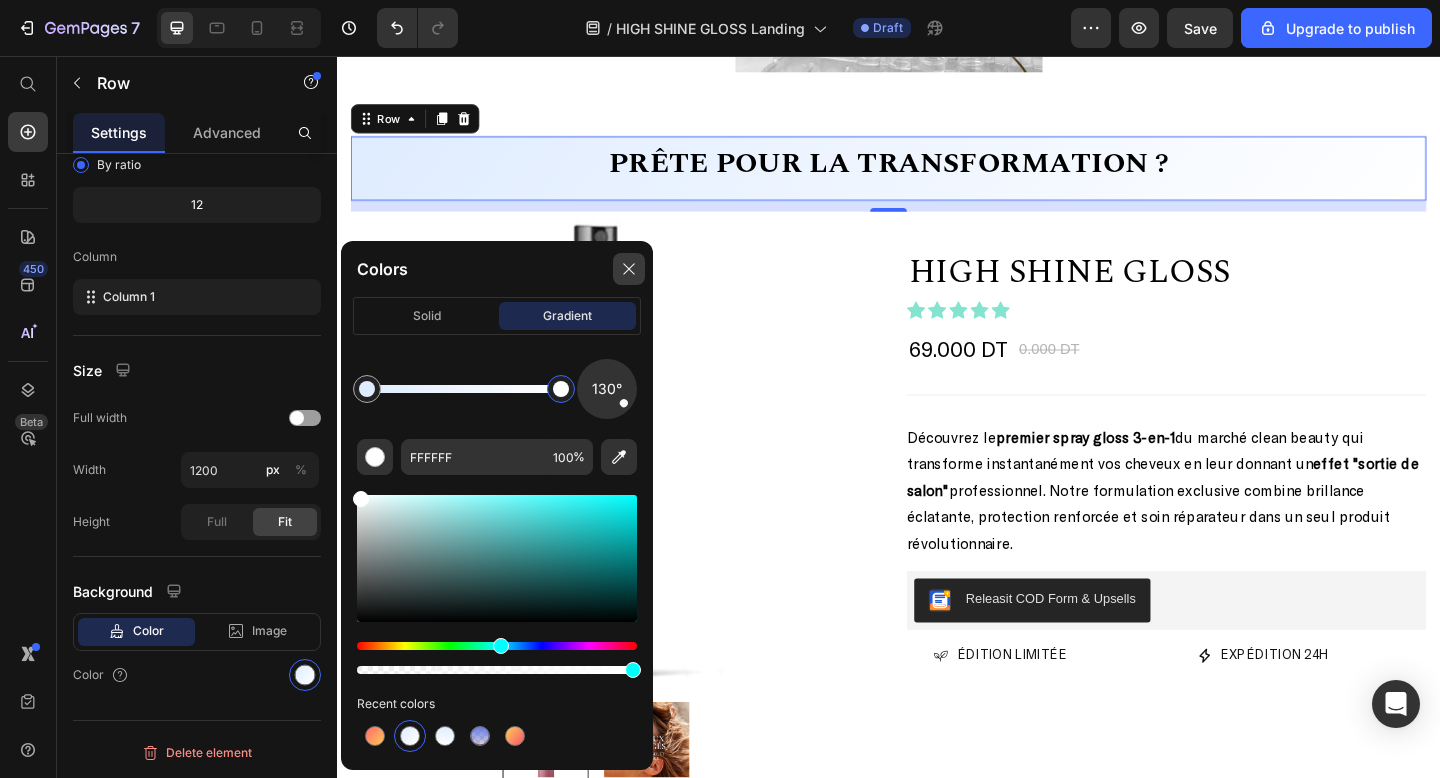 click at bounding box center [629, 269] 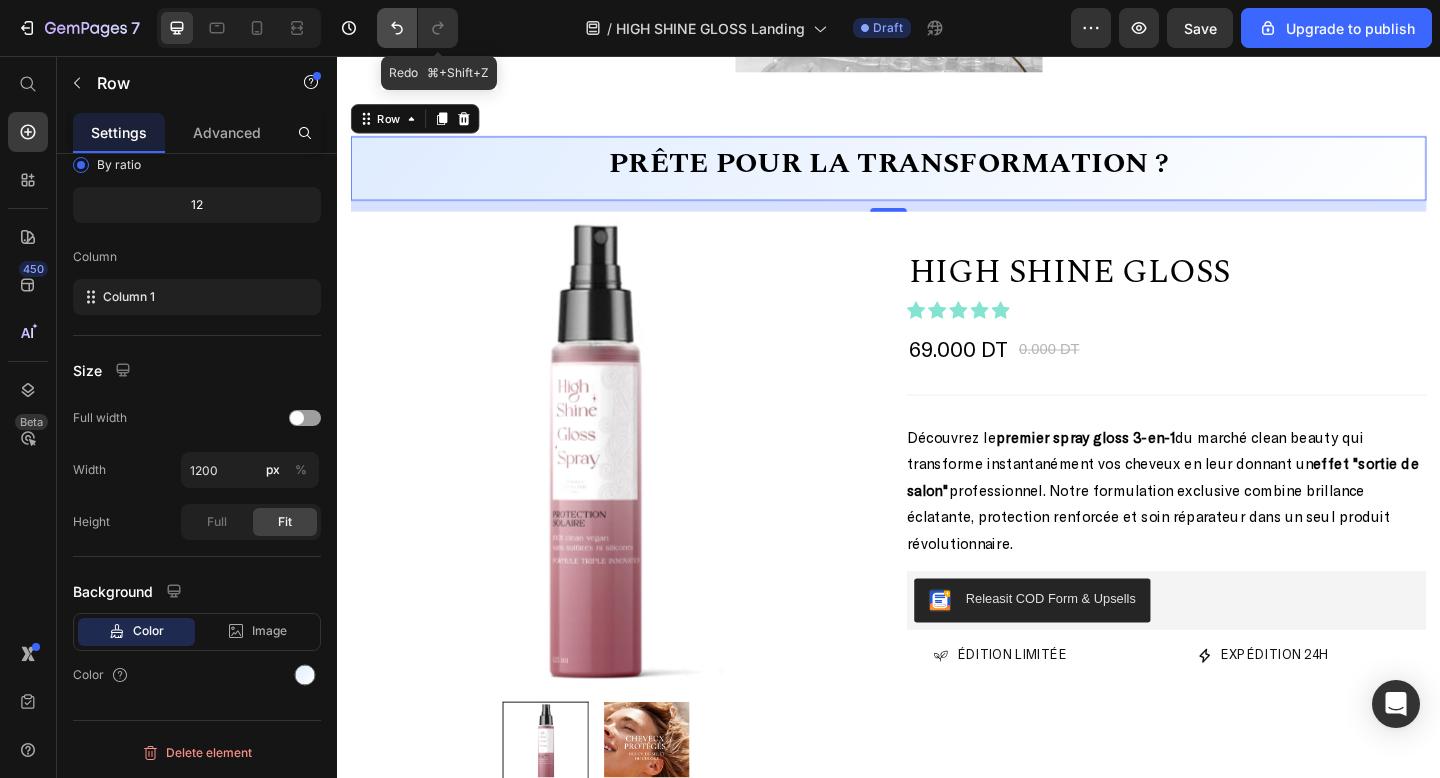 click 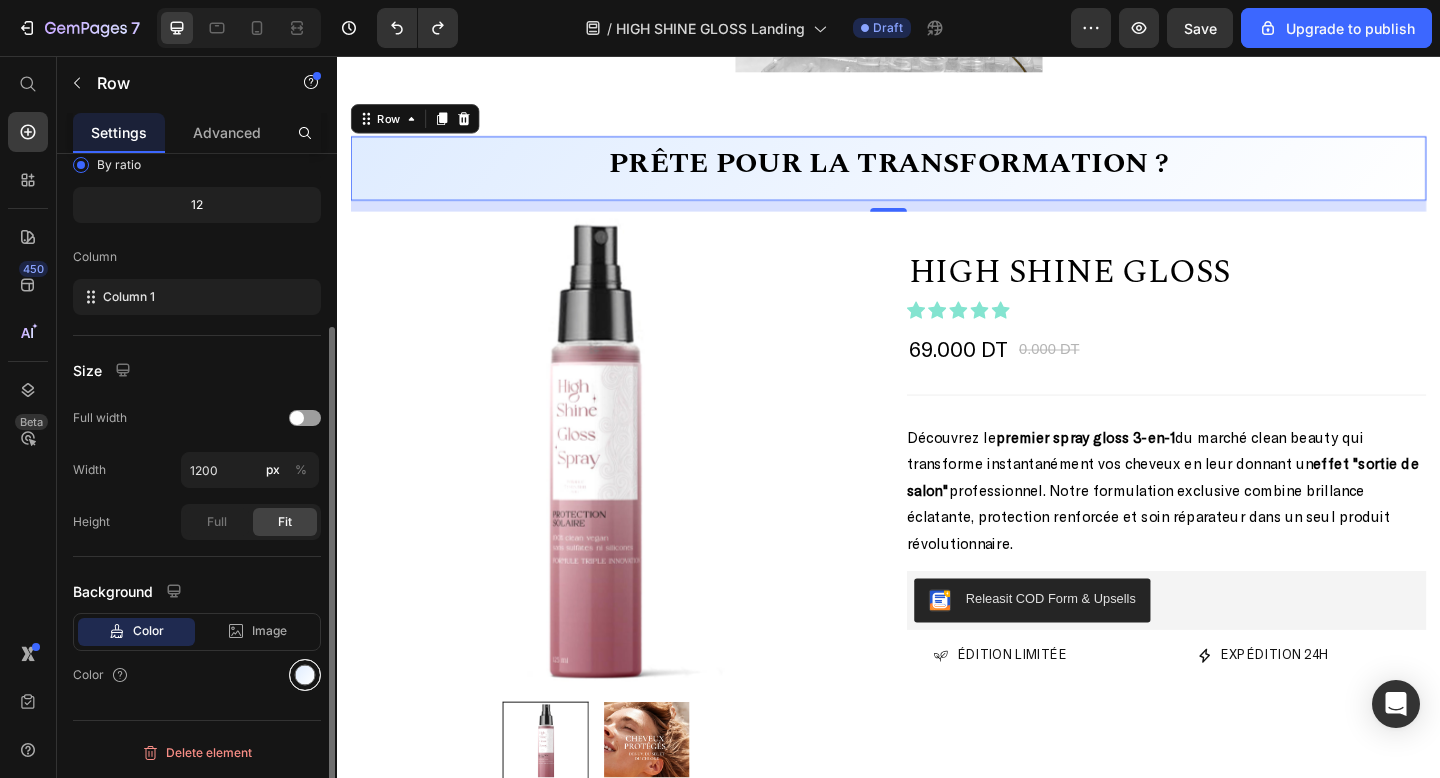 click at bounding box center [305, 675] 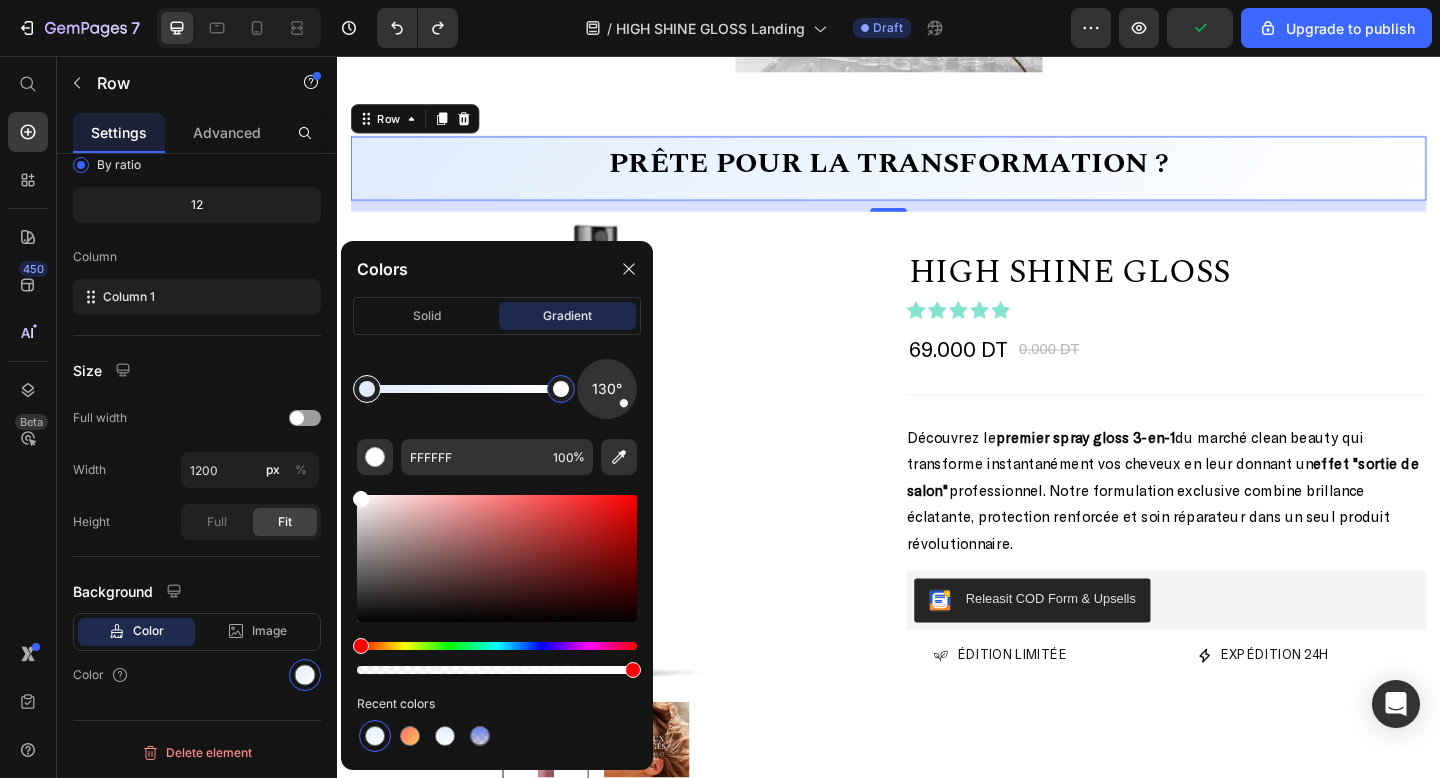 type on "DFECFF" 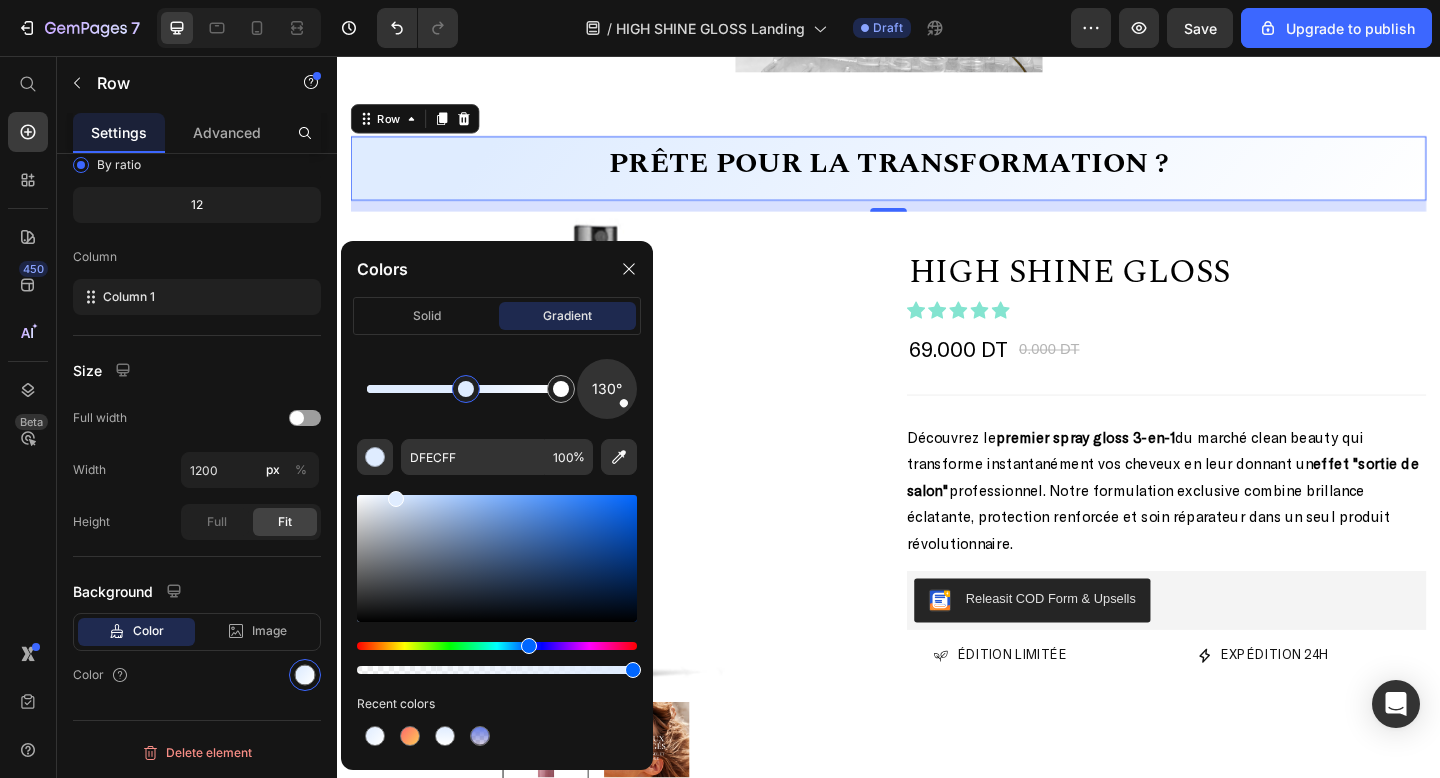 drag, startPoint x: 373, startPoint y: 395, endPoint x: 466, endPoint y: 398, distance: 93.04838 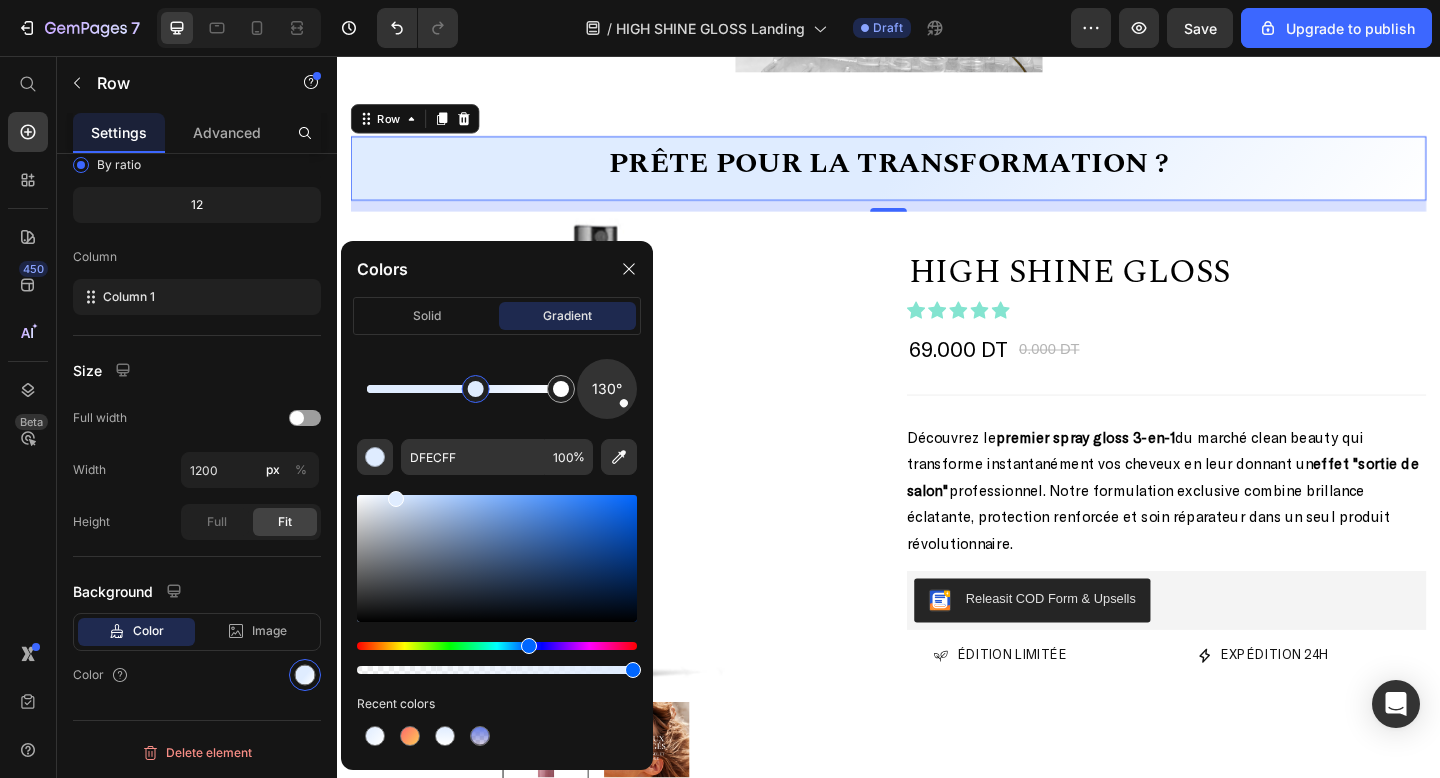 drag, startPoint x: 466, startPoint y: 398, endPoint x: 523, endPoint y: 398, distance: 57 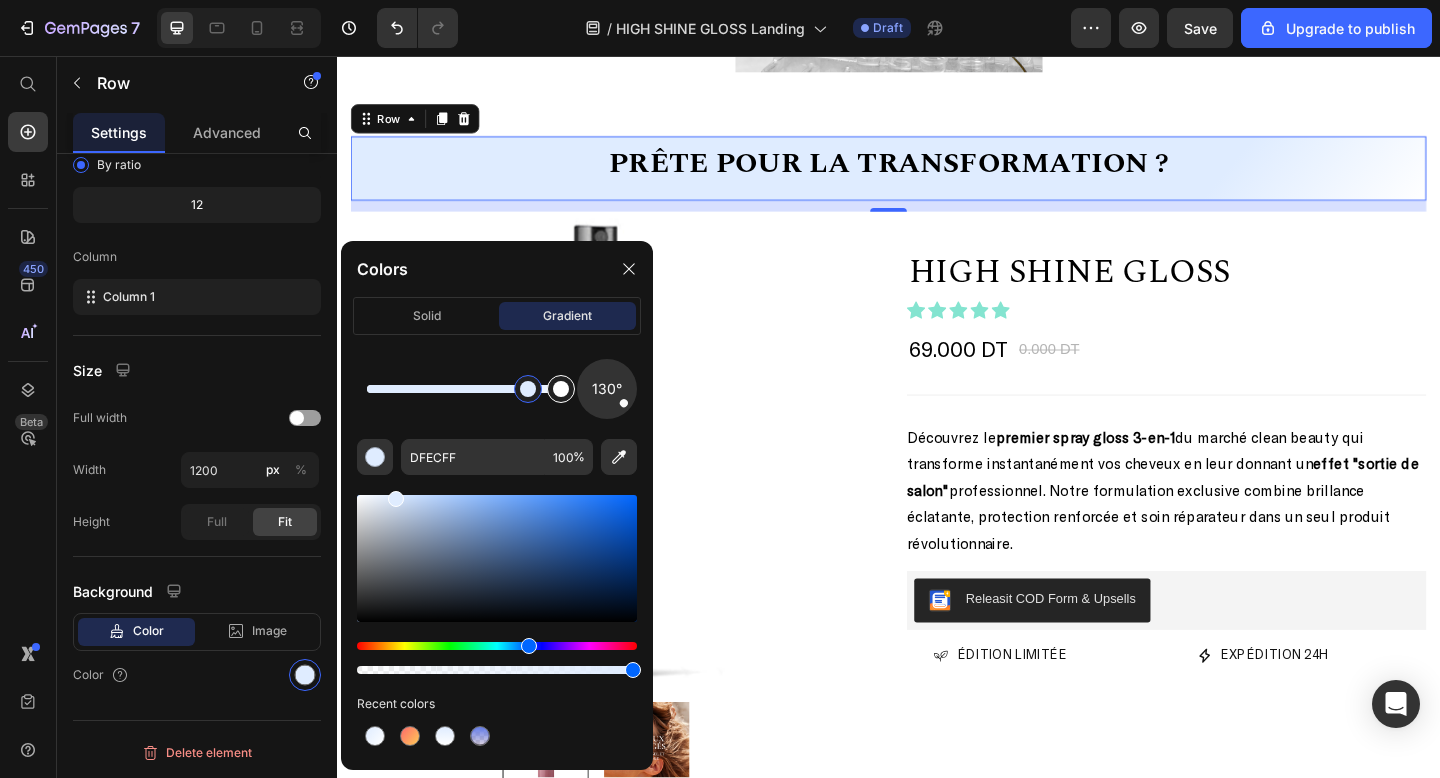 drag, startPoint x: 523, startPoint y: 398, endPoint x: 546, endPoint y: 398, distance: 23 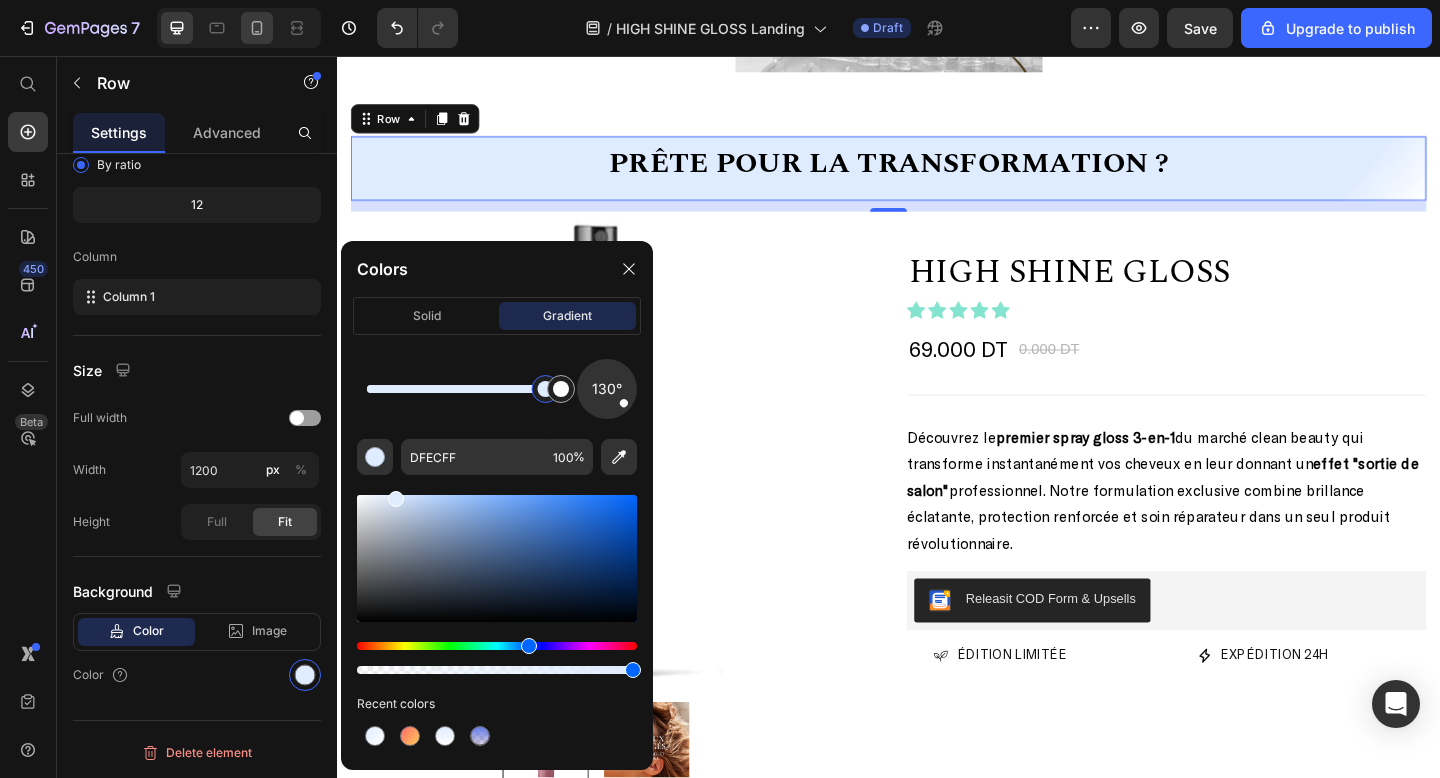 click 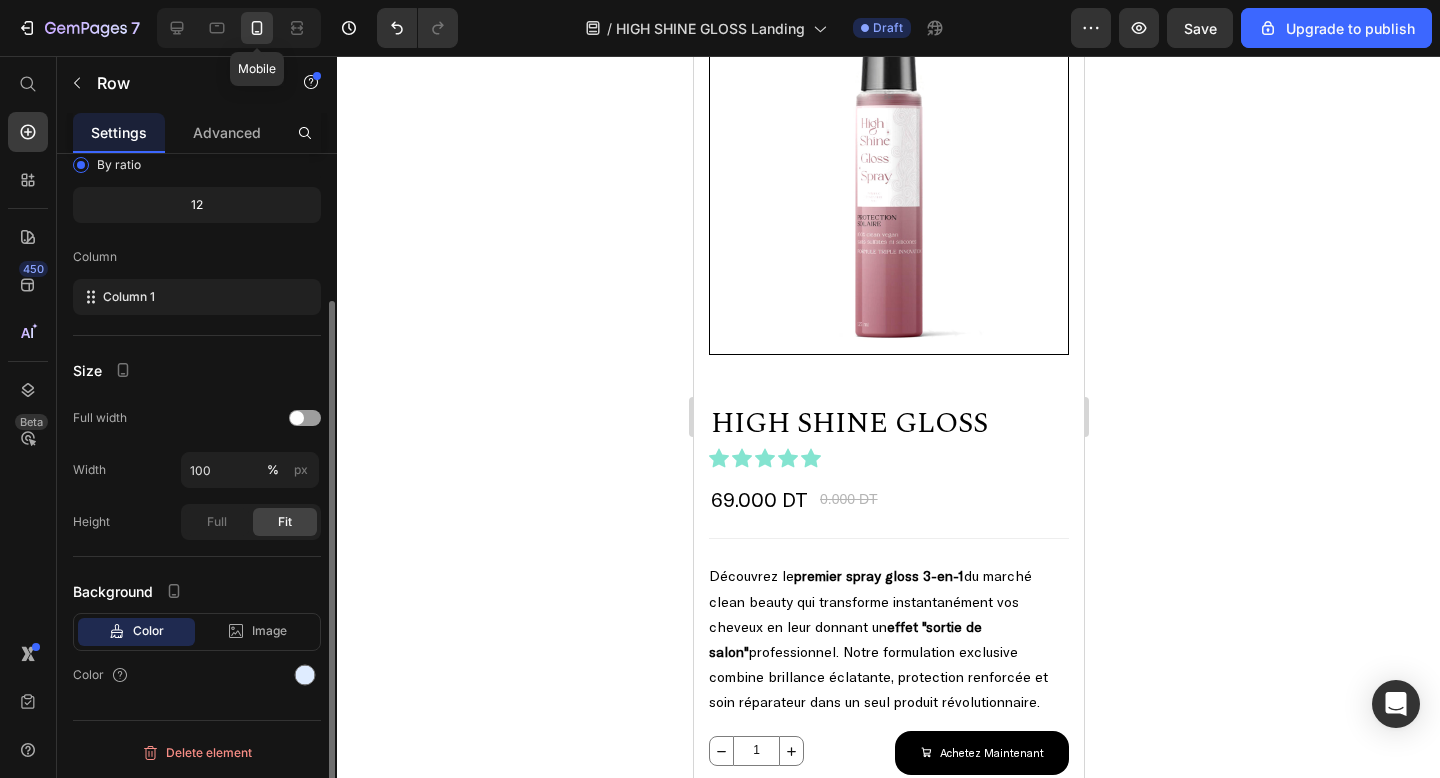 scroll, scrollTop: 187, scrollLeft: 0, axis: vertical 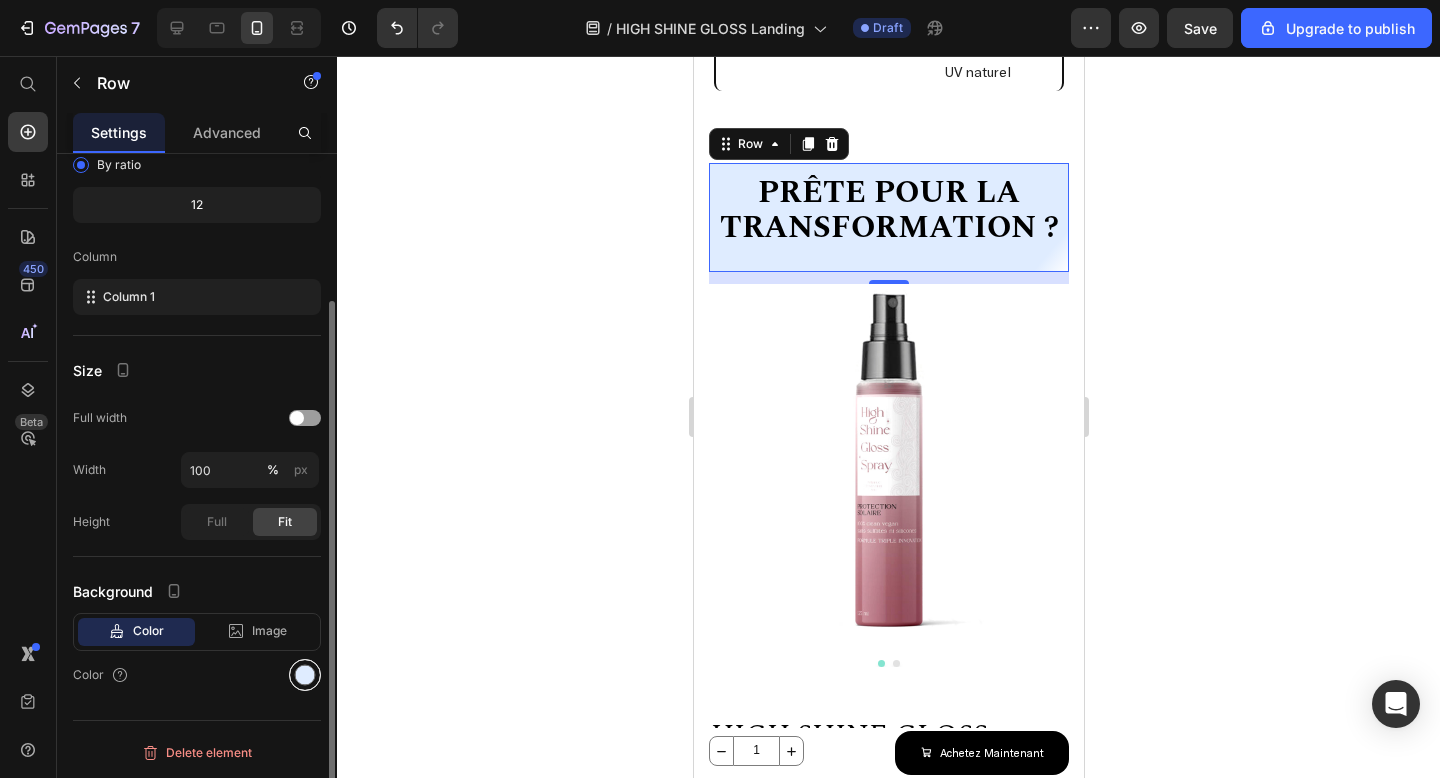 click at bounding box center [305, 675] 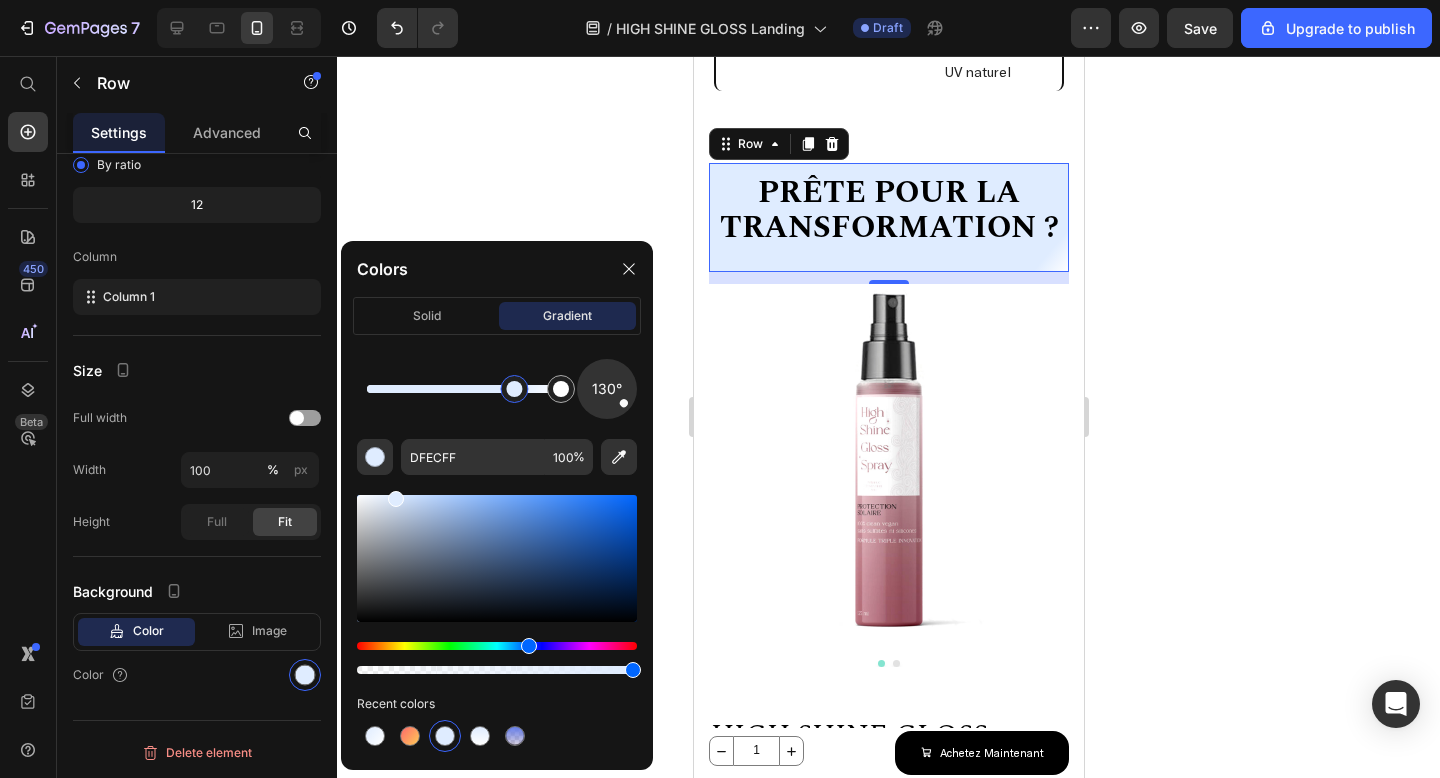 drag, startPoint x: 536, startPoint y: 384, endPoint x: 487, endPoint y: 384, distance: 49 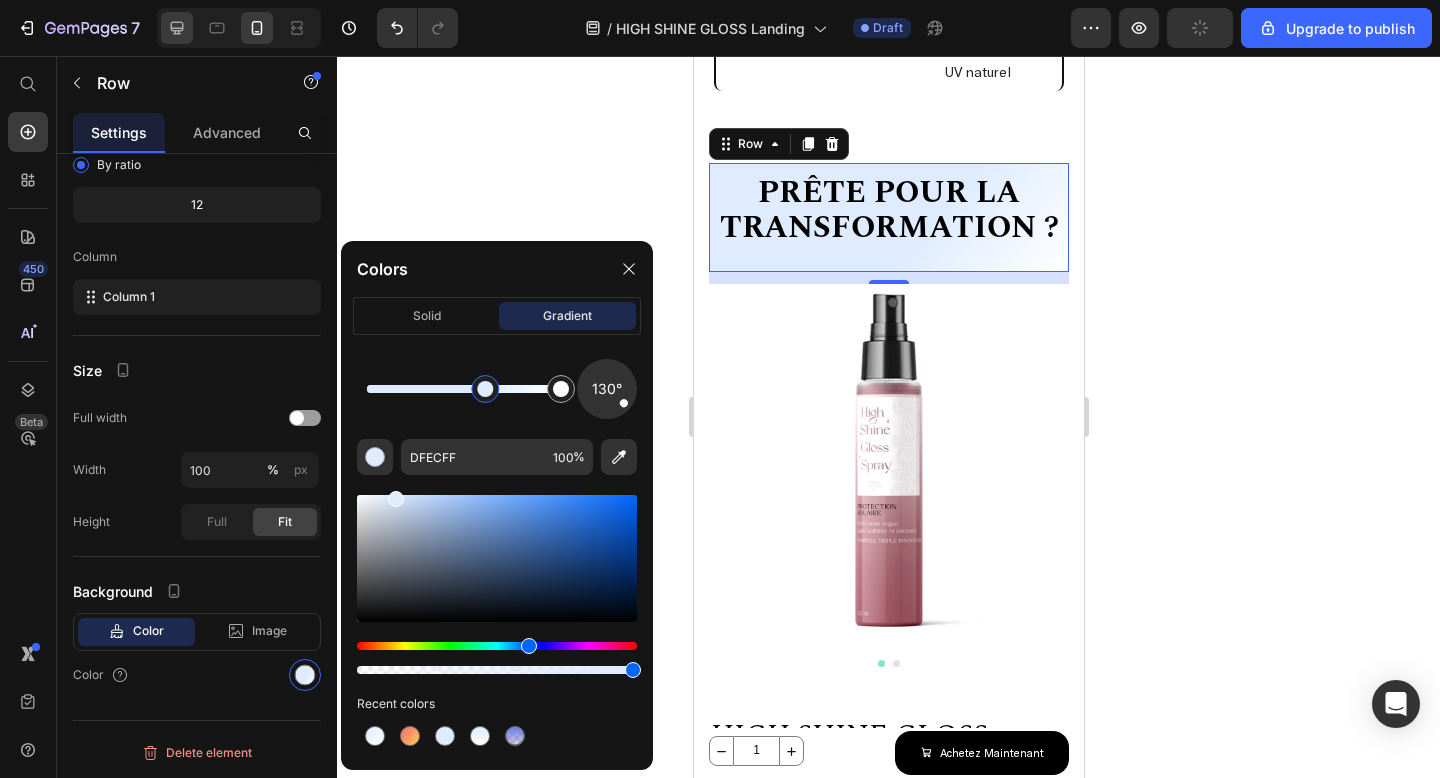 click 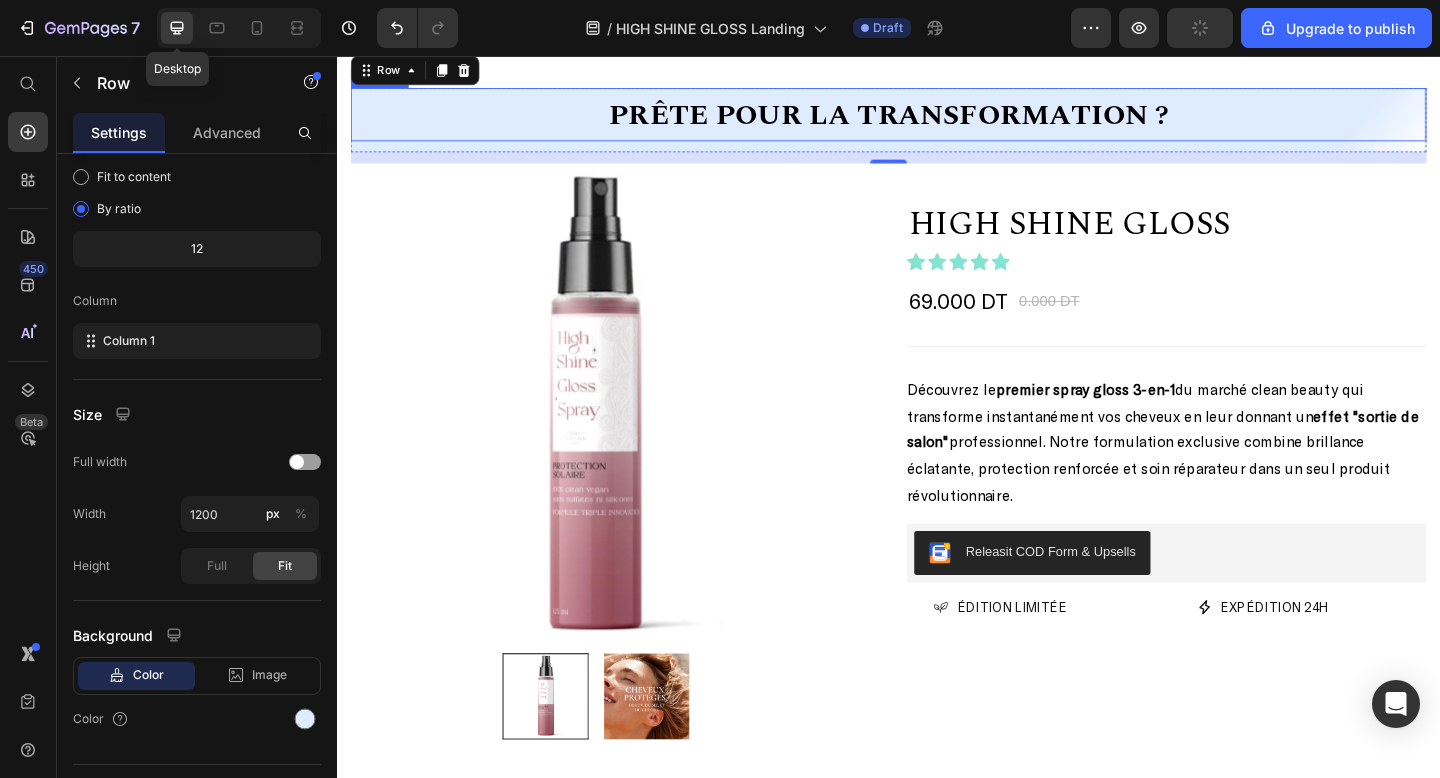 scroll, scrollTop: 2331, scrollLeft: 0, axis: vertical 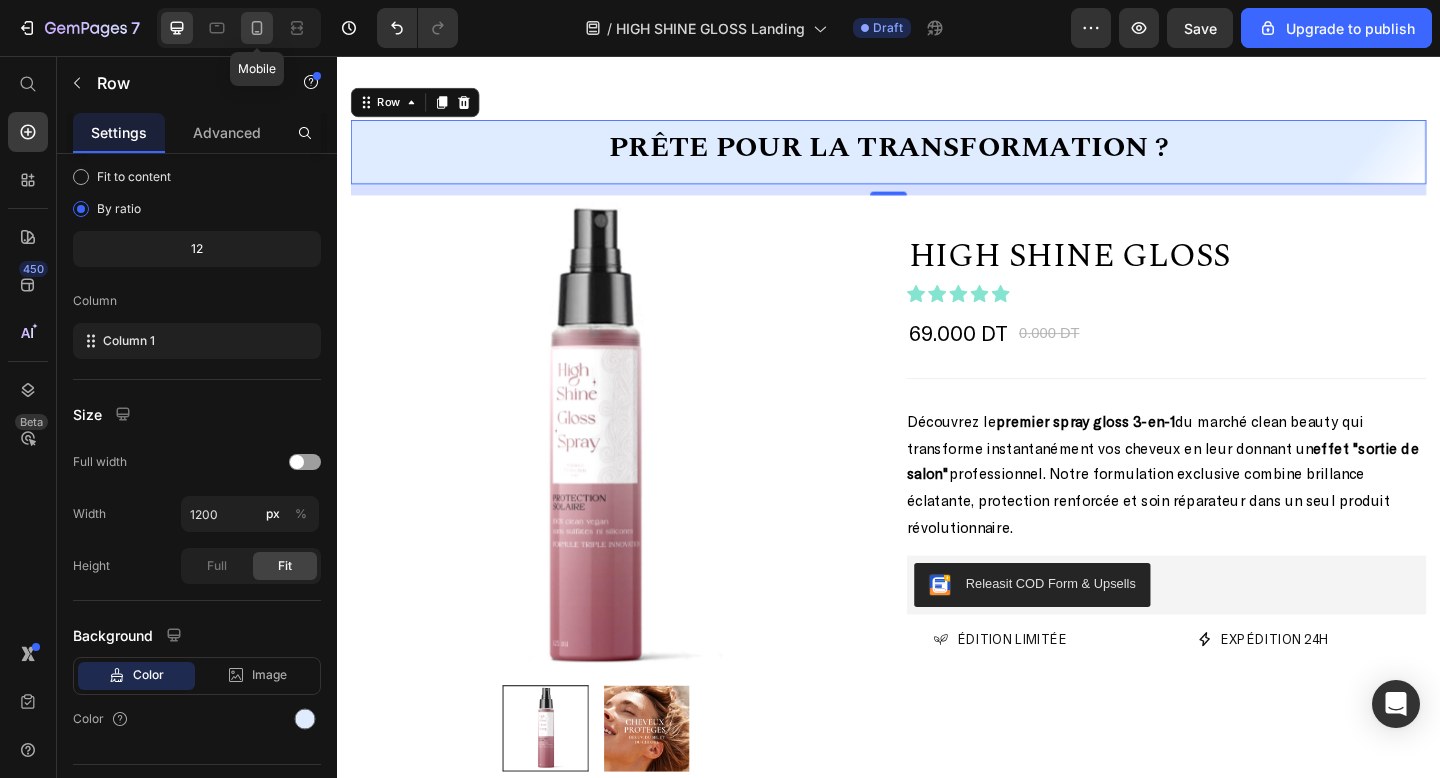 click 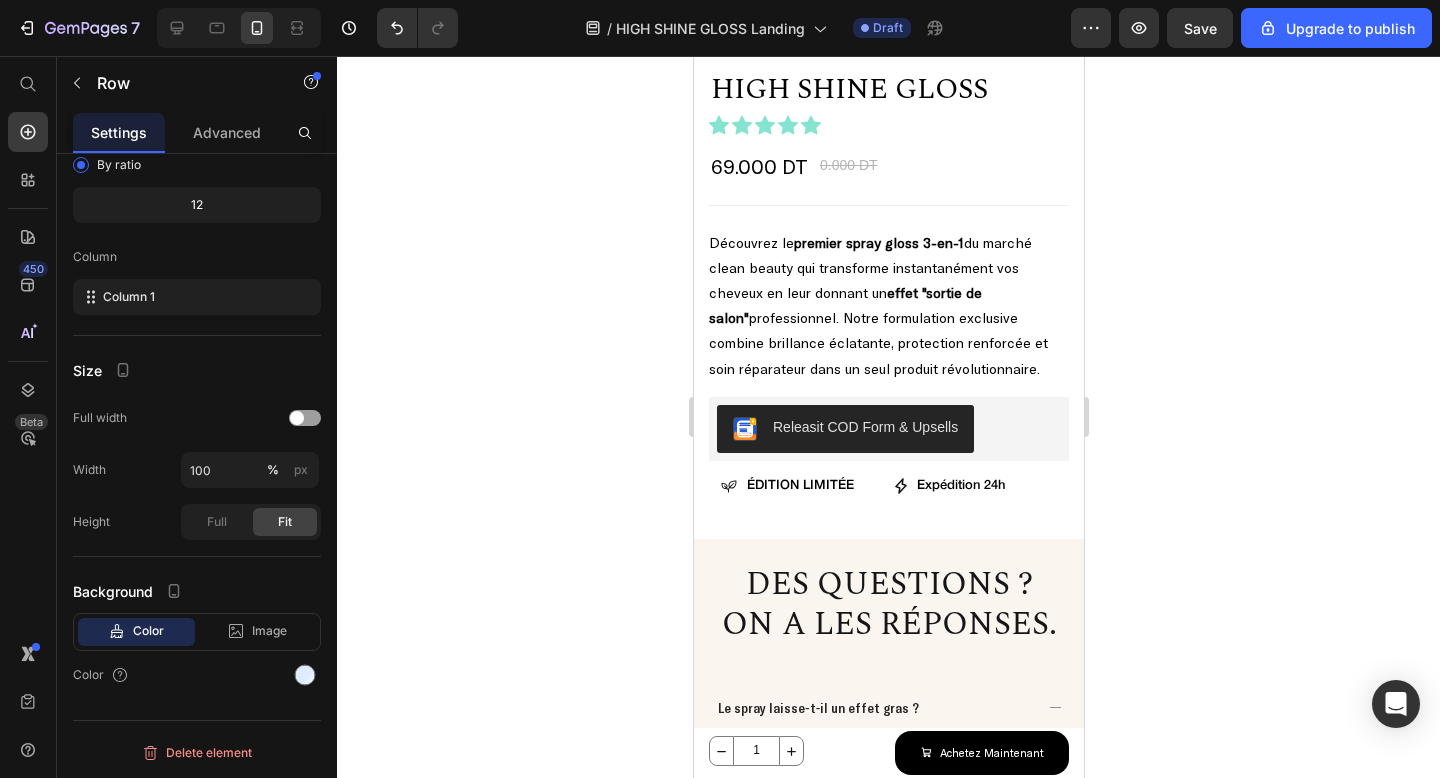 scroll, scrollTop: 3719, scrollLeft: 0, axis: vertical 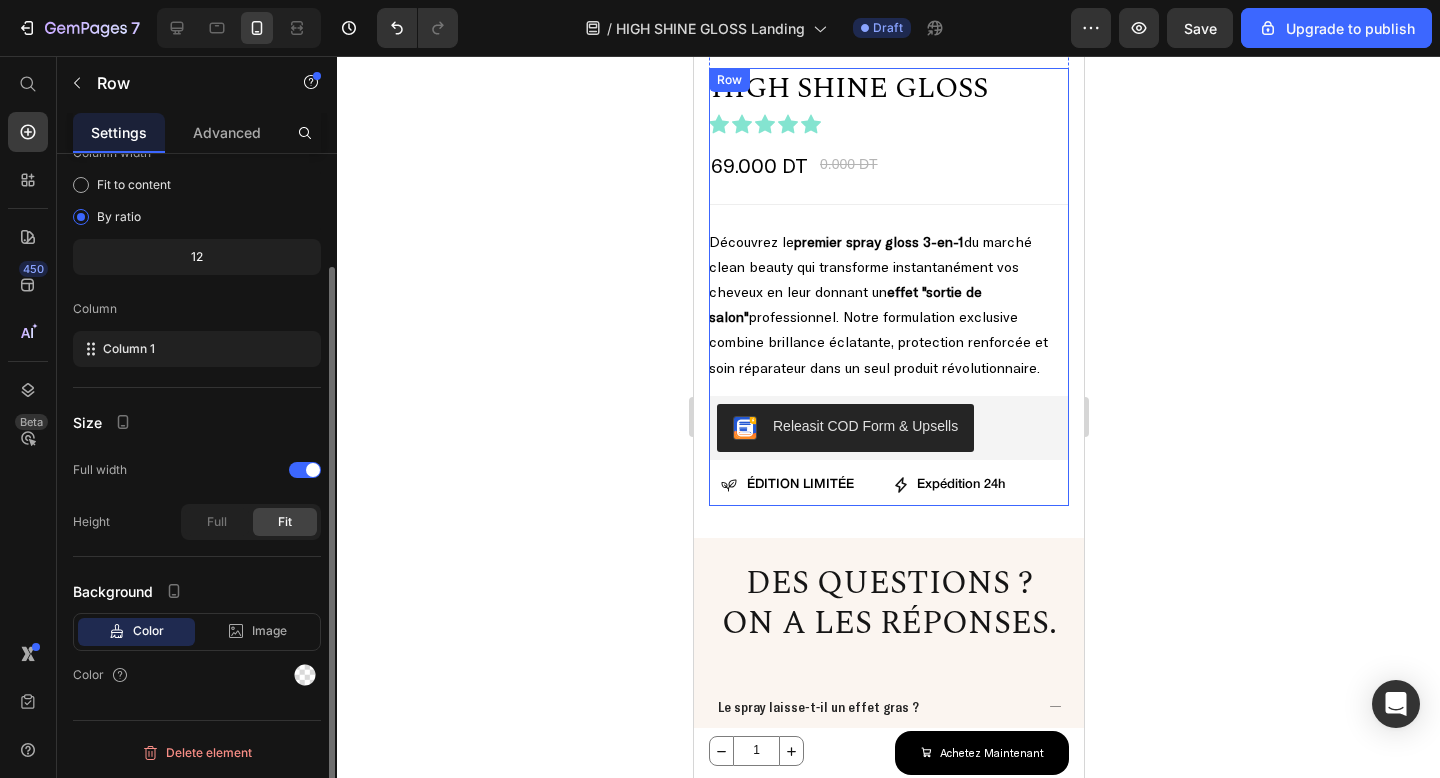 click on "HIGH SHINE GLOSS (P) Title HIGH SHINE GLOSS (P) Title
Icon
Icon
Icon
Icon
Icon Icon List Hoz 69.000 DT (P) Price 0.000 DT (P) Price Row                Title Line Découvrez le  premier spray gloss 3-en-1  du marché clean beauty qui transforme instantanément vos cheveux en leur donnant un  effet "sortie de salon"  professionnel. Notre formulation exclusive combine brillance éclatante, protection renforcée et soin réparateur dans un seul produit révolutionnaire. Product Description Releasit COD Form & Upsells Releasit COD Form & Upsells
Icon ÉDITION LIMITÉE Heading Row
Icon Expédition 24h Heading Row Row
Icon Formule clean & sans sulfates Heading Row
Icon Expédition 24h Heading Row Row
Icon ÉDITION LIMITÉE Heading Row
Icon Expédition 24h Heading Row Row" at bounding box center (888, 287) 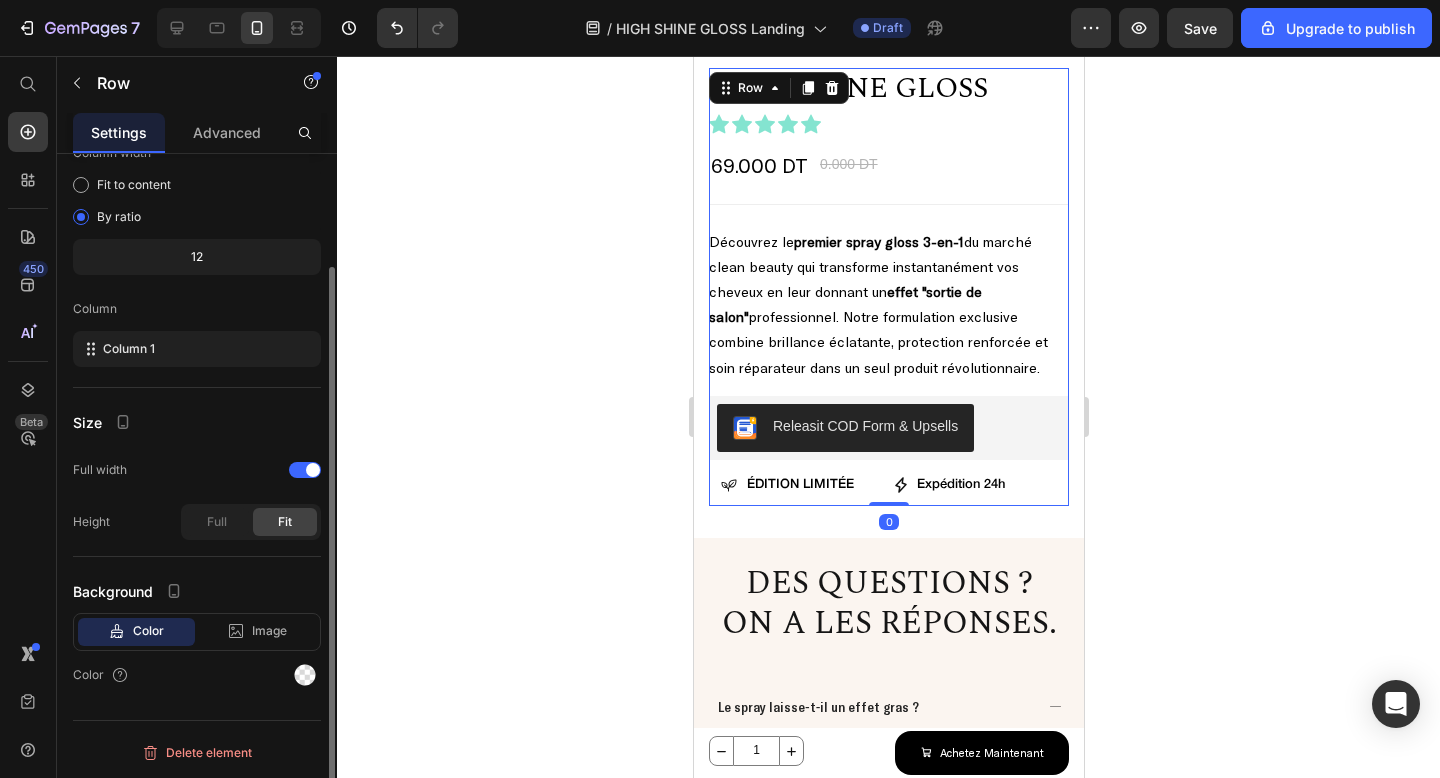 scroll, scrollTop: 135, scrollLeft: 0, axis: vertical 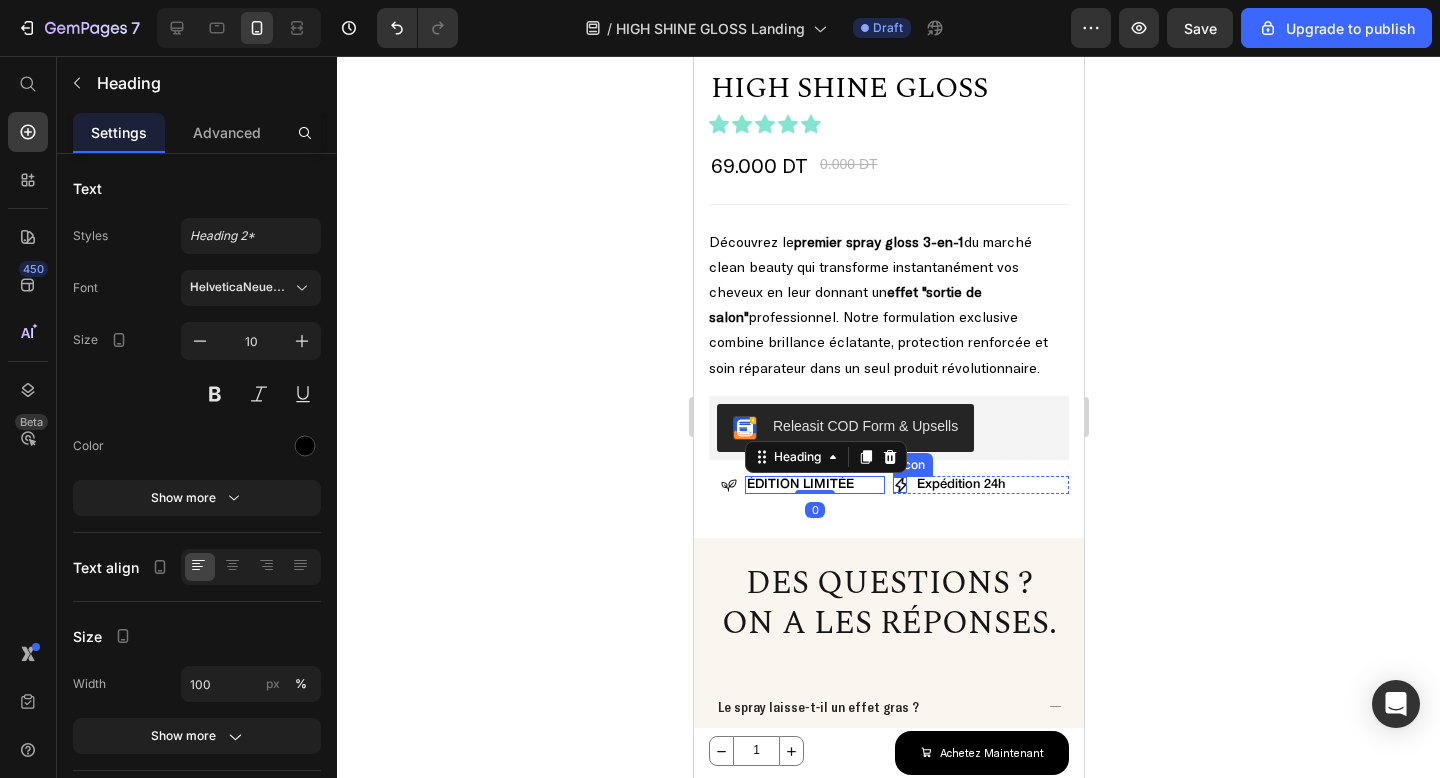 click 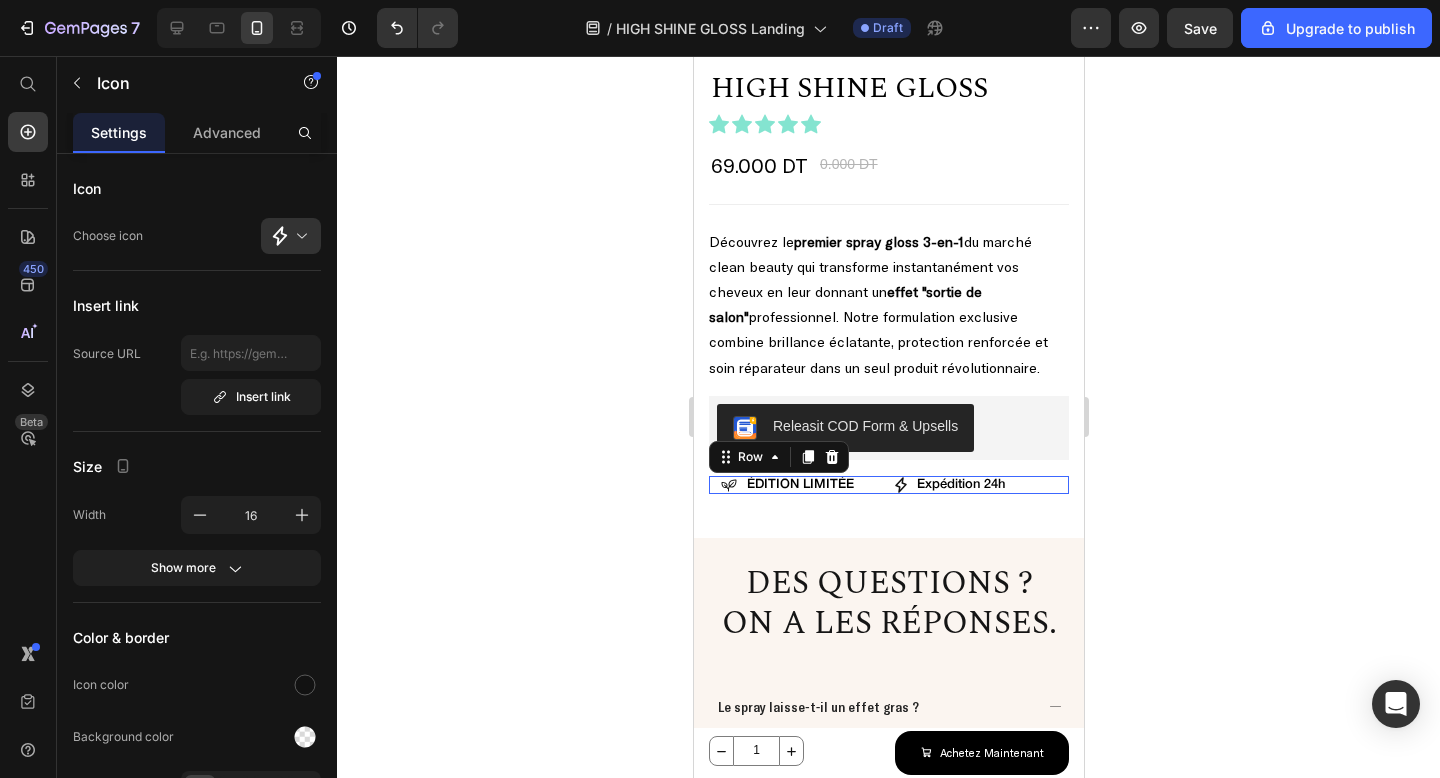 click on "Icon ÉDITION LIMITÉE Heading Row
Icon Expédition 24h Heading Row Row   0" at bounding box center (888, 485) 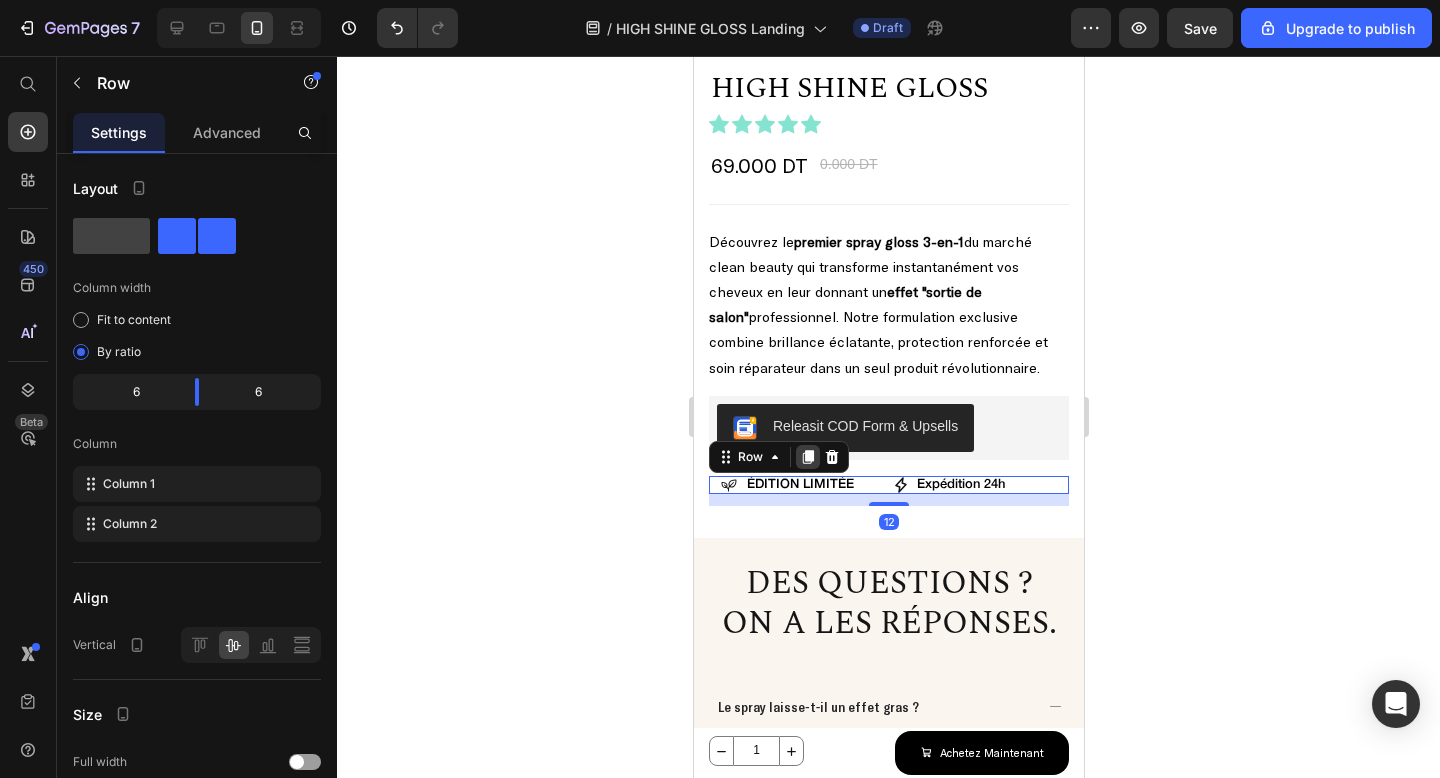 click 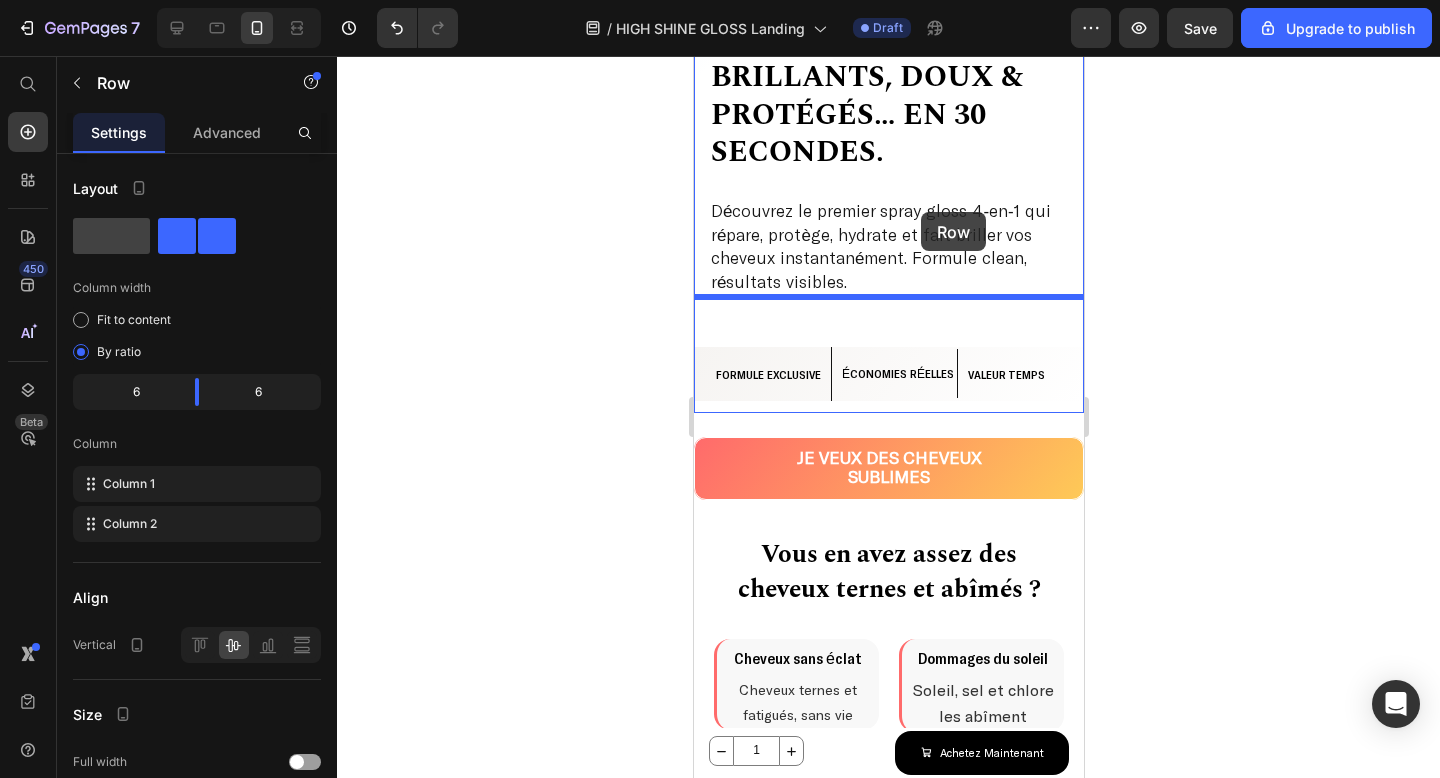 scroll, scrollTop: 405, scrollLeft: 0, axis: vertical 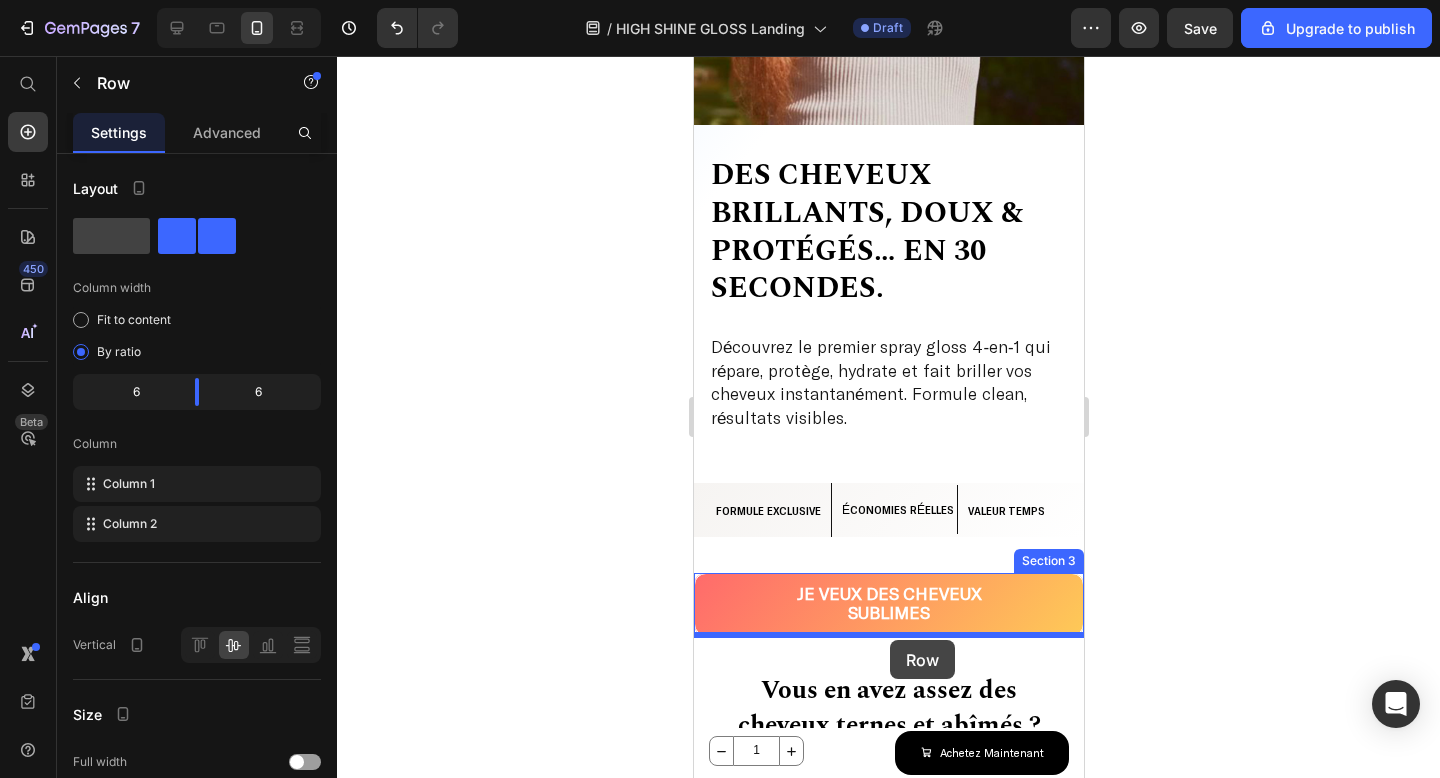 drag, startPoint x: 725, startPoint y: 492, endPoint x: 889, endPoint y: 640, distance: 220.90723 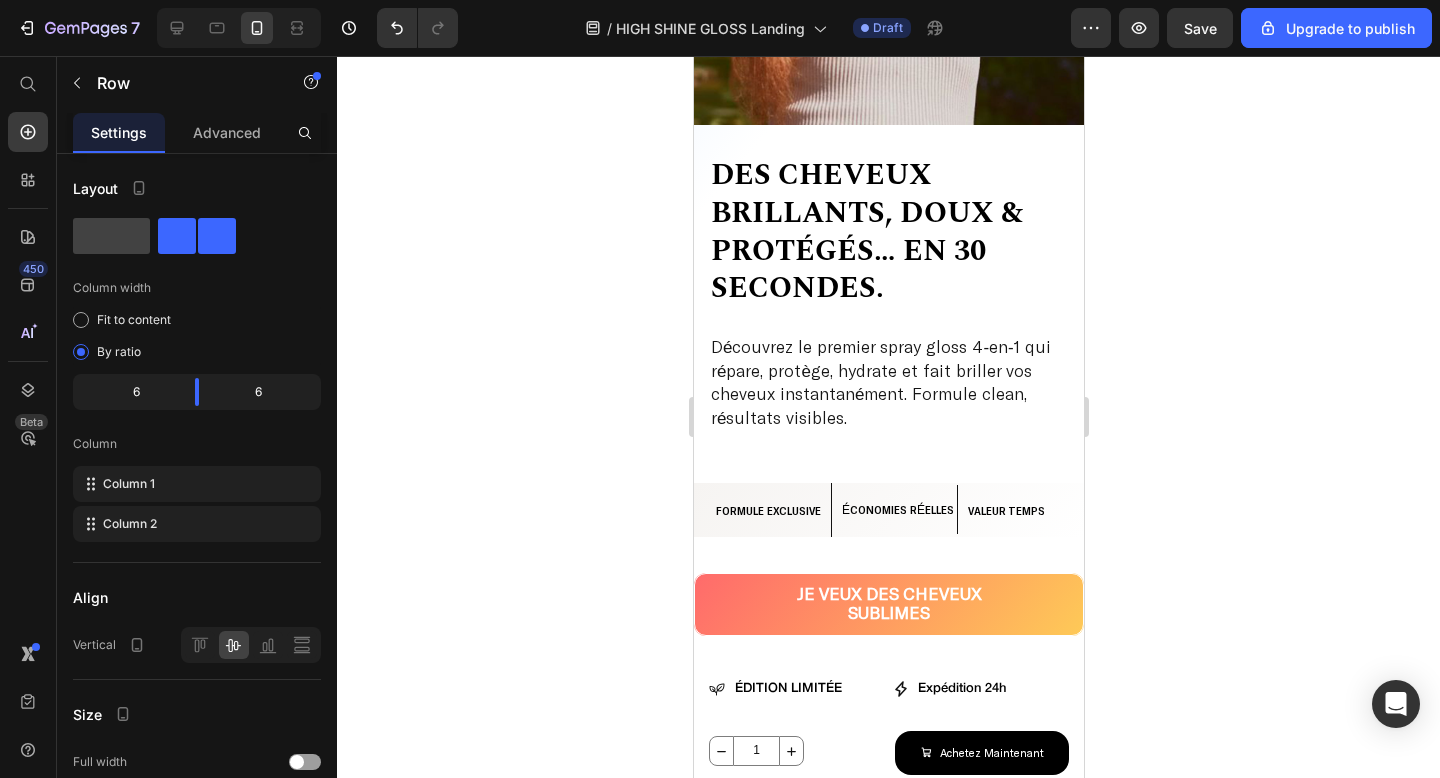 scroll, scrollTop: 509, scrollLeft: 0, axis: vertical 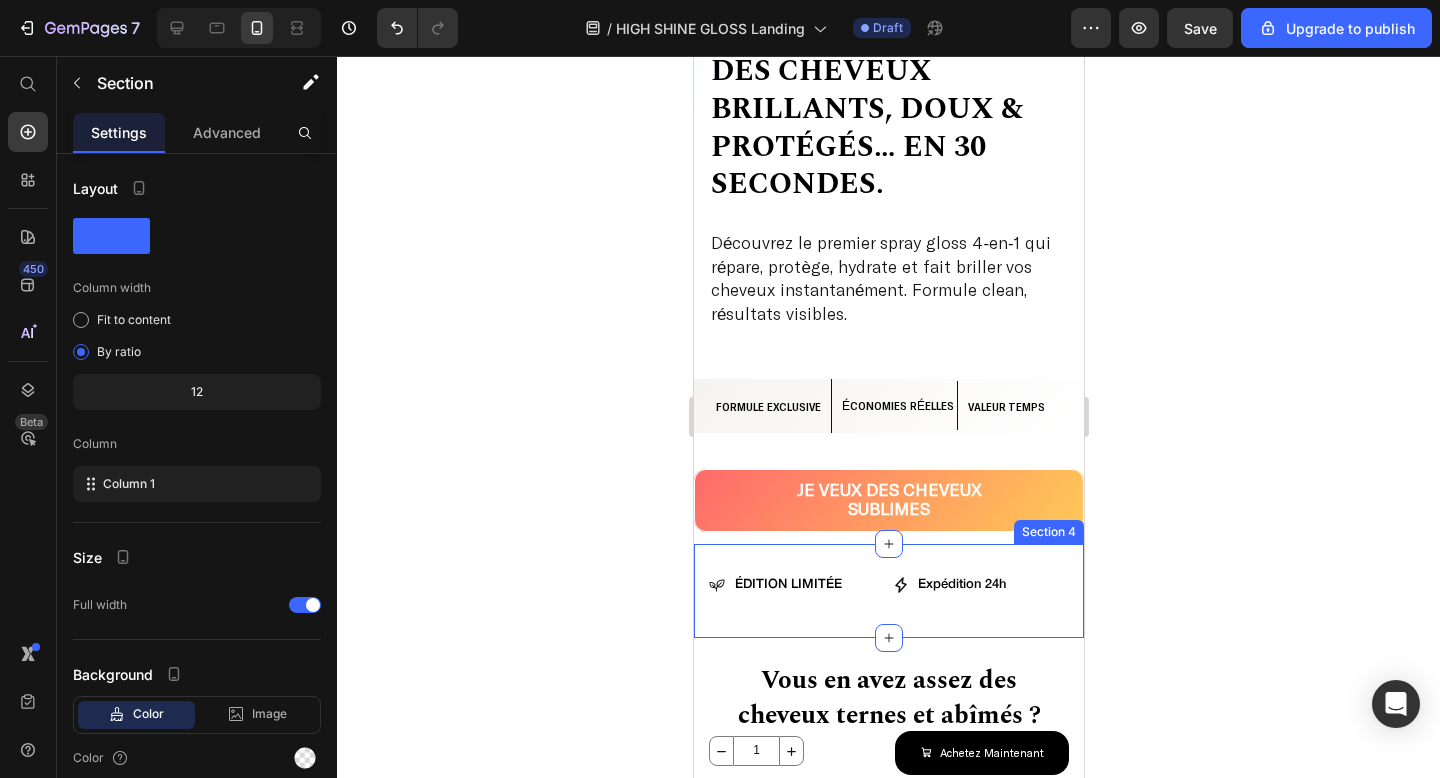 click on "Icon ÉDITION LIMITÉE Heading Row
Icon Expédition 24h Heading Row Row   0 Section 4" at bounding box center [888, 591] 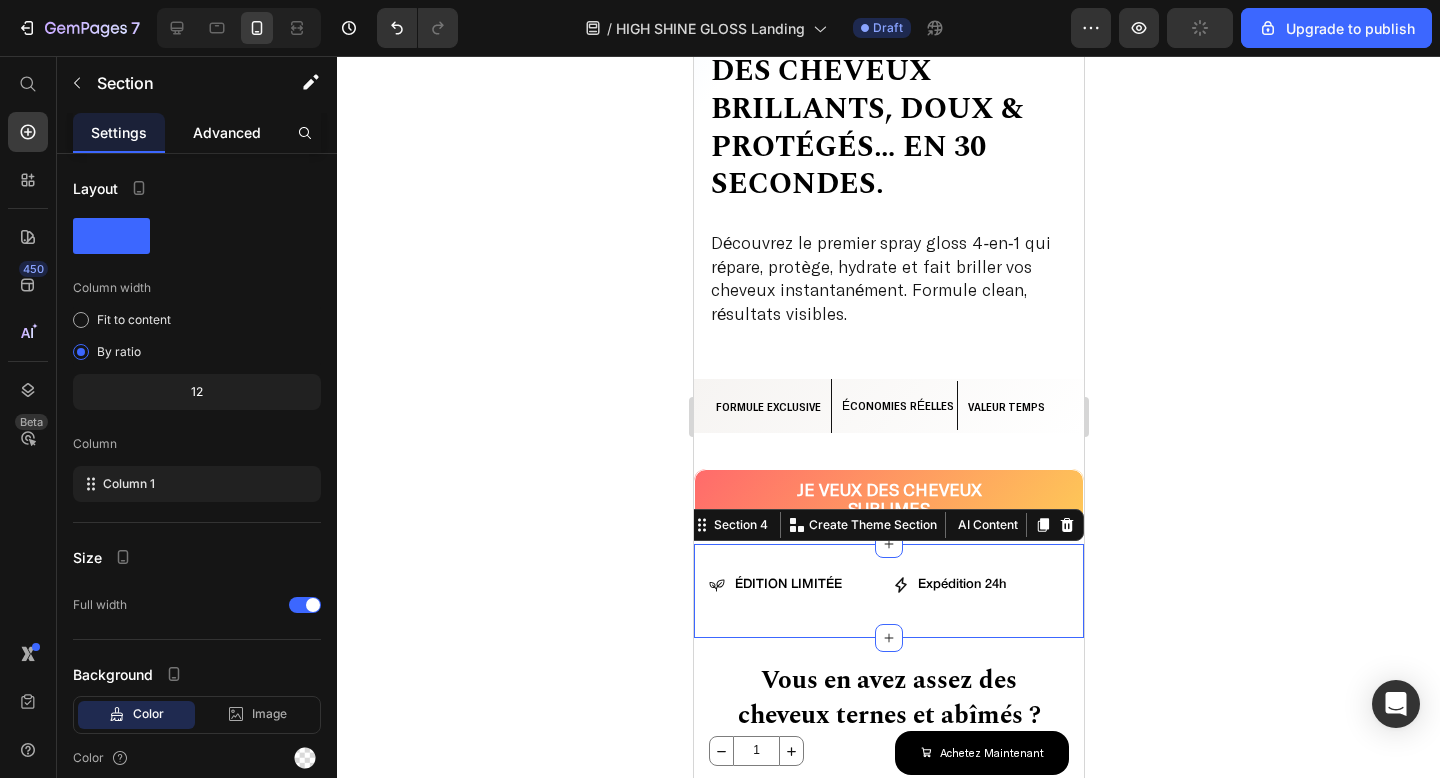 click on "Advanced" at bounding box center [227, 132] 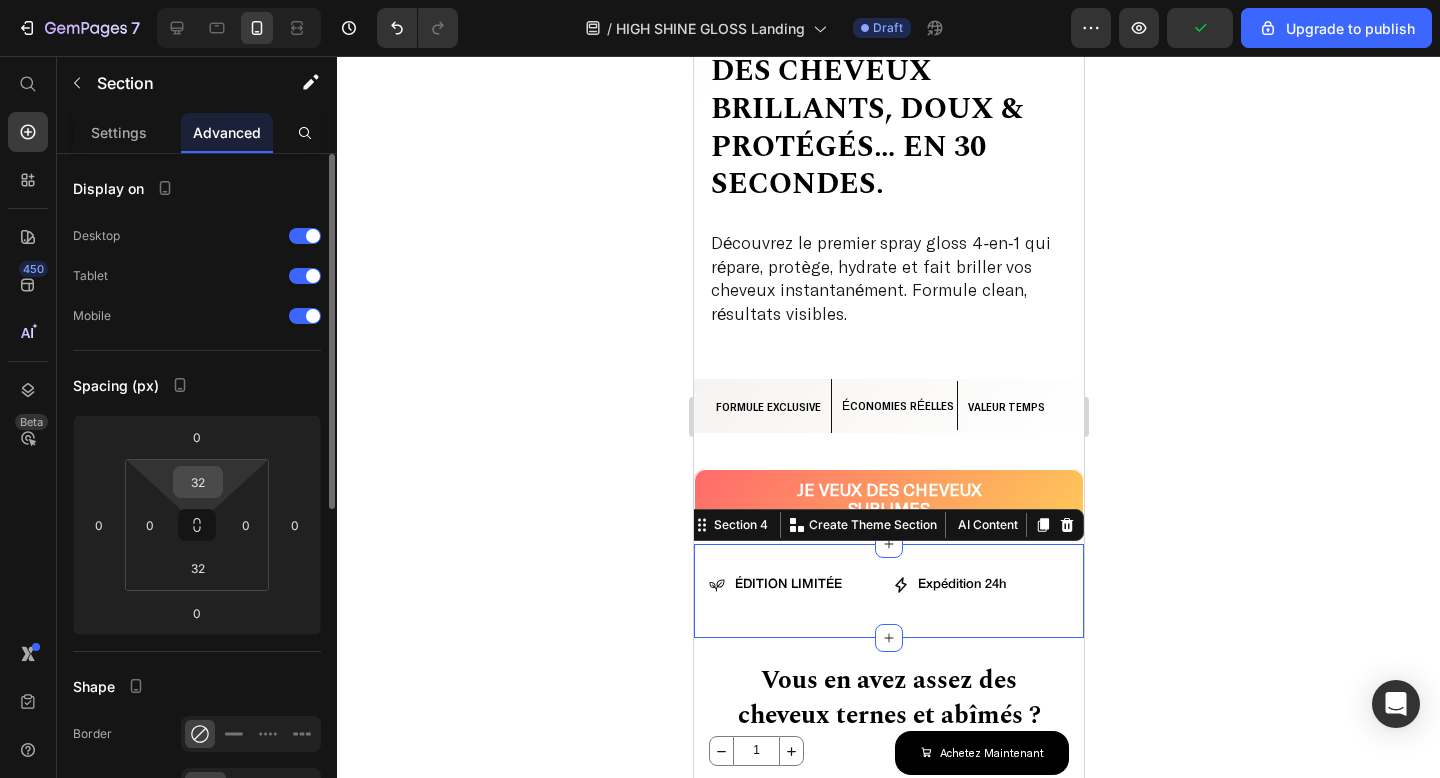 click on "32" at bounding box center [198, 482] 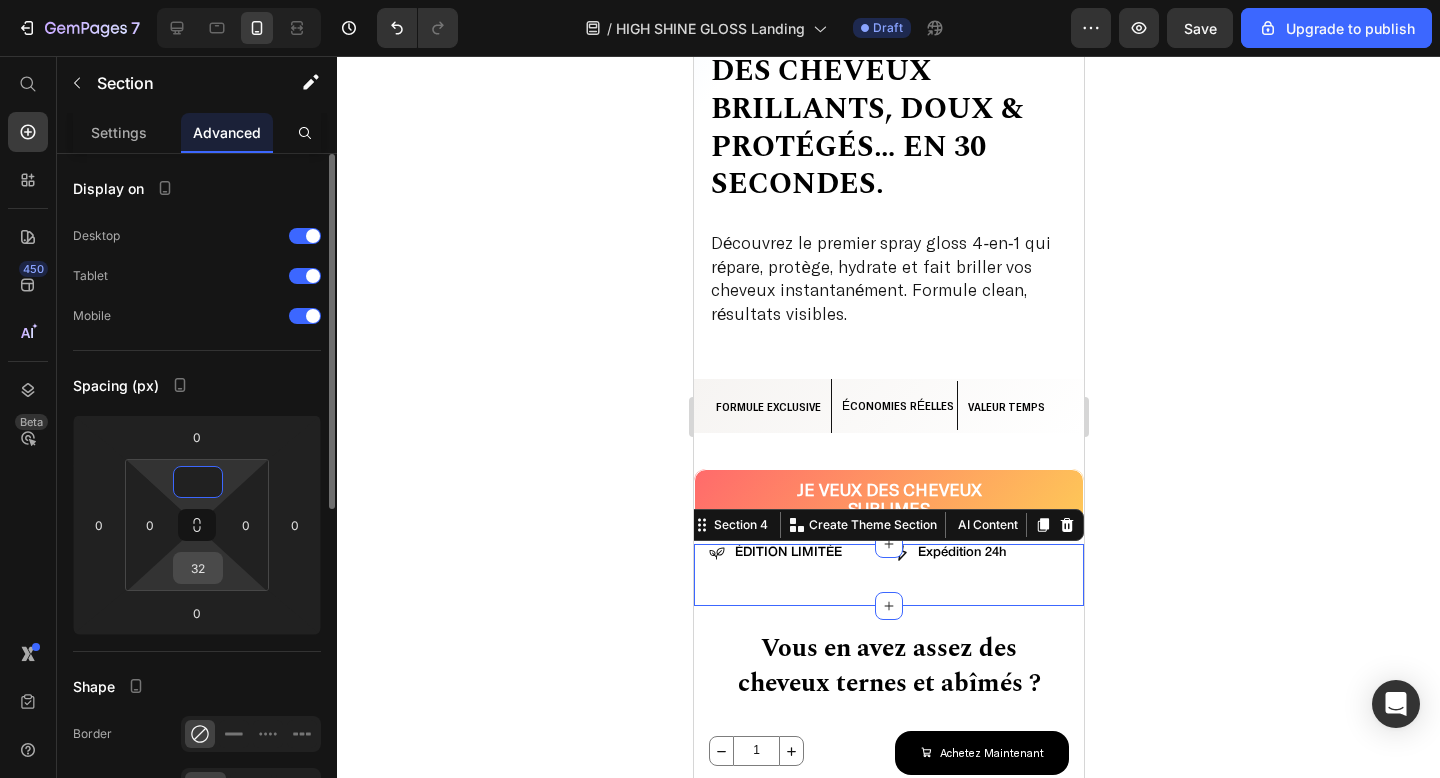 type on "0" 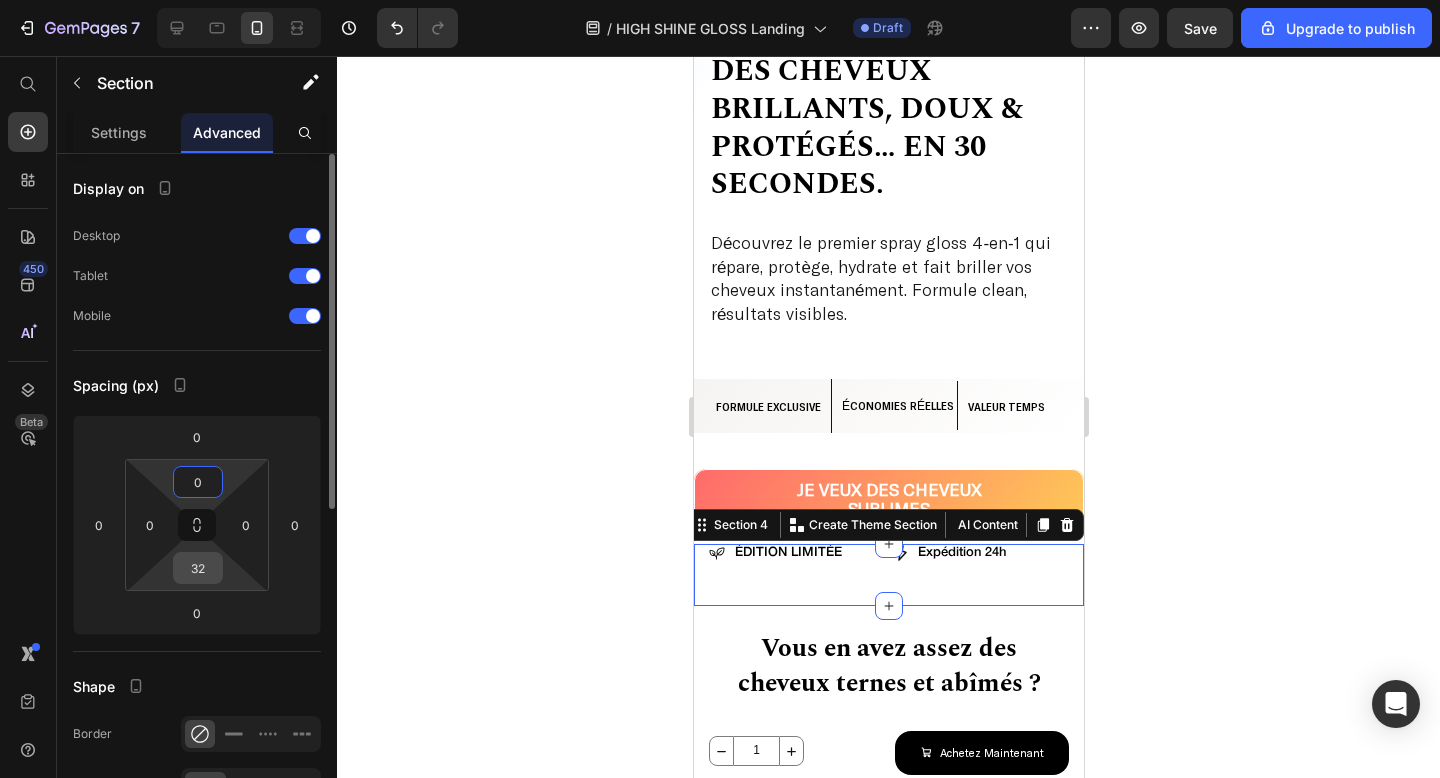 click on "32" at bounding box center (198, 568) 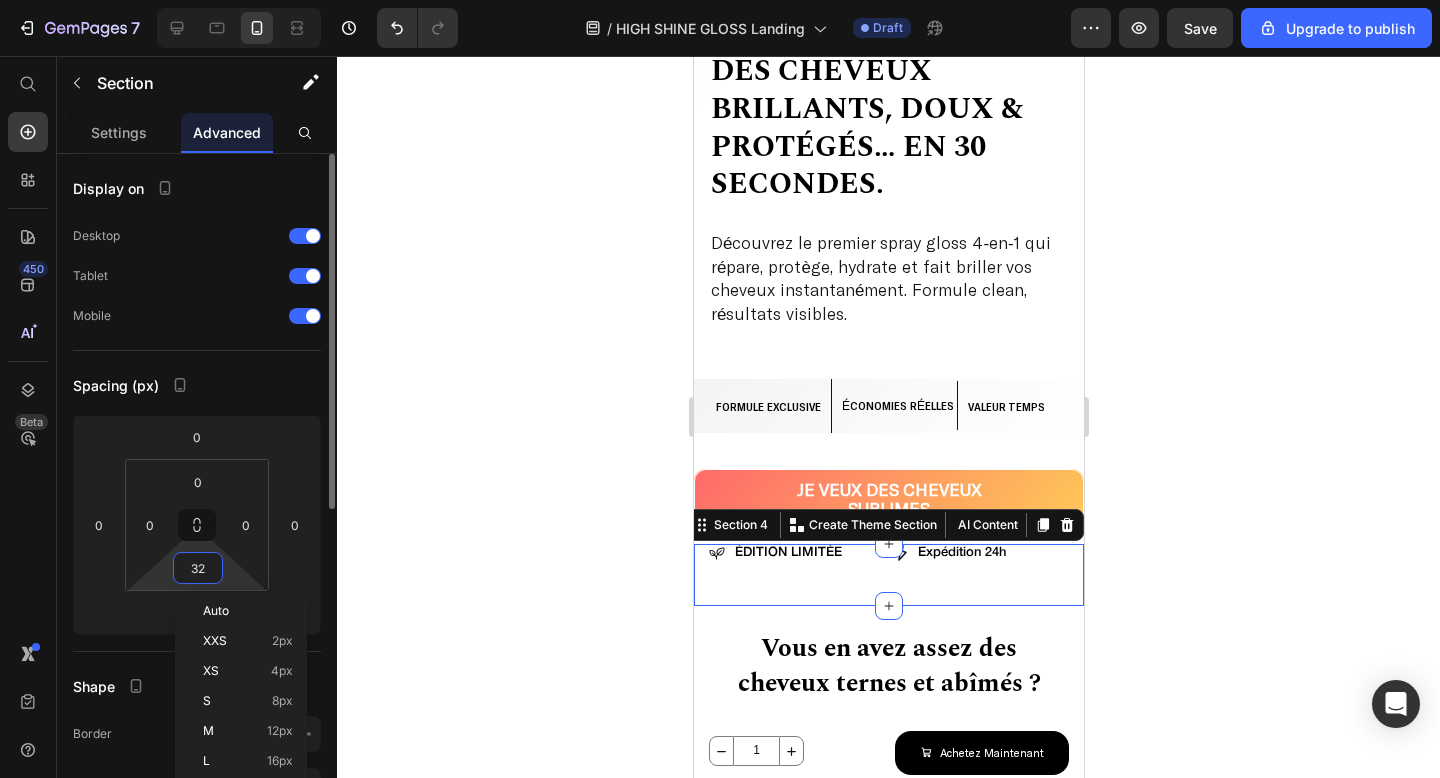 type 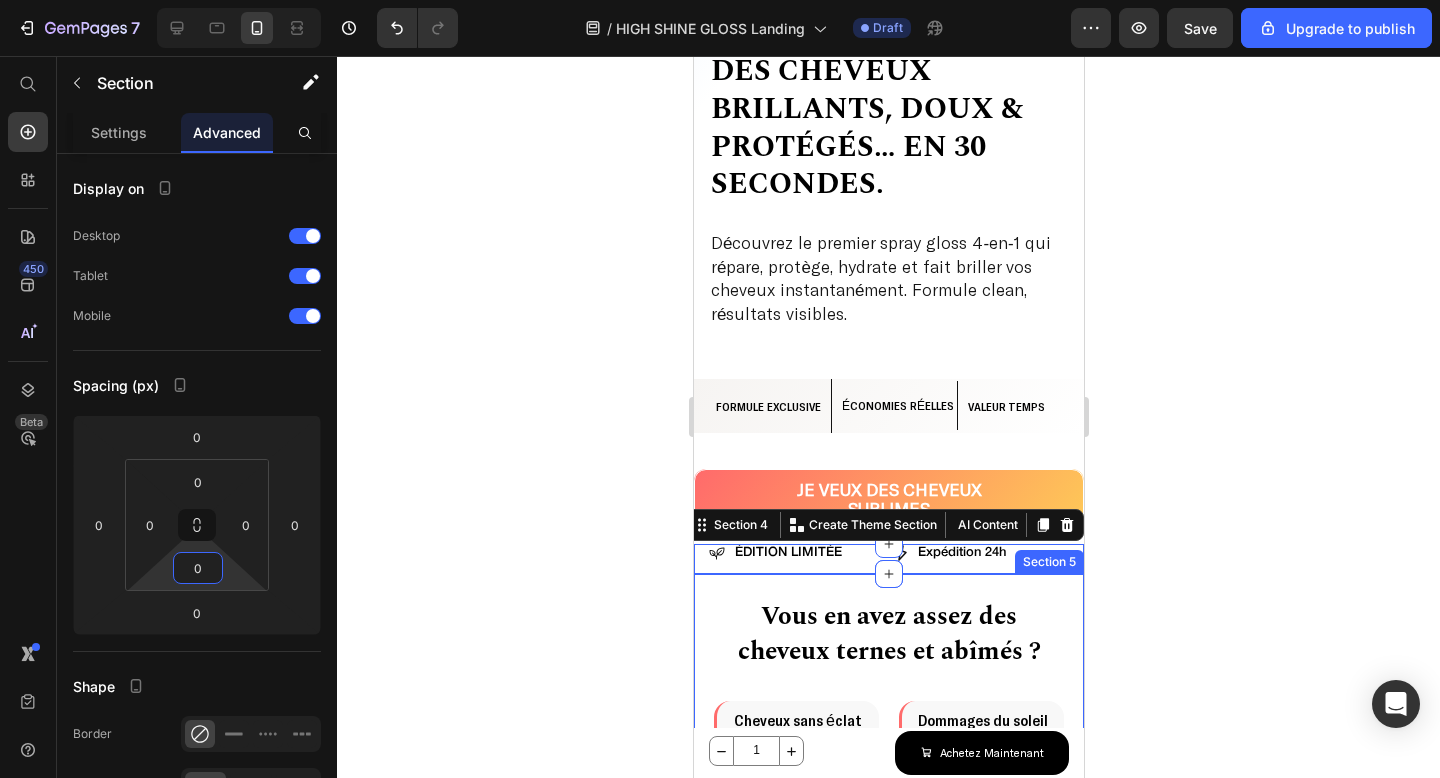 click 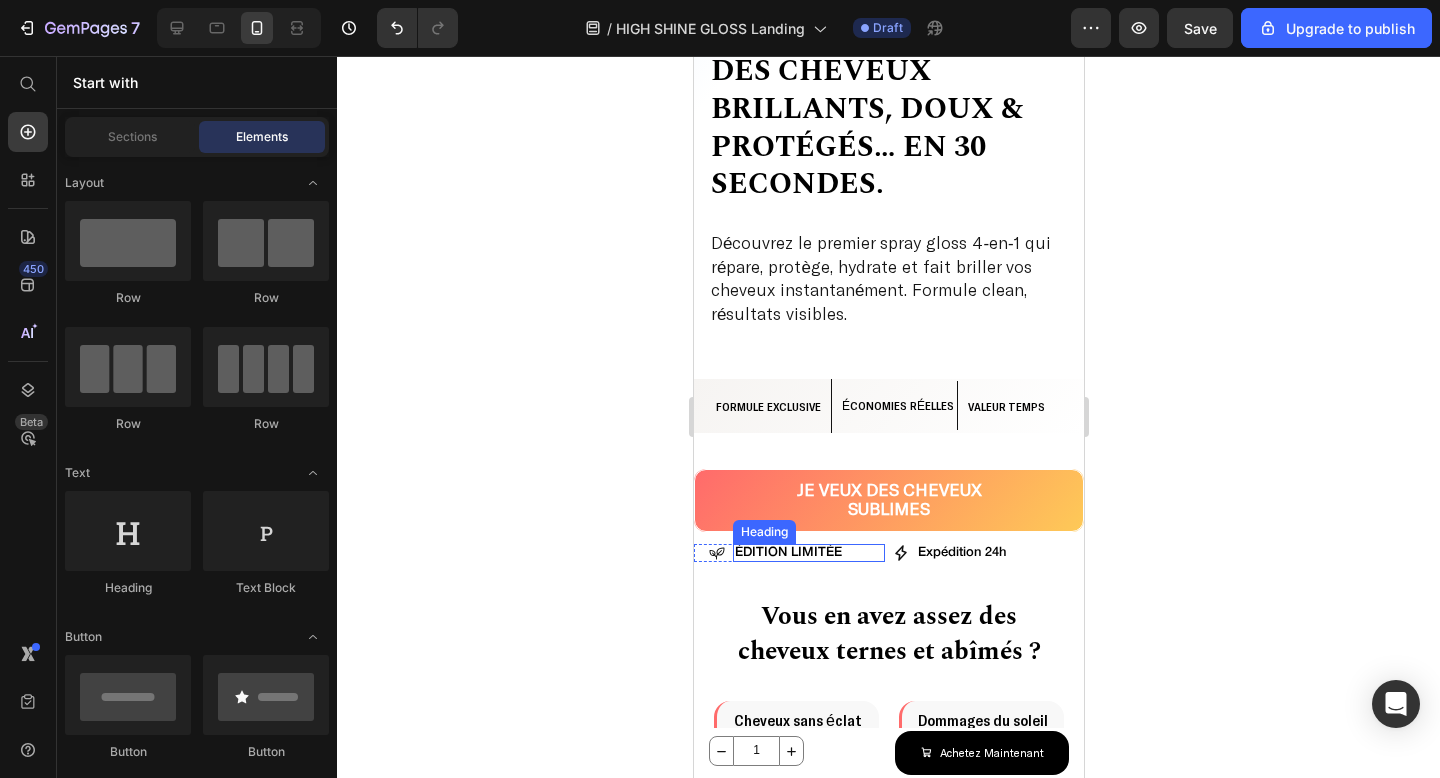 click on "ÉDITION LIMITÉE" at bounding box center (808, 553) 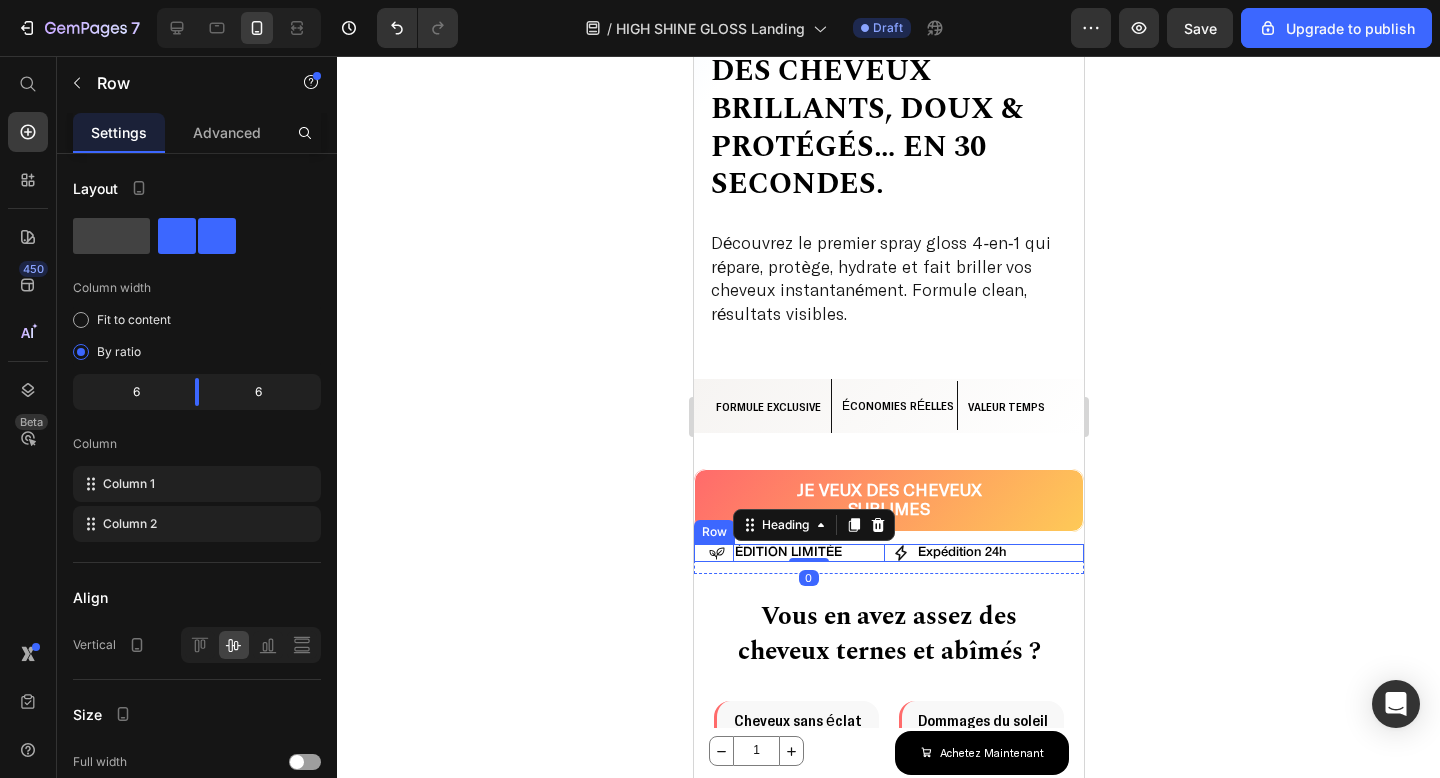 click on "Icon ÉDITION LIMITÉE Heading   0 Row
Icon Expédition 24h Heading Row Row" at bounding box center [888, 553] 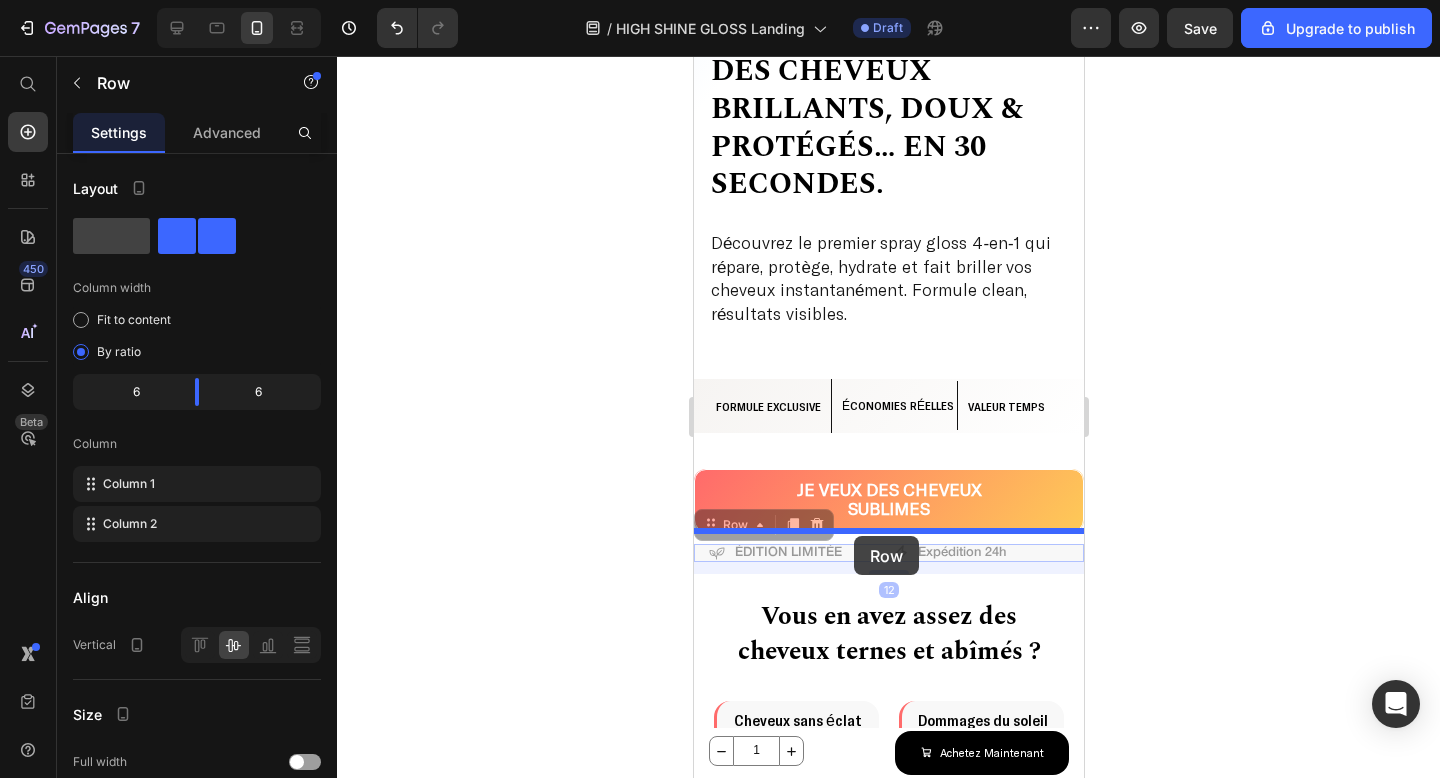 drag, startPoint x: 746, startPoint y: 523, endPoint x: 853, endPoint y: 536, distance: 107.78683 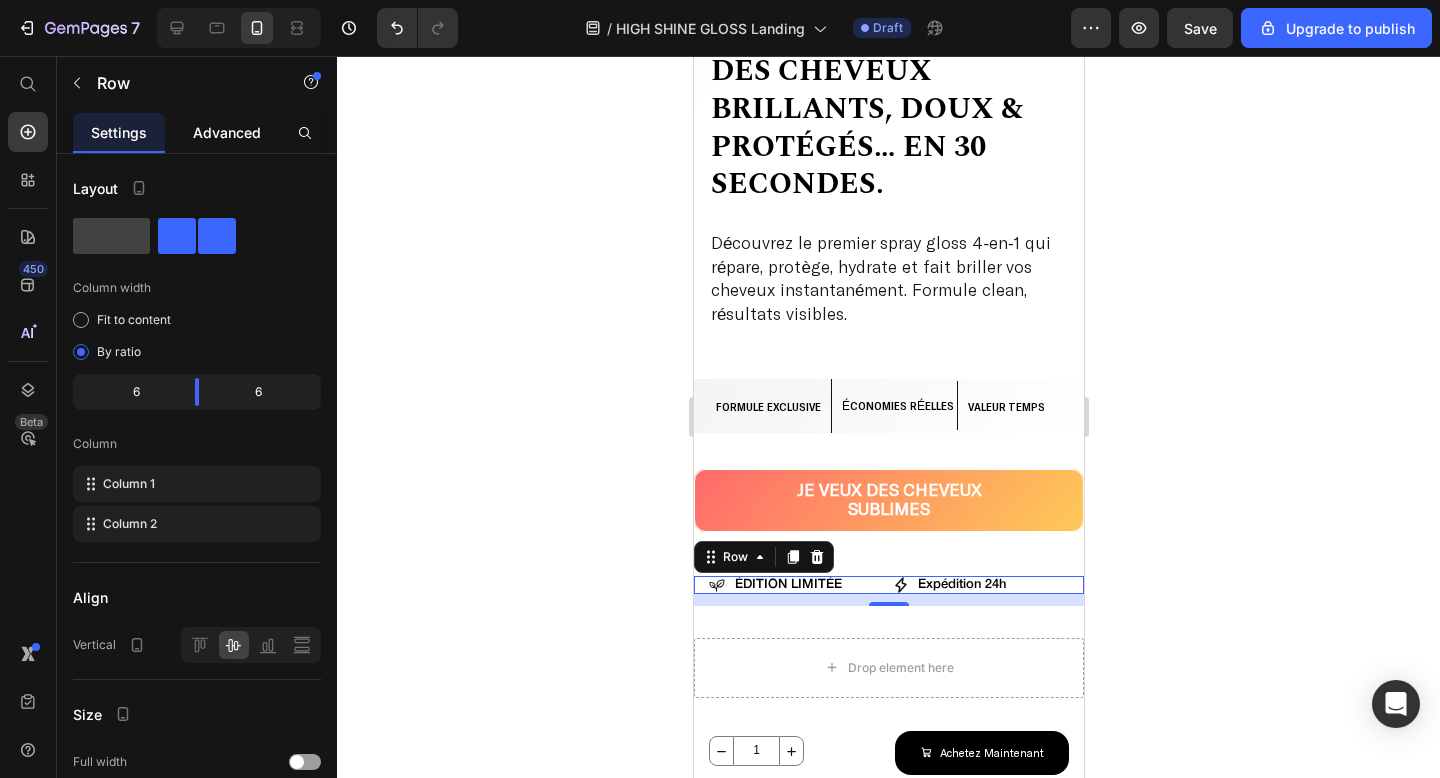 click on "Advanced" at bounding box center (227, 132) 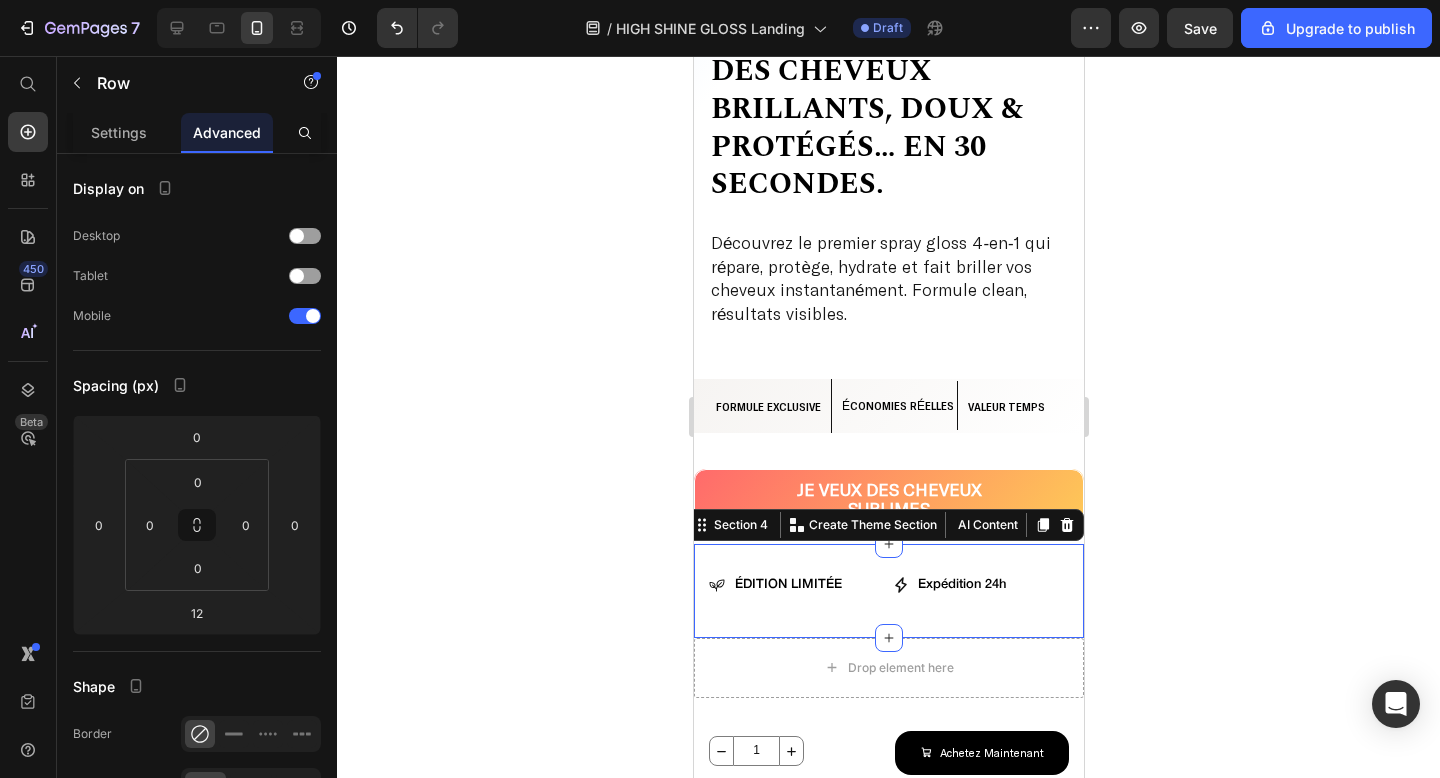 click on "Icon ÉDITION LIMITÉE Heading Row
Icon Expédition 24h Heading Row Row Section 4   You can create reusable sections Create Theme Section AI Content Write with GemAI What would you like to describe here? Tone and Voice Persuasive Product HIGH SHINE GLOSS Show more Generate" at bounding box center [888, 591] 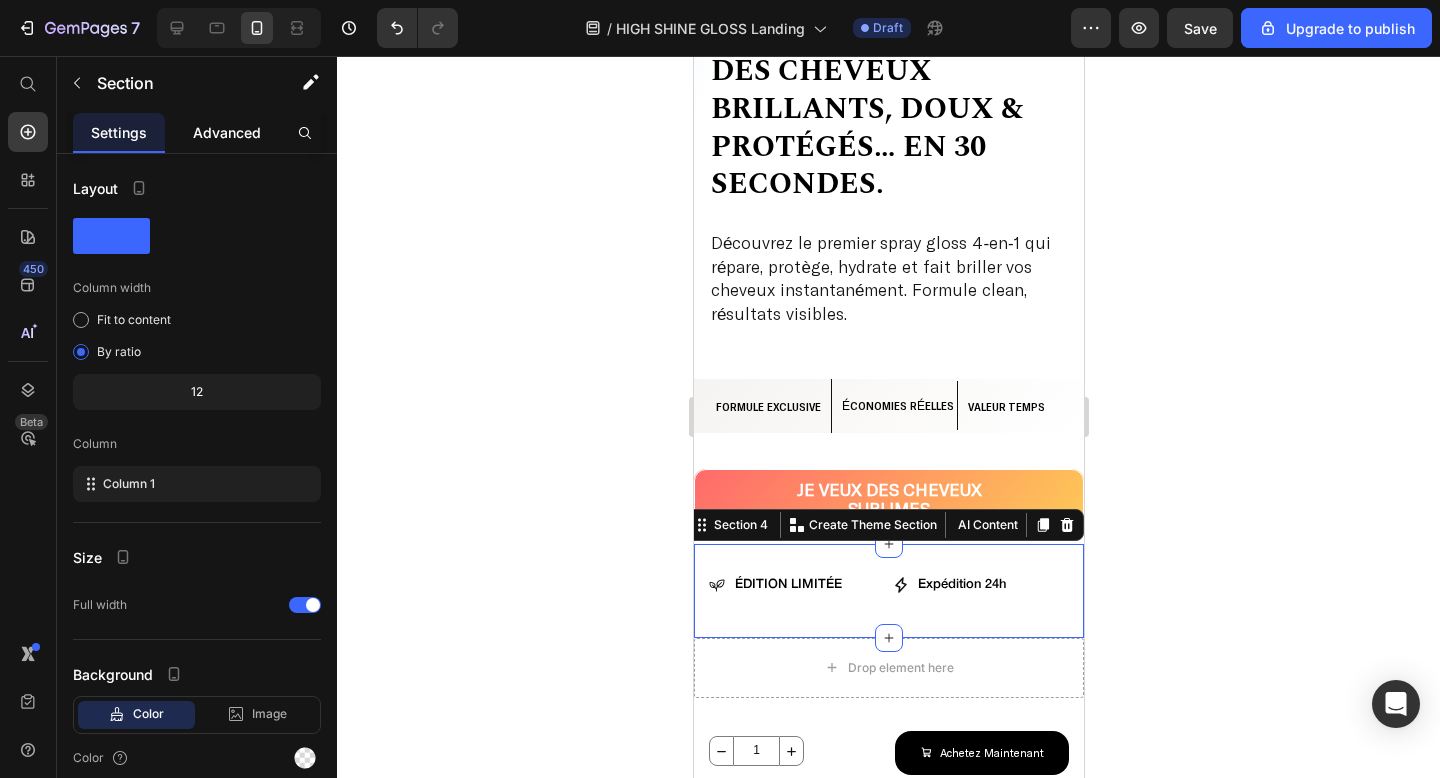 click on "Advanced" at bounding box center (227, 132) 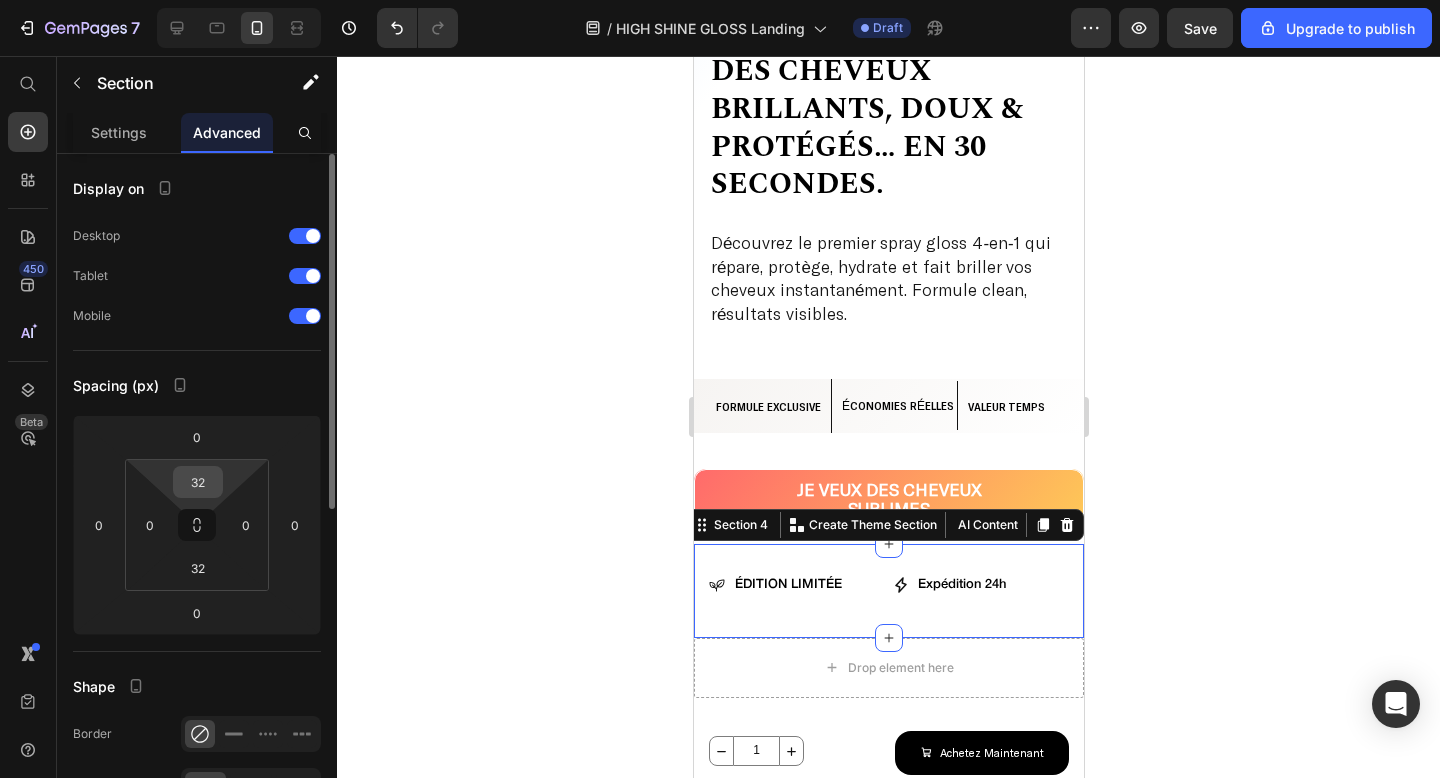 click on "32" at bounding box center [198, 482] 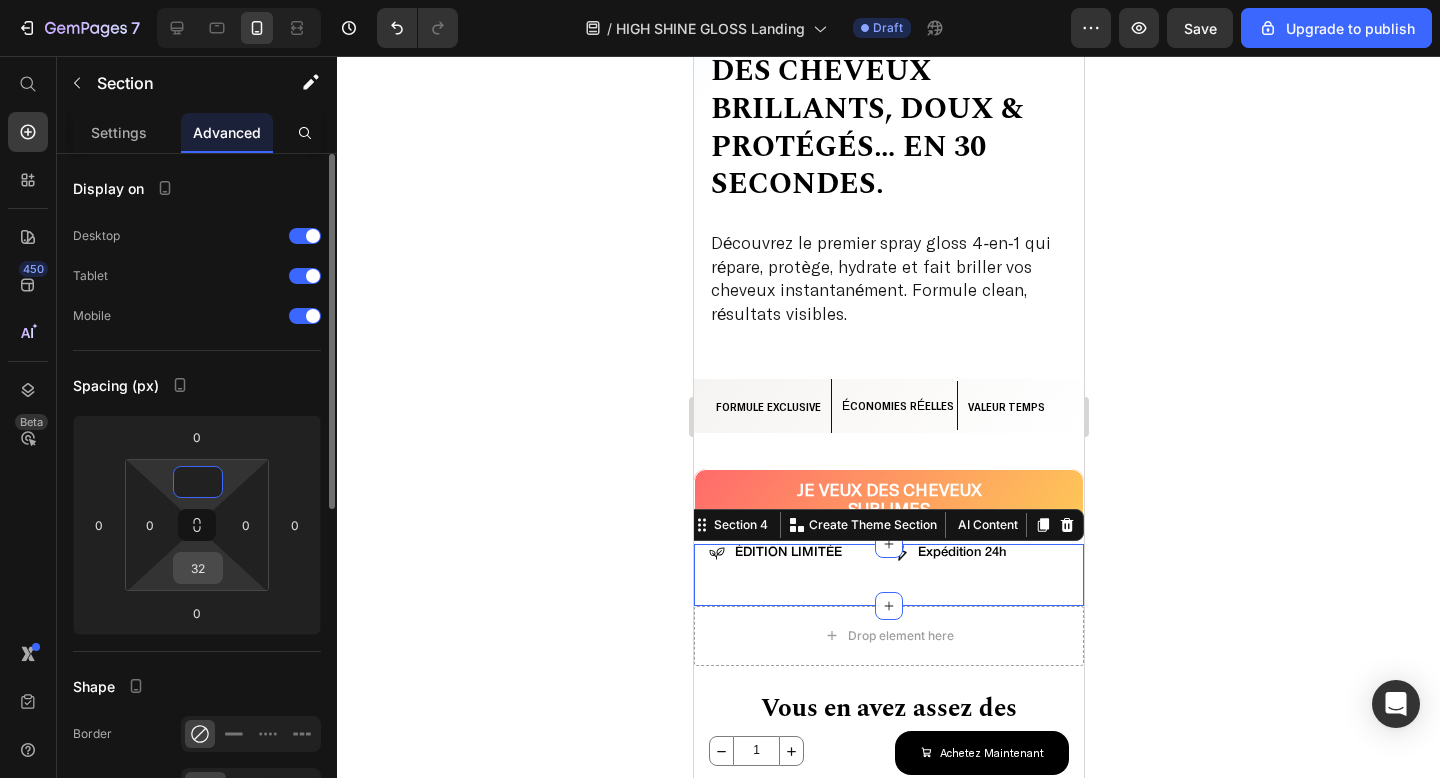 type on "0" 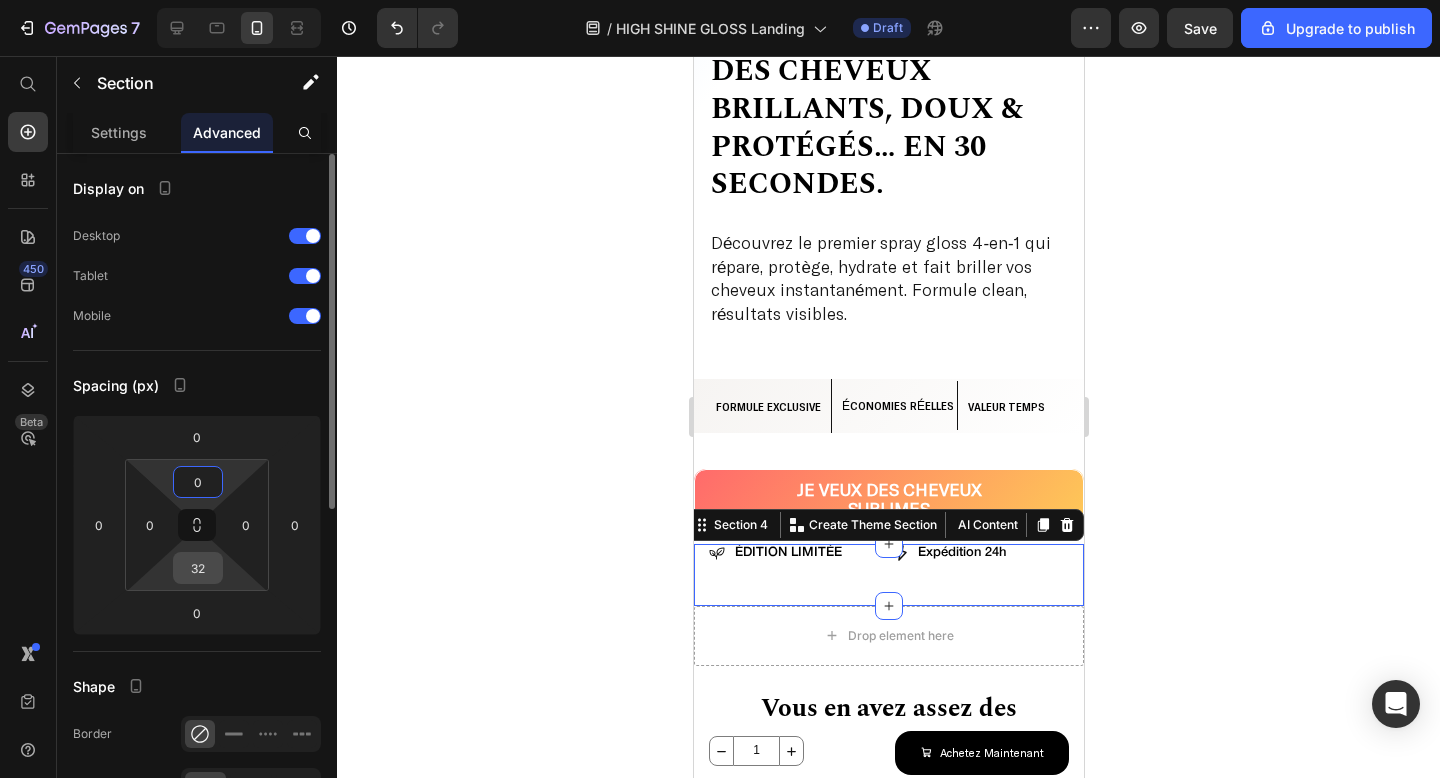 click on "32" at bounding box center (198, 568) 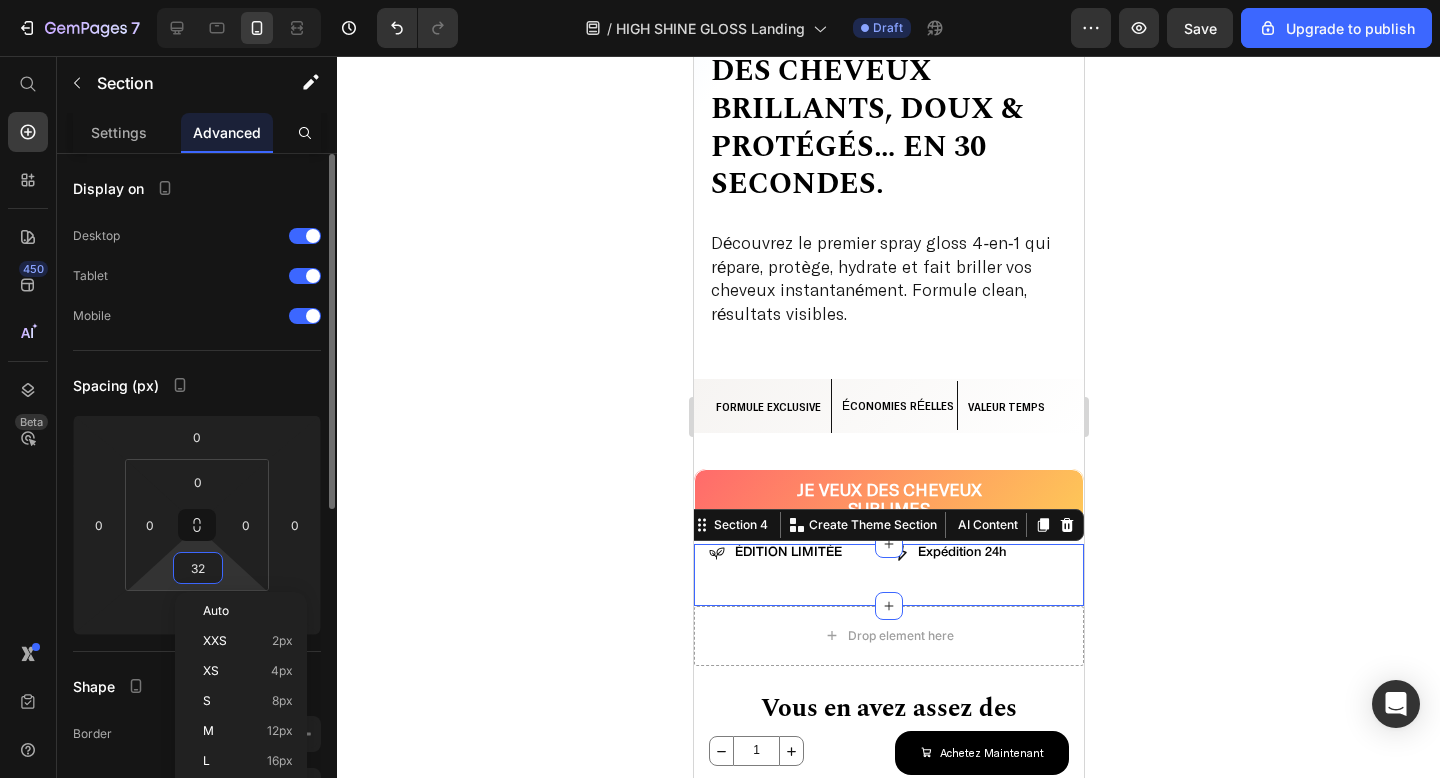 type 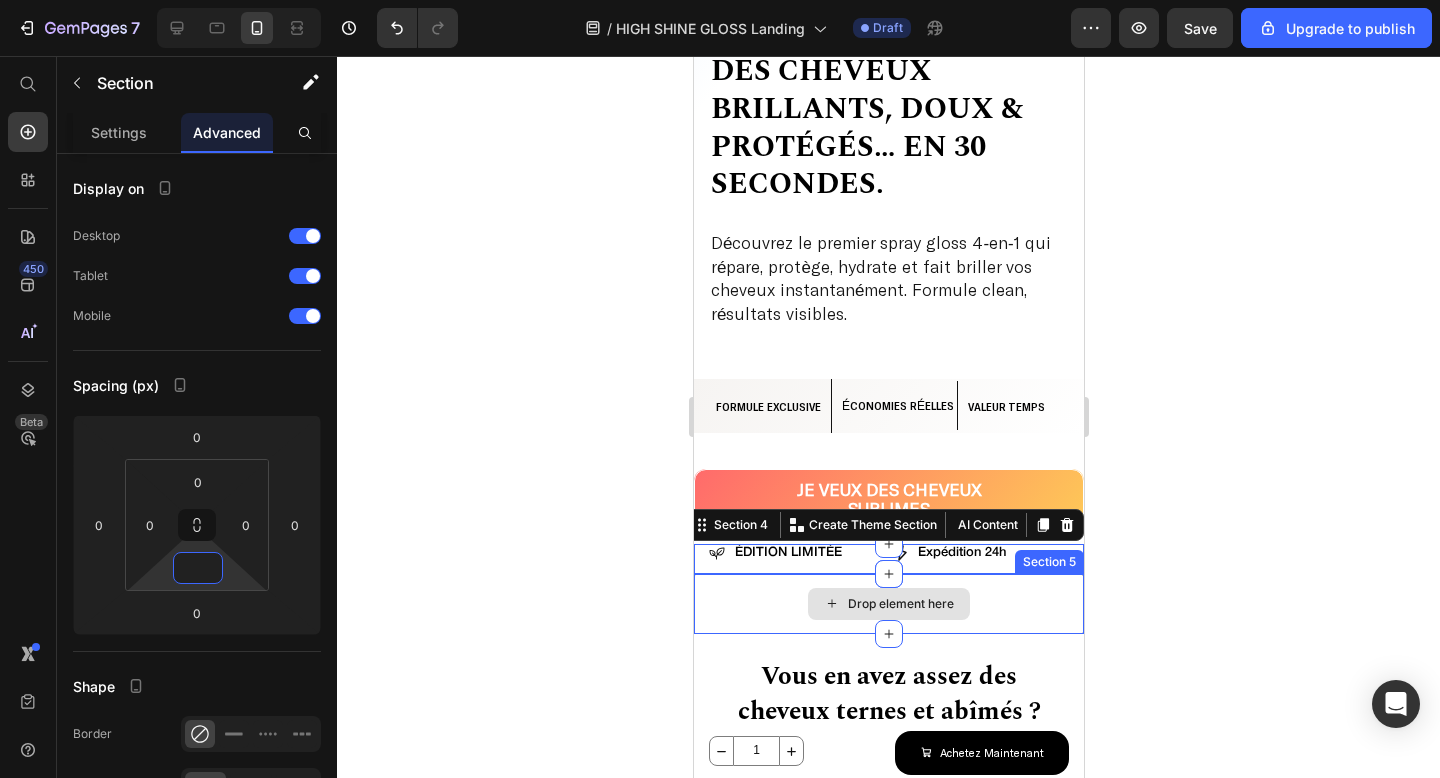click on "Drop element here" at bounding box center (888, 604) 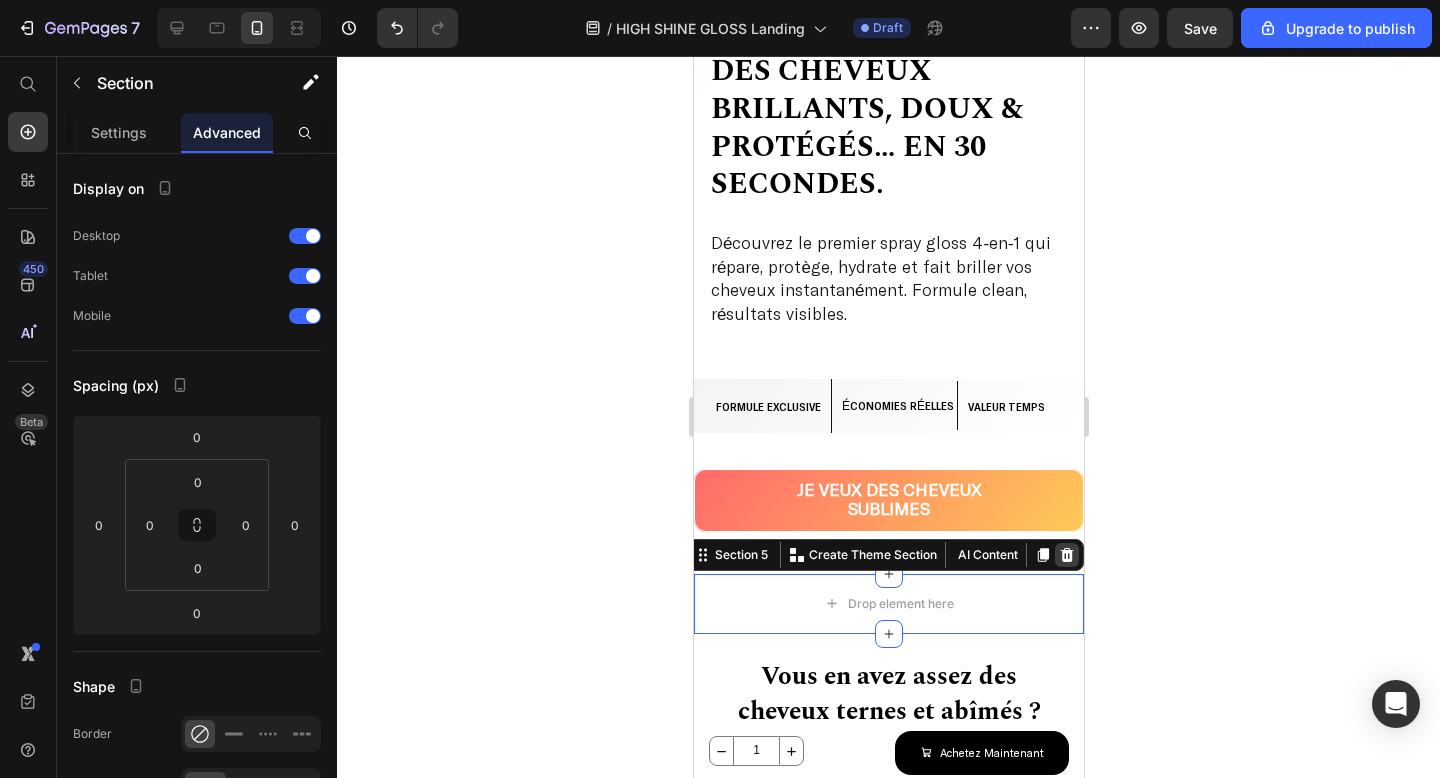 click at bounding box center [1066, 555] 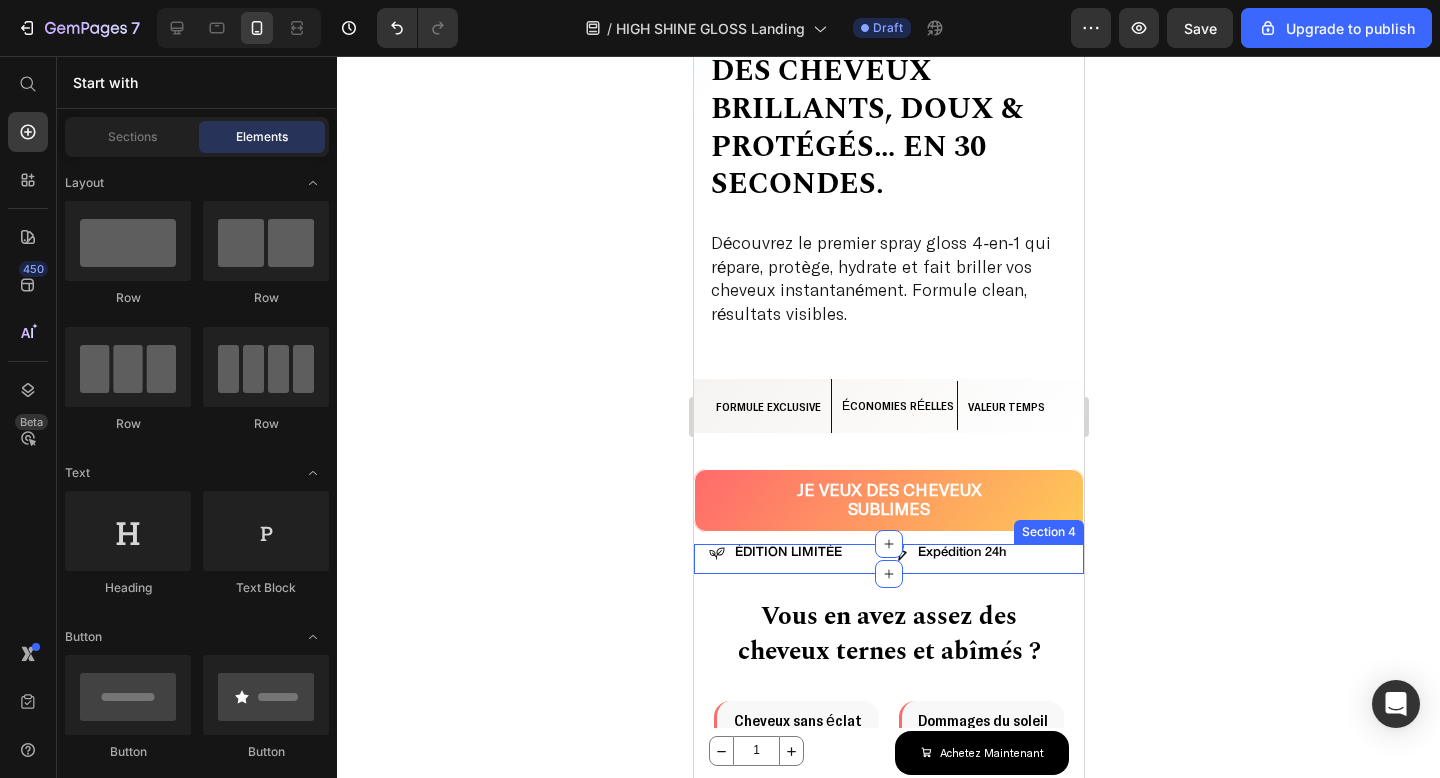 click on "Icon ÉDITION LIMITÉE Heading Row
Icon Expédition 24h Heading Row Row" at bounding box center (888, 559) 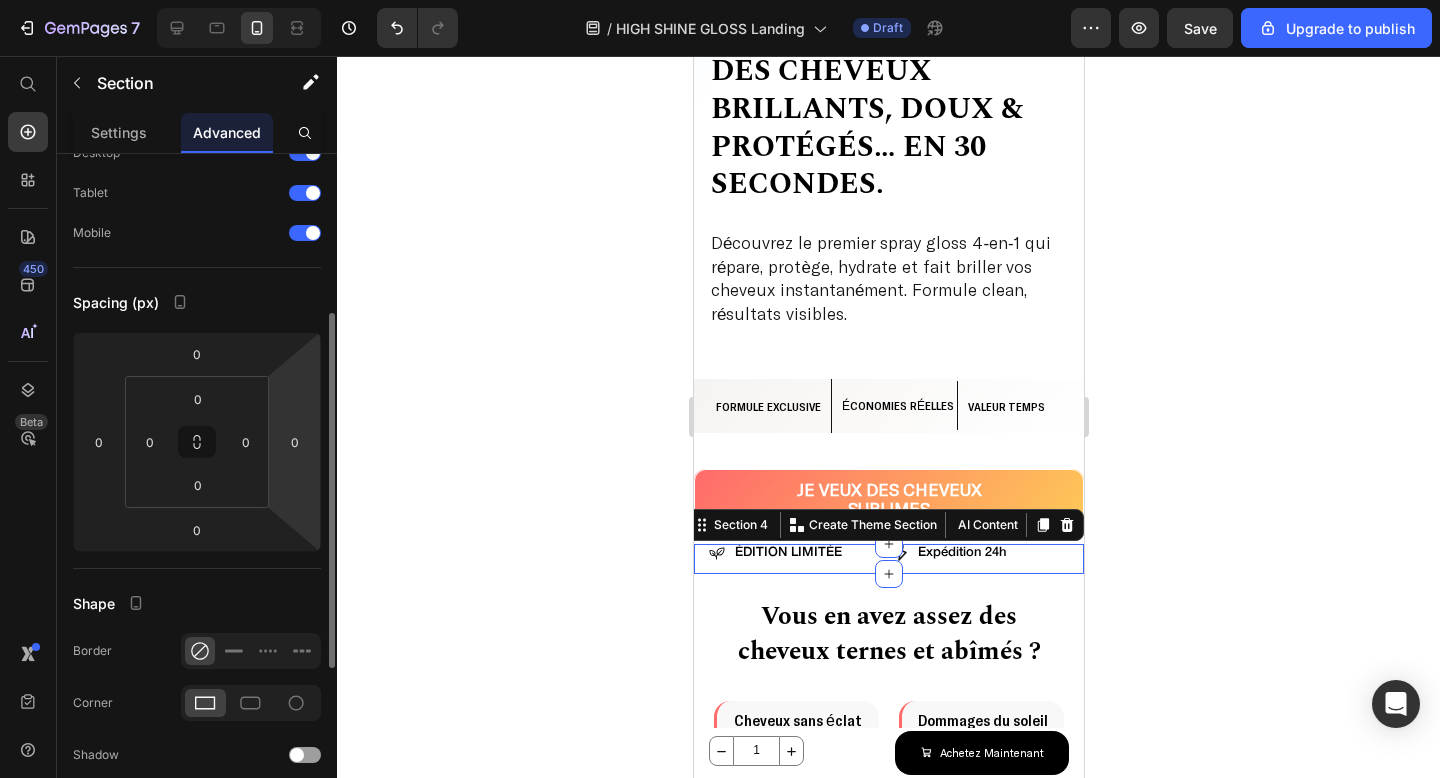 scroll, scrollTop: 161, scrollLeft: 0, axis: vertical 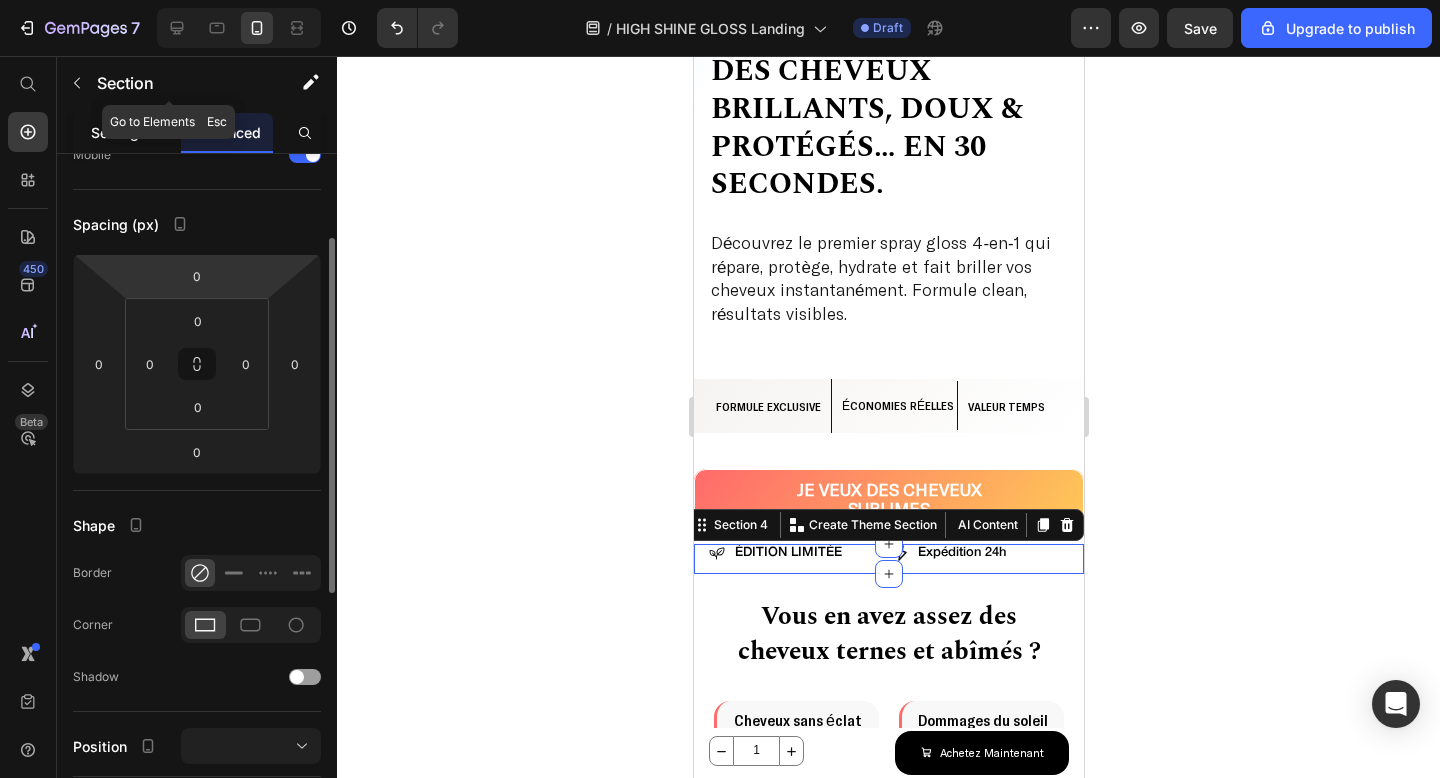 click on "Settings" at bounding box center [119, 132] 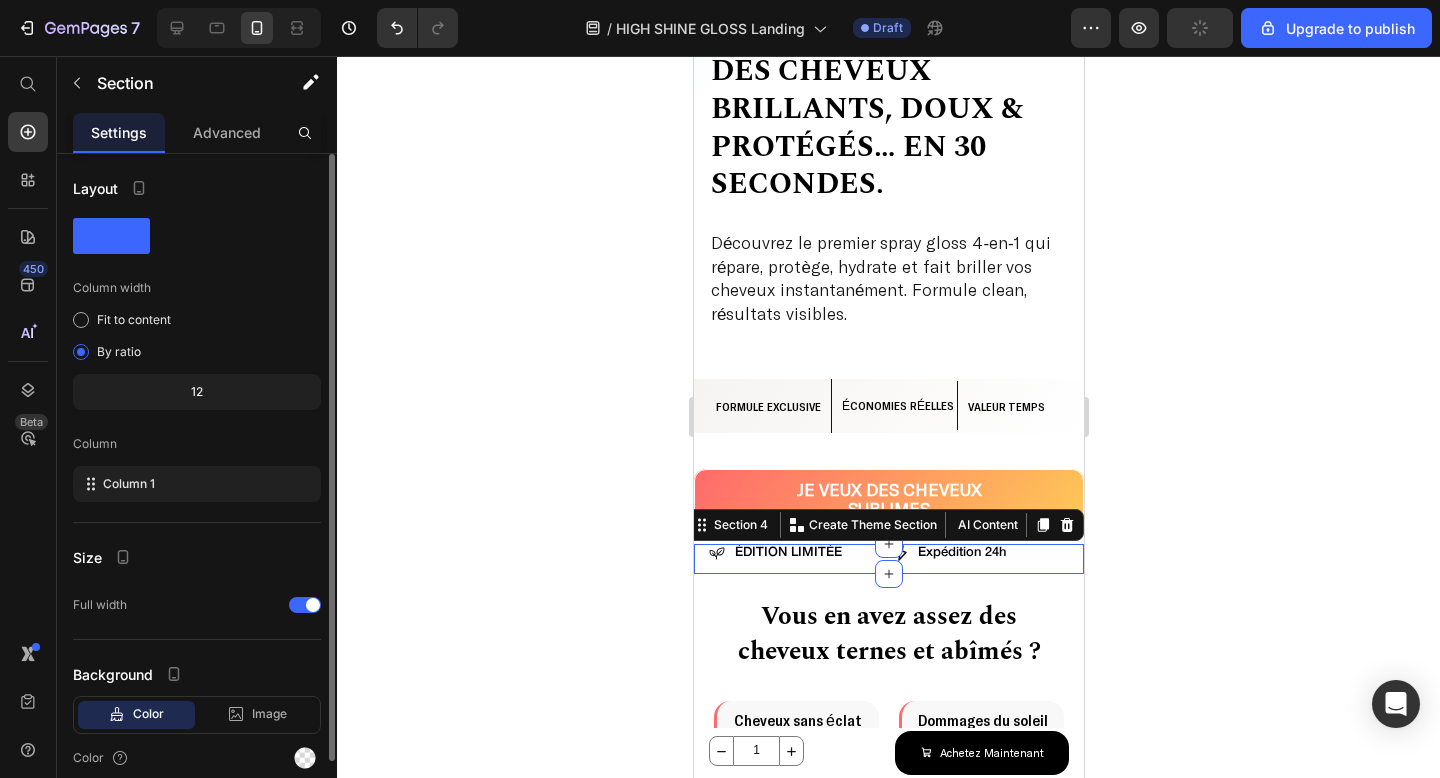 scroll, scrollTop: 83, scrollLeft: 0, axis: vertical 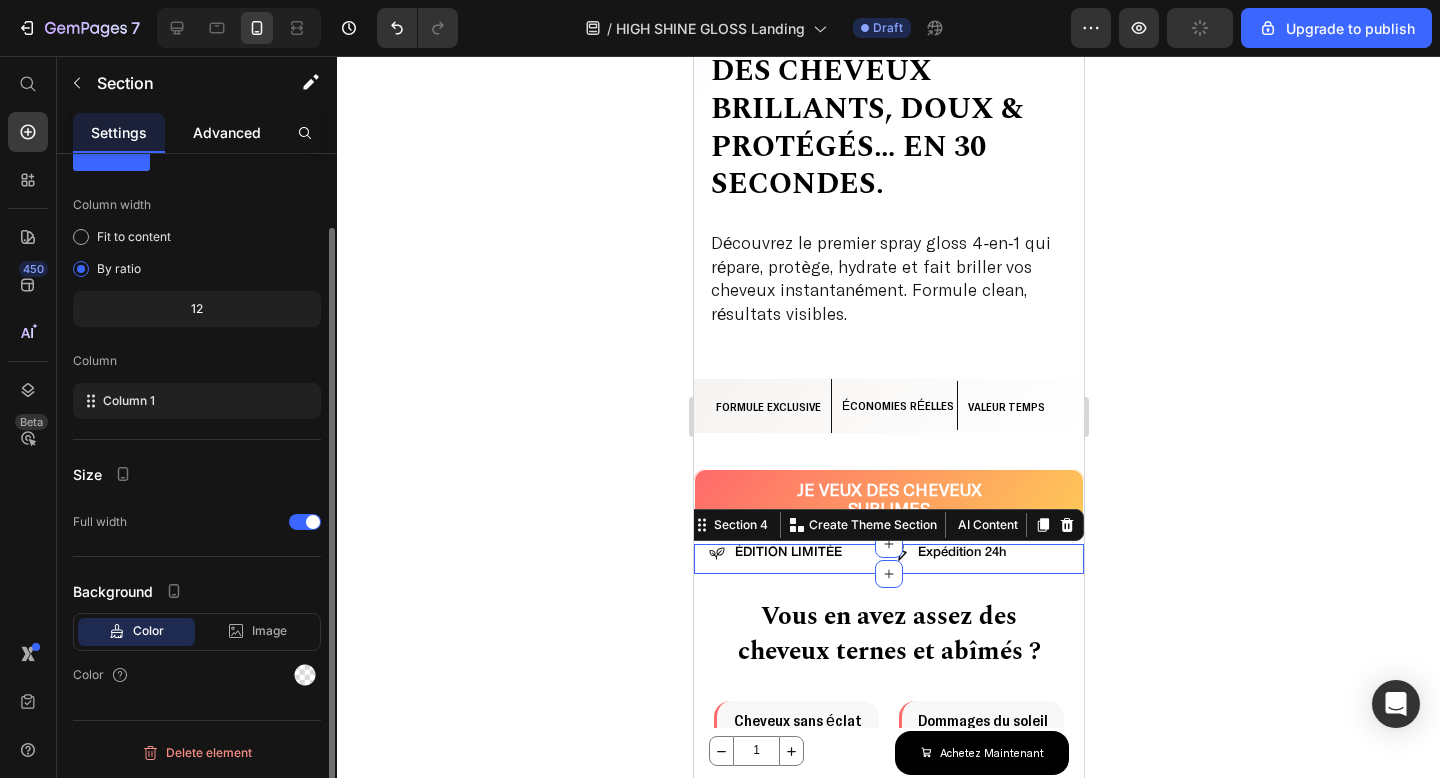 click on "Advanced" at bounding box center [227, 132] 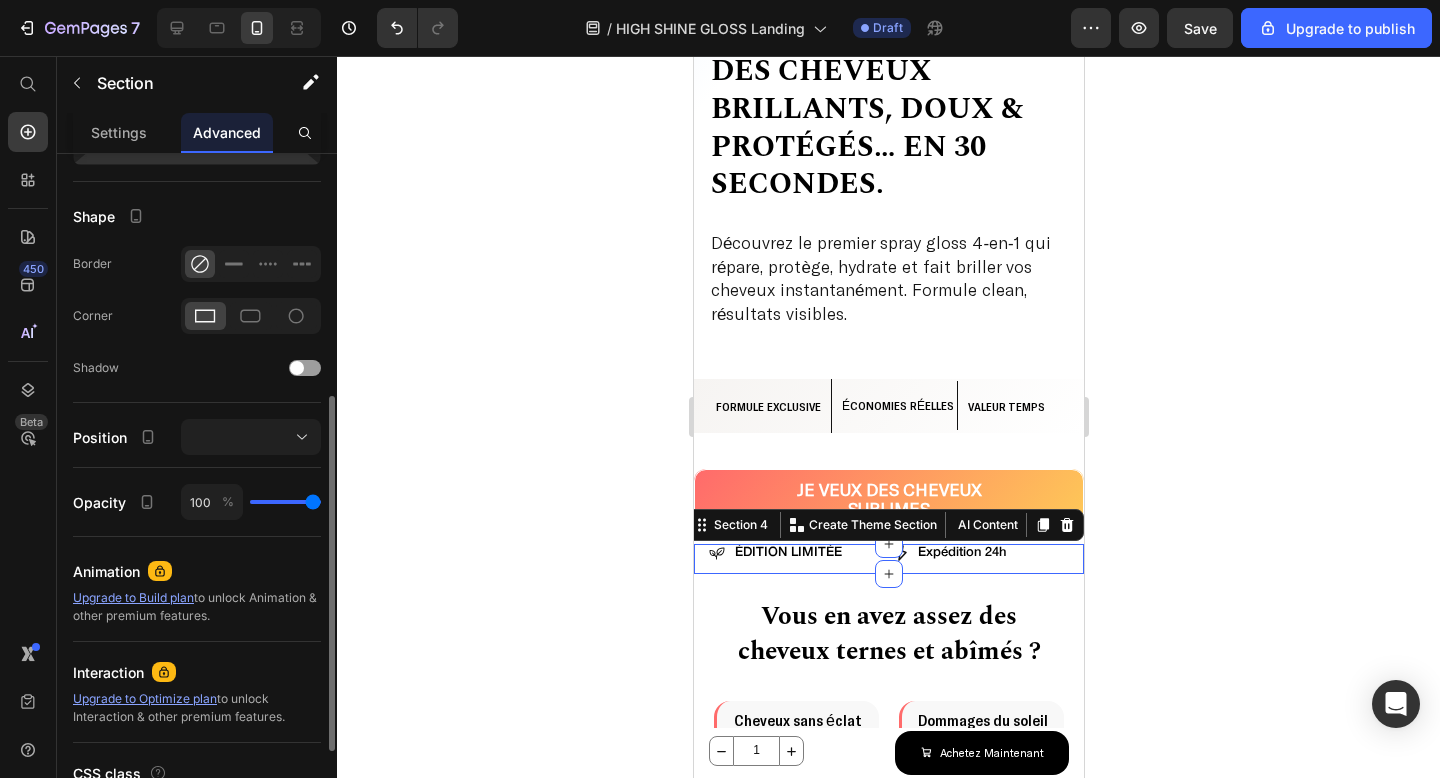 scroll, scrollTop: 471, scrollLeft: 0, axis: vertical 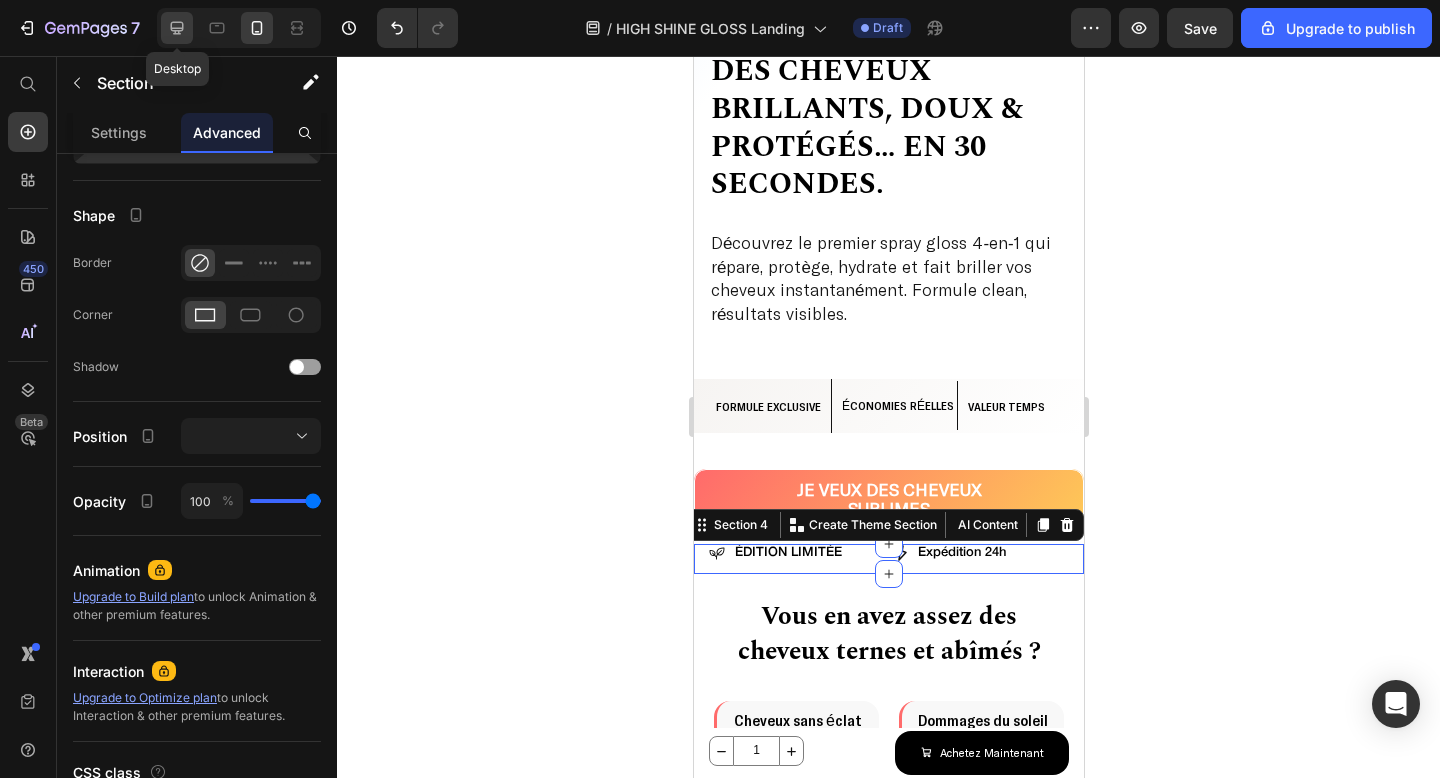 click 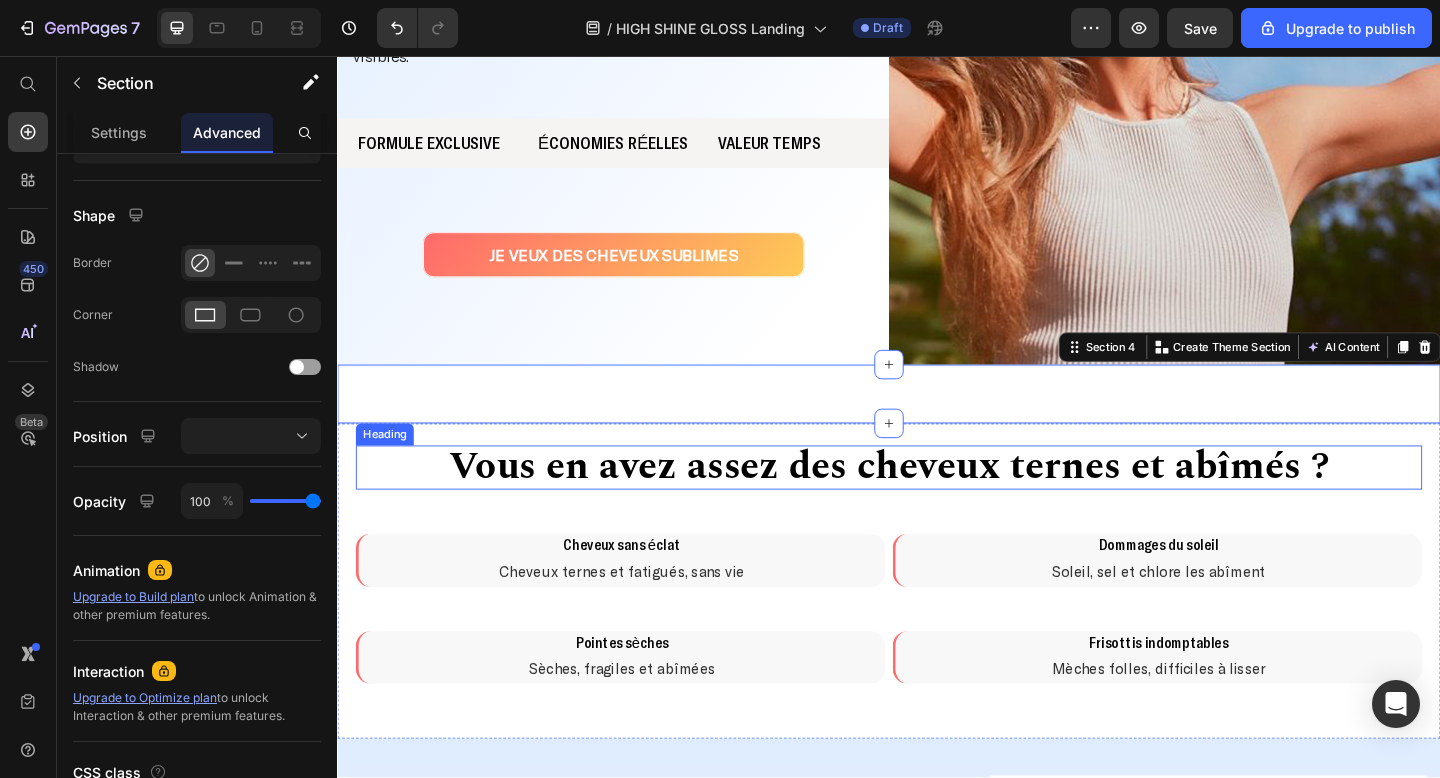 scroll, scrollTop: 371, scrollLeft: 0, axis: vertical 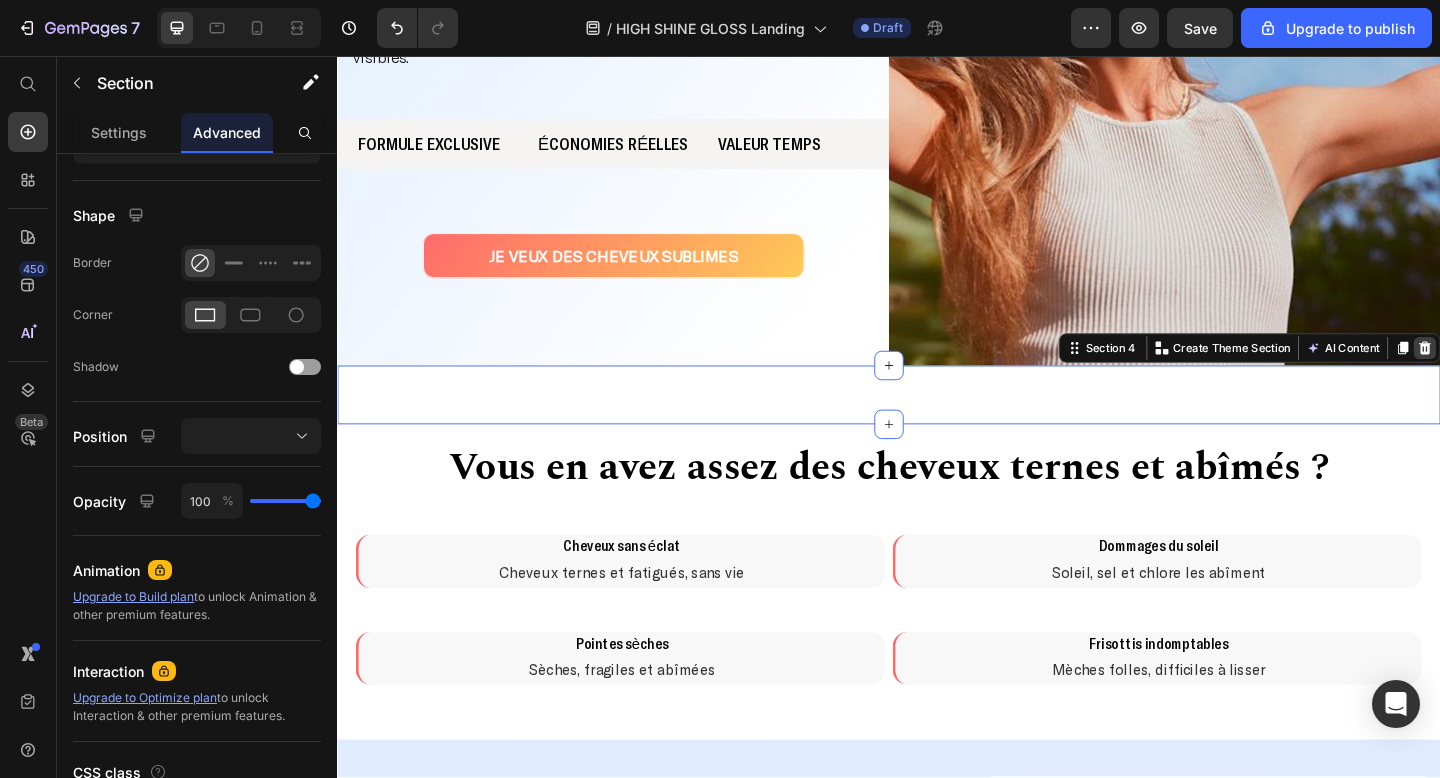 click 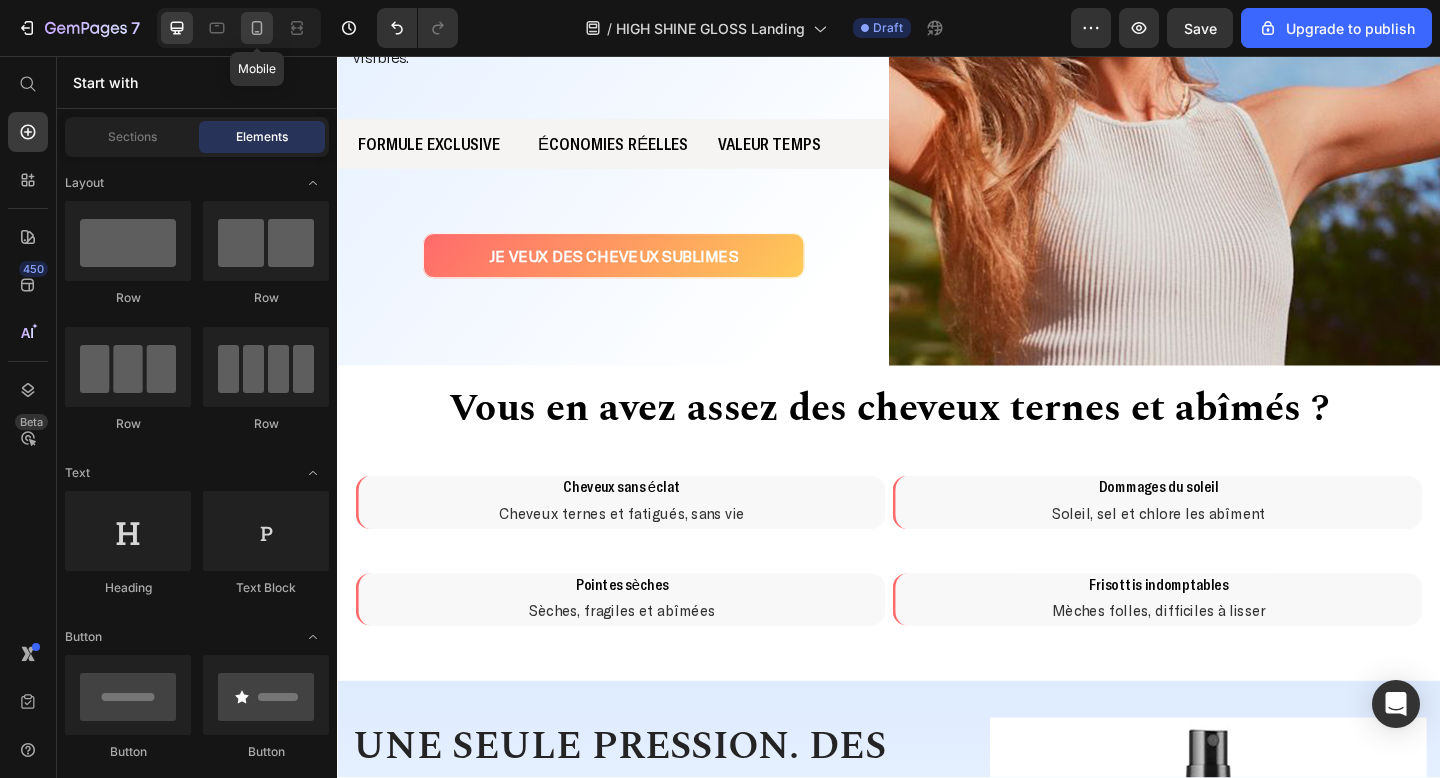 click 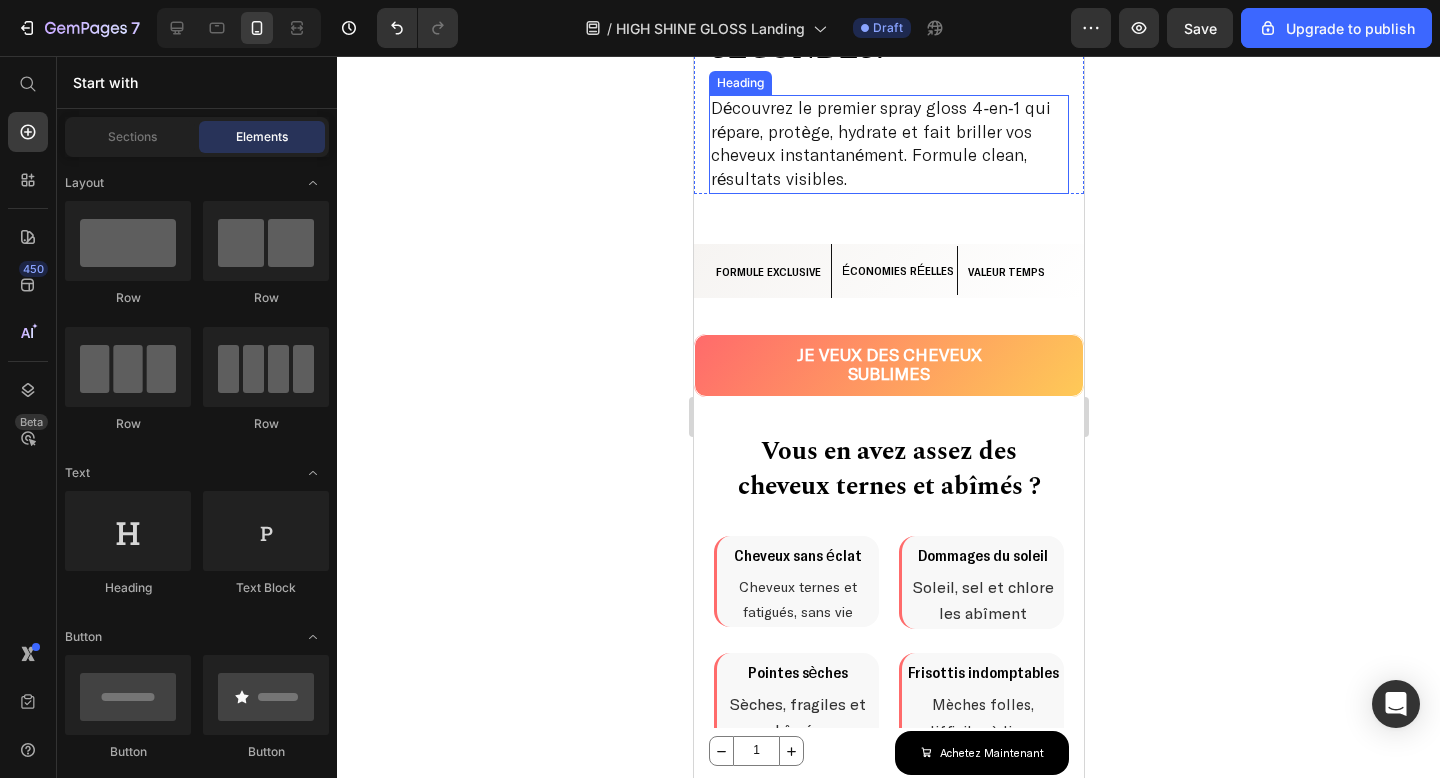 scroll, scrollTop: 673, scrollLeft: 0, axis: vertical 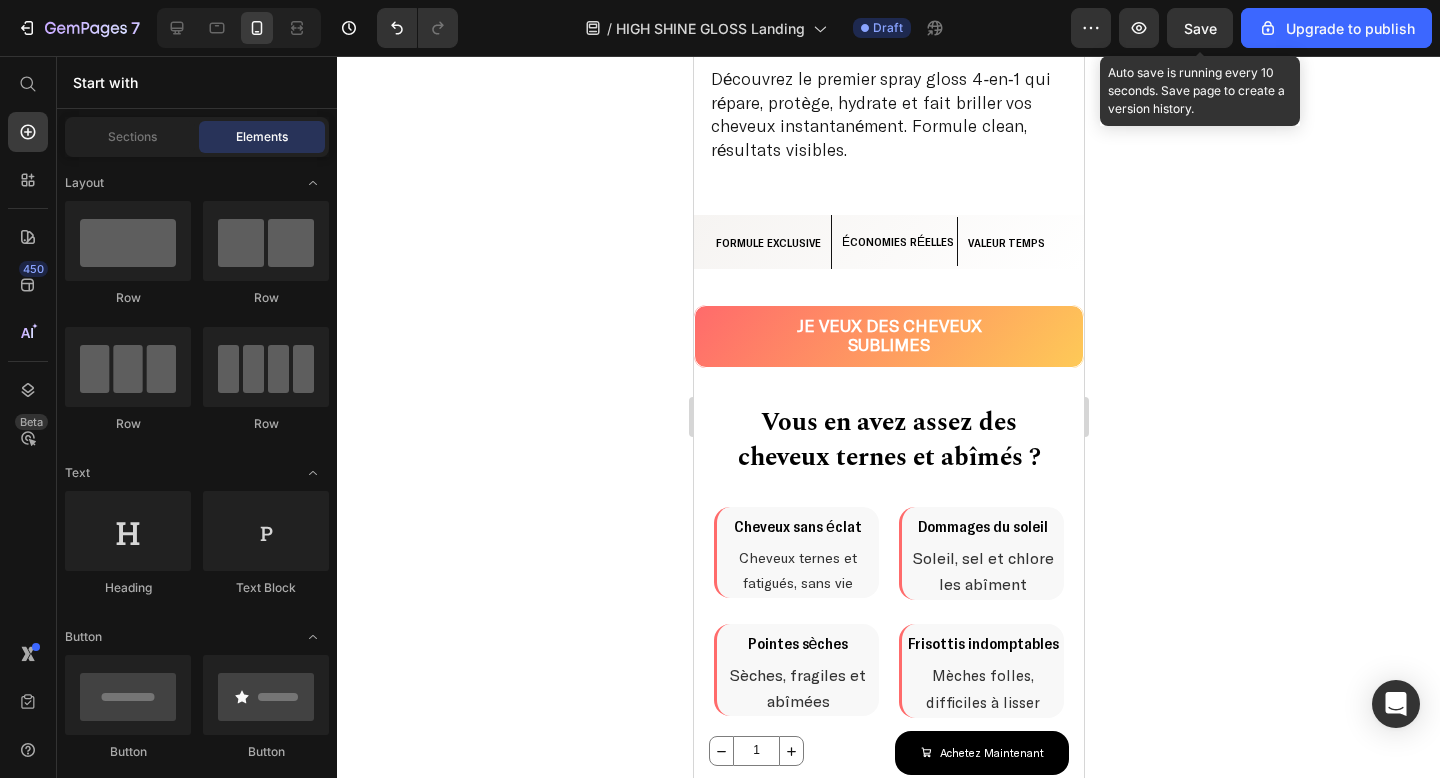 click on "Save" at bounding box center (1200, 28) 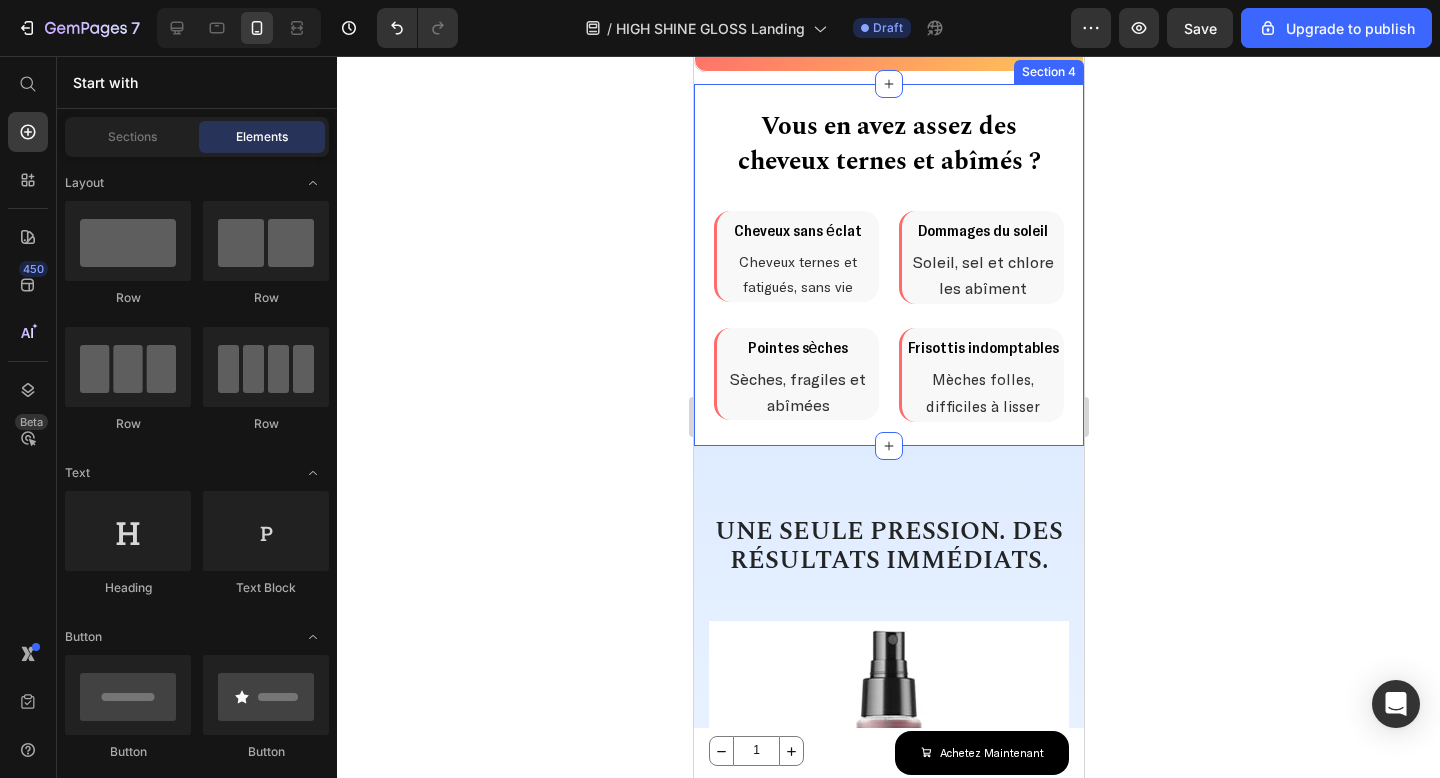 scroll, scrollTop: 1304, scrollLeft: 0, axis: vertical 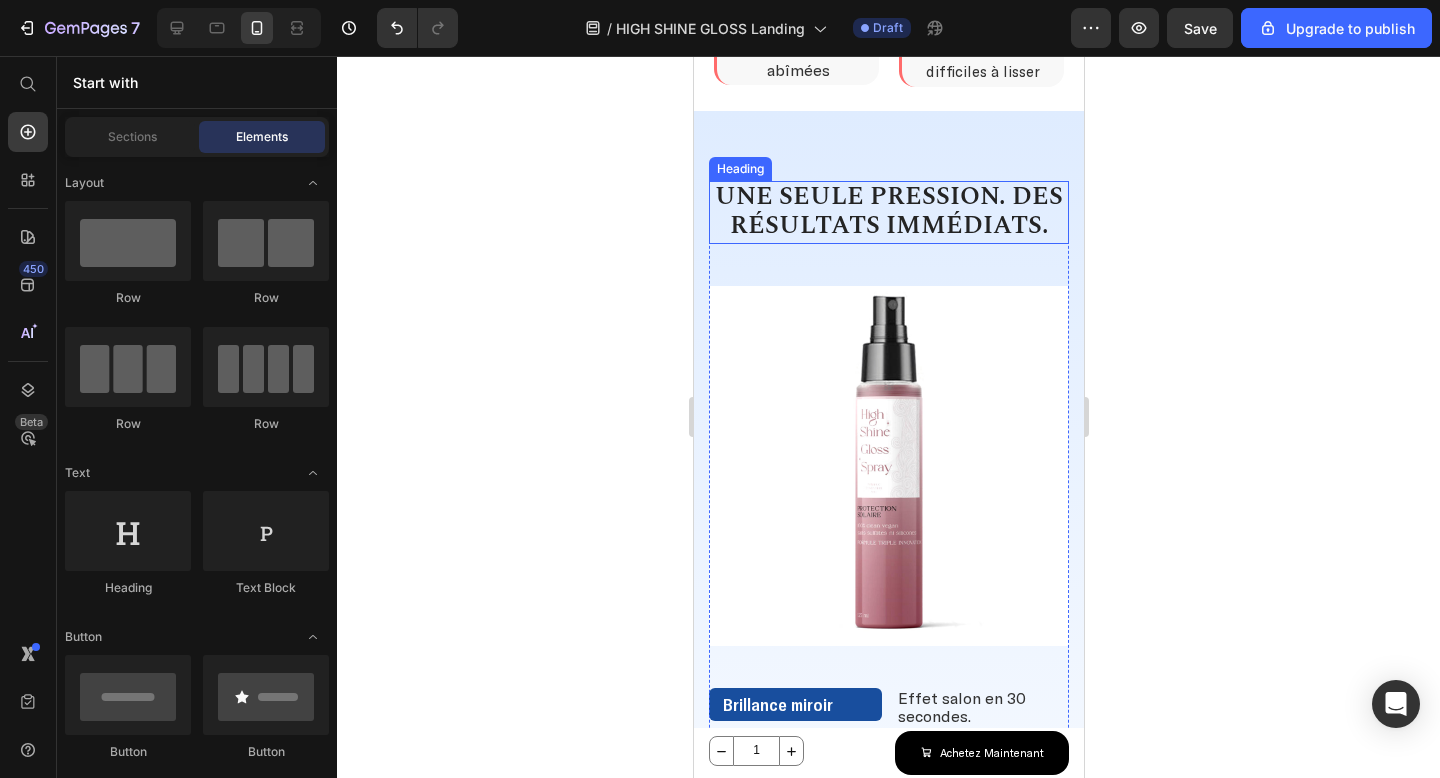 click on "Une seule pression. Des résultats immédiats." at bounding box center (888, 212) 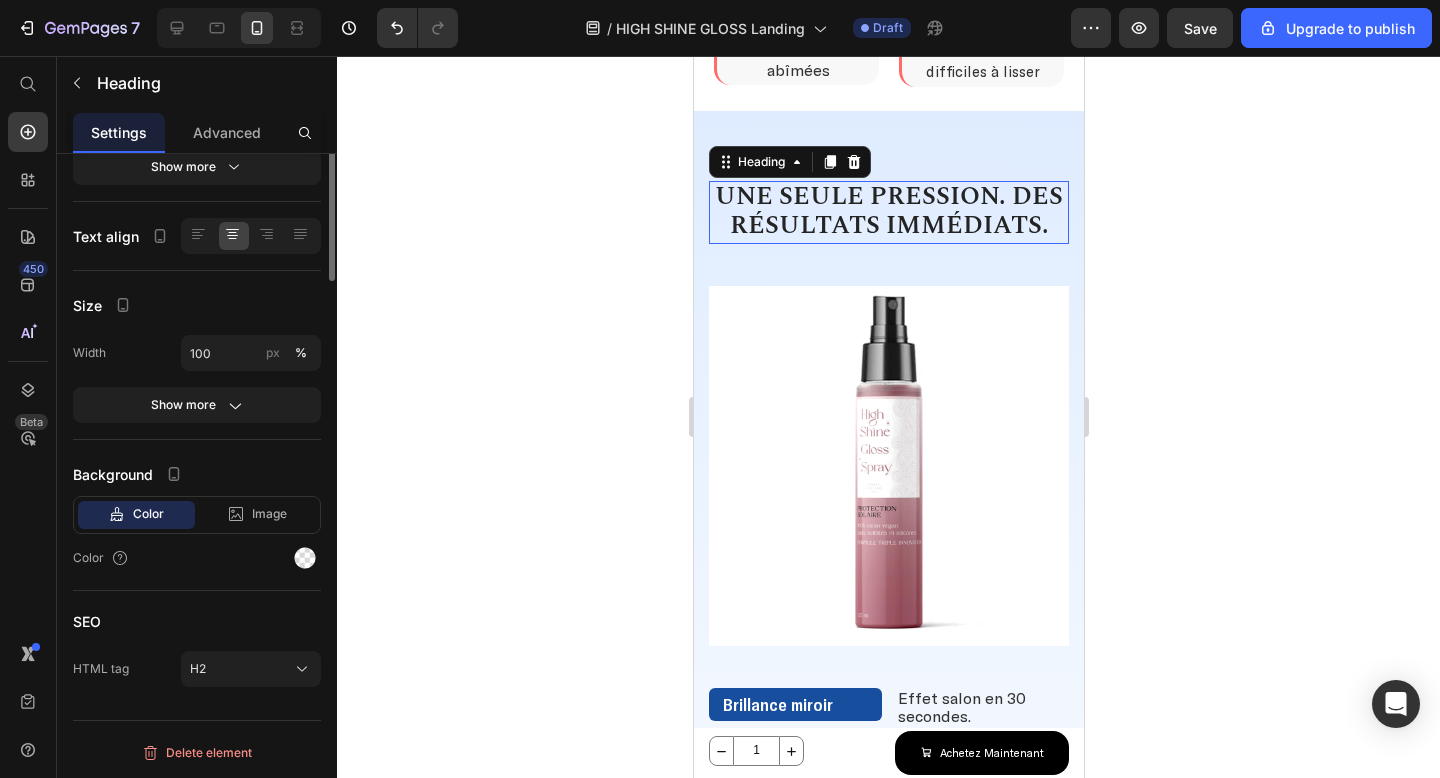 scroll, scrollTop: 0, scrollLeft: 0, axis: both 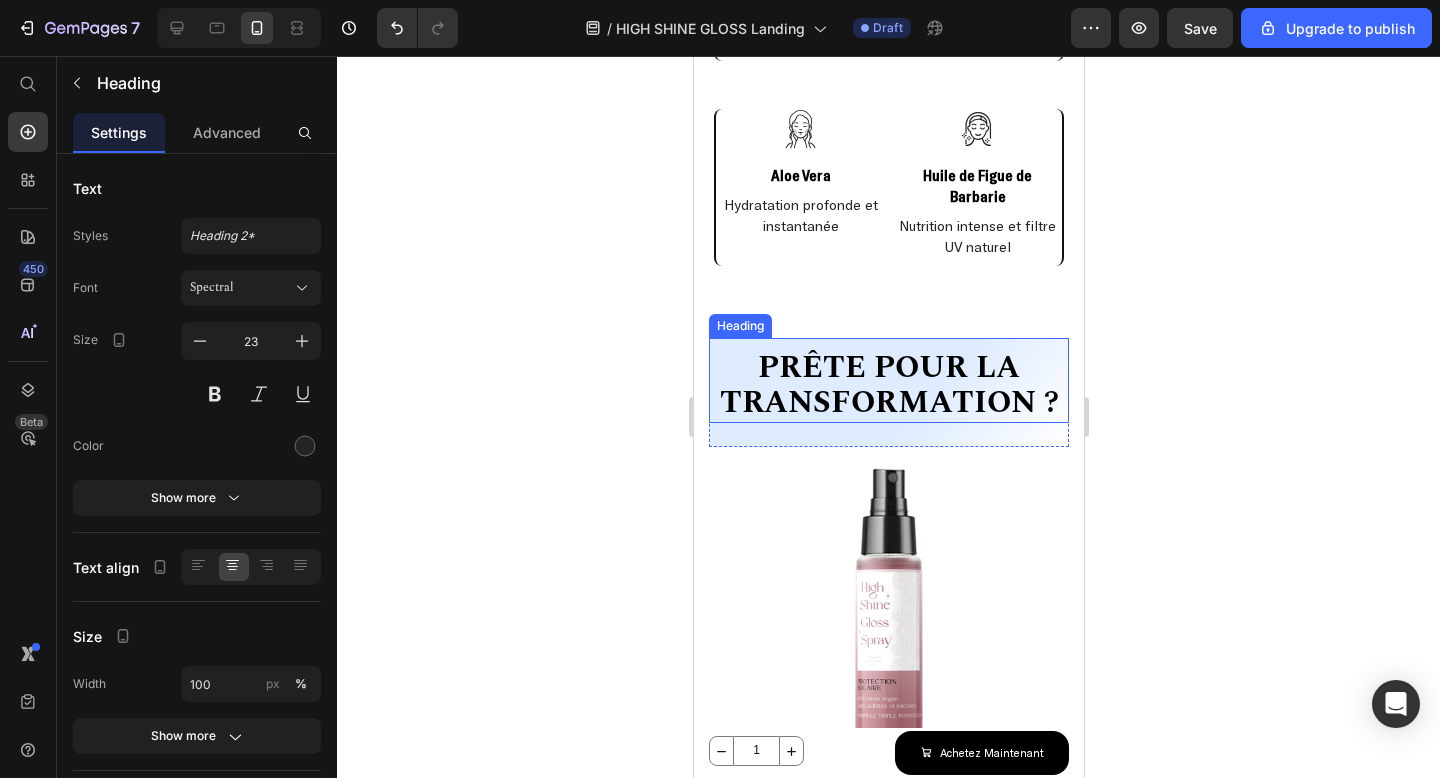 click on "Prête pour la transformation ?" at bounding box center (888, 384) 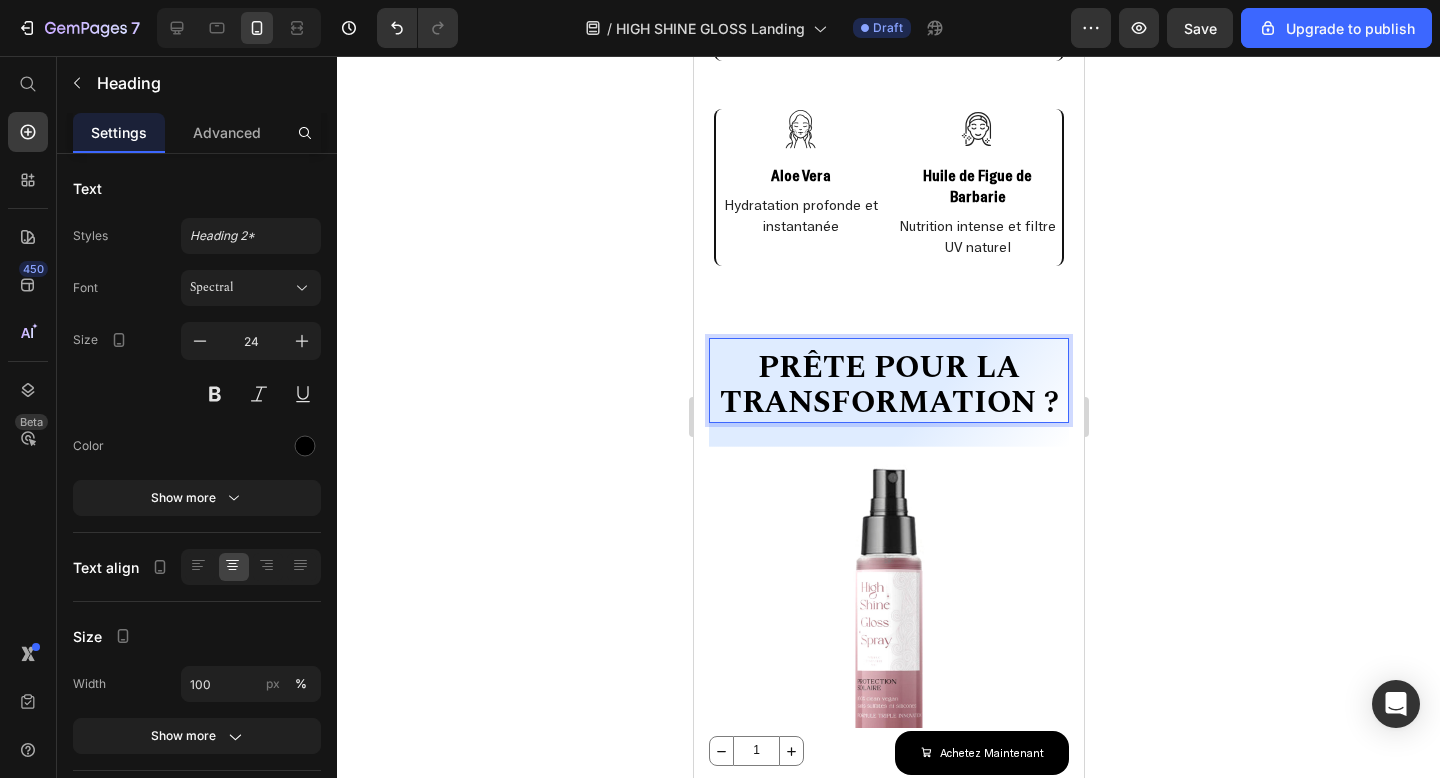 click on "Prête pour la transformation ?" at bounding box center [888, 384] 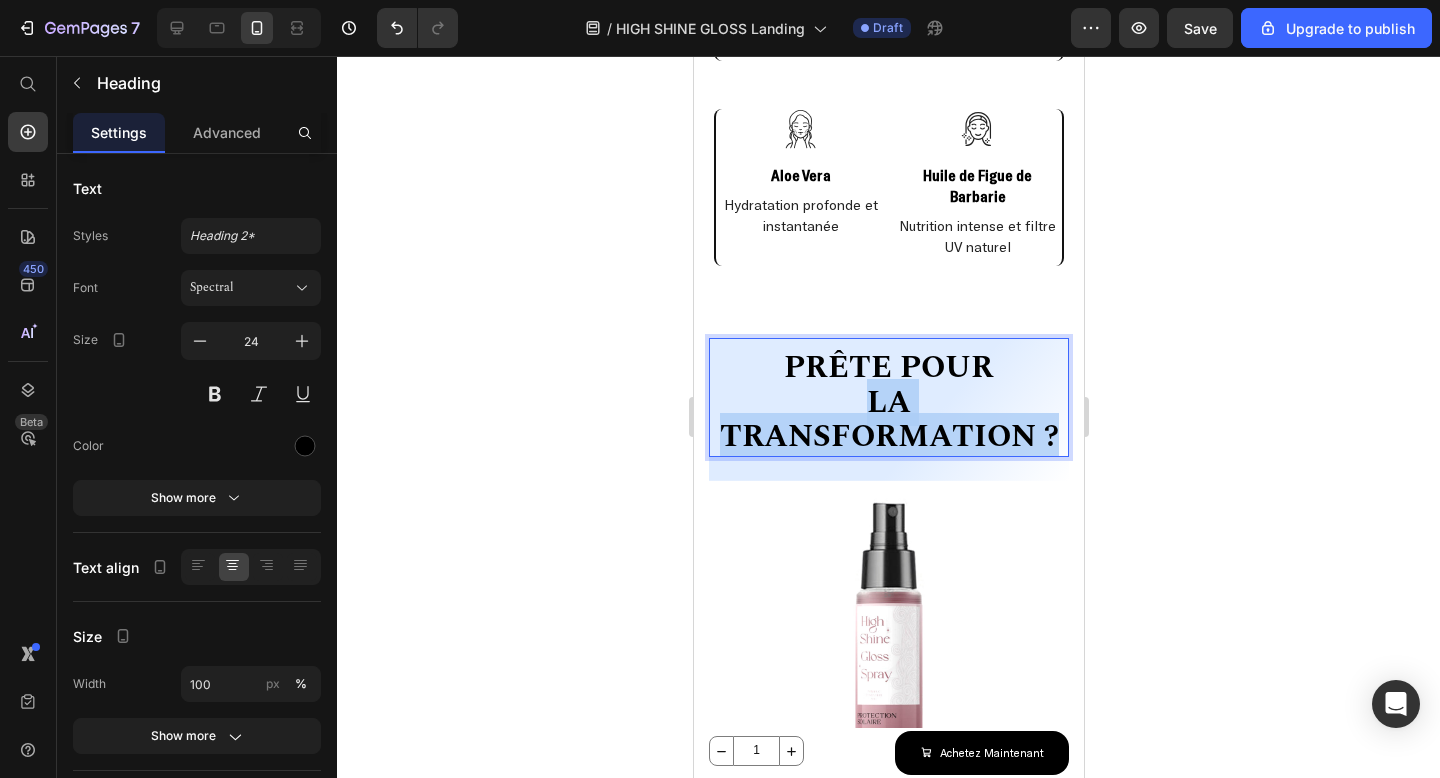drag, startPoint x: 1054, startPoint y: 440, endPoint x: 865, endPoint y: 411, distance: 191.21193 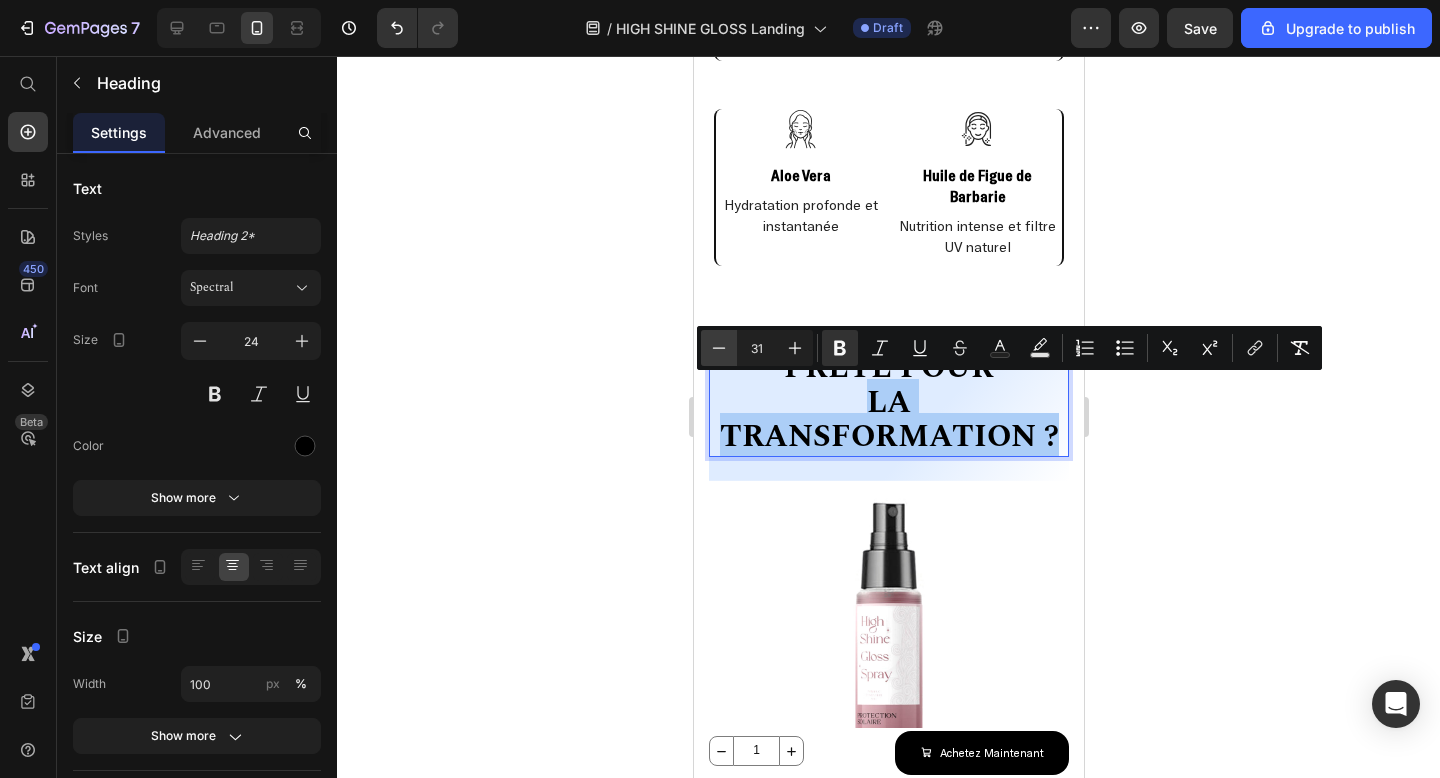 click 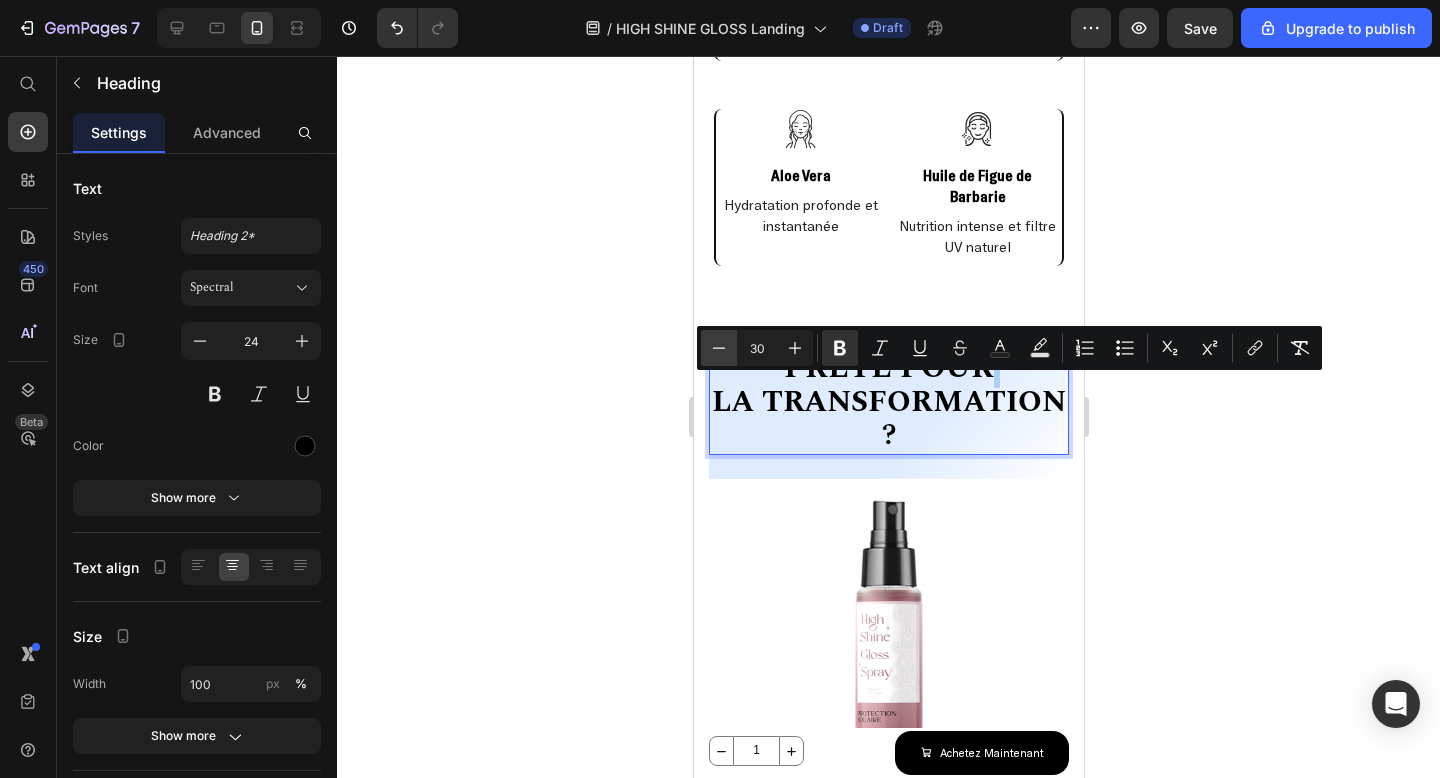 click 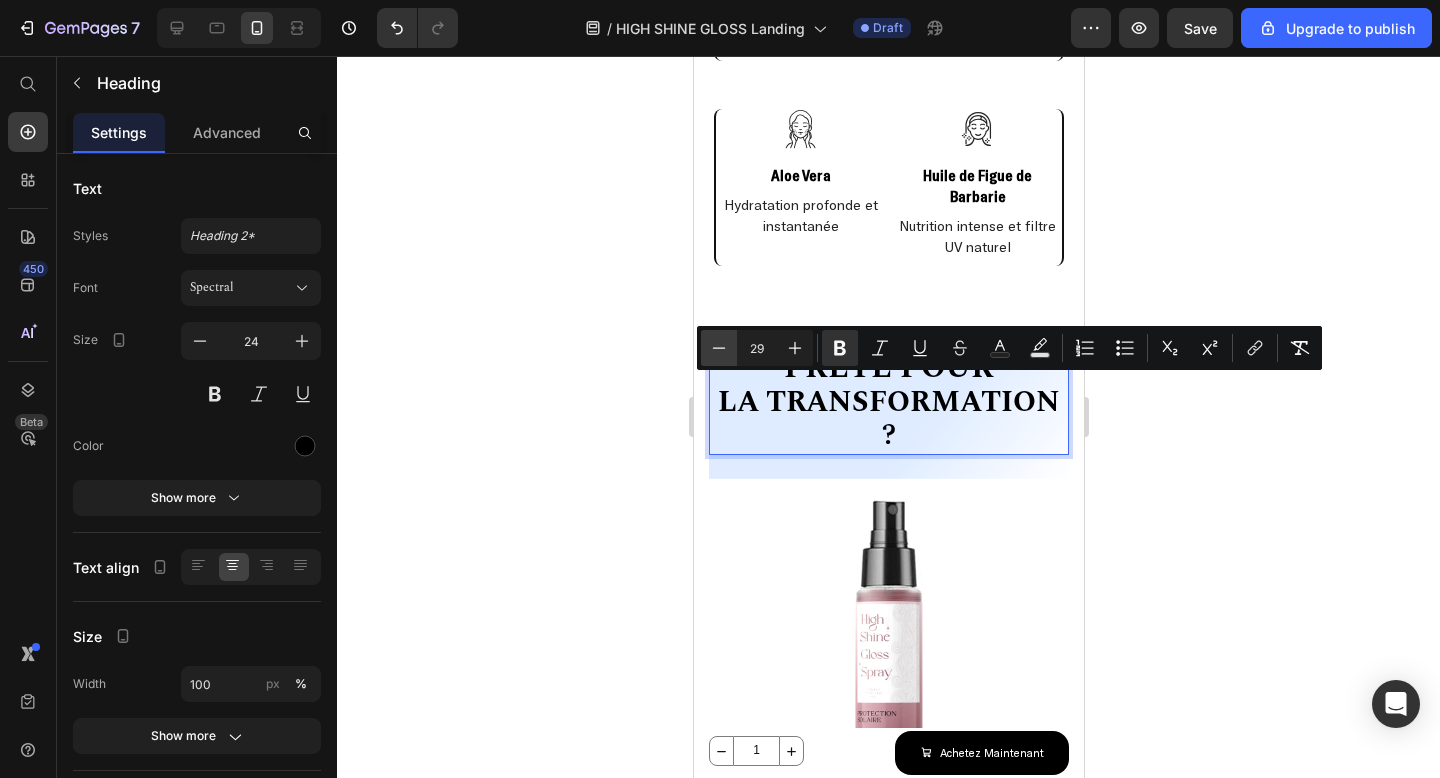 click 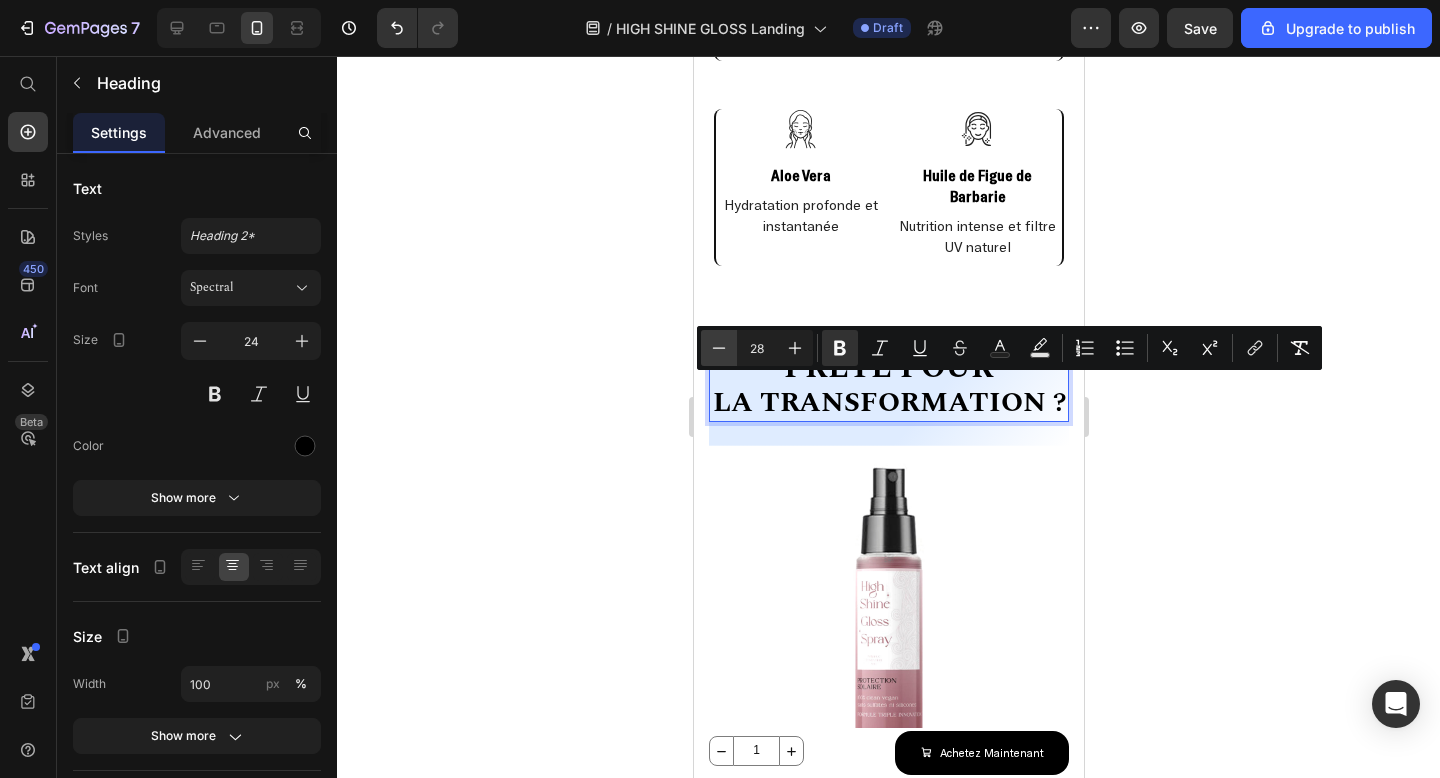 click 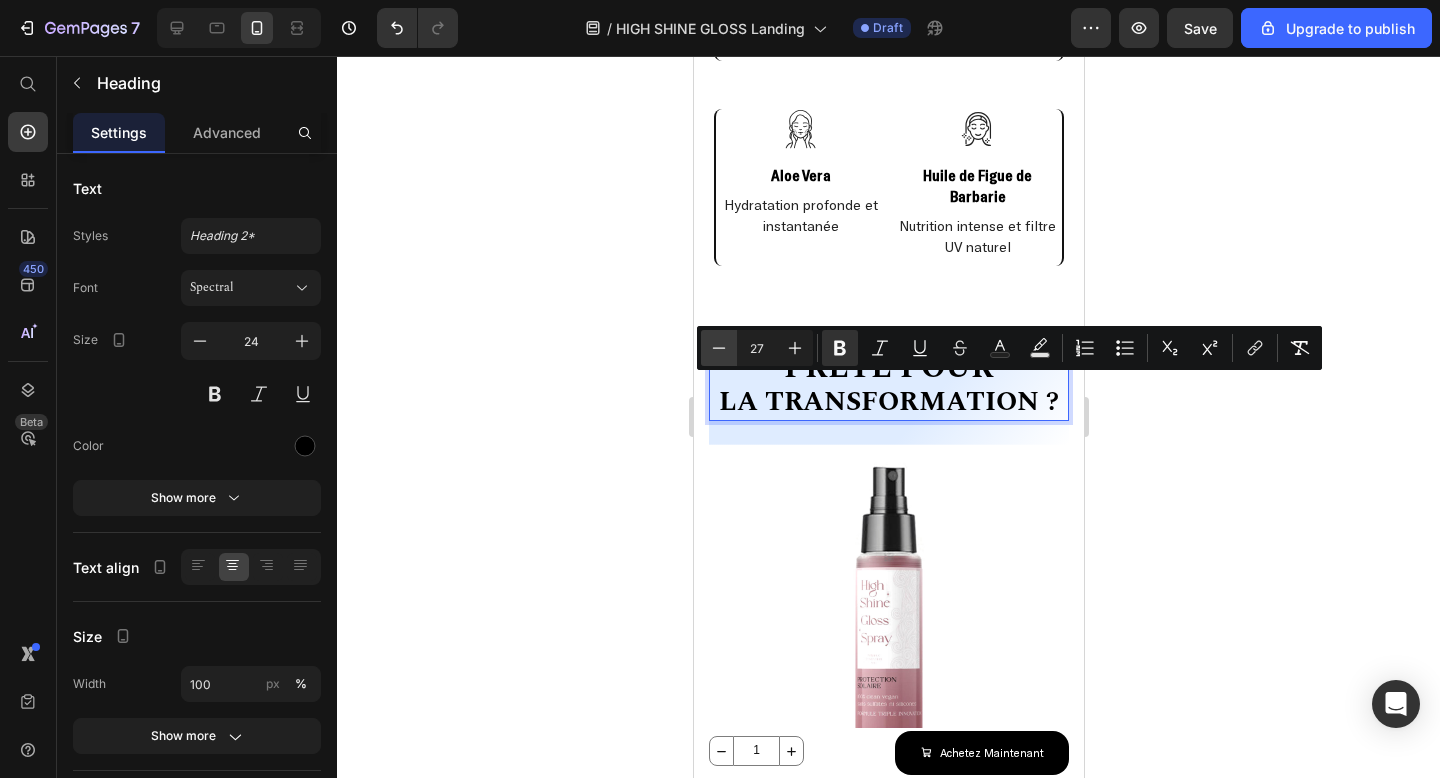 click 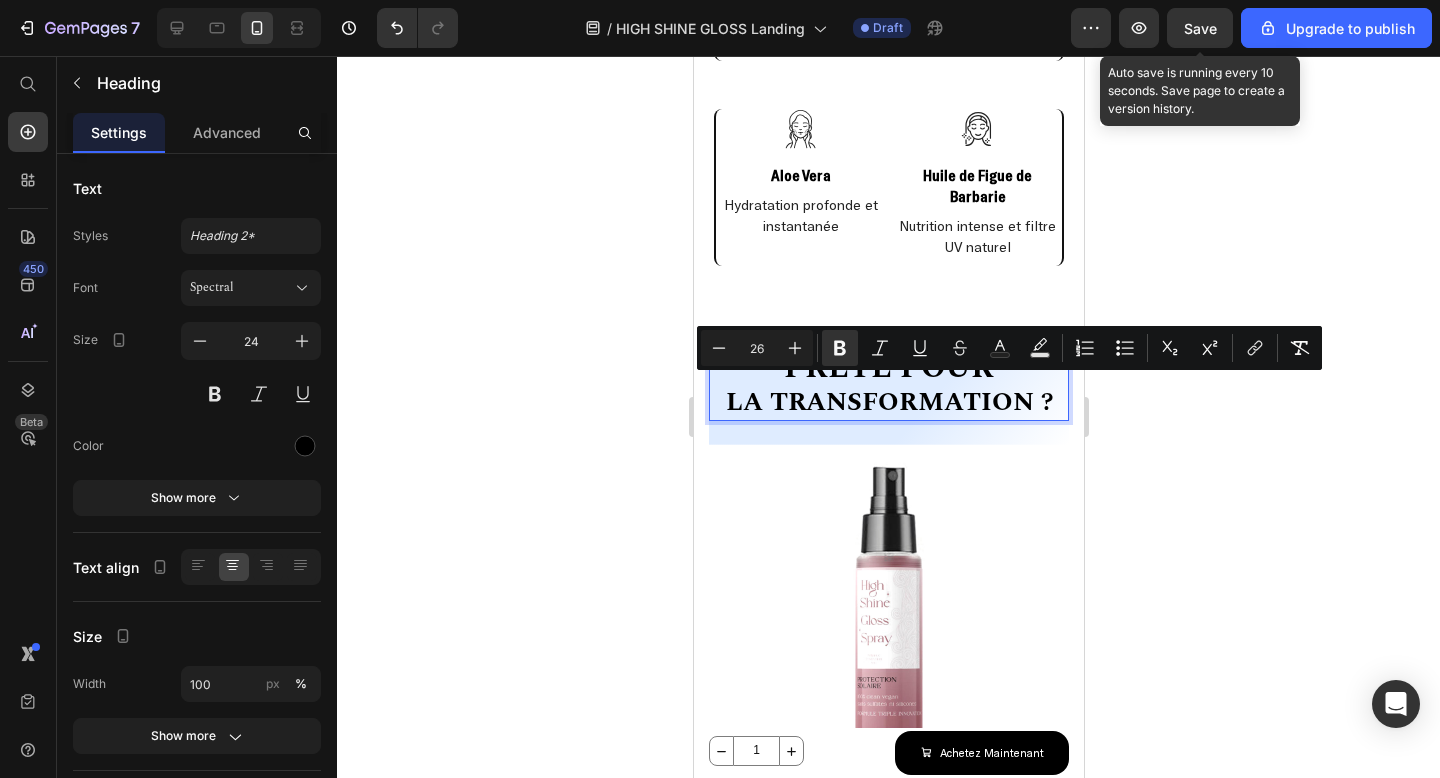 click on "Save" at bounding box center (1200, 28) 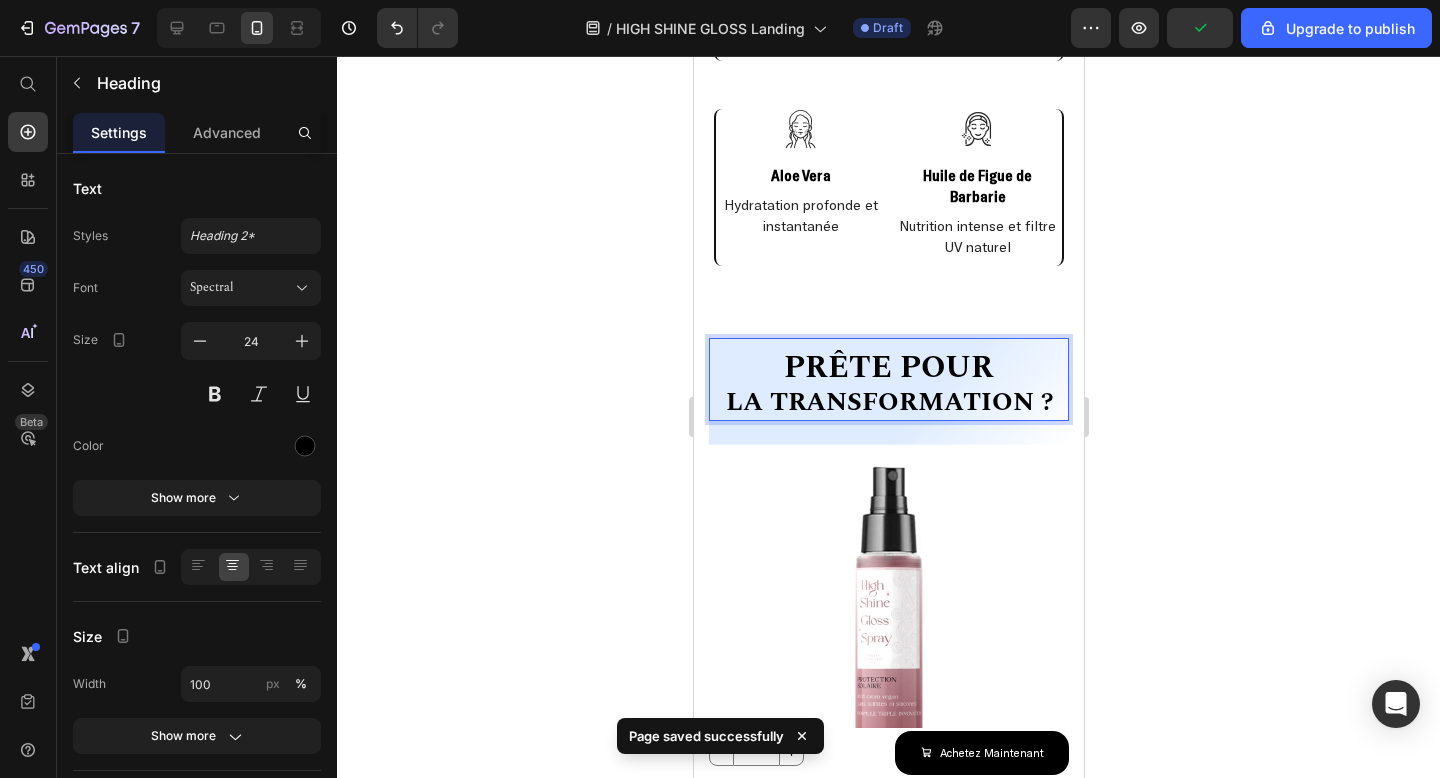 click on "Prête pour  la transformation ?" at bounding box center [888, 385] 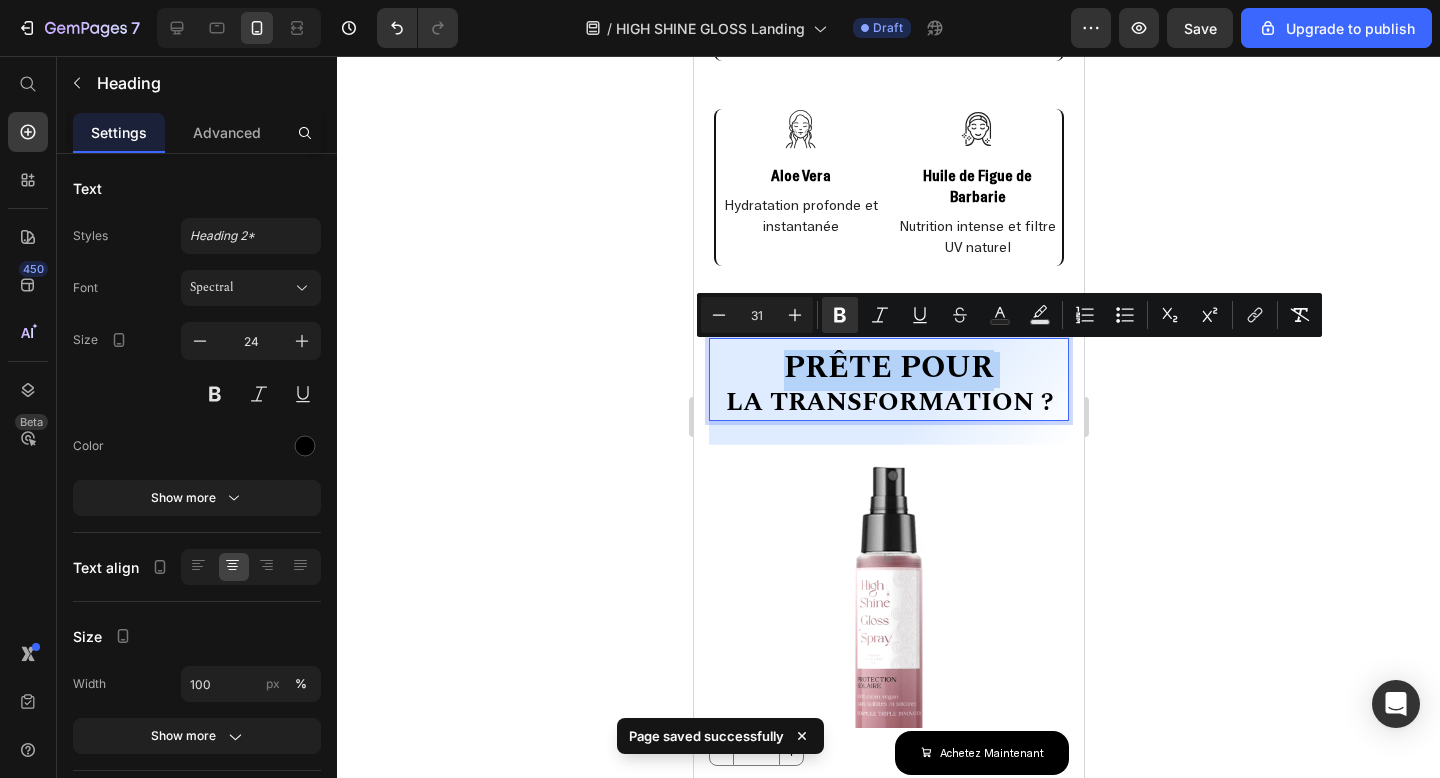 drag, startPoint x: 1000, startPoint y: 369, endPoint x: 825, endPoint y: 369, distance: 175 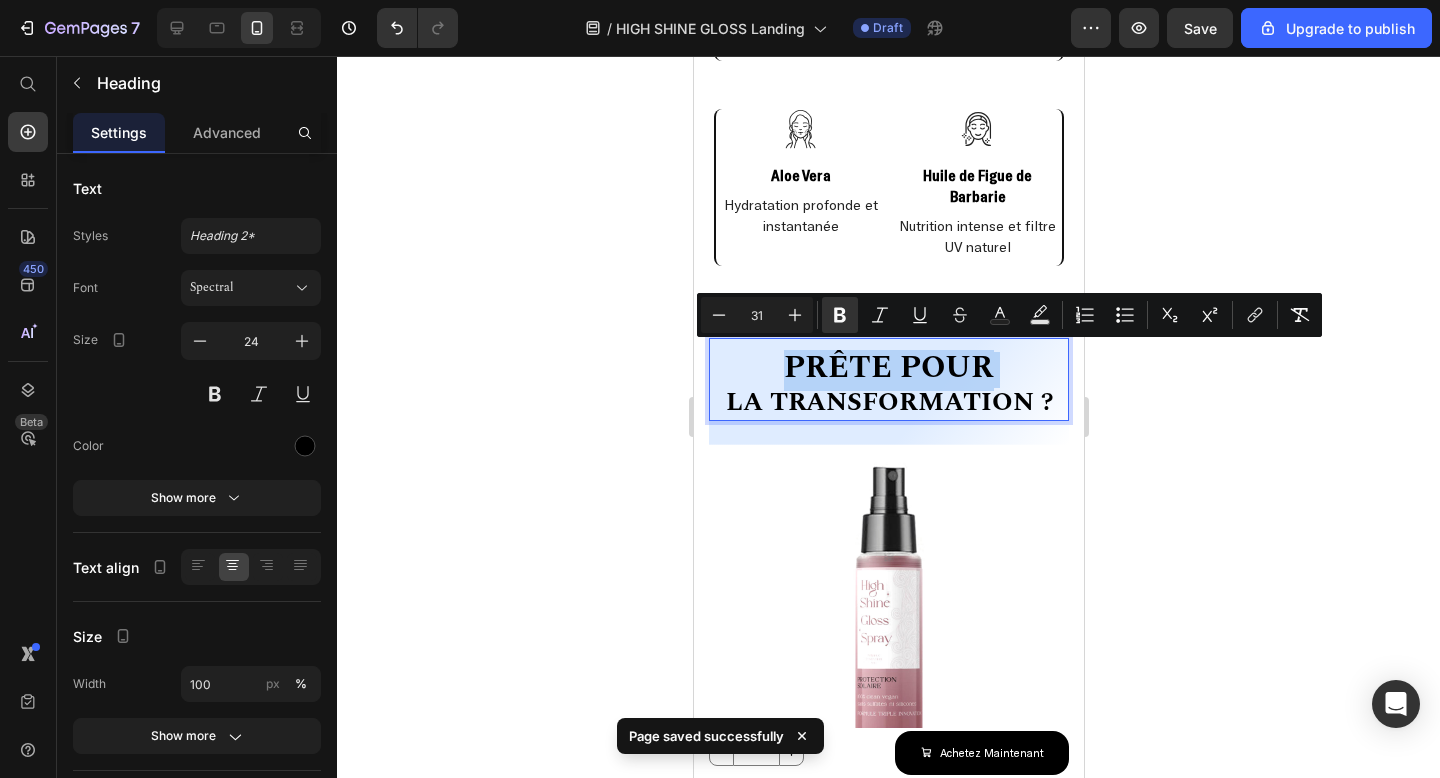 click on "Prête pour  la transformation ?" at bounding box center (888, 385) 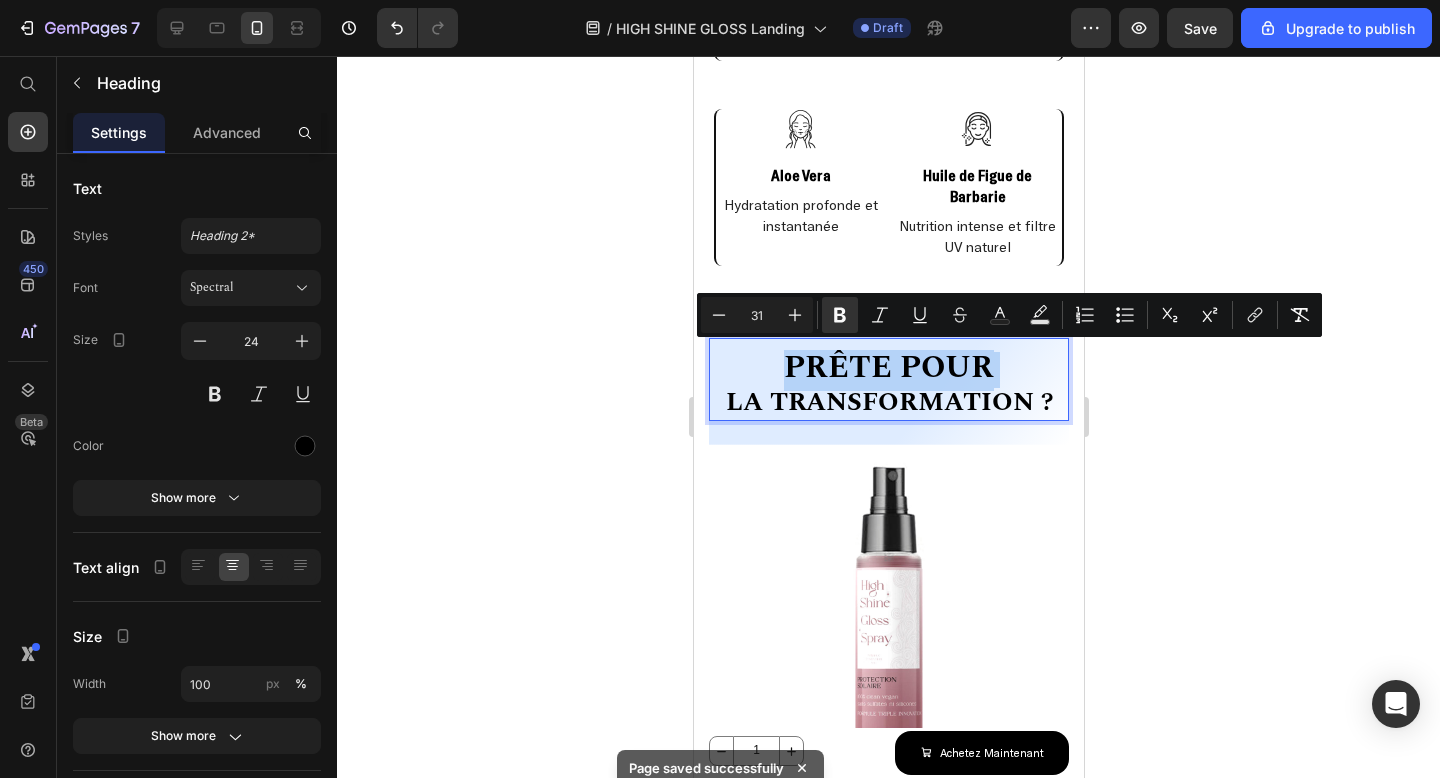 click on "Prête pour  la transformation ?" at bounding box center (888, 385) 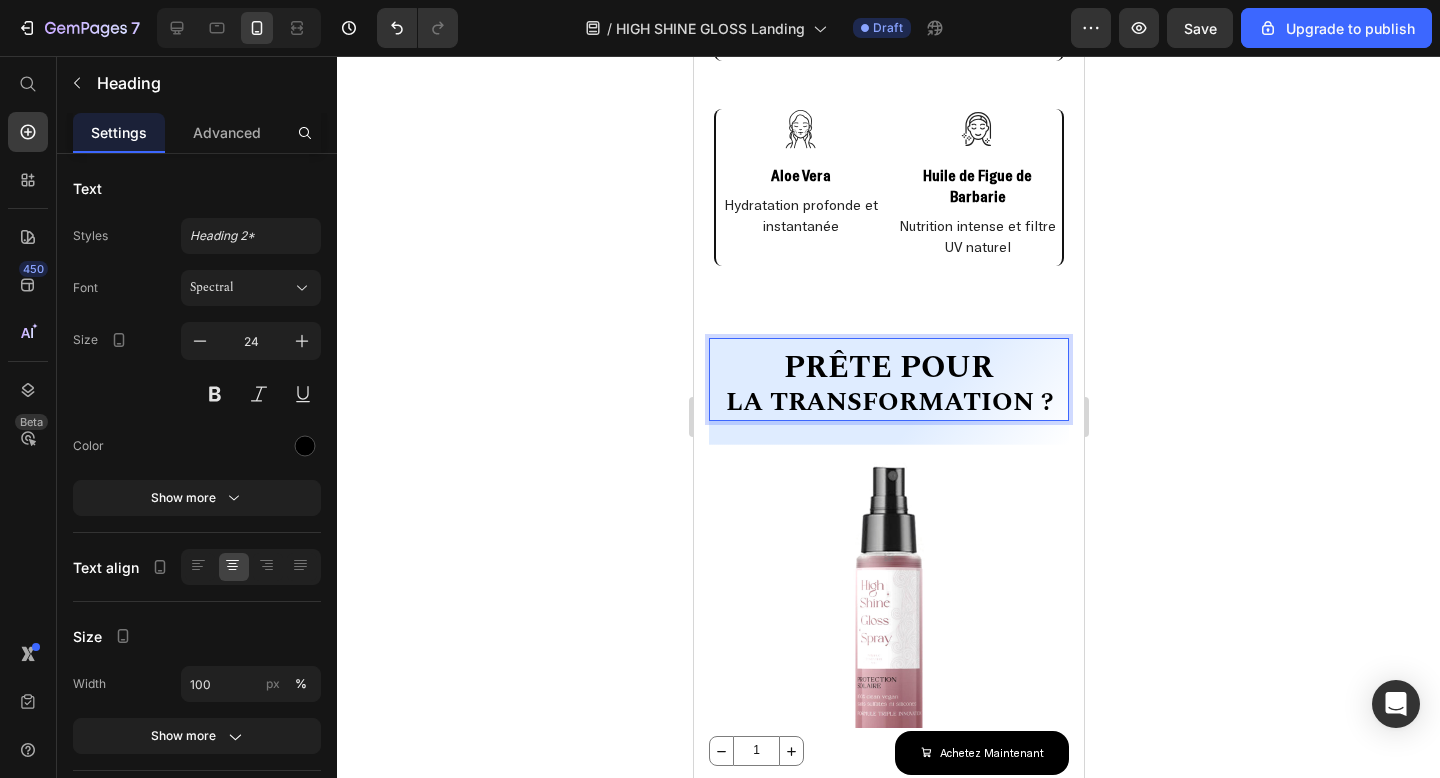 click 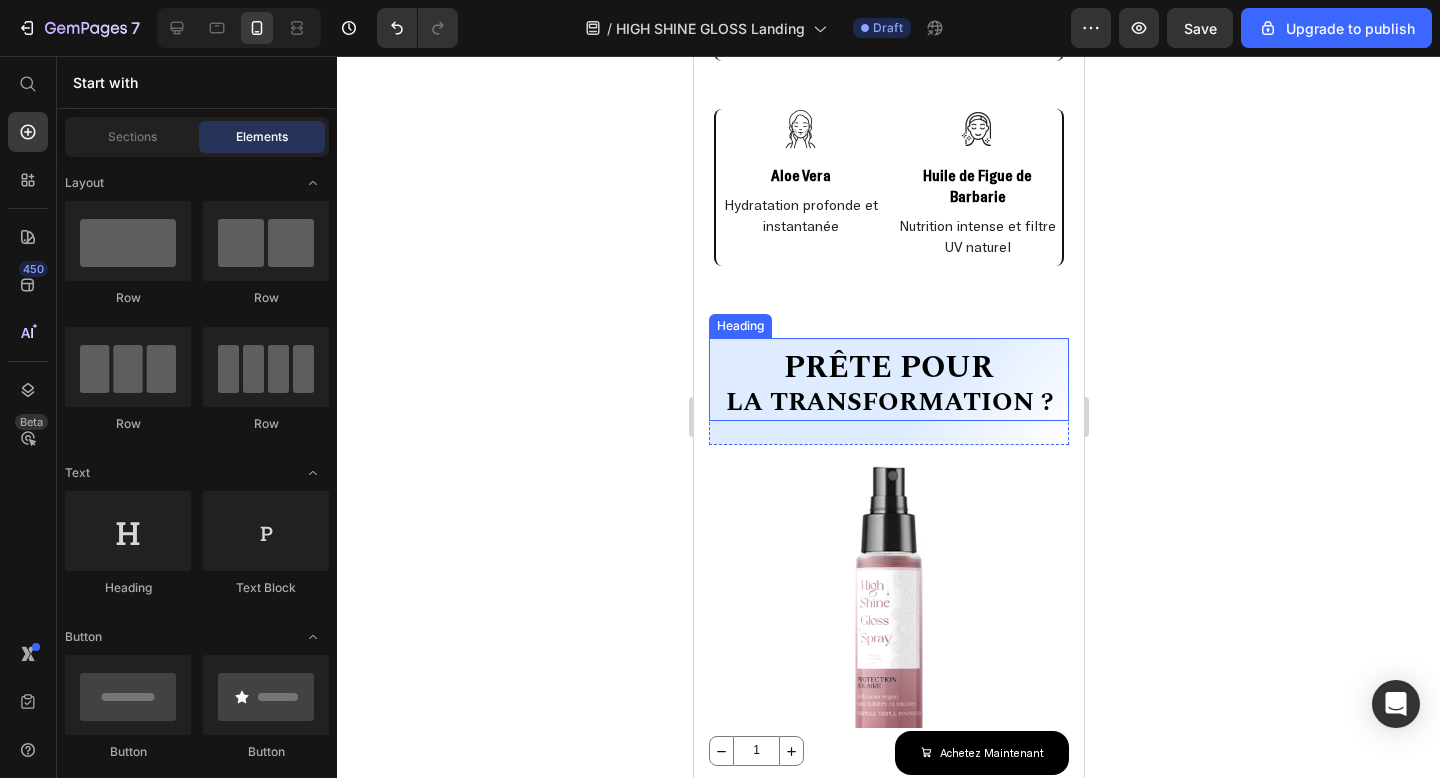 click on "Prête pour" at bounding box center [888, 367] 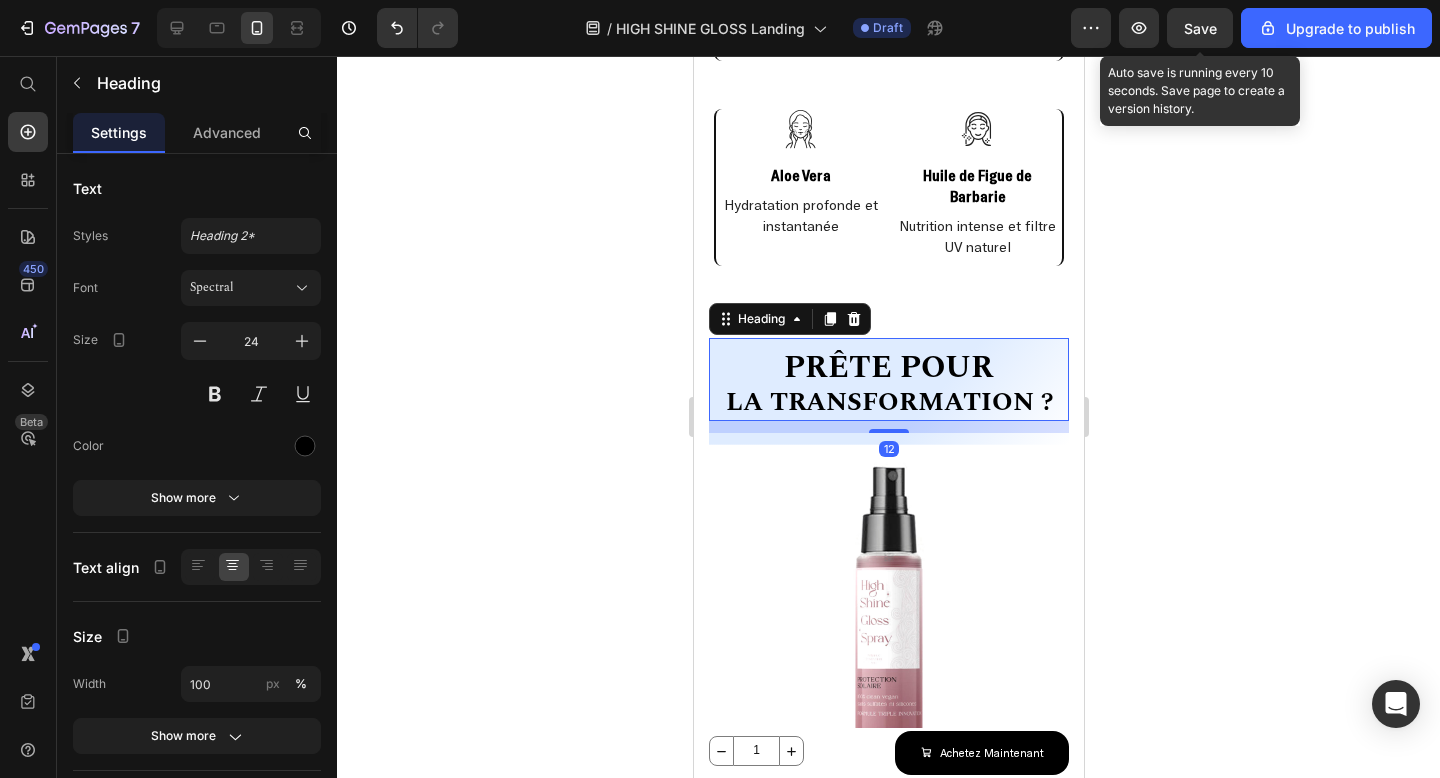 click on "Save" at bounding box center [1200, 28] 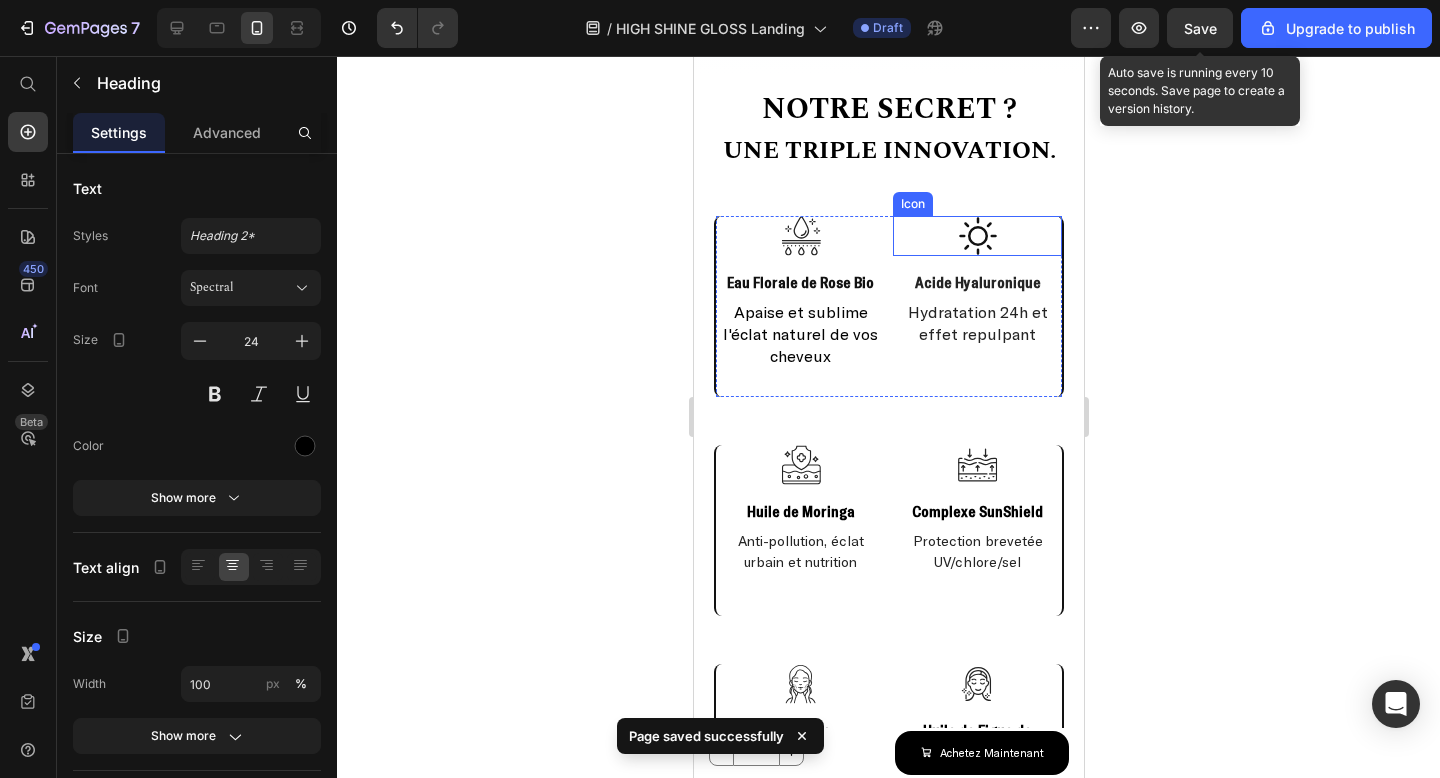 scroll, scrollTop: 2363, scrollLeft: 0, axis: vertical 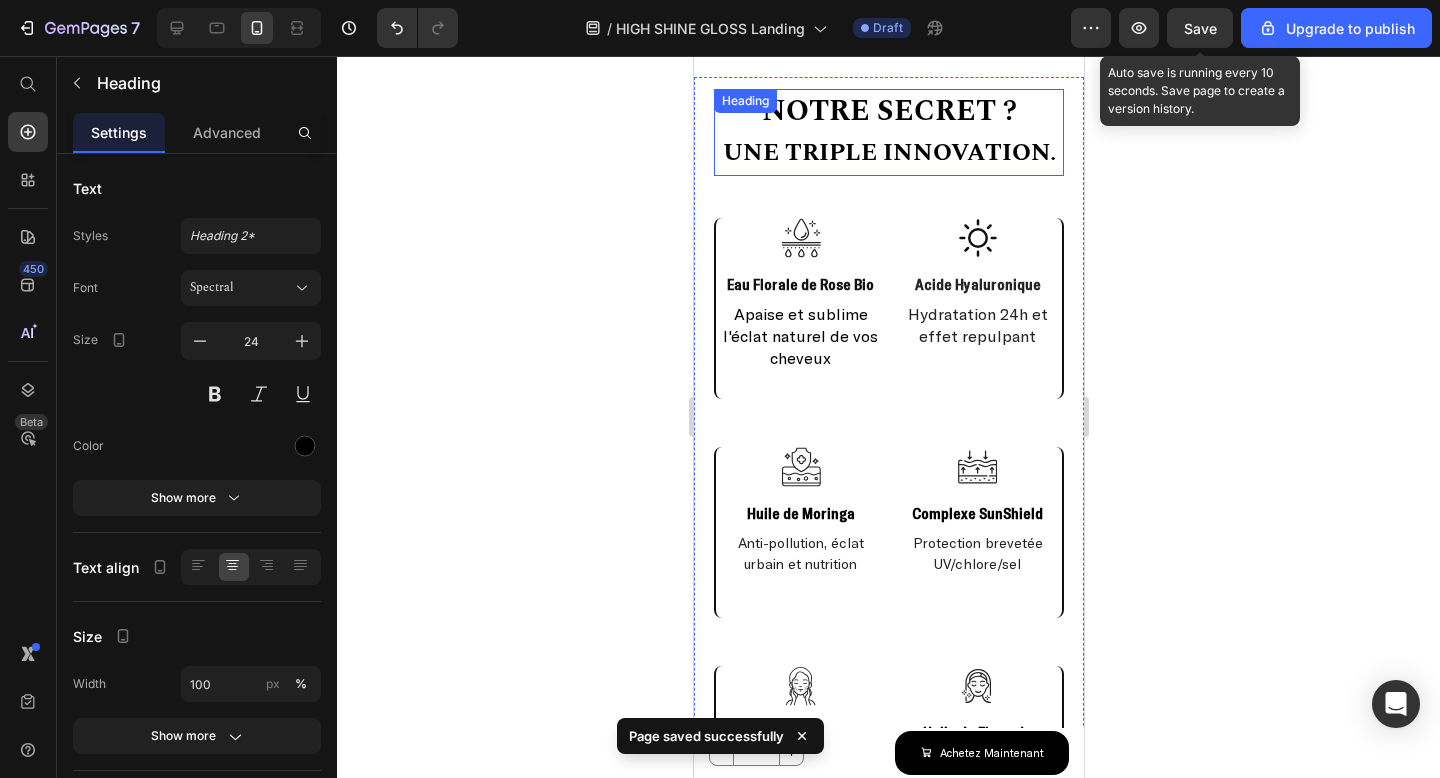 click on "Une triple innovation." at bounding box center [888, 153] 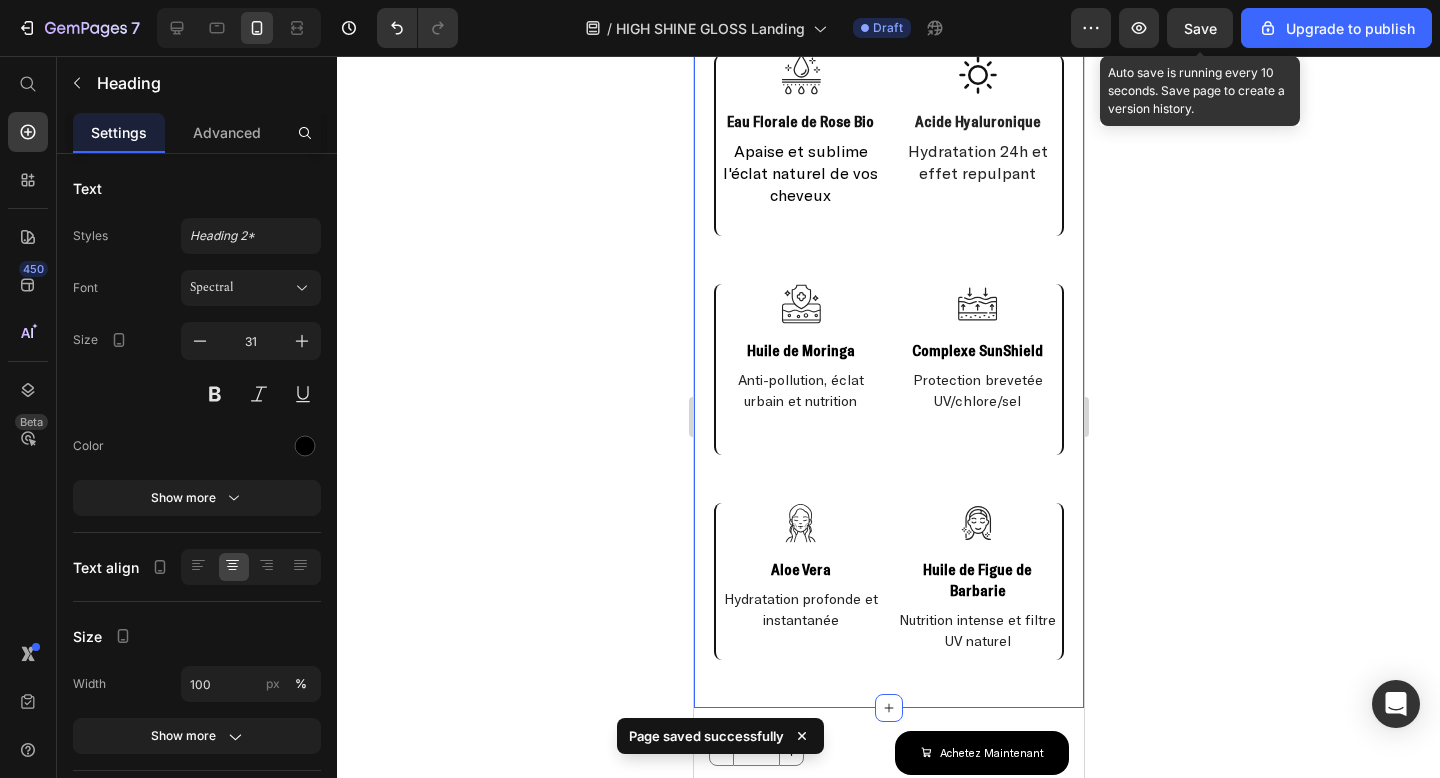 scroll, scrollTop: 2810, scrollLeft: 0, axis: vertical 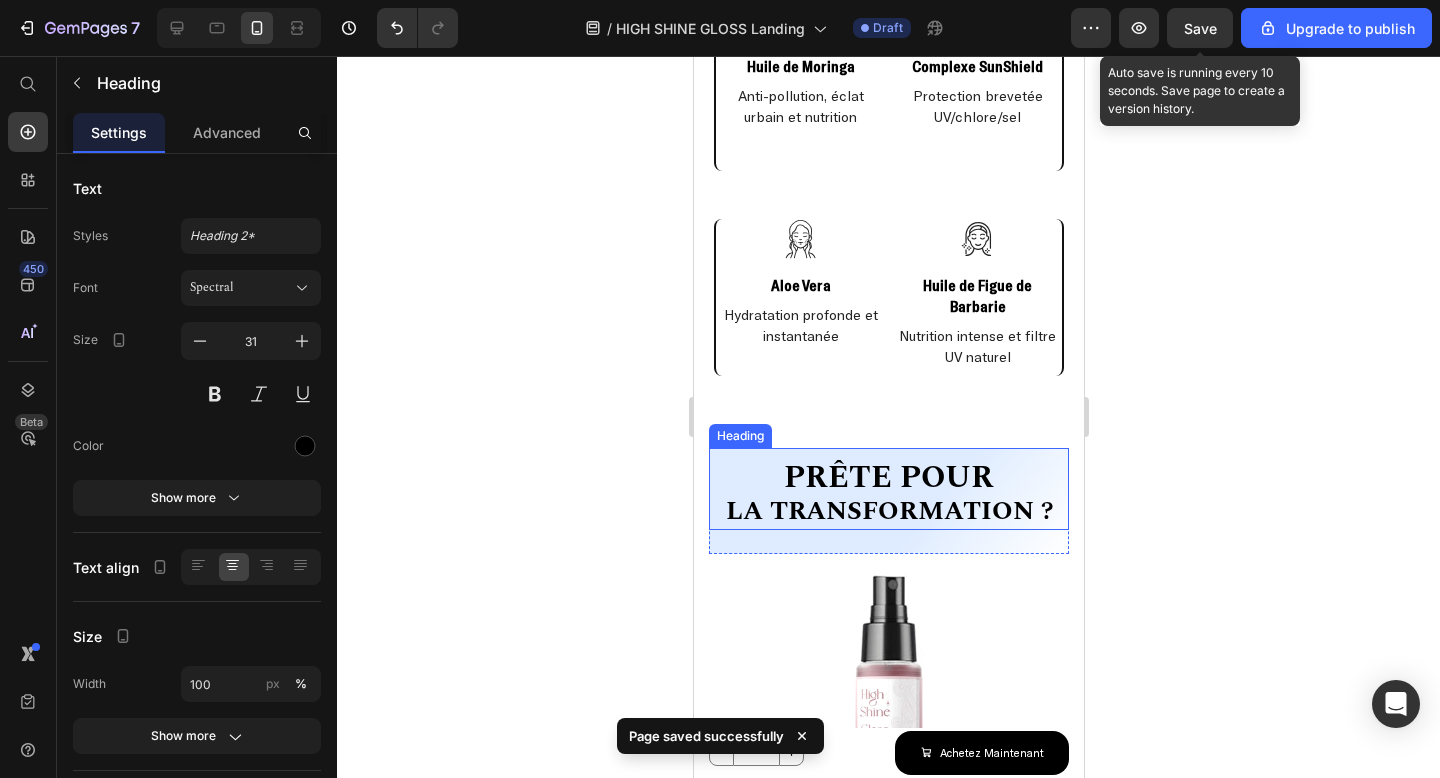 click on "Prête pour" at bounding box center [888, 477] 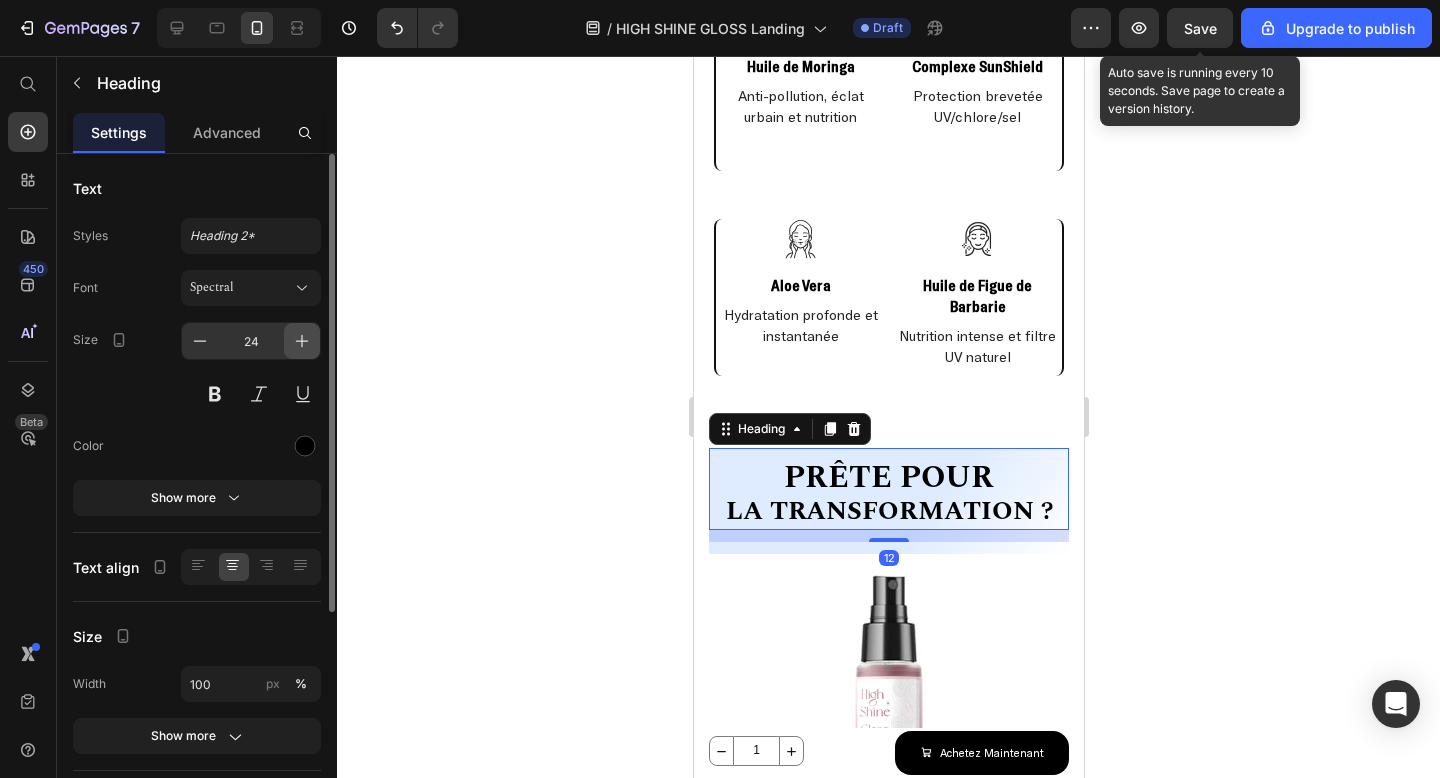 click 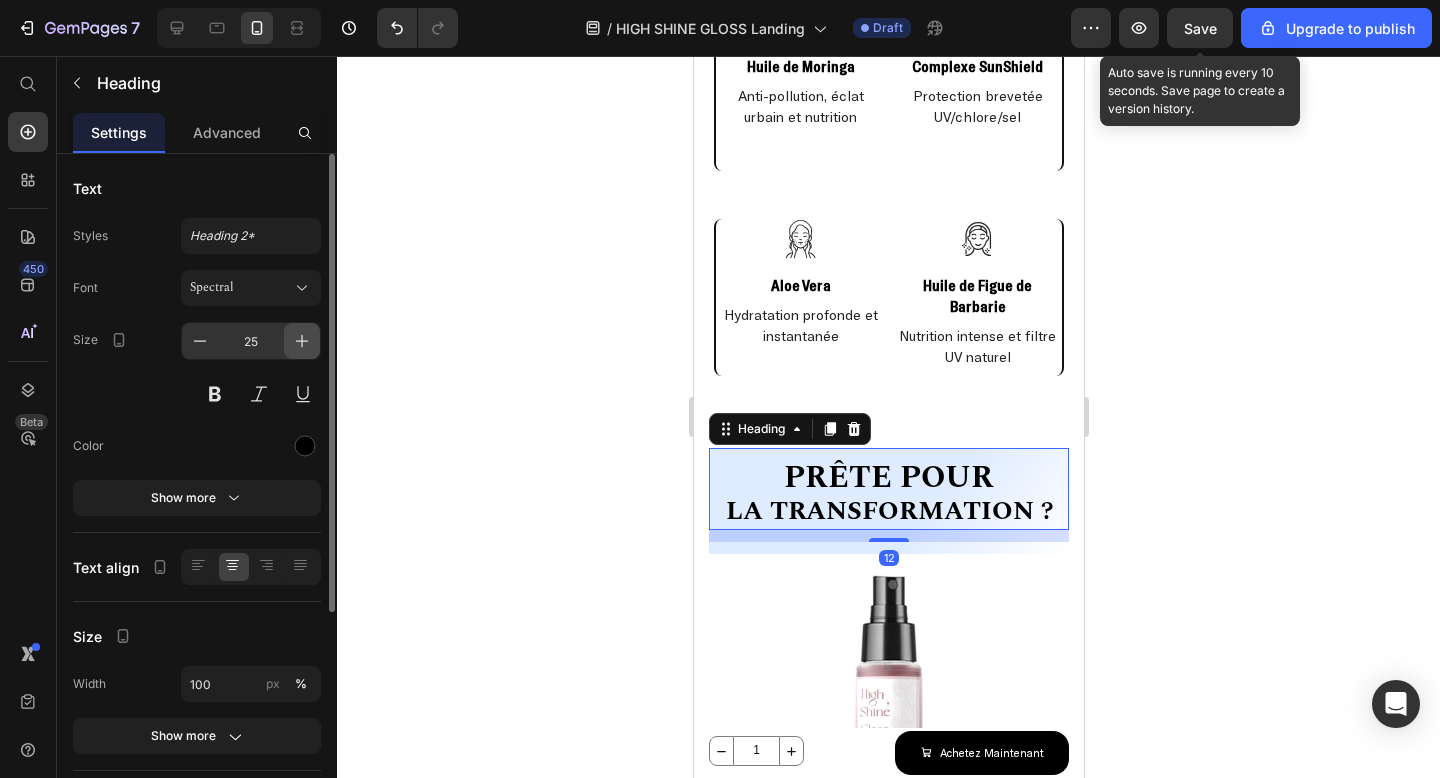 click 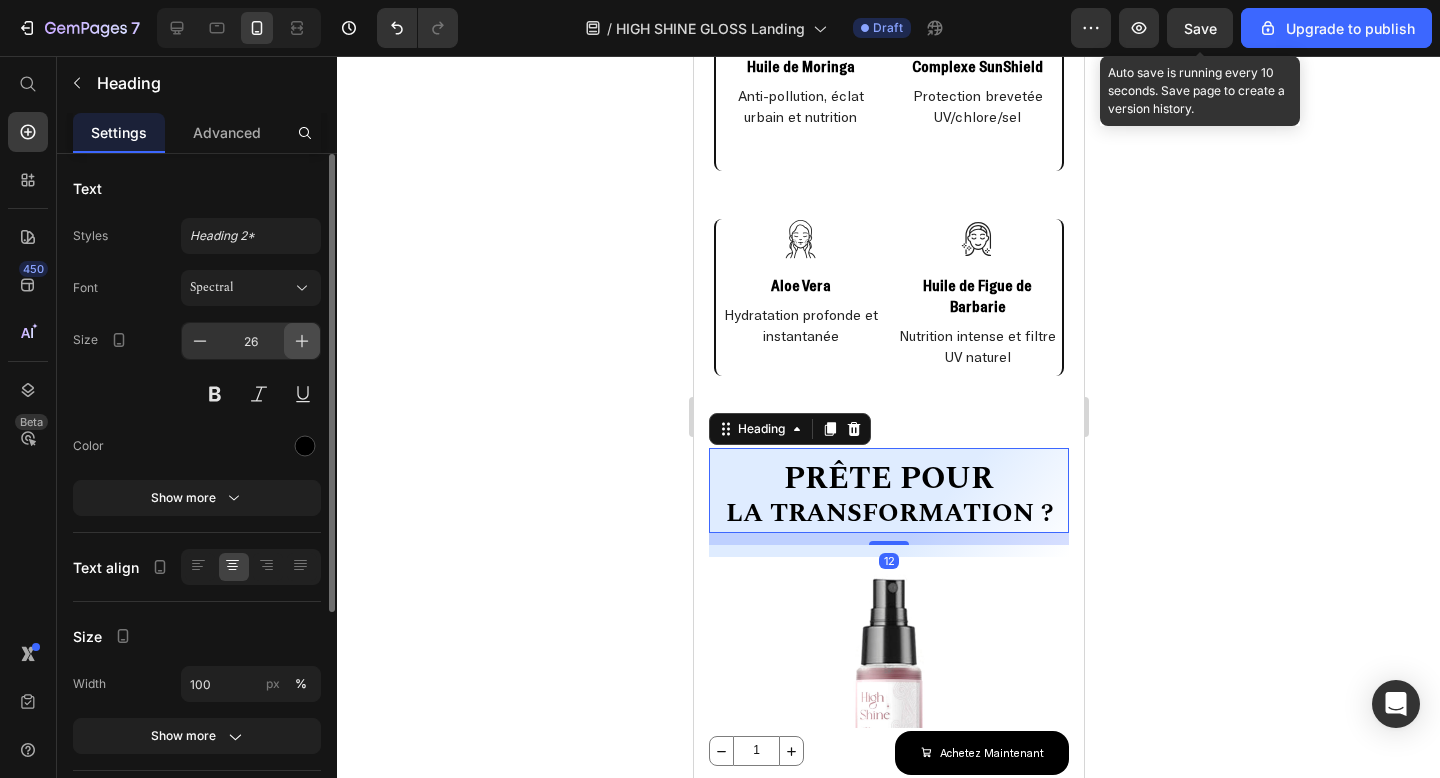 click 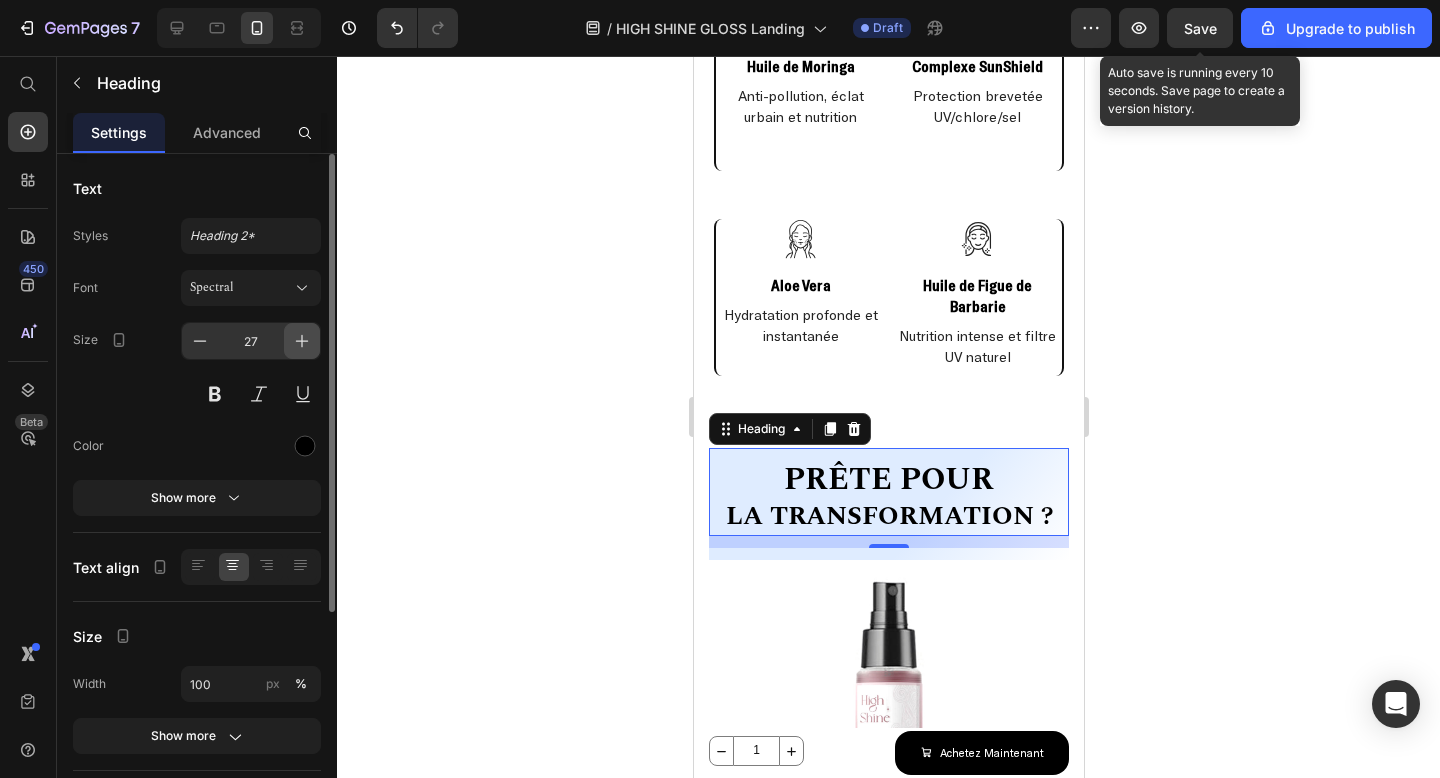 click 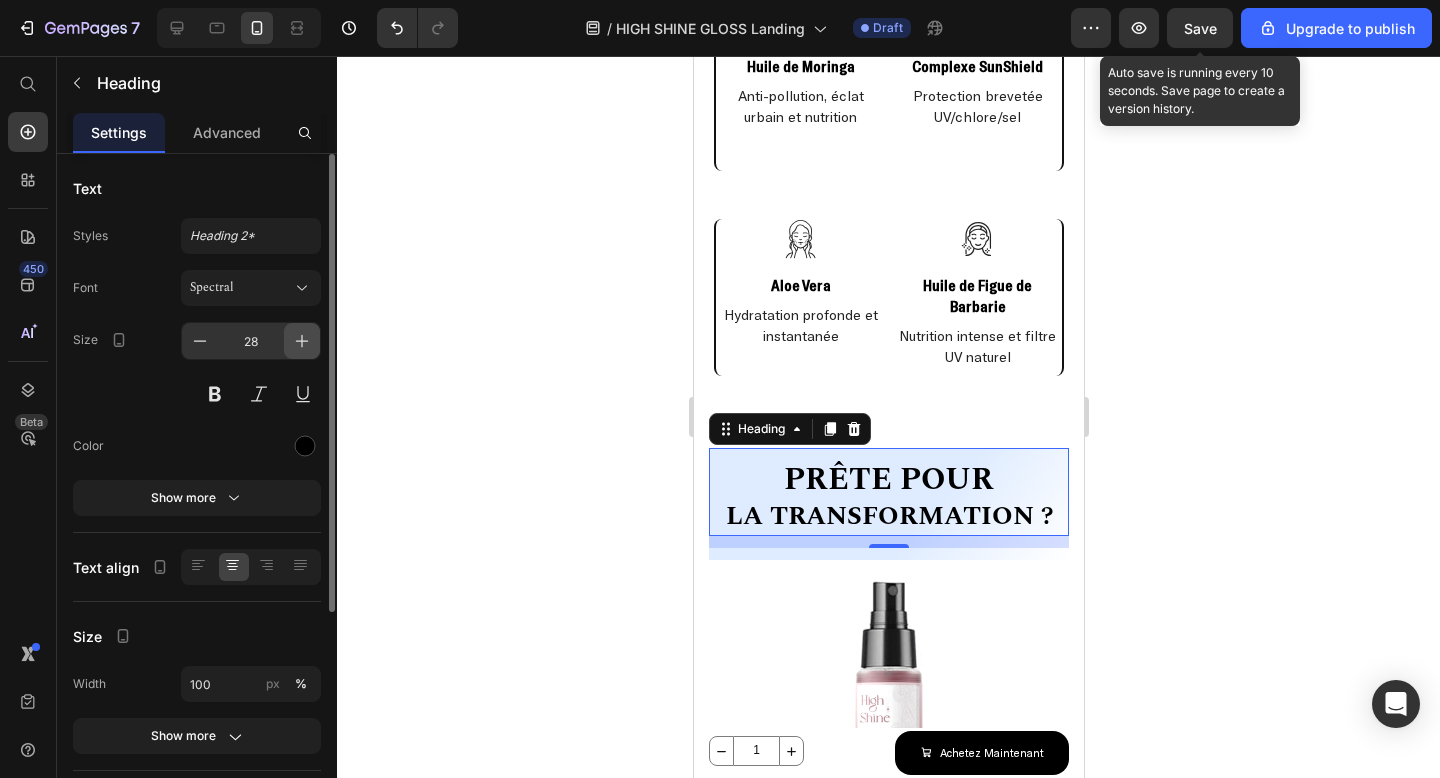 click 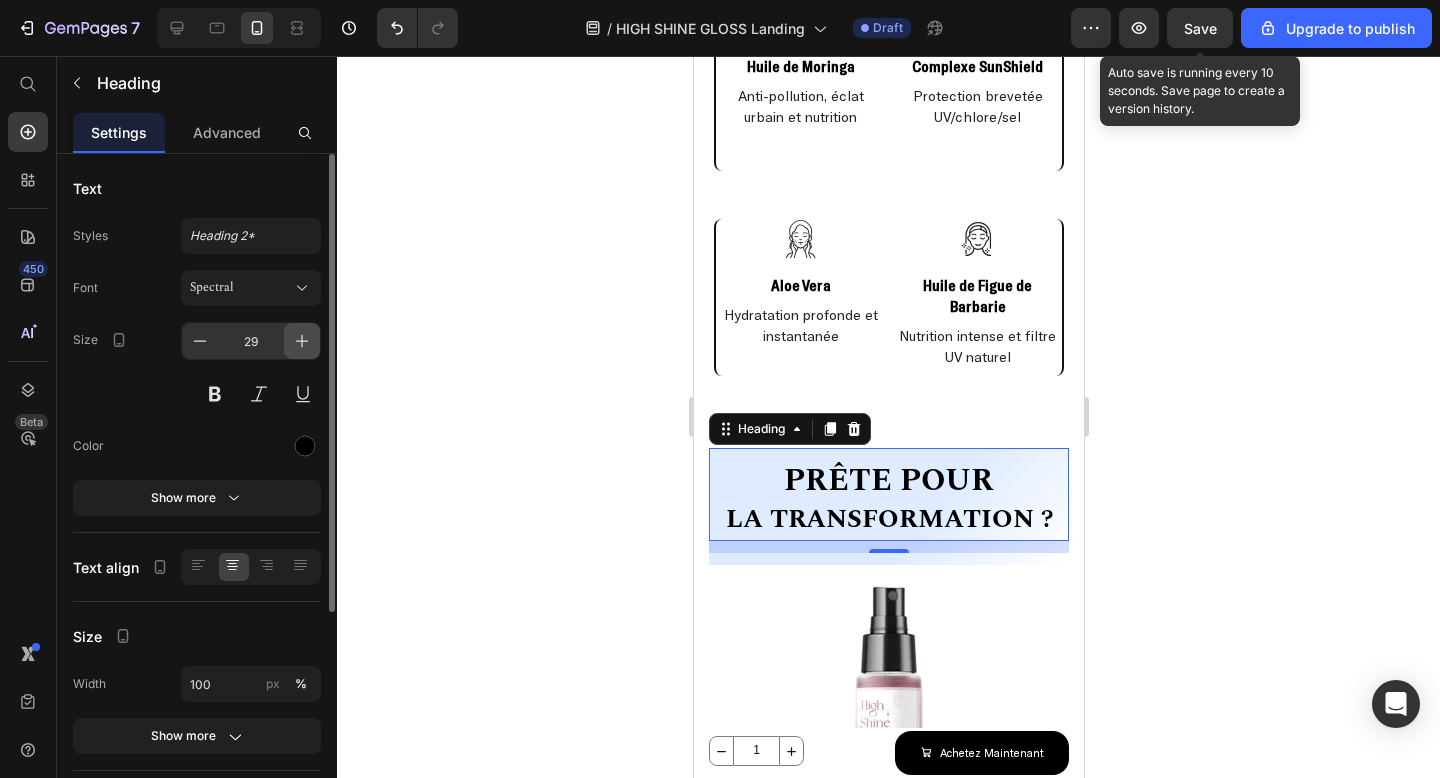 click 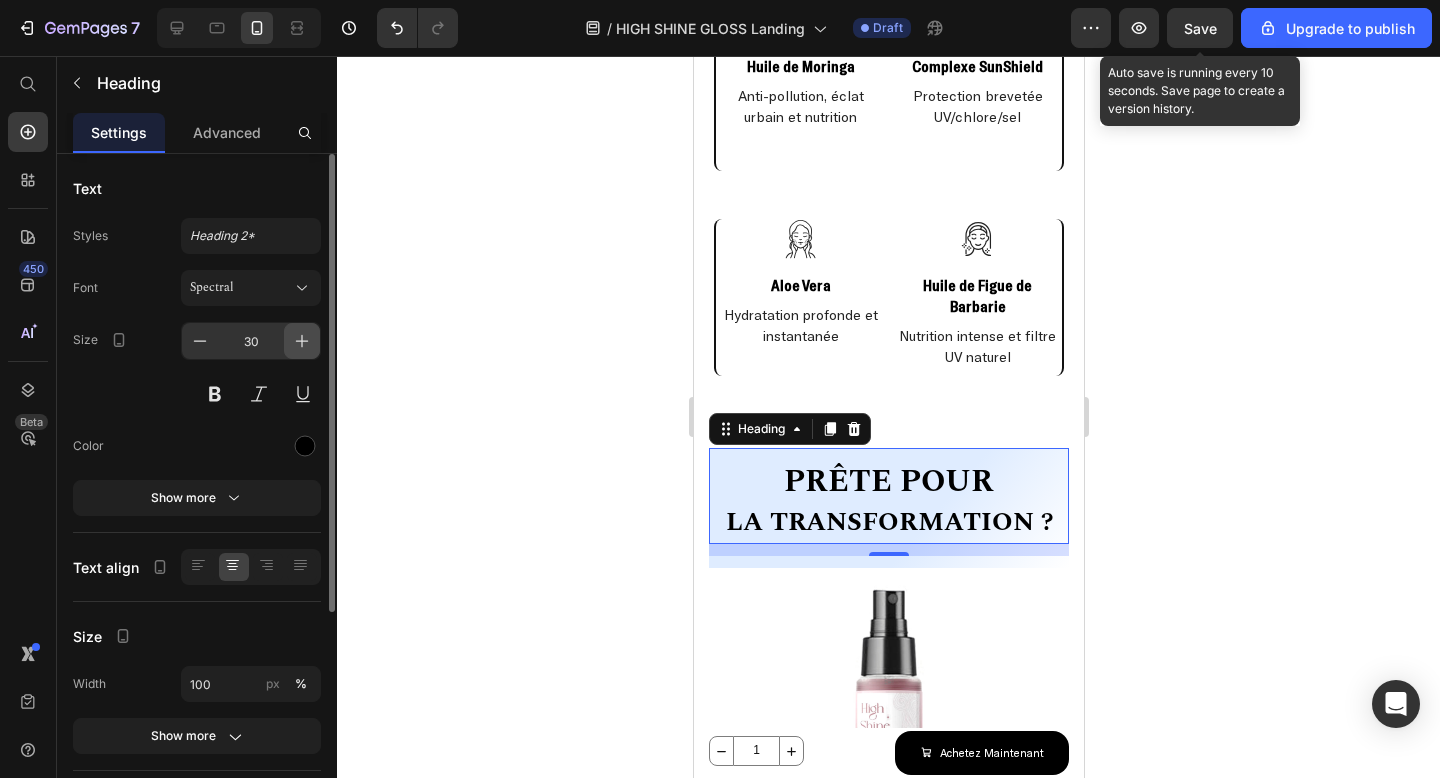 click 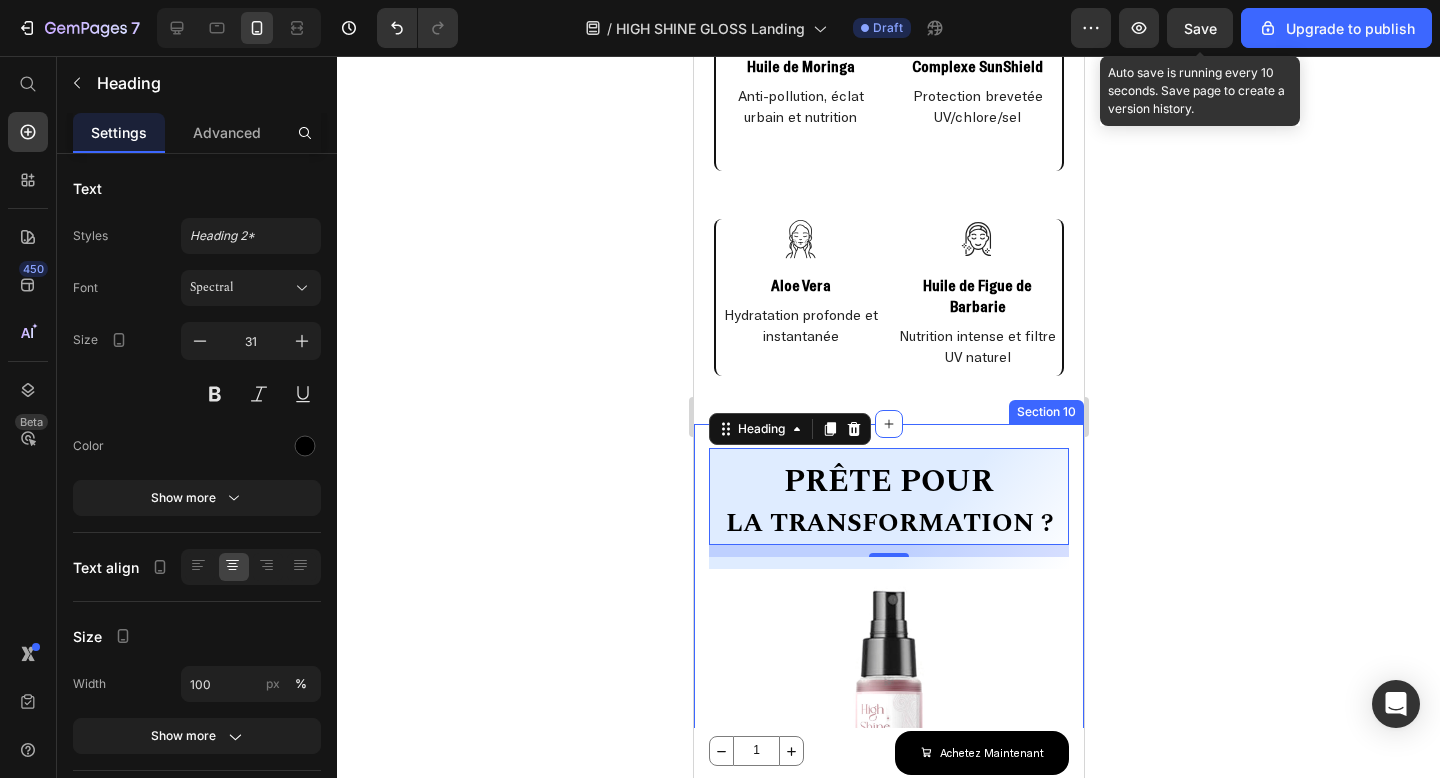 click on "Section 10" at bounding box center [1045, 412] 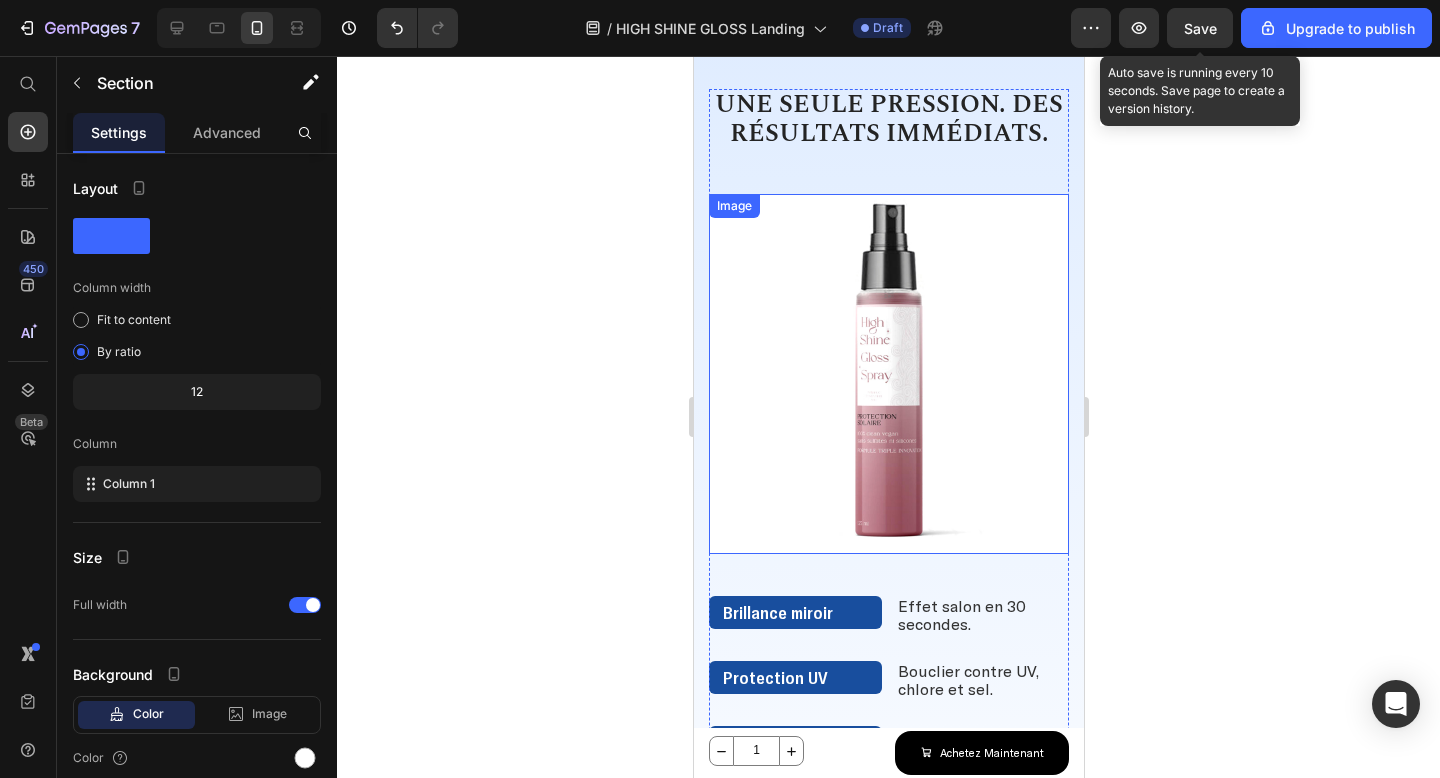 scroll, scrollTop: 1202, scrollLeft: 0, axis: vertical 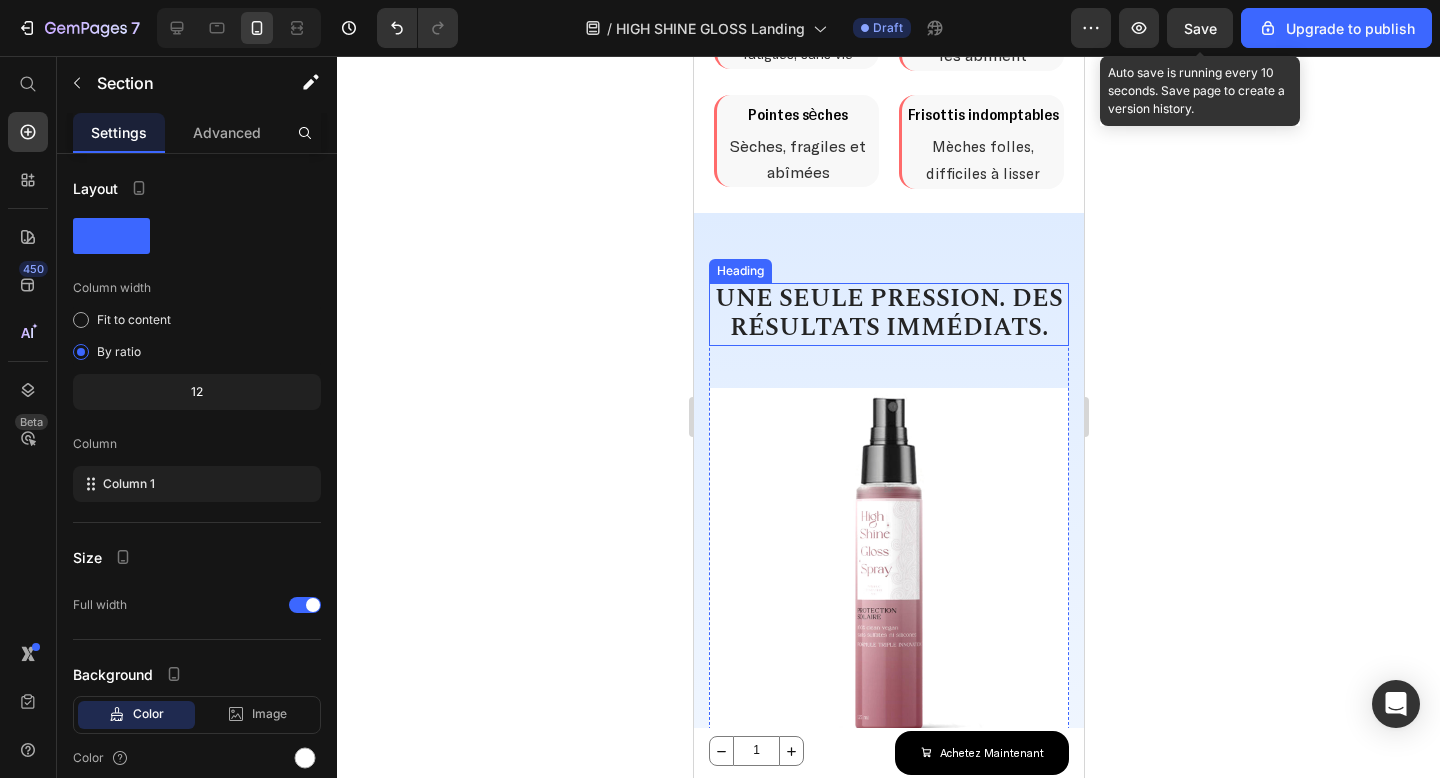 click on "Une seule pression. Des résultats immédiats." at bounding box center (888, 314) 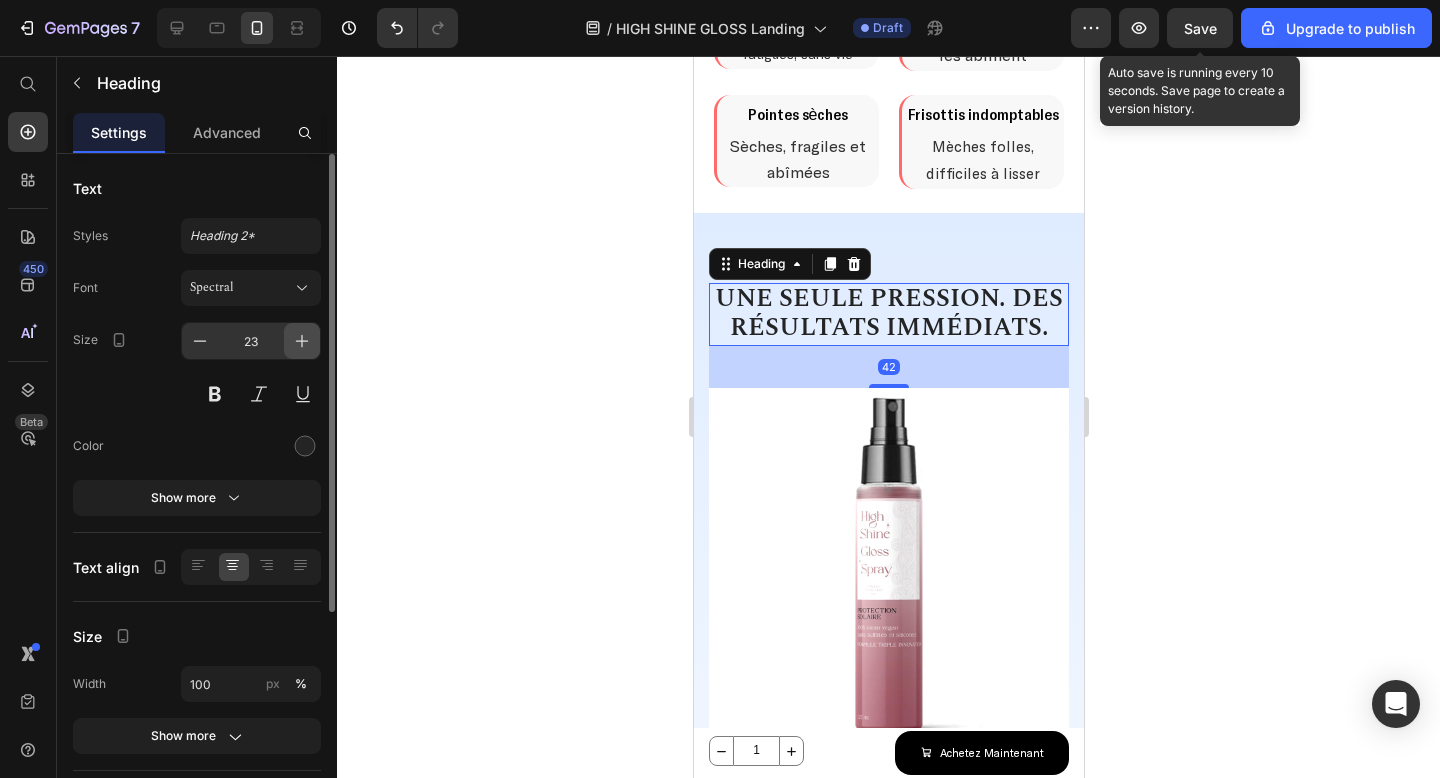 click 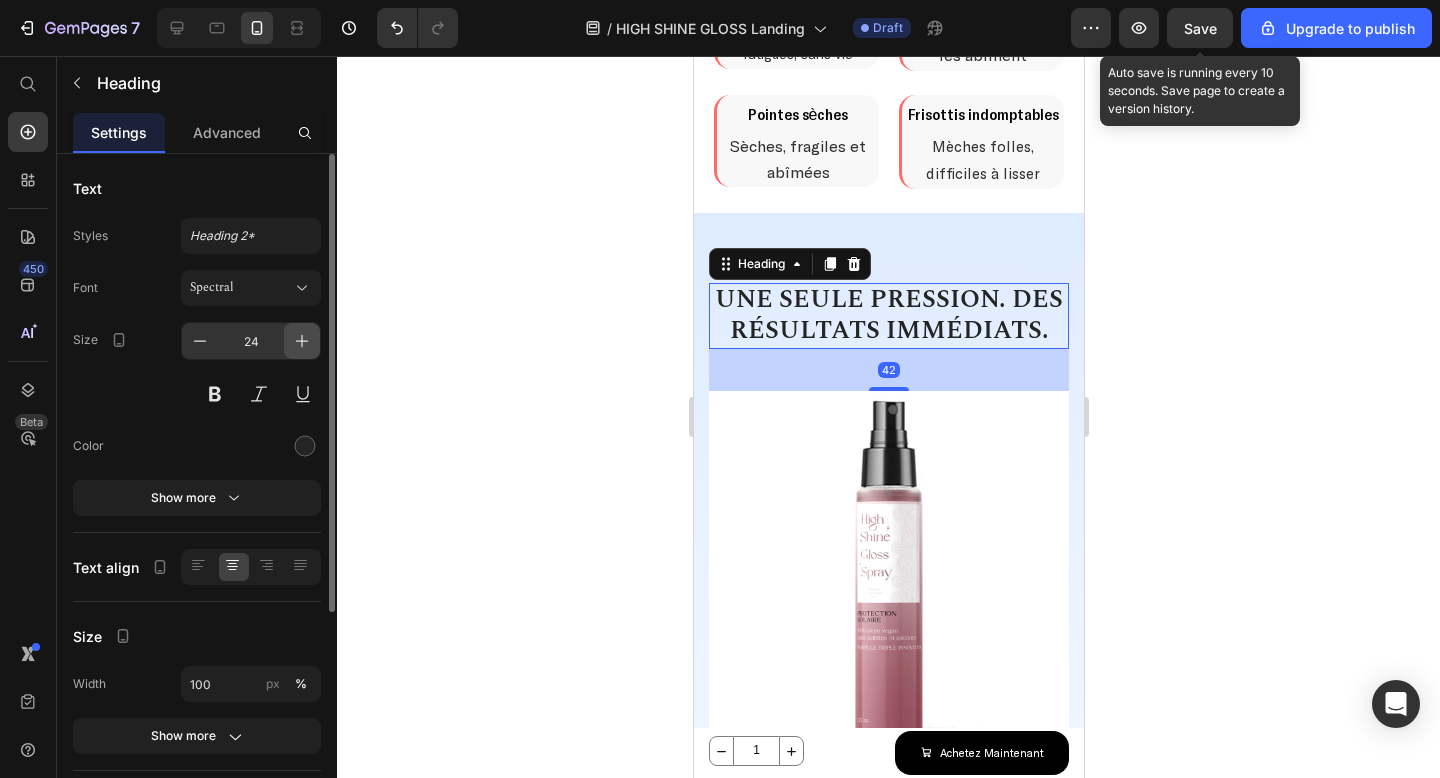 click 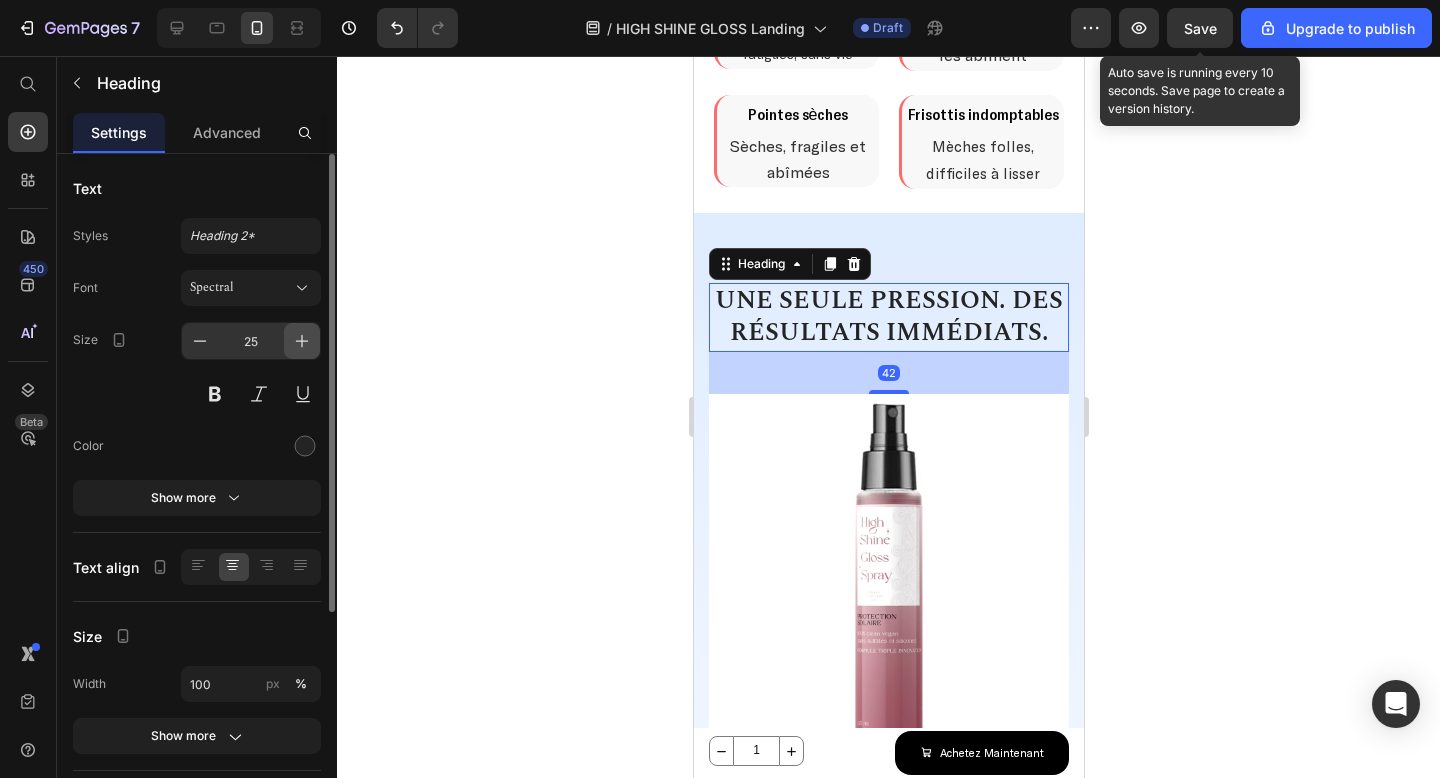click 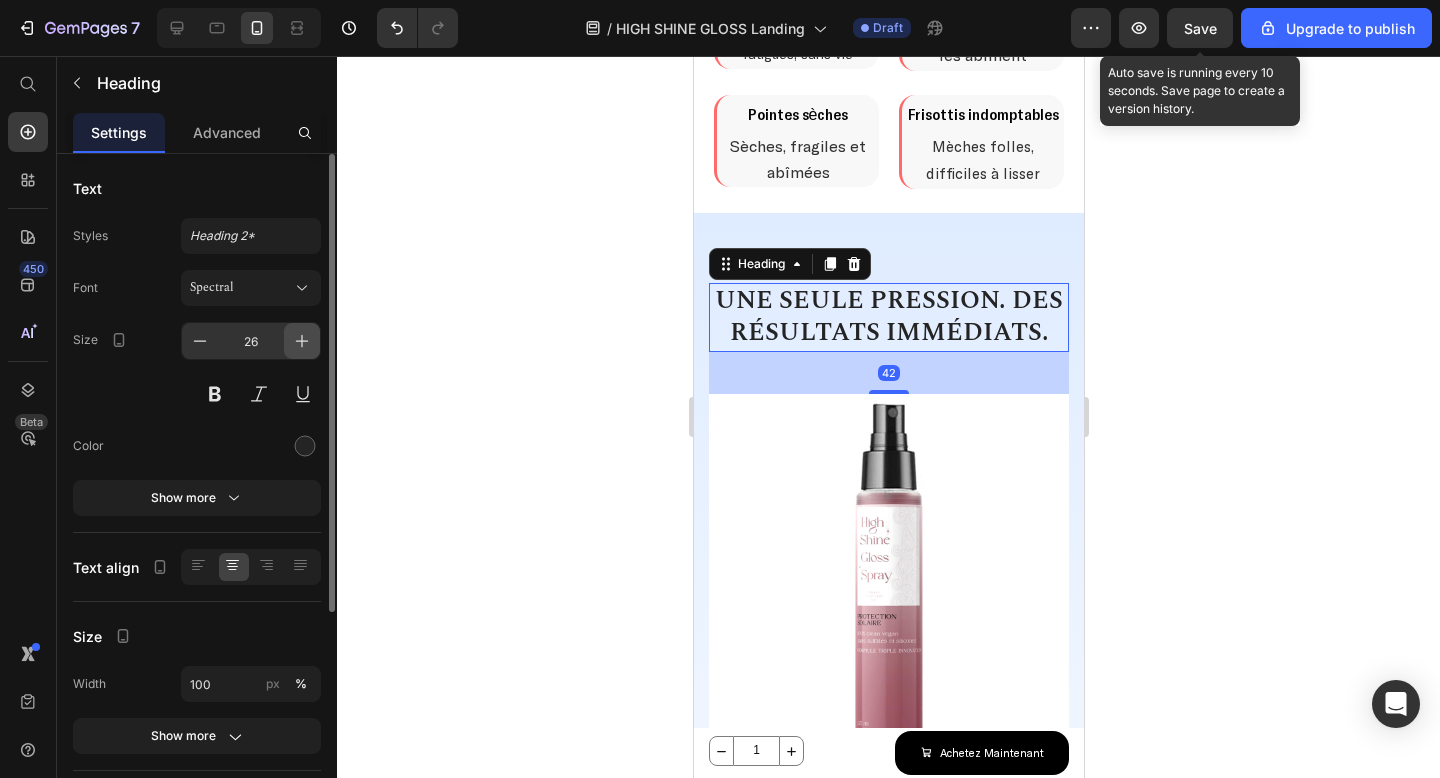 click 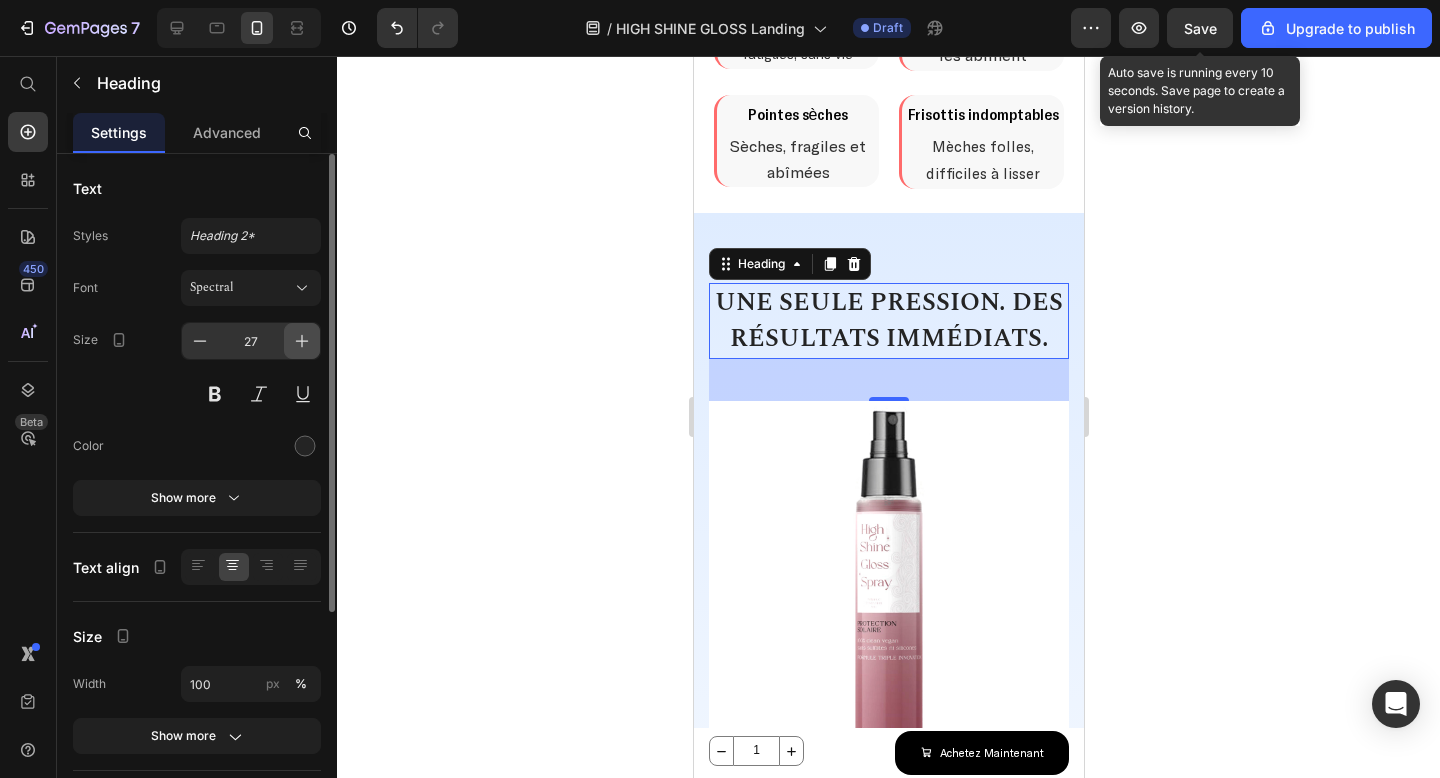 click 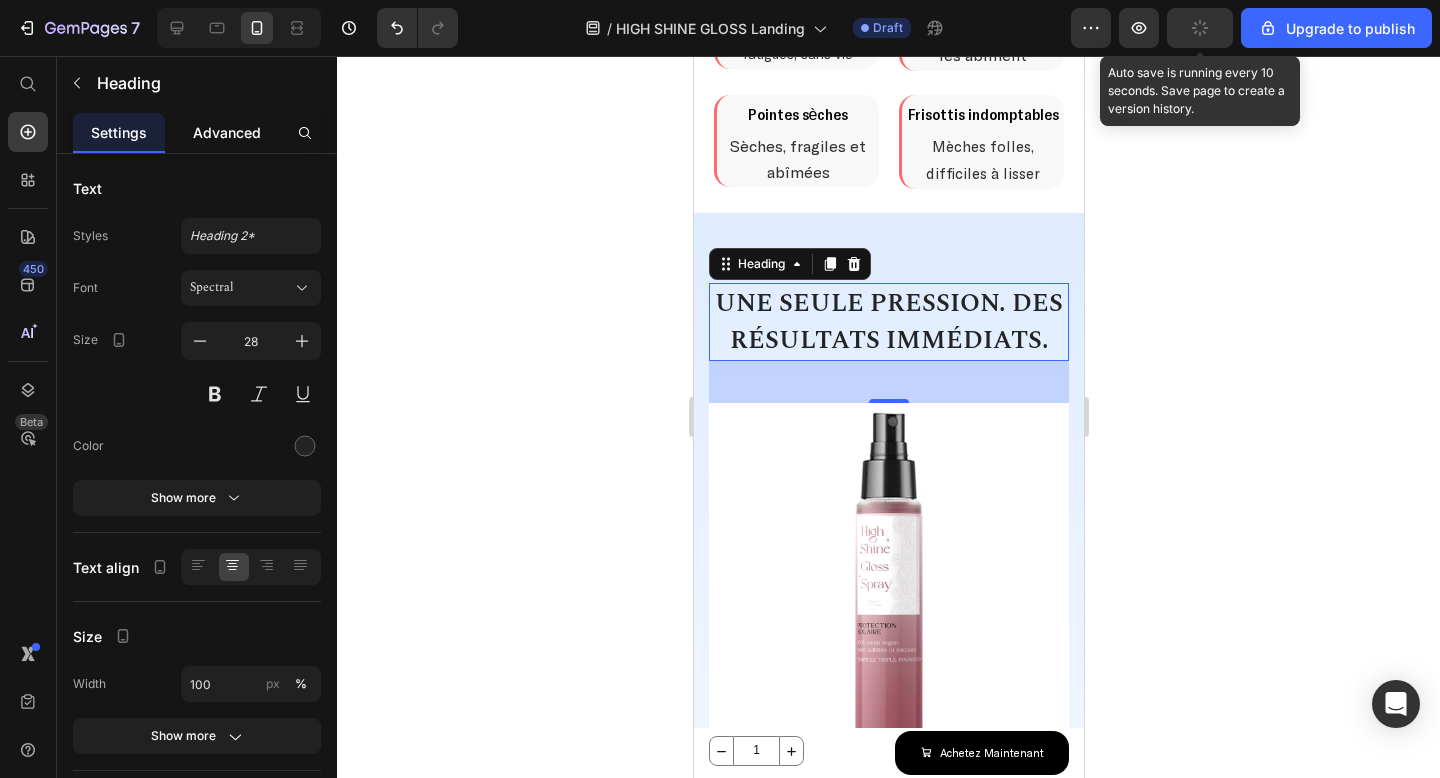 click on "Advanced" at bounding box center [227, 132] 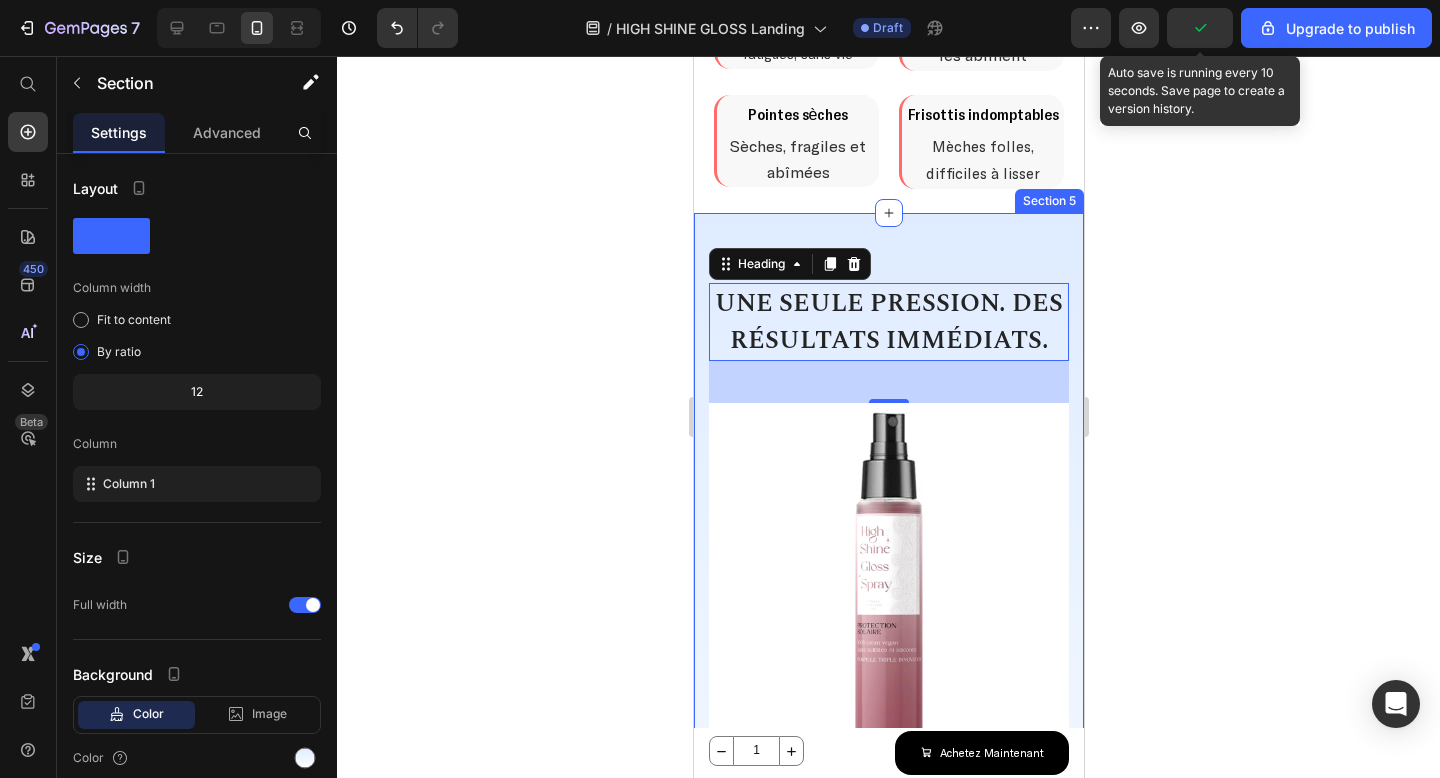 click on "DÉCOUVREZ LA SOLUTION RÉVOLUTIONNAIRE Heading Brillance miroir    Text Block Effet salon en 30 secondes. Text Block Row Protection UV  Text Block Bouclier contre UV, chlore et sel. Text Block Row Ultra-légère Text Block Aucun effet gras ou collant. Text Block Row Soin réparateur Text Block Hydrate et nourrit en profondeur. Text Block Row Réparation Express Text Block Cheveux souples, et faciles à coiffer. Text Block Row Une seule pression. Des résultats immédiats. Heading   42 Image Row DÉCOUVRIR LA FORMULE Button Section 5" at bounding box center (888, 733) 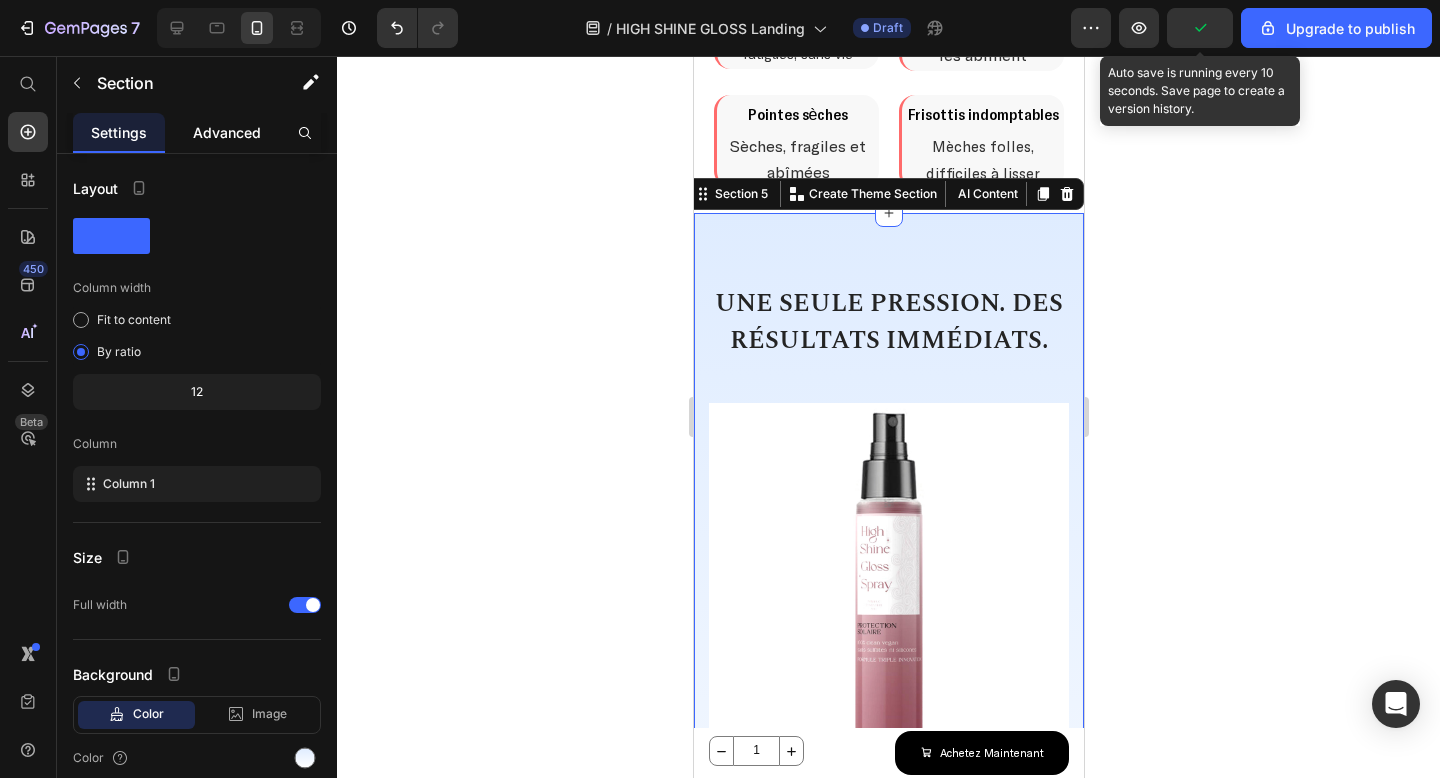 click on "Advanced" at bounding box center (227, 132) 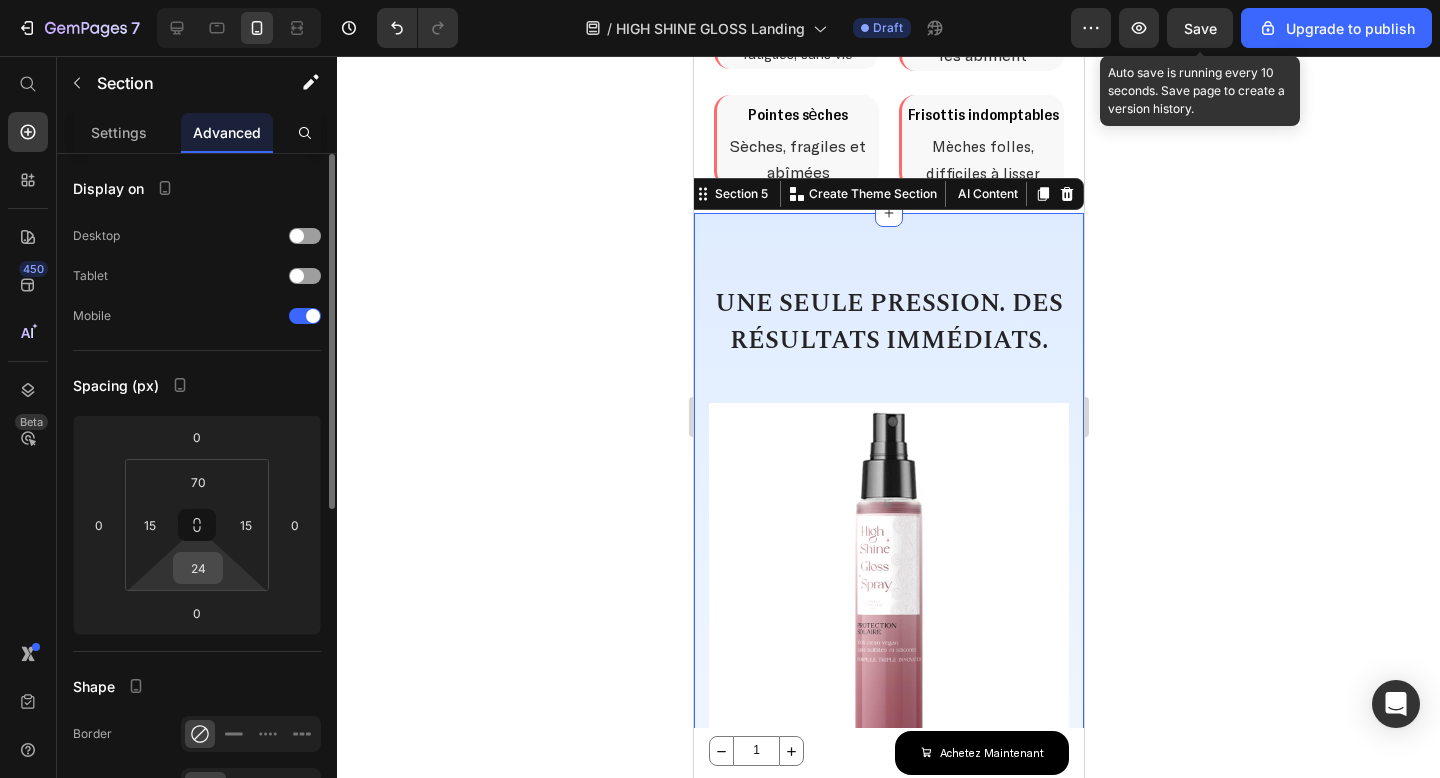 click on "24" at bounding box center [198, 568] 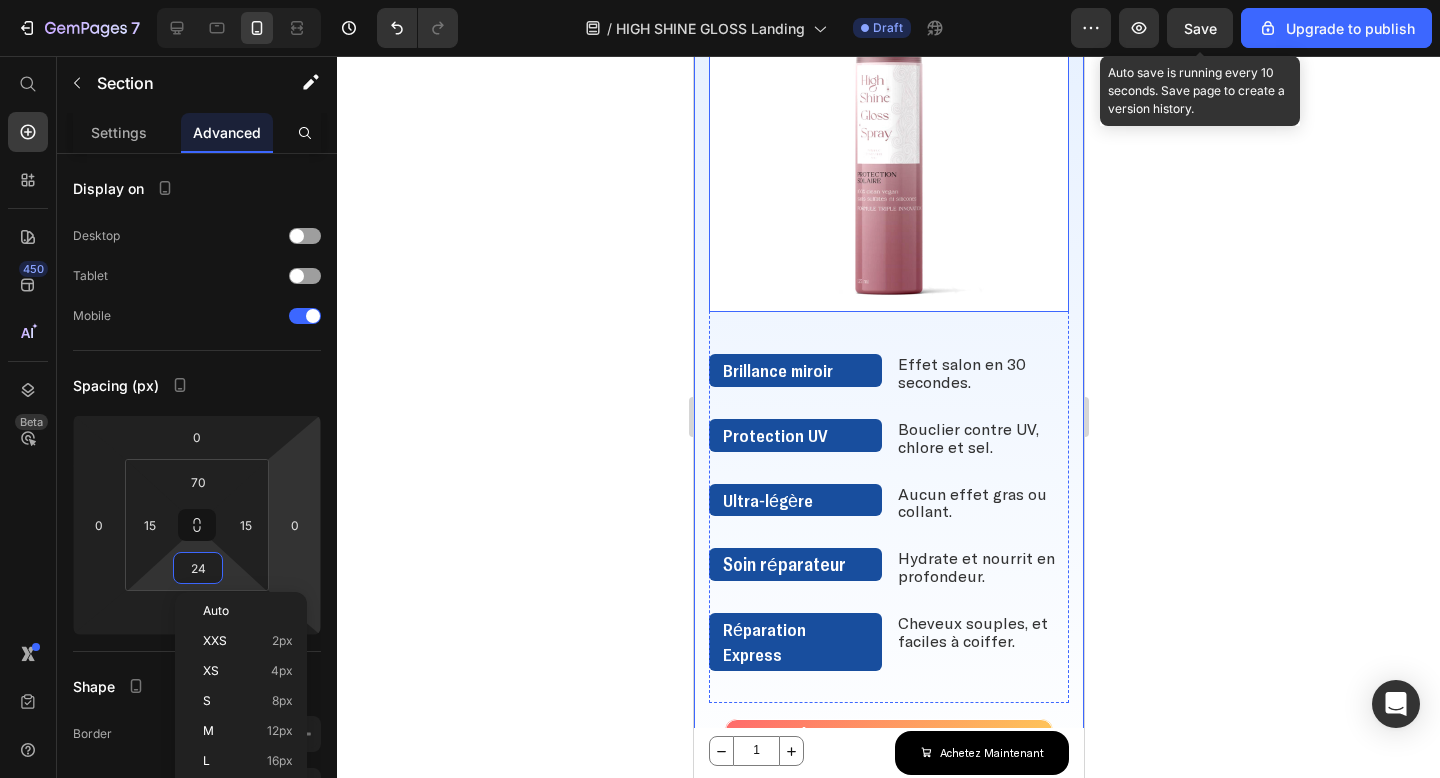 scroll, scrollTop: 1910, scrollLeft: 0, axis: vertical 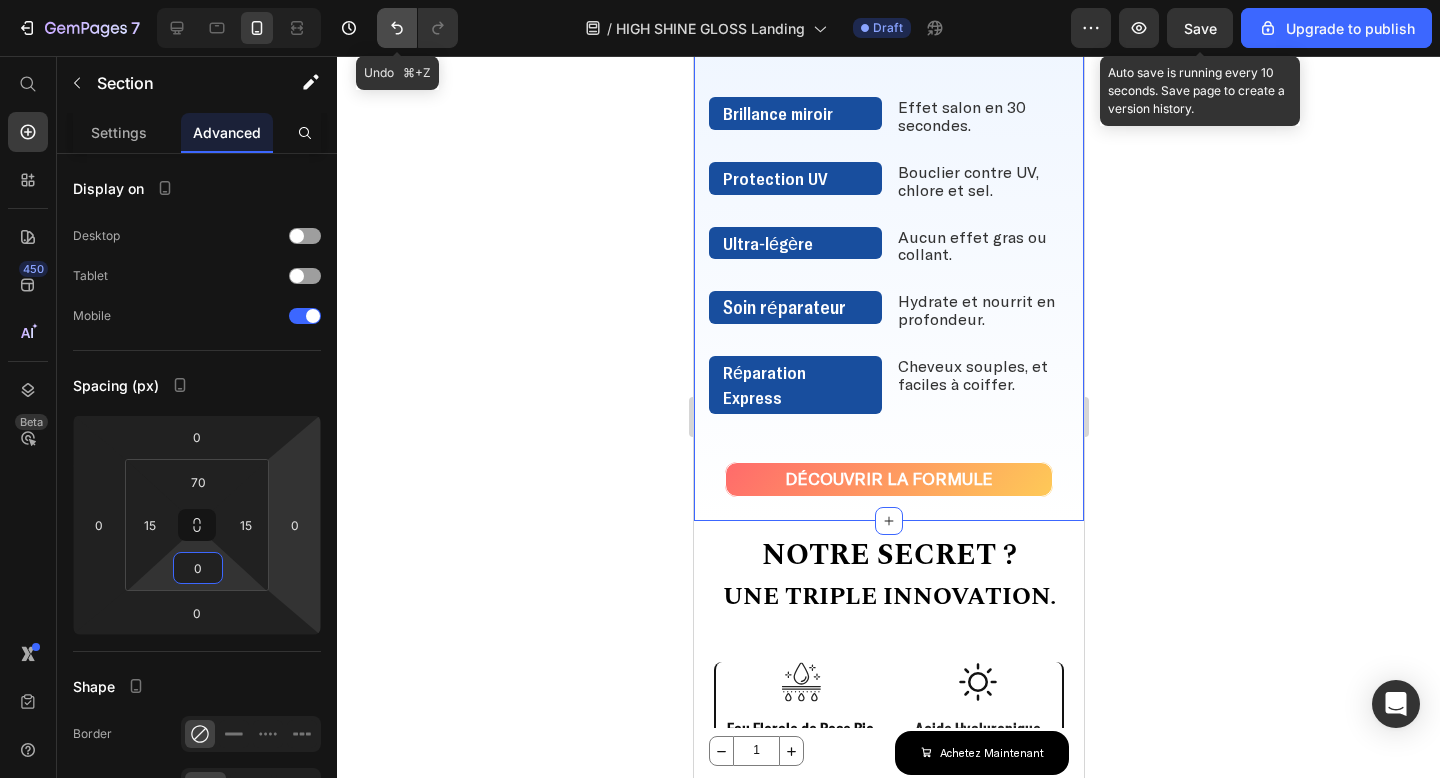 click 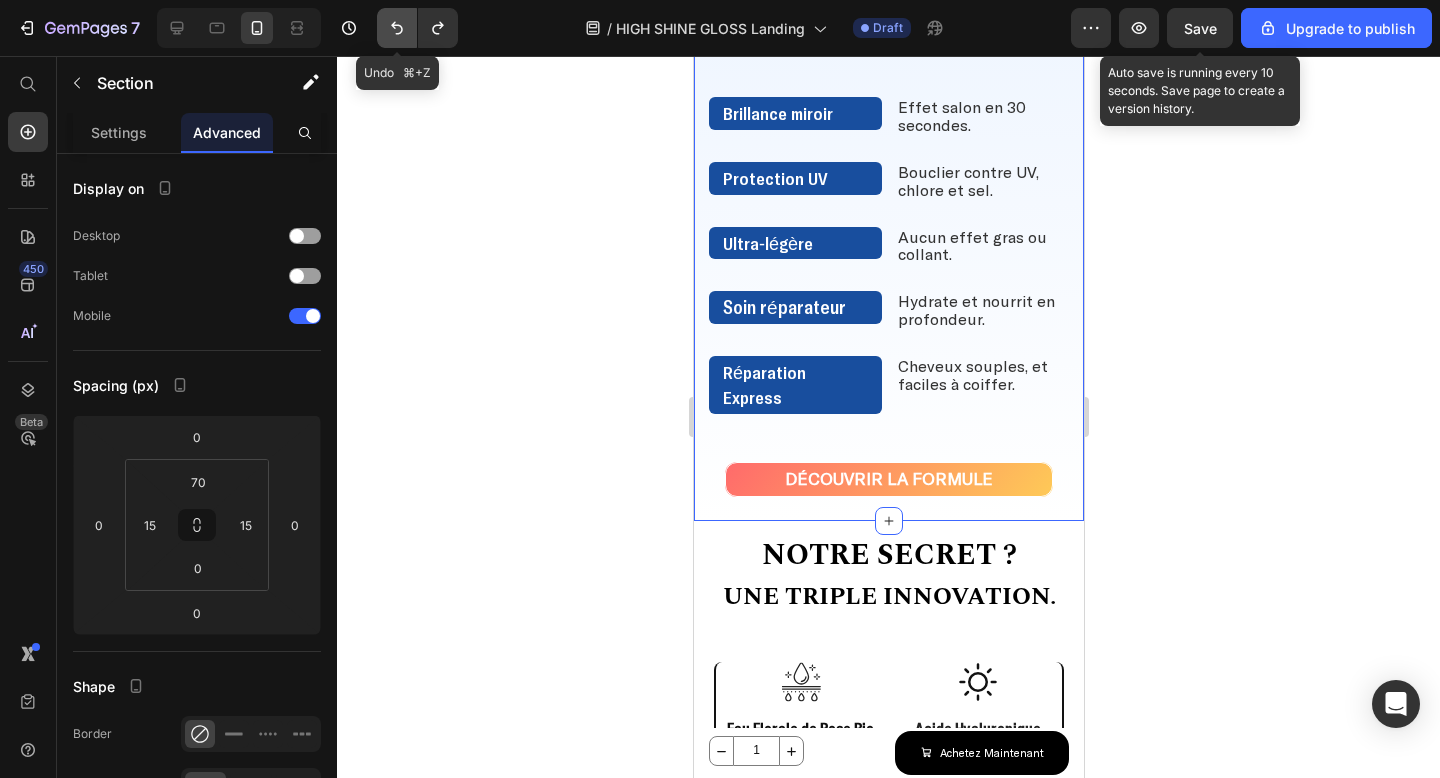 click 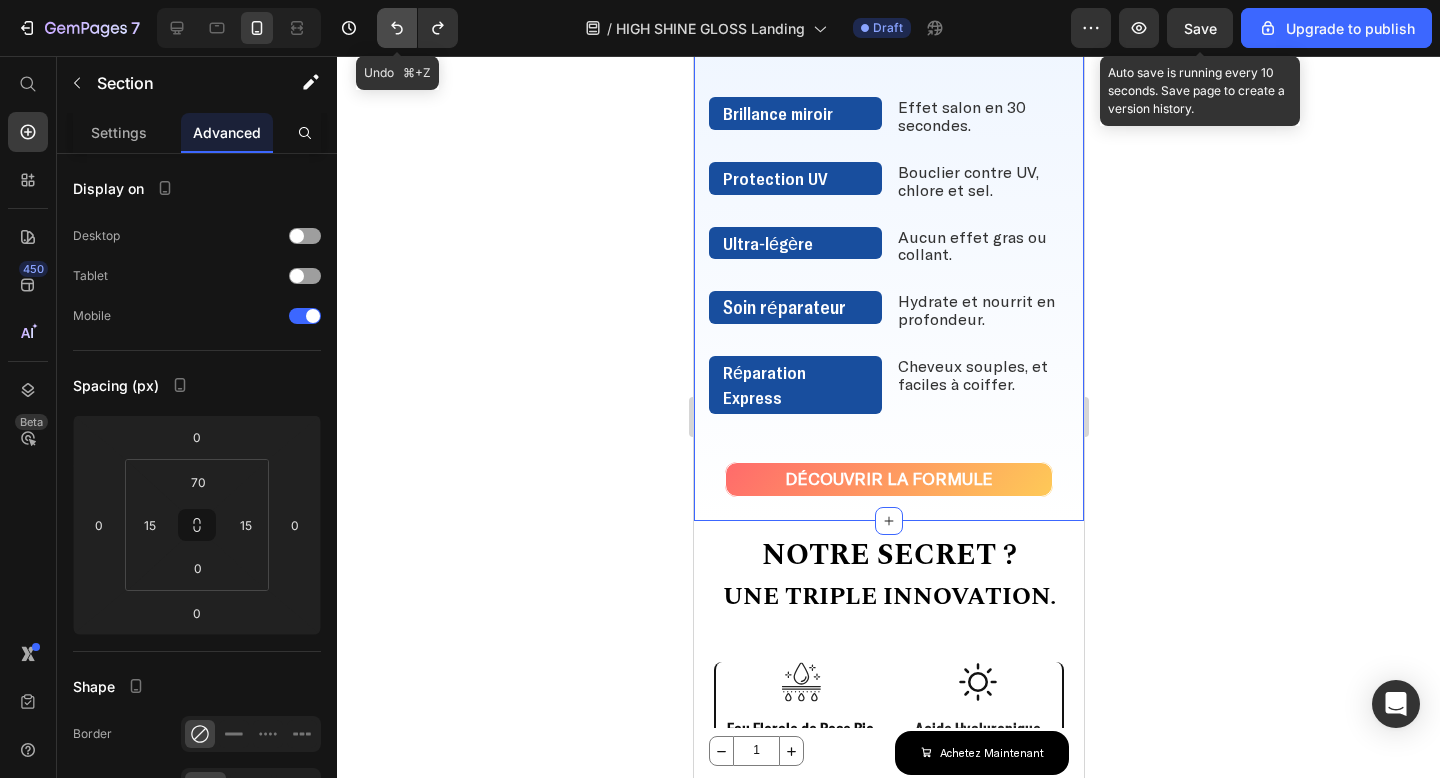 type on "24" 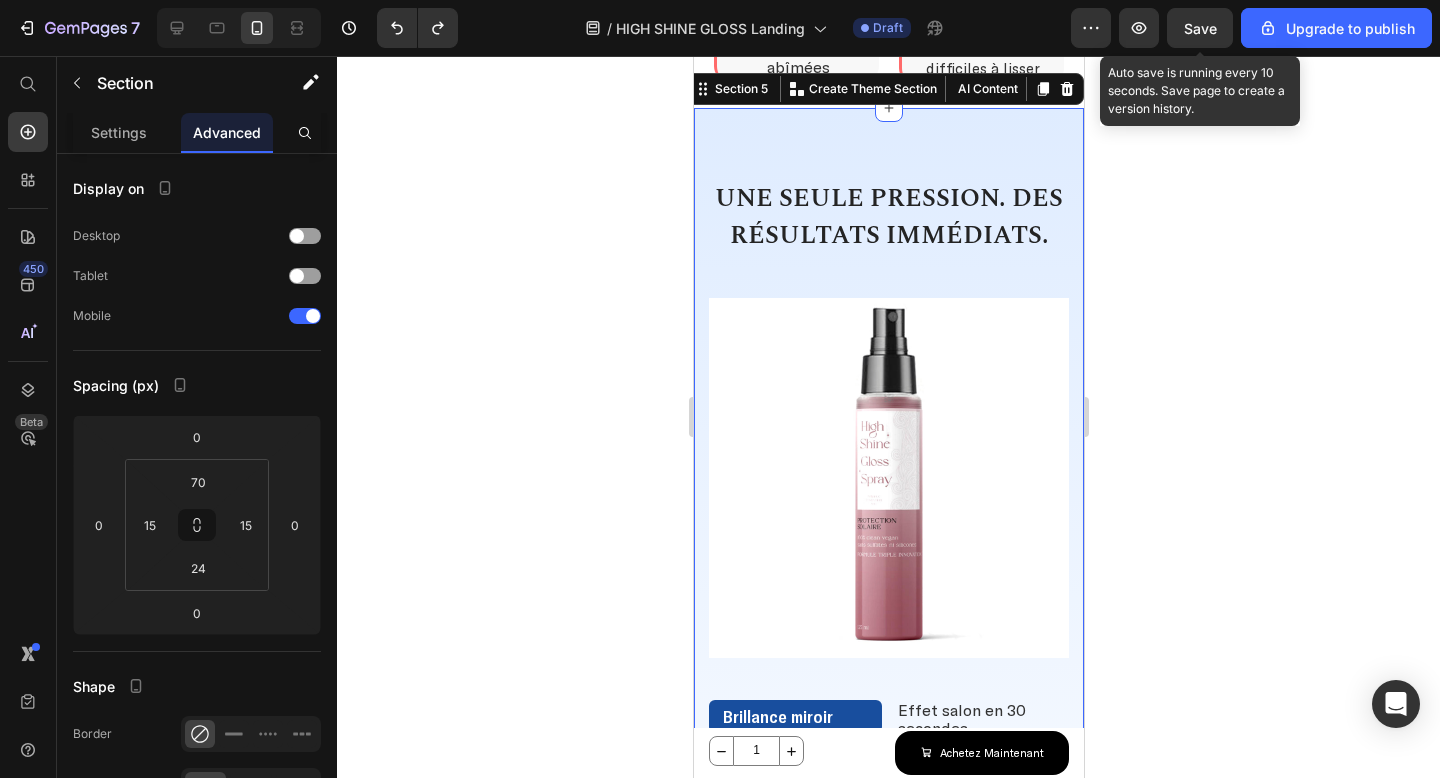 scroll, scrollTop: 1224, scrollLeft: 0, axis: vertical 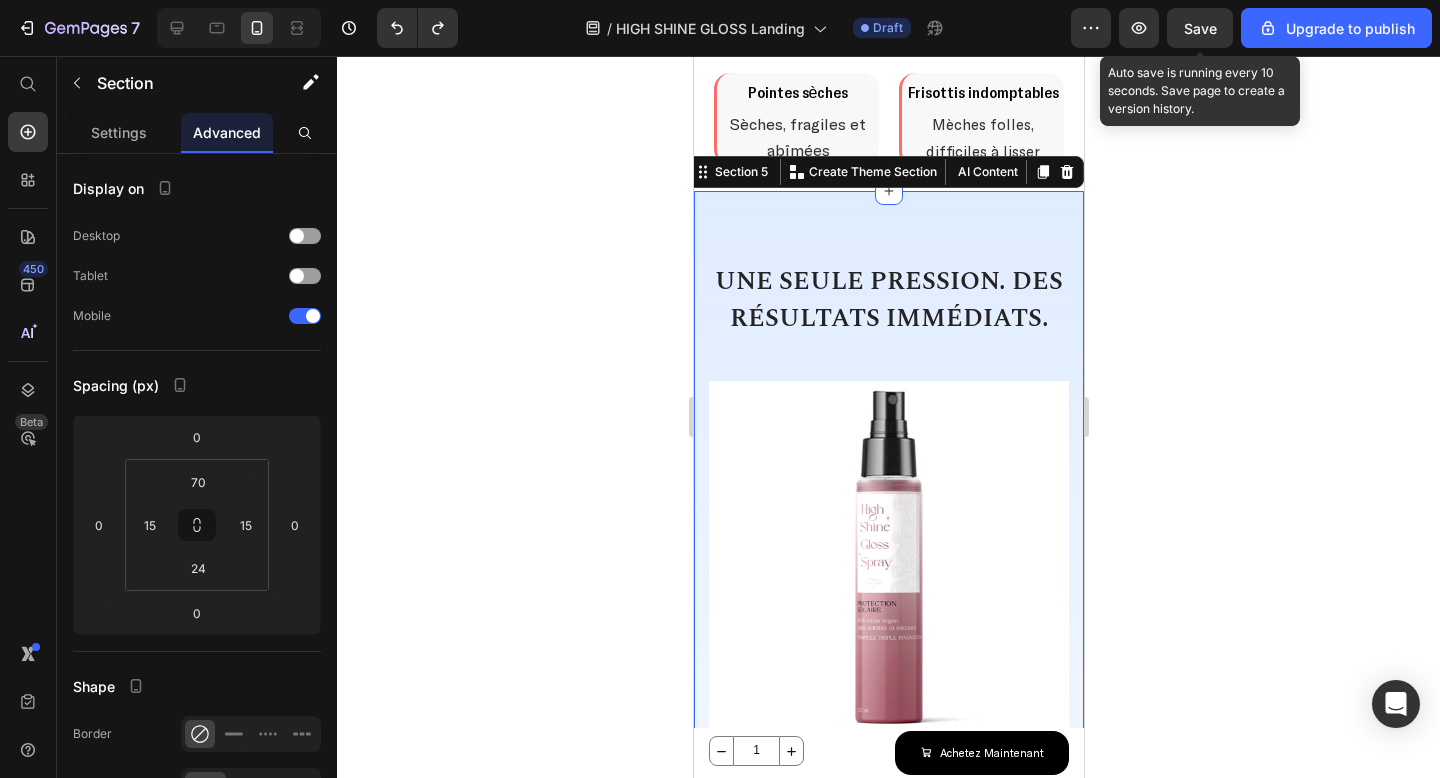 click on "DÉCOUVREZ LA SOLUTION RÉVOLUTIONNAIRE Heading Brillance miroir    Text Block Effet salon en 30 secondes. Text Block Row Protection UV  Text Block Bouclier contre UV, chlore et sel. Text Block Row Ultra-légère Text Block Aucun effet gras ou collant. Text Block Row Soin réparateur Text Block Hydrate et nourrit en profondeur. Text Block Row Réparation Express Text Block Cheveux souples, et faciles à coiffer. Text Block Row Une seule pression. Des résultats immédiats. Heading Image Row DÉCOUVRIR LA FORMULE Button Section 5   You can create reusable sections Create Theme Section AI Content Write with GemAI What would you like to describe here? Tone and Voice Persuasive Product HIGH SHINE GLOSS Show more Generate" at bounding box center (888, 711) 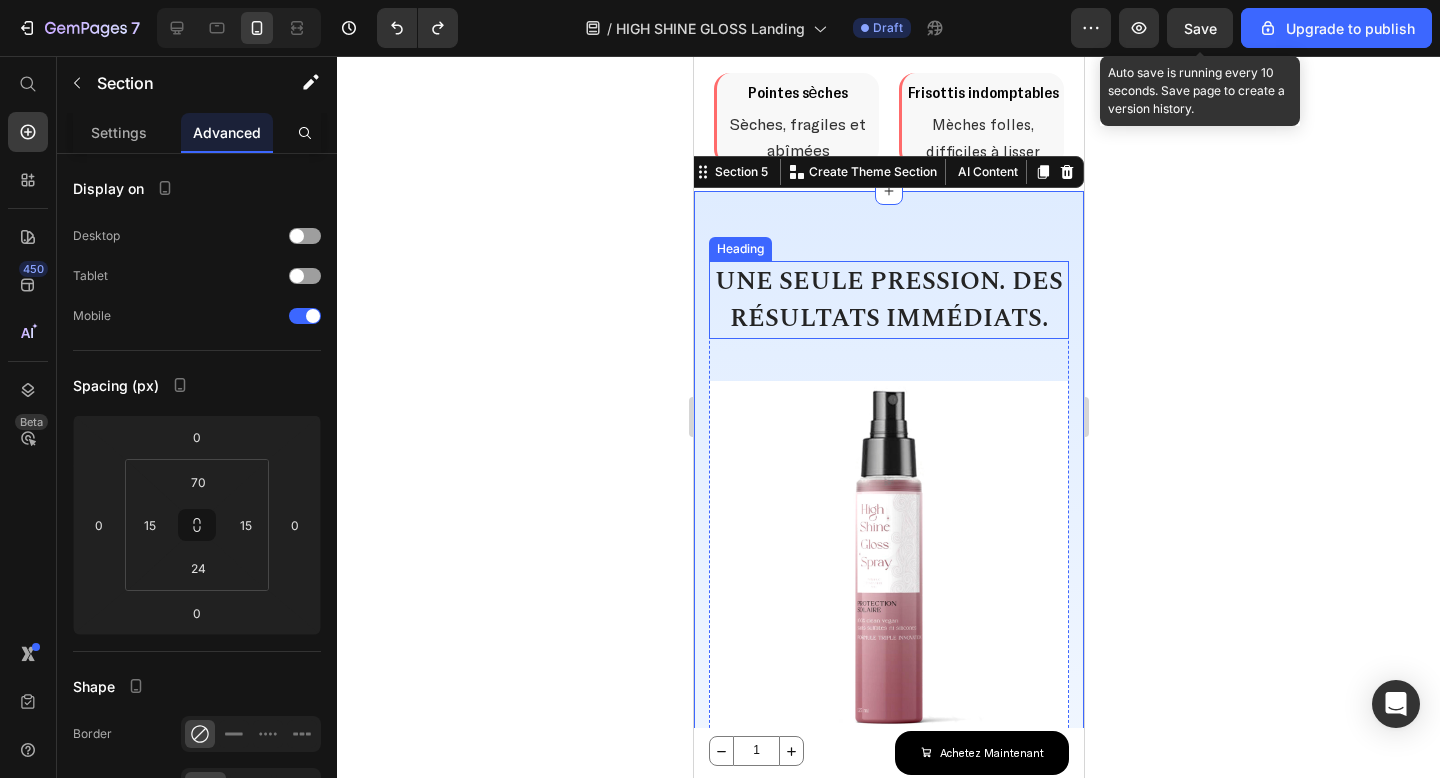 click on "Une seule pression. Des résultats immédiats." at bounding box center [888, 300] 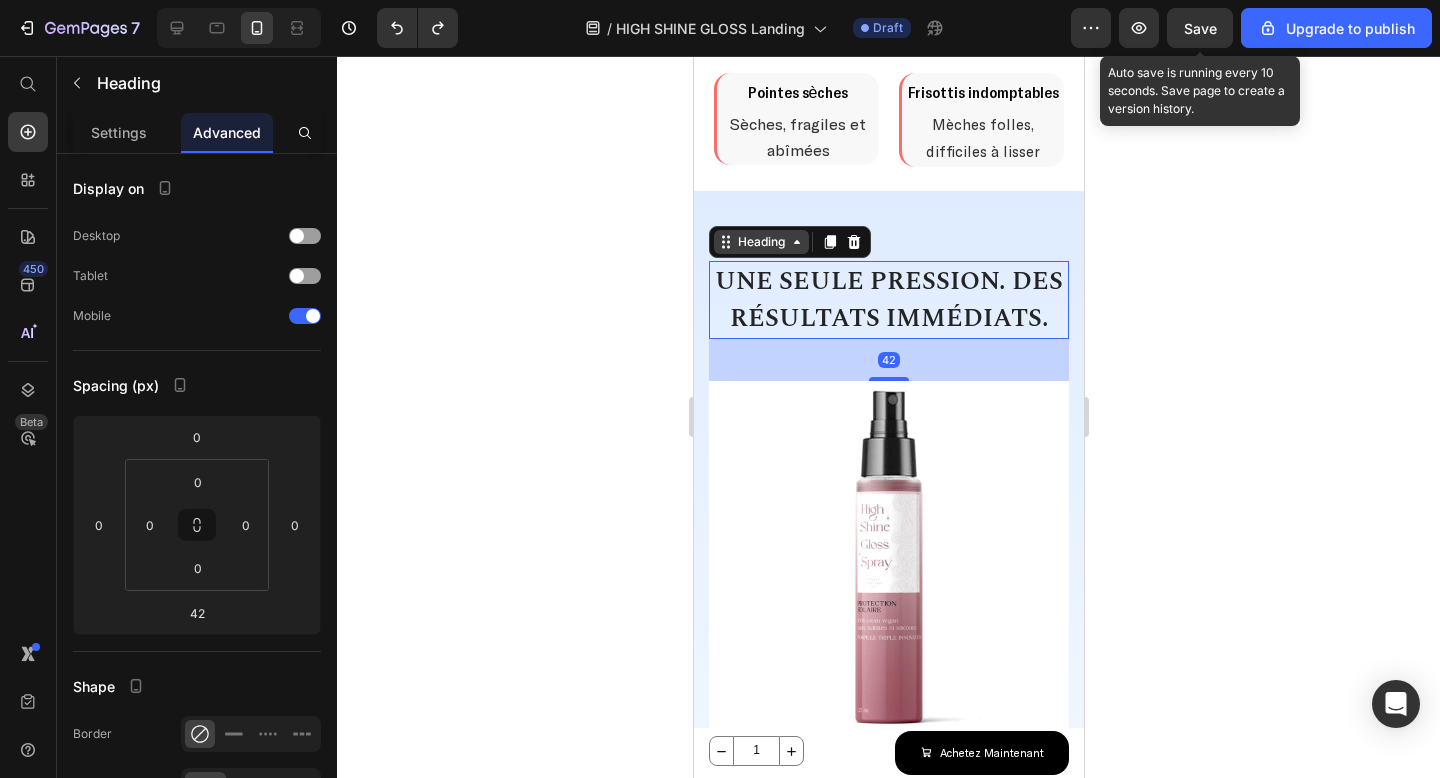 click on "Heading" at bounding box center [760, 242] 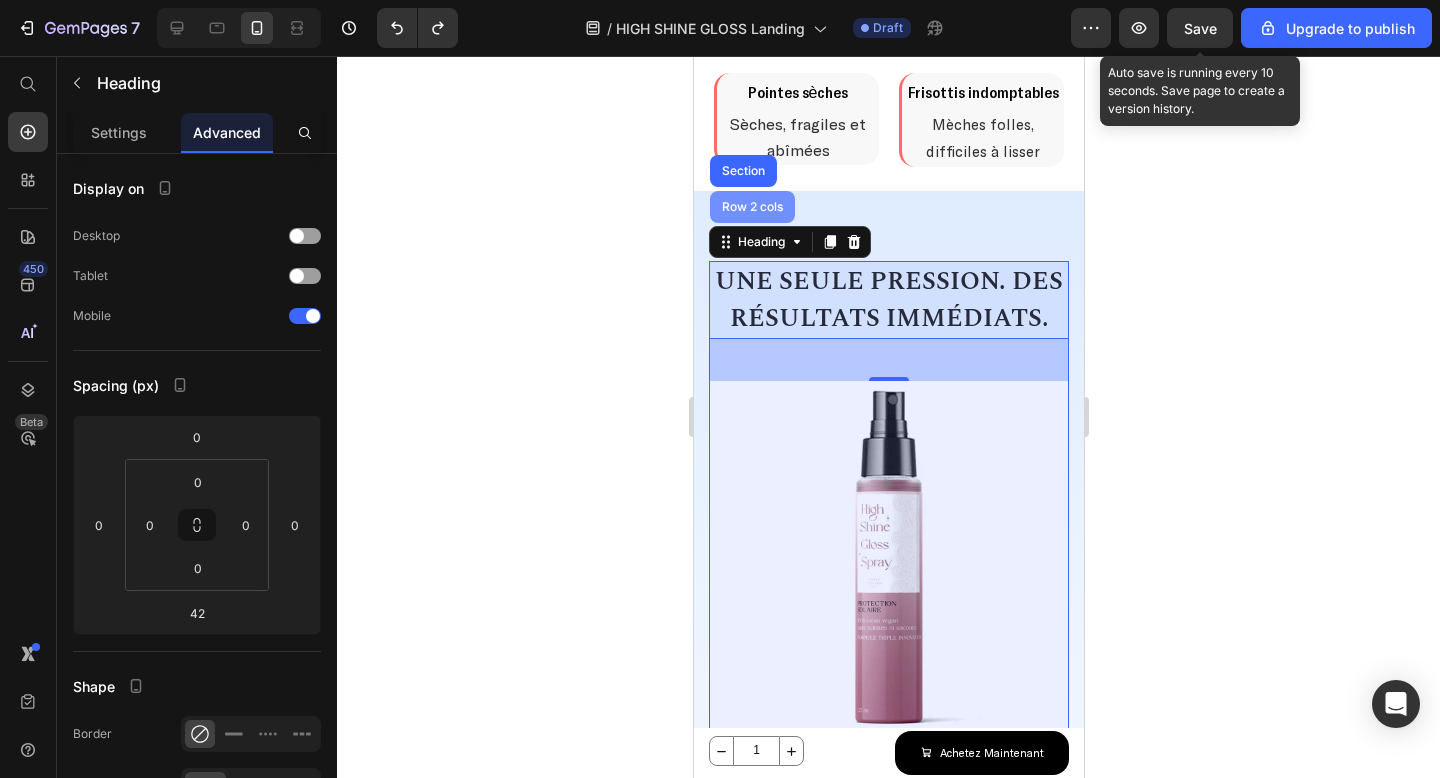 click on "Row 2 cols" at bounding box center (751, 207) 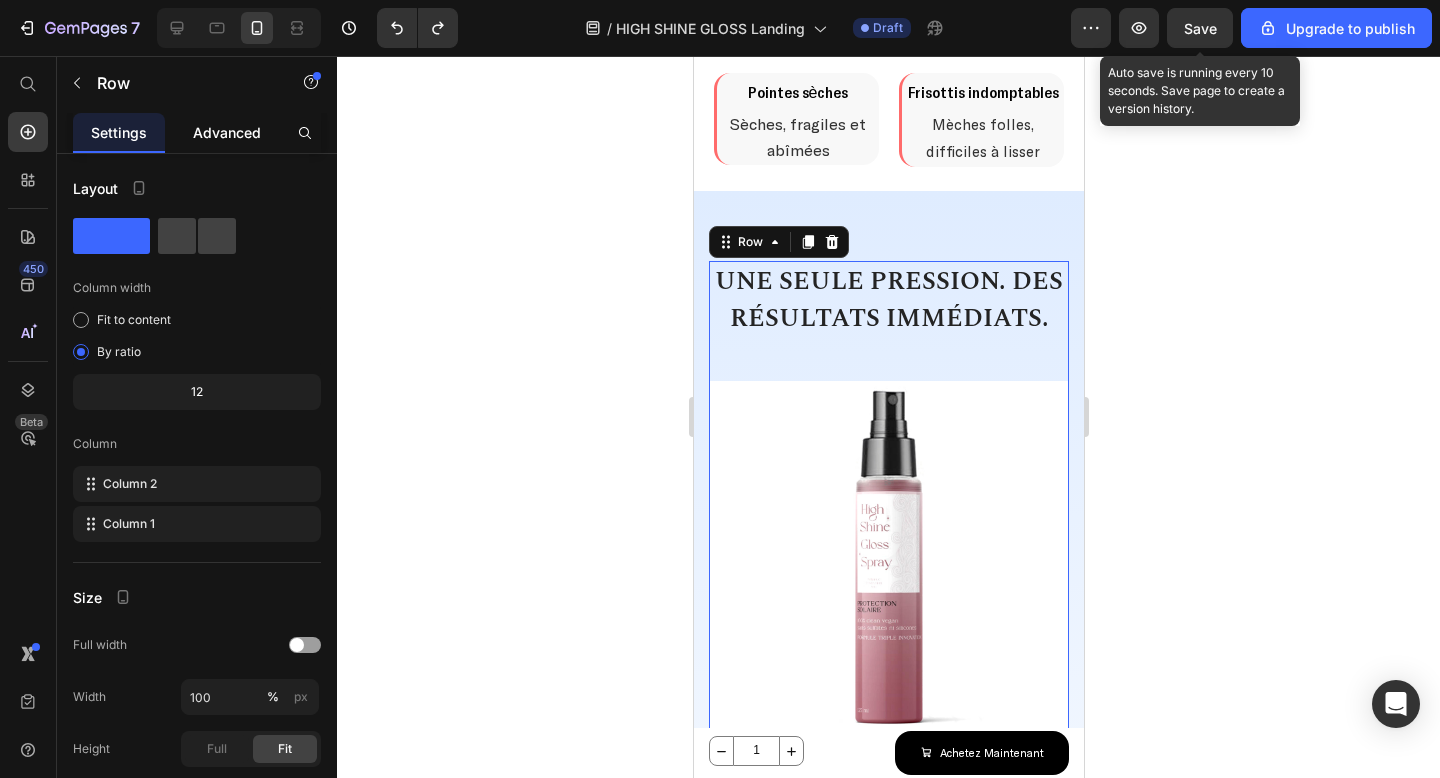 click on "Advanced" at bounding box center [227, 132] 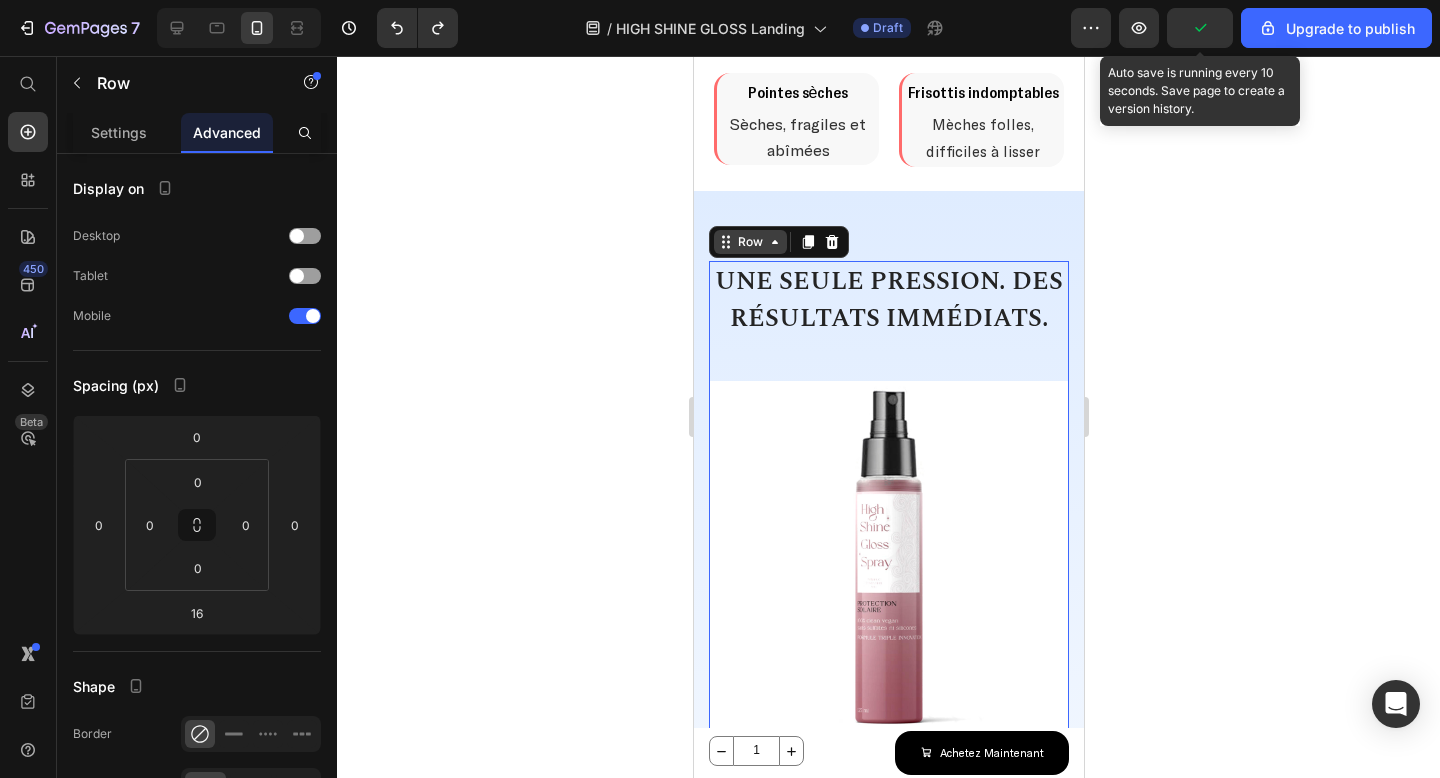 click on "Row" at bounding box center [749, 242] 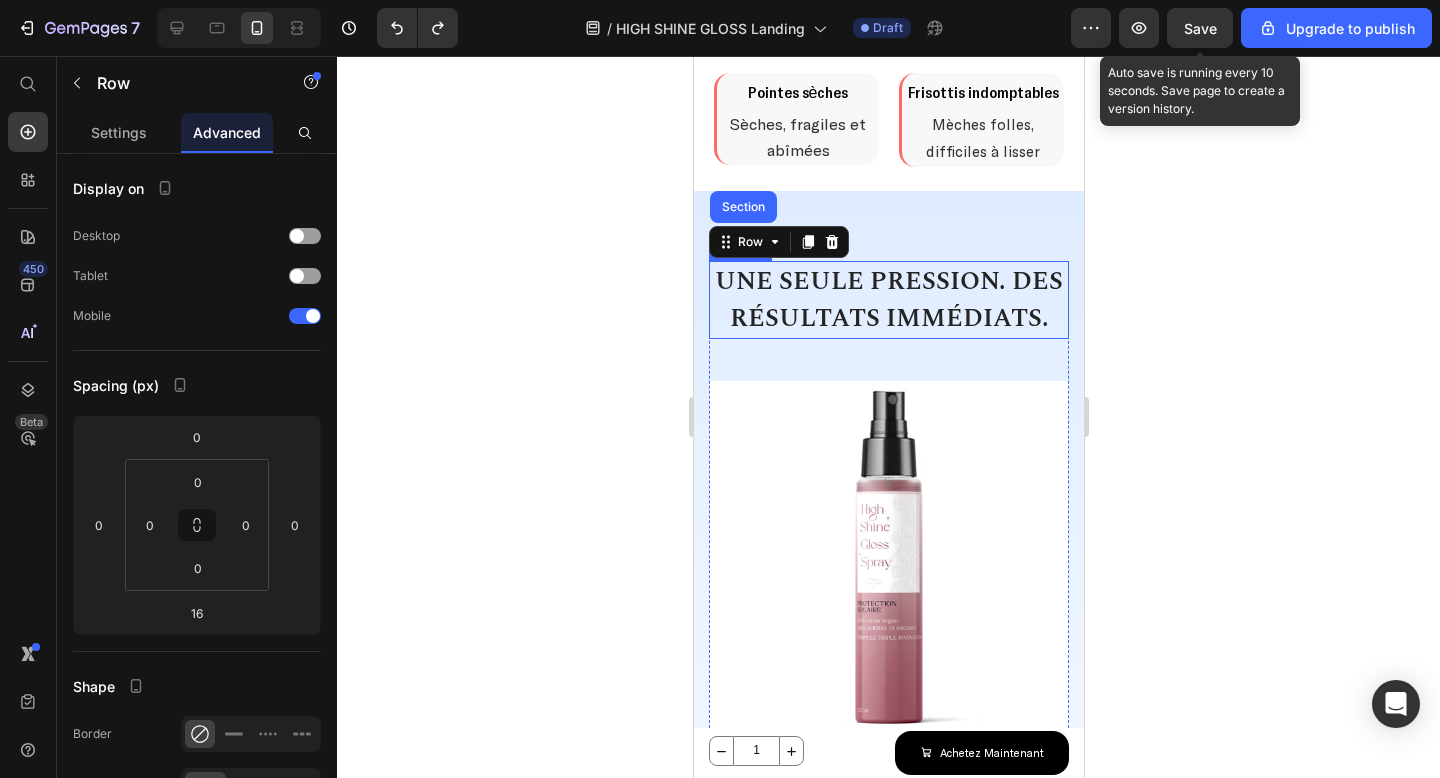 click on "Une seule pression. Des résultats immédiats." at bounding box center [888, 300] 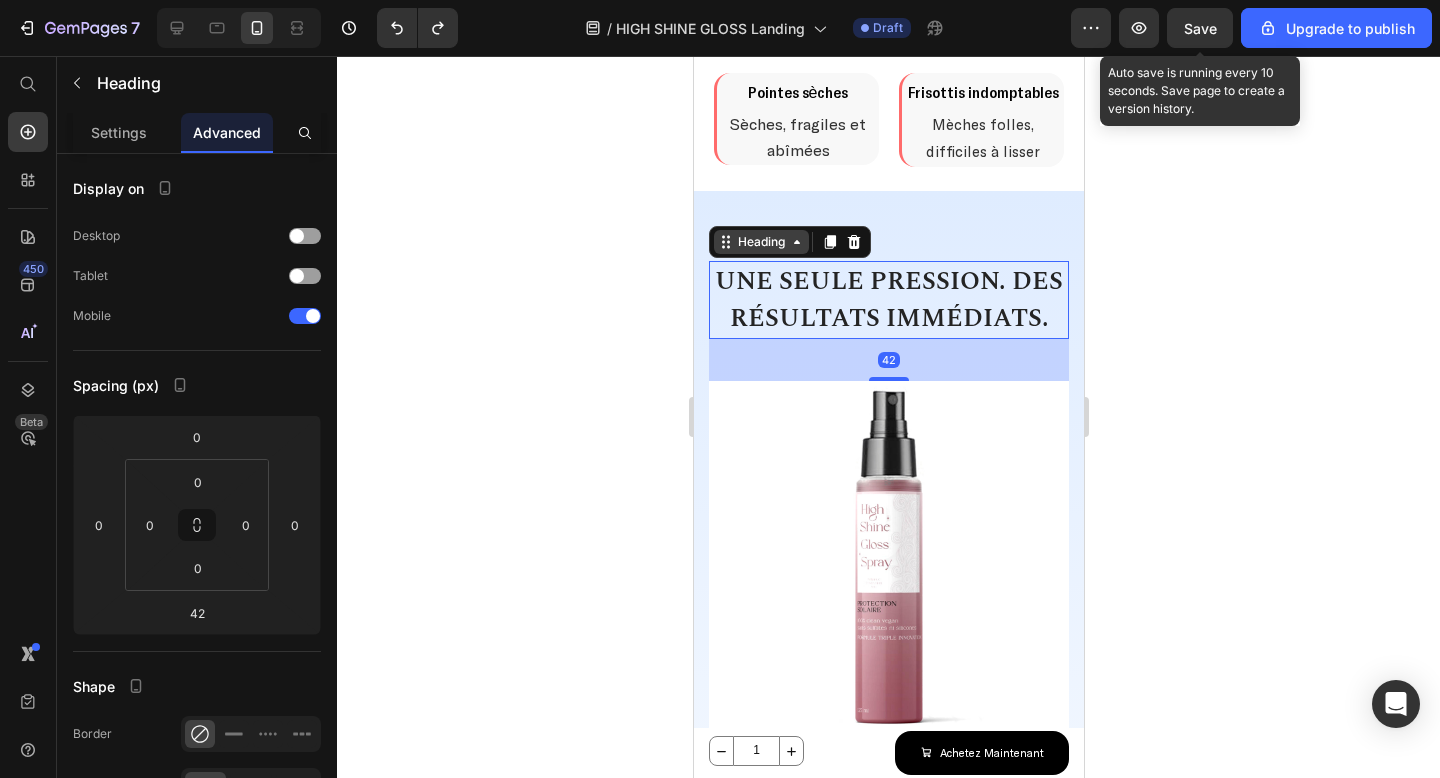 click on "Heading" at bounding box center [760, 242] 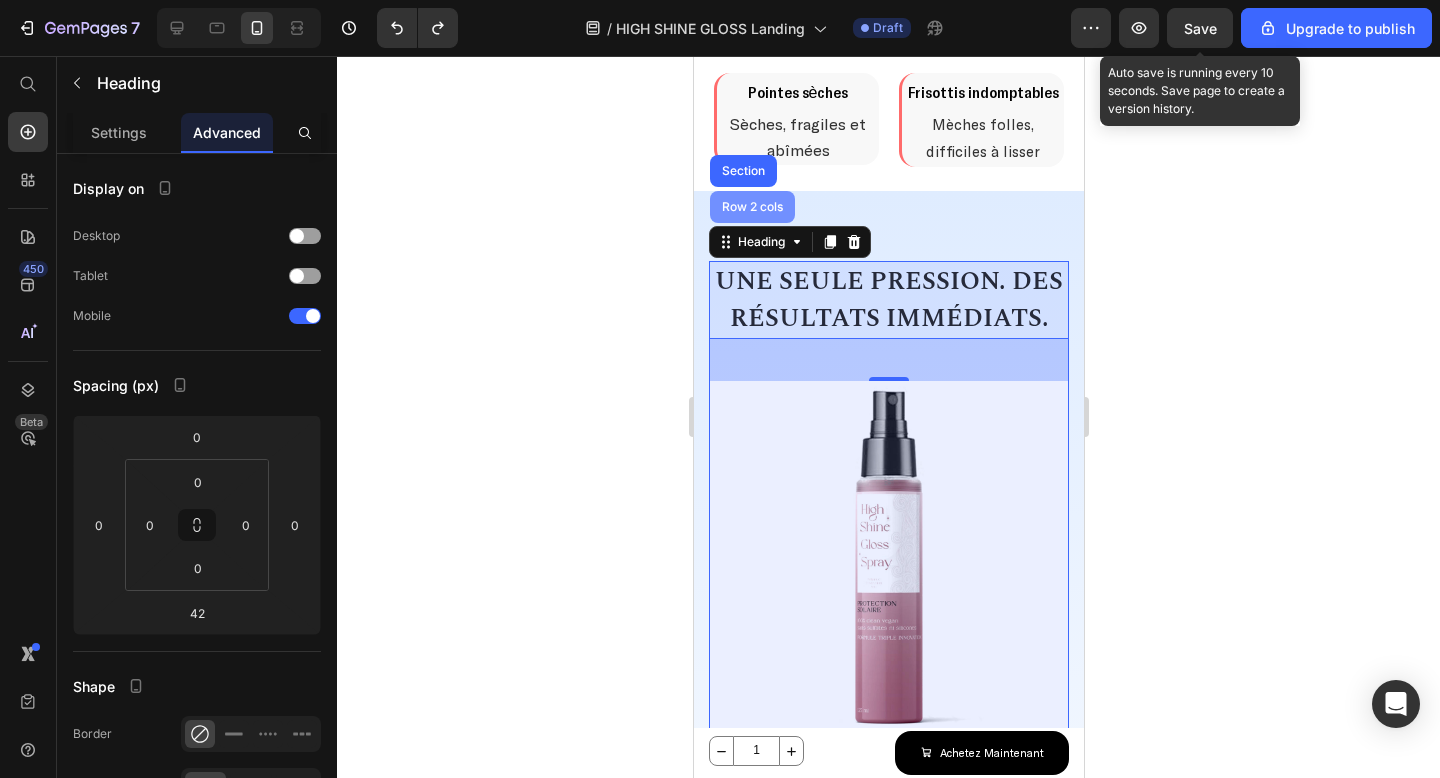 click on "Row 2 cols" at bounding box center (751, 207) 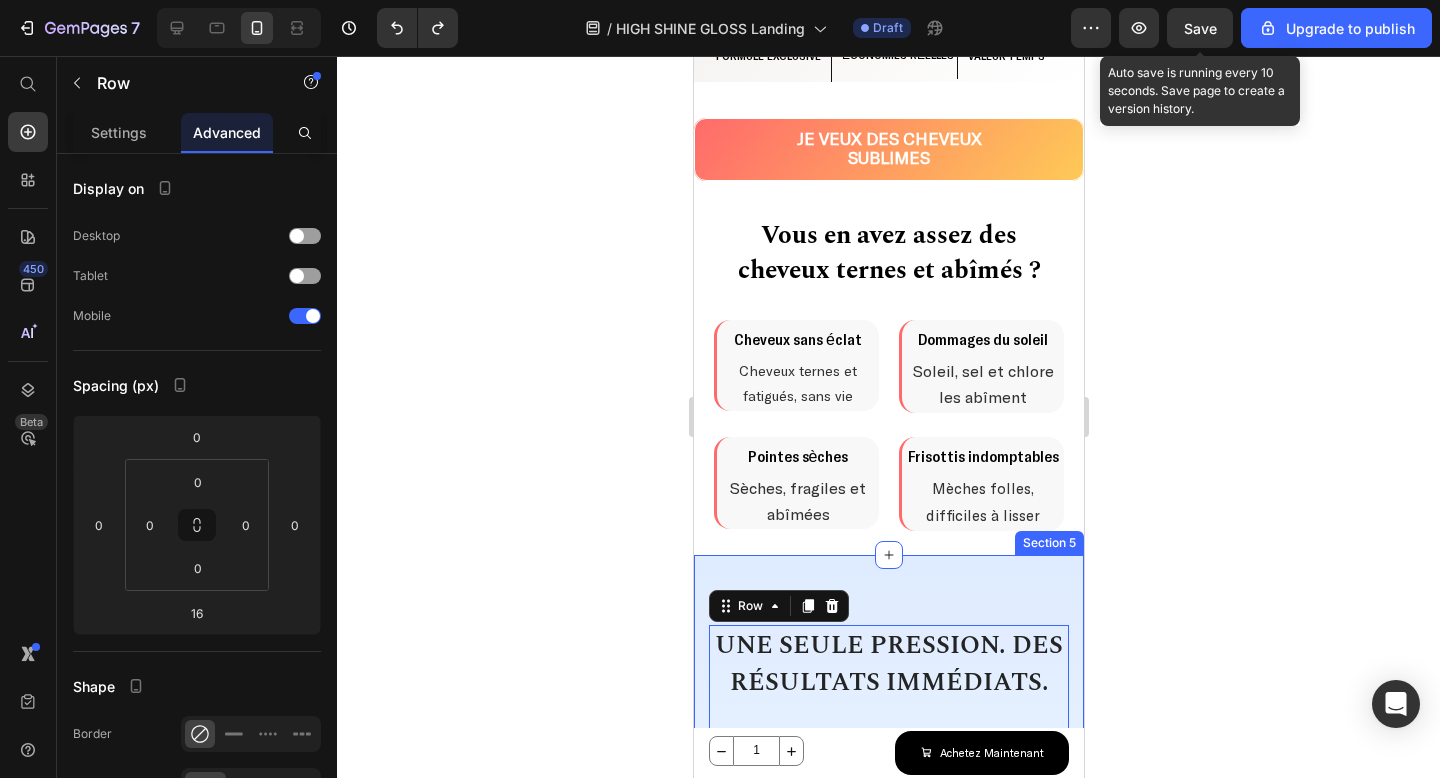 scroll, scrollTop: 851, scrollLeft: 0, axis: vertical 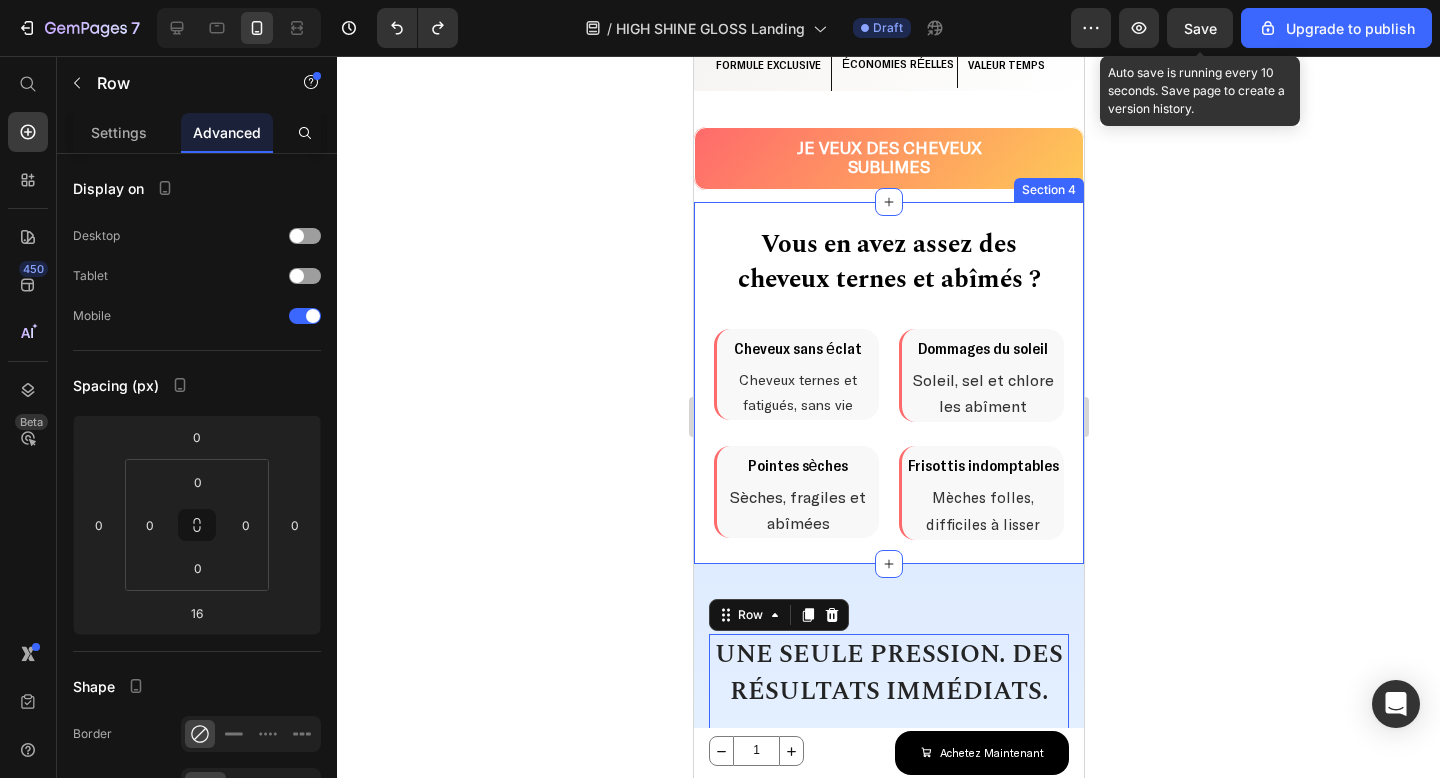 click on "DÉCOUVREZ LA SOLUTION RÉVOLUTIONNAIRE Heading Brillance miroir    Text Block Effet salon en 30 secondes. Text Block Row Protection UV  Text Block Bouclier contre UV, chlore et sel. Text Block Row Ultra-légère Text Block Aucun effet gras ou collant. Text Block Row Soin réparateur Text Block Hydrate et nourrit en profondeur. Text Block Row Réparation Express Text Block Cheveux souples, et faciles à coiffer. Text Block Row Une seule pression. Des résultats immédiats. Heading Image Row   16 DÉCOUVRIR LA FORMULE Button Section 5" at bounding box center (888, 1084) 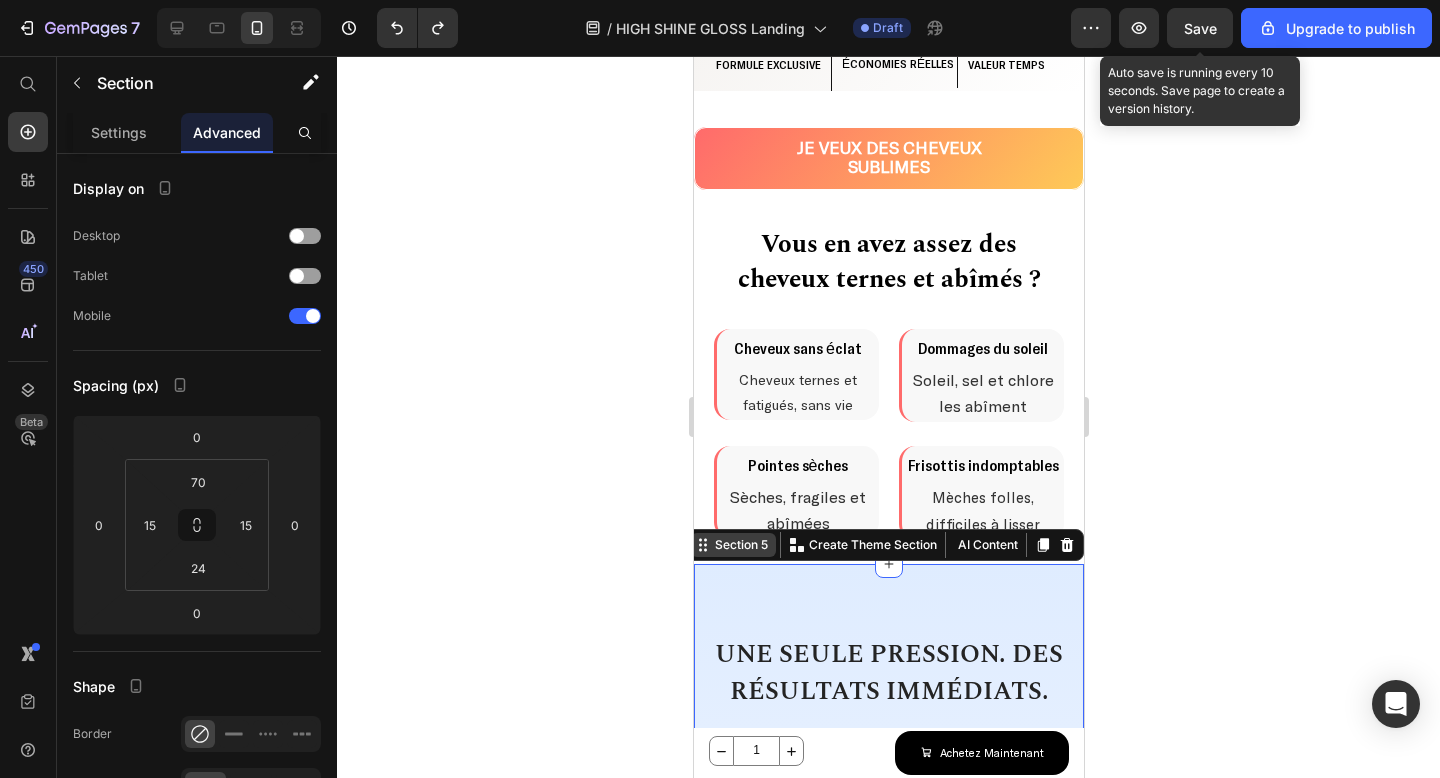 click on "Section 5" at bounding box center [740, 545] 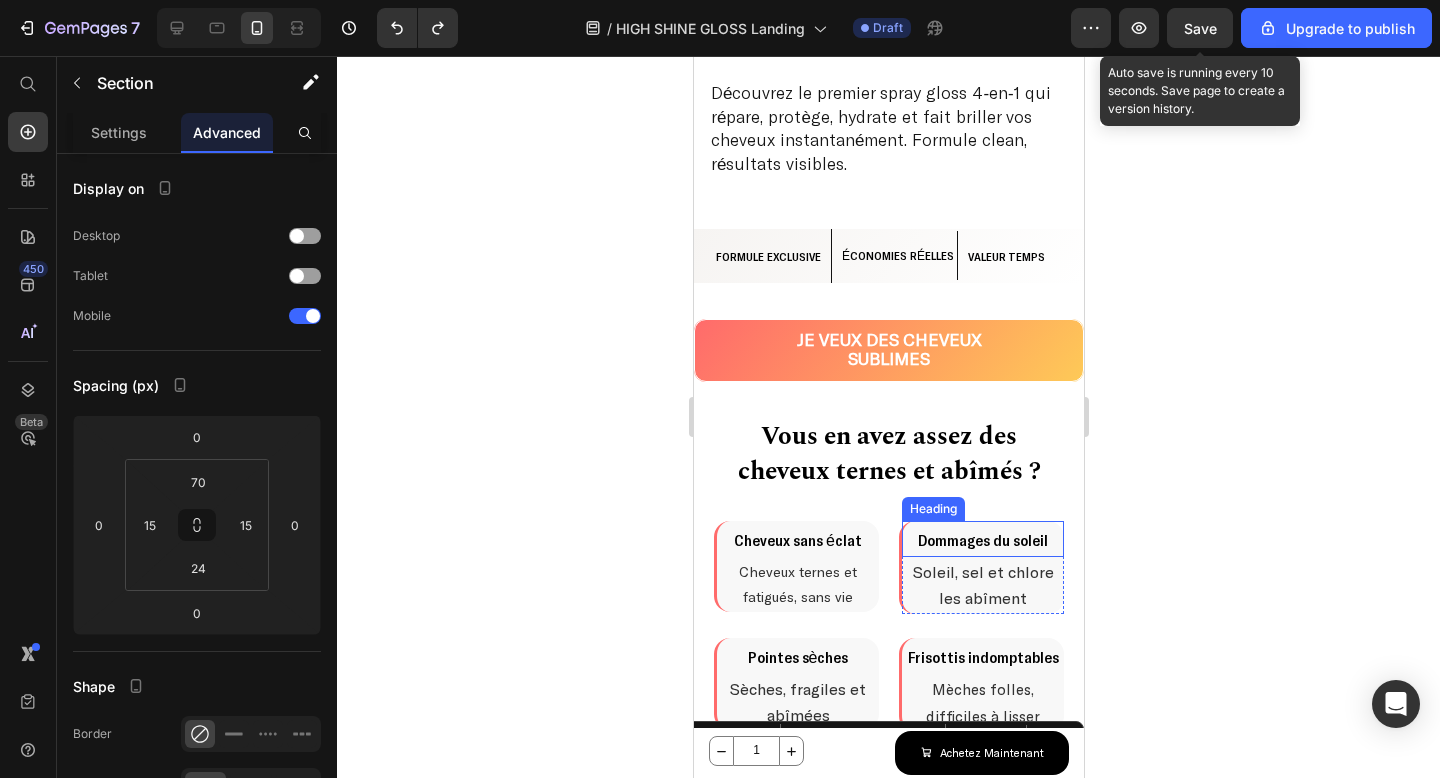 scroll, scrollTop: 620, scrollLeft: 0, axis: vertical 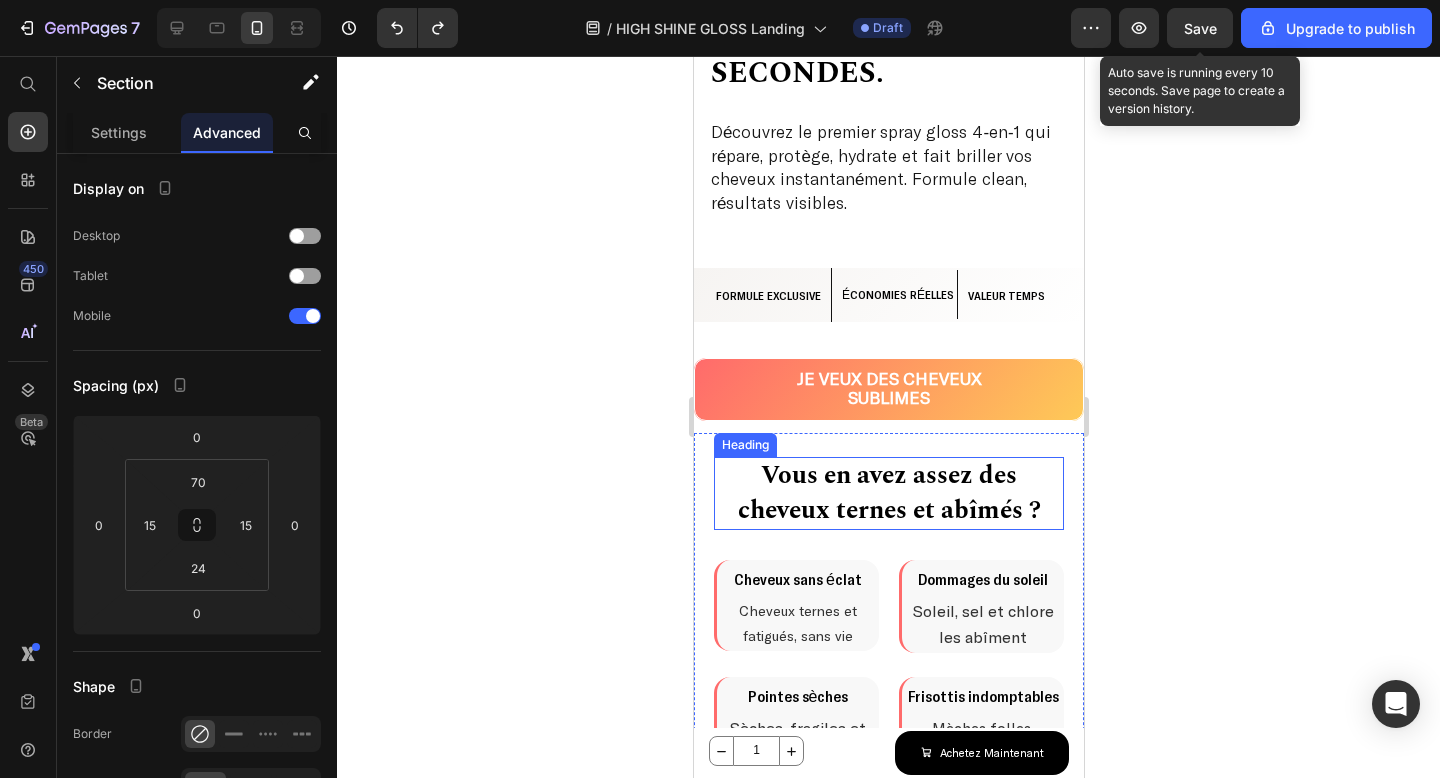 click on "Vous en avez assez des cheveux ternes et abîmés ?" at bounding box center [888, 493] 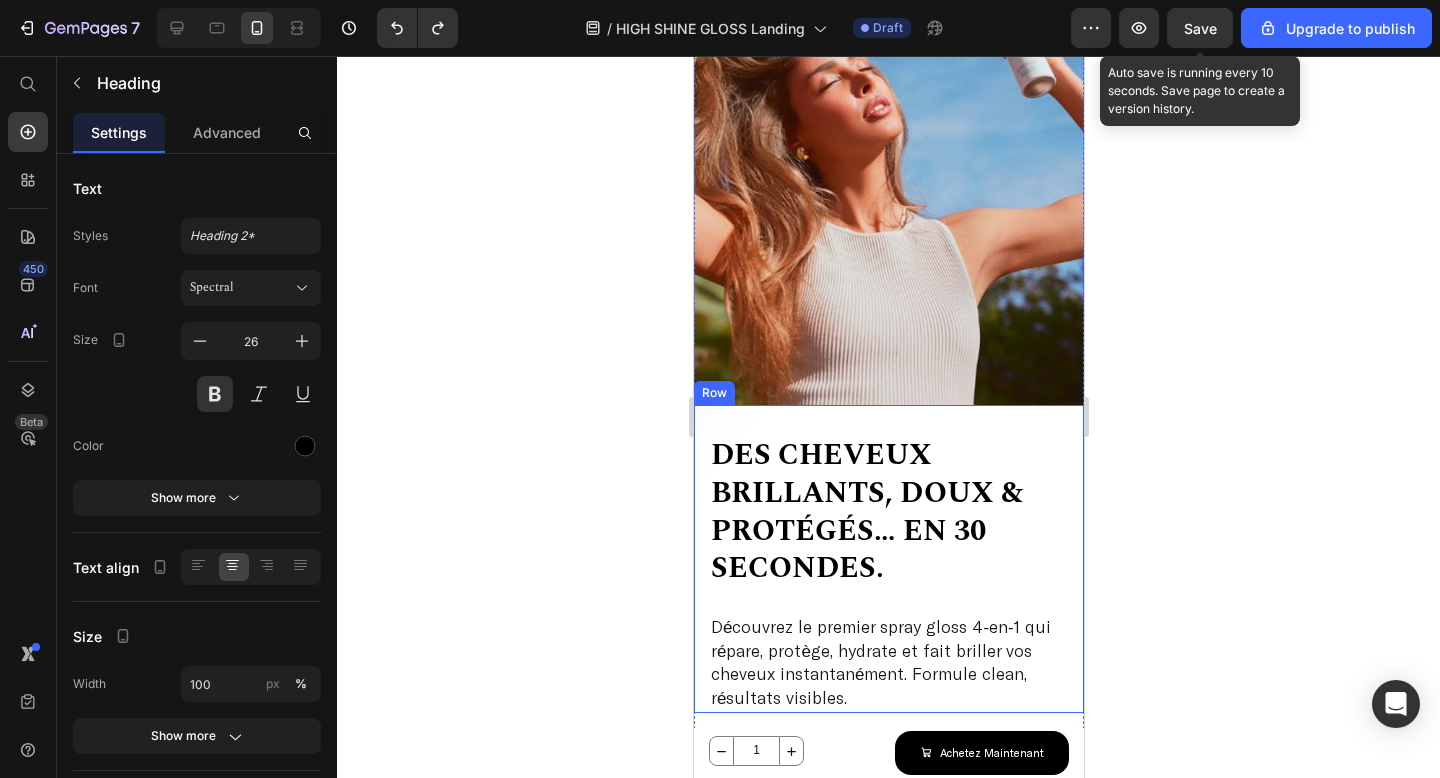 scroll, scrollTop: 40, scrollLeft: 0, axis: vertical 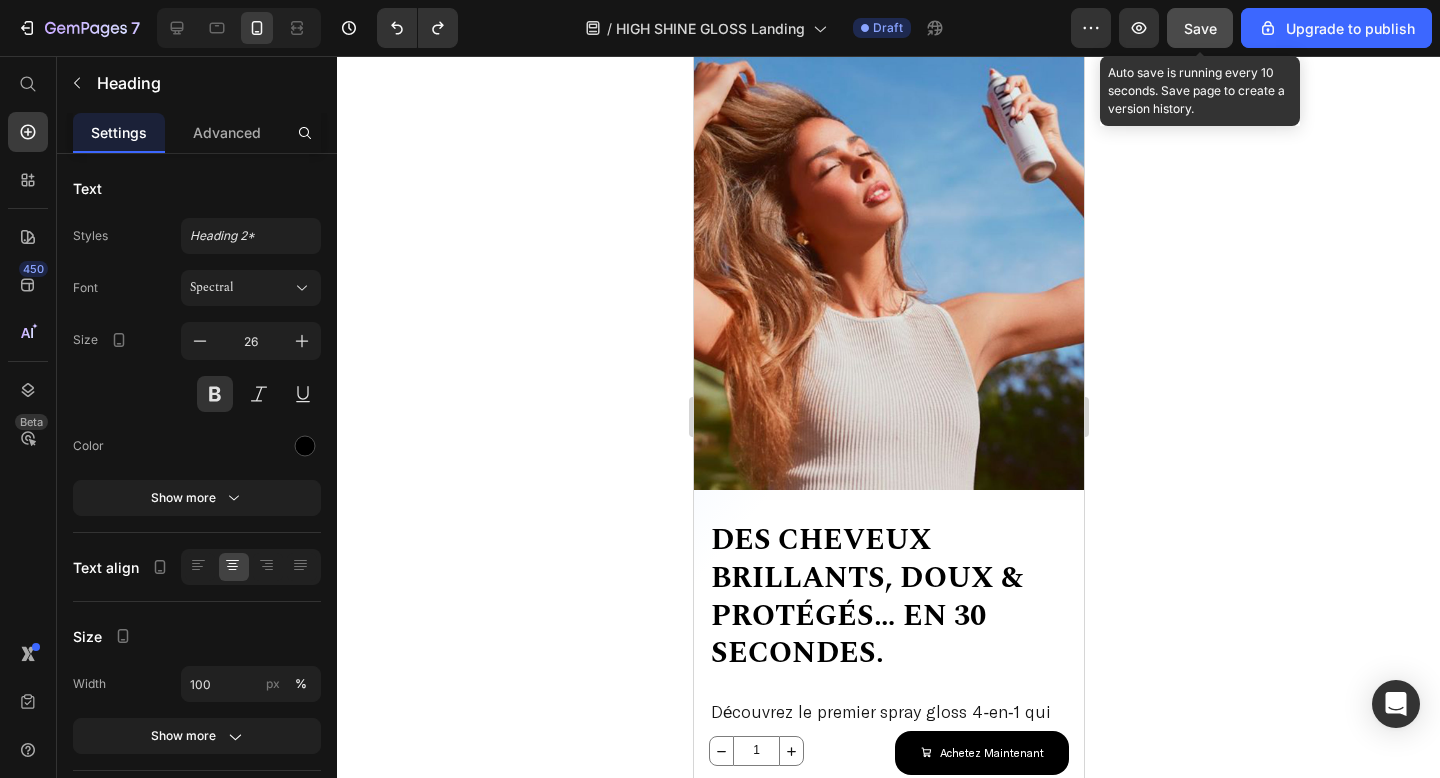 click on "Save" 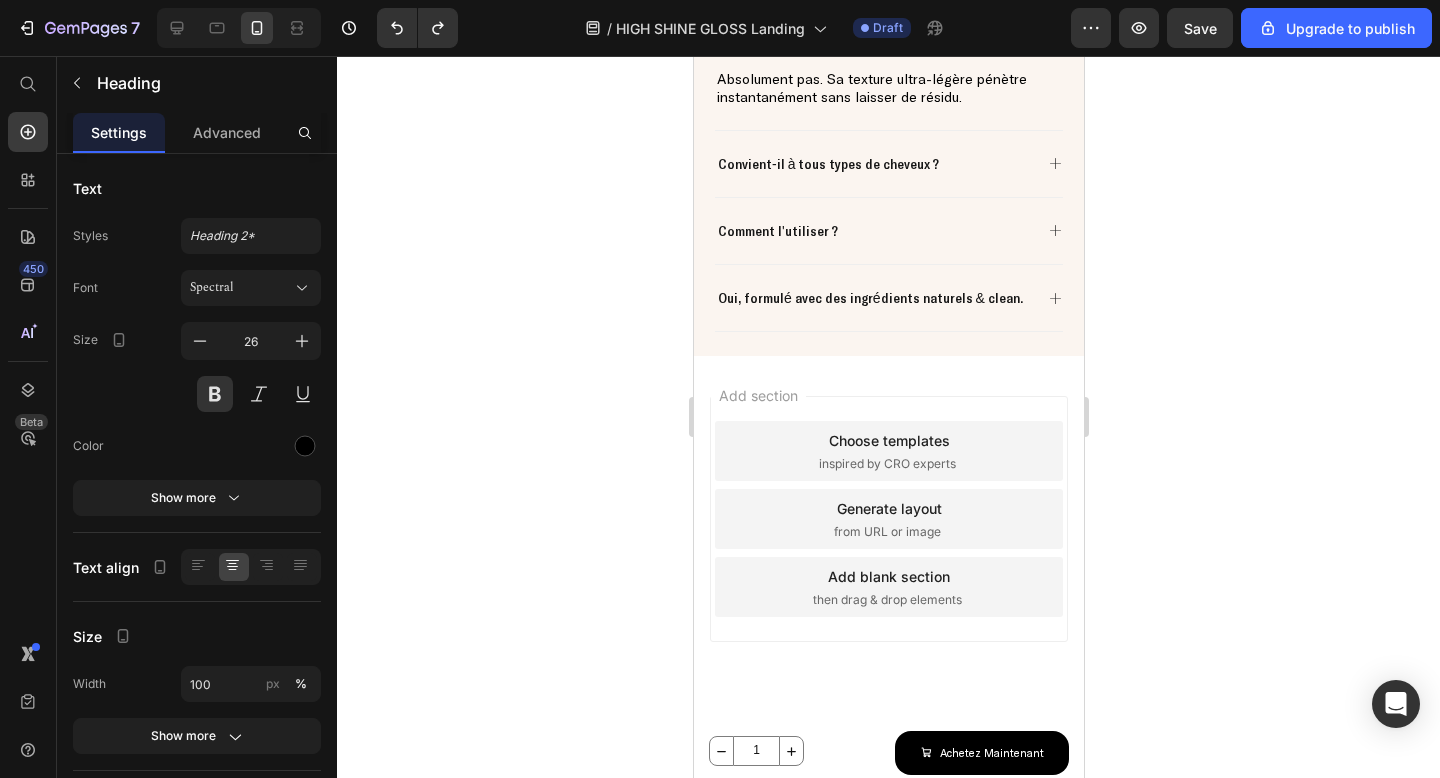 scroll, scrollTop: 4418, scrollLeft: 0, axis: vertical 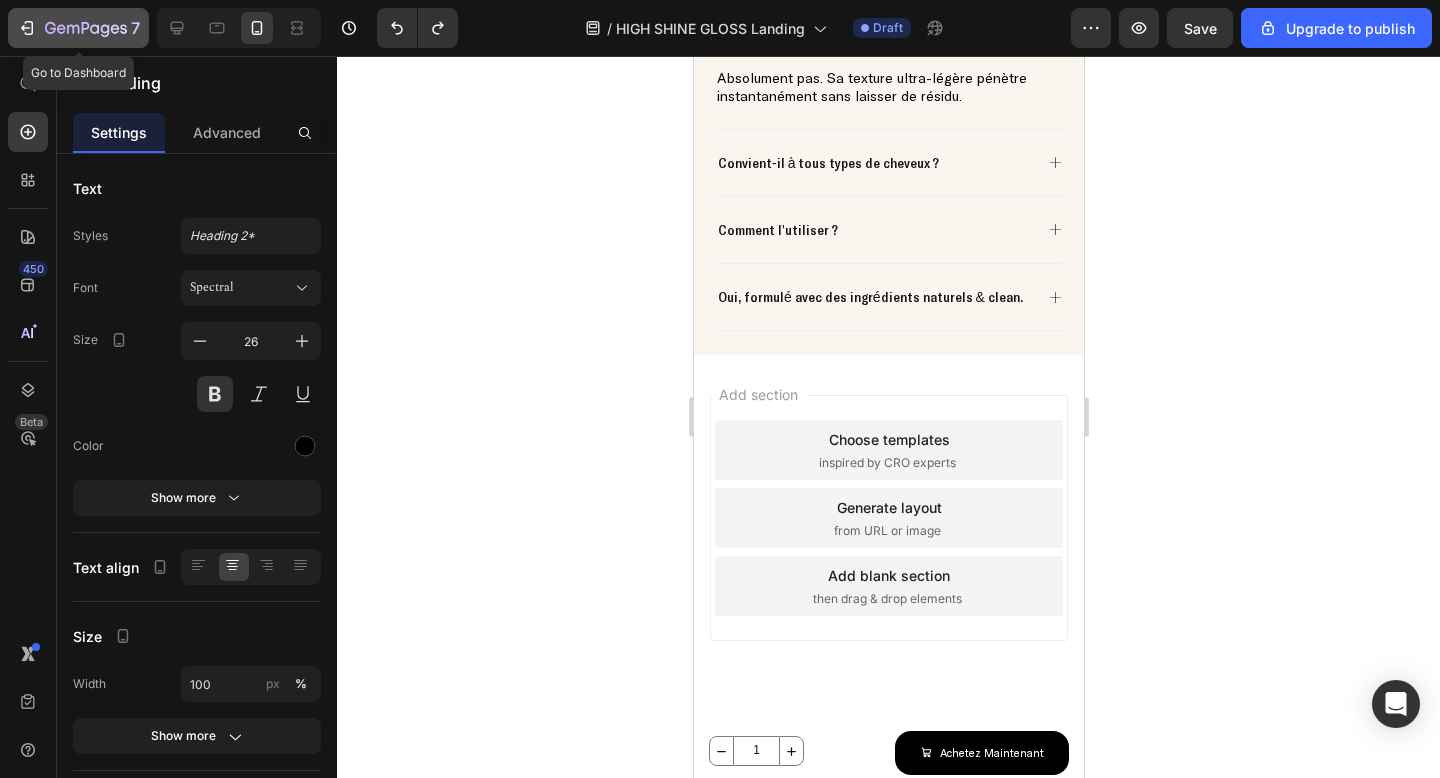 click 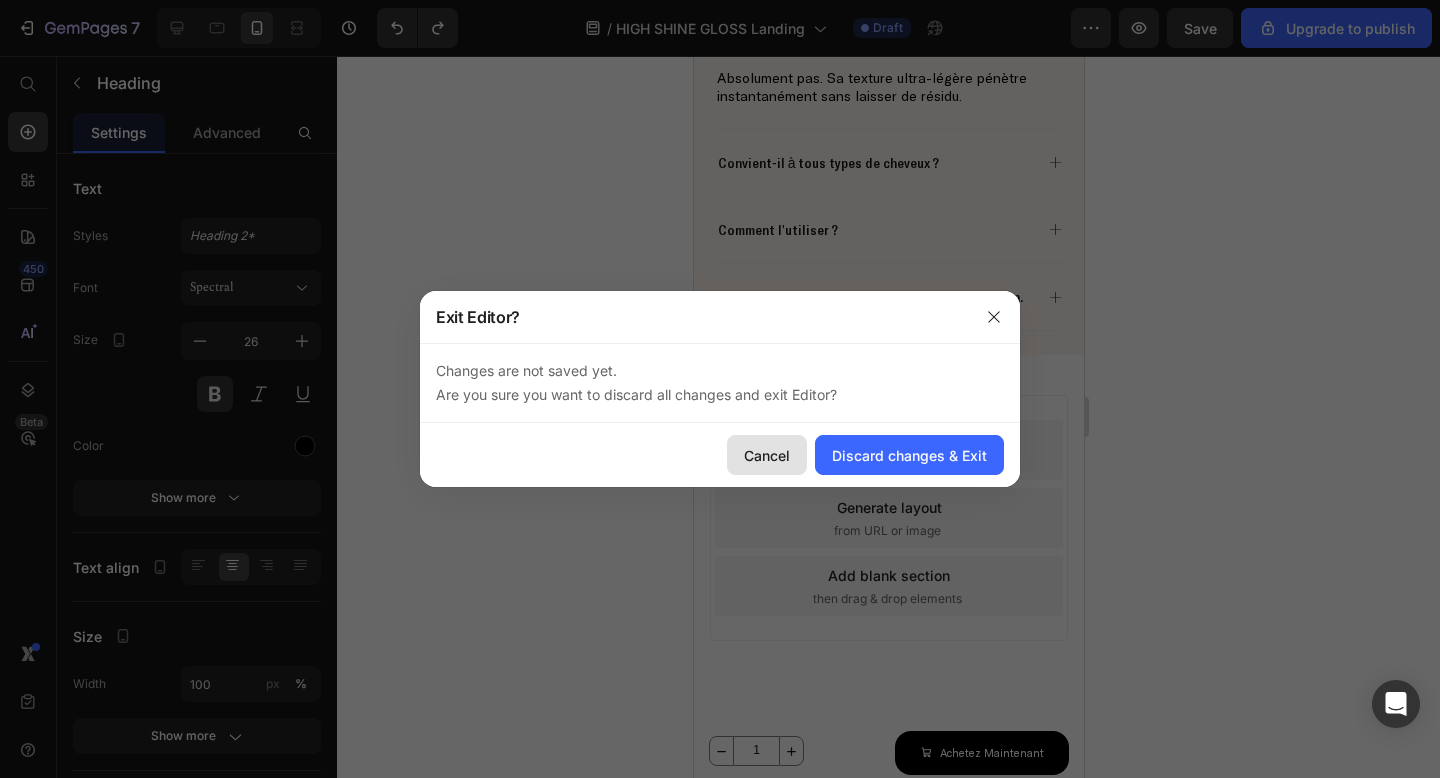 click on "Cancel" at bounding box center (767, 455) 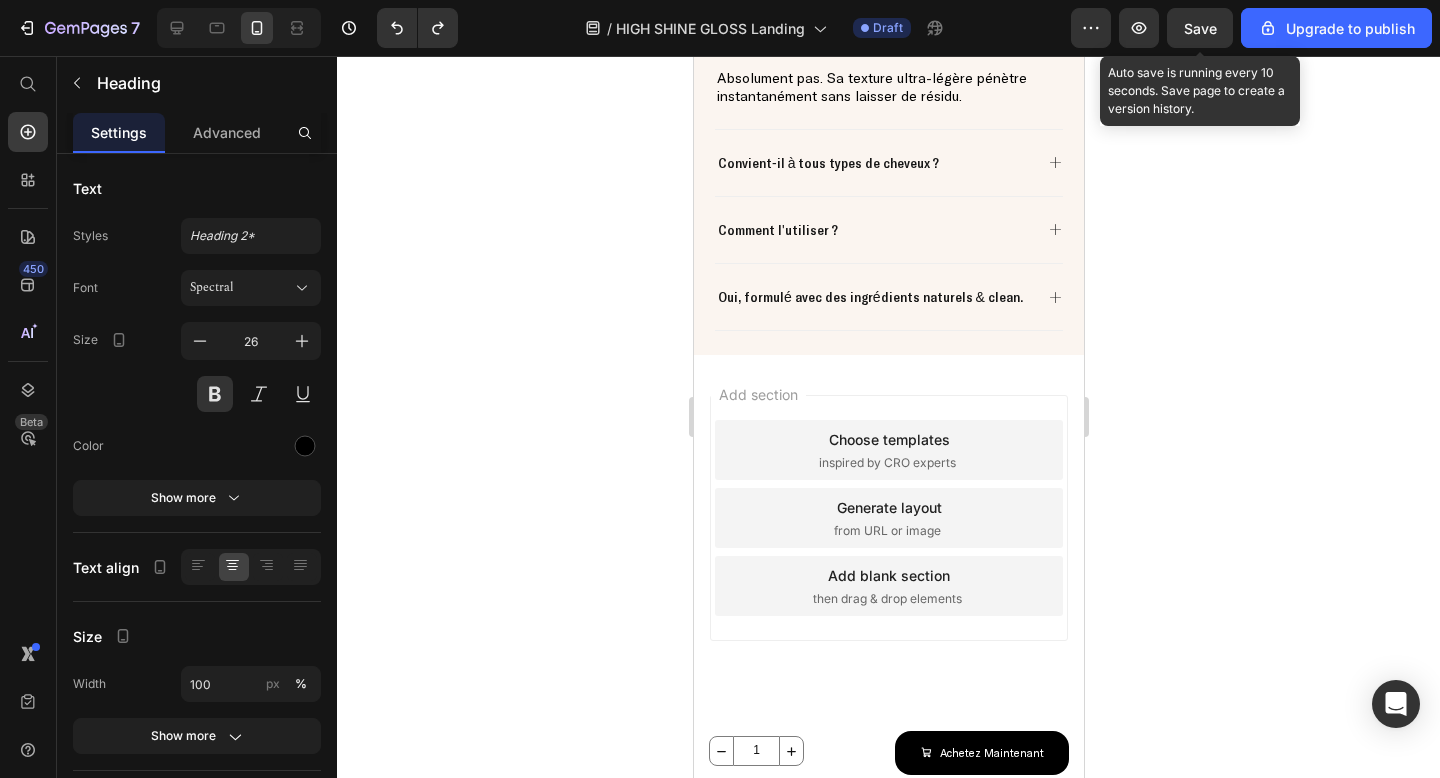 click on "Save" at bounding box center [1200, 28] 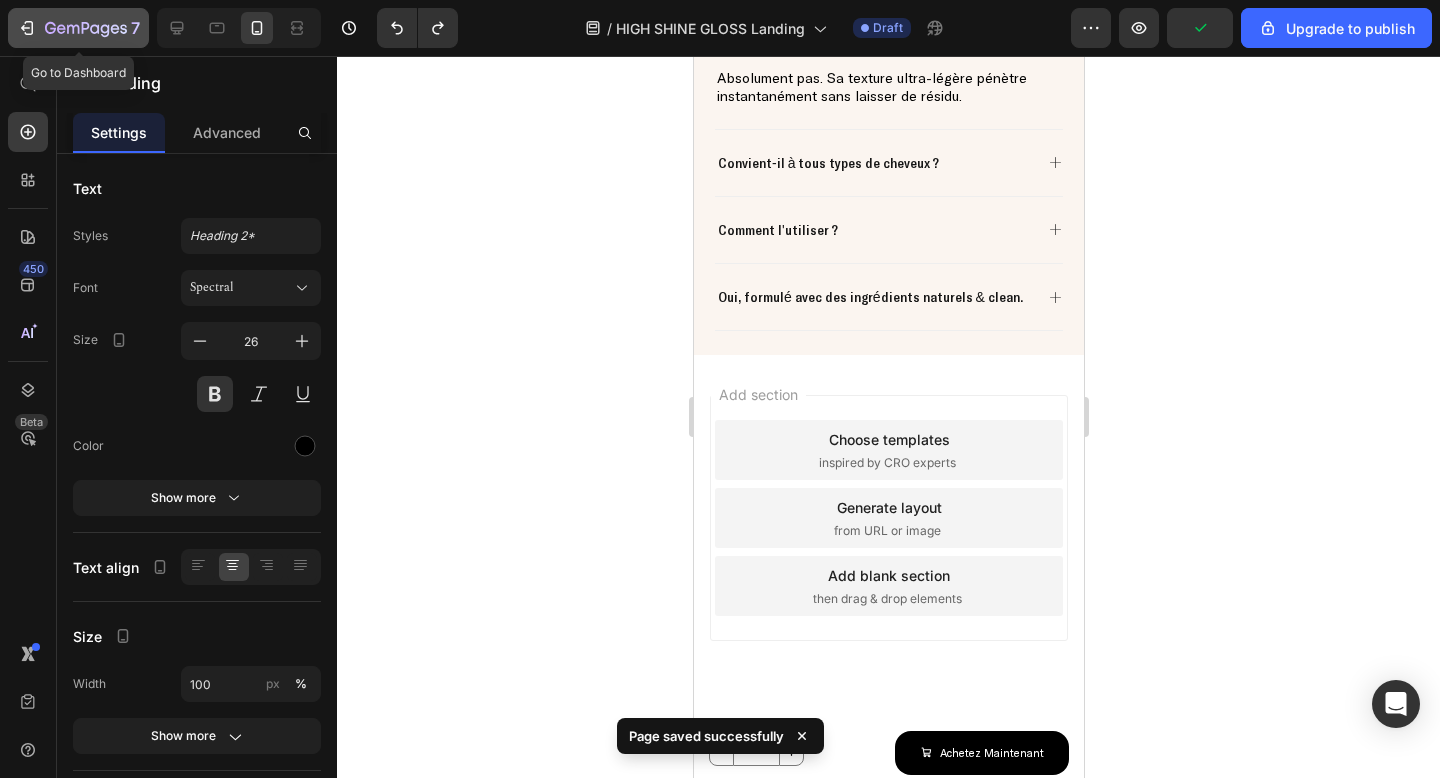 click on "7" 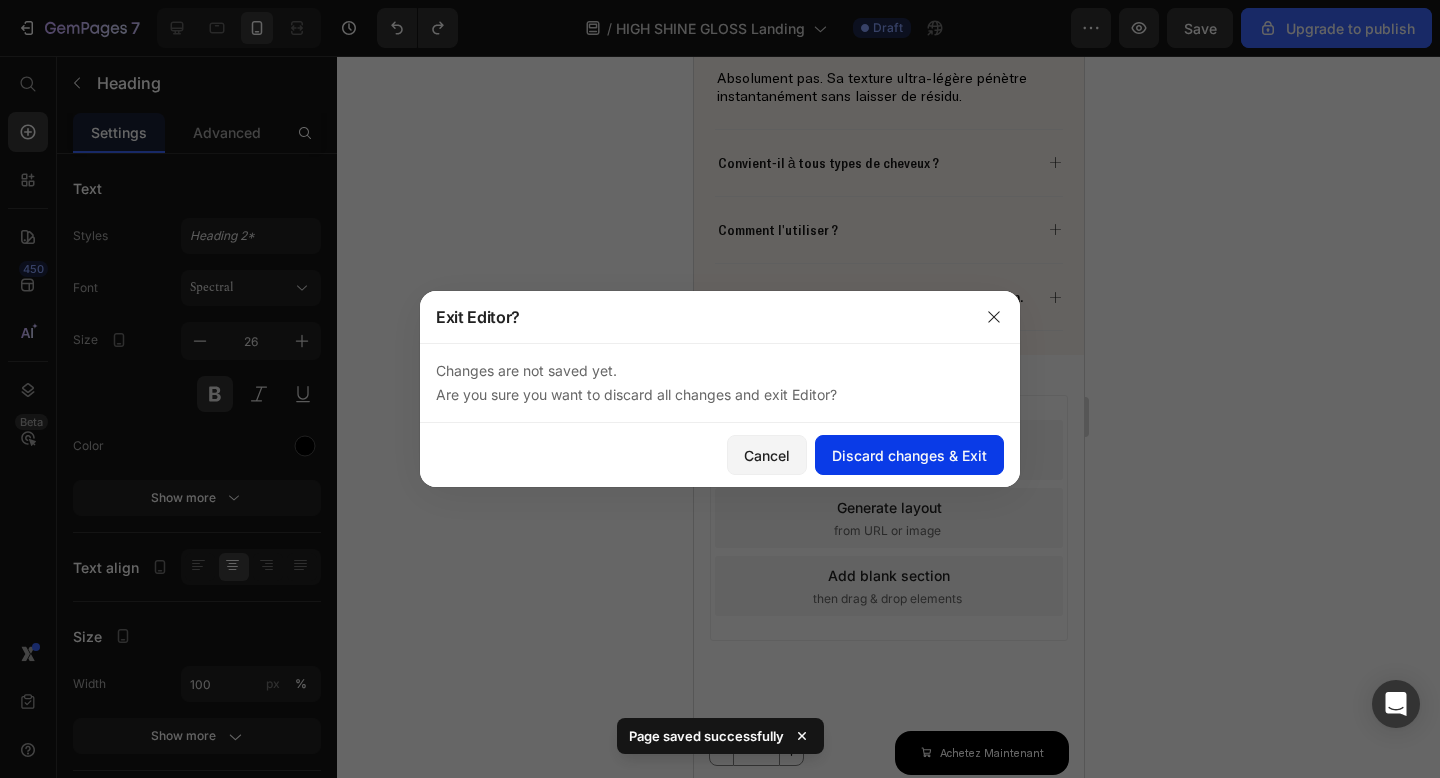 click on "Discard changes & Exit" 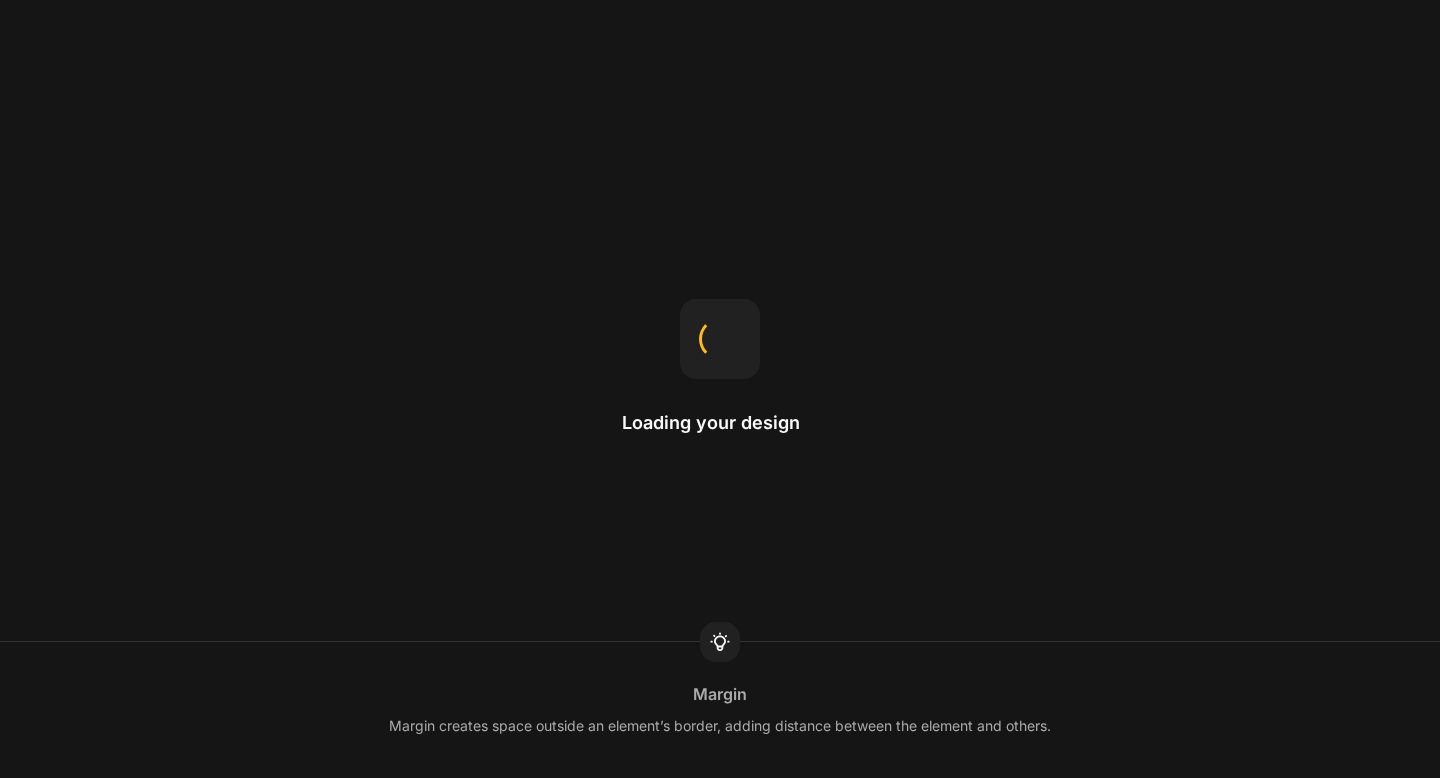 scroll, scrollTop: 0, scrollLeft: 0, axis: both 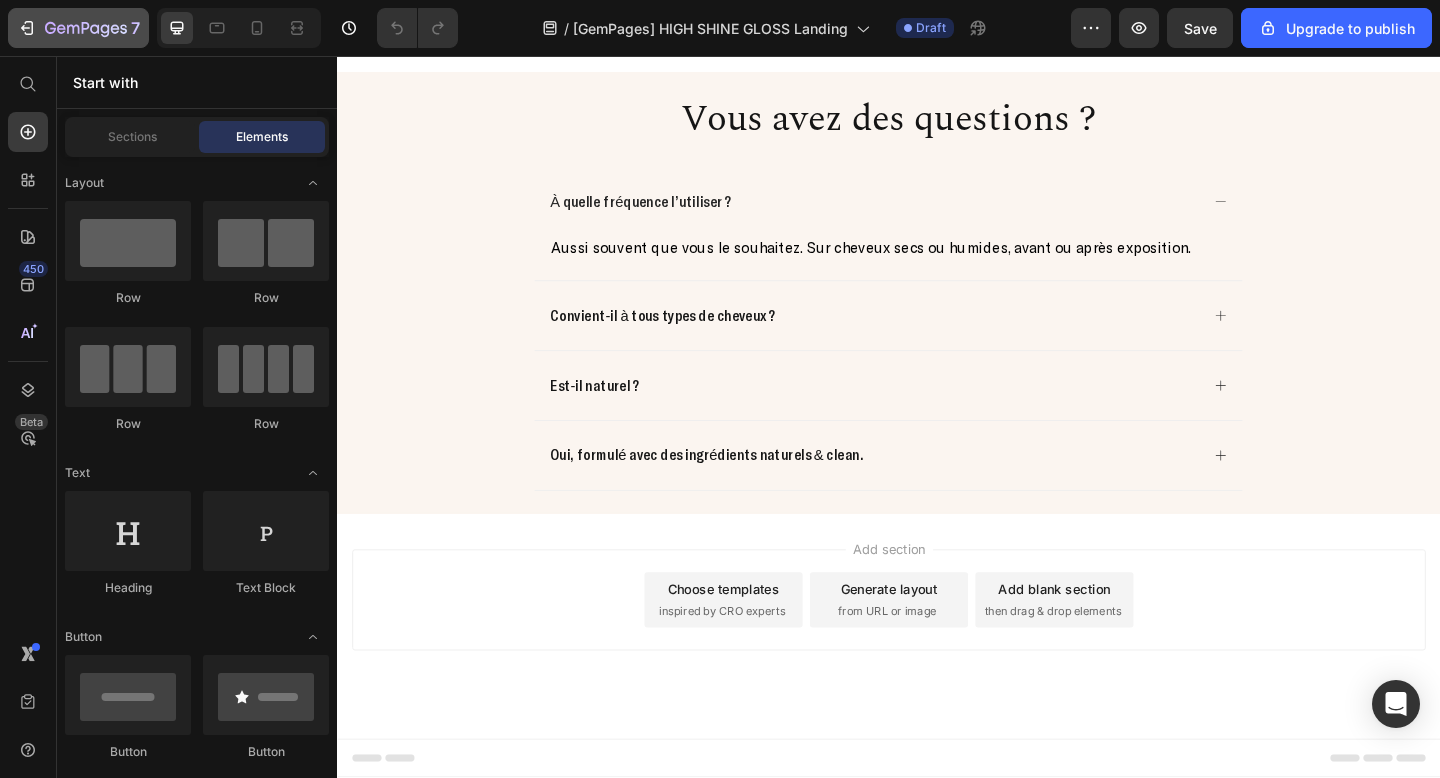 click 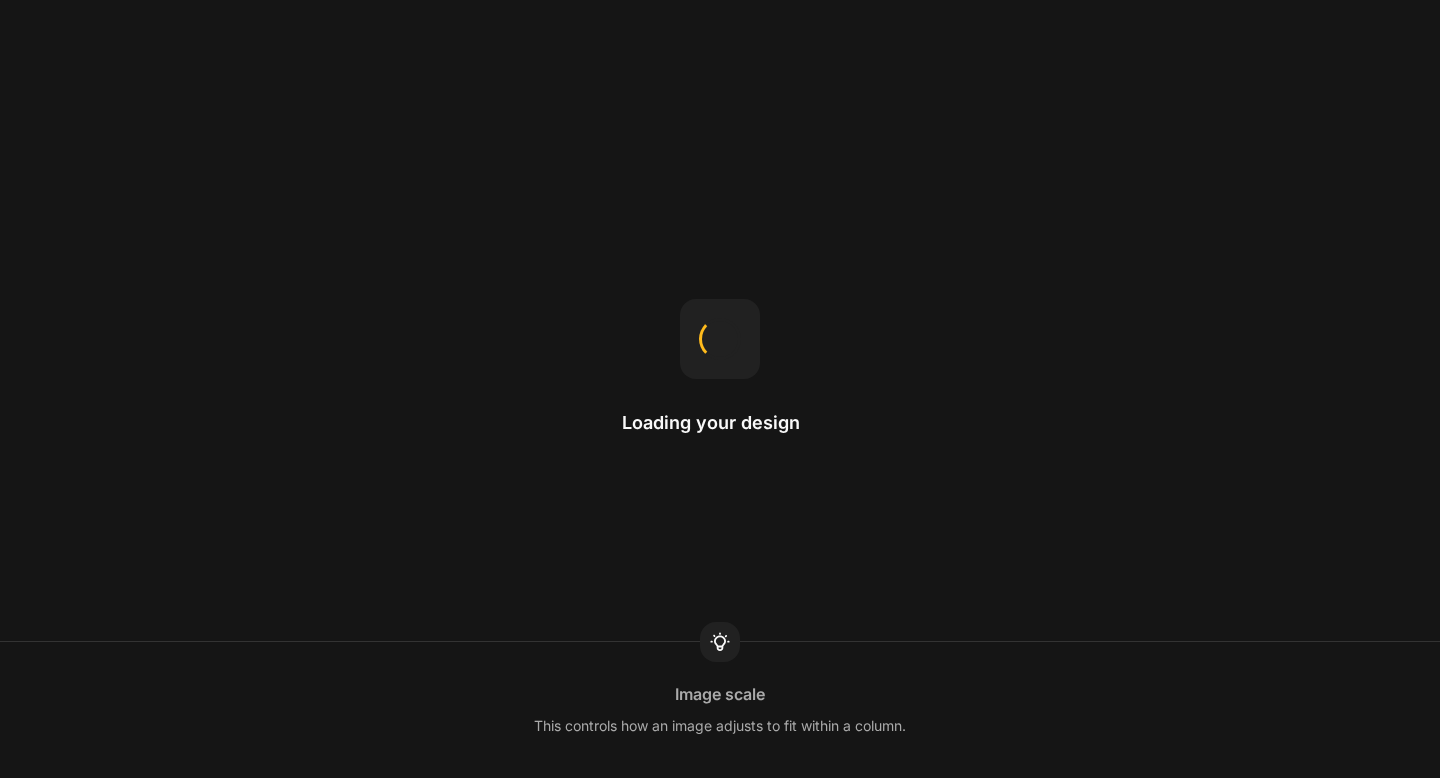 scroll, scrollTop: 0, scrollLeft: 0, axis: both 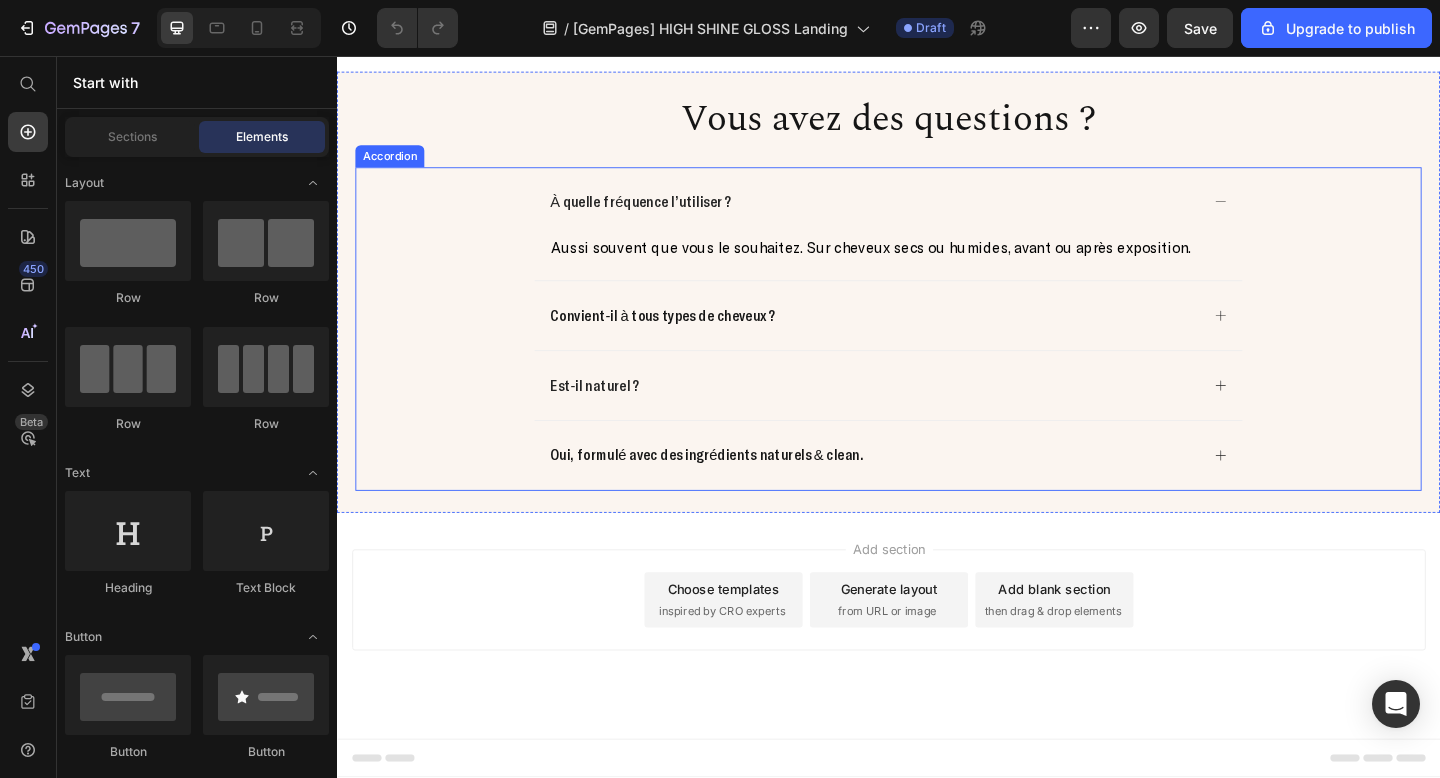 click on "Est‑il naturel ?" at bounding box center (617, 414) 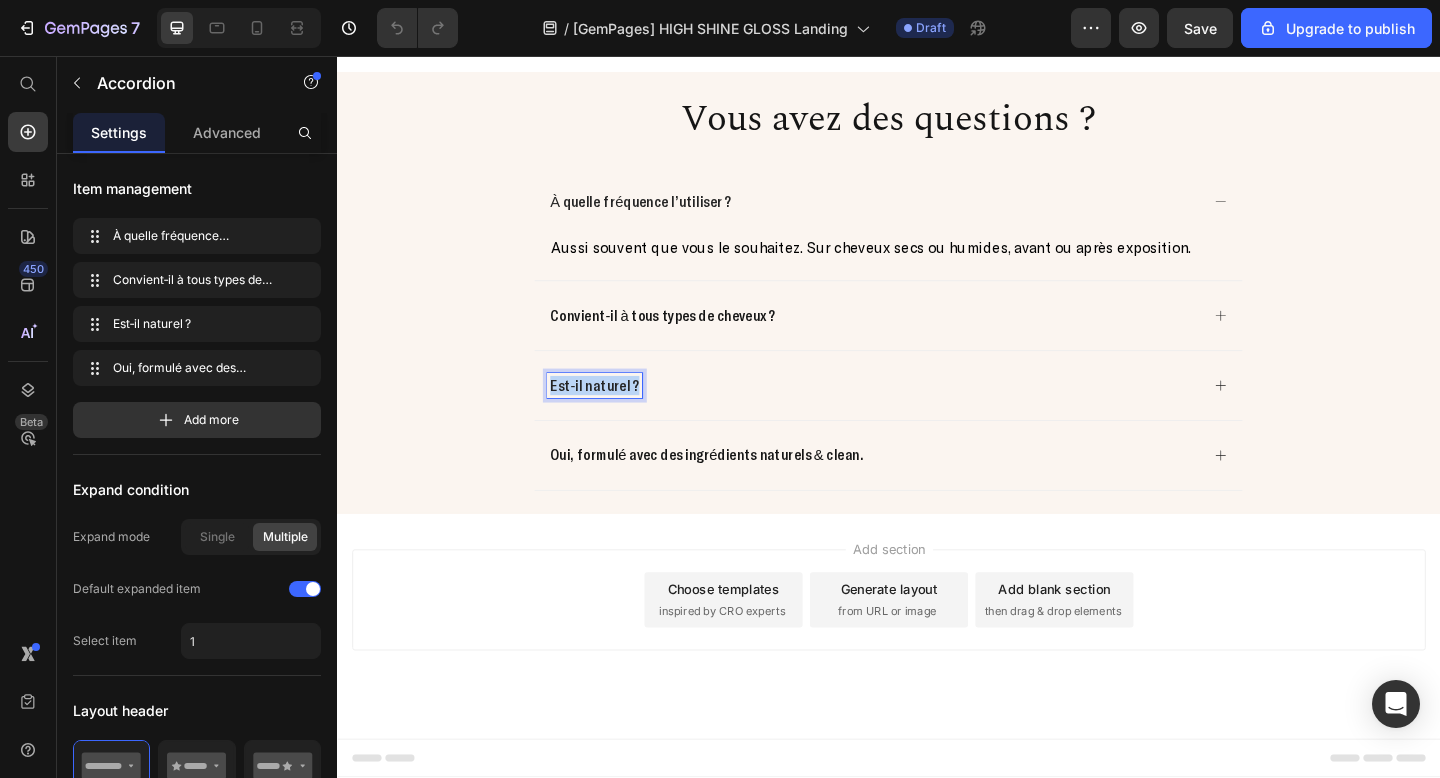 copy on "Est‑il naturel ?" 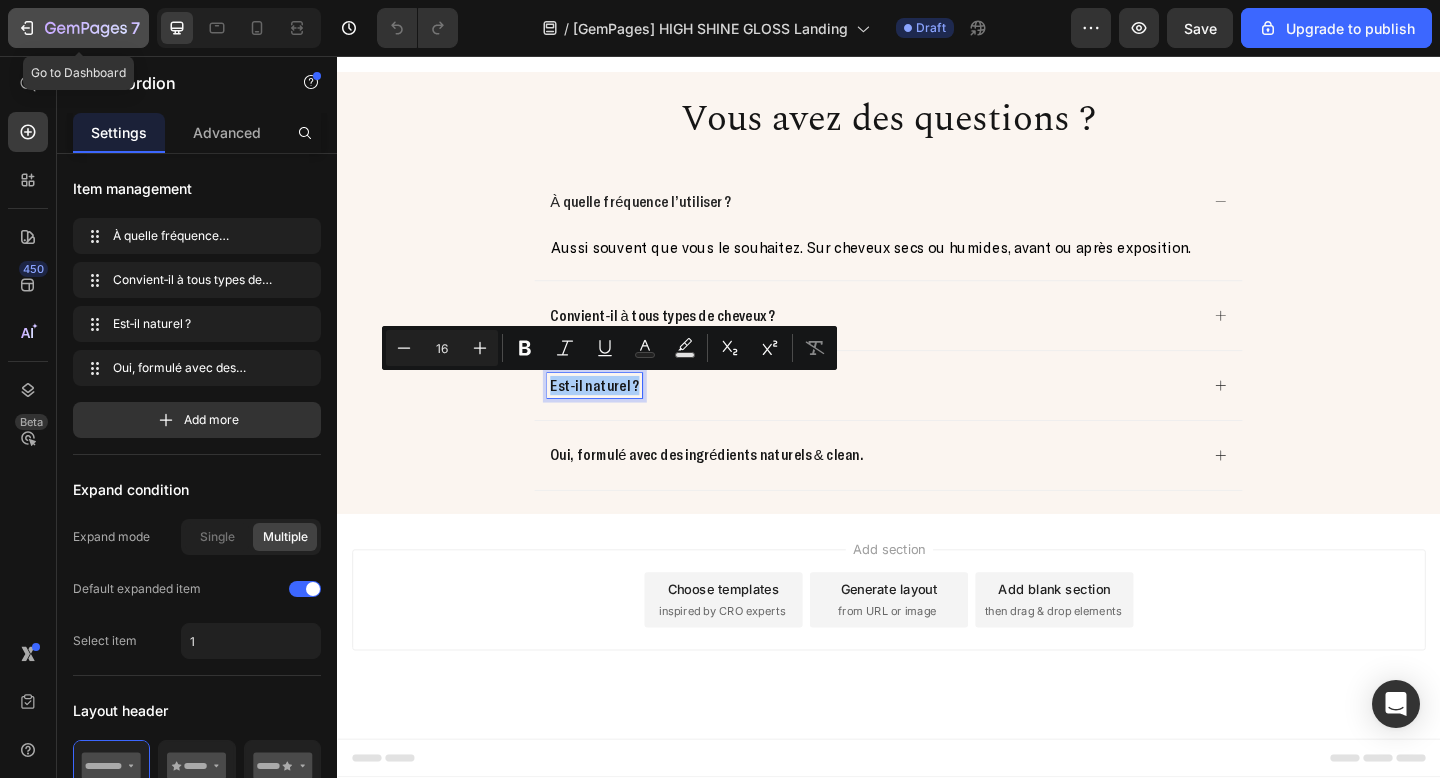 click 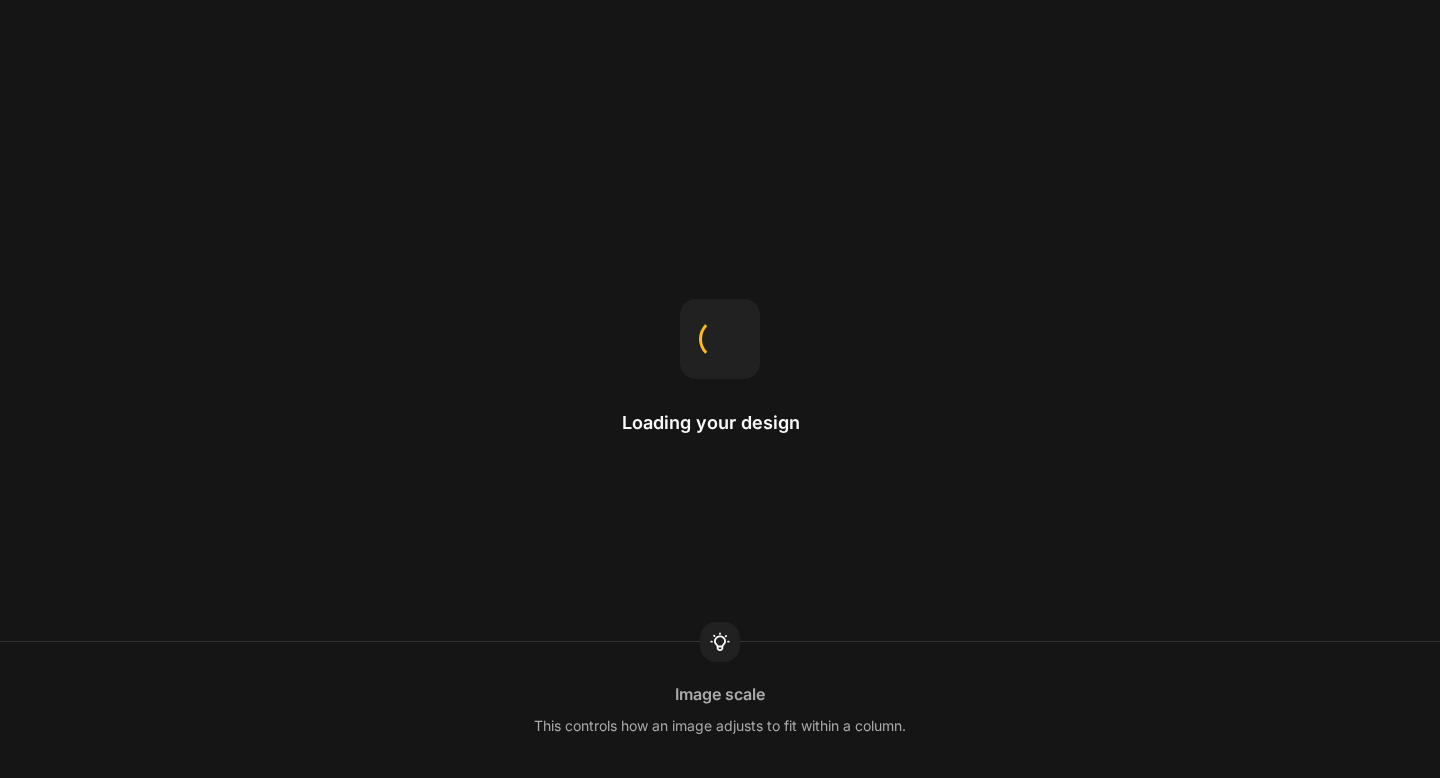scroll, scrollTop: 0, scrollLeft: 0, axis: both 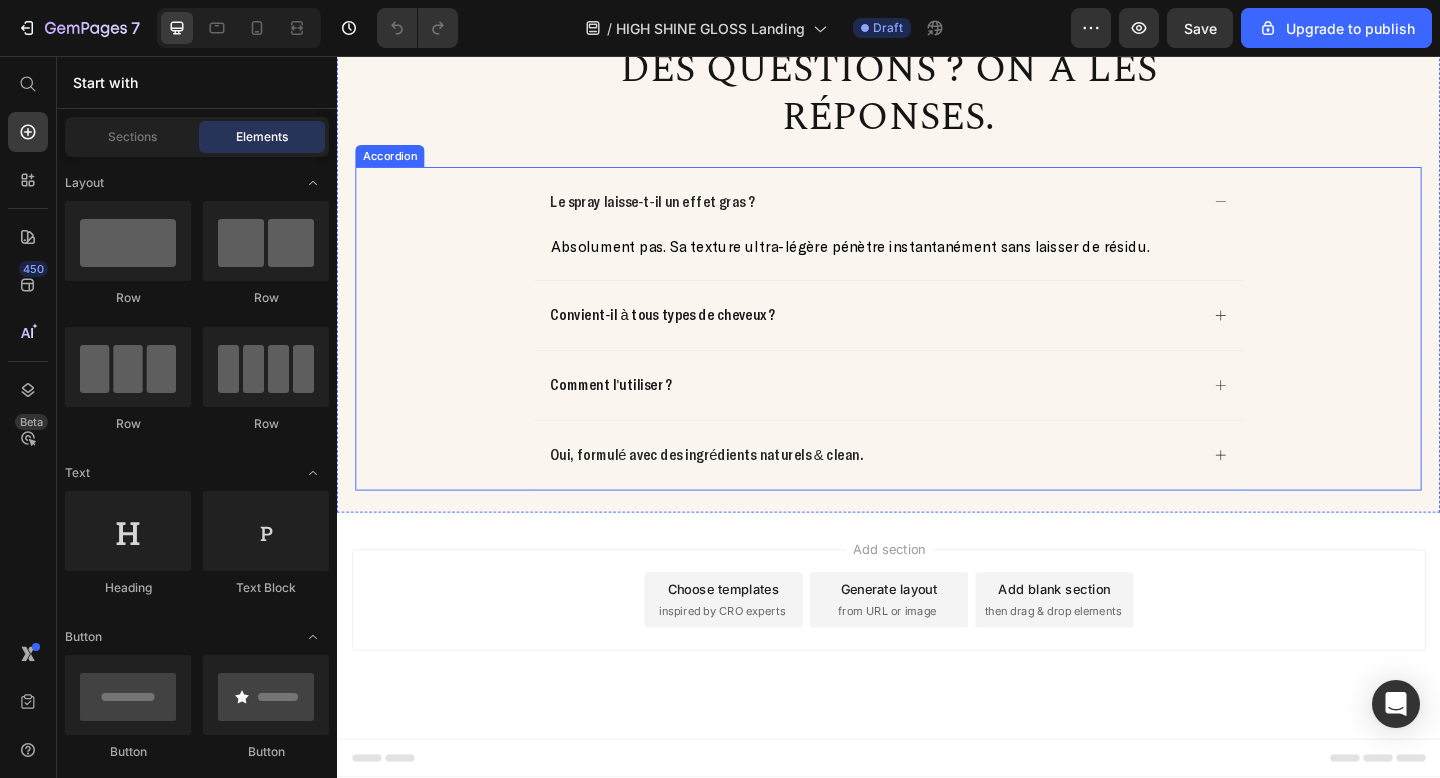 click on "Oui, formulé avec des ingrédients naturels & clean." at bounding box center [739, 490] 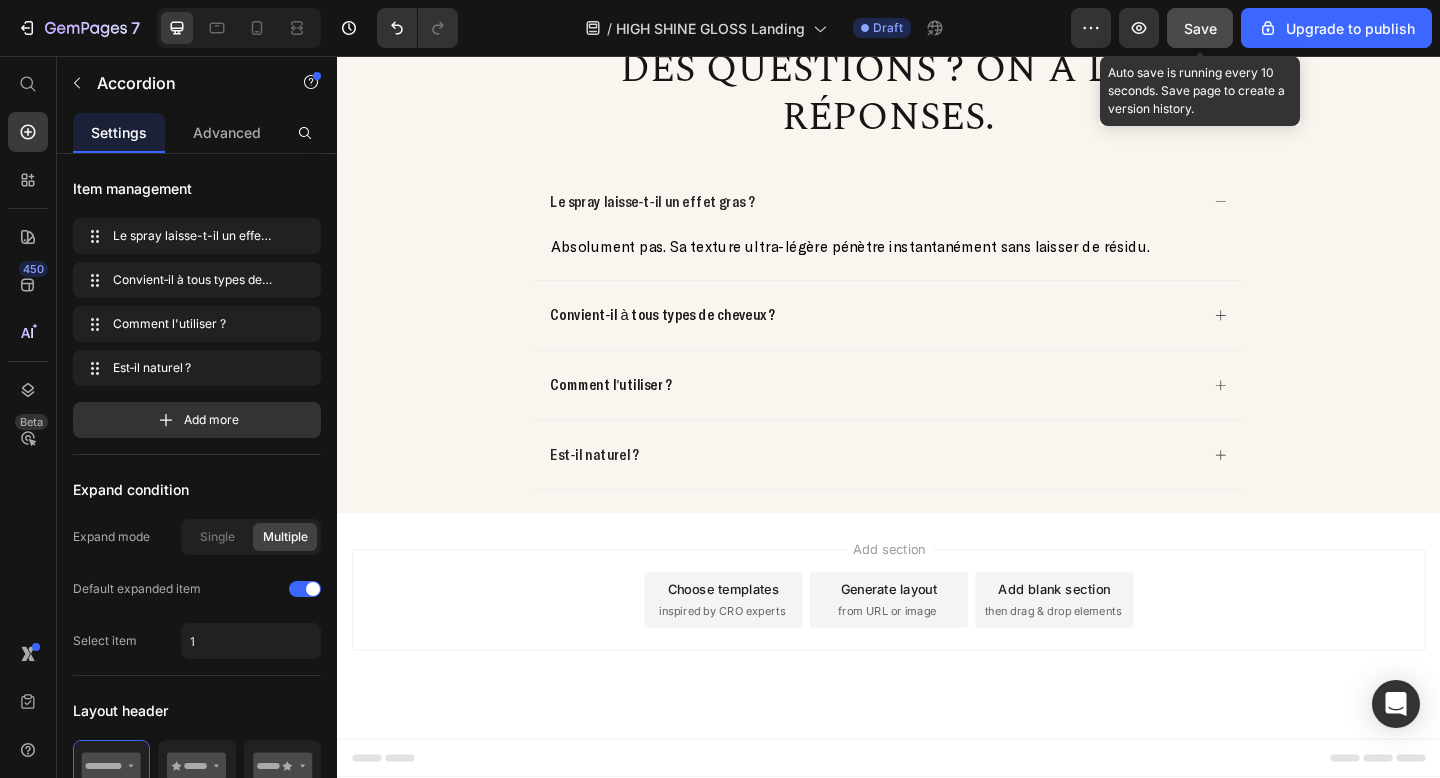 click on "Save" at bounding box center [1200, 28] 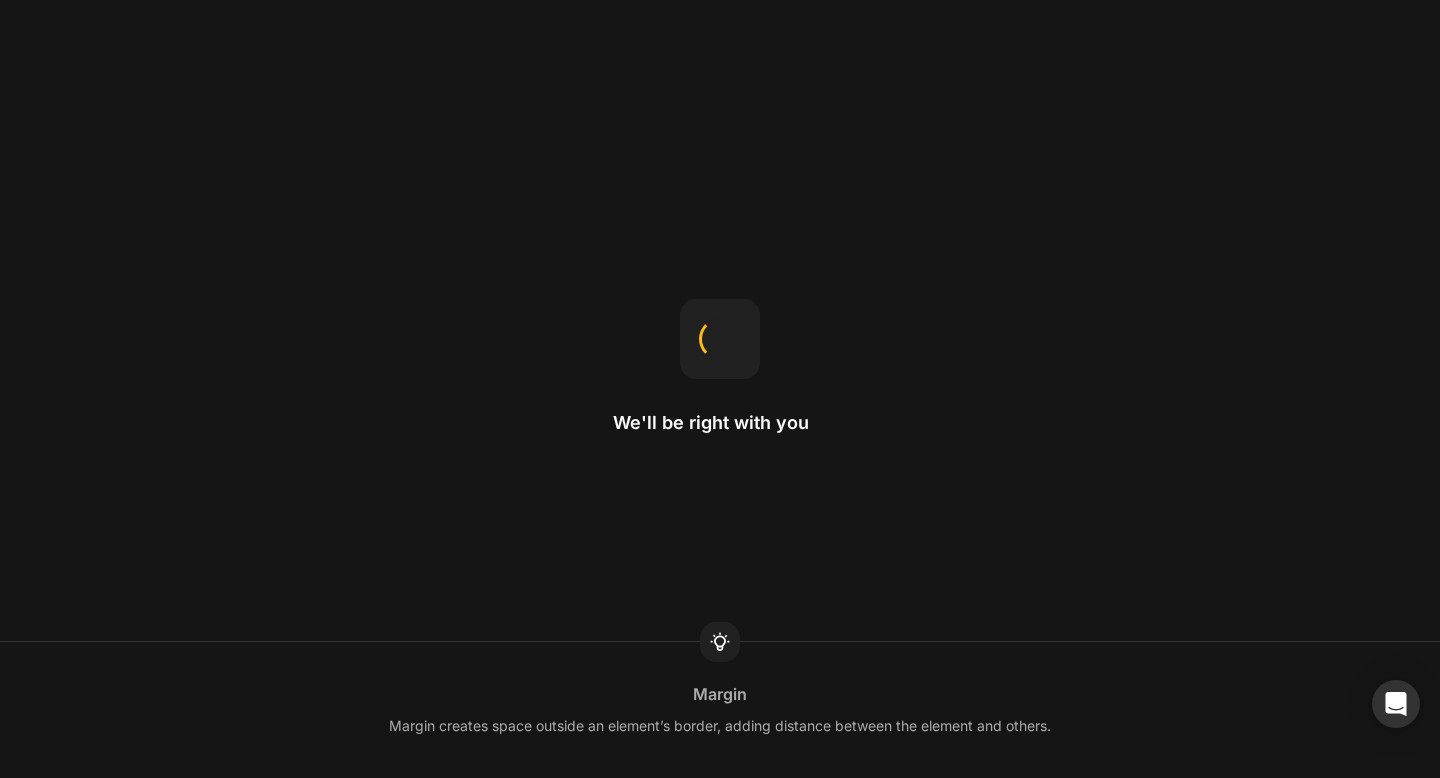 scroll, scrollTop: 0, scrollLeft: 0, axis: both 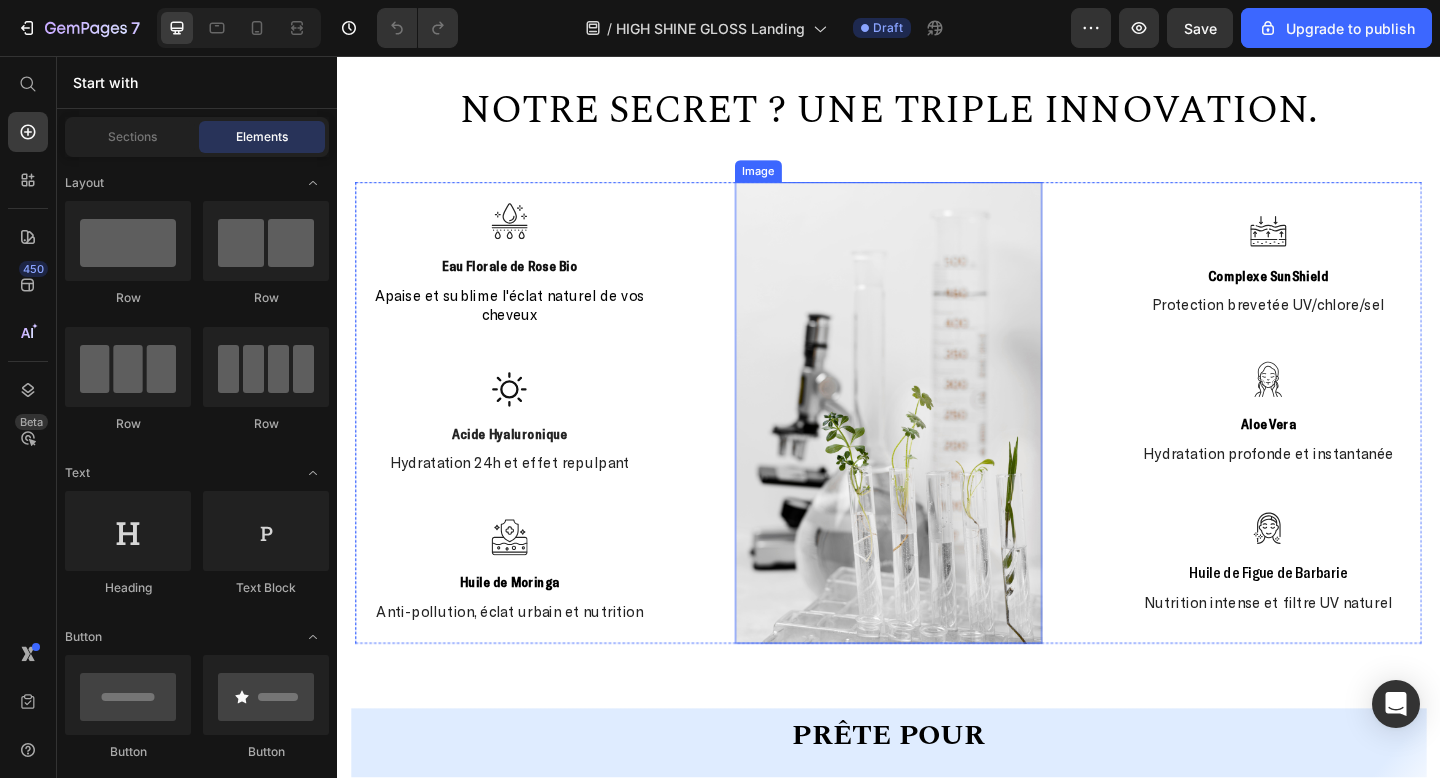 click at bounding box center [937, 445] 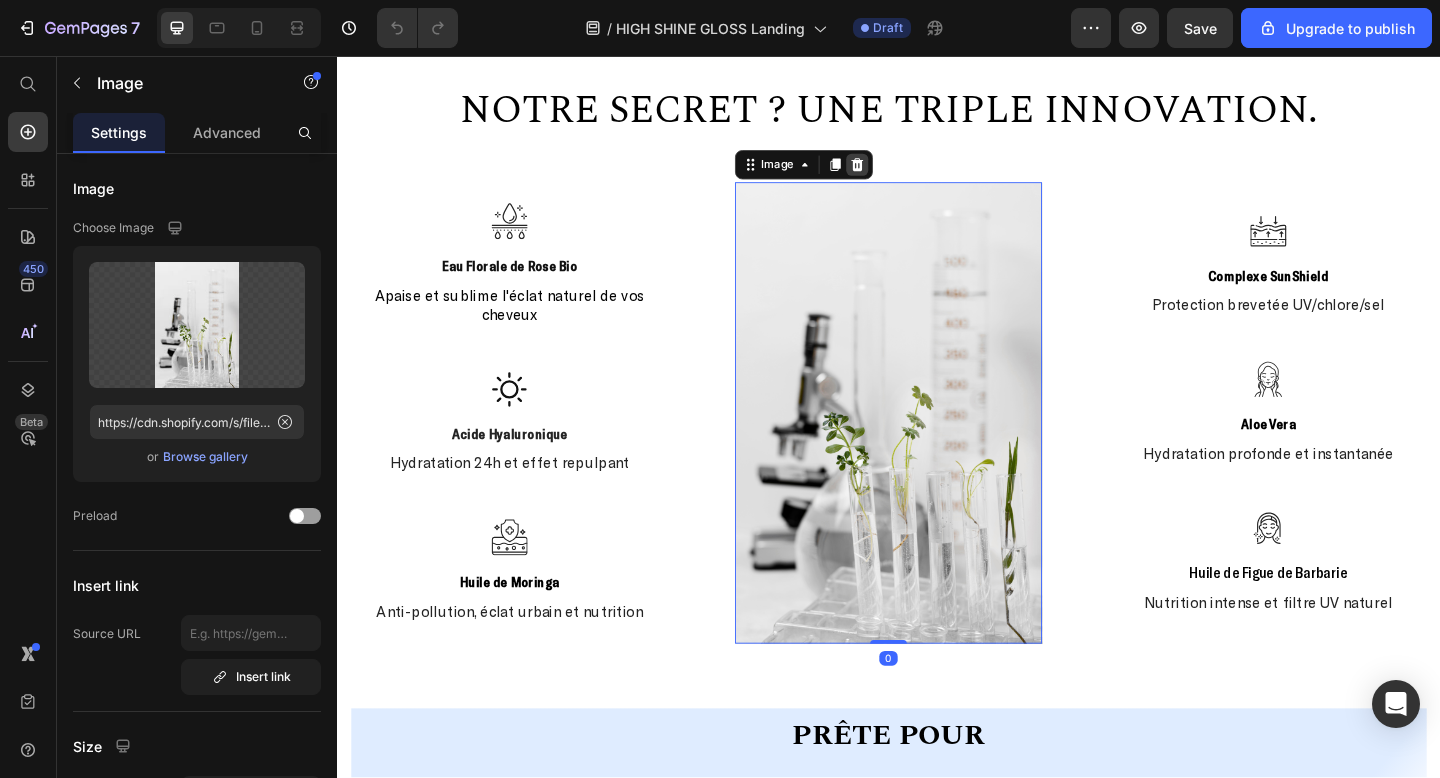 click 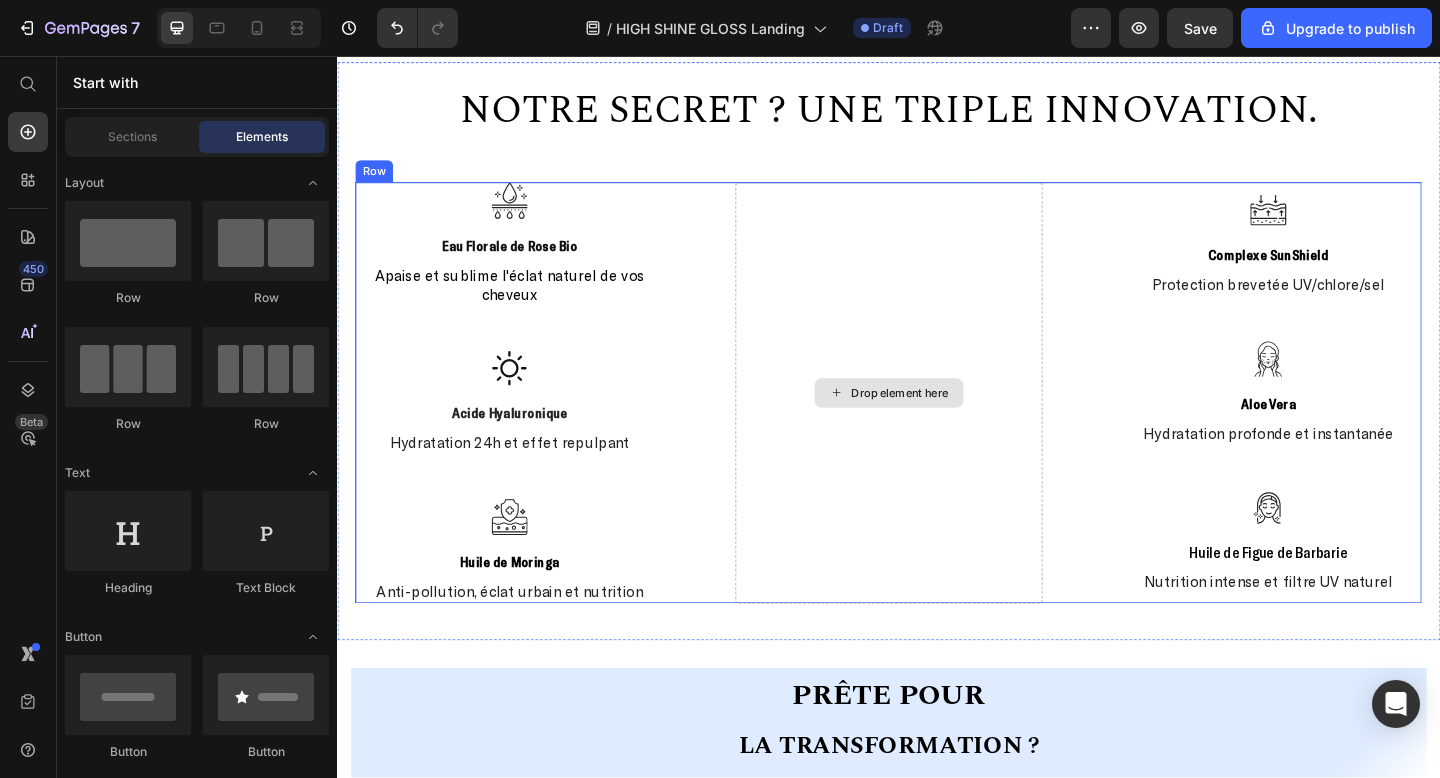 click on "Drop element here" at bounding box center (937, 423) 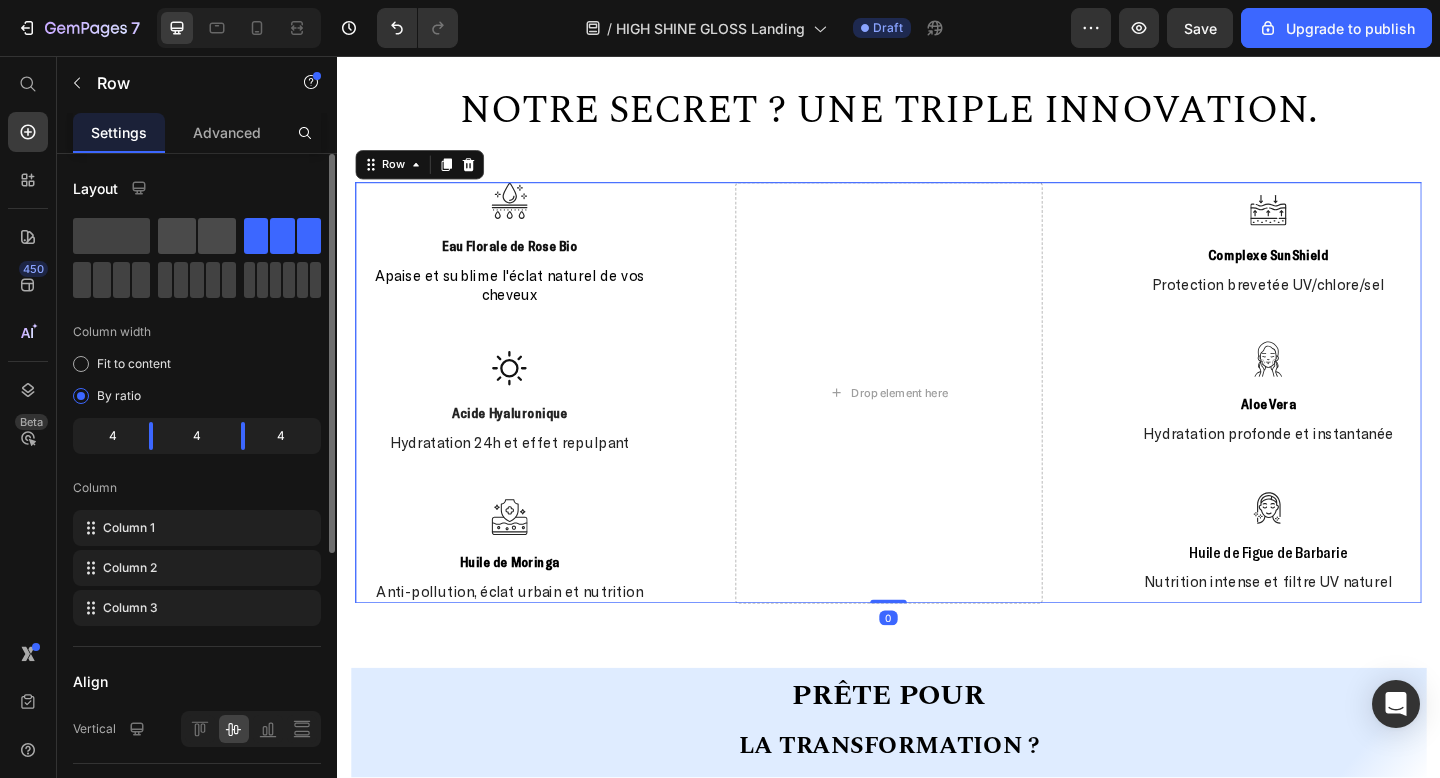 click 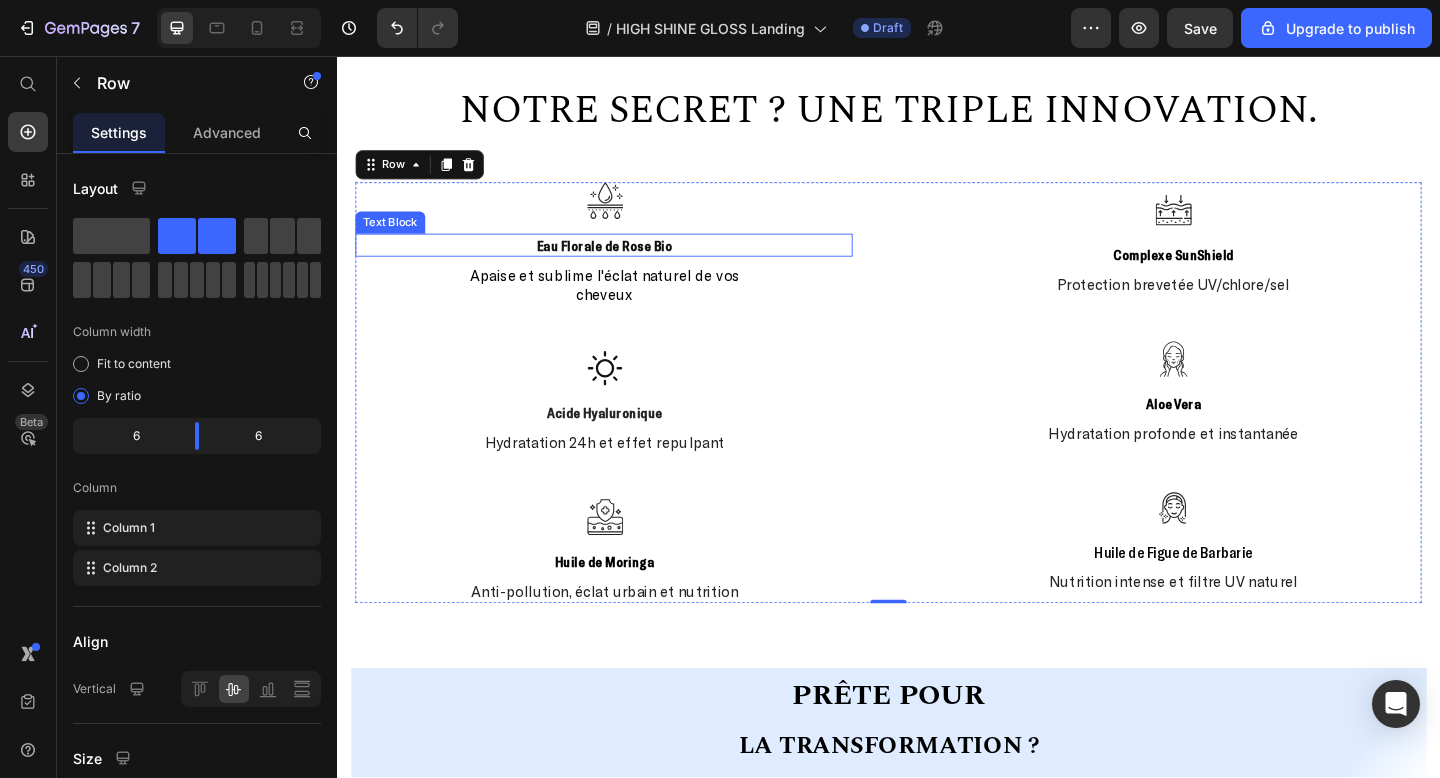 click on "Eau Florale de Rose Bio" at bounding box center [627, 262] 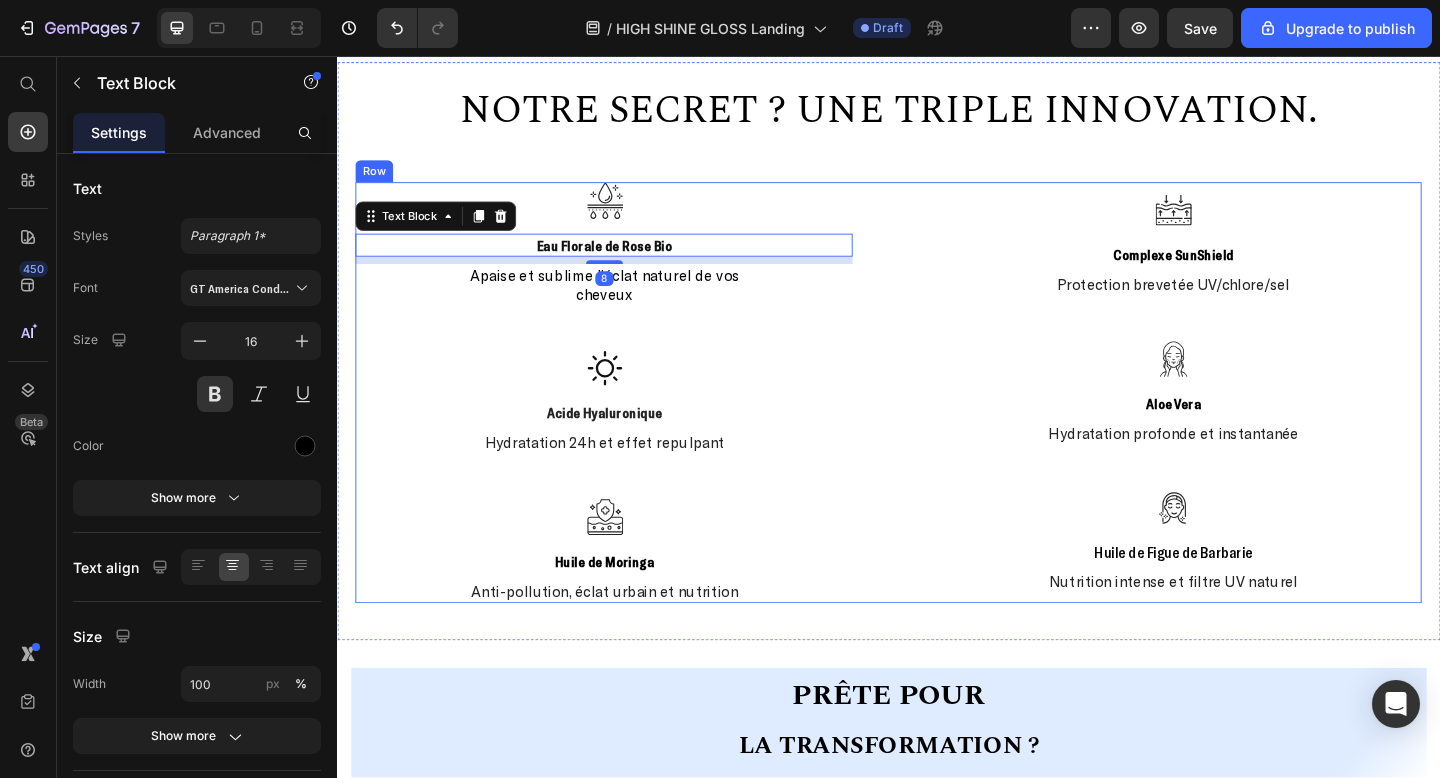 click on "Icon Eau Florale de Rose Bio Text Block   8 Apaise et sublime l'éclat naturel de vos cheveux Text Block
Icon Acide Hyaluronique Text Block Hydratation 24h et effet repulpant Text Block
Icon Huile de Moringa Text Block Anti-pollution, éclat urbain et nutrition Text Block" at bounding box center (627, 423) 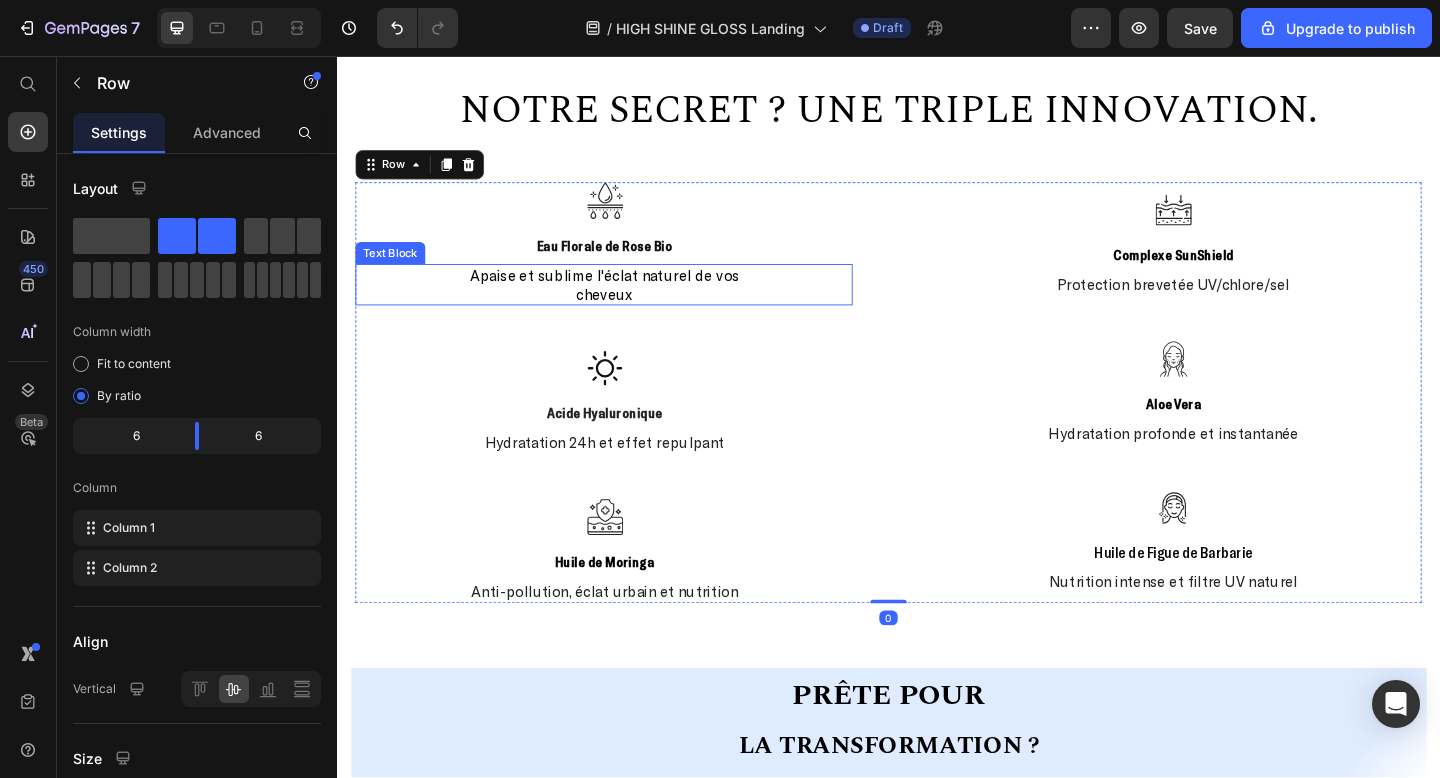 click on "Apaise et sublime l'éclat naturel de vos cheveux" at bounding box center (627, 305) 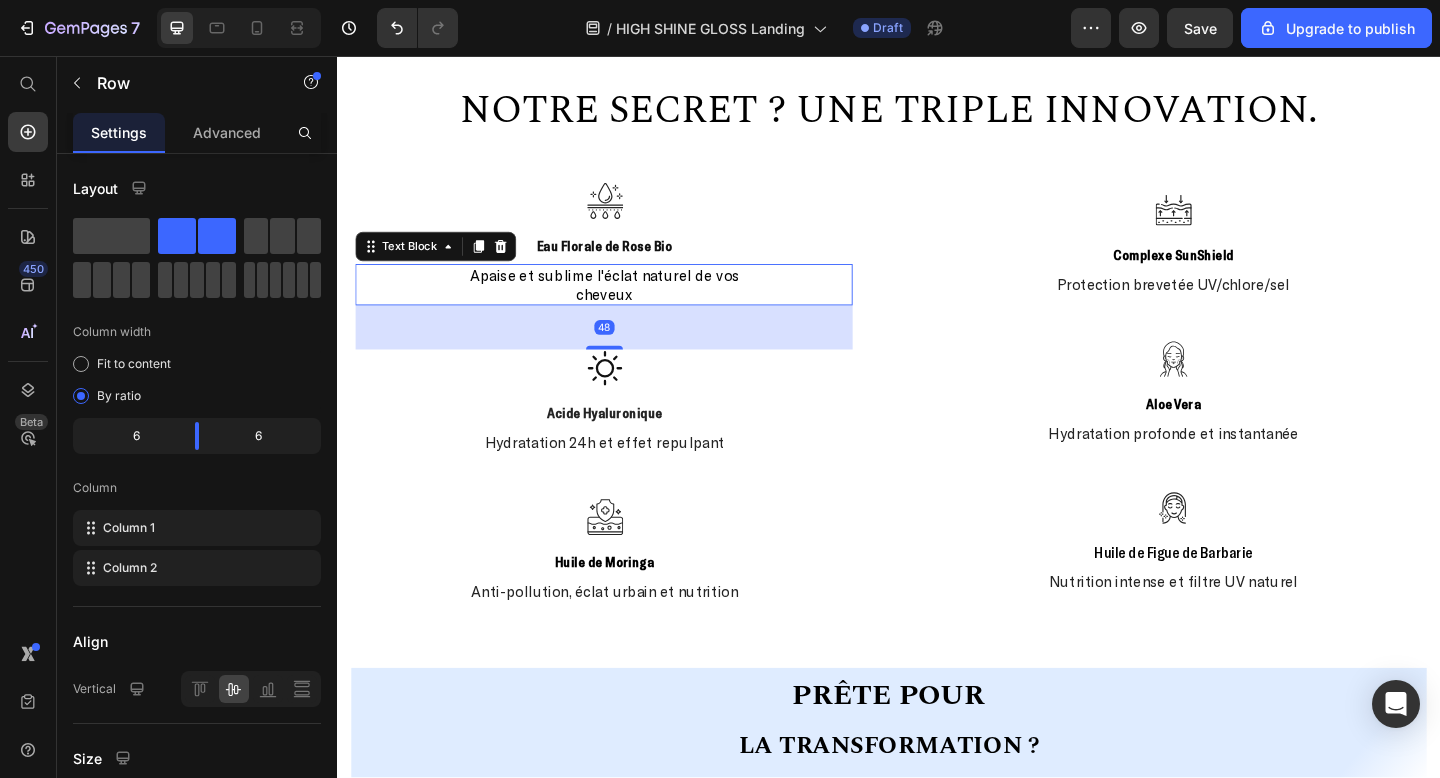 click on "Icon Eau Florale de Rose Bio Text Block Apaise et sublime l'éclat naturel de vos cheveux Text Block   48
Icon Acide Hyaluronique Text Block Hydratation 24h et effet repulpant Text Block
Icon Huile de Moringa Text Block Anti-pollution, éclat urbain et nutrition Text Block
Icon Complexe SunShield Text Block Protection brevetée UV/chlore/sel Text Block
Icon Aloe Vera Text Block Hydratation profonde et instantanée Text Block
Icon Huile de Figue de Barbarie Text Block Nutrition intense et filtre UV naturel Text Block Row" at bounding box center [937, 423] 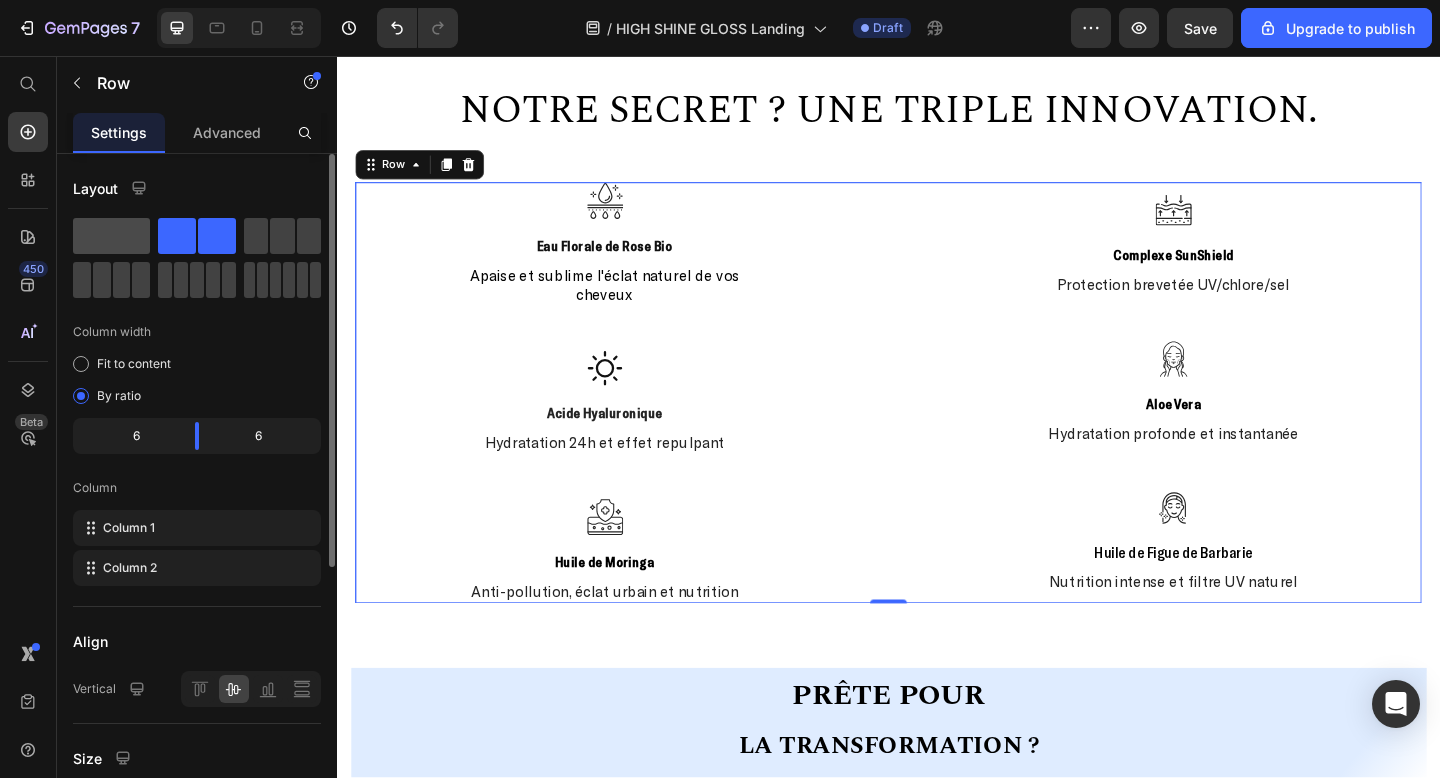 click 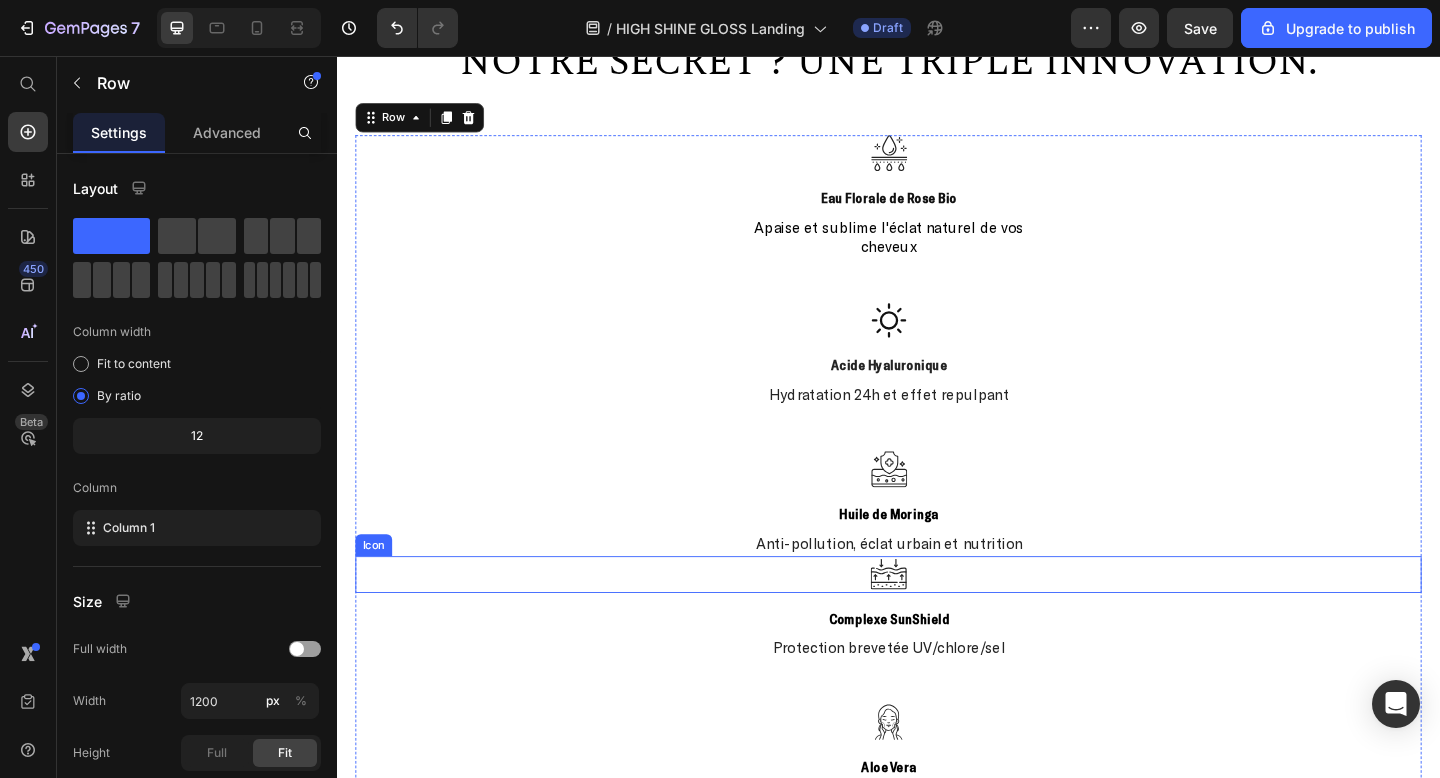 scroll, scrollTop: 1735, scrollLeft: 0, axis: vertical 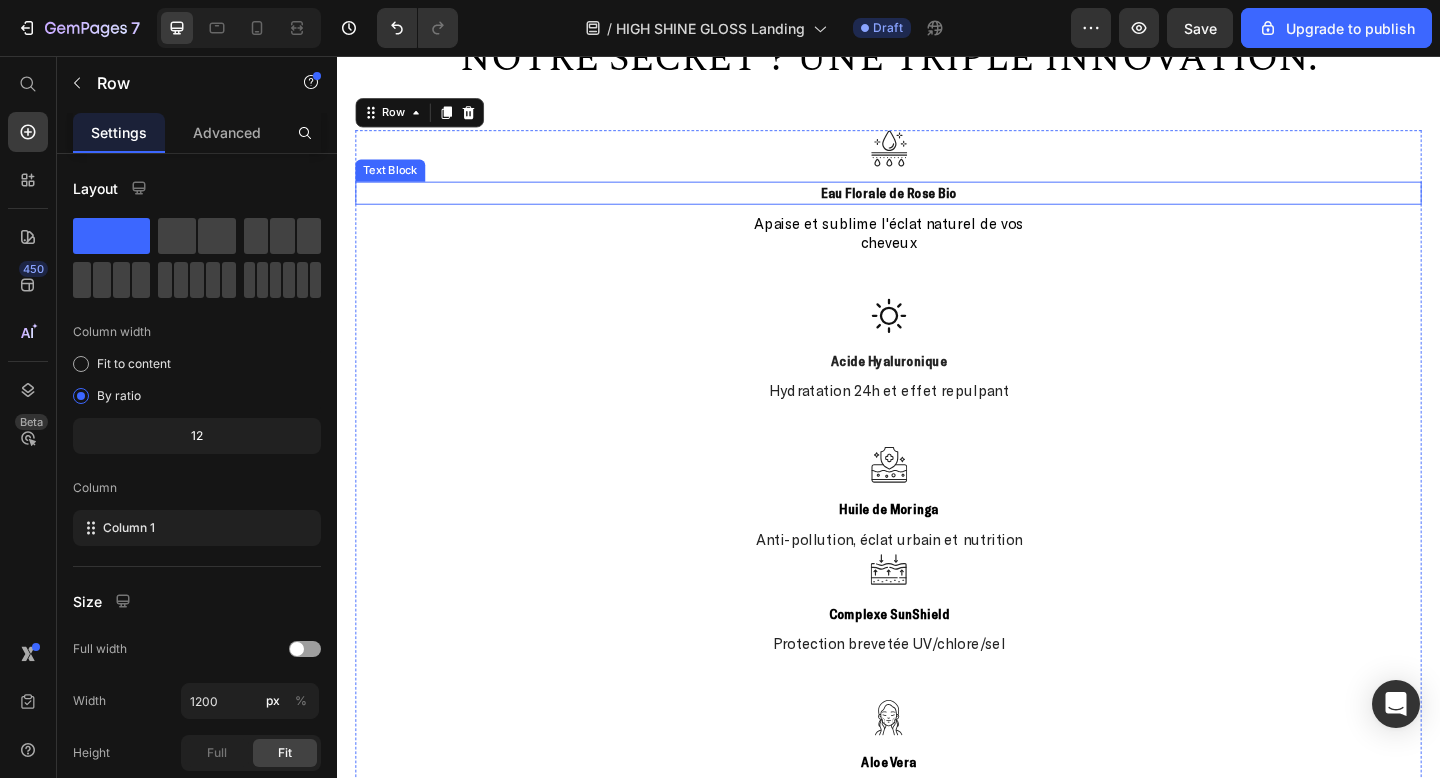 click on "Eau Florale de Rose Bio" at bounding box center (937, 205) 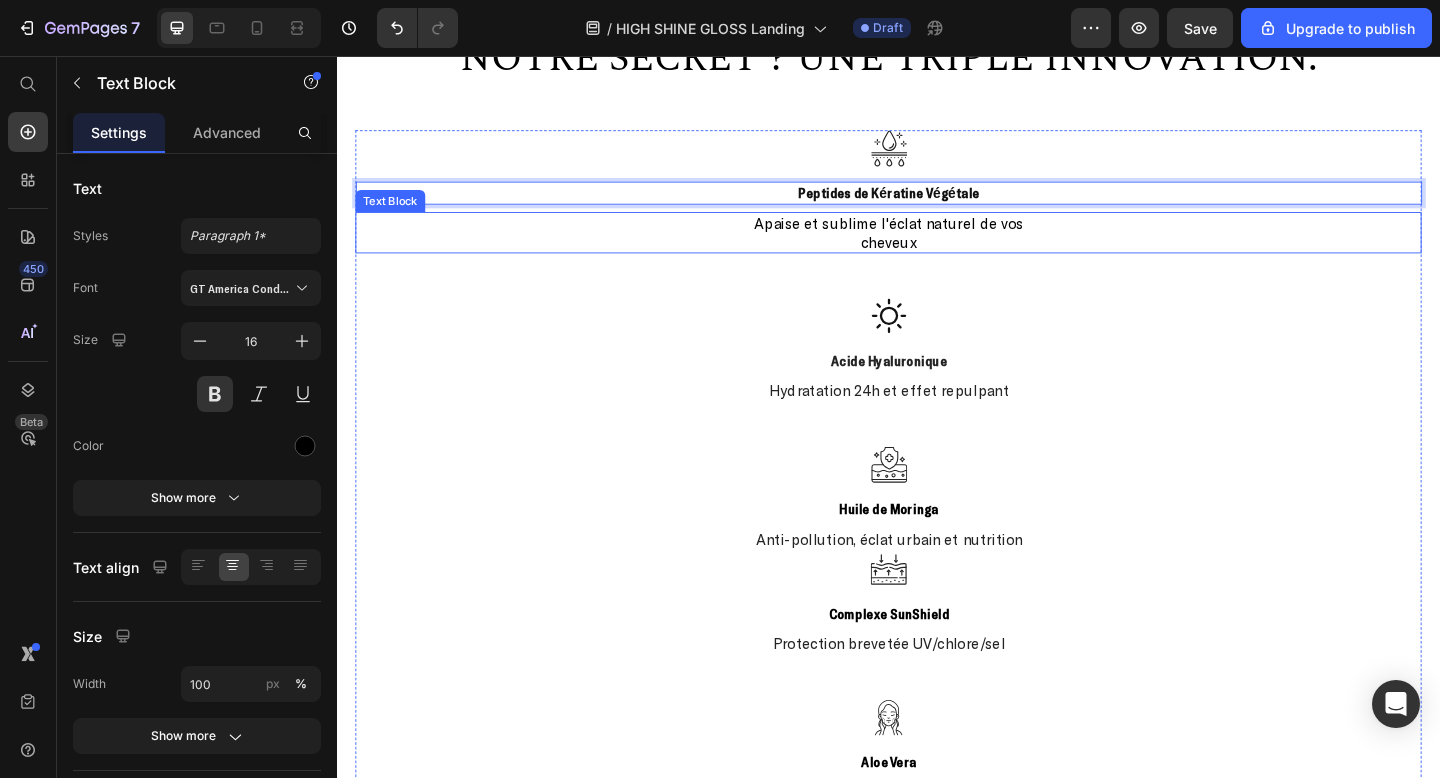click on "Apaise et sublime l'éclat naturel de vos cheveux" at bounding box center (937, 248) 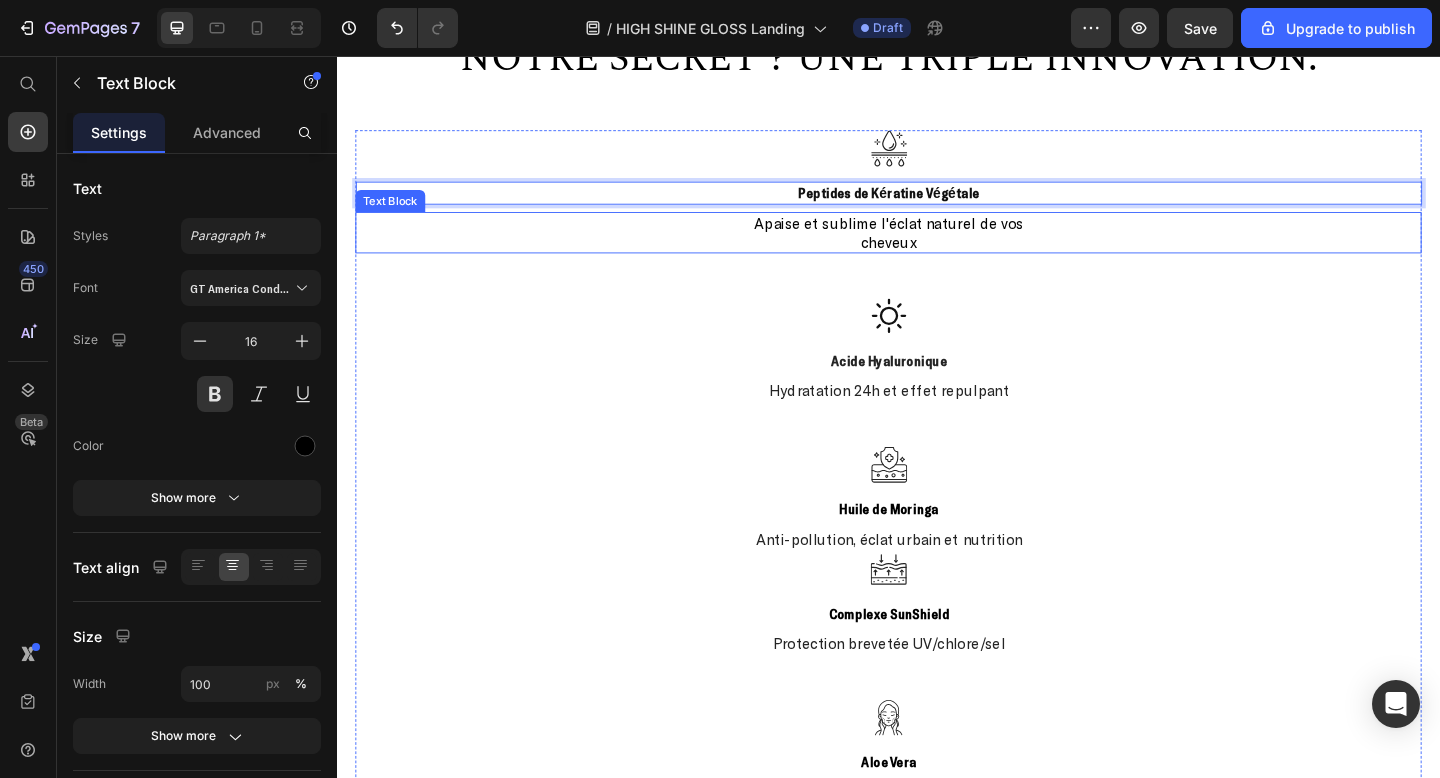 click on "Apaise et sublime l'éclat naturel de vos cheveux" at bounding box center [937, 248] 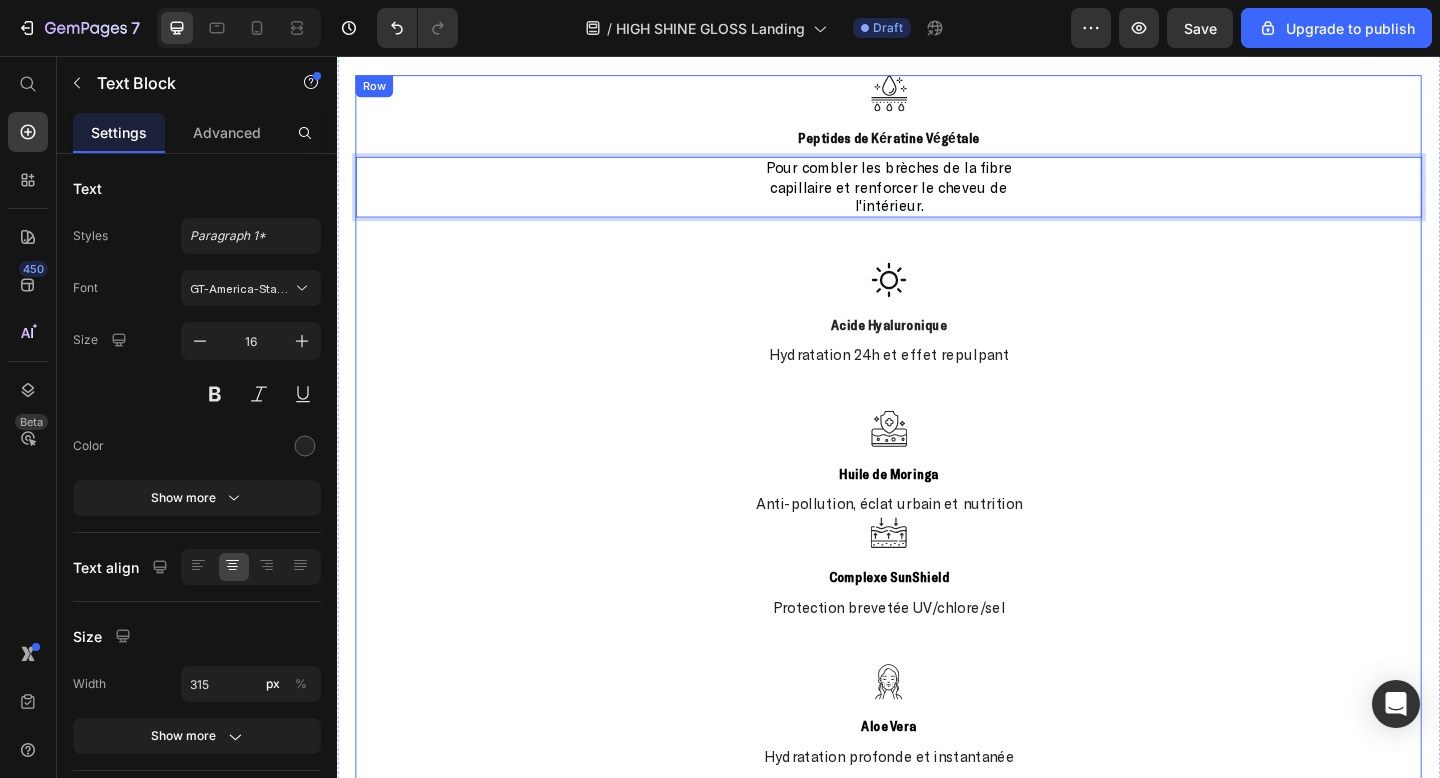 scroll, scrollTop: 1797, scrollLeft: 0, axis: vertical 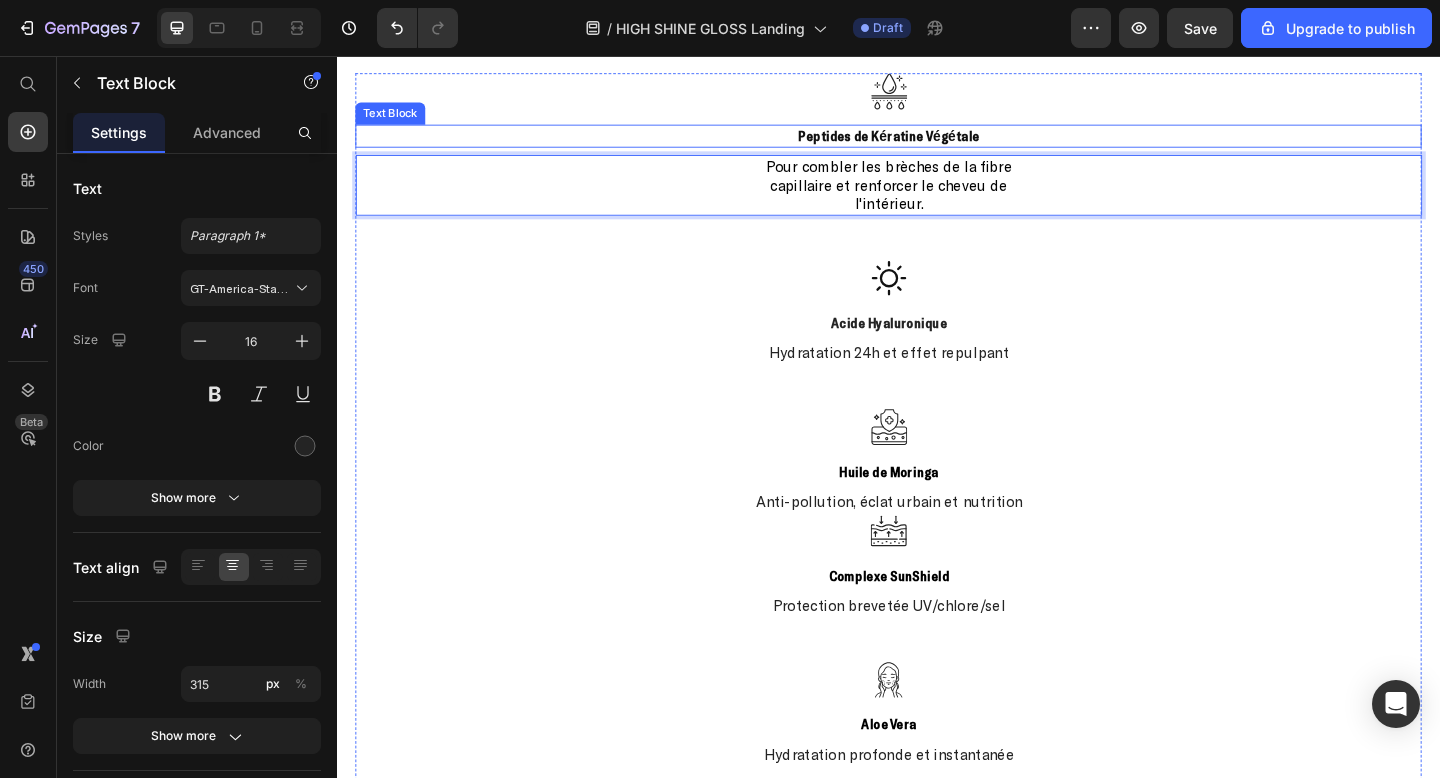 click on "Peptides de Kératine Végétale" at bounding box center (936, 143) 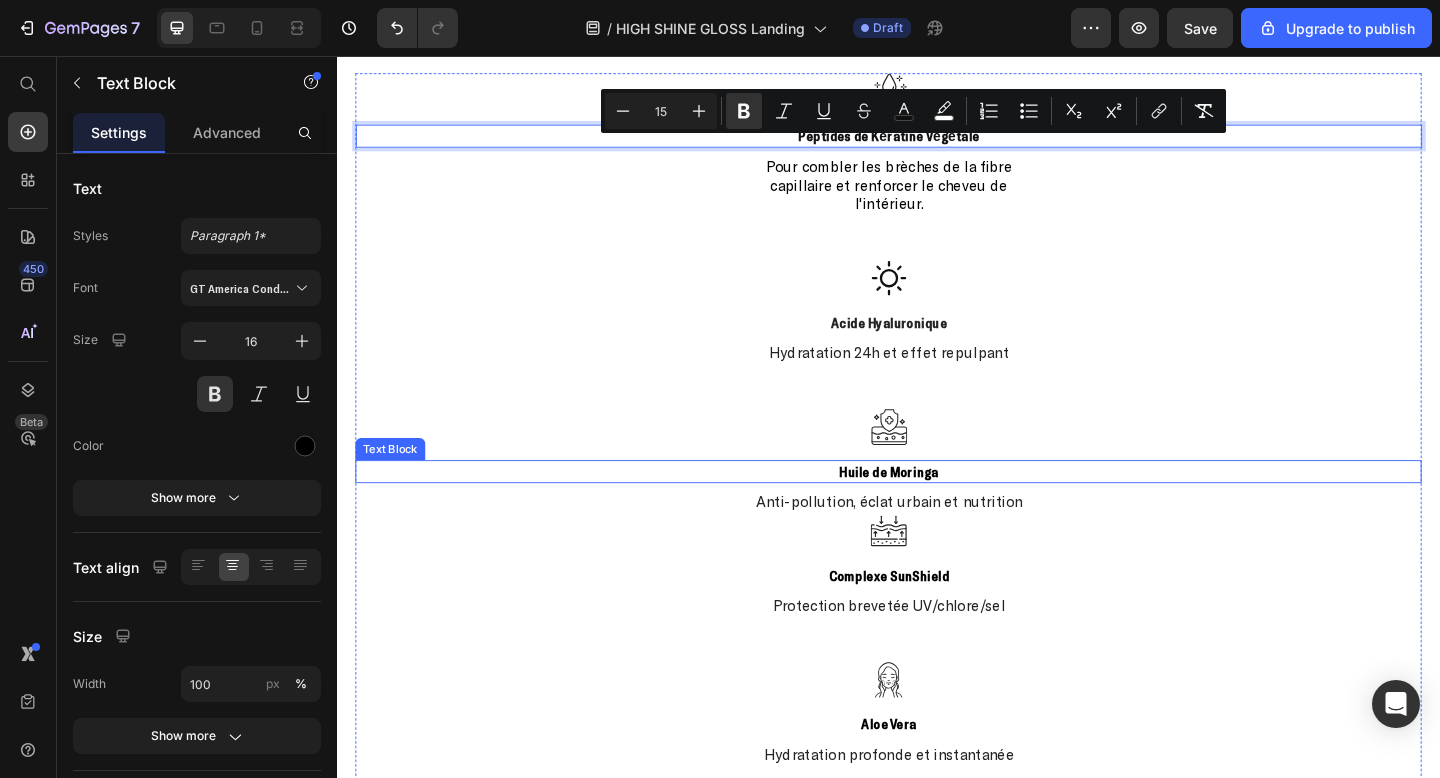 click on "Huile de Moringa" at bounding box center [937, 508] 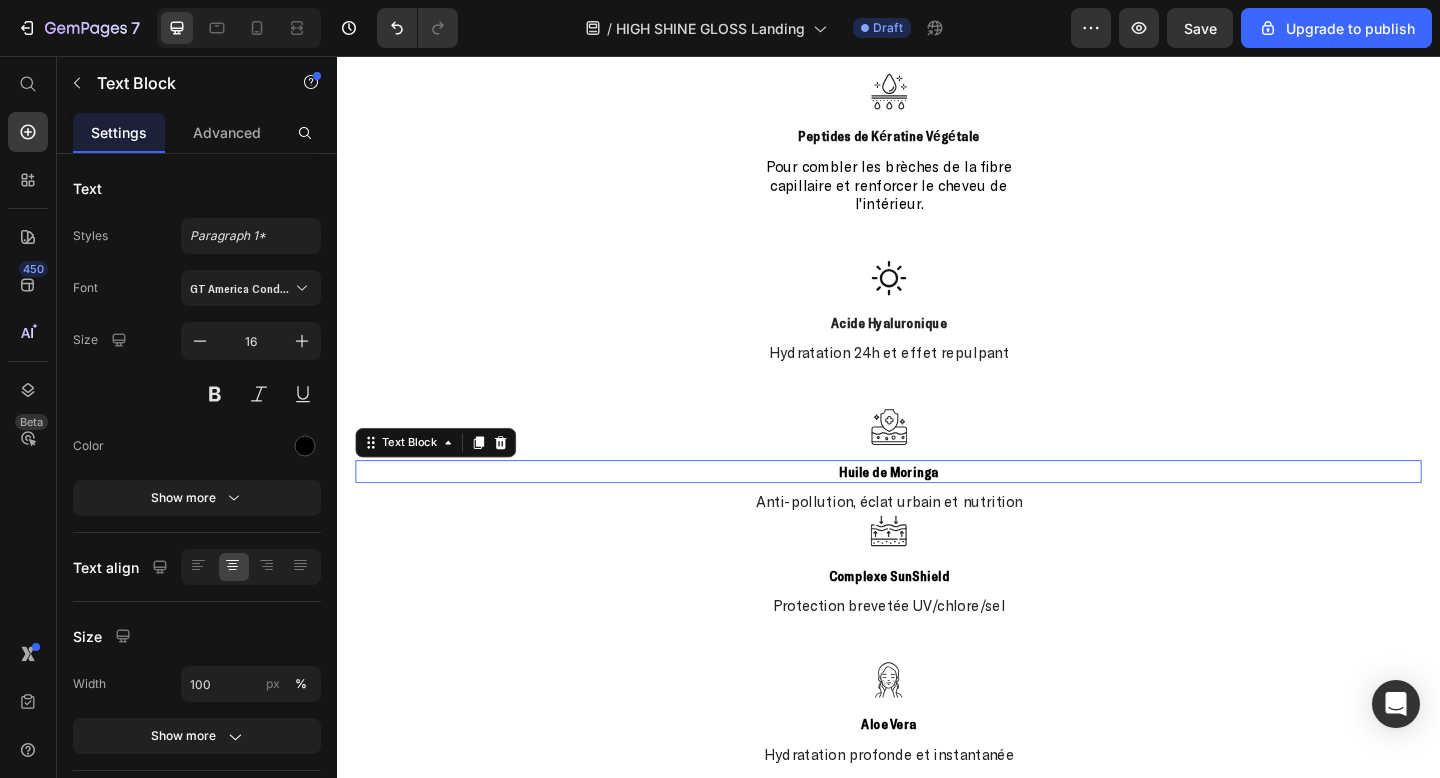 click on "Huile de Moringa" at bounding box center (937, 508) 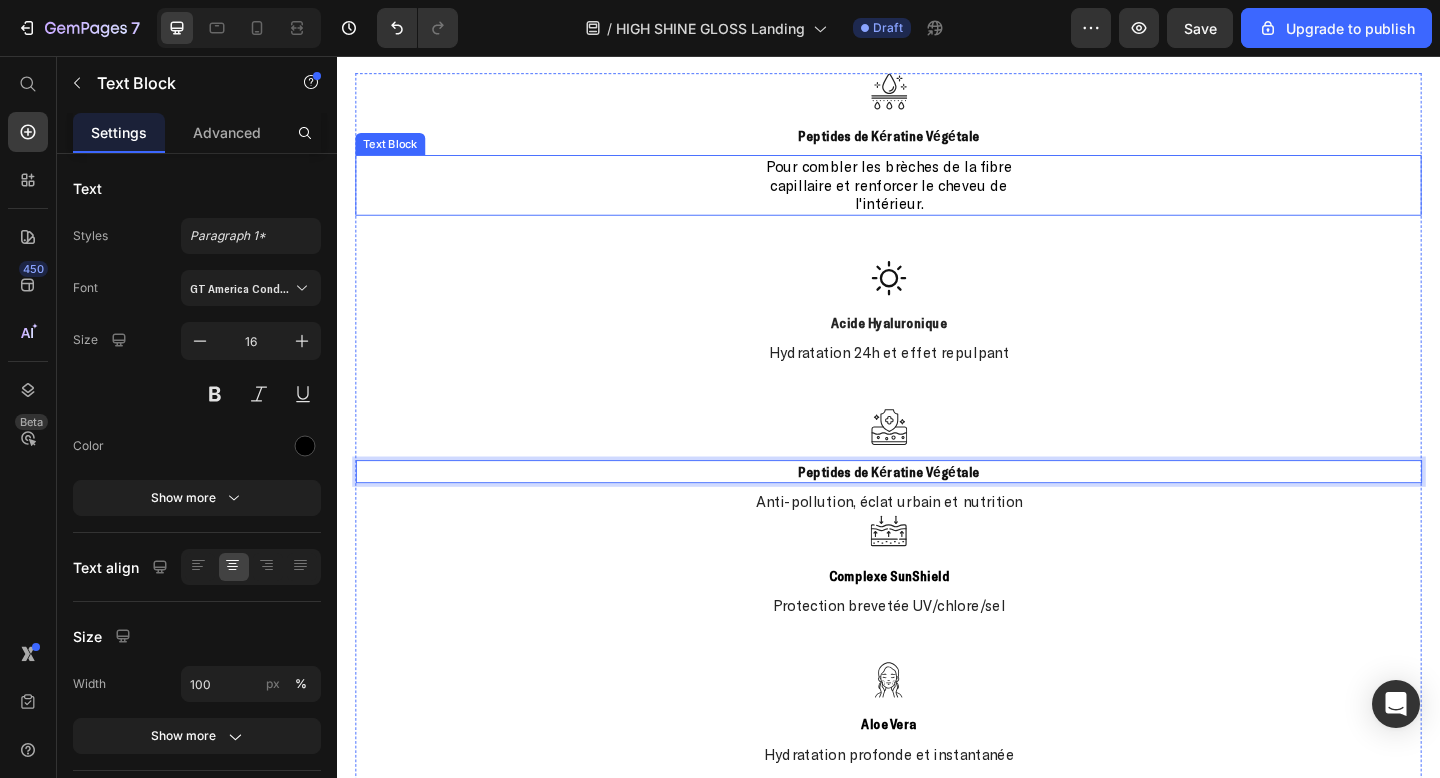 click on "Pour combler les brèches de la fibre capillaire et renforcer le cheveu de l'intérieur." at bounding box center [937, 196] 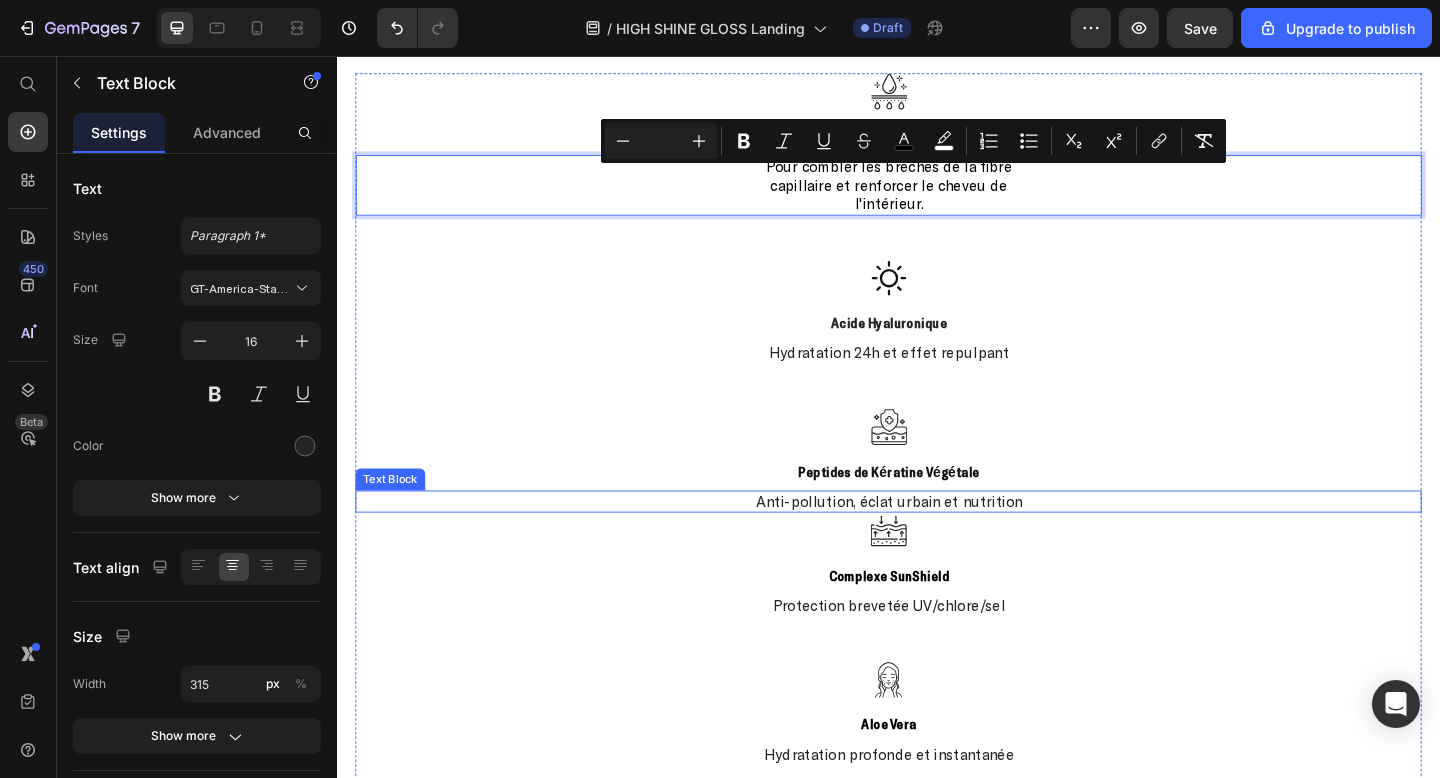 click on "Anti-pollution, éclat urbain et nutrition" at bounding box center [937, 541] 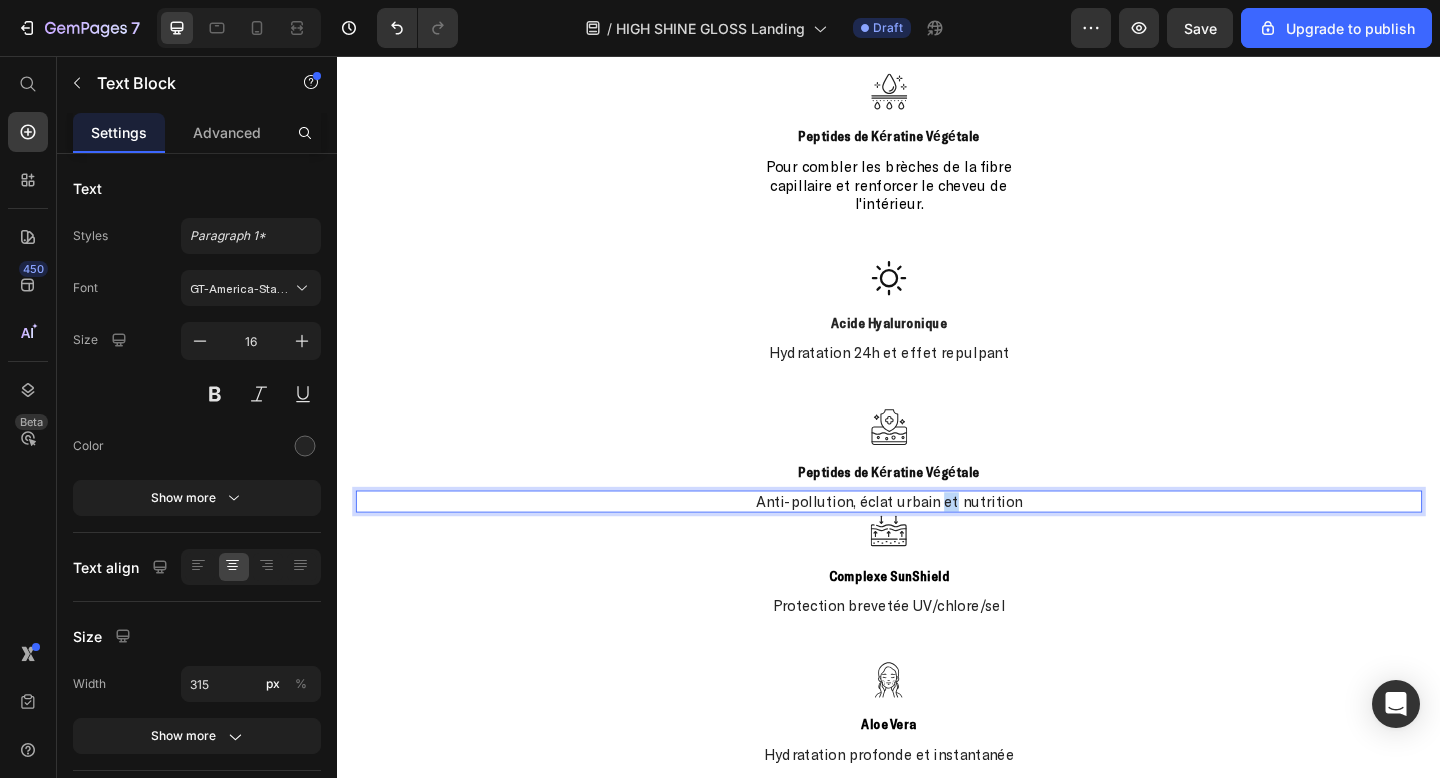 click on "Anti-pollution, éclat urbain et nutrition" at bounding box center [937, 541] 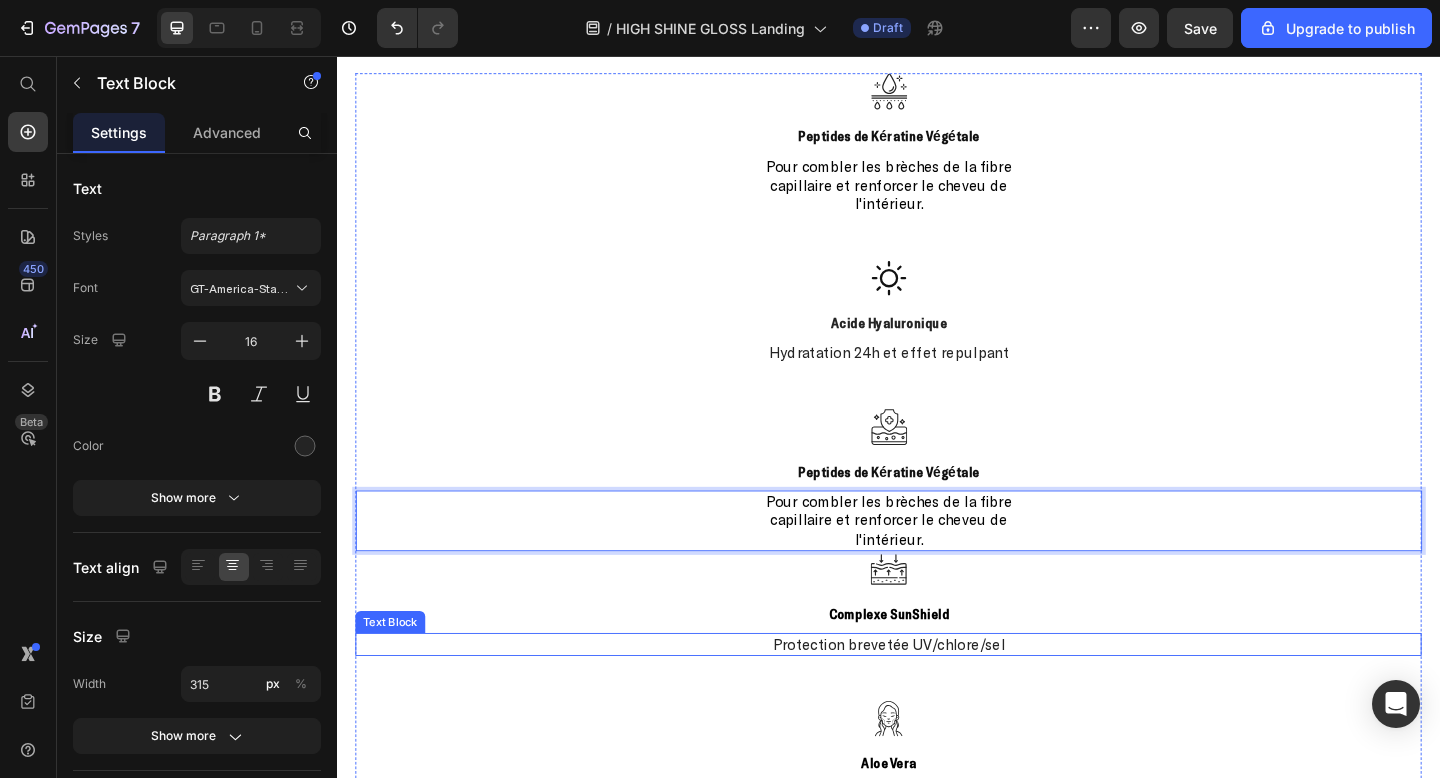 click on "Protection brevetée UV/chlore/sel" at bounding box center [937, 696] 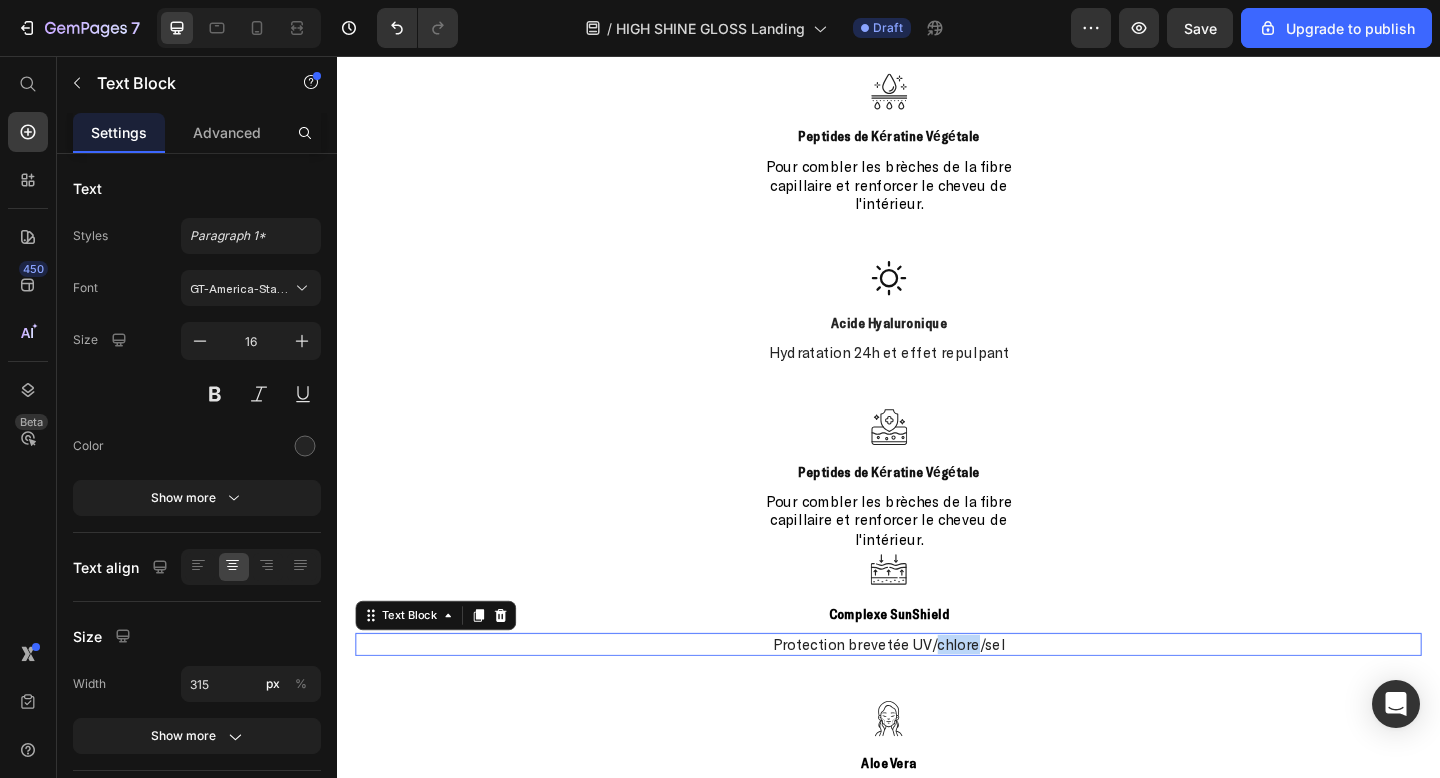 click on "Protection brevetée UV/chlore/sel" at bounding box center (937, 696) 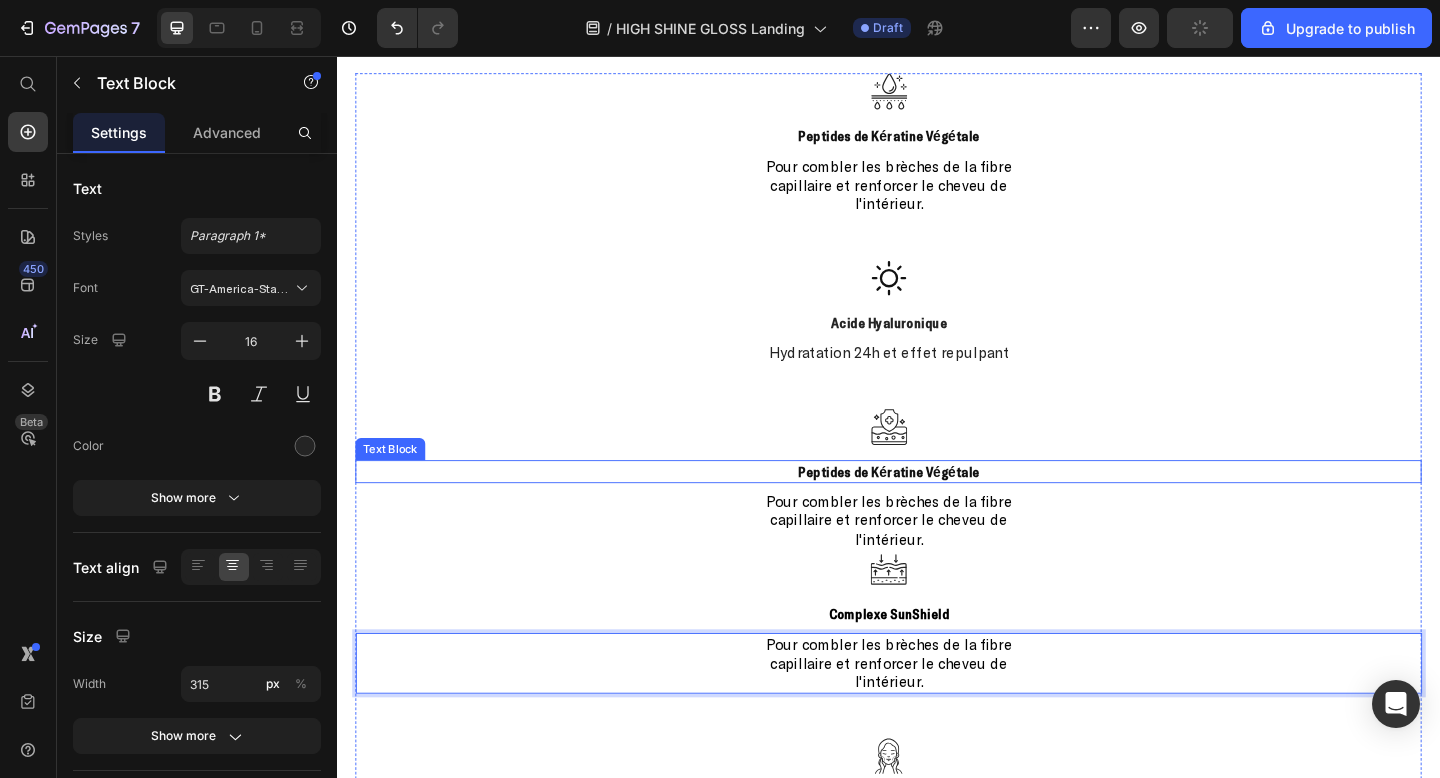 click on "Peptides de Kératine Végétale" at bounding box center [936, 508] 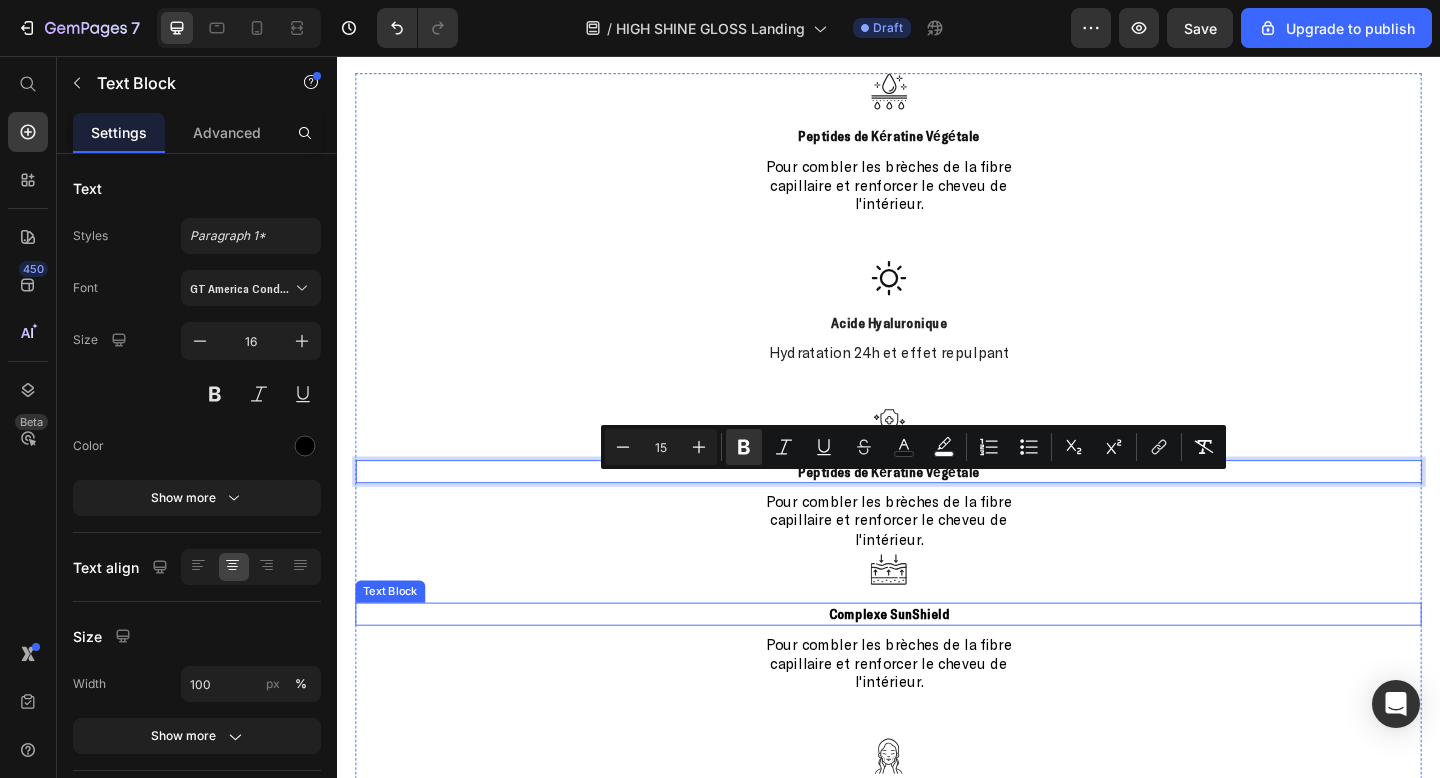 click on "Complexe SunShield" at bounding box center [937, 663] 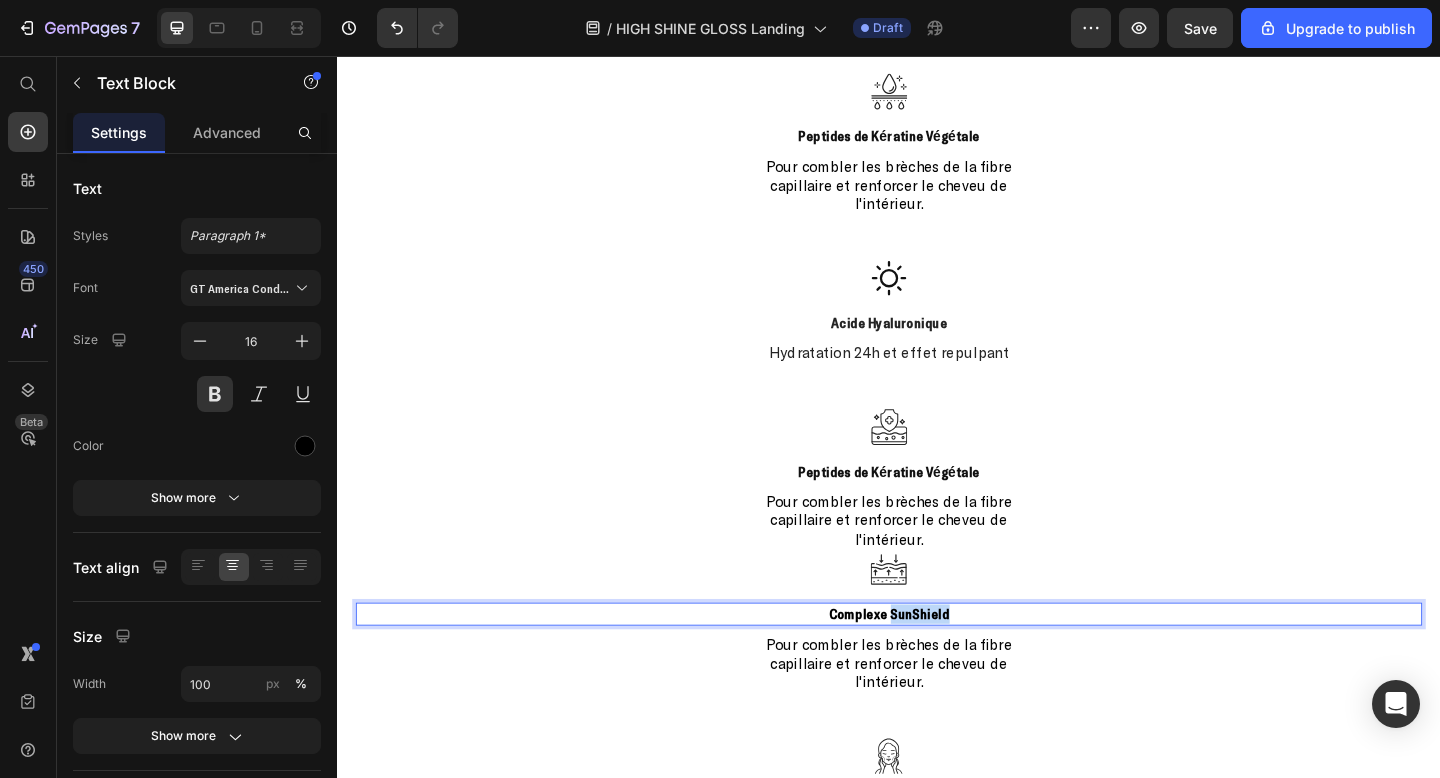 click on "Complexe SunShield" at bounding box center [937, 663] 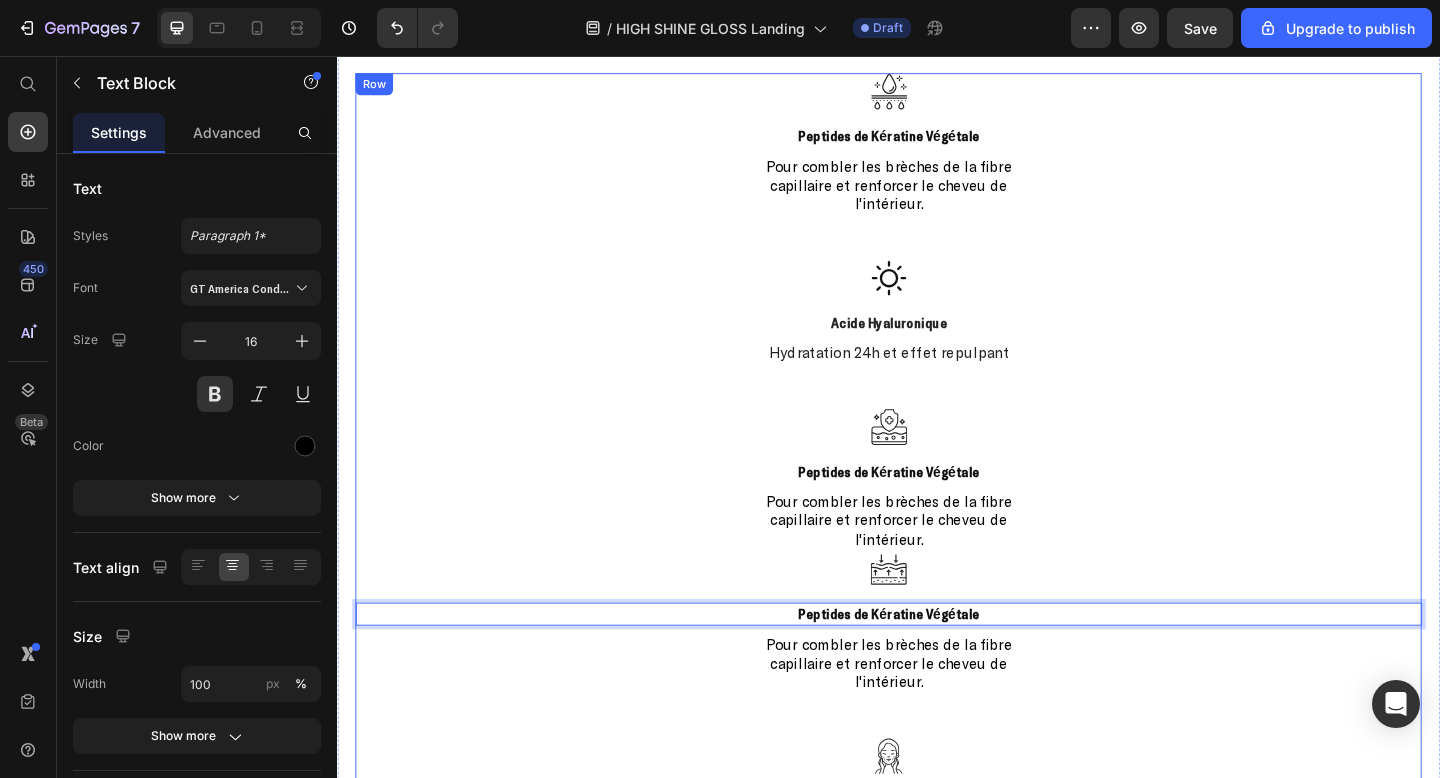 click on "Peptides de Kératine Végétale" at bounding box center (936, 143) 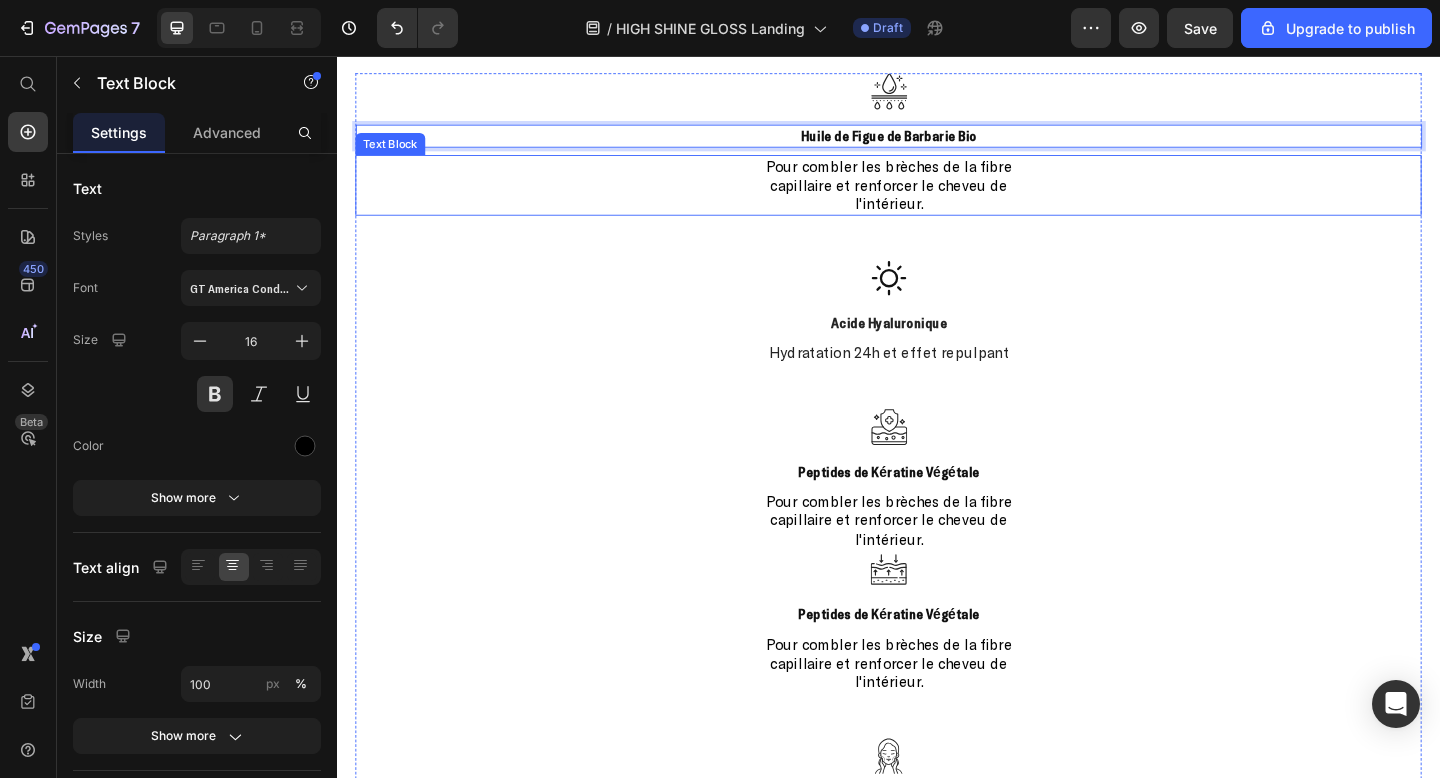 click on "Pour combler les brèches de la fibre capillaire et renforcer le cheveu de l'intérieur." at bounding box center [937, 196] 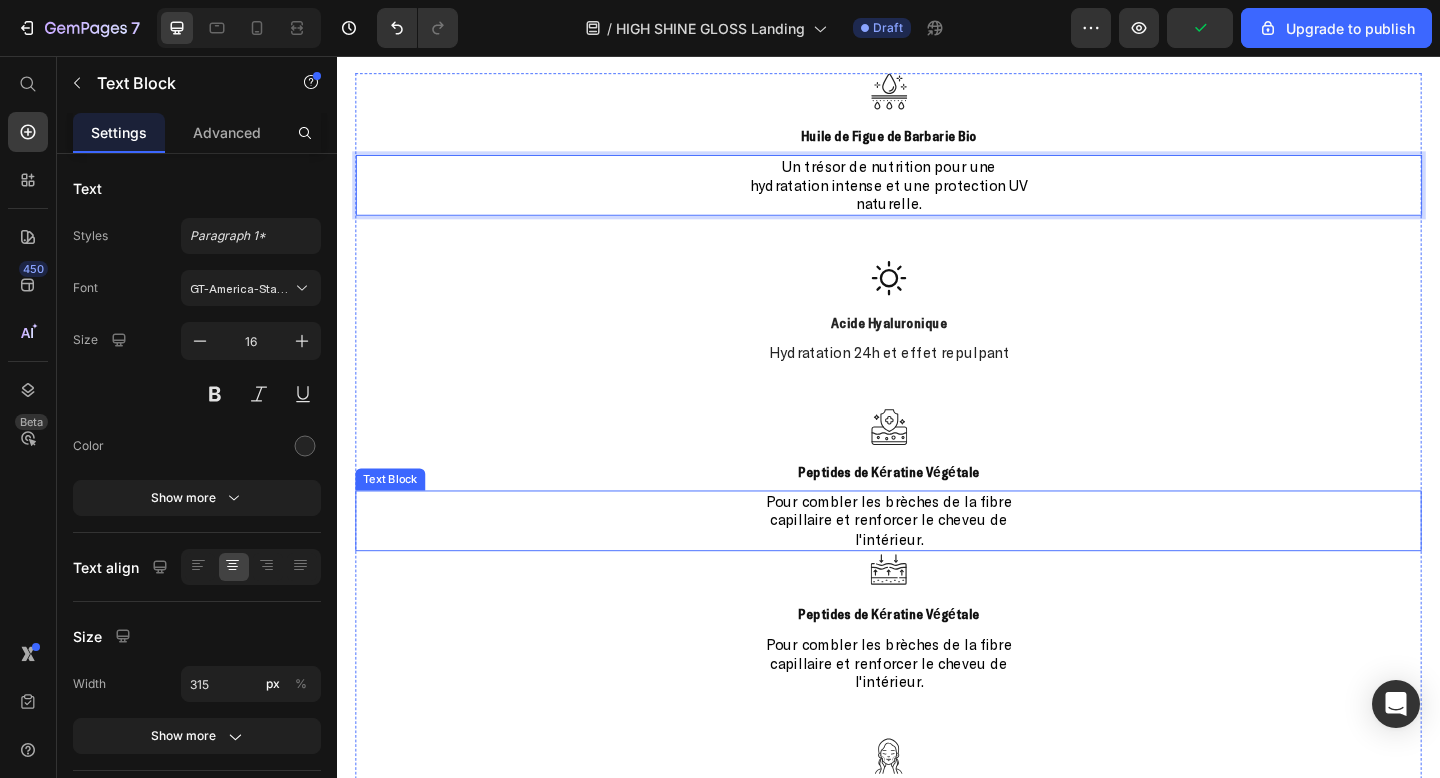 click on "Pour combler les brèches de la fibre capillaire et renforcer le cheveu de l'intérieur." at bounding box center [937, 561] 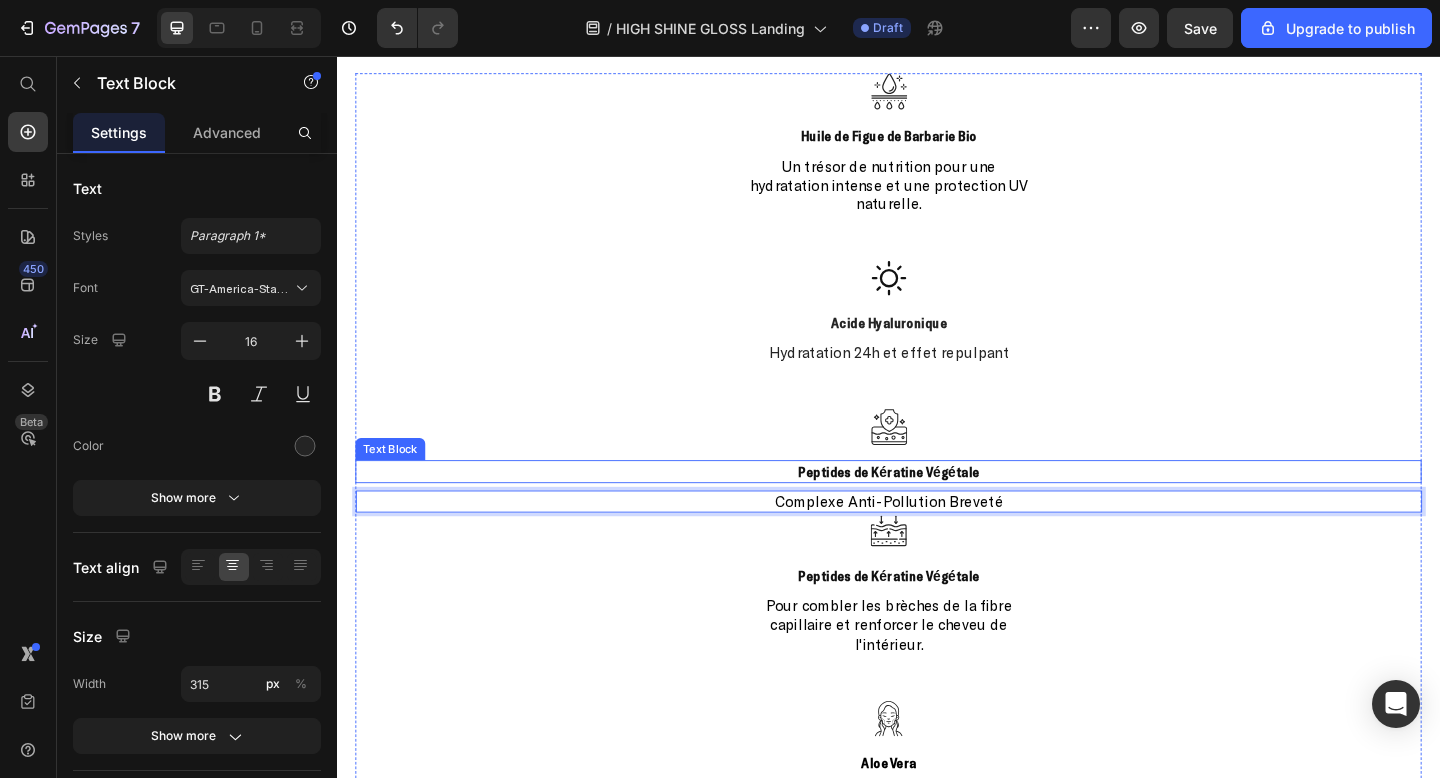 click on "Peptides de Kératine Végétale" at bounding box center [936, 508] 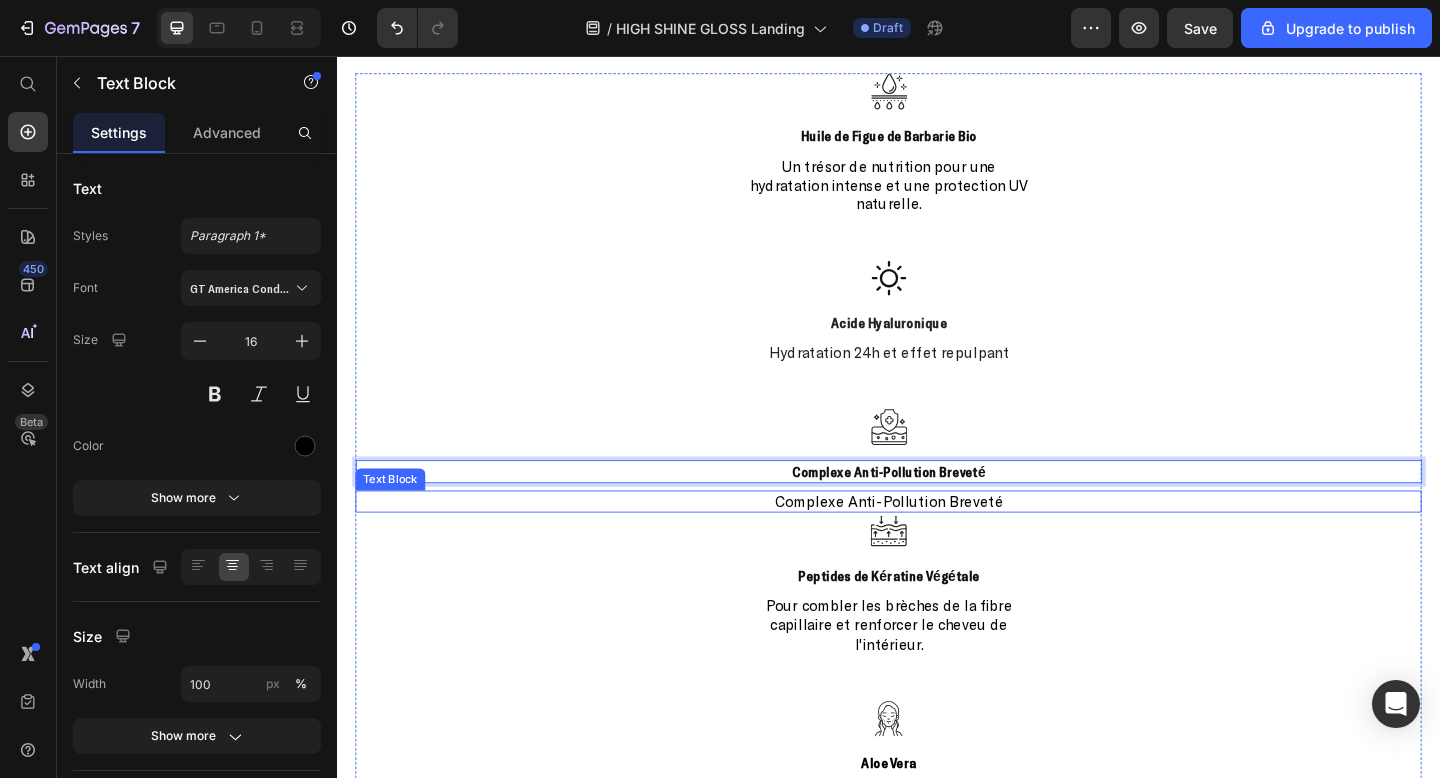 click on "Complexe Anti-Pollution Breveté" at bounding box center [937, 540] 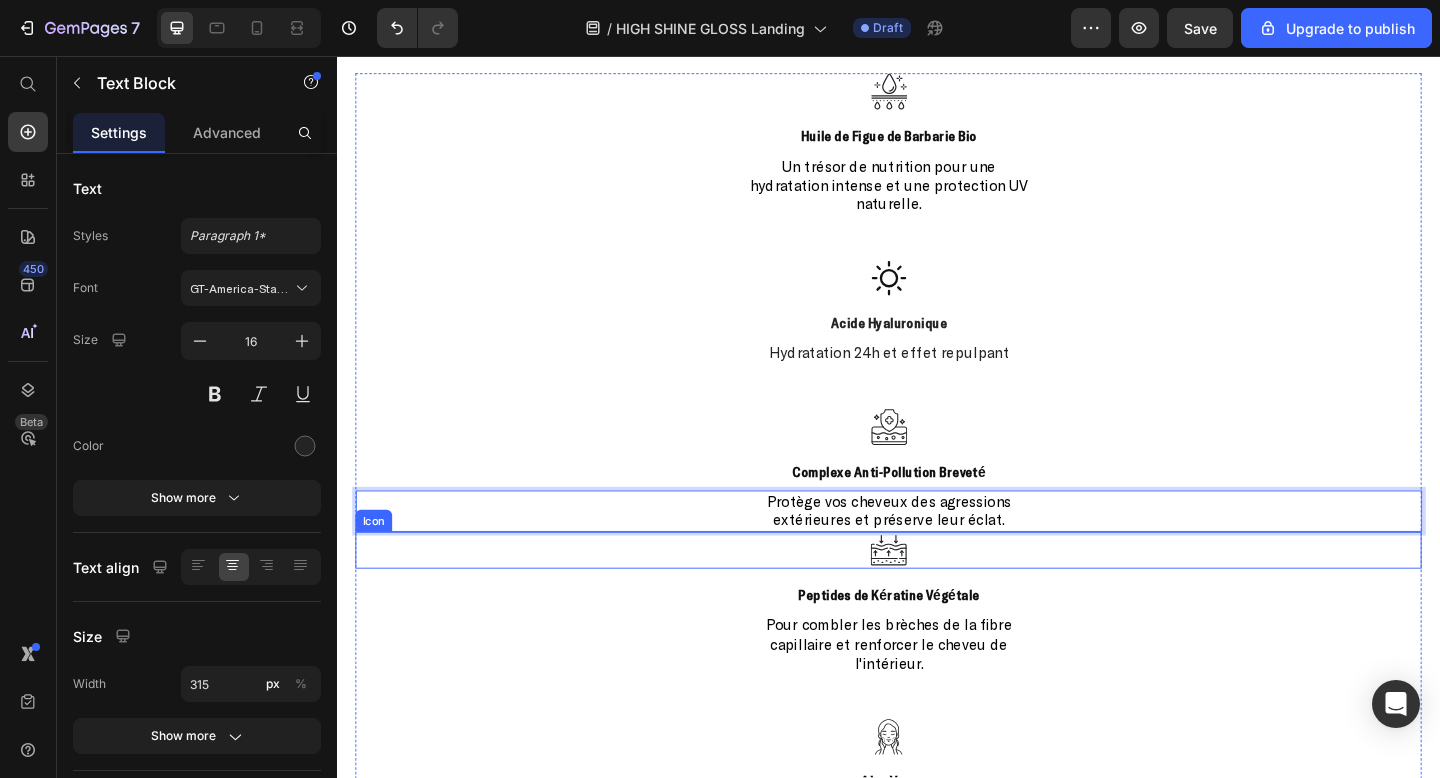 click on "Icon" at bounding box center [937, 594] 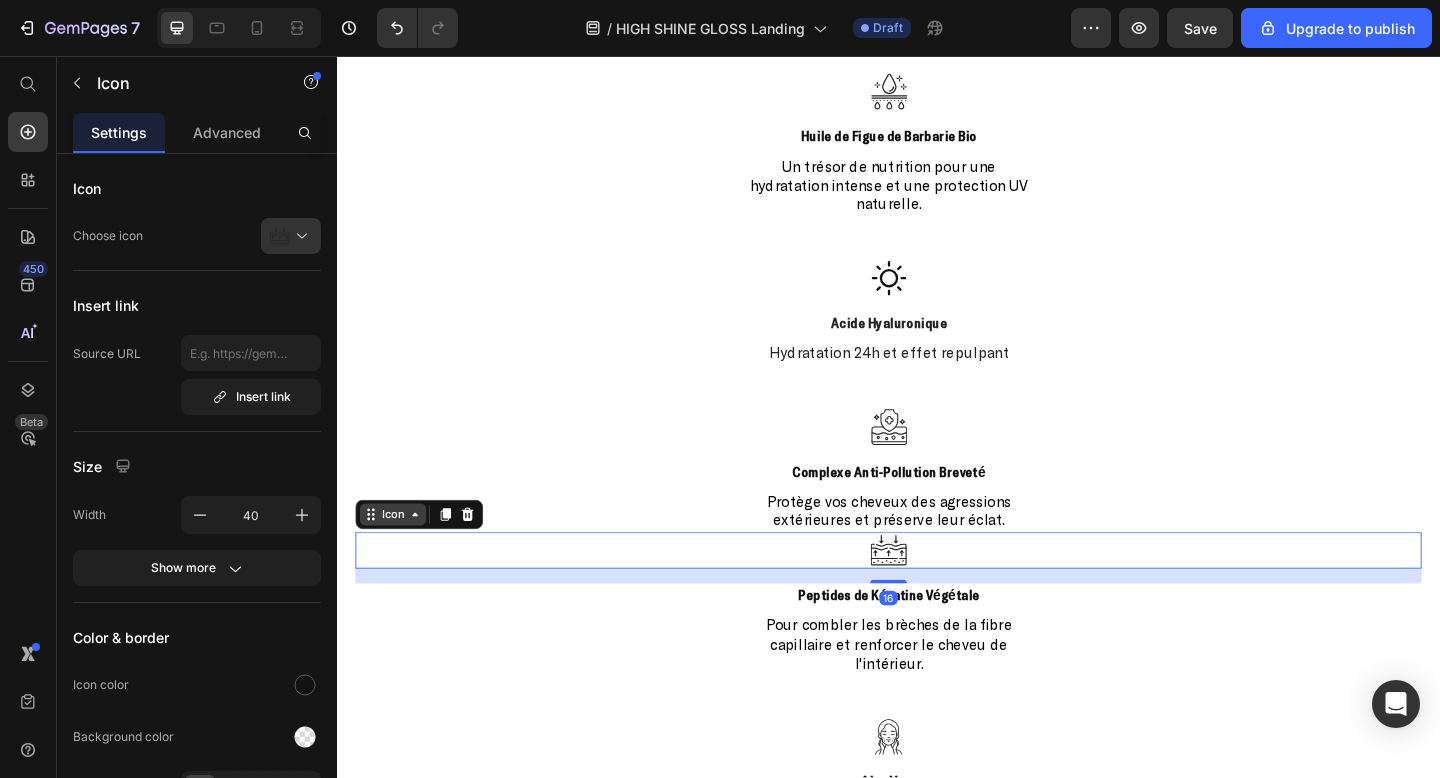 click on "Icon" at bounding box center [398, 555] 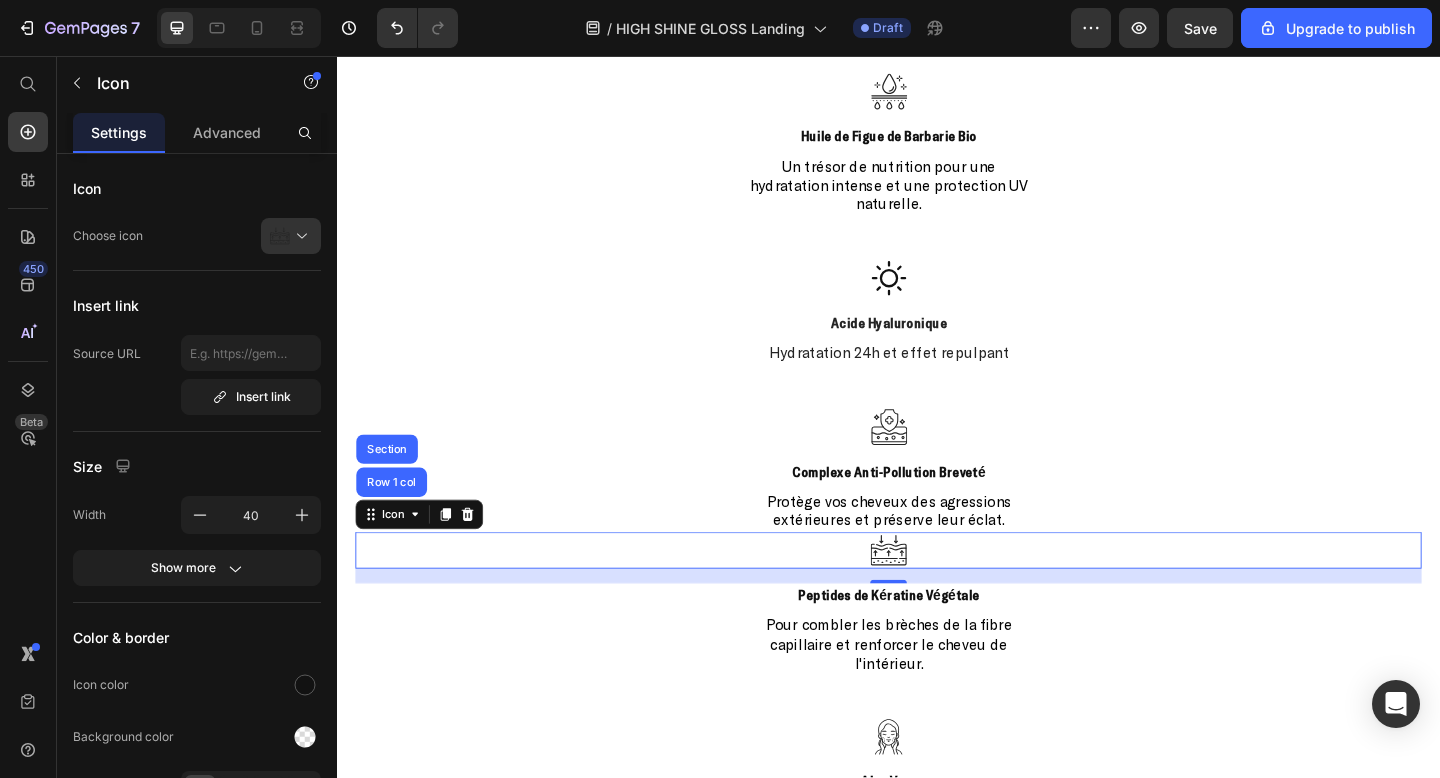 click on "Pour combler les brèches de la fibre capillaire et renforcer le cheveu de l'intérieur." at bounding box center (937, 696) 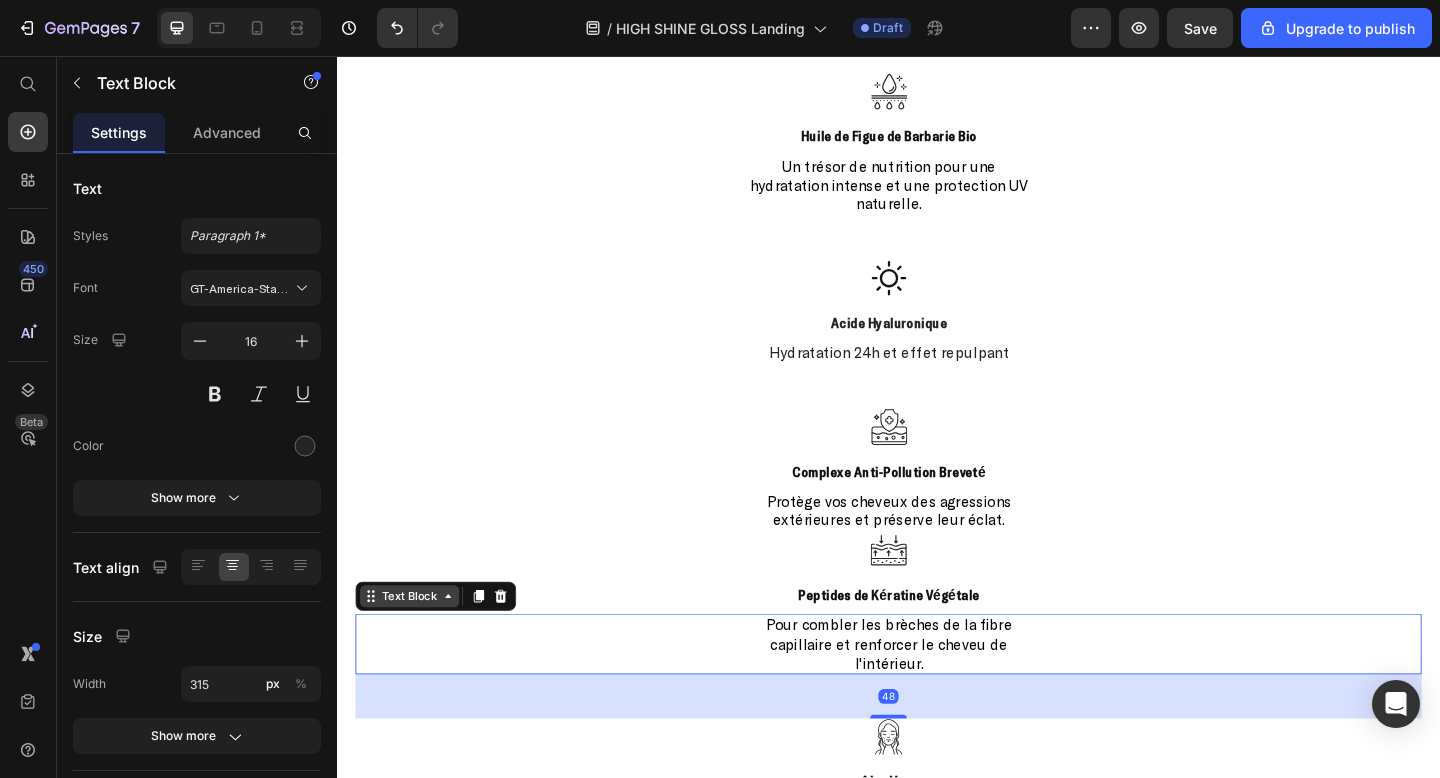 click on "Text Block" at bounding box center [416, 644] 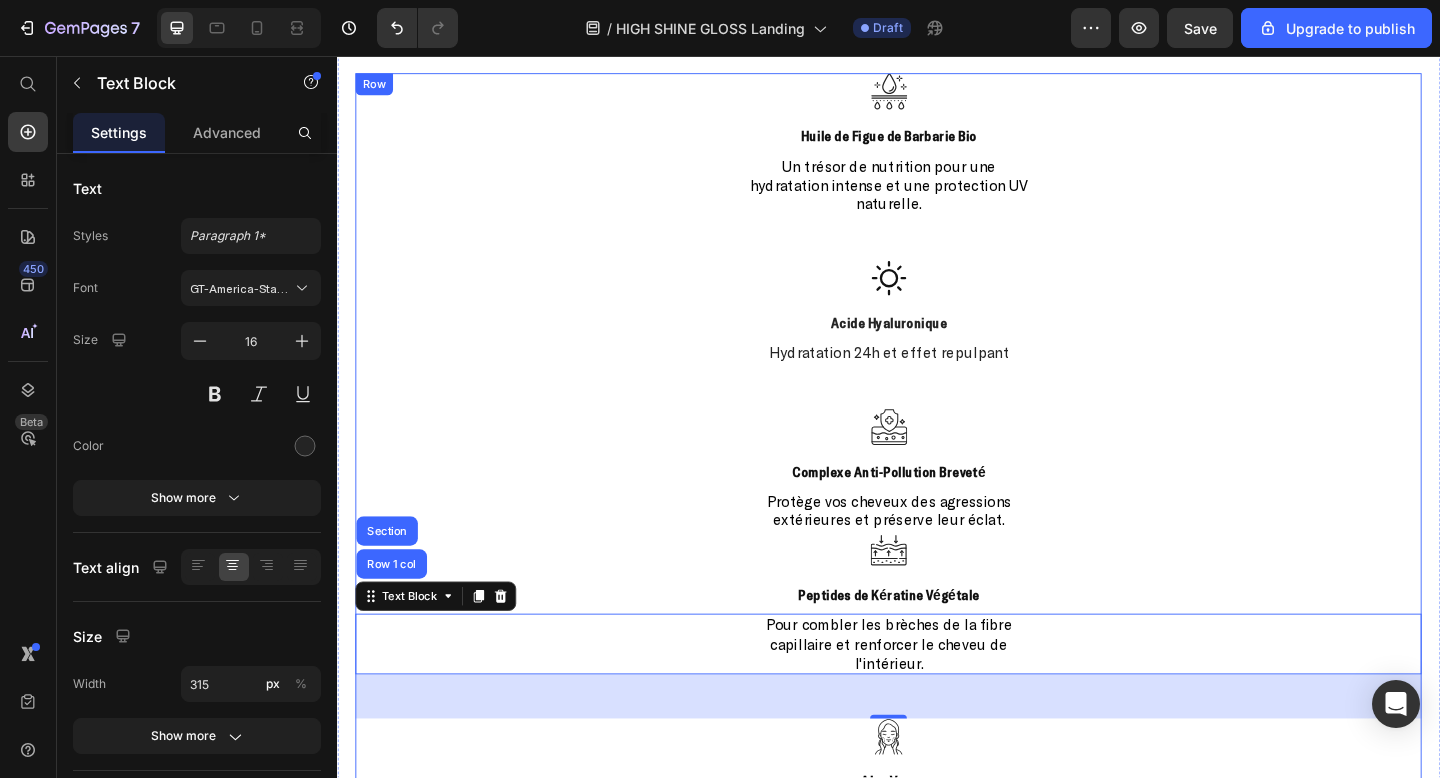 click on "Icon Huile de Figue de Barbarie Bio Text Block Un trésor de nutrition pour une hydratation intense et une protection UV naturelle. Text Block
Icon Acide Hyaluronique Text Block Hydratation 24h et effet repulpant Text Block
Icon Complexe Anti-Pollution Breveté Text Block Protège vos cheveux des agressions extérieures et préserve leur éclat. Text Block
Icon Peptides de Kératine Végétale Text Block Pour combler les brèches de la fibre capillaire et renforcer le cheveu de l'intérieur. Text Block Row 1 col Section   48
Icon Aloe Vera Text Block Hydratation profonde et instantanée Text Block
Icon Huile de Figue de Barbarie Text Block Nutrition intense et filtre UV naturel Text Block" at bounding box center (937, 564) 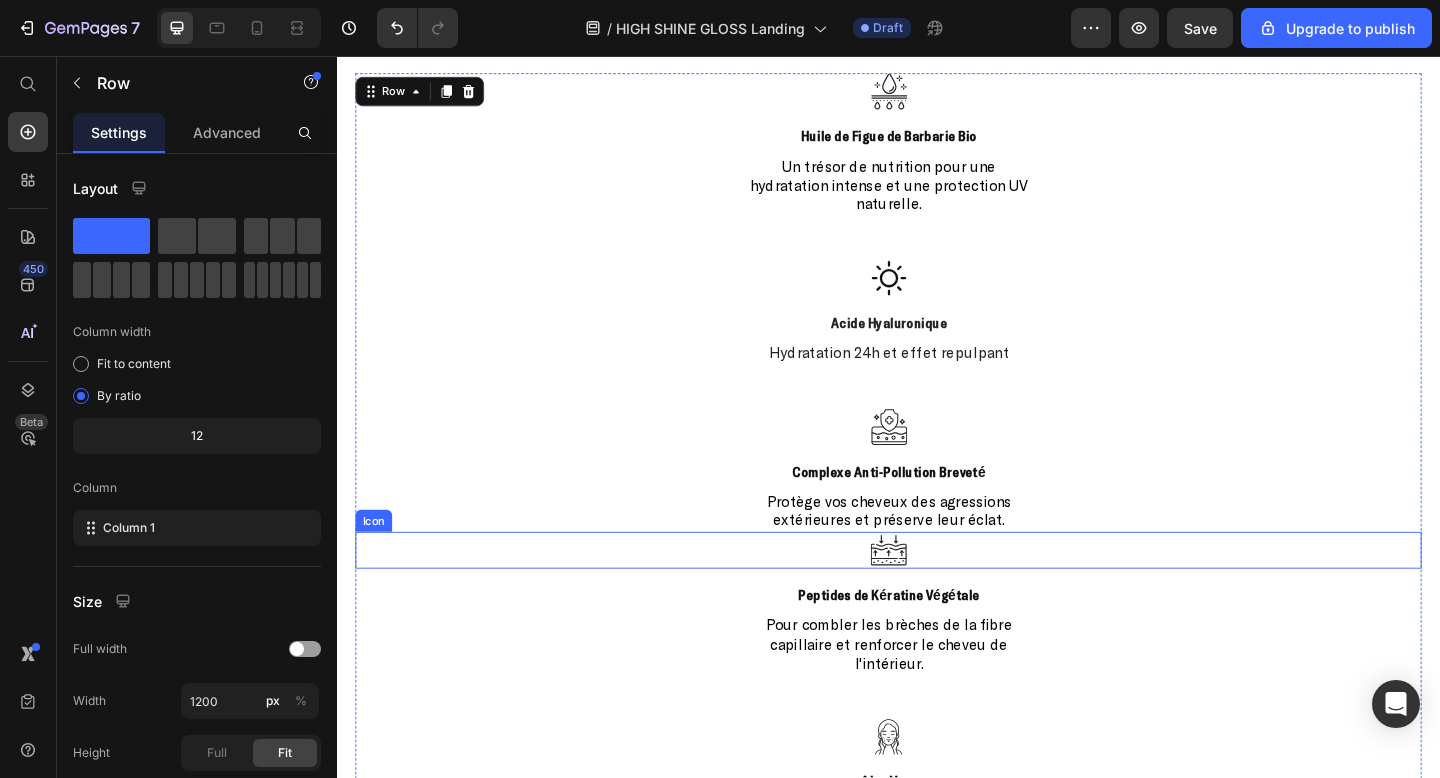click 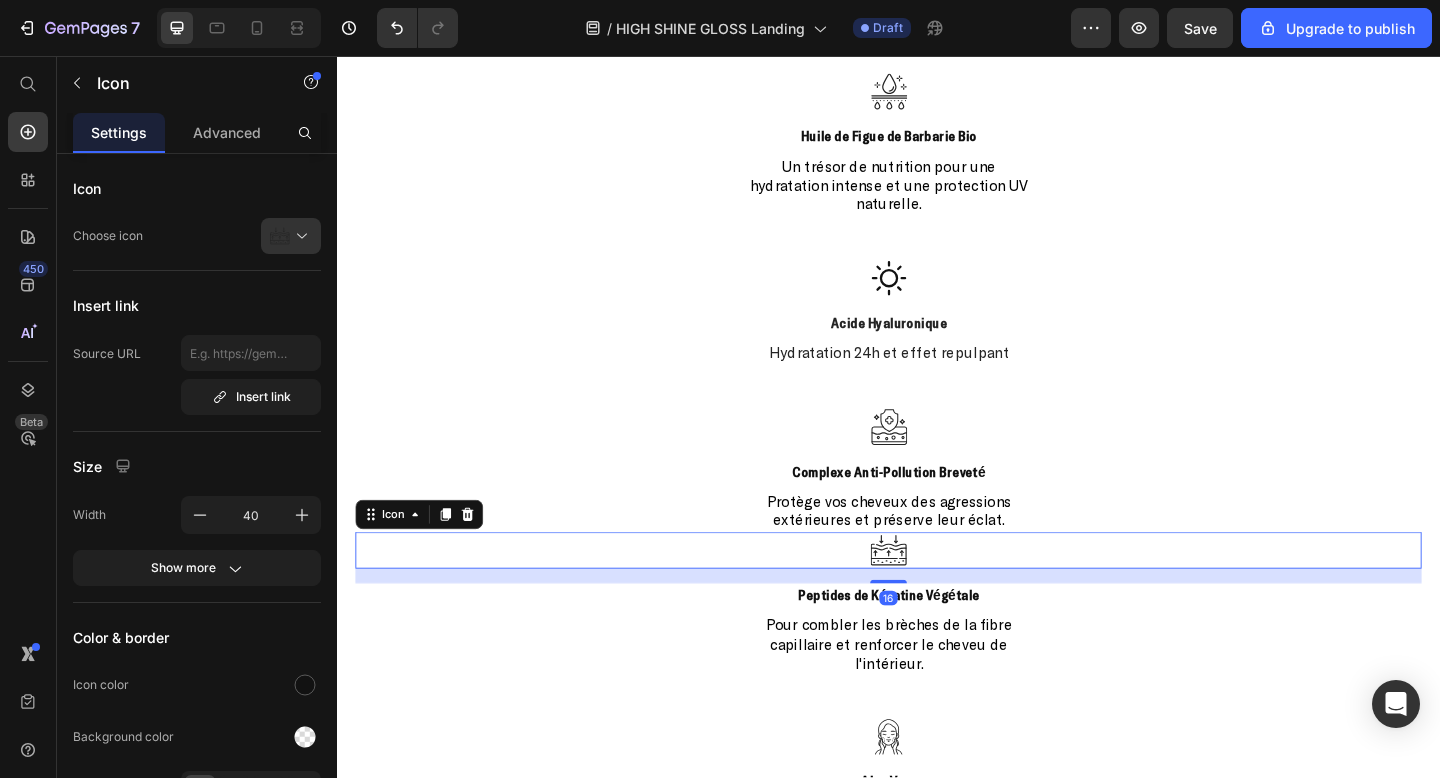 click 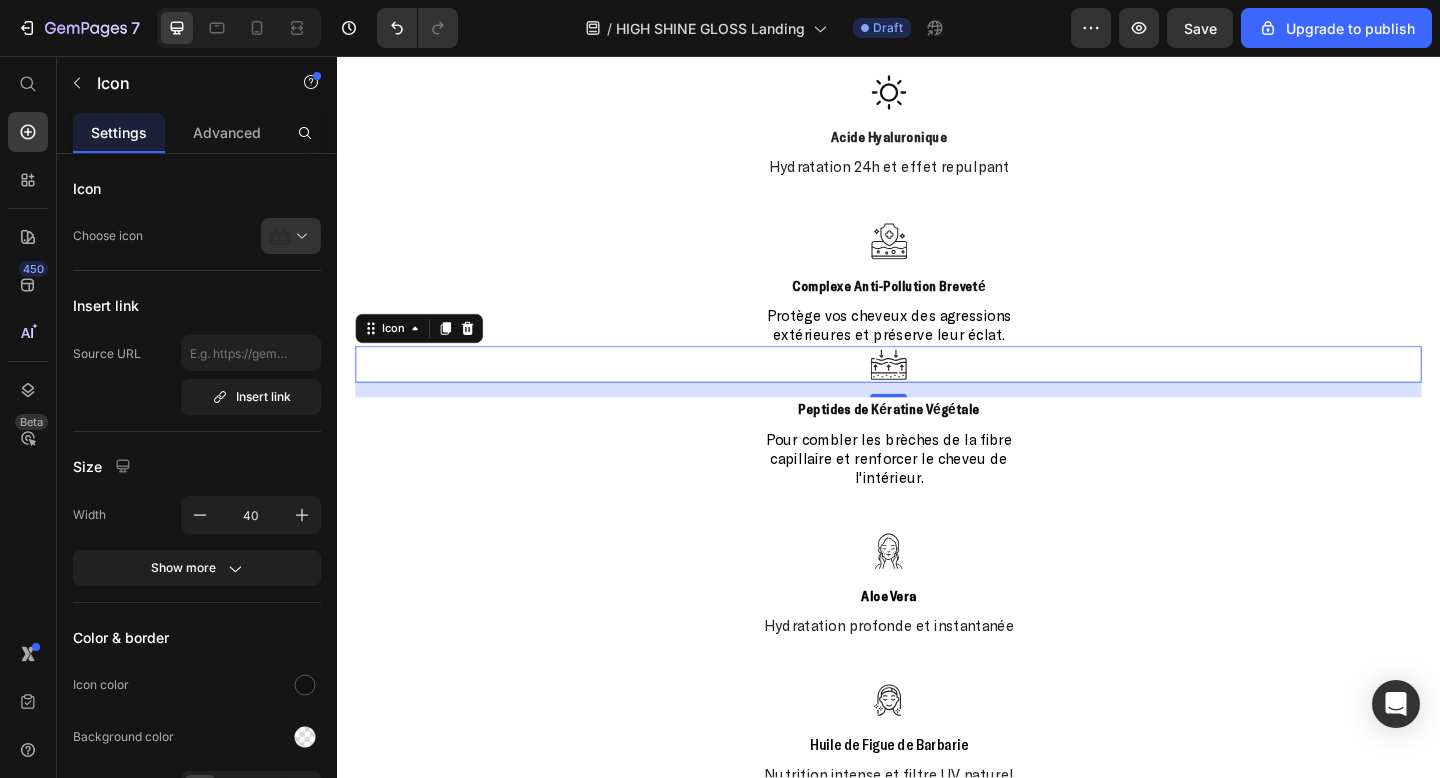 scroll, scrollTop: 1924, scrollLeft: 0, axis: vertical 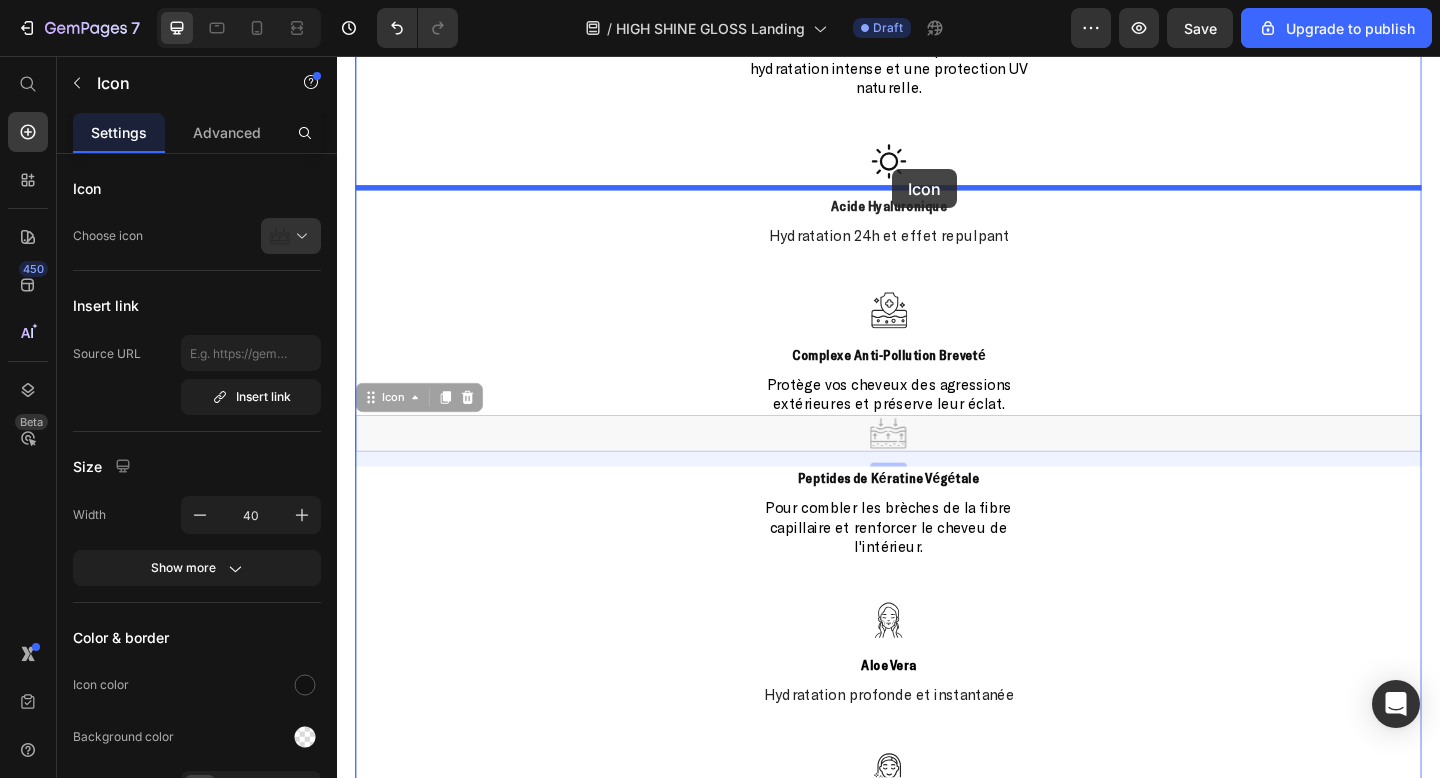 drag, startPoint x: 937, startPoint y: 452, endPoint x: 941, endPoint y: 179, distance: 273.0293 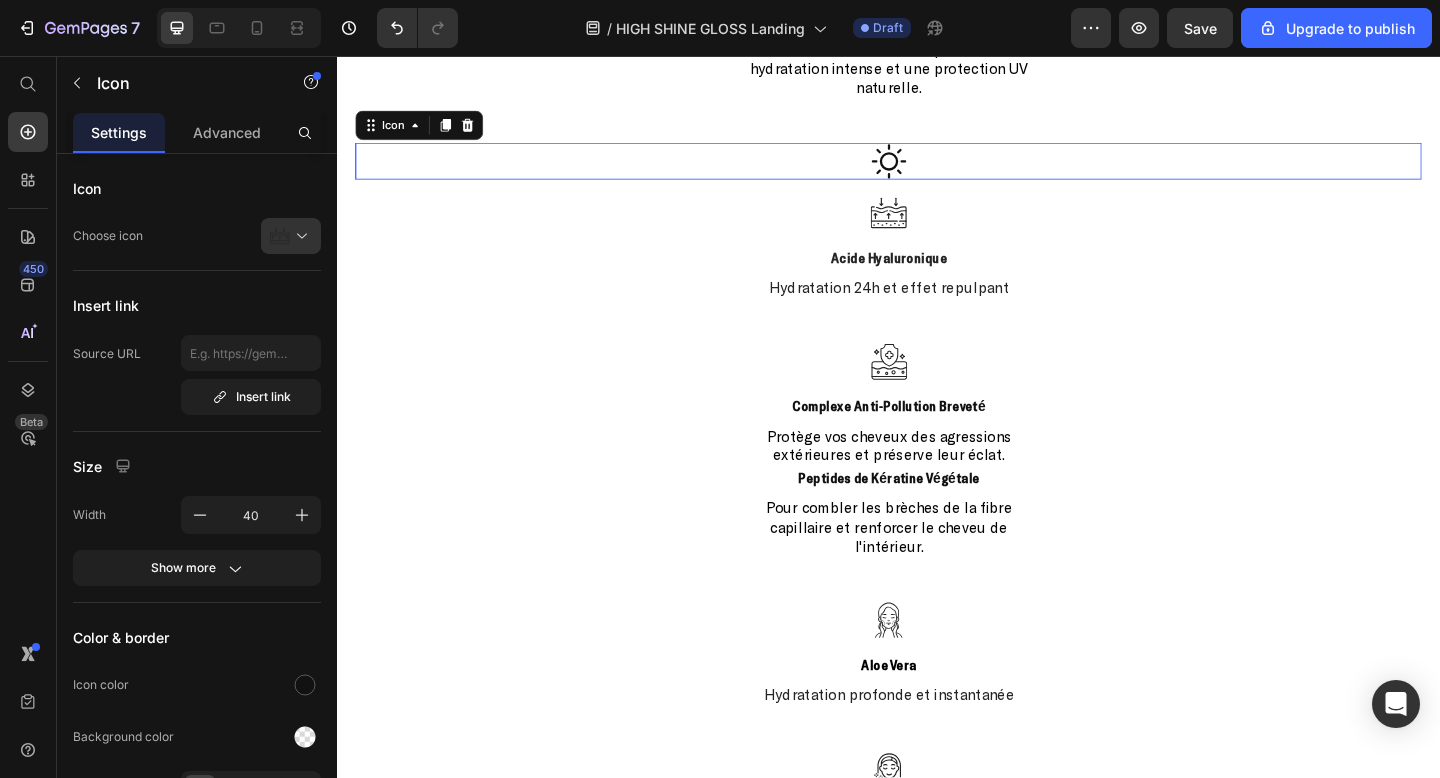 click 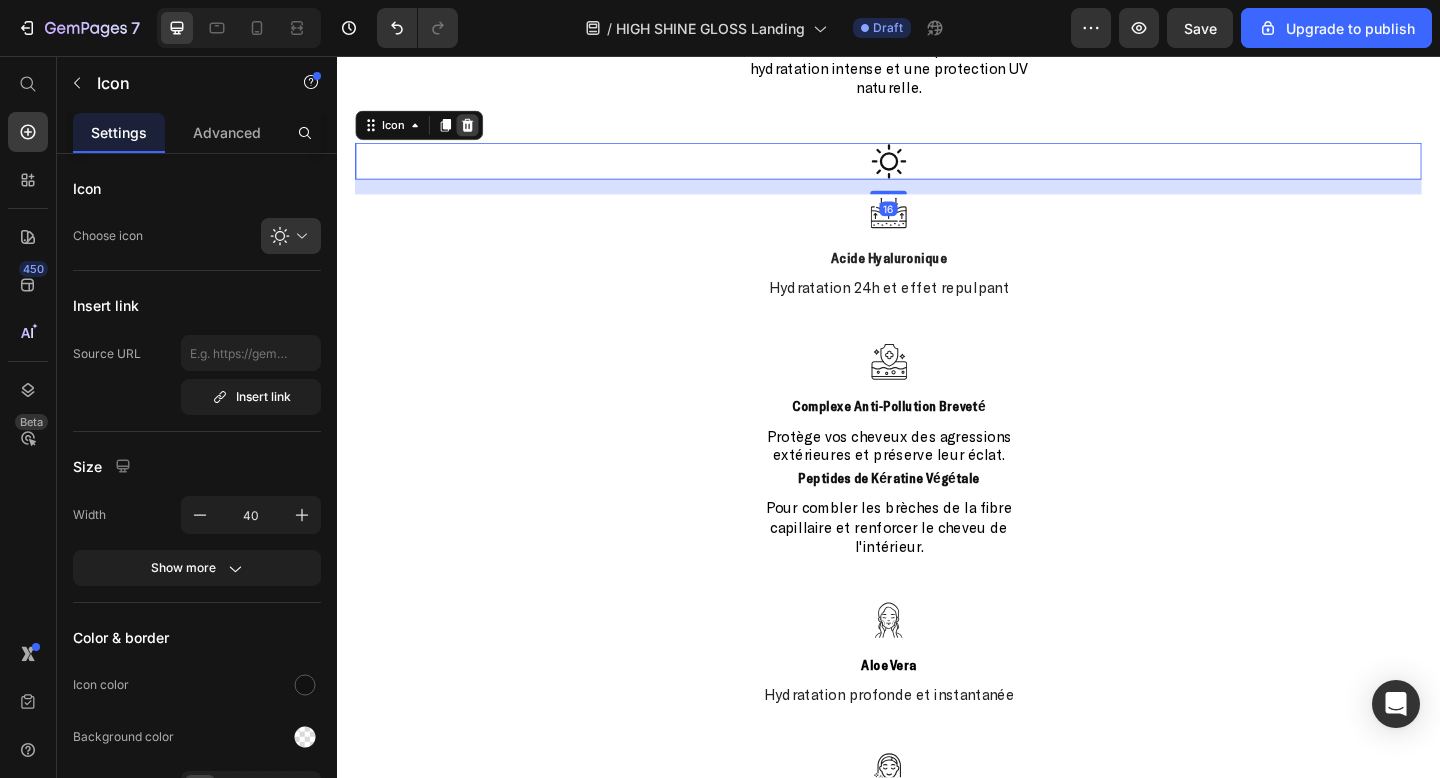 click 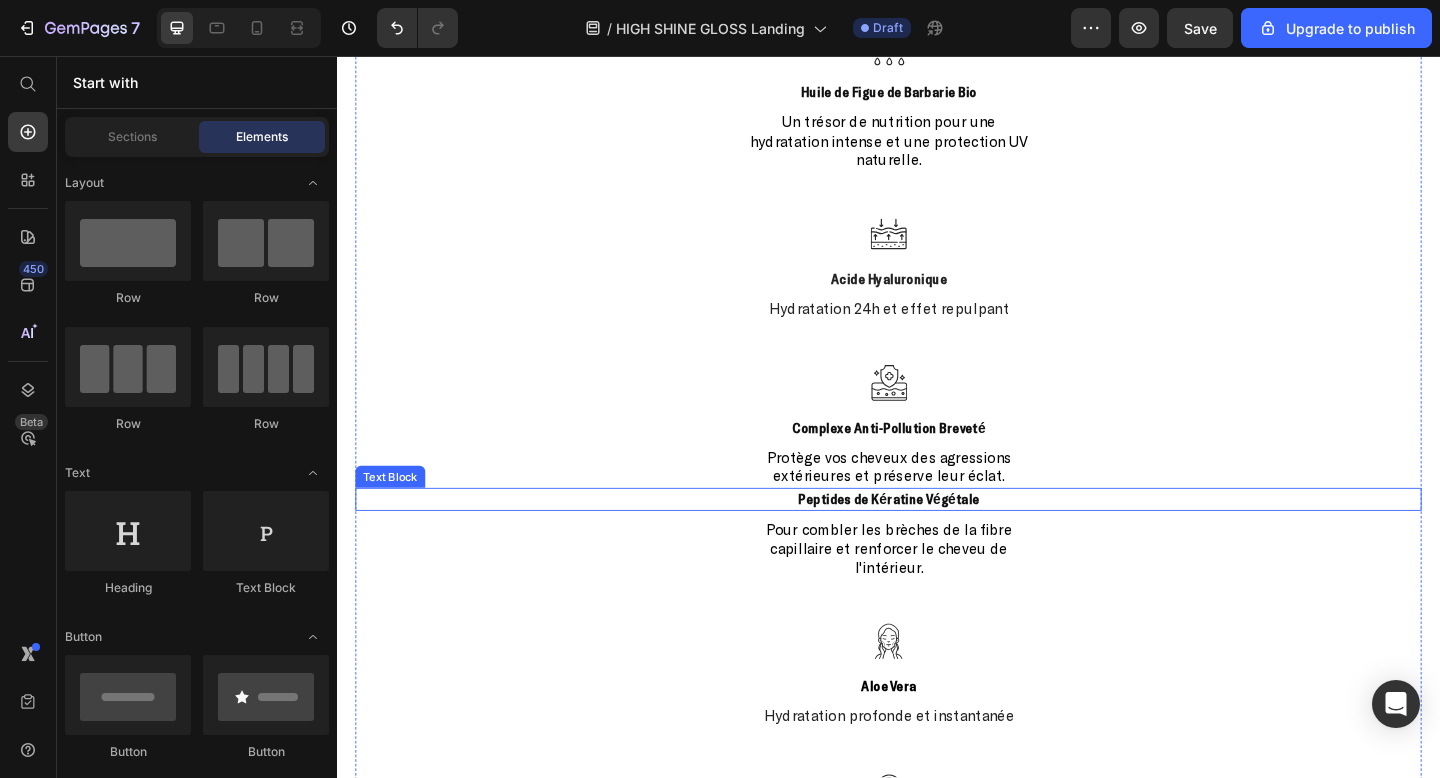scroll, scrollTop: 1844, scrollLeft: 0, axis: vertical 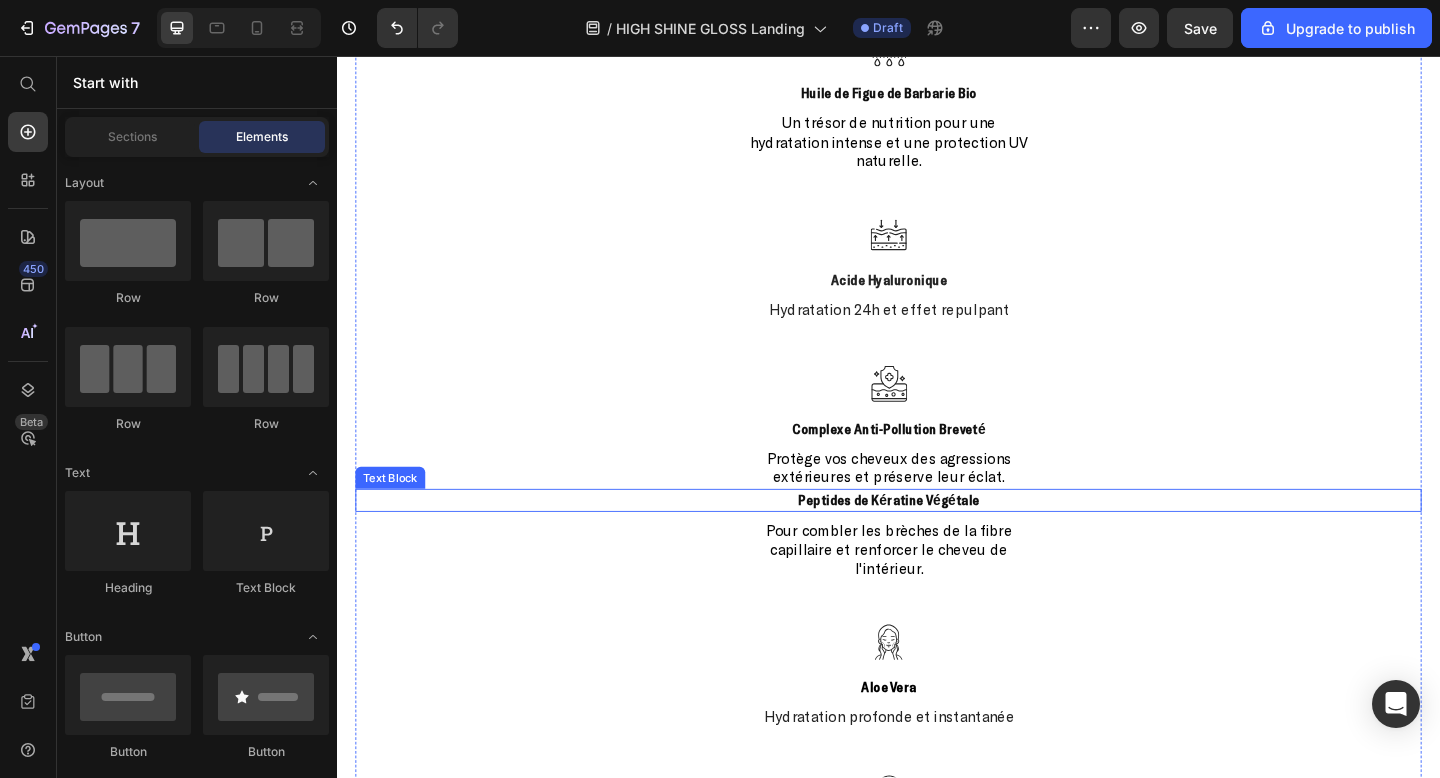 click on "Peptides de Kératine Végétale" at bounding box center [936, 539] 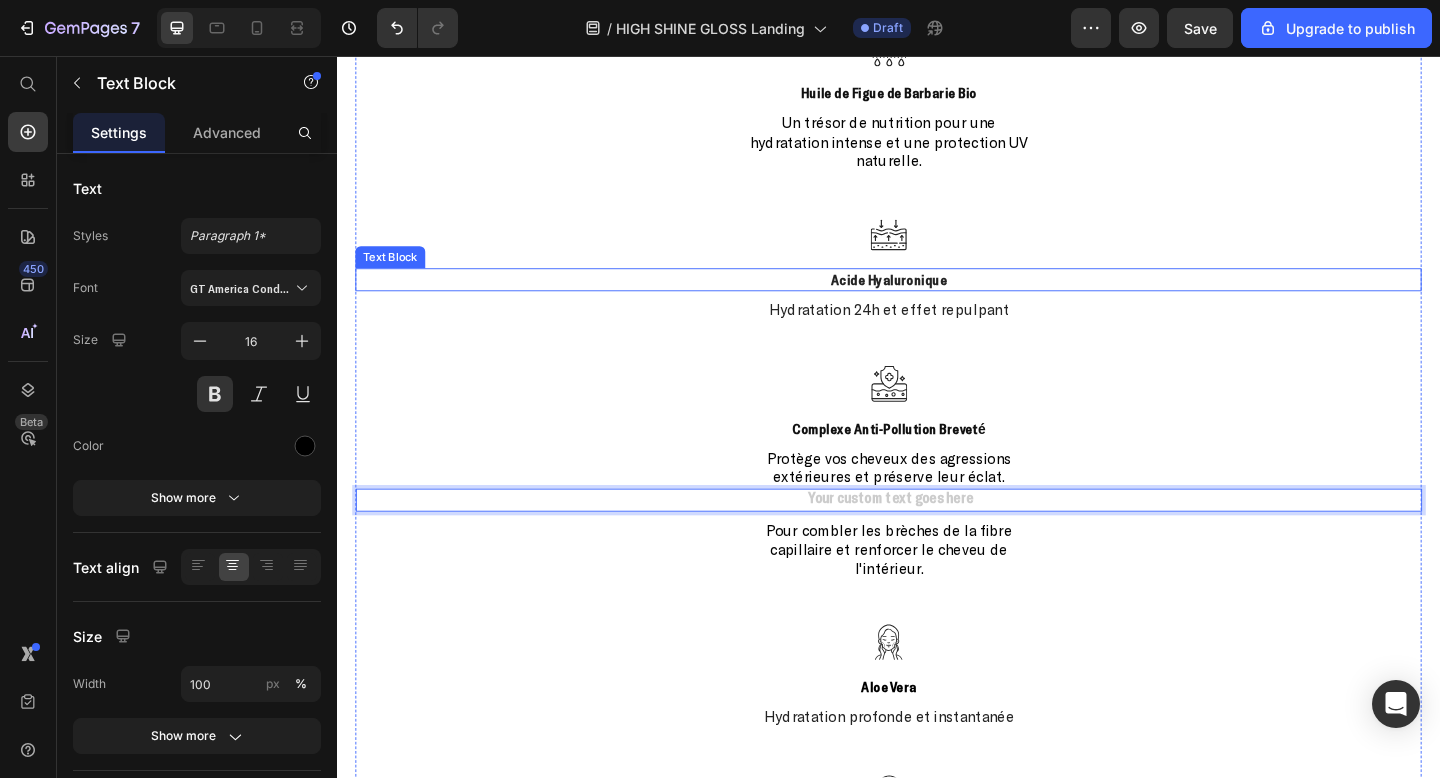 click on "Acide Hyaluronique" at bounding box center [937, 299] 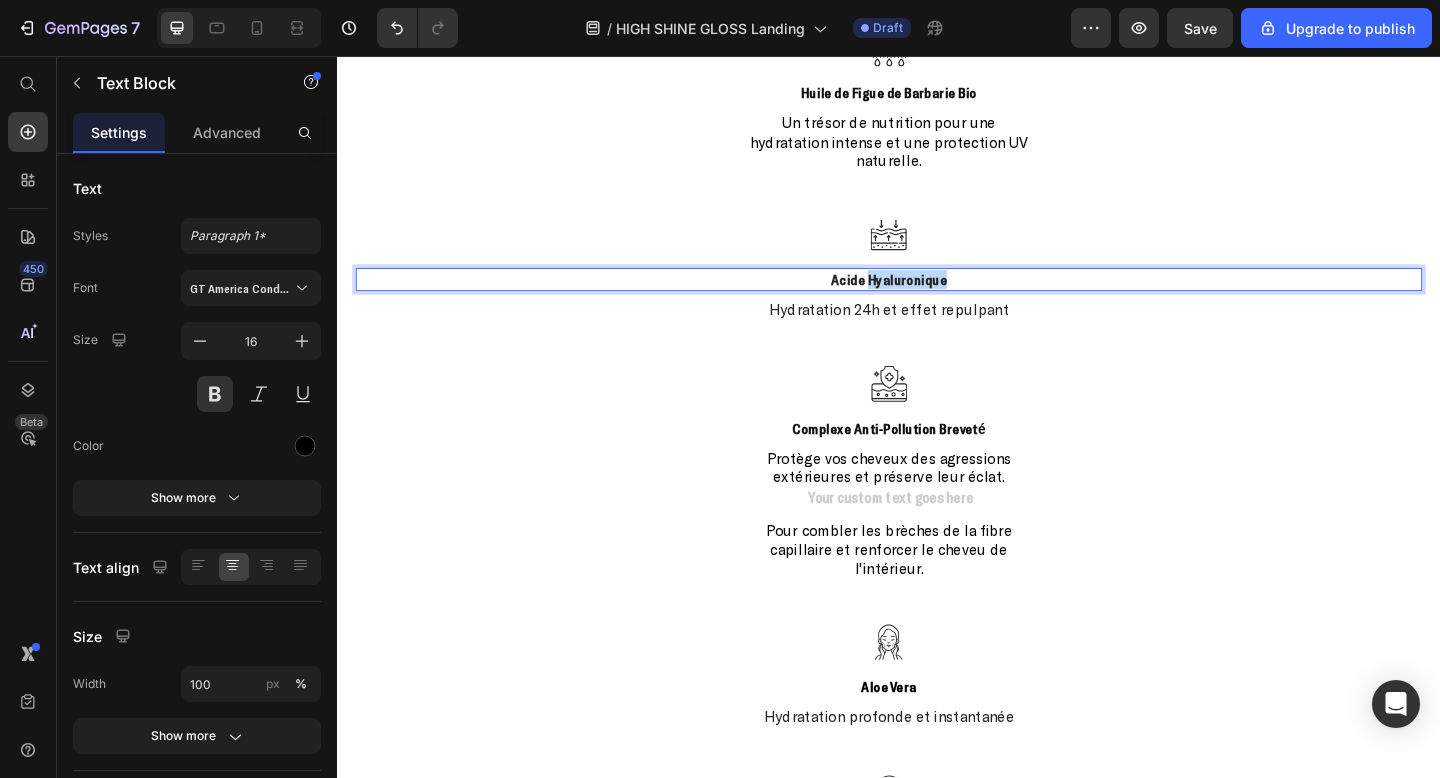 click on "Acide Hyaluronique" at bounding box center (937, 299) 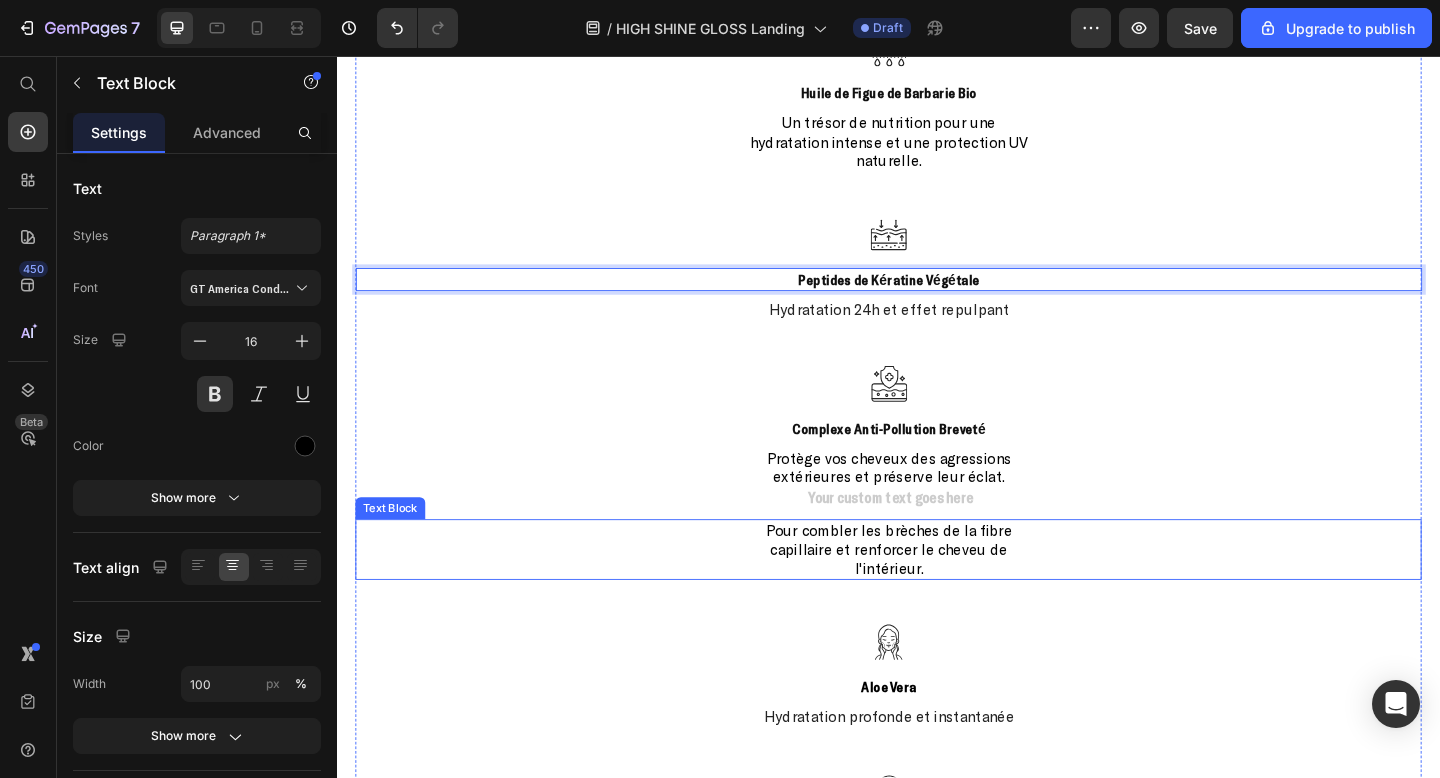 click on "Pour combler les brèches de la fibre capillaire et renforcer le cheveu de l'intérieur." at bounding box center (937, 592) 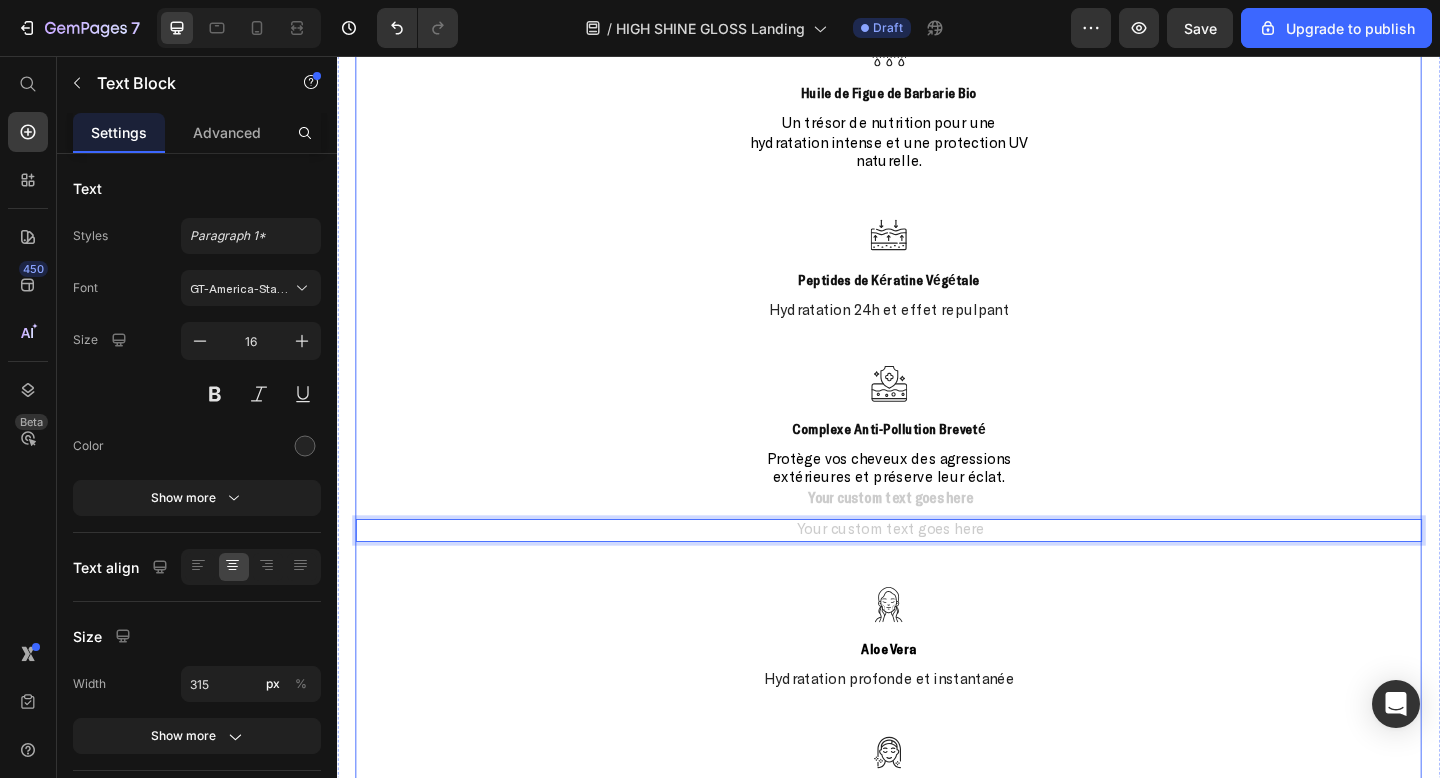 click on "Hydratation 24h et effet repulpant" at bounding box center (937, 332) 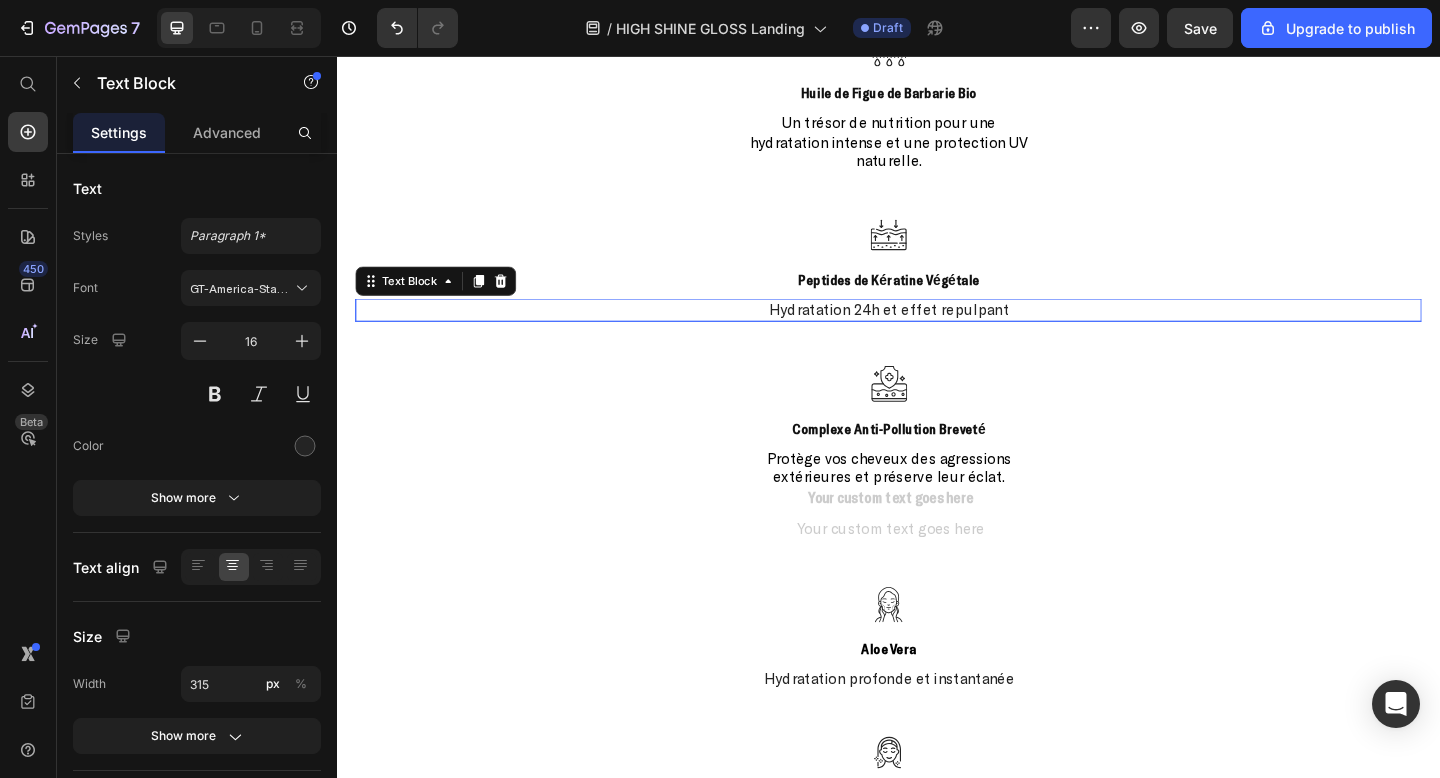 click on "Hydratation 24h et effet repulpant" at bounding box center (937, 332) 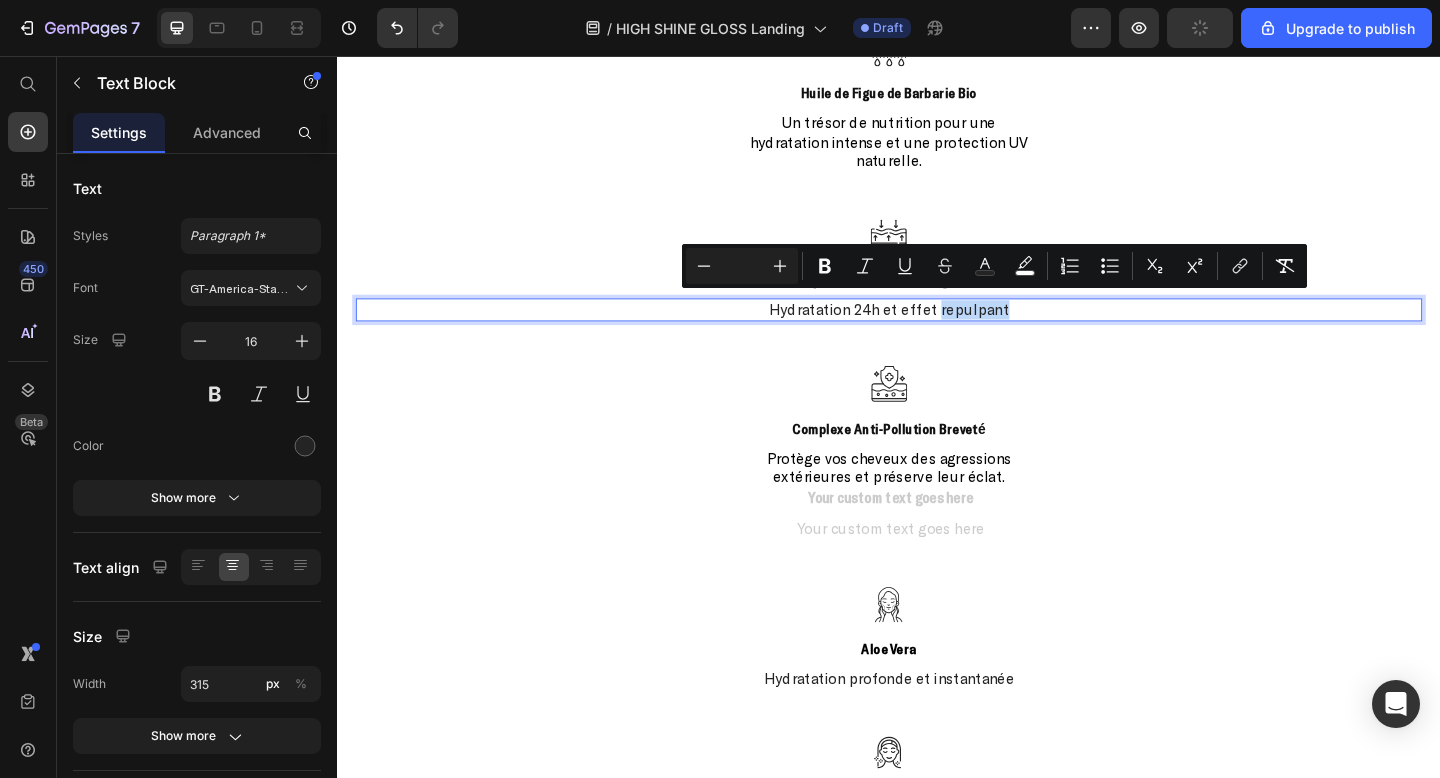 click on "Hydratation 24h et effet repulpant" at bounding box center [937, 332] 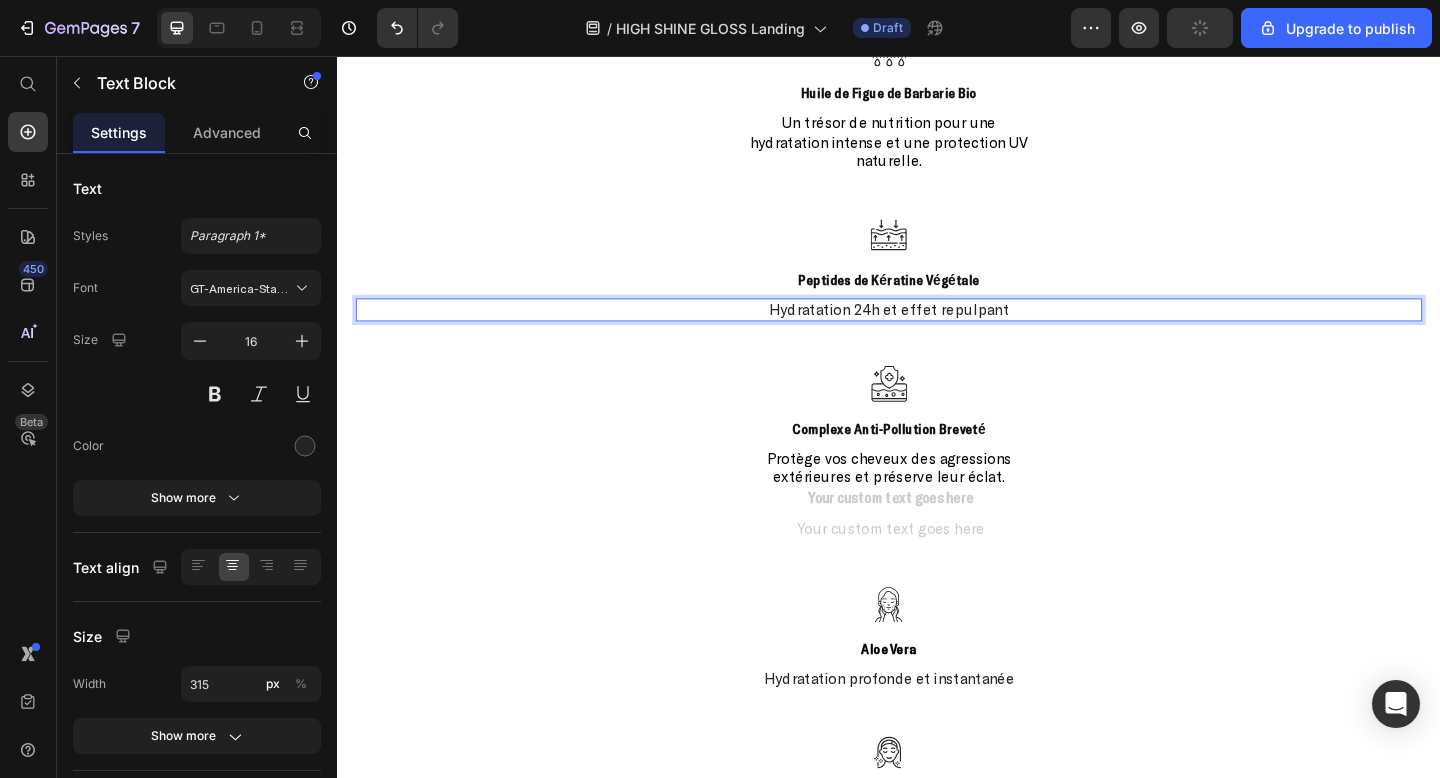 click on "Hydratation 24h et effet repulpant" at bounding box center (937, 332) 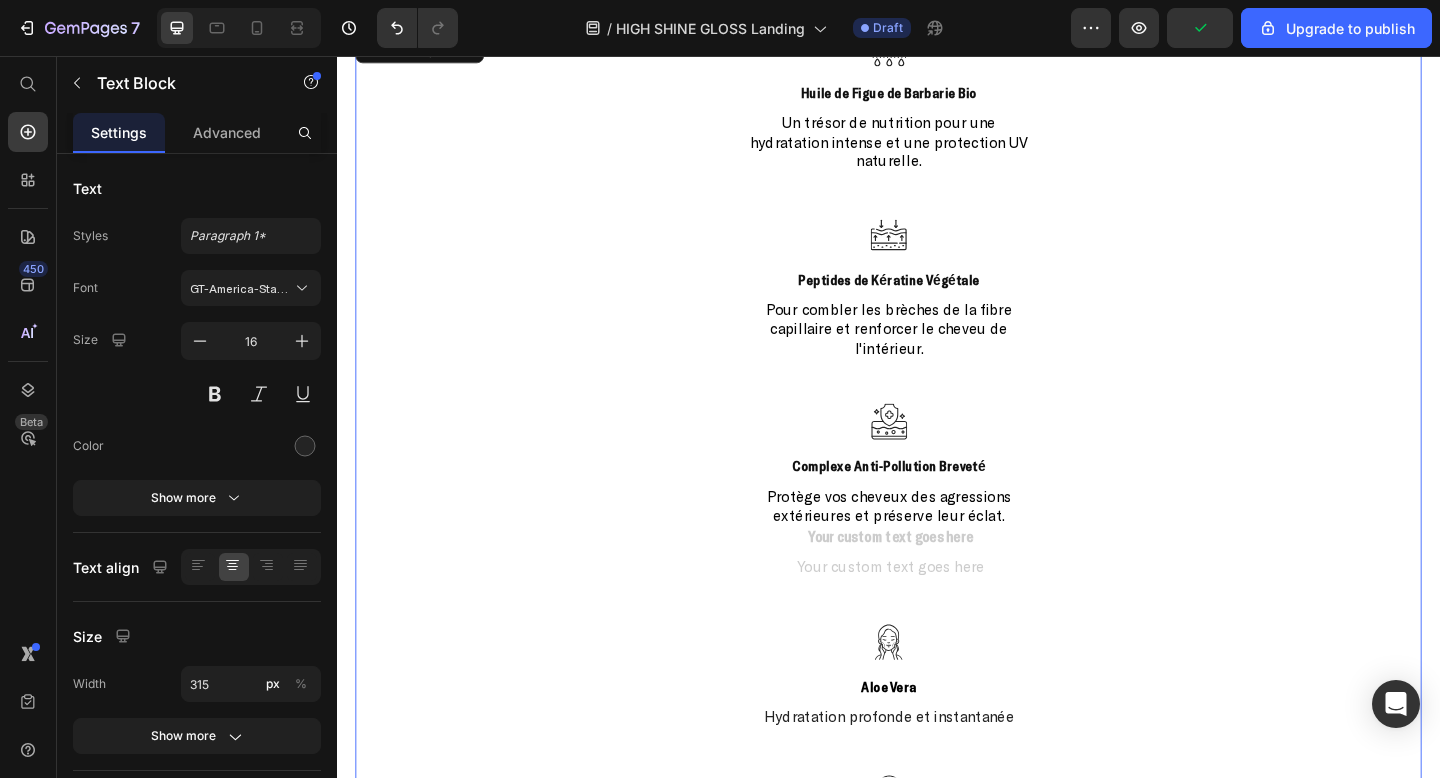 click on "Icon Huile de Figue de Barbarie Bio Text Block Un trésor de nutrition pour une hydratation intense et une protection UV naturelle. Text Block
Icon Peptides de Kératine Végétale Text Block Pour combler les brèches de la fibre capillaire et renforcer le cheveu de l'intérieur. Text Block
Icon Complexe Anti-Pollution Breveté Text Block Protège vos cheveux des agressions extérieures et préserve leur éclat. Text Block Text Block Text Block
Icon Aloe Vera Text Block Hydratation profonde et instantanée Text Block
Icon Huile de Figue de Barbarie Text Block Nutrition intense et filtre UV naturel Text Block" at bounding box center [937, 489] 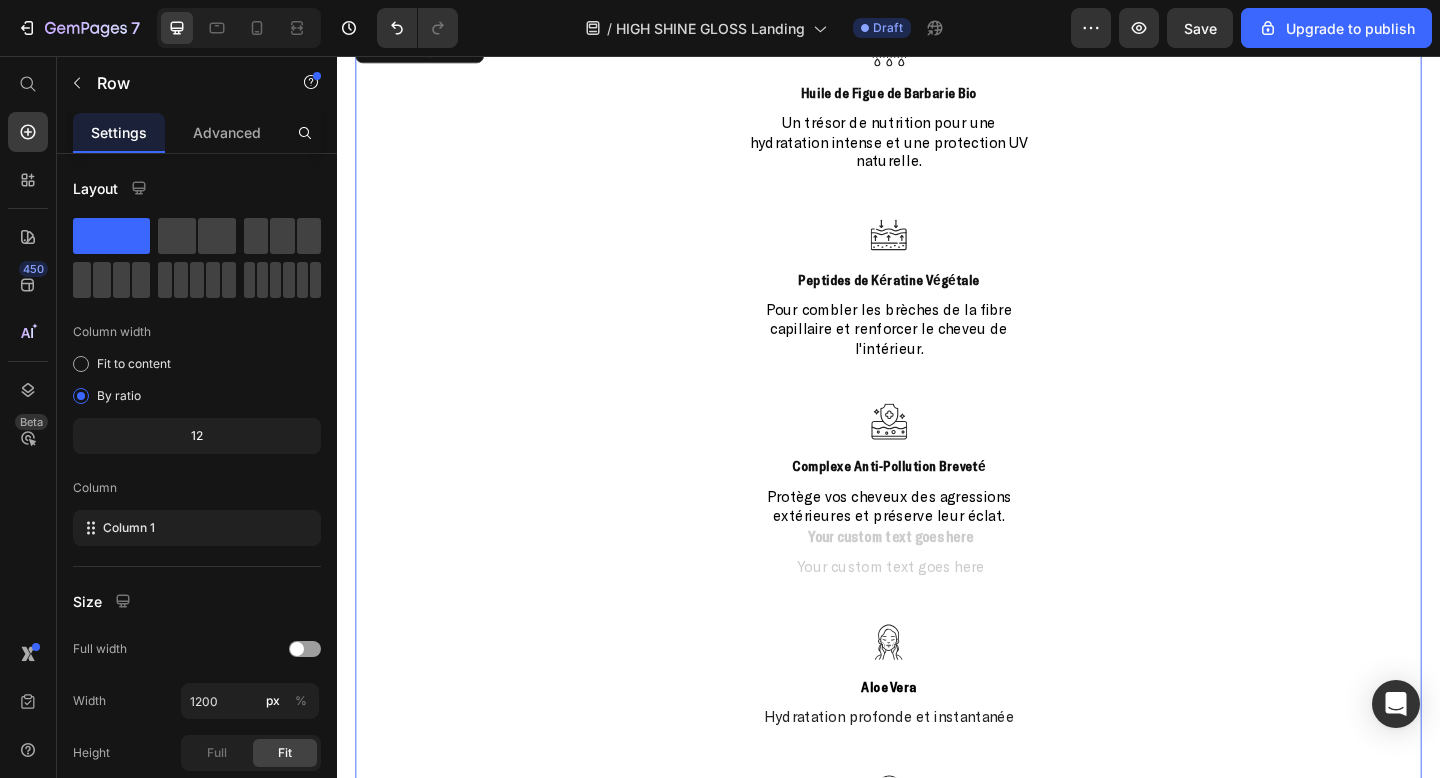 click at bounding box center (937, 581) 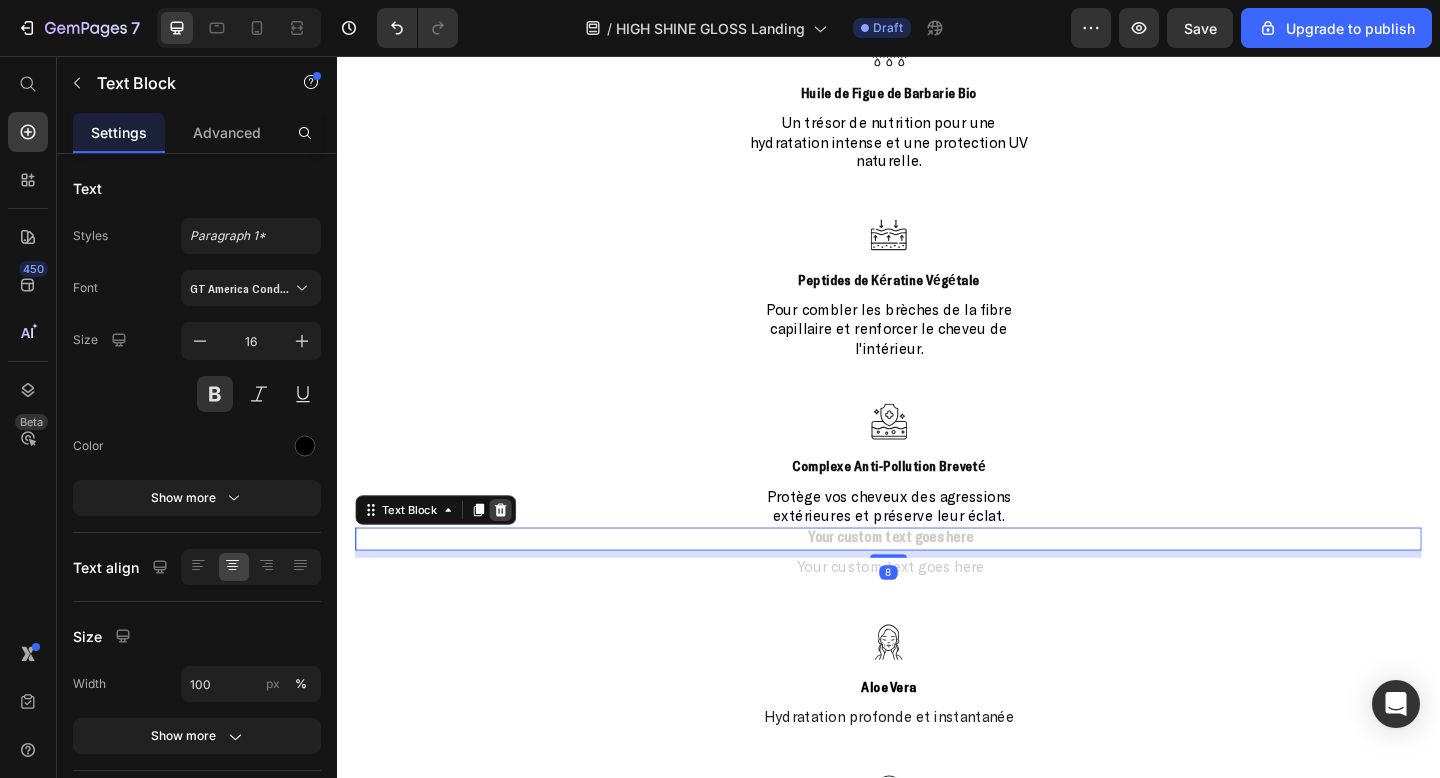 click 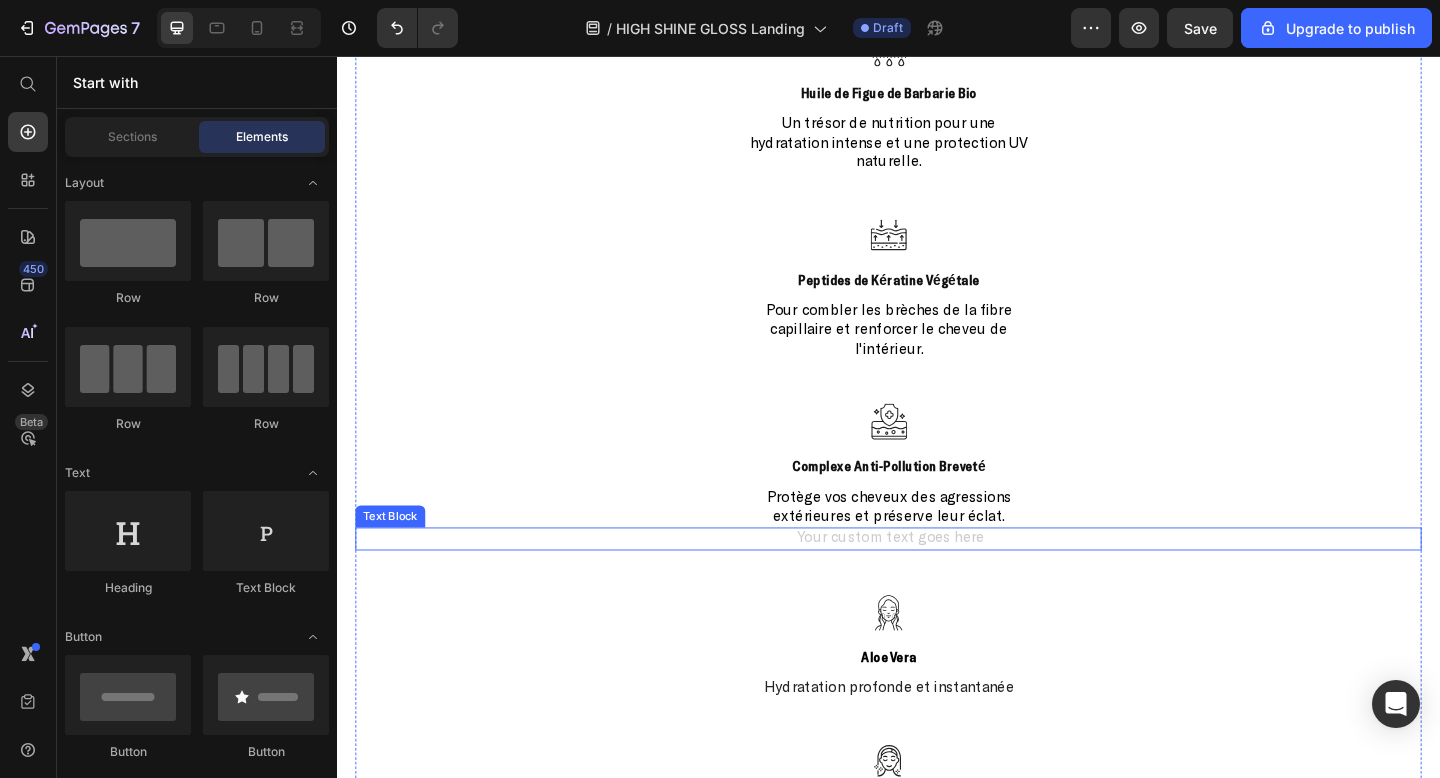 click at bounding box center [937, 581] 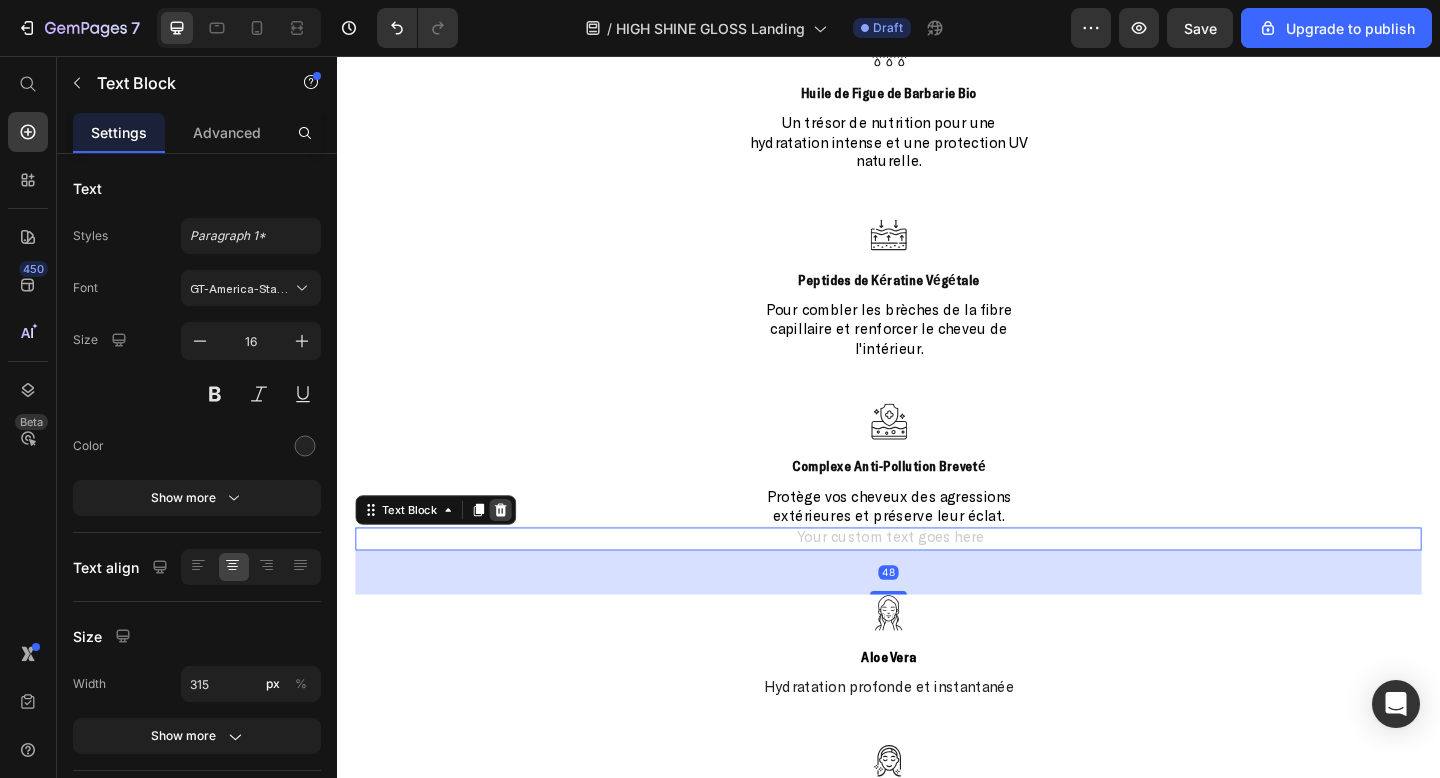 click 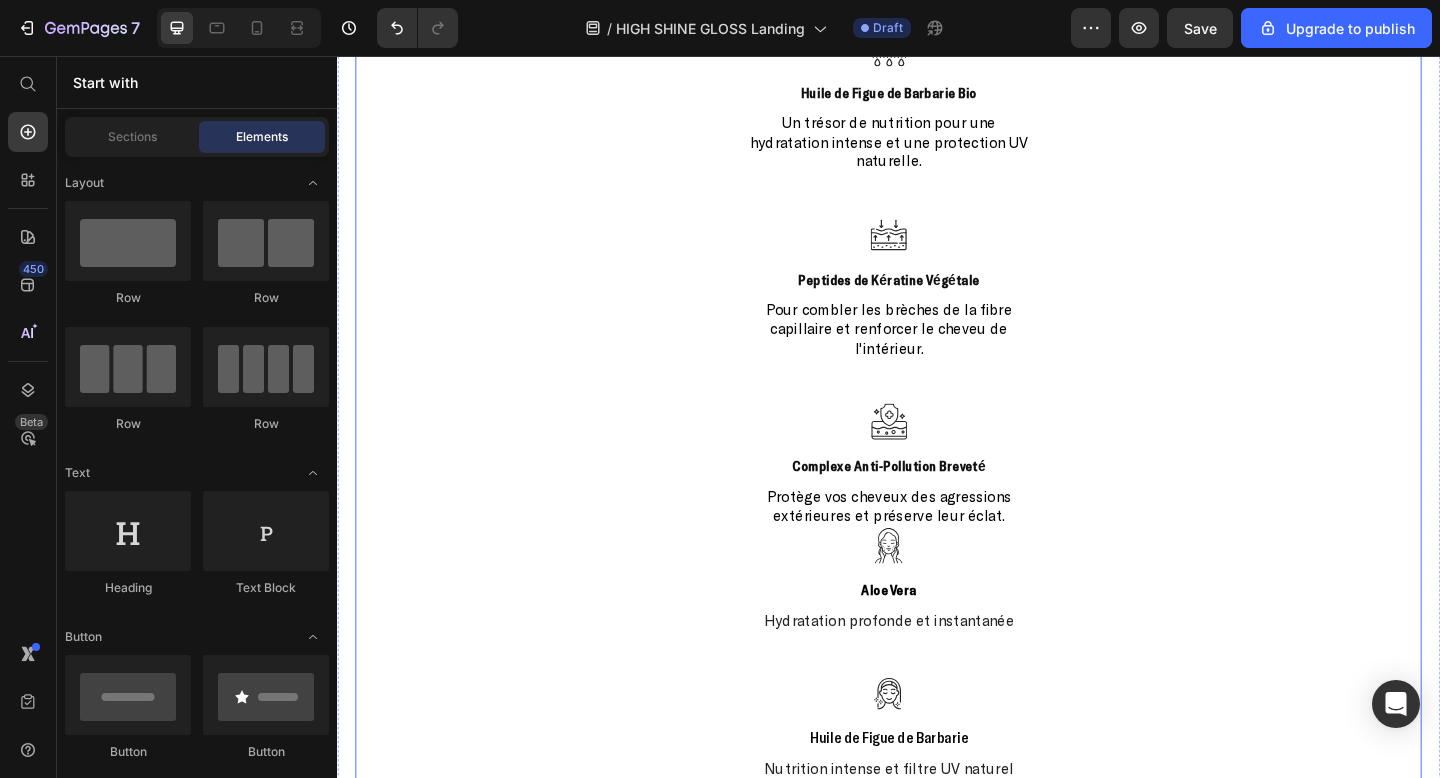 click on "Icon Huile de Figue de Barbarie Bio Text Block Un trésor de nutrition pour une hydratation intense et une protection UV naturelle. Text Block
Icon Peptides de Kératine Végétale Text Block Pour combler les brèches de la fibre capillaire et renforcer le cheveu de l'intérieur. Text Block
Icon Complexe Anti-Pollution Breveté Text Block Protège vos cheveux des agressions extérieures et préserve leur éclat. Text Block
Icon Aloe Vera Text Block Hydratation profonde et instantanée Text Block
Icon Huile de Figue de Barbarie Text Block Nutrition intense et filtre UV naturel Text Block" at bounding box center [937, 436] 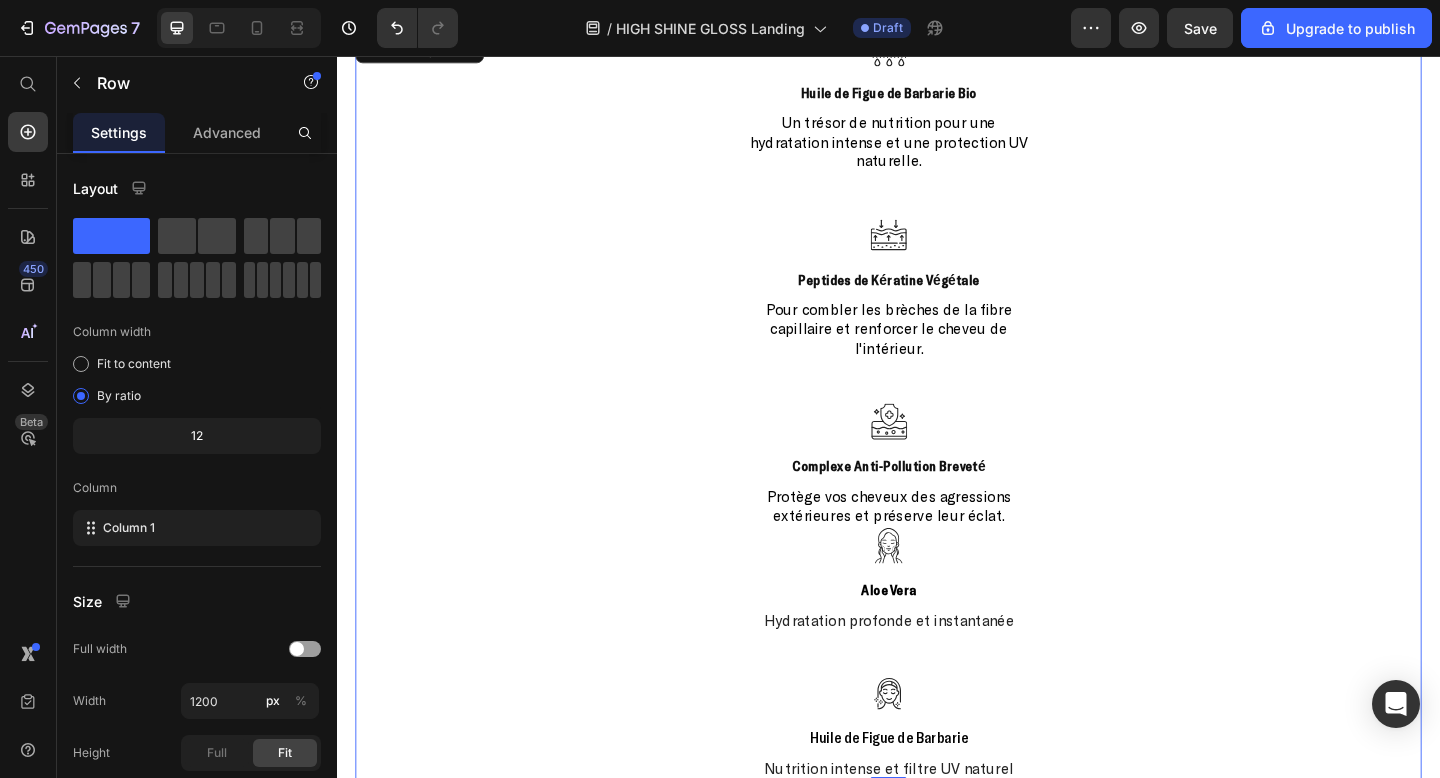 click 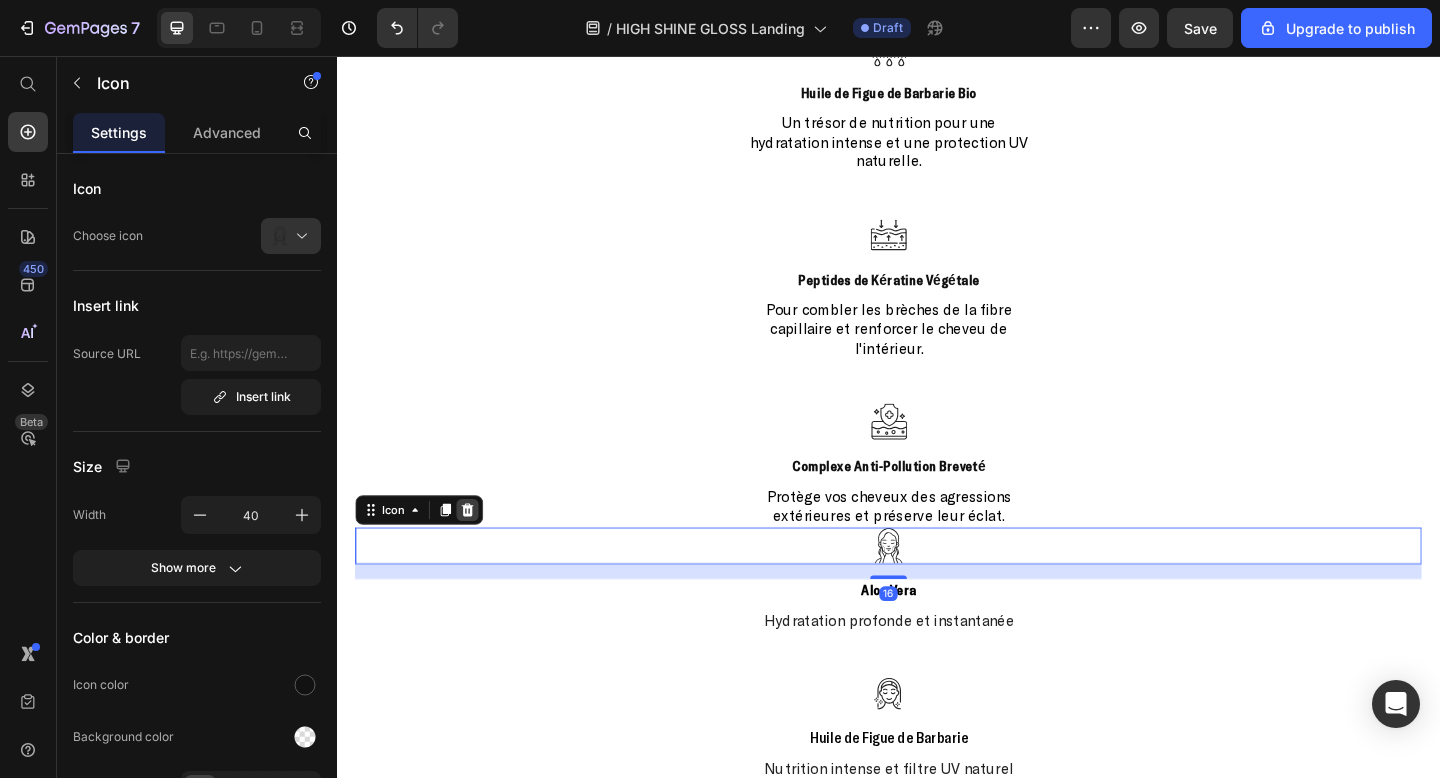 click 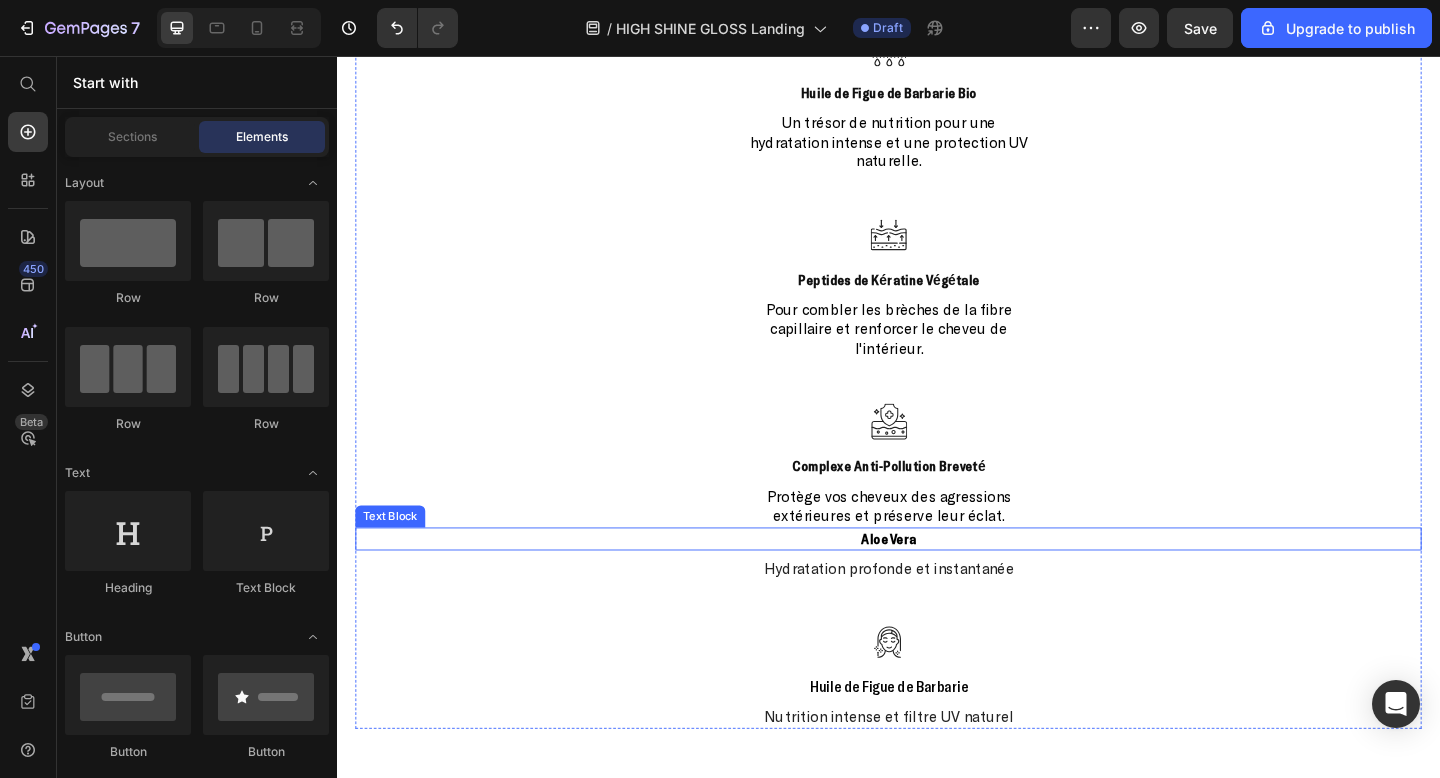 click on "Aloe Vera" at bounding box center [937, 581] 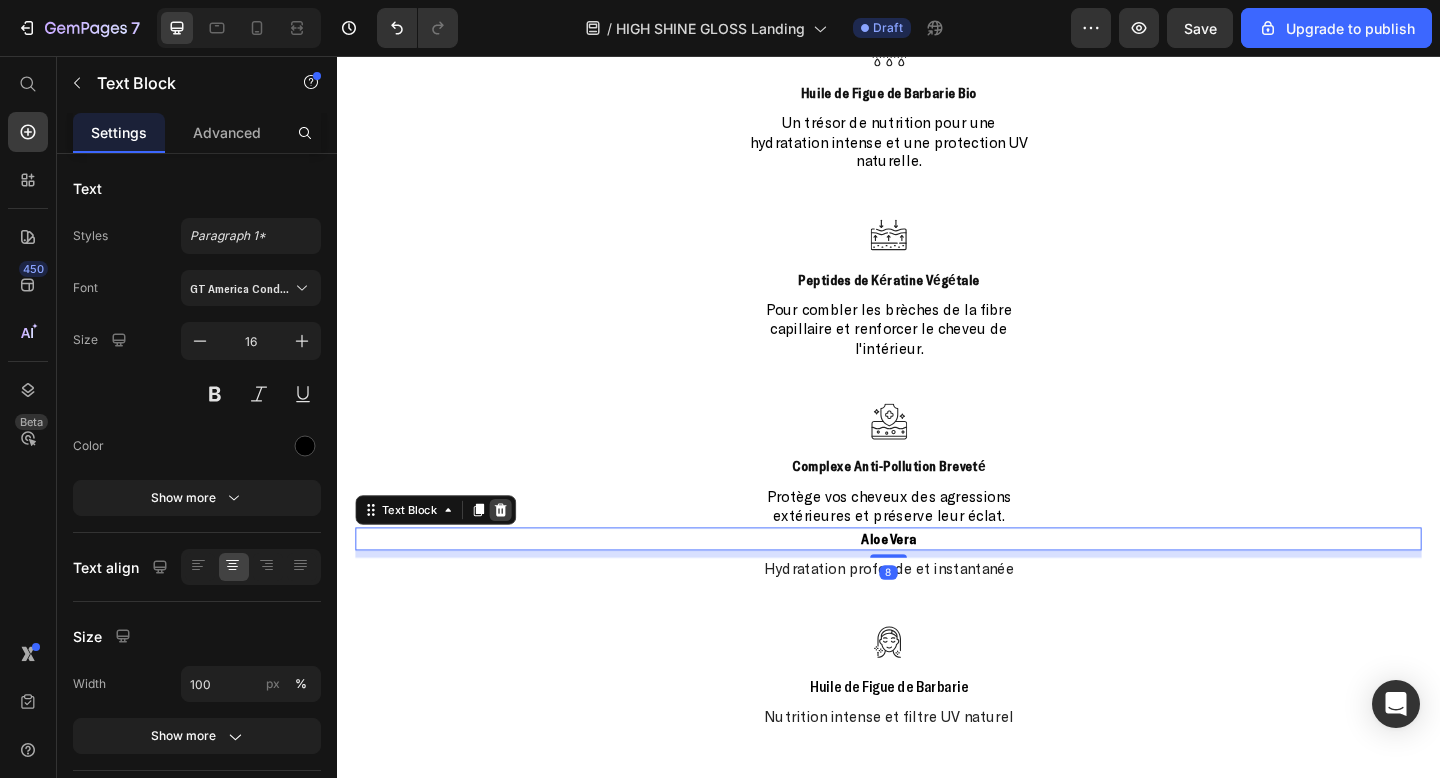 click 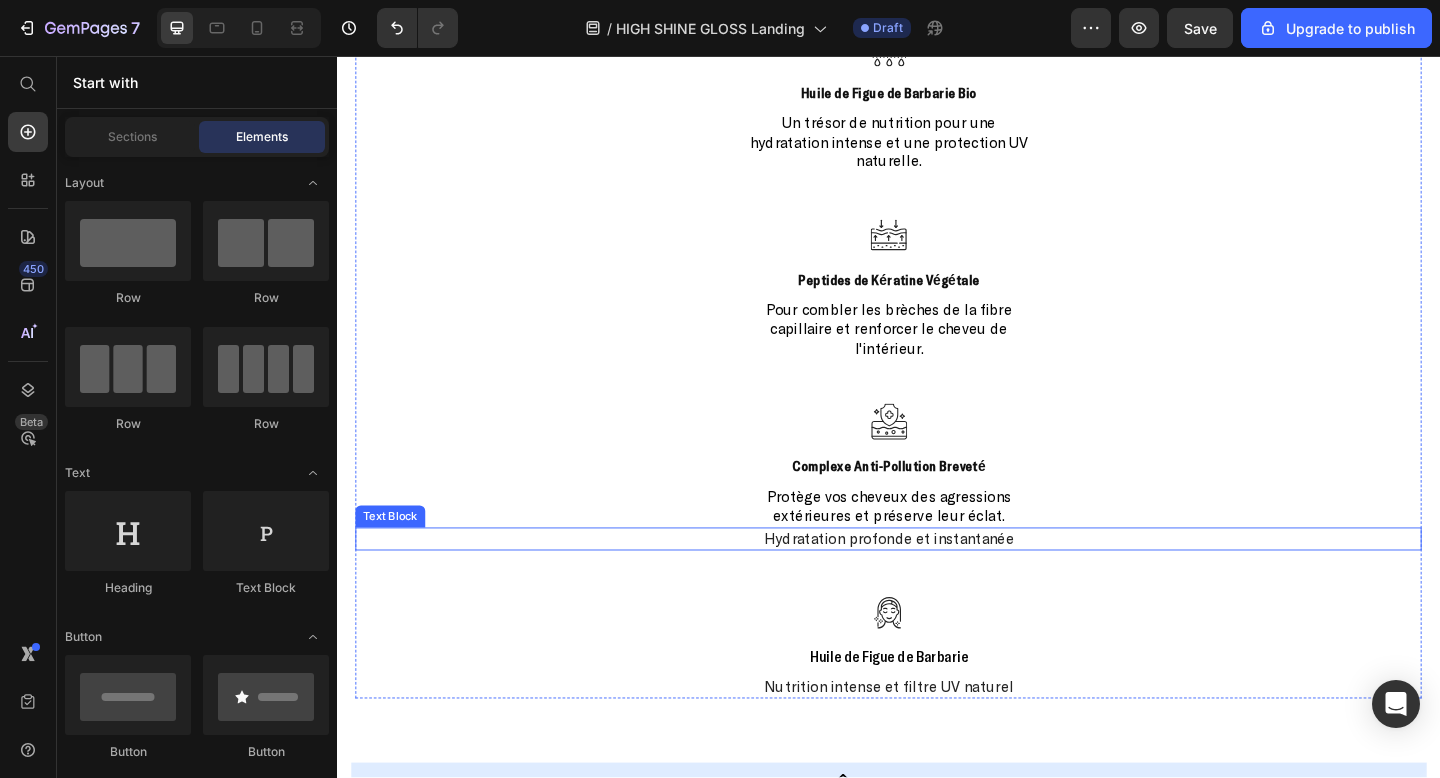 click on "Hydratation profonde et instantanée" at bounding box center [937, 581] 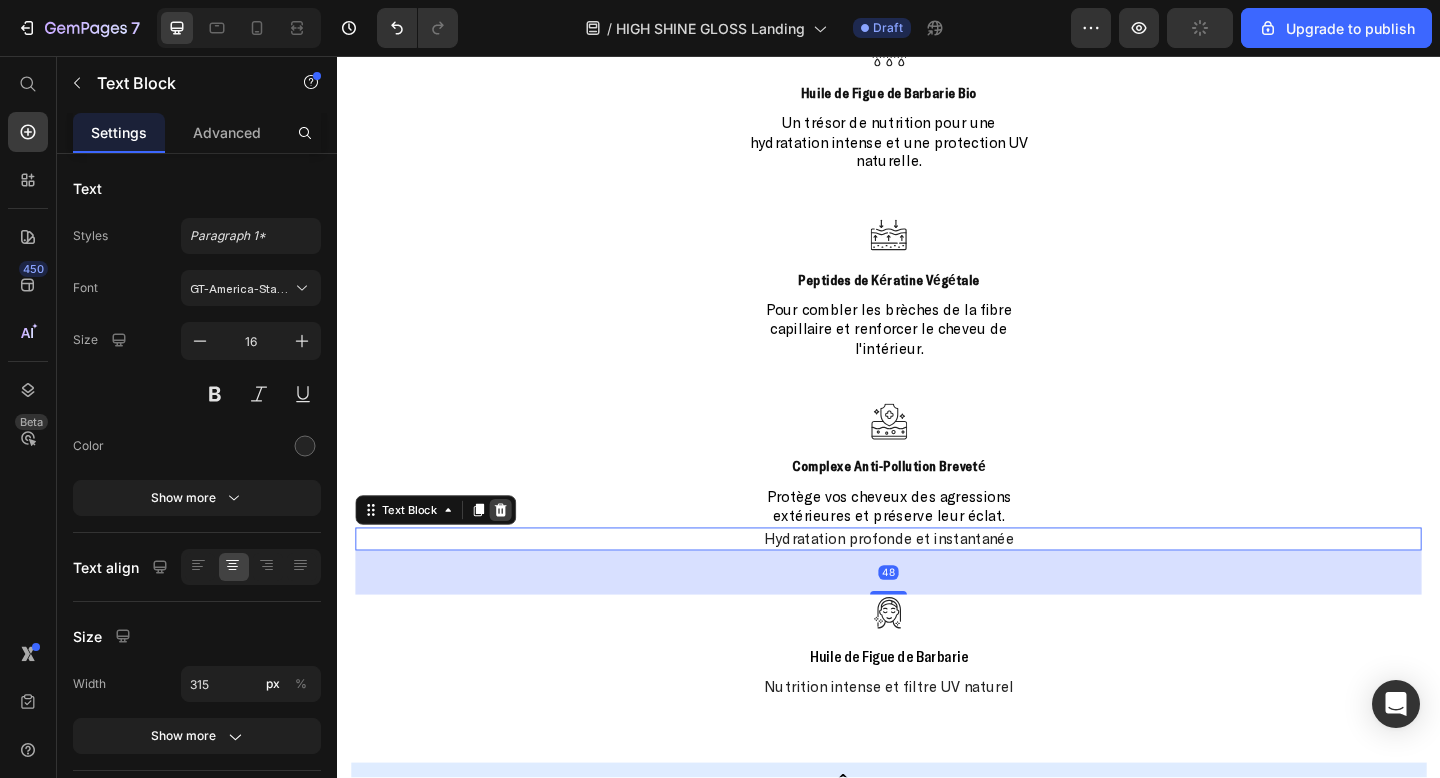 click 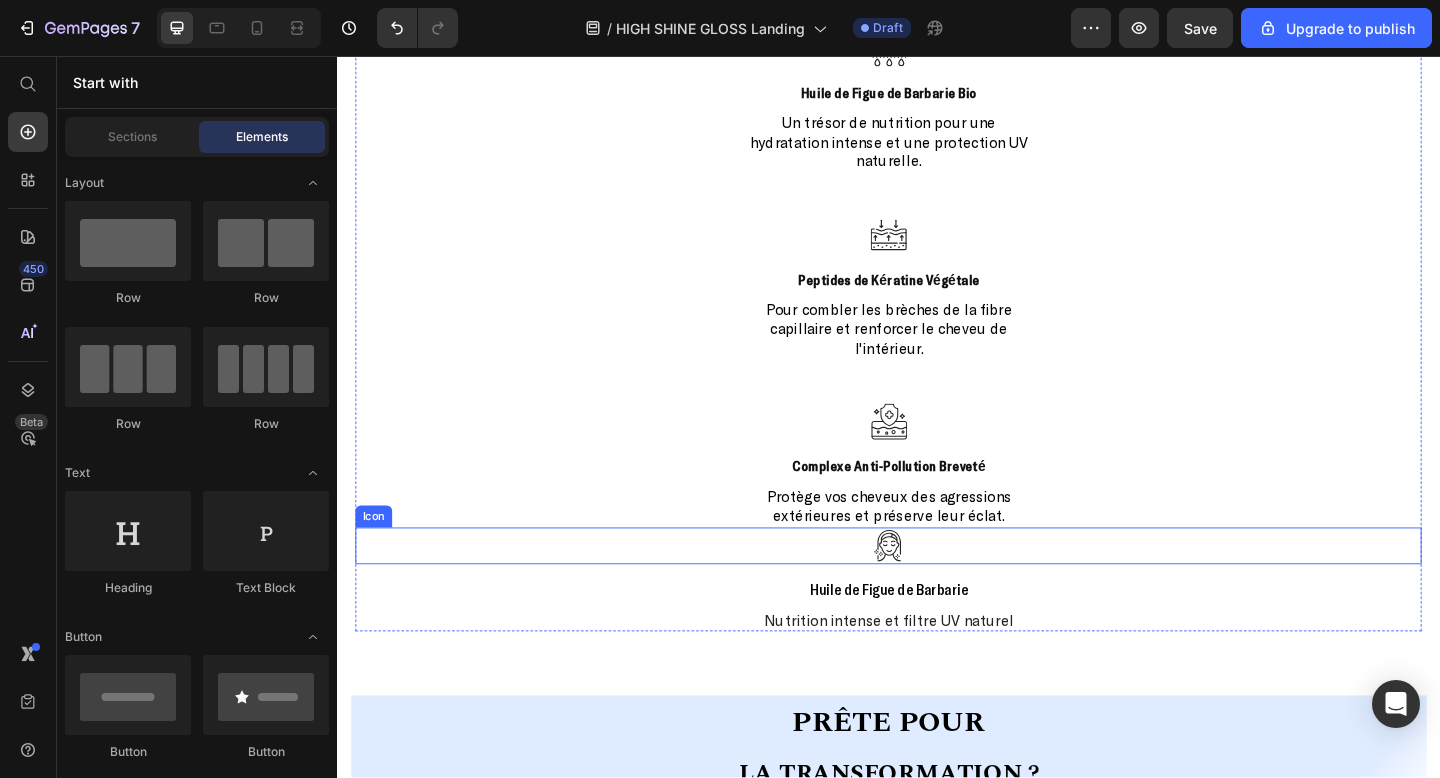 click on "Icon" at bounding box center [937, 589] 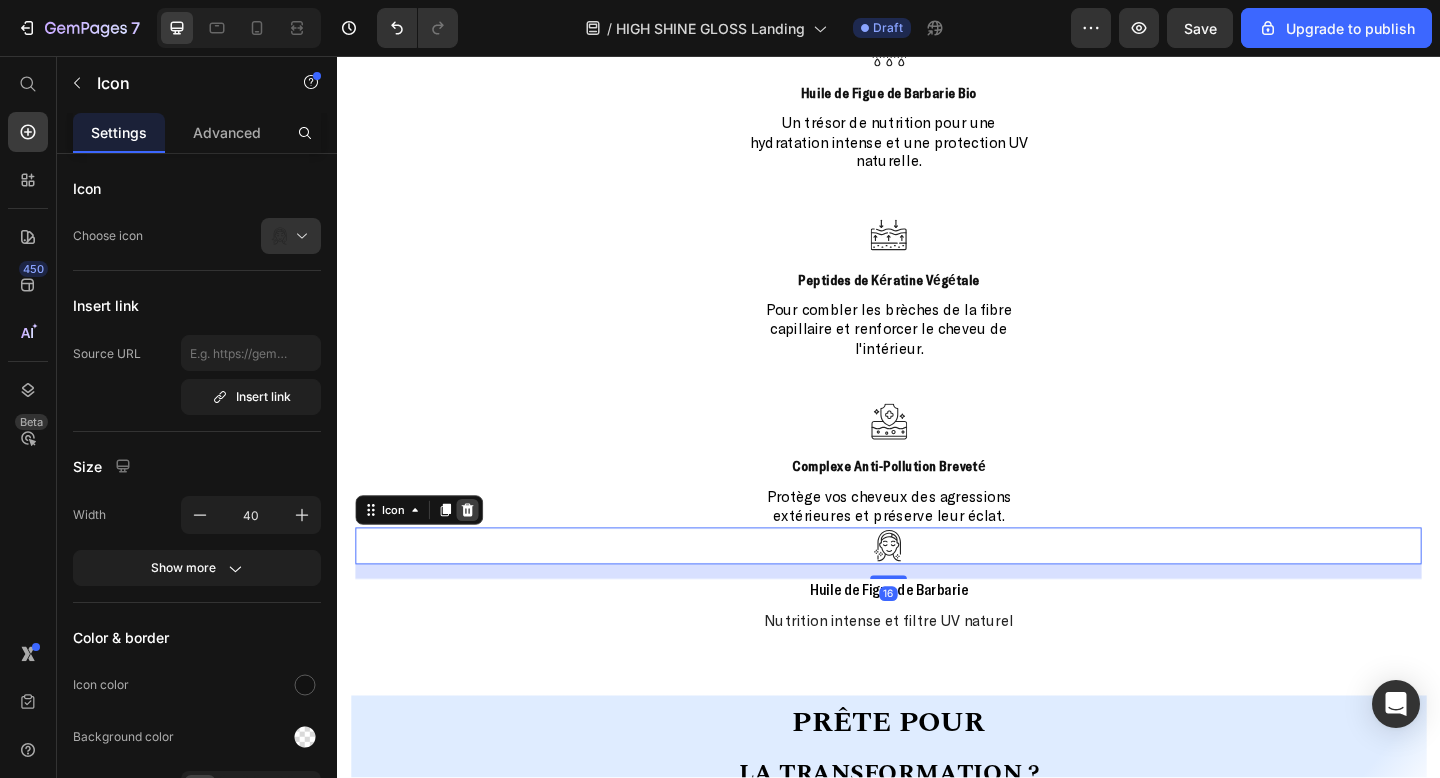 click 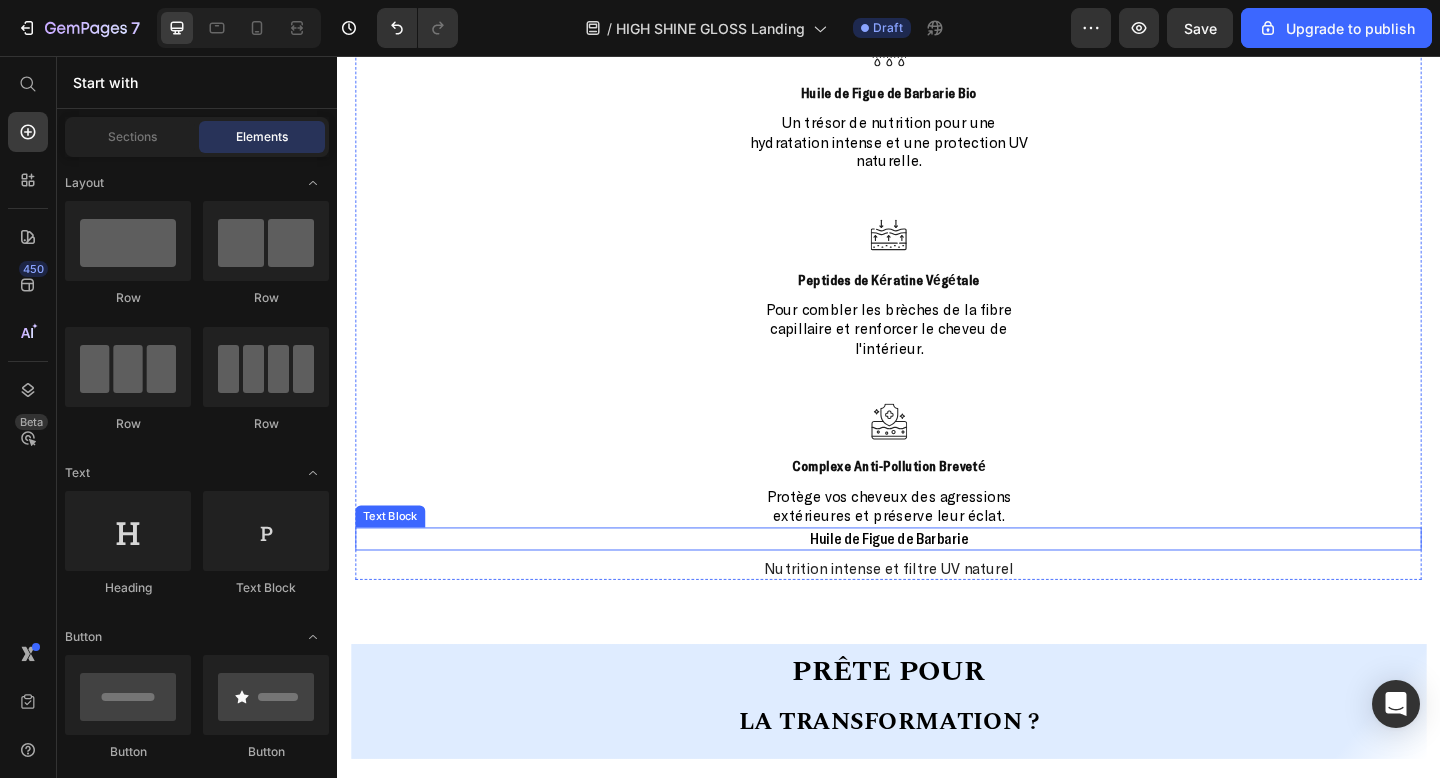 click on "Huile de Figue de Barbarie" at bounding box center (937, 581) 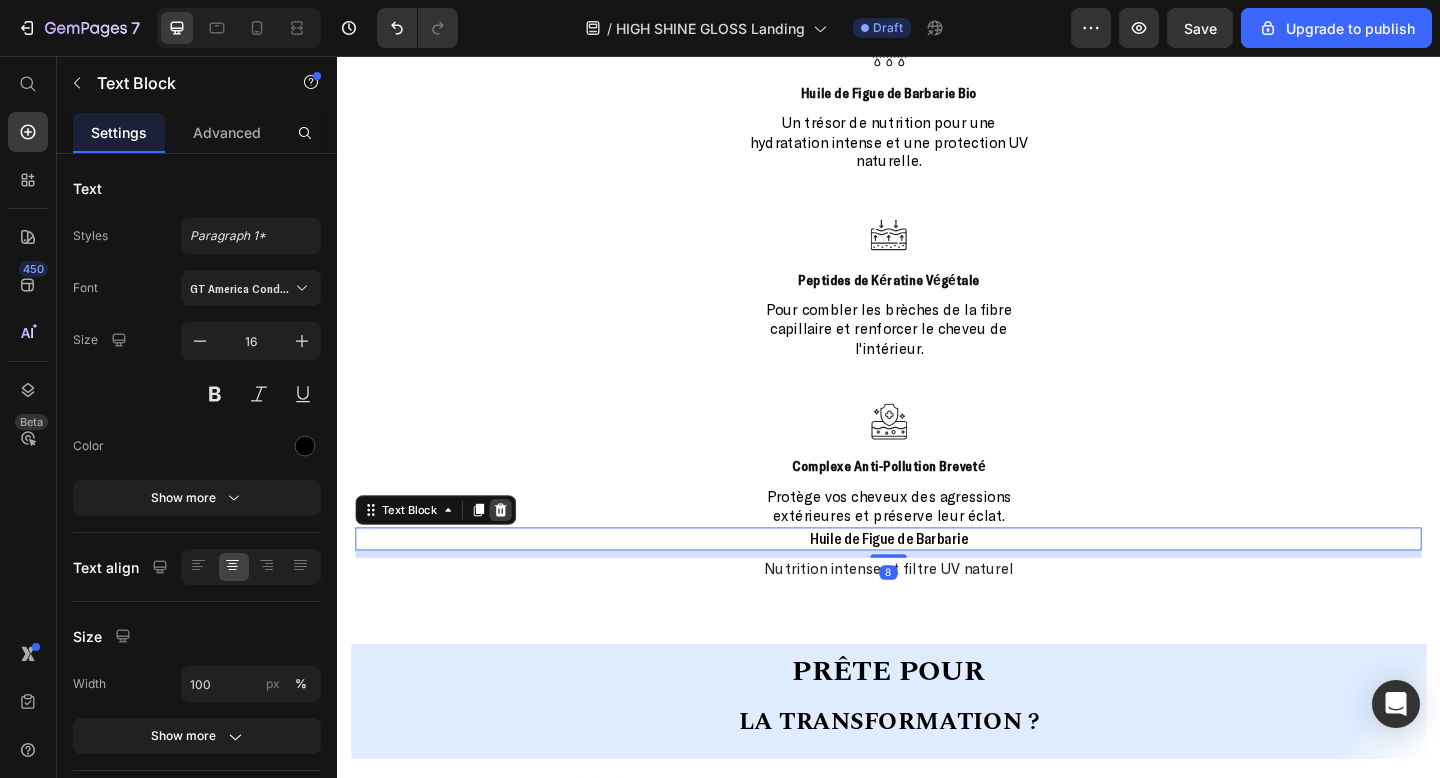 click 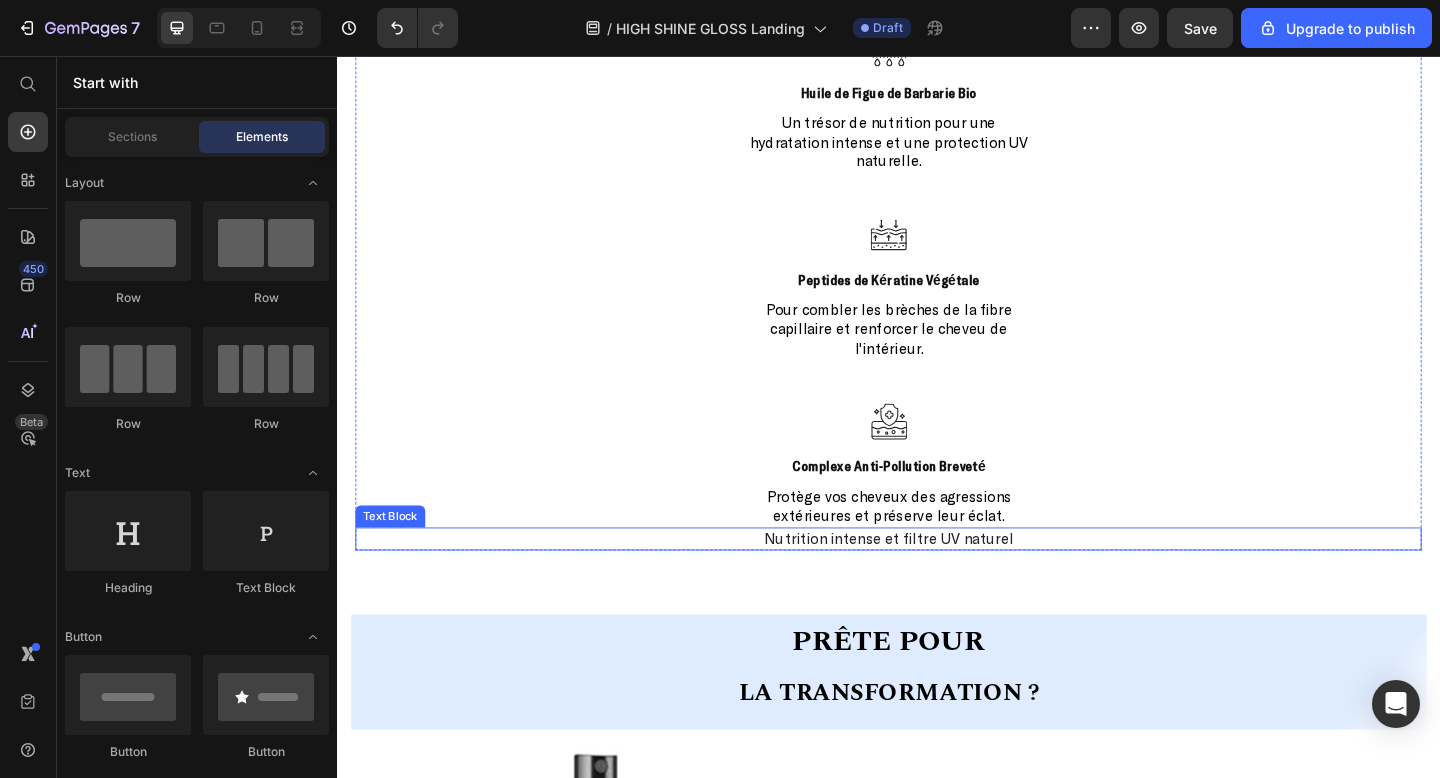 click on "Nutrition intense et filtre UV naturel" at bounding box center (937, 581) 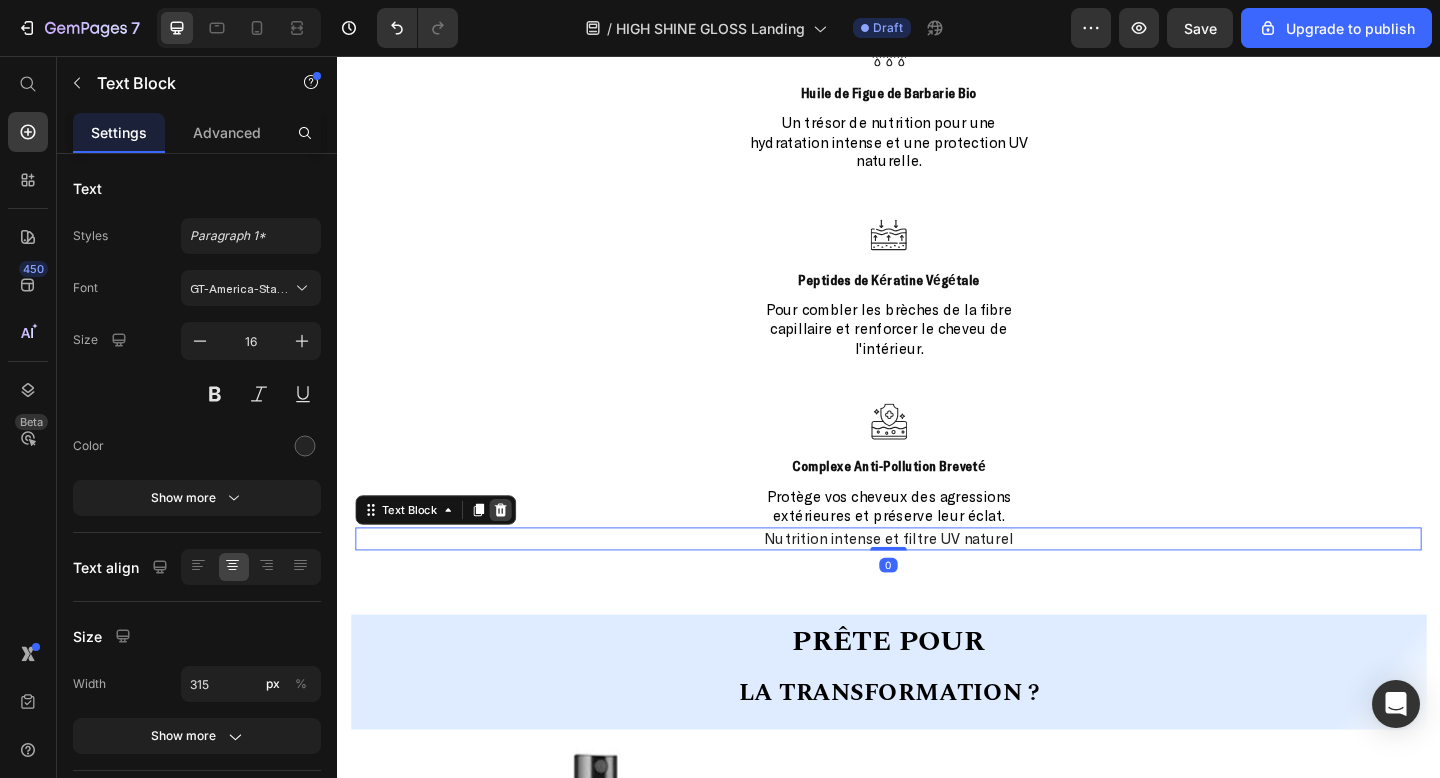 click 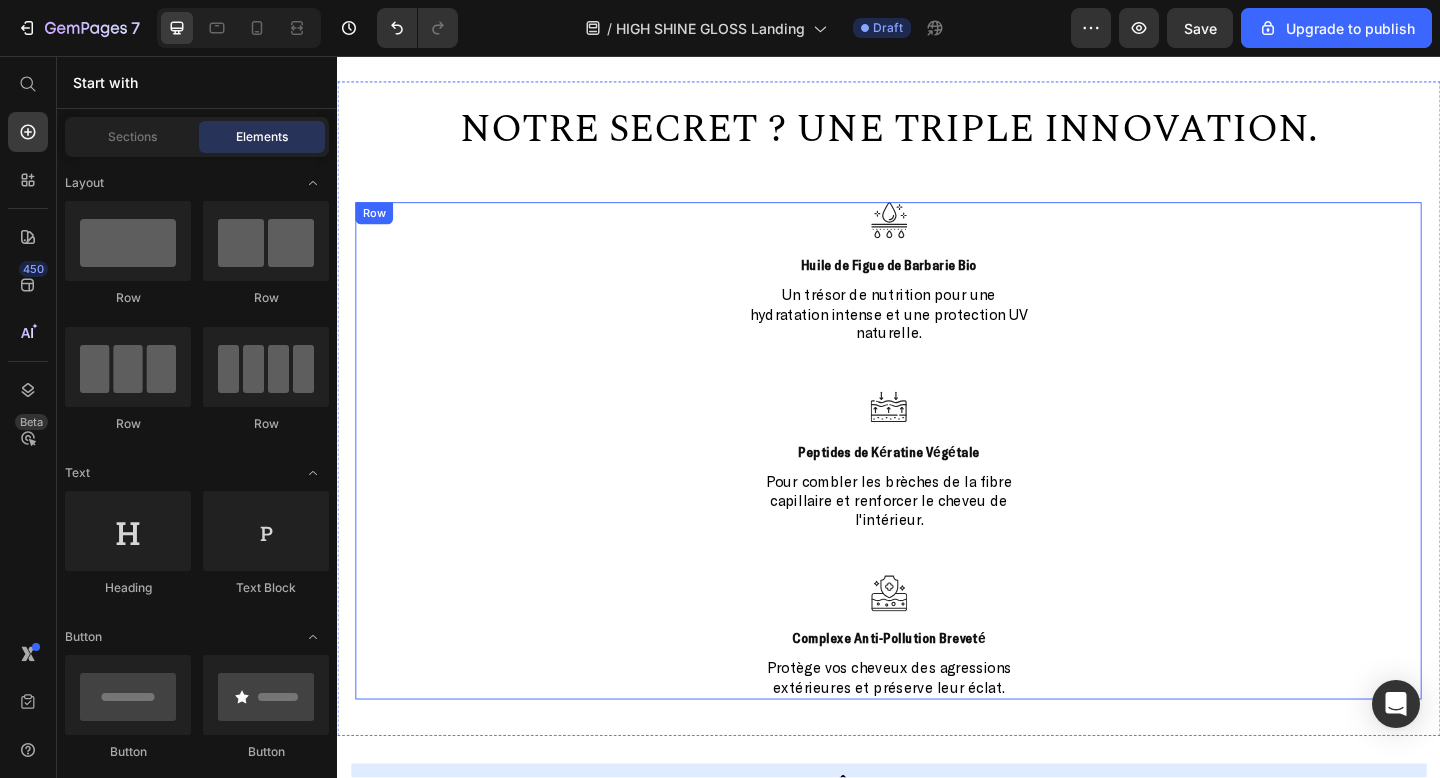 scroll, scrollTop: 1655, scrollLeft: 0, axis: vertical 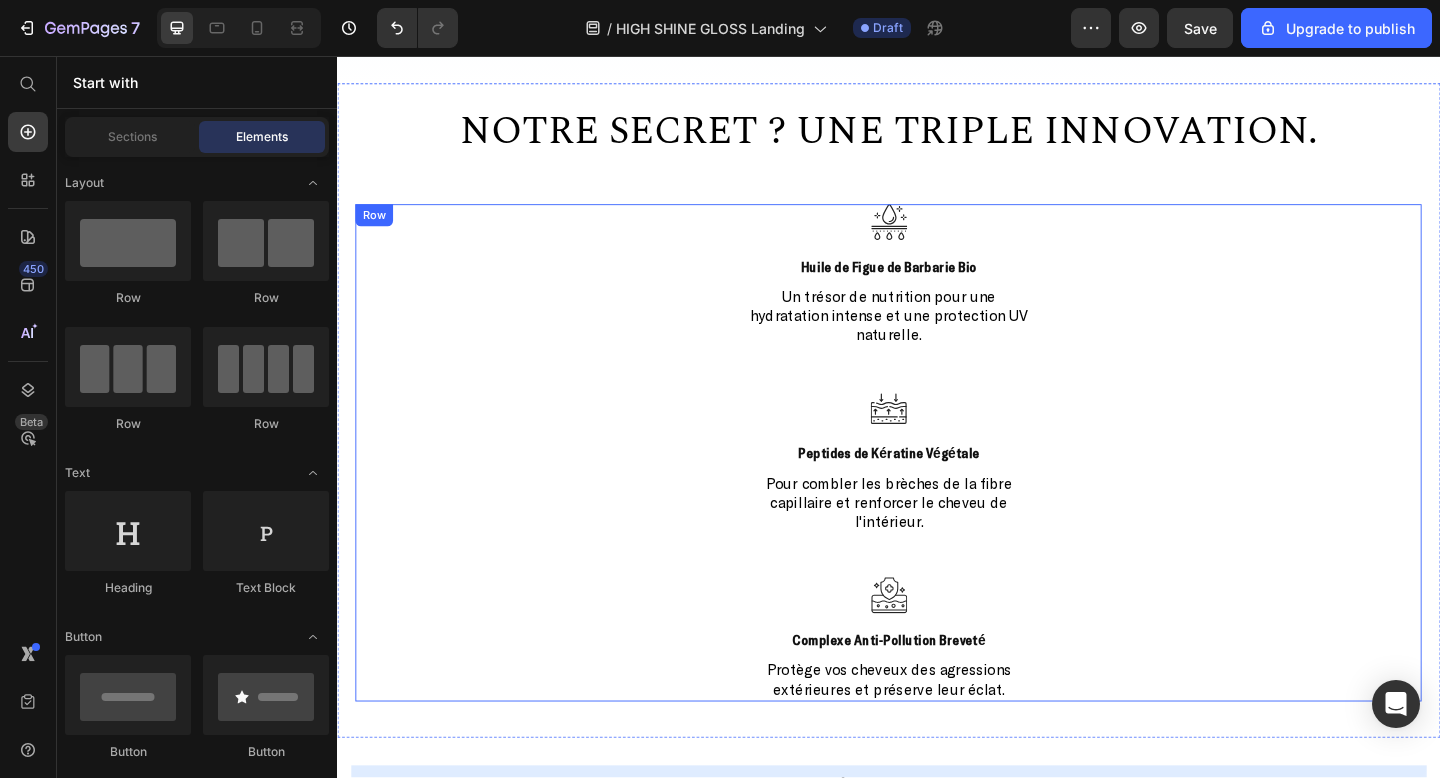 click on "Un trésor de nutrition pour une hydratation intense et une protection UV naturelle." at bounding box center (937, 338) 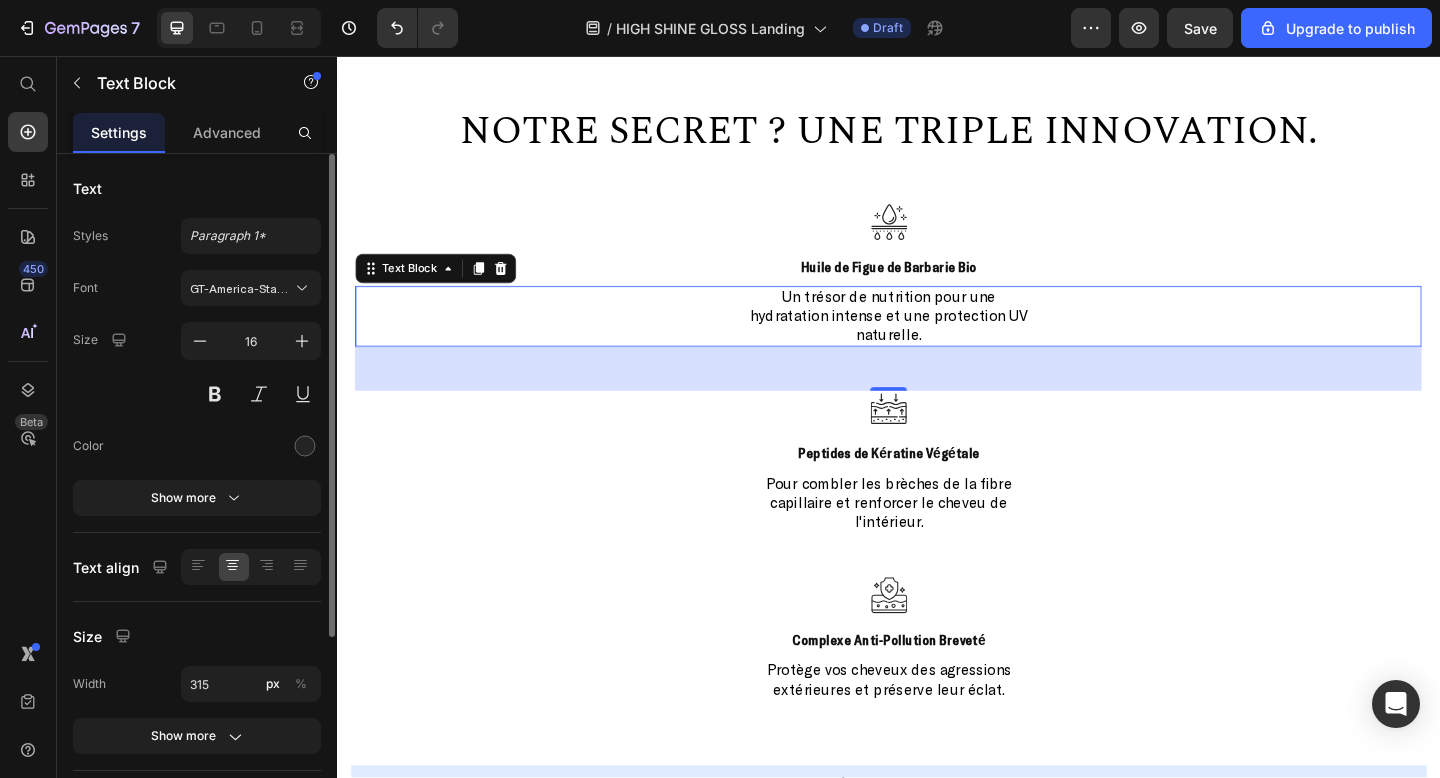 click on "Advanced" at bounding box center (227, 132) 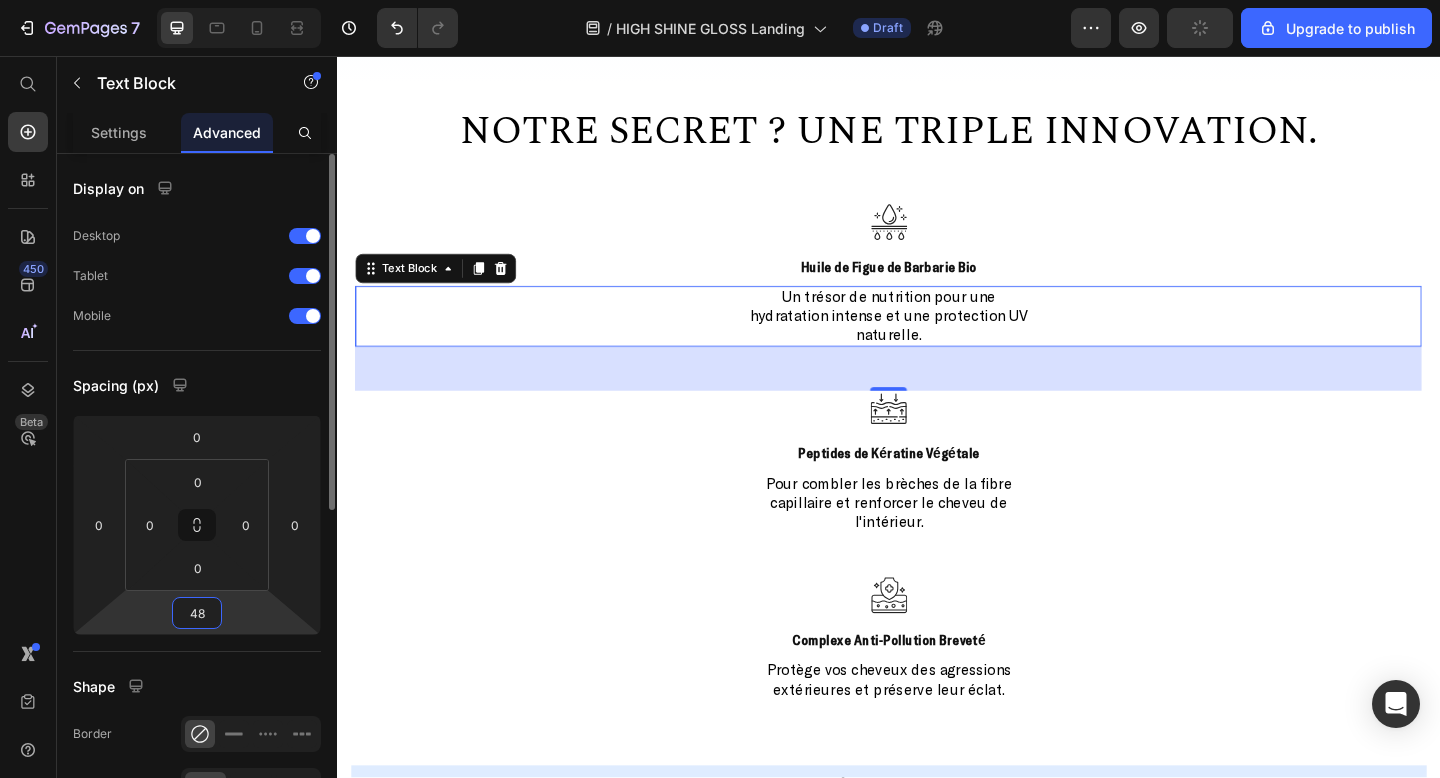 click on "48" at bounding box center (197, 613) 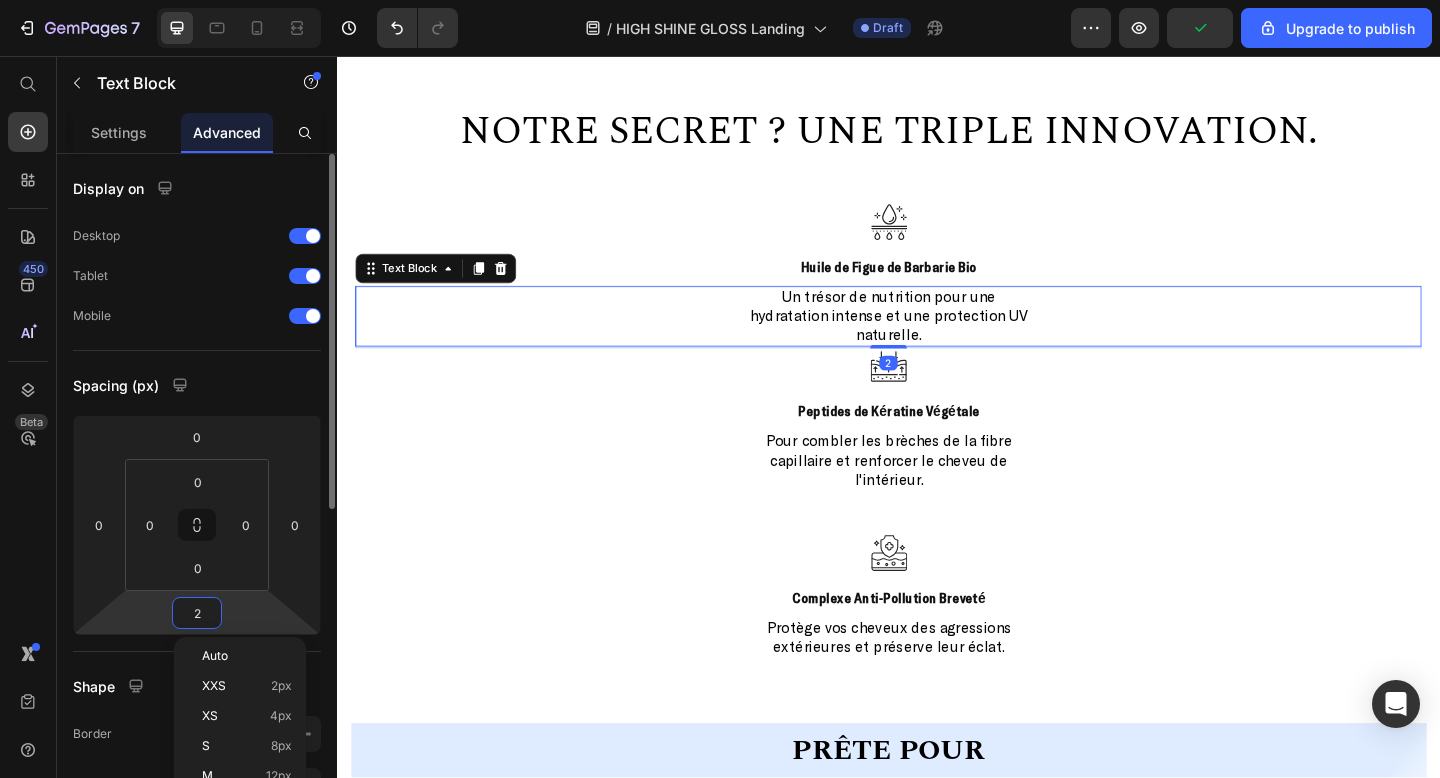 type on "24" 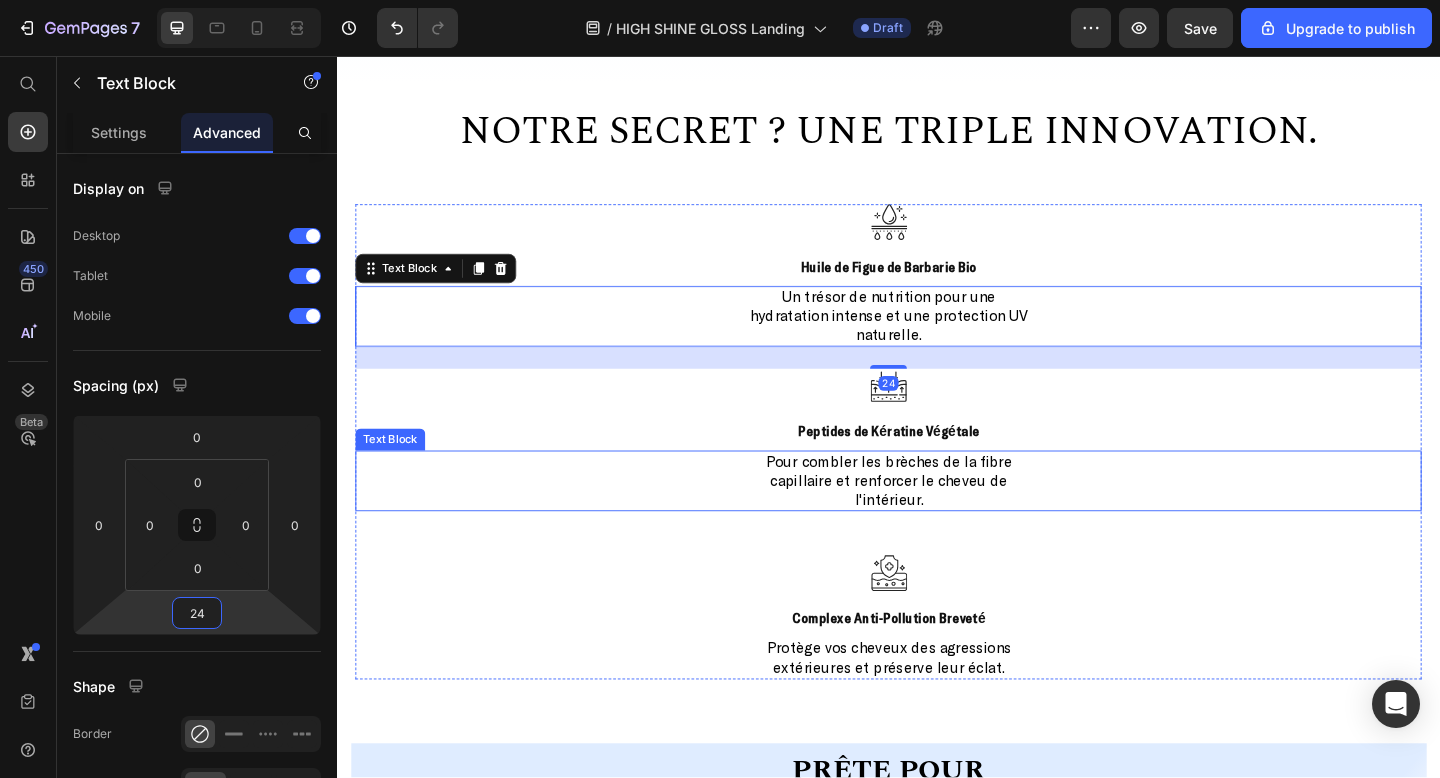 click on "Pour combler les brèches de la fibre capillaire et renforcer le cheveu de l'intérieur." at bounding box center (937, 518) 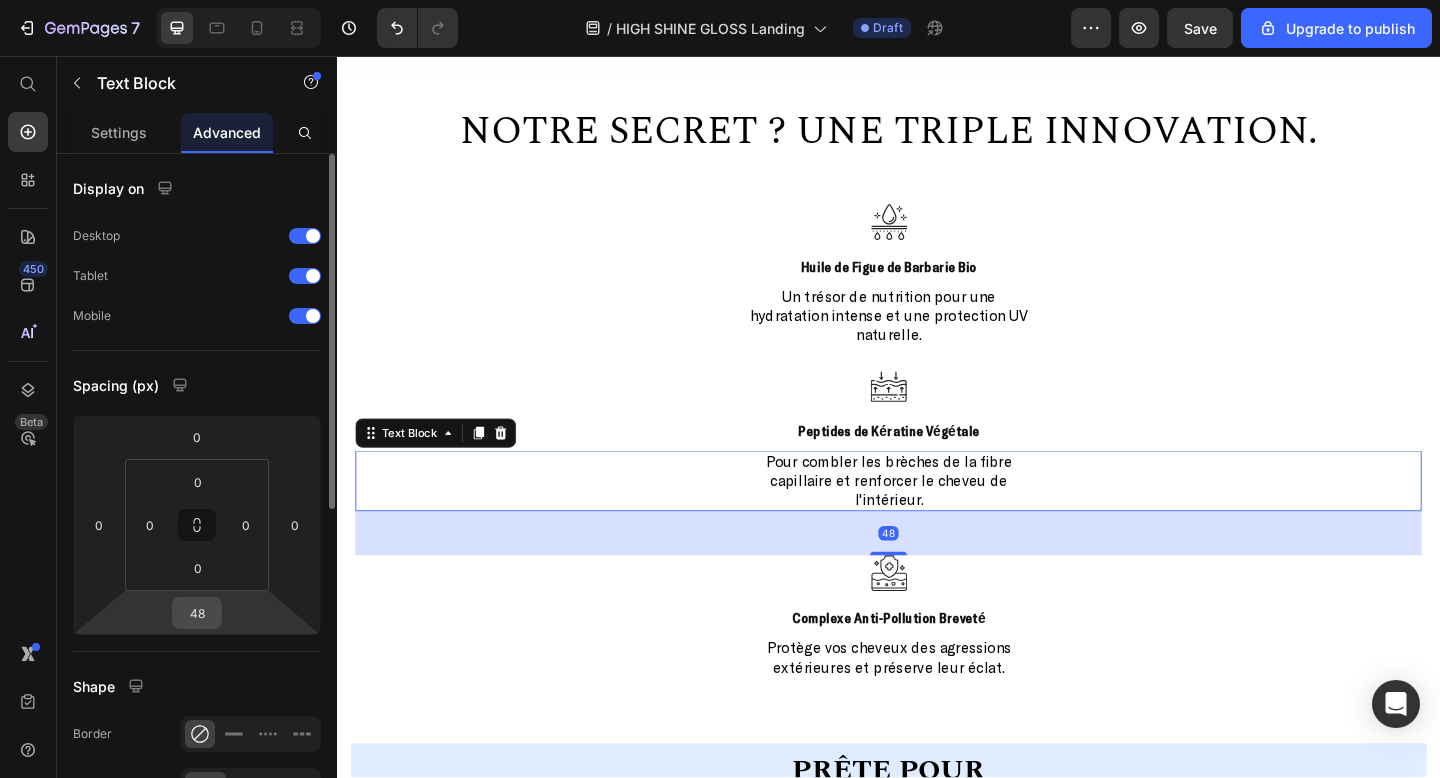 click on "48" at bounding box center [197, 613] 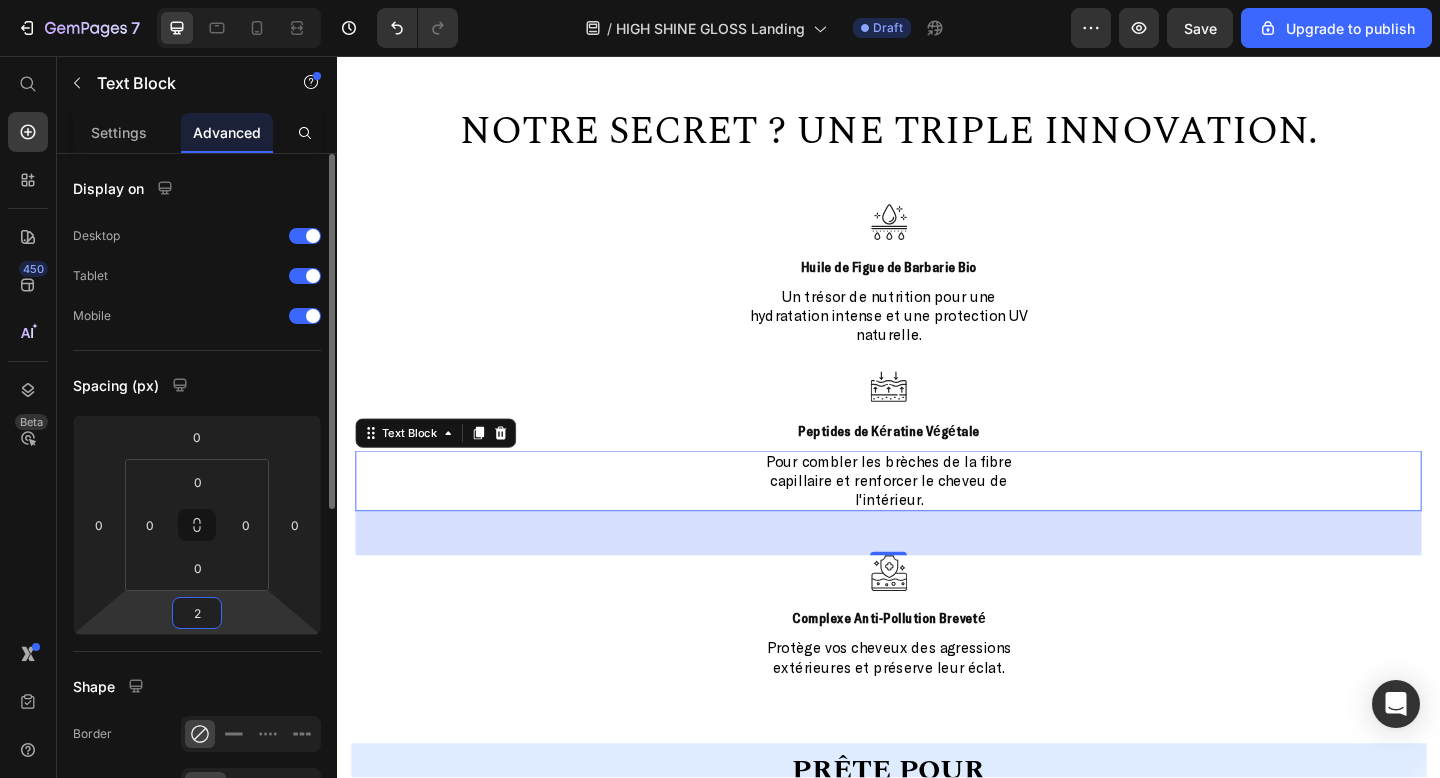 type on "24" 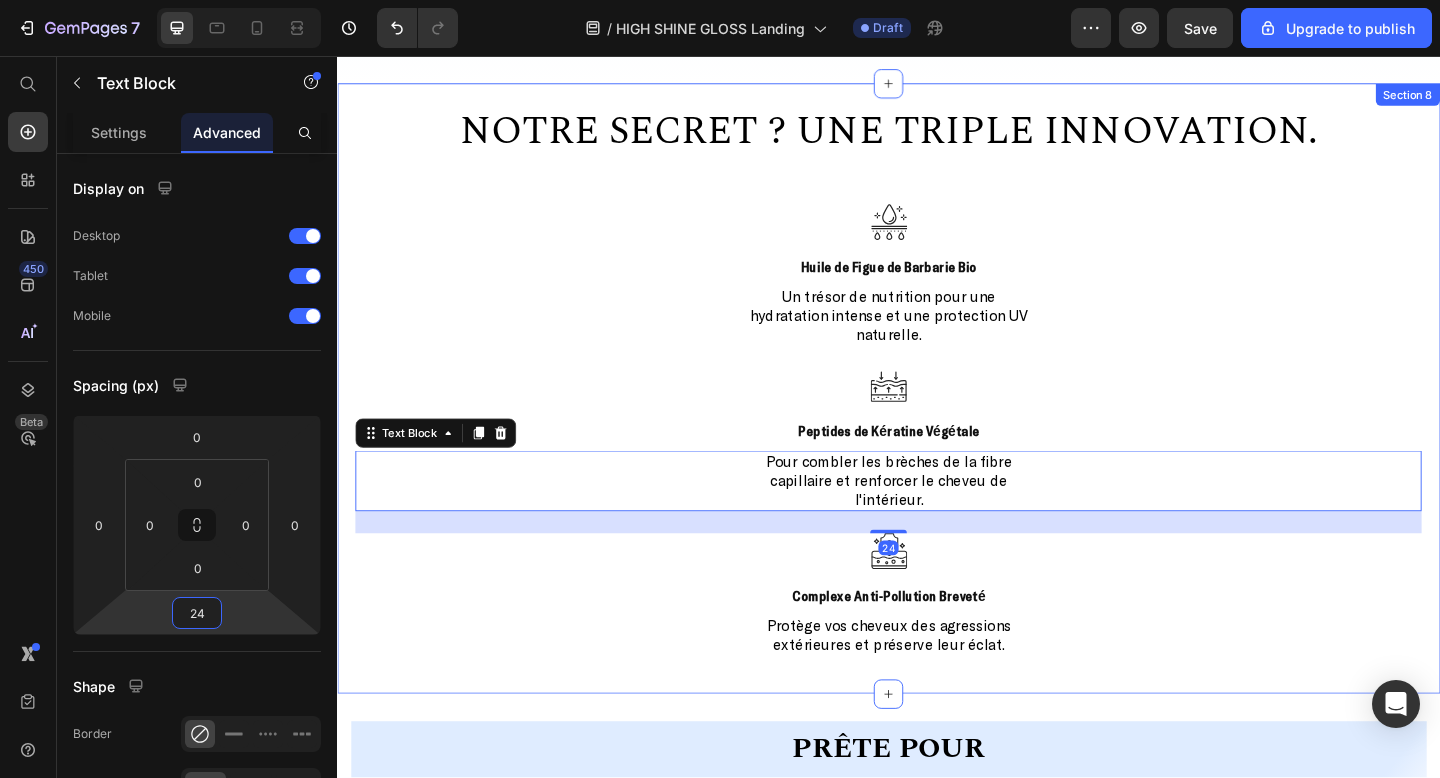 click on "Protège vos cheveux des agressions extérieures et préserve leur éclat." at bounding box center (937, 686) 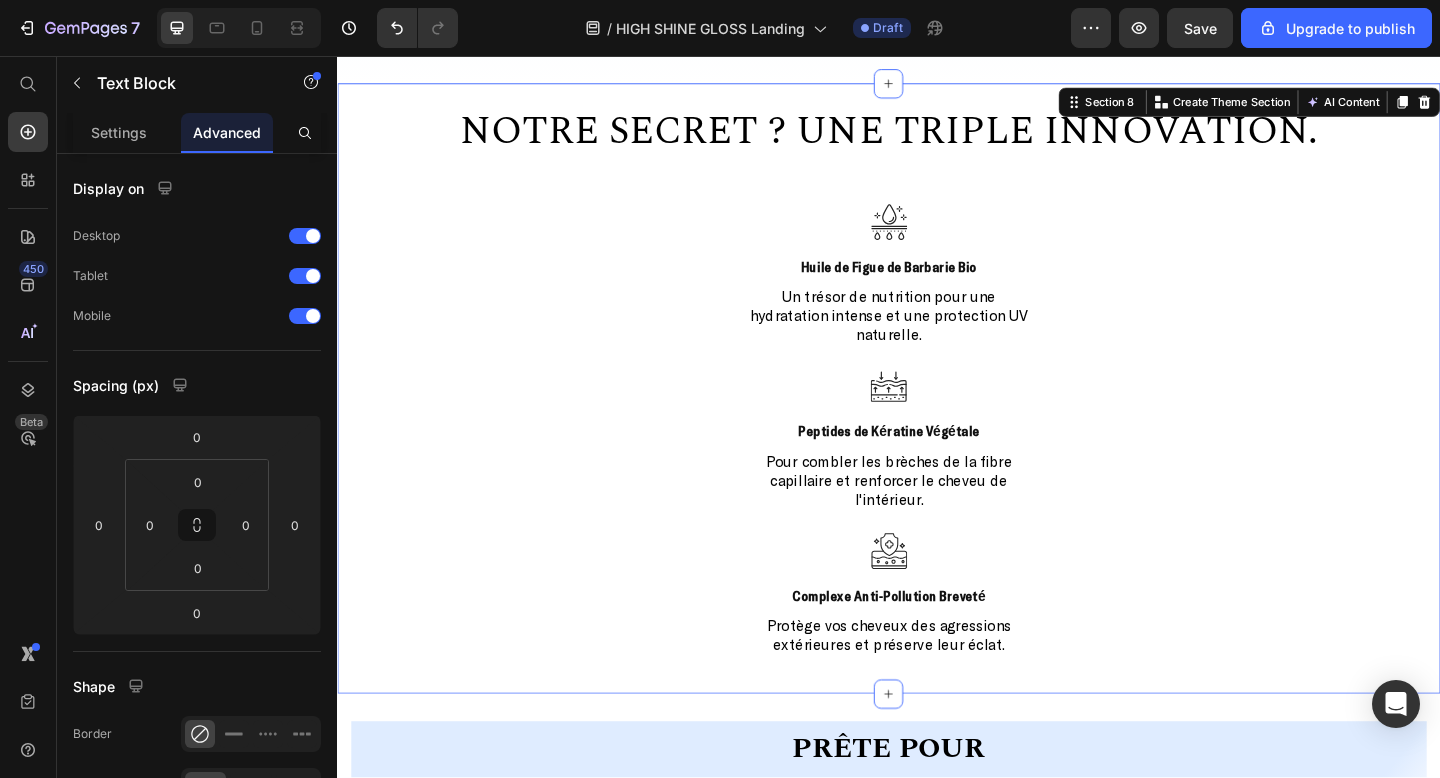 click on "Une formulation Clean & Innovante Heading Notre secret ? Une triple innovation. Heading
Icon Huile de Figue de Barbarie Bio Text Block Un trésor de nutrition pour une hydratation intense et une protection UV naturelle. Text Block
Icon Peptides de Kératine Végétale Text Block Pour combler les brèches de la fibre capillaire et renforcer le cheveu de l'intérieur. Text Block
Icon Complexe Anti-Pollution Breveté Text Block Protège vos cheveux des agressions extérieures et préserve leur éclat. Text Block Row Section 8   You can create reusable sections Create Theme Section AI Content Write with GemAI What would you like to describe here? Tone and Voice Persuasive Product Getting products... Show more Generate" at bounding box center [937, 417] 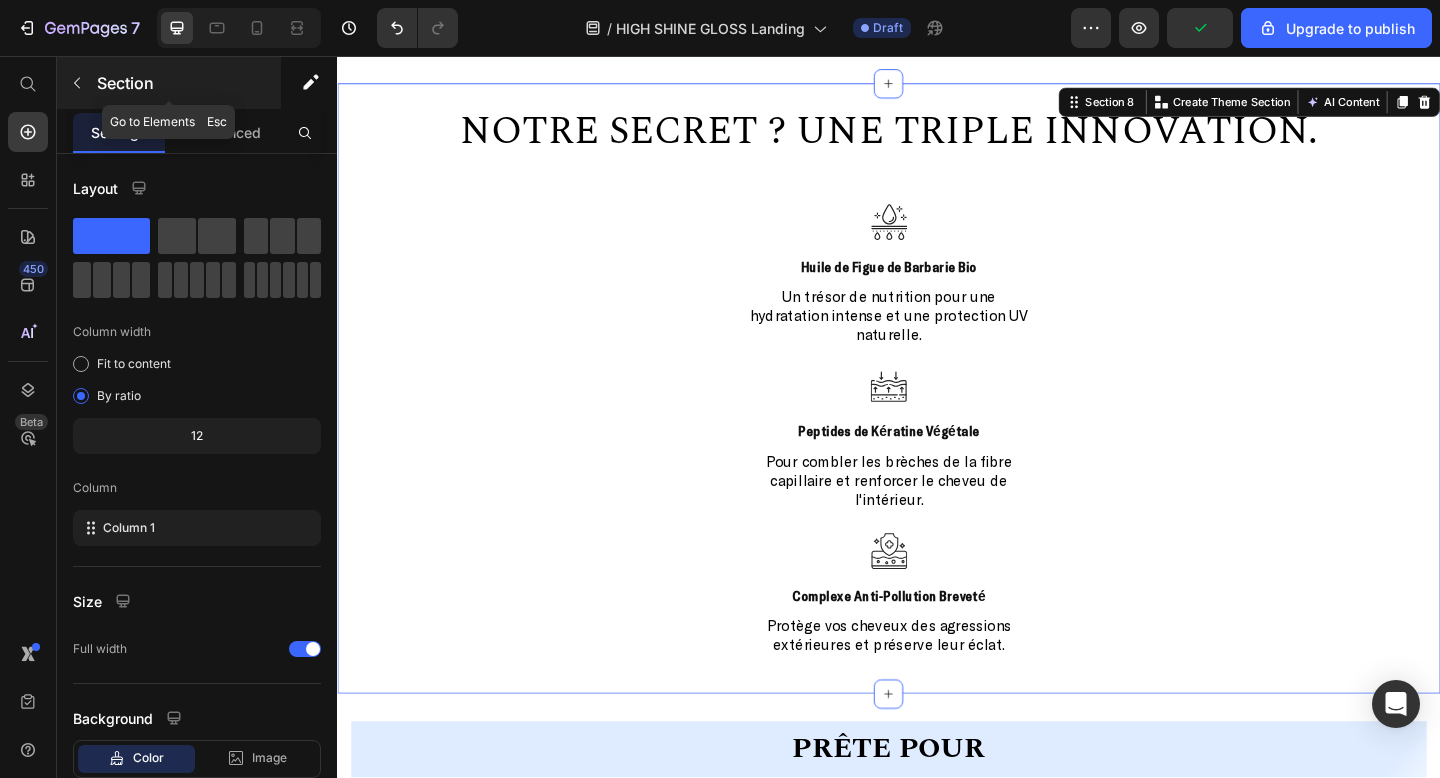 click on "Section" at bounding box center (169, 83) 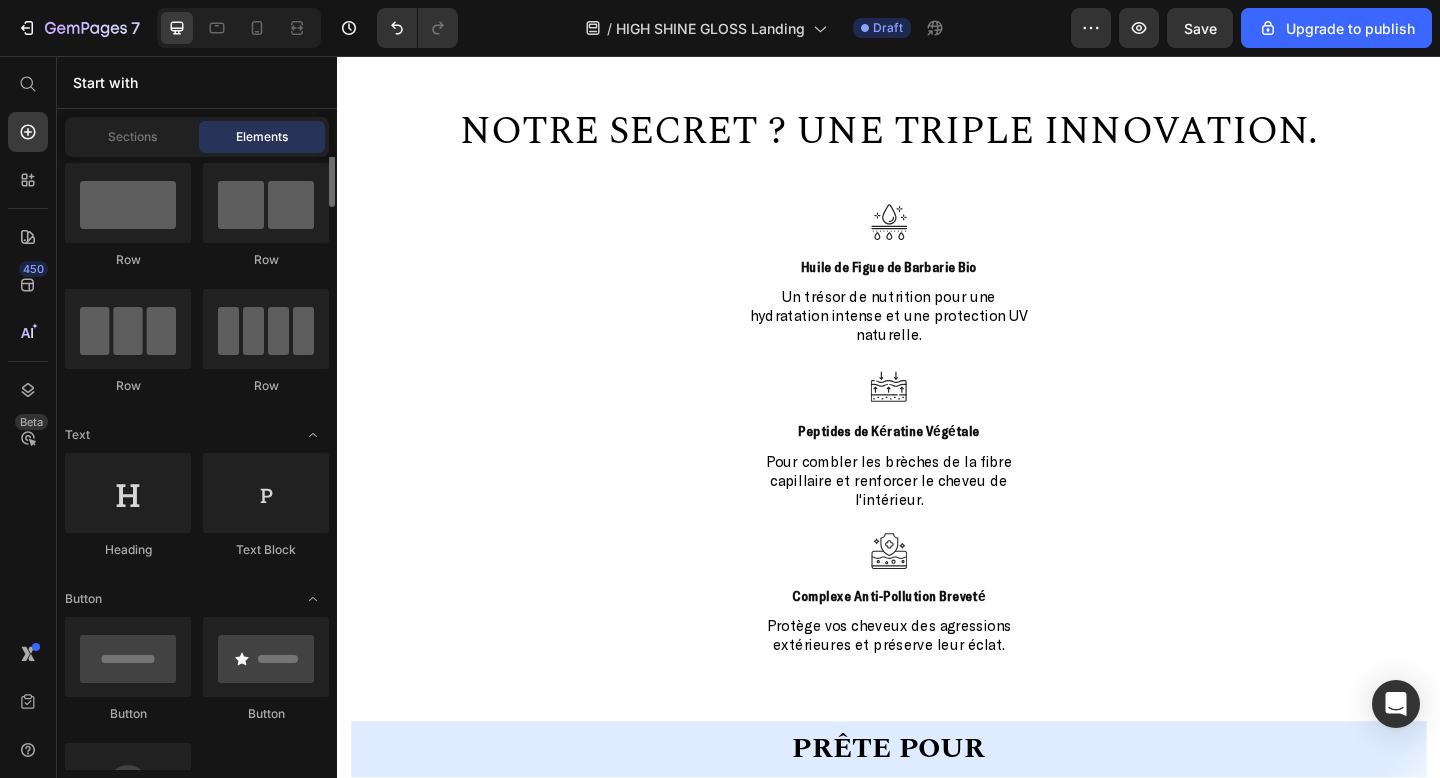 scroll, scrollTop: 40, scrollLeft: 0, axis: vertical 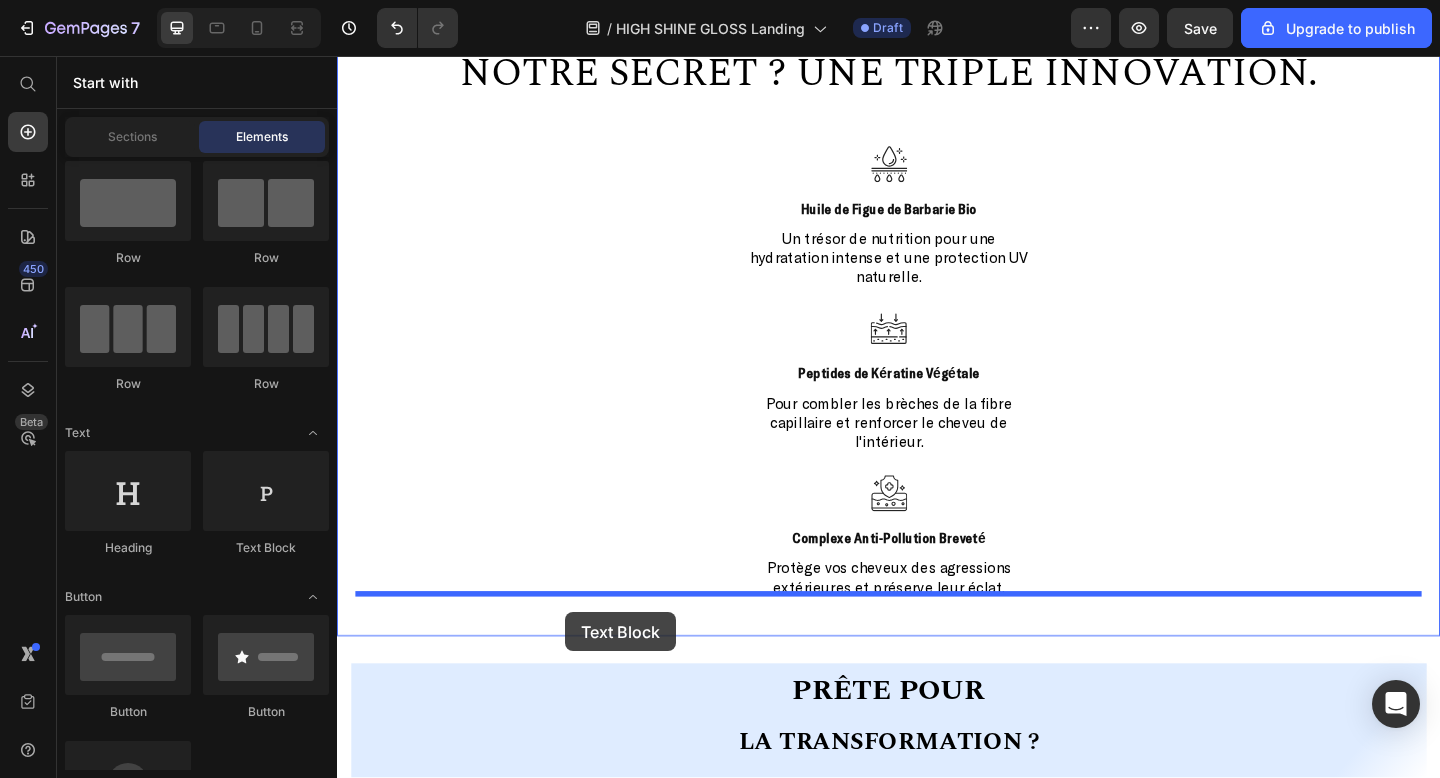 drag, startPoint x: 612, startPoint y: 562, endPoint x: 585, endPoint y: 661, distance: 102.61579 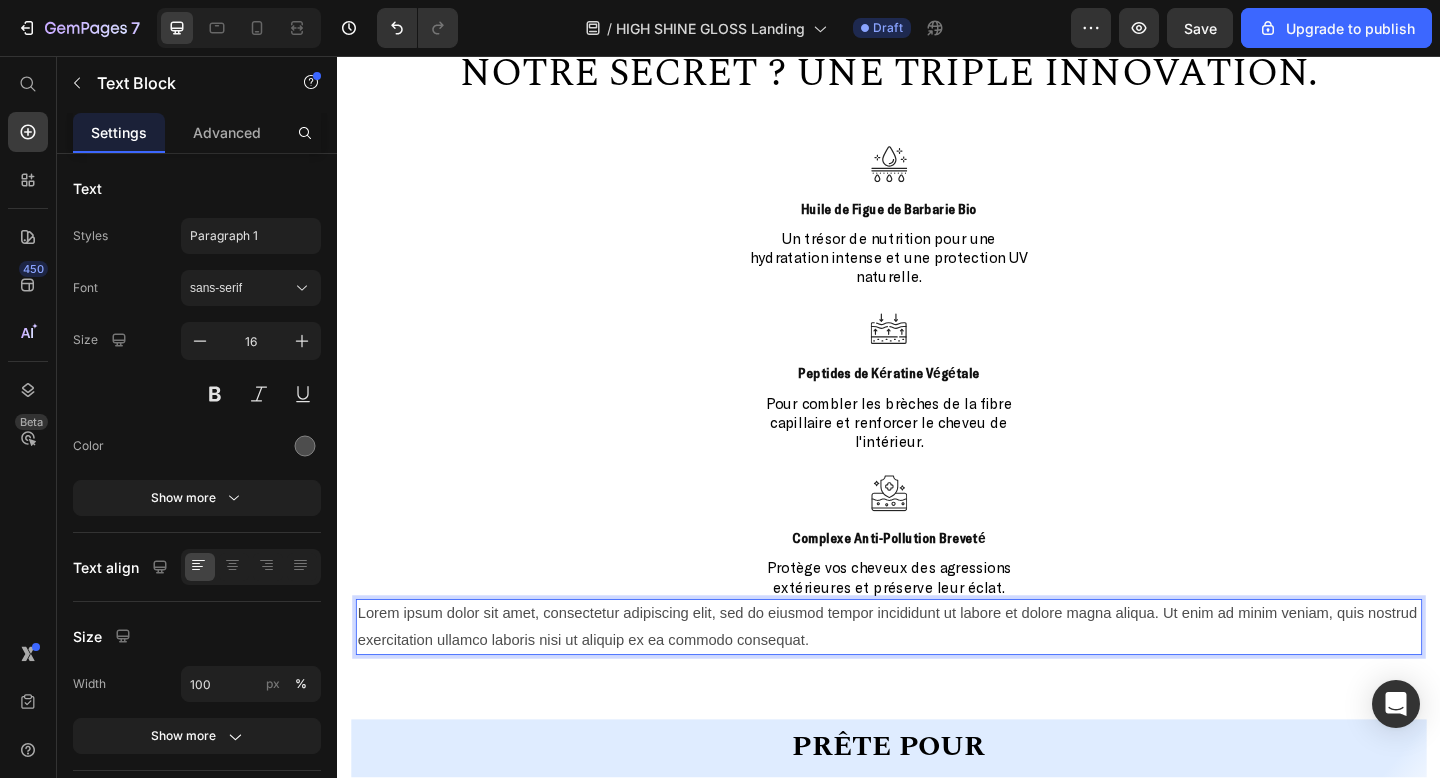 click on "Lorem ipsum dolor sit amet, consectetur adipiscing elit, sed do eiusmod tempor incididunt ut labore et dolore magna aliqua. Ut enim ad minim veniam, quis nostrud exercitation ullamco laboris nisi ut aliquip ex ea commodo consequat." at bounding box center (937, 678) 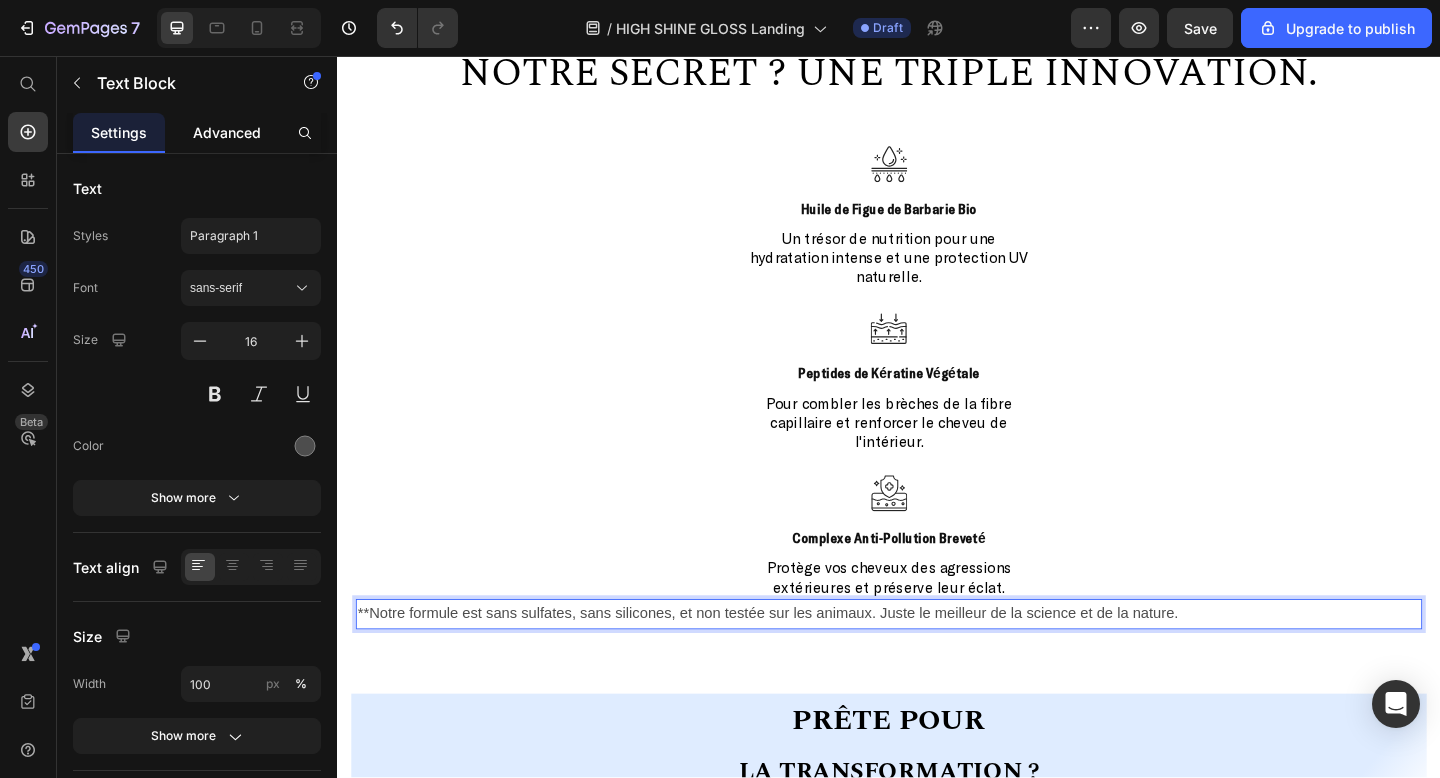 click on "Advanced" at bounding box center [227, 132] 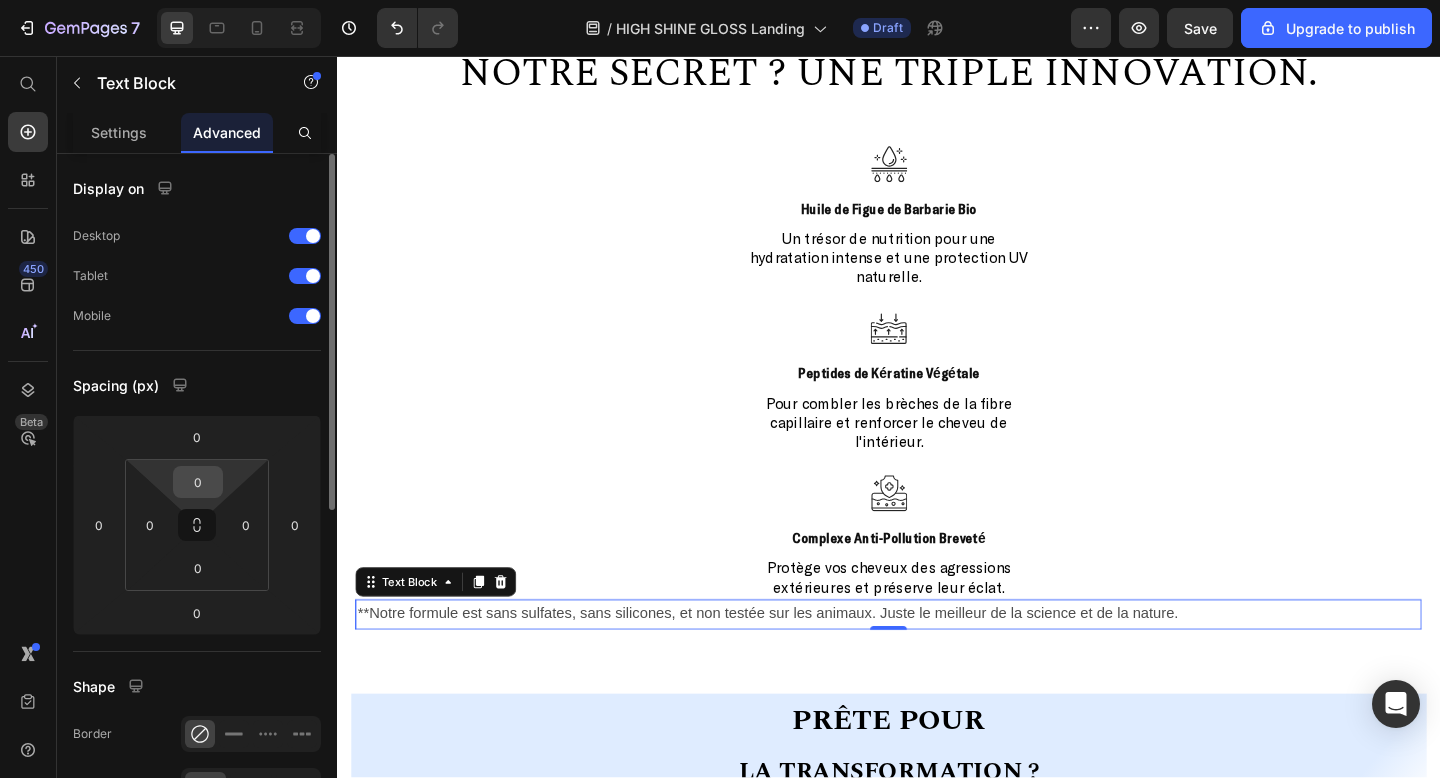 click on "0" at bounding box center (198, 482) 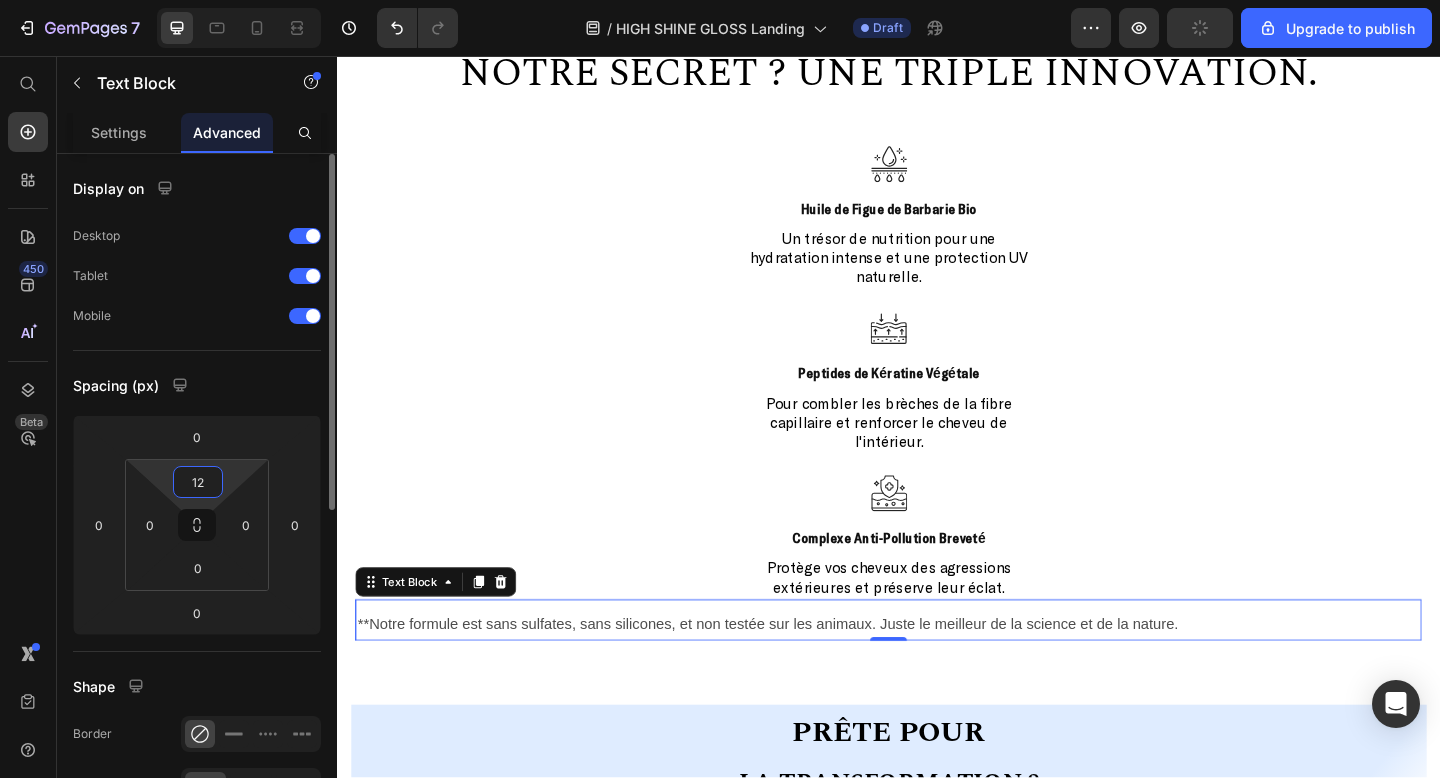 click on "12" at bounding box center [198, 482] 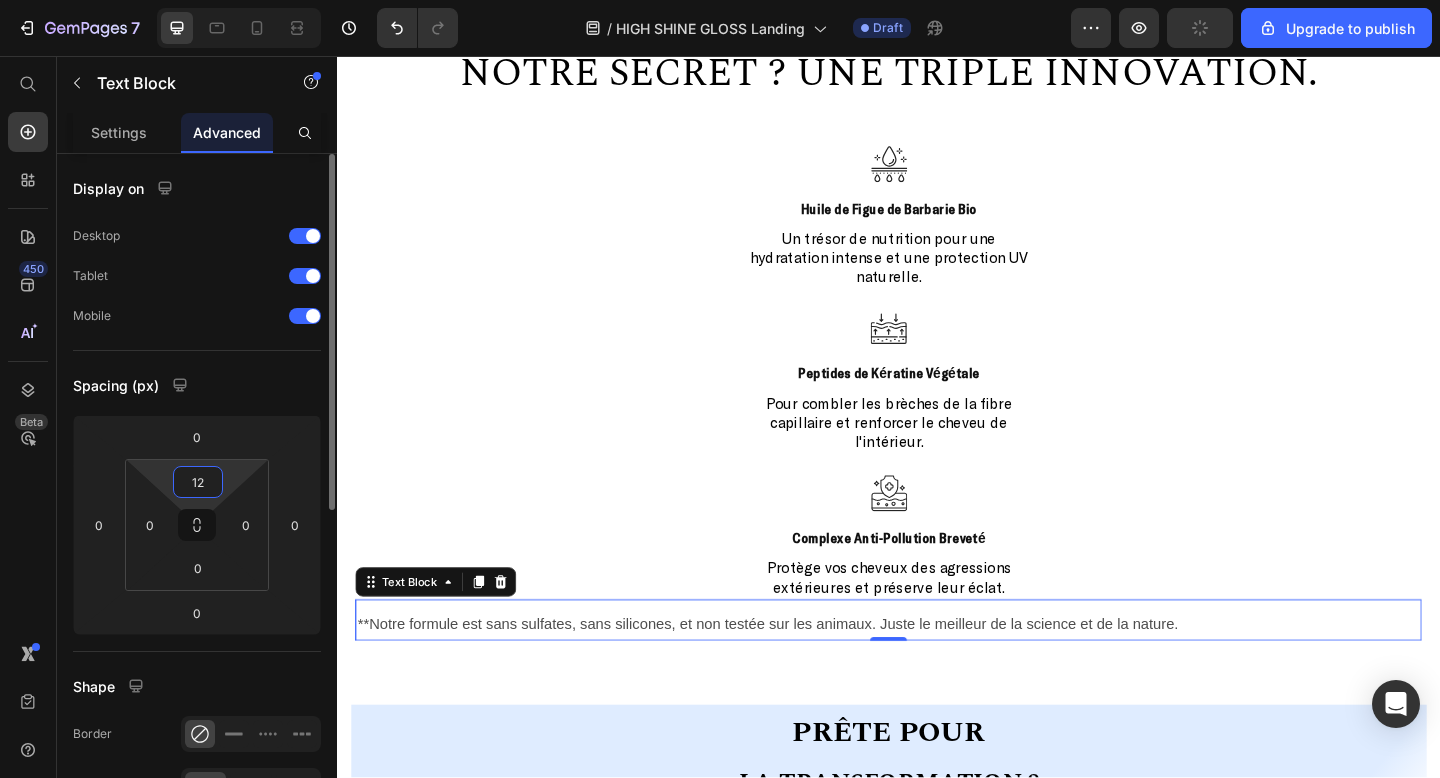 click on "12" at bounding box center (198, 482) 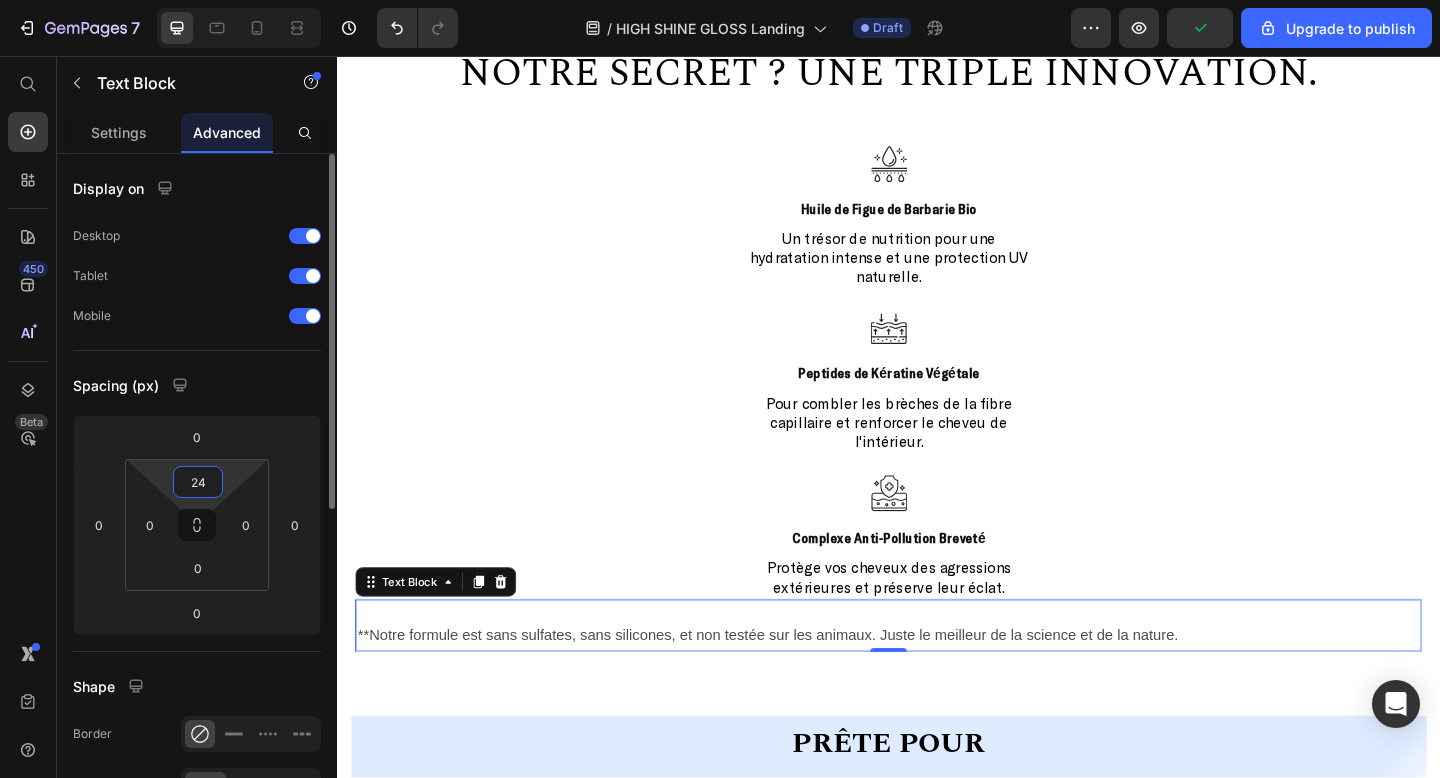 click on "24" at bounding box center [198, 482] 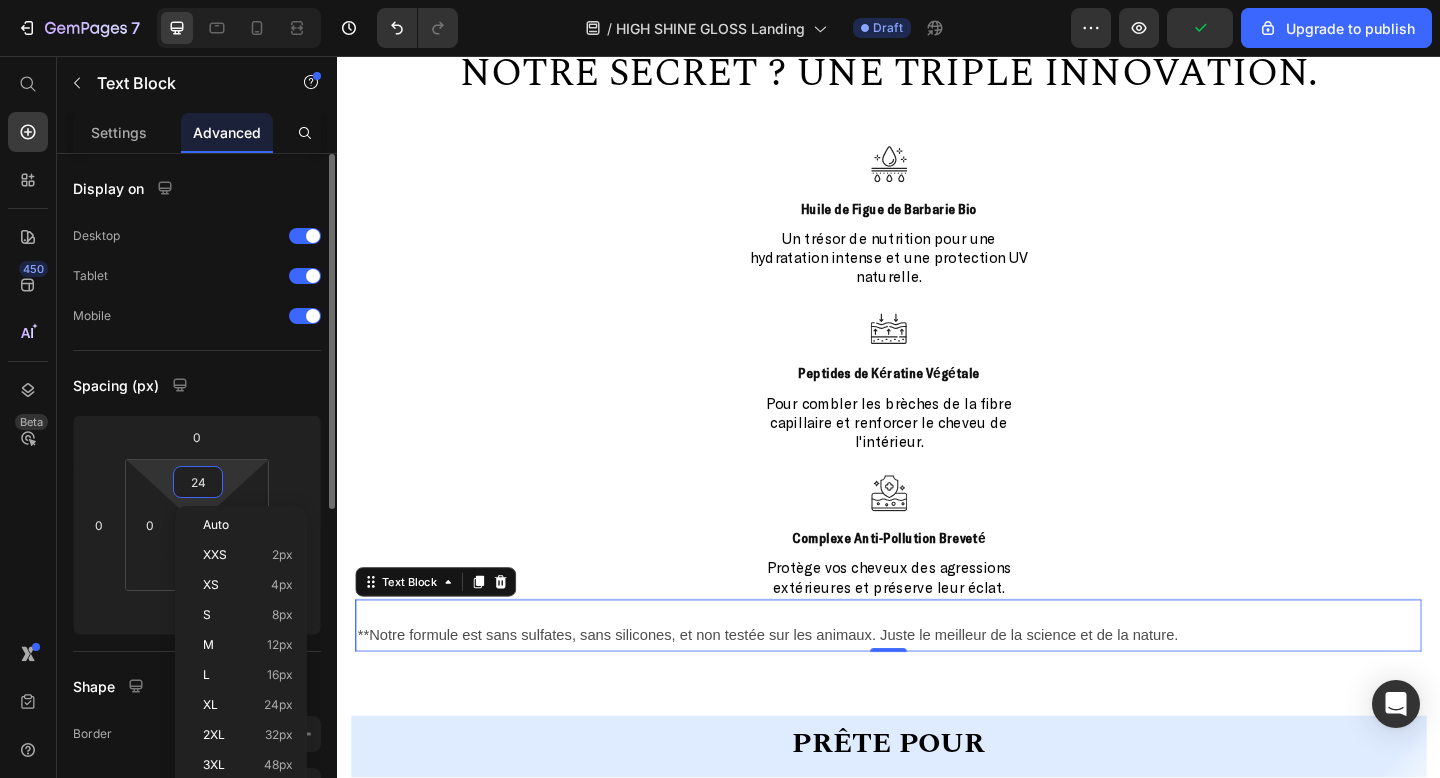 click on "24" at bounding box center (198, 482) 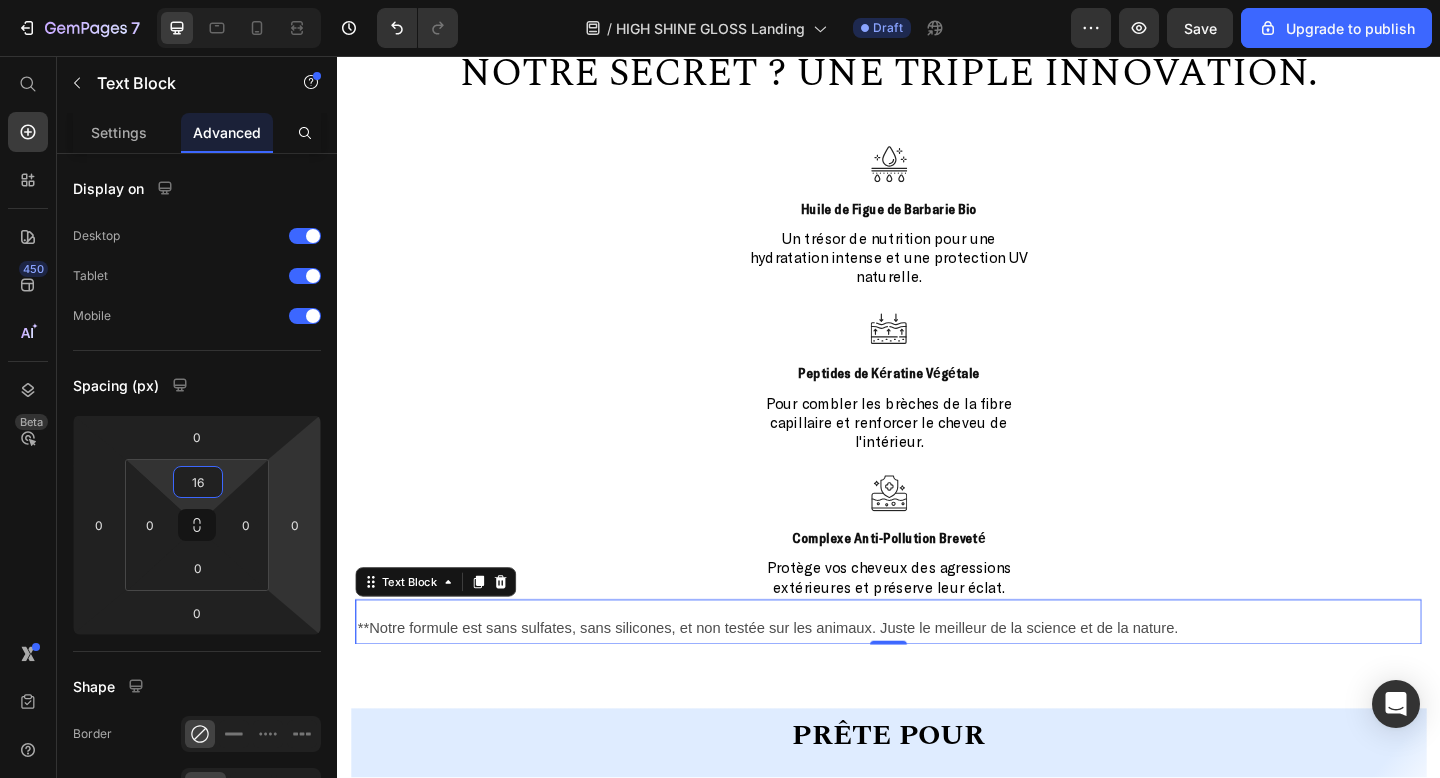 type on "16" 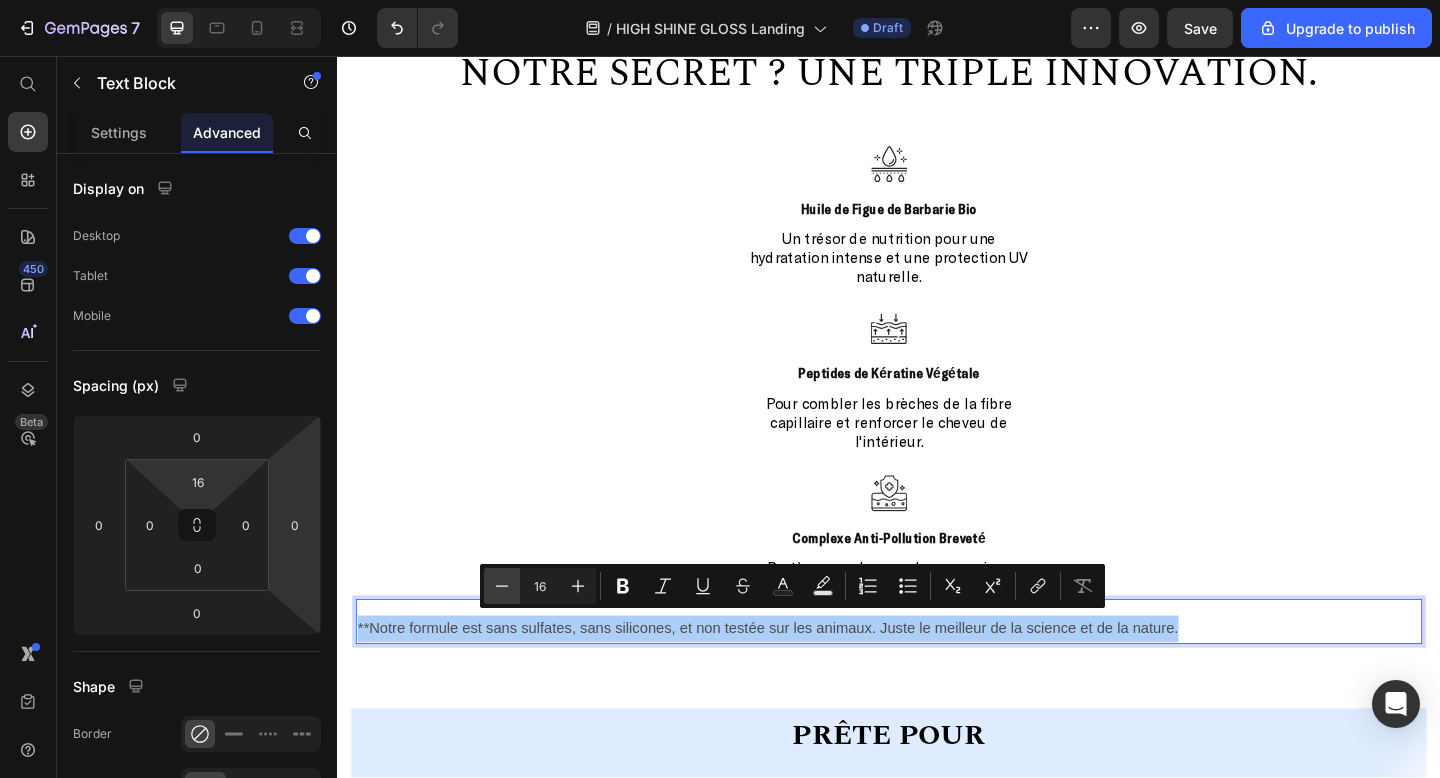 click 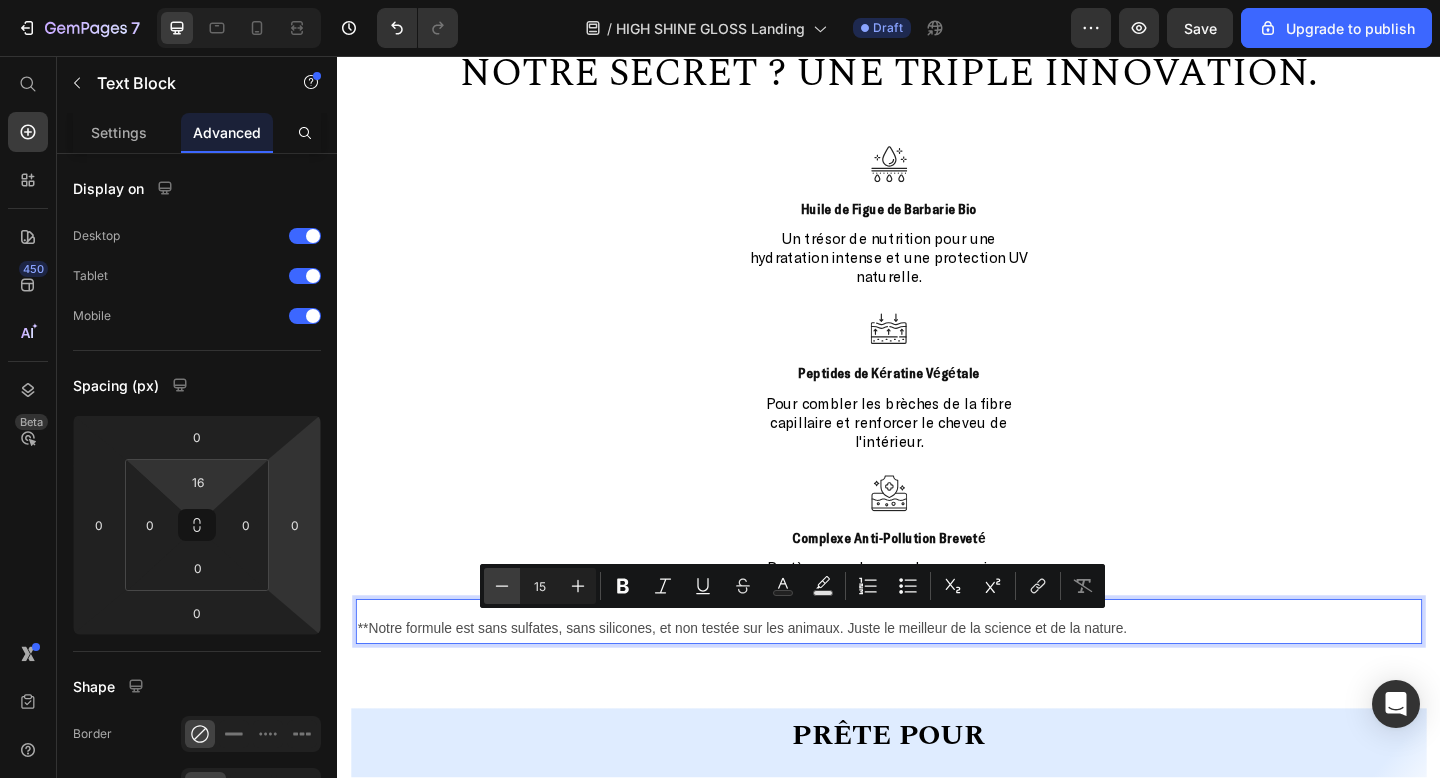 click 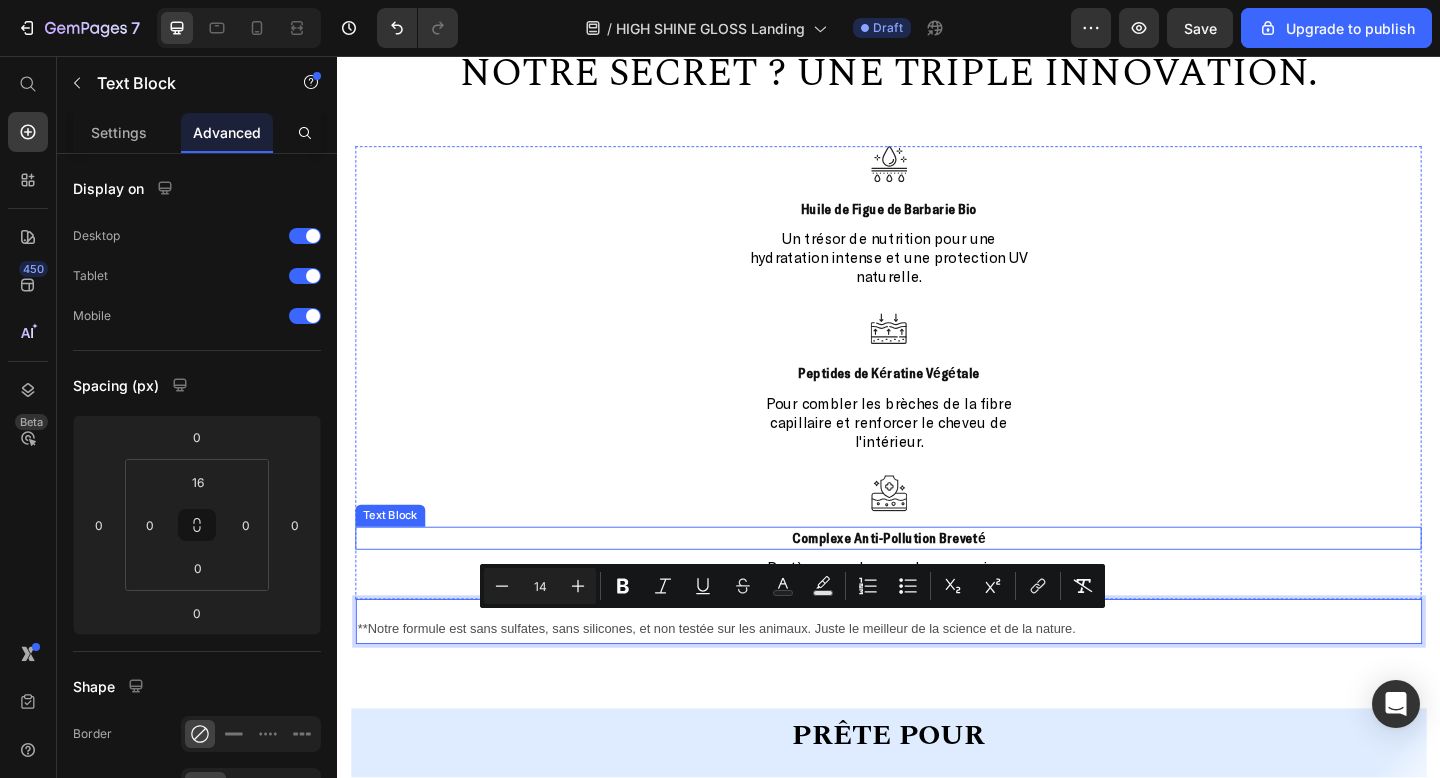 click on "Icon" at bounding box center [937, 532] 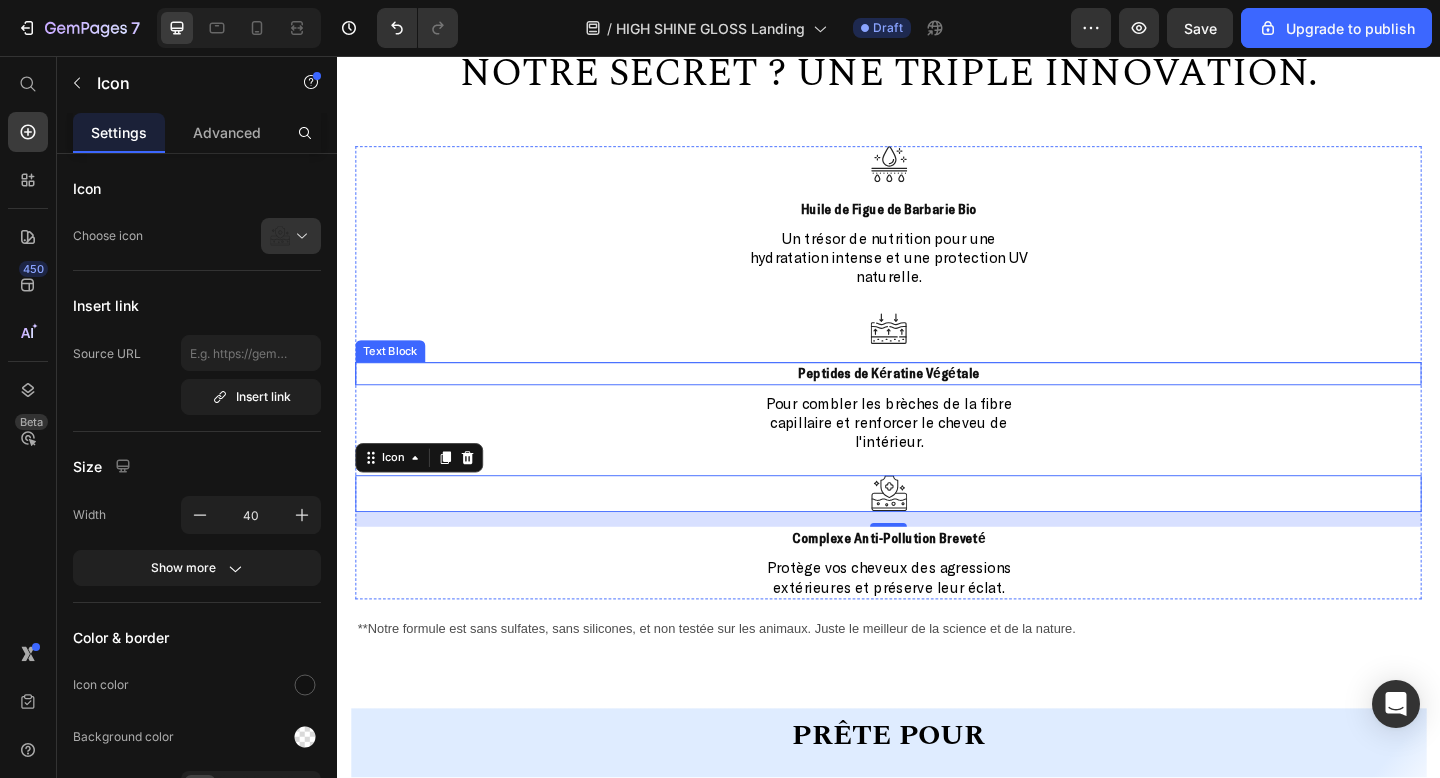 click on "Peptides de Kératine Végétale" at bounding box center (936, 401) 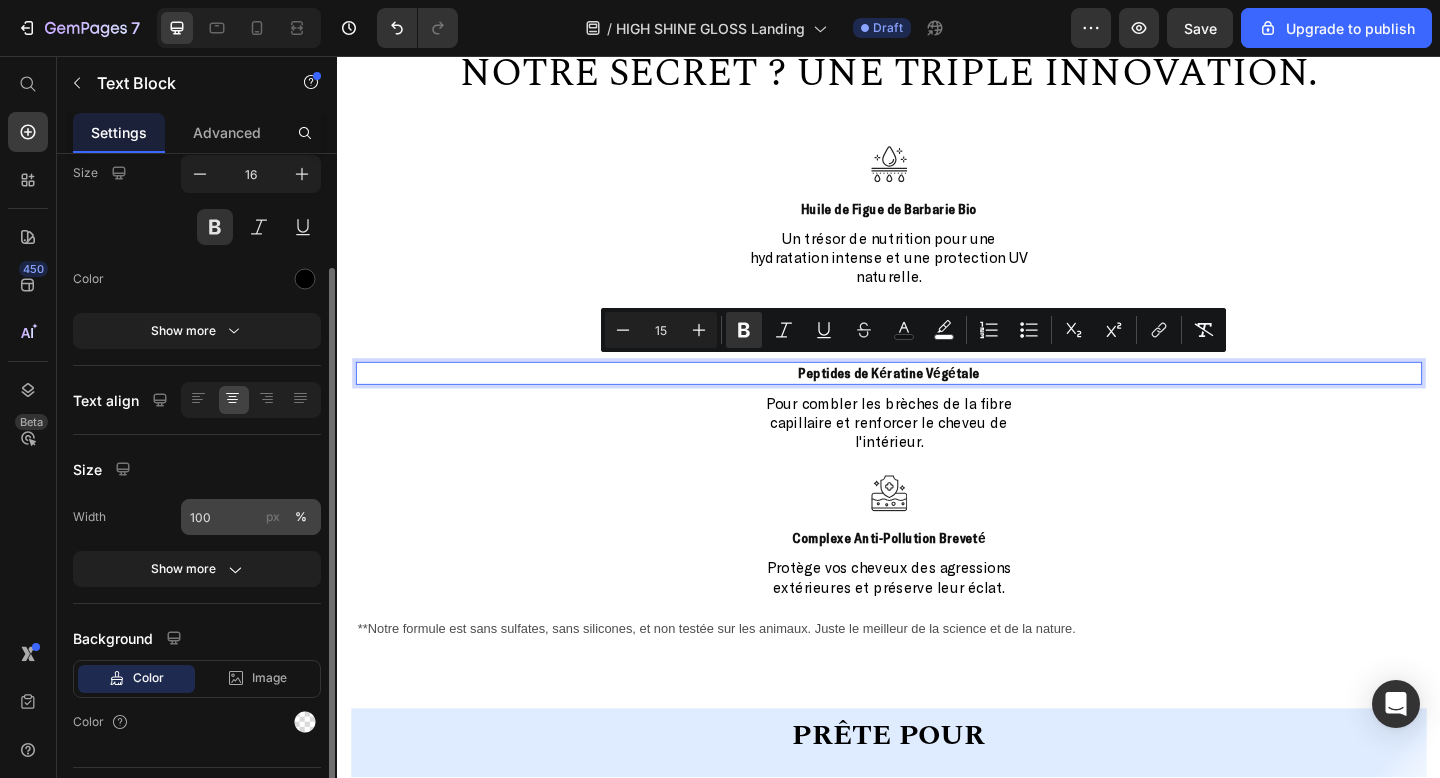 scroll, scrollTop: 168, scrollLeft: 0, axis: vertical 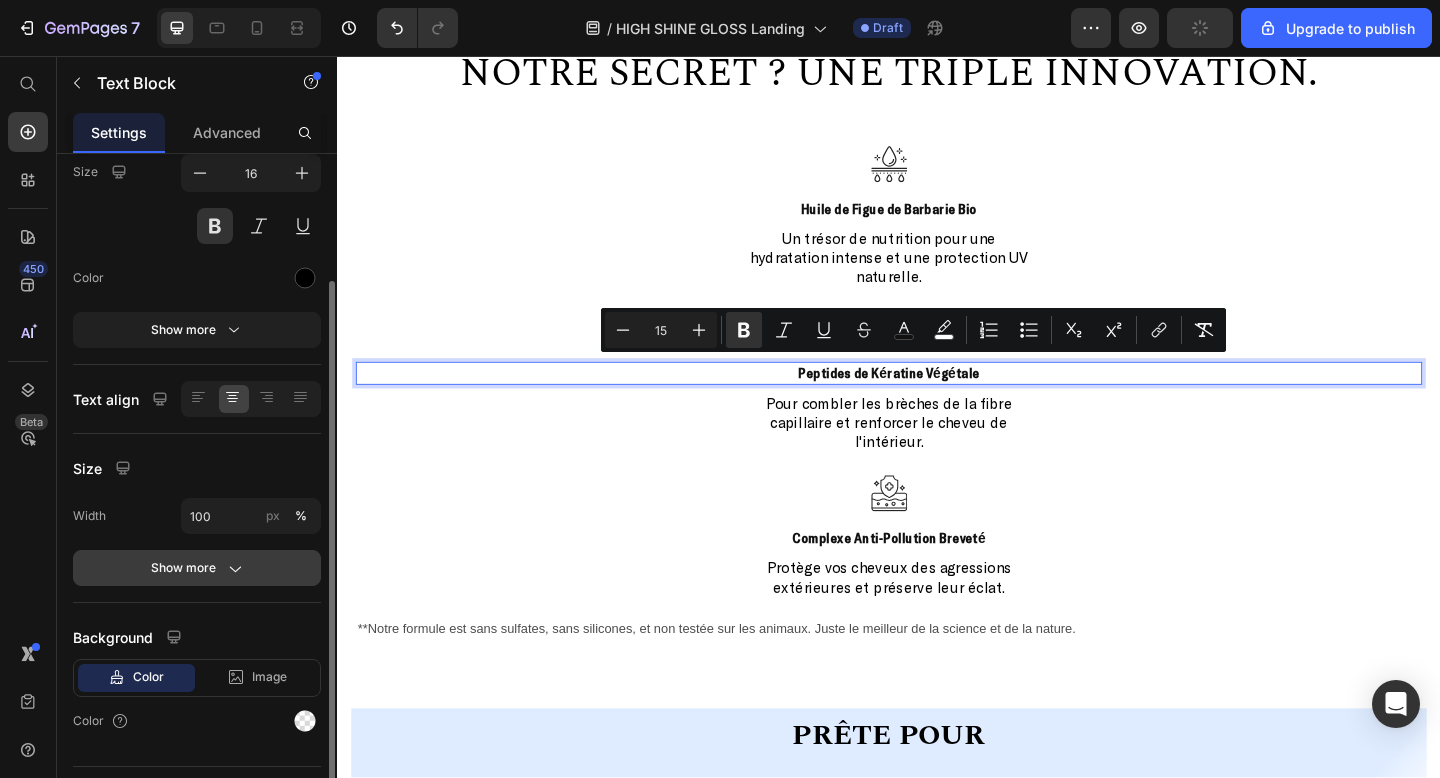 click on "Show more" 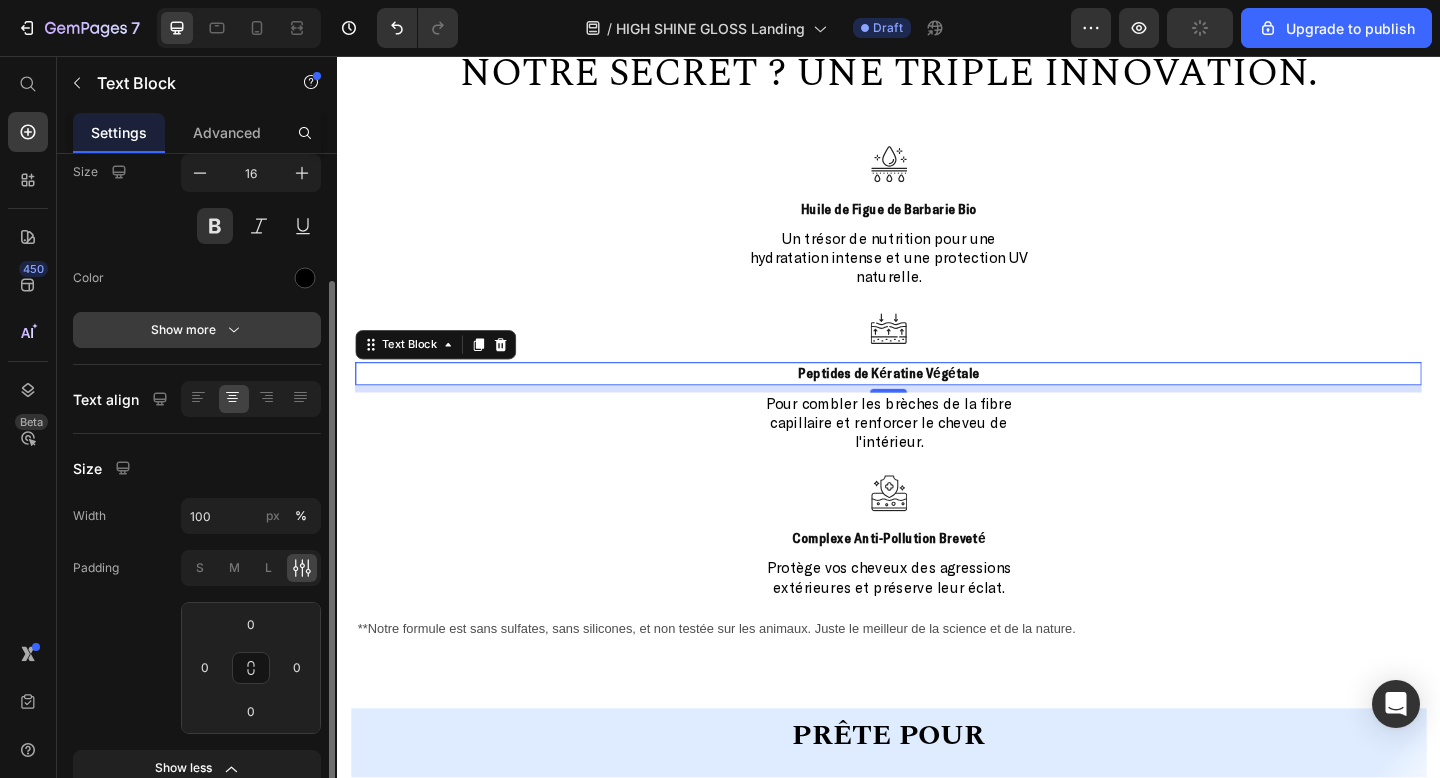 click on "Show more" at bounding box center (197, 330) 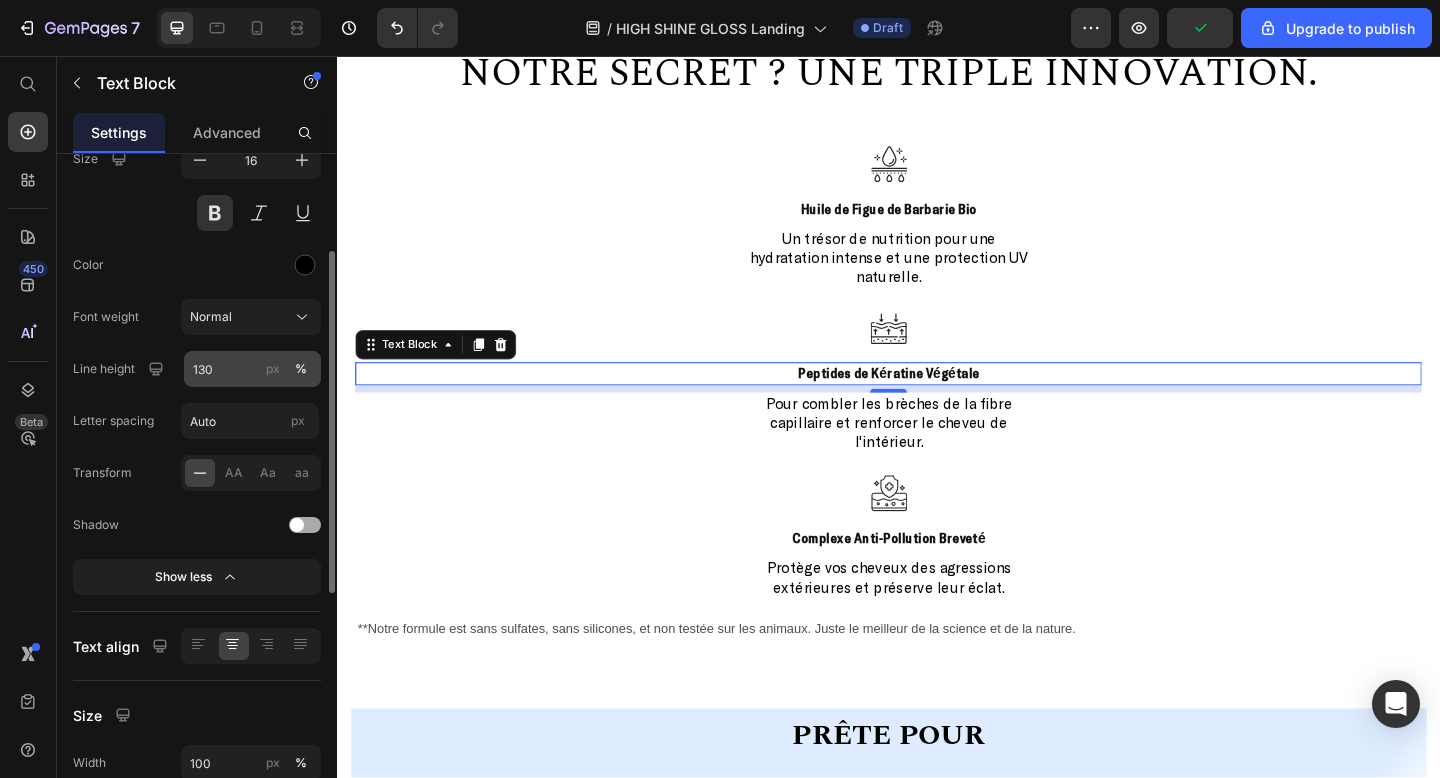 scroll, scrollTop: 185, scrollLeft: 0, axis: vertical 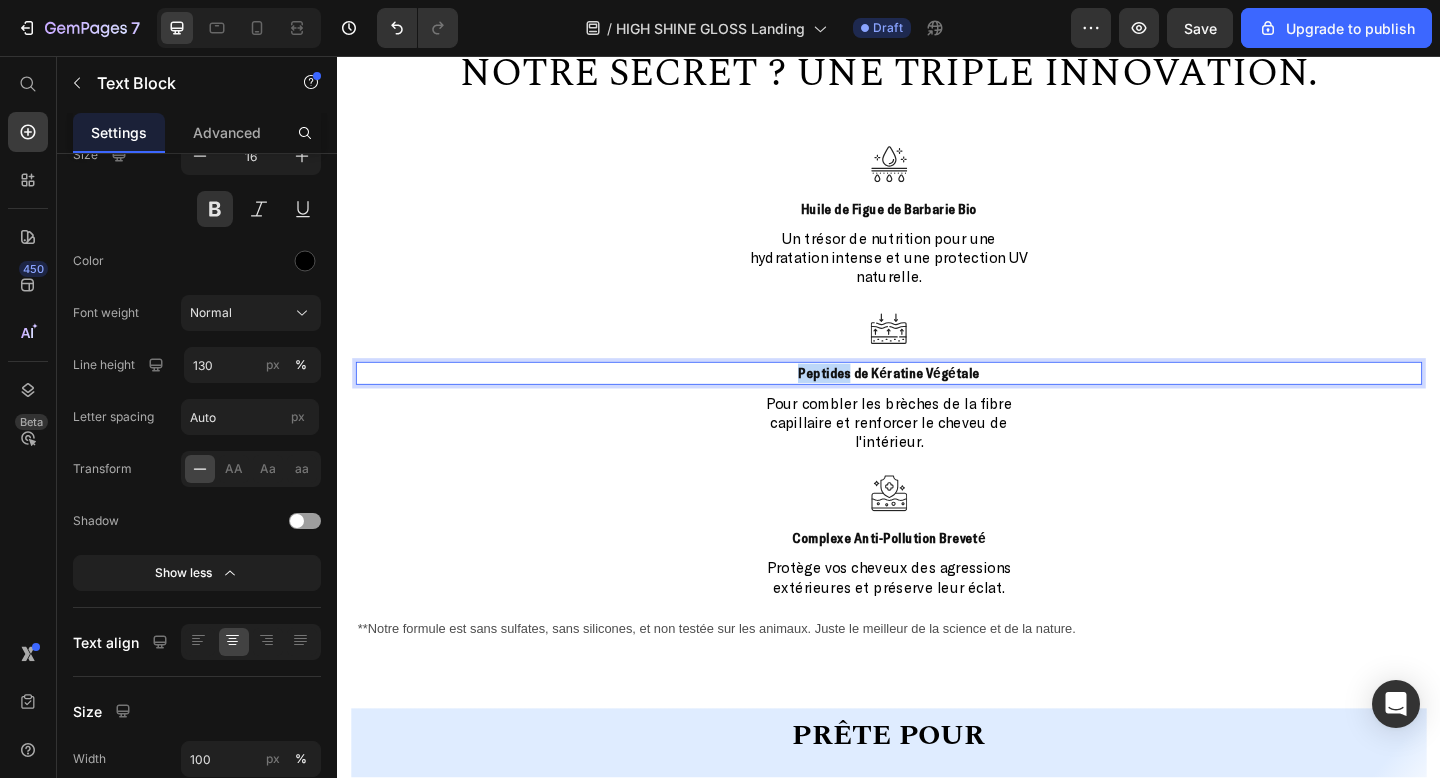 click on "Peptides de Kératine Végétale" at bounding box center [937, 401] 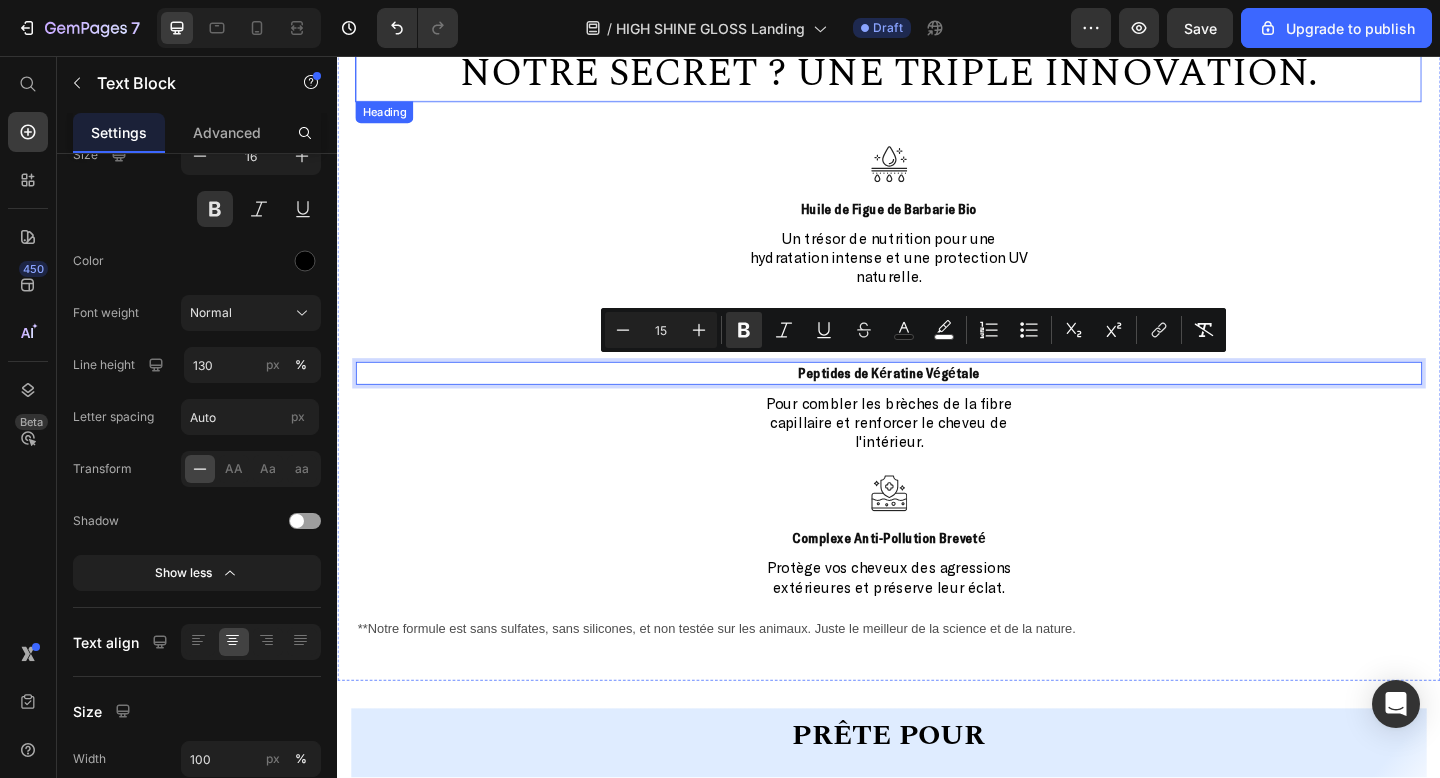 click on "Notre secret ? Une triple innovation." at bounding box center [937, 76] 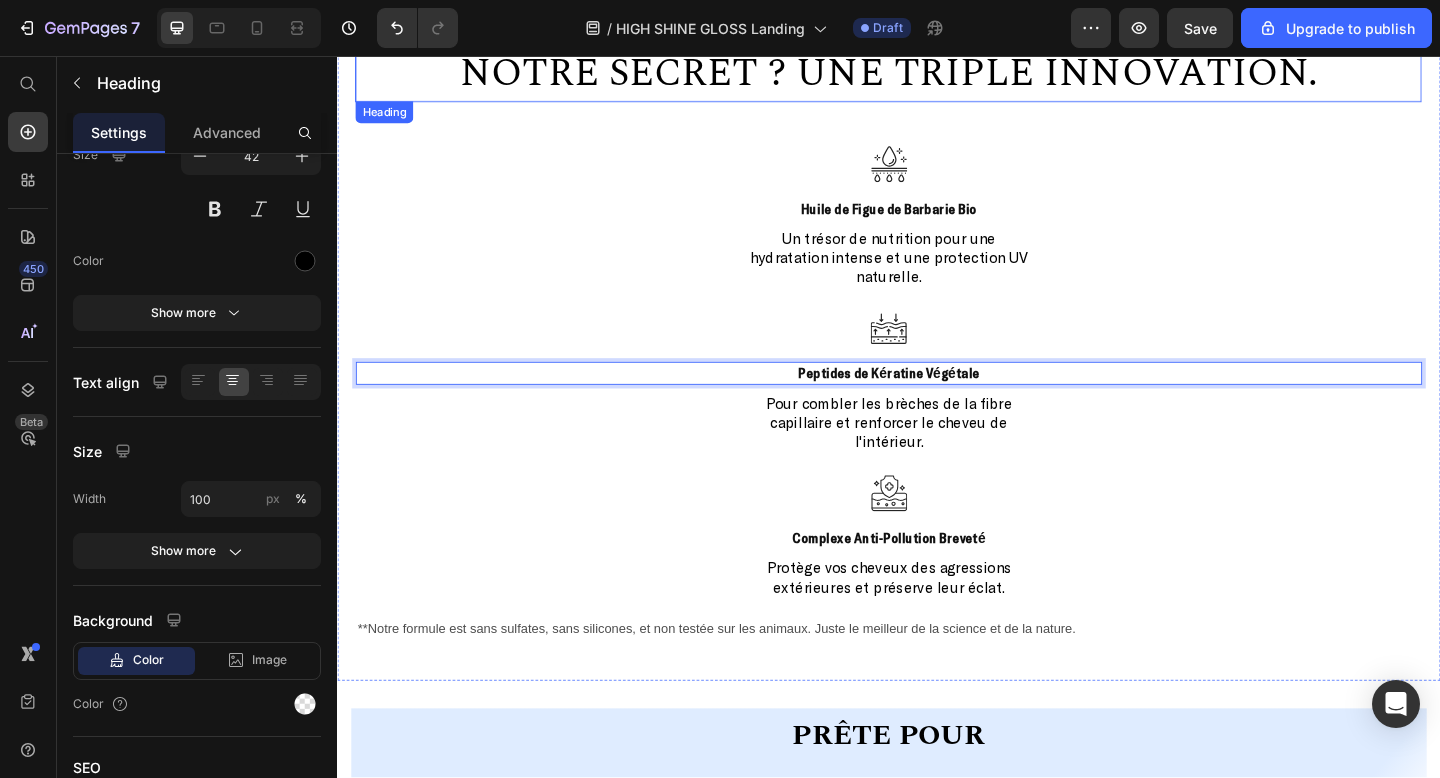 click on "Notre secret ? Une triple innovation." at bounding box center [937, 76] 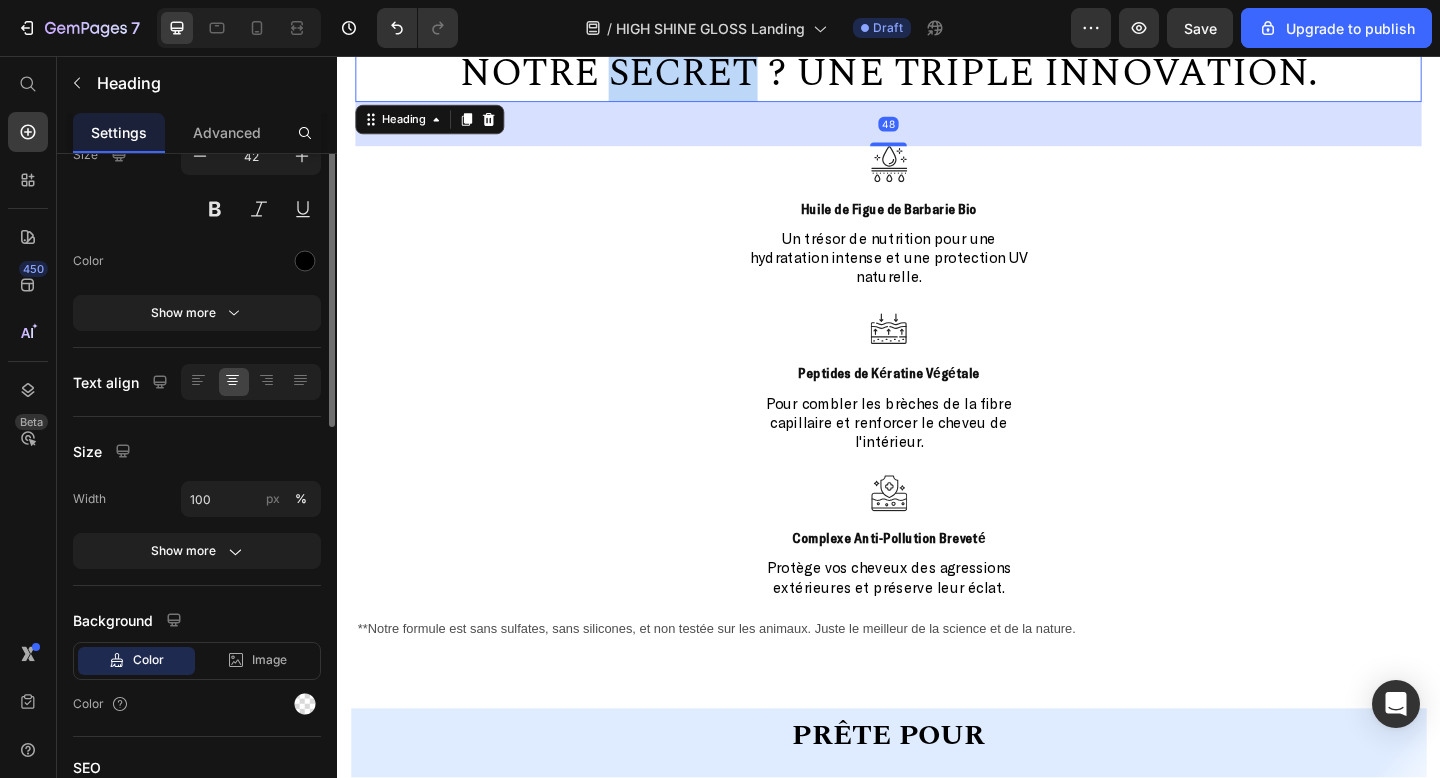 scroll, scrollTop: 0, scrollLeft: 0, axis: both 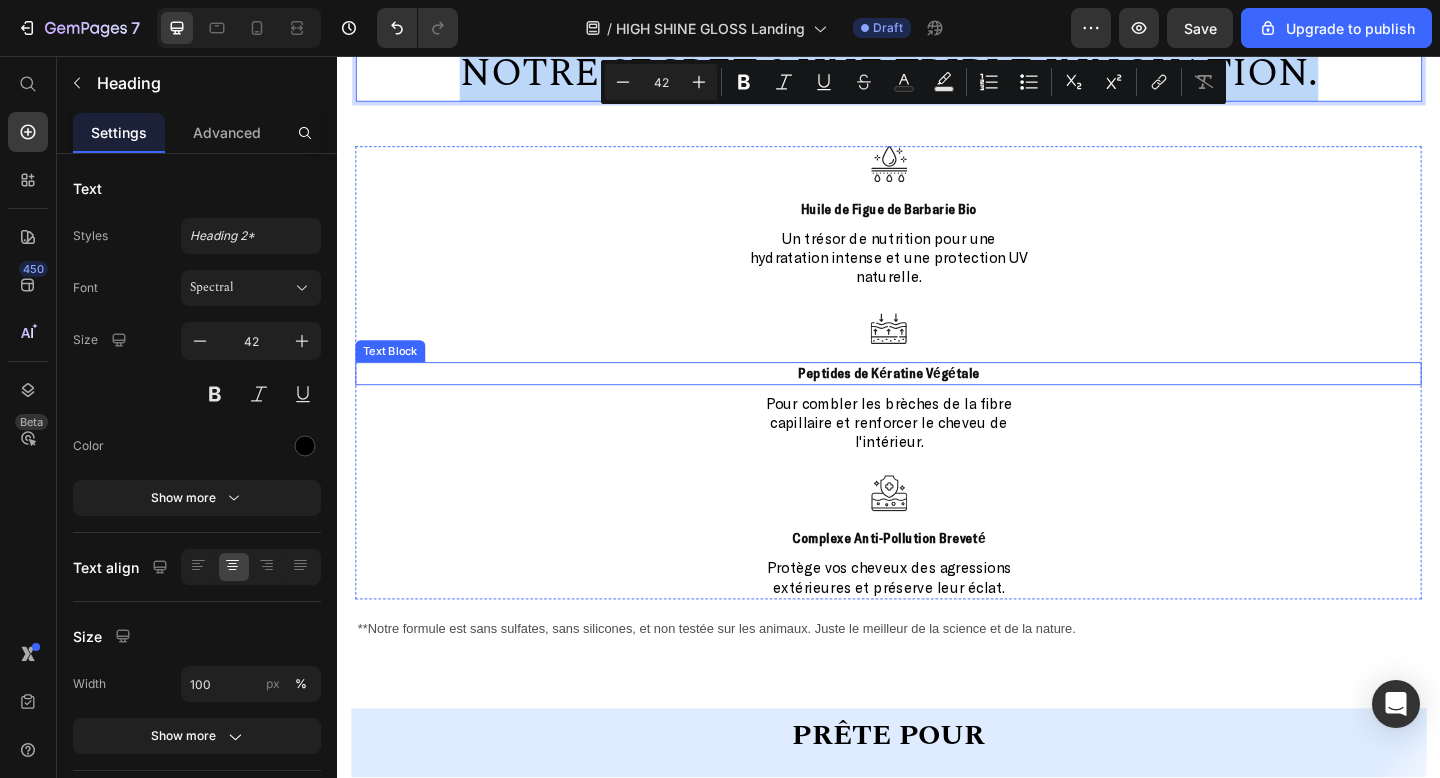 click on "Icon Huile de Figue de Barbarie Bio Text Block Un trésor de nutrition pour une hydratation intense et une protection UV naturelle. Text Block
Icon Peptides de Kératine Végétale Text Block Pour combler les brèches de la fibre capillaire et renforcer le cheveu de l'intérieur. Text Block
Icon Complexe Anti-Pollution Breveté Text Block Protège vos cheveux des agressions extérieures et préserve leur éclat. Text Block" at bounding box center [937, 400] 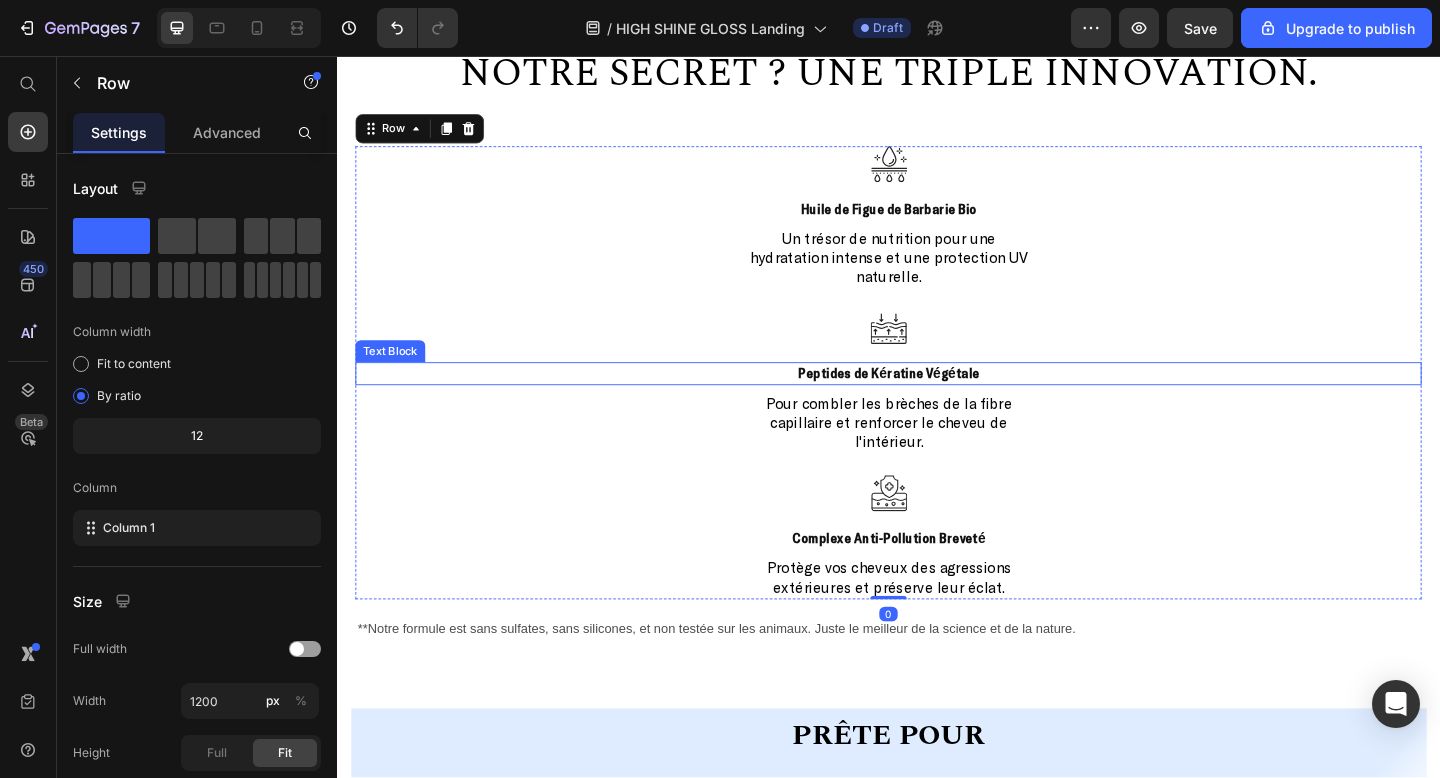 click on "Peptides de Kératine Végétale" at bounding box center (937, 401) 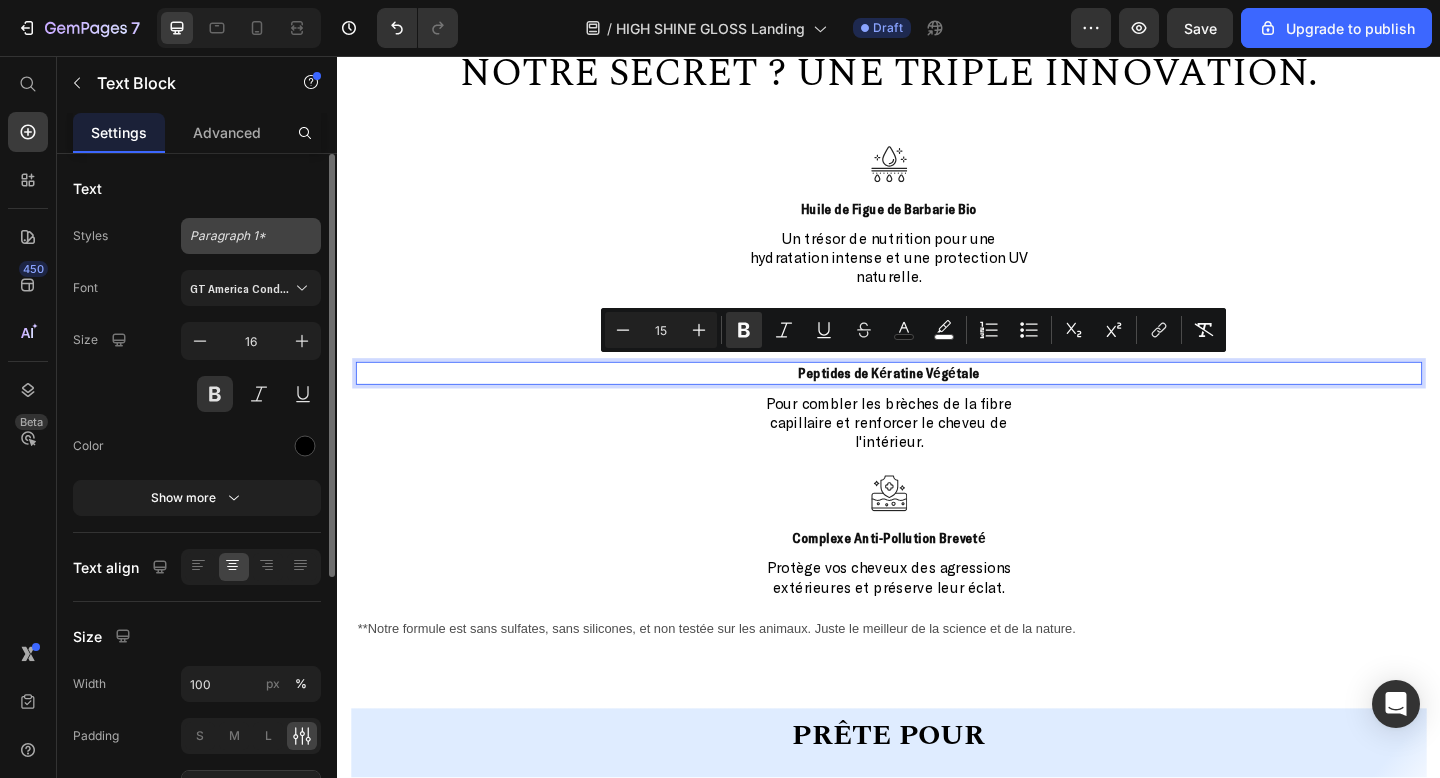 click on "Paragraph 1*" at bounding box center (251, 236) 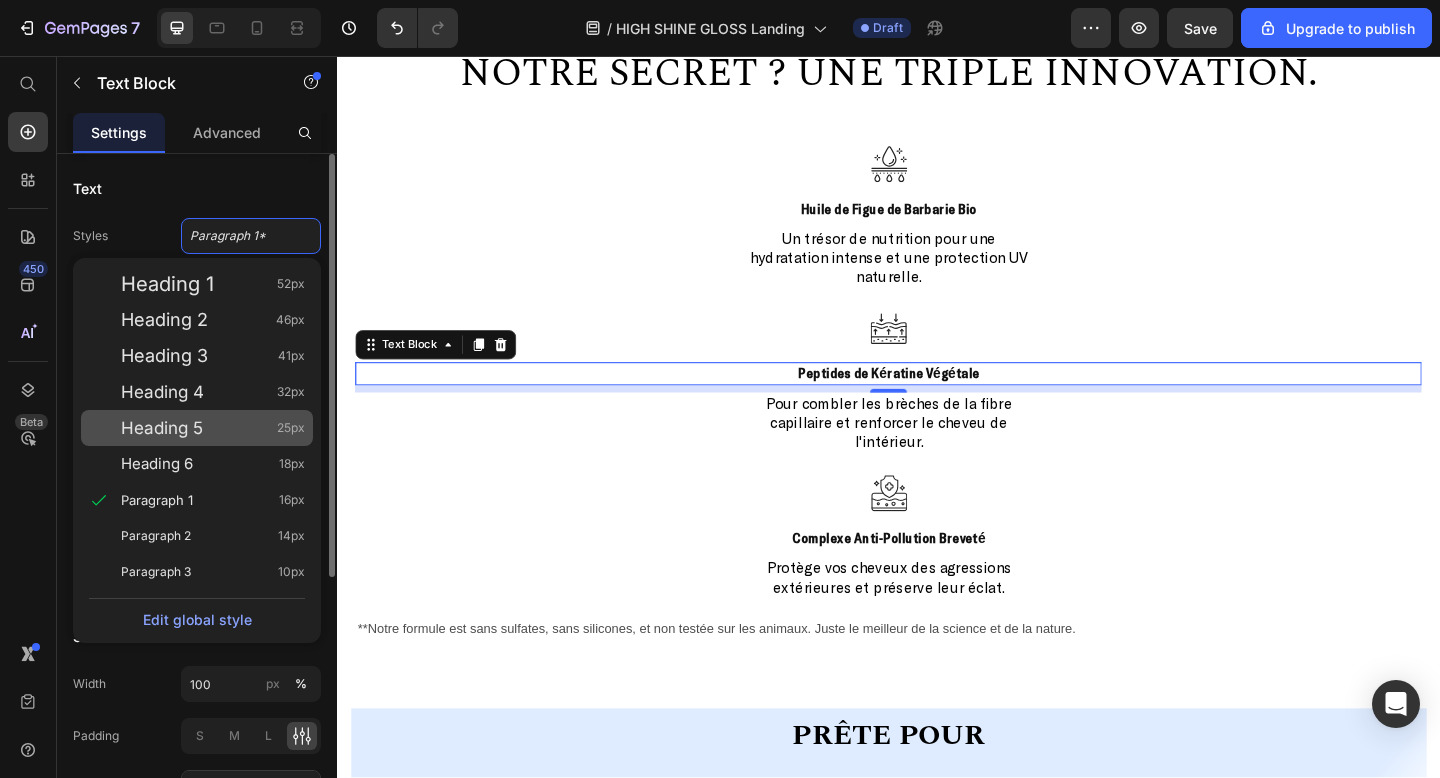 click on "Heading 5 25px" 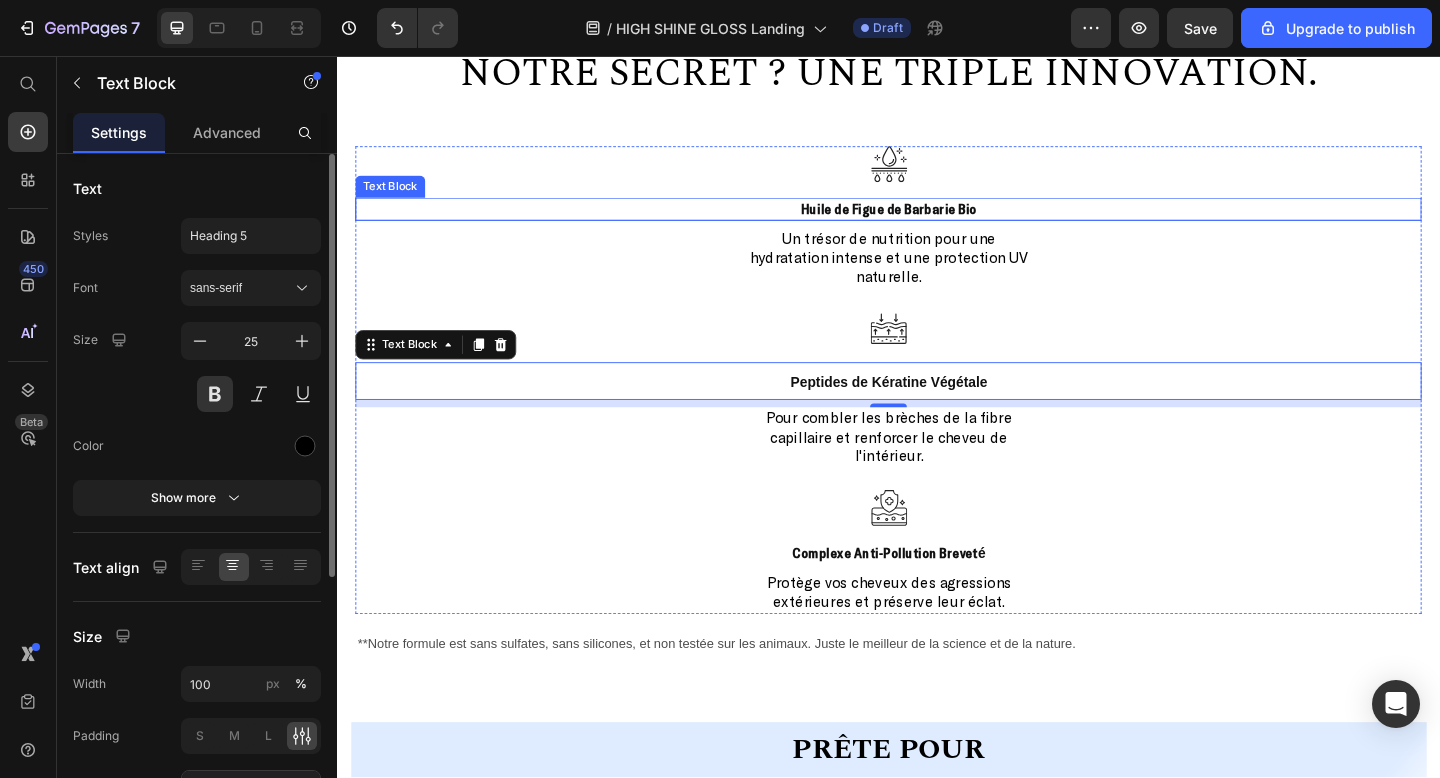 click on "Huile de Figue de Barbarie Bio" at bounding box center [937, 222] 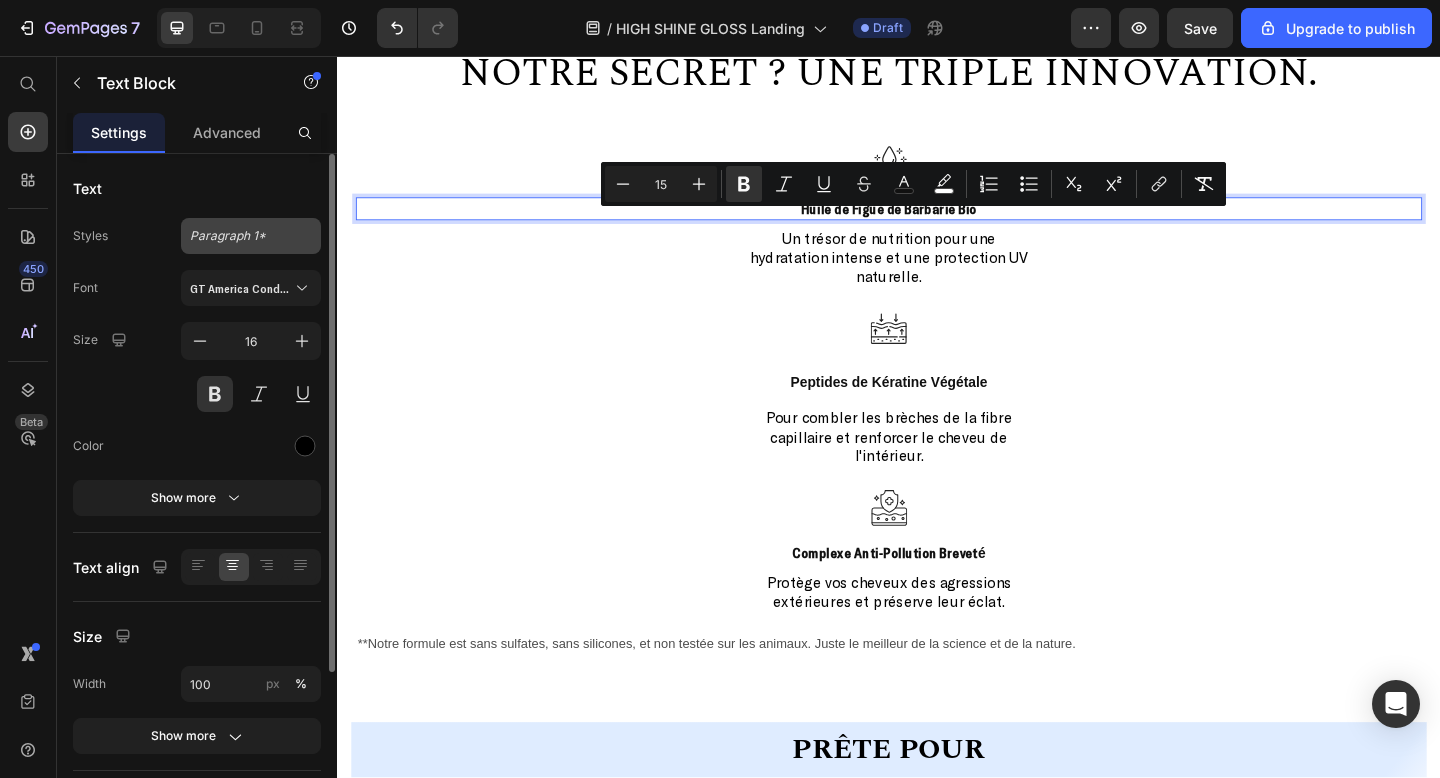 click on "Paragraph 1*" at bounding box center [251, 236] 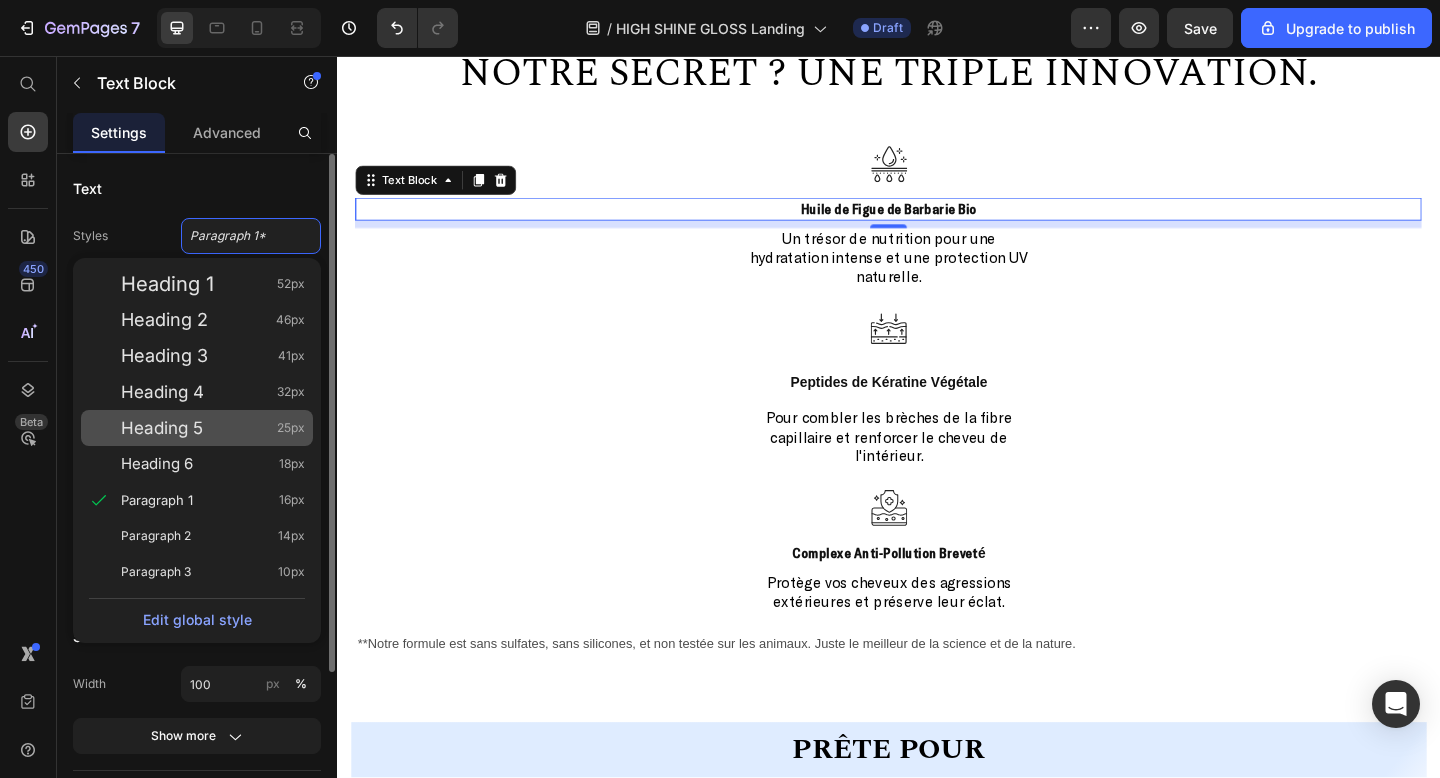 click on "Heading 5 25px" at bounding box center (213, 428) 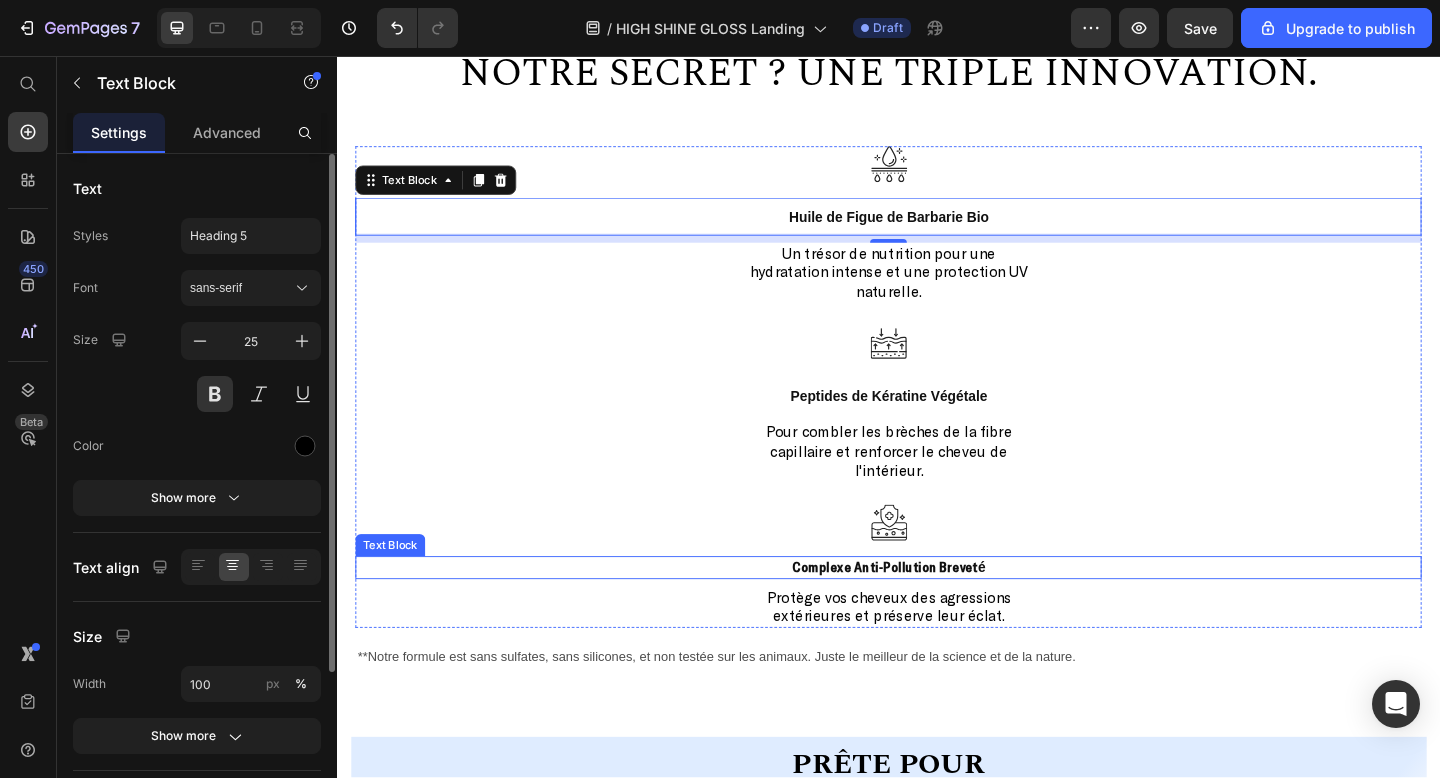 click on "Complexe Anti-Pollution Breveté" at bounding box center [937, 612] 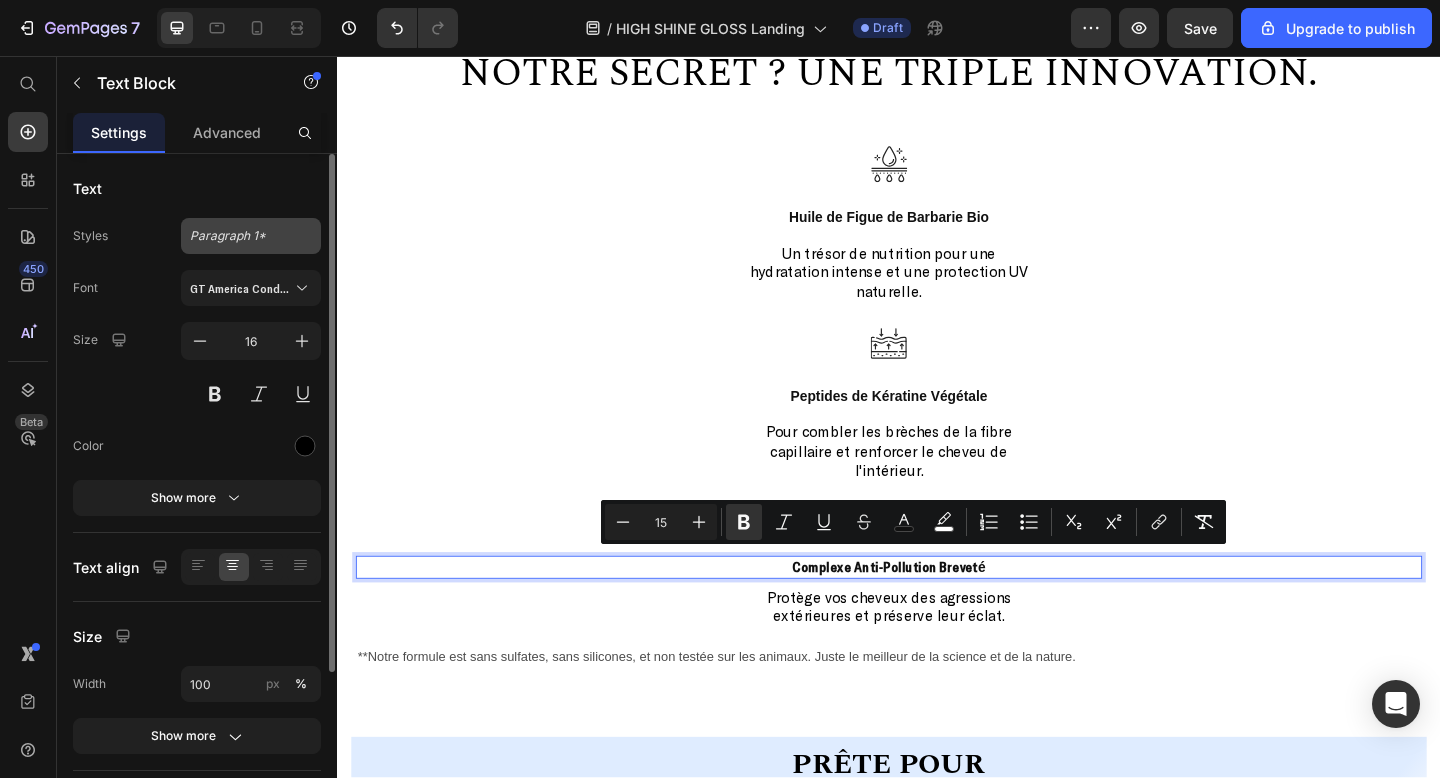 click on "Paragraph 1*" at bounding box center [239, 236] 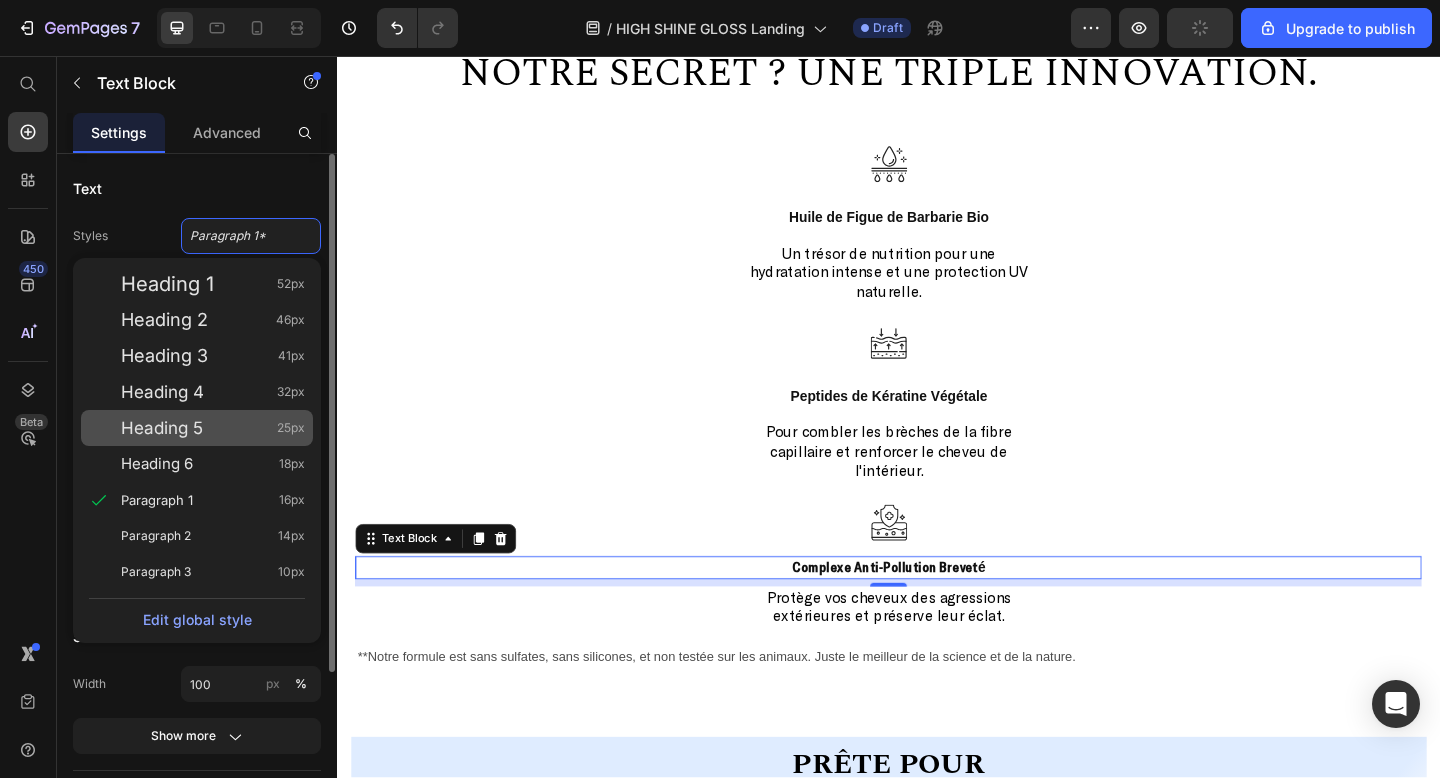 click on "Heading 5 25px" at bounding box center (213, 428) 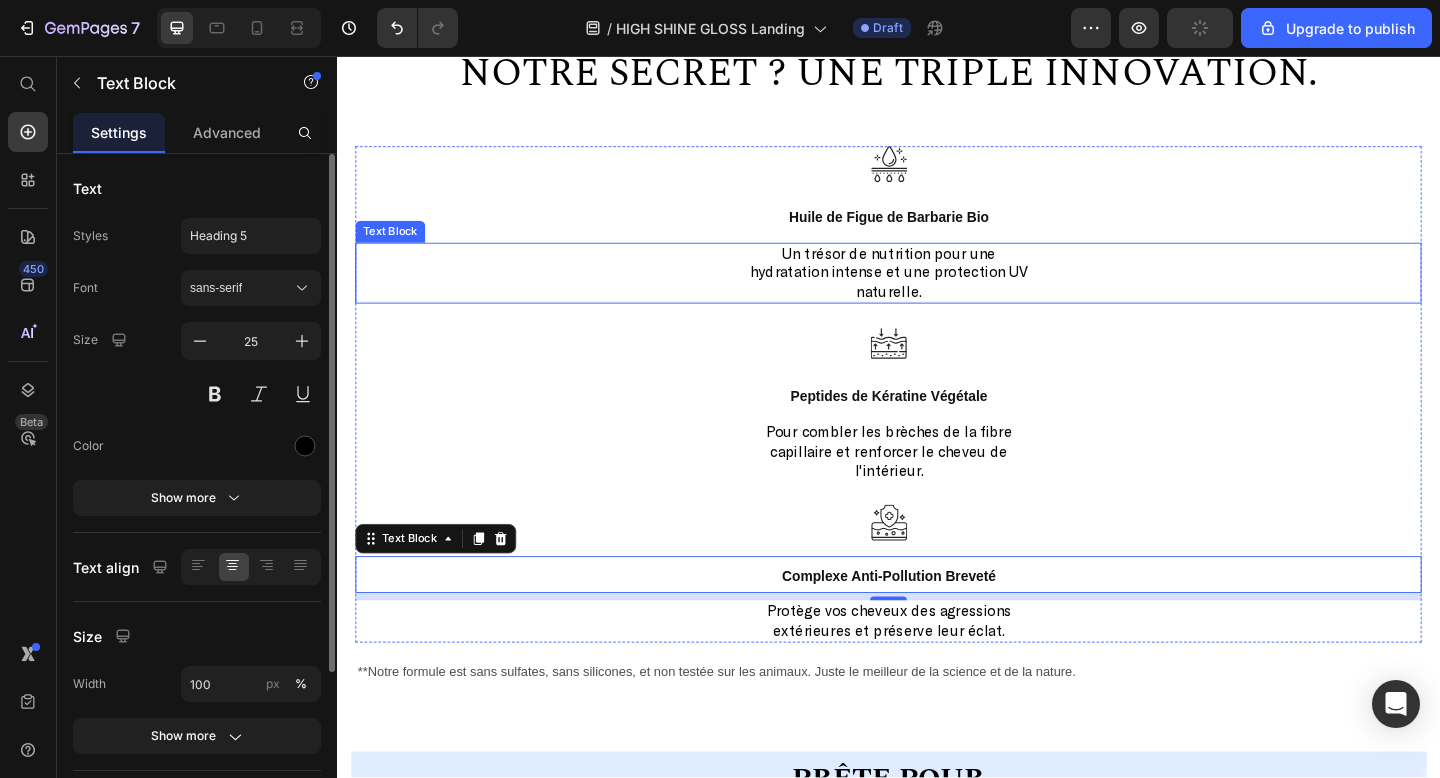 click on "Un trésor de nutrition pour une hydratation intense et une protection UV naturelle." at bounding box center (937, 291) 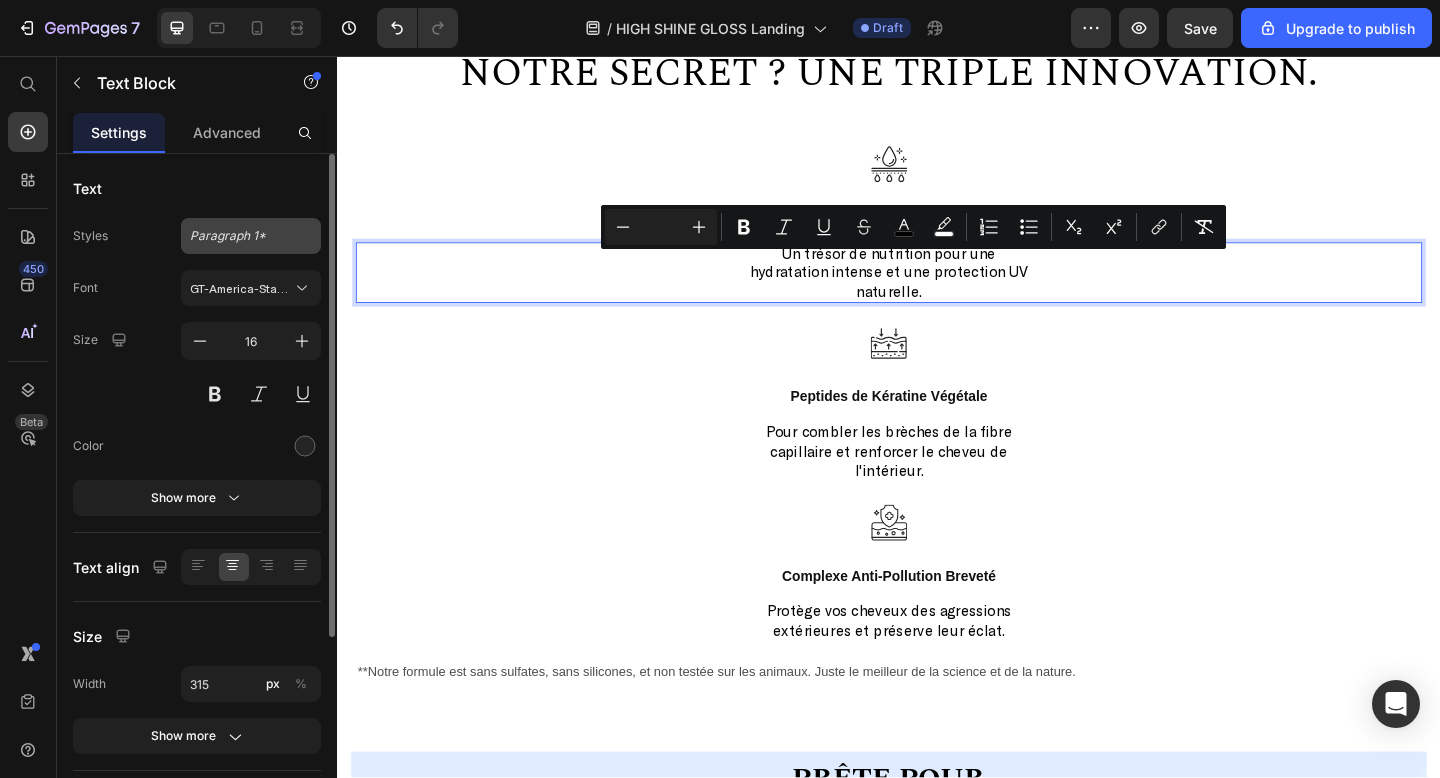 click on "Paragraph 1*" at bounding box center [251, 236] 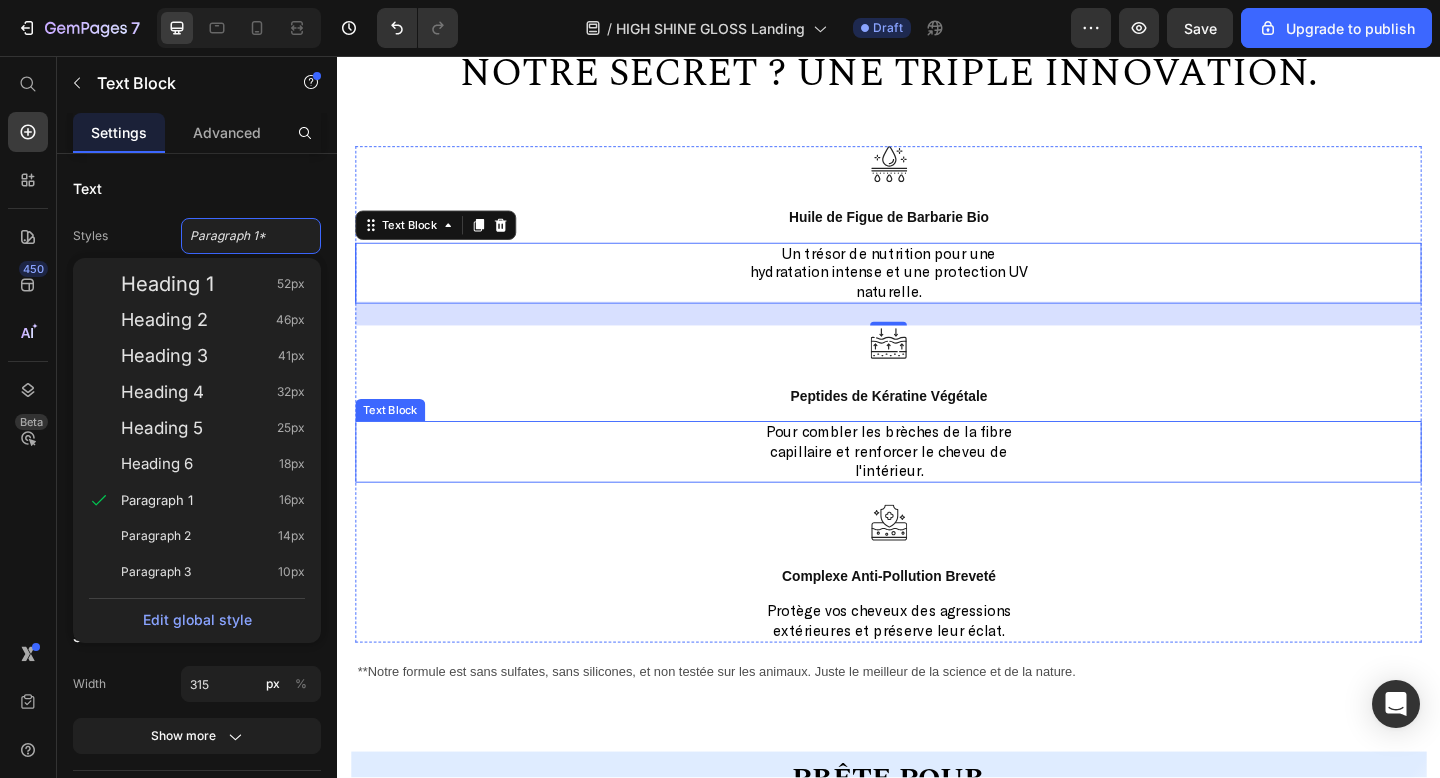 click on "Pour combler les brèches de la fibre capillaire et renforcer le cheveu de l'intérieur." at bounding box center [937, 486] 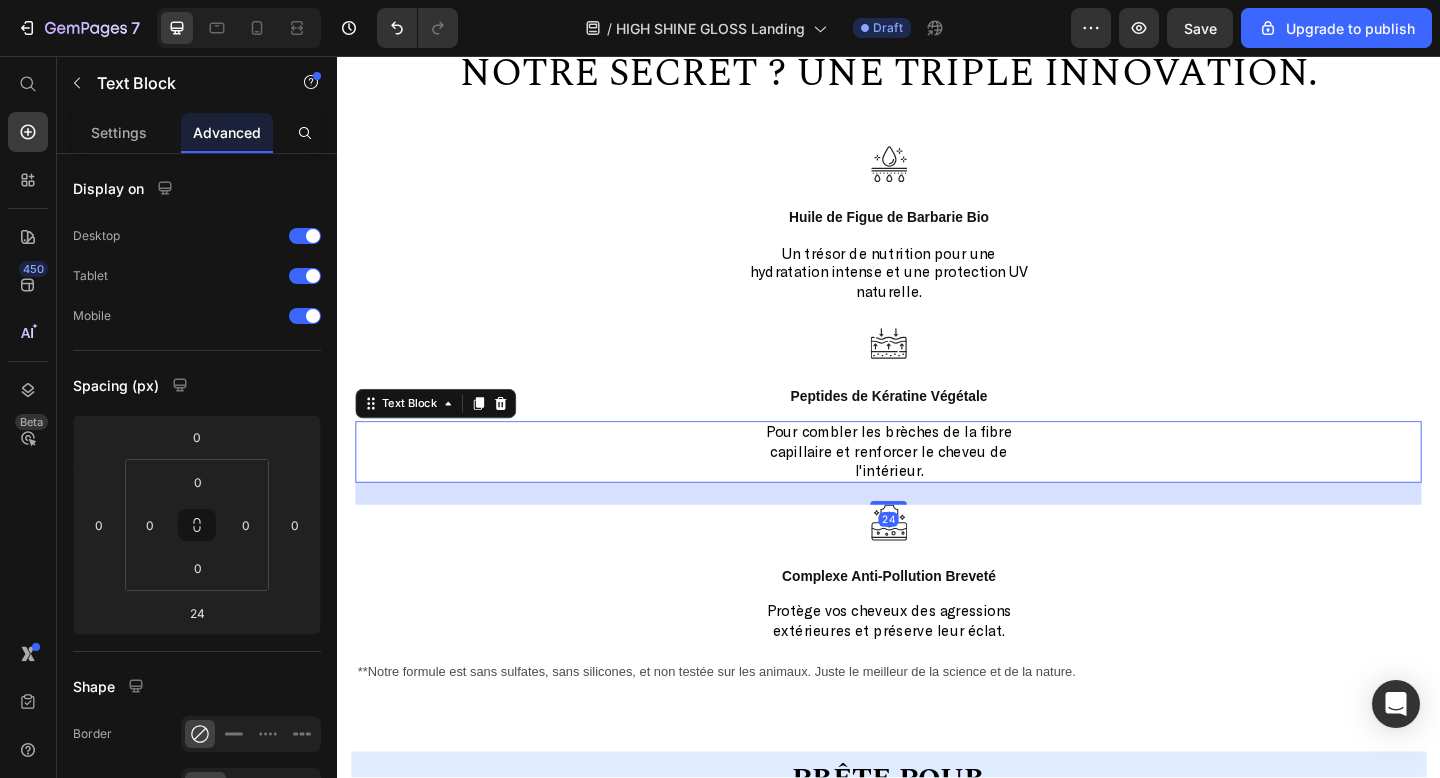 click on "Pour combler les brèches de la fibre capillaire et renforcer le cheveu de l'intérieur." at bounding box center (937, 486) 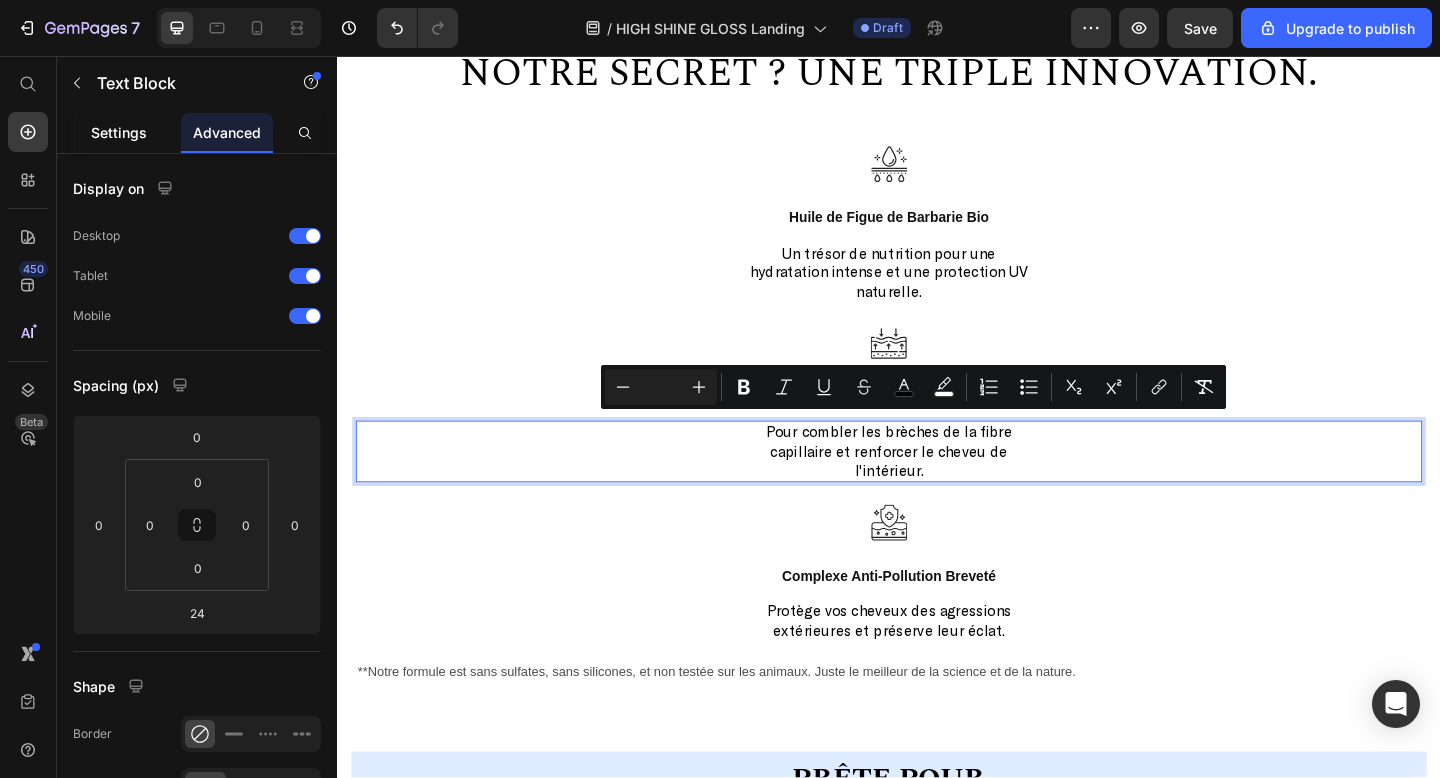 click on "Settings" 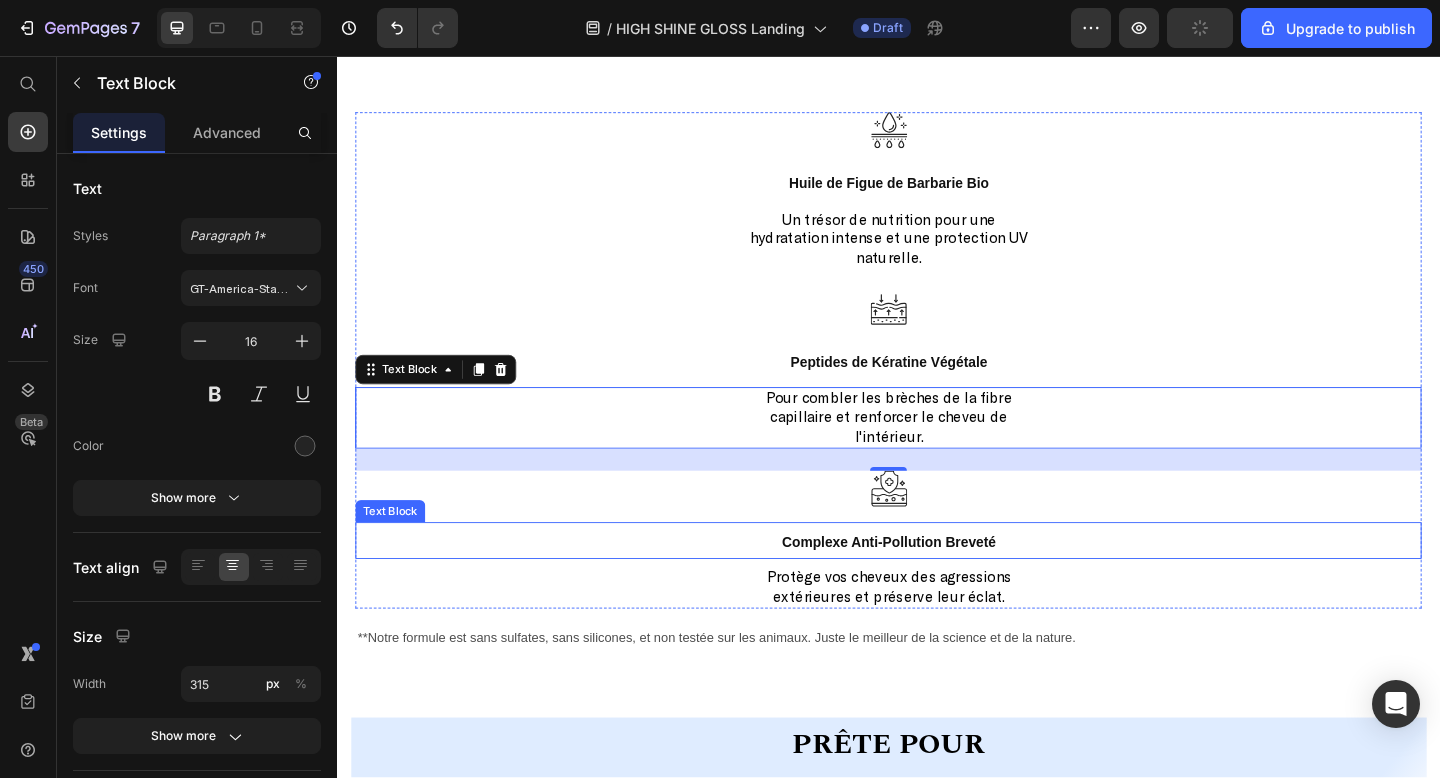 scroll, scrollTop: 1756, scrollLeft: 0, axis: vertical 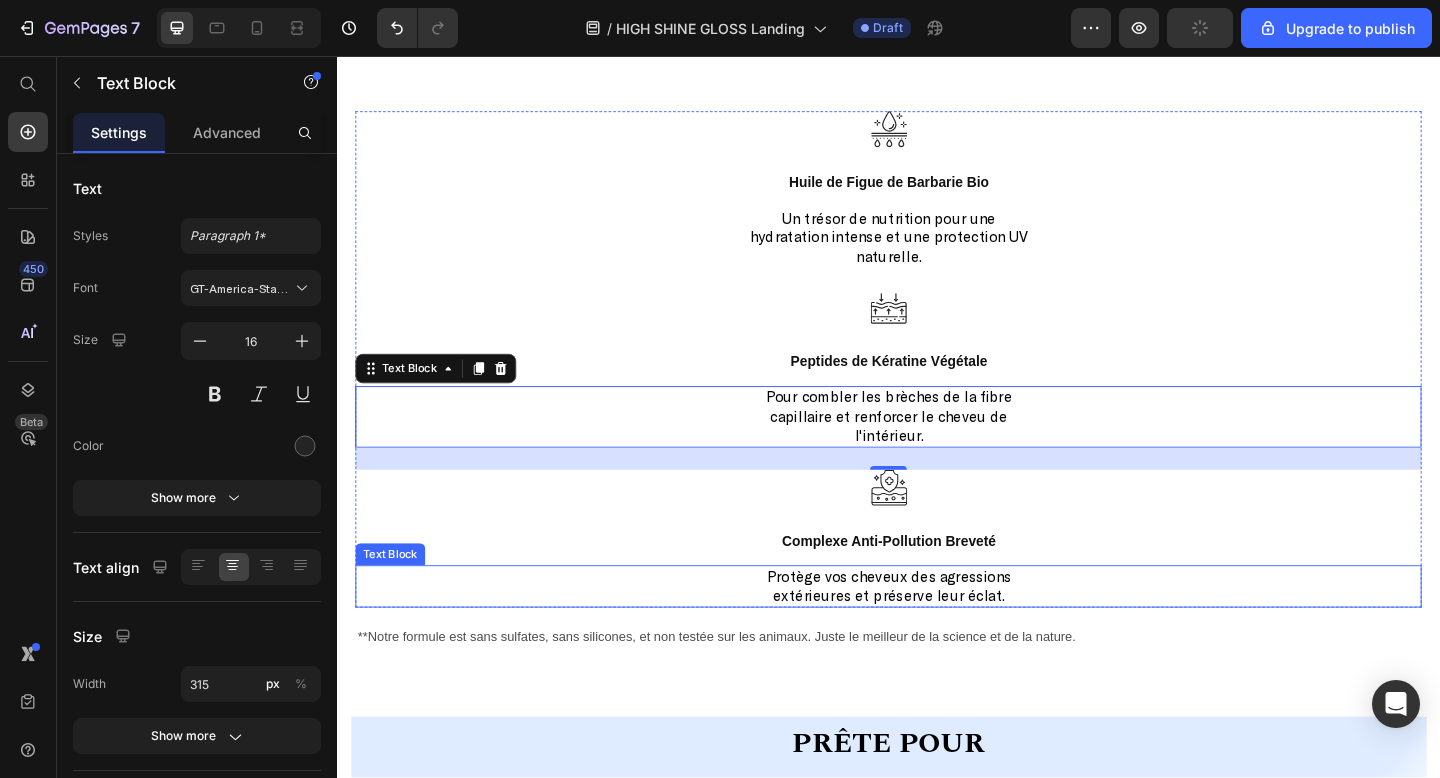 click on "Protège vos cheveux des agressions extérieures et préserve leur éclat." at bounding box center [937, 632] 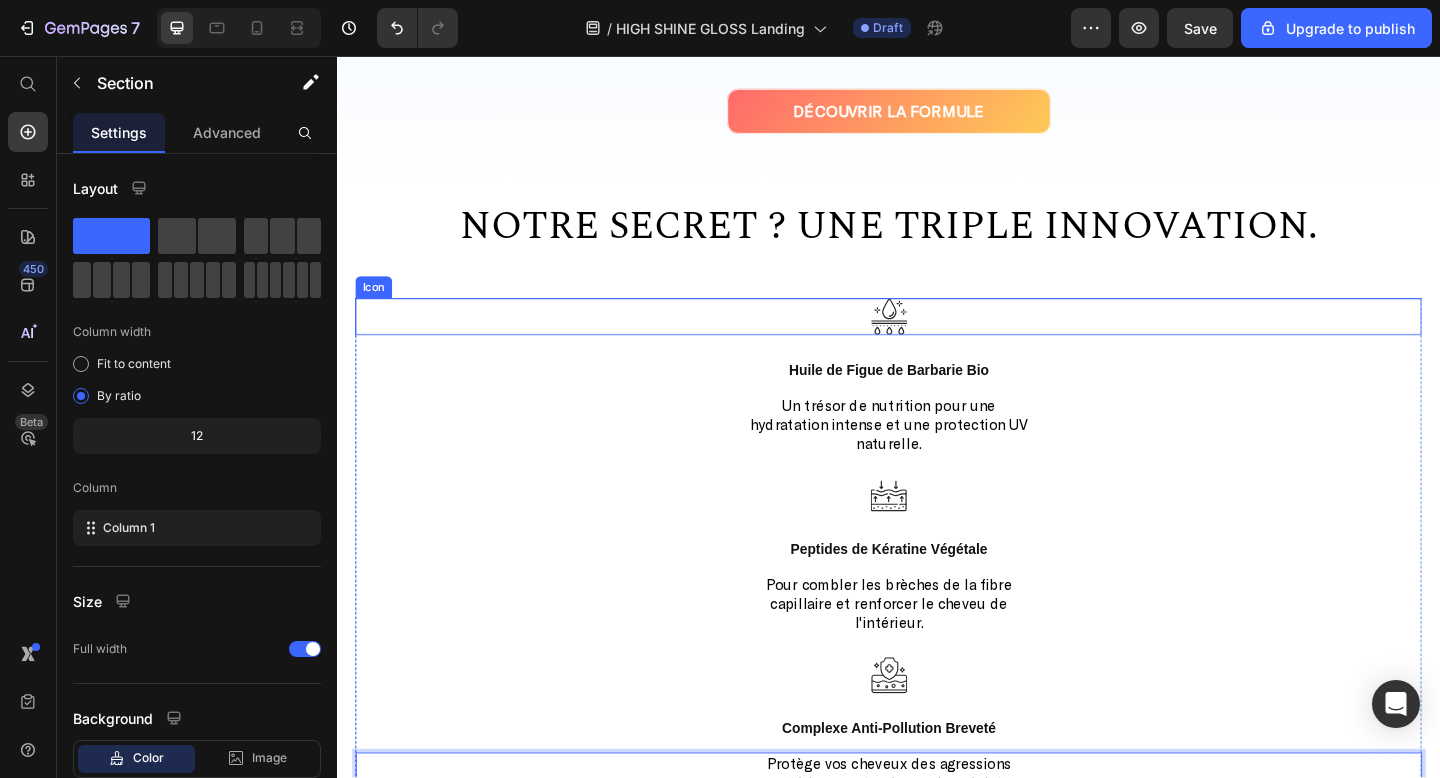 click on "Une formulation Clean & Innovante Heading Notre secret ? Une triple innovation. Heading
Icon Huile de Figue de Barbarie Bio Text Block Un trésor de nutrition pour une hydratation intense et une protection UV naturelle. Text Block
Icon Peptides de Kératine Végétale Text Block Pour combler les brèches de la fibre capillaire et renforcer le cheveu de l'intérieur. Text Block
Icon Complexe Anti-Pollution Breveté Text Block Protège vos cheveux des agressions extérieures et préserve leur éclat. Text Block   0 Row **Notre formule est sans sulfates, sans silicones, et non testée sur les animaux. Juste le meilleur de la science et de la nature. Text Block" at bounding box center (937, 560) 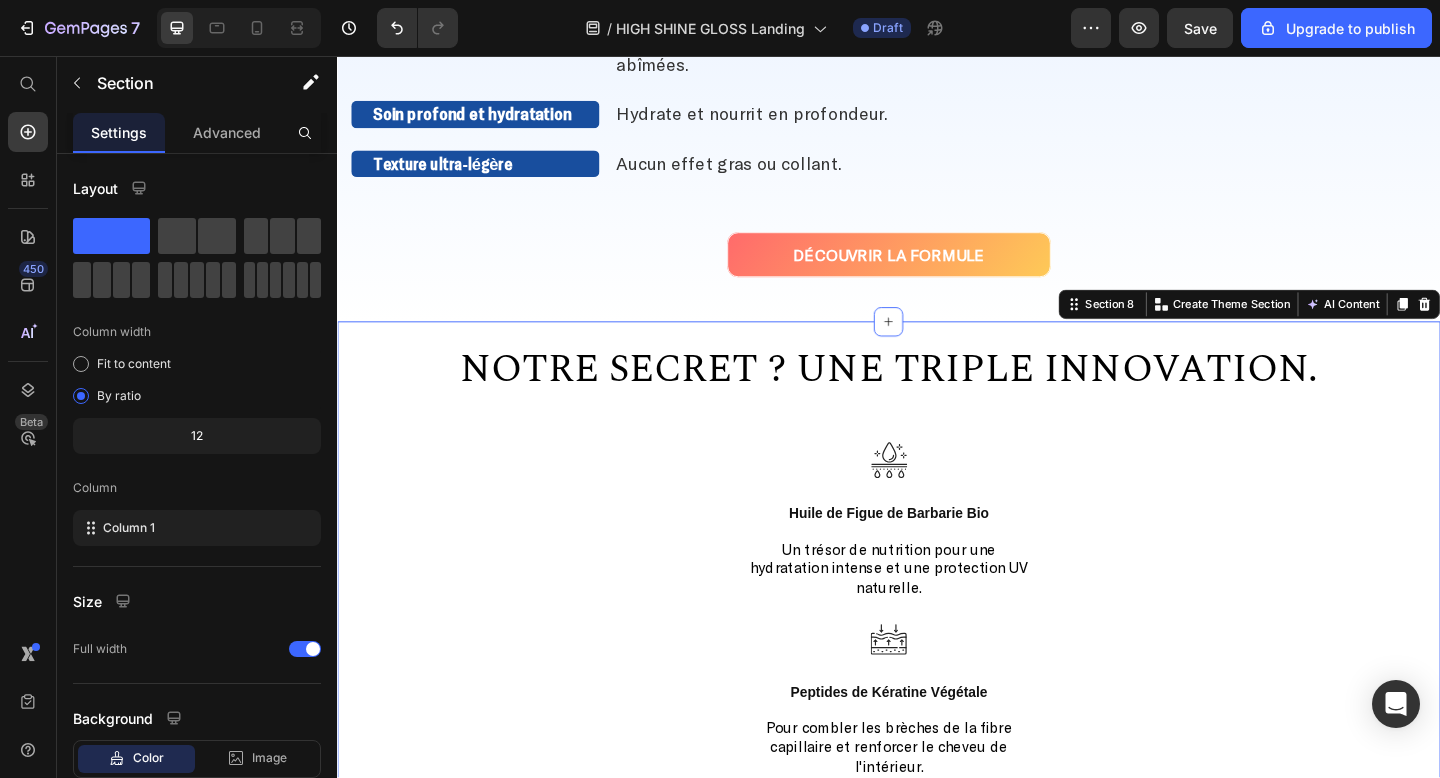 scroll, scrollTop: 1386, scrollLeft: 0, axis: vertical 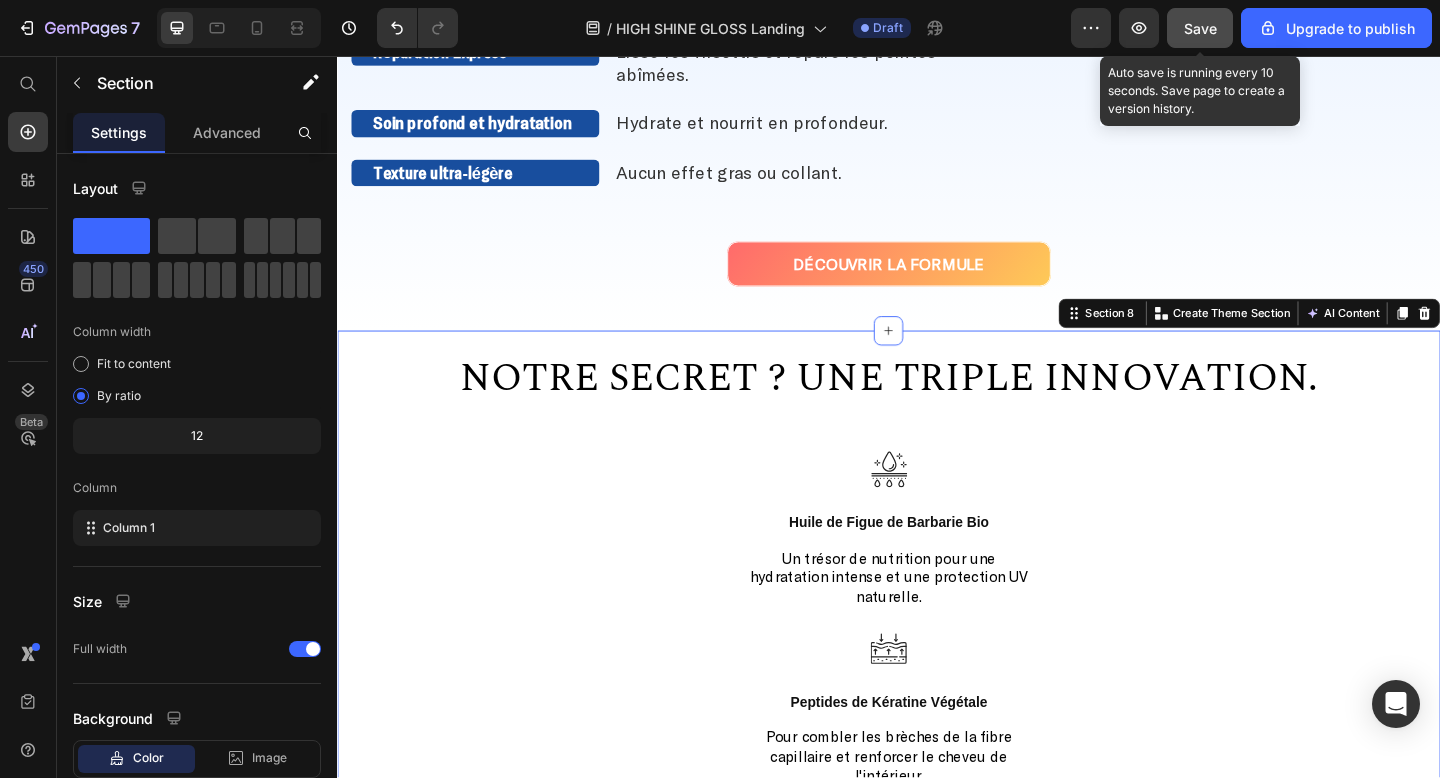click on "Save" at bounding box center [1200, 28] 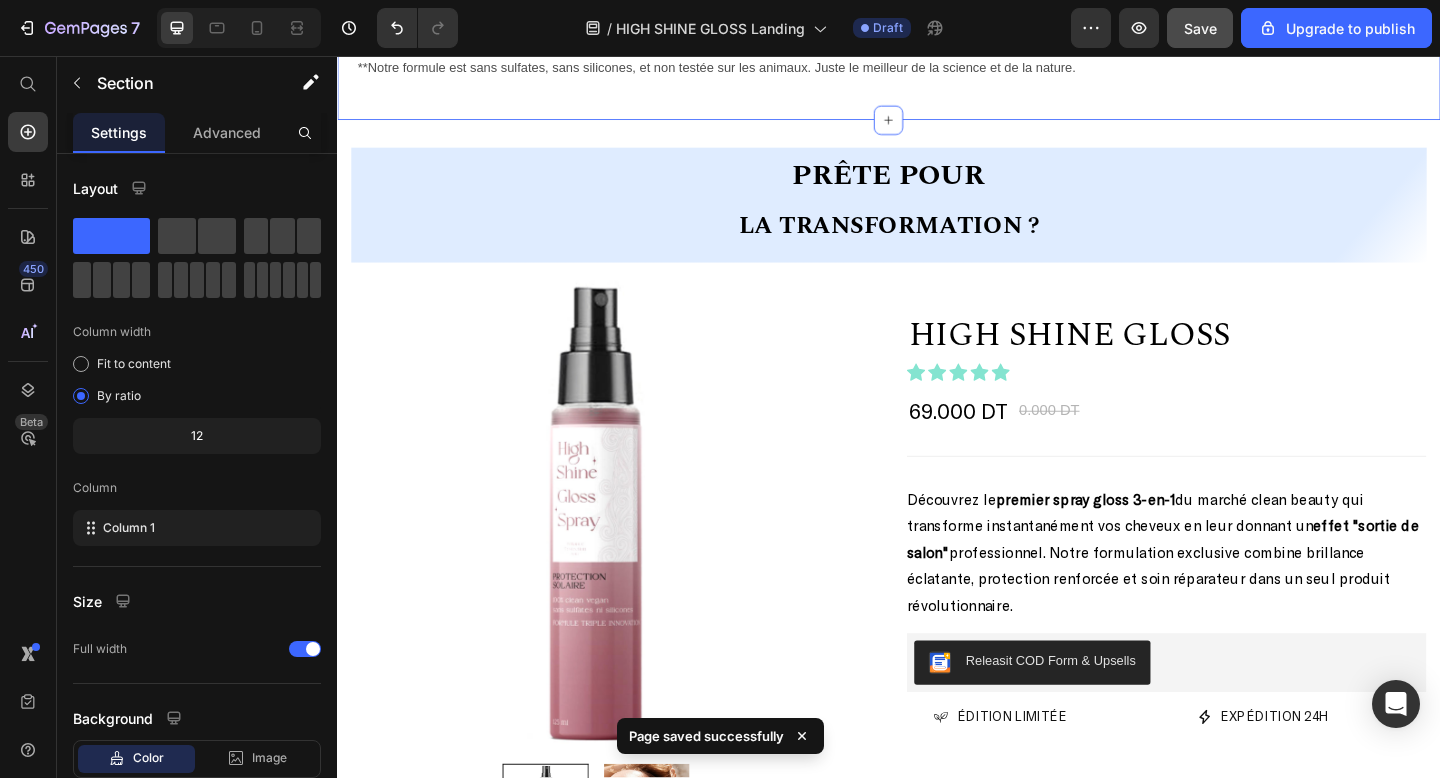 scroll, scrollTop: 2377, scrollLeft: 0, axis: vertical 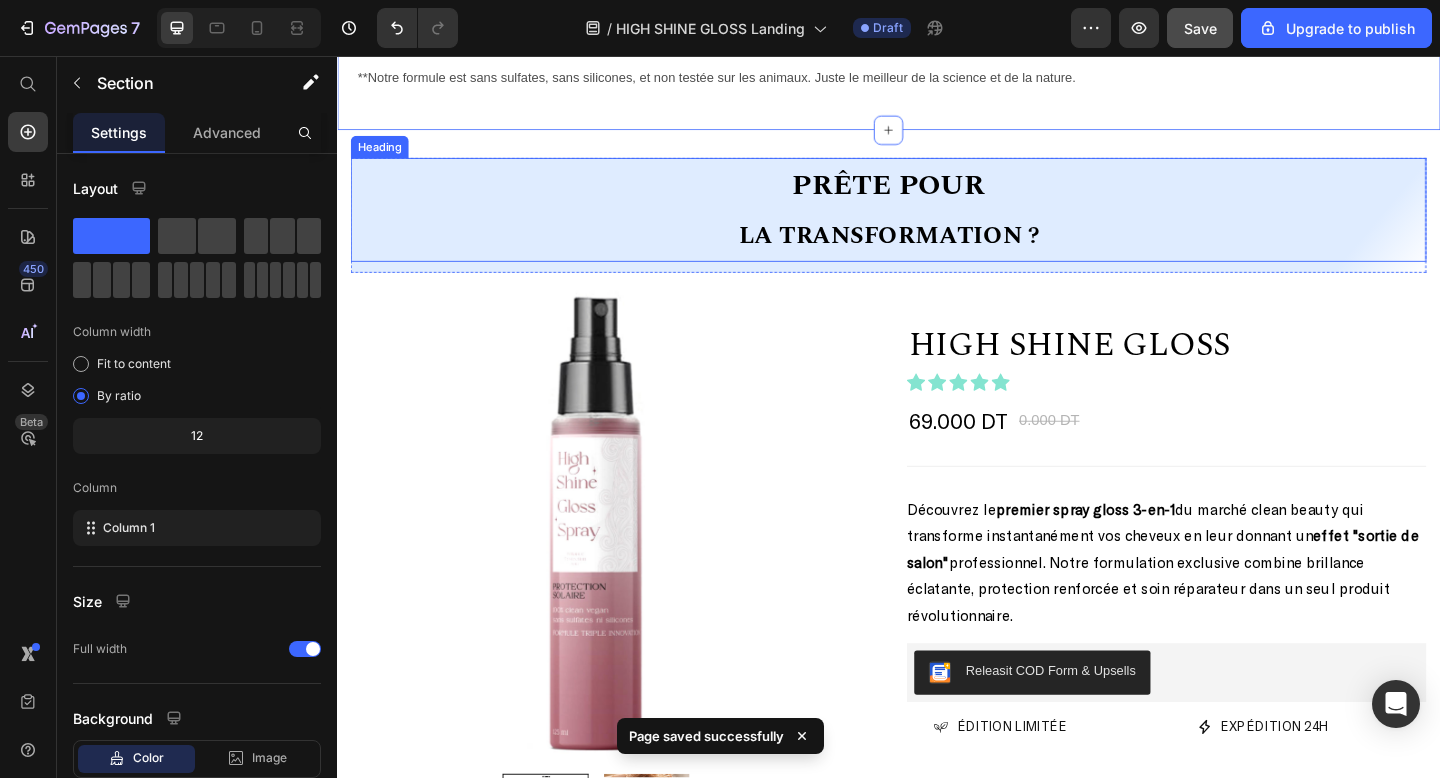 click on "Prête pour la transformation ?" at bounding box center [937, 223] 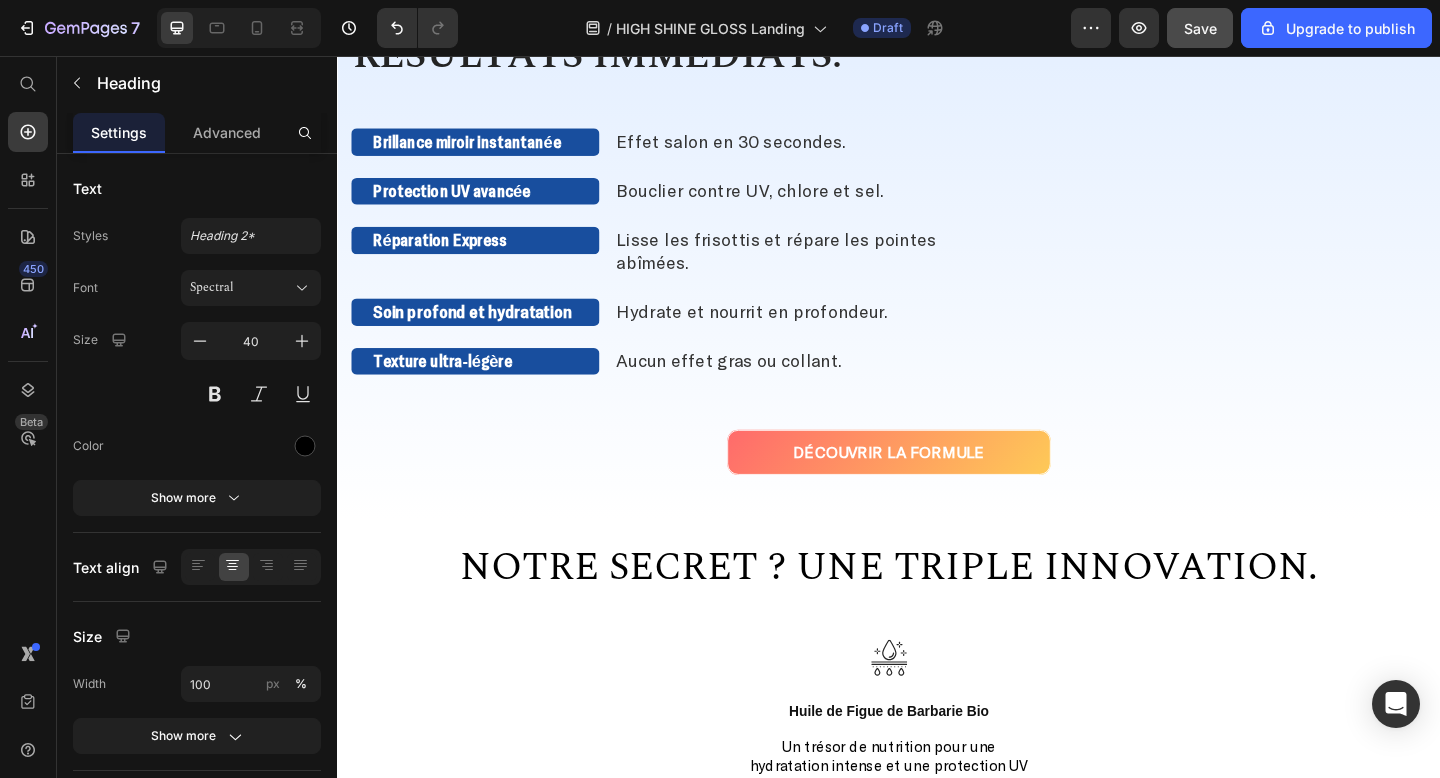 scroll, scrollTop: 1176, scrollLeft: 0, axis: vertical 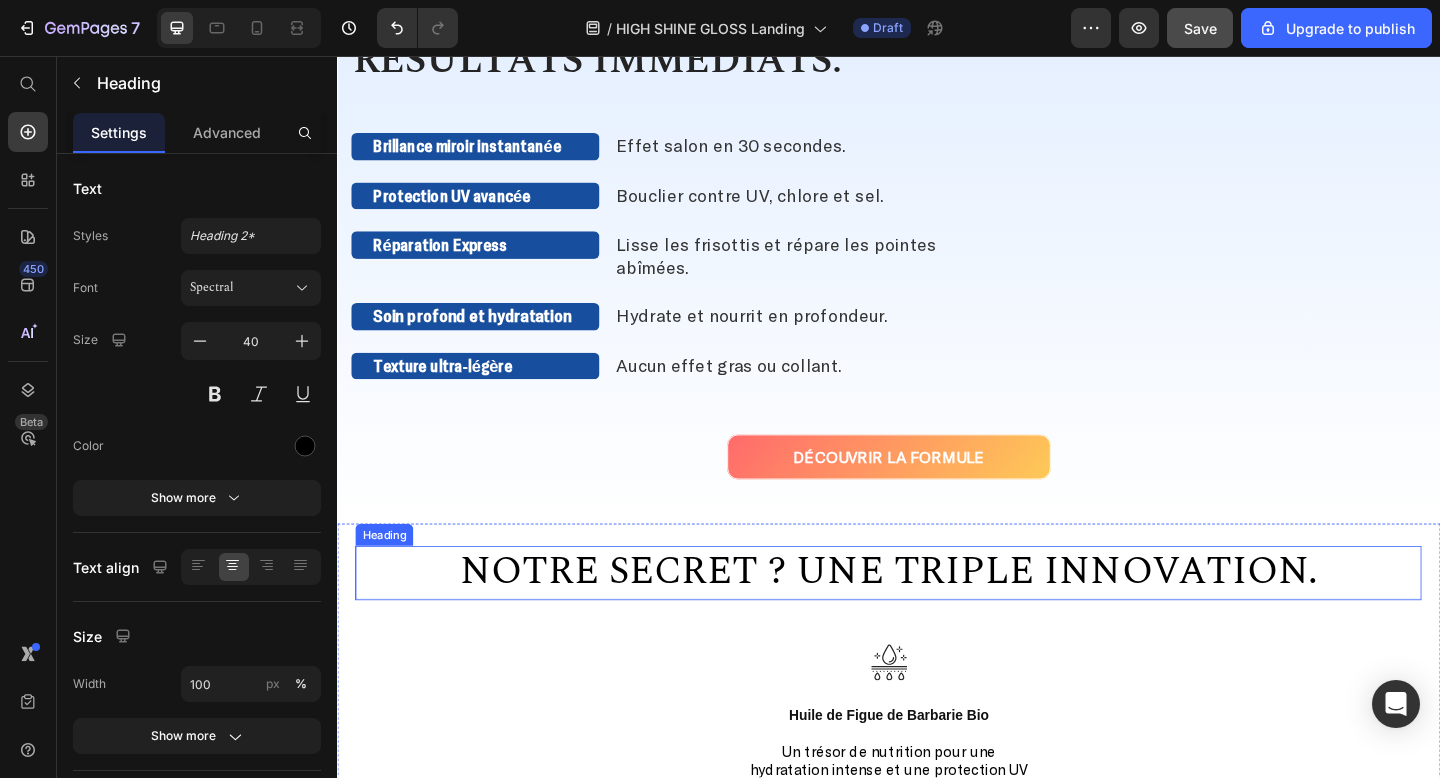 click on "Notre secret ? Une triple innovation." at bounding box center (937, 618) 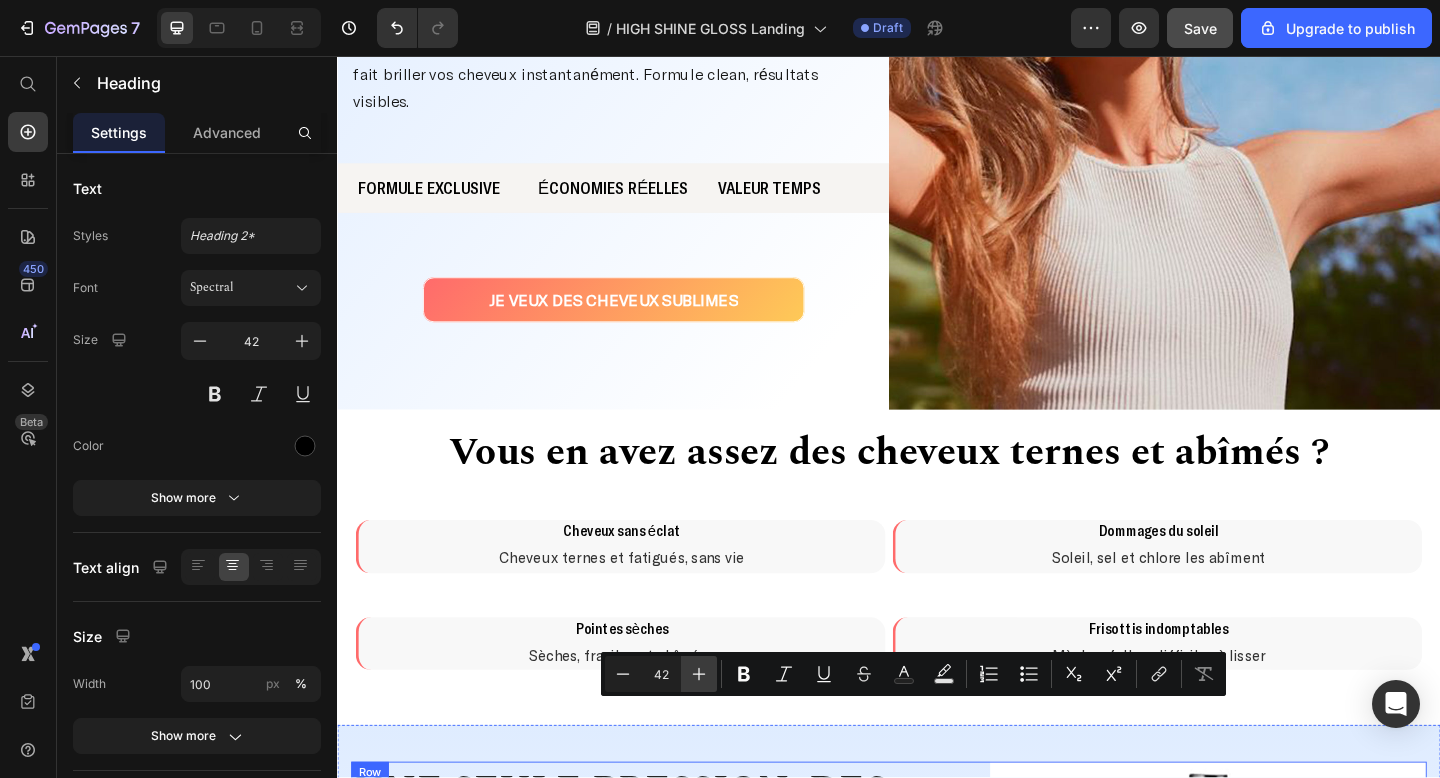 type on "16" 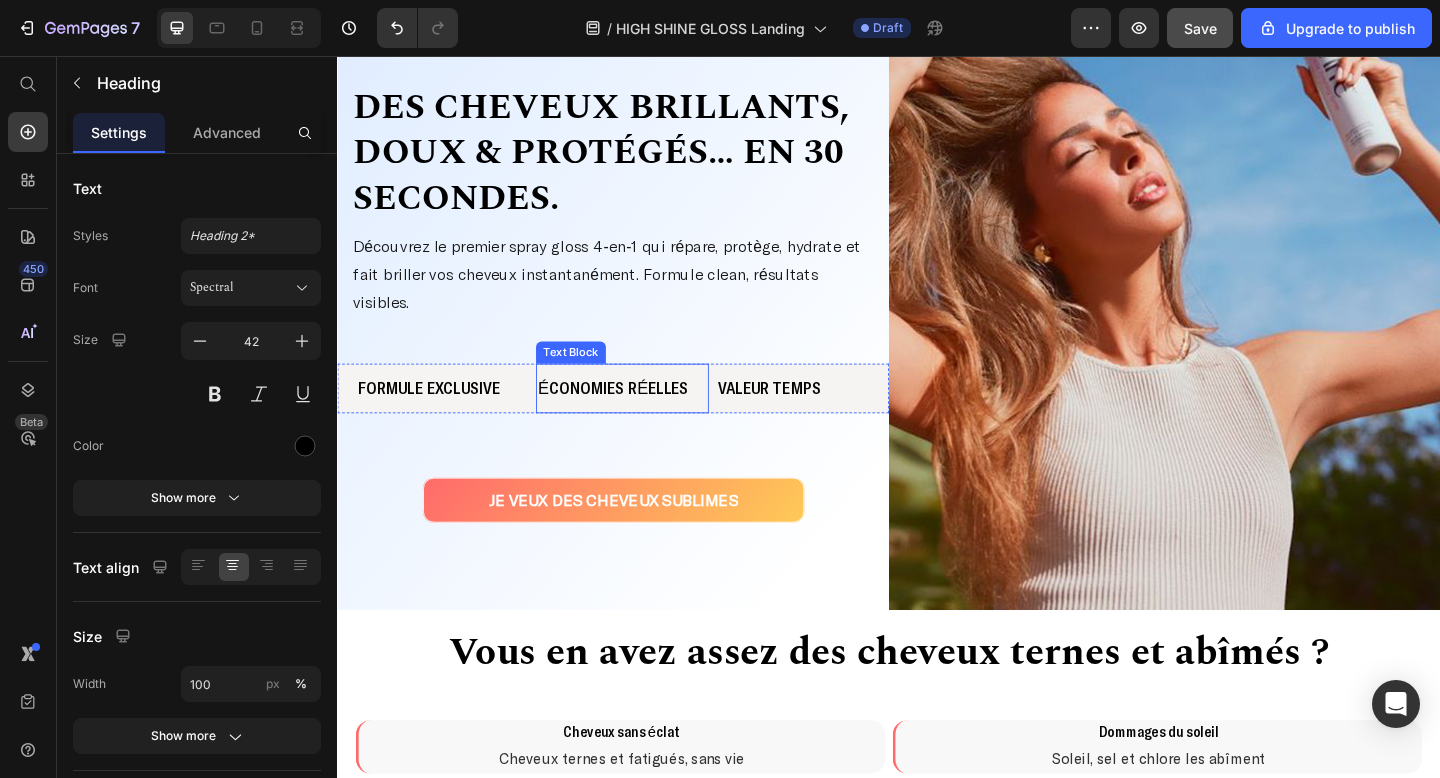scroll, scrollTop: 88, scrollLeft: 0, axis: vertical 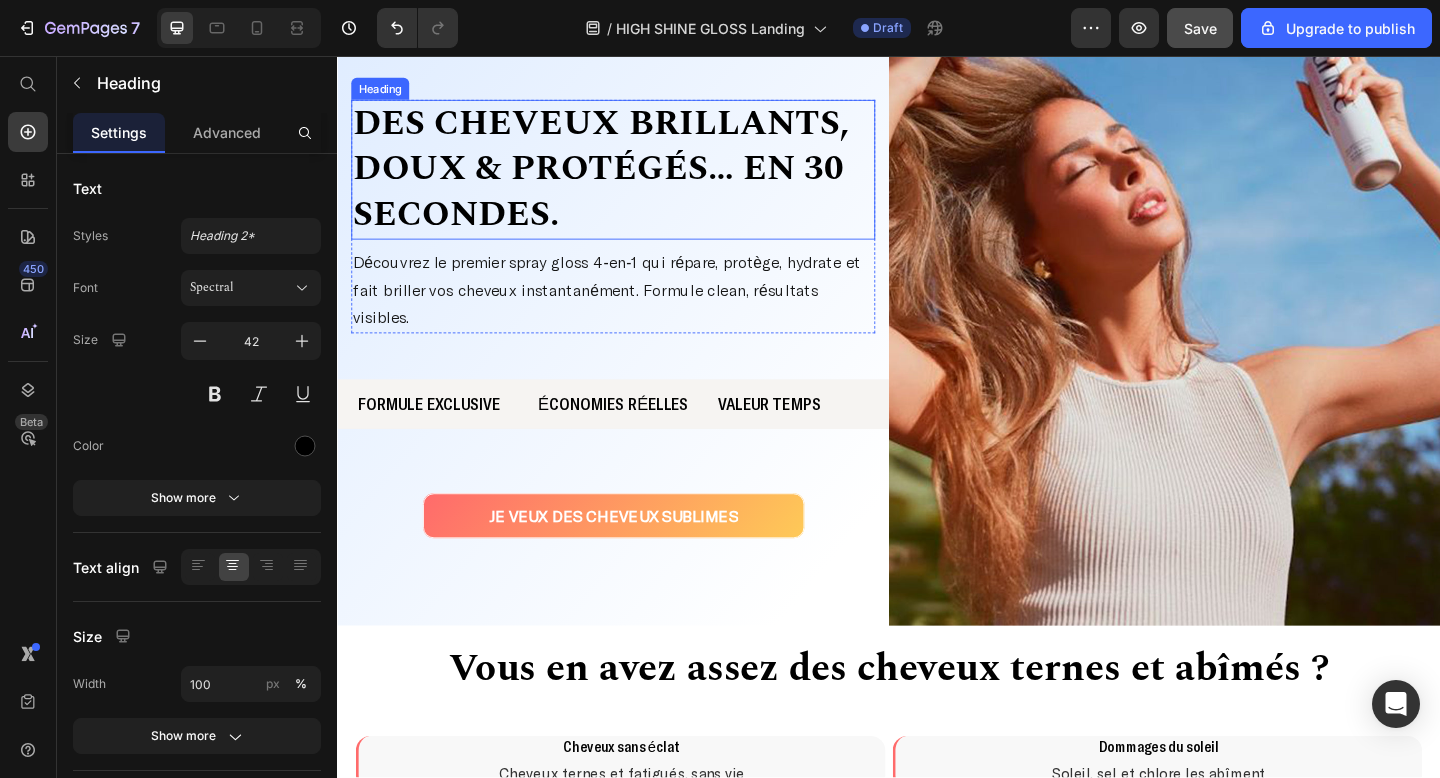 click on "Des cheveux brillants, doux & protégés… en 30 secondes." at bounding box center [624, 179] 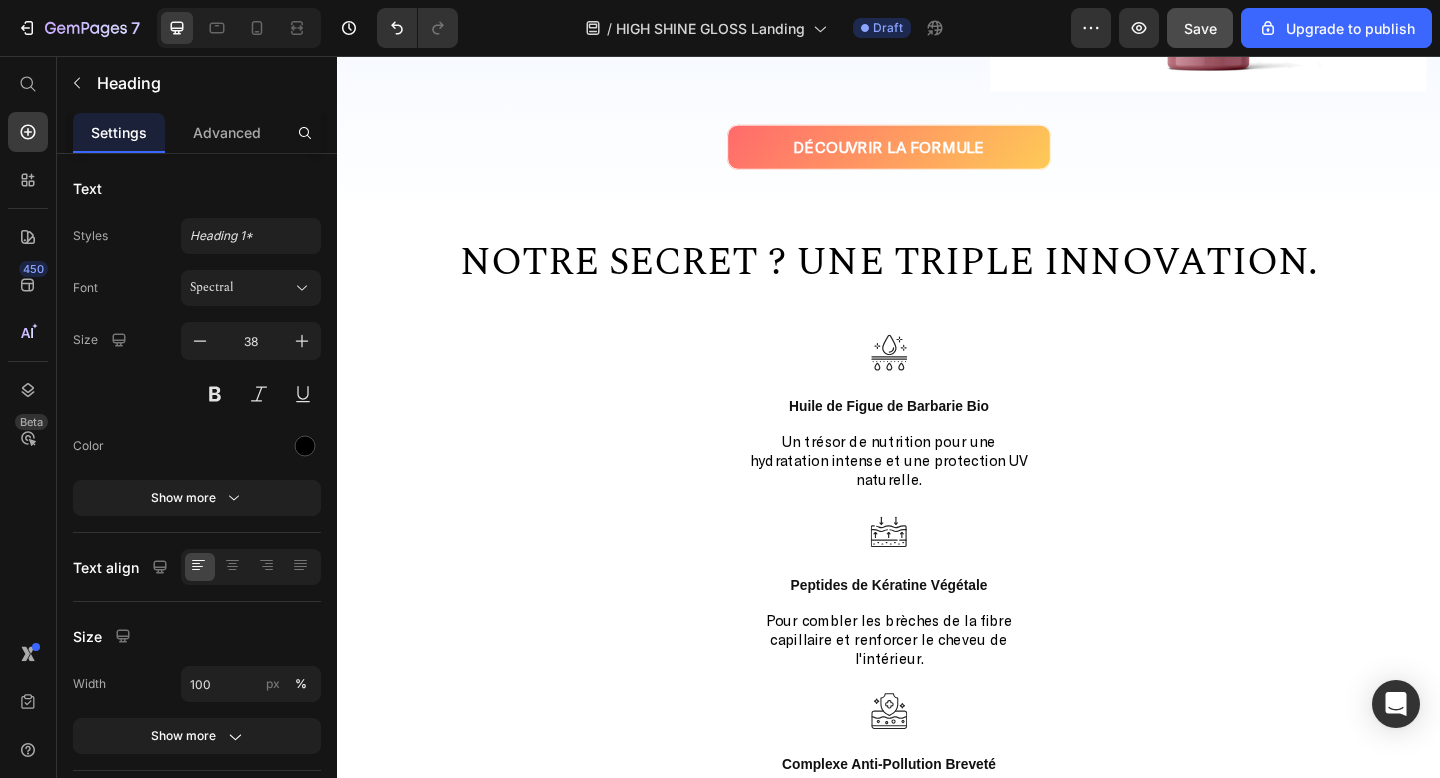 type on "16" 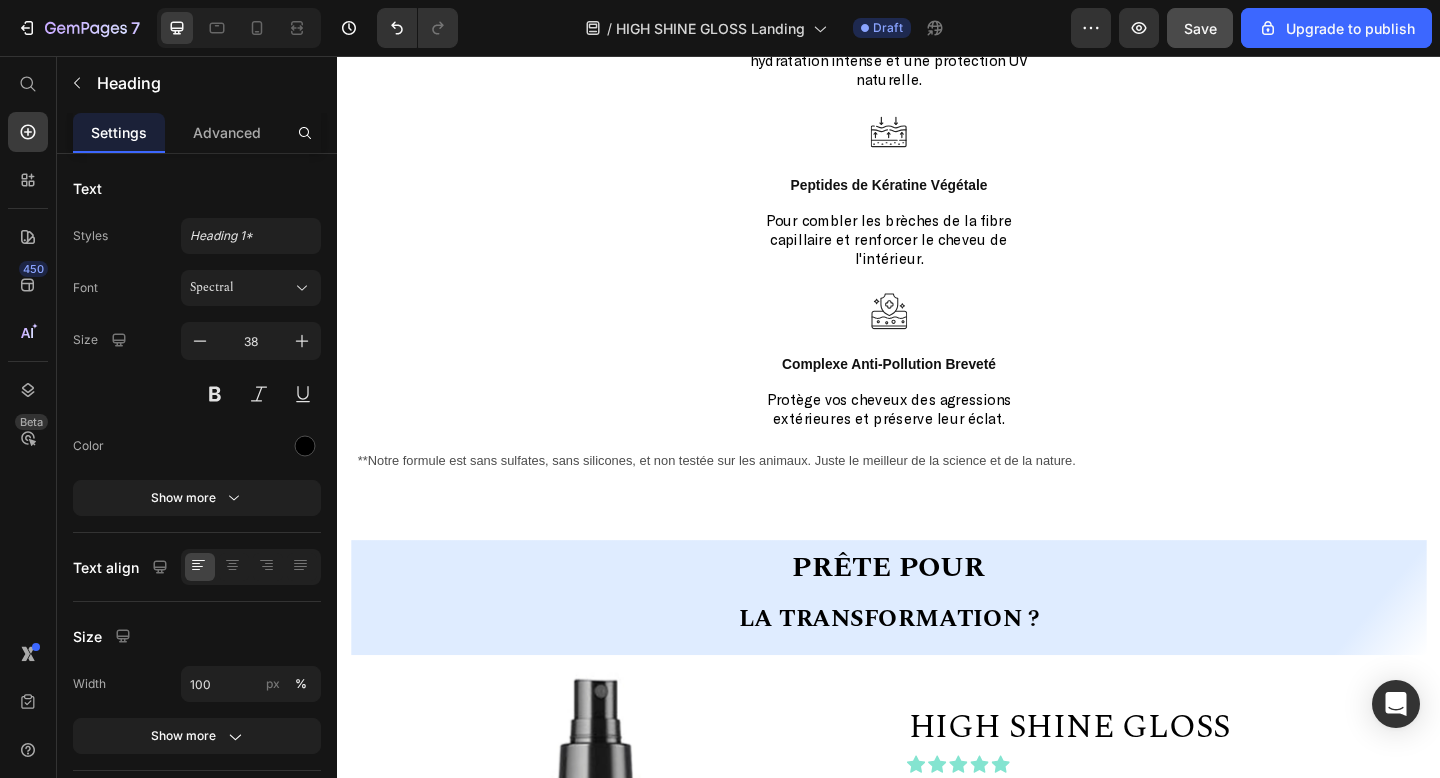 scroll, scrollTop: 2239, scrollLeft: 0, axis: vertical 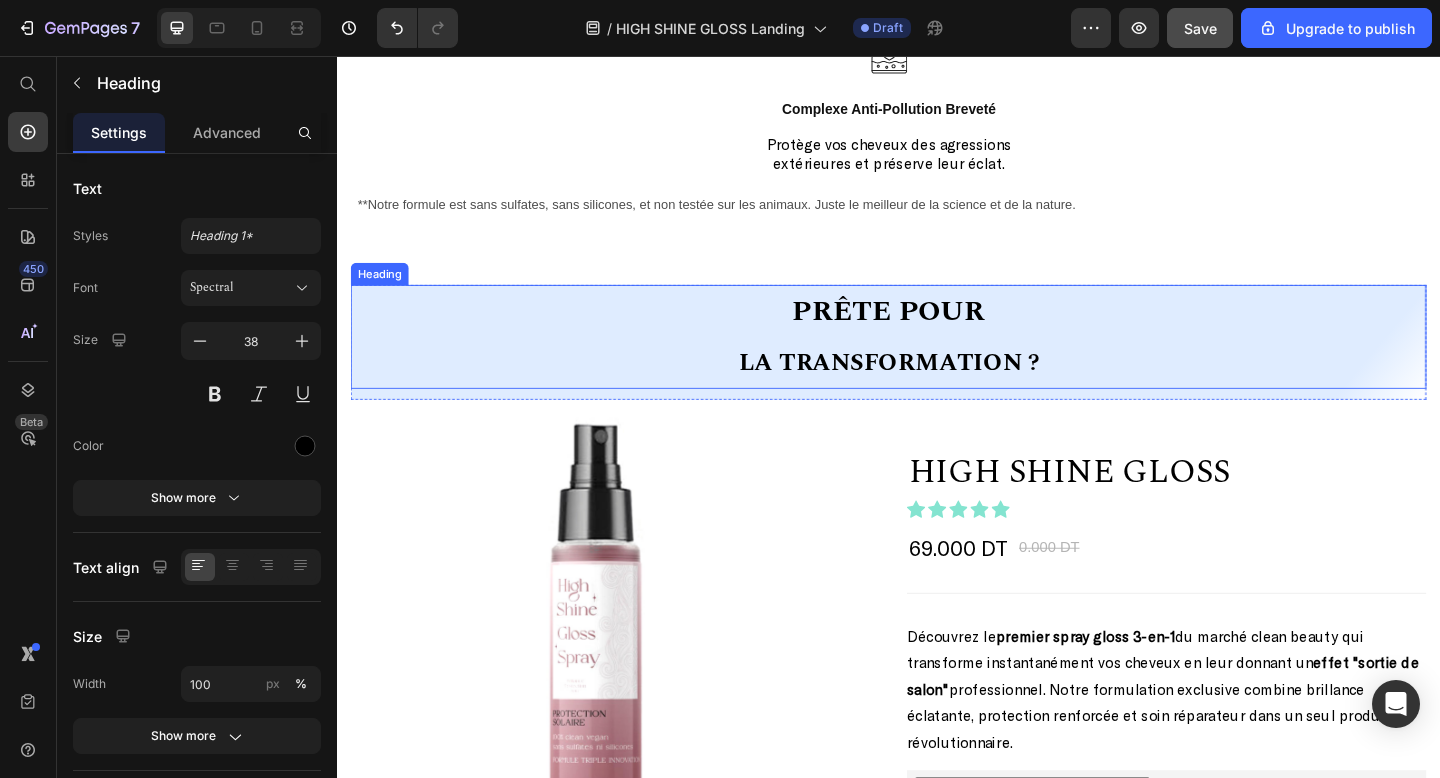click on "Prête pour la transformation ?" at bounding box center [937, 361] 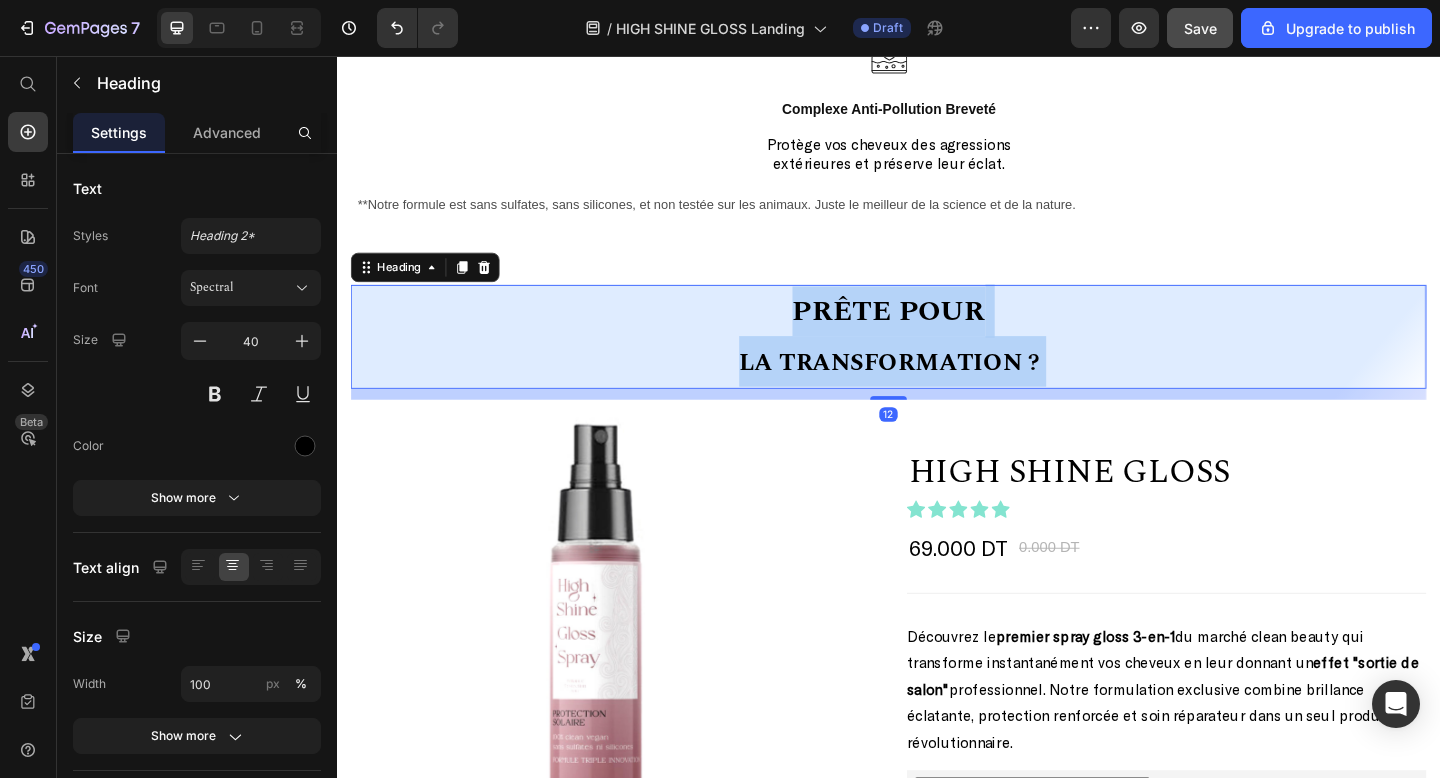 click on "Prête pour la transformation ?" at bounding box center [937, 361] 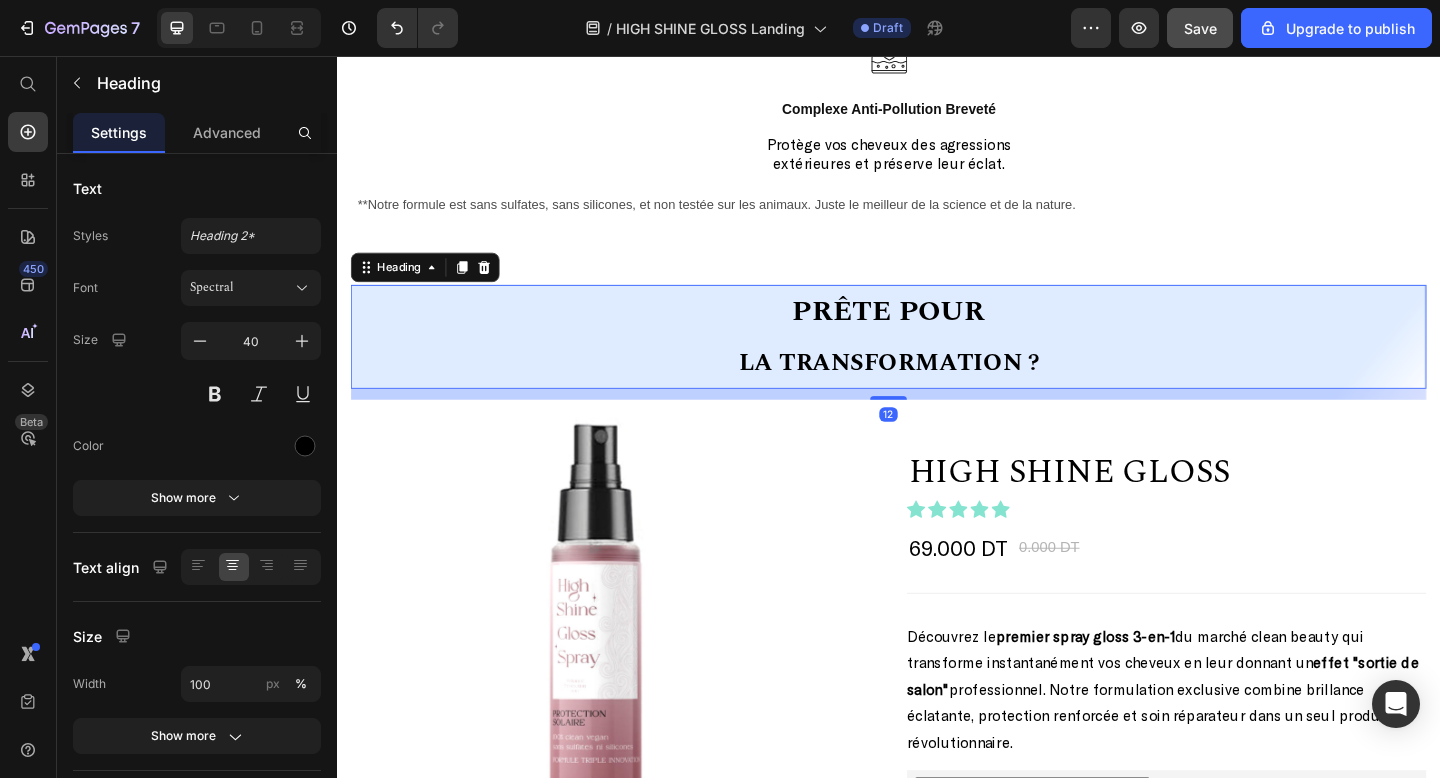 click on "Prête pour la transformation ?" at bounding box center [937, 361] 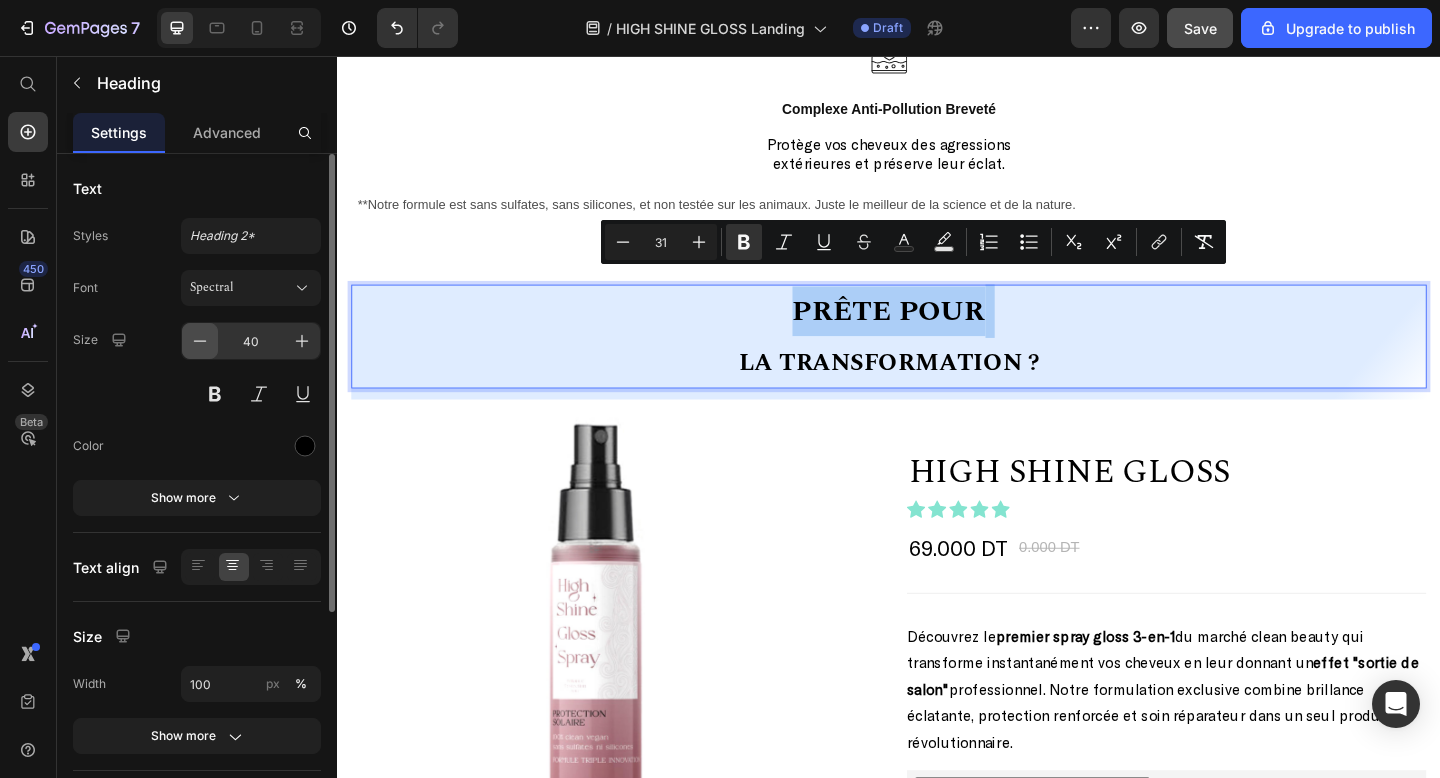 click 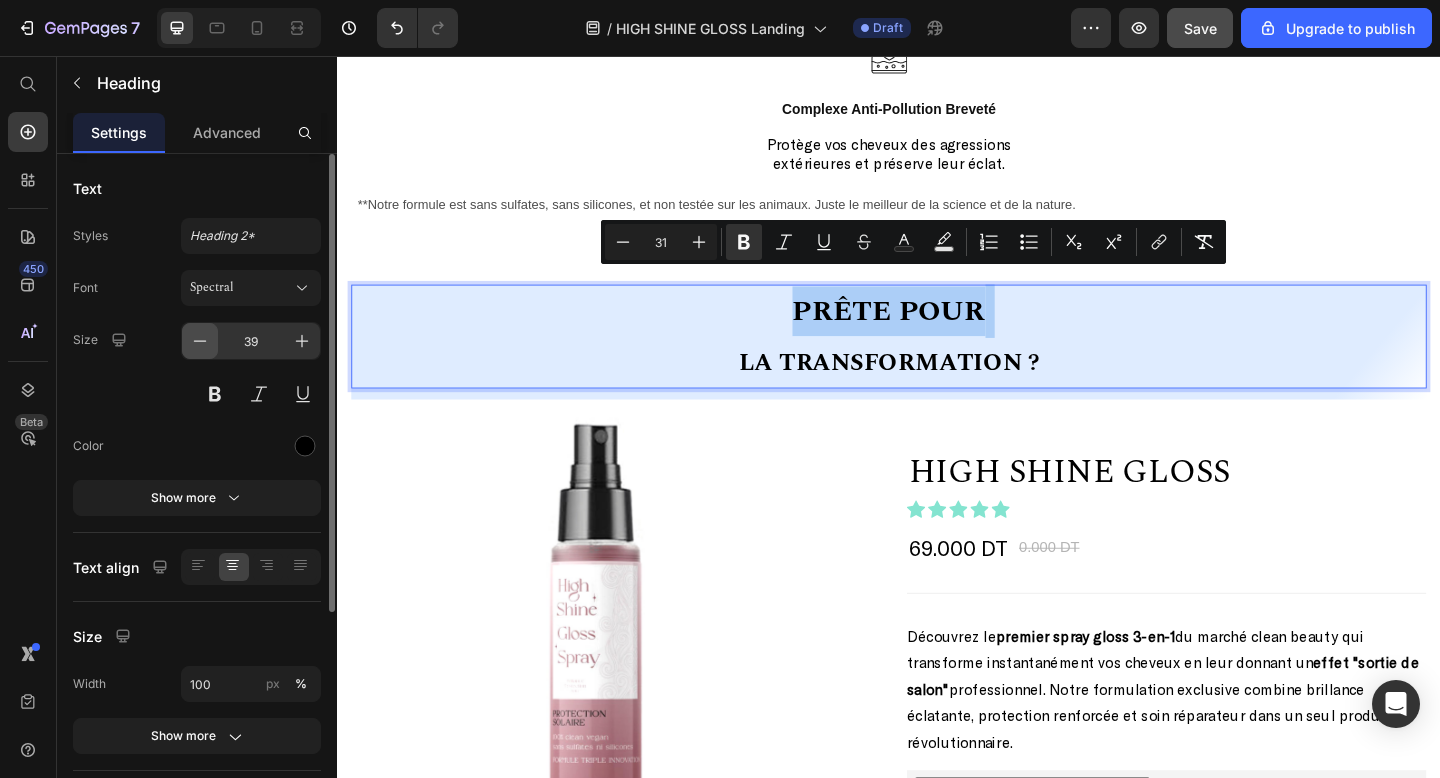 click 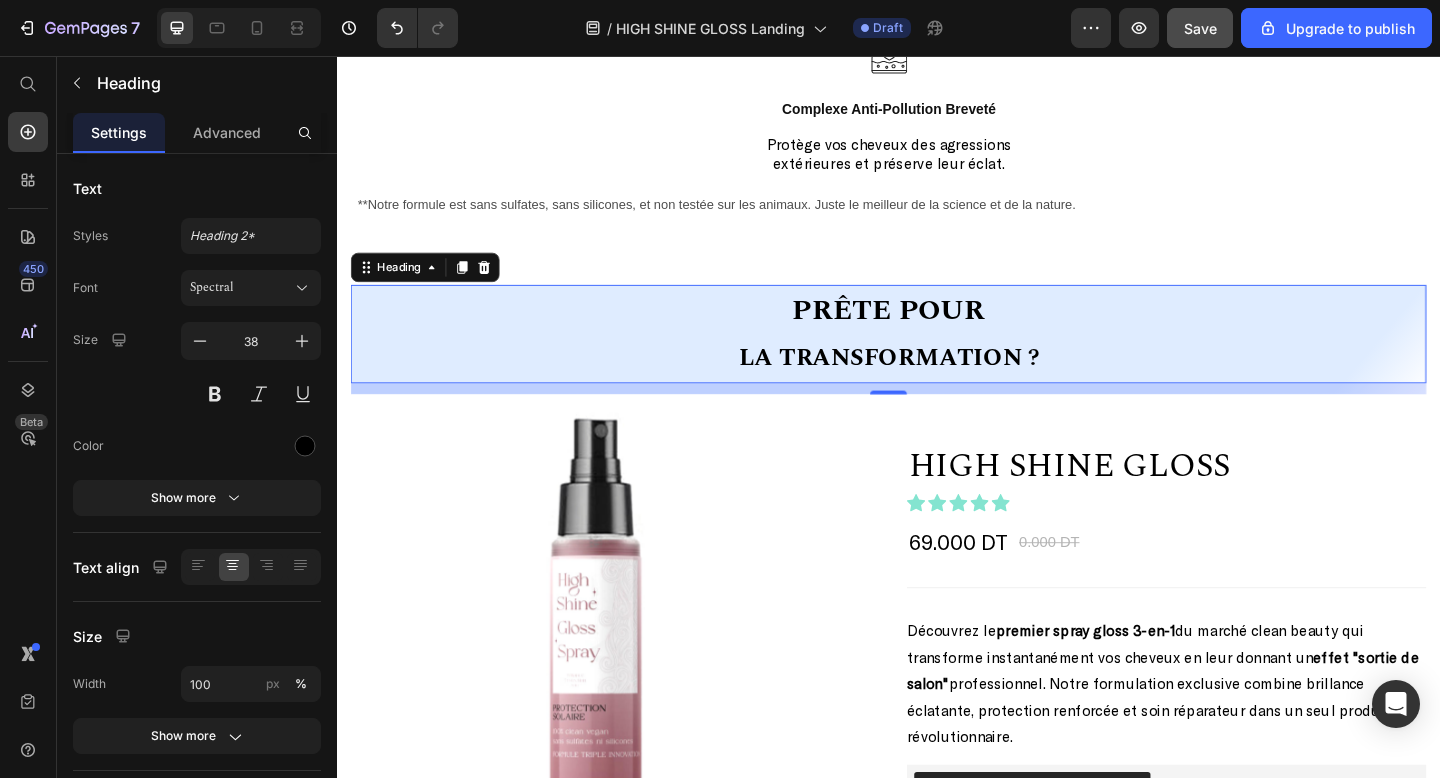 click on "Prête pour" at bounding box center [937, 332] 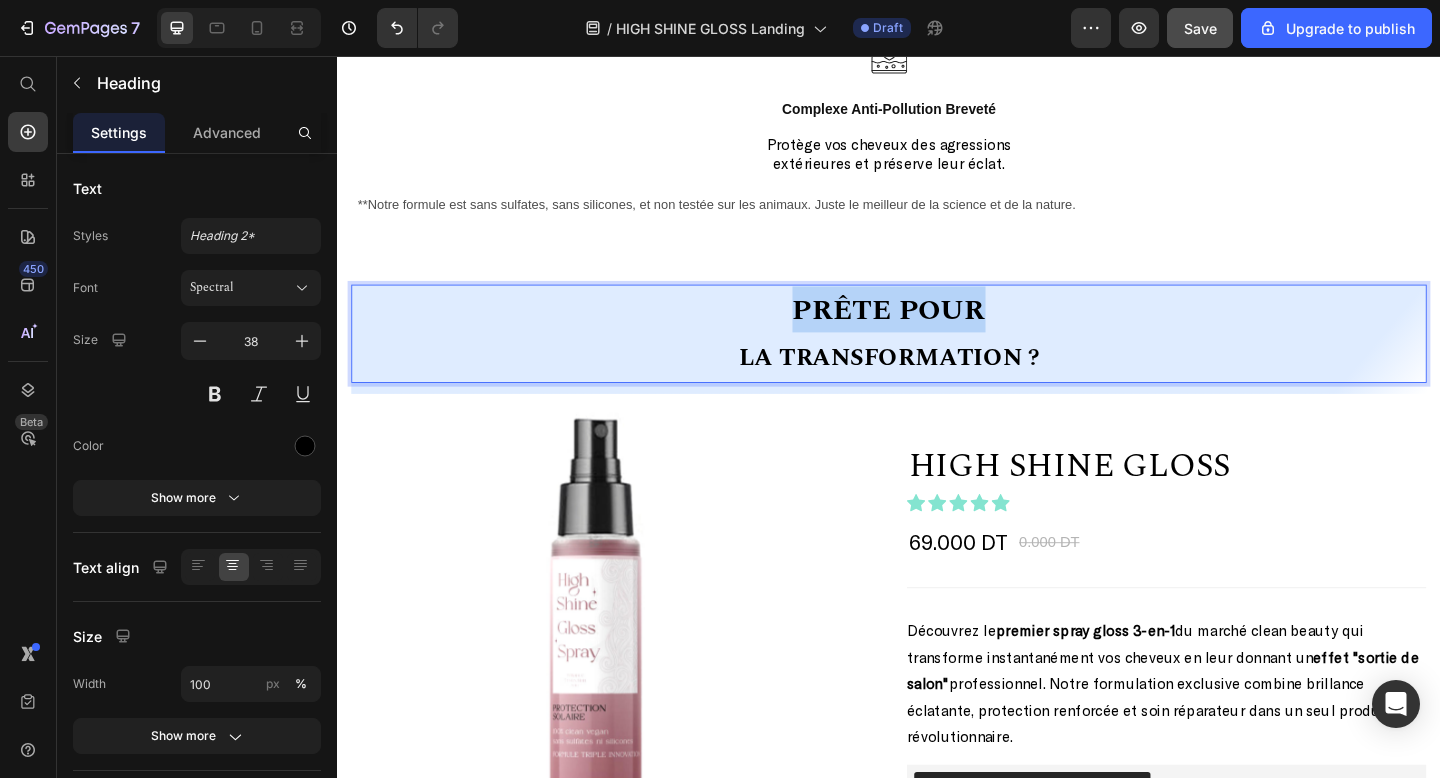 drag, startPoint x: 826, startPoint y: 312, endPoint x: 1069, endPoint y: 312, distance: 243 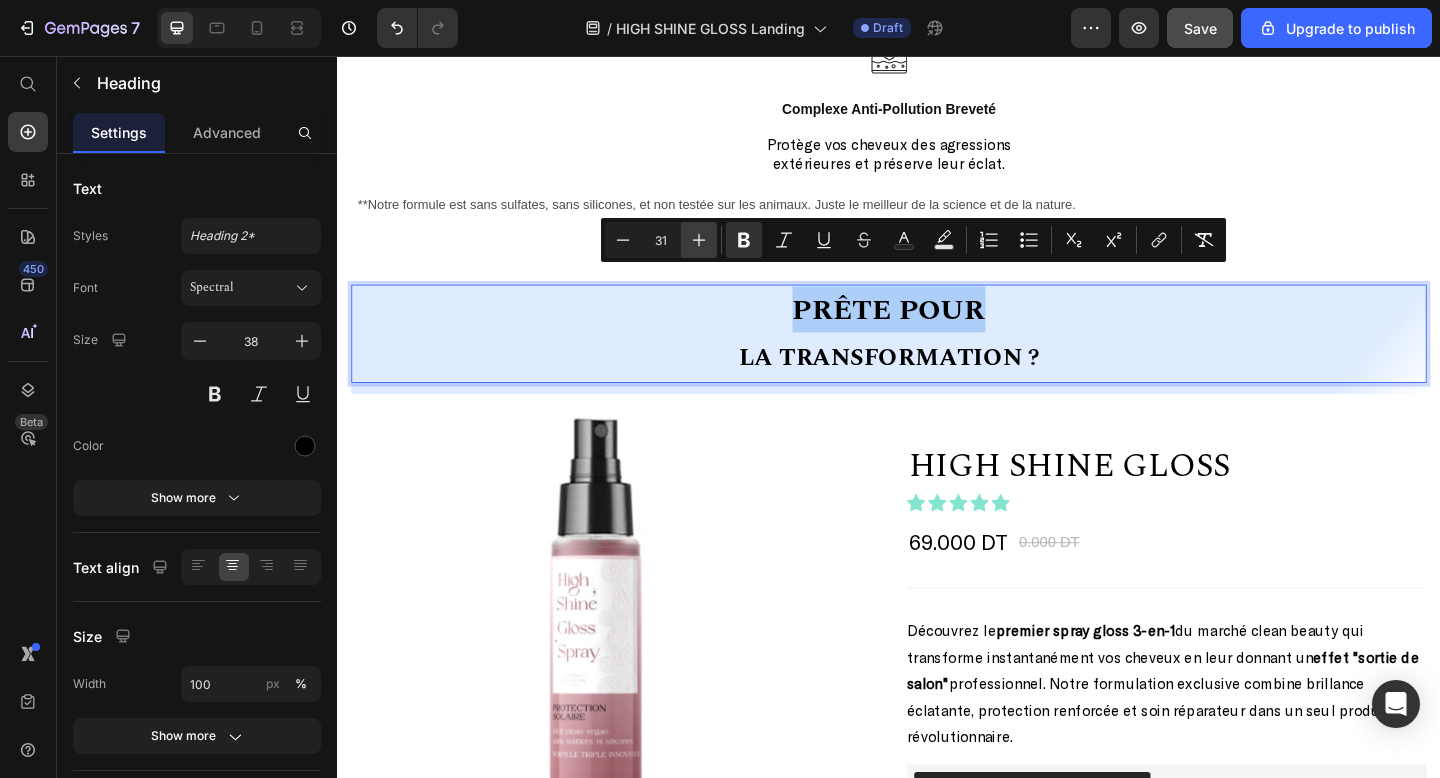 click 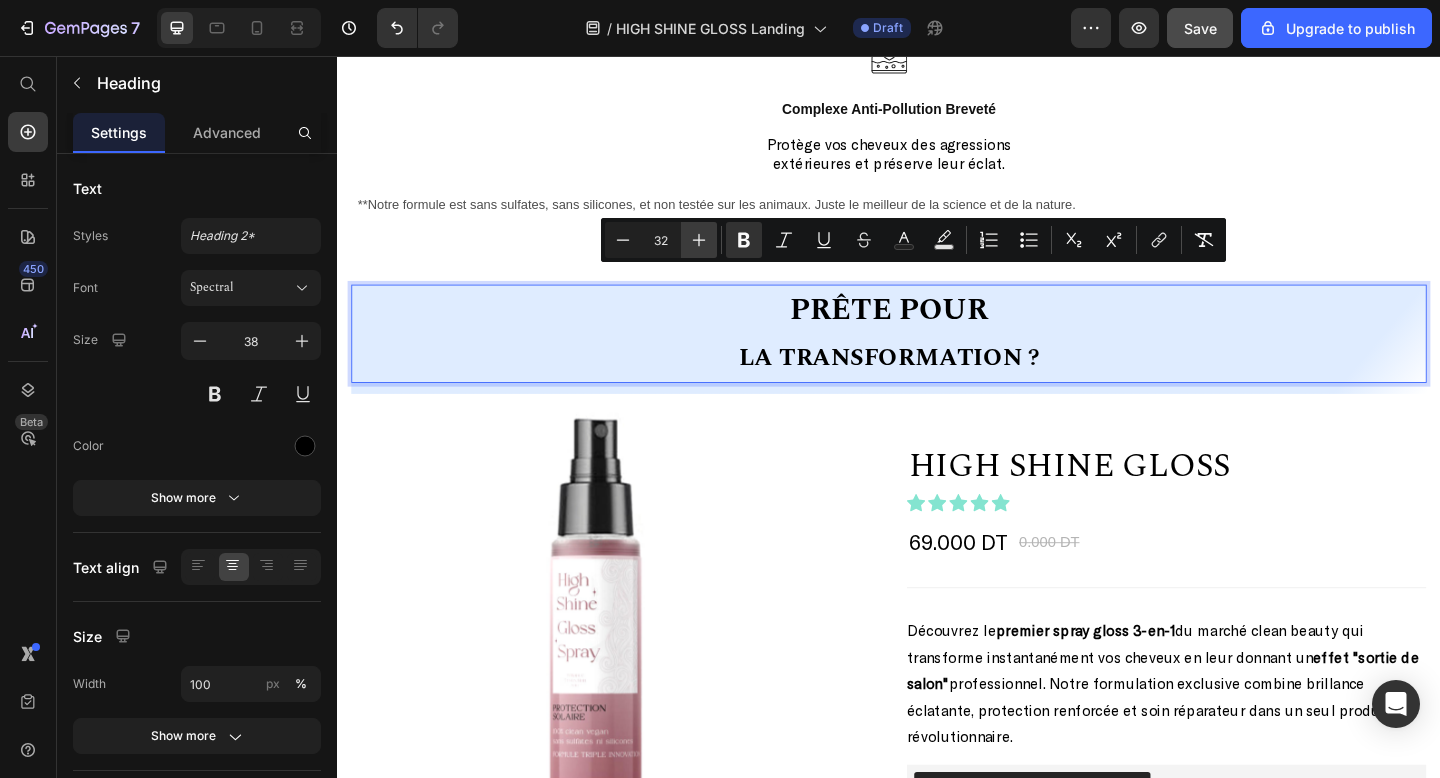click 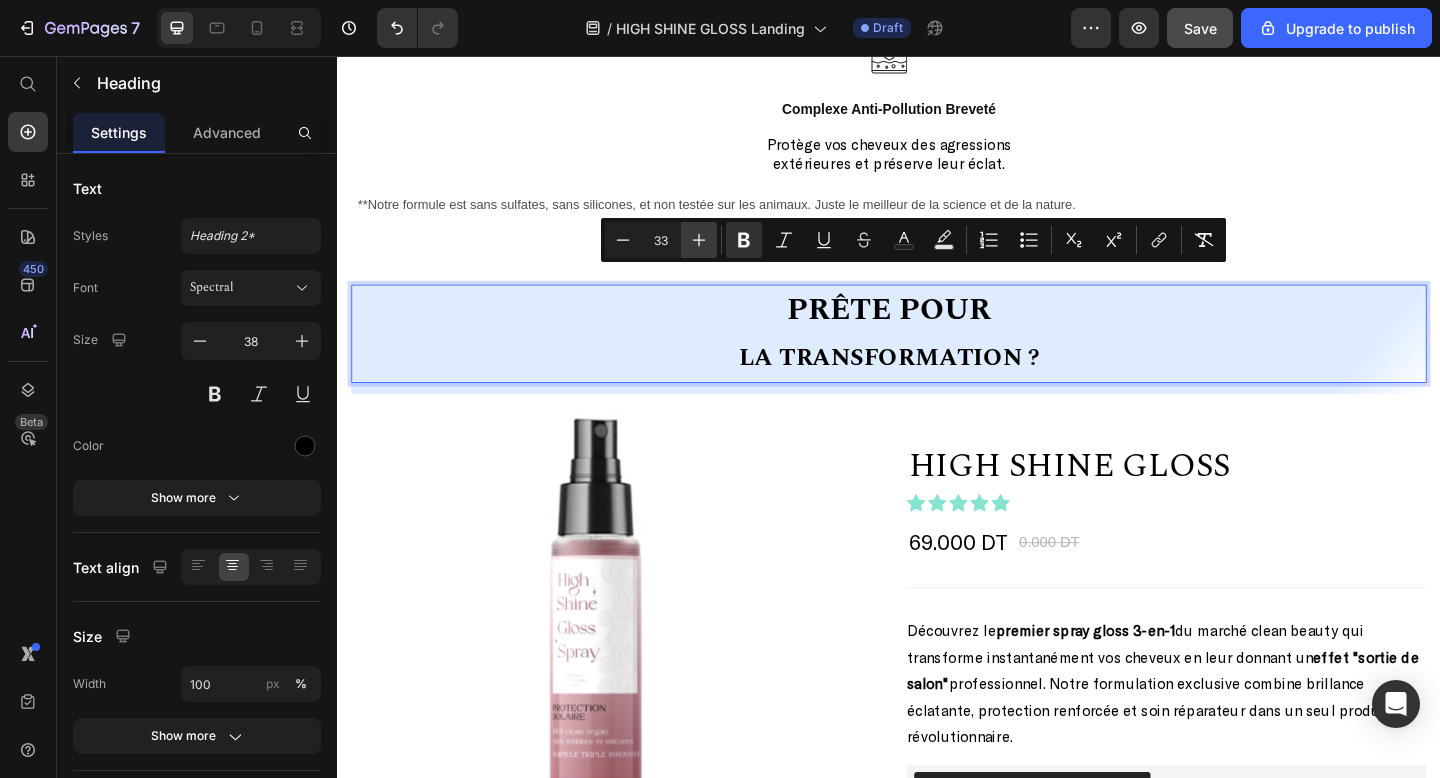 click 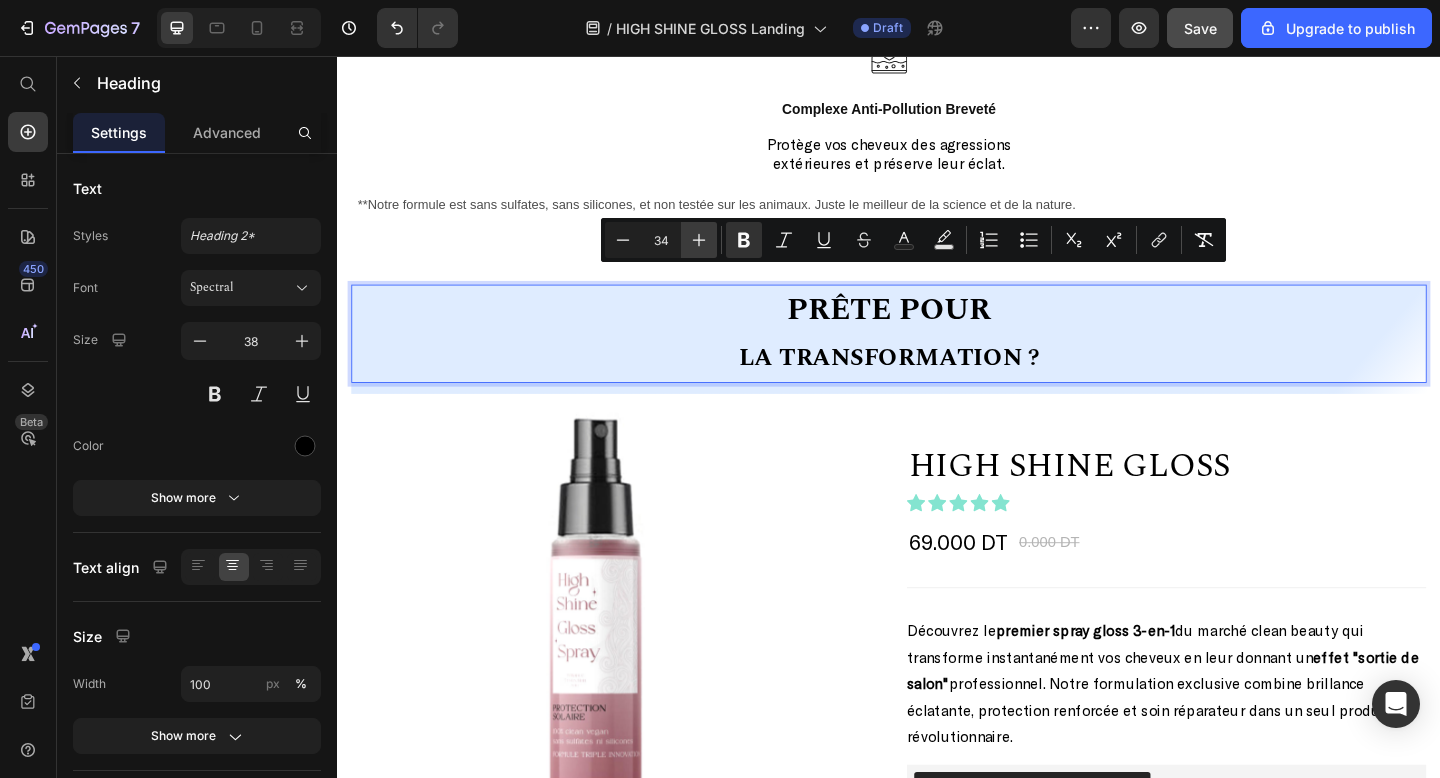 click 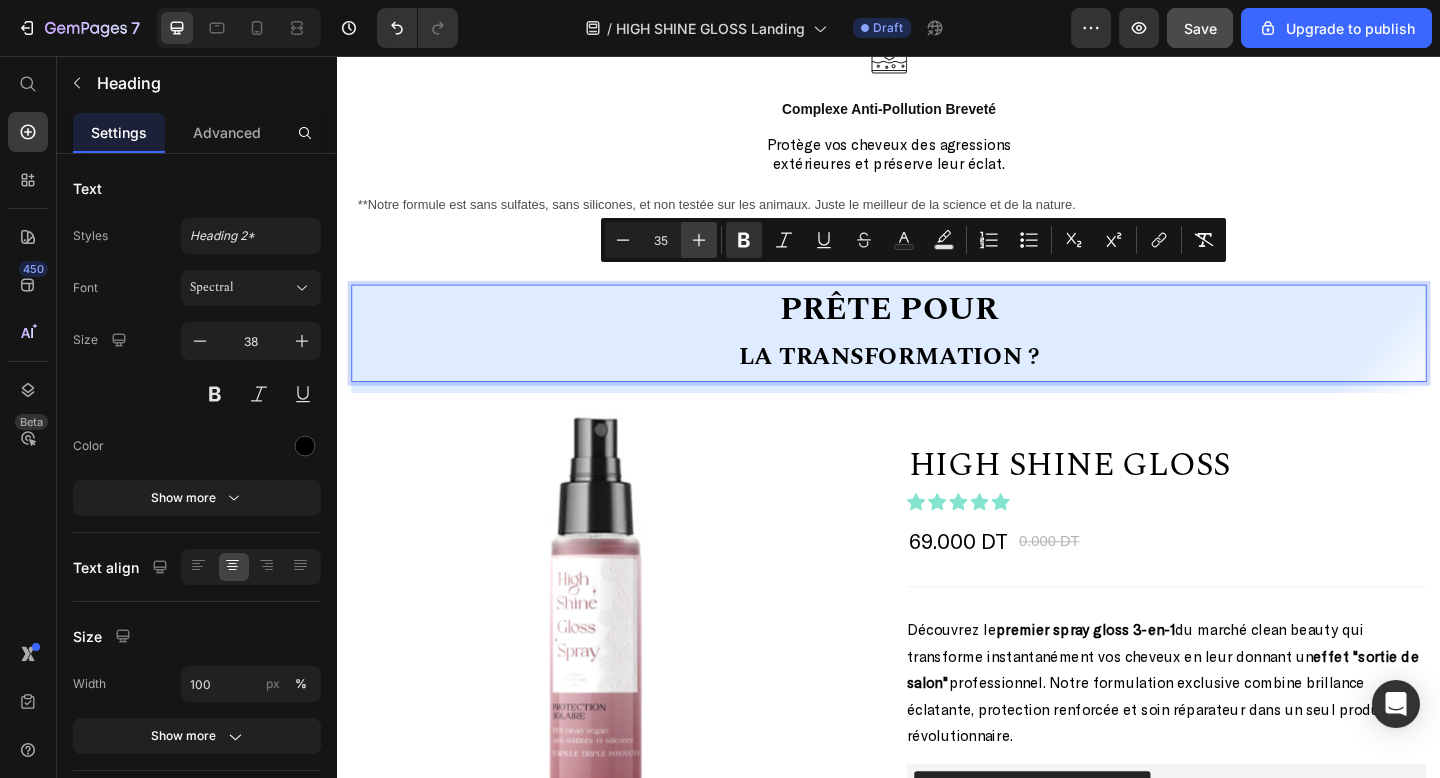 click 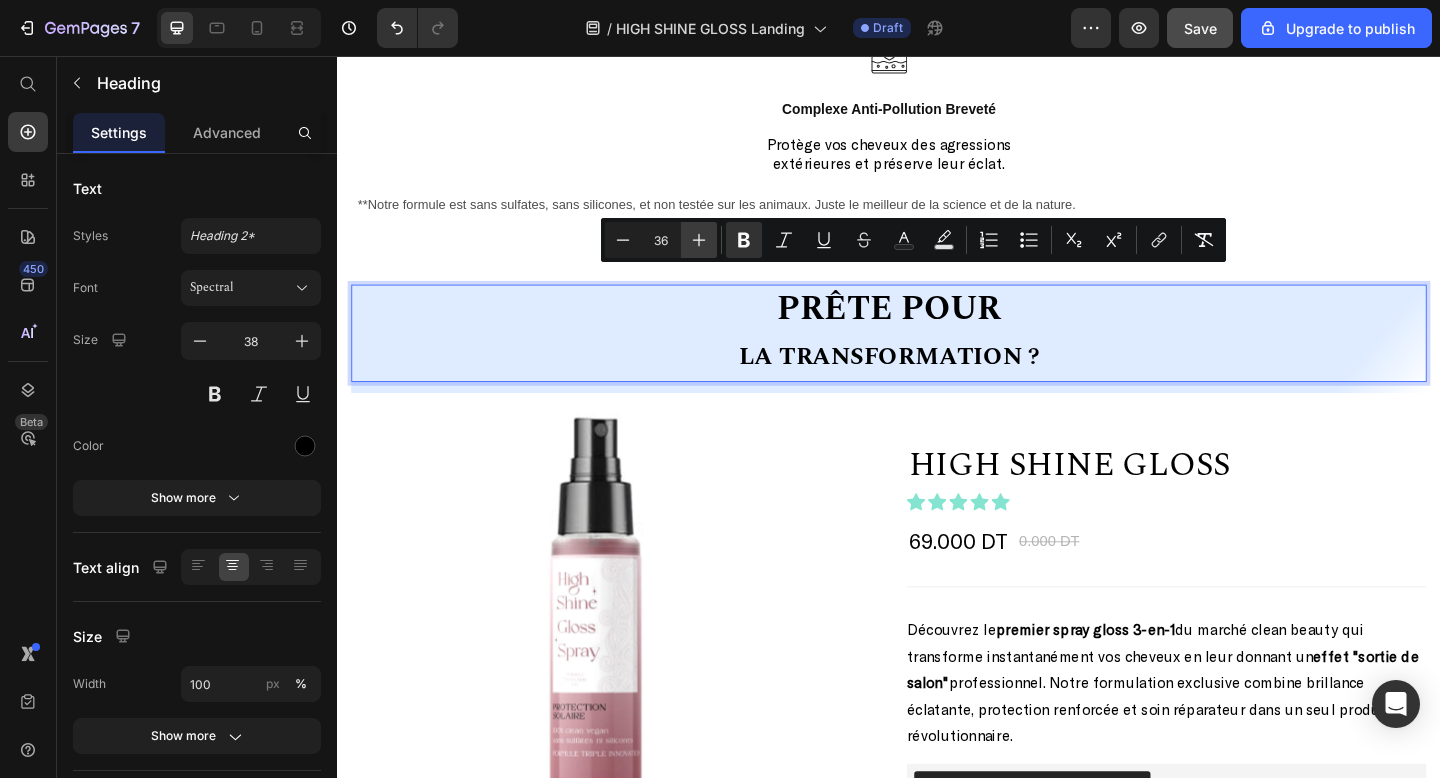 click 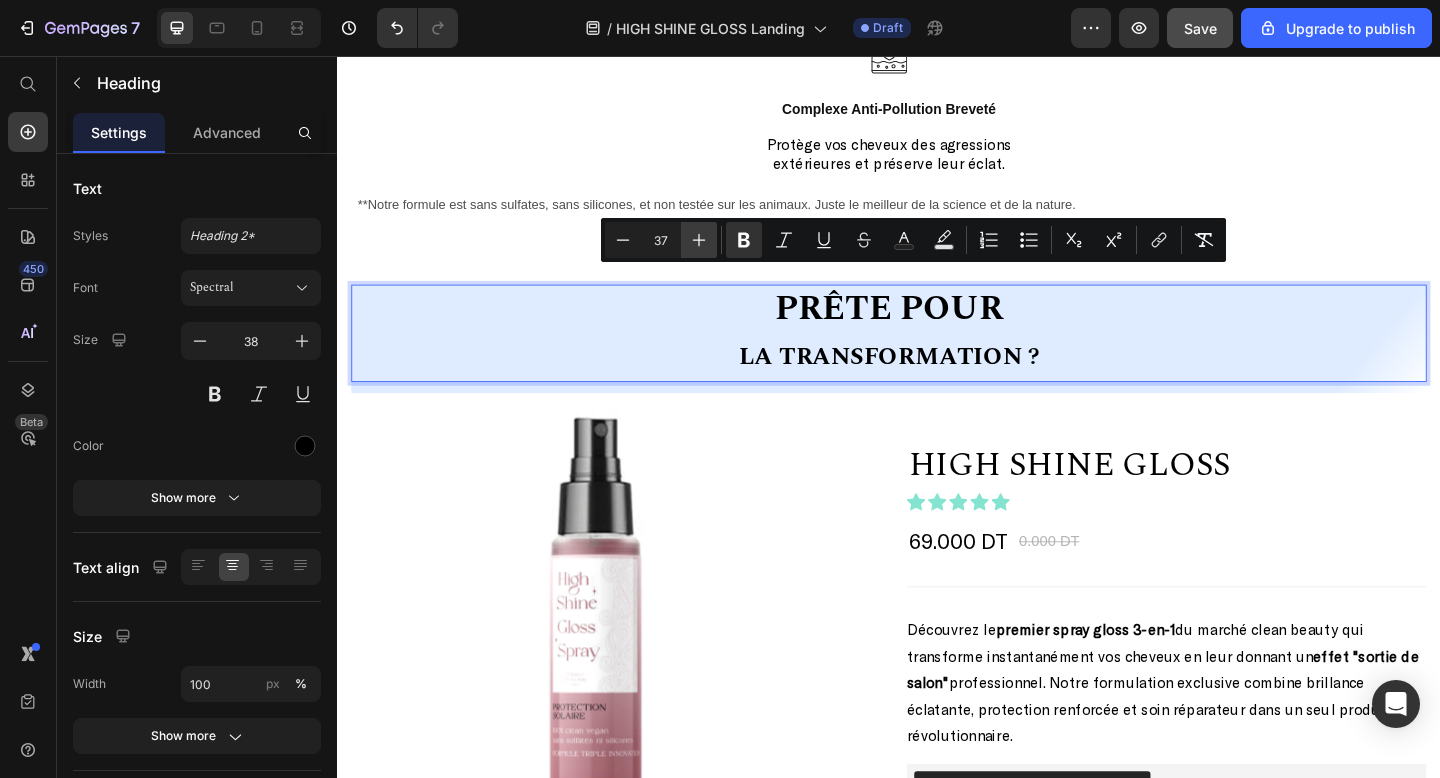 click 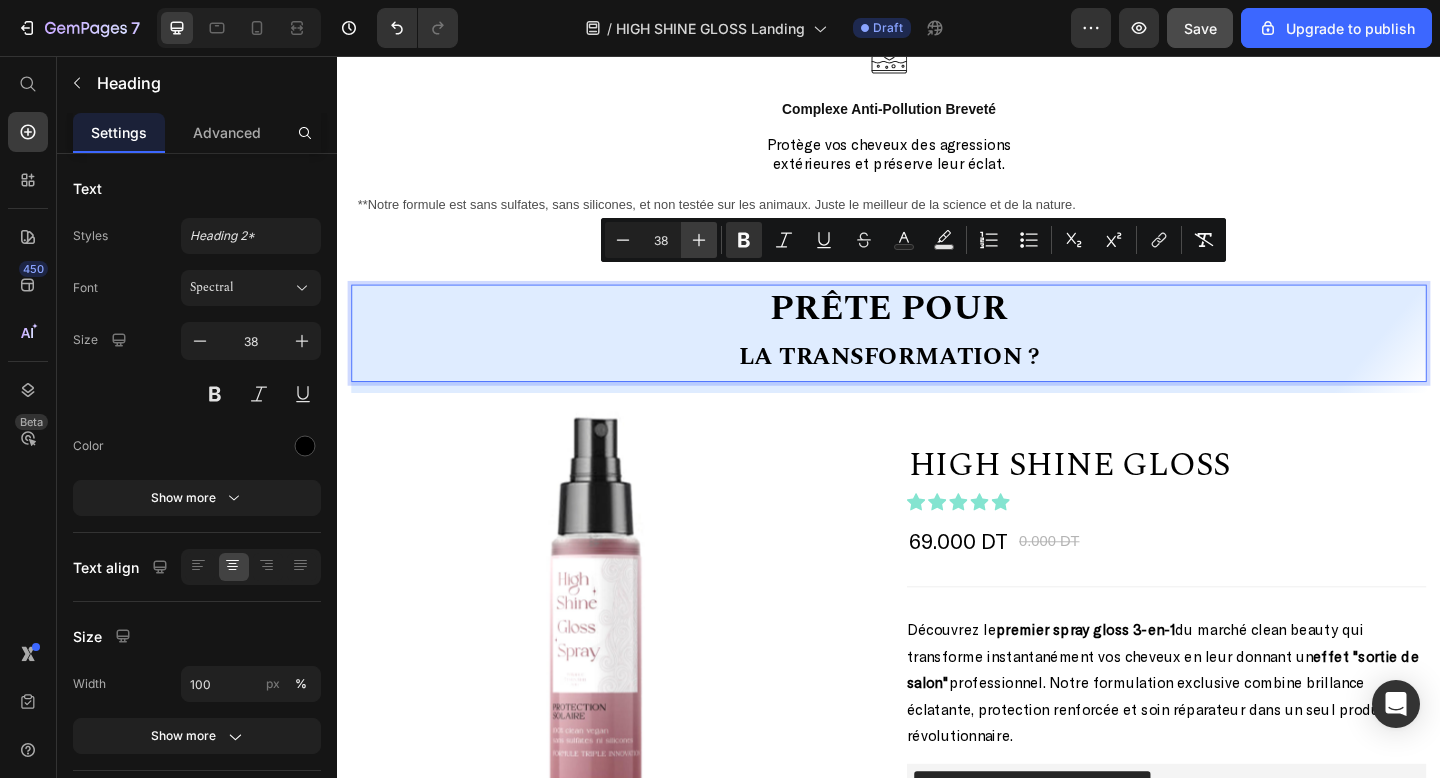 click 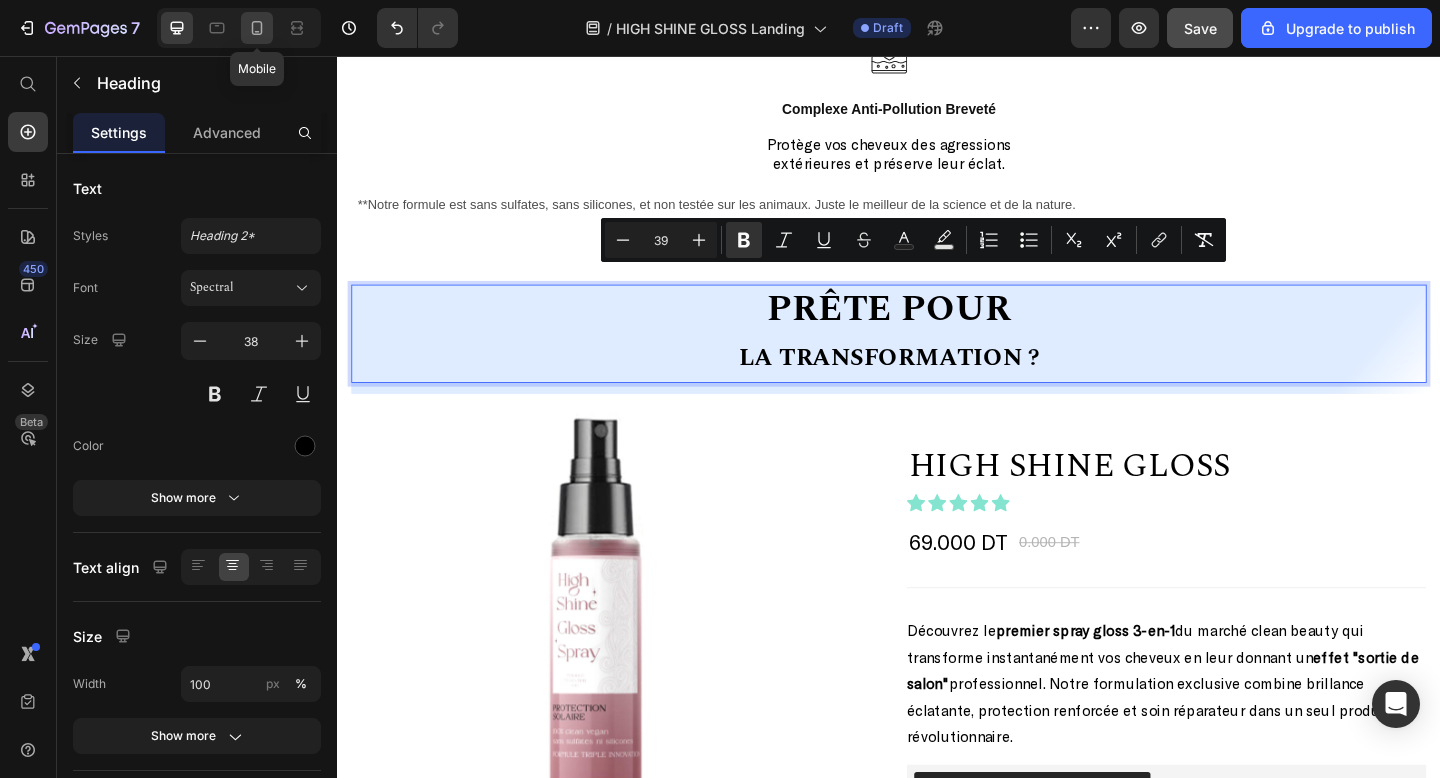 click 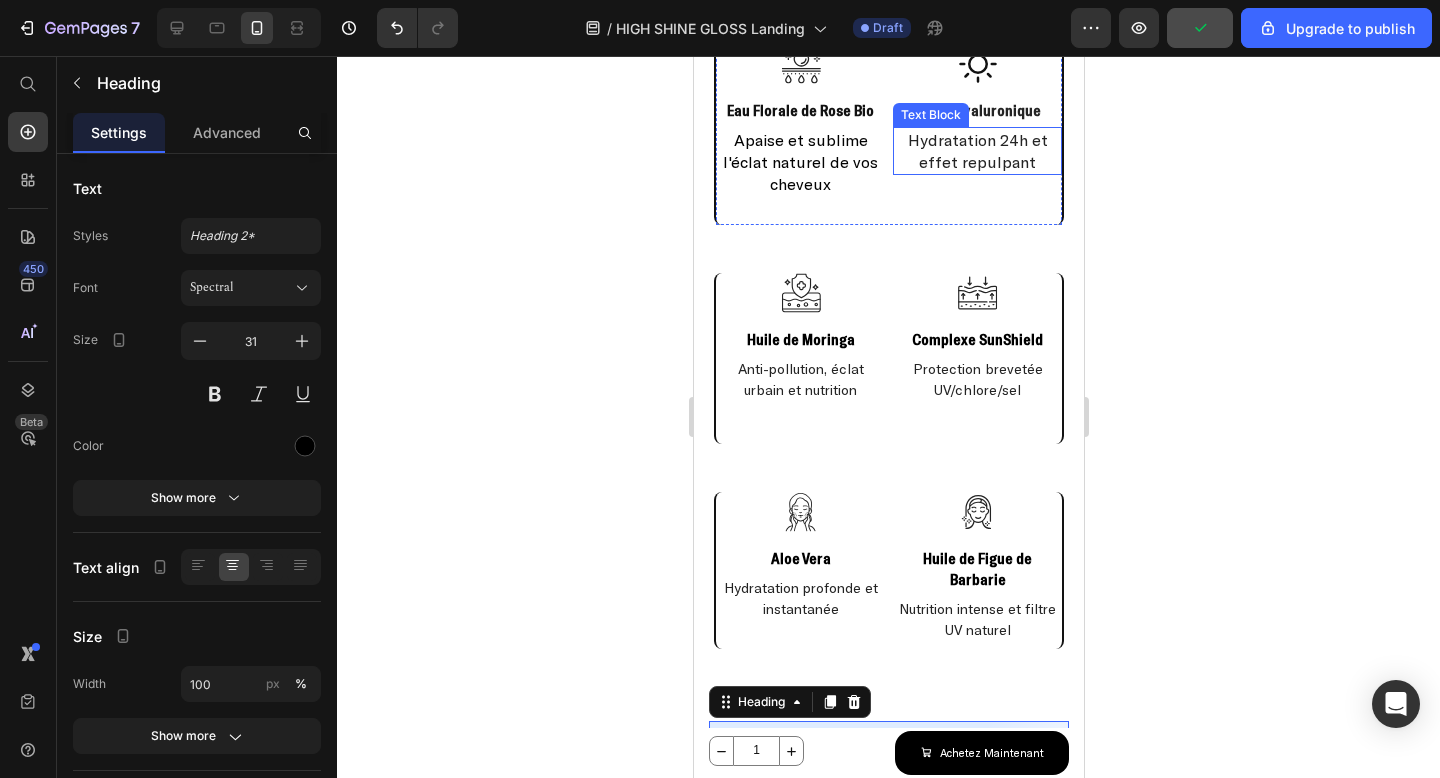 scroll, scrollTop: 2340, scrollLeft: 0, axis: vertical 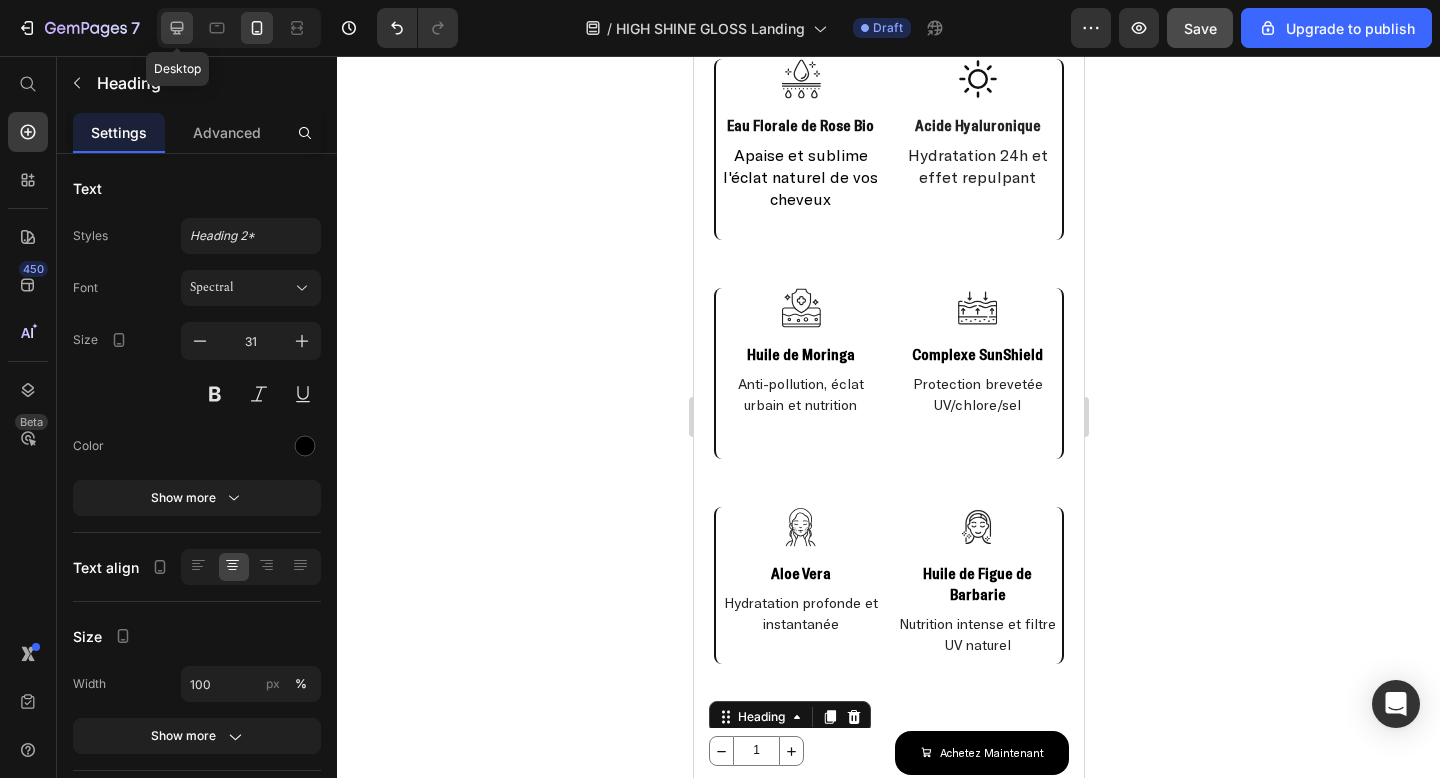 click 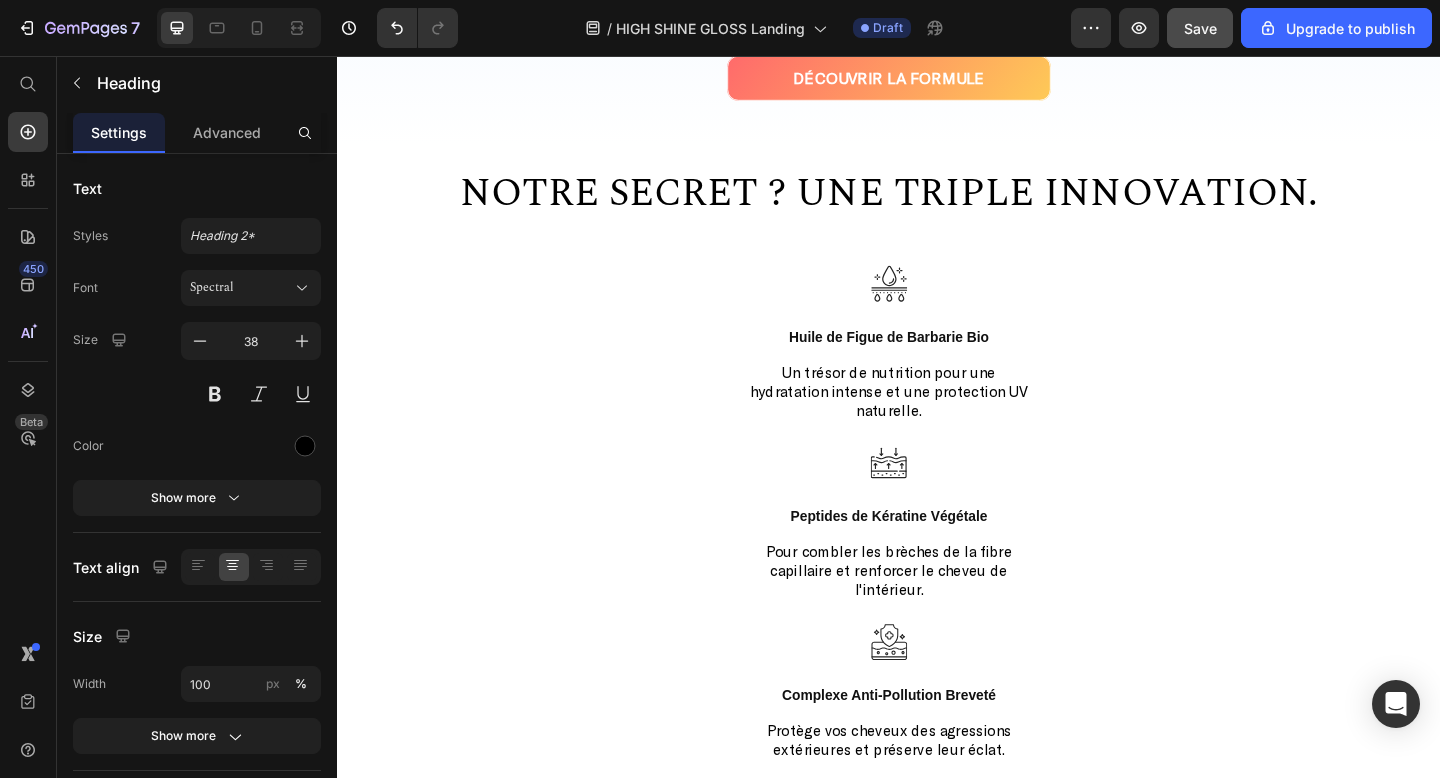 scroll, scrollTop: 1478, scrollLeft: 0, axis: vertical 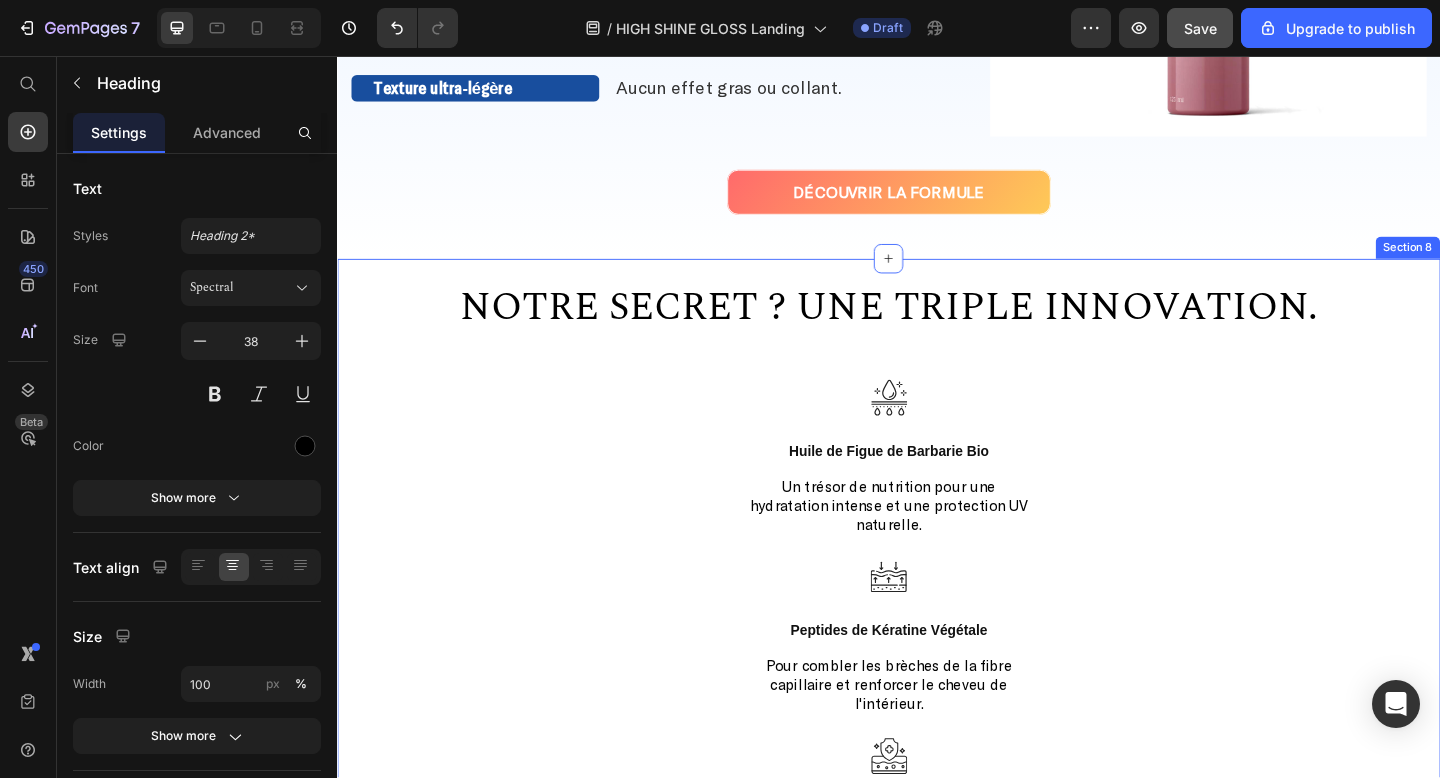 click on "Une formulation Clean & Innovante Heading Notre secret ? Une triple innovation. Heading
Icon Huile de Figue de Barbarie Bio Text Block Un trésor de nutrition pour une hydratation intense et une protection UV naturelle. Text Block
Icon Peptides de Kératine Végétale Text Block Pour combler les brèches de la fibre capillaire et renforcer le cheveu de l'intérieur. Text Block
Icon Complexe Anti-Pollution Breveté Text Block Protège vos cheveux des agressions extérieures et préserve leur éclat. Text Block Row **Notre formule est sans sulfates, sans silicones, et non testée sur les animaux. Juste le meilleur de la science et de la nature. Text Block Section 8" at bounding box center [937, 656] 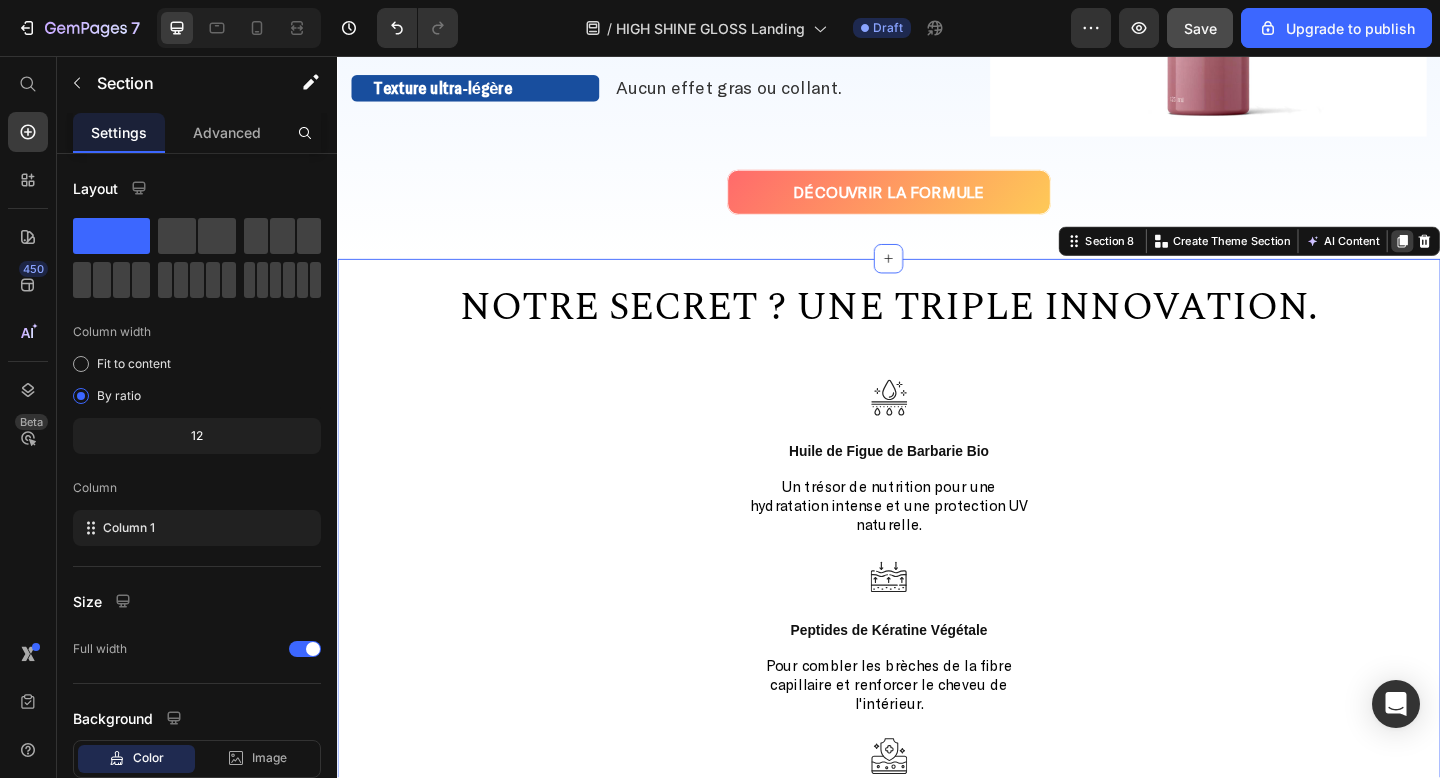 click 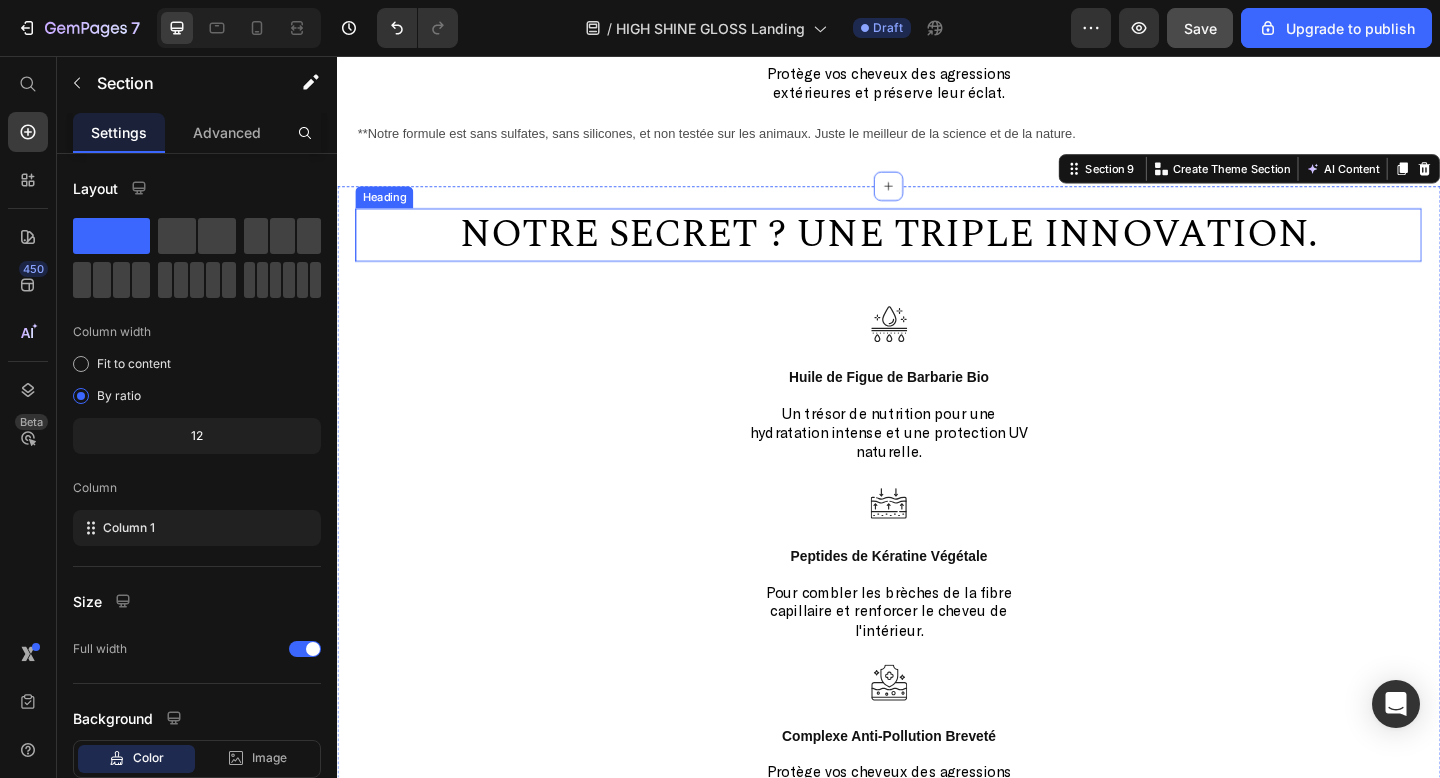 scroll, scrollTop: 2366, scrollLeft: 0, axis: vertical 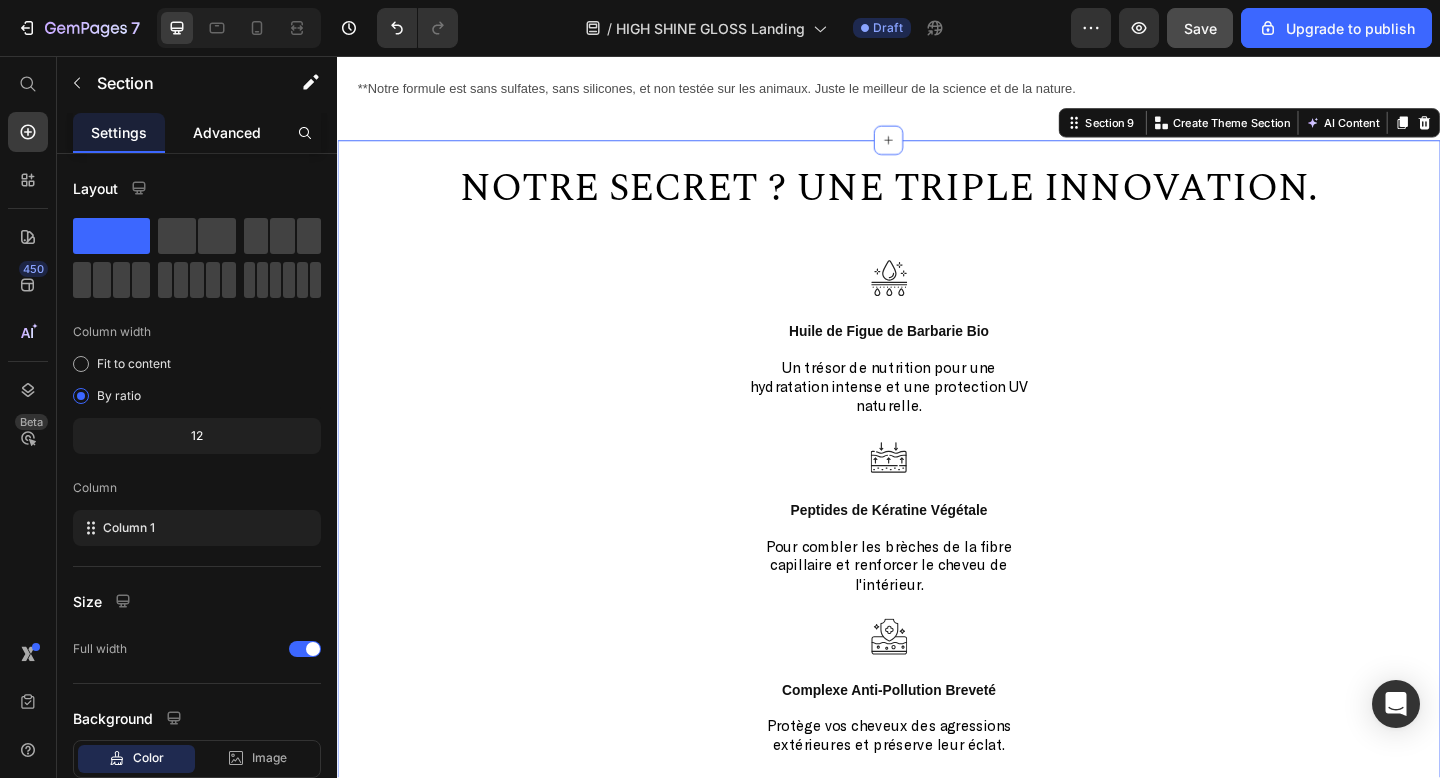 click on "Advanced" 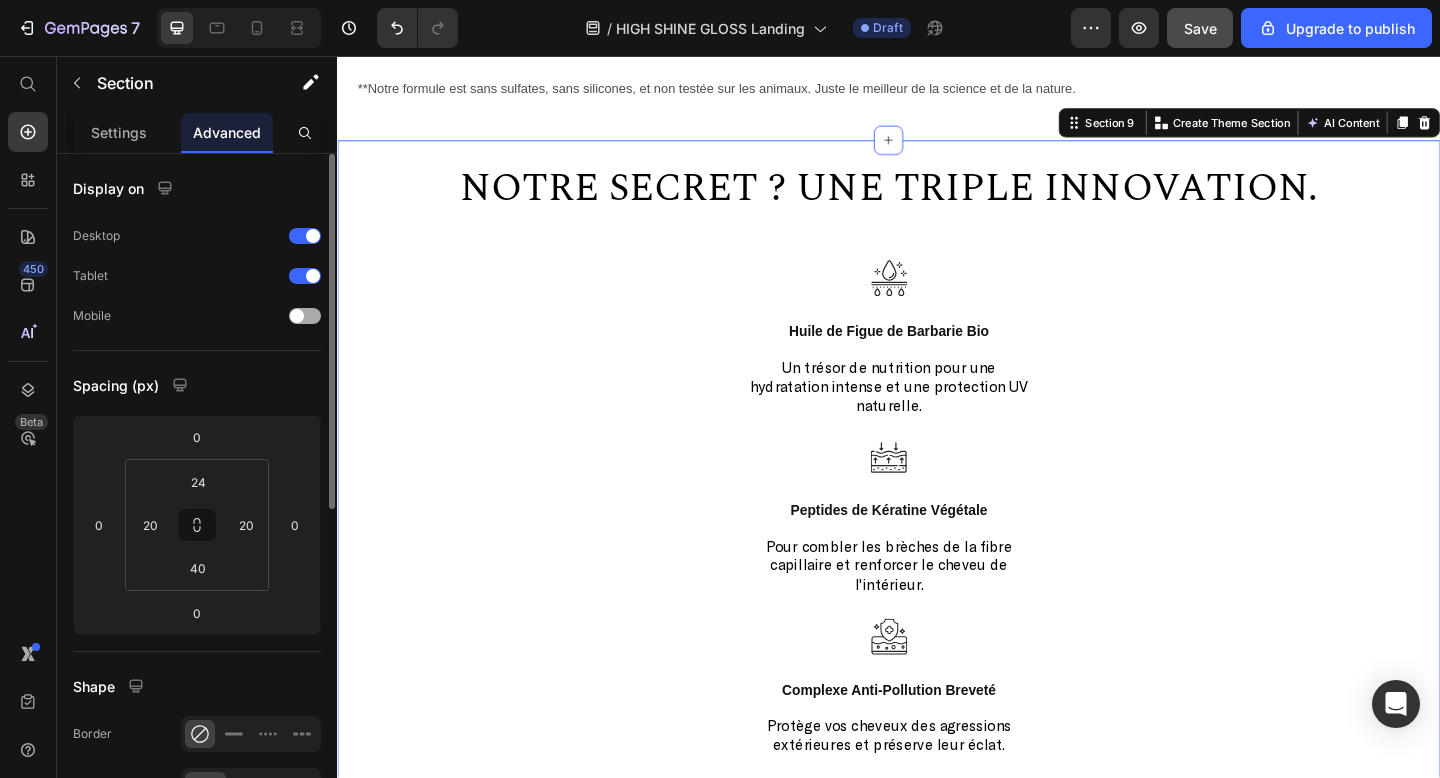 click at bounding box center (297, 316) 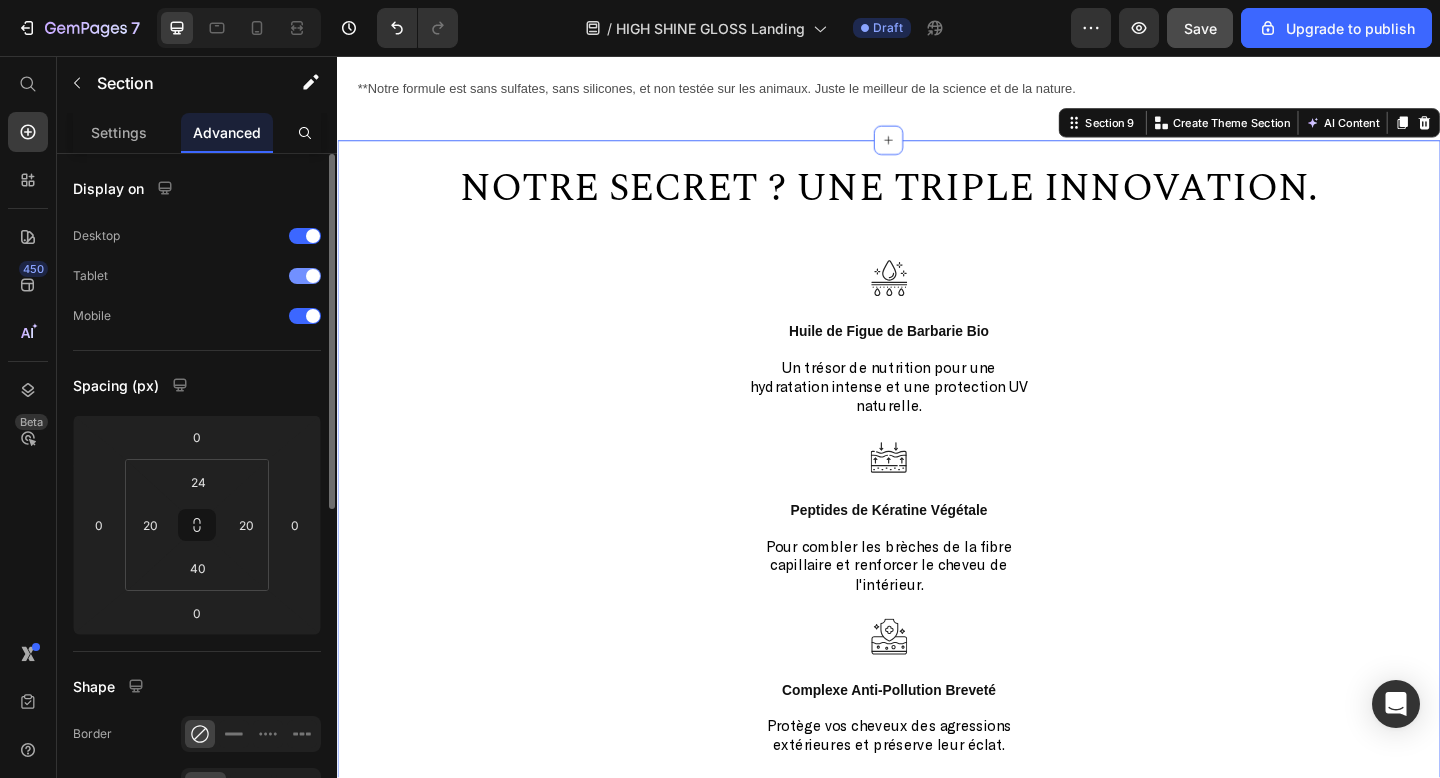 click on "Tablet" at bounding box center (197, 276) 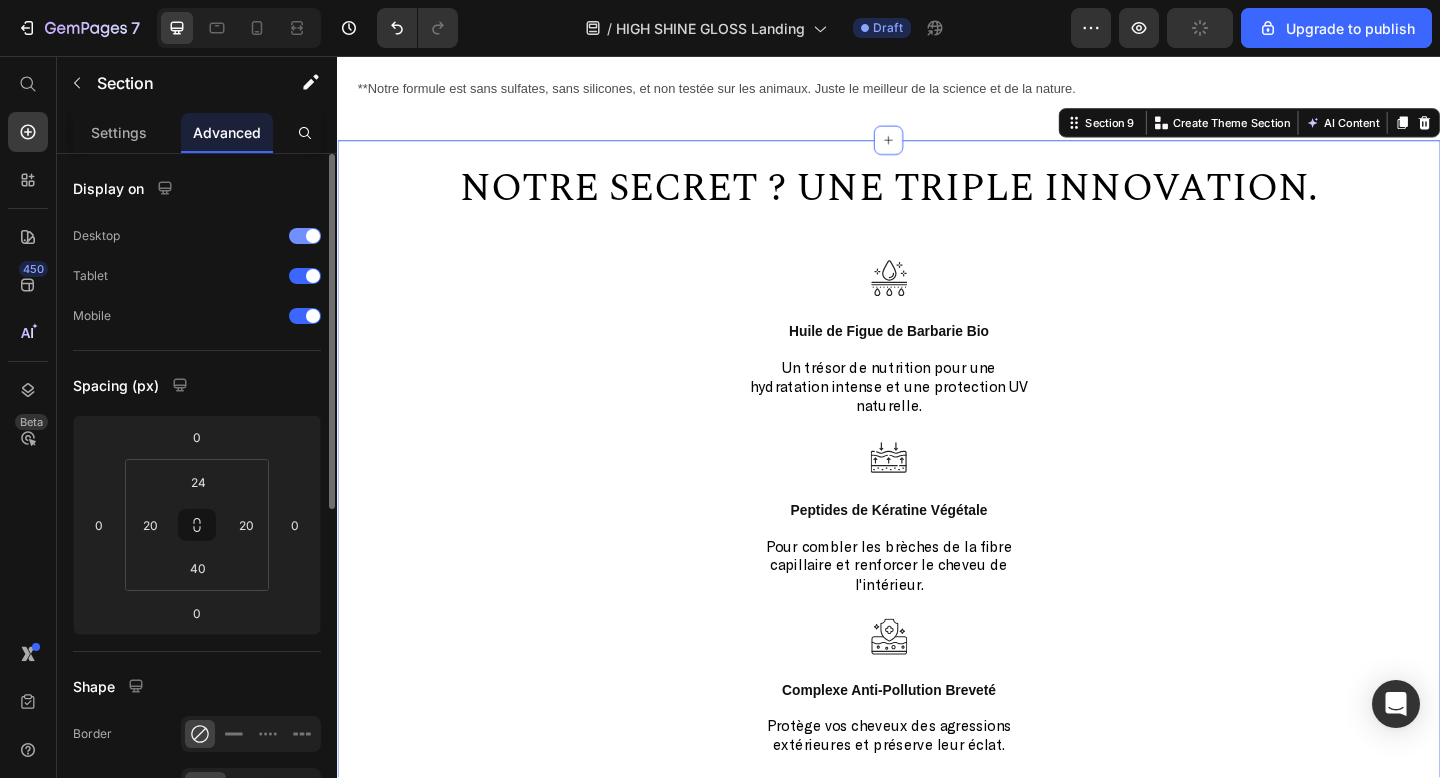 click at bounding box center [313, 236] 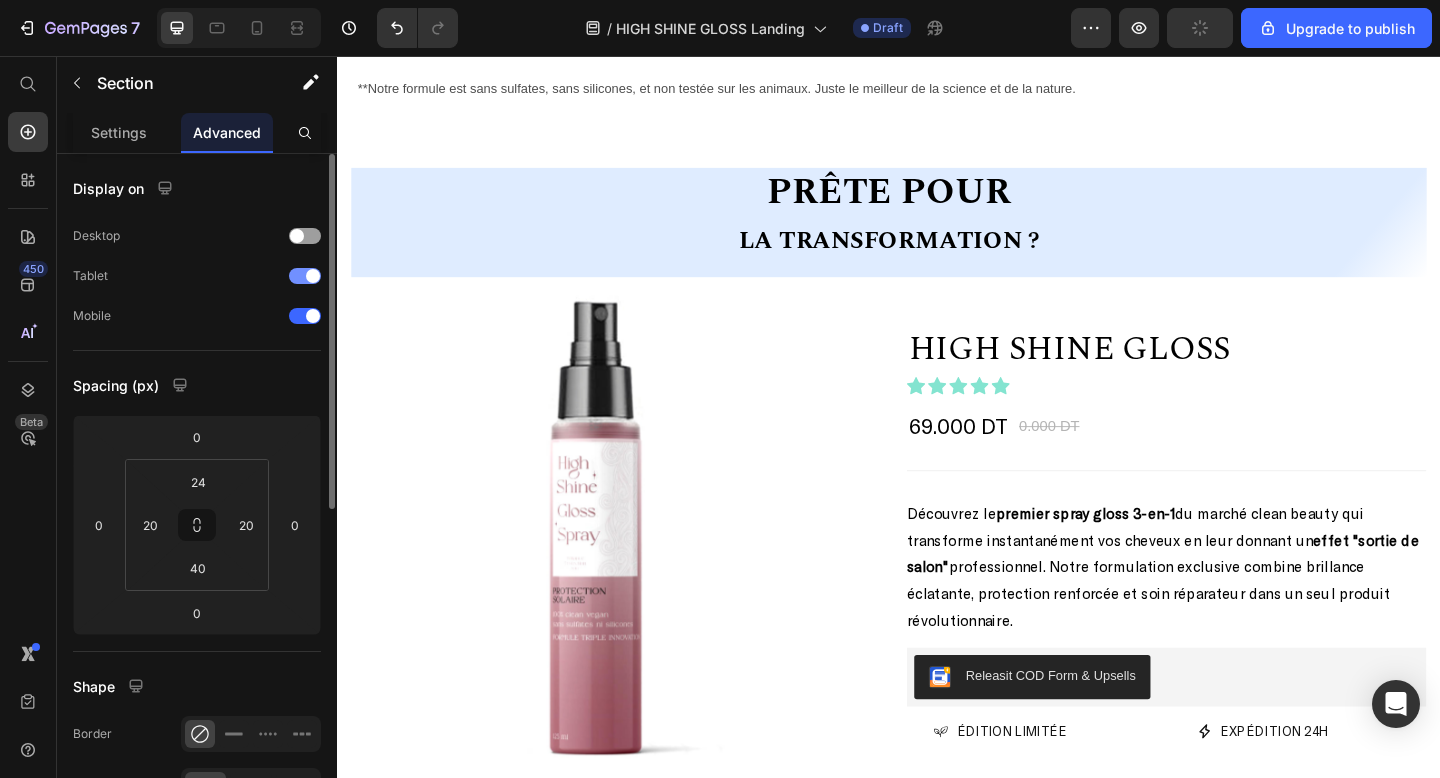 click on "Tablet" at bounding box center [197, 276] 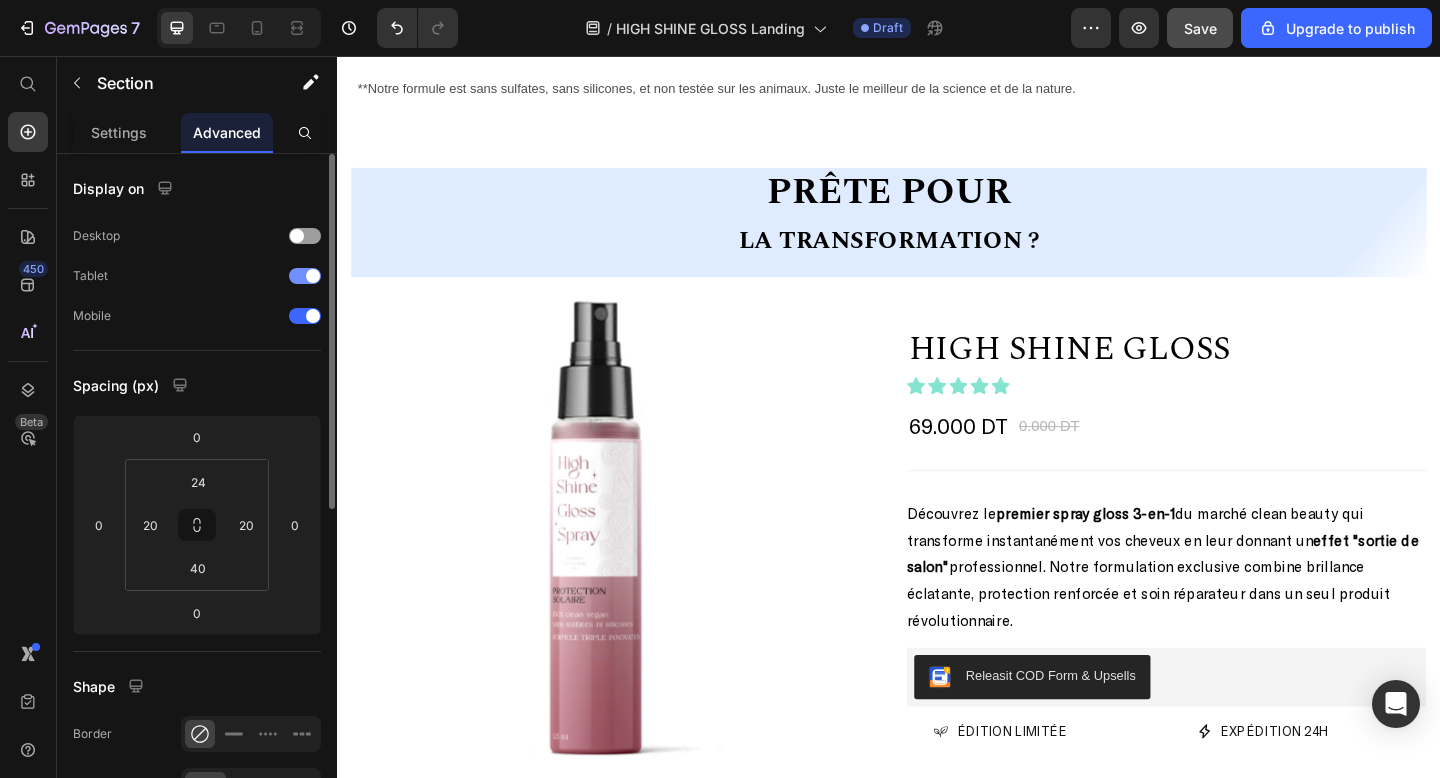 click at bounding box center [313, 276] 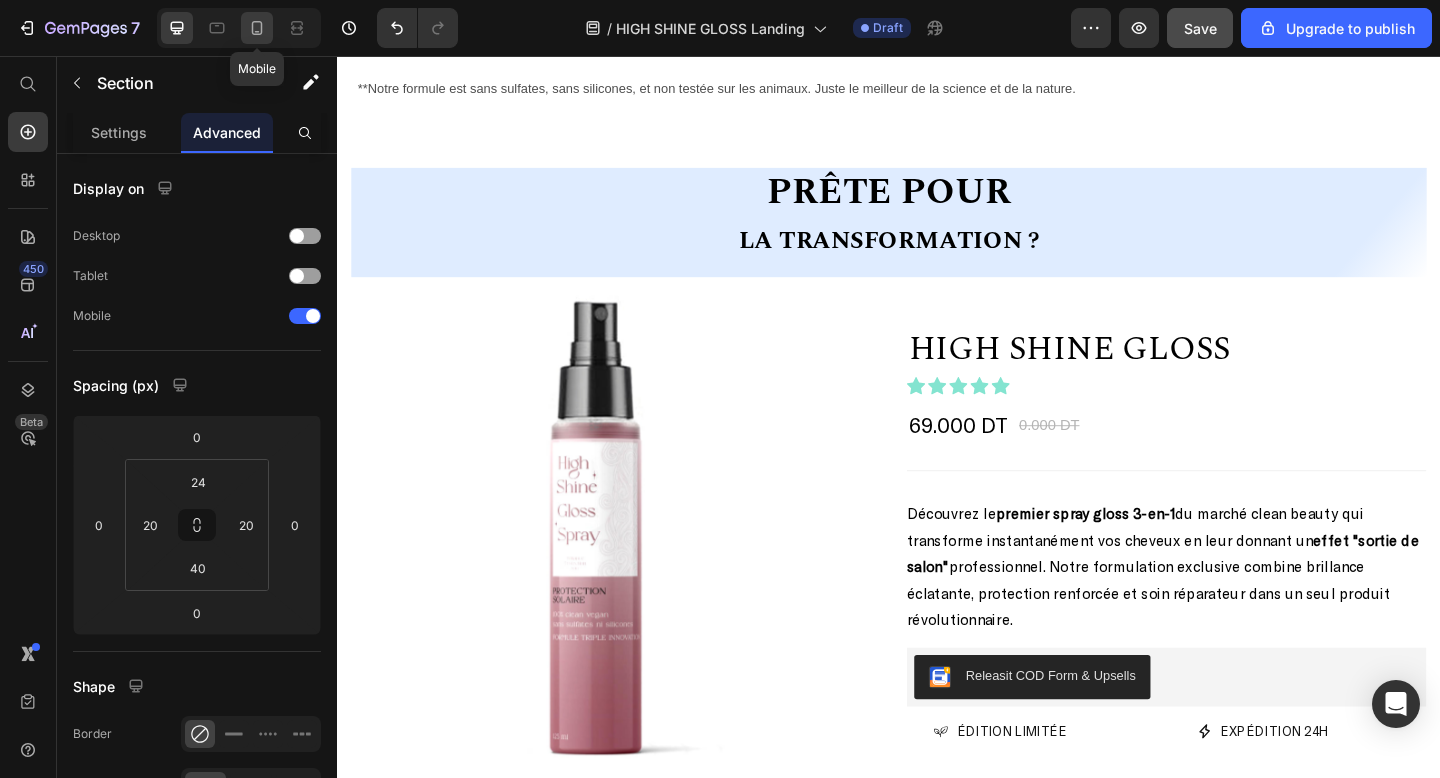 click 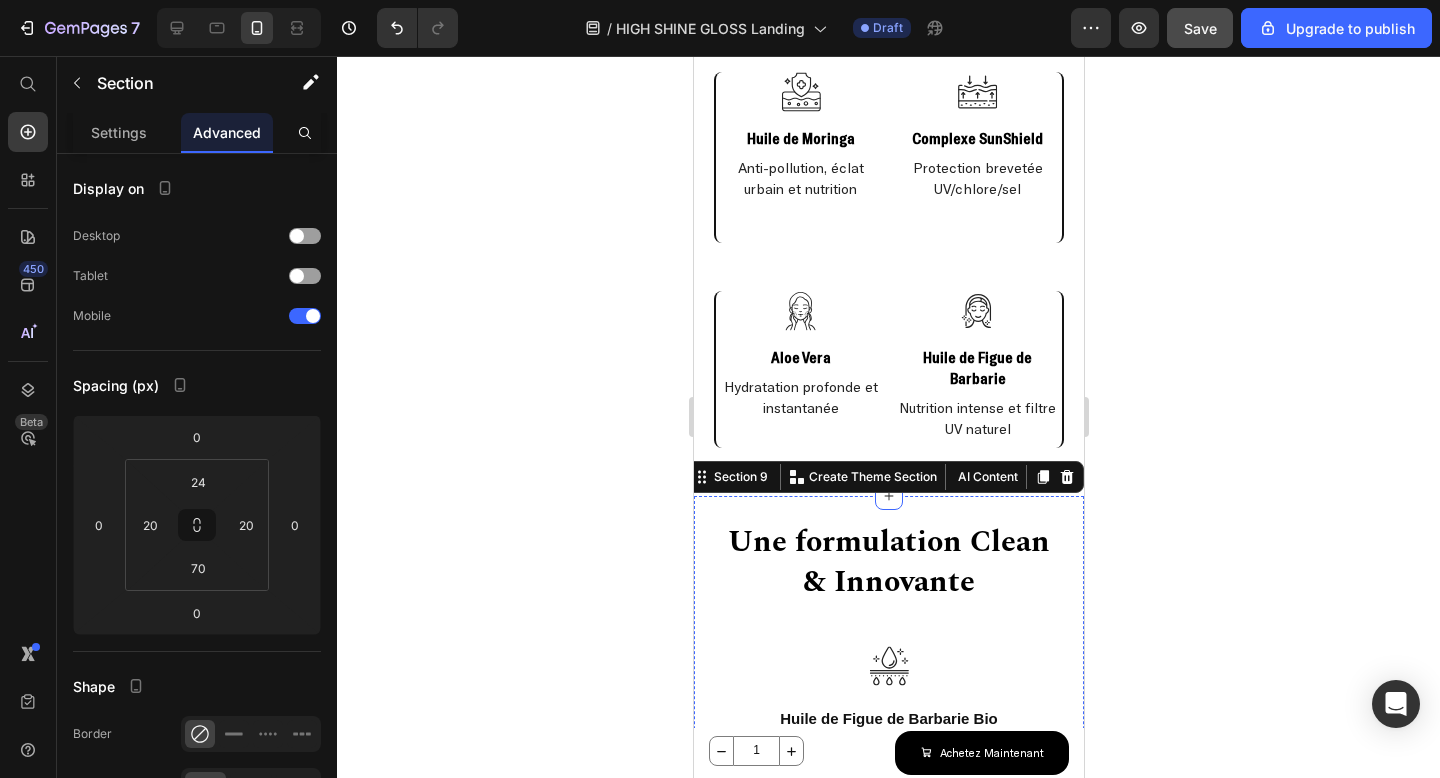 scroll, scrollTop: 2458, scrollLeft: 0, axis: vertical 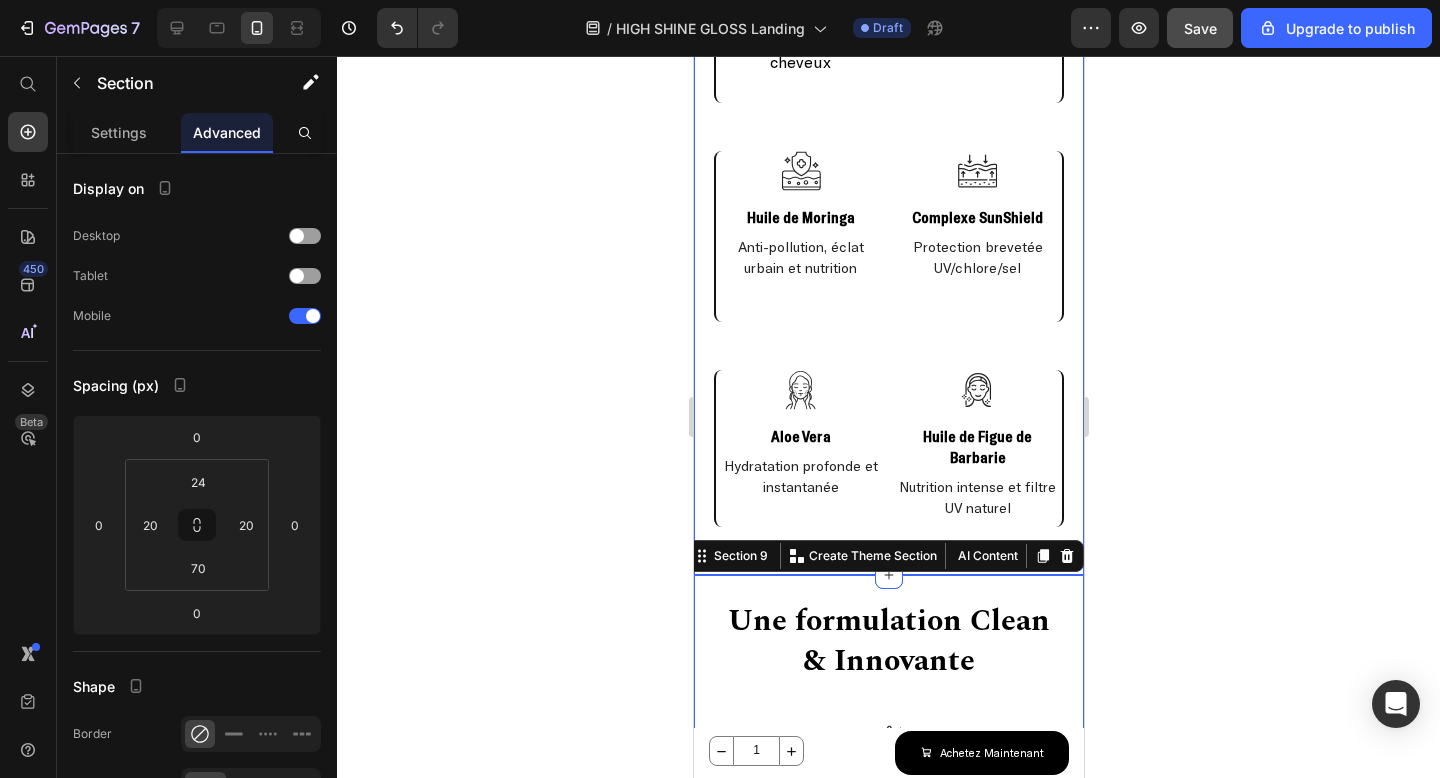 click on "Notre secret ? Une triple innovation. Heading
Icon Eau Florale de Rose Bio Text Block Apaise et sublime l'éclat naturel de vos cheveux Text Block
Icon Acide Hyaluronique Text Block Hydratation 24h et effet repulpant Text Block Row
Icon Huile de Moringa Text Block Anti-pollution, éclat urbain et nutrition Text Block
Icon Complexe SunShield Text Block Protection brevetée UV/chlore/sel Text Block Row
Icon Aloe Vera Text Block Hydratation profonde et instantanée Text Block
Icon Huile de Figue de Barbarie Text Block Nutrition intense et filtre UV naturel Text Block Row FORMULATION EXCLUSIVE - TRIPLE INNOVATION Heading" at bounding box center (888, 184) 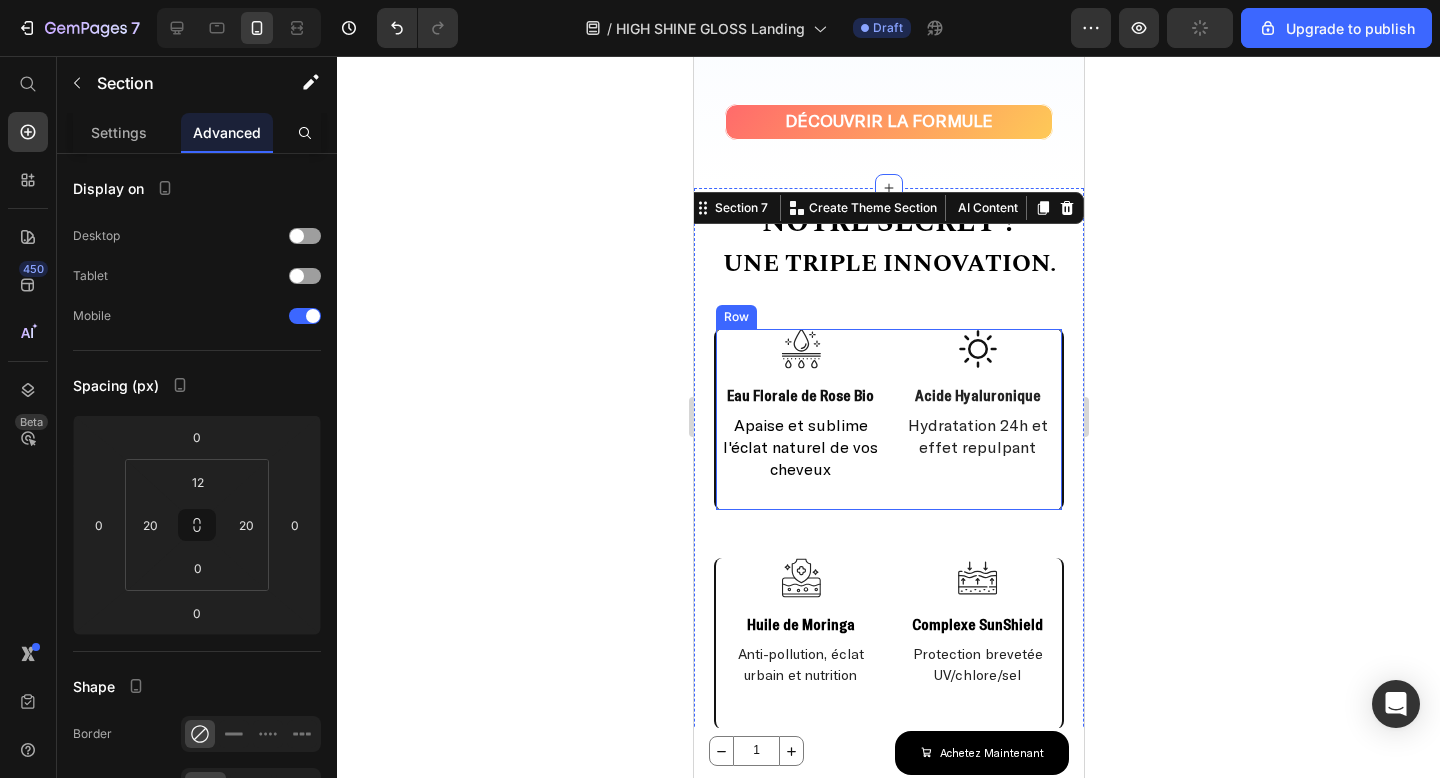 scroll, scrollTop: 2050, scrollLeft: 0, axis: vertical 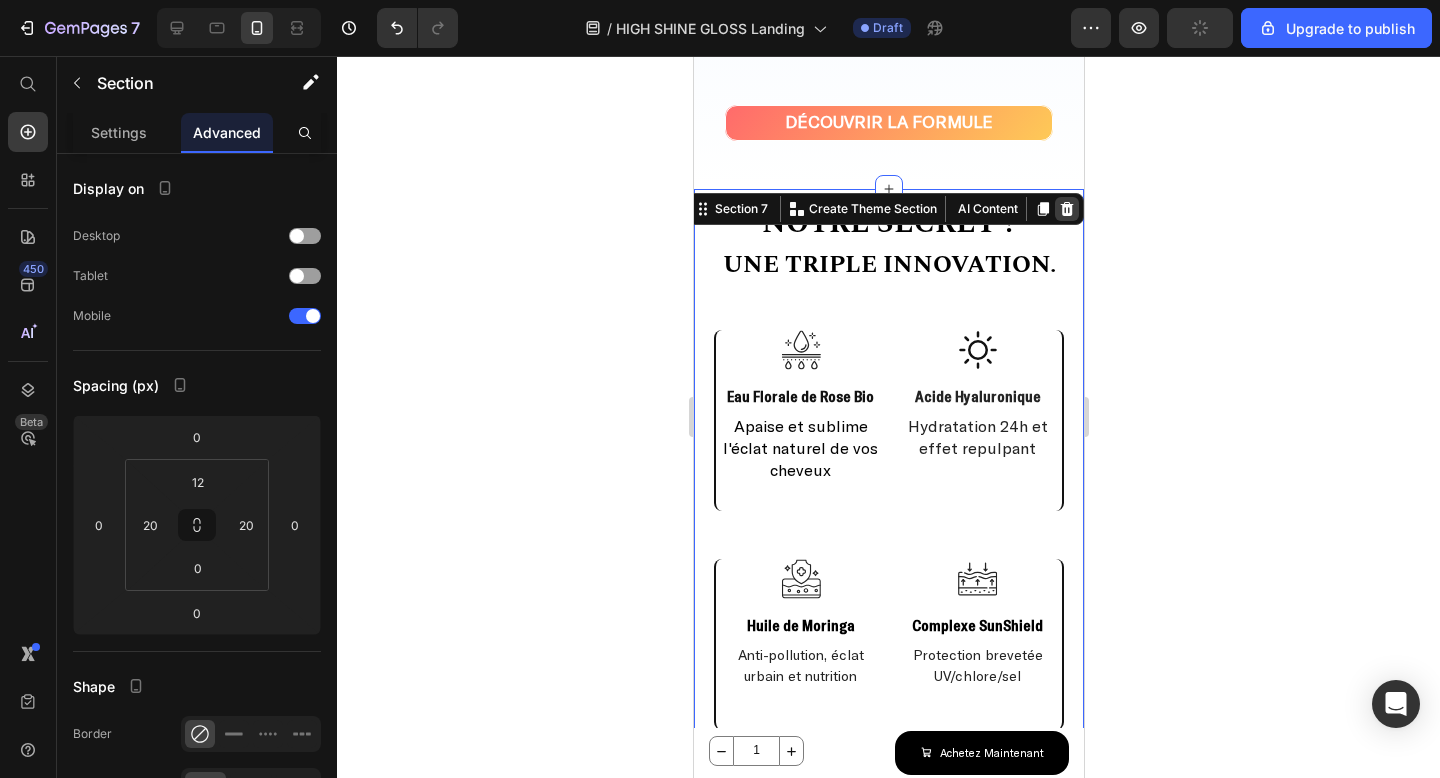 click 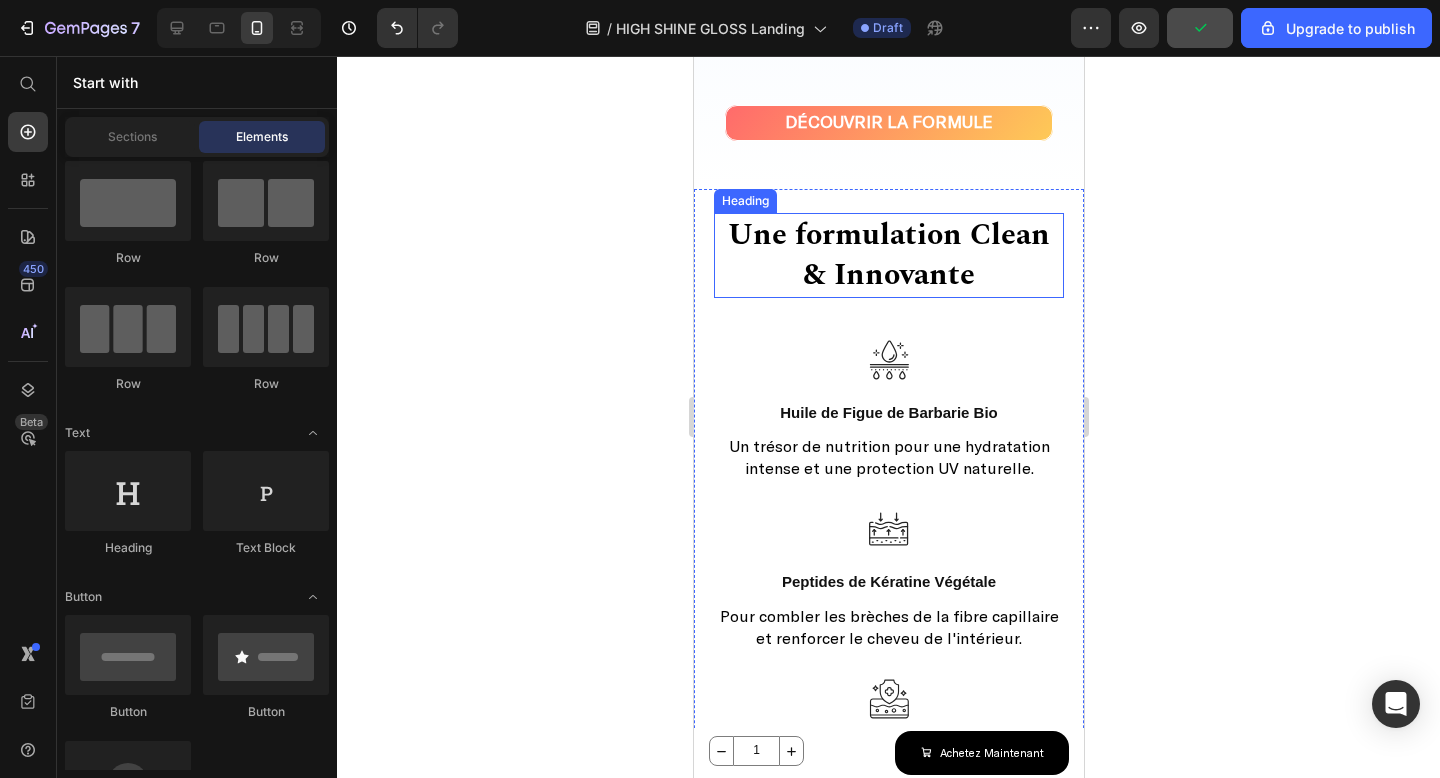 click on "Une formulation Clean & Innovante" at bounding box center (888, 255) 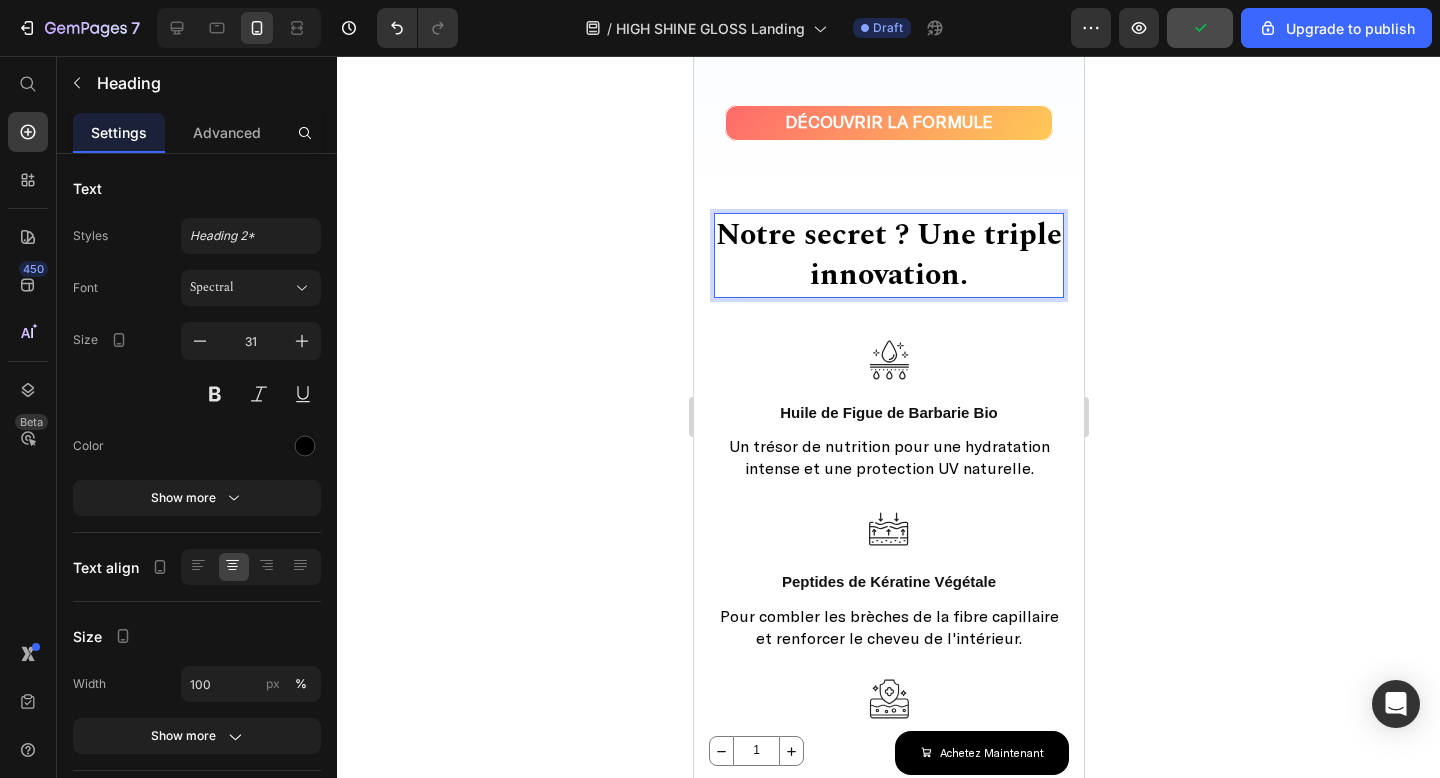 scroll, scrollTop: 1, scrollLeft: 0, axis: vertical 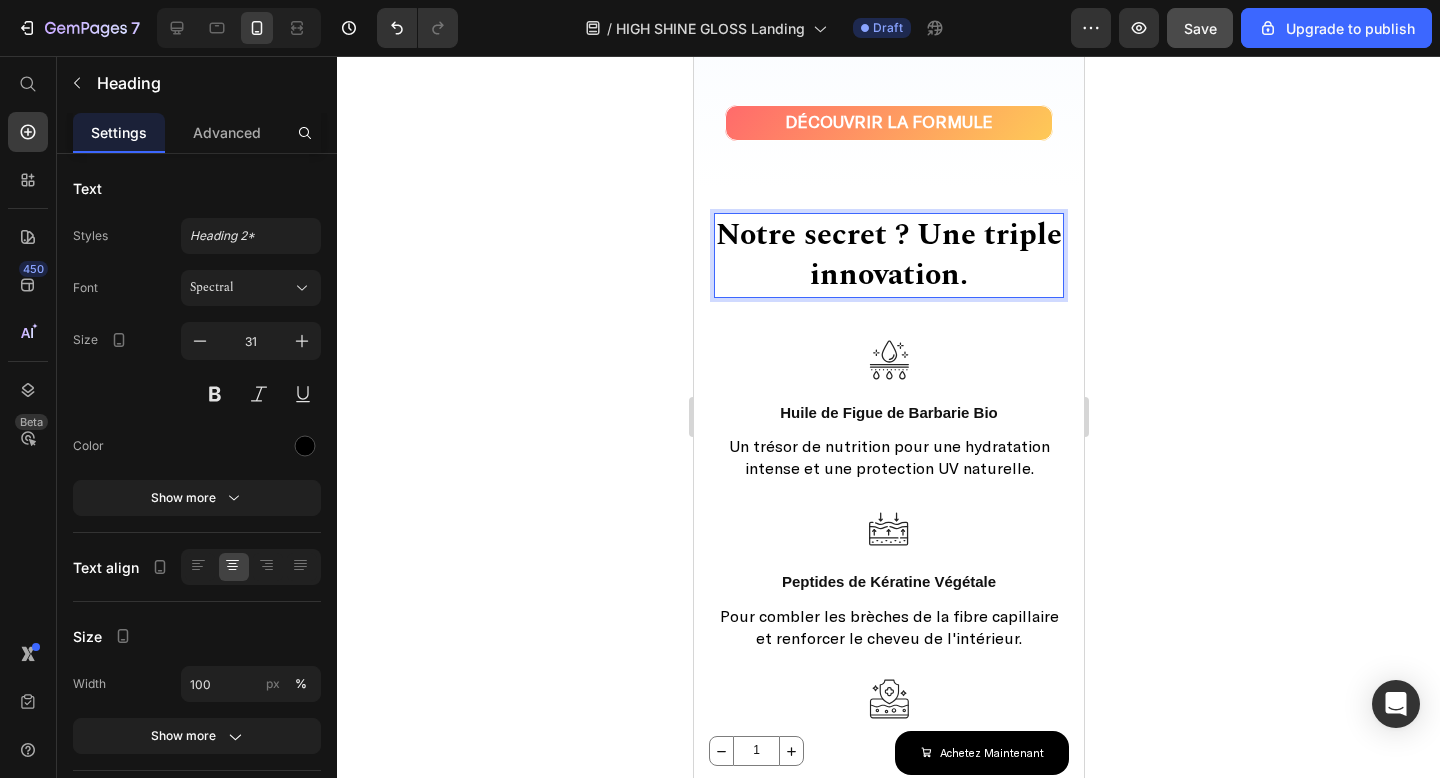 click on "Notre secret ? Une triple innovation." at bounding box center (888, 255) 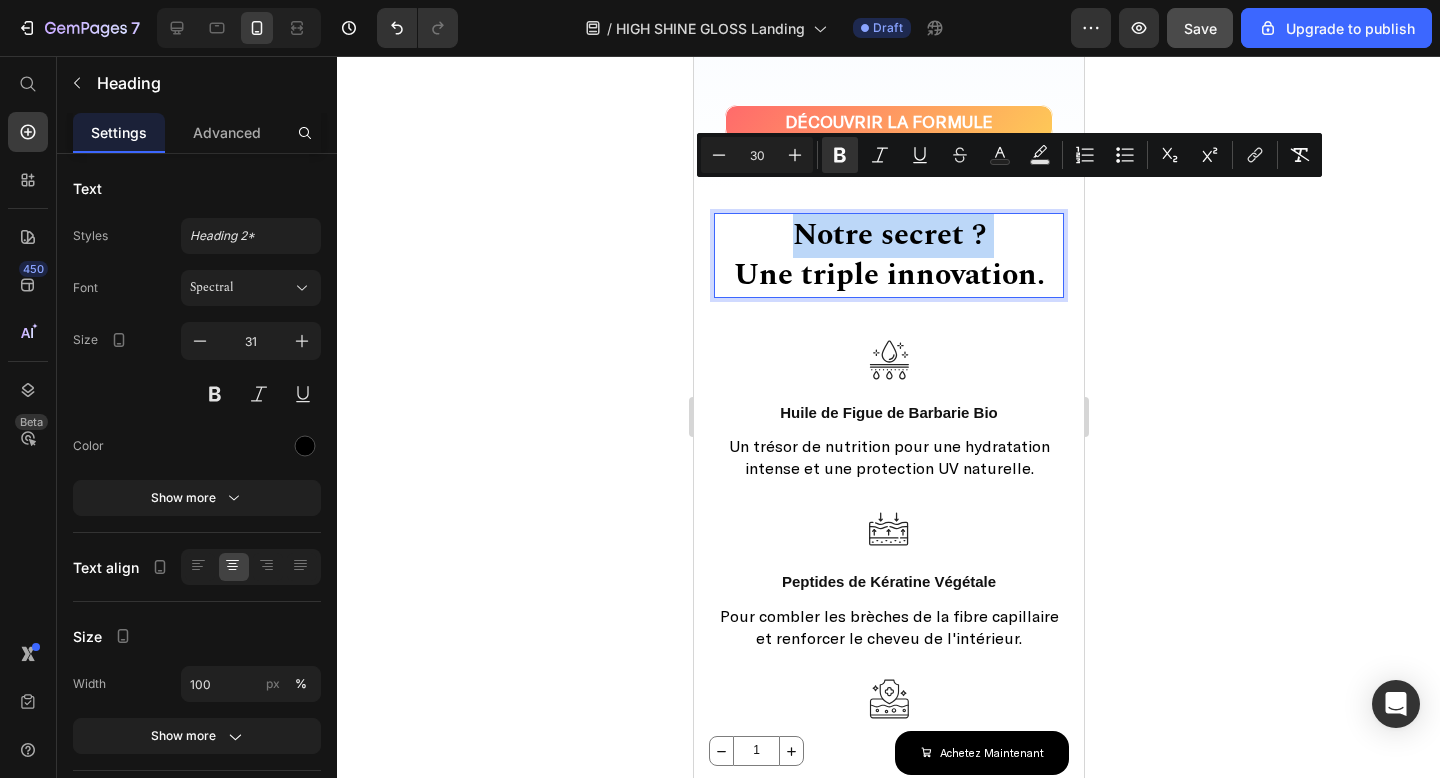 click on "Notre secret ? Une triple innovation." at bounding box center (888, 255) 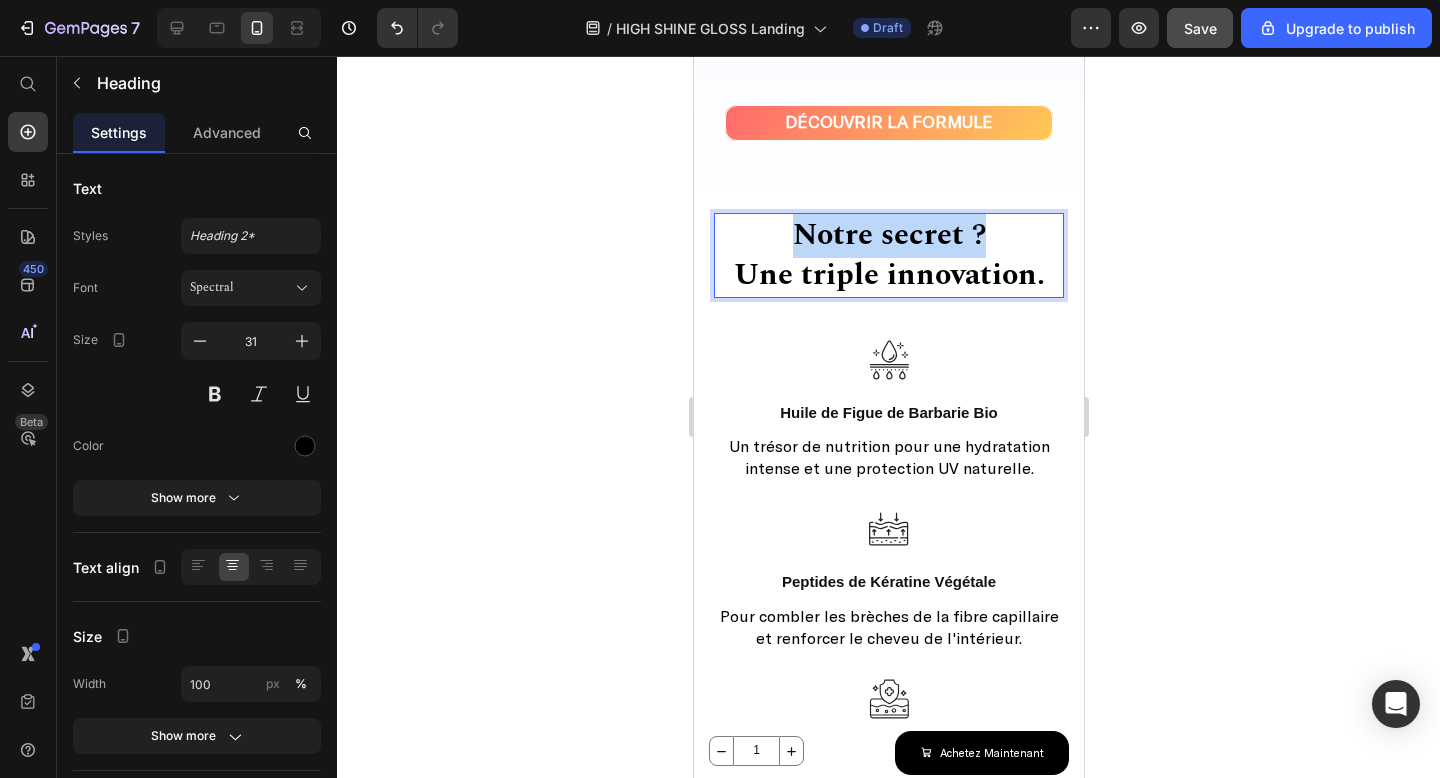 drag, startPoint x: 995, startPoint y: 215, endPoint x: 802, endPoint y: 216, distance: 193.0026 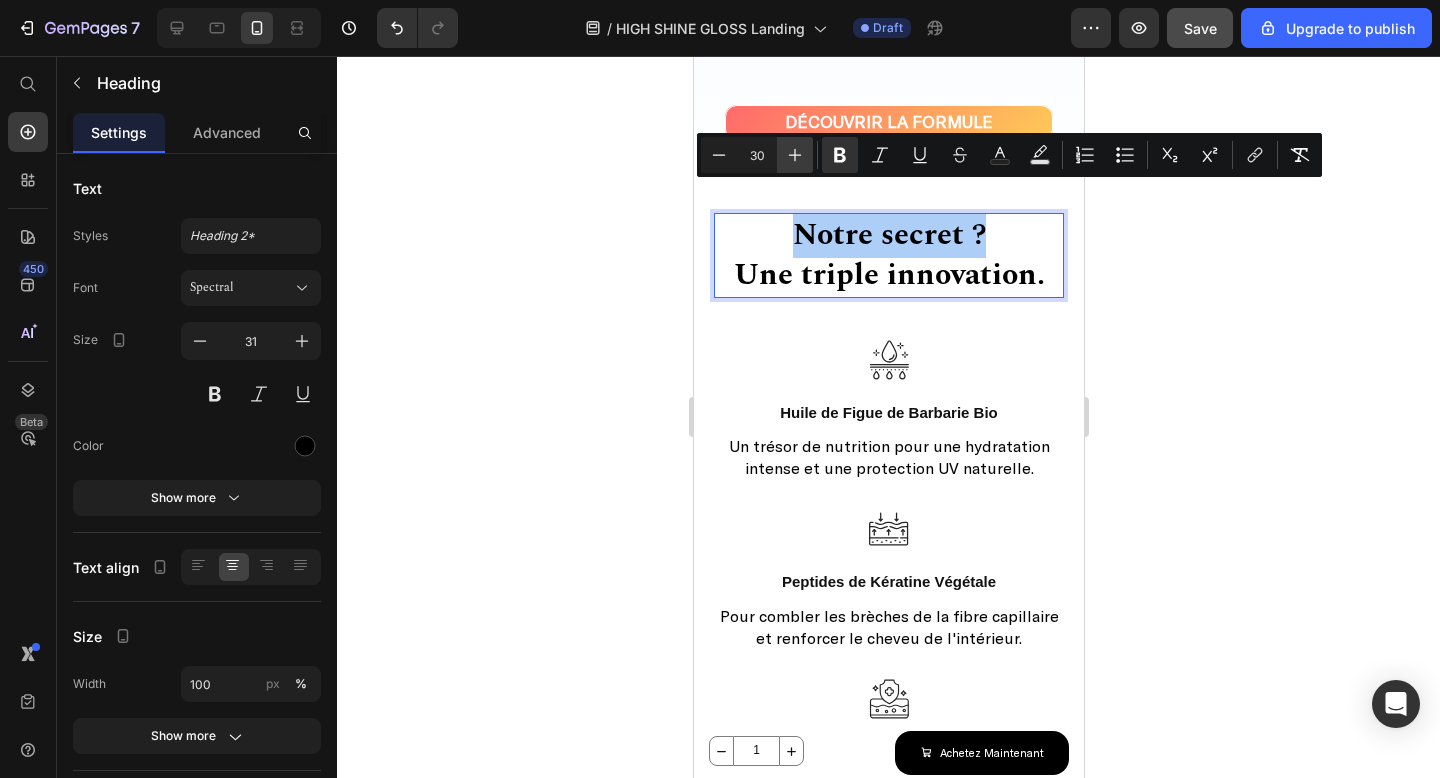 click 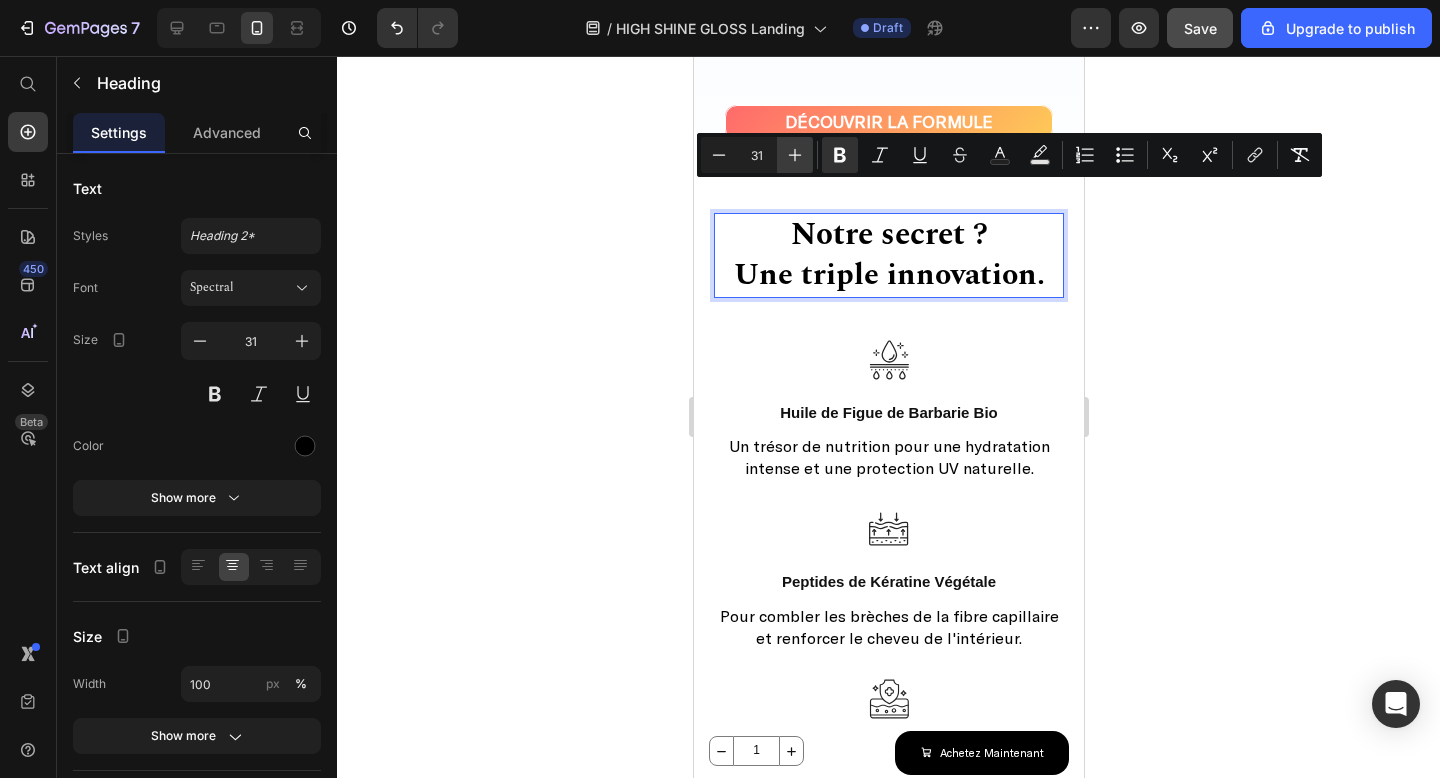 click 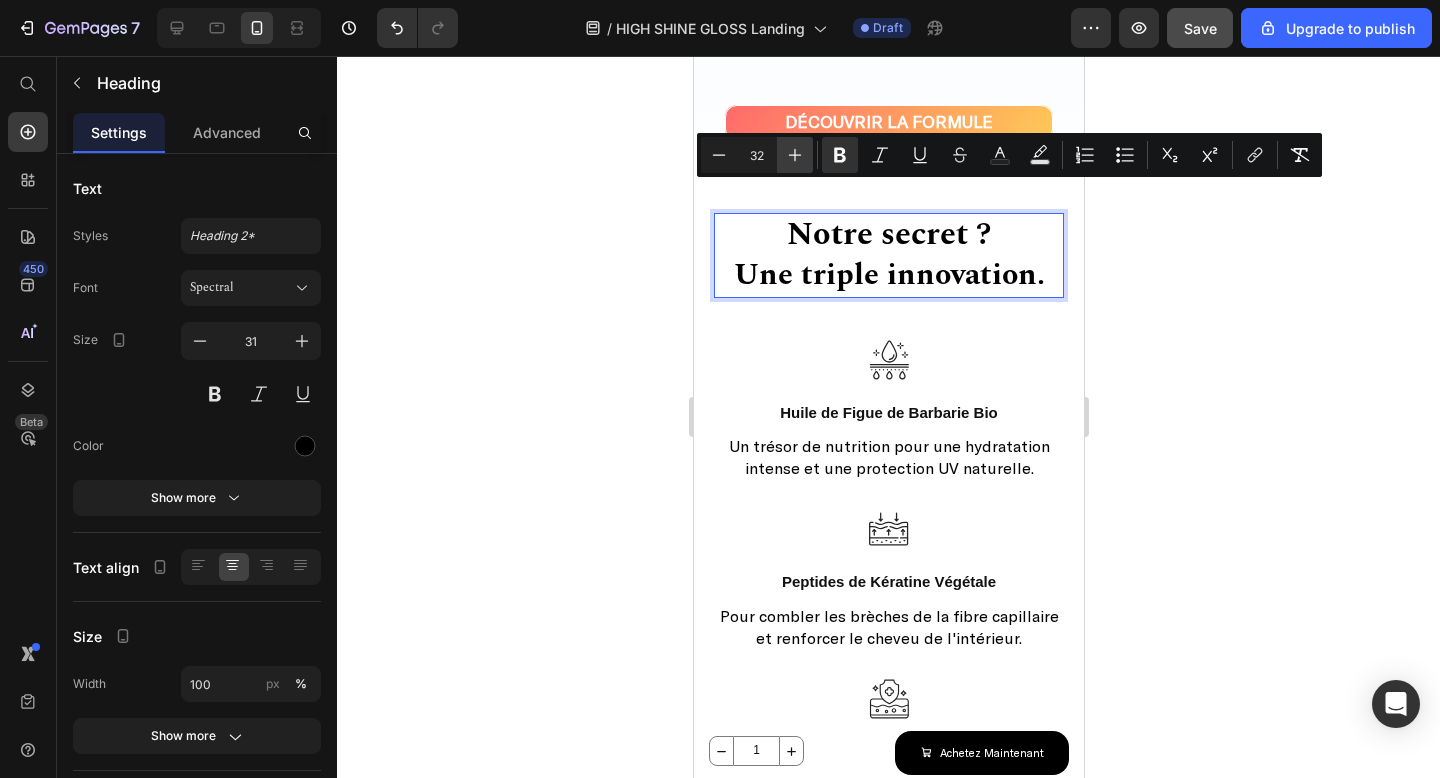 click 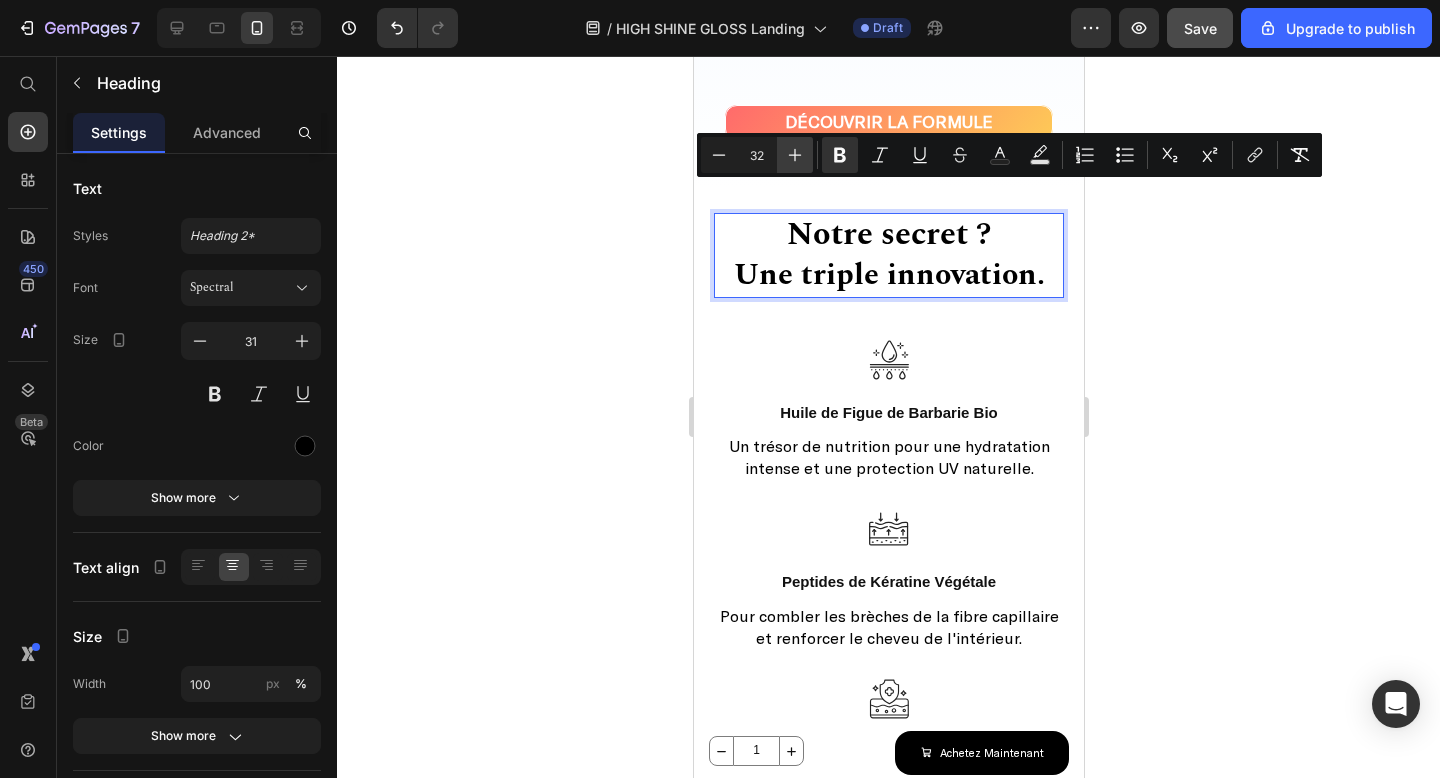 type on "33" 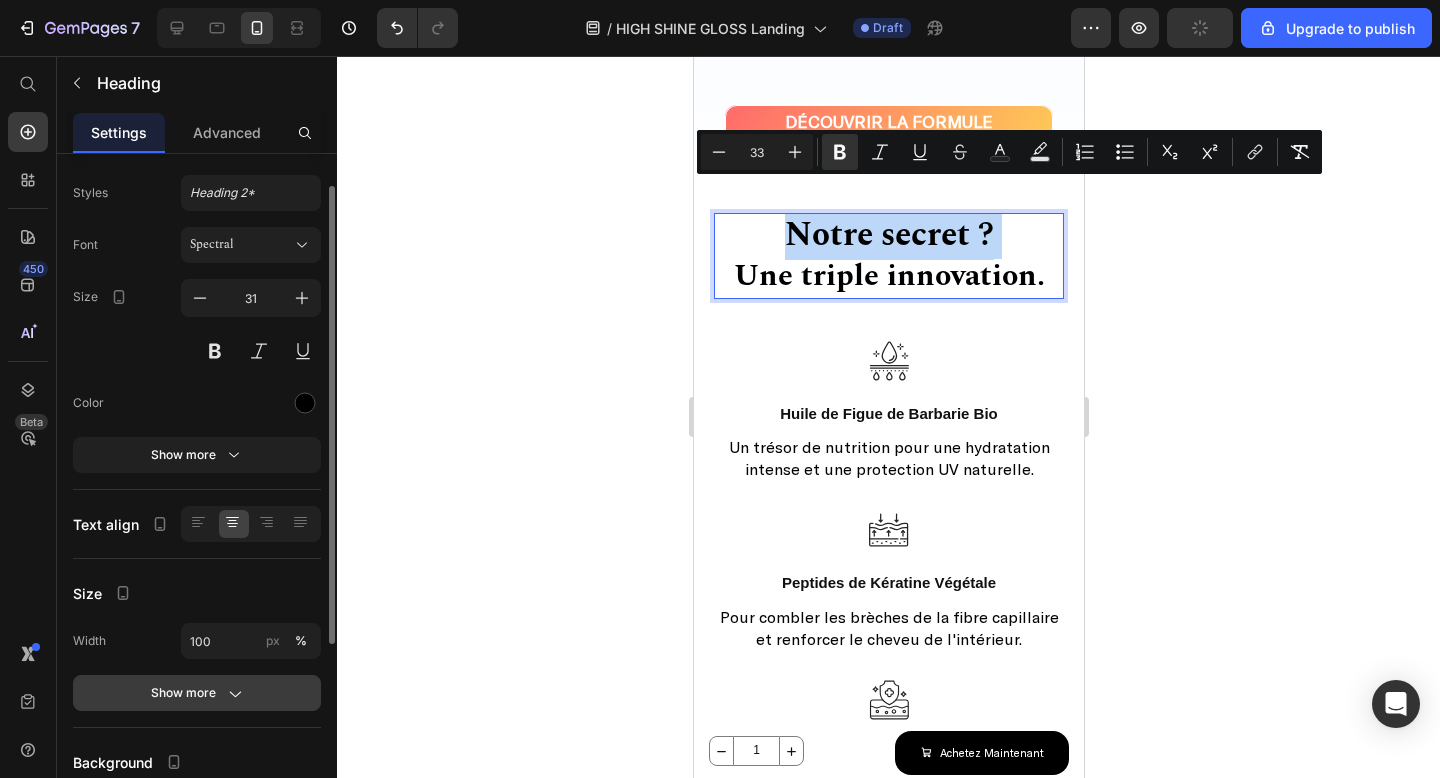 scroll, scrollTop: 45, scrollLeft: 0, axis: vertical 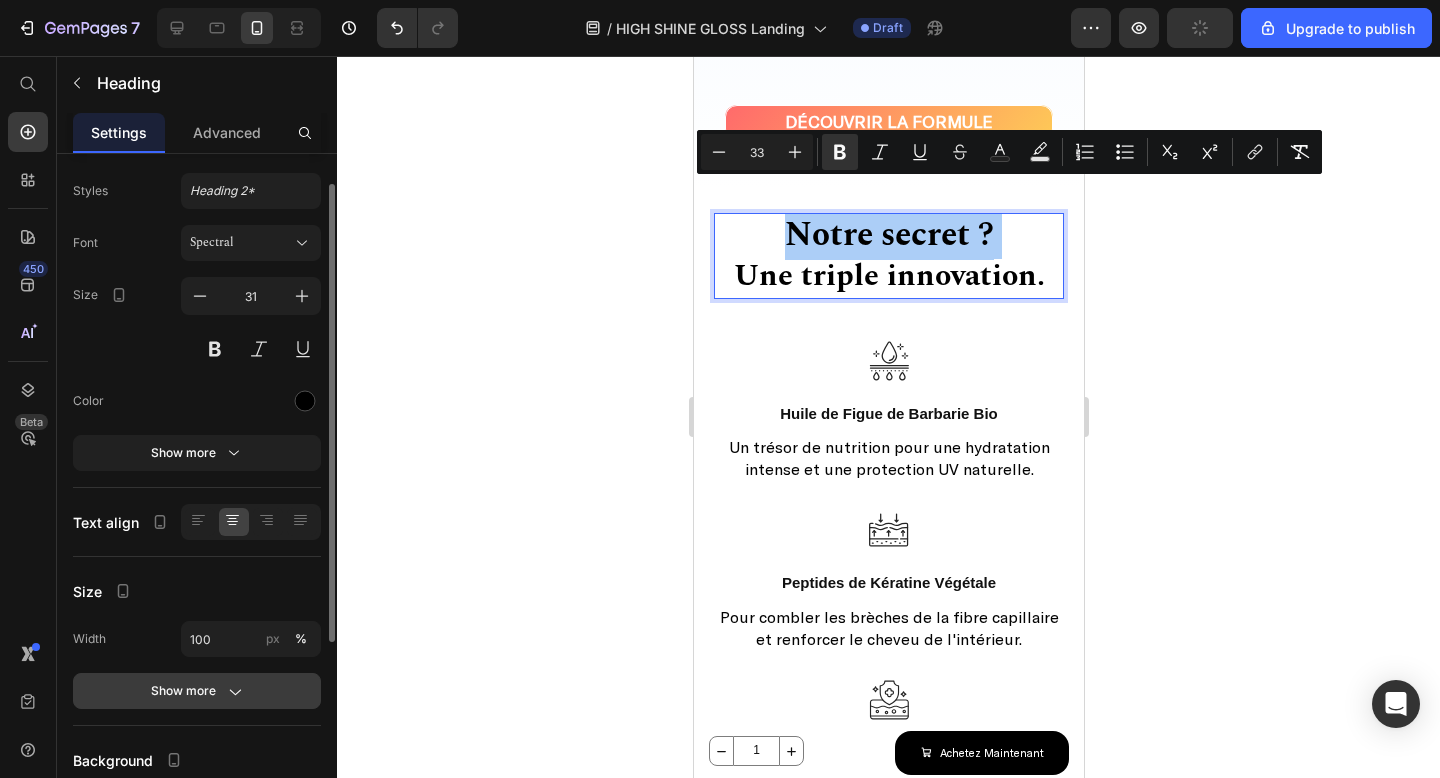 click on "Show more" 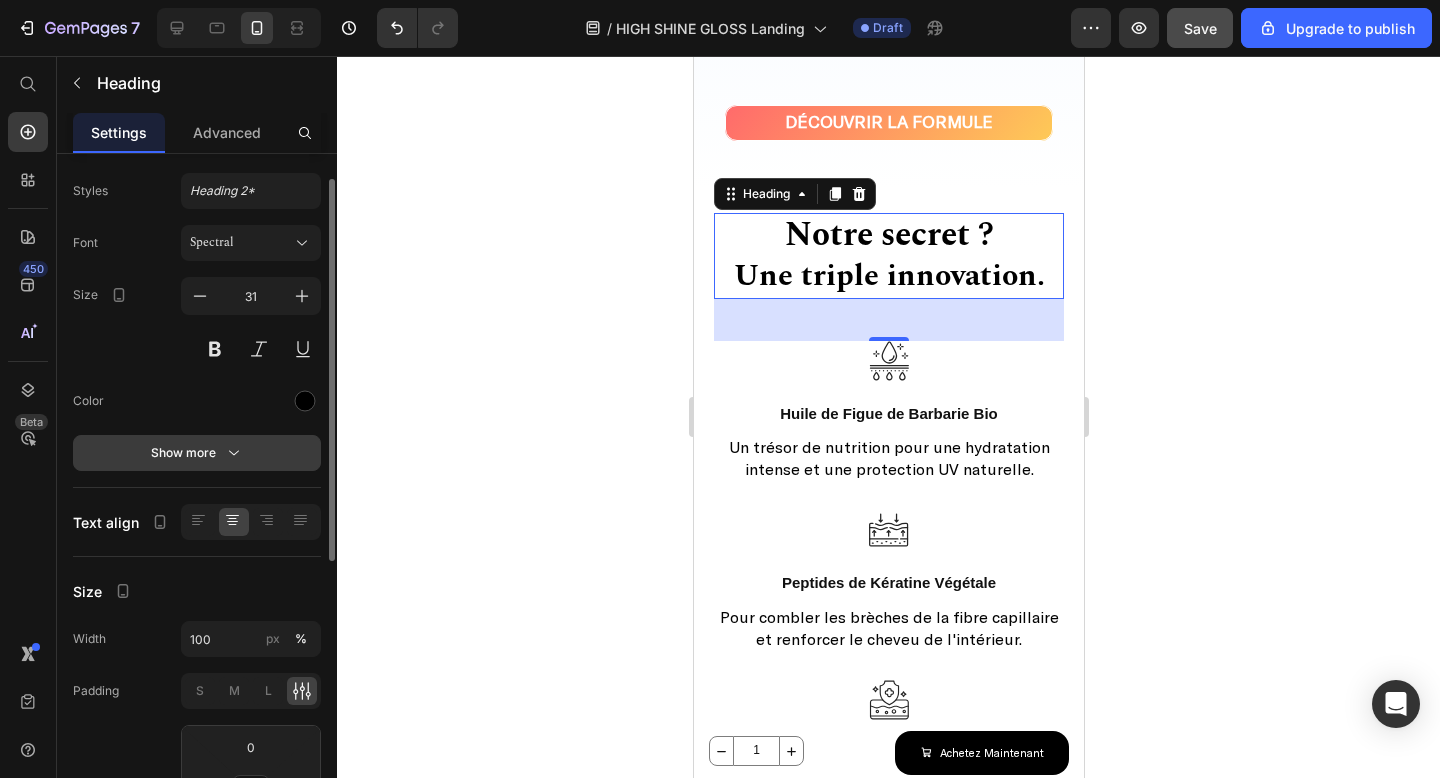 click on "Show more" at bounding box center [197, 453] 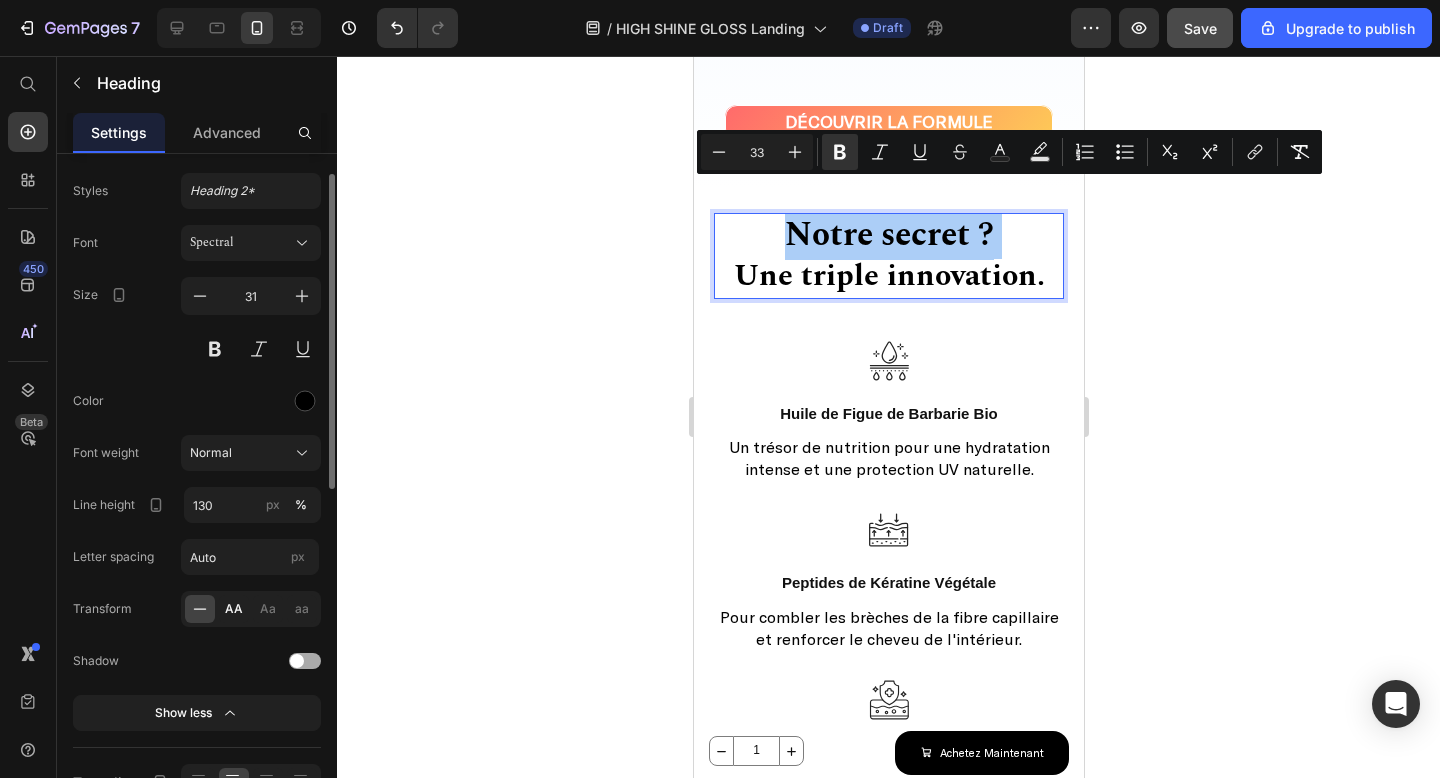 click on "AA" 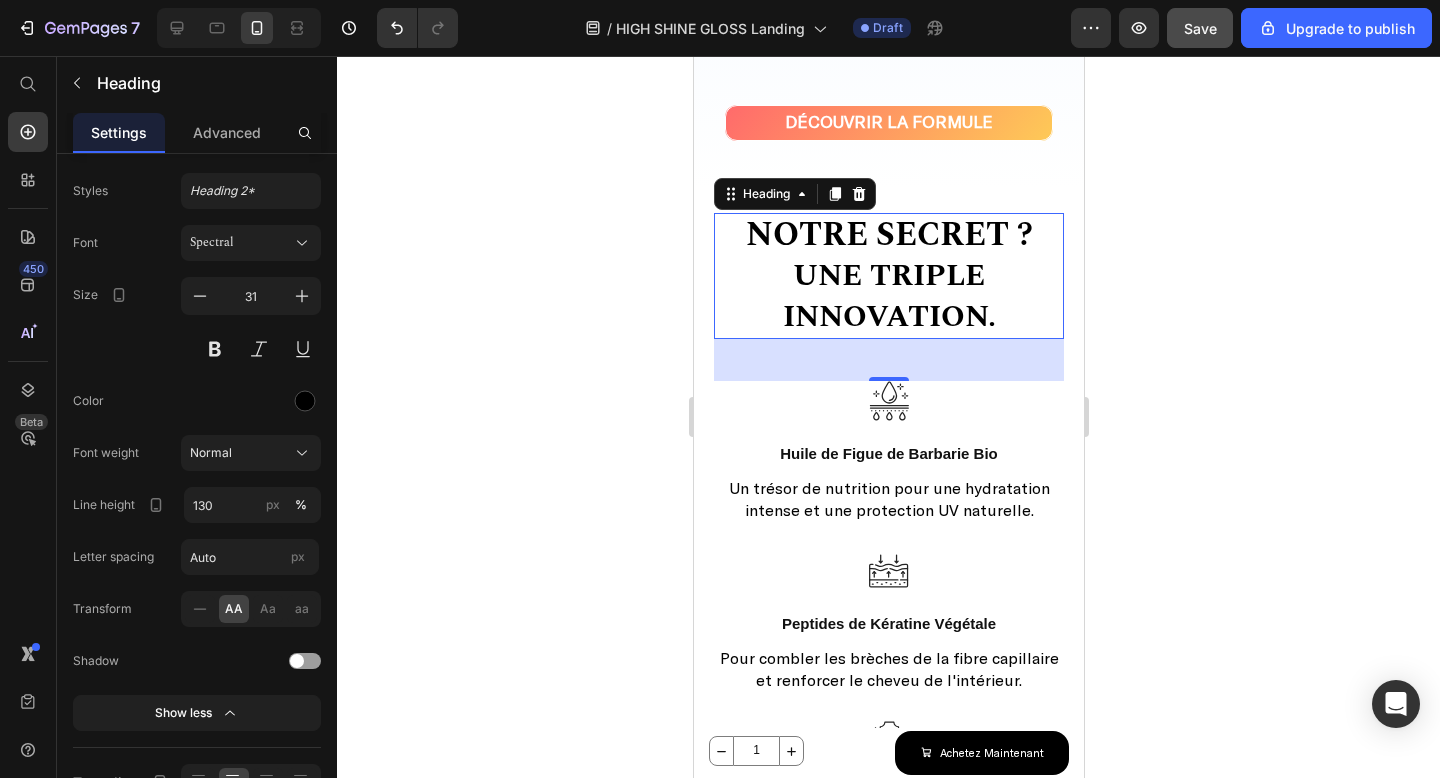 click on "Une triple innovation." at bounding box center (888, 296) 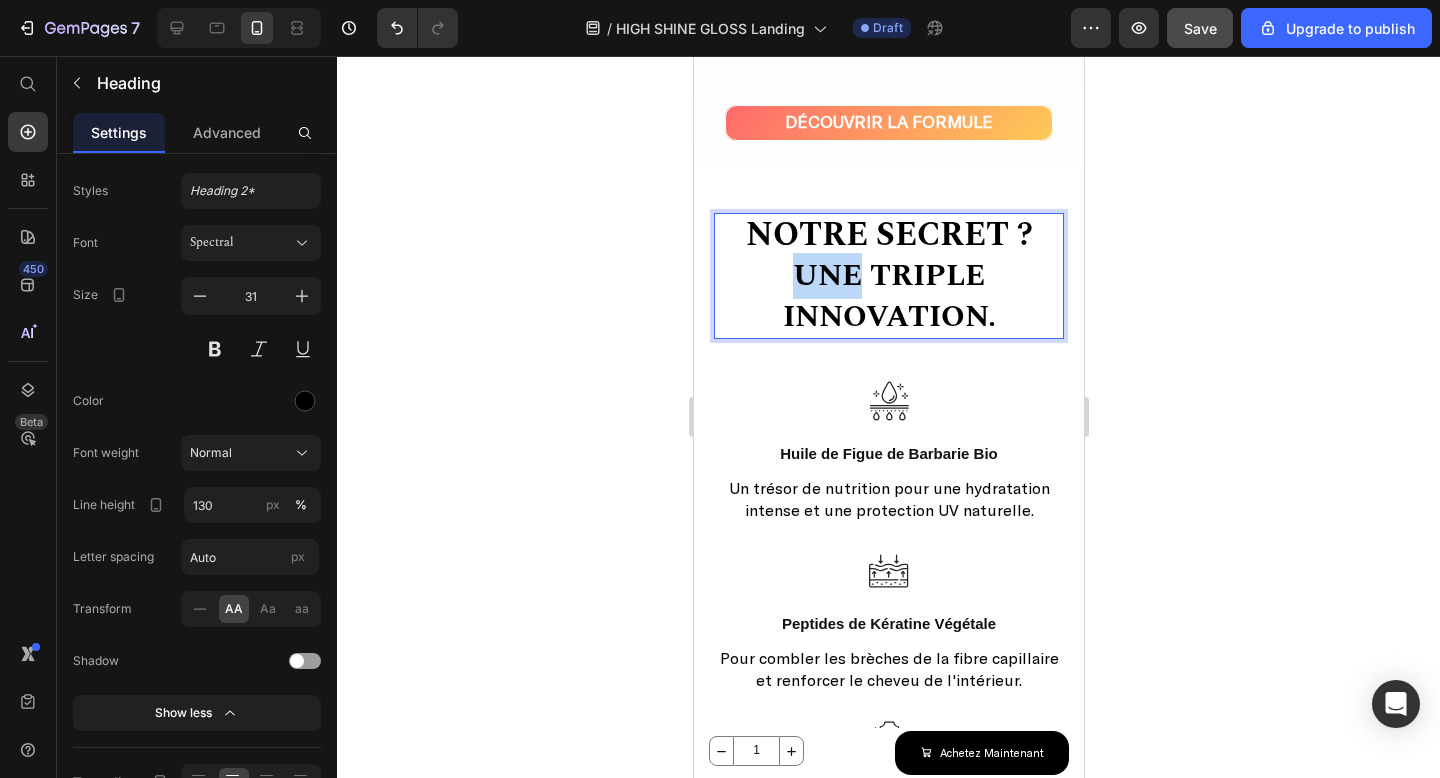 click on "Une triple innovation." at bounding box center (888, 296) 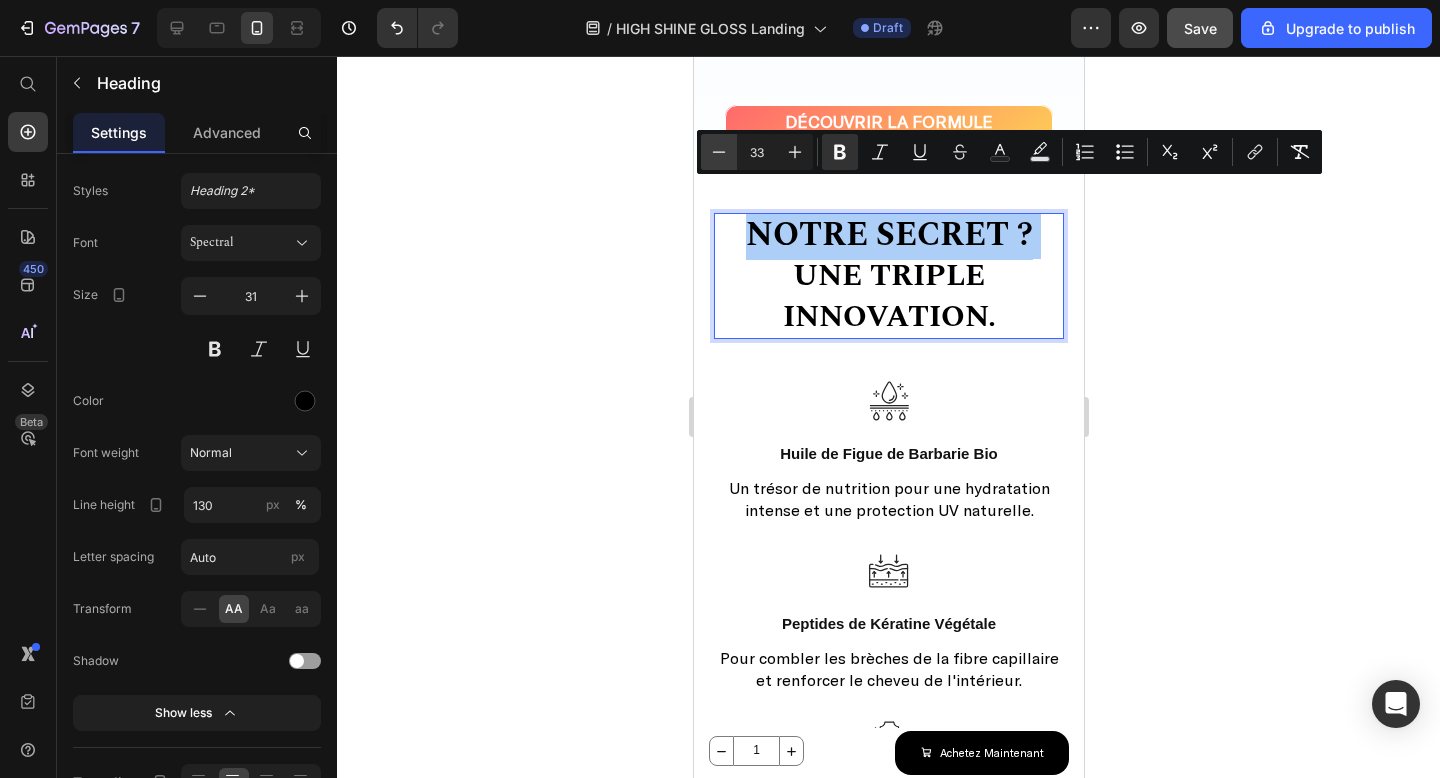 click on "Minus" at bounding box center (719, 152) 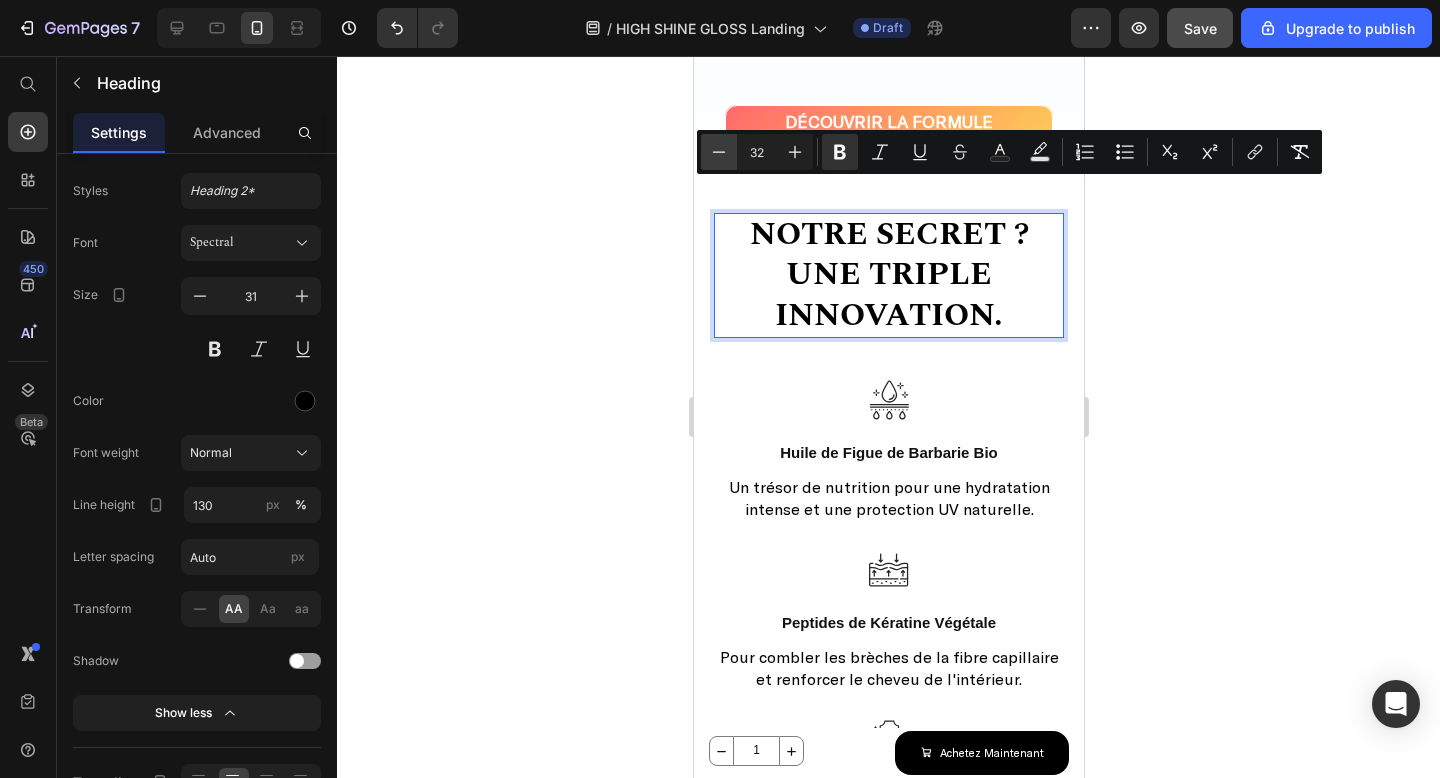 click on "Minus" at bounding box center (719, 152) 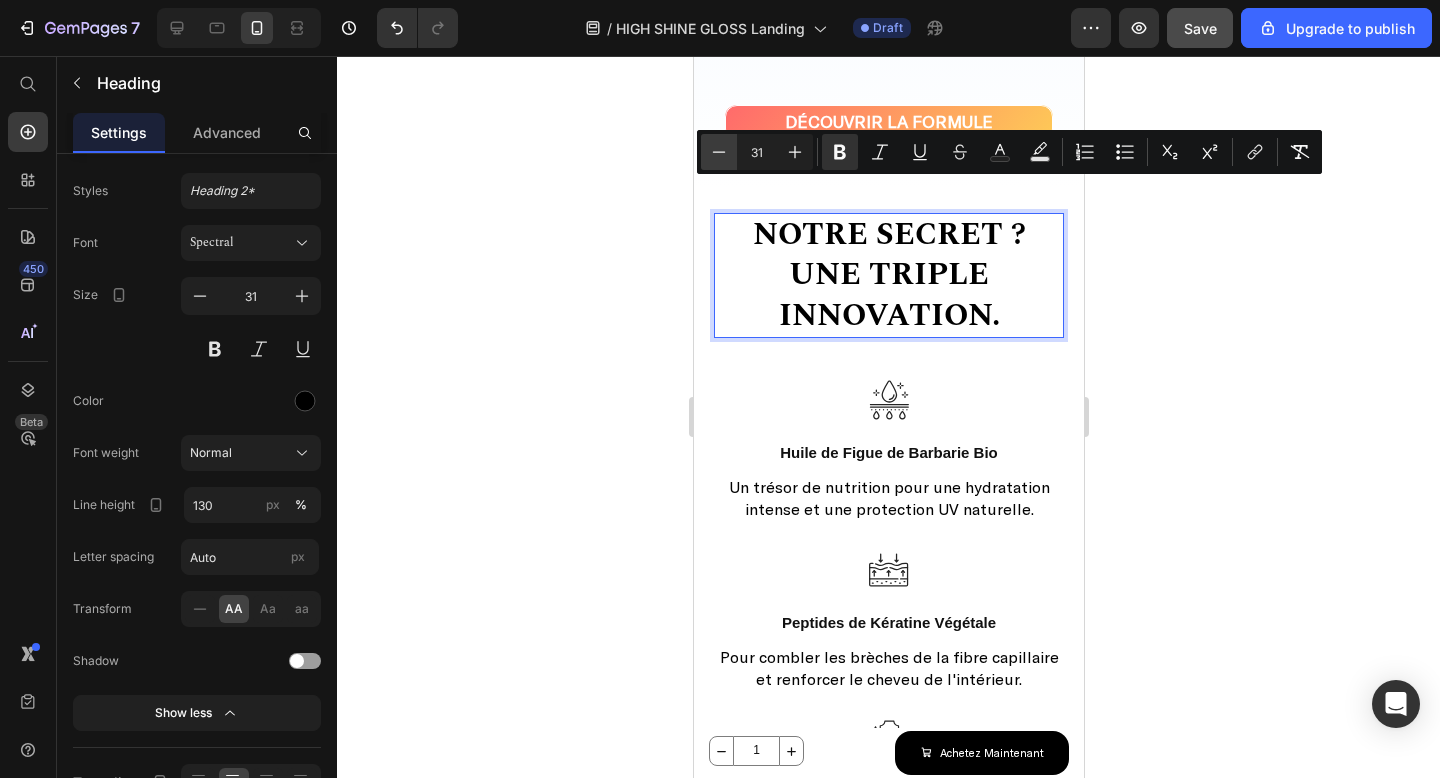 click on "Minus" at bounding box center (719, 152) 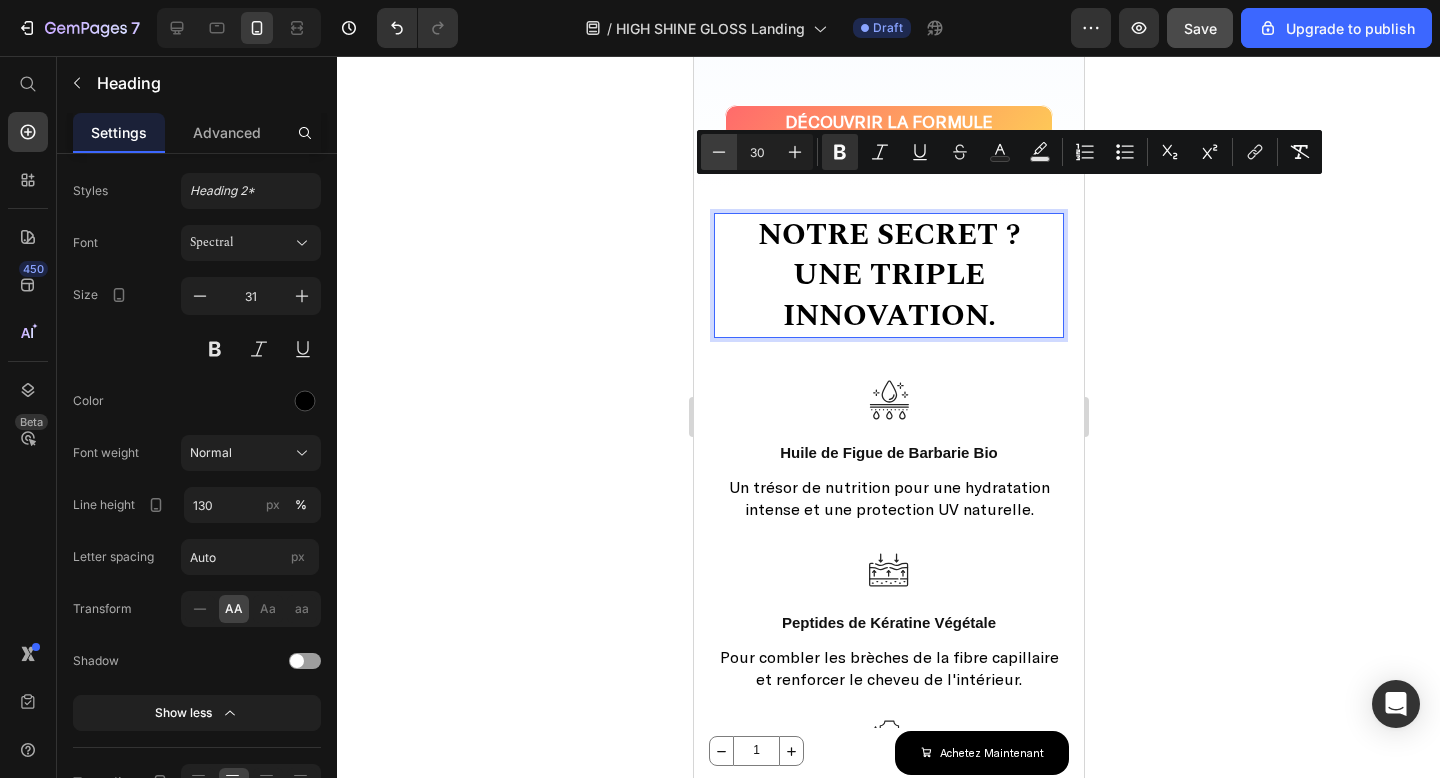 click on "Minus" at bounding box center [719, 152] 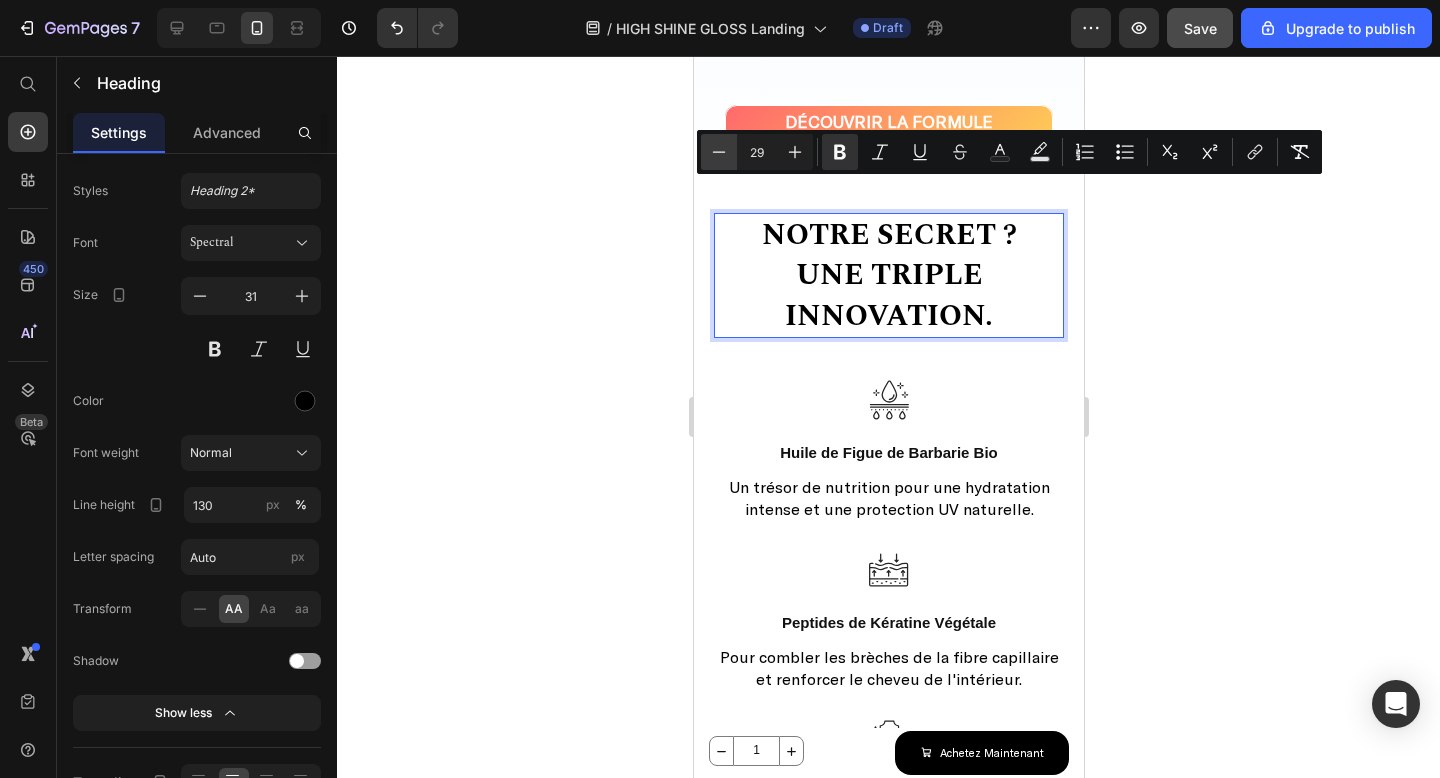 click on "Minus" at bounding box center (719, 152) 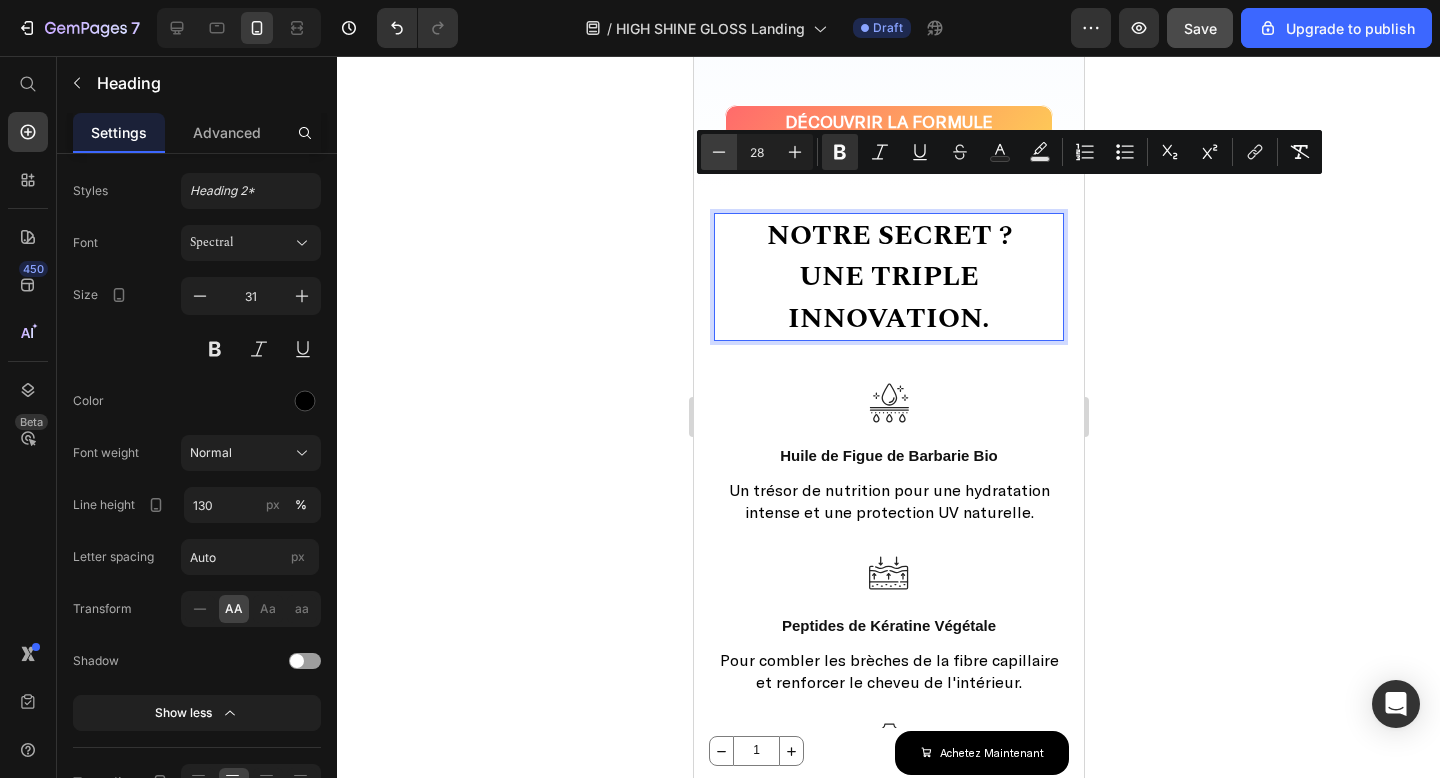 click on "Minus" at bounding box center (719, 152) 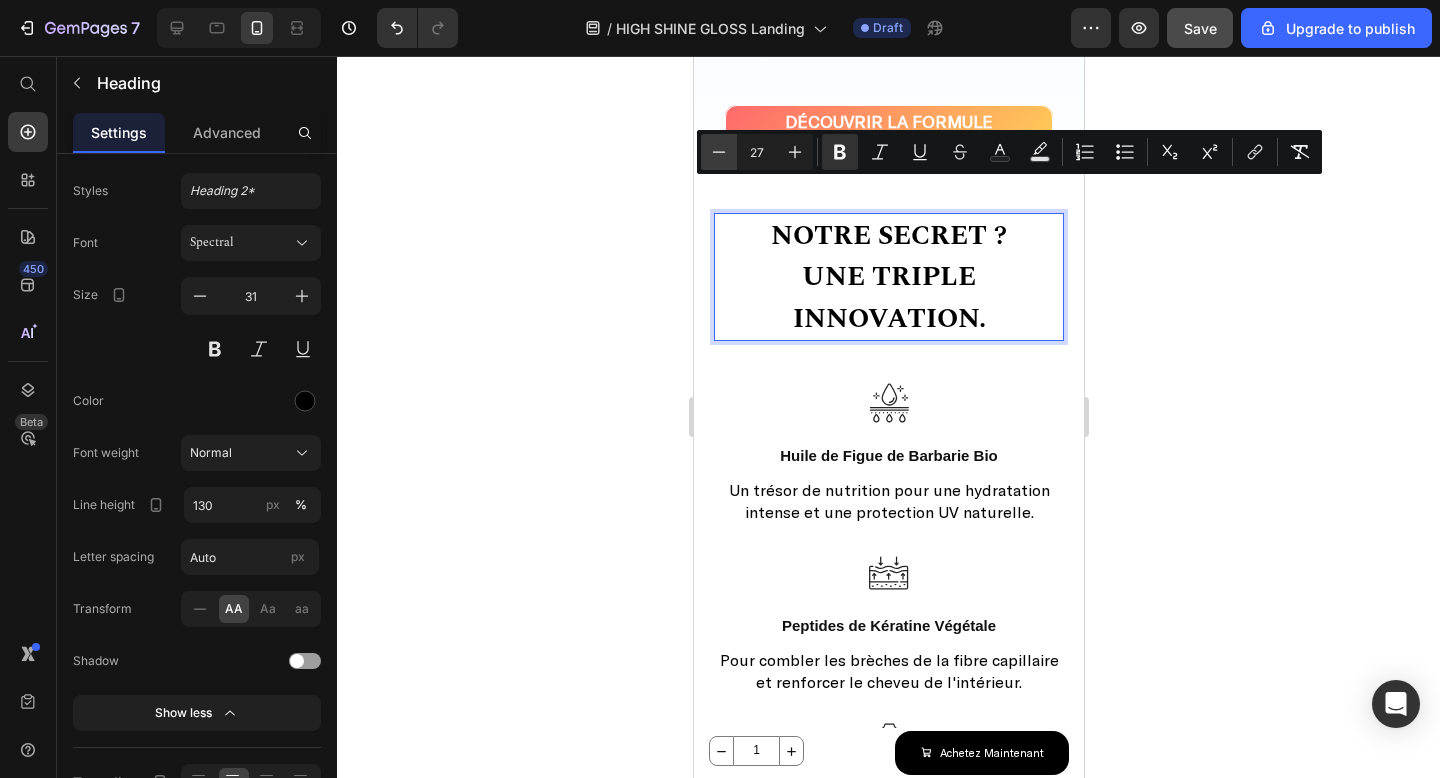 click on "Minus" at bounding box center [719, 152] 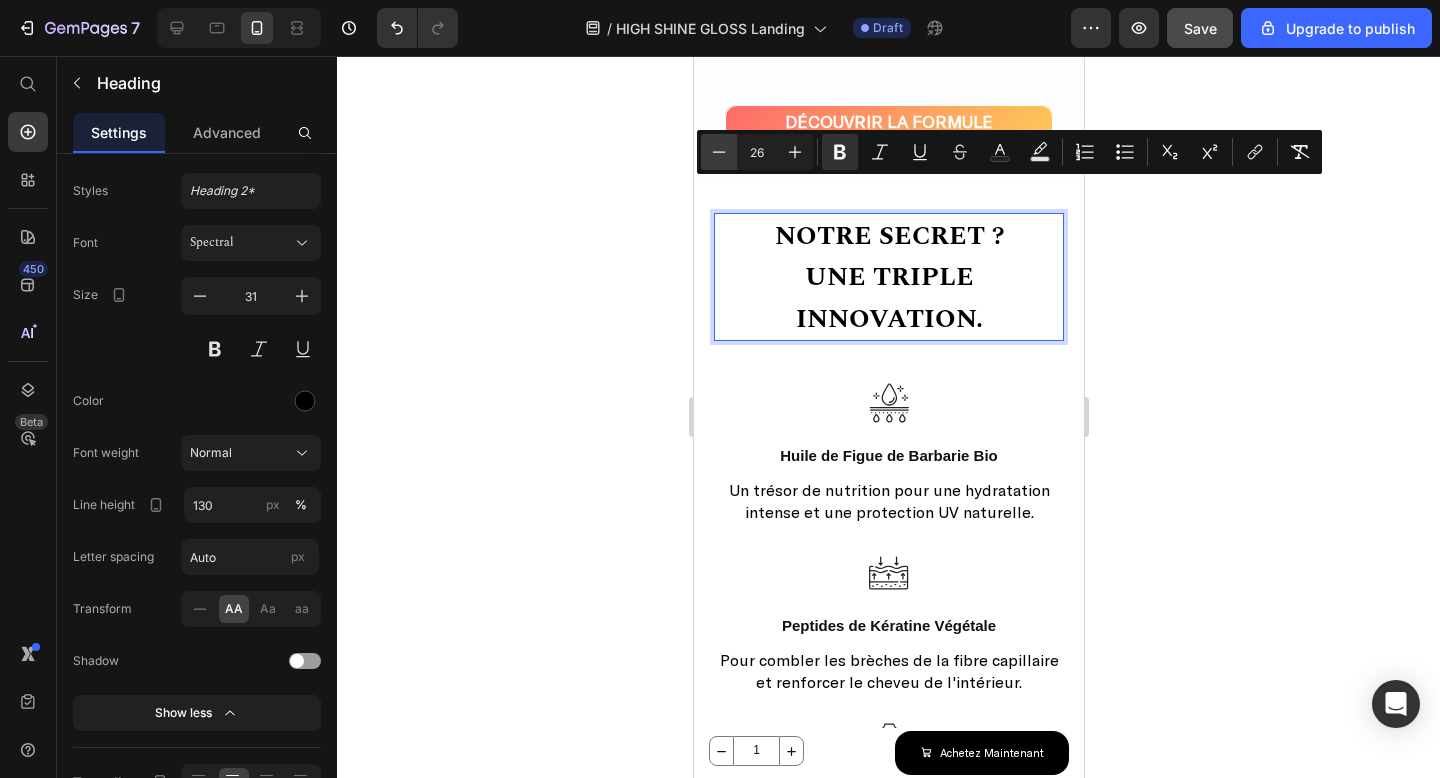click on "Minus" at bounding box center [719, 152] 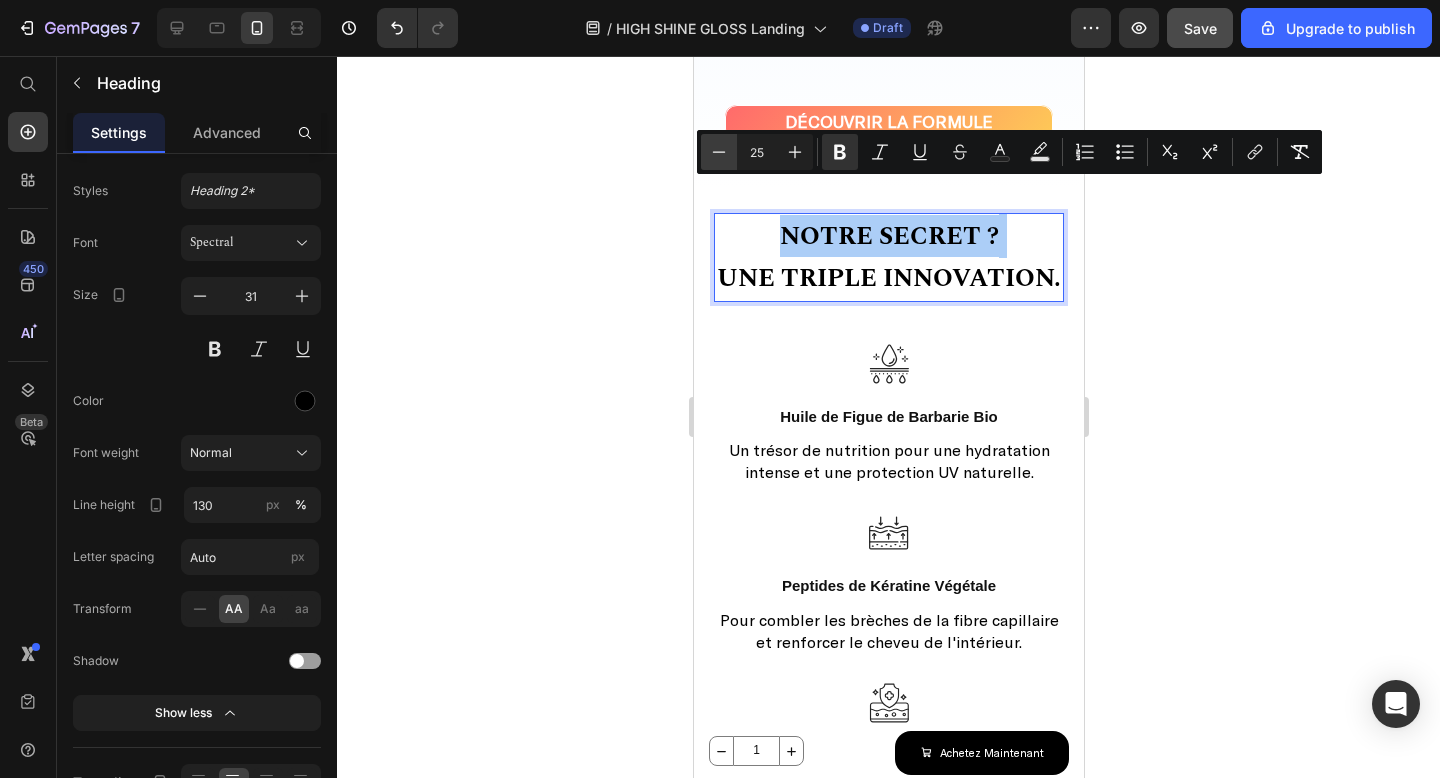 click on "Minus" at bounding box center [719, 152] 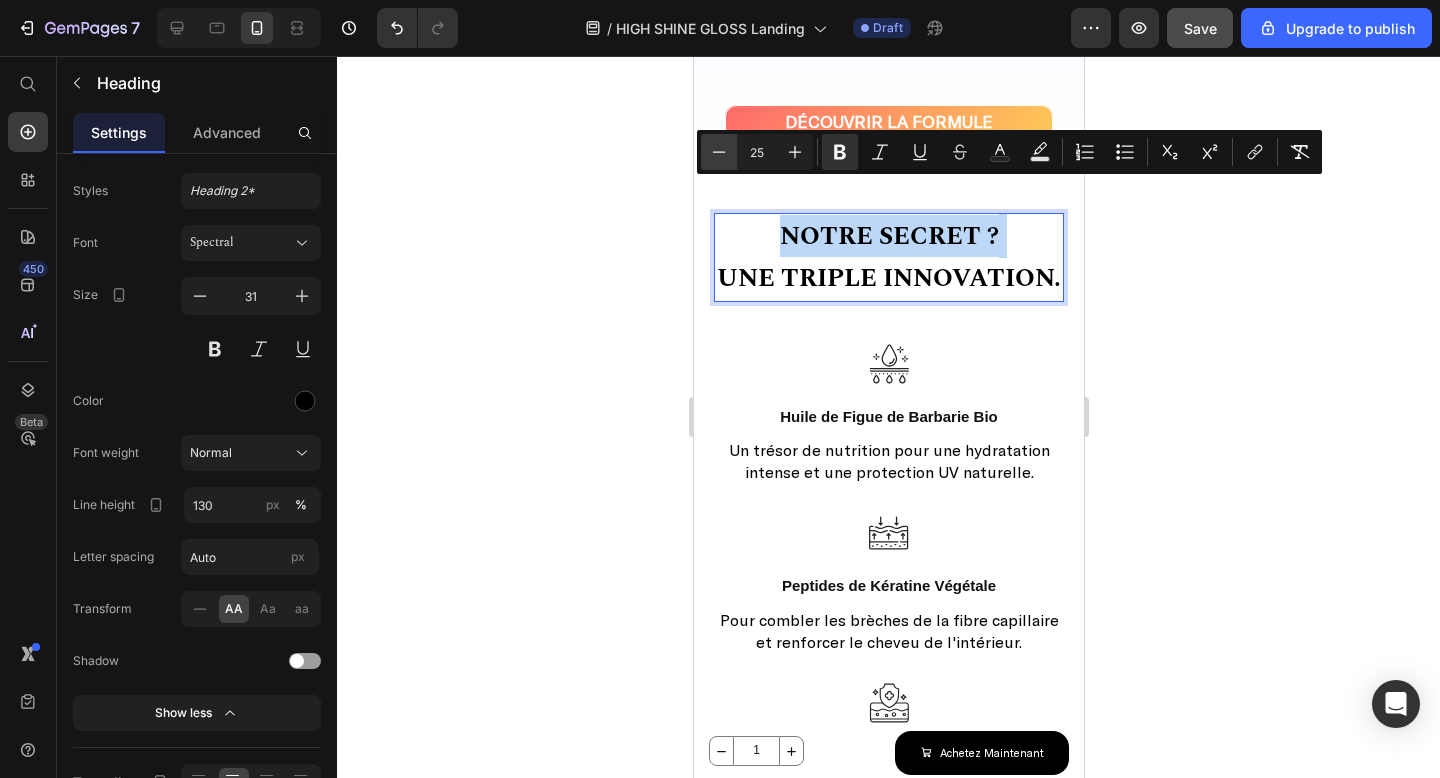 type on "24" 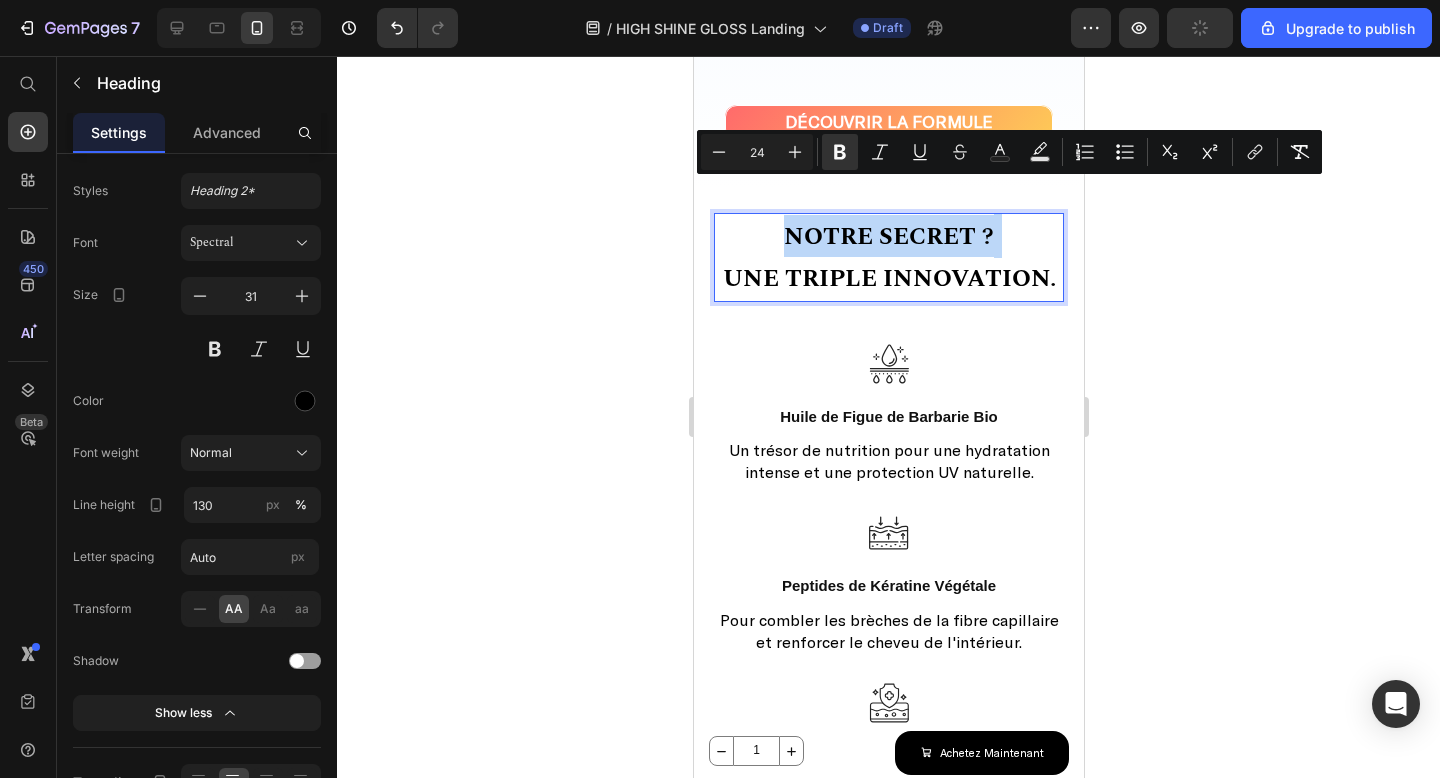 click on "Notre secret ? Une triple innovation." at bounding box center [888, 257] 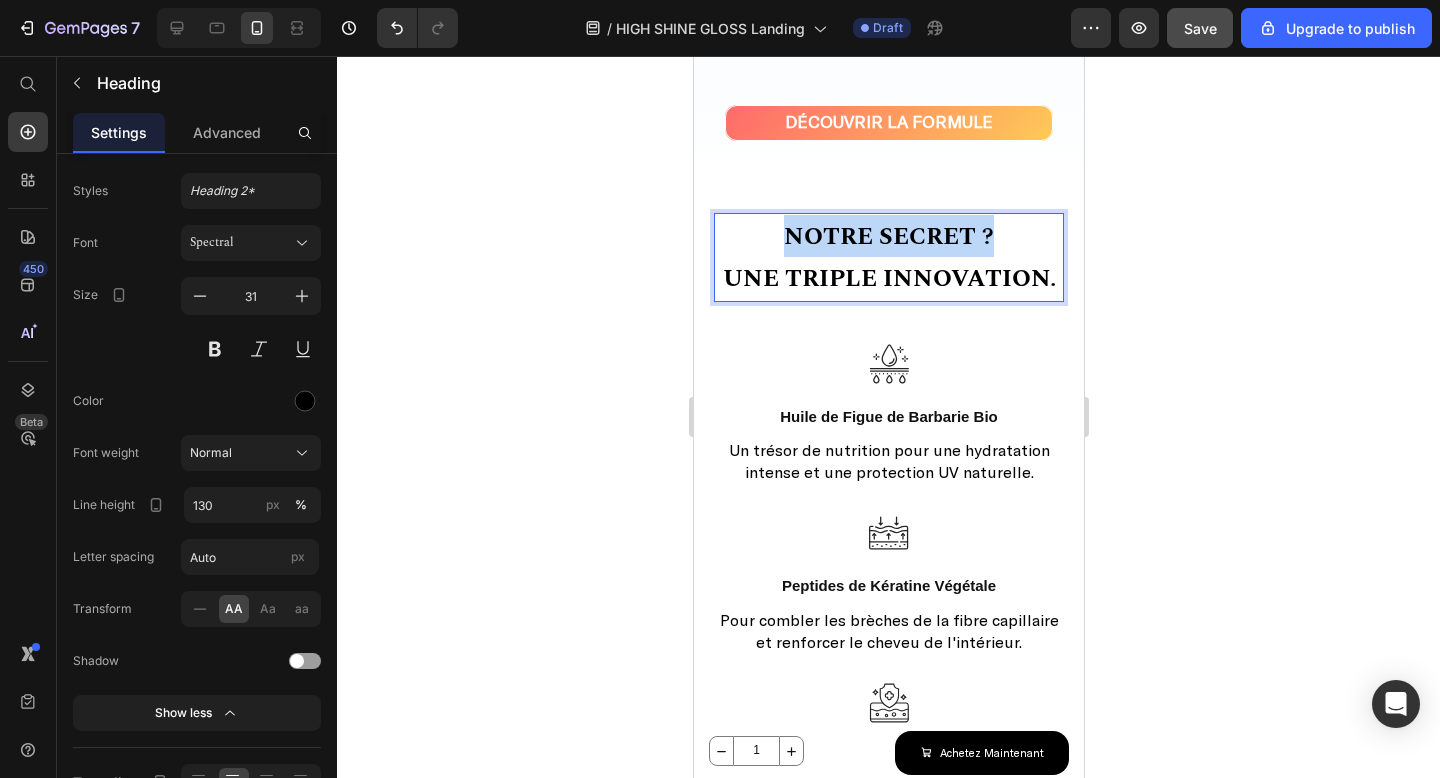 drag, startPoint x: 1013, startPoint y: 205, endPoint x: 787, endPoint y: 210, distance: 226.0553 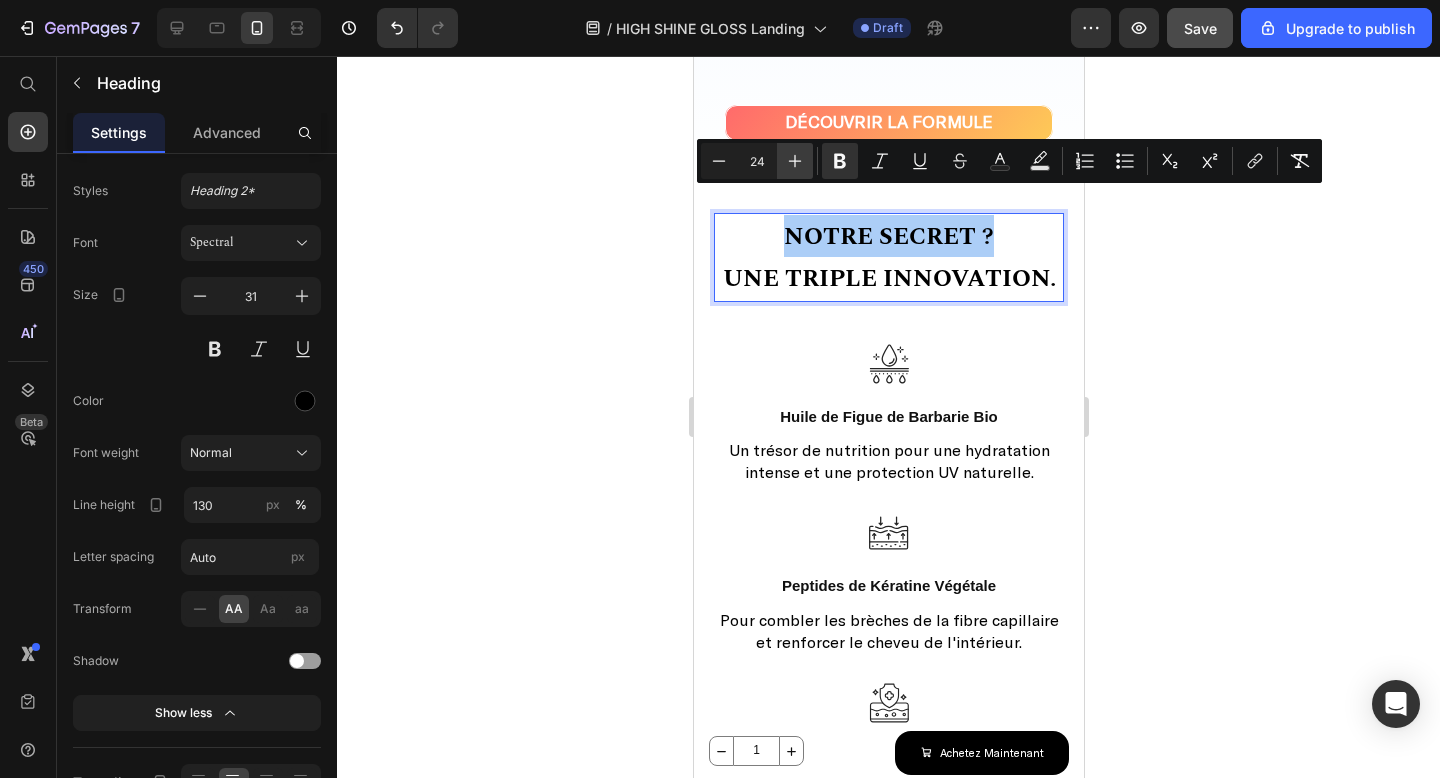click 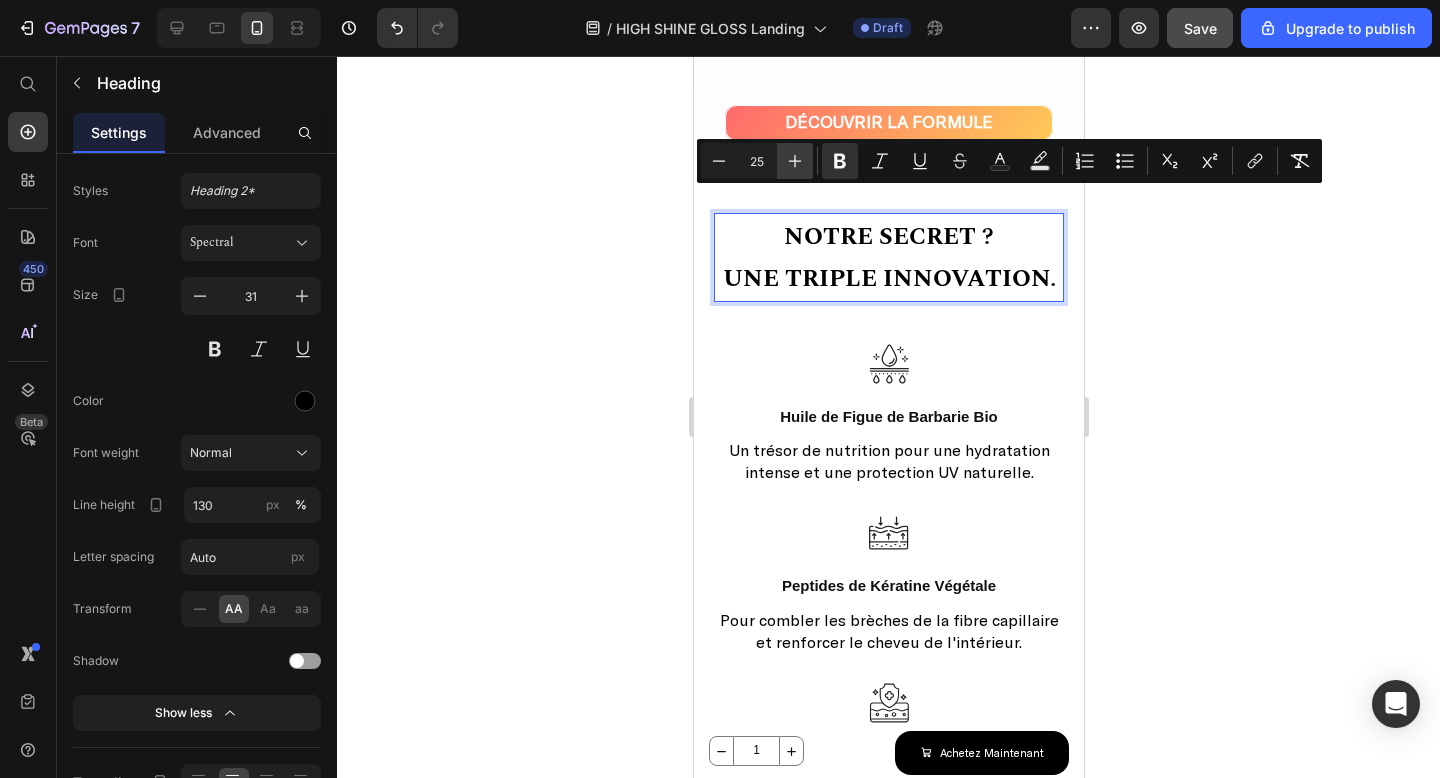 click 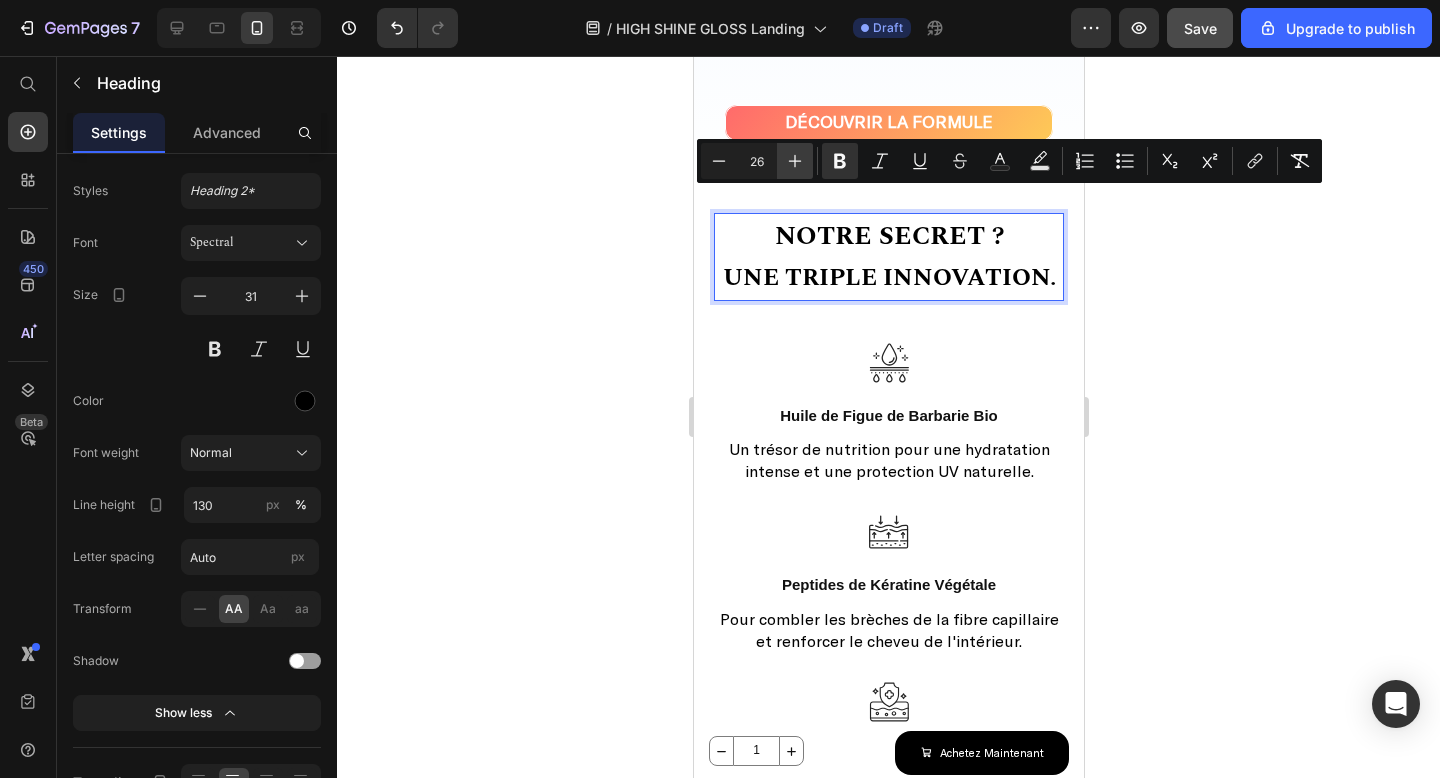 click 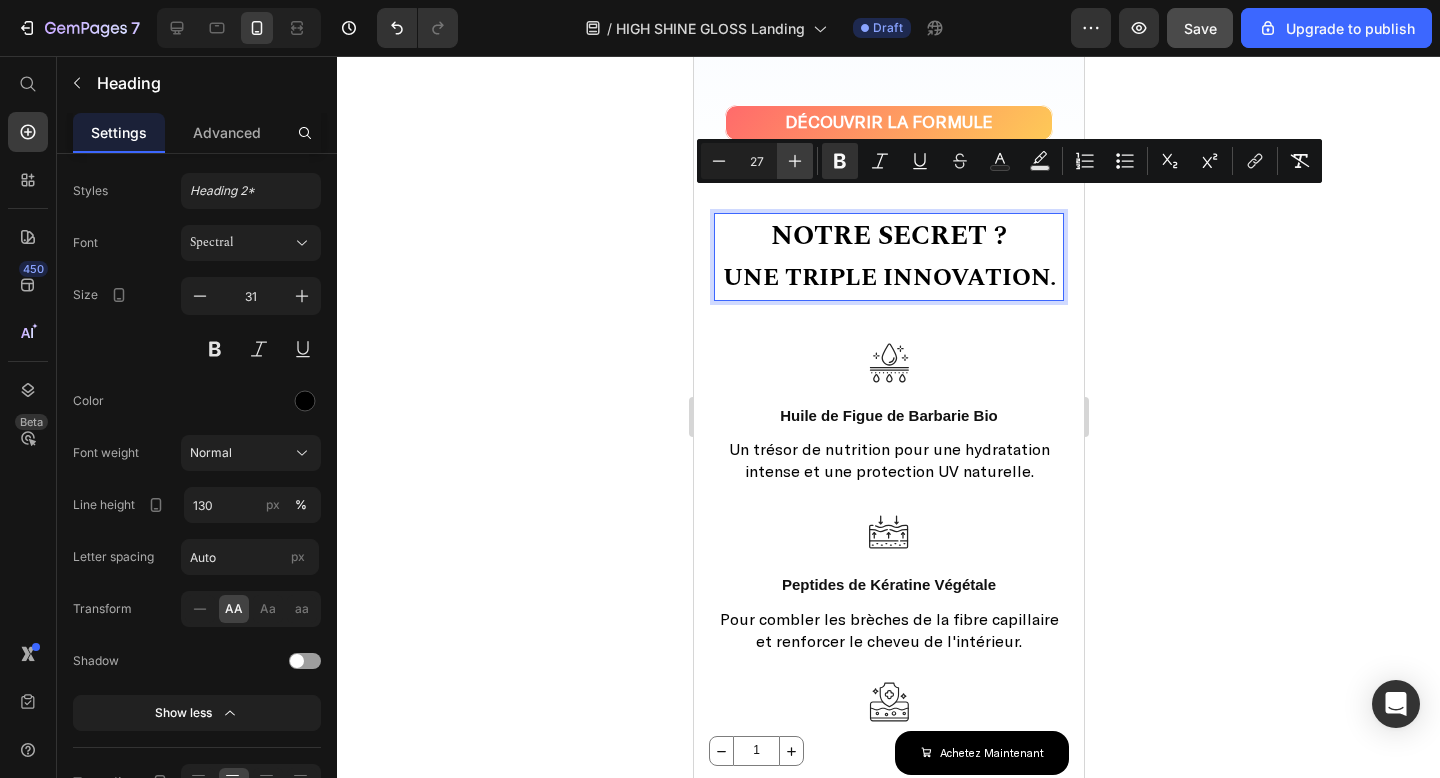 click 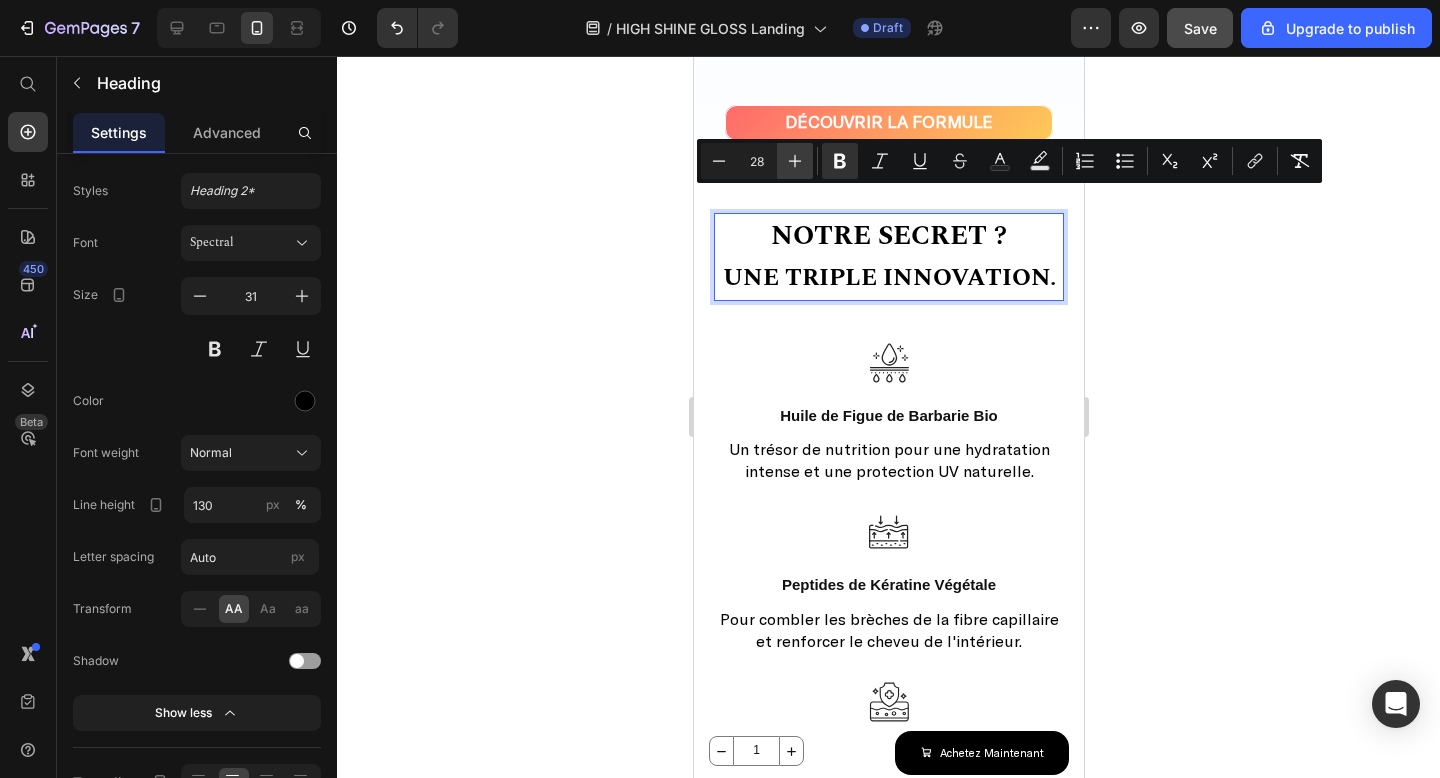 click 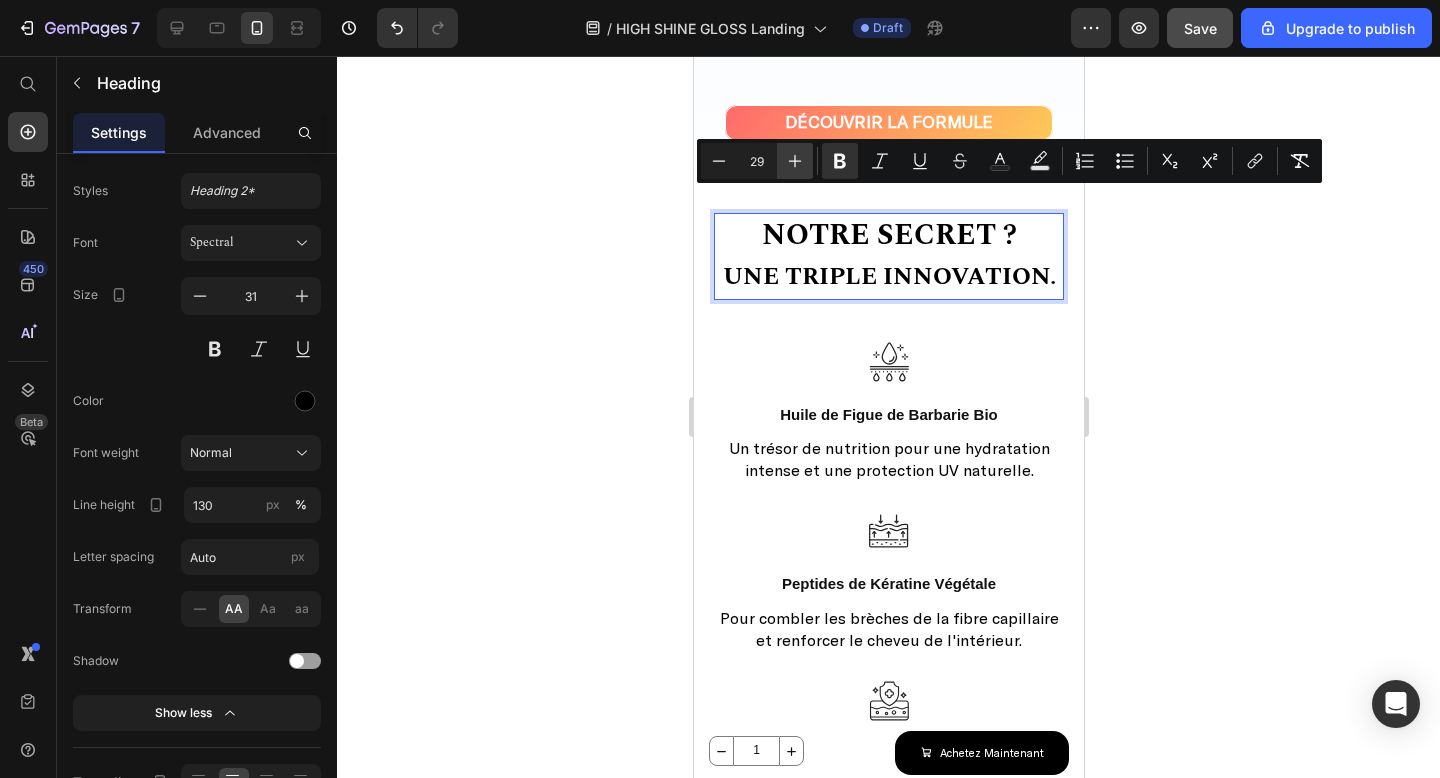 click 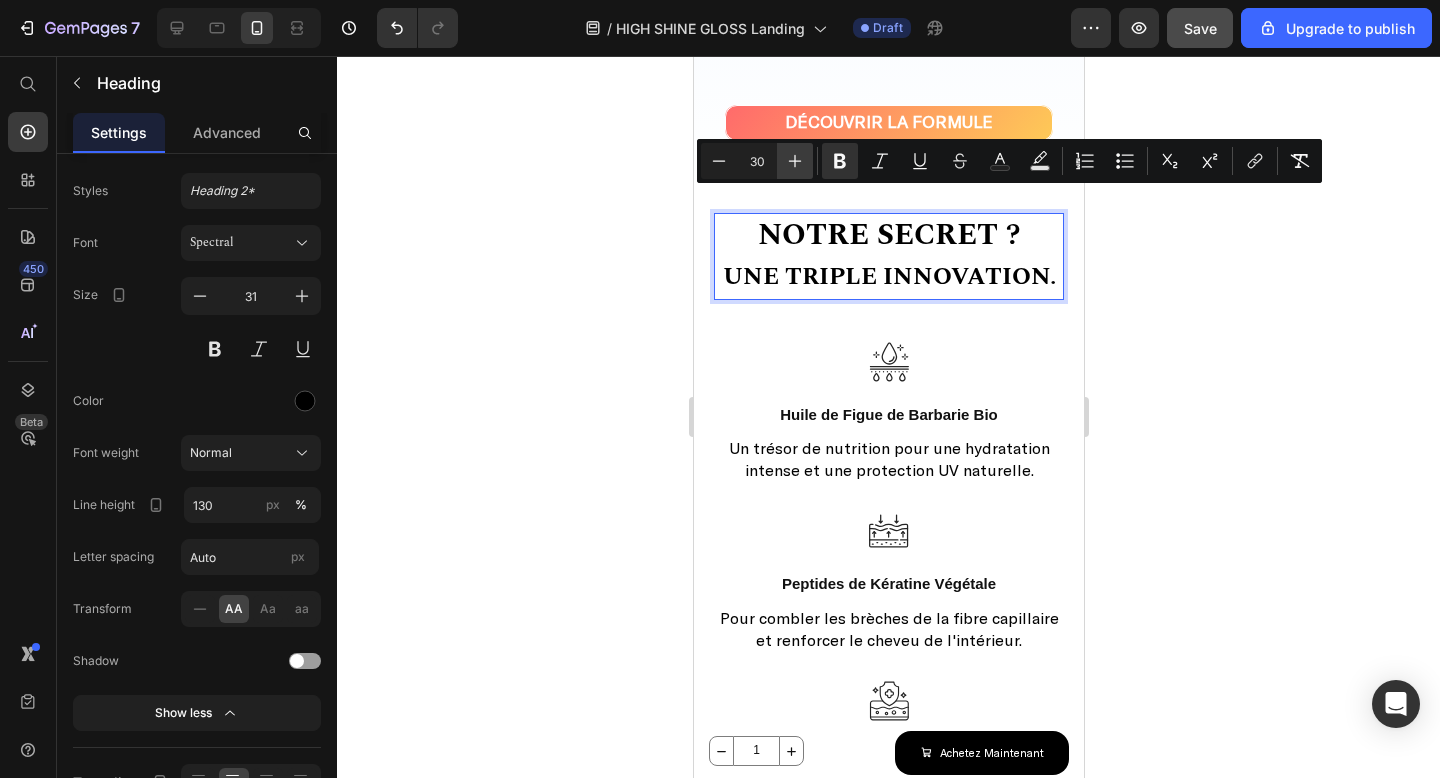 click 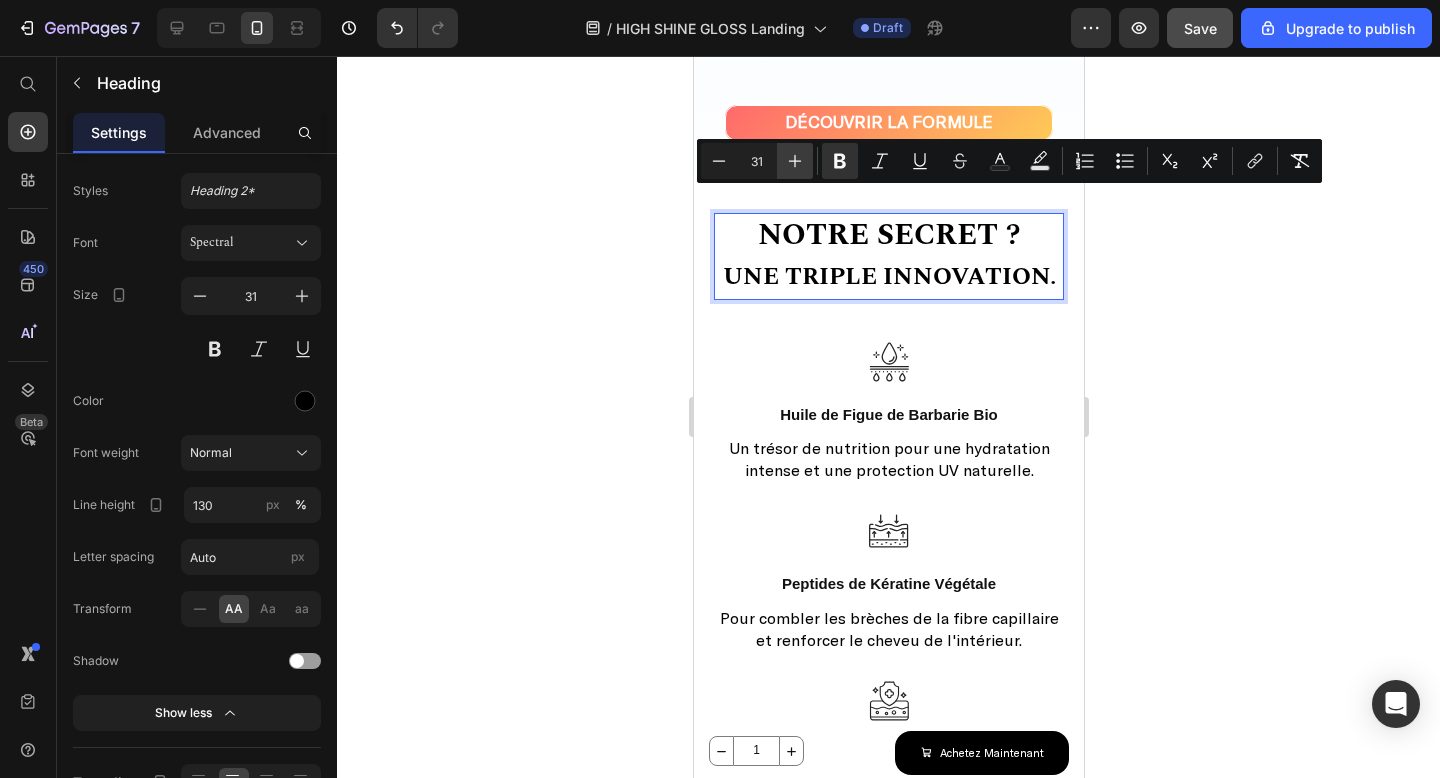 click 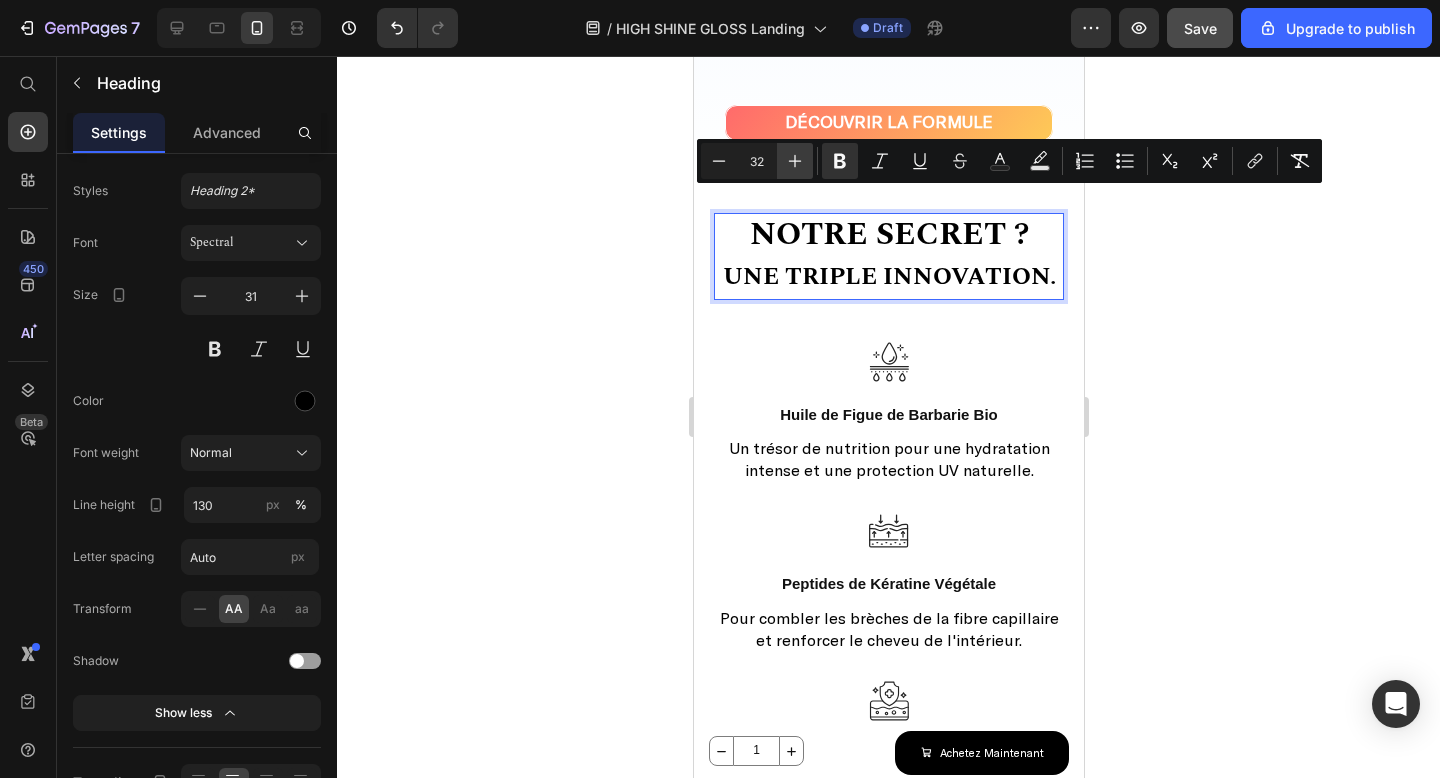 click 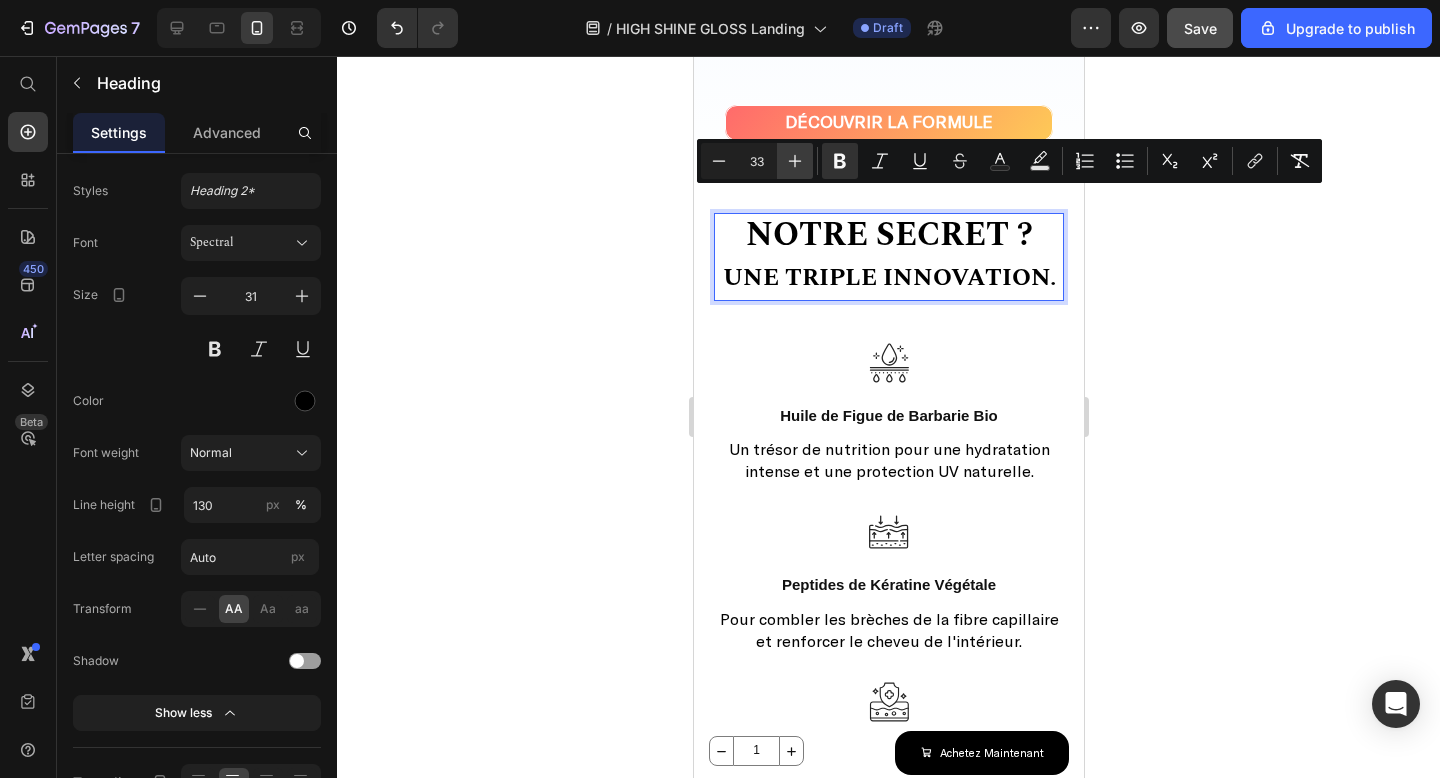click 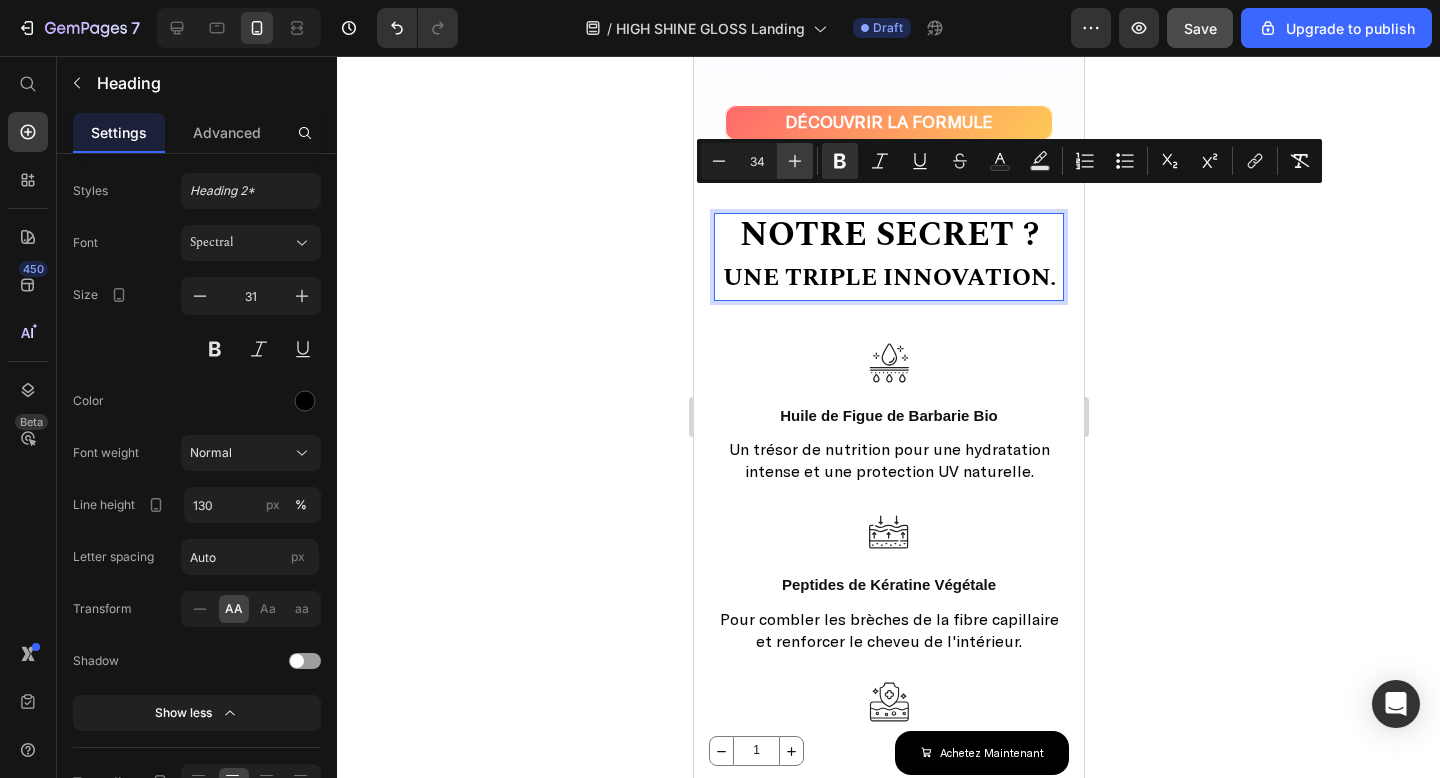 click 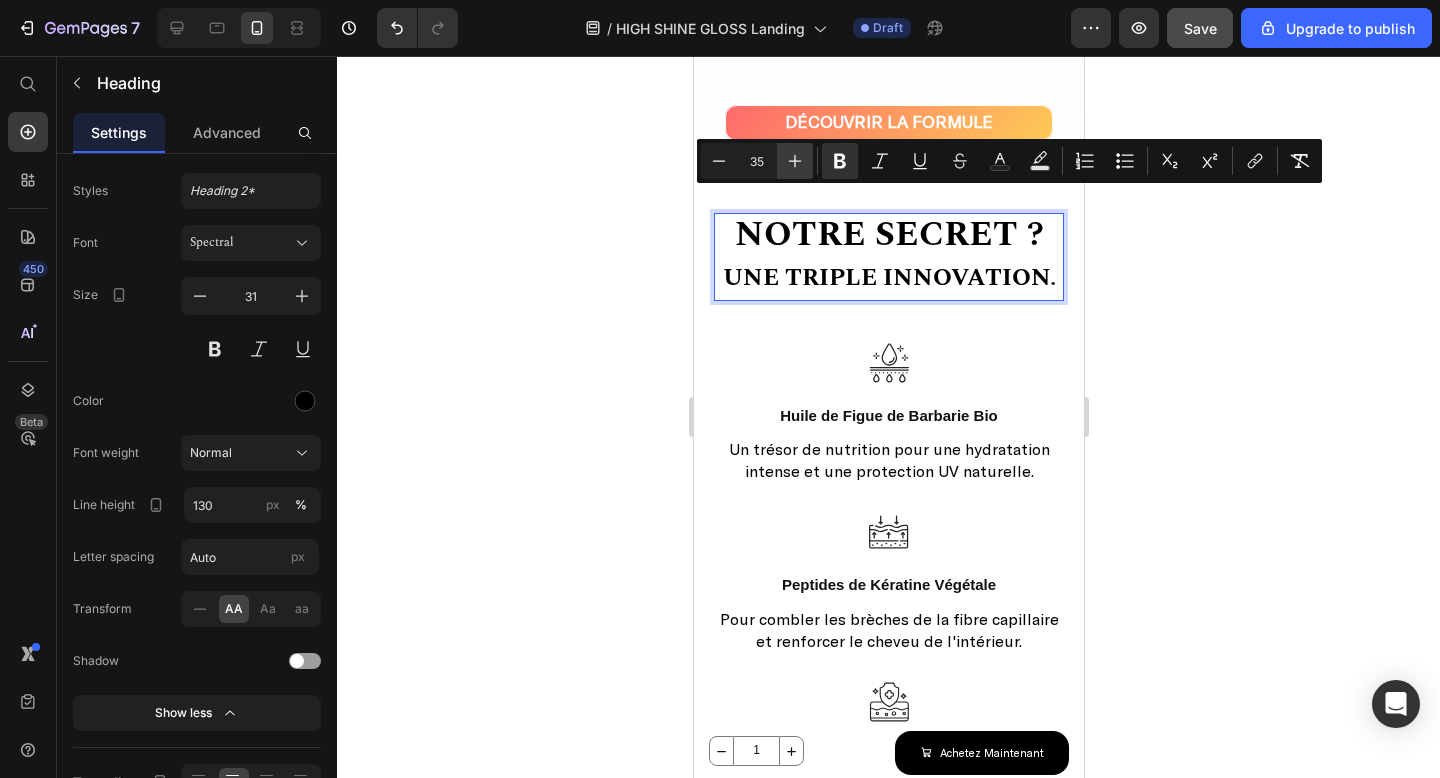 click 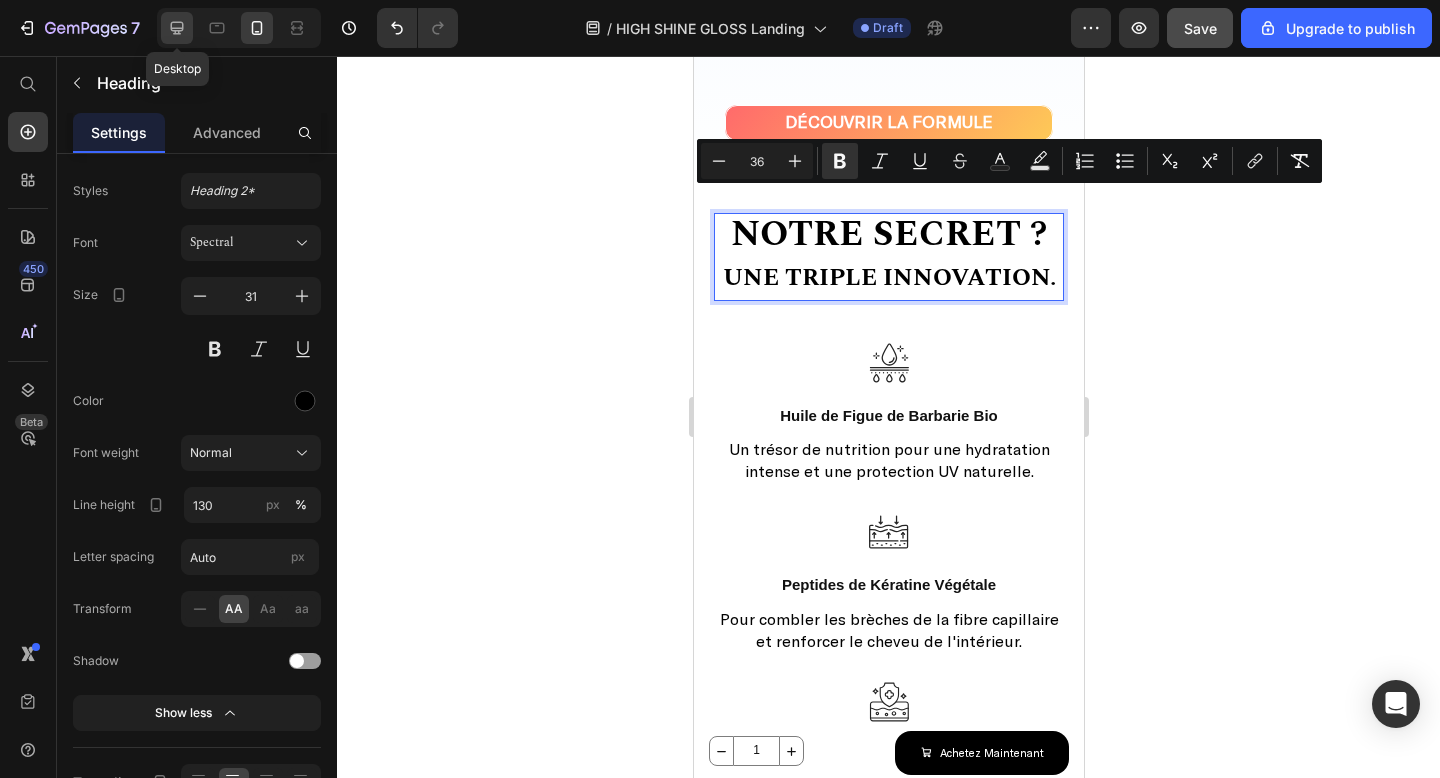 click 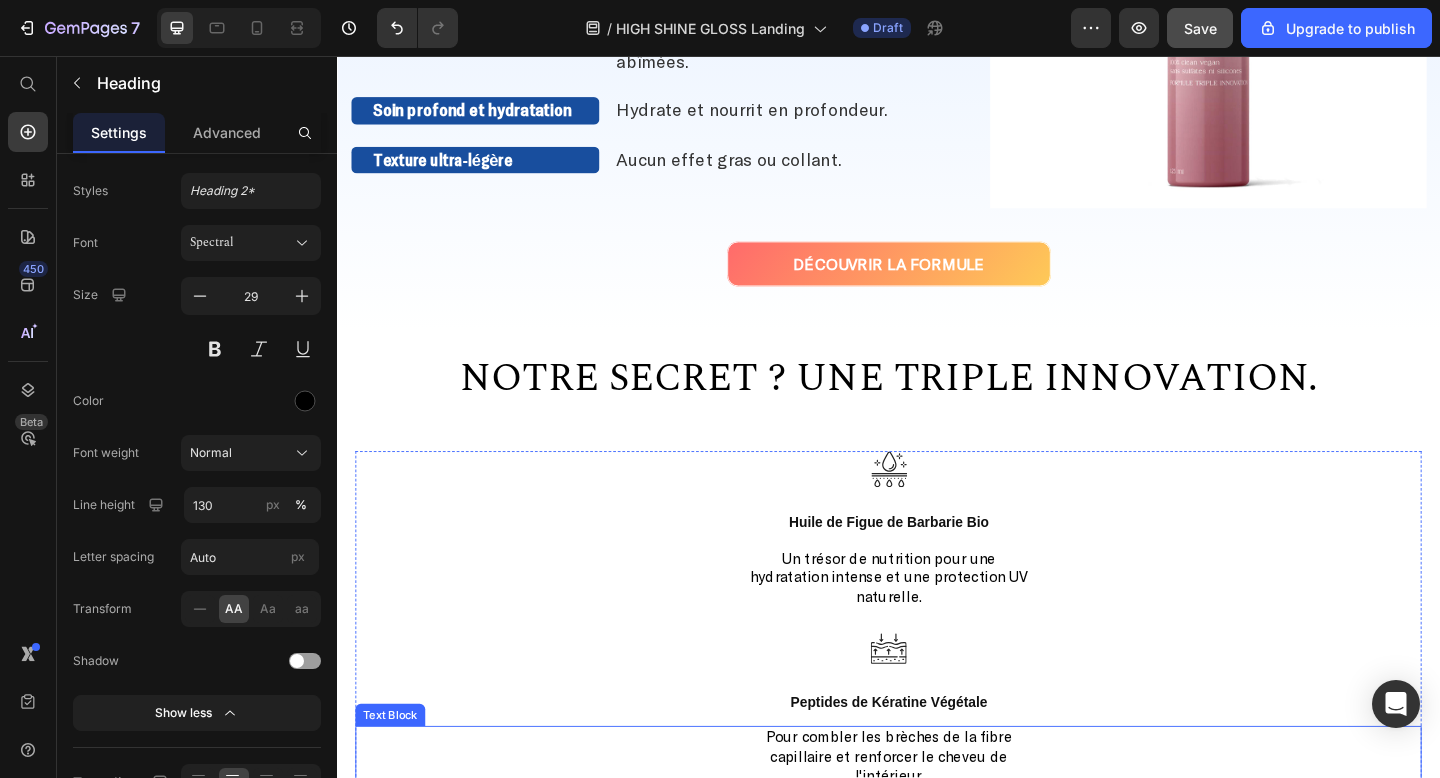 scroll, scrollTop: 1446, scrollLeft: 0, axis: vertical 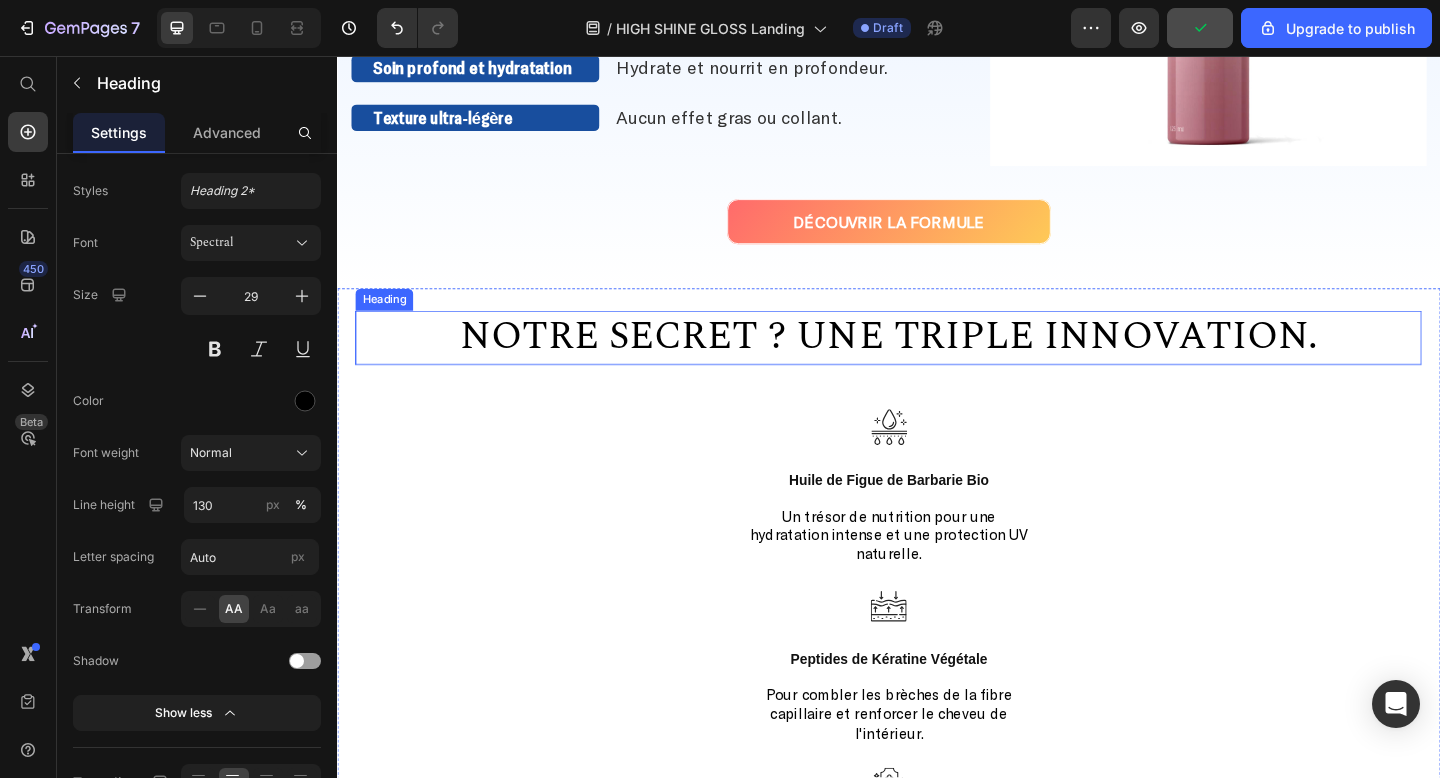 click on "Notre secret ? Une triple innovation." at bounding box center (937, 362) 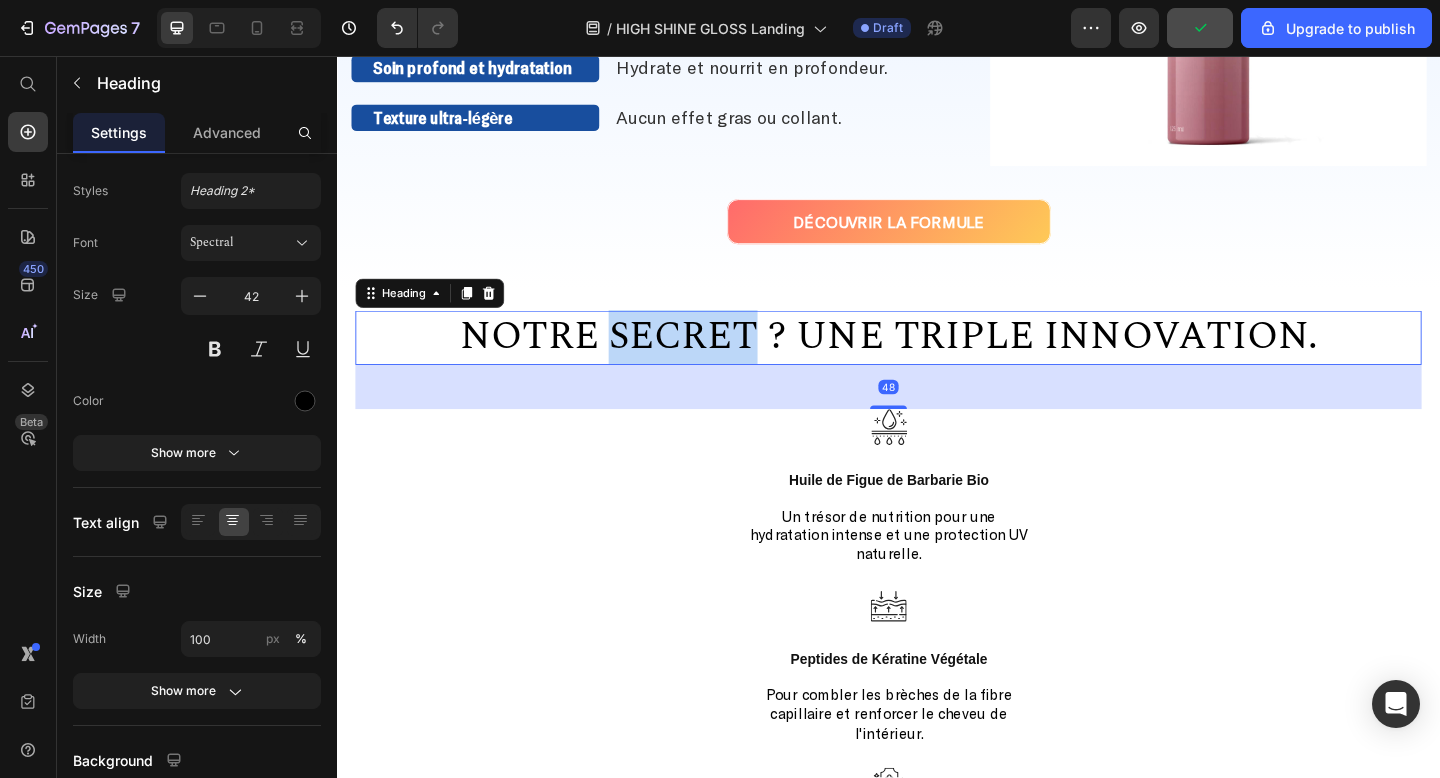 click on "Notre secret ? Une triple innovation." at bounding box center [937, 362] 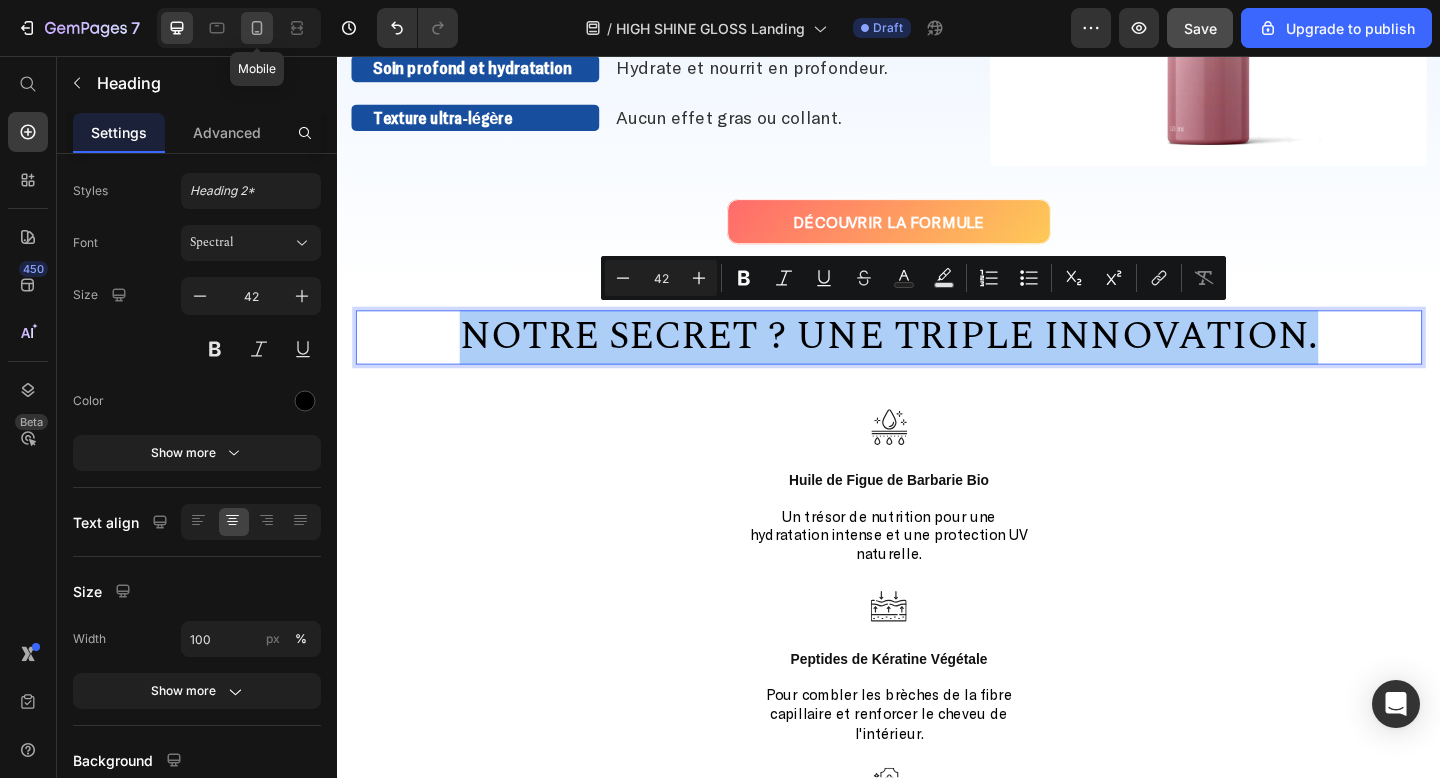 click 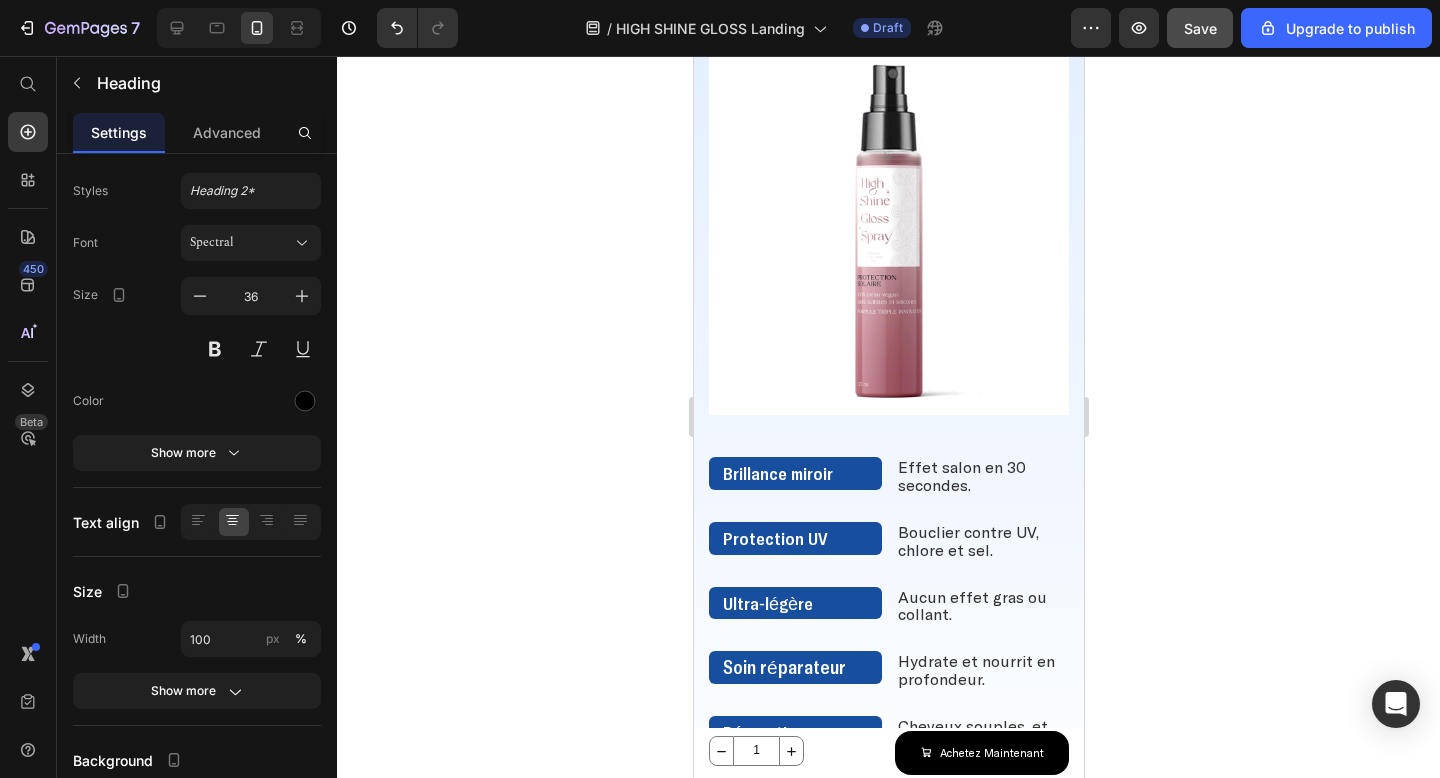 scroll, scrollTop: 1354, scrollLeft: 0, axis: vertical 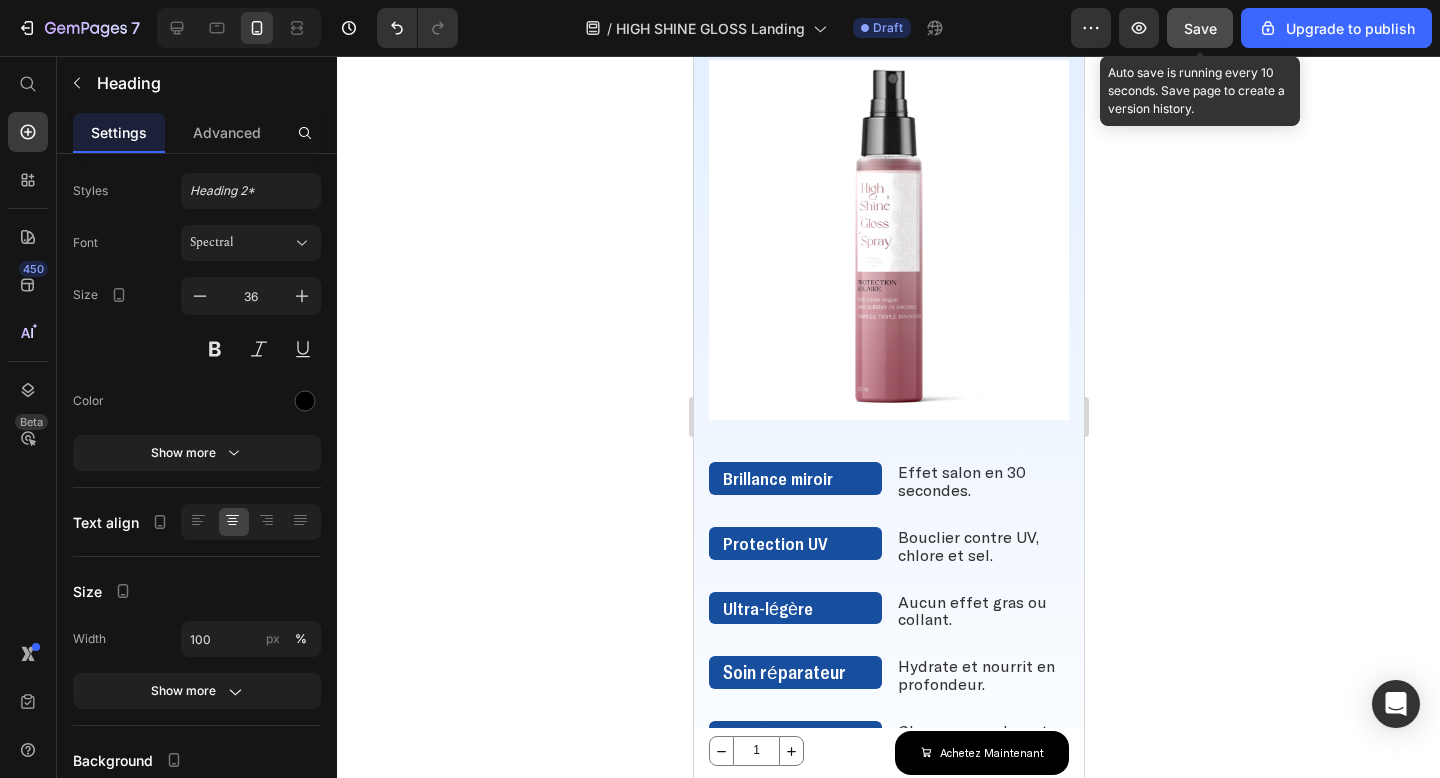 click on "Save" at bounding box center [1200, 28] 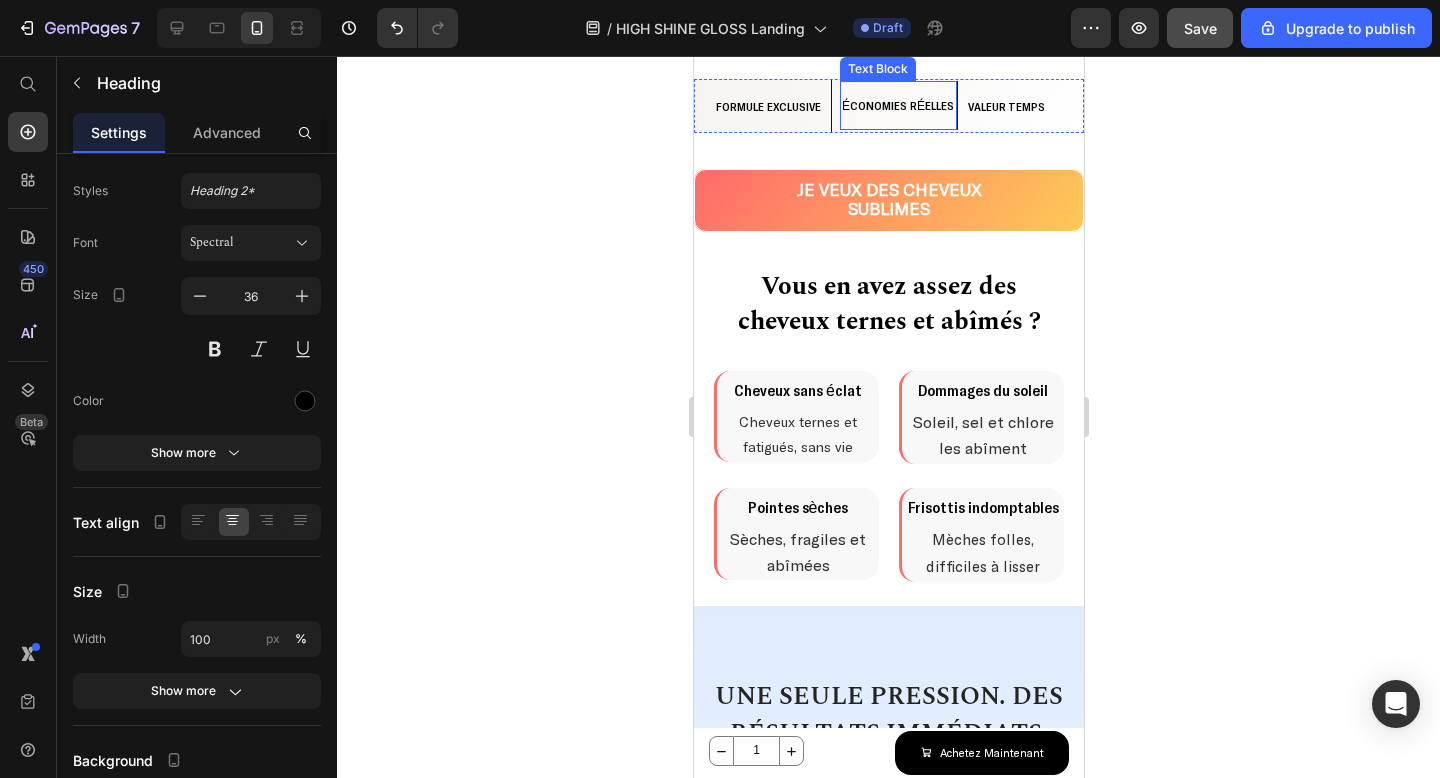 scroll, scrollTop: 819, scrollLeft: 0, axis: vertical 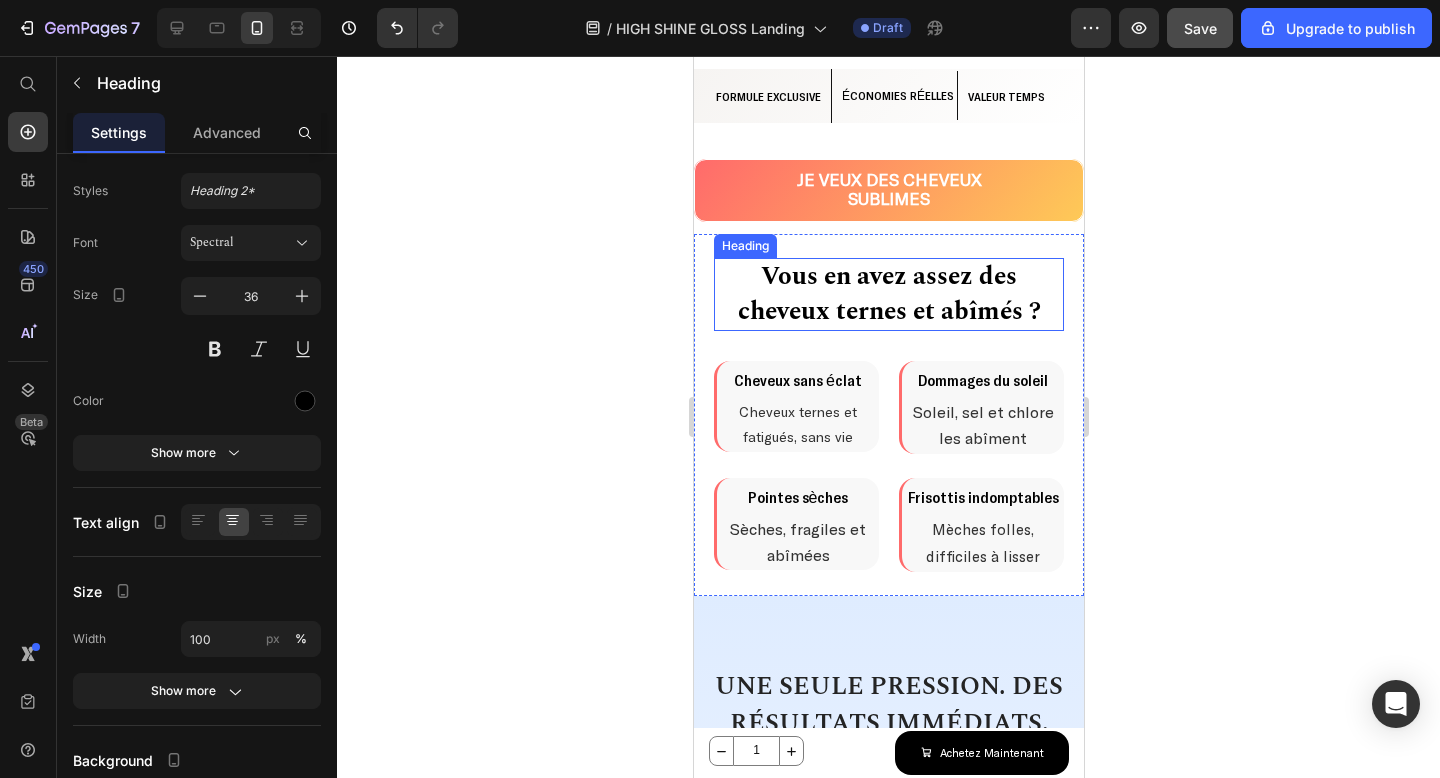 click on "Vous en avez assez des cheveux ternes et abîmés ?" at bounding box center (888, 294) 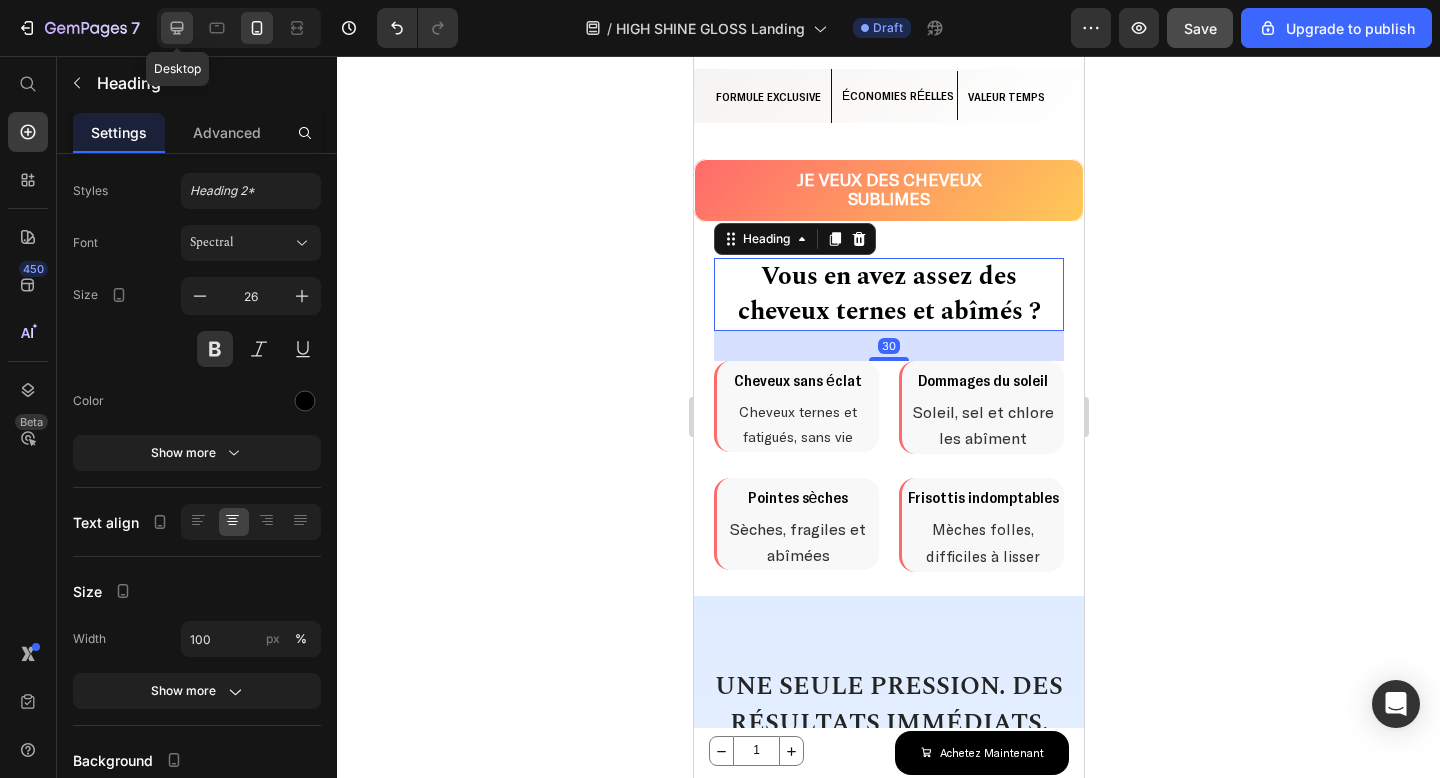 click 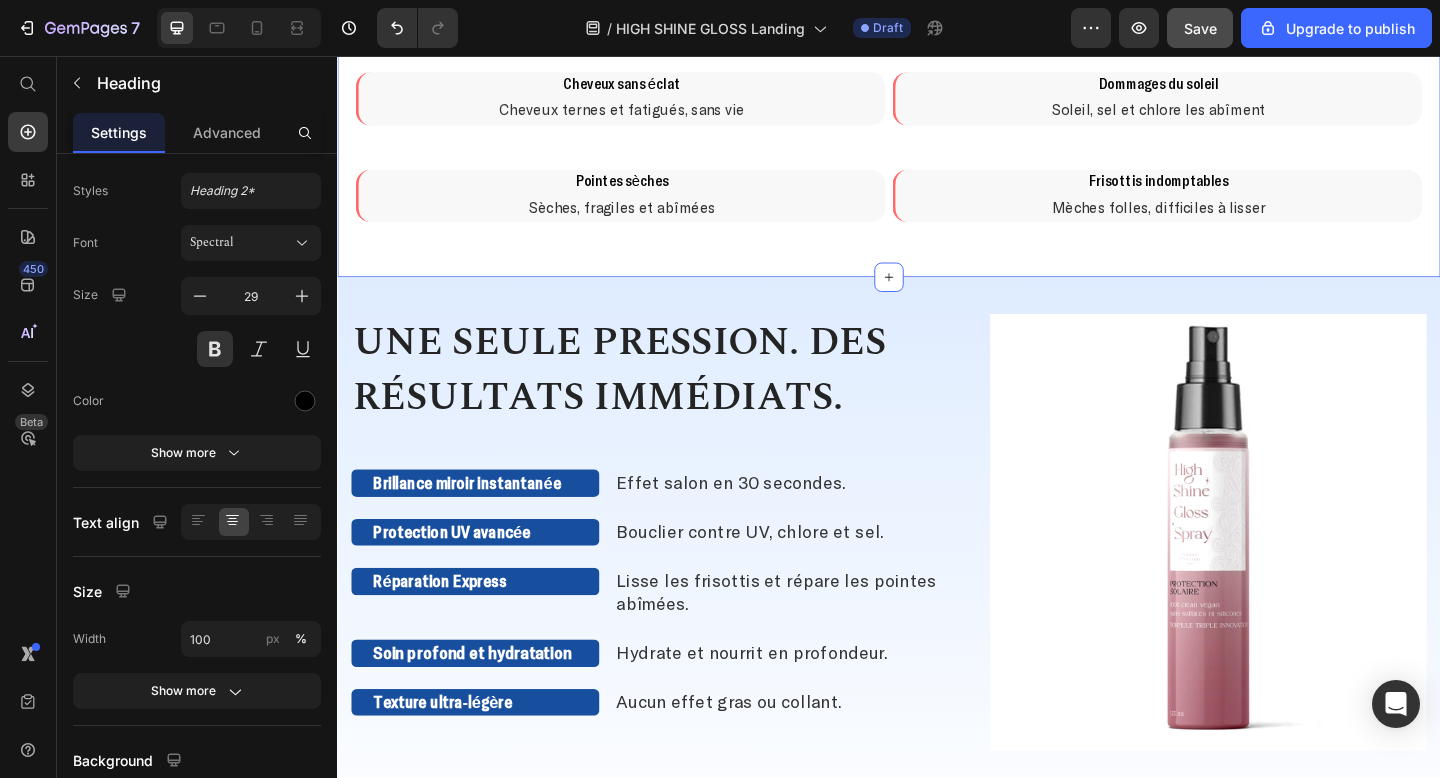 scroll, scrollTop: 943, scrollLeft: 0, axis: vertical 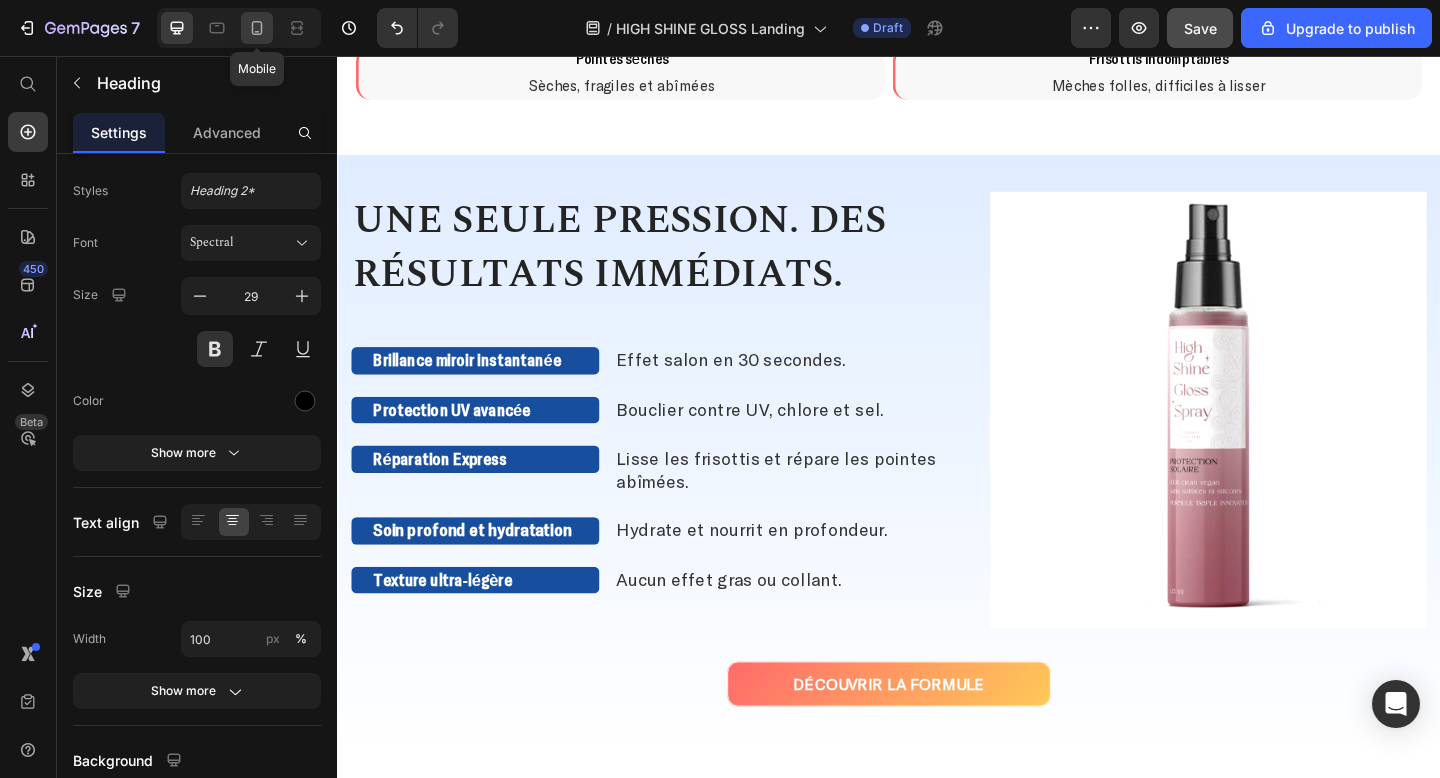 click 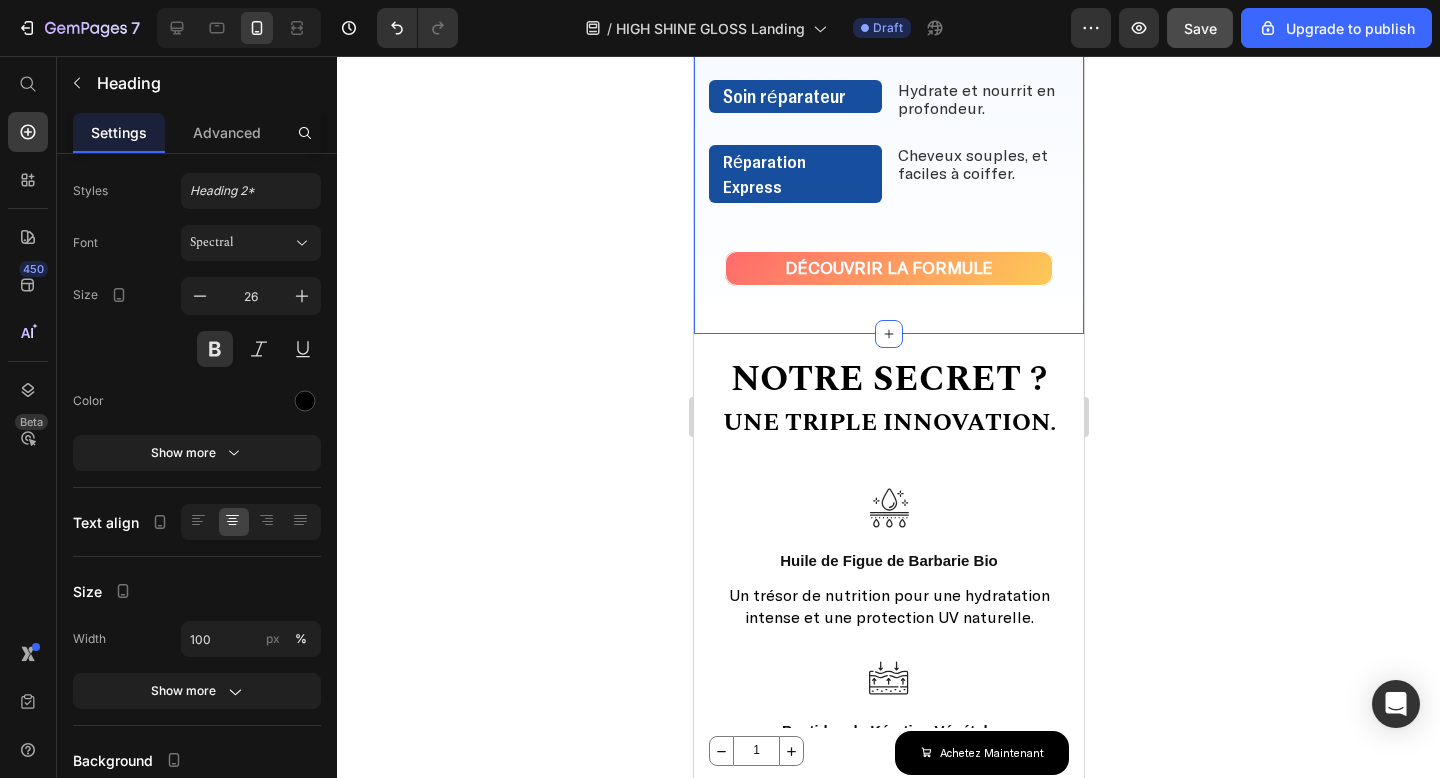 scroll, scrollTop: 2122, scrollLeft: 0, axis: vertical 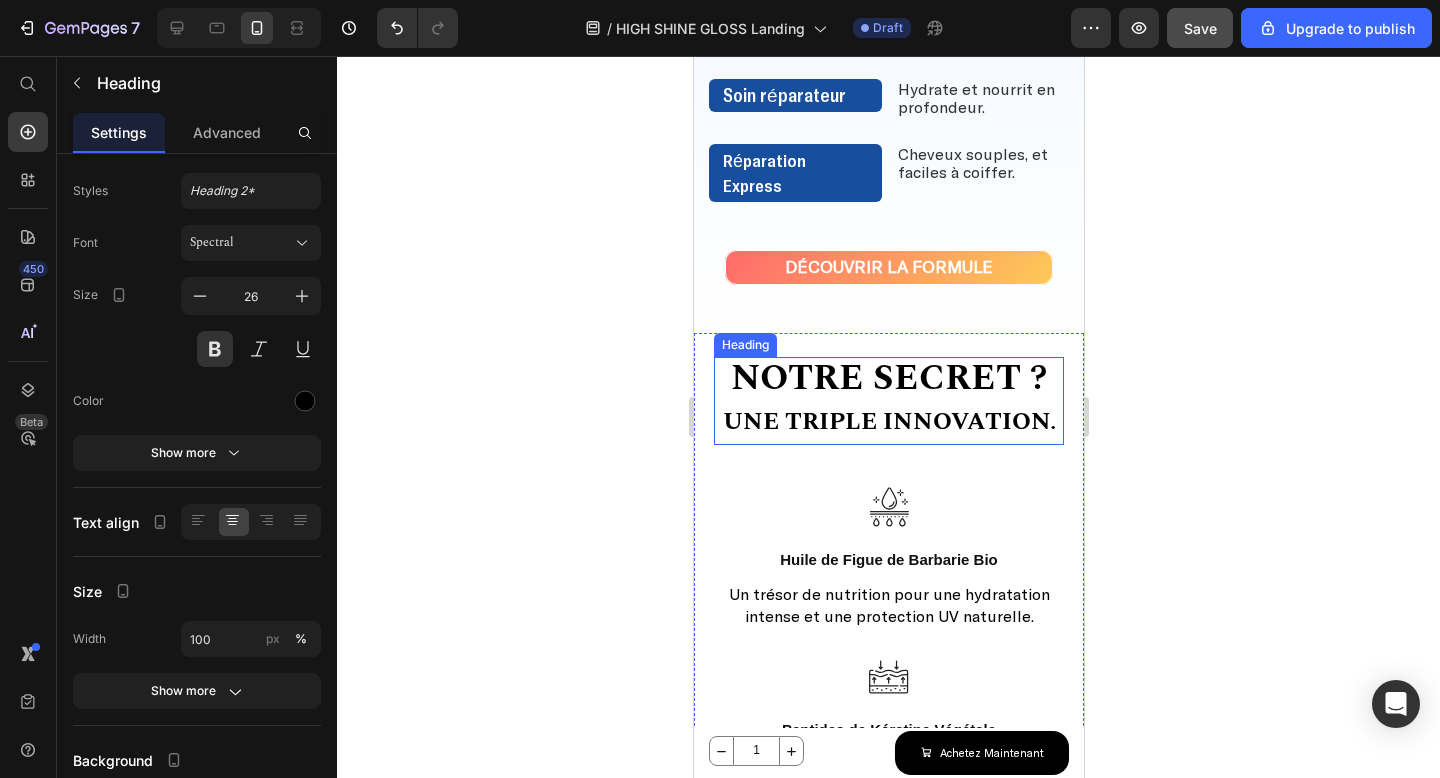 click on "Notre secret ?" at bounding box center (888, 378) 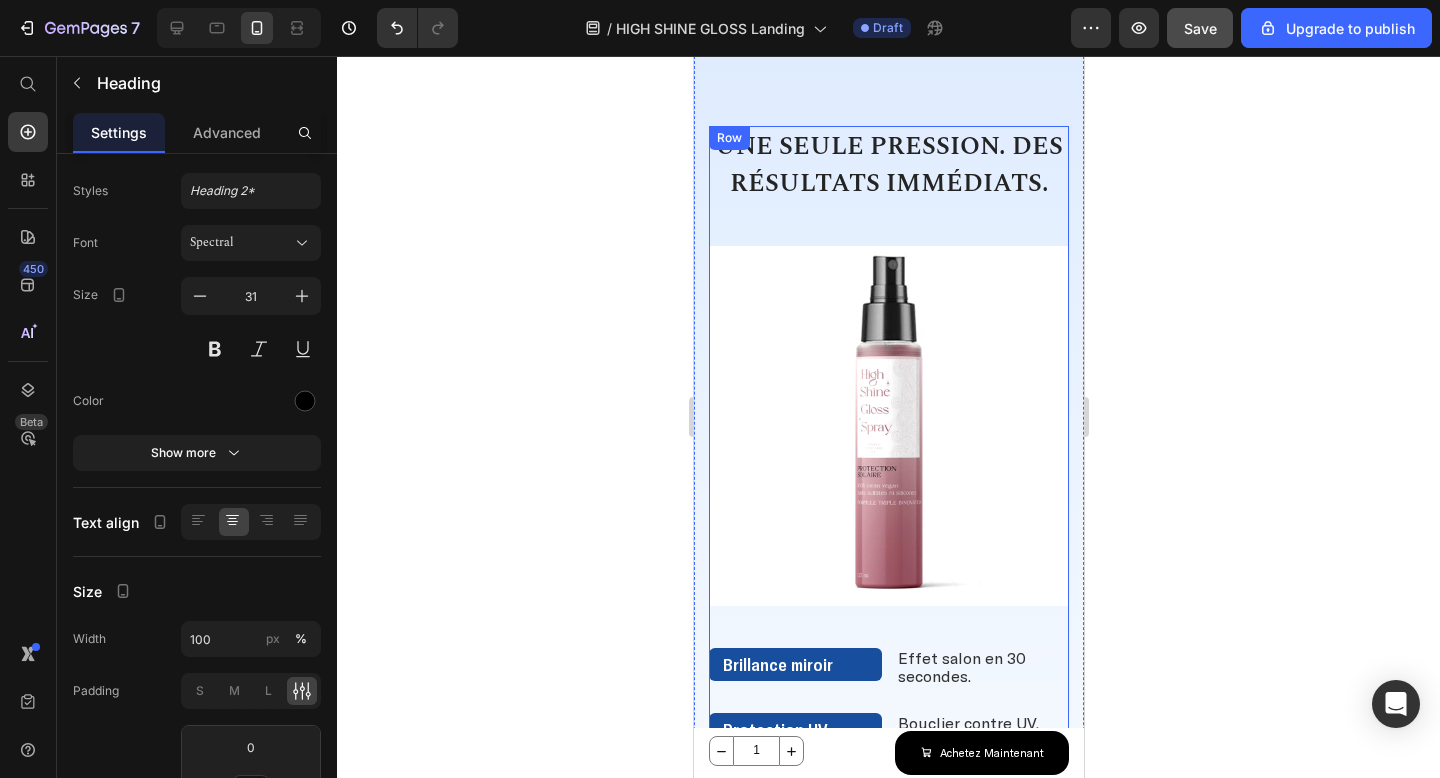 scroll, scrollTop: 1291, scrollLeft: 0, axis: vertical 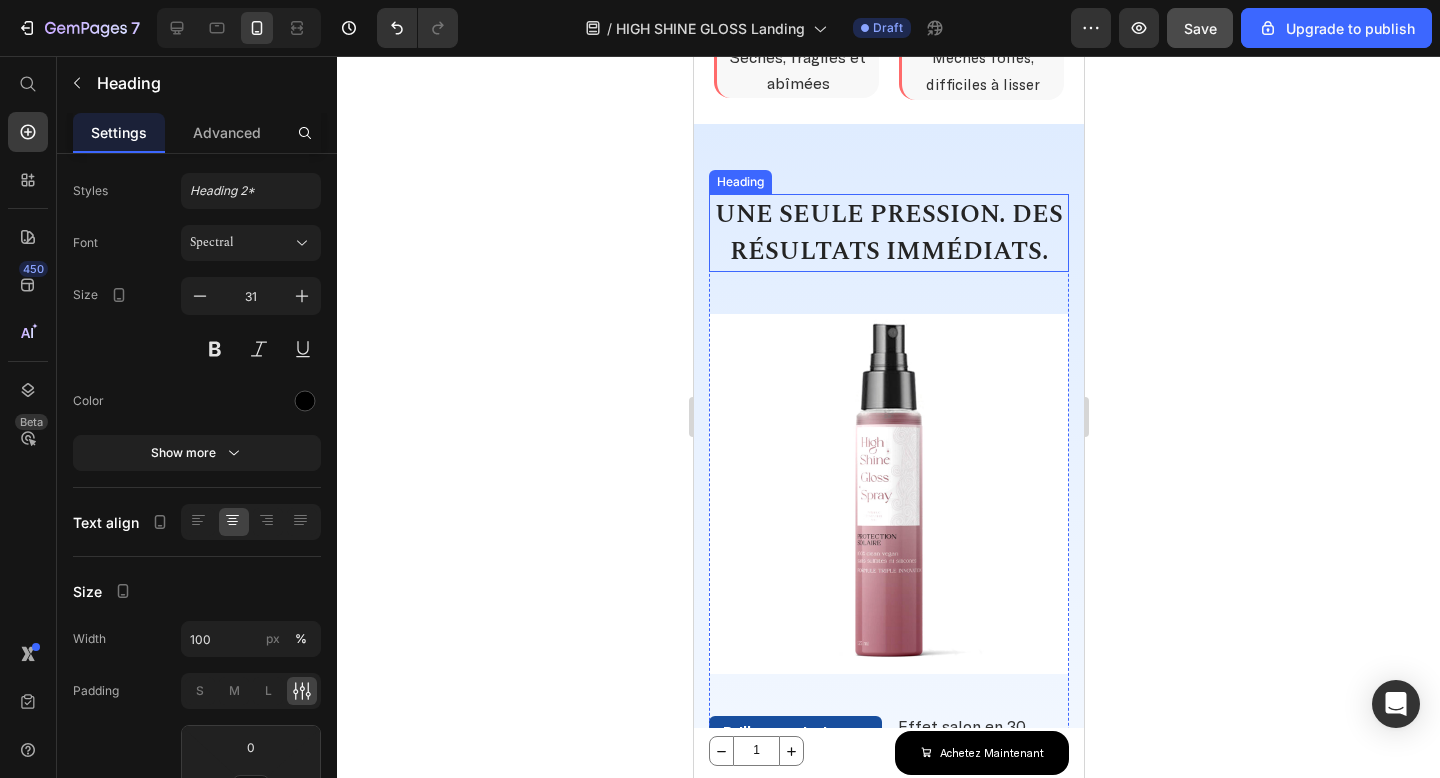 click on "Une seule pression. Des résultats immédiats." at bounding box center [888, 233] 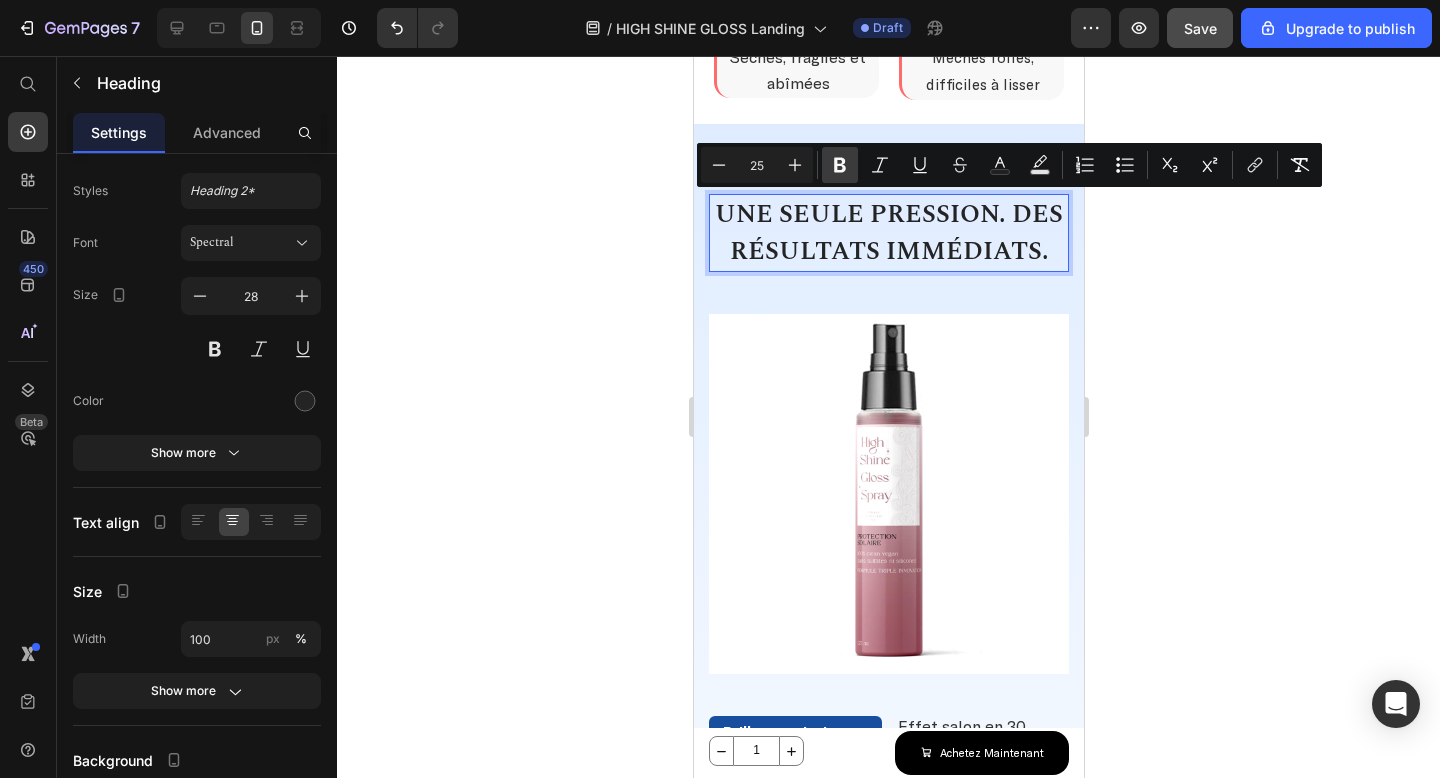 click 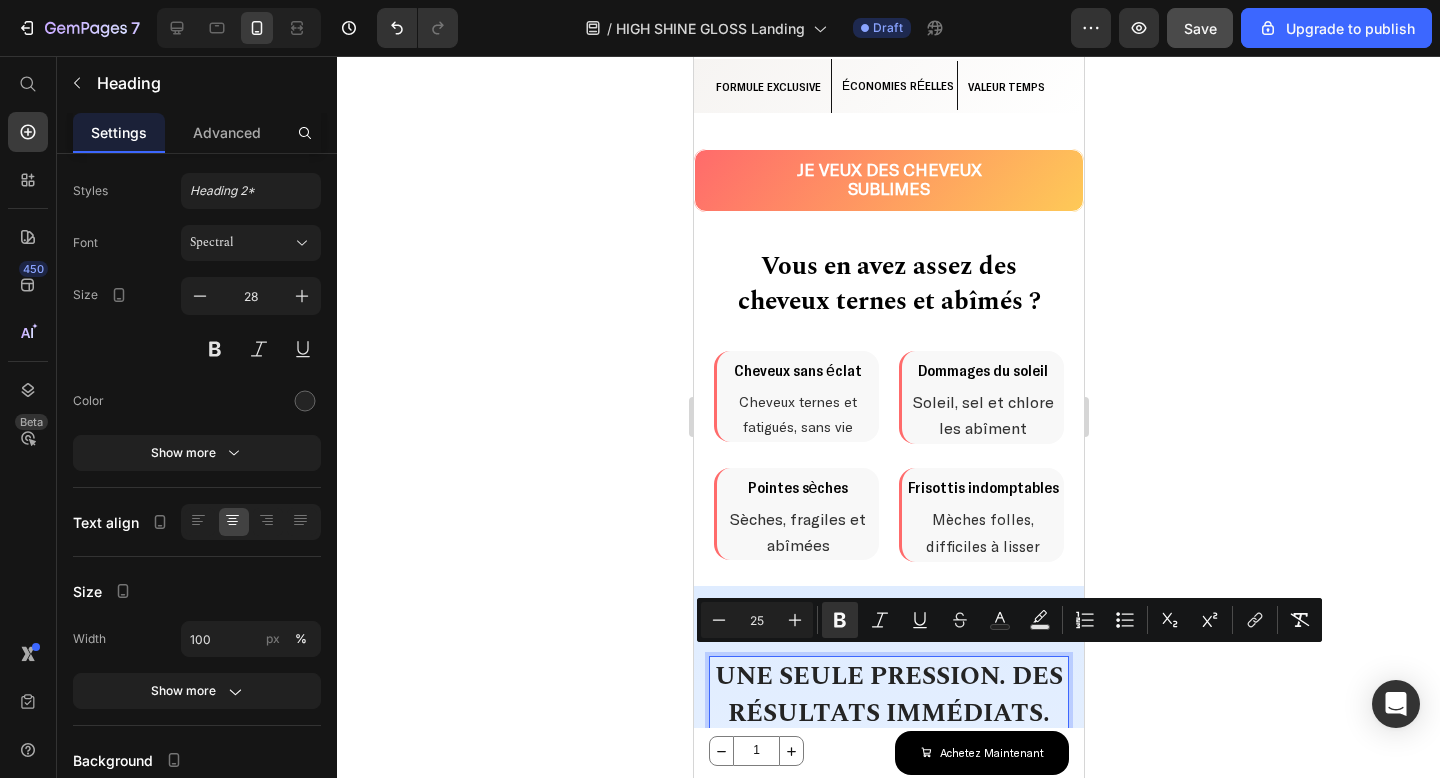 scroll, scrollTop: 812, scrollLeft: 0, axis: vertical 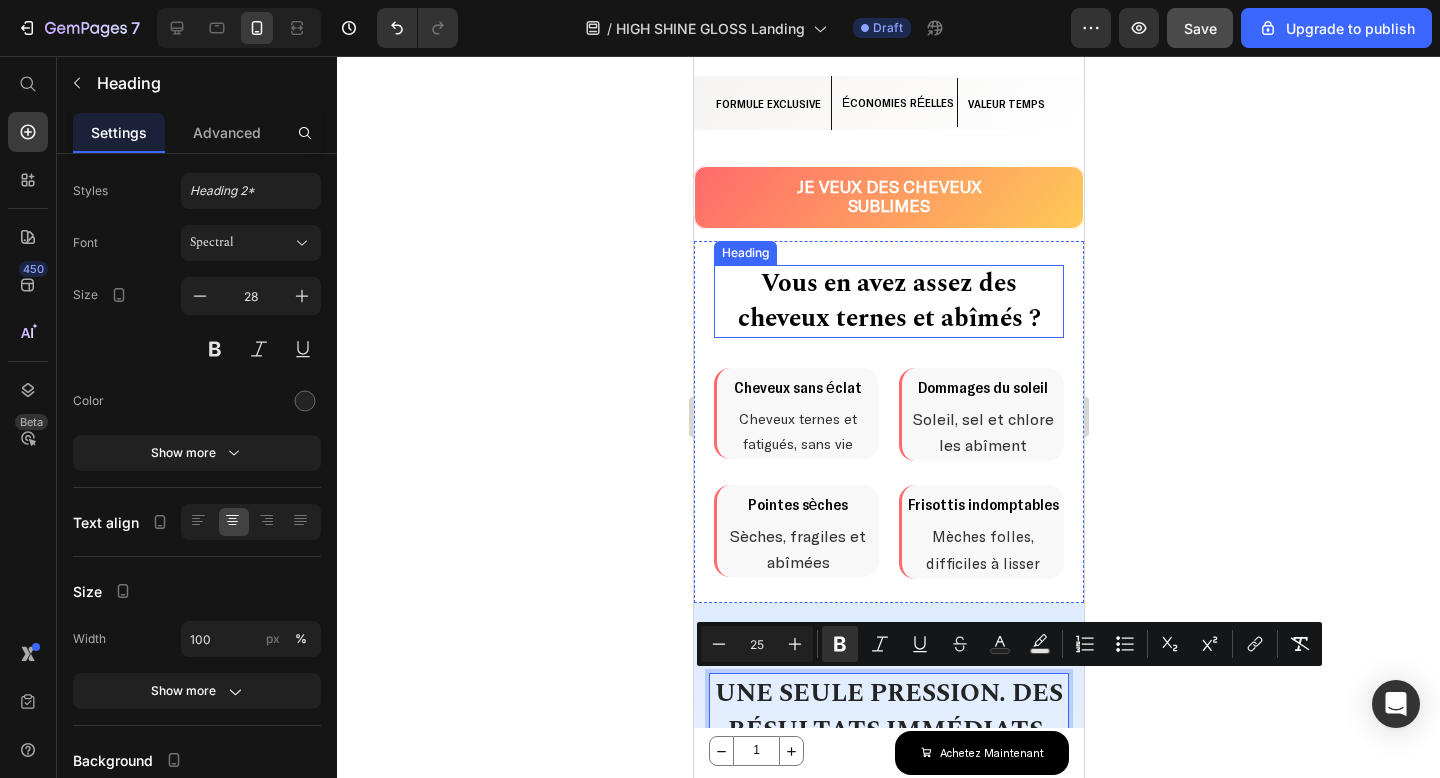 click on "Vous en avez assez des cheveux ternes et abîmés ?" at bounding box center [888, 301] 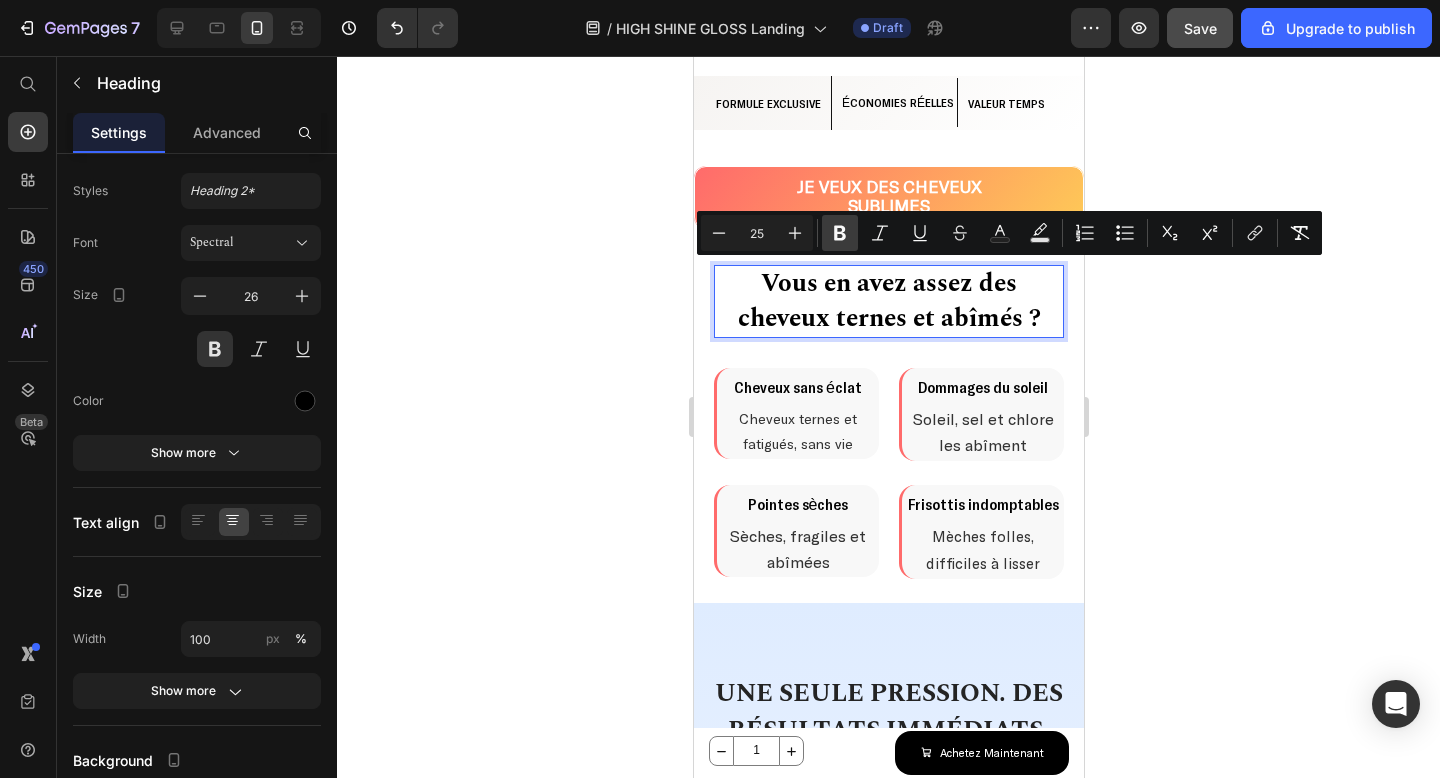 click 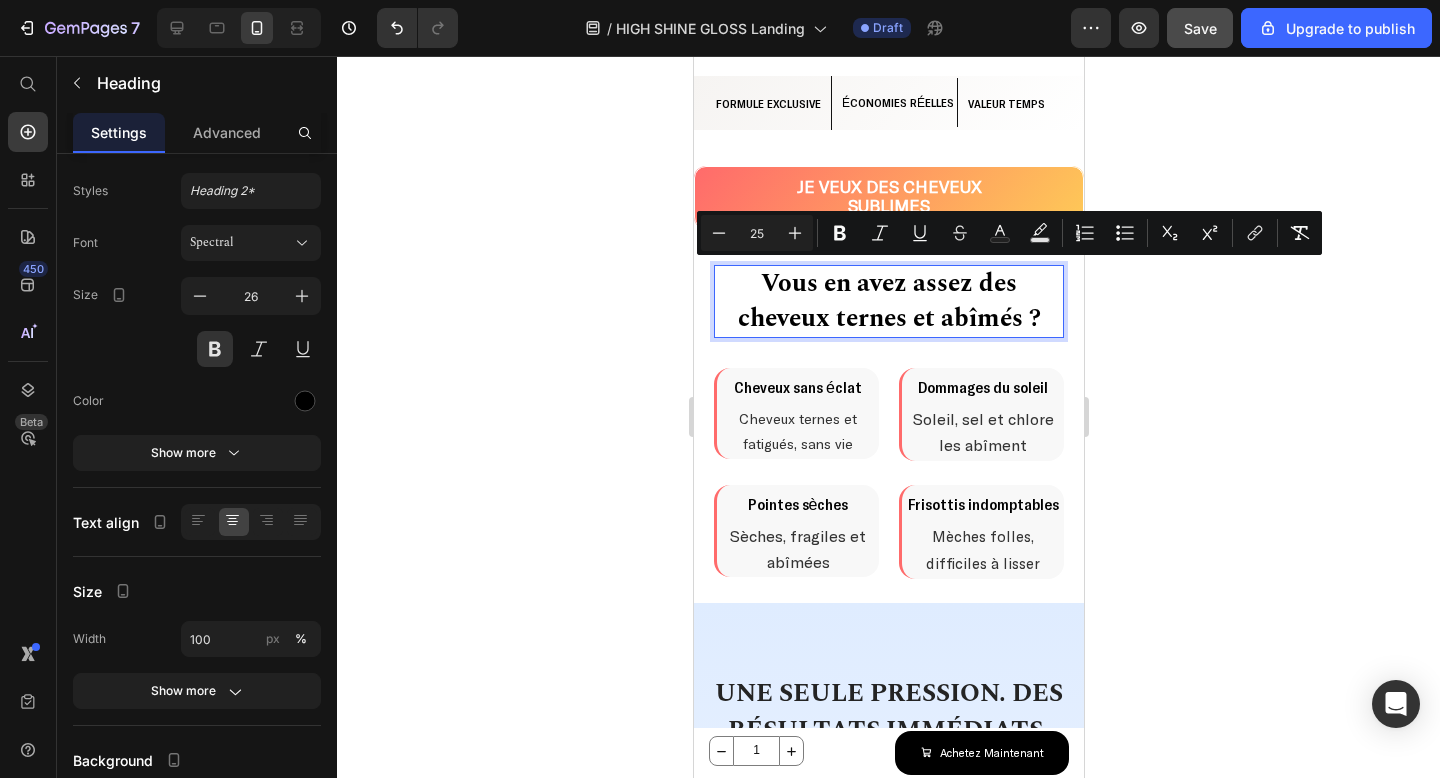 click on "Vous en avez assez des cheveux ternes et abîmés ?" at bounding box center (888, 301) 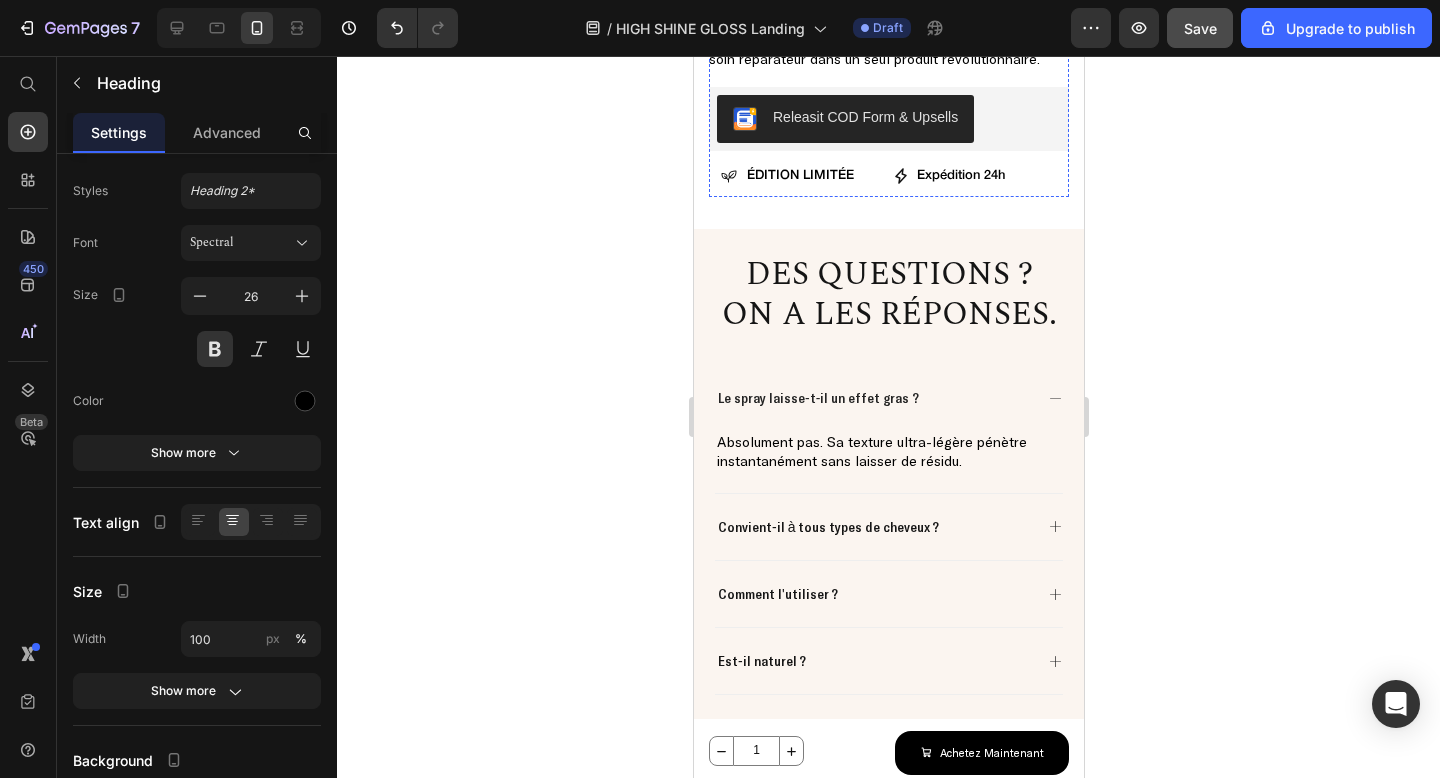 scroll, scrollTop: 4213, scrollLeft: 0, axis: vertical 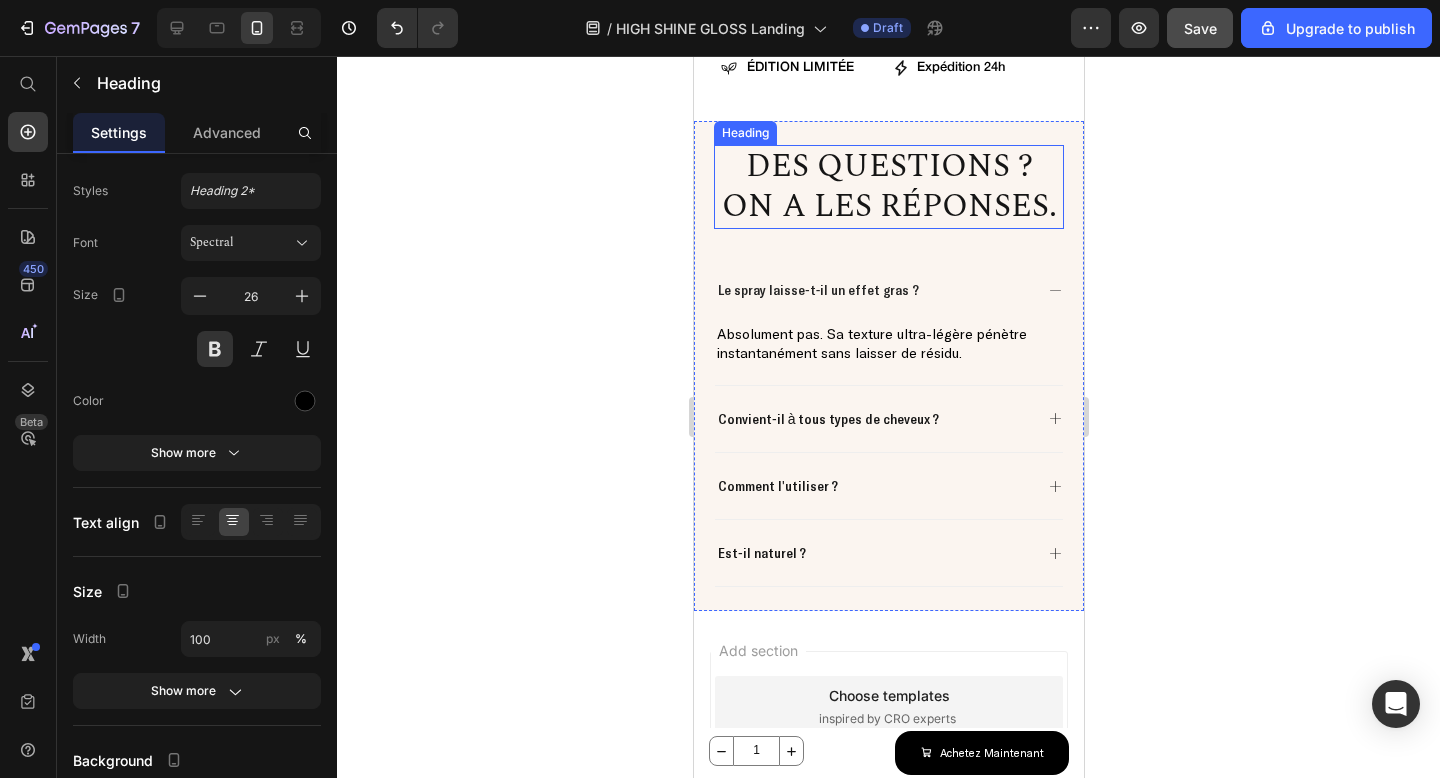 click on "On a les réponses." at bounding box center [888, 206] 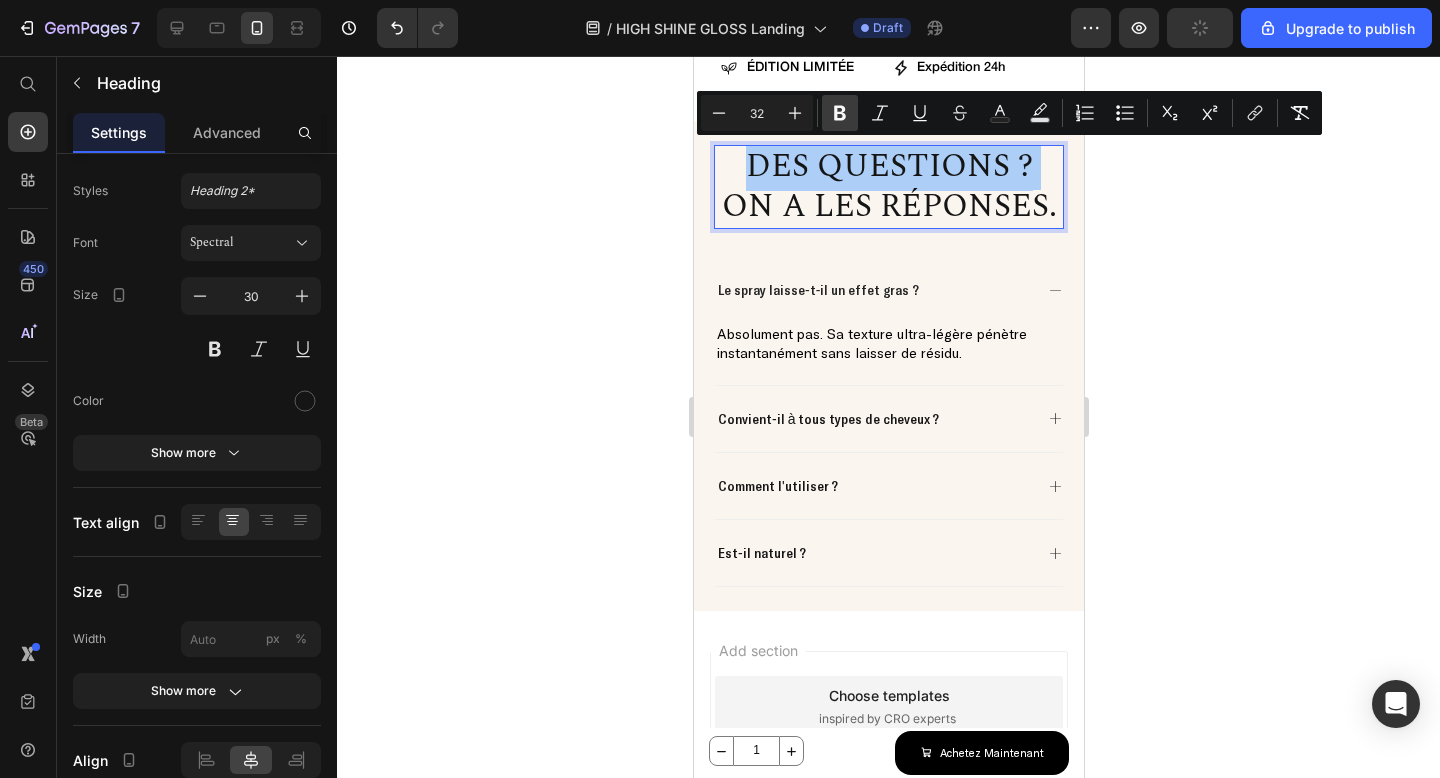 click 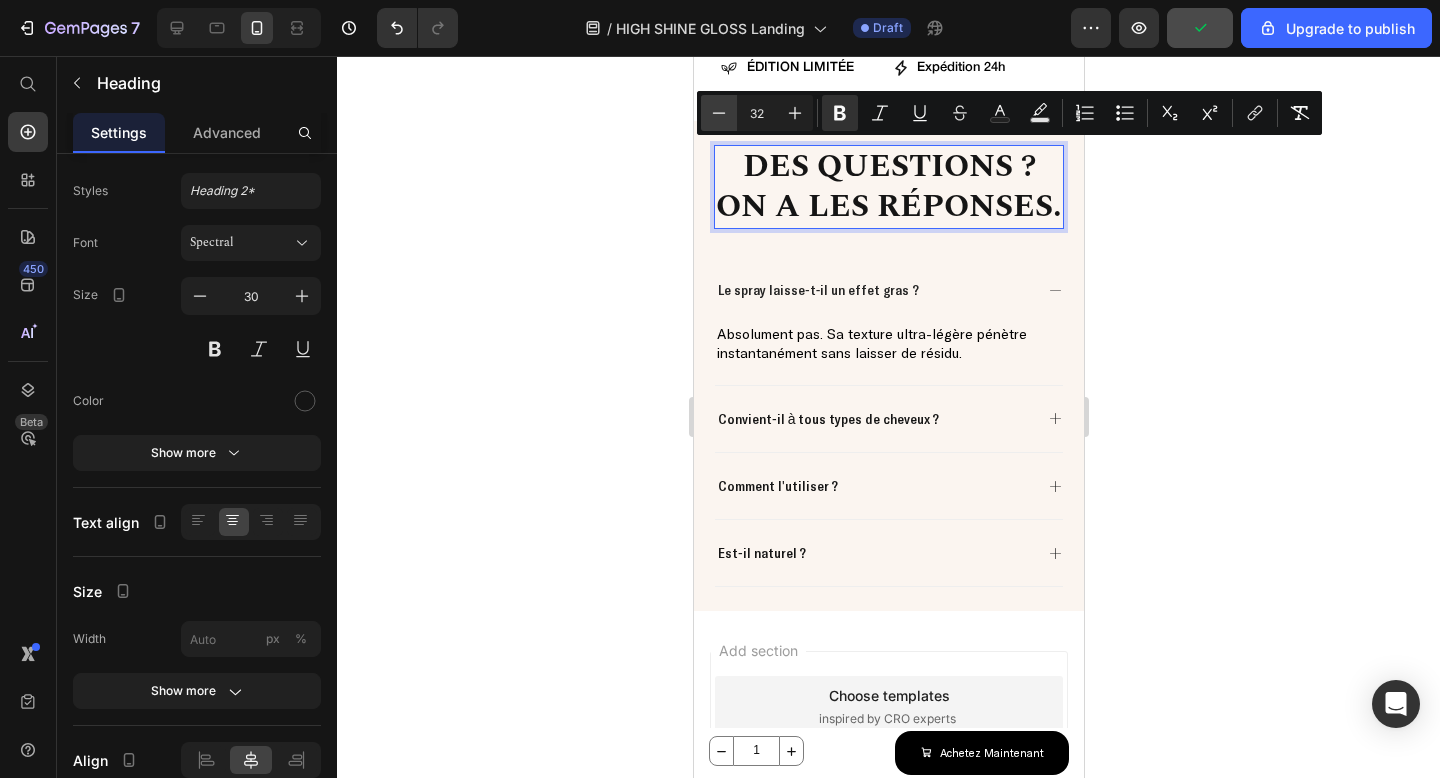click 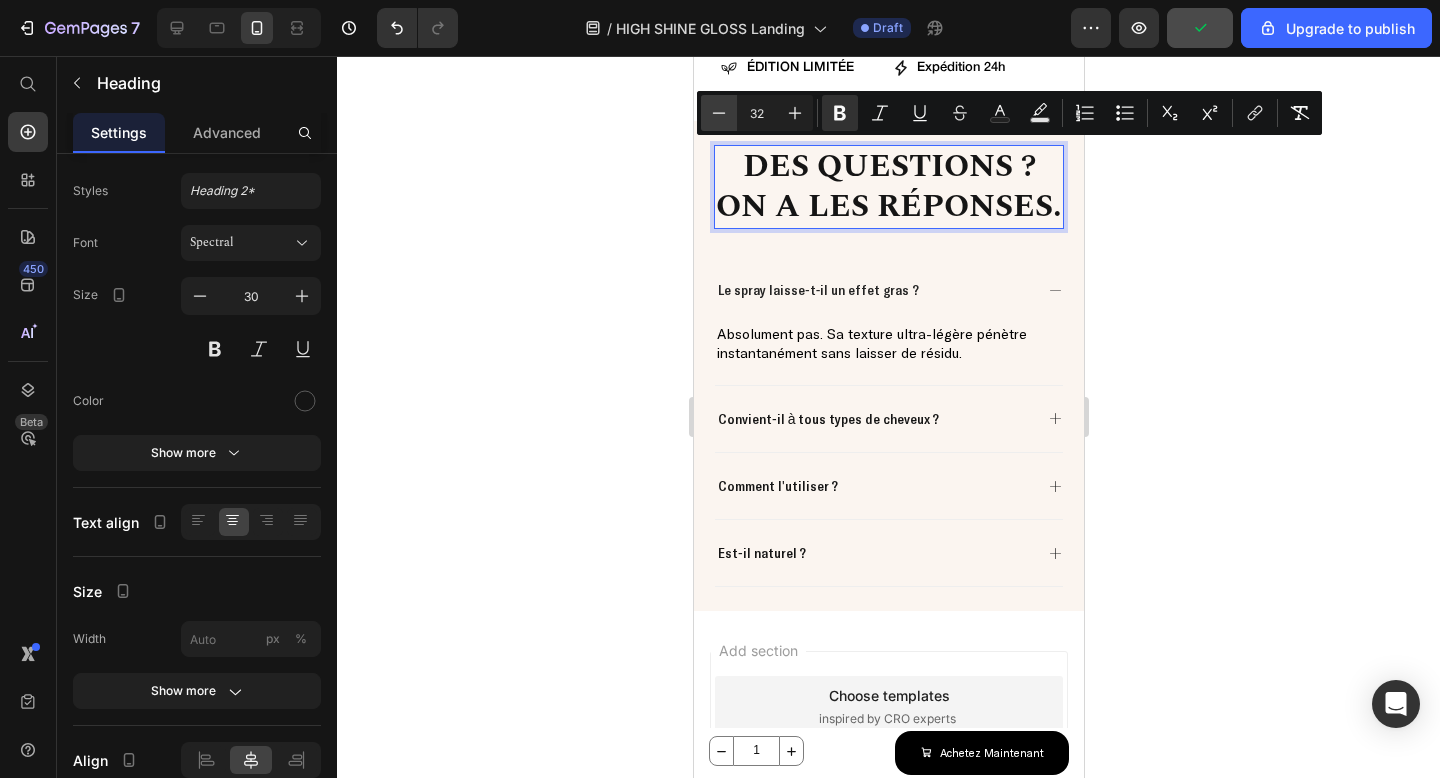 type on "31" 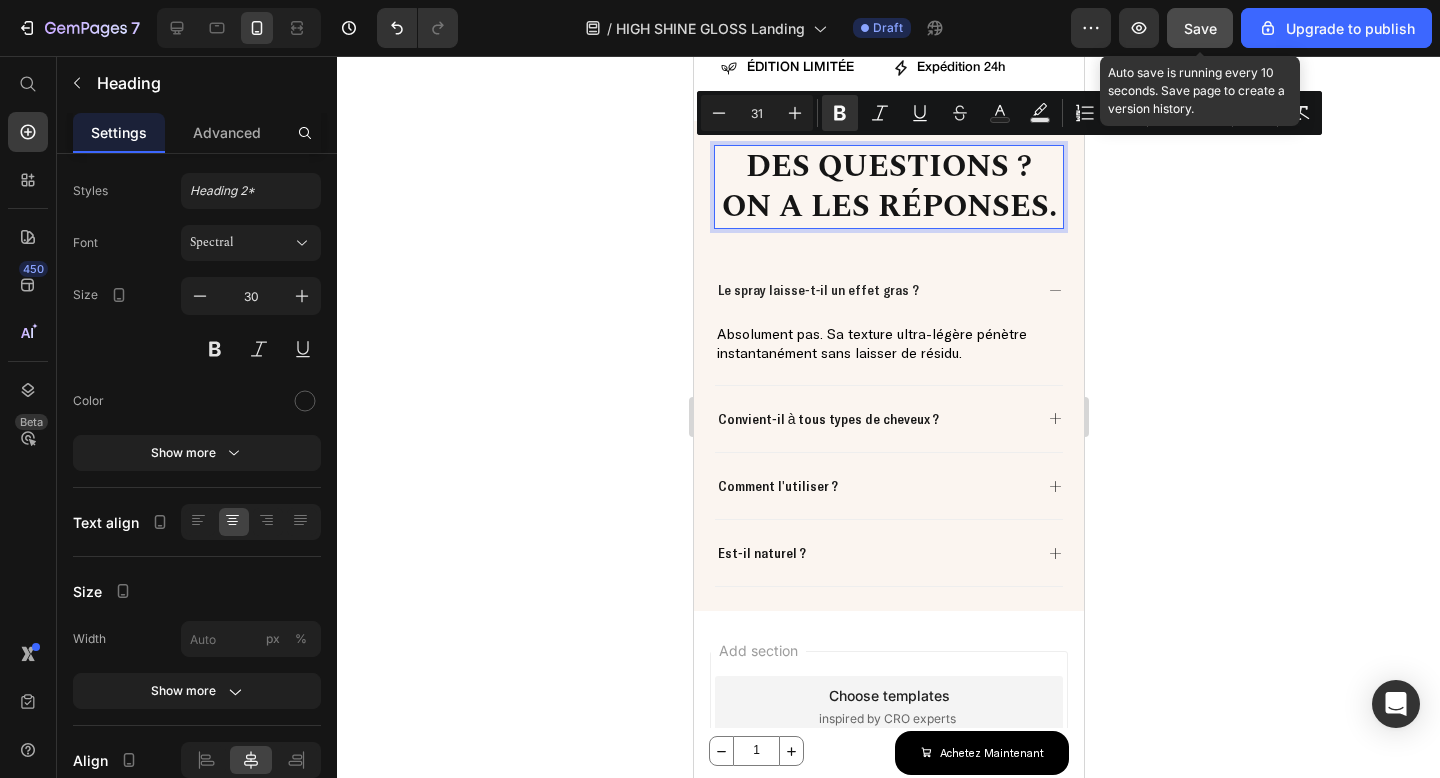 click on "Save" 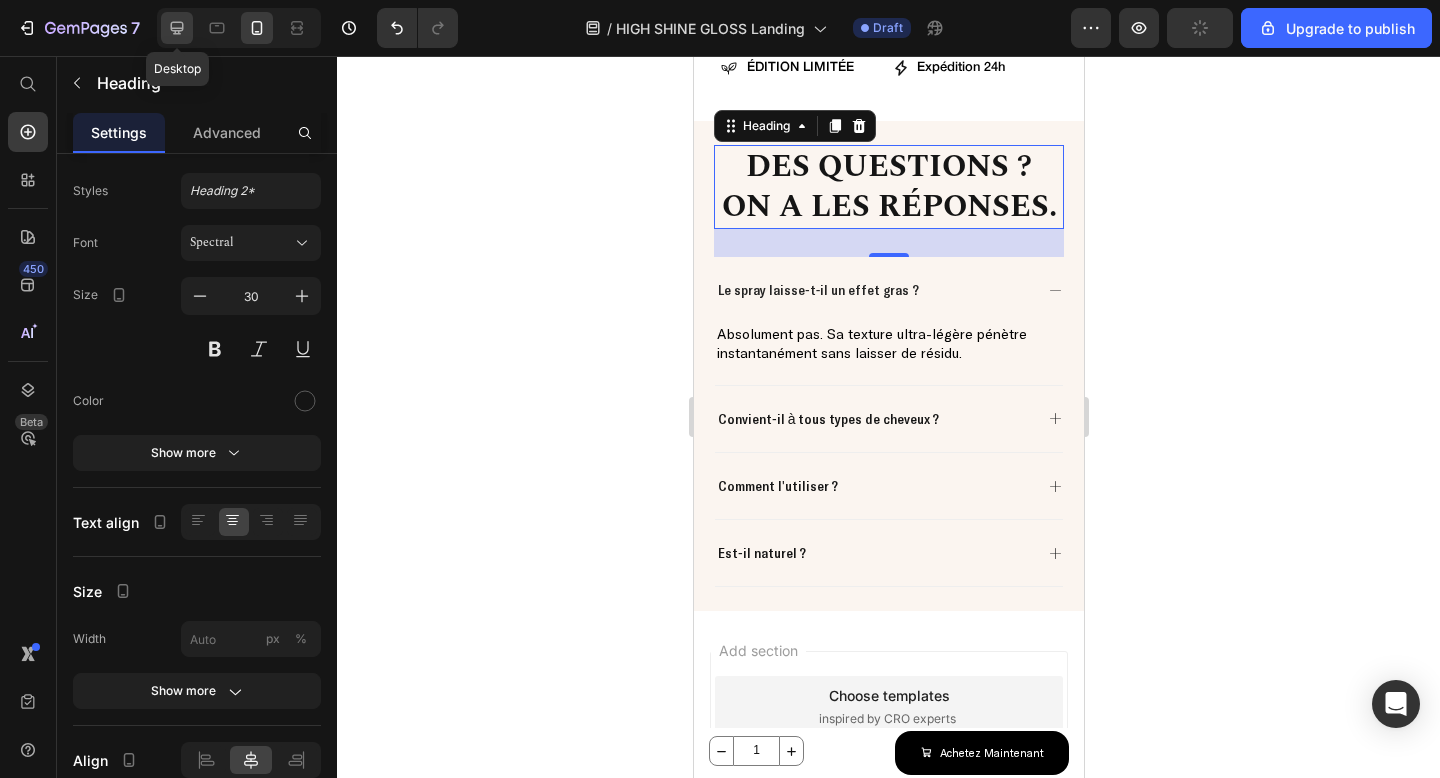click 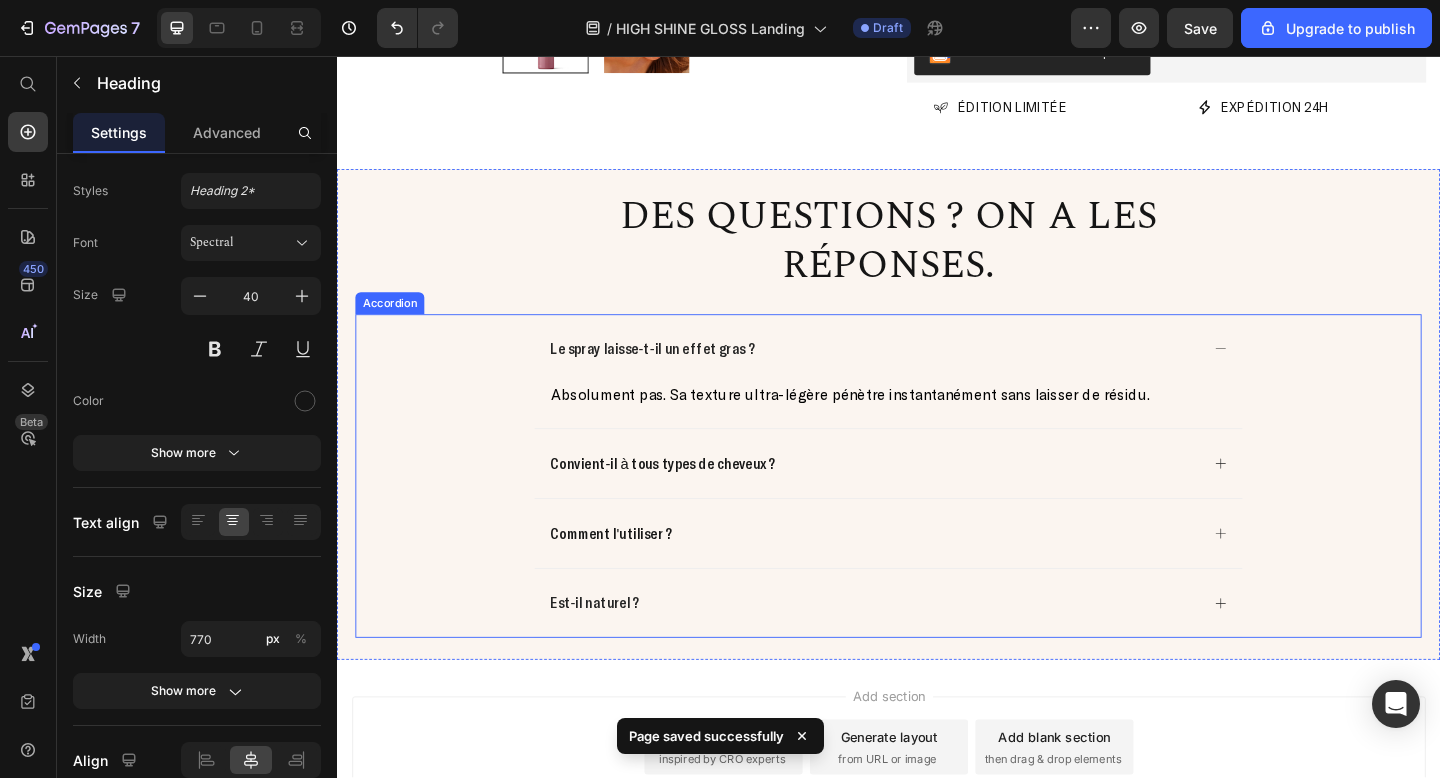 scroll, scrollTop: 3524, scrollLeft: 0, axis: vertical 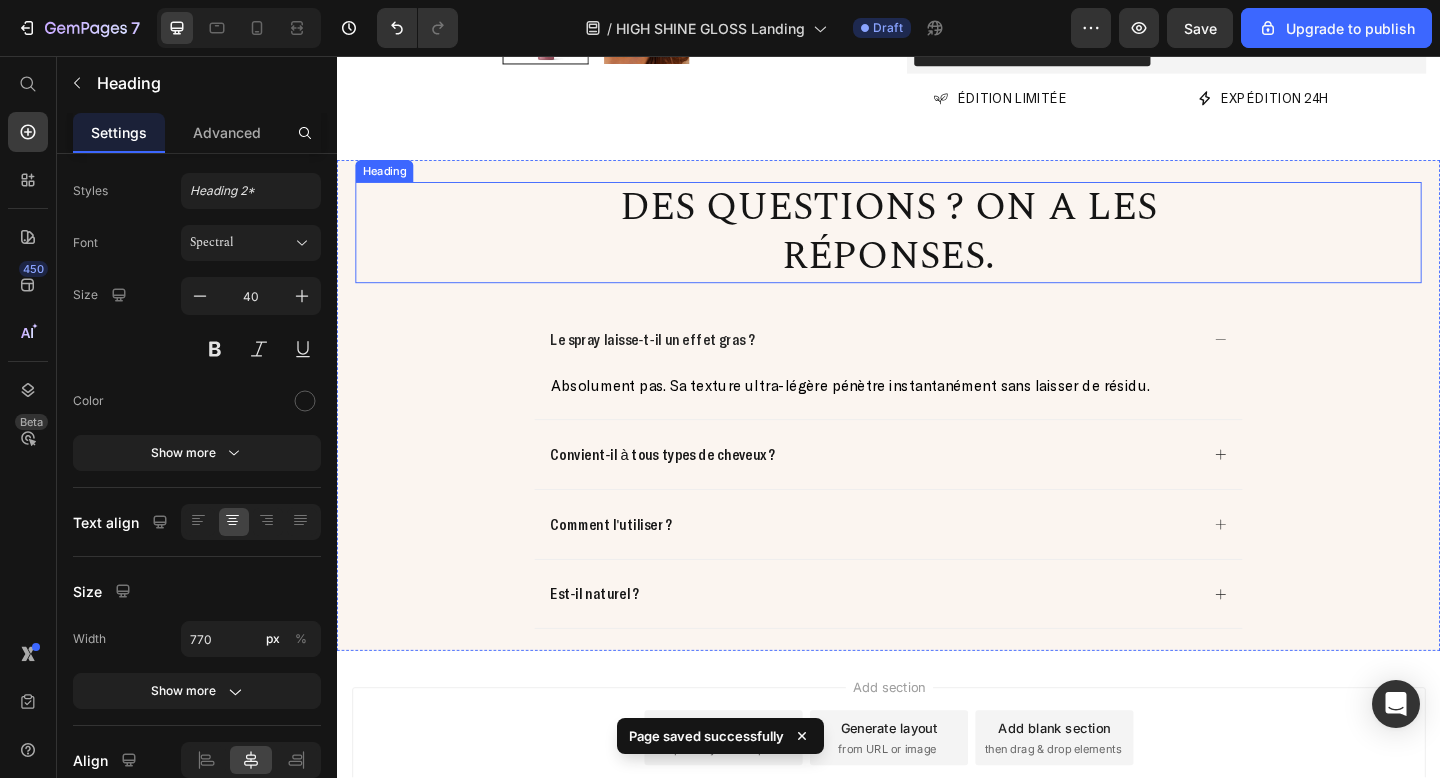 click on "Des questions ? On a les réponses." at bounding box center [937, 247] 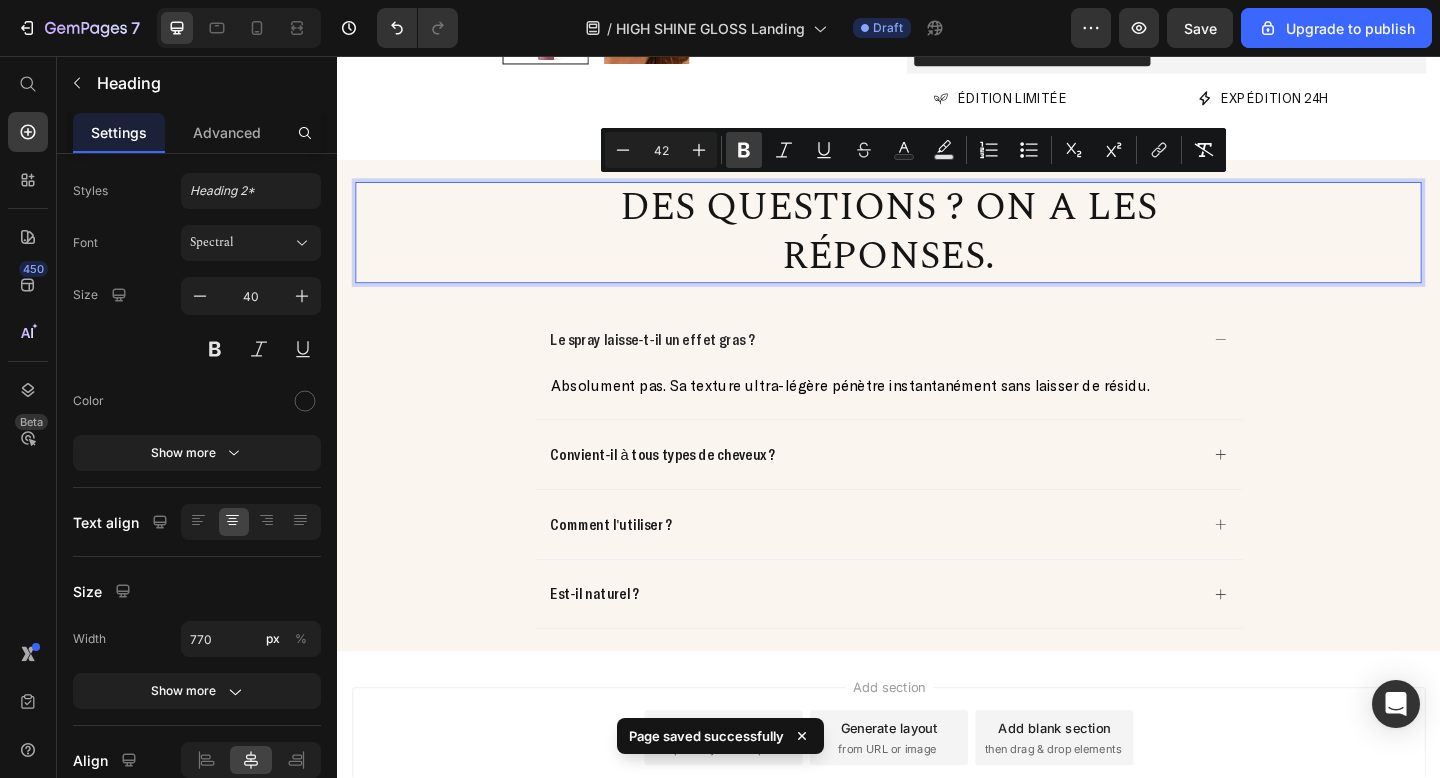 click on "Bold" at bounding box center (744, 150) 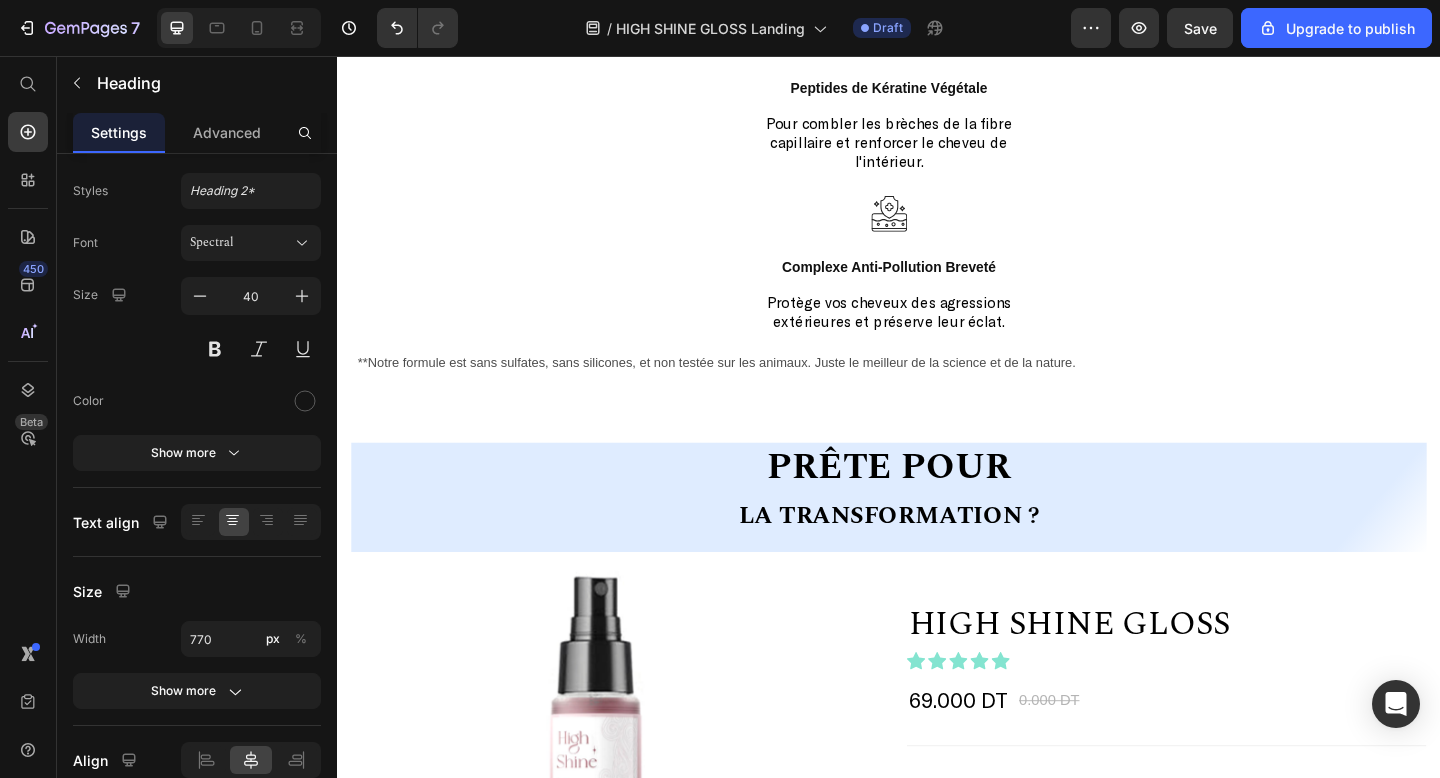 scroll, scrollTop: 2258, scrollLeft: 0, axis: vertical 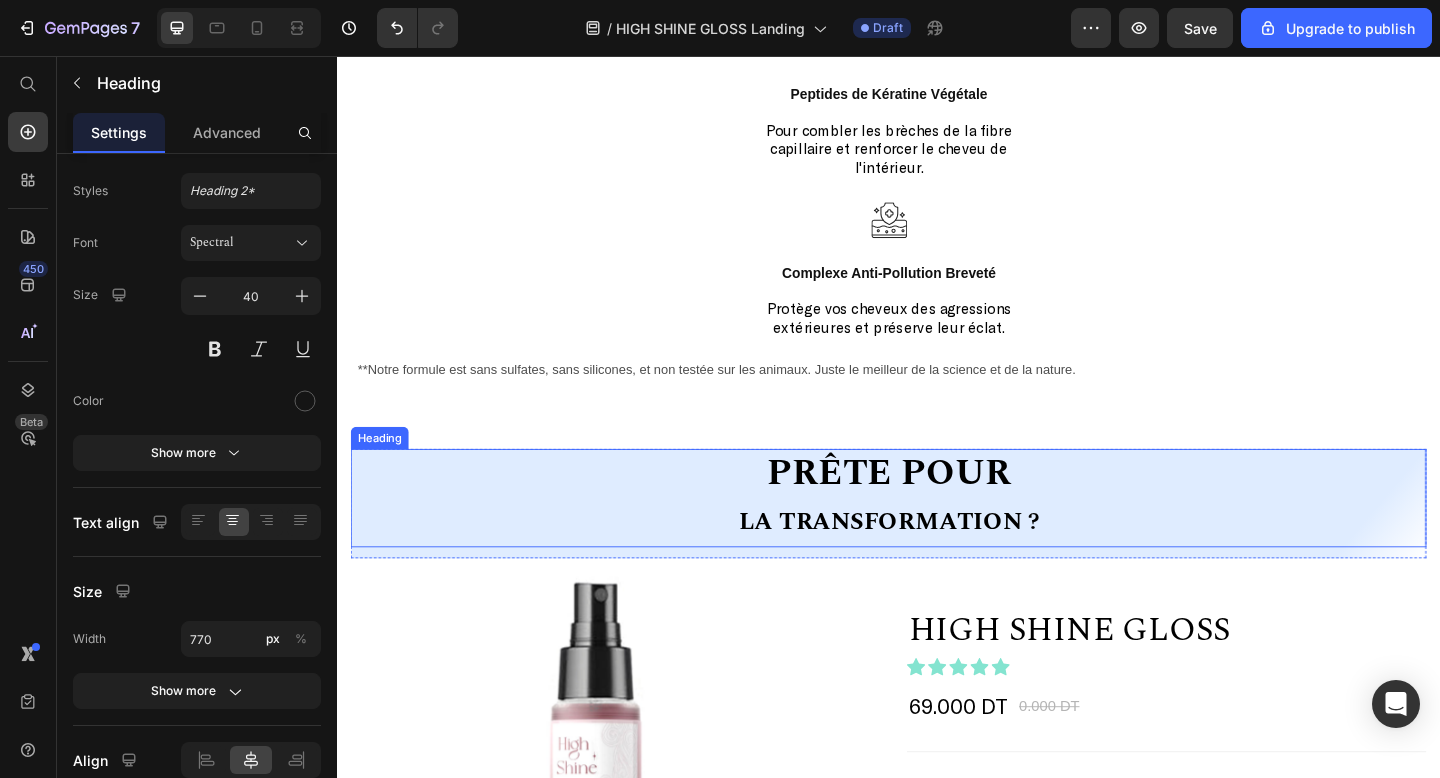 click on "Prête pour" at bounding box center [937, 510] 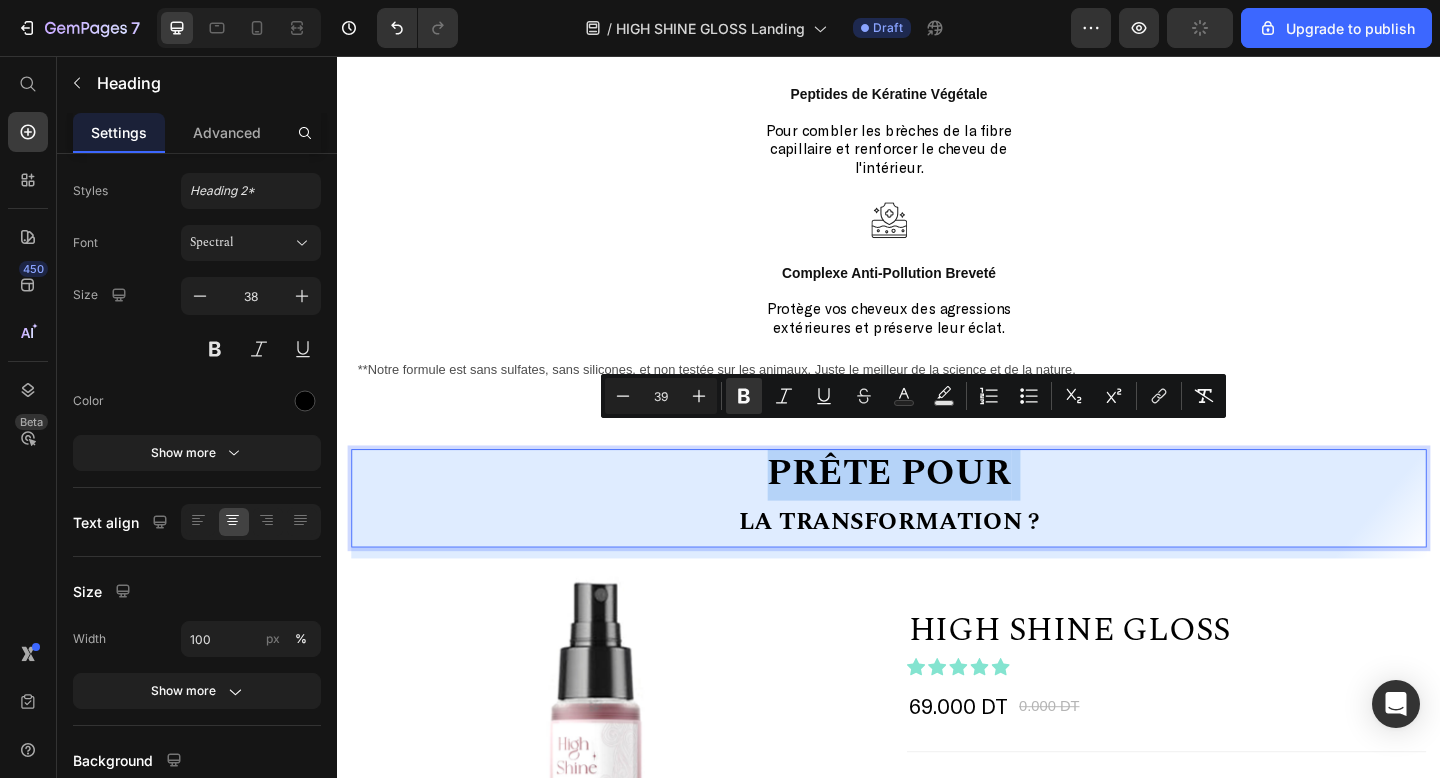 click on "Prête pour" at bounding box center [937, 510] 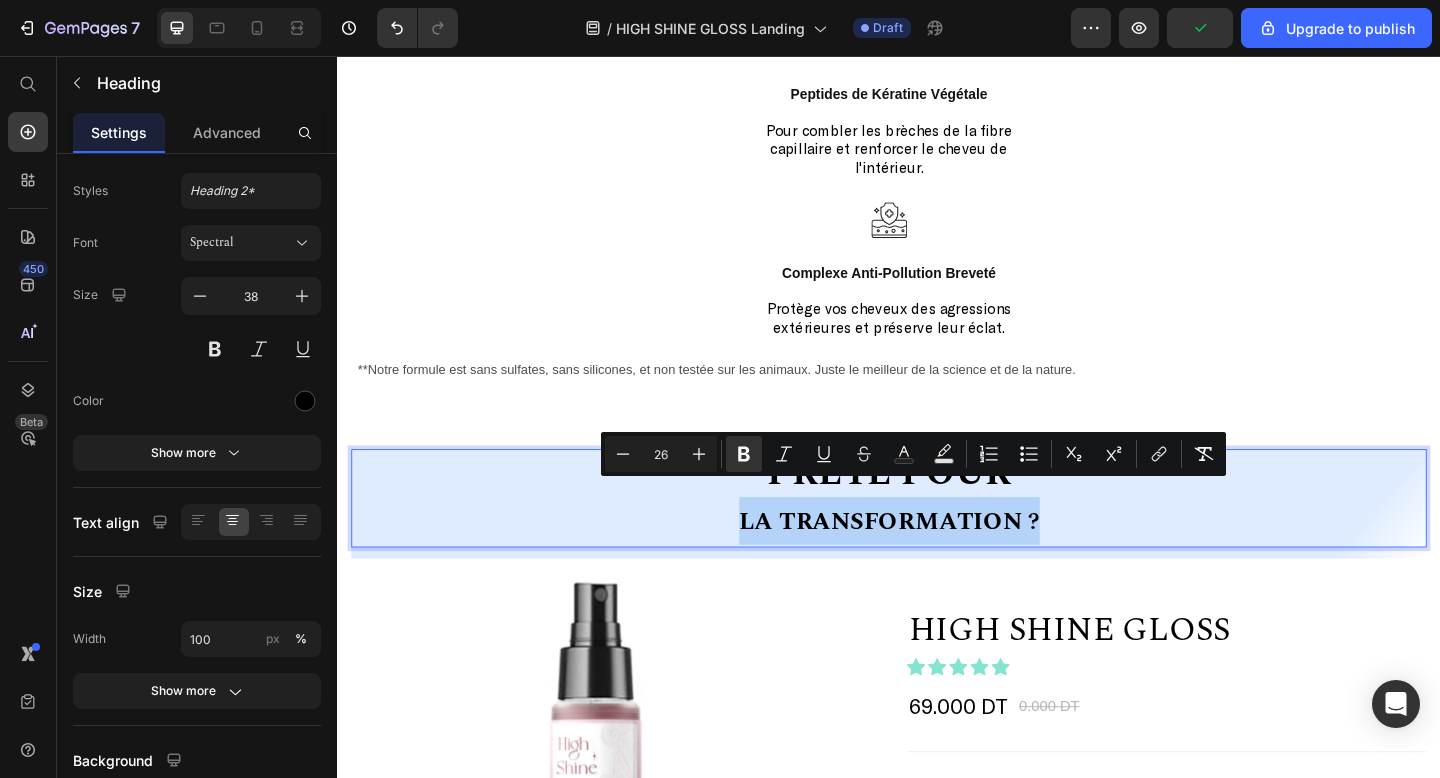 drag, startPoint x: 774, startPoint y: 544, endPoint x: 1140, endPoint y: 542, distance: 366.00546 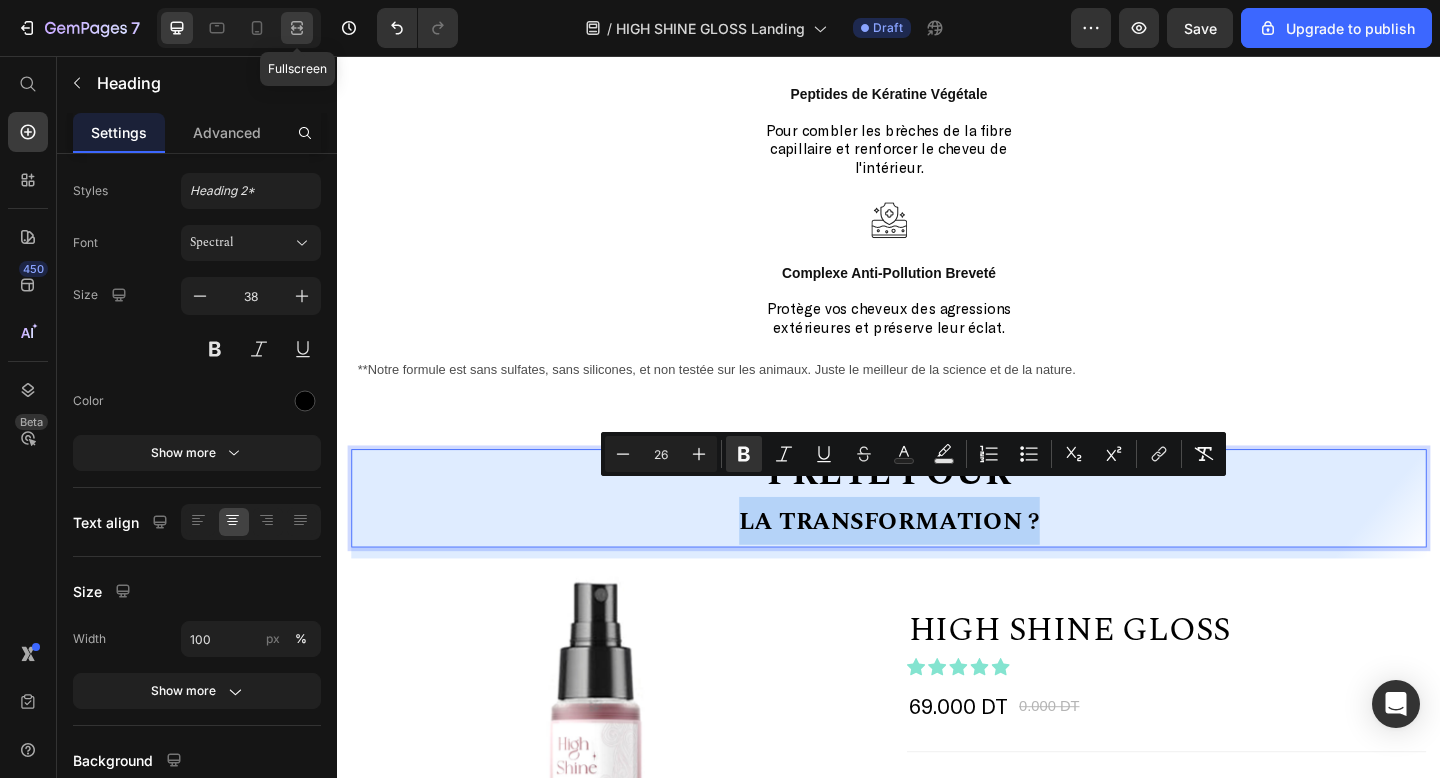 type on "39" 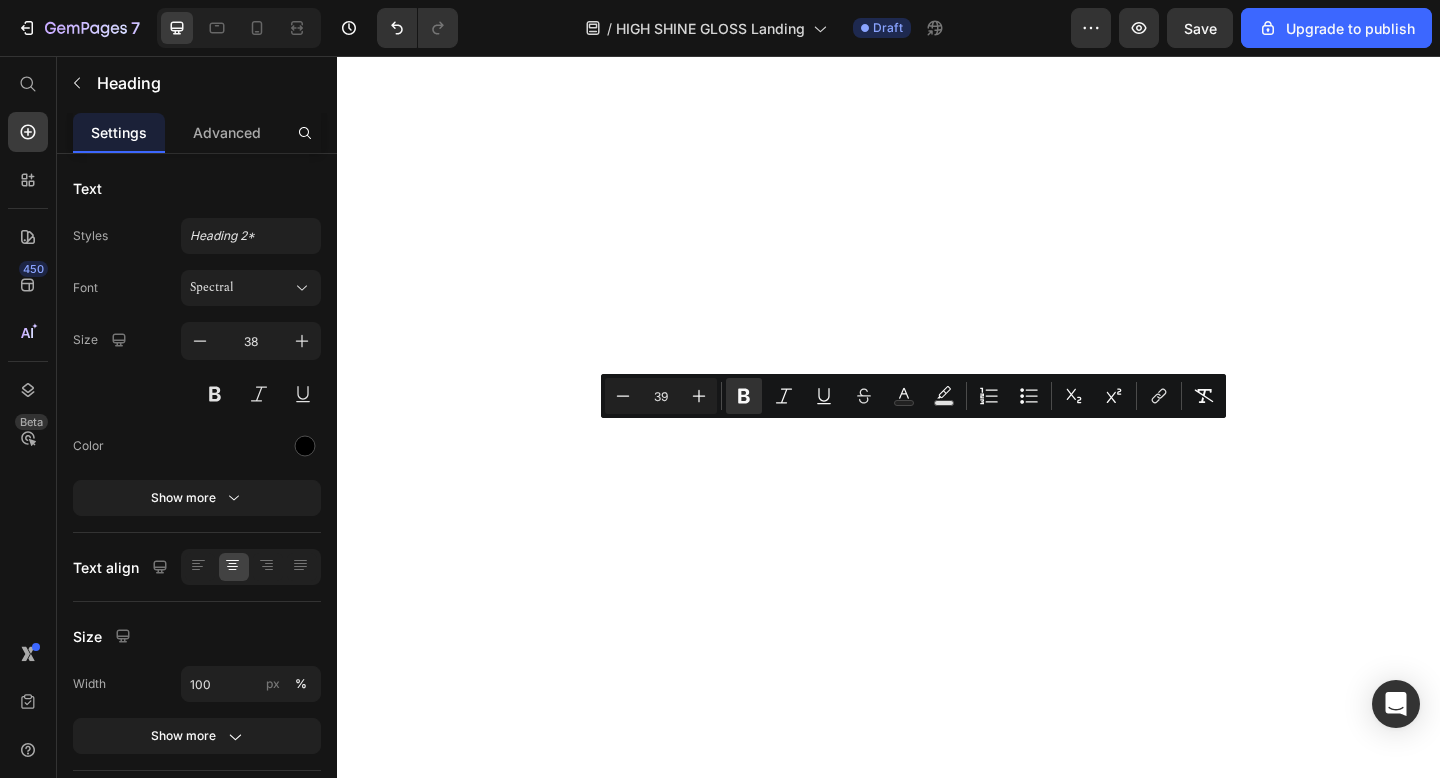 scroll, scrollTop: 0, scrollLeft: 0, axis: both 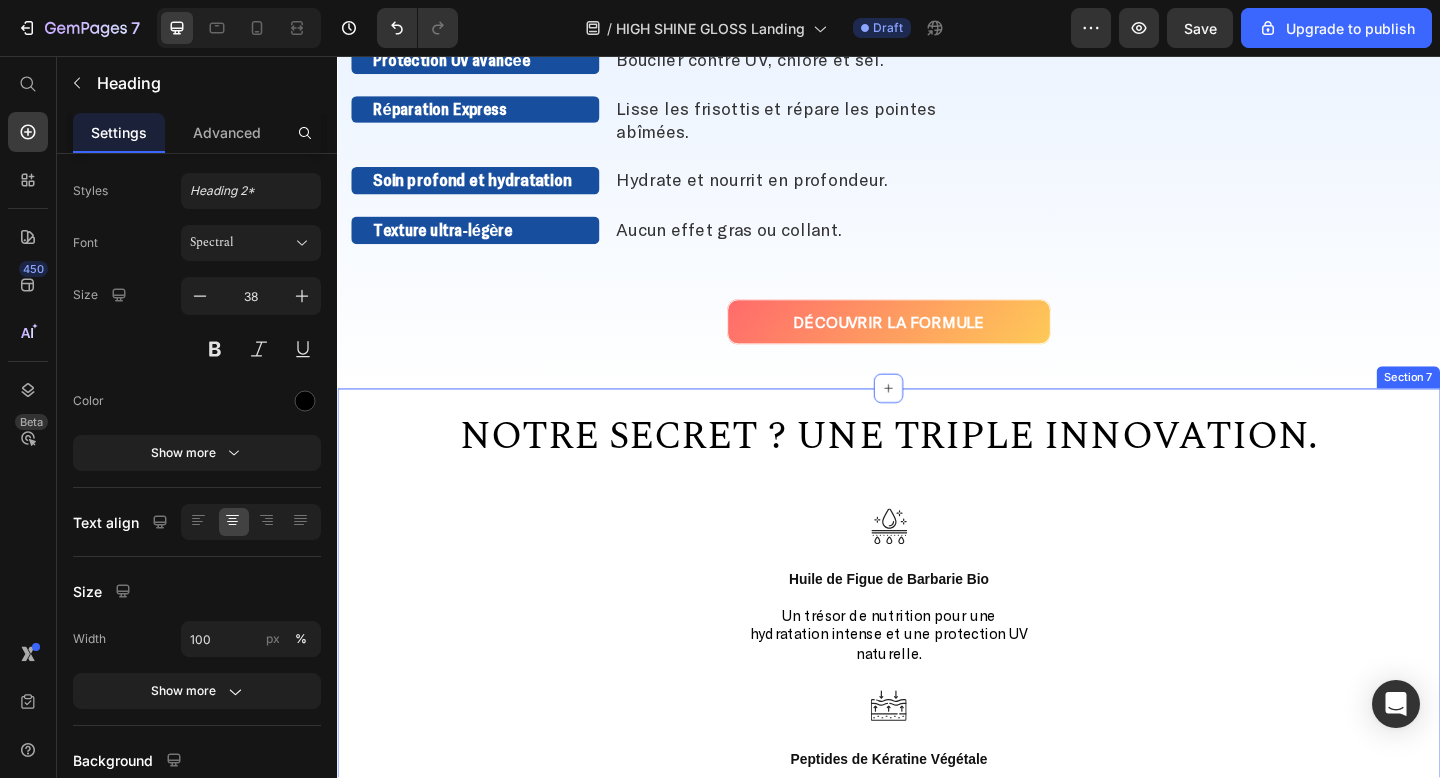click on "Notre secret ? Une triple innovation." at bounding box center (937, 471) 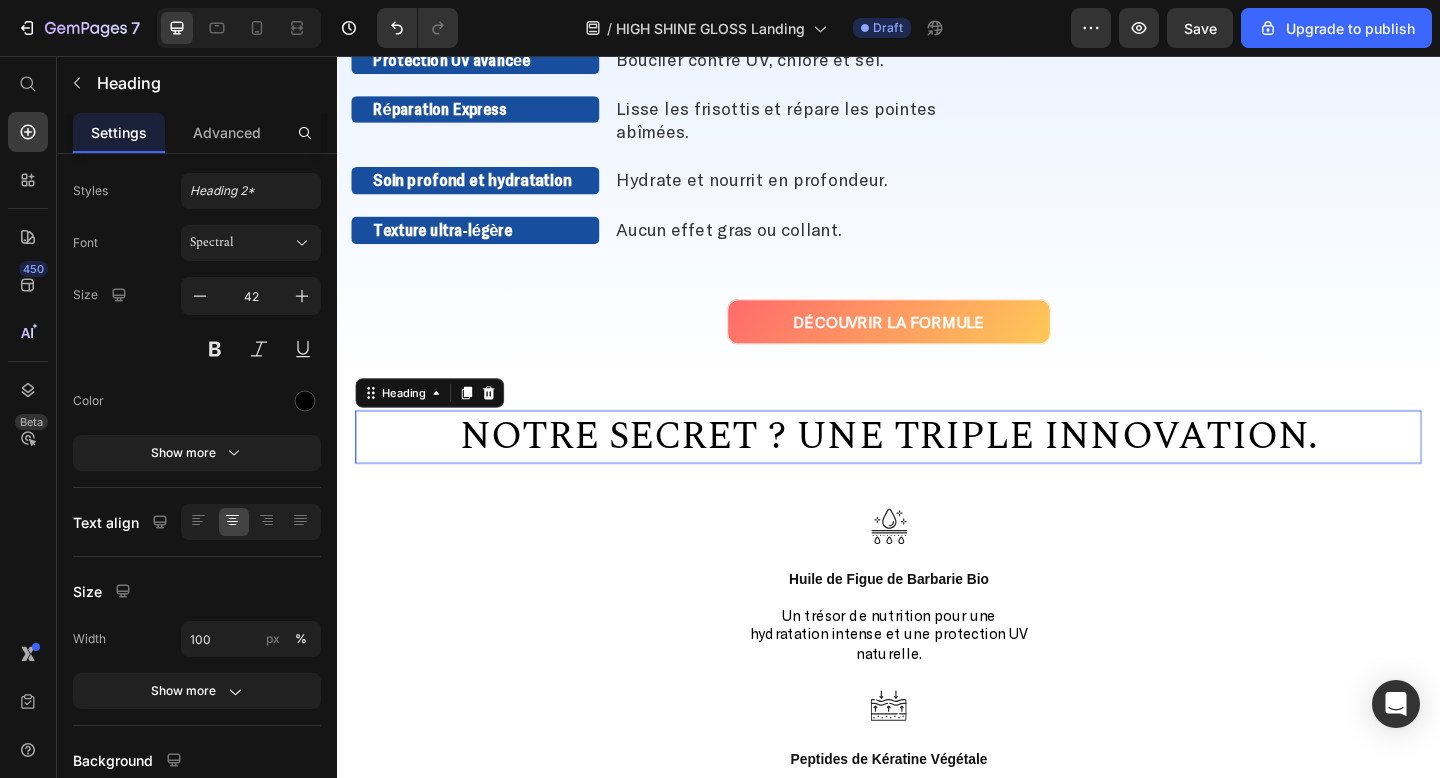 click on "Notre secret ? Une triple innovation." at bounding box center (937, 471) 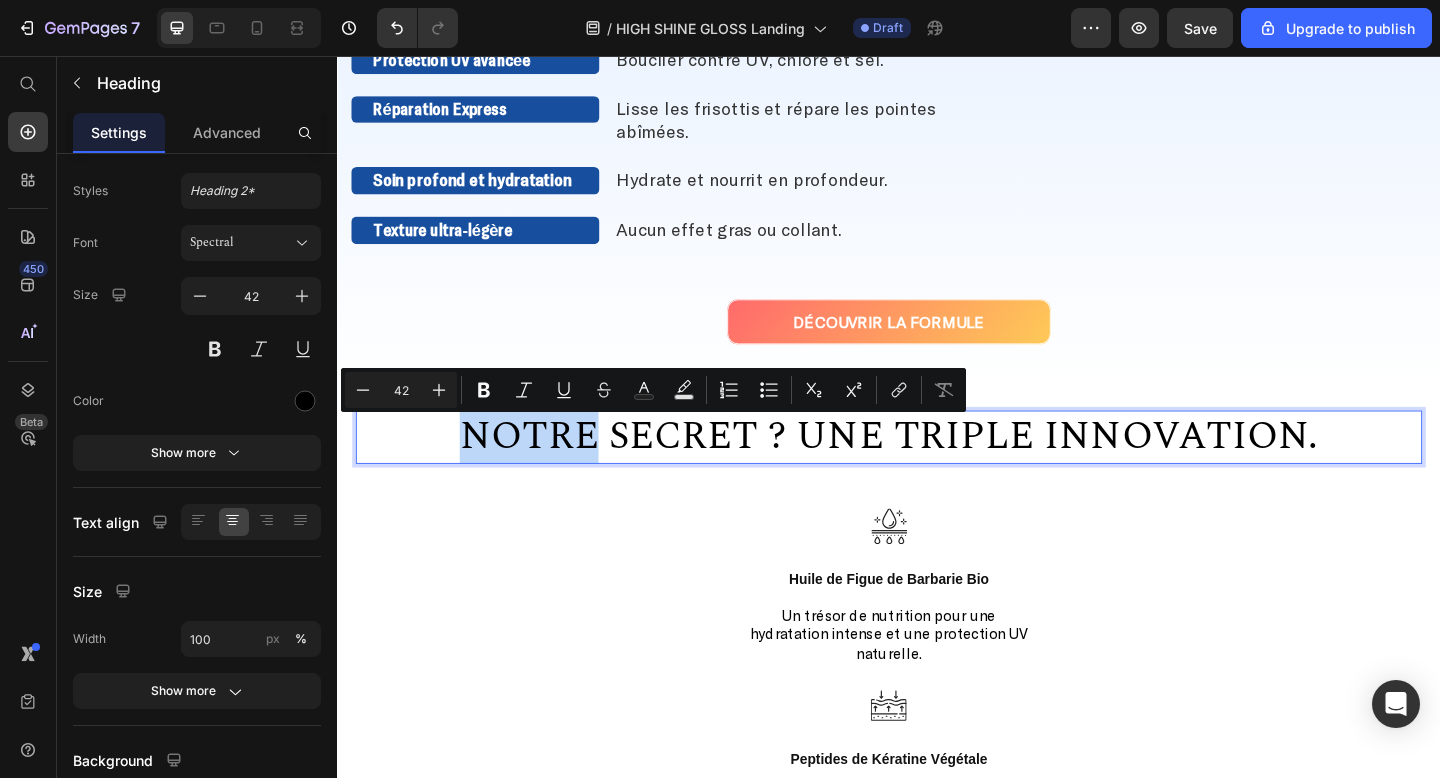 click on "Notre secret ? Une triple innovation." at bounding box center (937, 471) 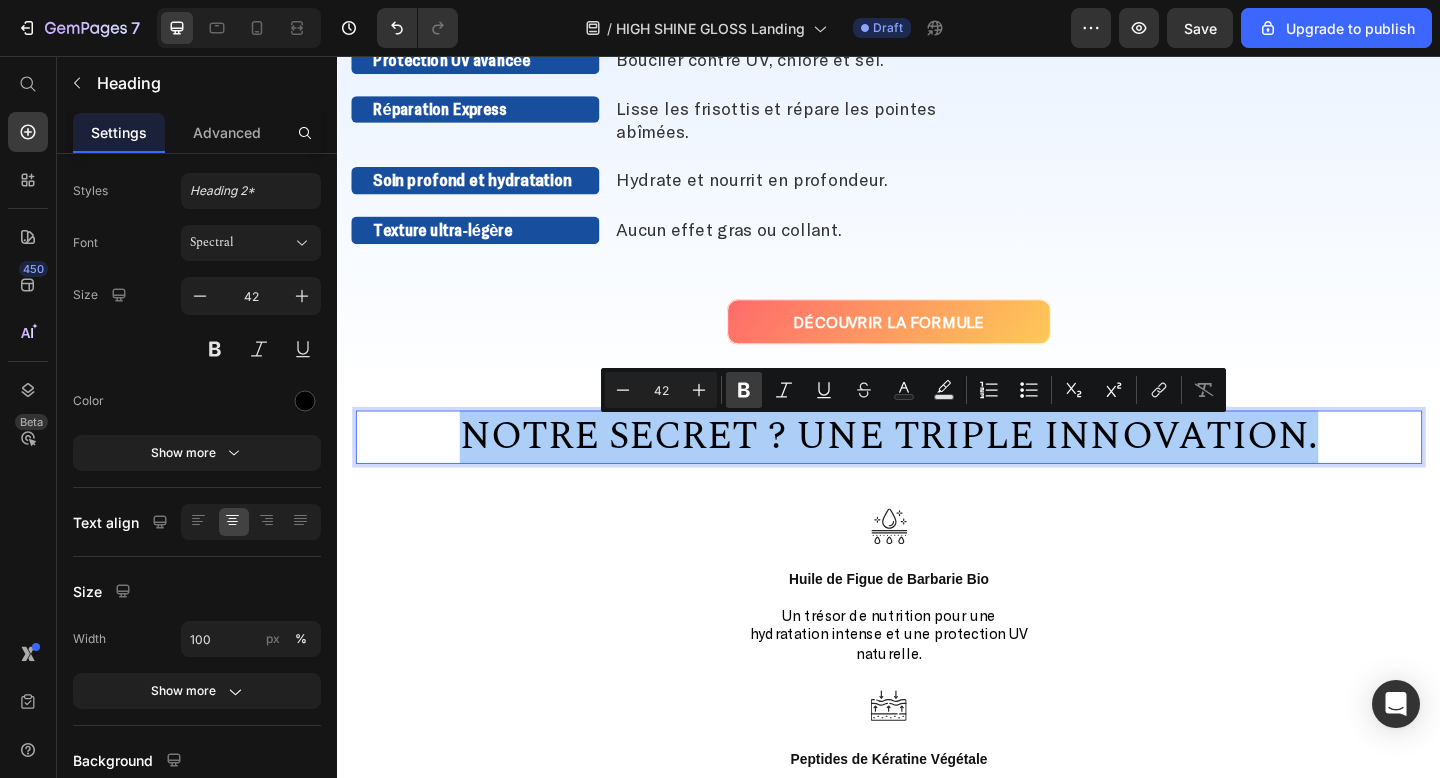 click 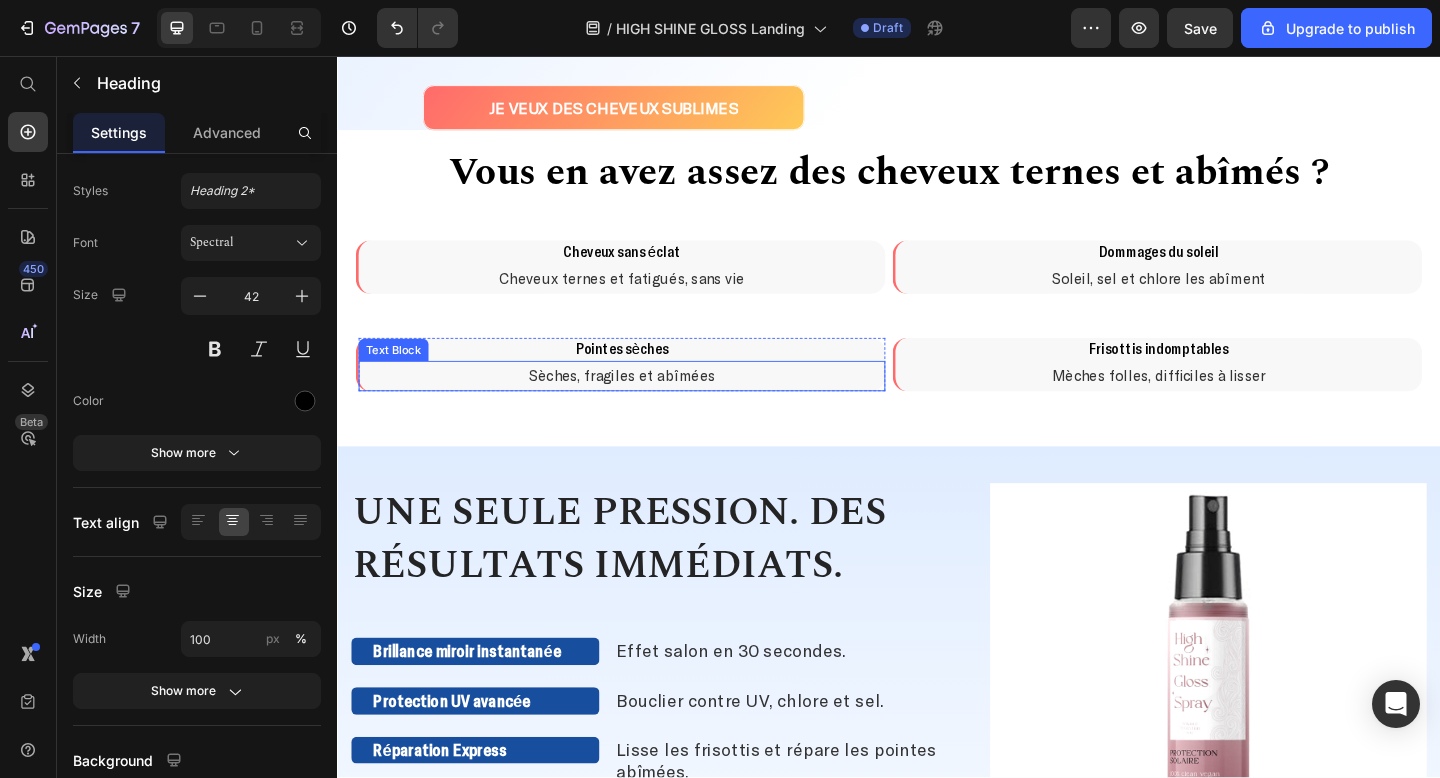 type on "16" 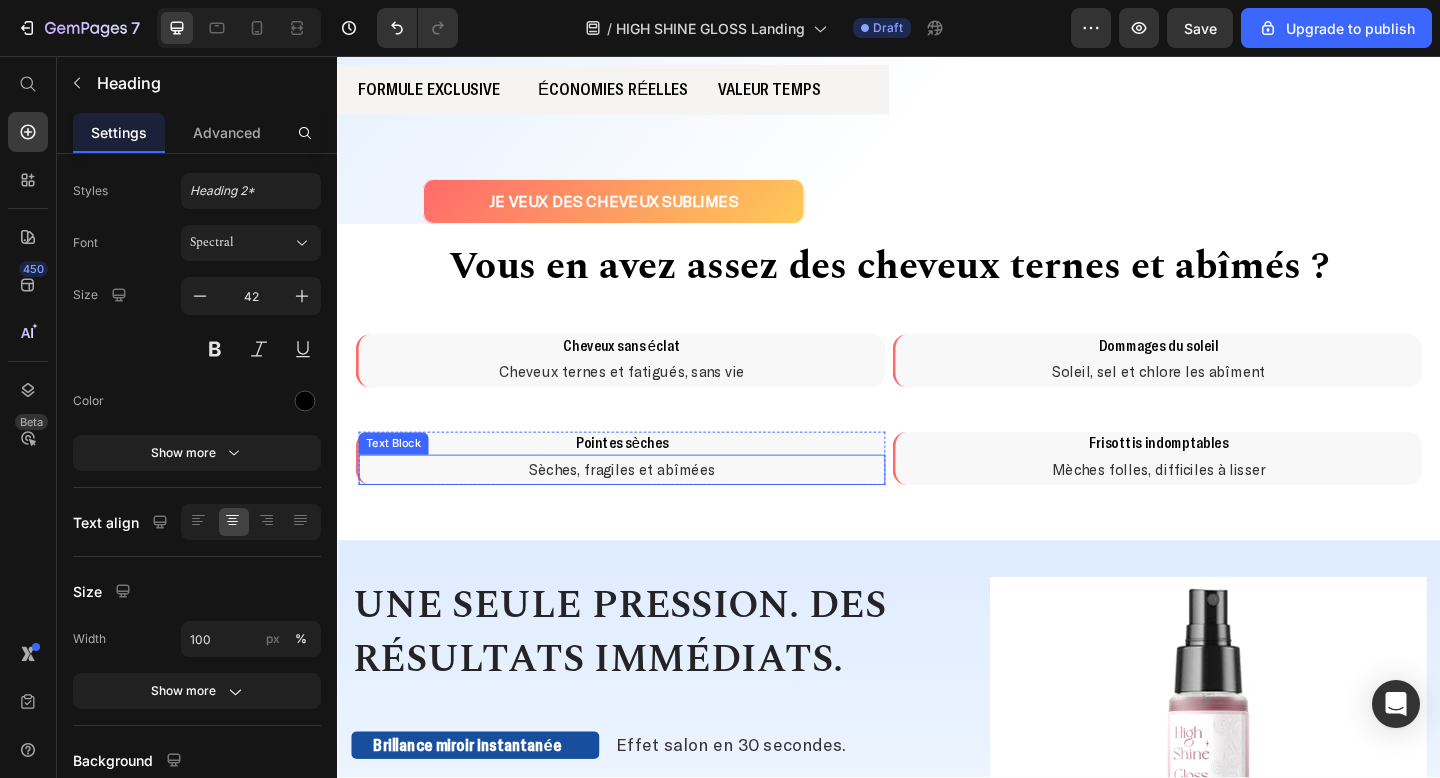 scroll, scrollTop: 314, scrollLeft: 0, axis: vertical 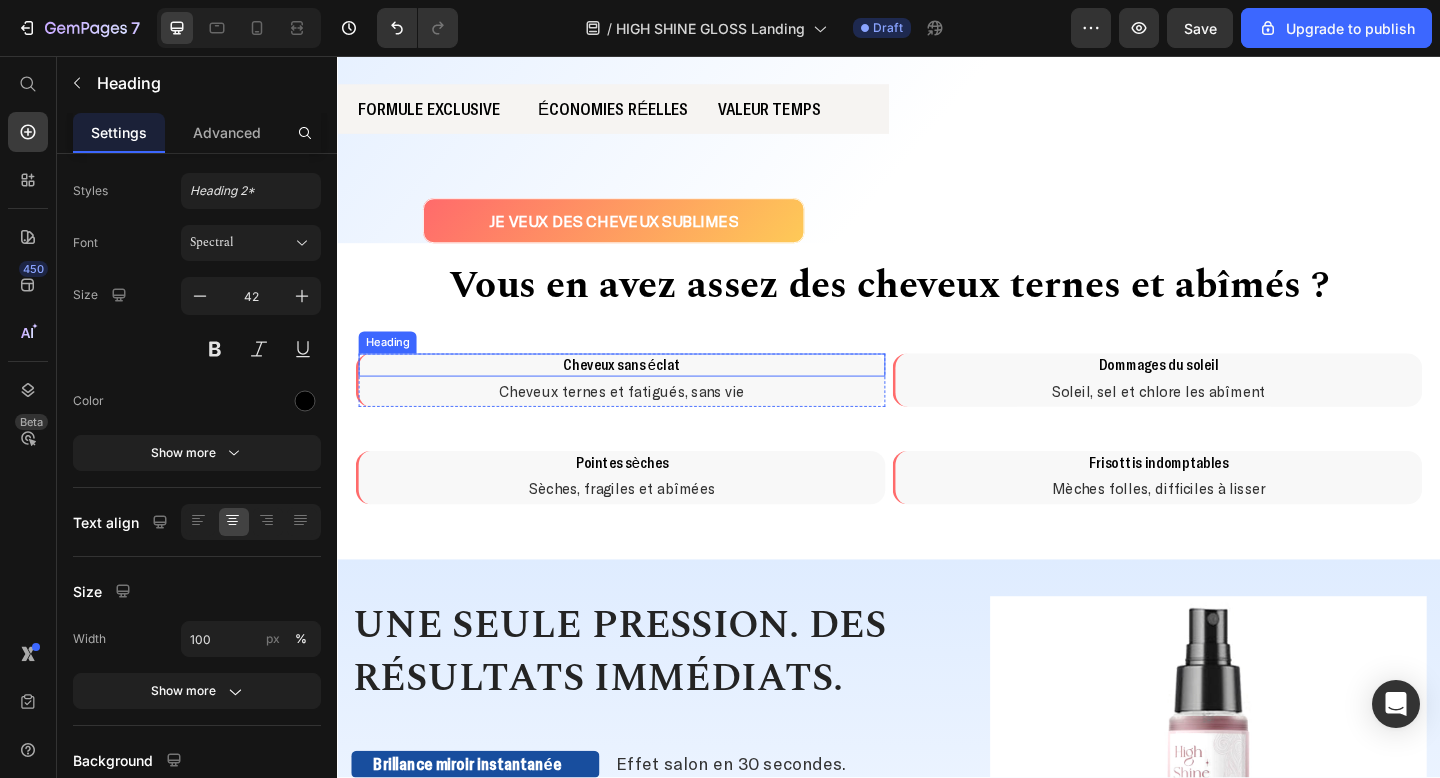 click on "Cheveux sans éclat" at bounding box center (647, 391) 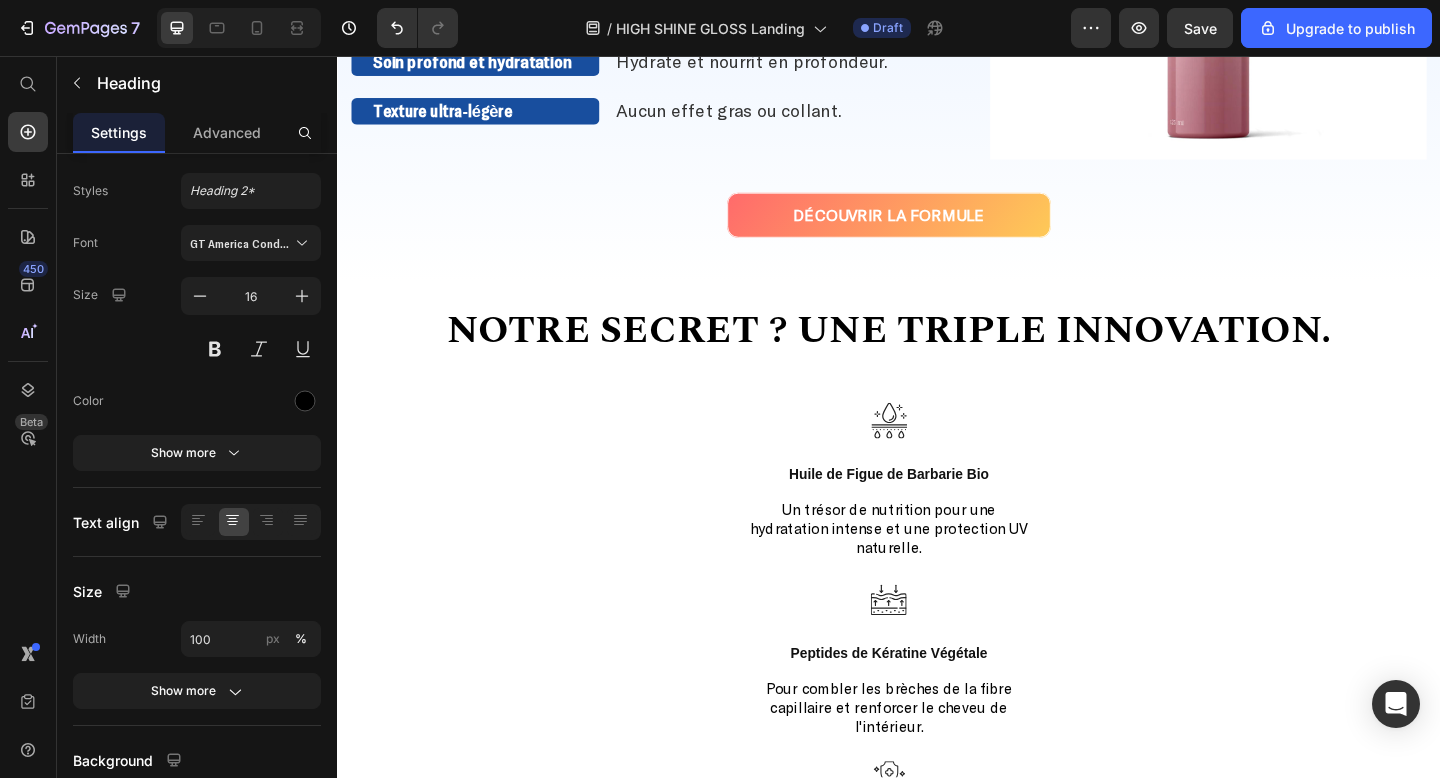scroll, scrollTop: 1460, scrollLeft: 0, axis: vertical 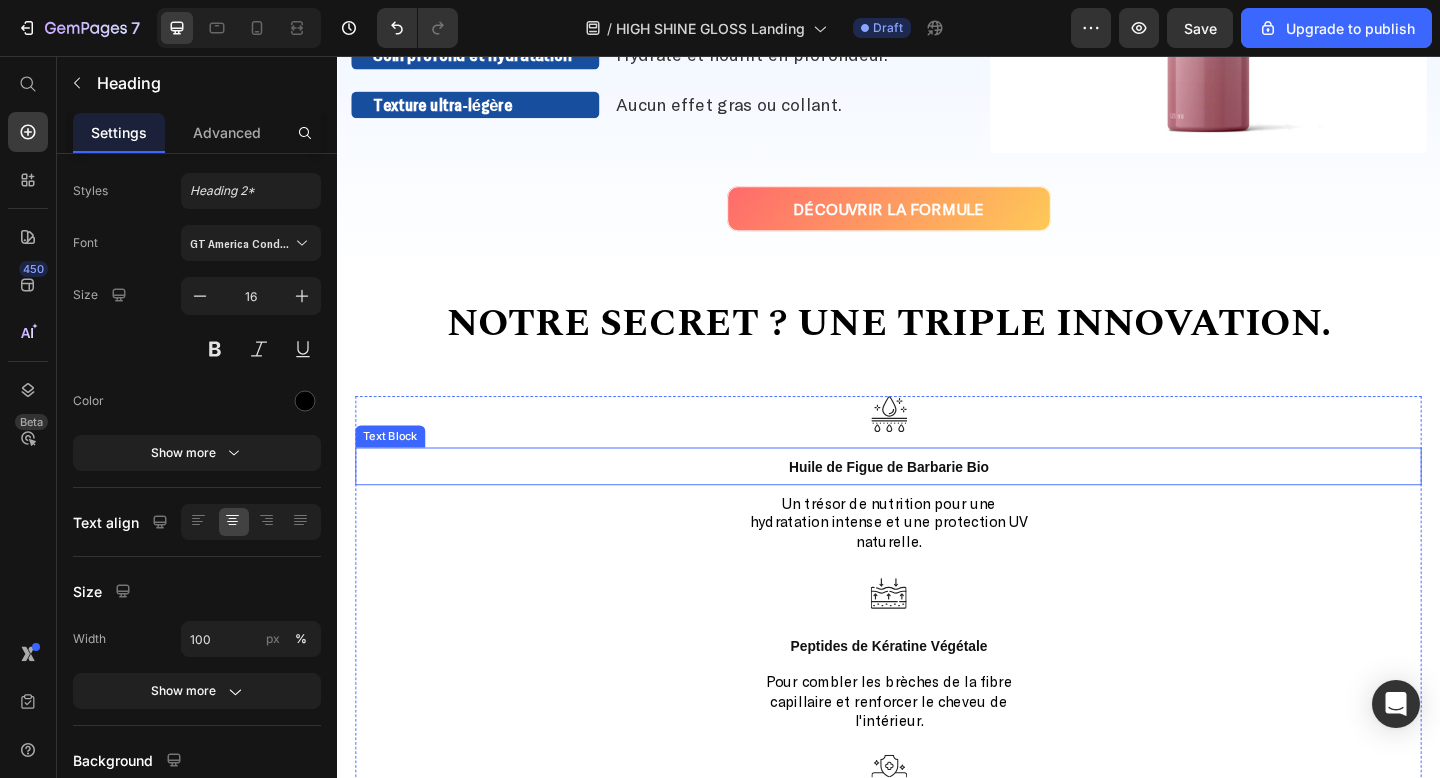 click on "Huile de Figue de Barbarie Bio" at bounding box center [937, 503] 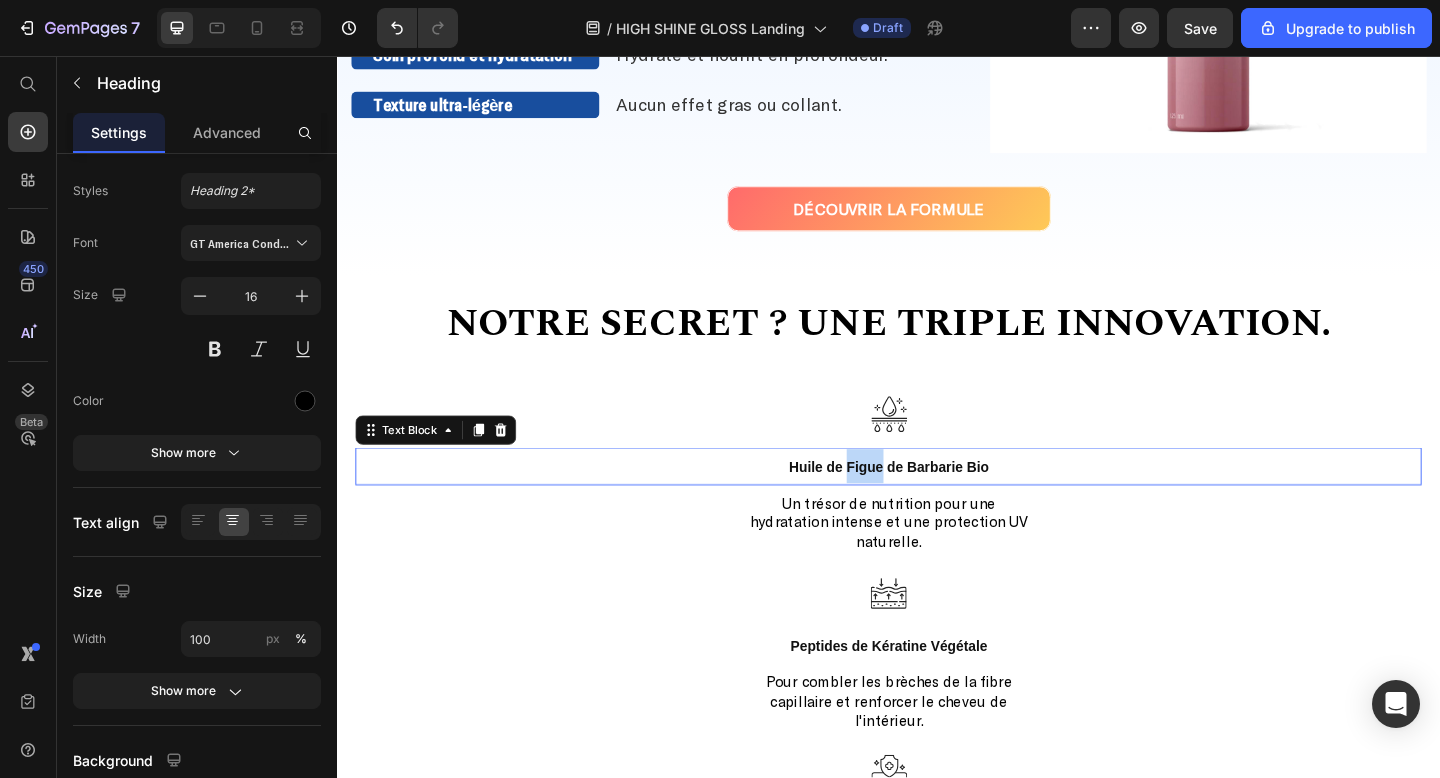 click on "Huile de Figue de Barbarie Bio" at bounding box center [937, 503] 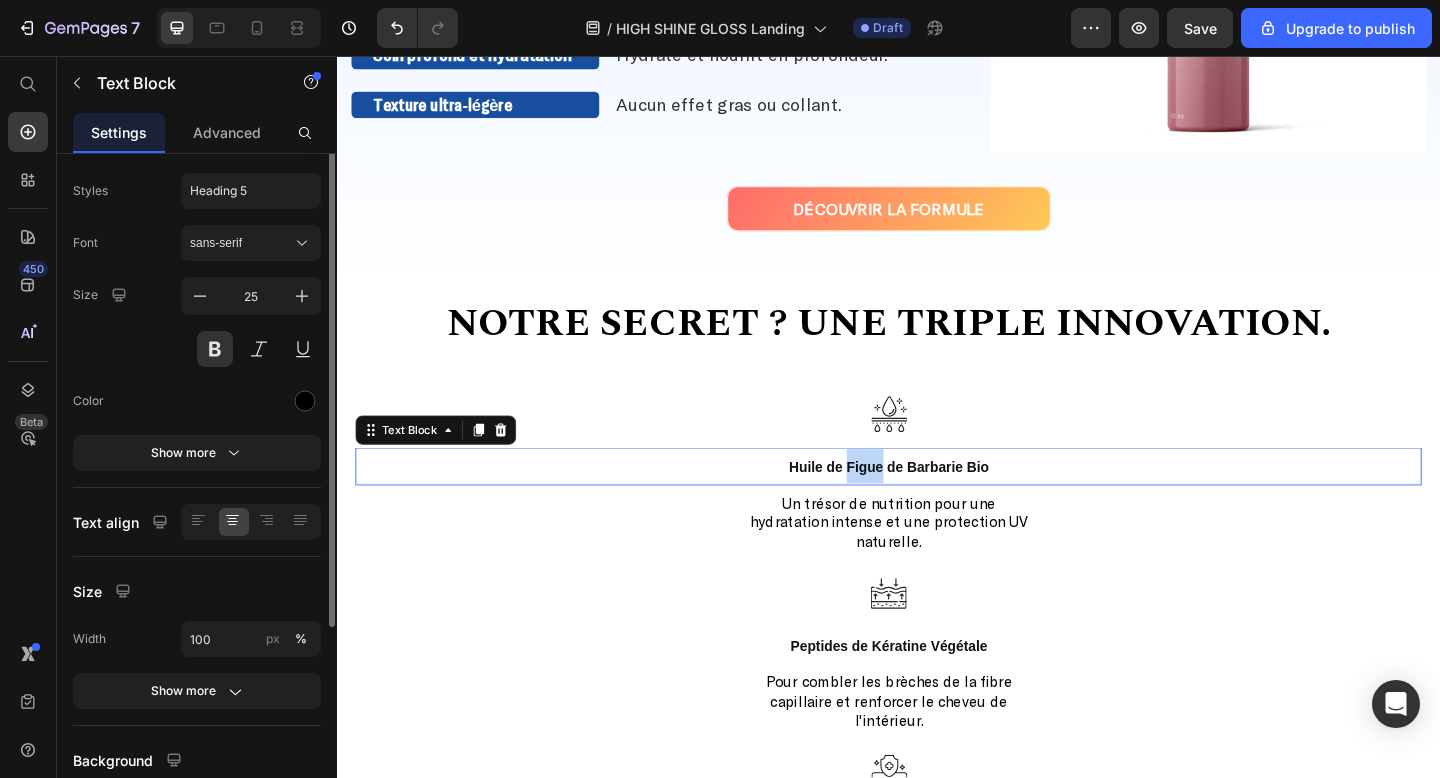 scroll, scrollTop: 0, scrollLeft: 0, axis: both 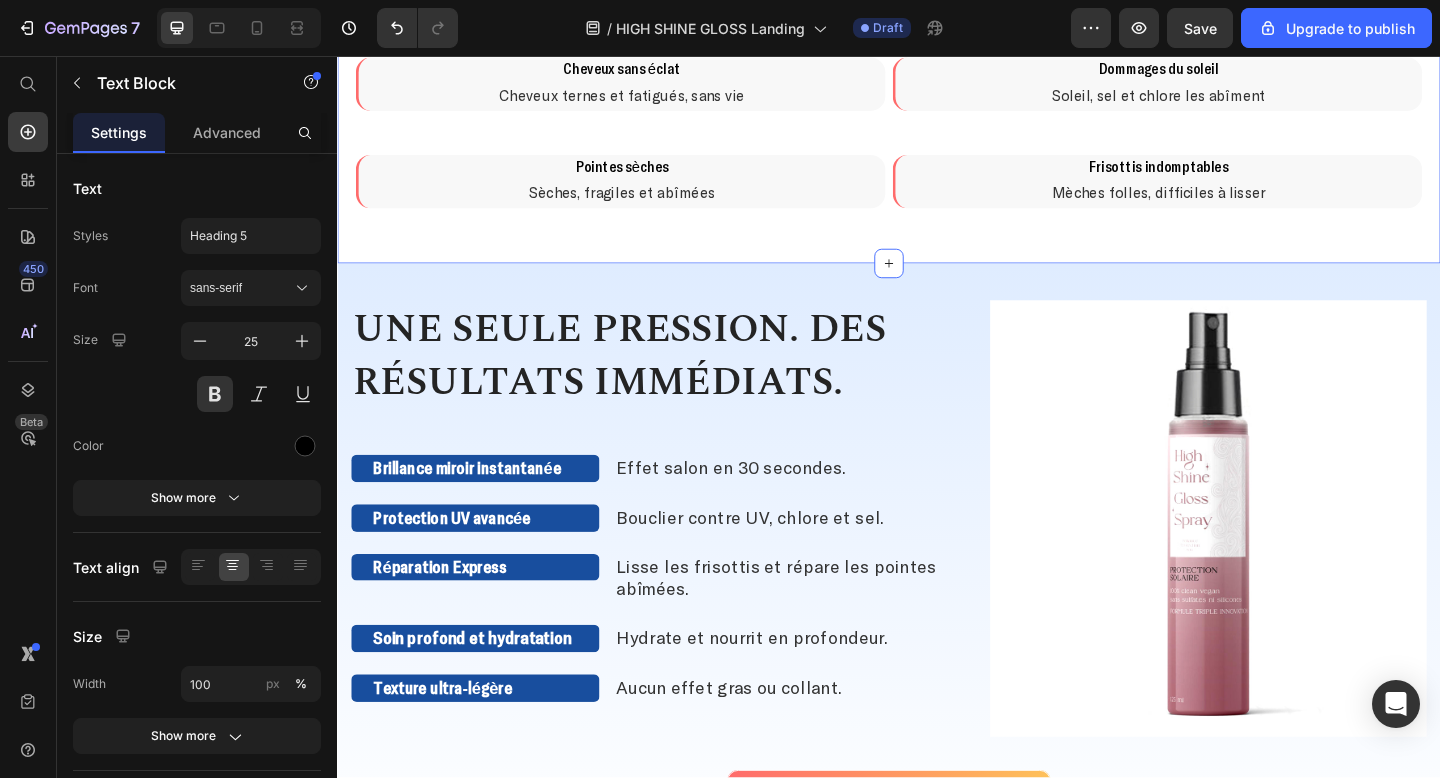 click on "Cheveux sans éclat" at bounding box center (647, 69) 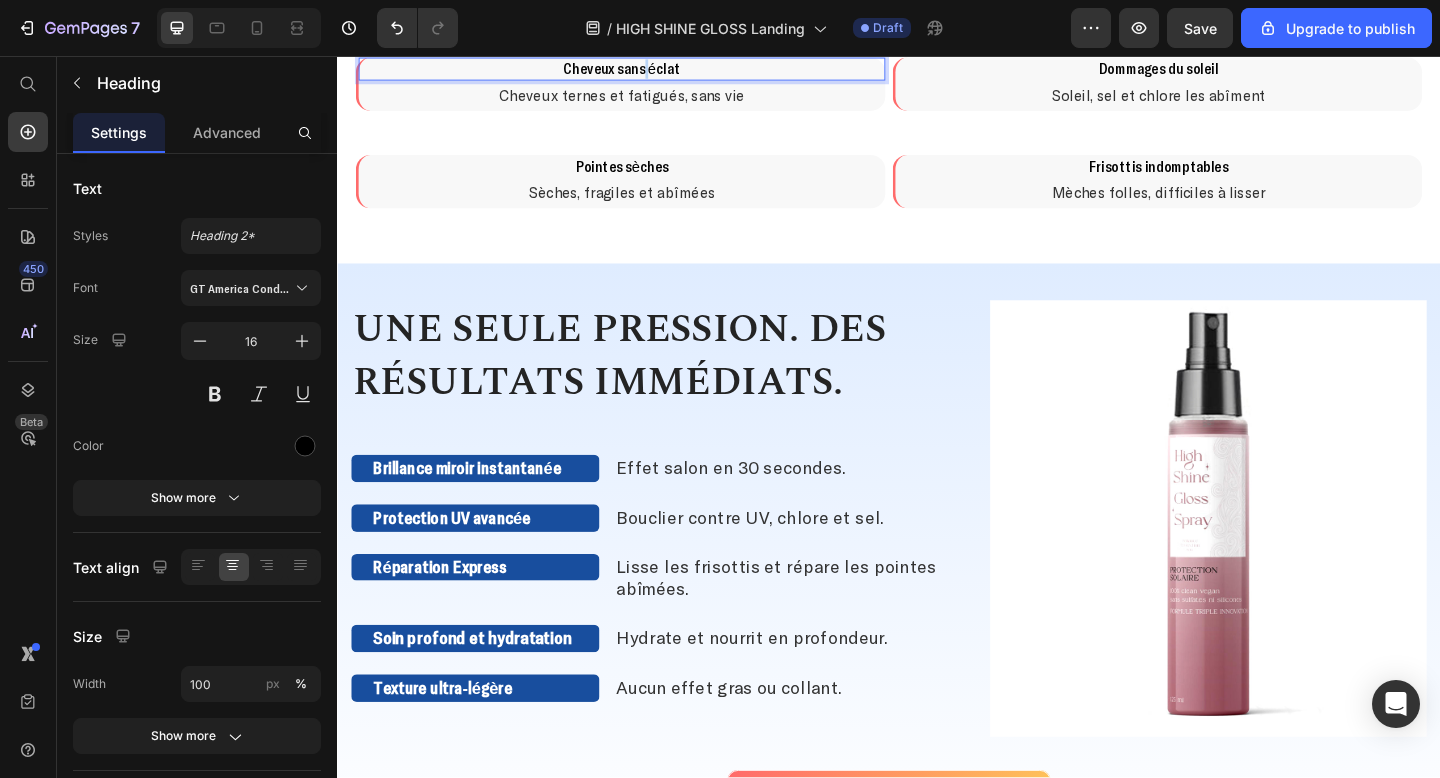 click on "Cheveux sans éclat" at bounding box center [647, 69] 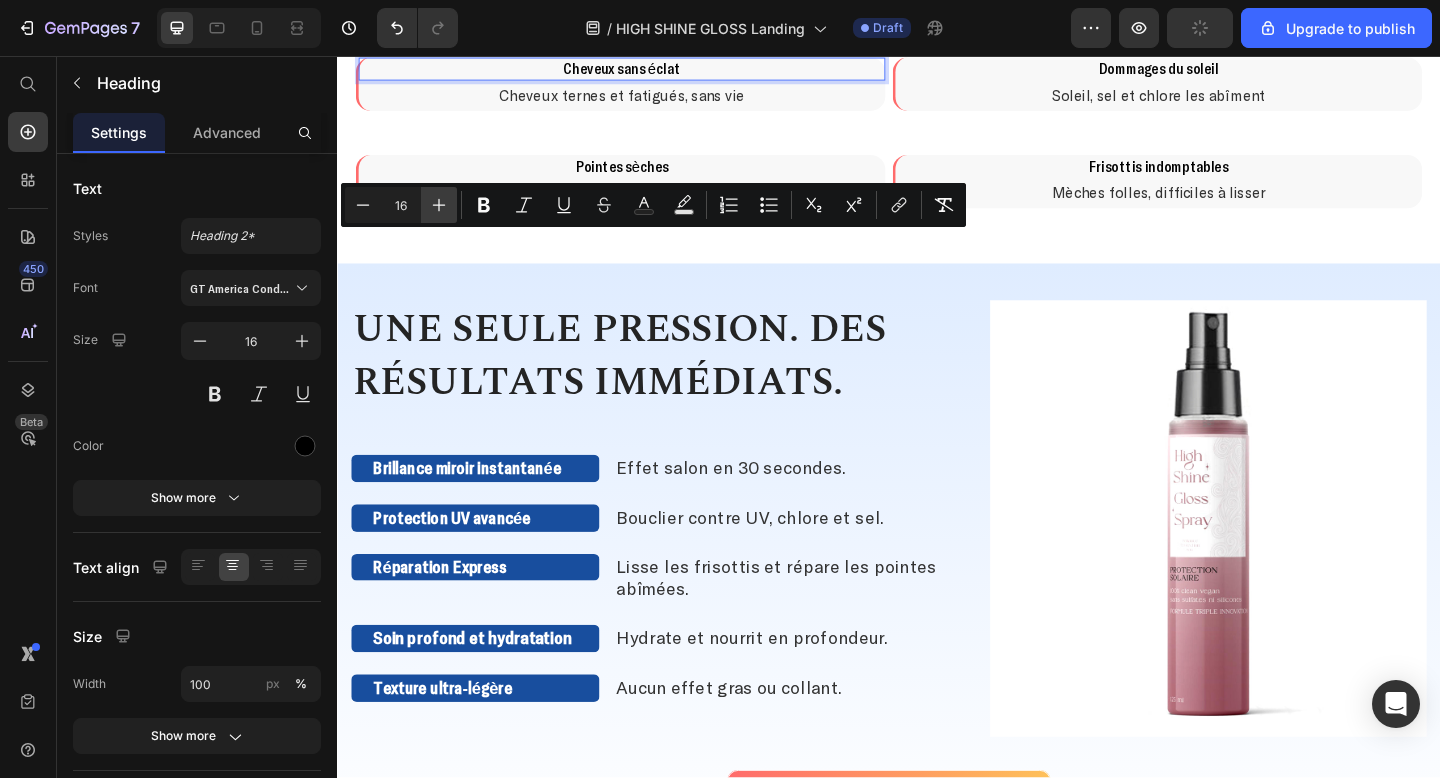 click 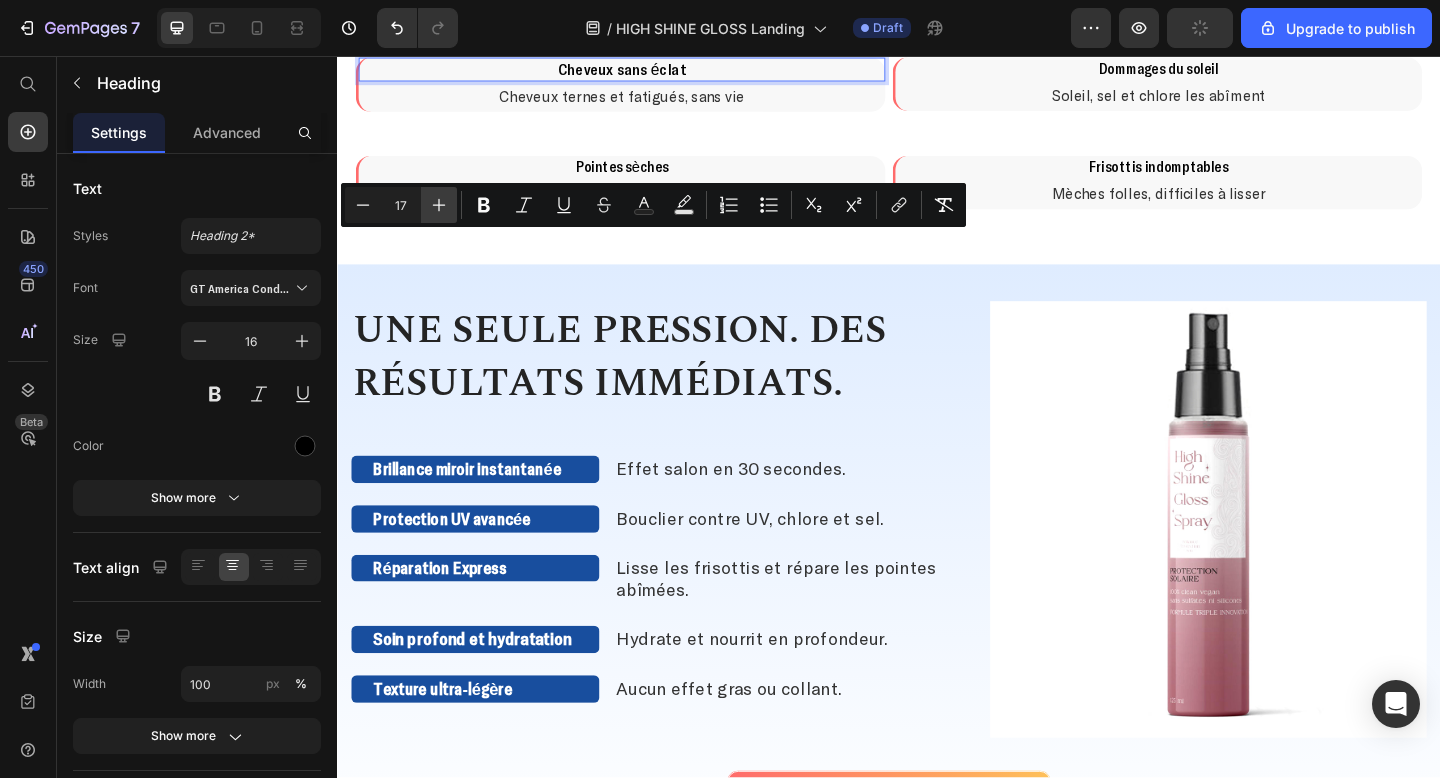 click 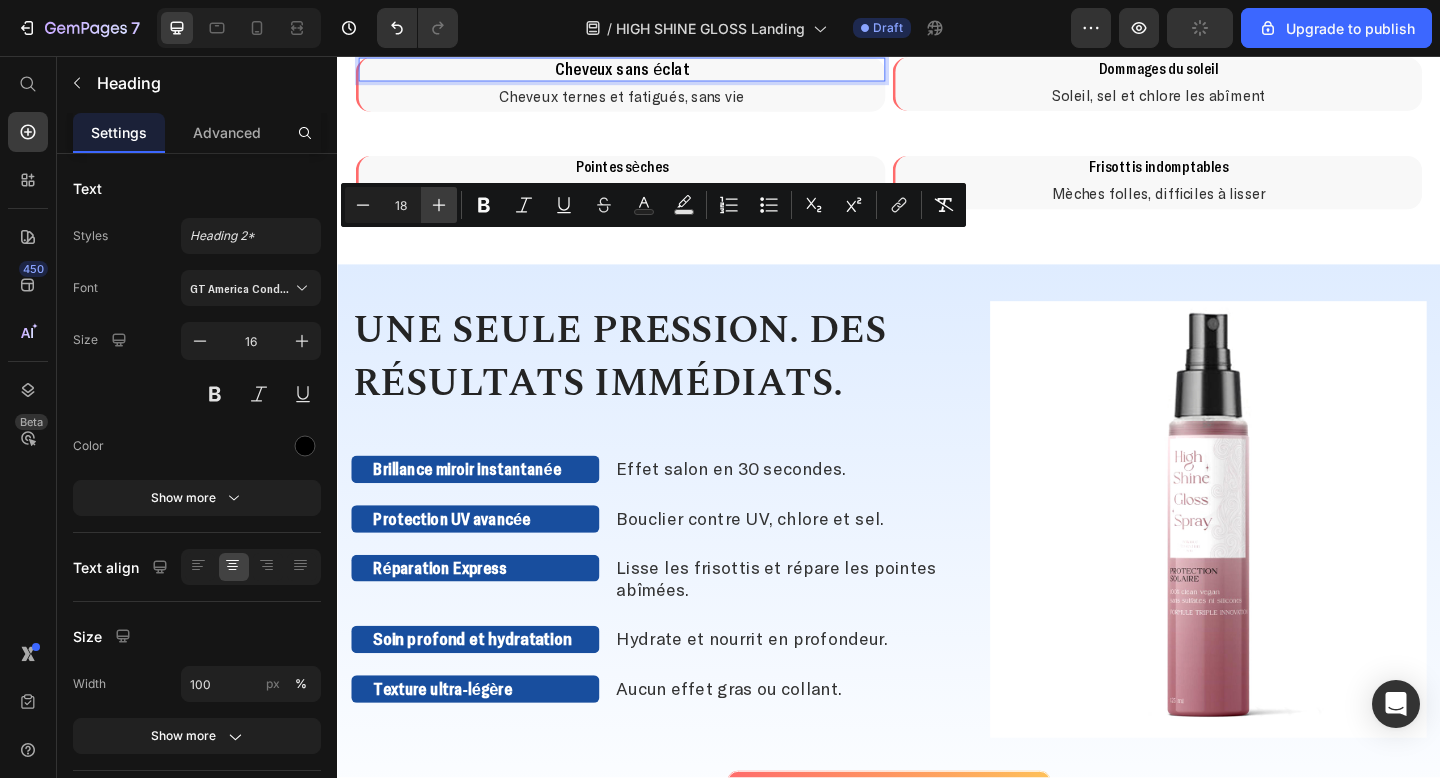 click 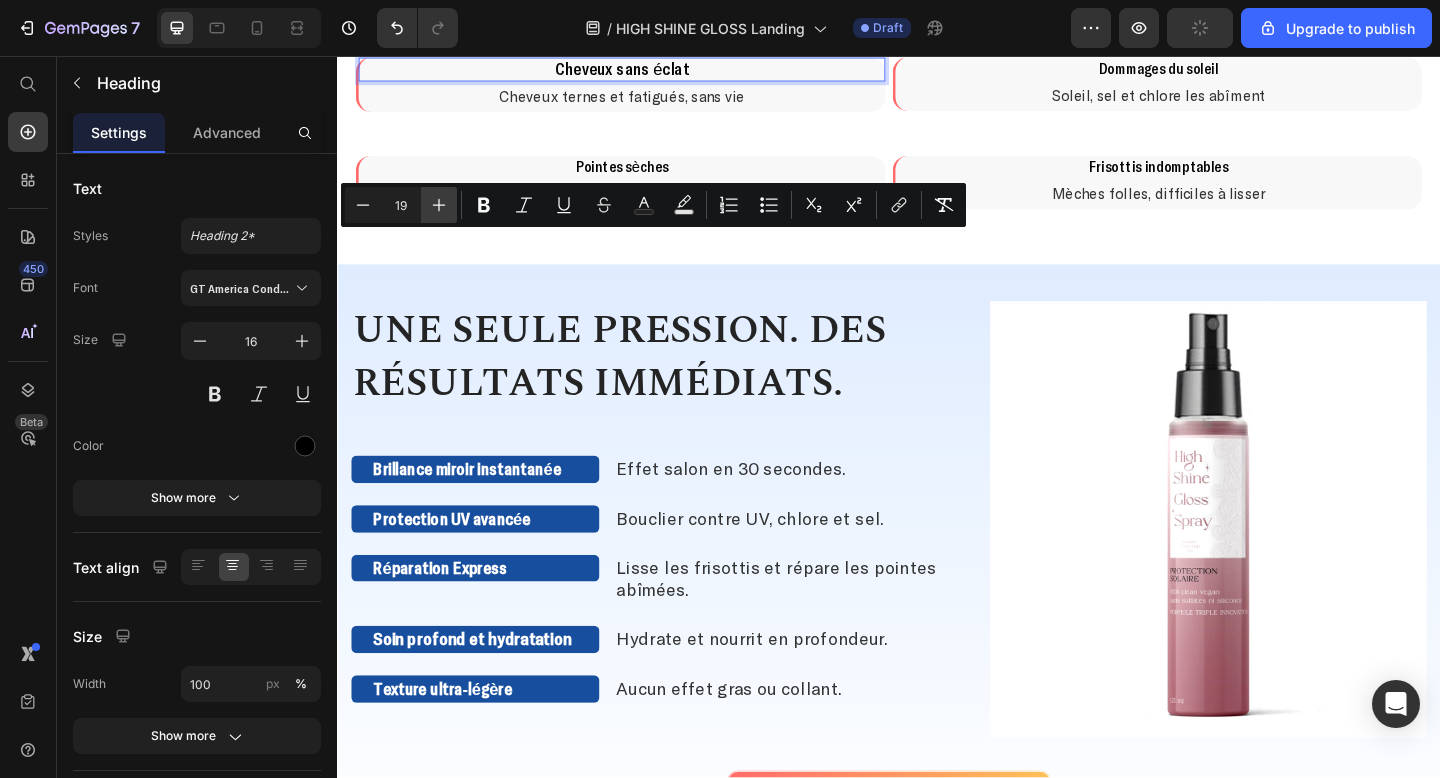 click 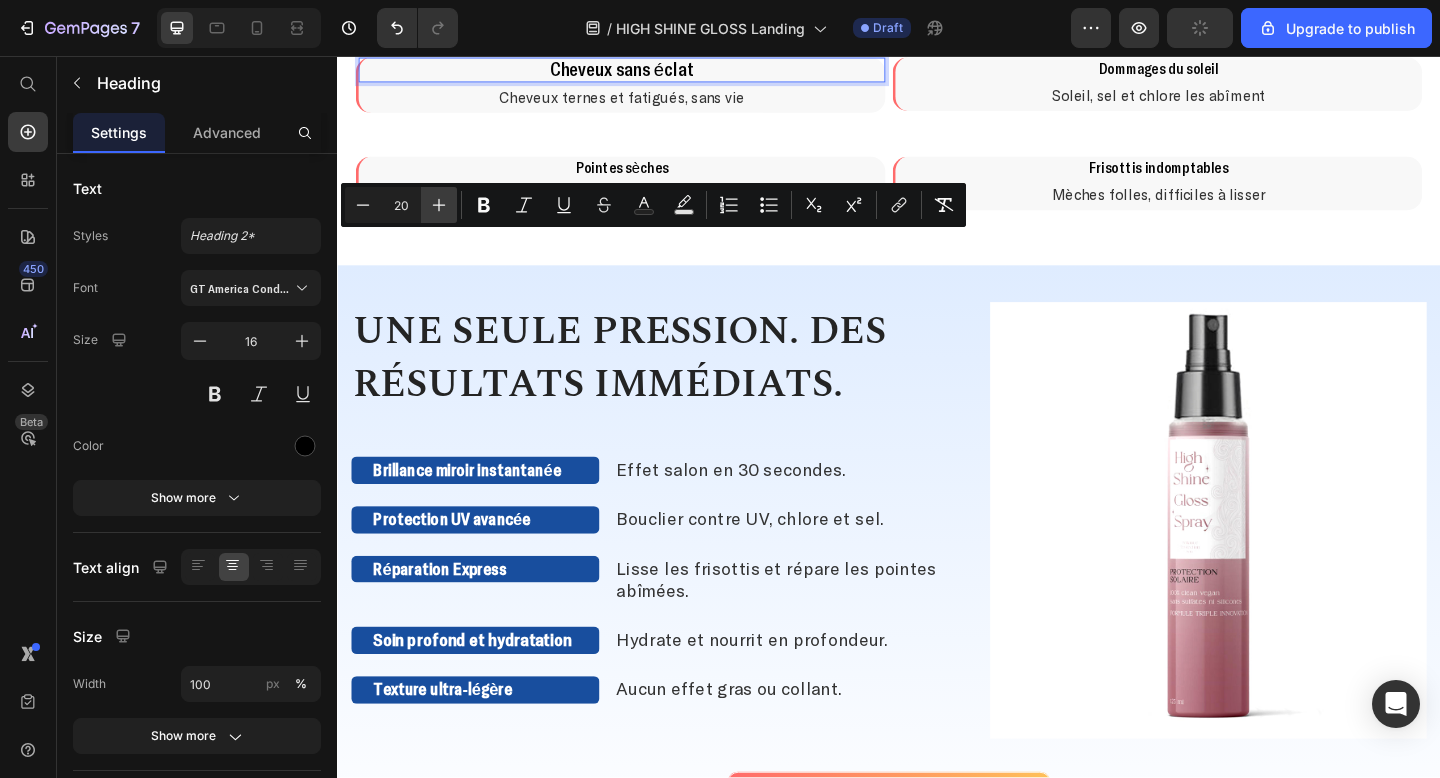 click 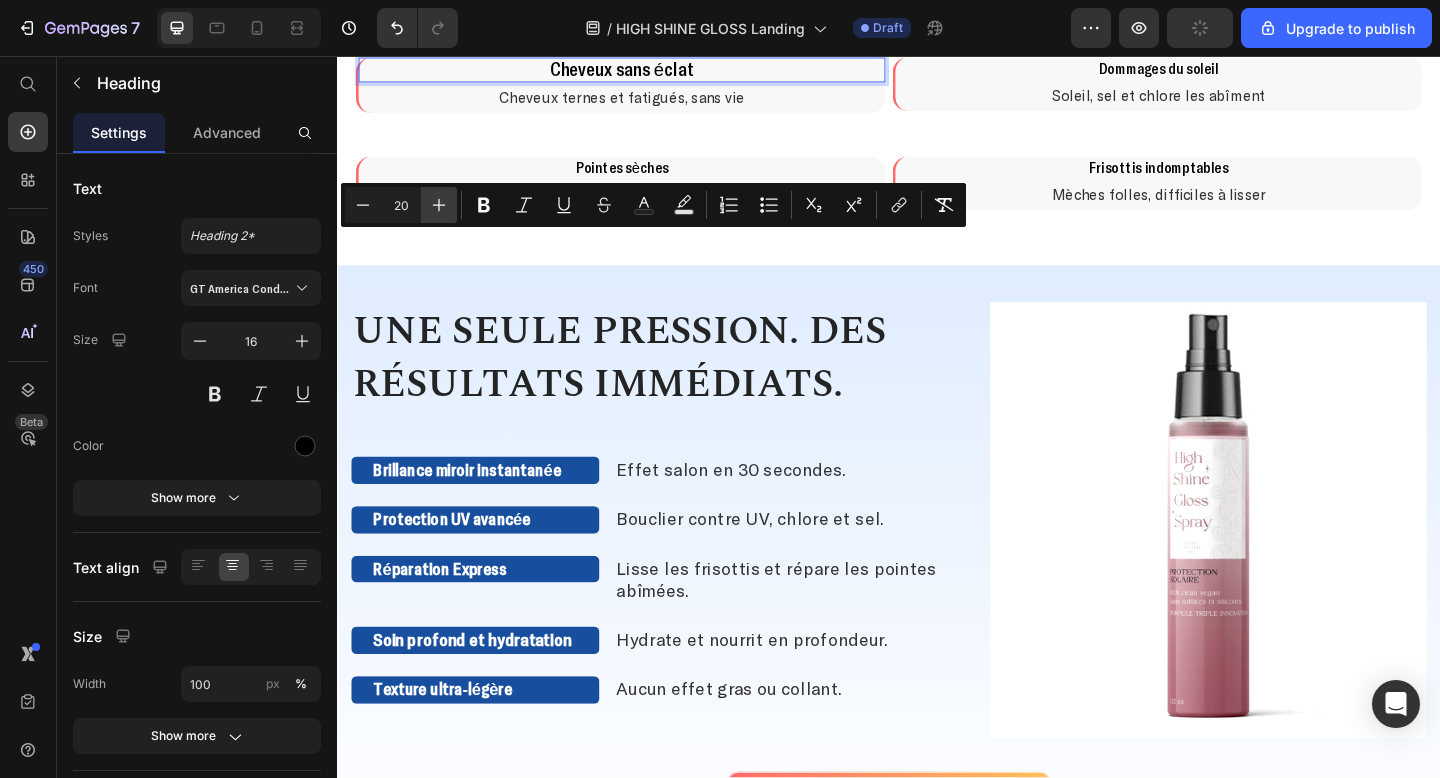 type on "21" 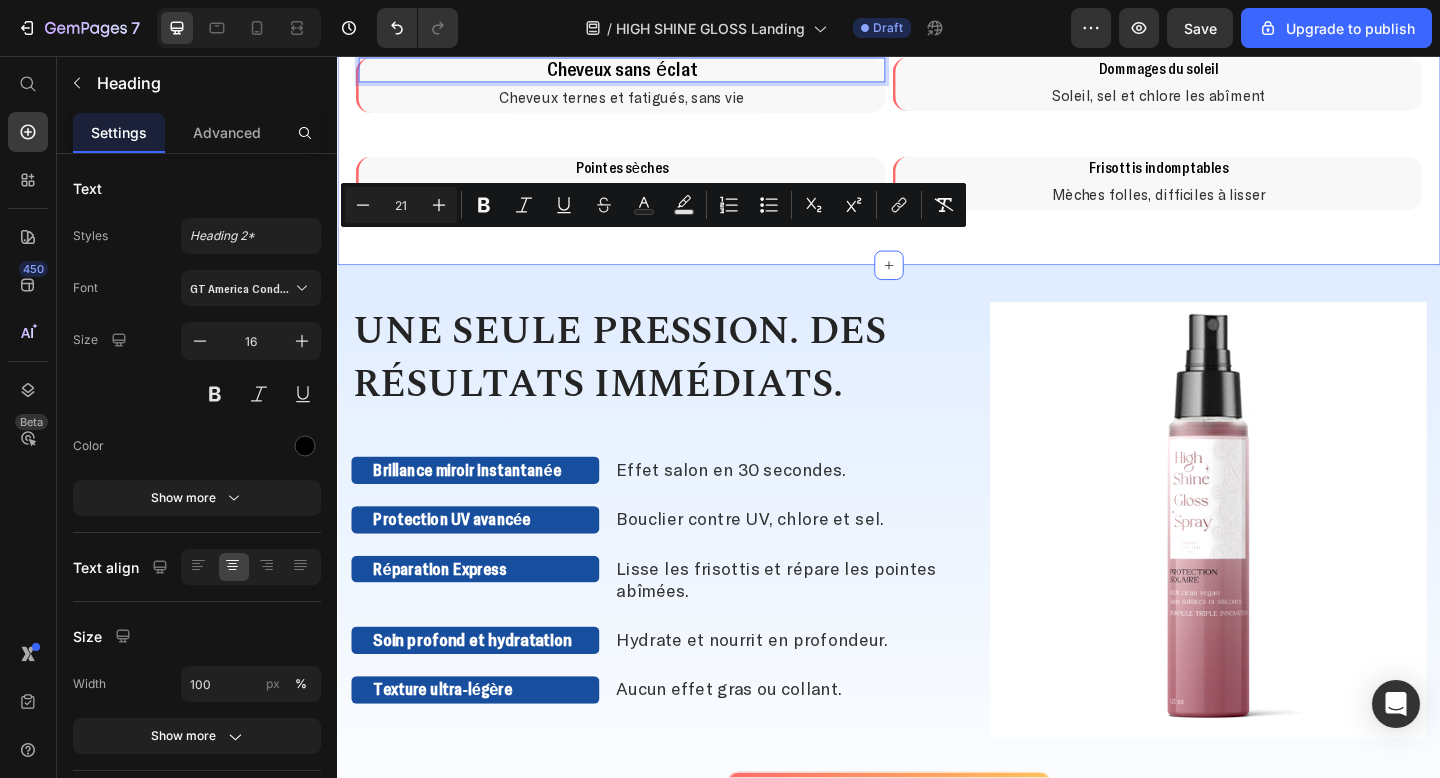 click on "Vous en avez assez des cheveux ternes et abîmés ? Heading Vous en avez assez des cheveux ternes et abîmés ? Heading Cheveux sans éclat Heading   0 Cheveux ternes et fatigués, sans vie Text Block Row Dommages du soleil Heading Soleil, sel et chlore les abîment Text Block Row Row Pointes sèches Heading Sèches, fragiles et abîmées Text Block Row Frisottis indomptables Heading Mèches folles, difficiles à lisser Text Block Row Row" at bounding box center [937, 117] 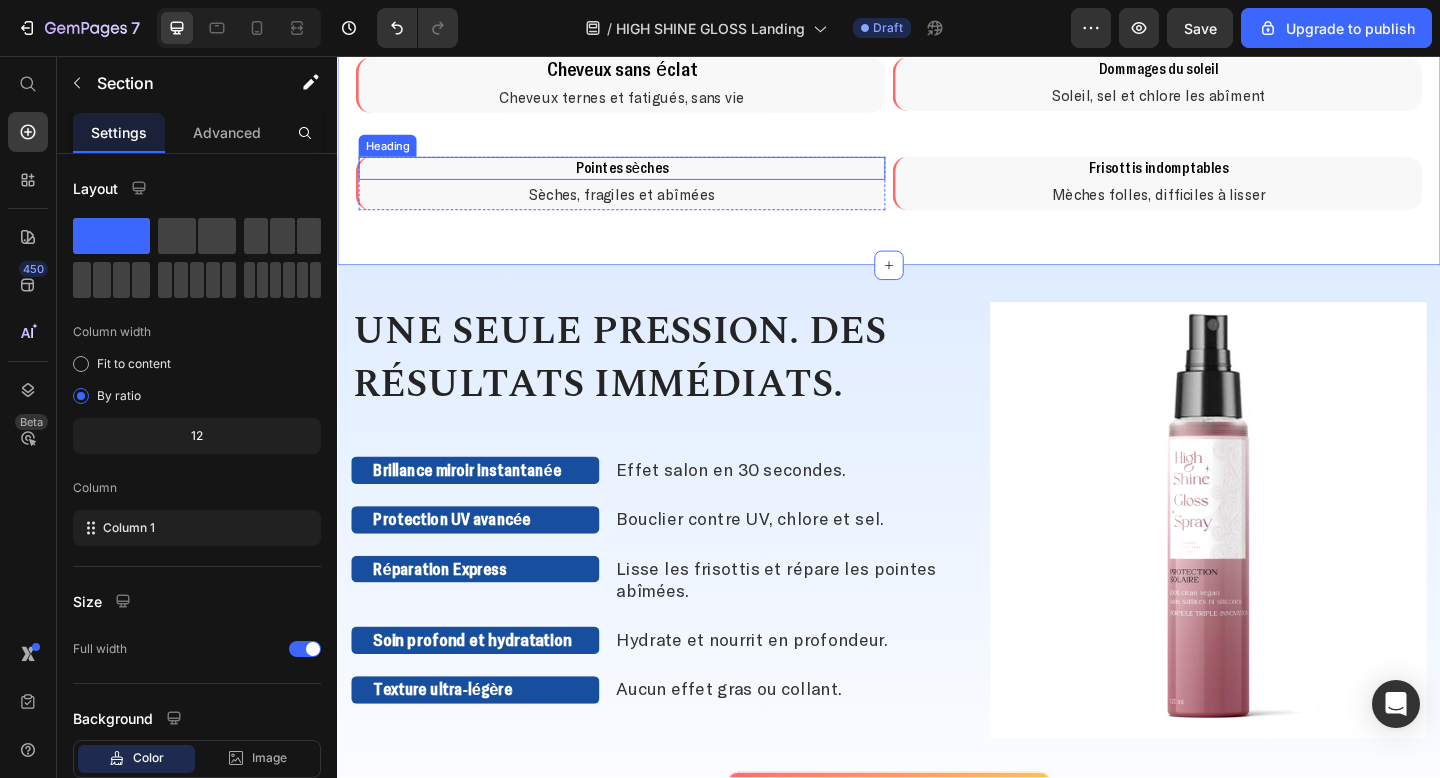 click on "Pointes sèches" at bounding box center (646, 177) 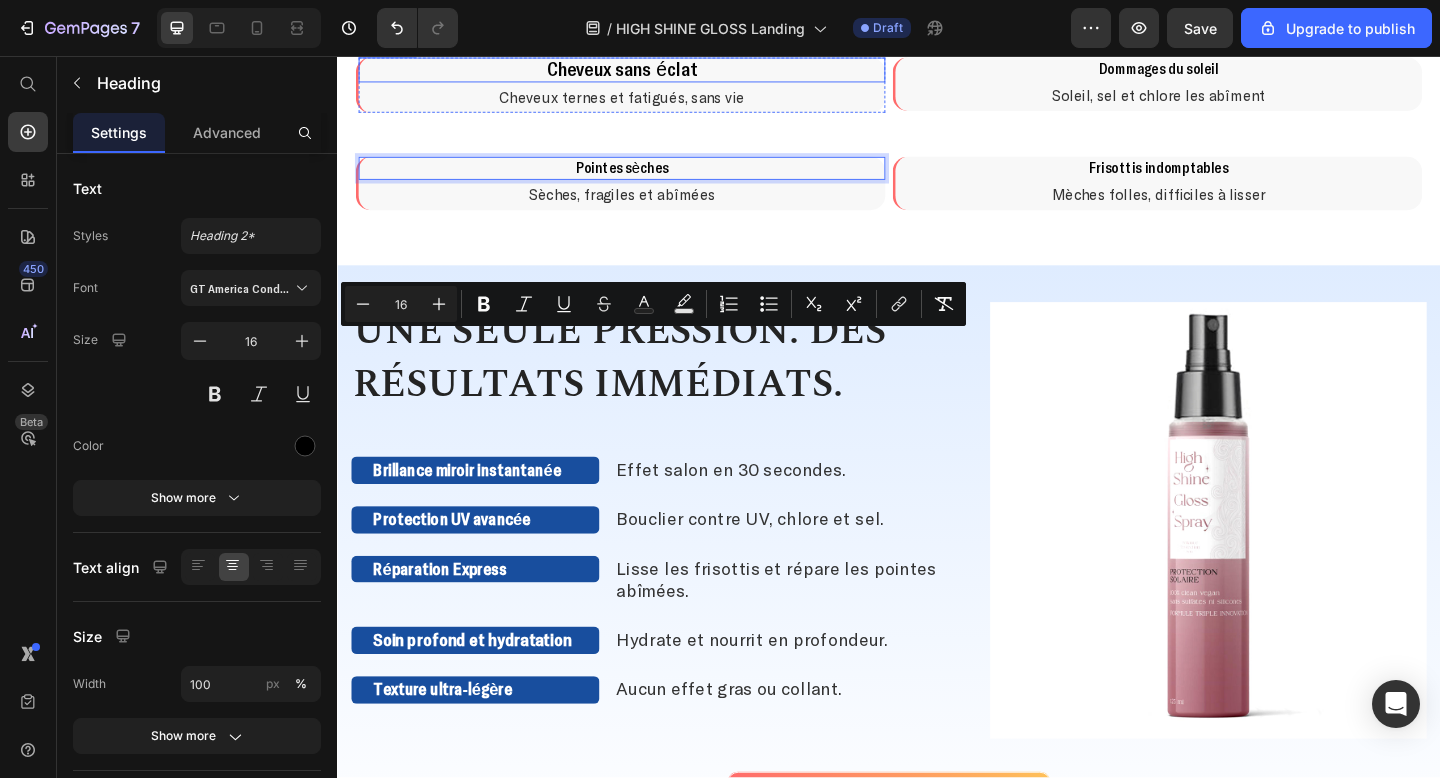 click on "Cheveux sans éclat" at bounding box center (647, 69) 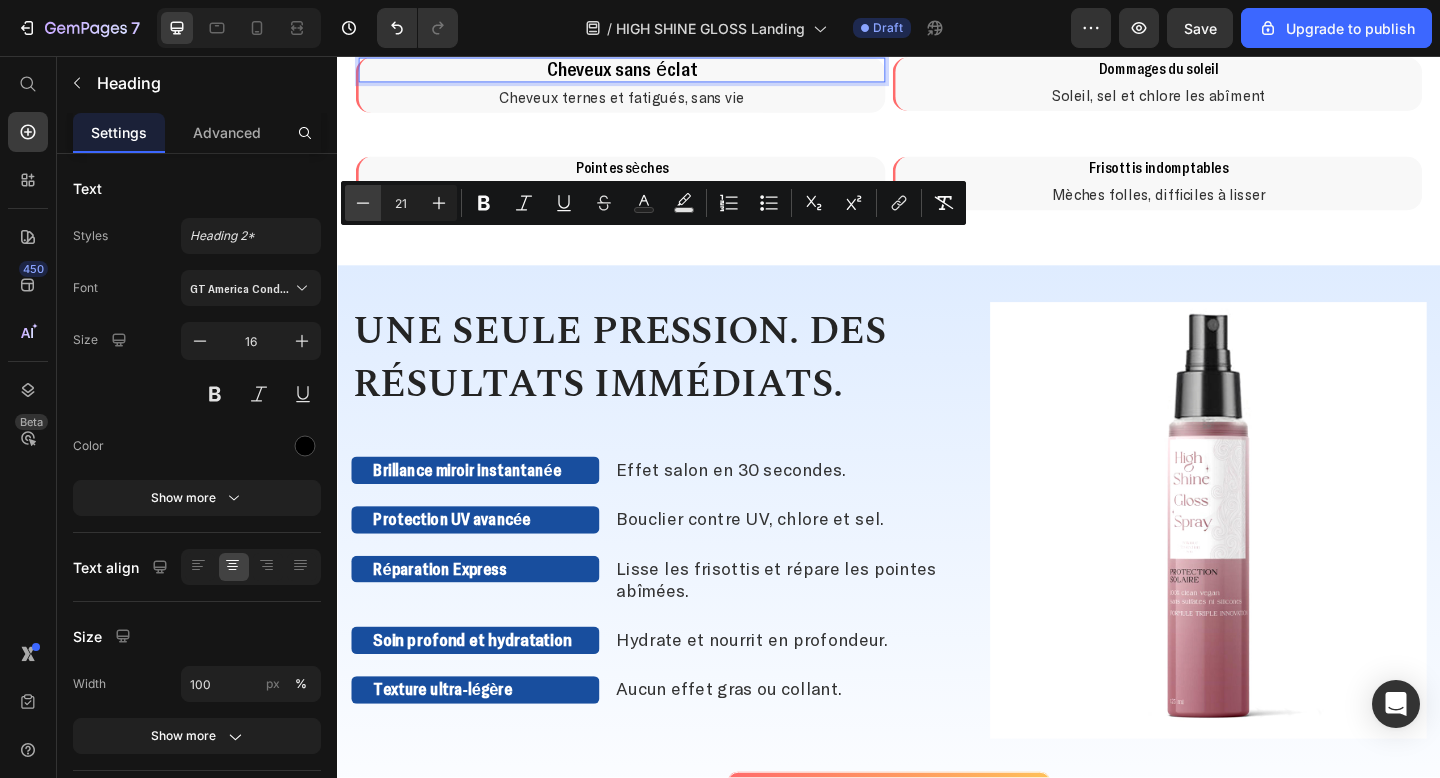 click on "Minus" at bounding box center (363, 203) 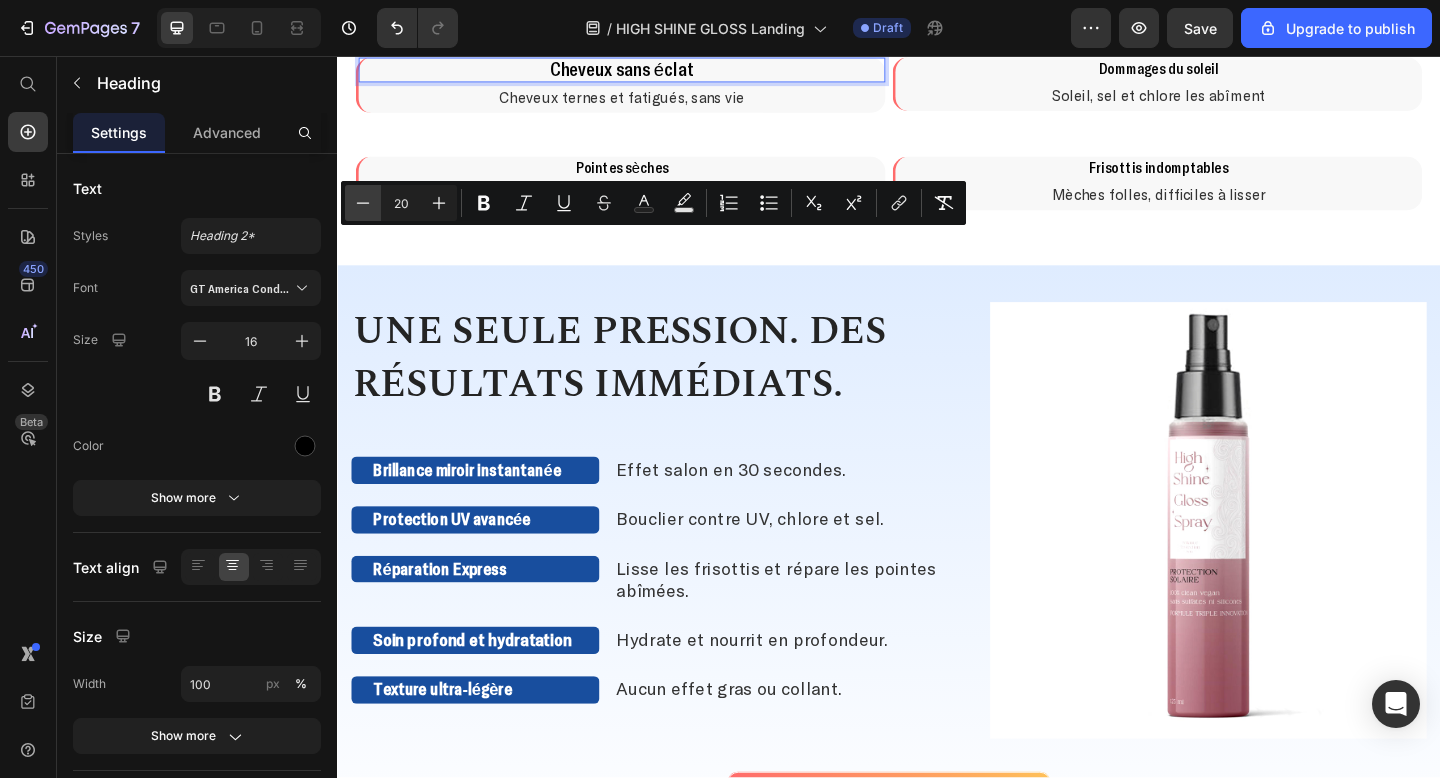 click on "Minus" at bounding box center [363, 203] 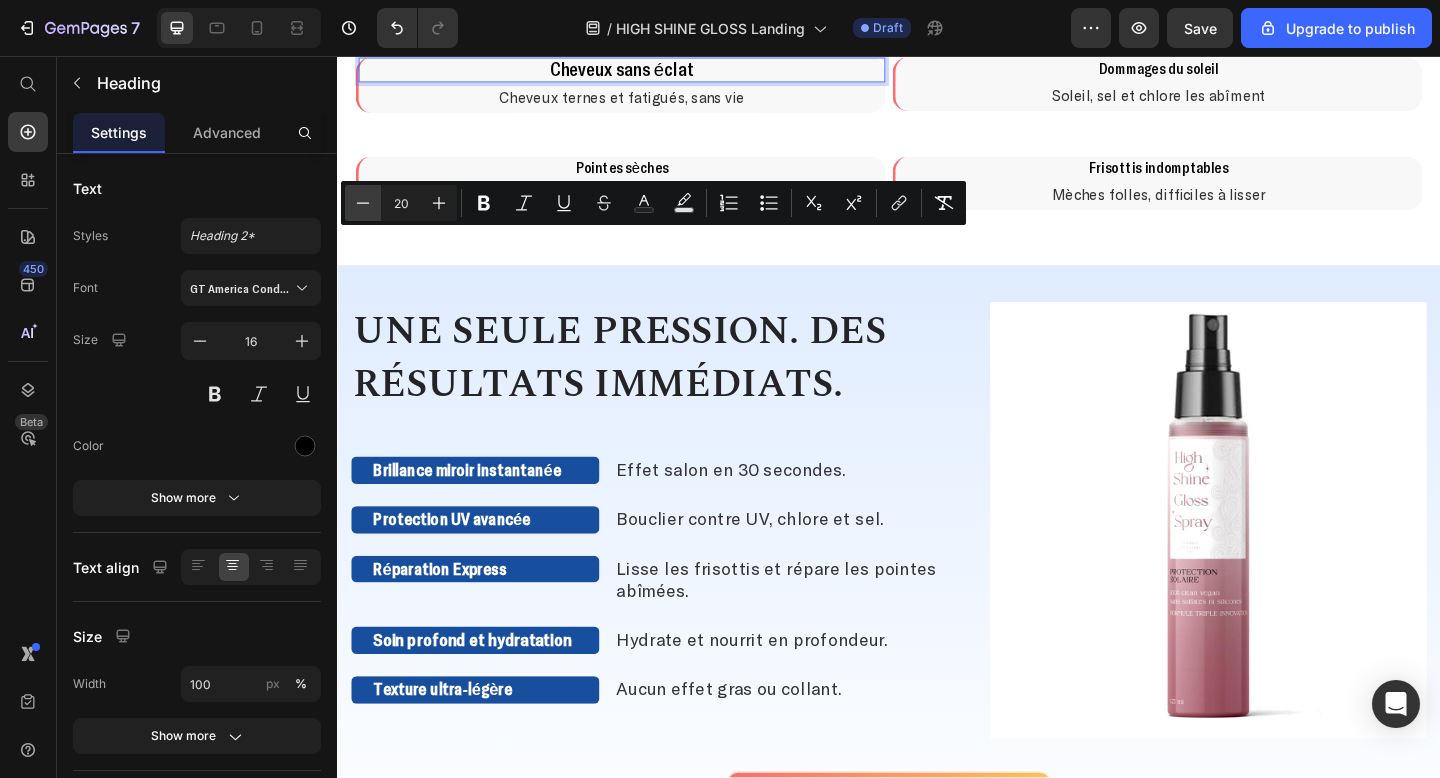 type on "19" 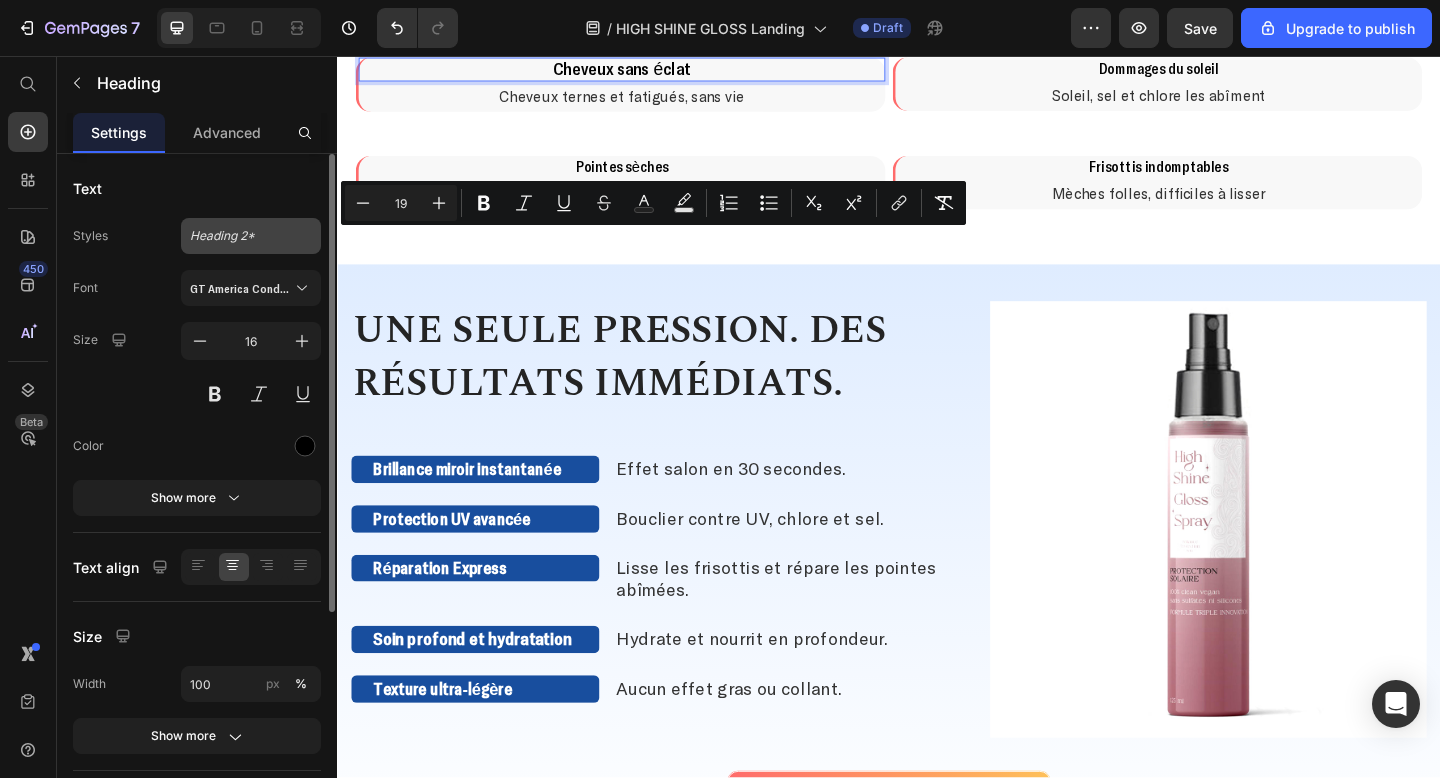 click on "Heading 2*" at bounding box center [251, 236] 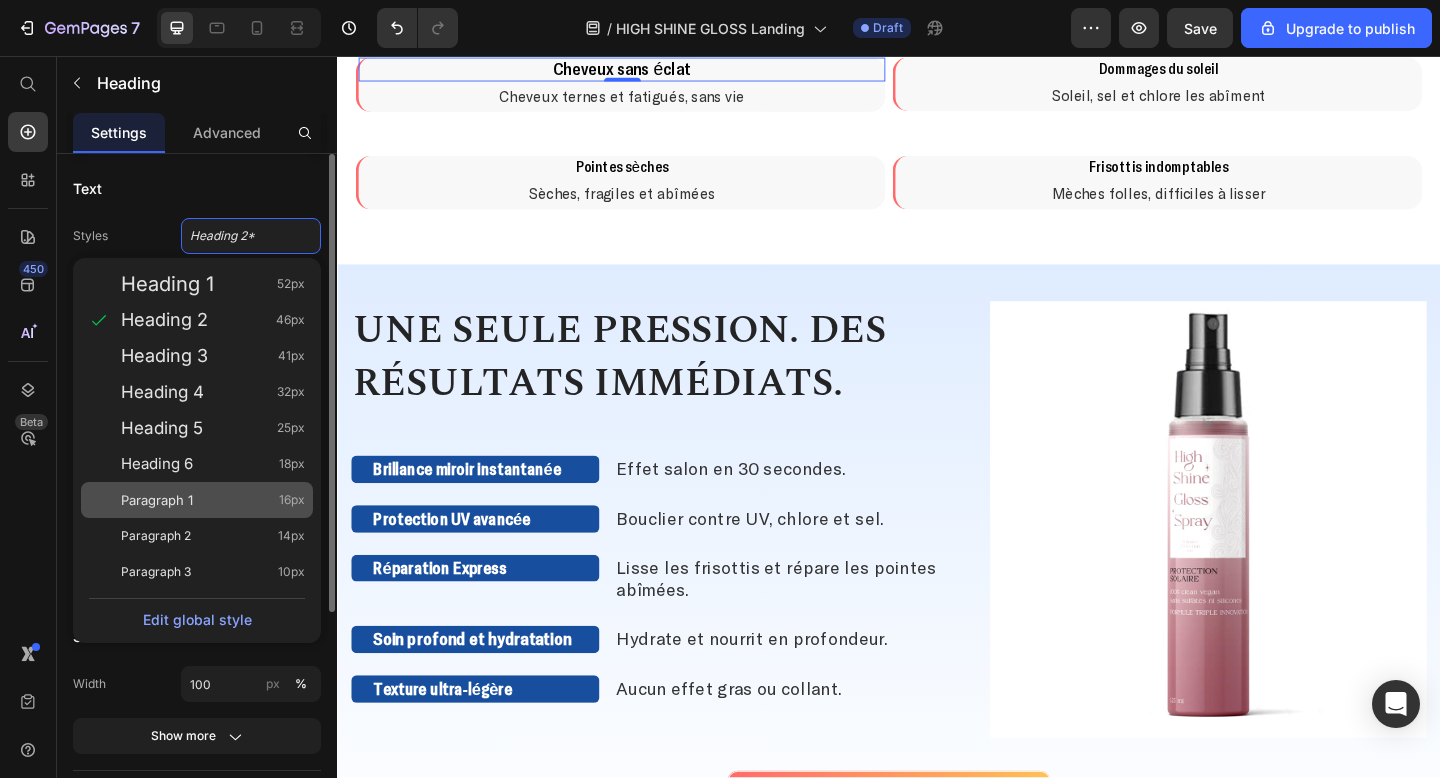 click on "Paragraph 1 16px" at bounding box center (213, 500) 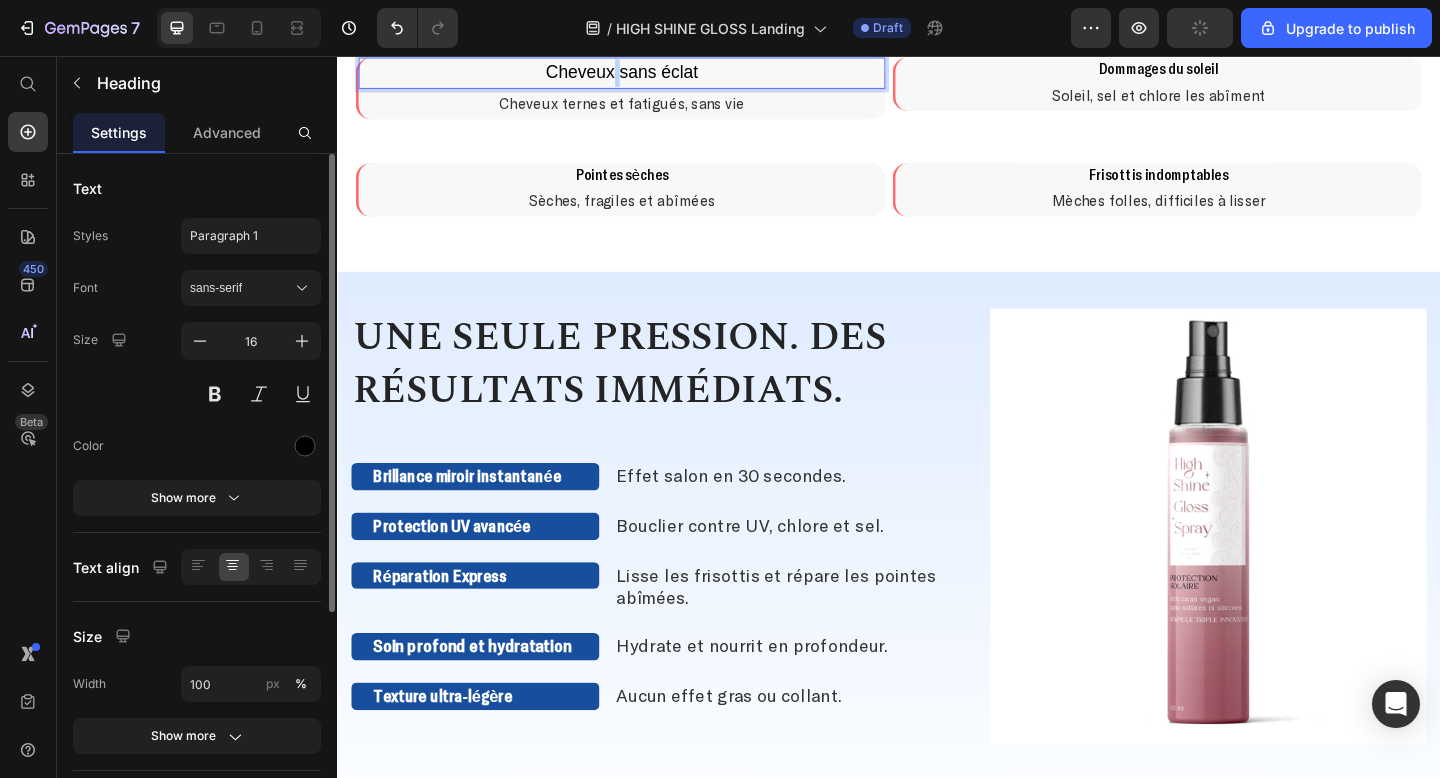 click on "Cheveux sans éclat" at bounding box center (647, 73) 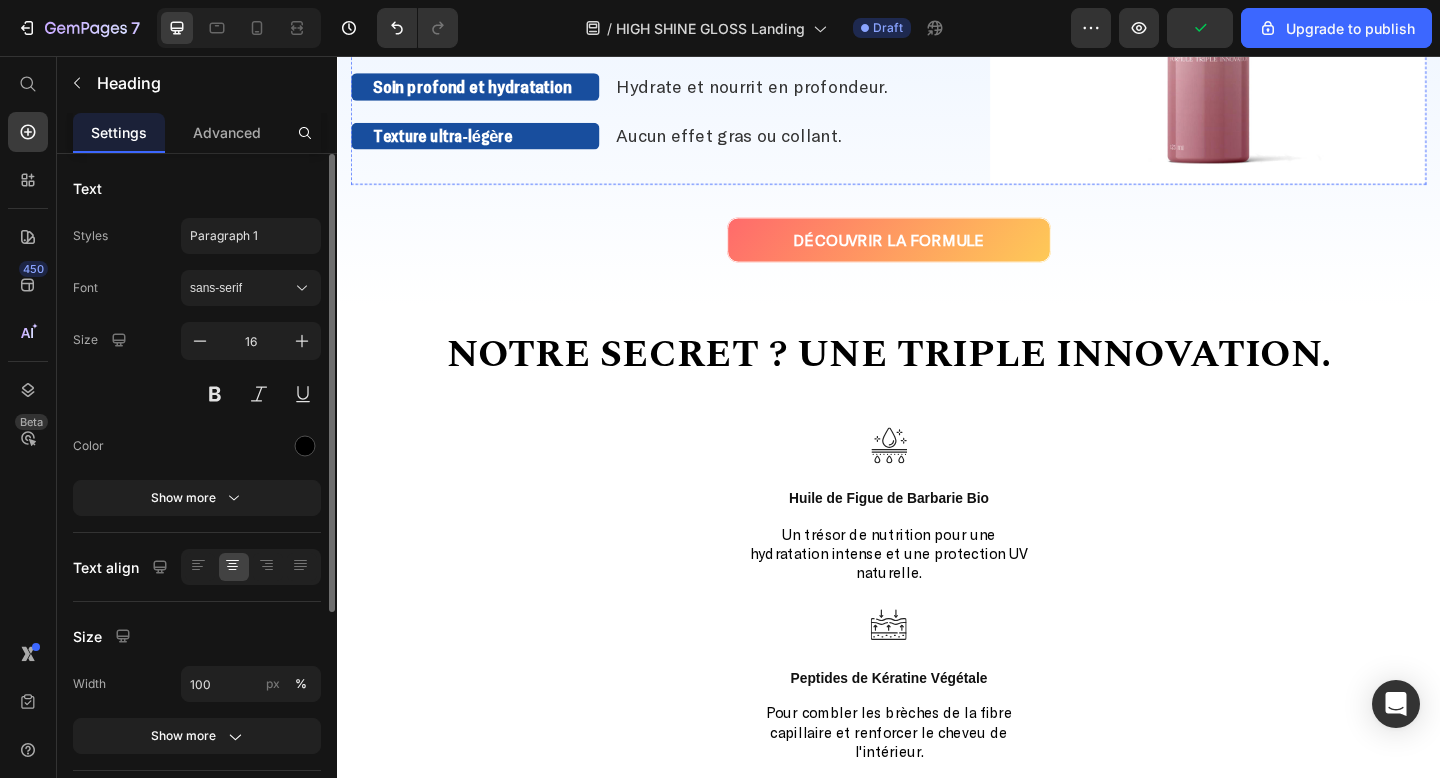 scroll, scrollTop: 1438, scrollLeft: 0, axis: vertical 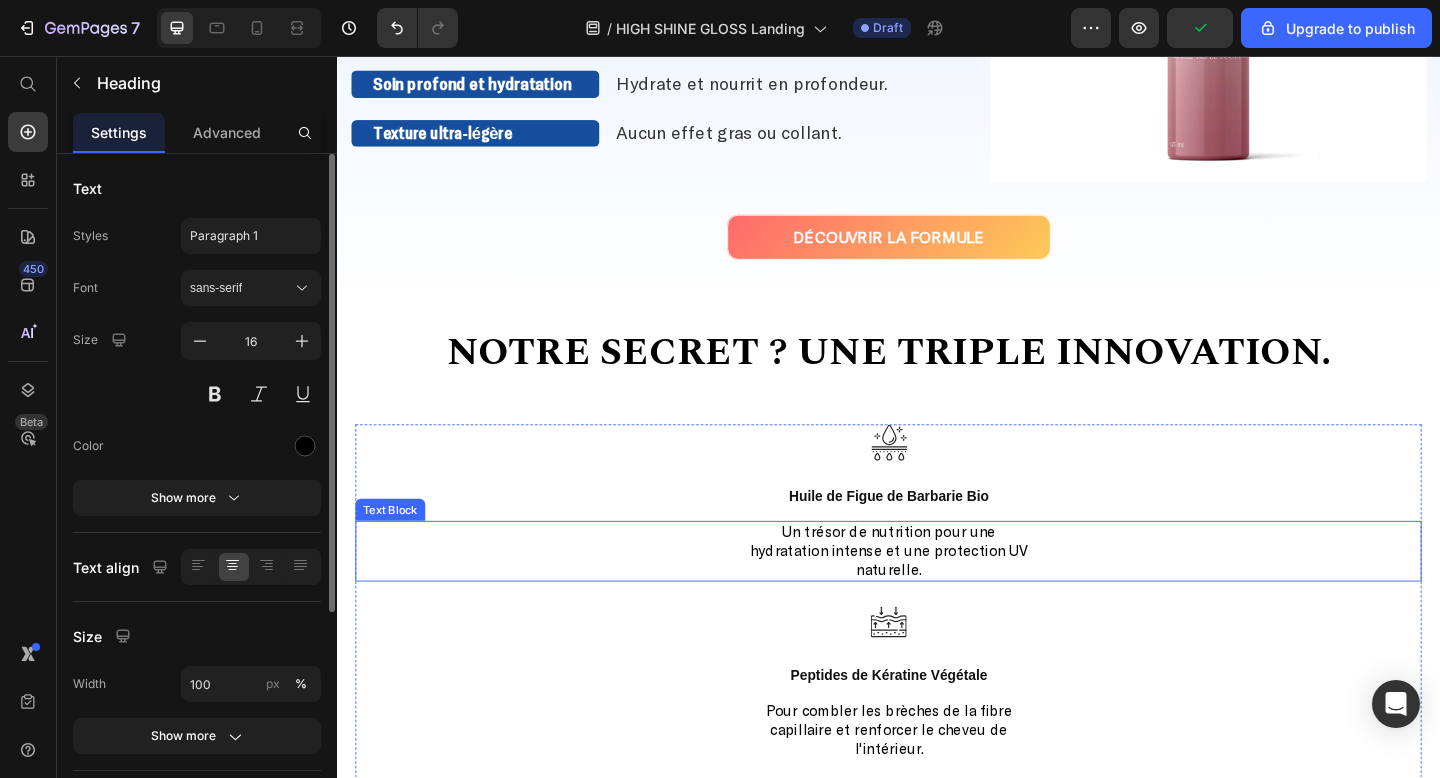 click on "Huile de Figue de Barbarie Bio" at bounding box center (937, 534) 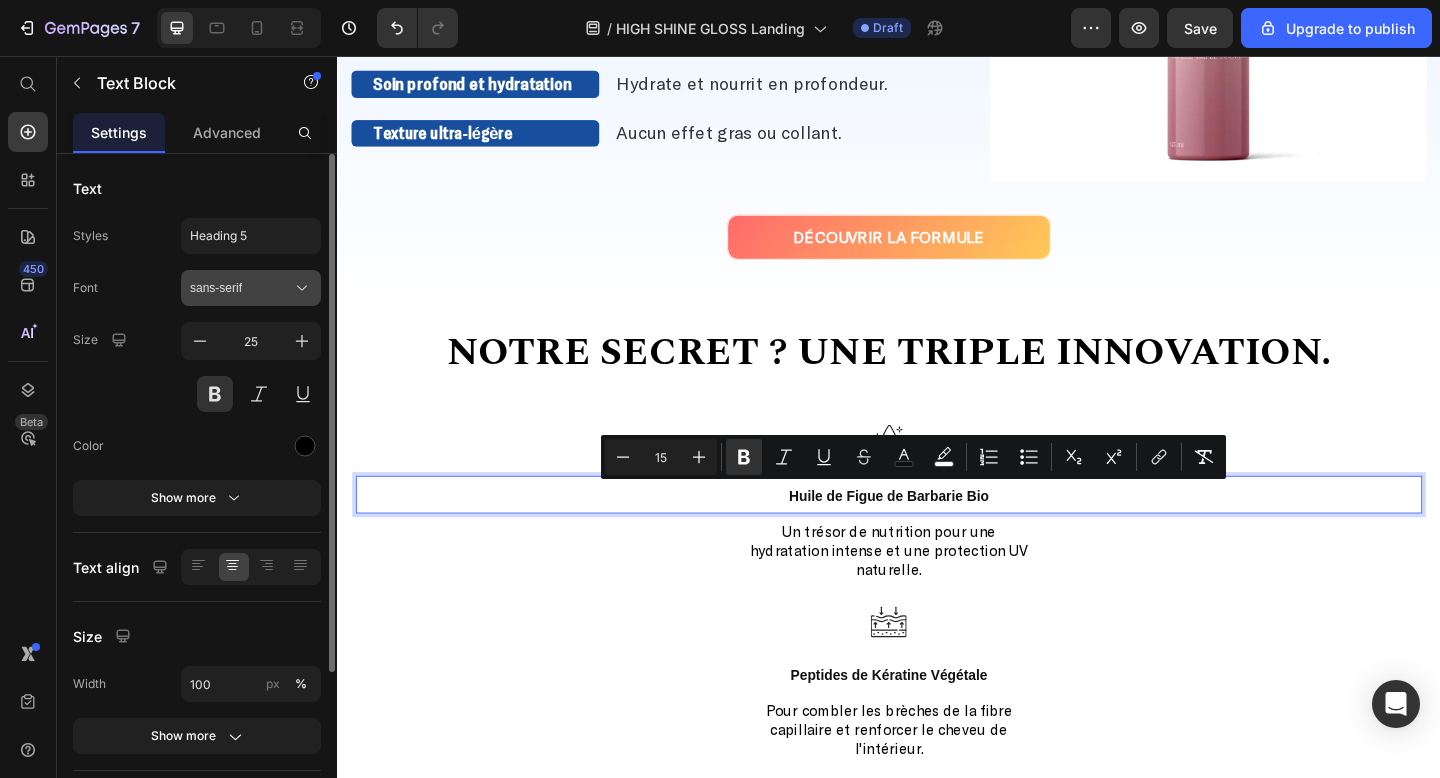 click on "sans-serif" at bounding box center (241, 288) 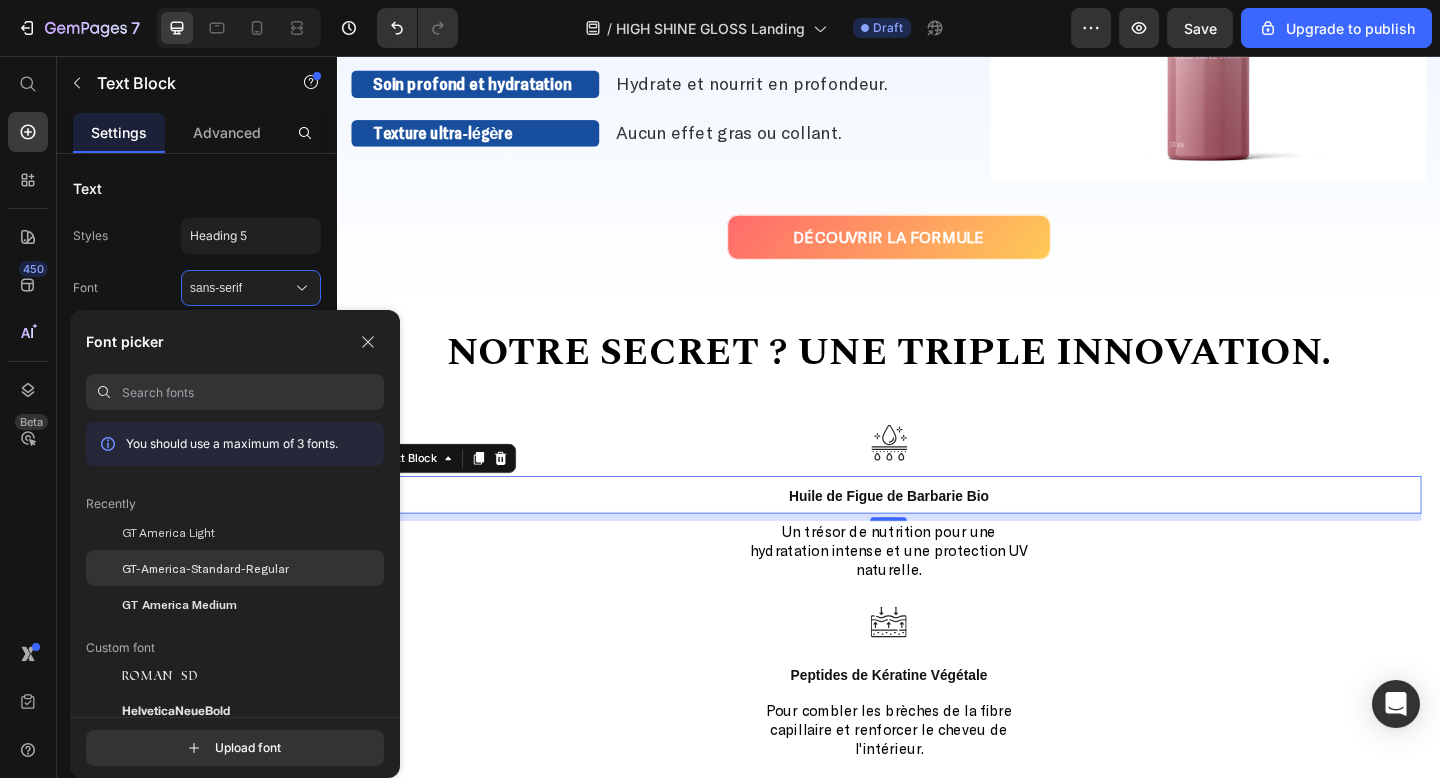 click on "GT-America-Standard-Regular" at bounding box center [205, 568] 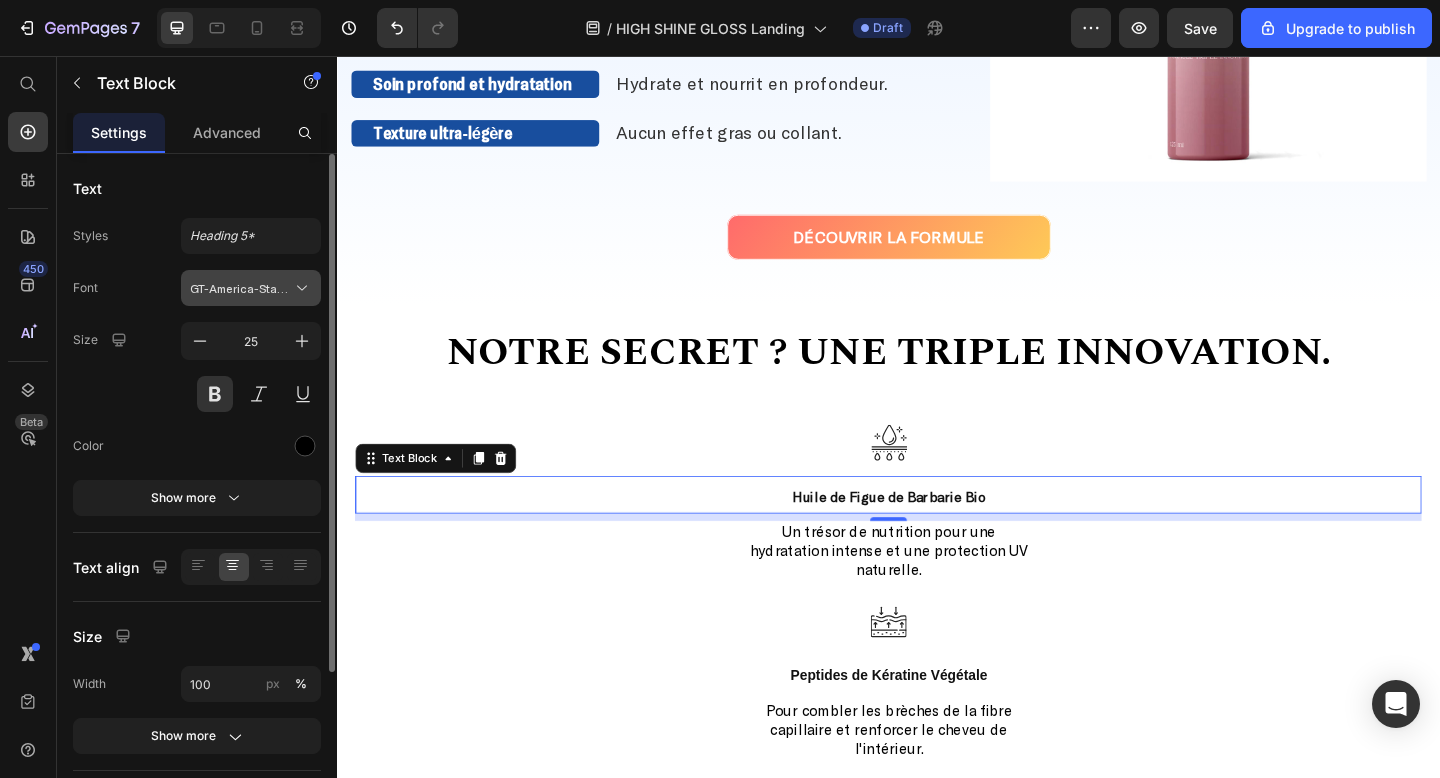 click on "GT-America-Standard-Regular" at bounding box center (251, 288) 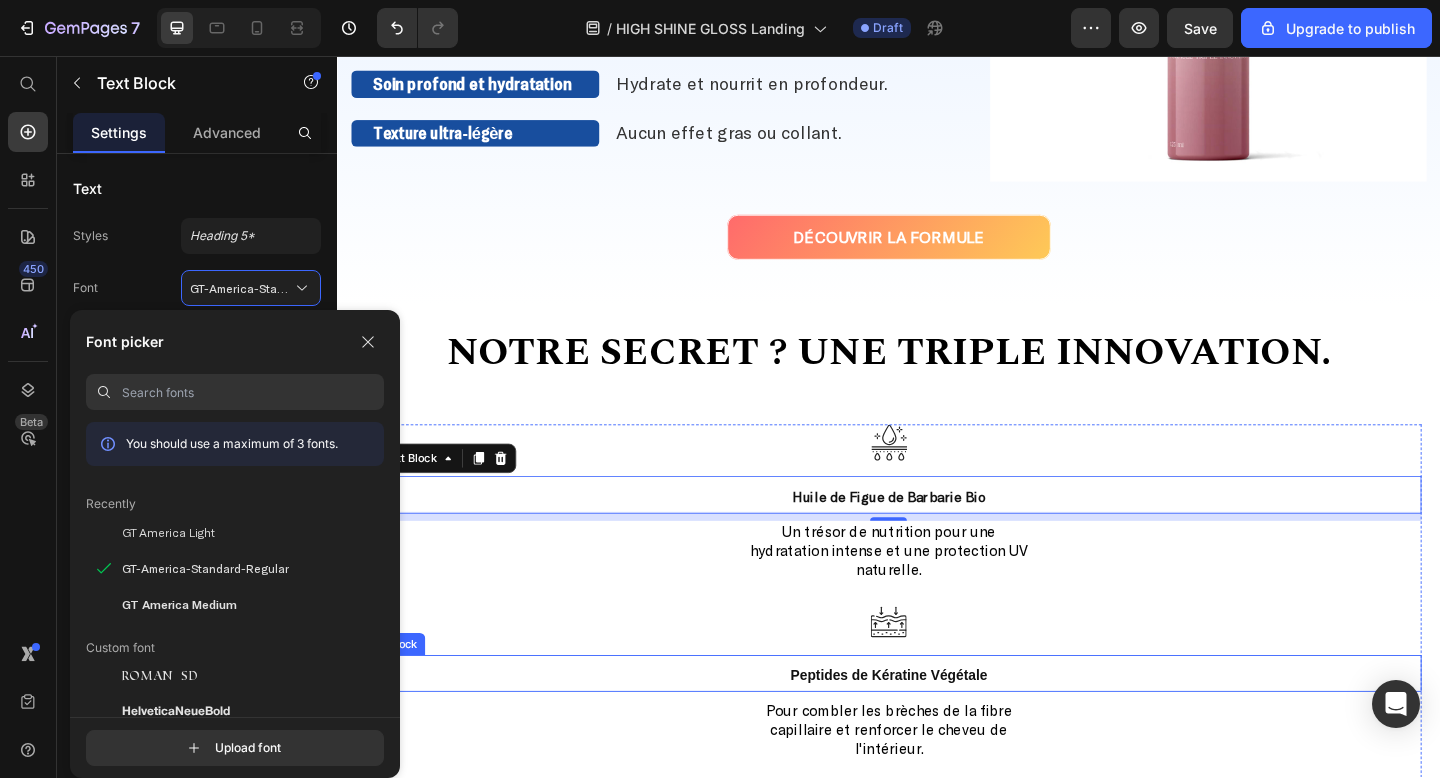 click on "Peptides de Kératine Végétale" at bounding box center [937, 729] 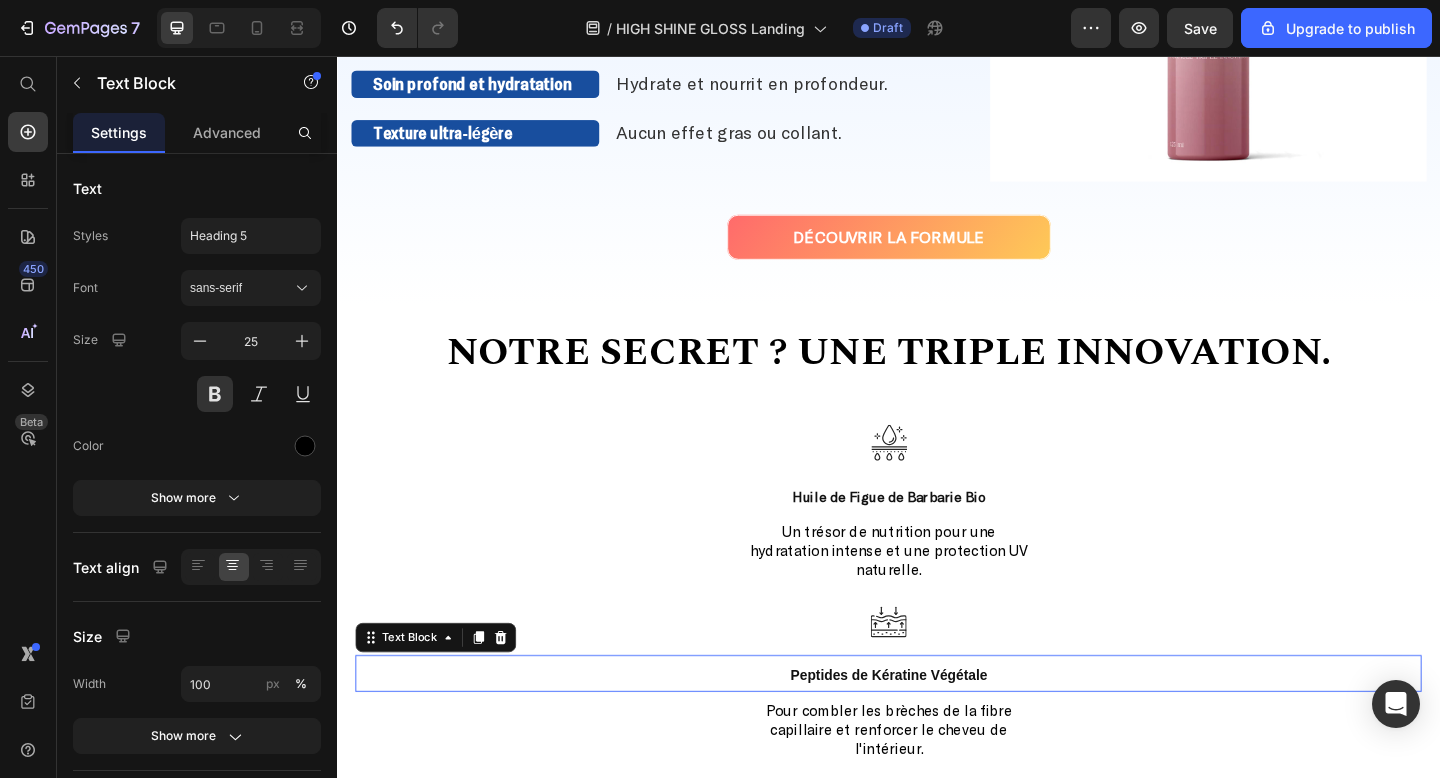 click on "Peptides de Kératine Végétale" at bounding box center [937, 729] 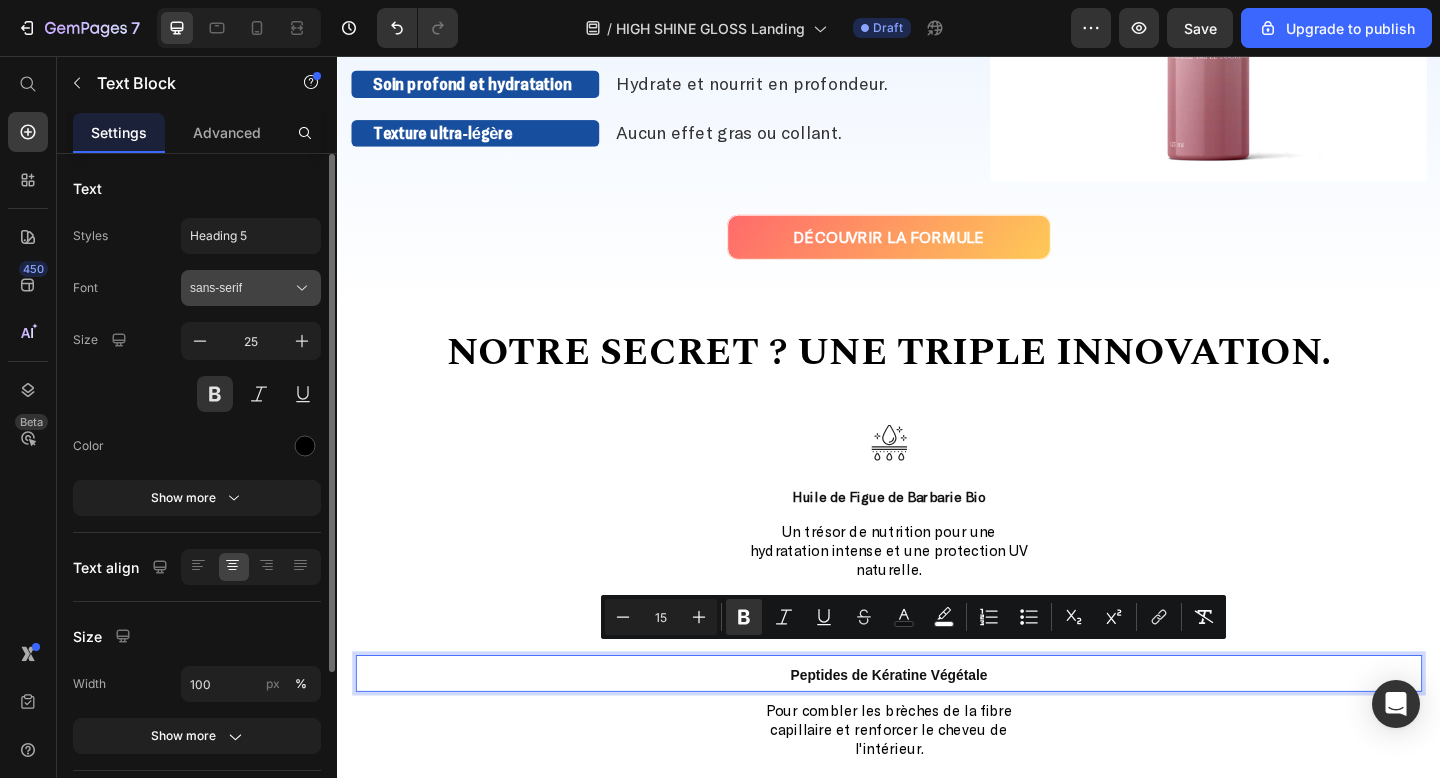 click on "sans-serif" at bounding box center (241, 288) 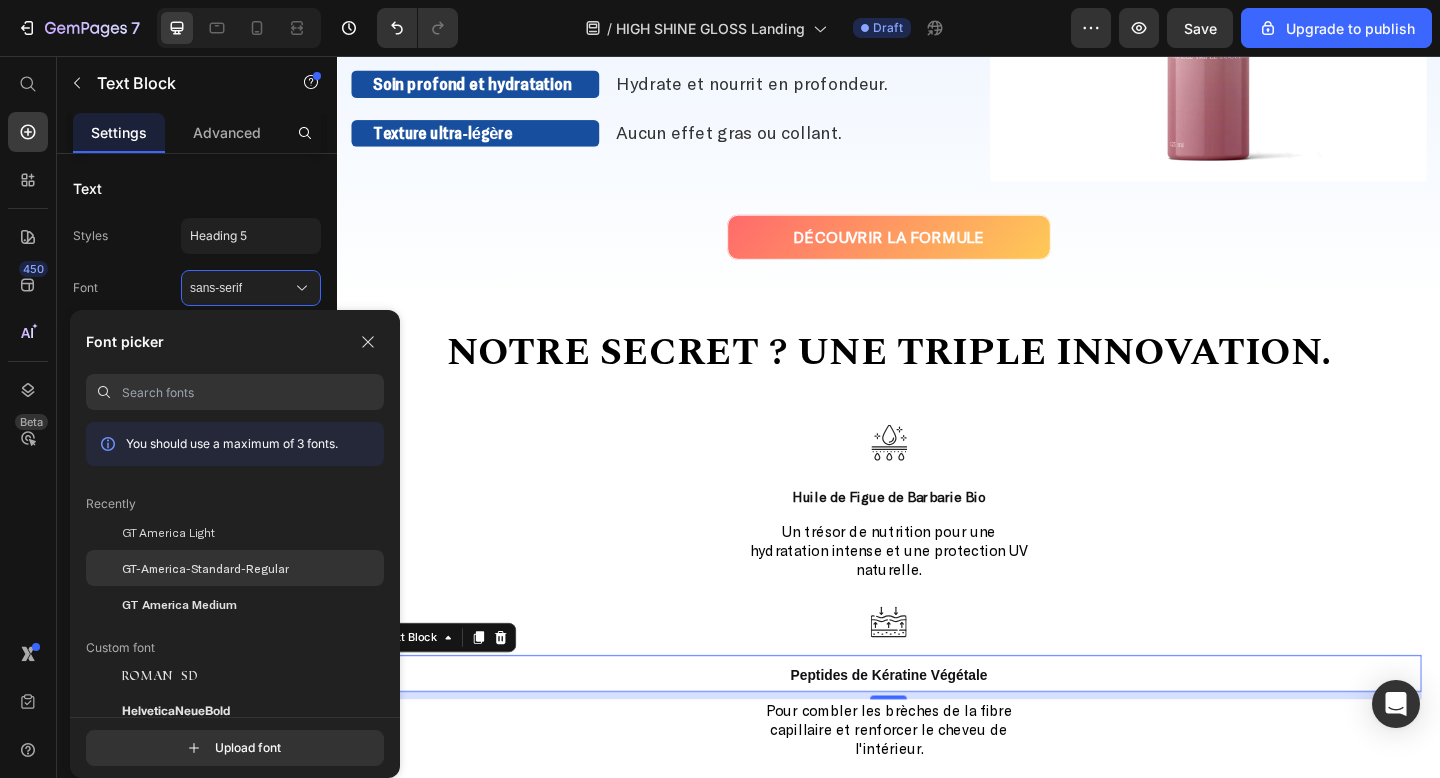 click on "GT-America-Standard-Regular" at bounding box center [205, 568] 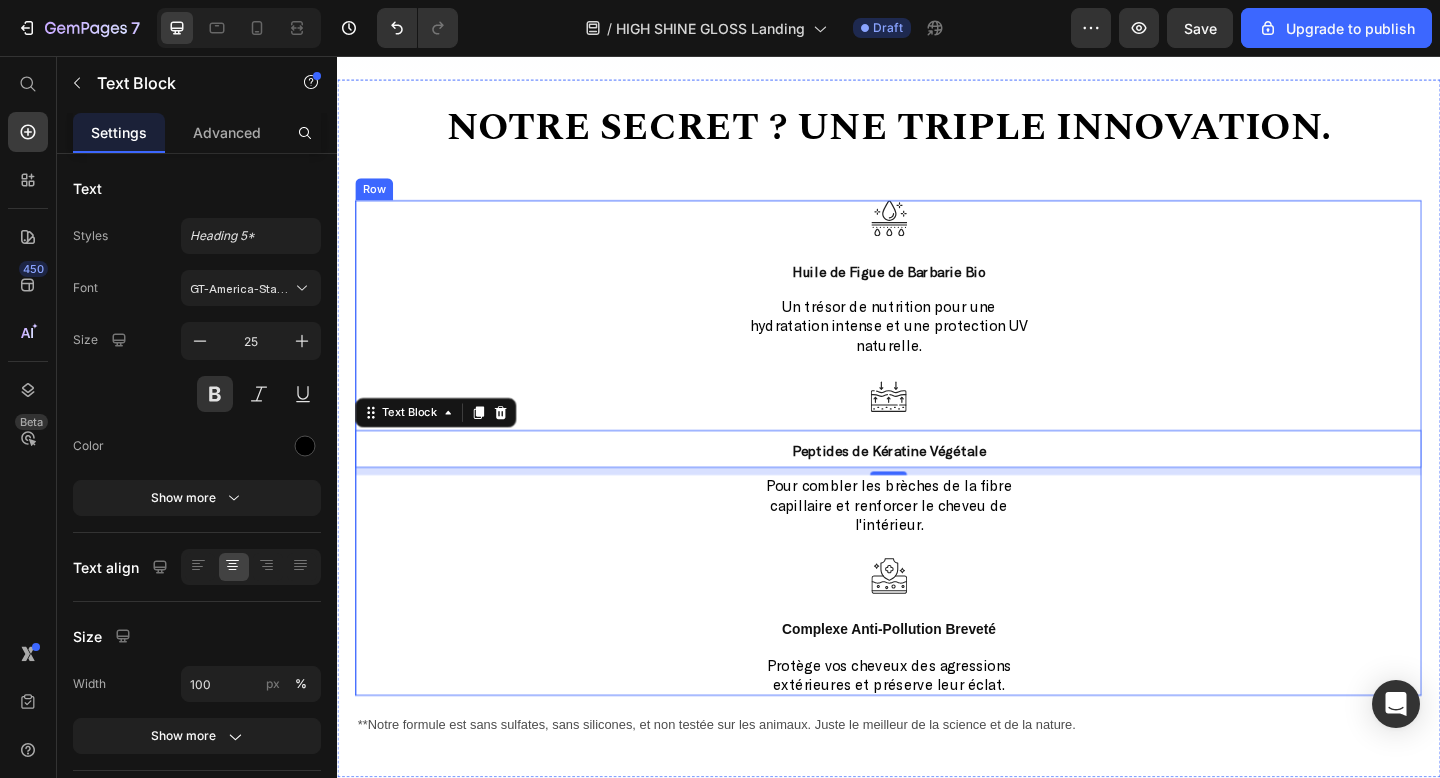 scroll, scrollTop: 1785, scrollLeft: 0, axis: vertical 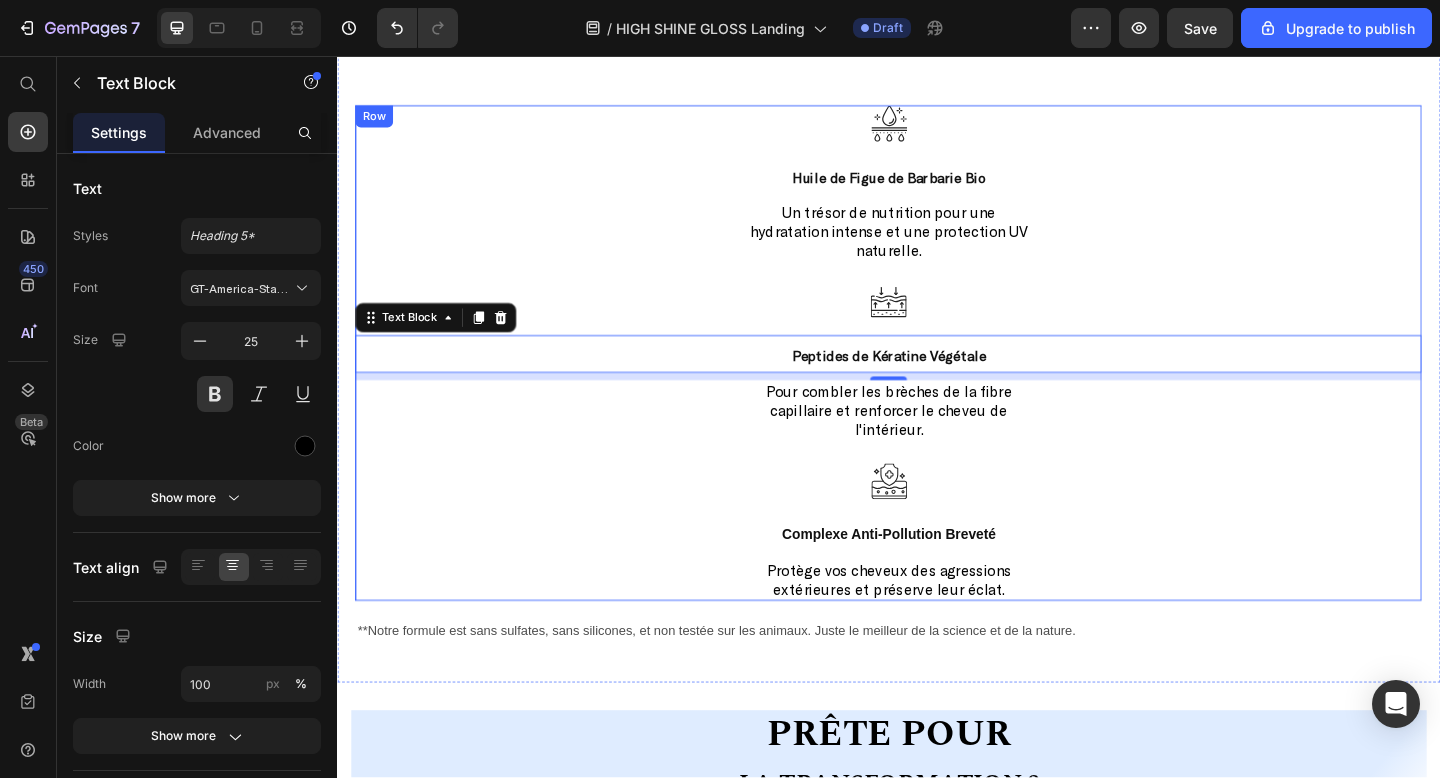 click on "Complexe Anti-Pollution Breveté" at bounding box center (937, 576) 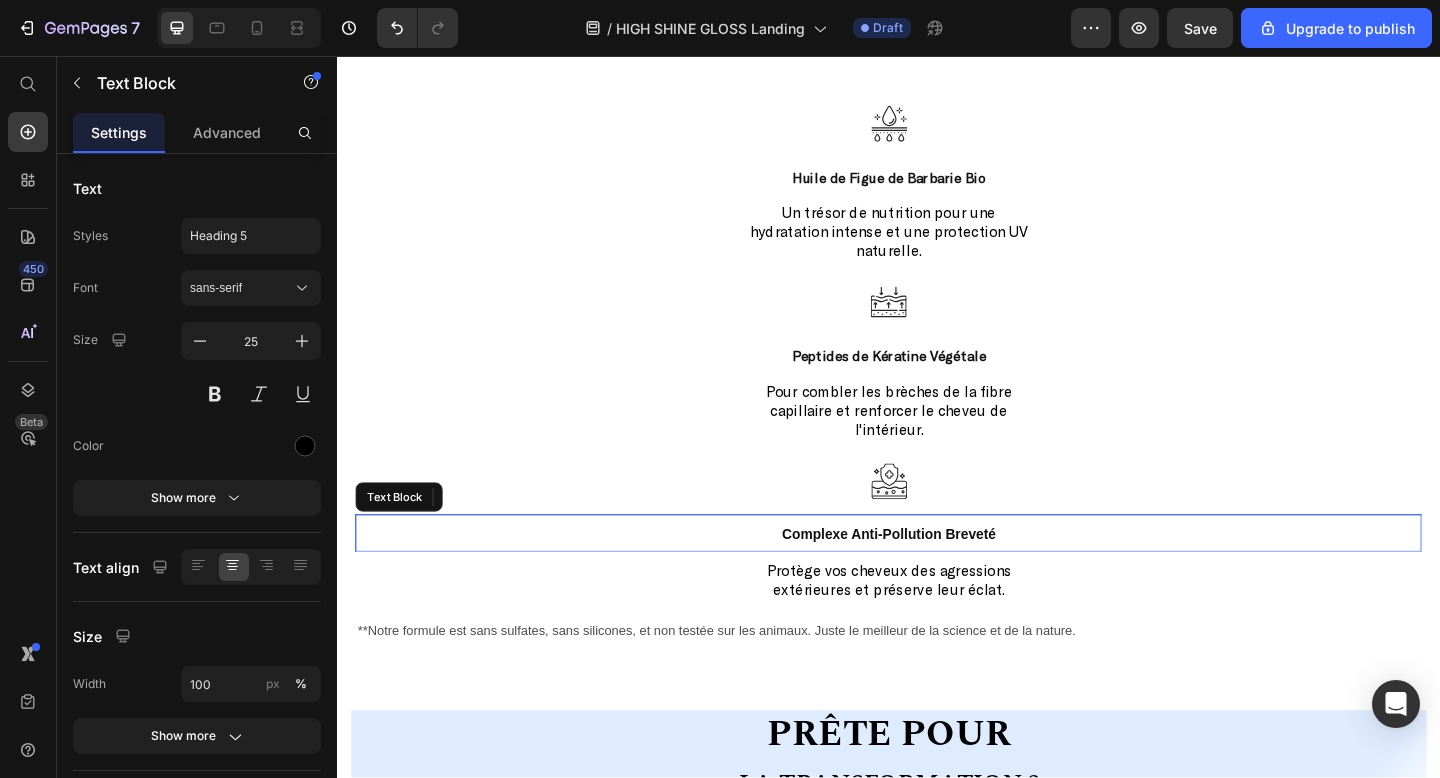 click on "Complexe Anti-Pollution Breveté" at bounding box center (937, 576) 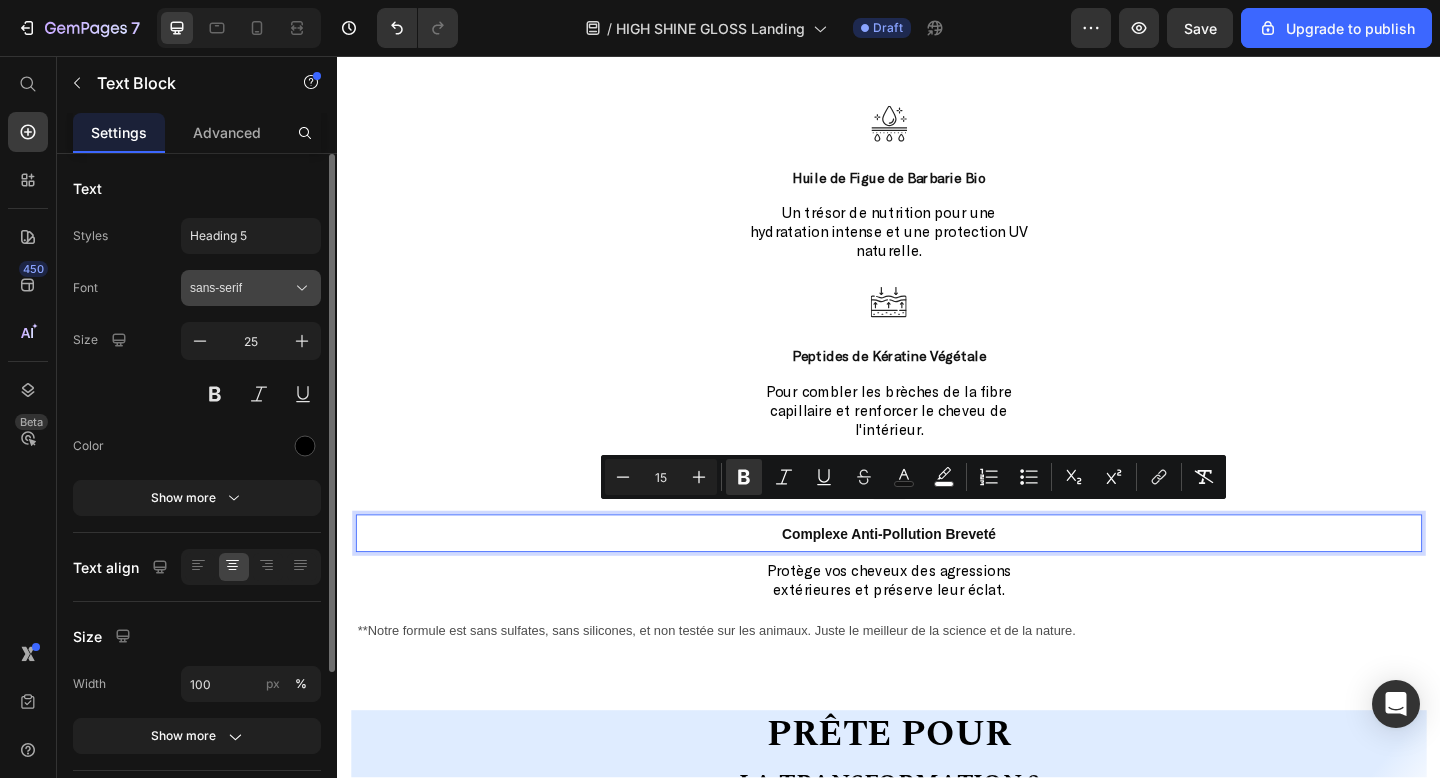 click on "sans-serif" at bounding box center [241, 288] 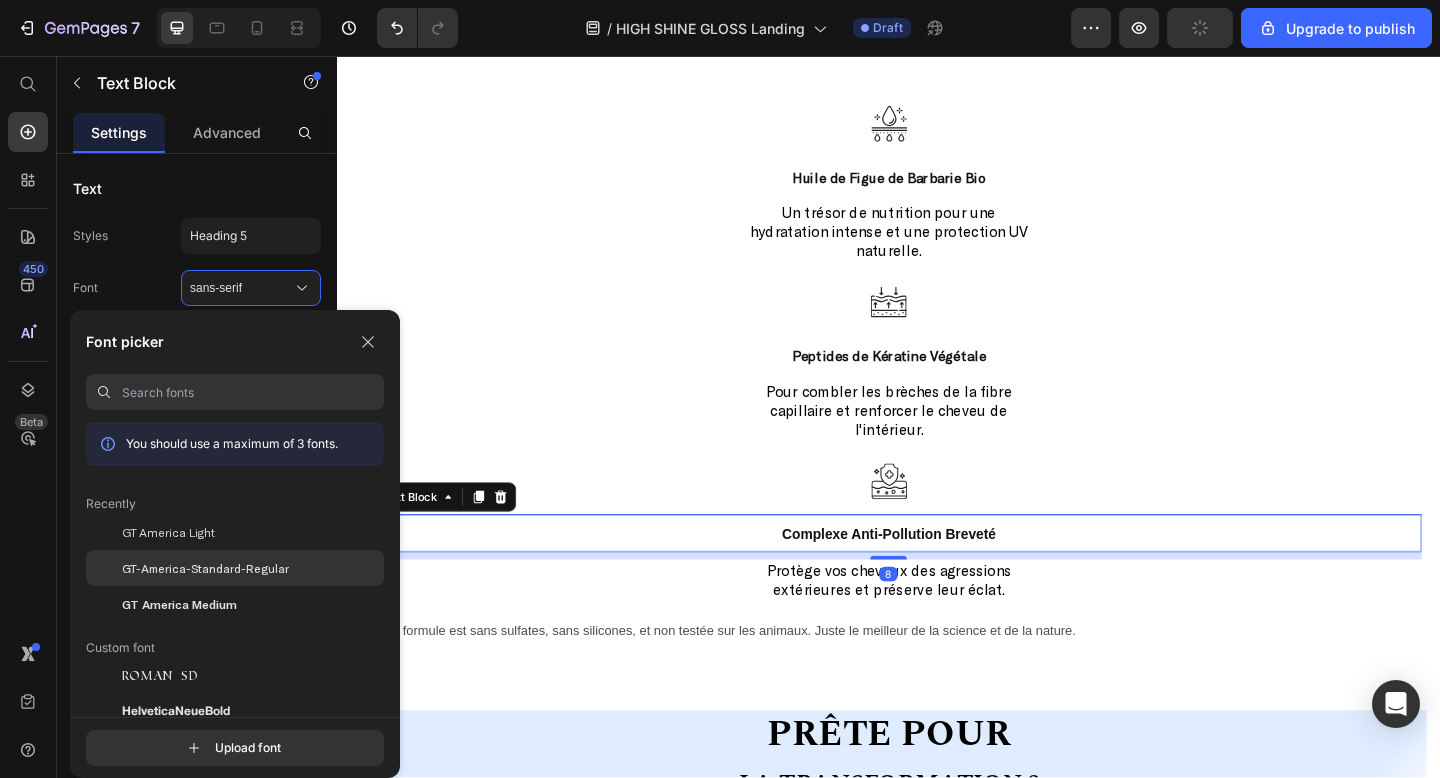 click on "GT-America-Standard-Regular" at bounding box center (205, 568) 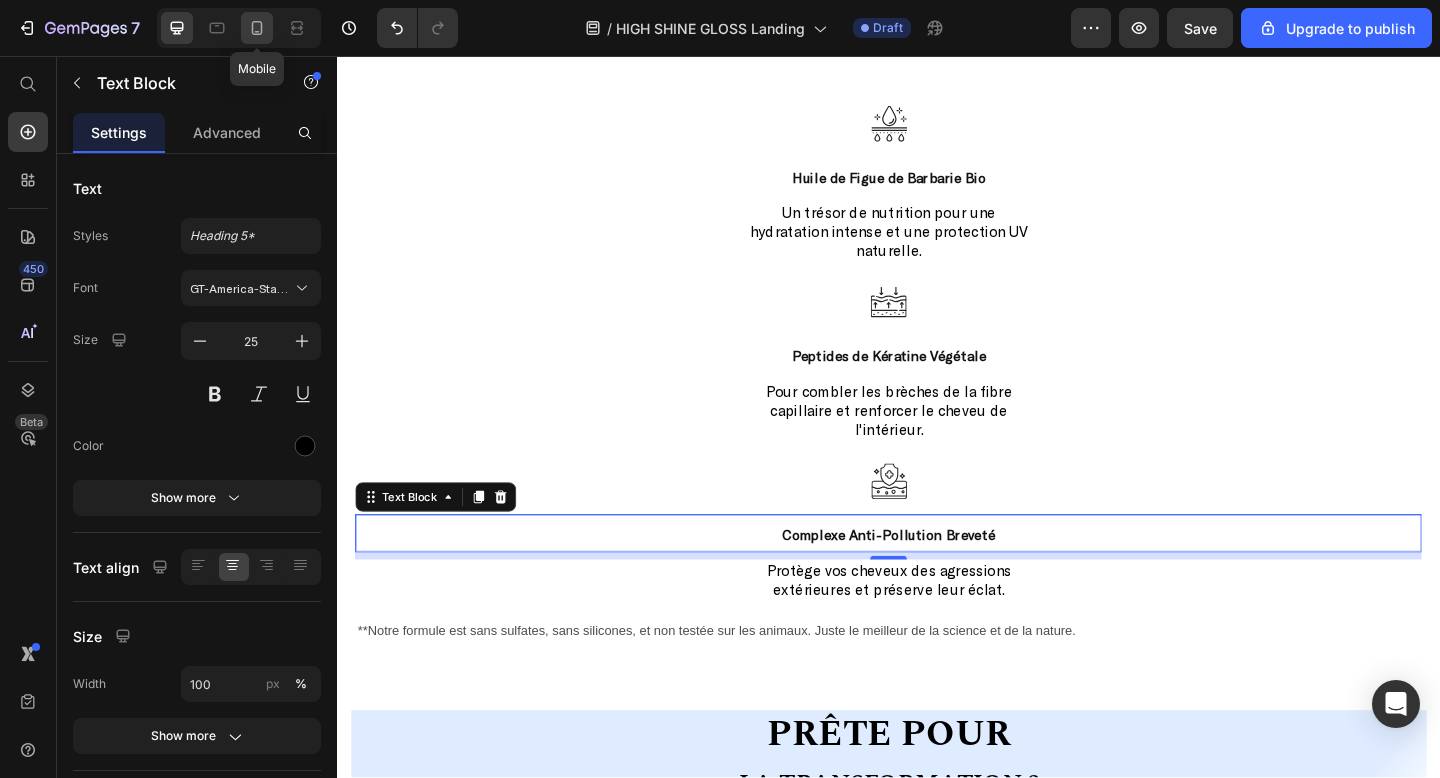 click 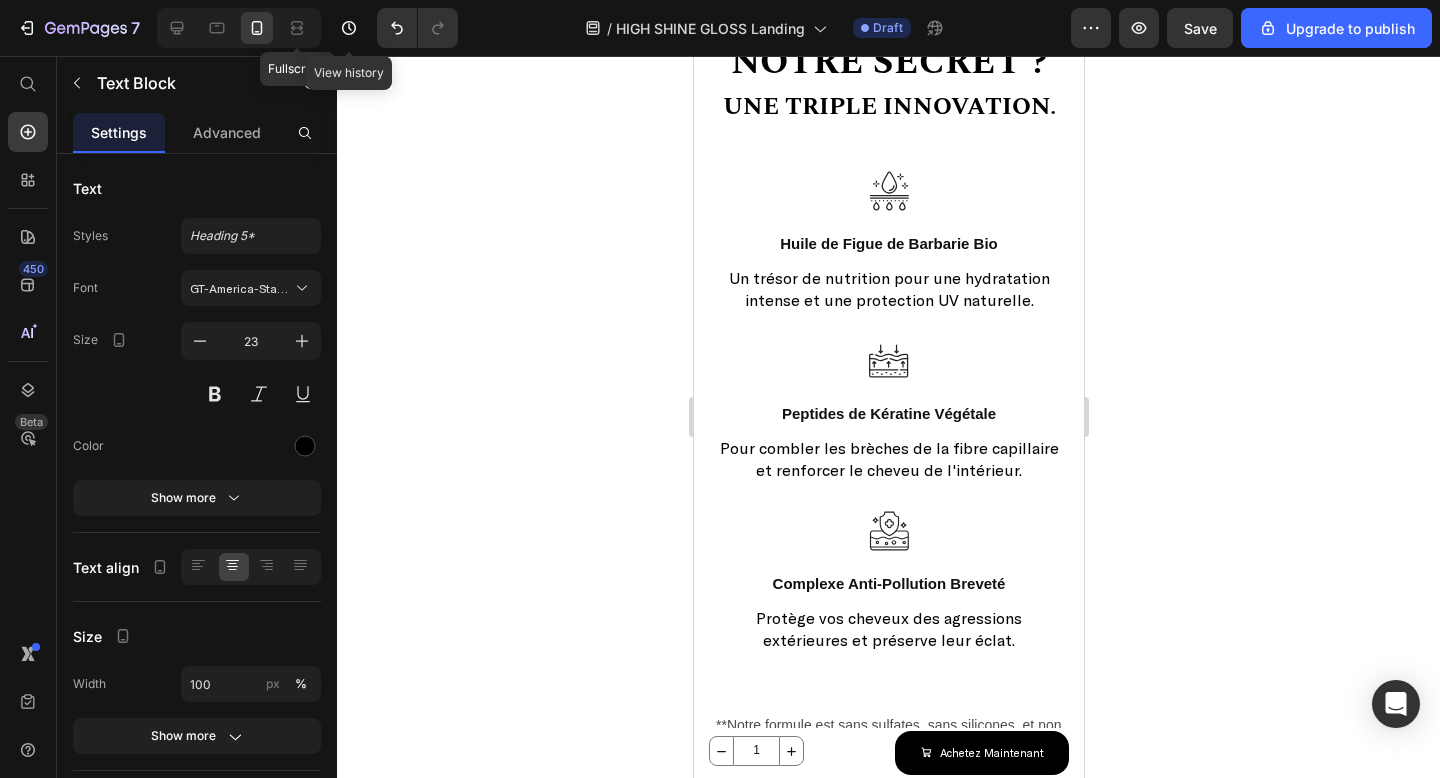 scroll, scrollTop: 2205, scrollLeft: 0, axis: vertical 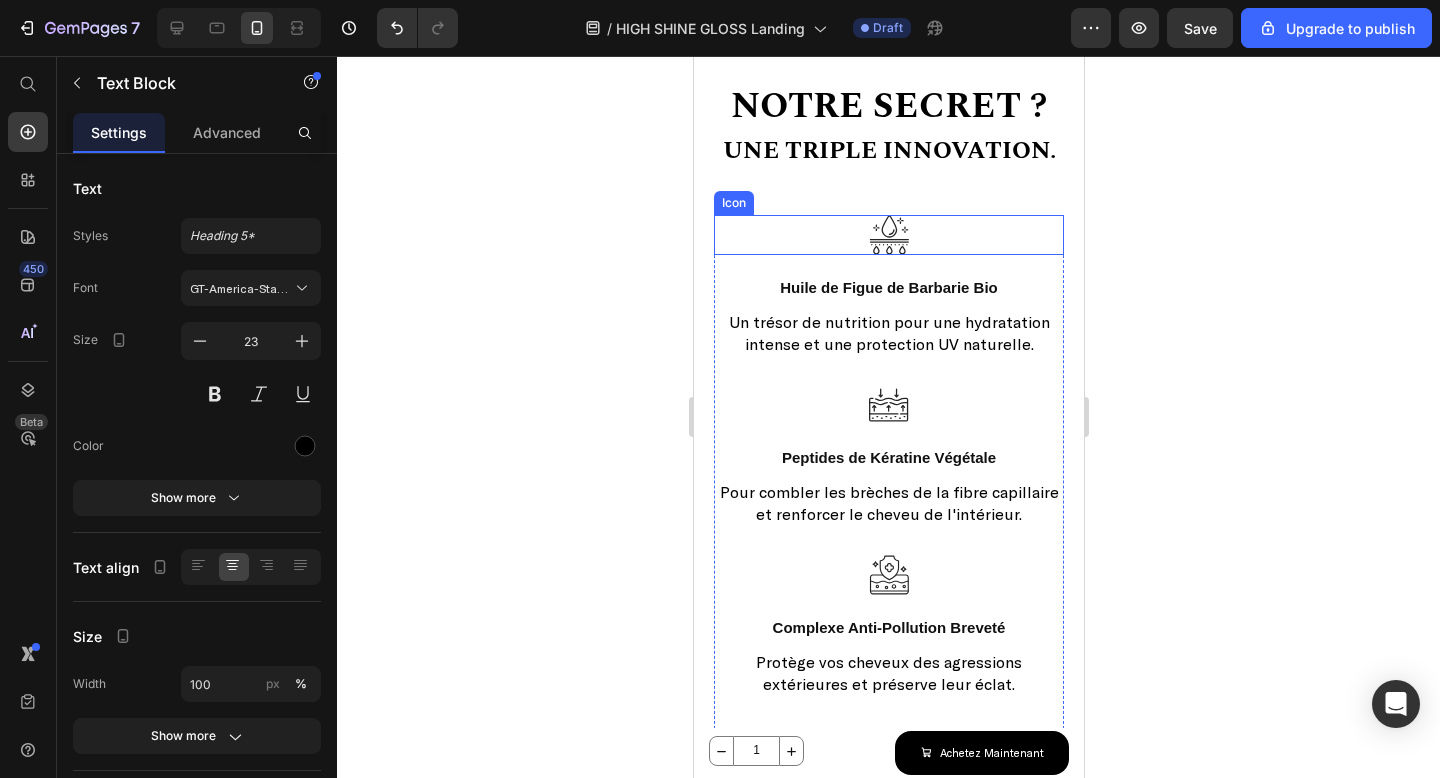 click on "Huile de Figue de Barbarie Bio" at bounding box center [888, 287] 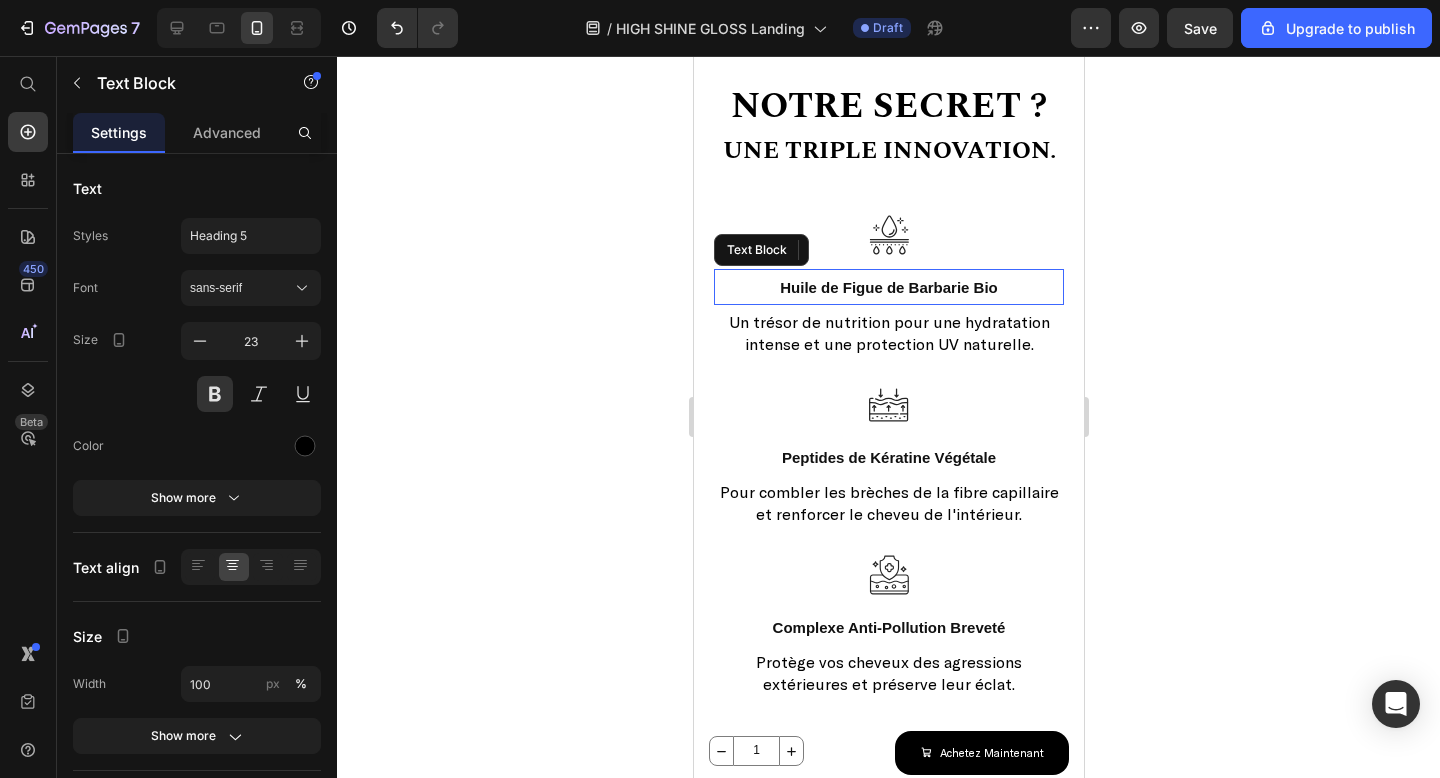 click on "Huile de Figue de Barbarie Bio" at bounding box center (888, 287) 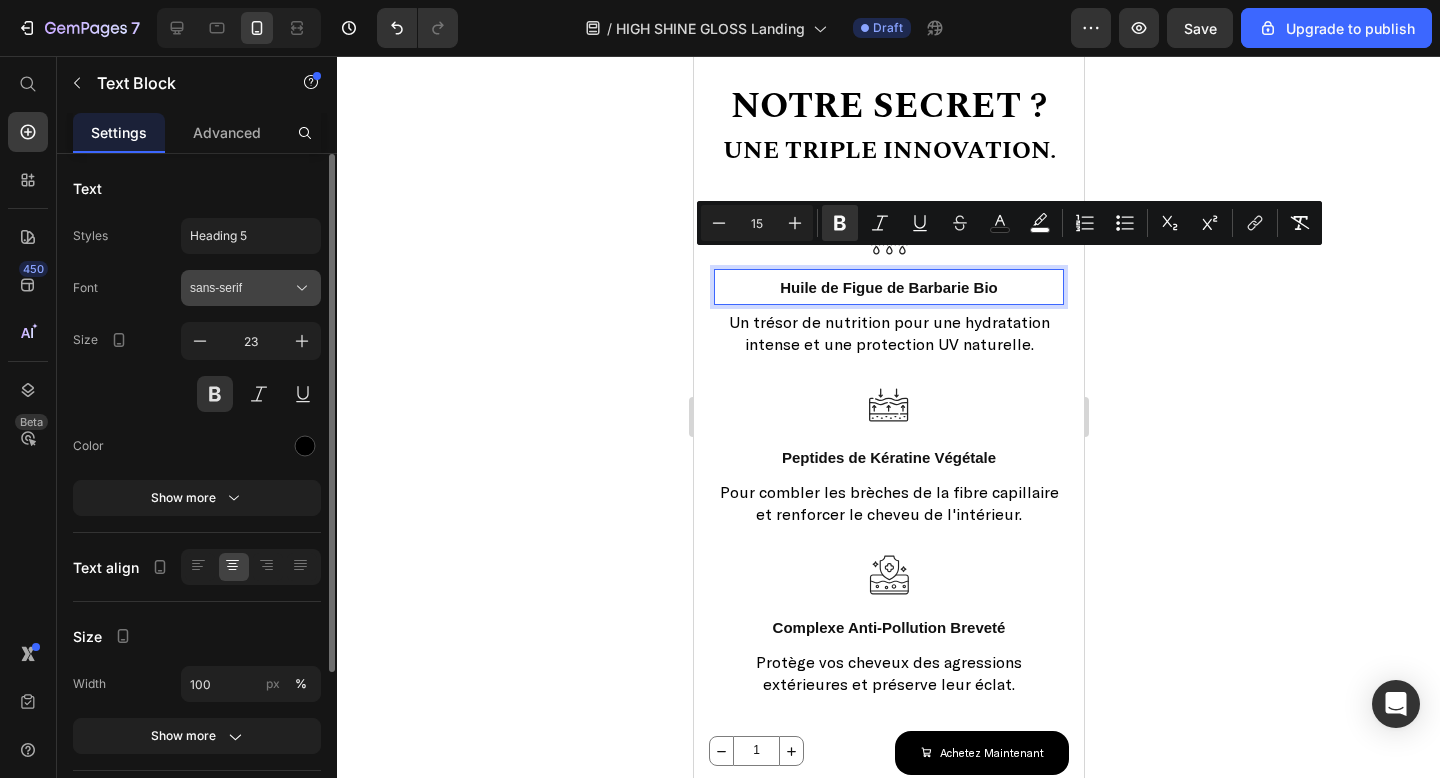 click 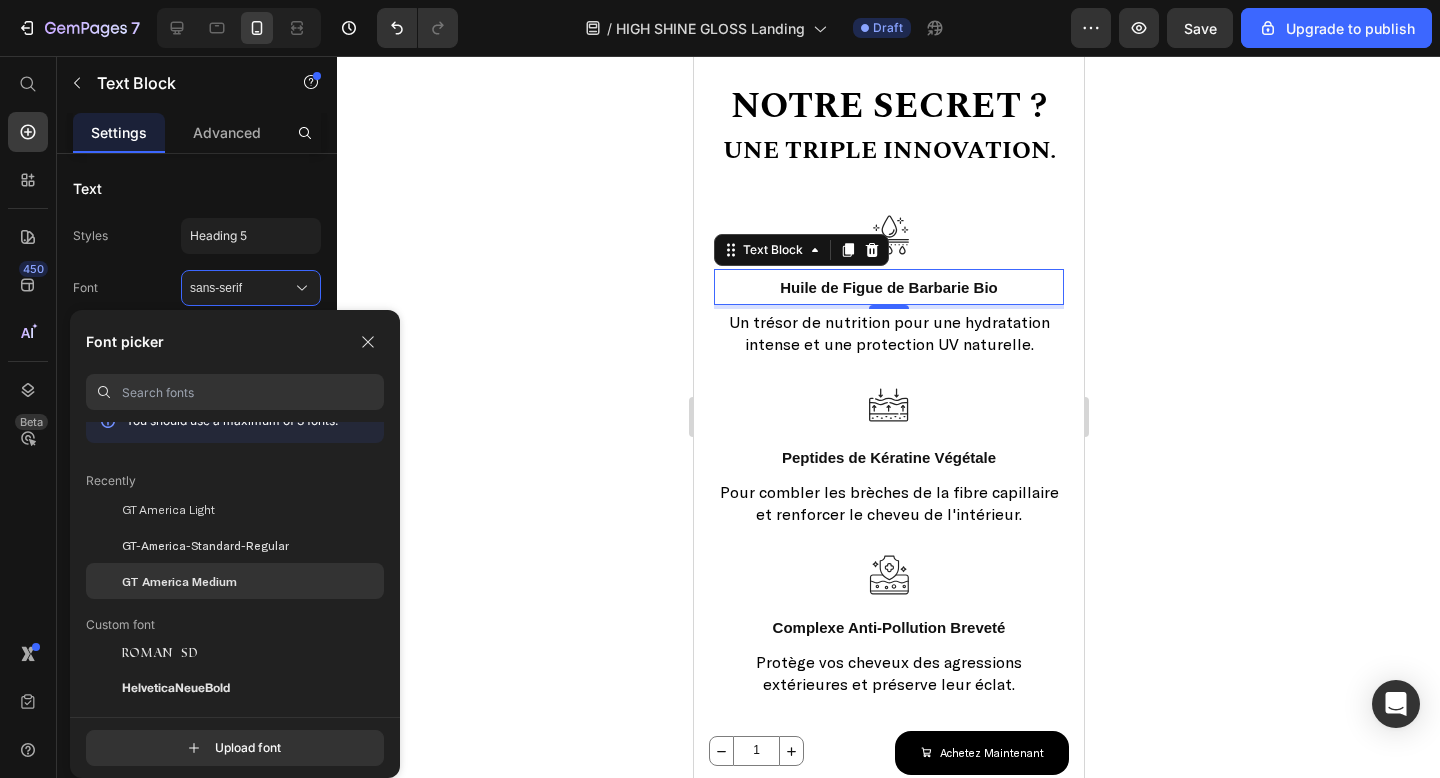 scroll, scrollTop: 26, scrollLeft: 0, axis: vertical 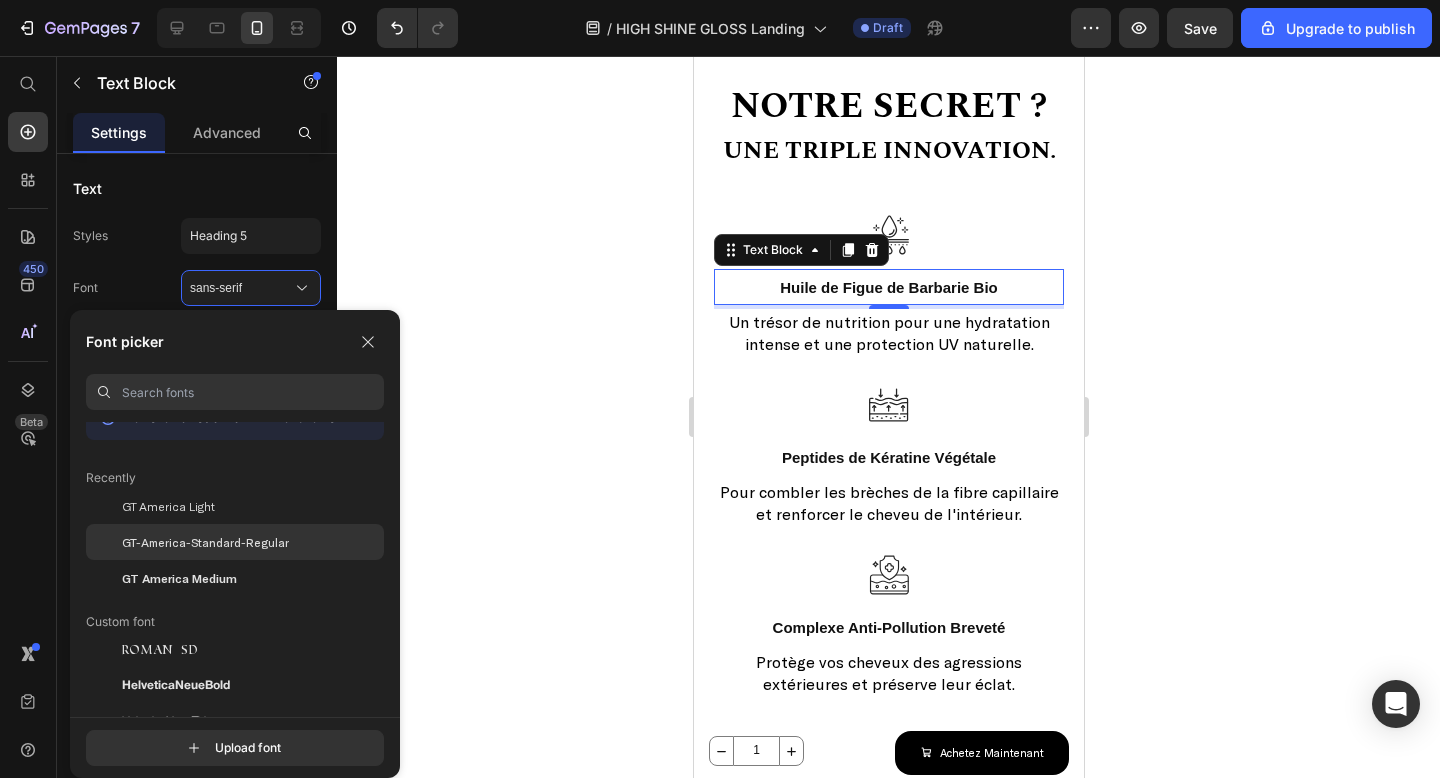 click on "GT-America-Standard-Regular" at bounding box center [205, 542] 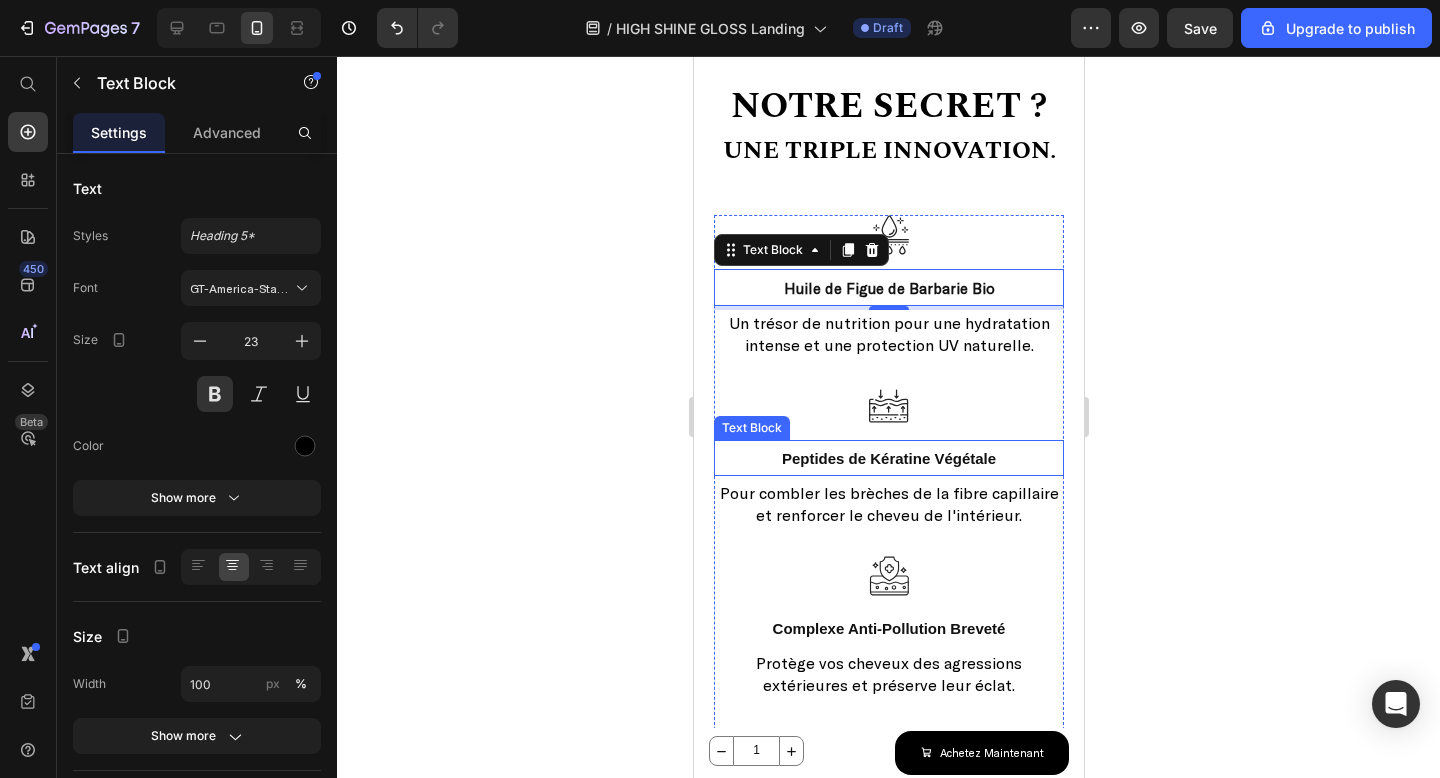 click on "Peptides de Kératine Végétale" at bounding box center (888, 458) 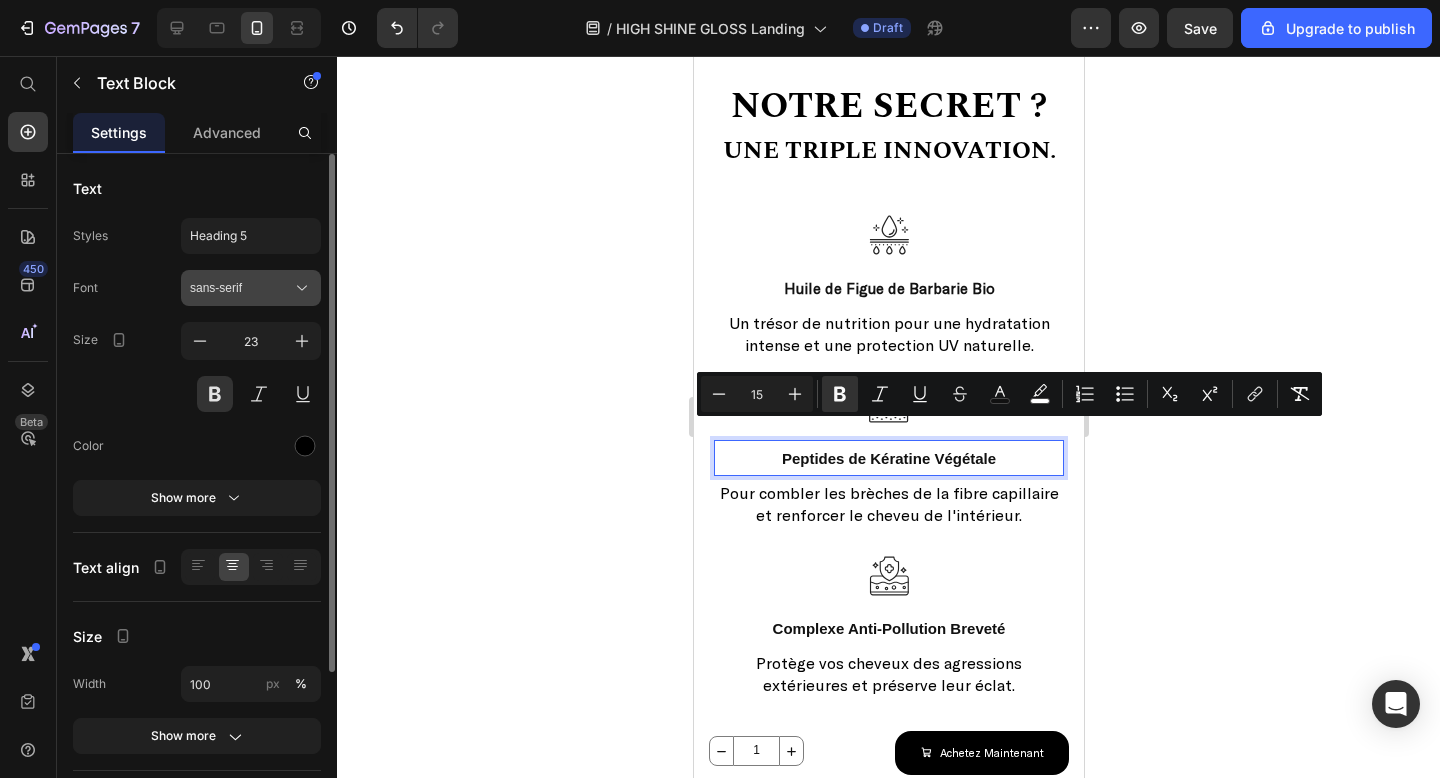 click on "sans-serif" at bounding box center (241, 288) 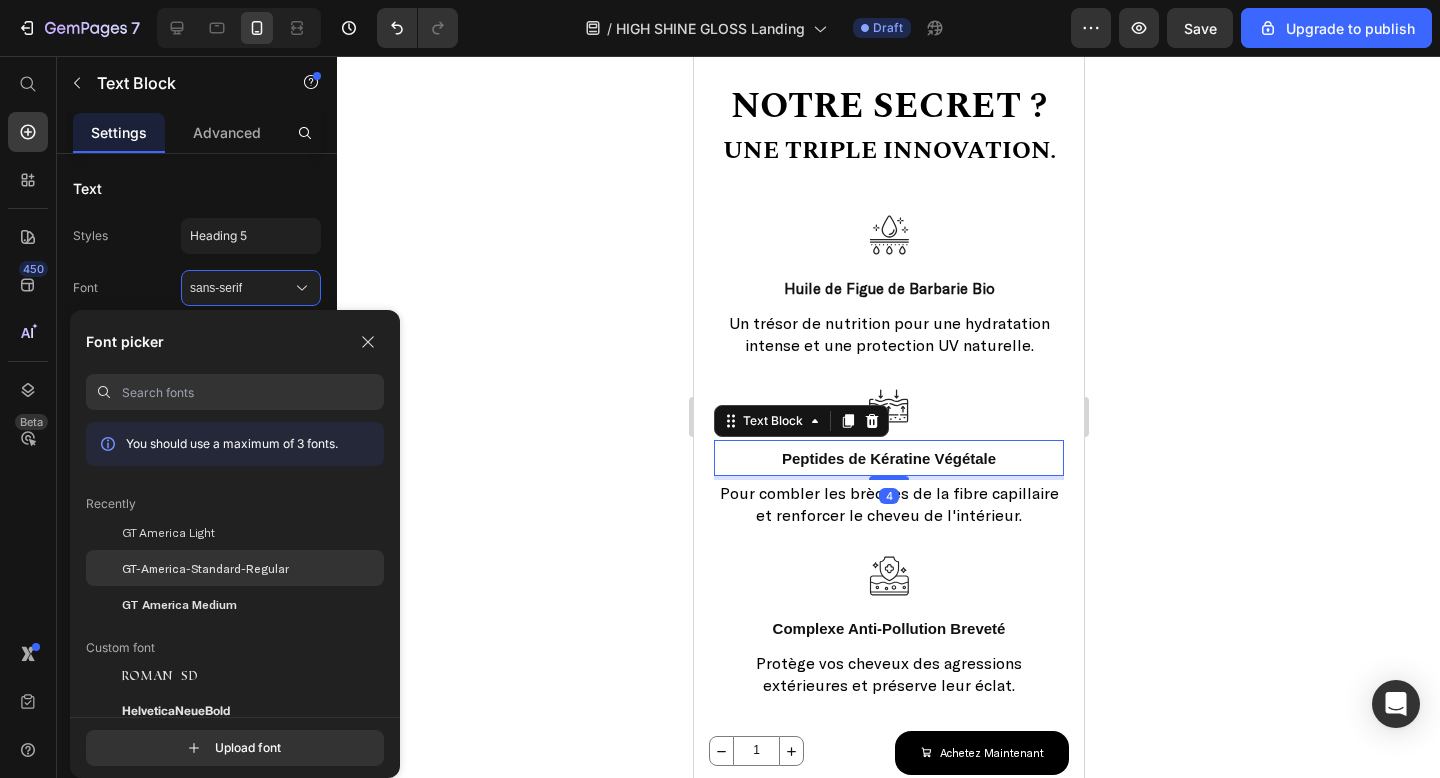 click on "GT-America-Standard-Regular" at bounding box center [205, 568] 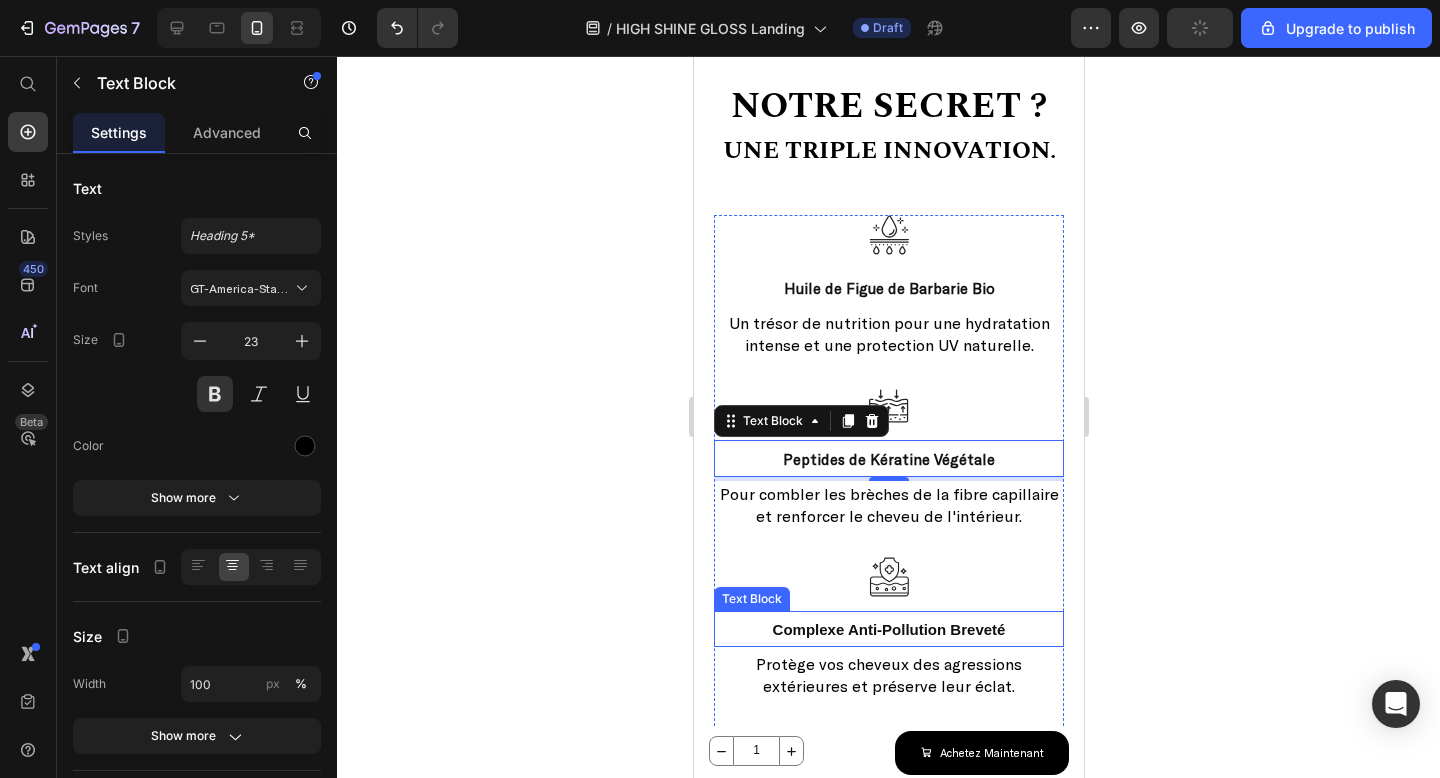 click on "Complexe Anti-Pollution Breveté" at bounding box center [888, 629] 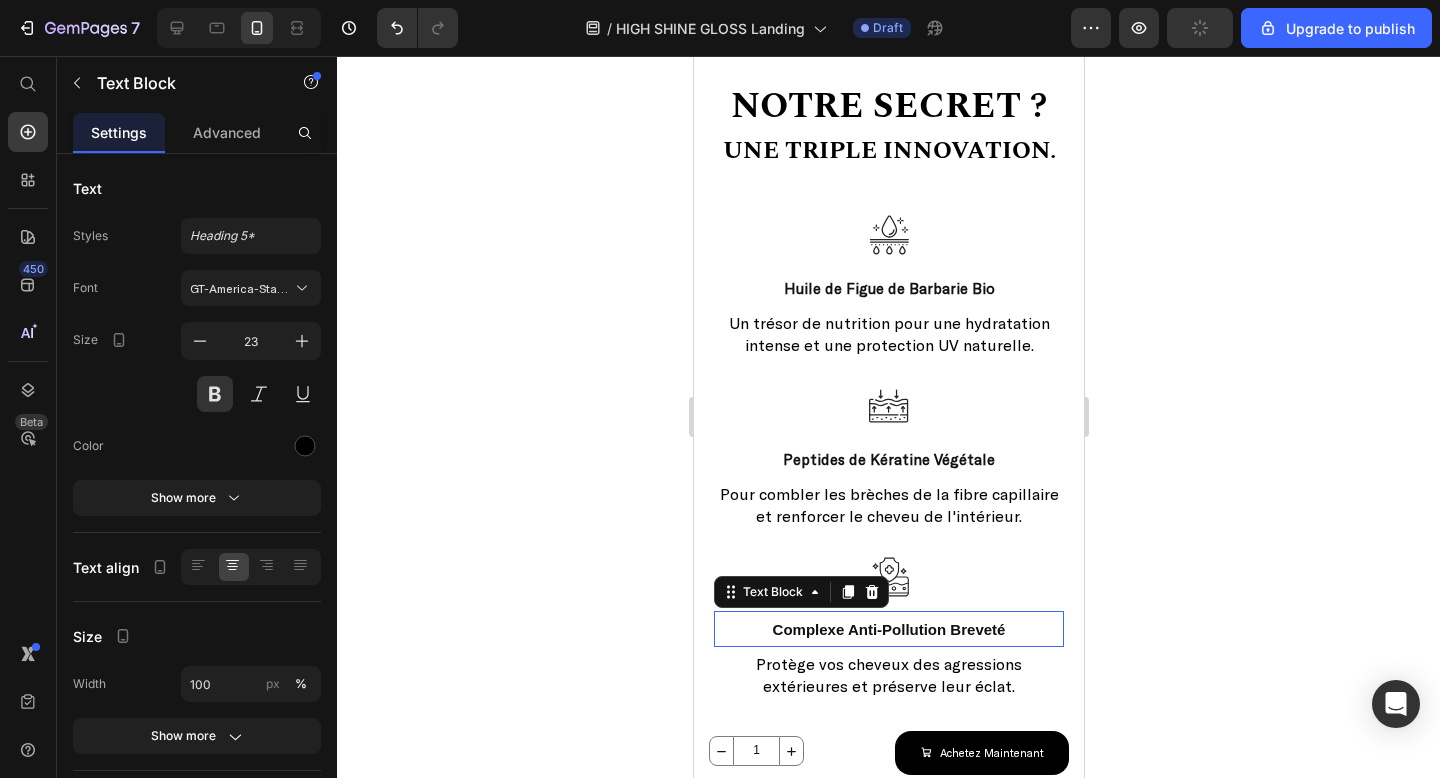 click on "Complexe Anti-Pollution Breveté" at bounding box center [888, 629] 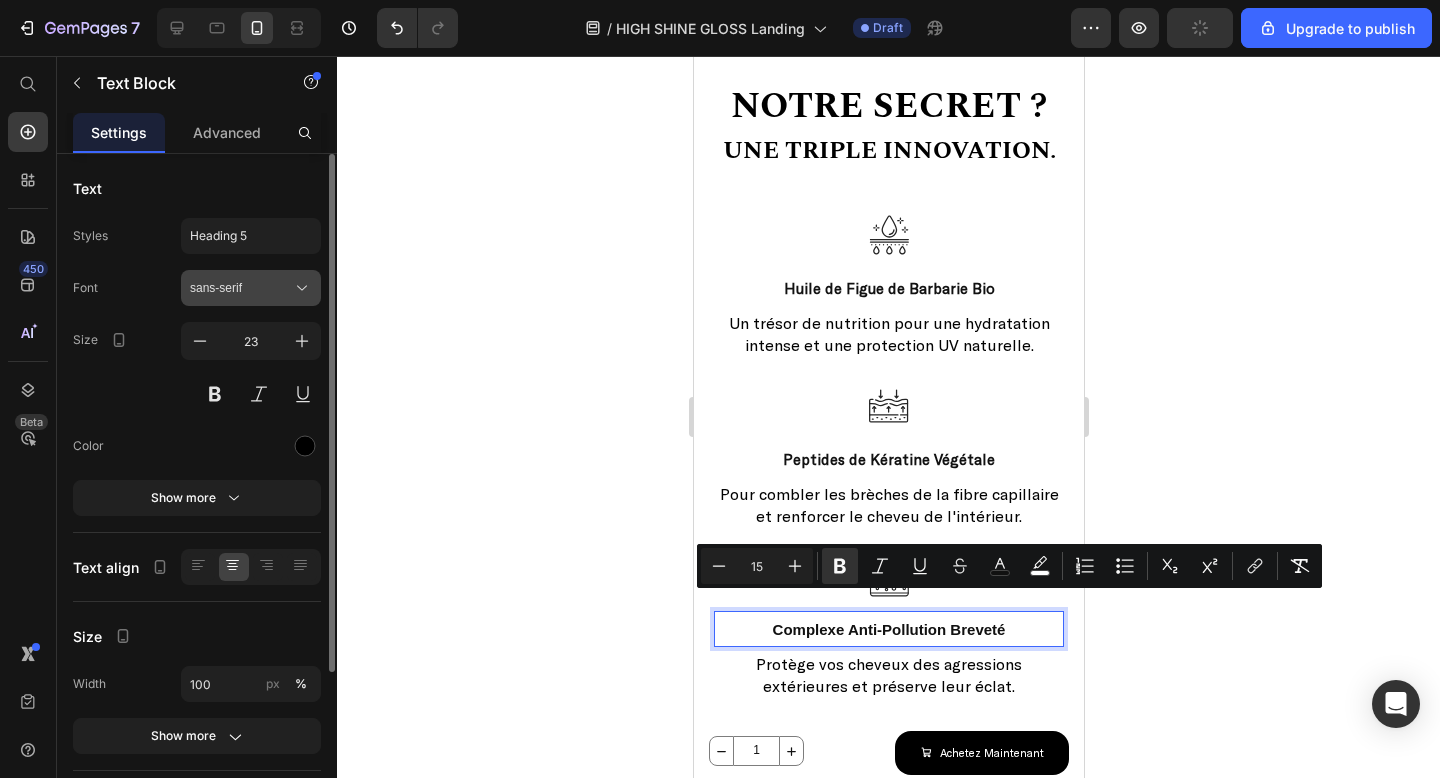 click on "sans-serif" at bounding box center [251, 288] 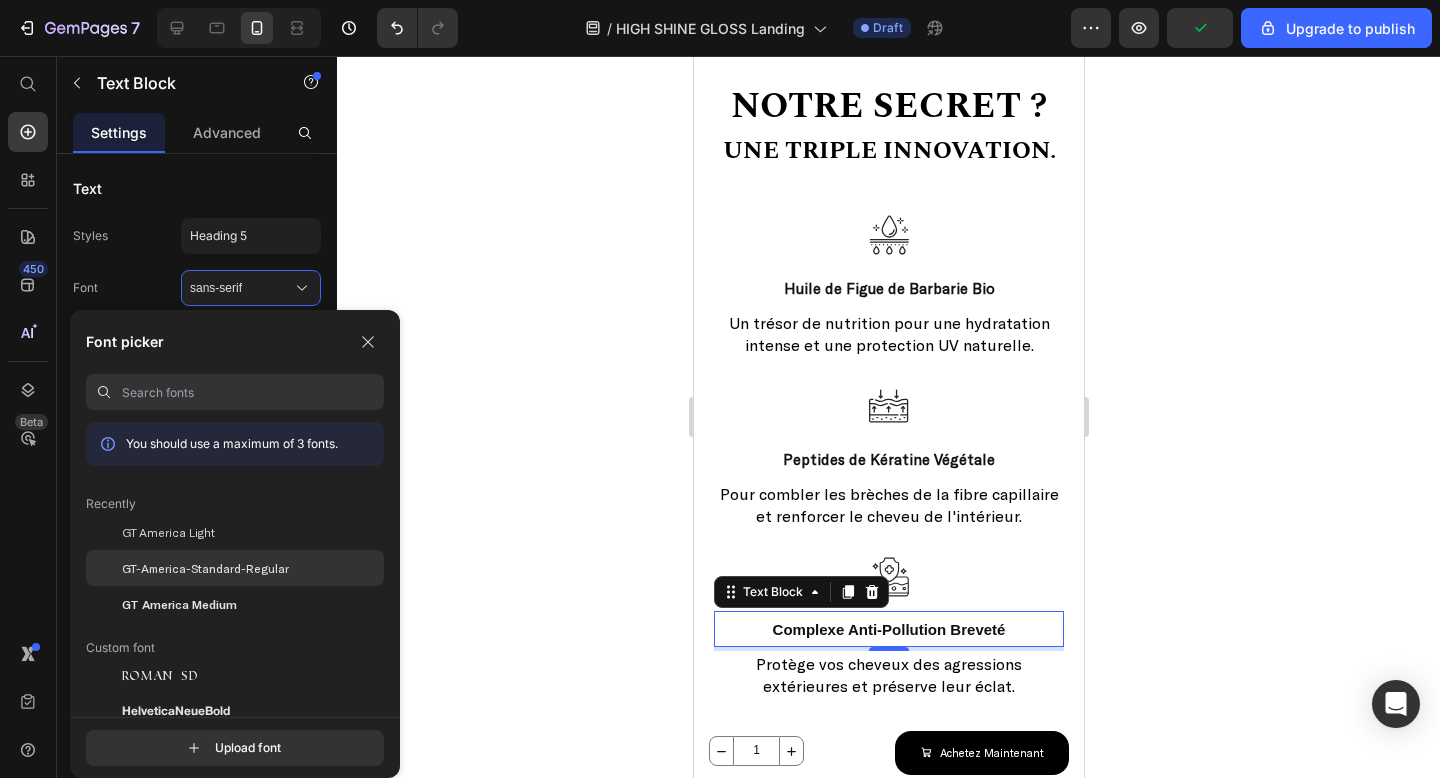 click on "GT-America-Standard-Regular" 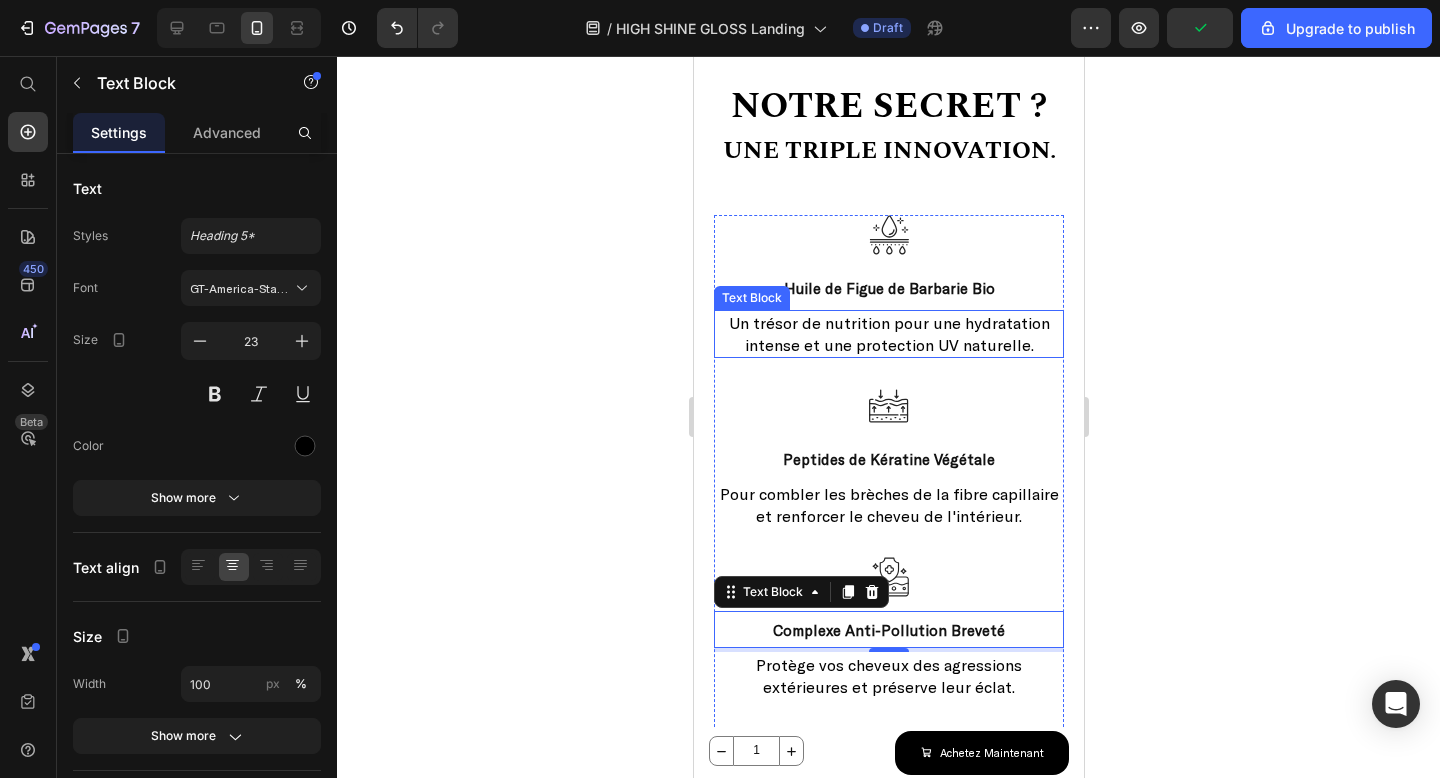 click on "Un trésor de nutrition pour une hydratation intense et une protection UV naturelle." at bounding box center (888, 333) 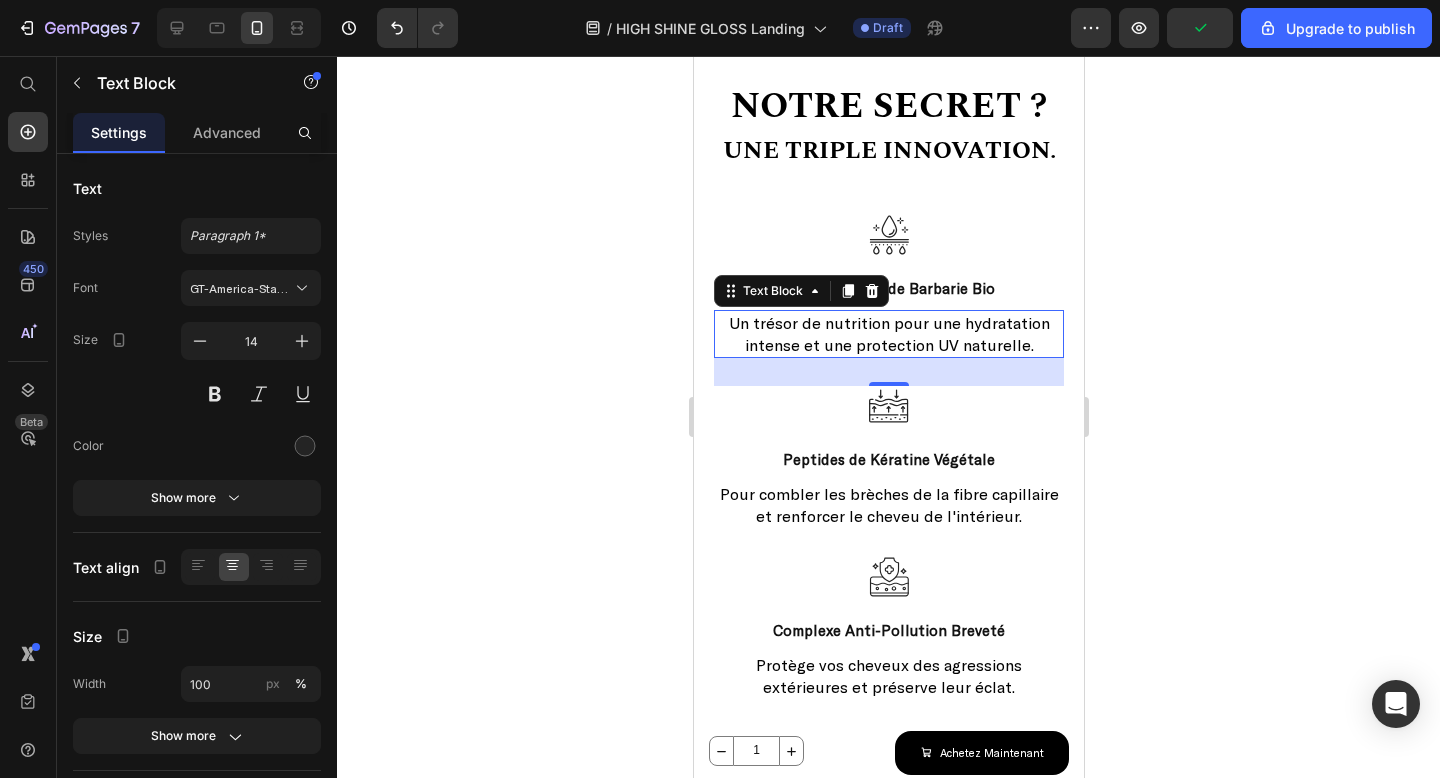 click on "Un trésor de nutrition pour une hydratation intense et une protection UV naturelle." at bounding box center (888, 333) 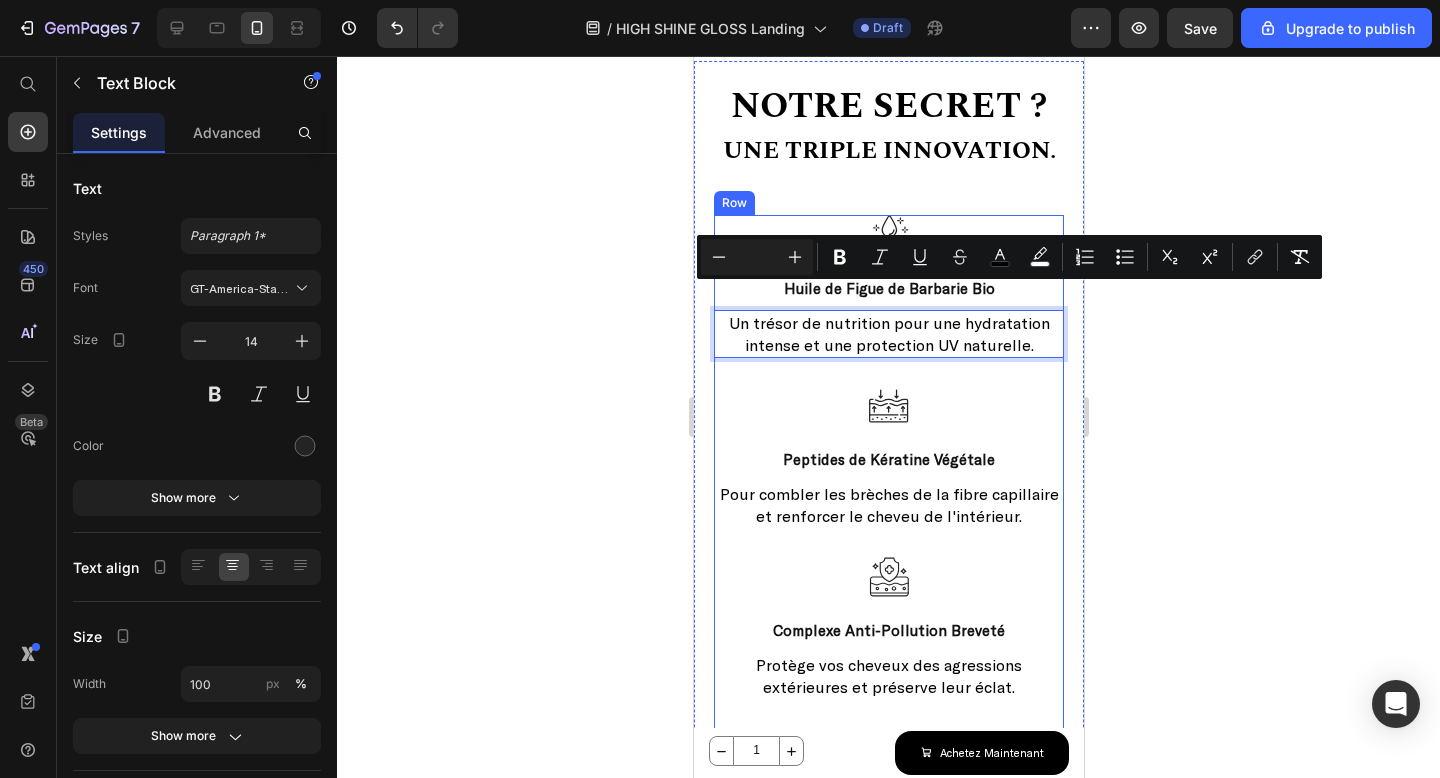 click on "Pour combler les brèches de la fibre capillaire et renforcer le cheveu de l'intérieur." at bounding box center [888, 505] 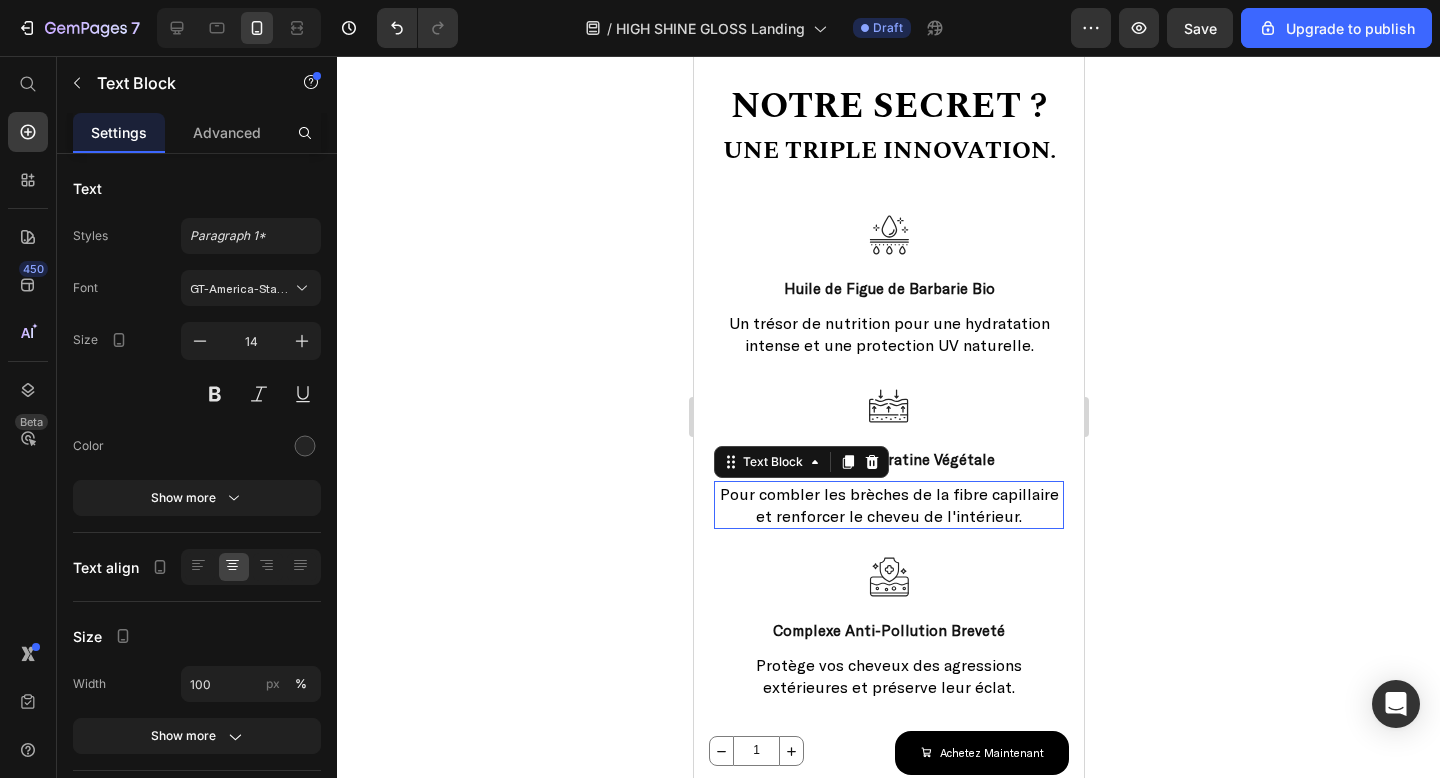 click on "Pour combler les brèches de la fibre capillaire et renforcer le cheveu de l'intérieur." at bounding box center [888, 505] 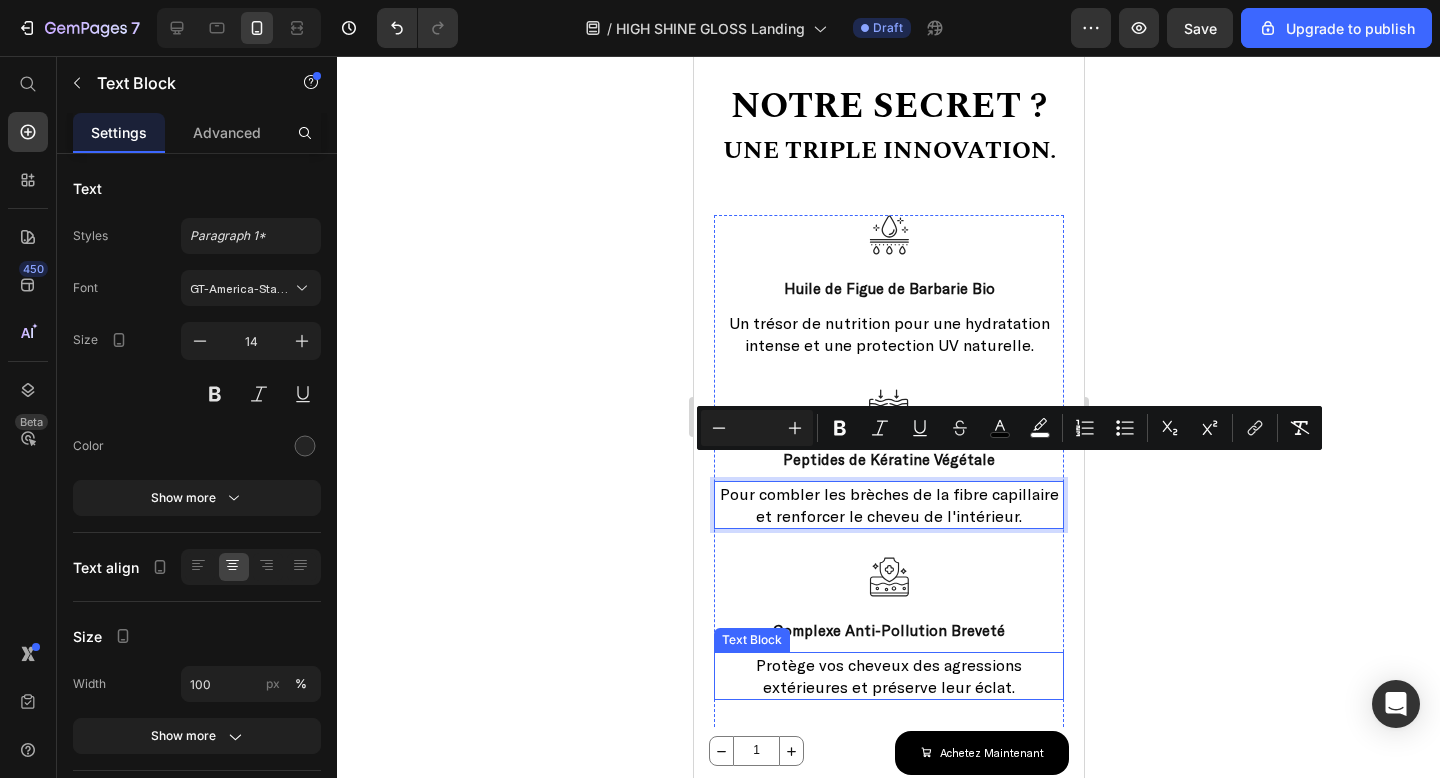 click on "Protège vos cheveux des agressions extérieures et préserve leur éclat." at bounding box center (888, 675) 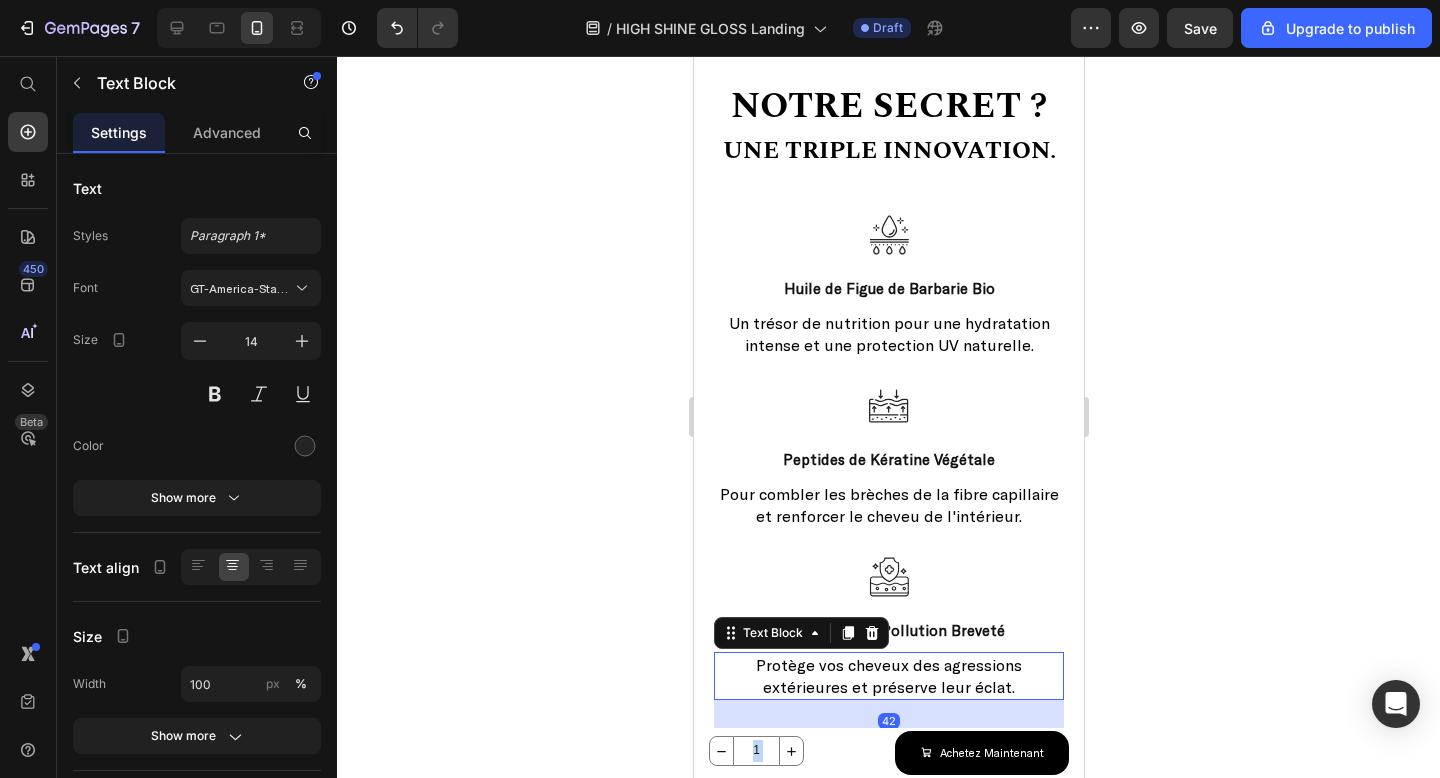 click on "Protège vos cheveux des agressions extérieures et préserve leur éclat." at bounding box center [888, 675] 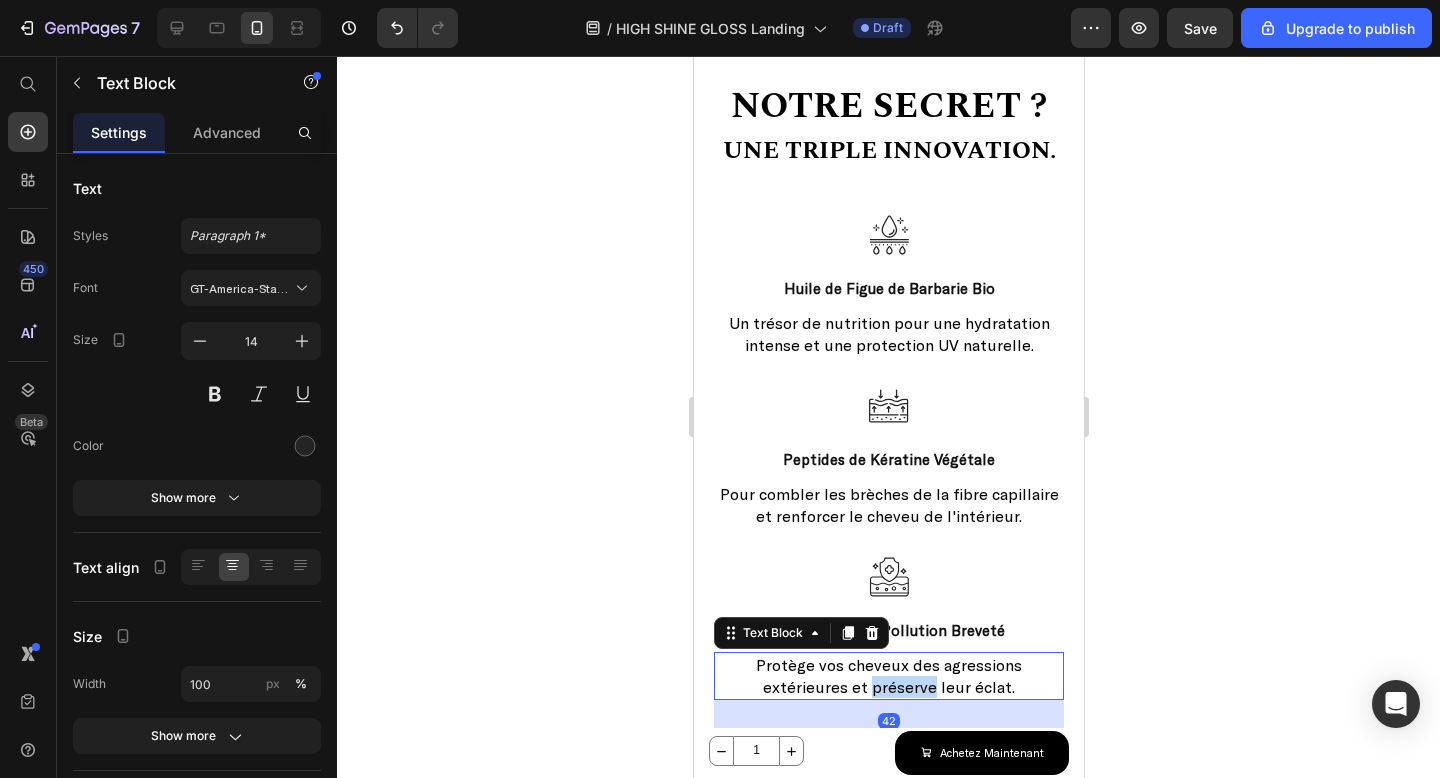 click on "Protège vos cheveux des agressions extérieures et préserve leur éclat." at bounding box center [888, 675] 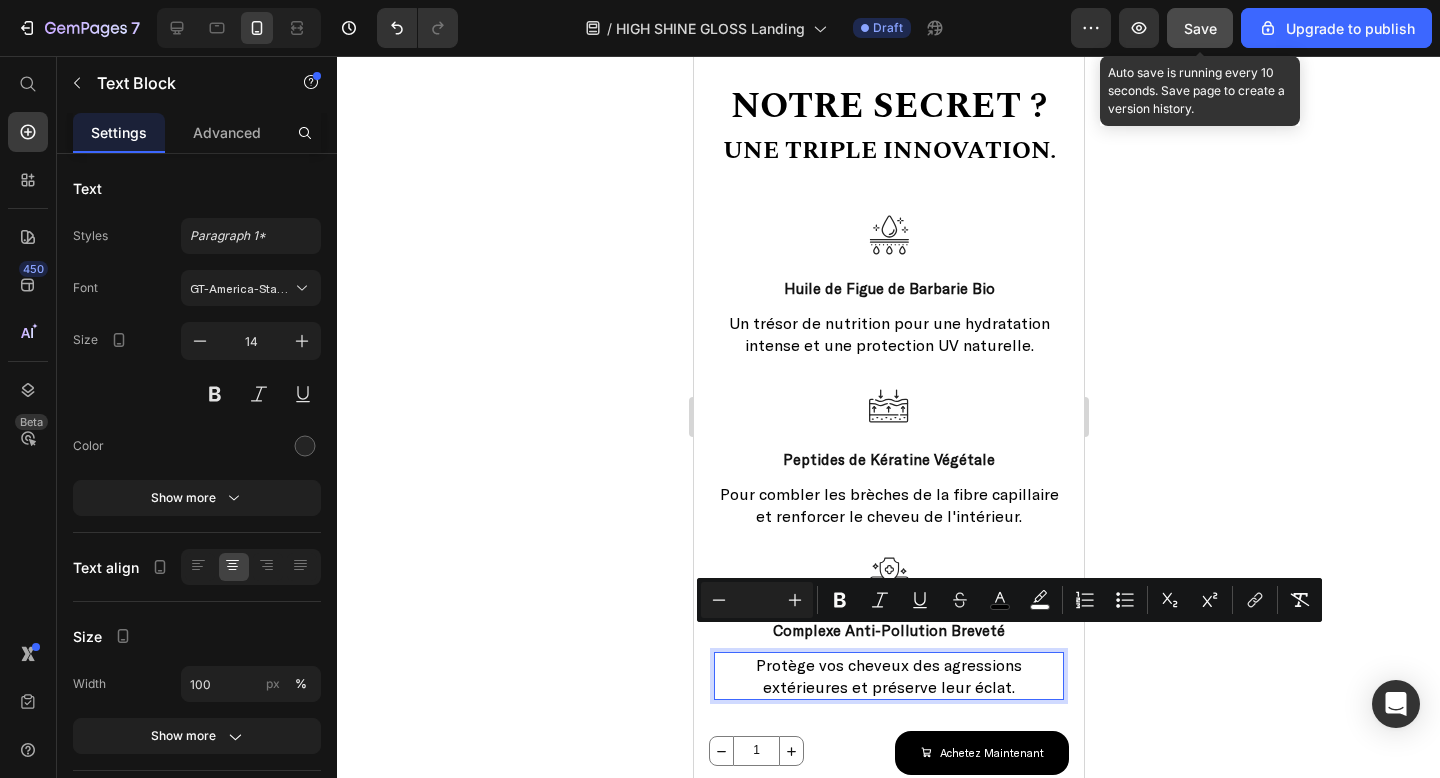 click on "Save" 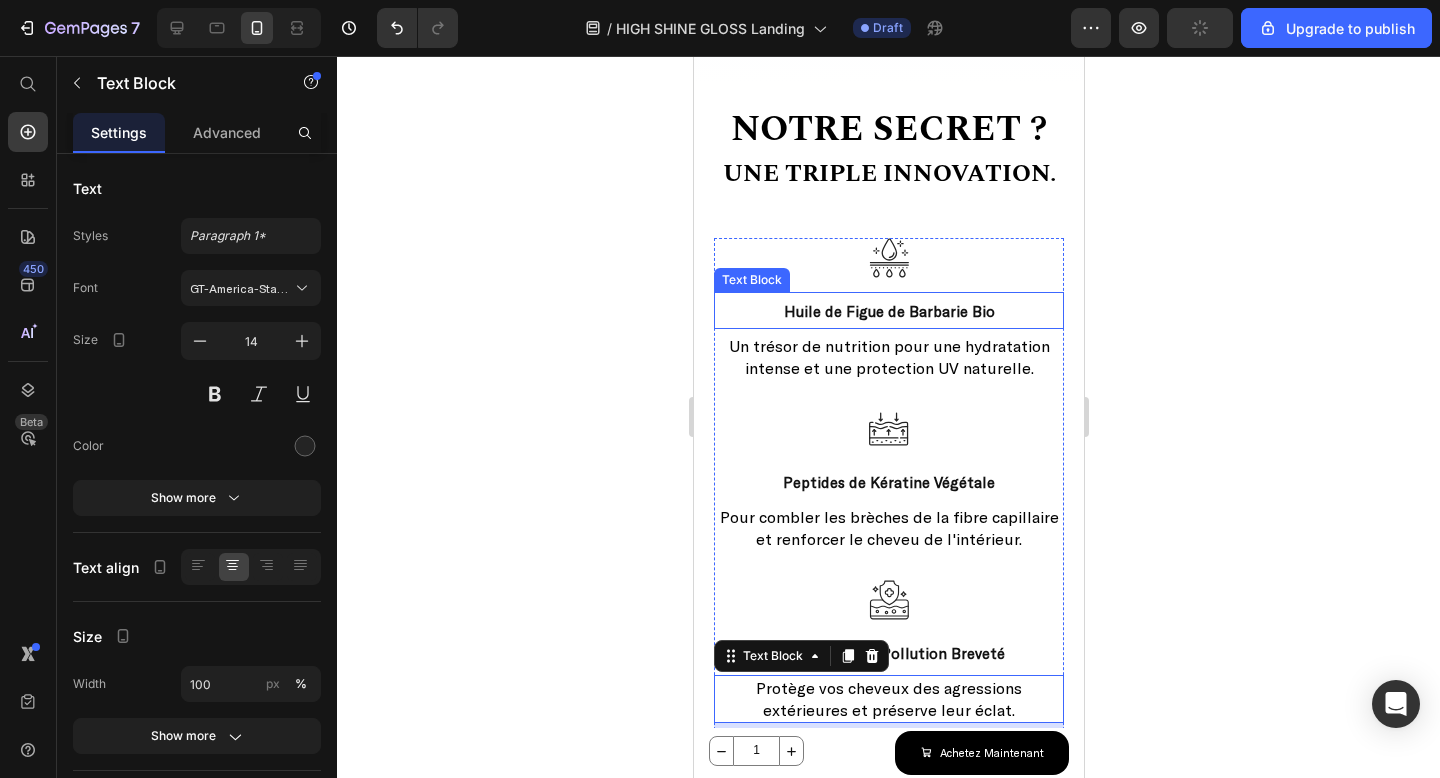scroll, scrollTop: 2180, scrollLeft: 0, axis: vertical 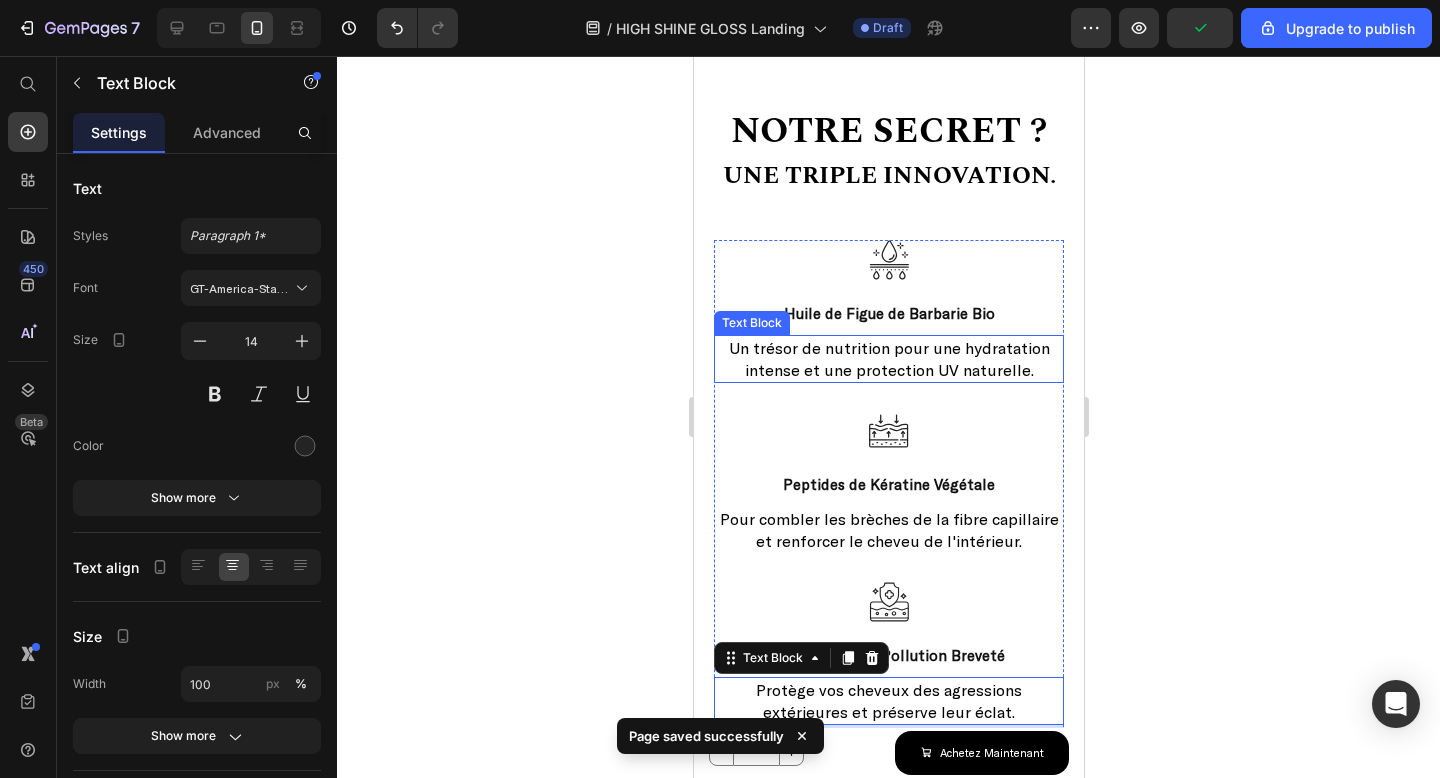 click on "Un trésor de nutrition pour une hydratation intense et une protection UV naturelle." at bounding box center [888, 359] 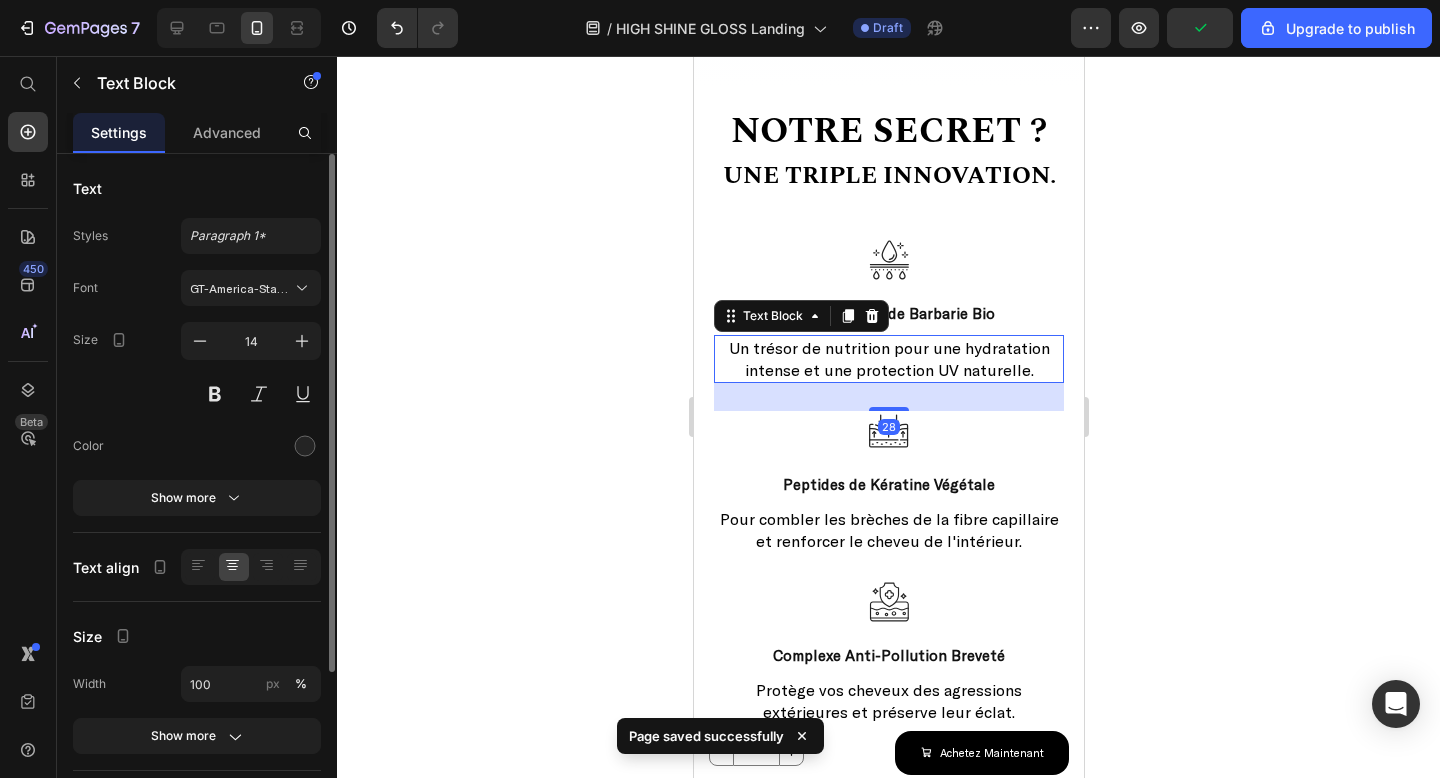 click on "Text Styles Paragraph 1* Font GT-America-Standard-Regular Size 14 Color Show more Text align Size Width 100 px % Show more Background Color Image Video  Color   Delete element" at bounding box center [197, 601] 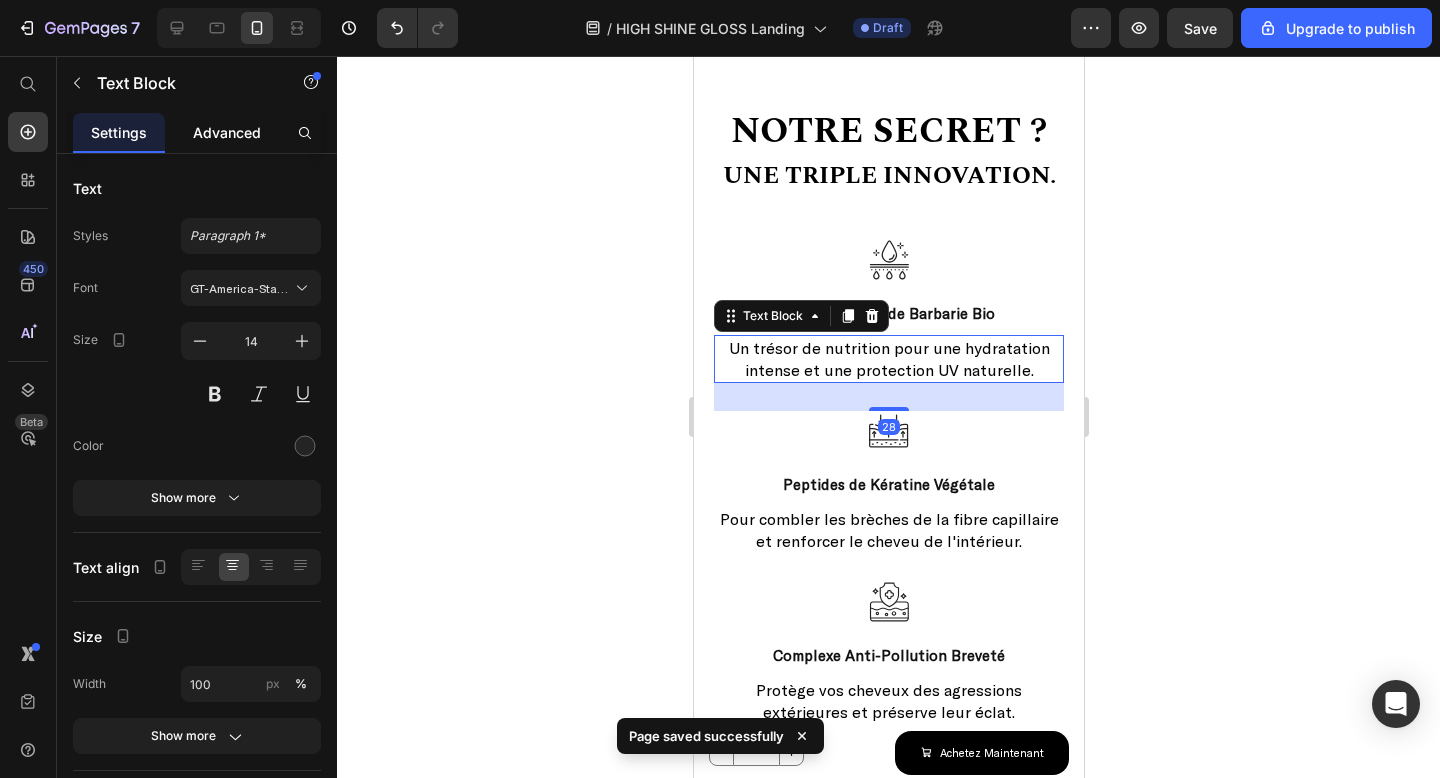 click on "Advanced" 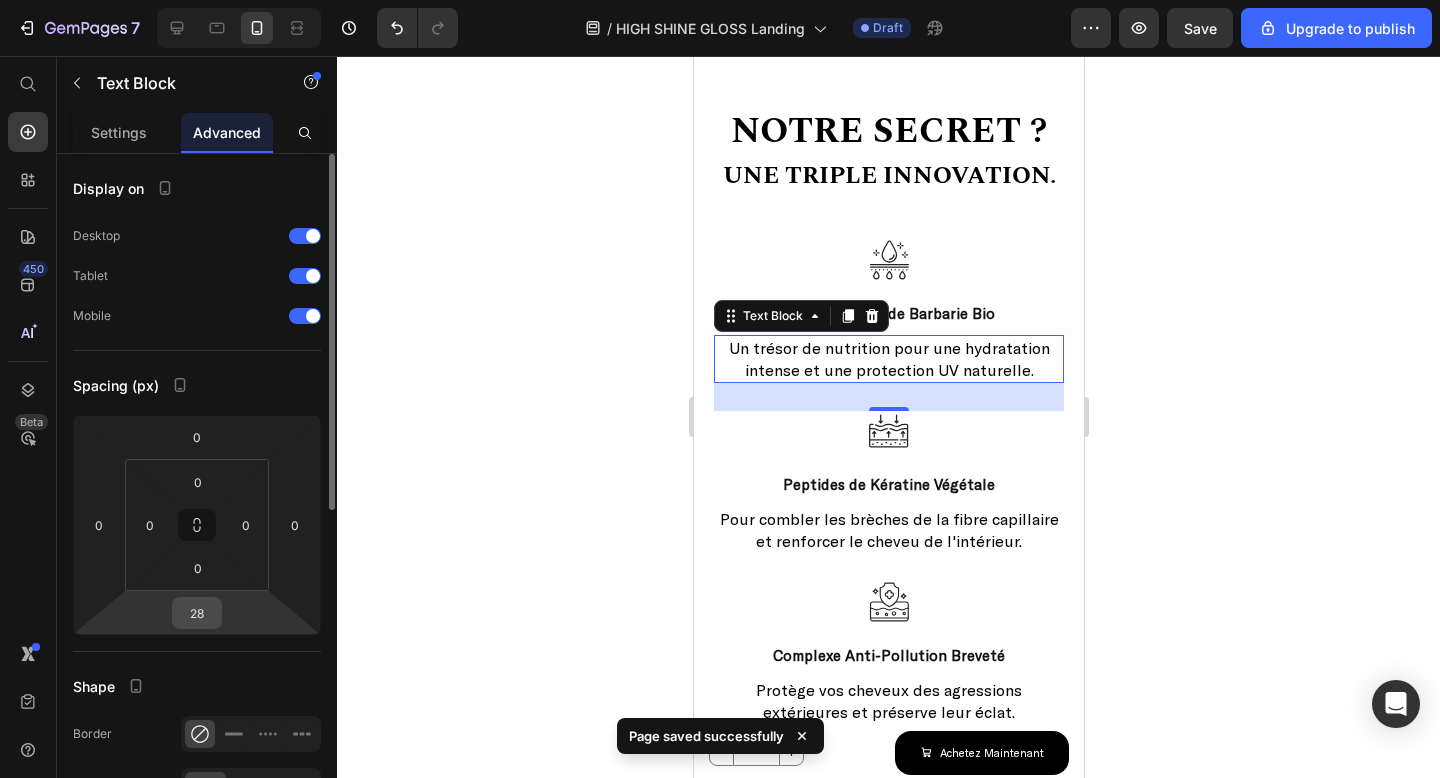 click on "28" at bounding box center [197, 613] 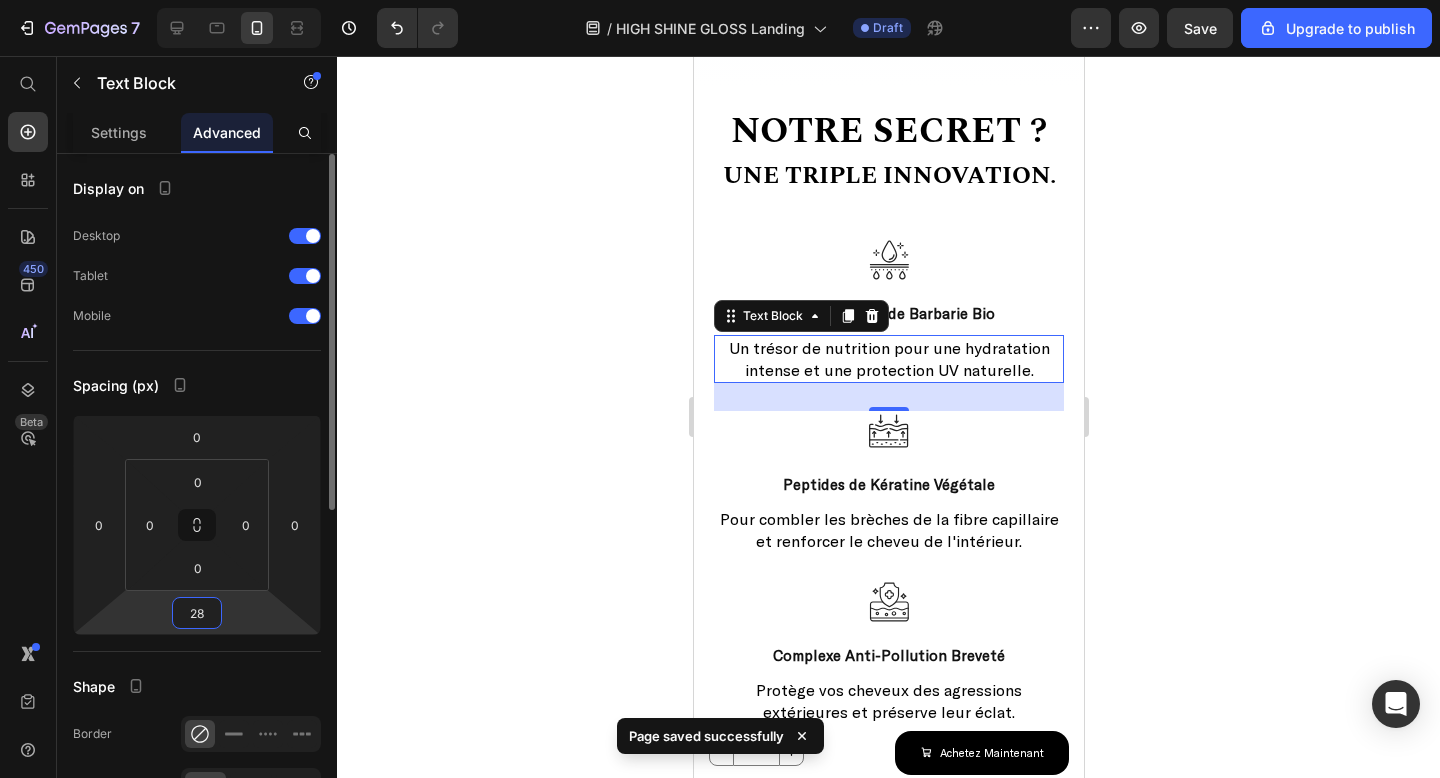 click on "28" at bounding box center [197, 613] 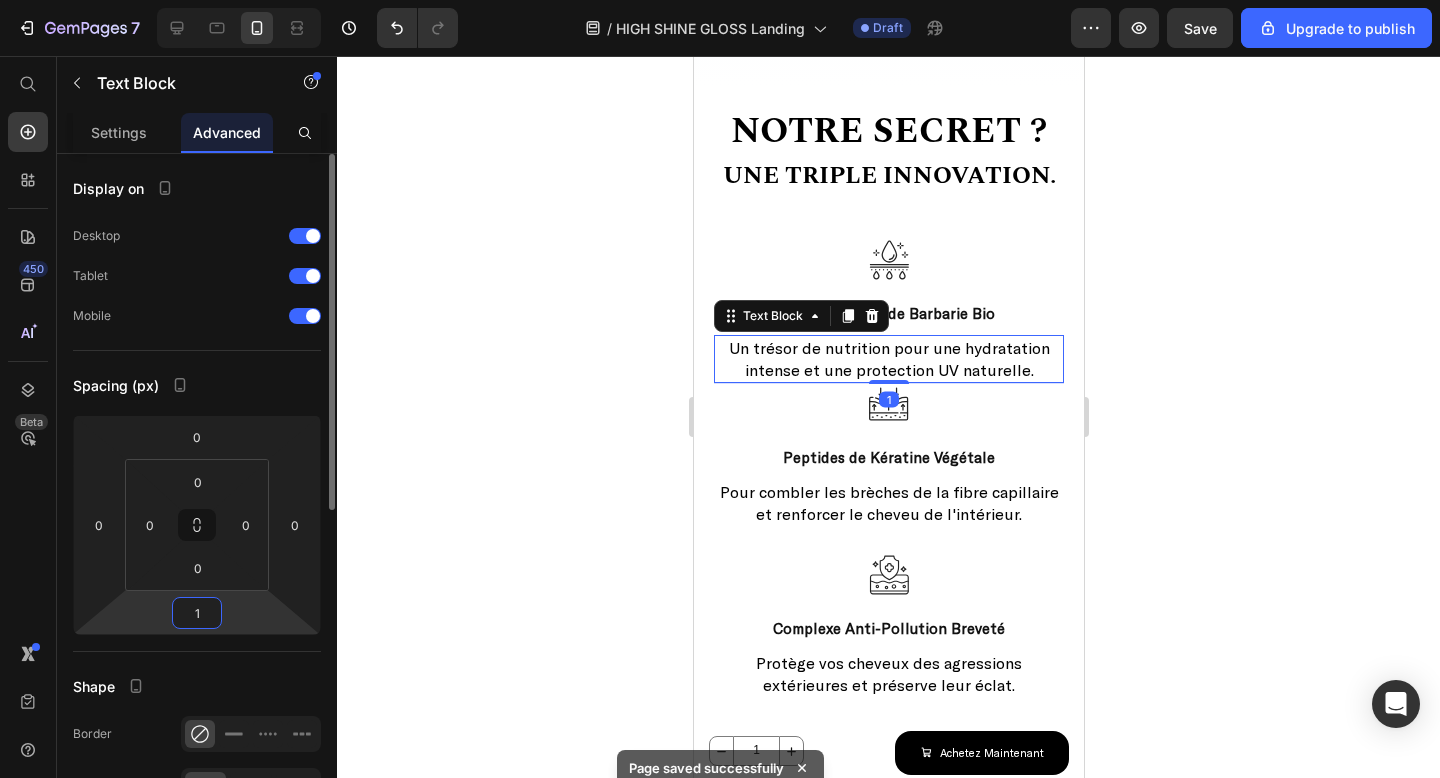 type on "16" 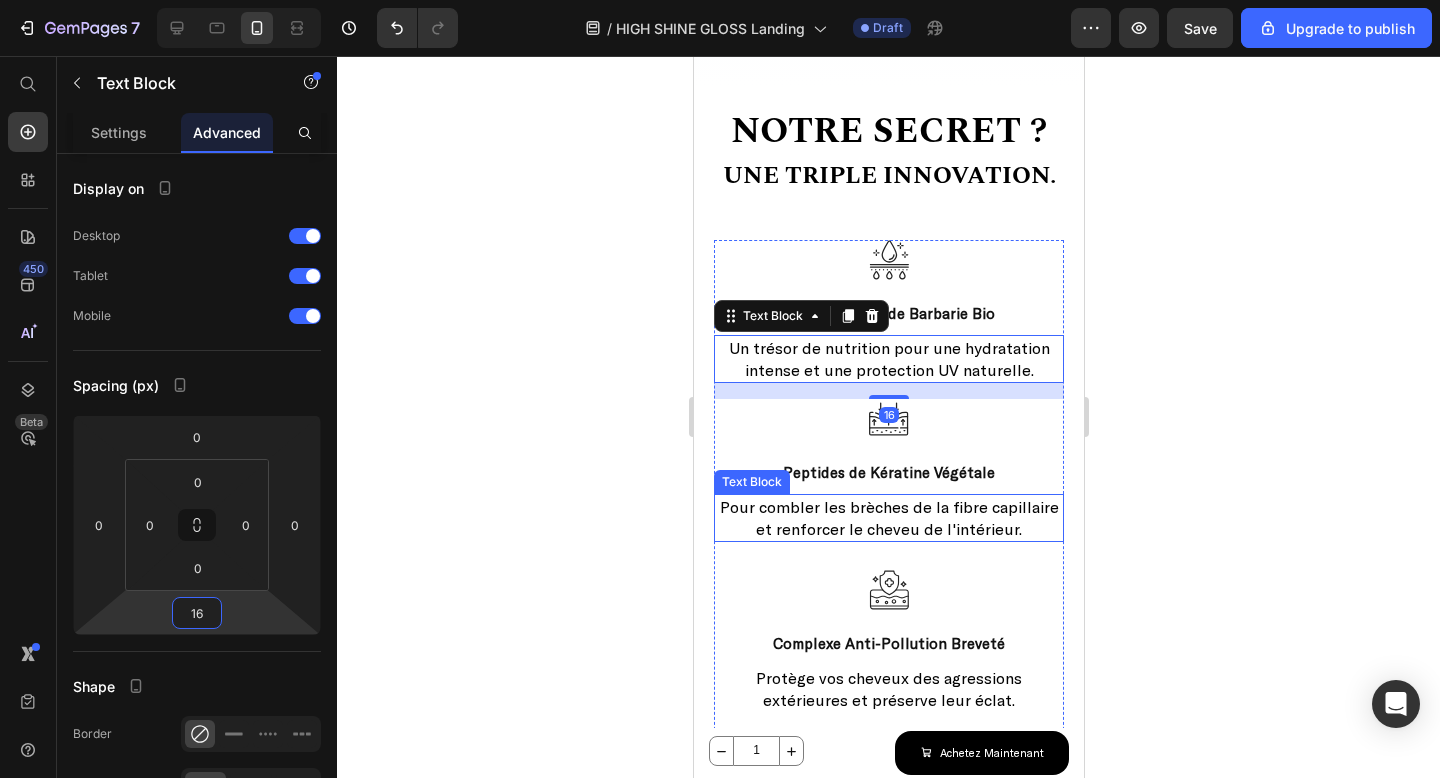 click on "Pour combler les brèches de la fibre capillaire et renforcer le cheveu de l'intérieur." at bounding box center (888, 517) 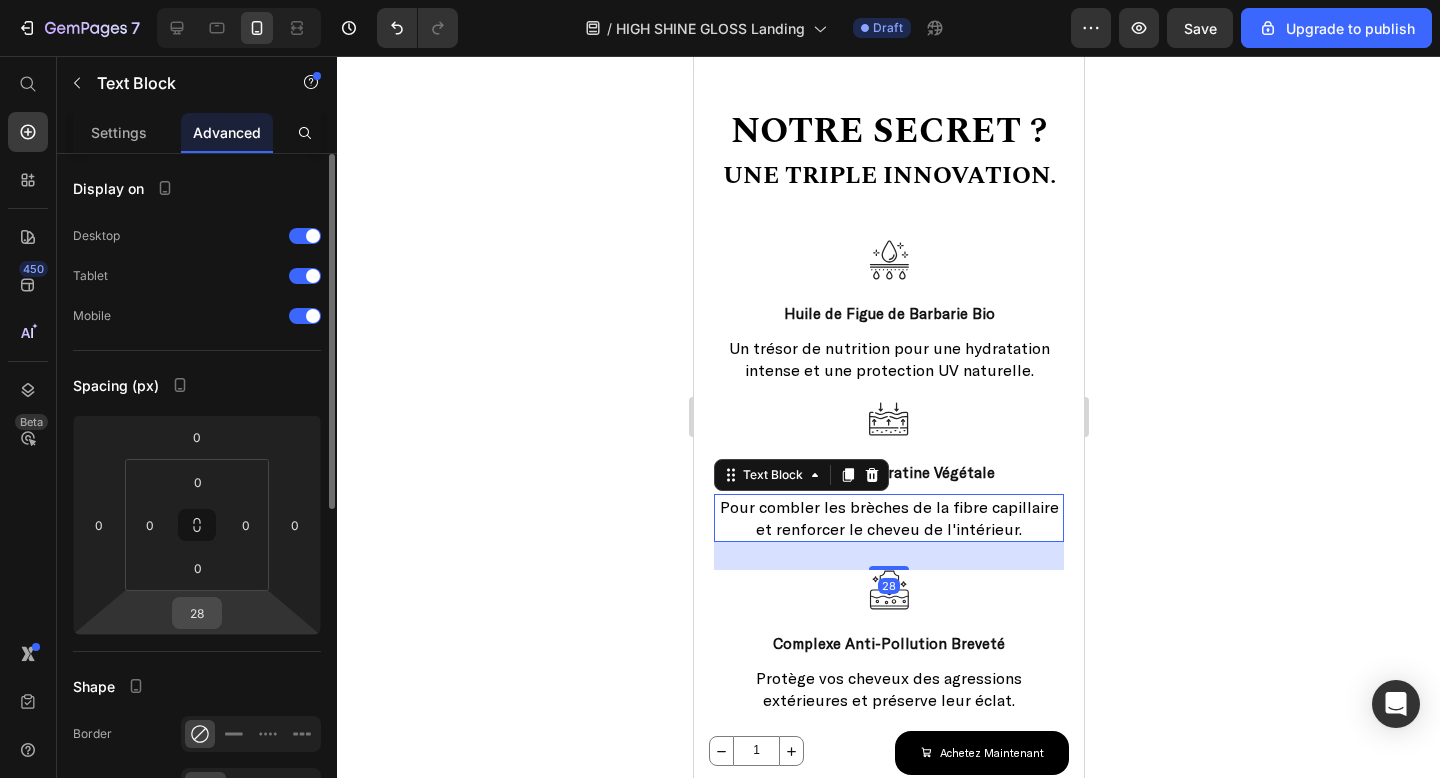 click on "28" at bounding box center (197, 613) 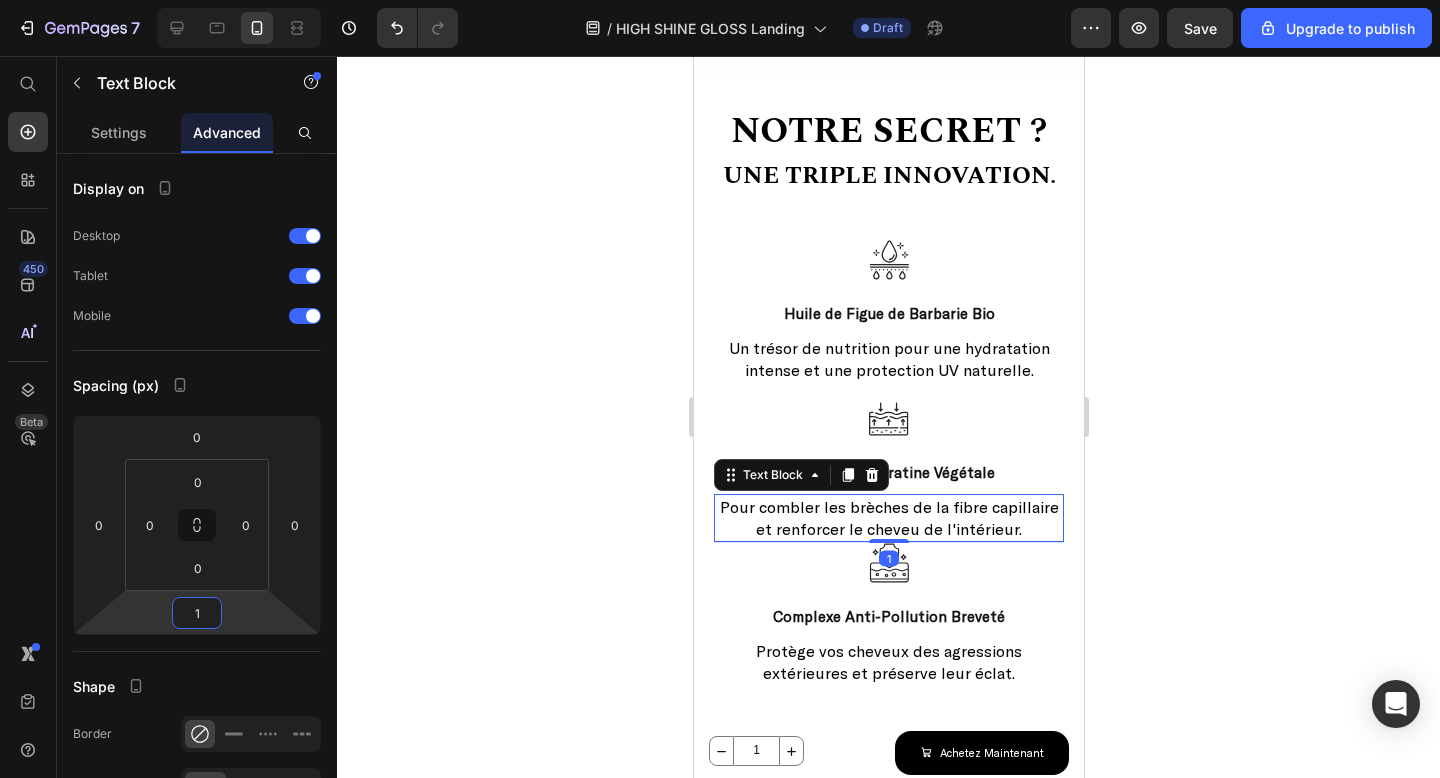 type on "16" 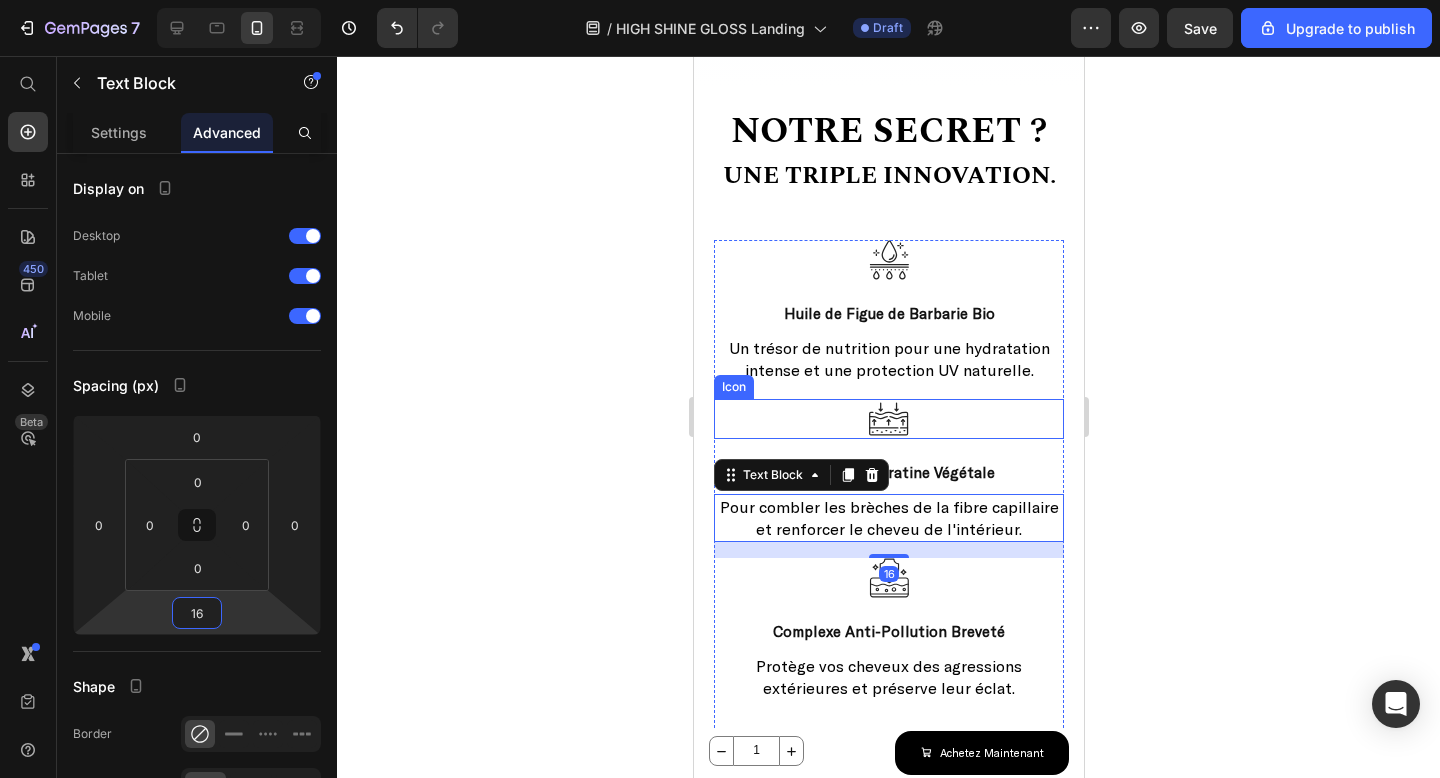 click 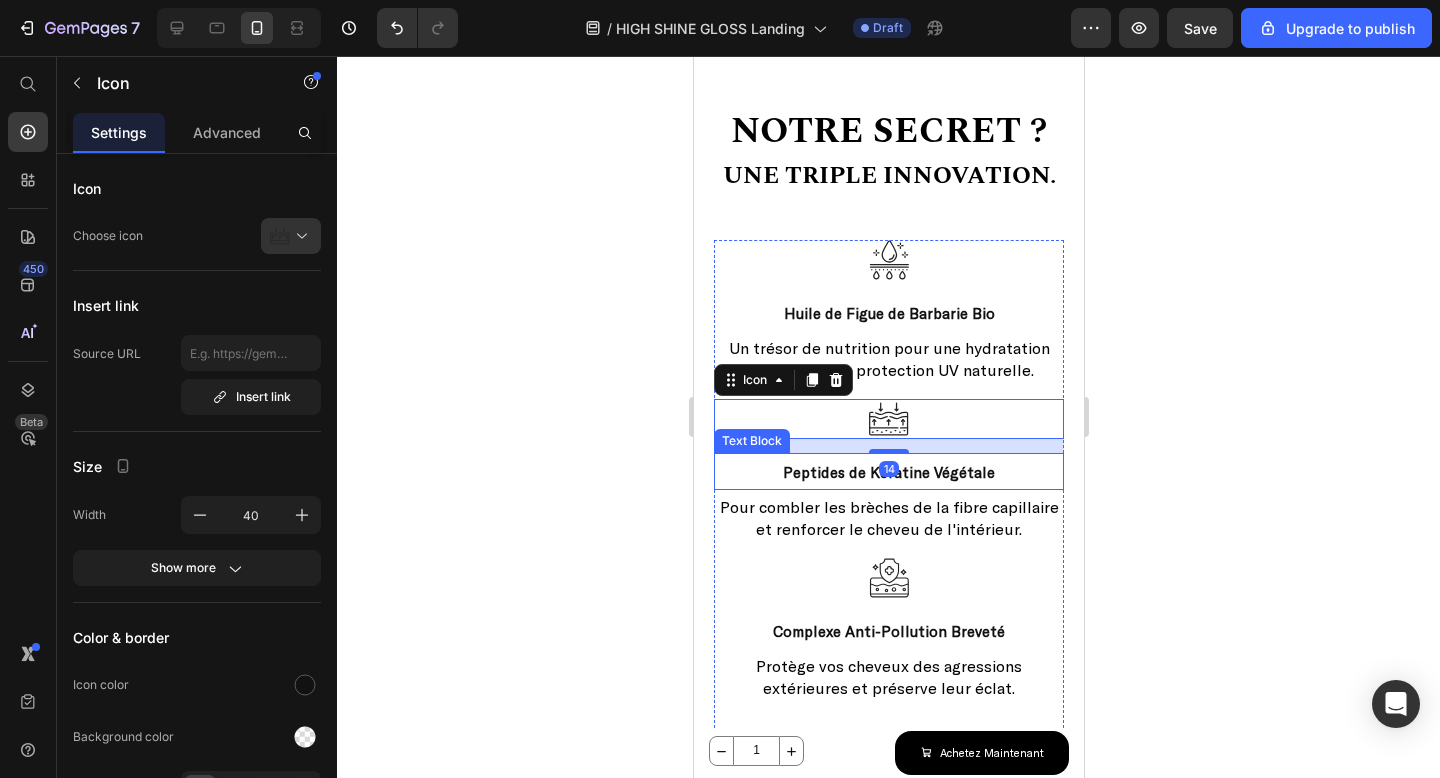 click on "Peptides de Kératine Végétale" at bounding box center (888, 471) 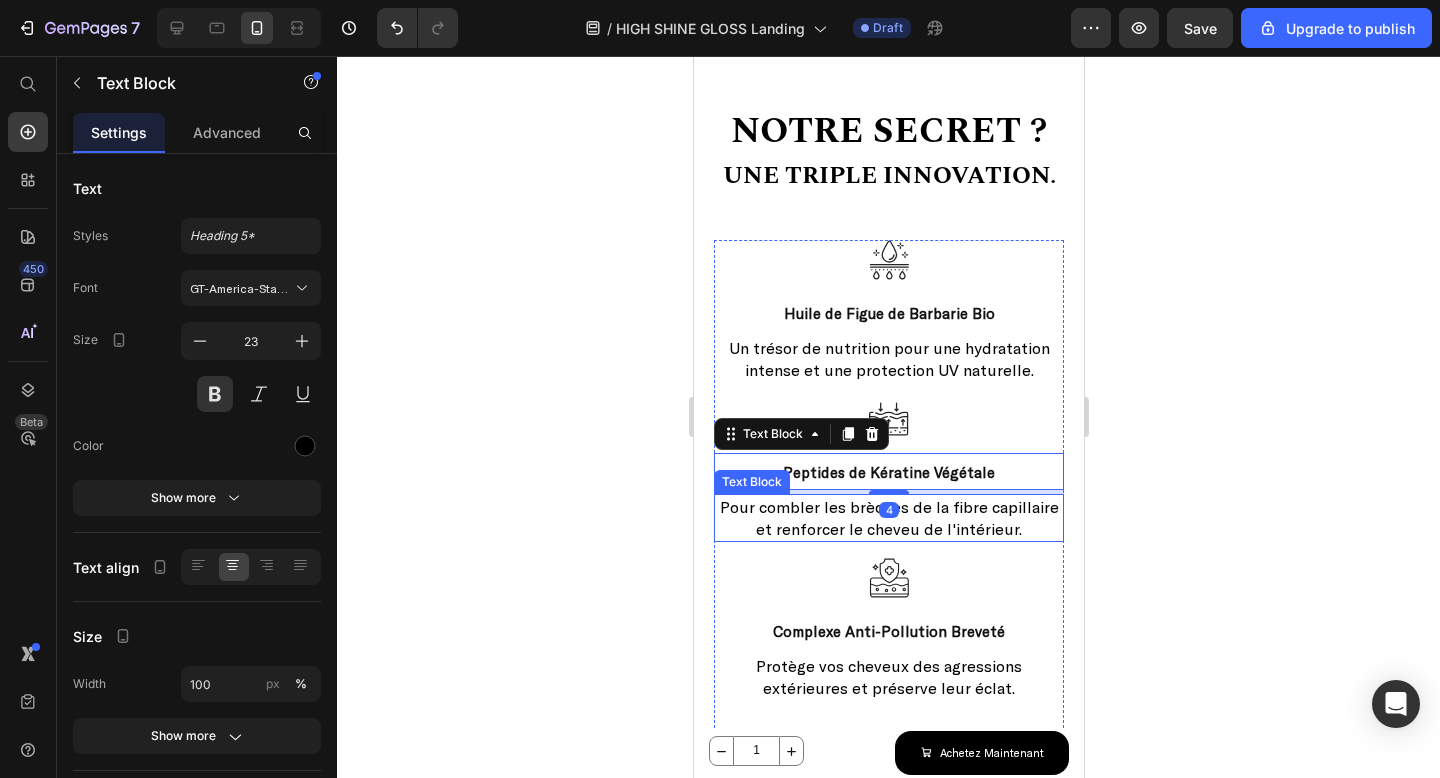 click on "Pour combler les brèches de la fibre capillaire et renforcer le cheveu de l'intérieur." at bounding box center [888, 517] 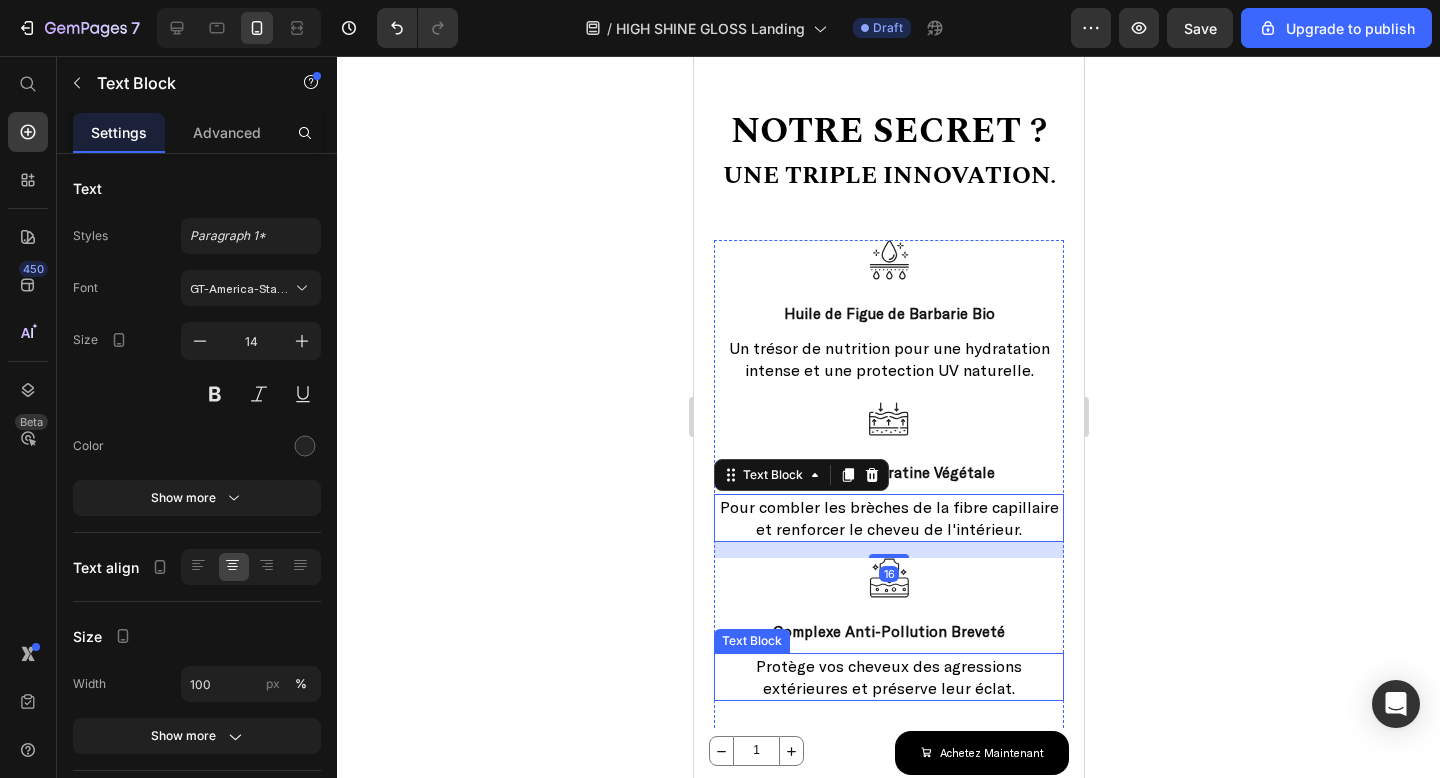 click on "Protège vos cheveux des agressions extérieures et préserve leur éclat." at bounding box center (888, 676) 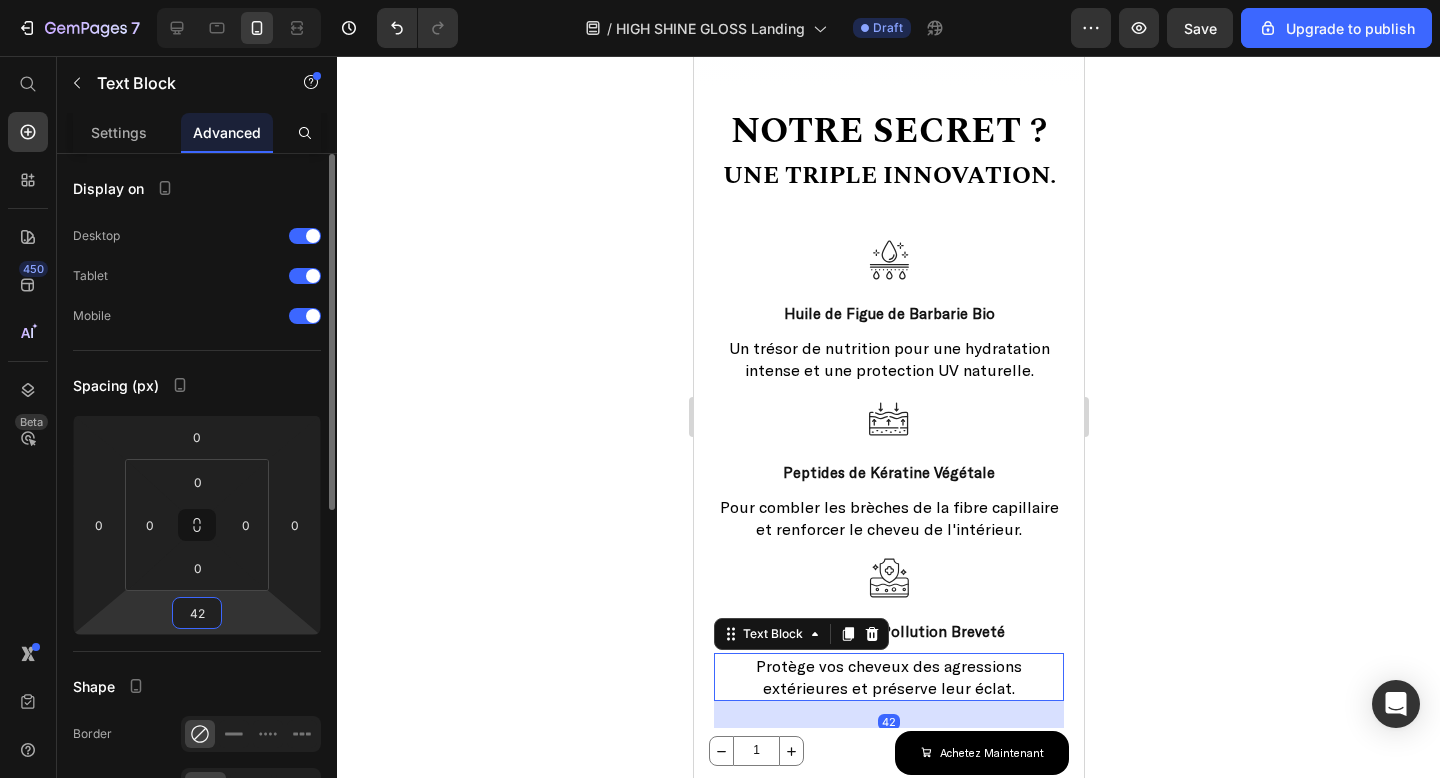 click on "42" at bounding box center (197, 613) 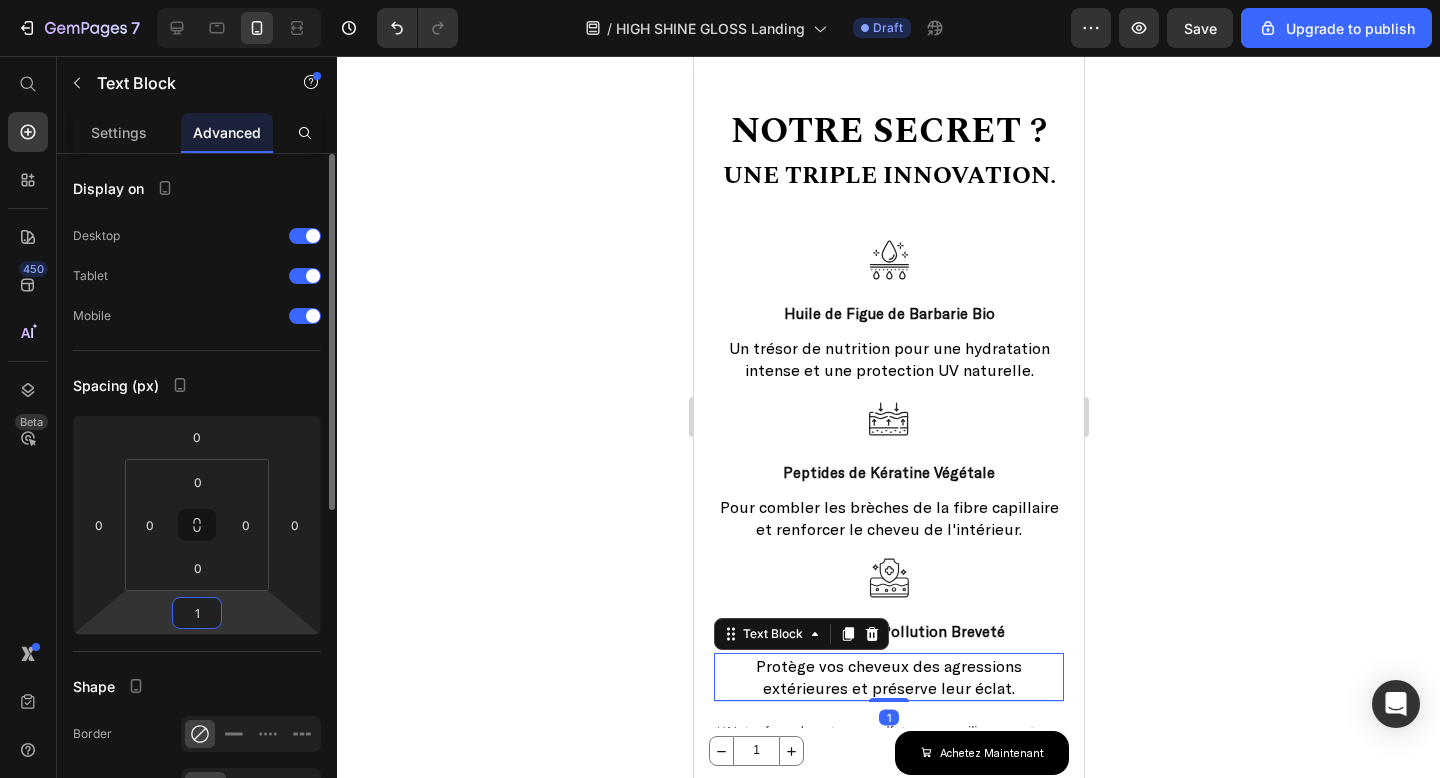 type on "16" 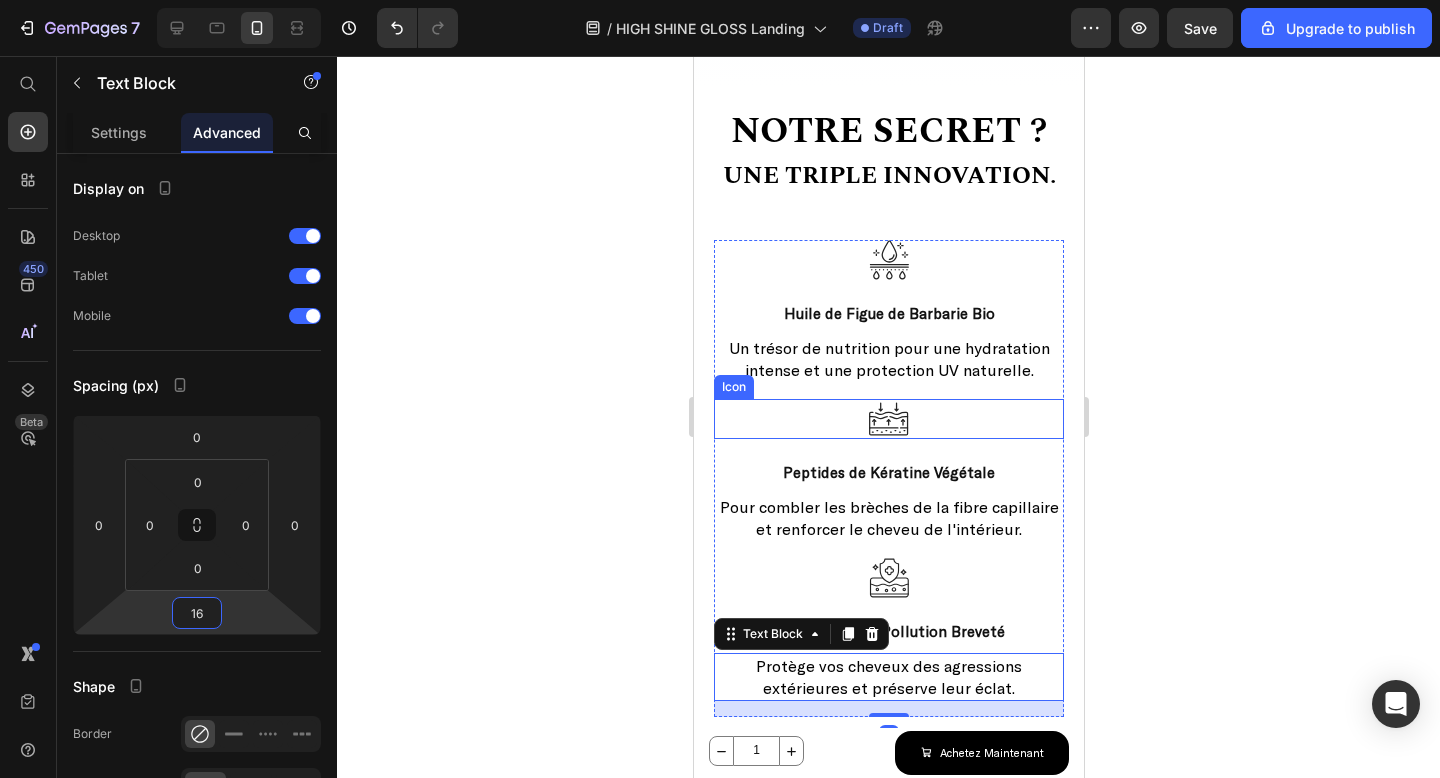 click 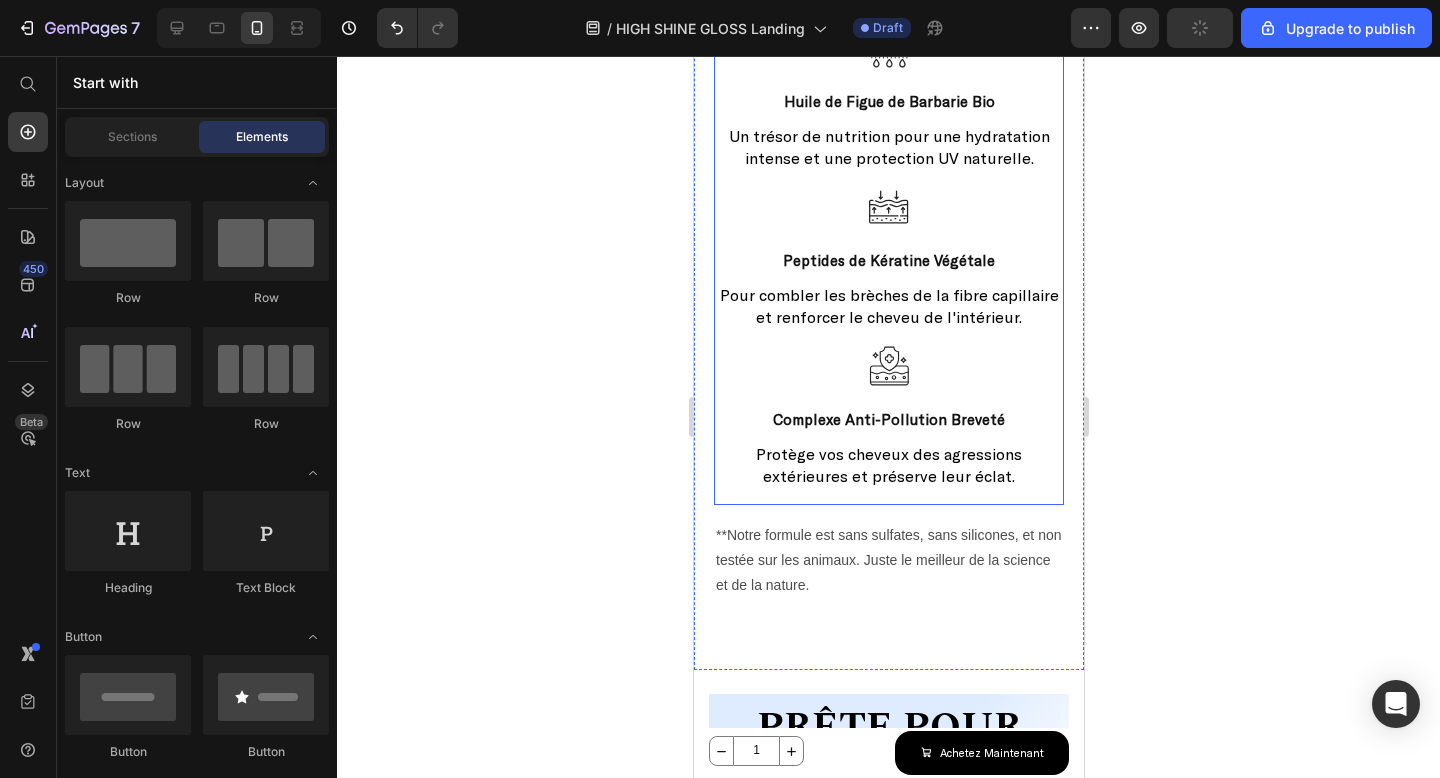 scroll, scrollTop: 2496, scrollLeft: 0, axis: vertical 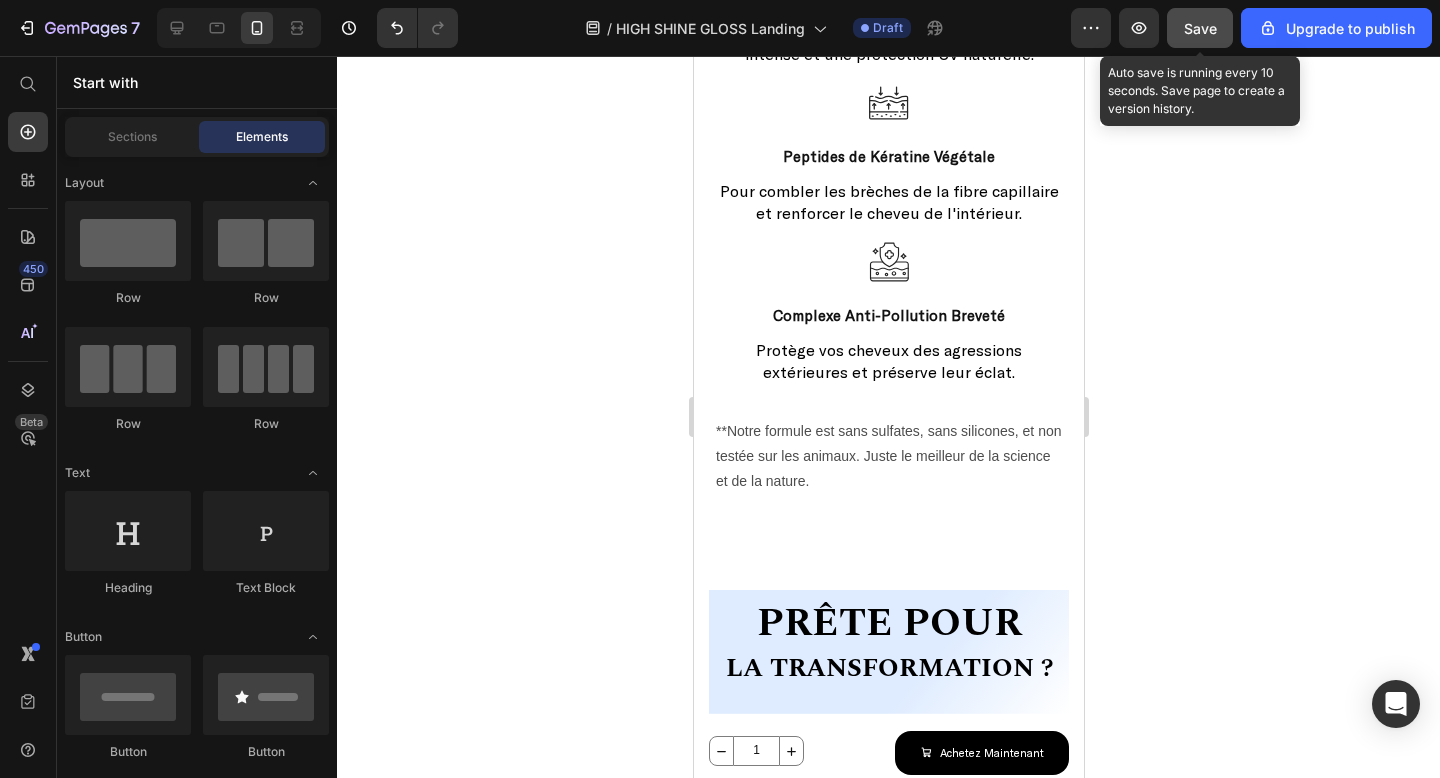 click on "Save" 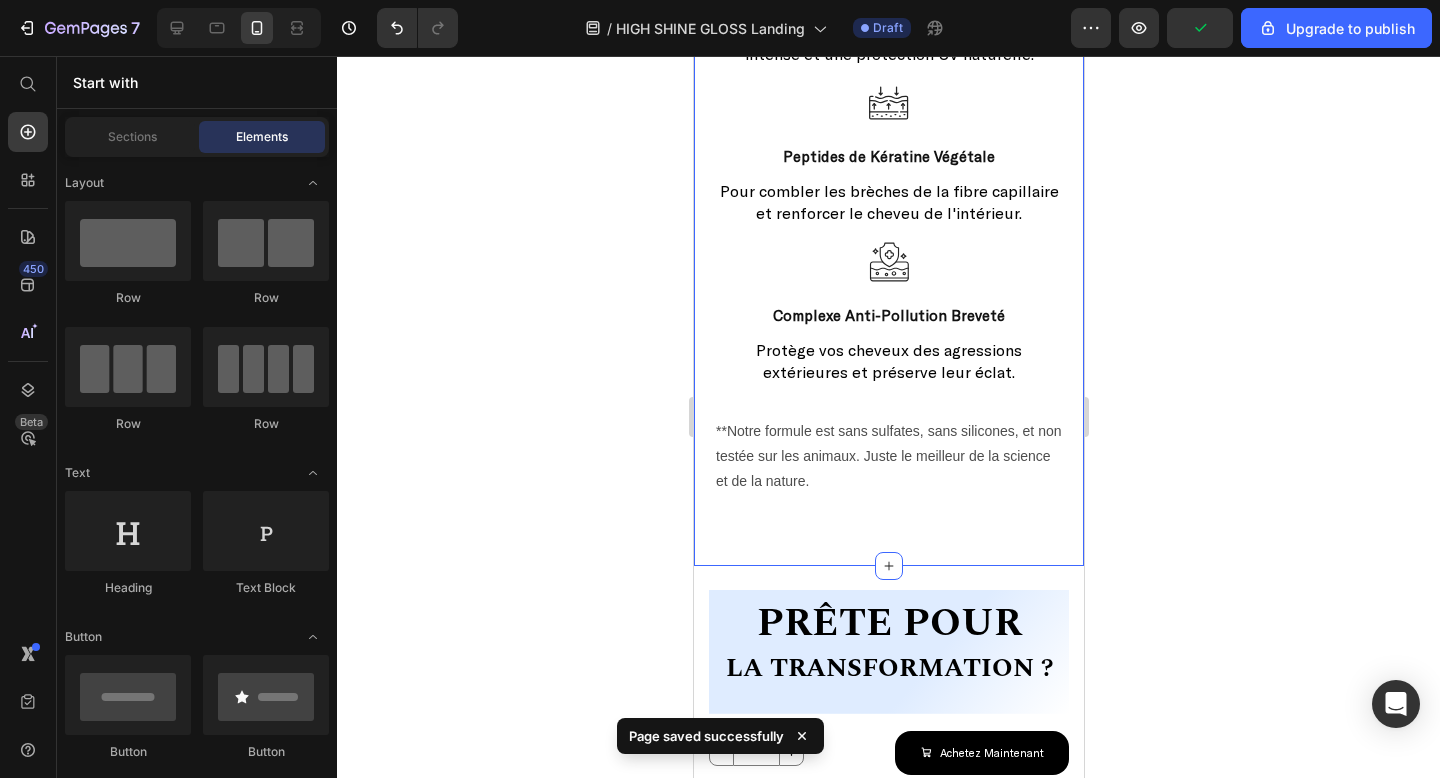 click on "Notre secret ? Une triple innovation. Heading Notre secret ? Une triple innovation. Heading
Icon Huile de Figue de Barbarie Bio Text Block Un trésor de nutrition pour une hydratation intense et une protection UV naturelle. Text Block
Icon Peptides de Kératine Végétale Text Block Pour combler les brèches de la fibre capillaire et renforcer le cheveu de l'intérieur. Text Block
Icon Complexe Anti-Pollution Breveté Text Block Protège vos cheveux des agressions extérieures et préserve leur éclat. Text Block Row **Notre formule est sans sulfates, sans silicones, et non testée sur les animaux. Juste le meilleur de la science et de la nature. Text Block Section 8" at bounding box center (888, 168) 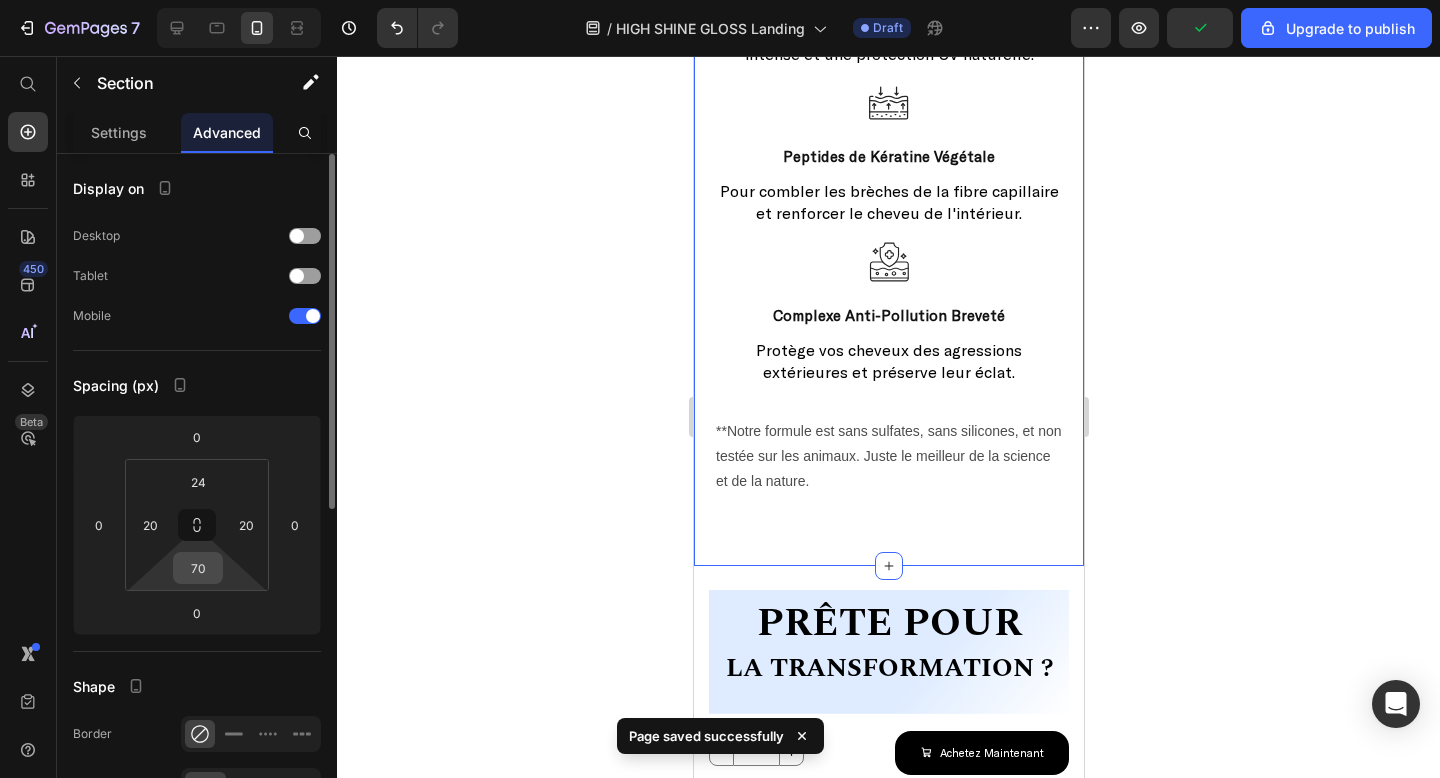 click on "70" at bounding box center [198, 568] 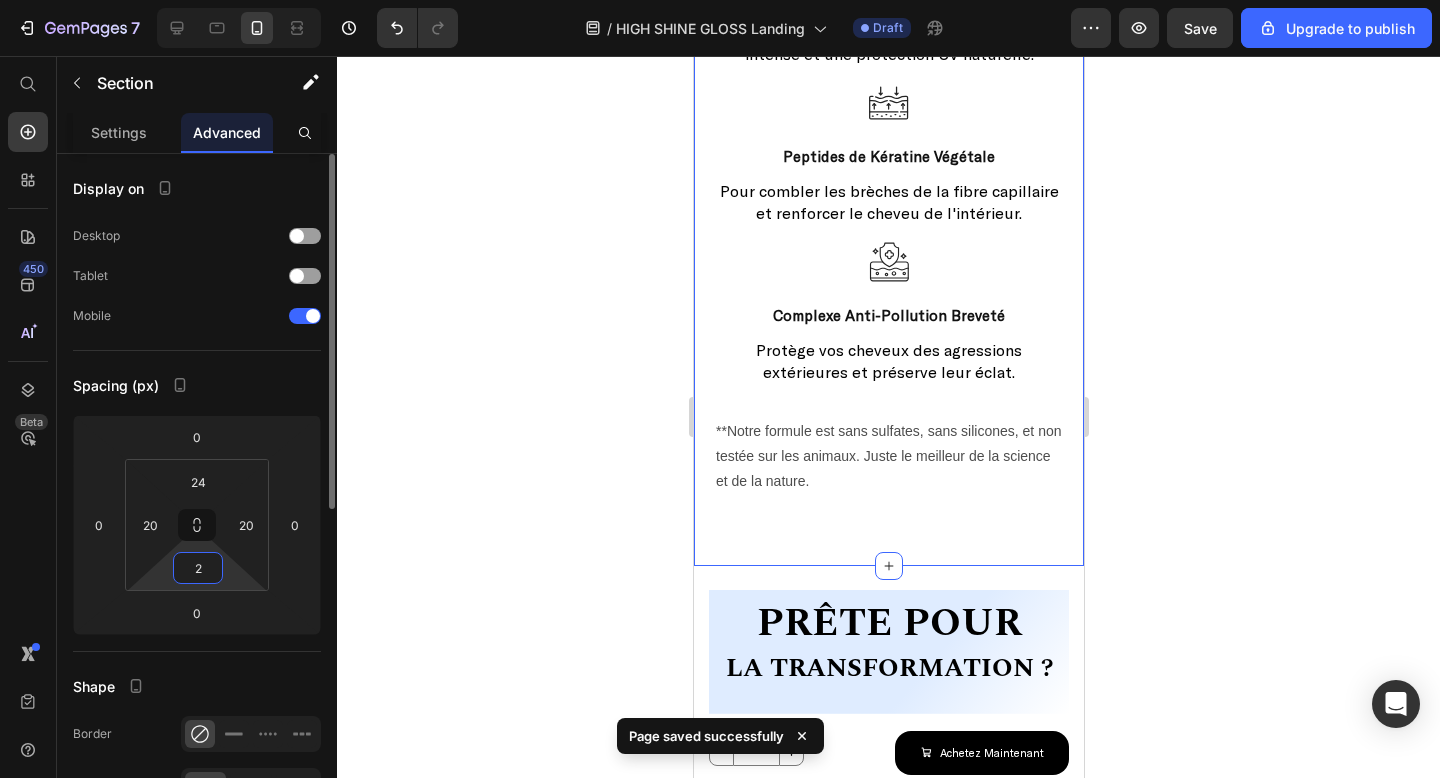 type on "24" 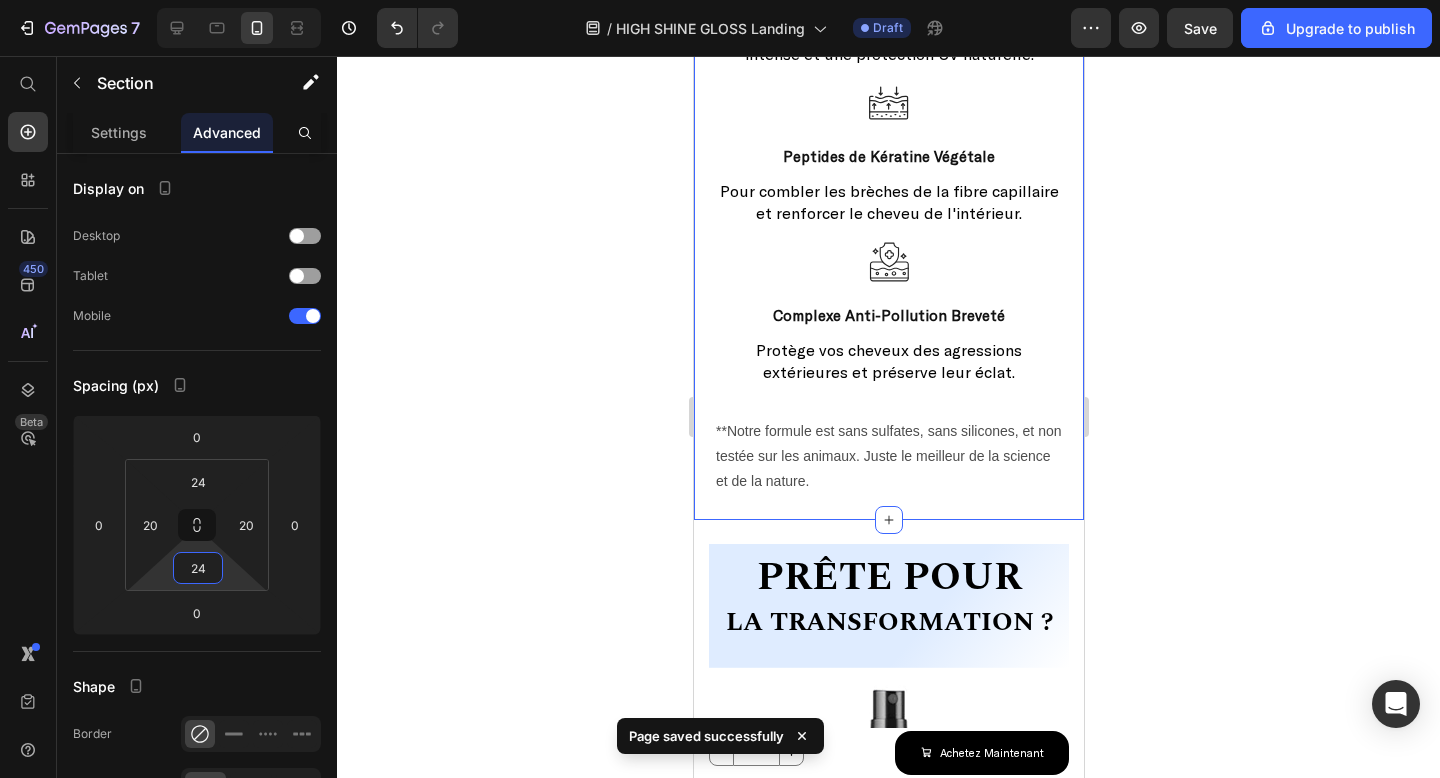 click 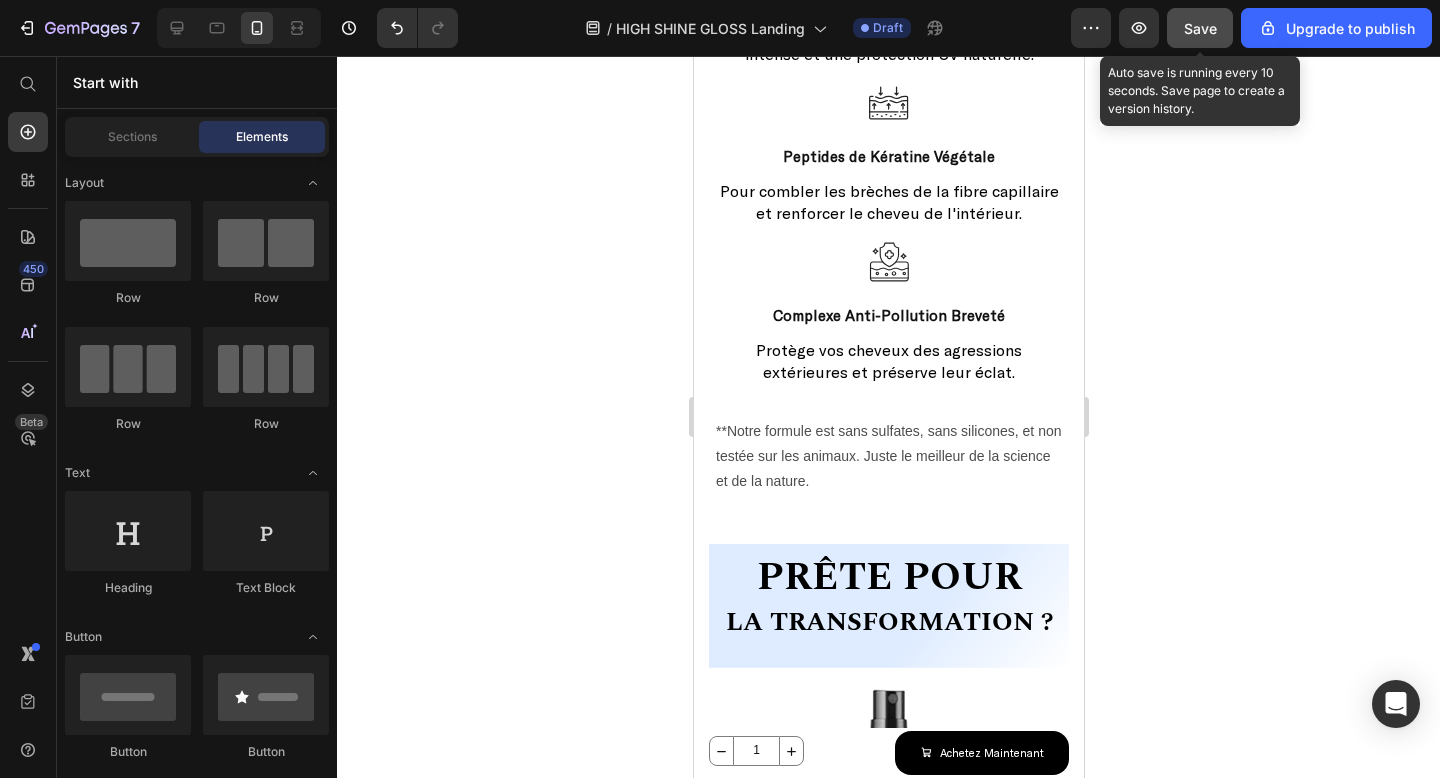 click on "Save" at bounding box center [1200, 28] 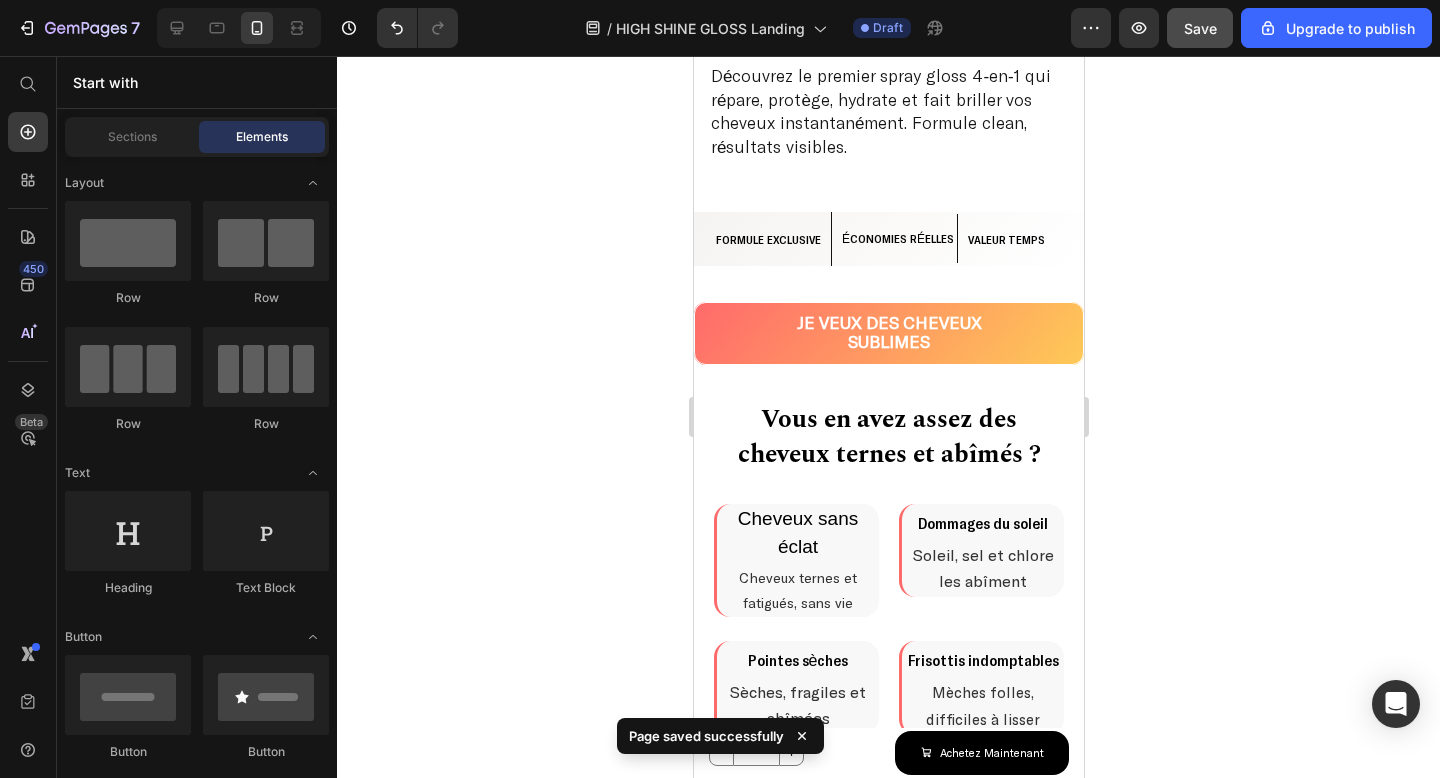 scroll, scrollTop: 681, scrollLeft: 0, axis: vertical 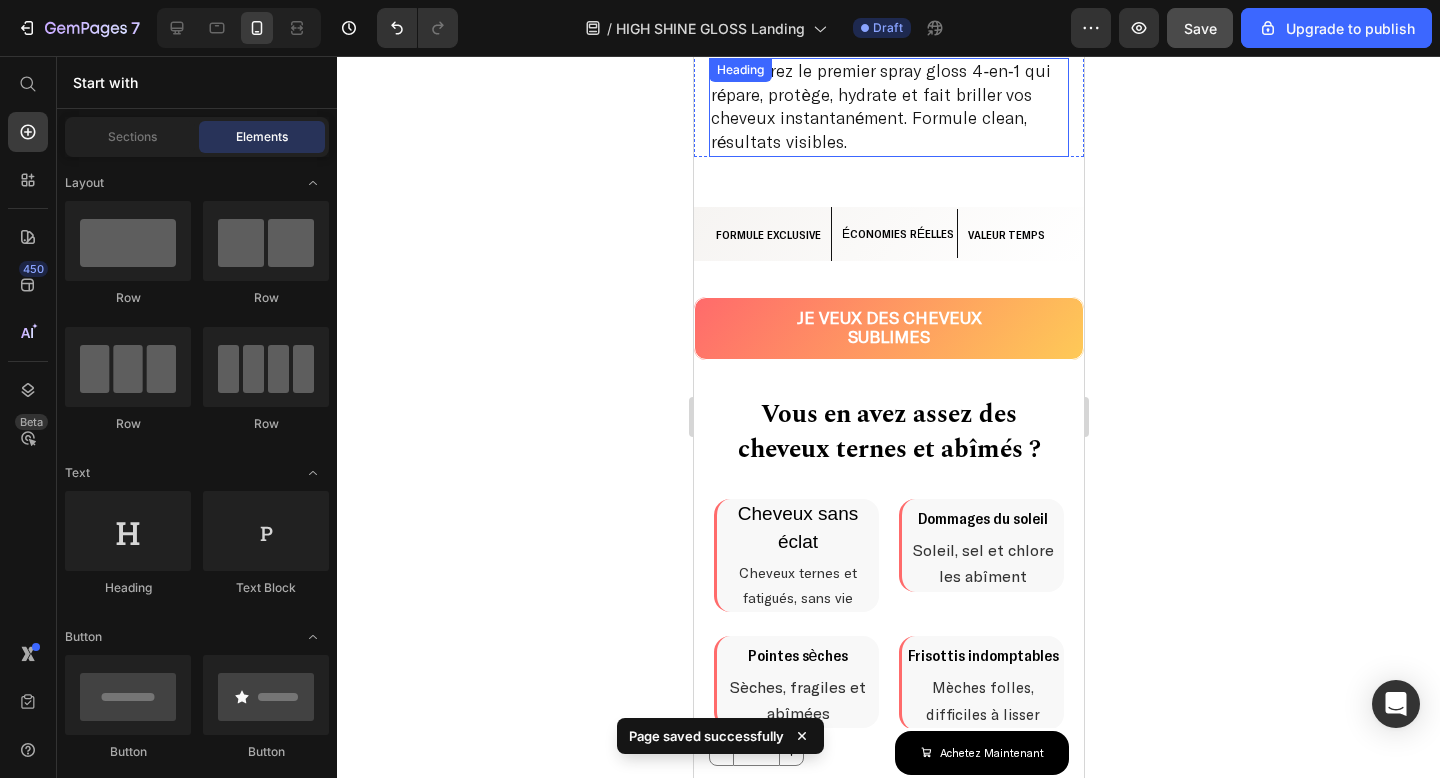 click on "Découvrez le premier spray gloss 4-en-1 qui répare, protège, hydrate et fait briller vos cheveux instantanément. Formule clean, résultats visibles." at bounding box center (888, 107) 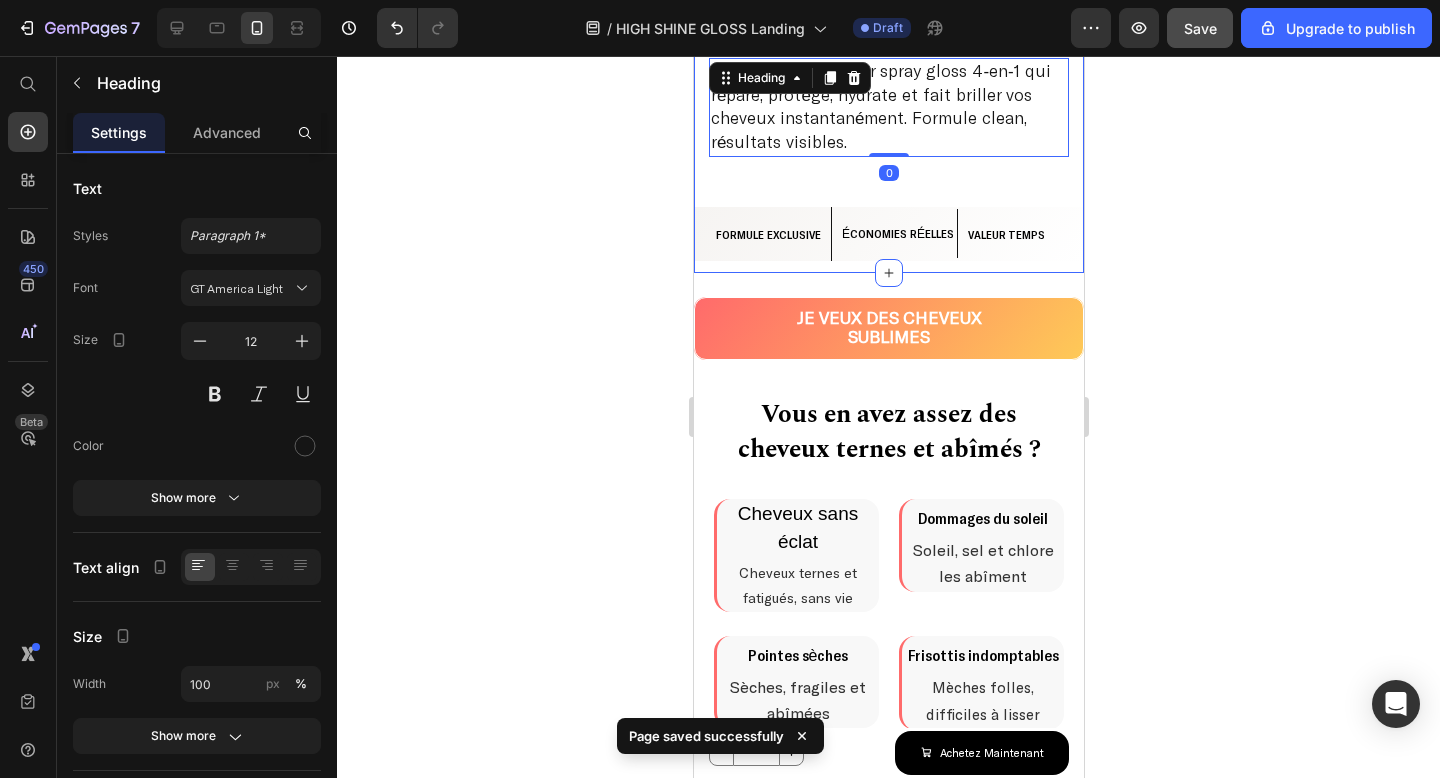 click on "ÉCONOMIES RÉELLES Text Block" at bounding box center (898, 234) 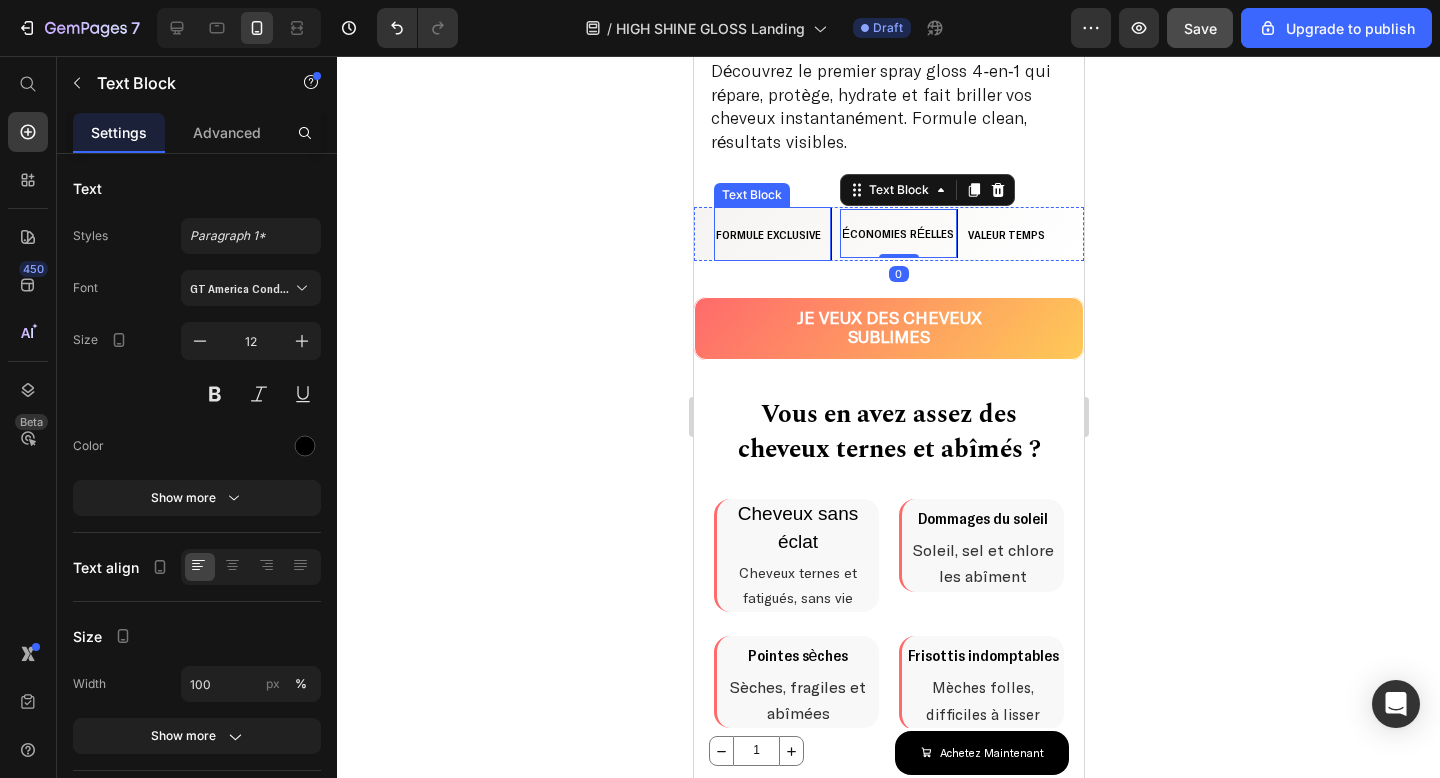 click on "FORMULE EXCLUSIVE Text Block" at bounding box center [772, 234] 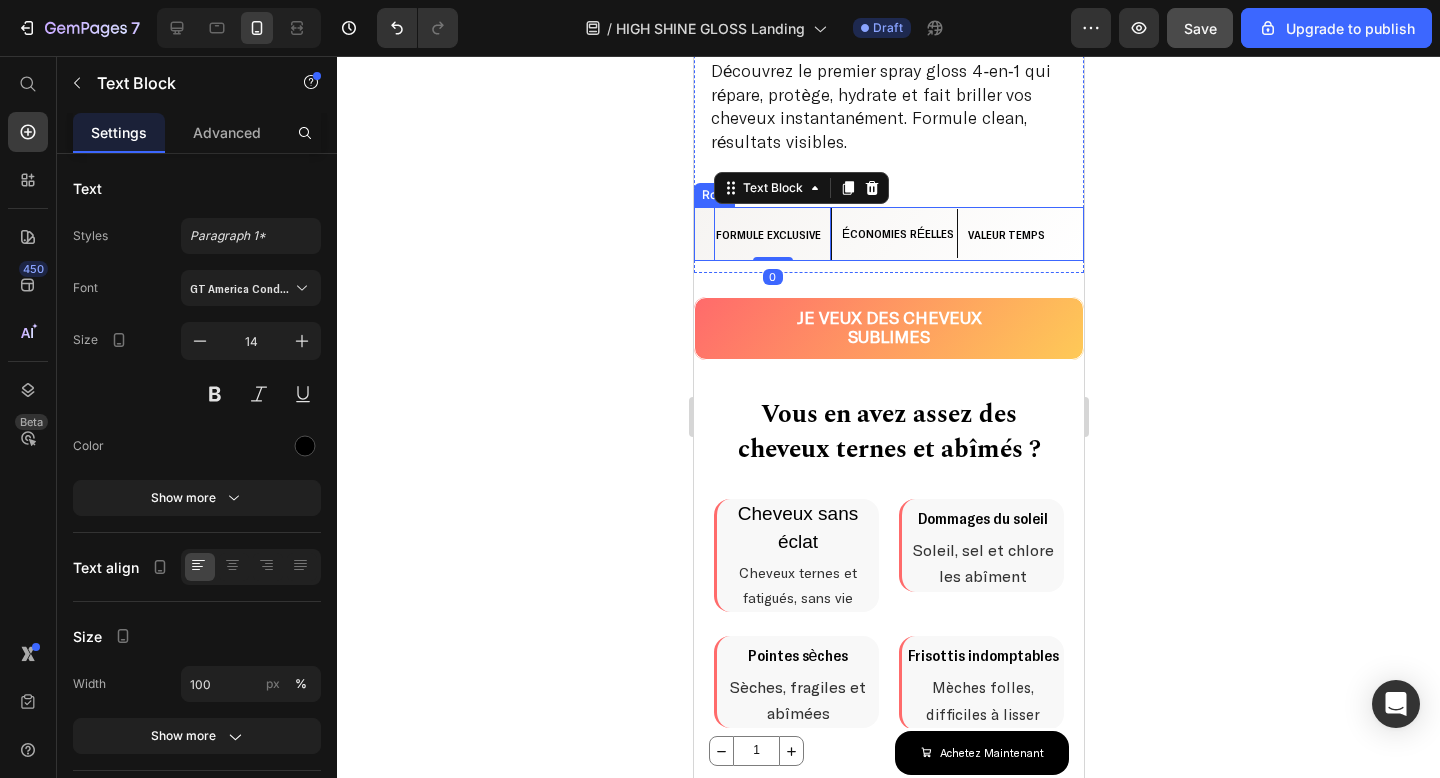 click on "FORMULE EXCLUSIVE Text Block   0 ÉCONOMIES RÉELLES Text Block VALEUR TEMPS Text Block Row" at bounding box center (888, 234) 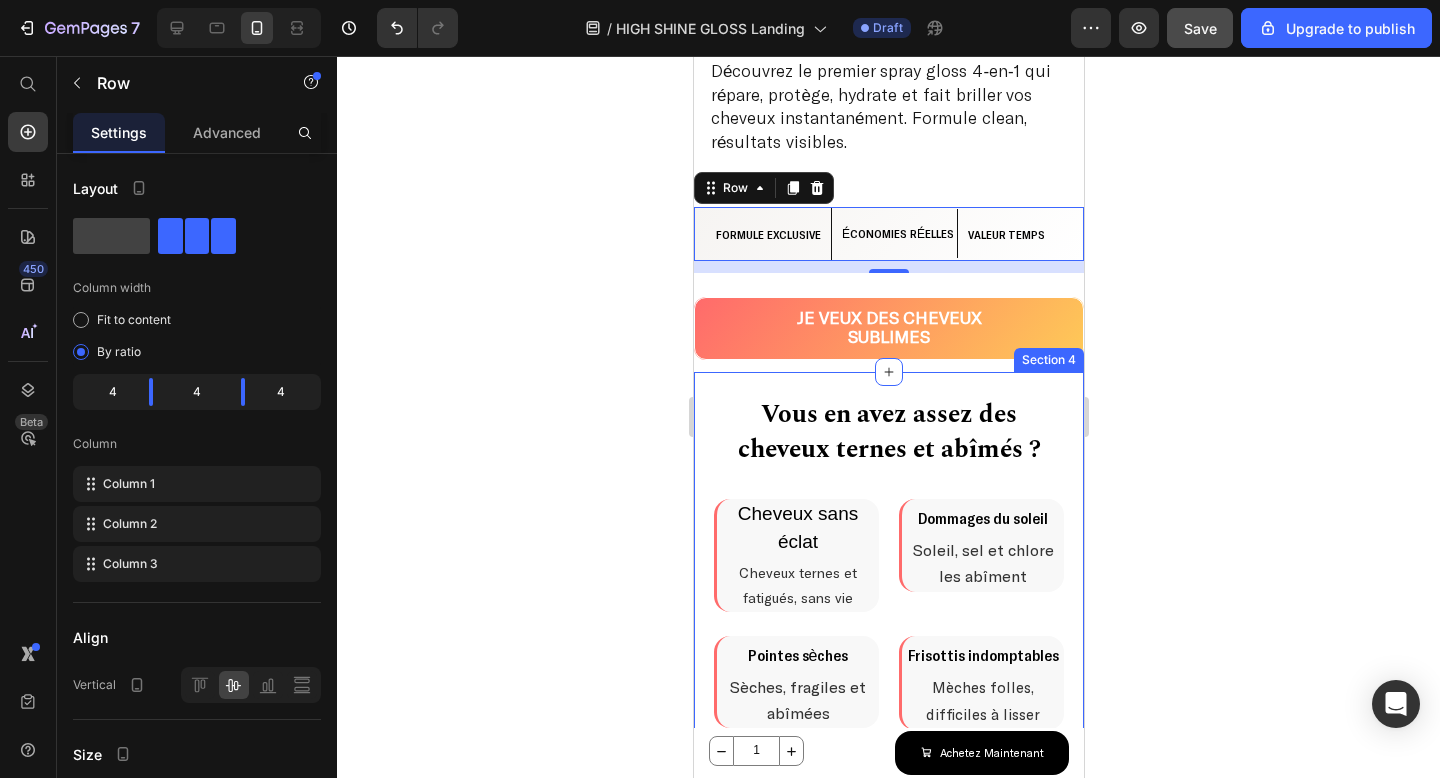 click on "Vous en avez assez des cheveux ternes et abîmés ? Heading Vous en avez assez des cheveux ternes et abîmés ? Heading Cheveux sans éclat Heading Cheveux ternes et fatigués, sans vie Text Block Row Dommages du soleil Heading Soleil, sel et chlore les abîment Text Block Row Row Pointes sèches Heading Sèches, fragiles et abîmées Text Block Row Frisottis indomptables Heading Mèches folles, difficiles à lisser Text Block Row Row Section 4" at bounding box center [888, 563] 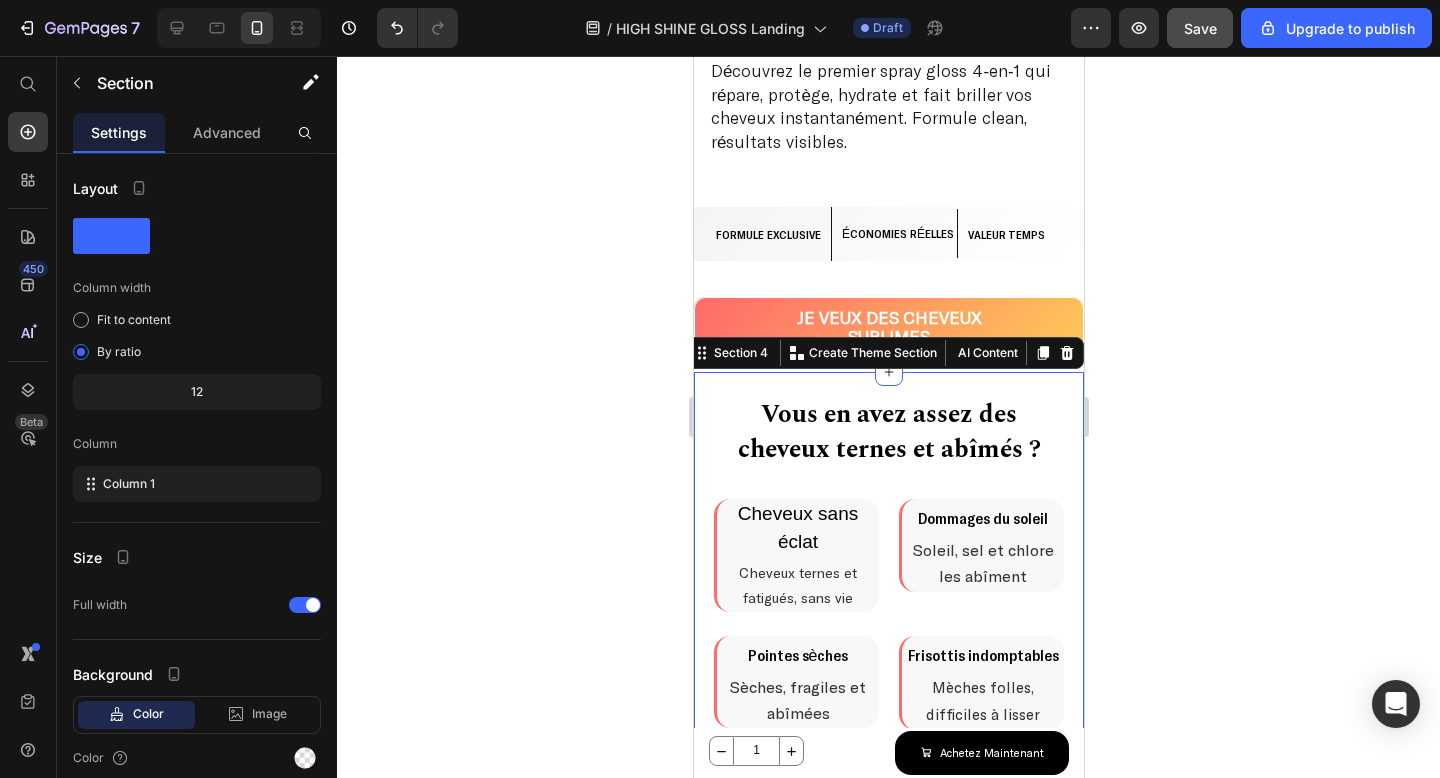 click on "Vous en avez assez des cheveux ternes et abîmés ?" at bounding box center (888, 432) 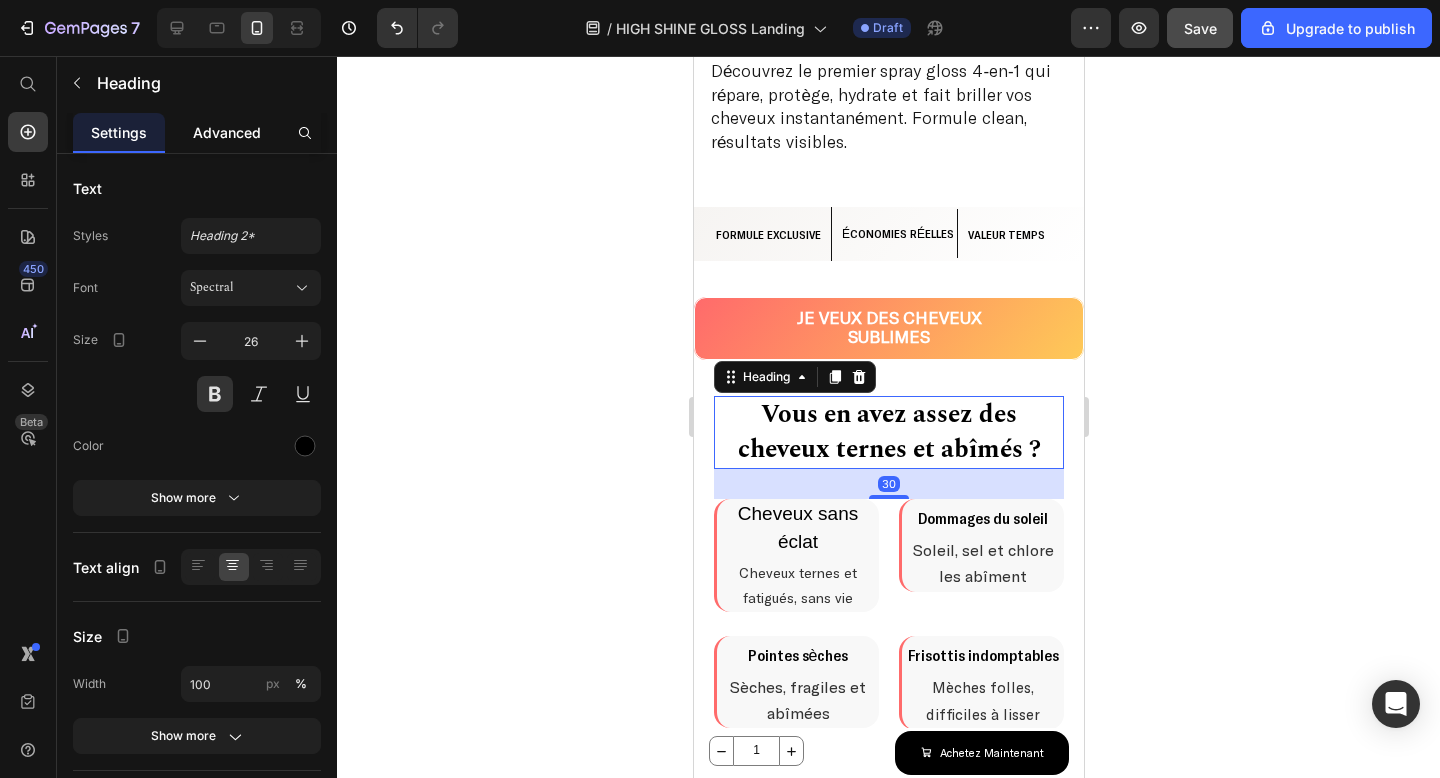 click on "Advanced" at bounding box center (227, 132) 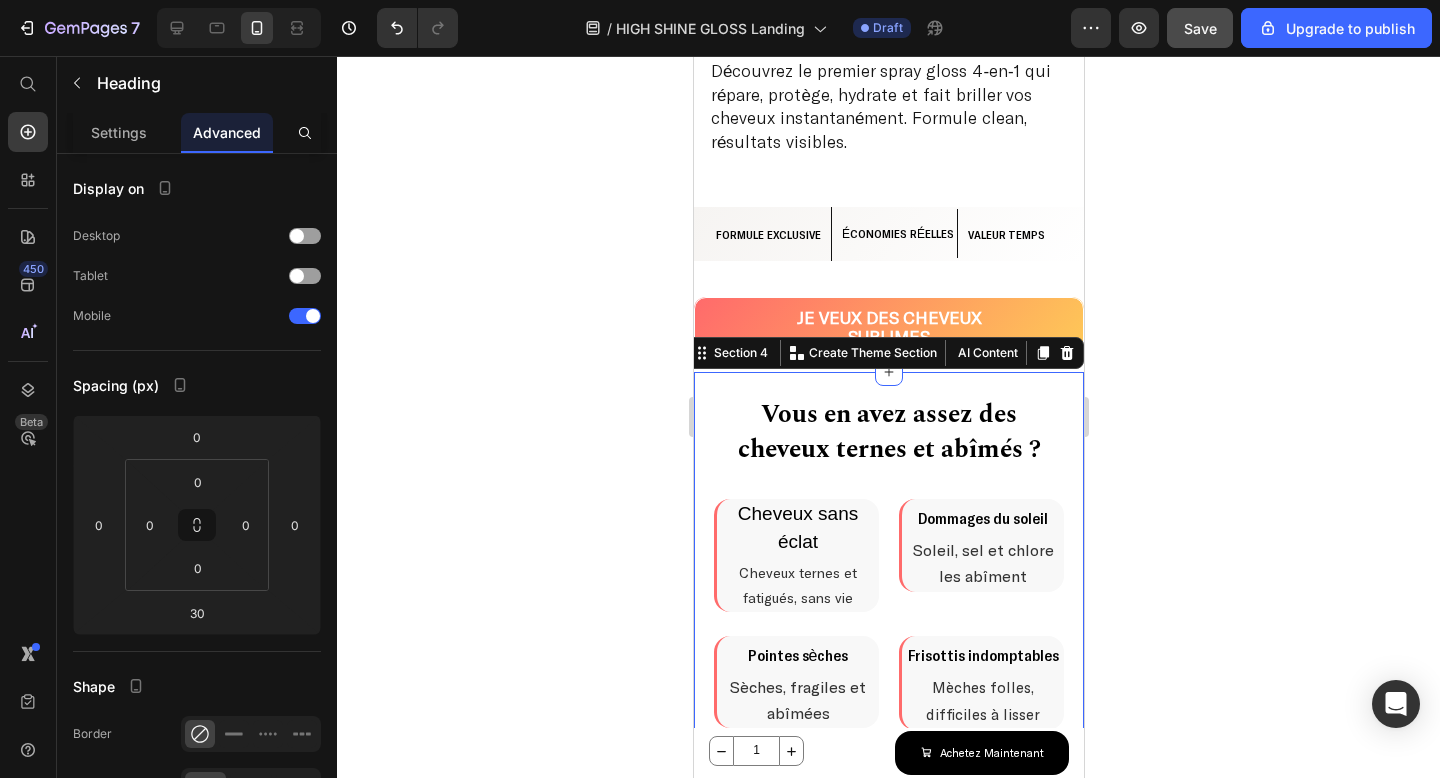 click on "Vous en avez assez des cheveux ternes et abîmés ? Heading Vous en avez assez des cheveux ternes et abîmés ? Heading Cheveux sans éclat Heading Cheveux ternes et fatigués, sans vie Text Block Row Dommages du soleil Heading Soleil, sel et chlore les abîment Text Block Row Row Pointes sèches Heading Sèches, fragiles et abîmées Text Block Row Frisottis indomptables Heading Mèches folles, difficiles à lisser Text Block Row Row Section 4   You can create reusable sections Create Theme Section AI Content Write with GemAI What would you like to describe here? Tone and Voice Persuasive Product Show more Generate" at bounding box center (888, 563) 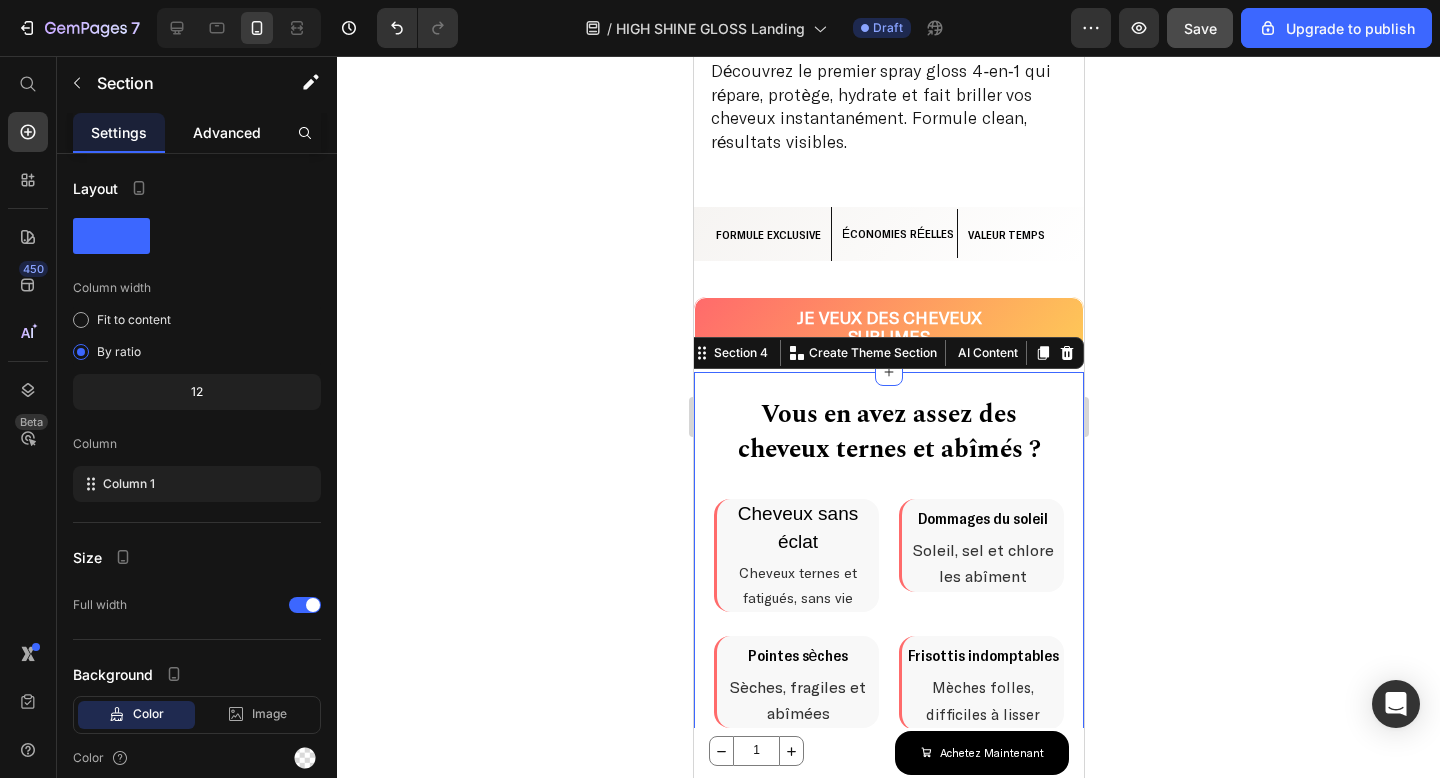 click on "Advanced" at bounding box center [227, 132] 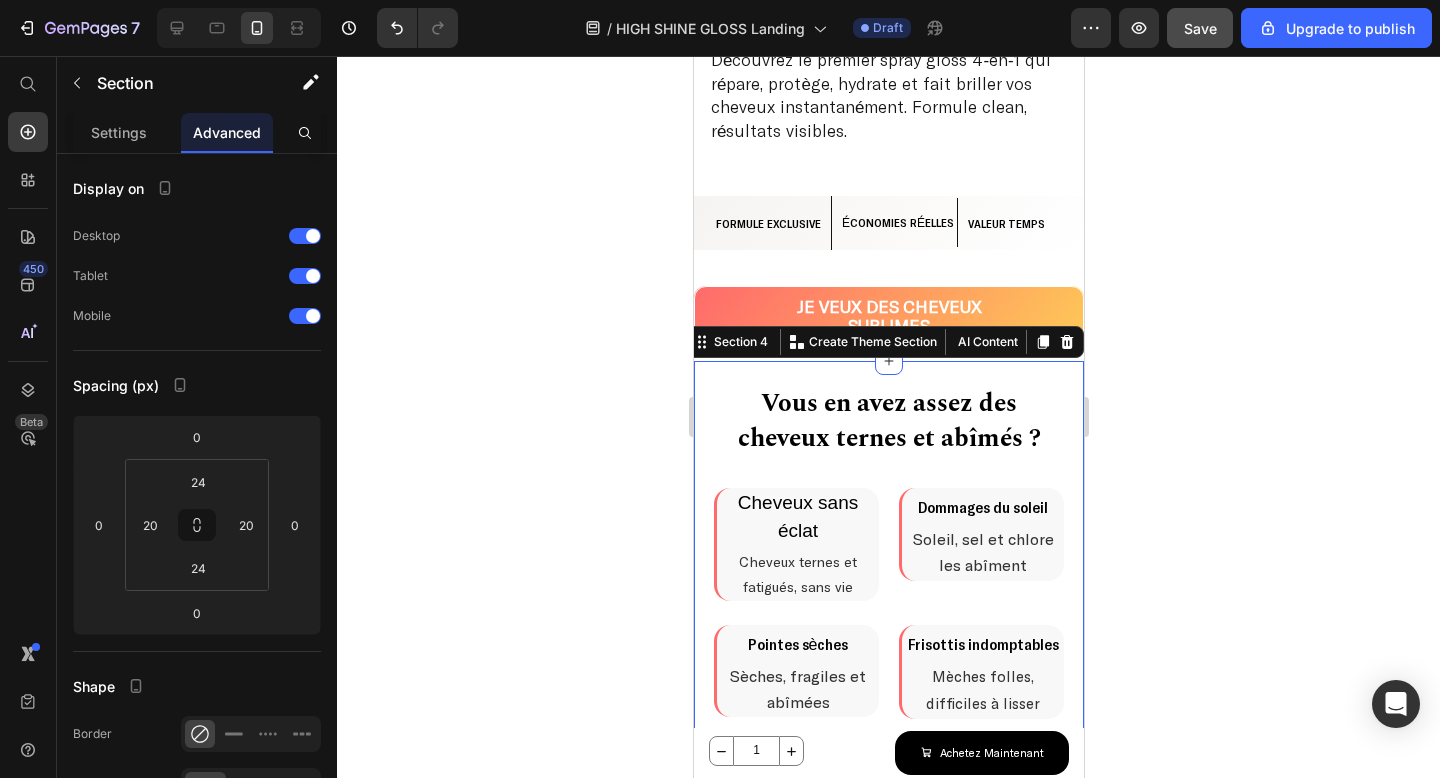 scroll, scrollTop: 695, scrollLeft: 0, axis: vertical 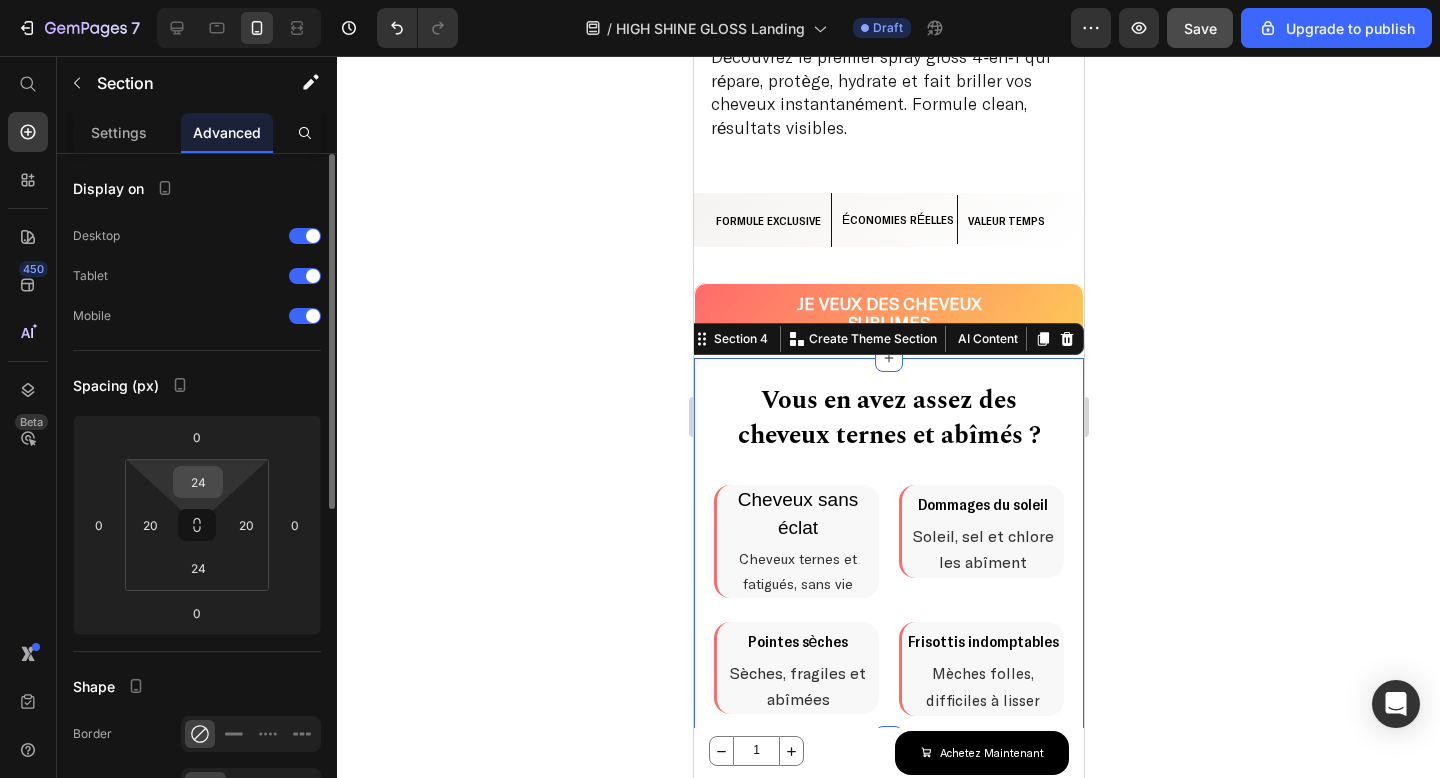 click on "24" at bounding box center (198, 482) 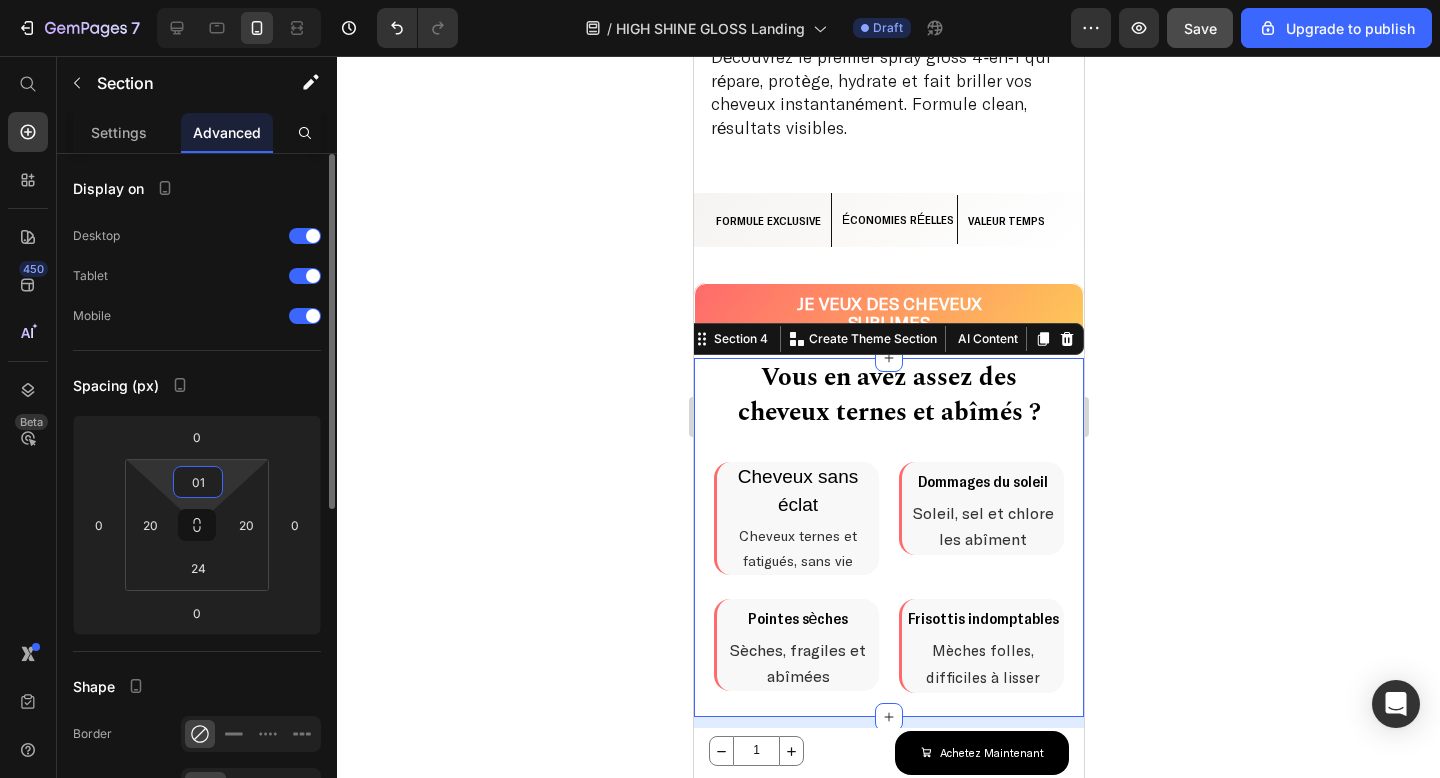 type on "0" 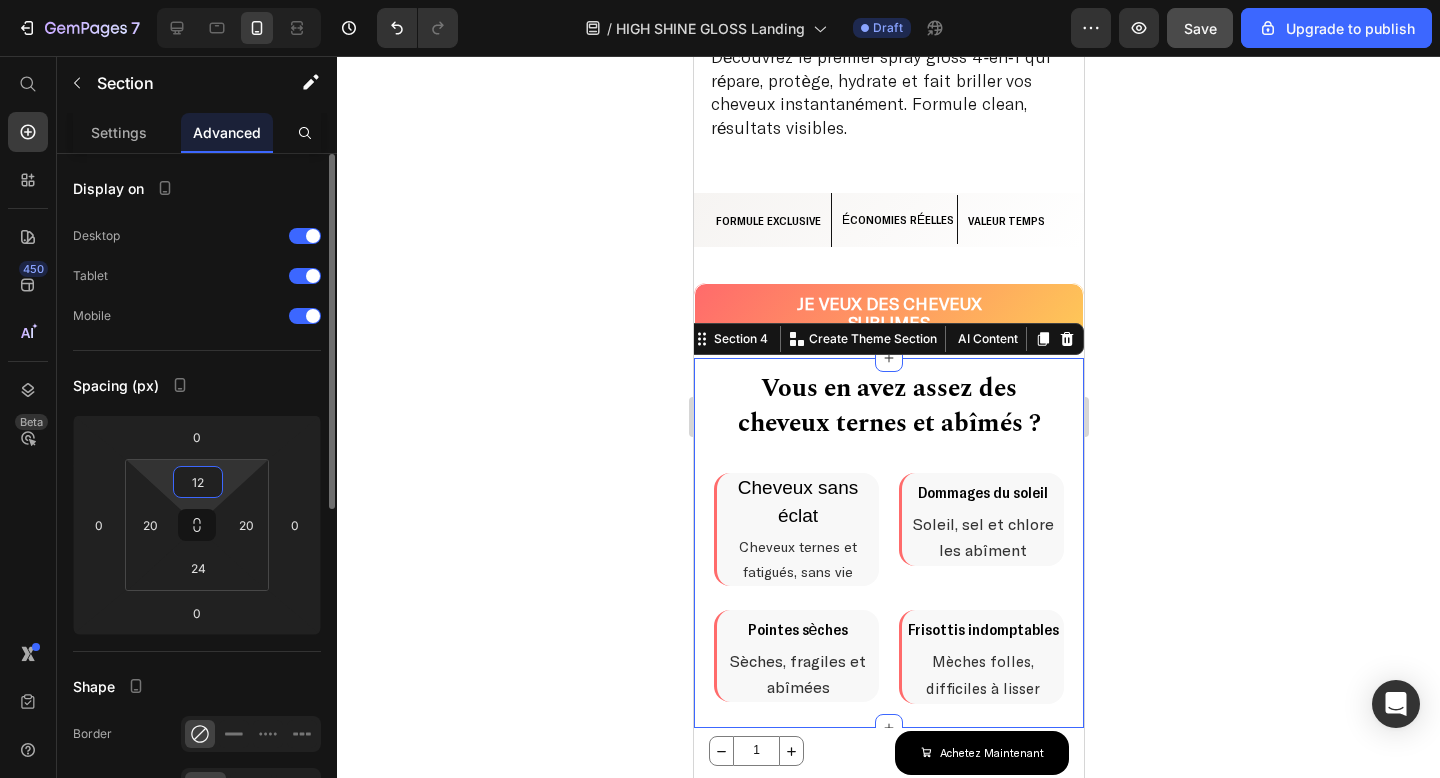 type on "1" 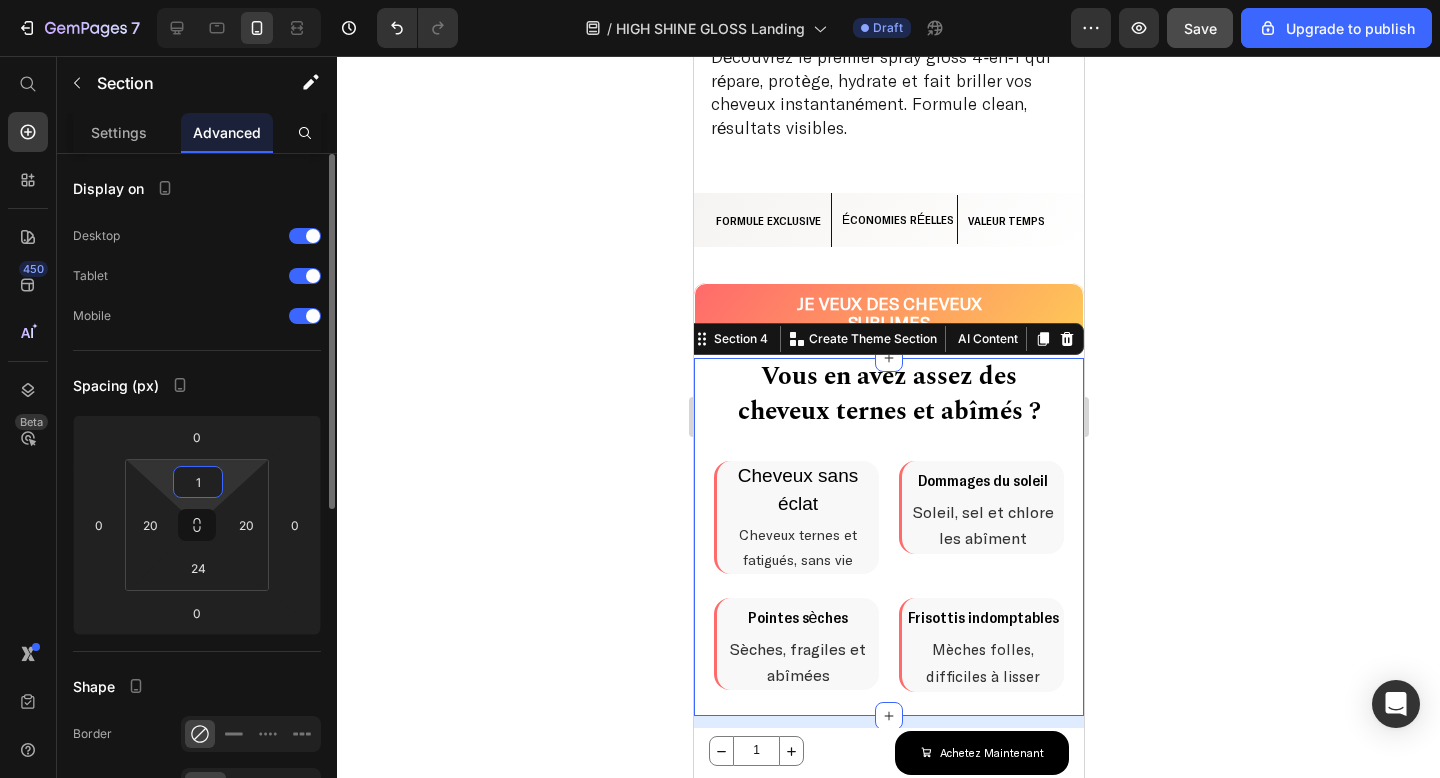 type on "18" 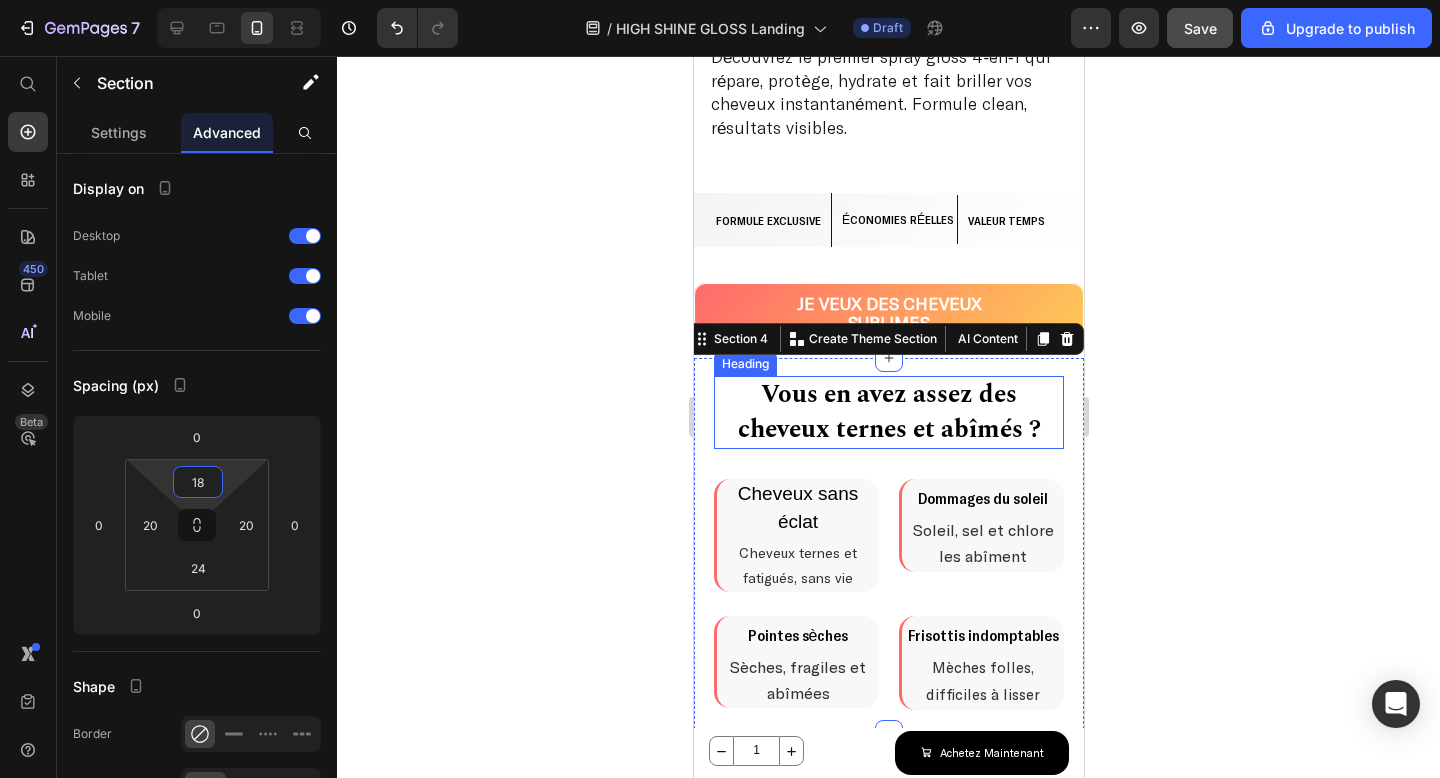 scroll, scrollTop: 721, scrollLeft: 0, axis: vertical 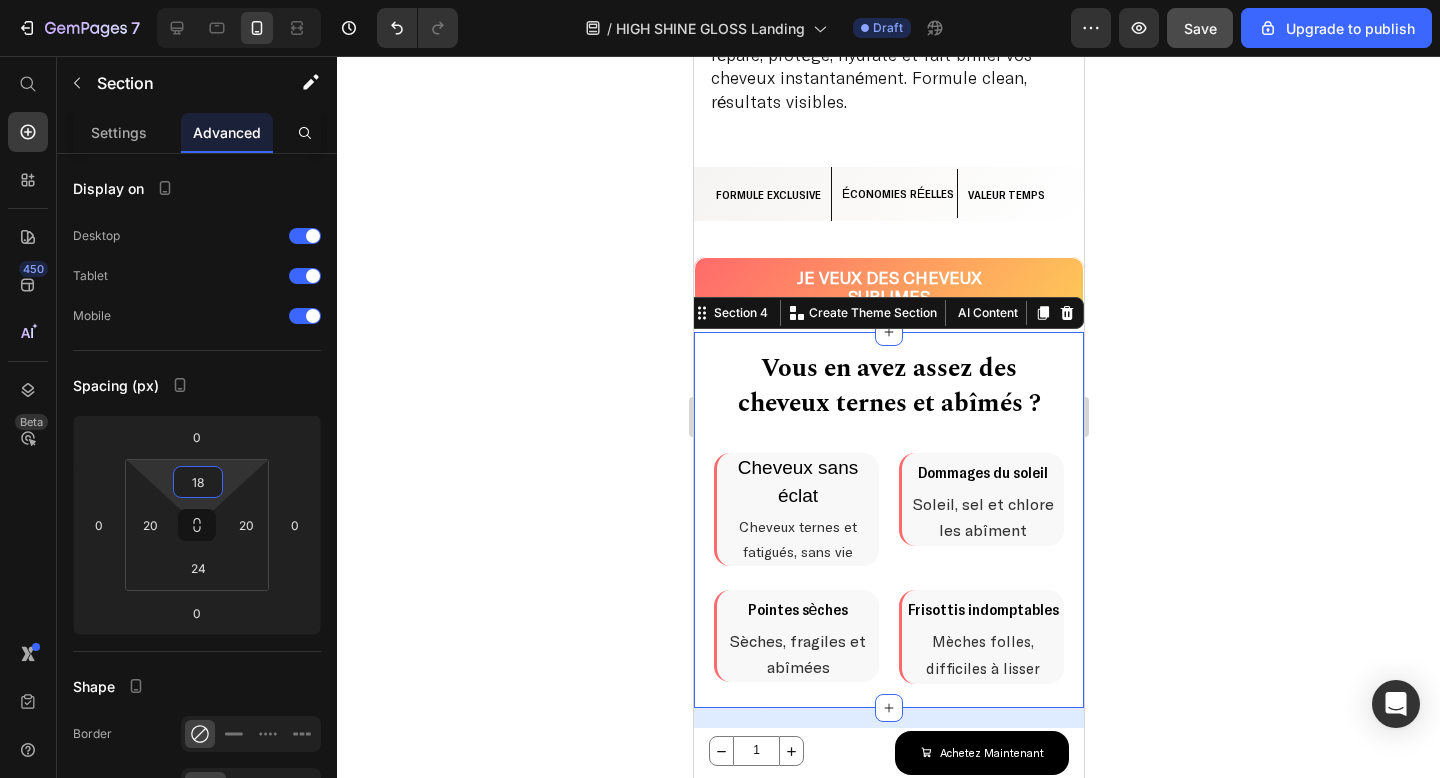 click 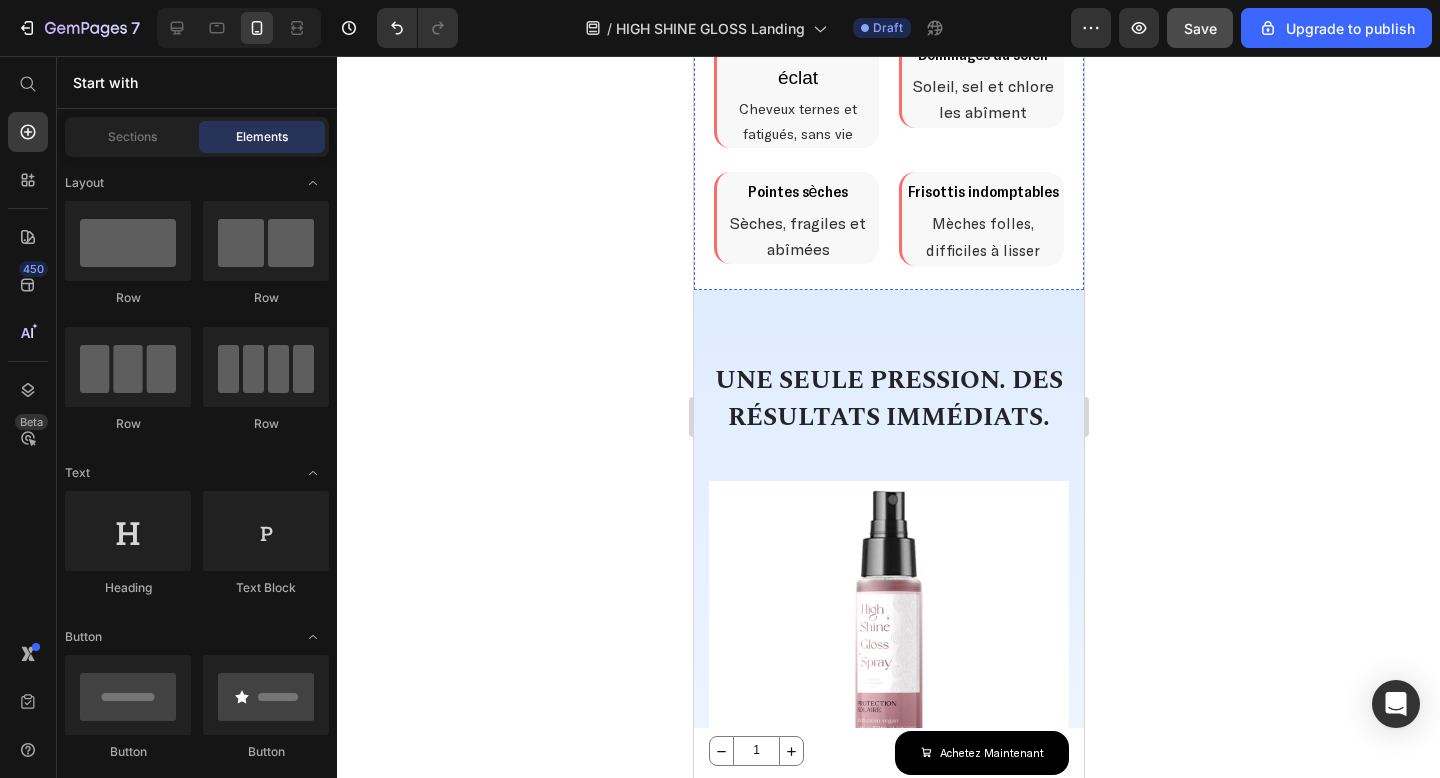 scroll, scrollTop: 1147, scrollLeft: 0, axis: vertical 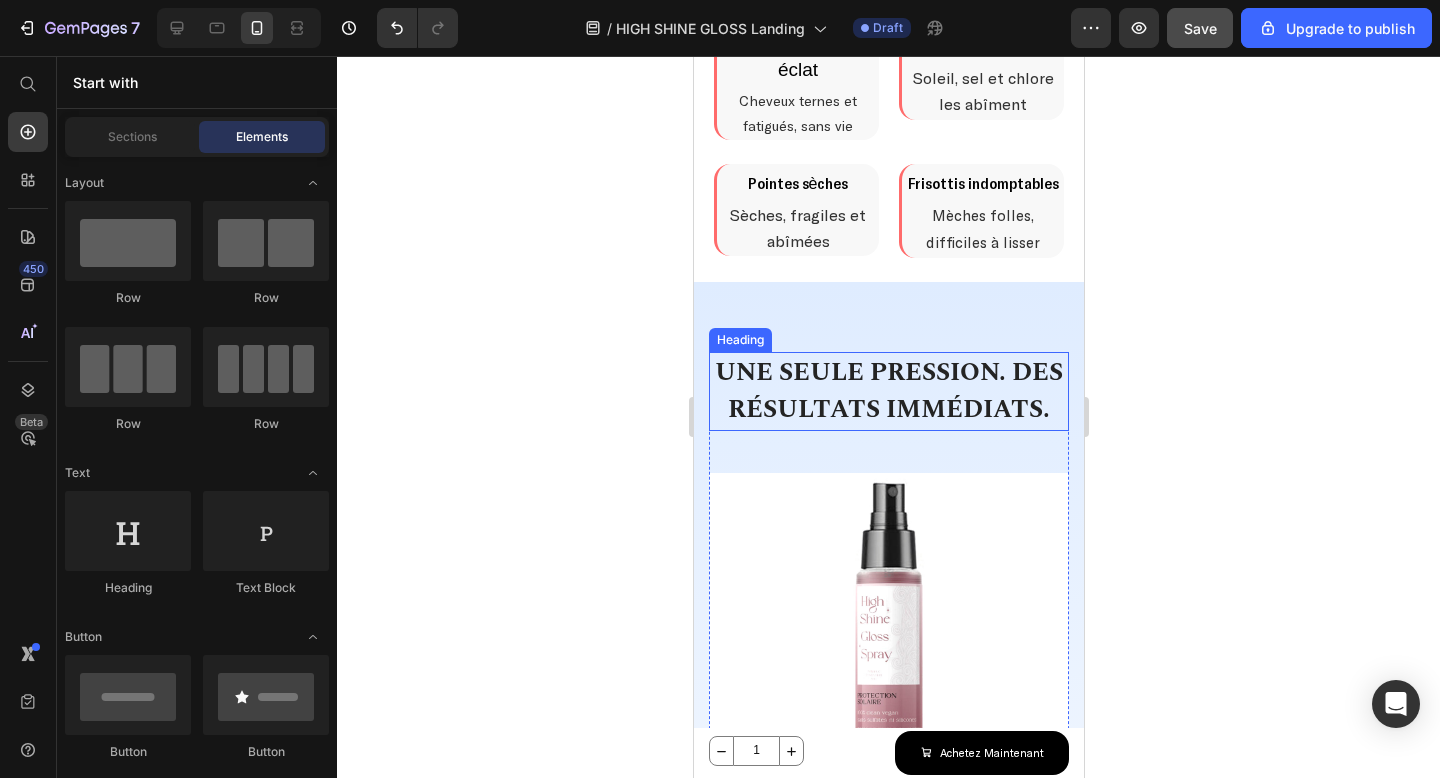 click on "DÉCOUVREZ LA SOLUTION RÉVOLUTIONNAIRE Heading Brillance miroir    Text Block Effet salon en 30 secondes. Text Block Row Protection UV  Text Block Bouclier contre UV, chlore et sel. Text Block Row Ultra-légère Text Block Aucun effet gras ou collant. Text Block Row Soin réparateur Text Block Hydrate et nourrit en profondeur. Text Block Row Réparation Express Text Block Cheveux souples, et faciles à coiffer. Text Block Row Une seule pression. Des résultats immédiats. Heading Image Row DÉCOUVRIR LA FORMULE Button Section 5" at bounding box center (888, 802) 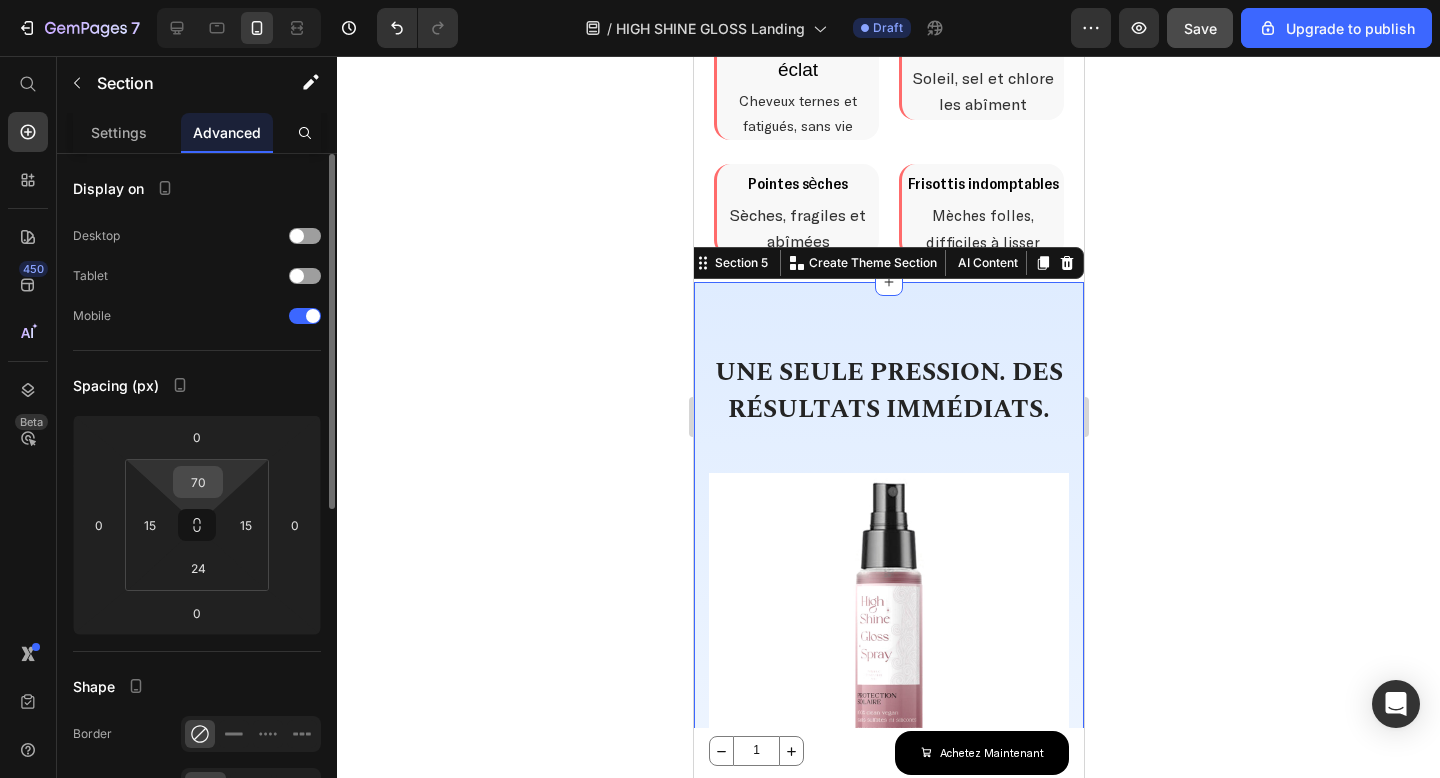click on "70" at bounding box center [198, 482] 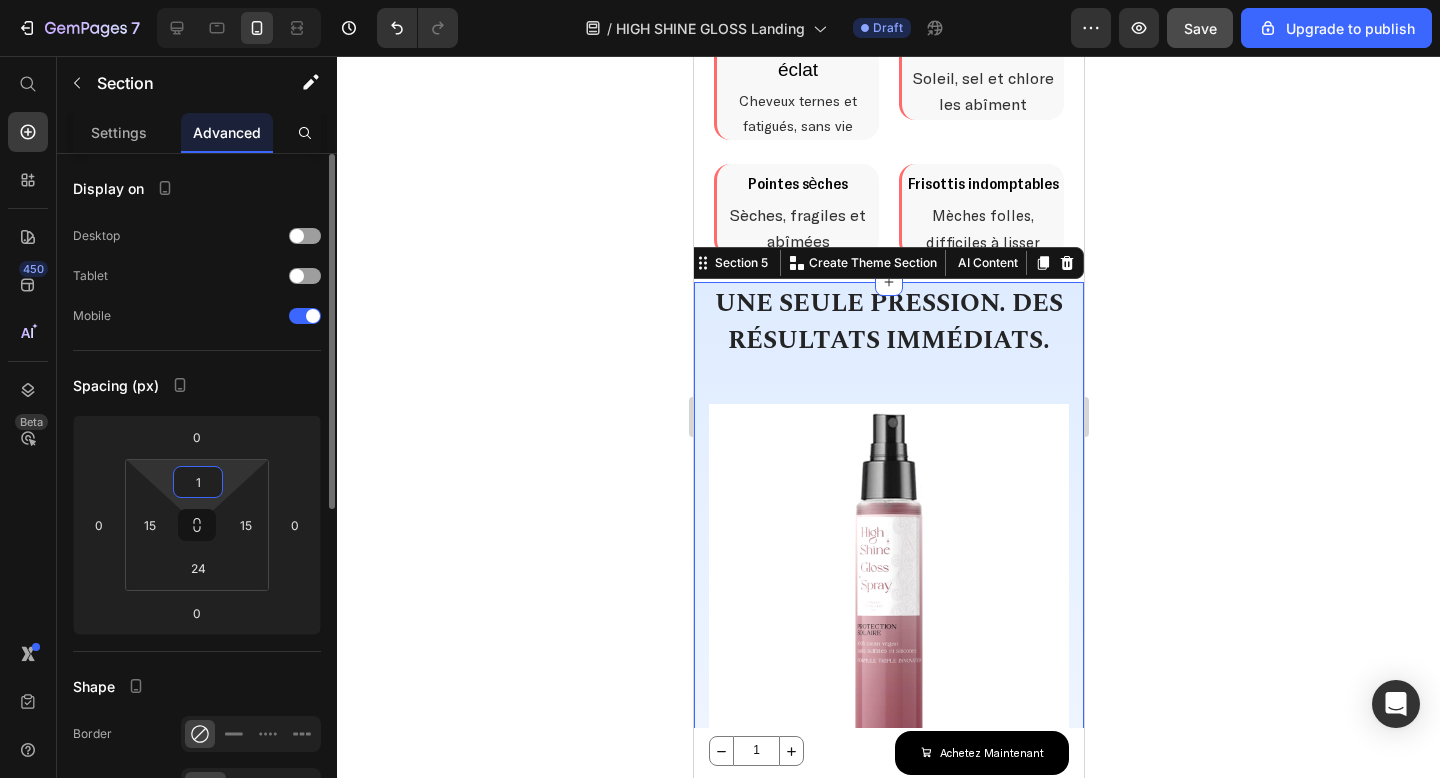 type on "18" 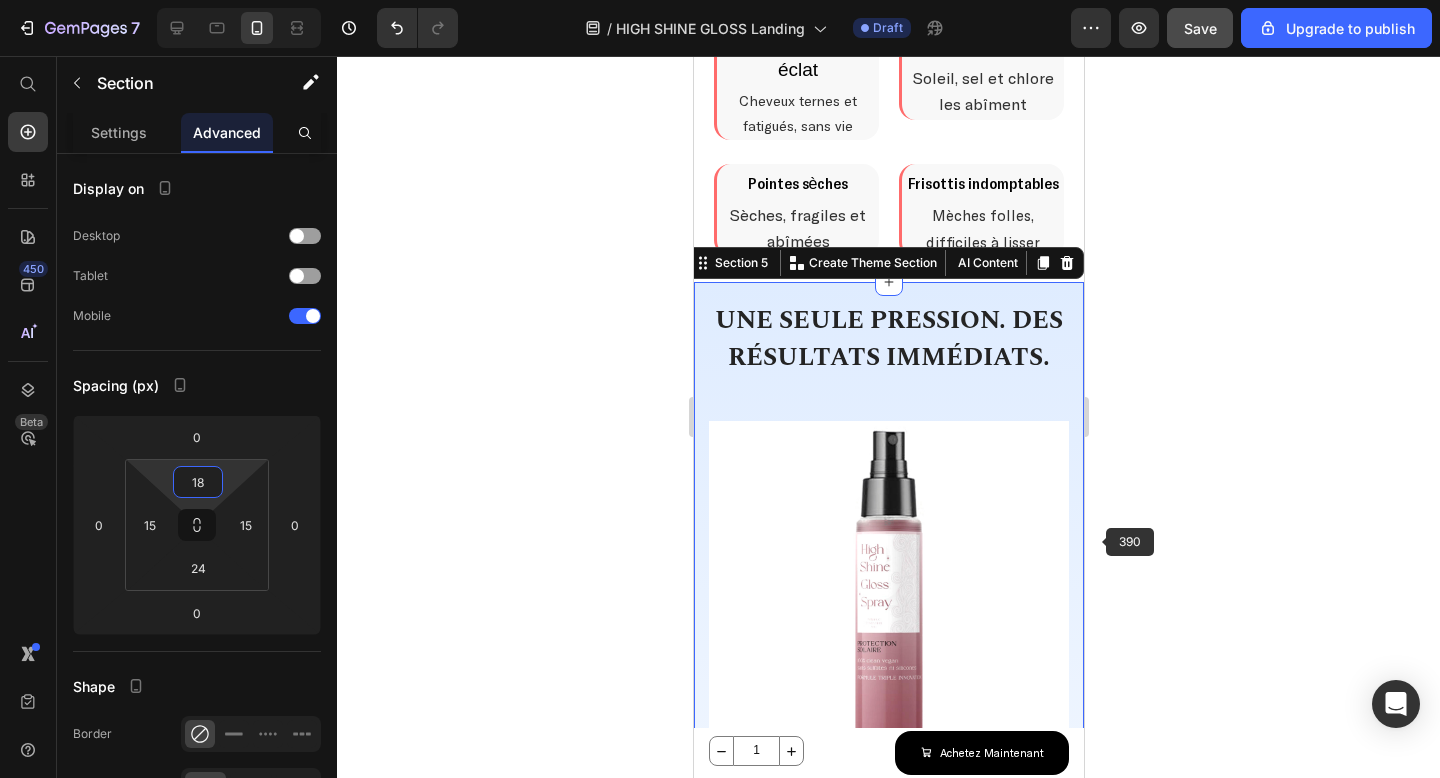 click 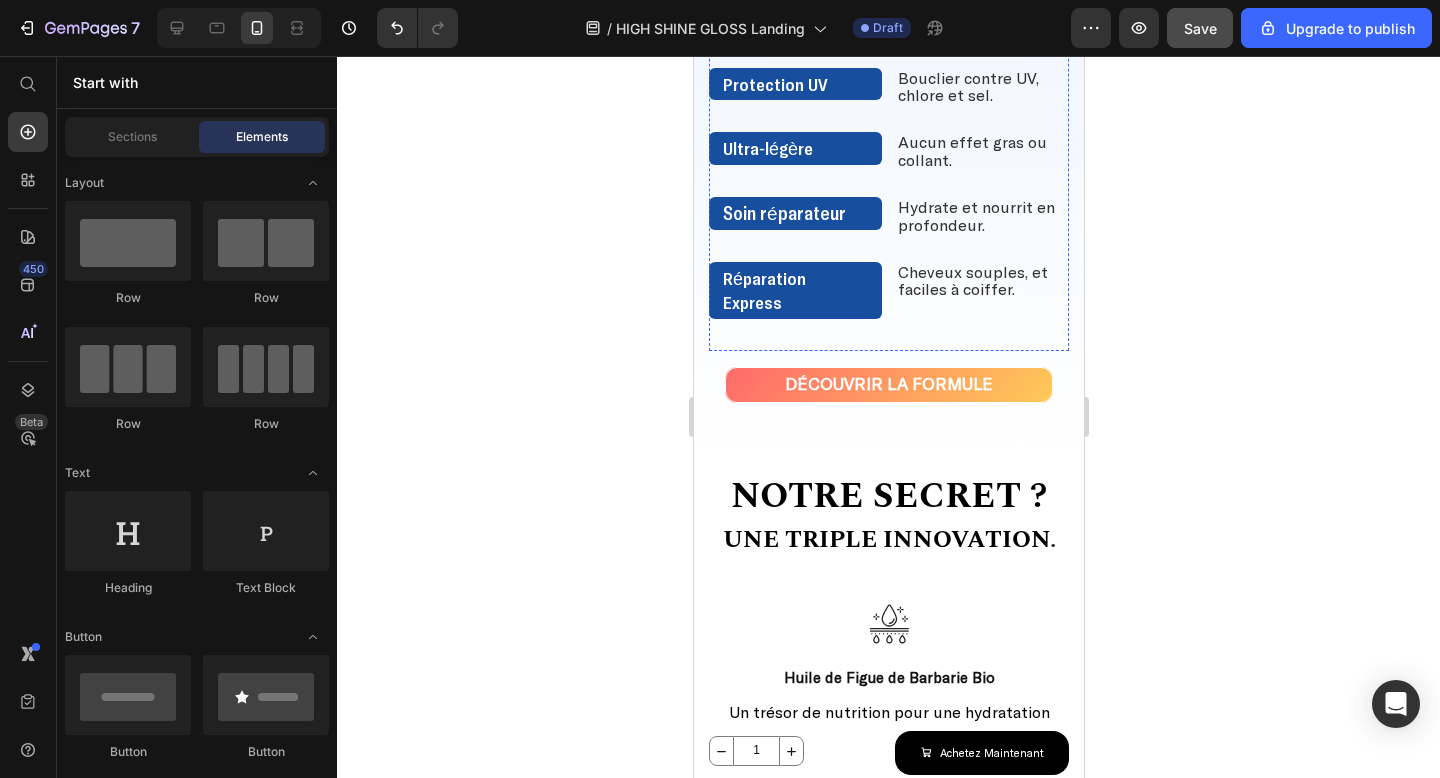scroll, scrollTop: 1972, scrollLeft: 0, axis: vertical 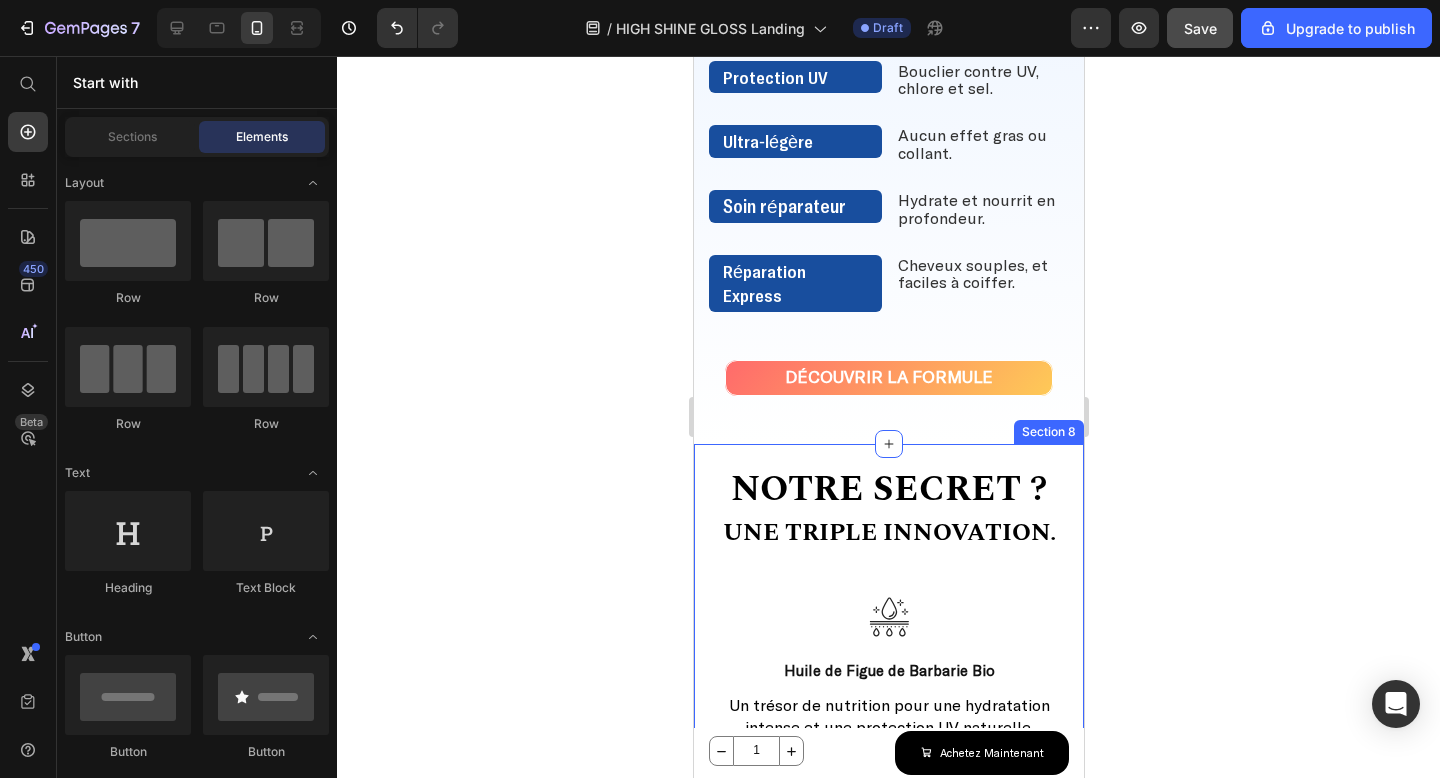 click on "Notre secret ? Une triple innovation. Heading Notre secret ? Une triple innovation. Heading
Icon Huile de Figue de Barbarie Bio Text Block Un trésor de nutrition pour une hydratation intense et une protection UV naturelle. Text Block
Icon Peptides de Kératine Végétale Text Block Pour combler les brèches de la fibre capillaire et renforcer le cheveu de l'intérieur. Text Block
Icon Complexe Anti-Pollution Breveté Text Block Protège vos cheveux des agressions extérieures et préserve leur éclat. Text Block Row **Notre formule est sans sulfates, sans silicones, et non testée sur les animaux. Juste le meilleur de la science et de la nature. Text Block Section 8" at bounding box center (888, 819) 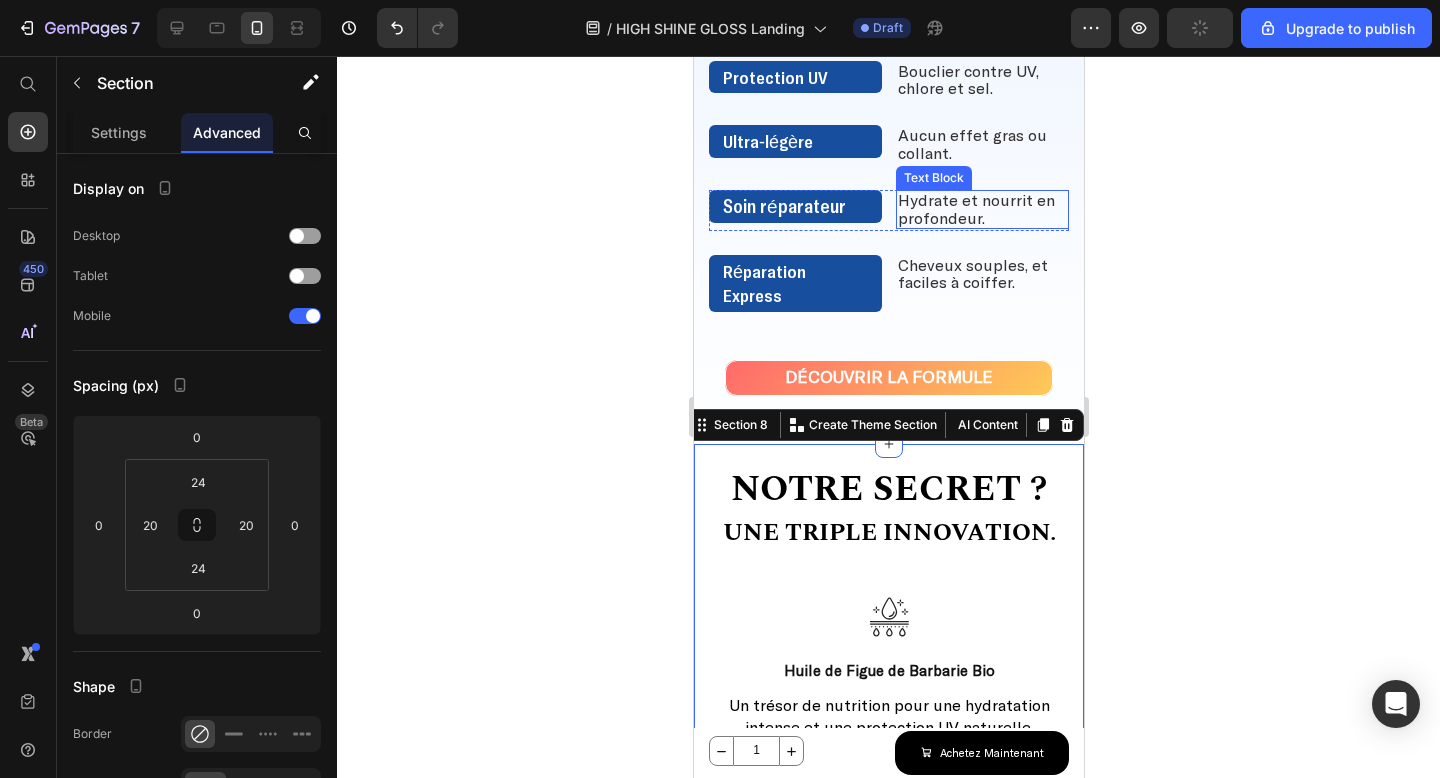 scroll, scrollTop: 1725, scrollLeft: 0, axis: vertical 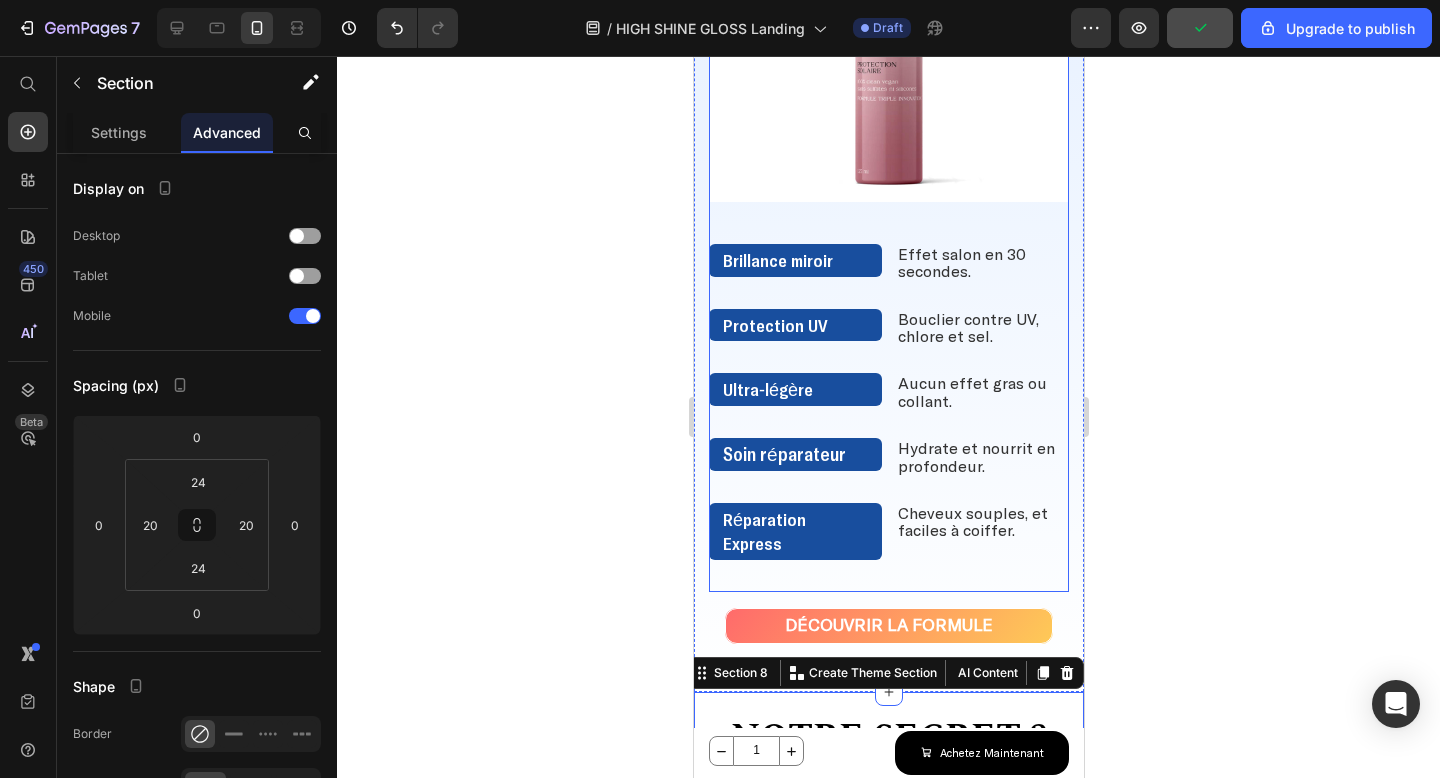 click on "Une seule pression. Des résultats immédiats. Heading Image" at bounding box center [888, -18] 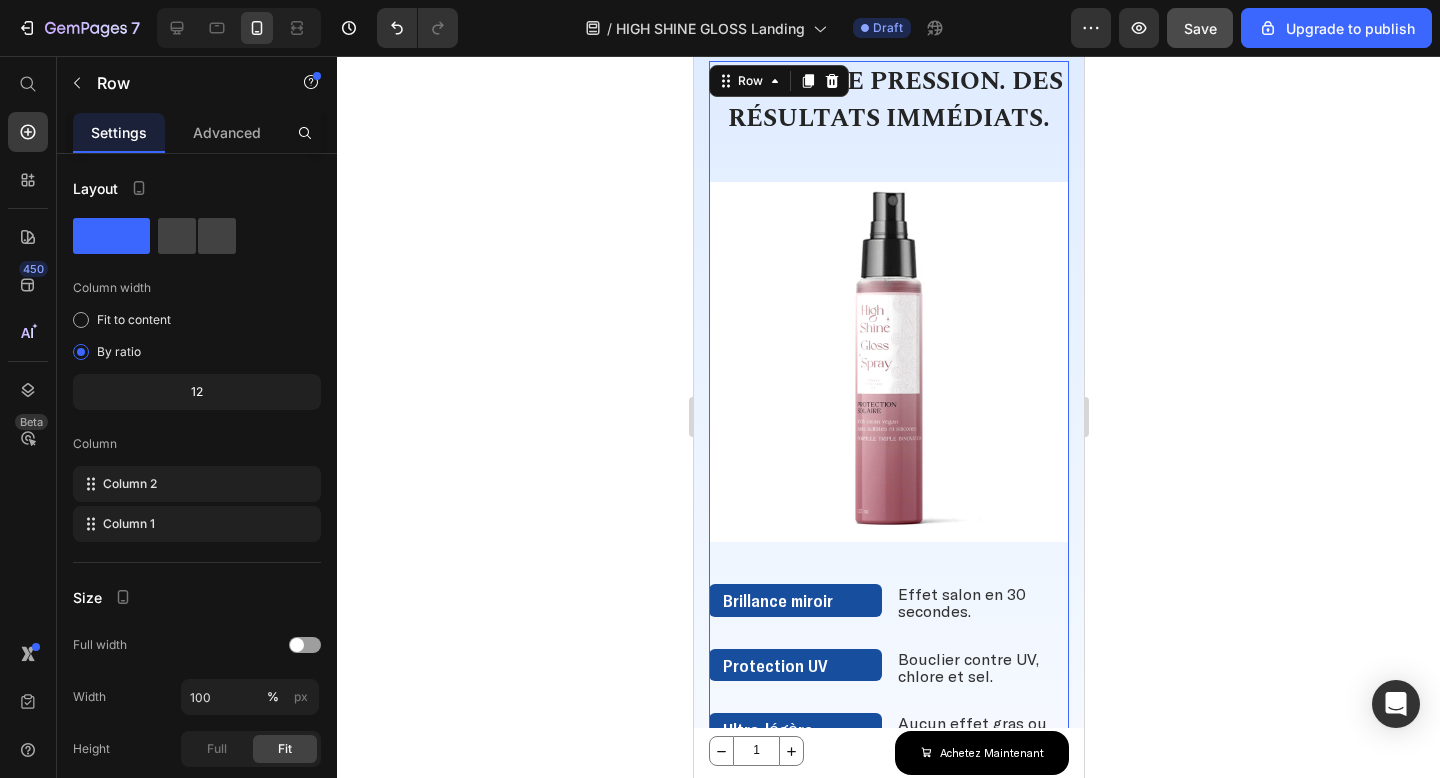 scroll, scrollTop: 1290, scrollLeft: 0, axis: vertical 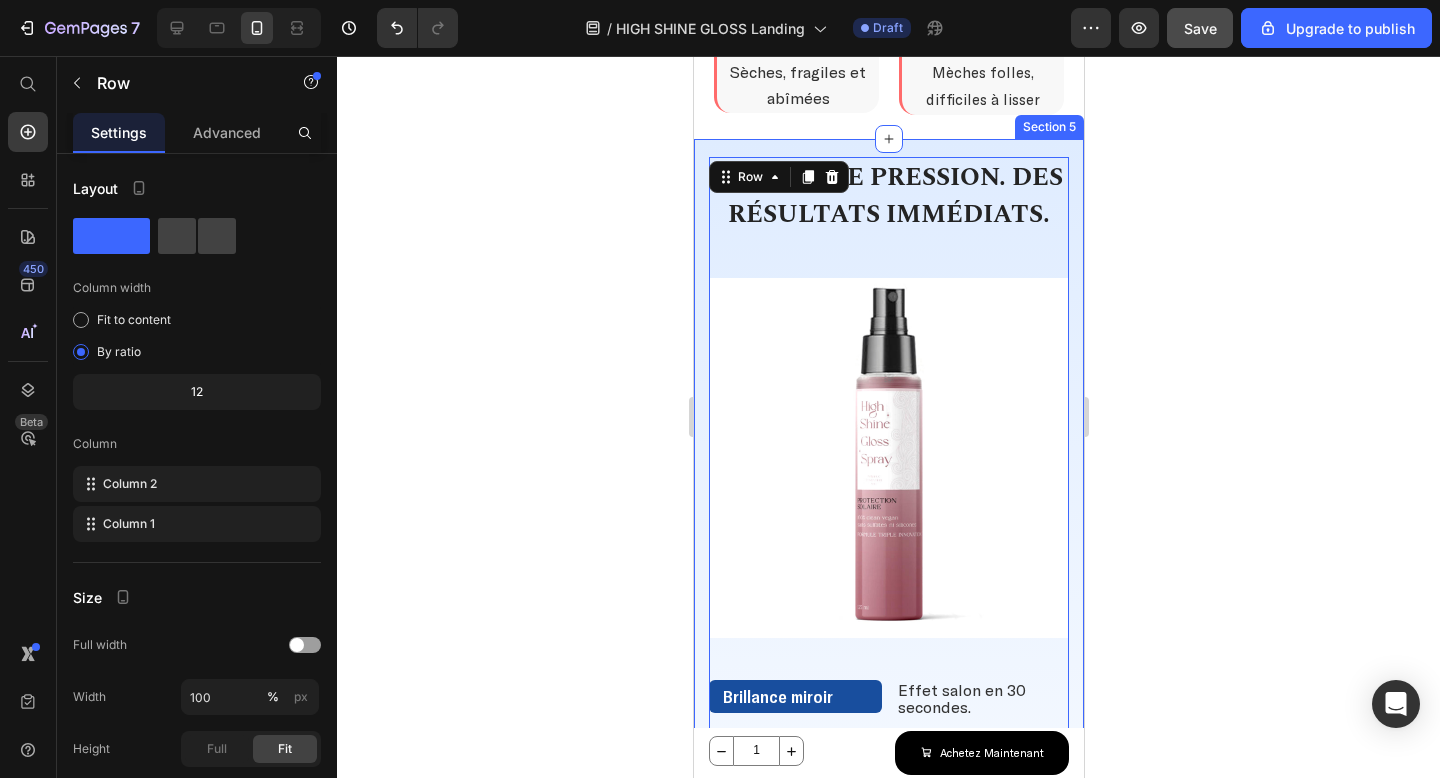 click on "DÉCOUVREZ LA SOLUTION RÉVOLUTIONNAIRE Heading Brillance miroir    Text Block Effet salon en 30 secondes. Text Block Row Protection UV  Text Block Bouclier contre UV, chlore et sel. Text Block Row Ultra-légère Text Block Aucun effet gras ou collant. Text Block Row Soin réparateur Text Block Hydrate et nourrit en profondeur. Text Block Row Réparation Express Text Block Cheveux souples, et faciles à coiffer. Text Block Row Une seule pression. Des résultats immédiats. Heading Image Row   16 DÉCOUVRIR LA FORMULE Button Section 5" at bounding box center [888, 633] 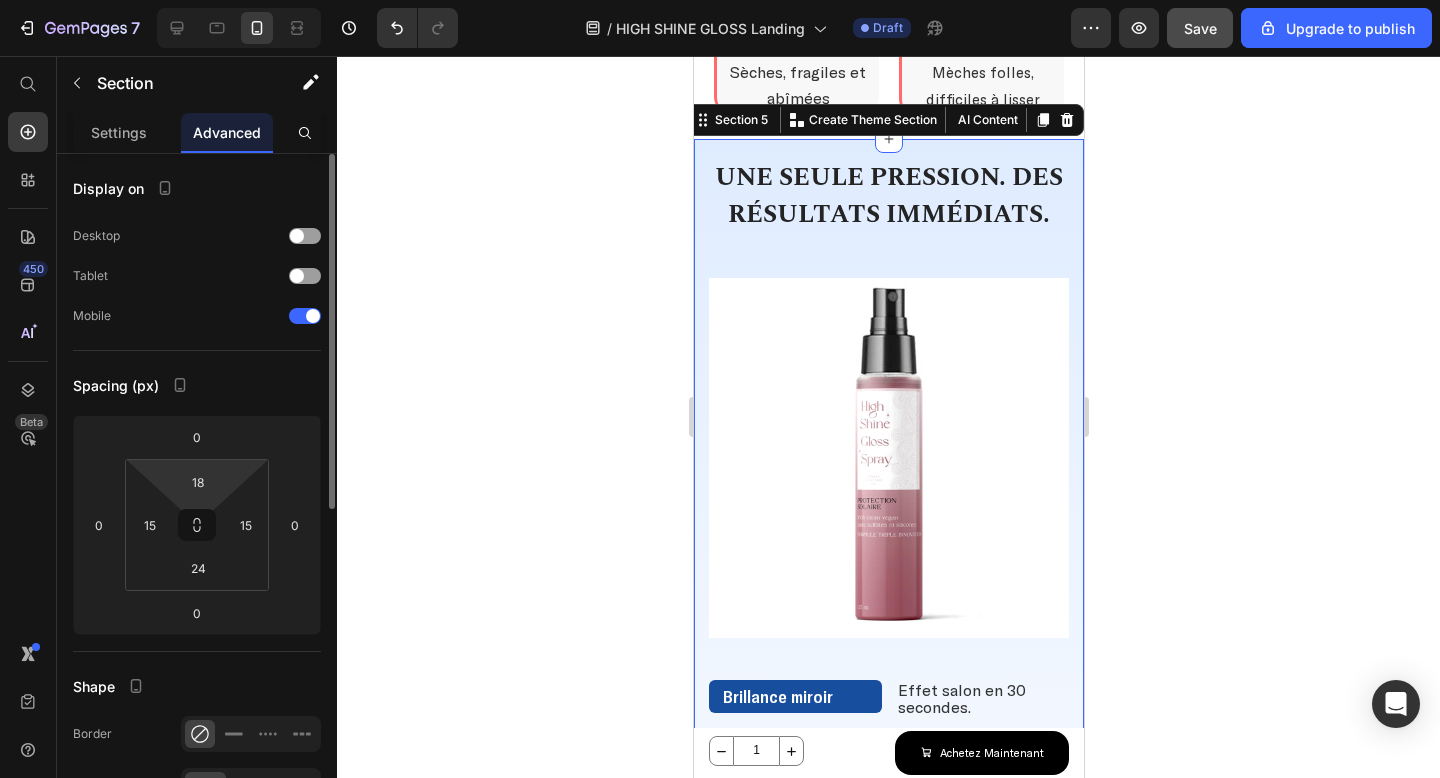 click on "7   /  HIGH SHINE GLOSS Landing Draft Preview  Save  Upgrade to publish 450 Beta Start with Sections Elements Hero Section Product Detail Brands Trusted Badges Guarantee Product Breakdown How to use Testimonials Compare Bundle FAQs Social Proof Brand Story Product List Collection Blog List Contact Sticky Add to Cart Custom Footer Browse Library 450 Layout
Row
Row
Row
Row Text
Heading
Text Block Button
Button
Button
Sticky Back to top Media
Image" at bounding box center (720, 0) 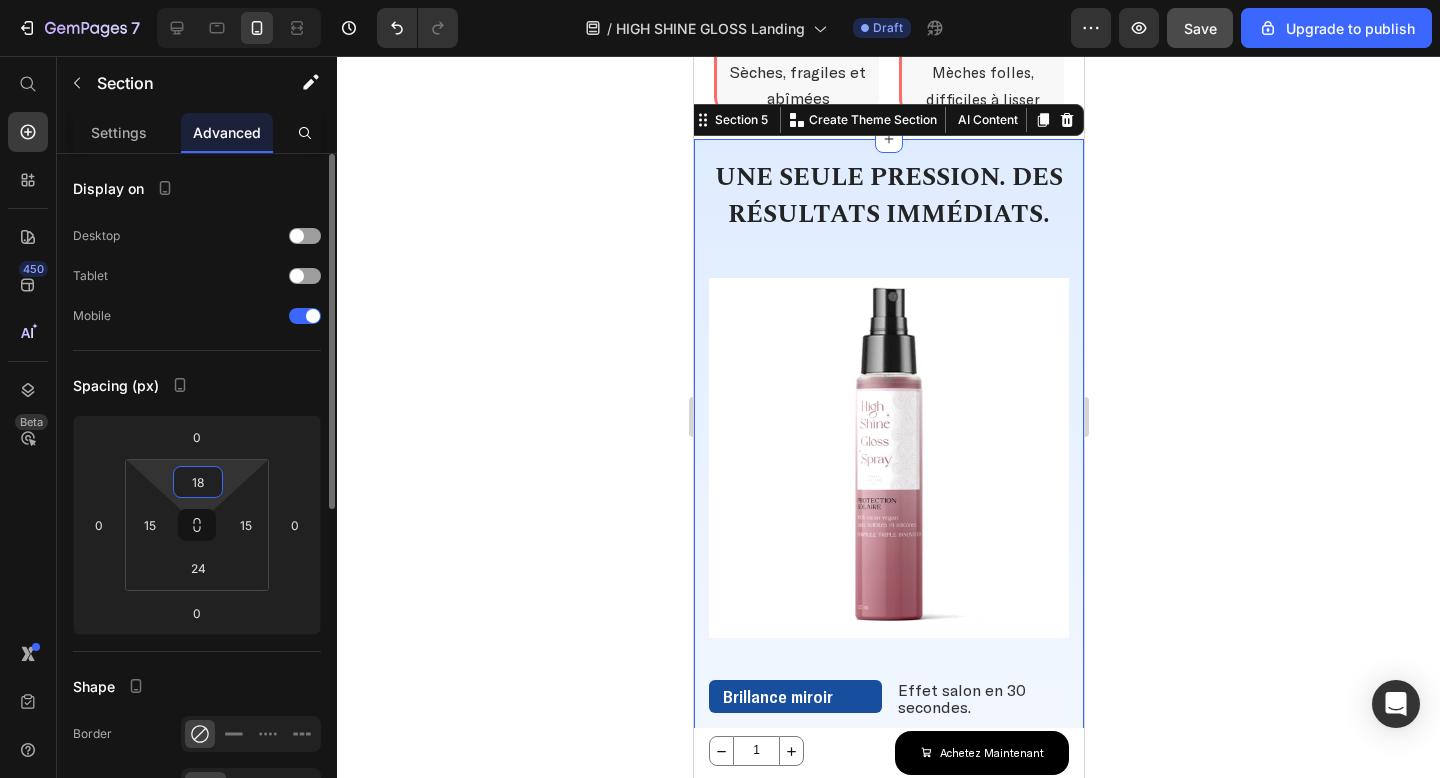 click on "18" at bounding box center (198, 482) 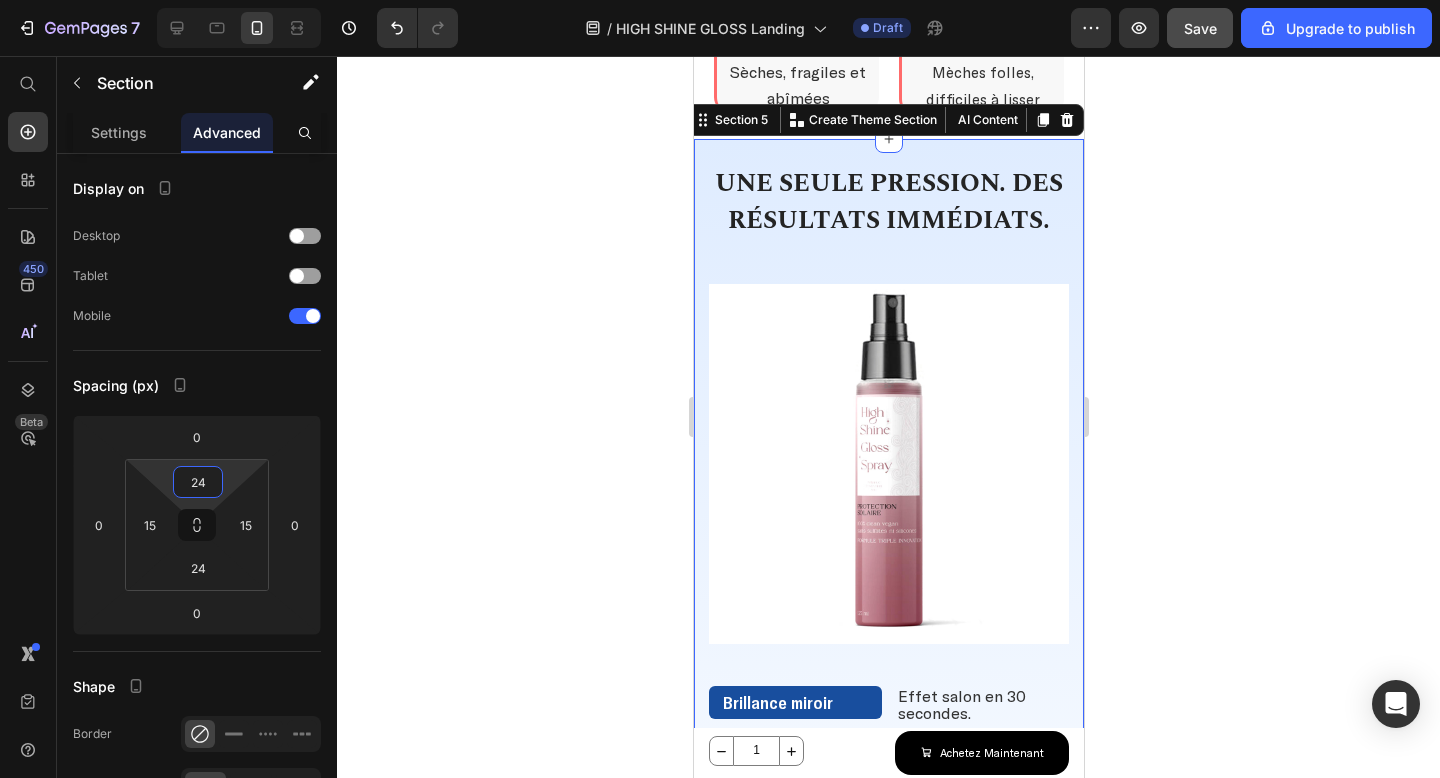 type on "24" 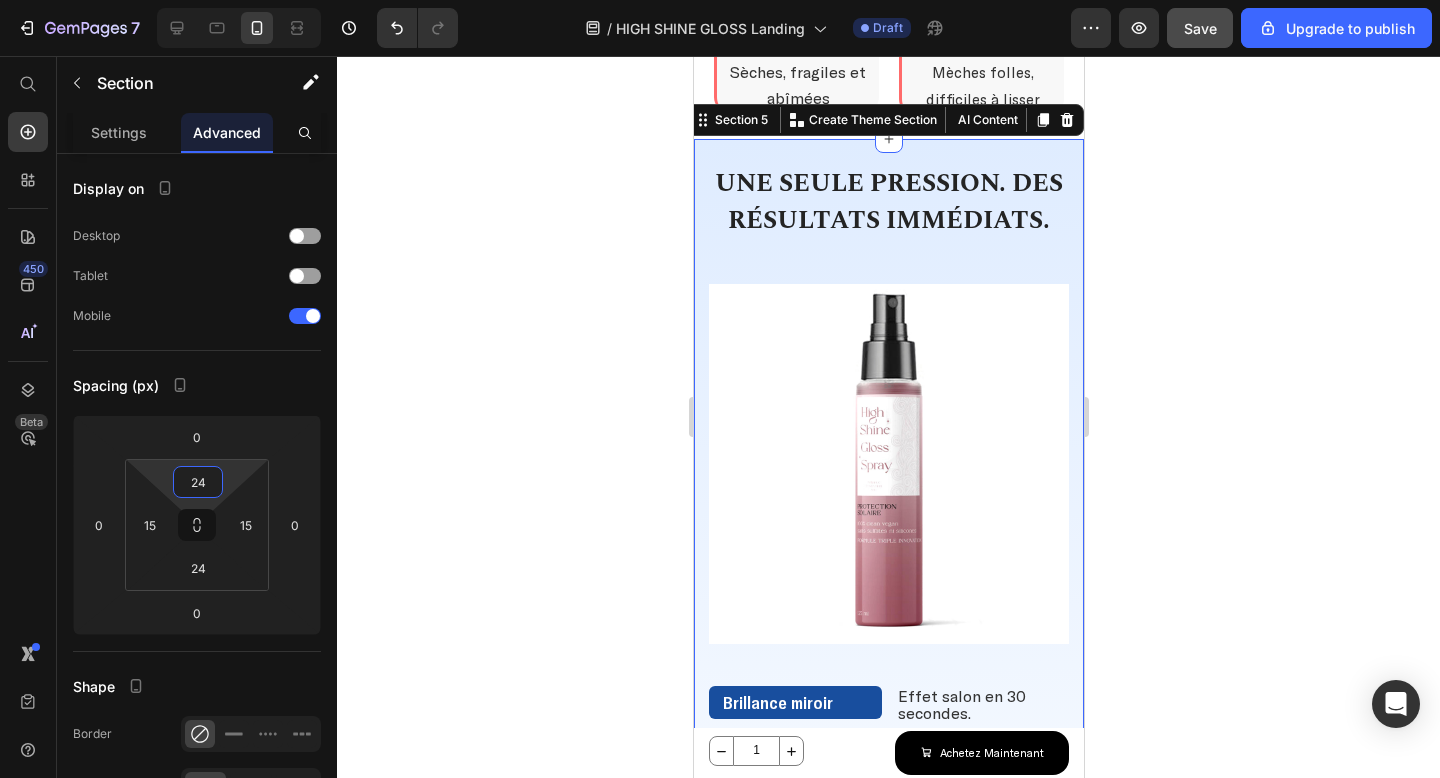 click 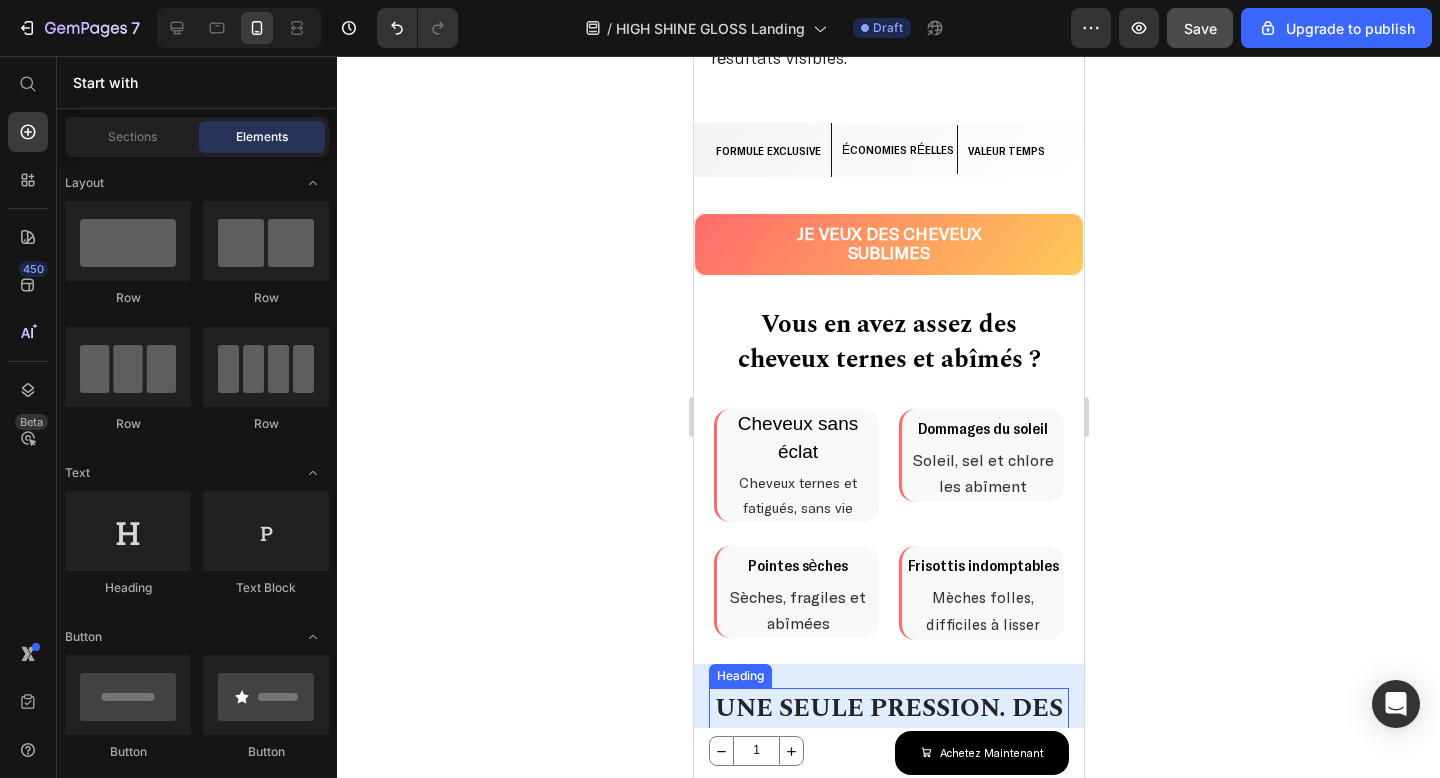 scroll, scrollTop: 724, scrollLeft: 0, axis: vertical 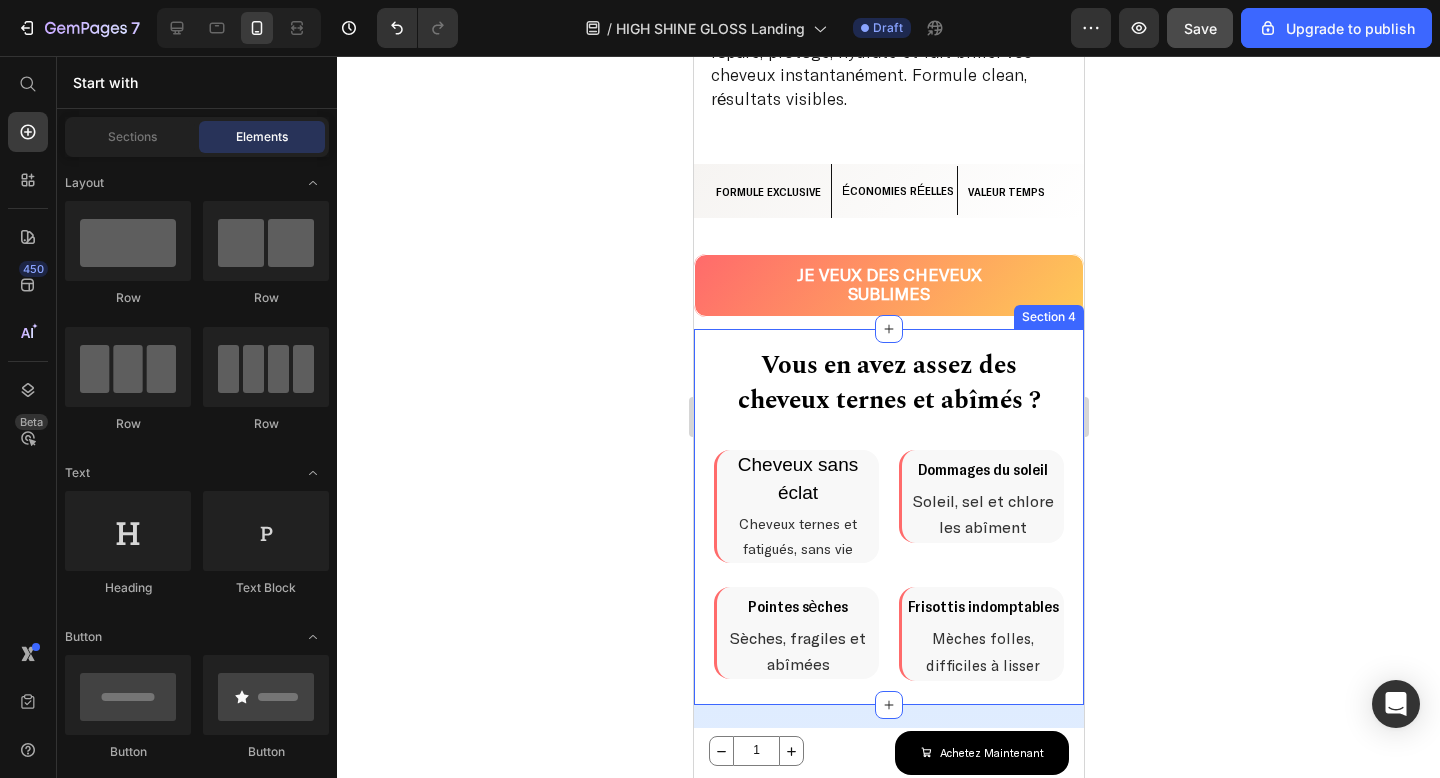 click on "Vous en avez assez des cheveux ternes et abîmés ? Heading Vous en avez assez des cheveux ternes et abîmés ? Heading Cheveux sans éclat Heading Cheveux ternes et fatigués, sans vie Text Block Row Dommages du soleil Heading Soleil, sel et chlore les abîment Text Block Row Row Pointes sèches Heading Sèches, fragiles et abîmées Text Block Row Frisottis indomptables Heading Mèches folles, difficiles à lisser Text Block Row Row Section 4" at bounding box center [888, 517] 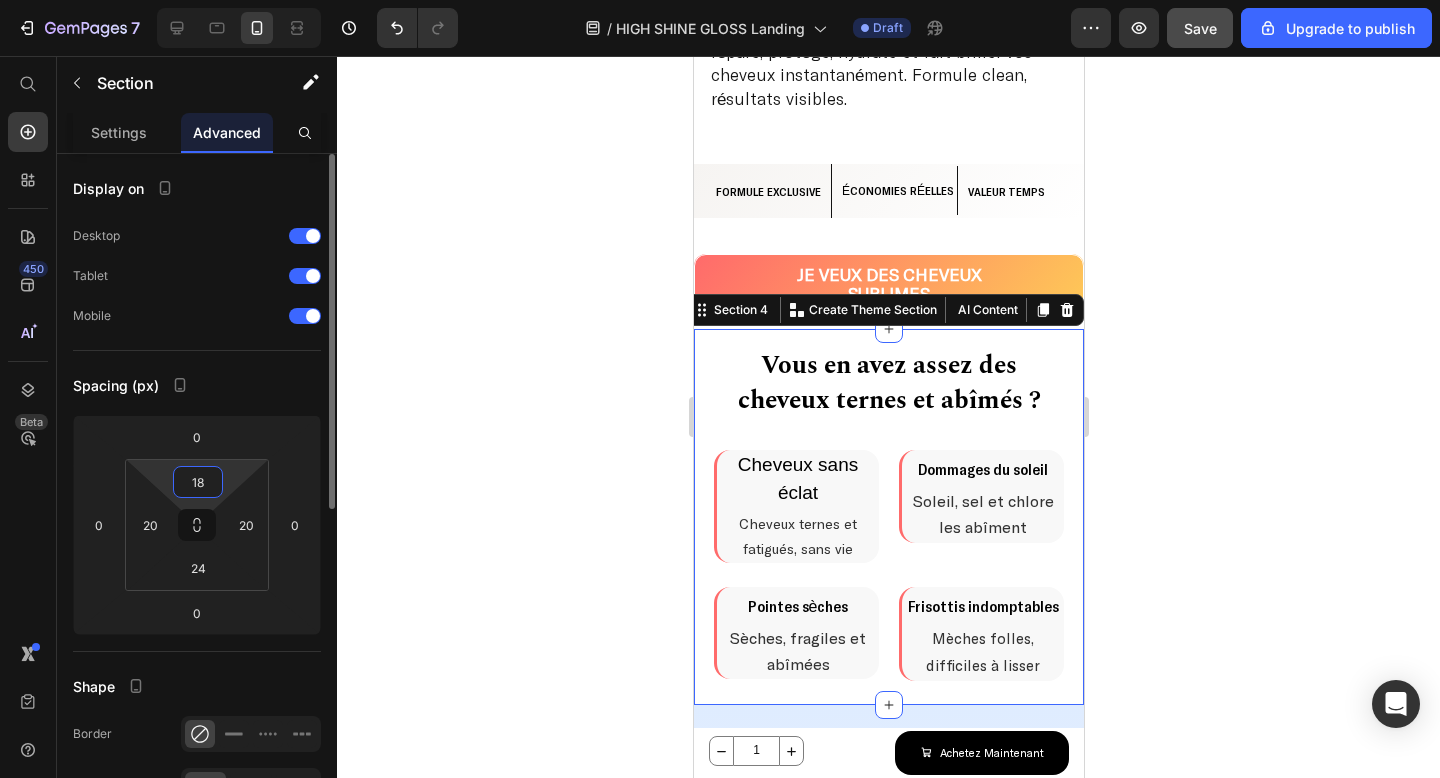 click on "18" at bounding box center (198, 482) 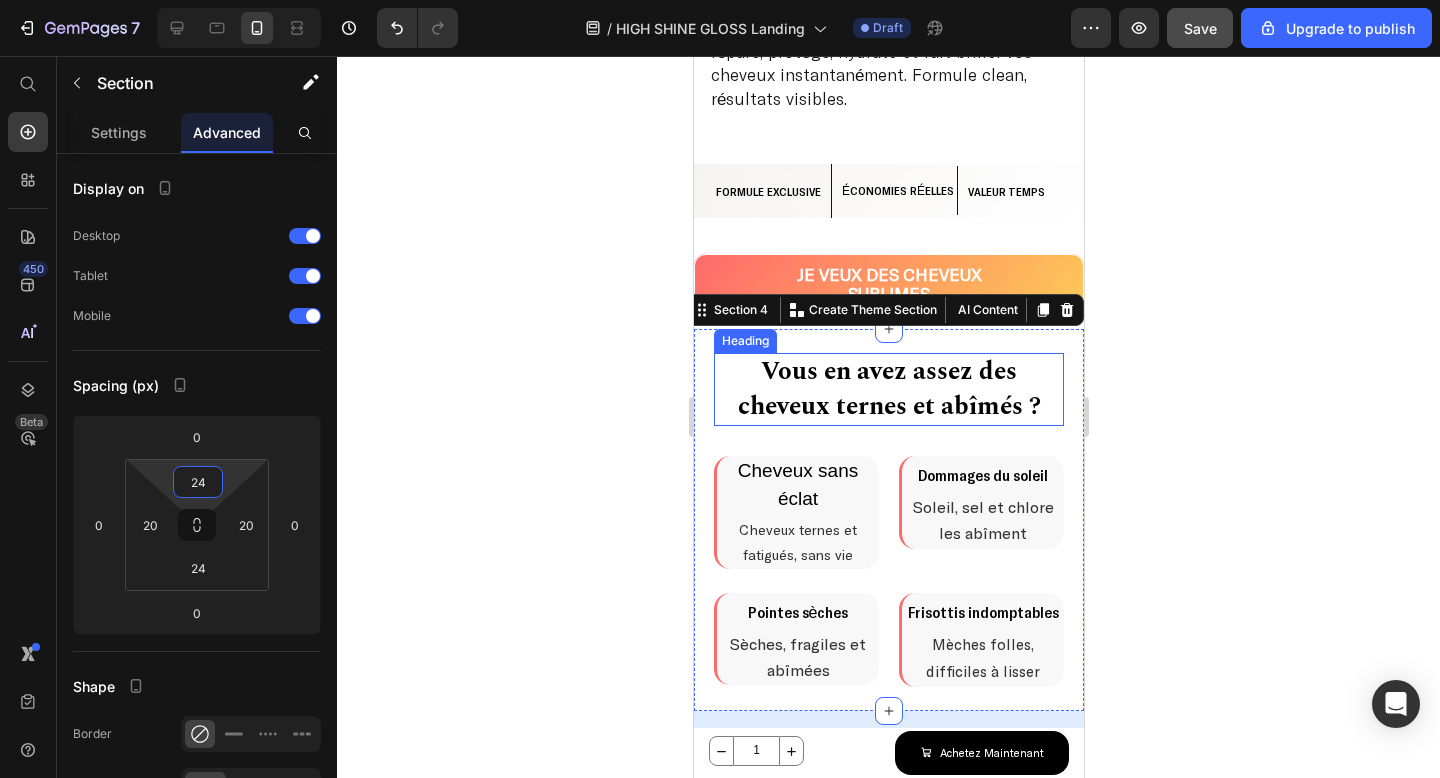 type on "24" 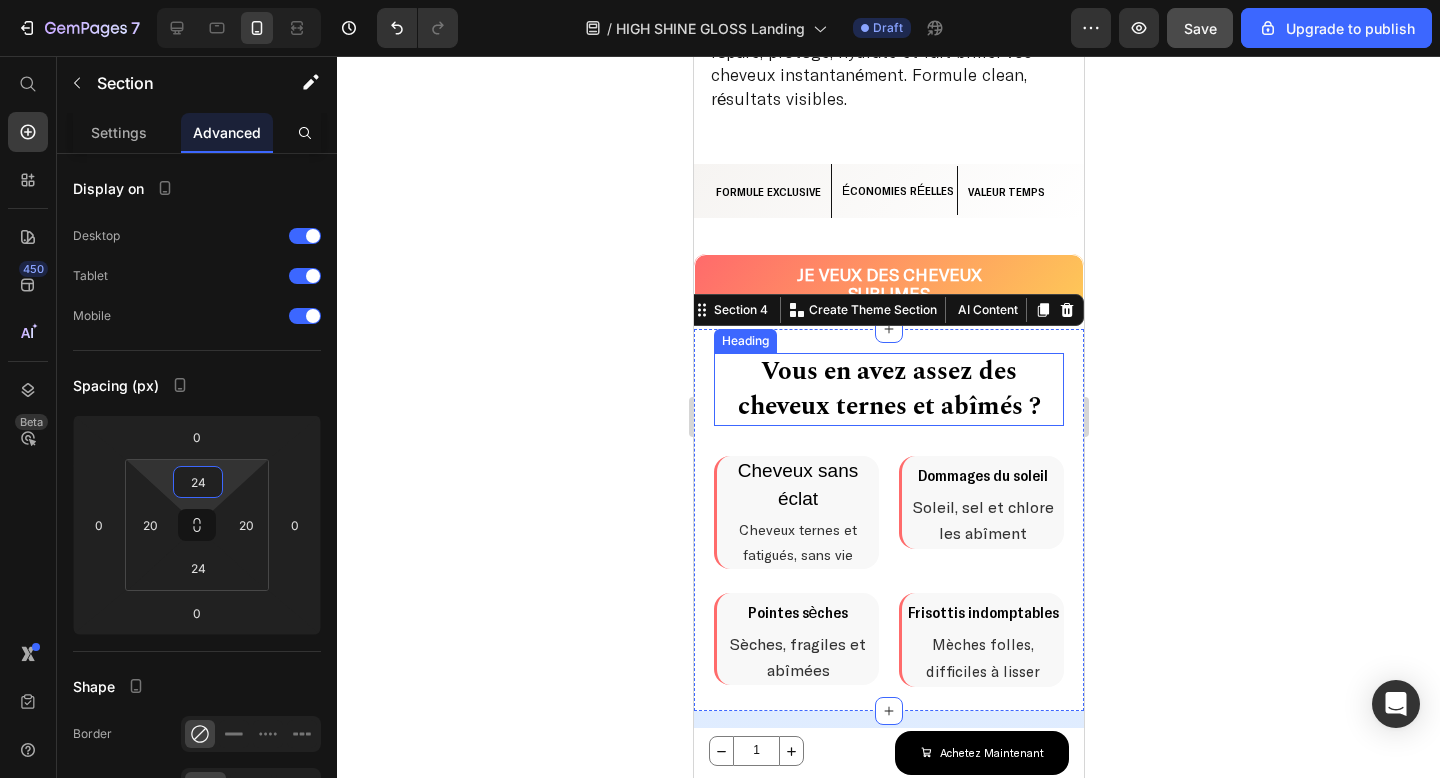 click 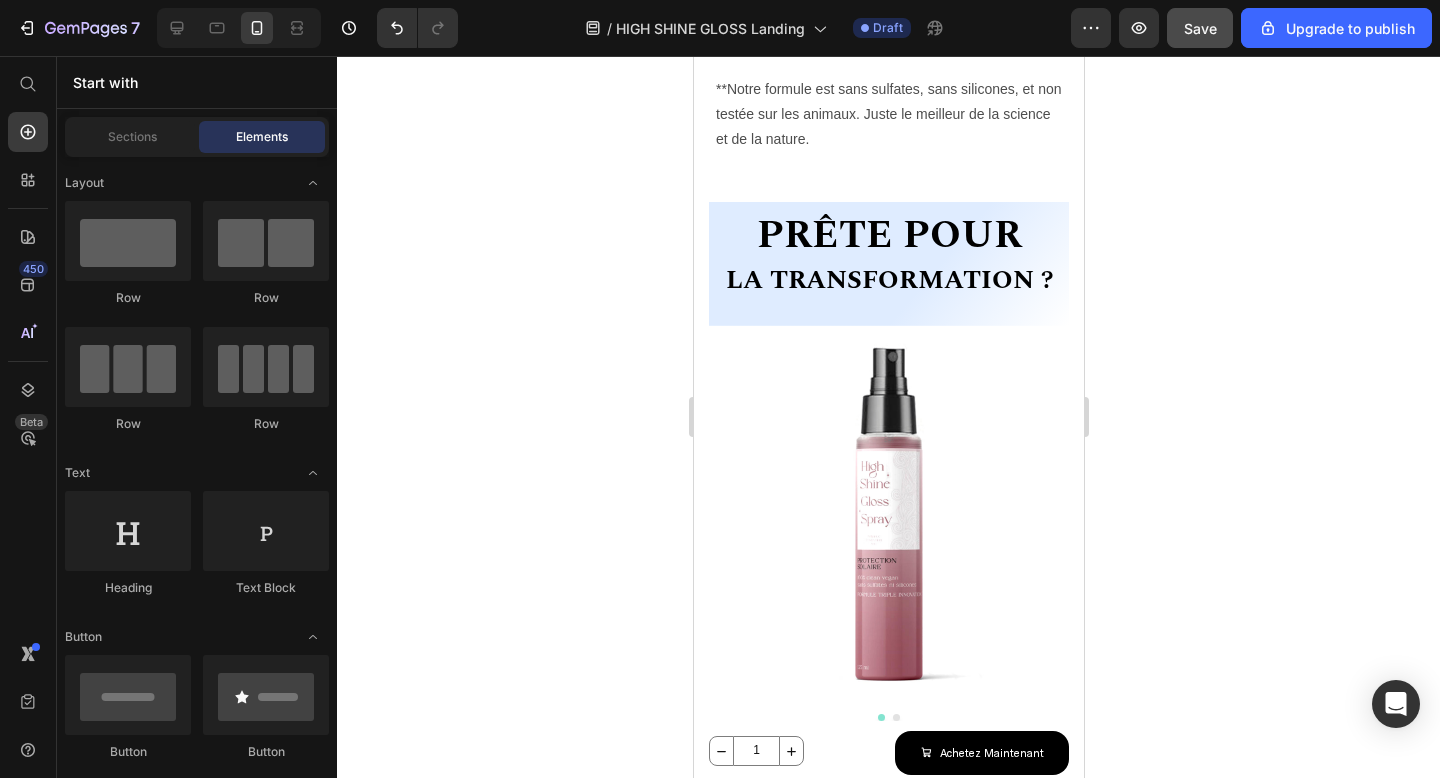 scroll, scrollTop: 2985, scrollLeft: 0, axis: vertical 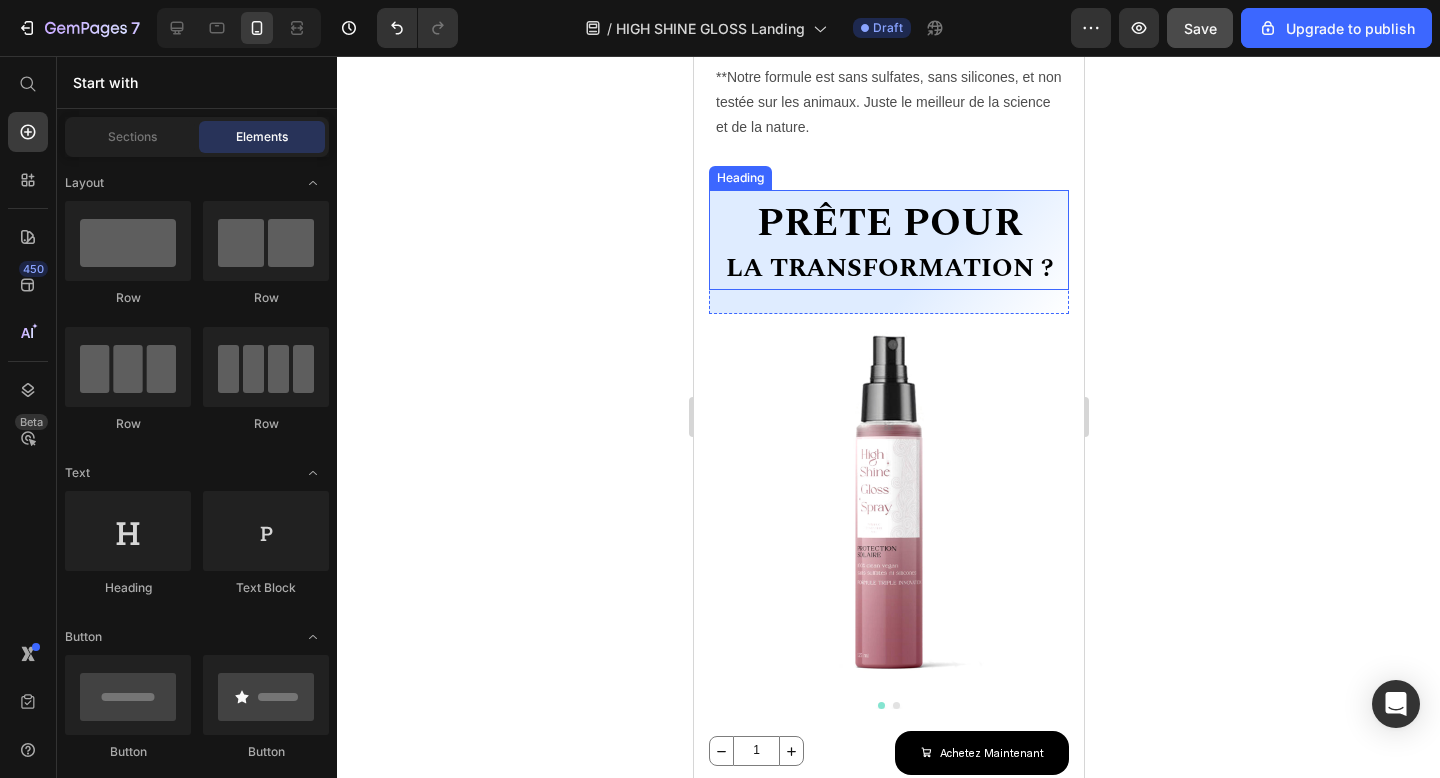 click on "Prête pour la transformation ?" at bounding box center [888, 246] 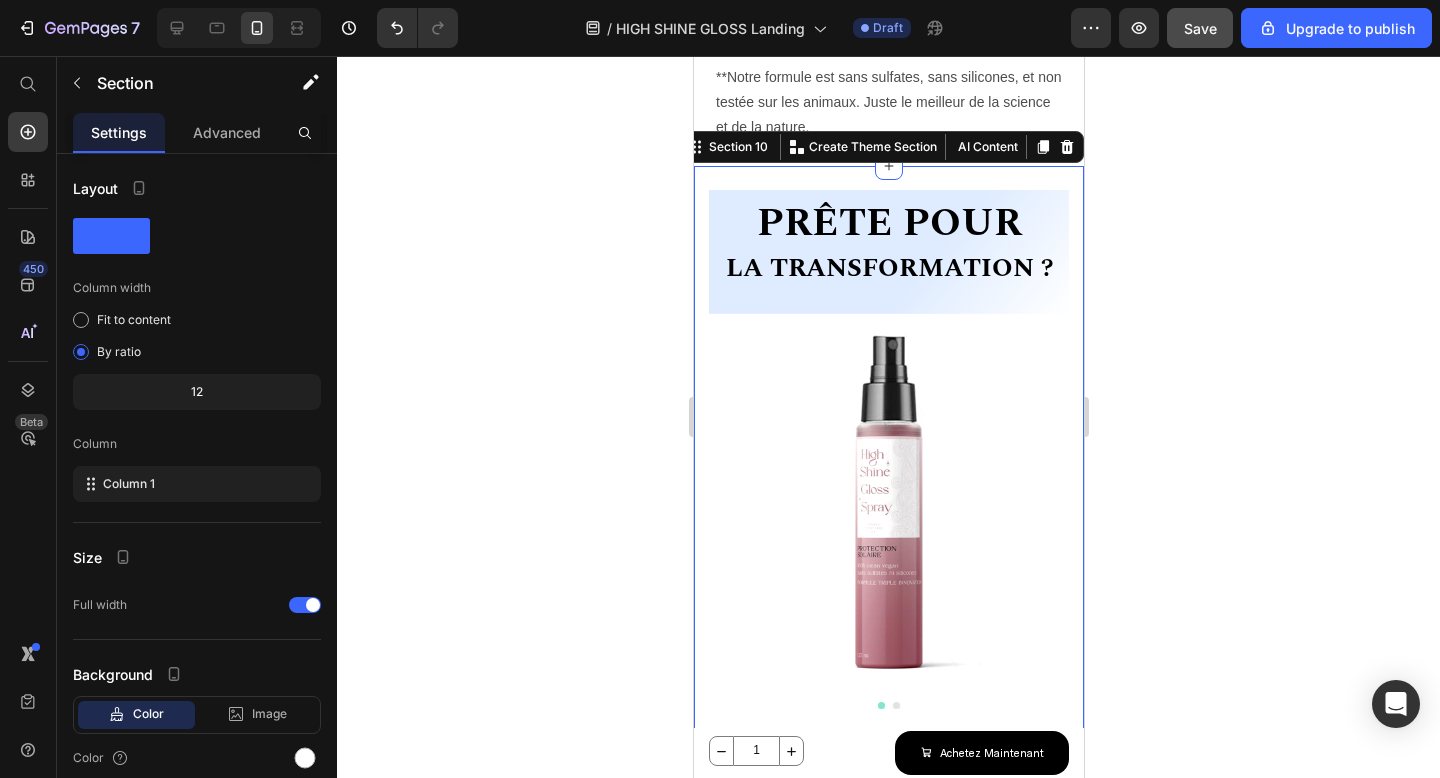 click on "Prête pour la transformation ? Heading Row Product Images & Gallery Row HIGH SHINE GLOSS (P) Title HIGH SHINE GLOSS (P) Title
Icon
Icon
Icon
Icon
Icon Icon List Hoz 69.000 DT (P) Price 0.000 DT (P) Price Row                Title Line Découvrez le  premier spray gloss 3-en-1  du marché clean beauty qui transforme instantanément vos cheveux en leur donnant un  effet "sortie de salon"  professionnel. Notre formulation exclusive combine brillance éclatante, protection renforcée et soin réparateur dans un seul produit révolutionnaire. Product Description Releasit COD Form & Upsells Releasit COD Form & Upsells
Icon ÉDITION LIMITÉE Heading Row
Icon Expédition 24h Heading Row Row
Icon Formule clean & sans sulfates Heading Row
Icon Expédition 24h Heading Row Row
Icon ÉDITION LIMITÉE Heading Row
Icon Expédition 24h Heading Row Row" at bounding box center (888, 696) 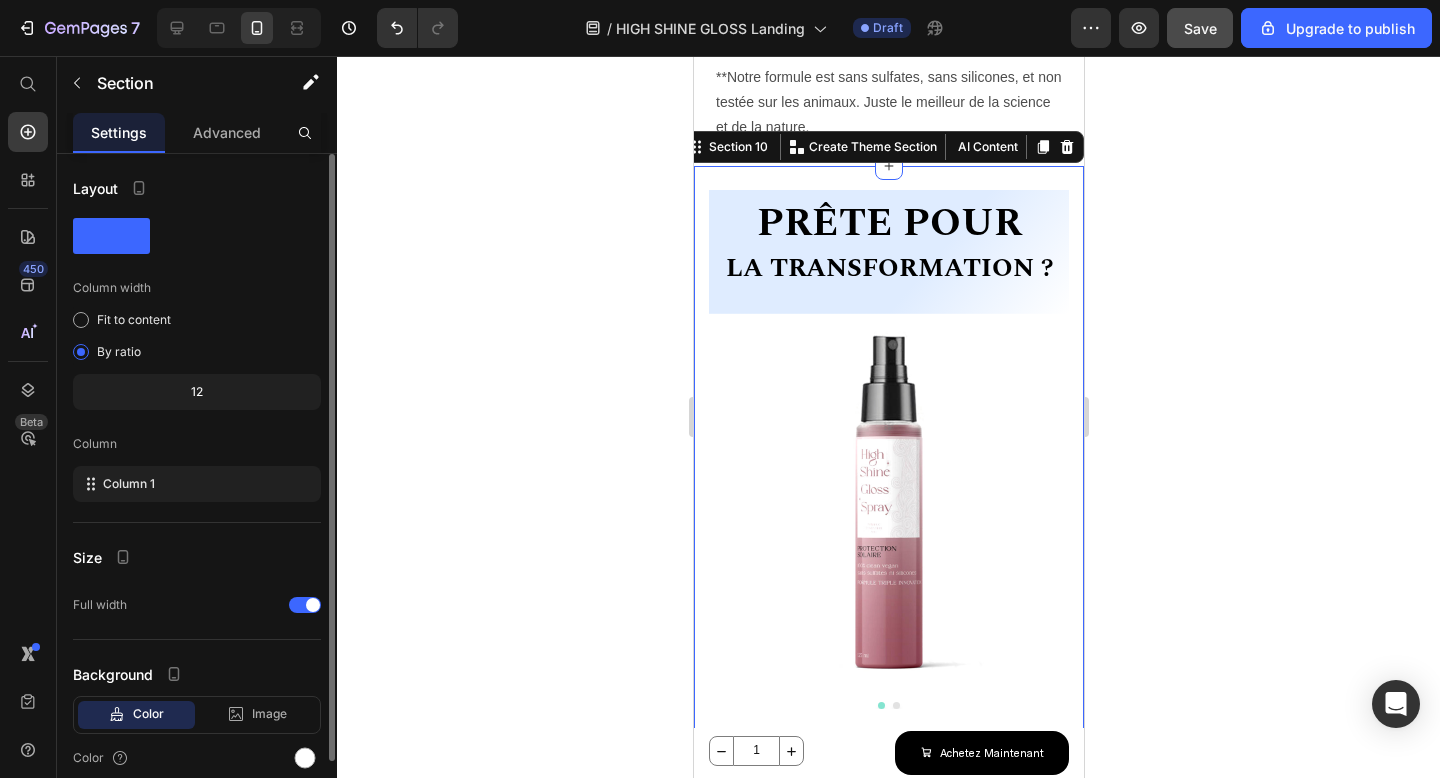 click on "Layout Column width Fit to content By ratio 12 Column Column 1 Size Full width Background Color Image Video  Color   Delete element" at bounding box center (197, 536) 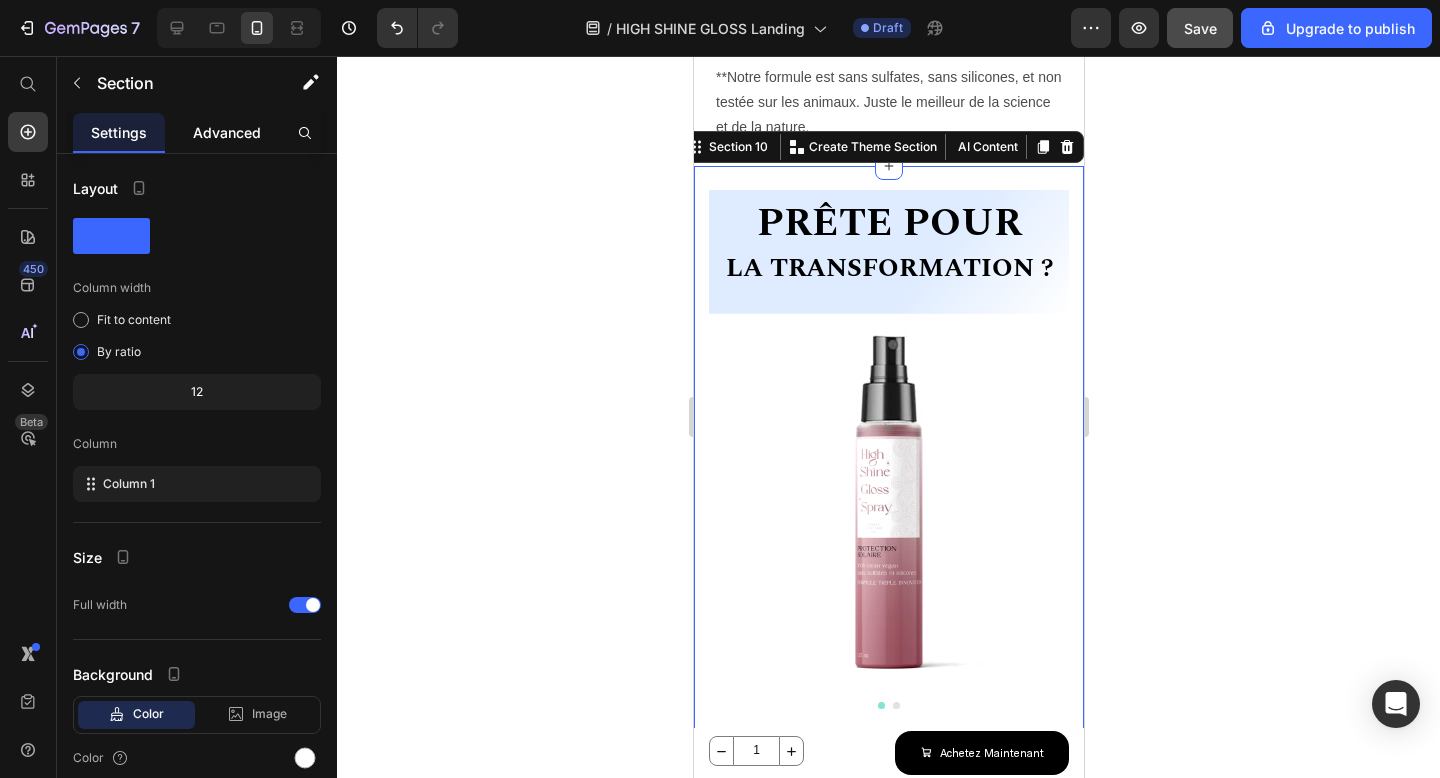 click on "Advanced" at bounding box center (227, 132) 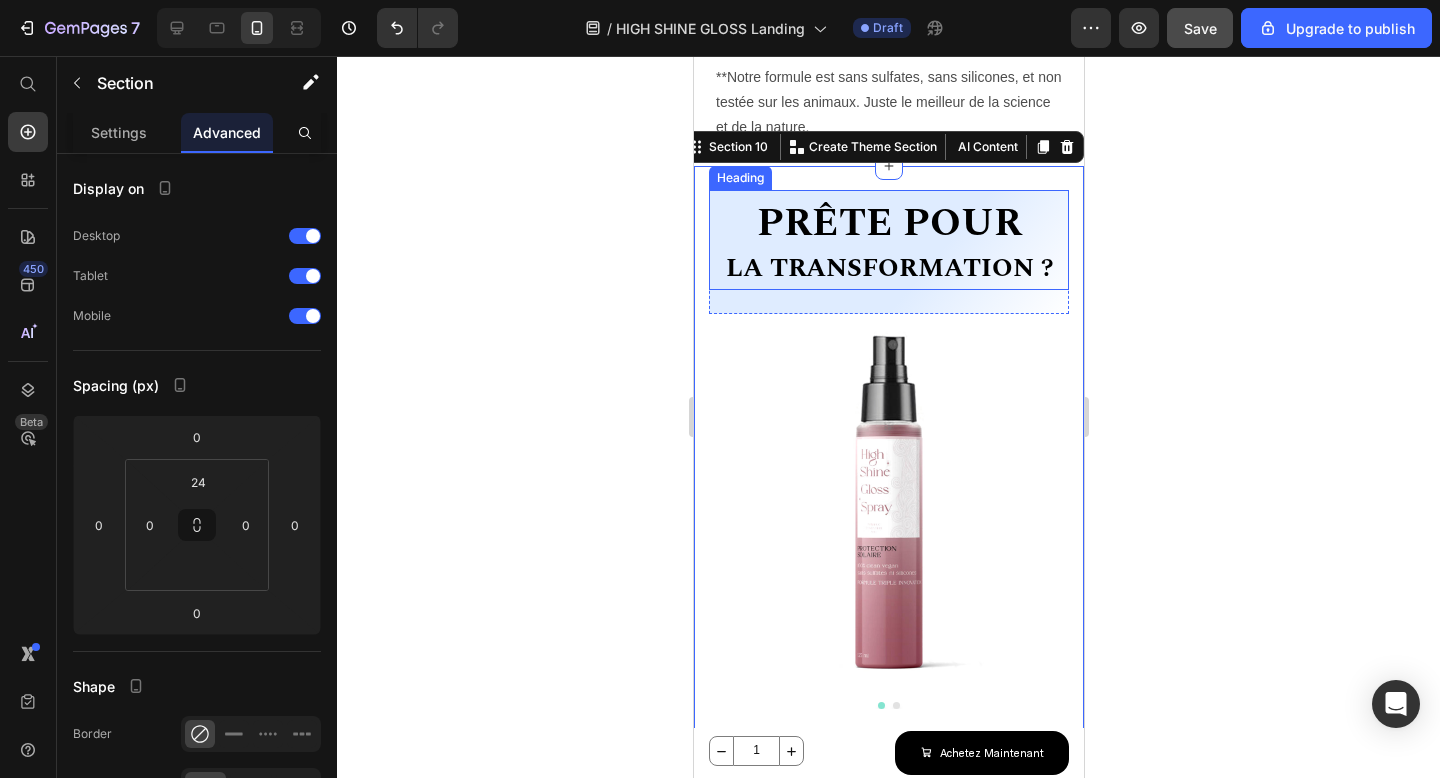 click on "la transformation ?" at bounding box center (888, 268) 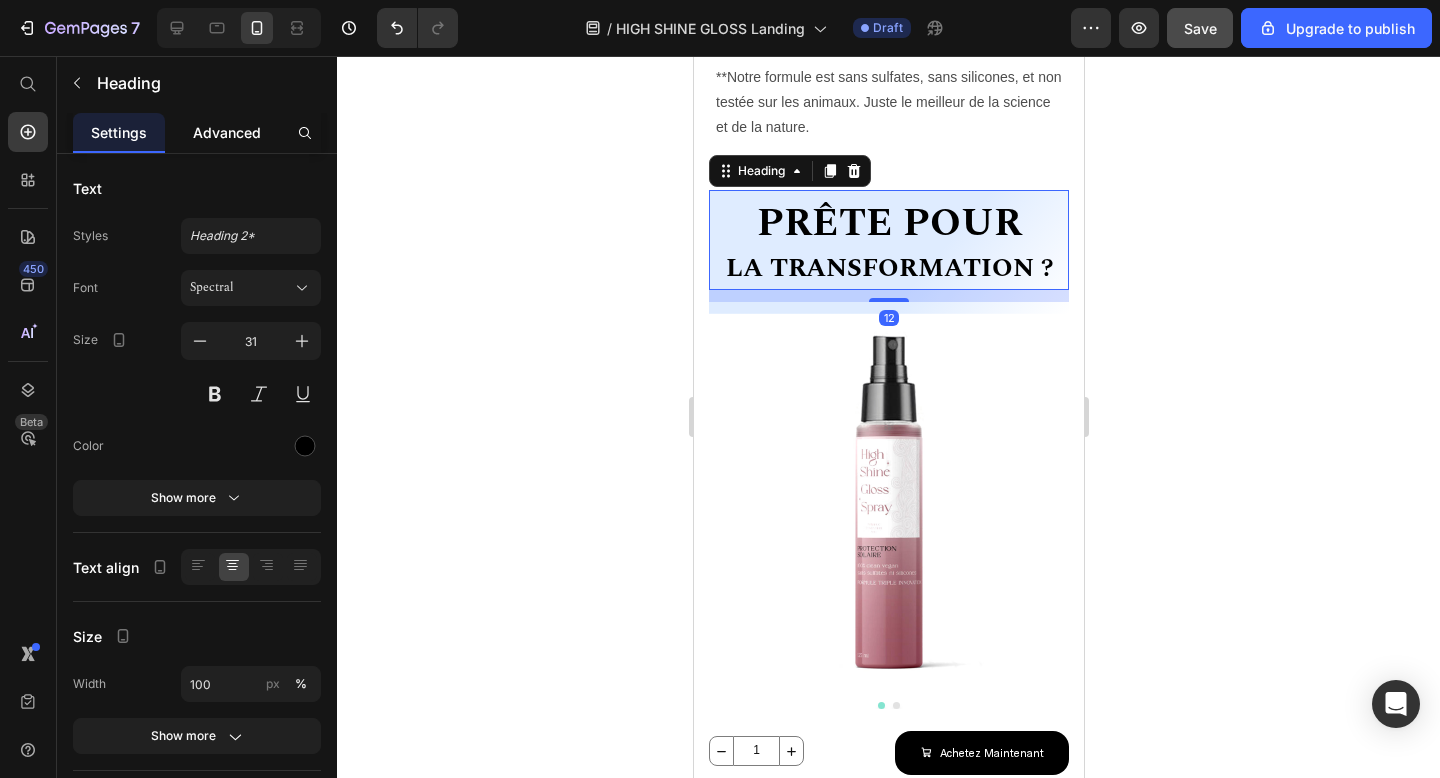 click on "Advanced" at bounding box center [227, 132] 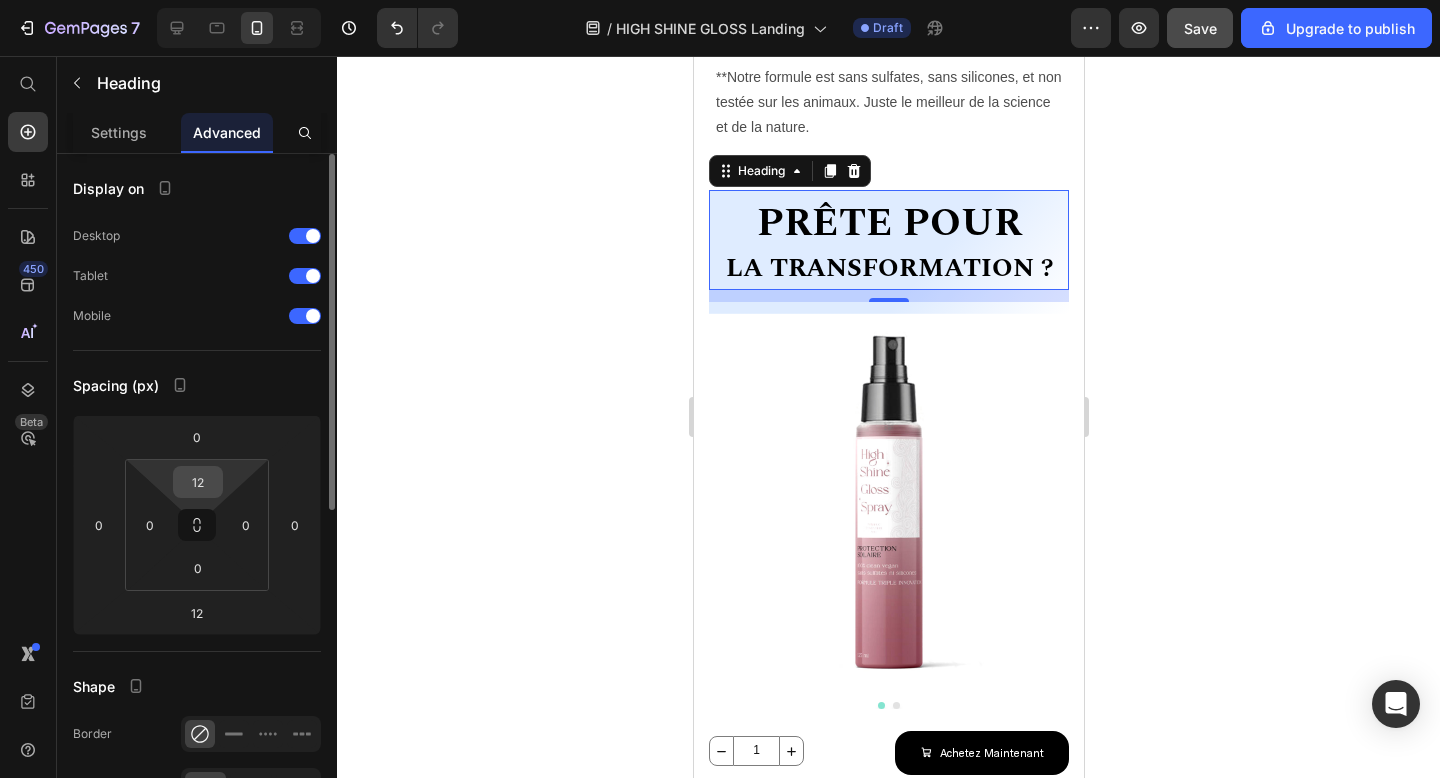 click on "12" at bounding box center [198, 482] 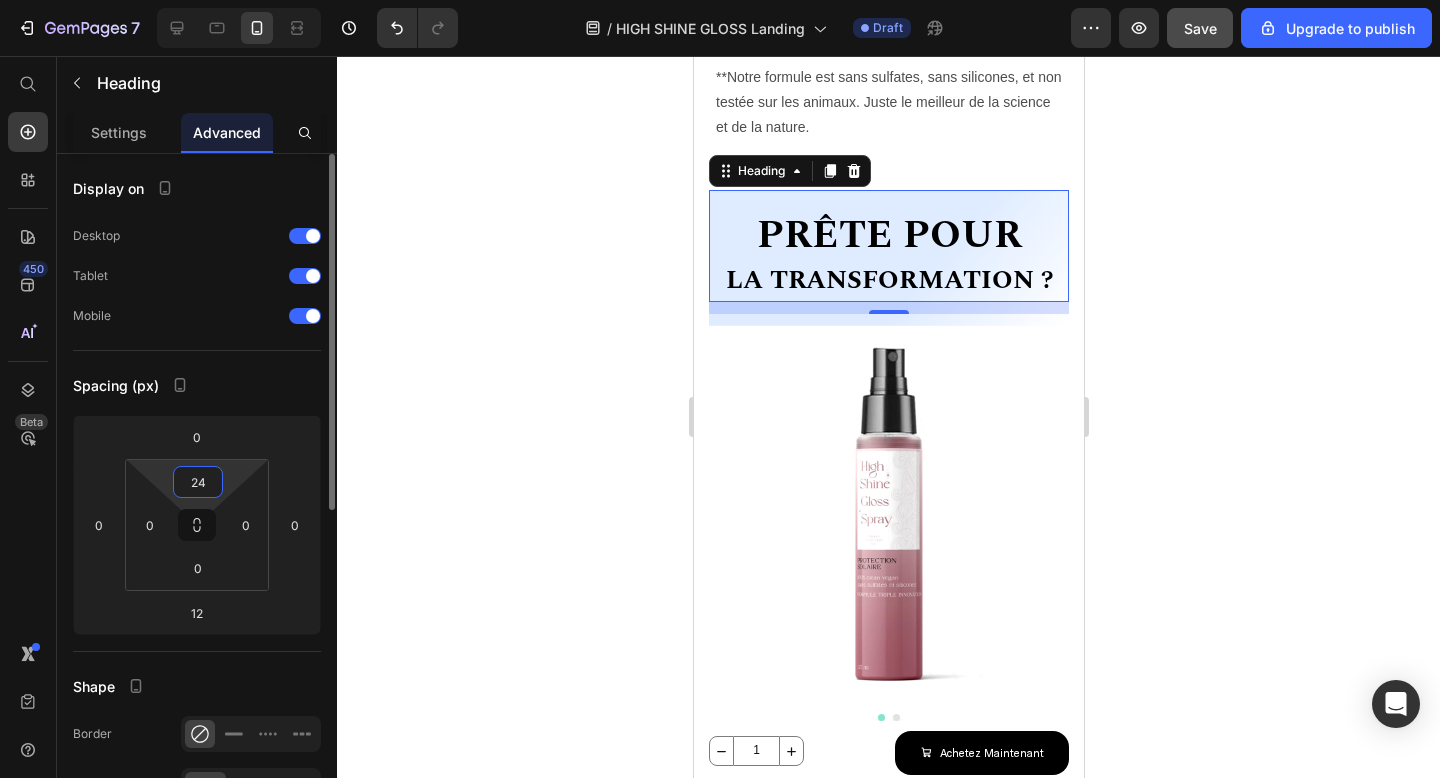 click on "24" at bounding box center (198, 482) 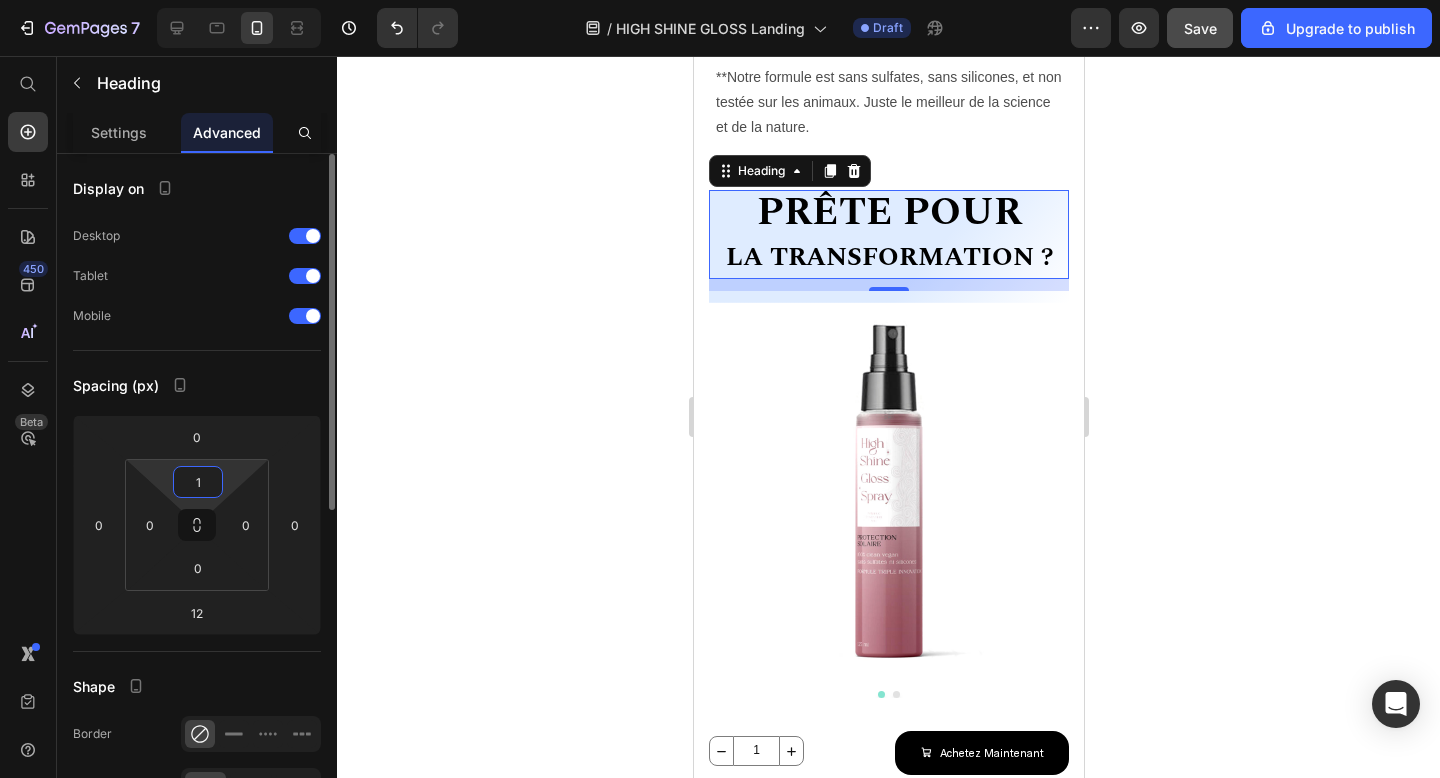 type on "16" 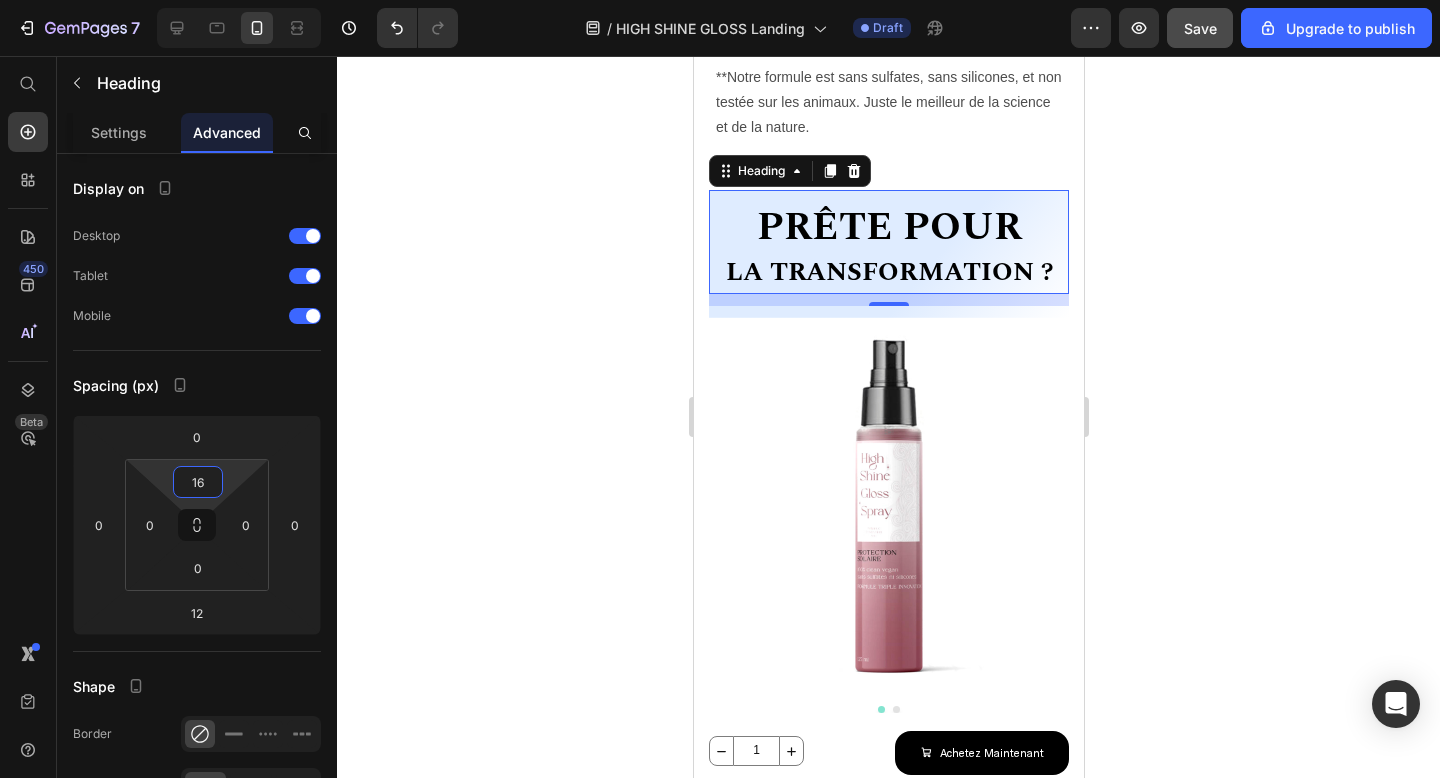 click 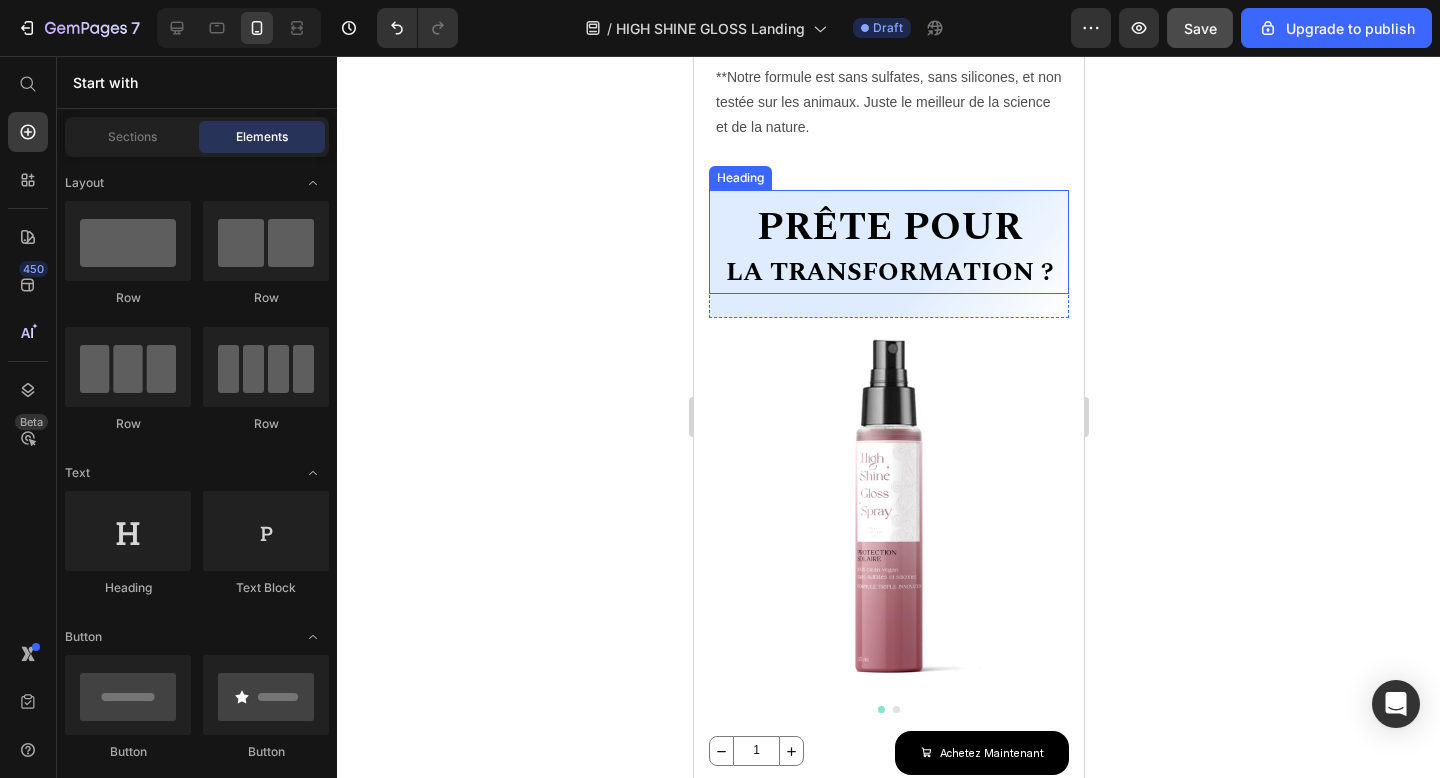 click on "la transformation ?" at bounding box center [888, 272] 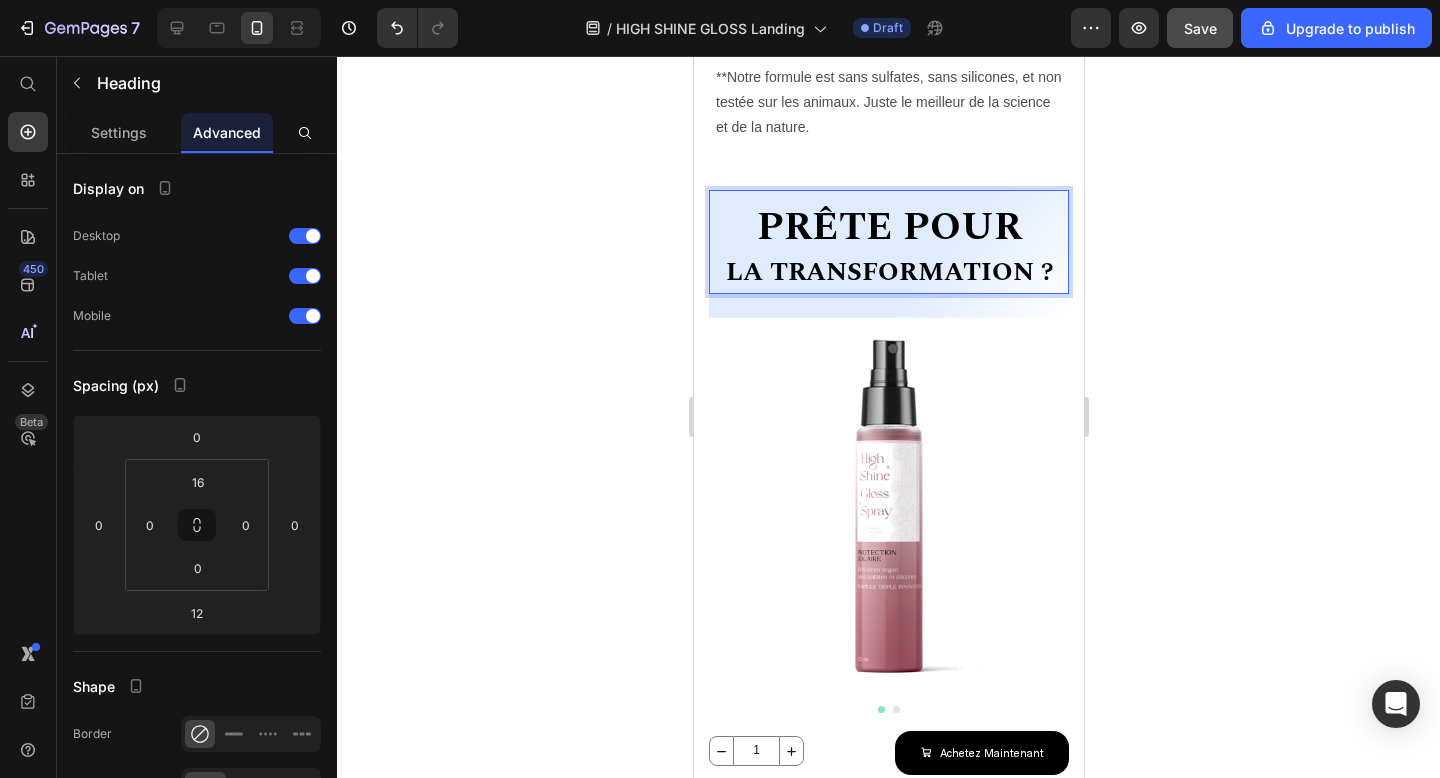 click on "la transformation ?" at bounding box center [888, 272] 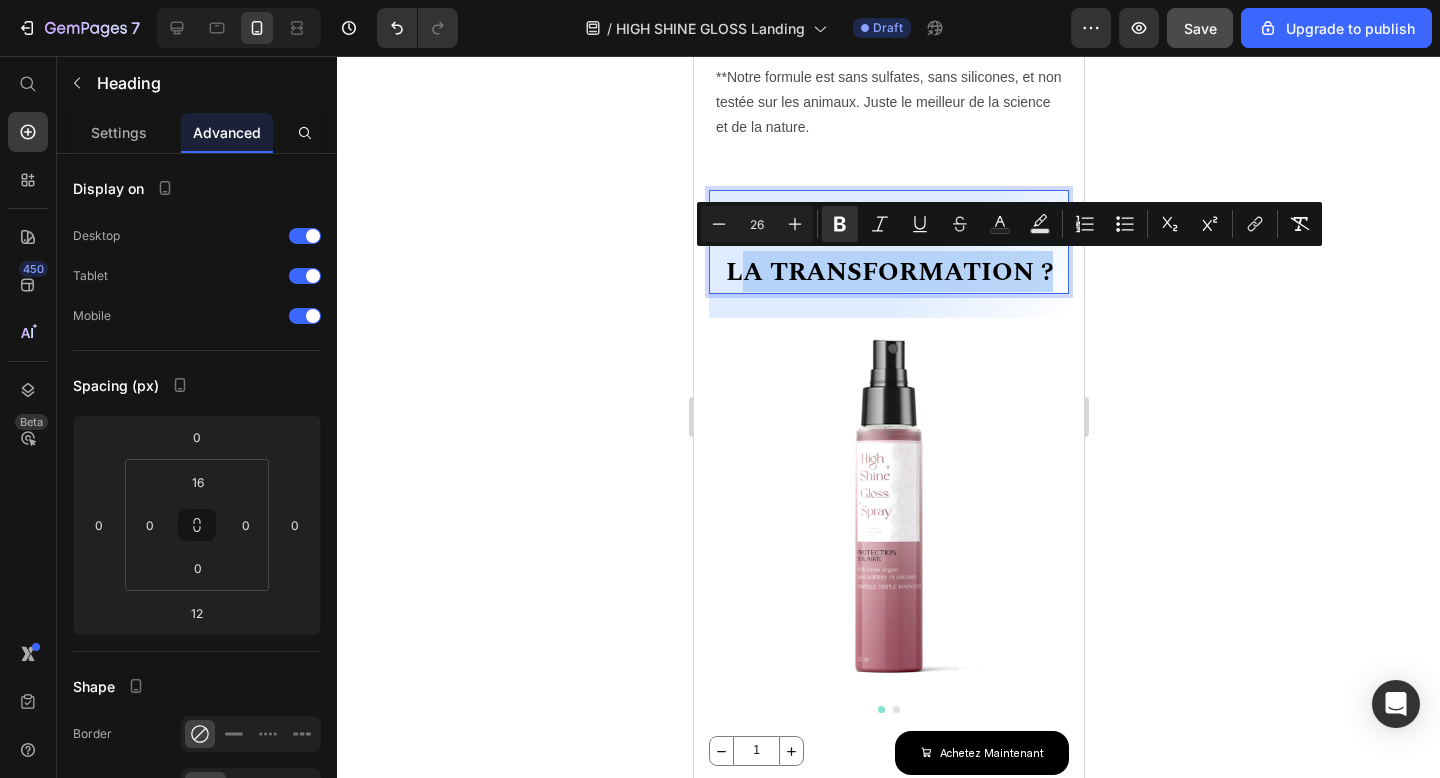 drag, startPoint x: 1049, startPoint y: 274, endPoint x: 734, endPoint y: 281, distance: 315.07776 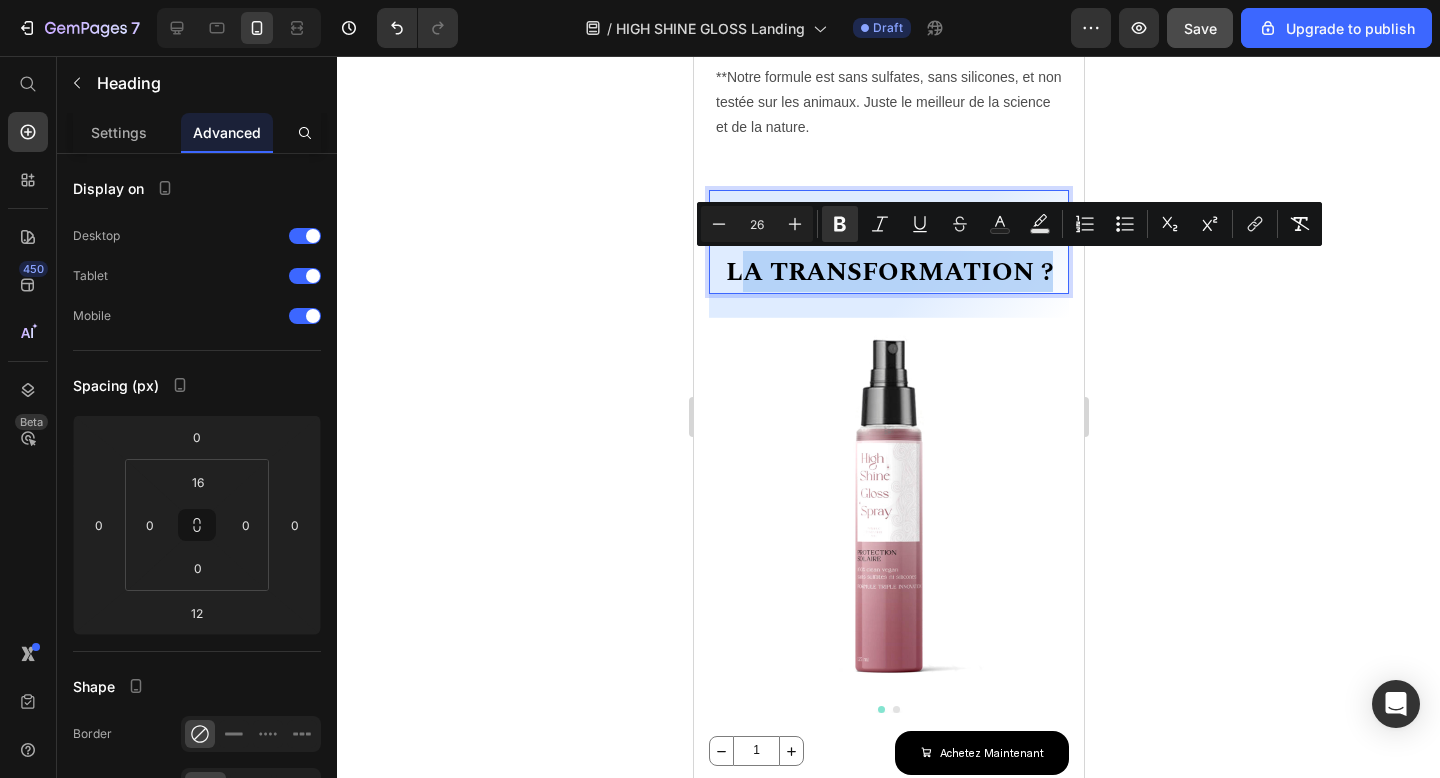 click on "la transformation ?" at bounding box center (888, 272) 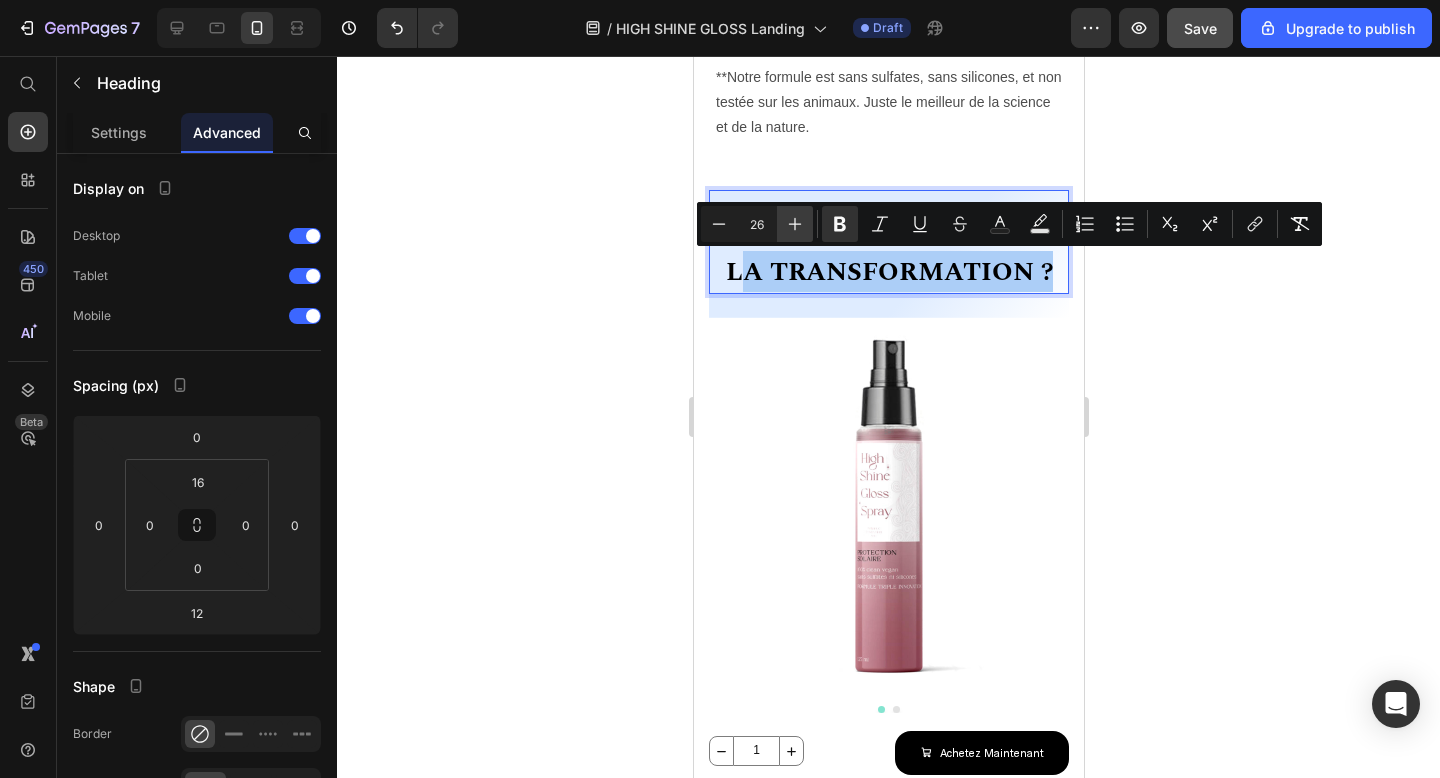 click 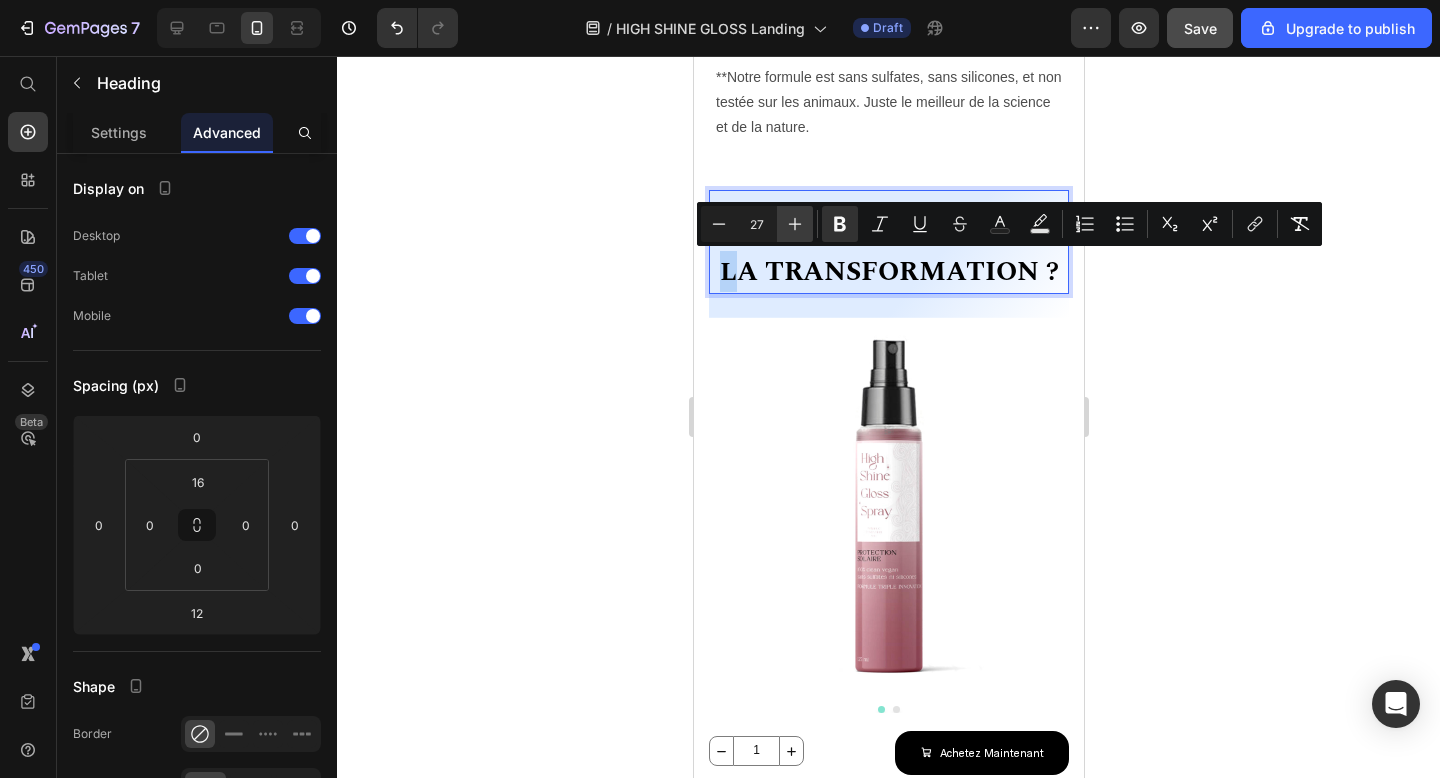 type on "26" 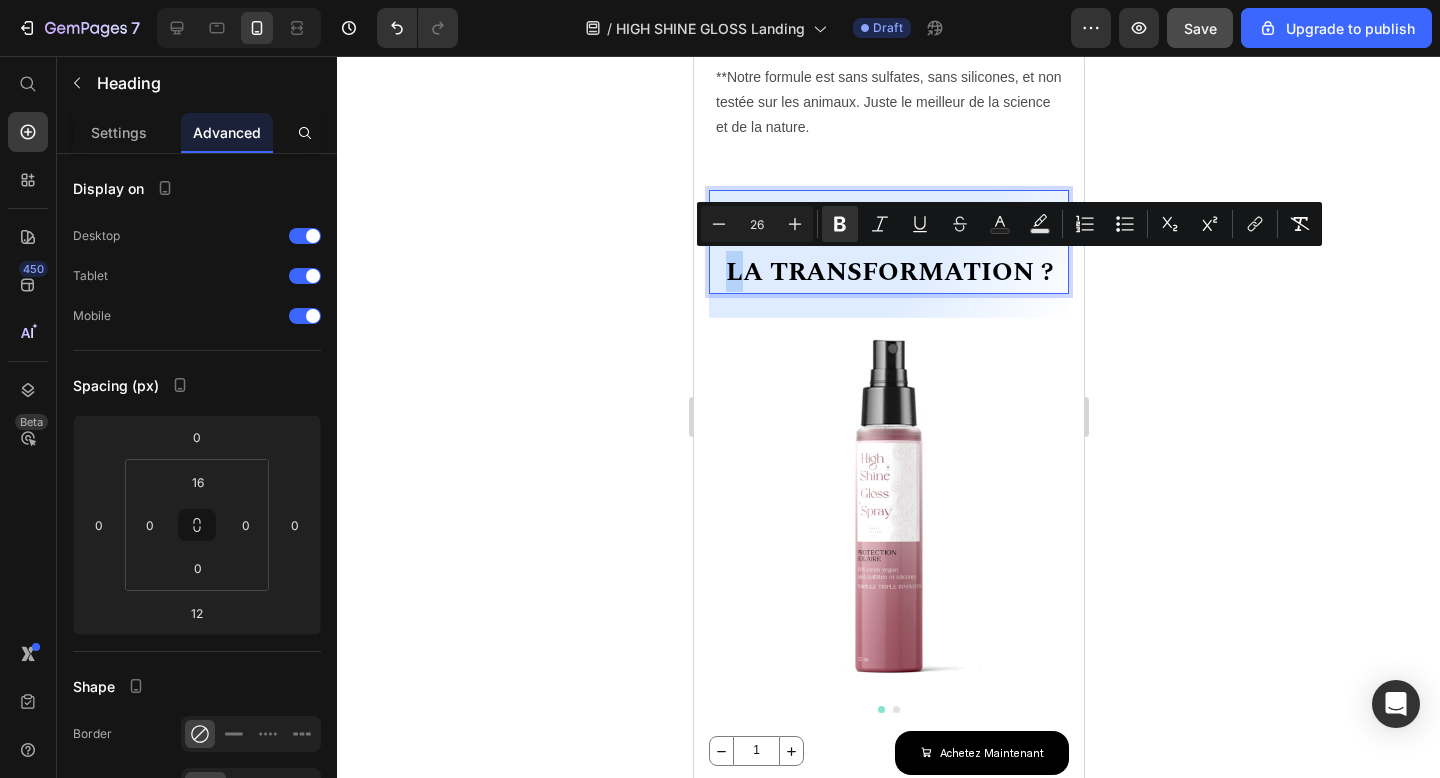click on "Prête pour la transformation ?" at bounding box center [888, 250] 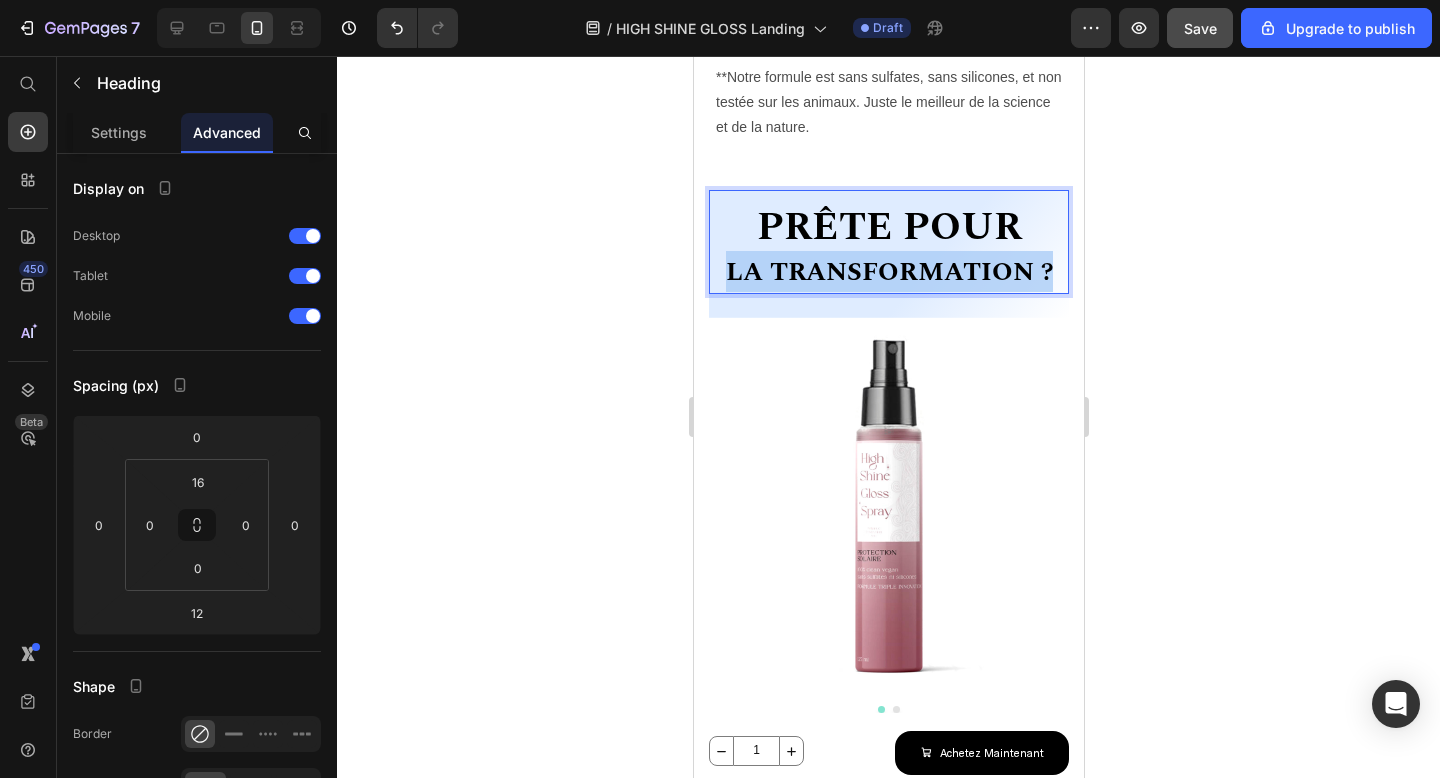 drag, startPoint x: 1059, startPoint y: 272, endPoint x: 717, endPoint y: 277, distance: 342.03656 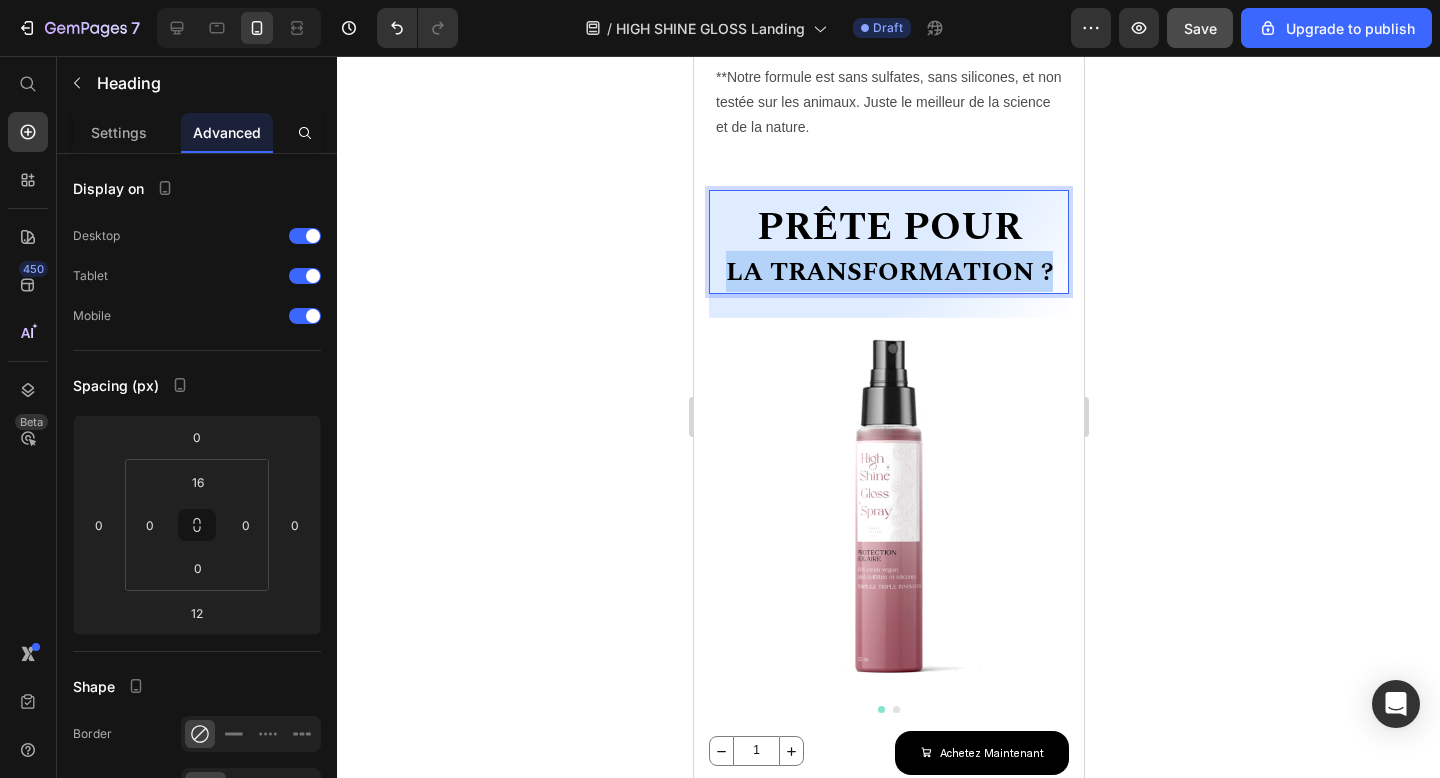 click on "Prête pour la transformation ?" at bounding box center [888, 250] 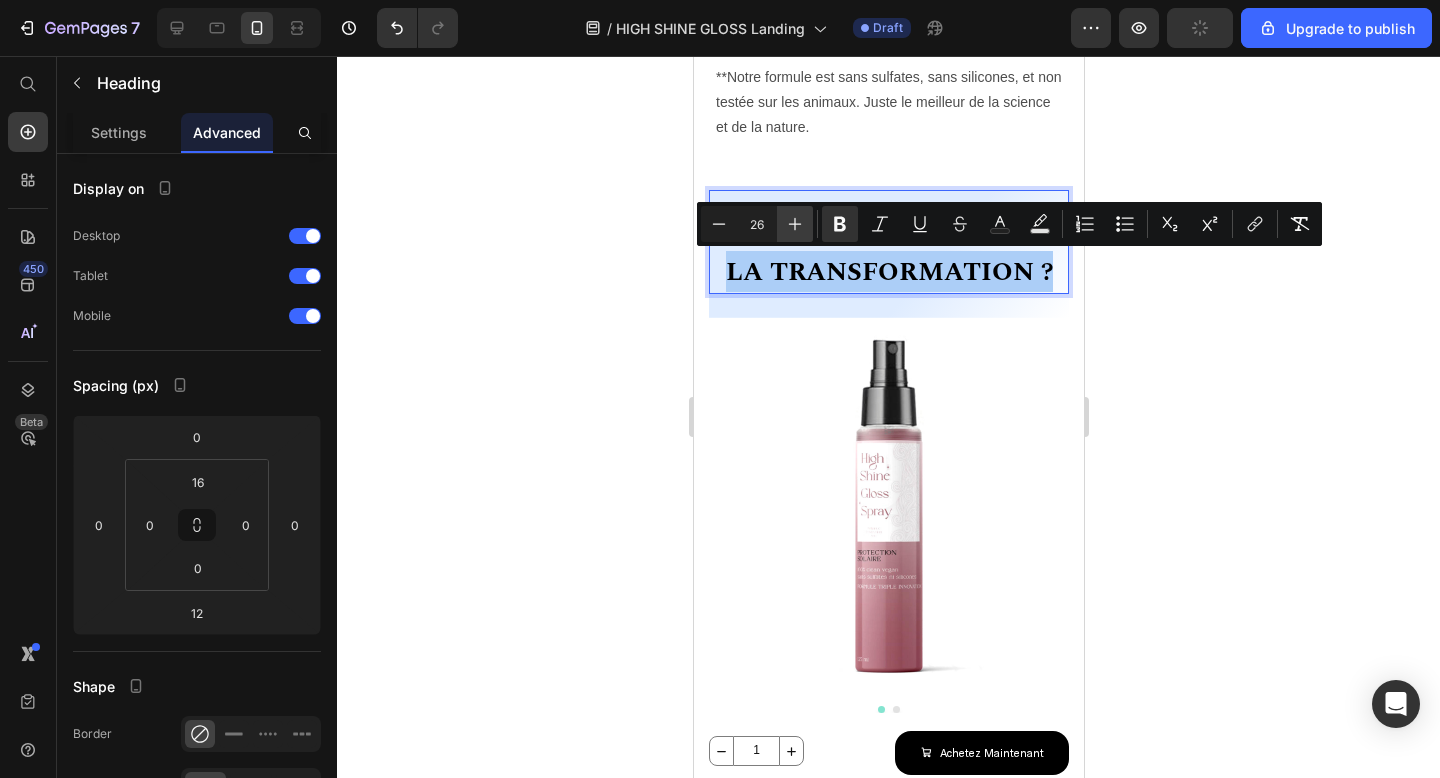 click 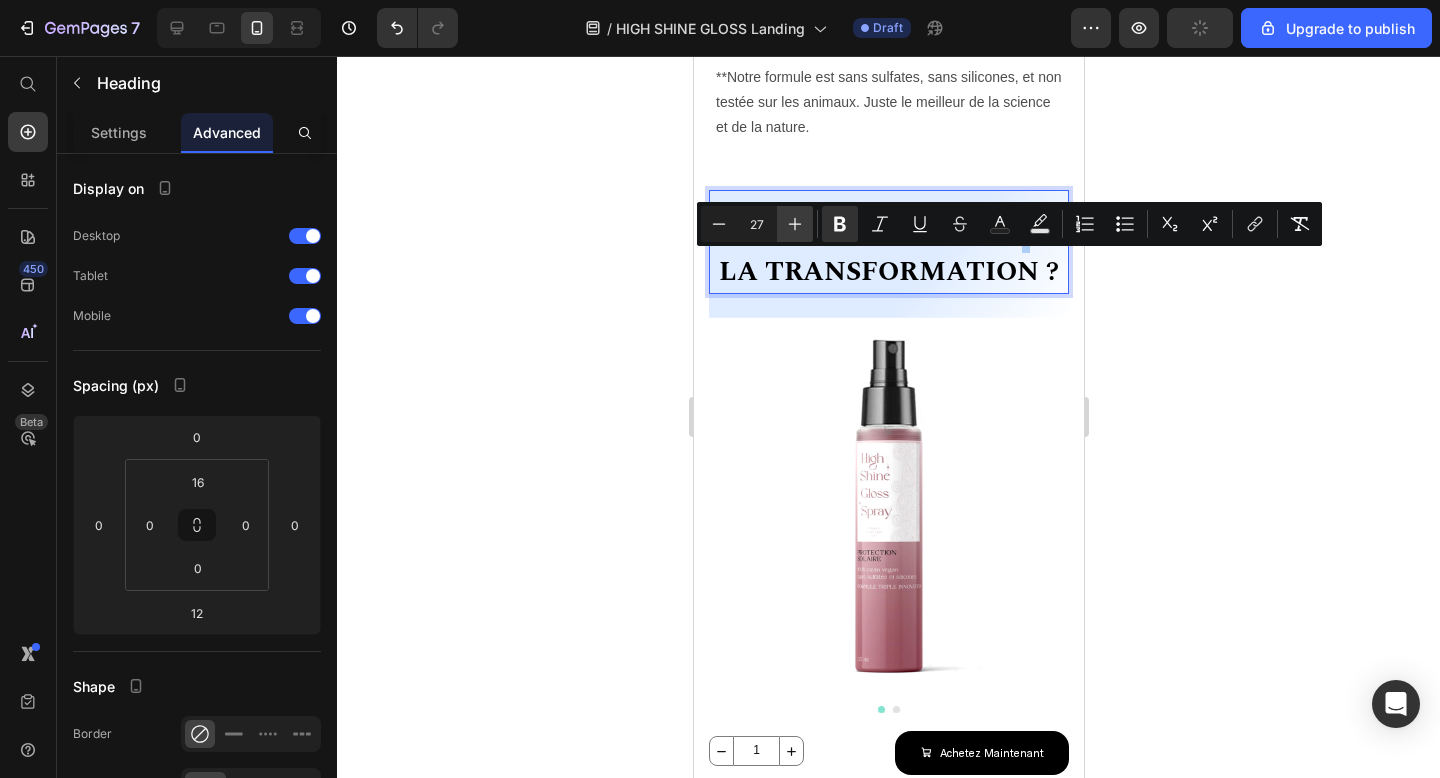 click 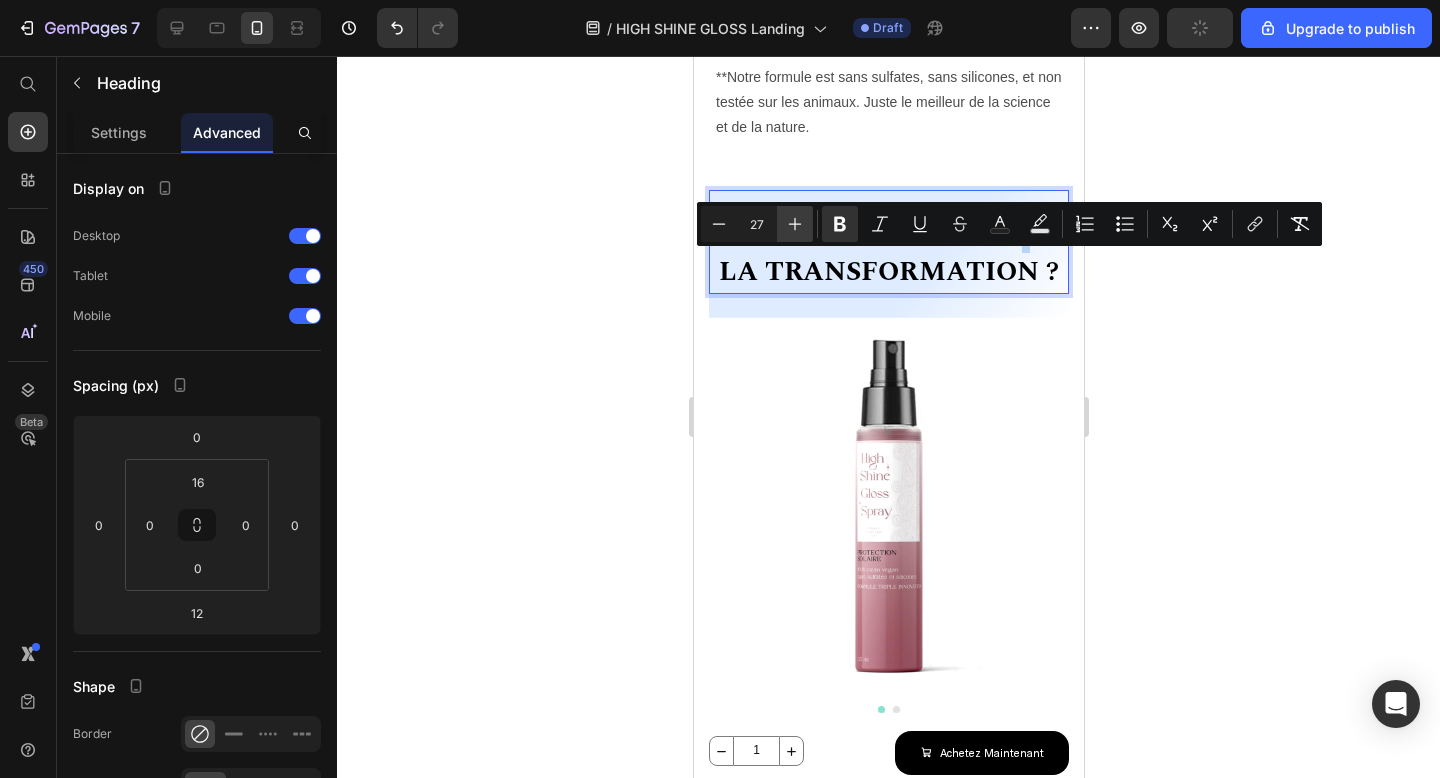 type on "28" 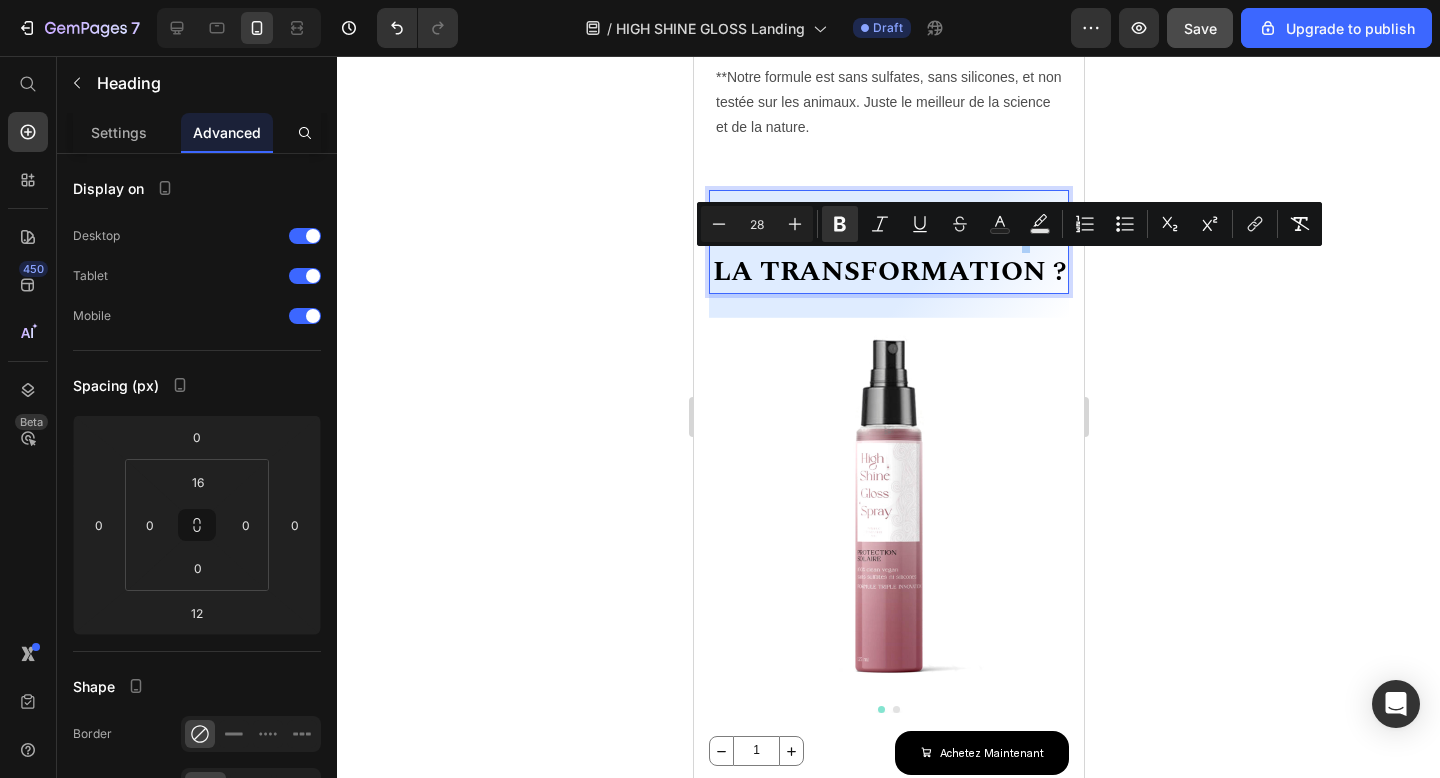 click 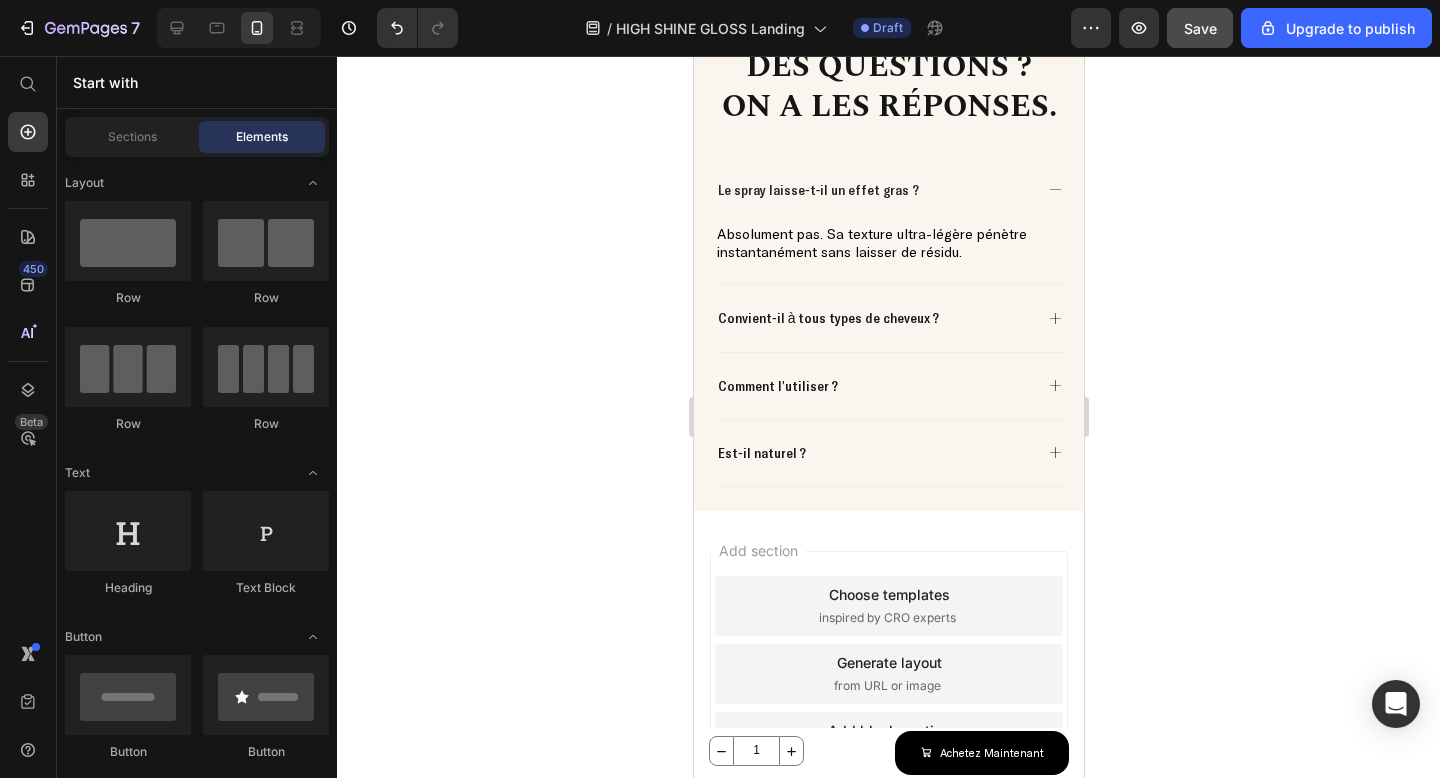 scroll, scrollTop: 4352, scrollLeft: 0, axis: vertical 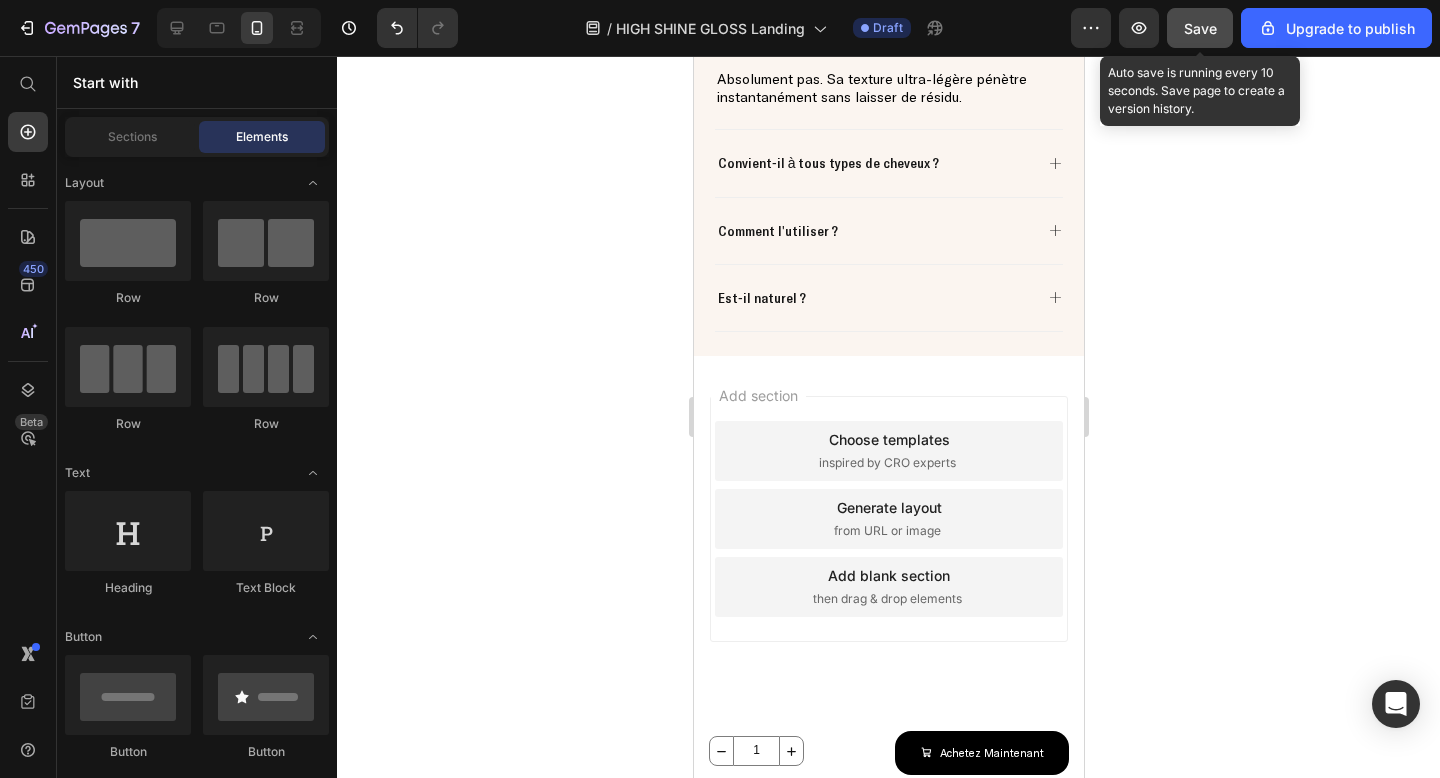 click on "Save" at bounding box center [1200, 28] 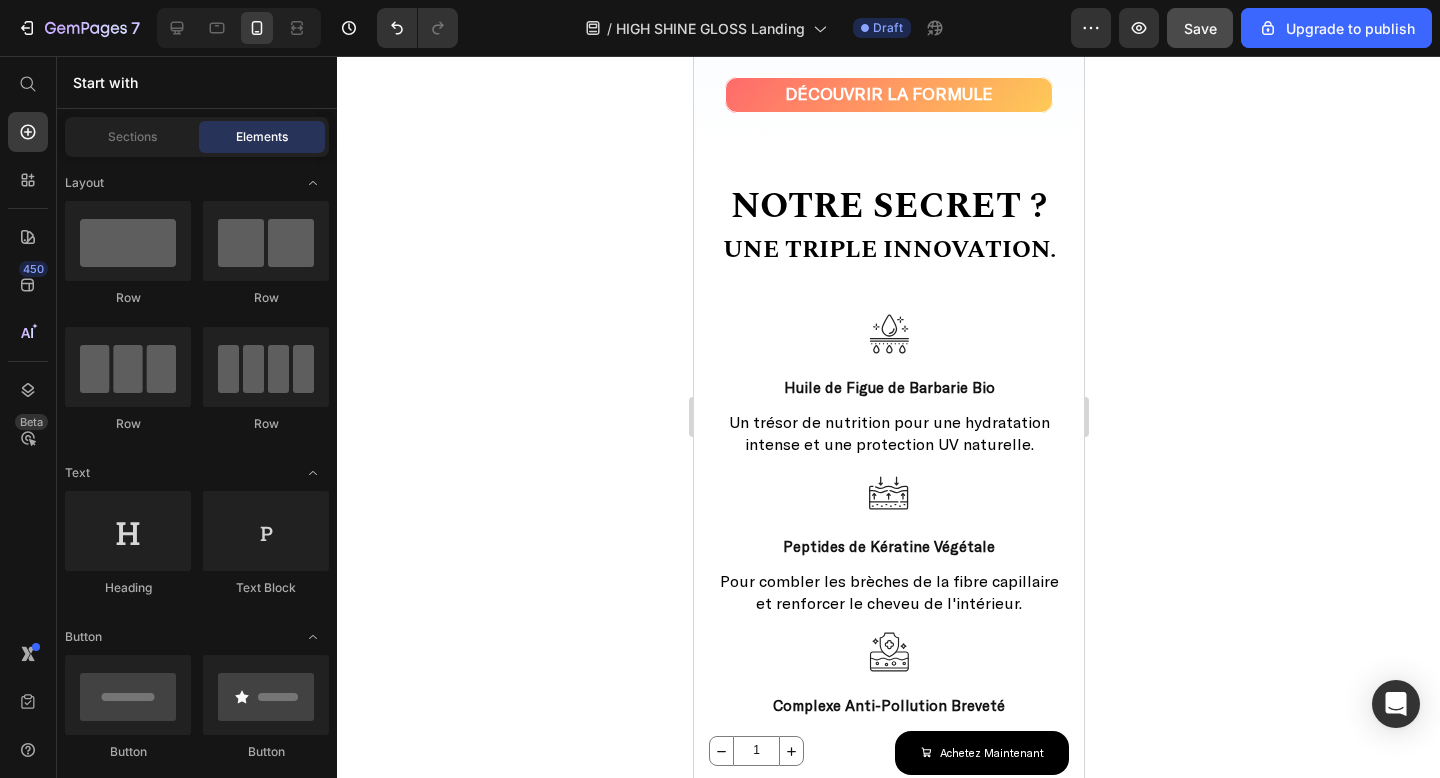 scroll, scrollTop: 2201, scrollLeft: 0, axis: vertical 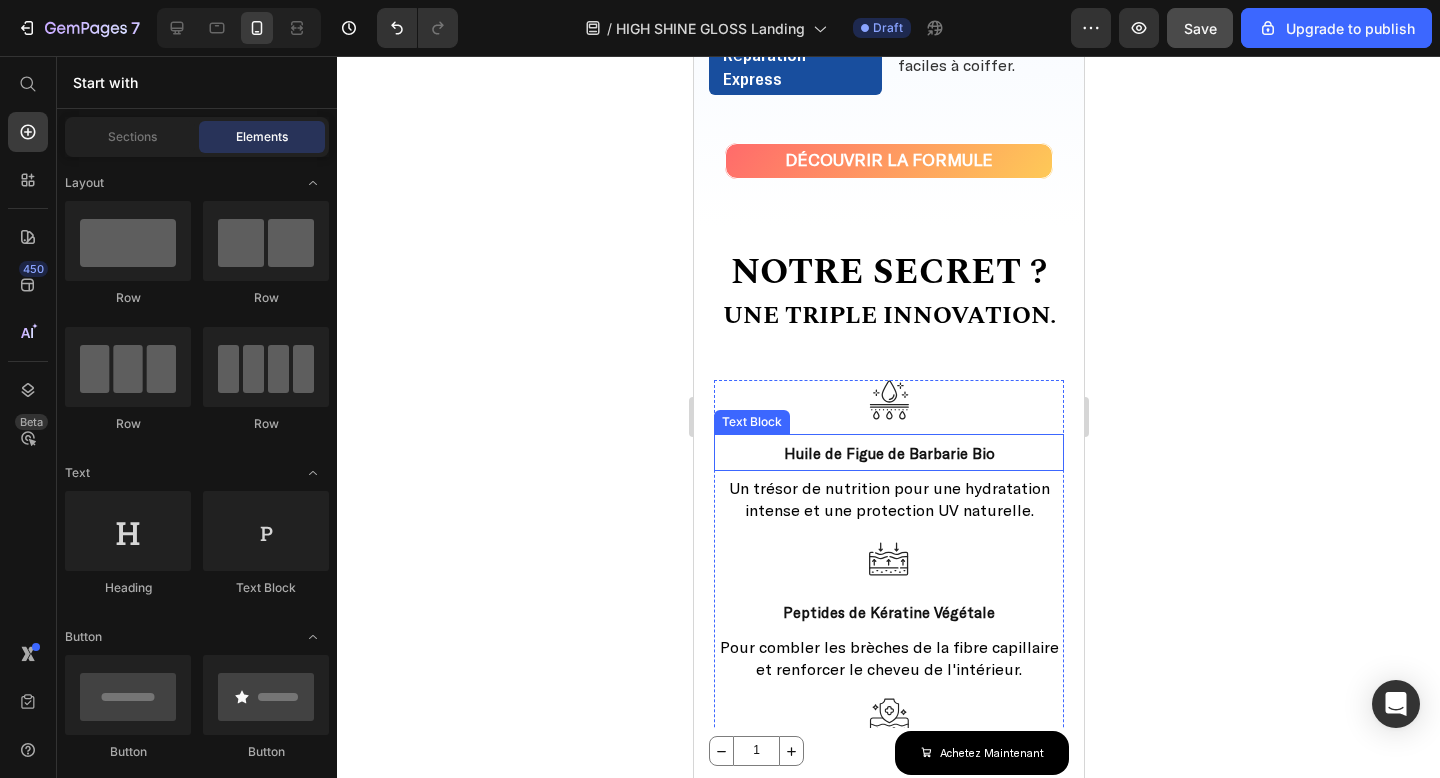 click on "Huile de Figue de Barbarie Bio" at bounding box center [888, 453] 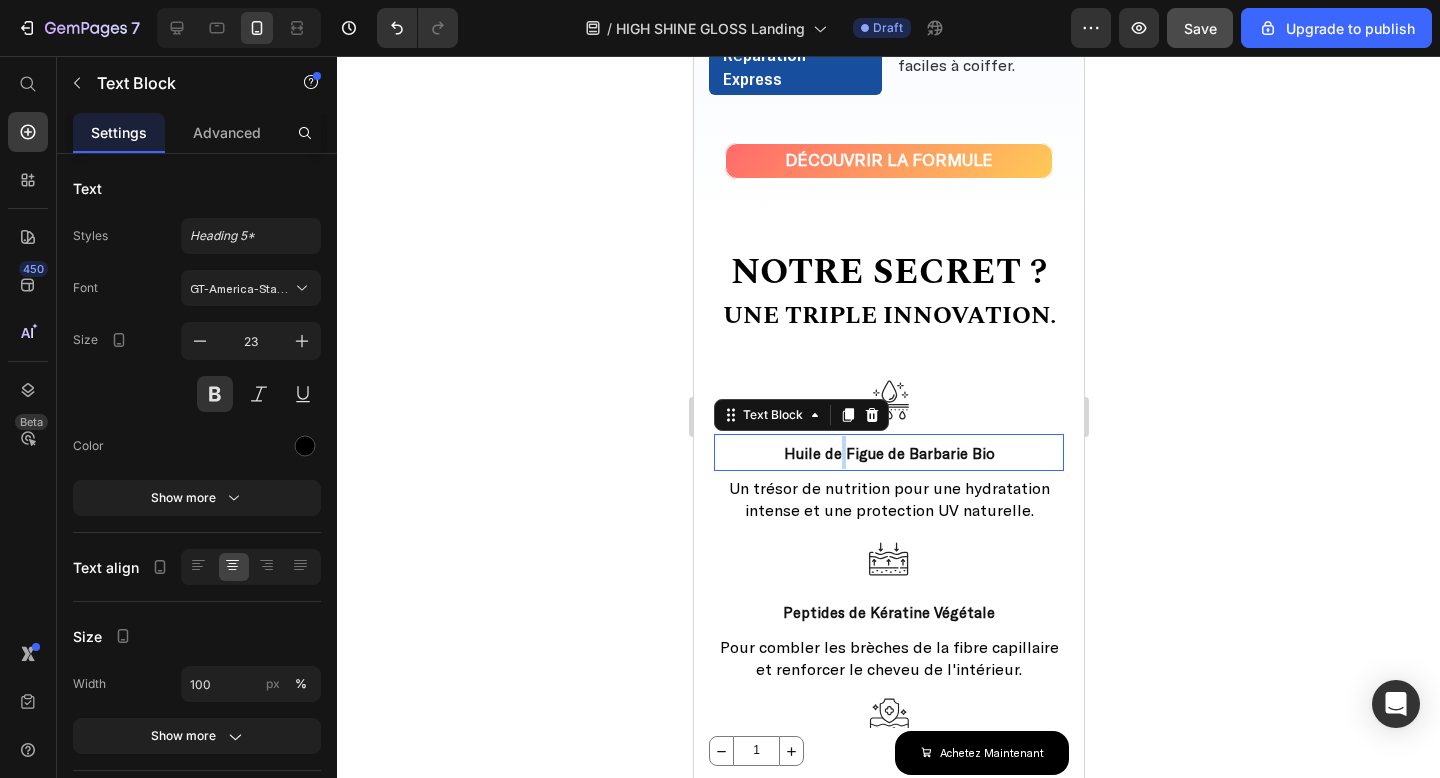 click on "Huile de Figue de Barbarie Bio" at bounding box center (888, 453) 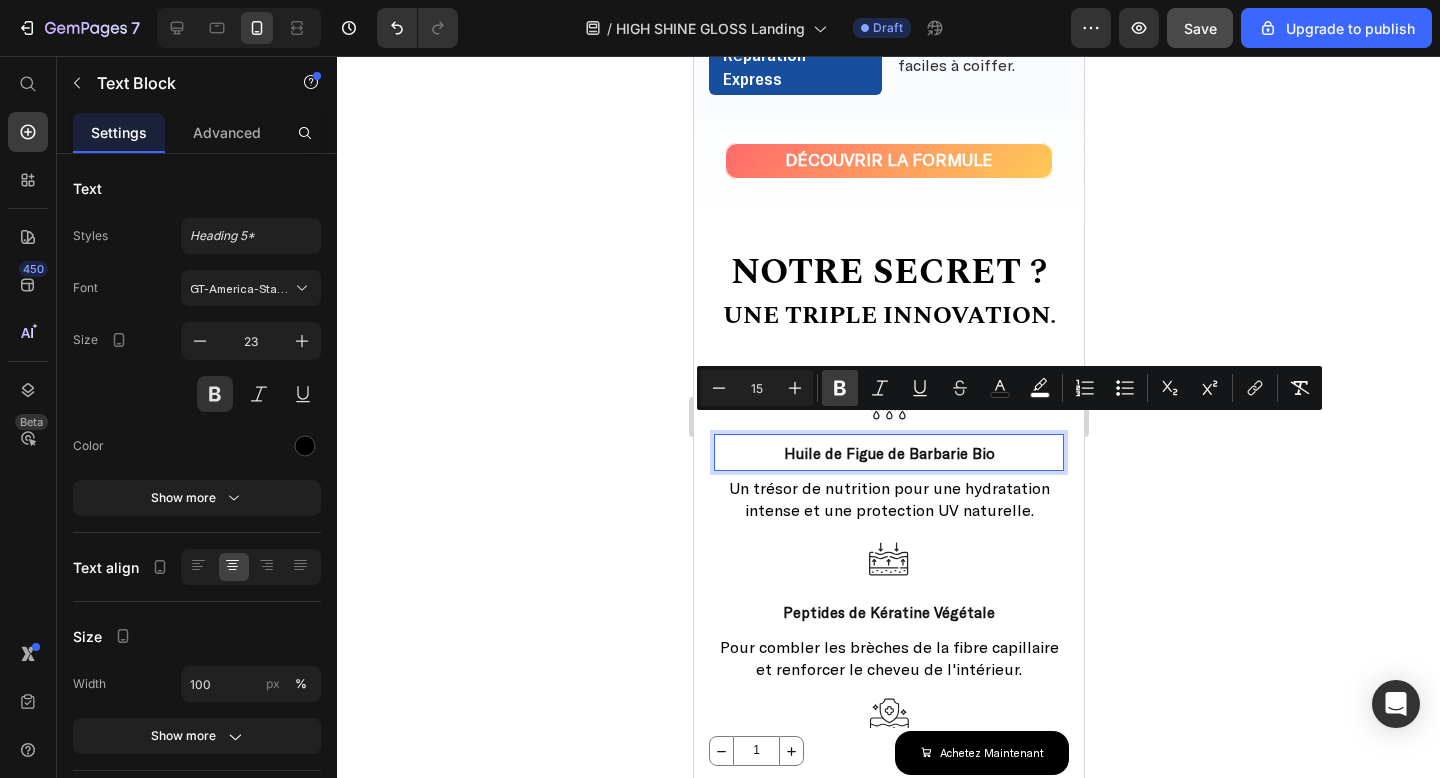 click 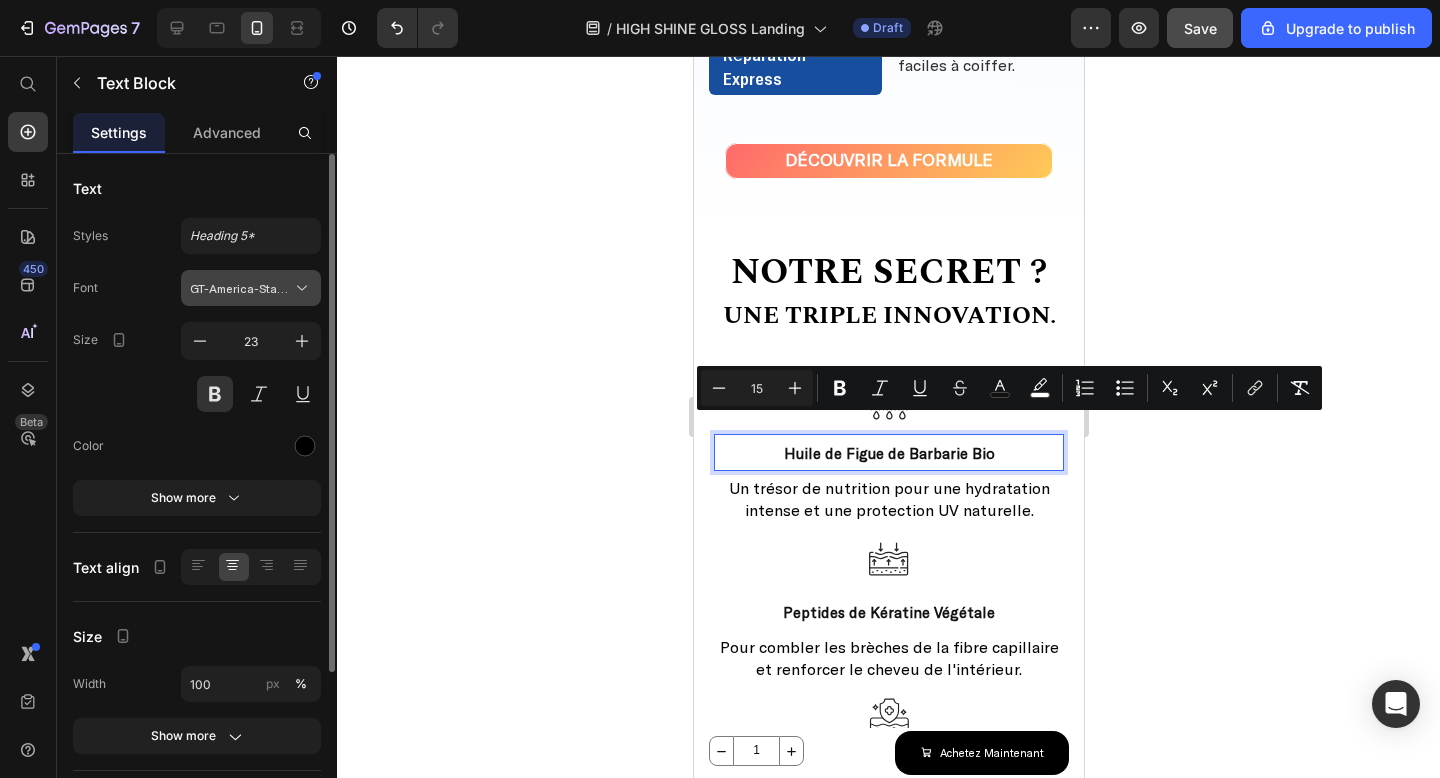 click 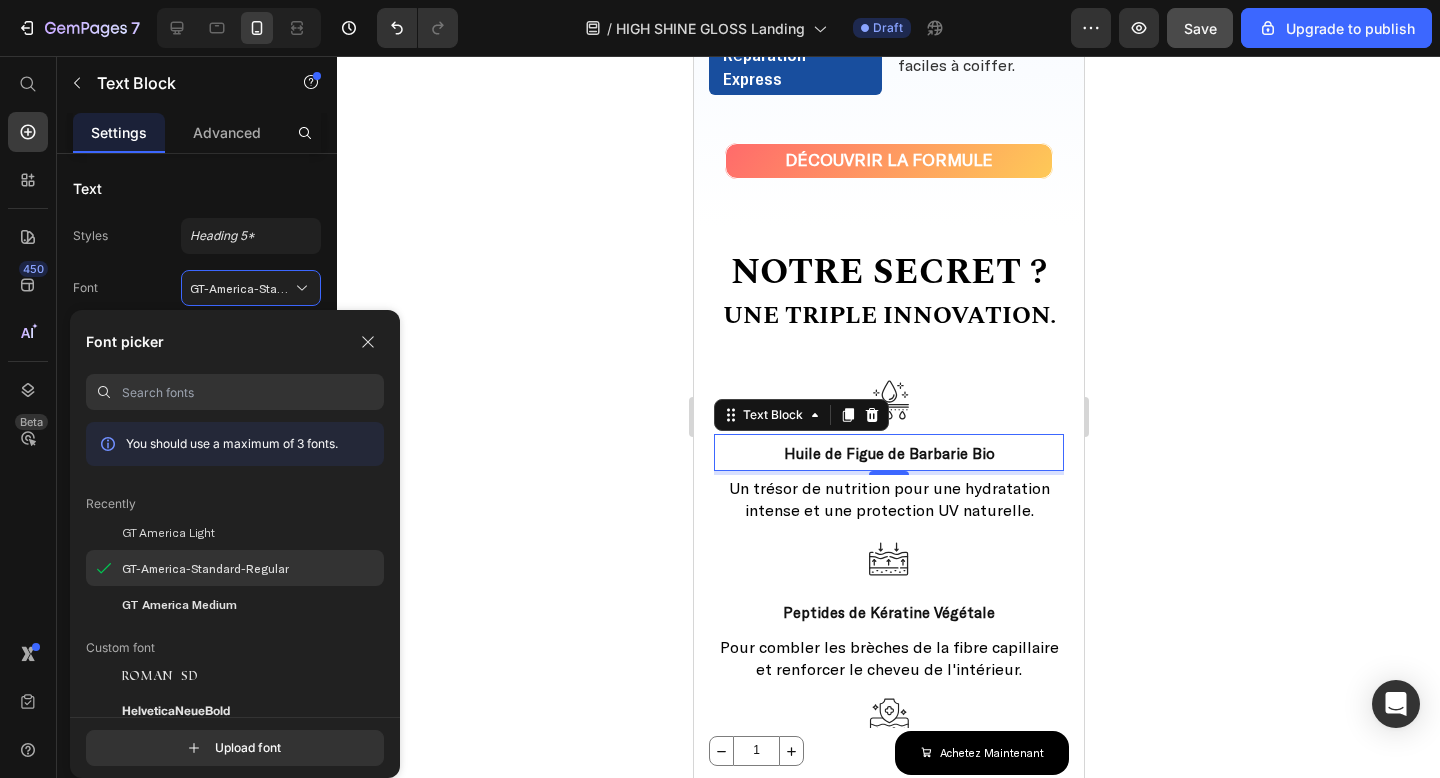 scroll, scrollTop: 20, scrollLeft: 0, axis: vertical 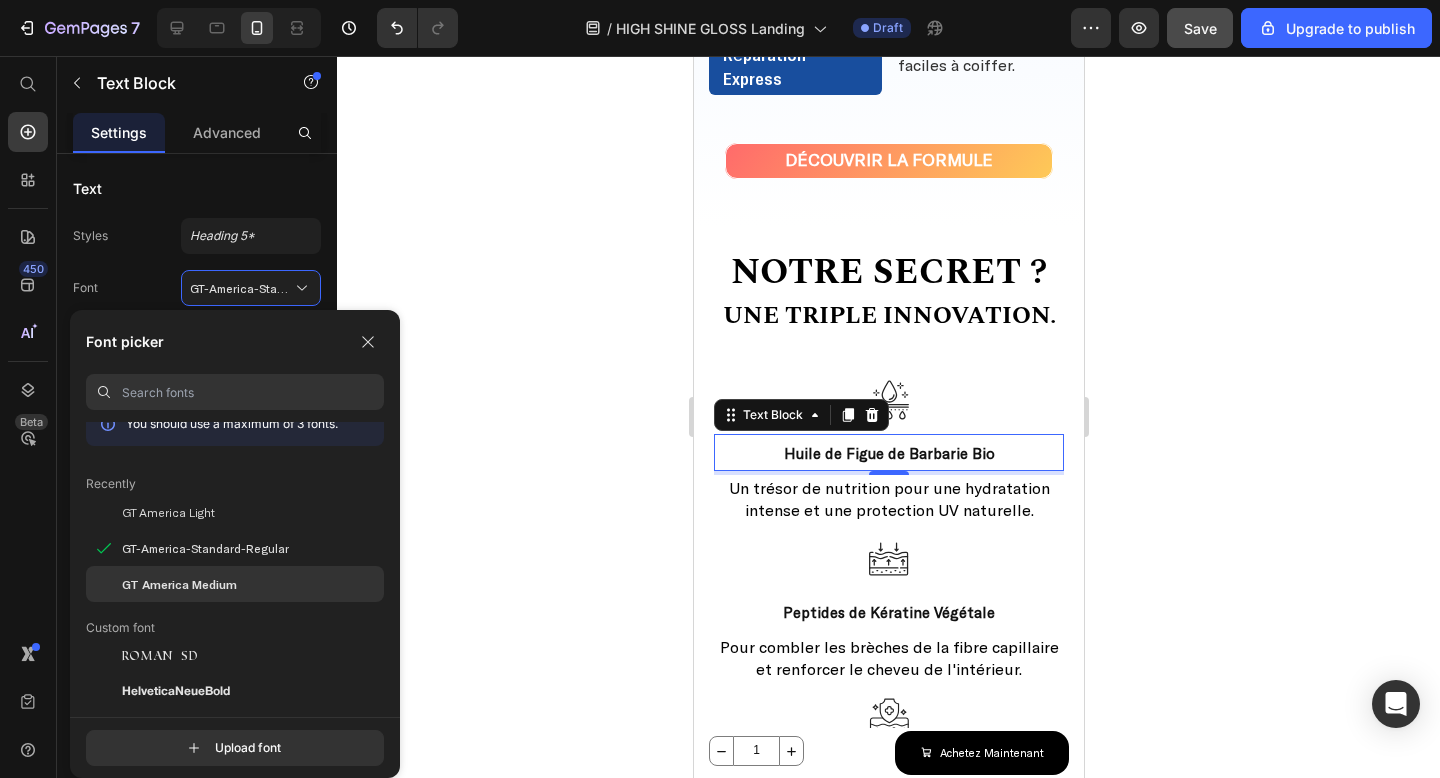 click on "GT America Medium" 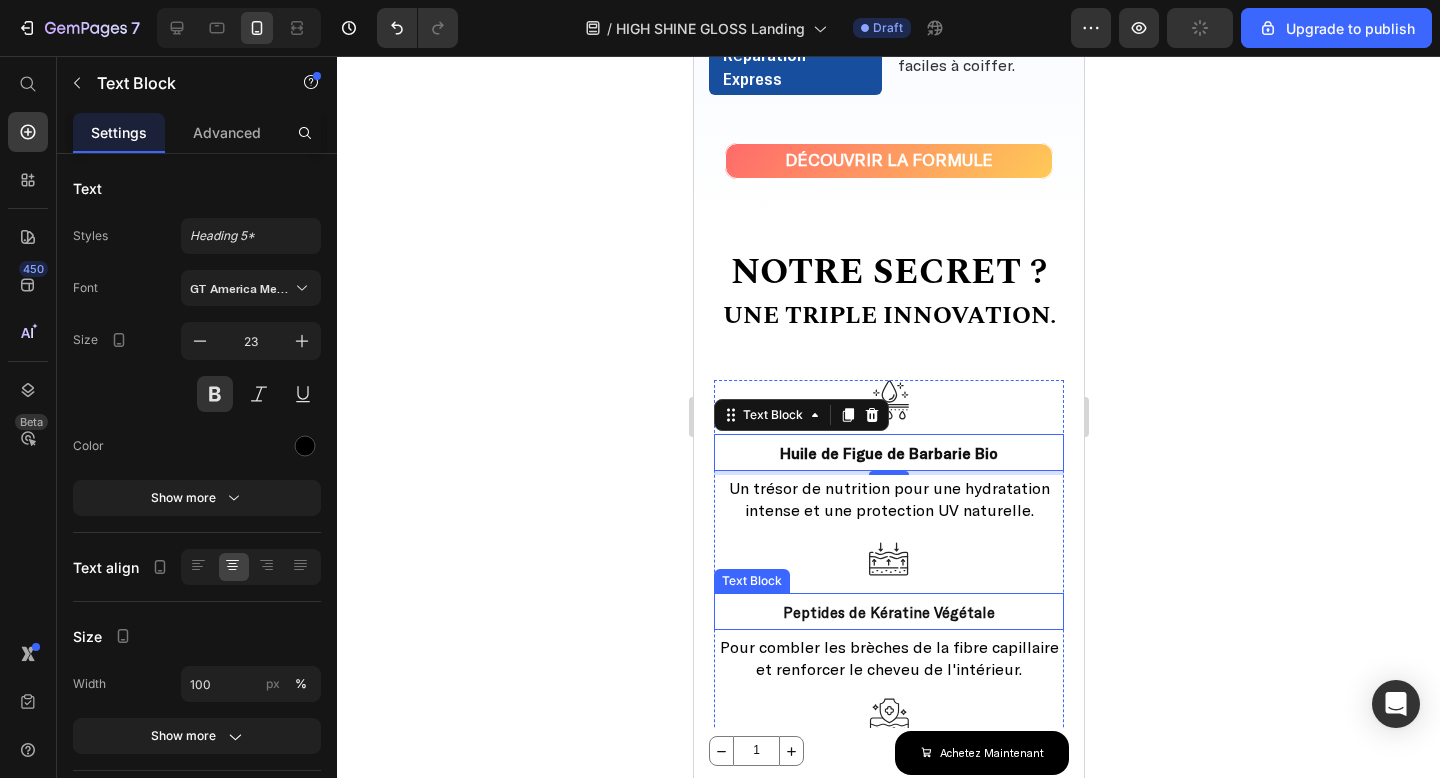 click on "Peptides de Kératine Végétale" at bounding box center [888, 612] 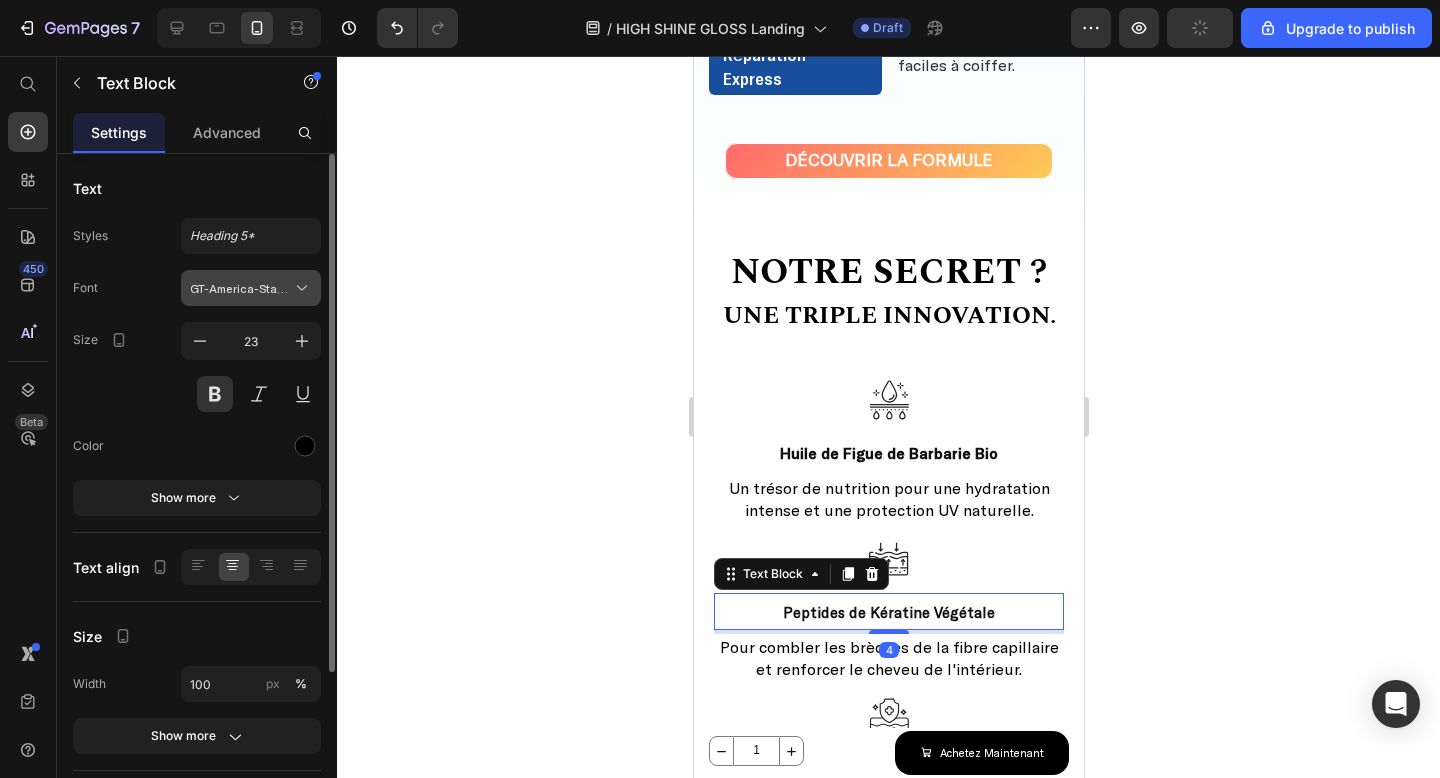 click on "GT-America-Standard-Regular" at bounding box center [241, 288] 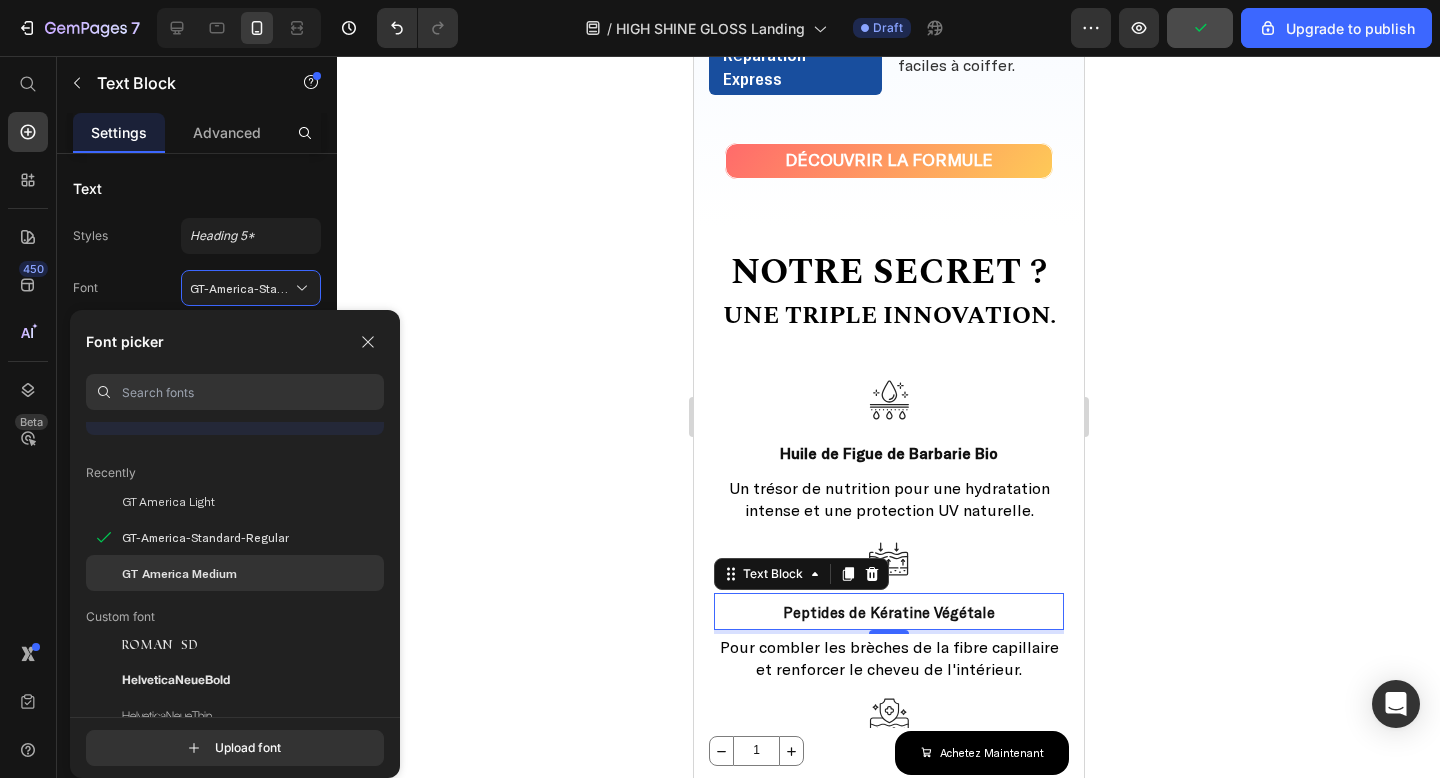 scroll, scrollTop: 35, scrollLeft: 0, axis: vertical 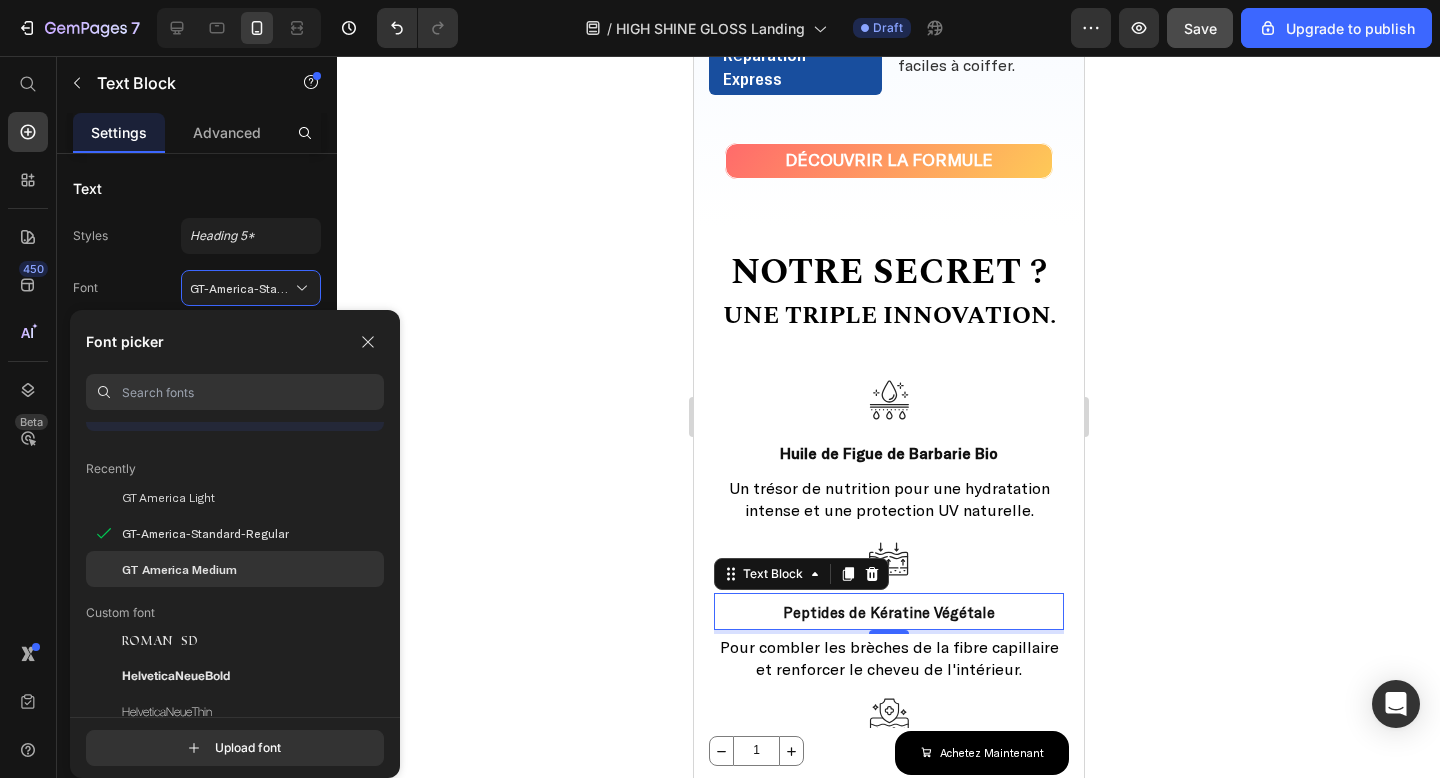 click on "GT America Medium" 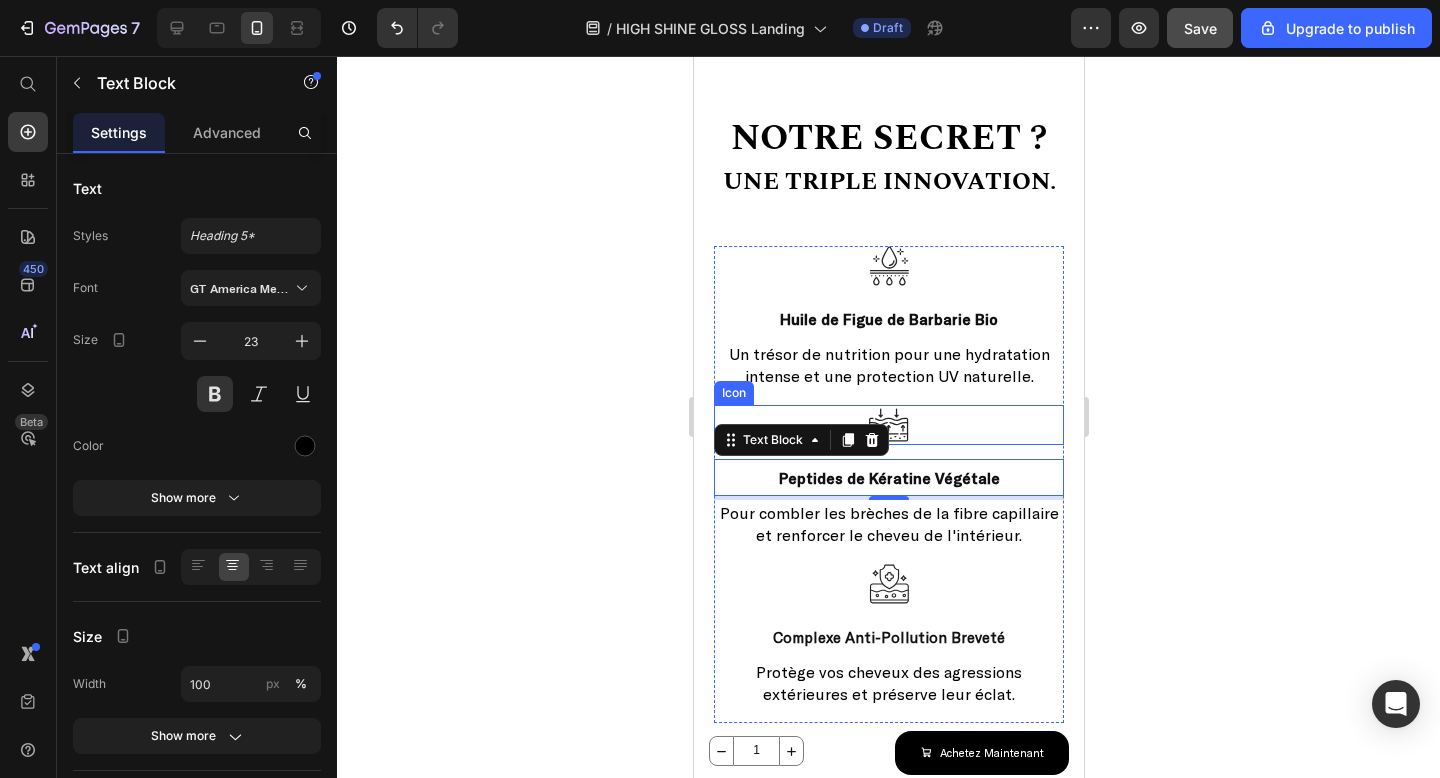 scroll, scrollTop: 2336, scrollLeft: 0, axis: vertical 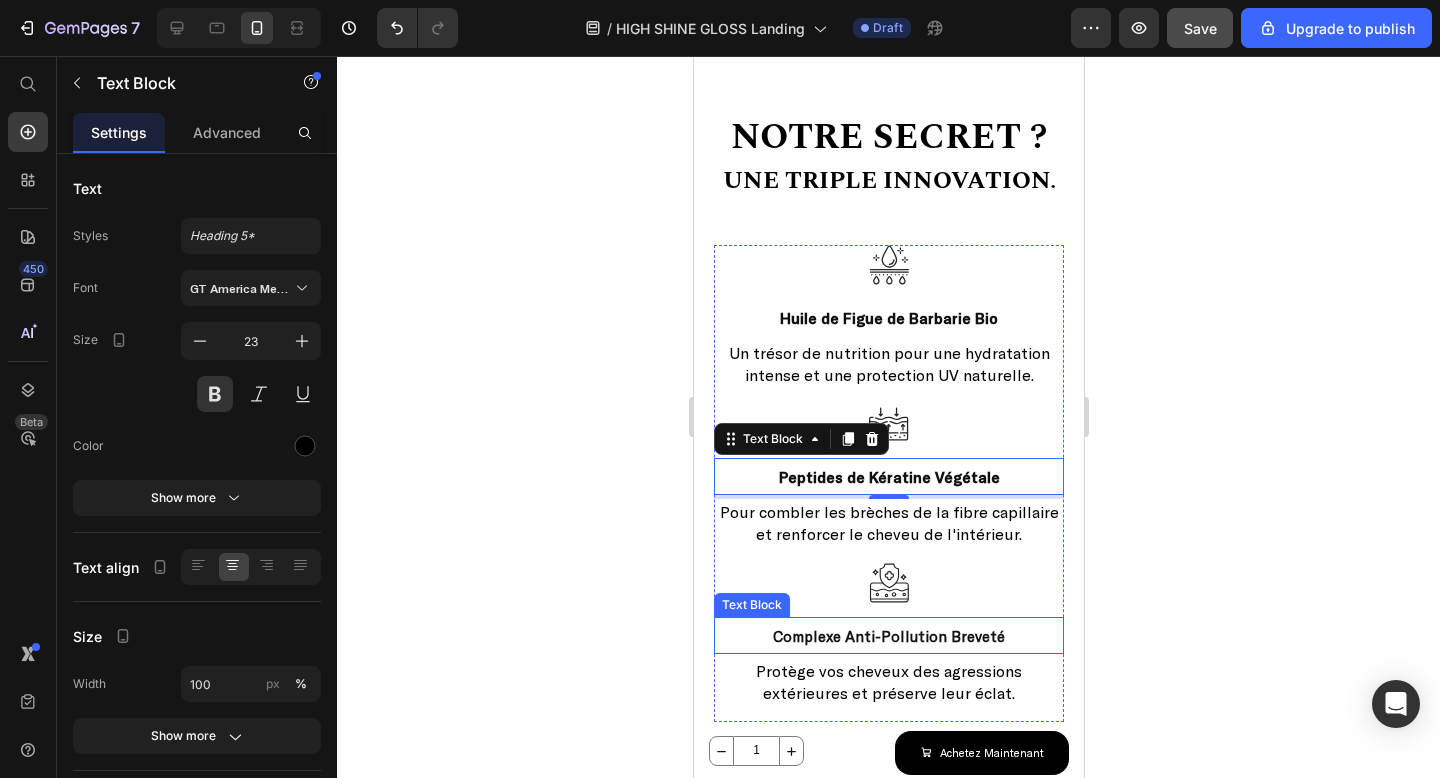 click on "Complexe Anti-Pollution Breveté" at bounding box center [888, 636] 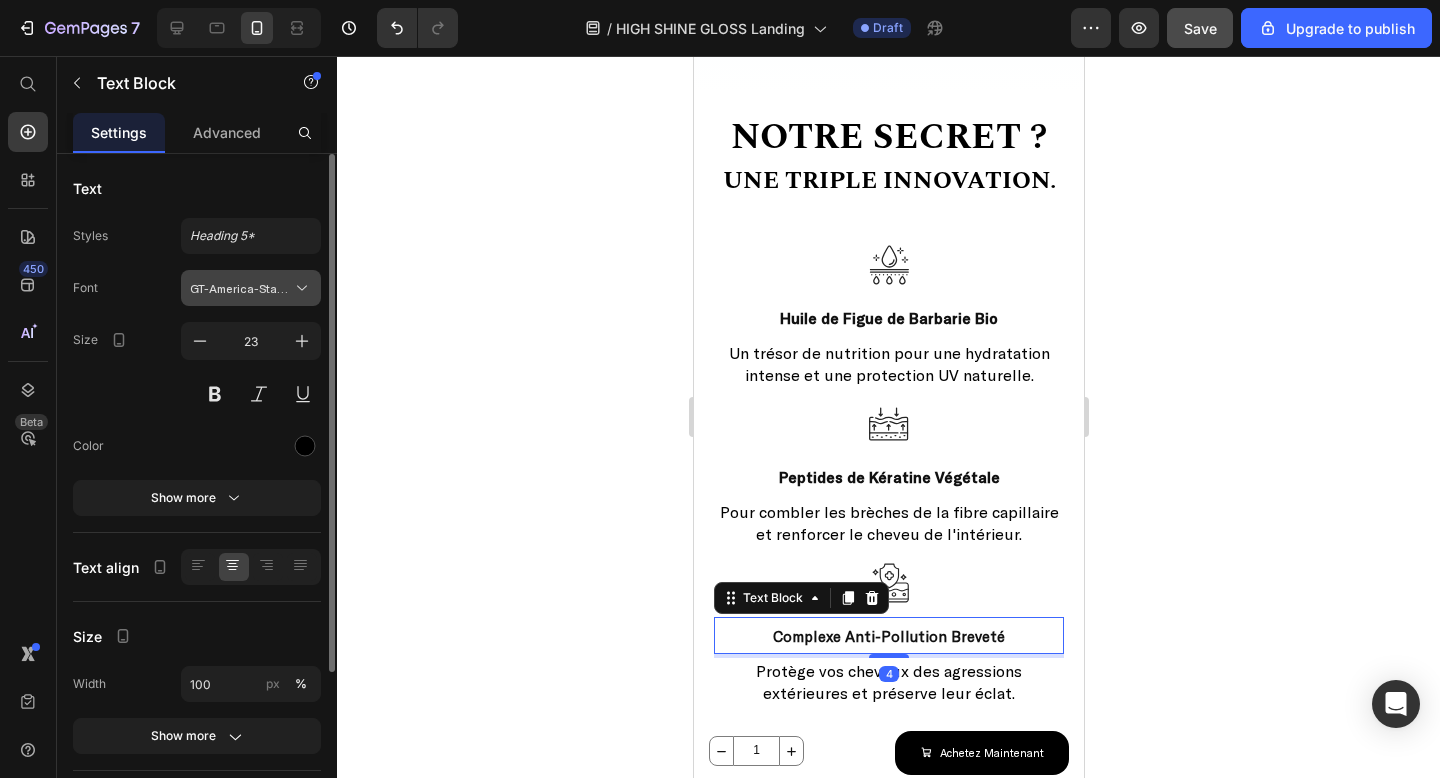 click 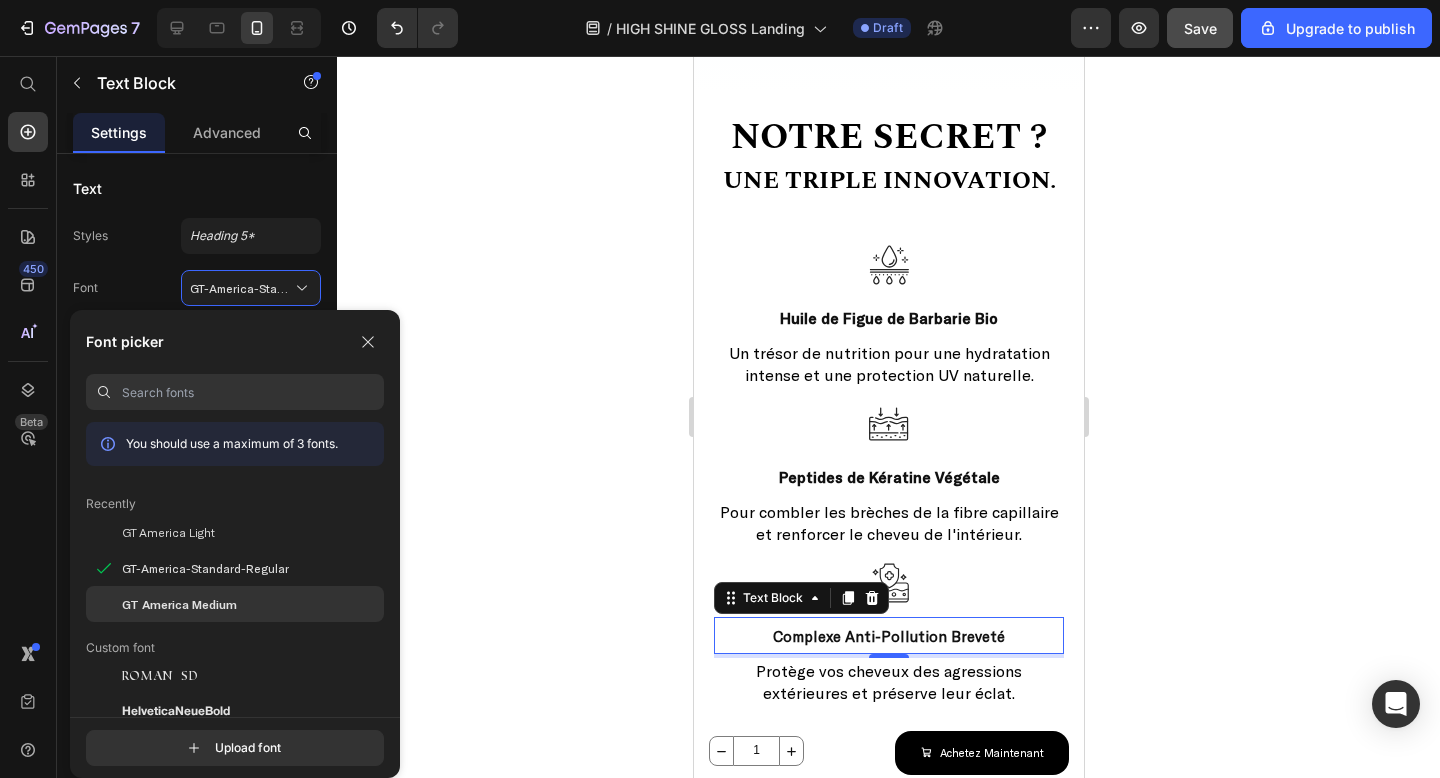 click on "GT America Medium" 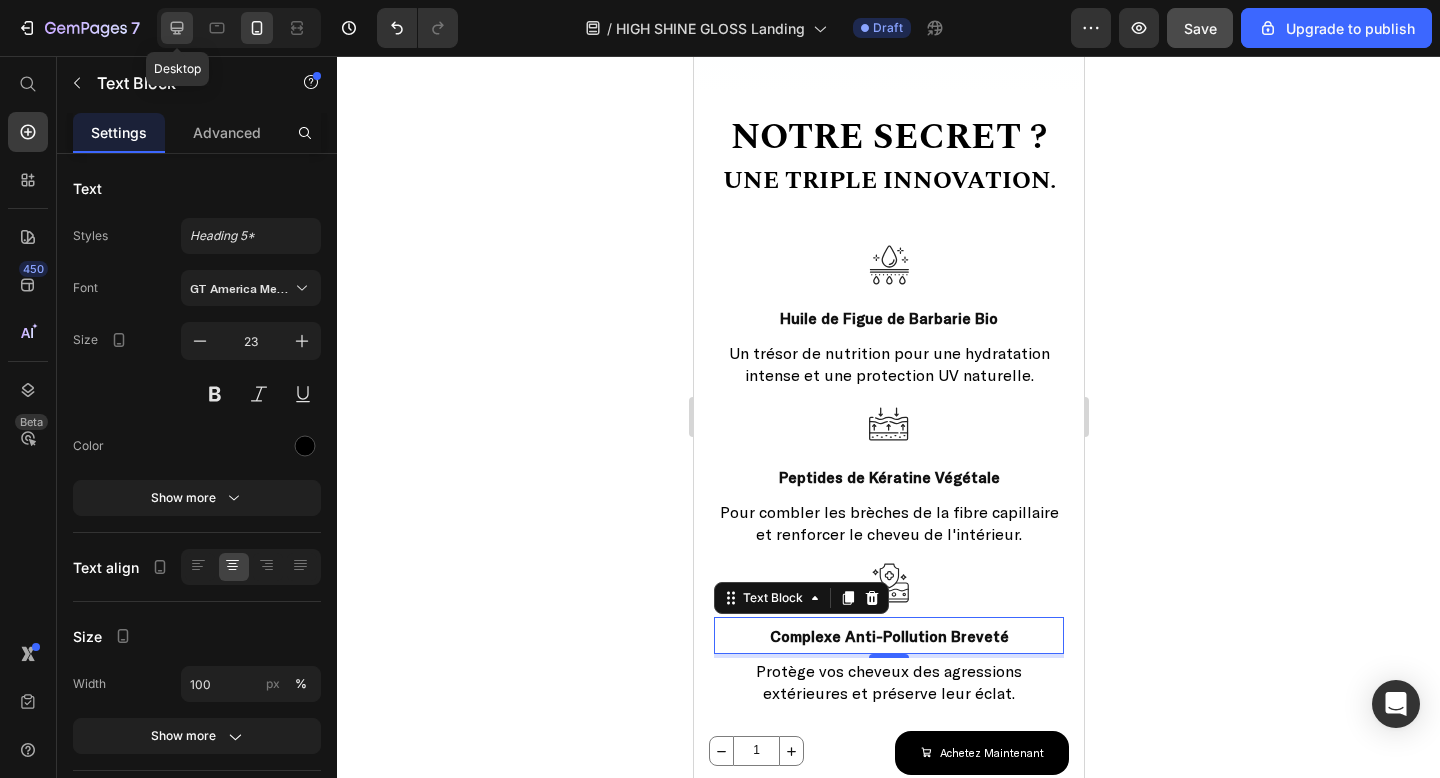 click 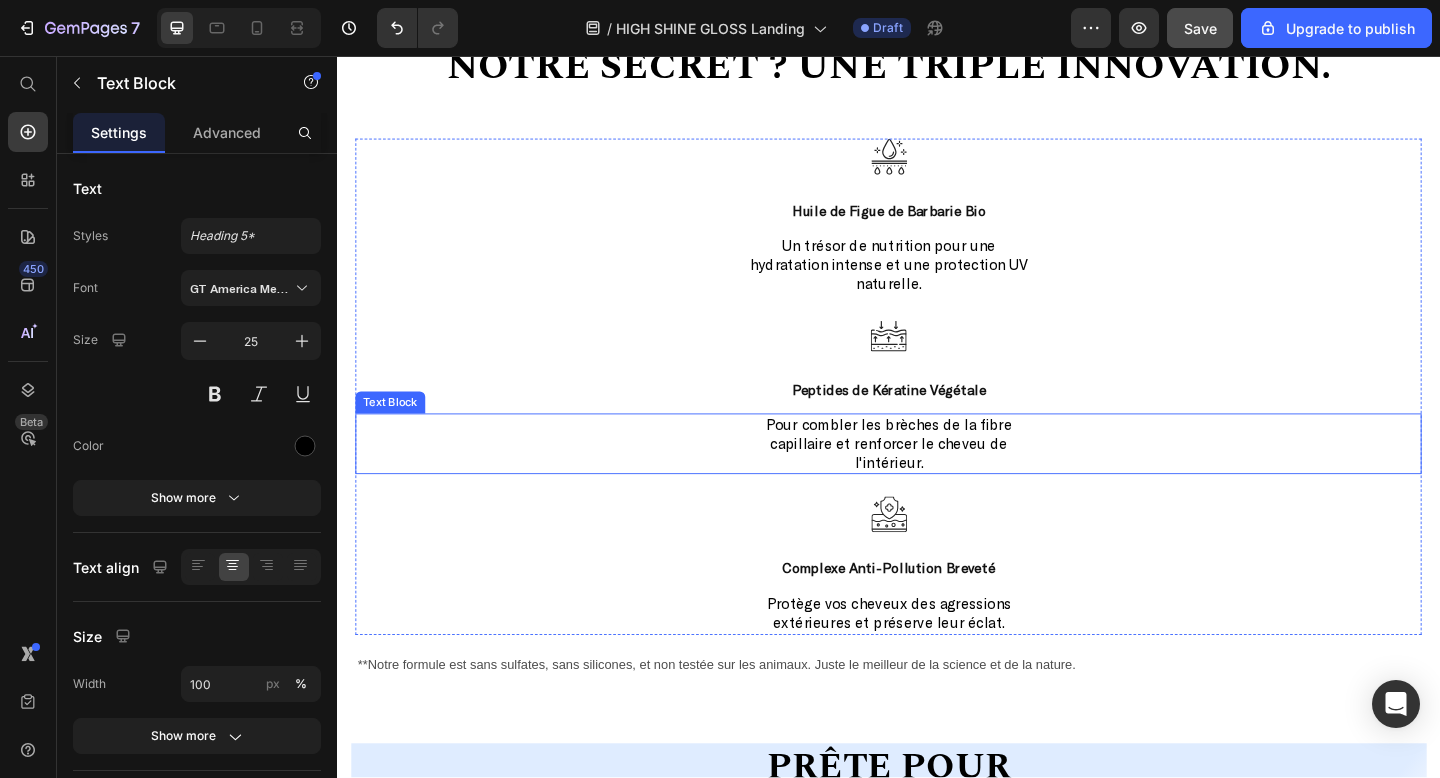 scroll, scrollTop: 1954, scrollLeft: 0, axis: vertical 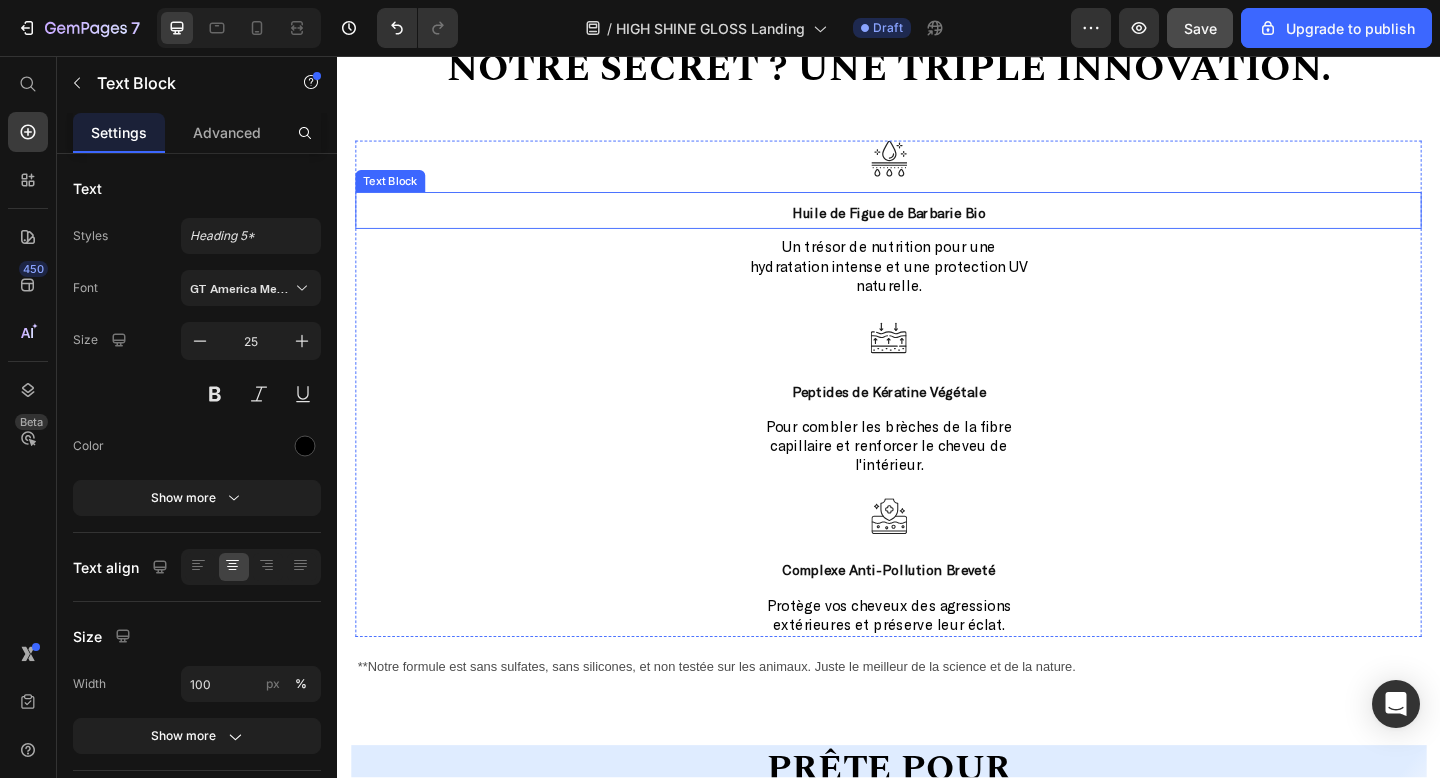 click on "Huile de Figue de Barbarie Bio" at bounding box center [937, 226] 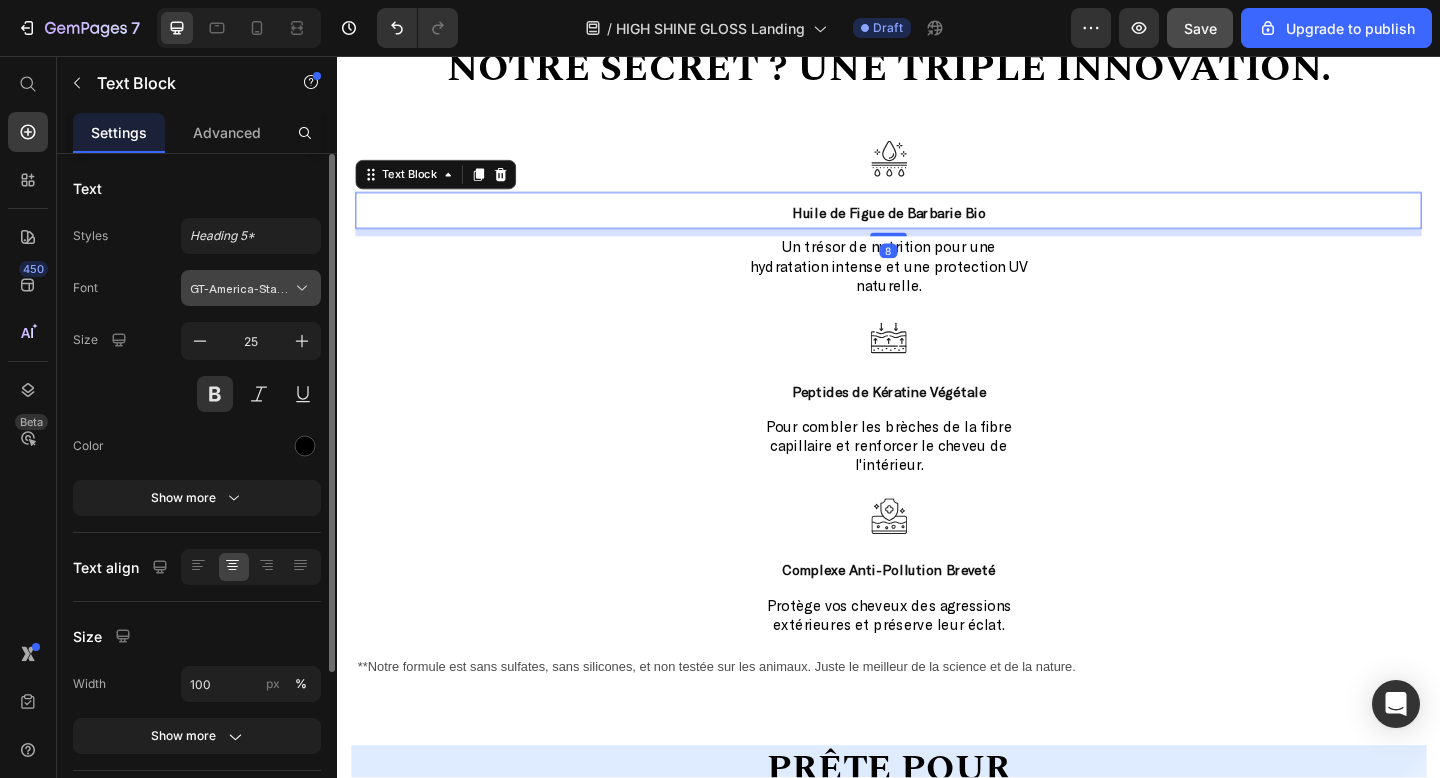 click on "GT-America-Standard-Regular" at bounding box center [241, 288] 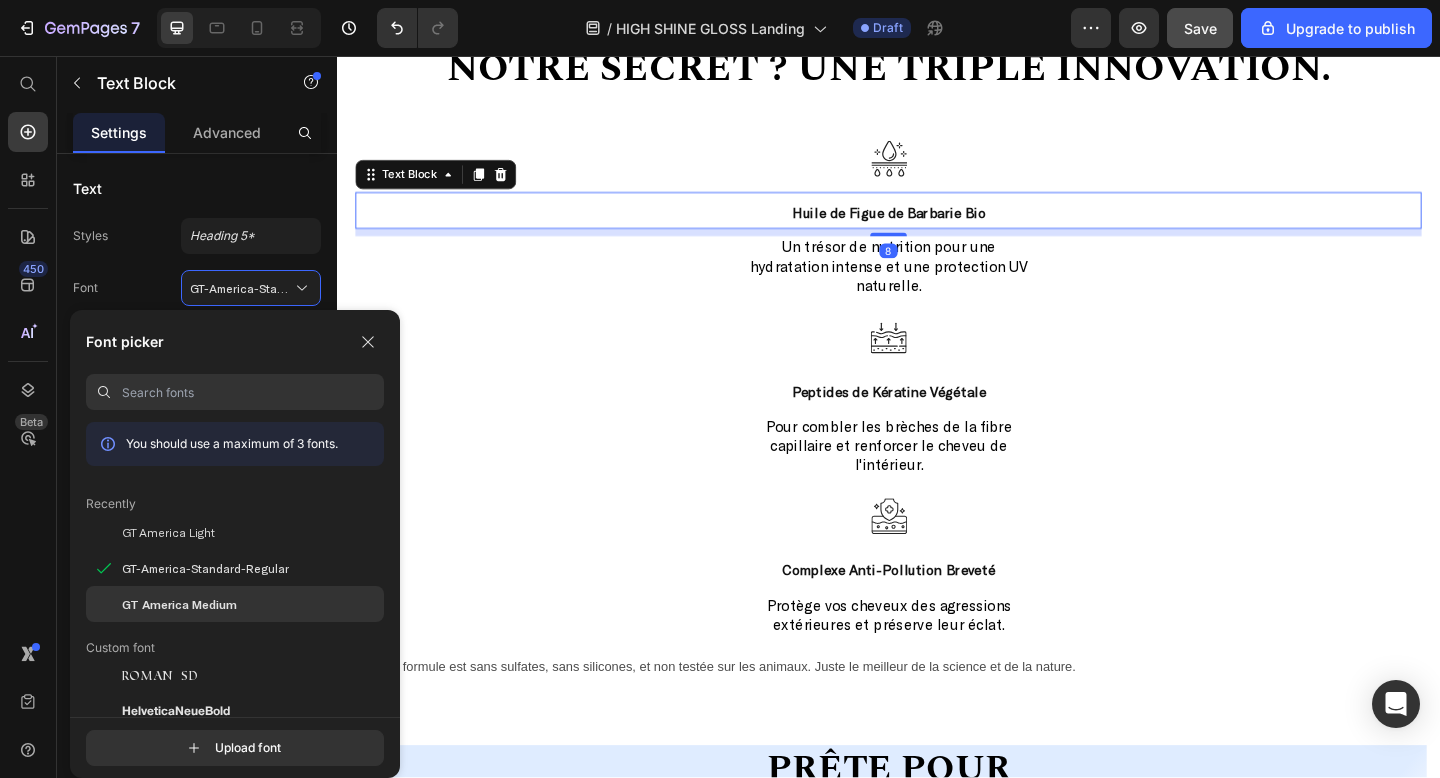 click on "GT America Medium" at bounding box center (179, 604) 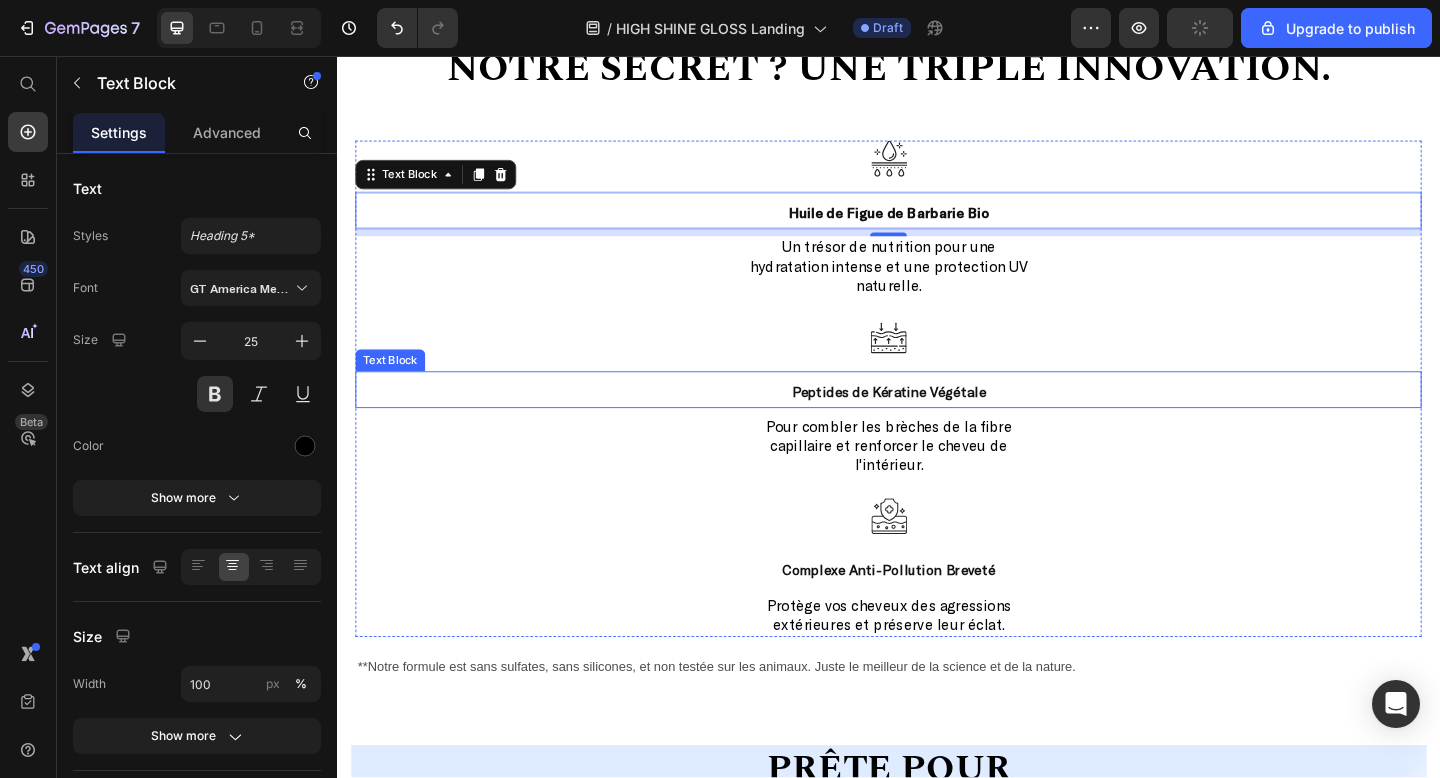 click on "Peptides de Kératine Végétale" at bounding box center [937, 421] 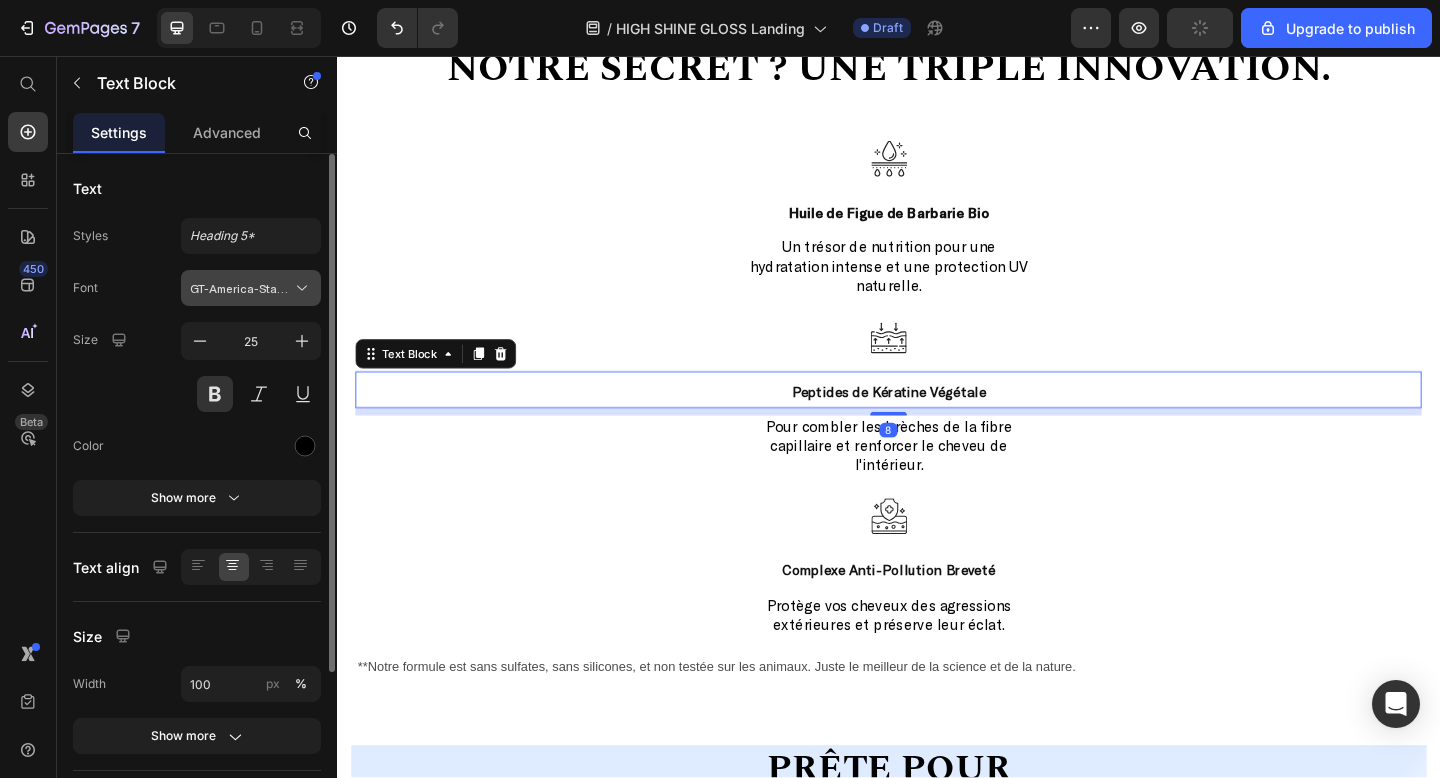 click on "GT-America-Standard-Regular" at bounding box center [241, 288] 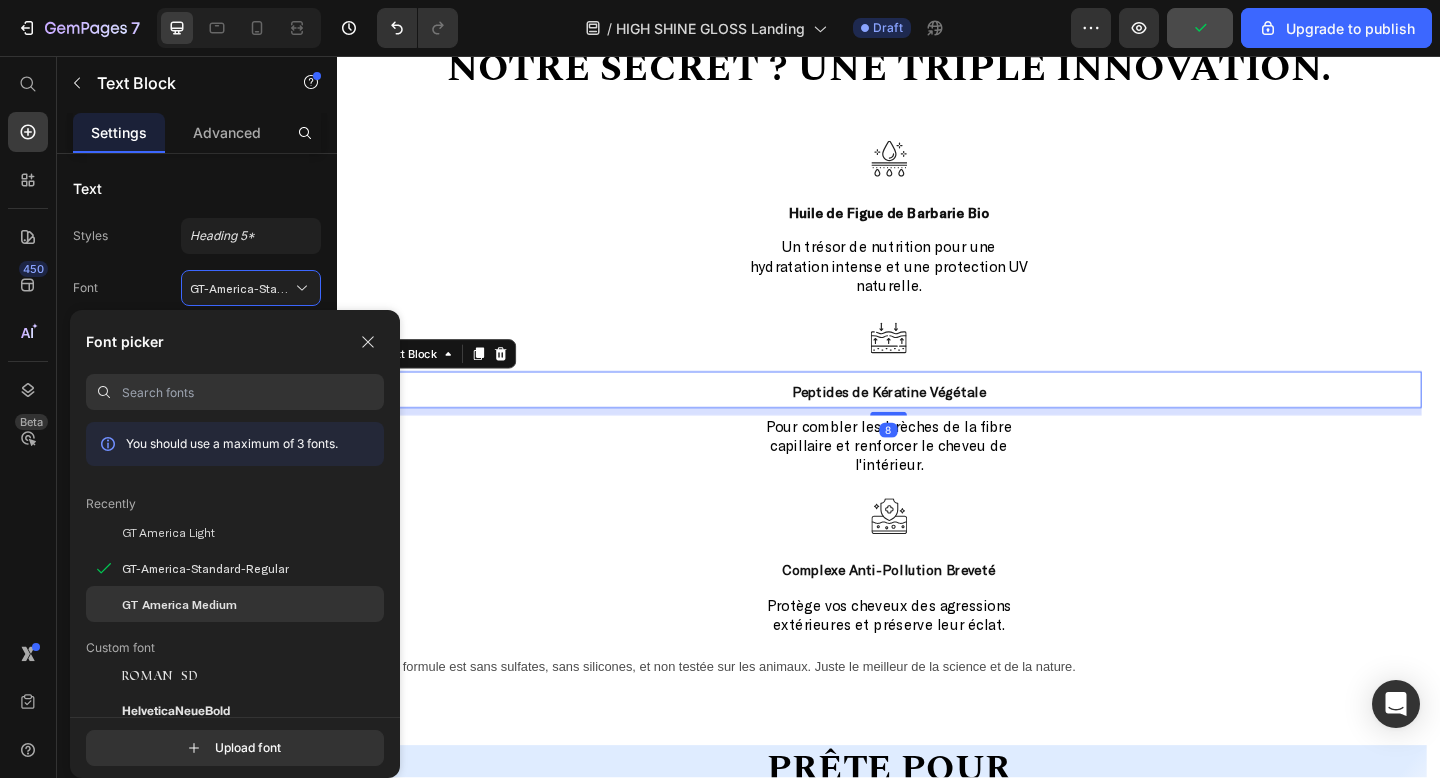 click on "GT America Medium" 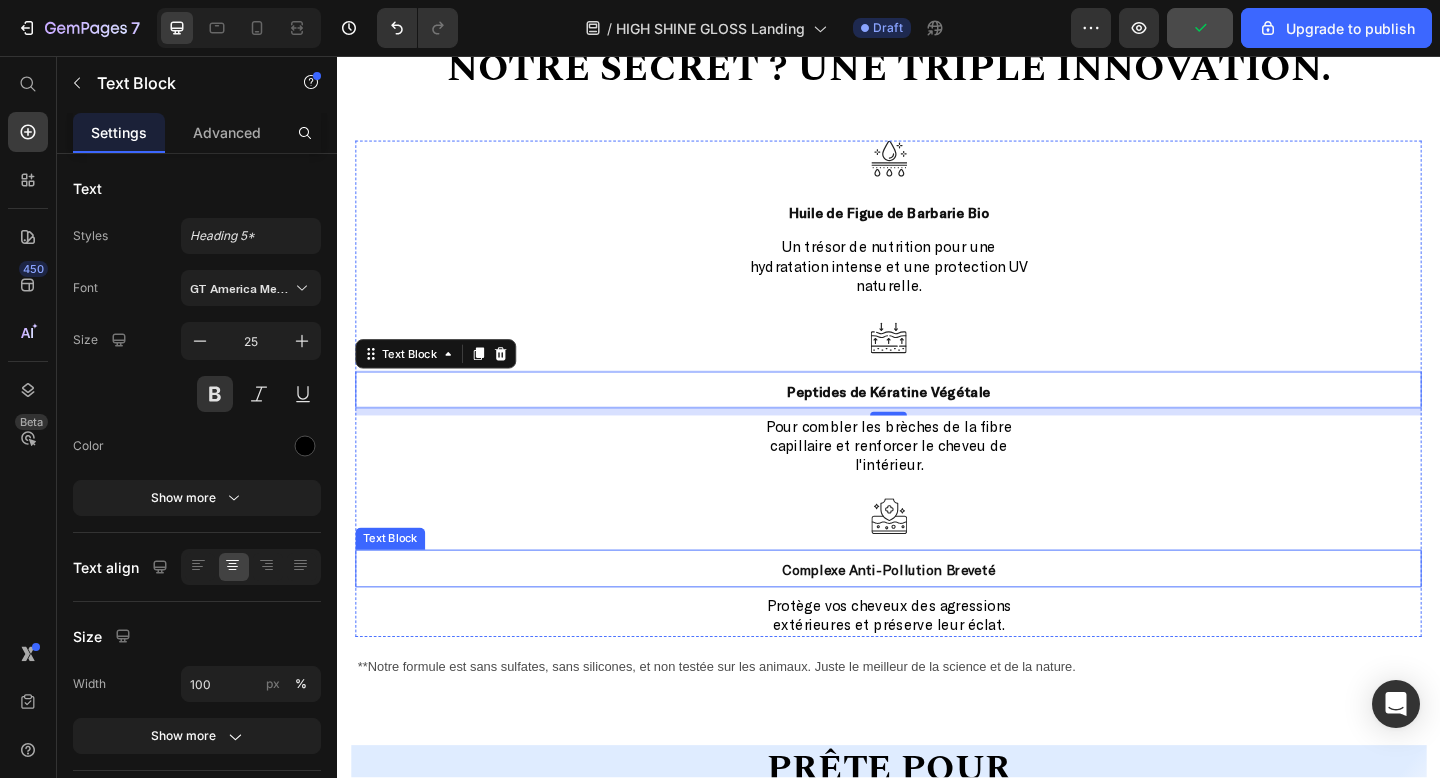 click on "Complexe Anti-Pollution Breveté" at bounding box center (937, 615) 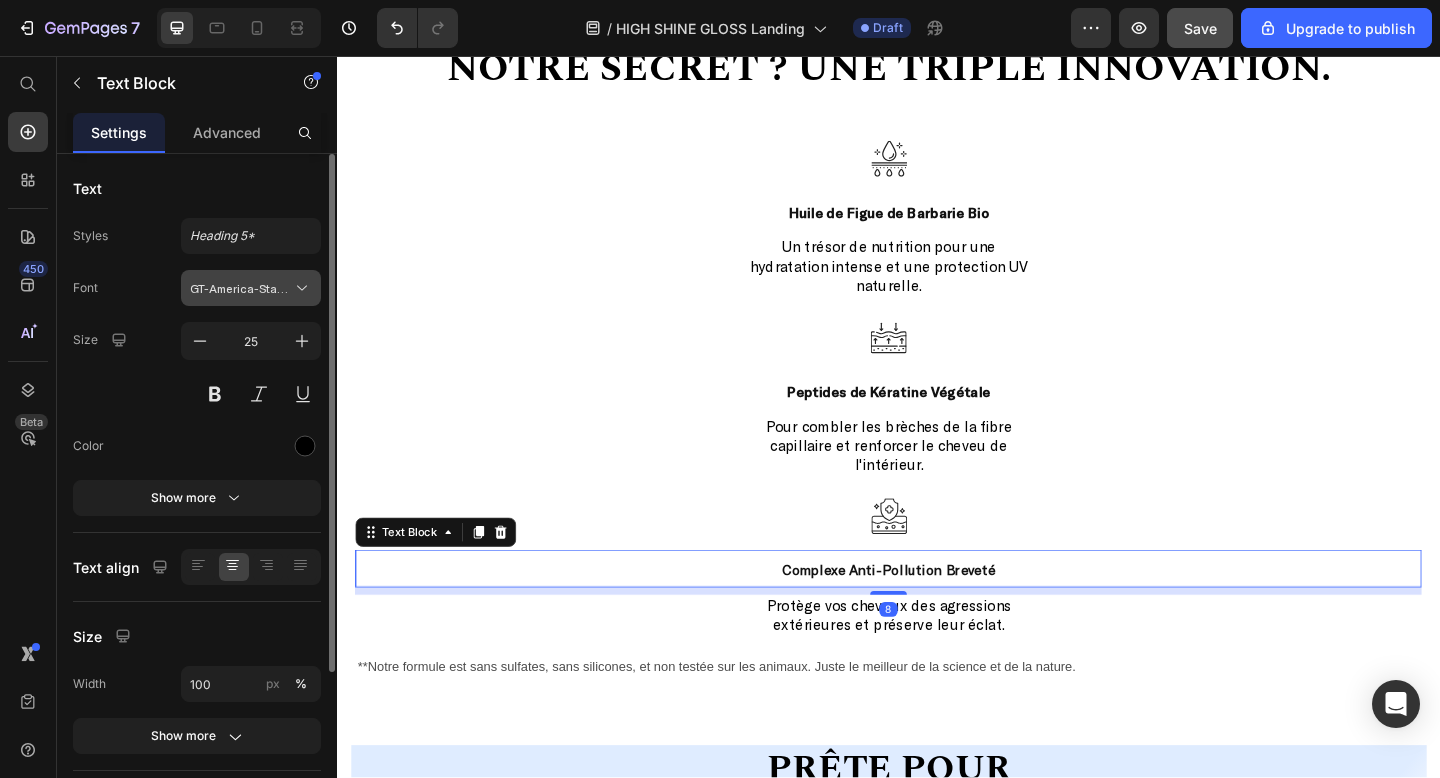 click on "GT-America-Standard-Regular" at bounding box center (251, 288) 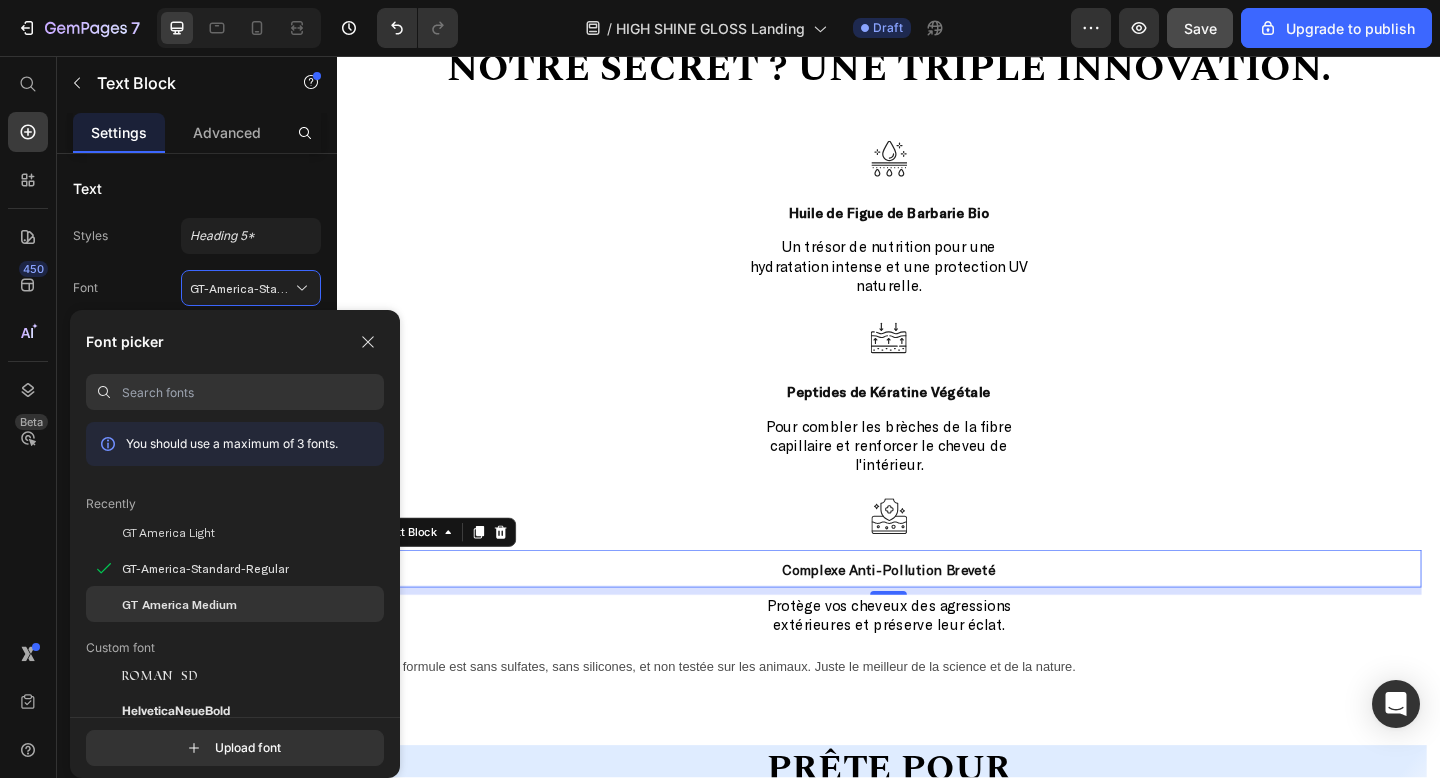 click on "GT America Medium" at bounding box center [179, 604] 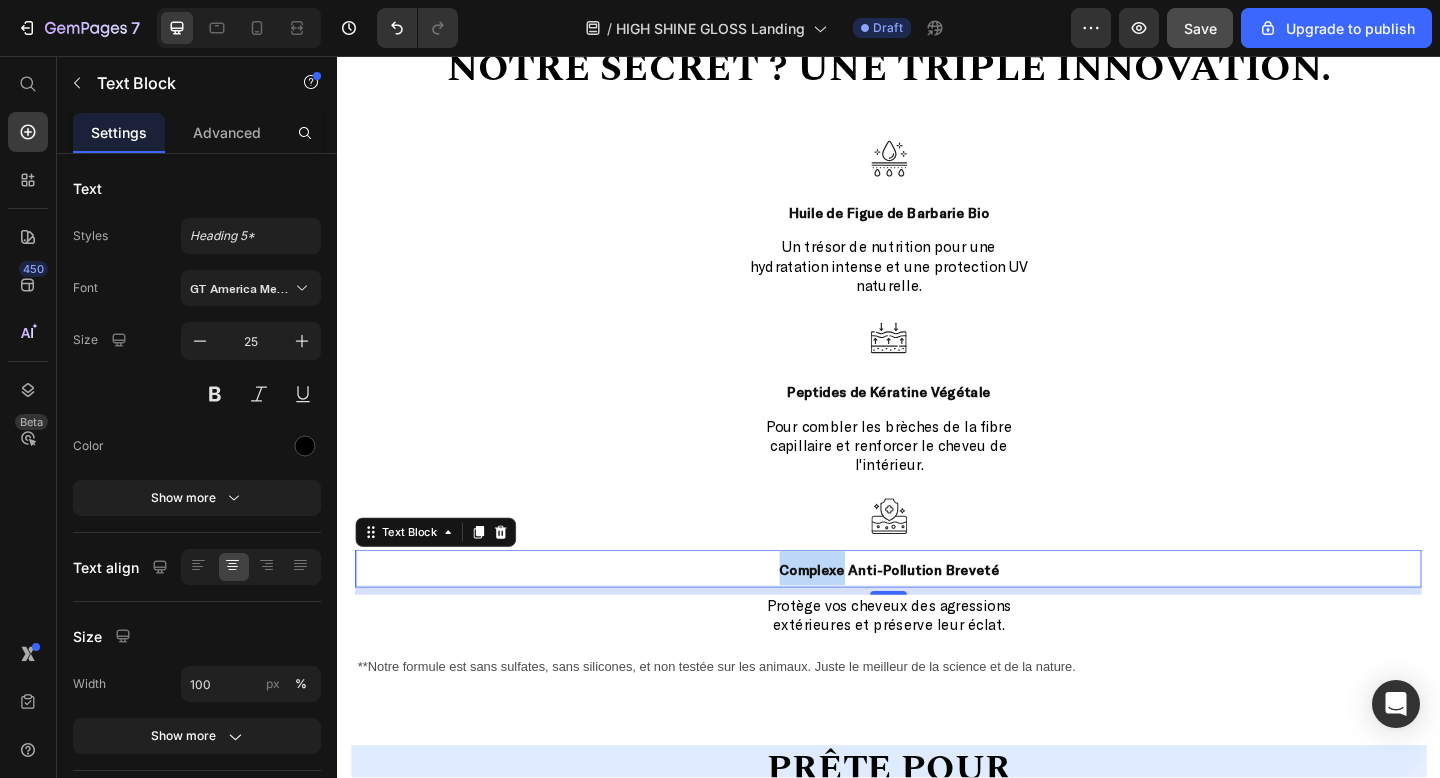 click on "Complexe Anti-Pollution Breveté" at bounding box center [937, 615] 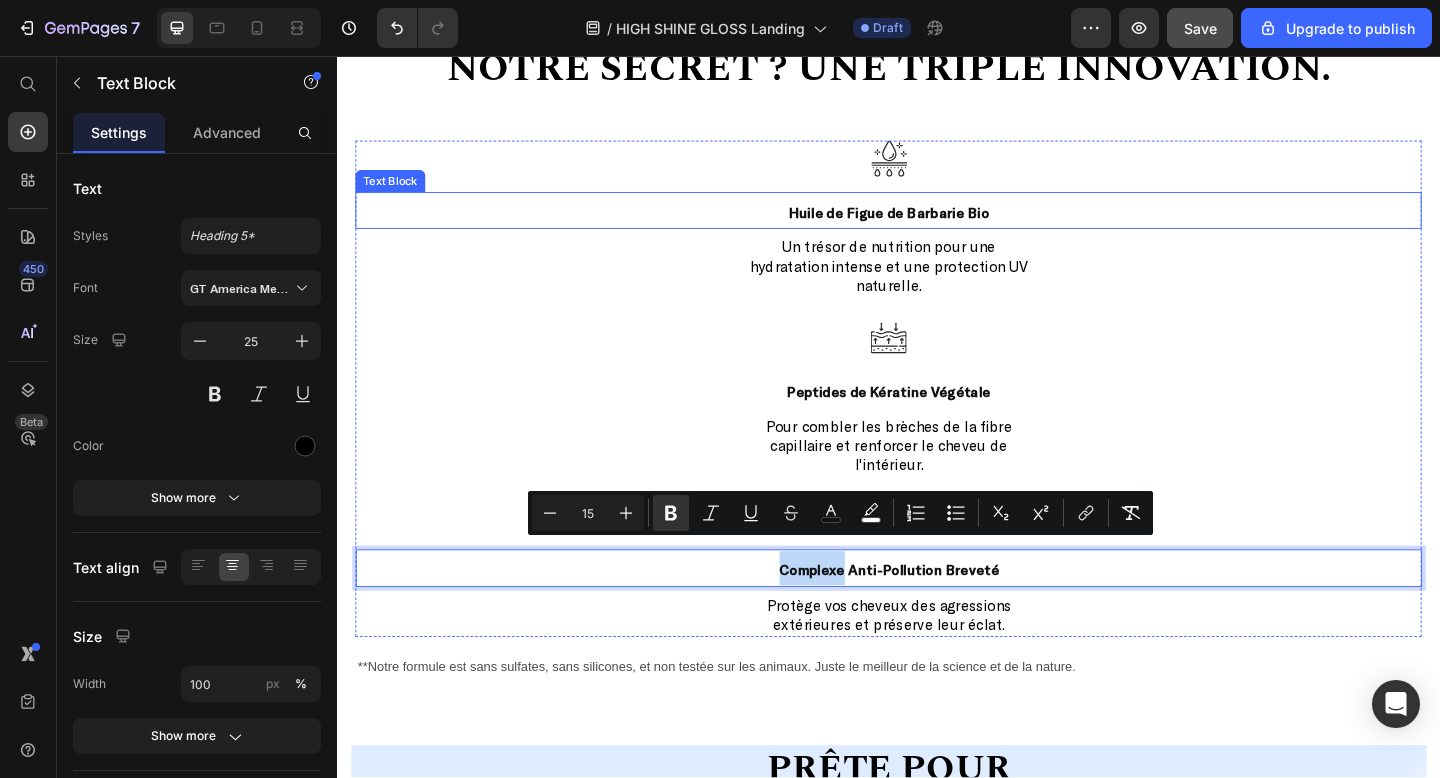 click on "Huile de Figue de Barbarie Bio" at bounding box center (937, 226) 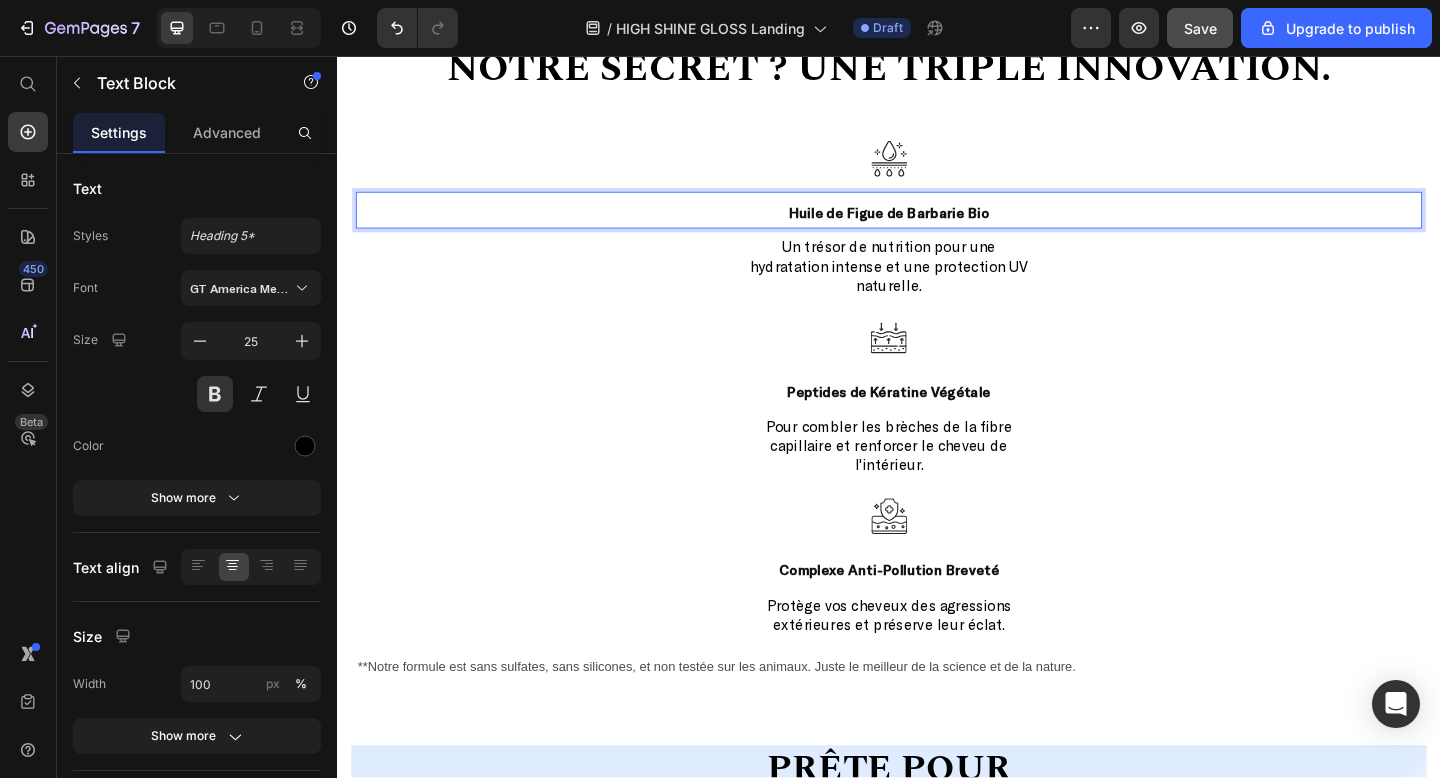click on "Huile de Figue de Barbarie Bio" at bounding box center [937, 226] 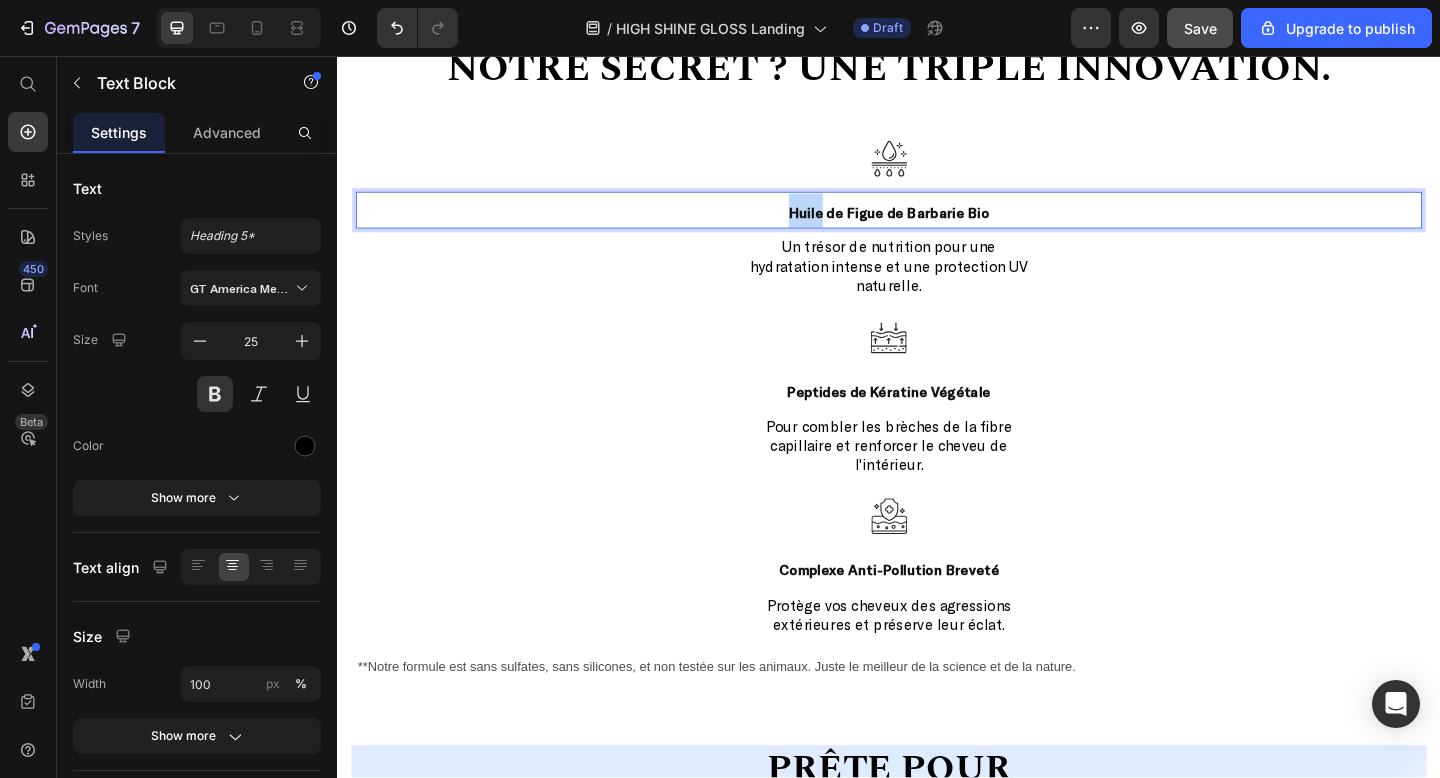 click on "Huile de Figue de Barbarie Bio" at bounding box center [937, 226] 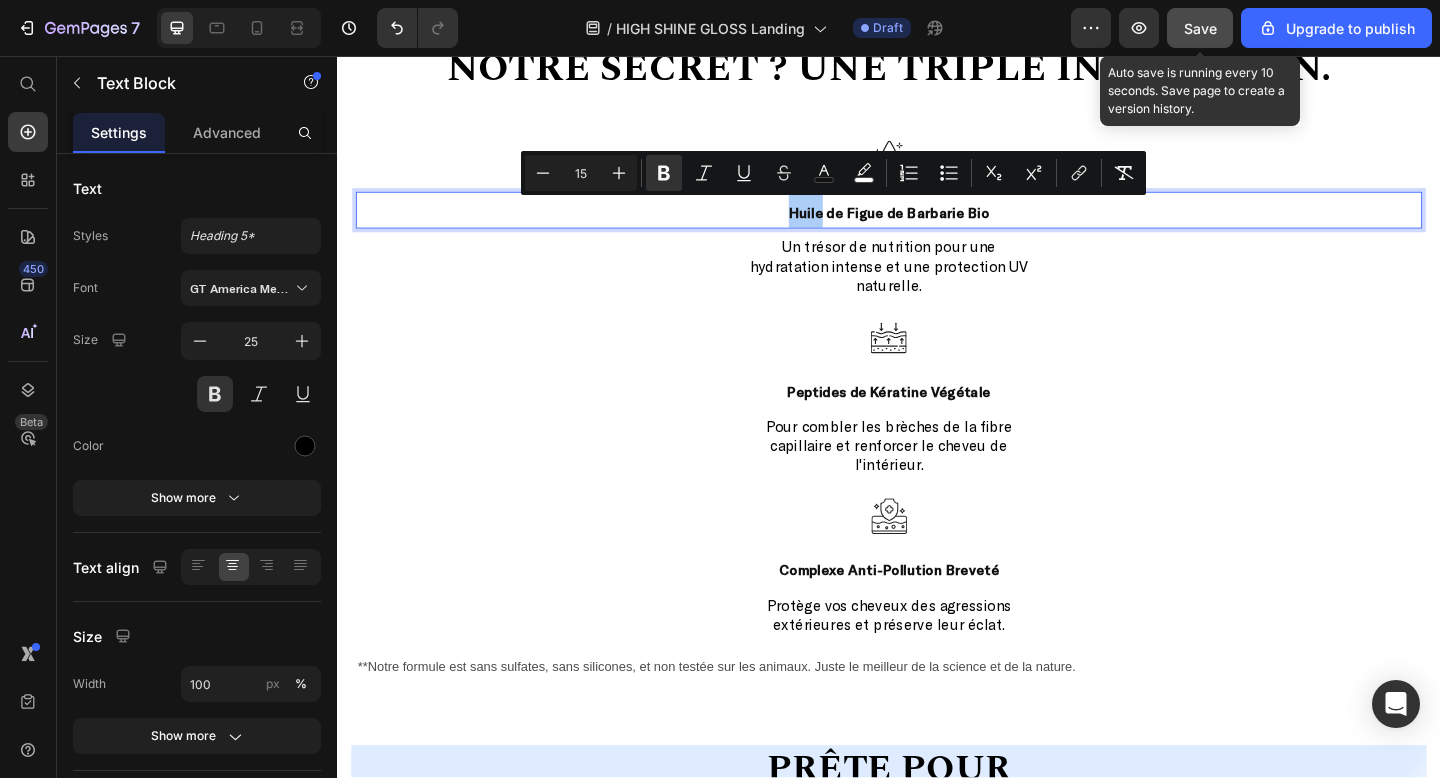 click on "Save" 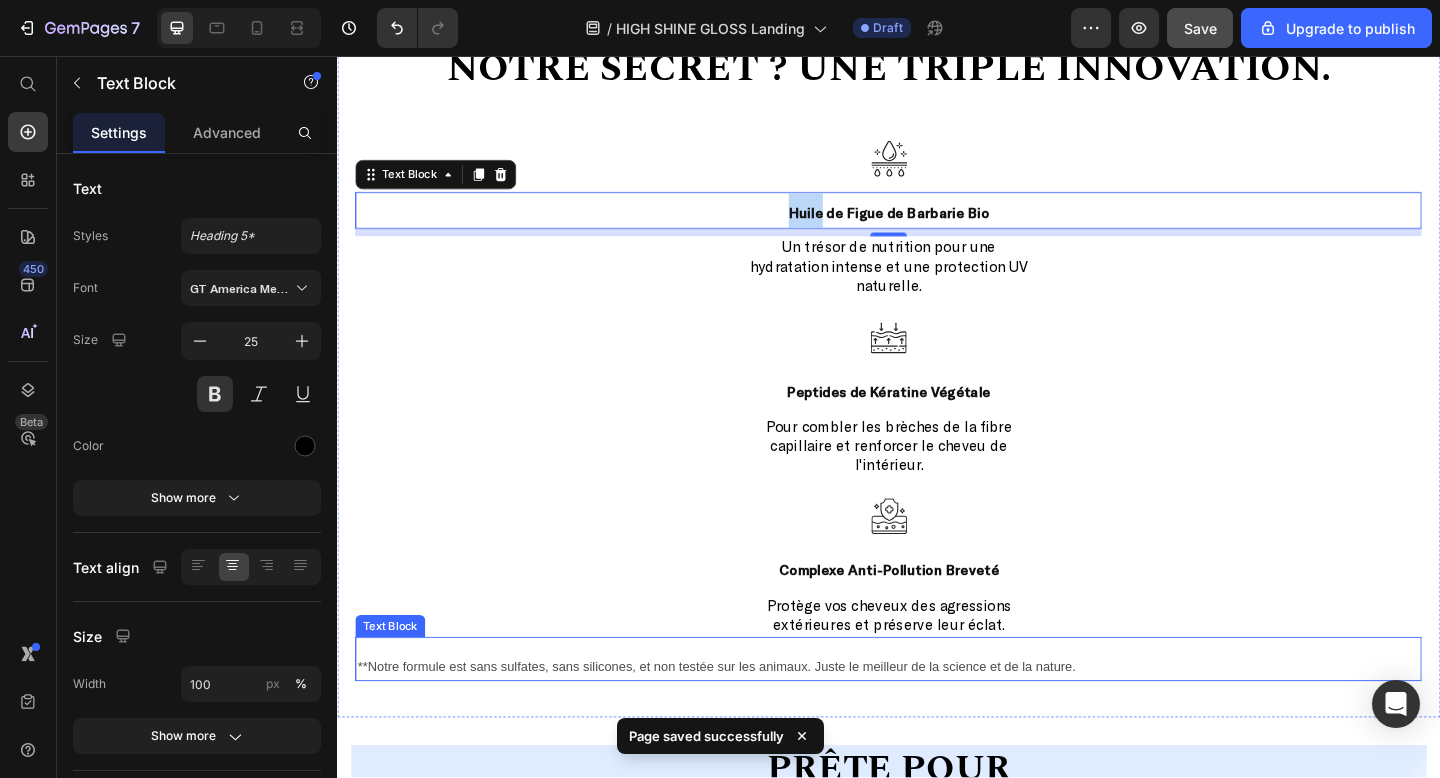 click on "**Notre formule est sans sulfates, sans silicones, et non testée sur les animaux. Juste le meilleur de la science et de la nature." at bounding box center [749, 720] 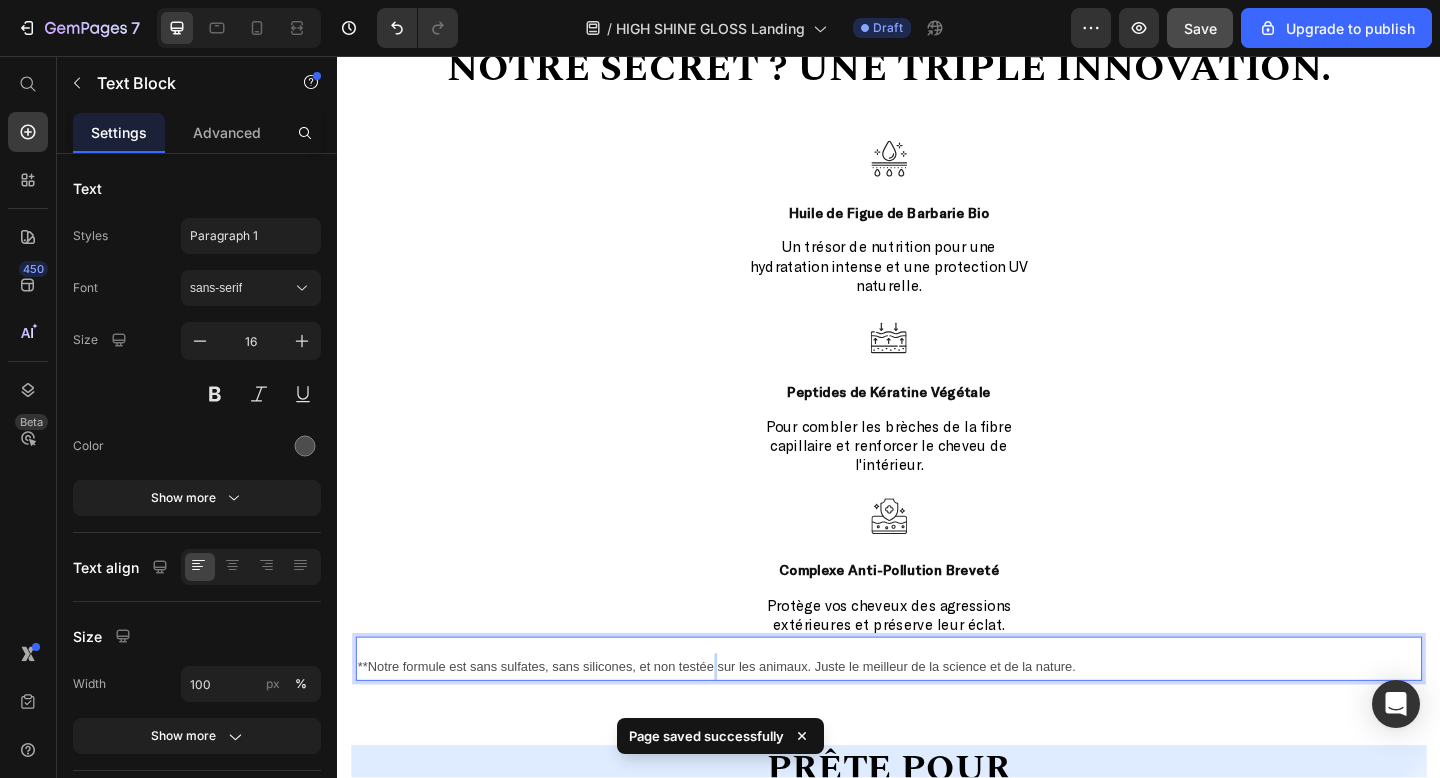 click on "**Notre formule est sans sulfates, sans silicones, et non testée sur les animaux. Juste le meilleur de la science et de la nature." at bounding box center (749, 720) 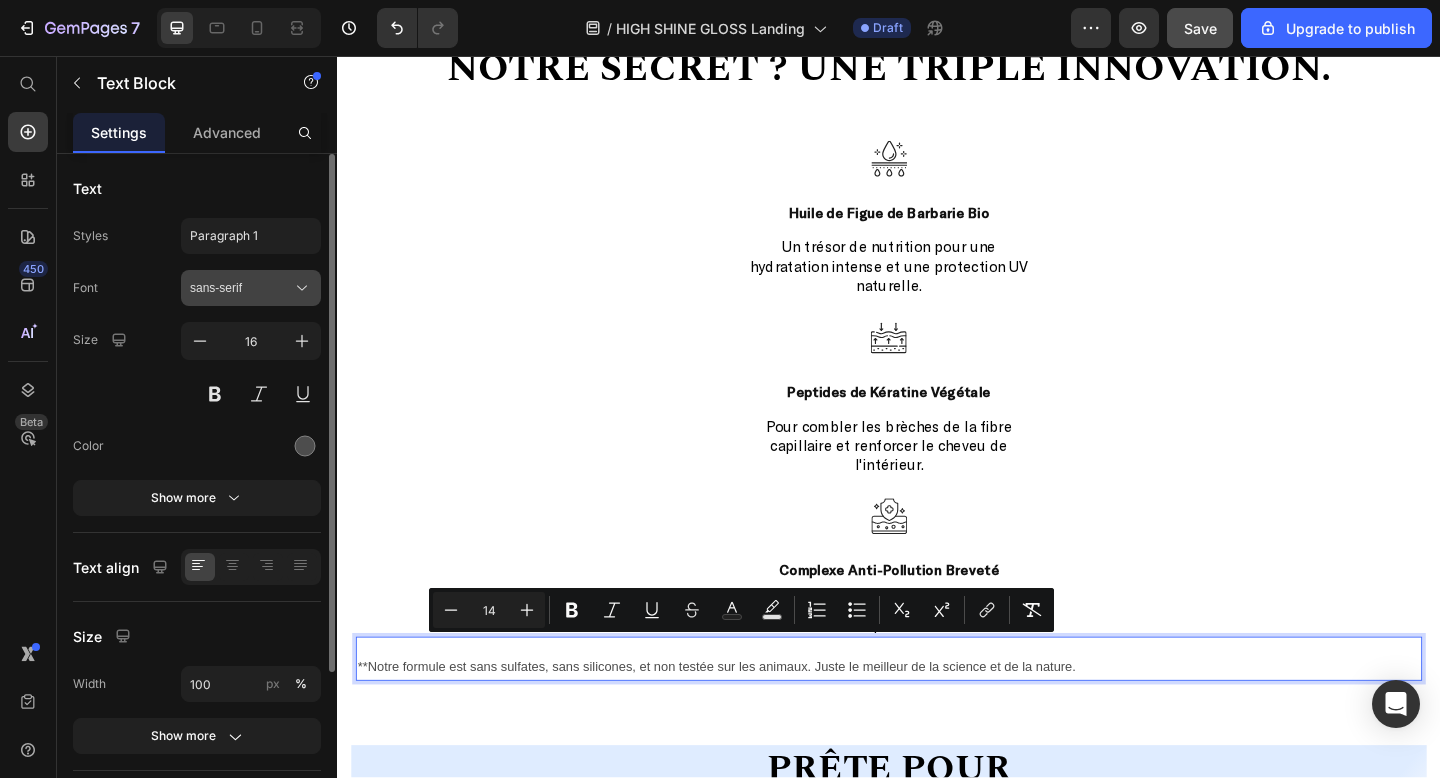 click on "sans-serif" at bounding box center [251, 288] 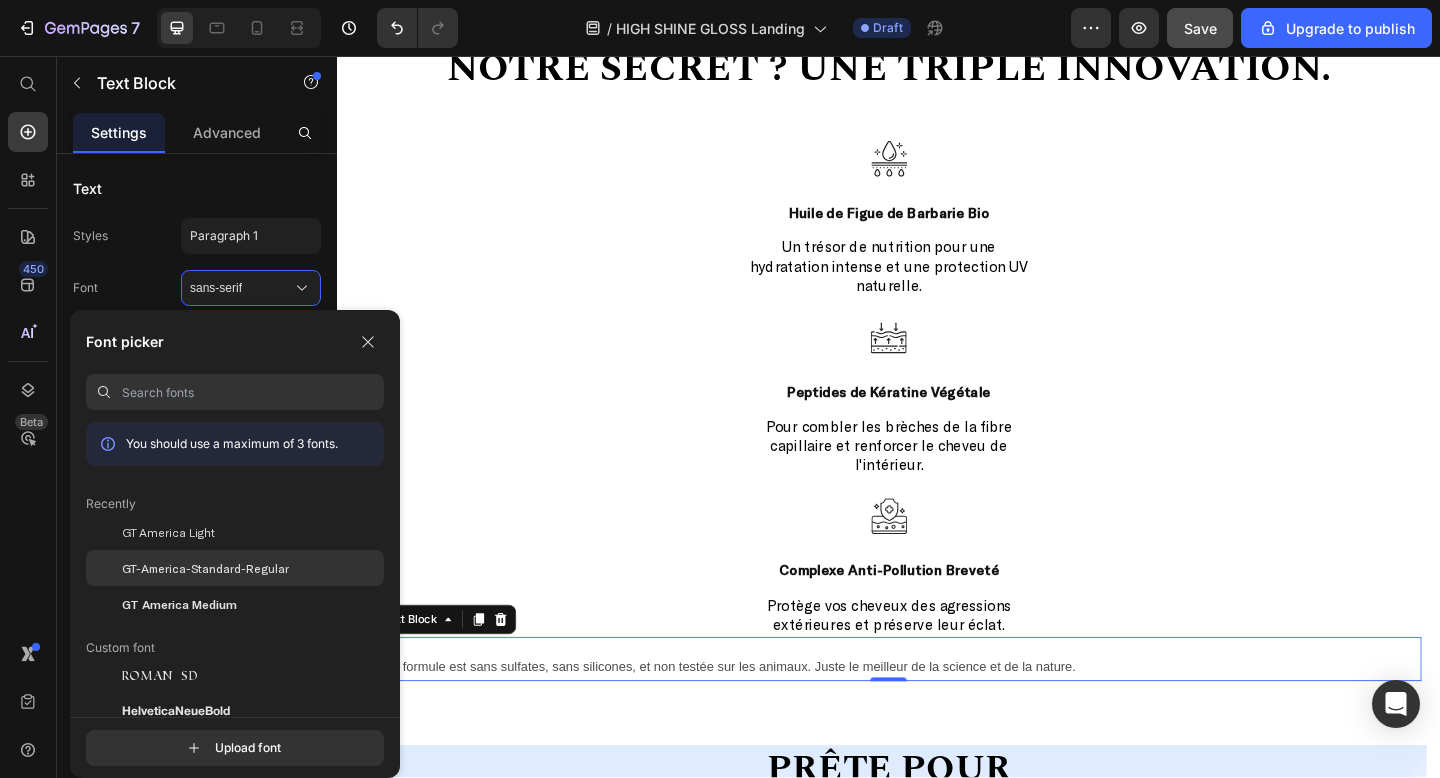 click on "GT-America-Standard-Regular" at bounding box center [205, 568] 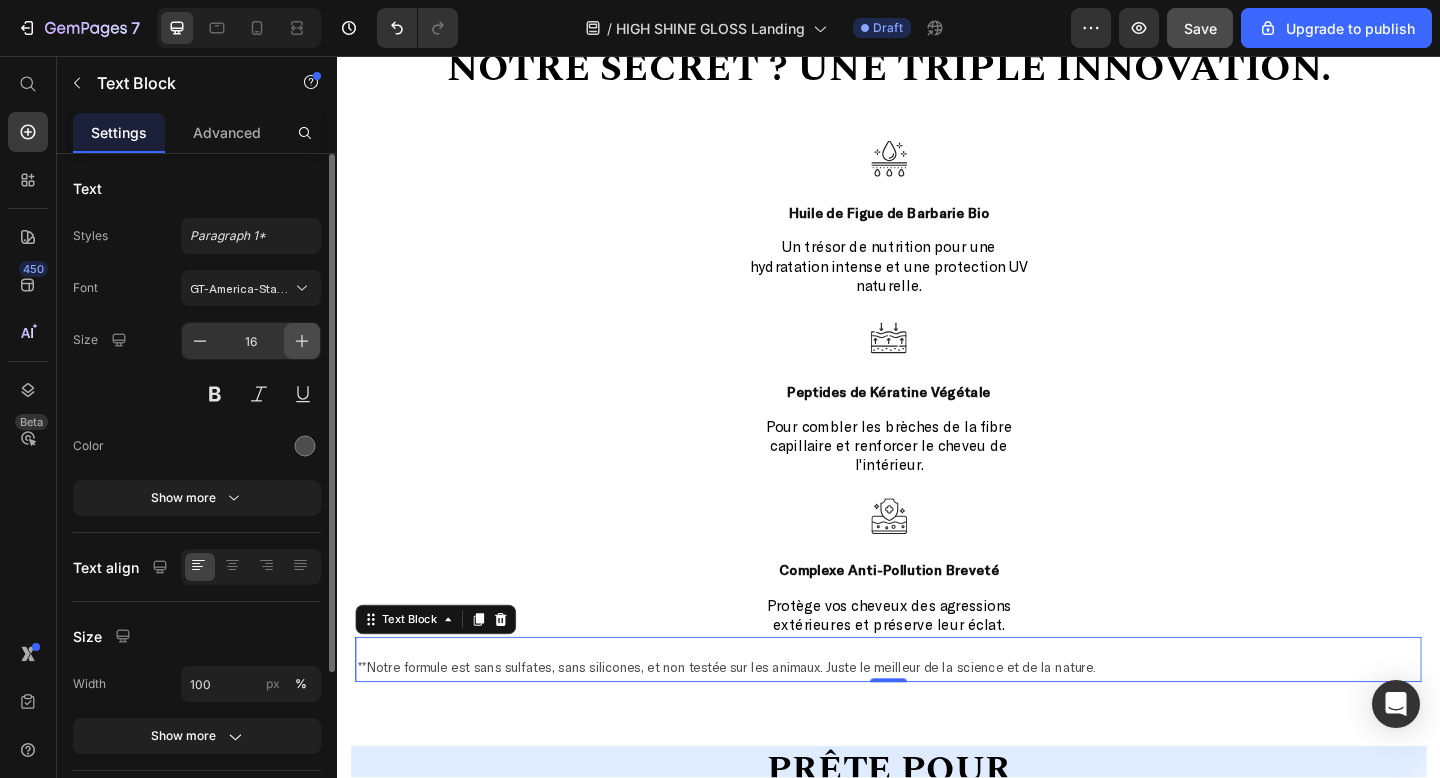 click 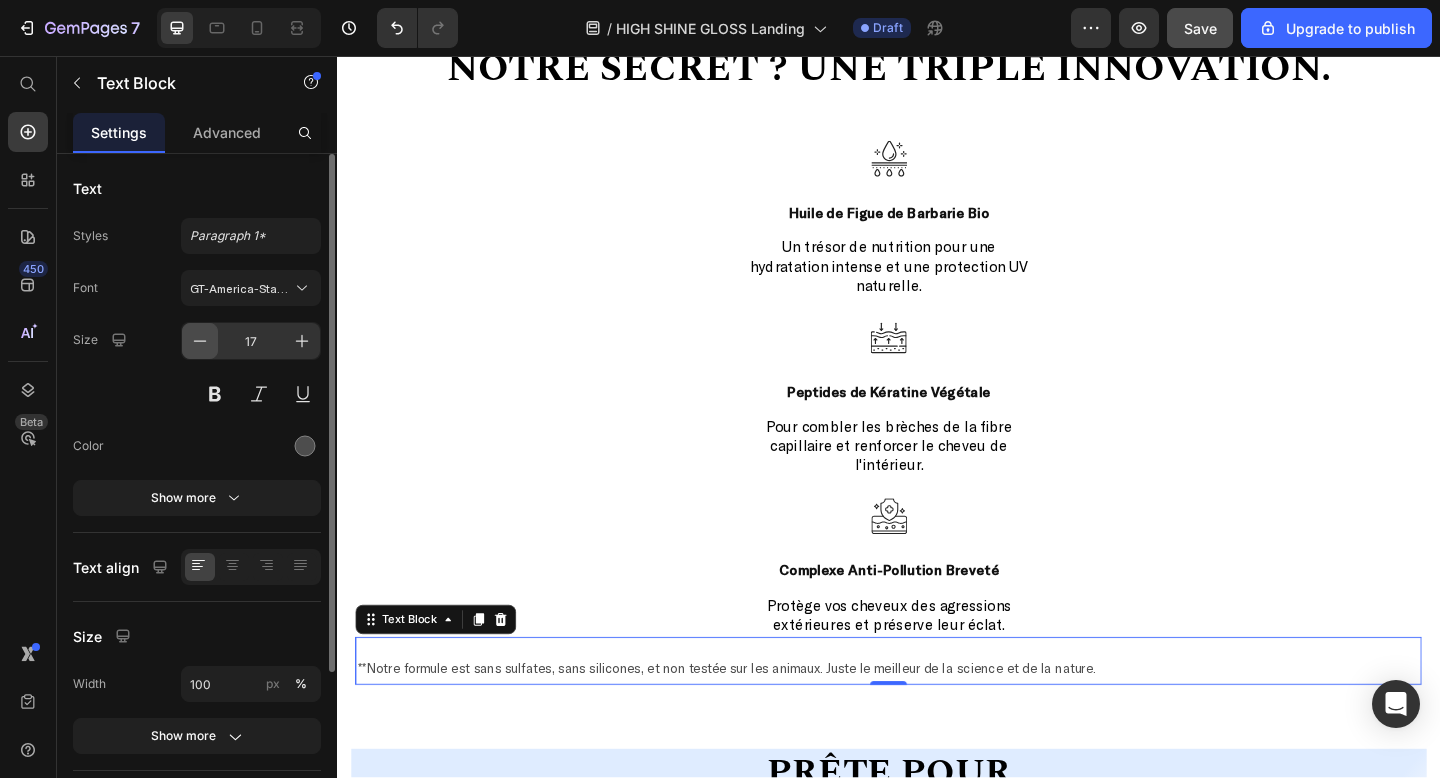 click at bounding box center [200, 341] 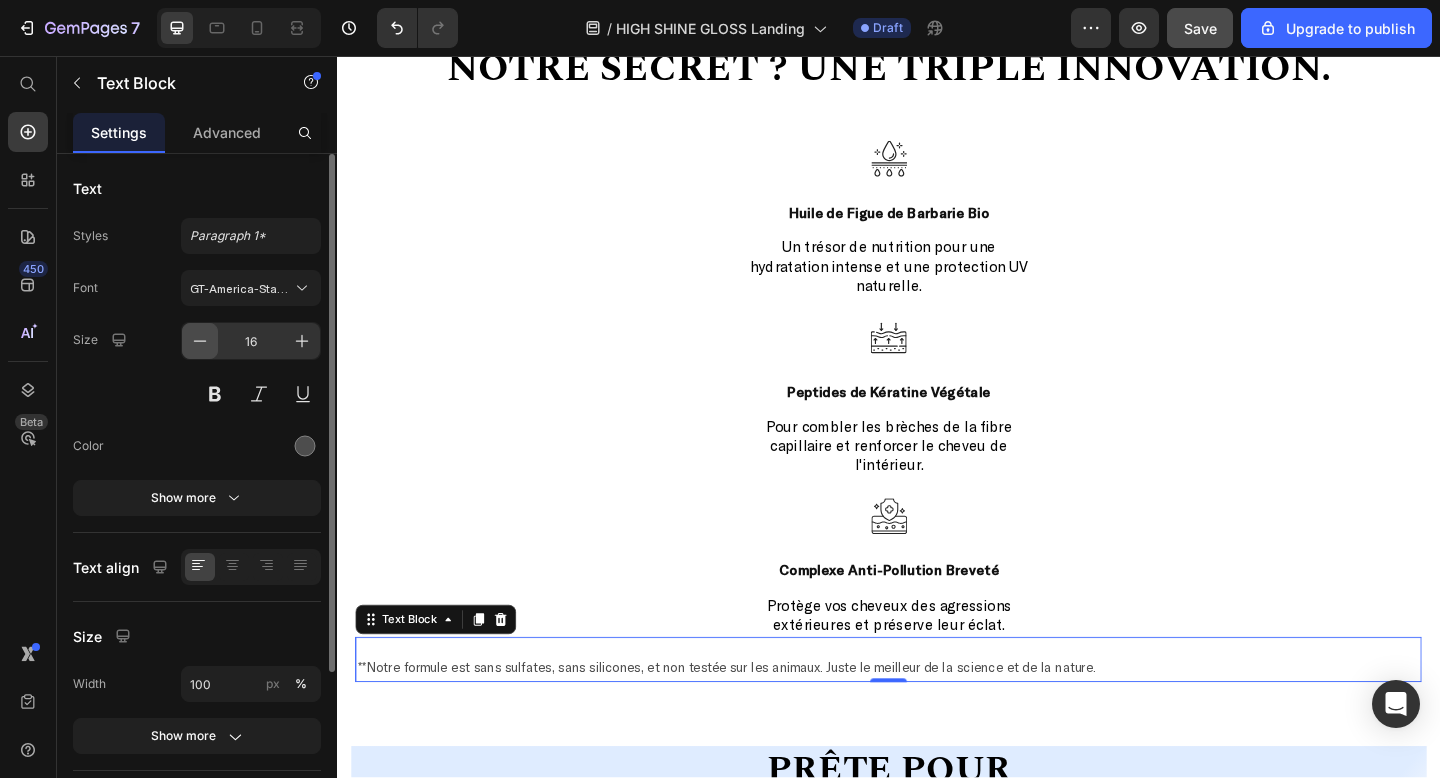 click at bounding box center (200, 341) 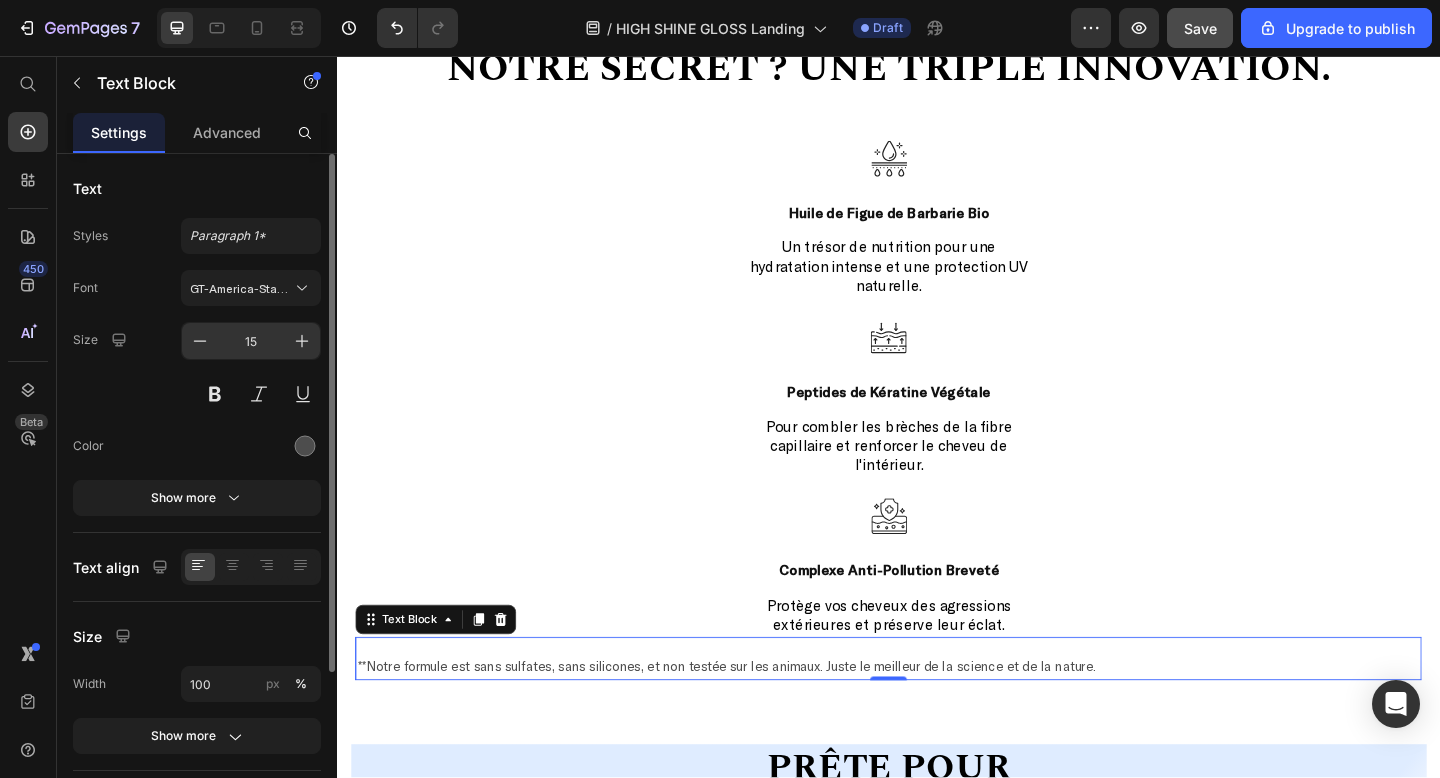 click on "15" at bounding box center (251, 341) 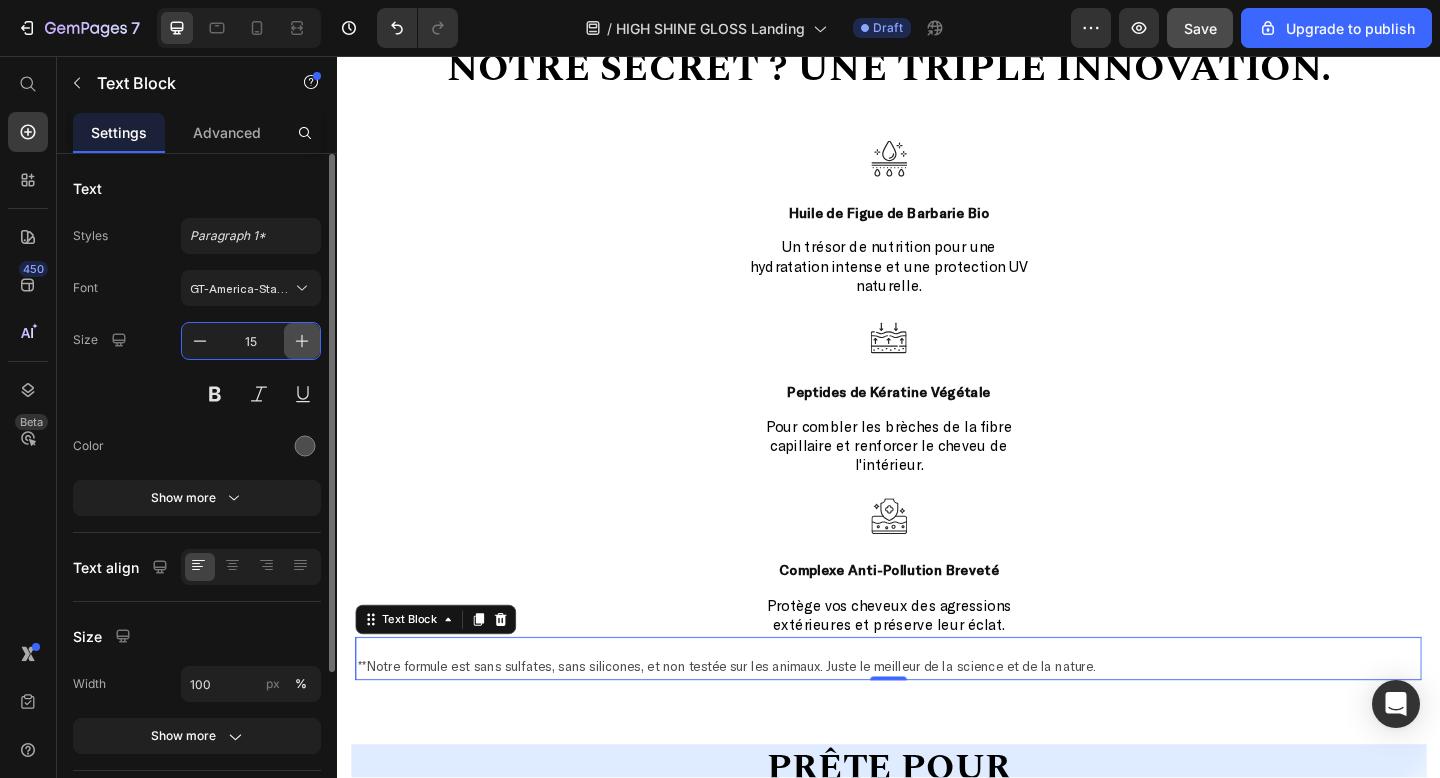 click 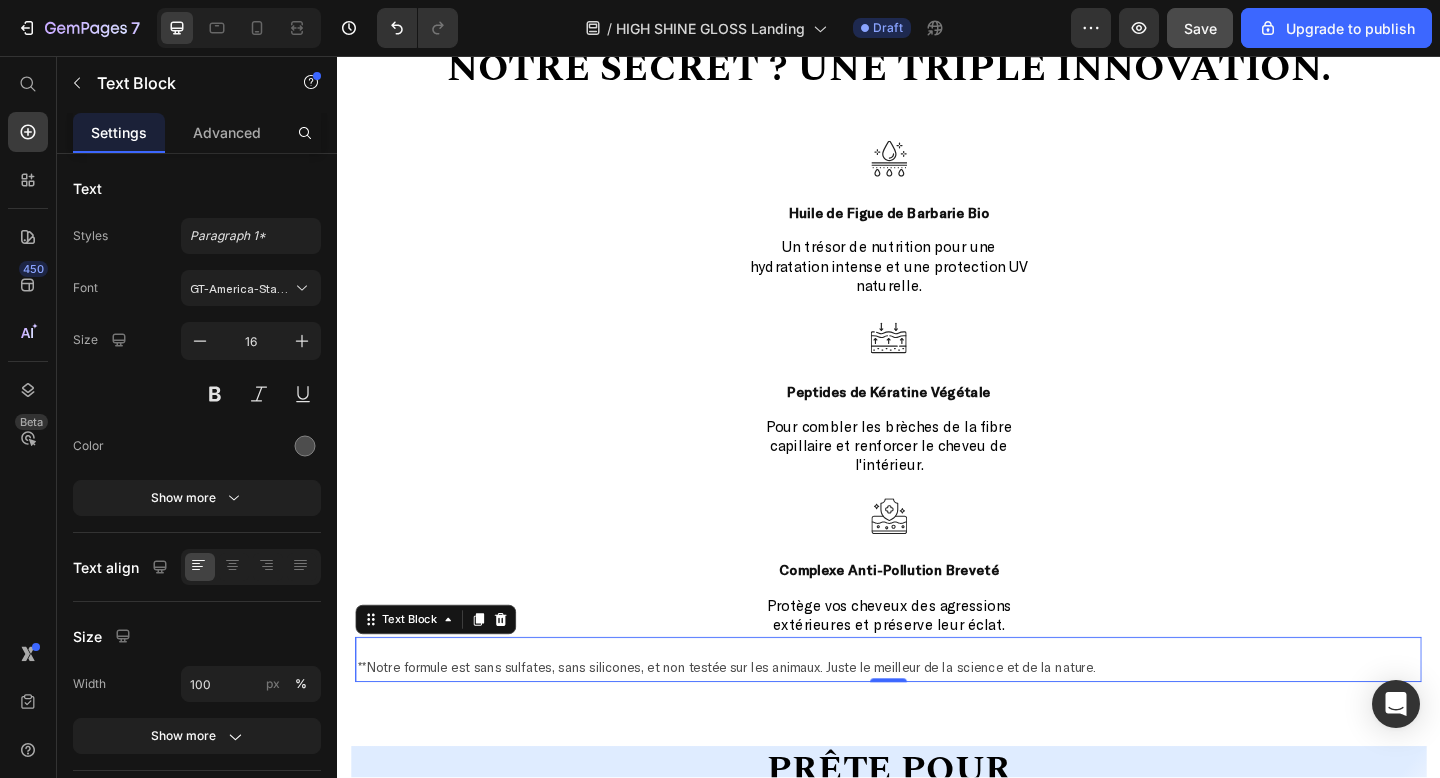 click on "**Notre formule est sans sulfates, sans silicones, et non testée sur les animaux. Juste le meilleur de la science et de la nature. Text Block   0" at bounding box center (937, 713) 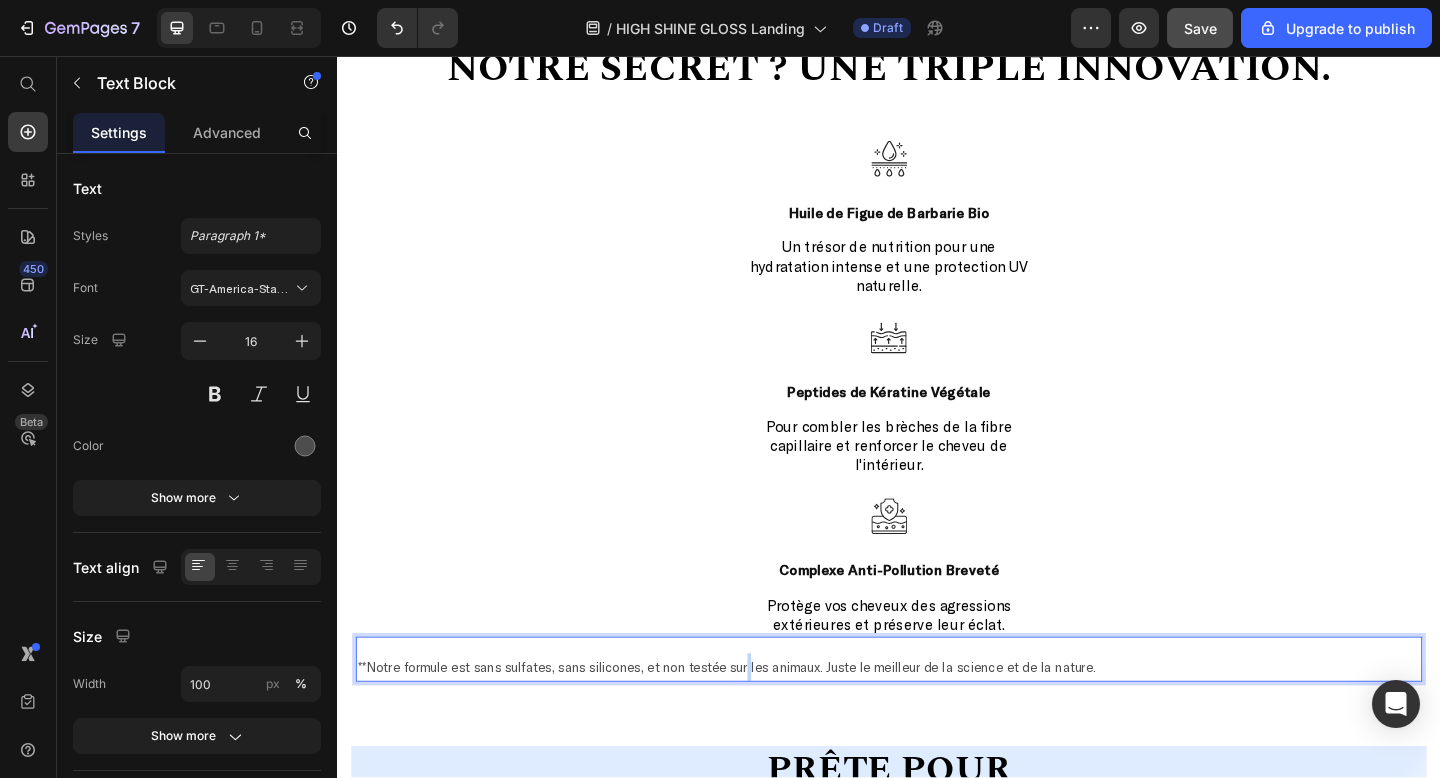click on "**Notre formule est sans sulfates, sans silicones, et non testée sur les animaux. Juste le meilleur de la science et de la nature." at bounding box center (760, 720) 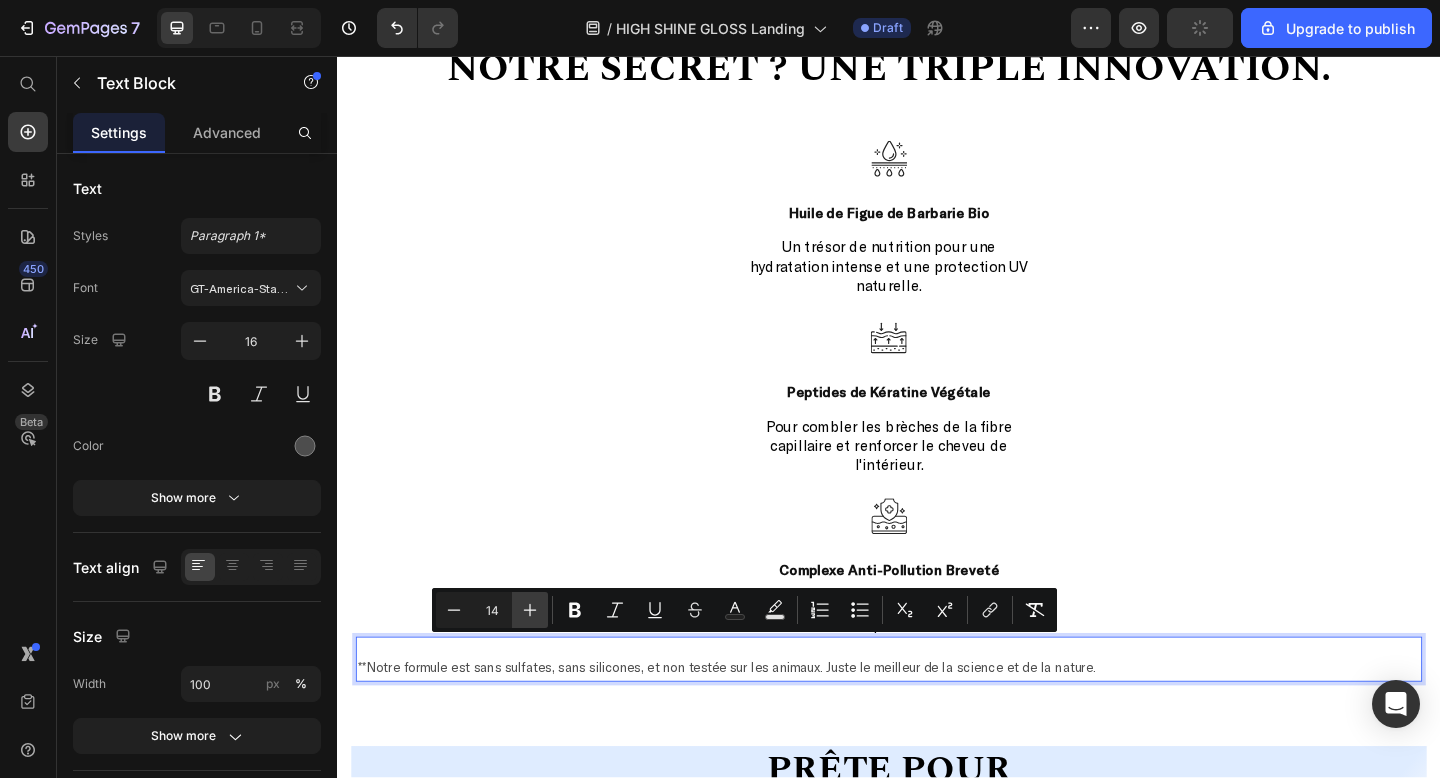 click 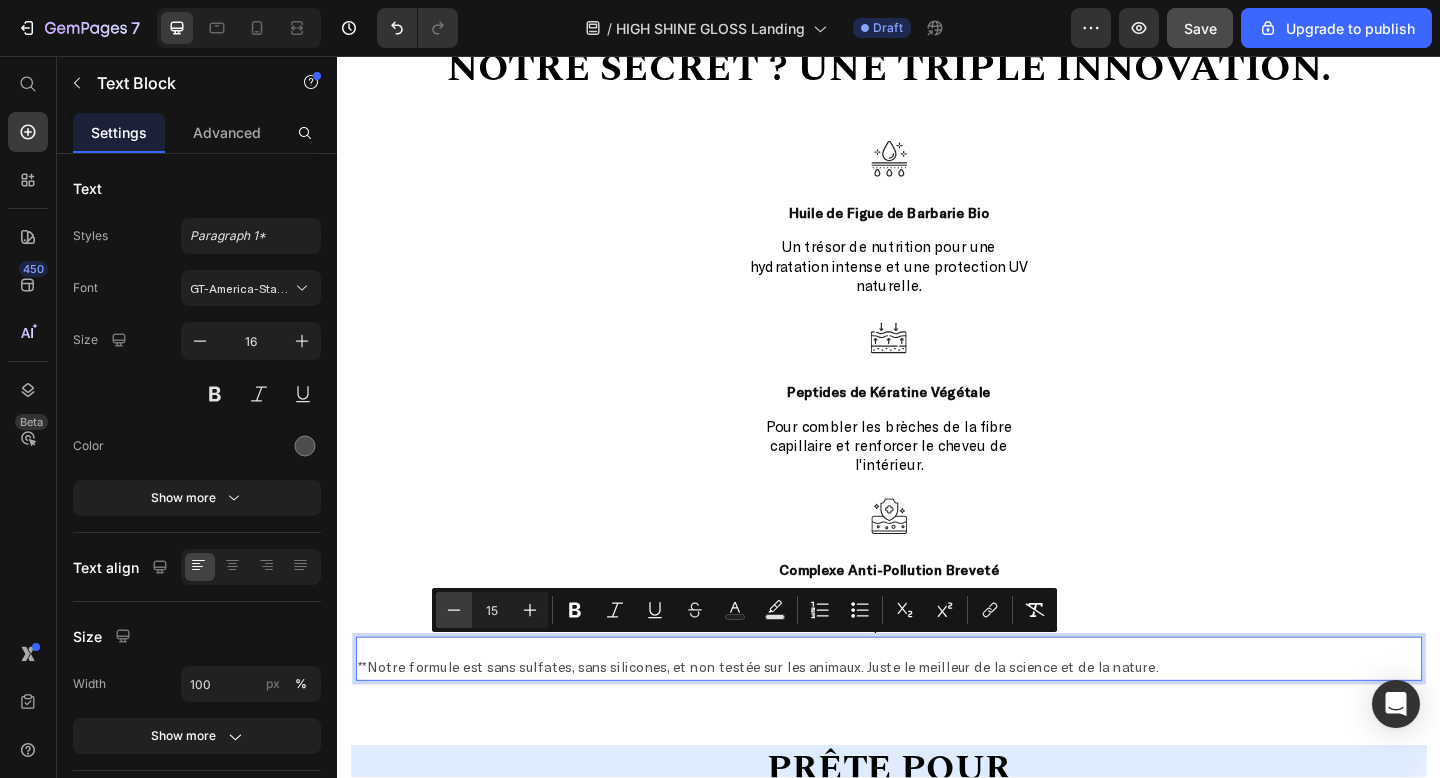 click 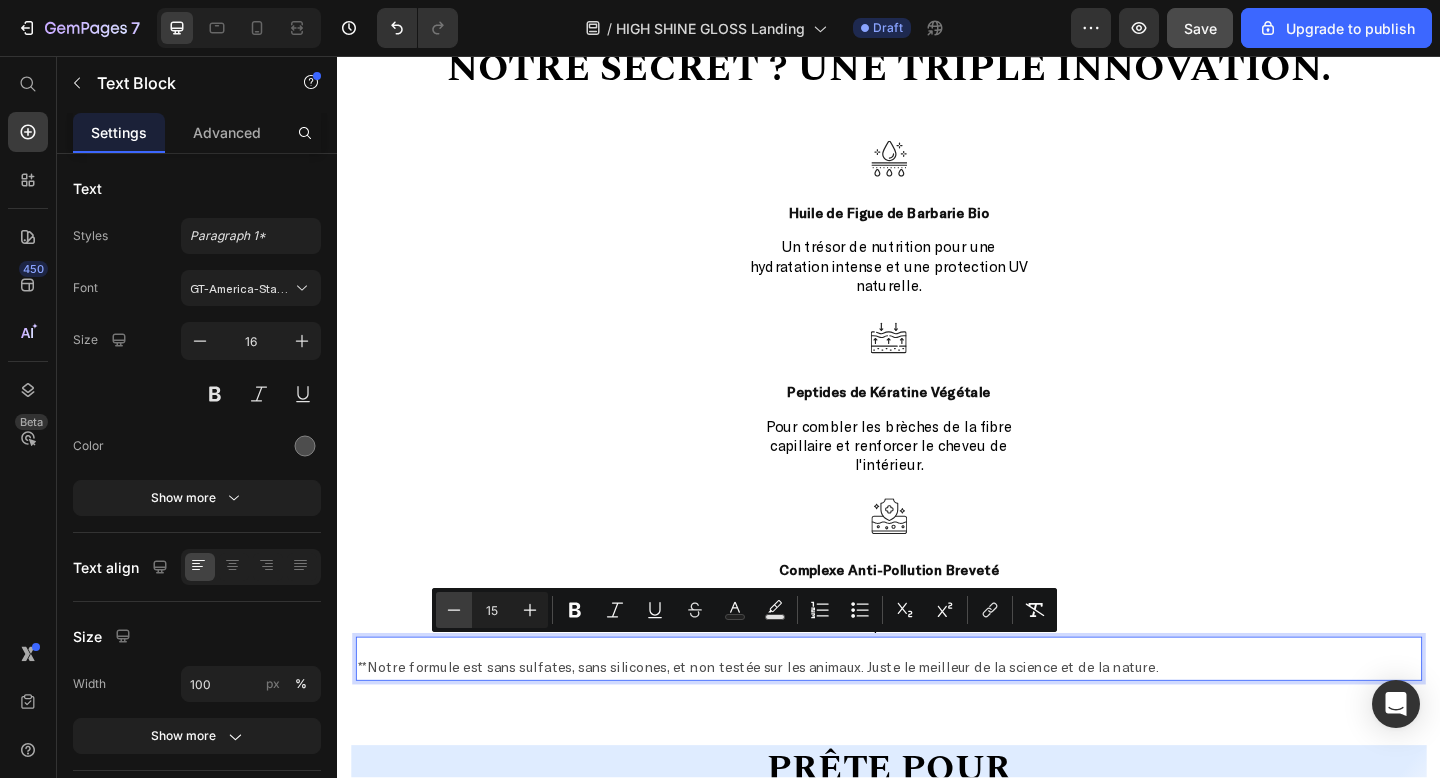 type on "14" 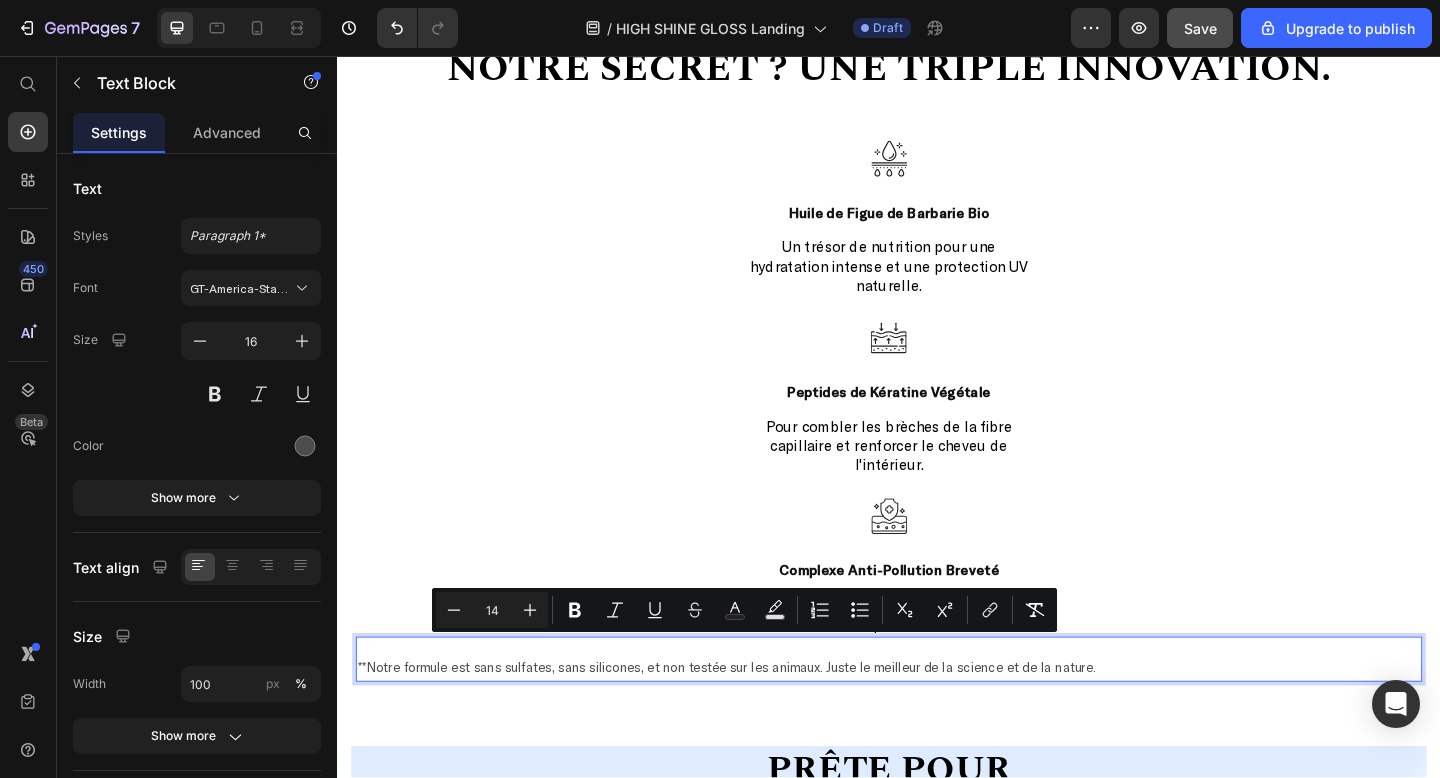 click on "Save" 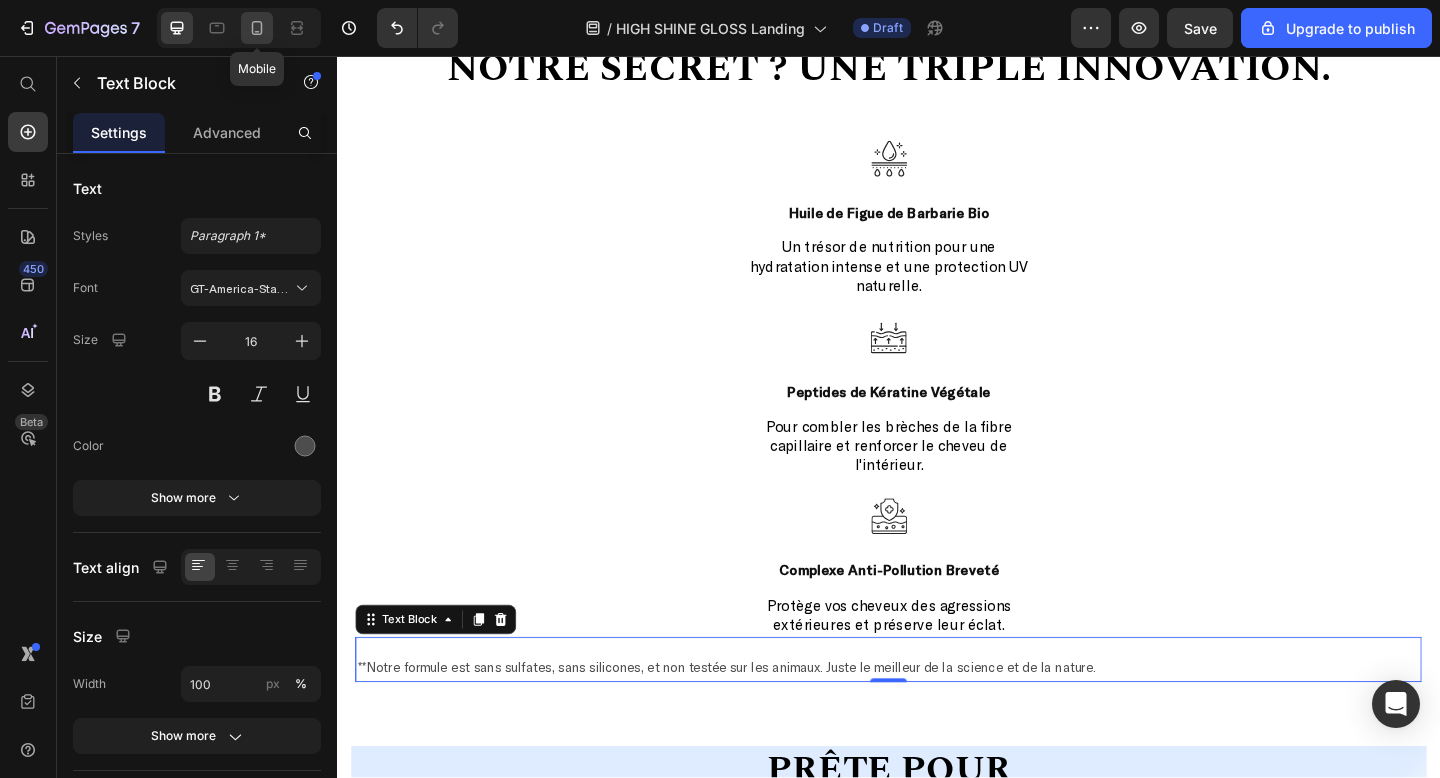 click 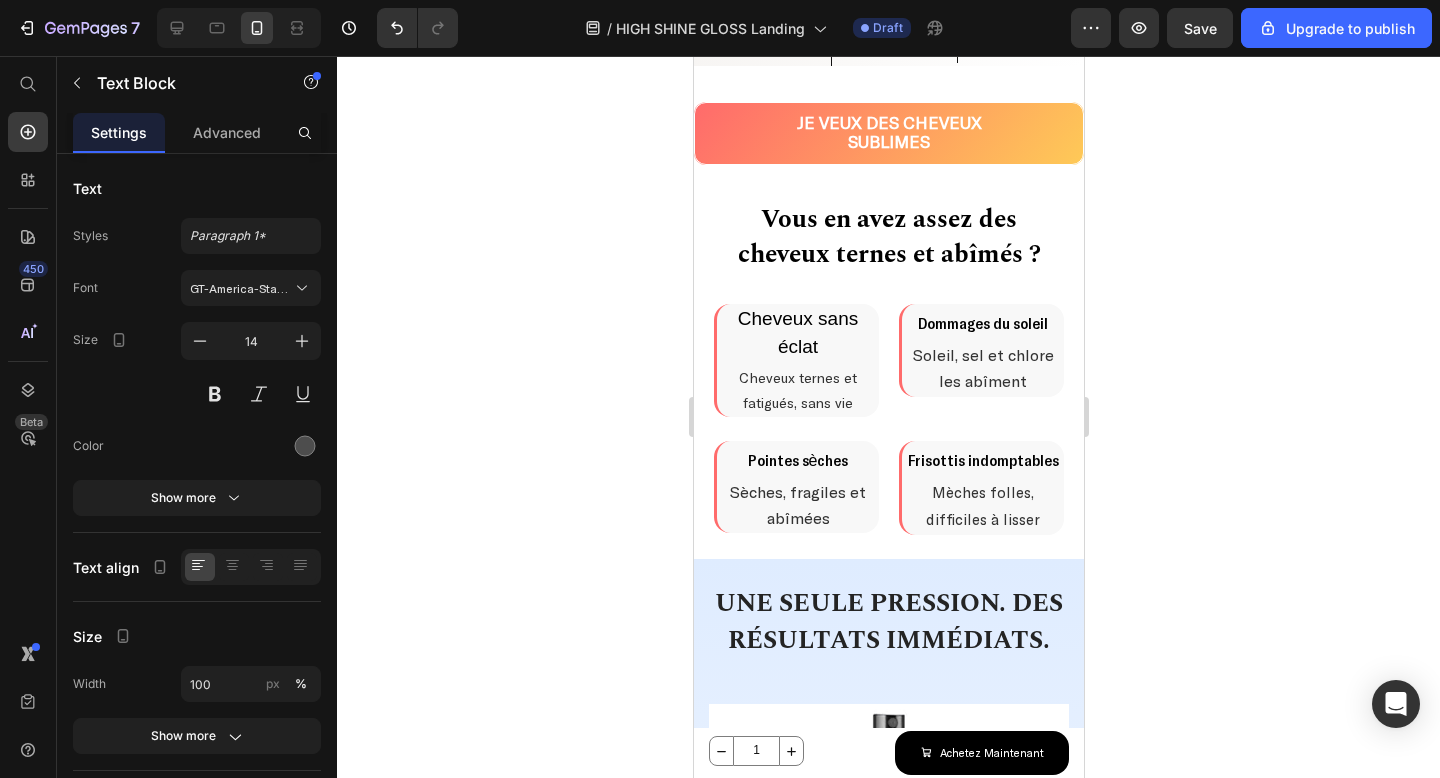 scroll, scrollTop: 873, scrollLeft: 0, axis: vertical 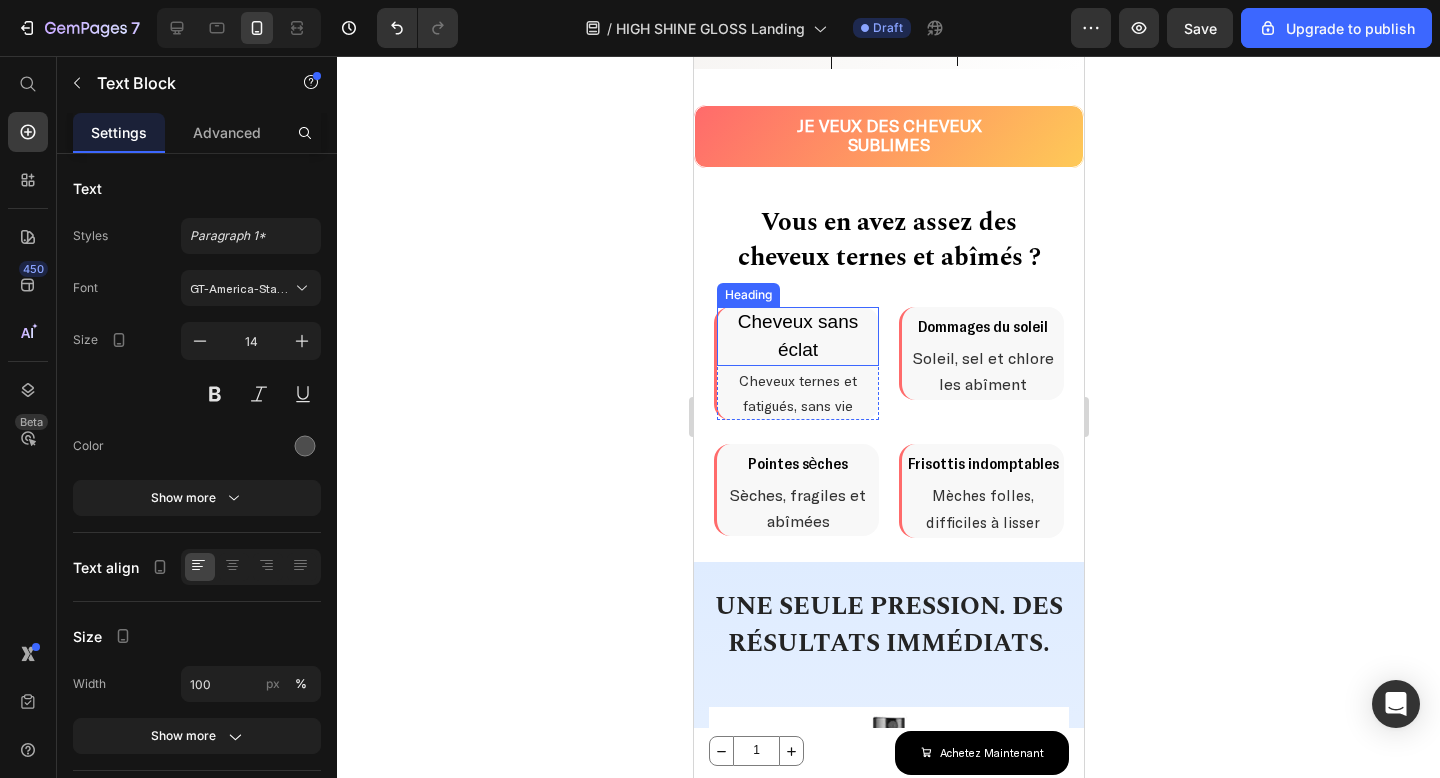 click on "Cheveux sans éclat" at bounding box center (797, 335) 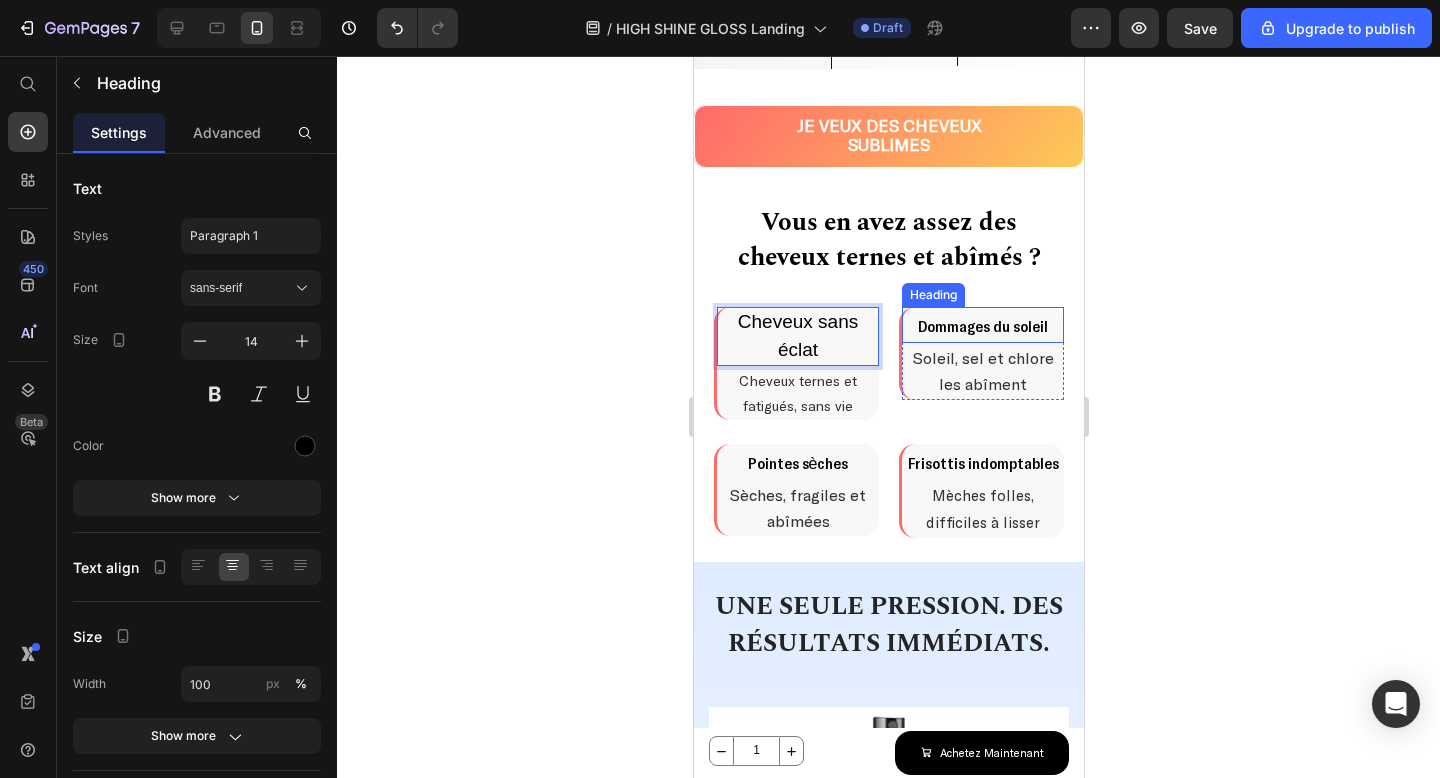 click on "Dommages du soleil" at bounding box center [982, 325] 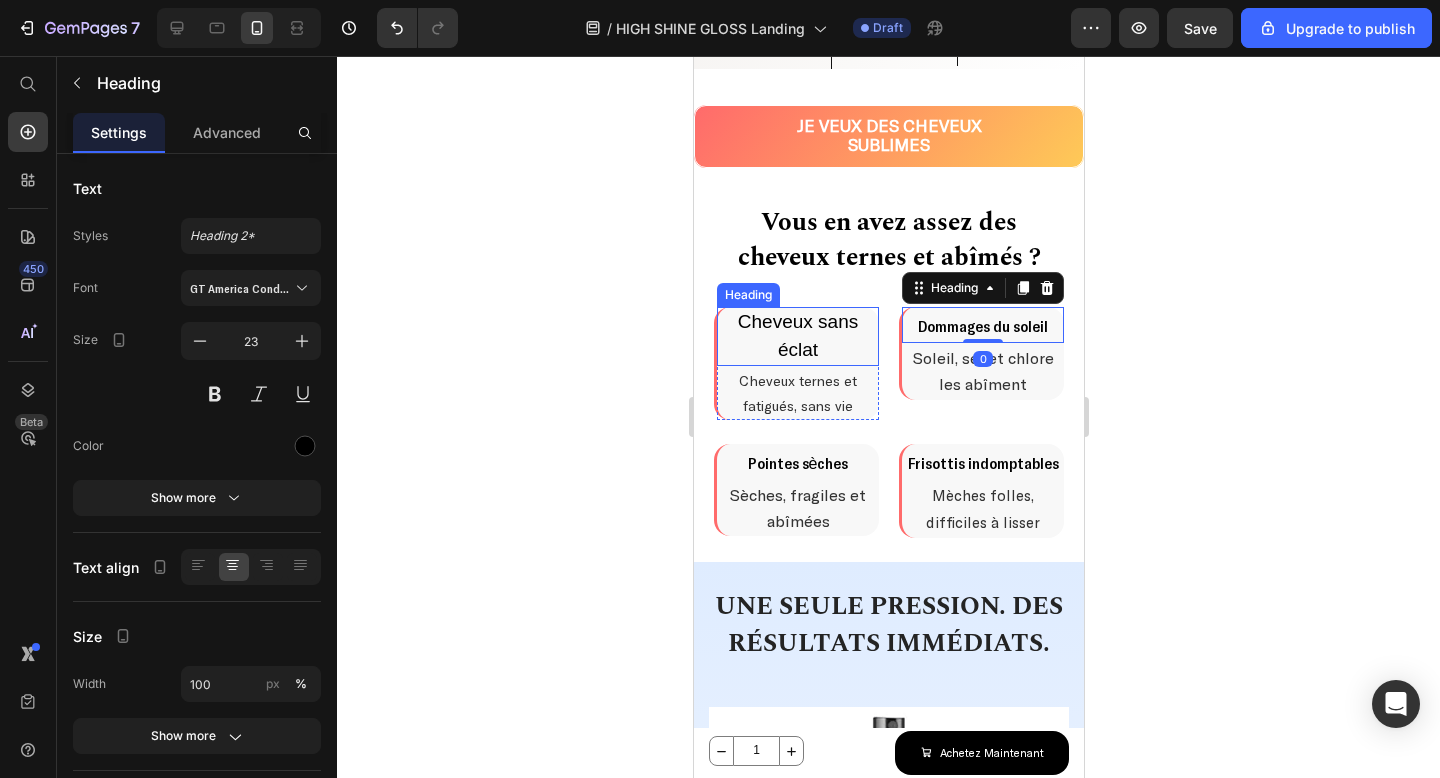 click on "Cheveux sans éclat" at bounding box center [797, 335] 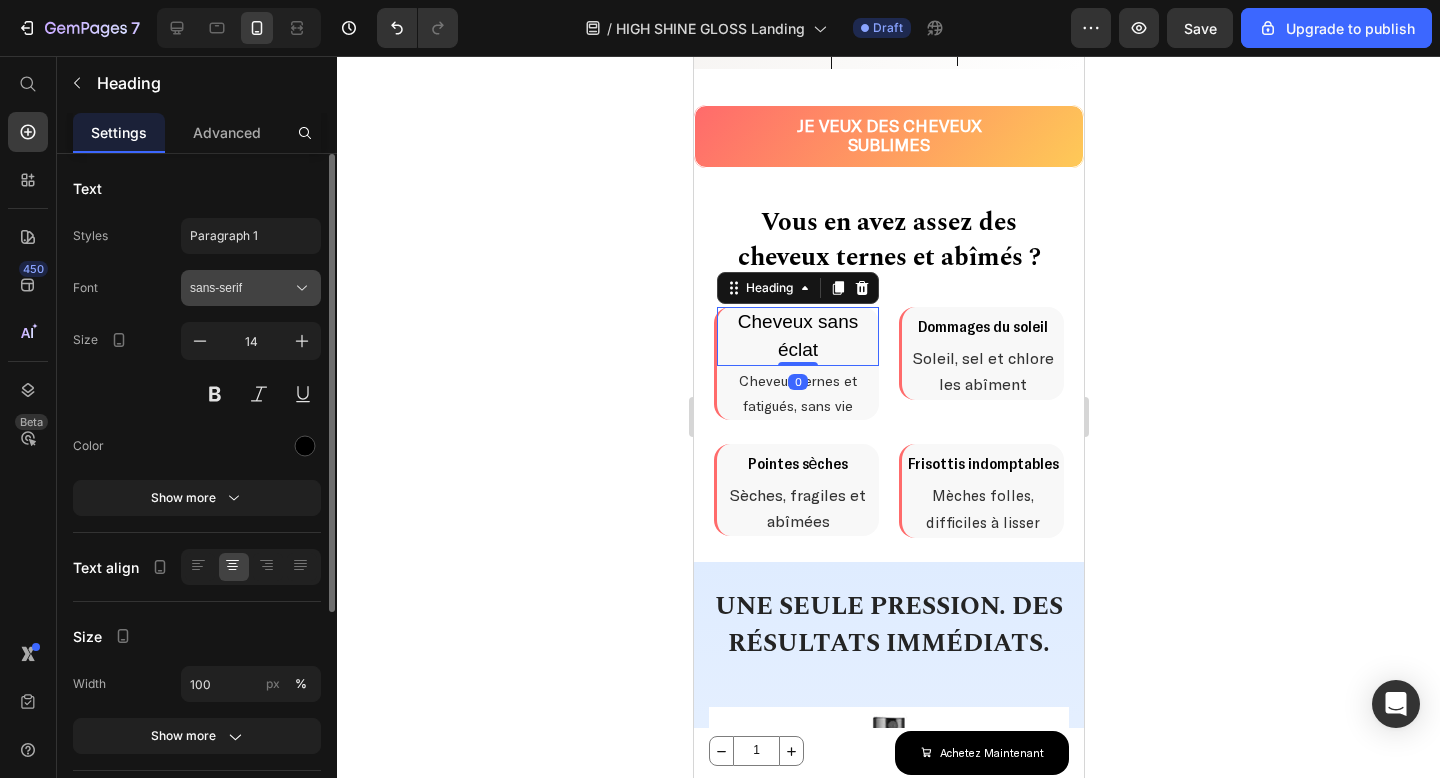 click on "sans-serif" at bounding box center (251, 288) 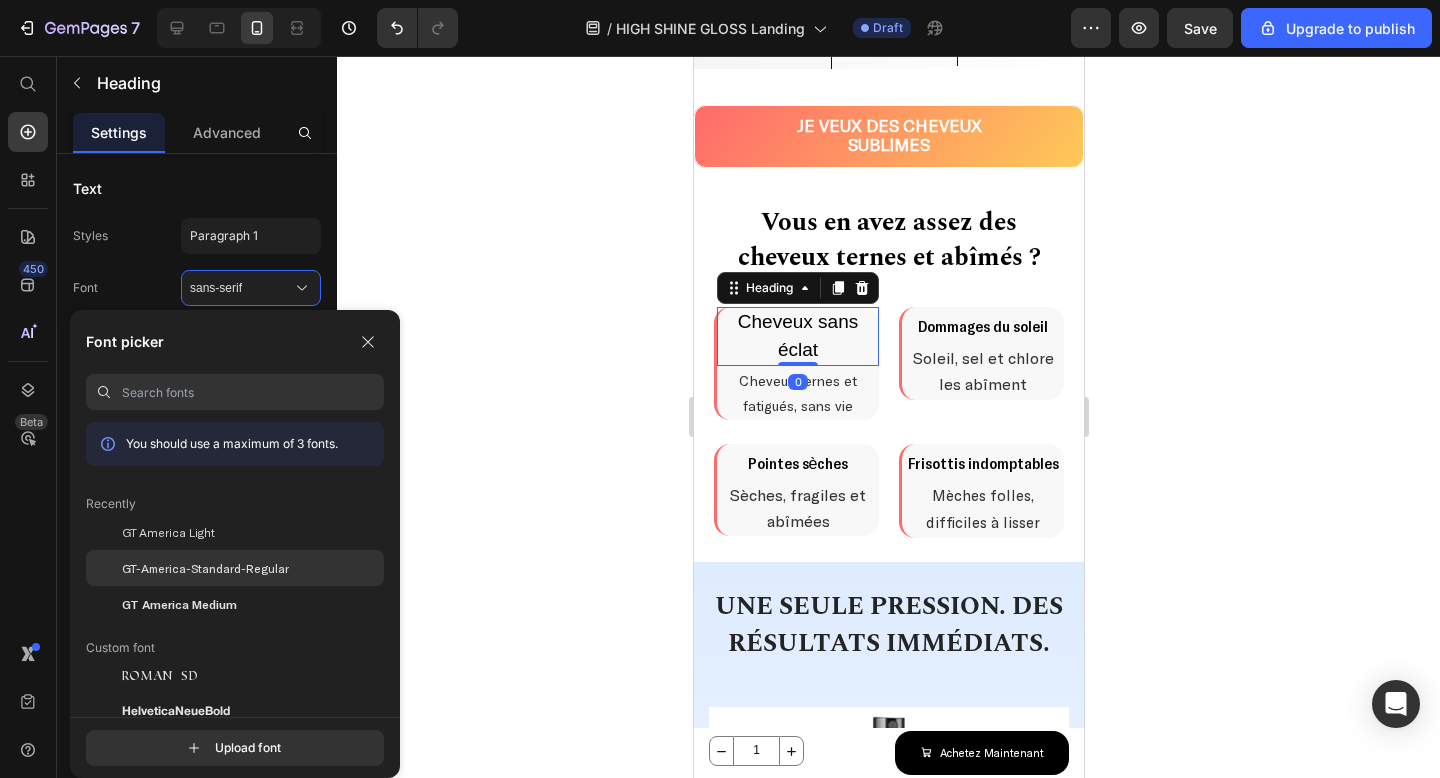 click on "GT-America-Standard-Regular" at bounding box center [205, 568] 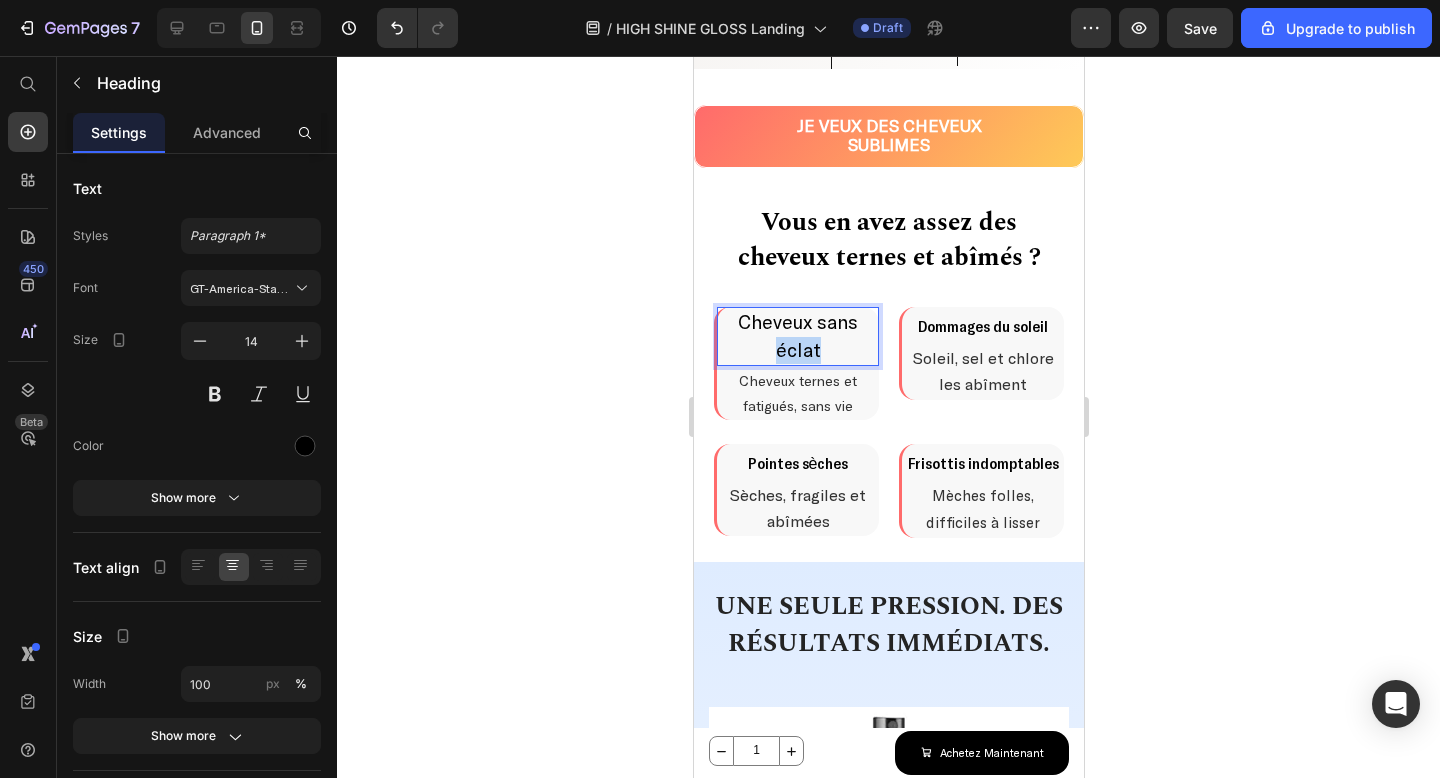 click on "Cheveux sans éclat" at bounding box center (797, 335) 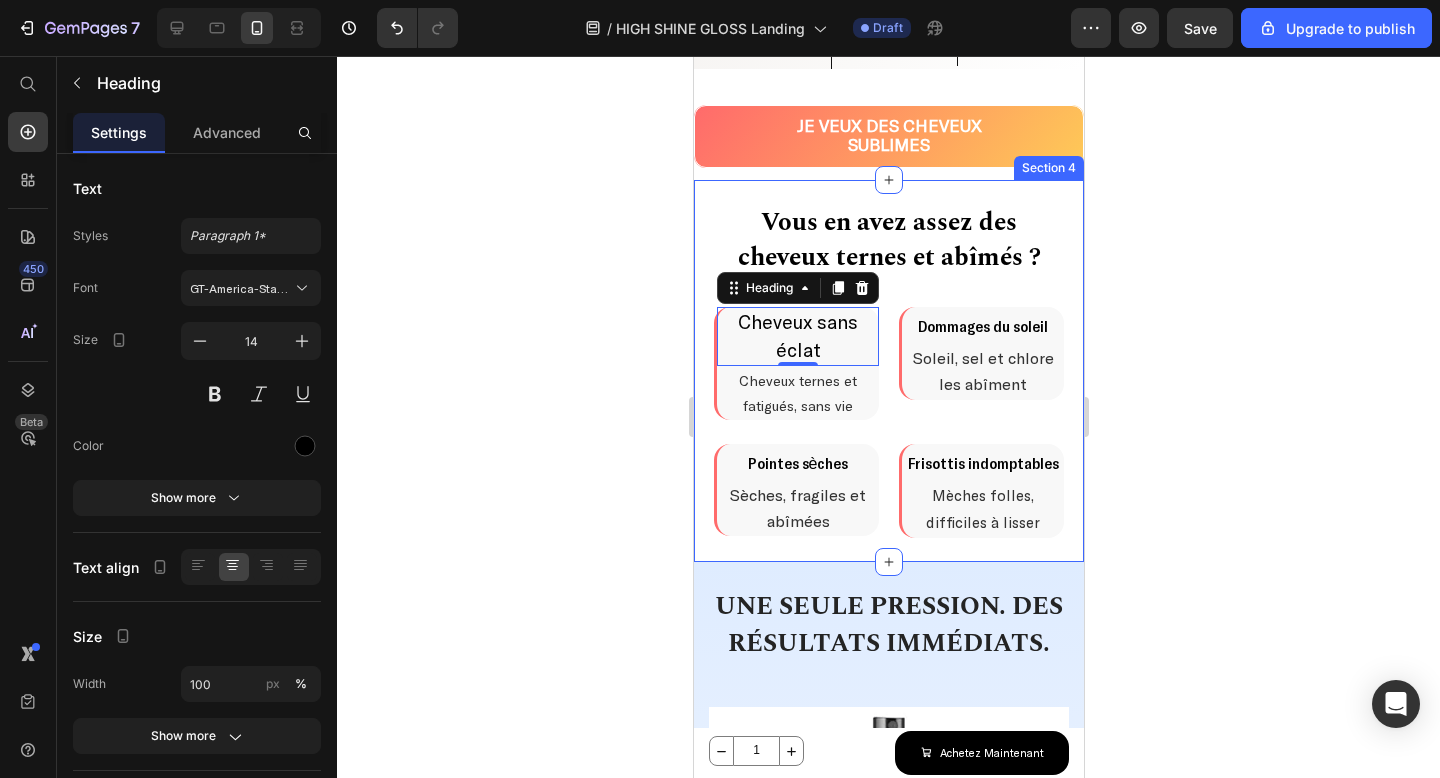 click on "Dommages du soleil" at bounding box center (982, 325) 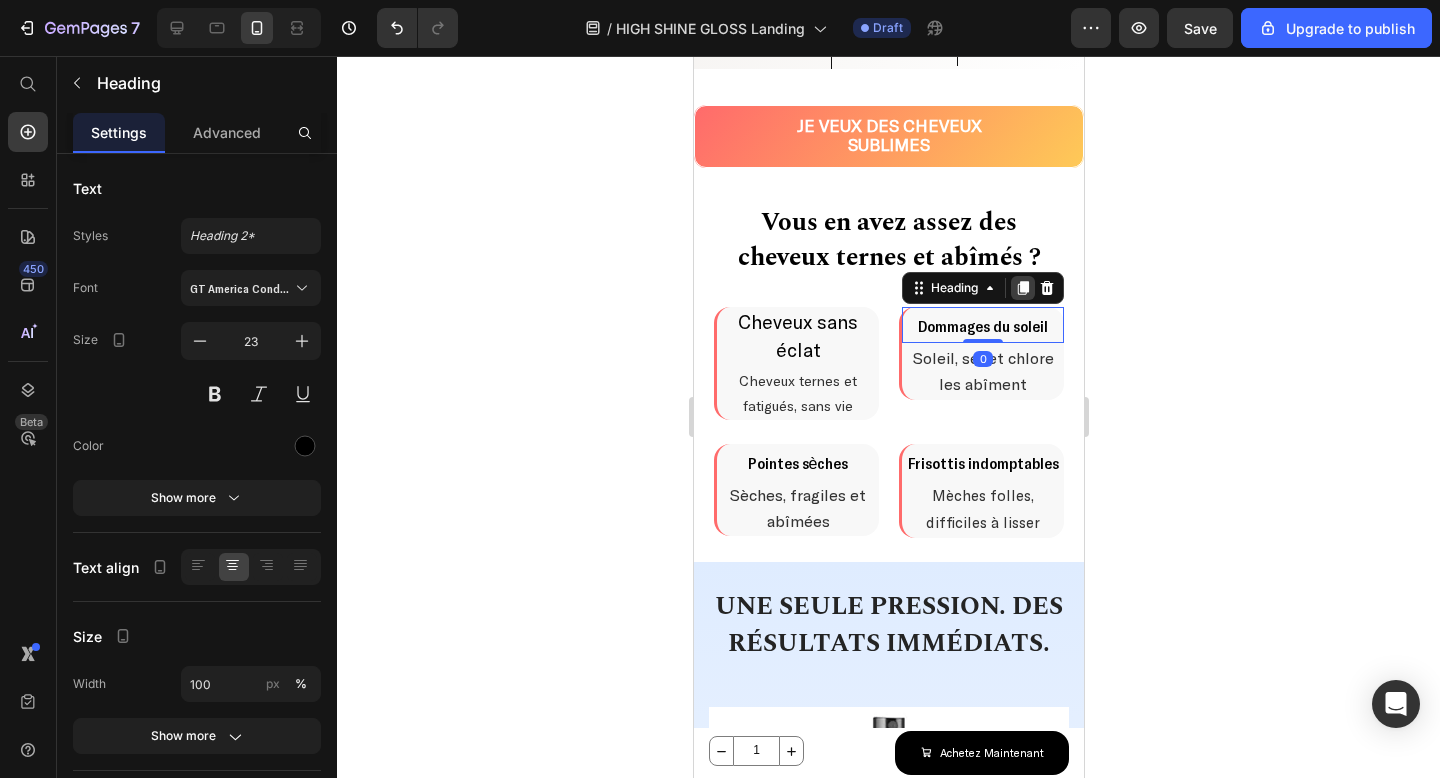 click 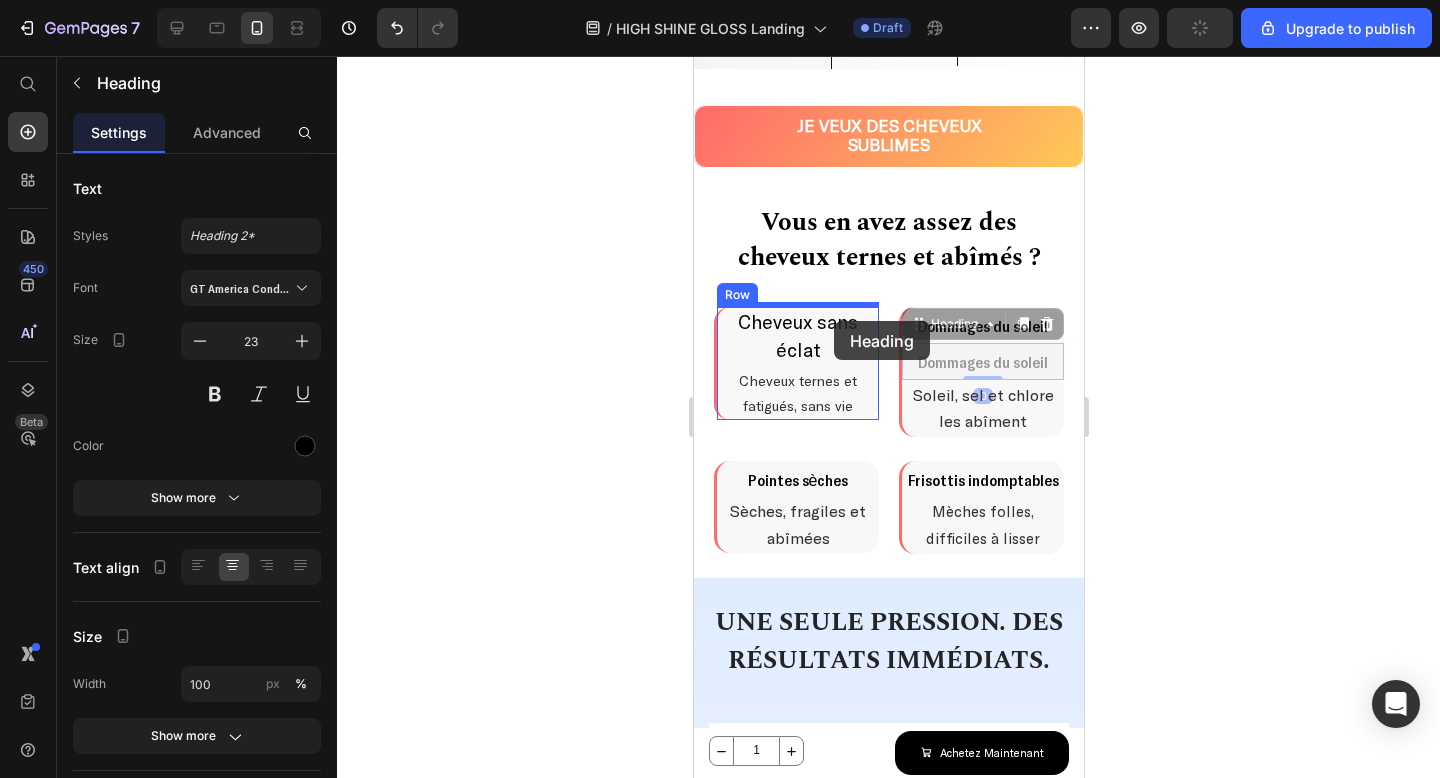 drag, startPoint x: 961, startPoint y: 330, endPoint x: 833, endPoint y: 321, distance: 128.31601 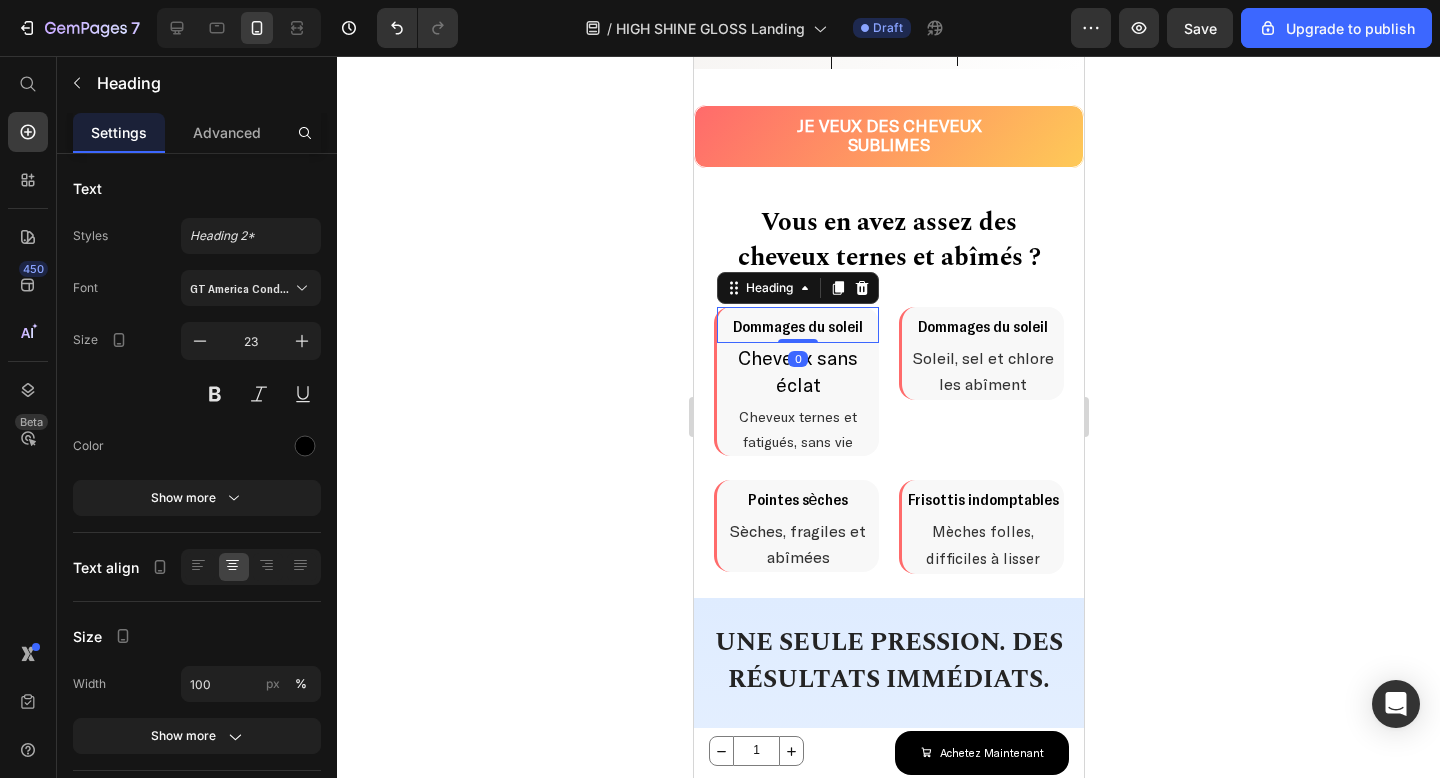 click on "⁠⁠⁠⁠⁠⁠⁠ Cheveux sans éclat" at bounding box center [797, 372] 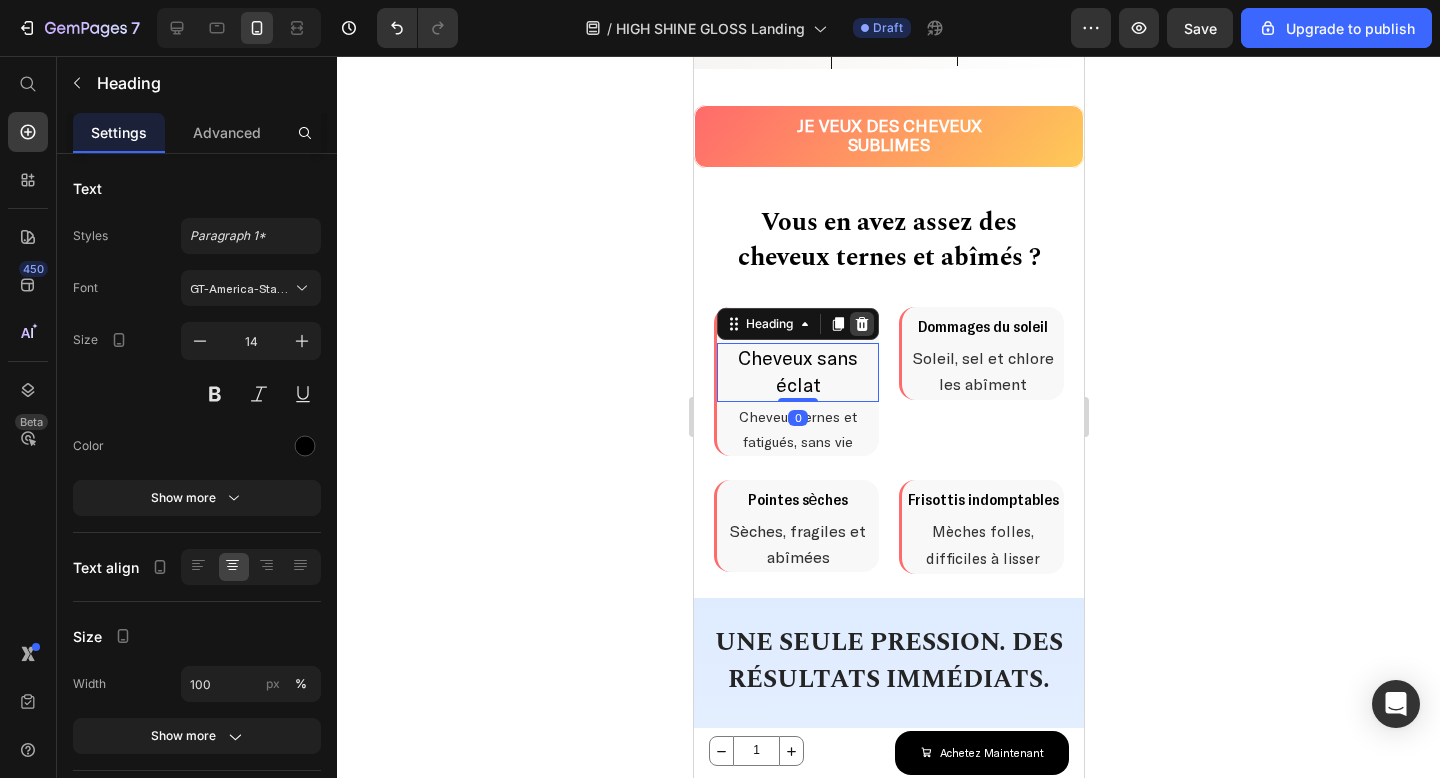 click 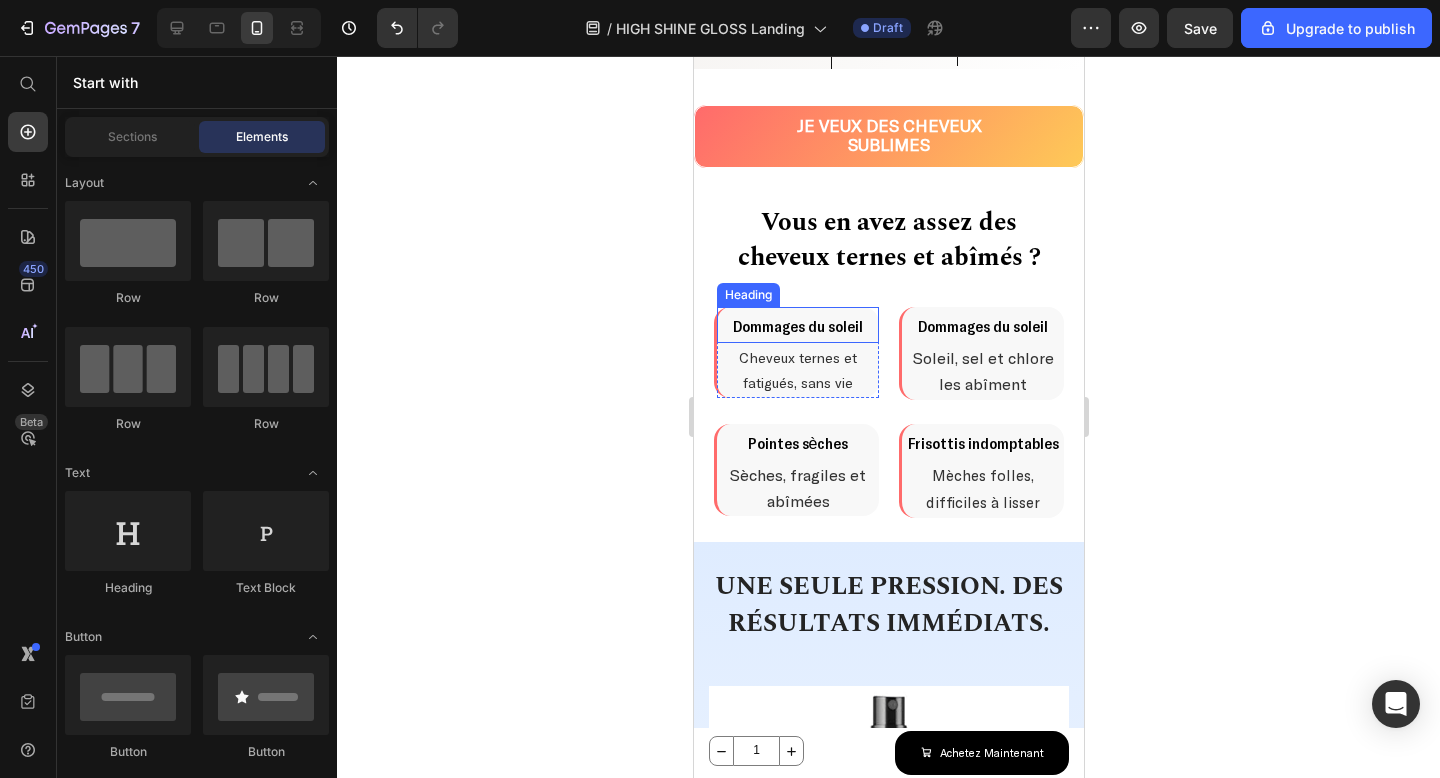 click on "Dommages du soleil" at bounding box center [797, 325] 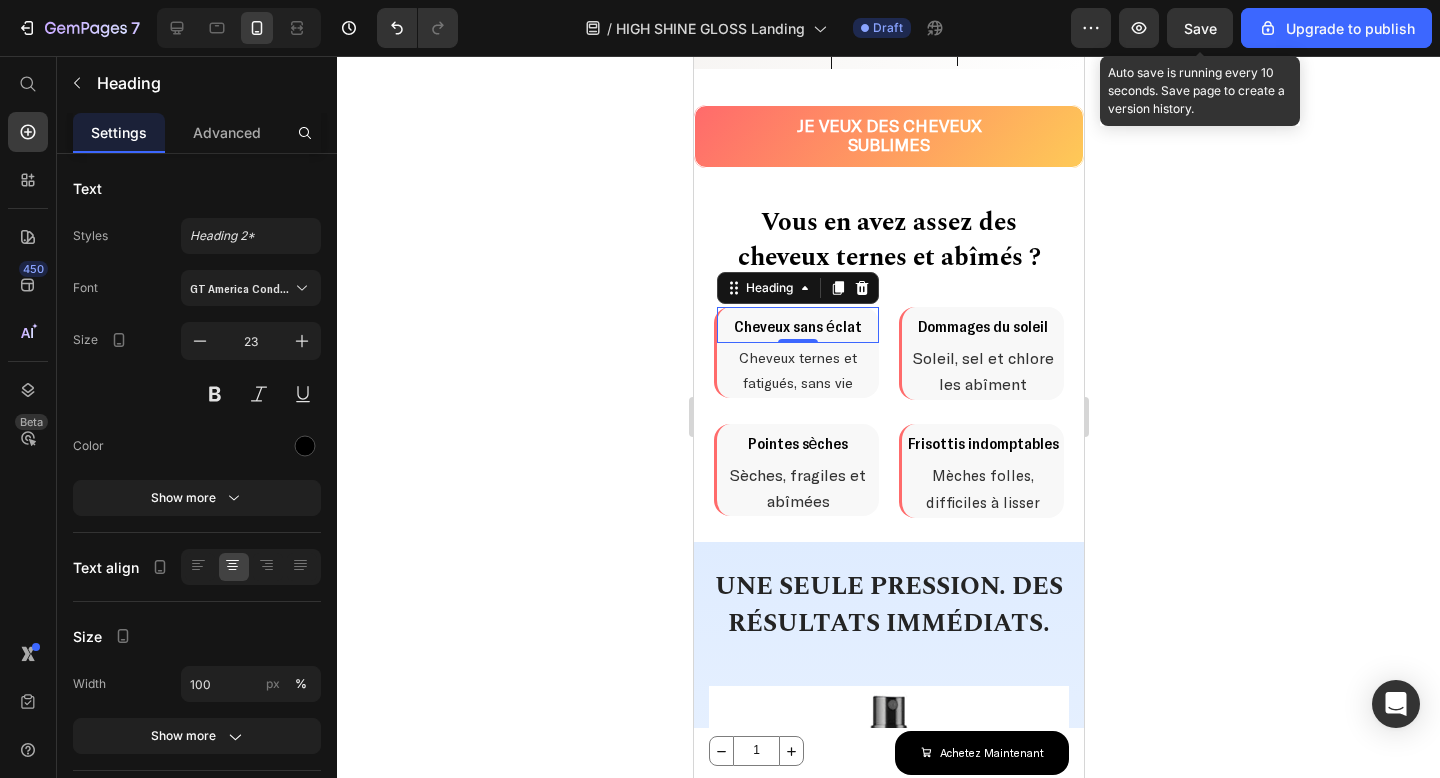 click on "Save" at bounding box center [1200, 28] 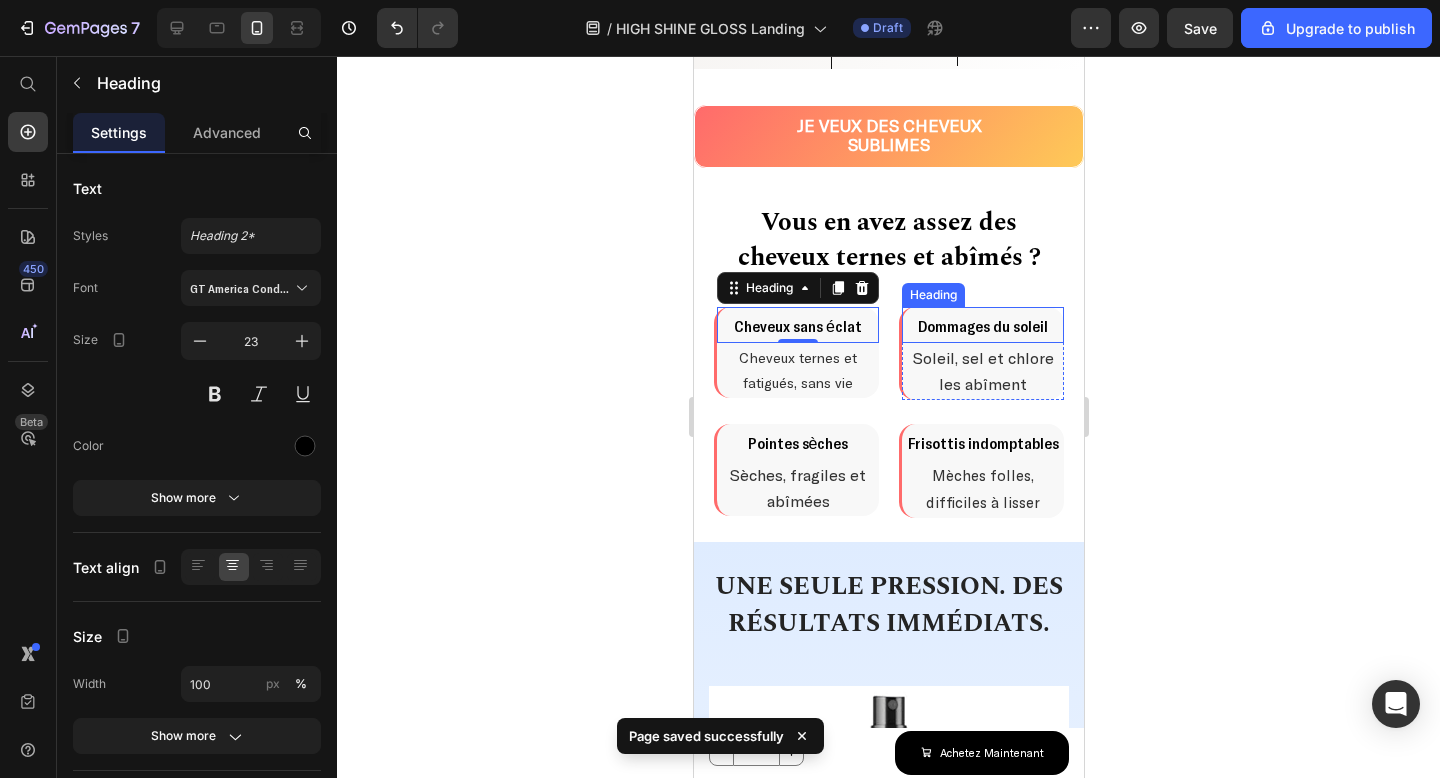click on "Dommages du soleil" at bounding box center [982, 325] 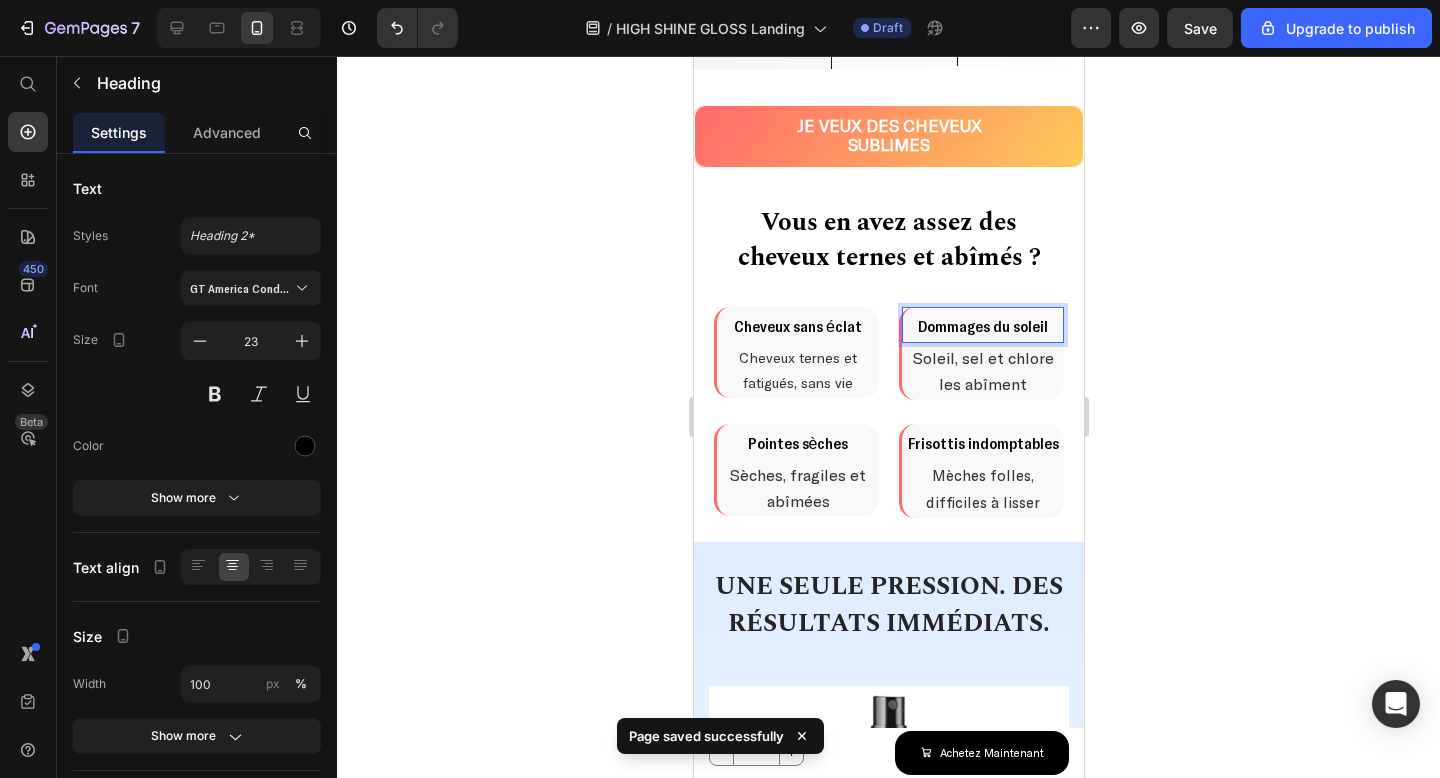 click on "Dommages du soleil" at bounding box center (982, 325) 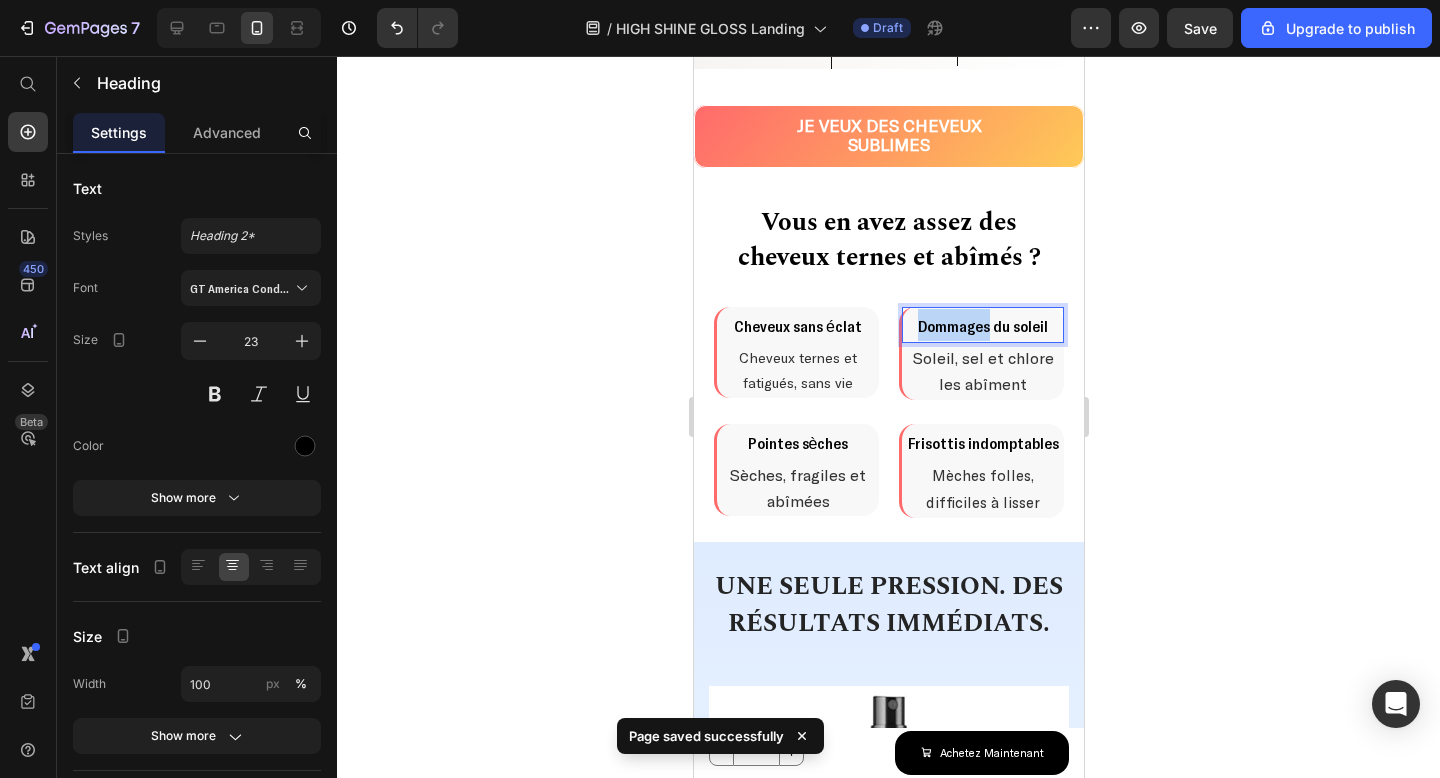 click on "Dommages du soleil" at bounding box center [982, 325] 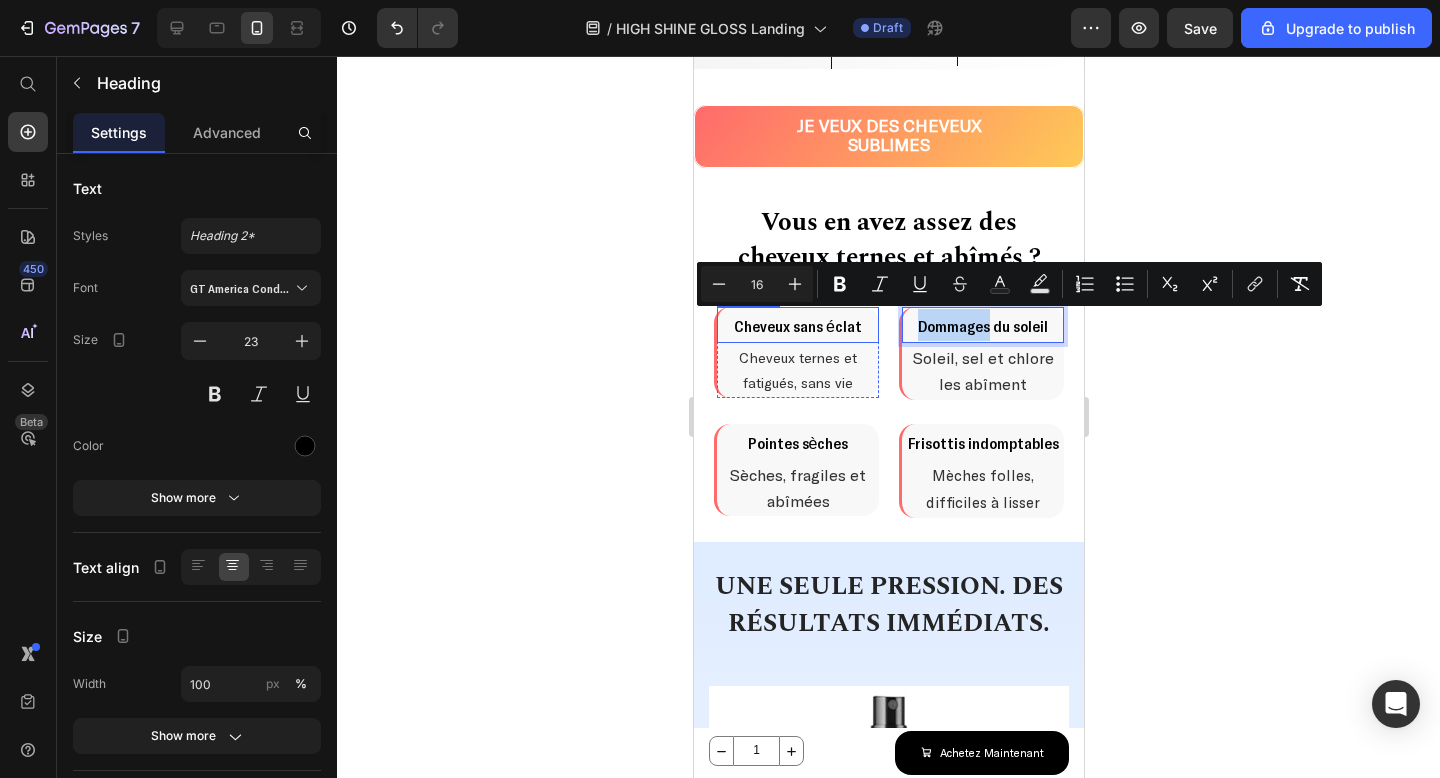 click on "Cheveux sans éclat" at bounding box center [797, 325] 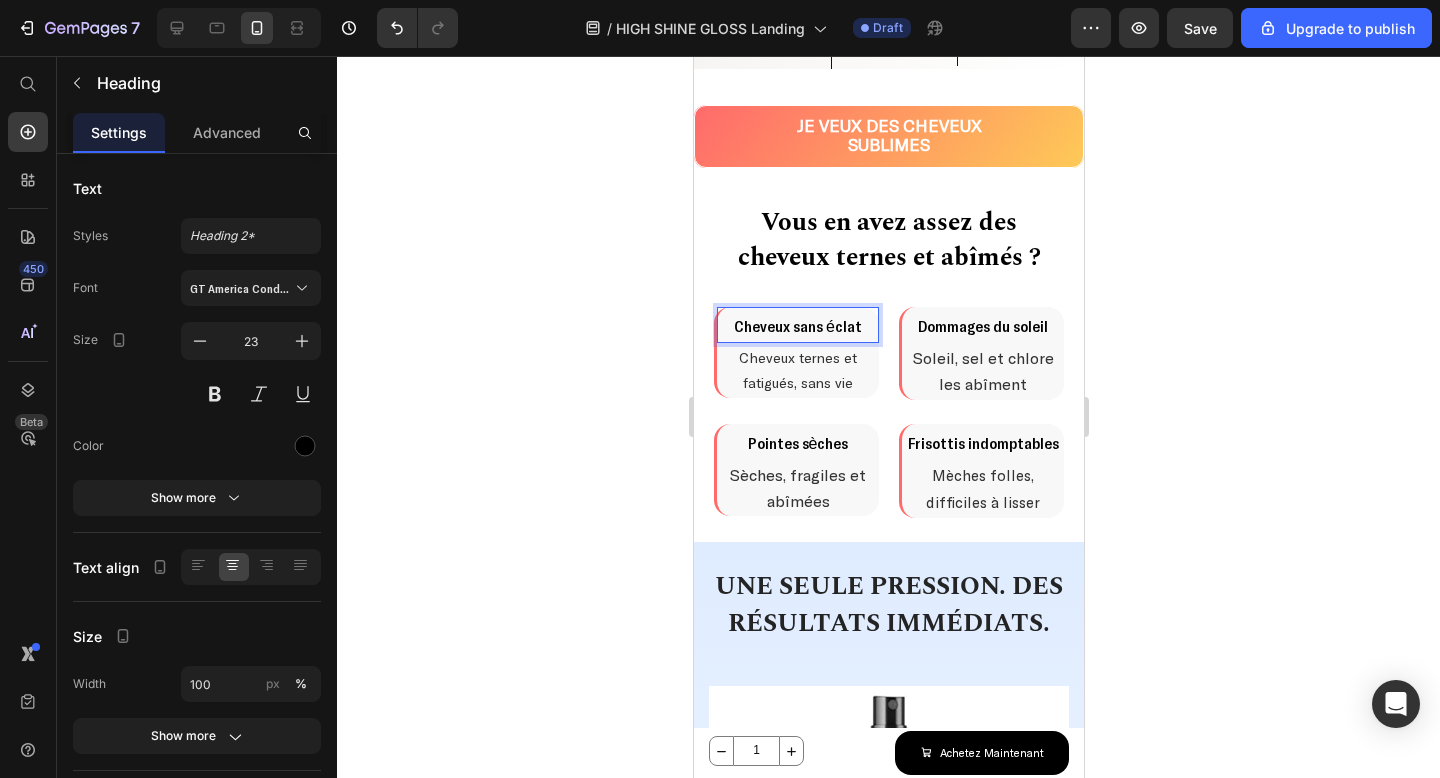 click on "Cheveux sans éclat" at bounding box center [797, 325] 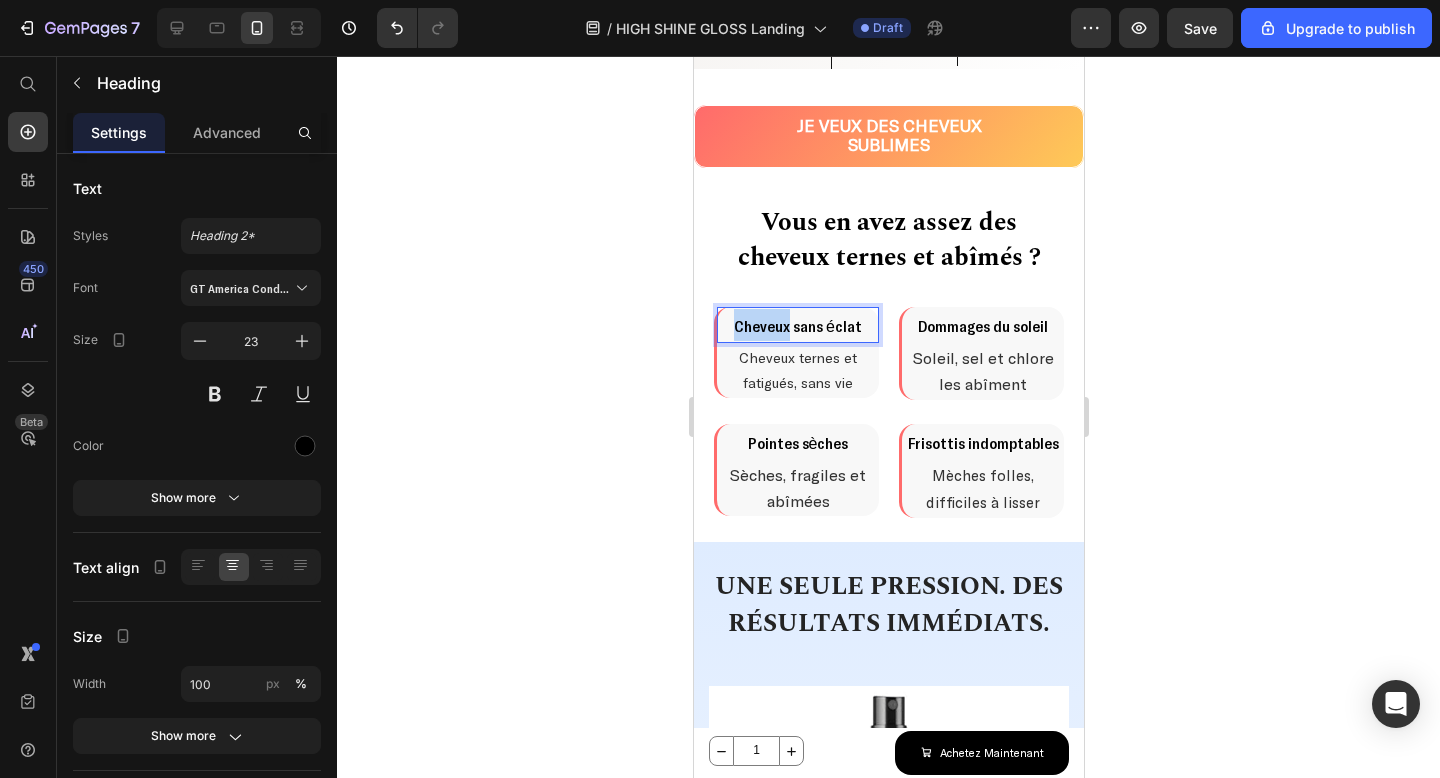 click on "Cheveux sans éclat" at bounding box center [797, 325] 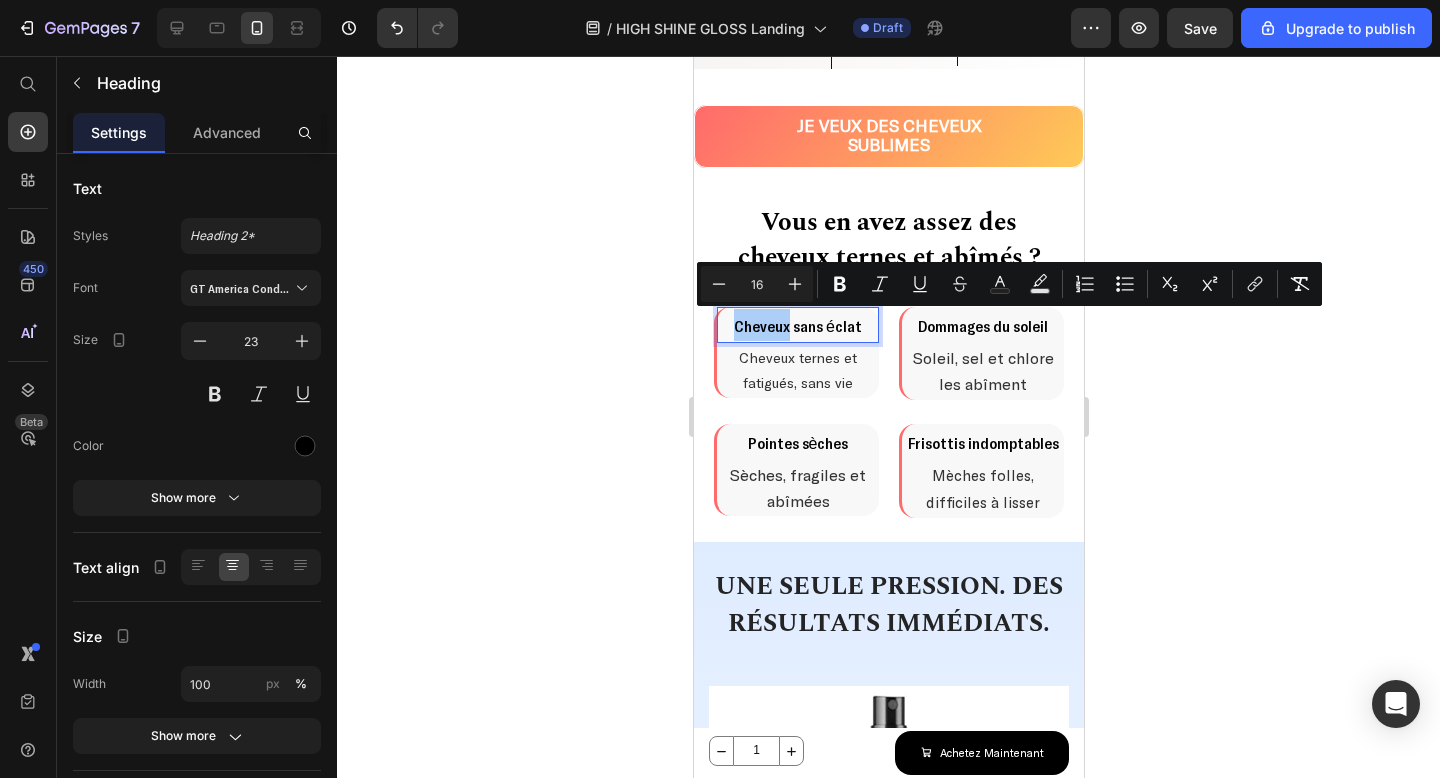 click on "7   /  HIGH SHINE GLOSS Landing Draft Preview  Save  Upgrade to publish" 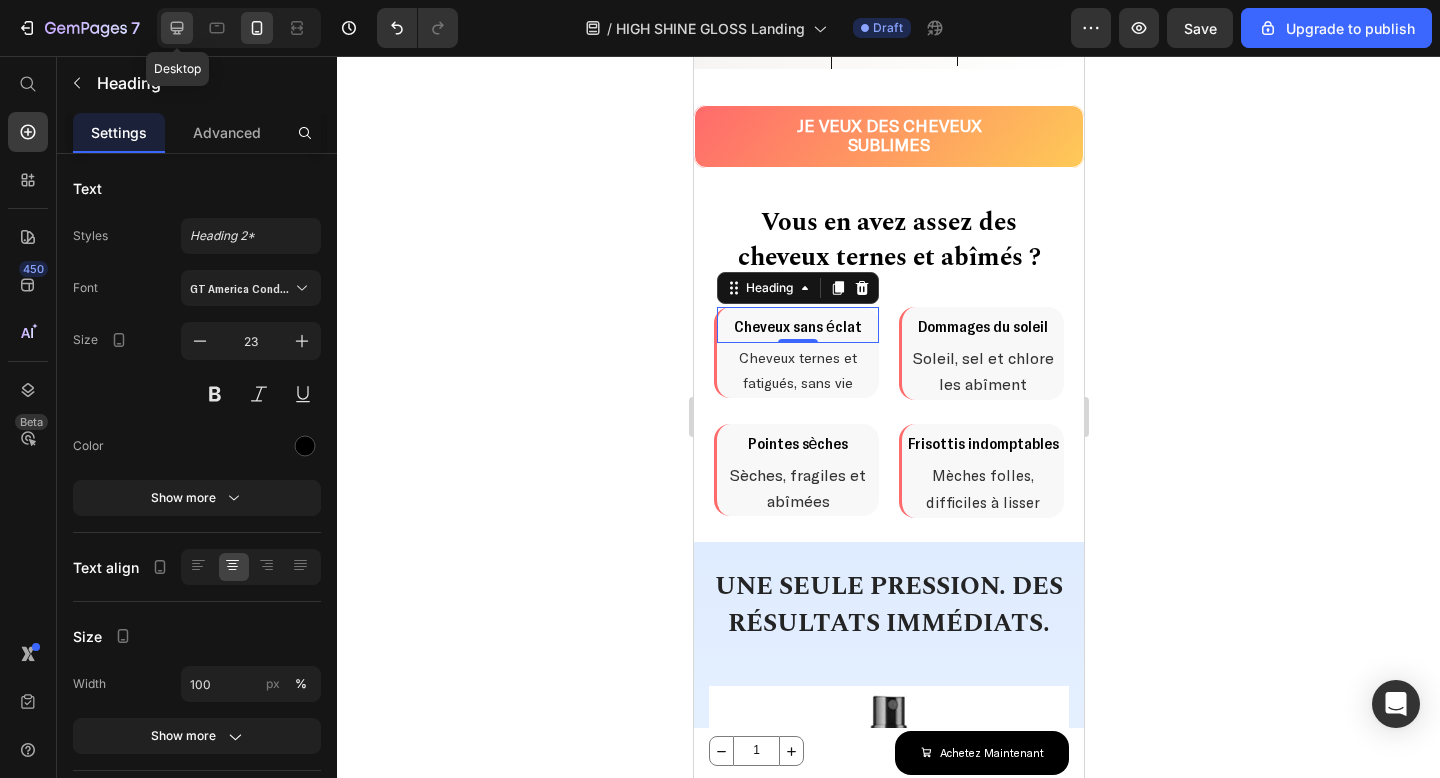 click 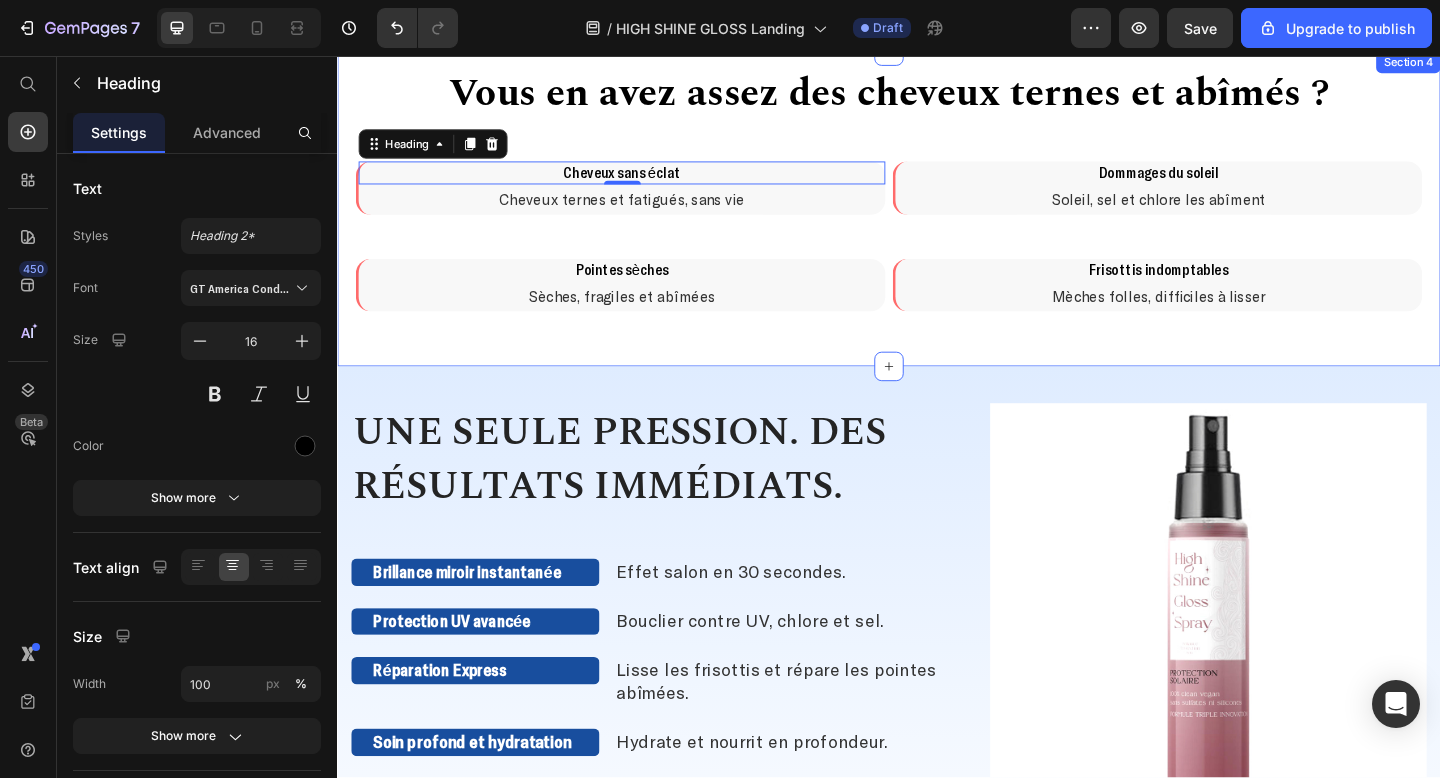 scroll, scrollTop: 712, scrollLeft: 0, axis: vertical 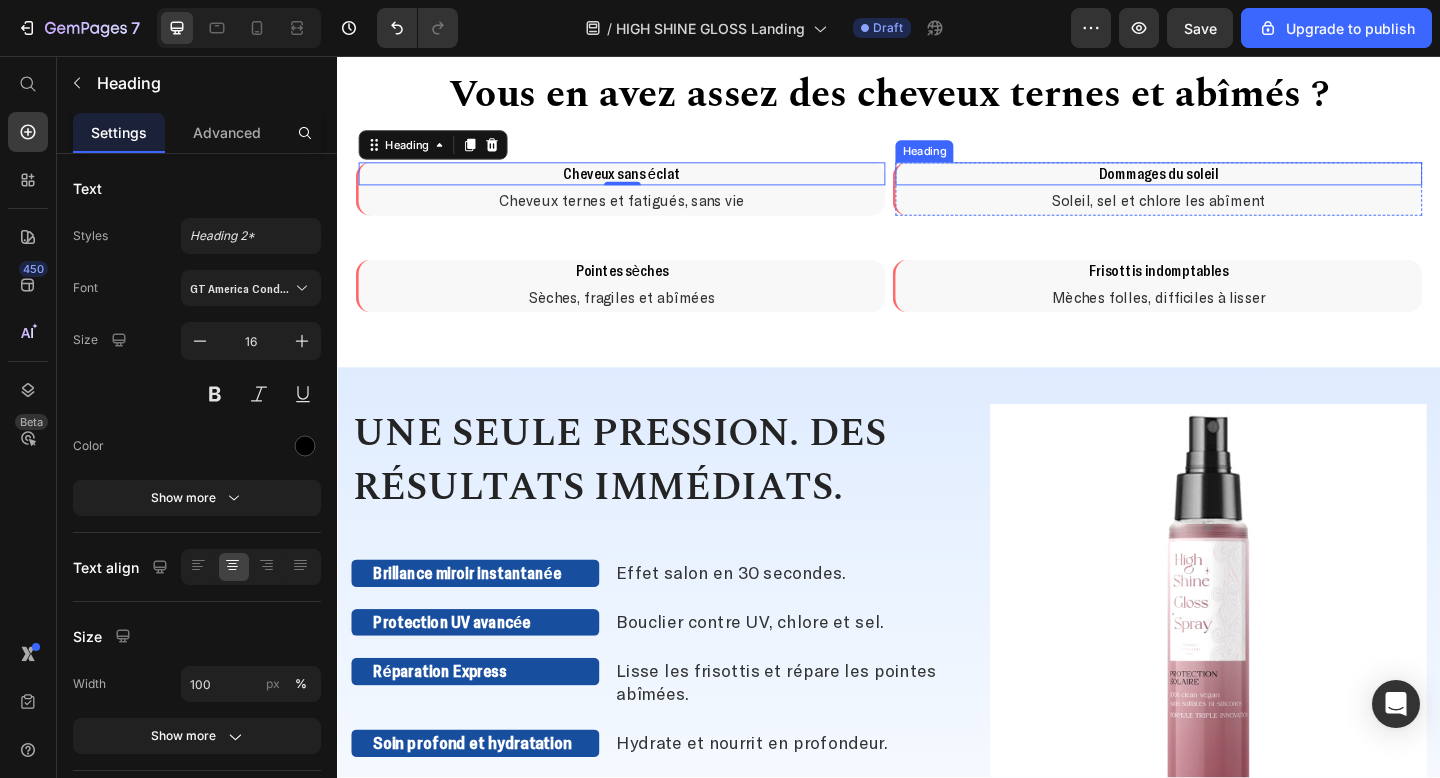 click on "Dommages du soleil" at bounding box center [1231, 183] 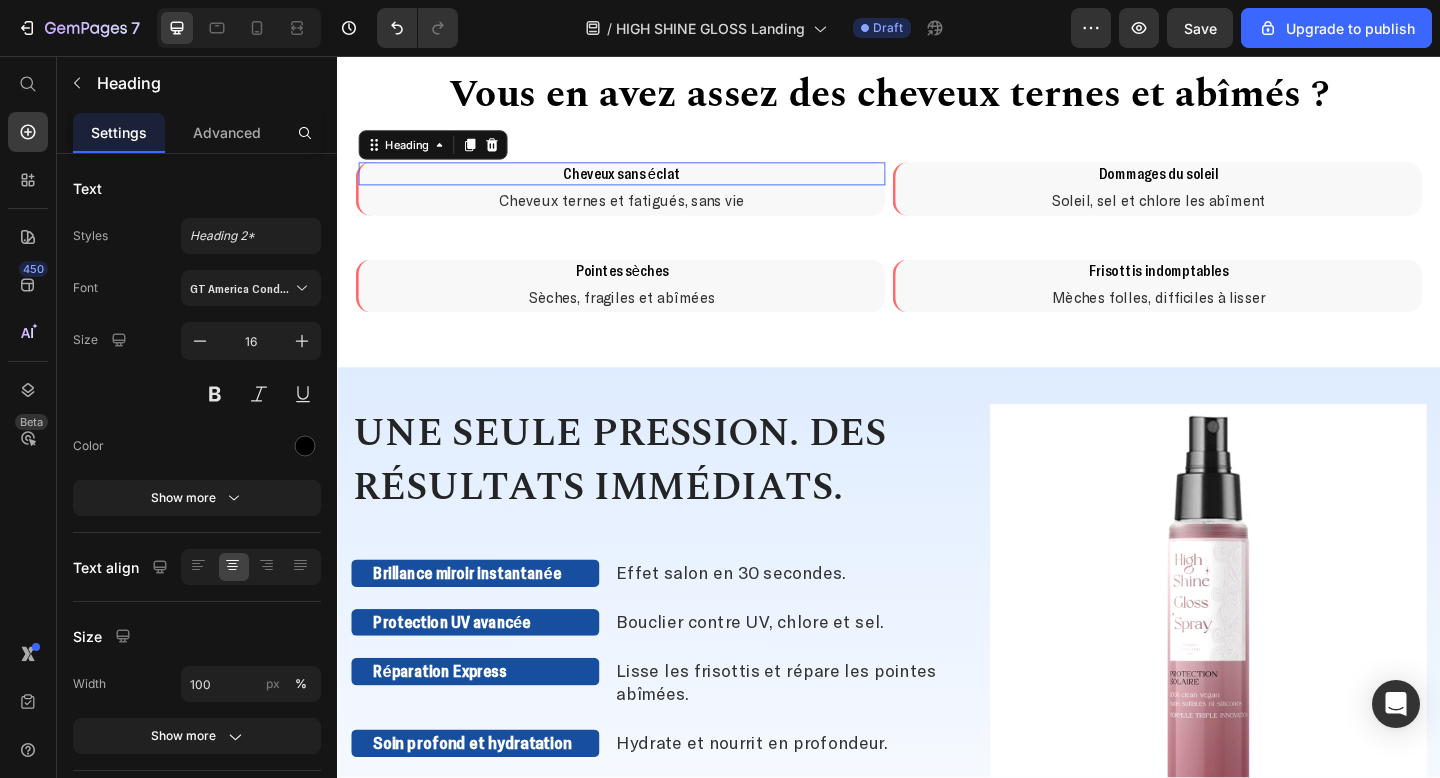 click on "Cheveux sans éclat" at bounding box center (647, 183) 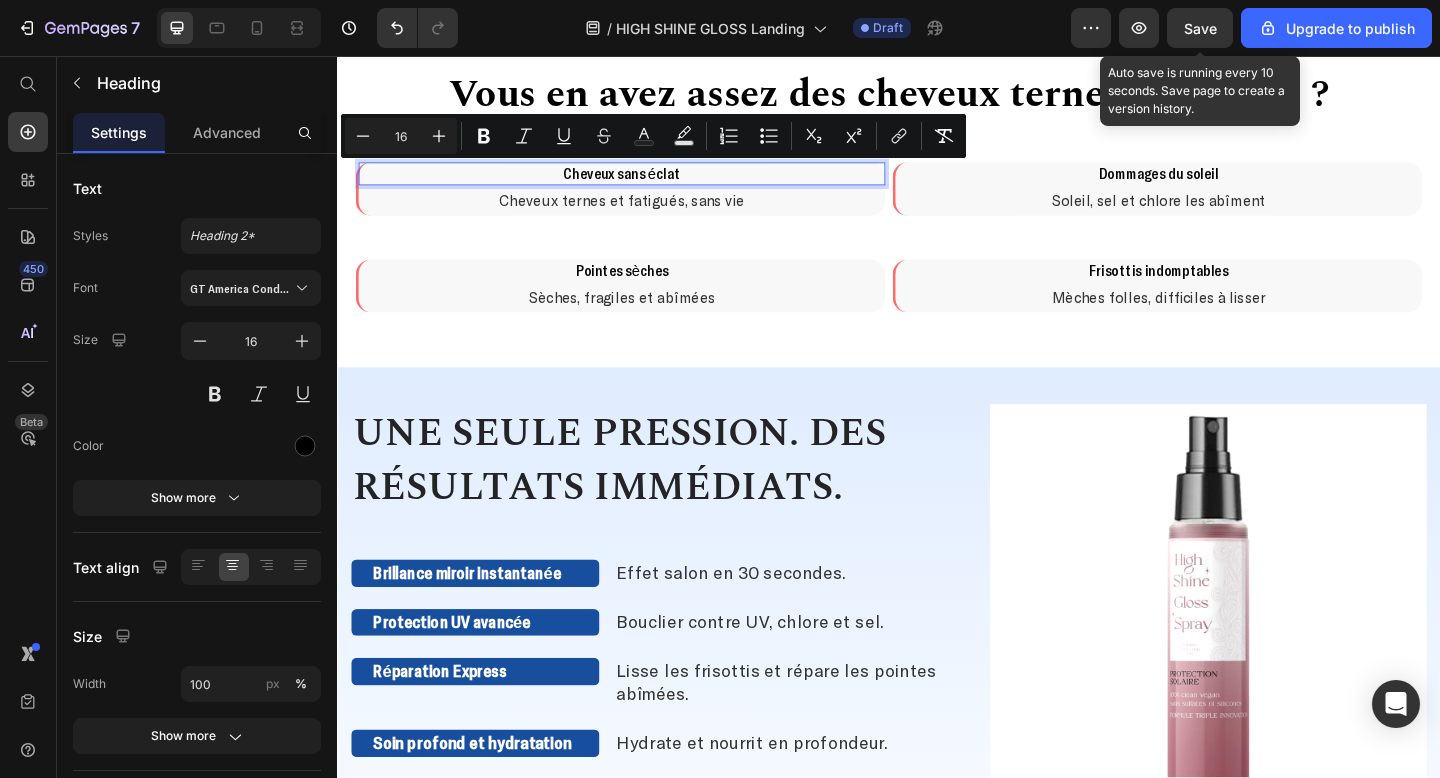 click on "Save" at bounding box center (1200, 28) 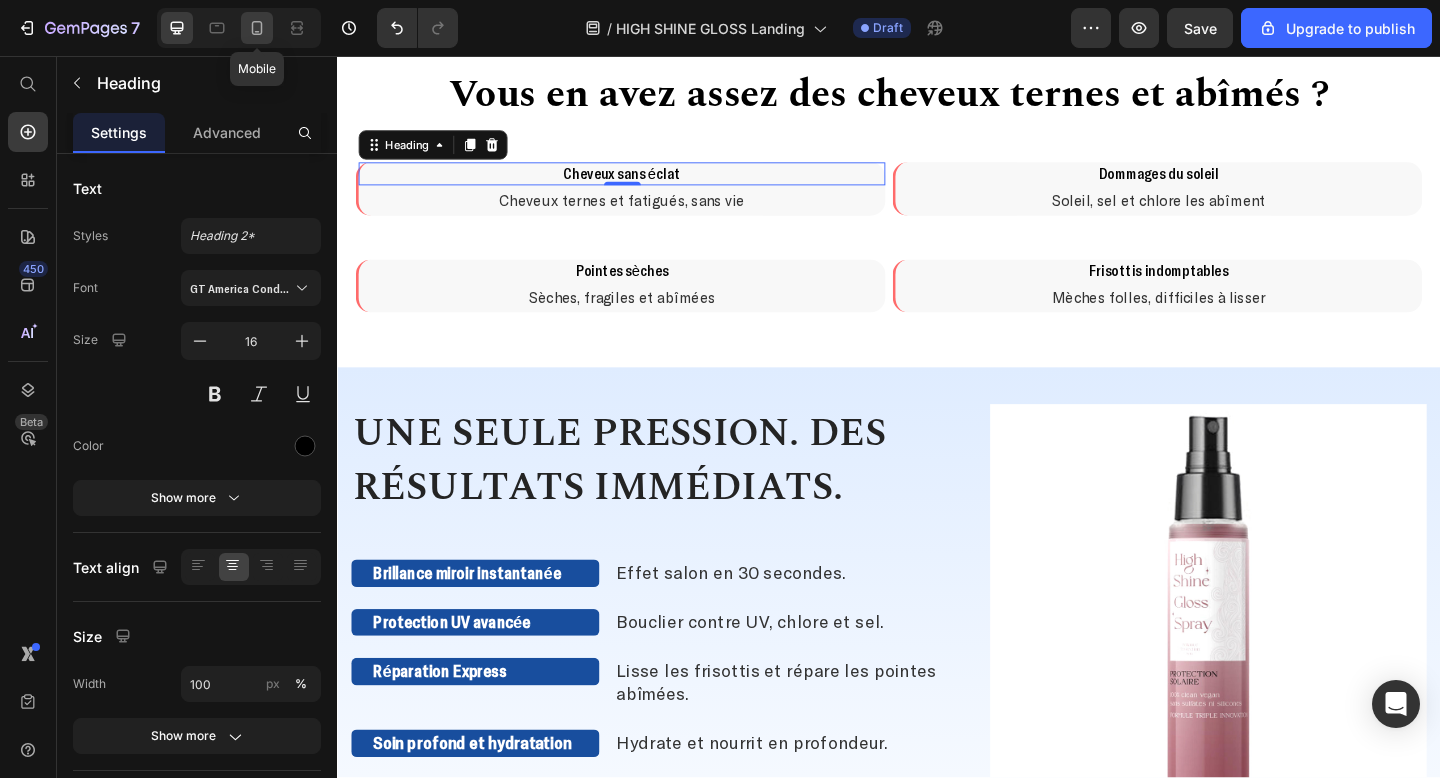 click 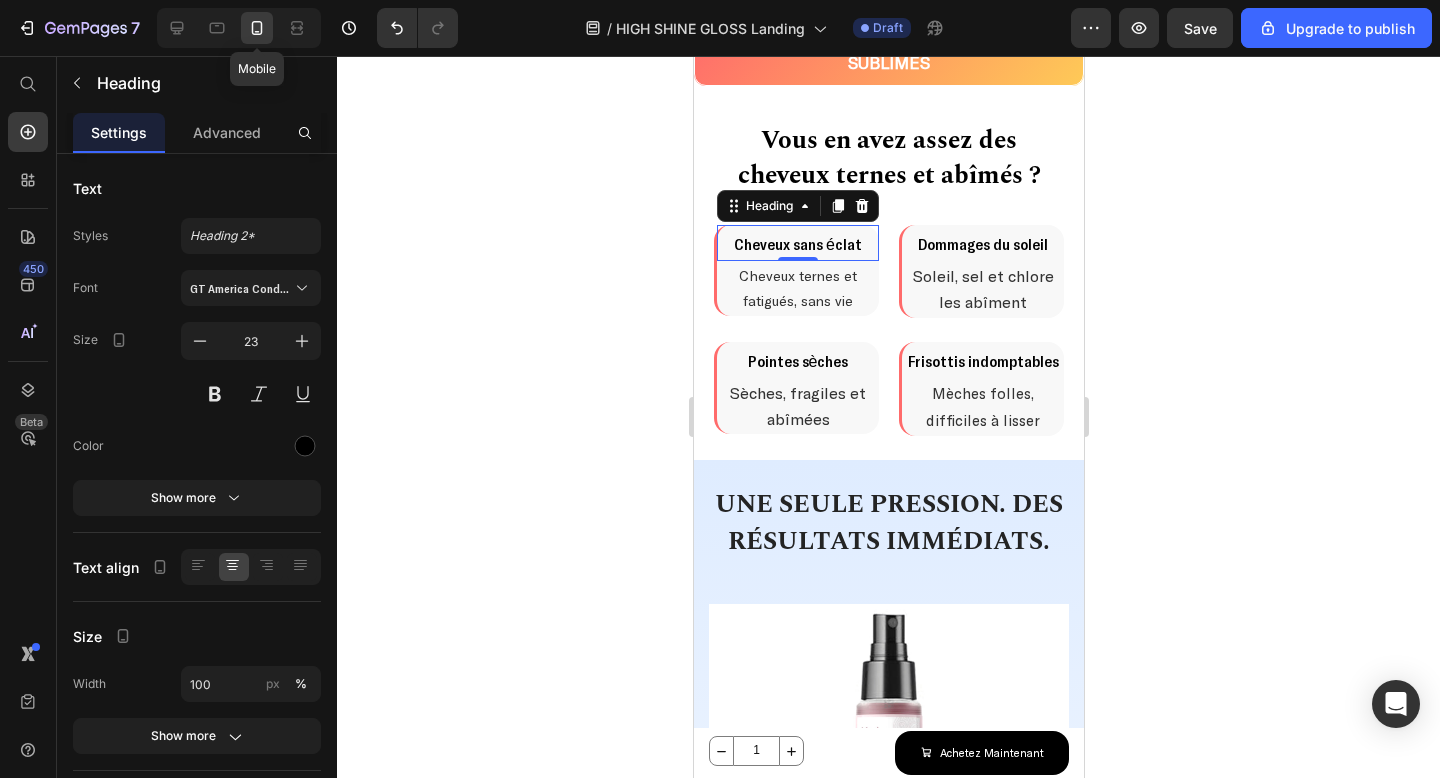 scroll, scrollTop: 1052, scrollLeft: 0, axis: vertical 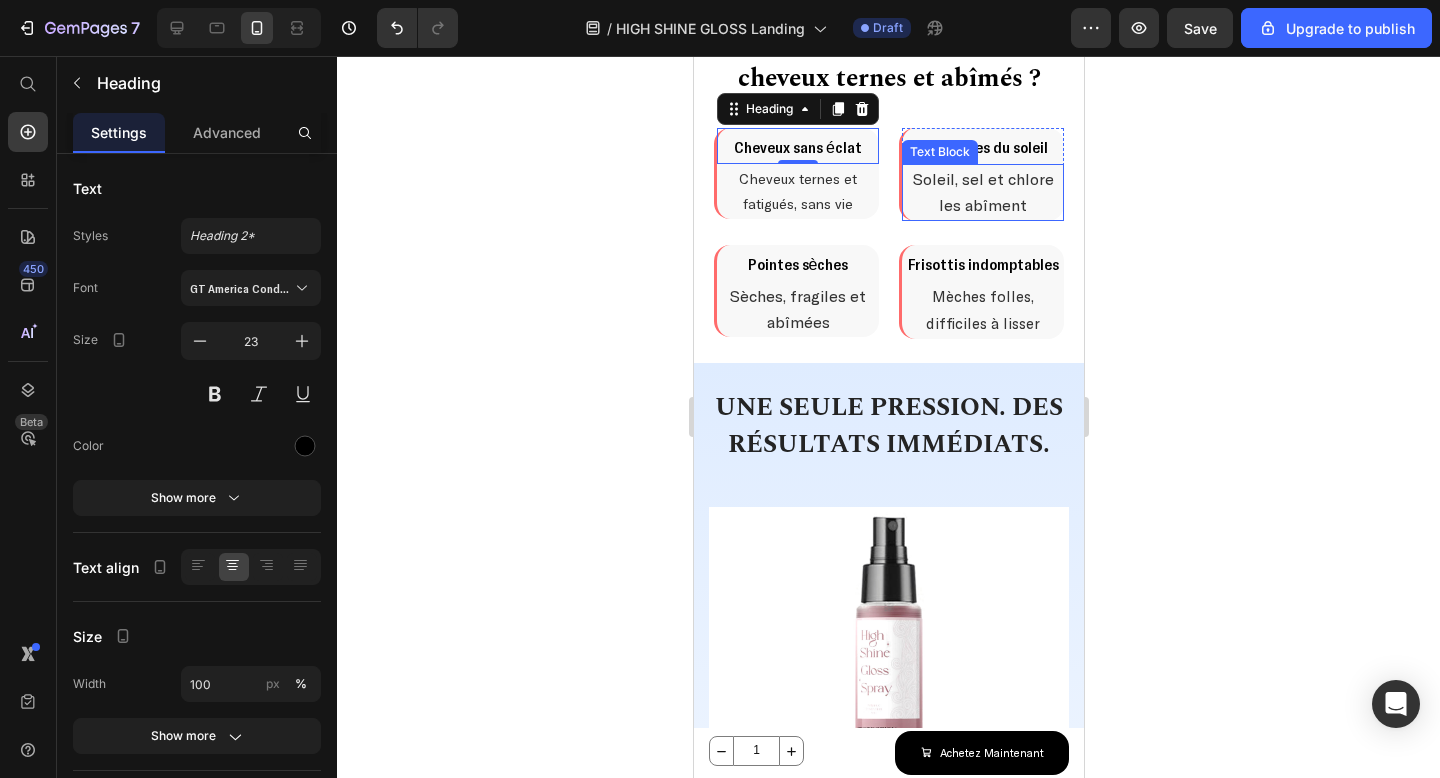 click on "Soleil, sel et chlore les abîment" at bounding box center (982, 192) 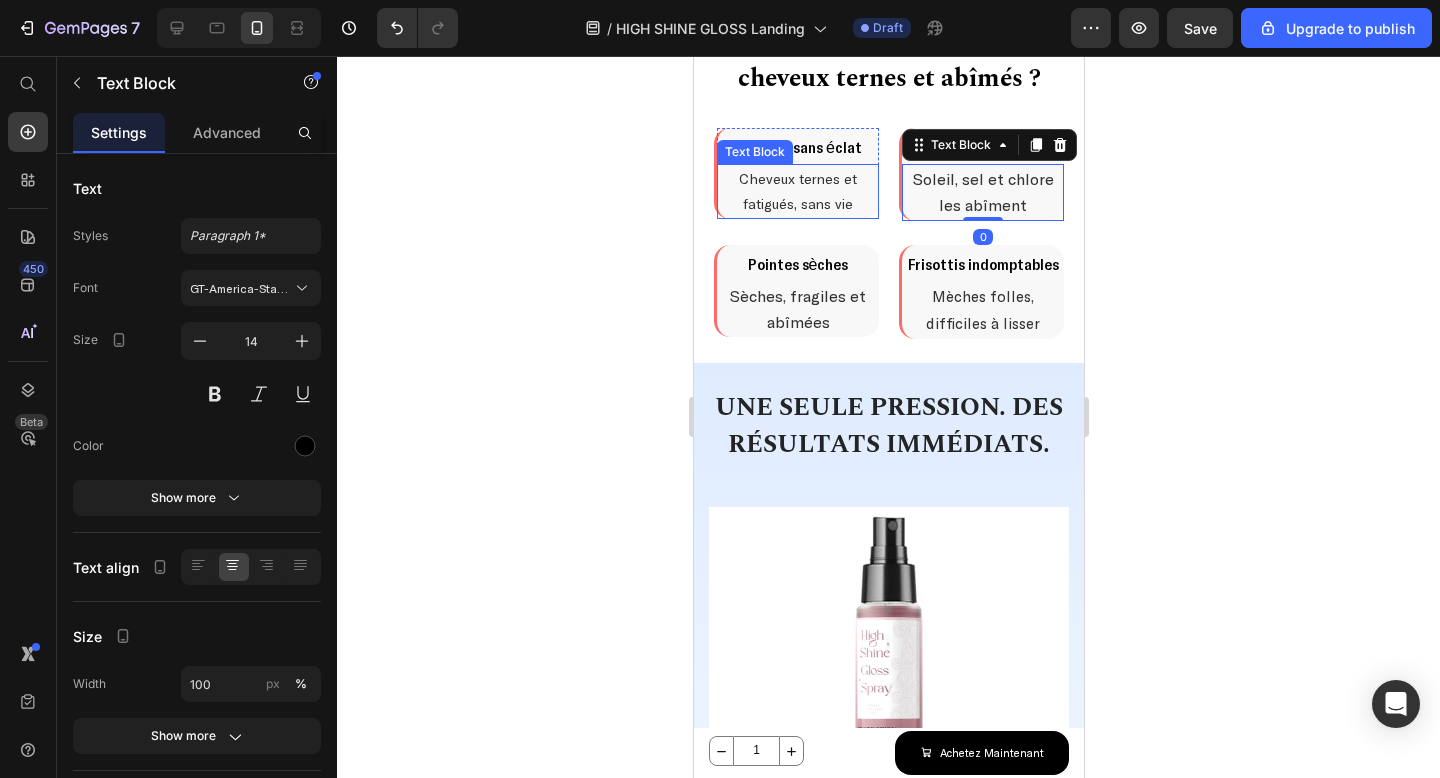 click on "Cheveux ternes et fatigués, sans vie" at bounding box center [797, 191] 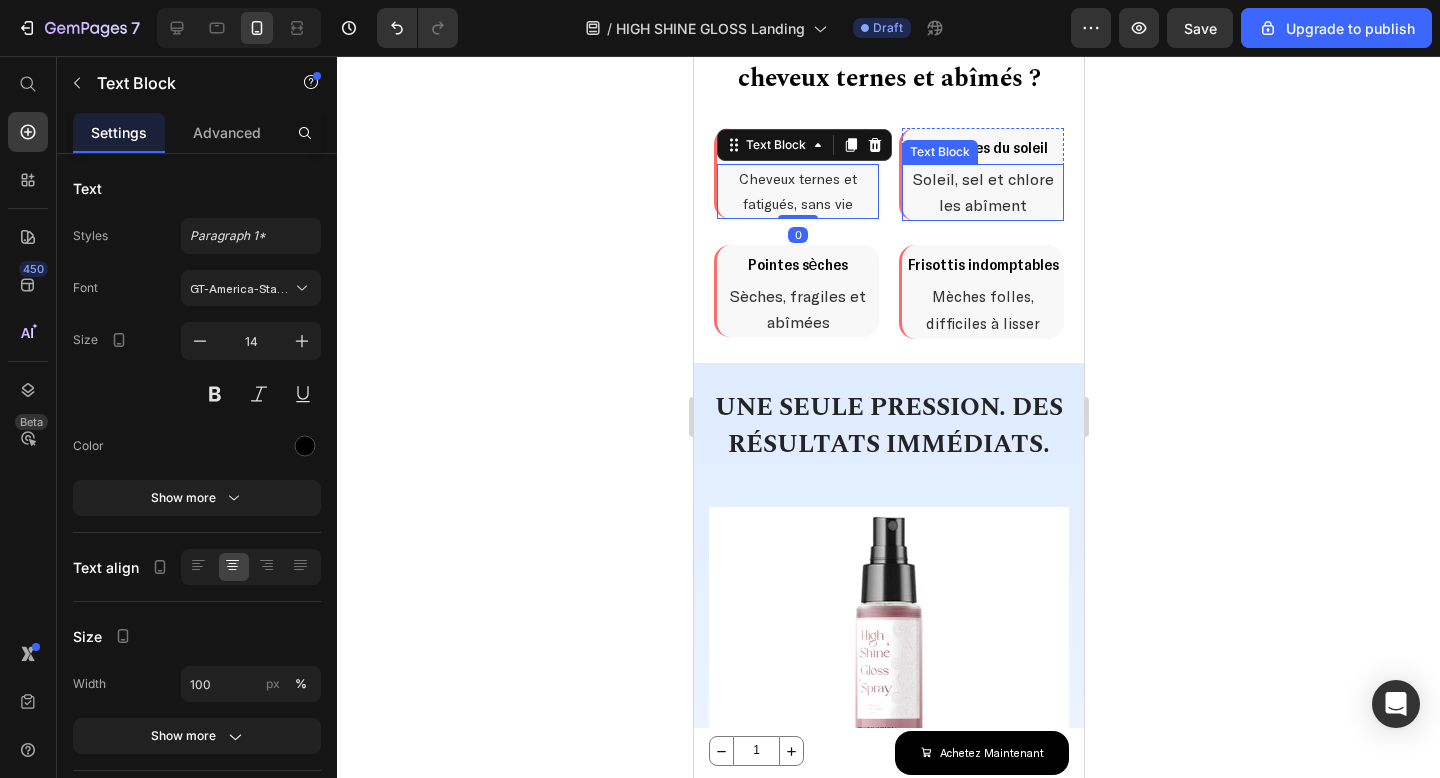click on "Soleil, sel et chlore les abîment" at bounding box center (982, 192) 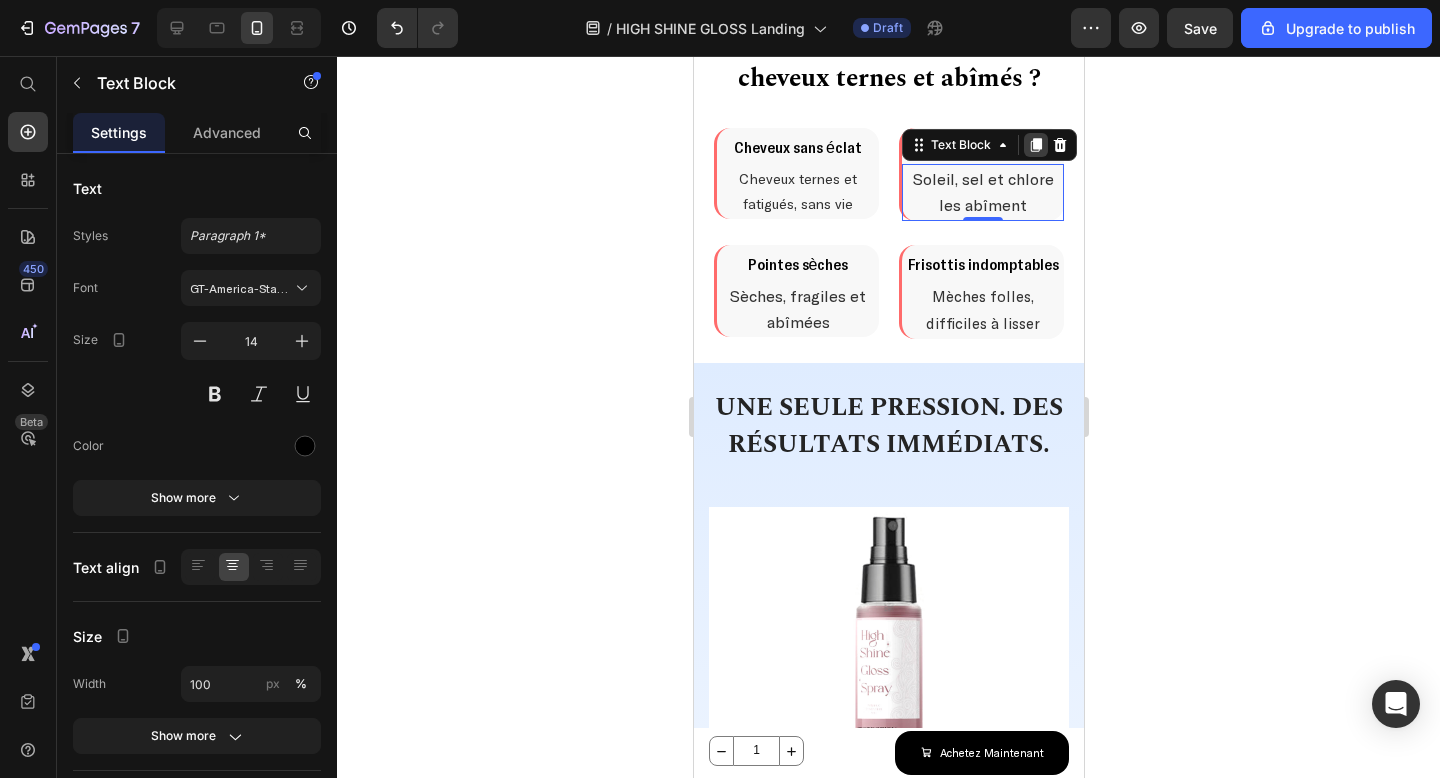 click 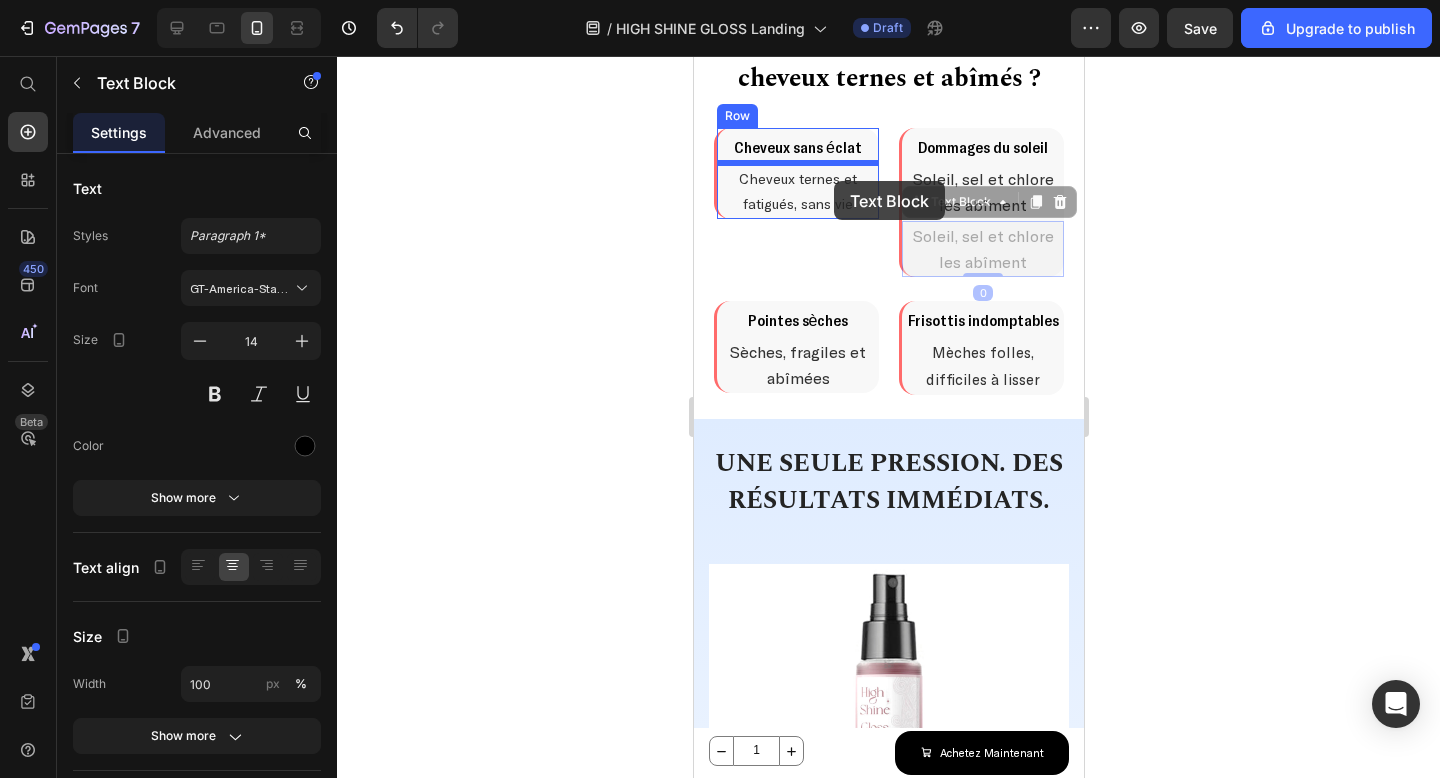 drag, startPoint x: 963, startPoint y: 203, endPoint x: 833, endPoint y: 181, distance: 131.8484 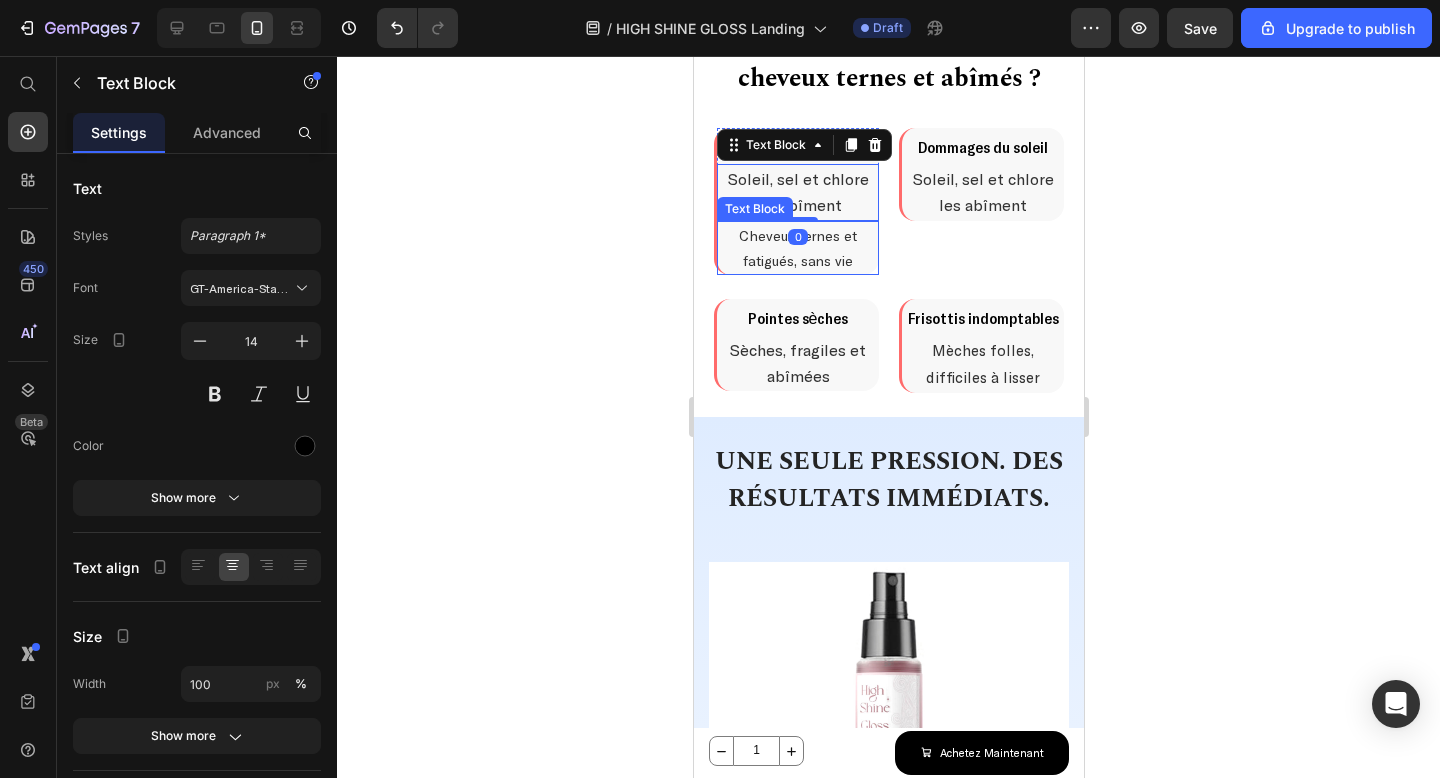 click on "Cheveux ternes et fatigués, sans vie" at bounding box center [797, 248] 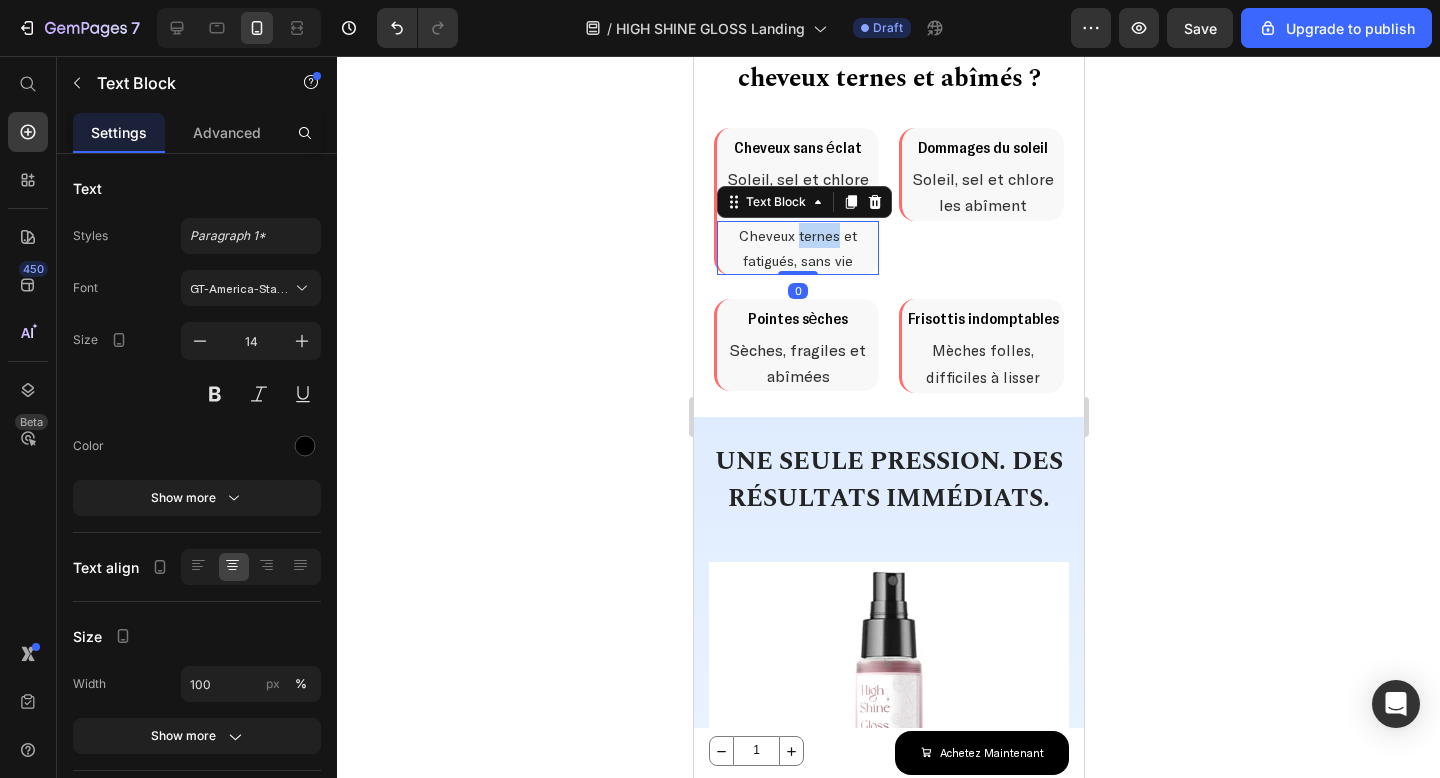 click on "Cheveux ternes et fatigués, sans vie" at bounding box center (797, 248) 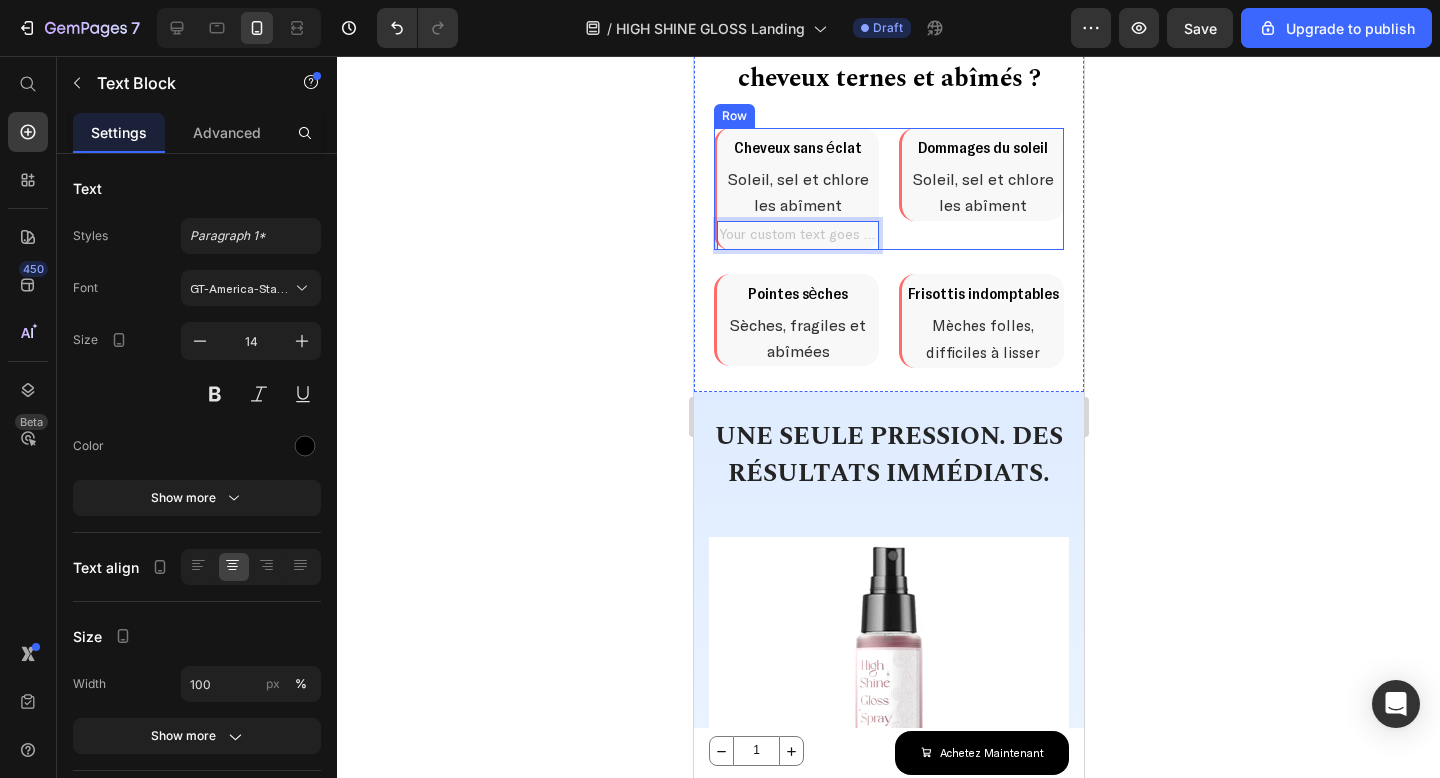 click on "⁠⁠⁠⁠⁠⁠⁠ Dommages du soleil Heading Soleil, sel et chlore les abîment Text Block Row" at bounding box center [980, 189] 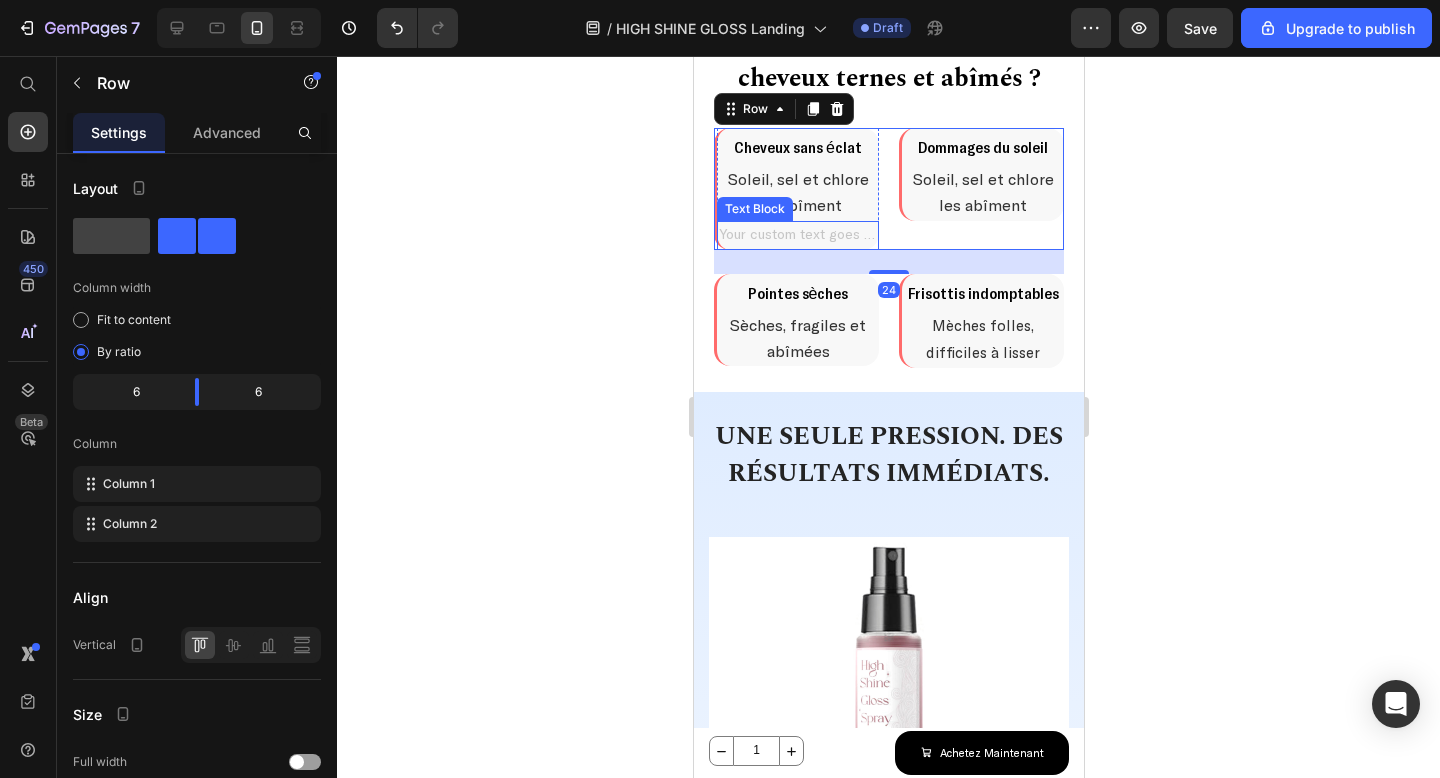 click at bounding box center [797, 235] 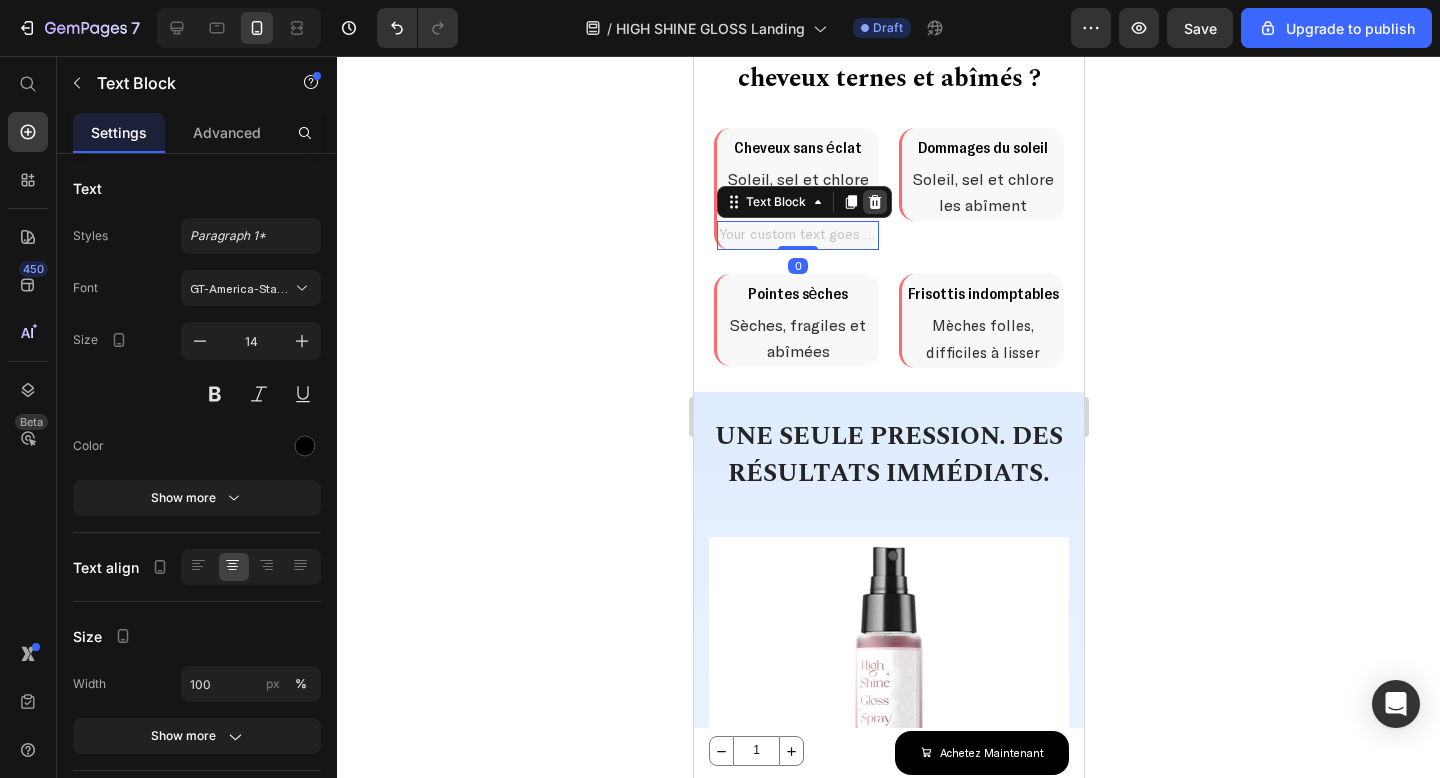 click 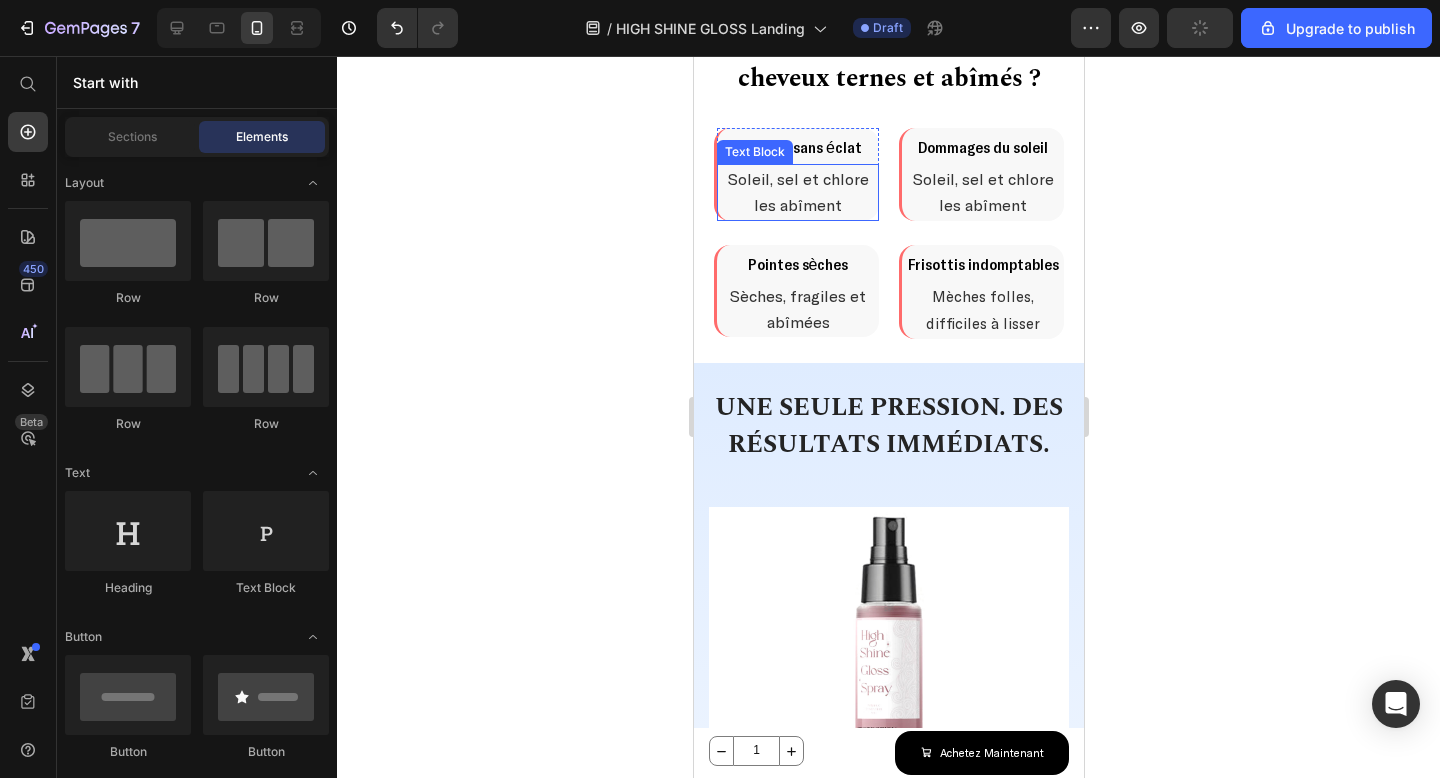 click on "Soleil, sel et chlore les abîment" at bounding box center (797, 191) 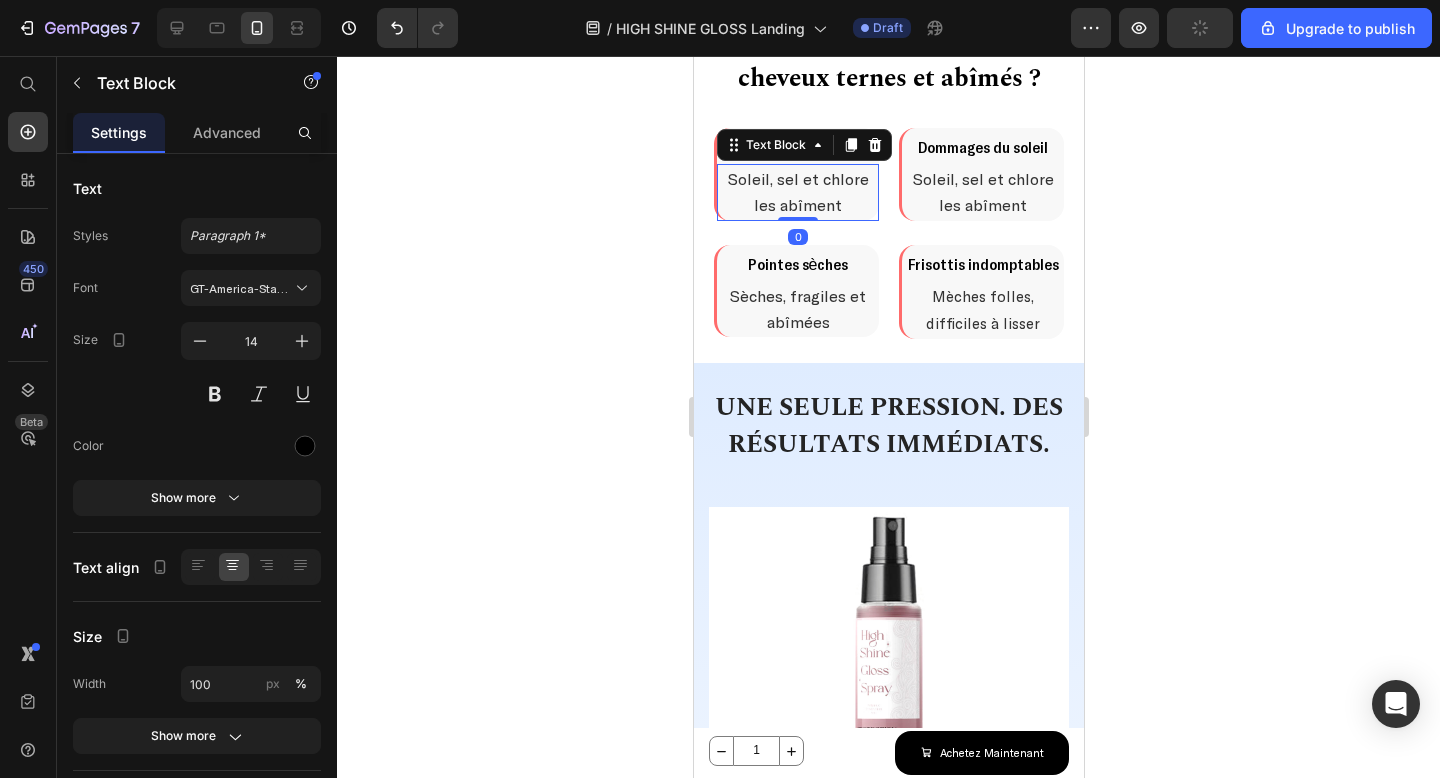 click on "Soleil, sel et chlore les abîment" at bounding box center (797, 191) 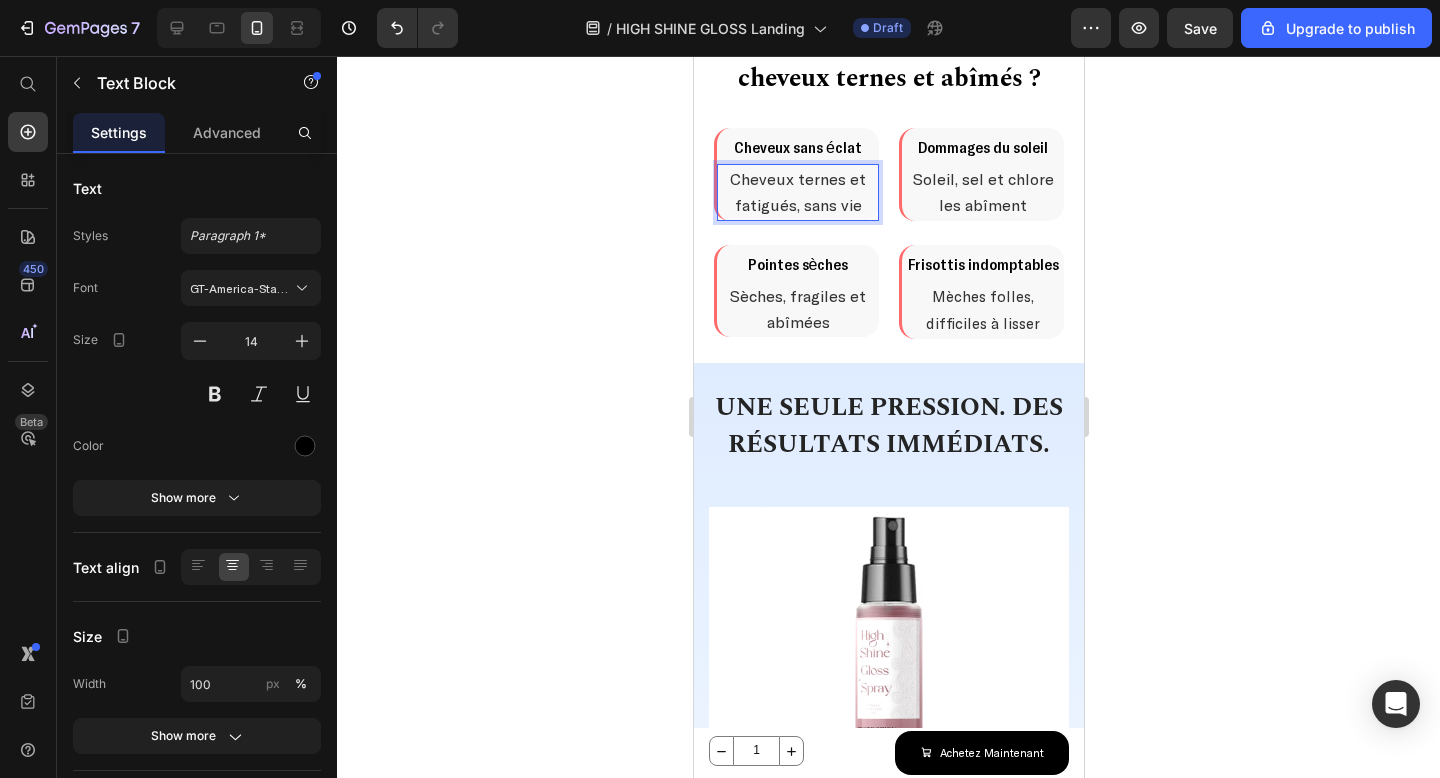 click on "Cheveux ternes et fatigués, sans vie" at bounding box center (797, 191) 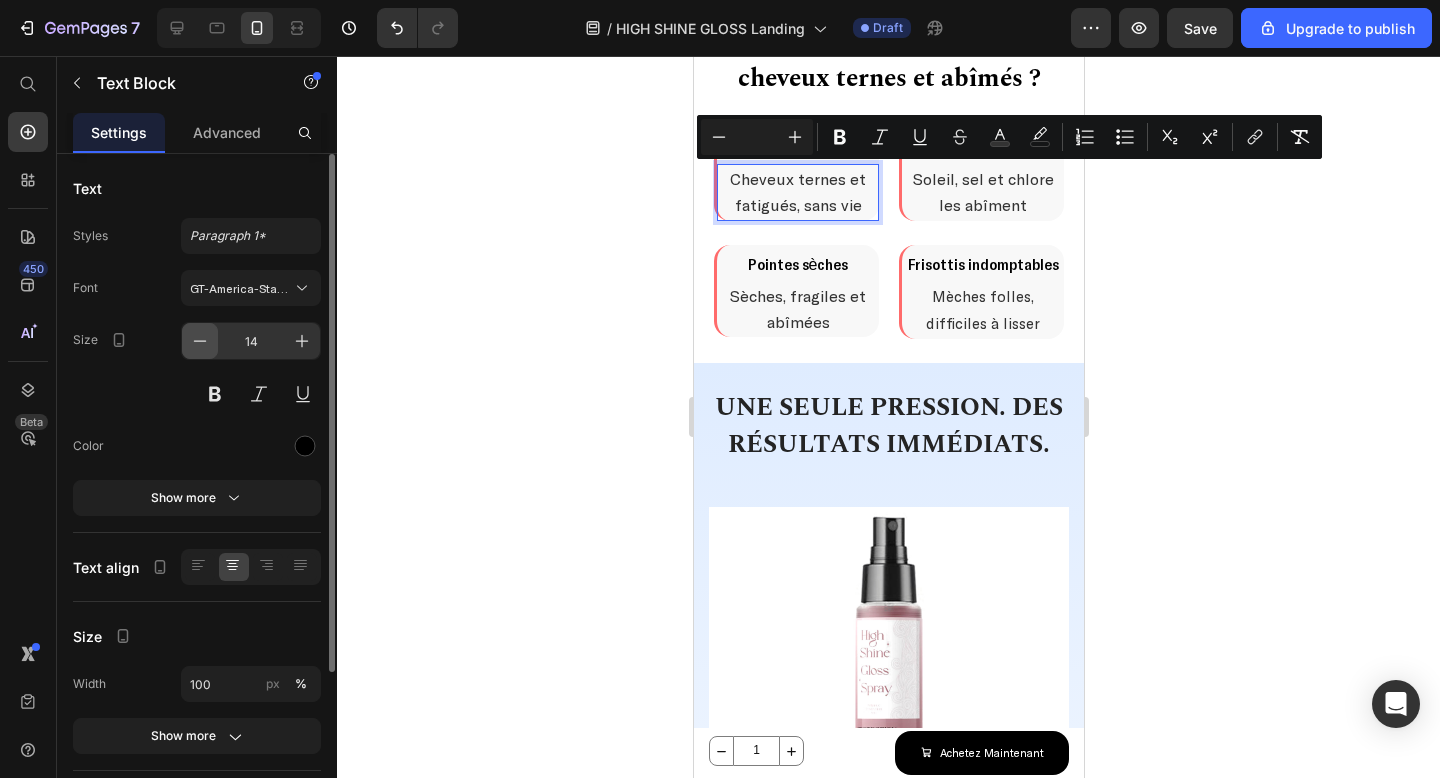 click 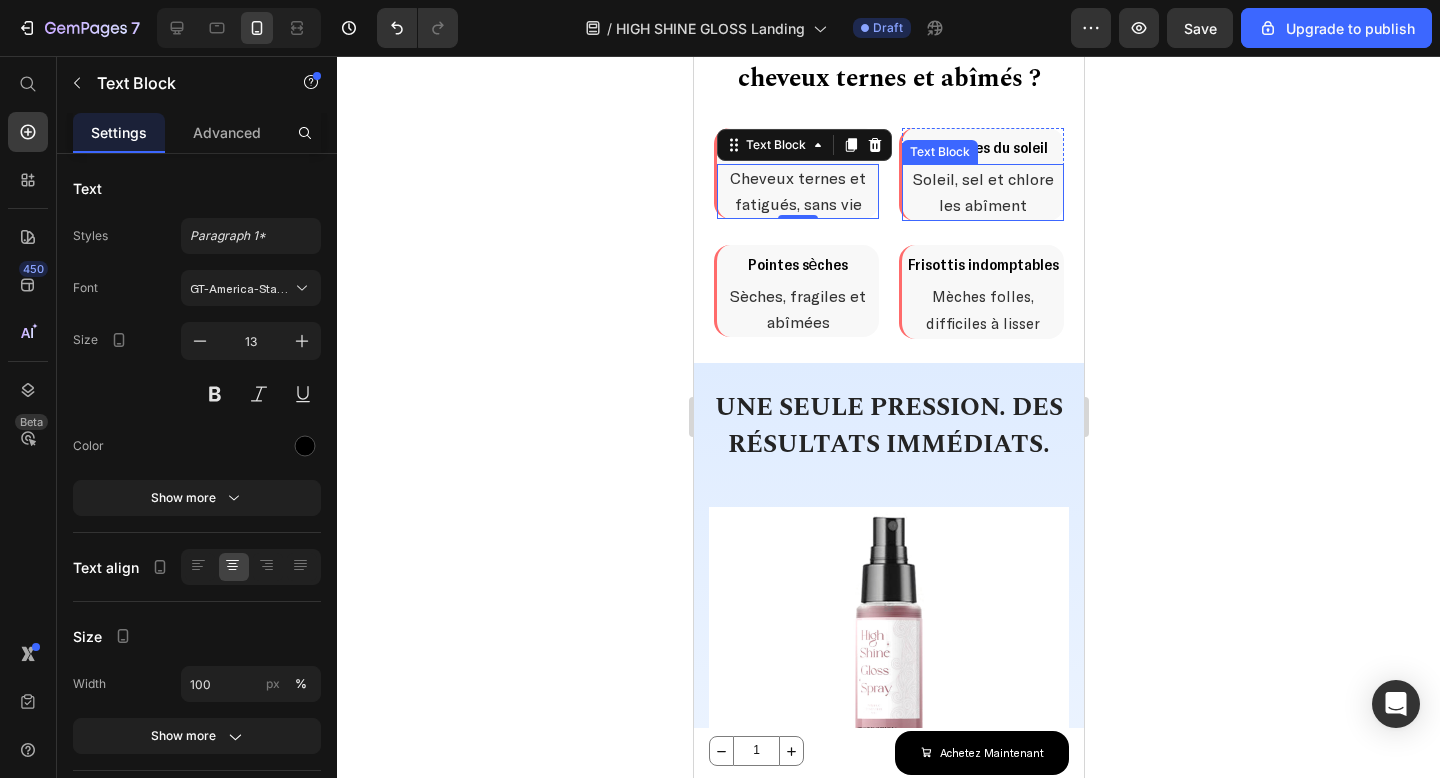 click on "Soleil, sel et chlore les abîment" at bounding box center [982, 191] 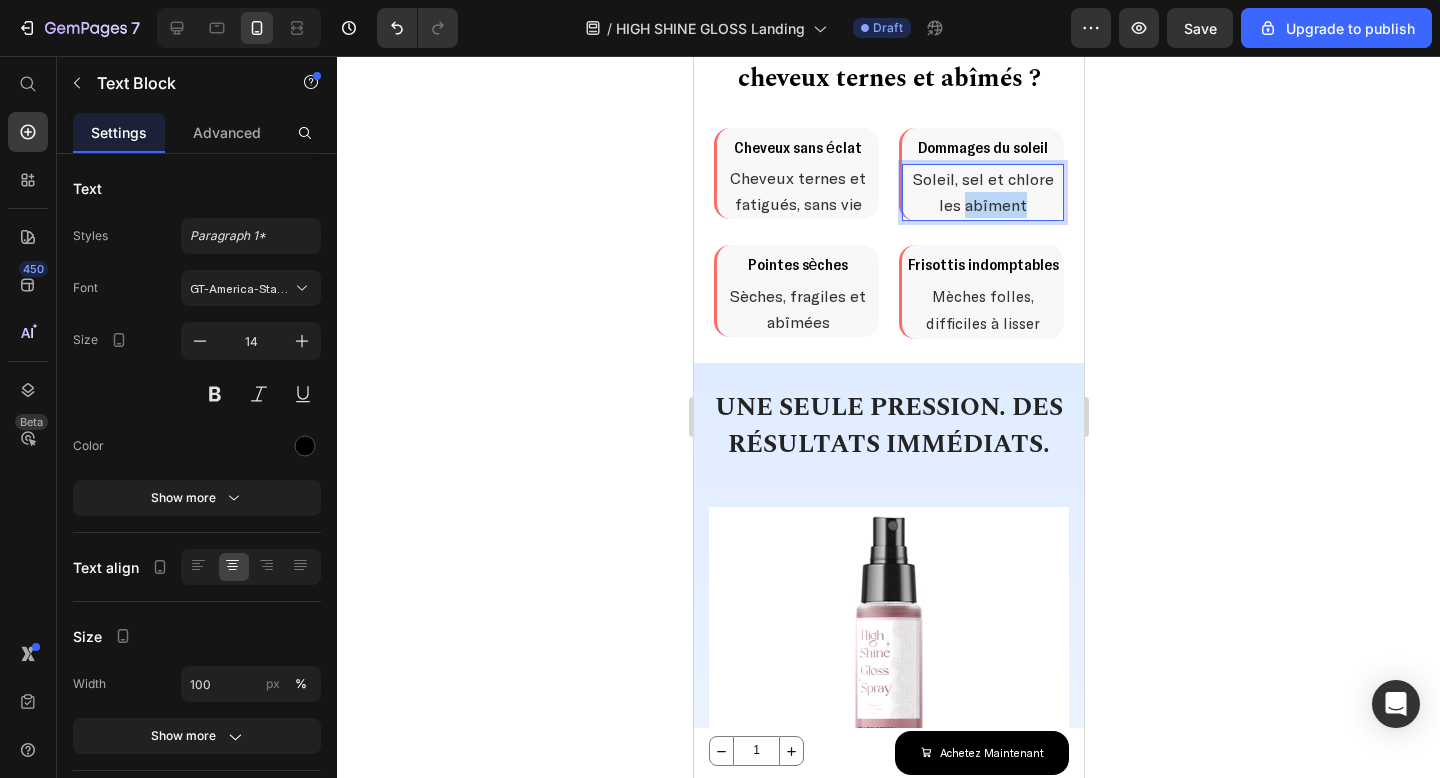 click on "Soleil, sel et chlore les abîment" at bounding box center (982, 191) 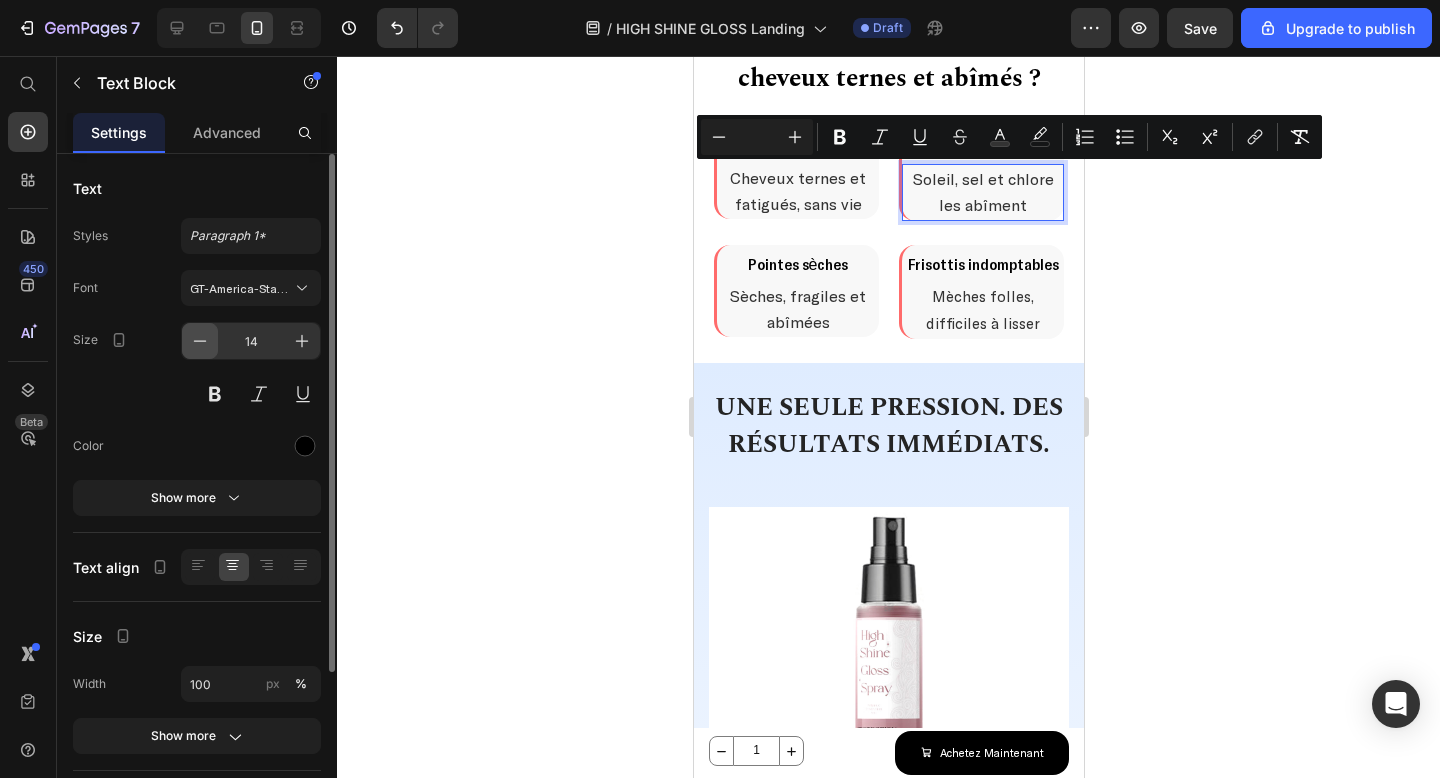 click 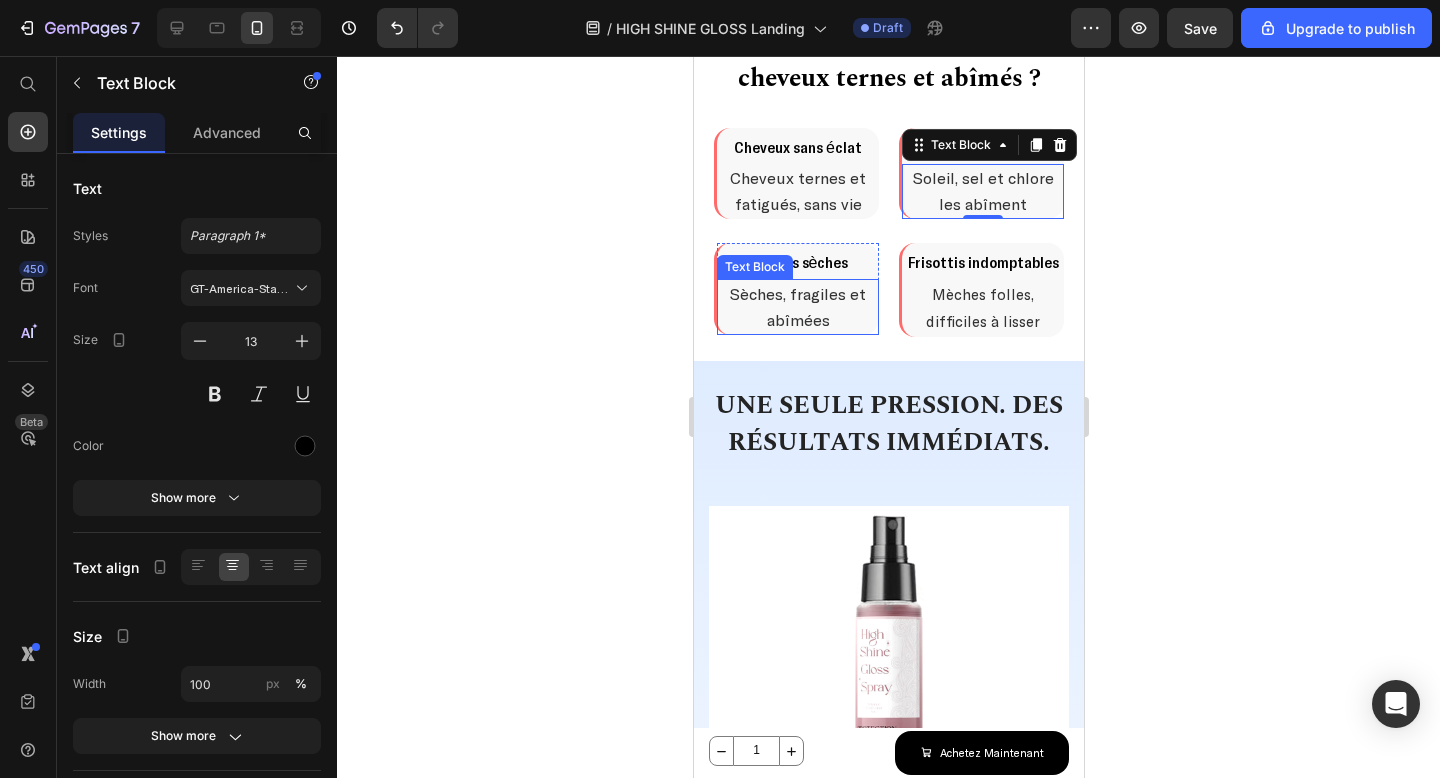 click on "Sèches, fragiles et abîmées" at bounding box center [797, 306] 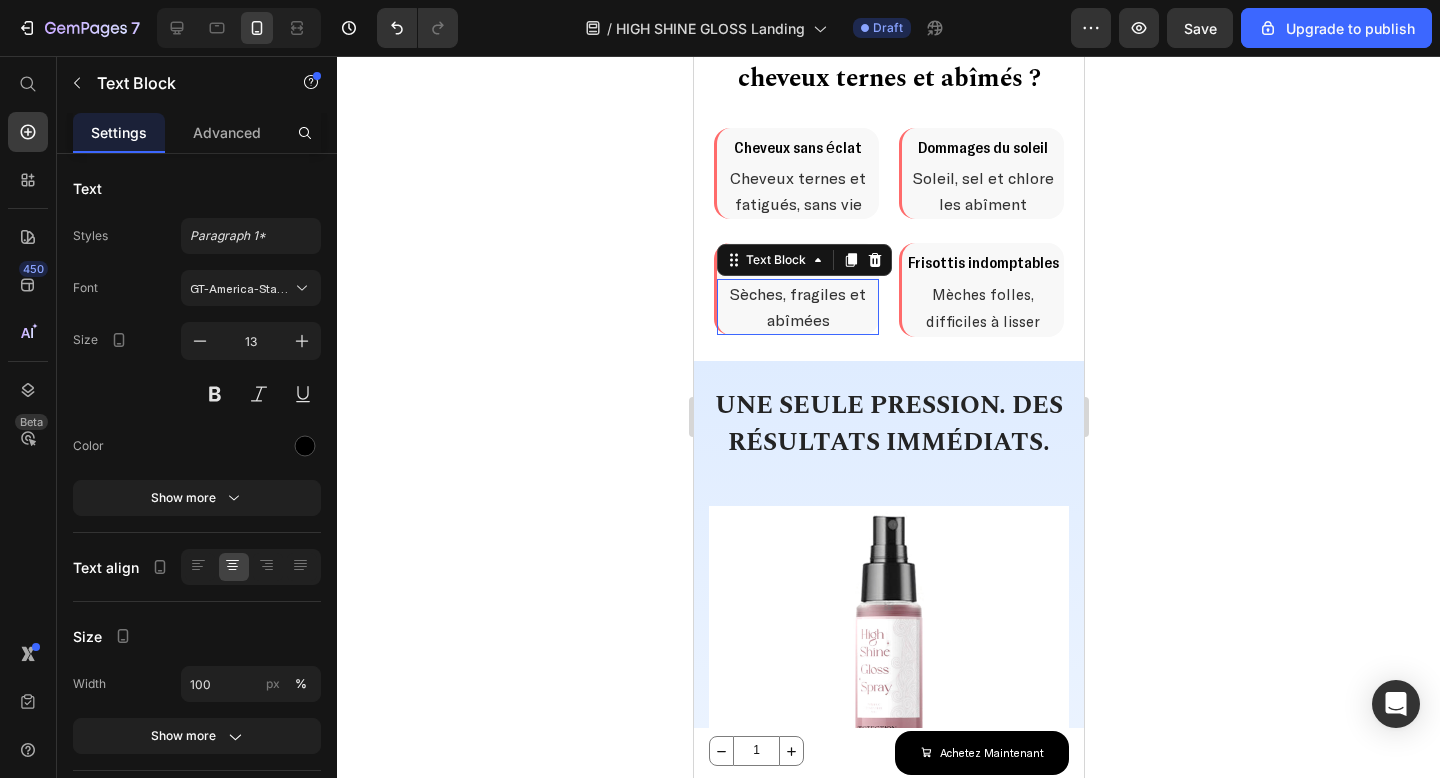 click on "Sèches, fragiles et abîmées" at bounding box center (797, 306) 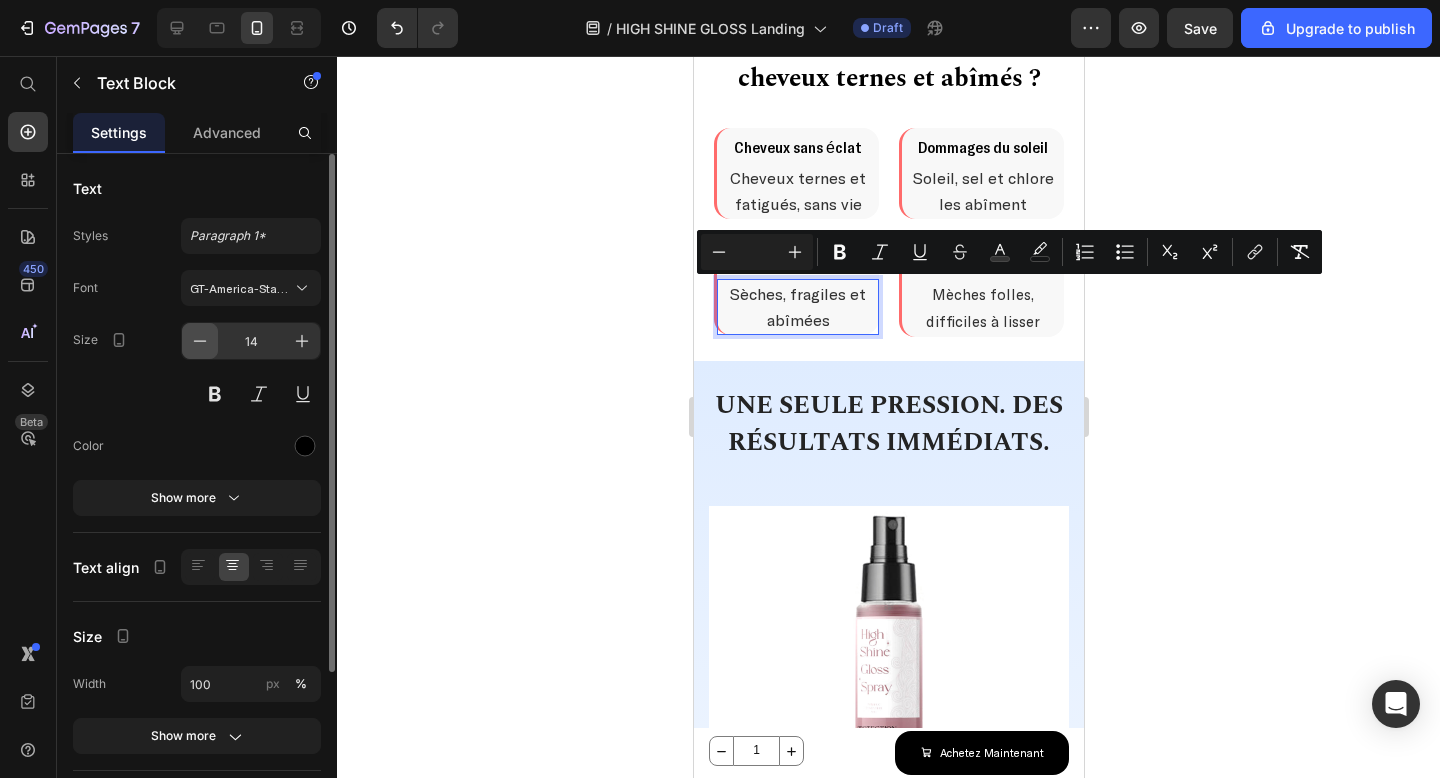 click 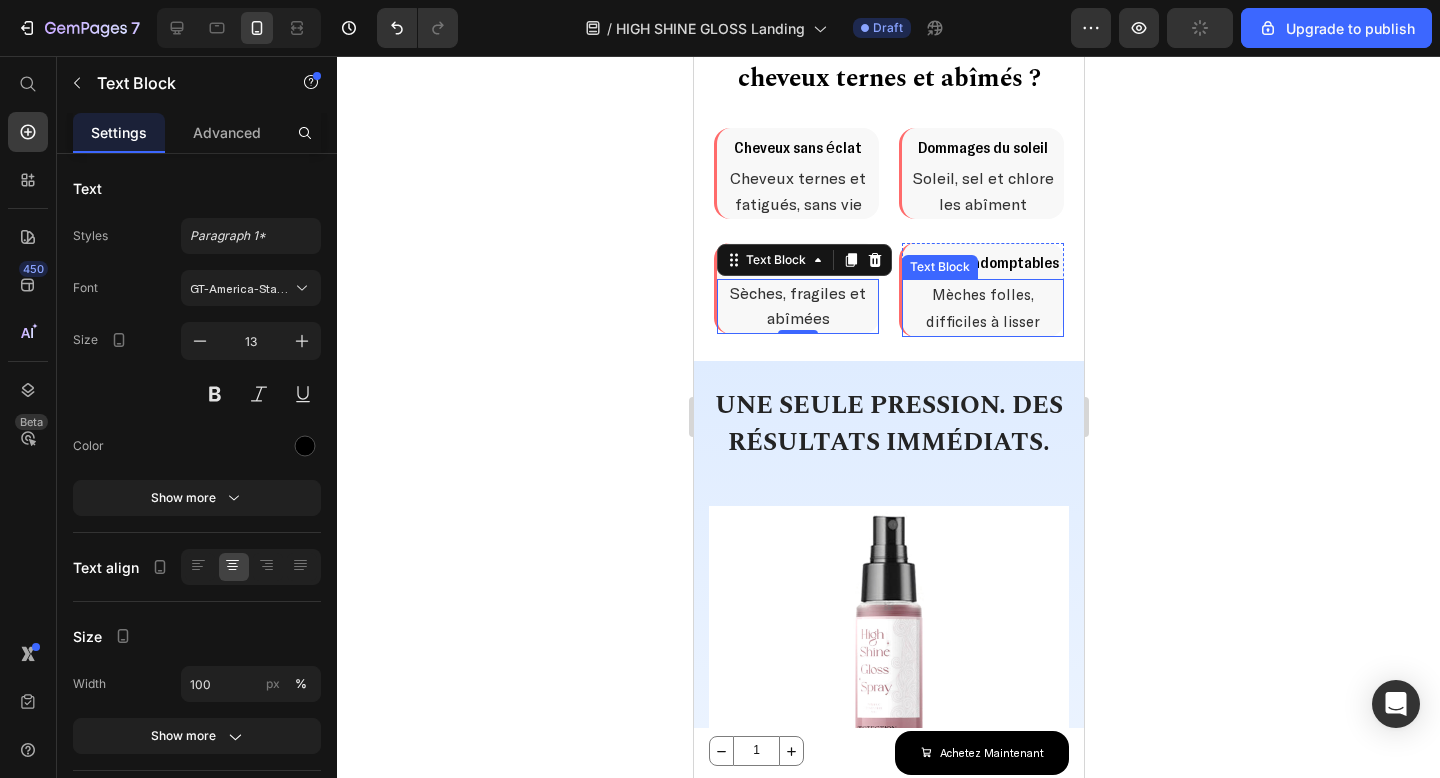 click on "Mèches folles, difficiles à lisser" at bounding box center (982, 308) 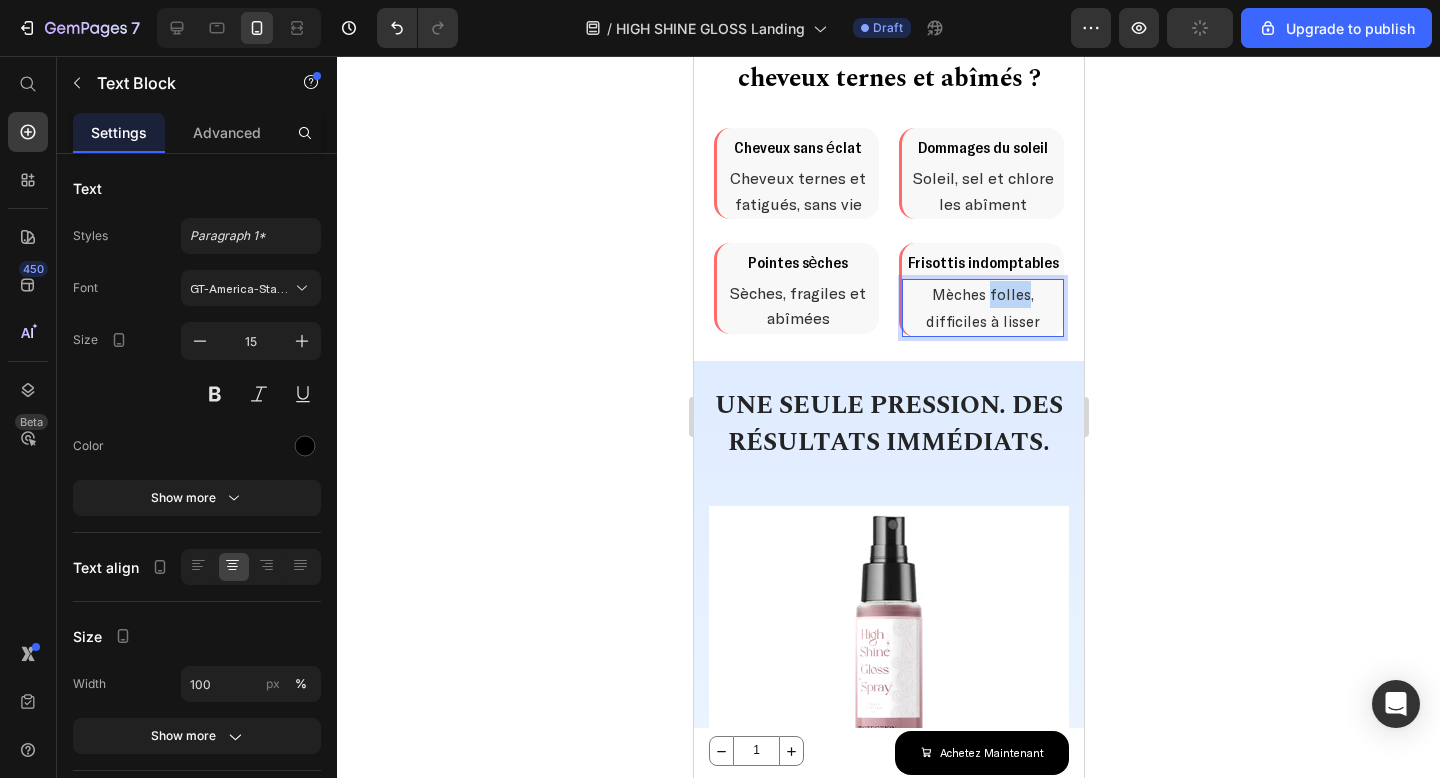 click on "Mèches folles, difficiles à lisser" at bounding box center [982, 308] 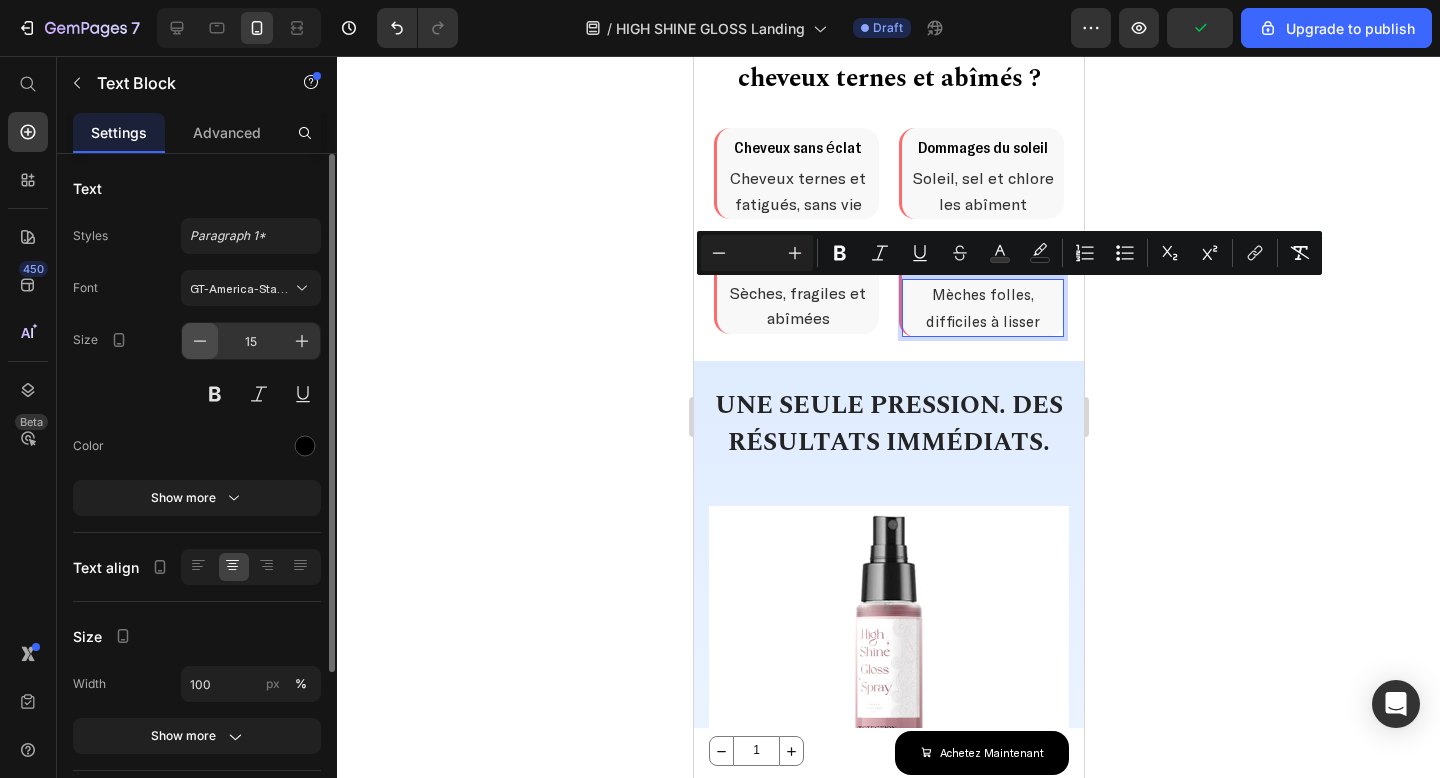click at bounding box center [200, 341] 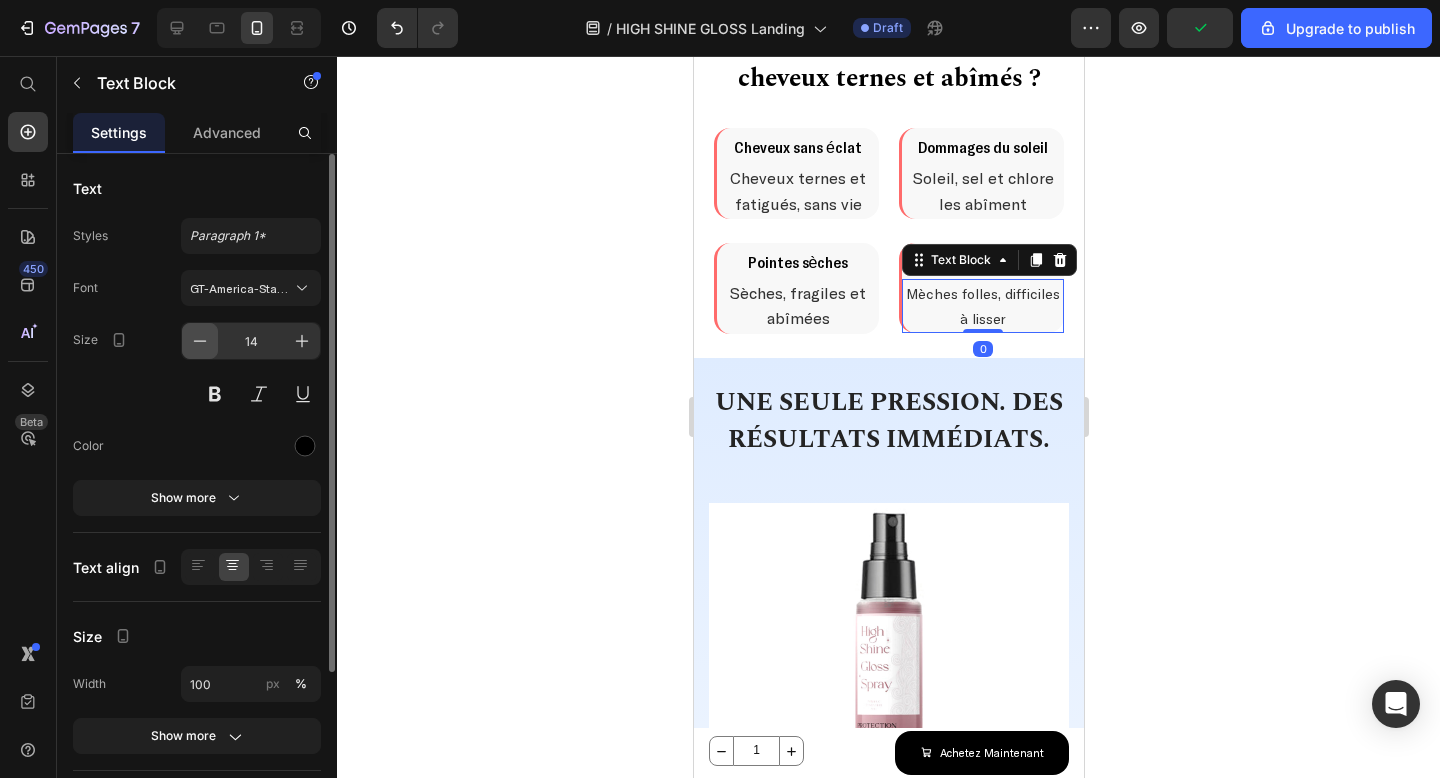 click at bounding box center (200, 341) 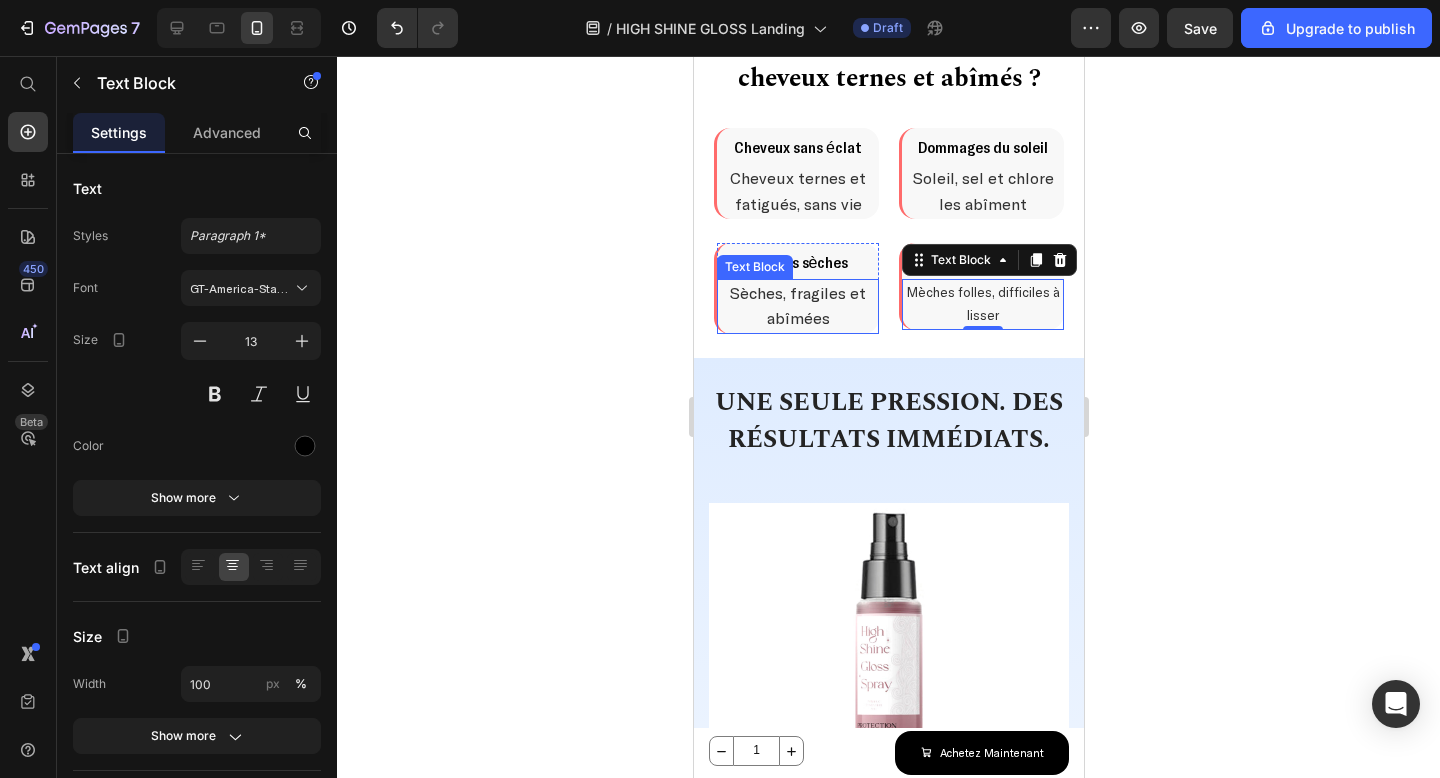 click on "Sèches, fragiles et abîmées" at bounding box center [797, 305] 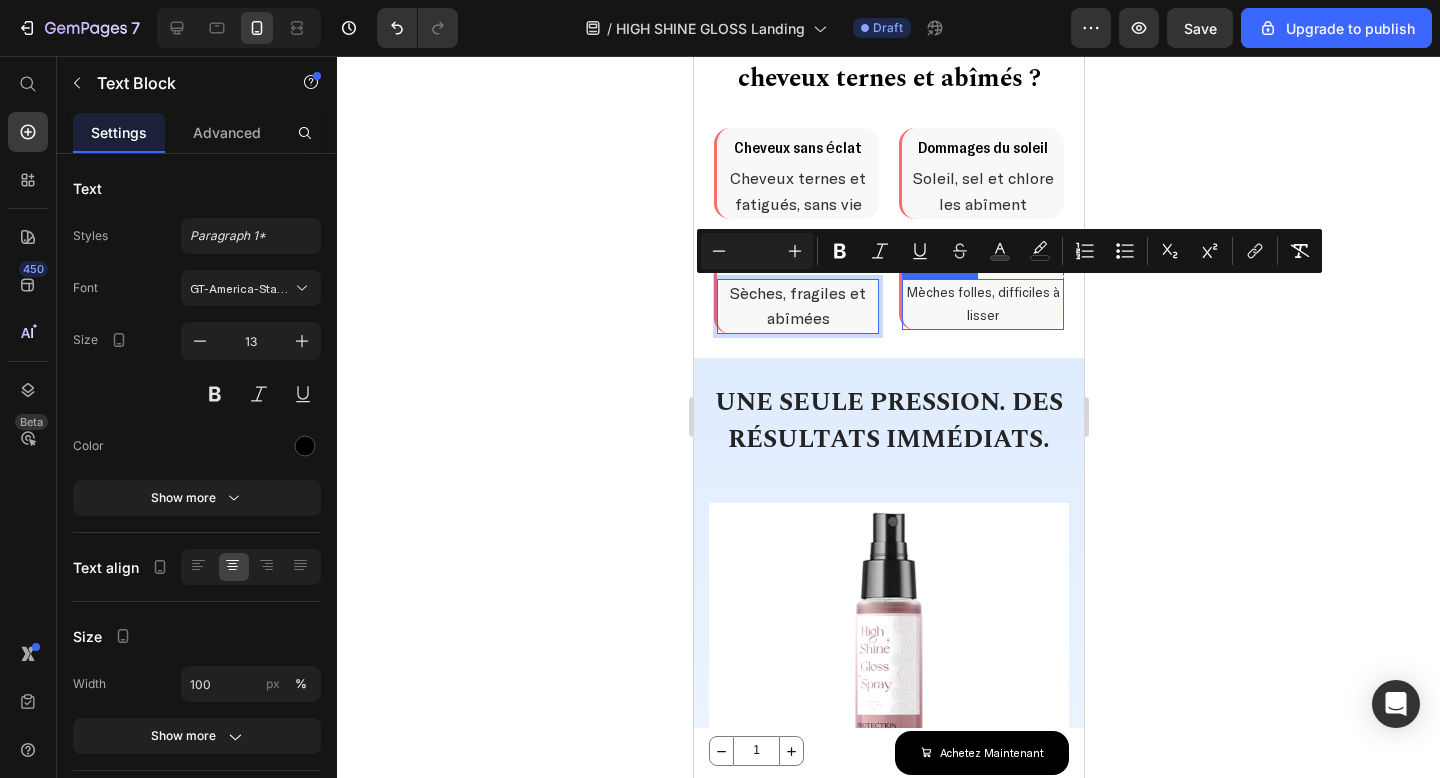 click on "Mèches folles, difficiles à lisser" at bounding box center (982, 304) 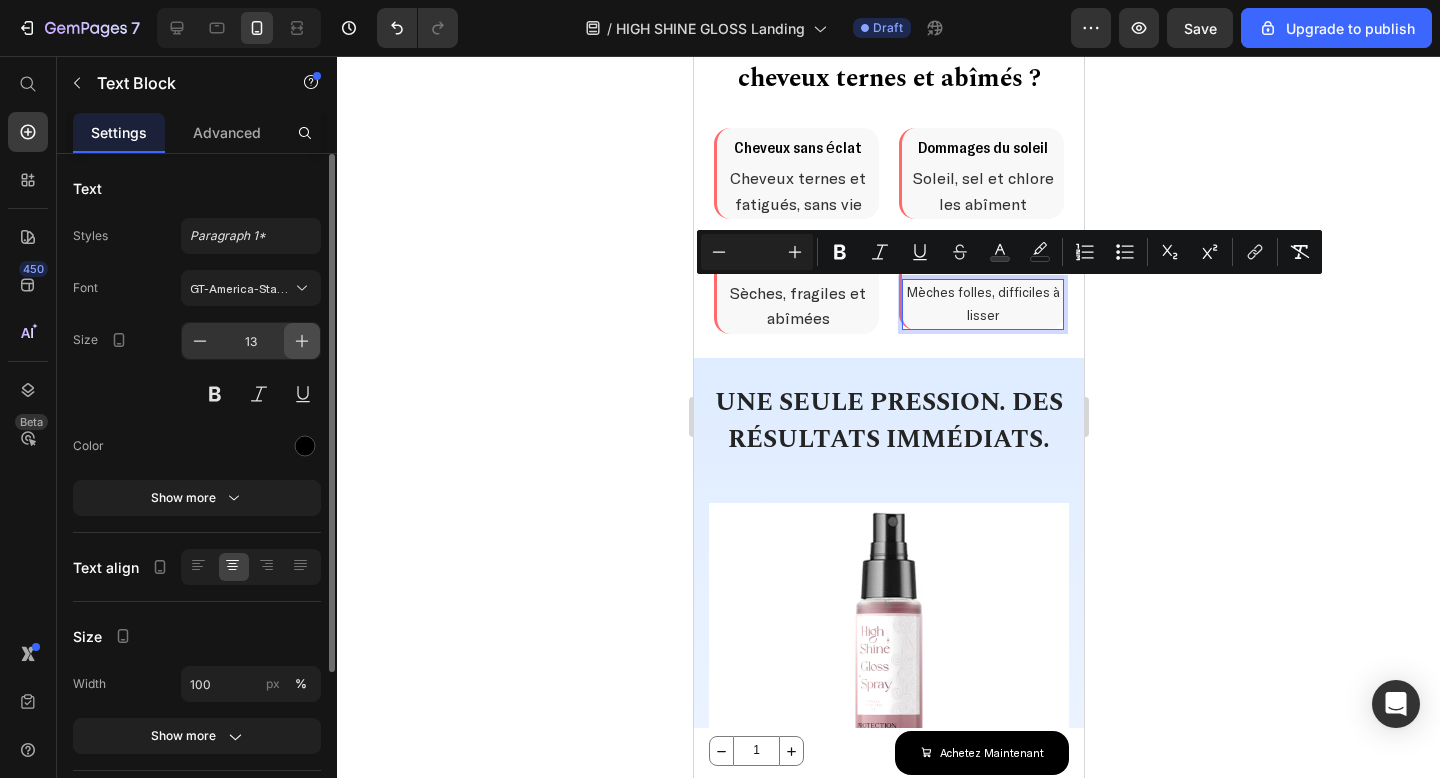 click at bounding box center [302, 341] 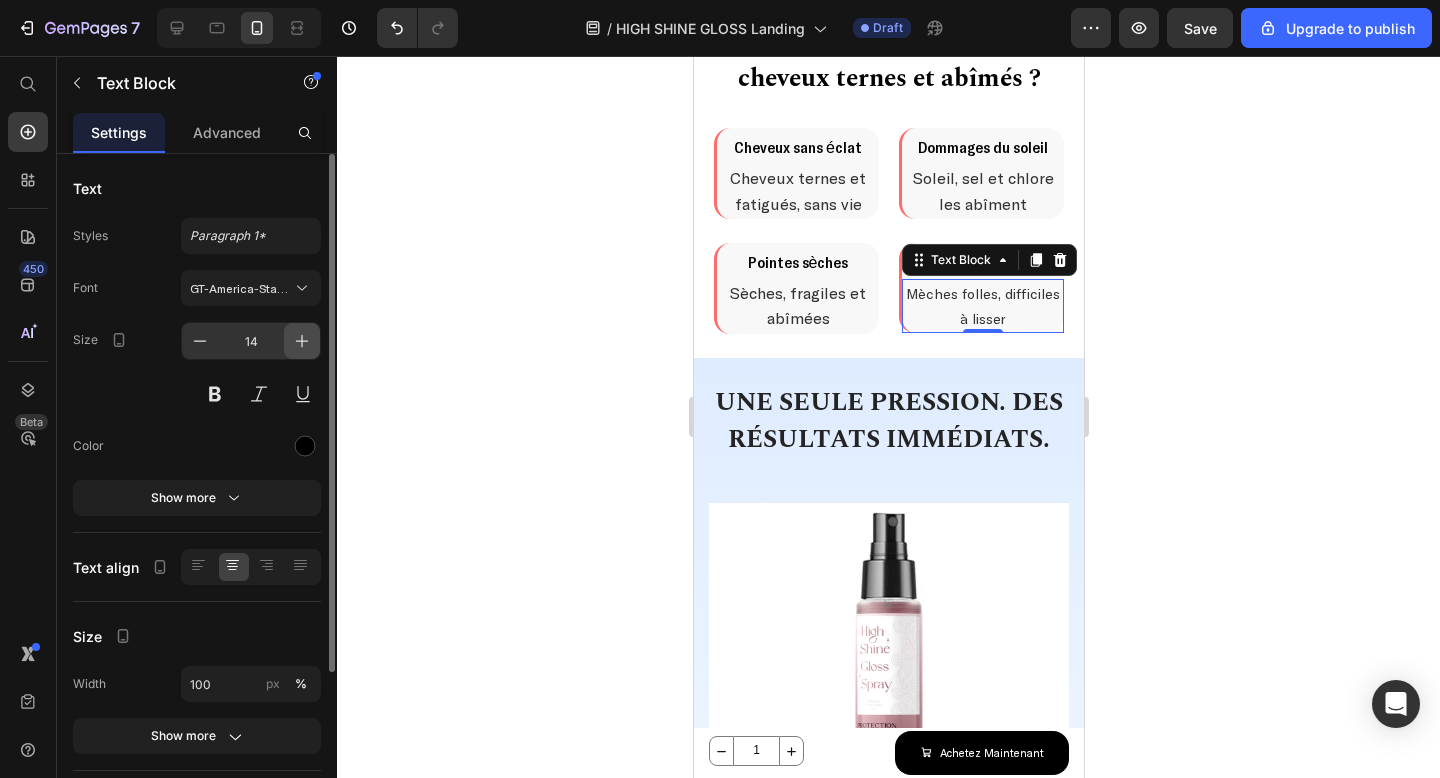 click 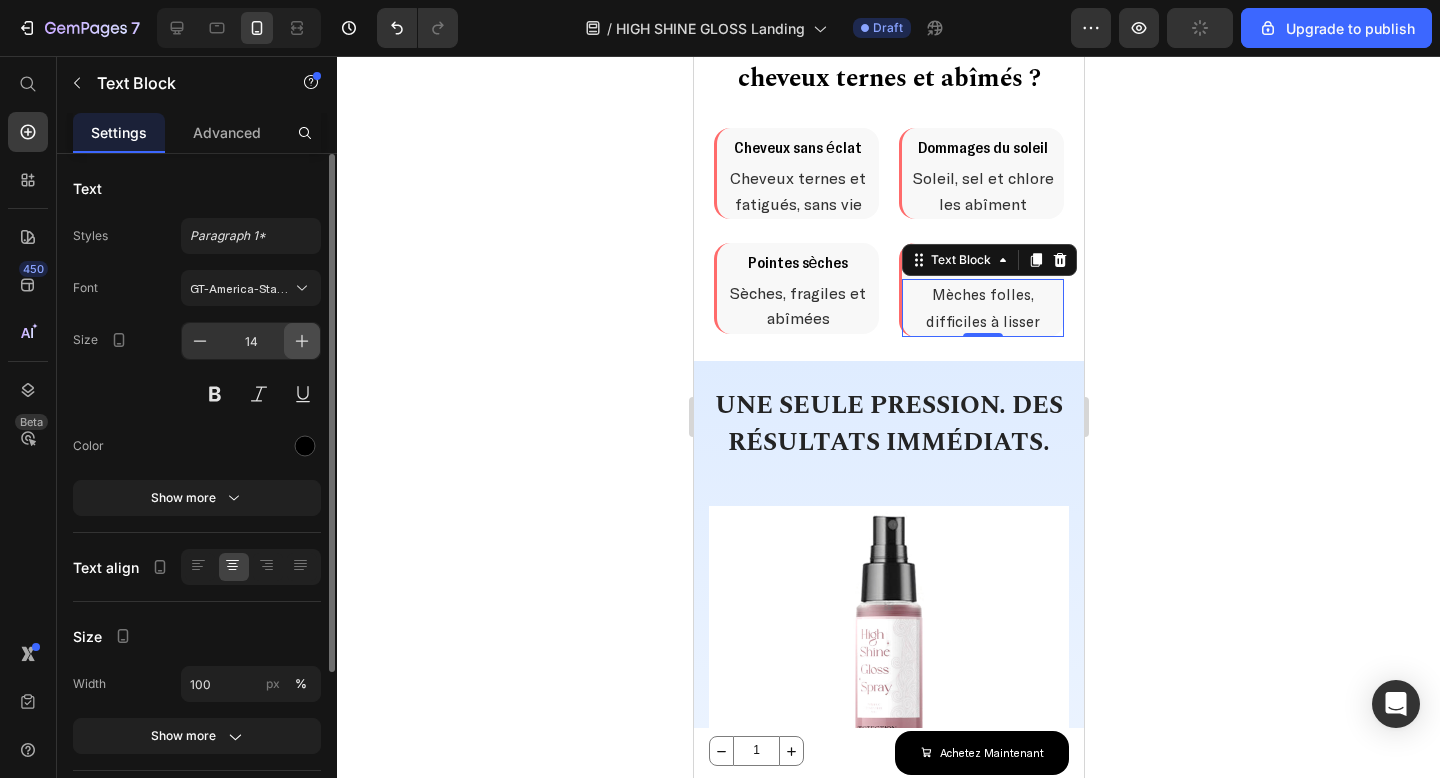 type on "15" 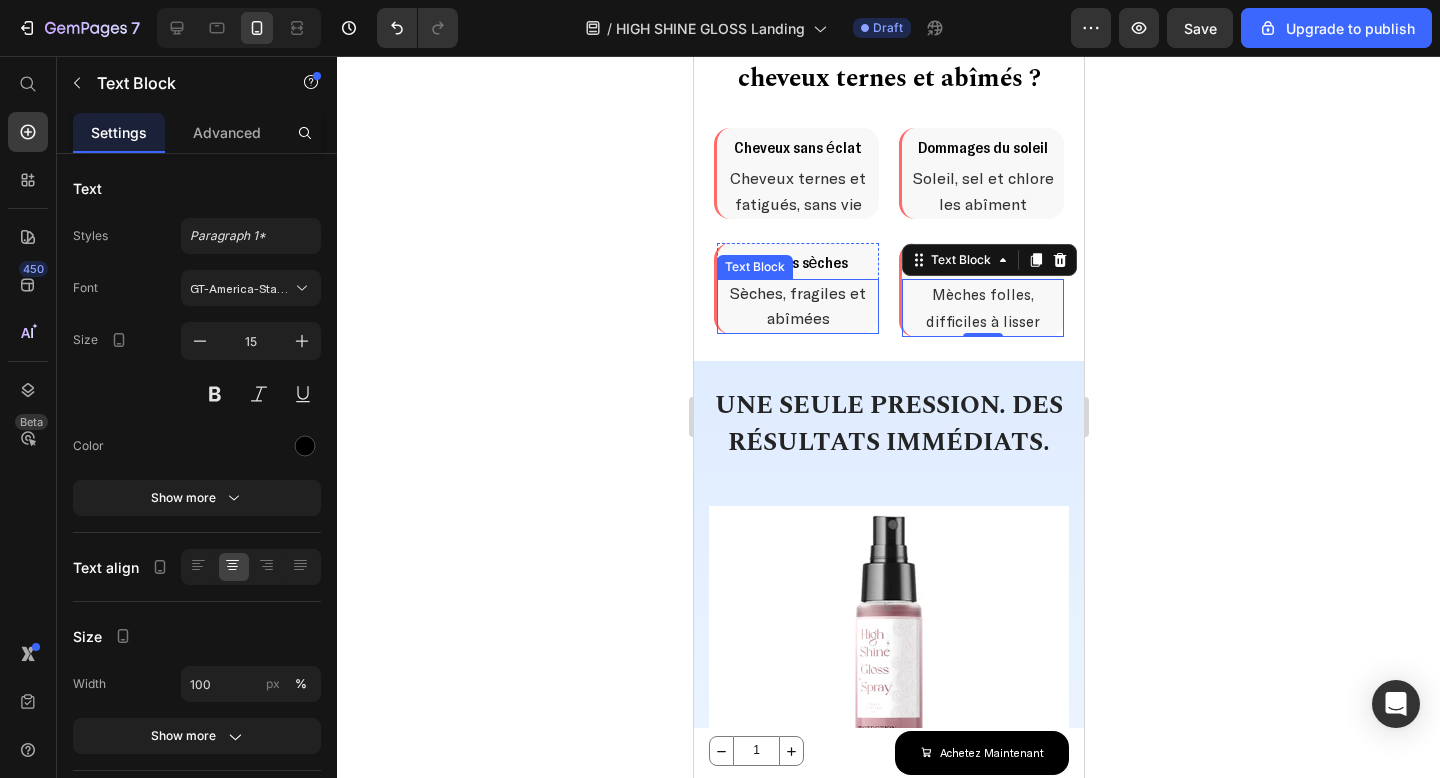 click on "Sèches, fragiles et abîmées" at bounding box center (797, 306) 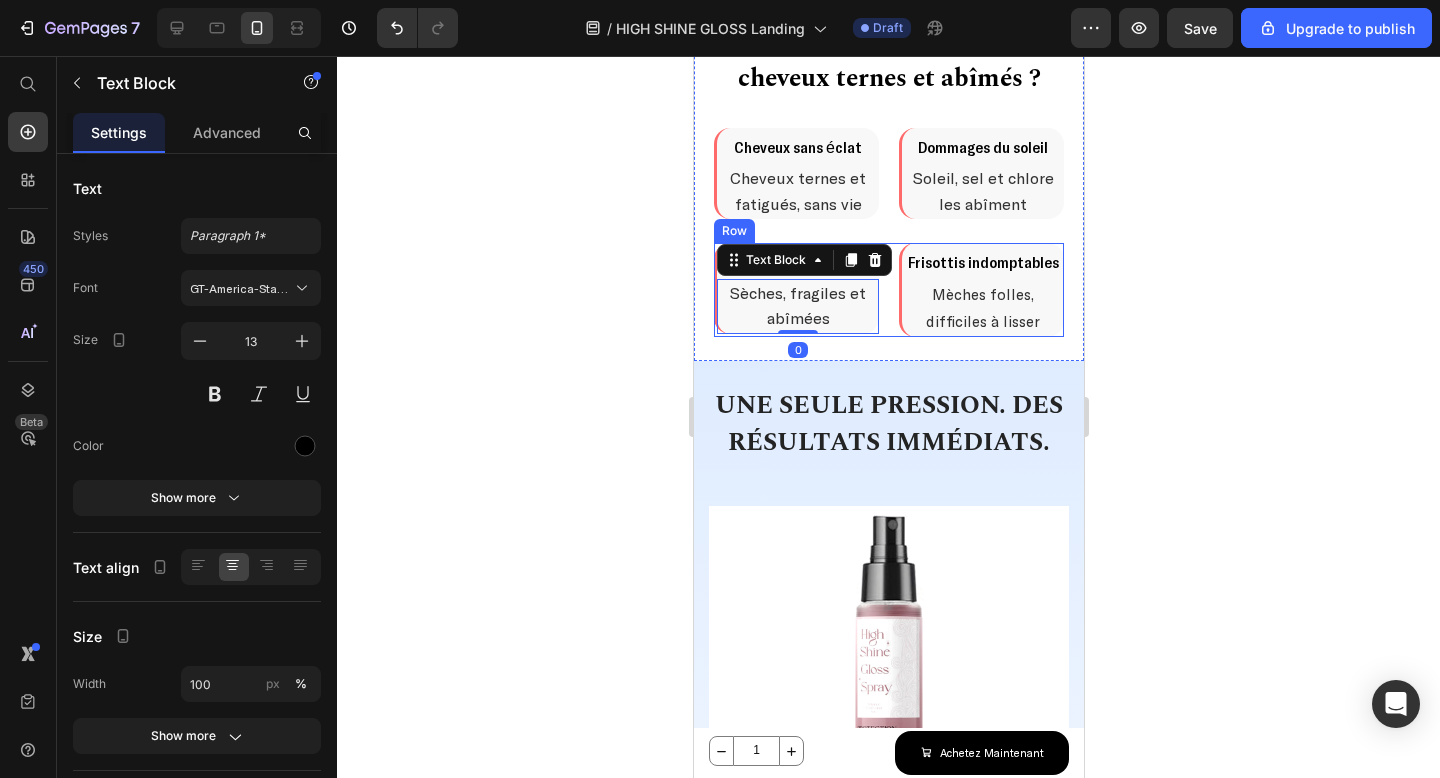 click on "Mèches folles, difficiles à lisser" at bounding box center (982, 308) 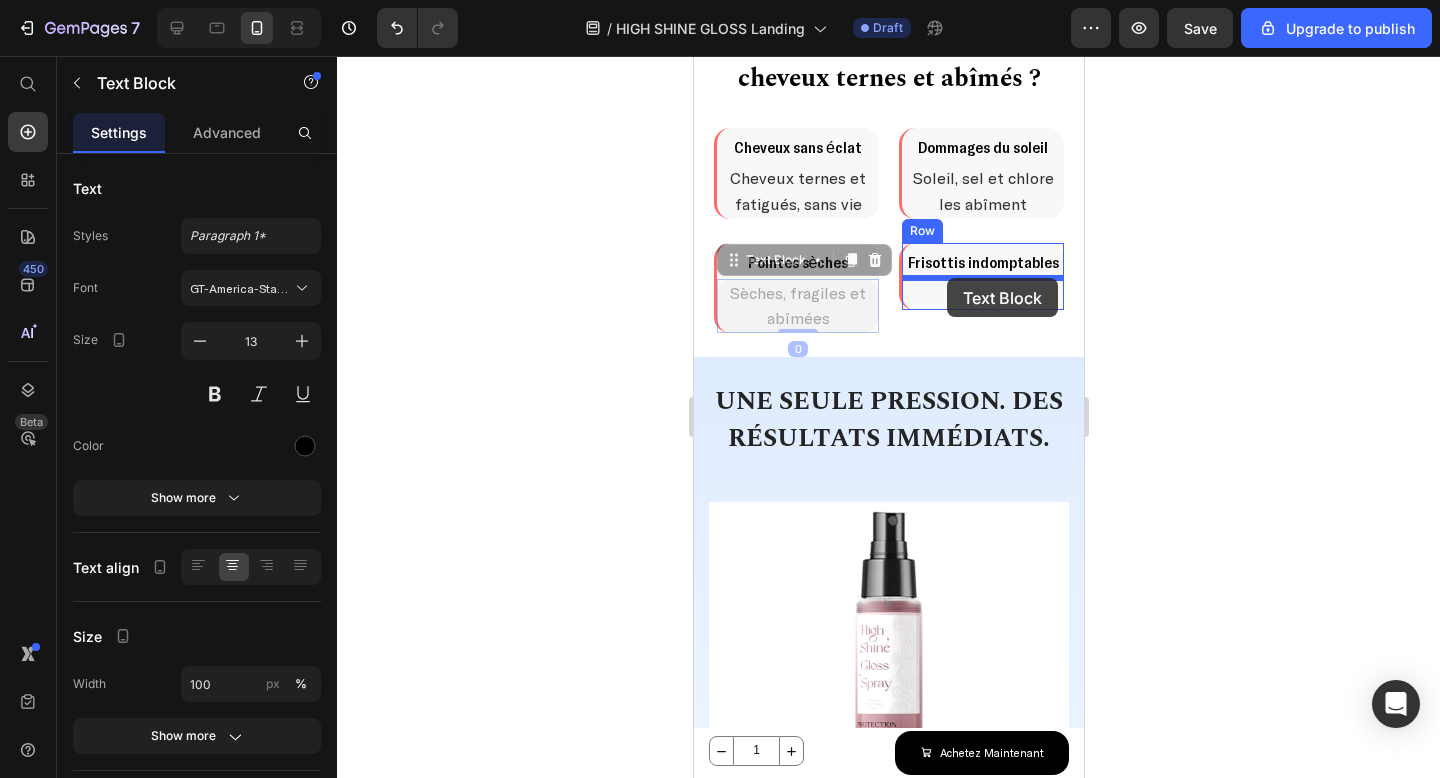 drag, startPoint x: 791, startPoint y: 307, endPoint x: 946, endPoint y: 278, distance: 157.68958 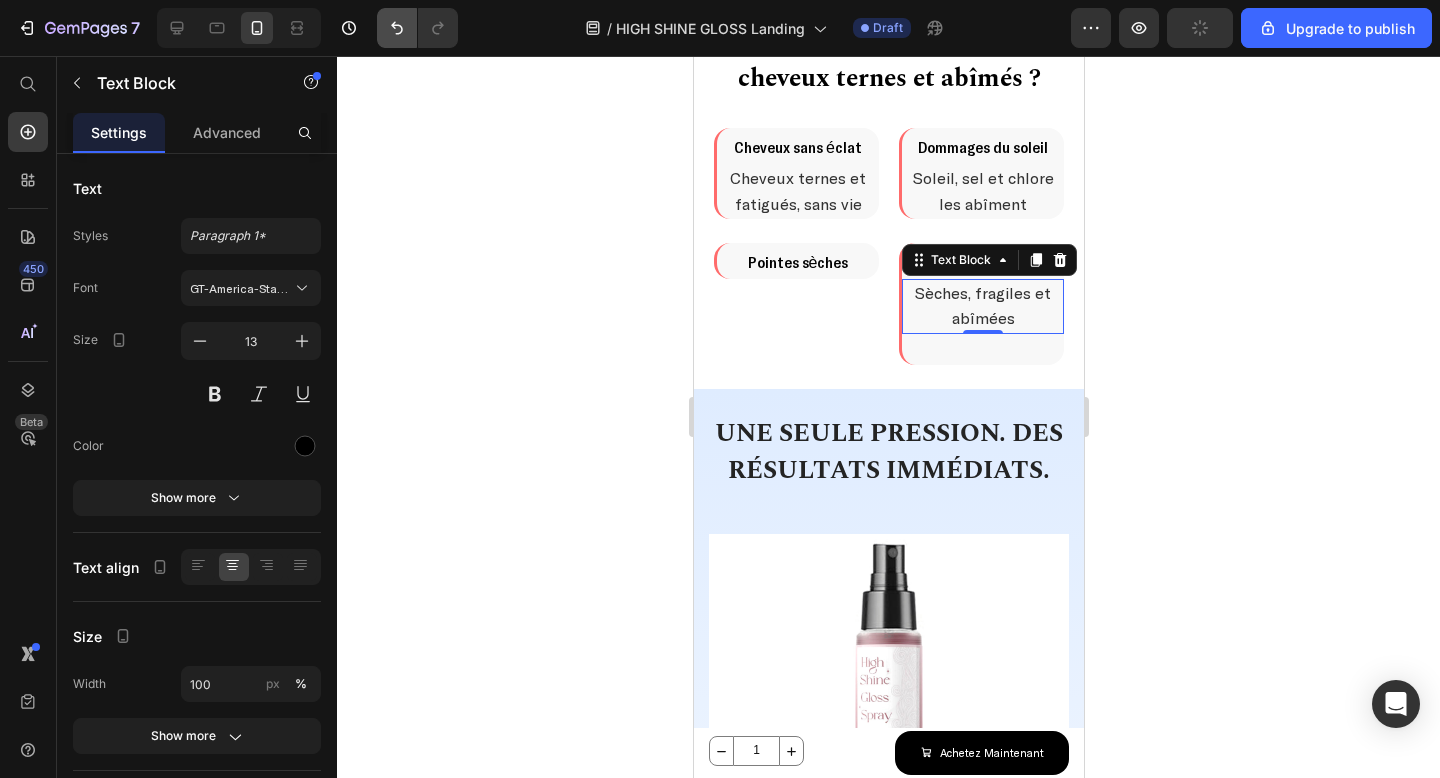 click 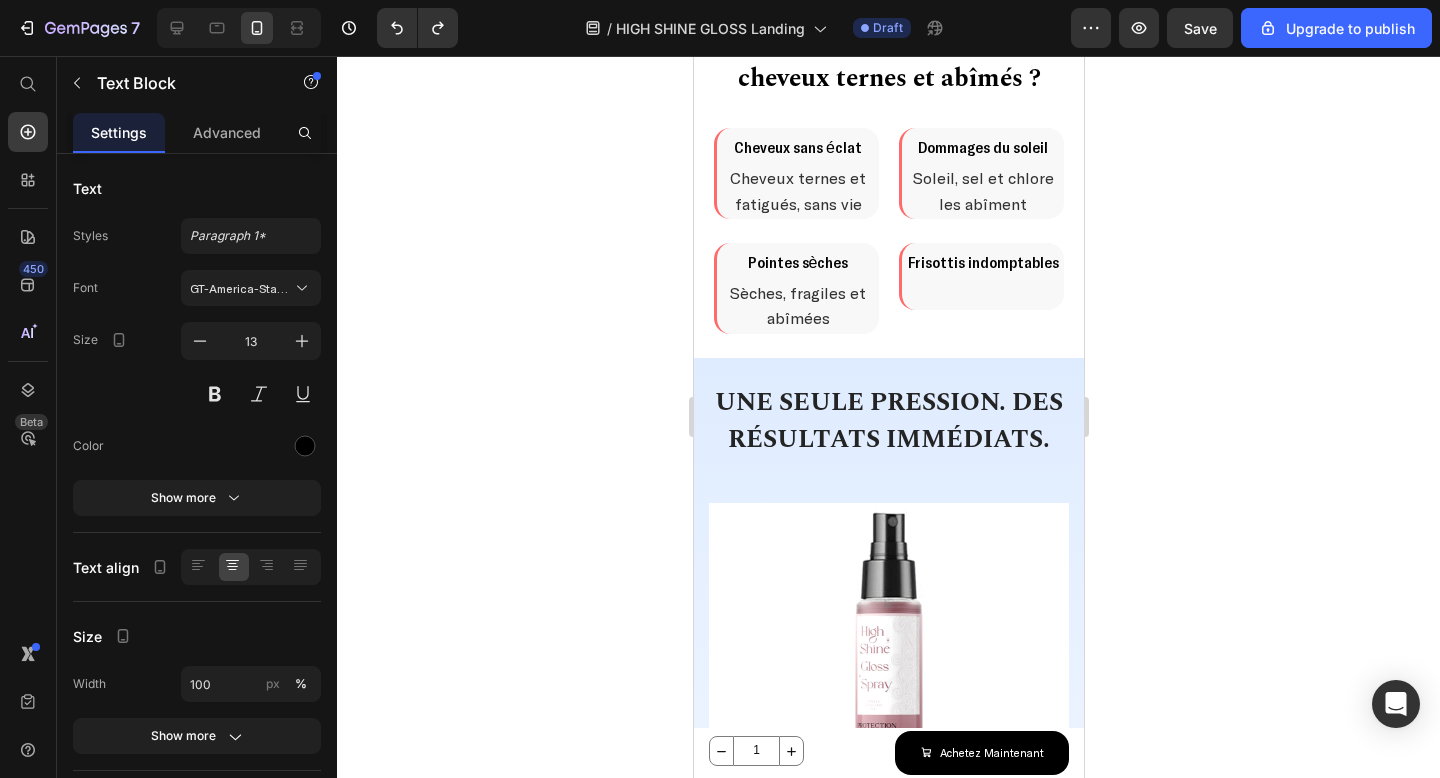 click on "Sèches, fragiles et abîmées" at bounding box center [797, 305] 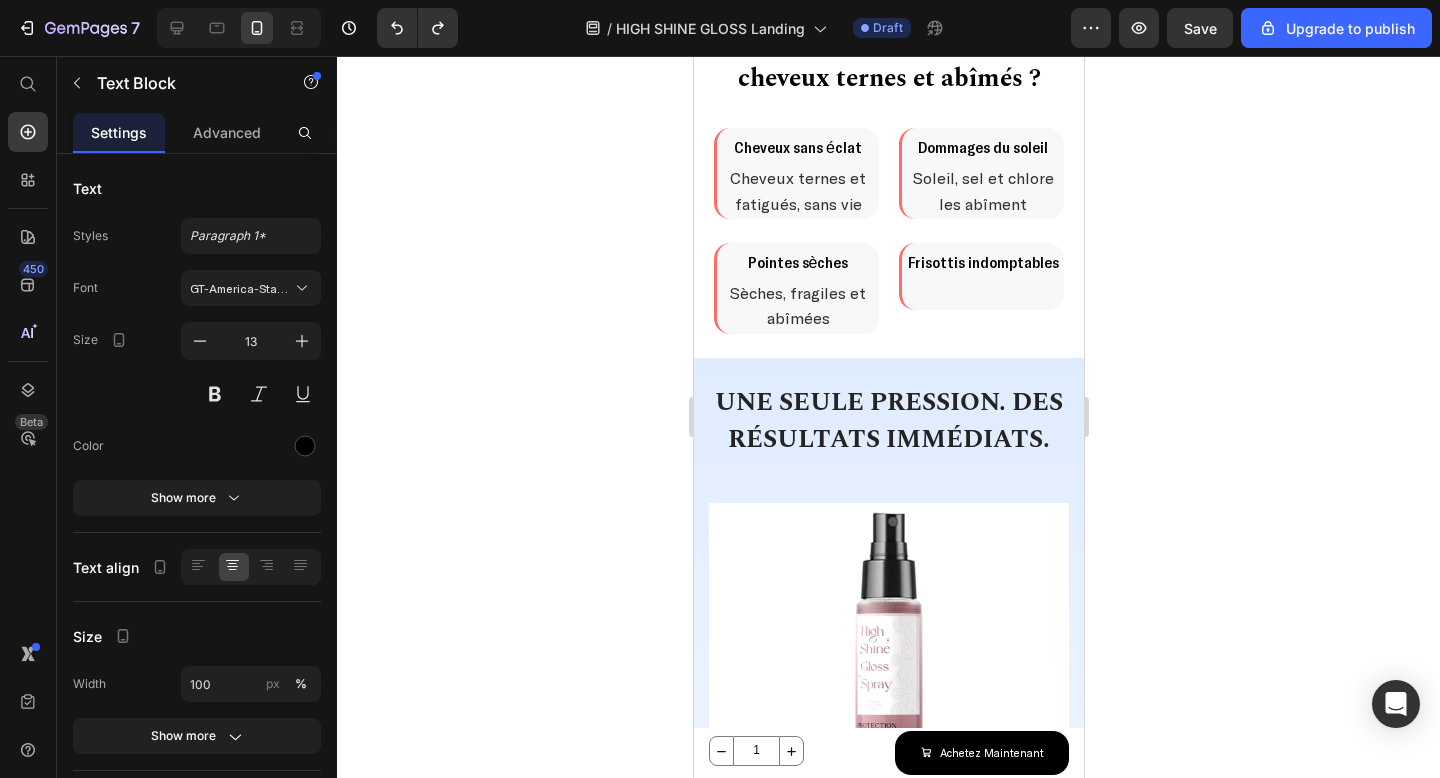 click 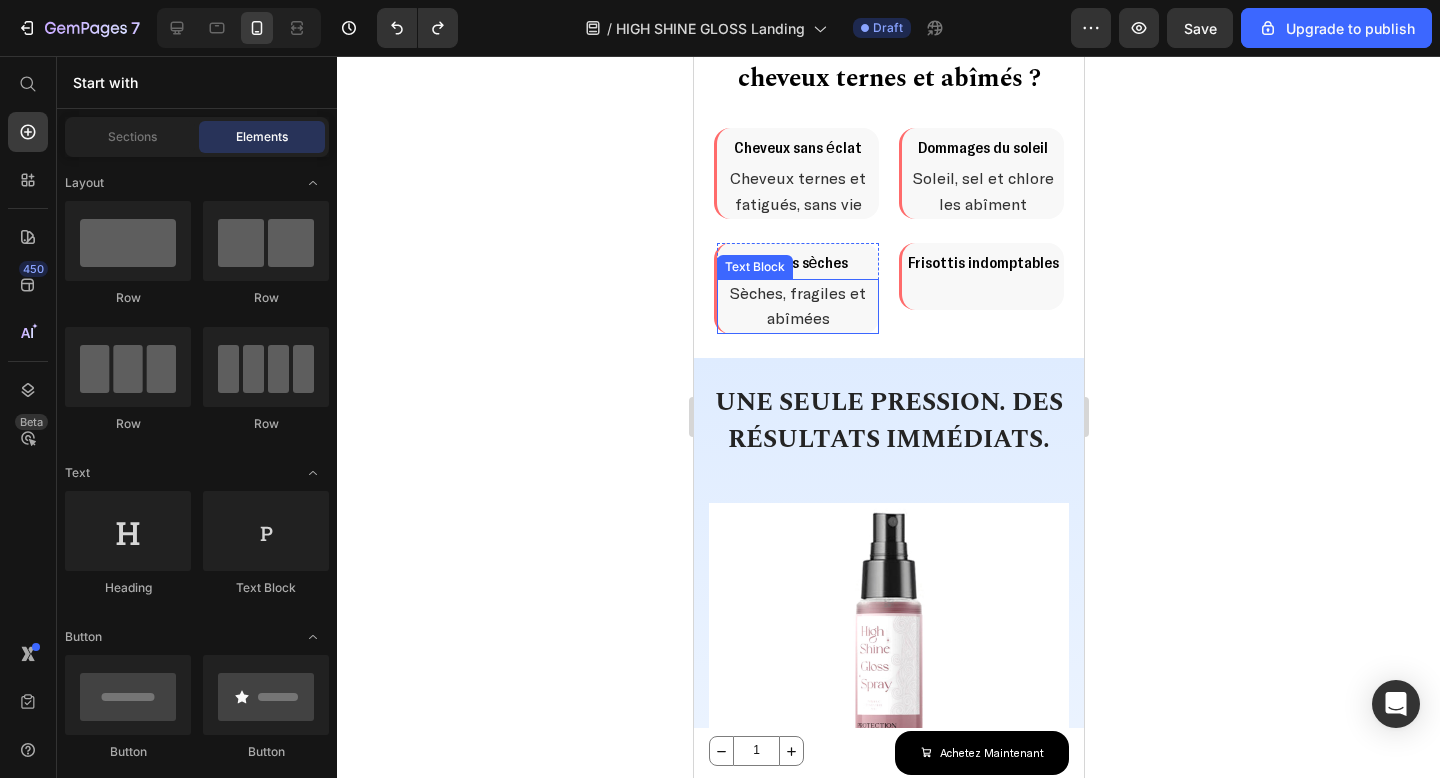 click on "Sèches, fragiles et abîmées" at bounding box center [797, 305] 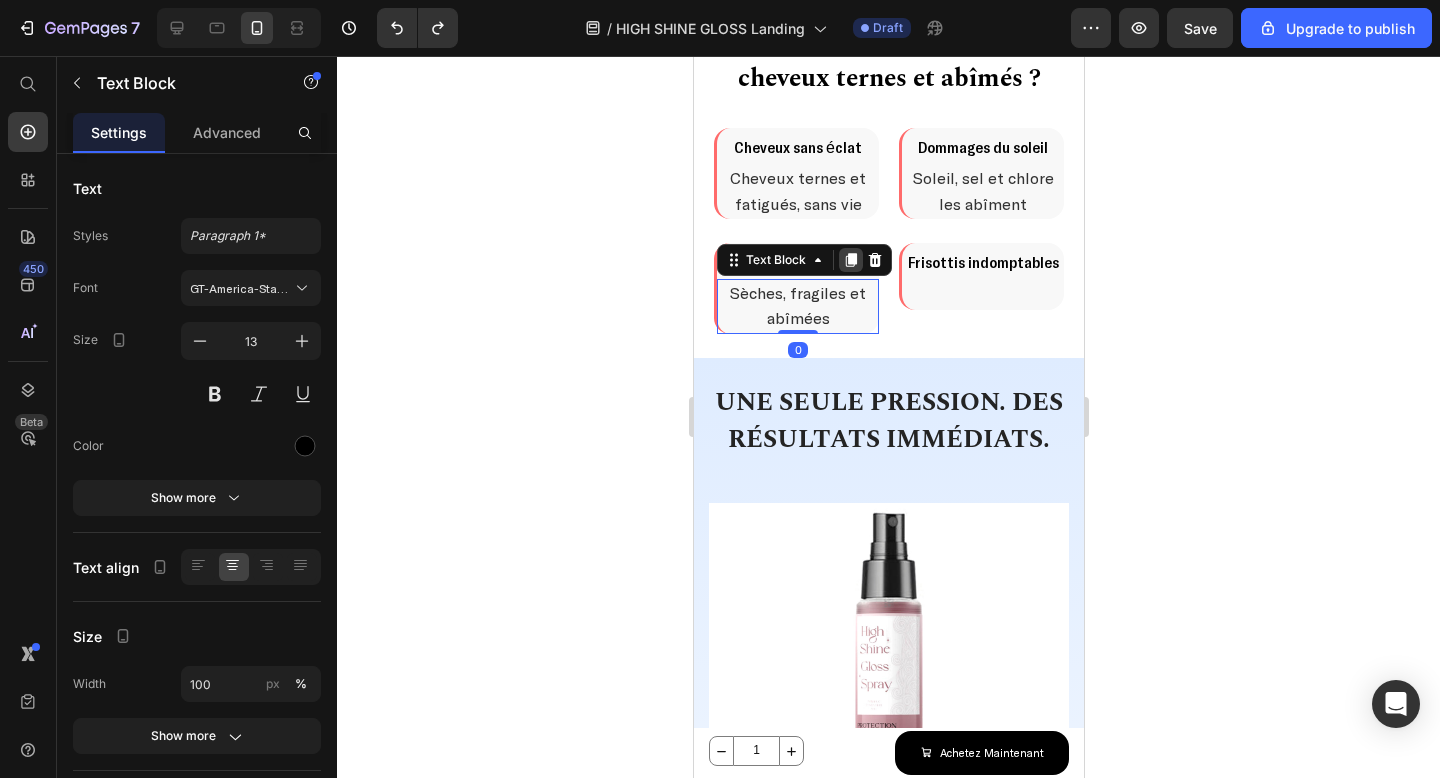 click 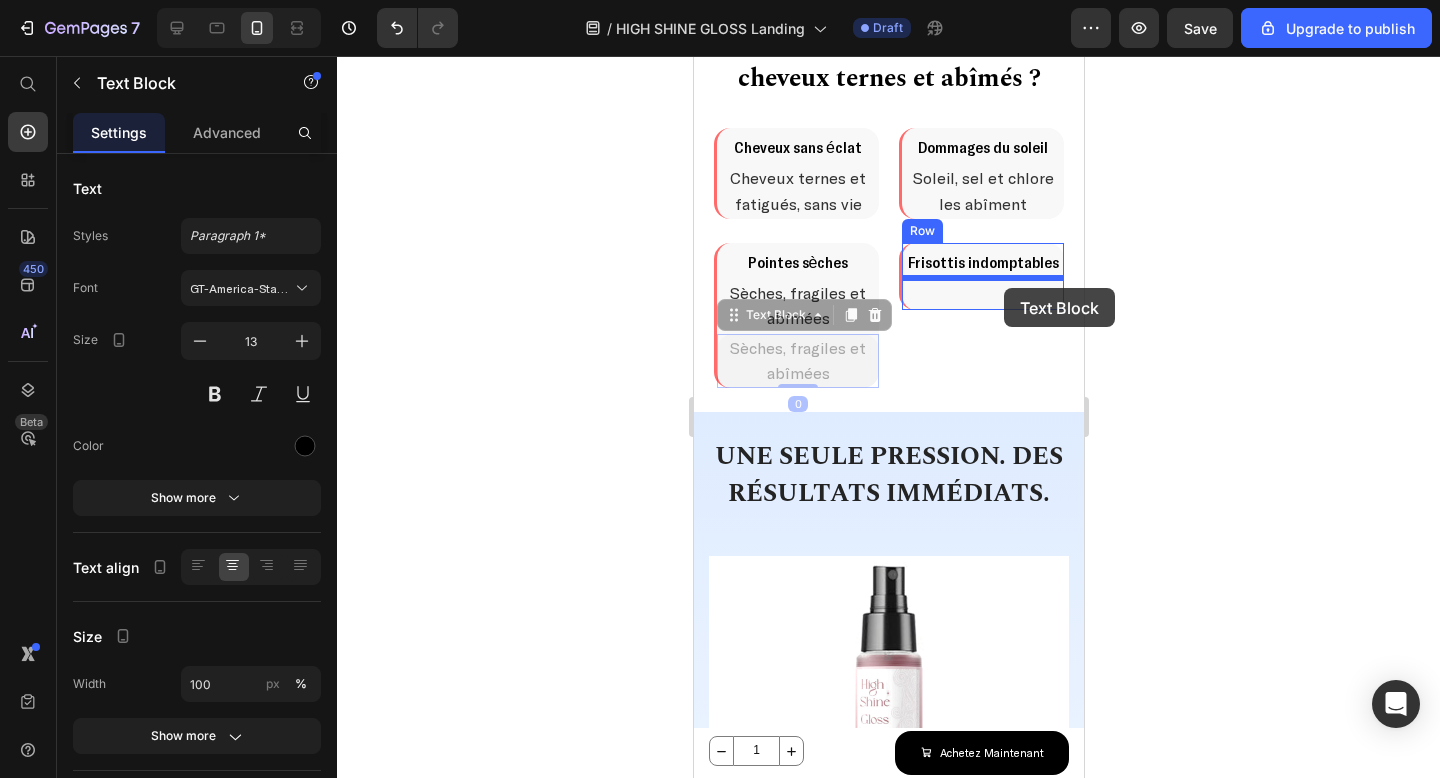 drag, startPoint x: 756, startPoint y: 320, endPoint x: 1003, endPoint y: 288, distance: 249.06425 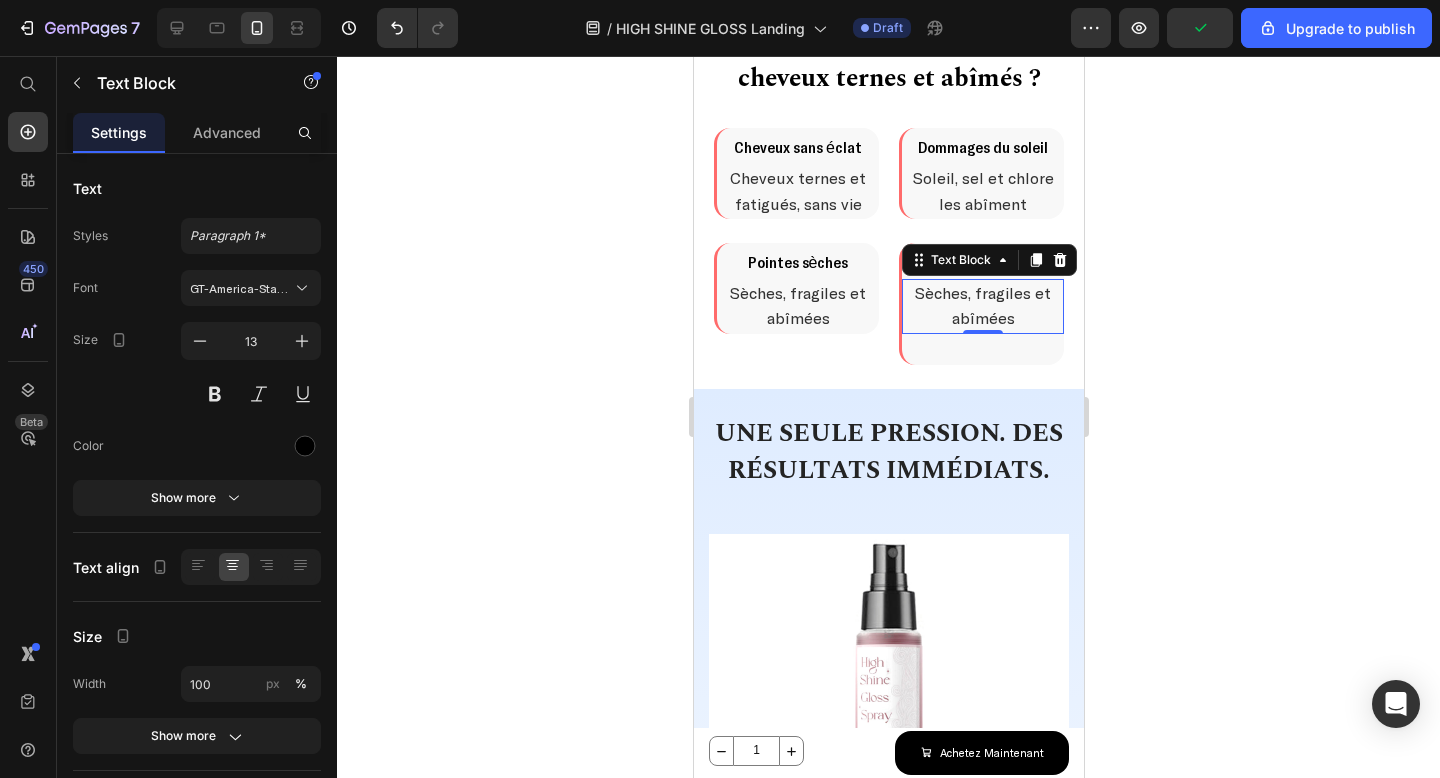 click on "Sèches, fragiles et abîmées" at bounding box center (982, 305) 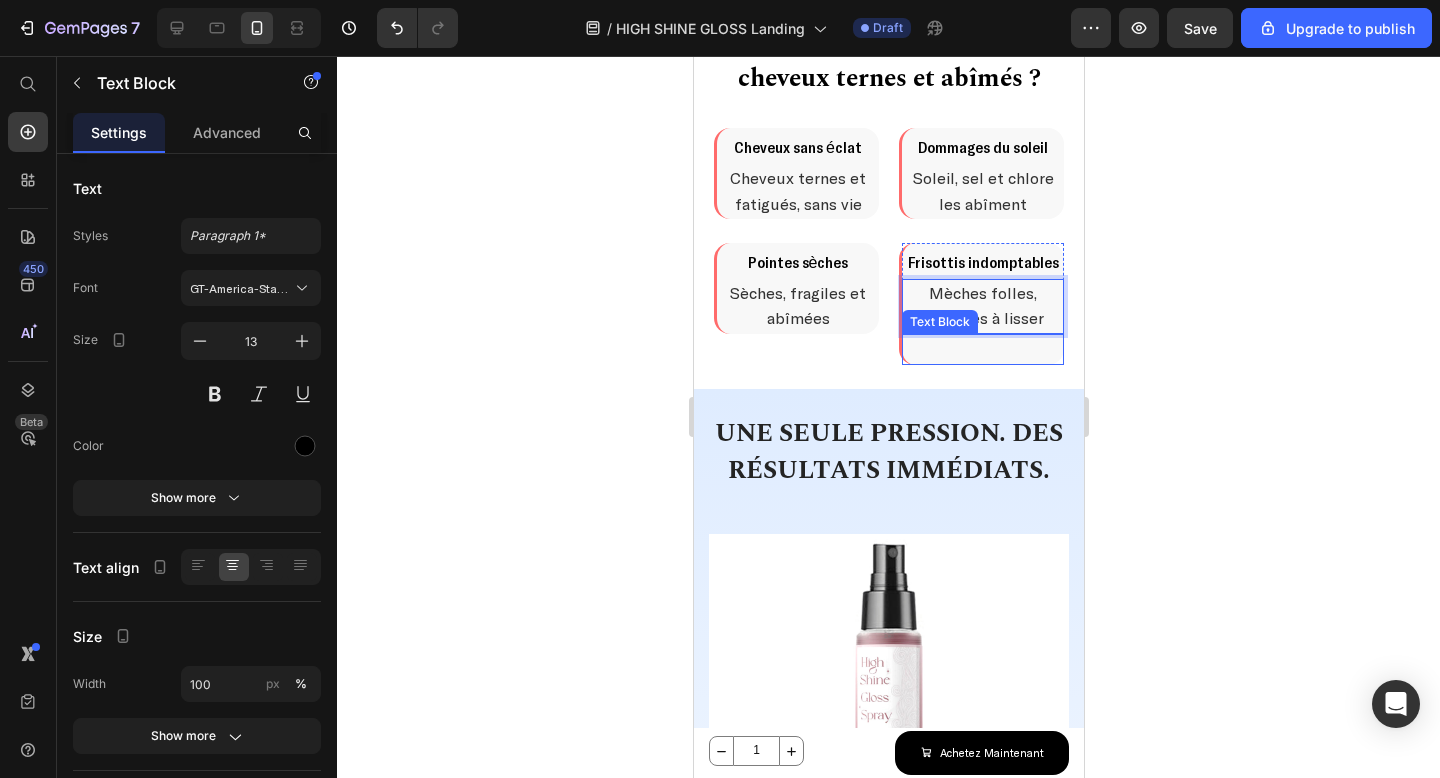 click at bounding box center (982, 349) 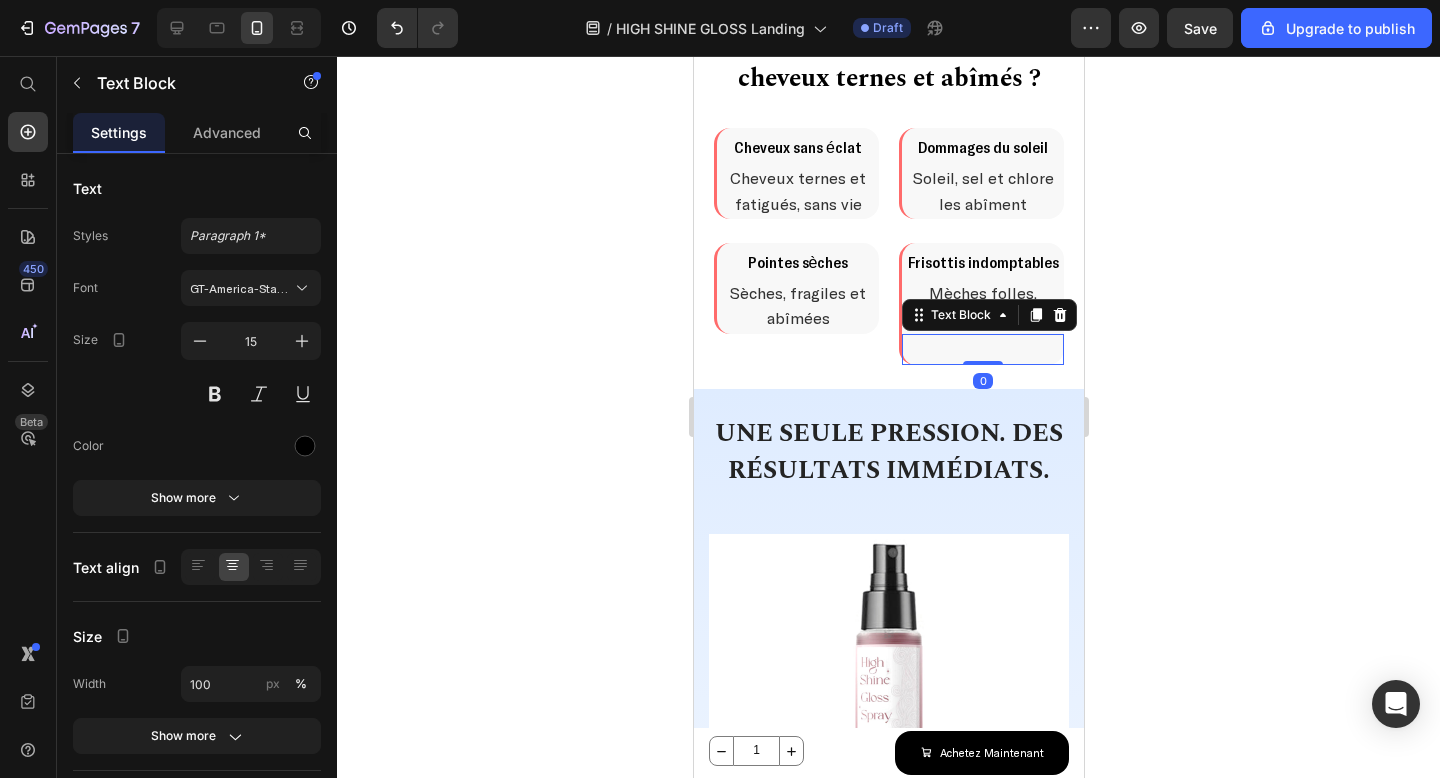 click 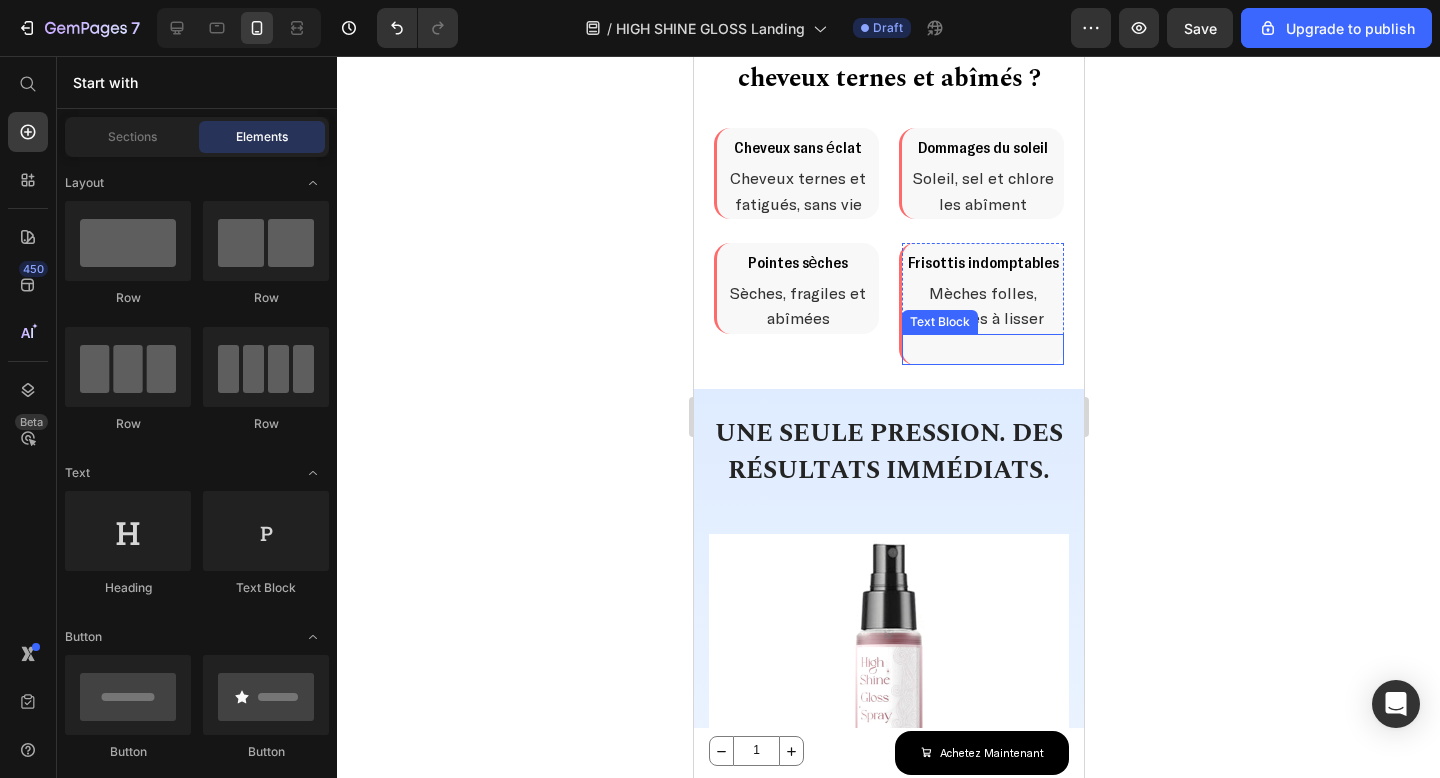 click at bounding box center [982, 349] 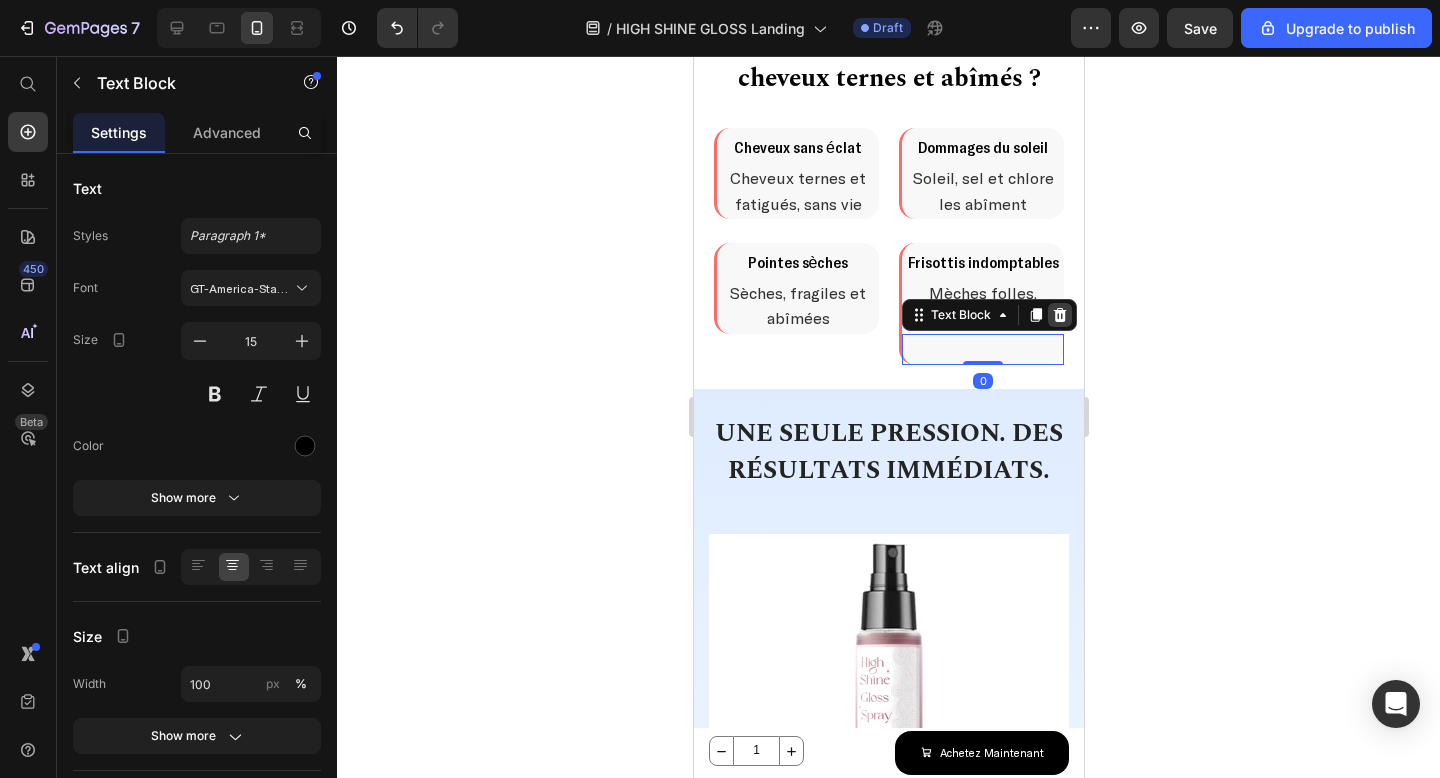 click 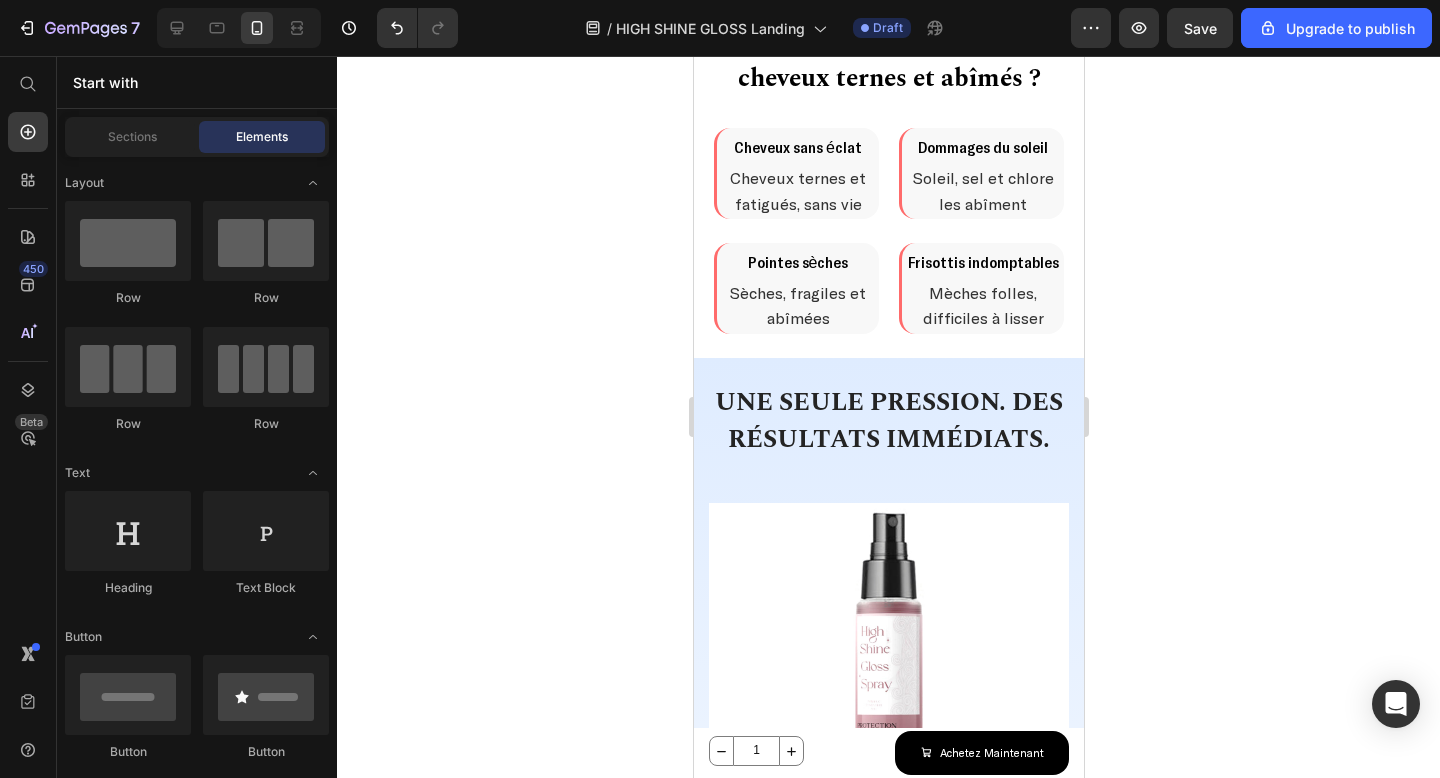 click 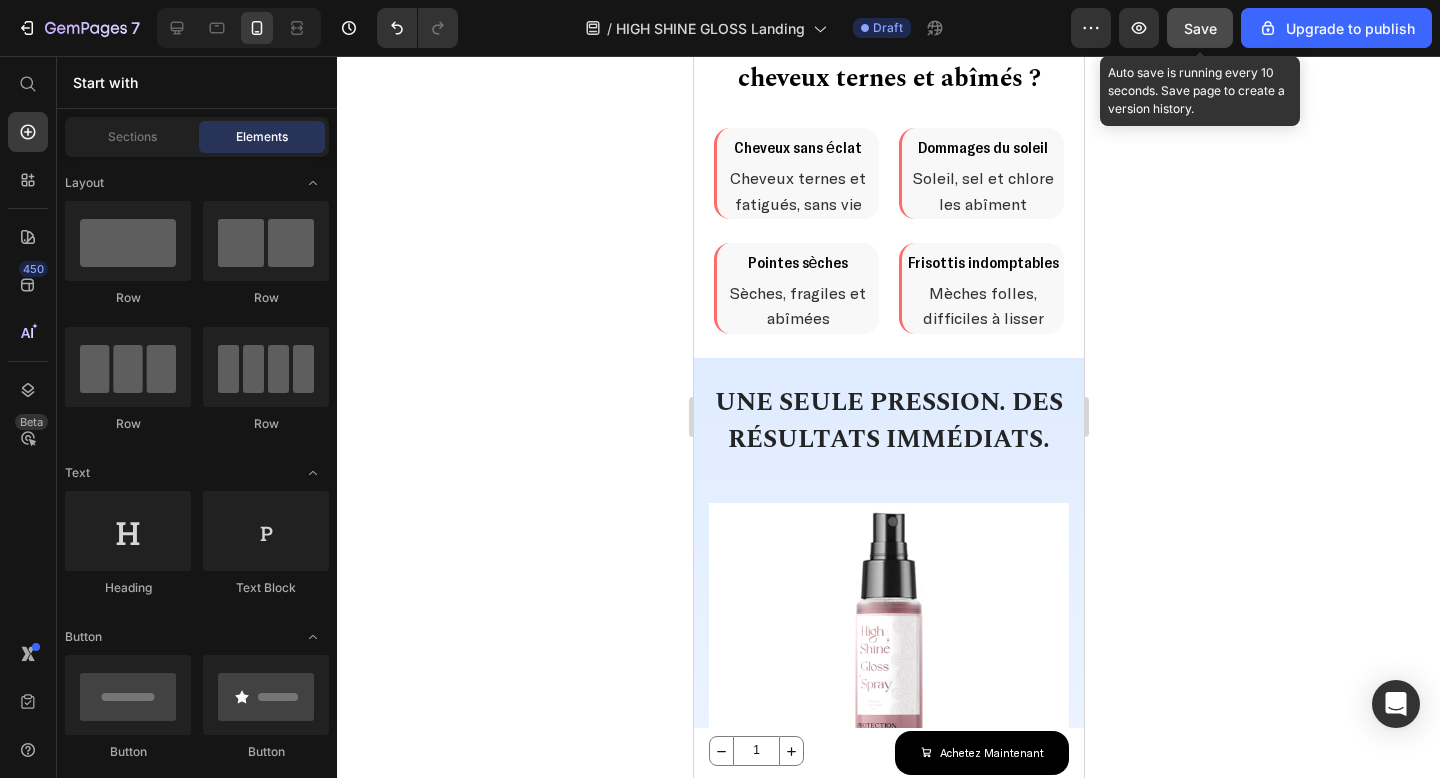 click on "Save" 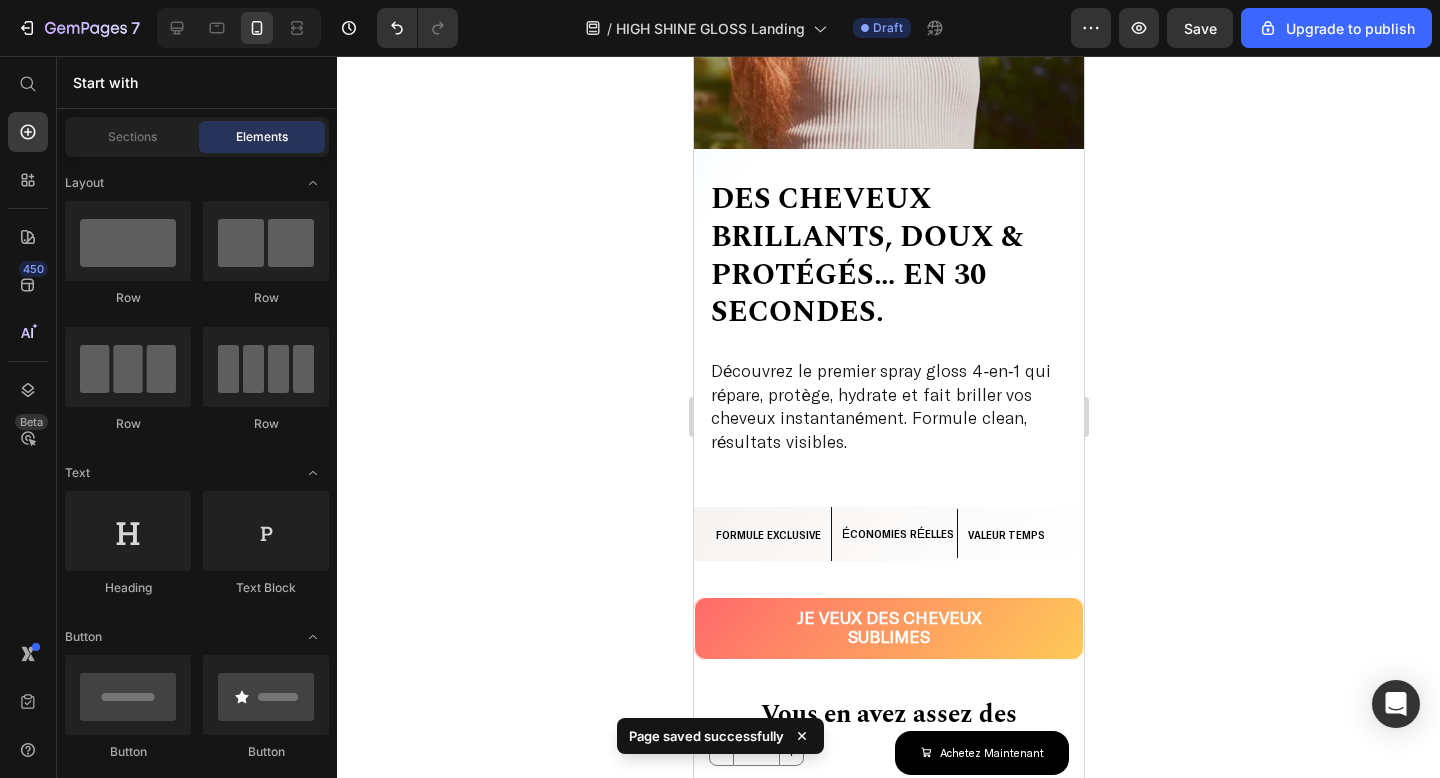 scroll, scrollTop: 380, scrollLeft: 0, axis: vertical 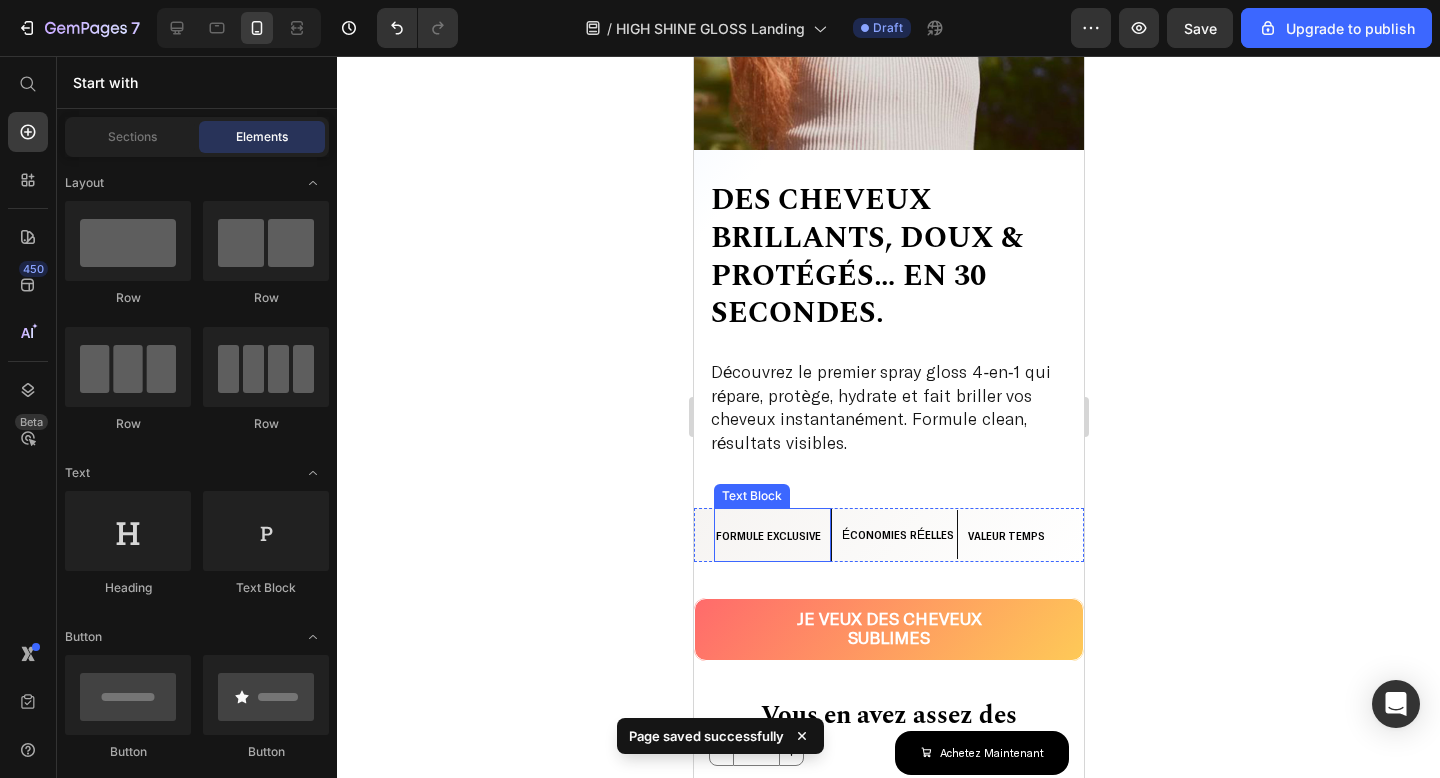 click on "FORMULE EXCLUSIVE" at bounding box center [767, 535] 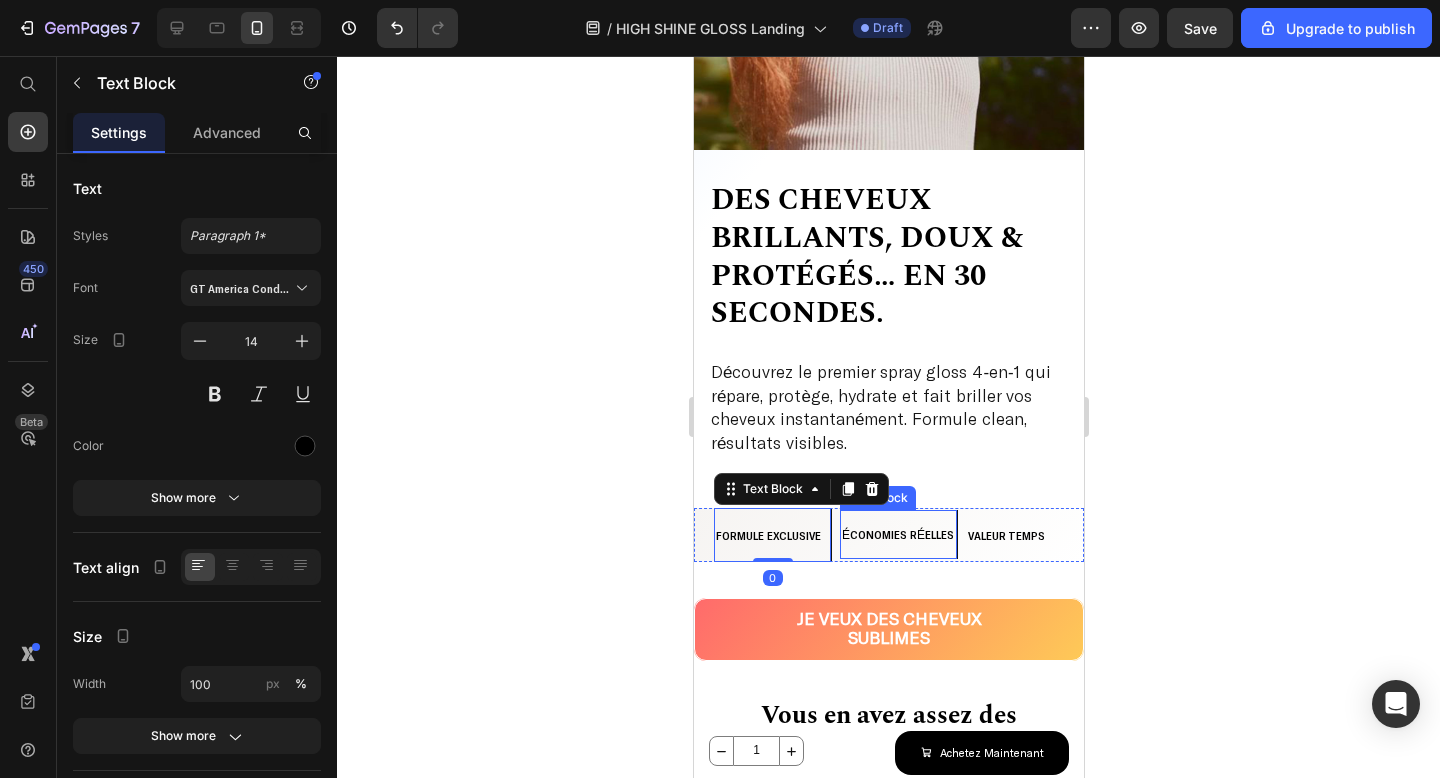 click on "ÉCONOMIES RÉELLES" at bounding box center [897, 534] 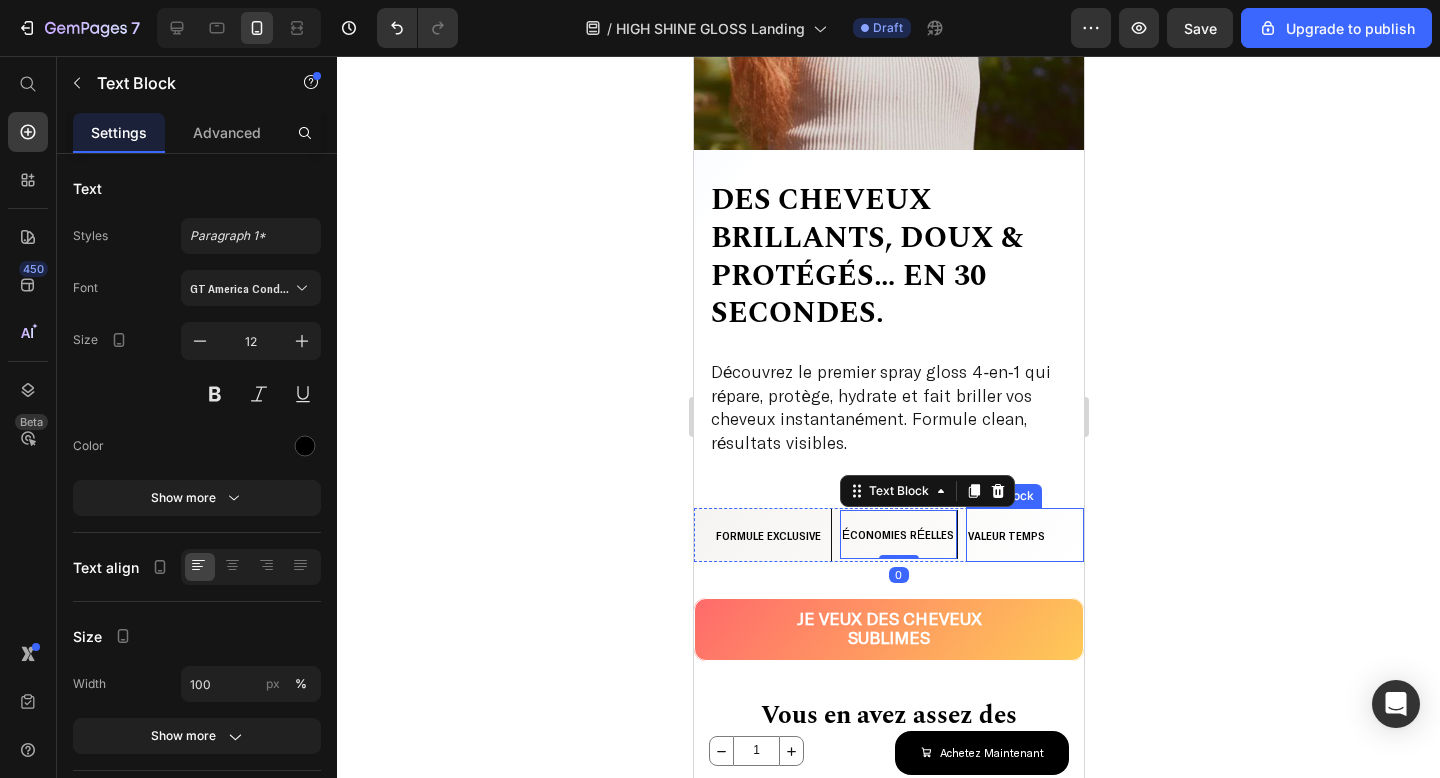 click on "VALEUR TEMPS" at bounding box center (1024, 535) 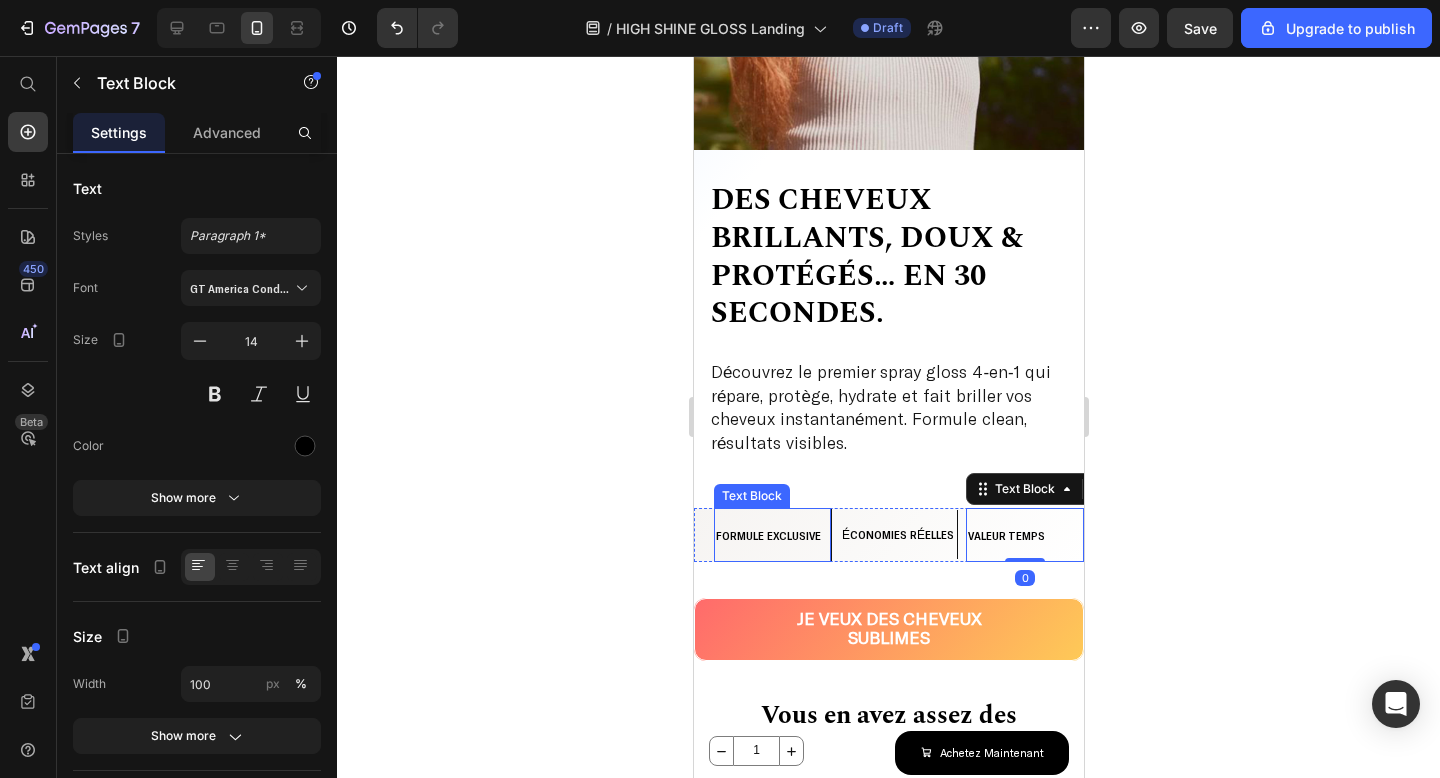 click on "FORMULE EXCLUSIVE" at bounding box center (771, 535) 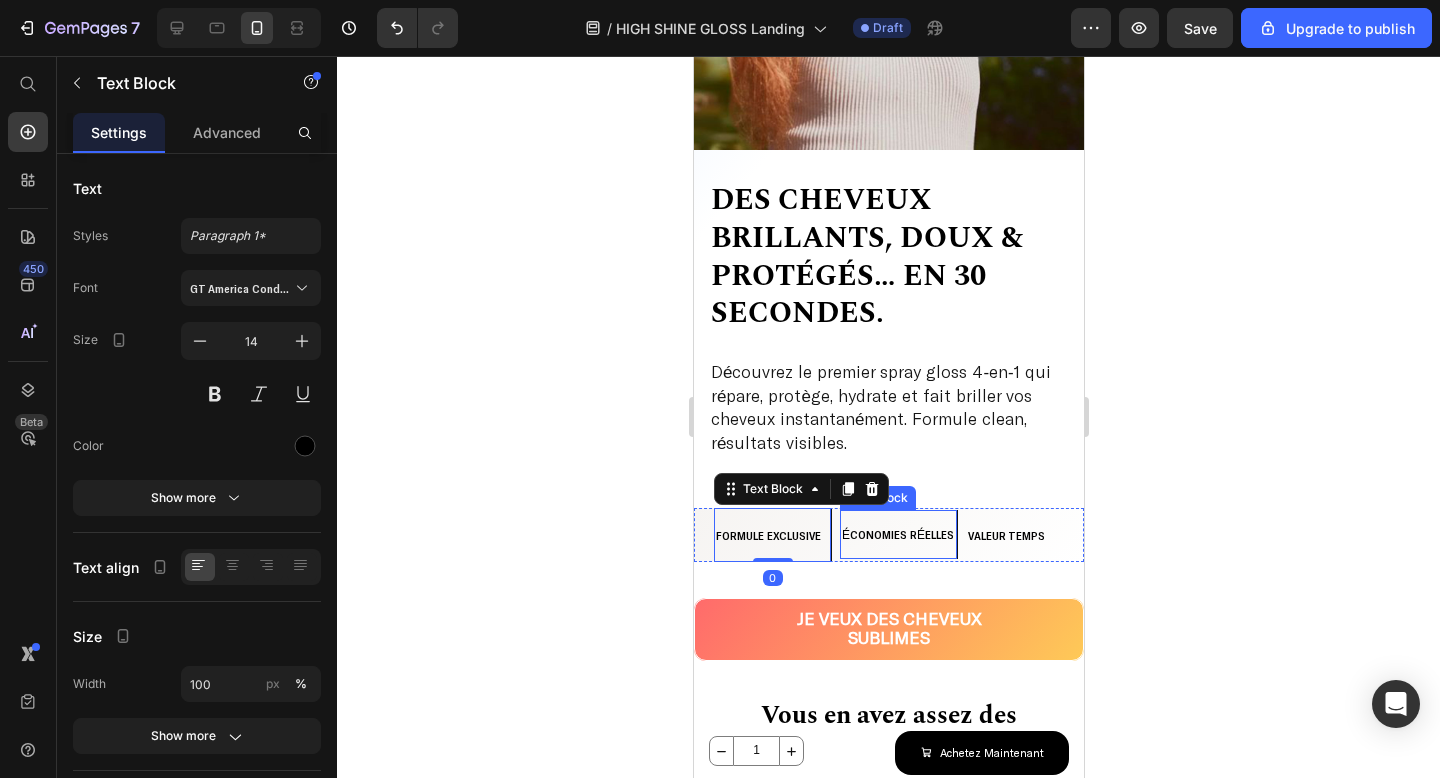 click on "ÉCONOMIES RÉELLES" at bounding box center (897, 535) 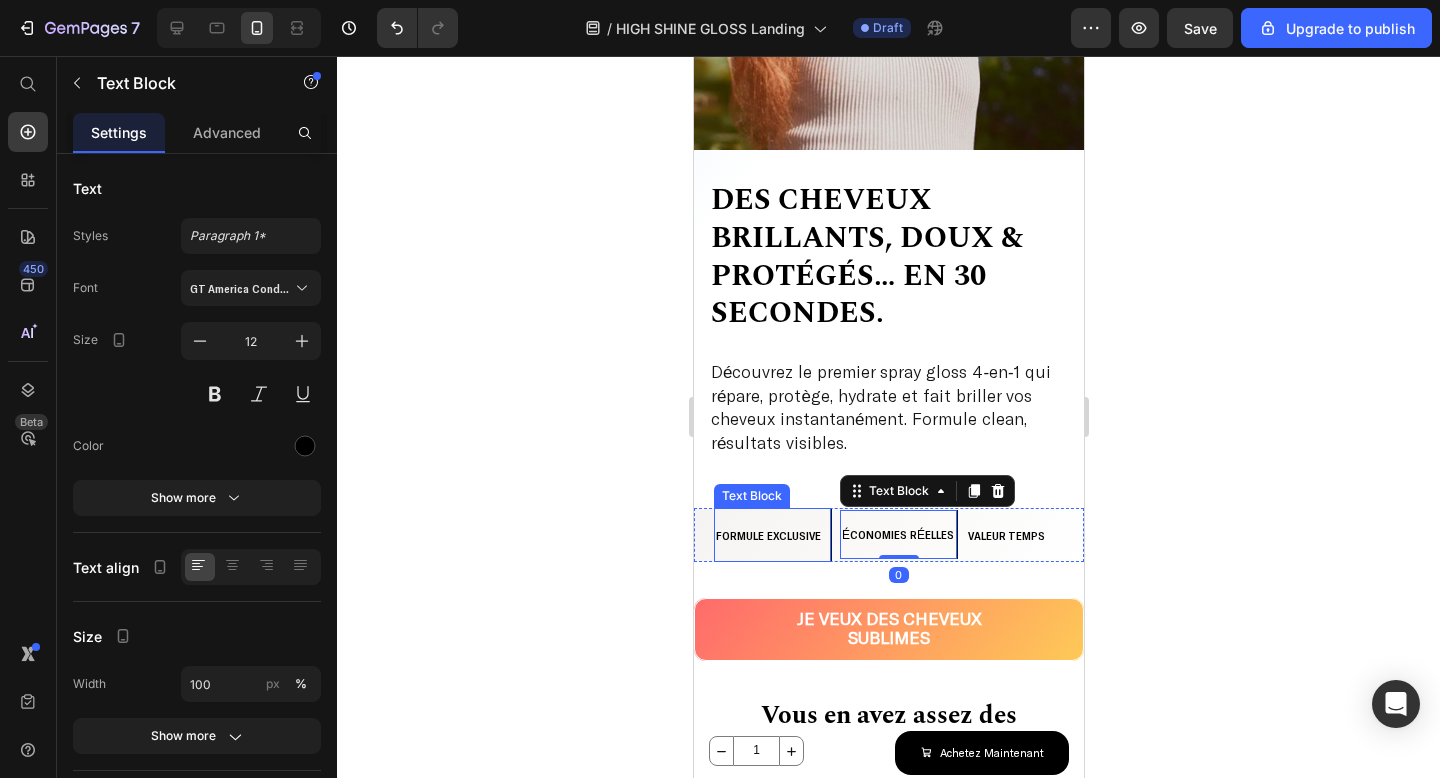 click on "FORMULE EXCLUSIVE" at bounding box center (767, 535) 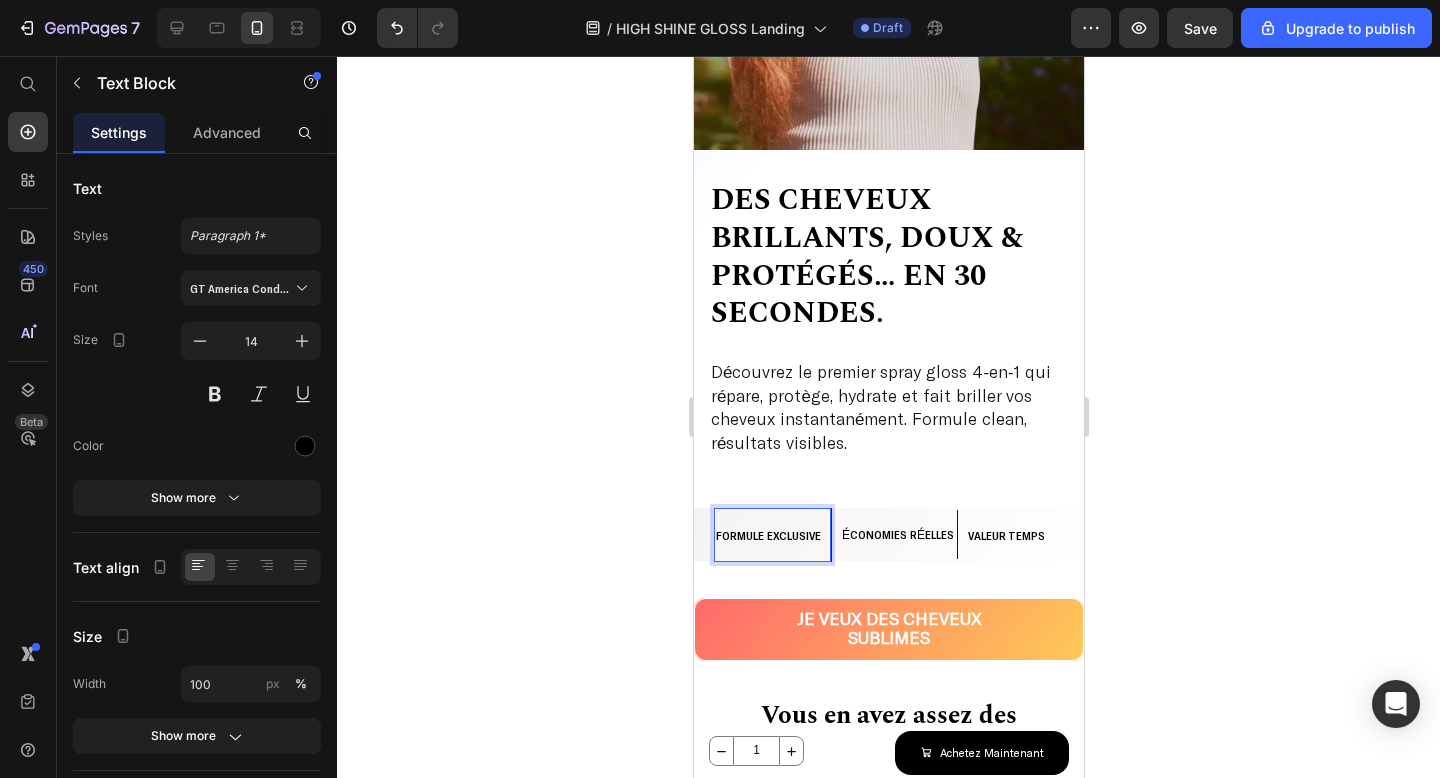 click on "FORMULE EXCLUSIVE" at bounding box center [767, 535] 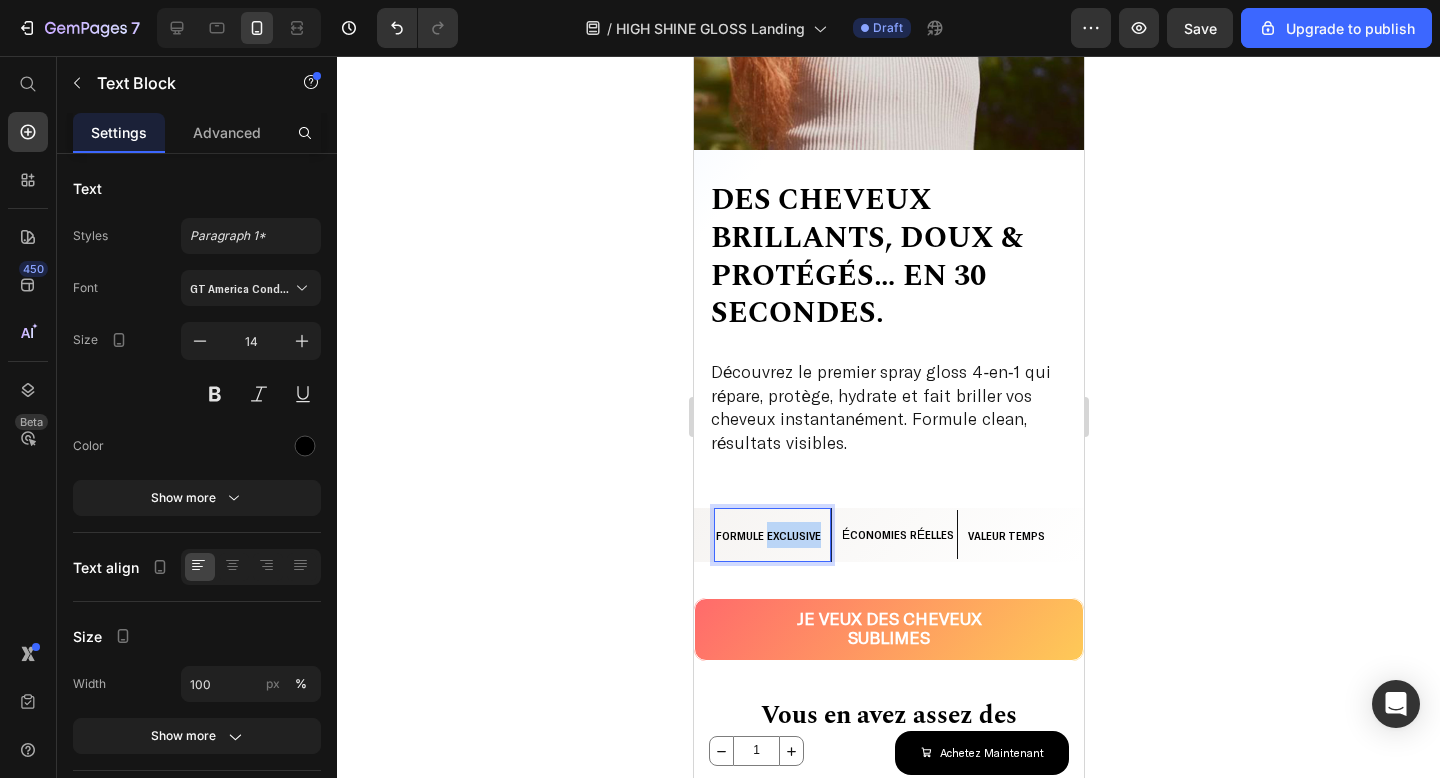 click on "FORMULE EXCLUSIVE" at bounding box center (767, 535) 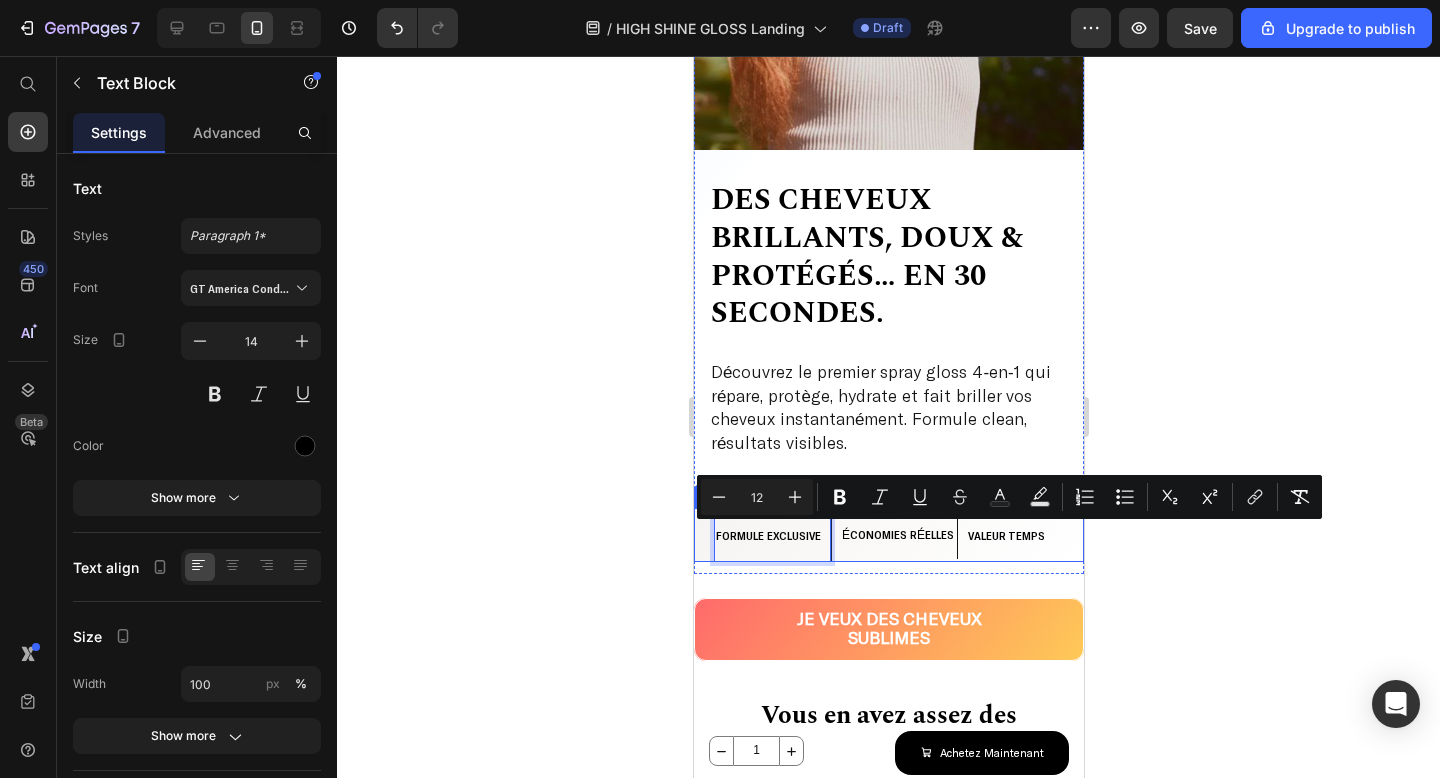 click on "ÉCONOMIES RÉELLES" at bounding box center (897, 534) 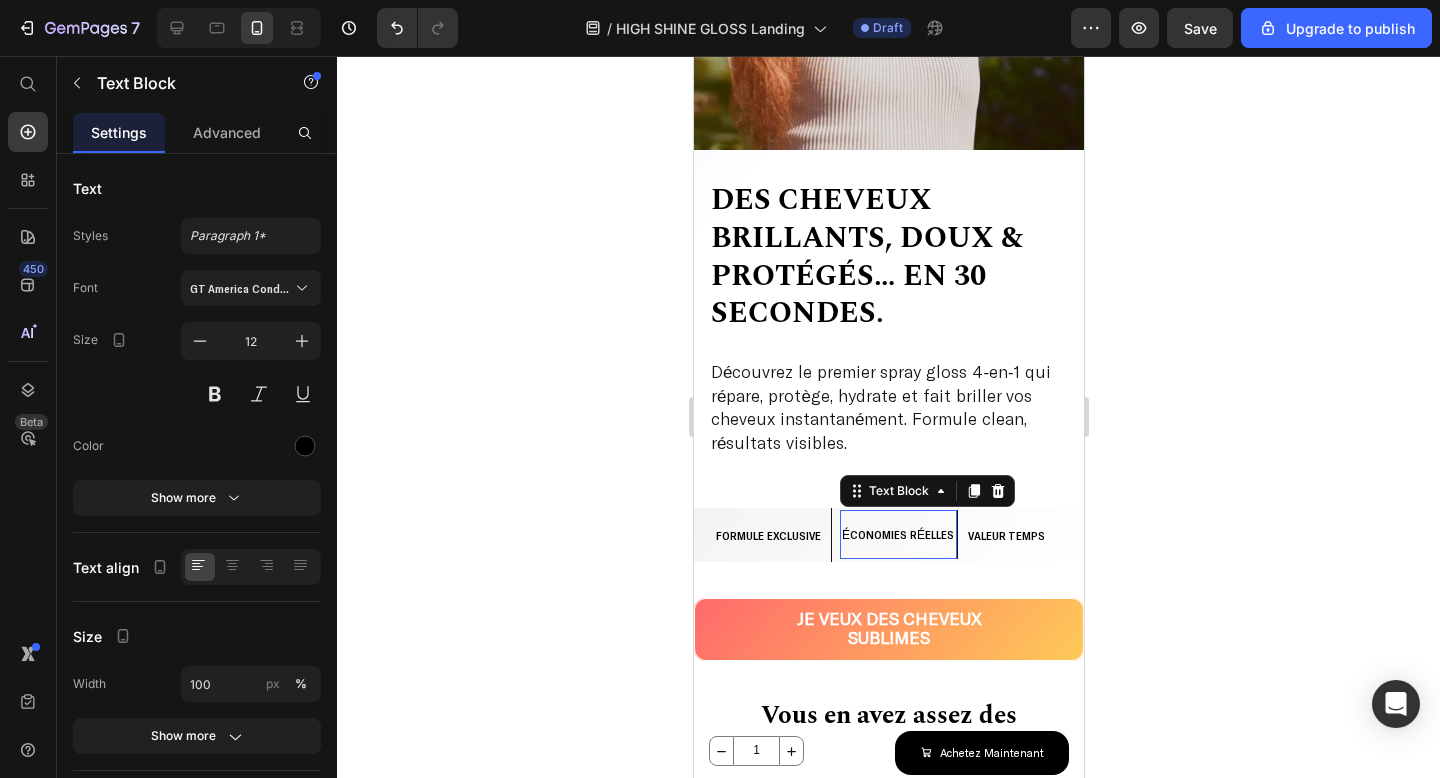click on "ÉCONOMIES RÉELLES" at bounding box center [897, 534] 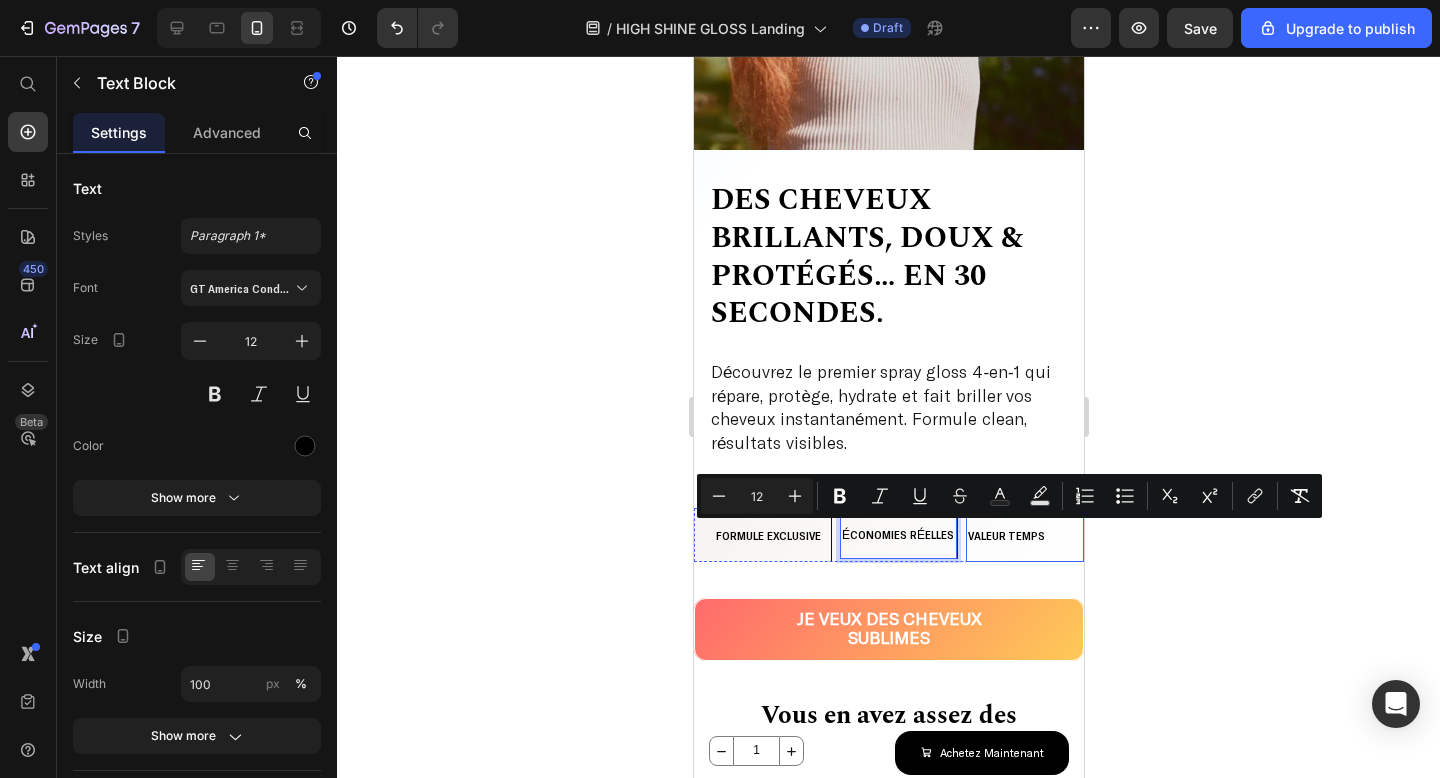 click on "VALEUR TEMPS" at bounding box center (1005, 535) 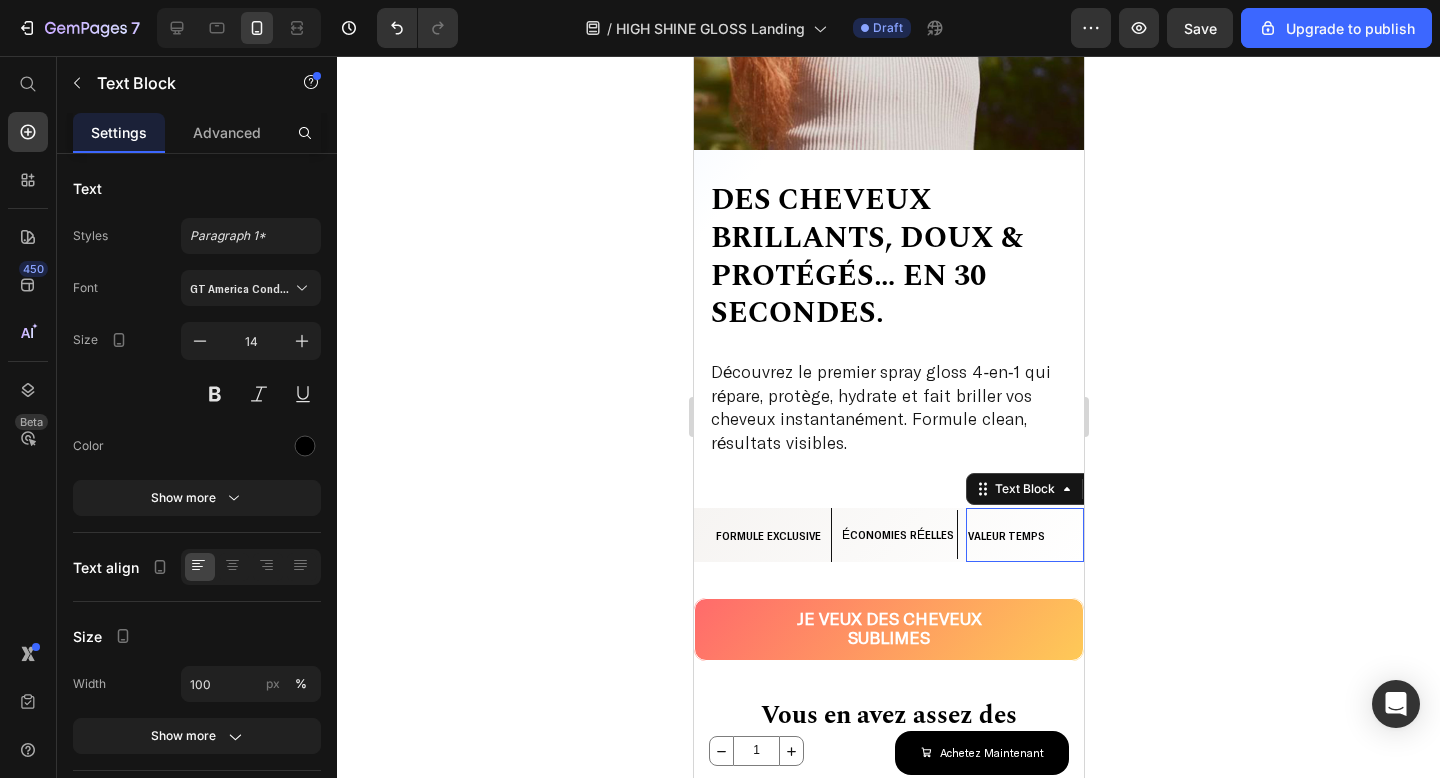 click on "VALEUR TEMPS" at bounding box center [1005, 535] 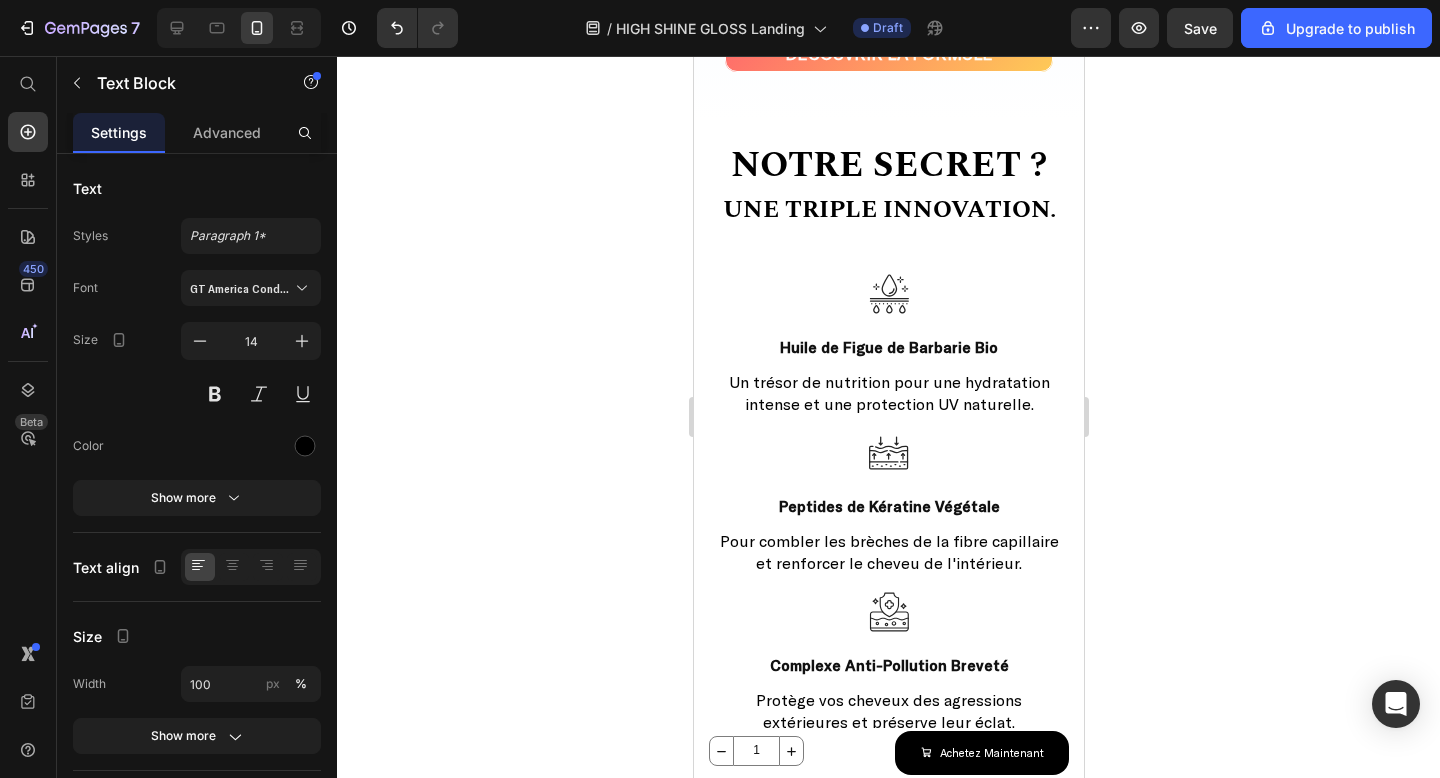 scroll, scrollTop: 2274, scrollLeft: 0, axis: vertical 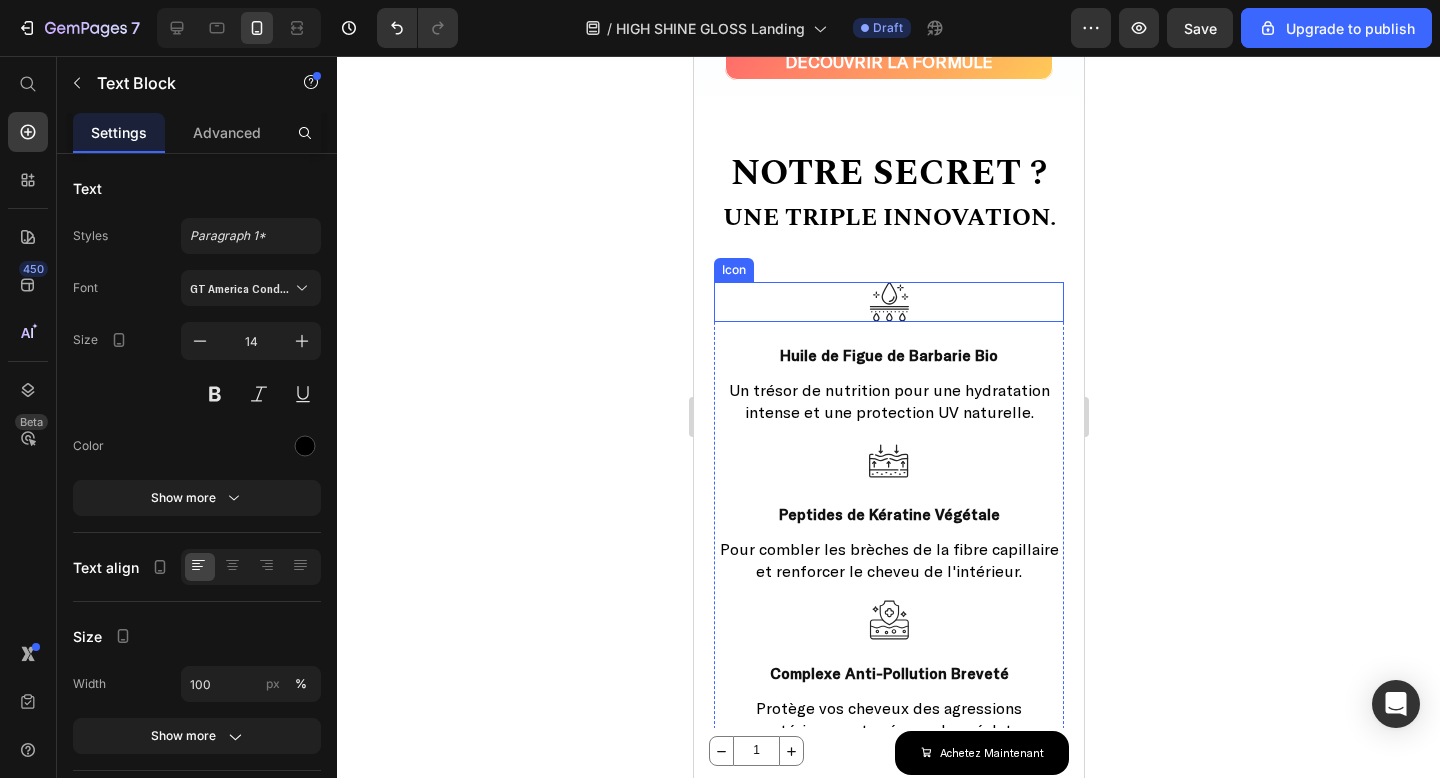 click on "Icon" at bounding box center (888, 302) 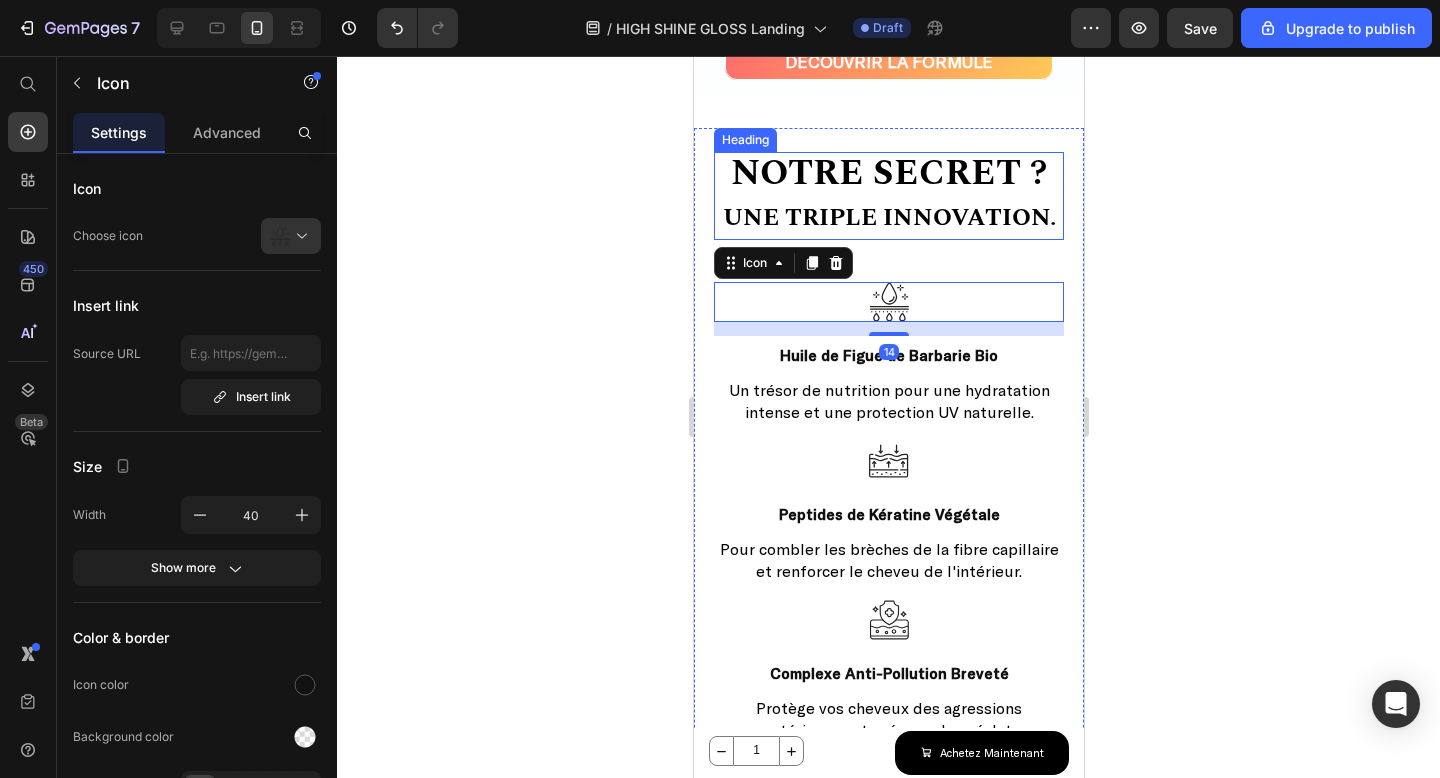 click on "Une triple innovation." at bounding box center [888, 218] 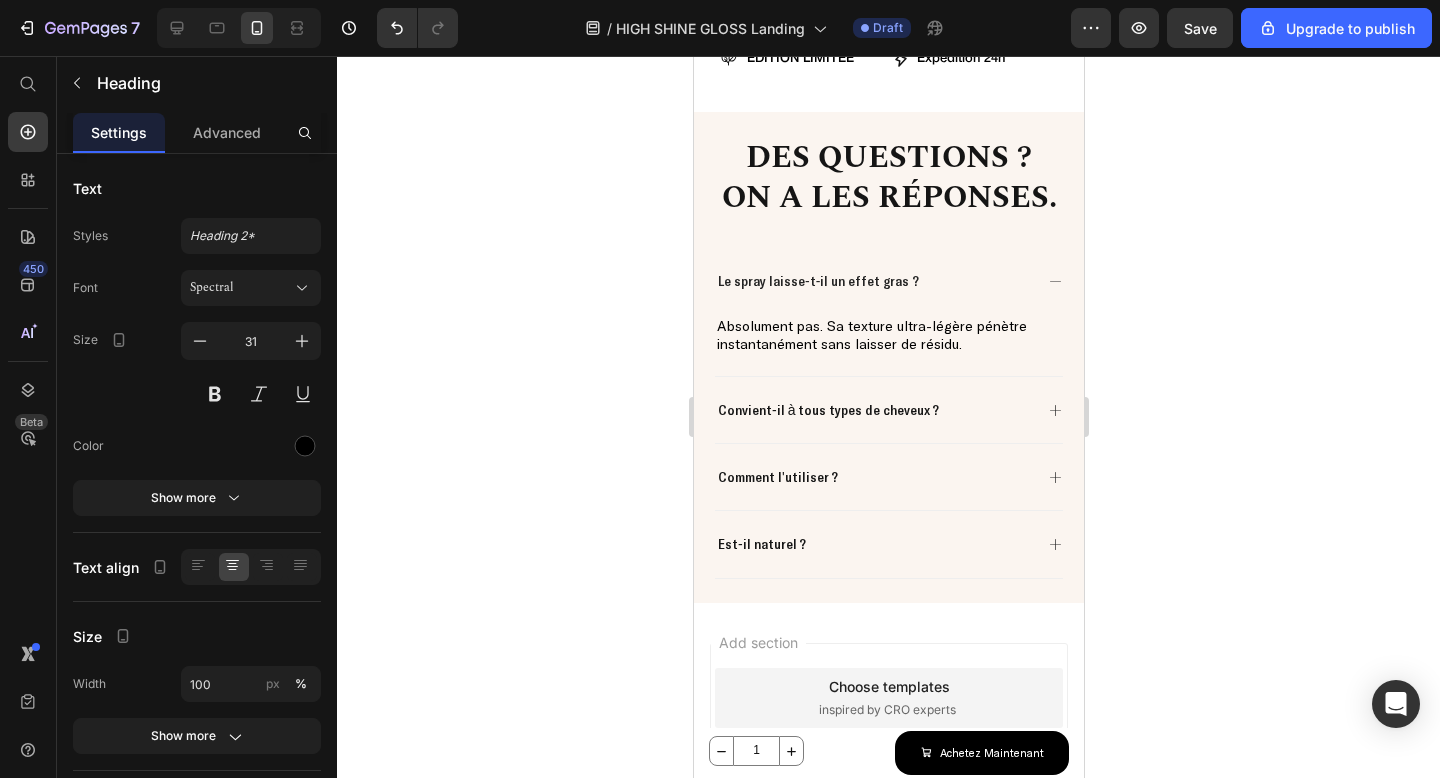 scroll, scrollTop: 4078, scrollLeft: 0, axis: vertical 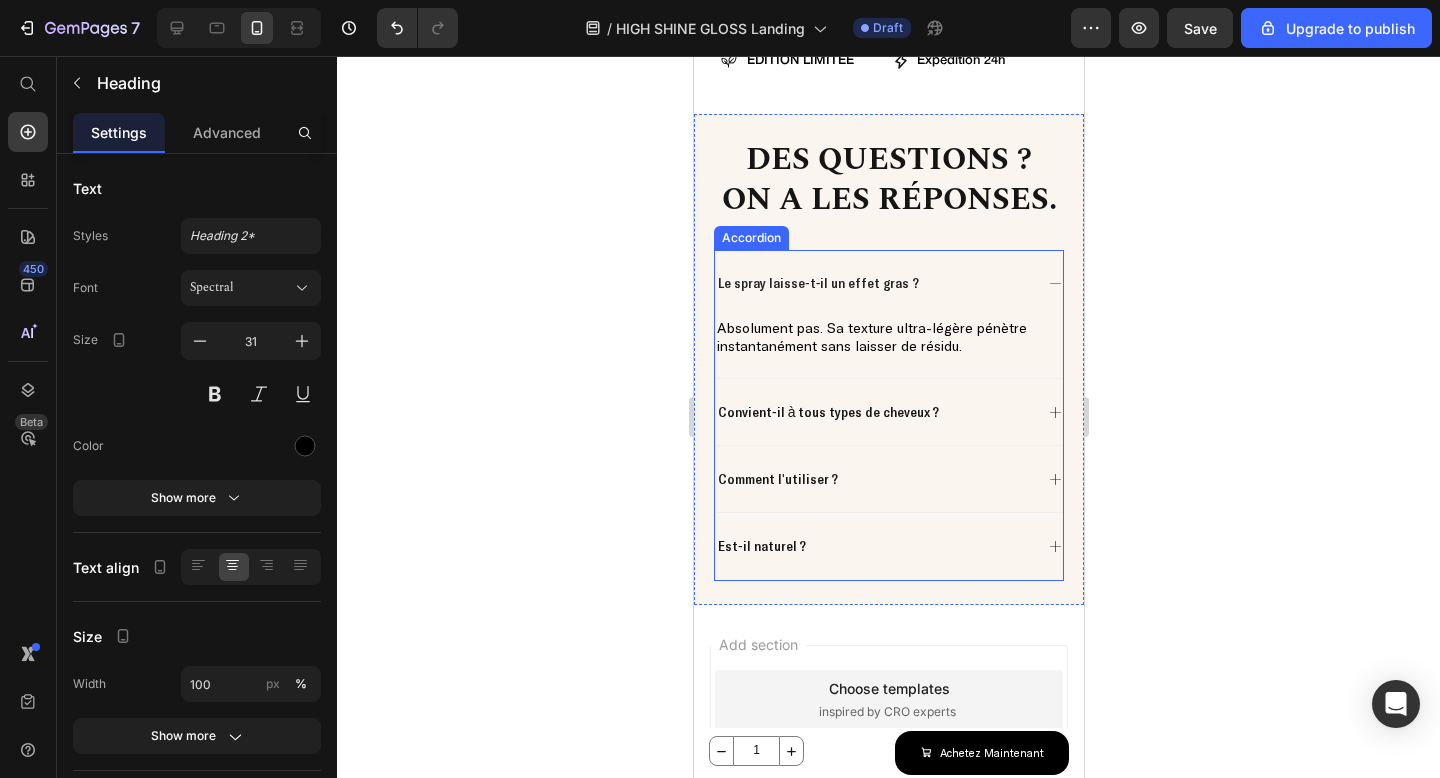click on "Le spray laisse-t-il un effet gras ?" at bounding box center [817, 283] 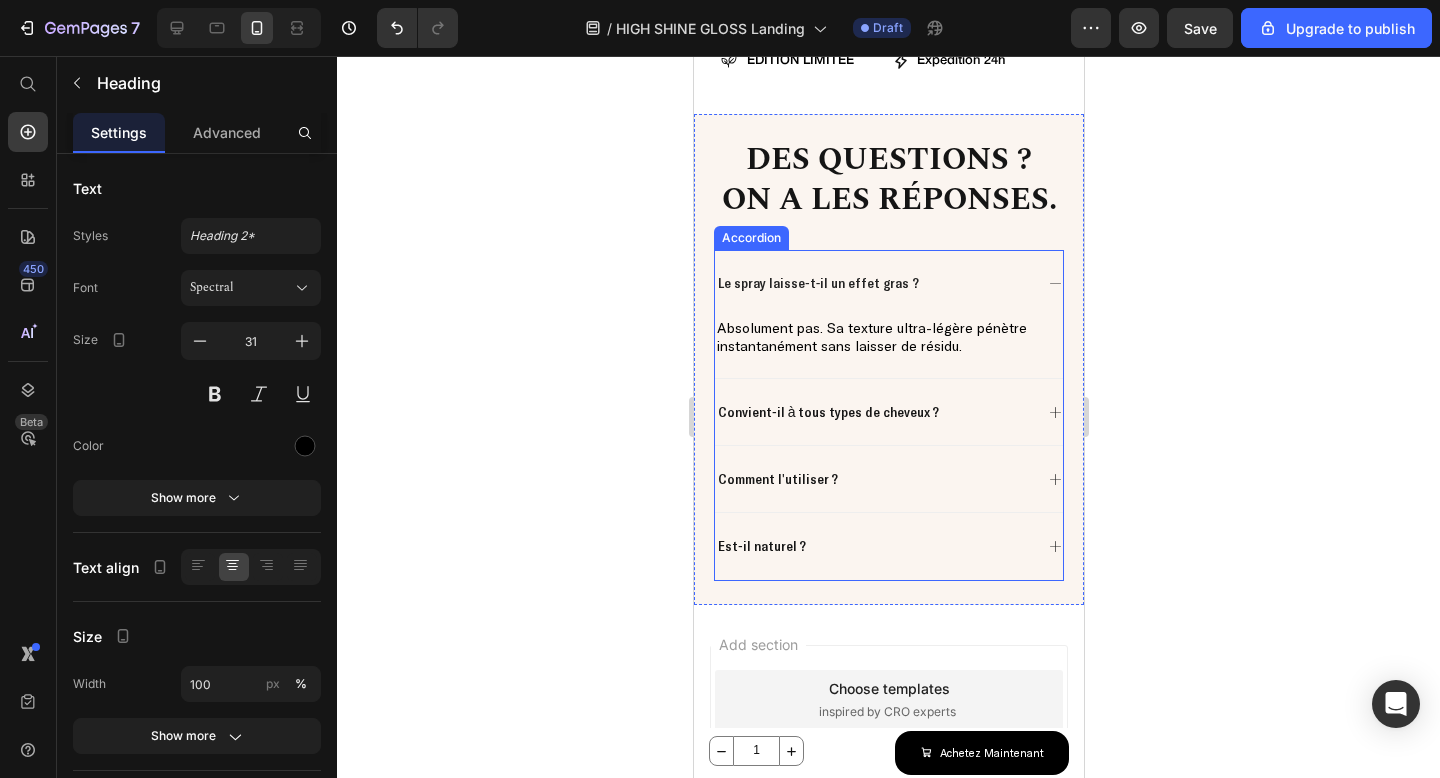 click on "Le spray laisse-t-il un effet gras ?" at bounding box center (817, 283) 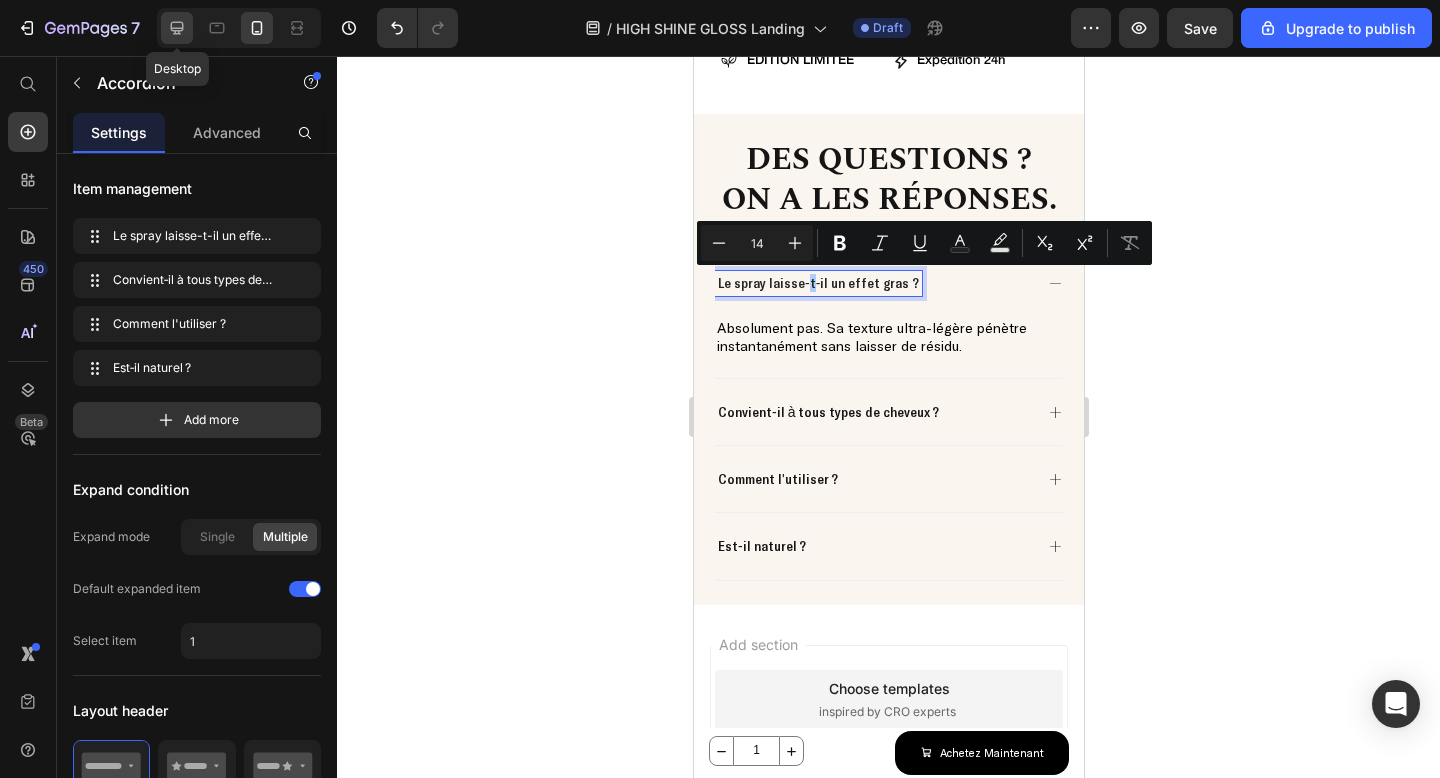 click 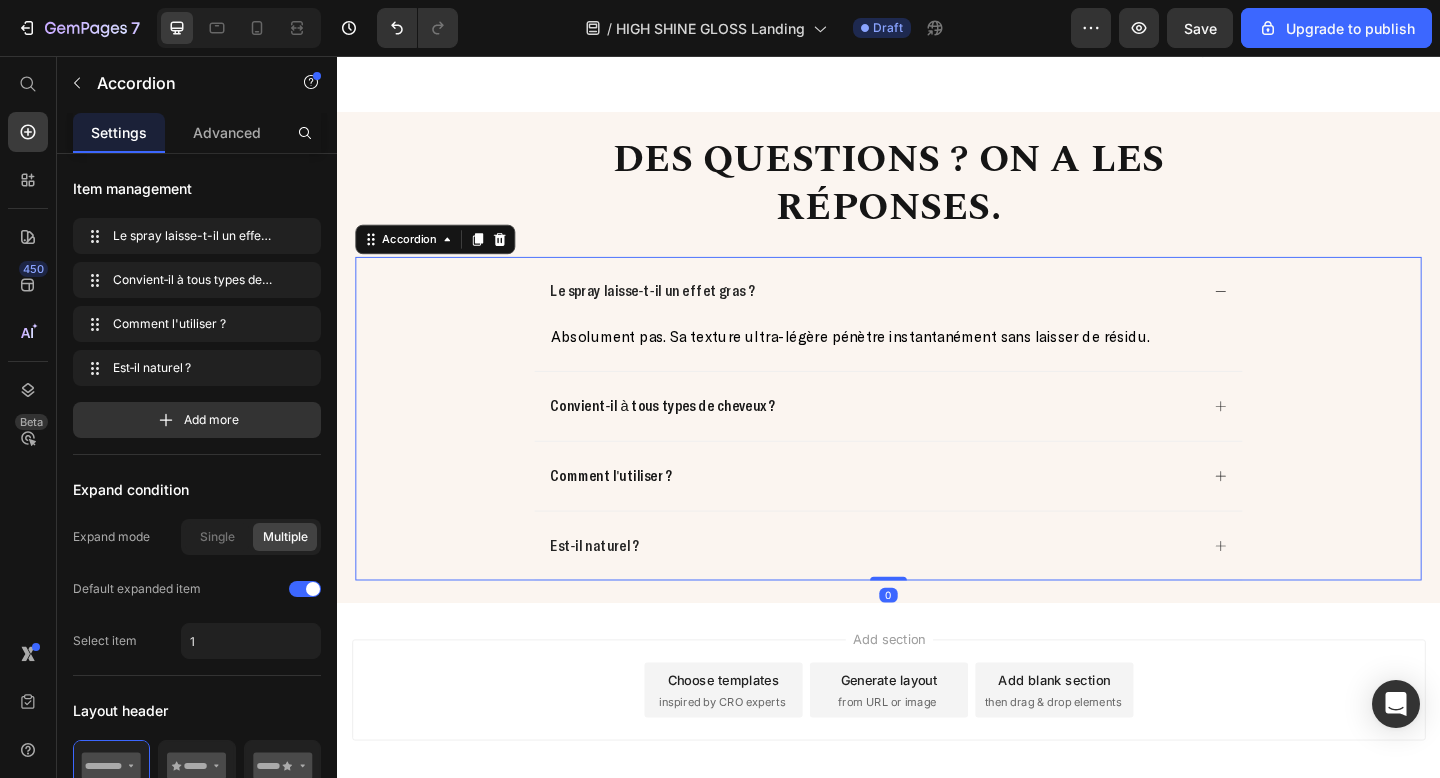 scroll, scrollTop: 3541, scrollLeft: 0, axis: vertical 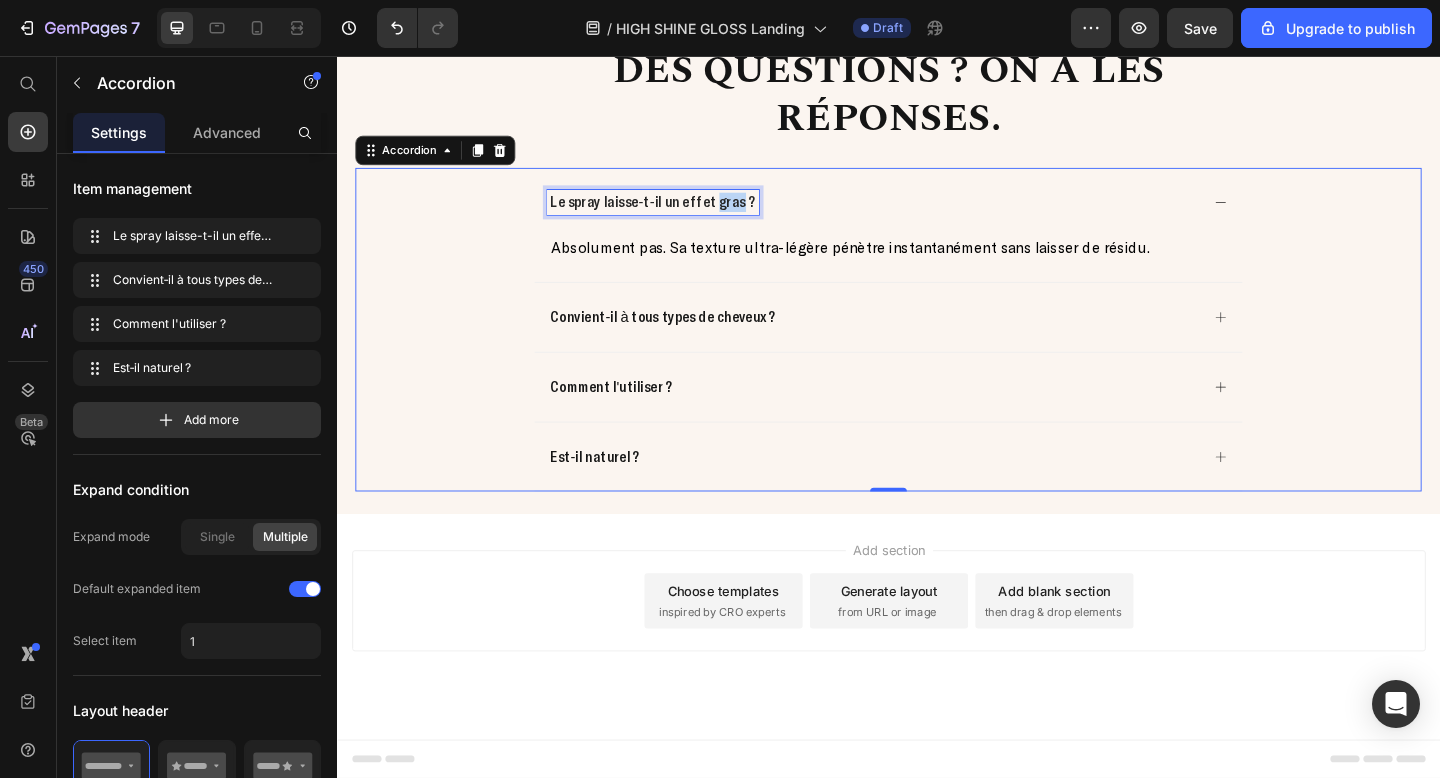 click on "Le spray laisse-t-il un effet gras ?" at bounding box center (681, 215) 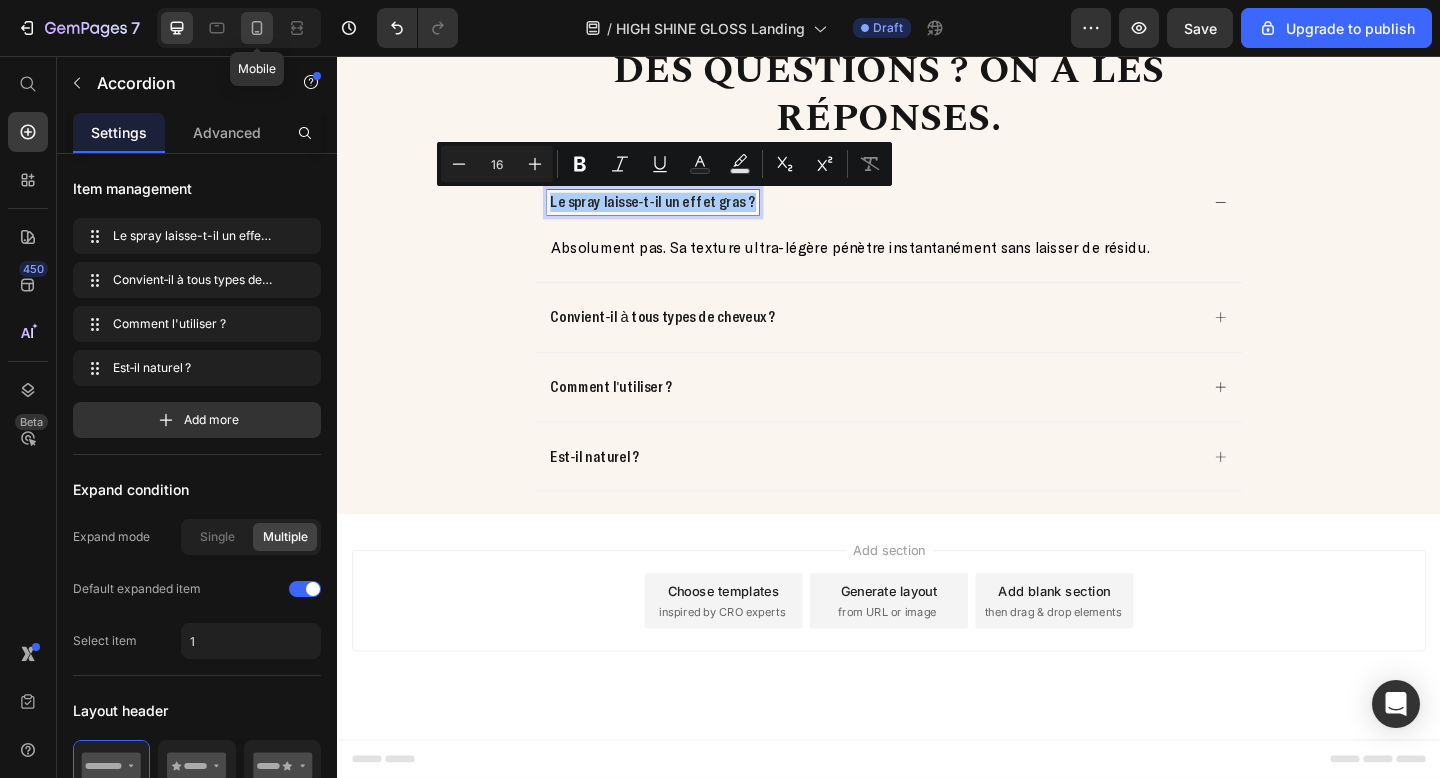 click 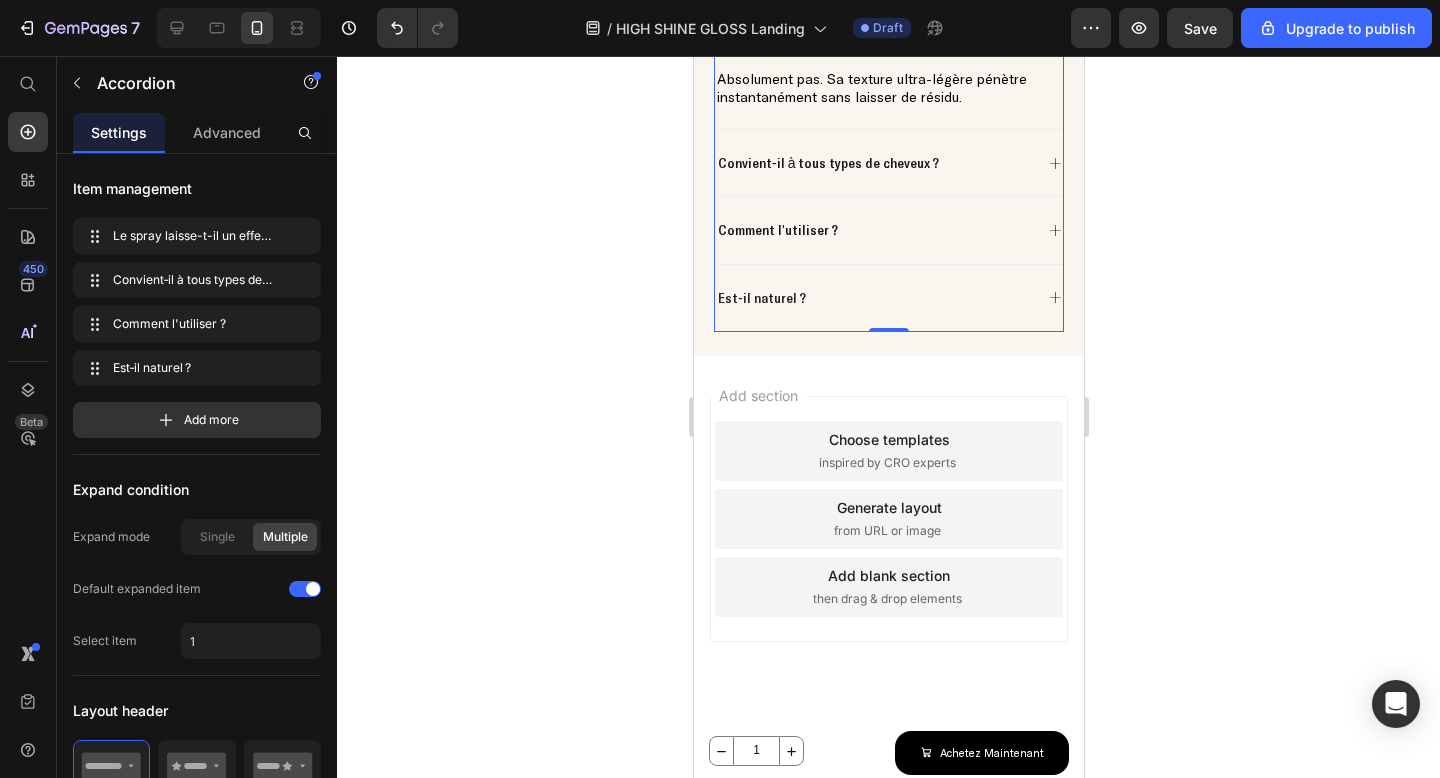 scroll, scrollTop: 4498, scrollLeft: 0, axis: vertical 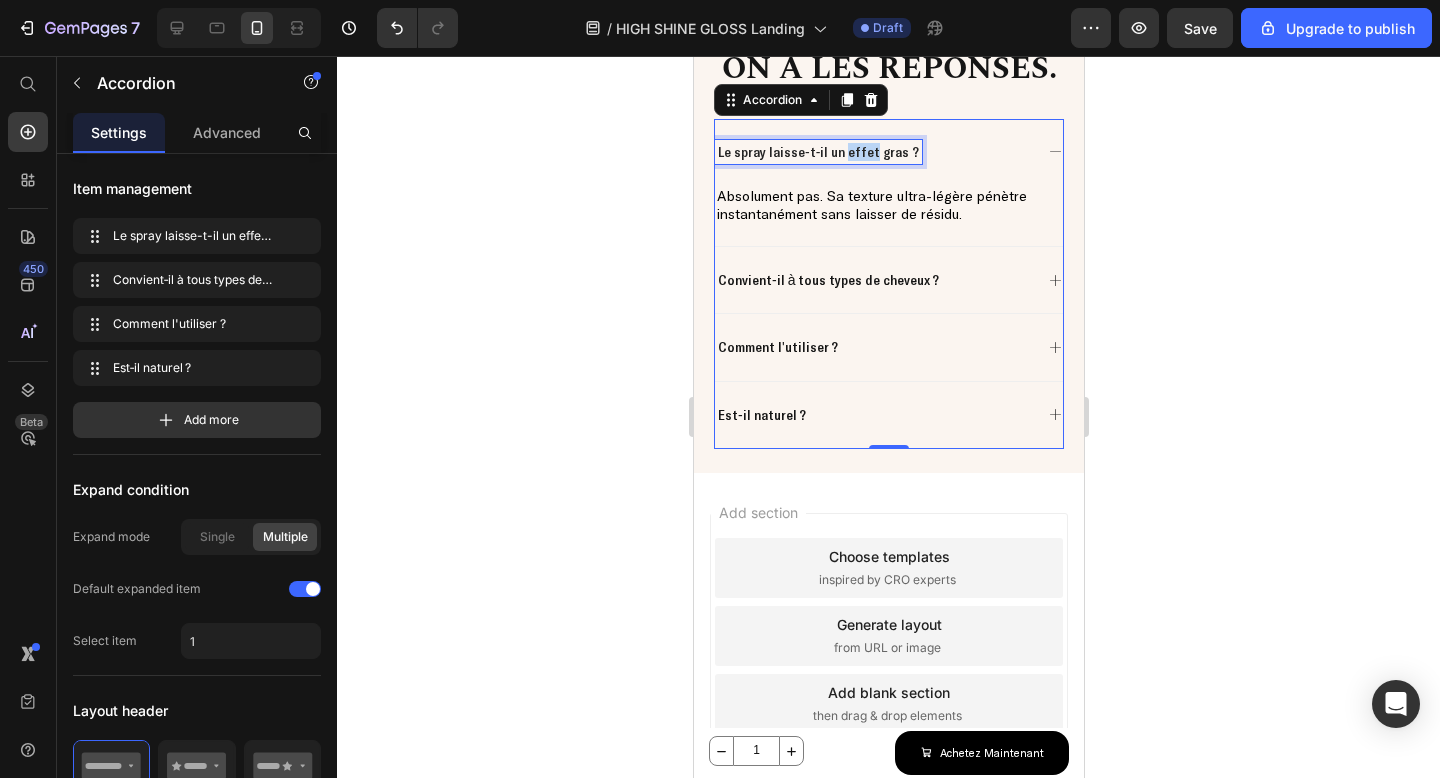 click on "Le spray laisse-t-il un effet gras ?" at bounding box center (817, 152) 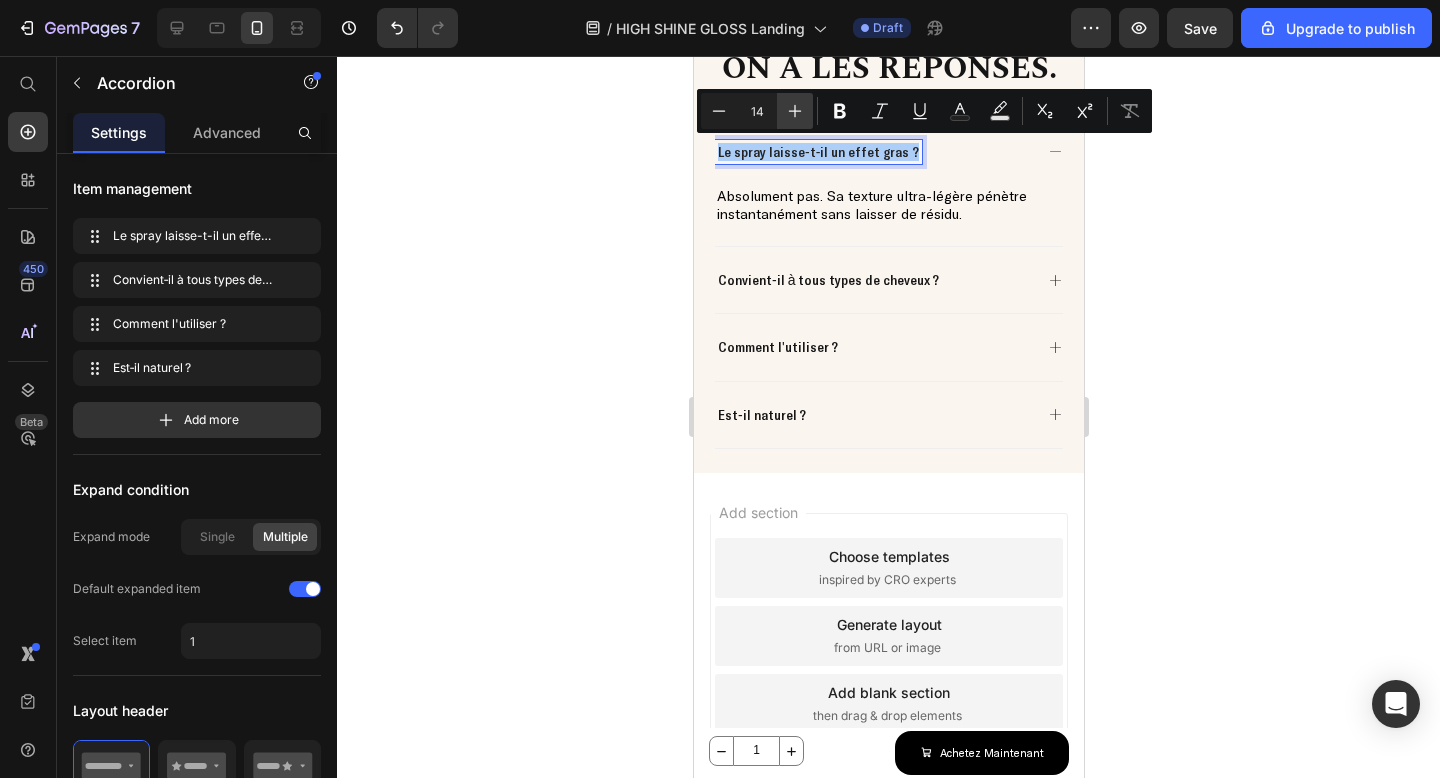 click 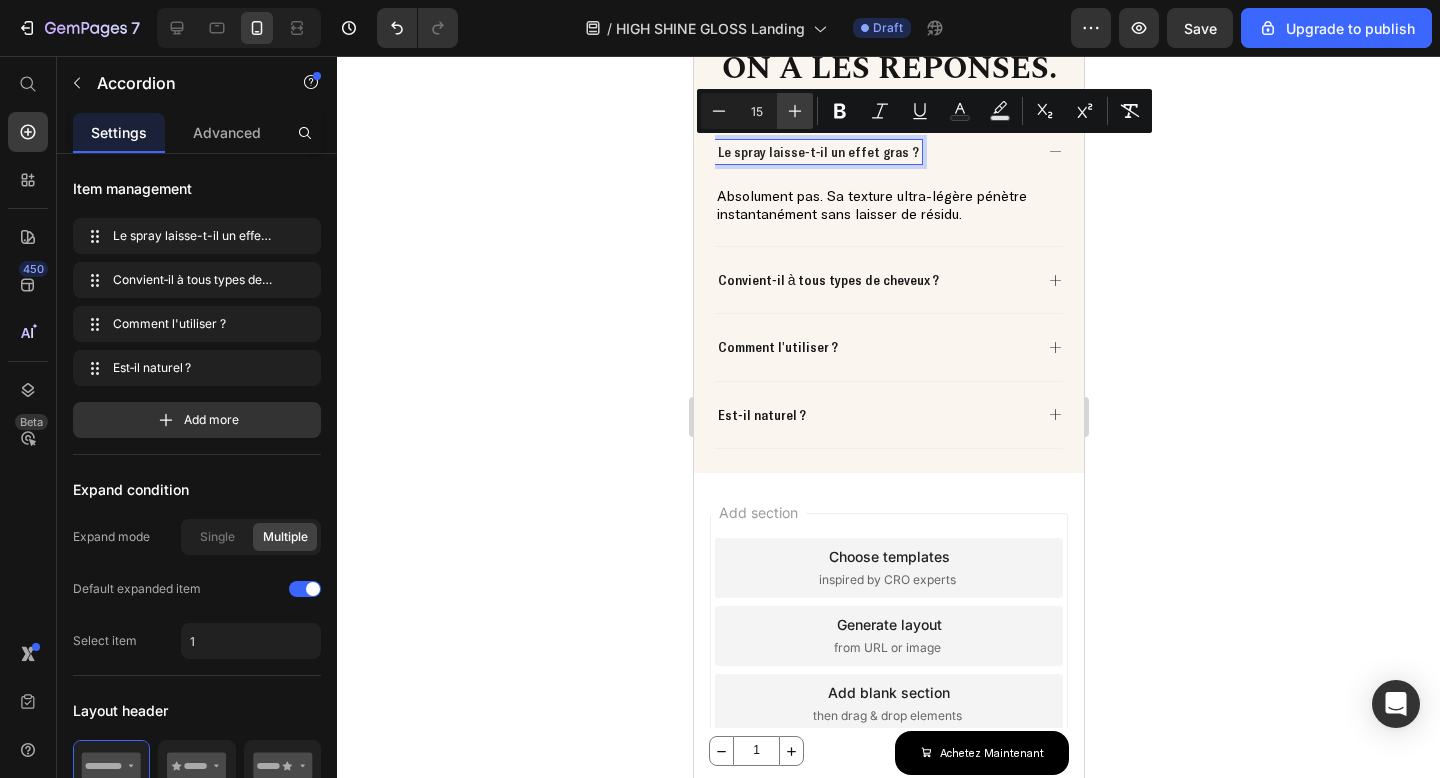 click 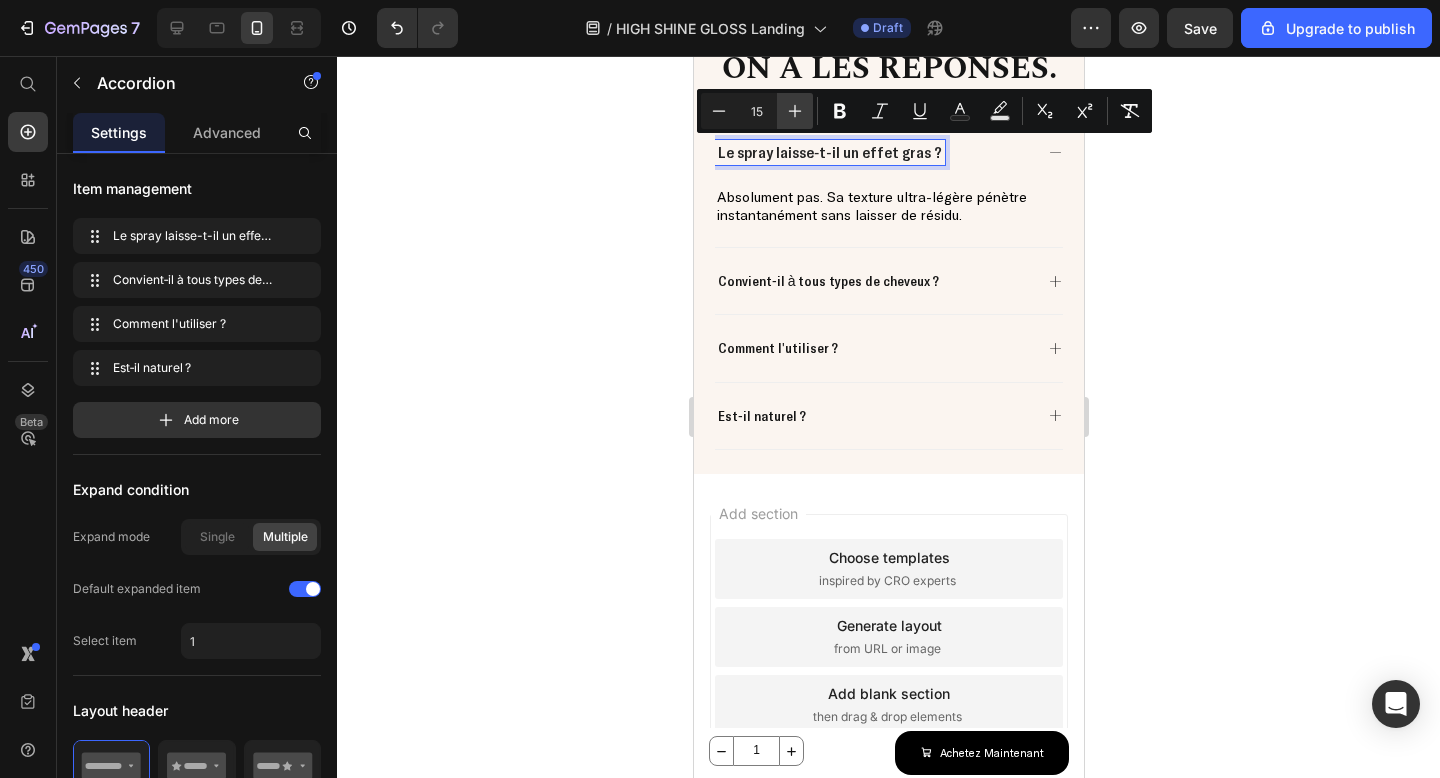 type on "16" 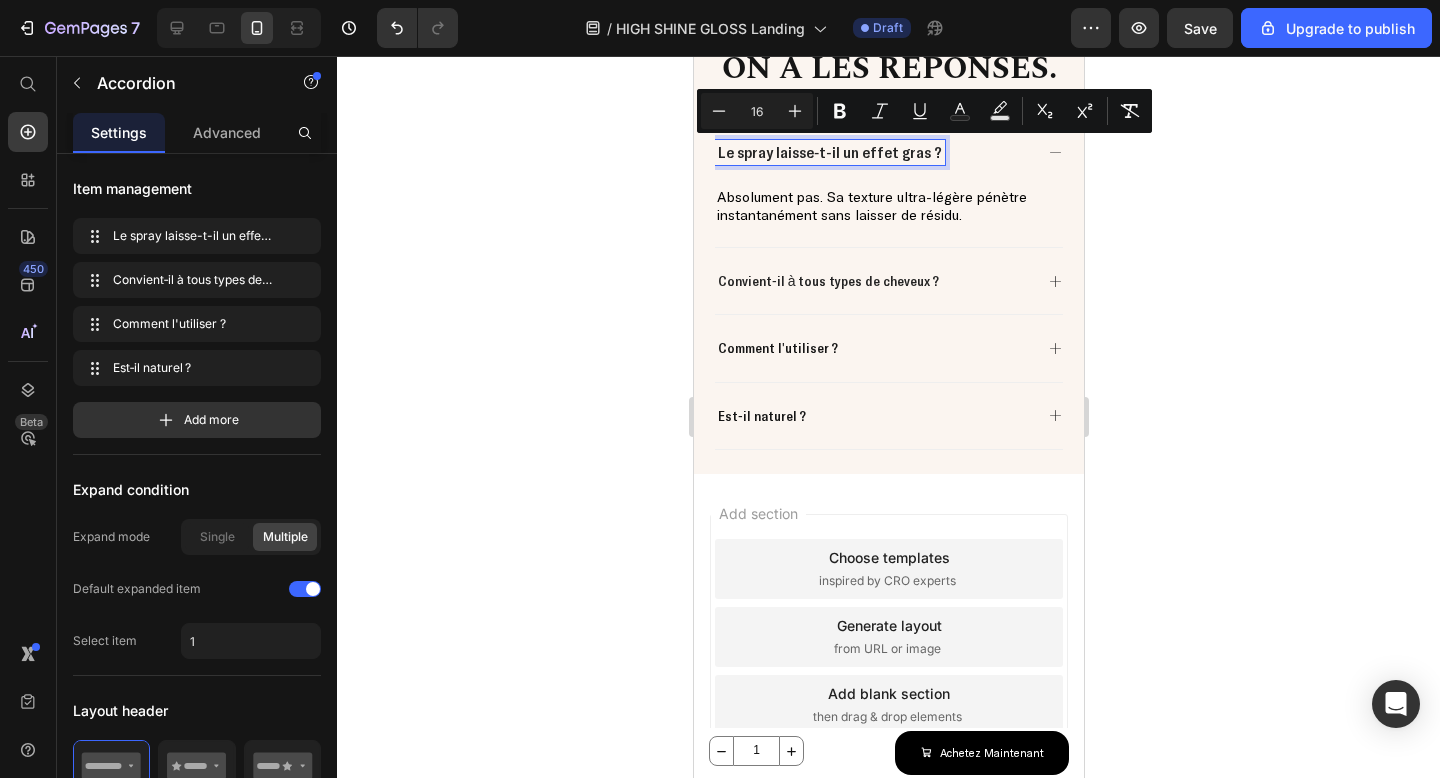 click on "Convient‑il à tous types de cheveux ?" at bounding box center (827, 281) 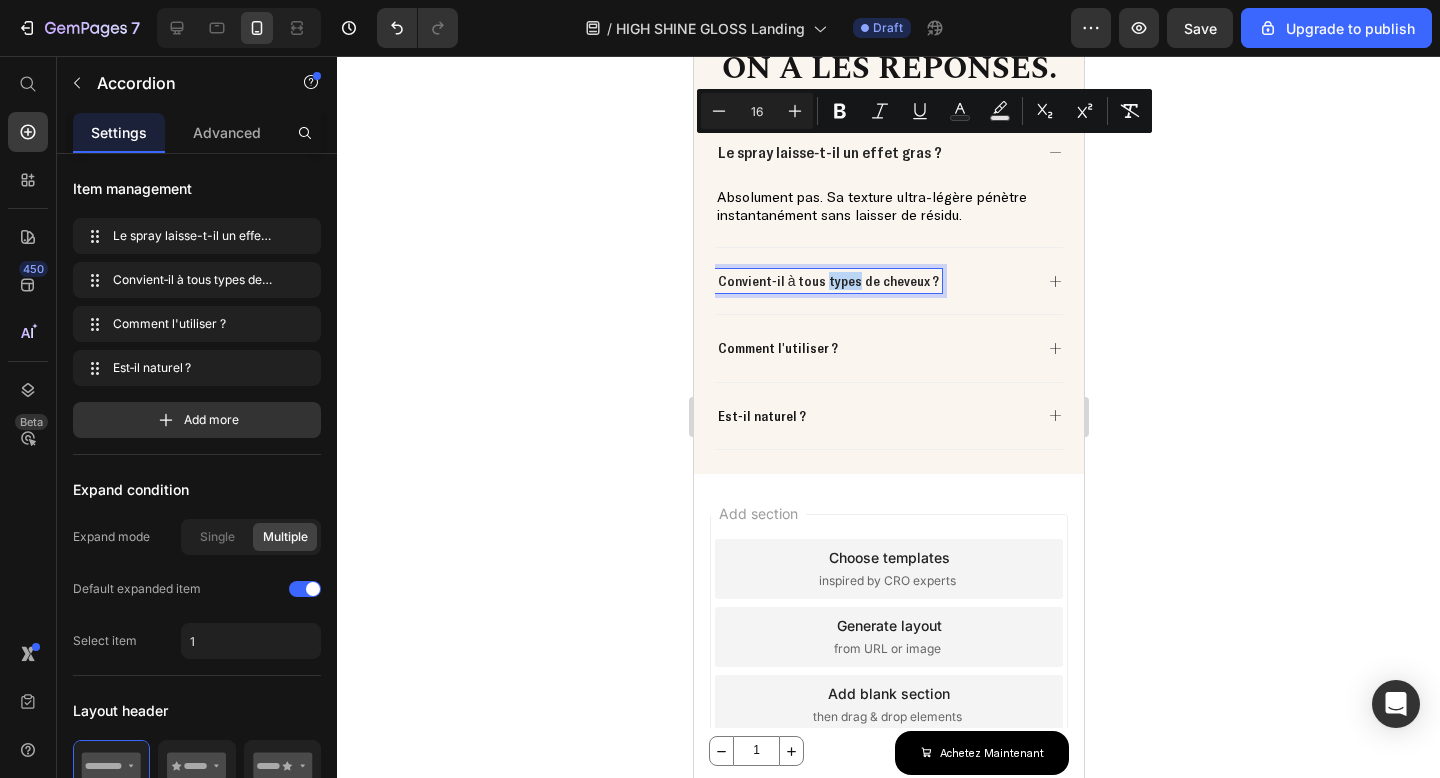 click on "Convient‑il à tous types de cheveux ?" at bounding box center [827, 281] 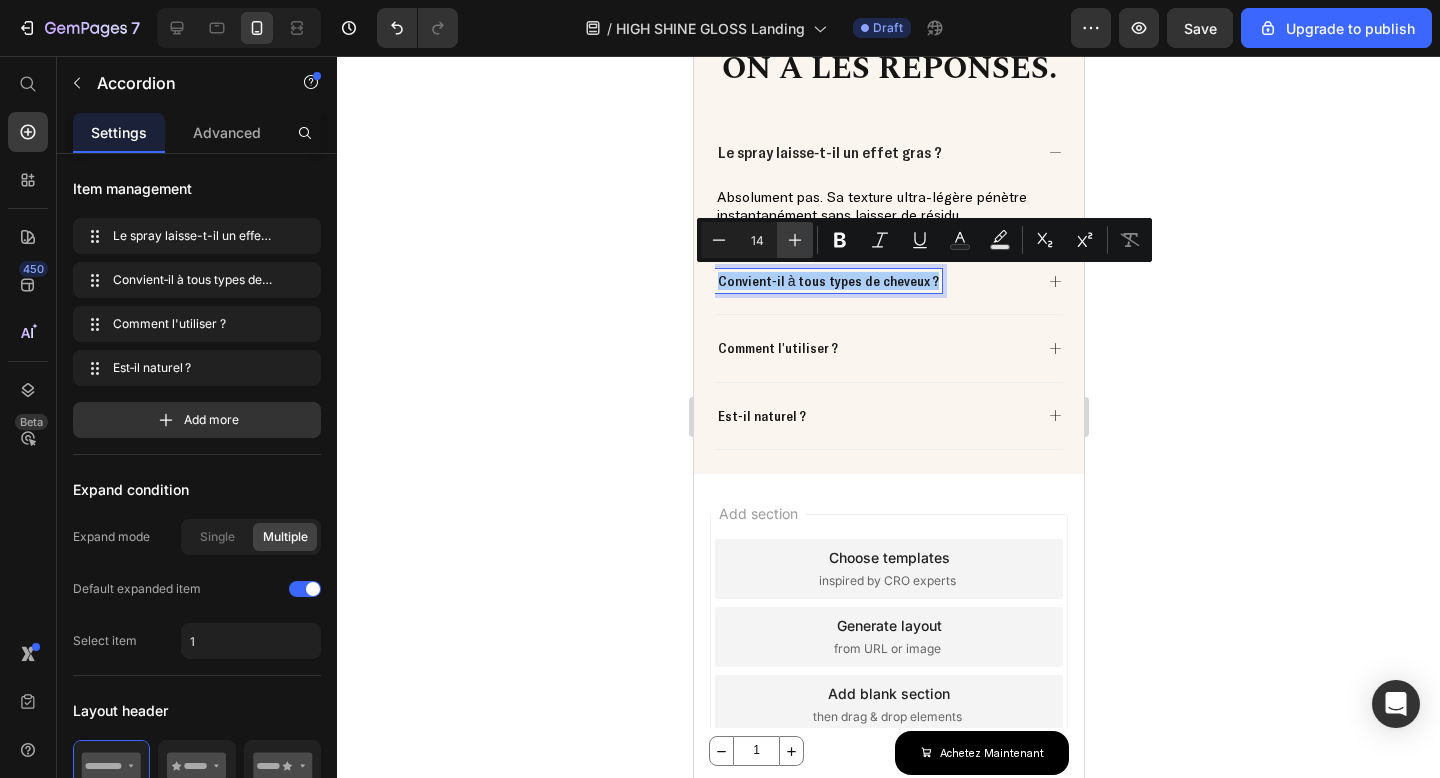 click 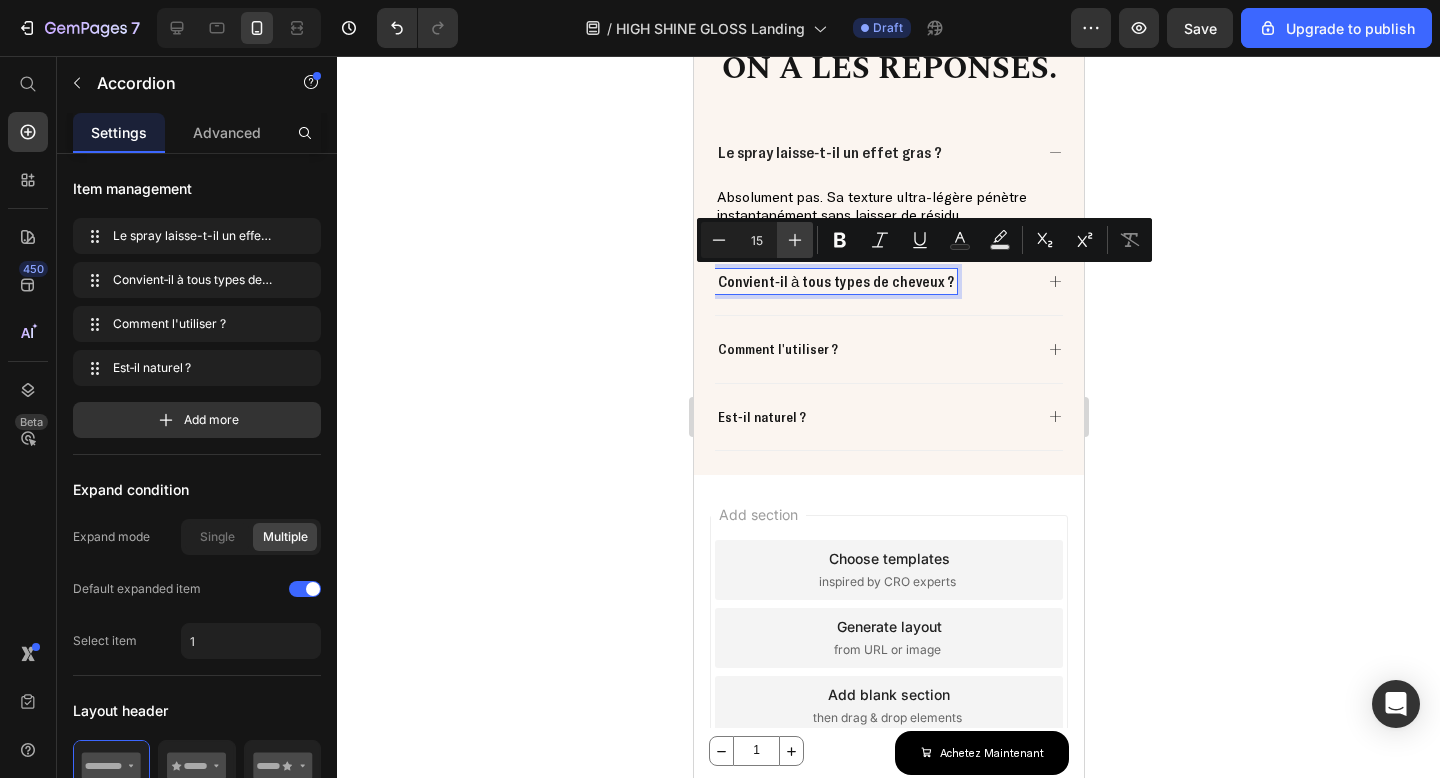 click 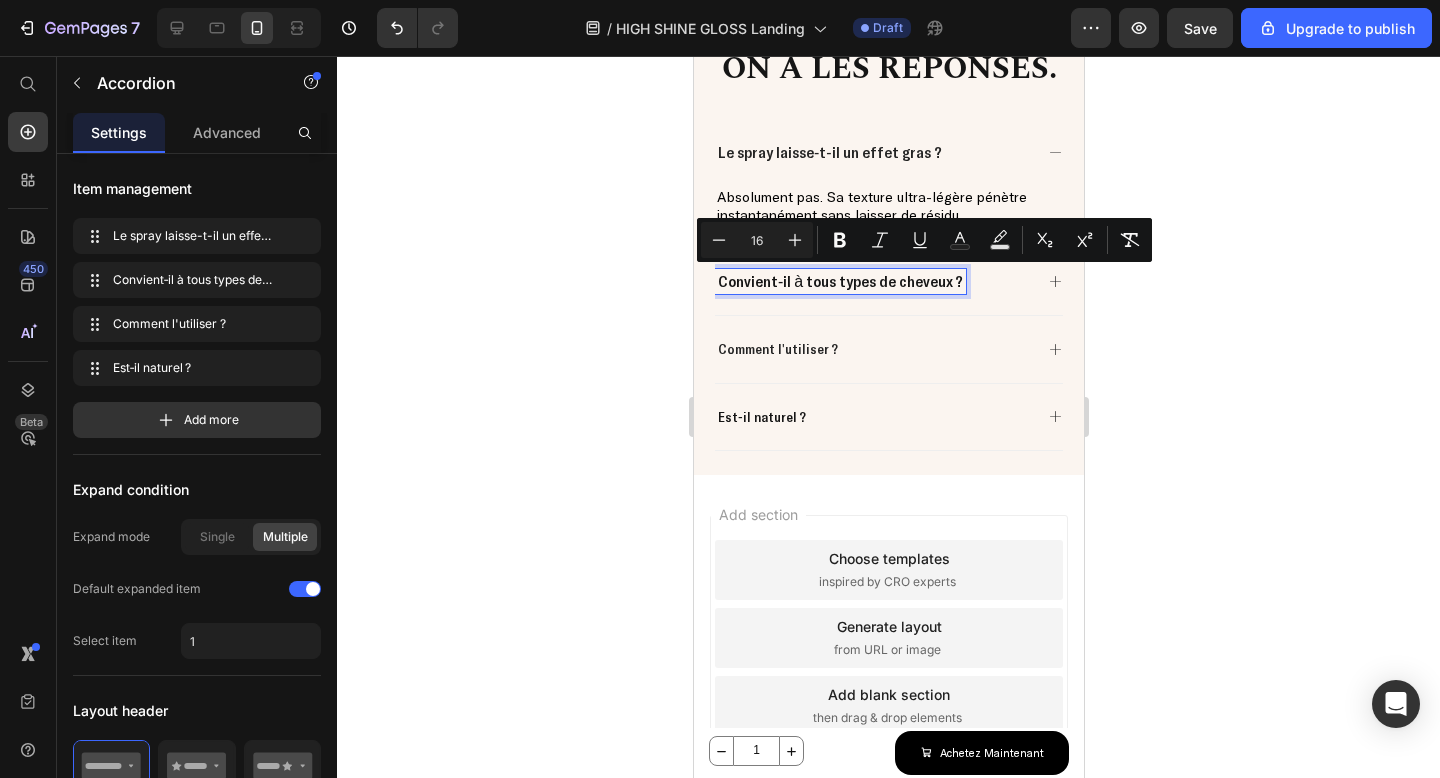 click on "Comment l'utiliser ?" at bounding box center [777, 349] 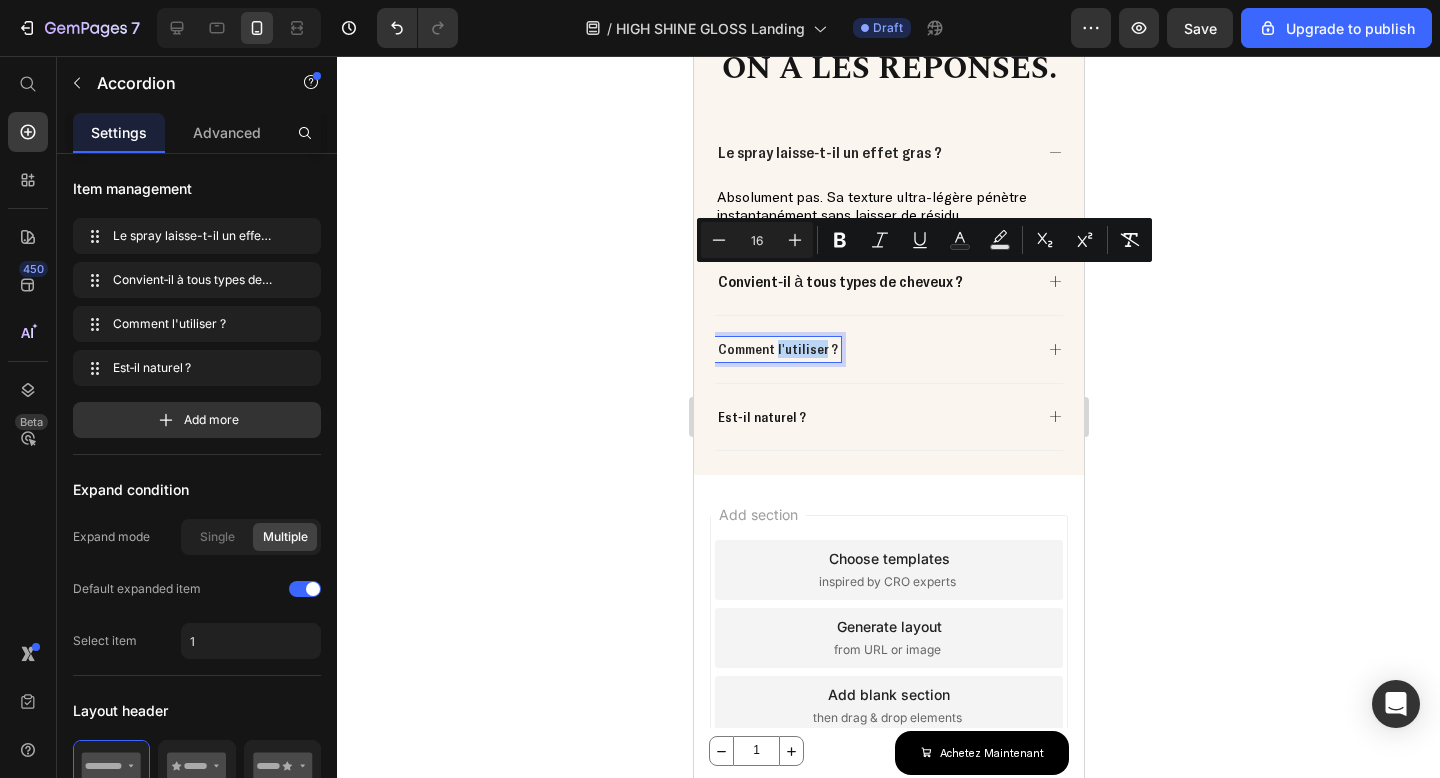 click on "Comment l'utiliser ?" at bounding box center [777, 349] 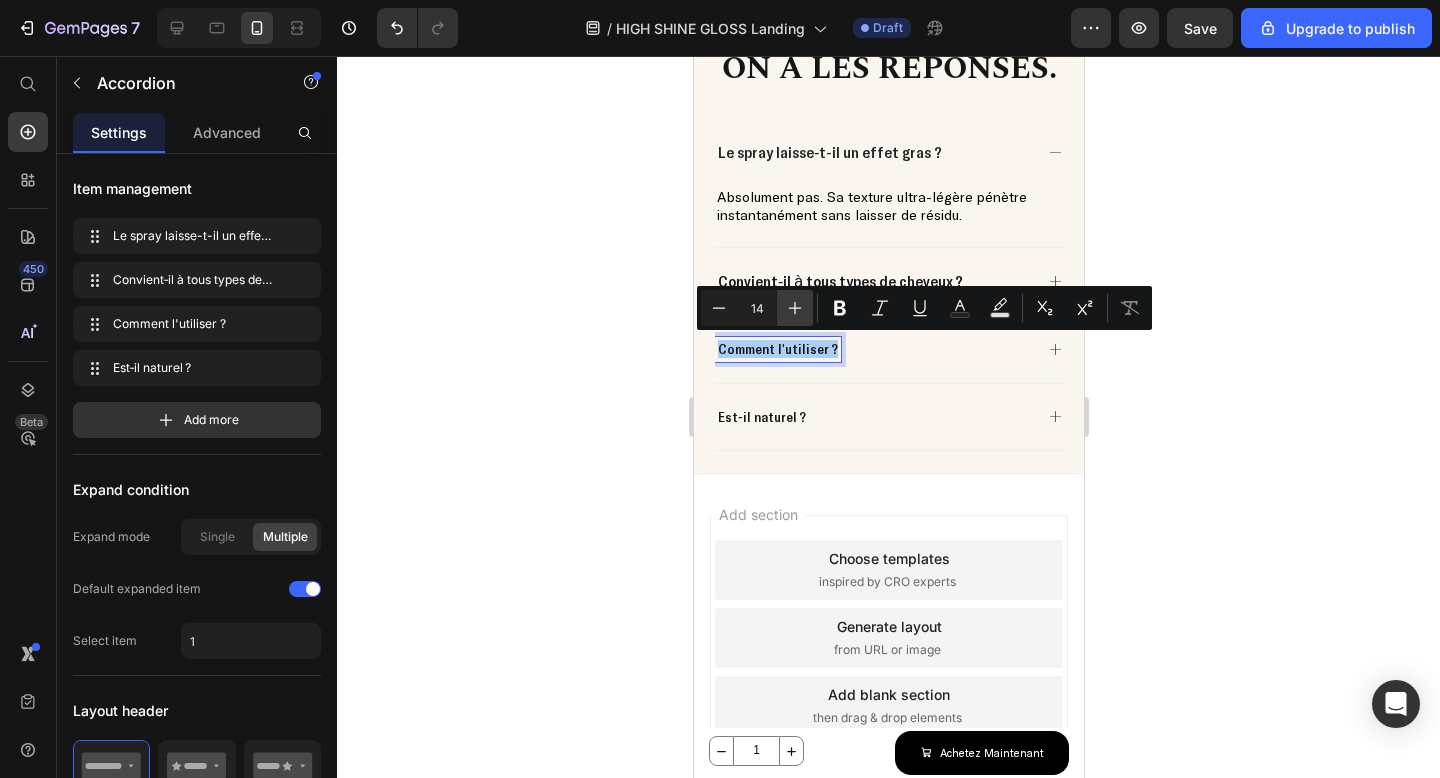 click 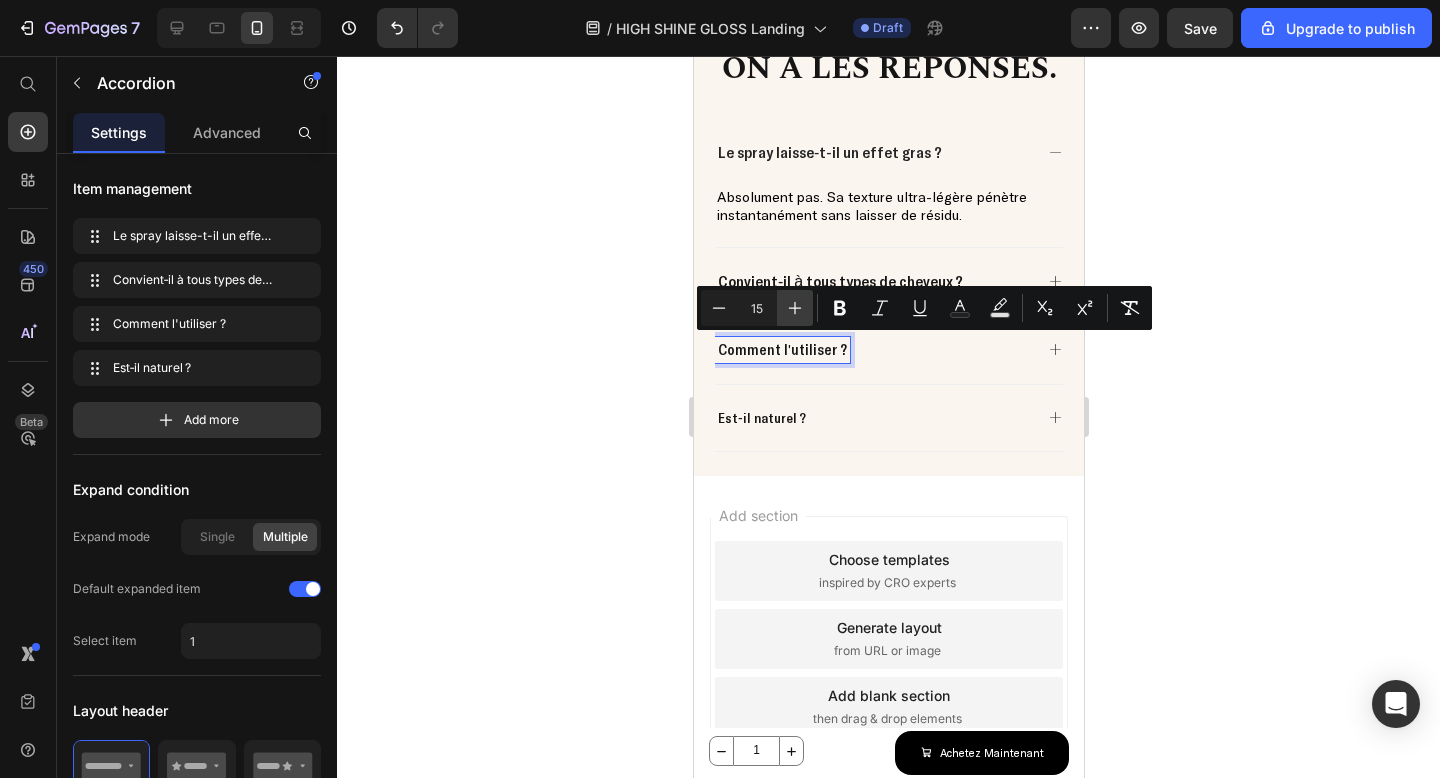 click 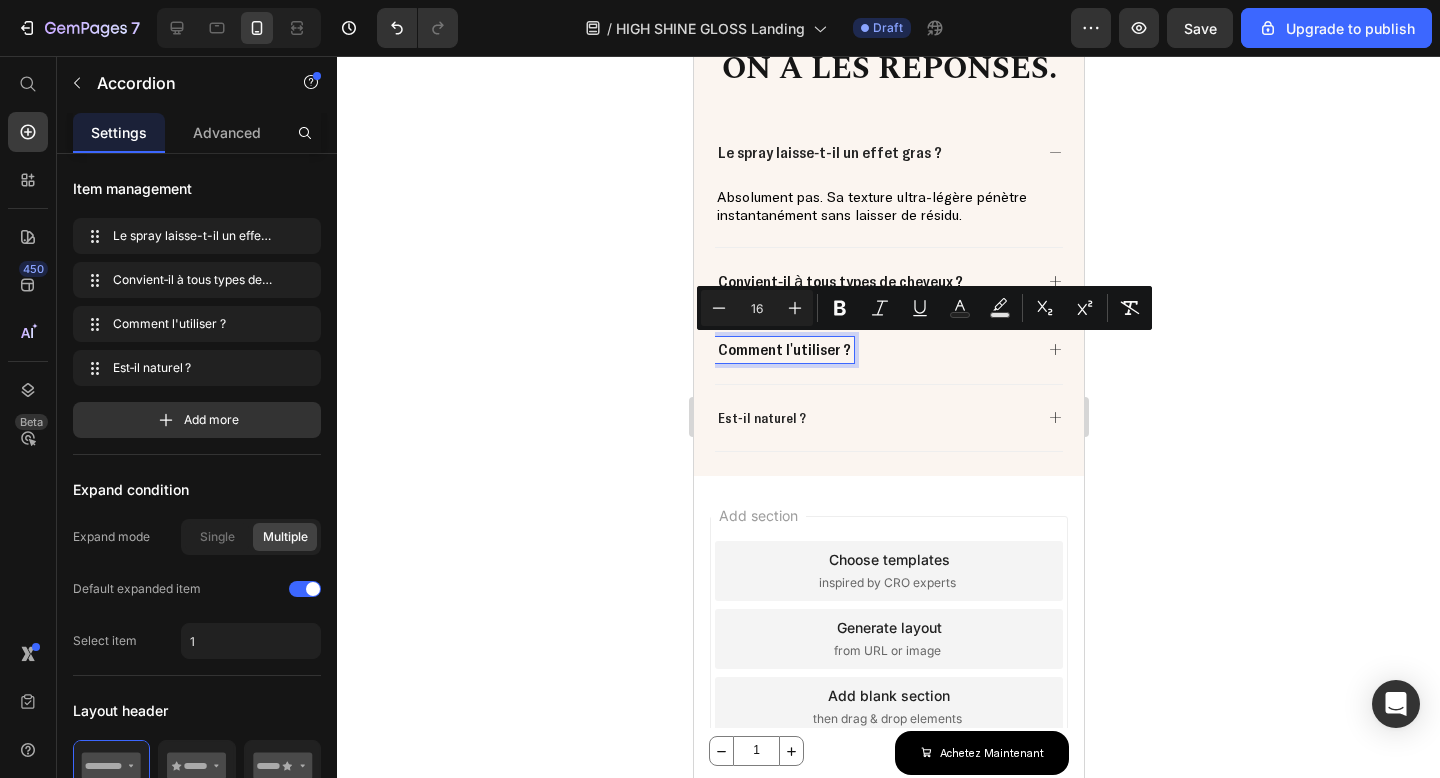 click on "Est‑il naturel ?" at bounding box center [761, 418] 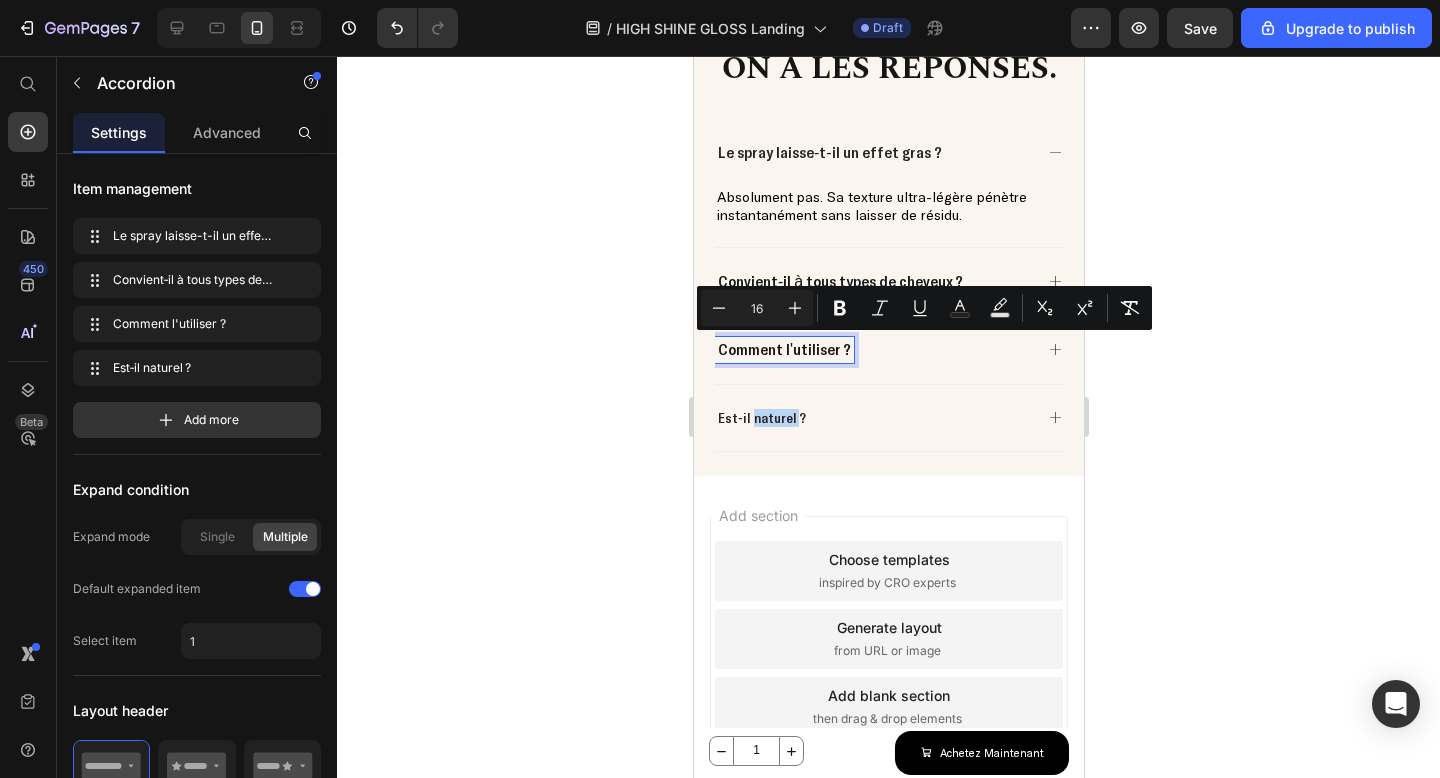 click on "Est‑il naturel ?" at bounding box center (761, 418) 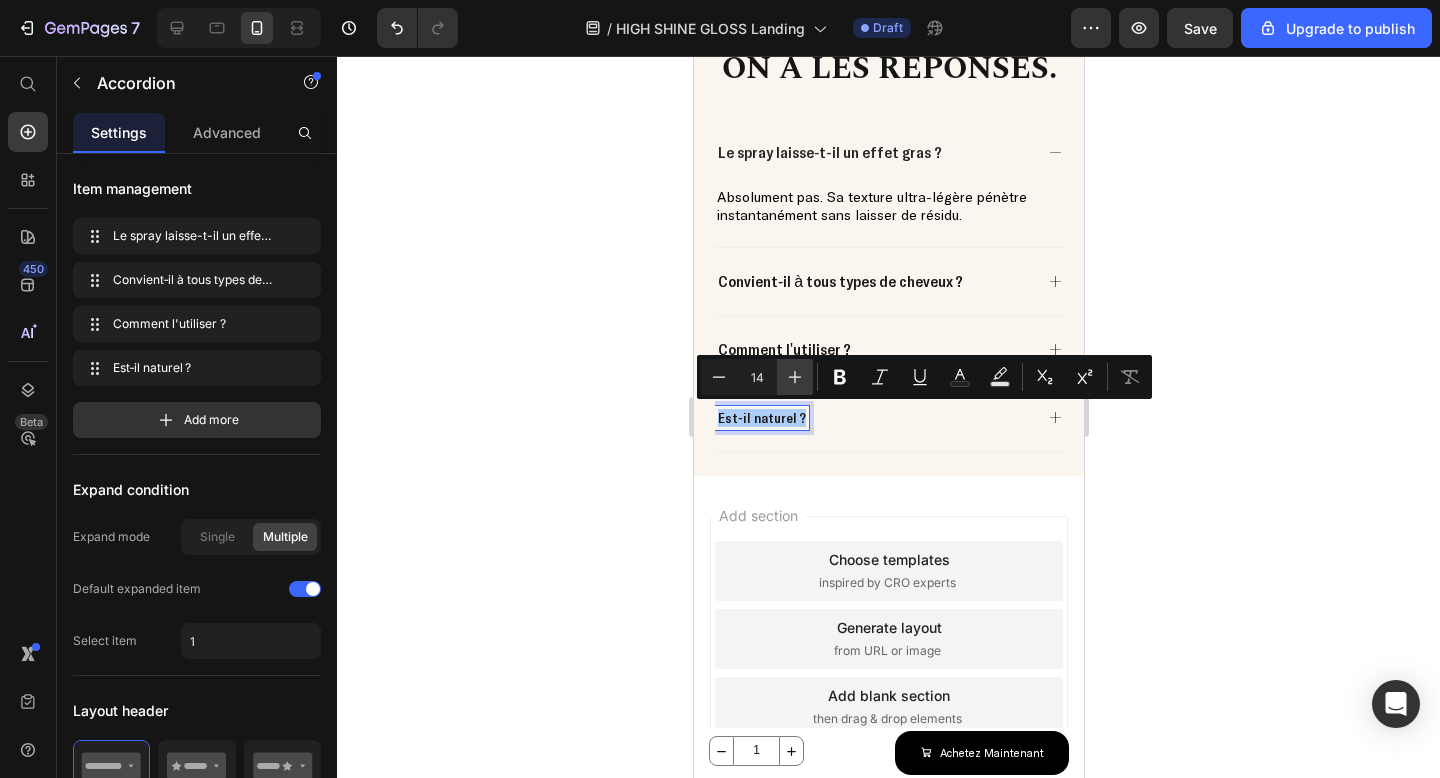 click on "Plus" at bounding box center [795, 377] 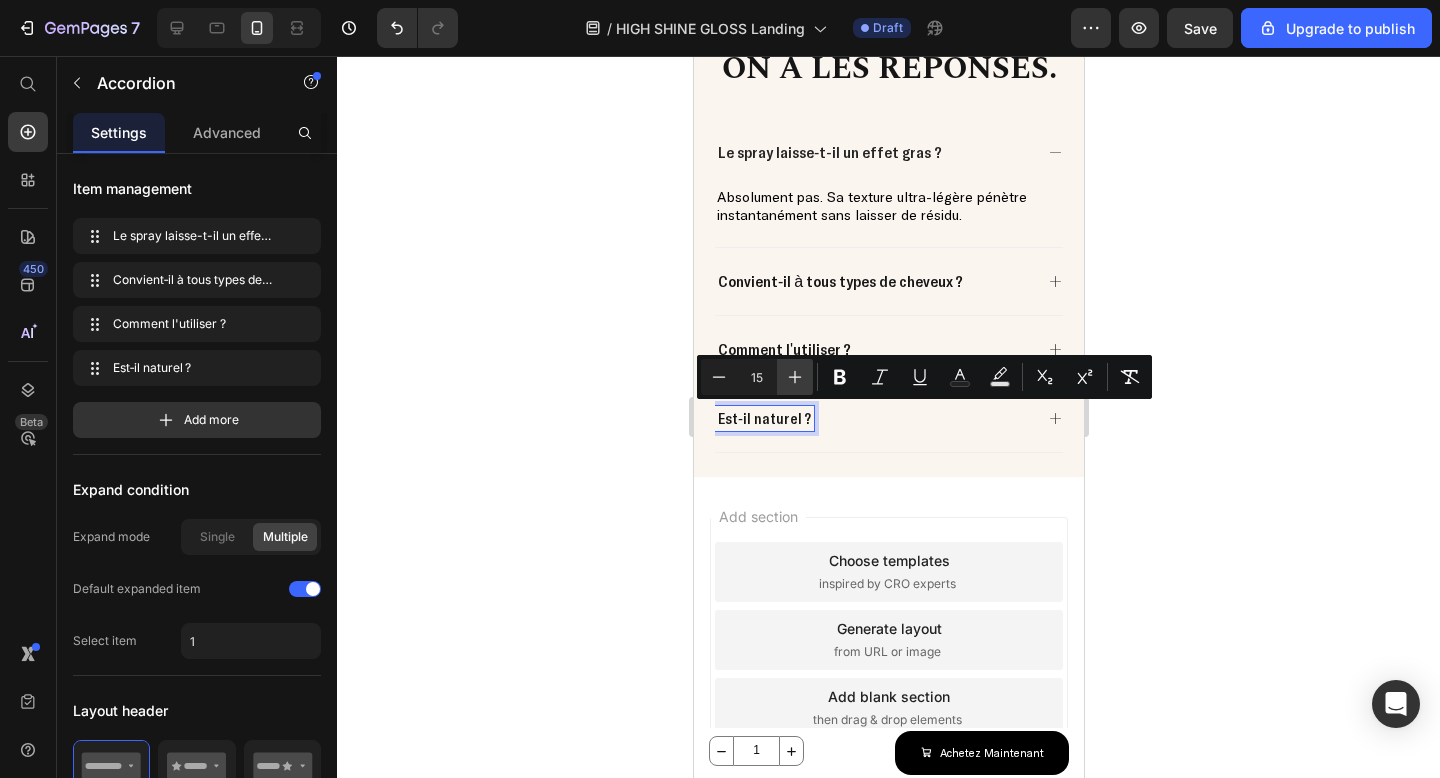 click on "Plus" at bounding box center [795, 377] 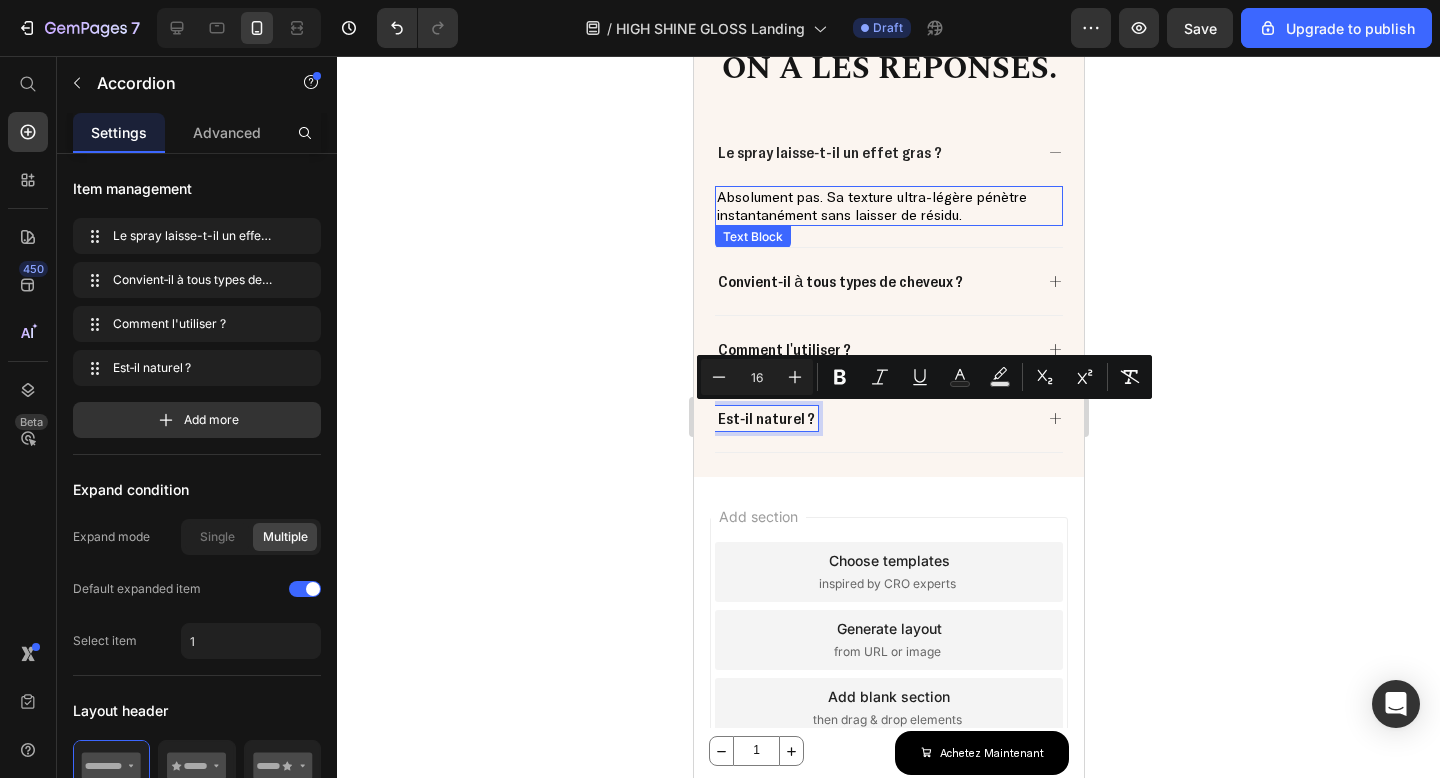 click on "Absolument pas. Sa texture ultra-légère pénètre instantanément sans laisser de résidu." at bounding box center (888, 206) 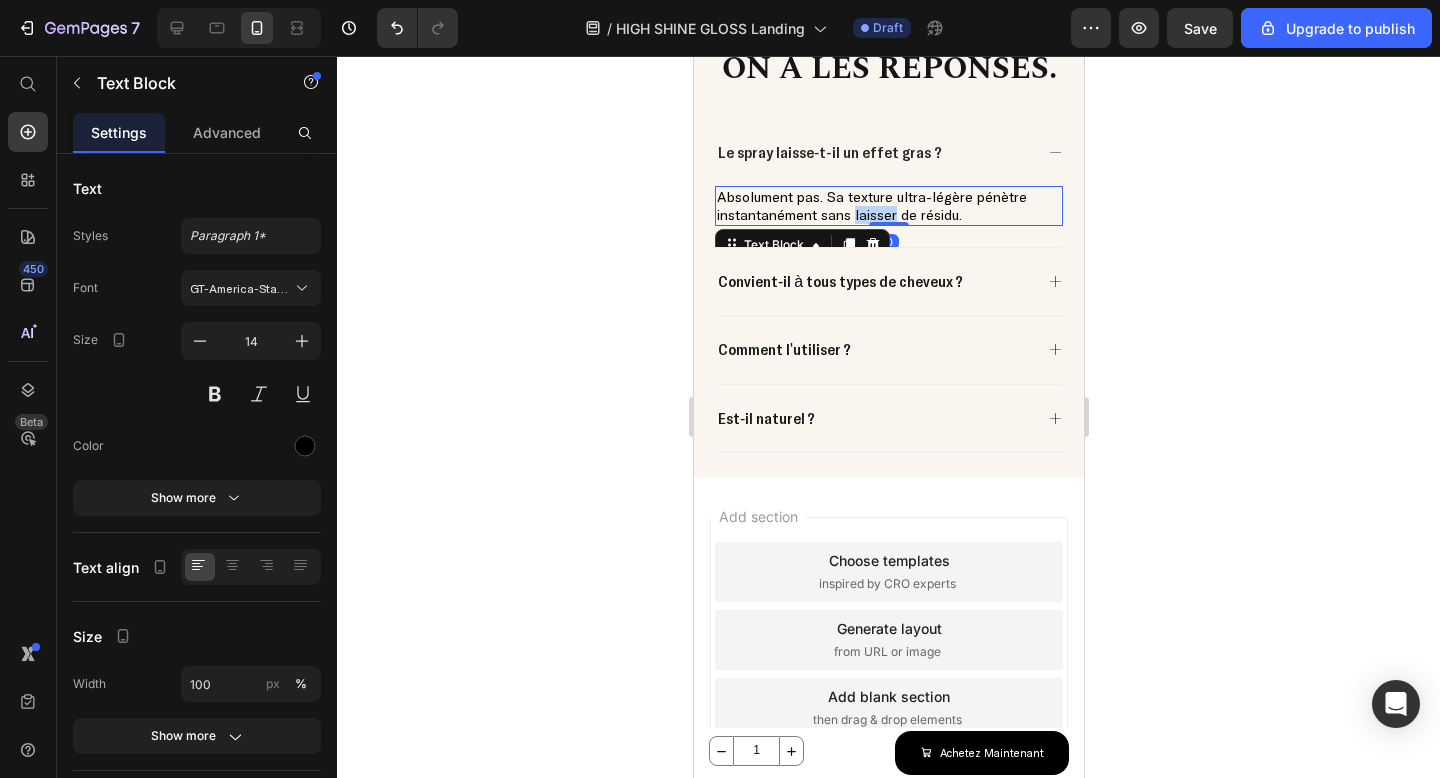 click on "Absolument pas. Sa texture ultra-légère pénètre instantanément sans laisser de résidu." at bounding box center [888, 206] 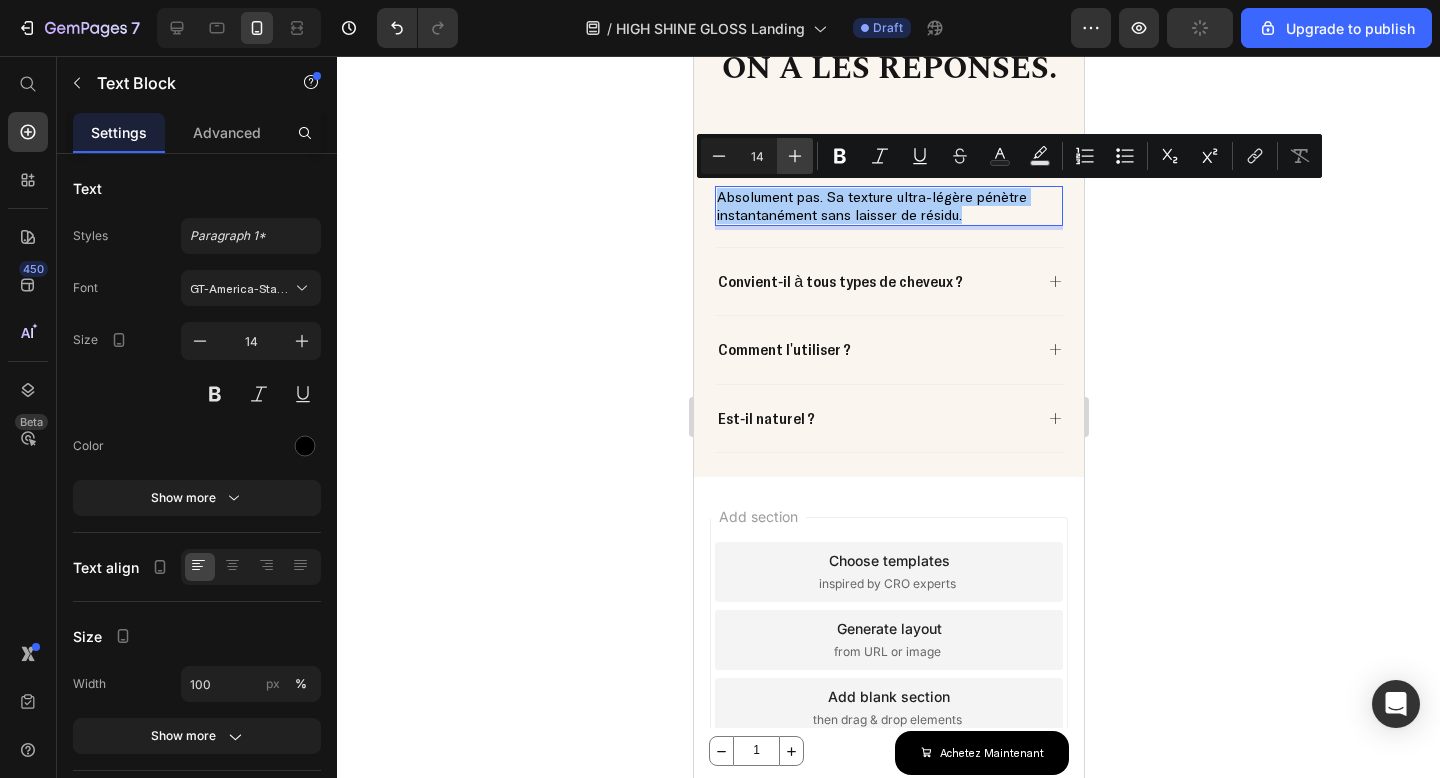 click 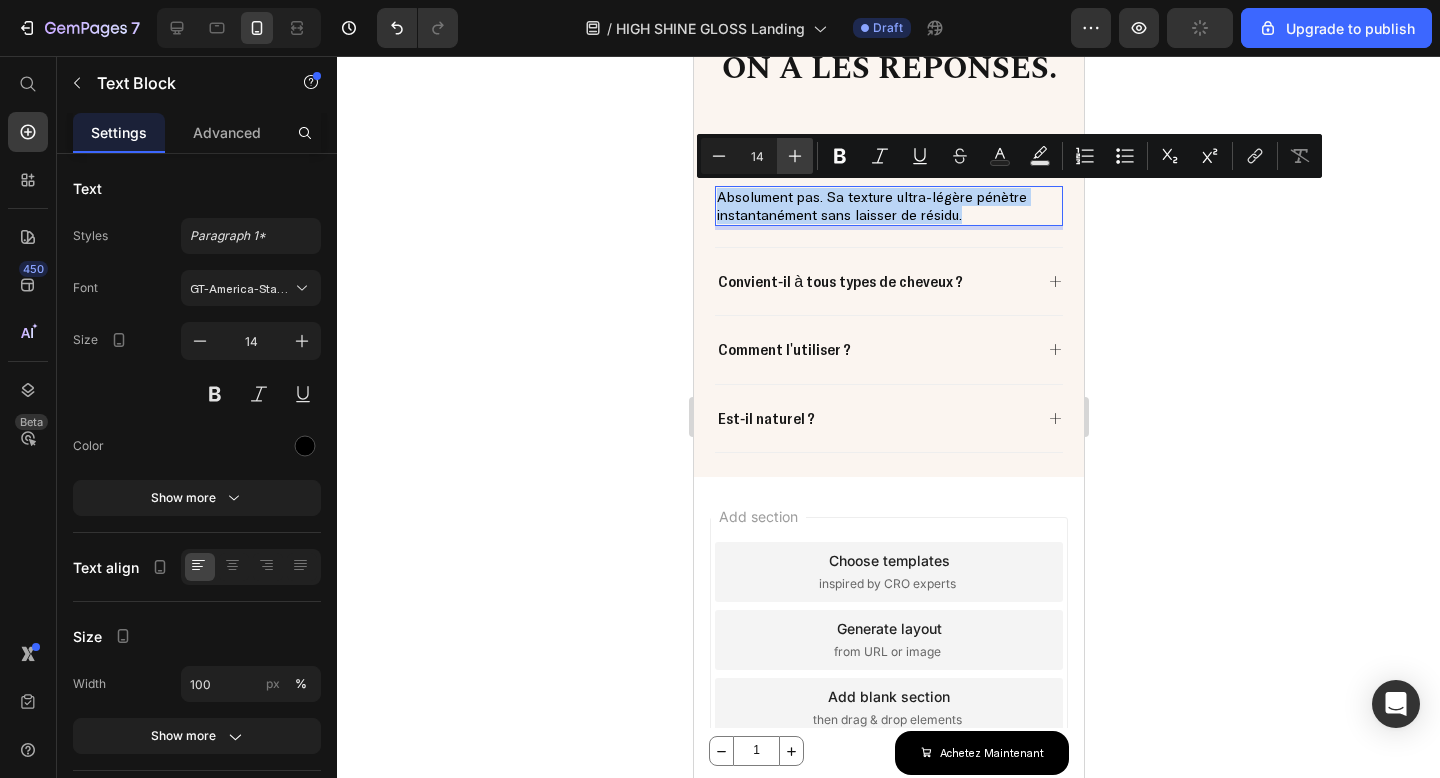 type on "15" 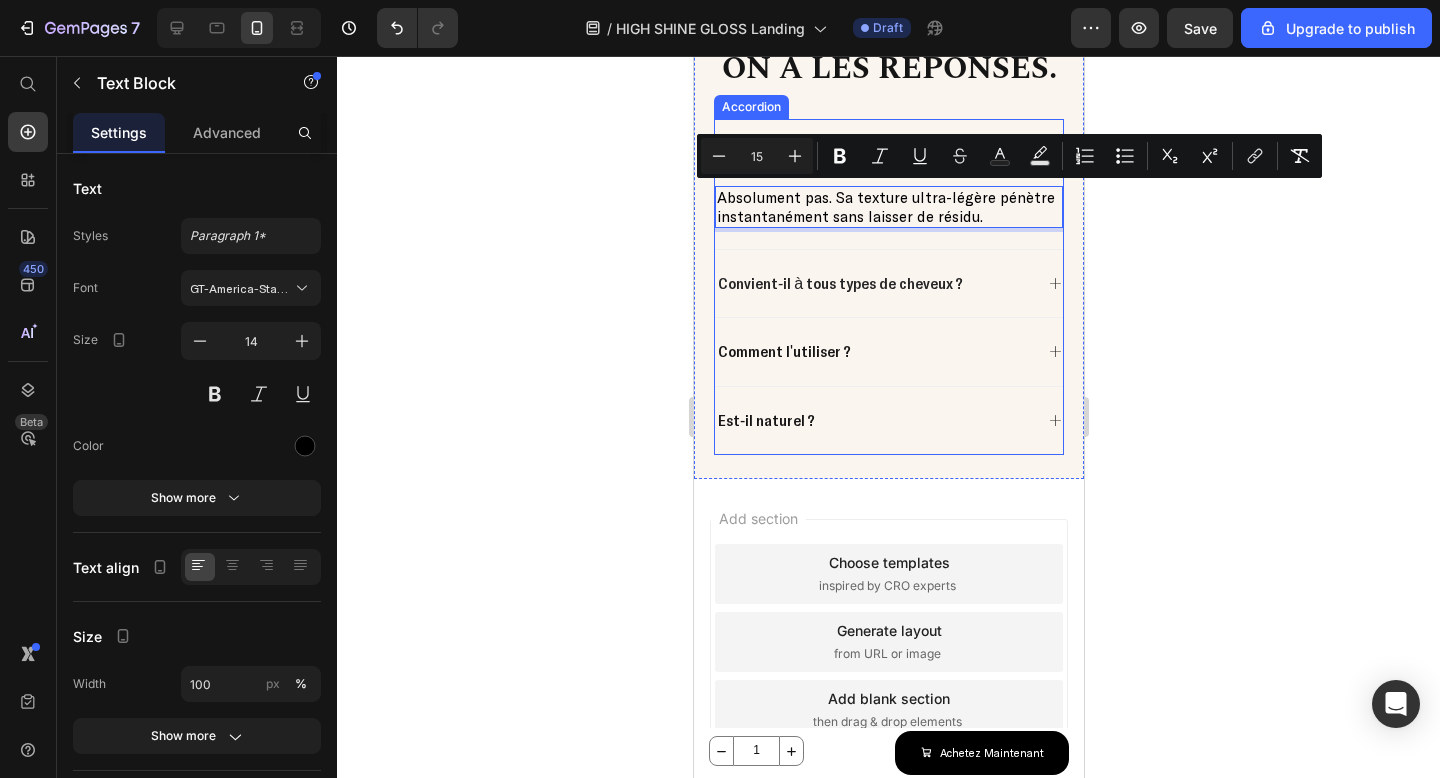 click 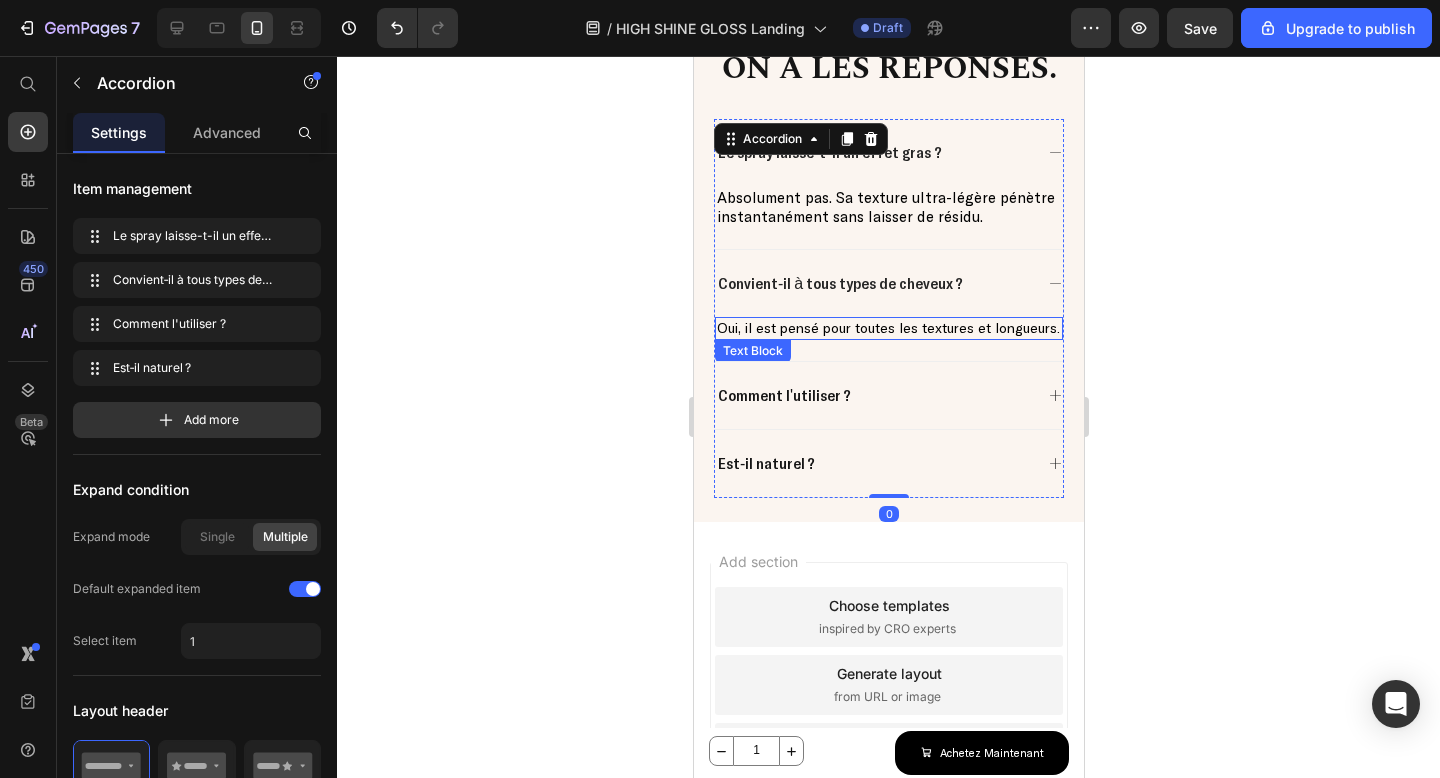 click on "Oui, il est pensé pour toutes les textures et longueurs." at bounding box center [888, 328] 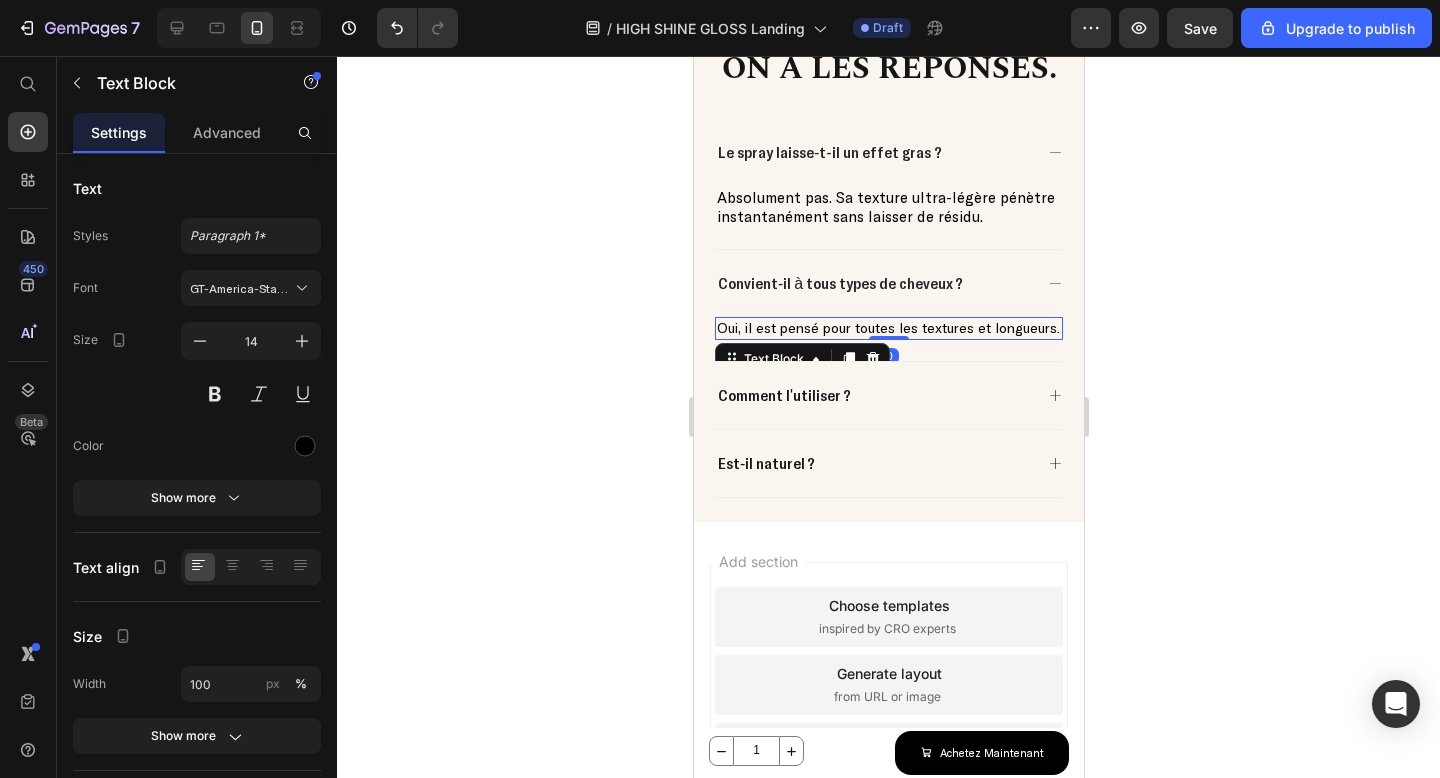 click on "Oui, il est pensé pour toutes les textures et longueurs." at bounding box center (888, 328) 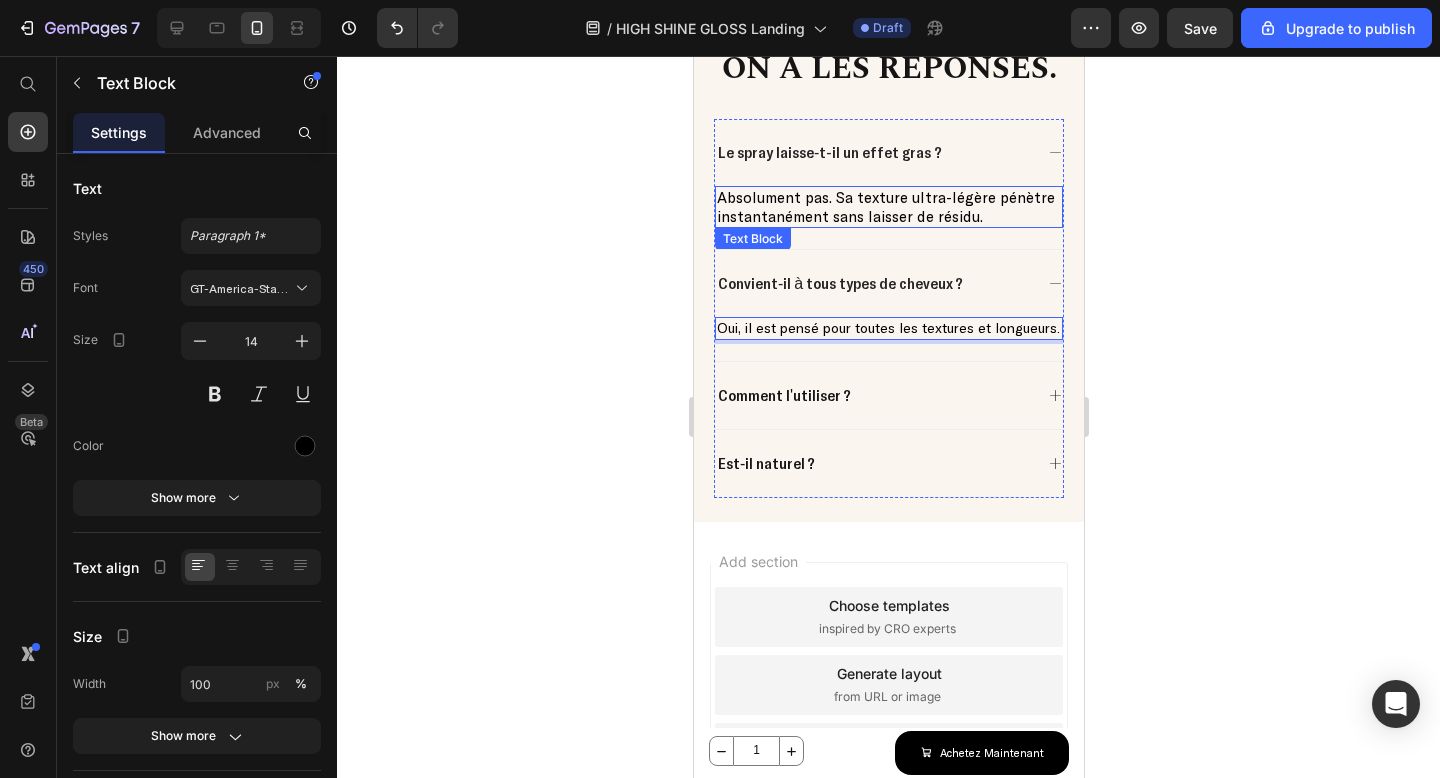 click on "Absolument pas. Sa texture ultra-légère pénètre instantanément sans laisser de résidu." at bounding box center (885, 206) 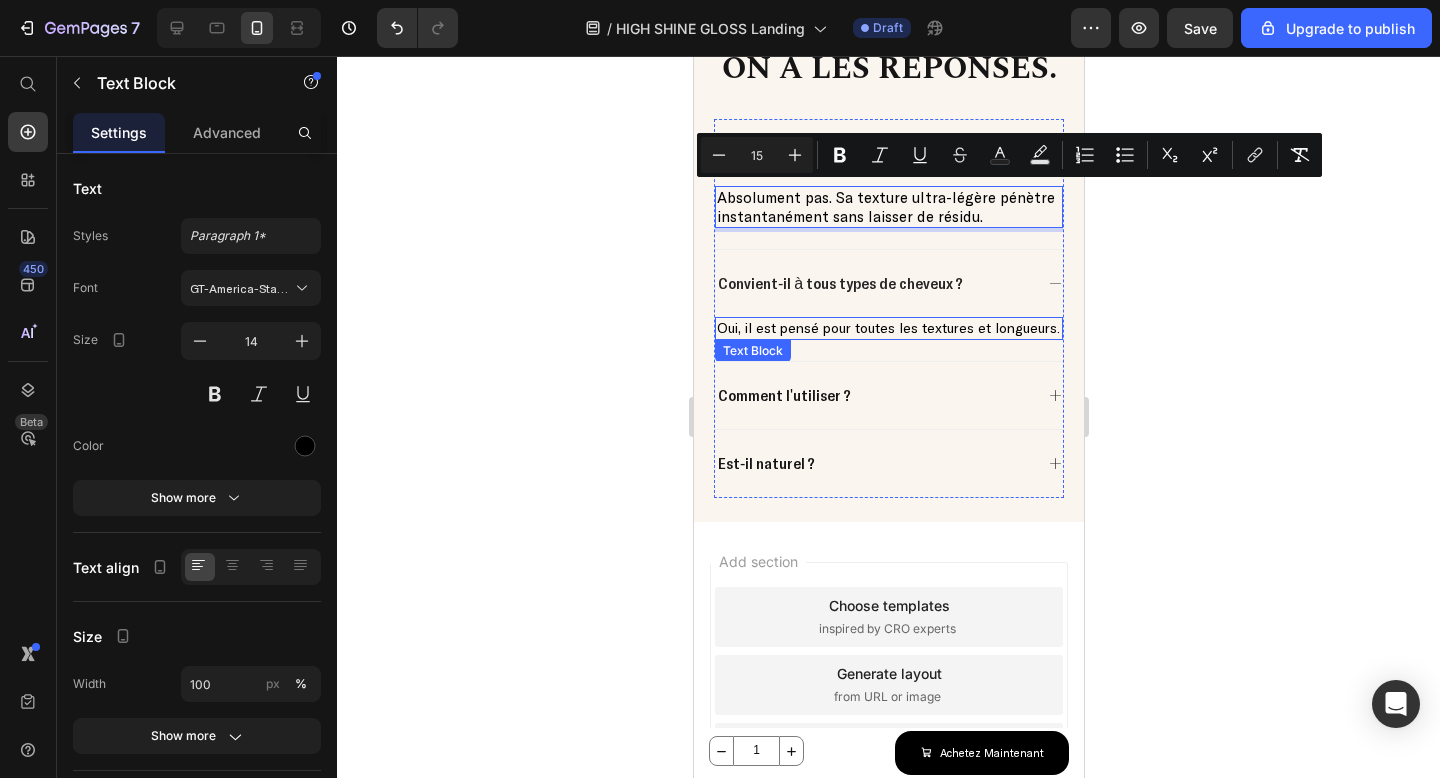 click on "Oui, il est pensé pour toutes les textures et longueurs." at bounding box center (888, 328) 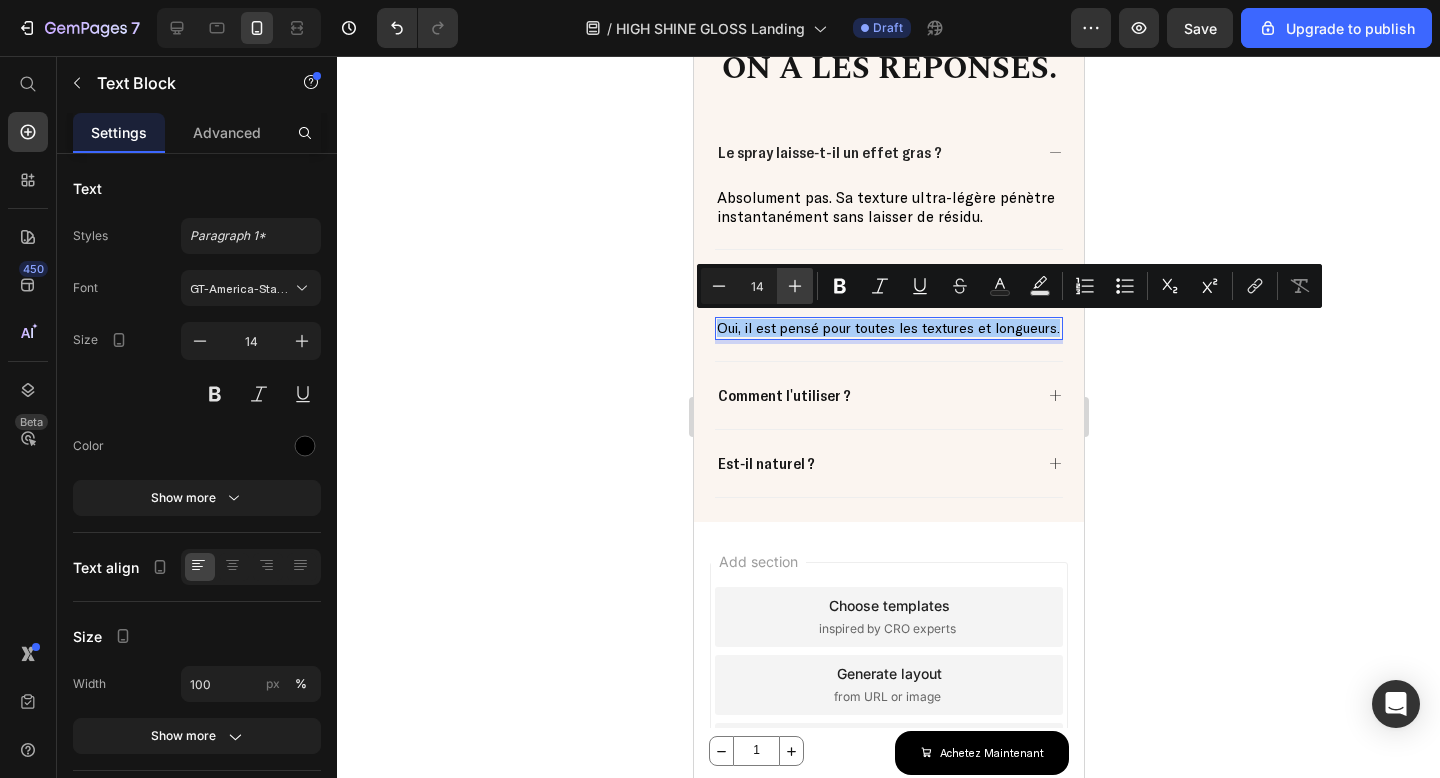 click 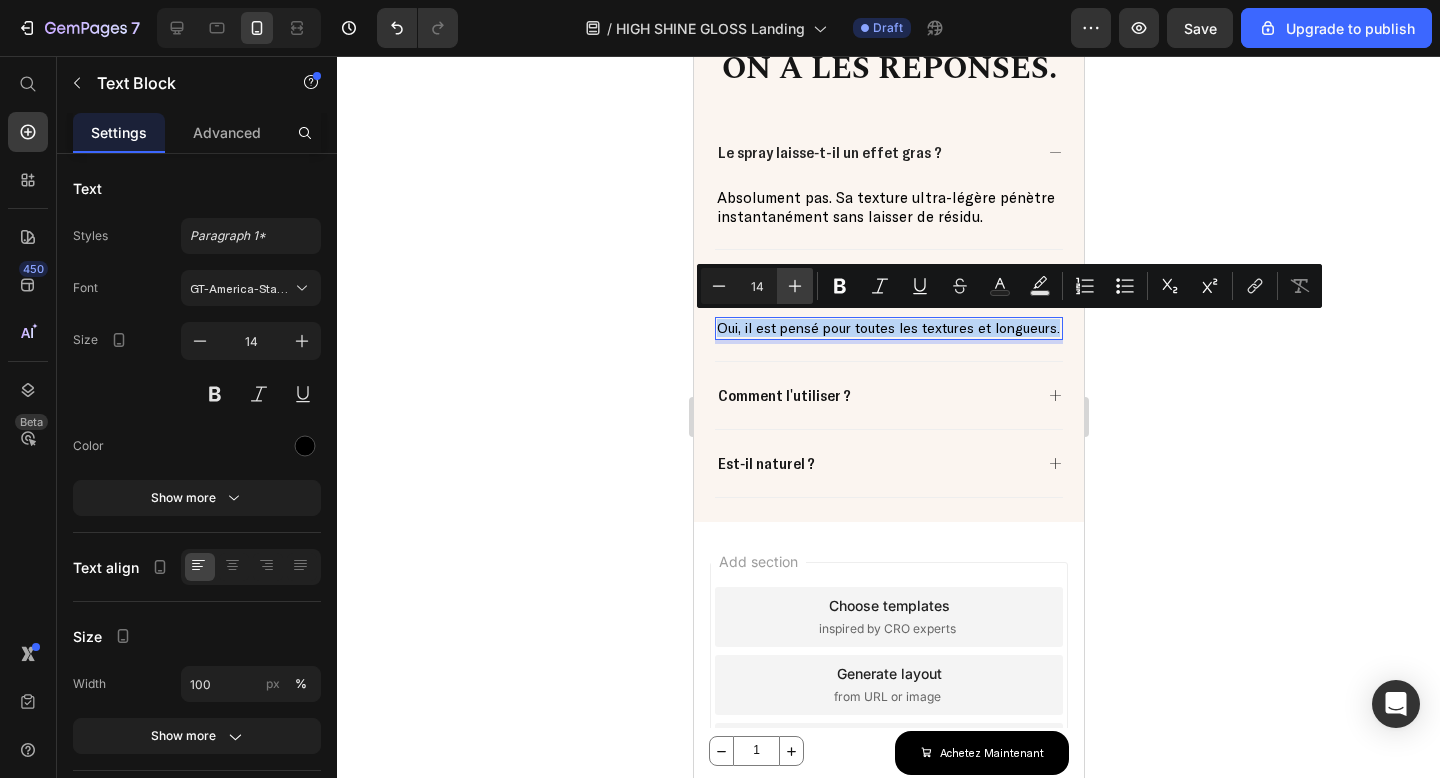 type on "15" 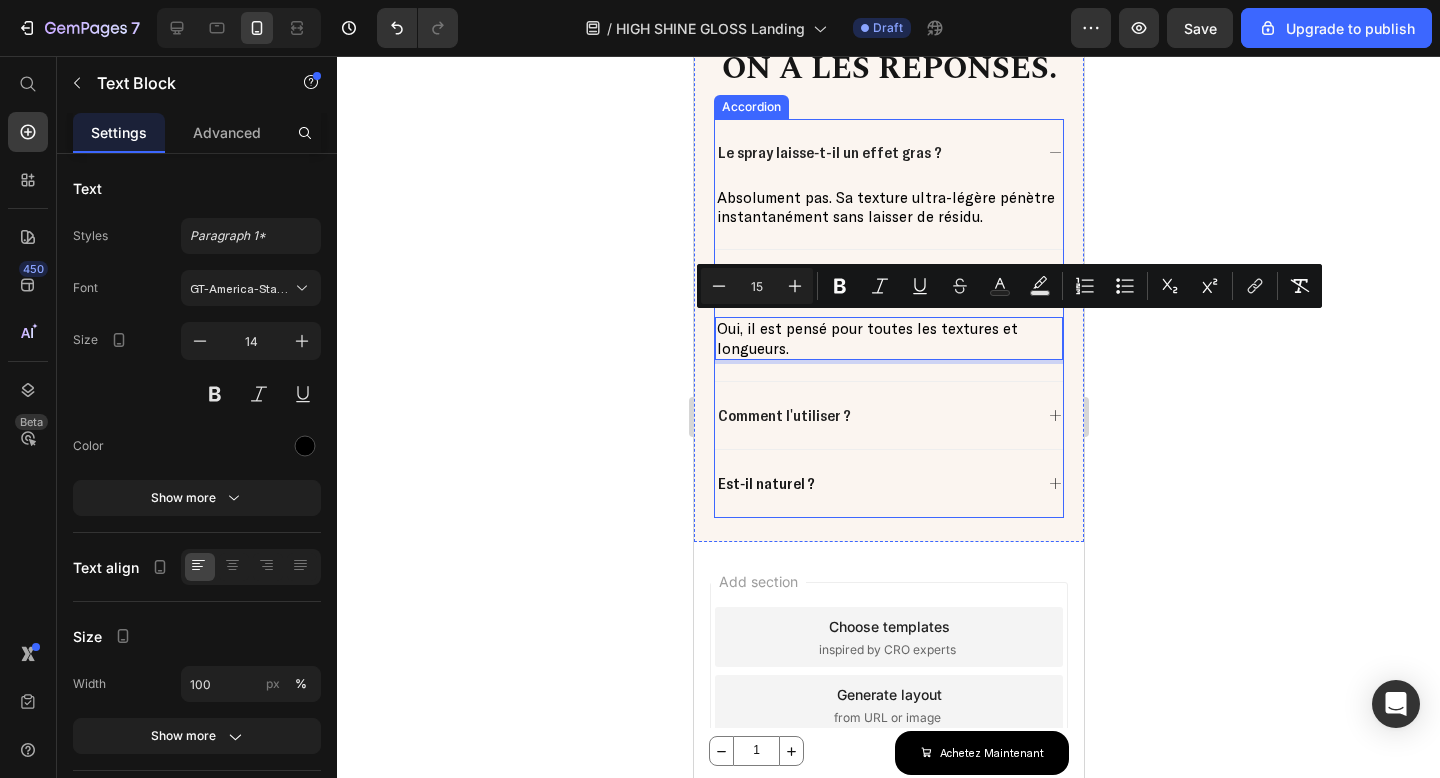 click on "Comment l'utiliser ?" at bounding box center (888, 415) 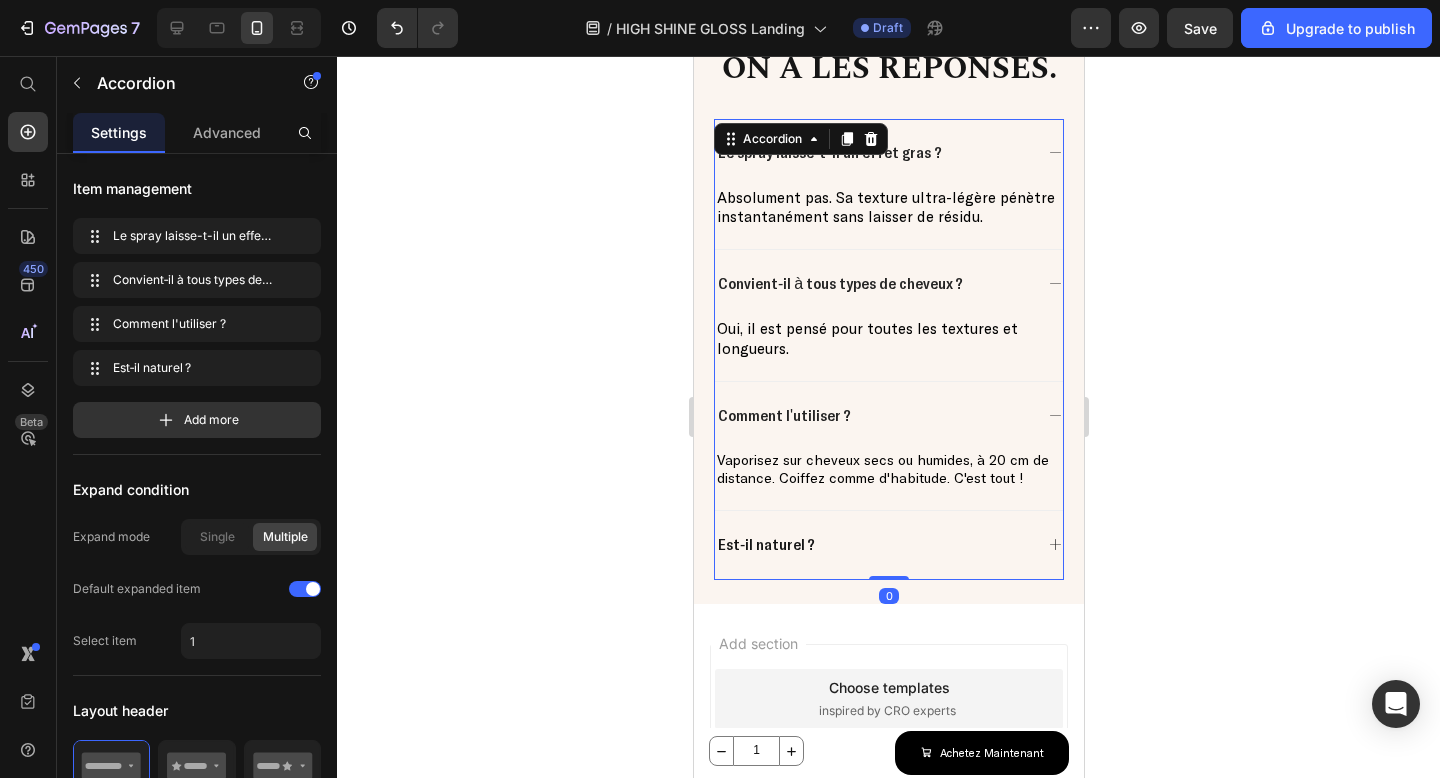 click on "Vaporisez sur cheveux secs ou humides, à 20 cm de distance. Coiffez comme d'habitude. C'est tout !" at bounding box center [888, 469] 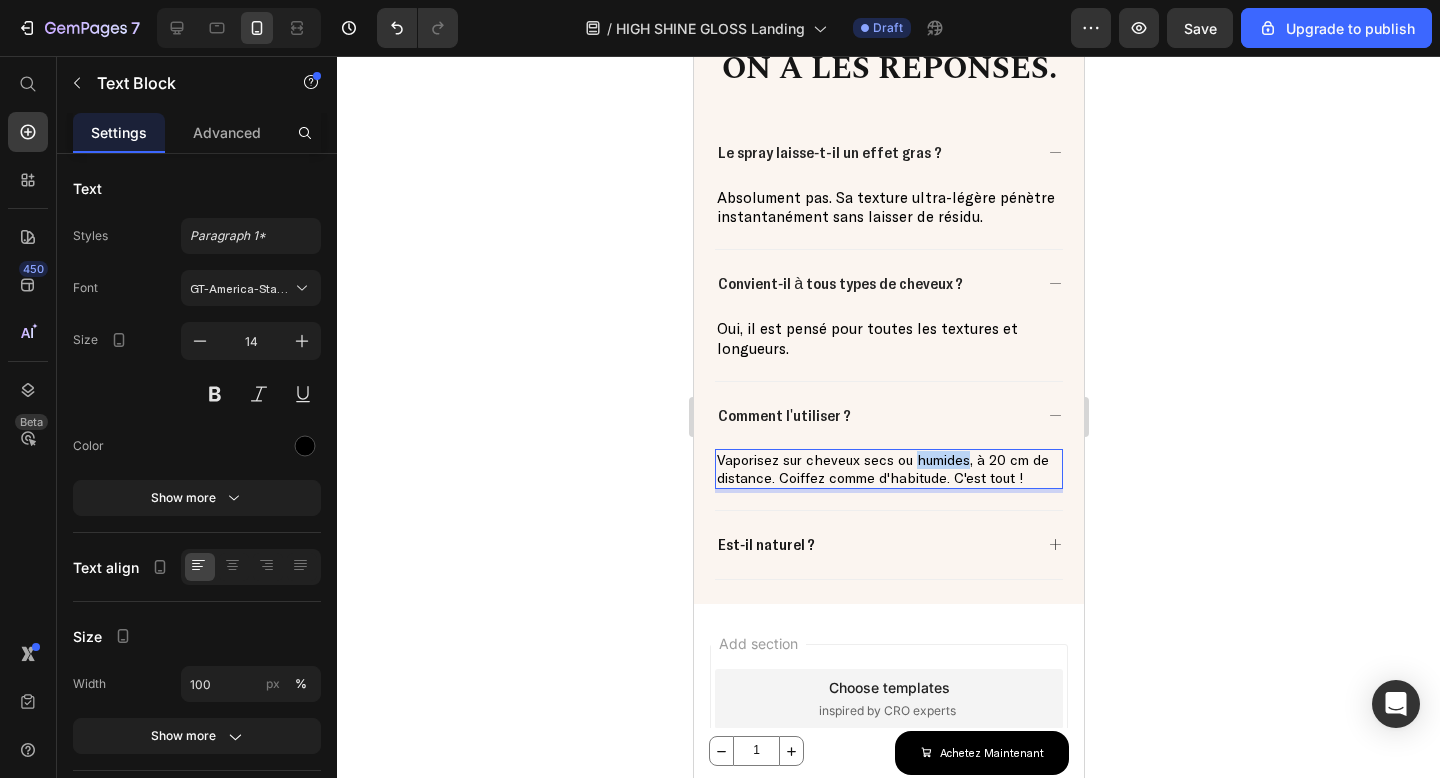 click on "Vaporisez sur cheveux secs ou humides, à 20 cm de distance. Coiffez comme d'habitude. C'est tout !" at bounding box center [888, 469] 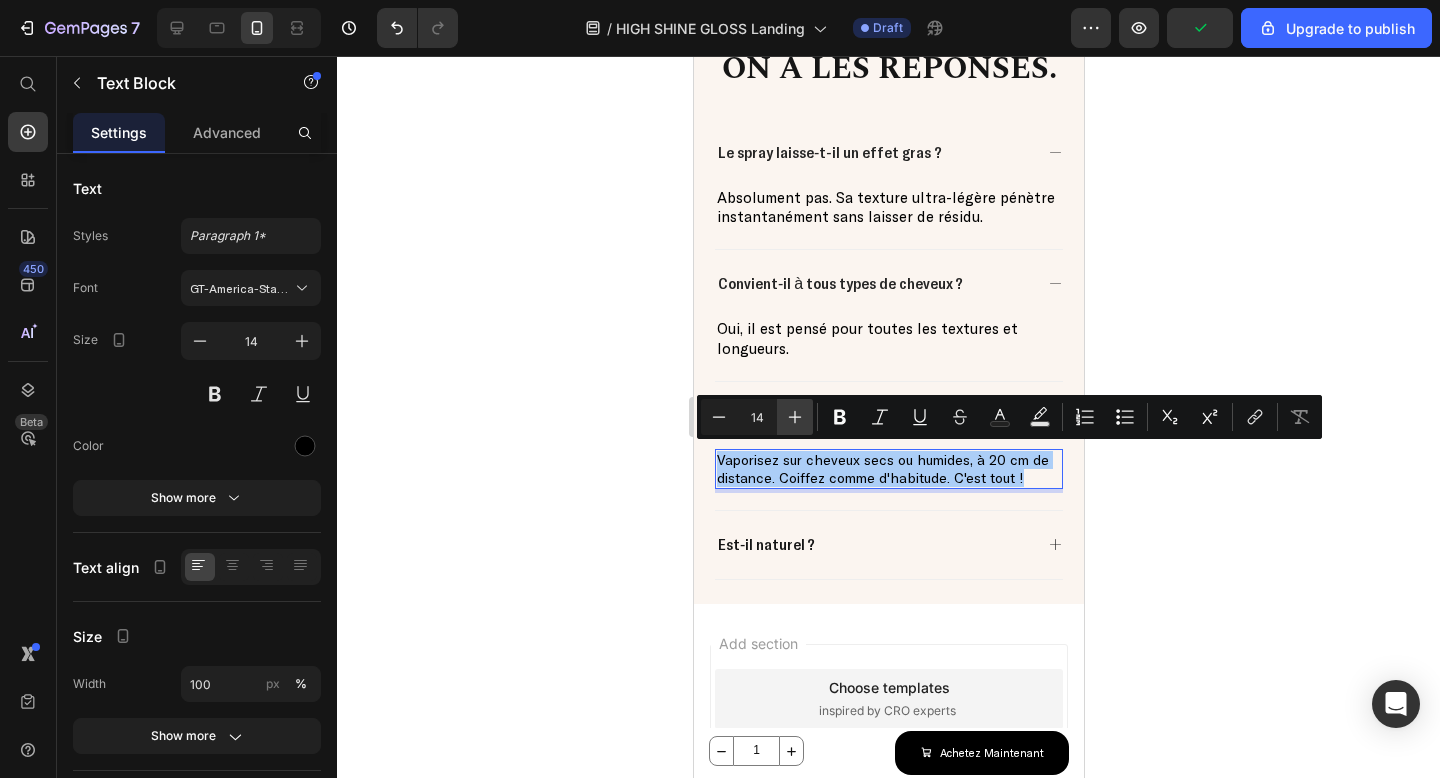 click 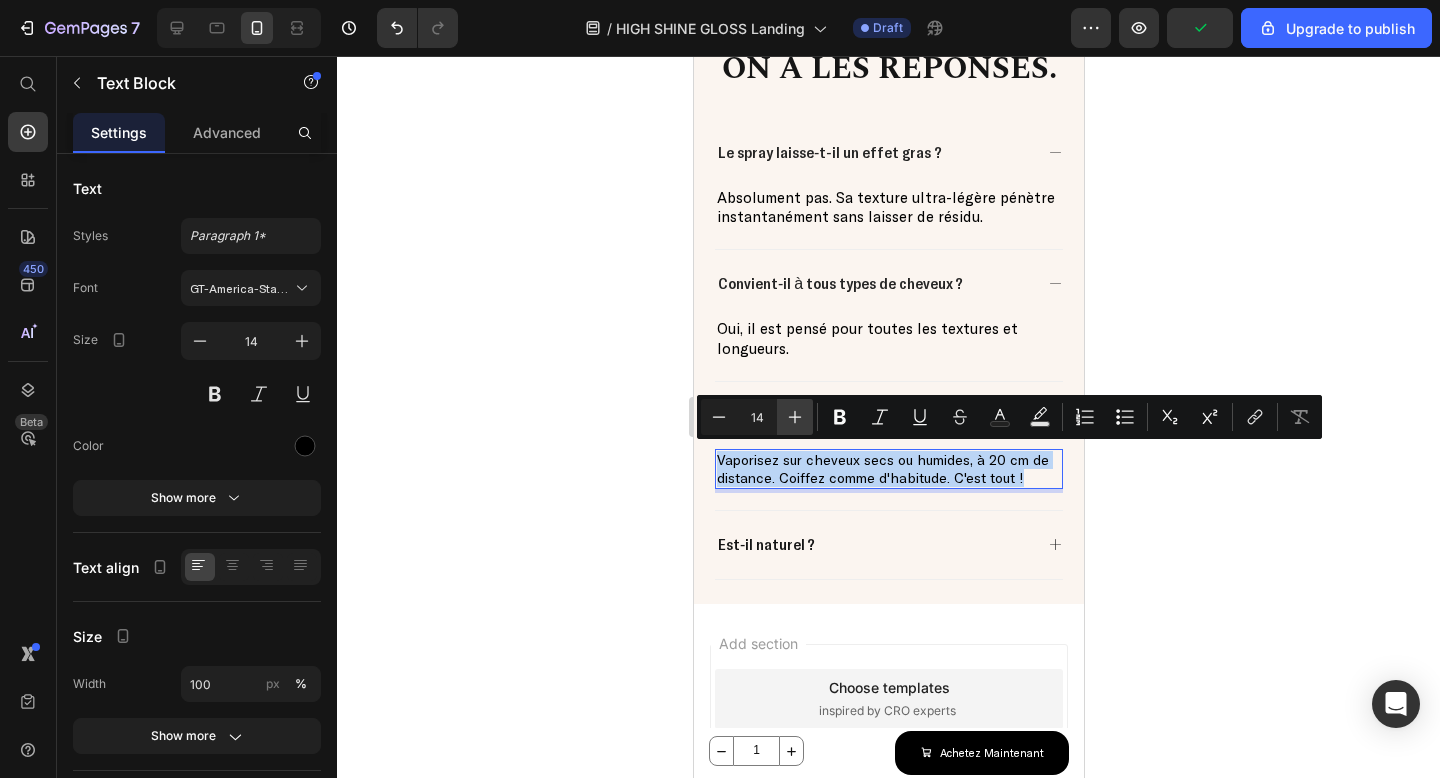 type on "15" 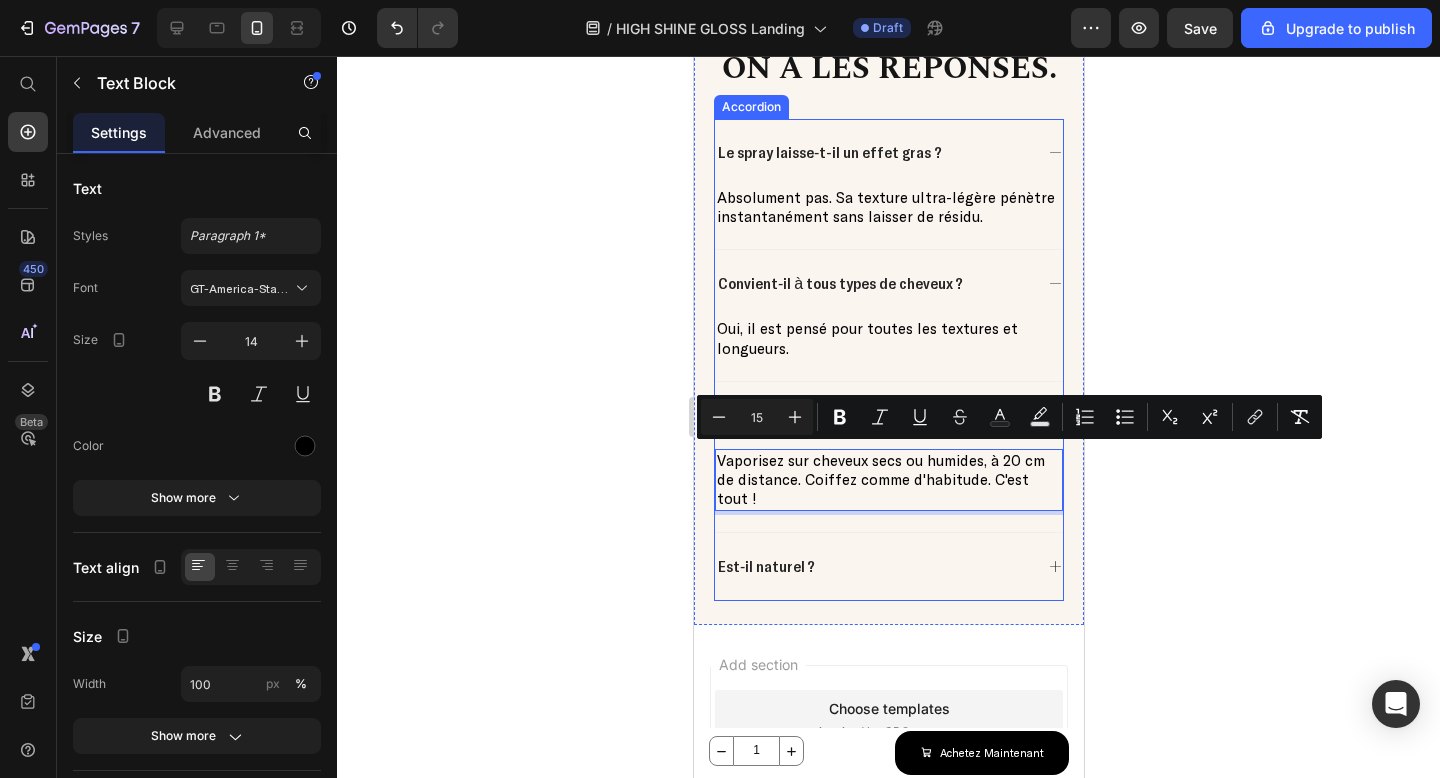 click 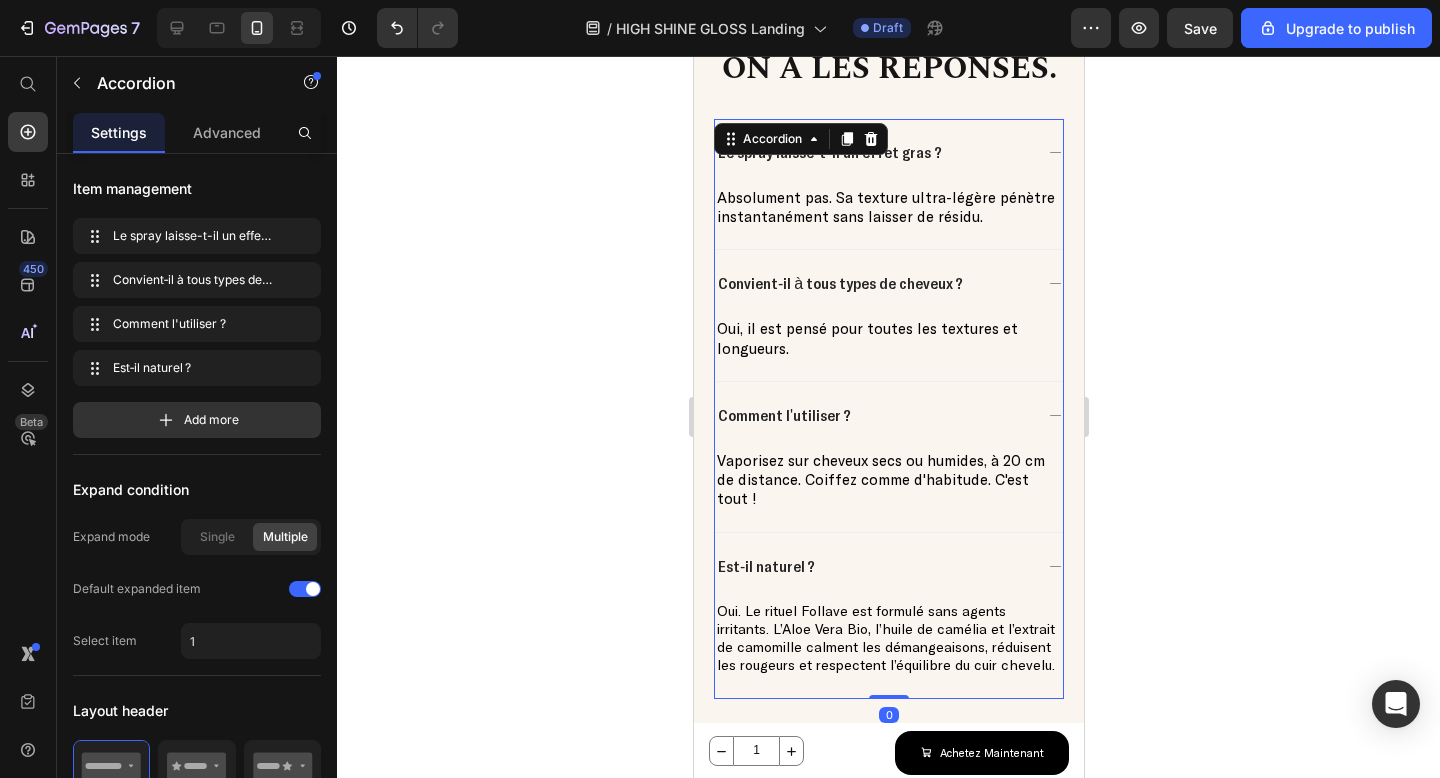 click on "Oui. Le rituel Follave est formulé sans agents irritants. L’Aloe Vera Bio, l’huile de camélia et l’extrait de camomille calment les démangeaisons, réduisent les rougeurs et respectent l’équilibre du cuir chevelu." at bounding box center (888, 638) 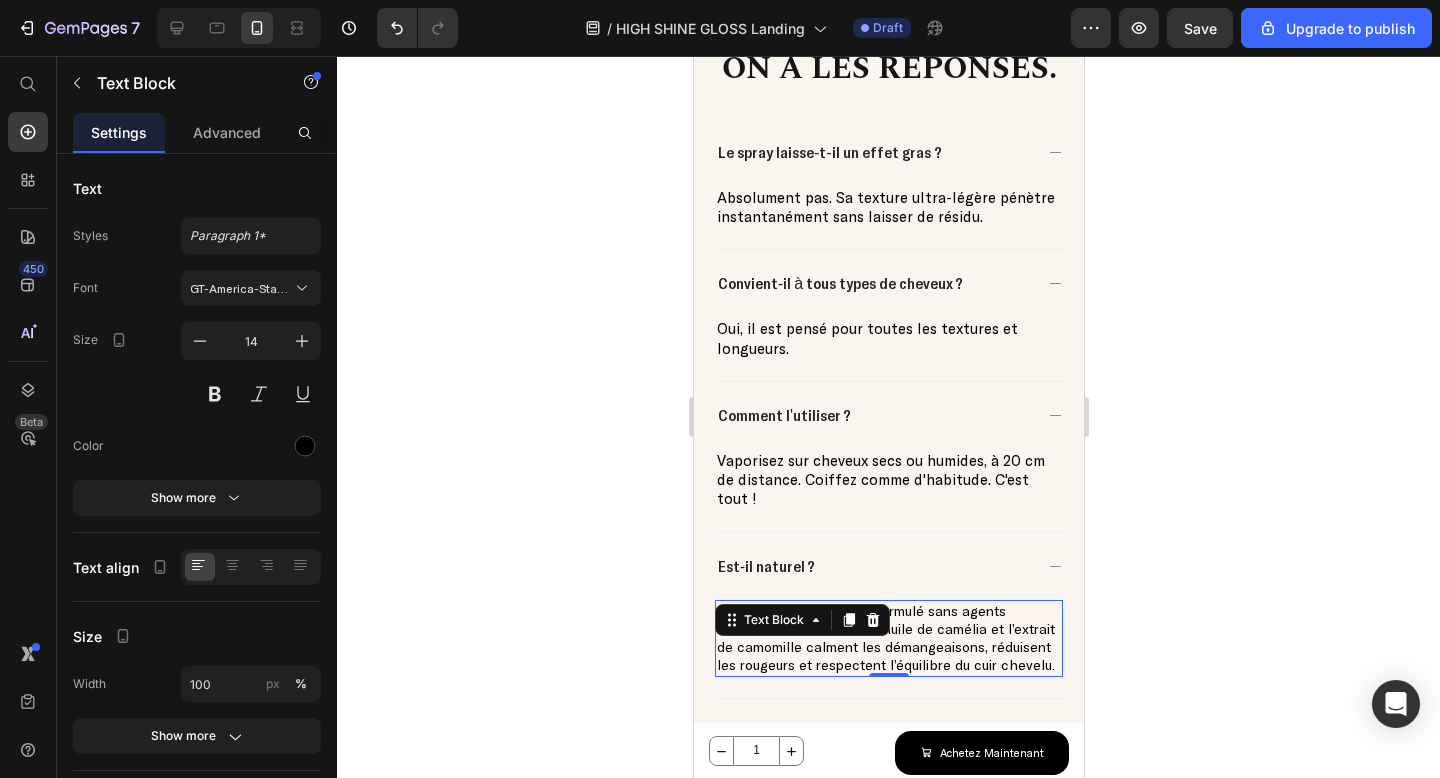 click on "Oui. Le rituel Follave est formulé sans agents irritants. L’Aloe Vera Bio, l’huile de camélia et l’extrait de camomille calment les démangeaisons, réduisent les rougeurs et respectent l’équilibre du cuir chevelu." at bounding box center (888, 638) 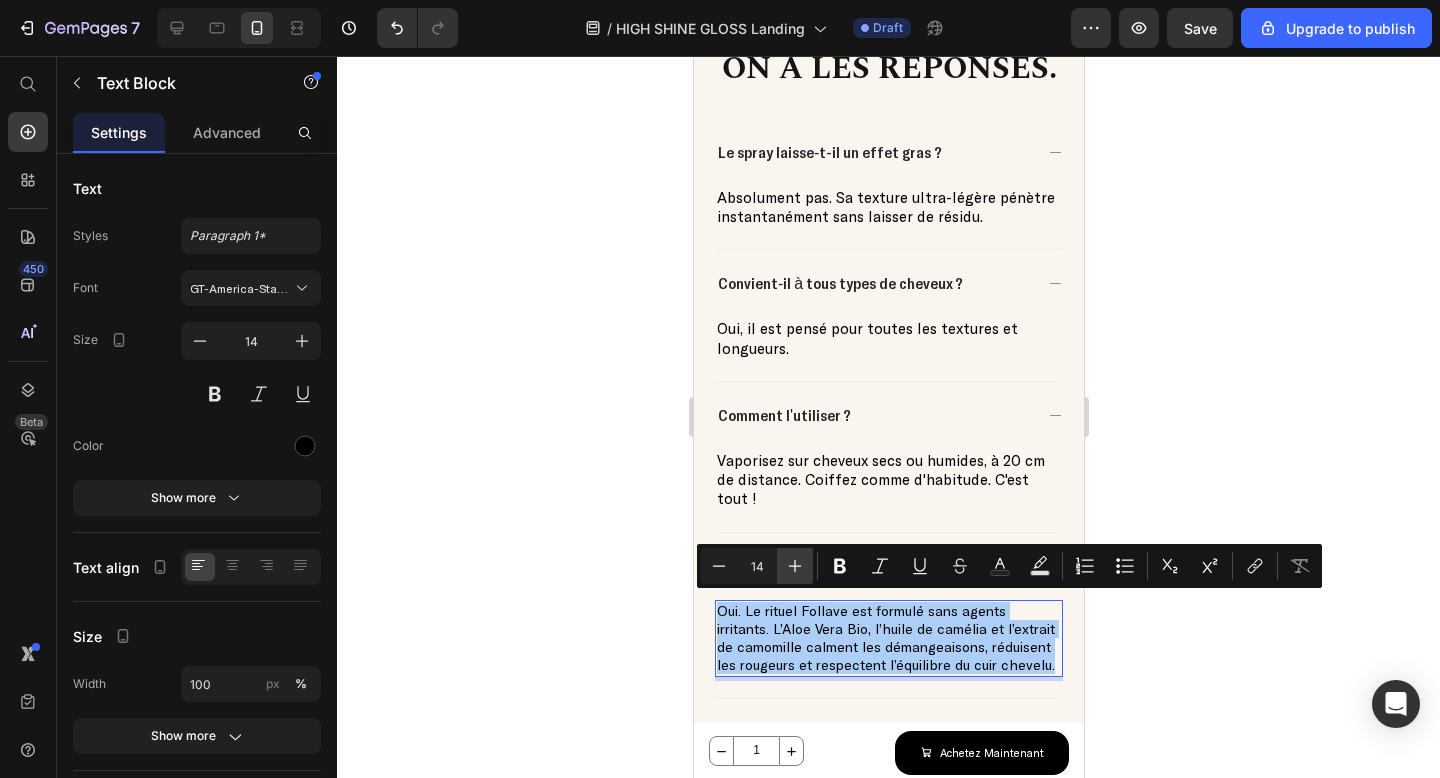 click 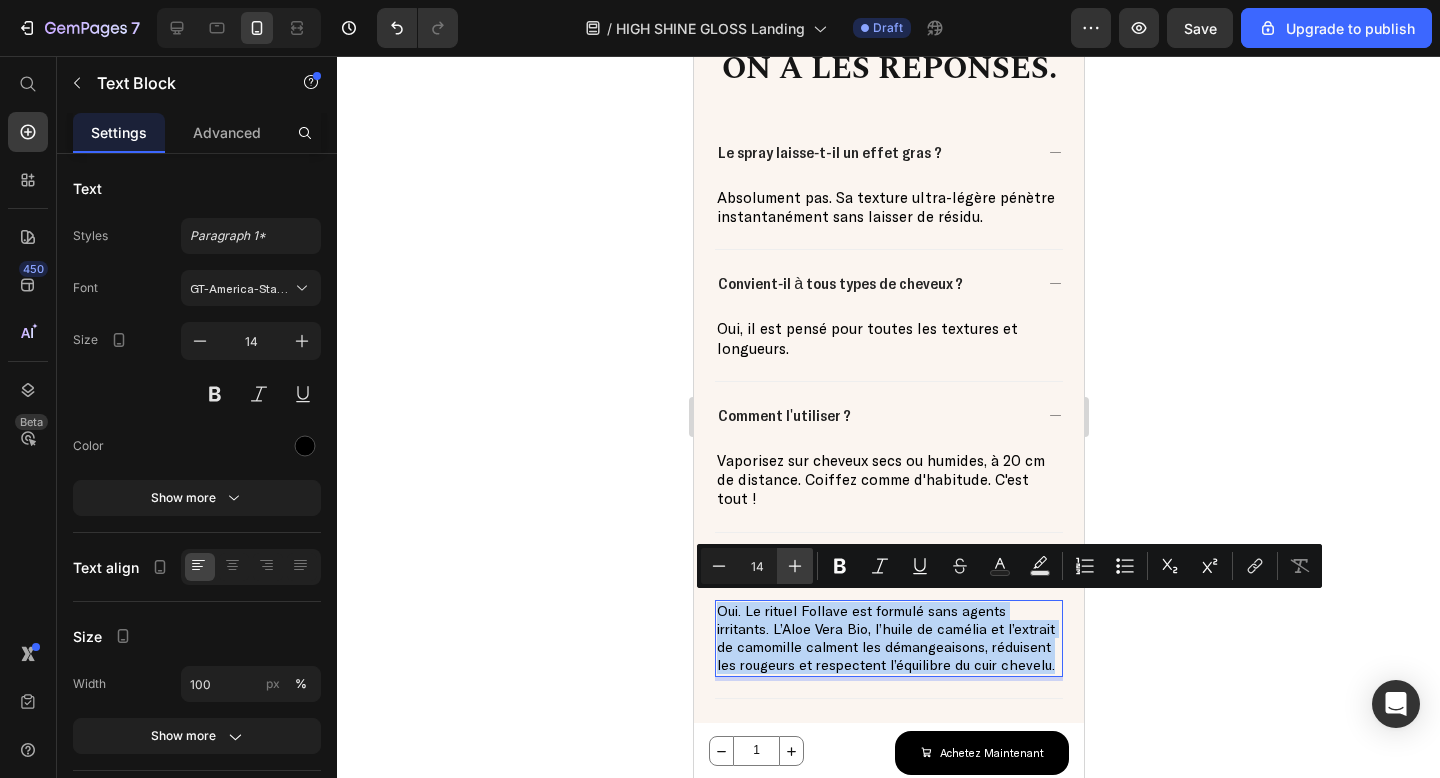 type on "15" 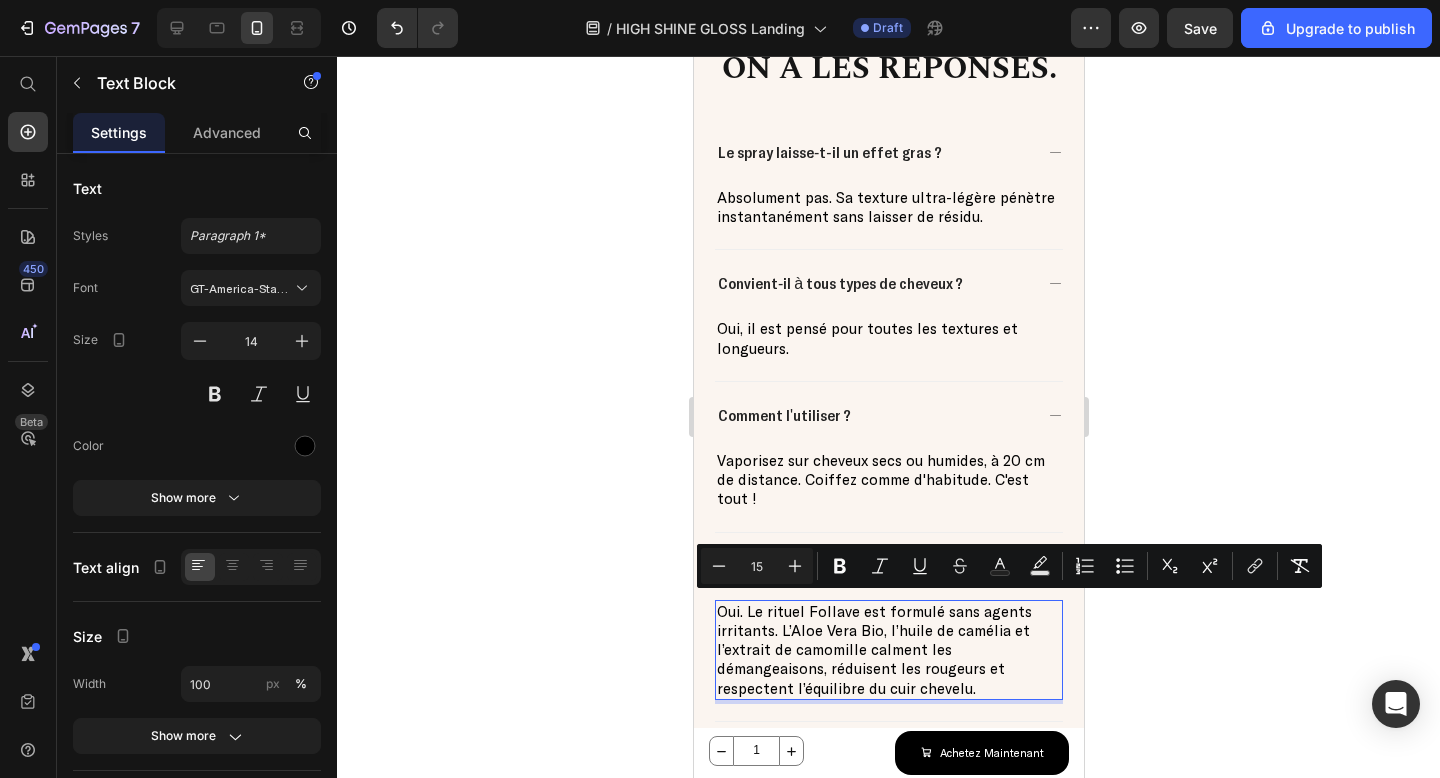 click at bounding box center (239, 28) 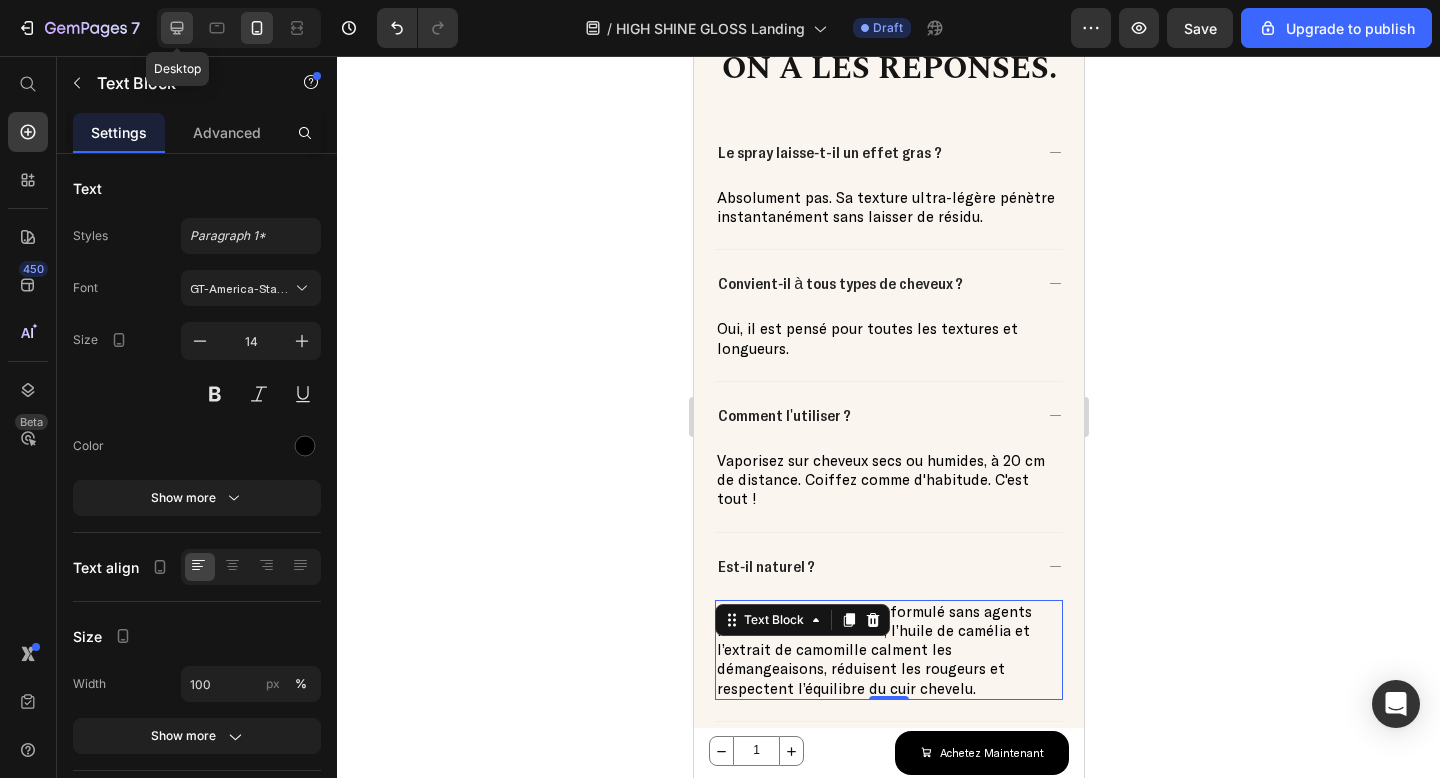 click 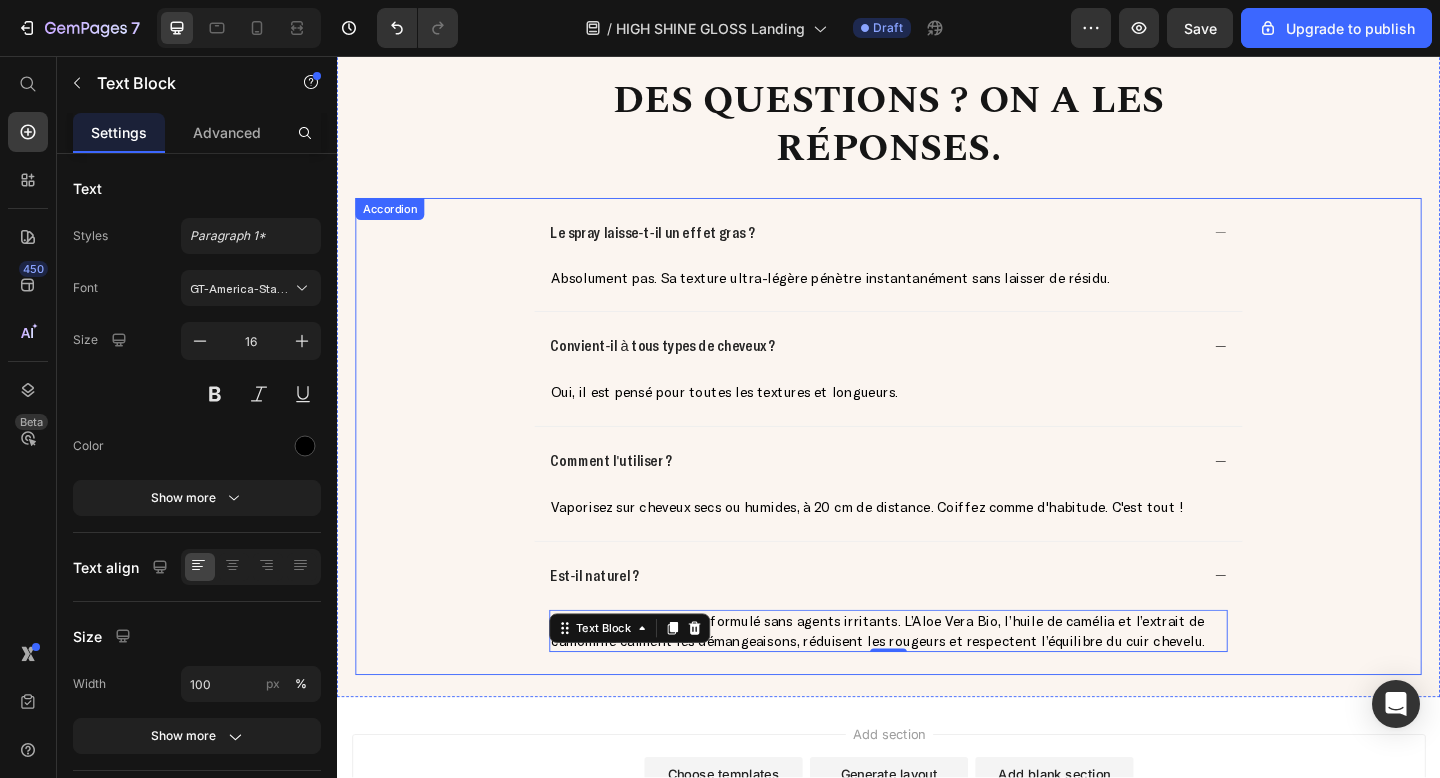 scroll, scrollTop: 3613, scrollLeft: 0, axis: vertical 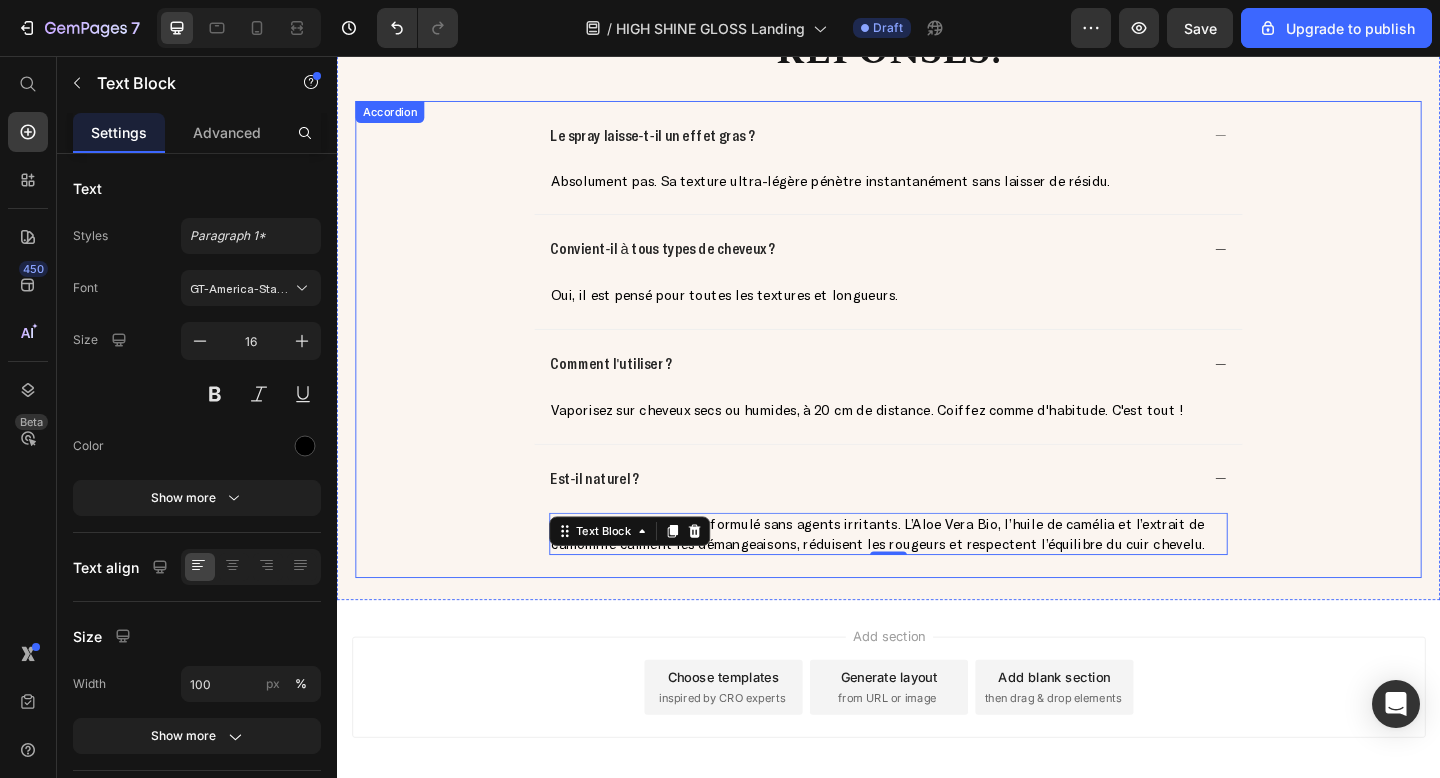 click on "Le spray laisse-t-il un effet gras ?" at bounding box center [920, 142] 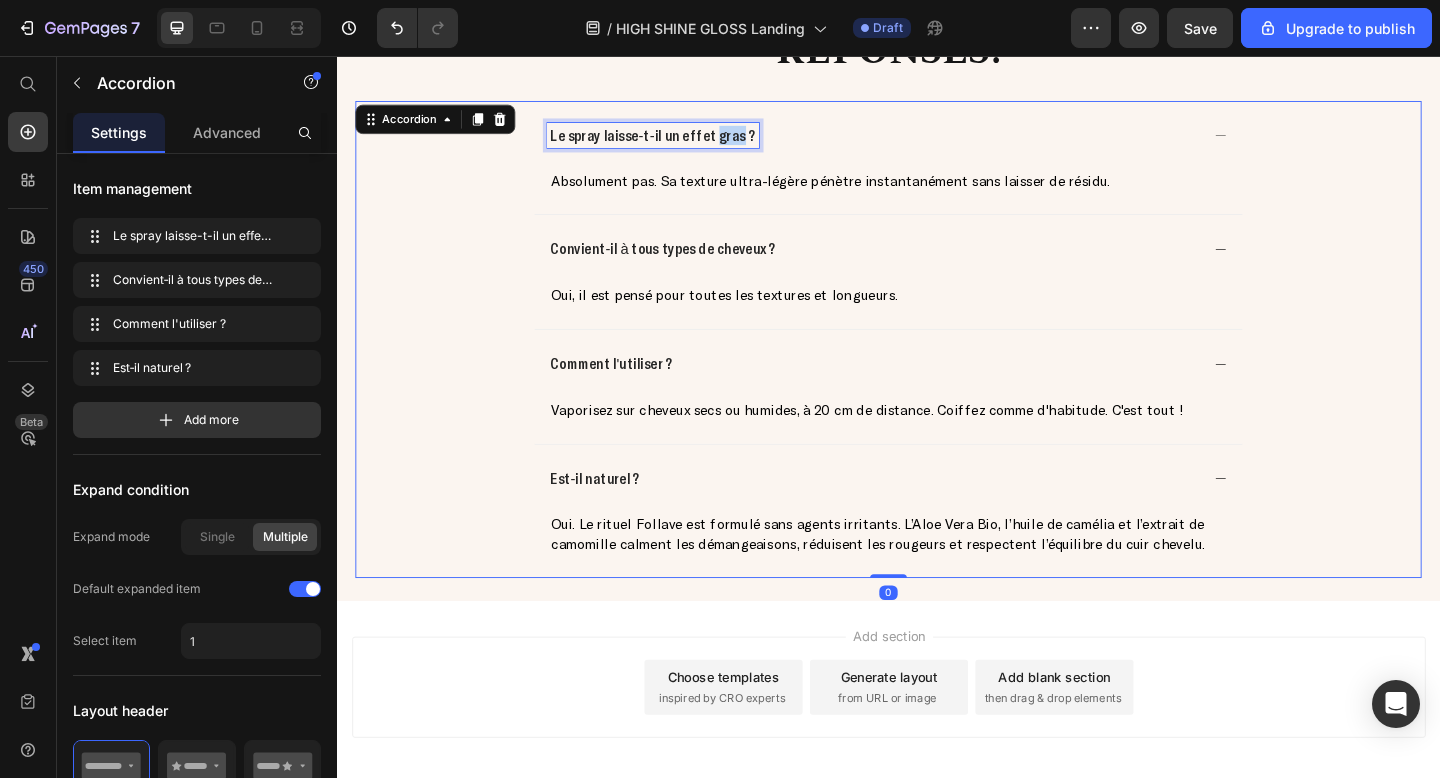click on "Le spray laisse-t-il un effet gras ?" at bounding box center [681, 141] 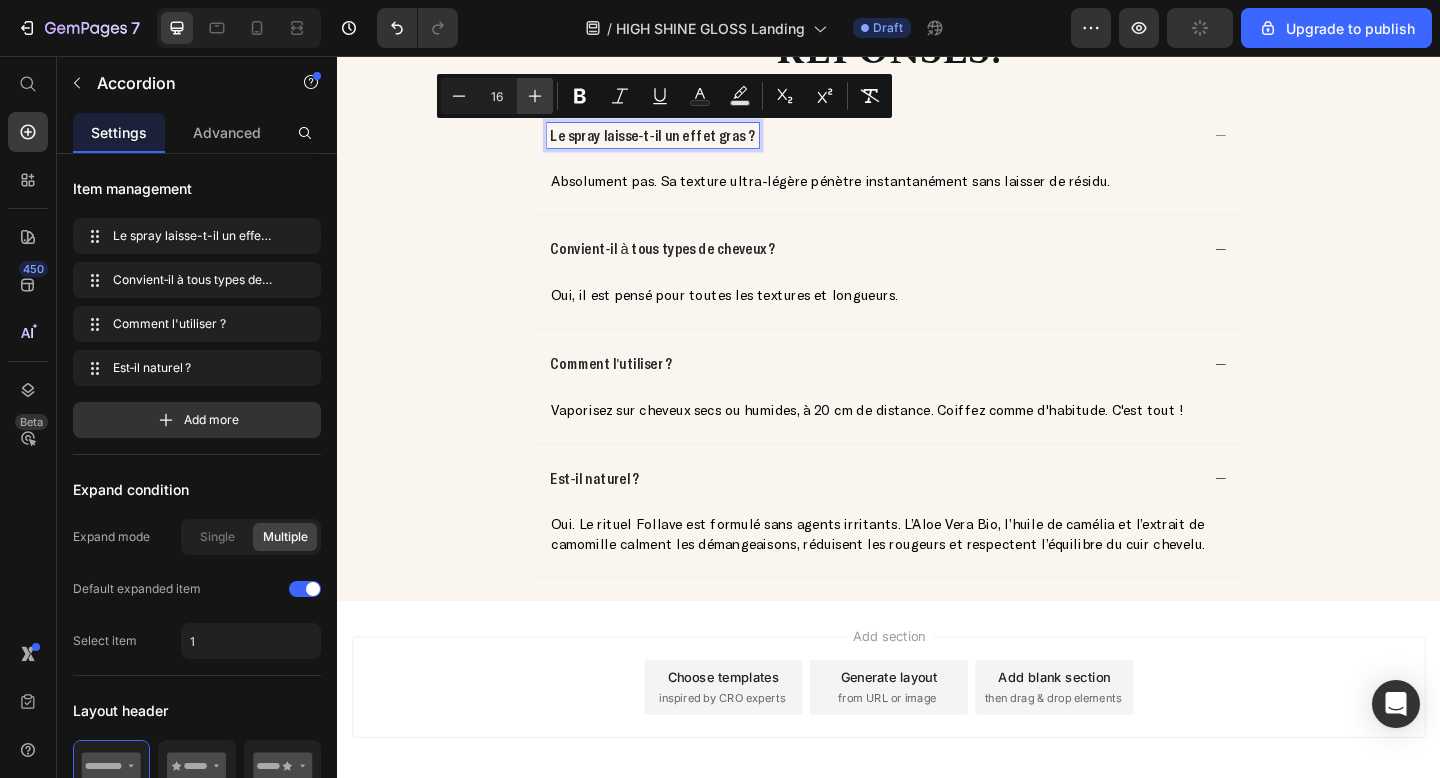 click on "Plus" at bounding box center (535, 96) 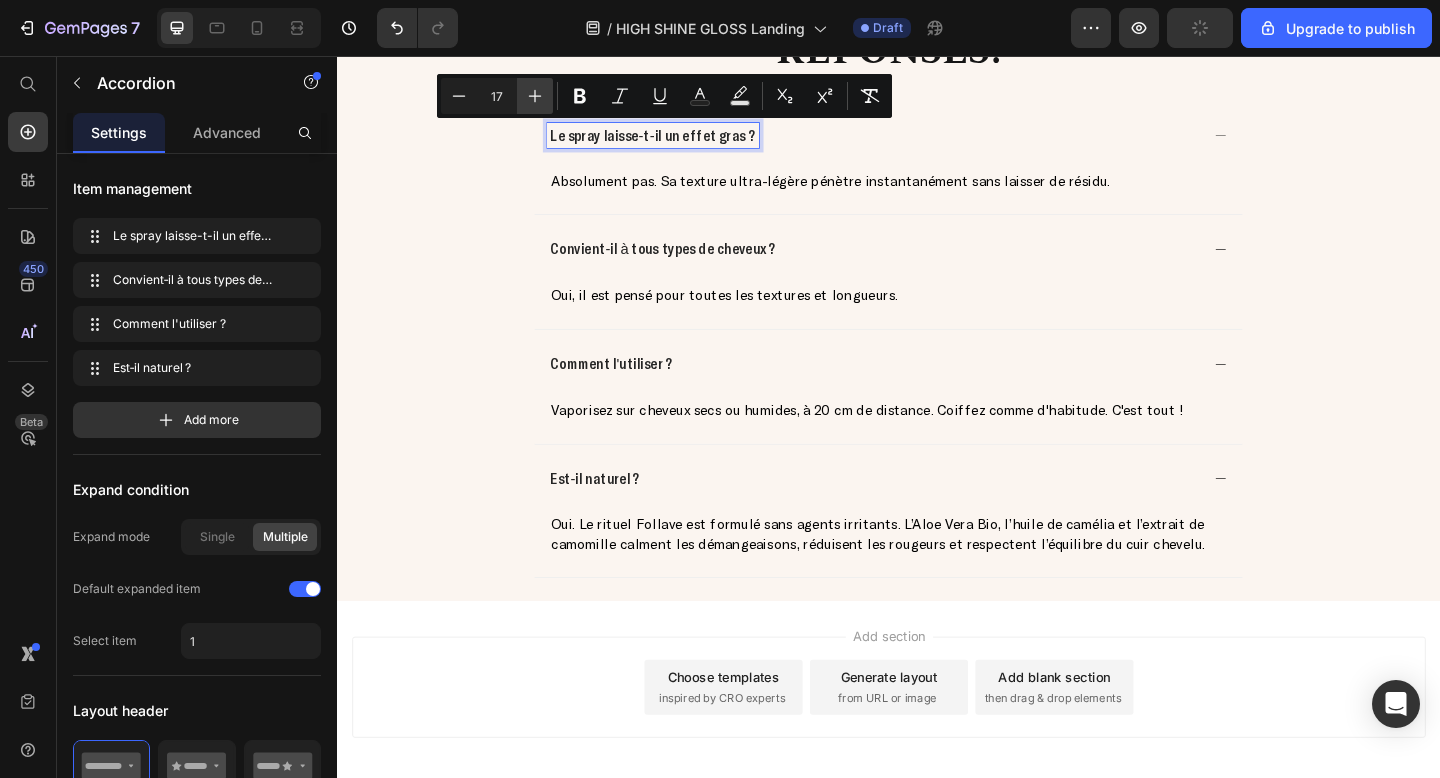 click on "Plus" at bounding box center (535, 96) 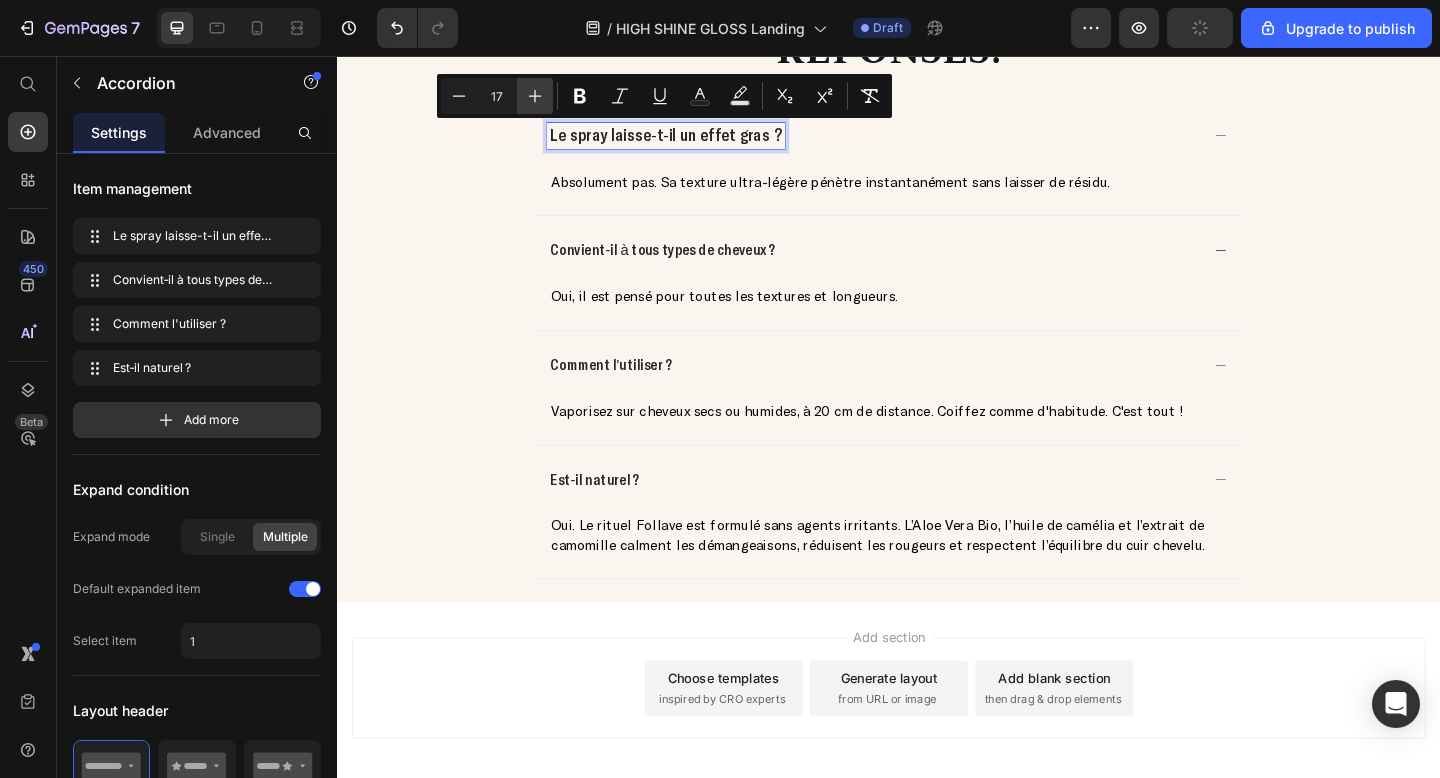 type on "18" 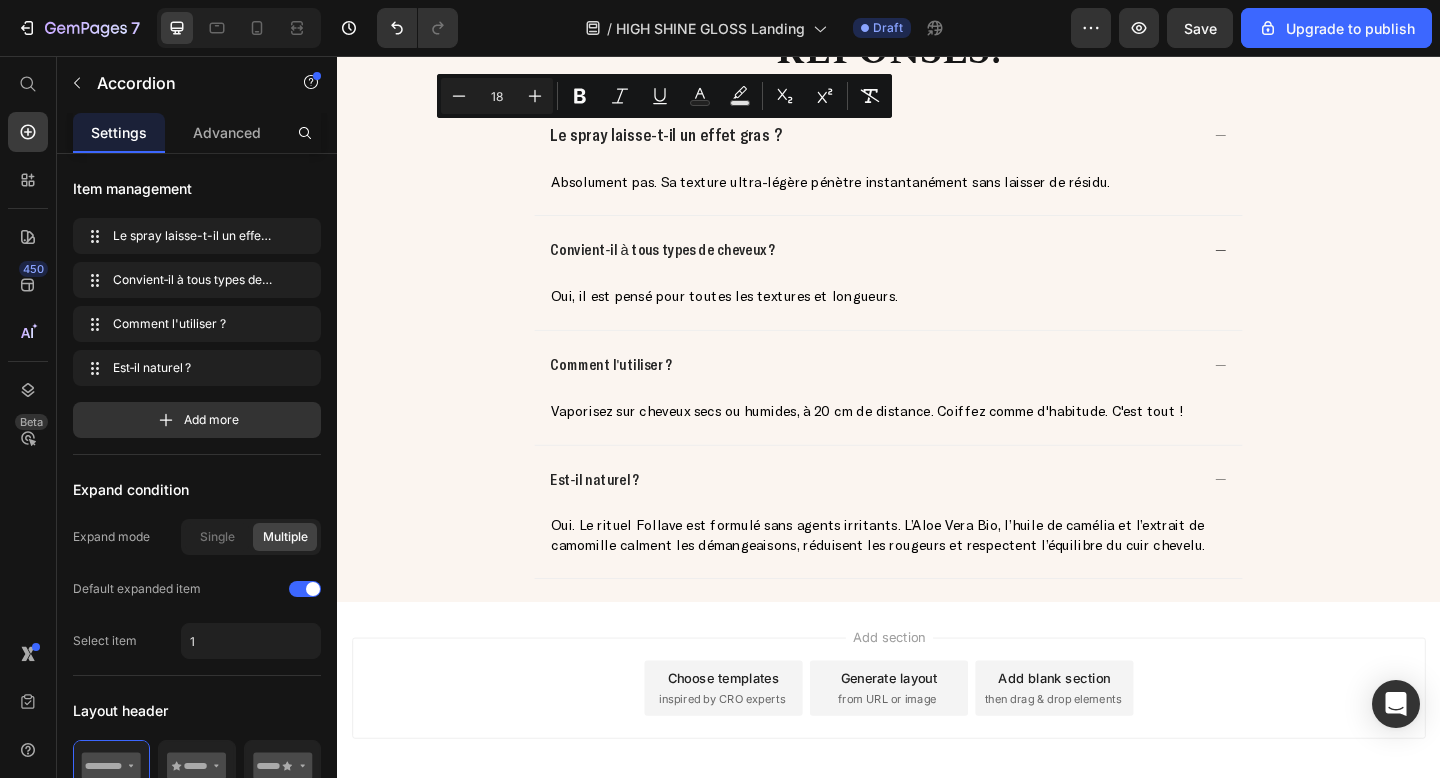 click on "Absolument pas. Sa texture ultra-légère pénètre instantanément sans laisser de résidu. Text Block" at bounding box center [937, 205] 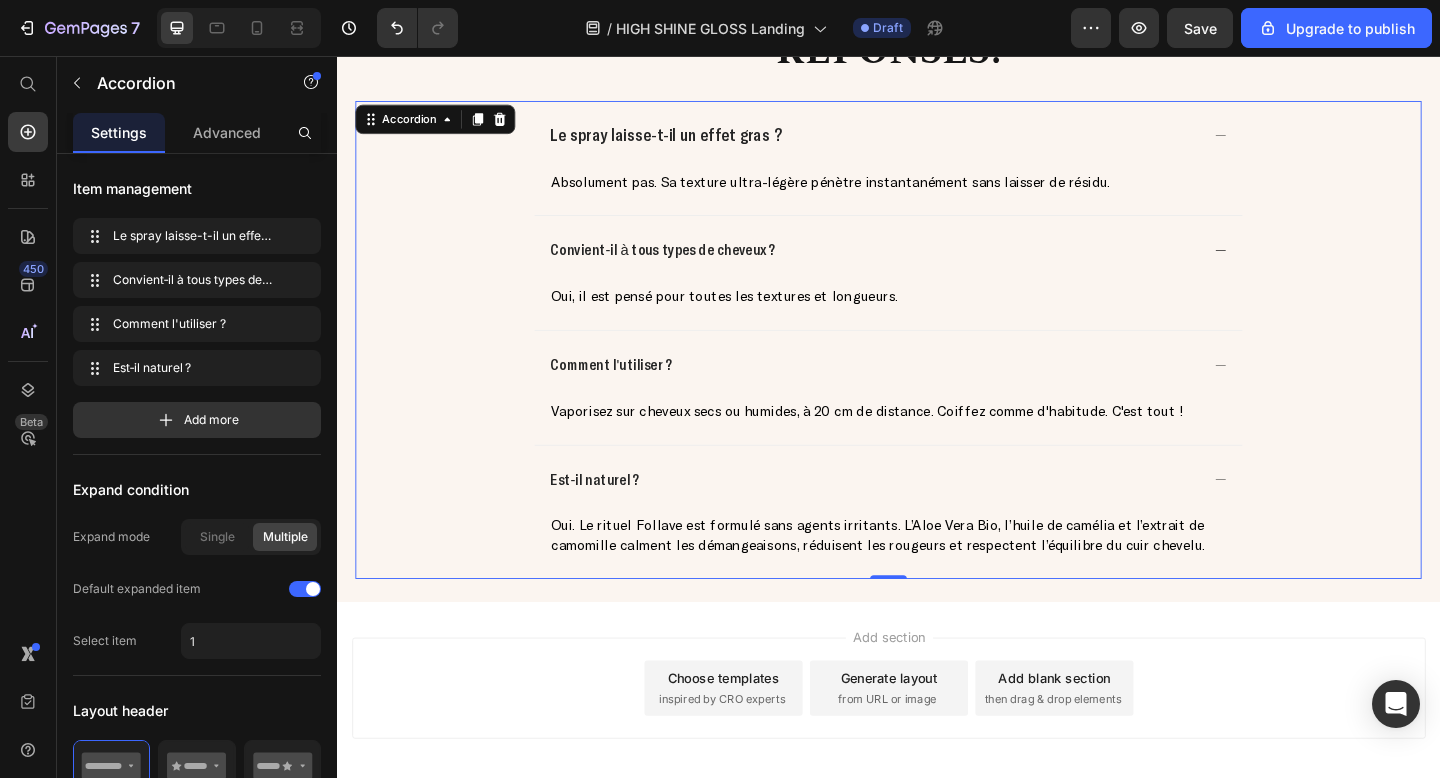 click on "Absolument pas. Sa texture ultra-légère pénètre instantanément sans laisser de résidu. Text Block" at bounding box center [937, 205] 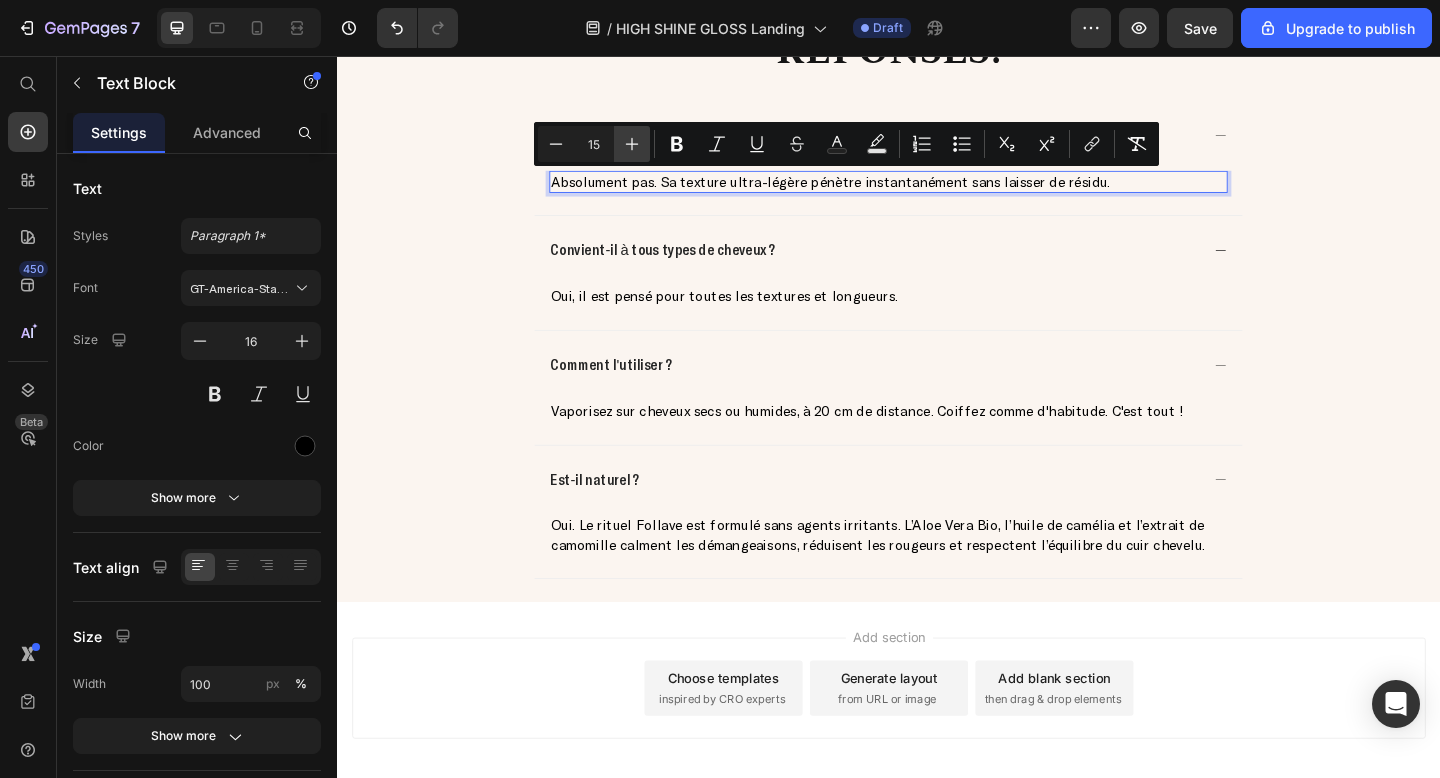 click 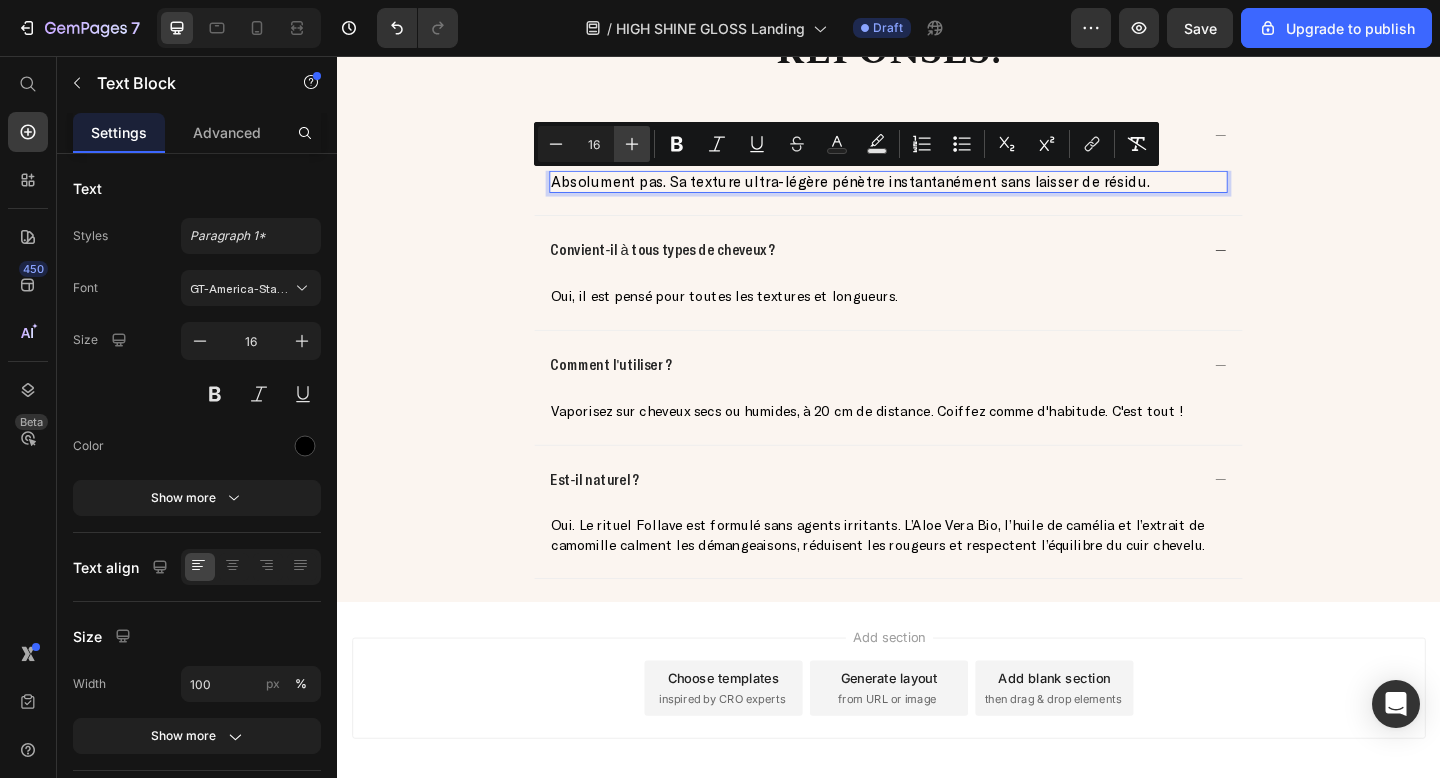 click 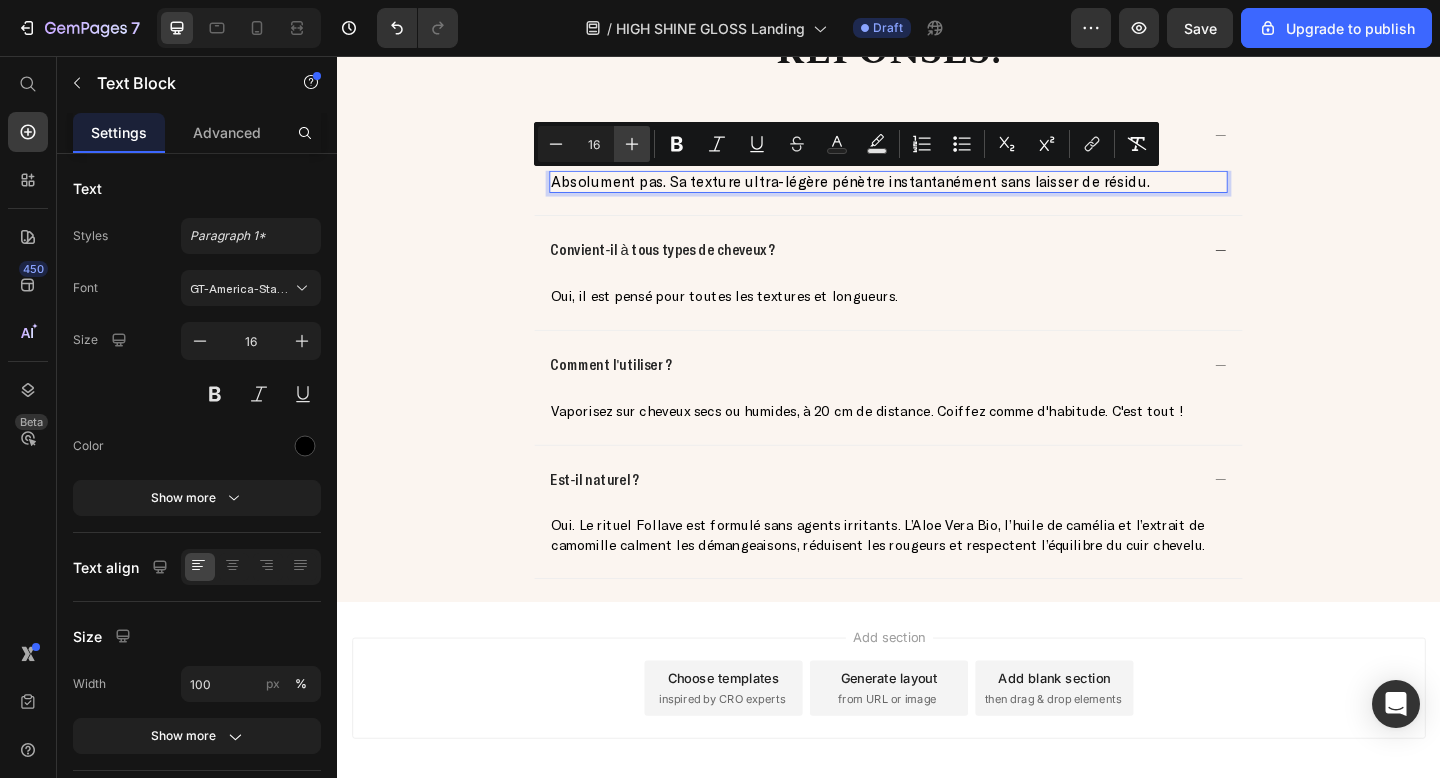 type on "17" 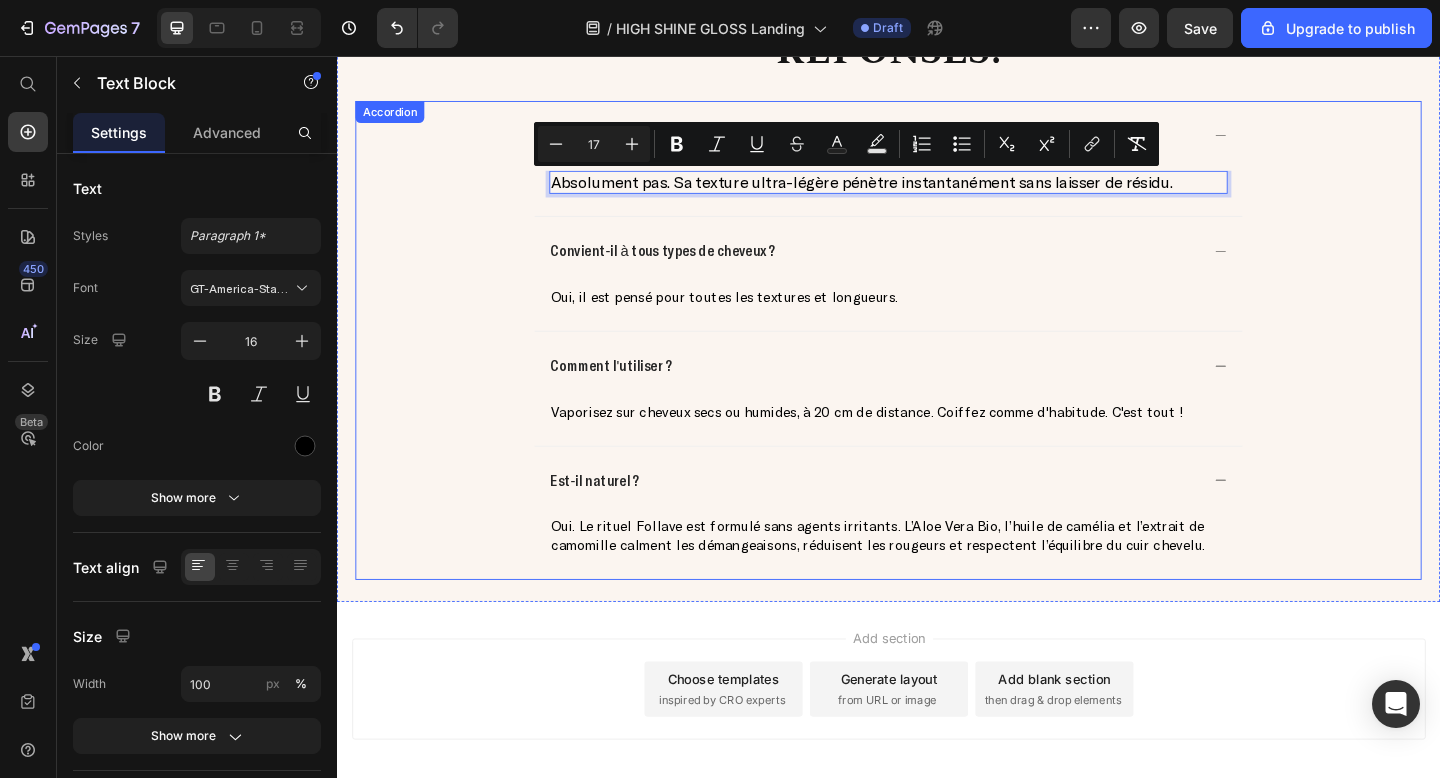 click on "Convient‑il à tous types de cheveux ?" at bounding box center (691, 267) 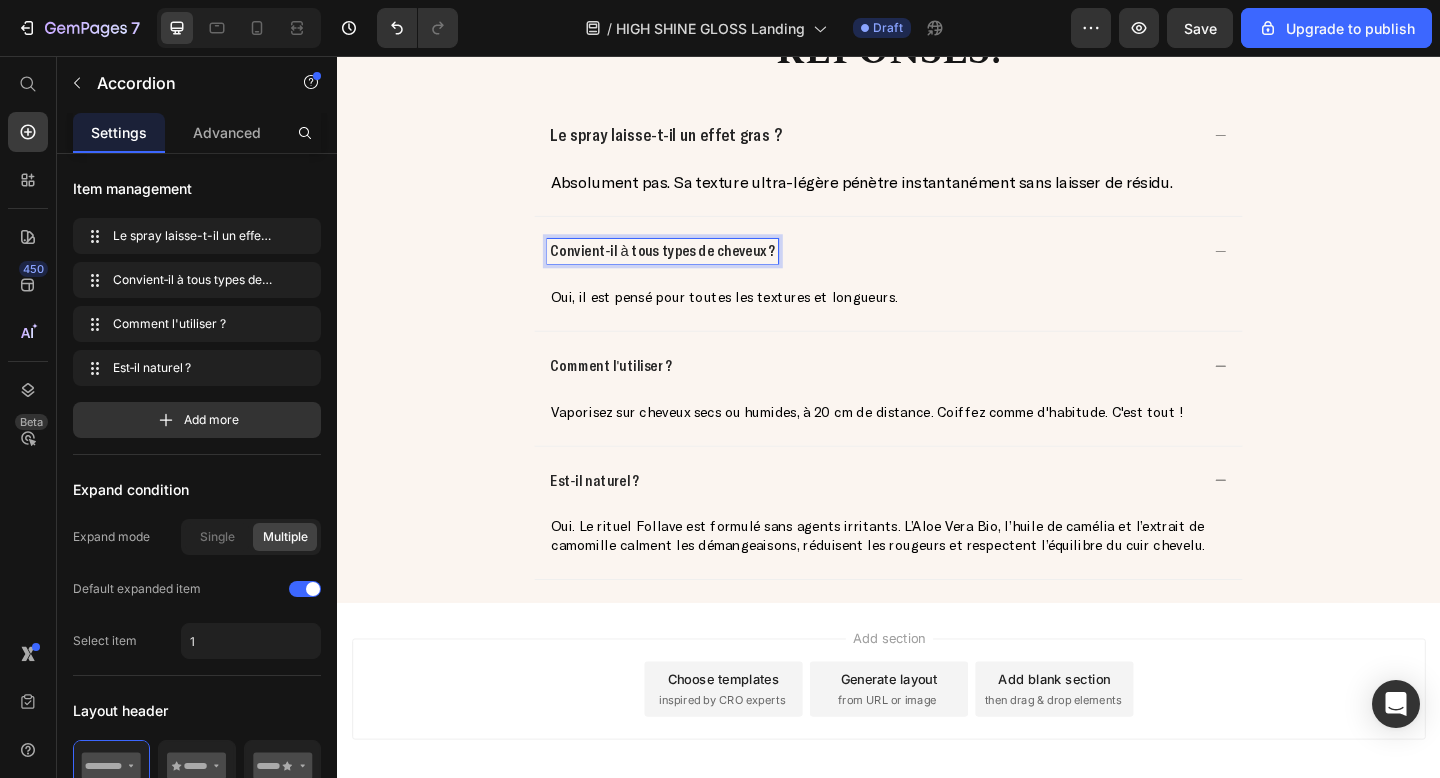 click on "Le spray laisse-t-il un effet gras ?" at bounding box center (695, 143) 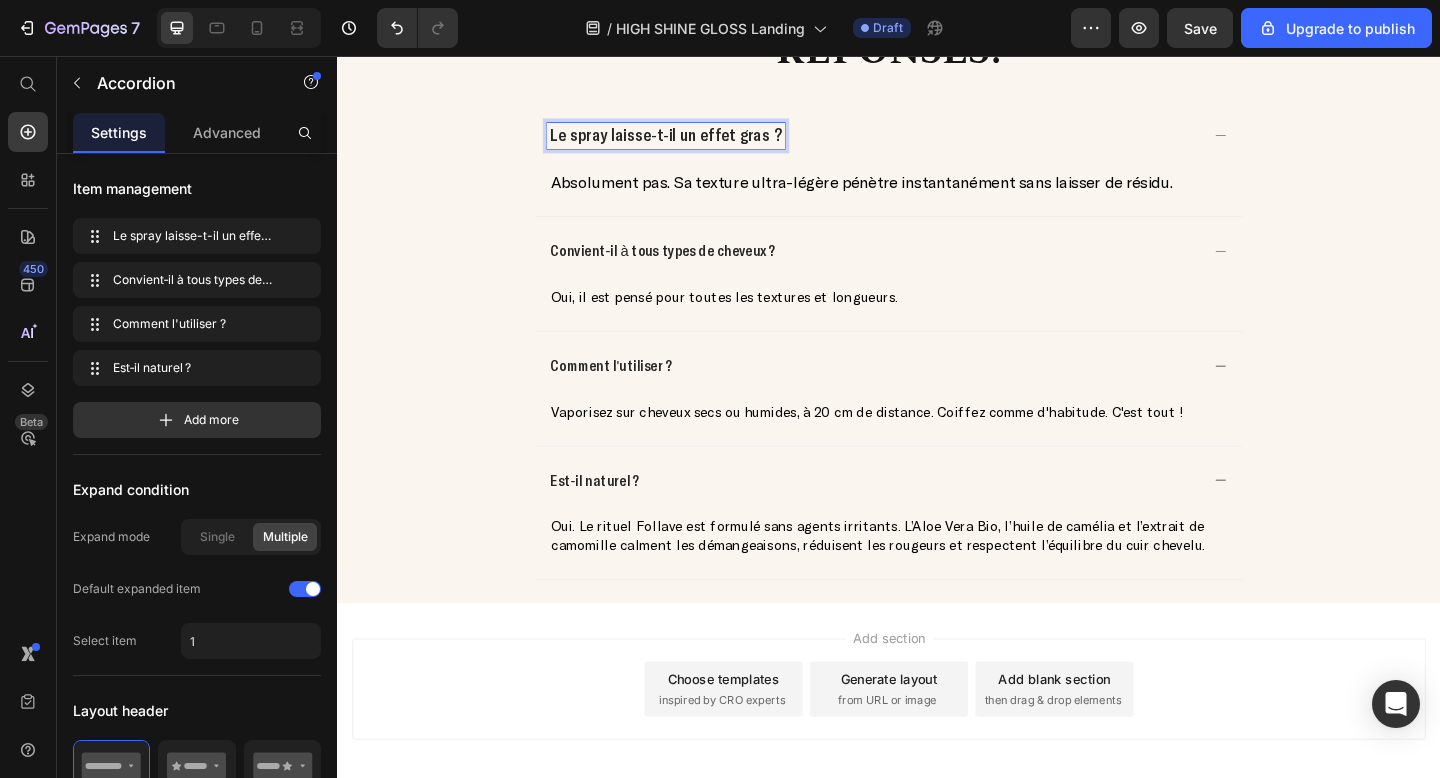 click on "Le spray laisse-t-il un effet gras ?" at bounding box center [695, 143] 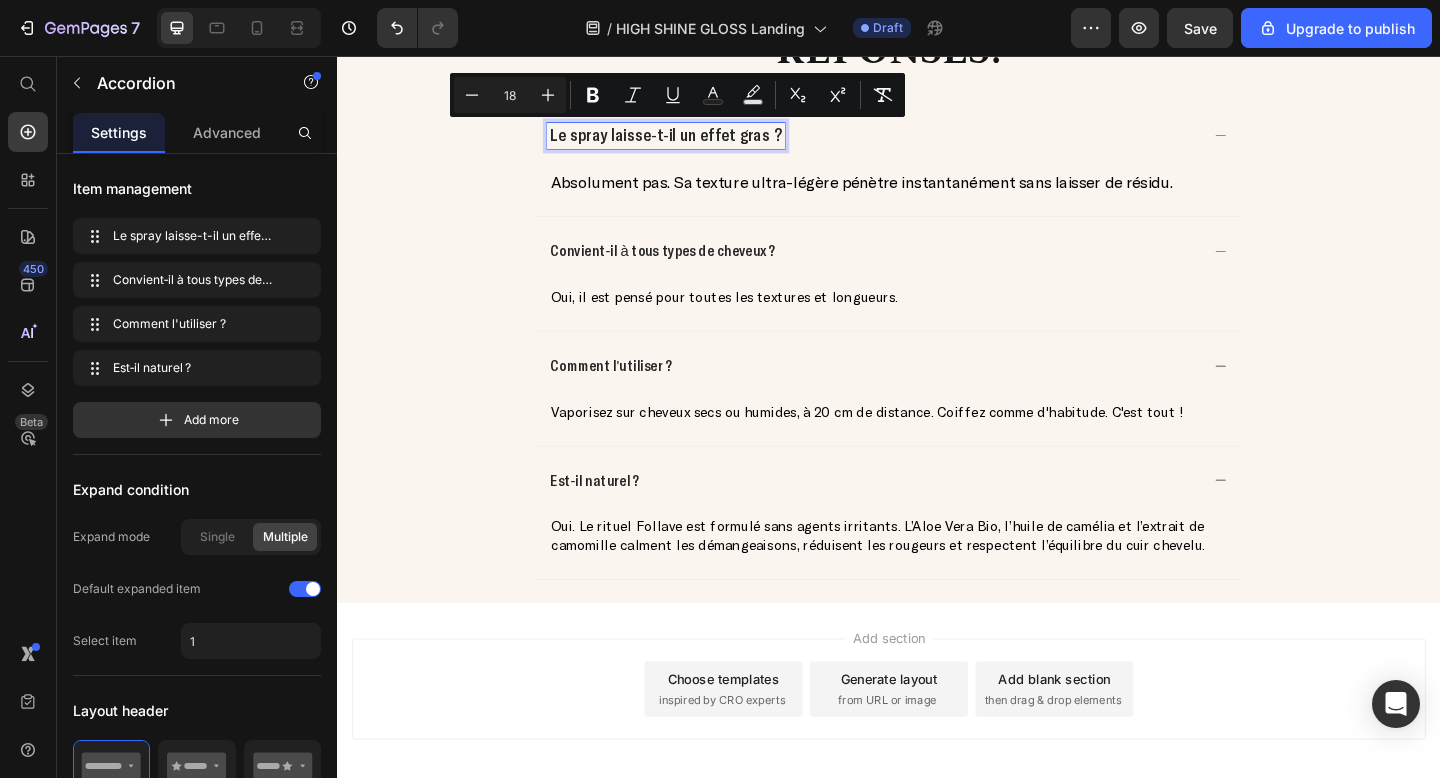 click on "Convient‑il à tous types de cheveux ?" at bounding box center [691, 267] 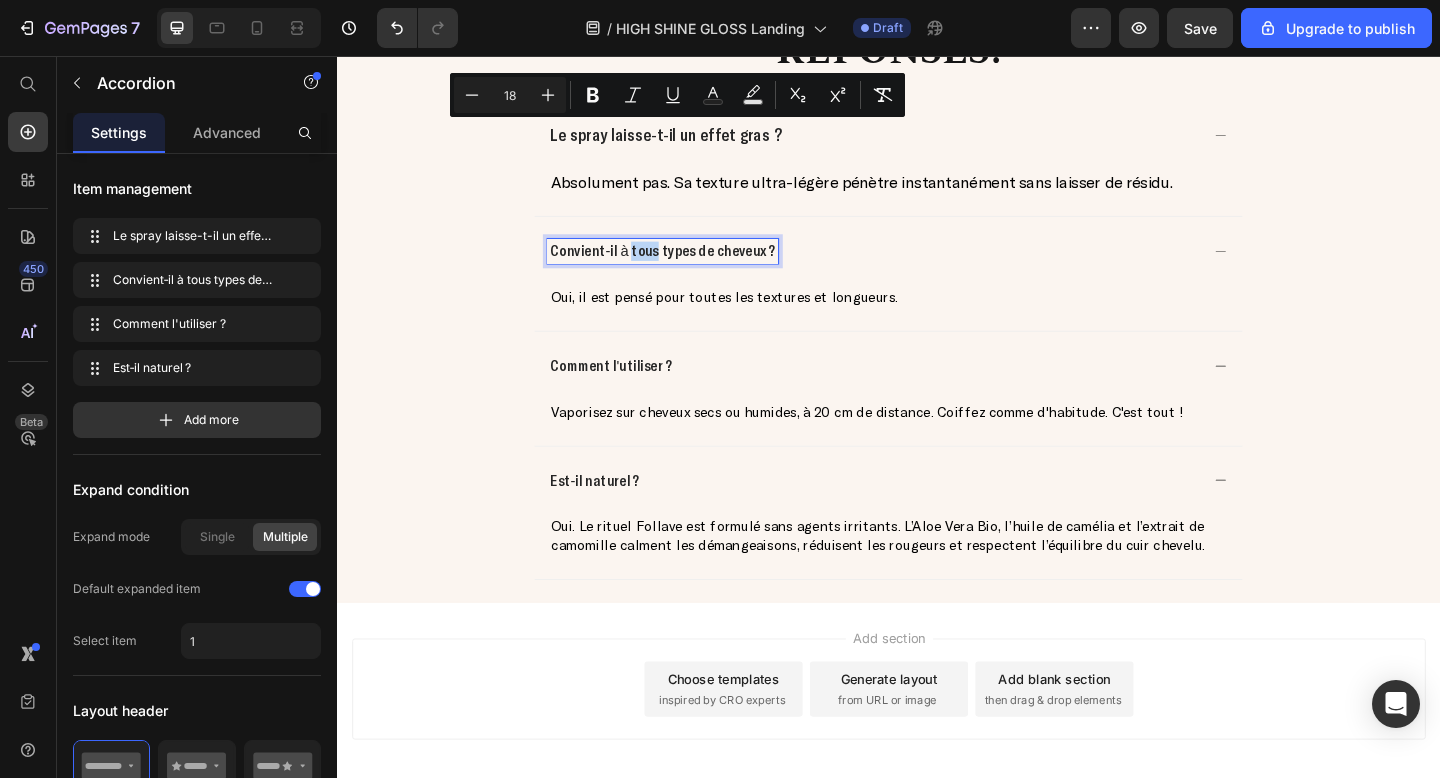 click on "Convient‑il à tous types de cheveux ?" at bounding box center (691, 267) 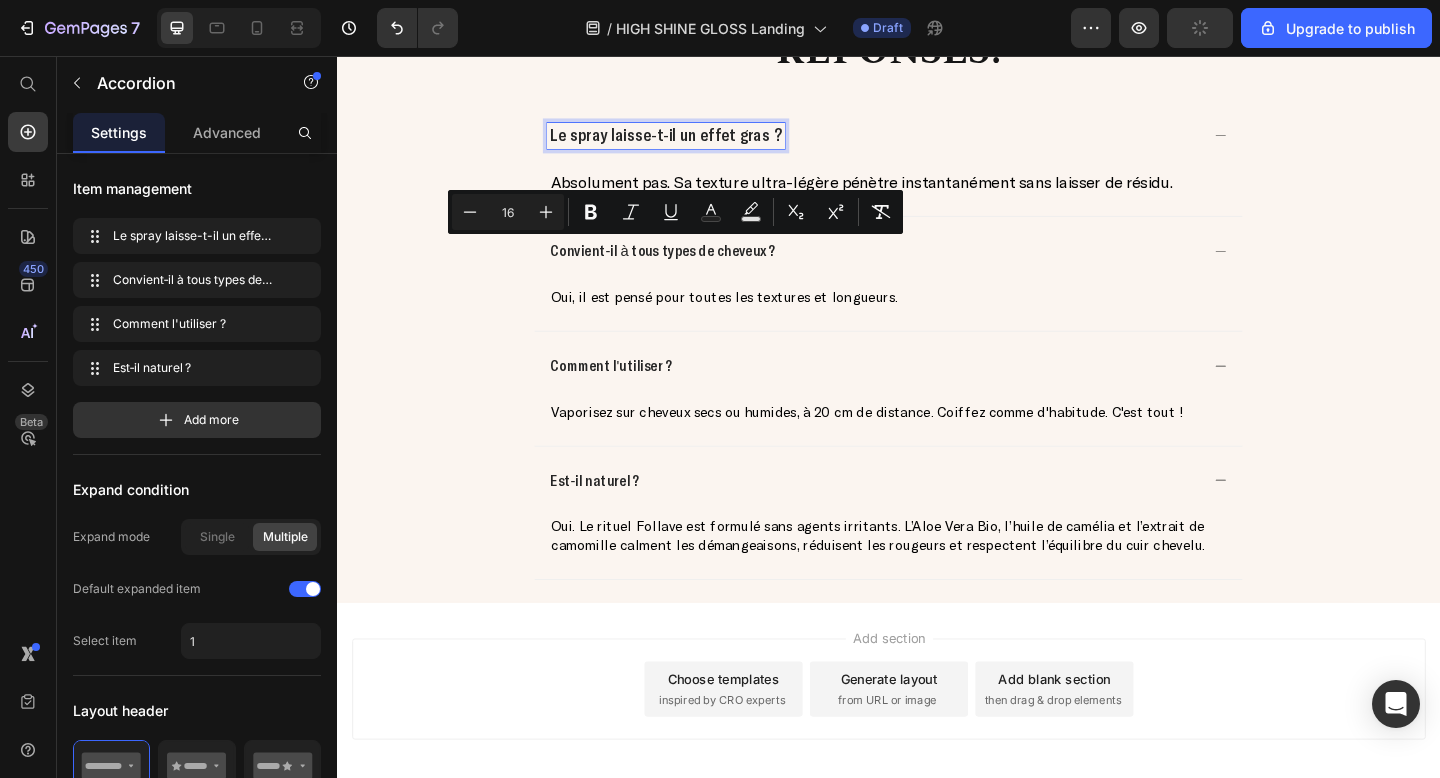 click on "Le spray laisse-t-il un effet gras ?" at bounding box center [695, 142] 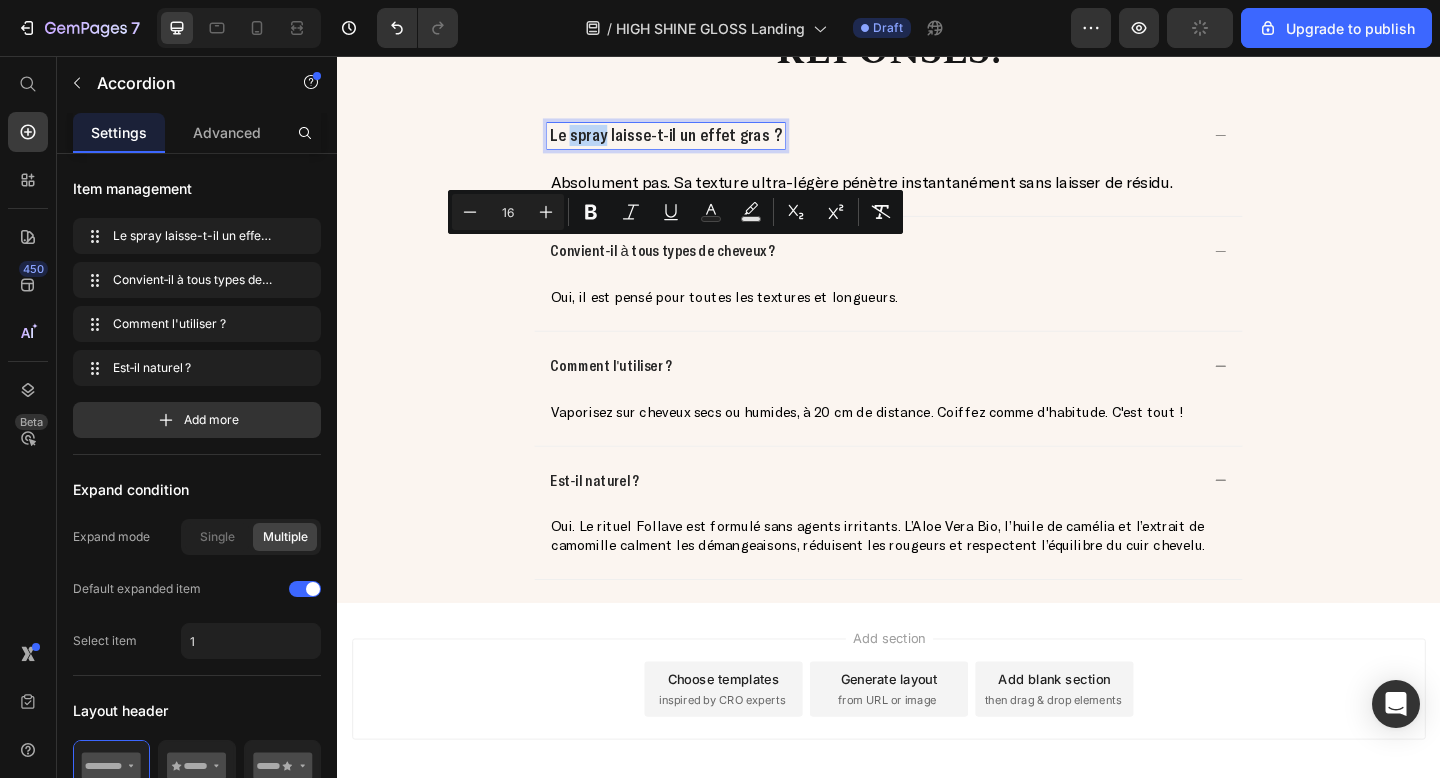 click on "Le spray laisse-t-il un effet gras ?" at bounding box center [695, 142] 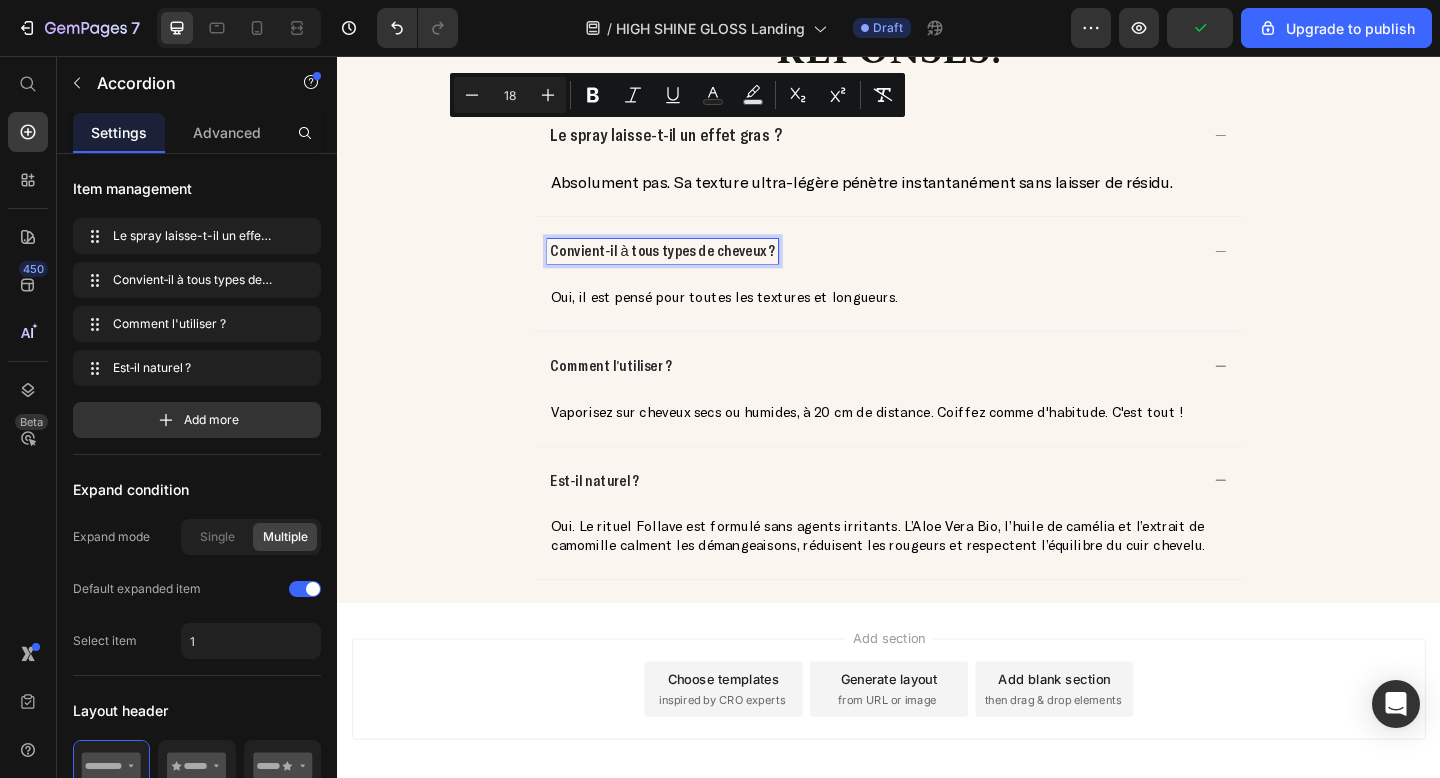 click on "Convient‑il à tous types de cheveux ?" at bounding box center [691, 267] 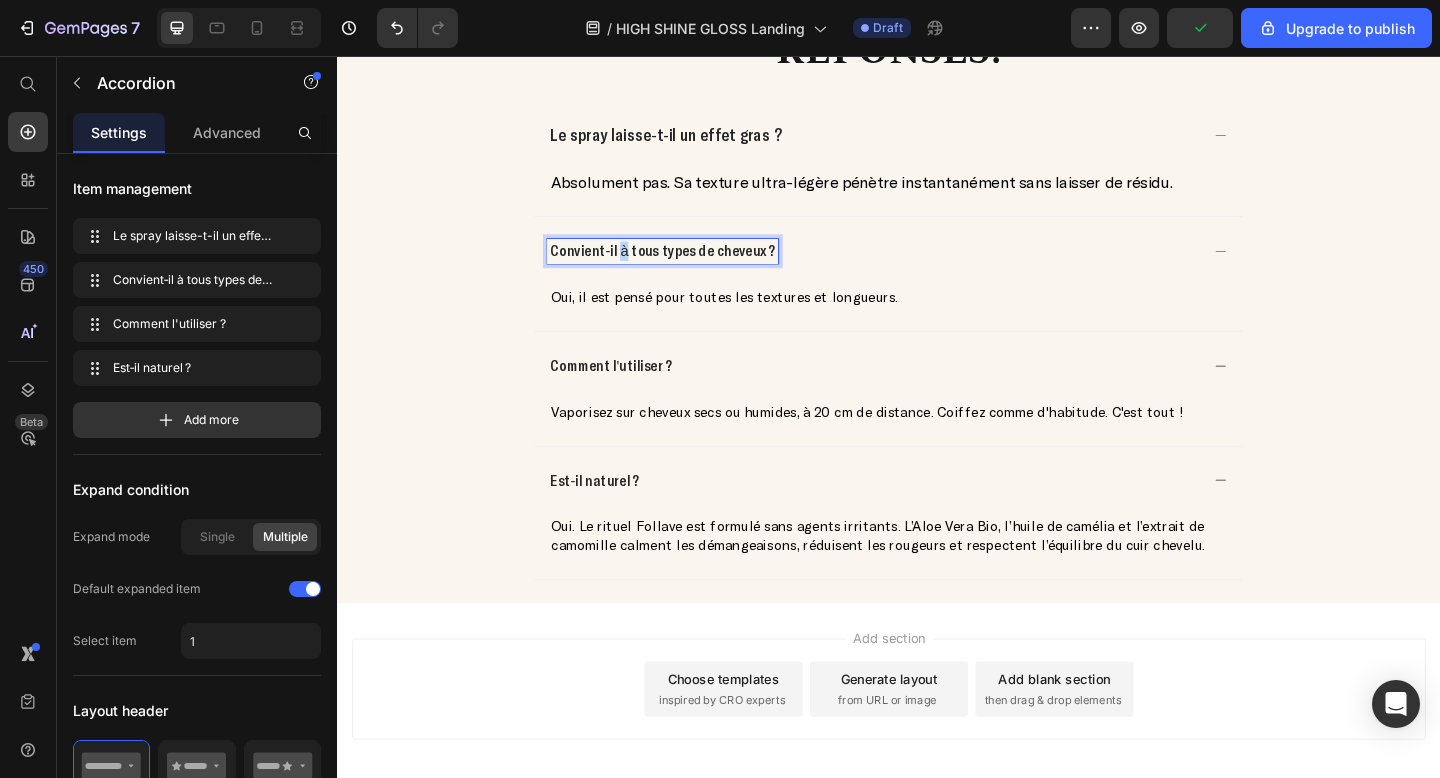 click on "Convient‑il à tous types de cheveux ?" at bounding box center [691, 267] 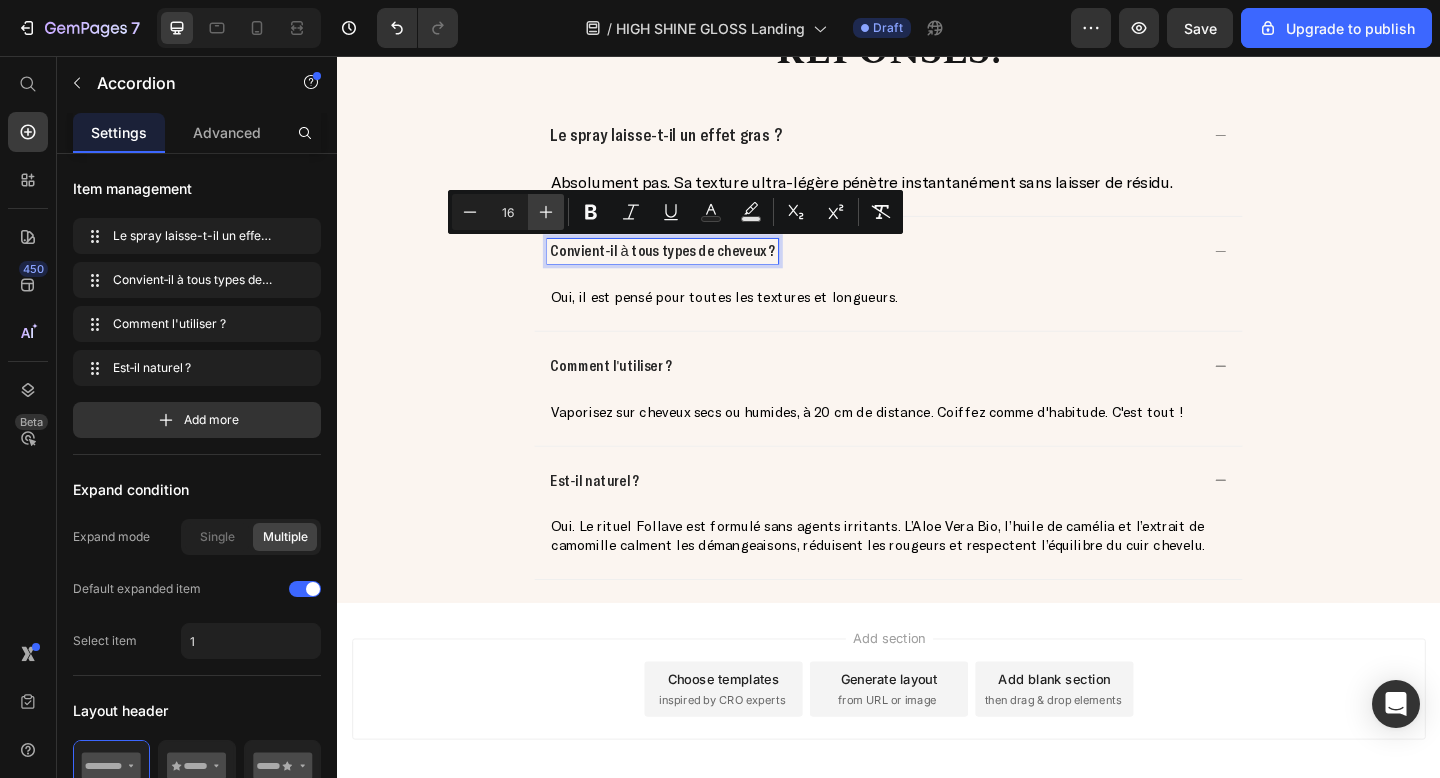 click 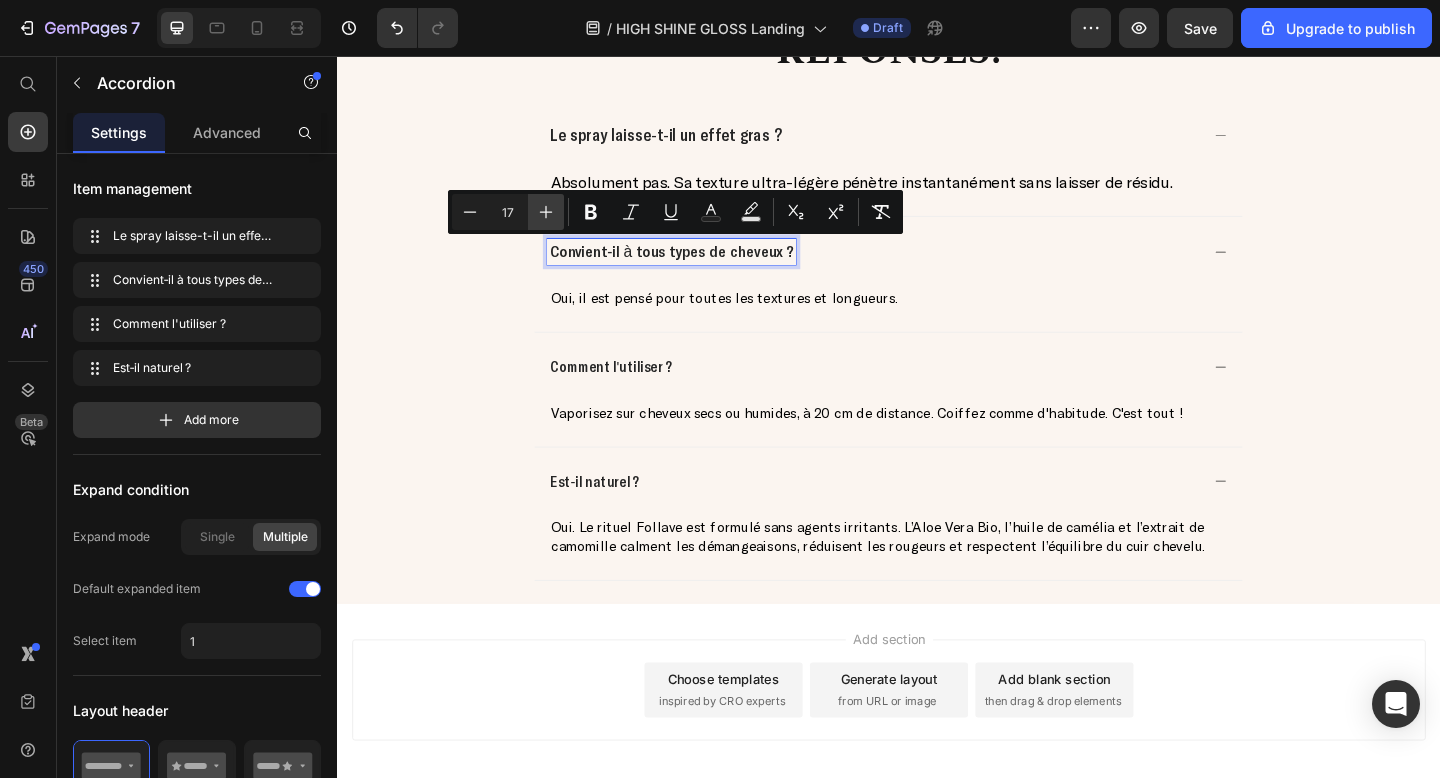 click 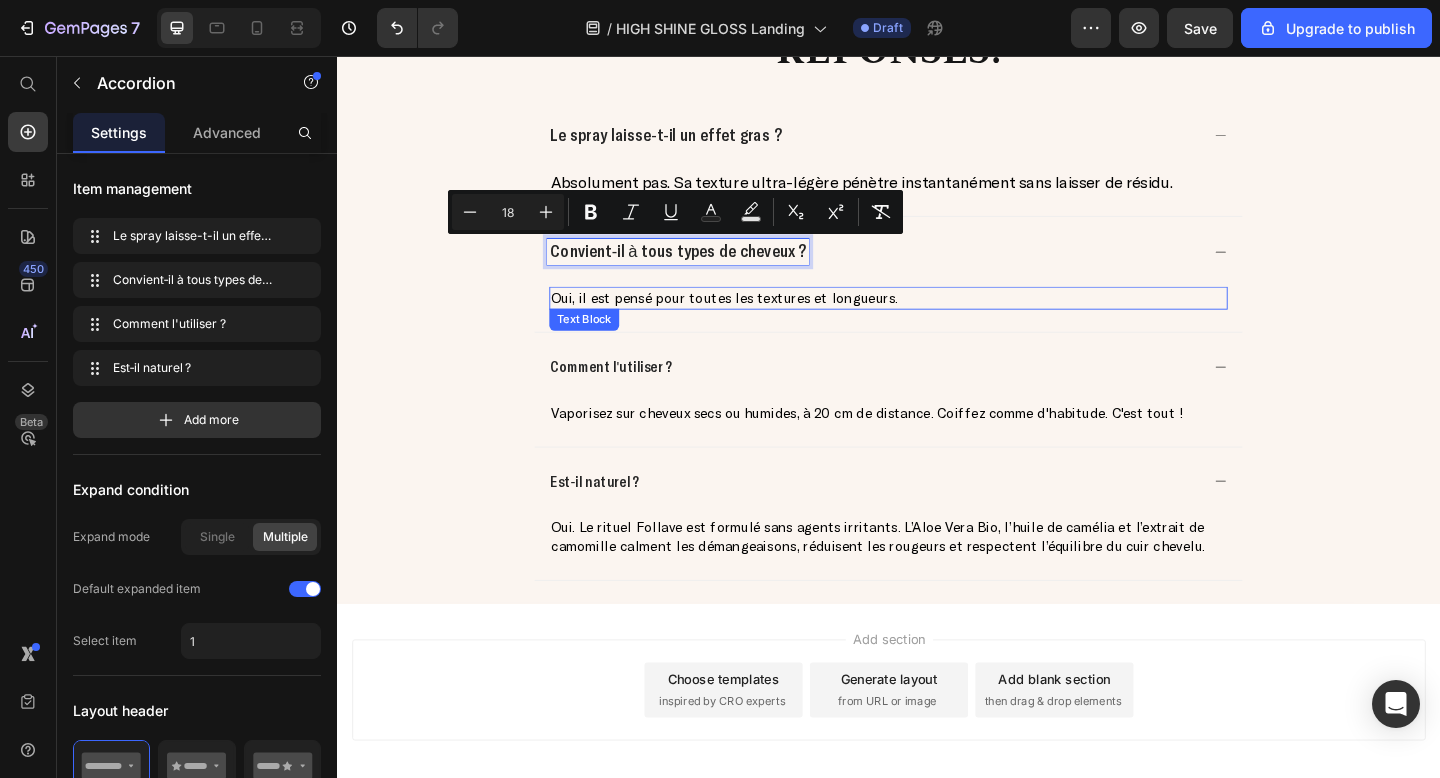 click on "Oui, il est pensé pour toutes les textures et longueurs." at bounding box center (758, 319) 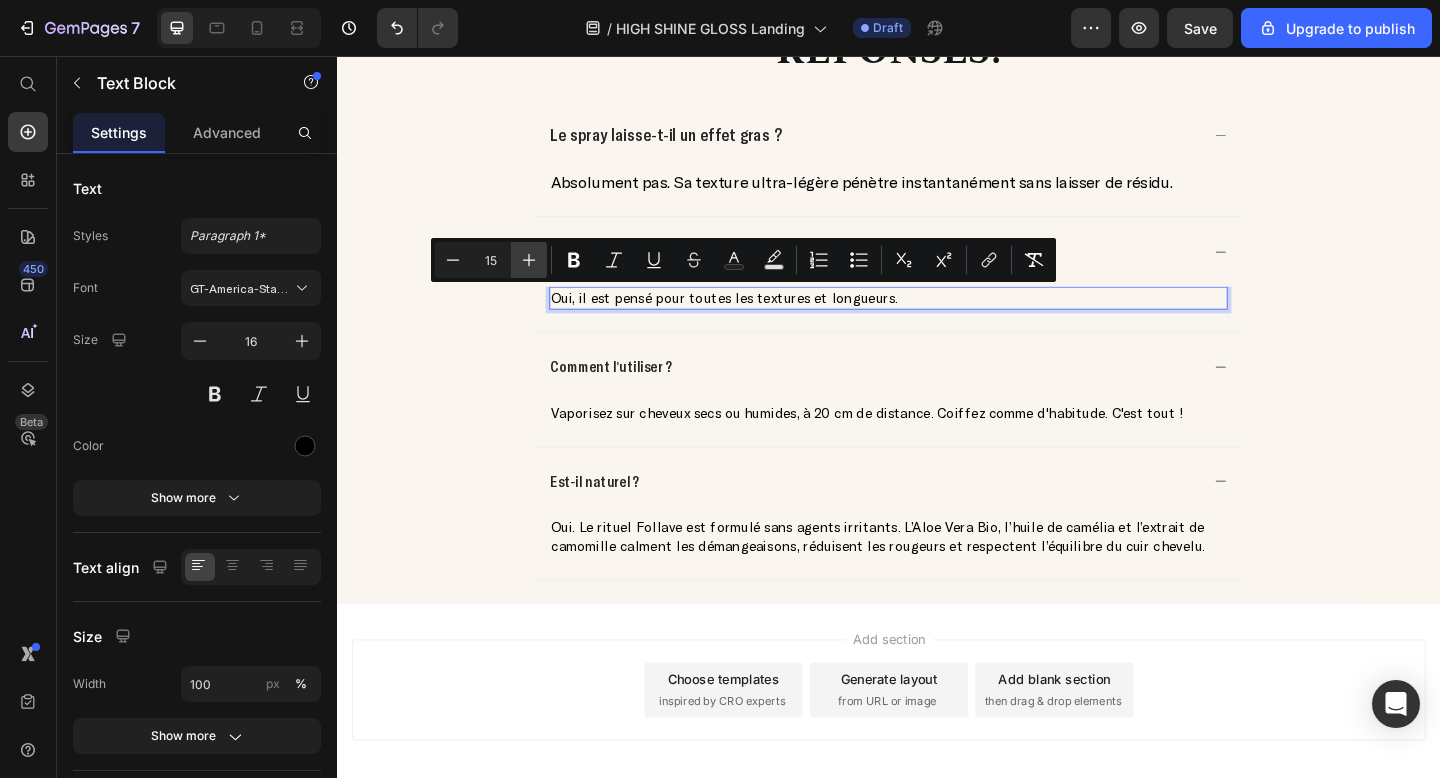 click 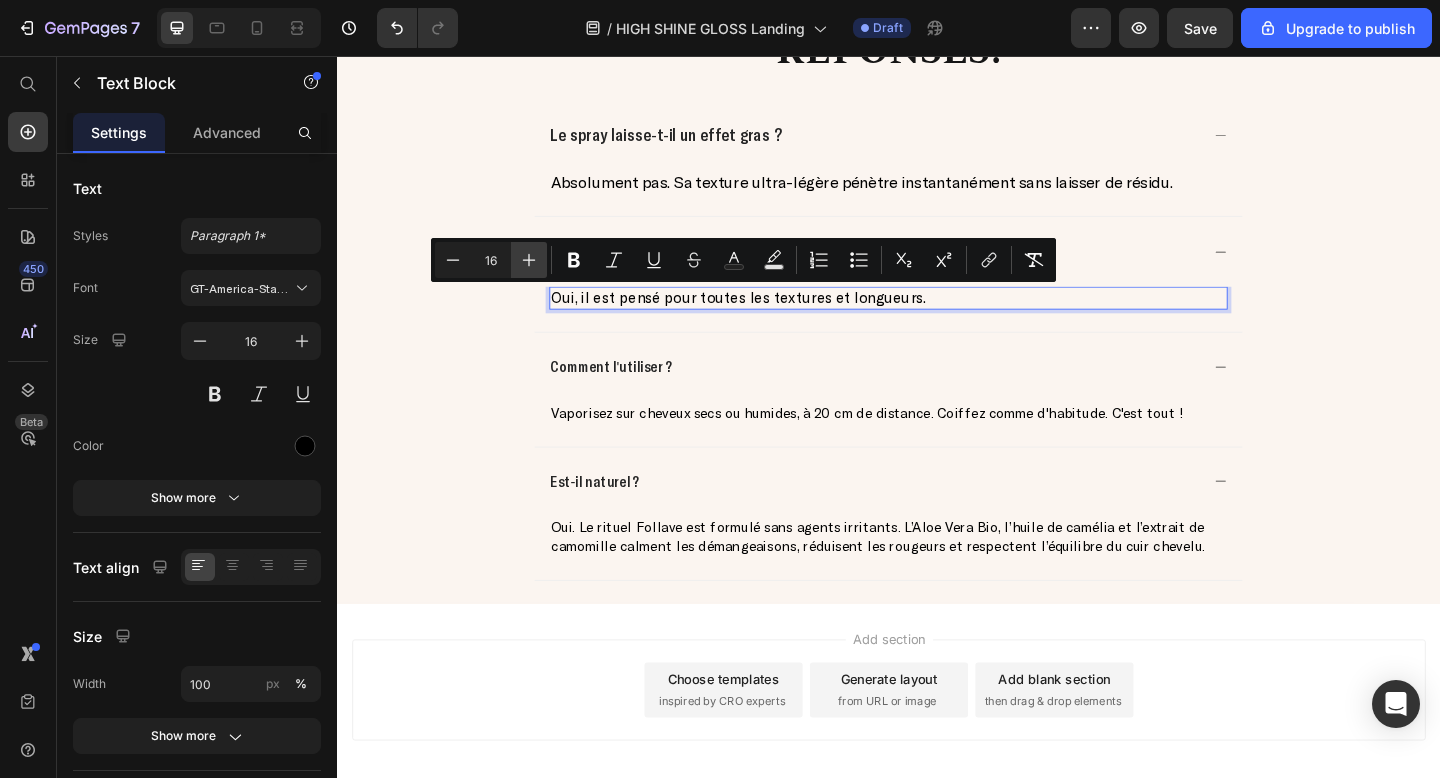 click 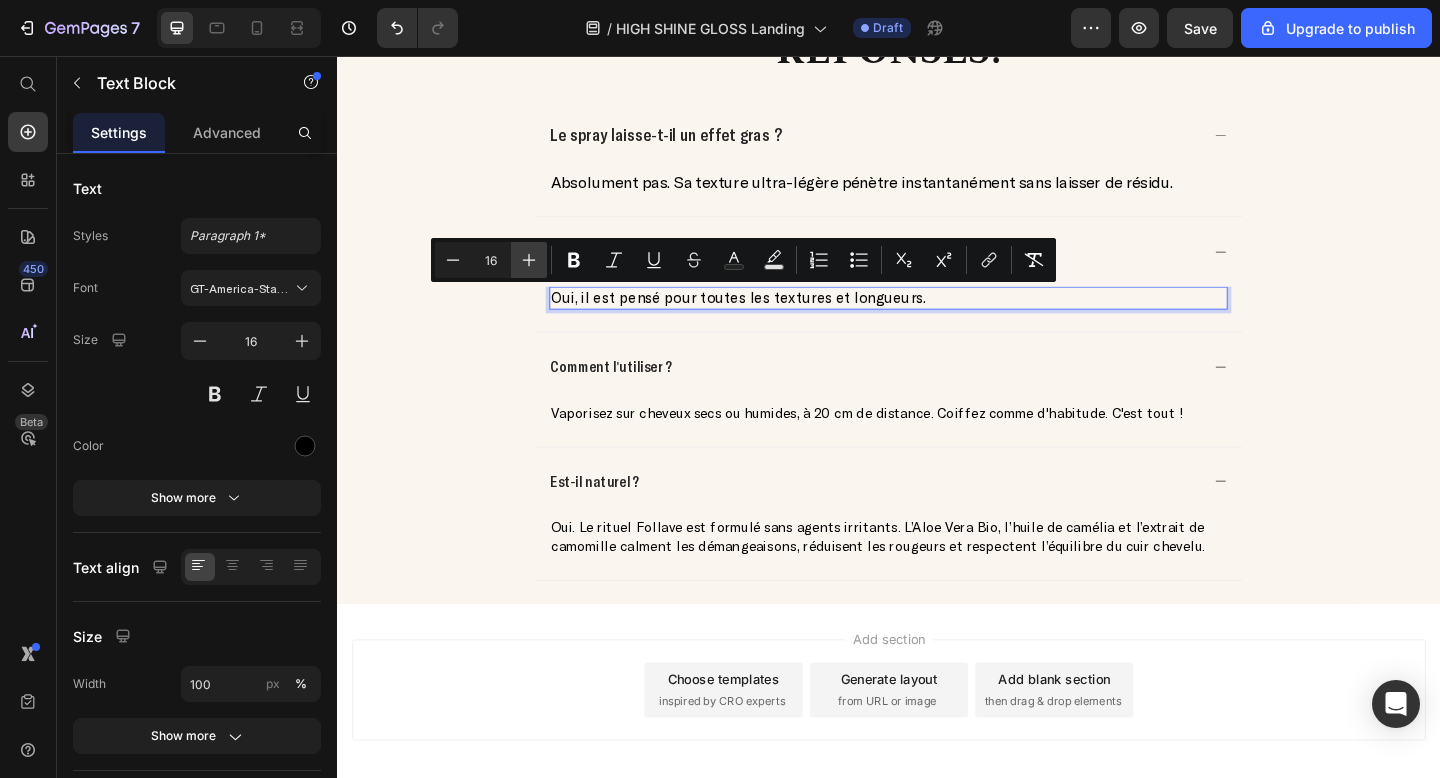 type on "17" 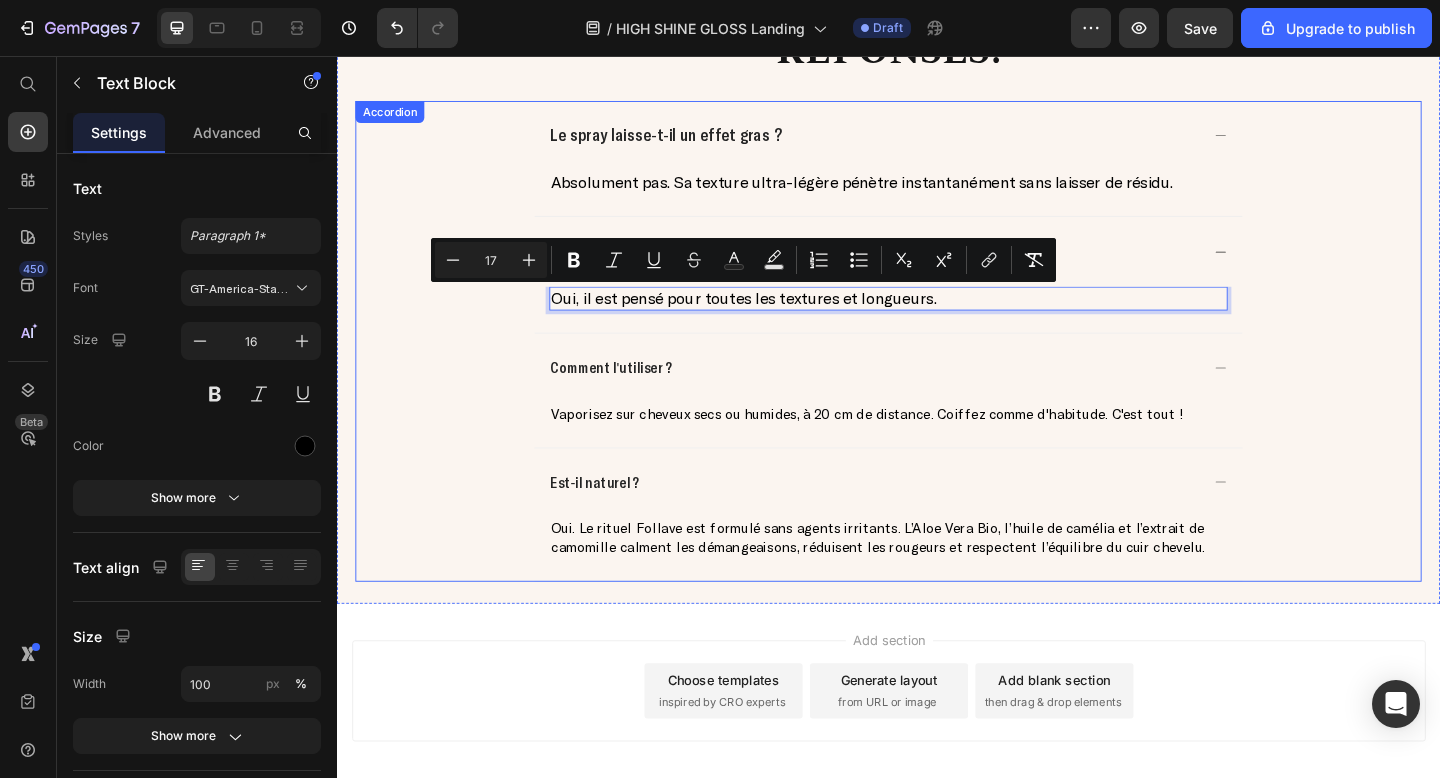 click on "Absolument pas. Sa texture ultra-légère pénètre instantanément sans laisser de résidu." at bounding box center (908, 193) 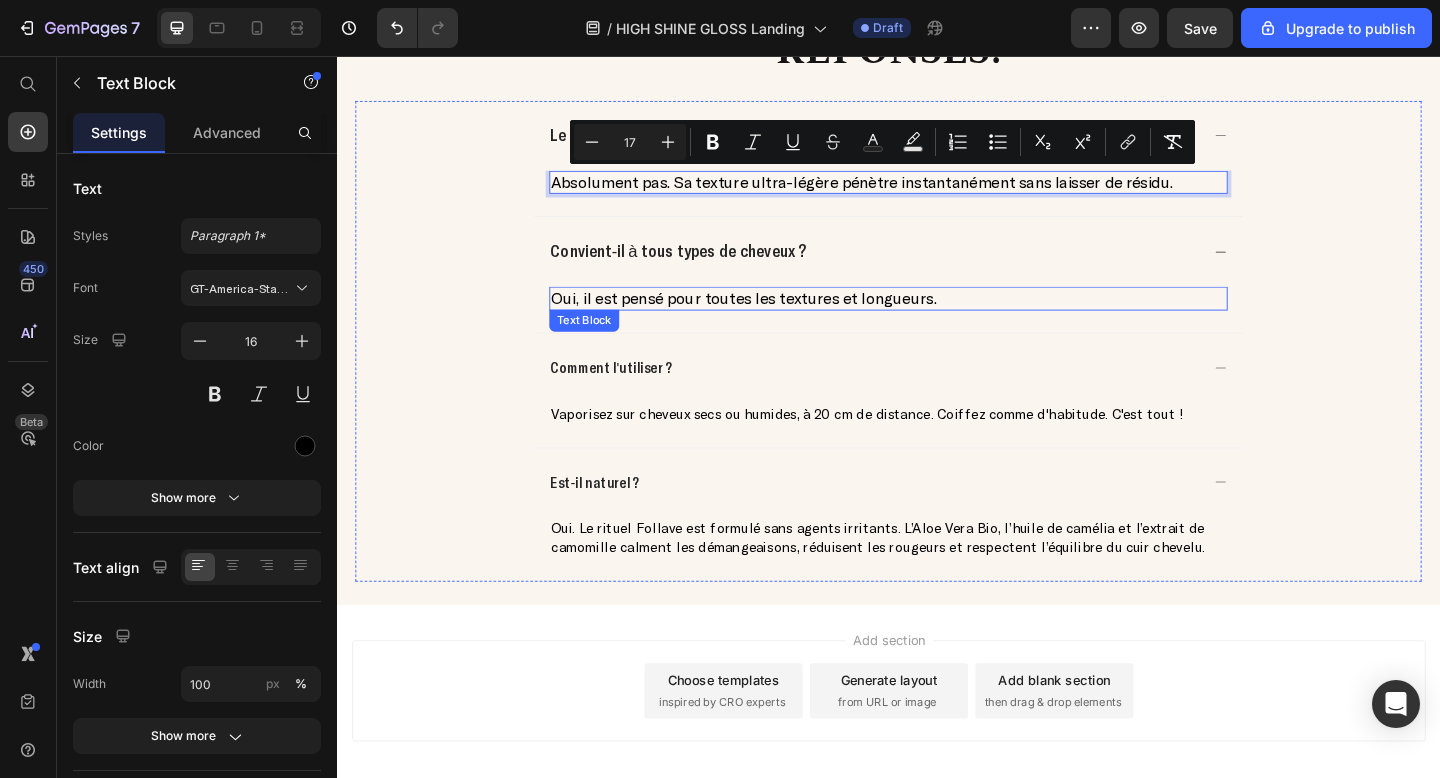 click on "Oui, il est pensé pour toutes les textures et longueurs." at bounding box center (780, 319) 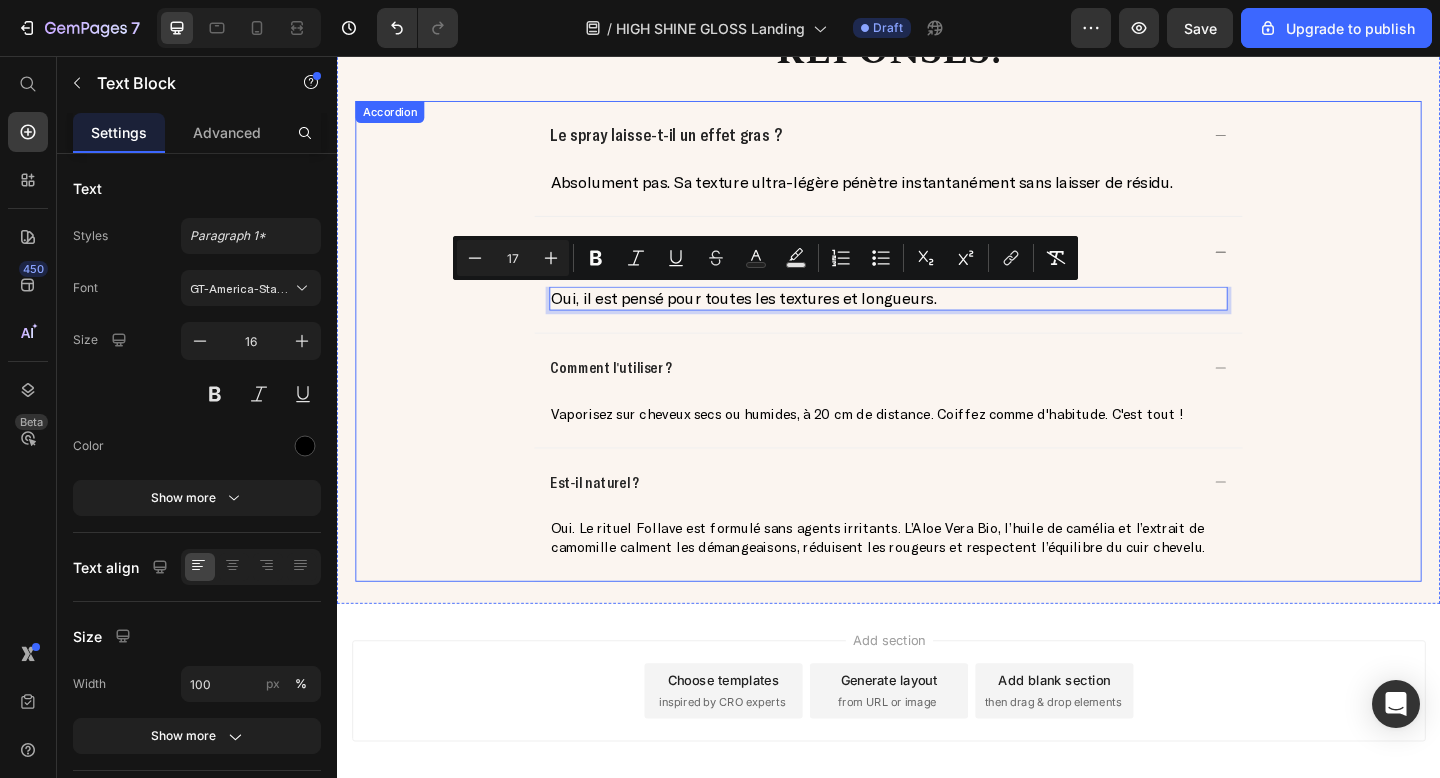 click on "Comment l'utiliser ?" at bounding box center (635, 394) 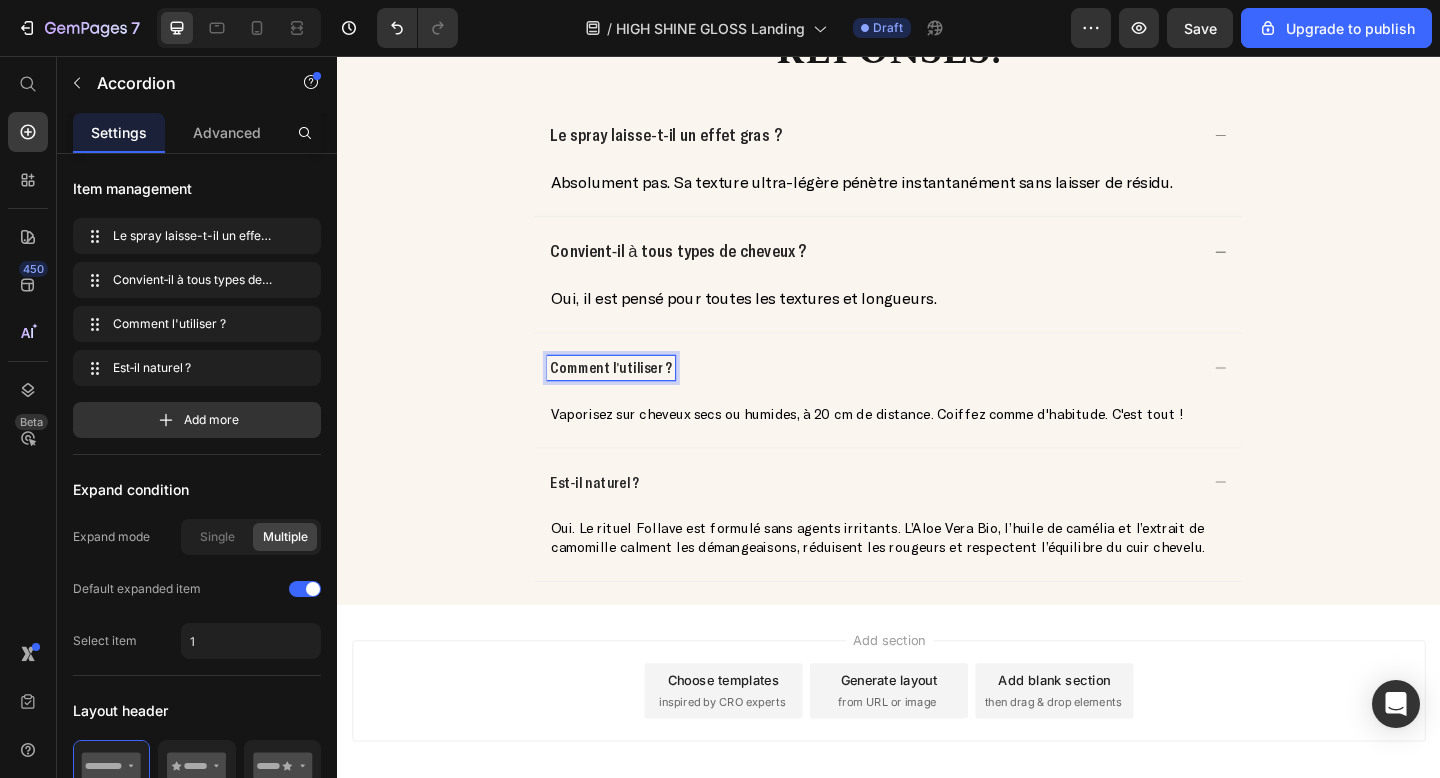click on "Le spray laisse-t-il un effet gras ?" at bounding box center (695, 142) 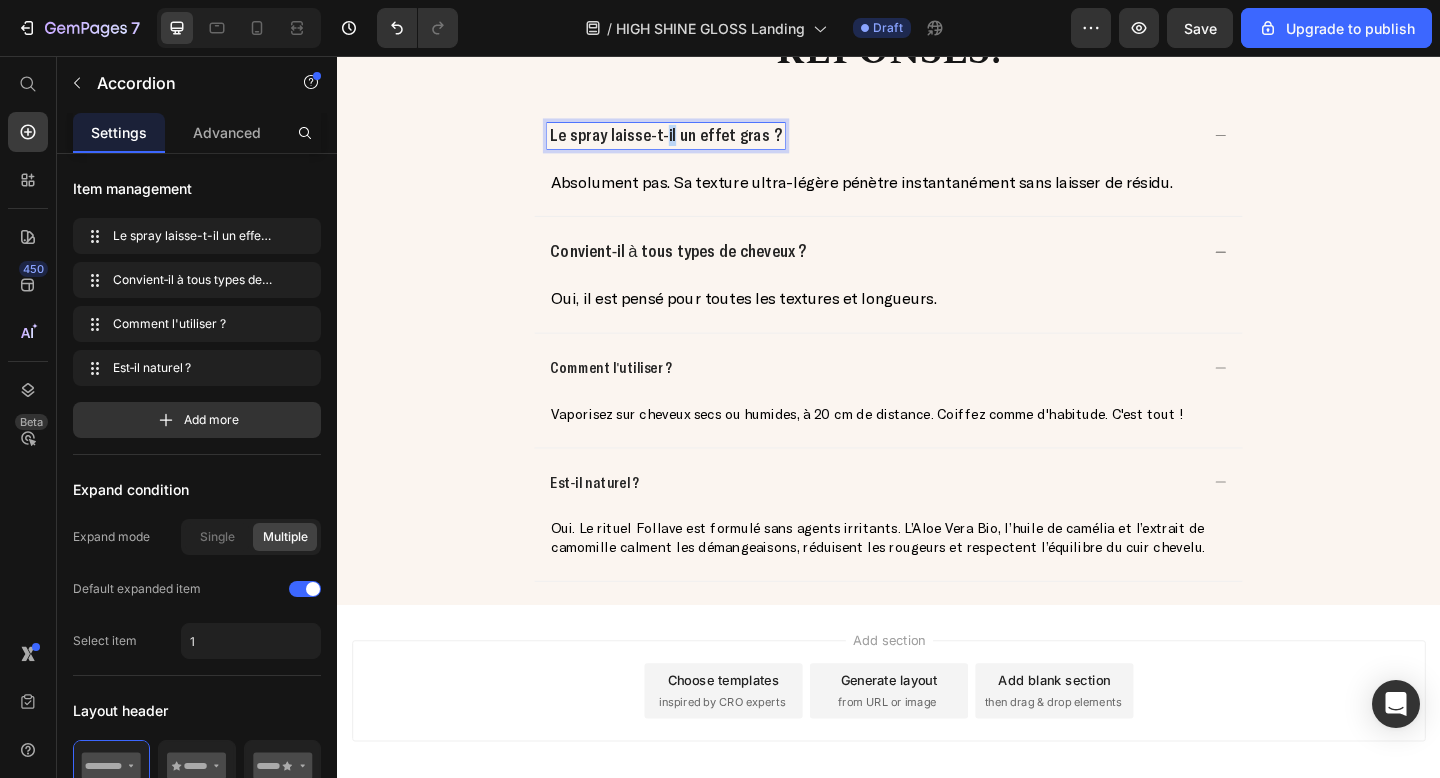 click on "Le spray laisse-t-il un effet gras ?" at bounding box center [695, 142] 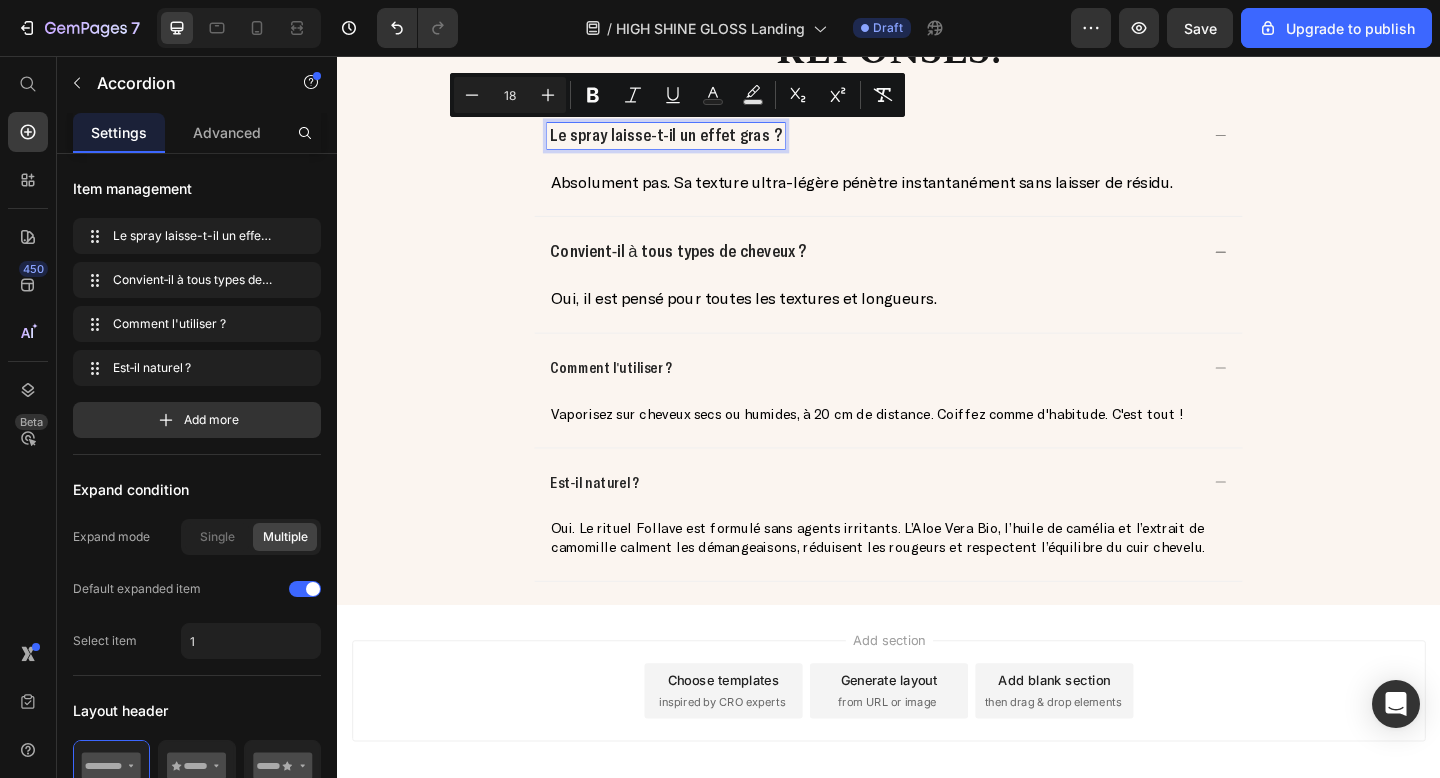 click on "Comment l'utiliser ?" at bounding box center [635, 394] 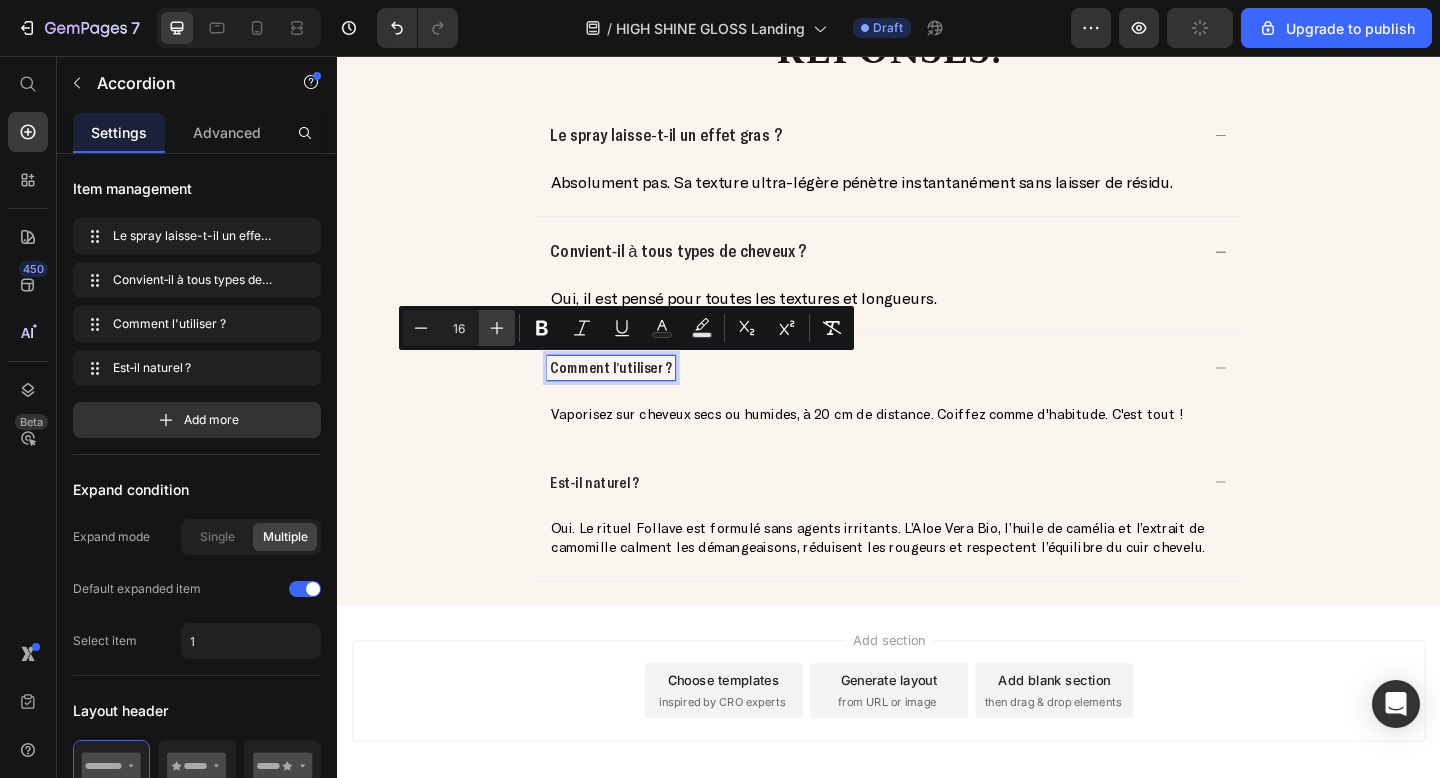 click on "Plus" at bounding box center [497, 328] 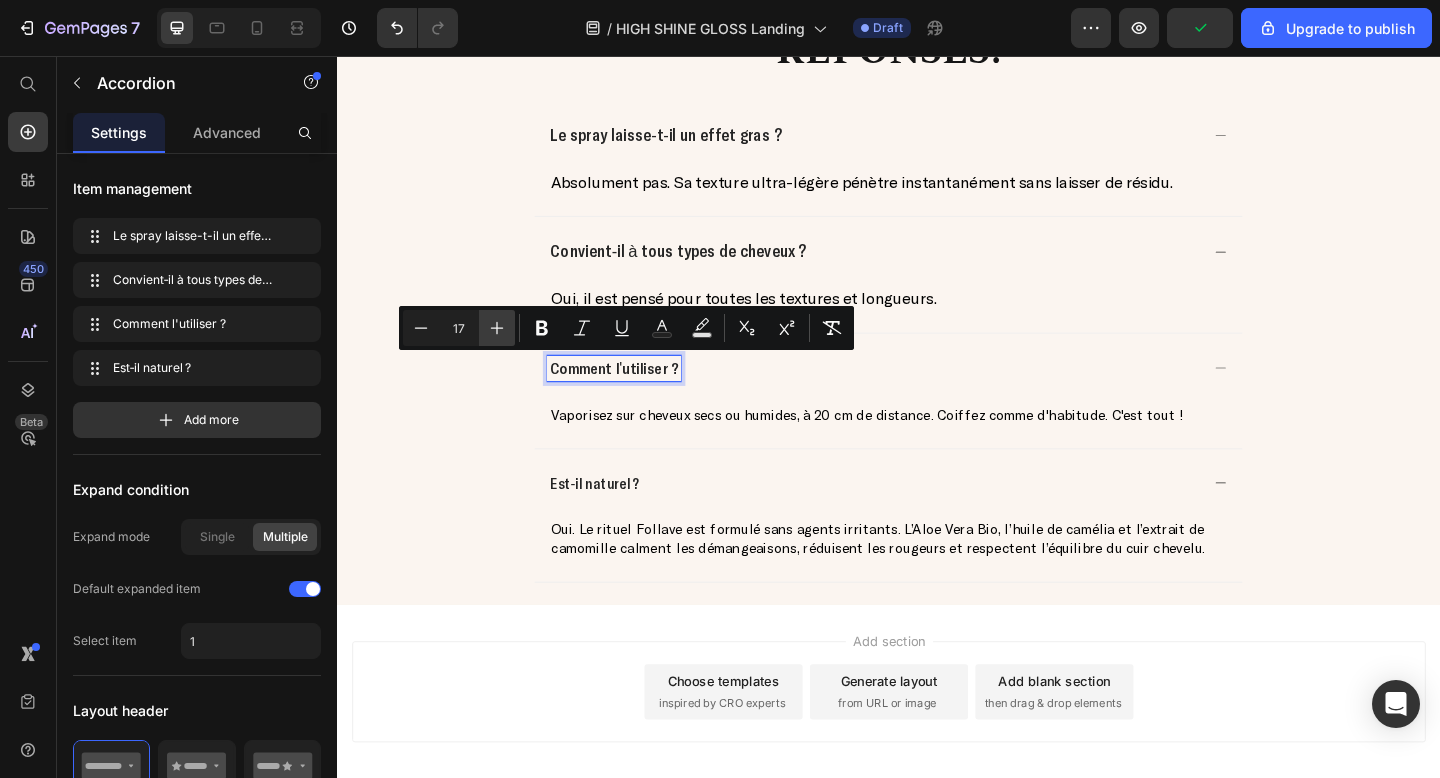 click on "Plus" at bounding box center [497, 328] 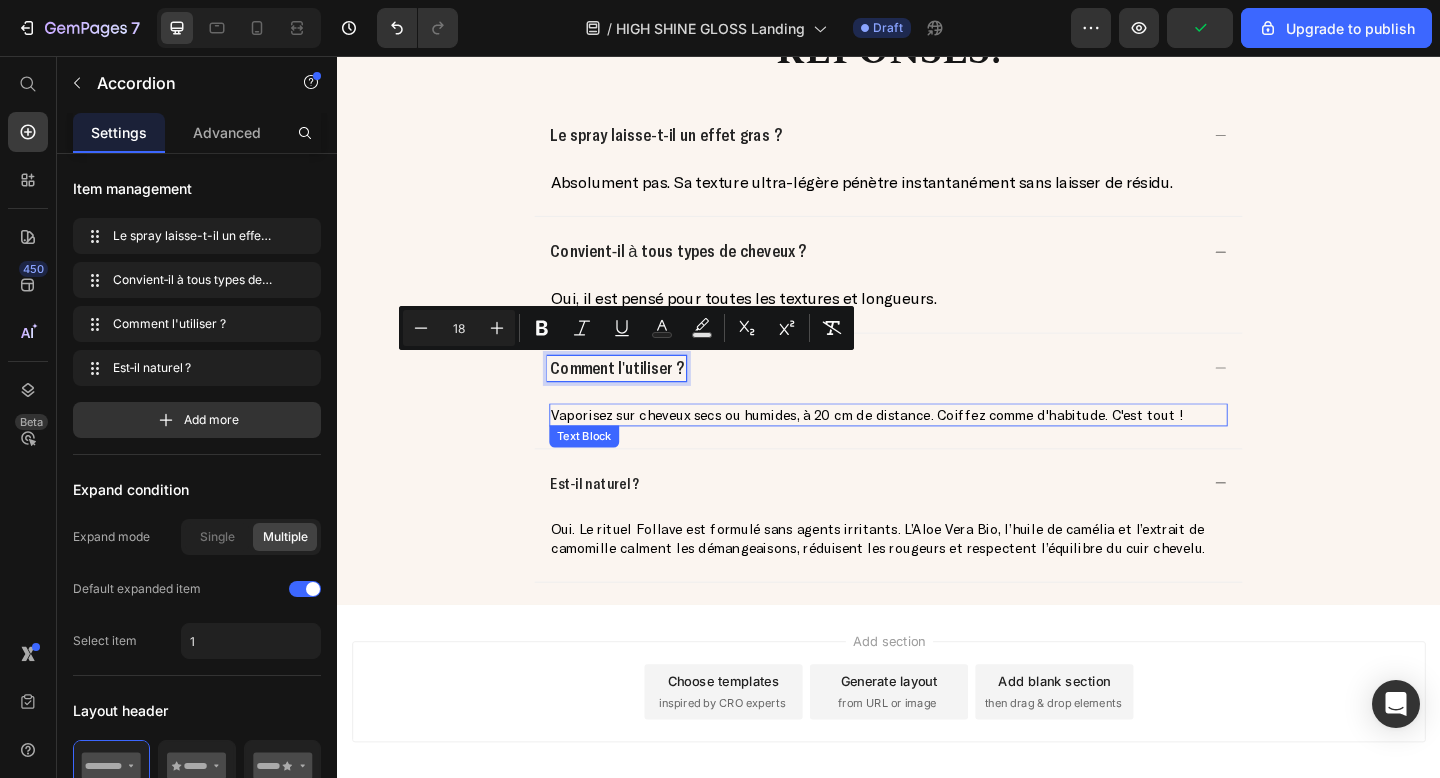 click on "Vaporisez sur cheveux secs ou humides, à 20 cm de distance. Coiffez comme d'habitude. C'est tout !" at bounding box center [914, 446] 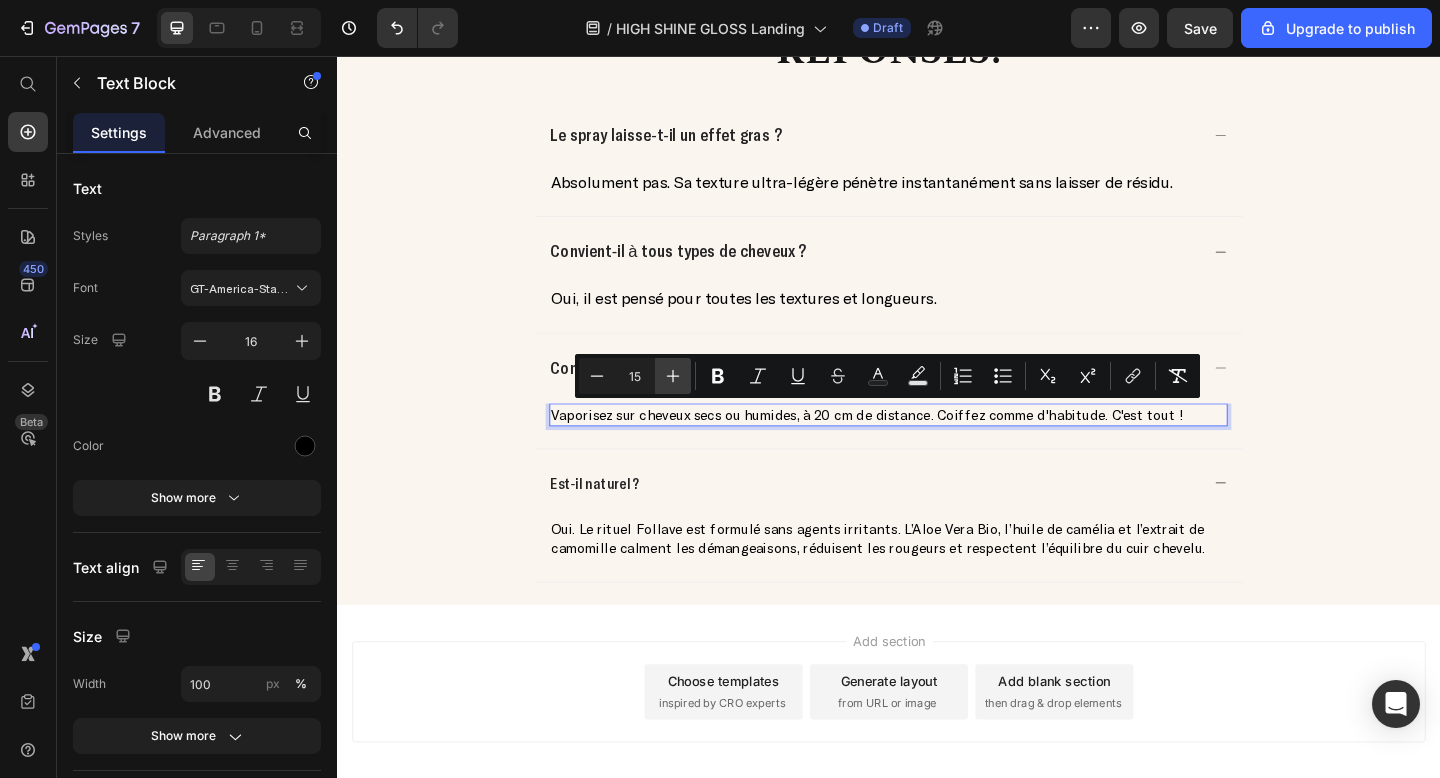 click 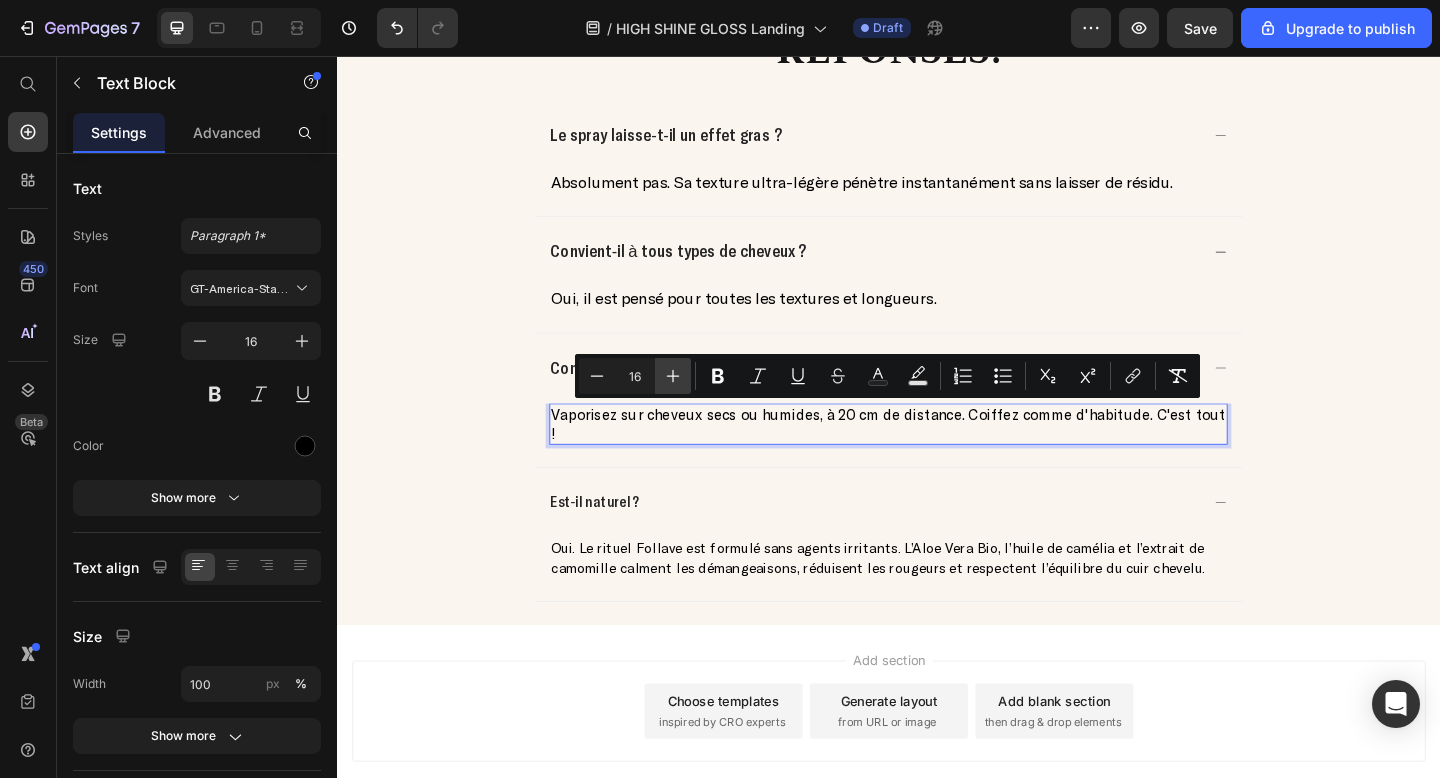 click 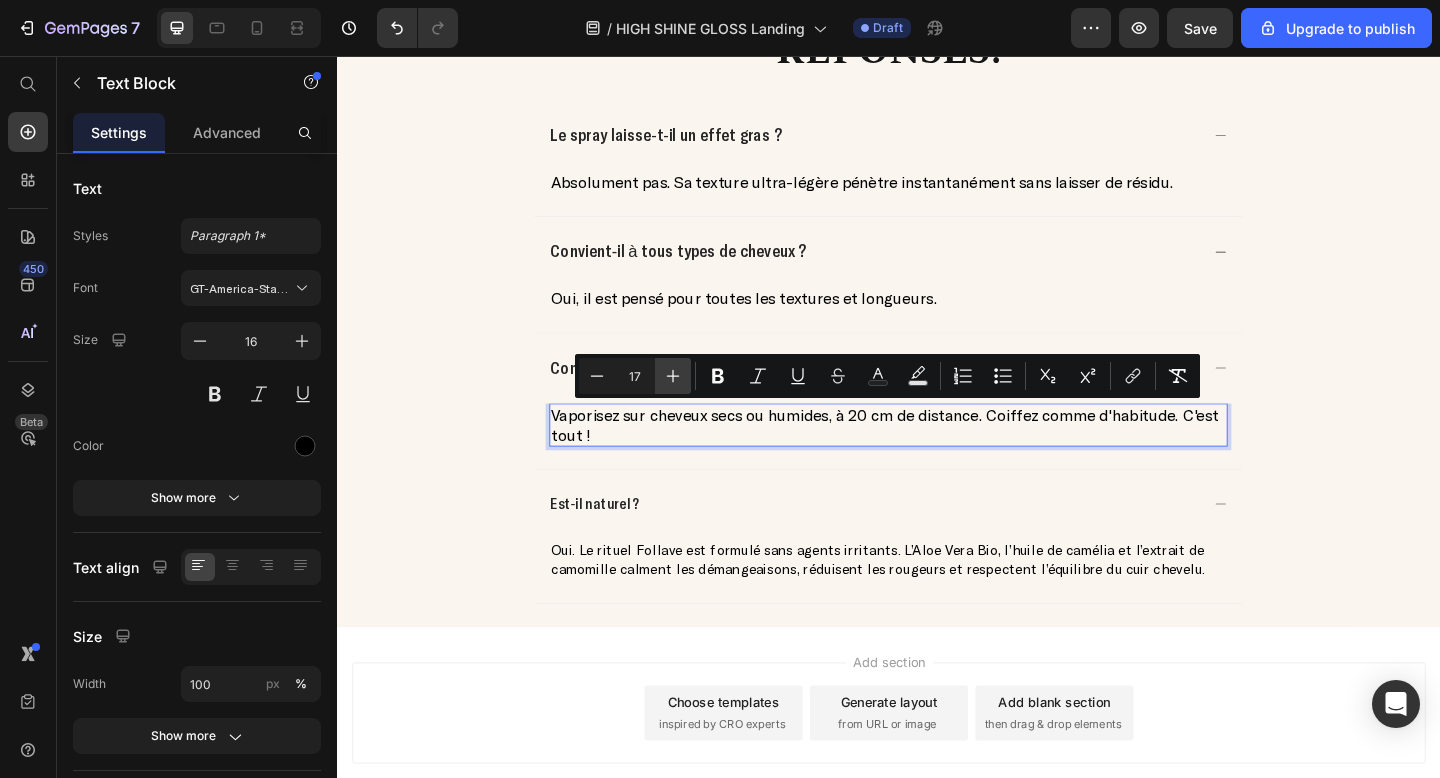 click 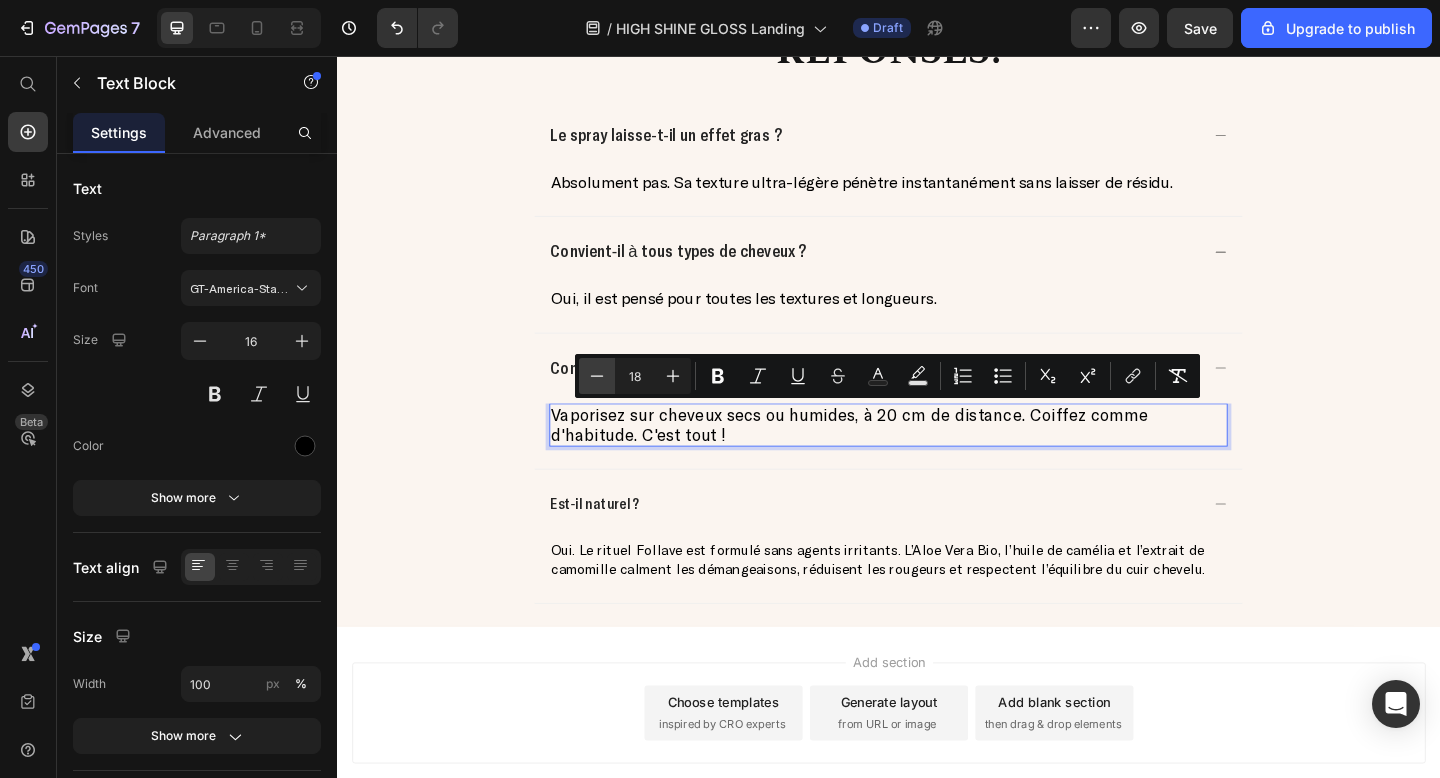 click 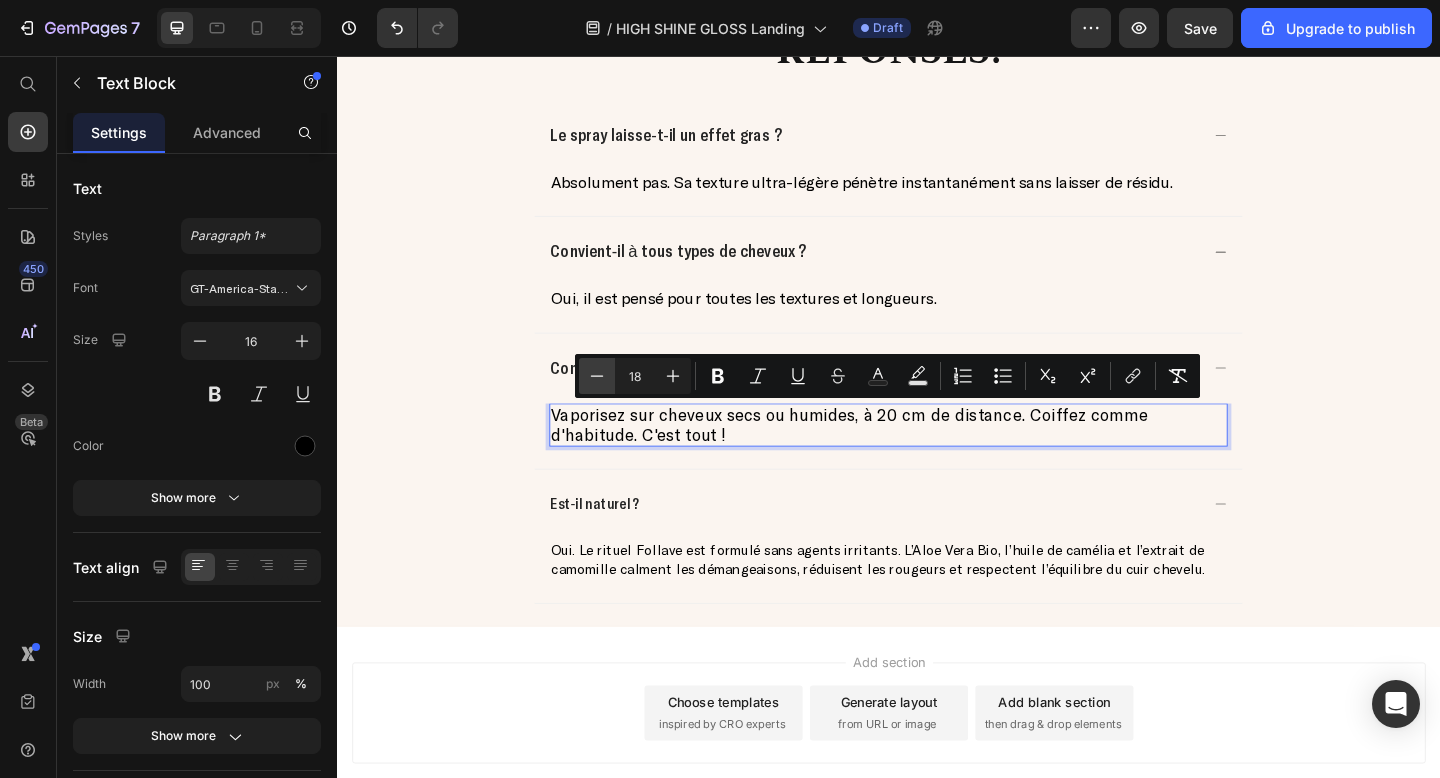 type on "17" 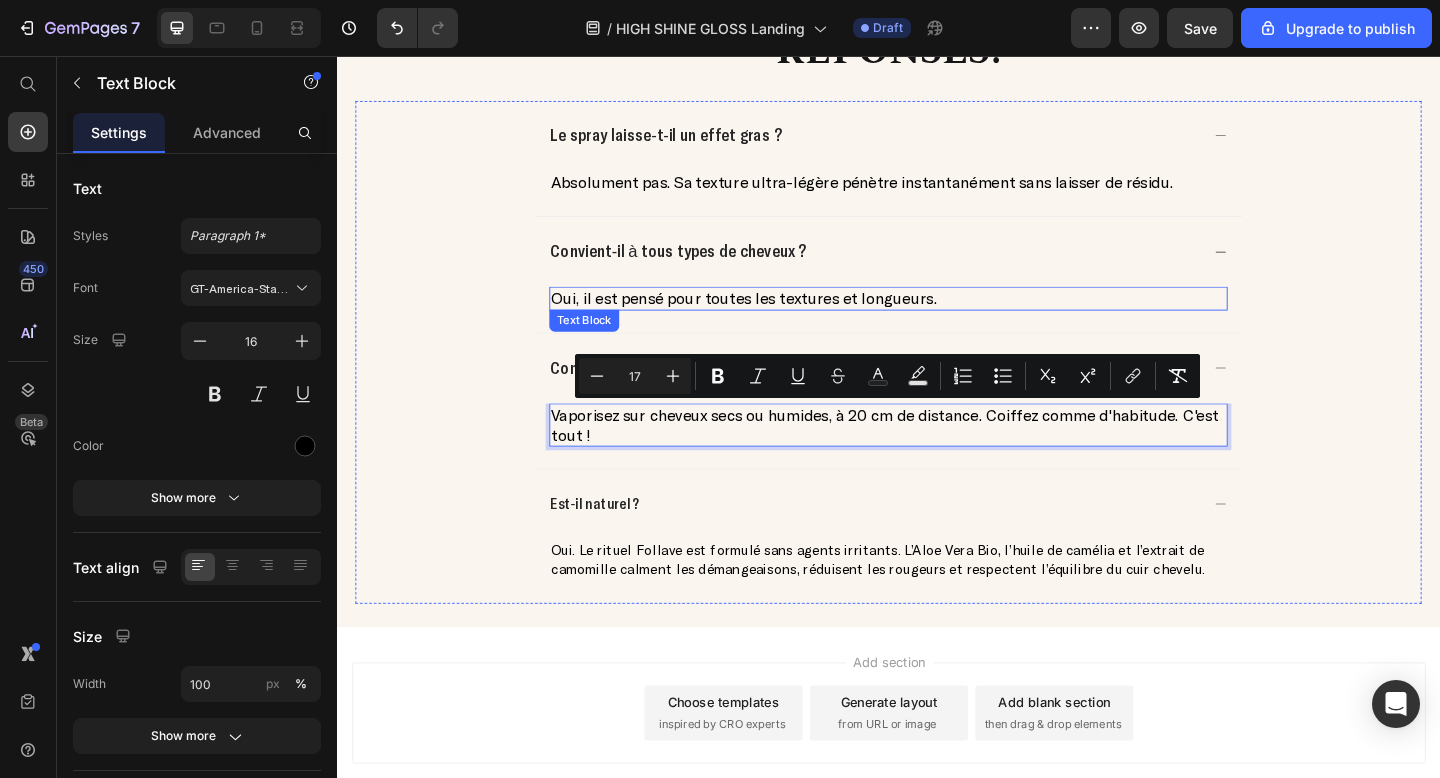click on "Oui, il est pensé pour toutes les textures et longueurs." at bounding box center (780, 319) 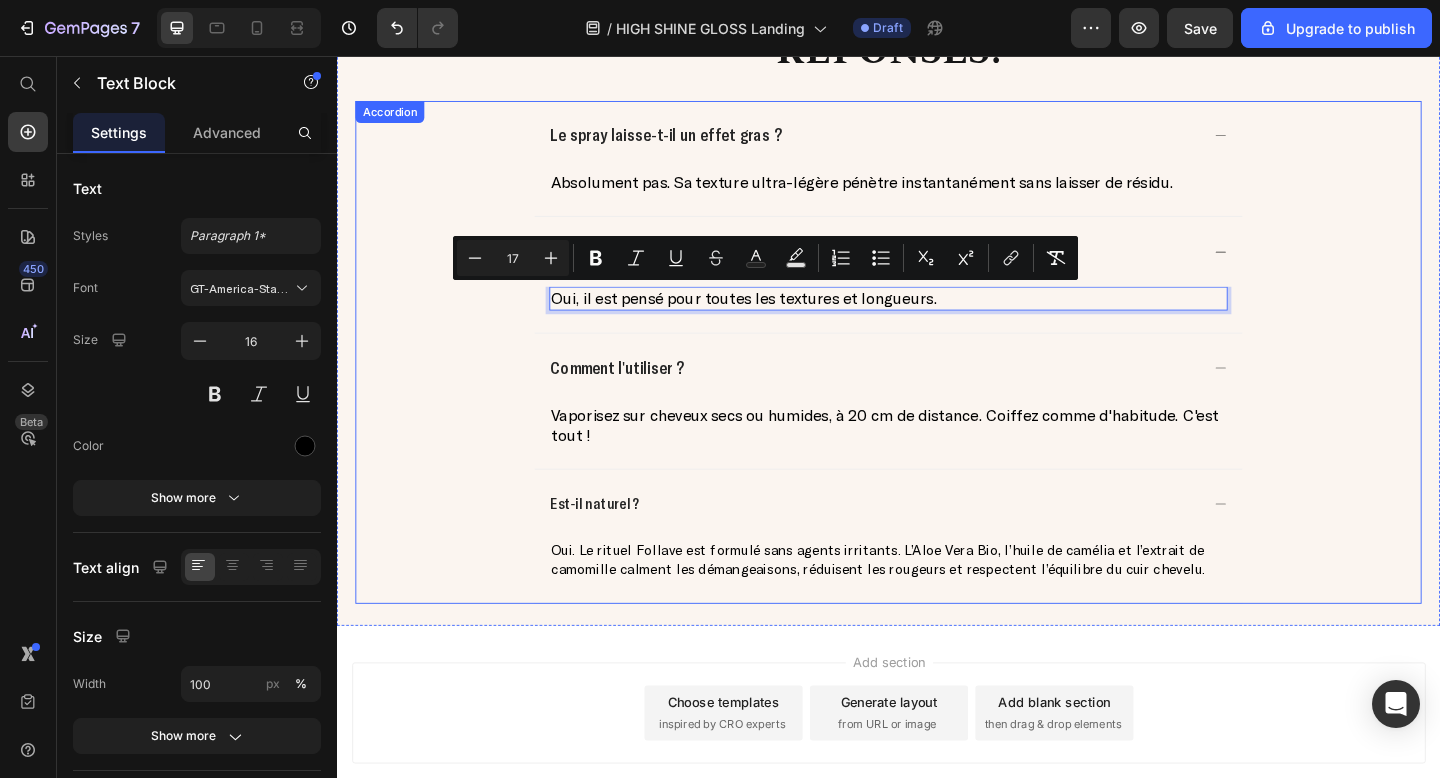click on "Vaporisez sur cheveux secs ou humides, à 20 cm de distance. Coiffez comme d'habitude. C'est tout !" at bounding box center (933, 457) 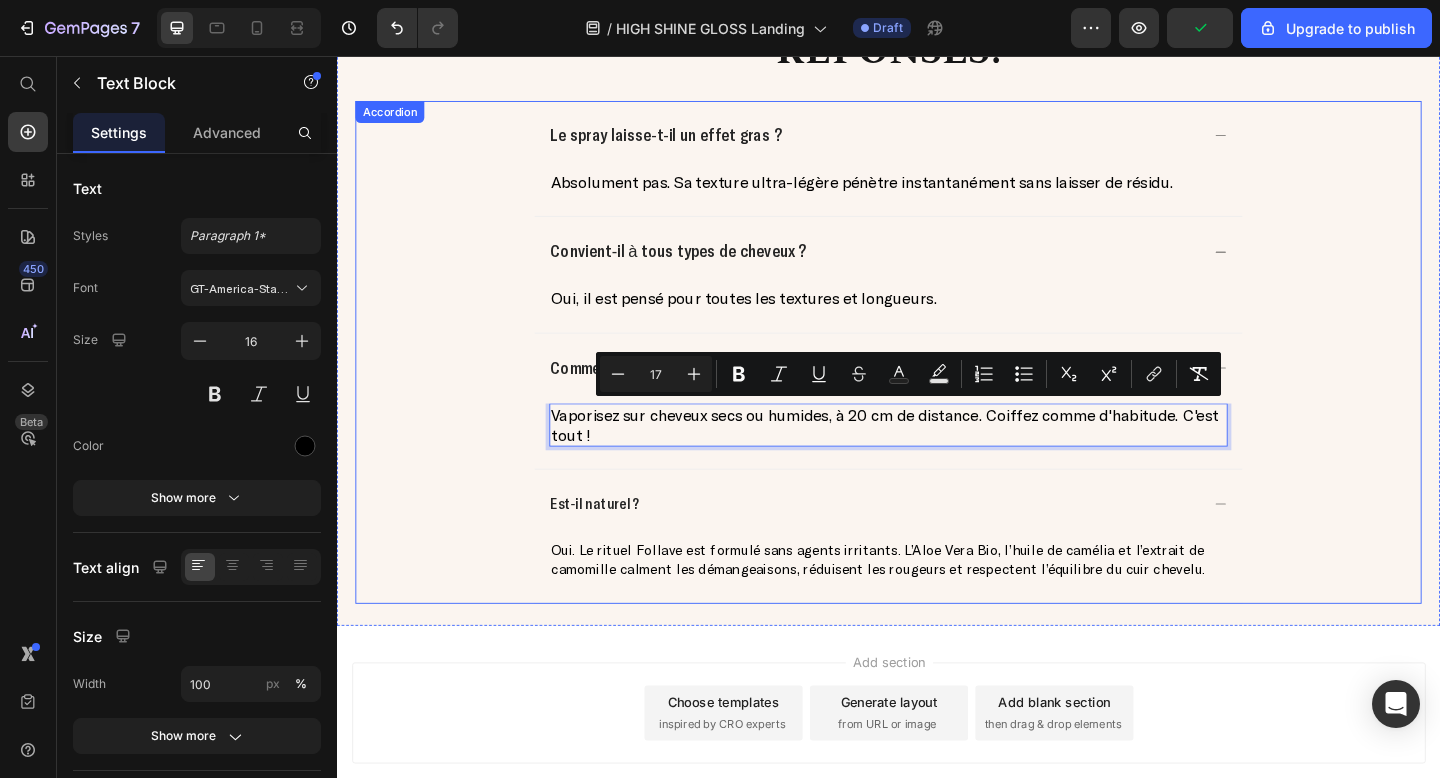 click on "Est‑il naturel ?" at bounding box center [617, 542] 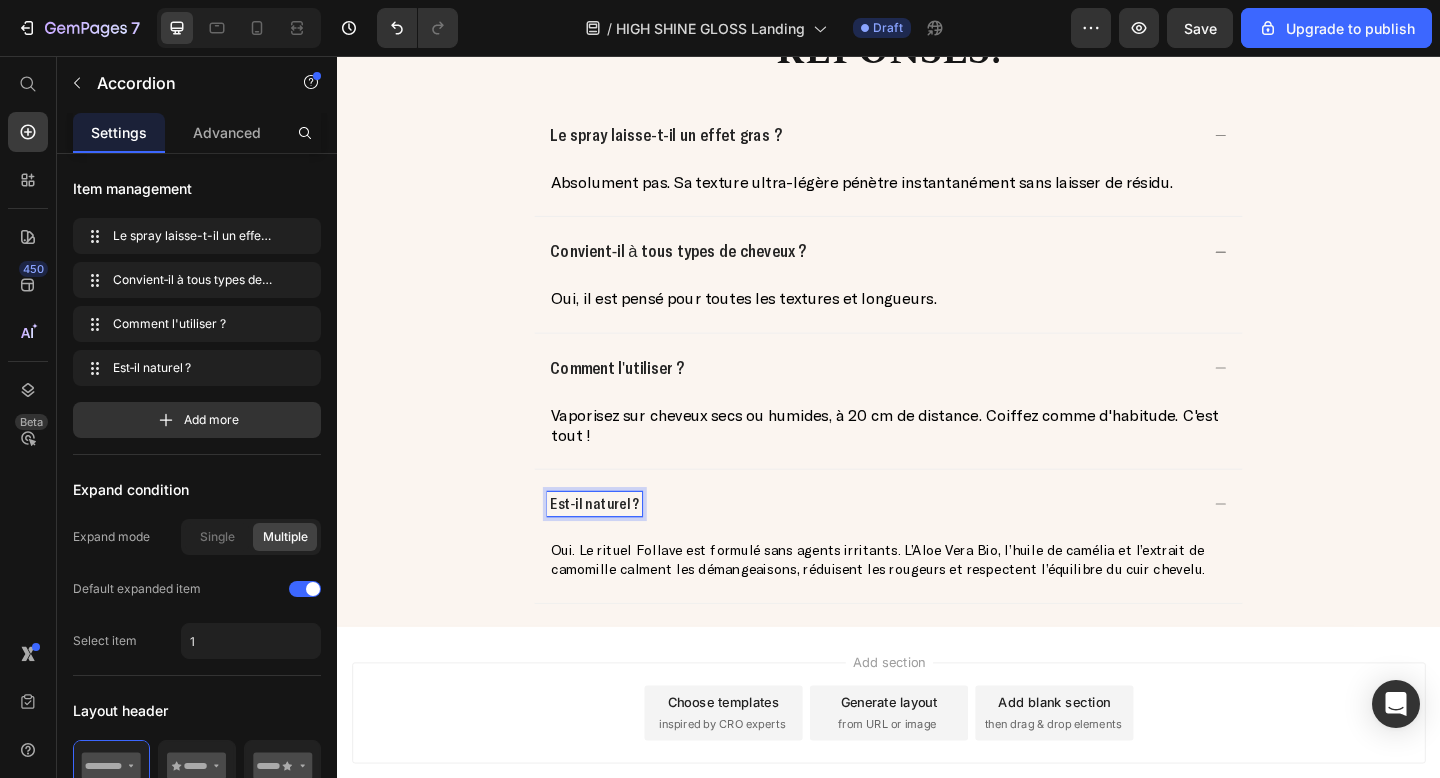 click on "Est‑il naturel ?" at bounding box center (617, 542) 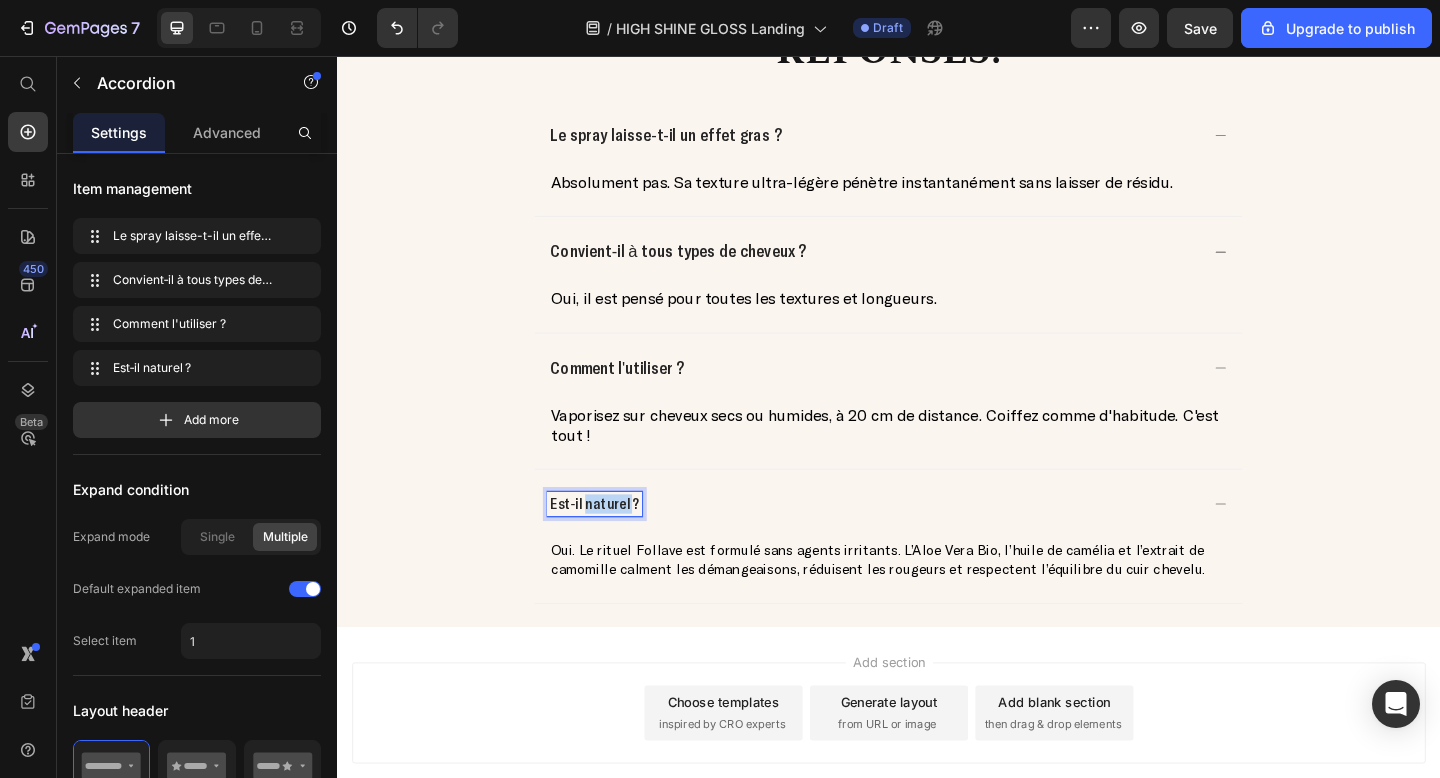 click on "Est‑il naturel ?" at bounding box center (617, 542) 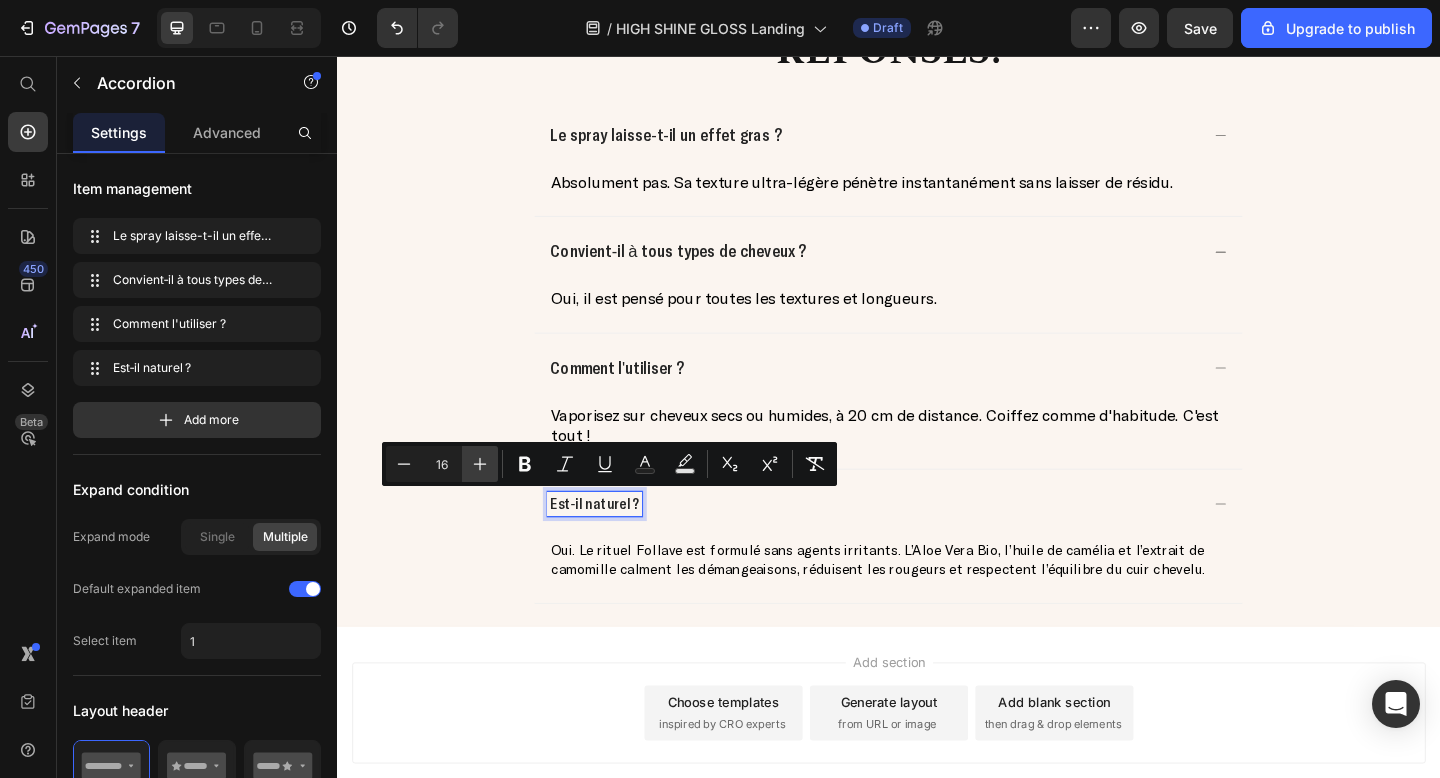 click 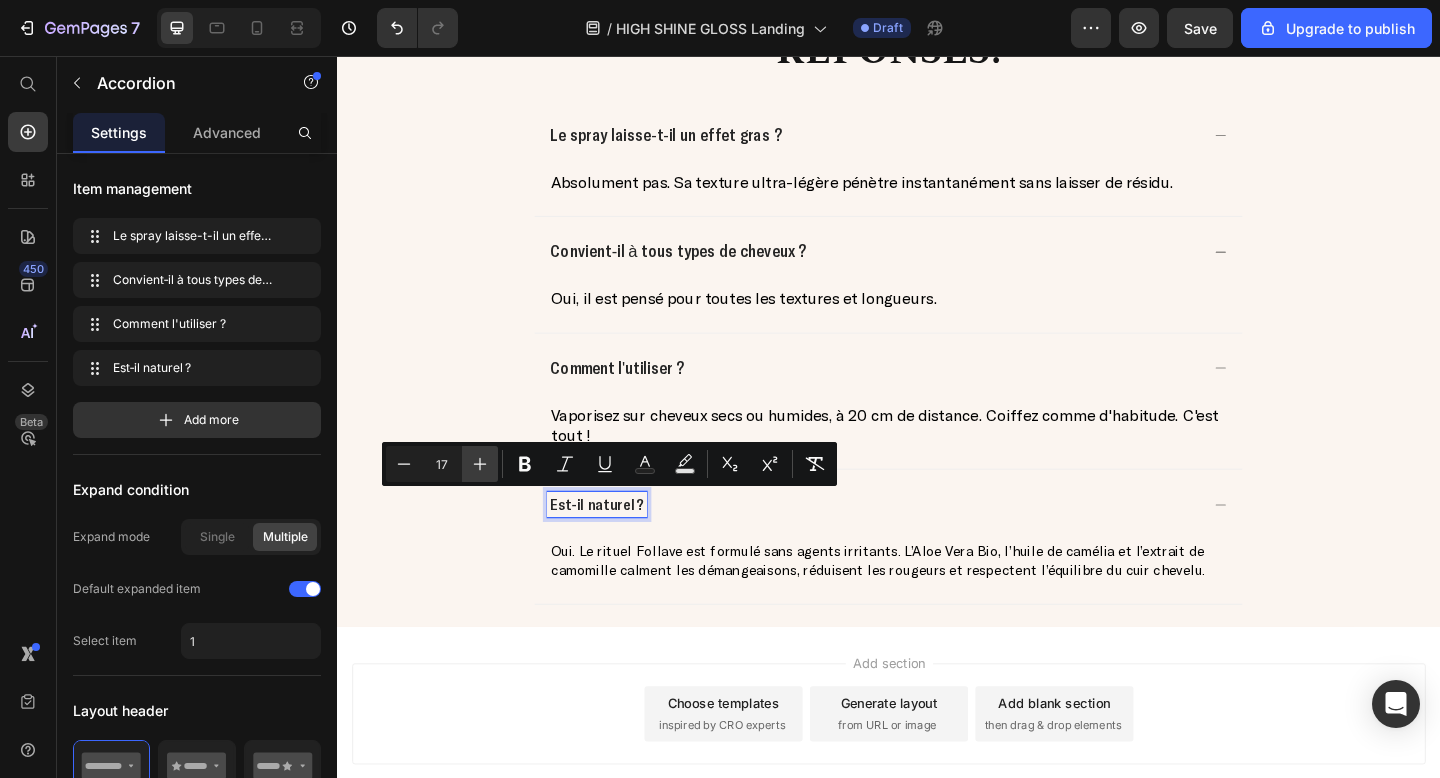click 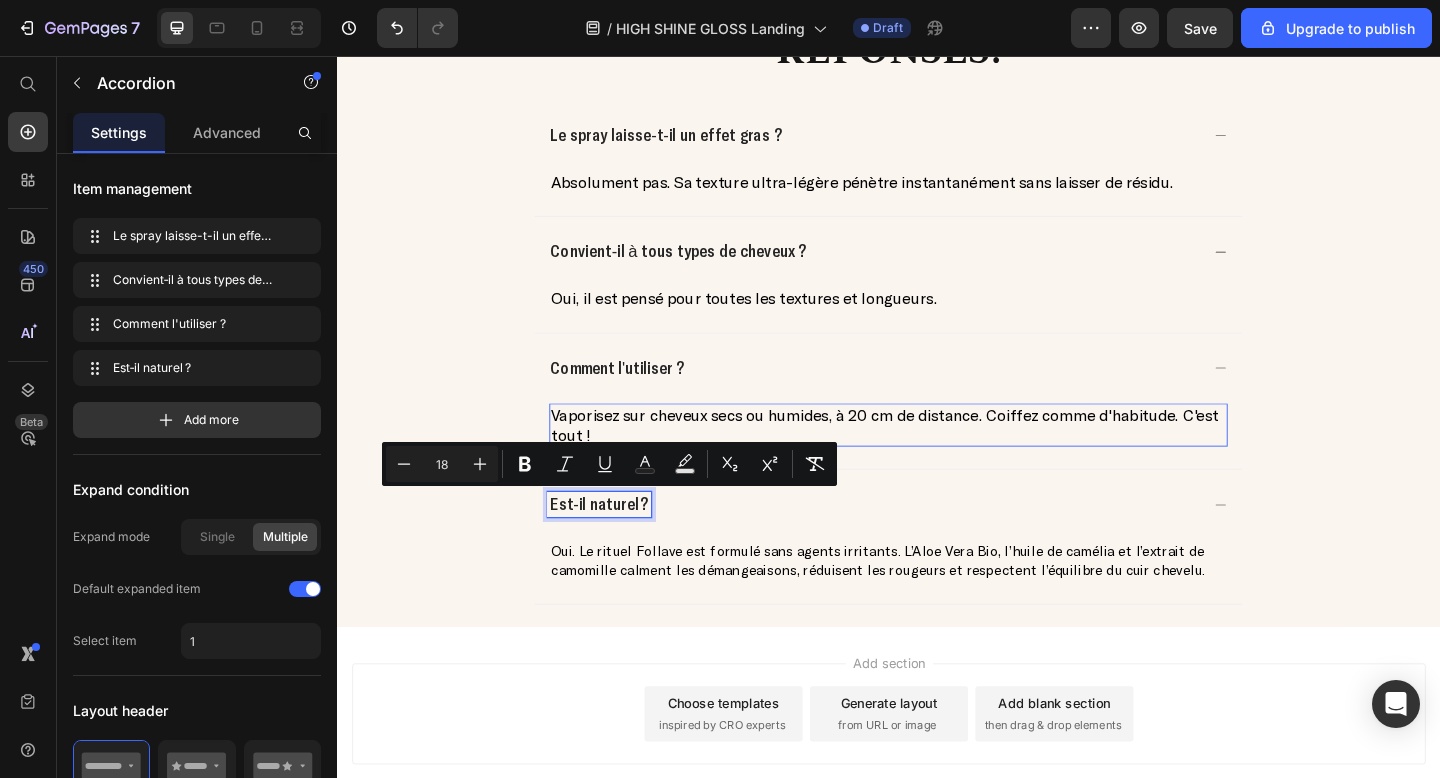 click on "Vaporisez sur cheveux secs ou humides, à 20 cm de distance. Coiffez comme d'habitude. C'est tout !" at bounding box center (937, 458) 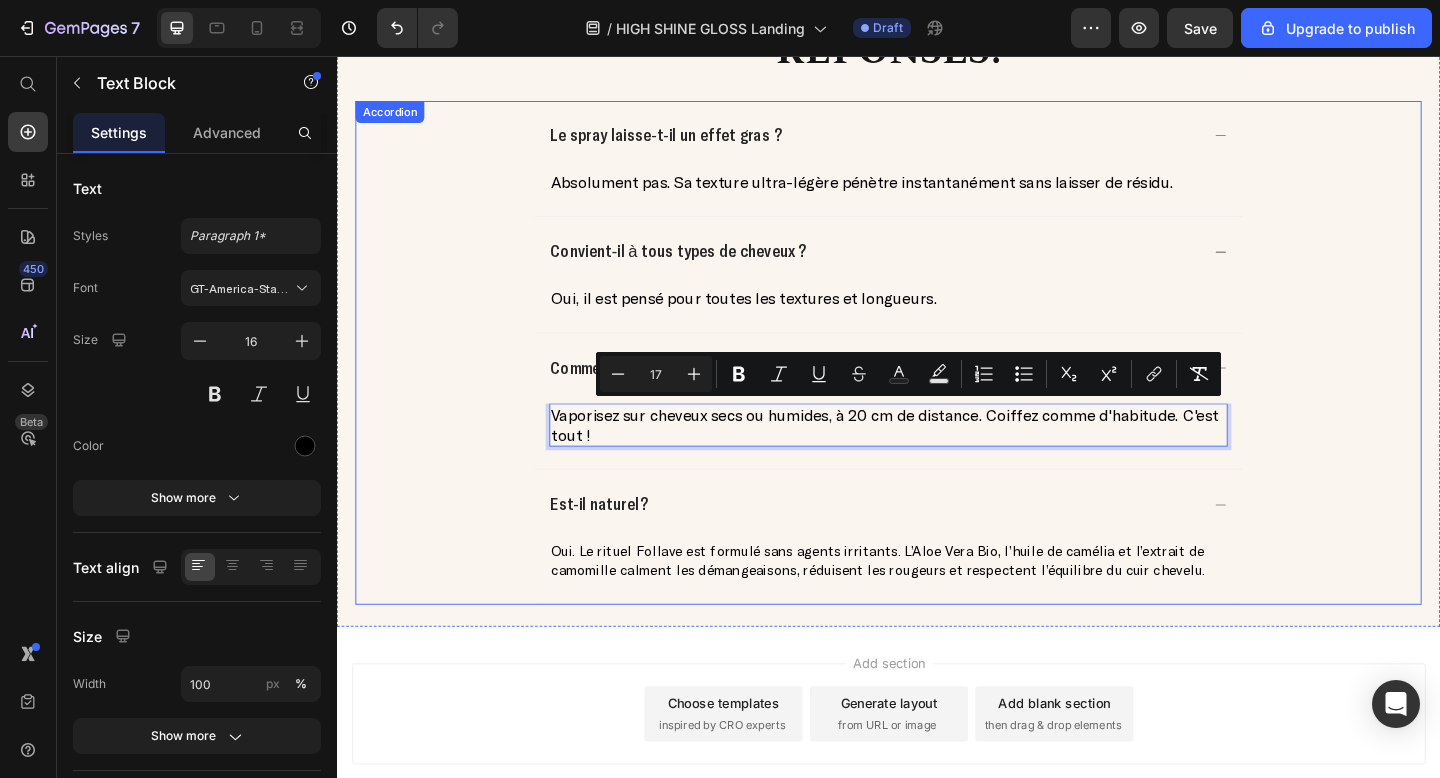 click on "Est‑il naturel ?" at bounding box center [622, 543] 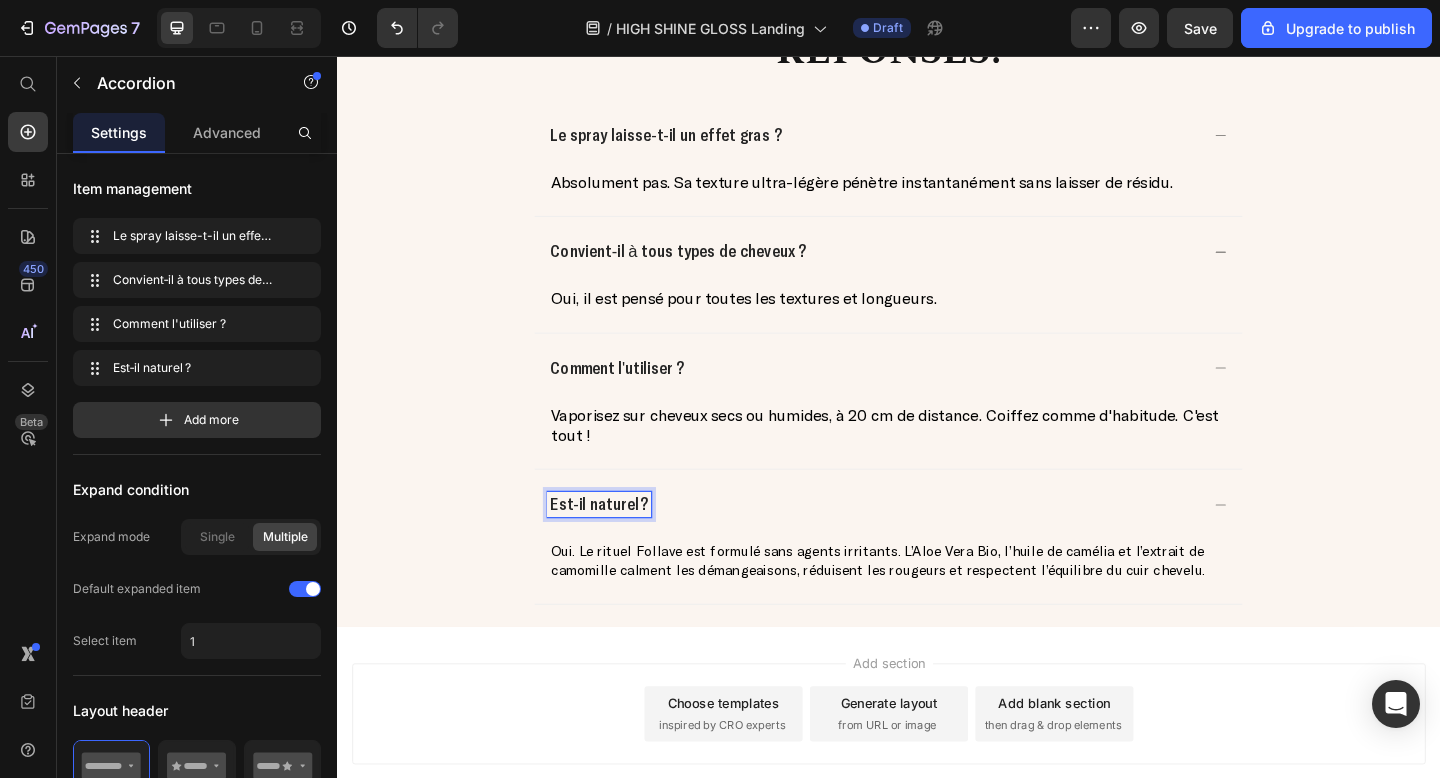 click on "Est‑il naturel ?" at bounding box center [622, 543] 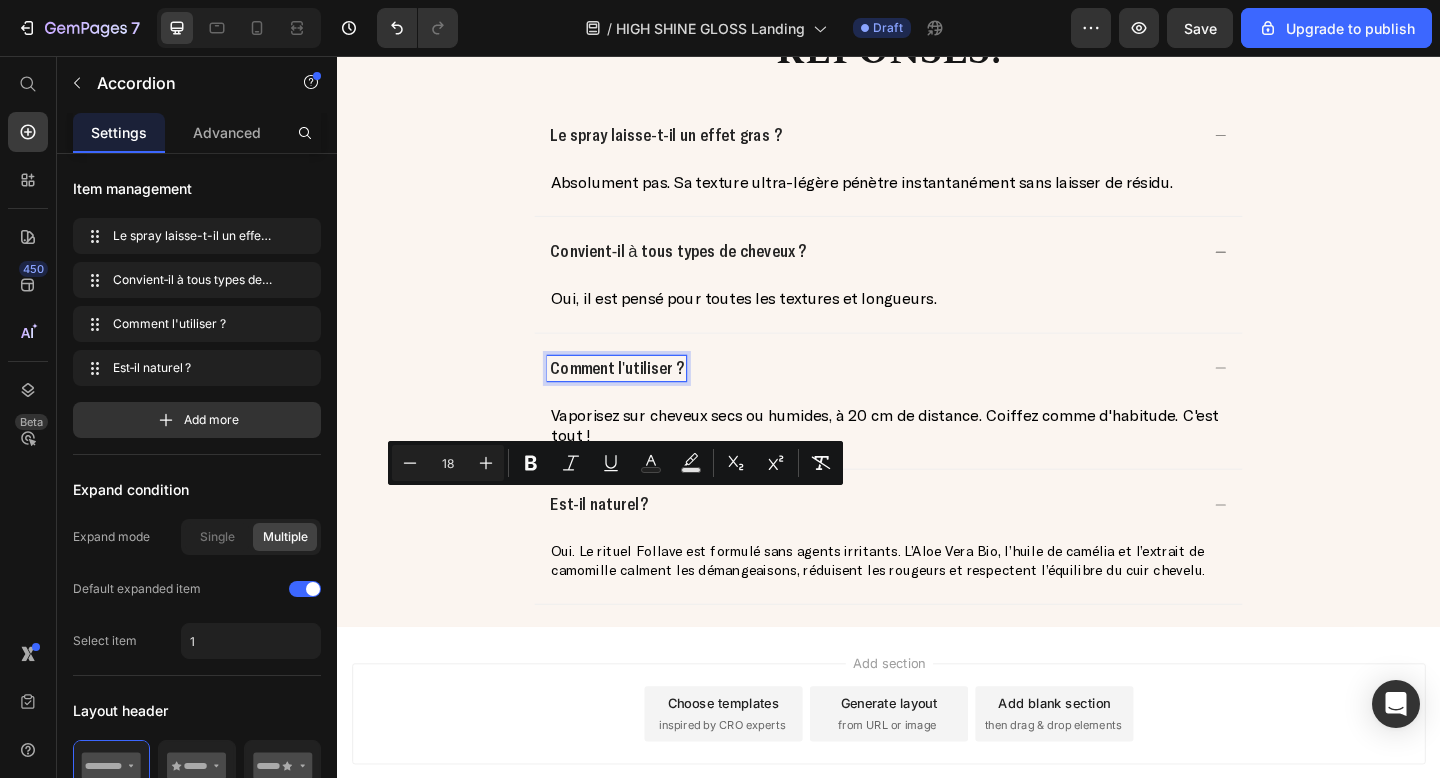 click on "Comment l'utiliser ?" at bounding box center (641, 395) 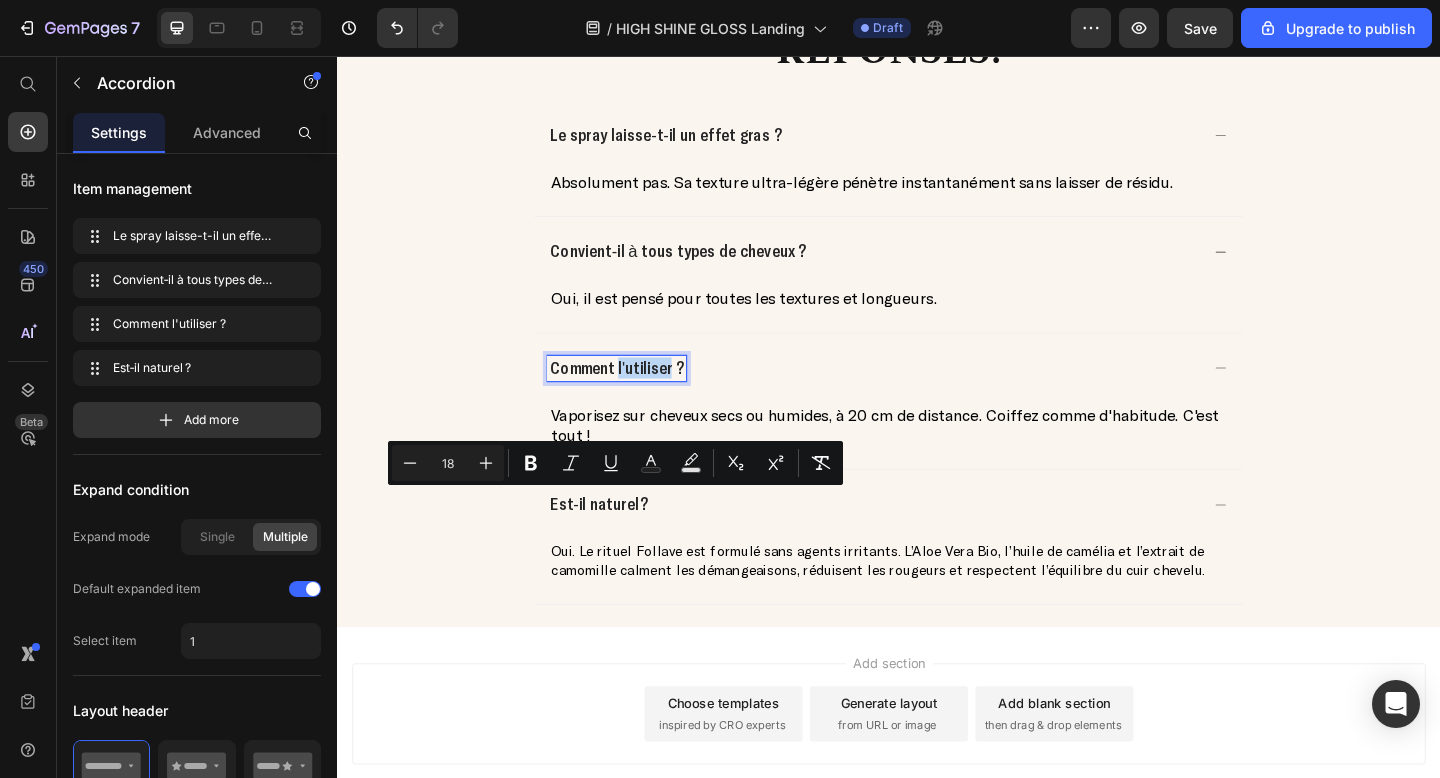 click on "Comment l'utiliser ?" at bounding box center (641, 395) 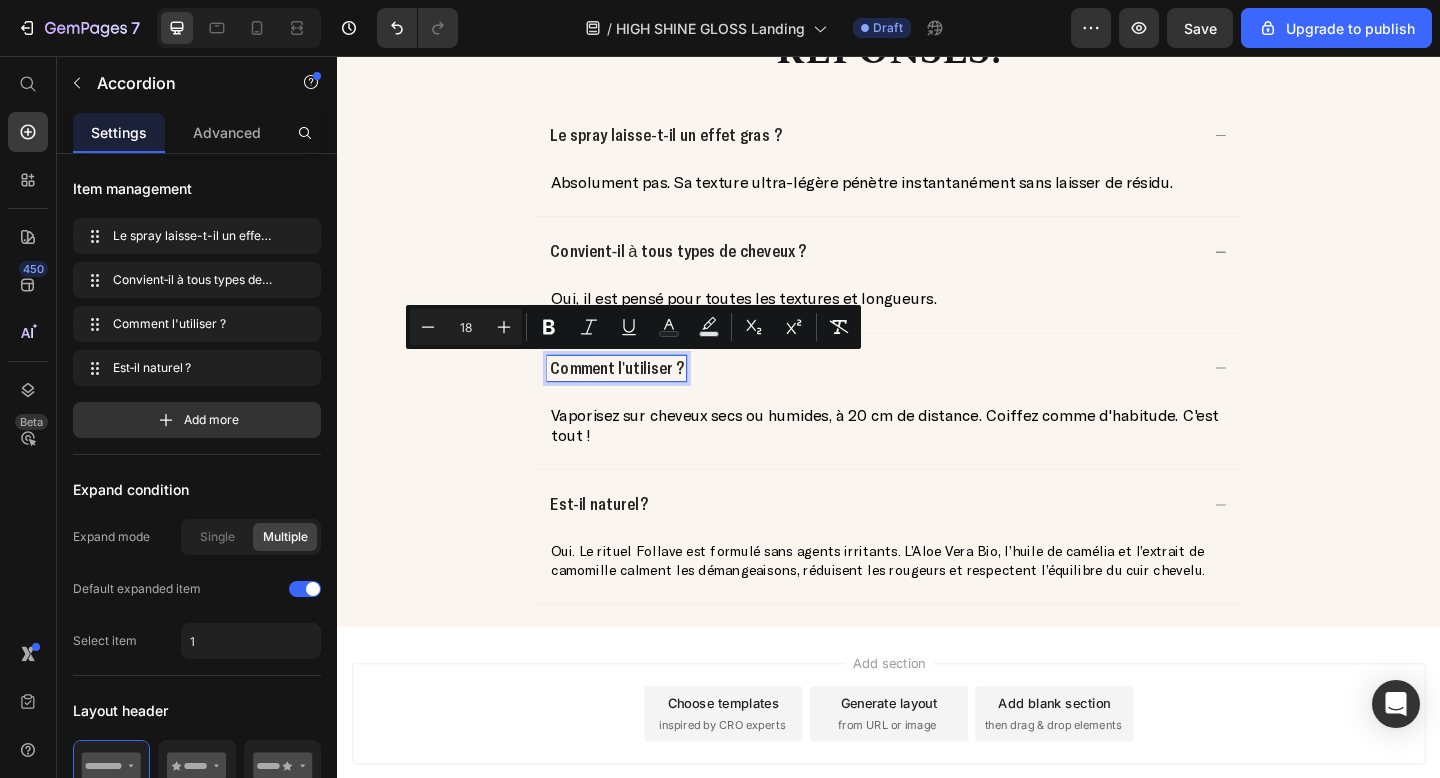 click on "Est‑il naturel ?" at bounding box center [937, 544] 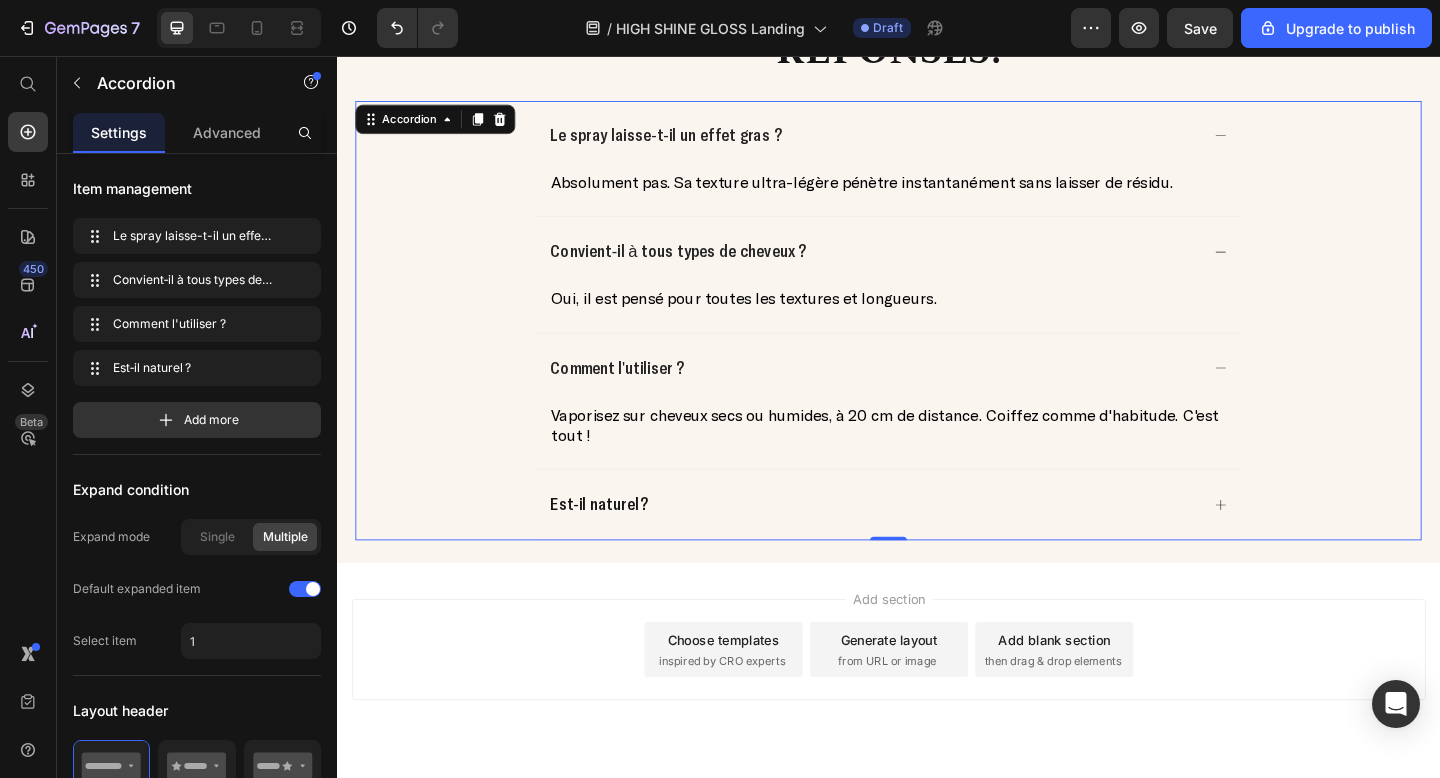 click on "Est‑il naturel ?" at bounding box center [622, 543] 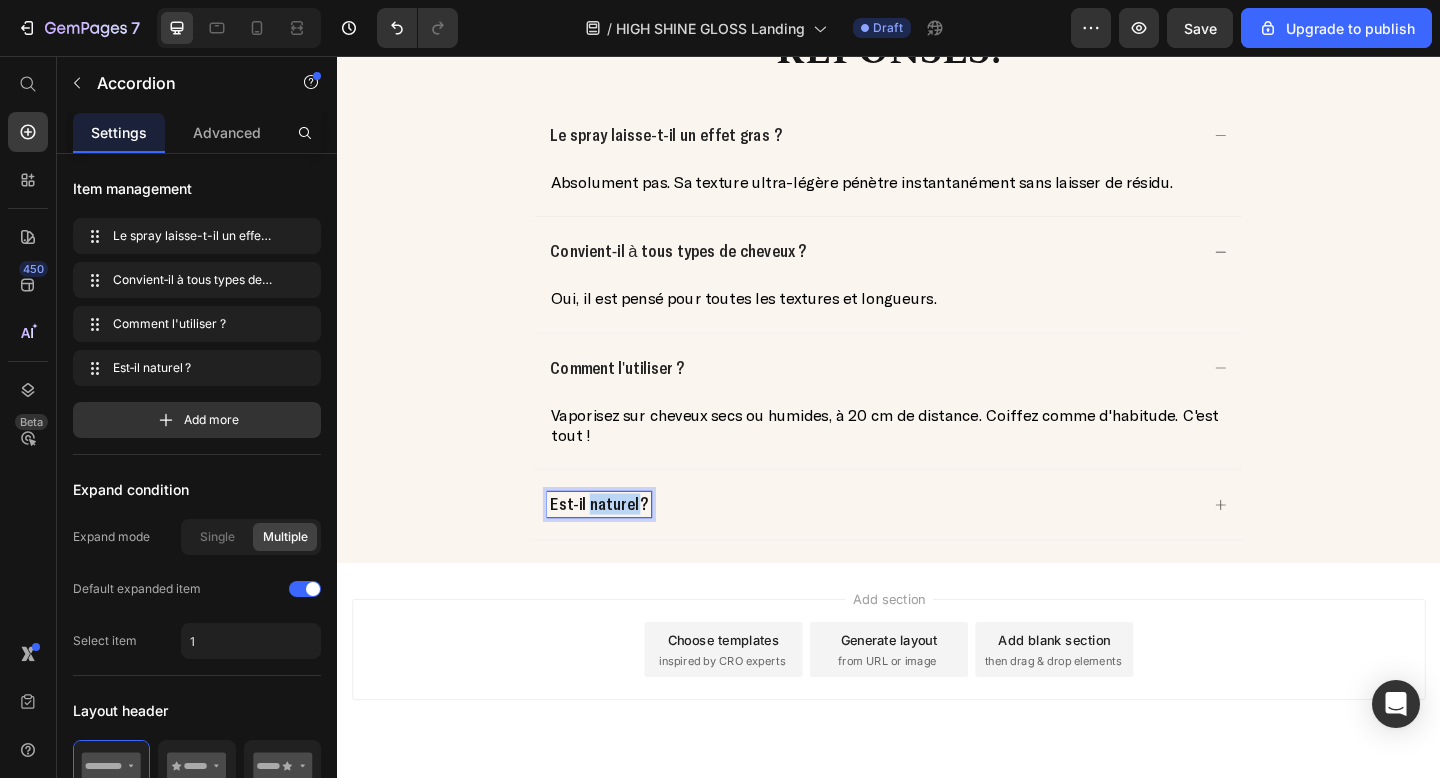 click on "Est‑il naturel ?" at bounding box center [622, 543] 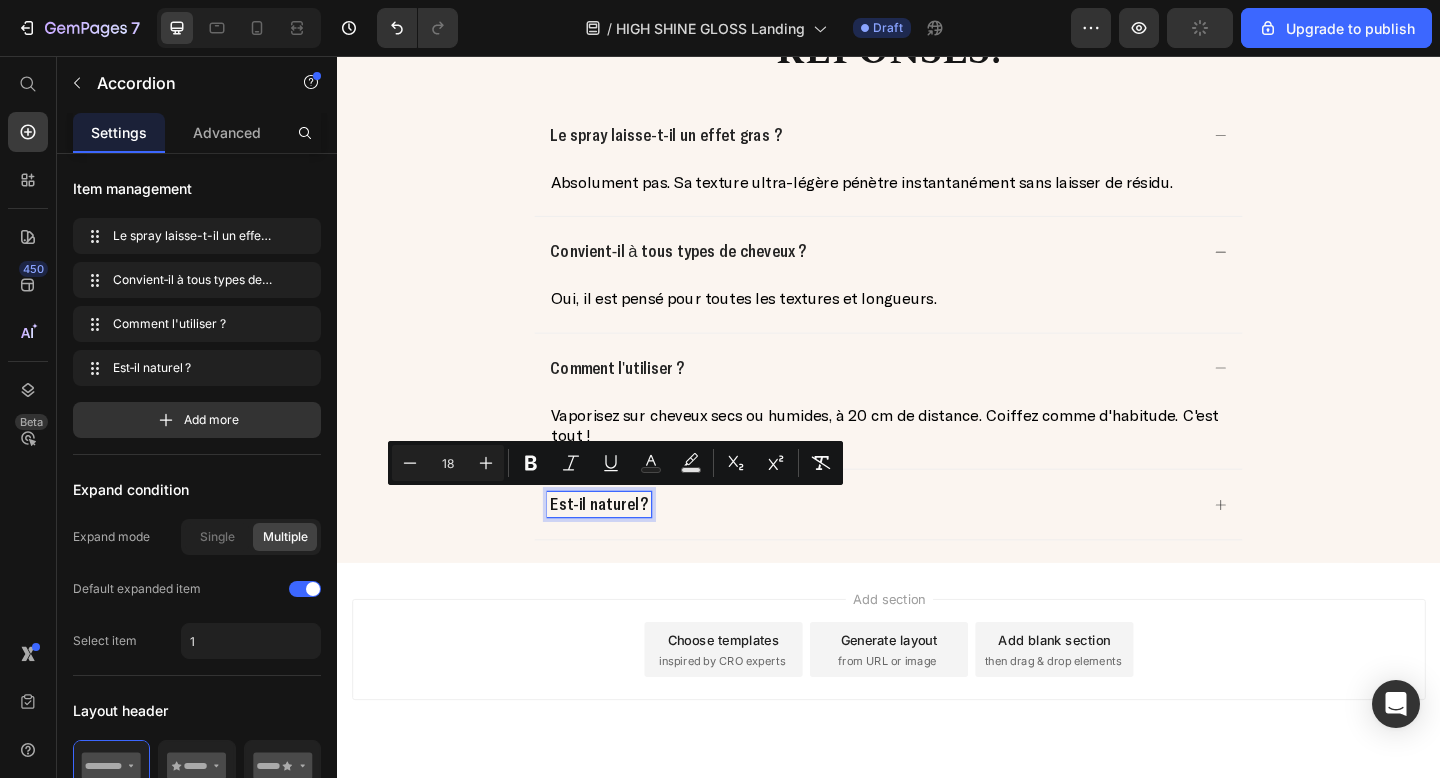 click on "Comment l'utiliser ?" at bounding box center (641, 395) 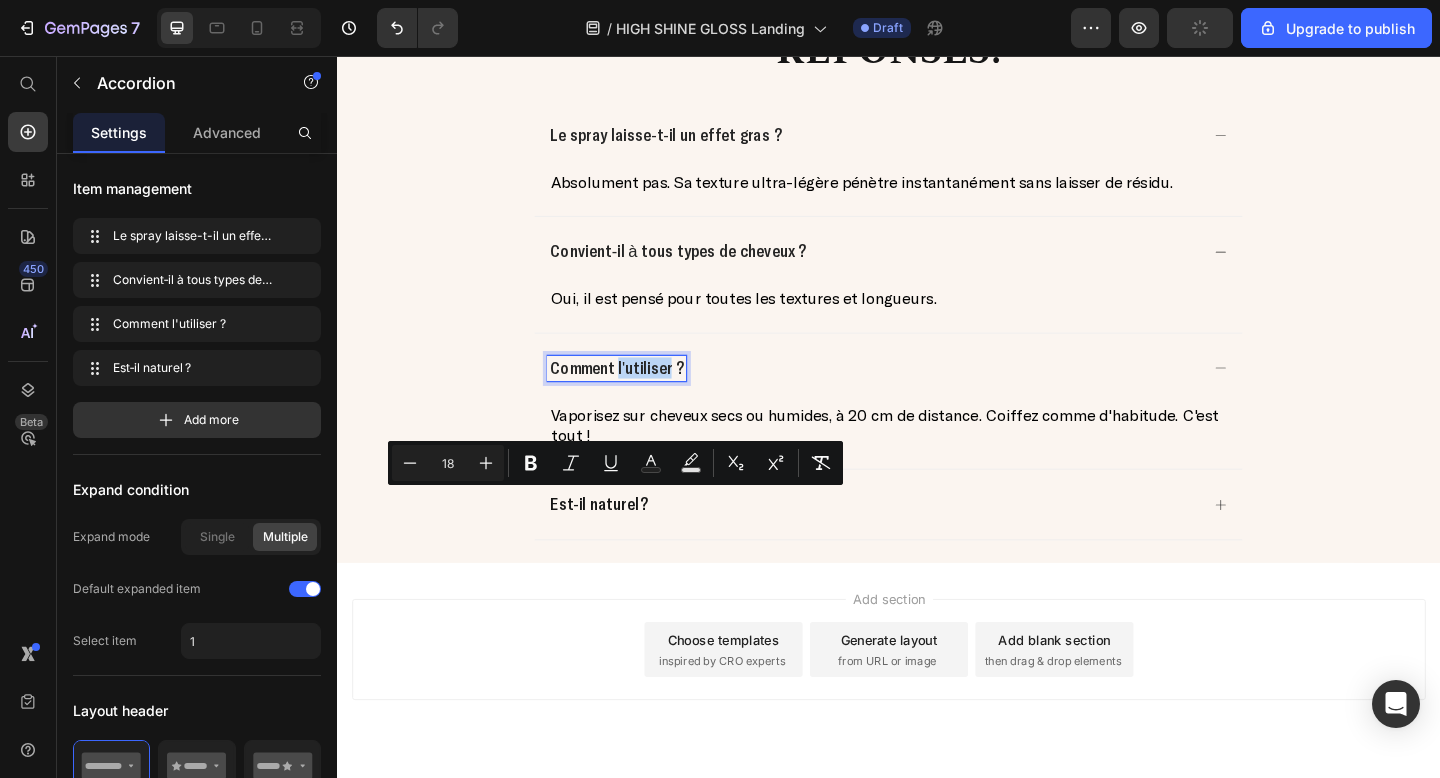 click on "Comment l'utiliser ?" at bounding box center (641, 395) 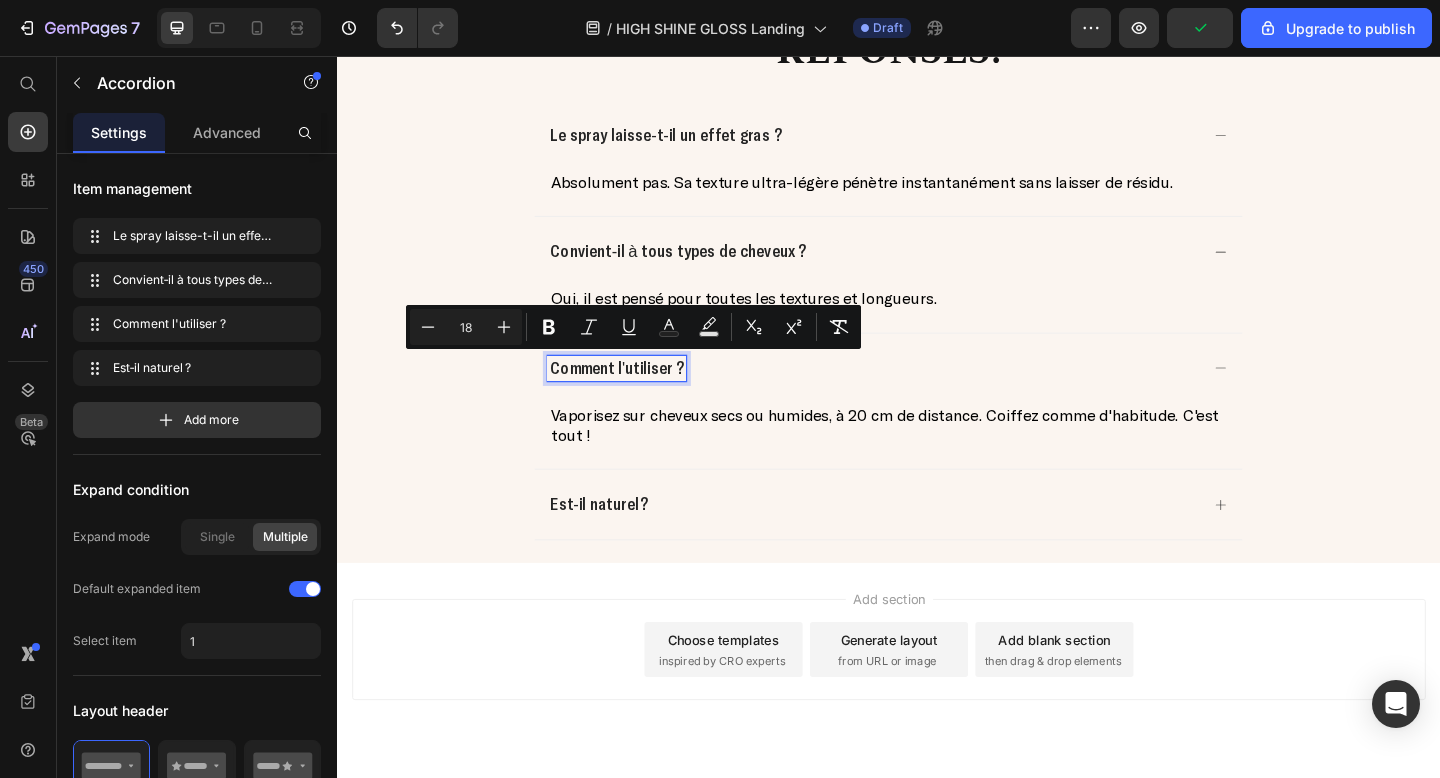 click on "Est‑il naturel ?" at bounding box center (622, 544) 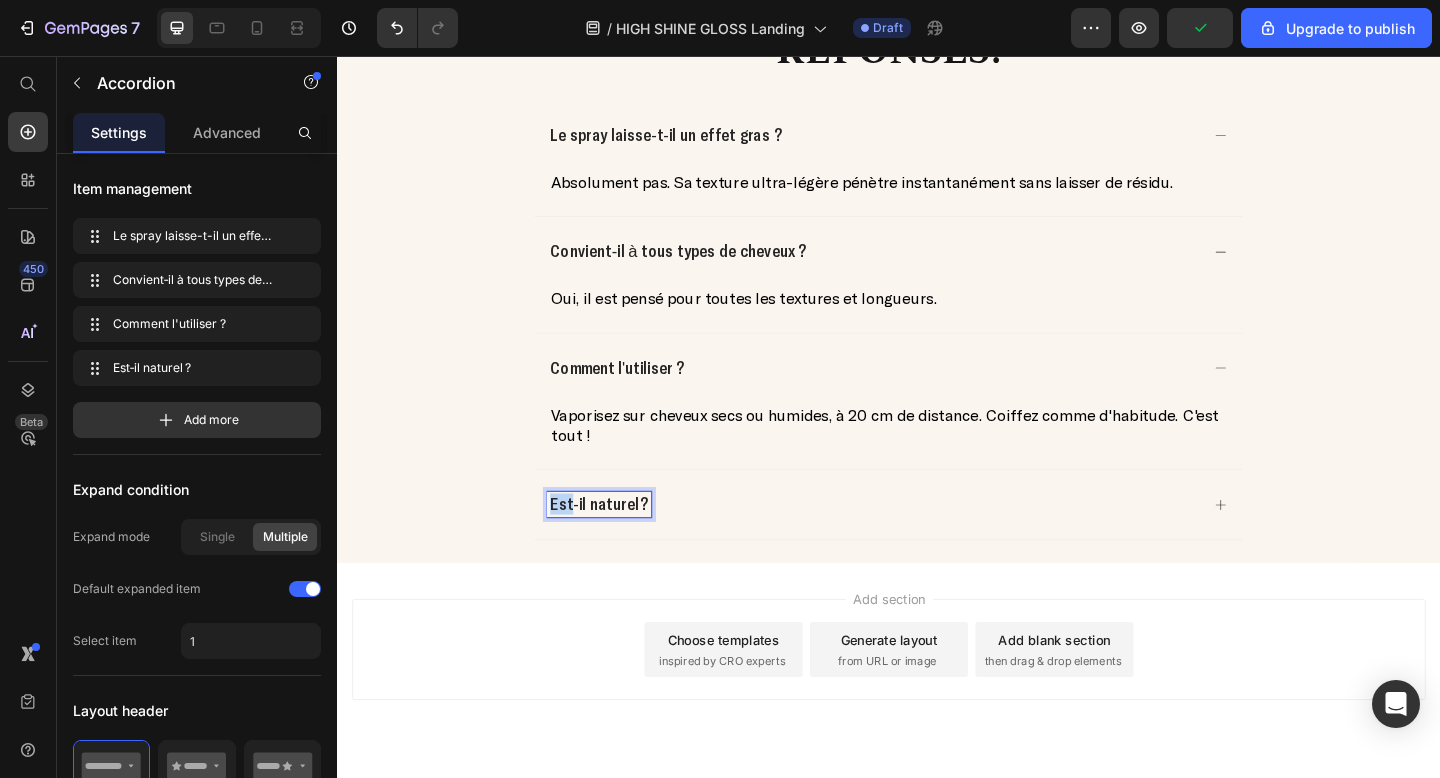 click on "Est‑il naturel ?" at bounding box center [622, 544] 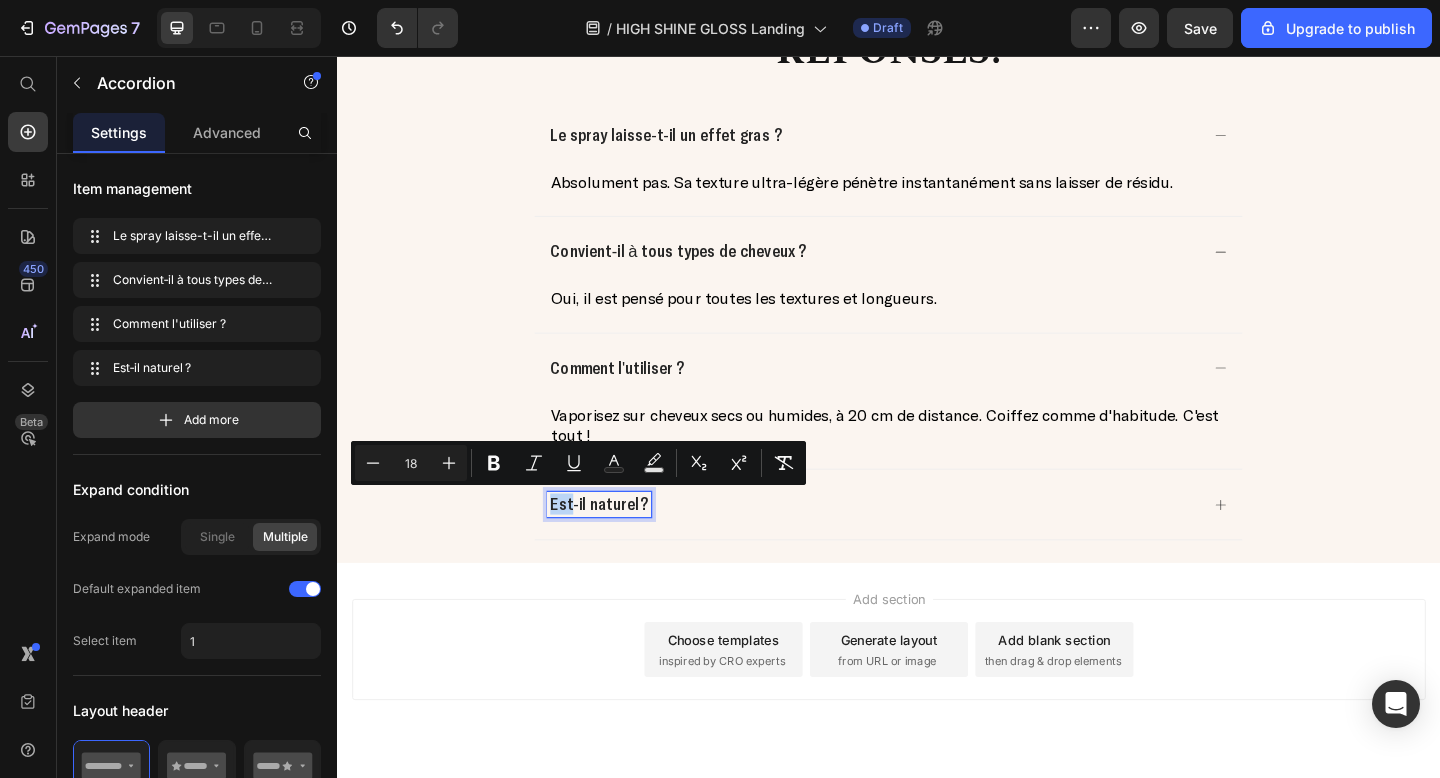click on "Est‑il naturel ?" at bounding box center [920, 544] 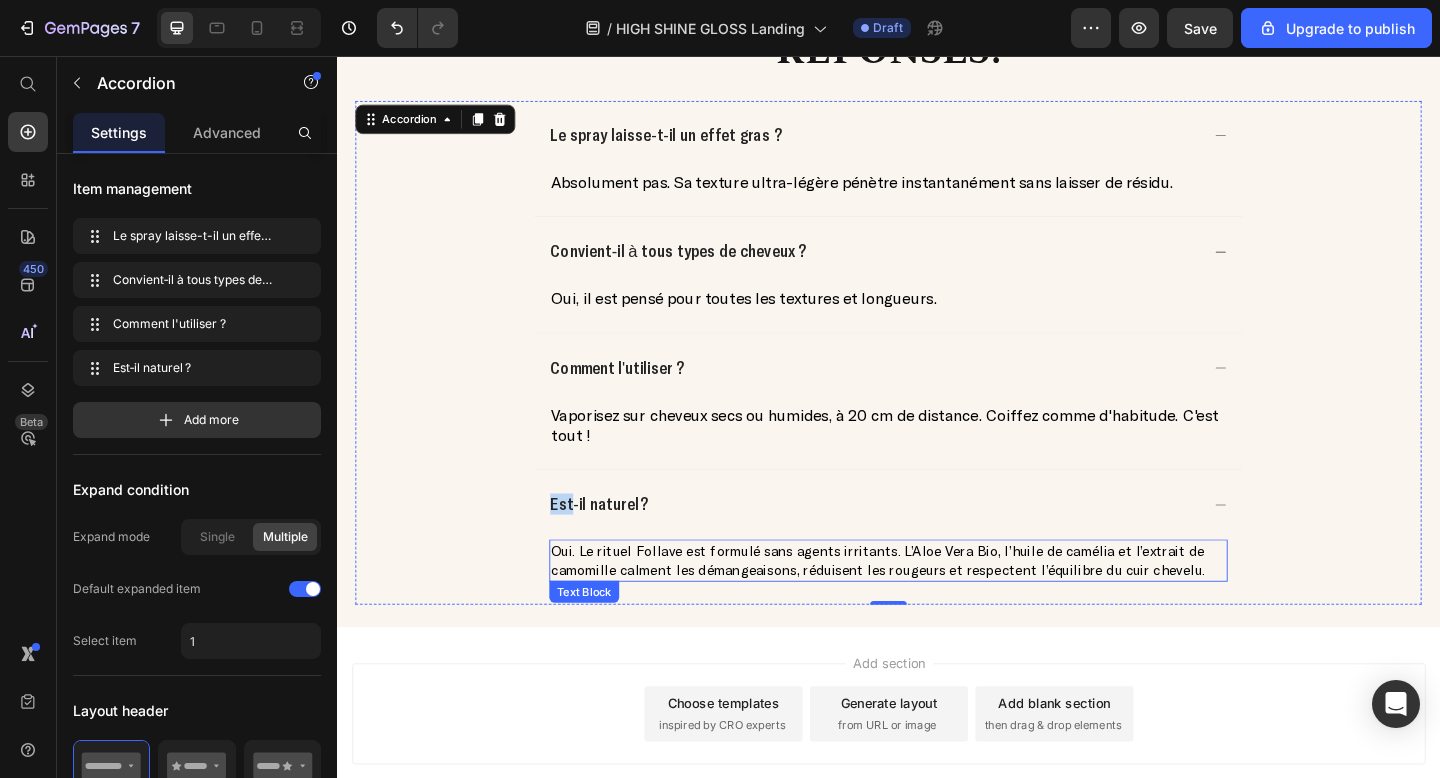 click on "Oui. Le rituel Follave est formulé sans agents irritants. L’Aloe Vera Bio, l’huile de camélia et l’extrait de camomille calment les démangeaisons, réduisent les rougeurs et respectent l’équilibre du cuir chevelu." at bounding box center (925, 604) 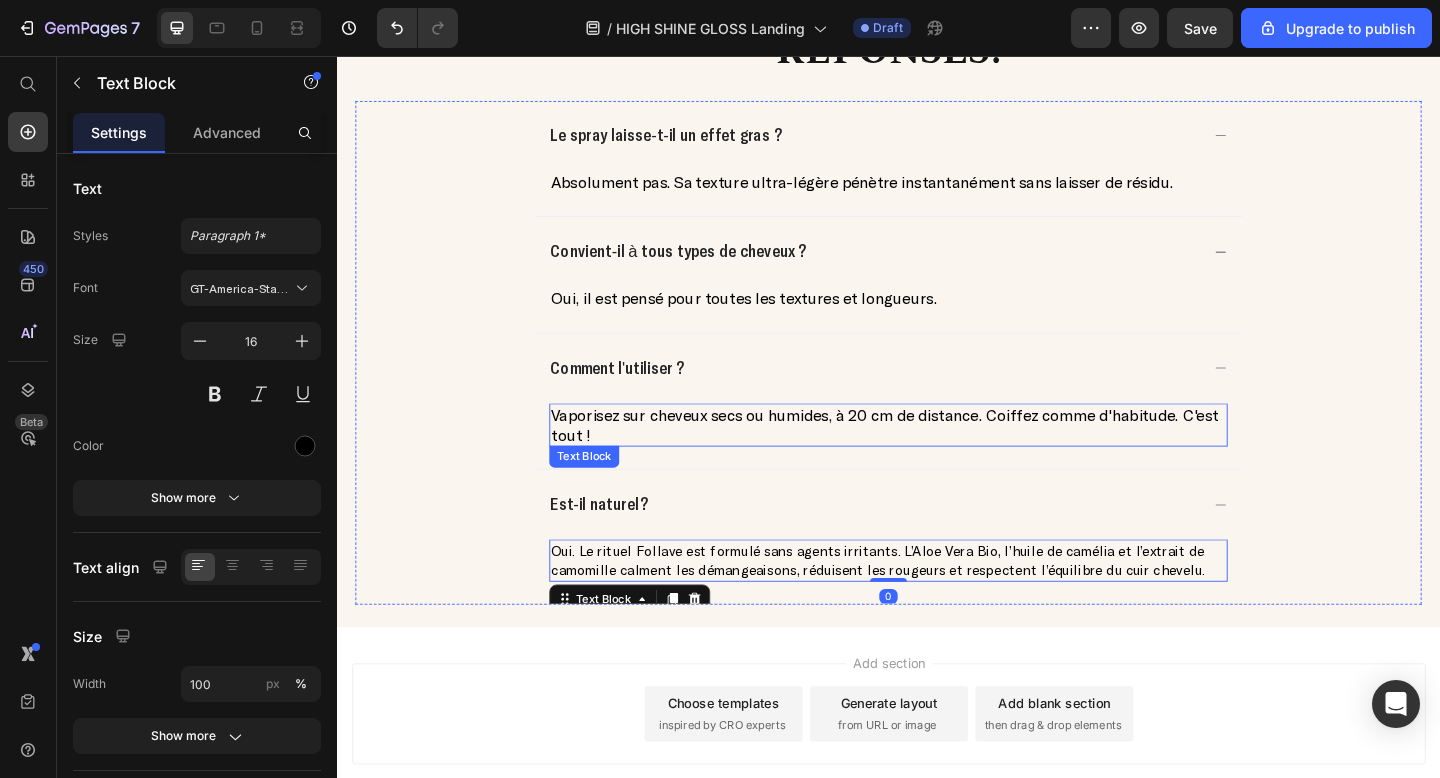 click on "Vaporisez sur cheveux secs ou humides, à 20 cm de distance. Coiffez comme d'habitude. C'est tout !" at bounding box center (933, 457) 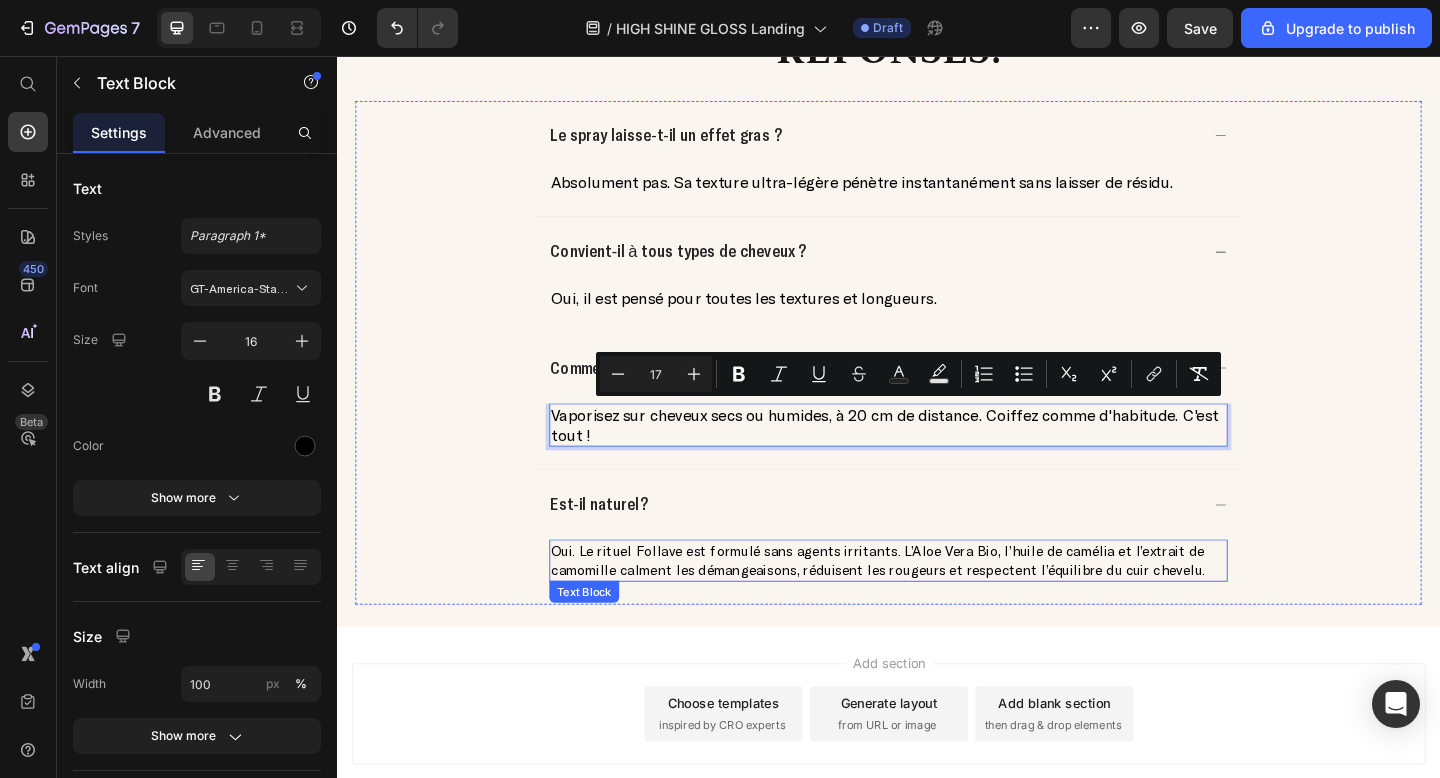 click on "Oui. Le rituel Follave est formulé sans agents irritants. L’Aloe Vera Bio, l’huile de camélia et l’extrait de camomille calment les démangeaisons, réduisent les rougeurs et respectent l’équilibre du cuir chevelu." at bounding box center [925, 604] 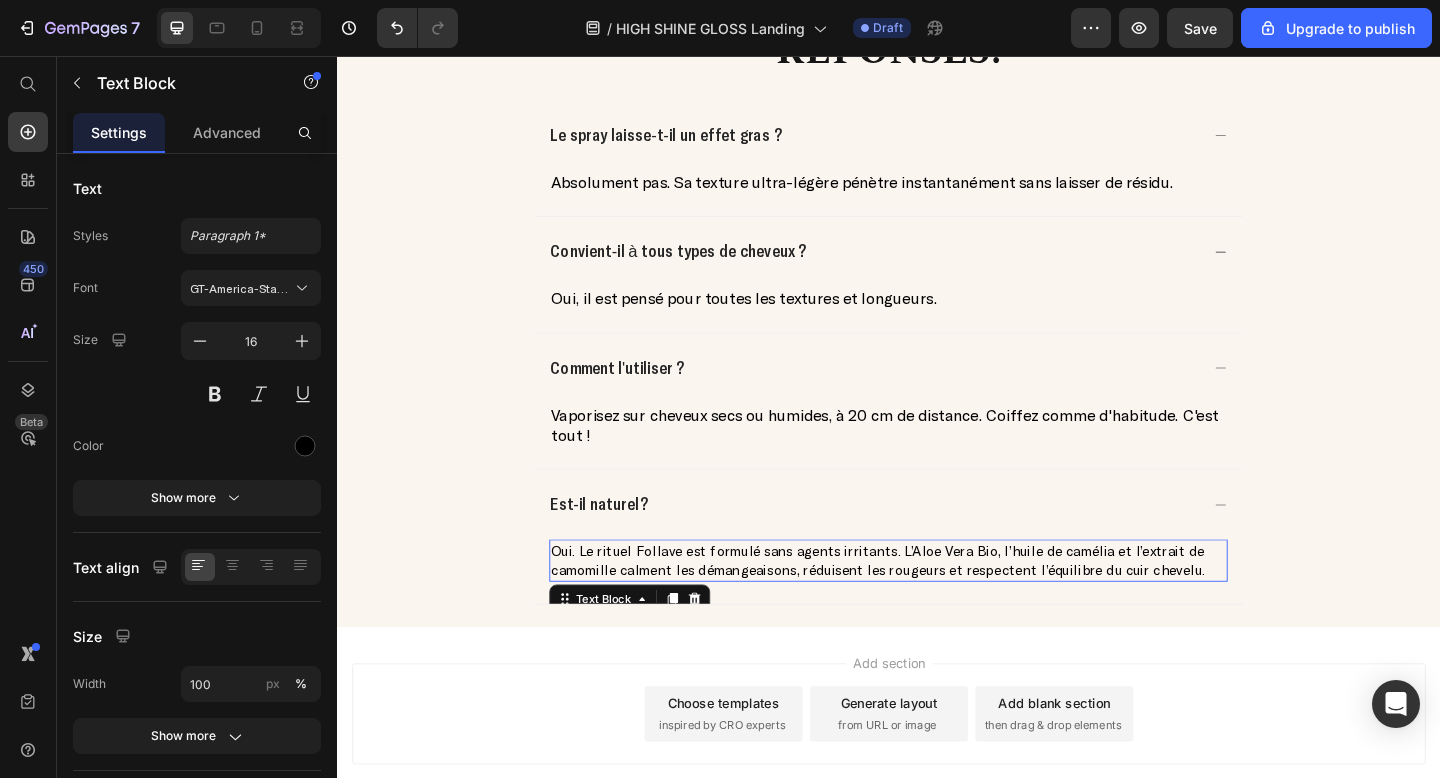 click on "Oui. Le rituel Follave est formulé sans agents irritants. L’Aloe Vera Bio, l’huile de camélia et l’extrait de camomille calment les démangeaisons, réduisent les rougeurs et respectent l’équilibre du cuir chevelu." at bounding box center (925, 604) 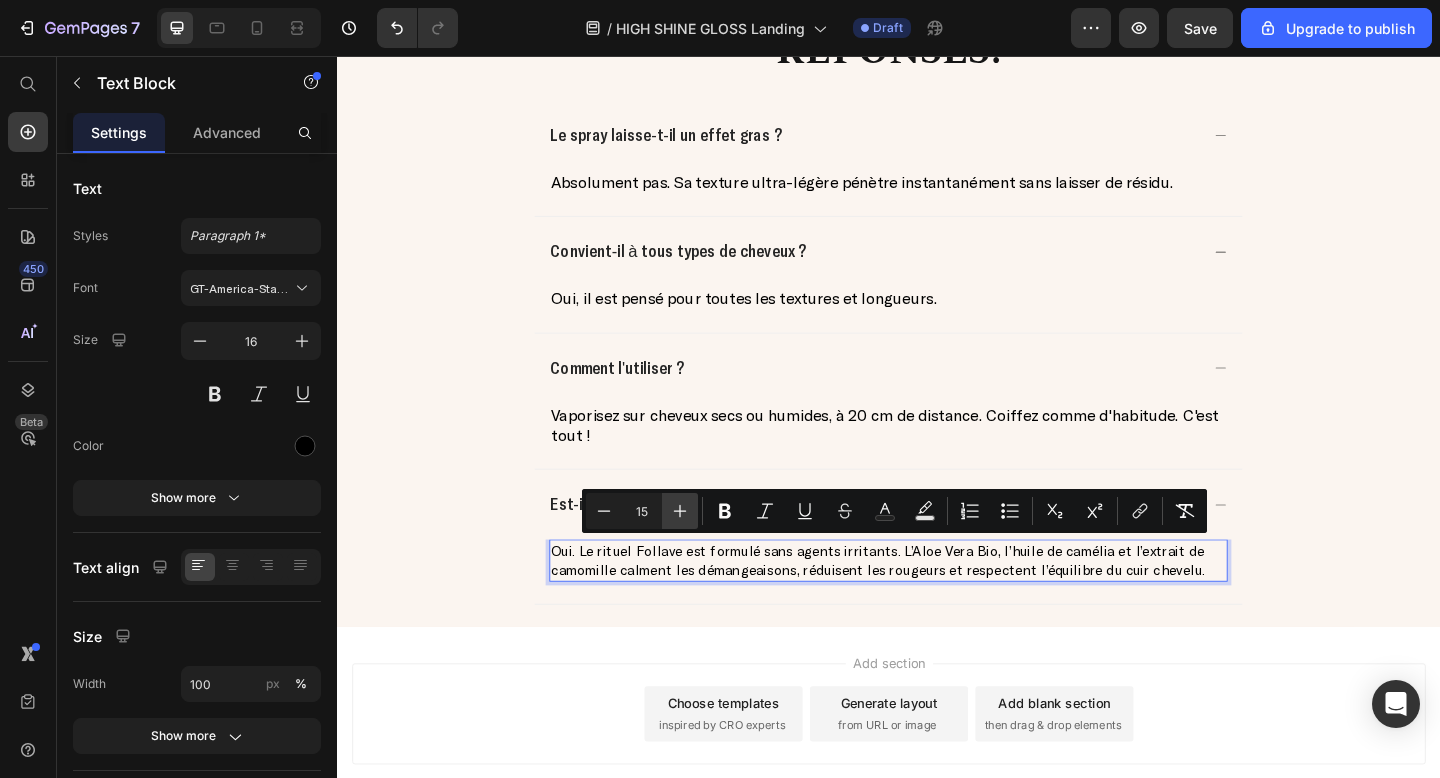click 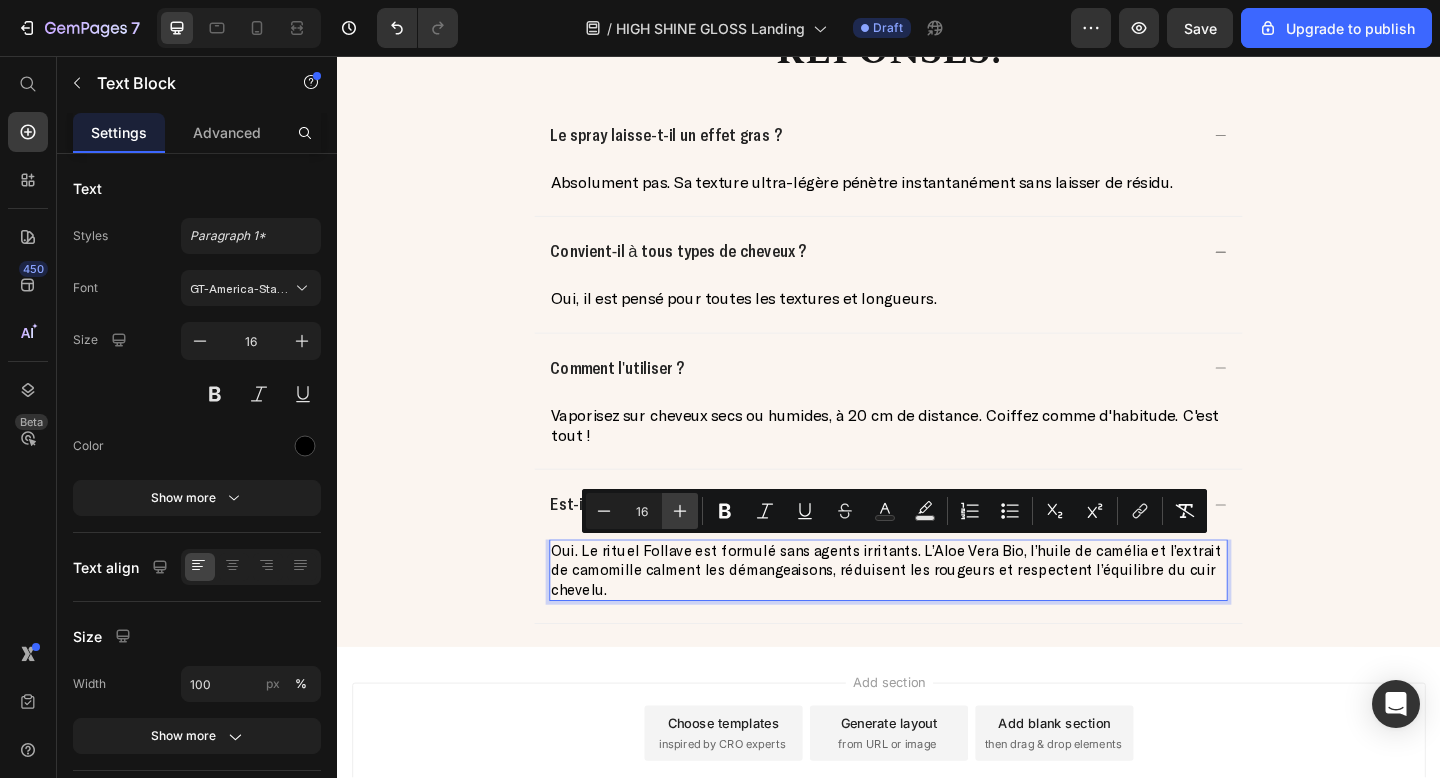 click 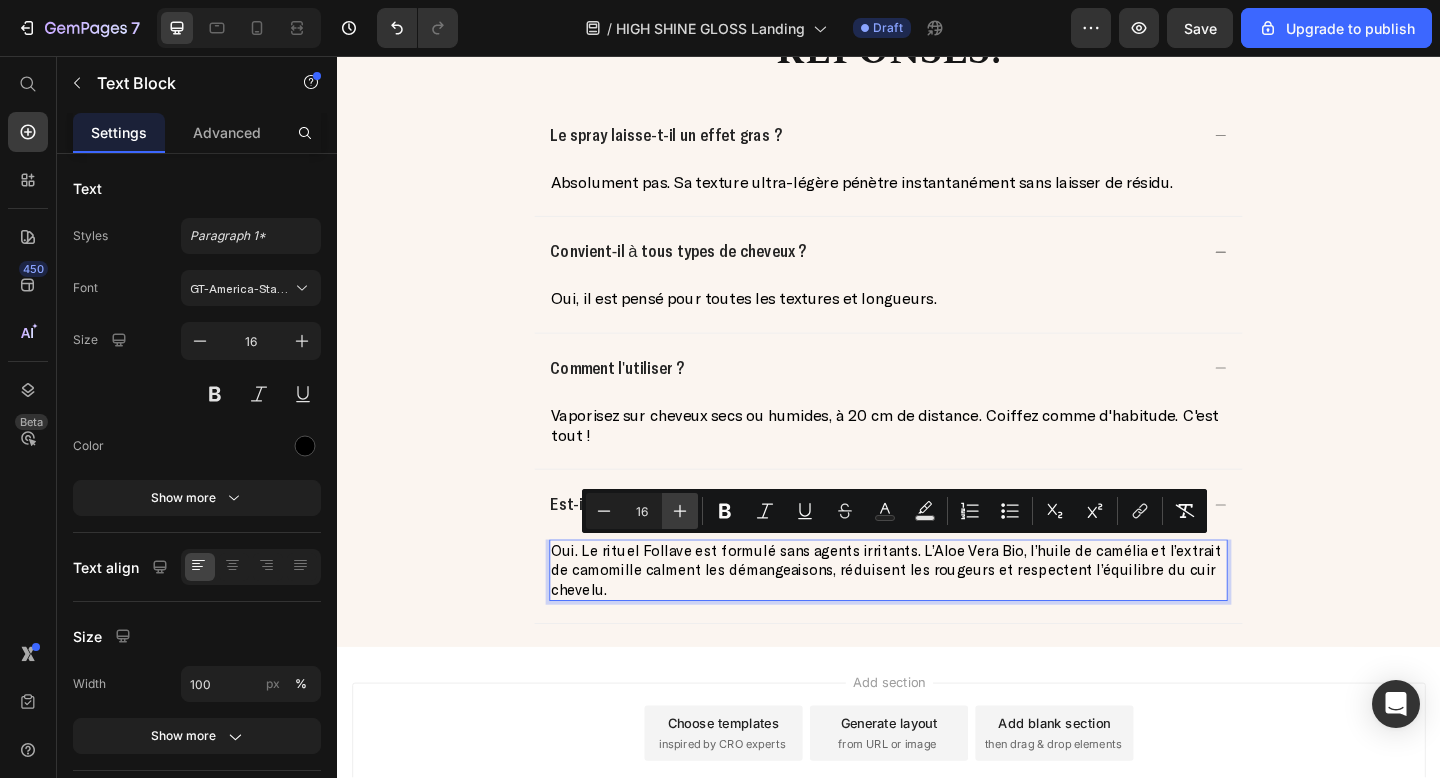 type on "17" 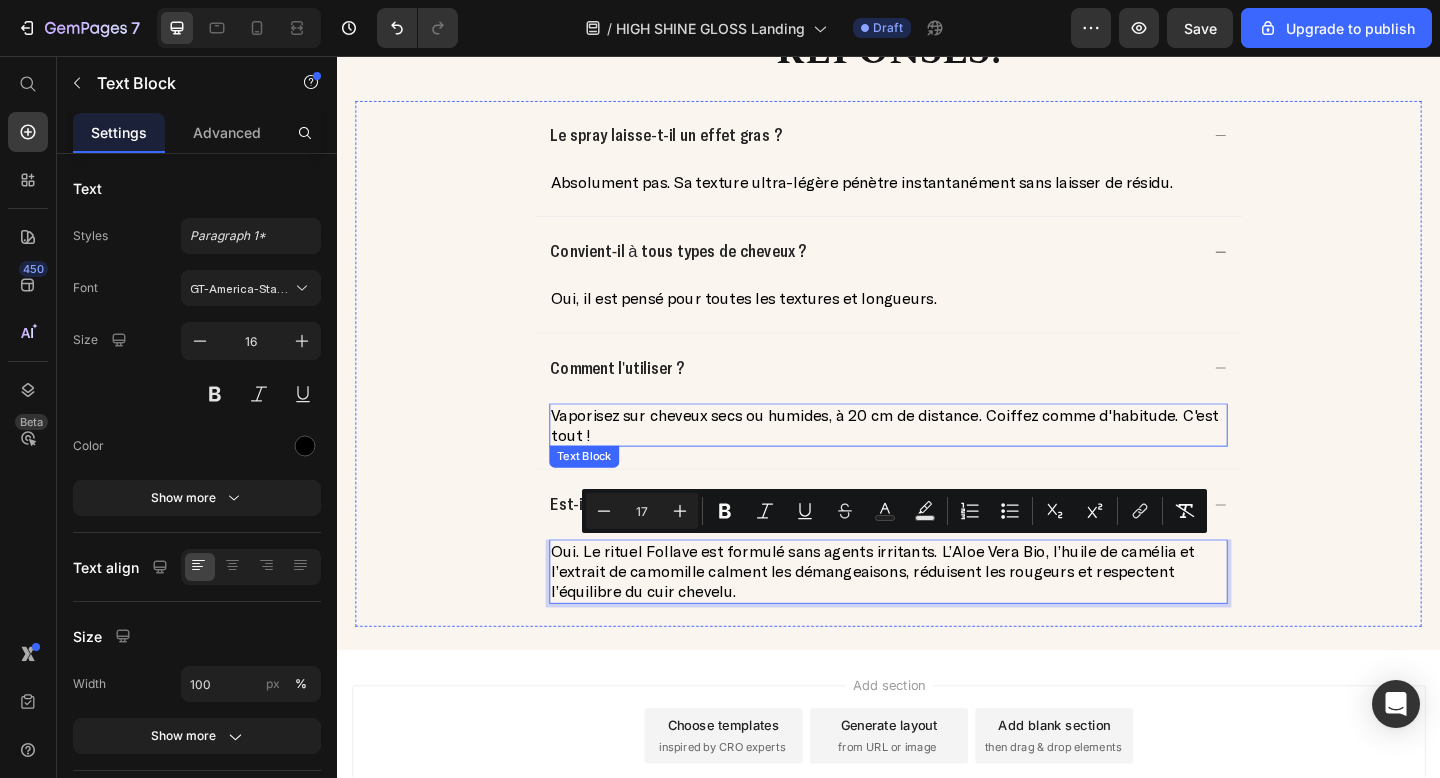 click on "Vaporisez sur cheveux secs ou humides, à 20 cm de distance. Coiffez comme d'habitude. C'est tout !" at bounding box center (937, 458) 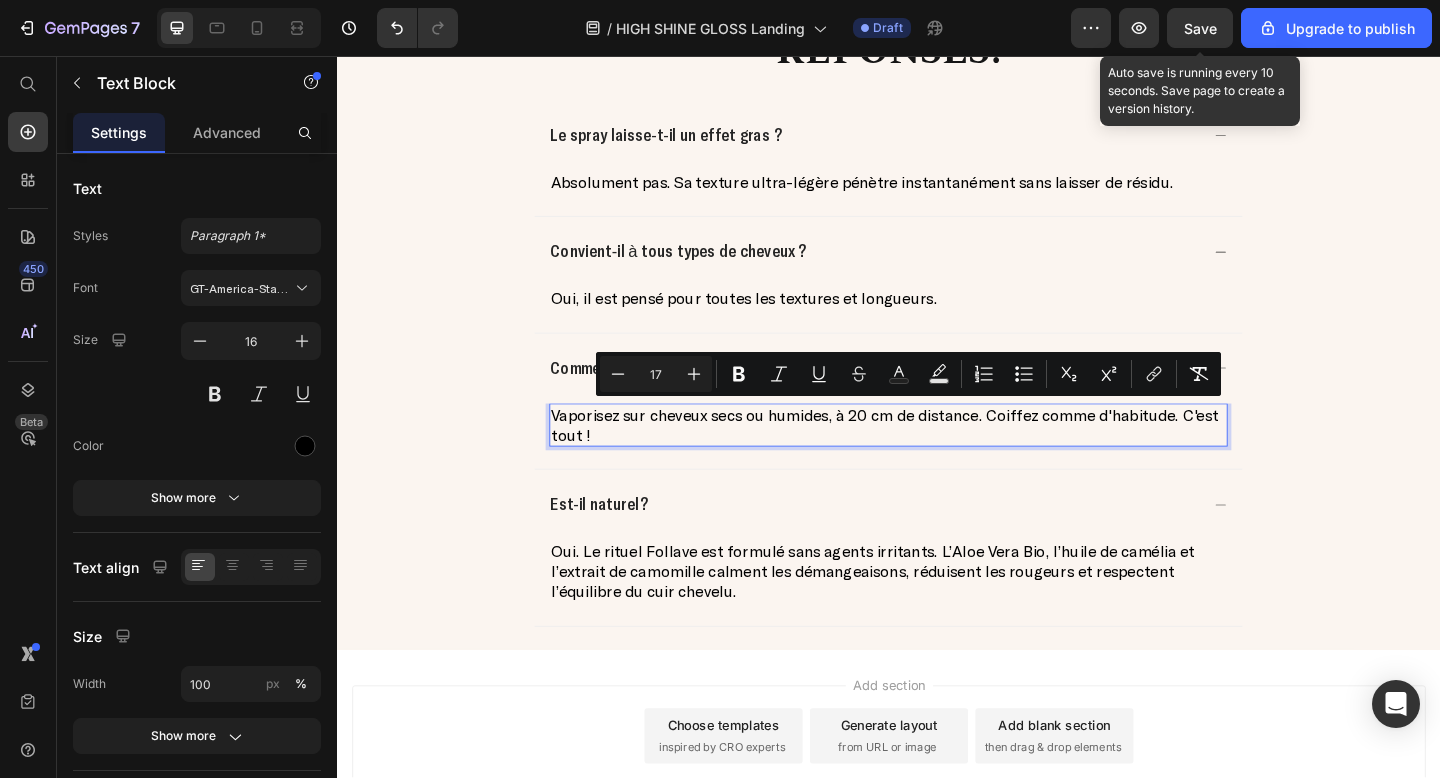 click on "Save" at bounding box center [1200, 28] 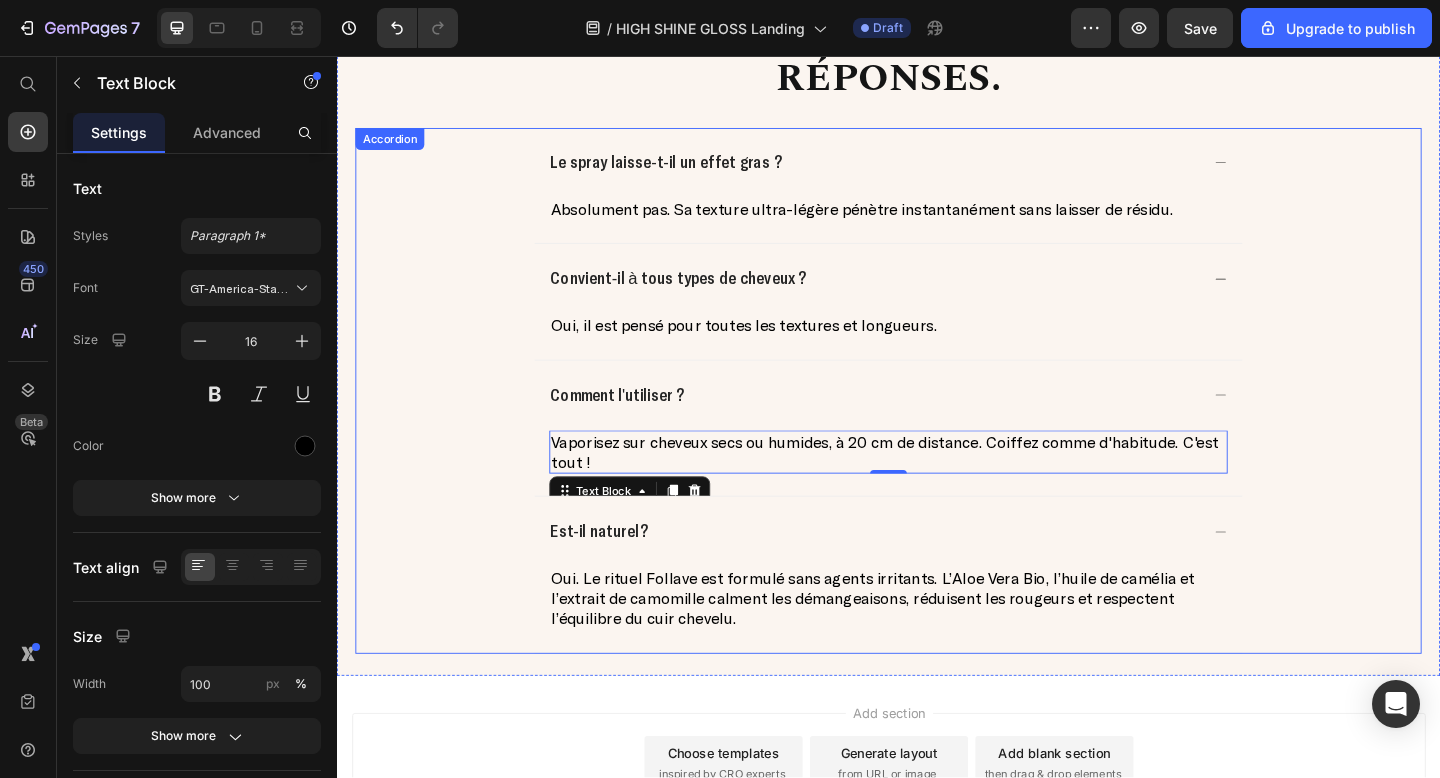 scroll, scrollTop: 3580, scrollLeft: 0, axis: vertical 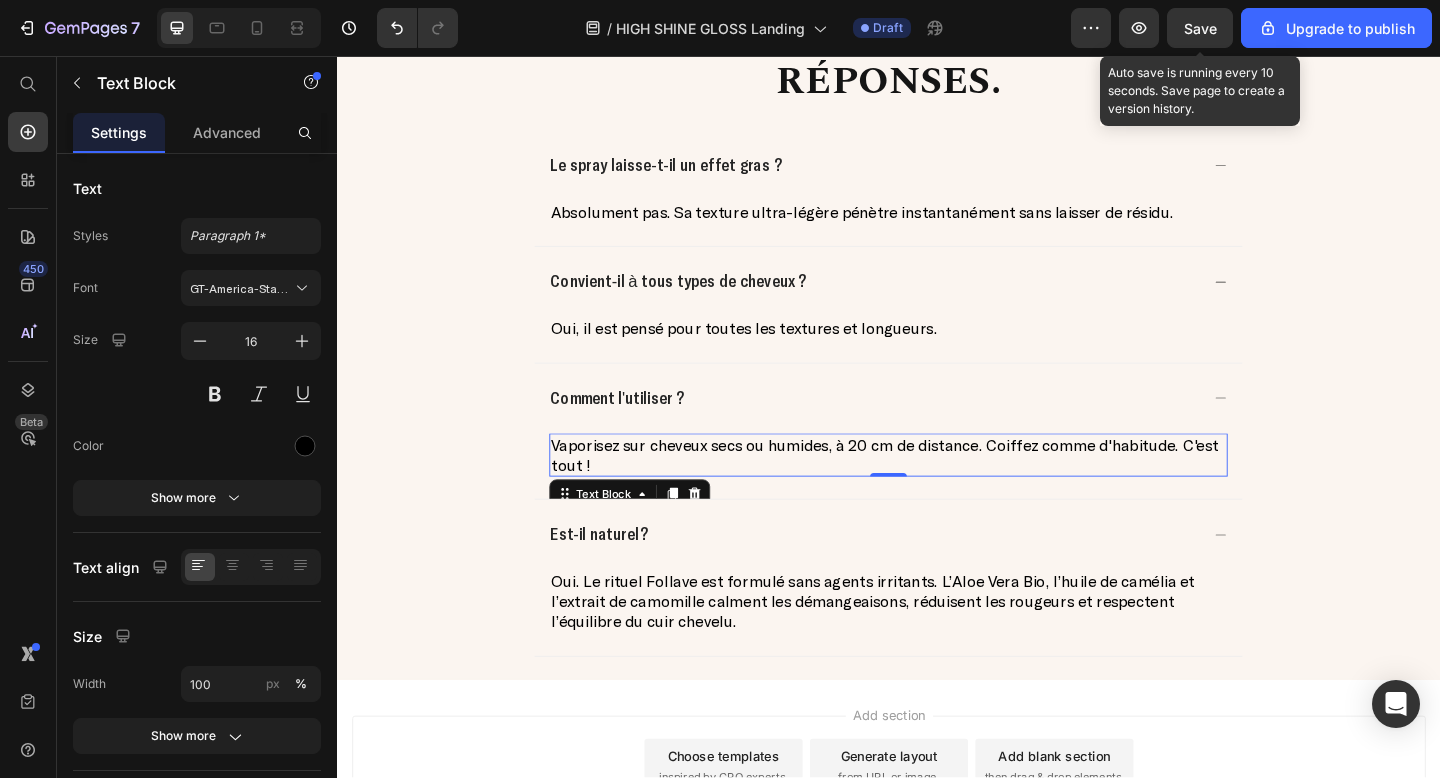 click on "Save" at bounding box center (1200, 28) 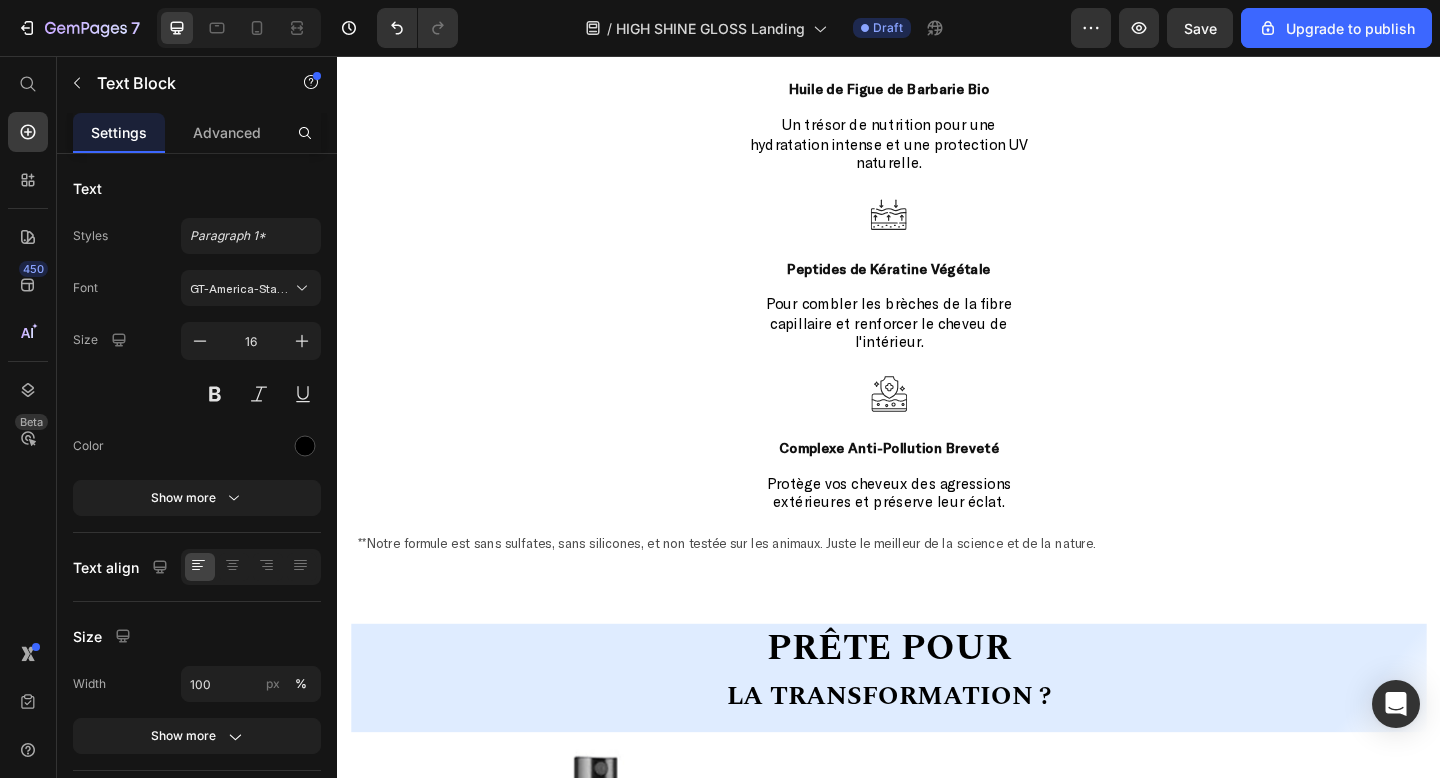 scroll, scrollTop: 2003, scrollLeft: 0, axis: vertical 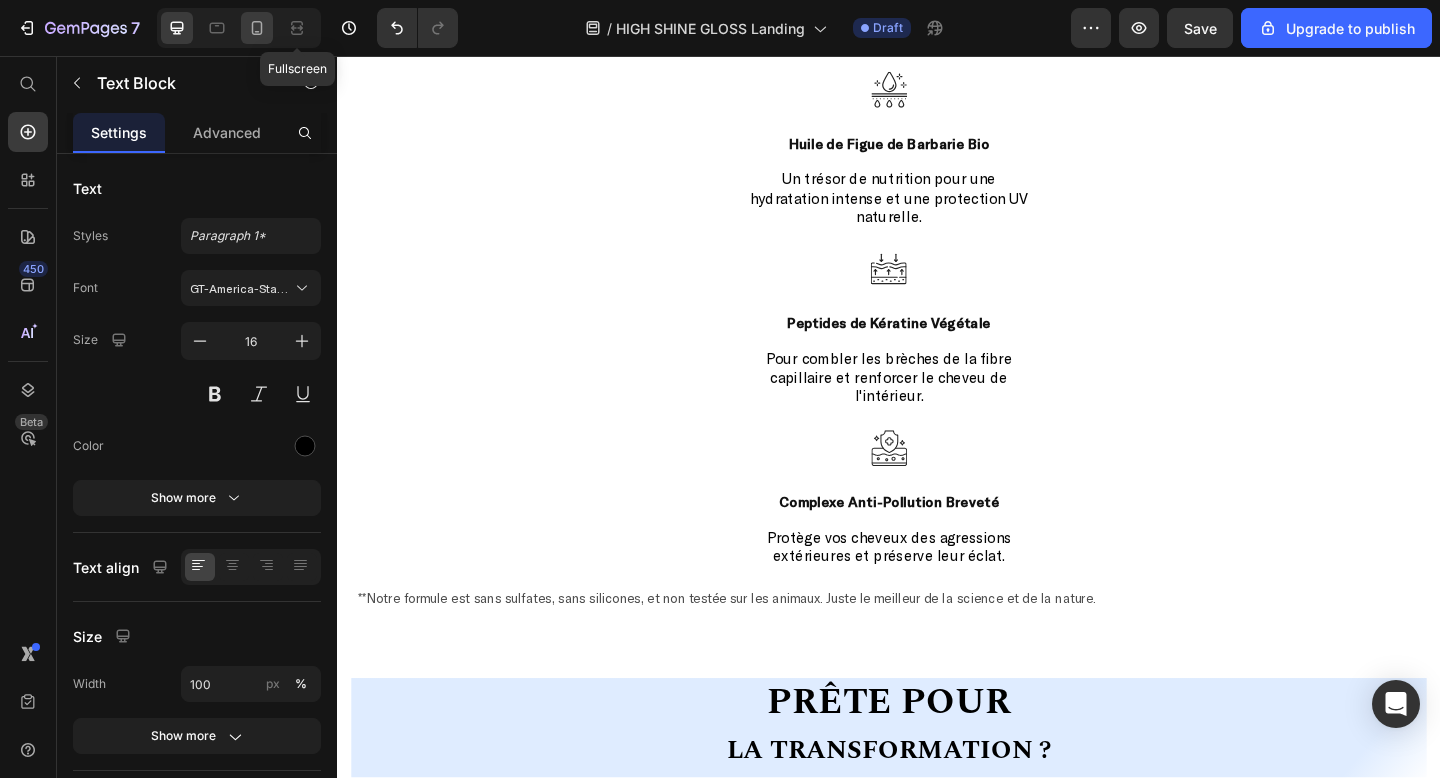 click 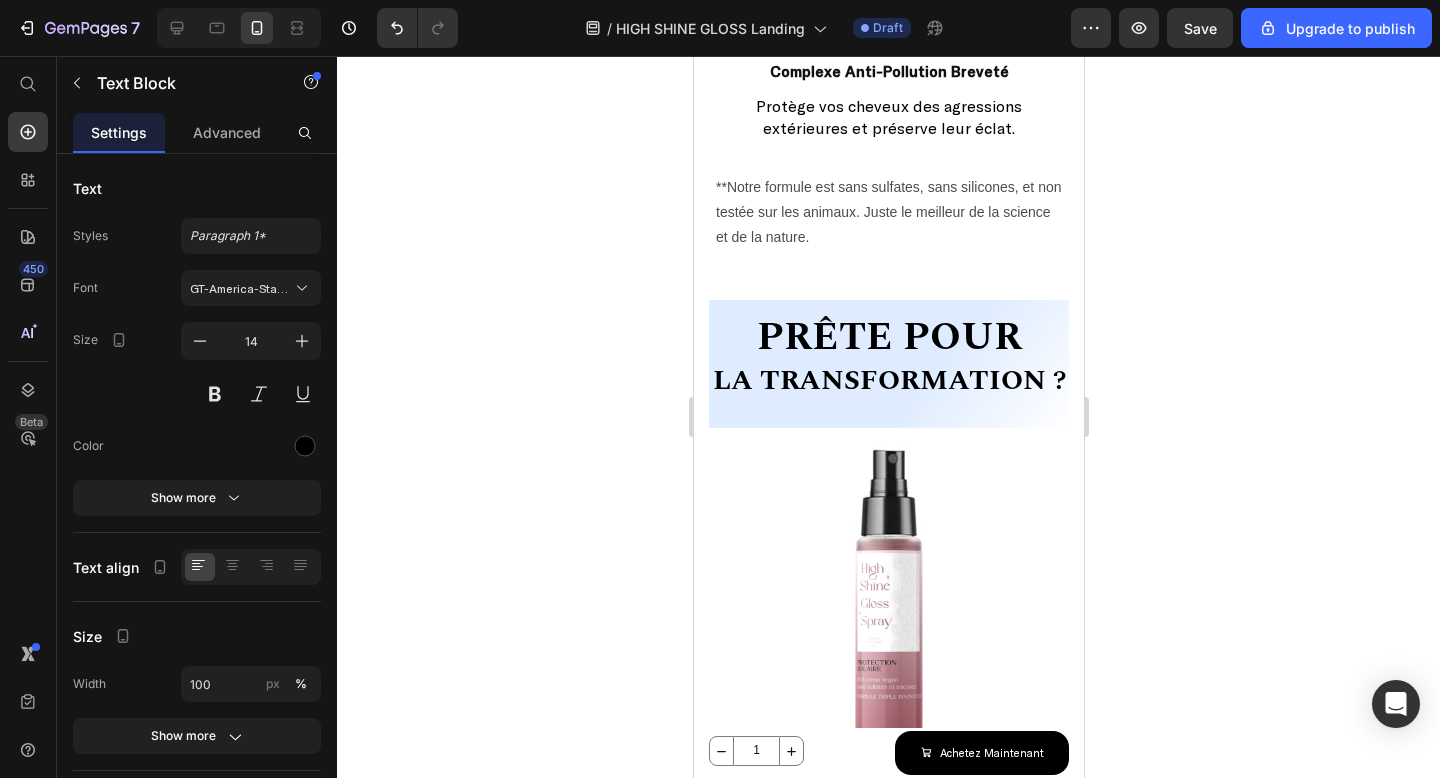 scroll, scrollTop: 2935, scrollLeft: 0, axis: vertical 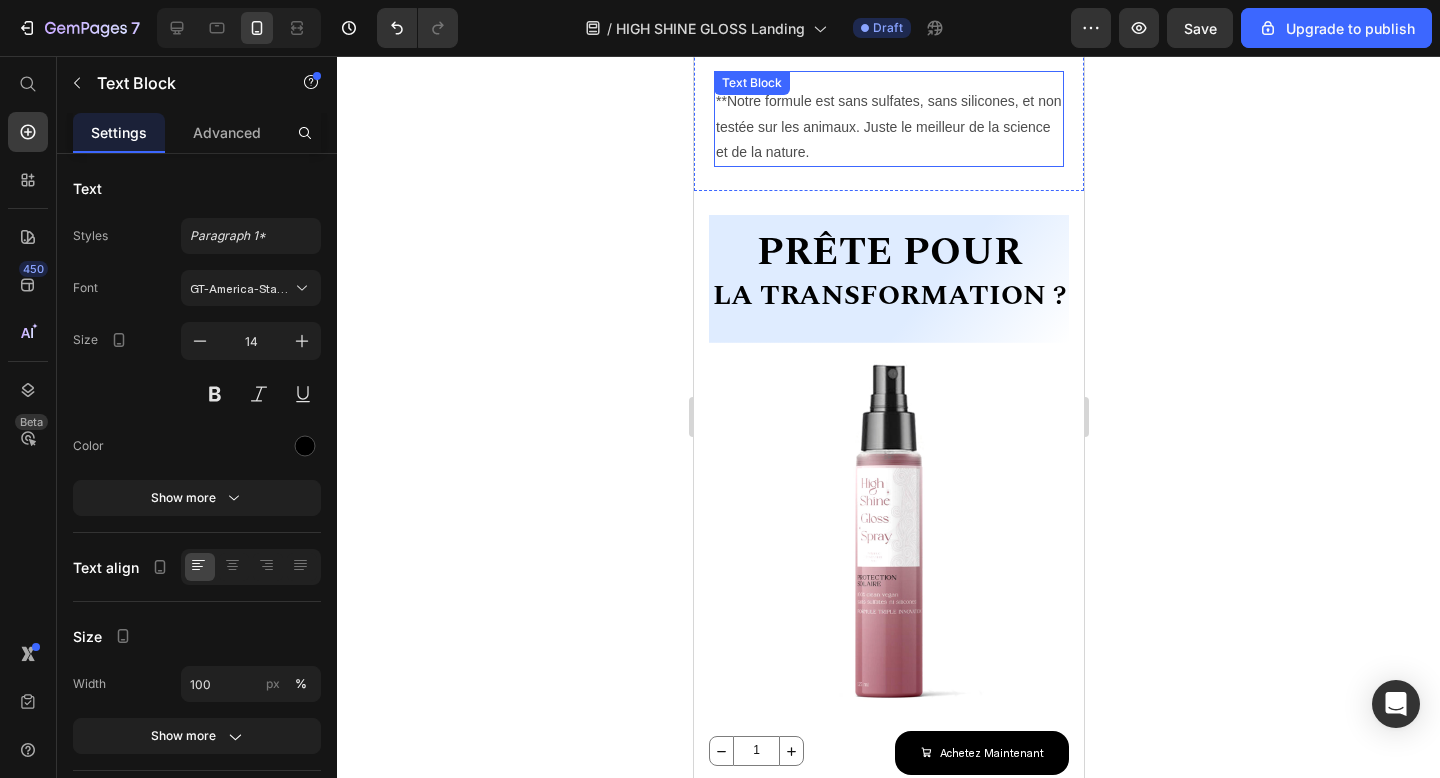 click on "**Notre formule est sans sulfates, sans silicones, et non testée sur les animaux. Juste le meilleur de la science et de la nature." at bounding box center (888, 126) 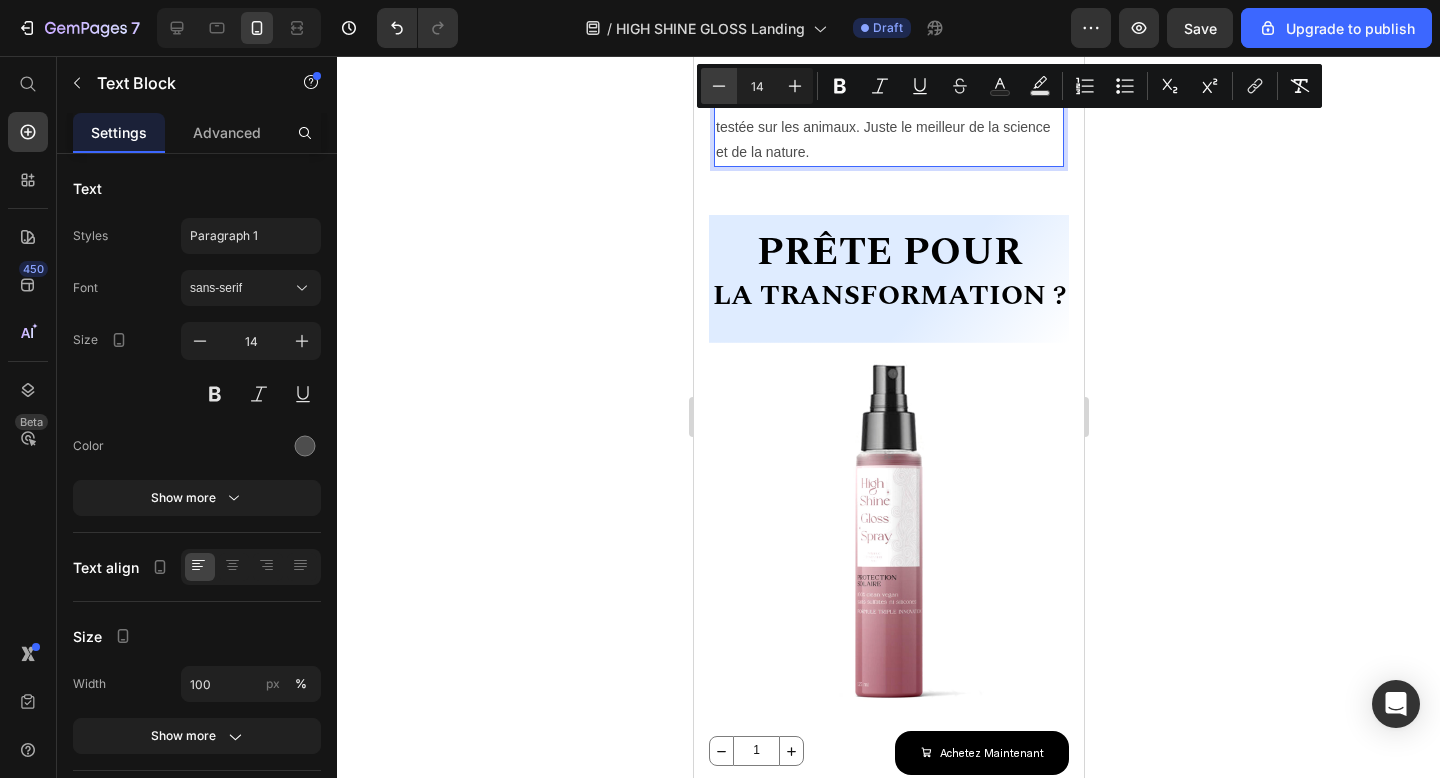 click 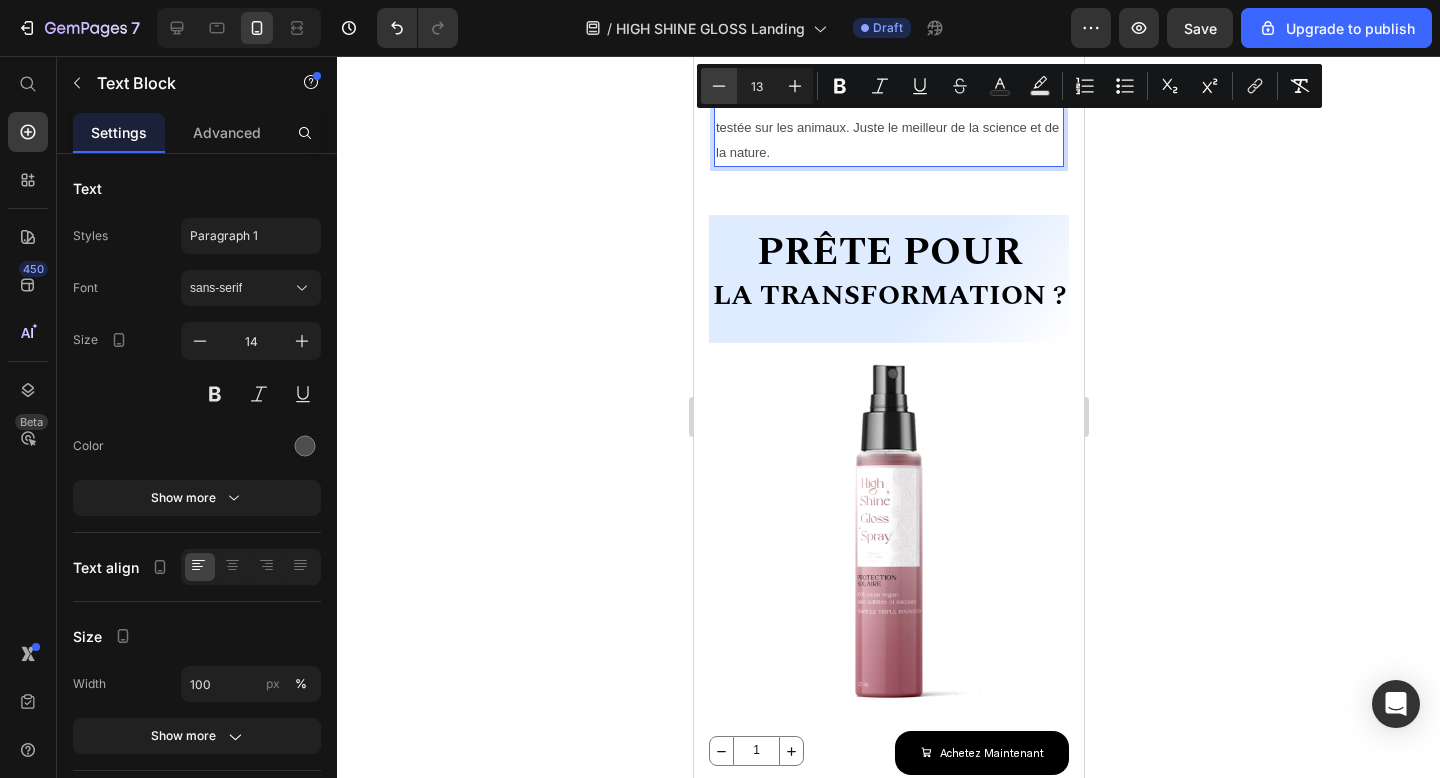 click 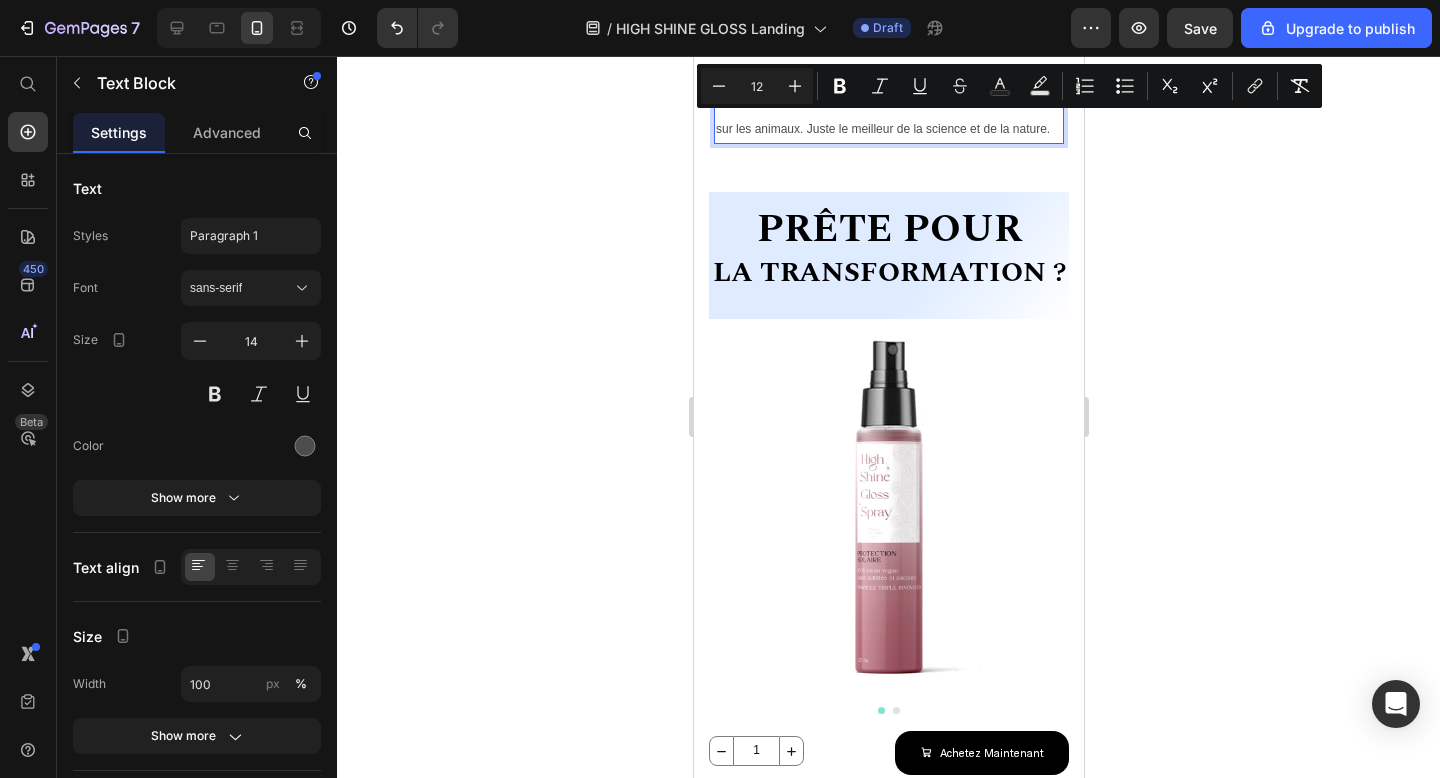 click 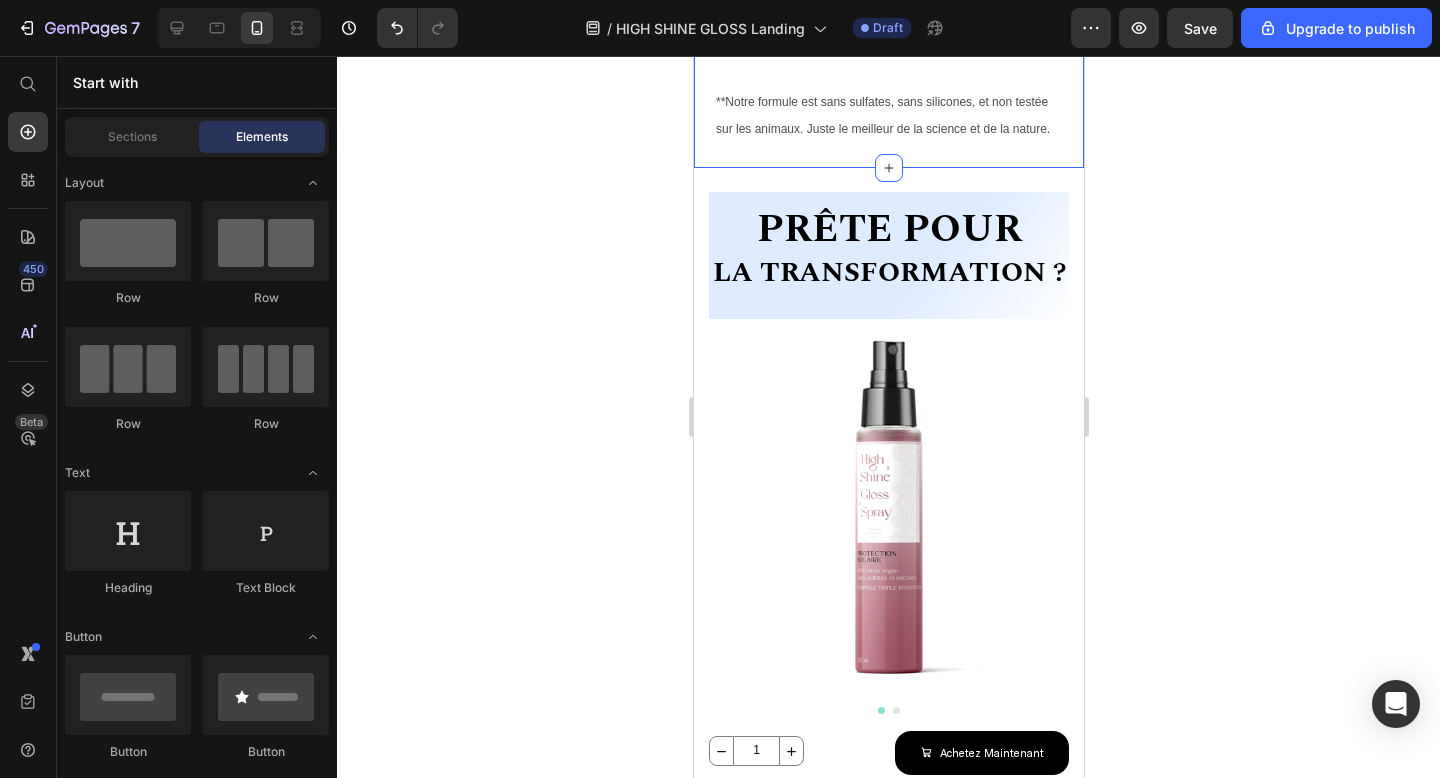 click on "**Notre formule est sans sulfates, sans silicones, et non testée sur les animaux. Juste le meilleur de la science et de la nature." at bounding box center [888, 115] 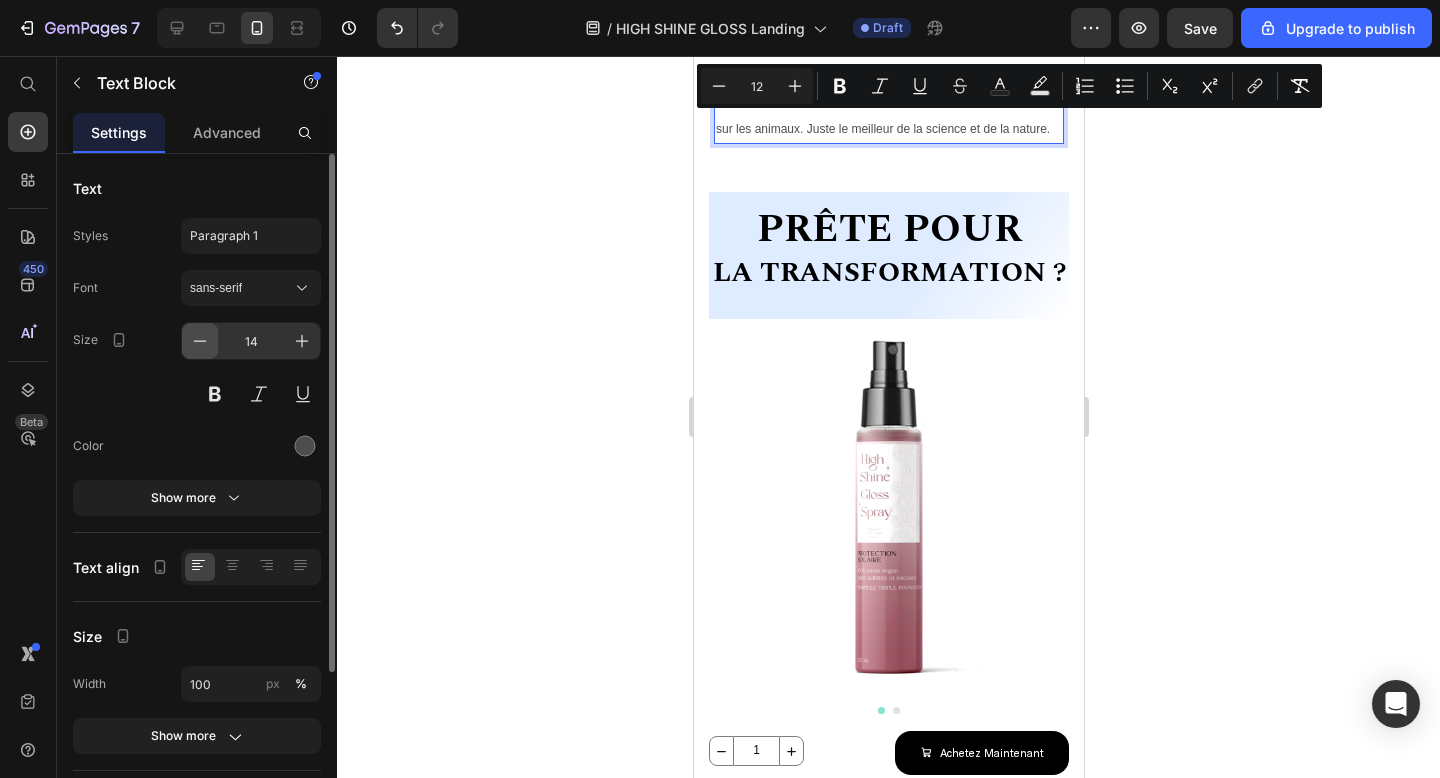 click 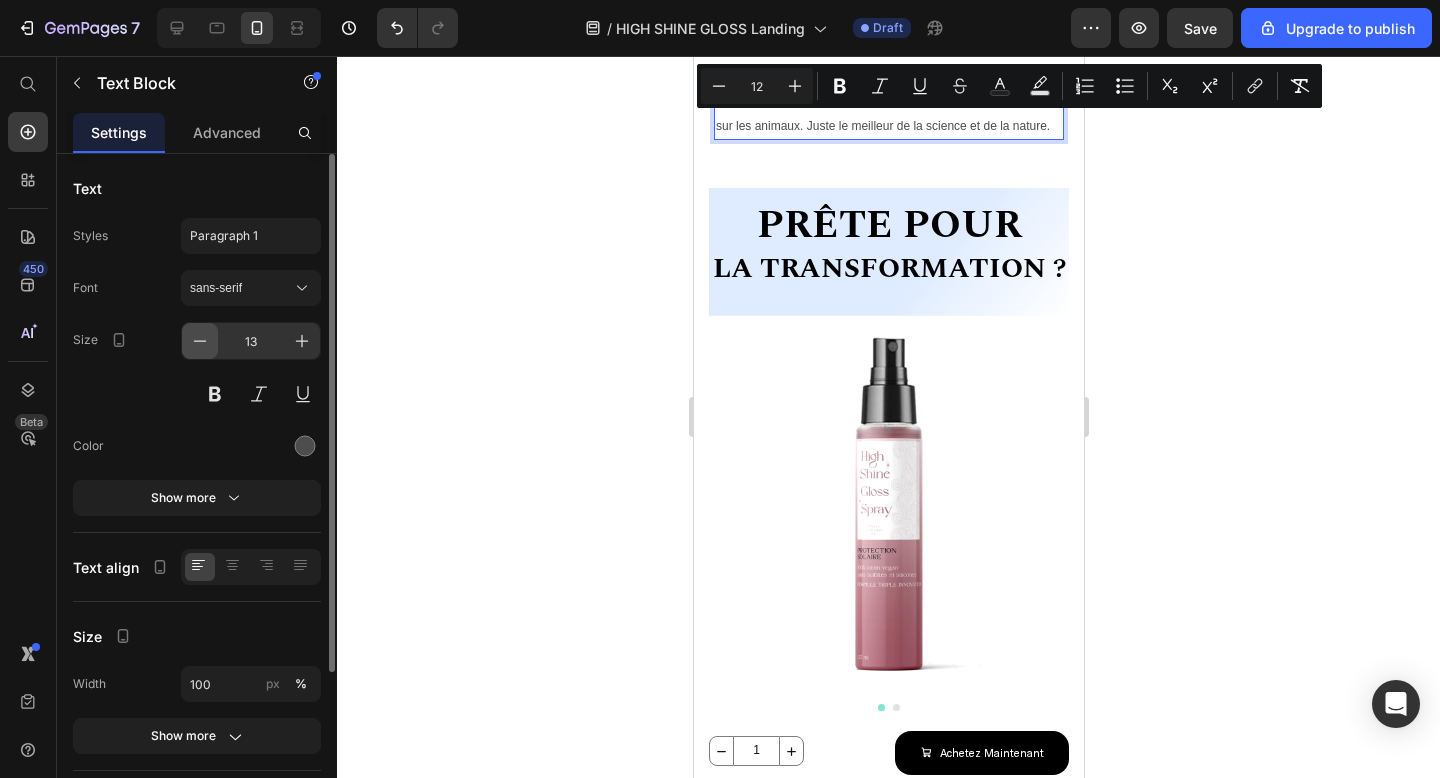 click 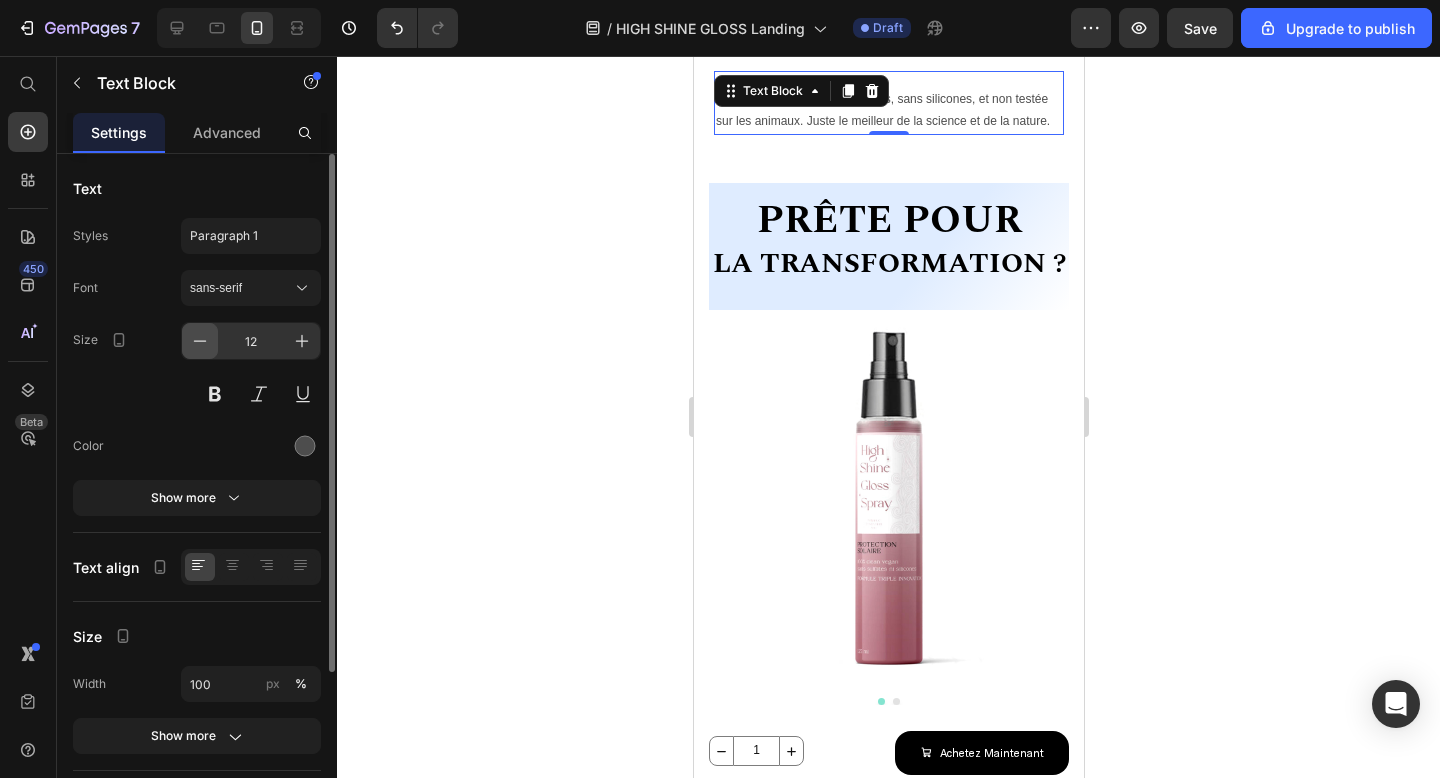 click 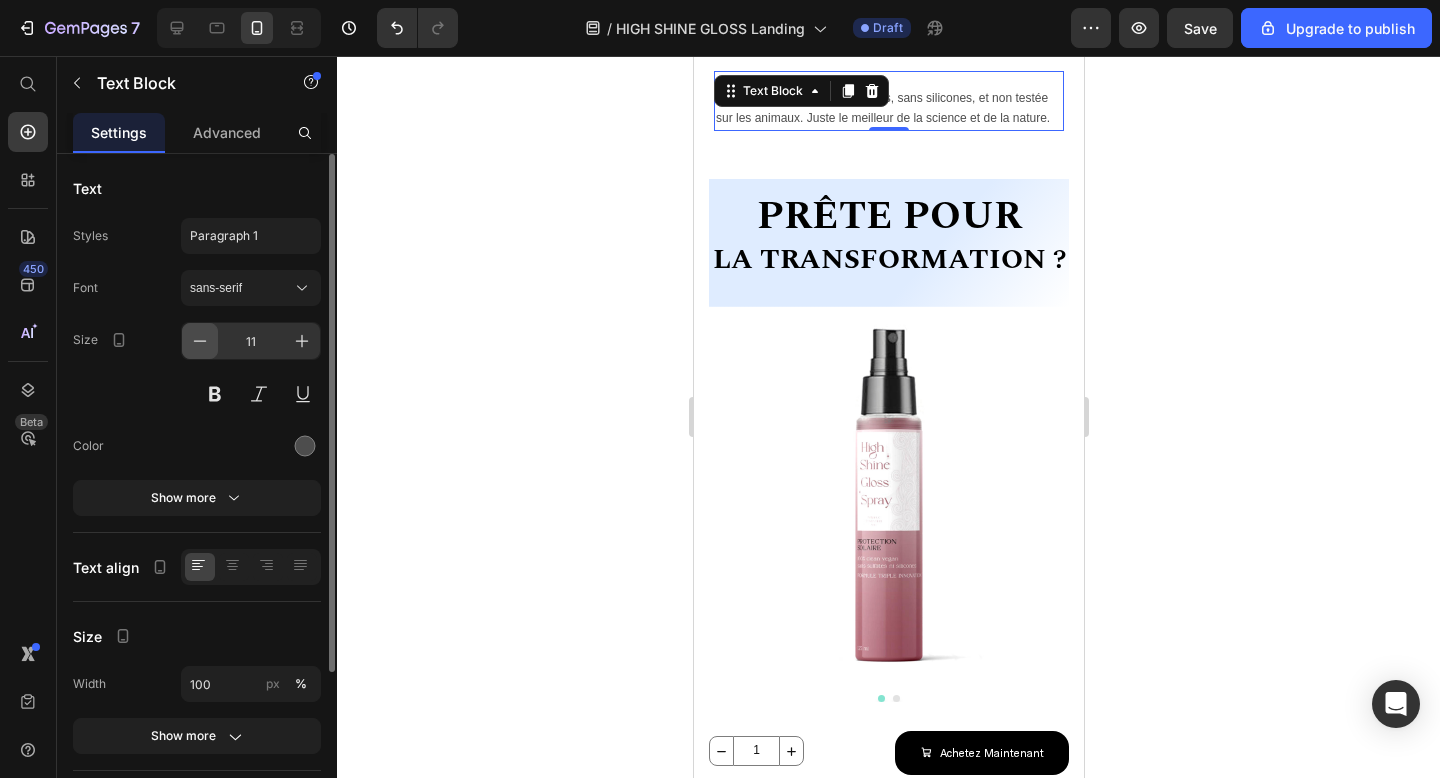 click 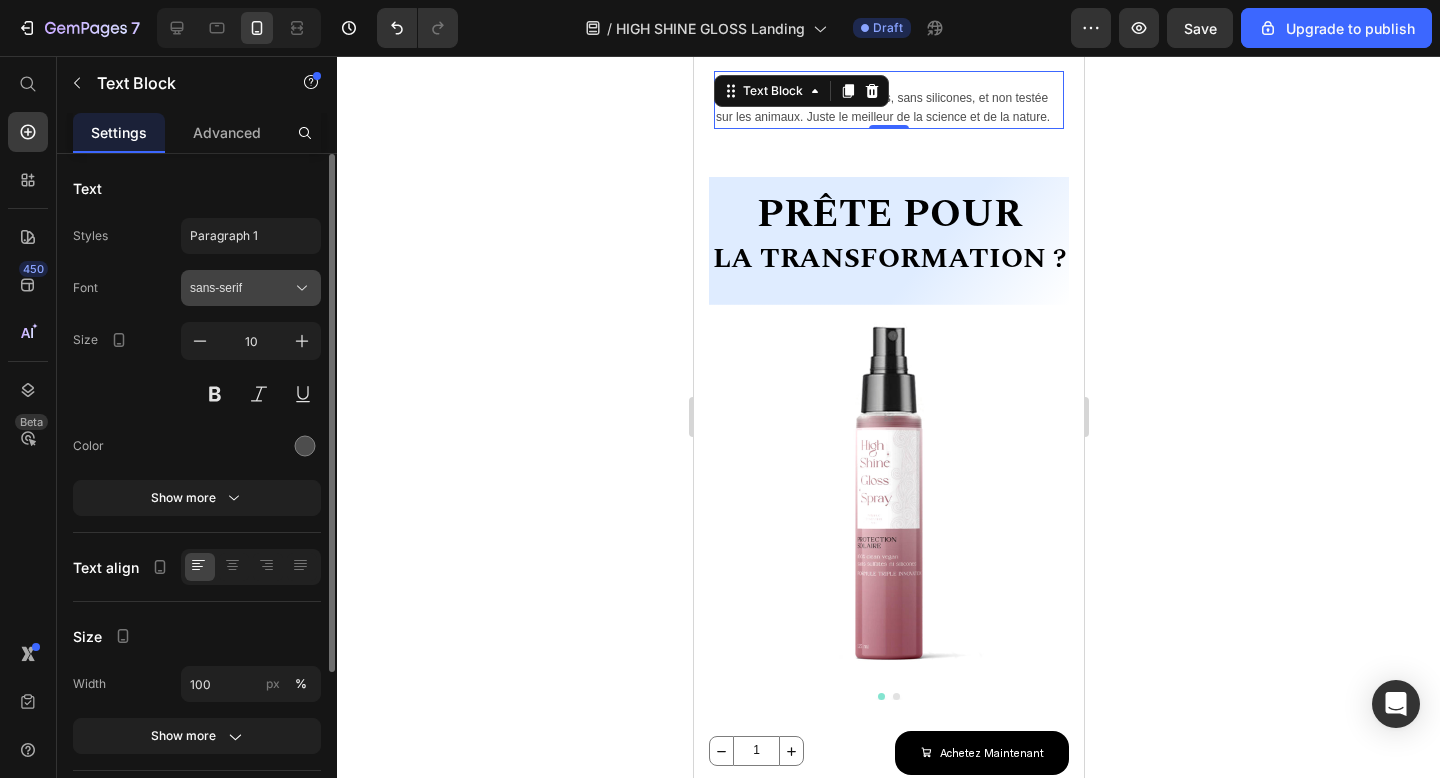 click on "sans-serif" at bounding box center [241, 288] 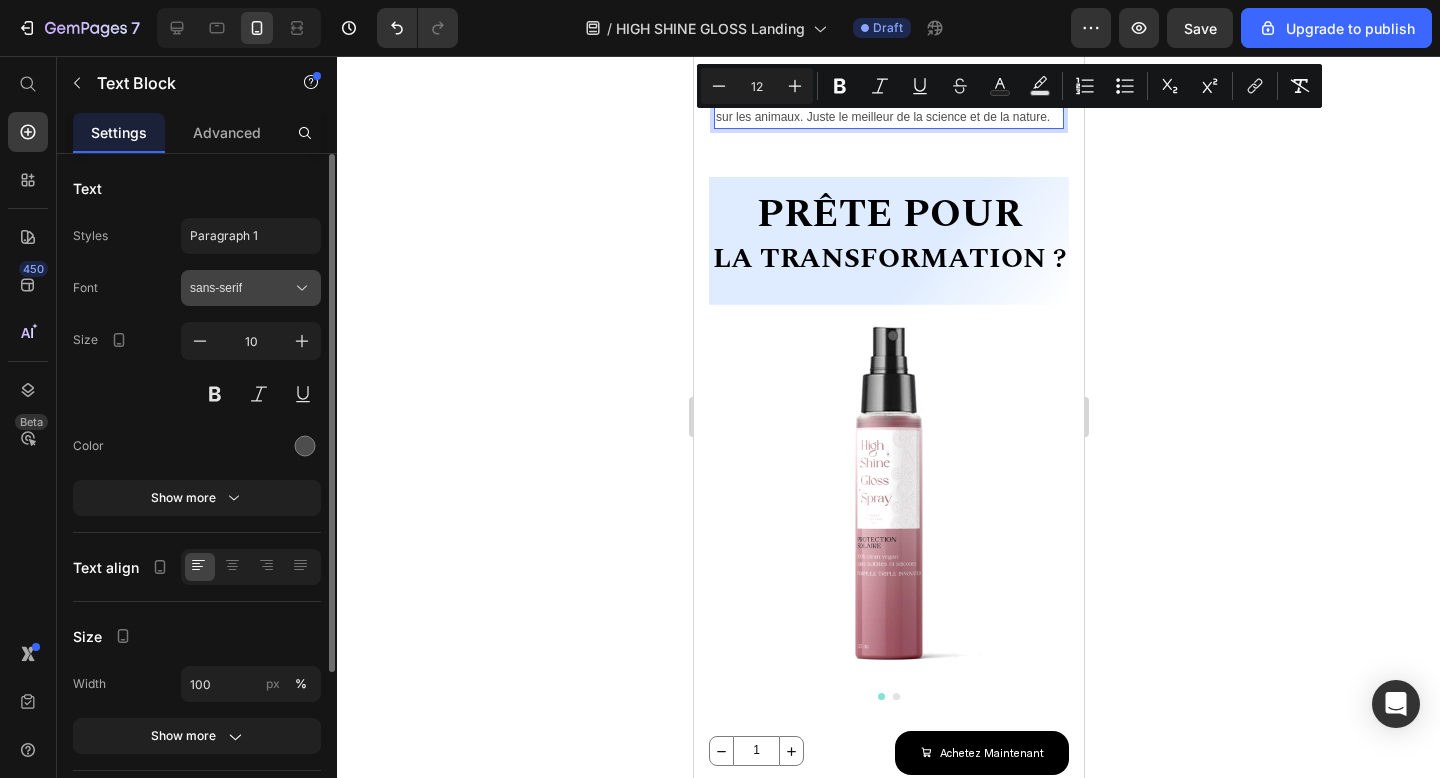 click on "sans-serif" at bounding box center (251, 288) 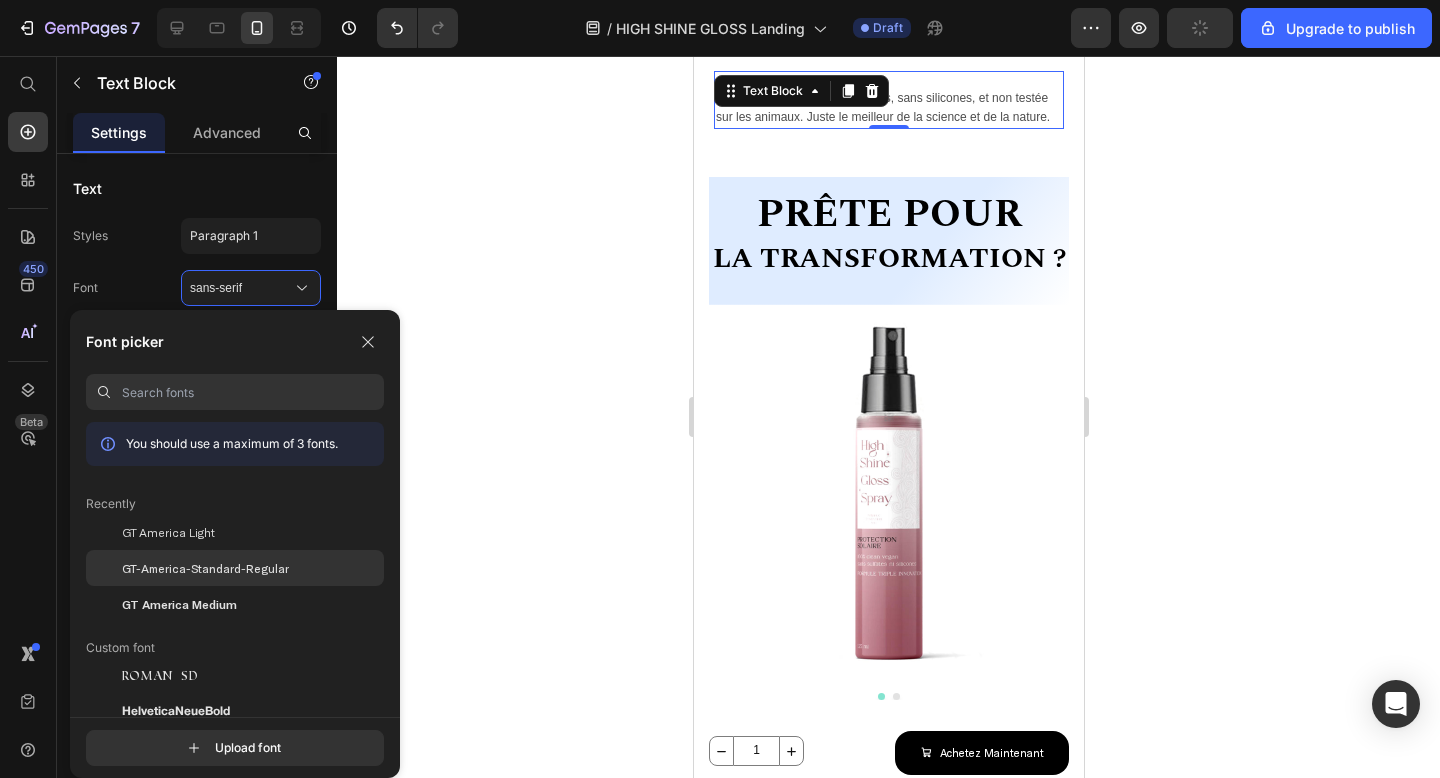 click on "GT-America-Standard-Regular" at bounding box center [205, 568] 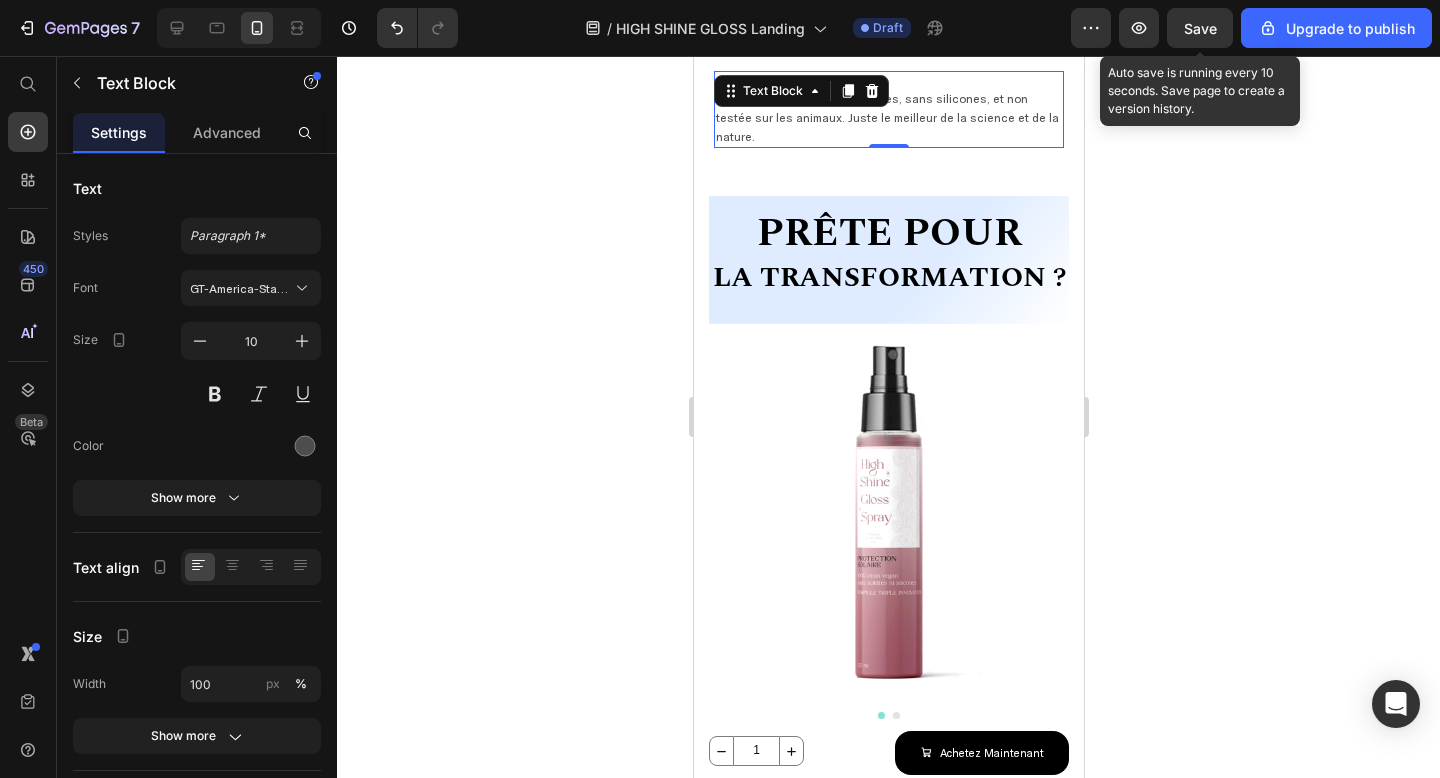 click on "Save" at bounding box center (1200, 28) 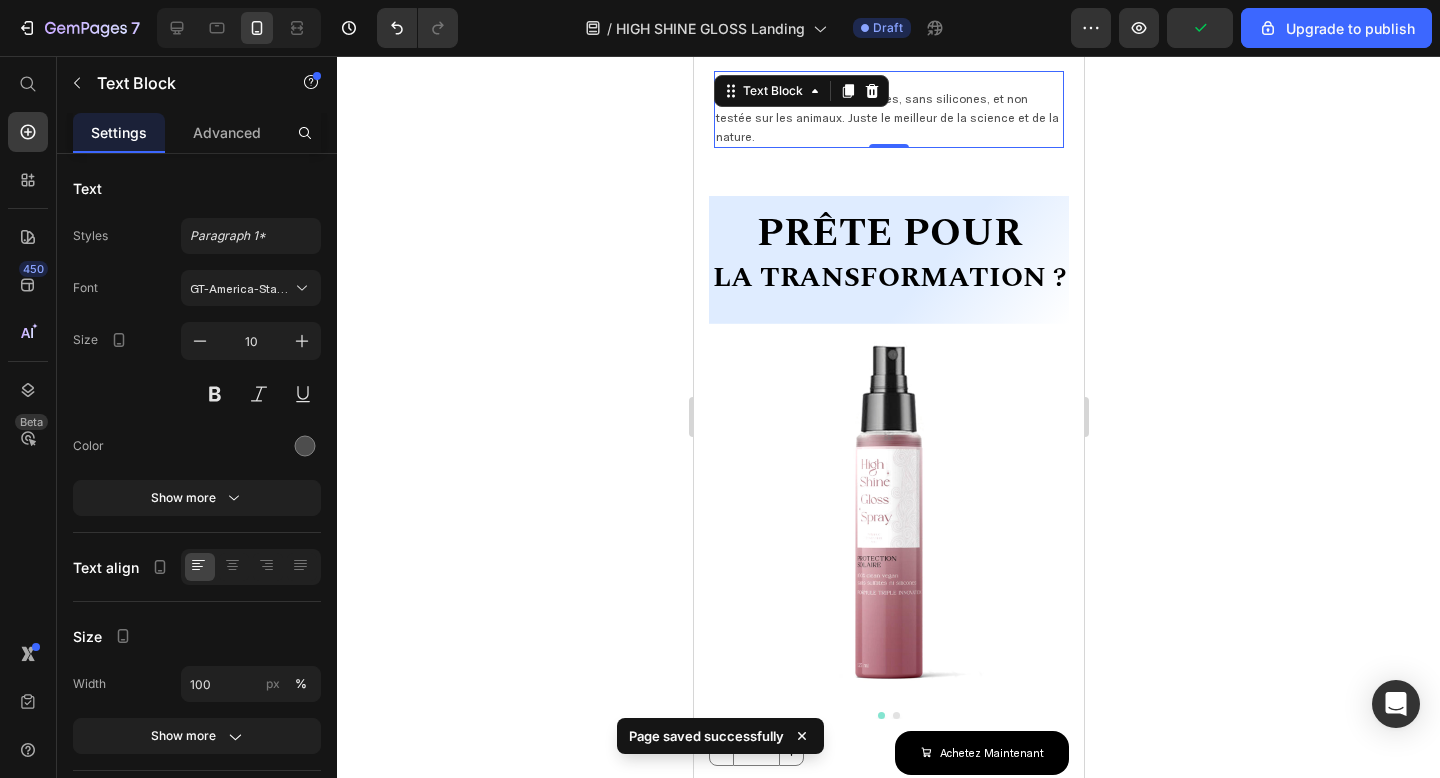 click 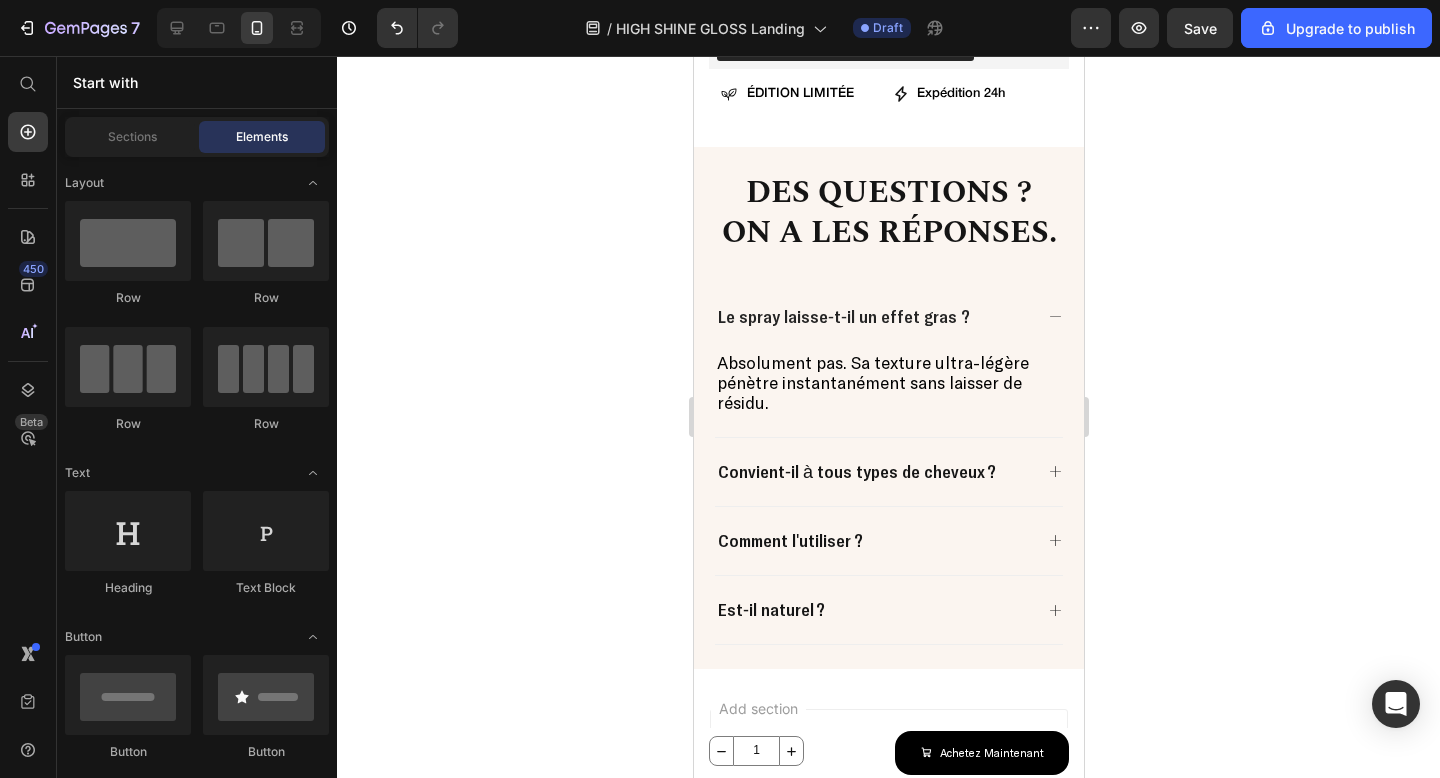 scroll, scrollTop: 3971, scrollLeft: 0, axis: vertical 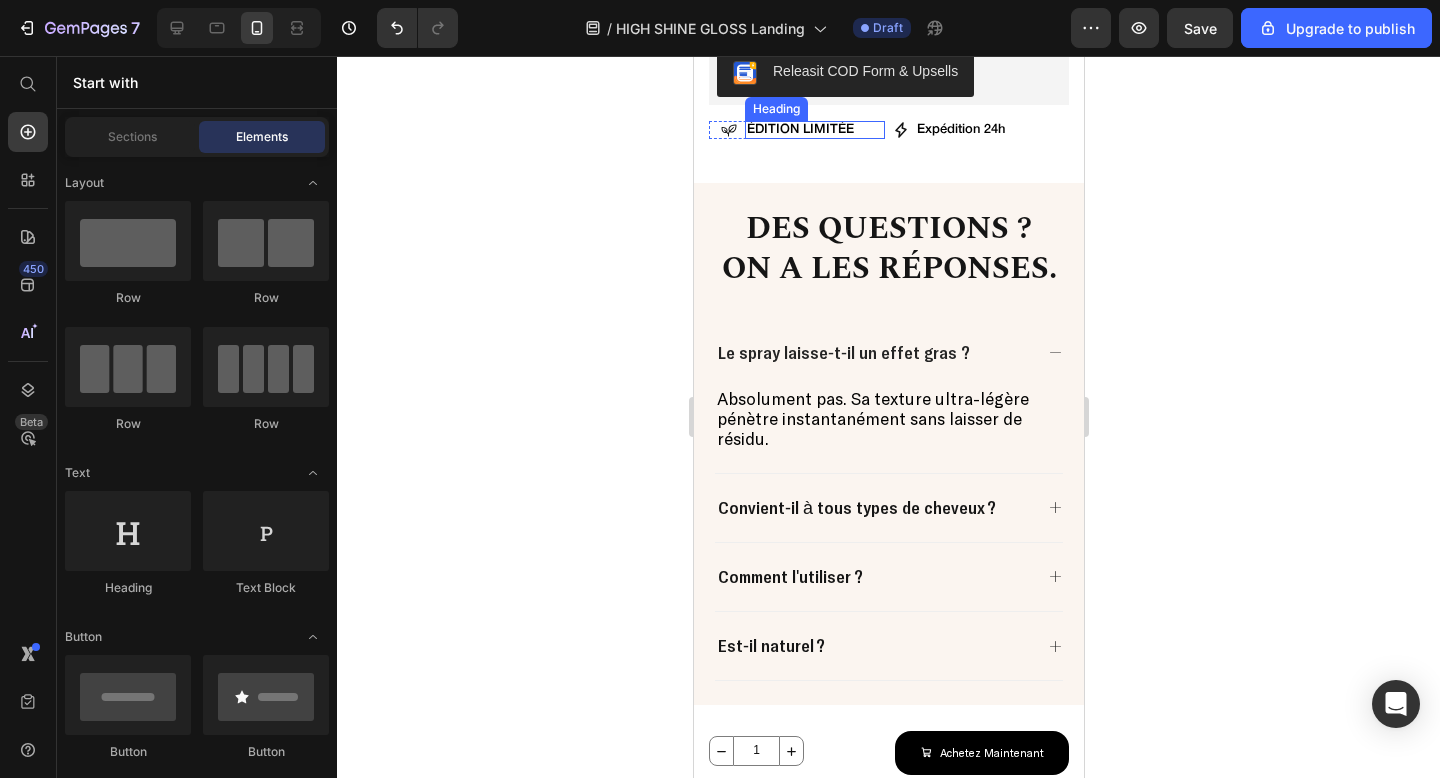 click on "ÉDITION LIMITÉE" at bounding box center (814, 130) 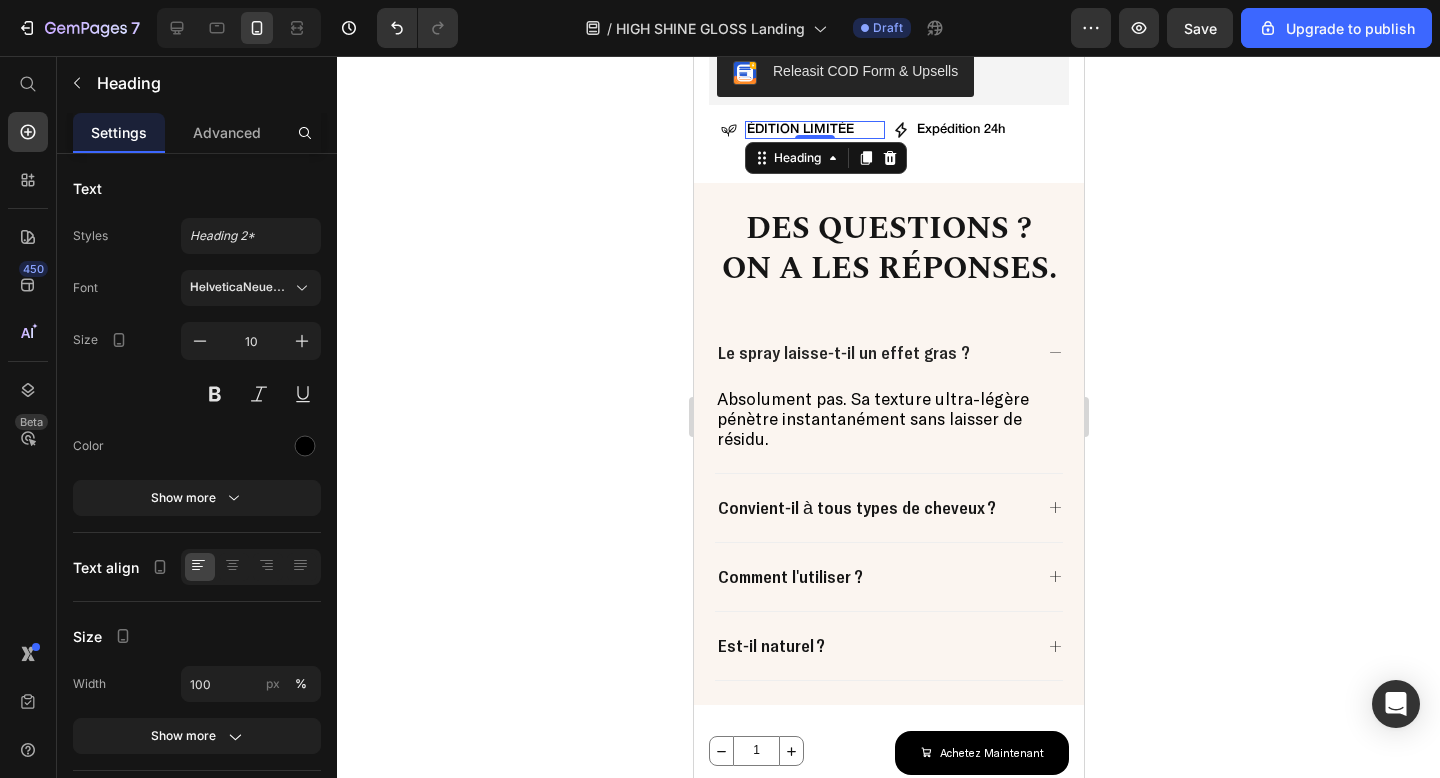 click on "ÉDITION LIMITÉE" at bounding box center [814, 130] 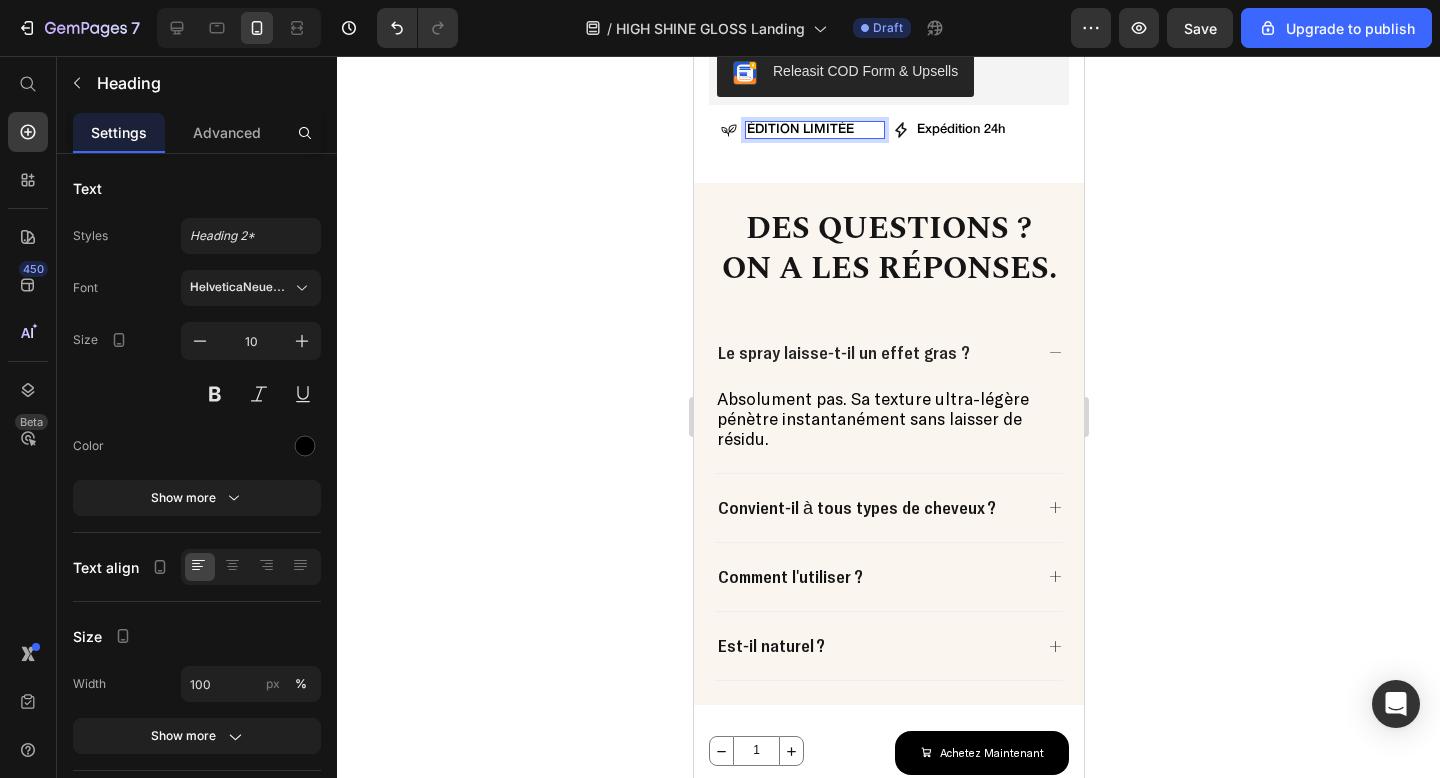 click on "ÉDITION LIMITÉE" at bounding box center (799, 129) 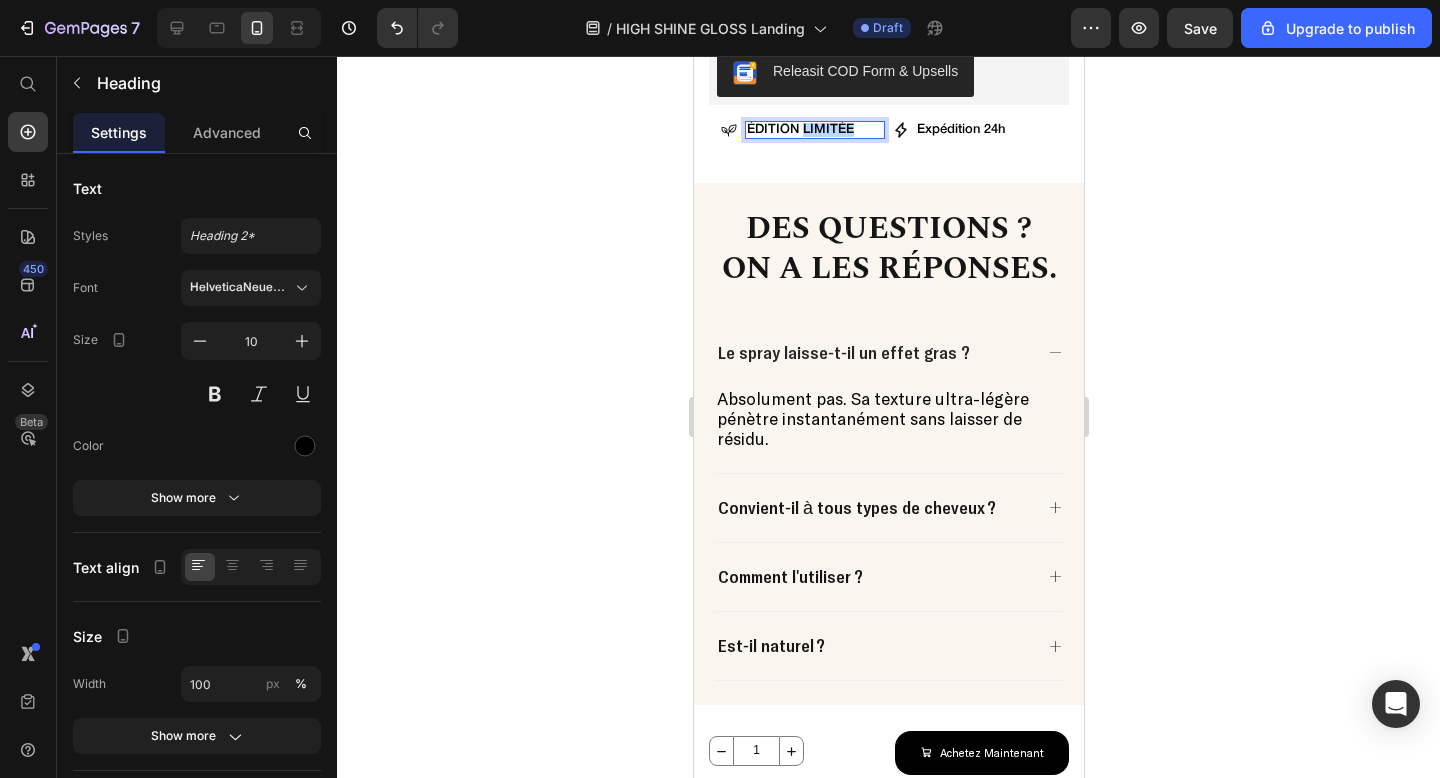 click on "ÉDITION LIMITÉE" at bounding box center (799, 129) 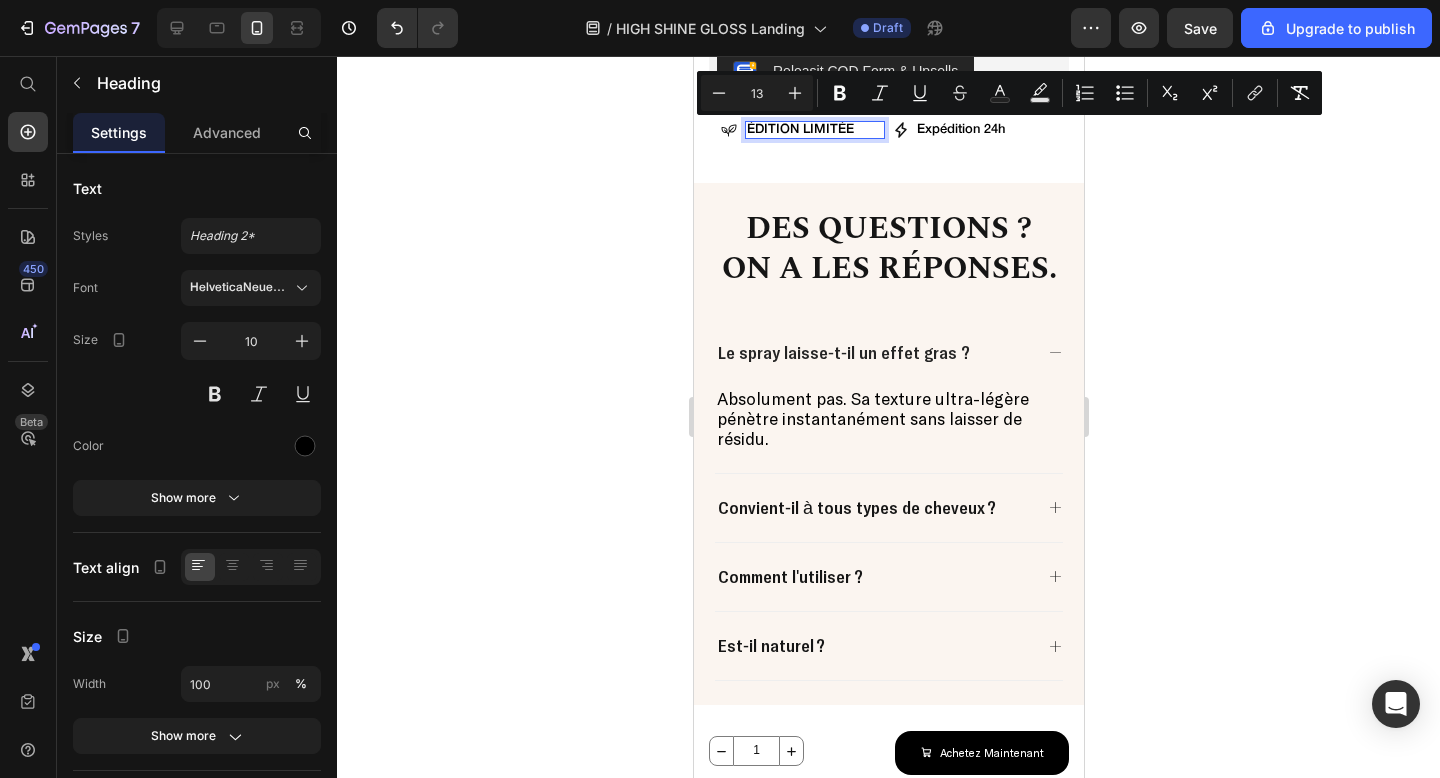 click 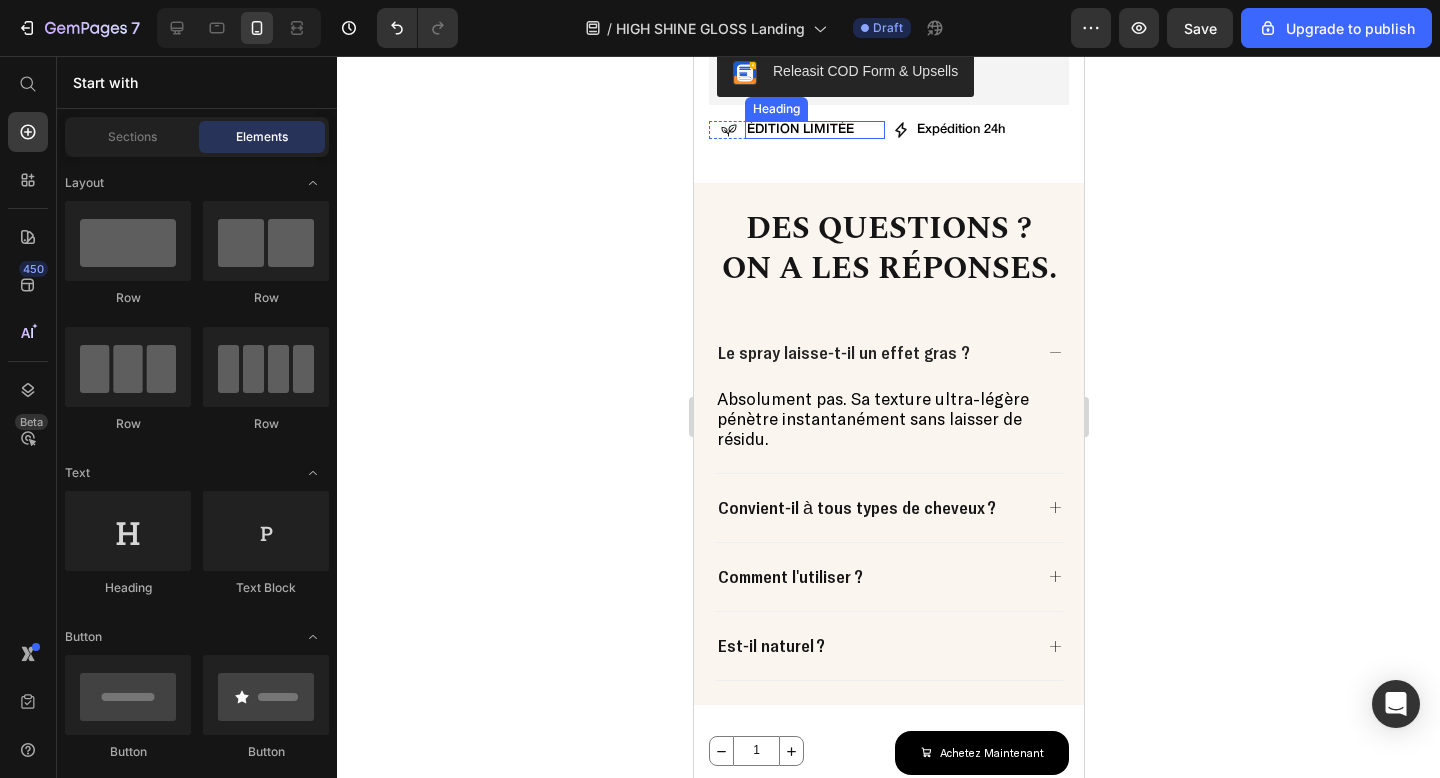 click on "ÉDITION LIMITÉE" at bounding box center [799, 129] 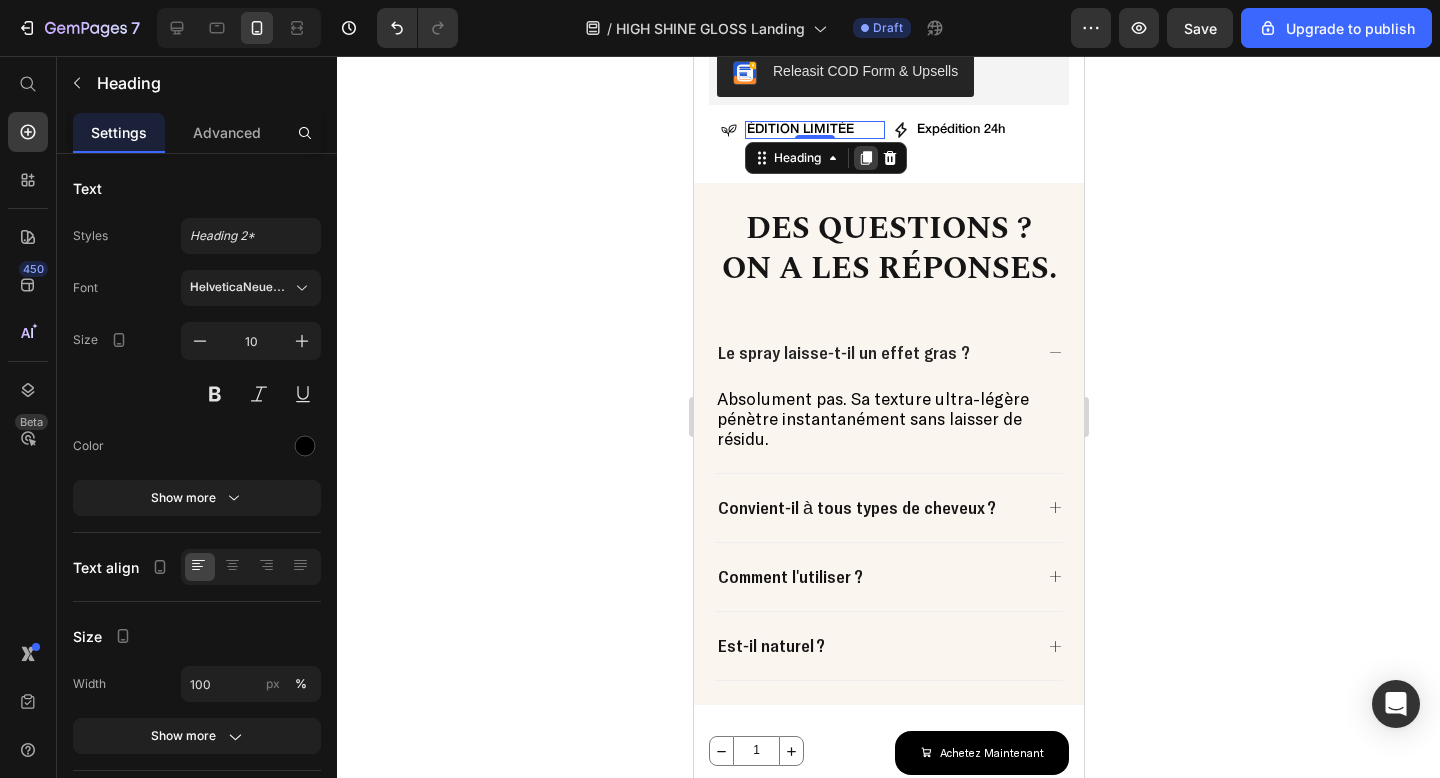 click 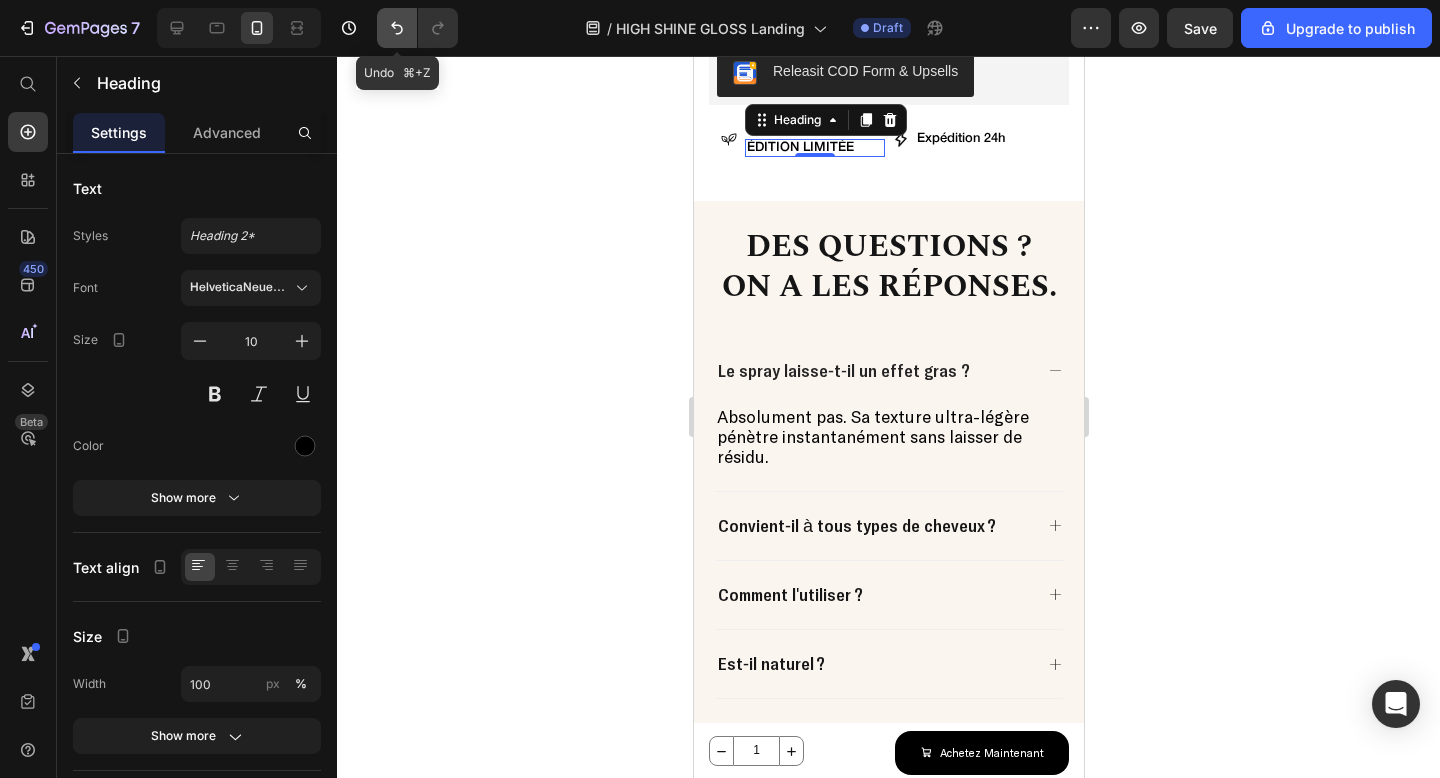 click 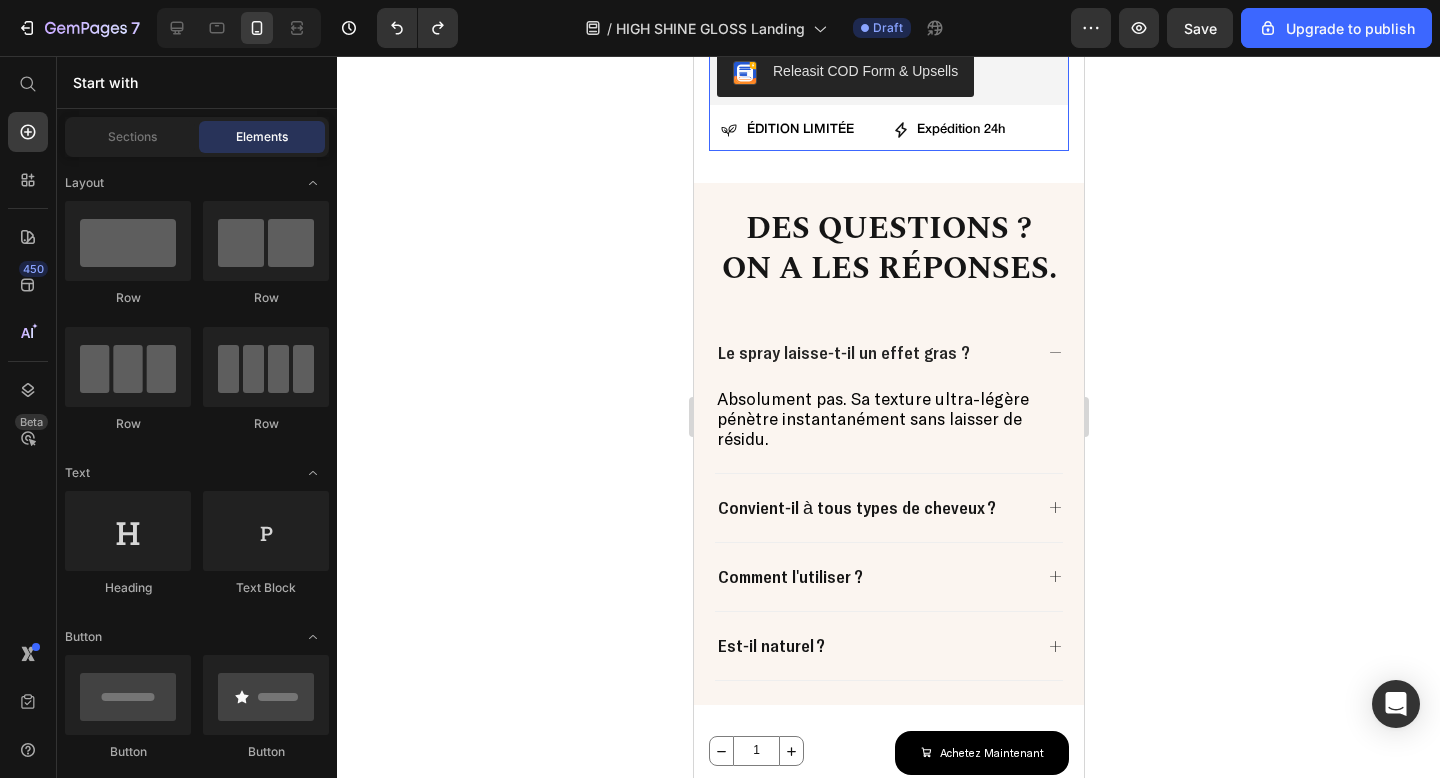click on "⁠⁠⁠⁠⁠⁠⁠ ÉDITION LIMITÉE" at bounding box center (814, 130) 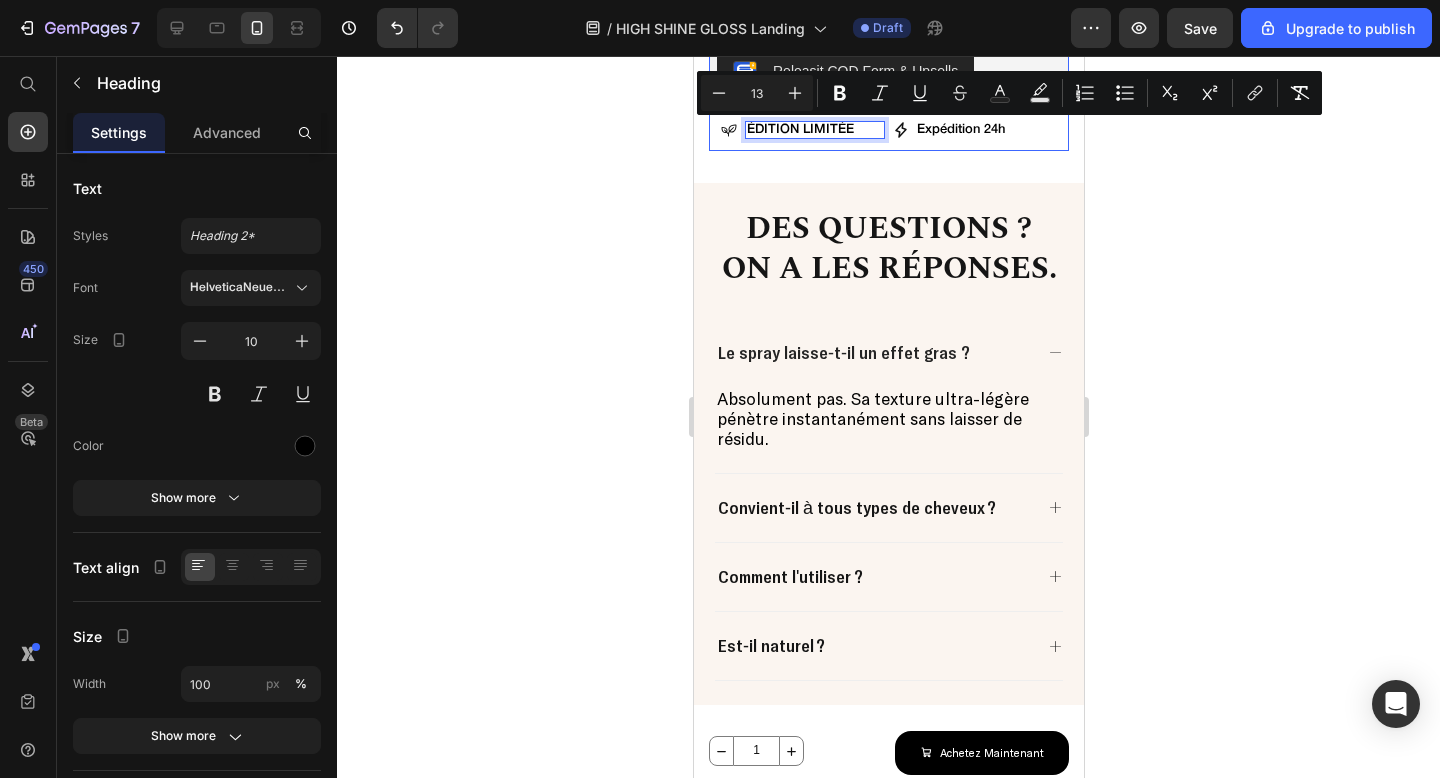 drag, startPoint x: 897, startPoint y: 161, endPoint x: 870, endPoint y: 138, distance: 35.468296 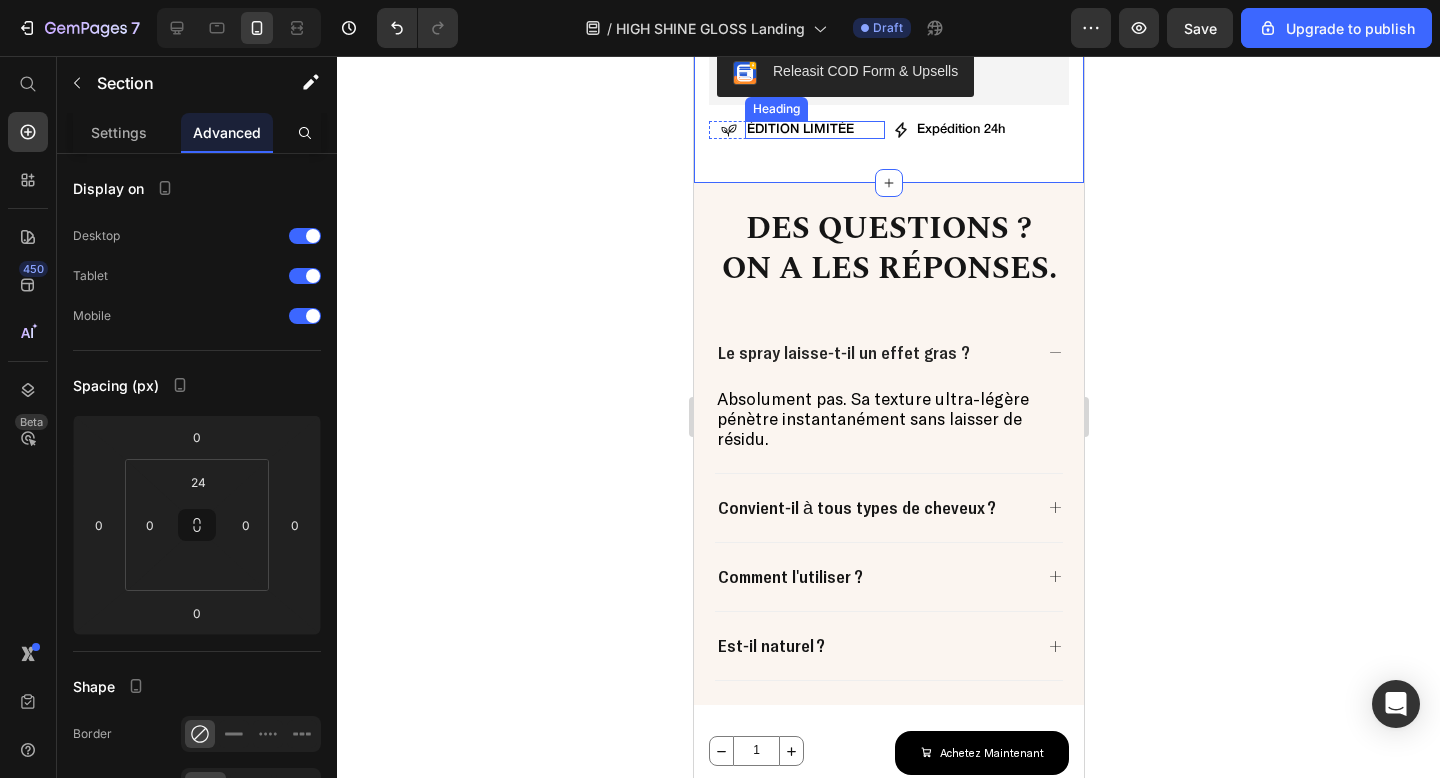 click on "⁠⁠⁠⁠⁠⁠⁠ ÉDITION LIMITÉE" at bounding box center (814, 130) 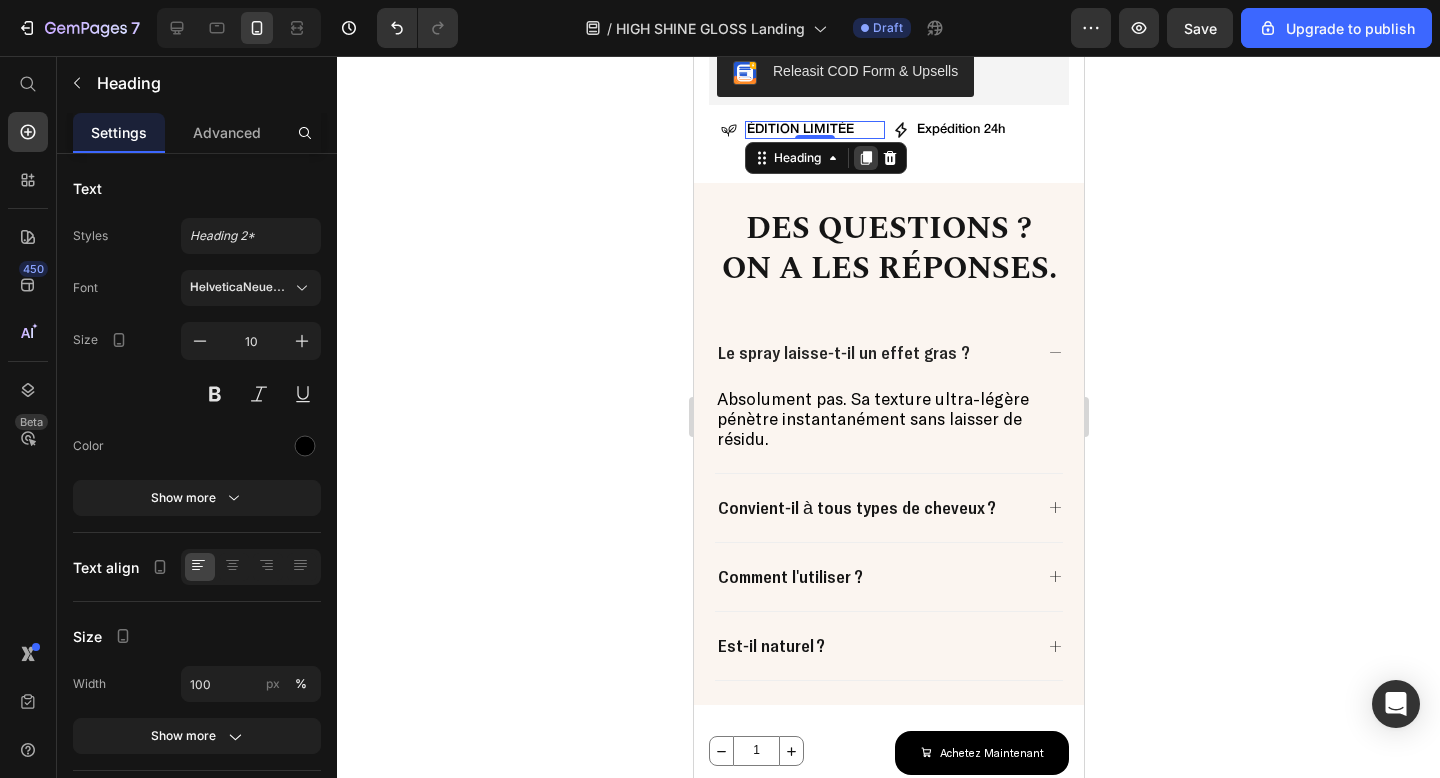 click 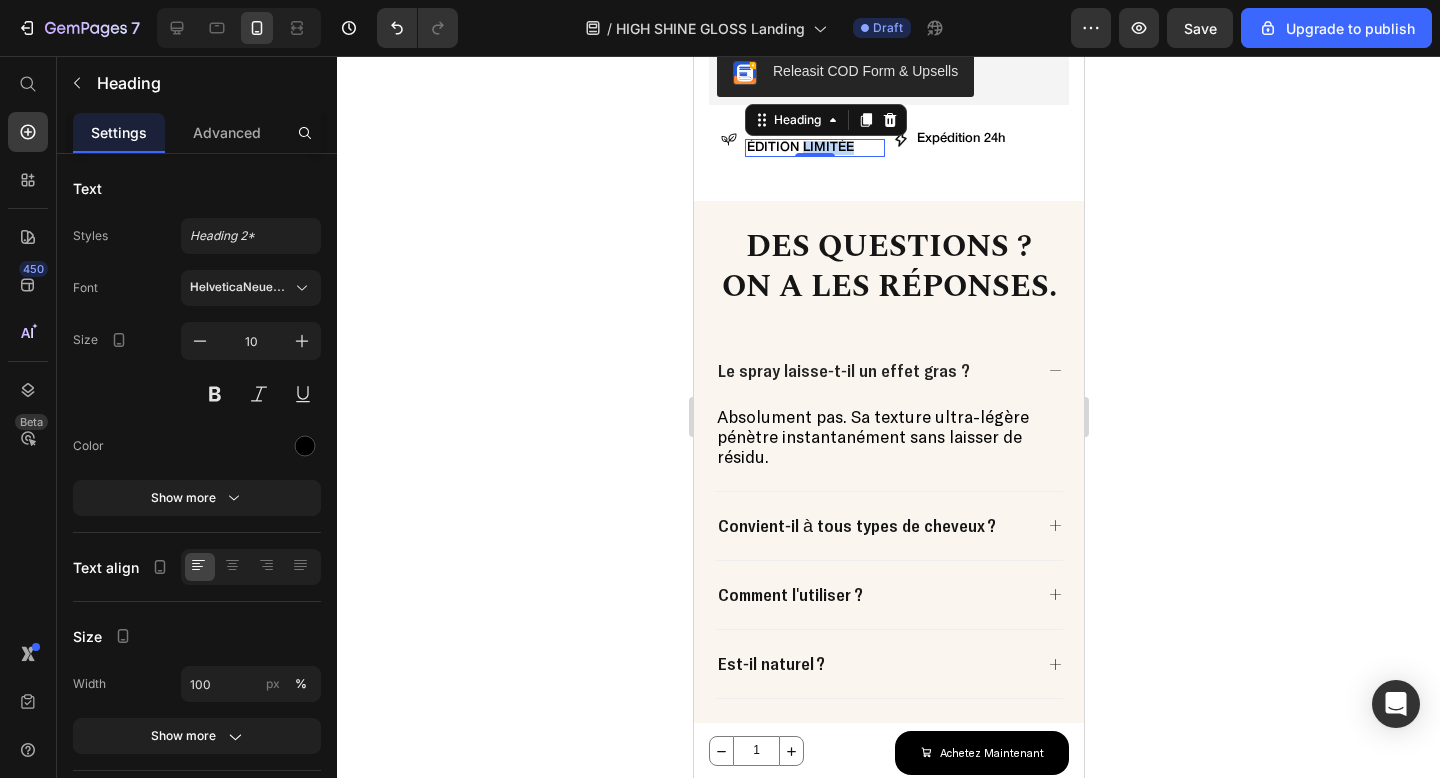 click on "ÉDITION LIMITÉE" at bounding box center (799, 147) 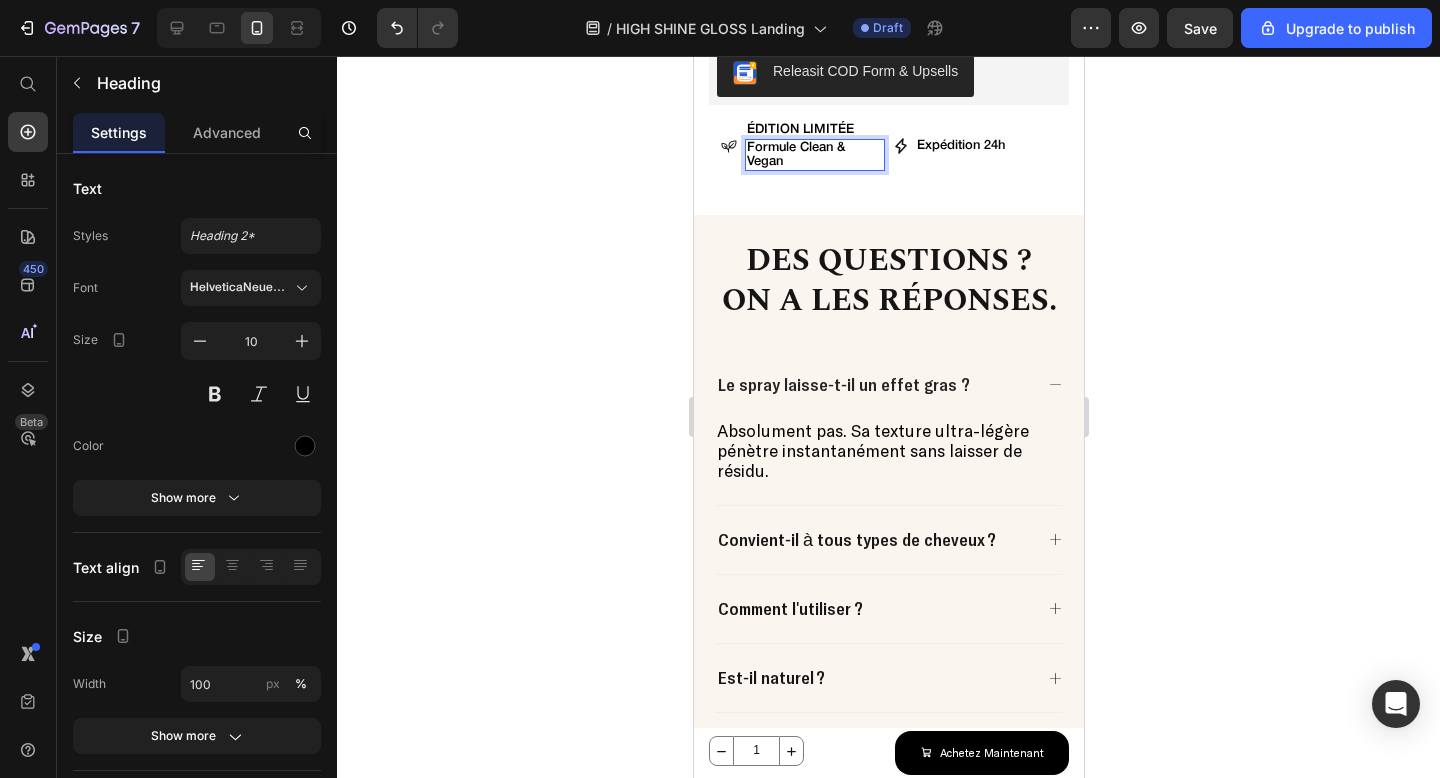 click on "Formule Clean & Vegan" at bounding box center (795, 154) 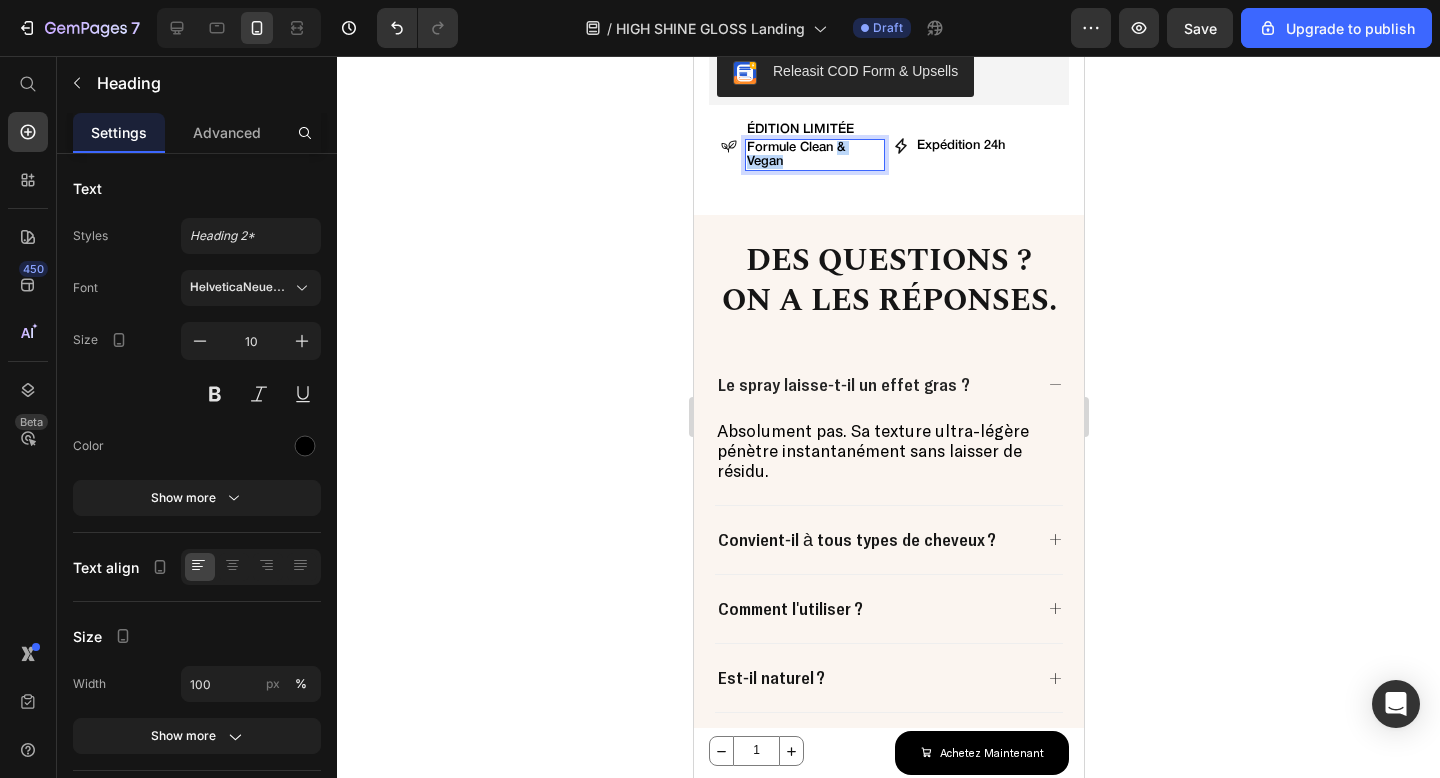 drag, startPoint x: 838, startPoint y: 146, endPoint x: 840, endPoint y: 158, distance: 12.165525 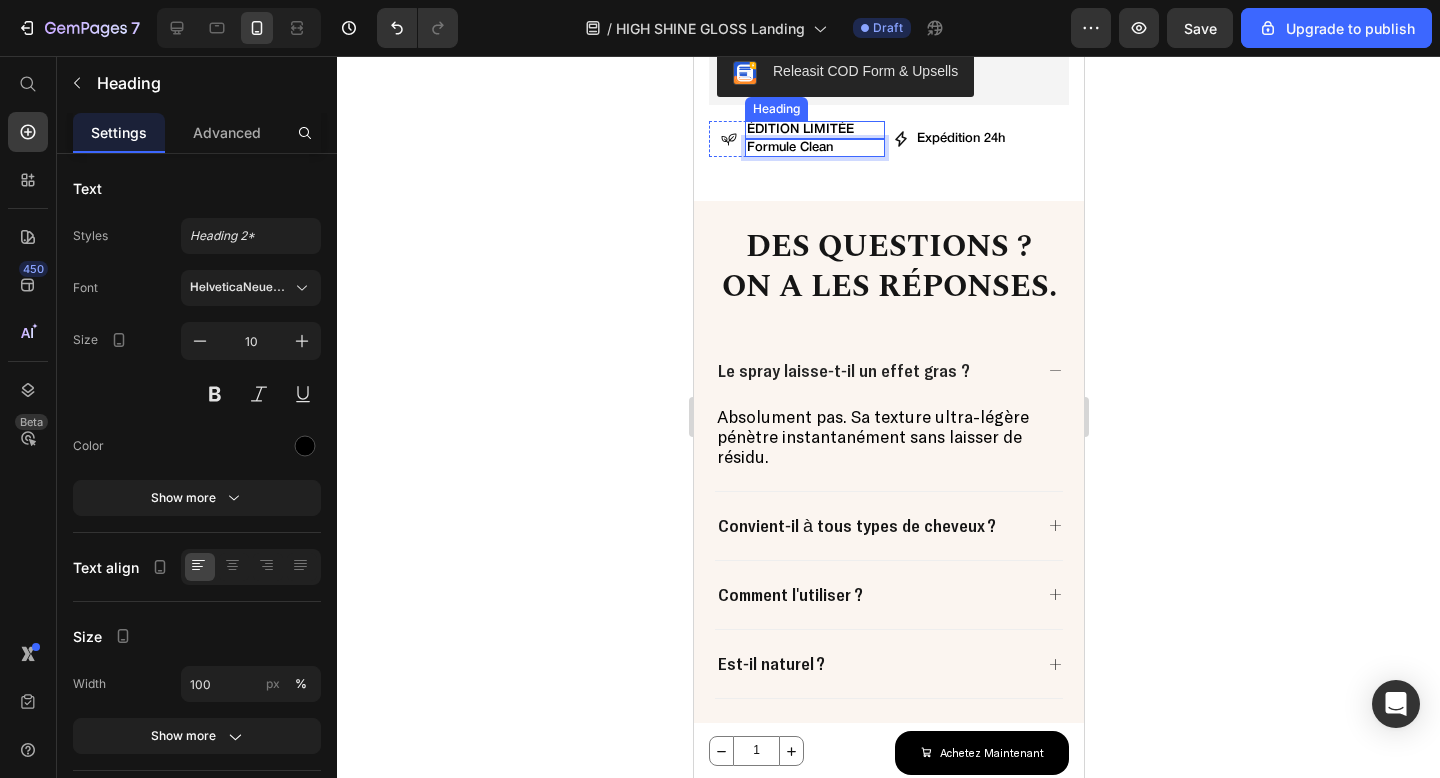 click on "⁠⁠⁠⁠⁠⁠⁠ ÉDITION LIMITÉE" at bounding box center (814, 130) 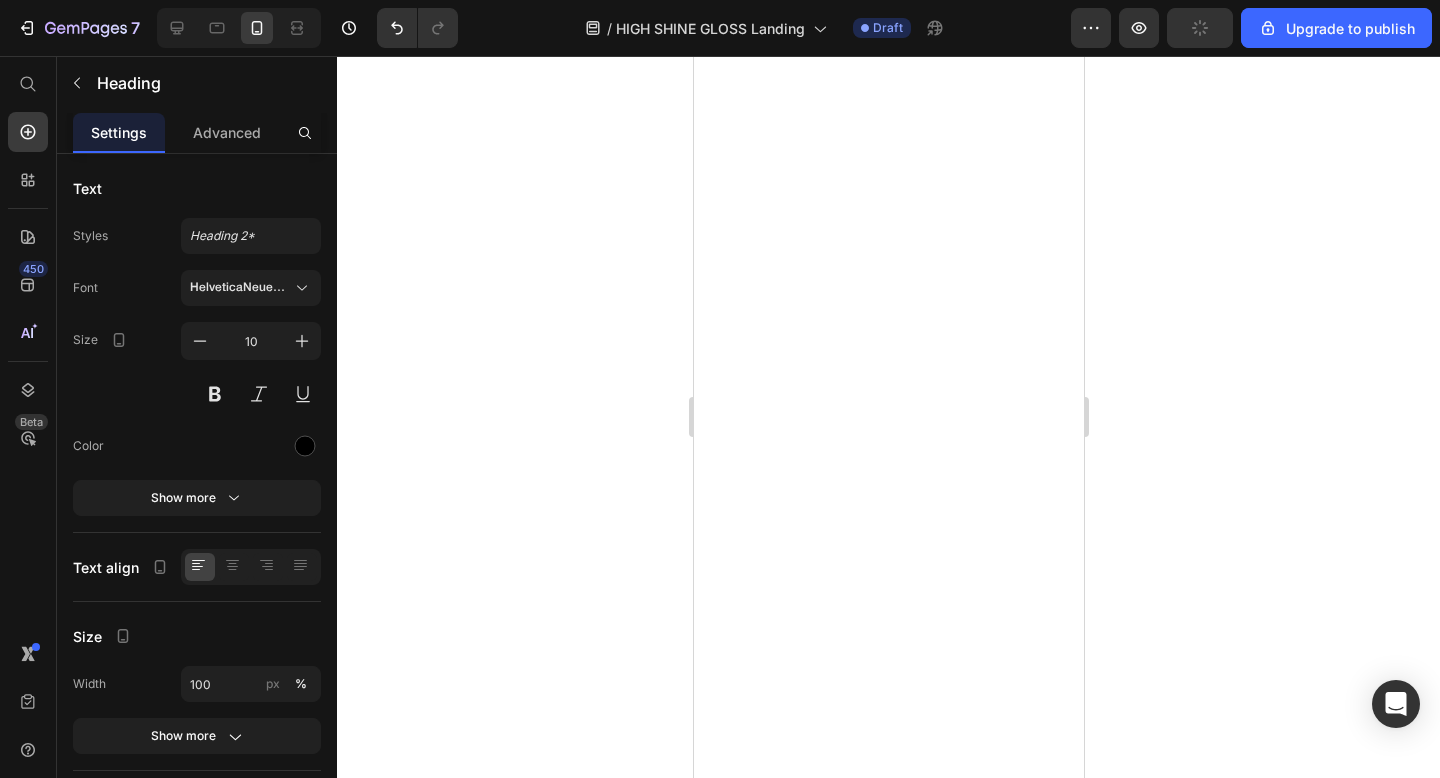 scroll, scrollTop: 0, scrollLeft: 0, axis: both 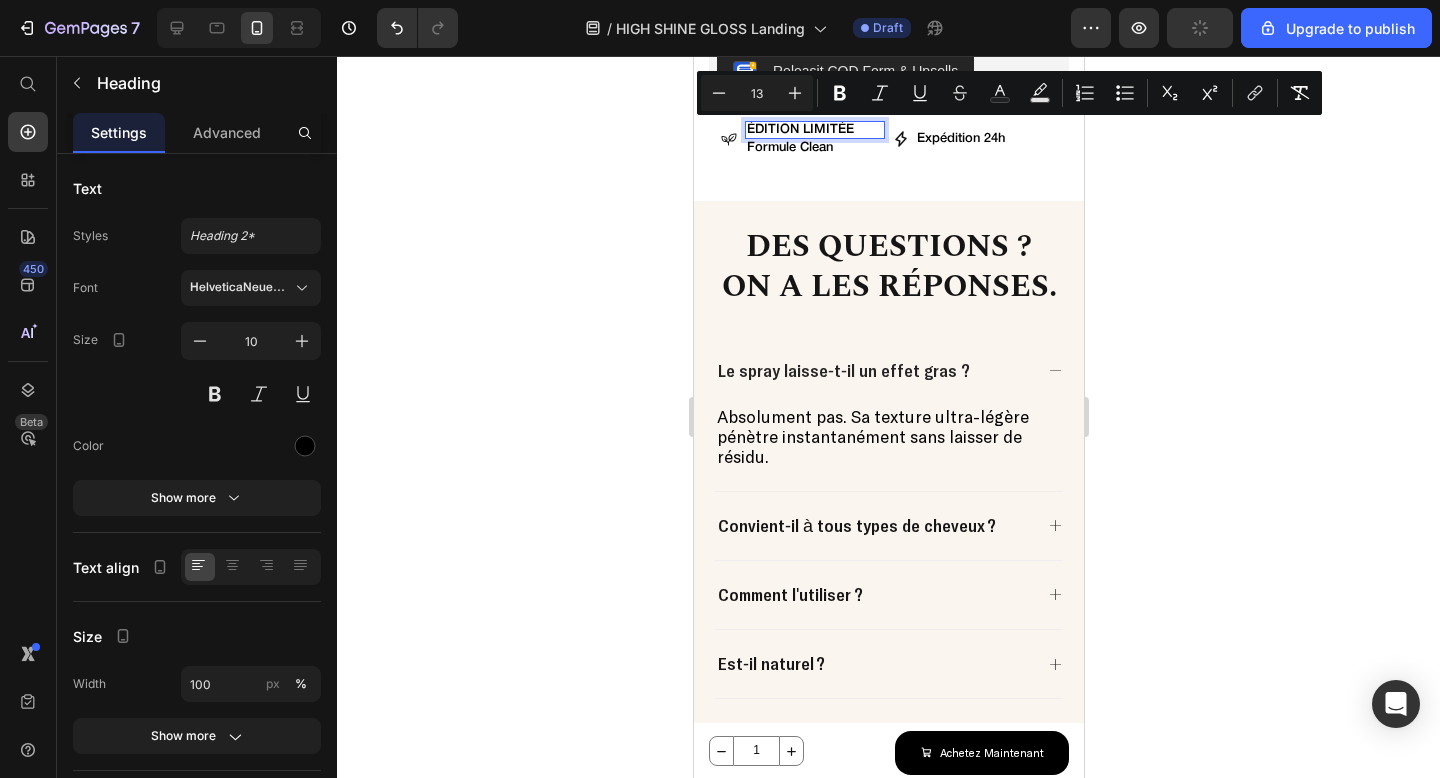 click on "Formule Clean" at bounding box center [789, 147] 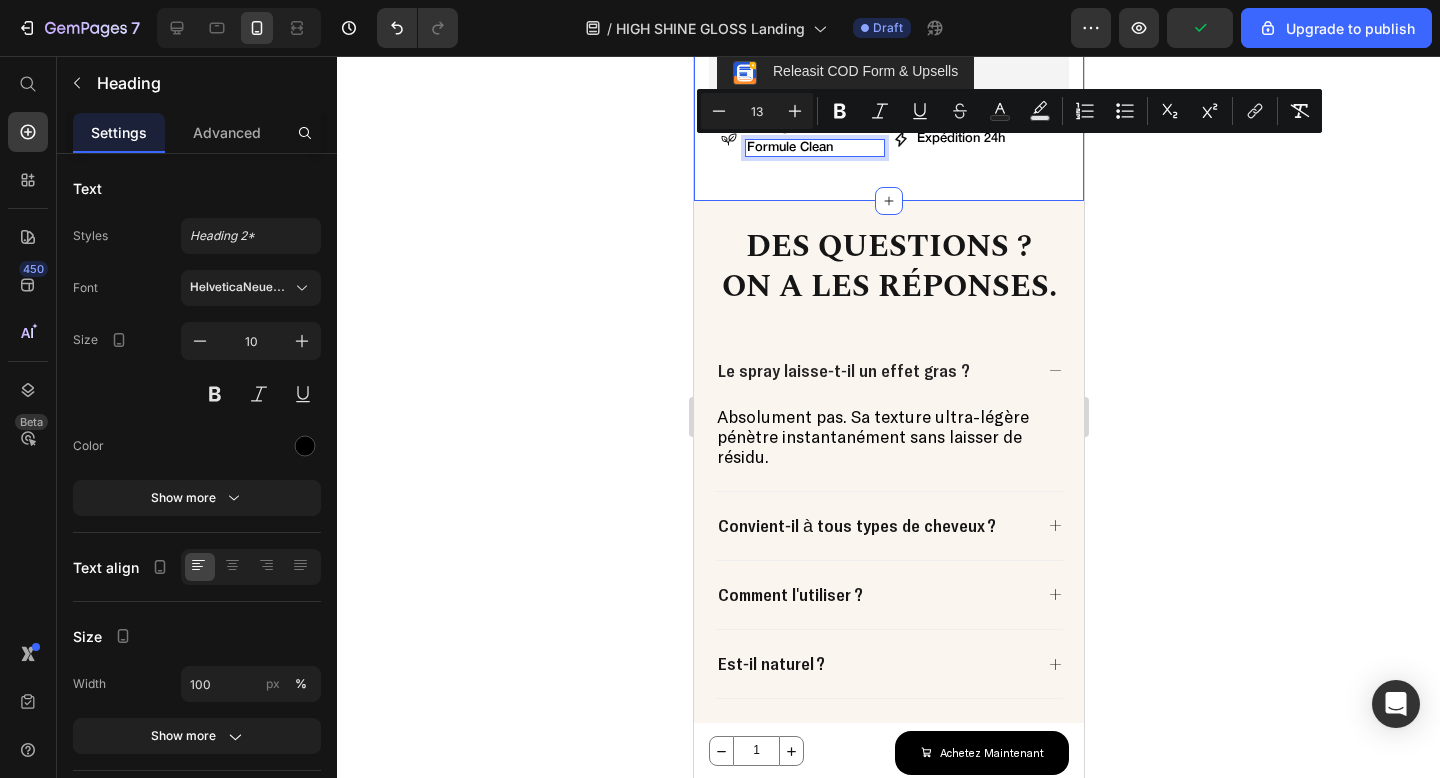 click 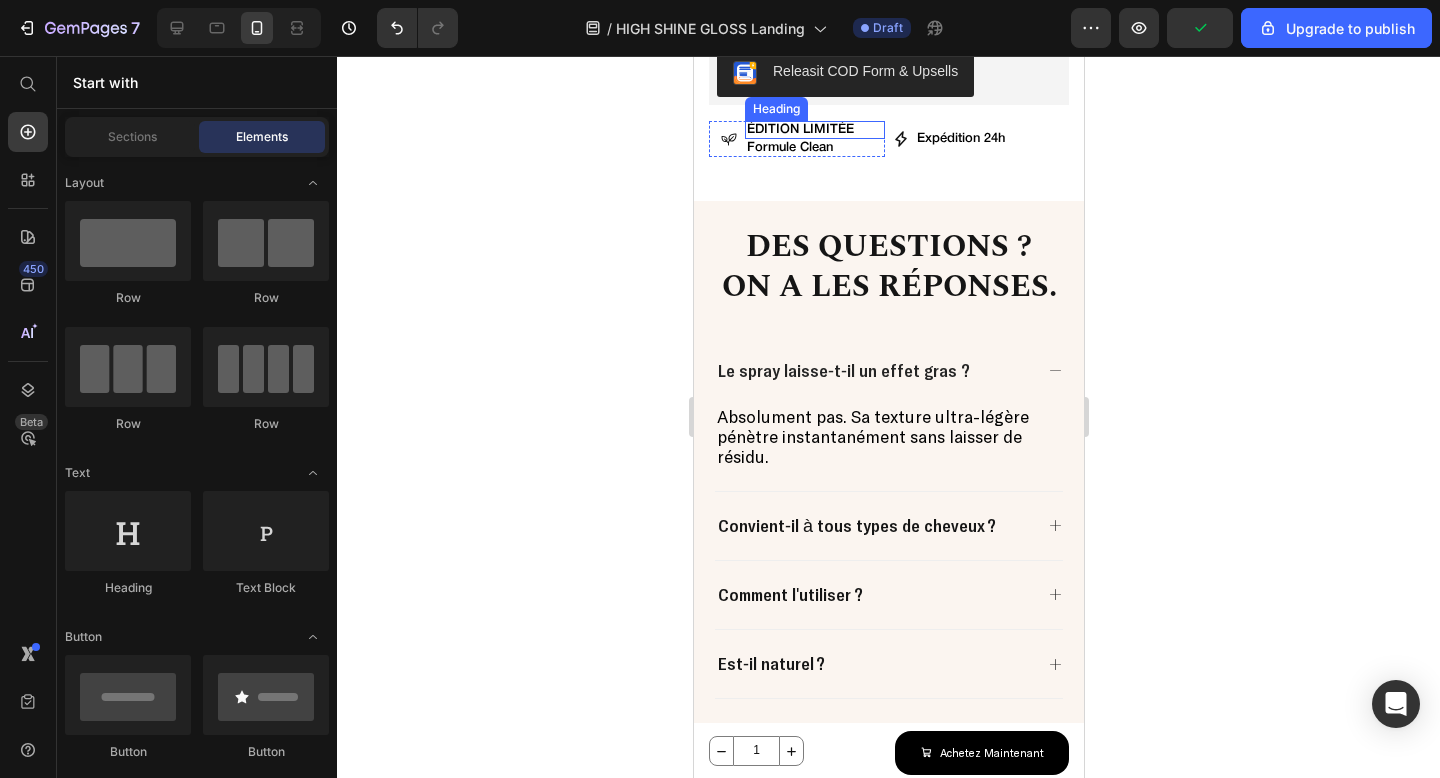 click on "⁠⁠⁠⁠⁠⁠⁠ ÉDITION LIMITÉE" at bounding box center [814, 130] 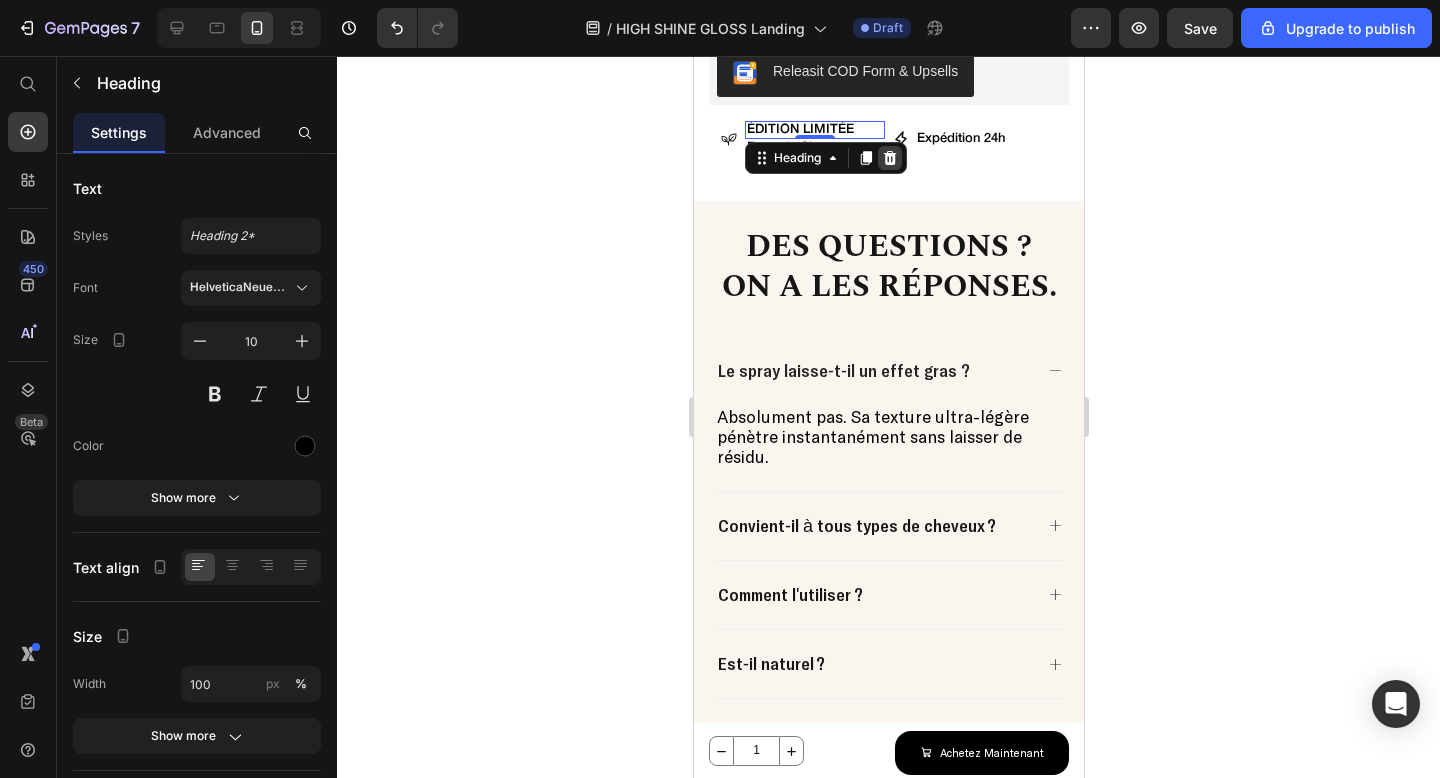 click at bounding box center [889, 158] 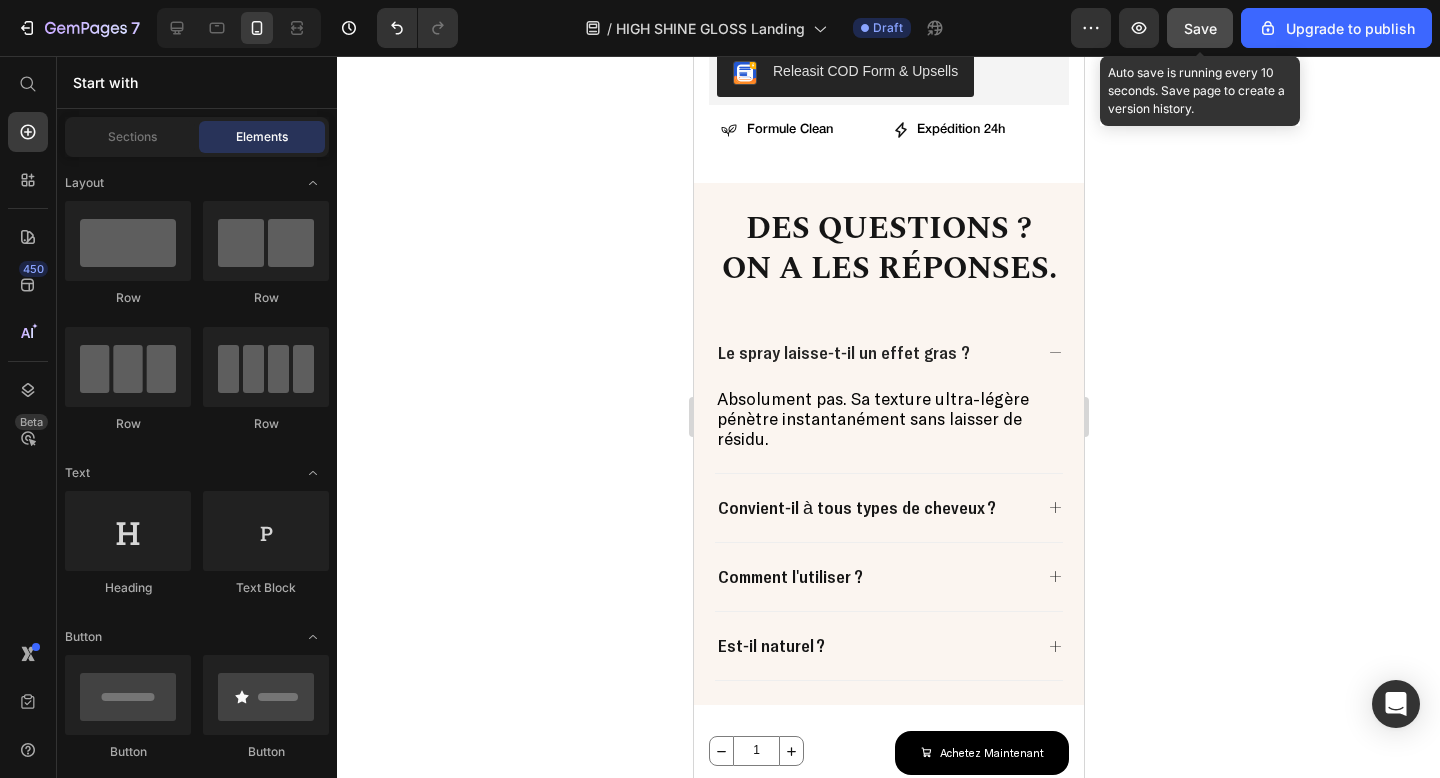 click on "Save" 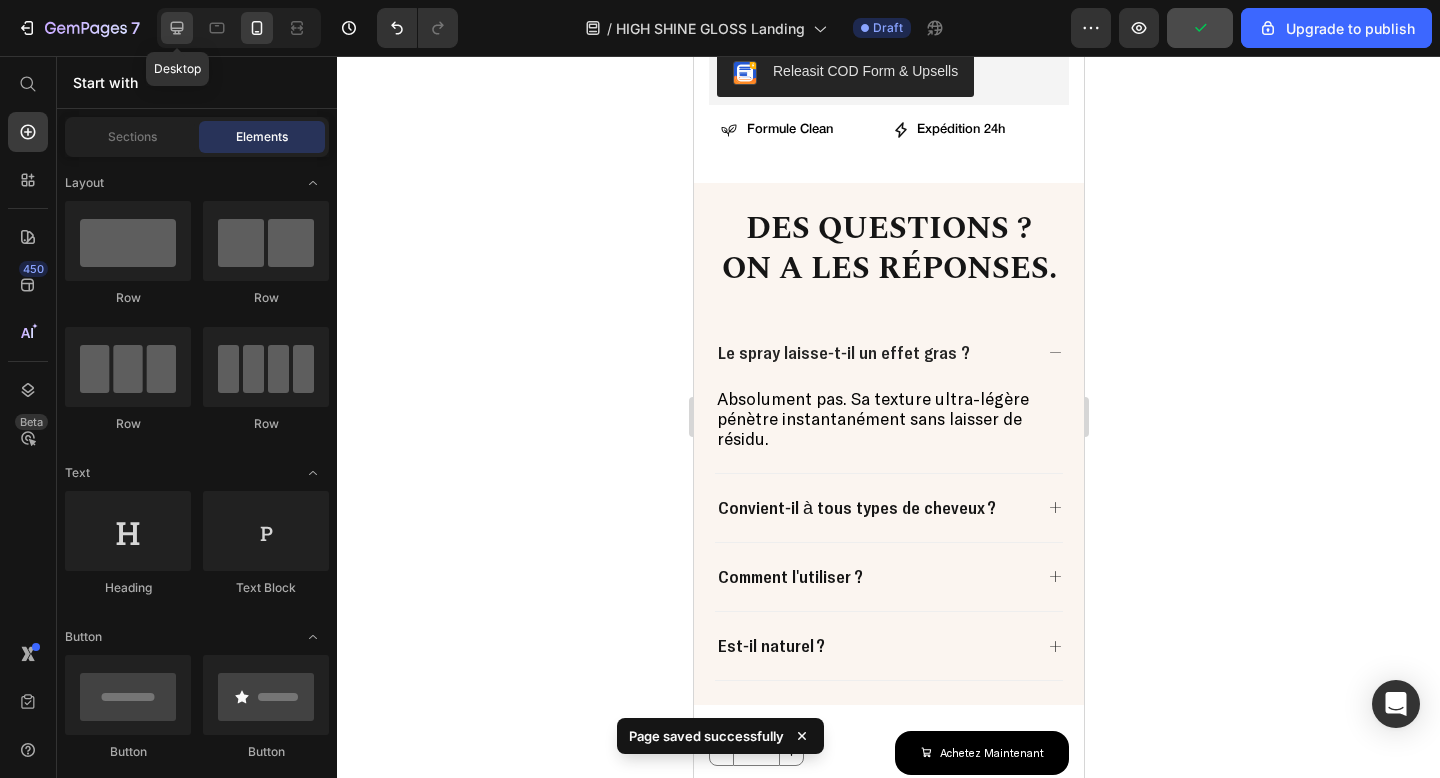 click 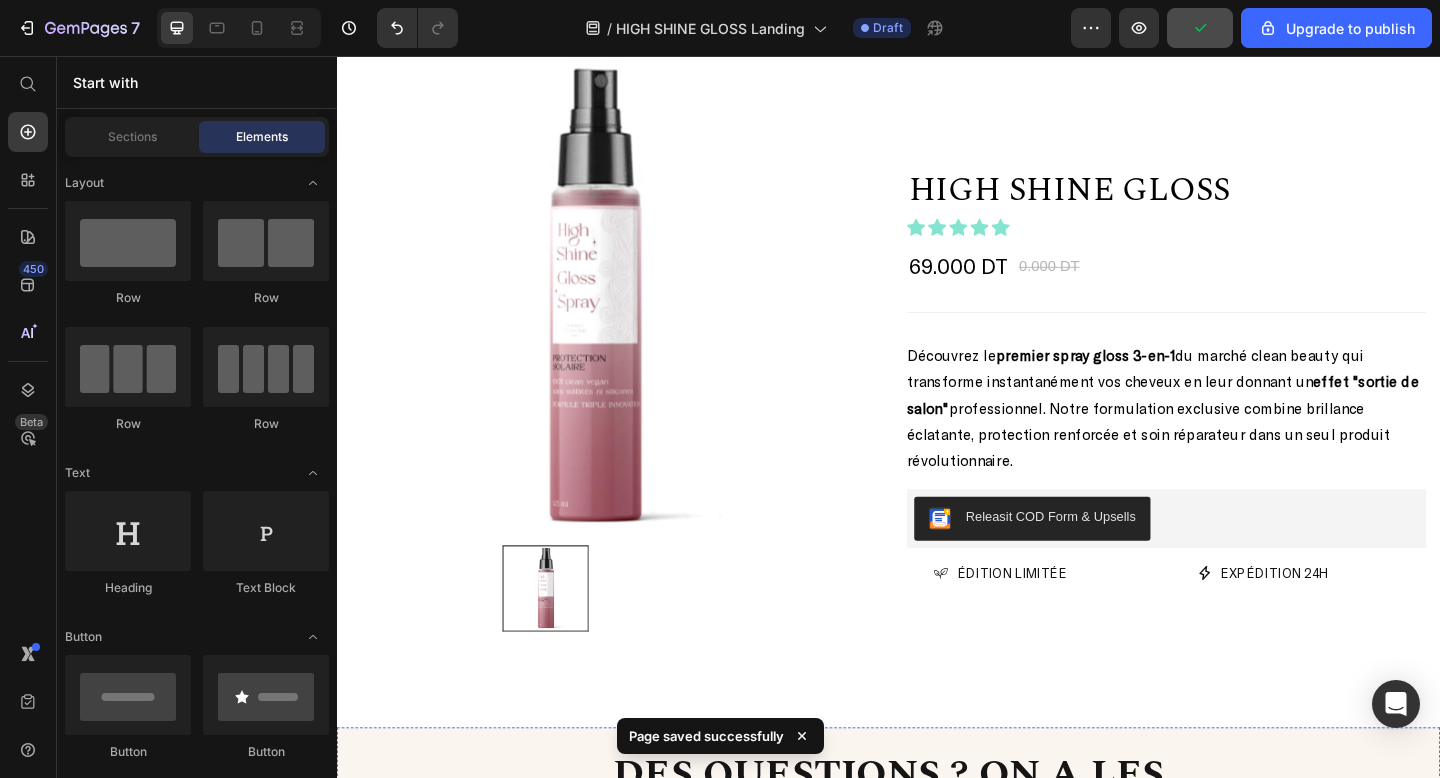 scroll, scrollTop: 2927, scrollLeft: 0, axis: vertical 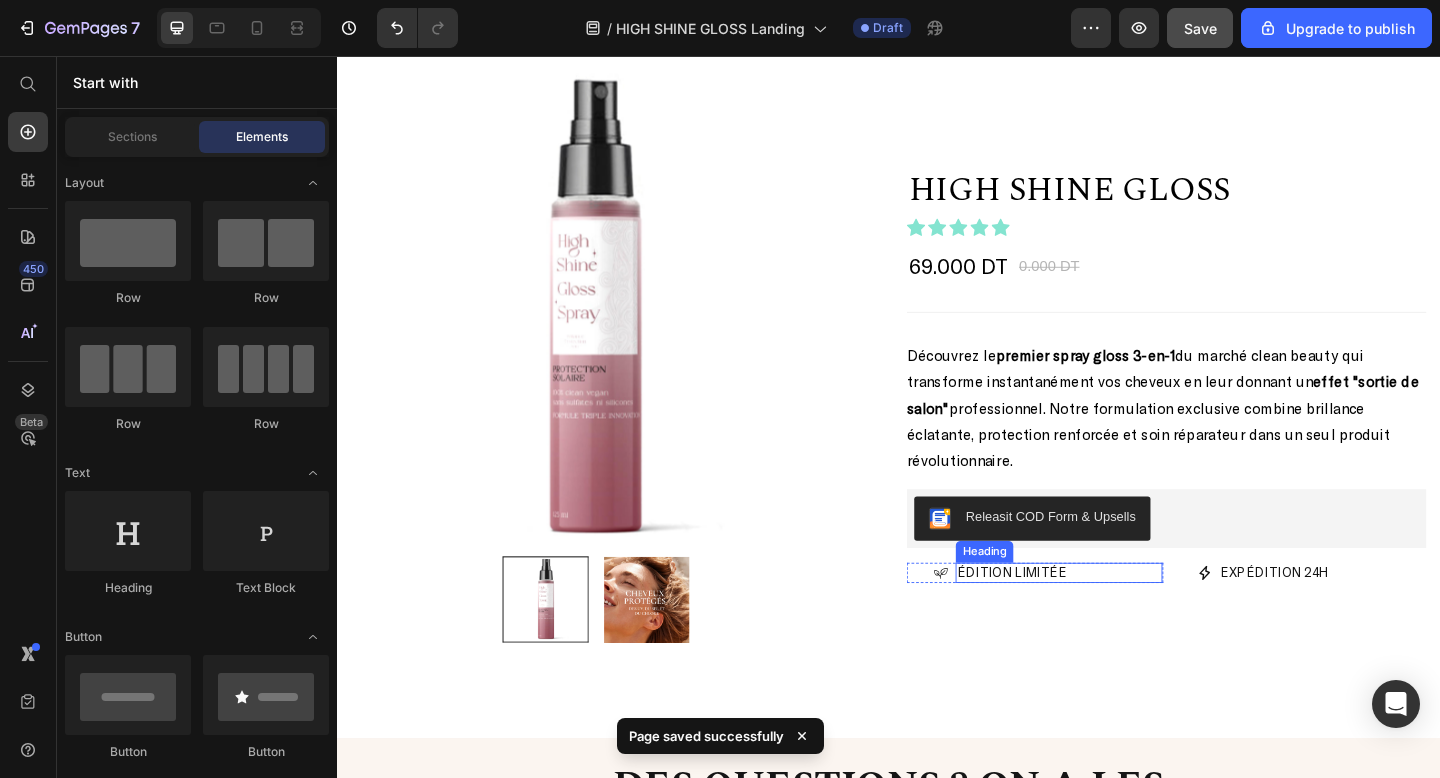click on "ÉDITION LIMITÉE" at bounding box center (1122, 619) 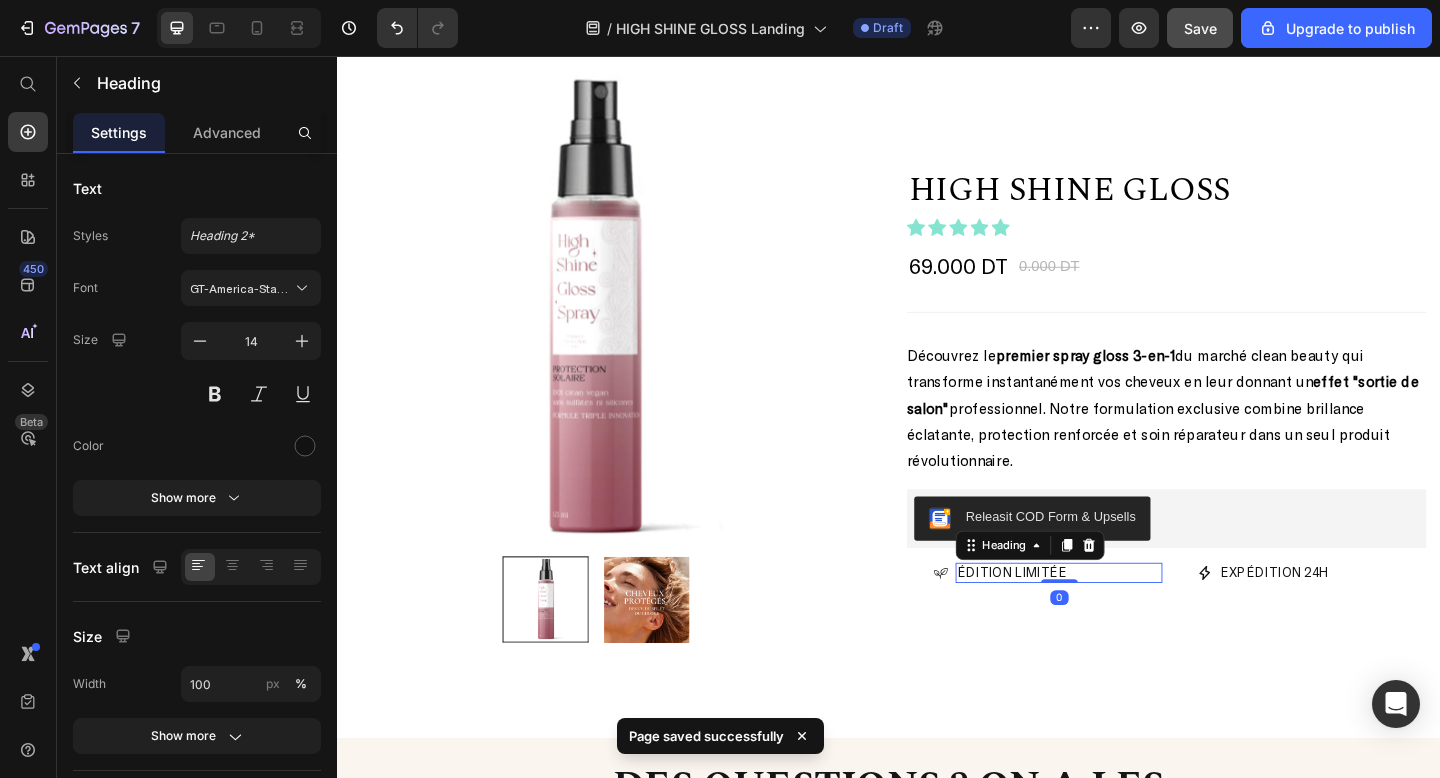 click on "ÉDITION LIMITÉE" at bounding box center [1122, 619] 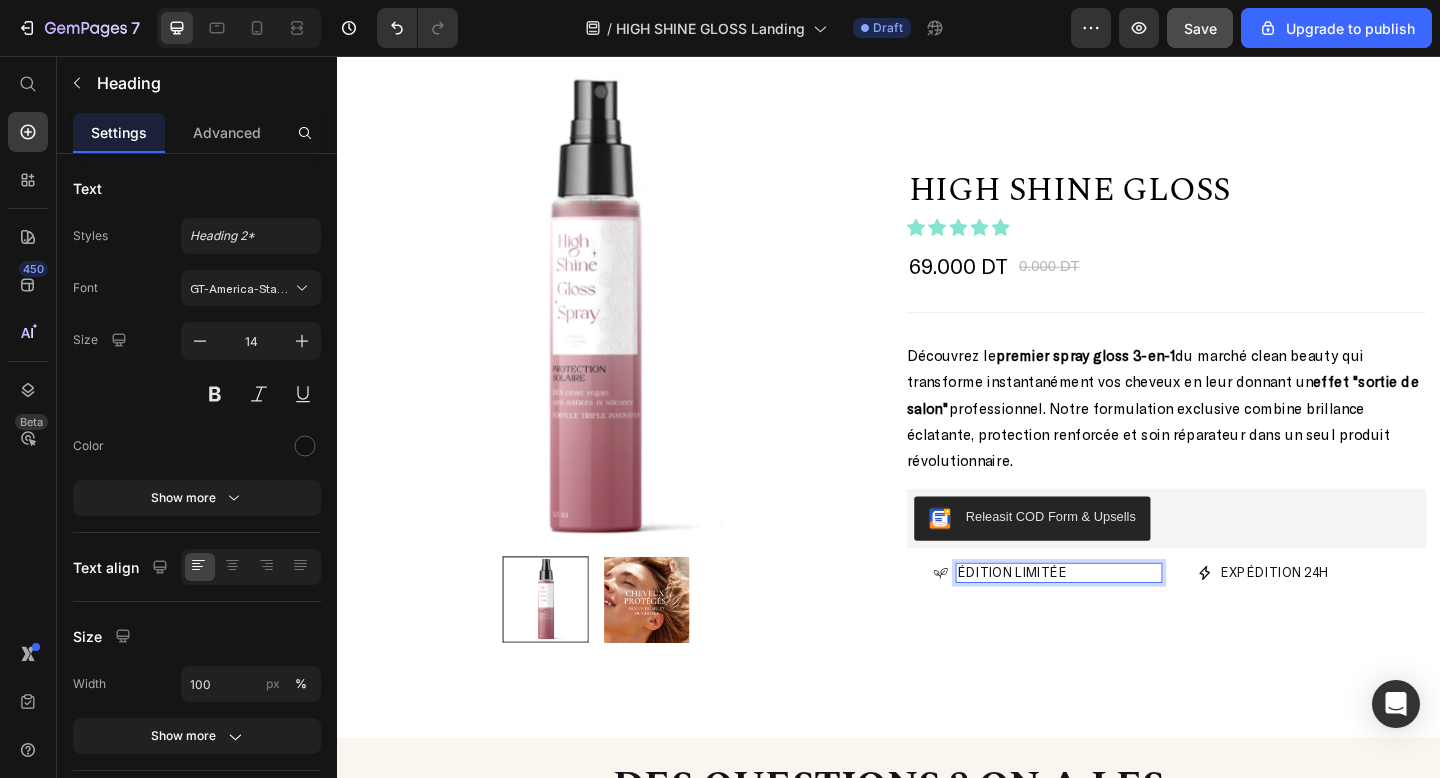 click on "ÉDITION LIMITÉE" at bounding box center (1122, 619) 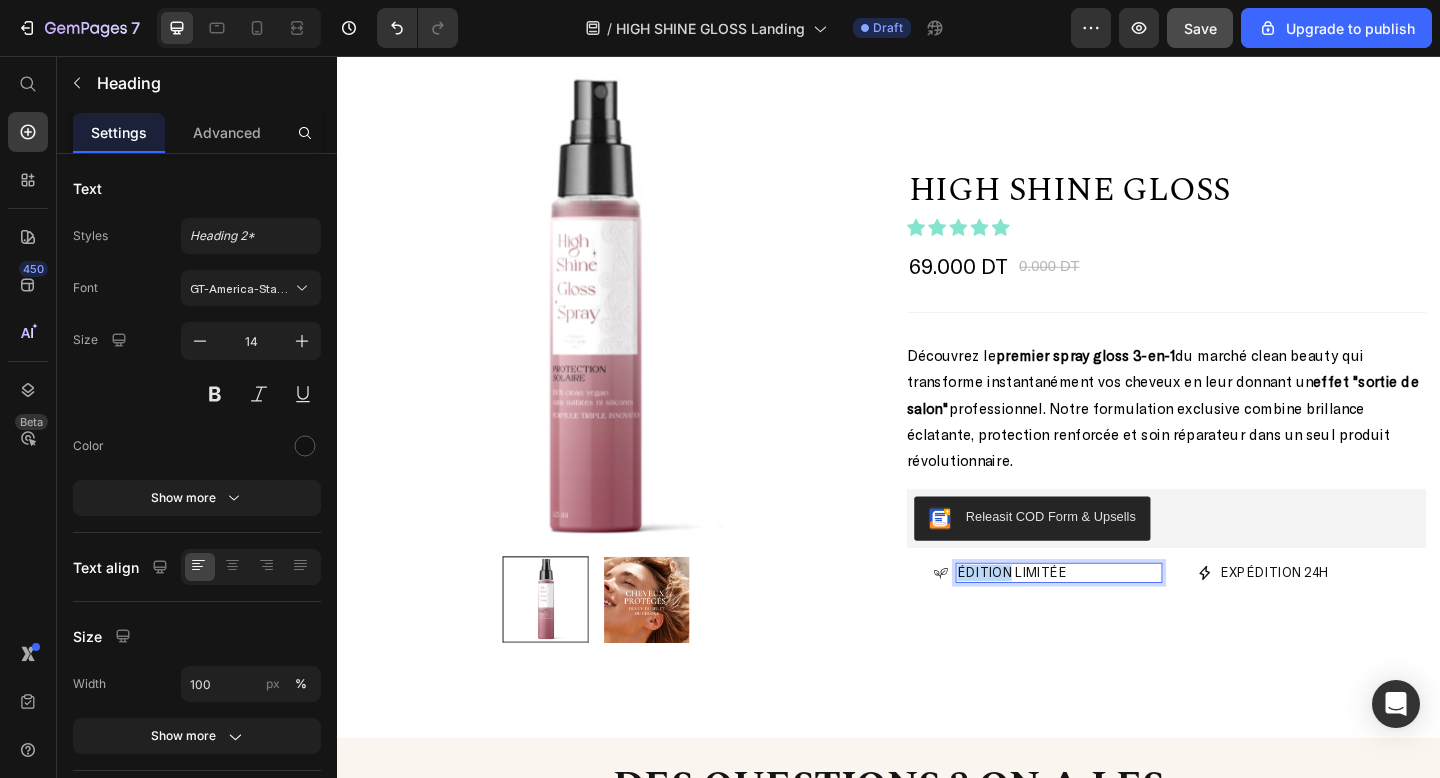 click on "ÉDITION LIMITÉE" at bounding box center (1122, 619) 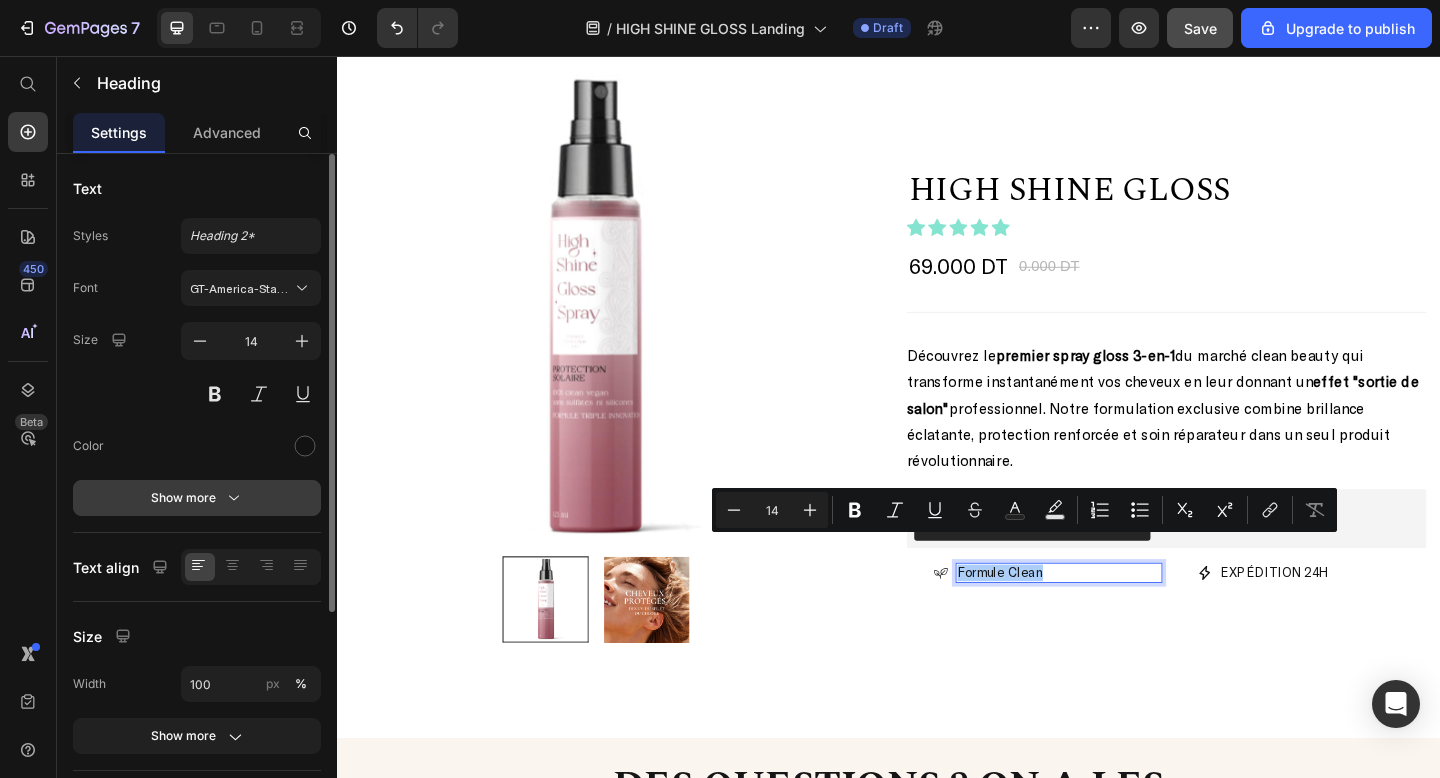 click on "Show more" at bounding box center [197, 498] 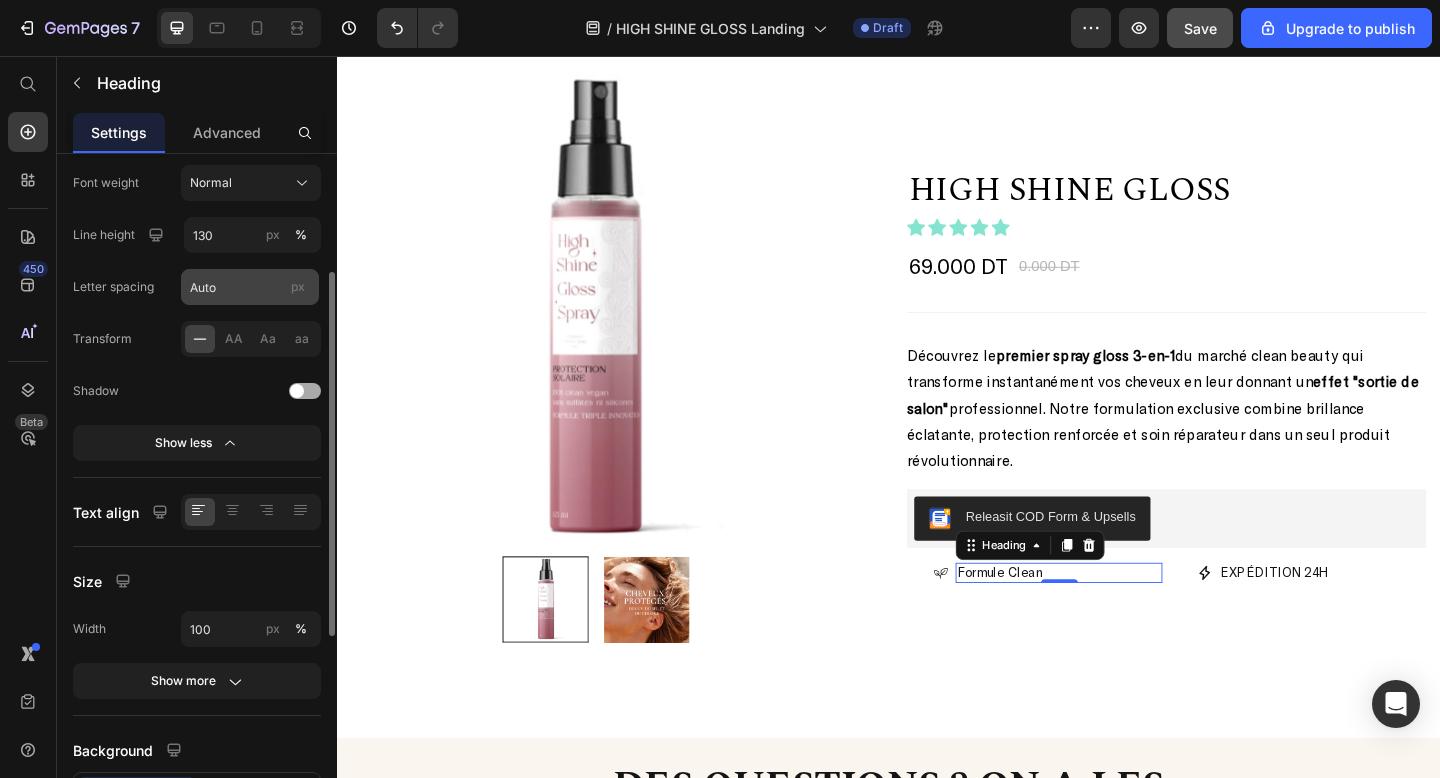 scroll, scrollTop: 323, scrollLeft: 0, axis: vertical 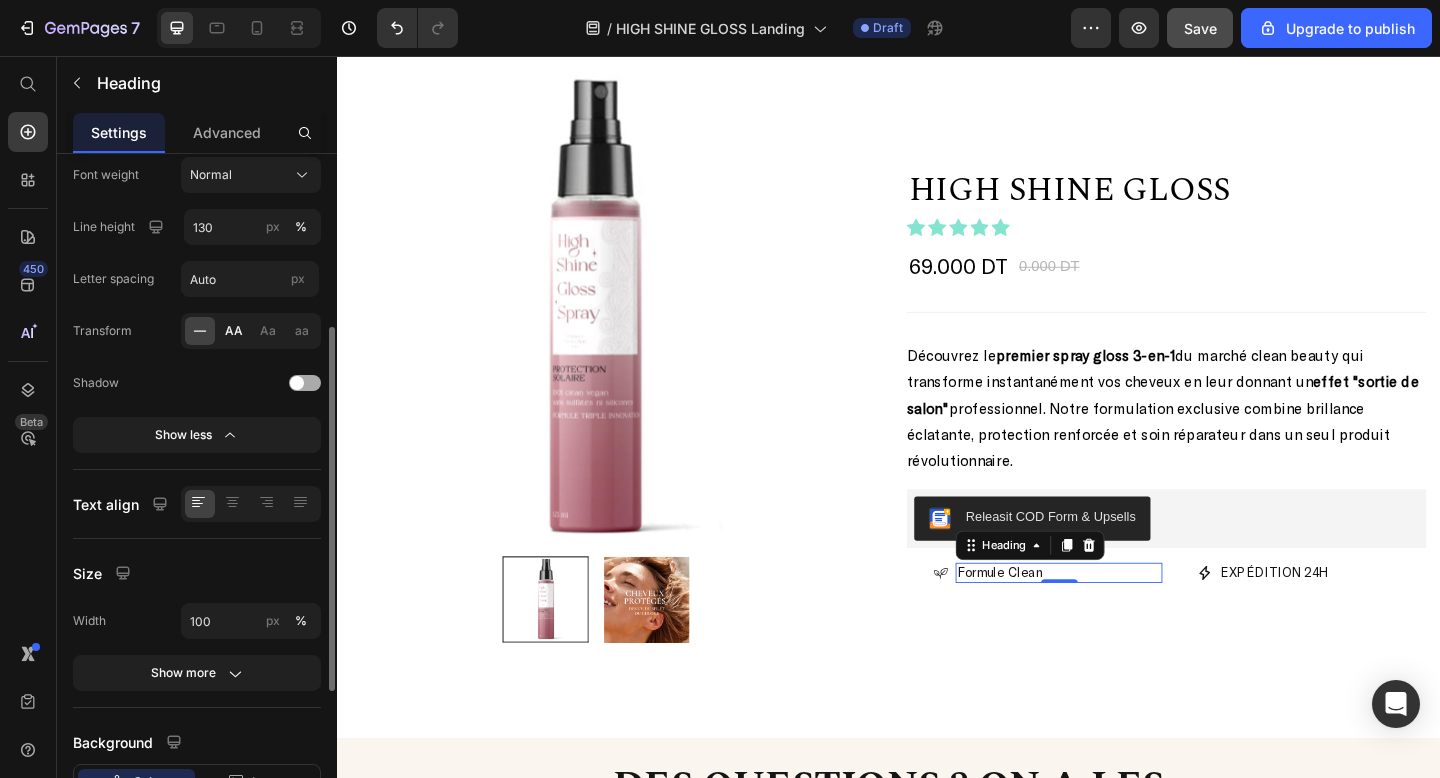click on "AA" 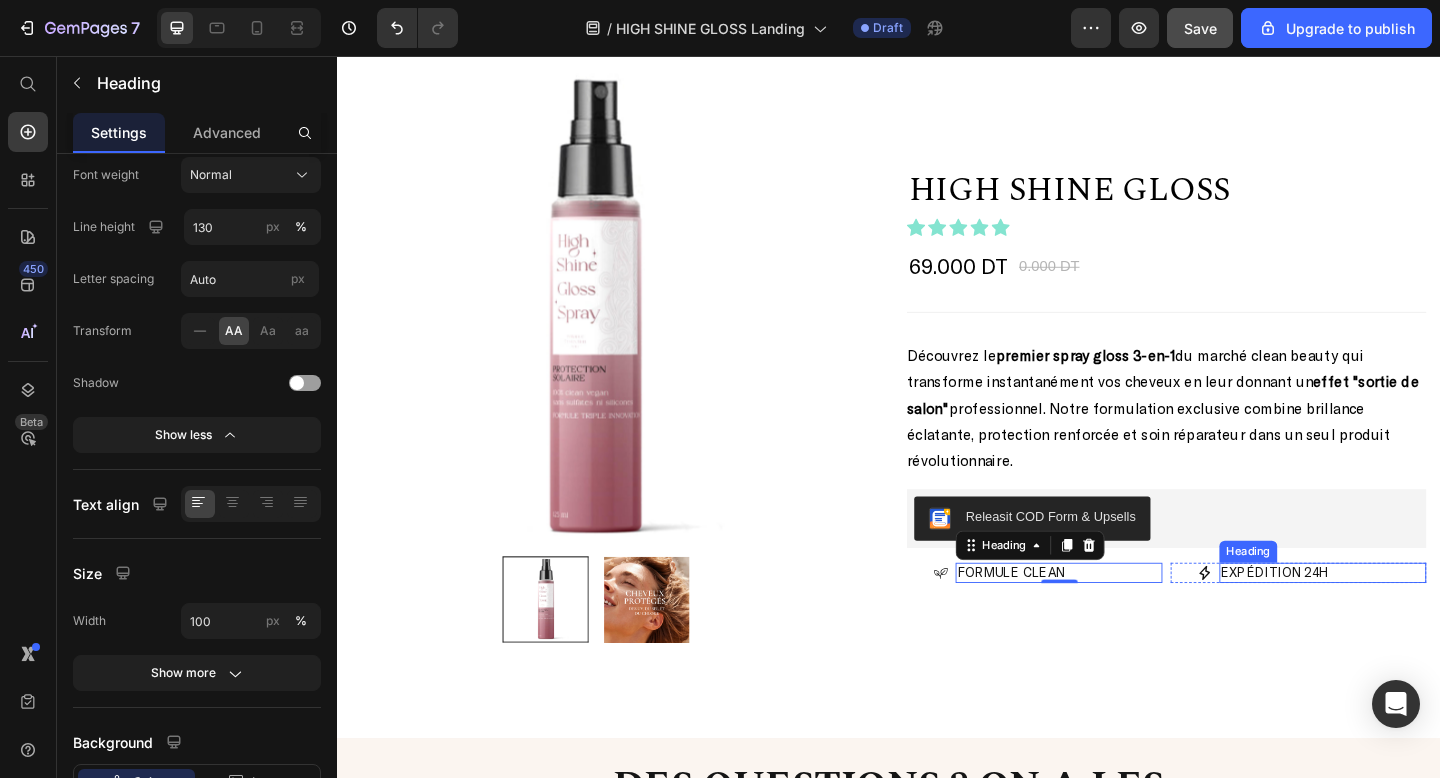 click on "HIGH SHINE GLOSS (P) Title HIGH SHINE GLOSS (P) Title
Icon
Icon
Icon
Icon
Icon Icon List Hoz 69.000 DT (P) Price 0.000 DT (P) Price Row                Title Line Découvrez le  premier spray gloss 3-en-1  du marché clean beauty qui transforme instantanément vos cheveux en leur donnant un  effet "sortie de salon"  professionnel. Notre formulation exclusive combine brillance éclatante, protection renforcée et soin réparateur dans un seul produit révolutionnaire. Product Description Releasit COD Form & Upsells Releasit COD Form & Upsells
Icon ⁠⁠⁠⁠⁠⁠⁠ Formule Clean  Heading Row
Icon Expédition 24h Heading Row Row
Icon Formule clean & sans sulfates Heading Row
Icon Expédition 24h Heading Row Row
Icon Formule Clean Heading   0 Row
Icon Expédition 24h Heading Row Row Row" at bounding box center [1239, 405] 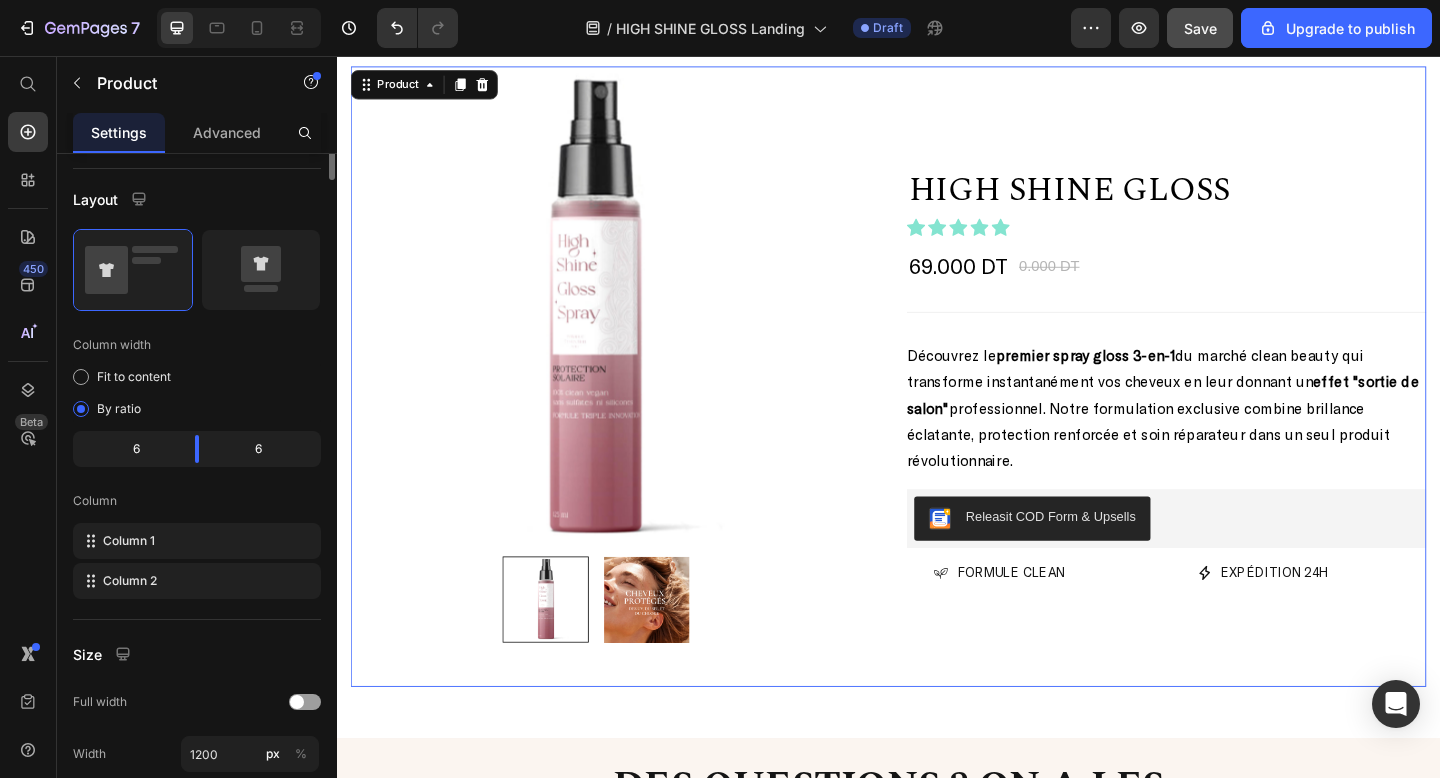 scroll, scrollTop: 0, scrollLeft: 0, axis: both 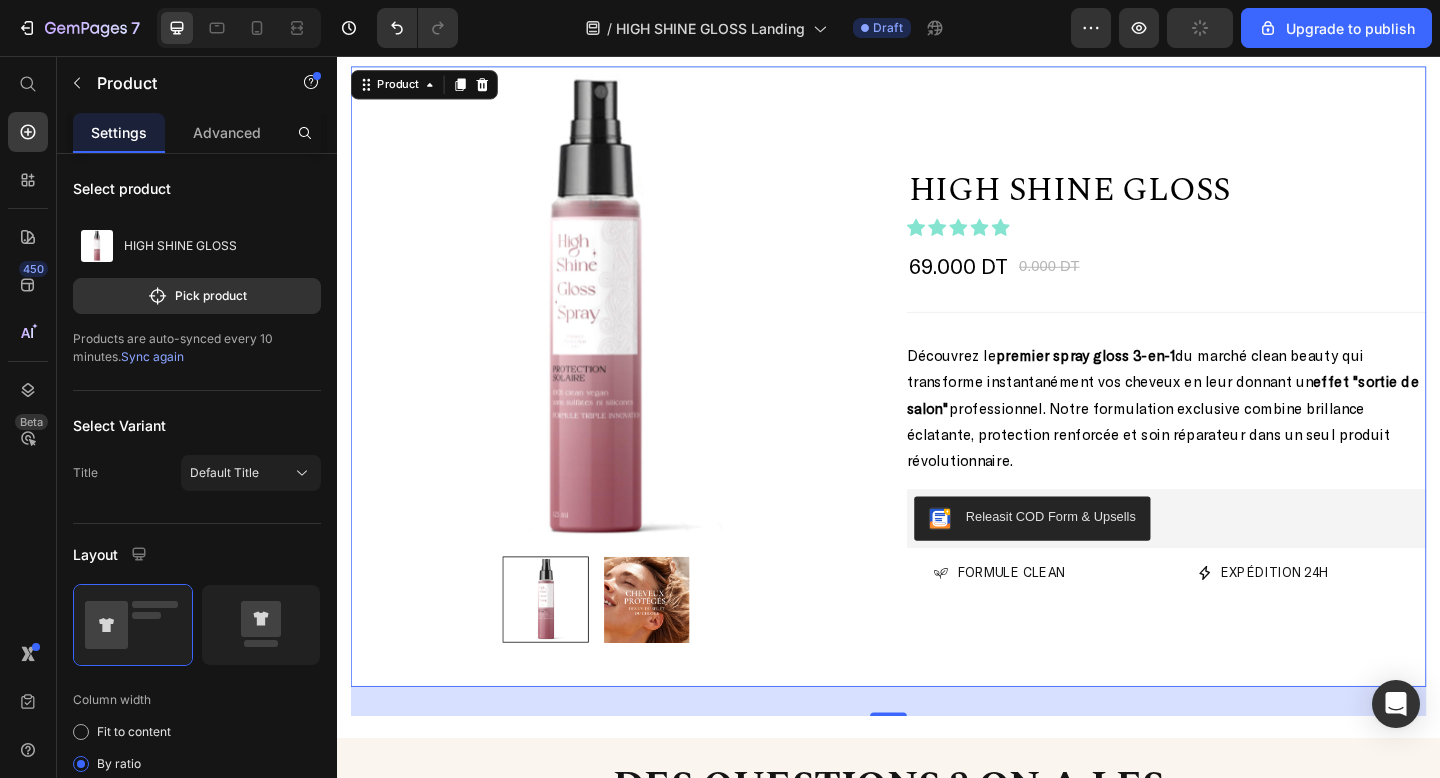click on "Expédition 24h" at bounding box center [1409, 619] 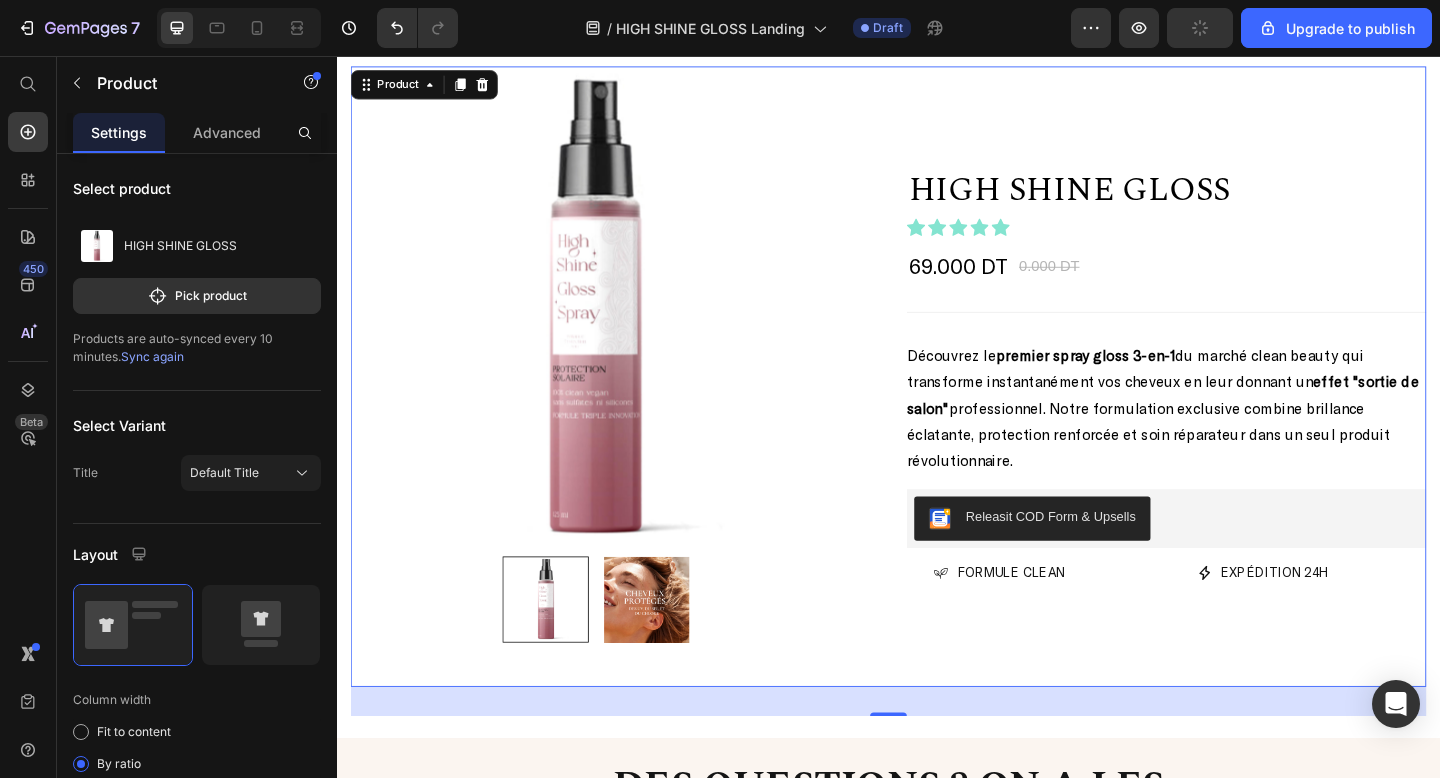 click on "Expédition 24h" at bounding box center [1409, 619] 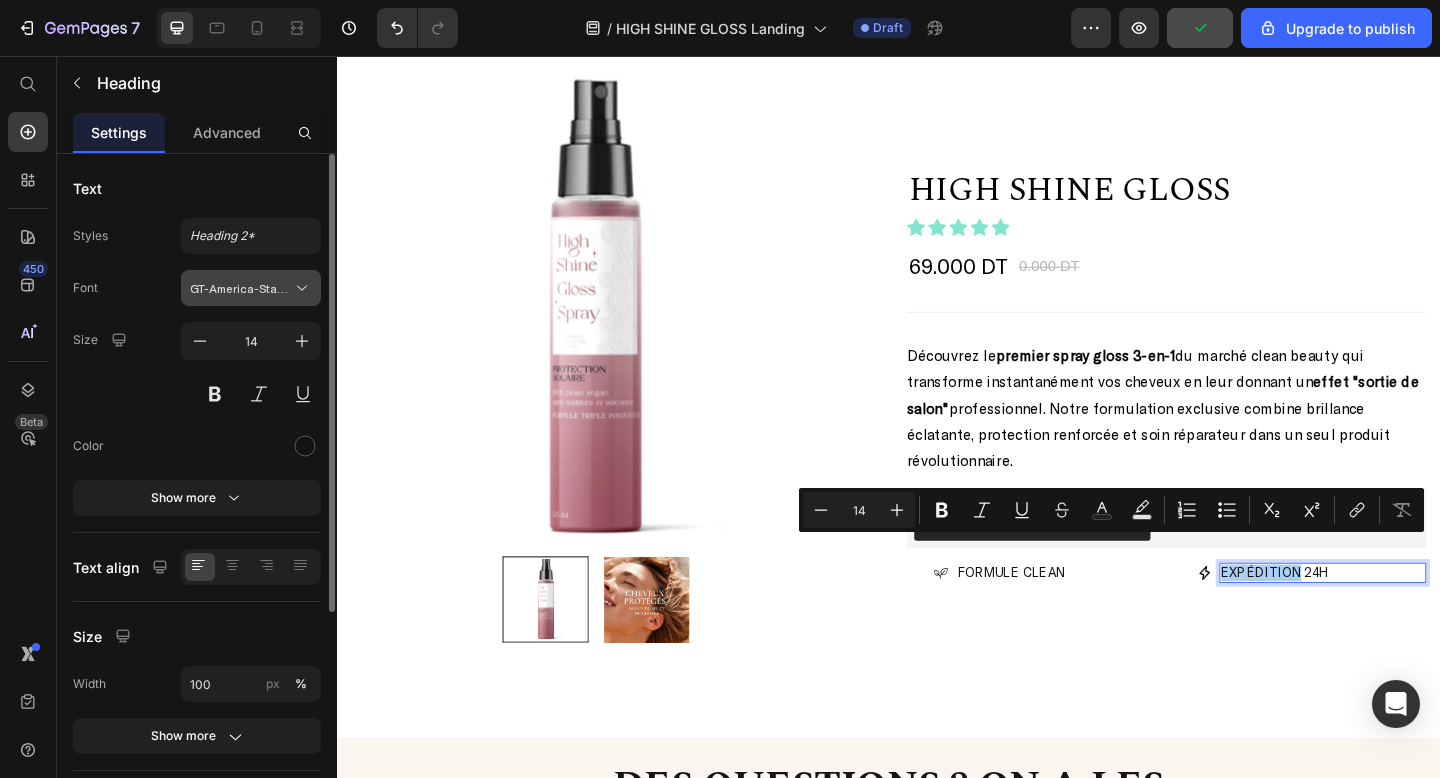 click on "GT-America-Standard-Regular" at bounding box center [241, 288] 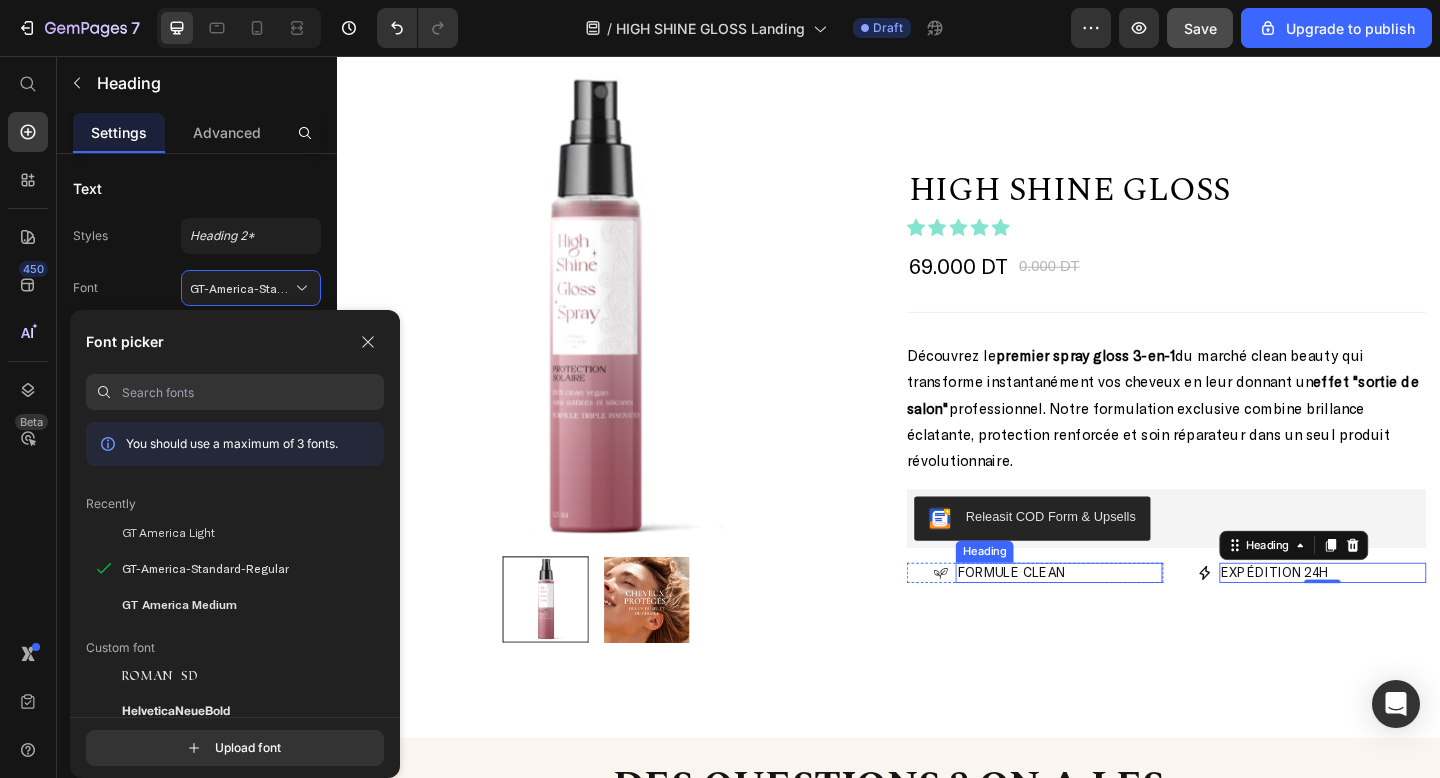 click on "Formule Clean" at bounding box center (1122, 619) 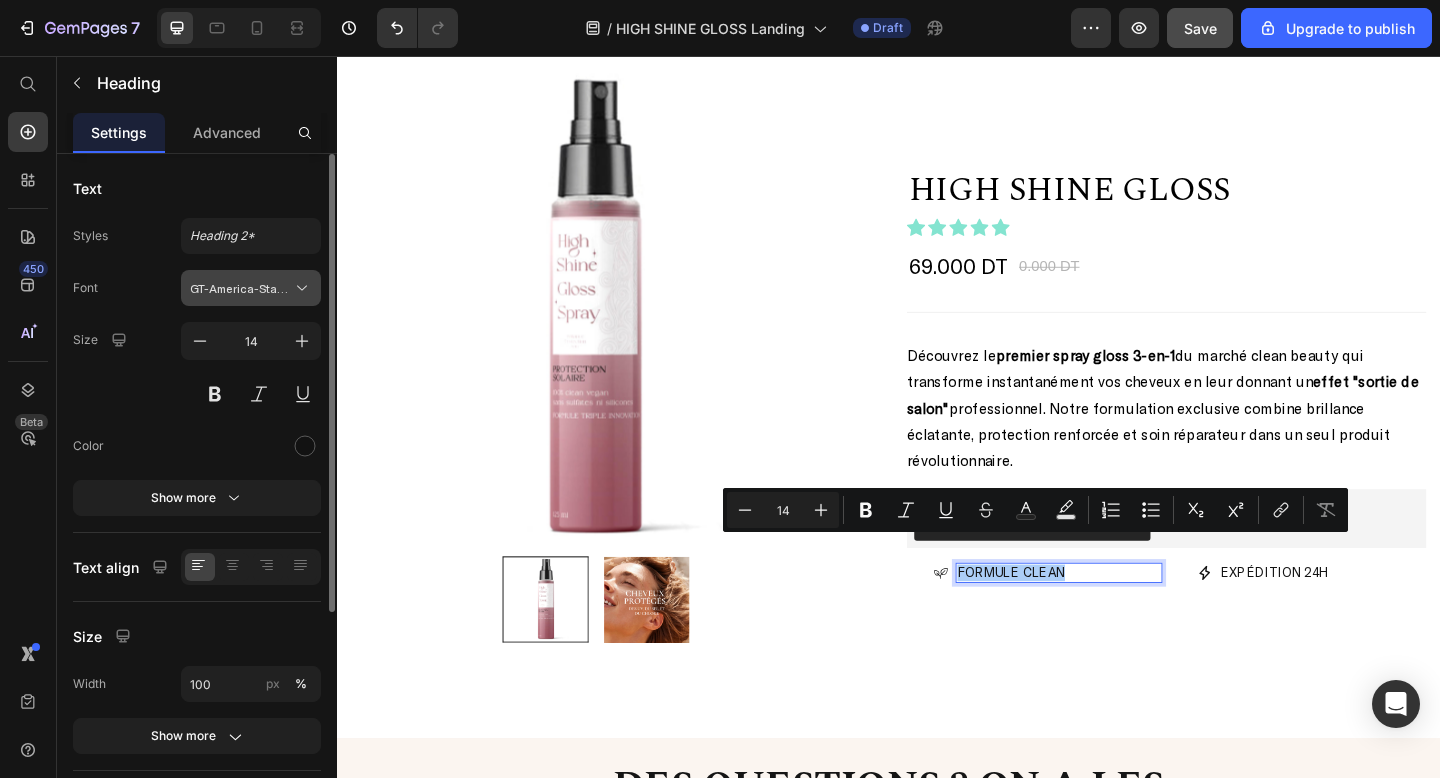 click 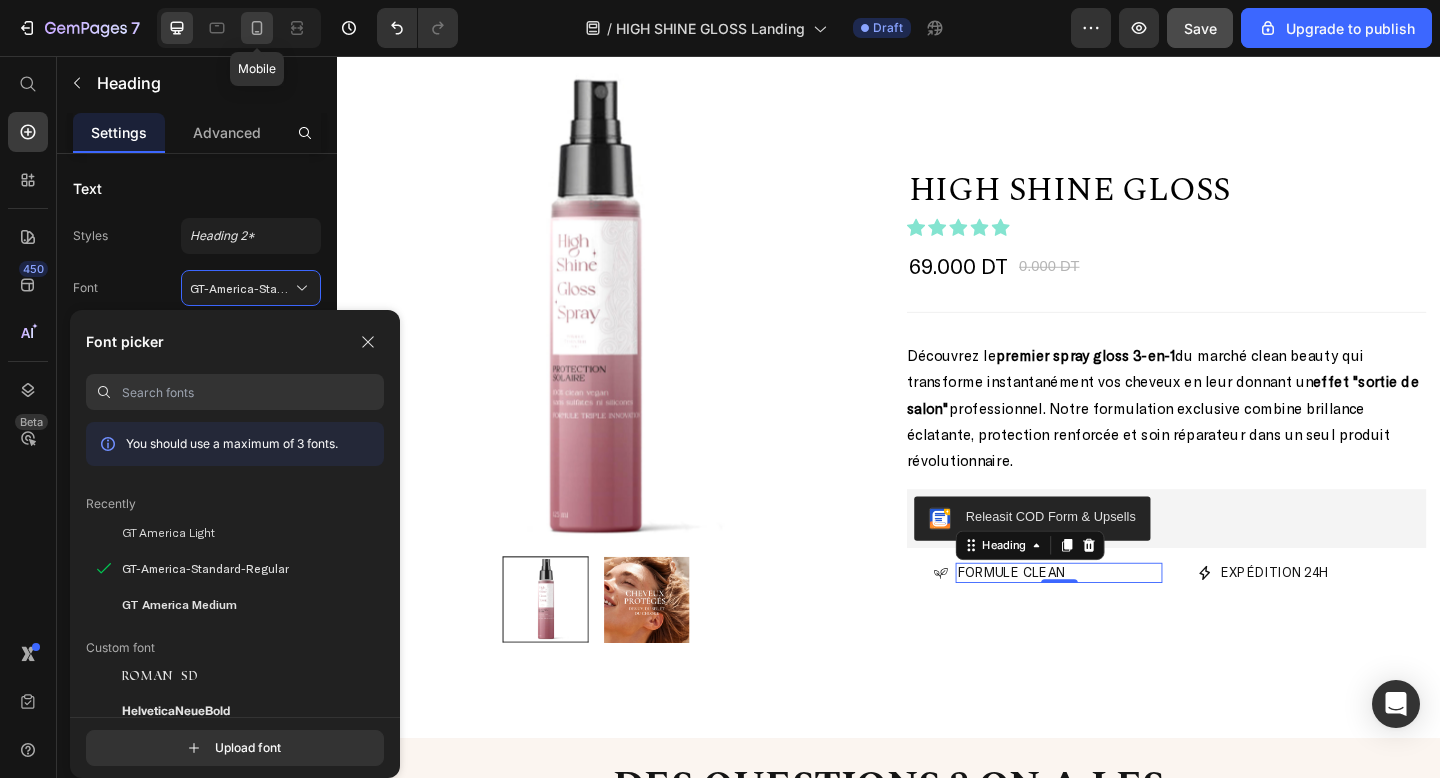 click 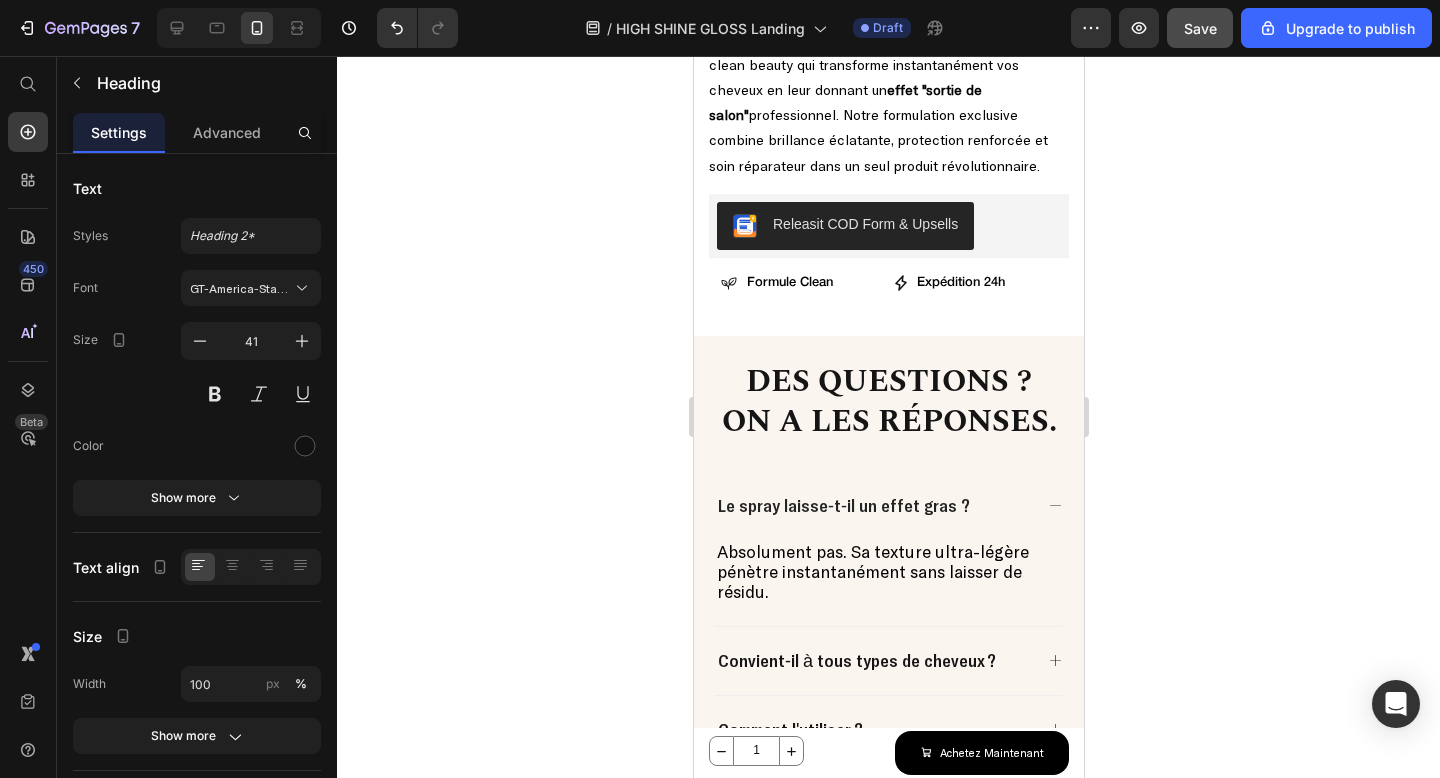 scroll, scrollTop: 3887, scrollLeft: 0, axis: vertical 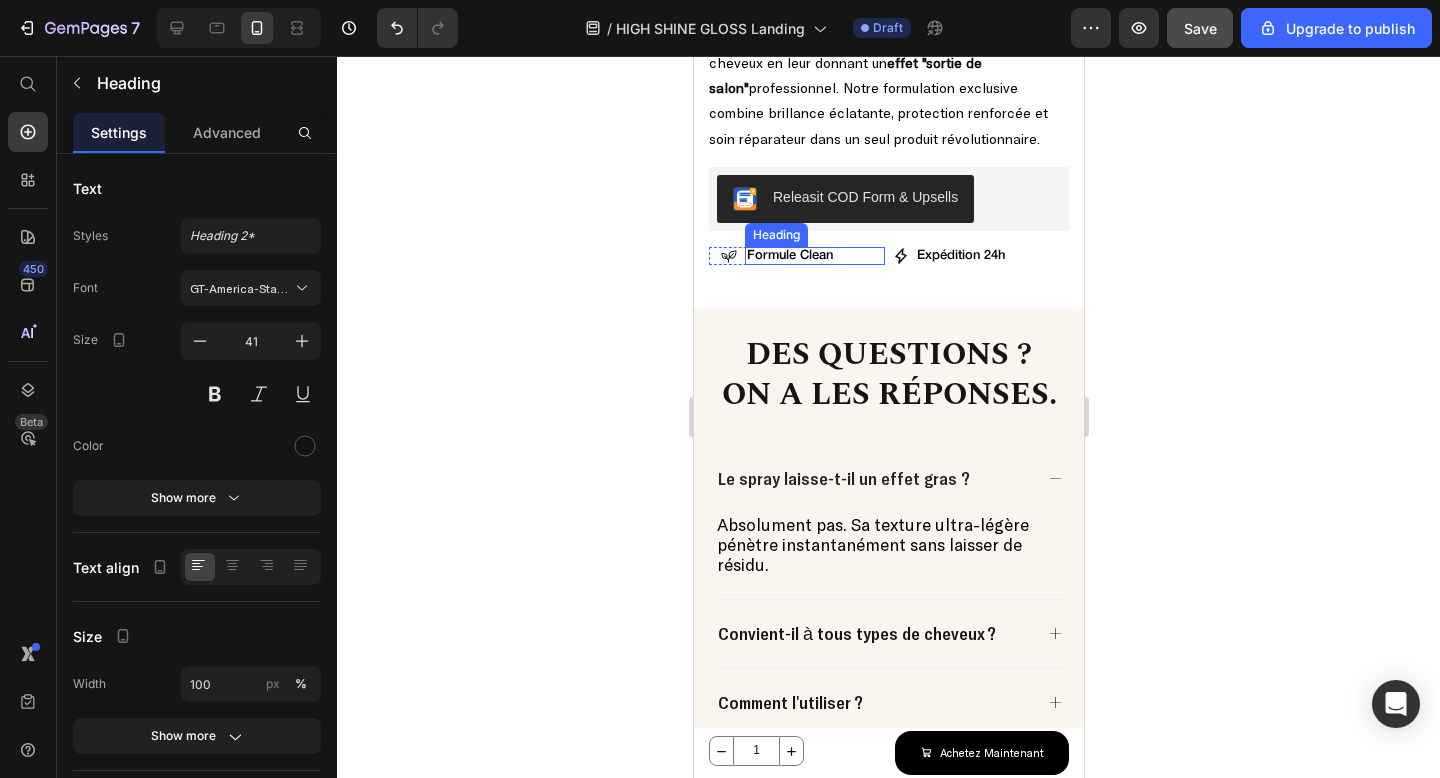 click on "Formule Clean" at bounding box center (789, 255) 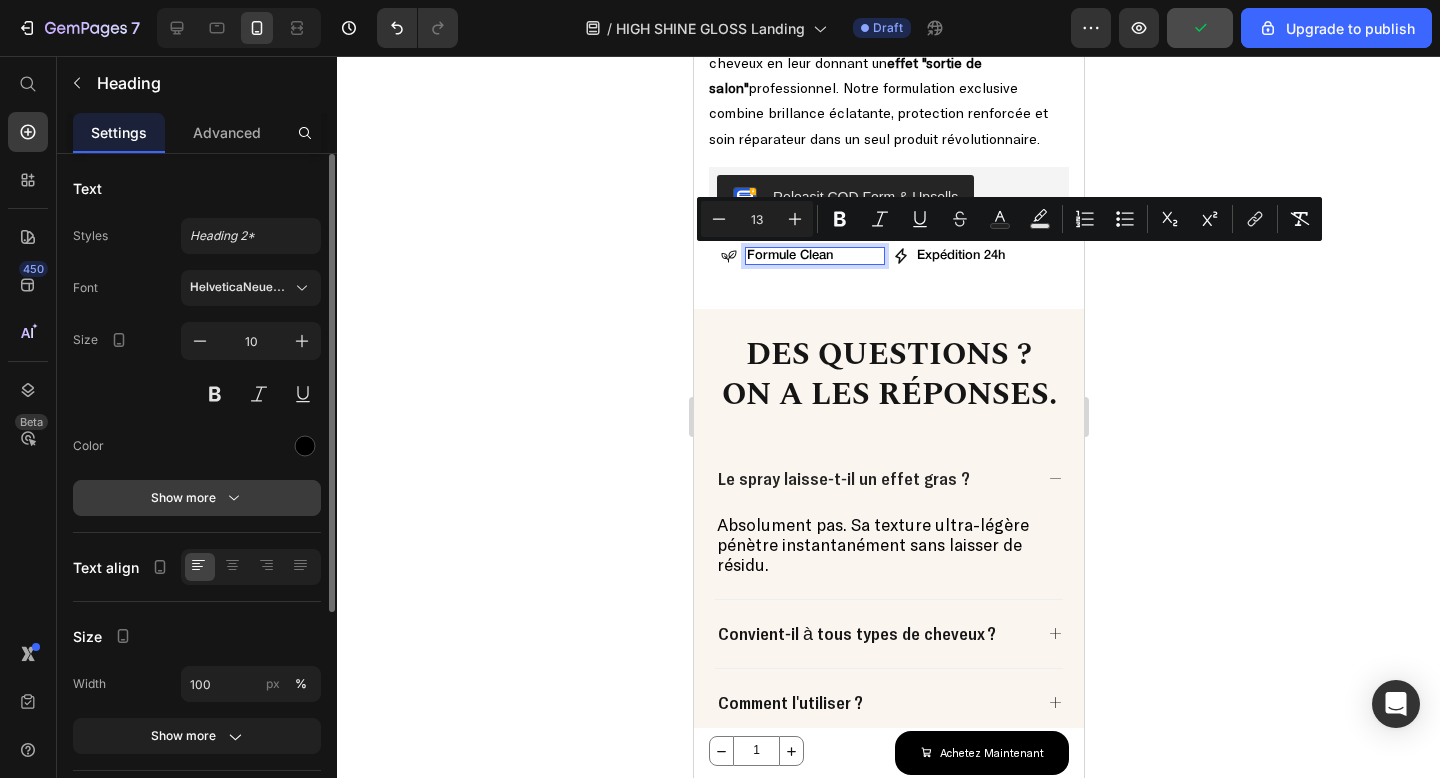 click 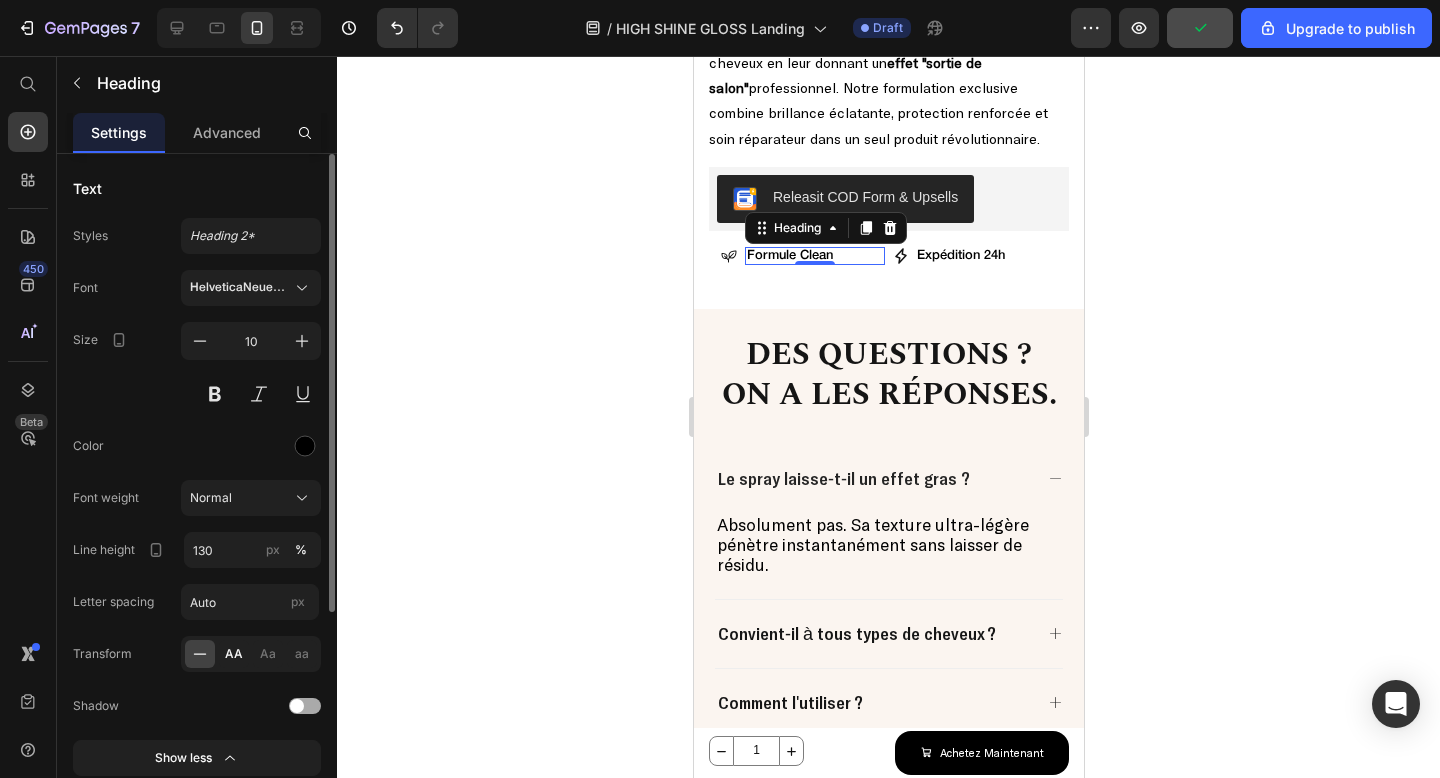 click on "AA" 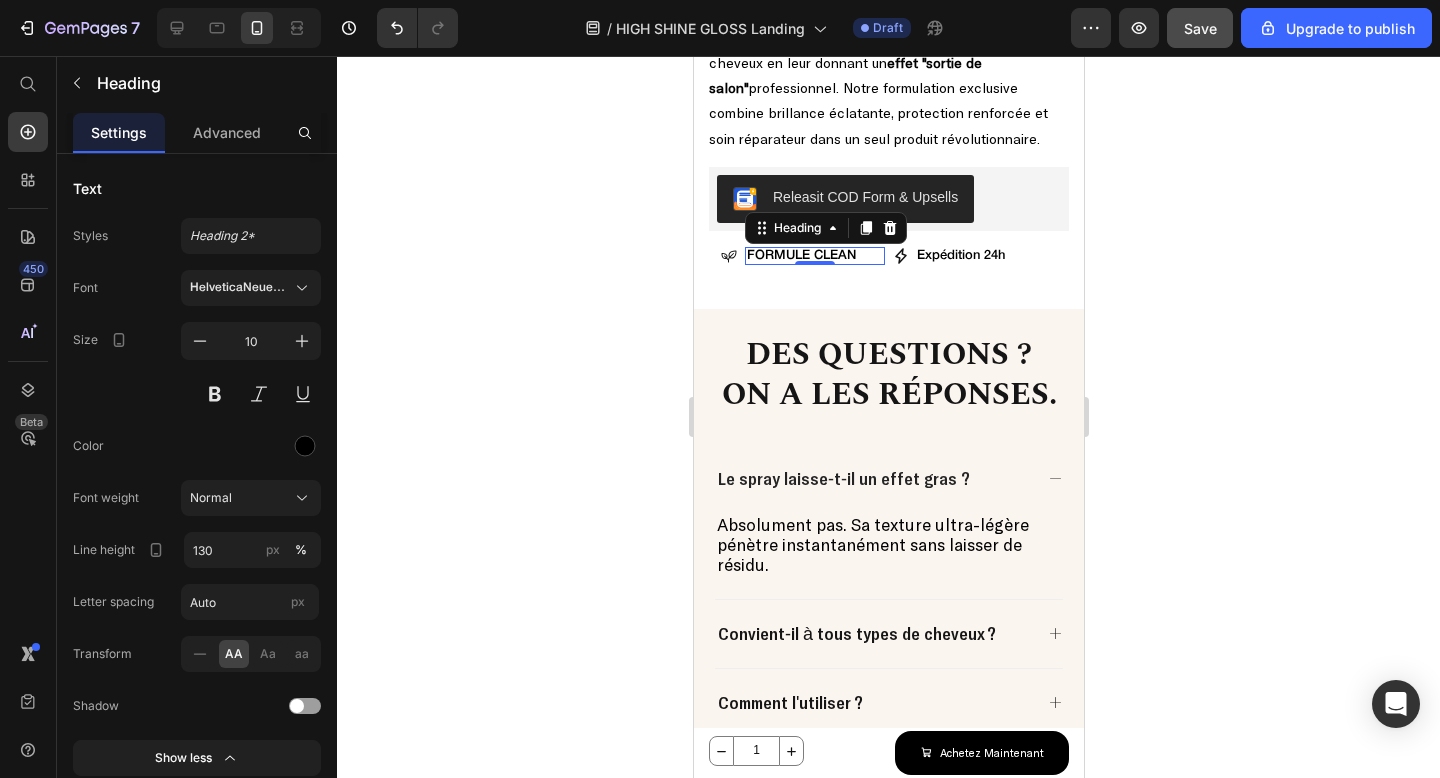click 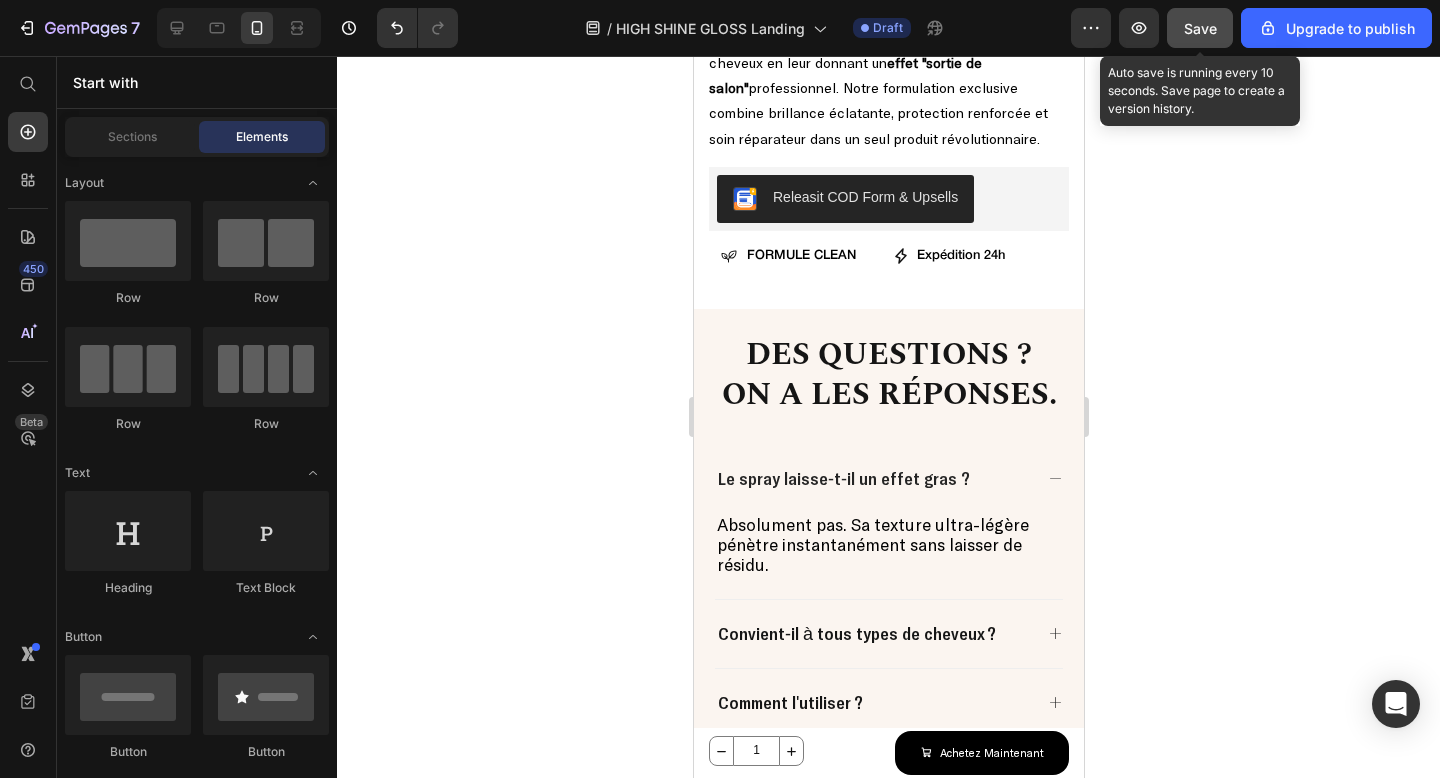 click on "Save" 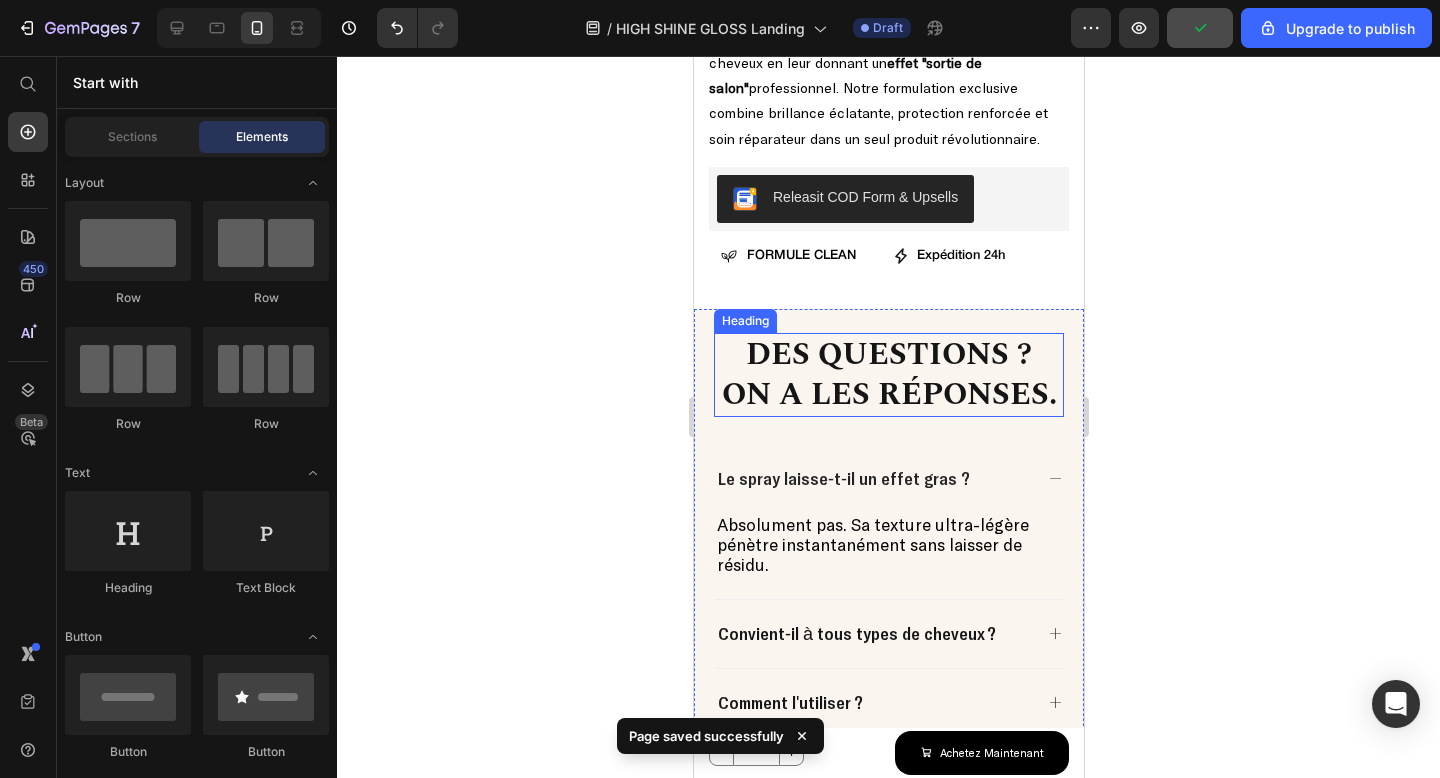 click on "On a les réponses." at bounding box center (888, 394) 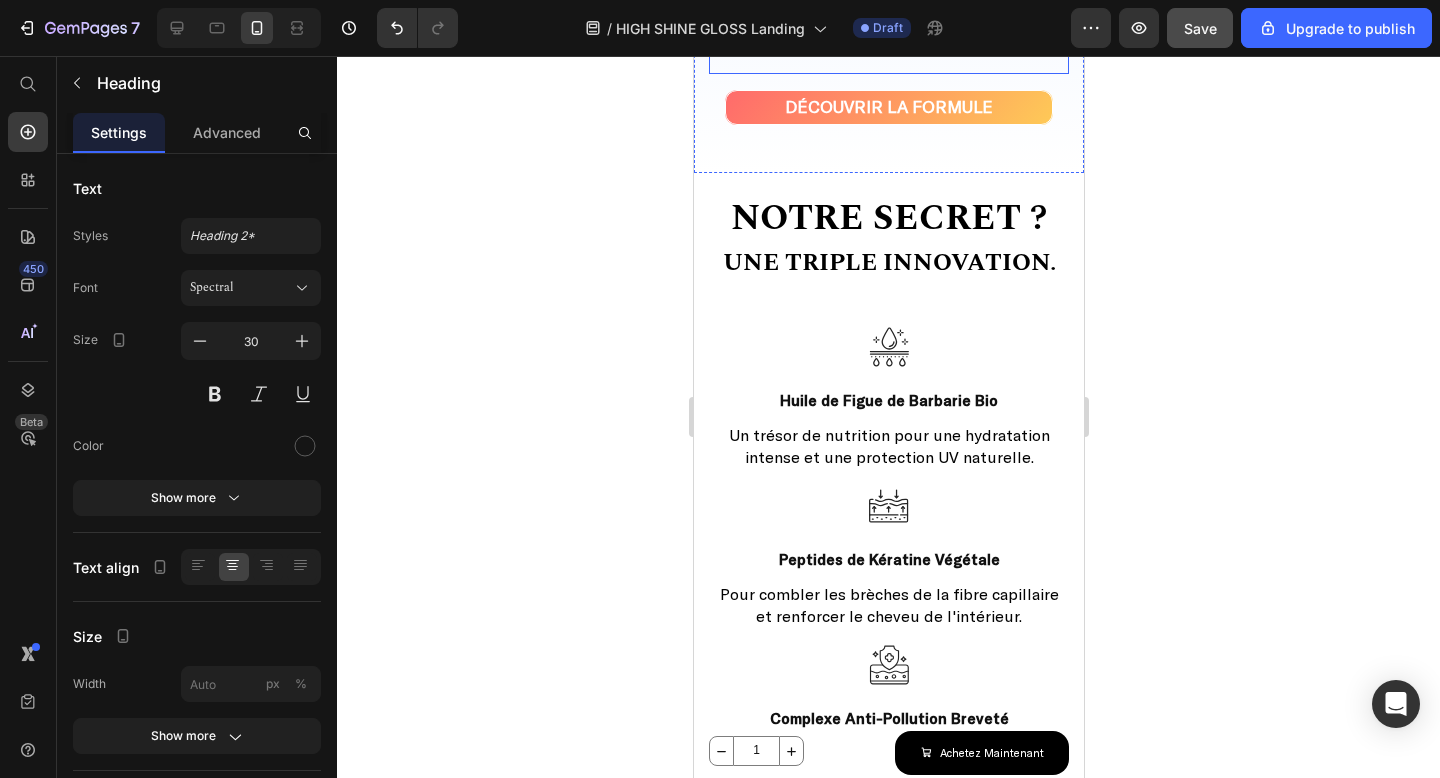 scroll, scrollTop: 1852, scrollLeft: 0, axis: vertical 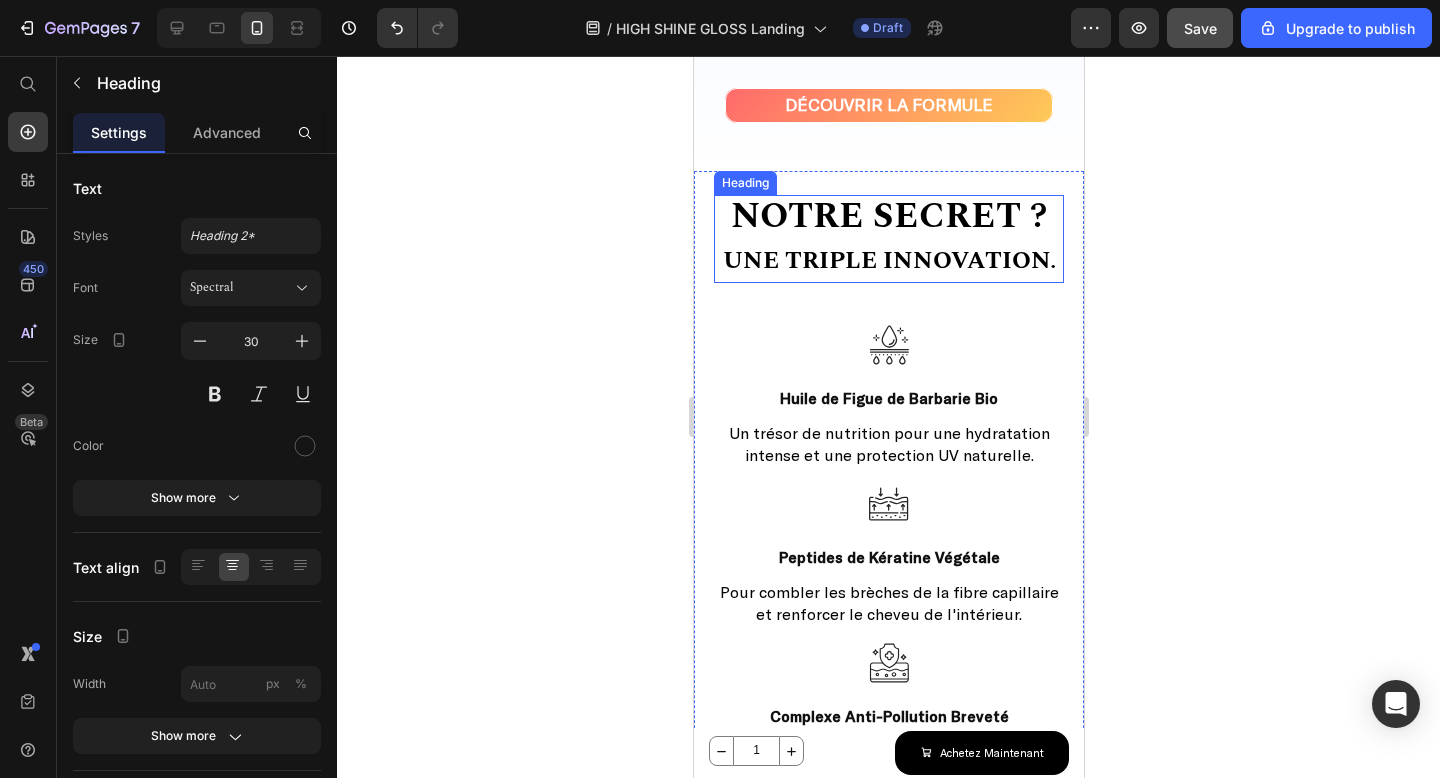 click on "Notre secret ?" at bounding box center [888, 216] 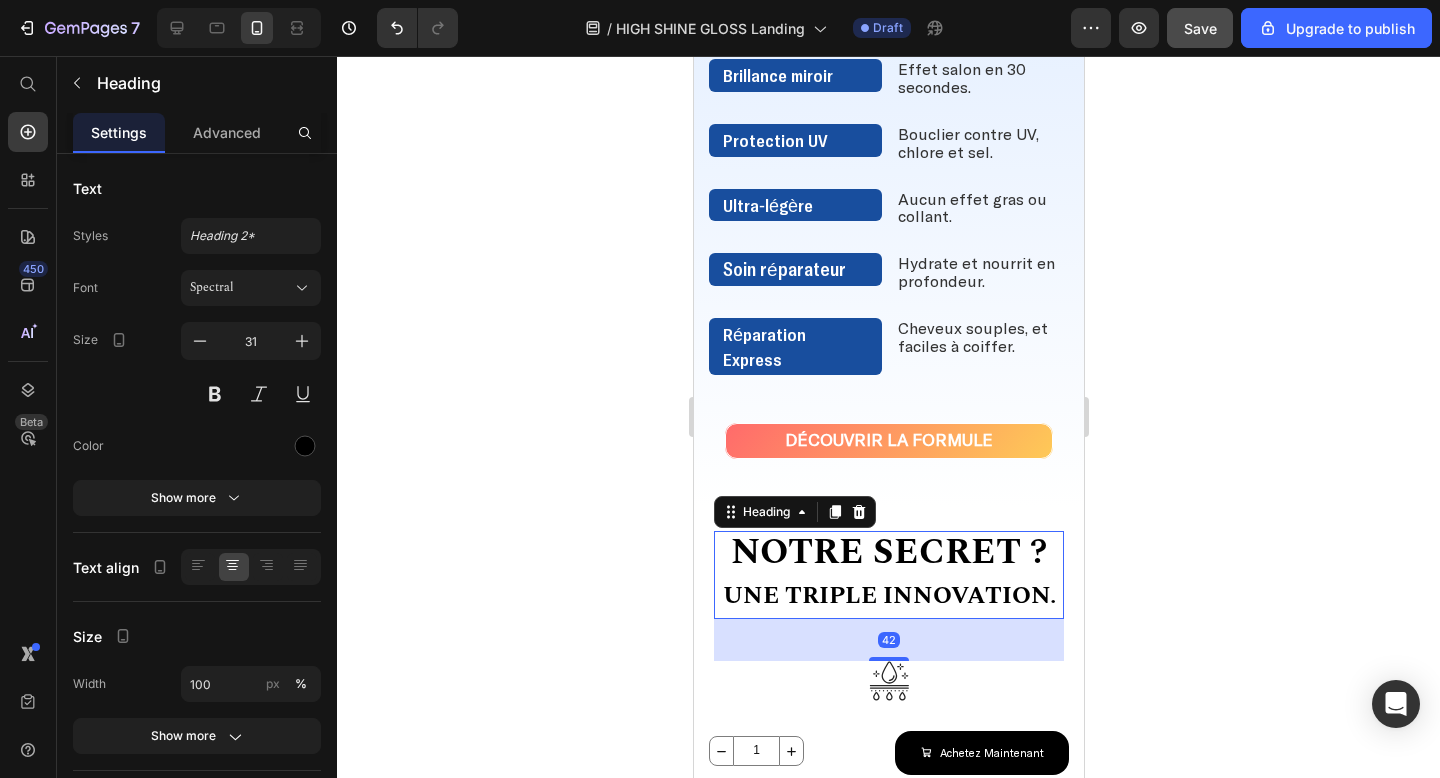 scroll, scrollTop: 1053, scrollLeft: 0, axis: vertical 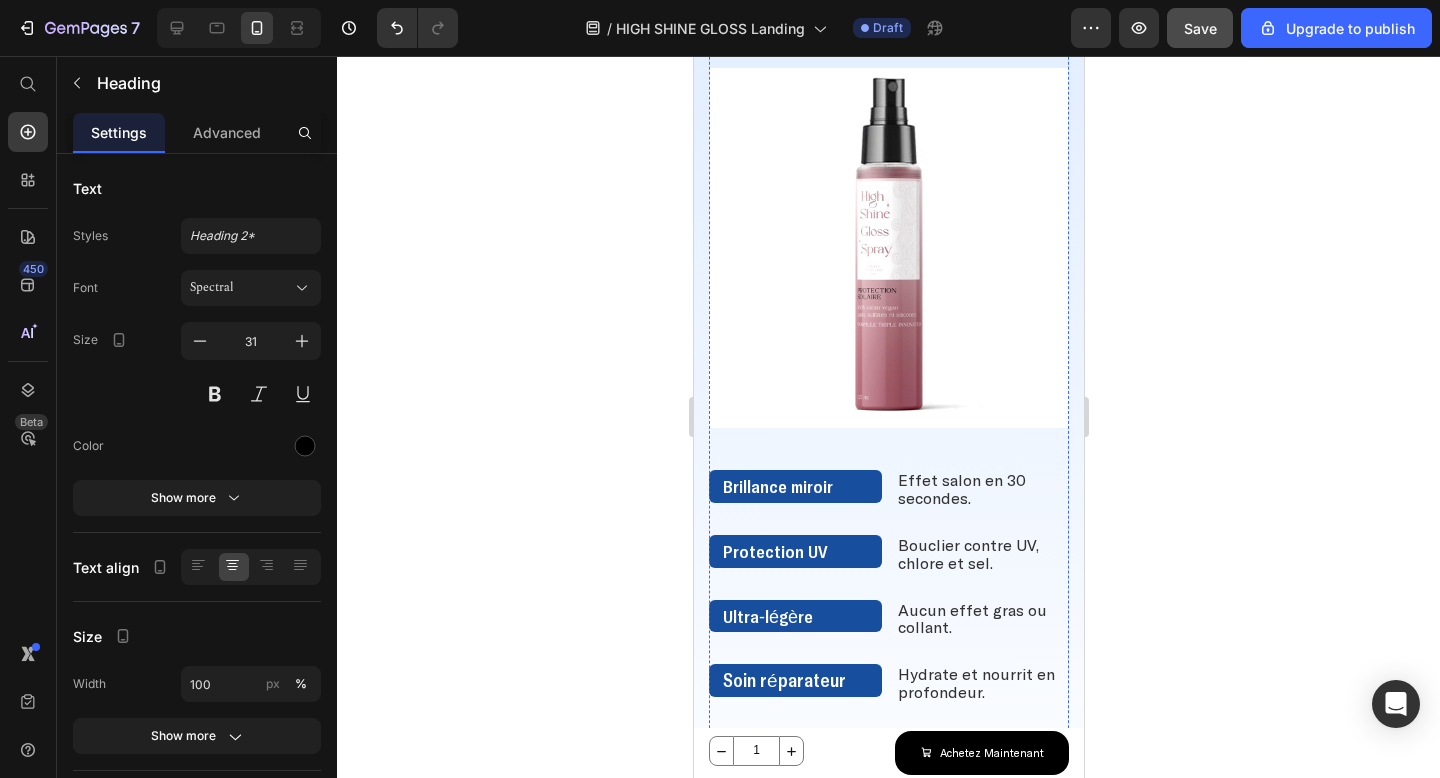 click on "Une seule pression. Des résultats immédiats." at bounding box center [888, -14] 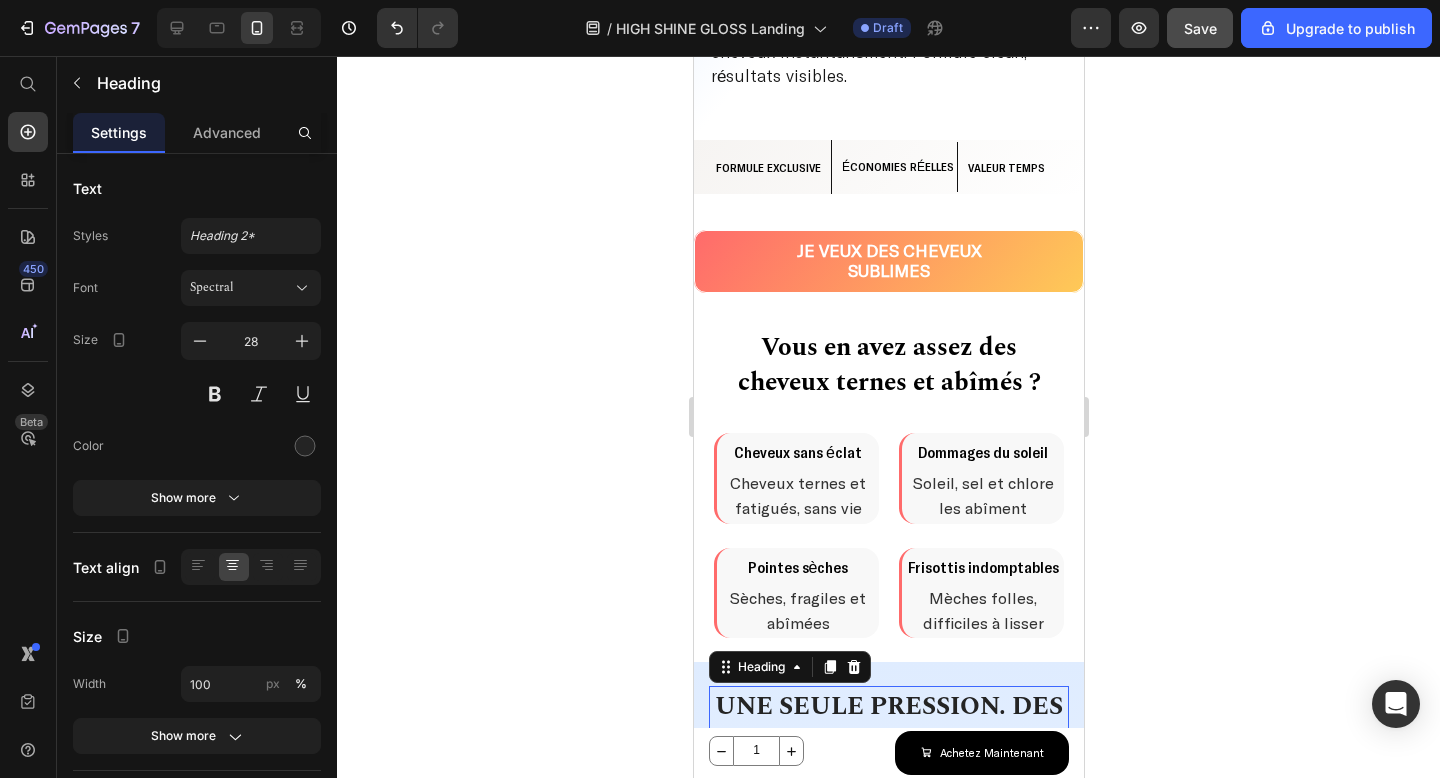 scroll, scrollTop: 299, scrollLeft: 0, axis: vertical 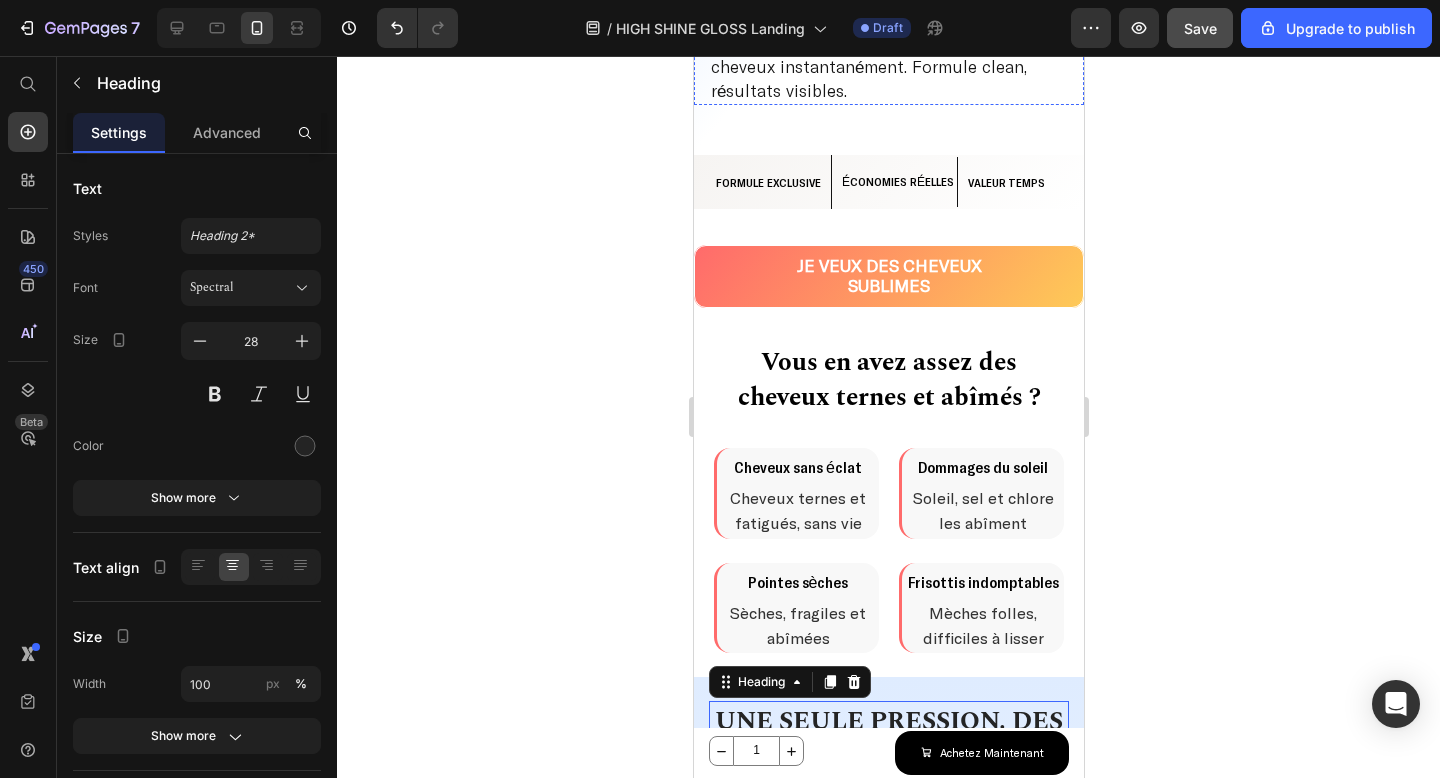 click on "Des cheveux brillants, doux & protégés… en 30 secondes." at bounding box center (866, -96) 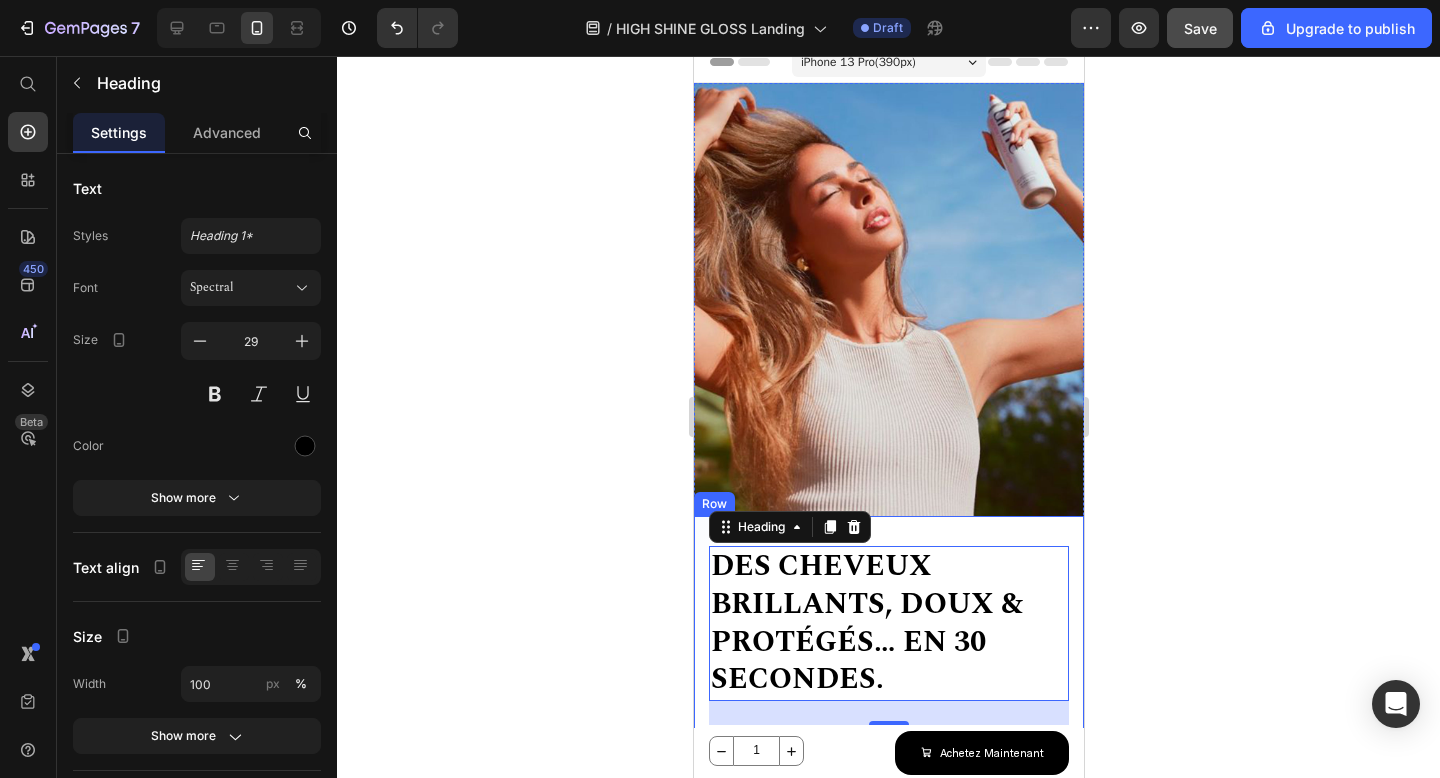scroll, scrollTop: 0, scrollLeft: 0, axis: both 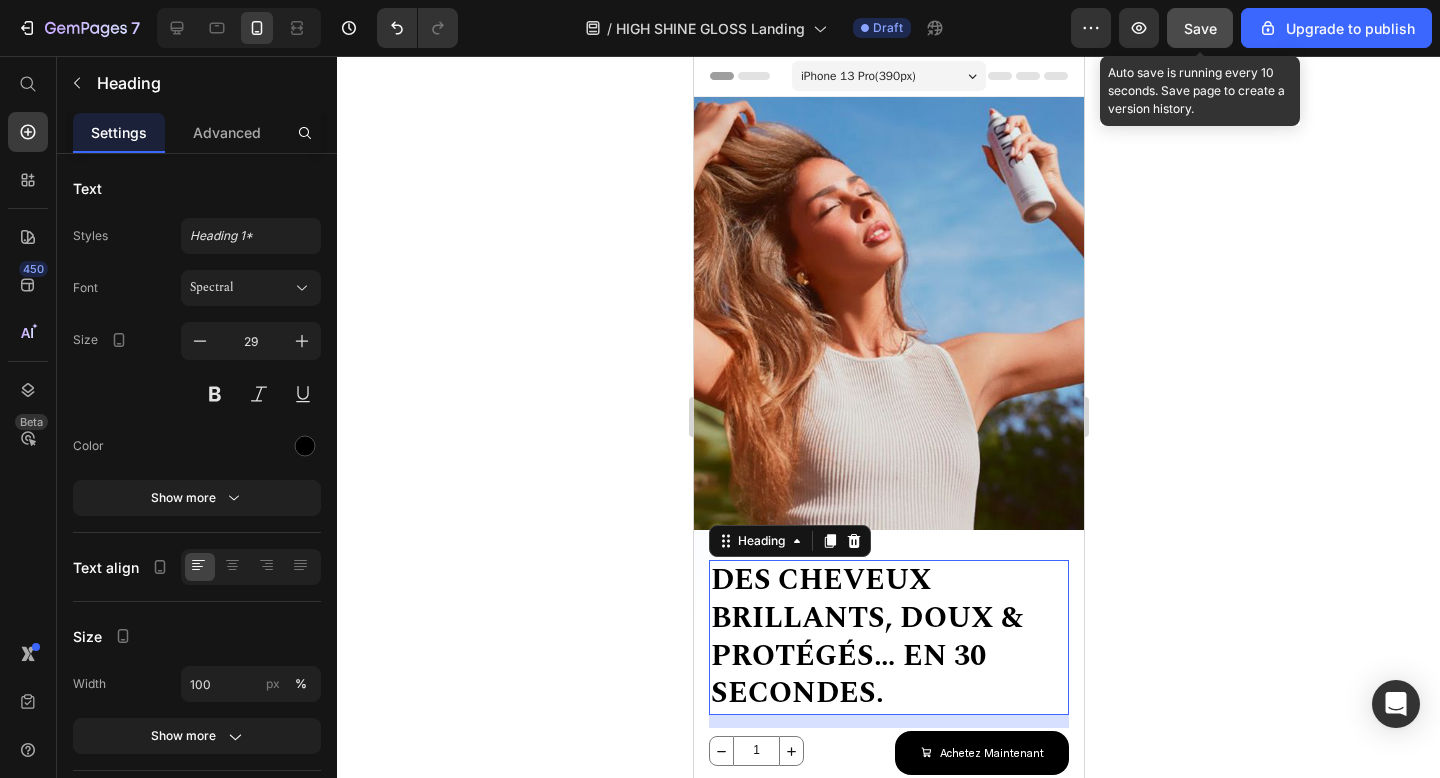 click on "Save" 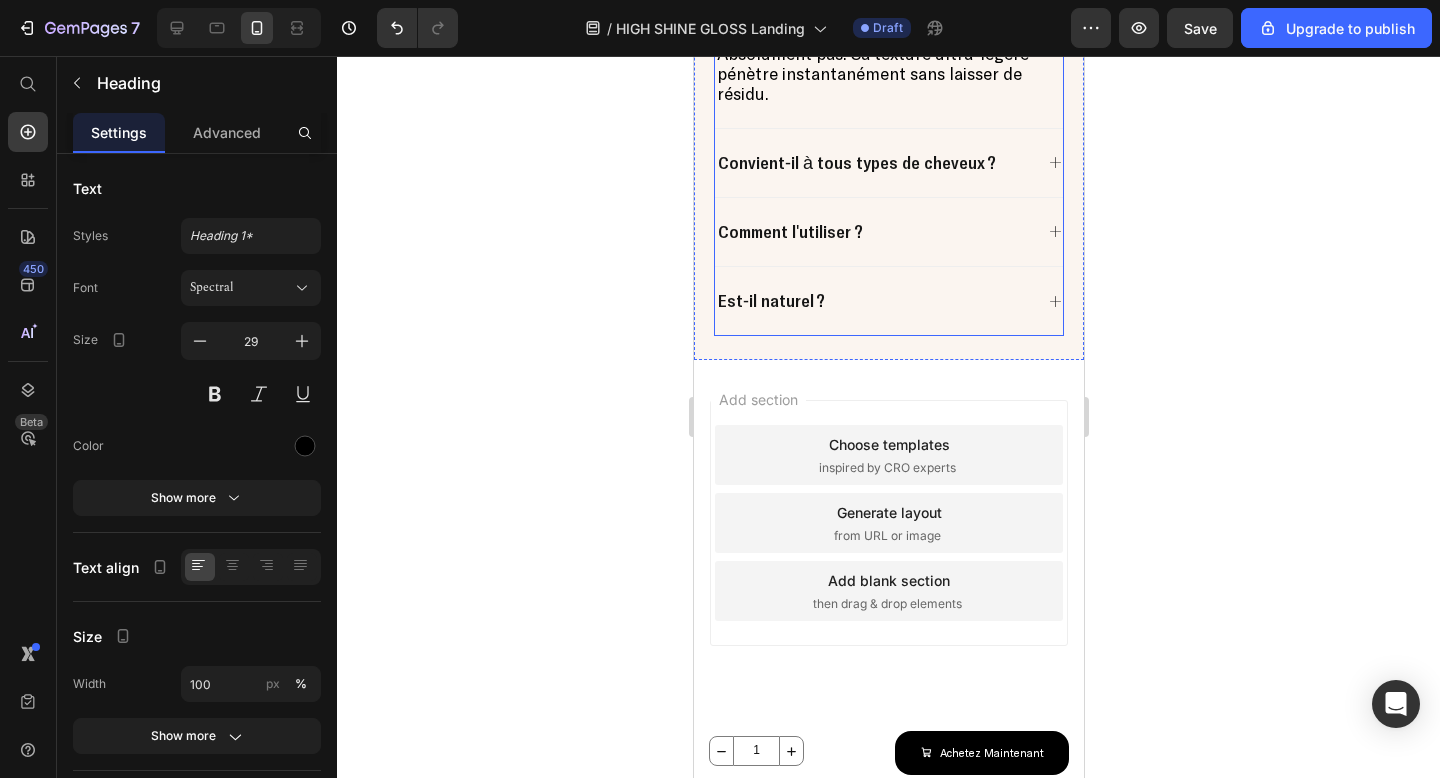 scroll, scrollTop: 4192, scrollLeft: 0, axis: vertical 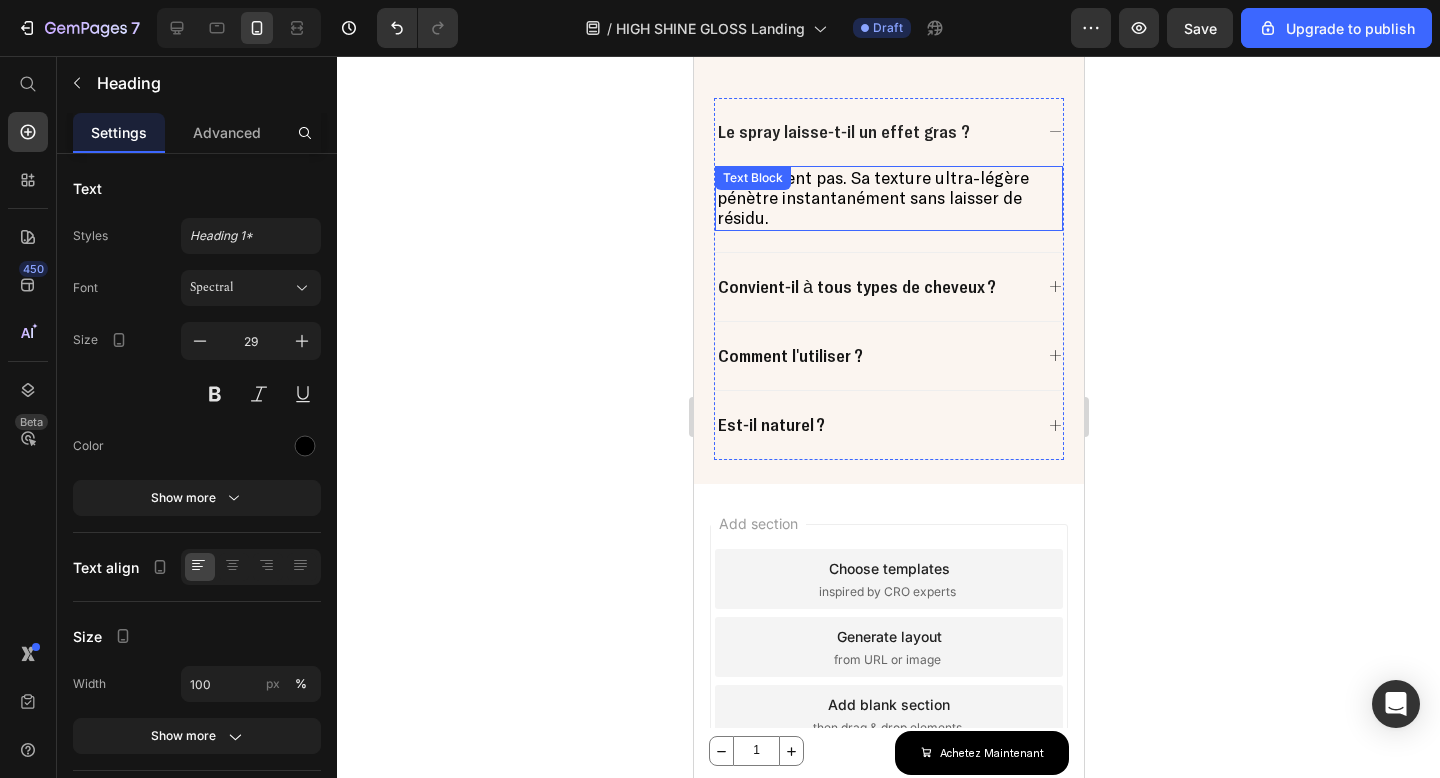 click on "Absolument pas. Sa texture ultra-légère pénètre instantanément sans laisser de résidu." at bounding box center (888, 198) 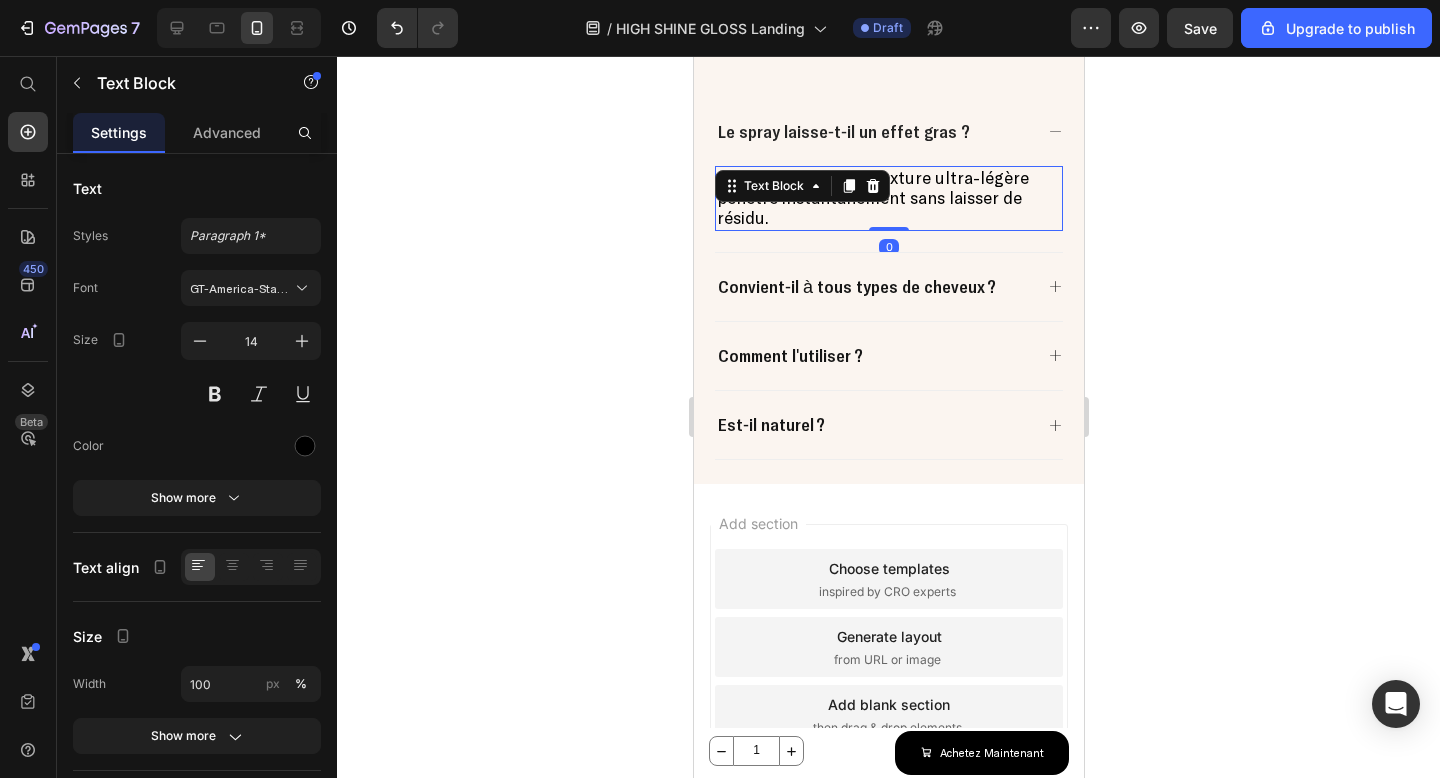 click on "Absolument pas. Sa texture ultra-légère pénètre instantanément sans laisser de résidu." at bounding box center [888, 198] 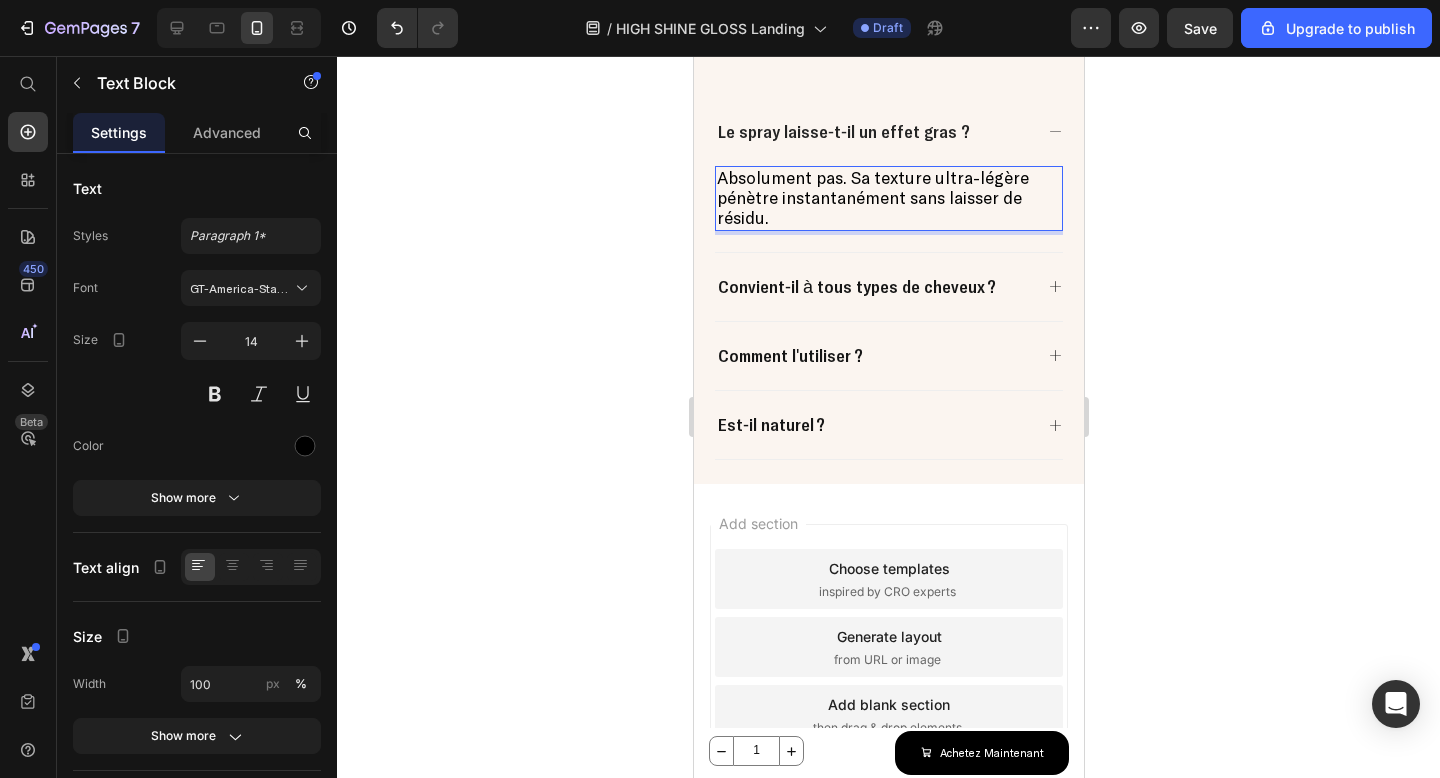 click on "Absolument pas. Sa texture ultra-légère pénètre instantanément sans laisser de résidu." at bounding box center (888, 198) 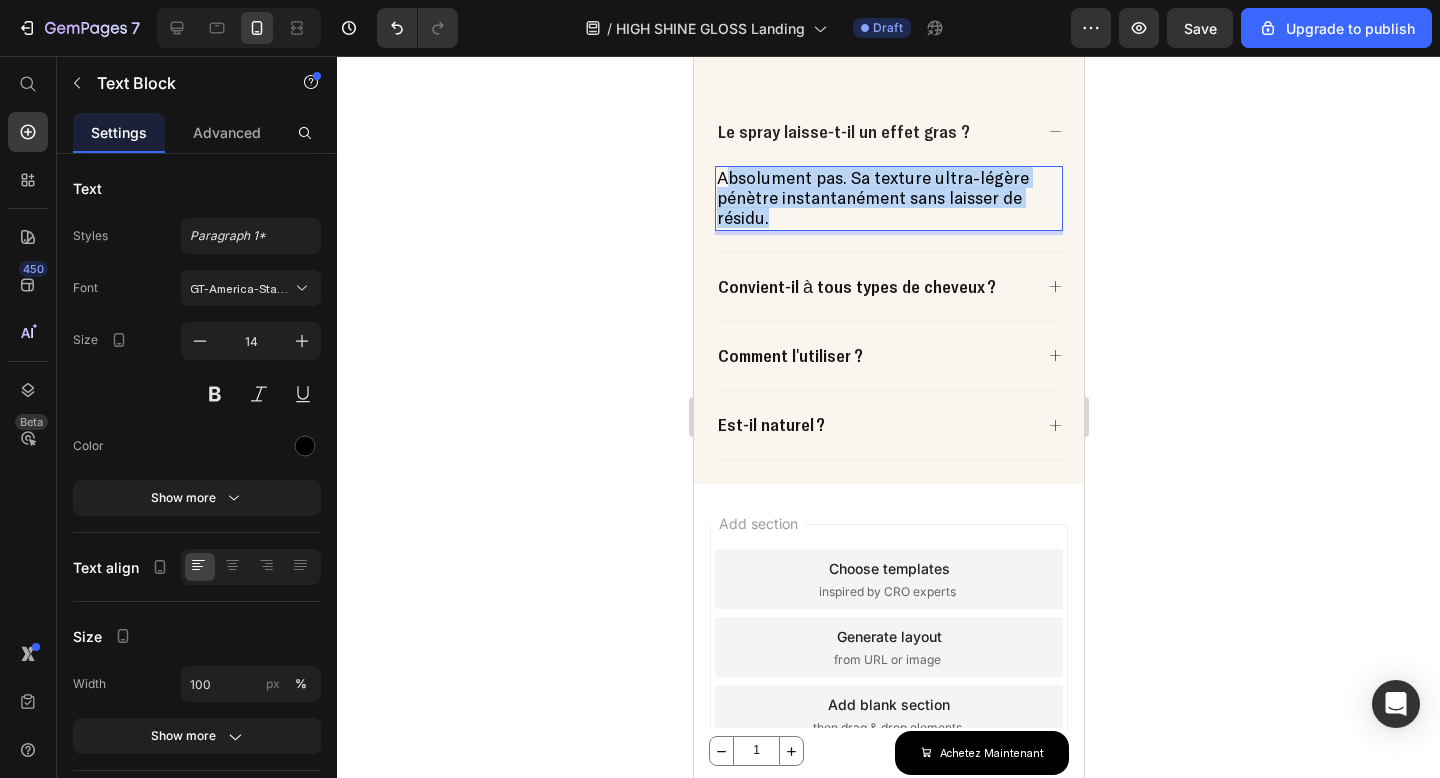 drag, startPoint x: 777, startPoint y: 217, endPoint x: 726, endPoint y: 179, distance: 63.600315 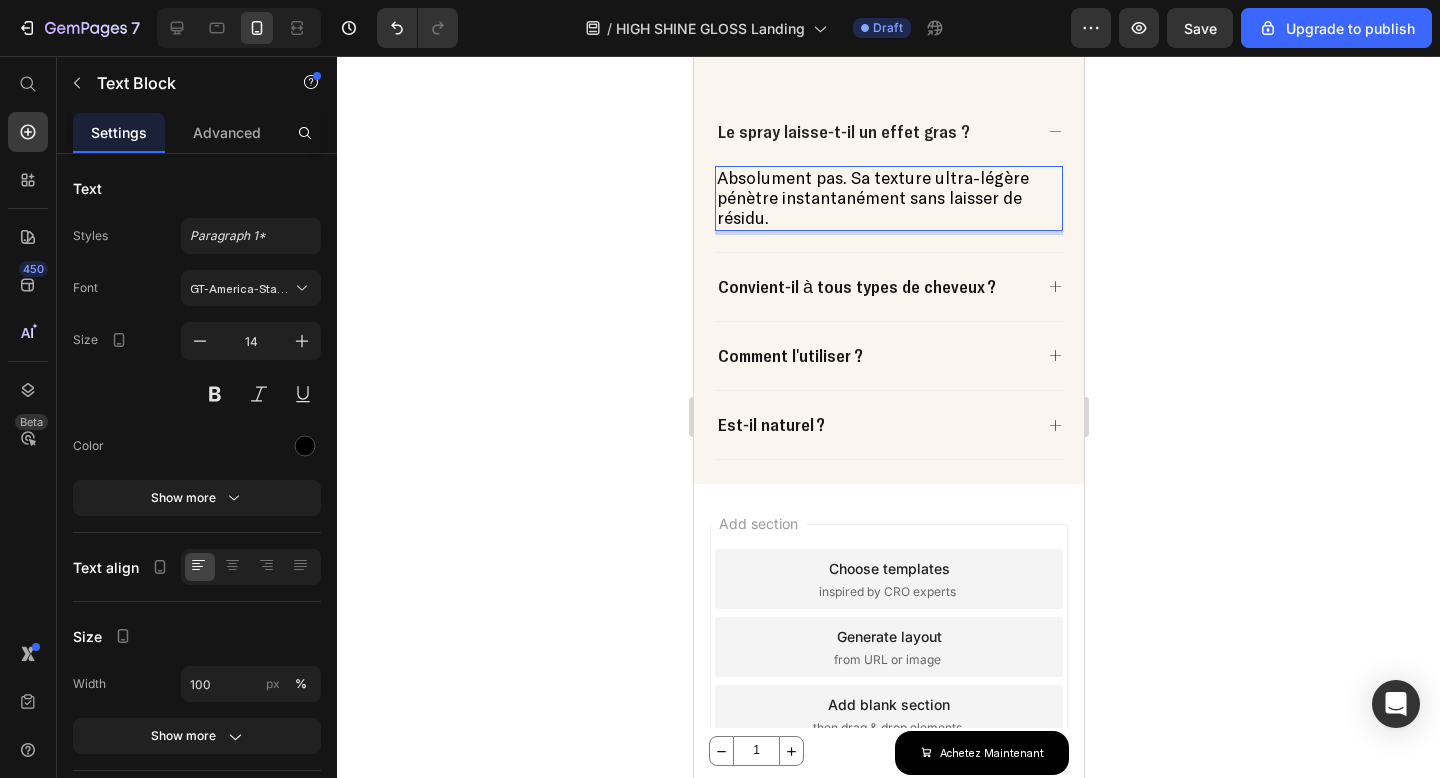 click on "Absolument pas. Sa texture ultra-légère pénètre instantanément sans laisser de résidu." at bounding box center (872, 197) 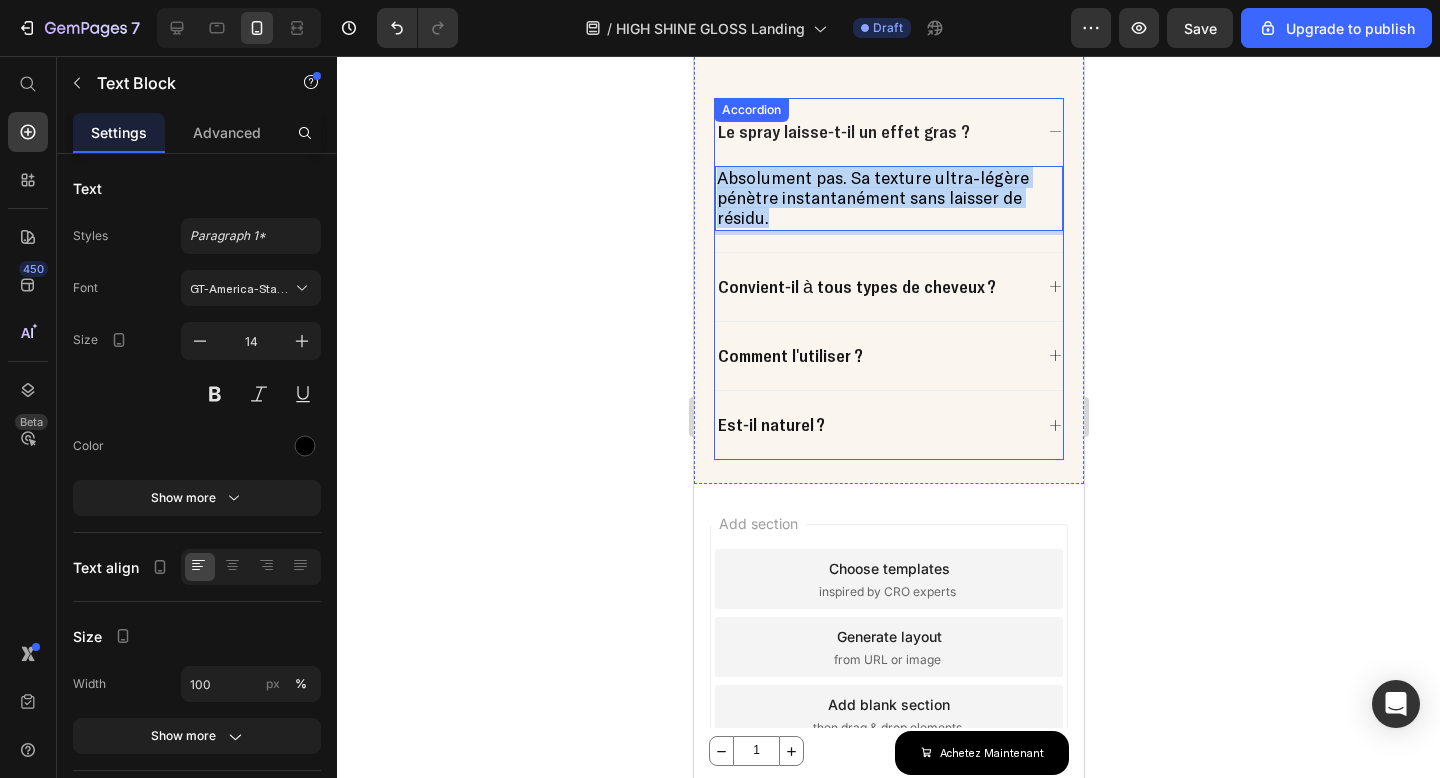 drag, startPoint x: 718, startPoint y: 175, endPoint x: 750, endPoint y: 226, distance: 60.207973 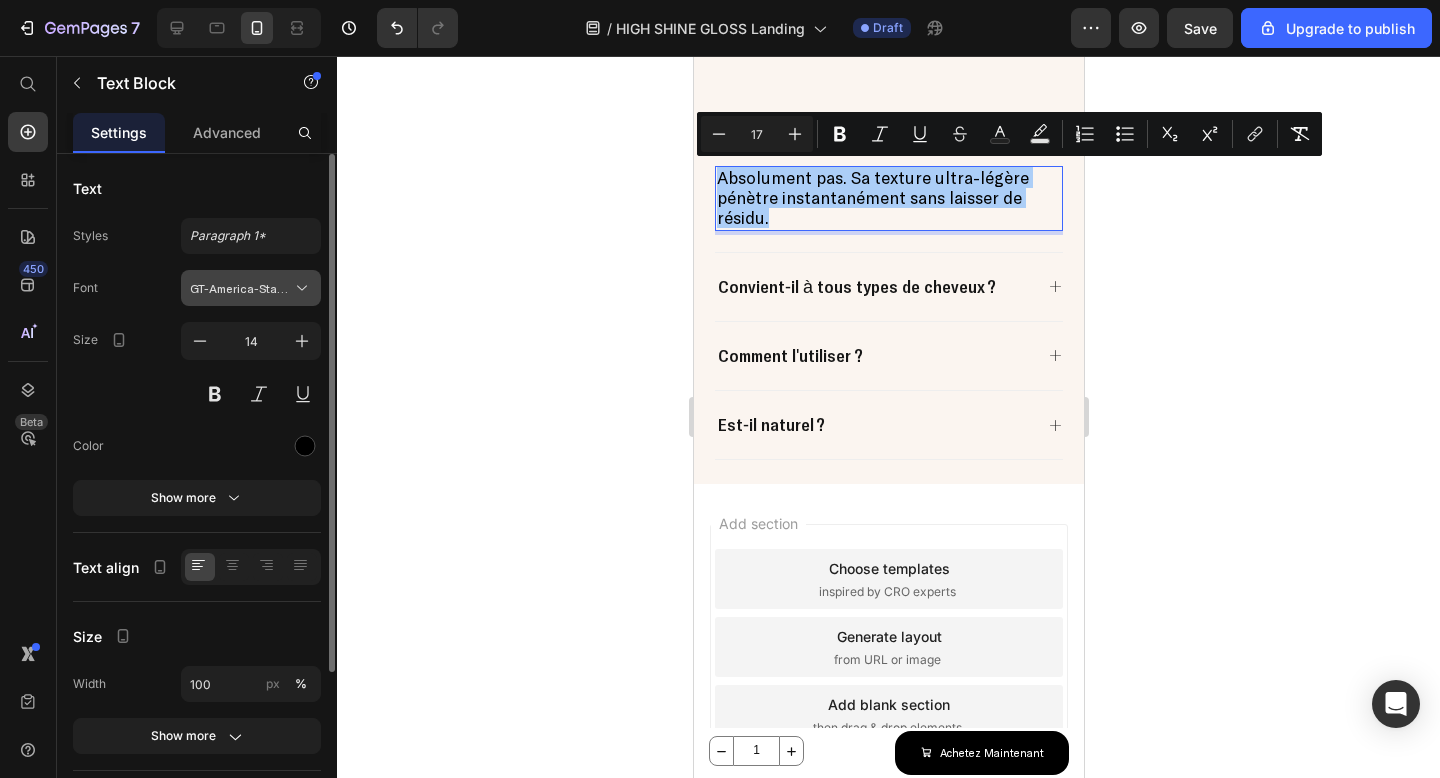 click on "GT-America-Standard-Regular" at bounding box center (241, 288) 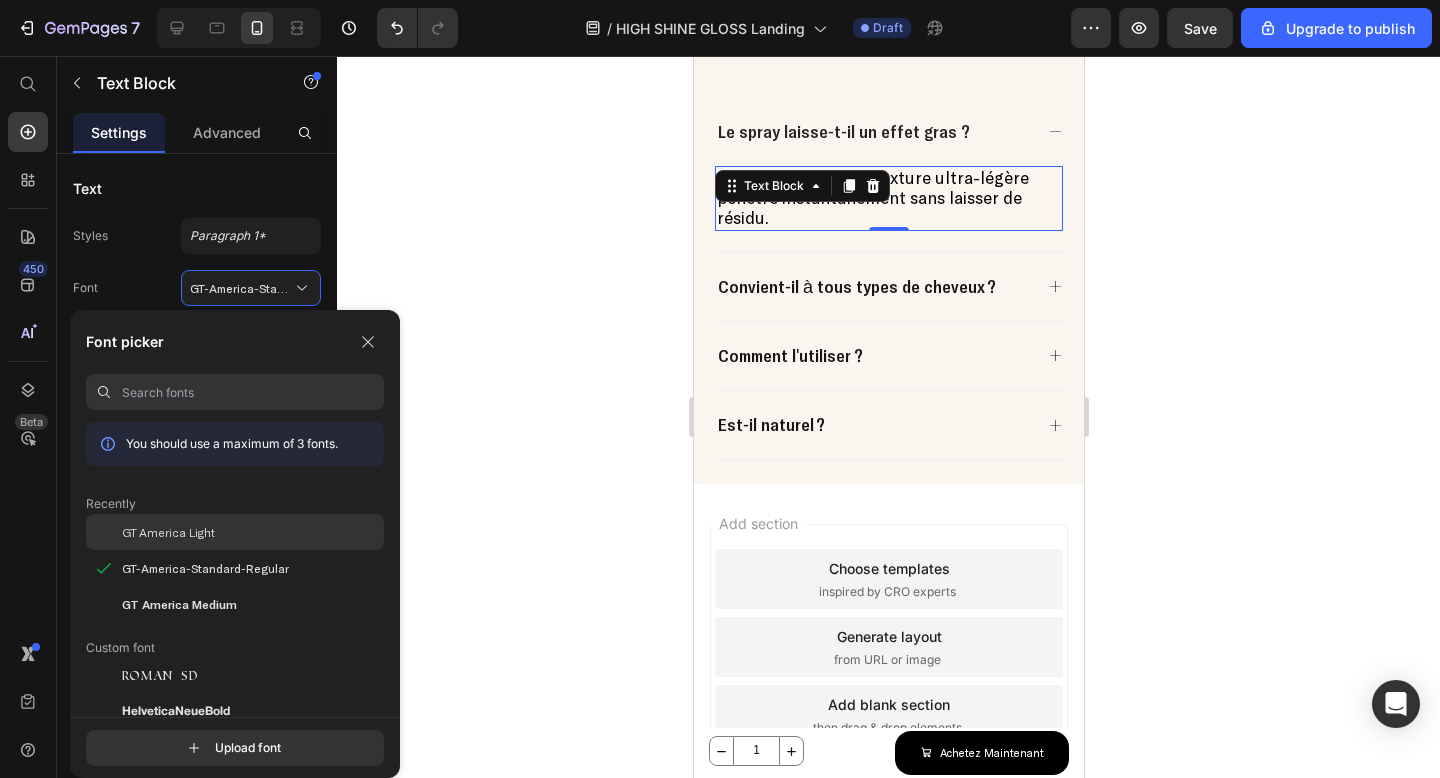 click on "GT America Light" 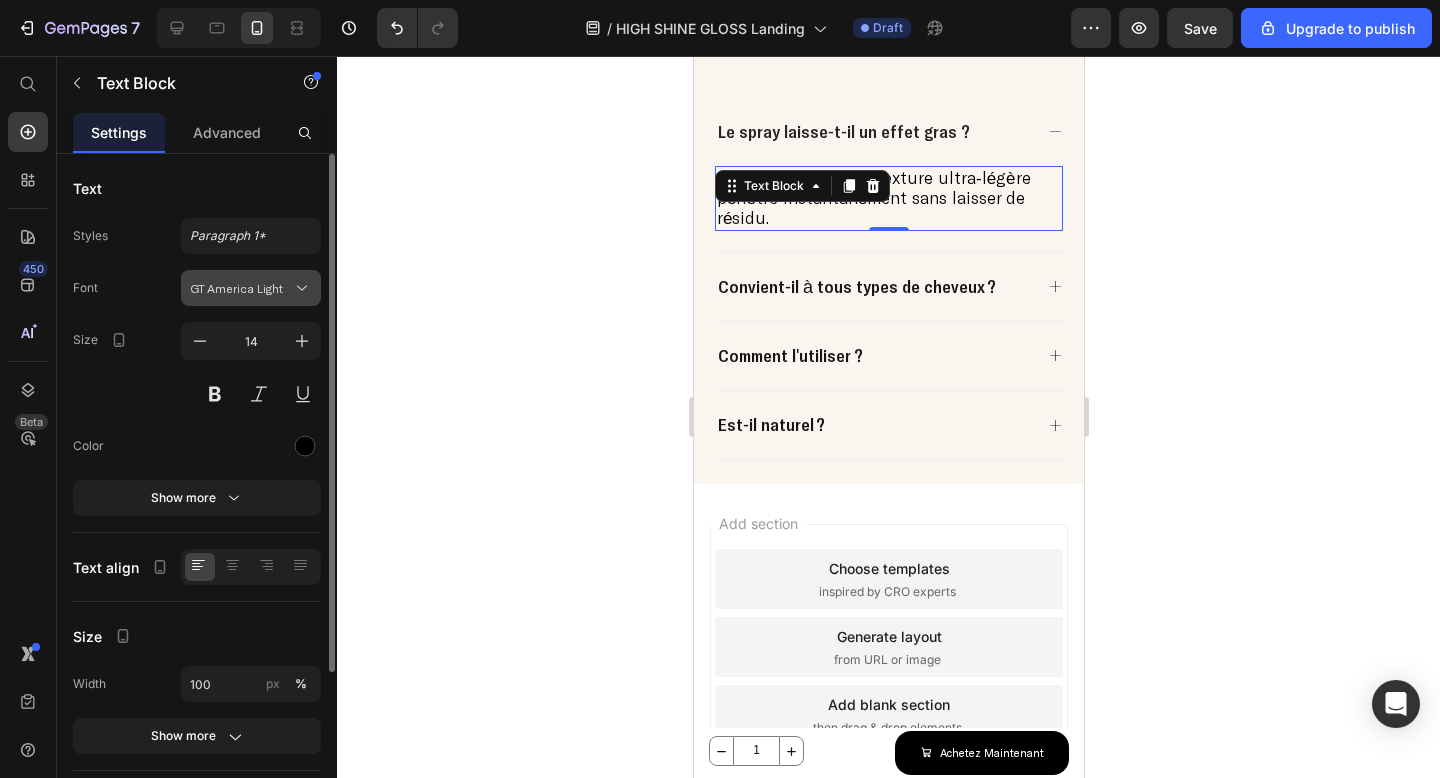 click 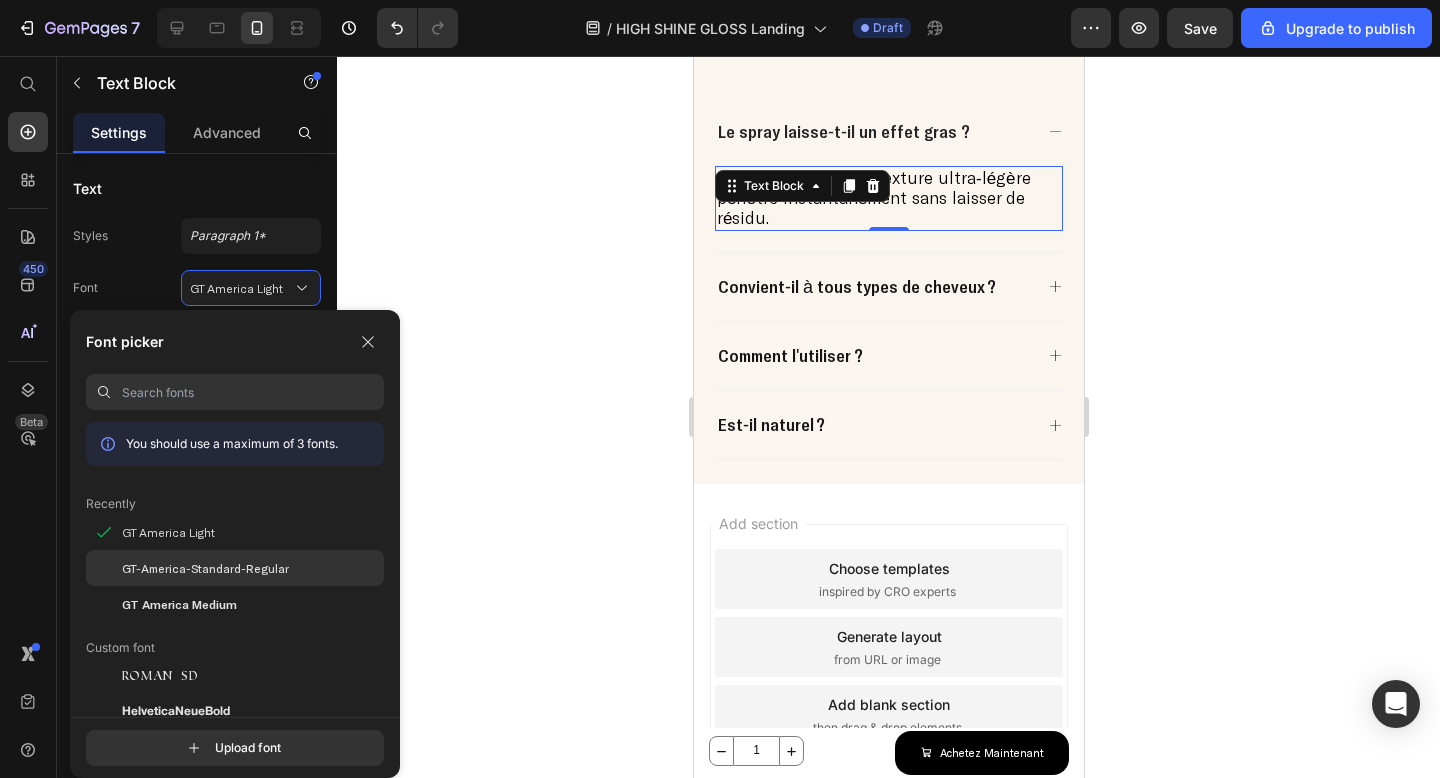 click on "GT-America-Standard-Regular" at bounding box center (205, 568) 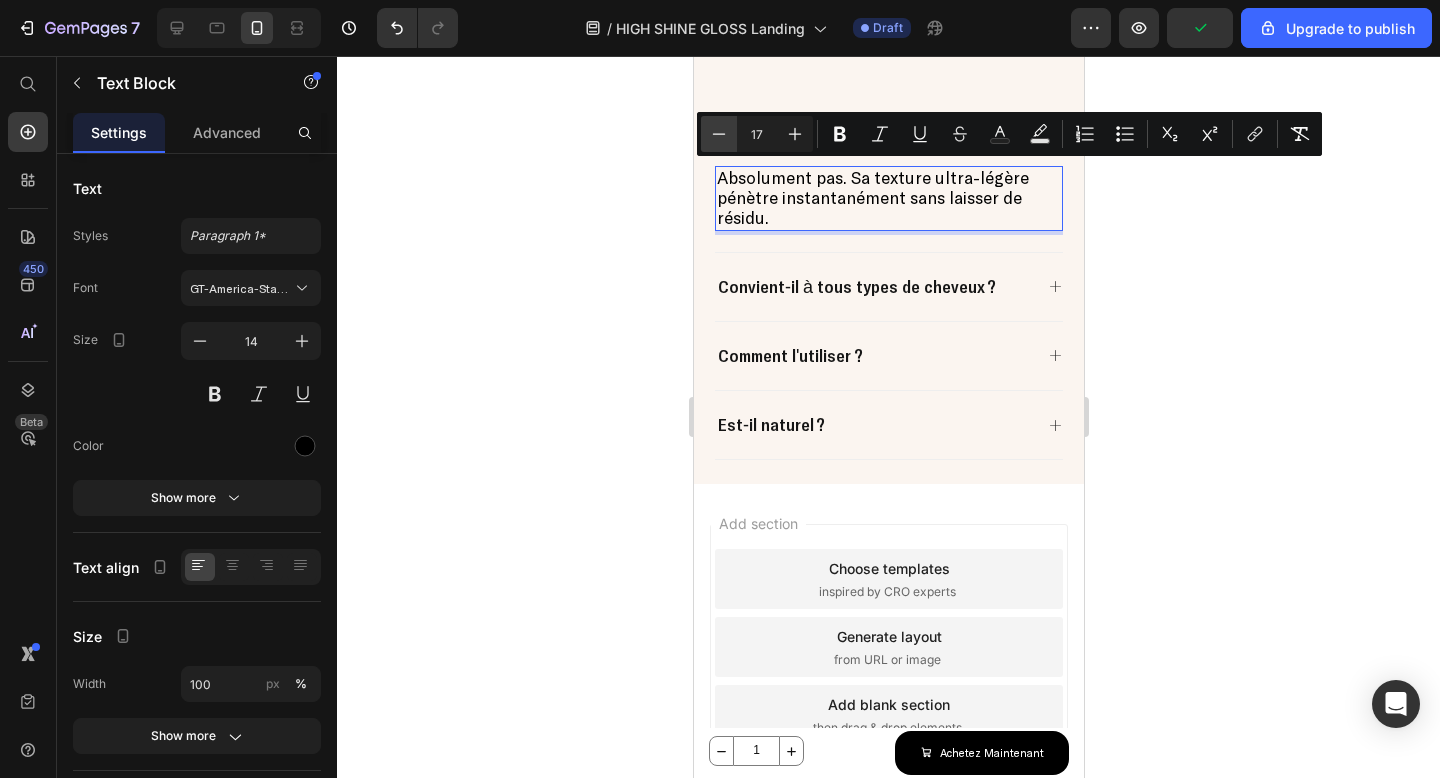 click 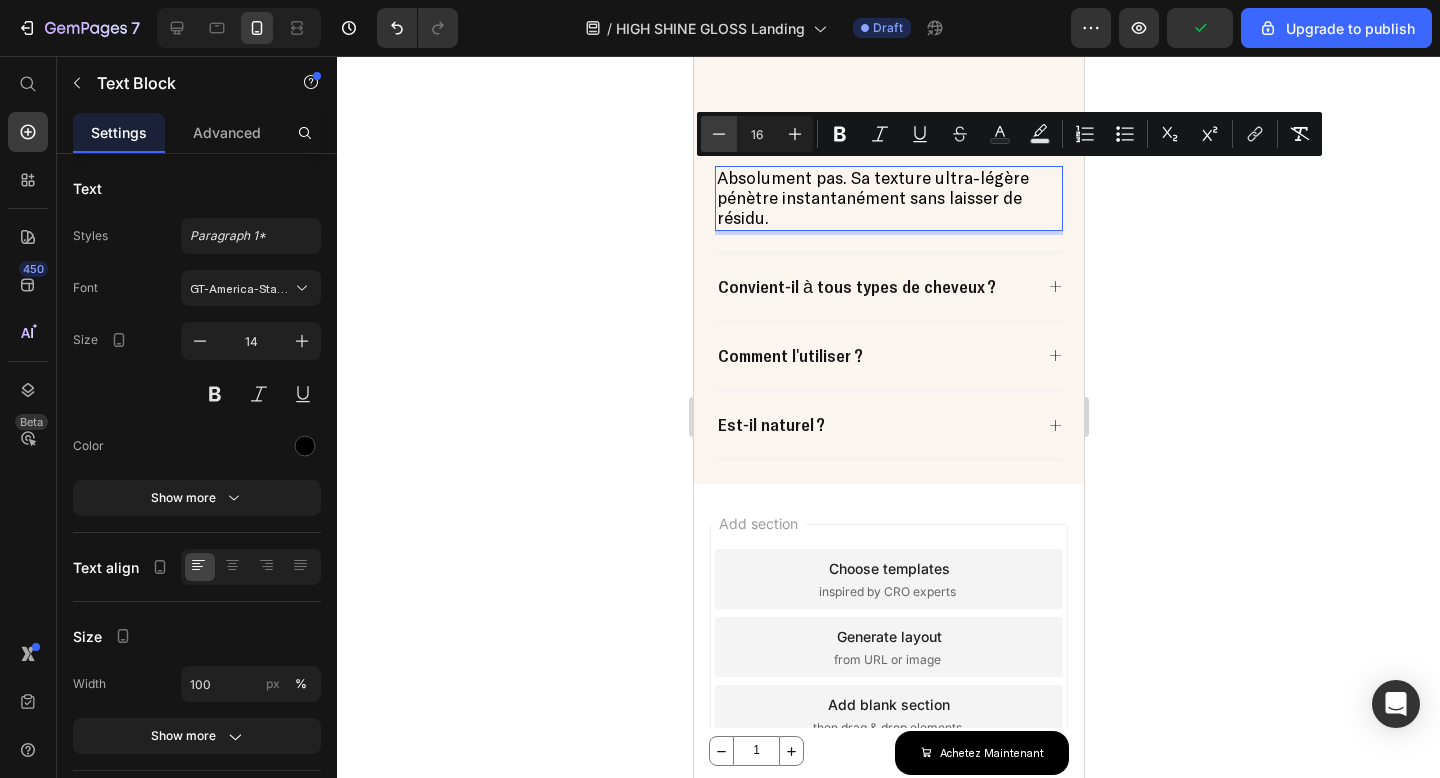 click 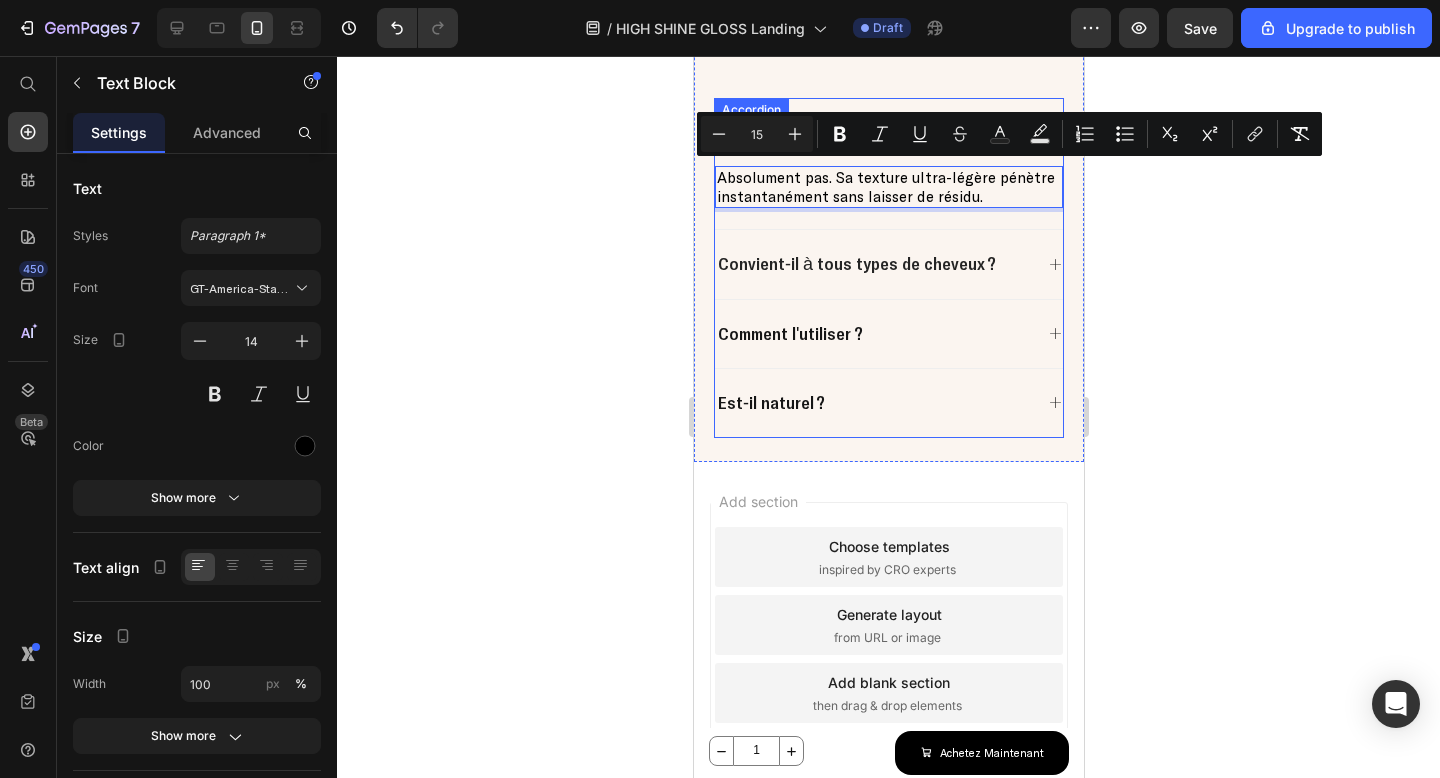 click 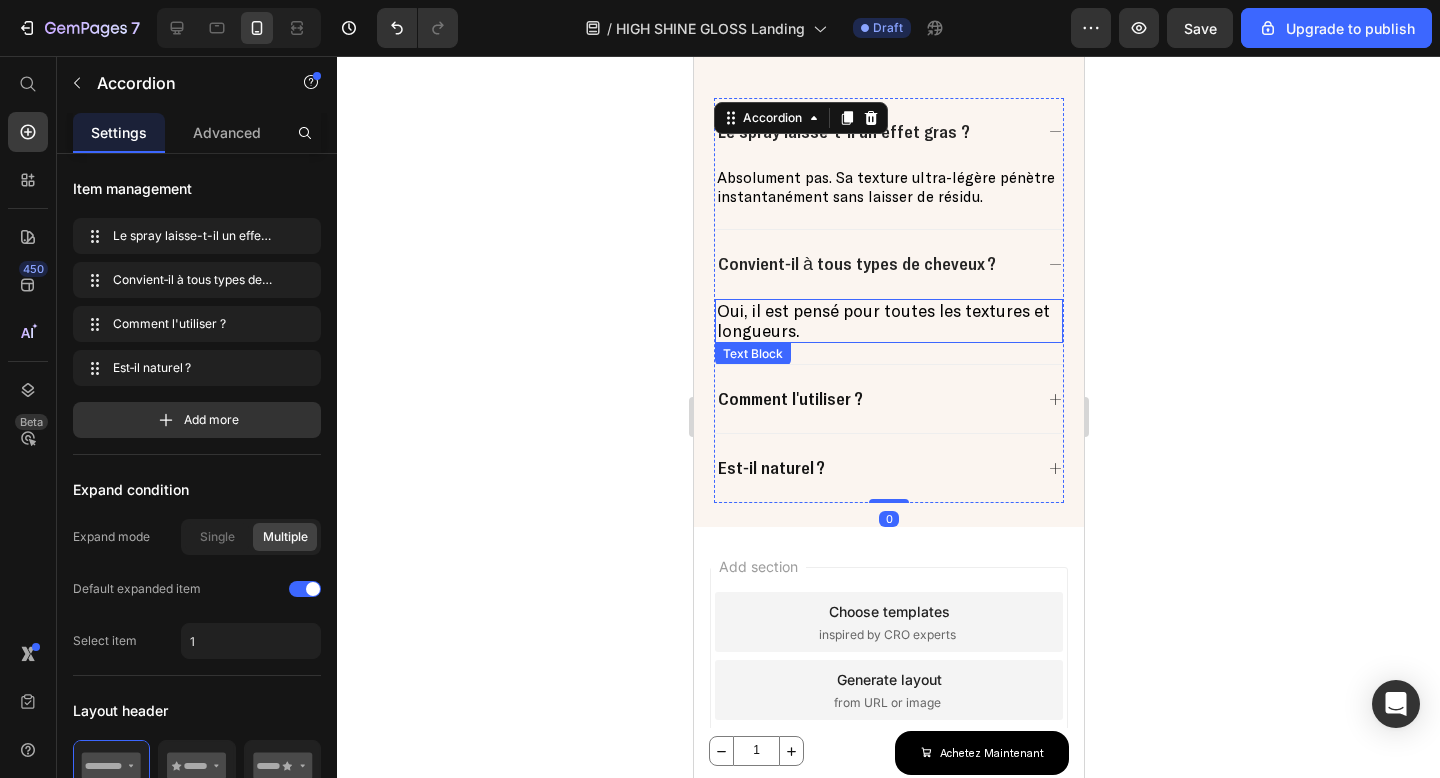 click on "Oui, il est pensé pour toutes les textures et longueurs." at bounding box center [882, 320] 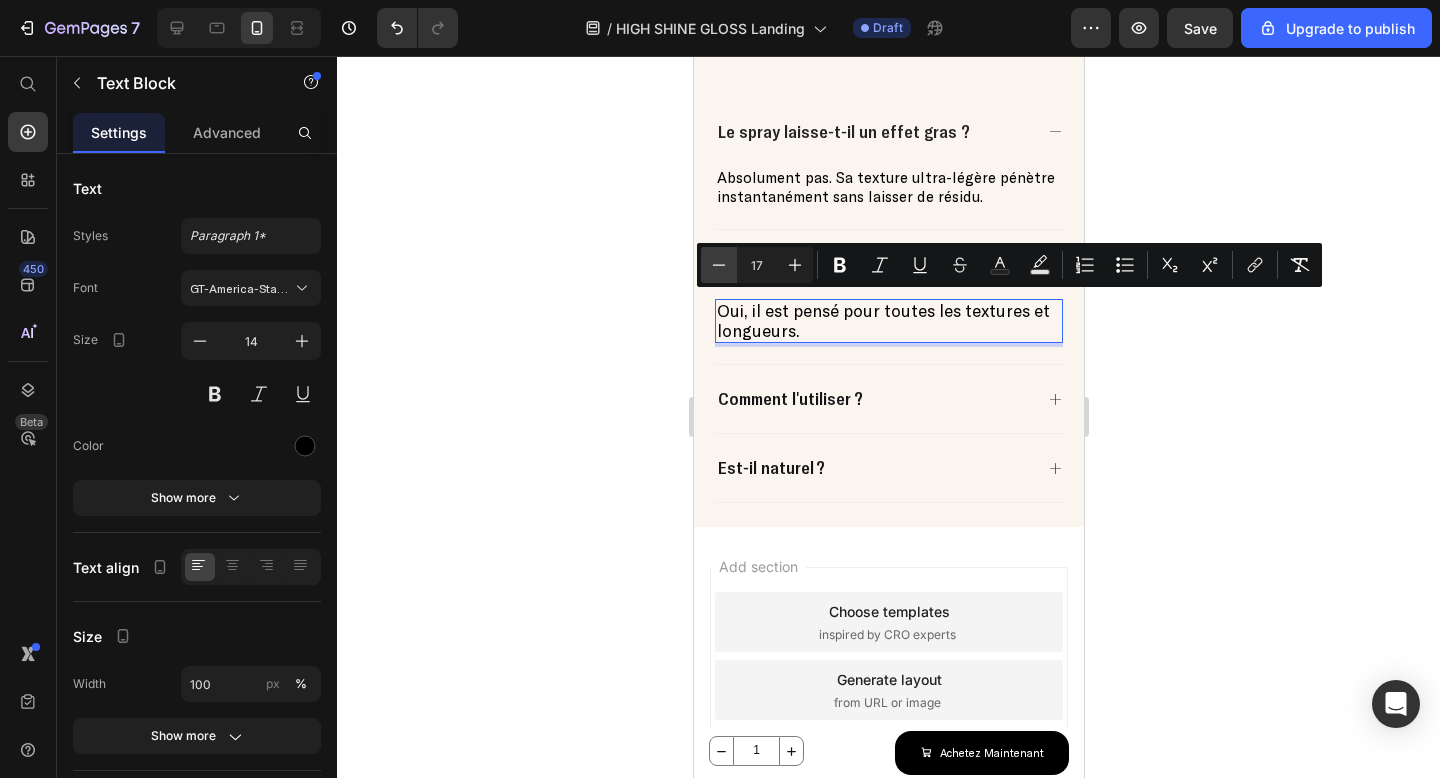 click 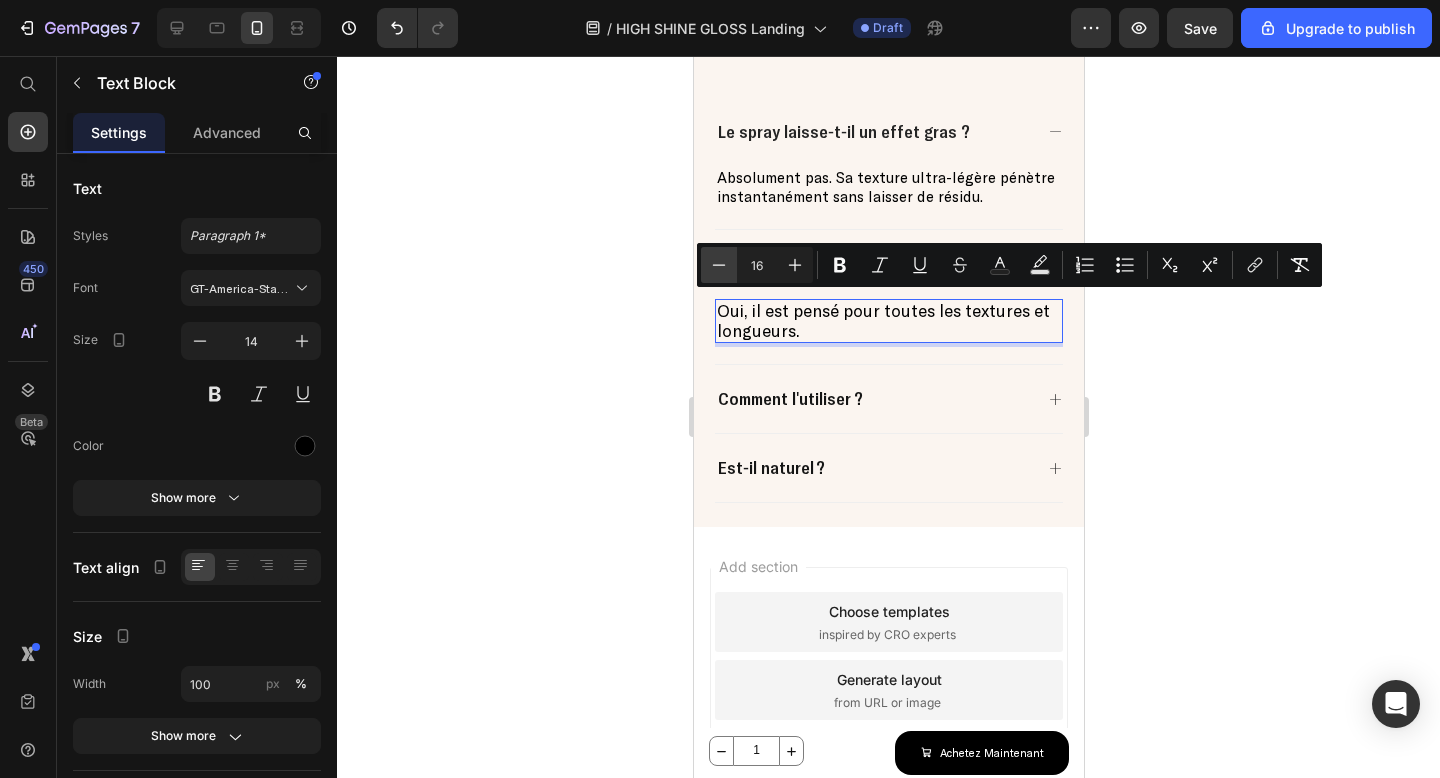 click 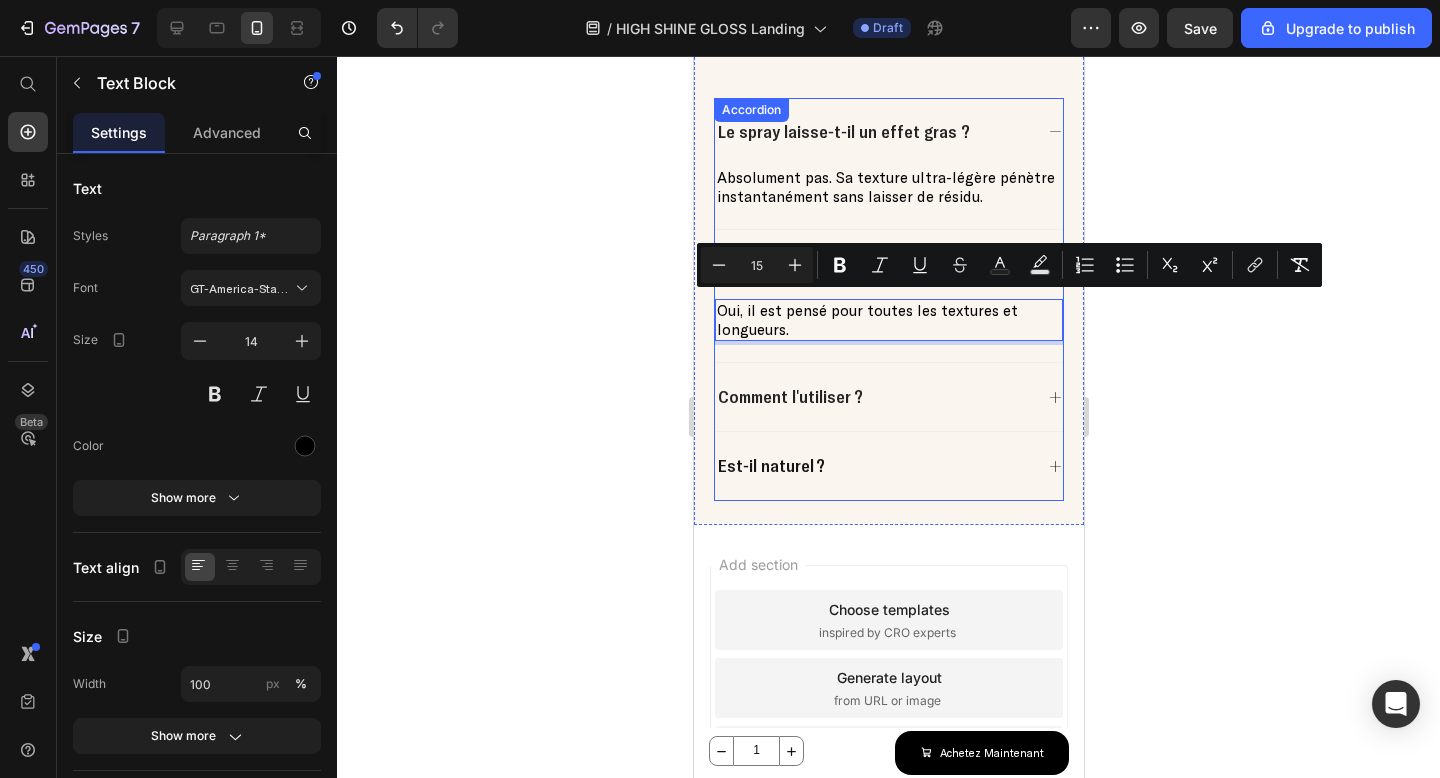 click on "Comment l'utiliser ?" at bounding box center [888, 397] 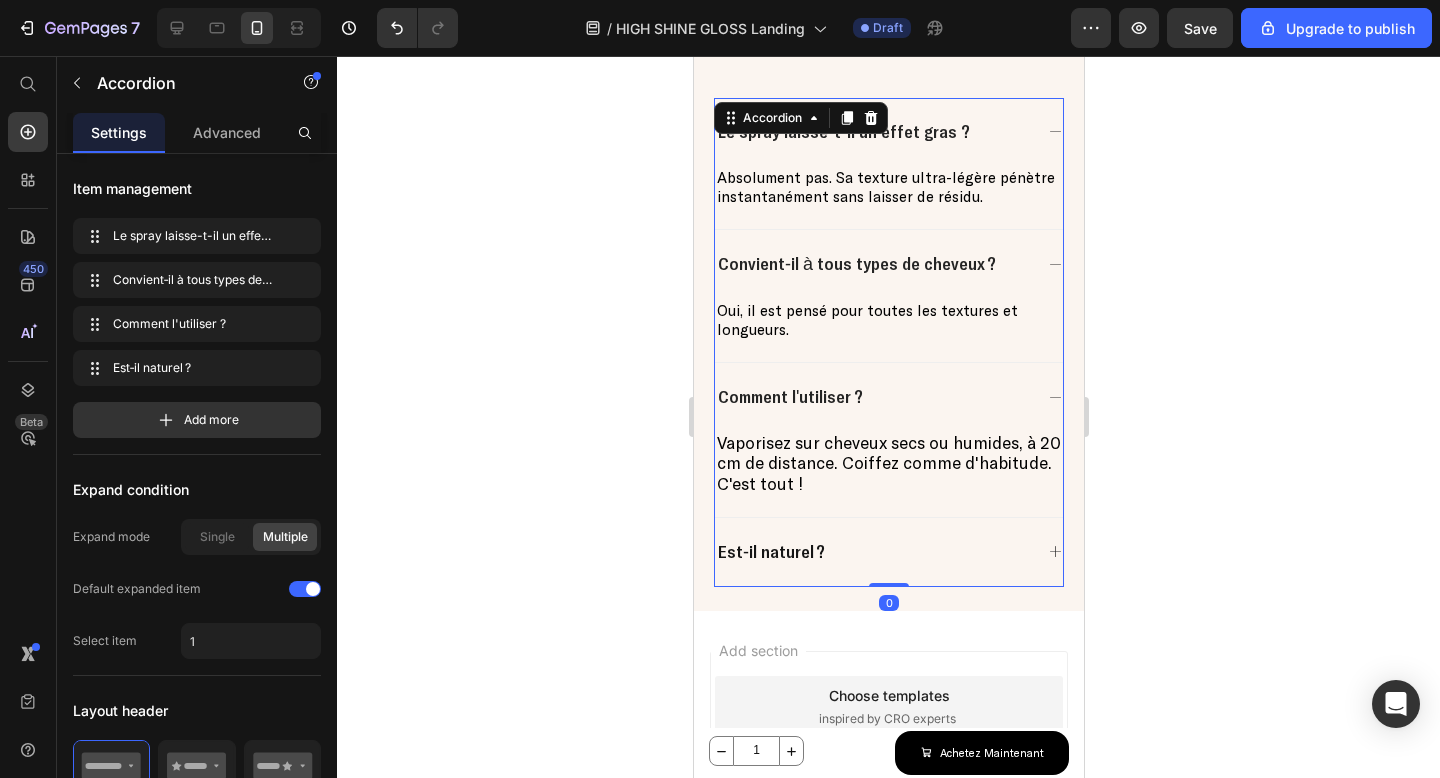 click on "Vaporisez sur cheveux secs ou humides, à 20 cm de distance. Coiffez comme d'habitude. C'est tout !" at bounding box center (888, 462) 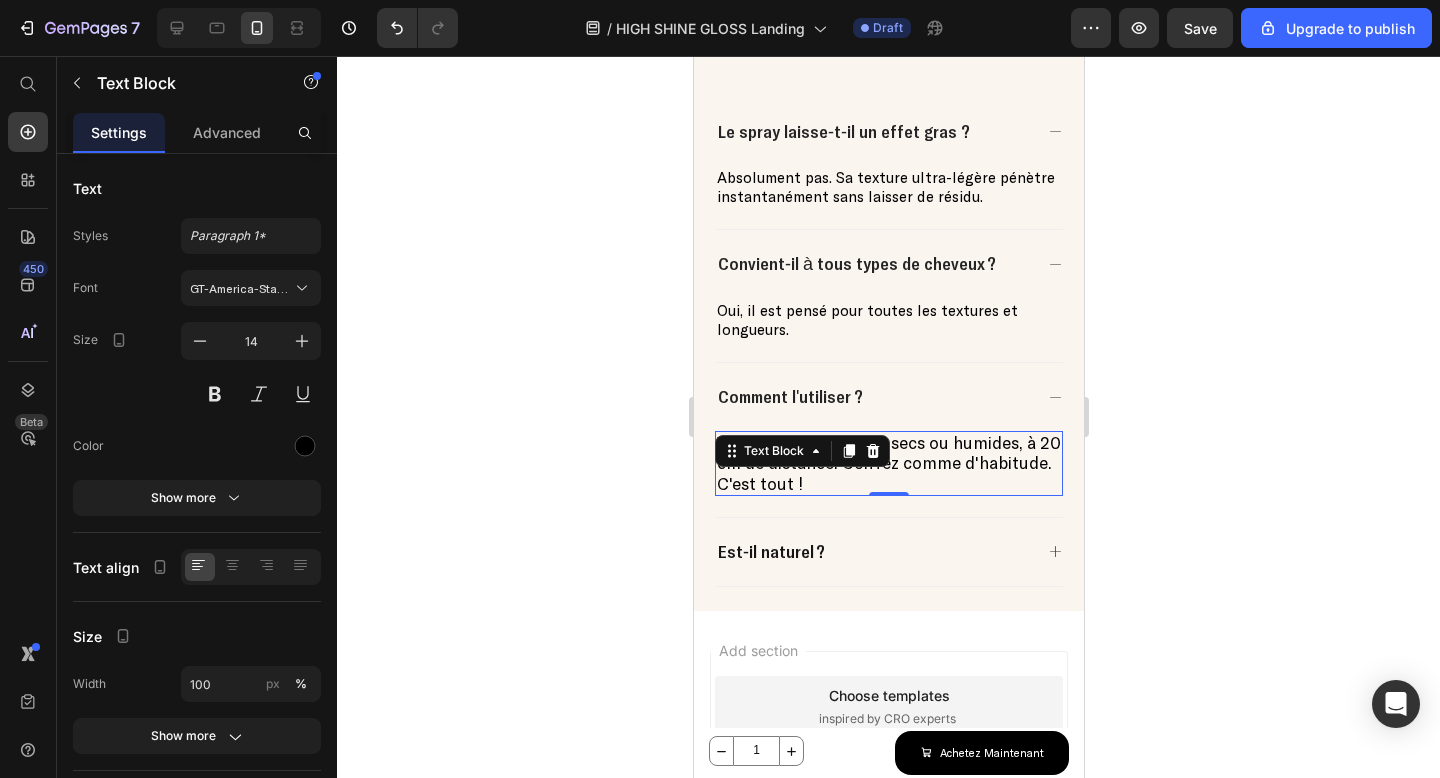 click on "Vaporisez sur cheveux secs ou humides, à 20 cm de distance. Coiffez comme d'habitude. C'est tout !" at bounding box center [888, 462] 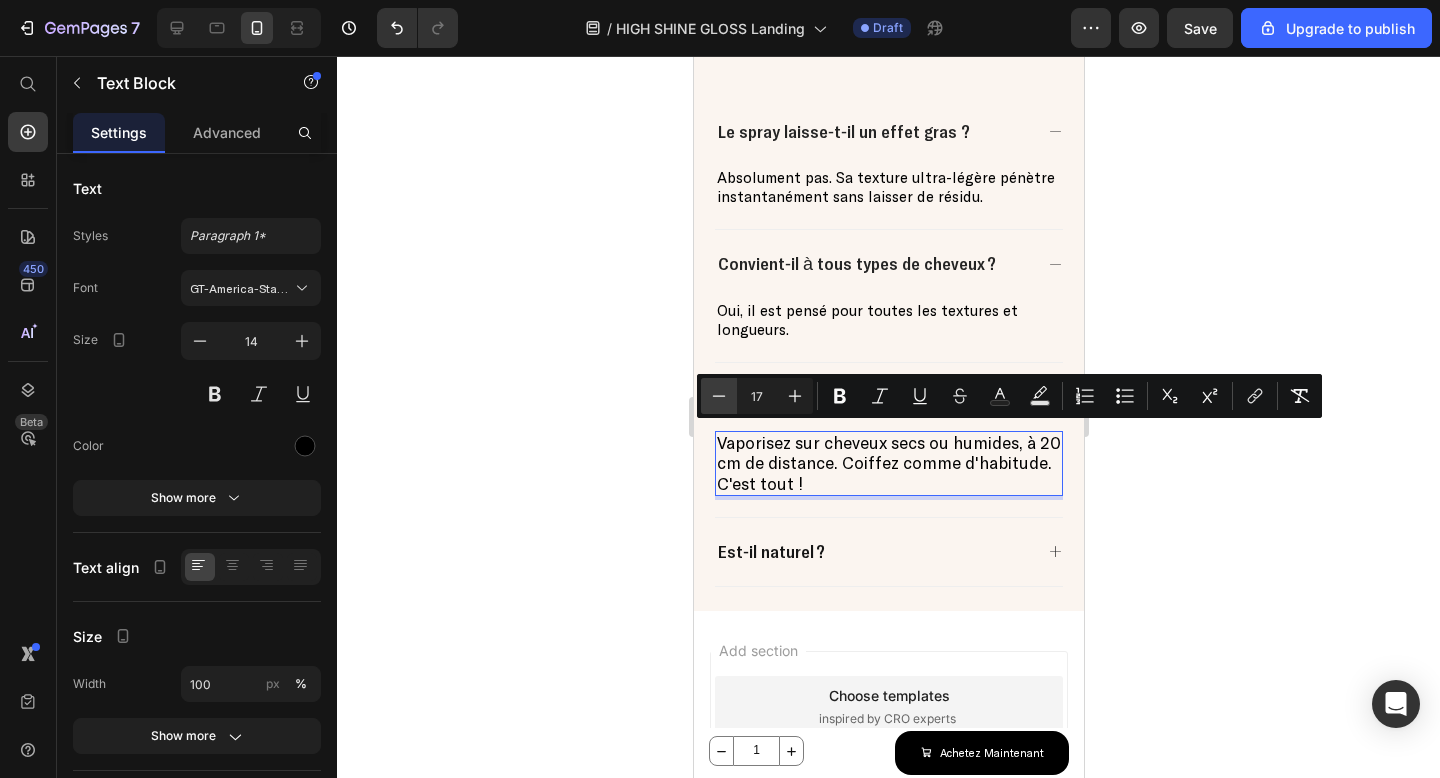click 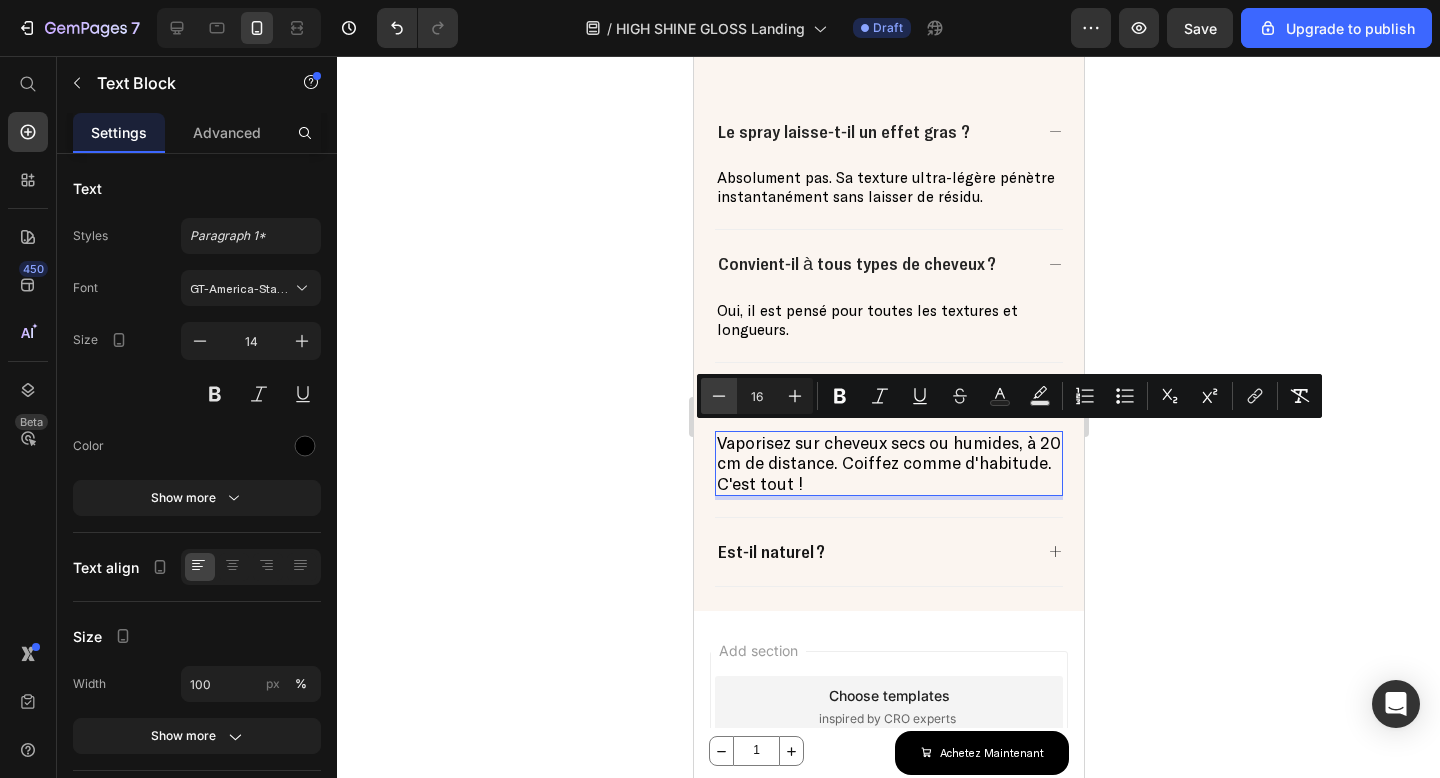 click 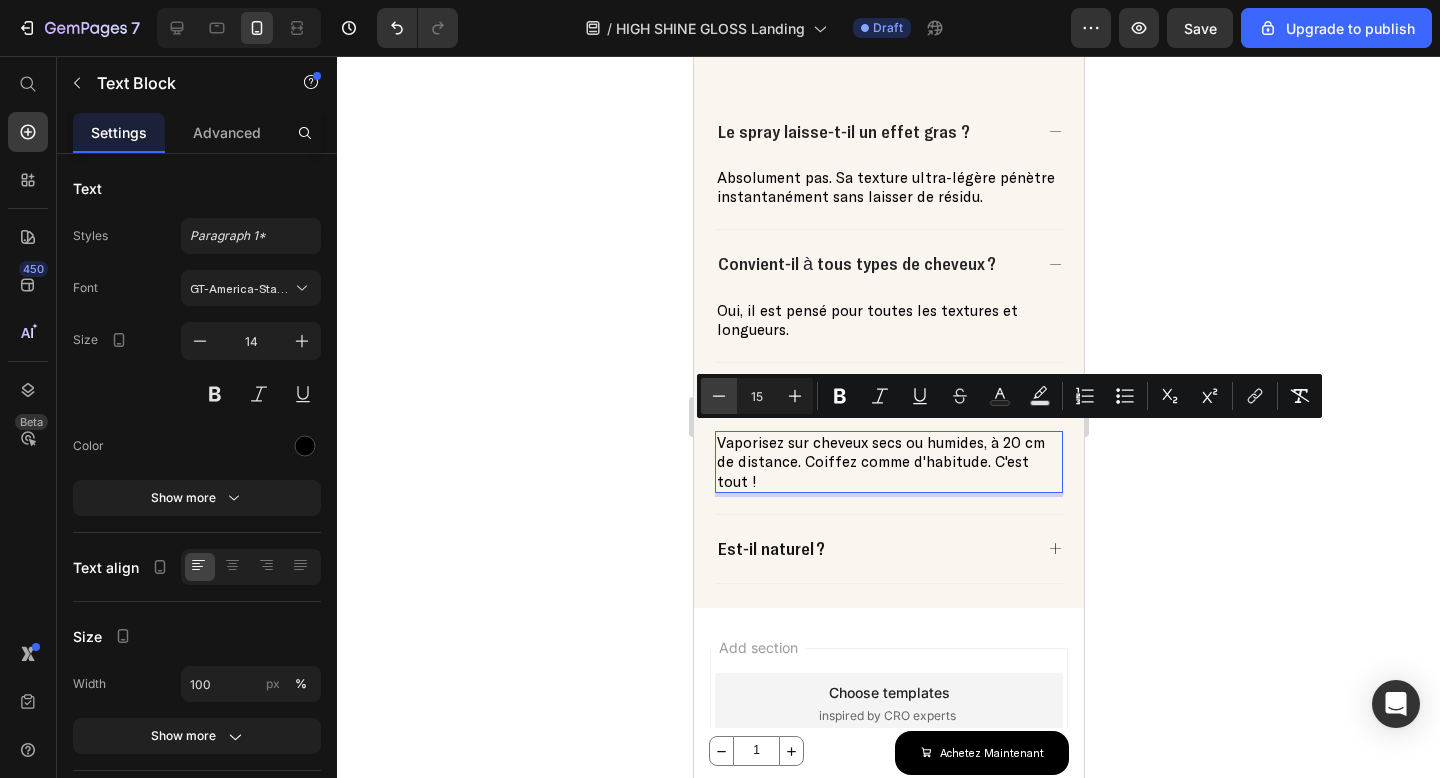 click on "Minus" at bounding box center (719, 396) 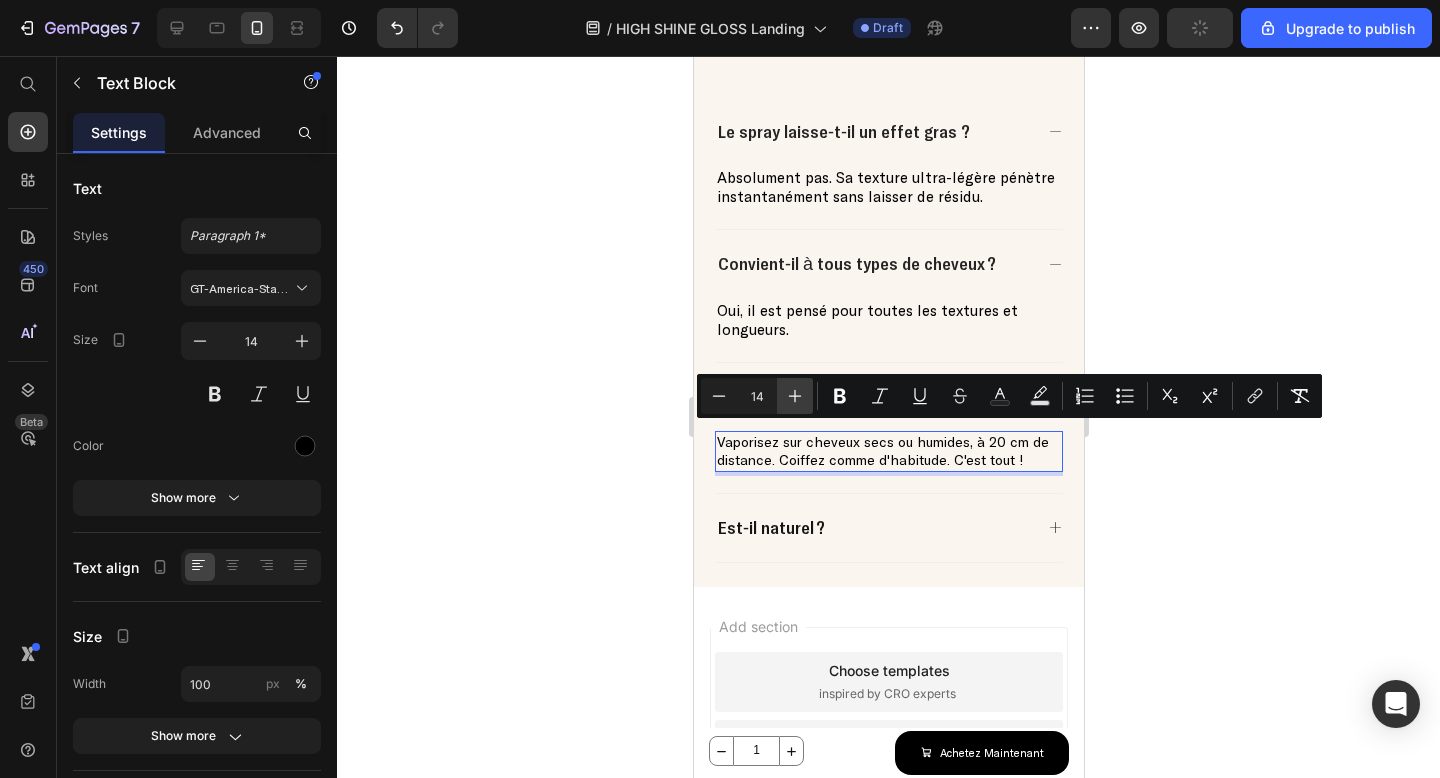 click 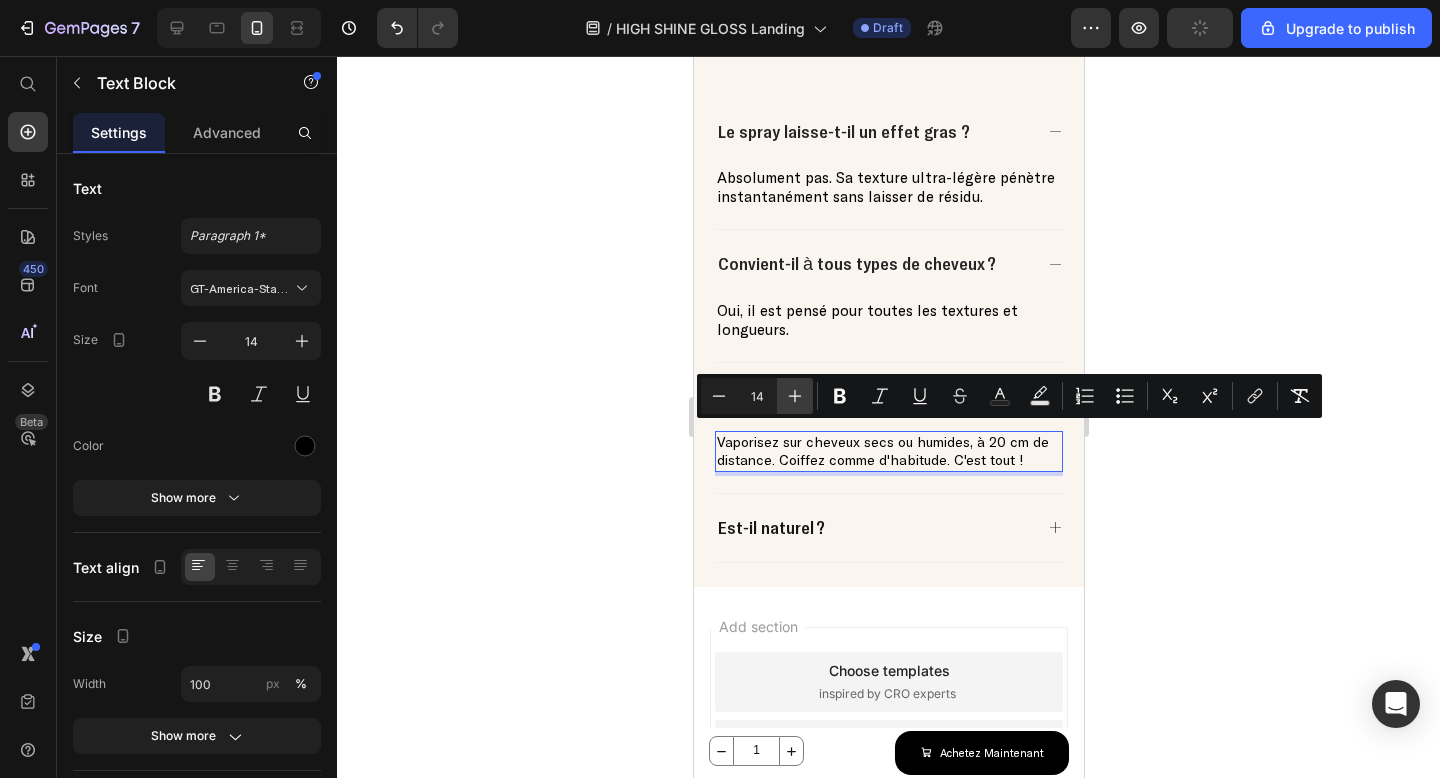 type on "15" 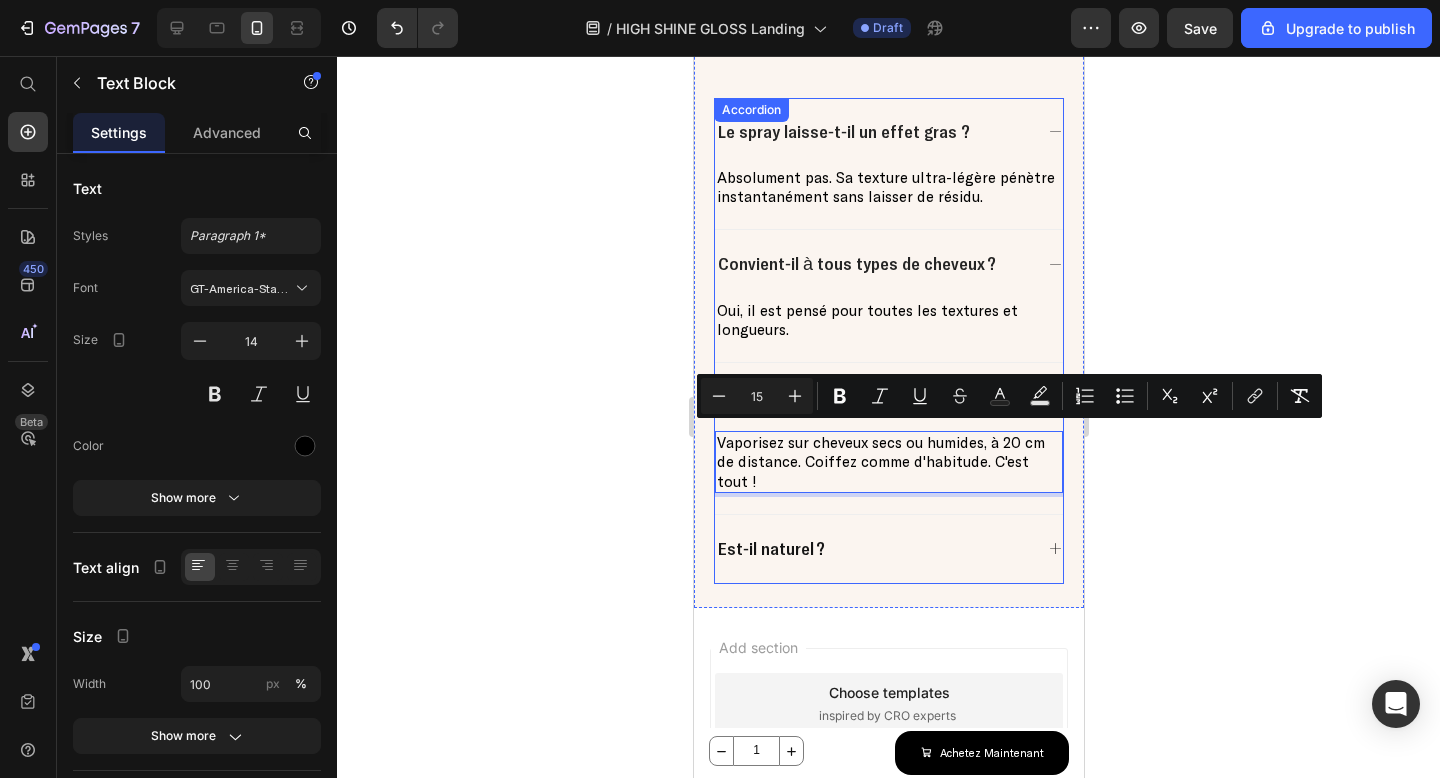 click on "Le spray laisse-t-il un effet gras ? Absolument pas. Sa texture ultra-légère pénètre instantanément sans laisser de résidu. Text Block
Convient‑il à tous types de cheveux ? Oui, il est pensé pour toutes les textures et longueurs. Text Block
Comment l'utiliser ? Vaporisez sur cheveux secs ou humides, à 20 cm de distance. Coiffez comme d'habitude. C'est tout ! Text Block   0
Est‑il naturel ?" at bounding box center (888, 341) 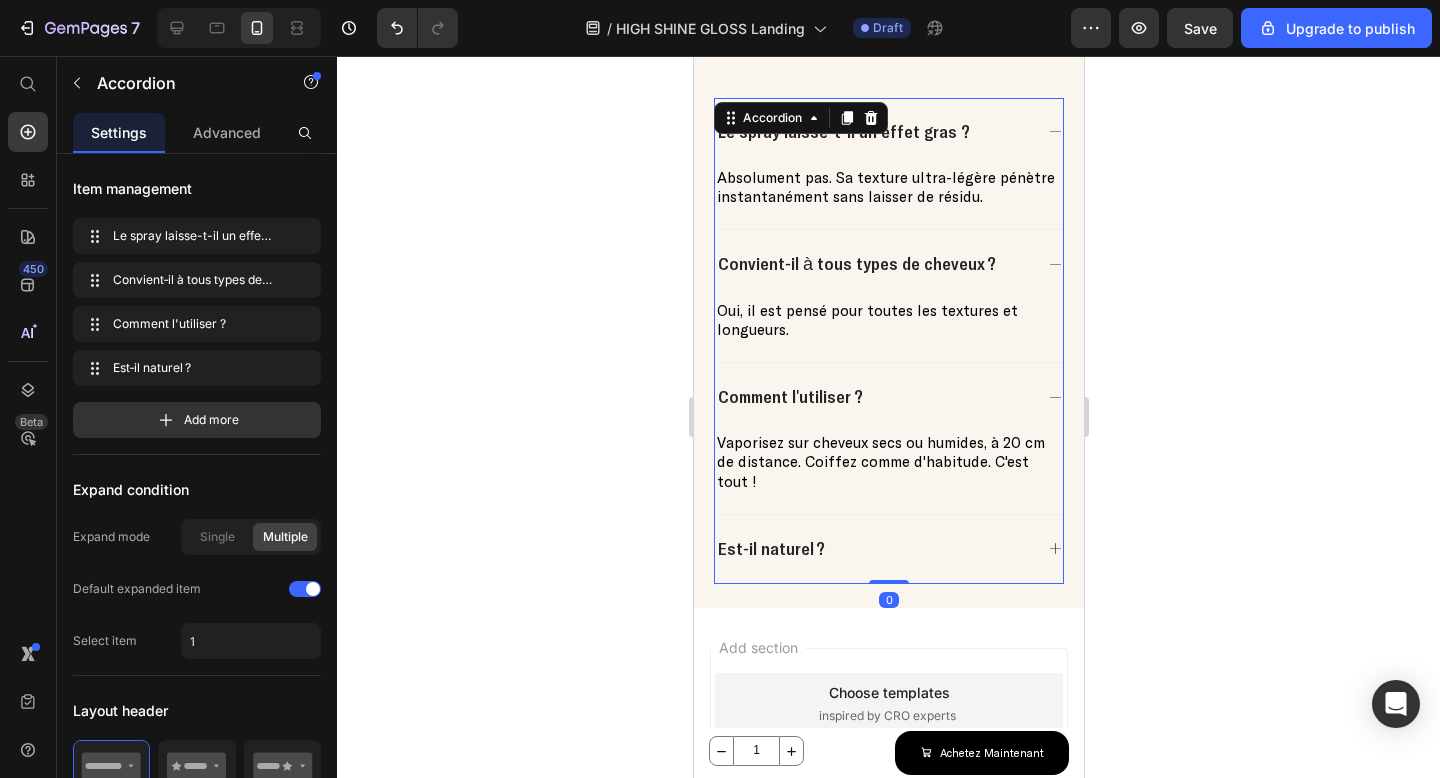 click 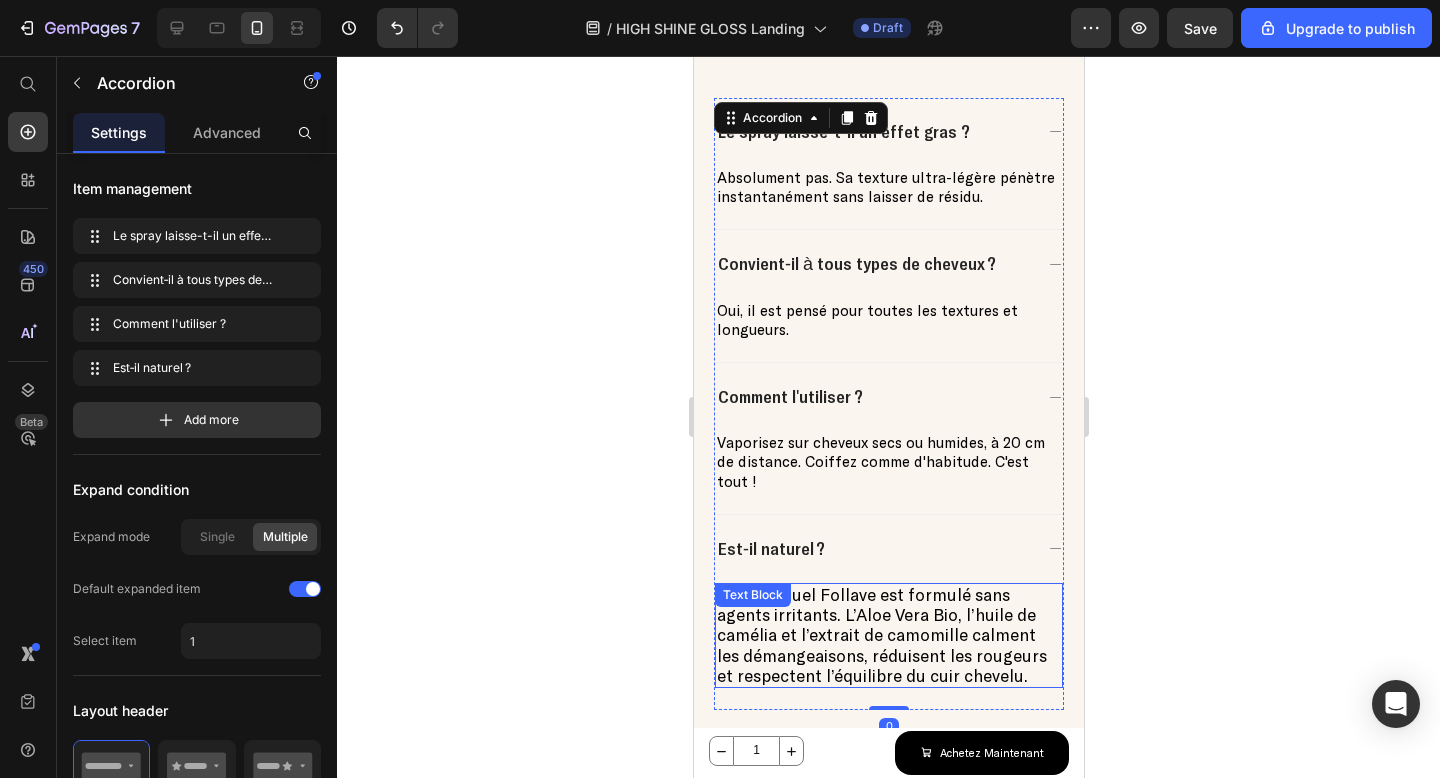 click on "Oui. Le rituel Follave est formulé sans agents irritants. L’Aloe Vera Bio, l’huile de camélia et l’extrait de camomille calment les démangeaisons, réduisent les rougeurs et respectent l’équilibre du cuir chevelu." at bounding box center (881, 634) 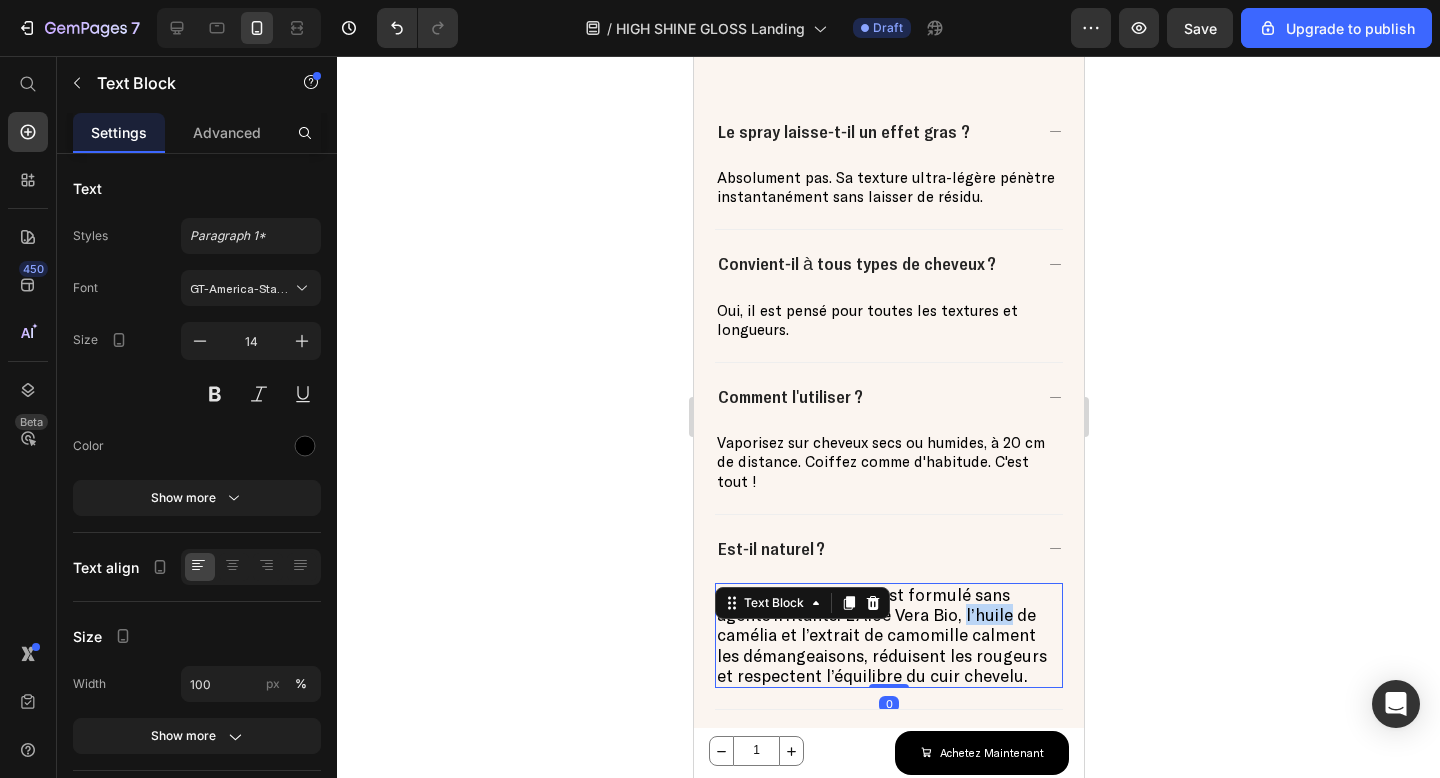 click on "Oui. Le rituel Follave est formulé sans agents irritants. L’Aloe Vera Bio, l’huile de camélia et l’extrait de camomille calment les démangeaisons, réduisent les rougeurs et respectent l’équilibre du cuir chevelu." at bounding box center (881, 634) 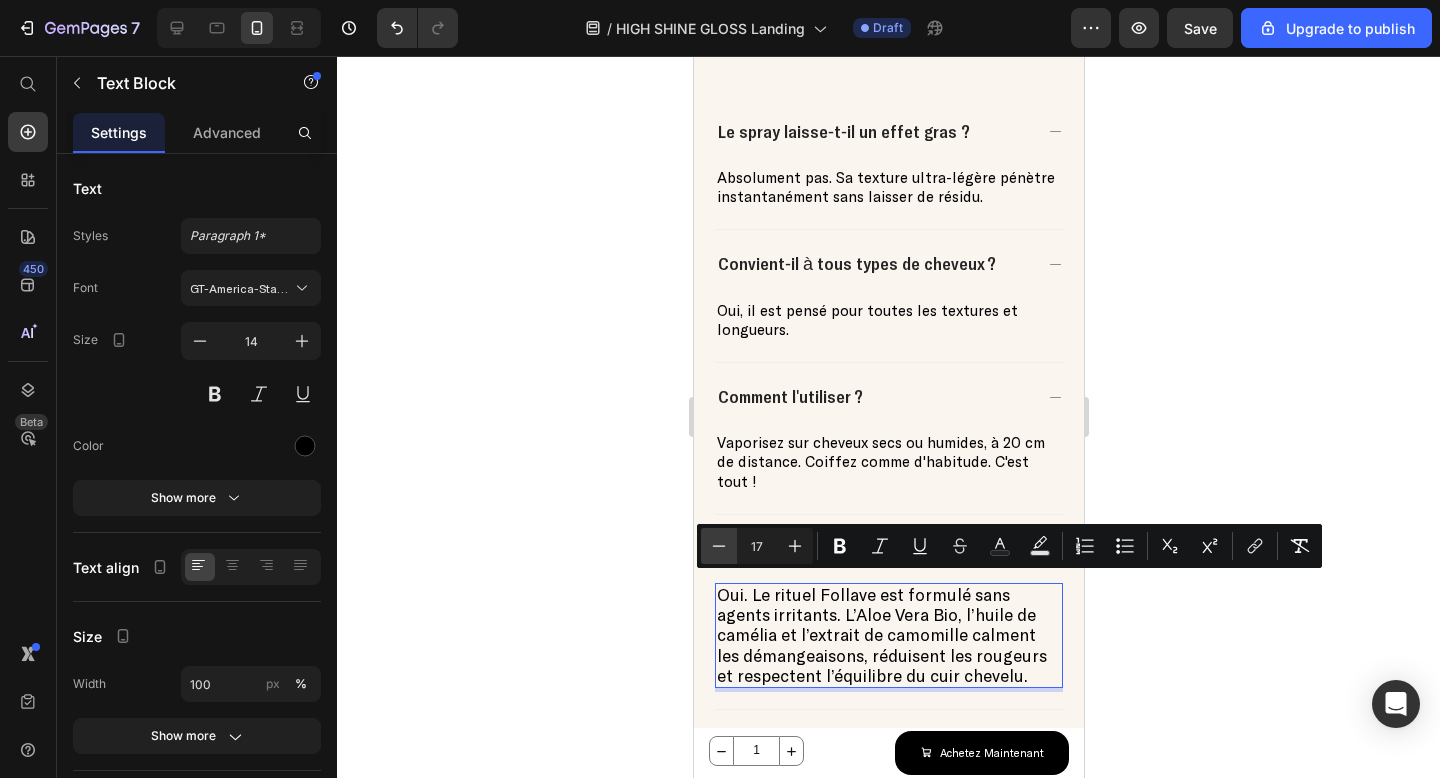 click 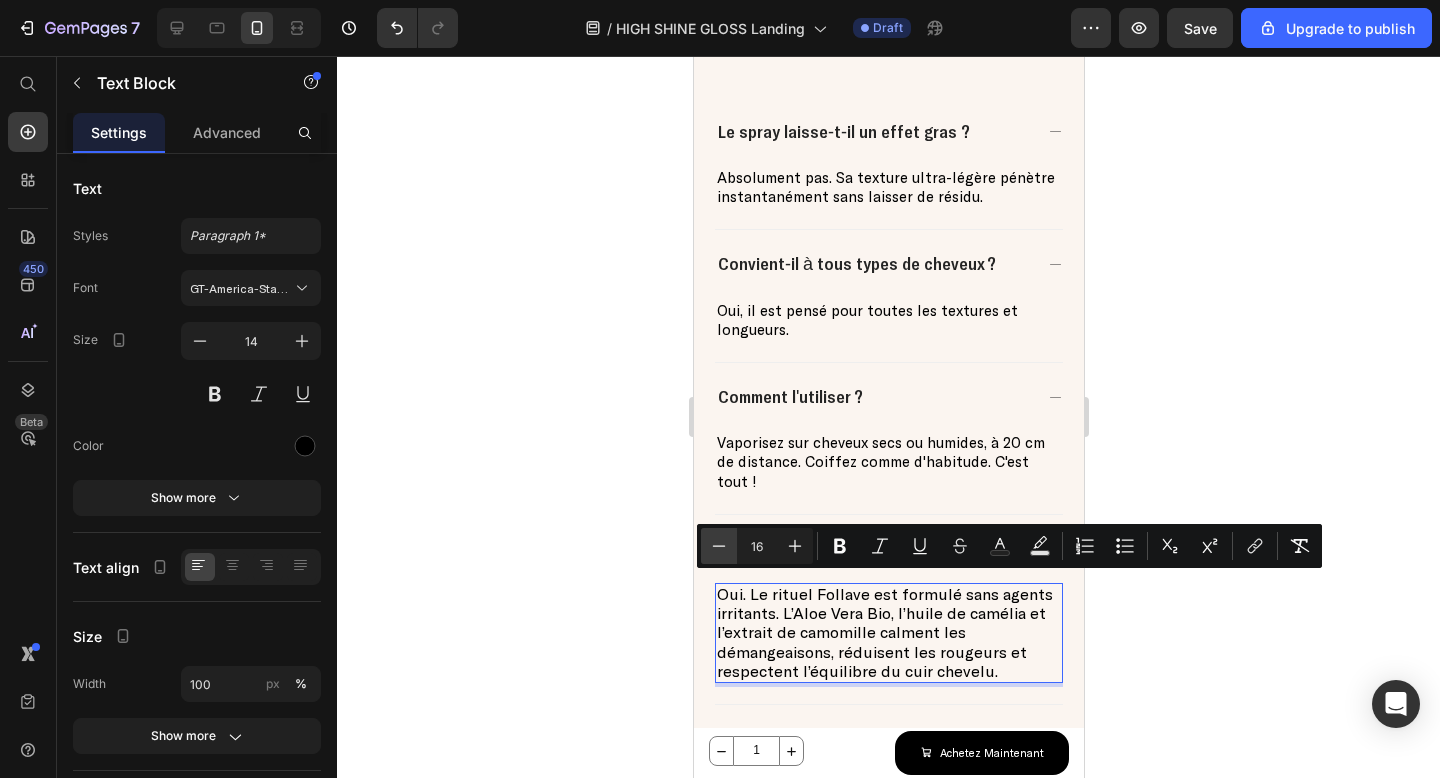 click 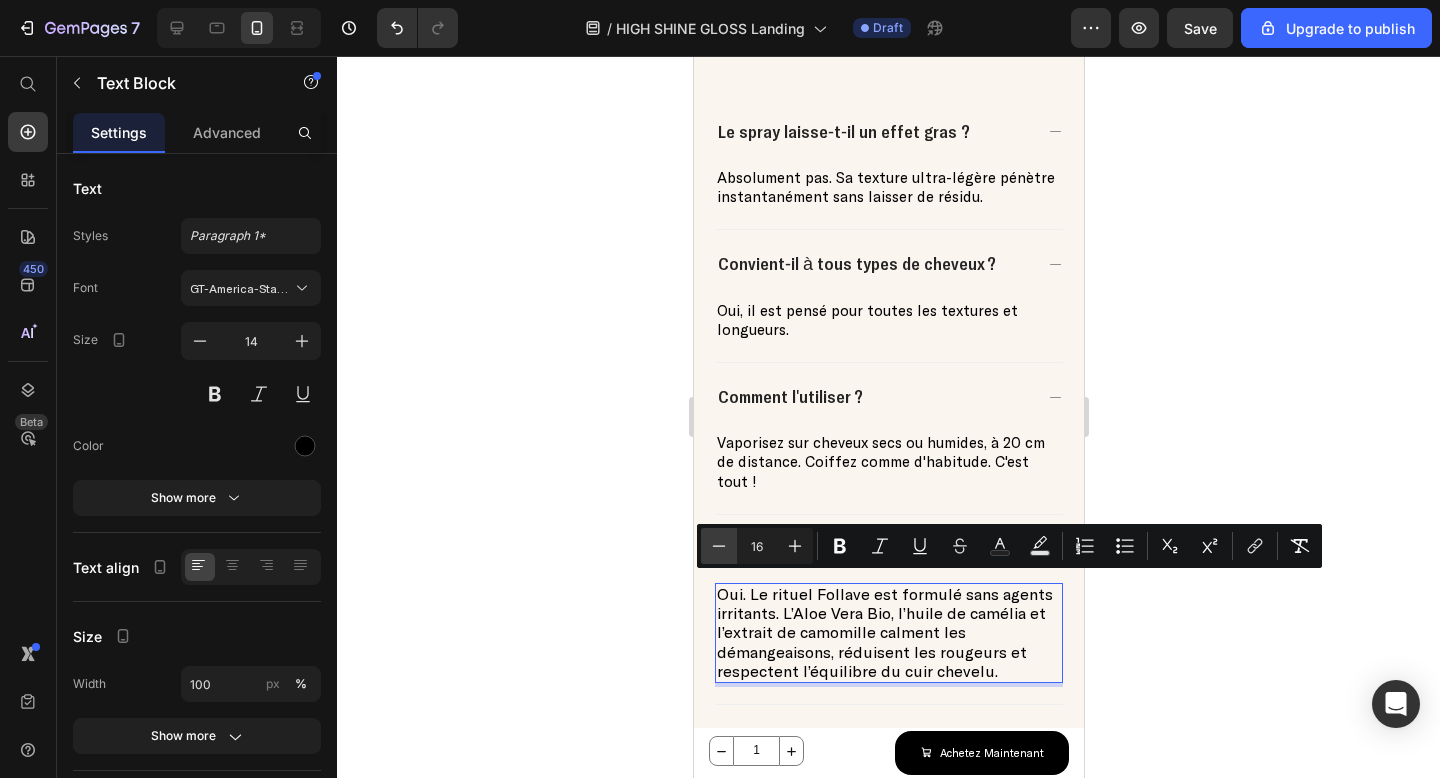 type on "15" 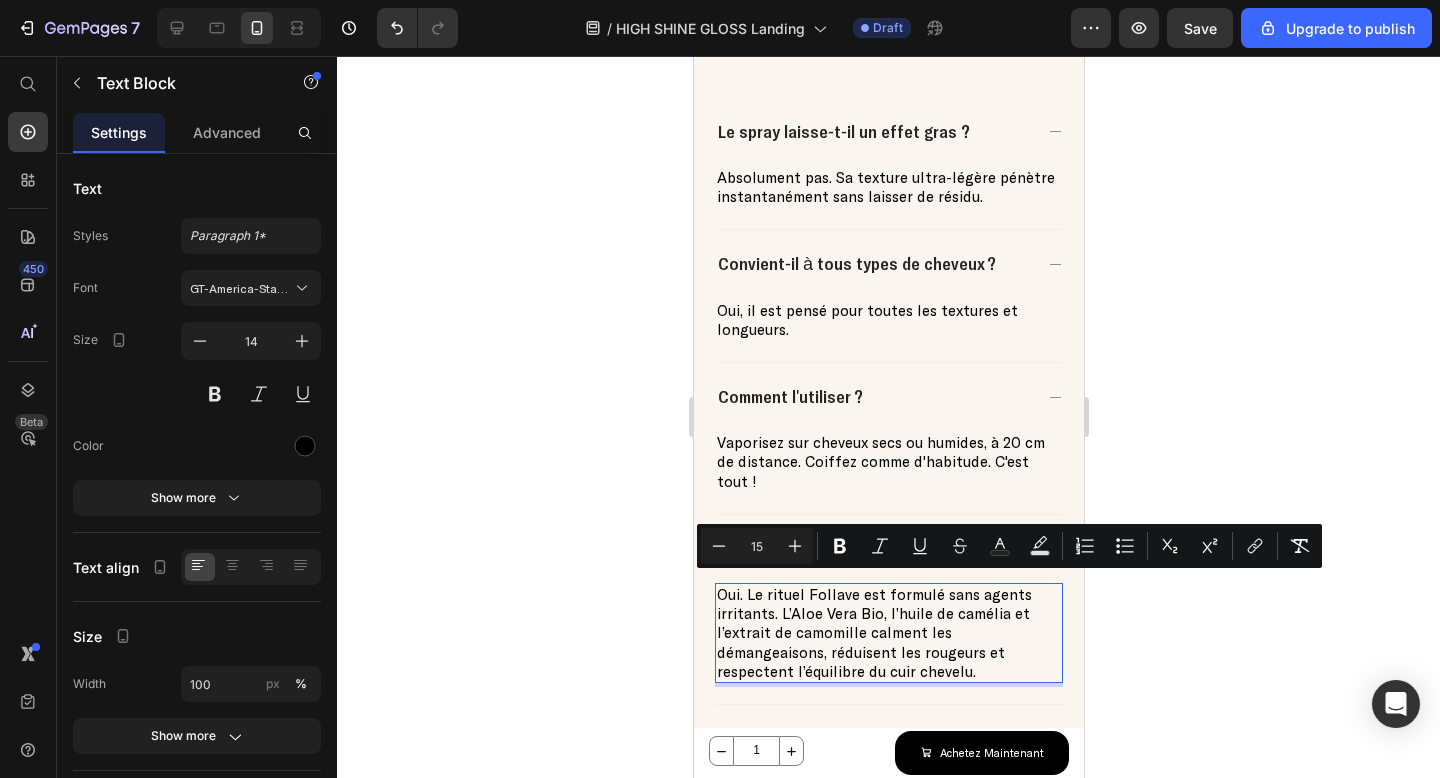 click 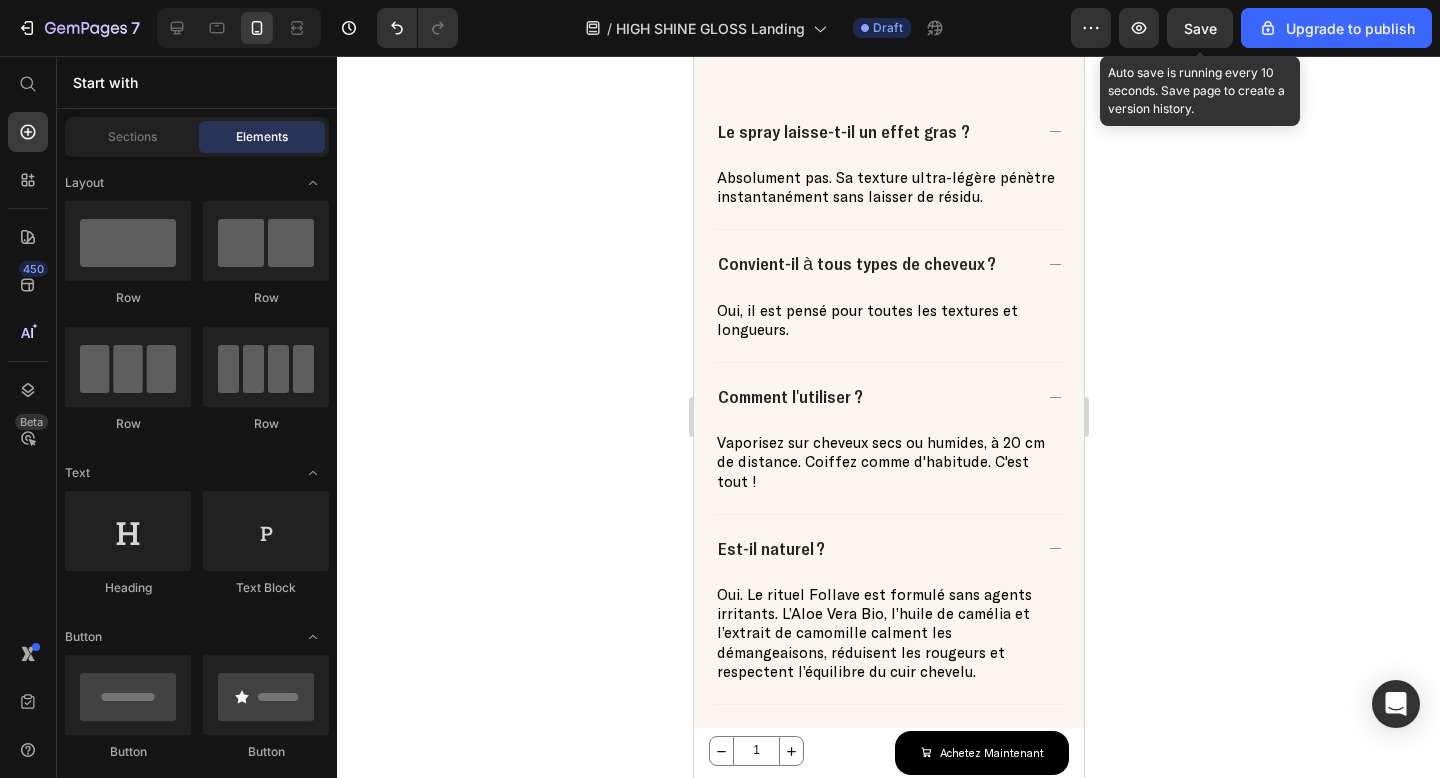 click on "Save" at bounding box center [1200, 28] 